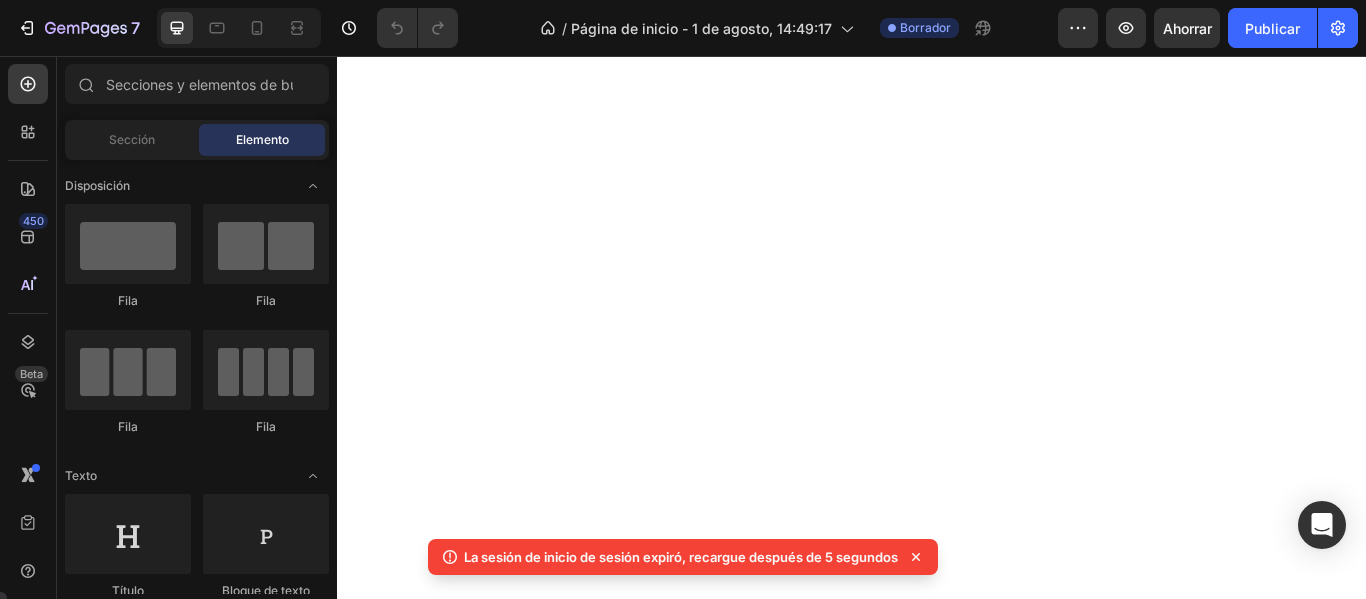 scroll, scrollTop: 0, scrollLeft: 0, axis: both 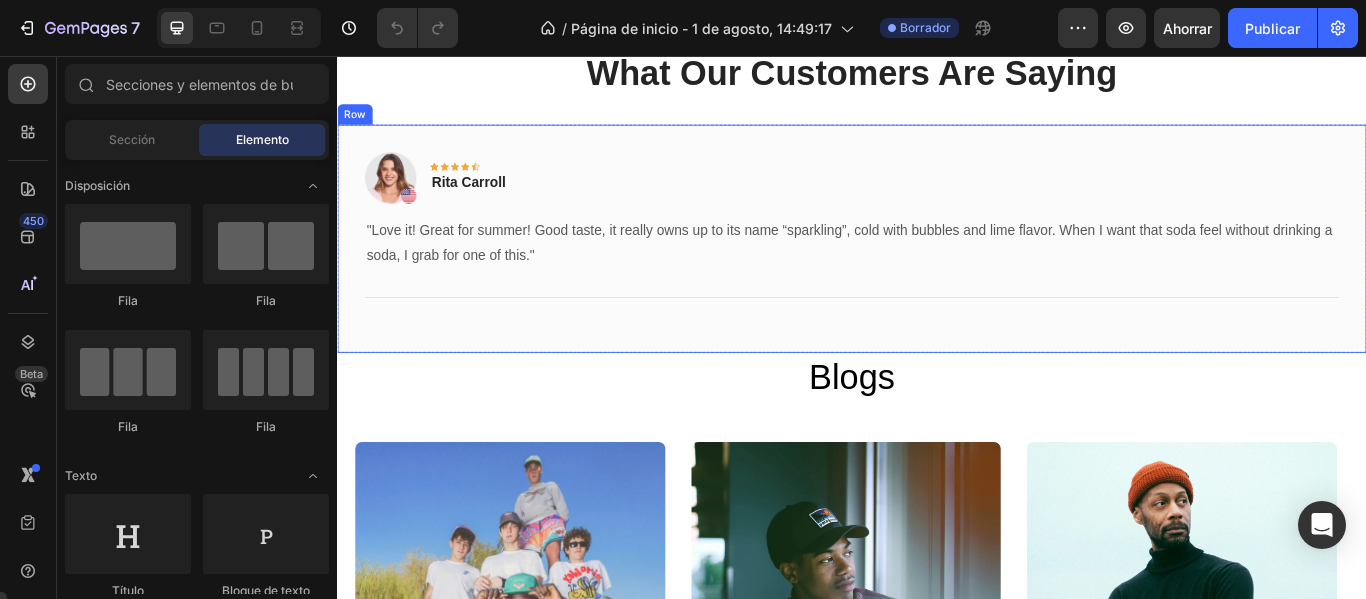 click on "Image
Icon
Icon
Icon
Icon
Icon Row Rita Carroll Text block Row "Love it! Great for summer! Good taste, it really owns up to its name “sparkling”, cold with bubbles and lime flavor. When I want that soda feel without drinking a soda, I grab for one of this." Text block                Title Line Row" at bounding box center (937, 269) 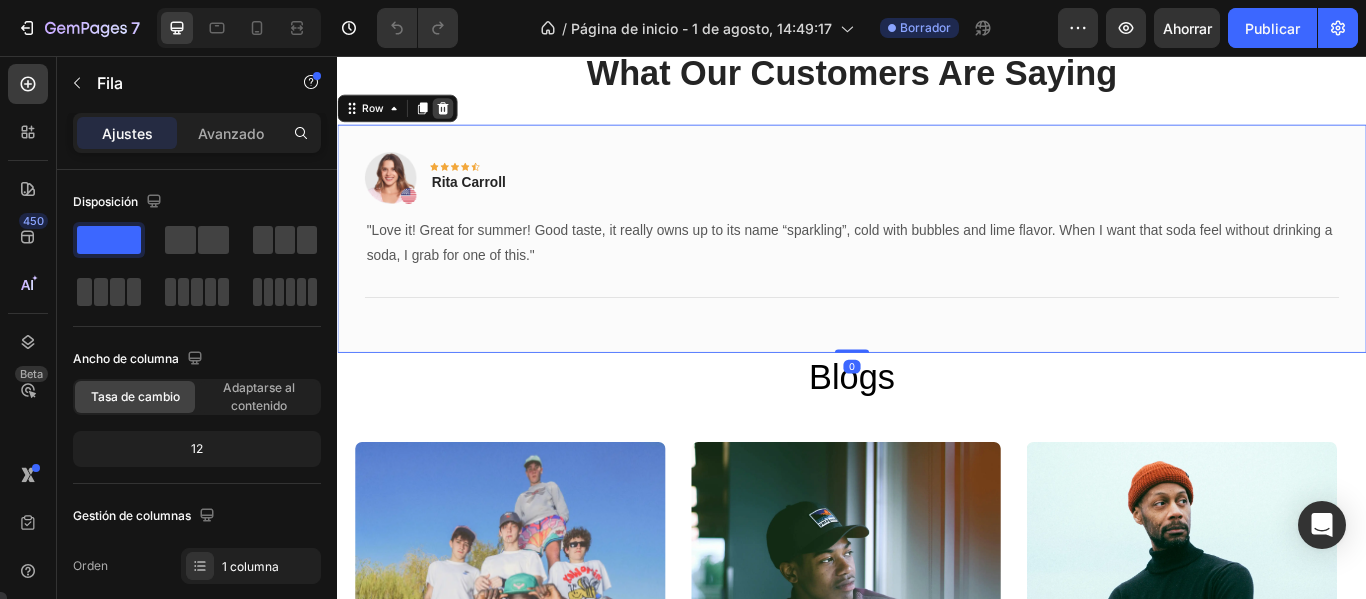 click 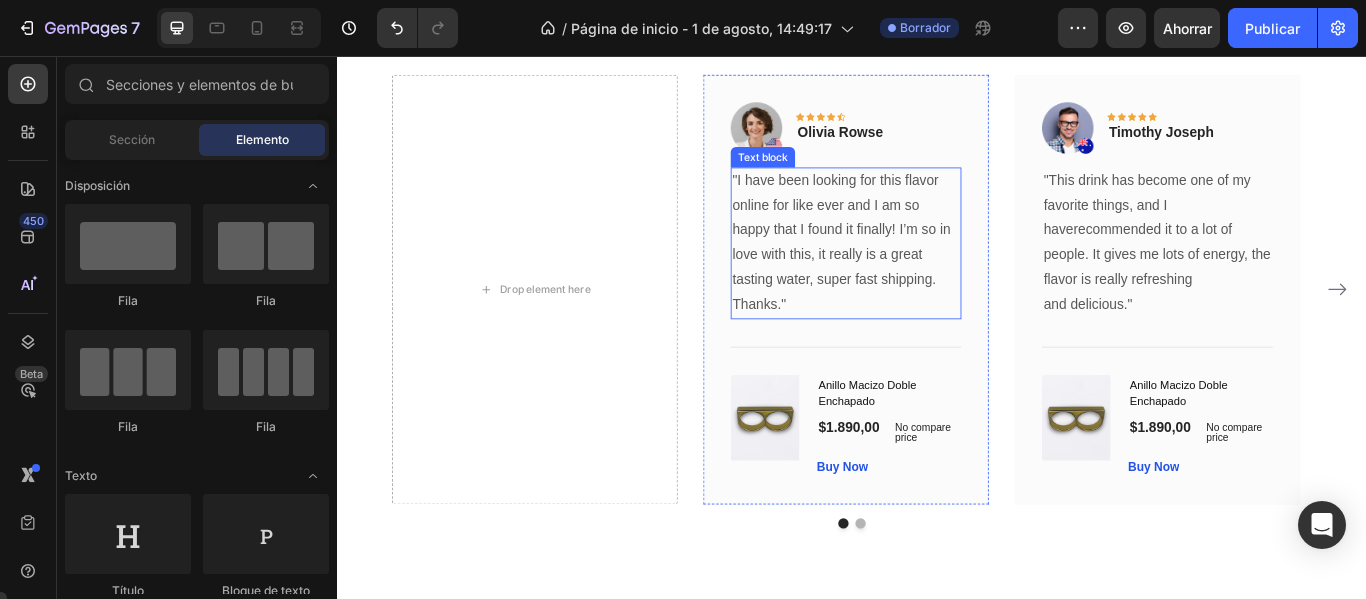 scroll, scrollTop: 6001, scrollLeft: 0, axis: vertical 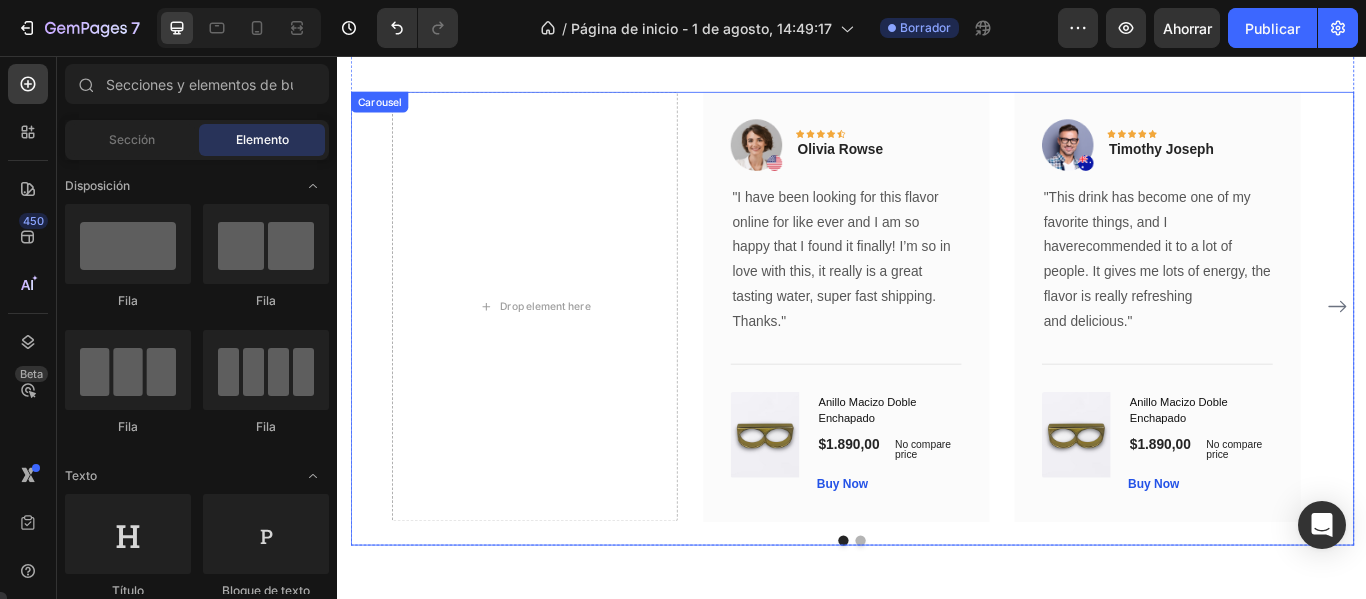 click at bounding box center (947, 621) 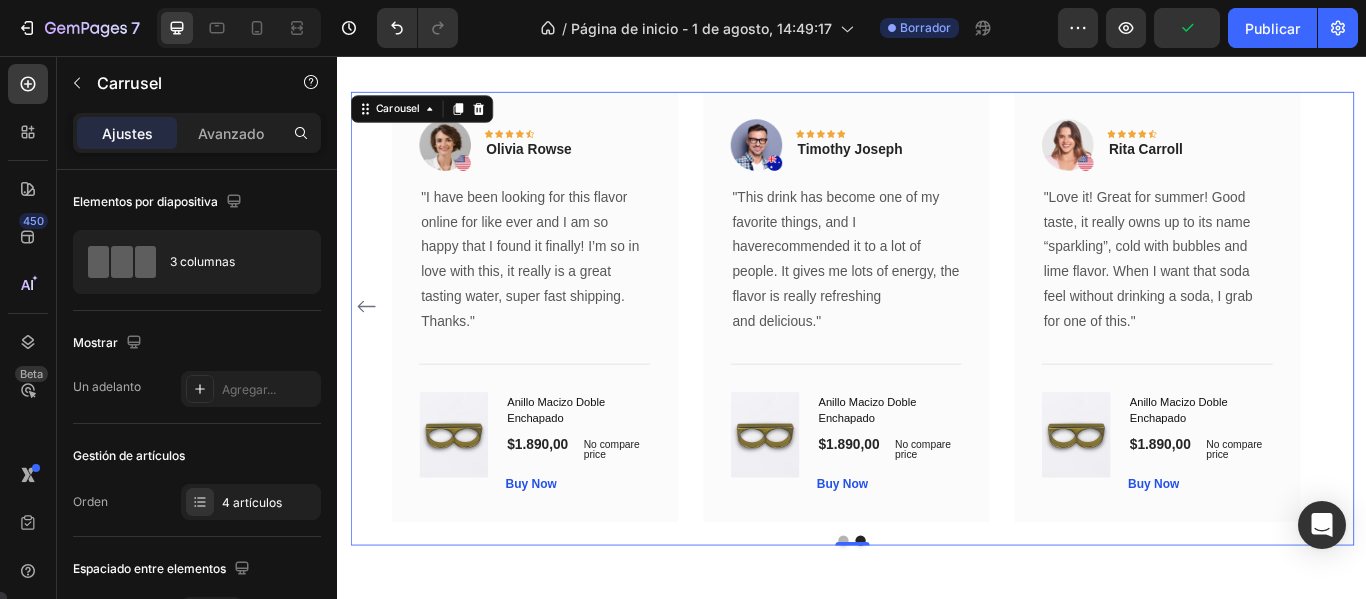 click at bounding box center [927, 621] 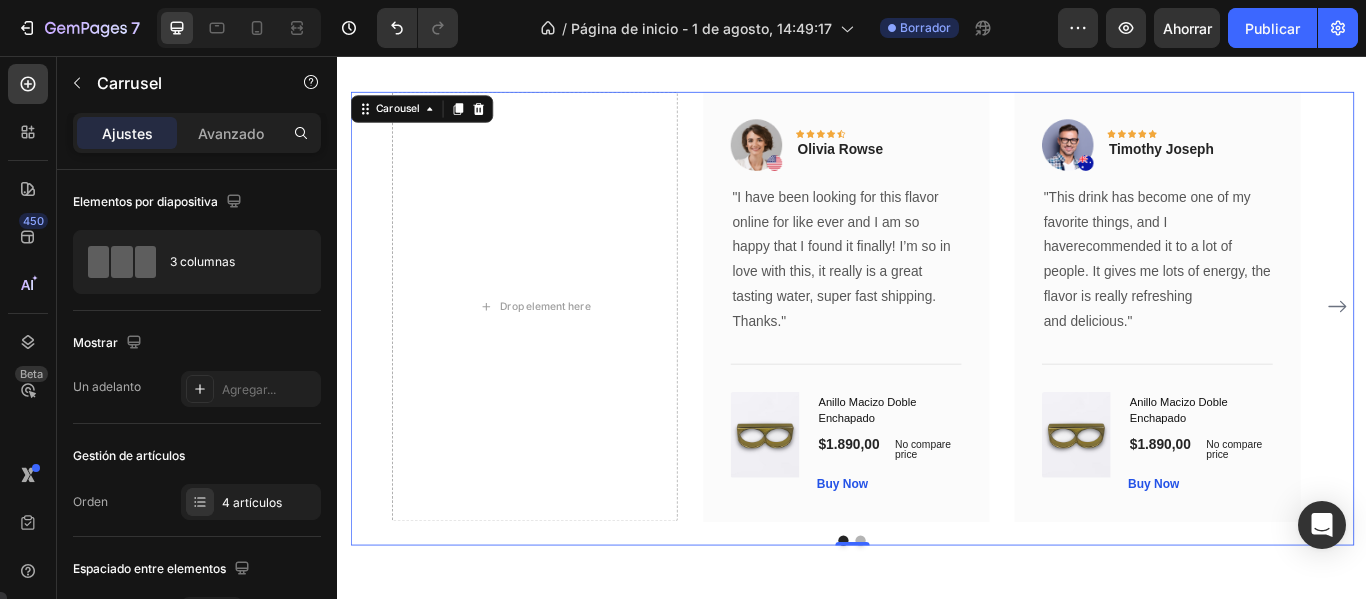 click at bounding box center (947, 621) 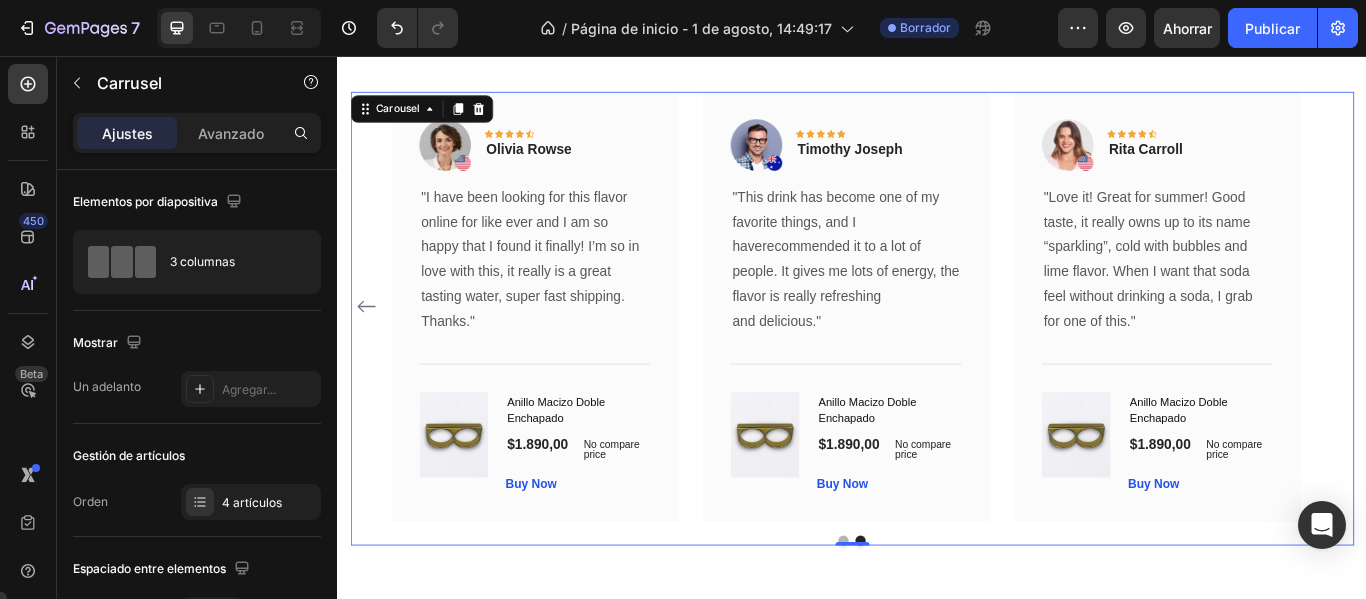 click at bounding box center (937, 621) 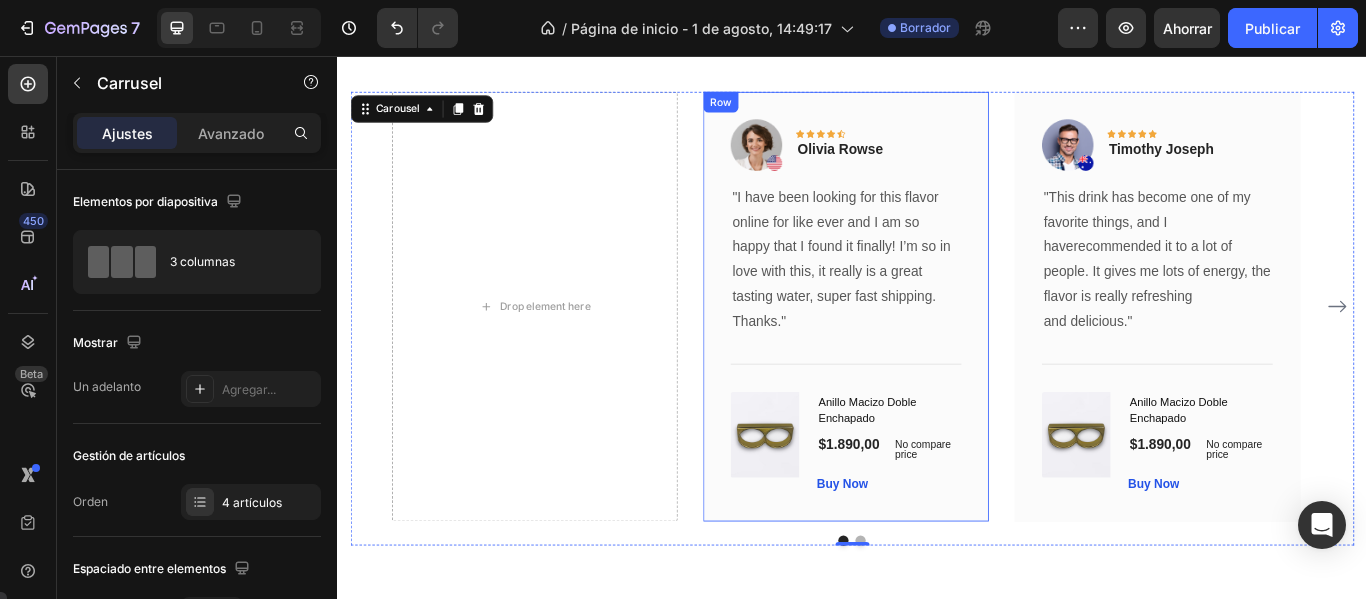 click on "Image
Icon
Icon
Icon
Icon
Icon Row Olivia Rowse Text block Row "I have been looking for this flavor online for like ever and I am so happy that I found it finally! I’m so in love with this, it really is a great tasting water, super fast shipping.  Thanks." Text block                Title Line (P) Images & Gallery Anillo Macizo Doble Enchapado (P) Title $1.890,00 (P) Price (P) Price No compare price (P) Price Row Buy Now (P) Cart Button Product Row" at bounding box center [929, 348] 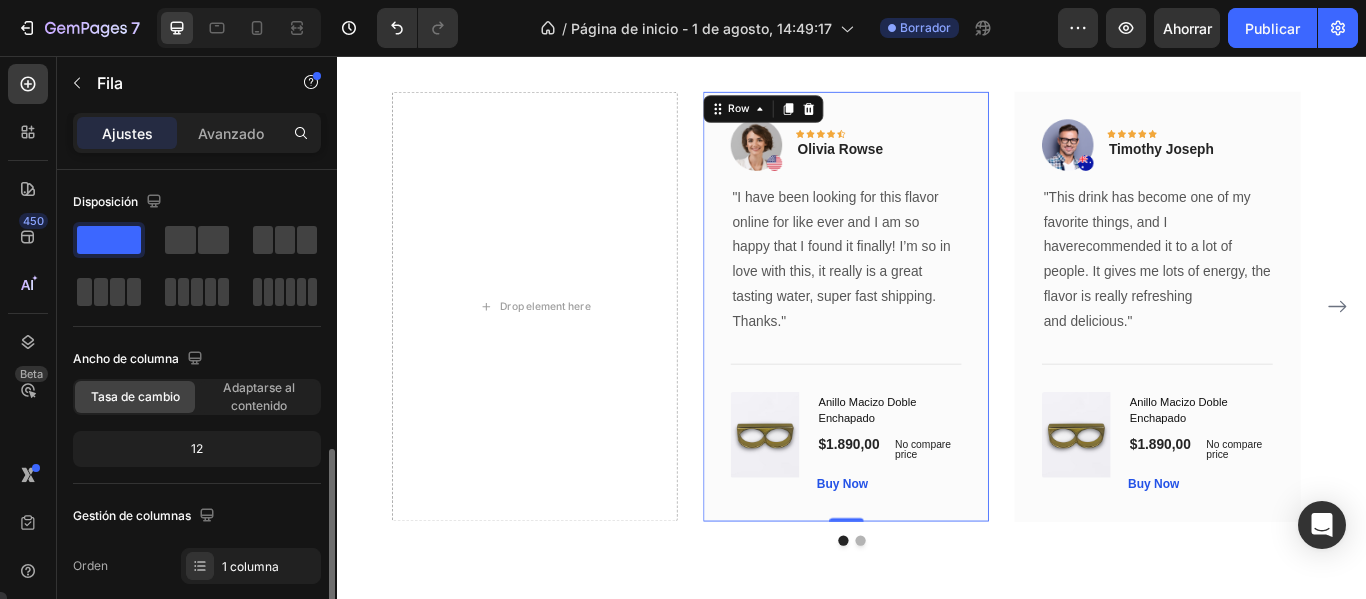 scroll, scrollTop: 200, scrollLeft: 0, axis: vertical 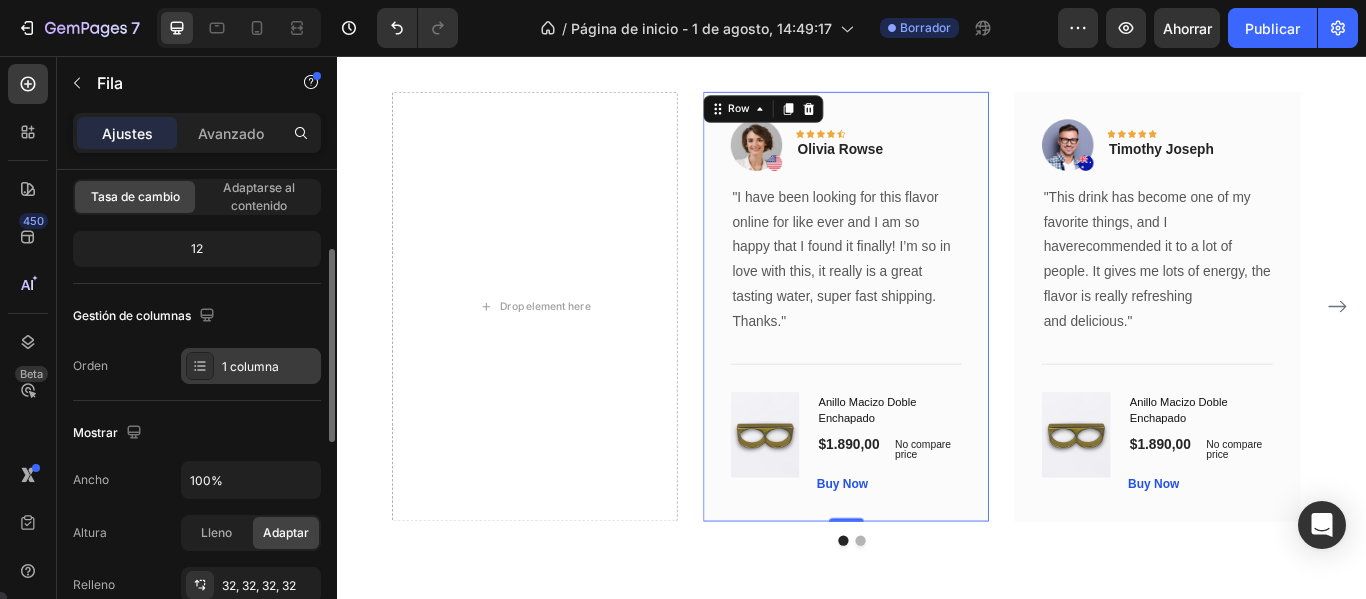 click at bounding box center [200, 366] 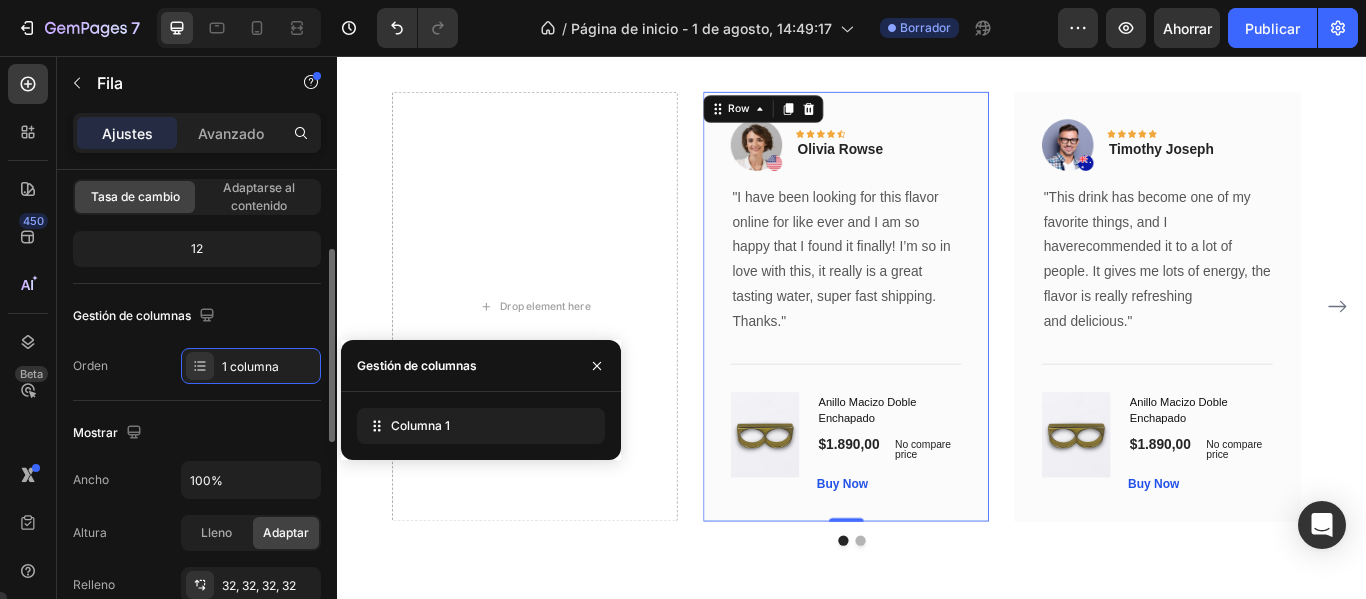 click on "Mostrar" at bounding box center (197, 433) 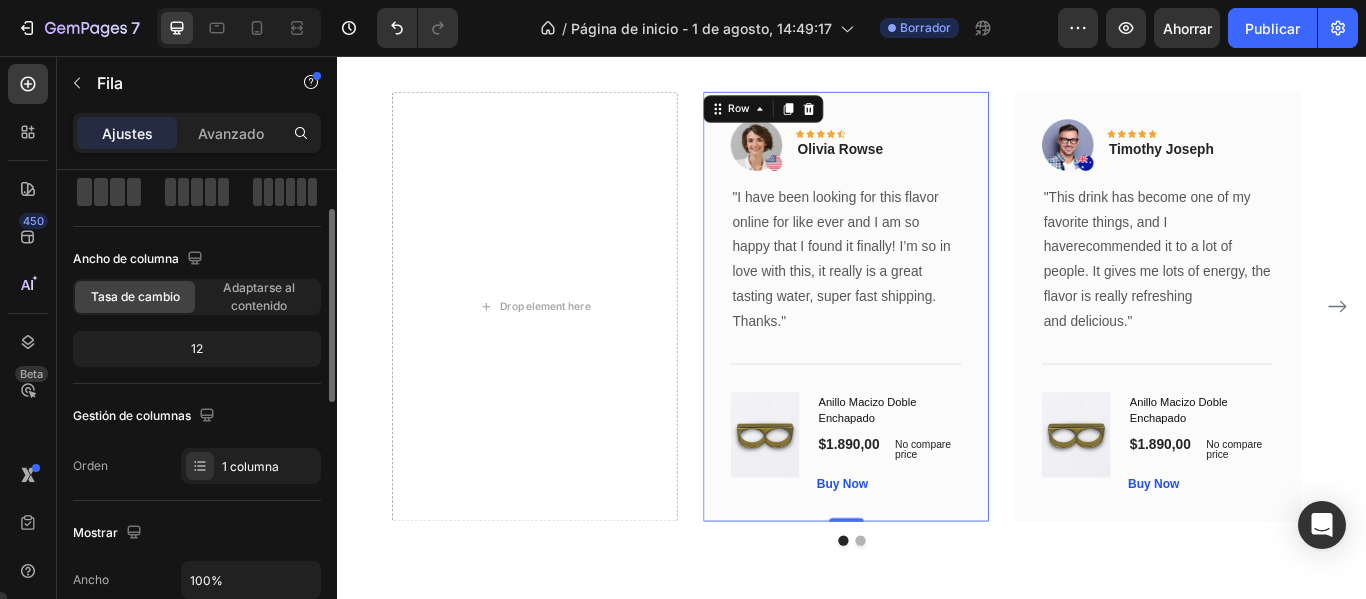 scroll, scrollTop: 200, scrollLeft: 0, axis: vertical 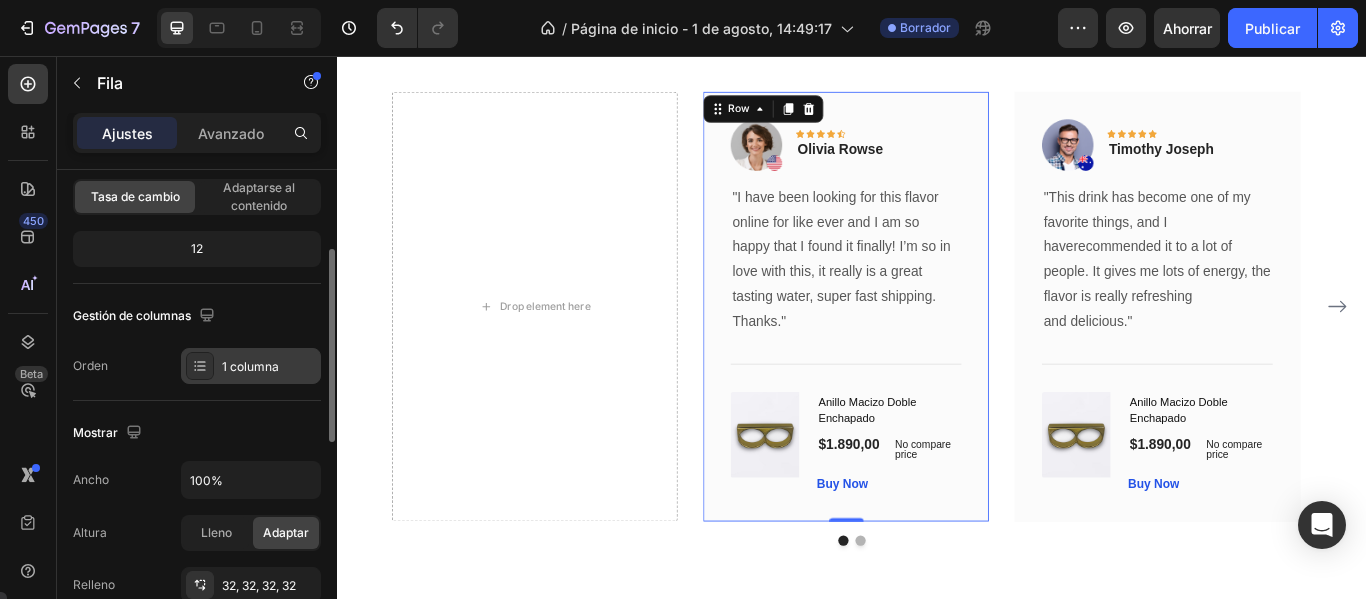 click on "1 columna" at bounding box center (251, 366) 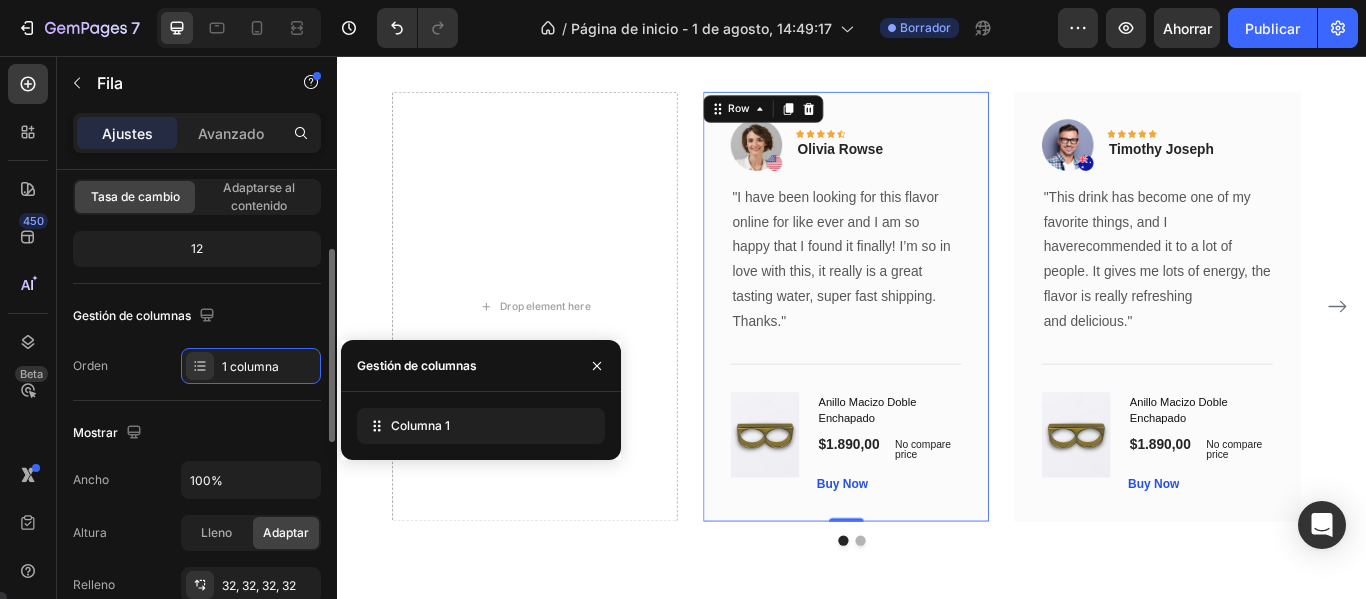 click on "Mostrar" at bounding box center (197, 433) 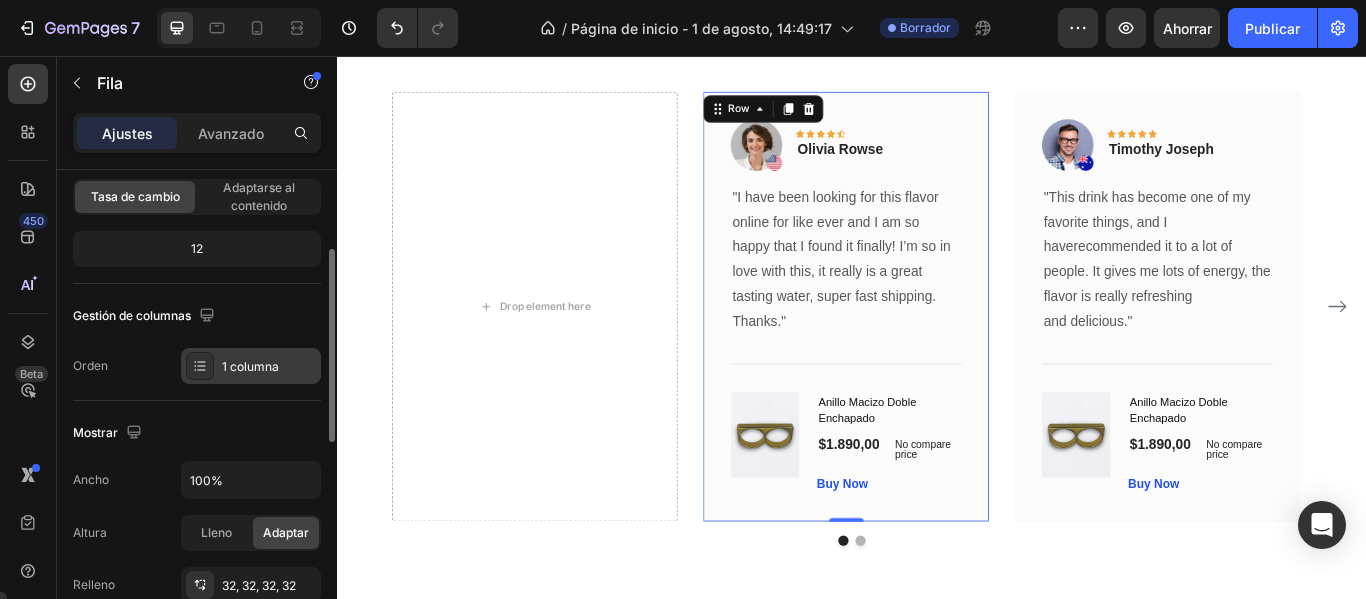 click on "1 columna" at bounding box center (269, 367) 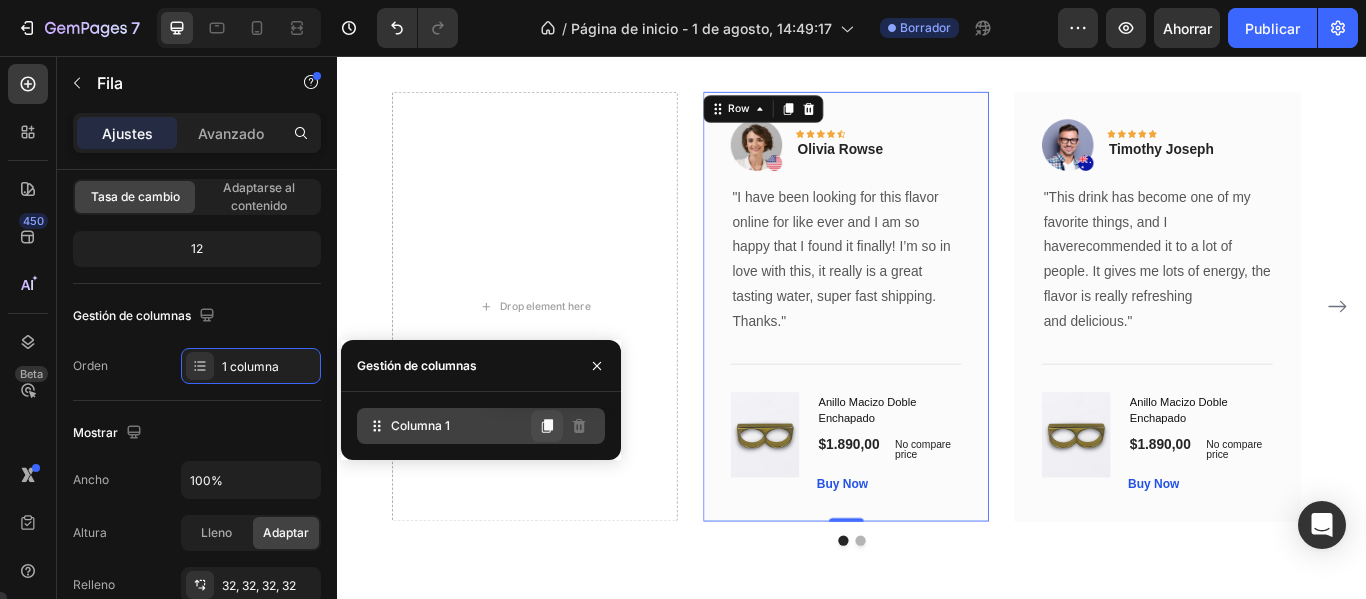 click 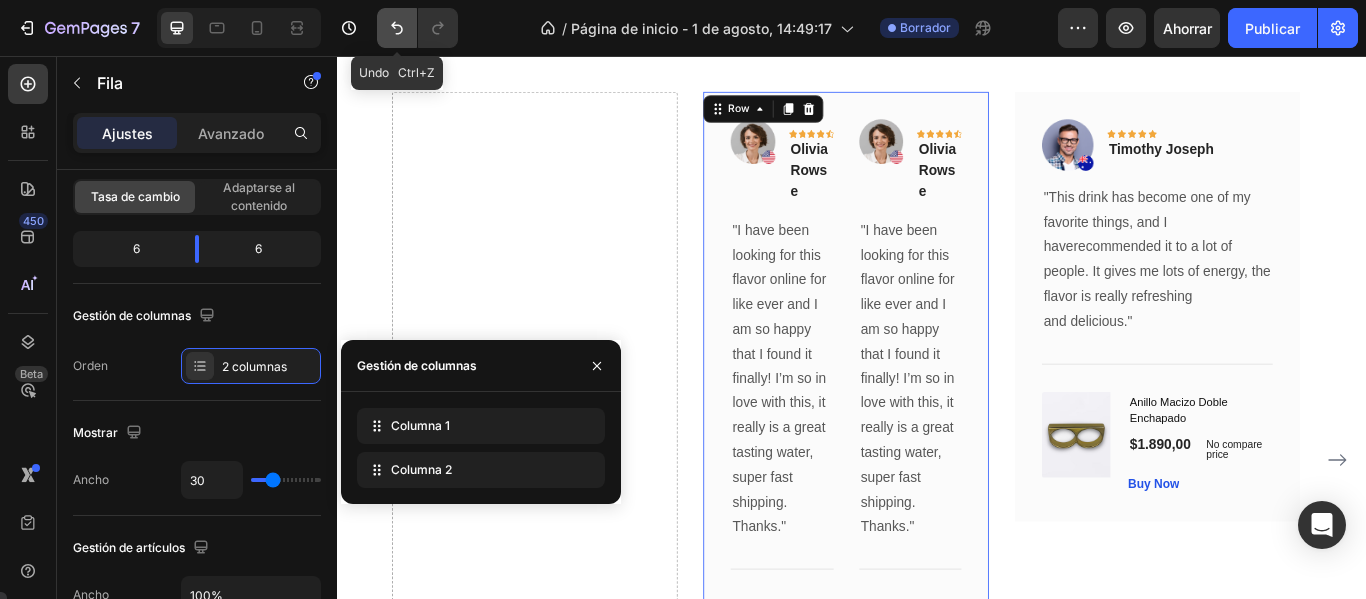 click 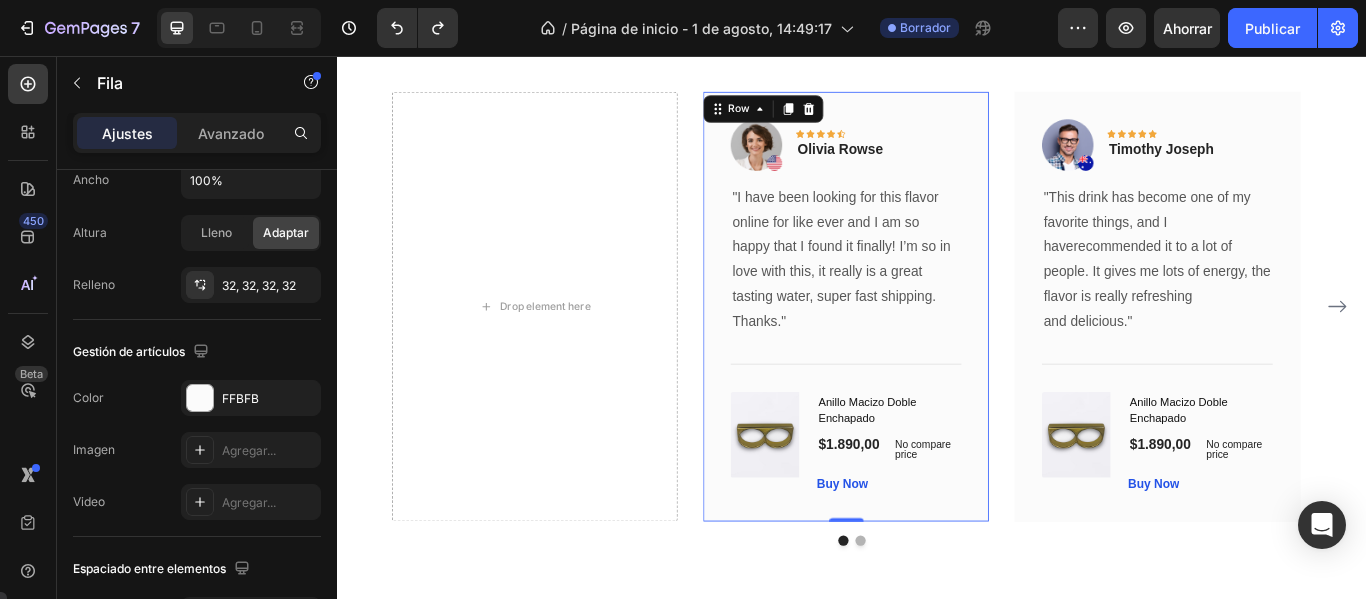 scroll, scrollTop: 734, scrollLeft: 0, axis: vertical 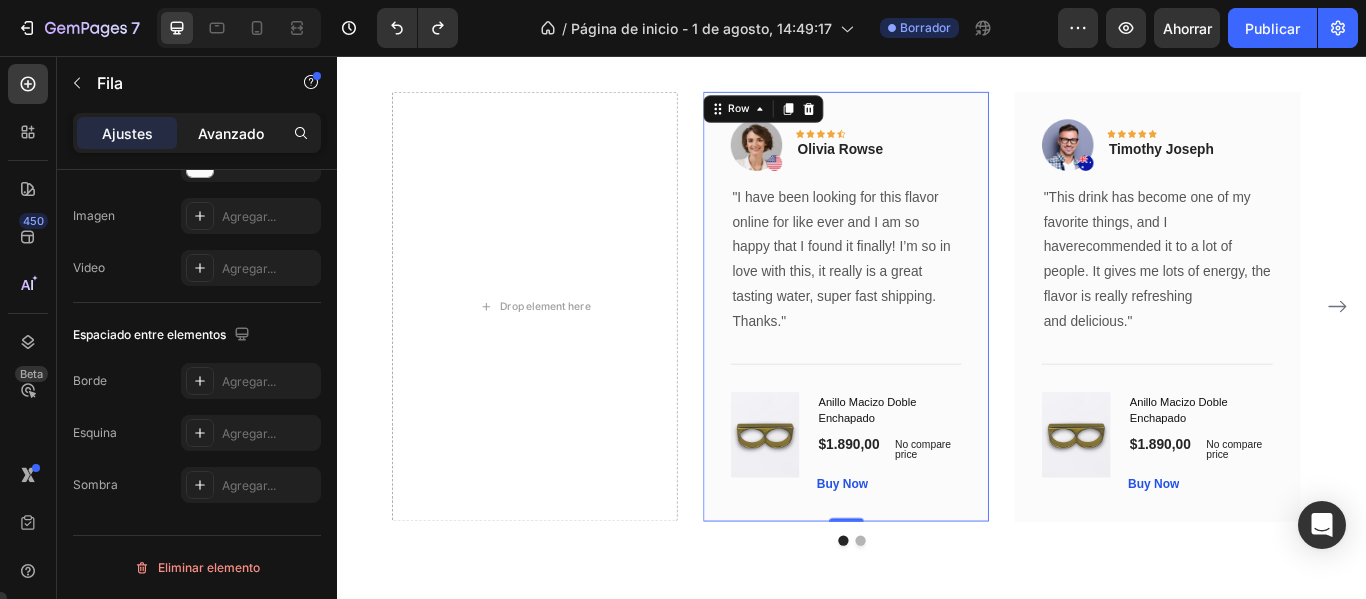 click on "Avanzado" at bounding box center (231, 133) 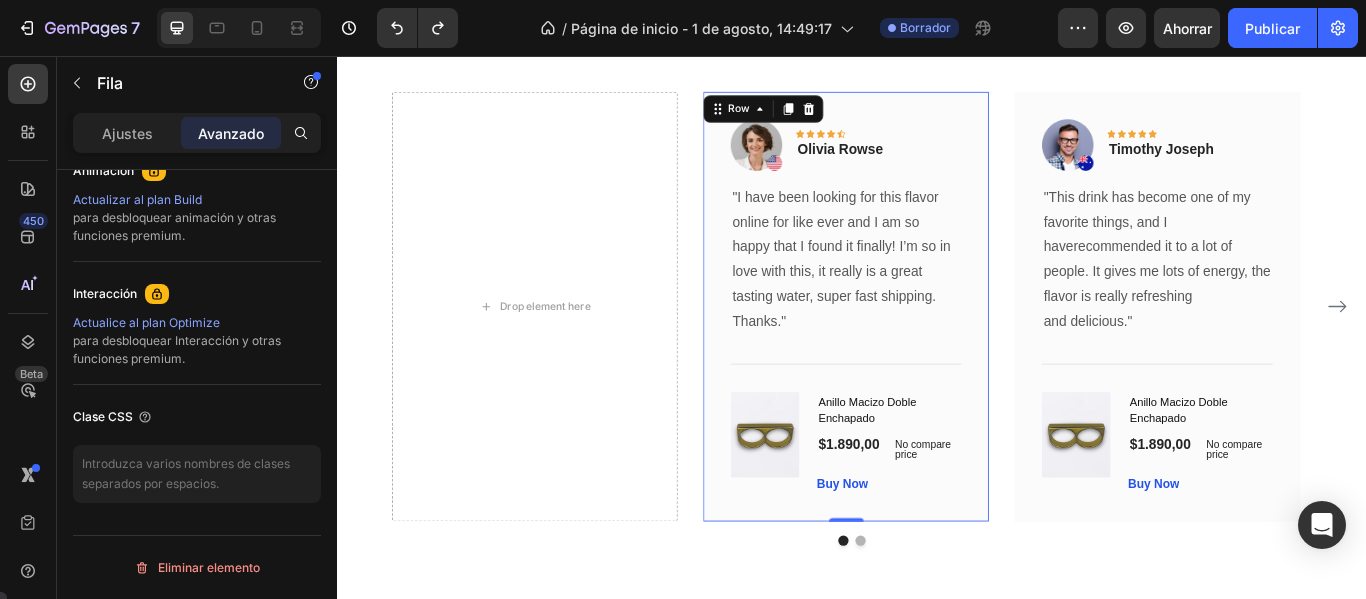 scroll, scrollTop: 202, scrollLeft: 0, axis: vertical 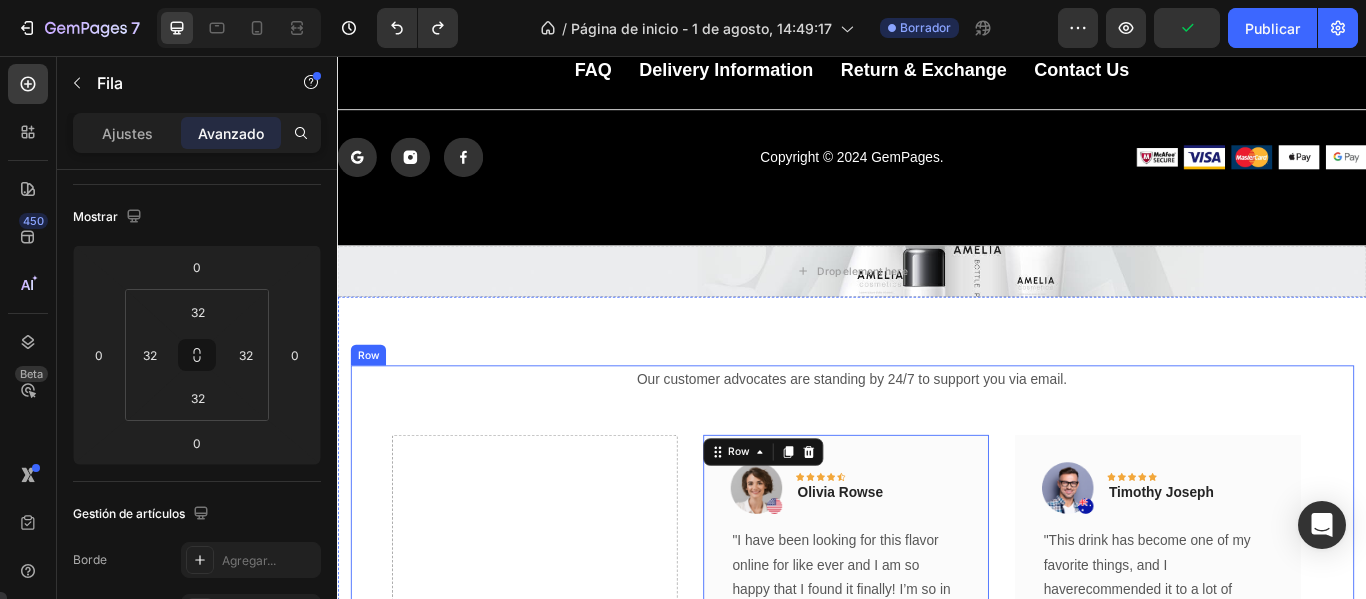 click on "Our customer advocates are standing by 24/7 to support you via email. Text block
Drop element here Image
Icon
Icon
Icon
Icon
Icon Row Olivia Rowse Text block Row "I have been looking for this flavor online for like ever and I am so happy that I found it finally! I’m so in love with this, it really is a great tasting water, super fast shipping.  Thanks." Text block                Title Line (P) Images & Gallery Anillo Macizo Doble Enchapado (P) Title $1.890,00 (P) Price (P) Price No compare price (P) Price Row Buy Now (P) Cart Button Product Row   0 Image
Icon
Icon
Icon
Icon
Icon Row Timothy Joseph Text block Row "This drink has become one of my favorite things, and I haverecommended it to a lot of people. It gives me lots of energy, the flavor is really refreshing  and delicious." Text block                Title" at bounding box center [937, 722] 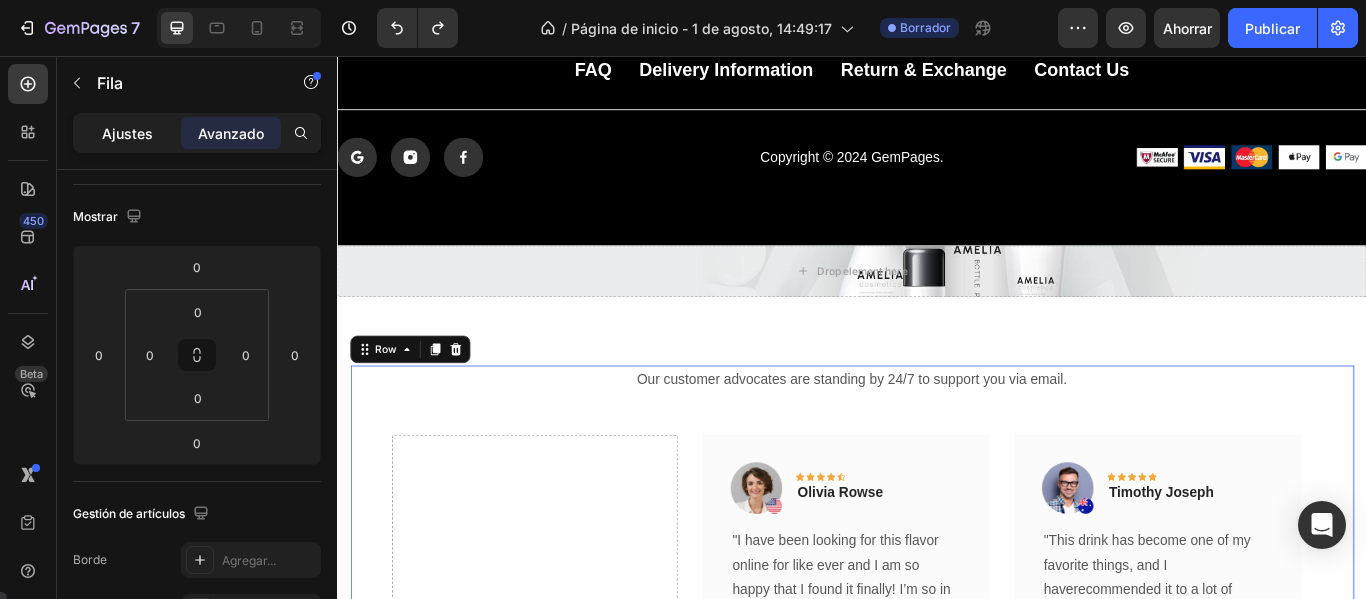 click on "Ajustes" 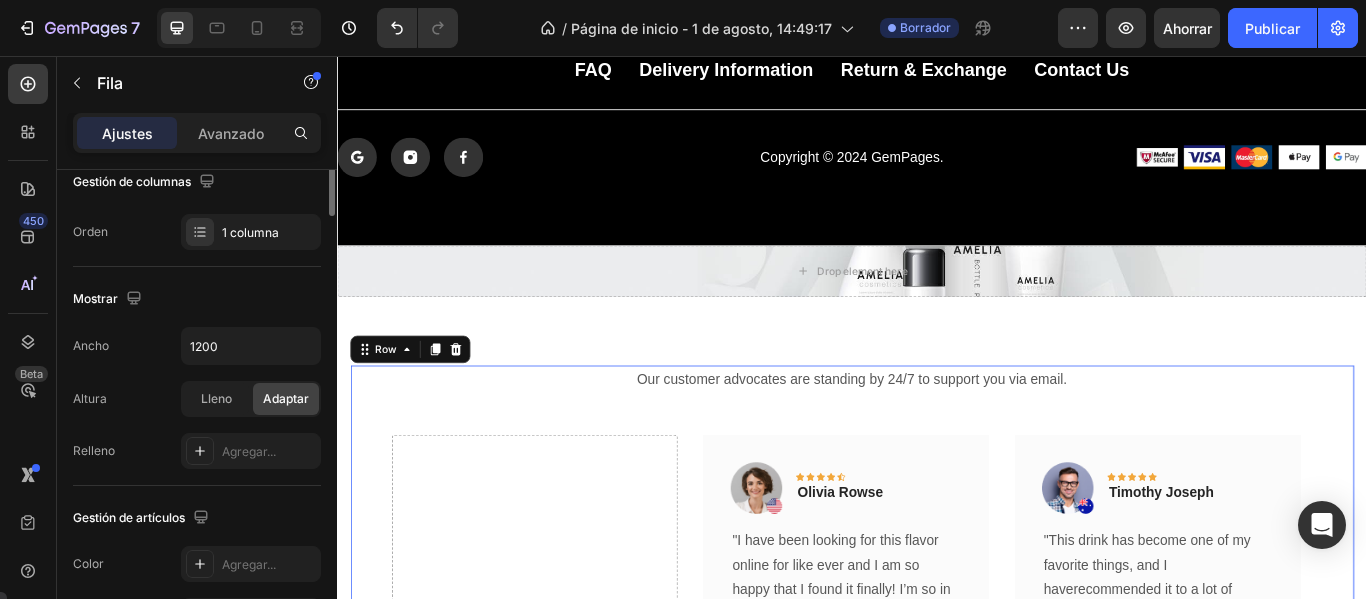 scroll, scrollTop: 134, scrollLeft: 0, axis: vertical 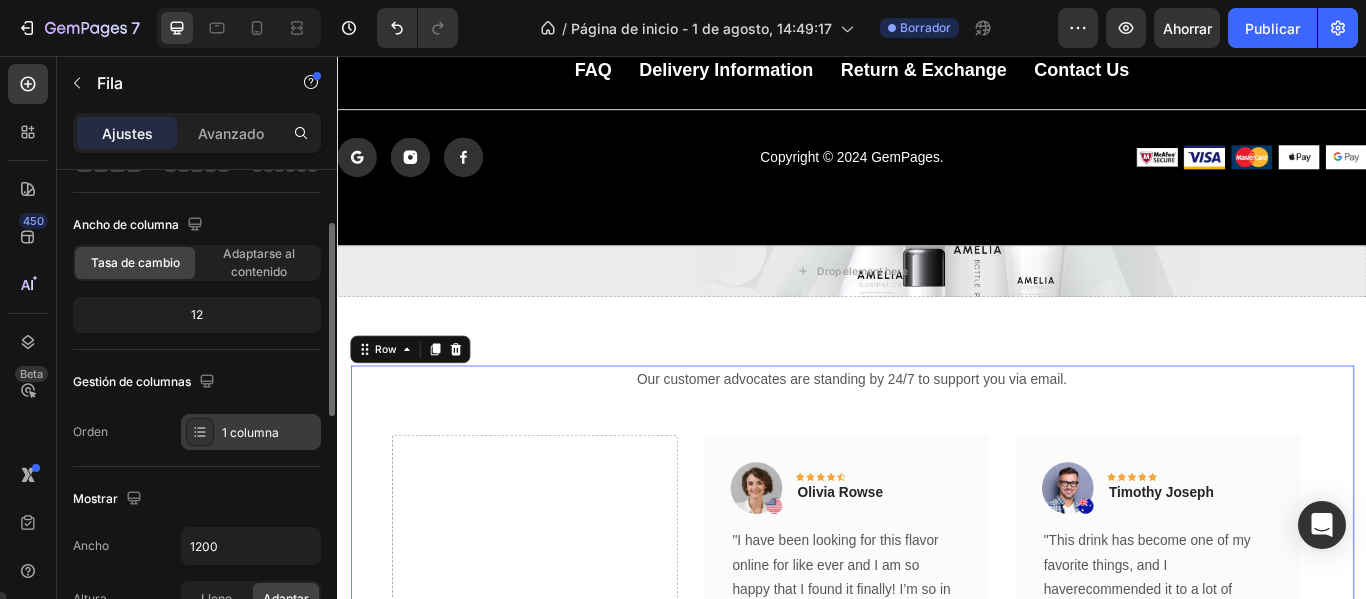 click on "1 columna" at bounding box center [250, 432] 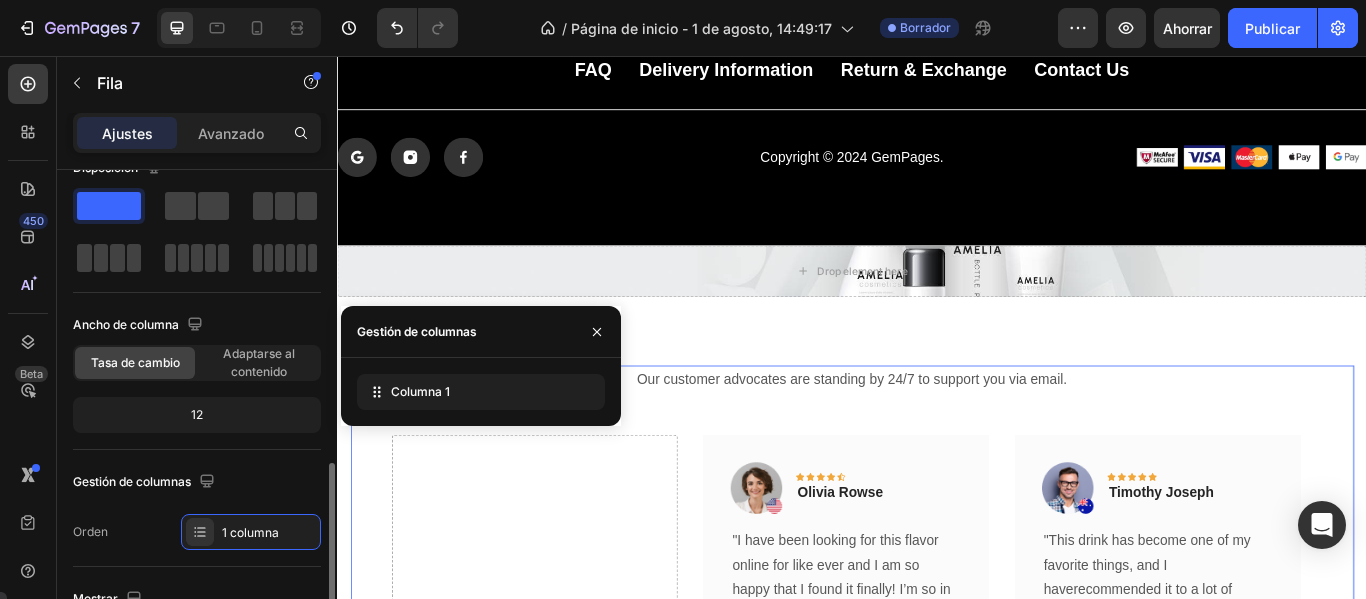 scroll, scrollTop: 234, scrollLeft: 0, axis: vertical 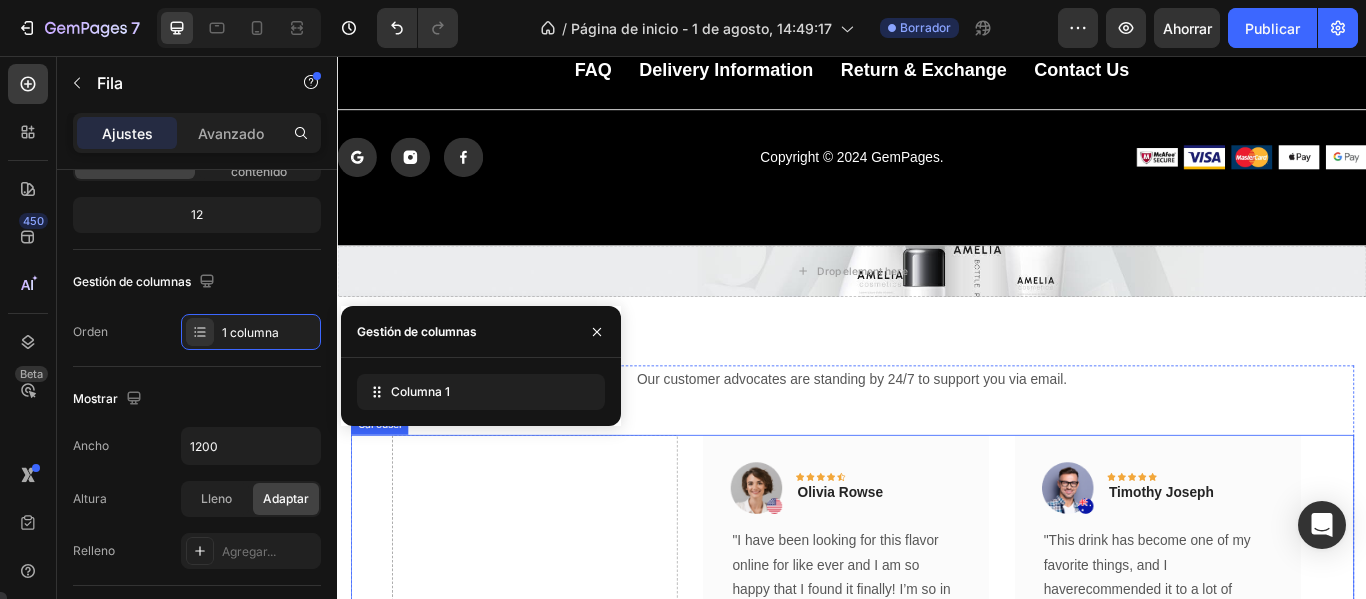 click on "Drop element here" at bounding box center (566, 748) 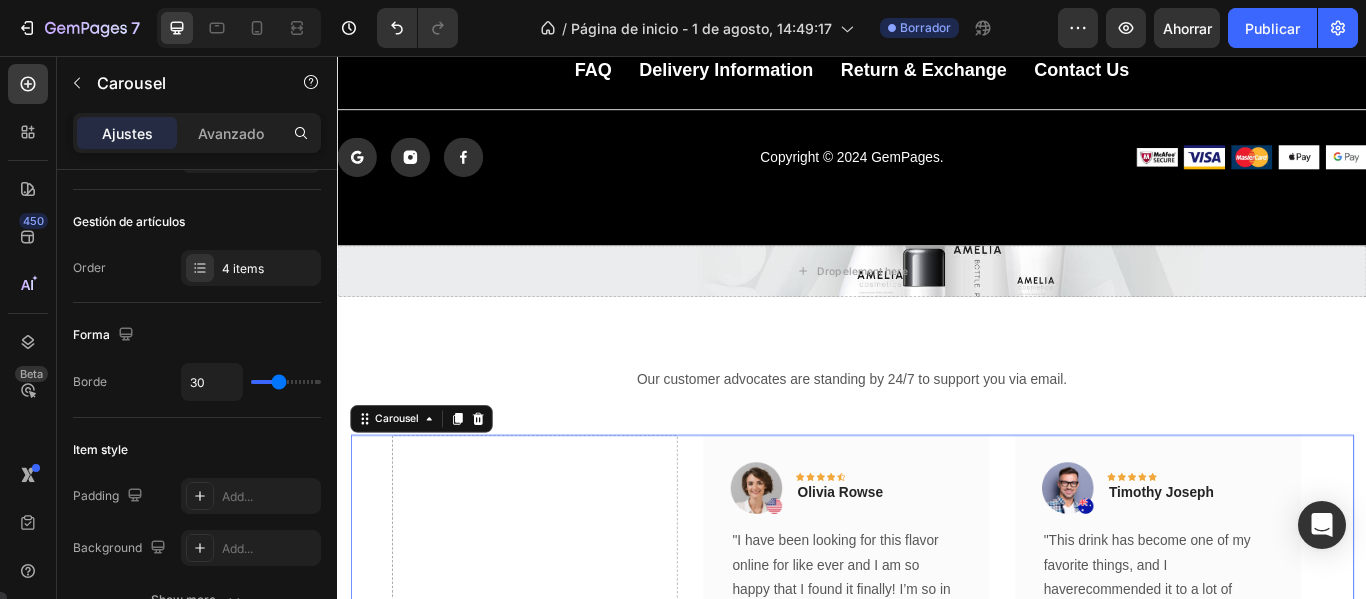 scroll, scrollTop: 0, scrollLeft: 0, axis: both 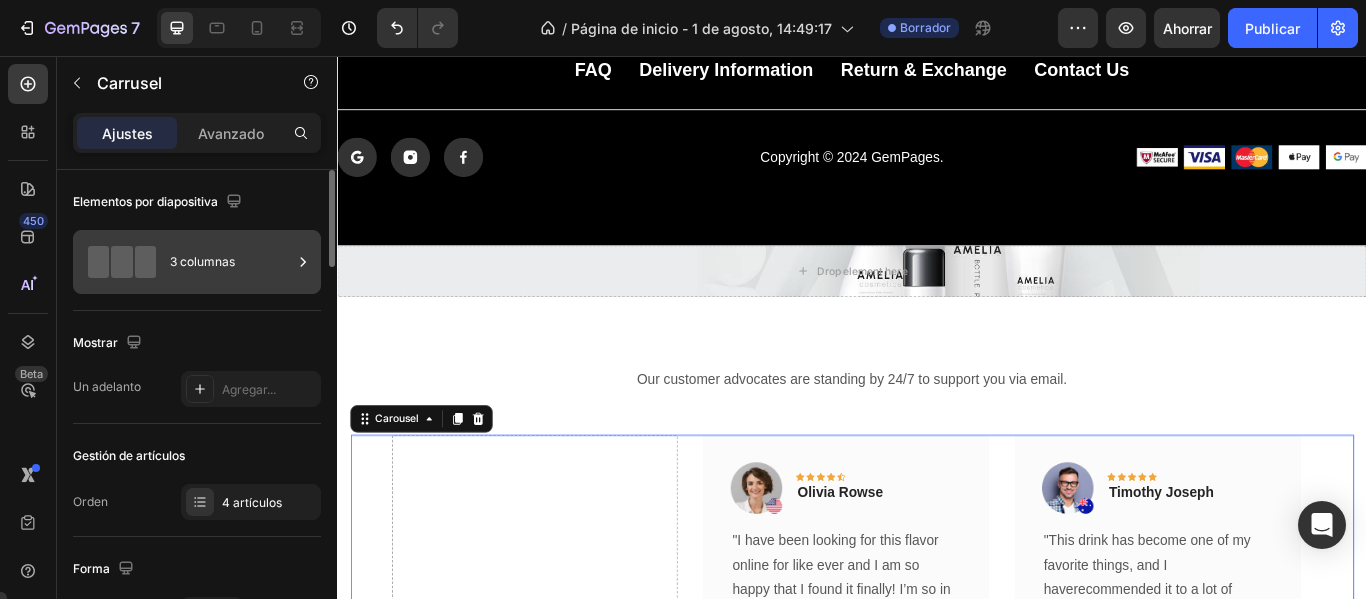 click on "3 columnas" at bounding box center (231, 262) 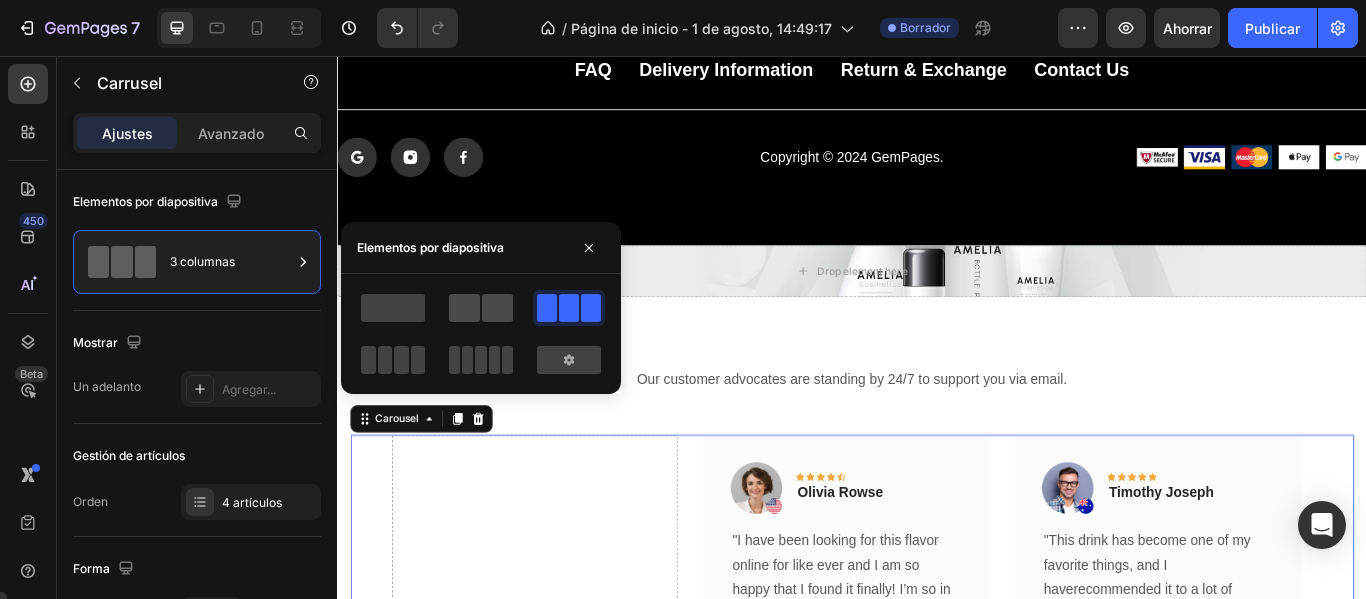 click 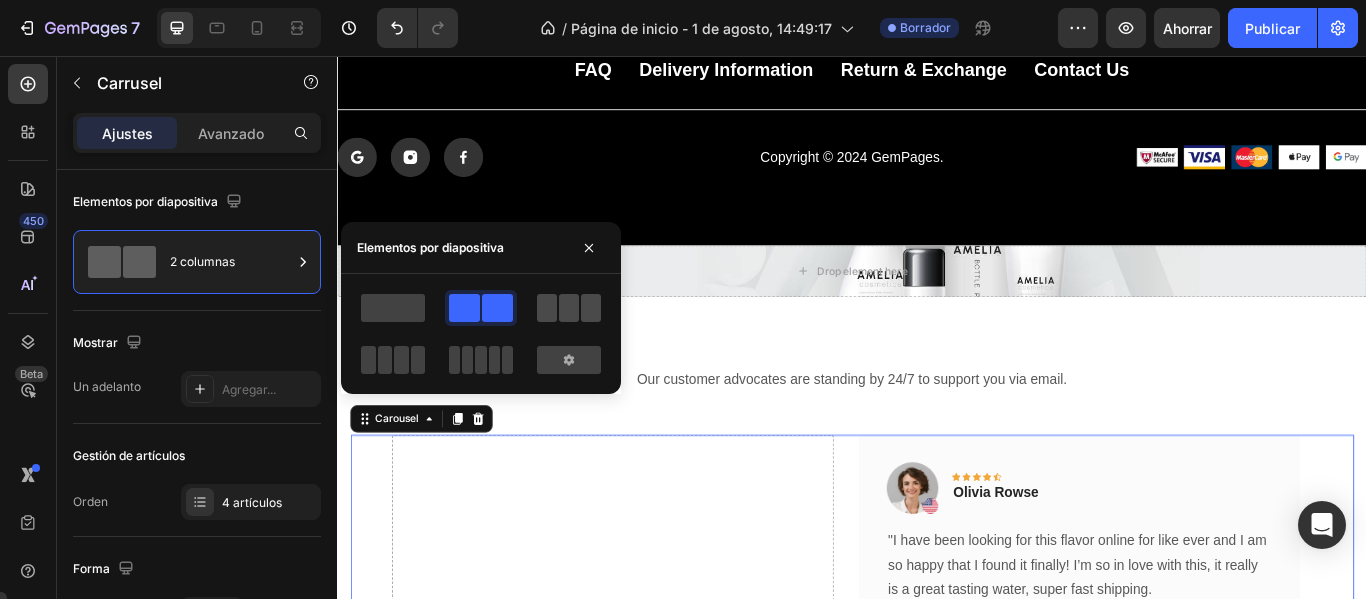 click 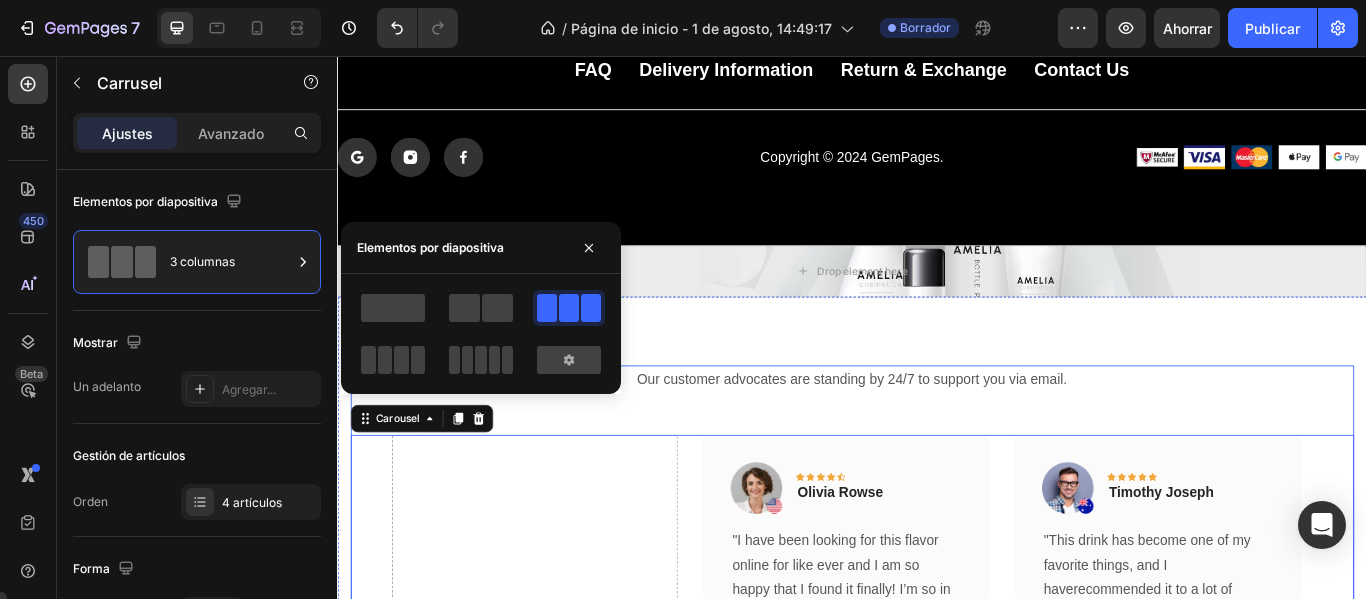 click on "Our customer advocates are standing by 24/7 to support you via email. Text block
Drop element here Image
Icon
Icon
Icon
Icon
Icon Row Olivia Rowse Text block Row "I have been looking for this flavor online for like ever and I am so happy that I found it finally! I’m so in love with this, it really is a great tasting water, super fast shipping.  Thanks." Text block                Title Line (P) Images & Gallery Anillo Macizo Doble Enchapado (P) Title $1.890,00 (P) Price (P) Price No compare price (P) Price Row Buy Now (P) Cart Button Product Row Image
Icon
Icon
Icon
Icon
Icon Row Timothy Joseph Text block Row "This drink has become one of my favorite things, and I haverecommended it to a lot of people. It gives me lots of energy, the flavor is really refreshing  and delicious." Text block                Title Line" at bounding box center (937, 722) 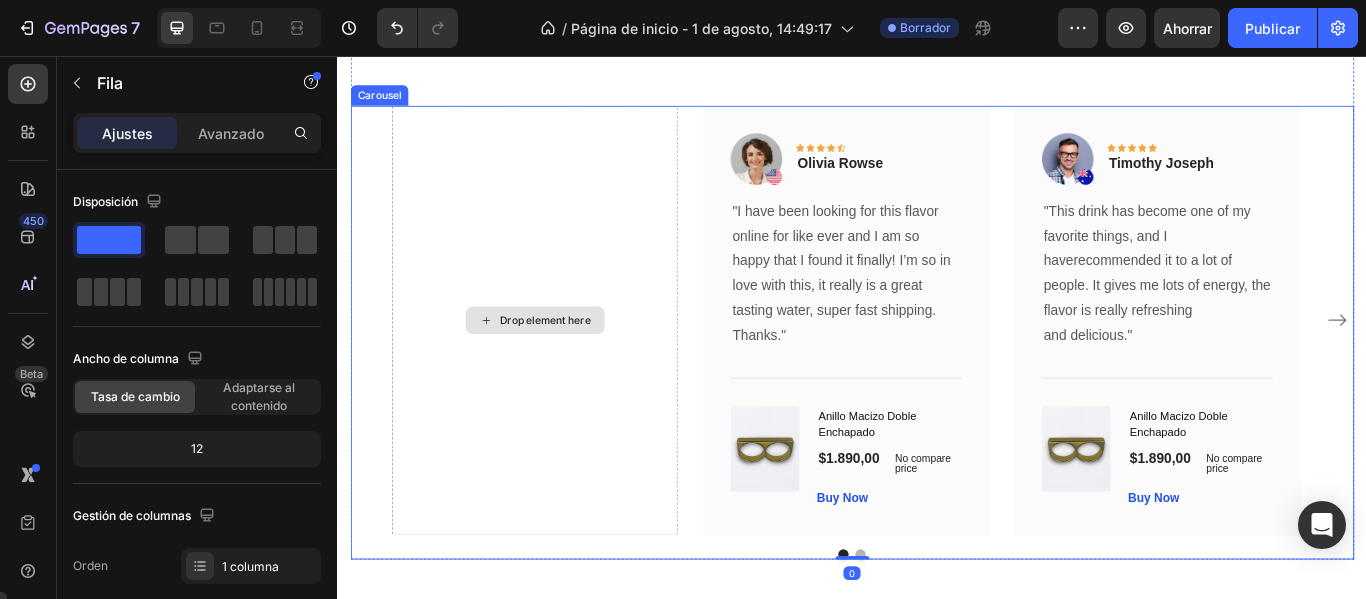 scroll, scrollTop: 6001, scrollLeft: 0, axis: vertical 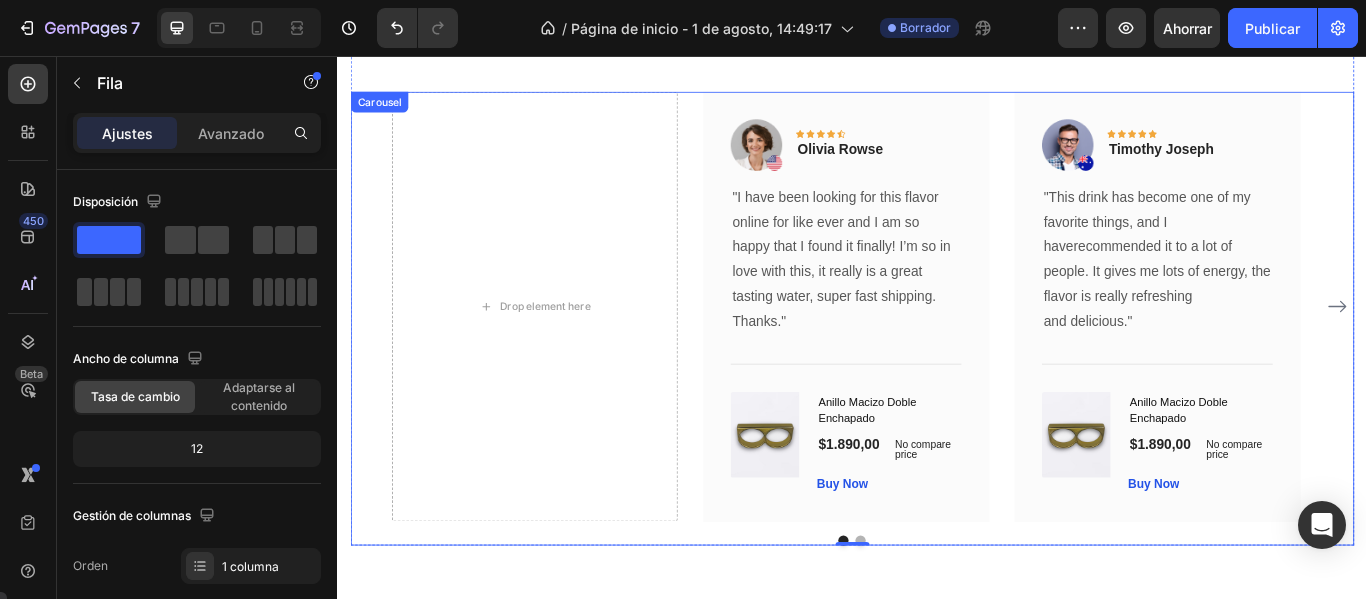 click on "Drop element here Image
Icon
Icon
Icon
Icon
Icon Row Olivia Rowse Text block Row "I have been looking for this flavor online for like ever and I am so happy that I found it finally! I’m so in love with this, it really is a great tasting water, super fast shipping.  Thanks." Text block                Title Line (P) Images & Gallery Anillo Macizo Doble Enchapado (P) Title $1.890,00 (P) Price (P) Price No compare price (P) Price Row Buy Now (P) Cart Button Product Row Image
Icon
Icon
Icon
Icon
Icon Row Timothy Joseph Text block Row "This drink has become one of my favorite things, and I haverecommended it to a lot of people. It gives me lots of energy, the flavor is really refreshing  and delicious." Text block                Title Line (P) Images & Gallery Anillo Macizo Doble Enchapado (P) Title $1.890,00 (P) Price (P) Price Row" at bounding box center (937, 348) 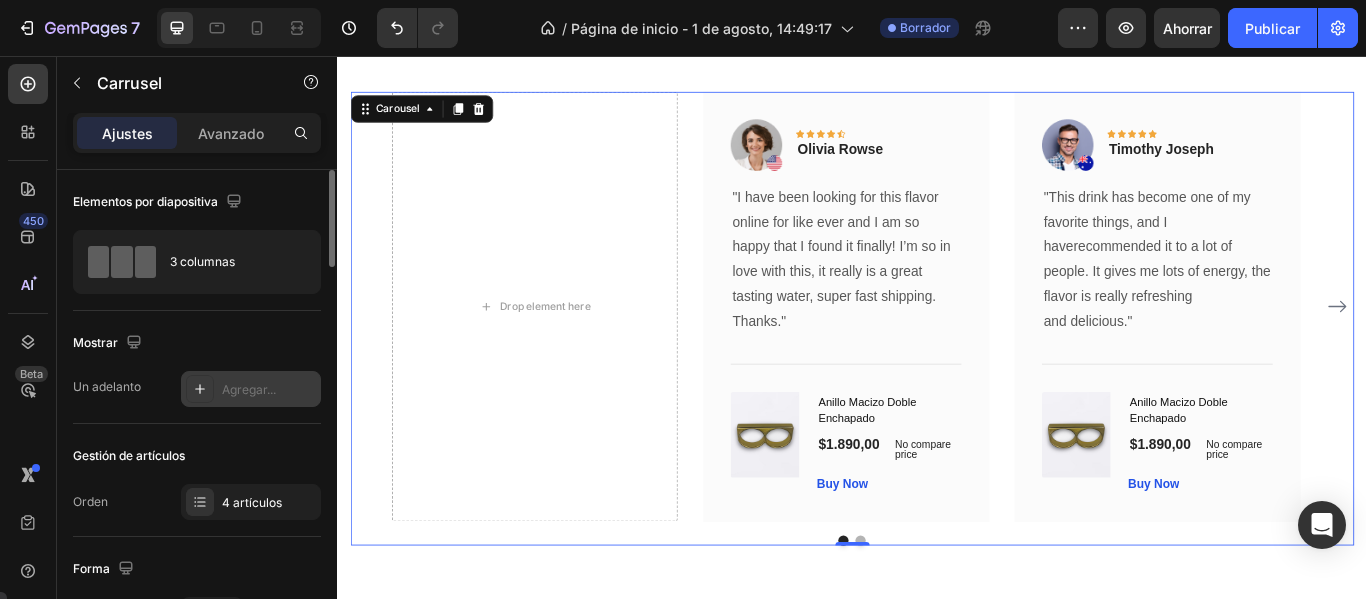 click on "Agregar..." at bounding box center [251, 389] 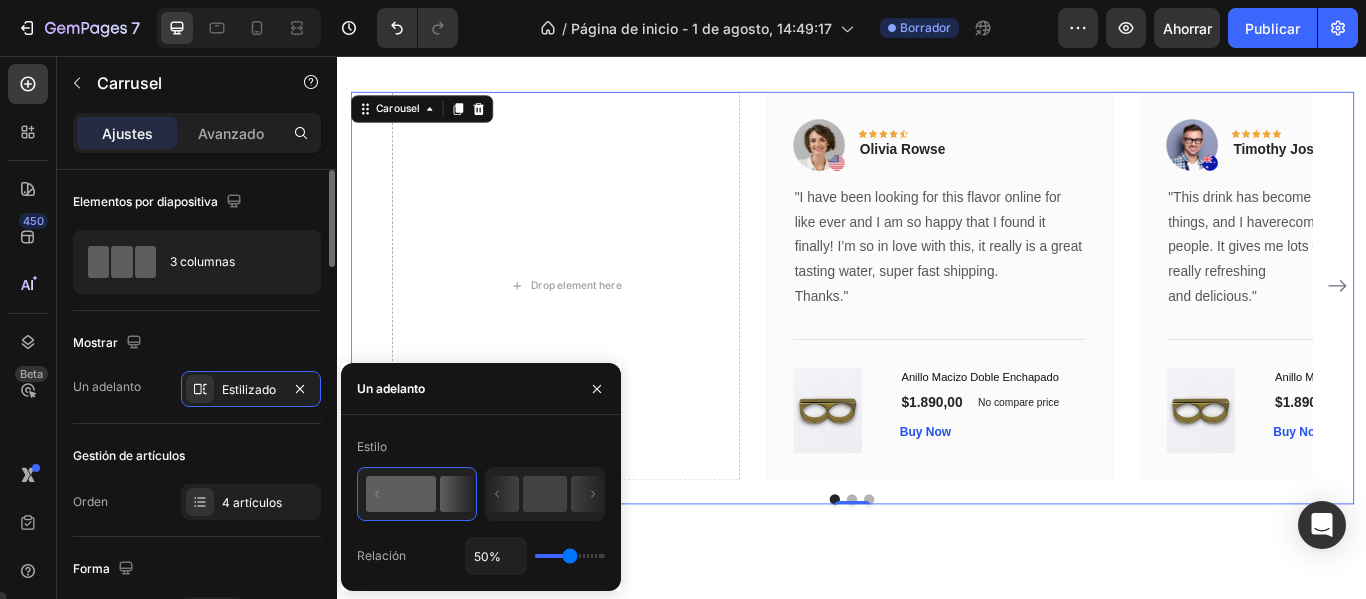 click on "Mostrar Un adelanto Estilizado" 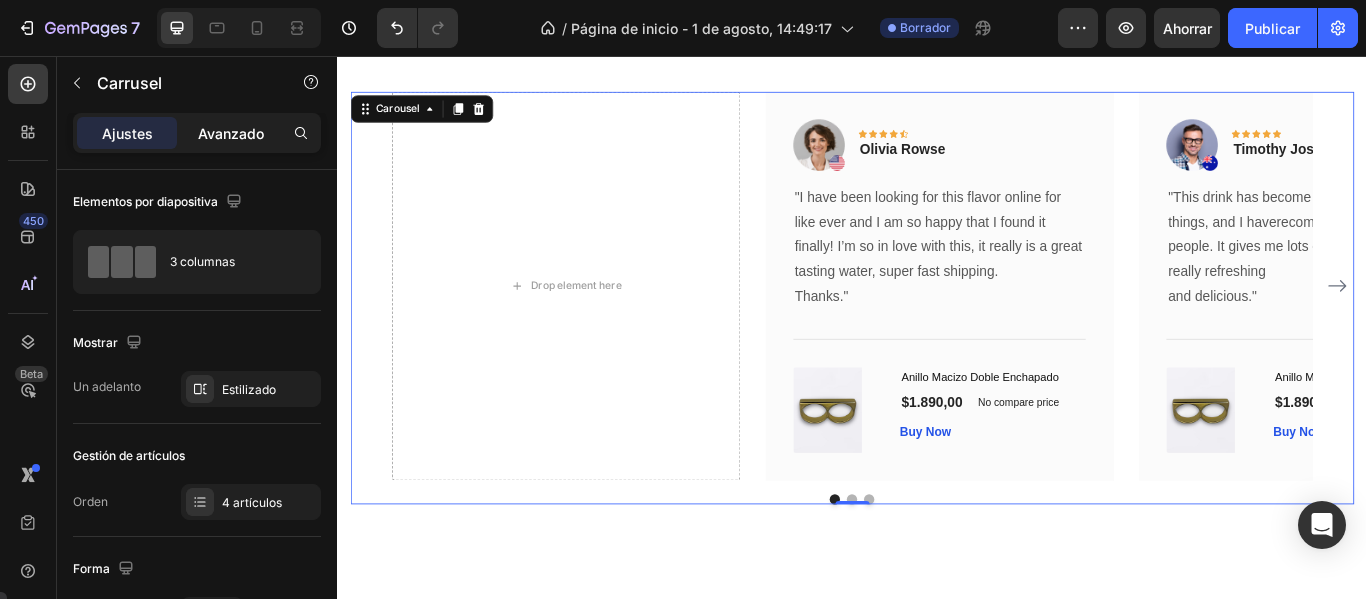 click on "Avanzado" at bounding box center (231, 133) 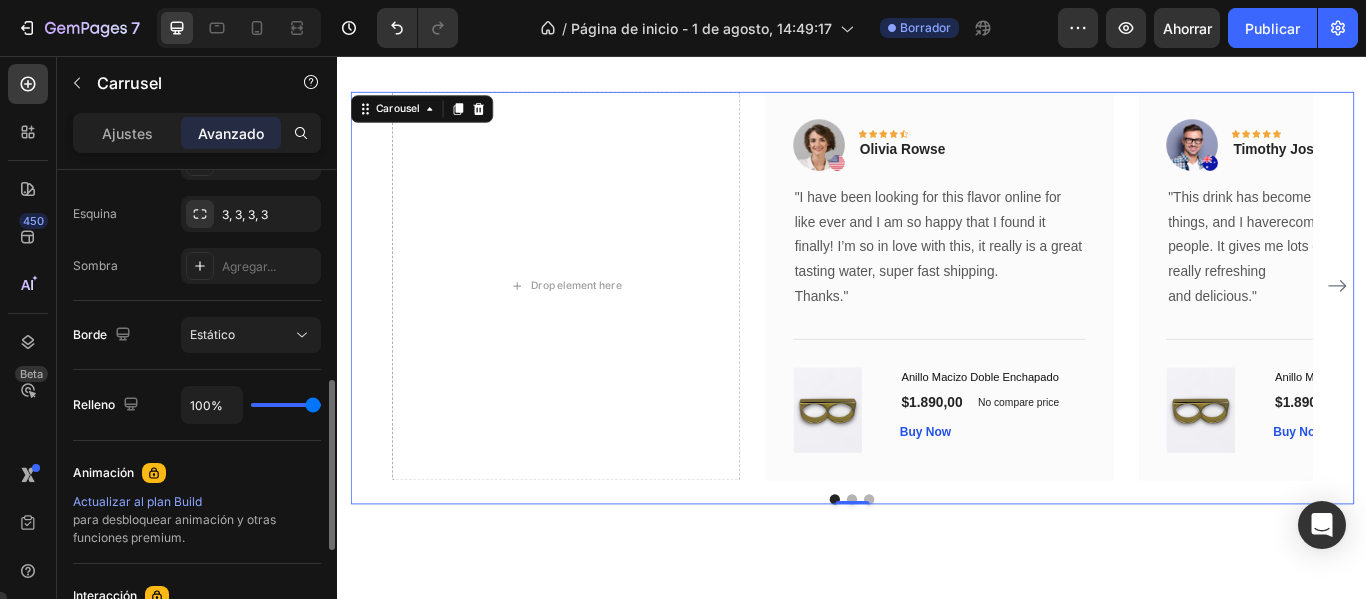 scroll, scrollTop: 500, scrollLeft: 0, axis: vertical 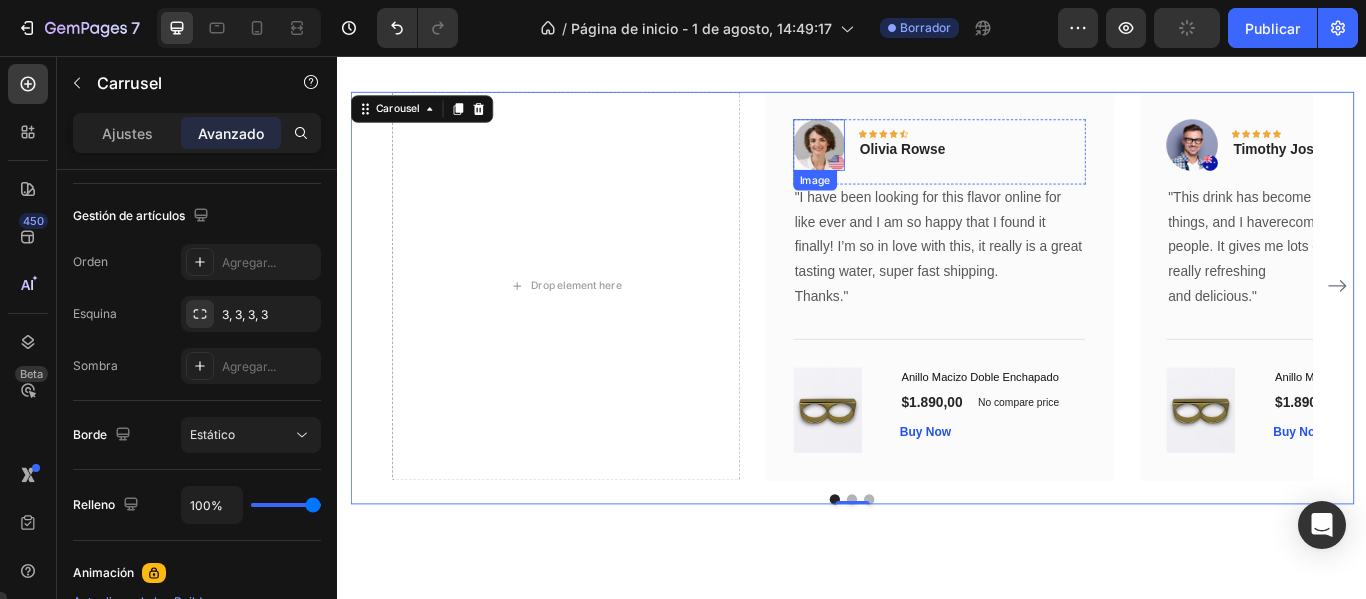click on "Image
Icon
Icon
Icon
Icon
Icon Row Olivia Rowse Text block Row "I have been looking for this flavor online for like ever and I am so happy that I found it finally! I’m so in love with this, it really is a great tasting water, super fast shipping.  Thanks." Text block                Title Line (P) Images & Gallery Anillo Macizo Doble Enchapado (P) Title $1.890,00 (P) Price (P) Price No compare price (P) Price Row Buy Now (P) Cart Button Product Row" at bounding box center (1039, 324) 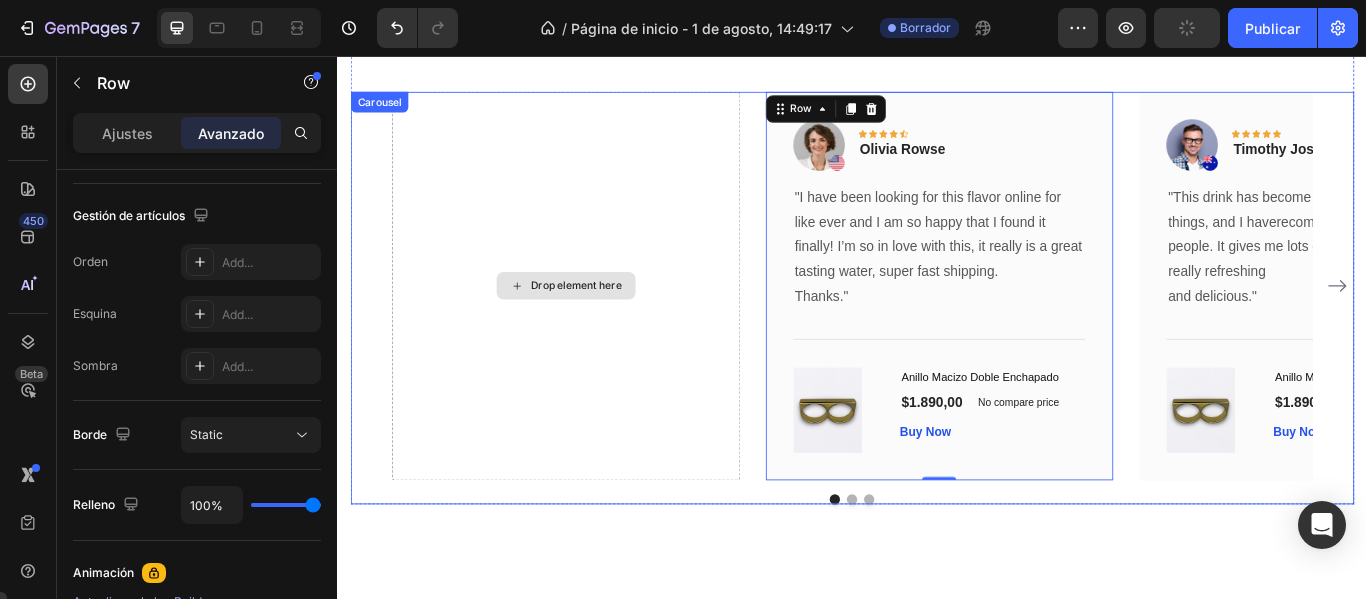 scroll, scrollTop: 0, scrollLeft: 0, axis: both 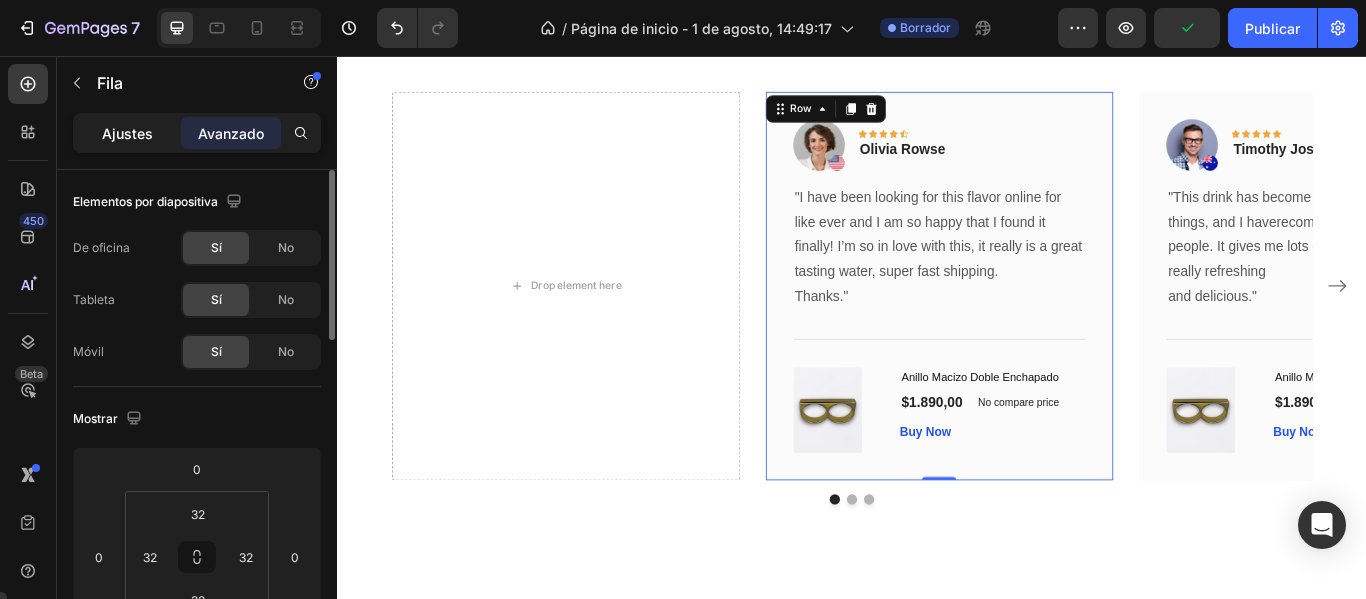 click on "Ajustes" at bounding box center (127, 133) 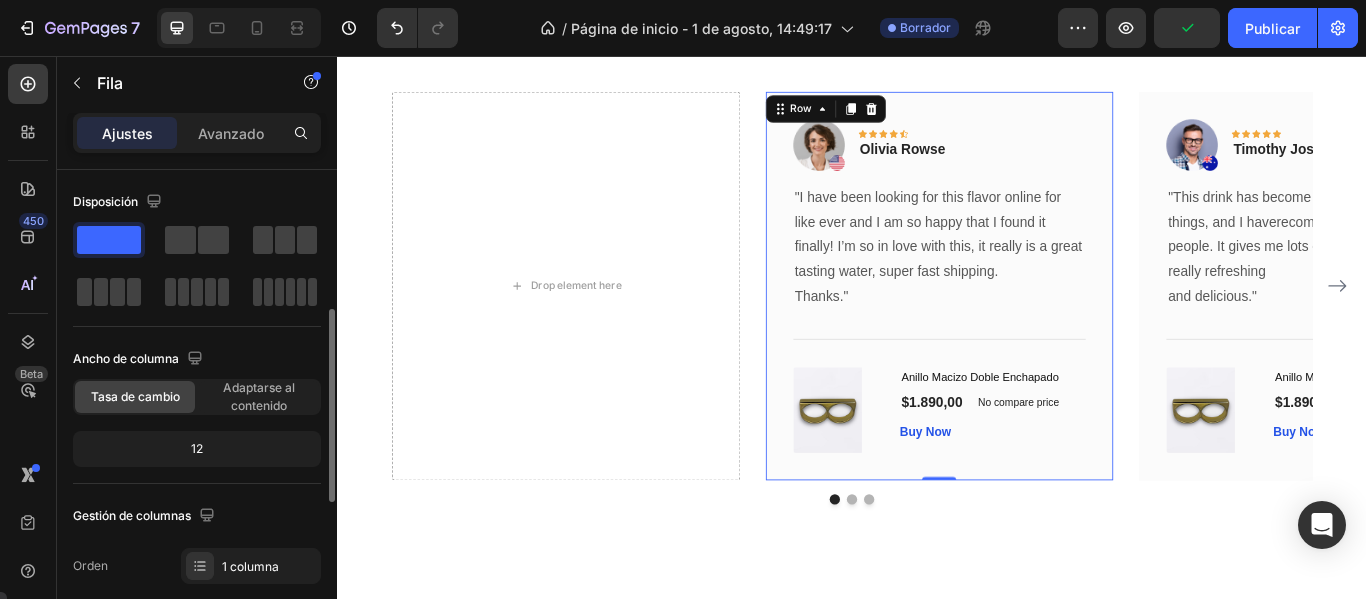 scroll, scrollTop: 100, scrollLeft: 0, axis: vertical 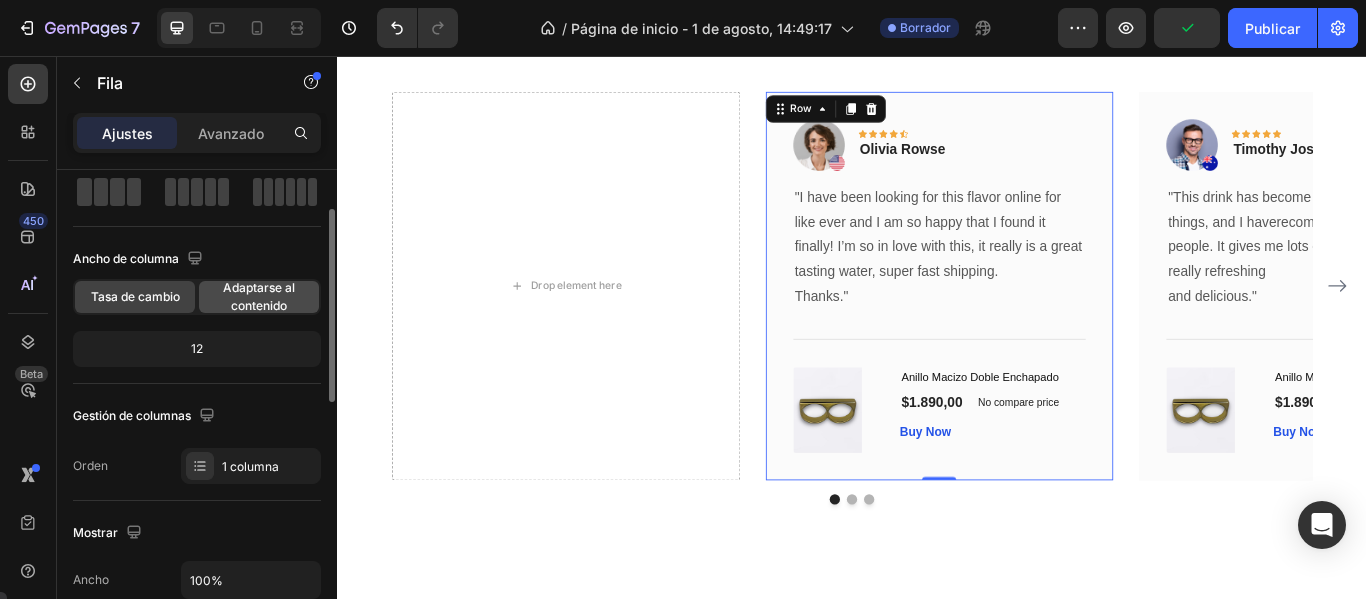 click on "Adaptarse al contenido" at bounding box center (259, 296) 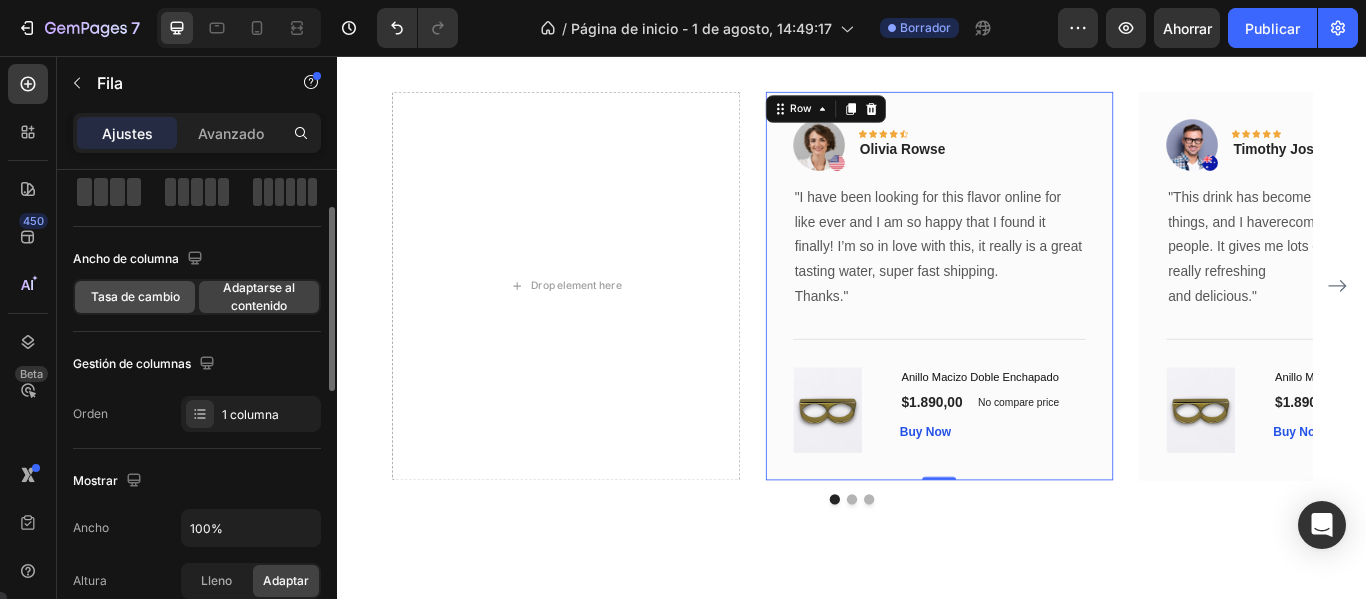 click on "Tasa de cambio" 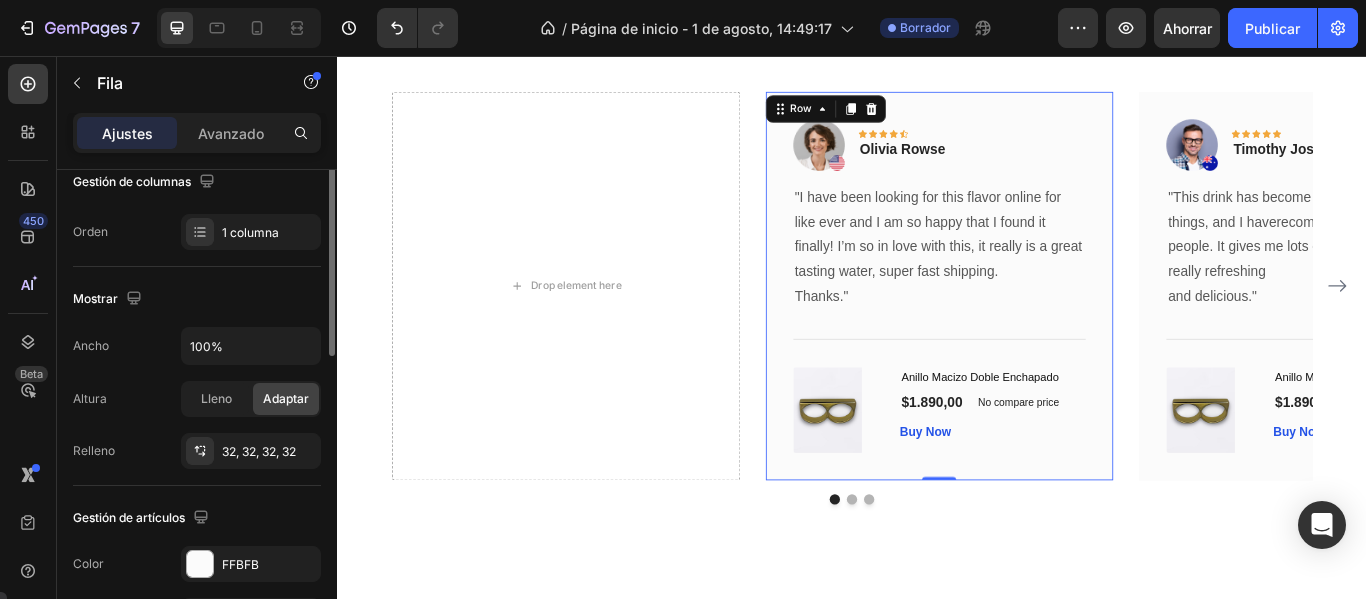 scroll, scrollTop: 134, scrollLeft: 0, axis: vertical 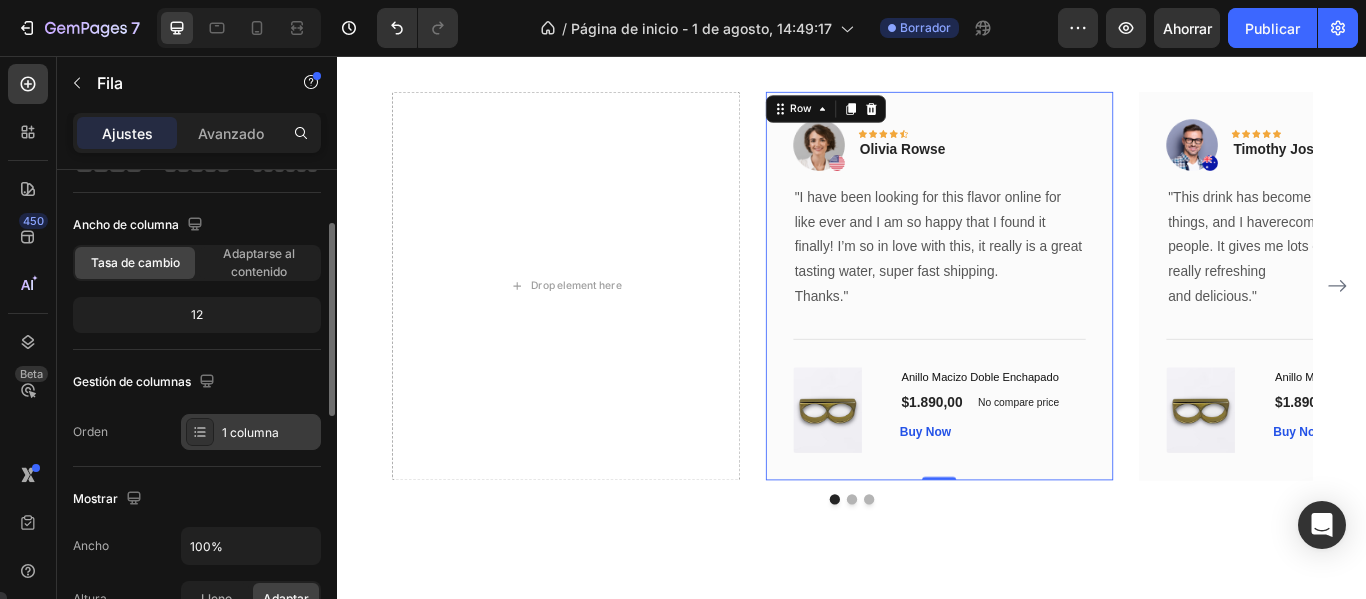 click on "1 columna" at bounding box center [251, 432] 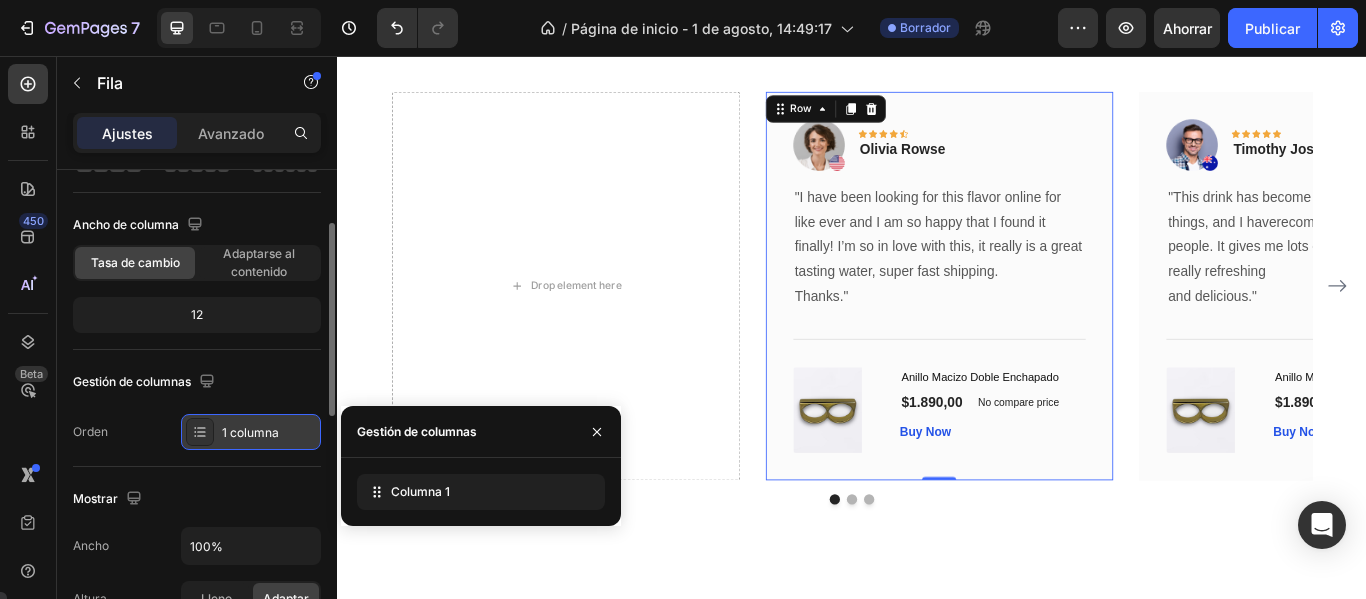 click on "1 columna" at bounding box center [251, 432] 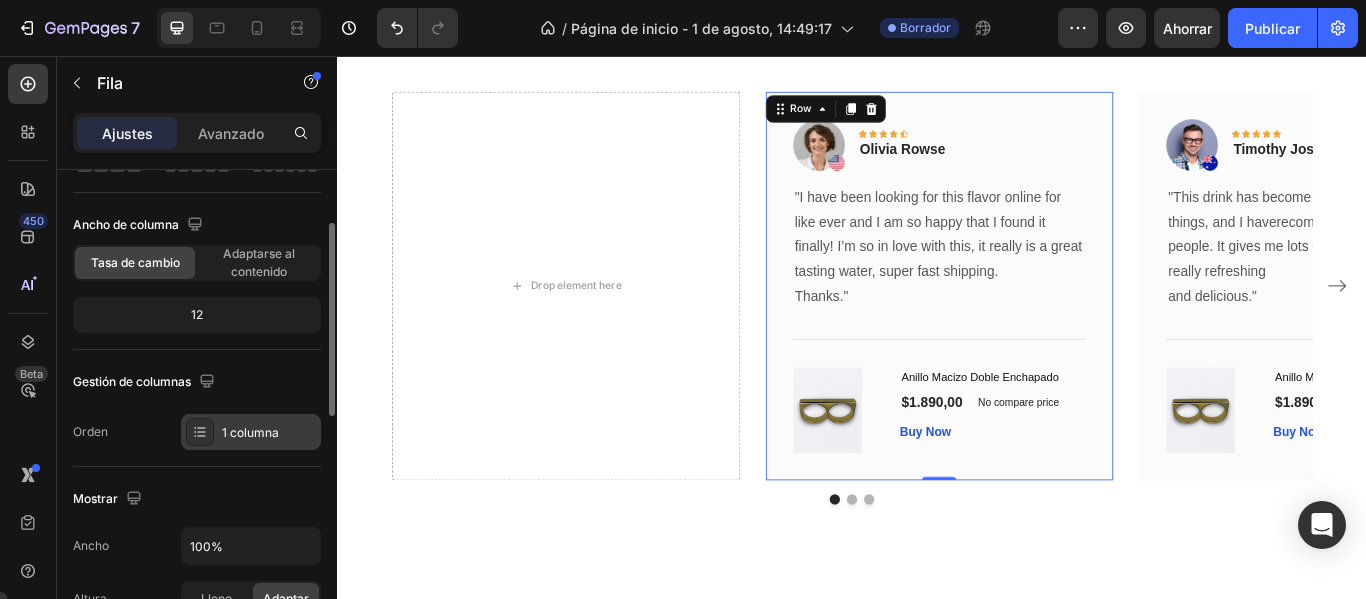 click on "1 columna" at bounding box center [250, 432] 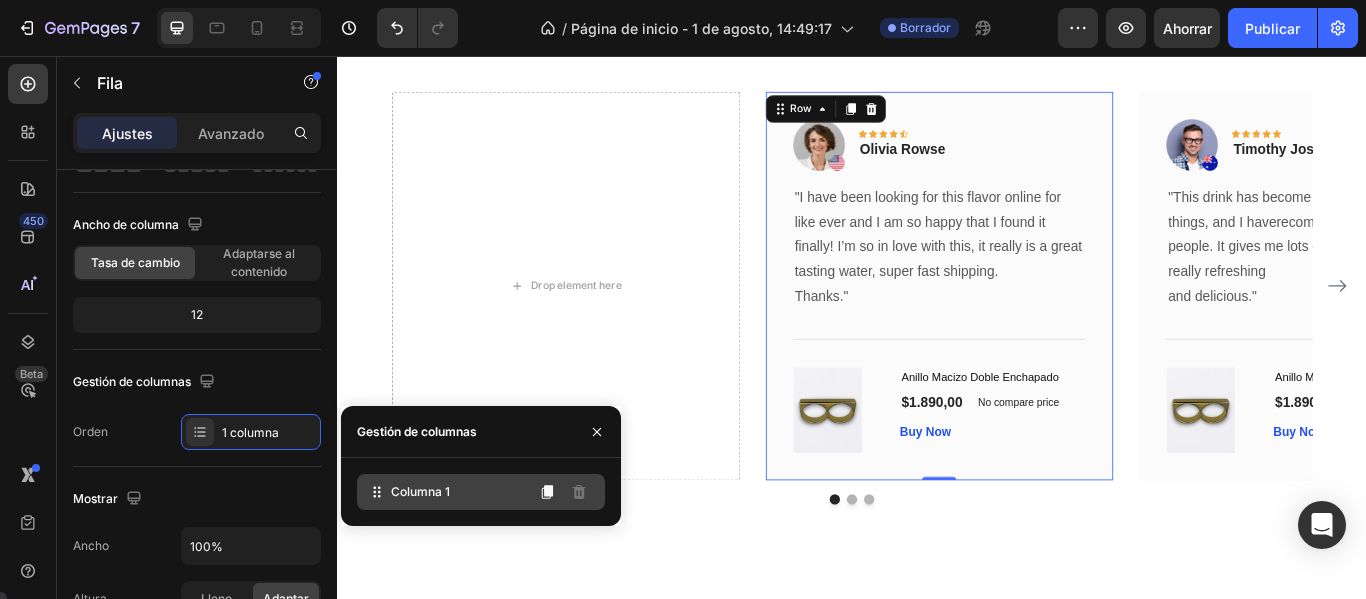 click on "Columna 1" 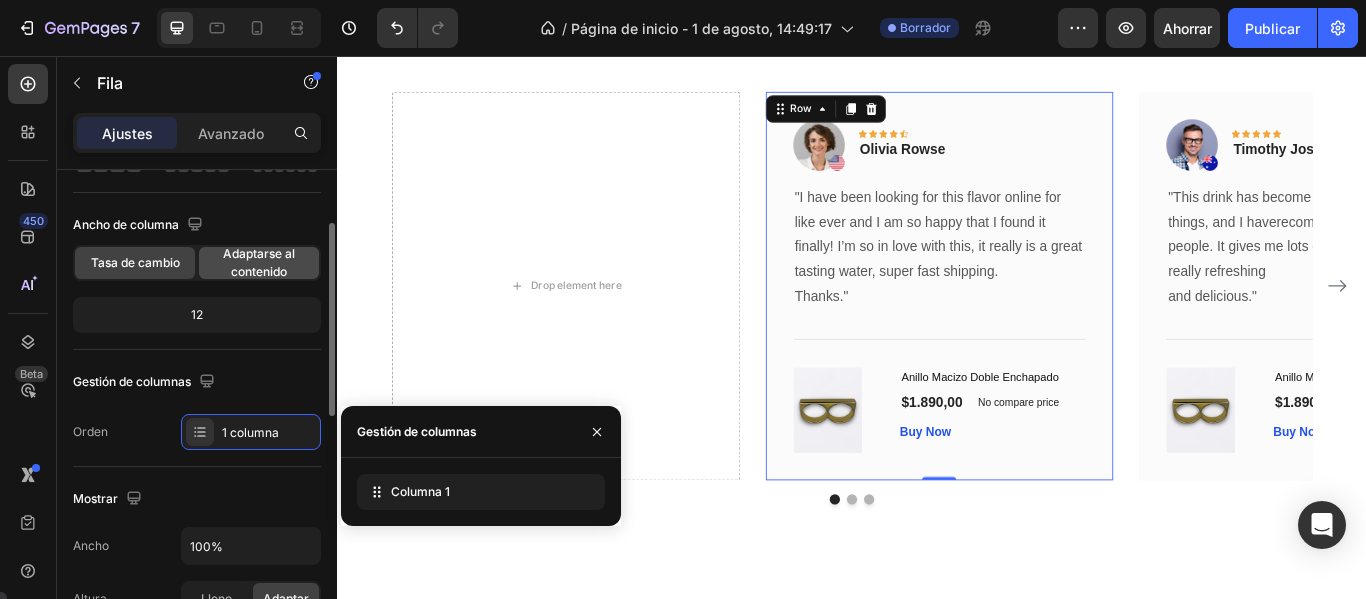 click on "Adaptarse al contenido" at bounding box center [259, 262] 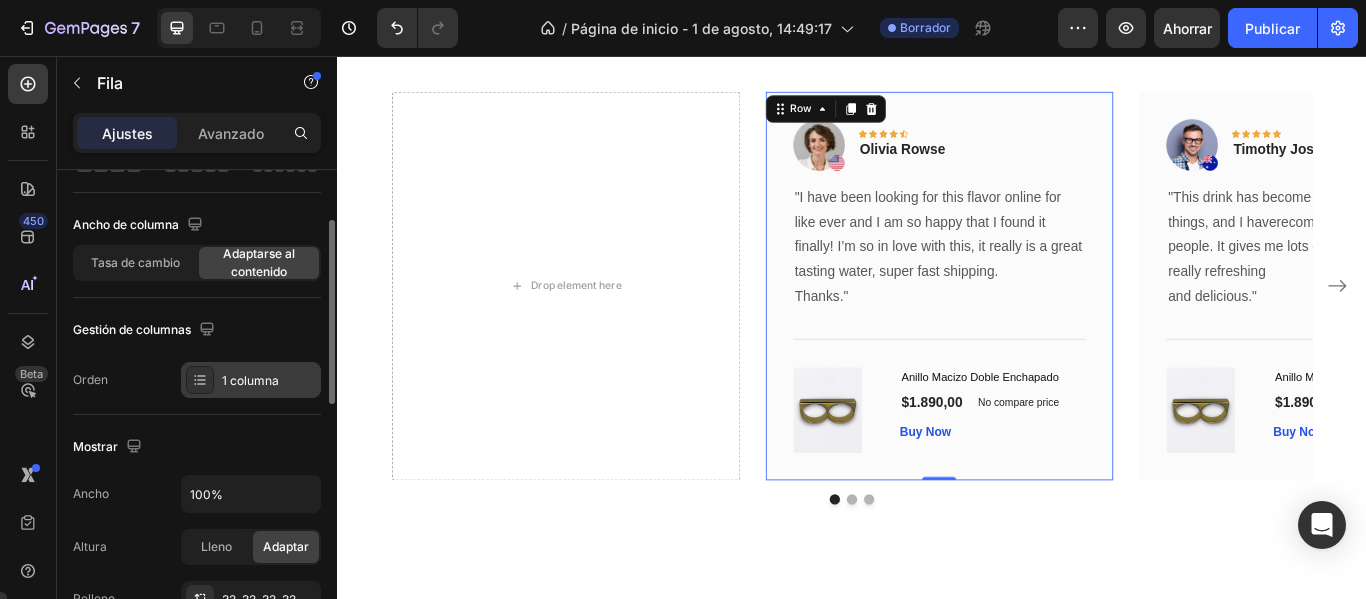click at bounding box center (200, 380) 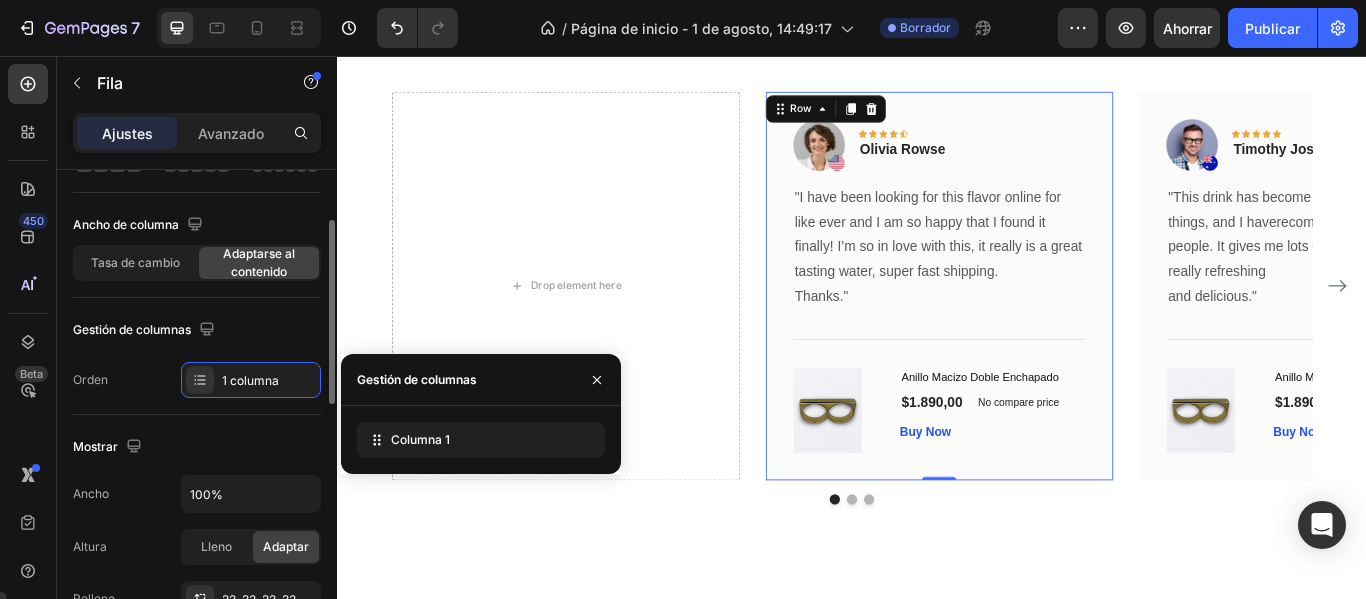 click on "Gestión de columnas" at bounding box center [197, 330] 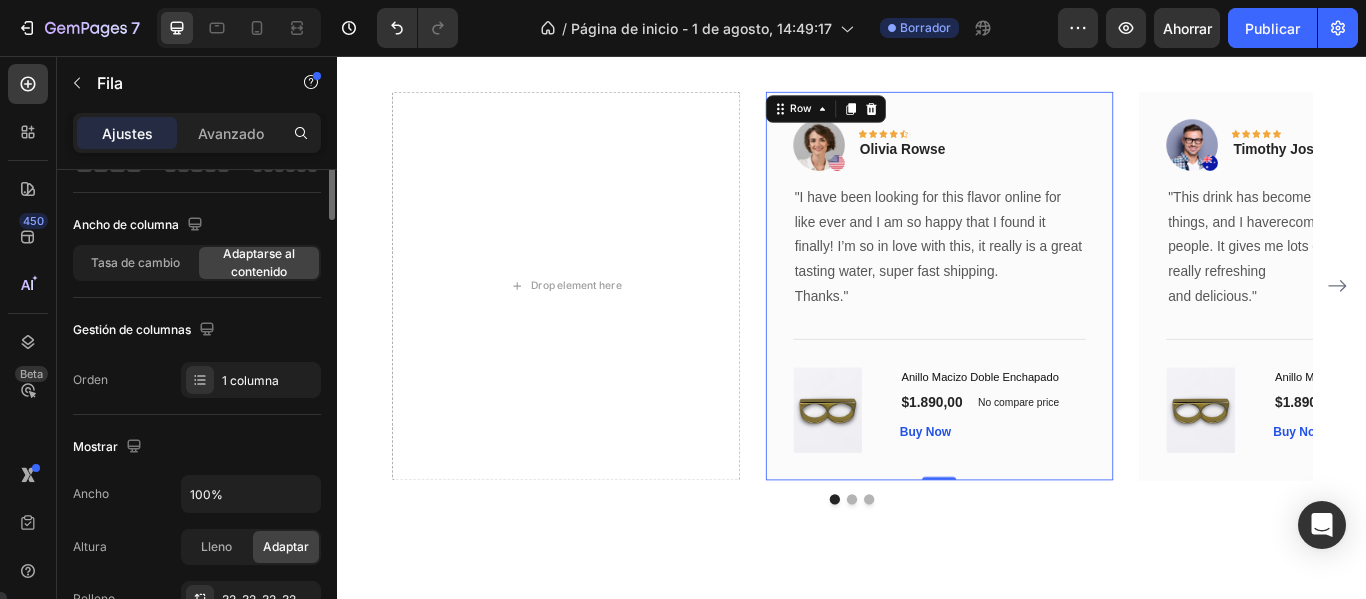 scroll, scrollTop: 0, scrollLeft: 0, axis: both 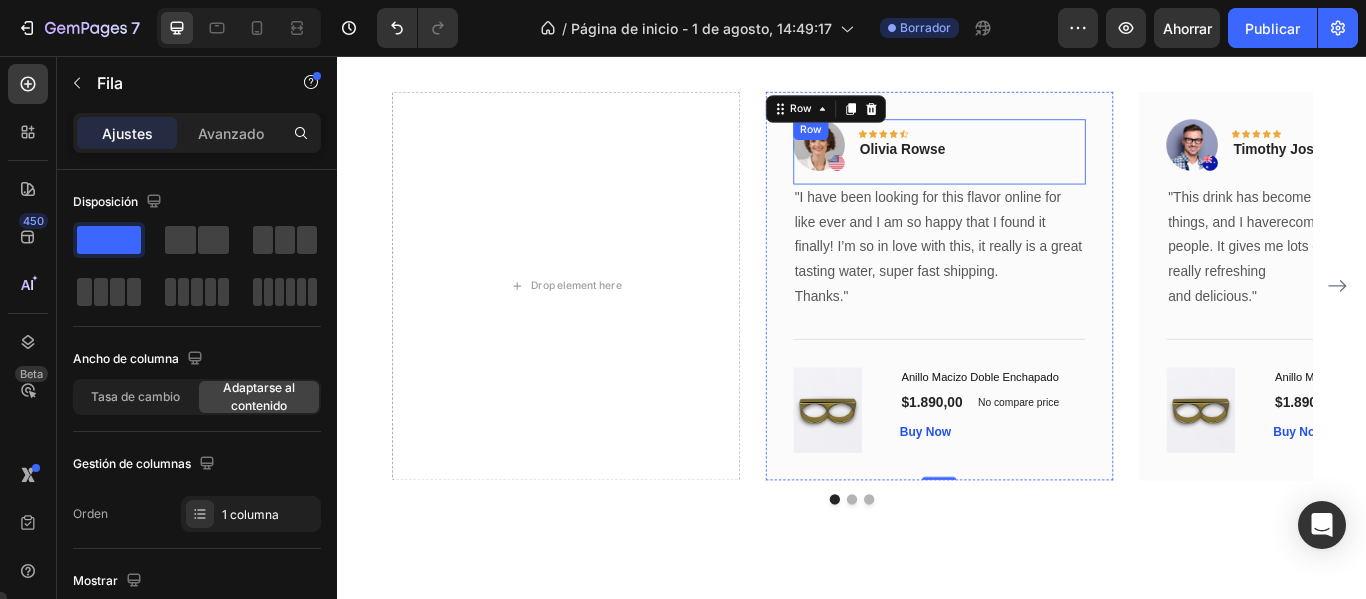 click on "Image
Icon
Icon
Icon
Icon
Icon Row Olivia Rowse Text block Row" at bounding box center (1039, 168) 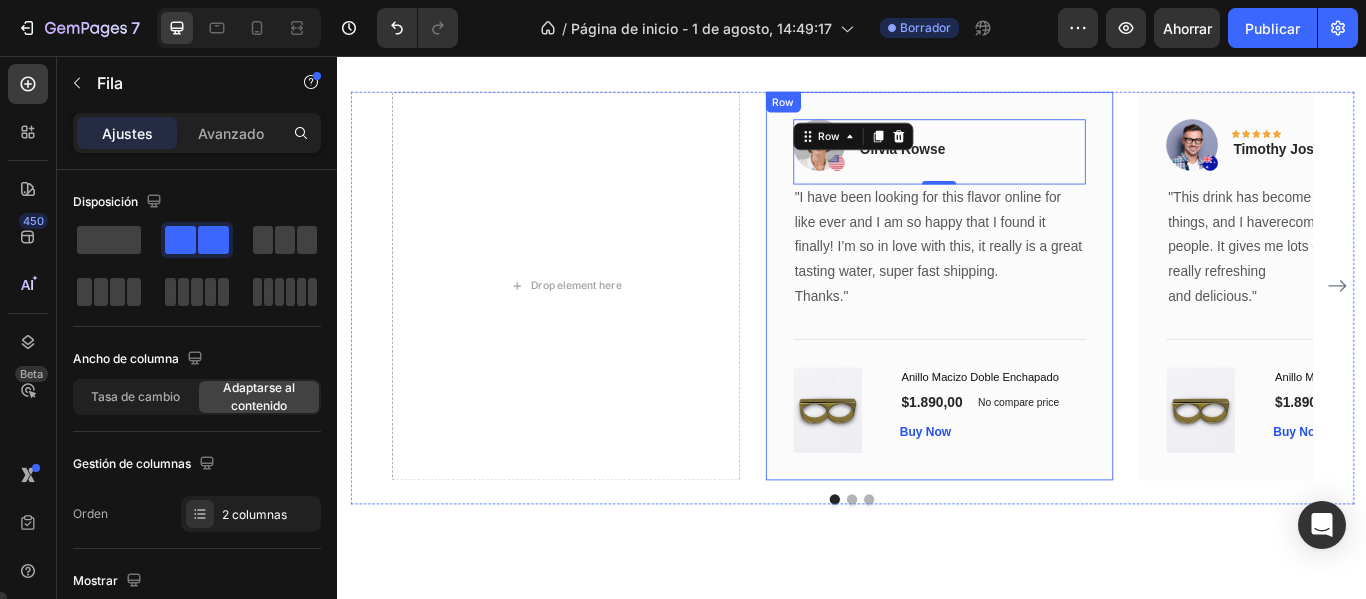 click on "Image
Icon
Icon
Icon
Icon
Icon Row Olivia Rowse Text block Row   0 "I have been looking for this flavor online for like ever and I am so happy that I found it finally! I’m so in love with this, it really is a great tasting water, super fast shipping.  Thanks." Text block                Title Line (P) Images & Gallery Anillo Macizo Doble Enchapado (P) Title $1.890,00 (P) Price (P) Price No compare price (P) Price Row Buy Now (P) Cart Button Product Row" at bounding box center [1039, 324] 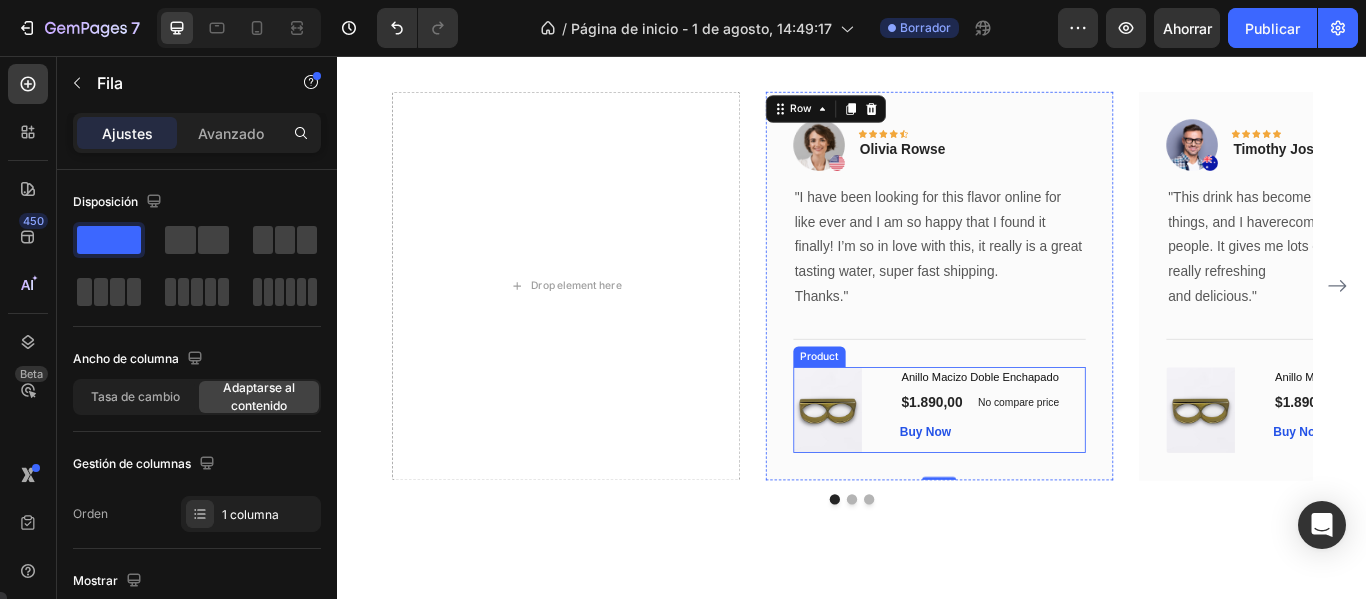 click on "Anillo Macizo Doble Enchapado (P) Title $1.890,00 (P) Price (P) Price No compare price (P) Price Row Buy Now (P) Cart Button" at bounding box center (1100, 469) 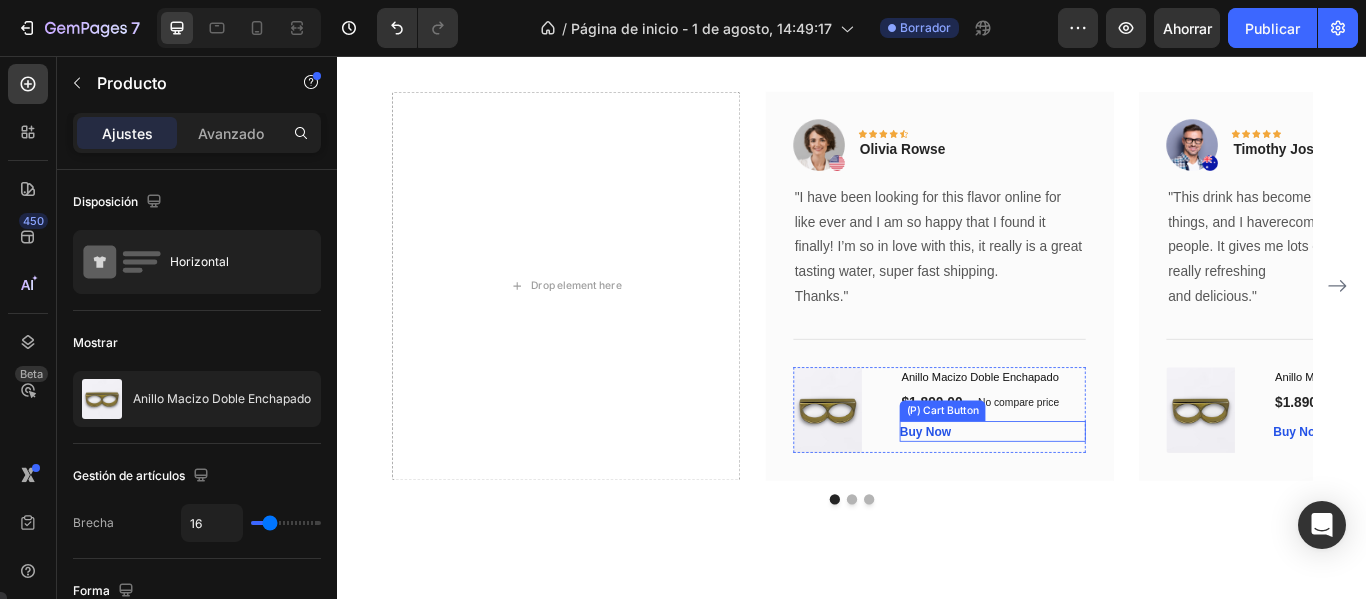 click on "Buy Now (P) Cart Button" at bounding box center (1100, 494) 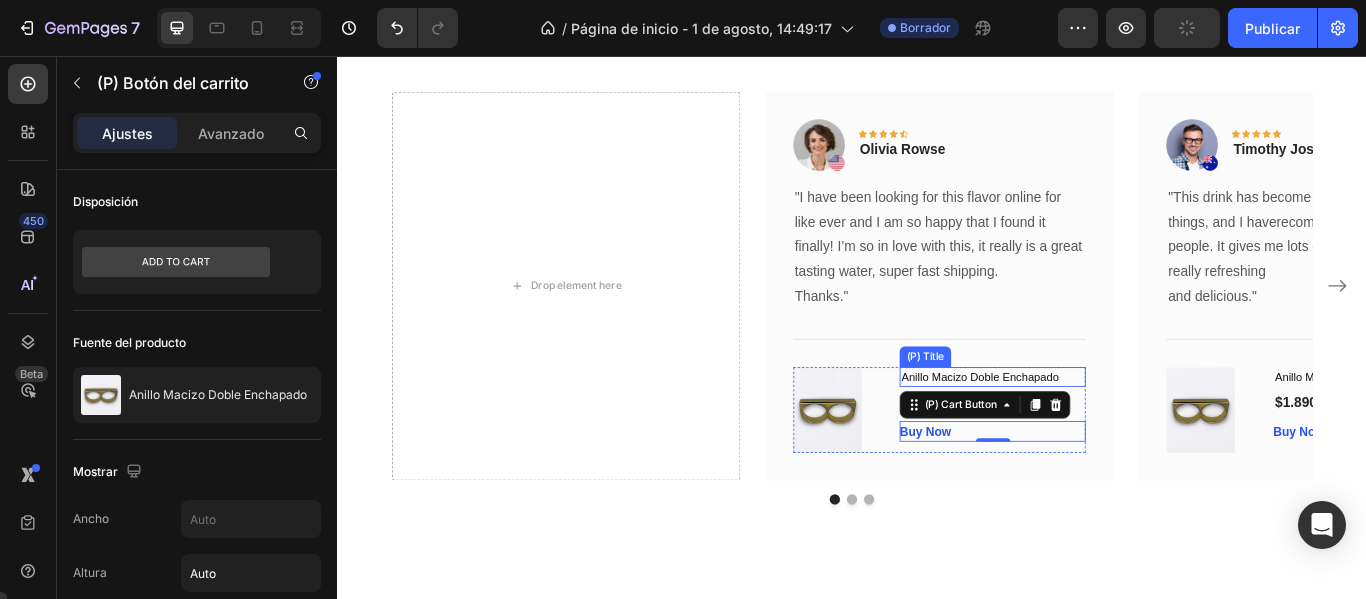 click on "Anillo Macizo Doble Enchapado" at bounding box center [1100, 431] 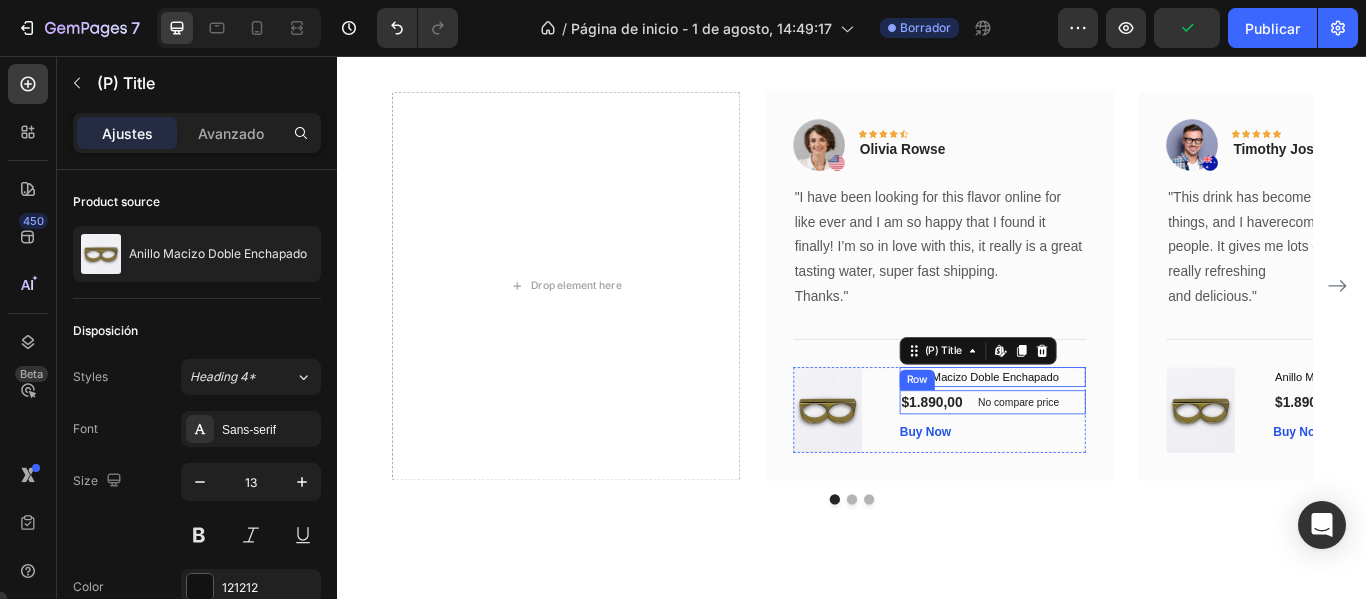 click on "$1.890,00 (P) Price (P) Price No compare price (P) Price Row" at bounding box center (1100, 460) 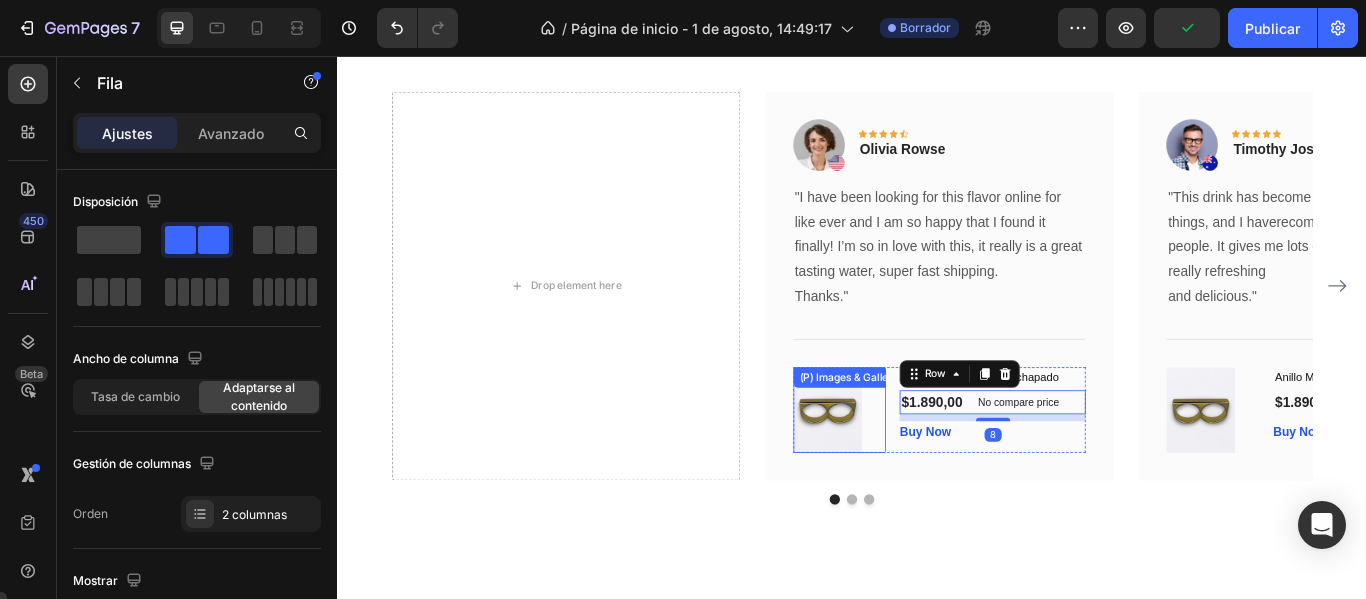 click at bounding box center [908, 469] 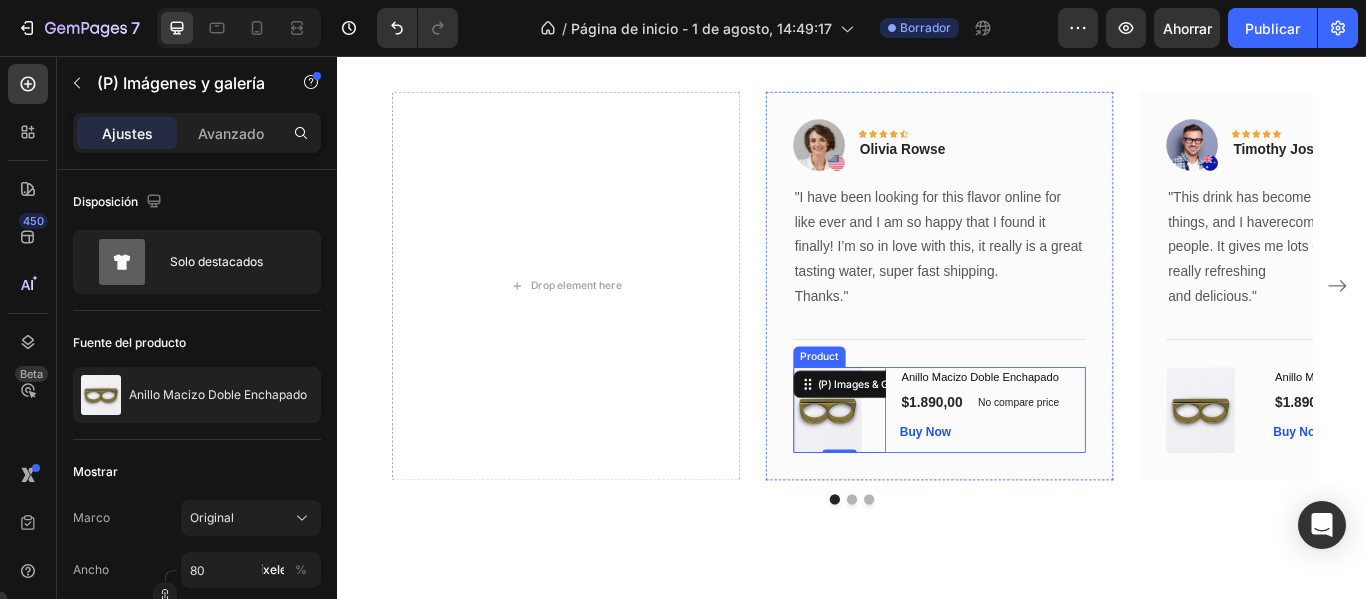 click on "Anillo Macizo Doble Enchapado (P) Title $1.890,00 (P) Price (P) Price No compare price (P) Price Row Buy Now (P) Cart Button" at bounding box center (1100, 469) 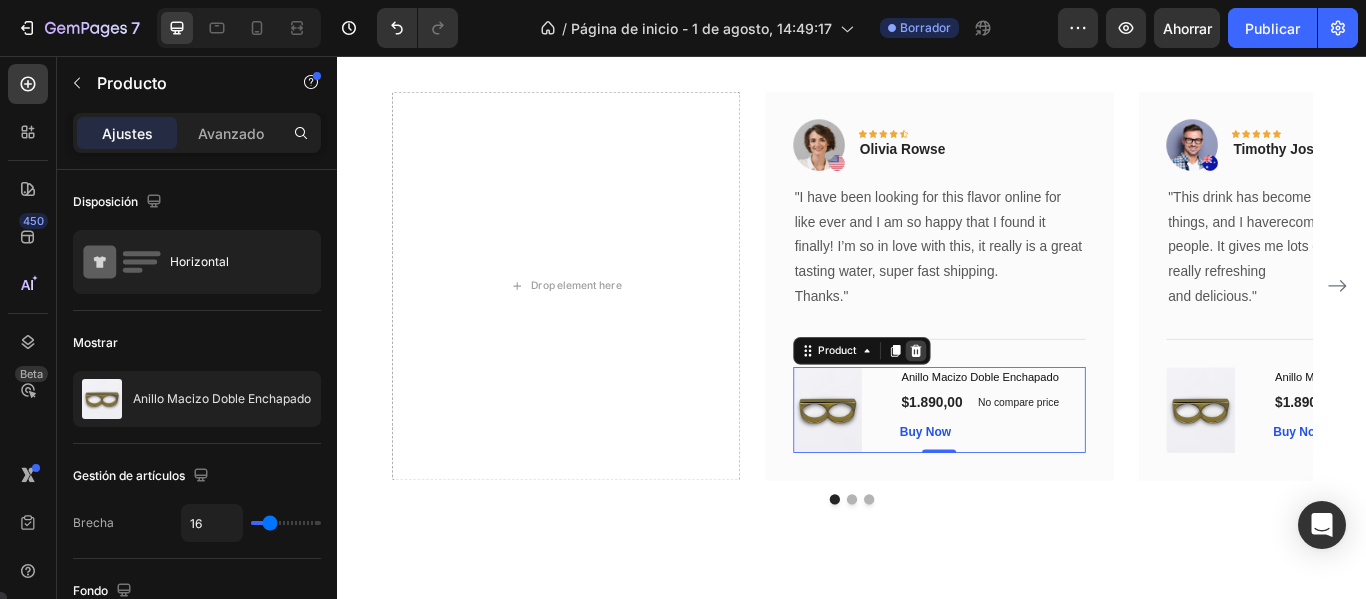 click 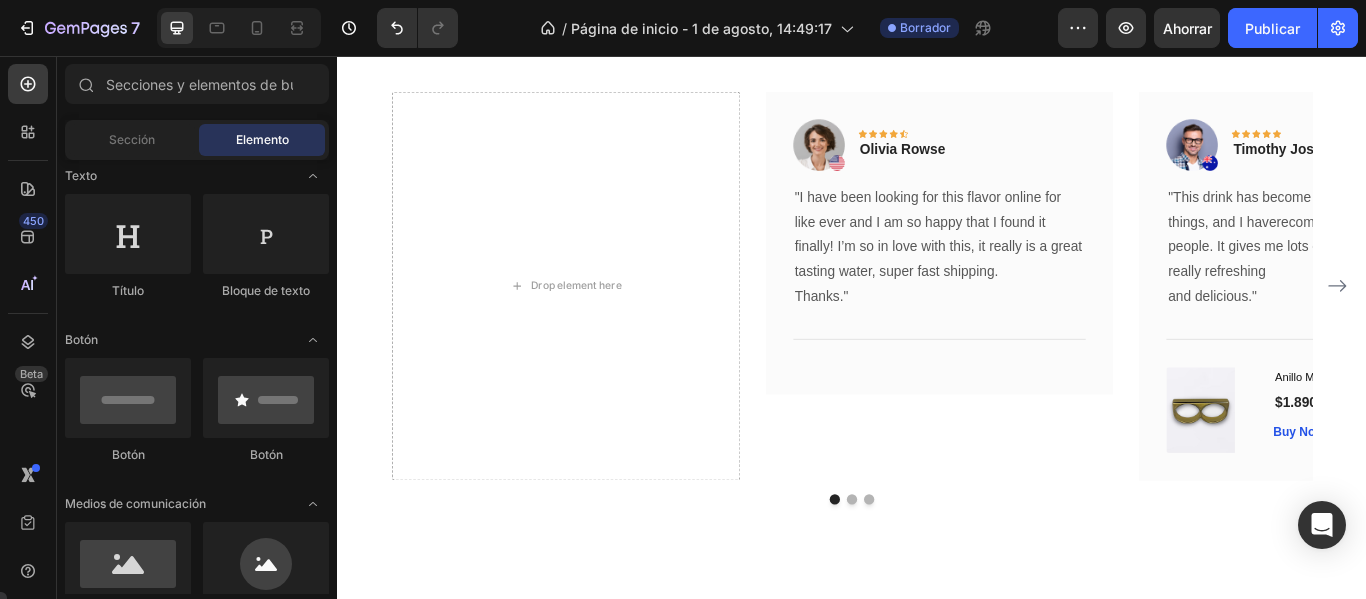 scroll, scrollTop: 0, scrollLeft: 0, axis: both 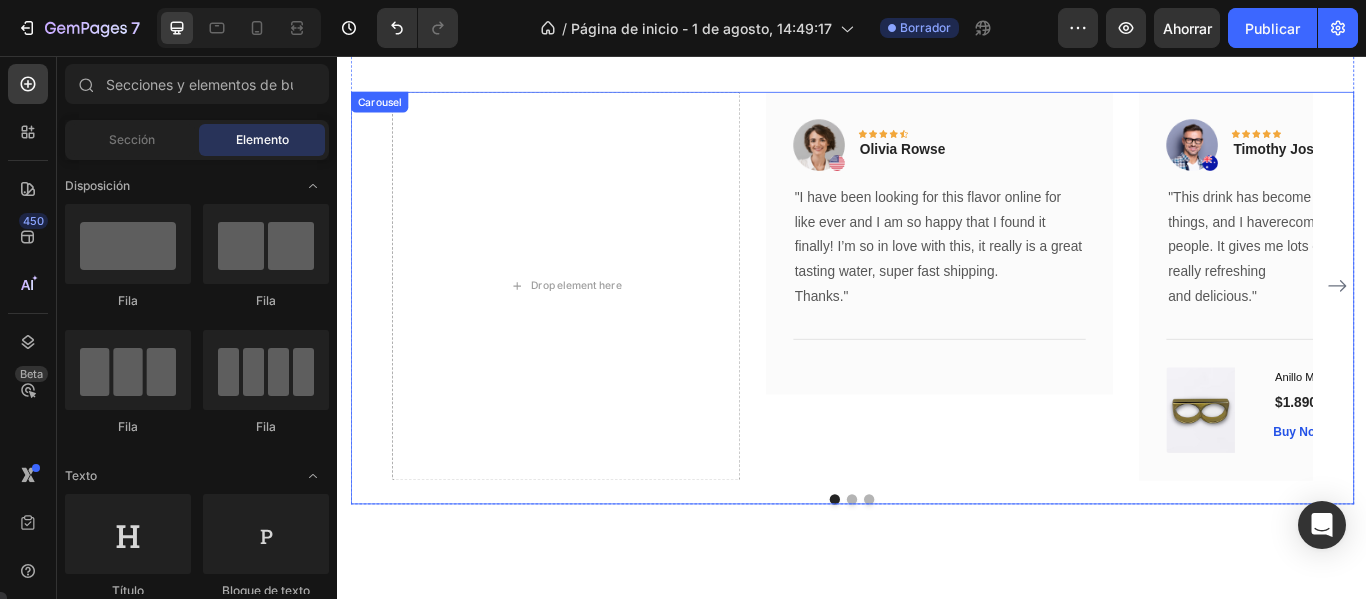 click on "Drop element here Image
Icon
Icon
Icon
Icon
Icon Row Olivia Rowse Text block Row "I have been looking for this flavor online for like ever and I am so happy that I found it finally! I’m so in love with this, it really is a great tasting water, super fast shipping.  Thanks." Text block                Title Line Row Image
Icon
Icon
Icon
Icon
Icon Row Timothy Joseph Text block Row "This drink has become one of my favorite things, and I haverecommended it to a lot of people. It gives me lots of energy, the flavor is really refreshing  and delicious." Text block                Title Line (P) Images & Gallery Anillo Macizo Doble Enchapado (P) Title $1.890,00 (P) Price (P) Price No compare price (P) Price Row Buy Now (P) Cart Button Product Row Image
Icon
Icon
Icon
Icon Row" at bounding box center (937, 324) 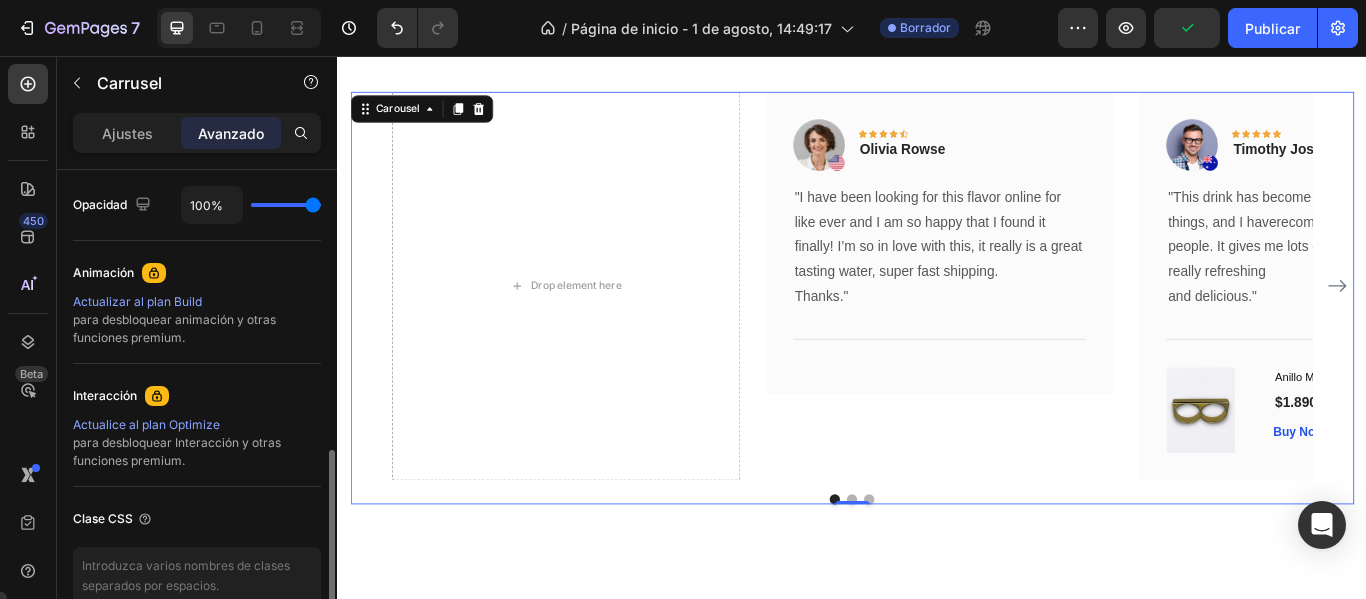 scroll, scrollTop: 900, scrollLeft: 0, axis: vertical 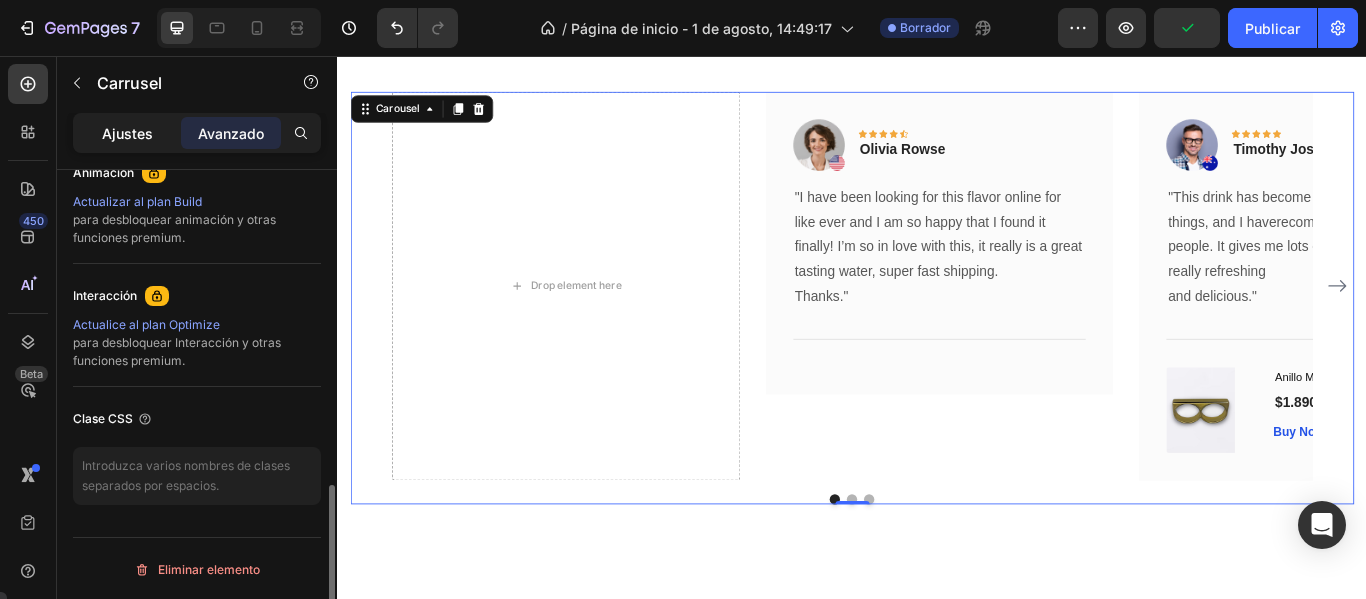 click on "Ajustes" at bounding box center [127, 133] 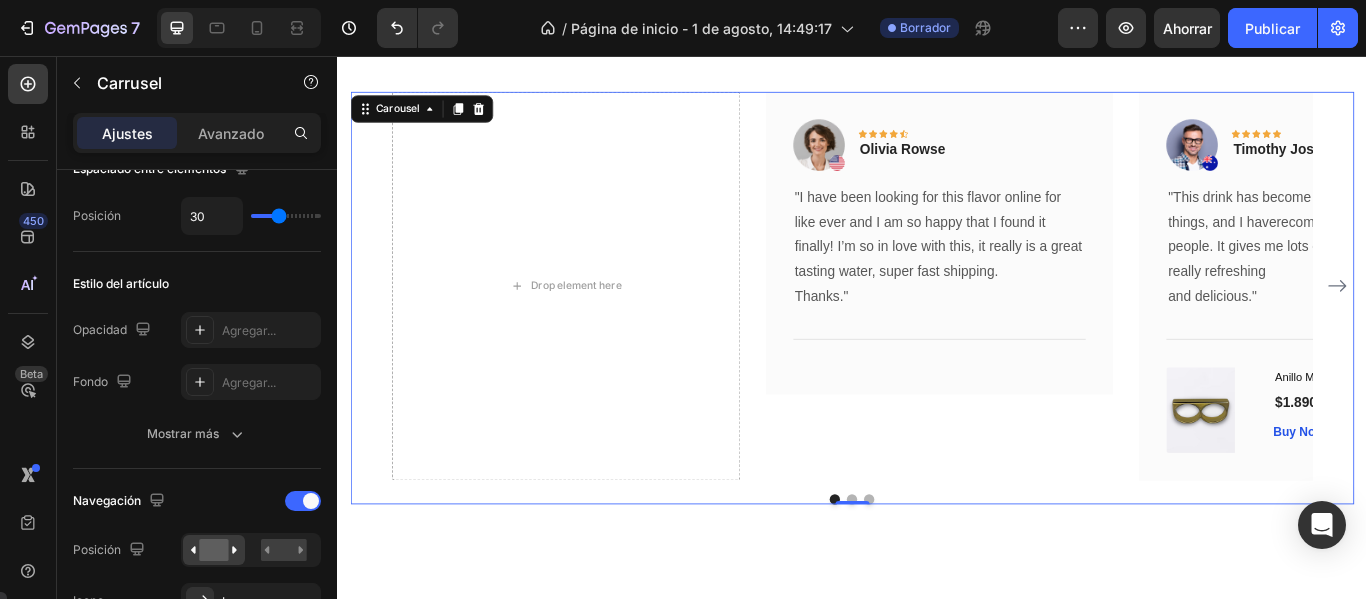 scroll, scrollTop: 0, scrollLeft: 0, axis: both 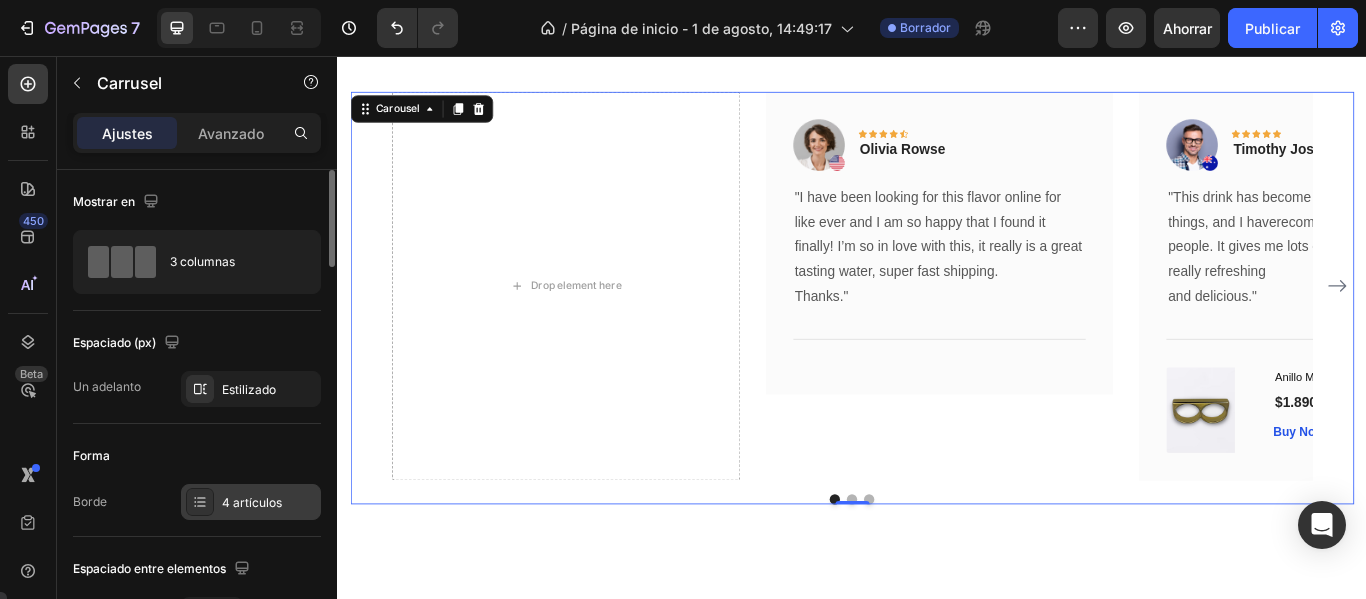 click on "4 artículos" at bounding box center (251, 502) 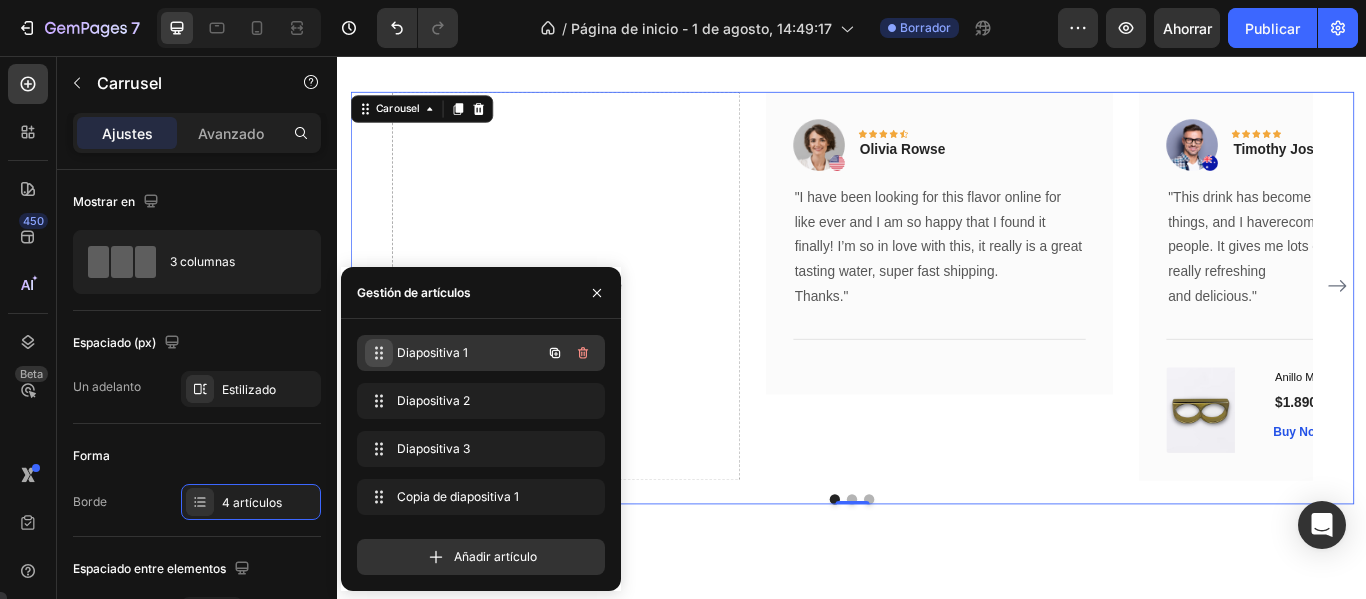 click at bounding box center [379, 353] 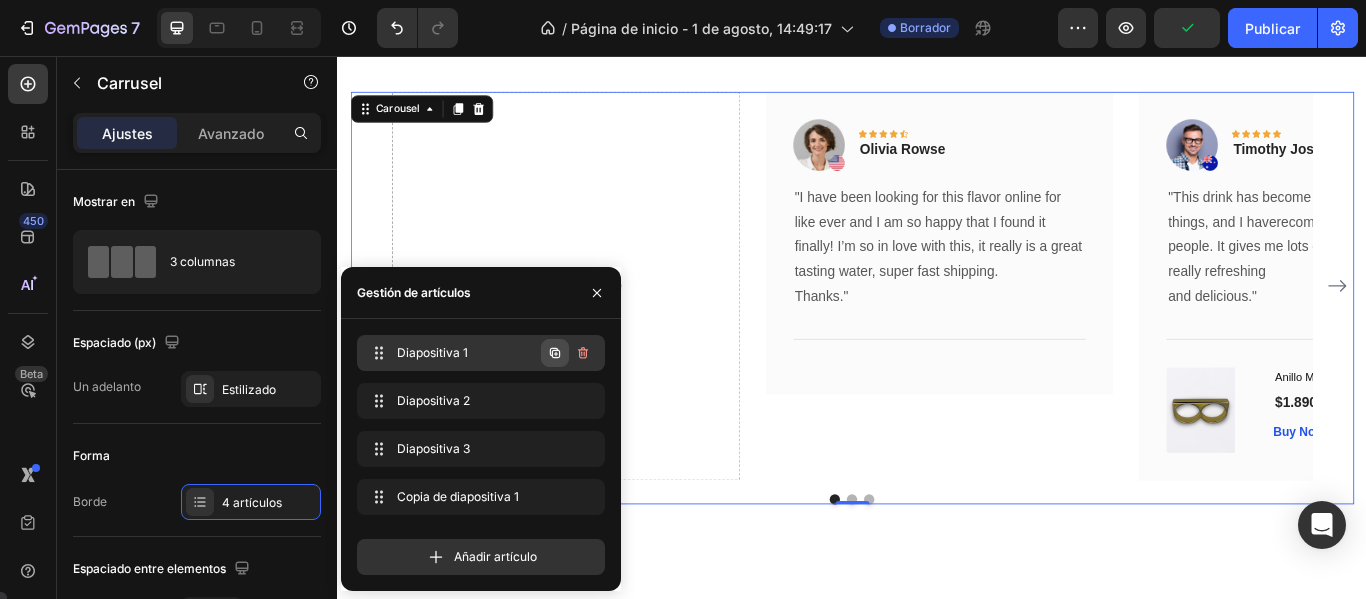 click 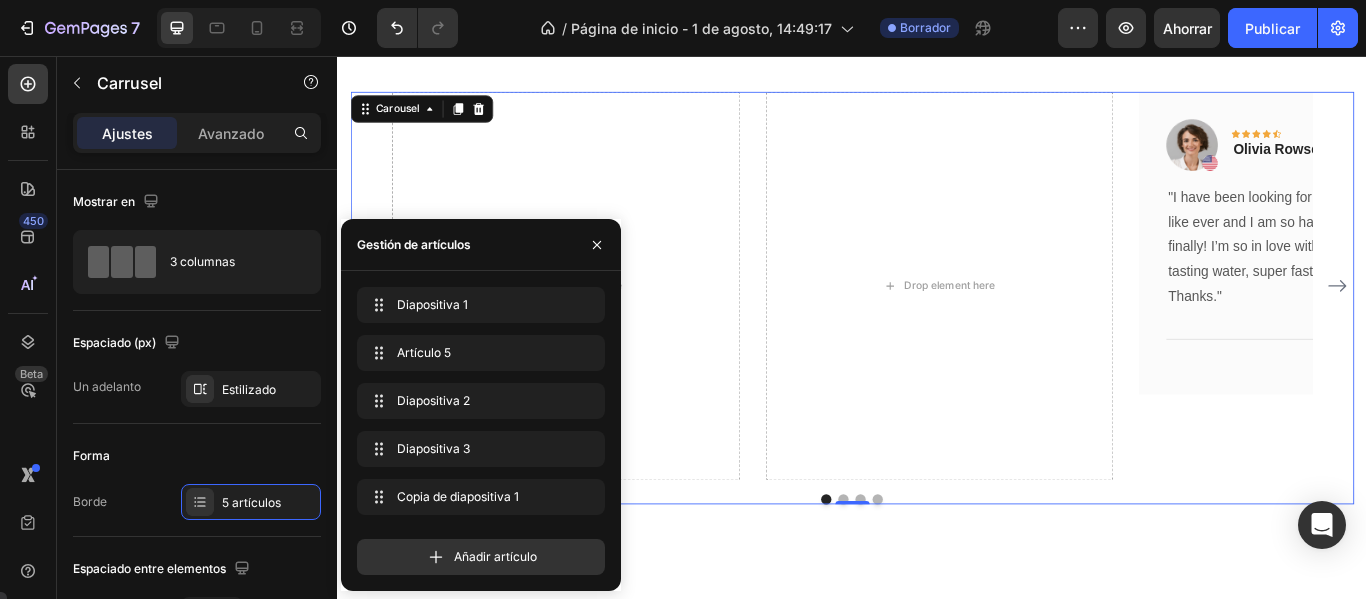 click at bounding box center [927, 573] 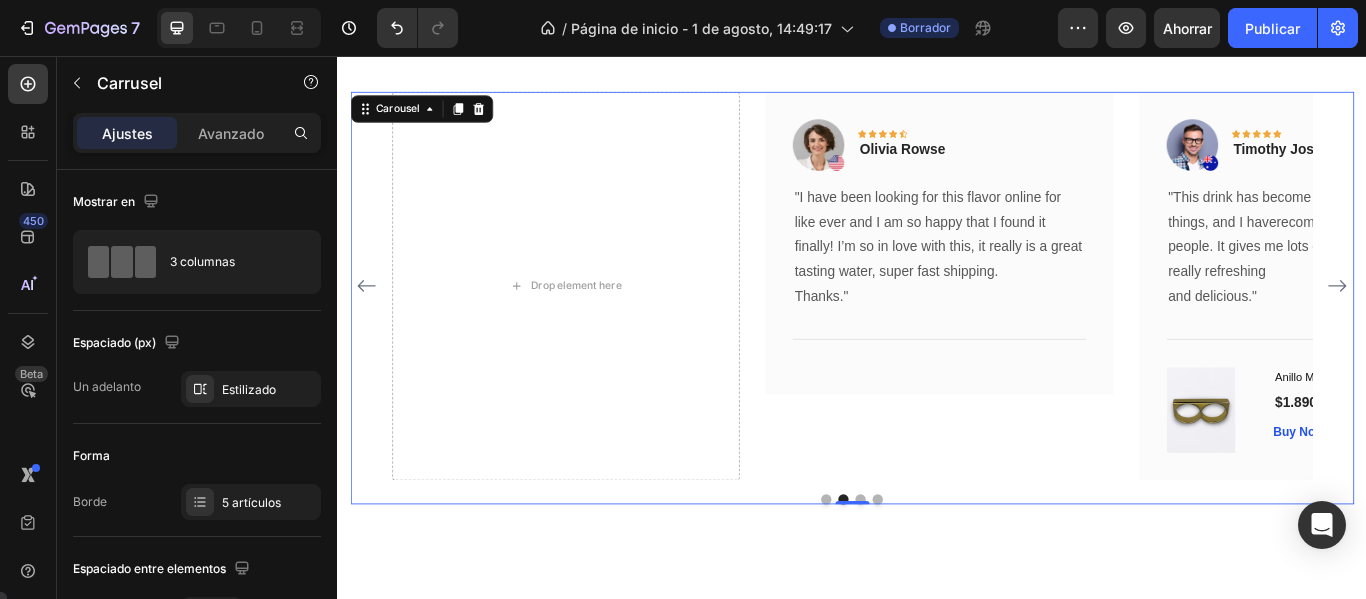 click on "0" at bounding box center [937, 579] 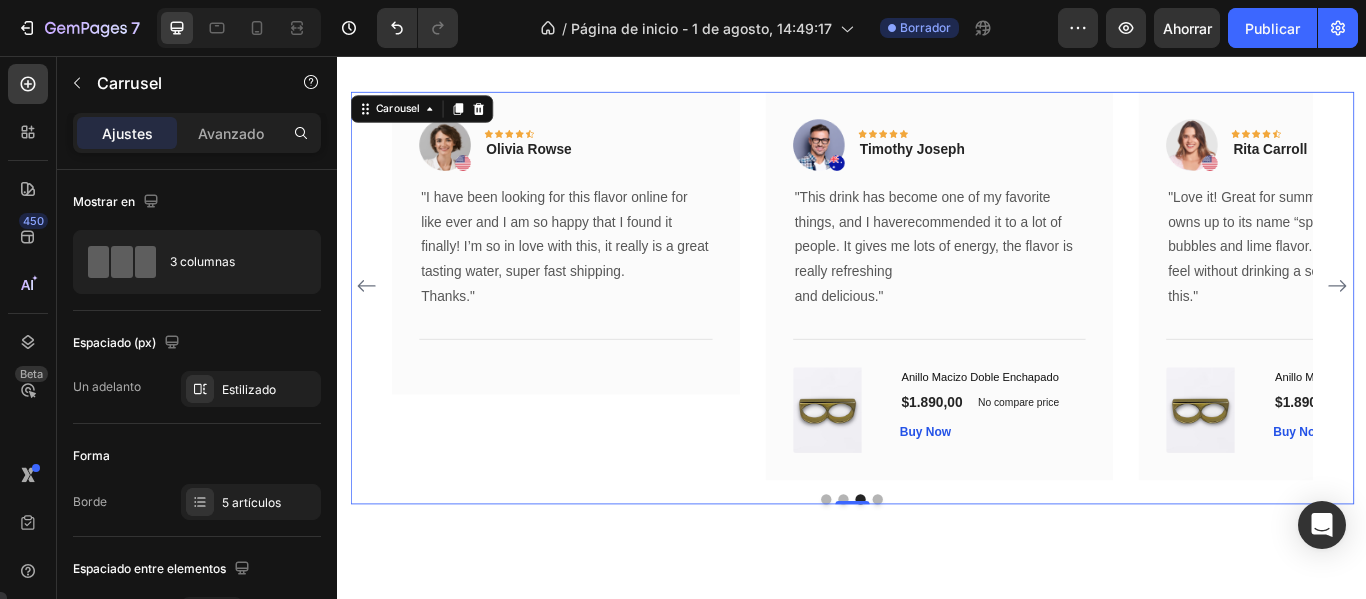 click at bounding box center [967, 573] 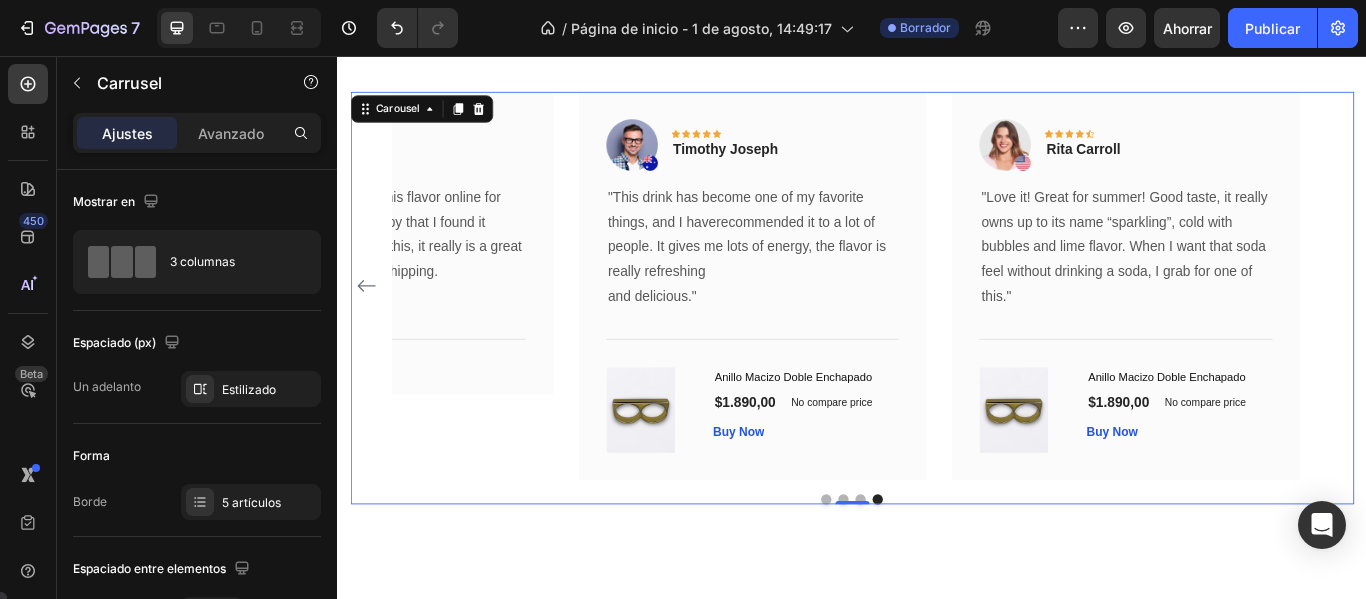click at bounding box center (907, 573) 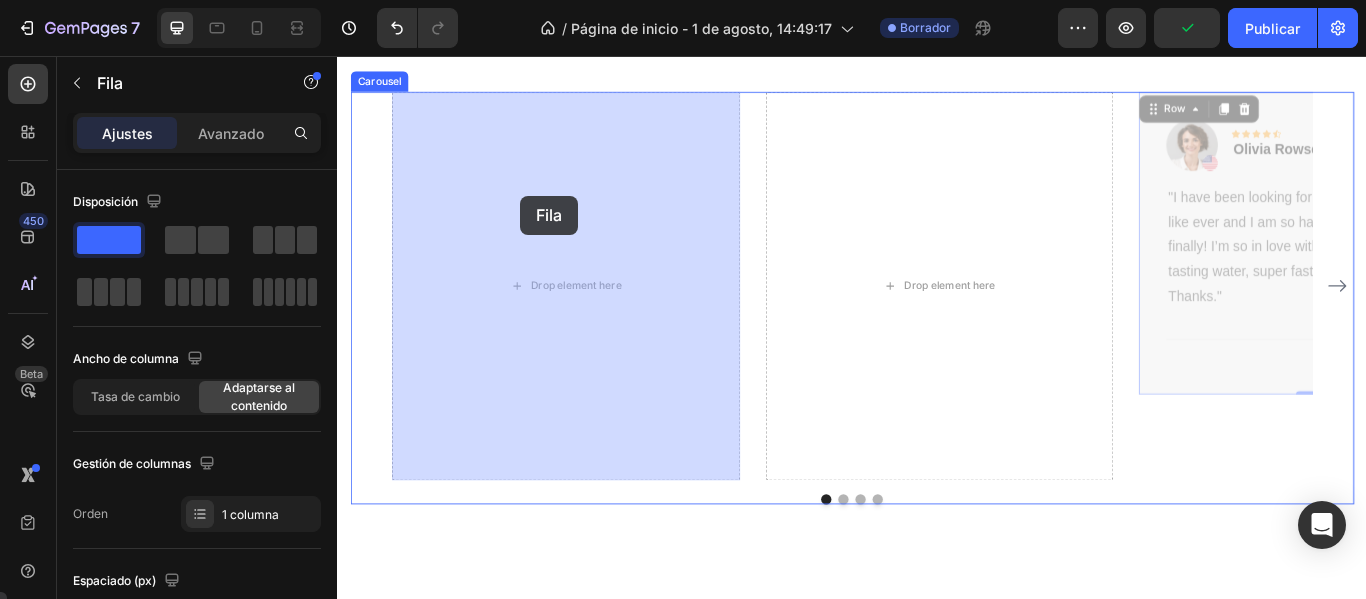 drag, startPoint x: 1288, startPoint y: 202, endPoint x: 550, endPoint y: 219, distance: 738.1958 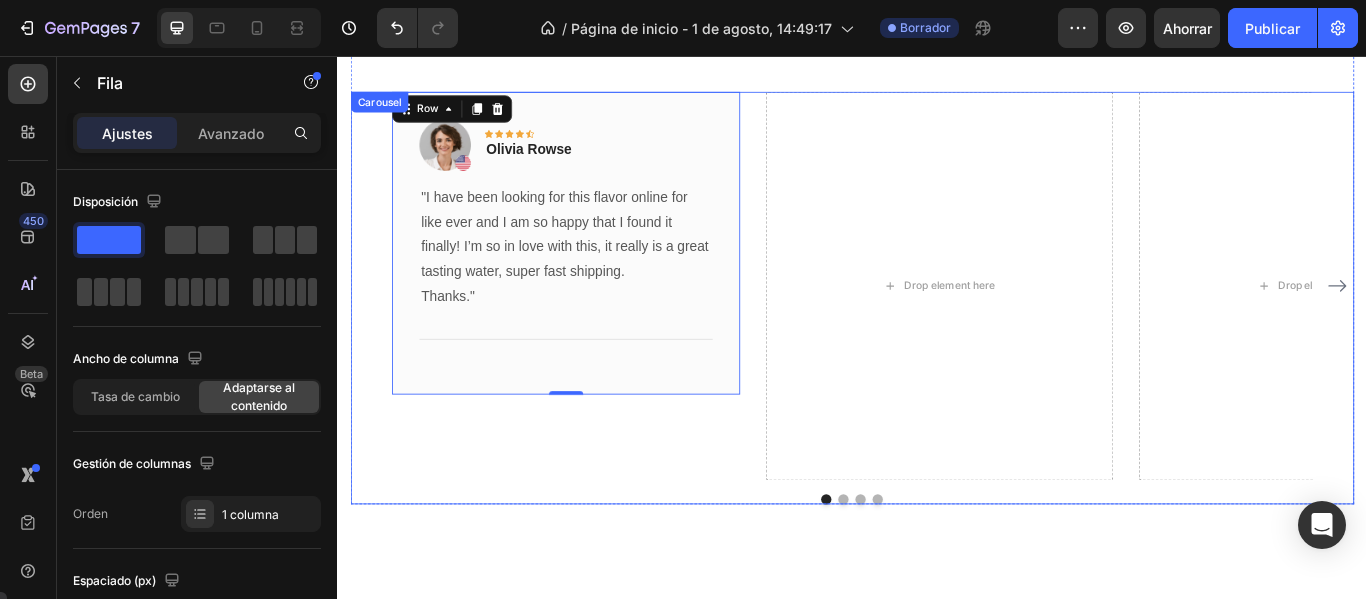 click at bounding box center [927, 573] 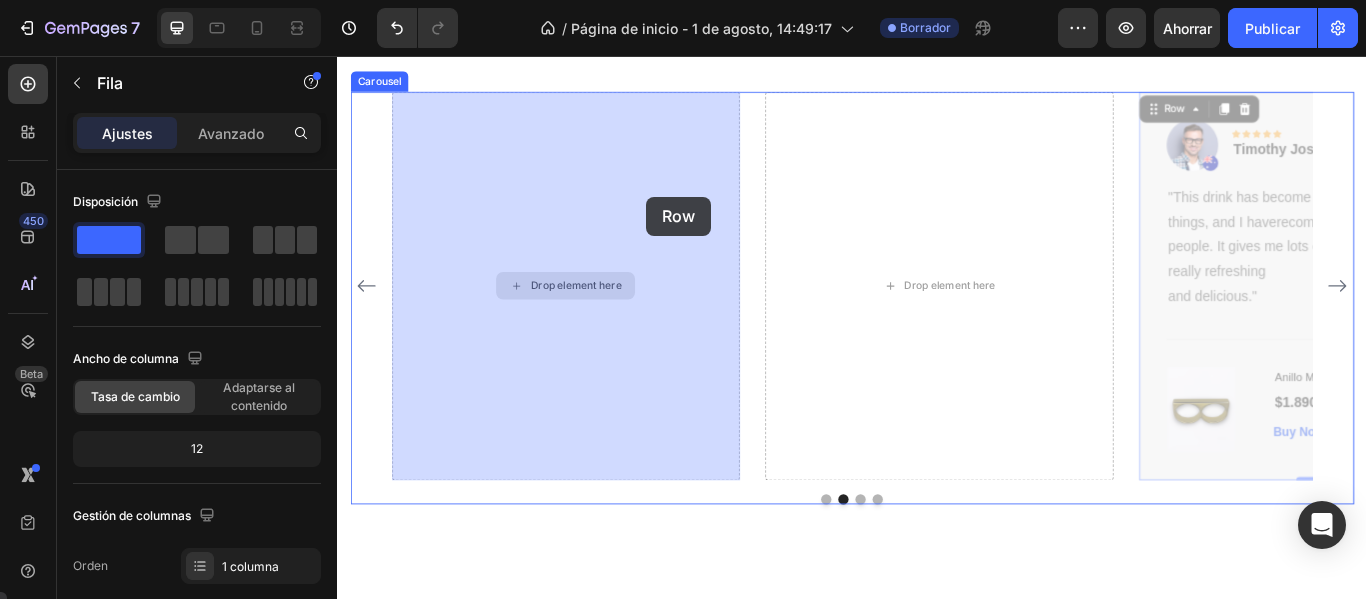 drag, startPoint x: 1289, startPoint y: 169, endPoint x: 697, endPoint y: 220, distance: 594.19275 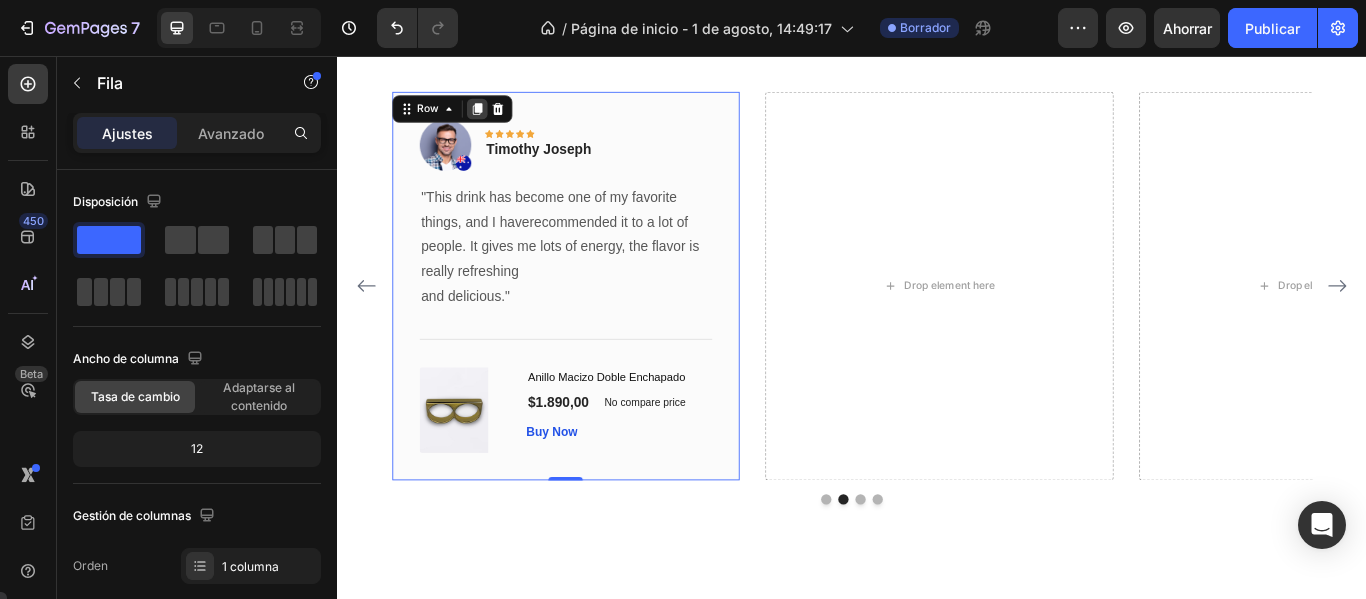 click 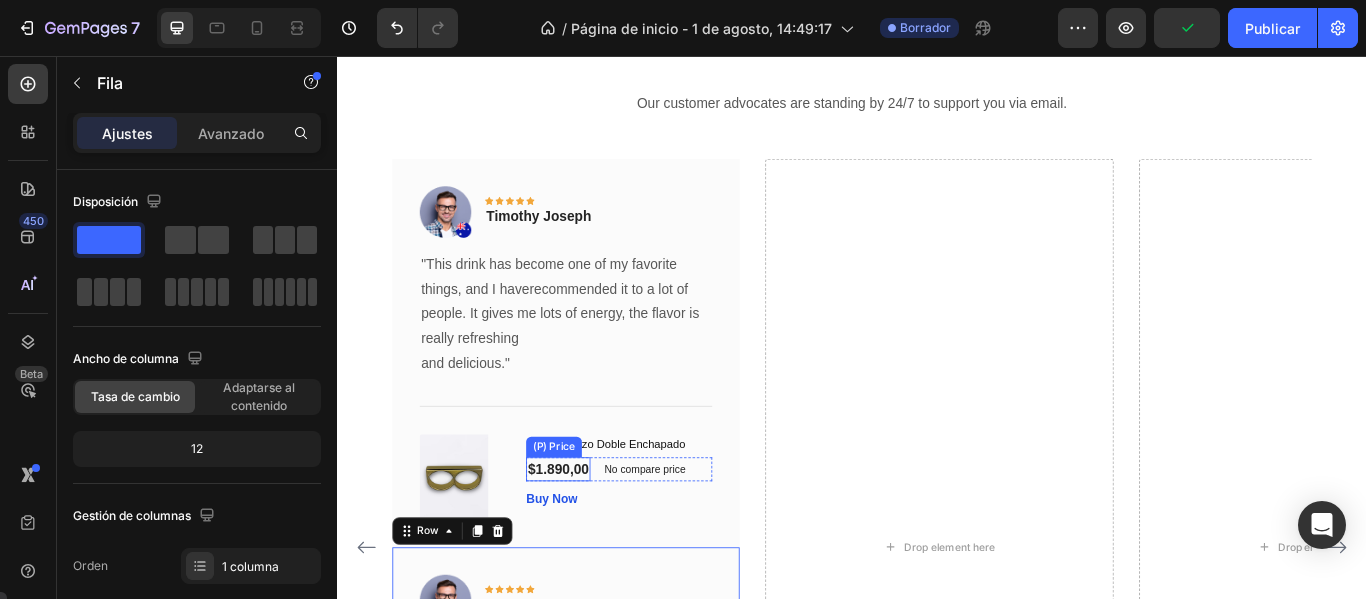 scroll, scrollTop: 5926, scrollLeft: 0, axis: vertical 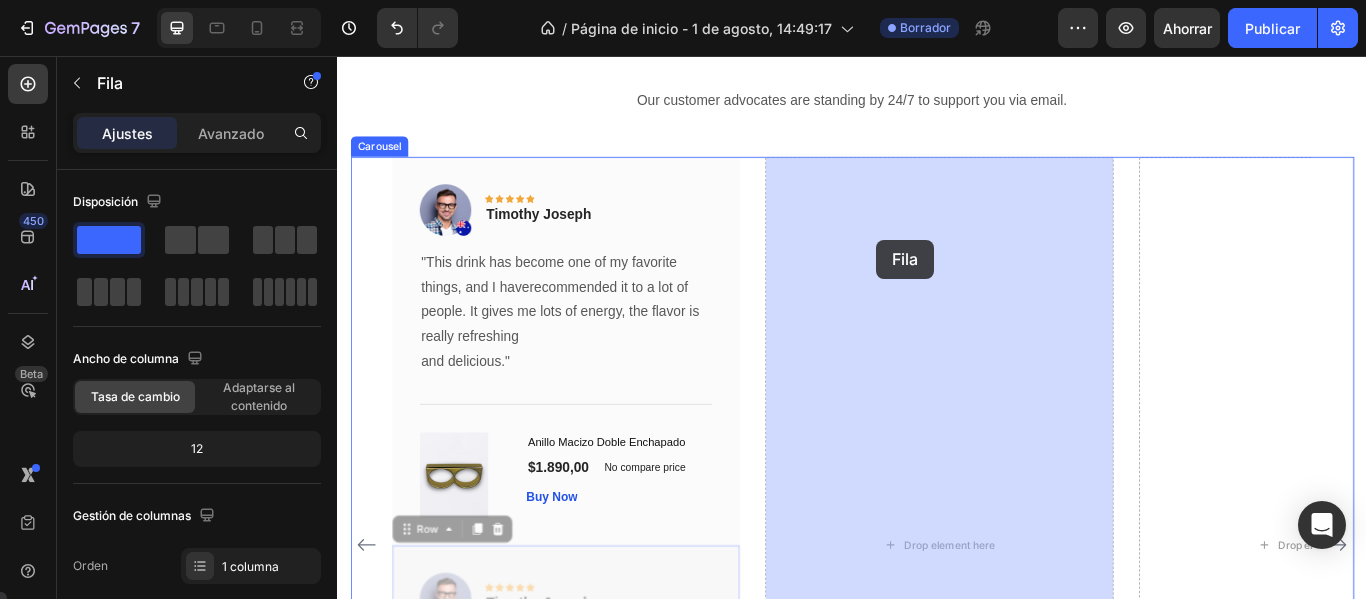 drag, startPoint x: 431, startPoint y: 632, endPoint x: 965, endPoint y: 268, distance: 646.26 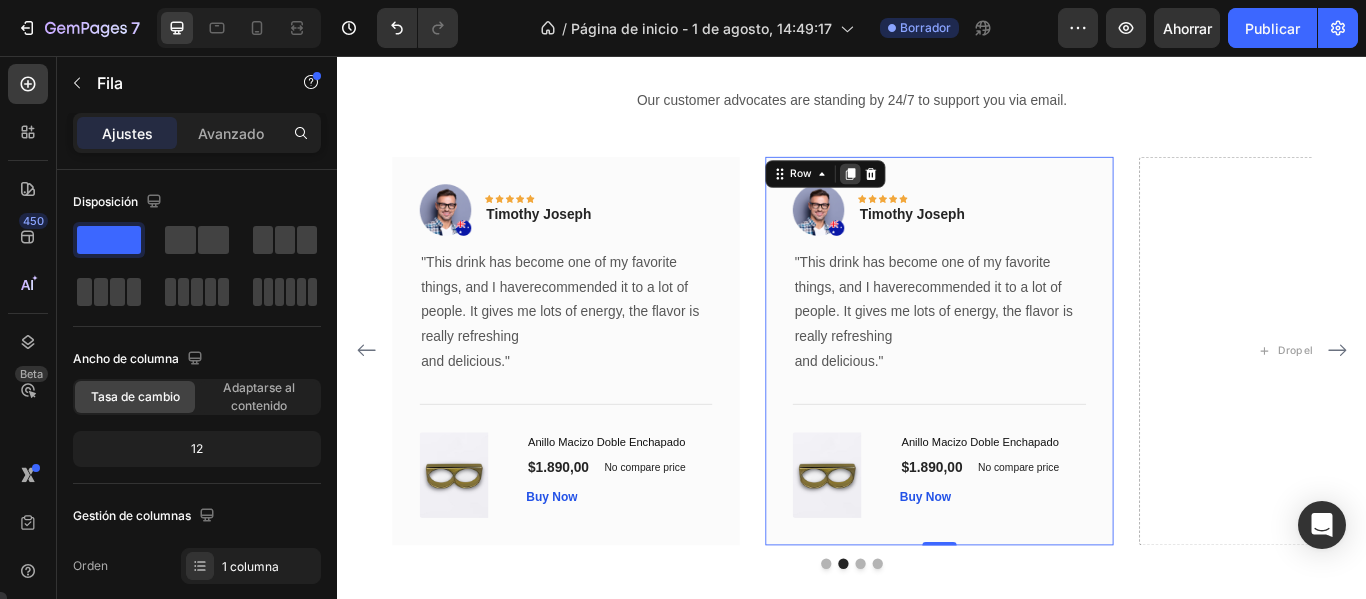 click 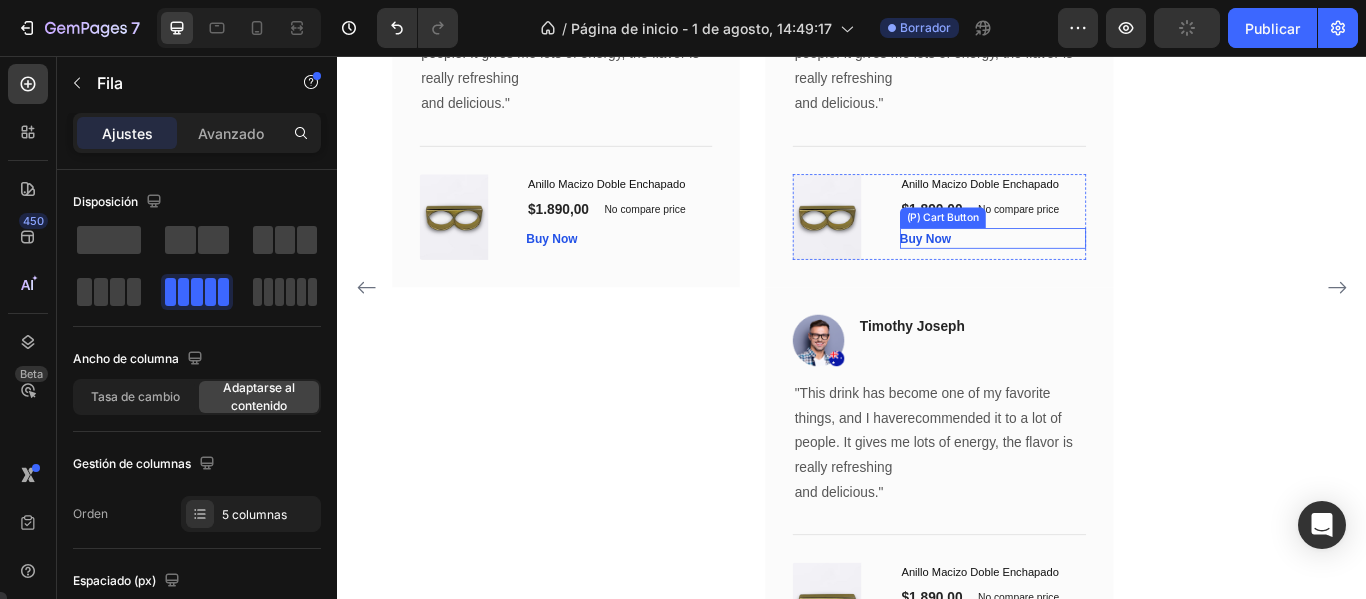 scroll, scrollTop: 6026, scrollLeft: 0, axis: vertical 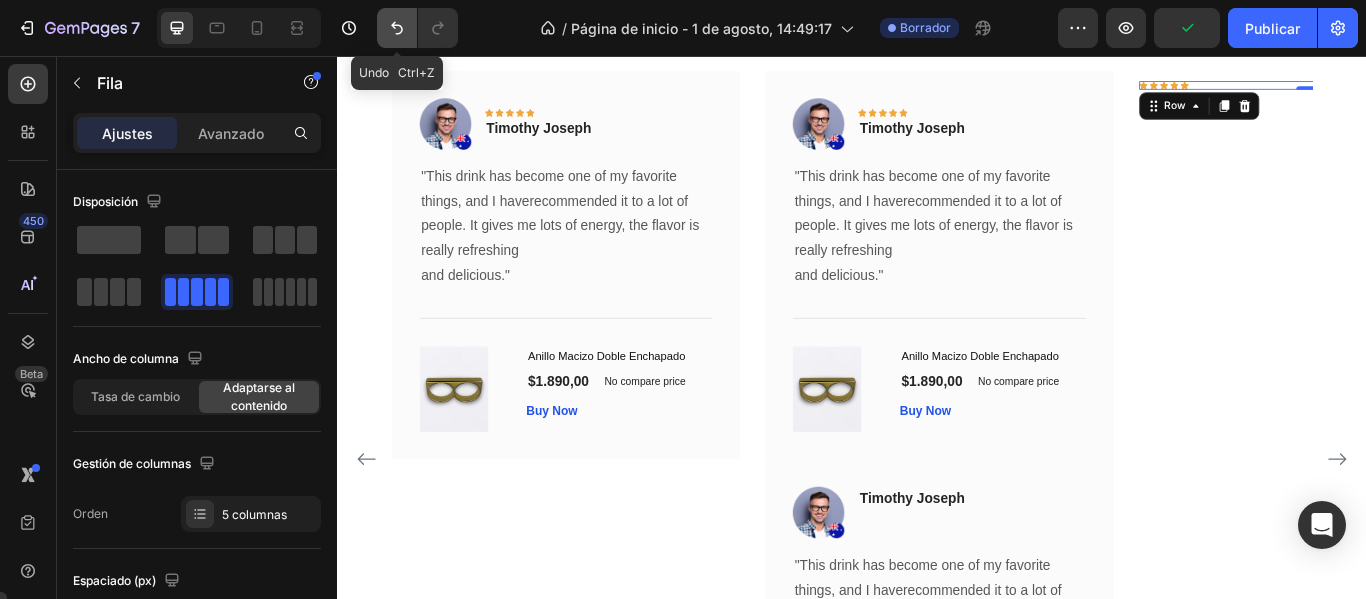 drag, startPoint x: 389, startPoint y: 26, endPoint x: 86, endPoint y: 33, distance: 303.08084 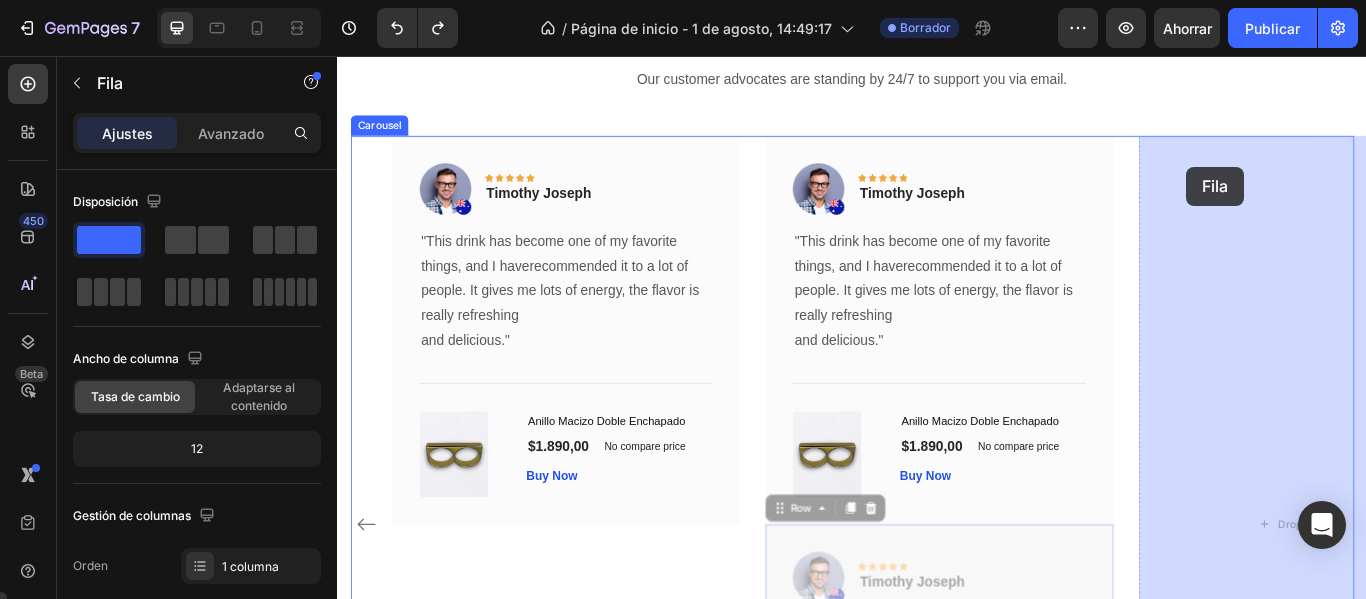 scroll, scrollTop: 5930, scrollLeft: 0, axis: vertical 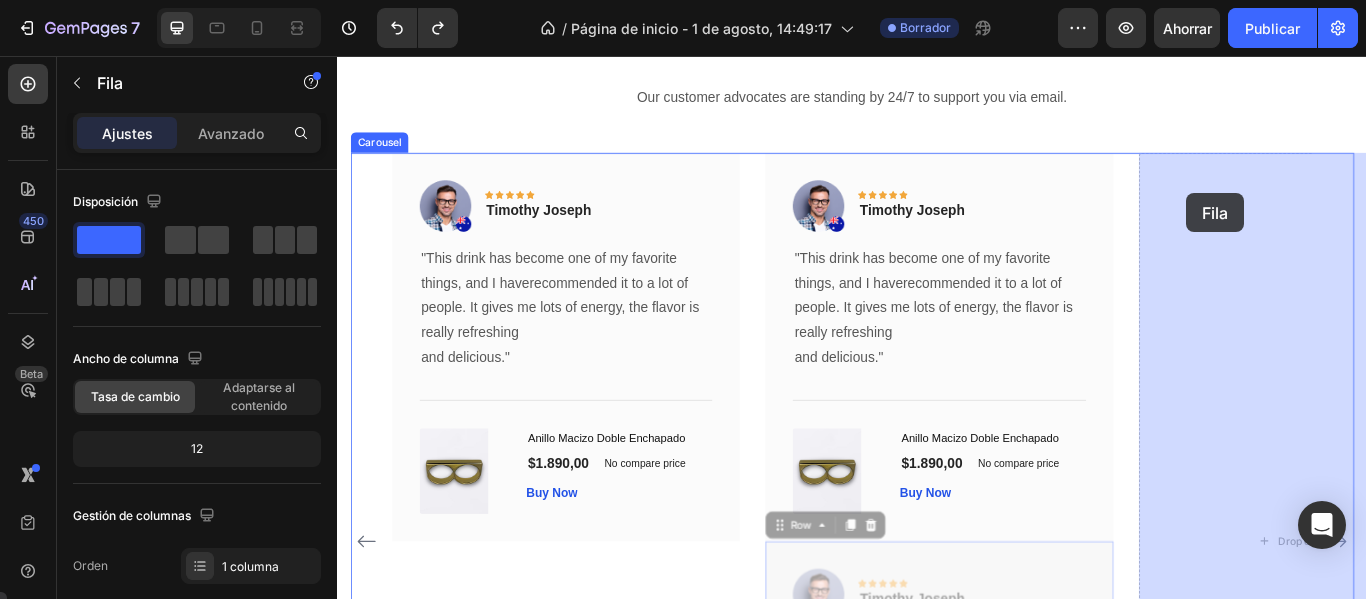 drag, startPoint x: 1290, startPoint y: 391, endPoint x: 1327, endPoint y: 216, distance: 178.86867 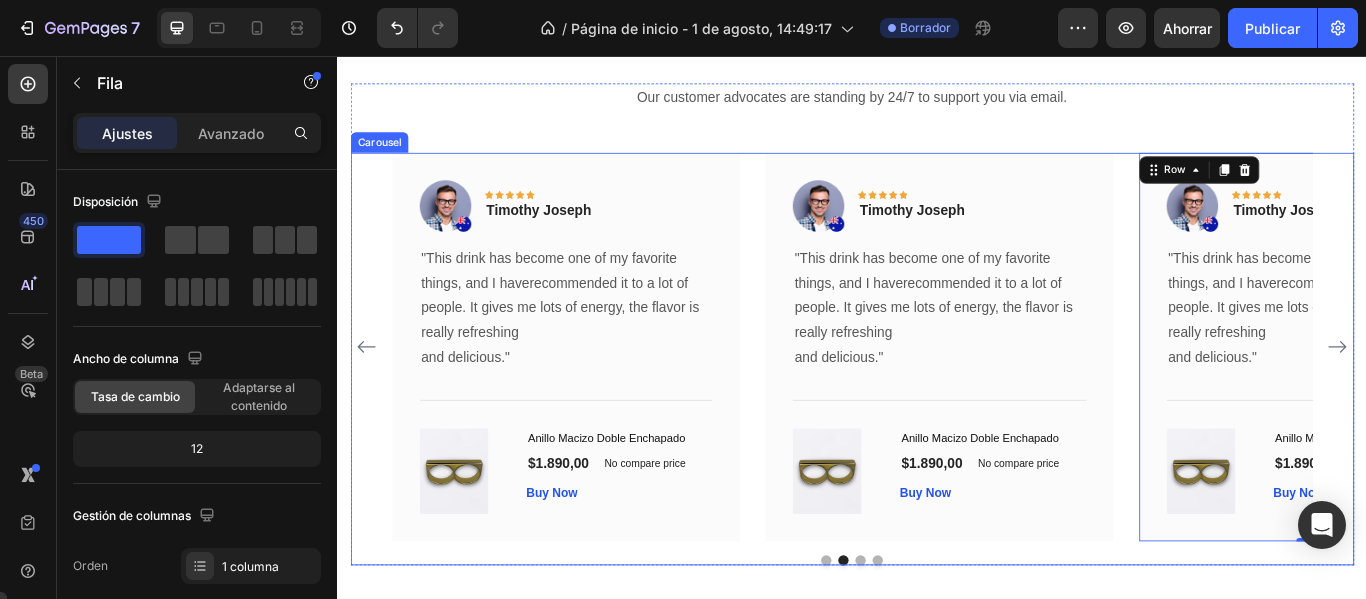 click at bounding box center (947, 644) 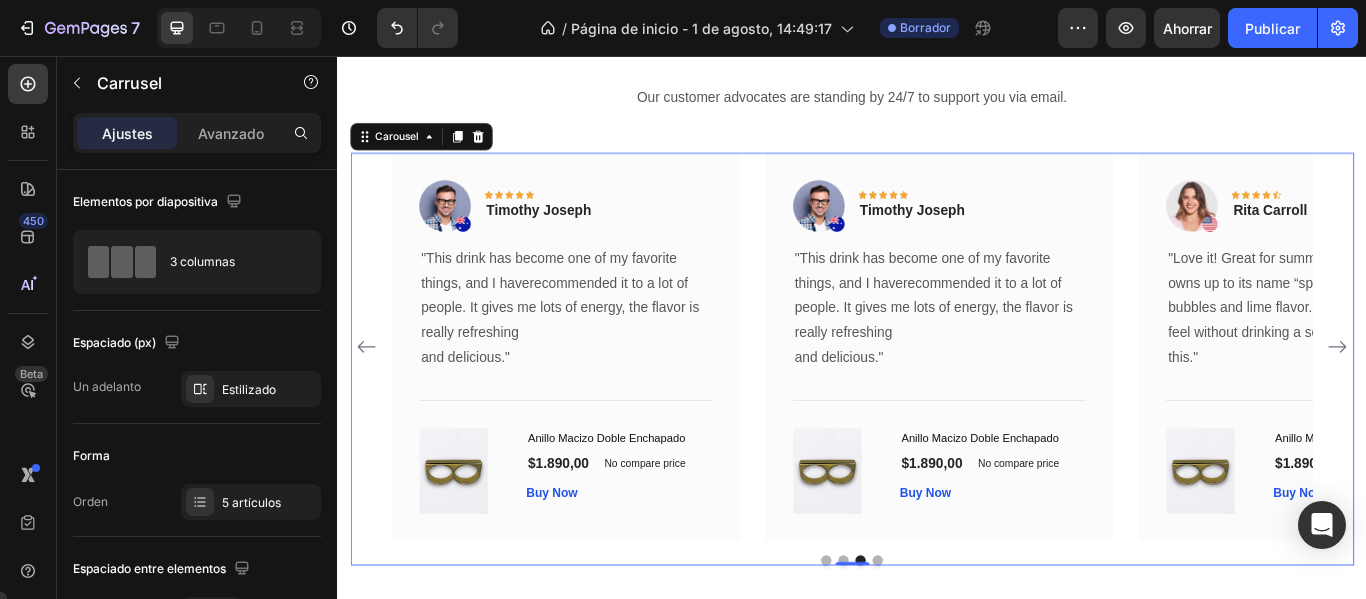 click at bounding box center (967, 644) 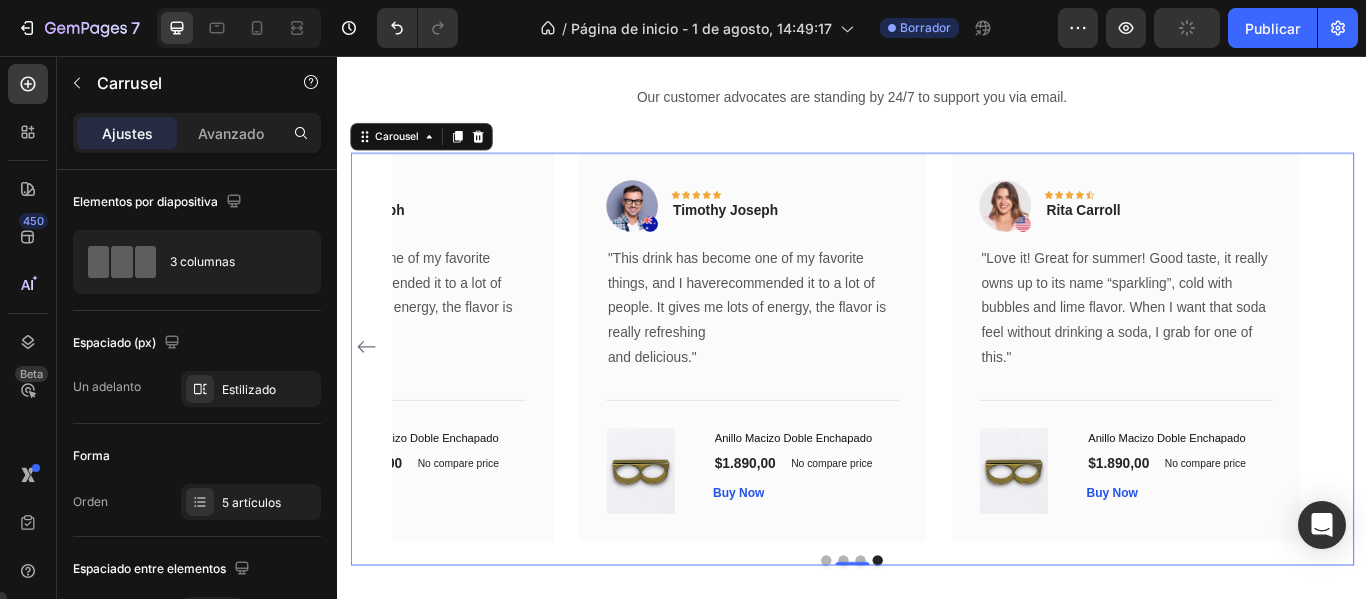 click at bounding box center [937, 644] 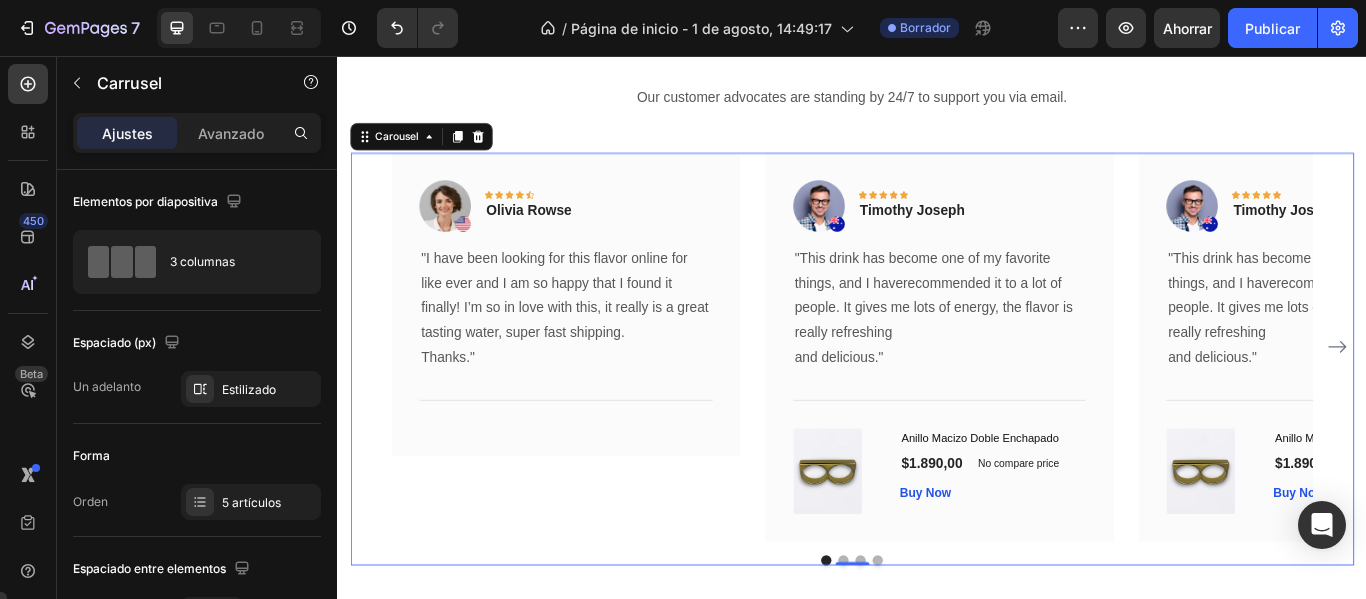 click at bounding box center (927, 644) 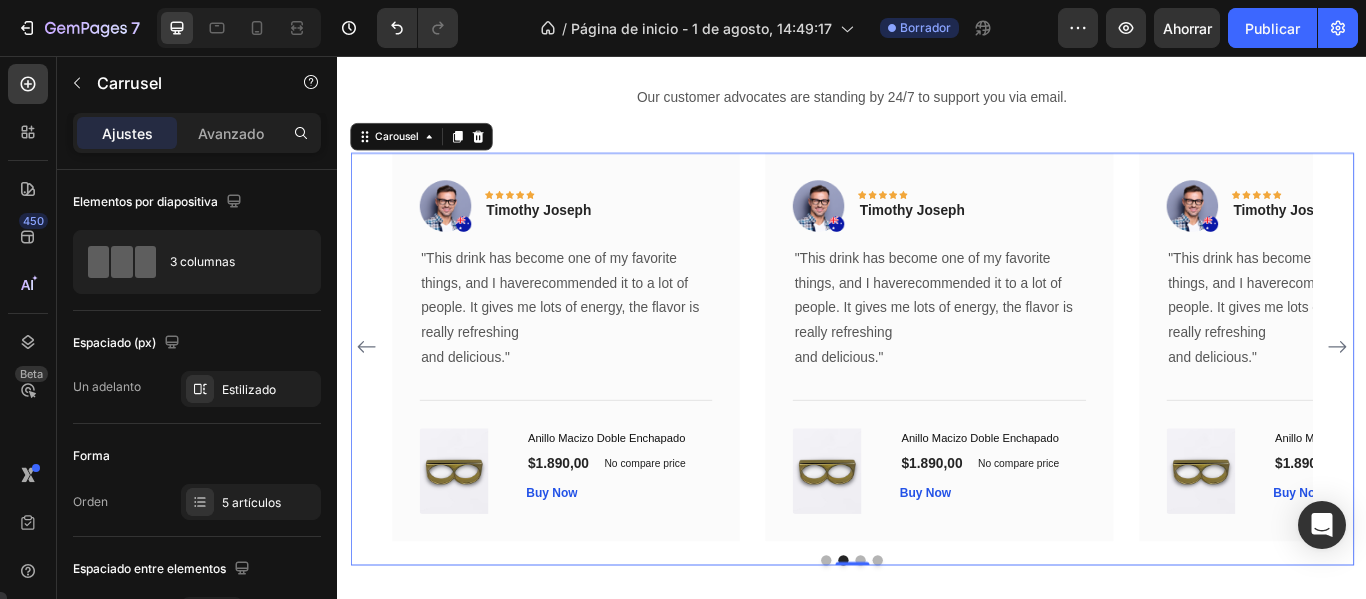 click at bounding box center [937, 644] 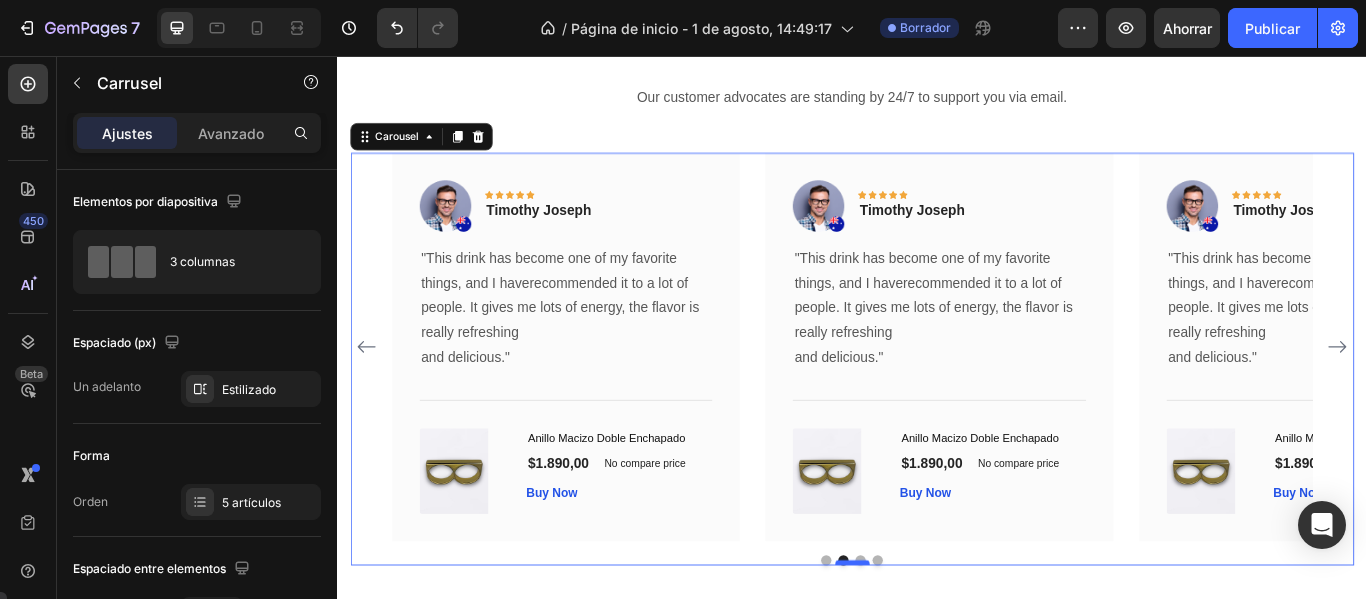 click at bounding box center (937, 647) 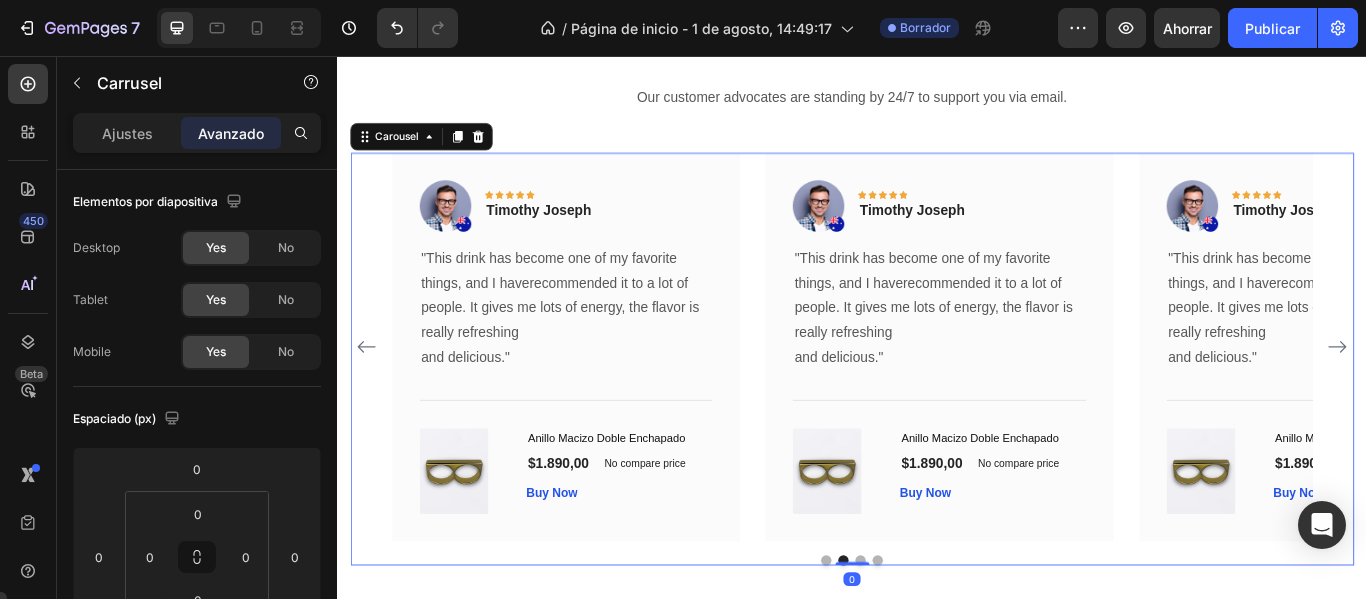 click at bounding box center (947, 644) 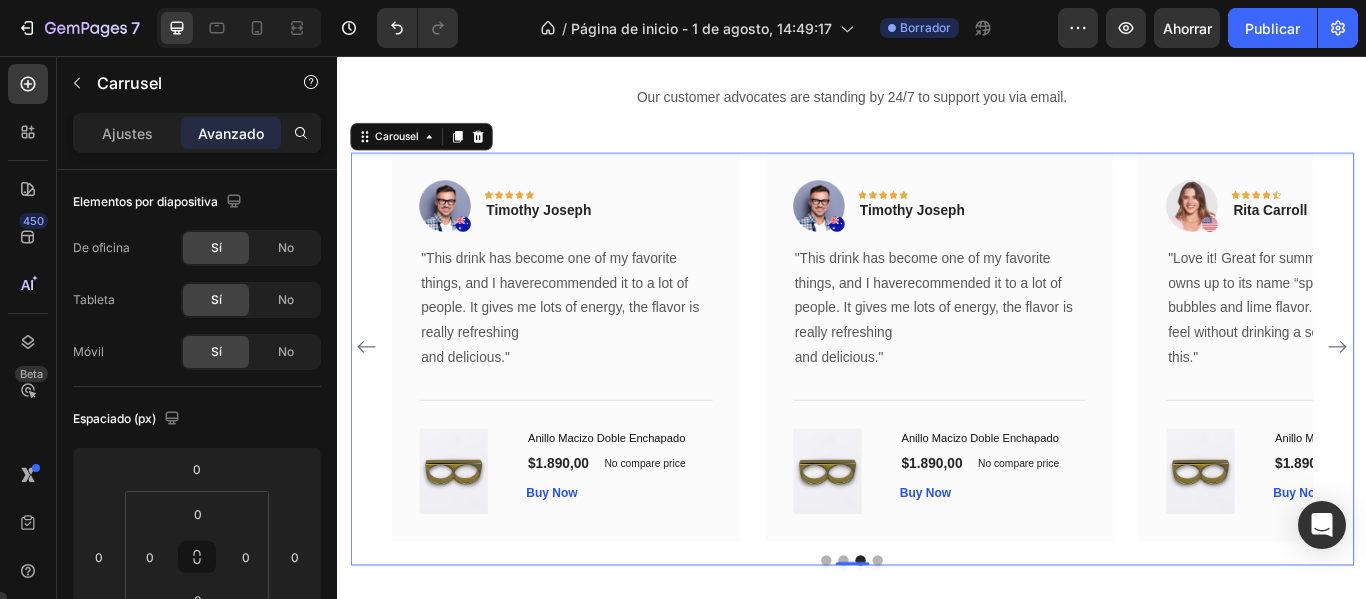 click at bounding box center (967, 644) 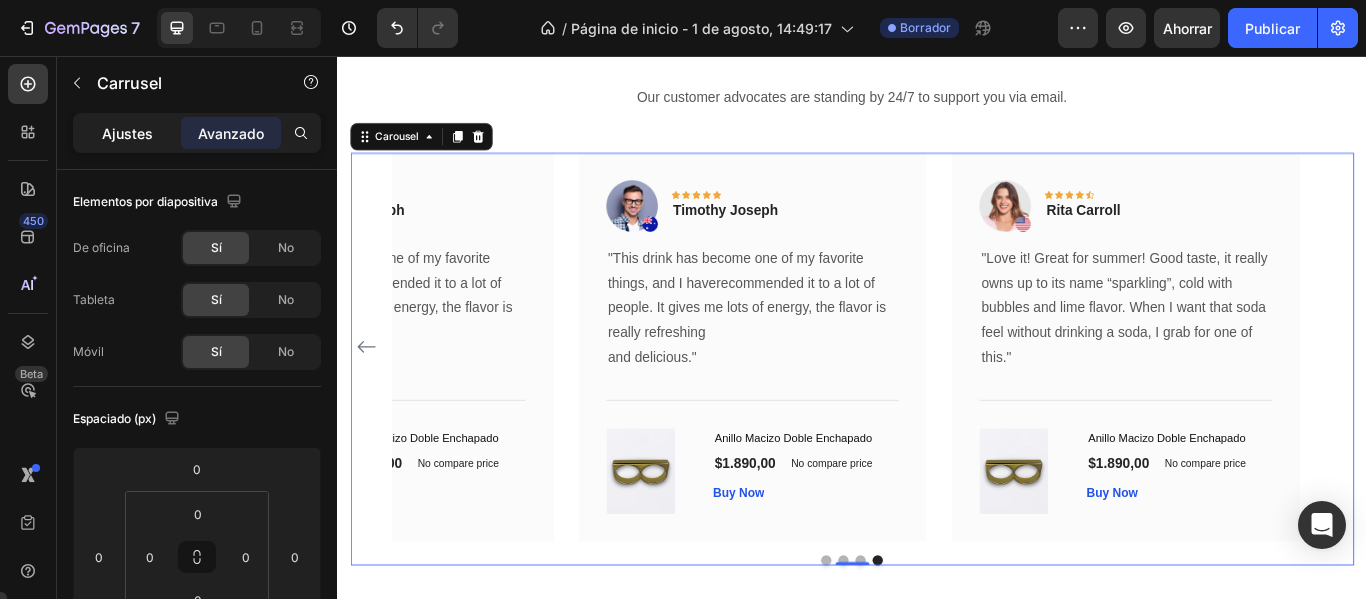 click on "Ajustes" at bounding box center [127, 133] 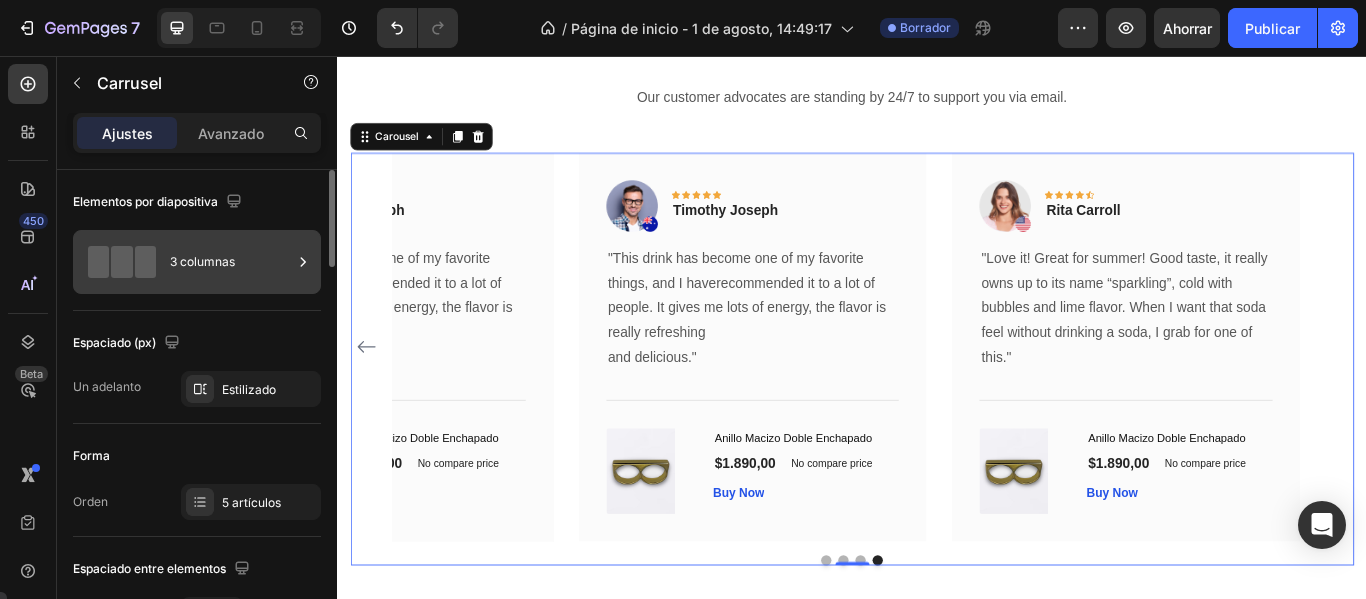 click on "3 columnas" at bounding box center [231, 262] 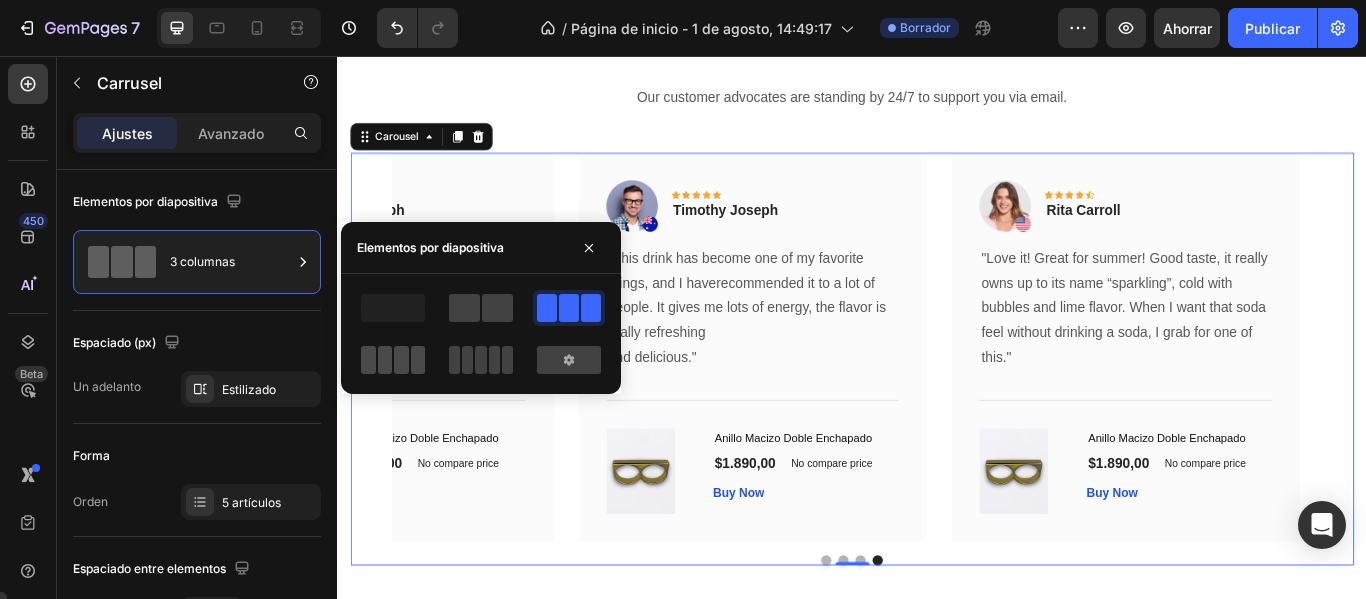 click 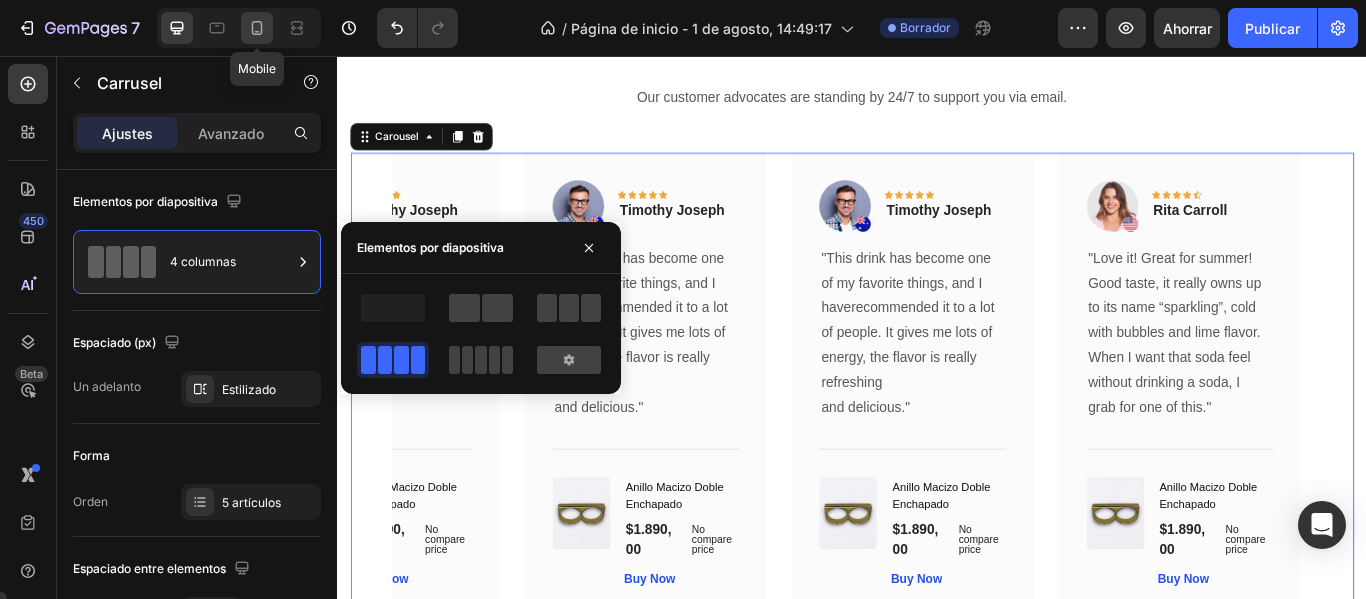 click 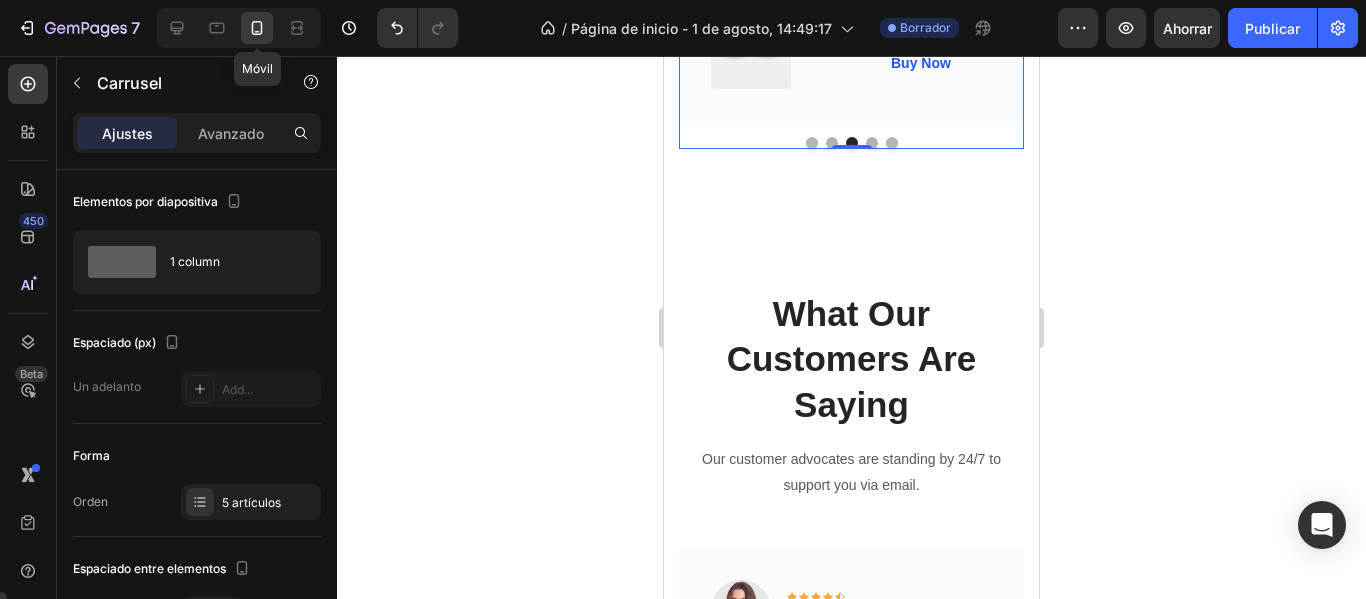 click 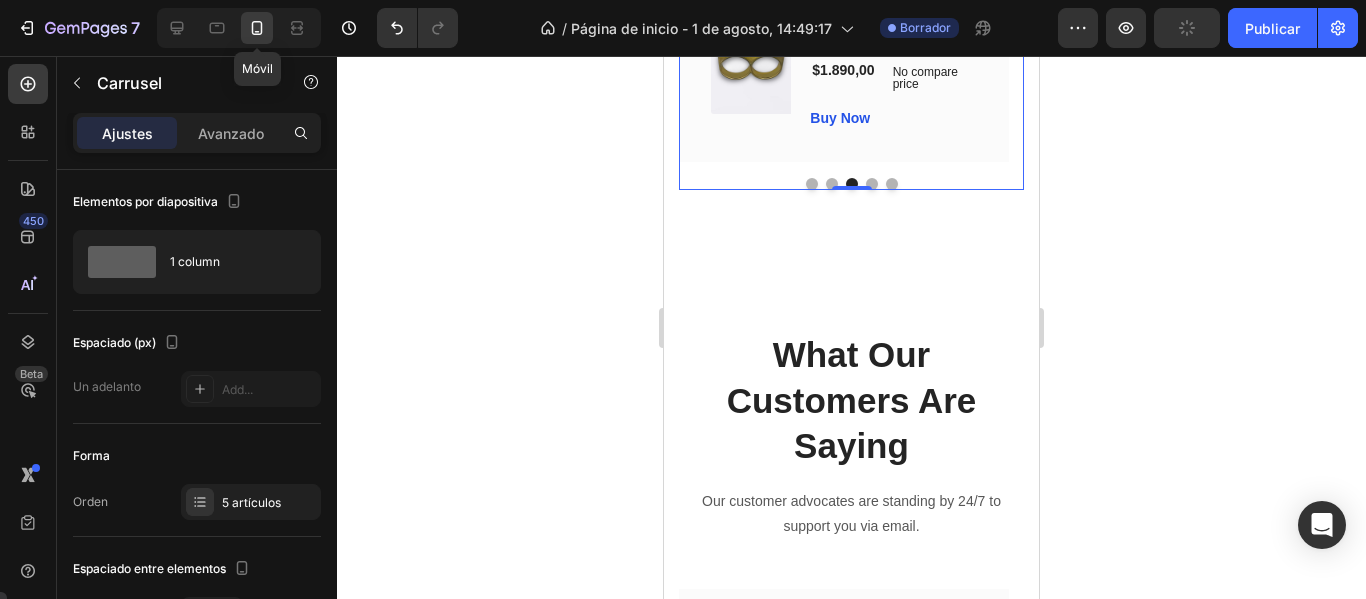 scroll, scrollTop: 5540, scrollLeft: 0, axis: vertical 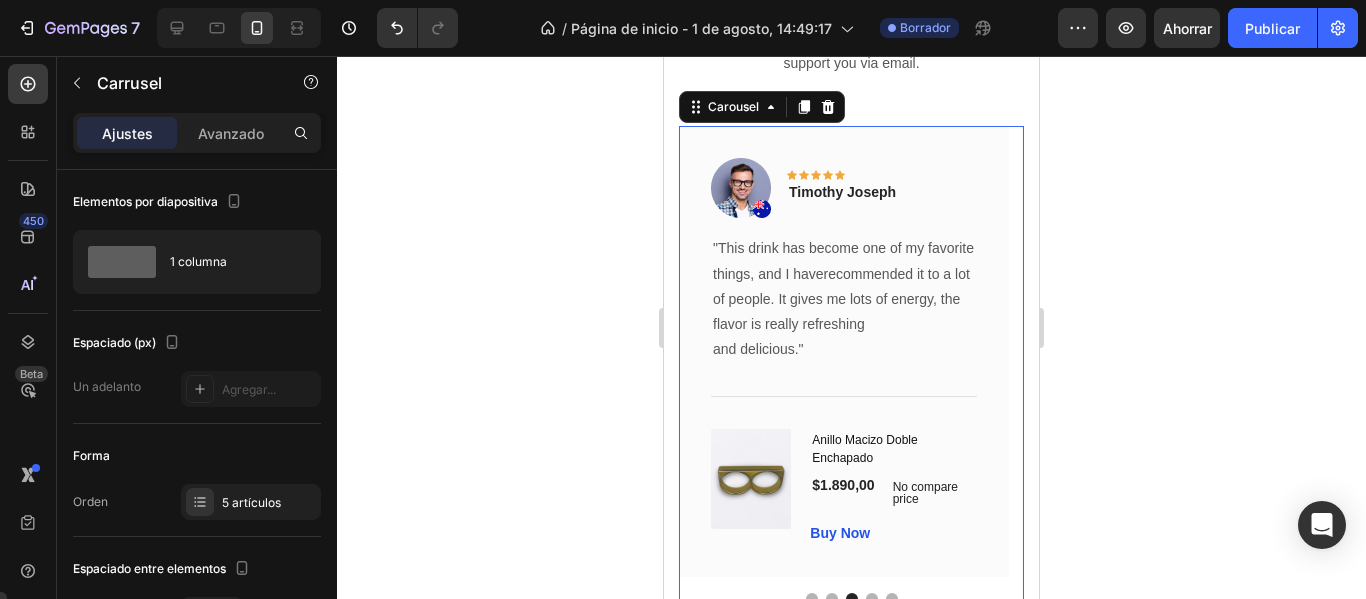 drag, startPoint x: 456, startPoint y: 453, endPoint x: 594, endPoint y: 508, distance: 148.55638 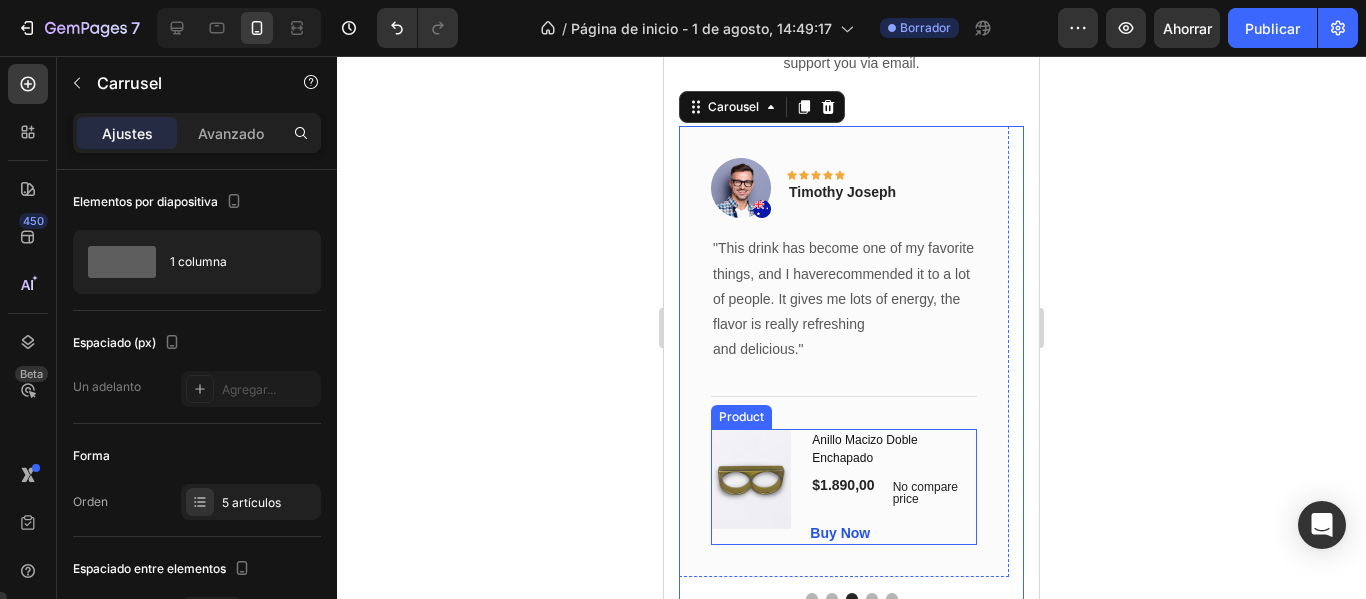 click on "(P) Images & Gallery Anillo Macizo Doble Enchapado (P) Title $1.890,00 (P) Price (P) Price No compare price (P) Price Row Buy Now (P) Cart Button Product" at bounding box center (844, 487) 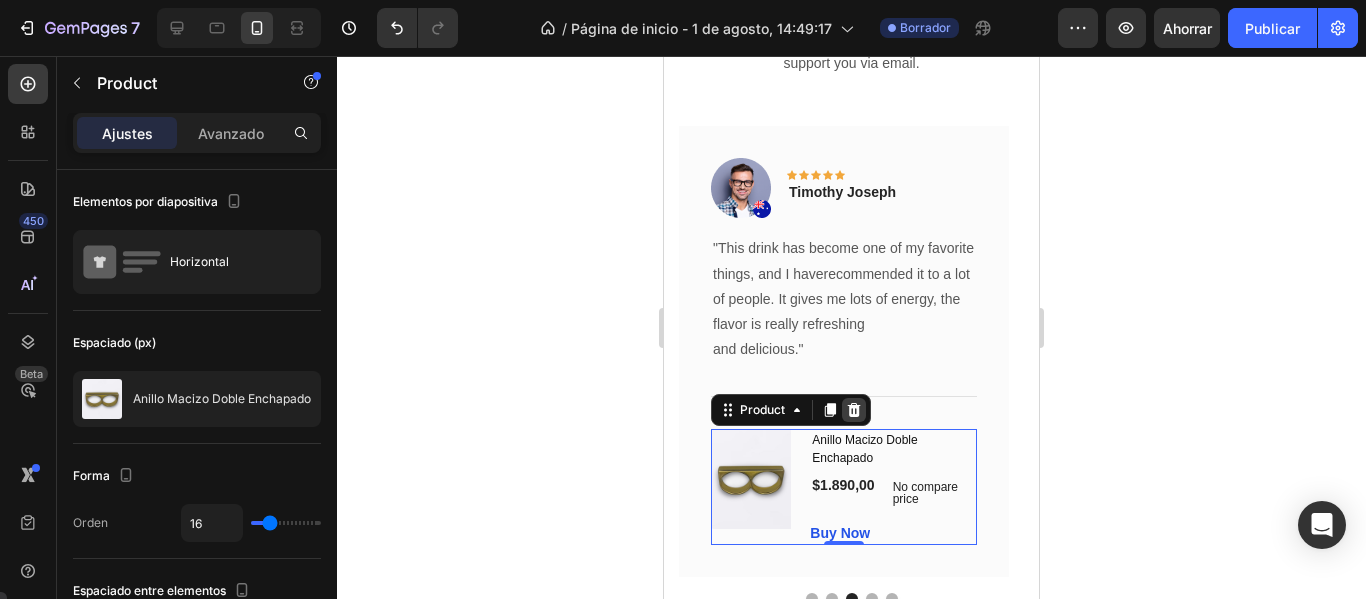 click 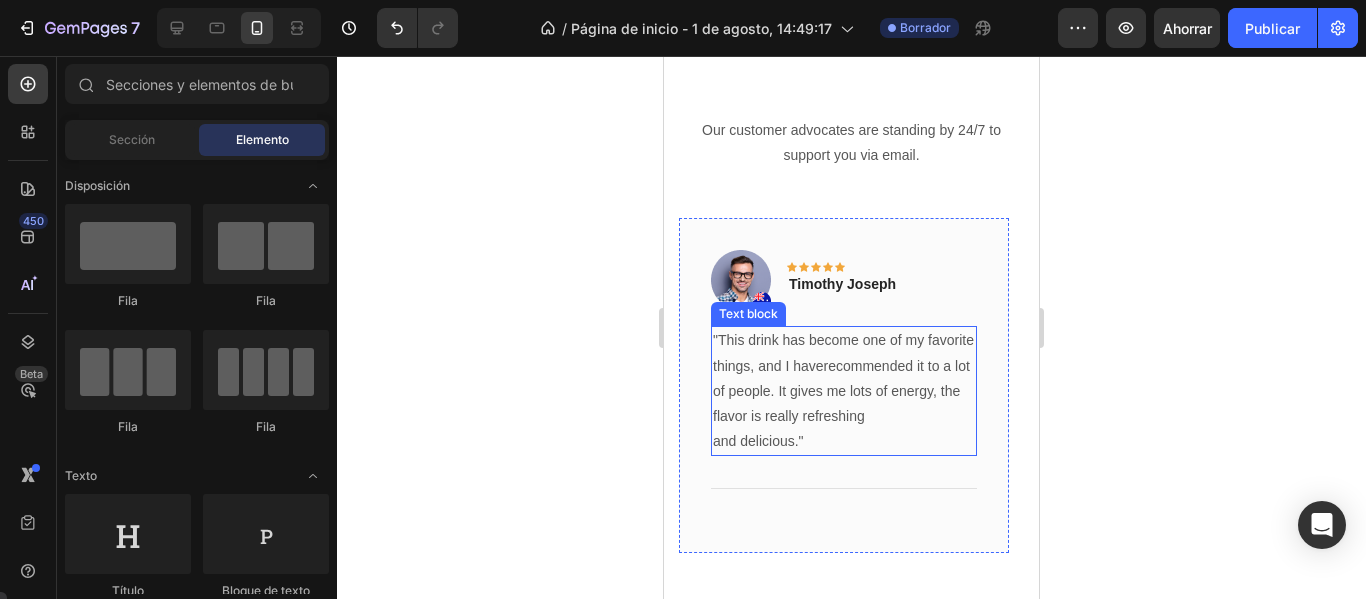 scroll, scrollTop: 5440, scrollLeft: 0, axis: vertical 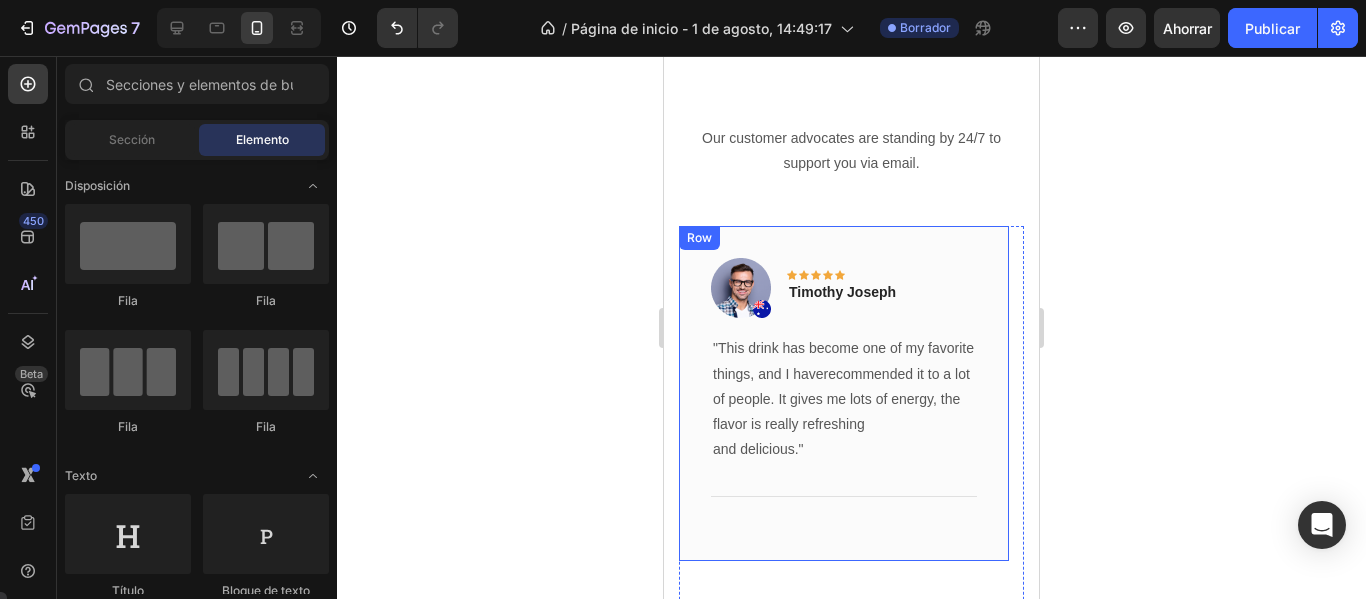click on "Image
Icon
Icon
Icon
Icon
Icon Row Timothy Joseph Text block Row "This drink has become one of my favorite things, and I haverecommended it to a lot of people. It gives me lots of energy, the flavor is really refreshing  and delicious." Text block                Title Line Row" at bounding box center (844, 393) 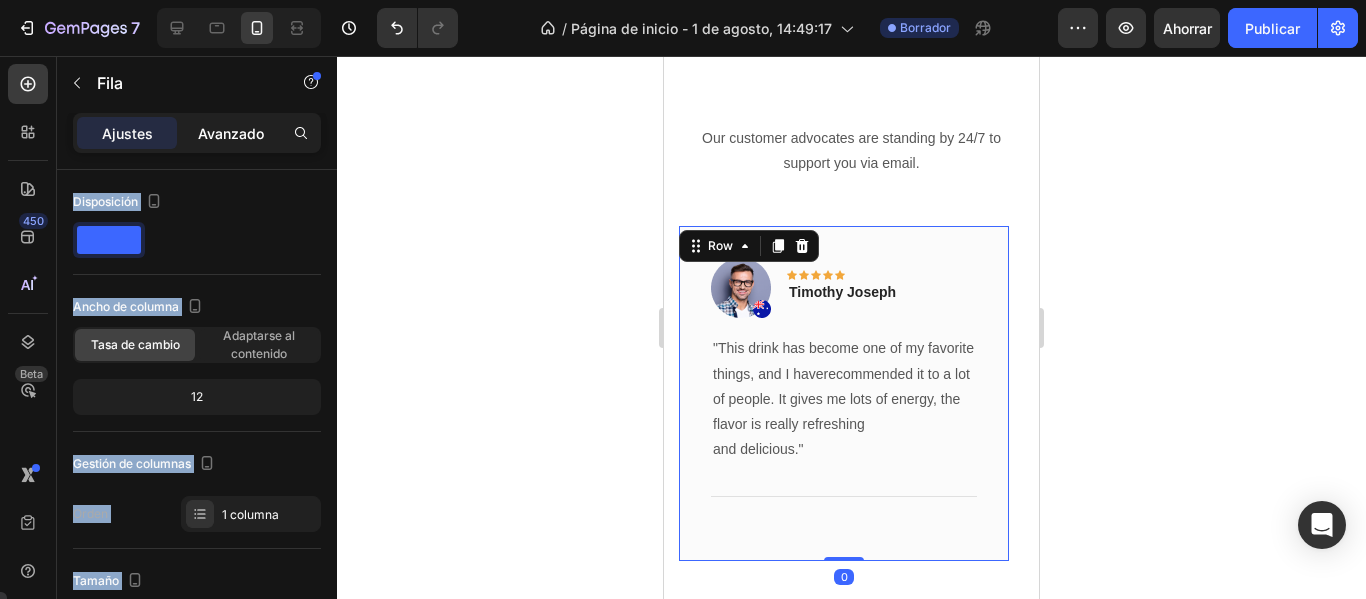 click on "Avanzado" at bounding box center (231, 133) 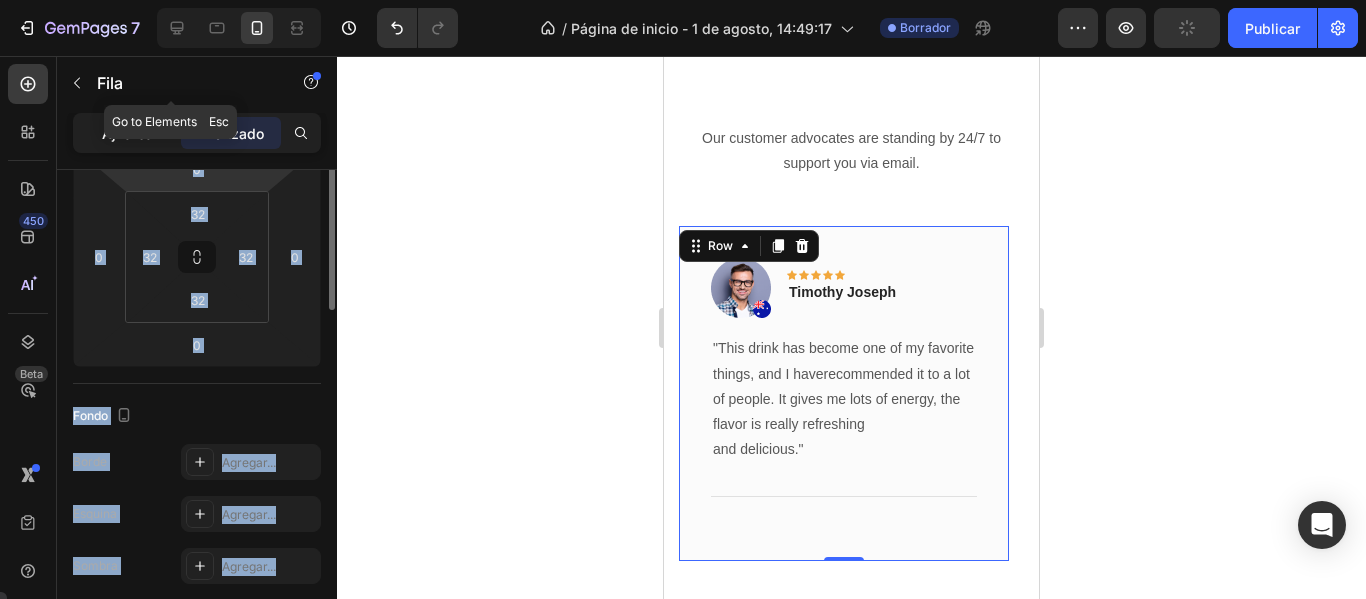 scroll, scrollTop: 200, scrollLeft: 0, axis: vertical 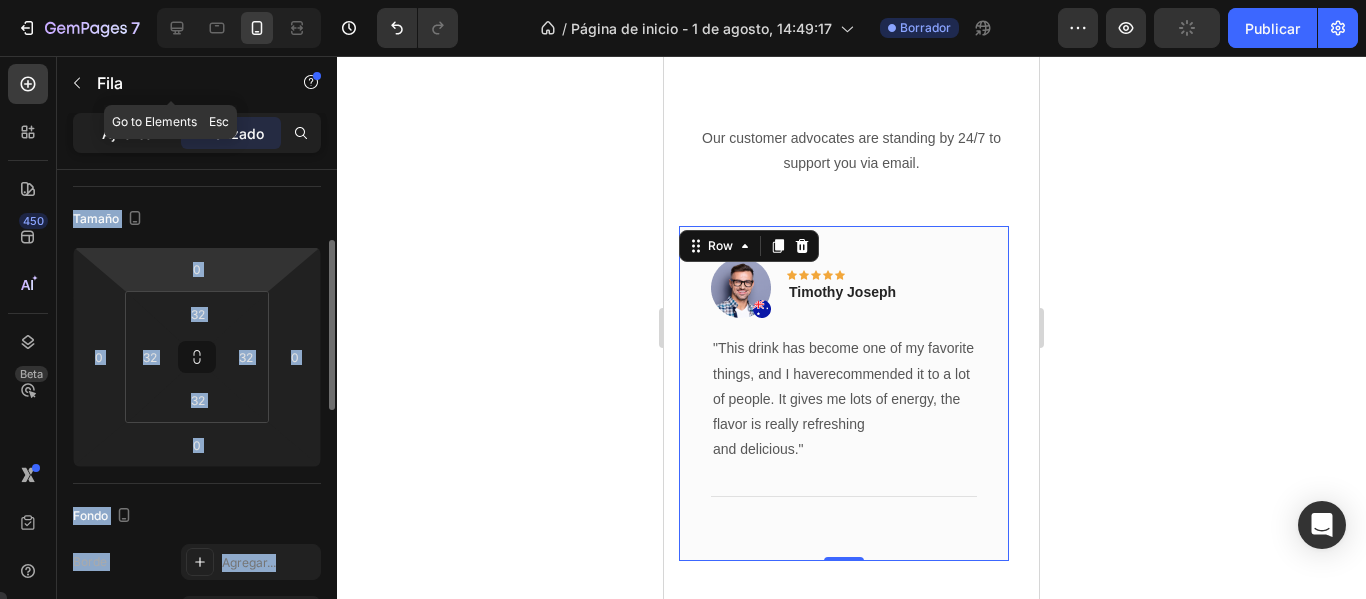 click on "Ajustes" at bounding box center [127, 133] 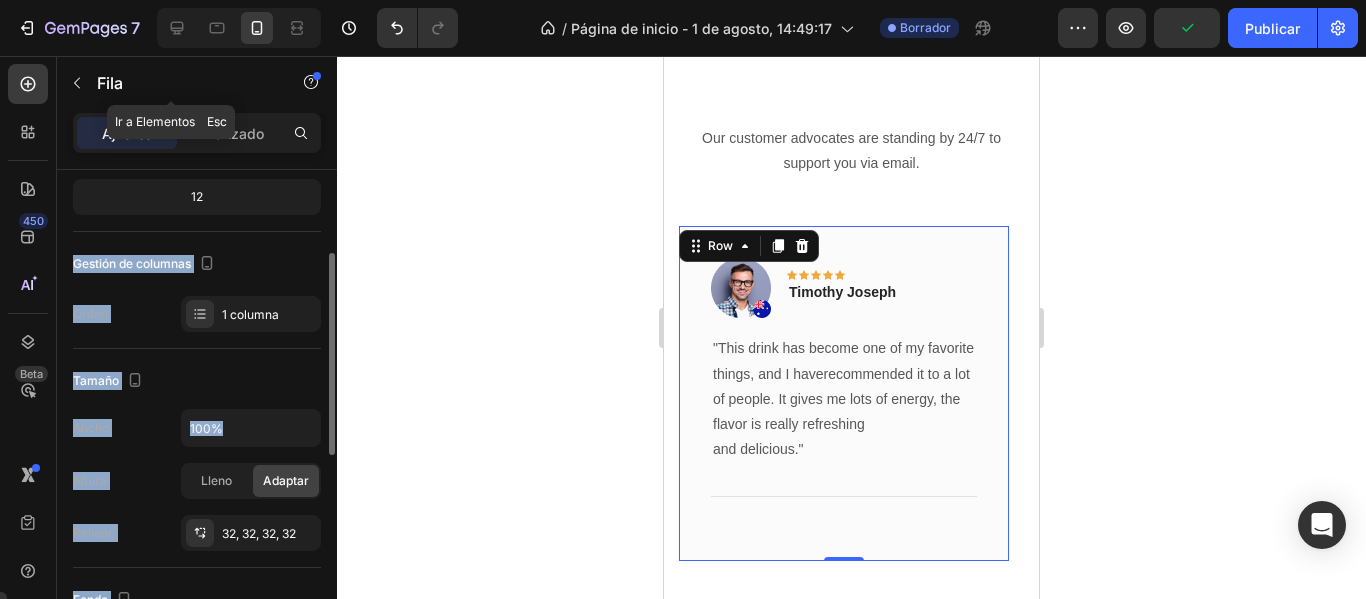 click on "Tamaño Ancho 100% Altura Lleno Adaptar Relleno 32, 32, 32, 32" 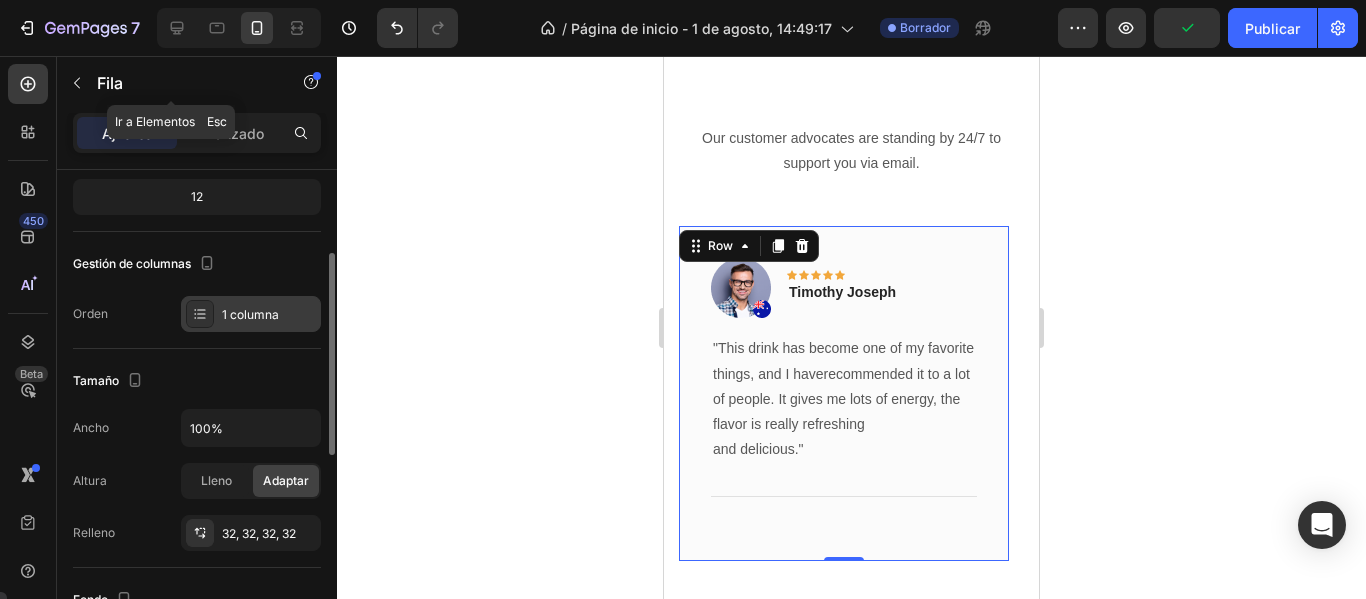 click on "1 columna" at bounding box center (250, 314) 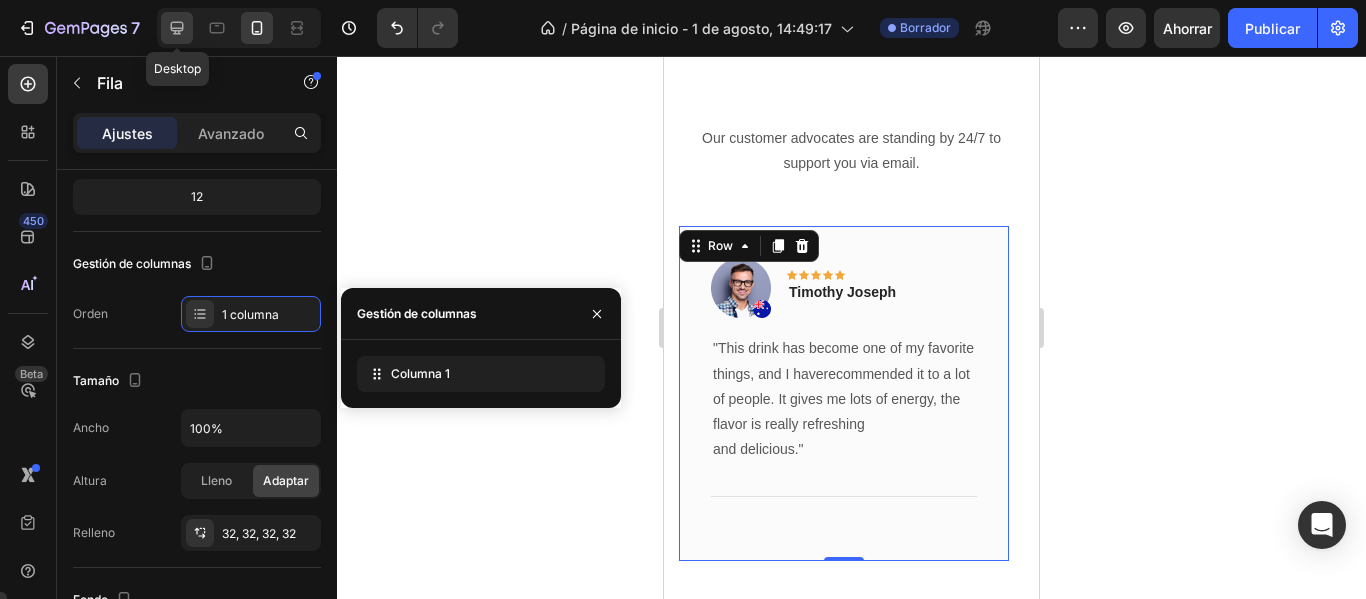 click 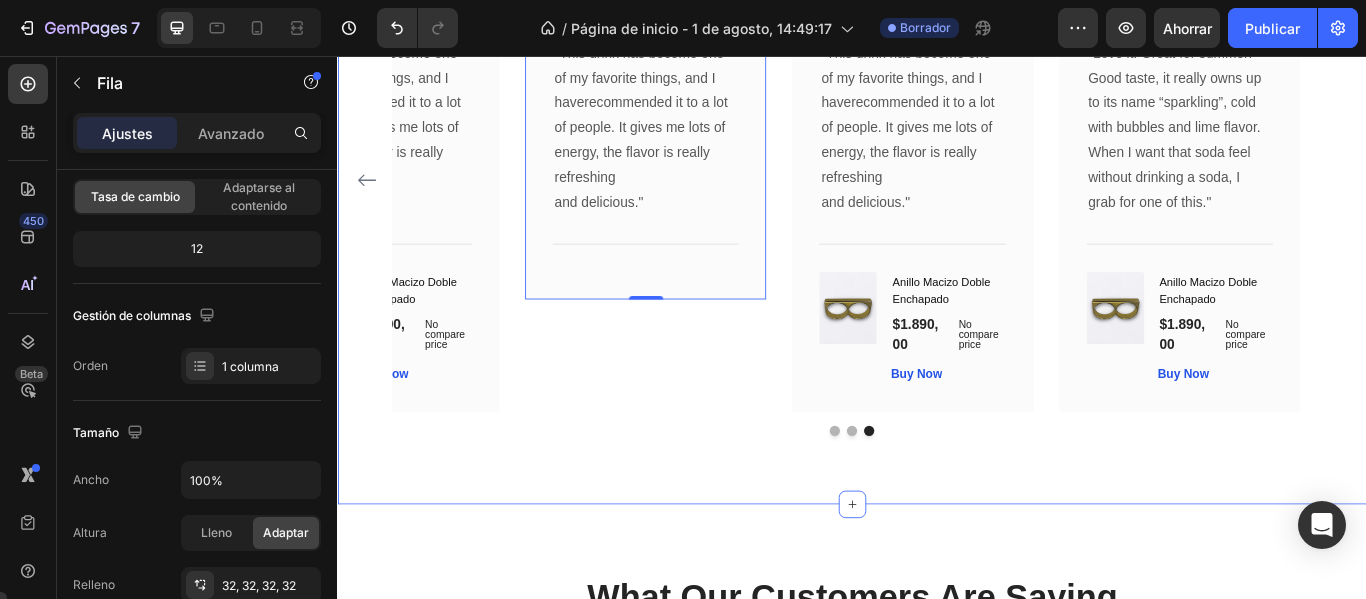scroll, scrollTop: 6173, scrollLeft: 0, axis: vertical 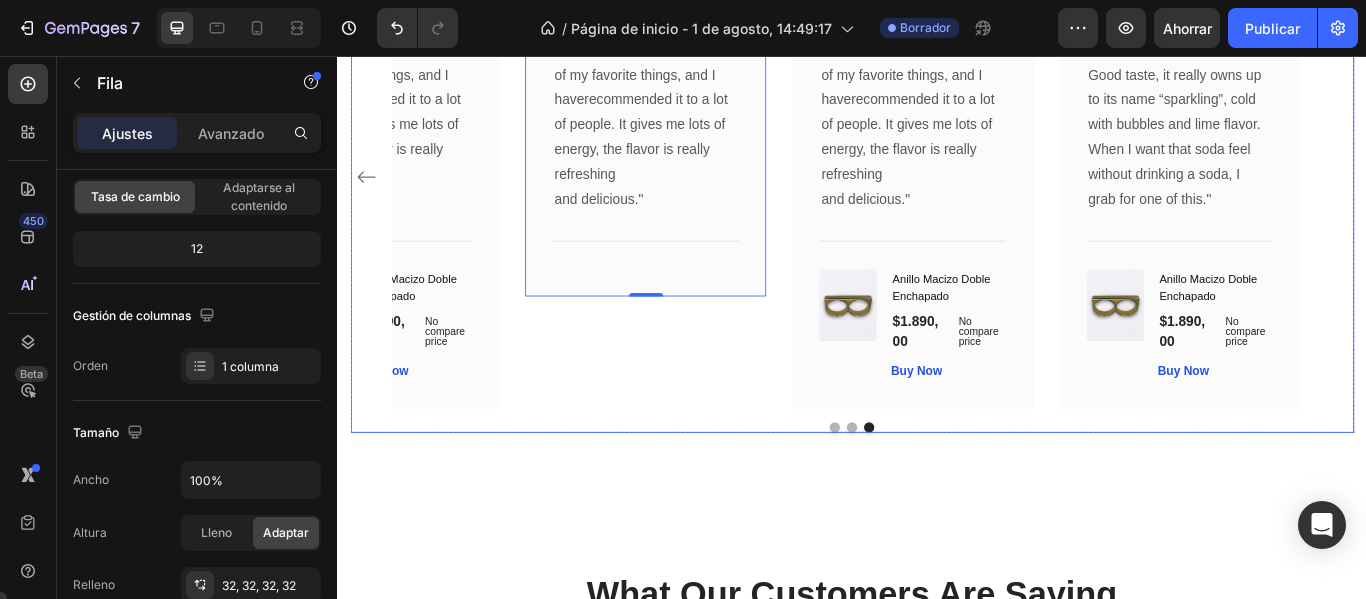 click at bounding box center [917, 489] 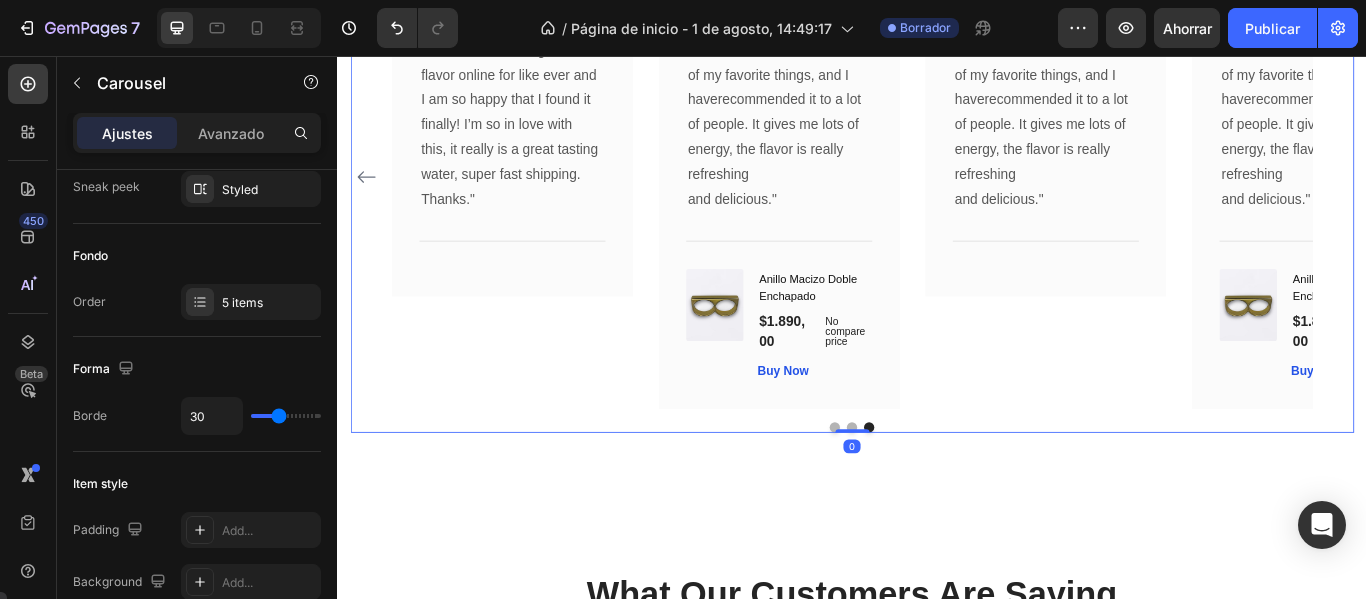 scroll, scrollTop: 0, scrollLeft: 0, axis: both 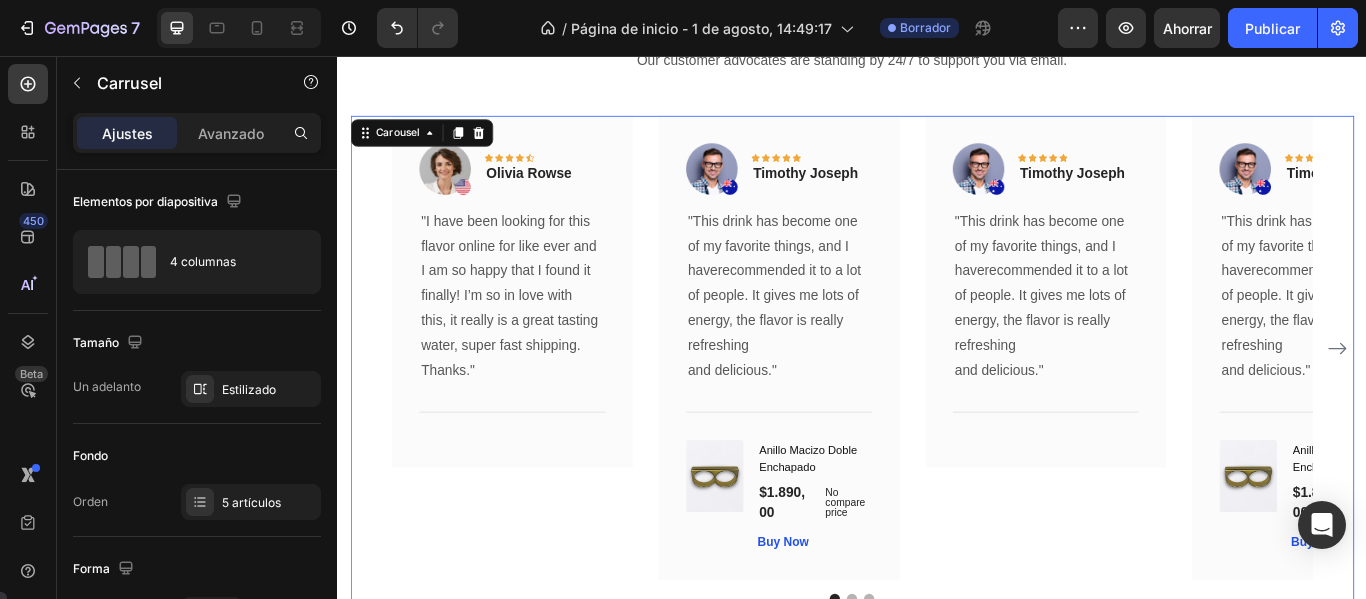 click on "Image
Icon
Icon
Icon
Icon
Icon Row Olivia Rowse Text block Row "I have been looking for this flavor online for like ever and I am so happy that I found it finally! I’m so in love with this, it really is a great tasting water, super fast shipping.  Thanks." Text block                Title Line Row Image
Icon
Icon
Icon
Icon
Icon Row Timothy Joseph Text block Row "This drink has become one of my favorite things, and I haverecommended it to a lot of people. It gives me lots of energy, the flavor is really refreshing  and delicious." Text block                Title Line (P) Images & Gallery Anillo Macizo Doble Enchapado (P) Title $1.890,00 (P) Price (P) Price No compare price (P) Price Row Buy Now (P) Cart Button Product Row Image
Icon
Icon
Icon
Icon
Icon Row Timothy Joseph" at bounding box center [937, 397] 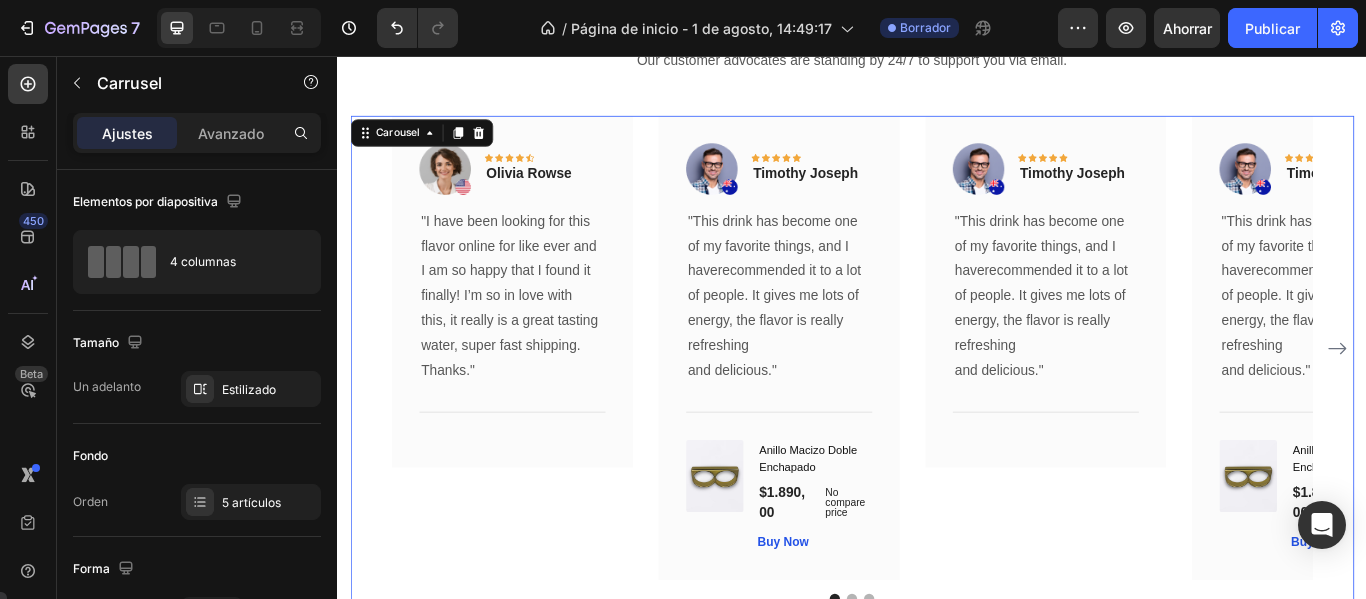 click on "Image
Icon
Icon
Icon
Icon
Icon Row Olivia Rowse Text block Row "I have been looking for this flavor online for like ever and I am so happy that I found it finally! I’m so in love with this, it really is a great tasting water, super fast shipping.  Thanks." Text block                Title Line Row Image
Icon
Icon
Icon
Icon
Icon Row Timothy Joseph Text block Row "This drink has become one of my favorite things, and I haverecommended it to a lot of people. It gives me lots of energy, the flavor is really refreshing  and delicious." Text block                Title Line (P) Images & Gallery Anillo Macizo Doble Enchapado (P) Title $1.890,00 (P) Price (P) Price No compare price (P) Price Row Buy Now (P) Cart Button Product Row Image
Icon
Icon
Icon
Icon
Icon Row Timothy Joseph" at bounding box center [937, 397] 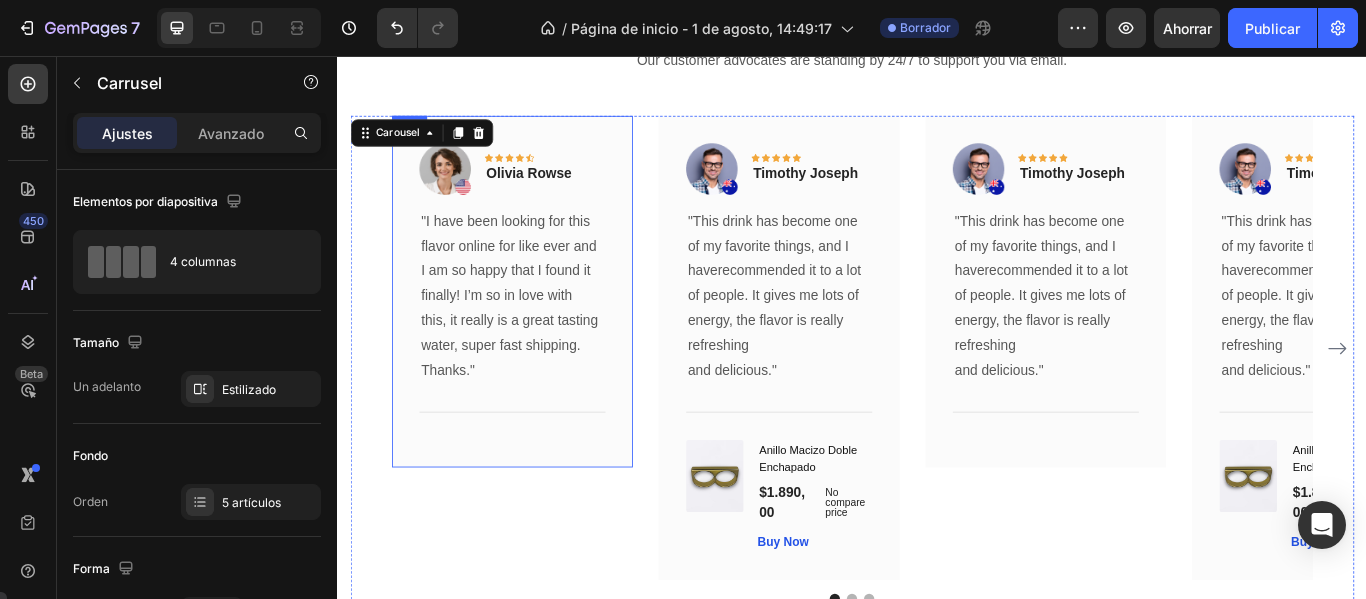 click on "Image
Icon
Icon
Icon
Icon
Icon Row Olivia Rowse Text block Row "I have been looking for this flavor online for like ever and I am so happy that I found it finally! I’m so in love with this, it really is a great tasting water, super fast shipping.  Thanks." Text block                Title Line Row" at bounding box center (540, 331) 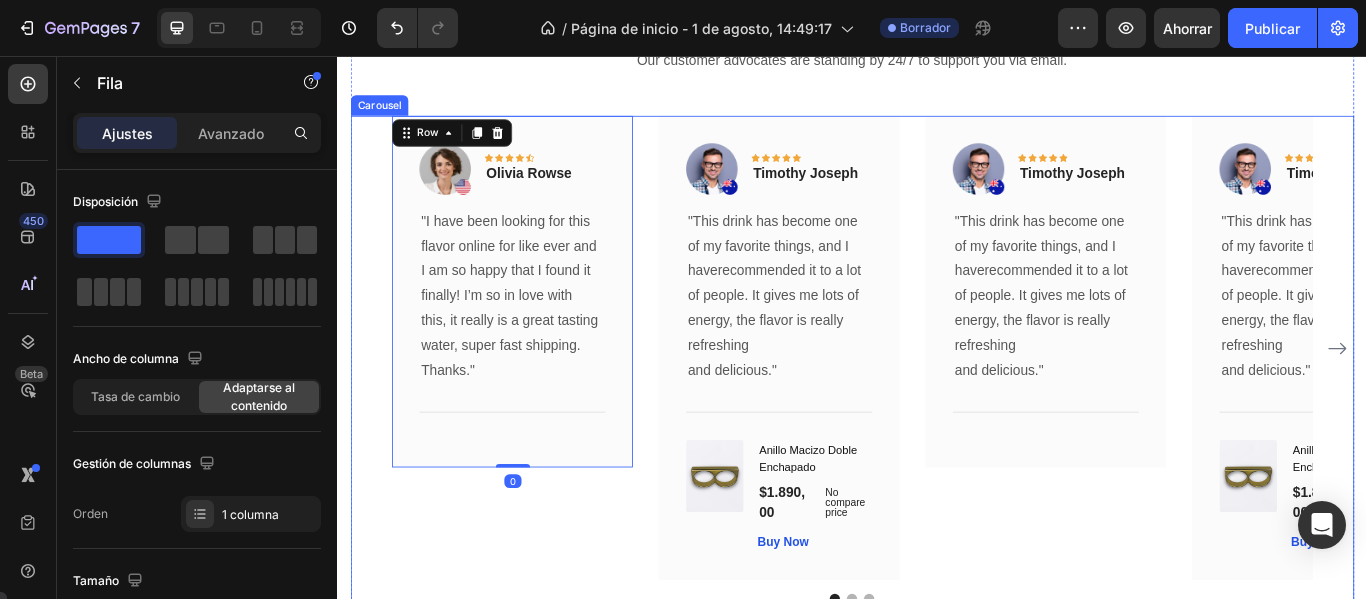 click on "Image
Icon
Icon
Icon
Icon
Icon Row Olivia Rowse Text block Row "I have been looking for this flavor online for like ever and I am so happy that I found it finally! I’m so in love with this, it really is a great tasting water, super fast shipping.  Thanks." Text block                Title Line Row   0" at bounding box center (540, 397) 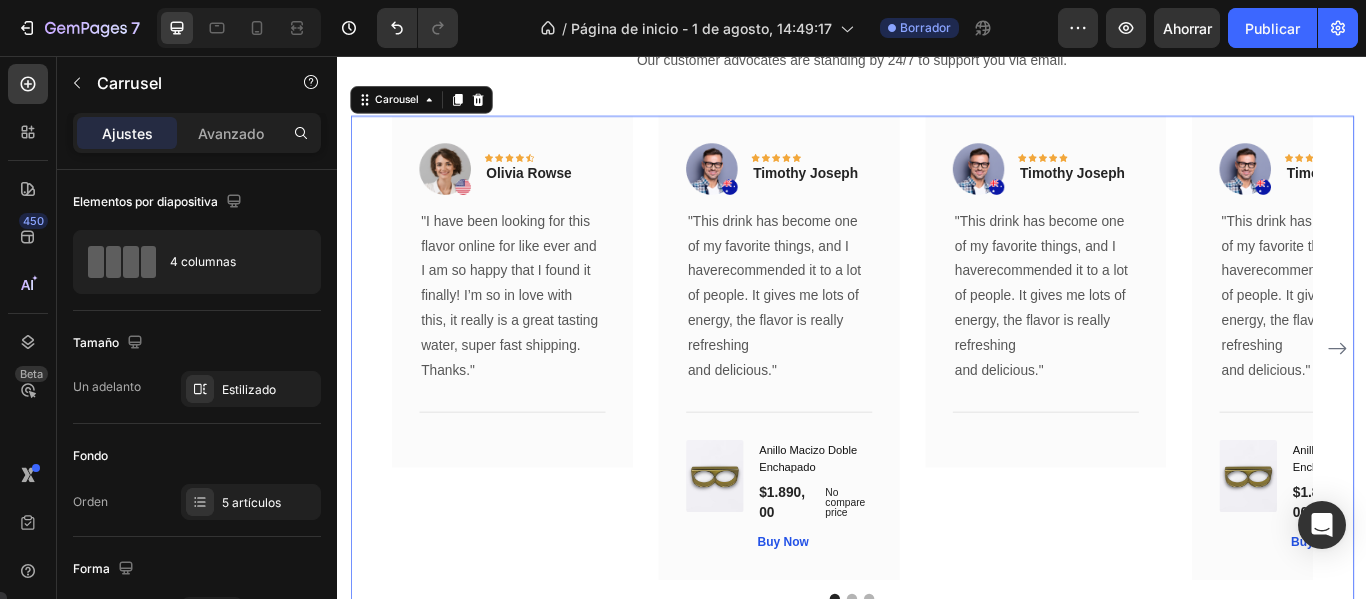 click on "Image
Icon
Icon
Icon
Icon
Icon Row Olivia Rowse Text block Row "I have been looking for this flavor online for like ever and I am so happy that I found it finally! I’m so in love with this, it really is a great tasting water, super fast shipping.  Thanks." Text block                Title Line Row" at bounding box center [540, 397] 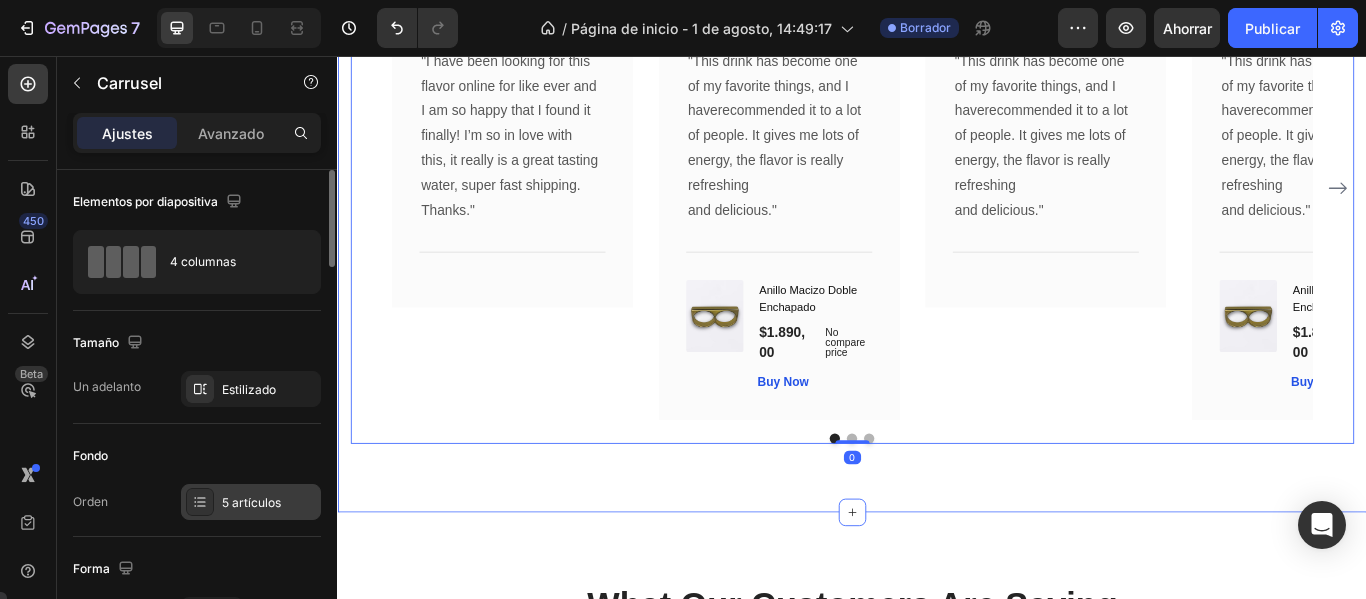 click on "5 artículos" at bounding box center (269, 503) 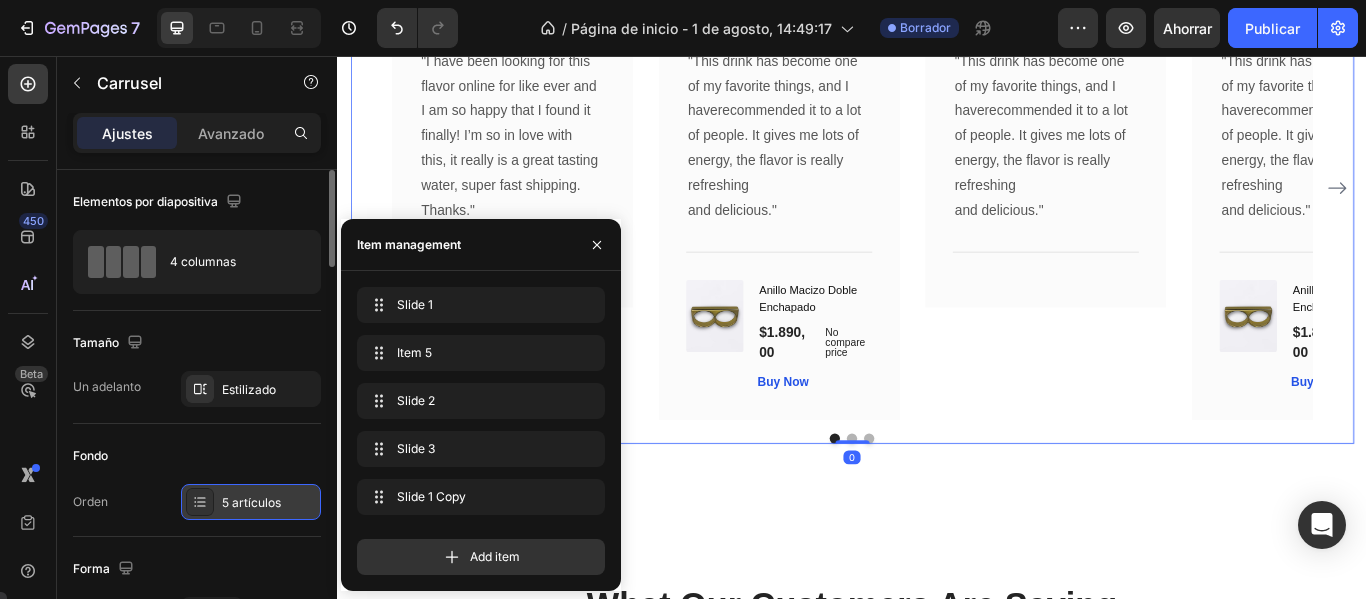 scroll, scrollTop: 6173, scrollLeft: 0, axis: vertical 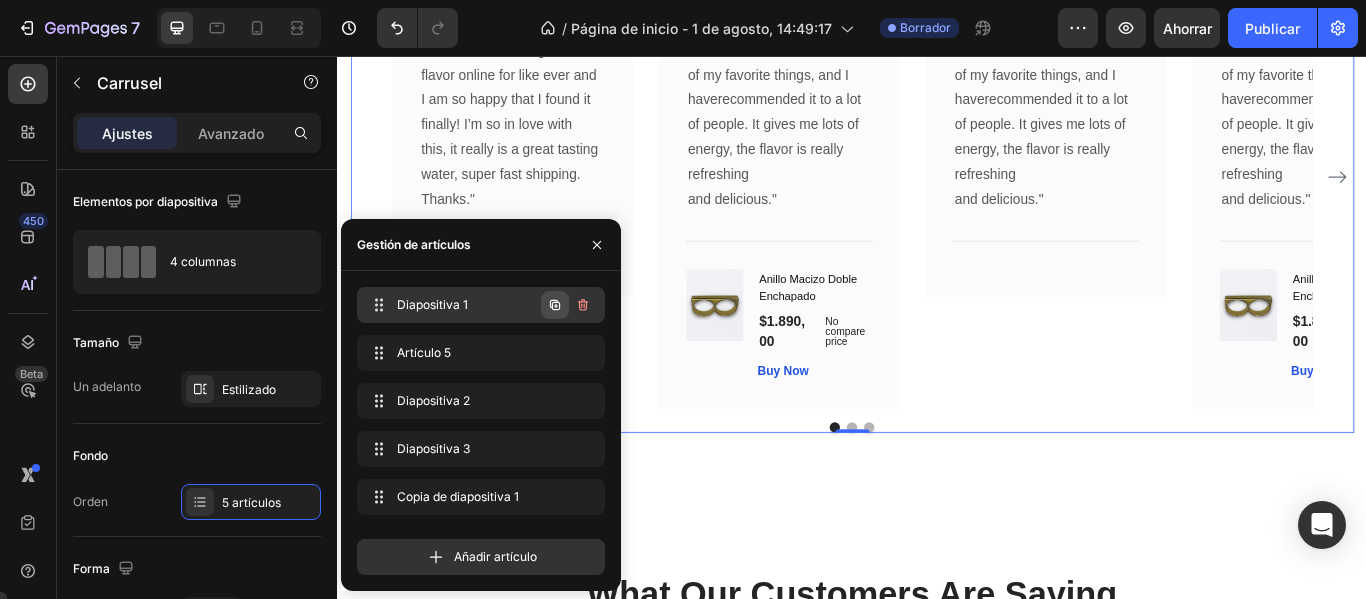 click 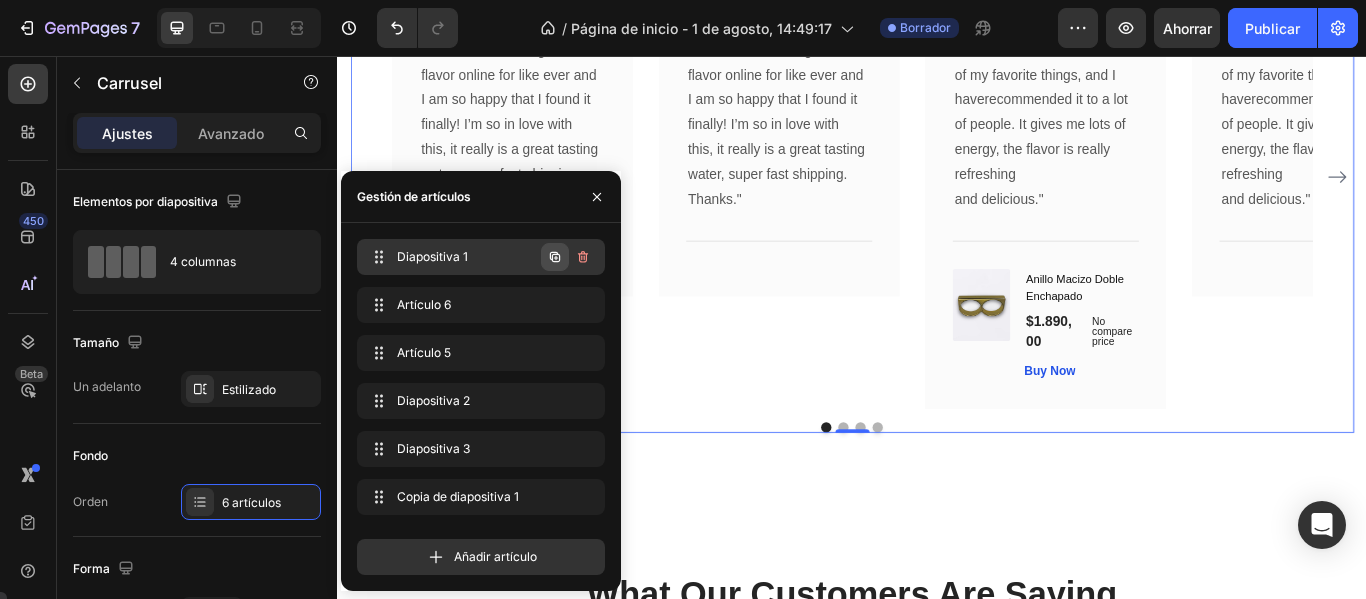 click 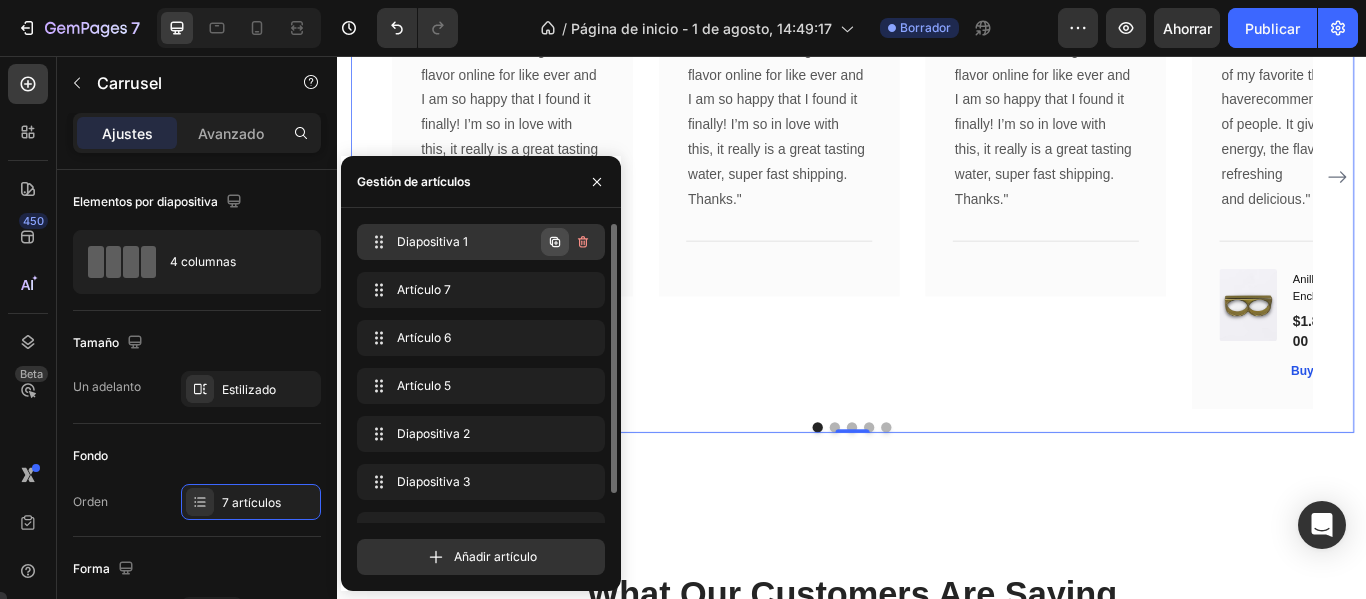 click 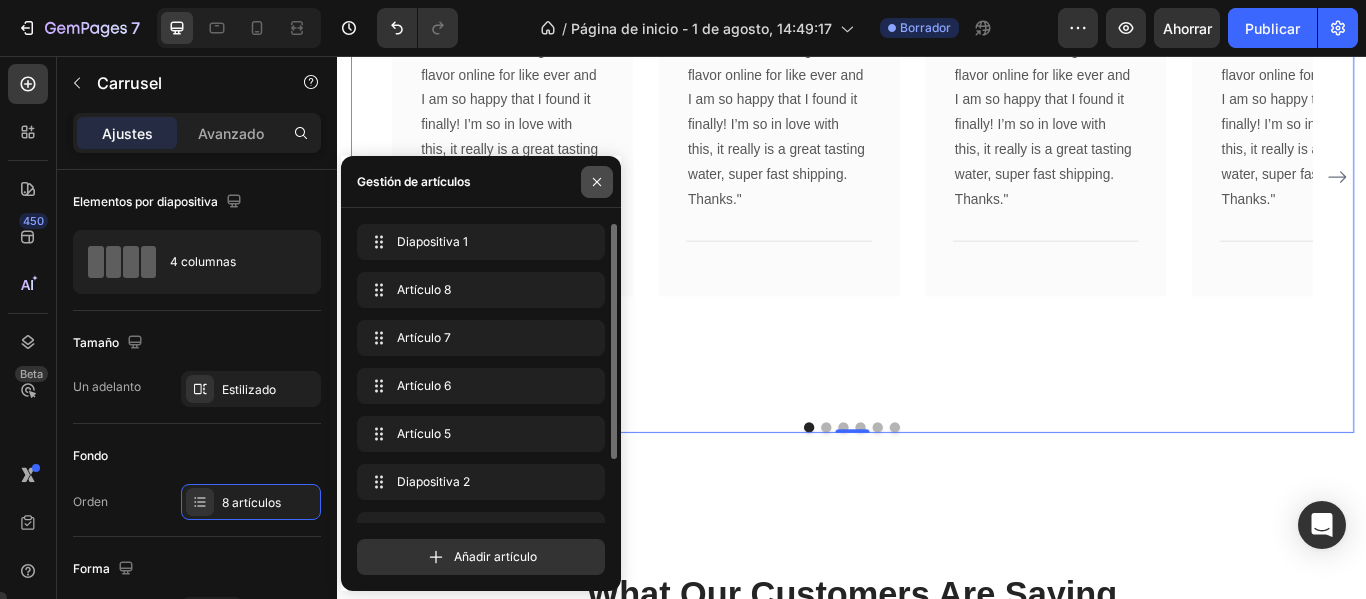 click 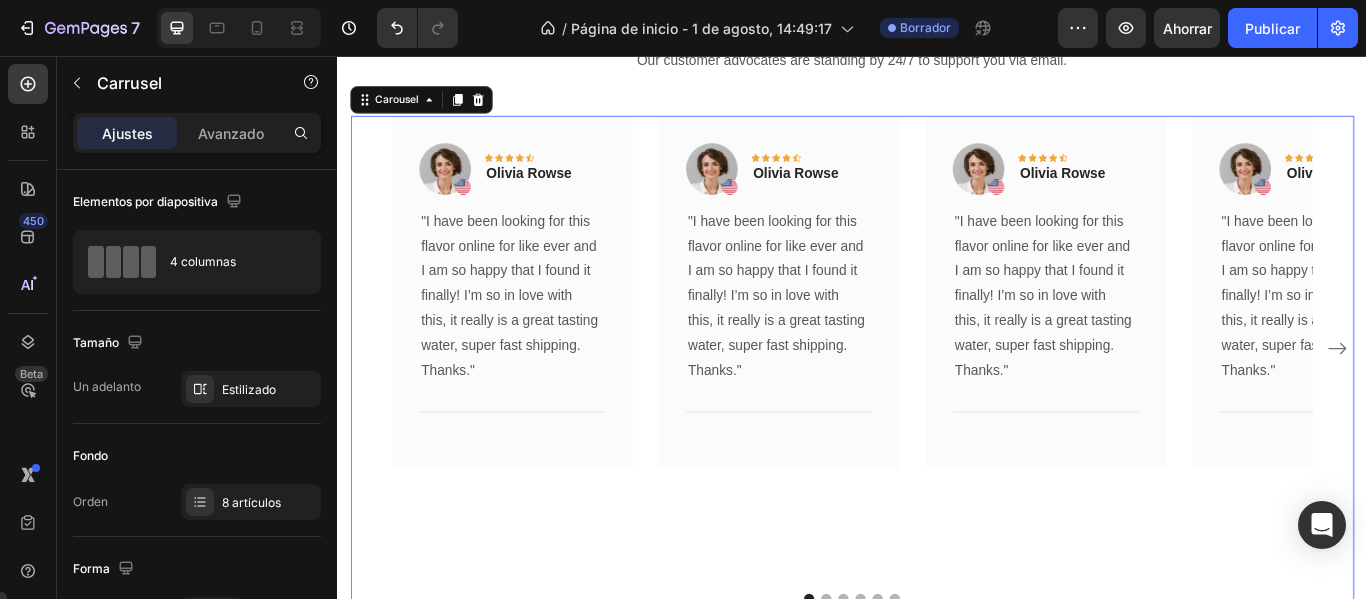 scroll, scrollTop: 6073, scrollLeft: 0, axis: vertical 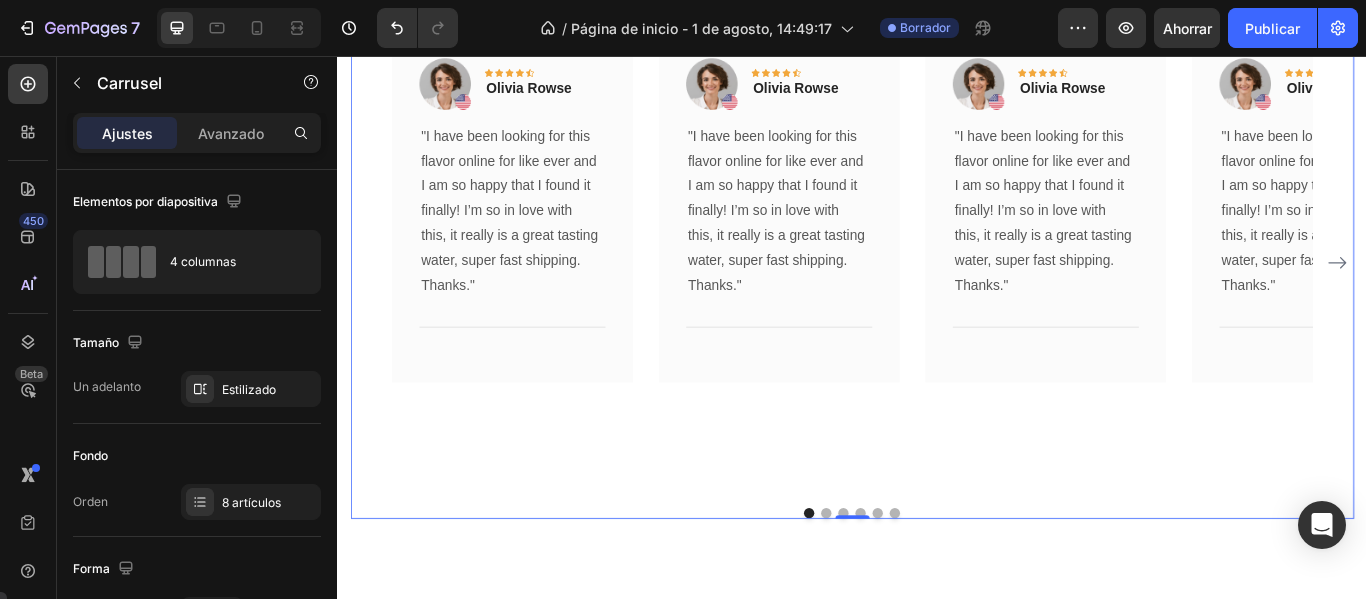 click at bounding box center [907, 589] 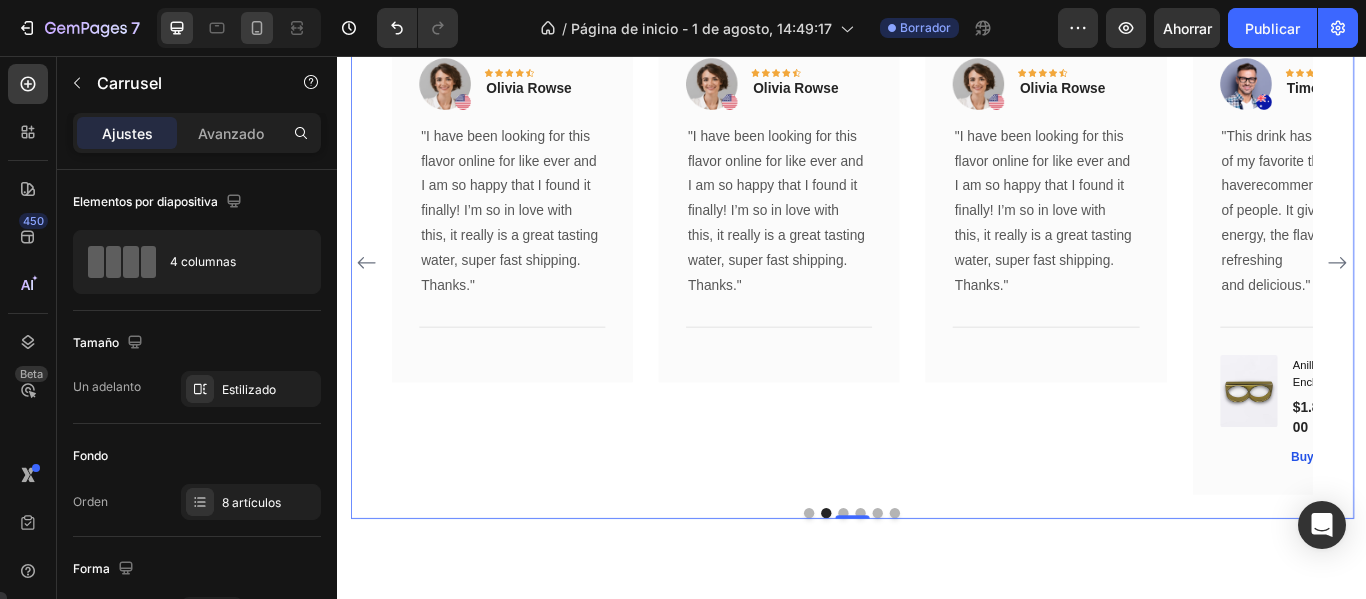 click 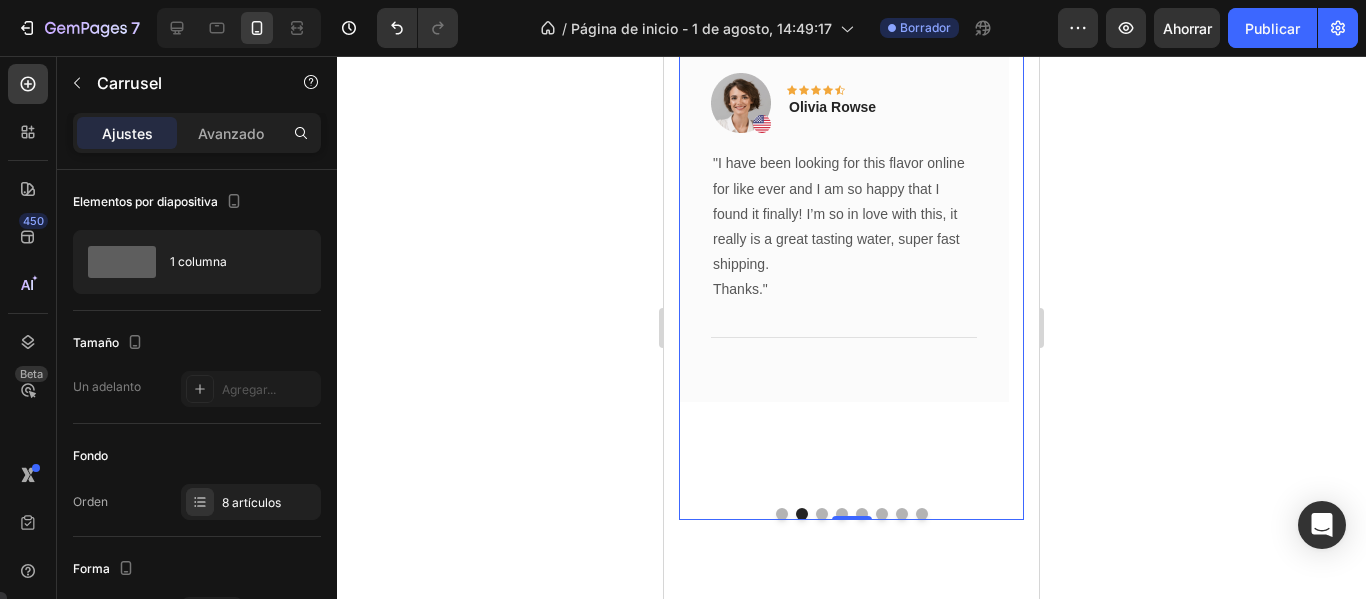 scroll, scrollTop: 5640, scrollLeft: 0, axis: vertical 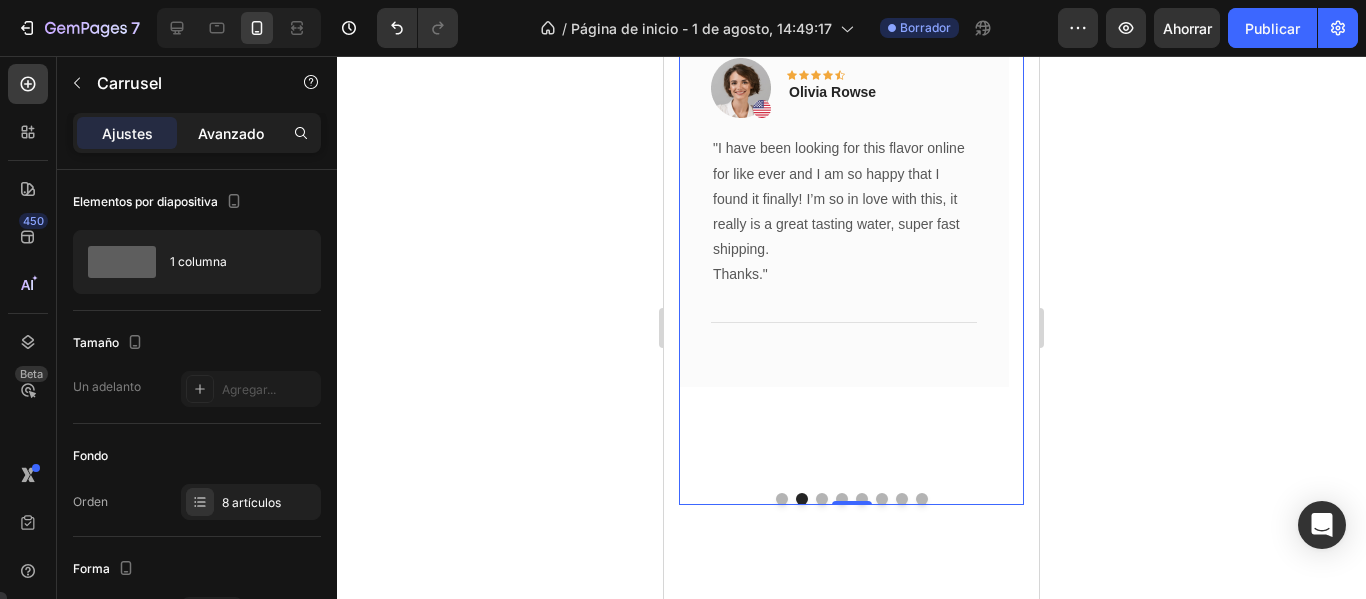 click on "Avanzado" at bounding box center (231, 133) 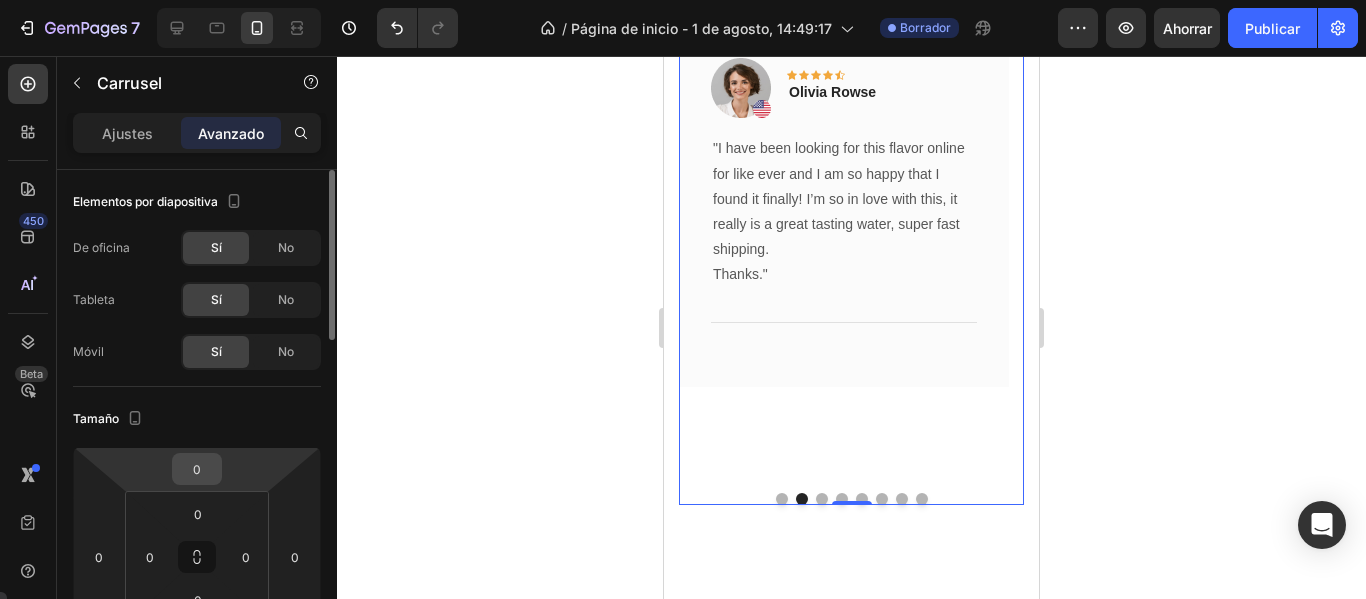 click on "0" at bounding box center (197, 469) 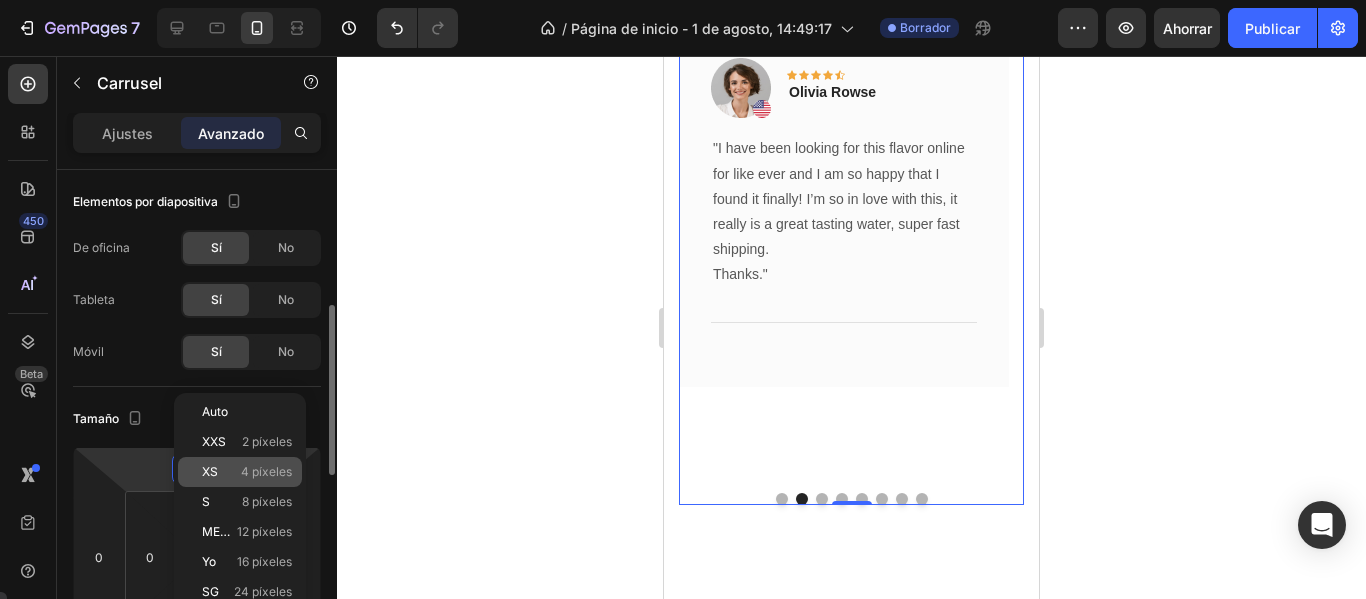 scroll, scrollTop: 100, scrollLeft: 0, axis: vertical 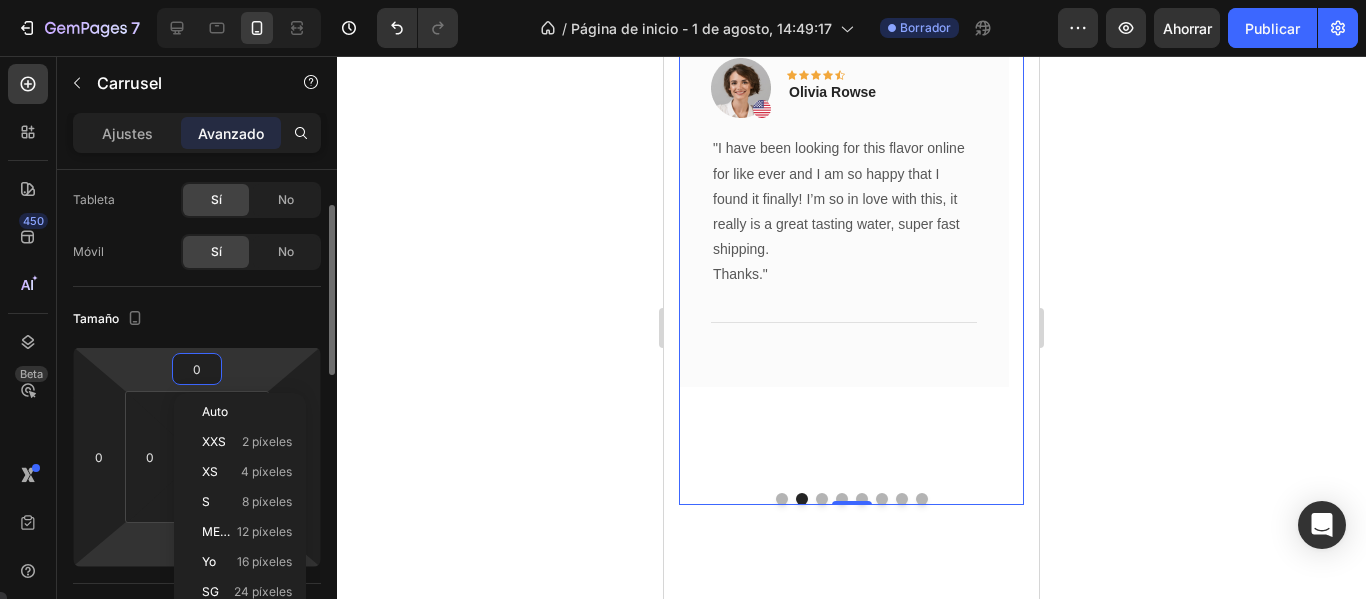 click on "7 / Página de inicio - 1 de agosto, 14:49:17 Borrador Avance Ahorrar Publicar 450 Beta Secciones(18) Elementos(83) Sección Elemento Hero Section Product Detail Brands Trusted Badges Guarantee Product Breakdown How to use Testimonials Compare Bundle FAQs Social Proof Brand Story Product List Collection Blog List Contact Sticky Add to Cart Custom Footer Explorar la biblioteca 450 Disposición
Fila
Fila
Fila
Fila Texto
Título
Bloque de texto Botón
Botón
Botón Medios de comunicación
Imagen" at bounding box center [683, 0] 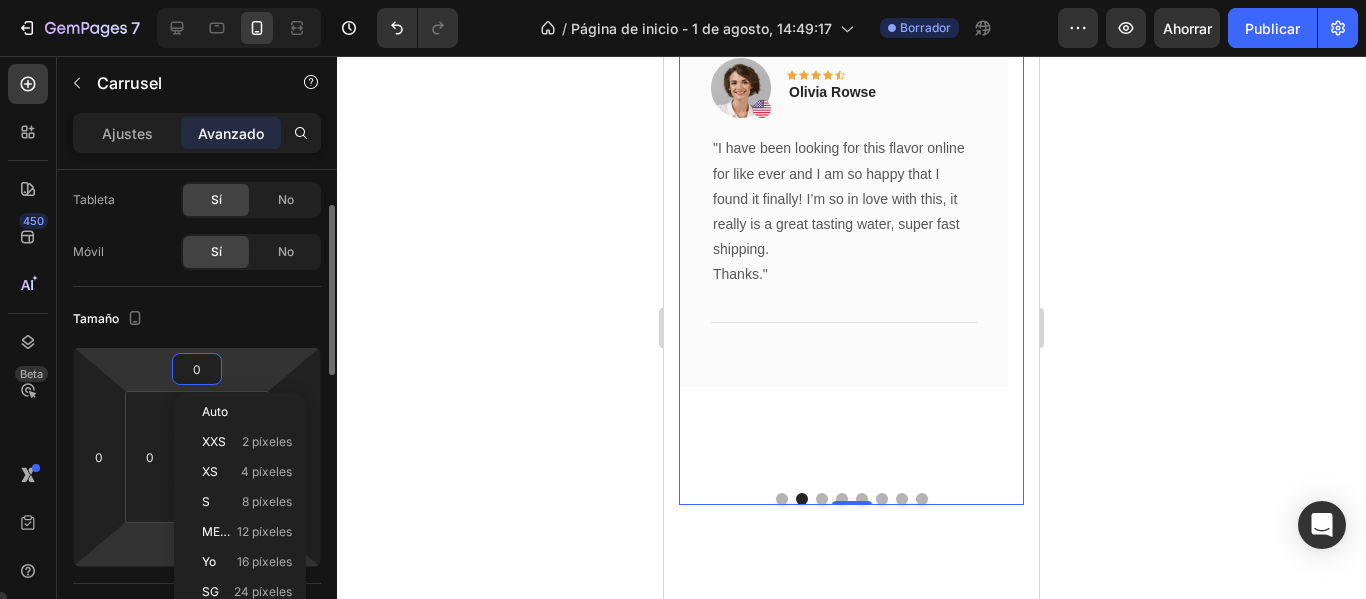 click on "Tamaño" at bounding box center [197, 319] 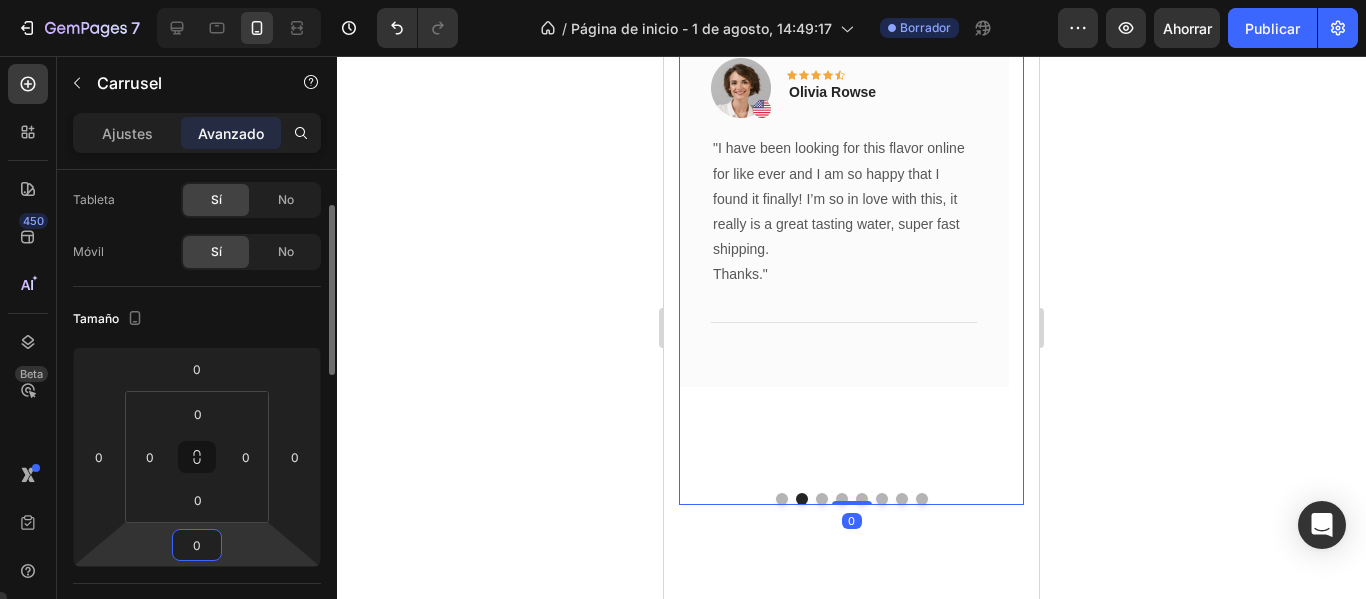 click on "0" at bounding box center [197, 545] 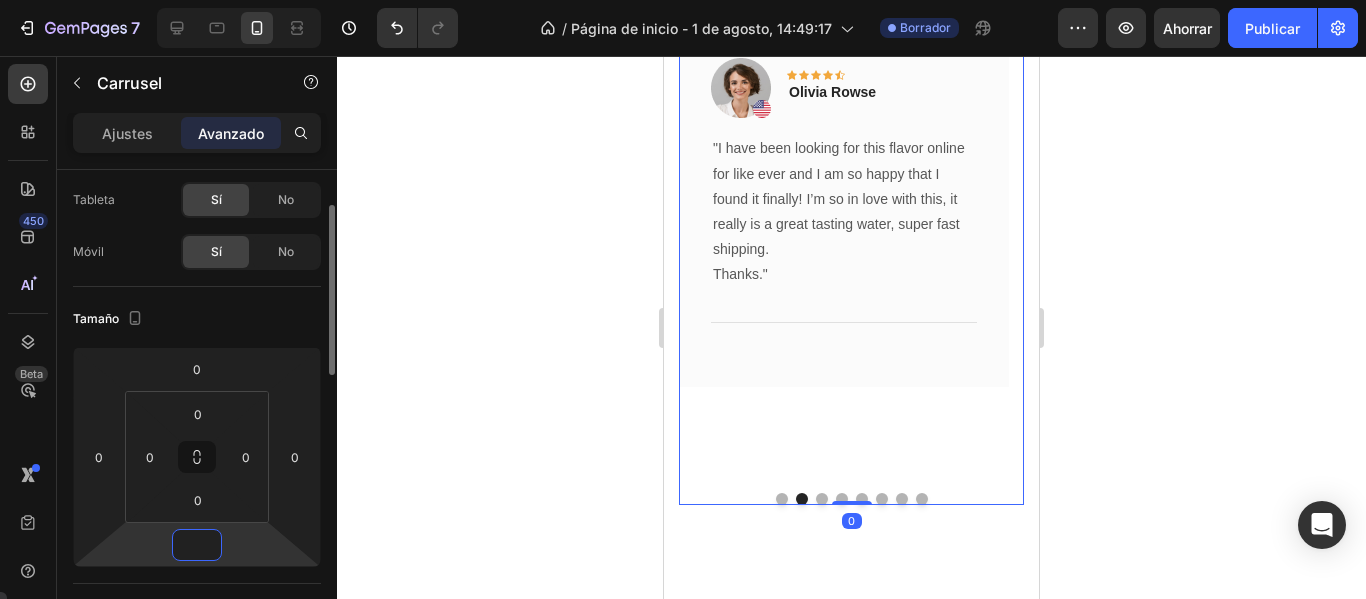 type on "0" 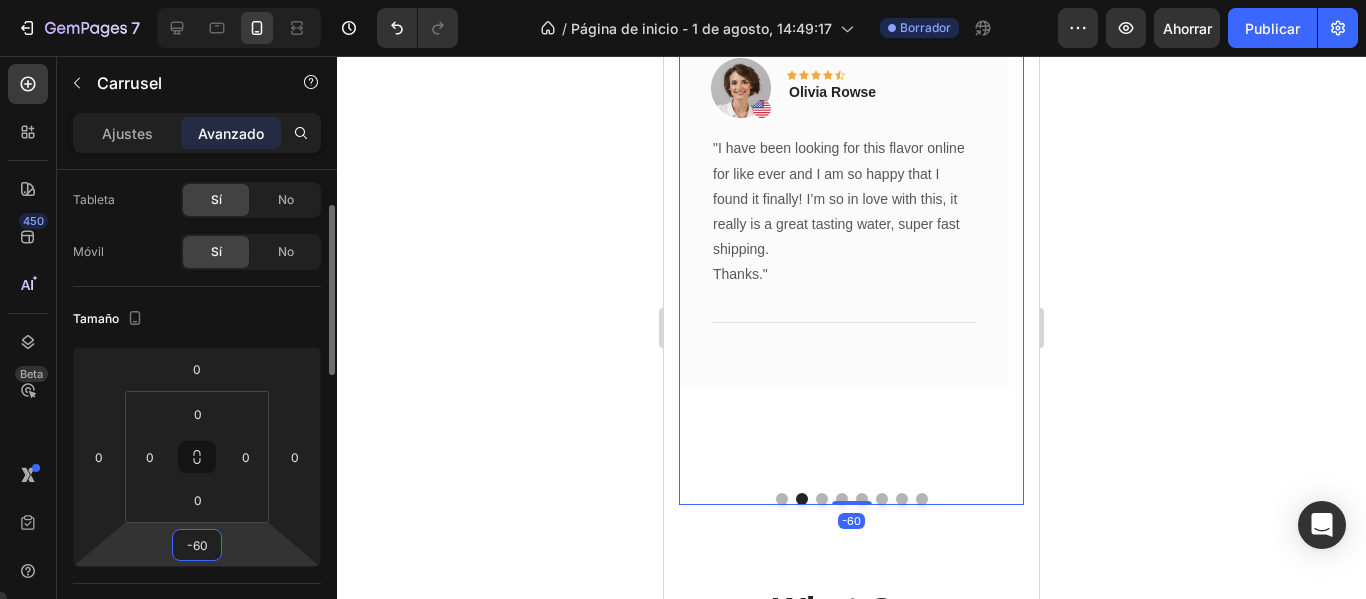 type on "-6" 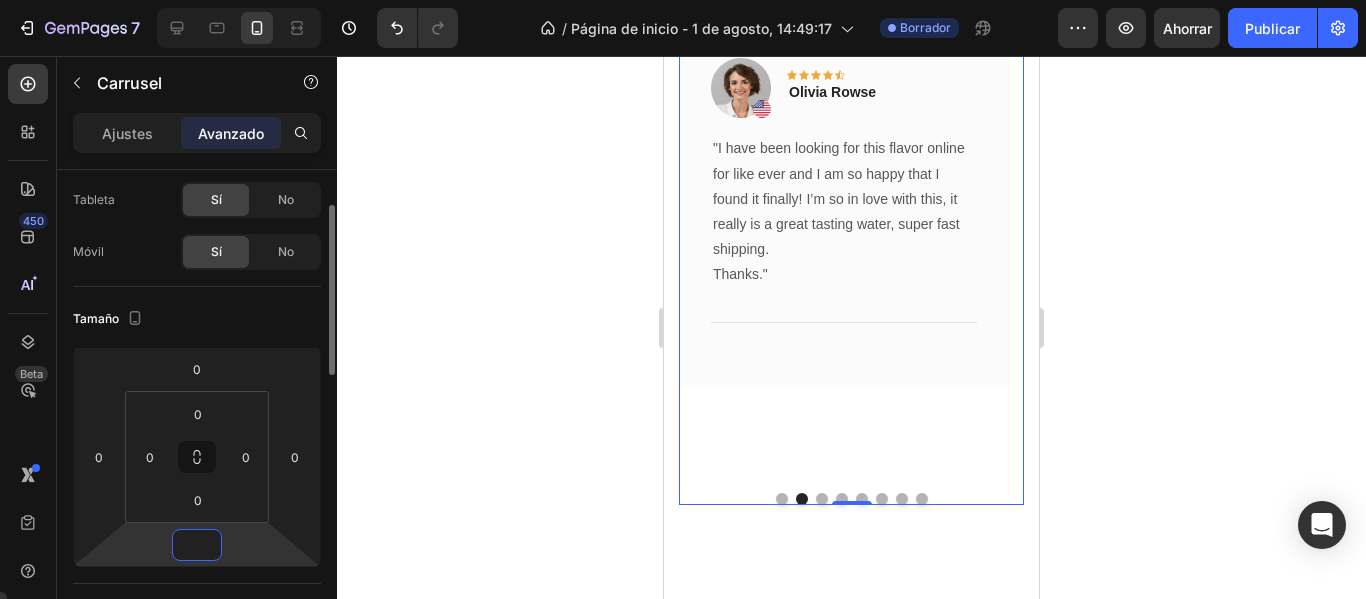 click on "Tamaño" at bounding box center [197, 319] 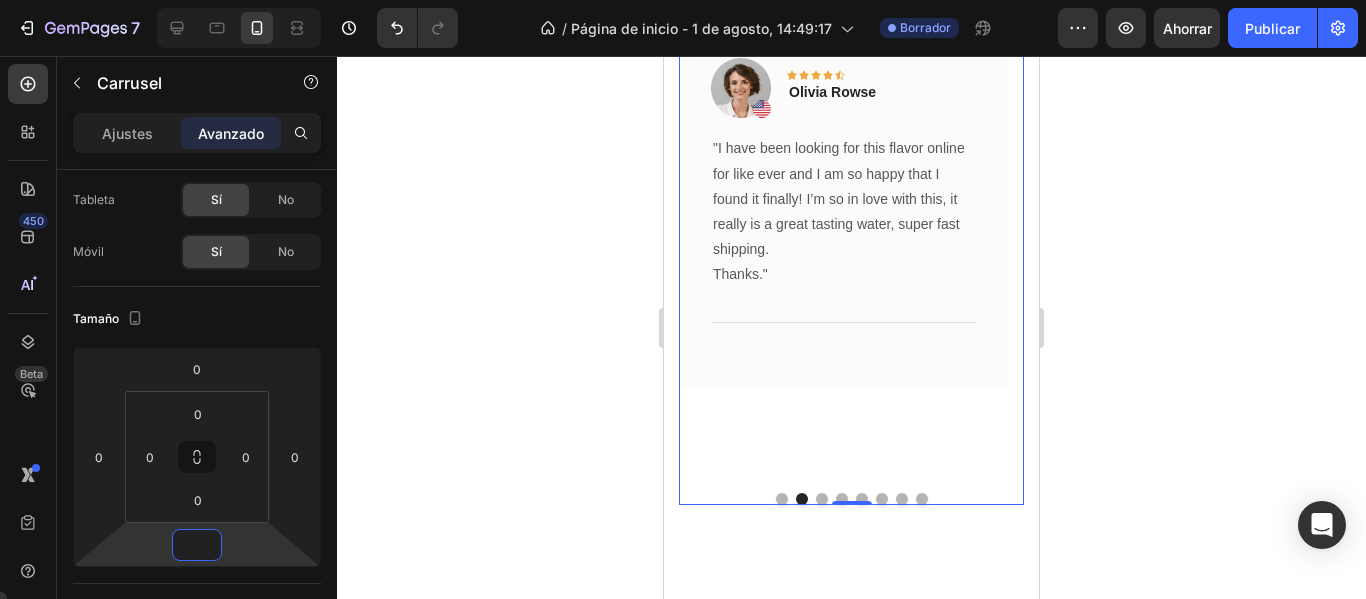 type on "0" 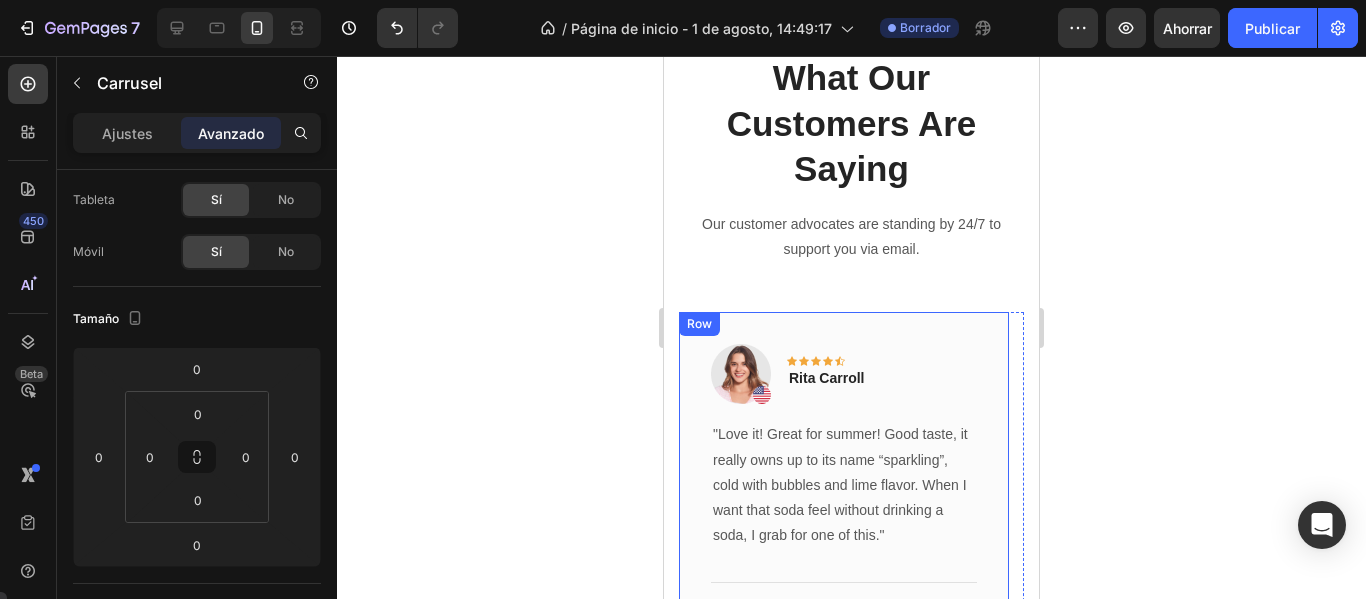 scroll, scrollTop: 6240, scrollLeft: 0, axis: vertical 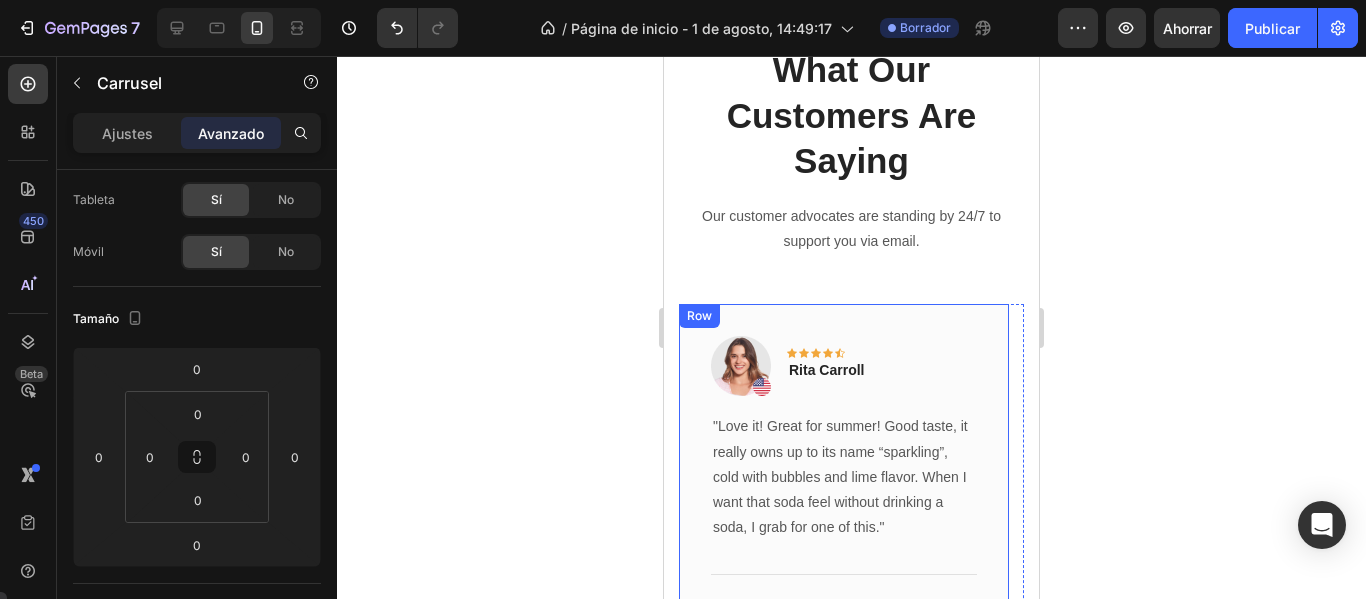 click on "Image
Icon
Icon
Icon
Icon
Icon Row Rita Carroll Text block Row "Love it! Great for summer! Good taste, it really owns up to its name “sparkling”, cold with bubbles and lime flavor. When I want that soda feel without drinking a soda, I grab for one of this." Text block                Title Line (P) Images & Gallery Anillo Macizo Doble Enchapado (P) Title $1.890,00 (P) Price (P) Price No compare price (P) Price Row Buy Now (P) Cart Button Product Row" at bounding box center (844, 529) 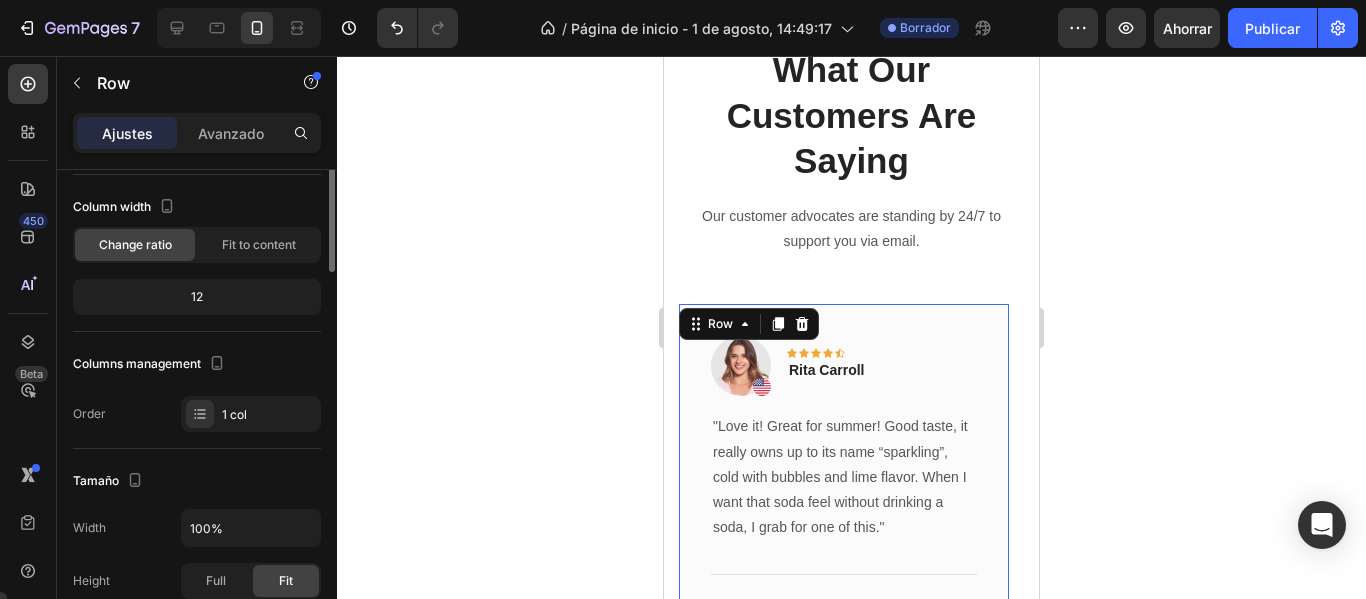 scroll, scrollTop: 0, scrollLeft: 0, axis: both 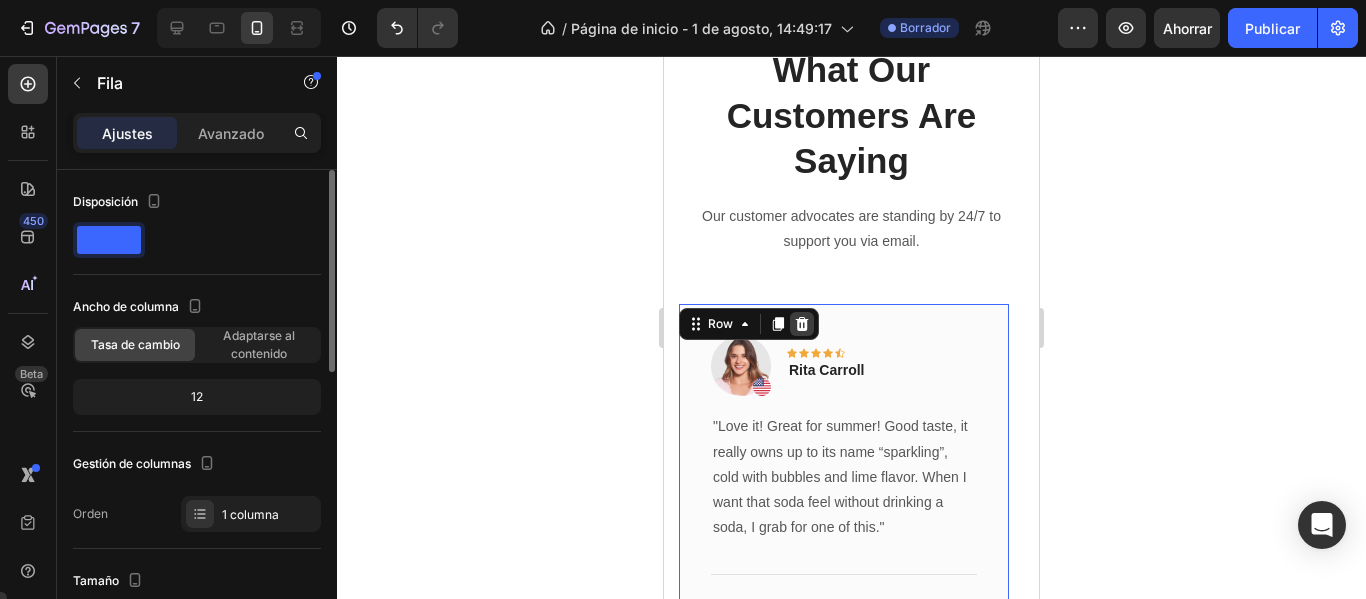 click 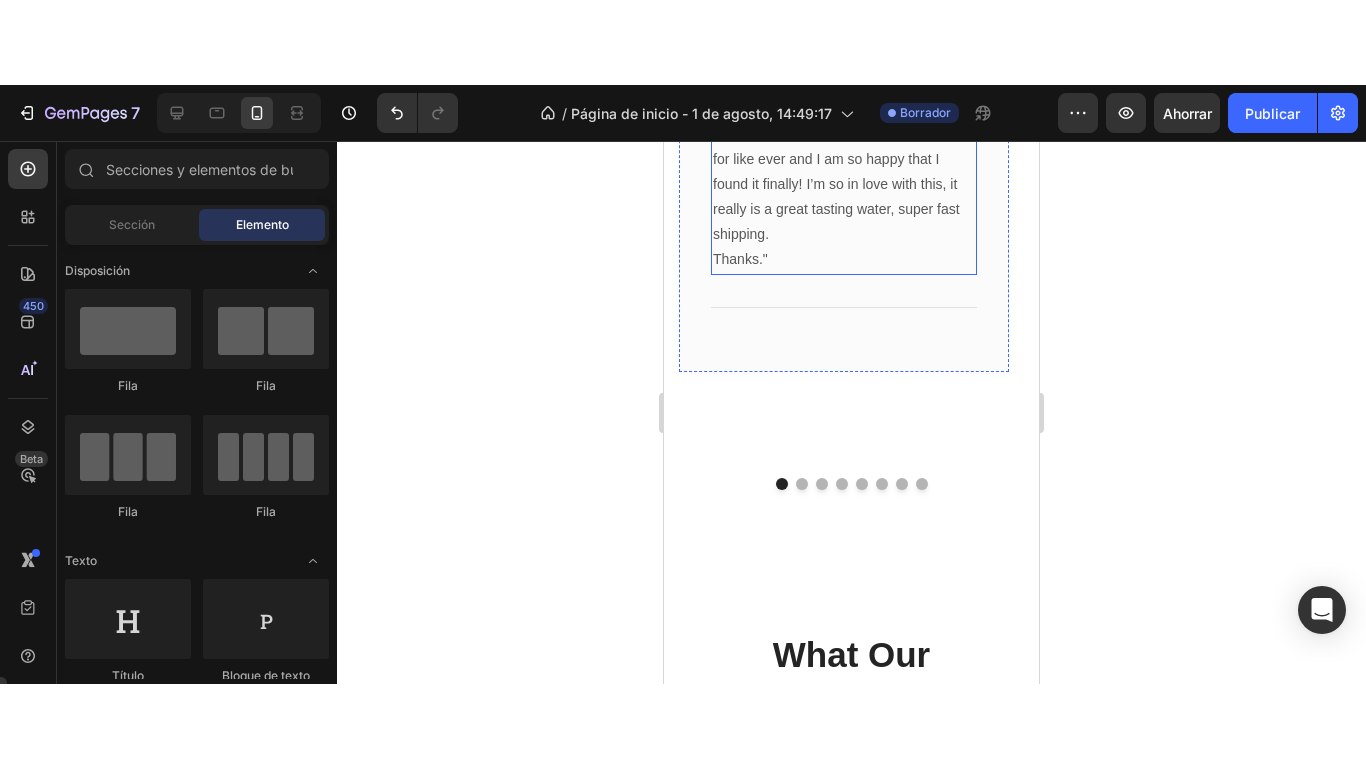 scroll, scrollTop: 5640, scrollLeft: 0, axis: vertical 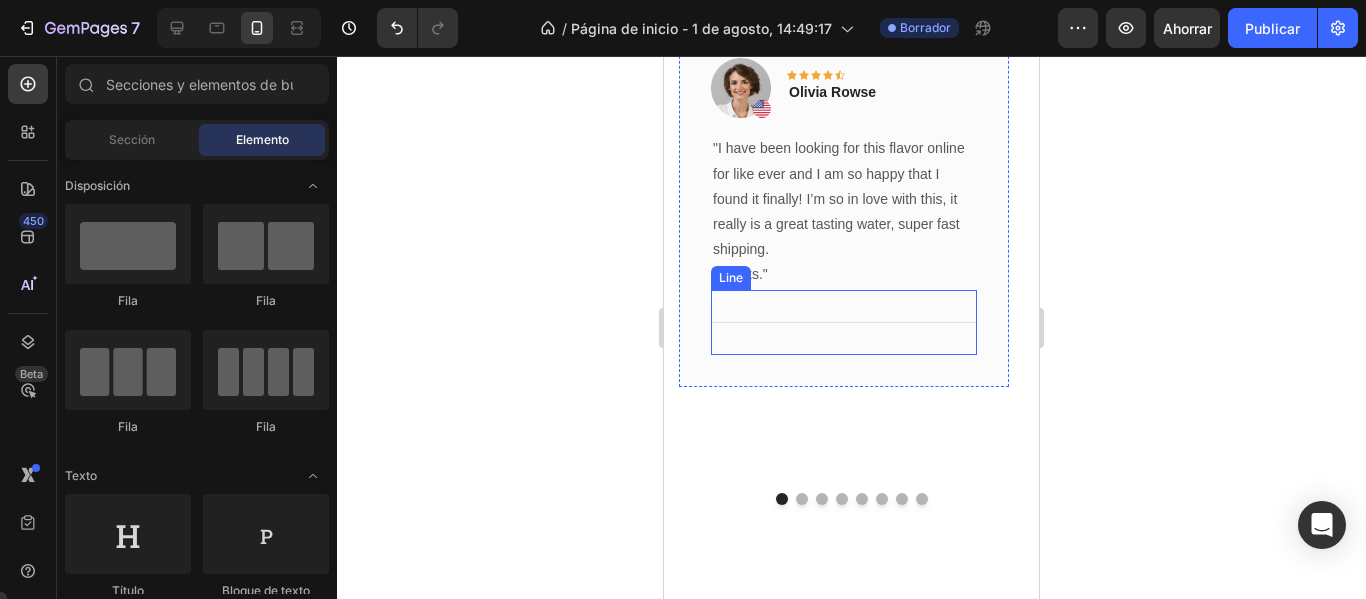 click at bounding box center (844, 322) 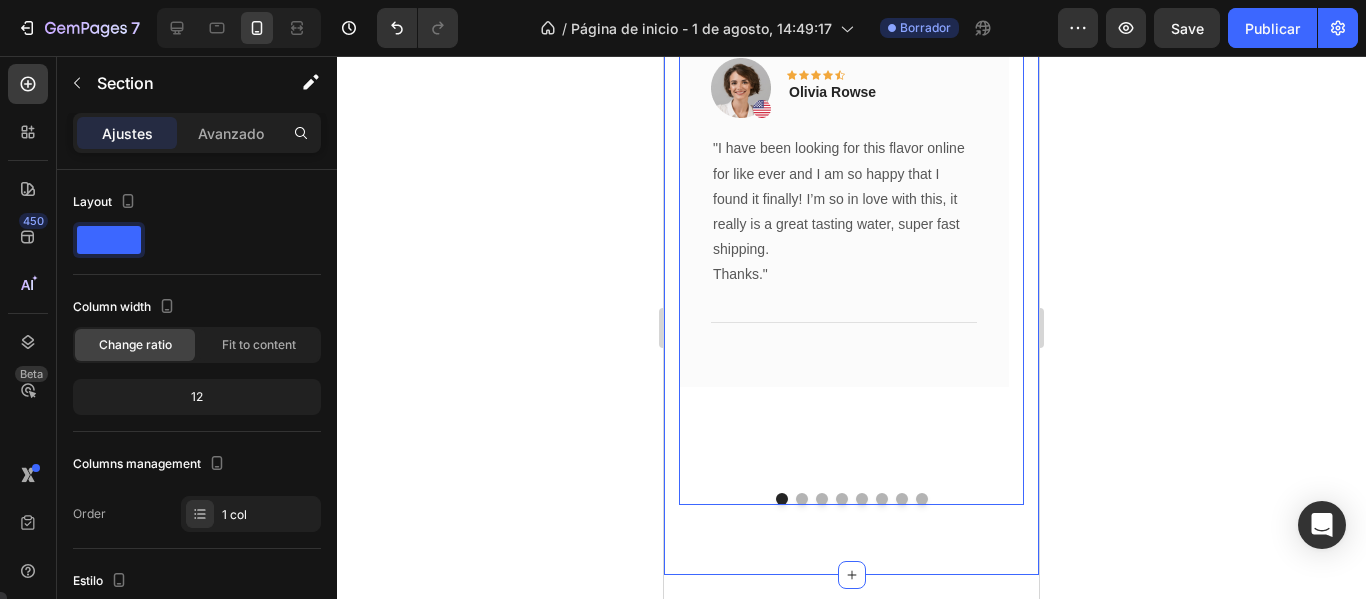 click at bounding box center (851, 499) 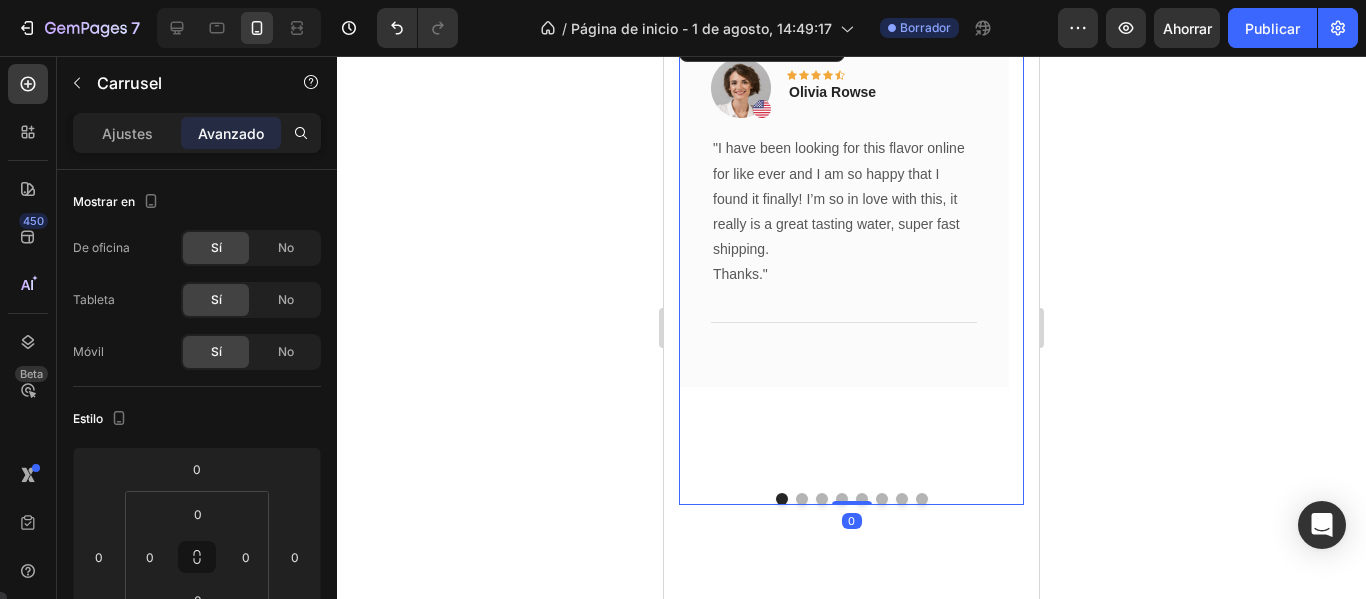 click at bounding box center (922, 499) 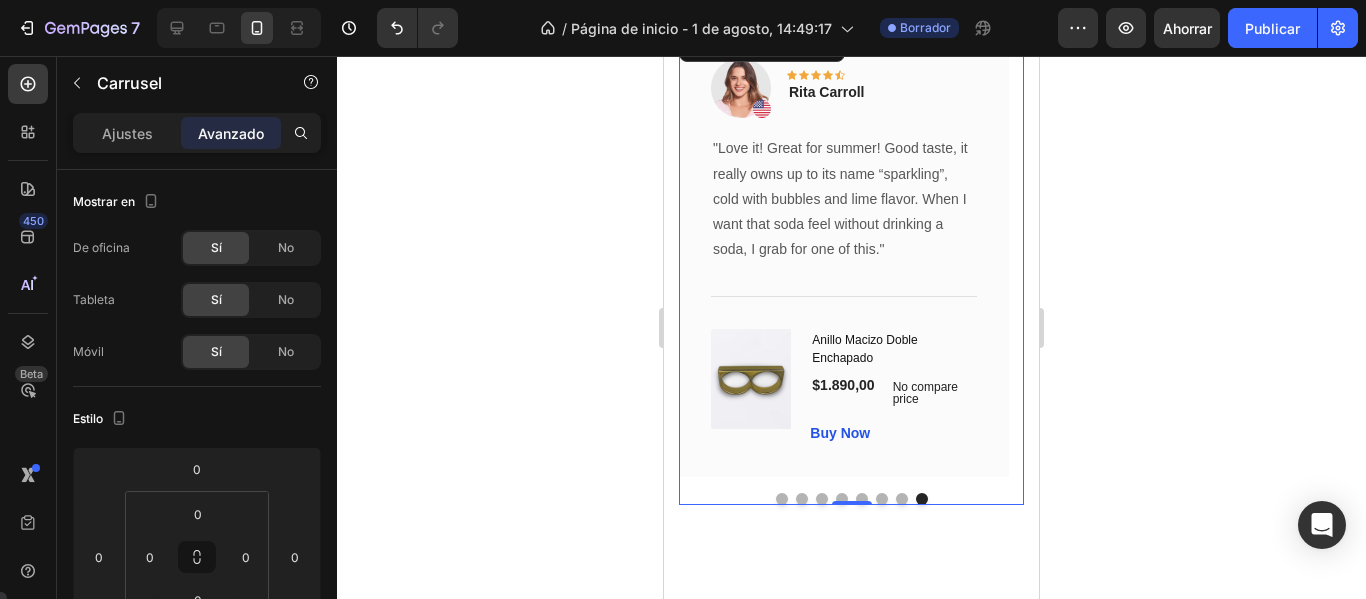 click on "Image
Icon
Icon
Icon
Icon
Icon Row Olivia Rowse Text block Row "I have been looking for this flavor online for like ever and I am so happy that I found it finally! I’m so in love with this, it really is a great tasting water, super fast shipping.  Thanks." Text block                Title Line Row Image
Icon
Icon
Icon
Icon
Icon Row Olivia Rowse Text block Row "I have been looking for this flavor online for like ever and I am so happy that I found it finally! I’m so in love with this, it really is a great tasting water, super fast shipping.  Thanks." Text block                Title Line Row Image
Icon
Icon
Icon
Icon
Icon Row Olivia Rowse Text block Row Thanks." Text block                Title Line Row Image
Icon
Icon
Row" at bounding box center [851, 265] 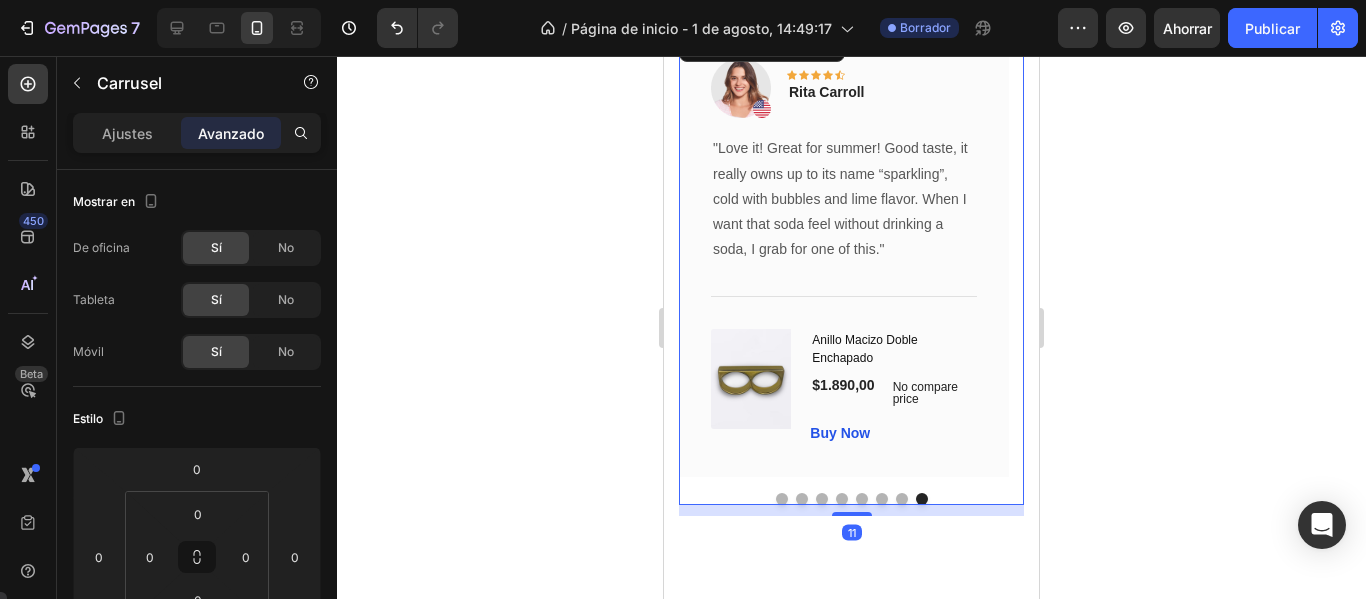 click at bounding box center [852, 514] 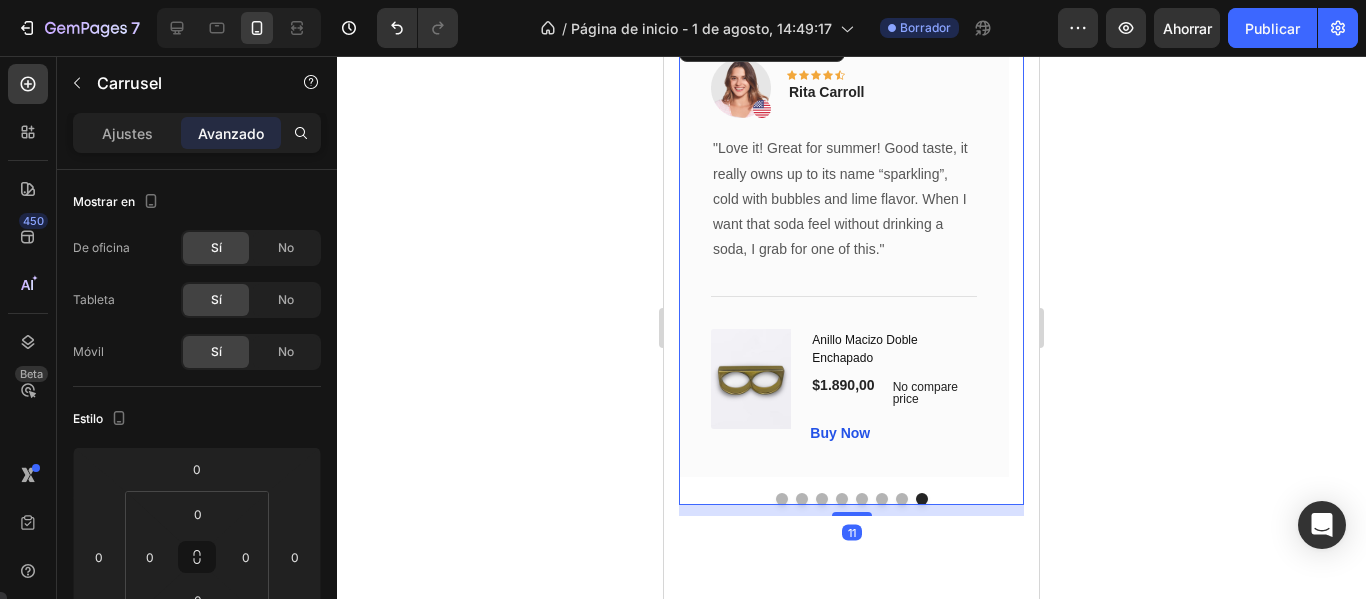 click 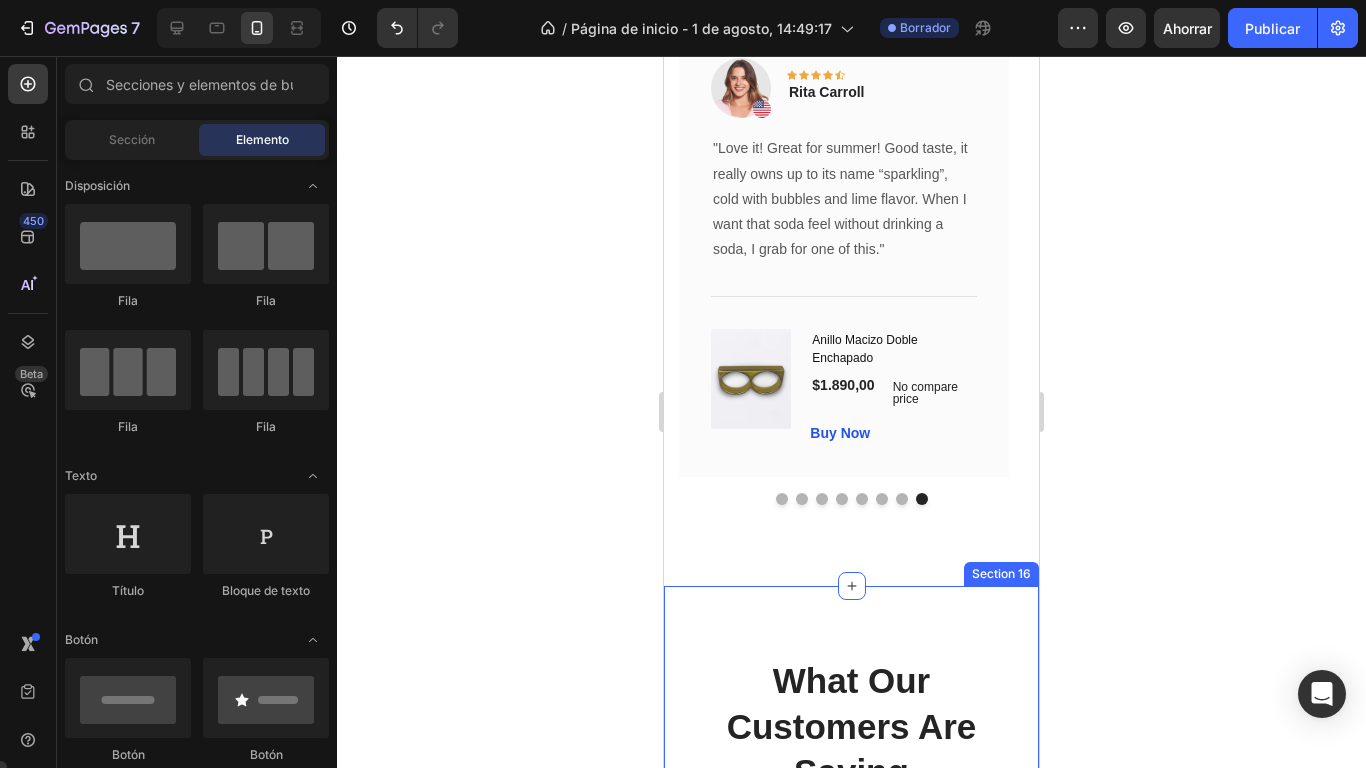 click on "What Our Customers Are Saying Heading Our customer advocates are standing by 24/7 to support you via email. Text block
Drop element here Image
Icon
Icon
Icon
Icon
Icon Row Olivia Rowse Text block Row "I have been looking for this flavor online for like ever and I am so happy that I found it finally! I’m so in love with this, it really is a great tasting water, super fast shipping.  Thanks." Text block                Title Line (P) Images & Gallery Anillo Macizo Doble Enchapado (P) Title $1.890,00 (P) Price (P) Price No compare price (P) Price Row Buy Now (P) Cart Button Product Row Image
Icon
Icon
Icon
Icon
Icon Row Timothy Joseph Text block Row "This drink has become one of my favorite things, and I haverecommended it to a lot of people. It gives me lots of energy, the flavor is really refreshing  and delicious." Text block Line" at bounding box center [851, 1037] 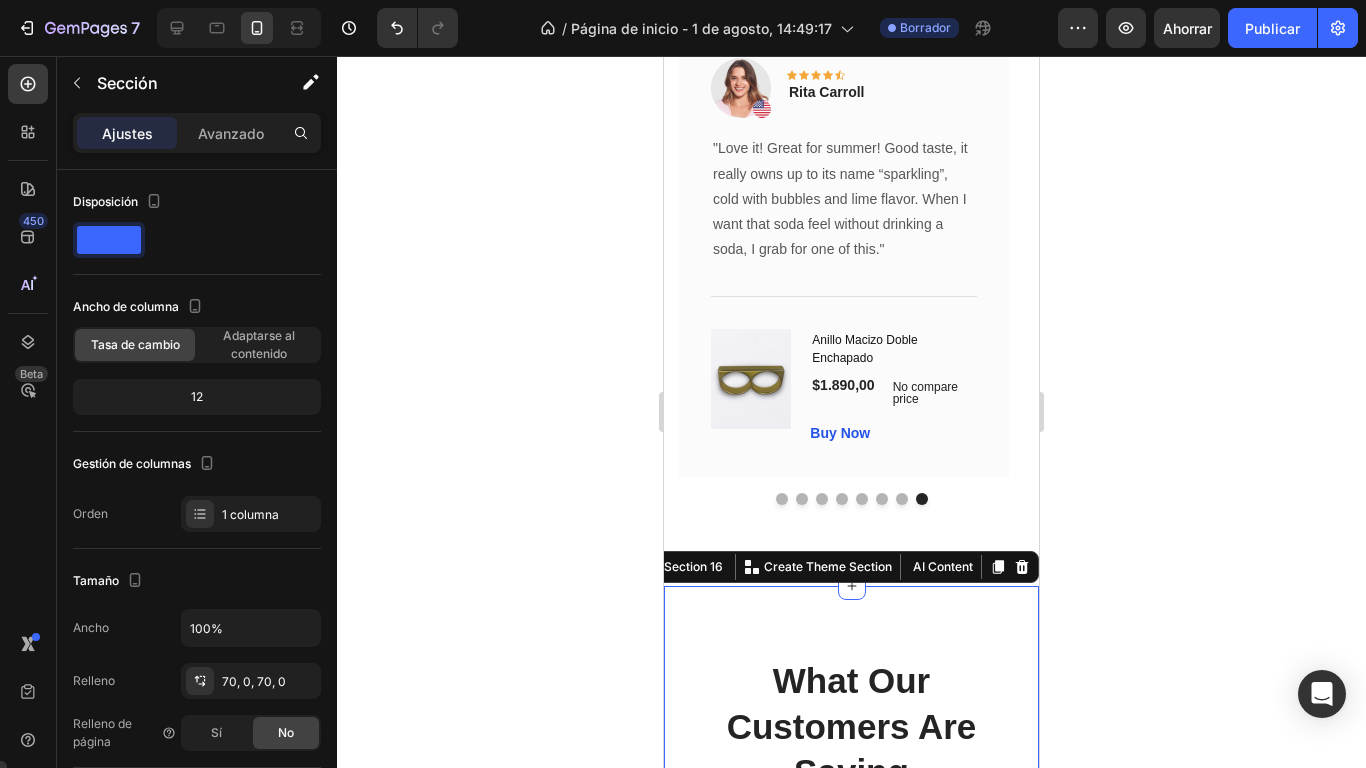 click 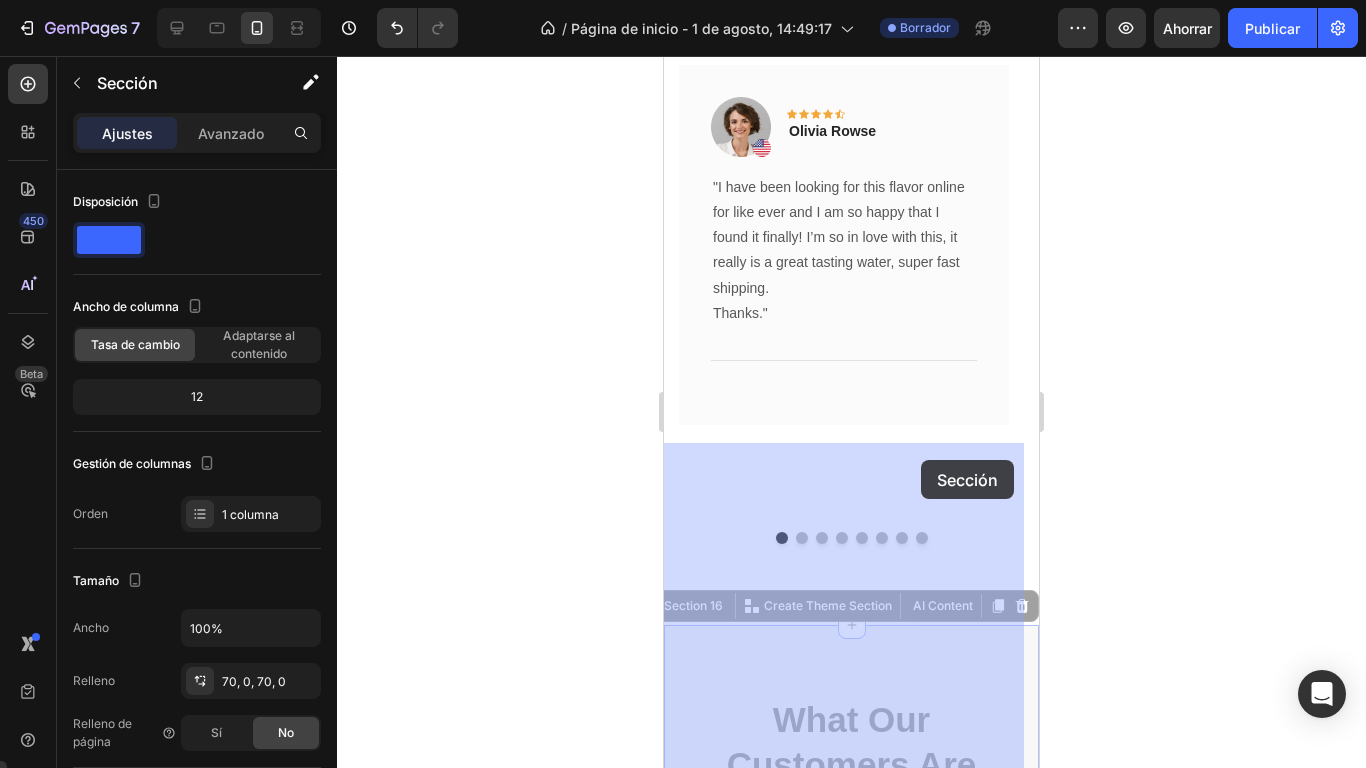 scroll, scrollTop: 5916, scrollLeft: 0, axis: vertical 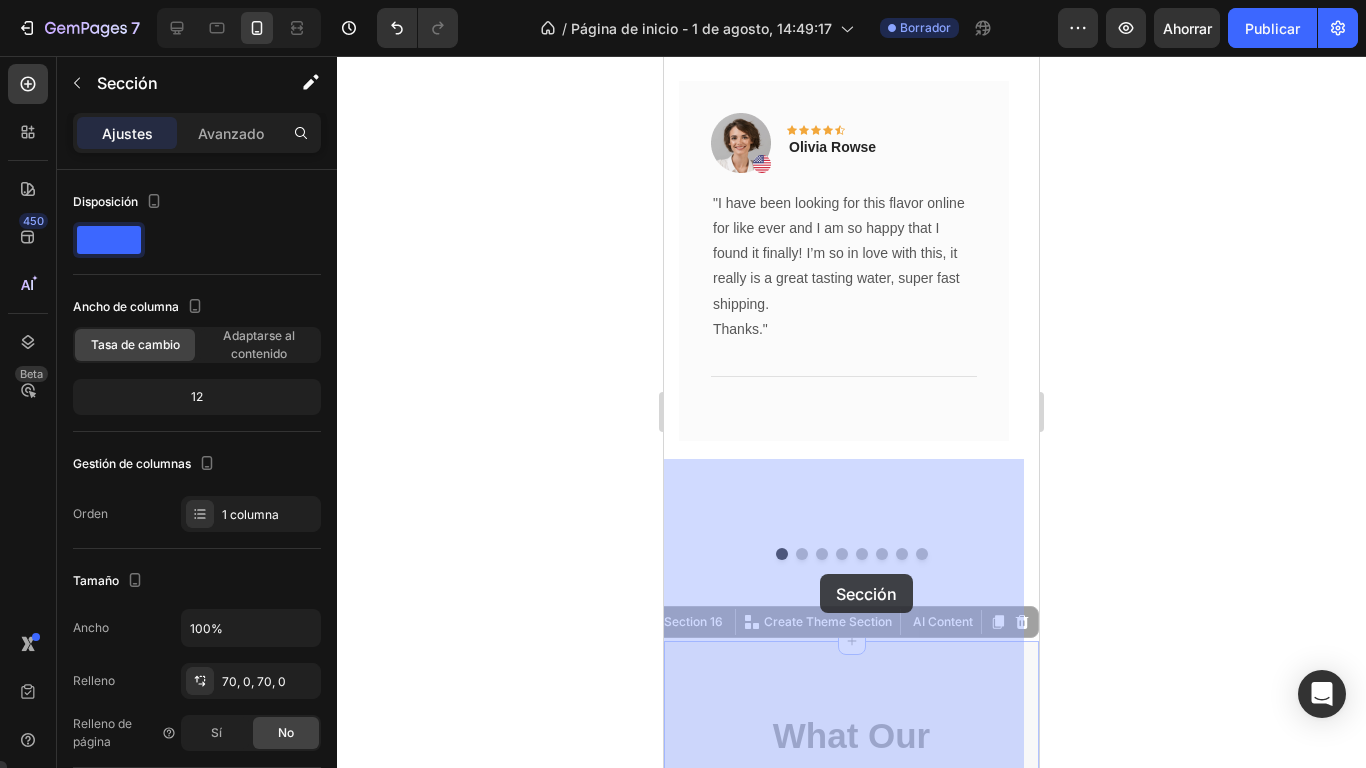 drag, startPoint x: 983, startPoint y: 572, endPoint x: 820, endPoint y: 574, distance: 163.01227 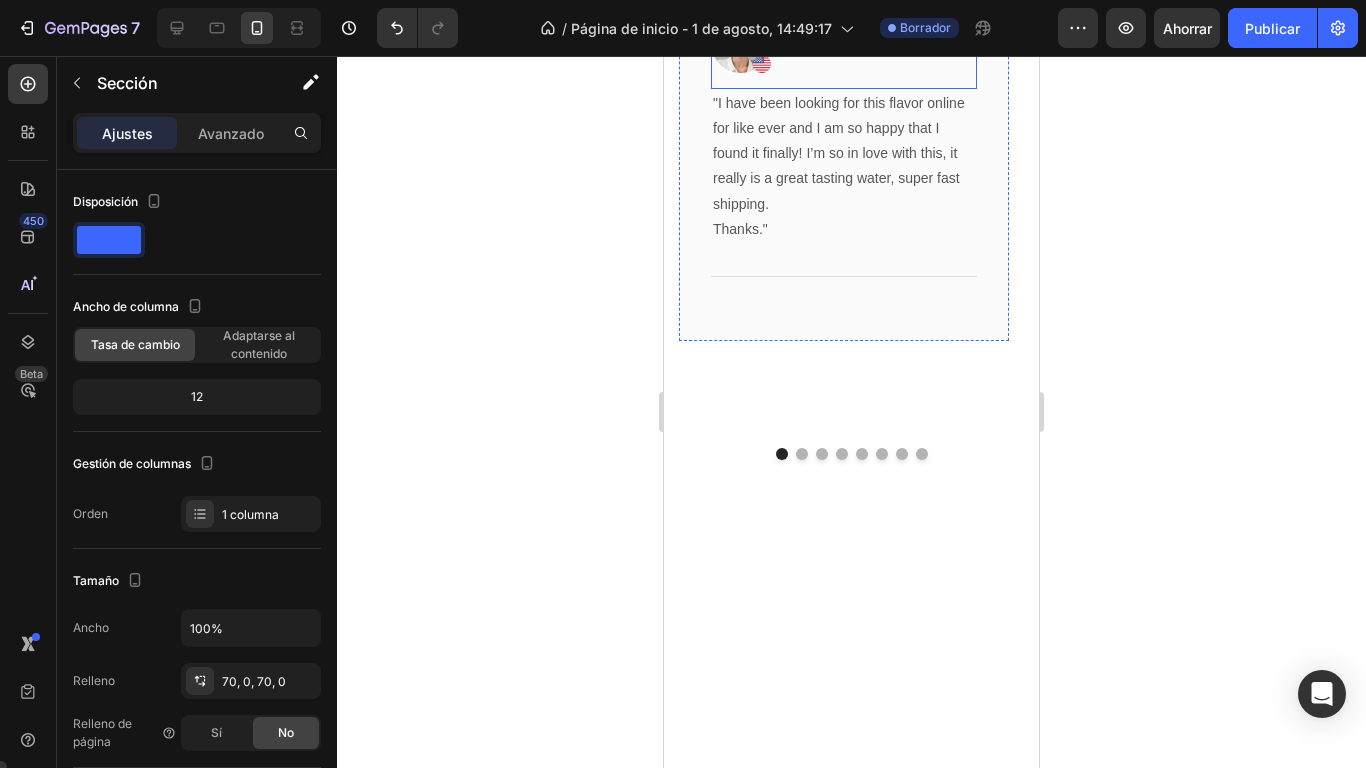 scroll, scrollTop: 5316, scrollLeft: 0, axis: vertical 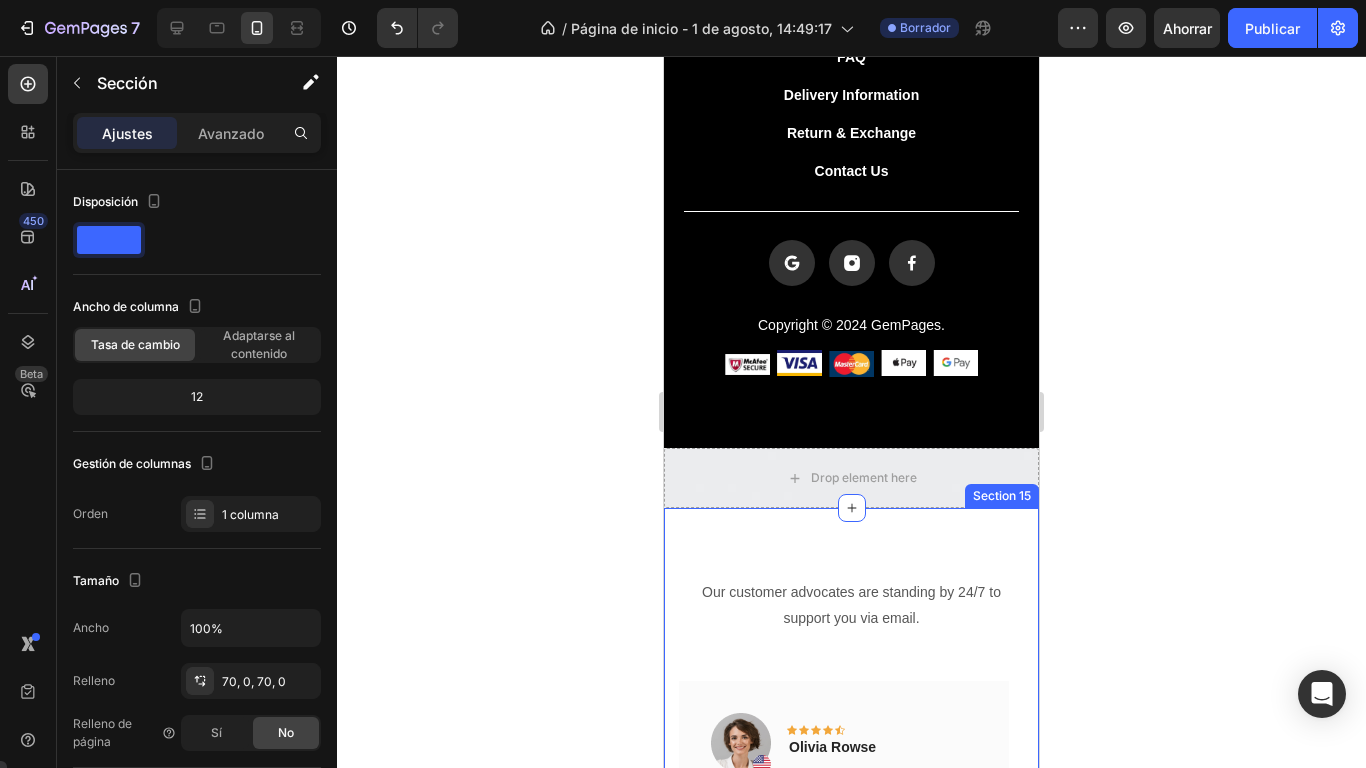 click on "Our customer advocates are standing by 24/7 to support you via email. Text block Image
Icon
Icon
Icon
Icon
Icon Row Olivia Rowse Text block Row "I have been looking for this flavor online for like ever and I am so happy that I found it finally! I’m so in love with this, it really is a great tasting water, super fast shipping.  Thanks." Text block                Title Line Row Image
Icon
Icon
Icon
Icon
Icon Row Olivia Rowse Text block Row "I have been looking for this flavor online for like ever and I am so happy that I found it finally! I’m so in love with this, it really is a great tasting water, super fast shipping.  Thanks." Text block                Title Line Row Image
Icon
Icon
Icon
Icon
Icon Row Olivia Rowse Text block Row Thanks." Text block" at bounding box center [851, 874] 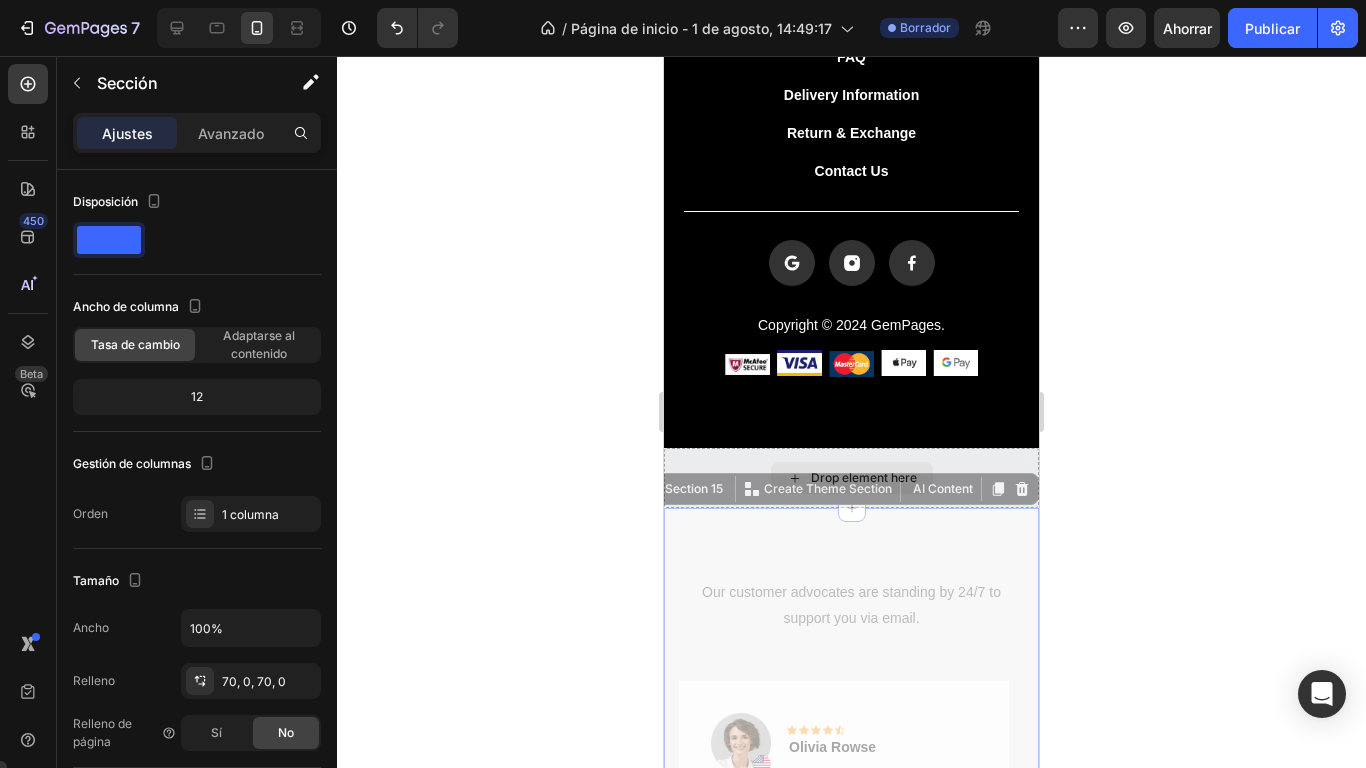 drag, startPoint x: 898, startPoint y: 536, endPoint x: 996, endPoint y: 339, distance: 220.02954 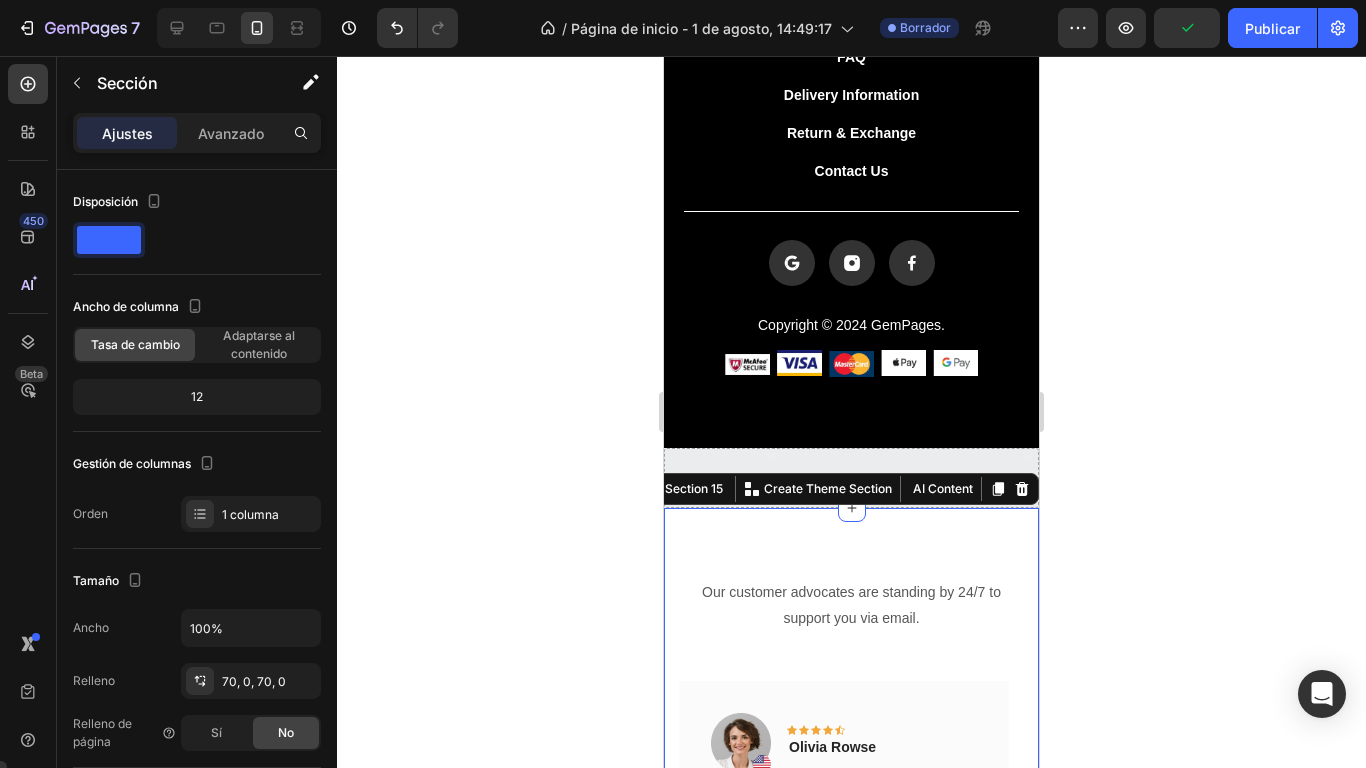 click 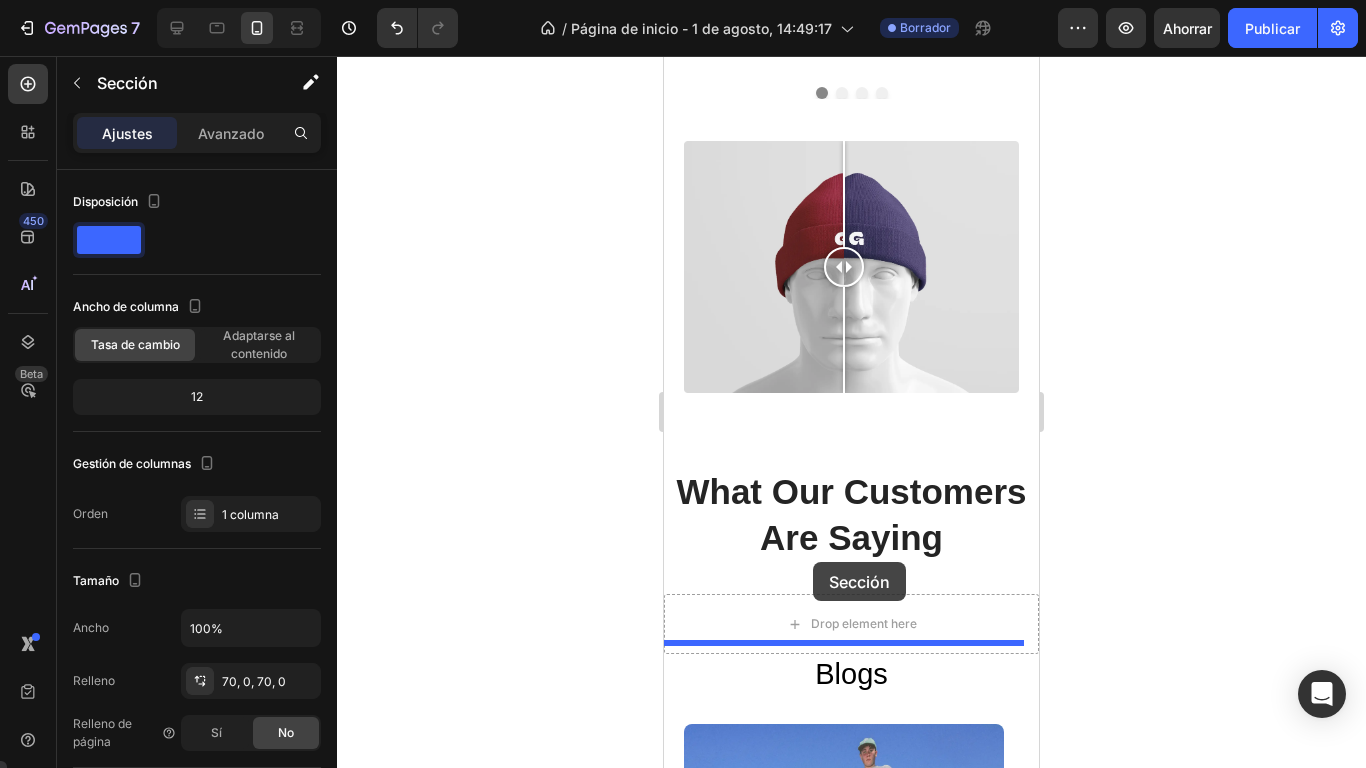 scroll, scrollTop: 3360, scrollLeft: 0, axis: vertical 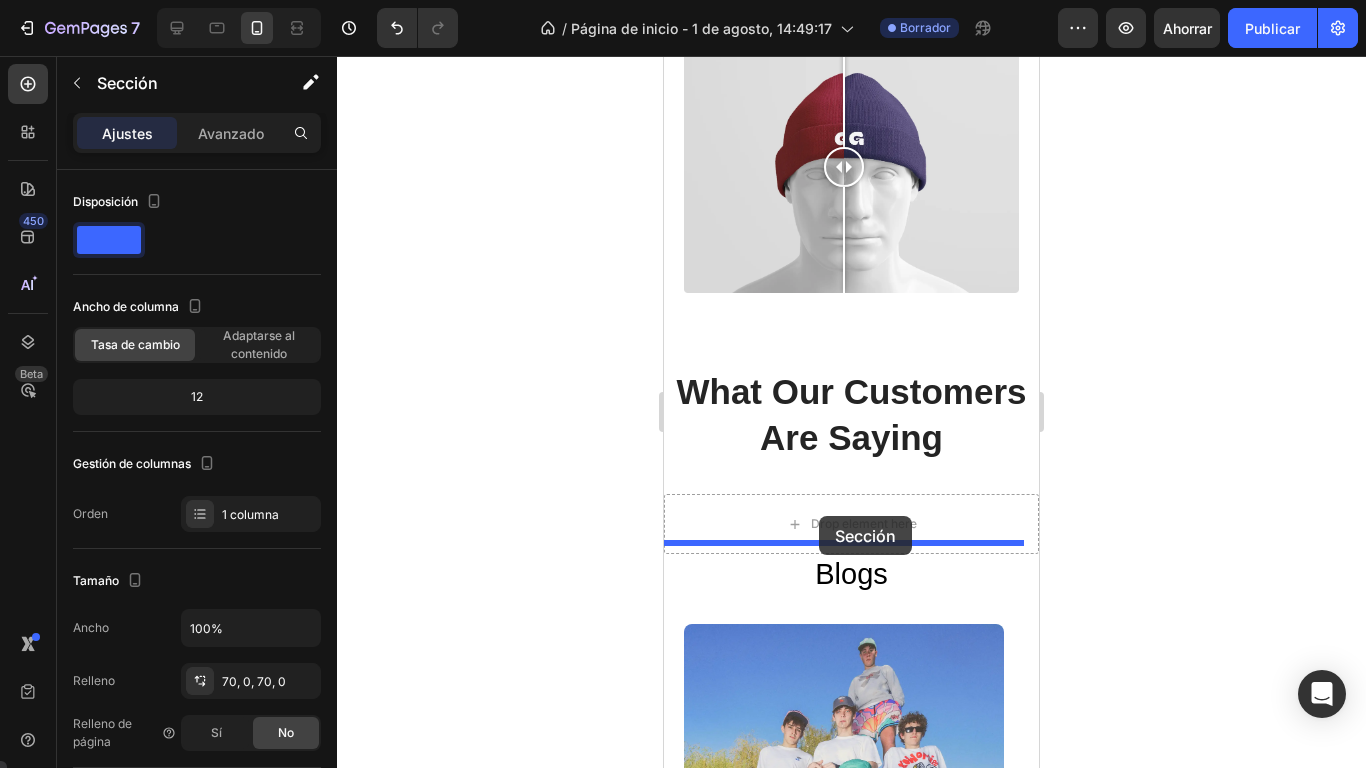 drag, startPoint x: 987, startPoint y: 501, endPoint x: 819, endPoint y: 516, distance: 168.66832 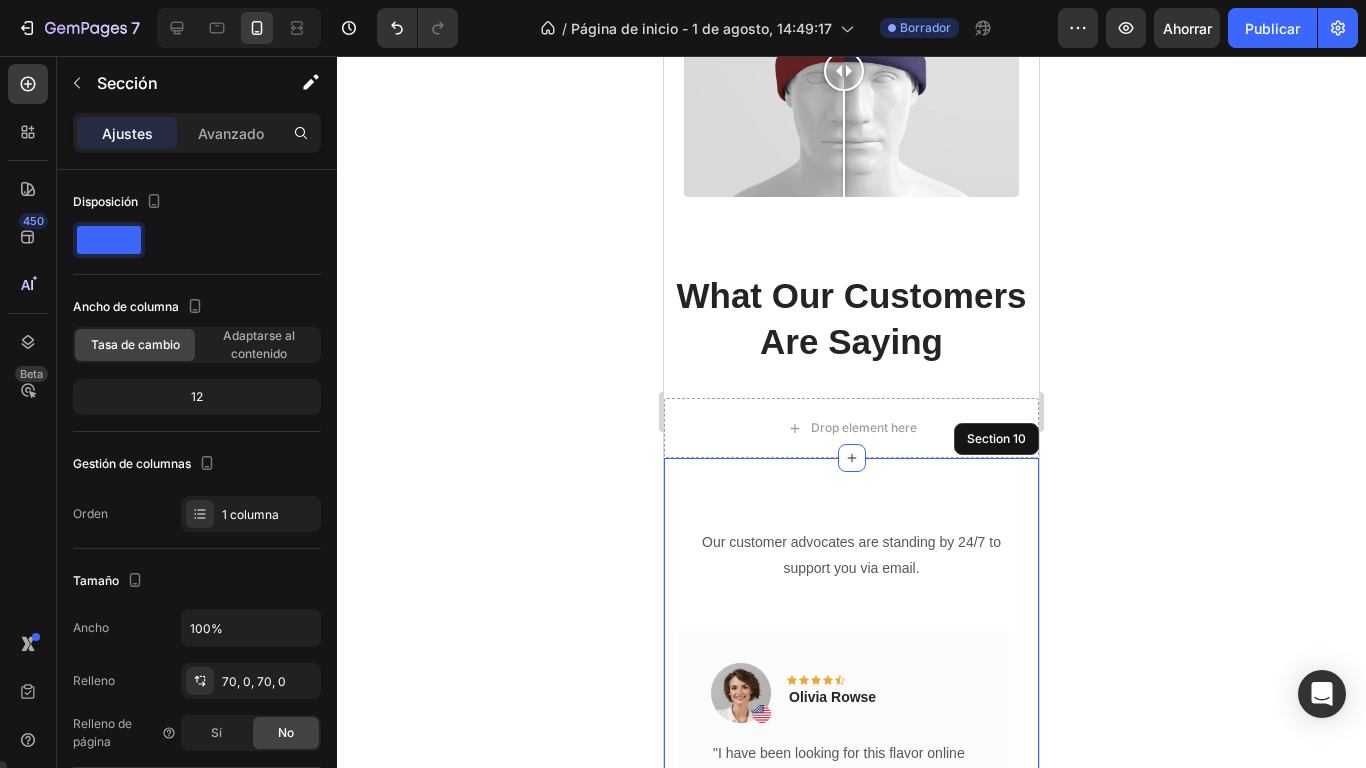 scroll, scrollTop: 3460, scrollLeft: 0, axis: vertical 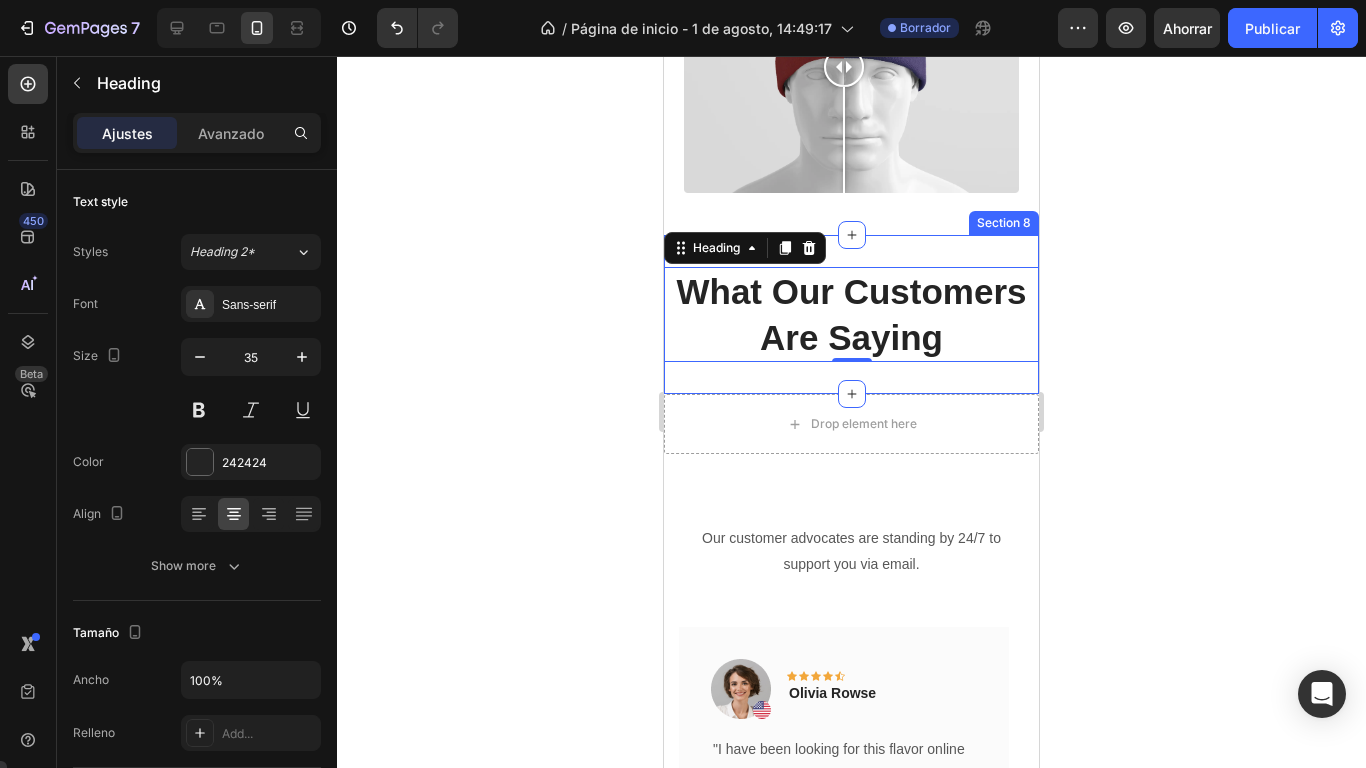 drag, startPoint x: 868, startPoint y: 358, endPoint x: 975, endPoint y: 217, distance: 177.00282 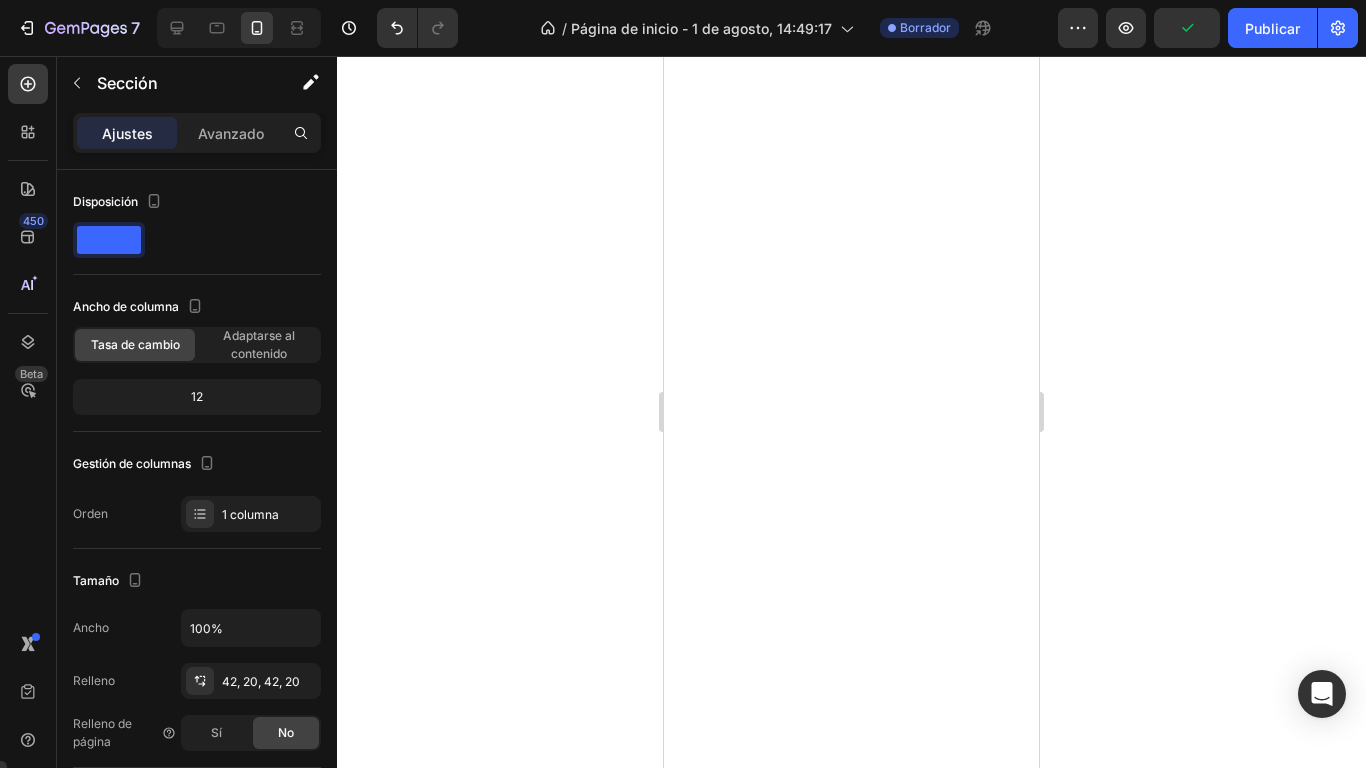 scroll, scrollTop: 0, scrollLeft: 0, axis: both 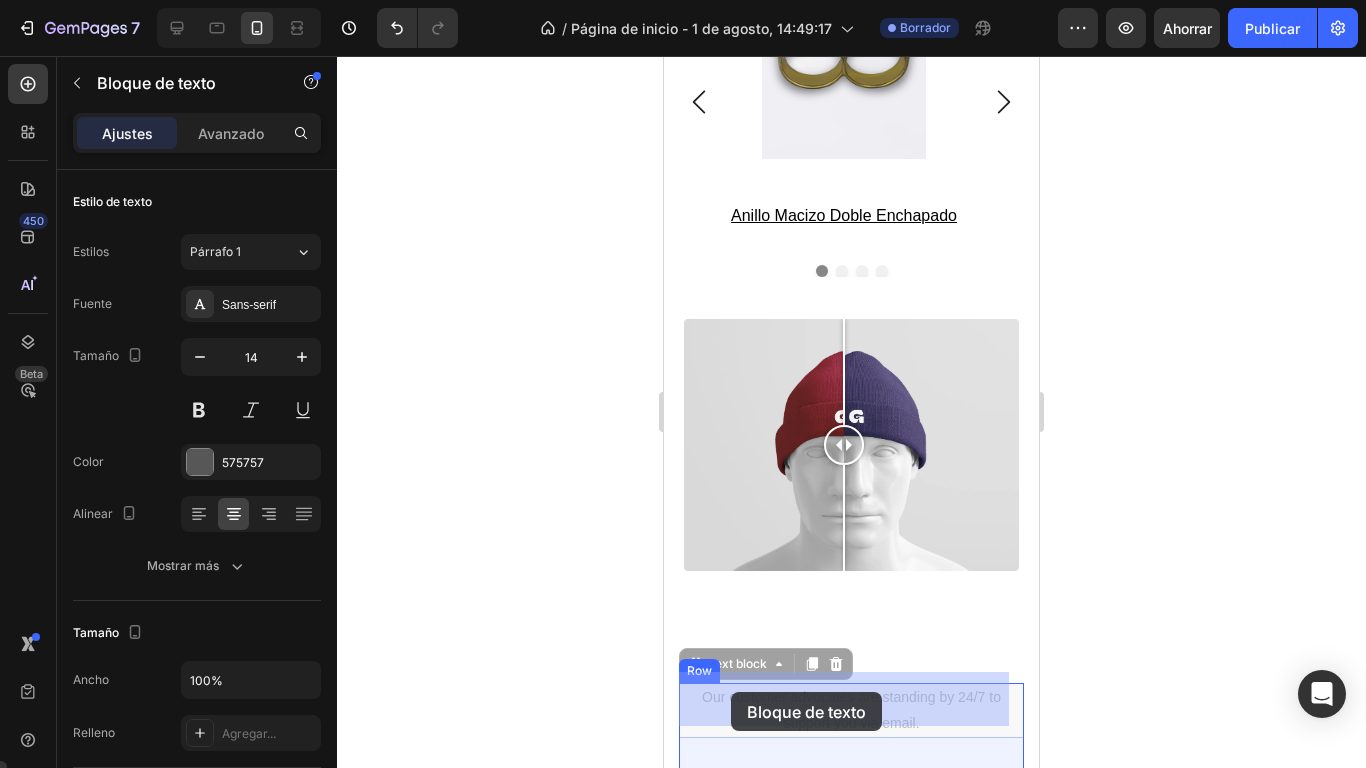 drag, startPoint x: 721, startPoint y: 461, endPoint x: 731, endPoint y: 692, distance: 231.21635 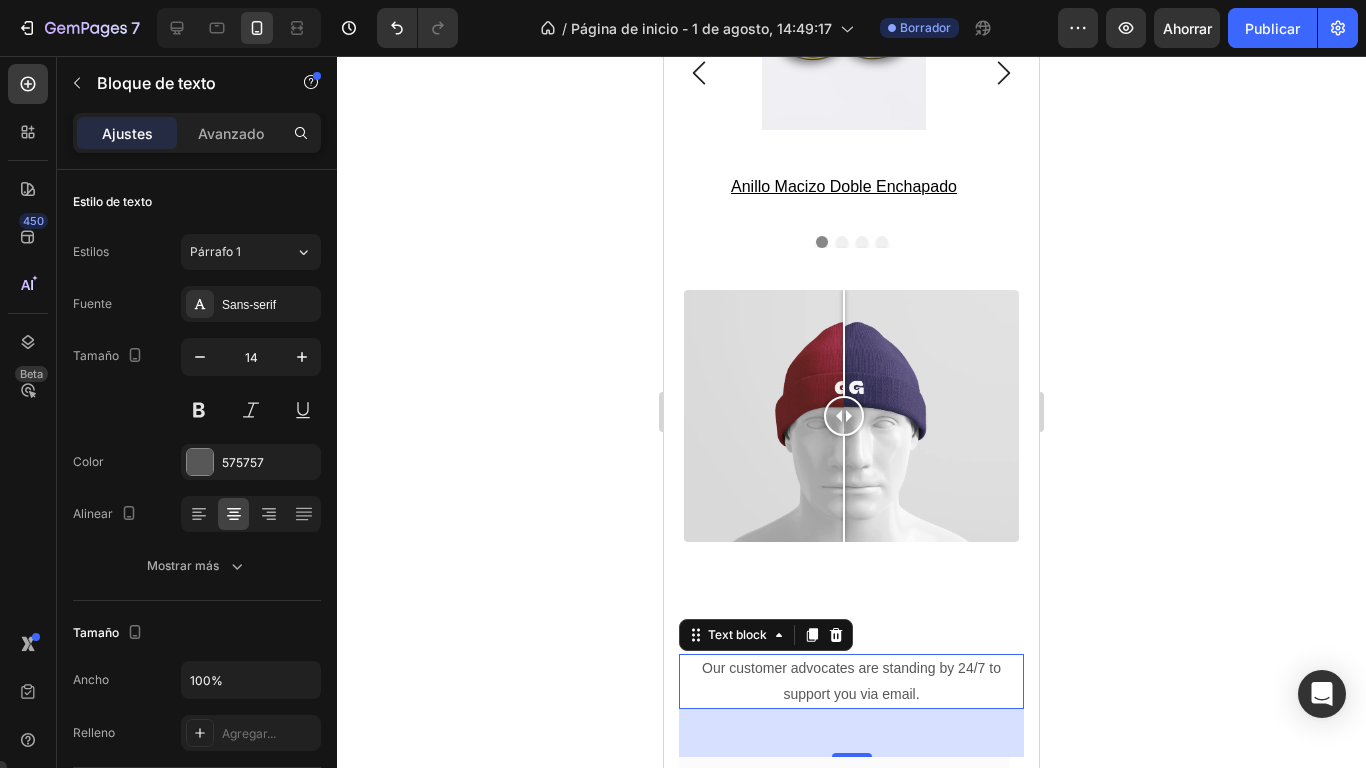 scroll, scrollTop: 3501, scrollLeft: 0, axis: vertical 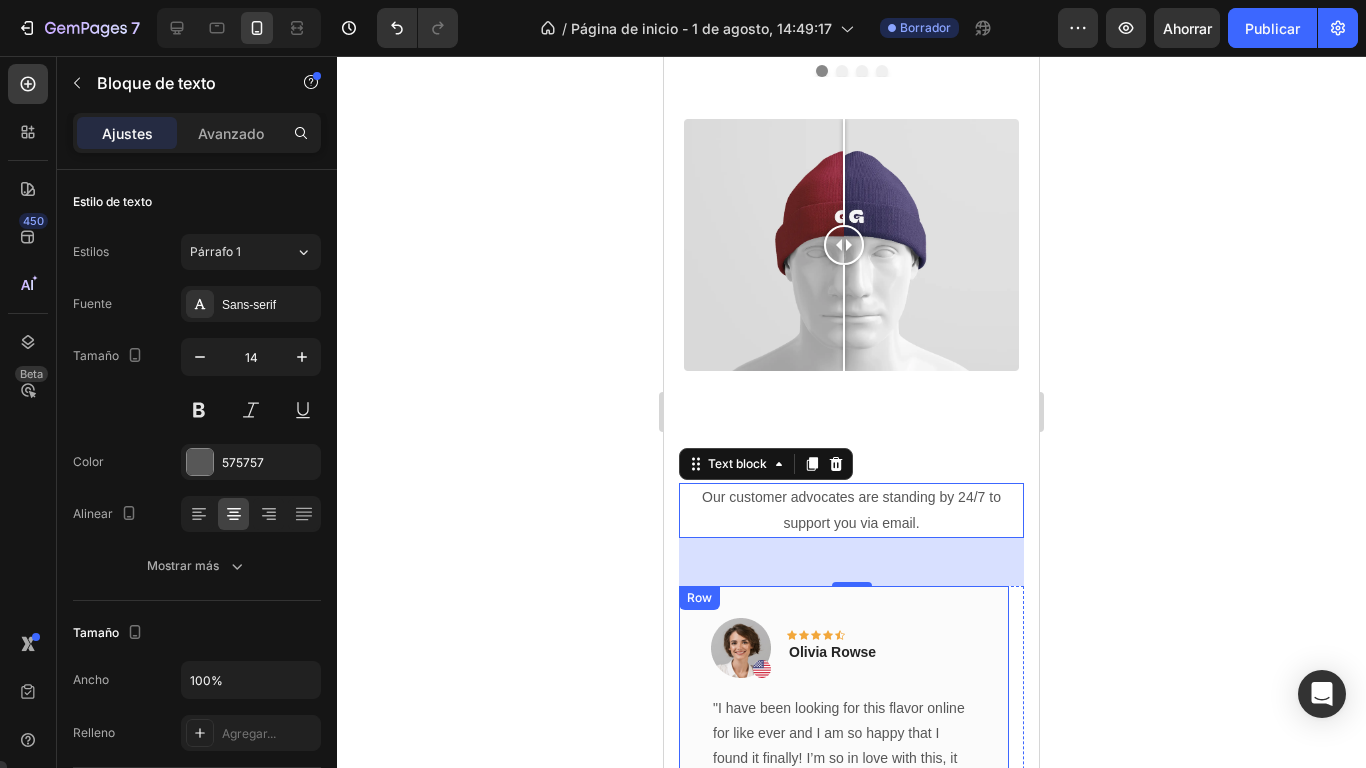 click on "Image
Icon
Icon
Icon
Icon
Icon Row Olivia Rowse Text block Row "I have been looking for this flavor online for like ever and I am so happy that I found it finally! I’m so in love with this, it really is a great tasting water, super fast shipping.  Thanks." Text block                Title Line Row" at bounding box center [844, 766] 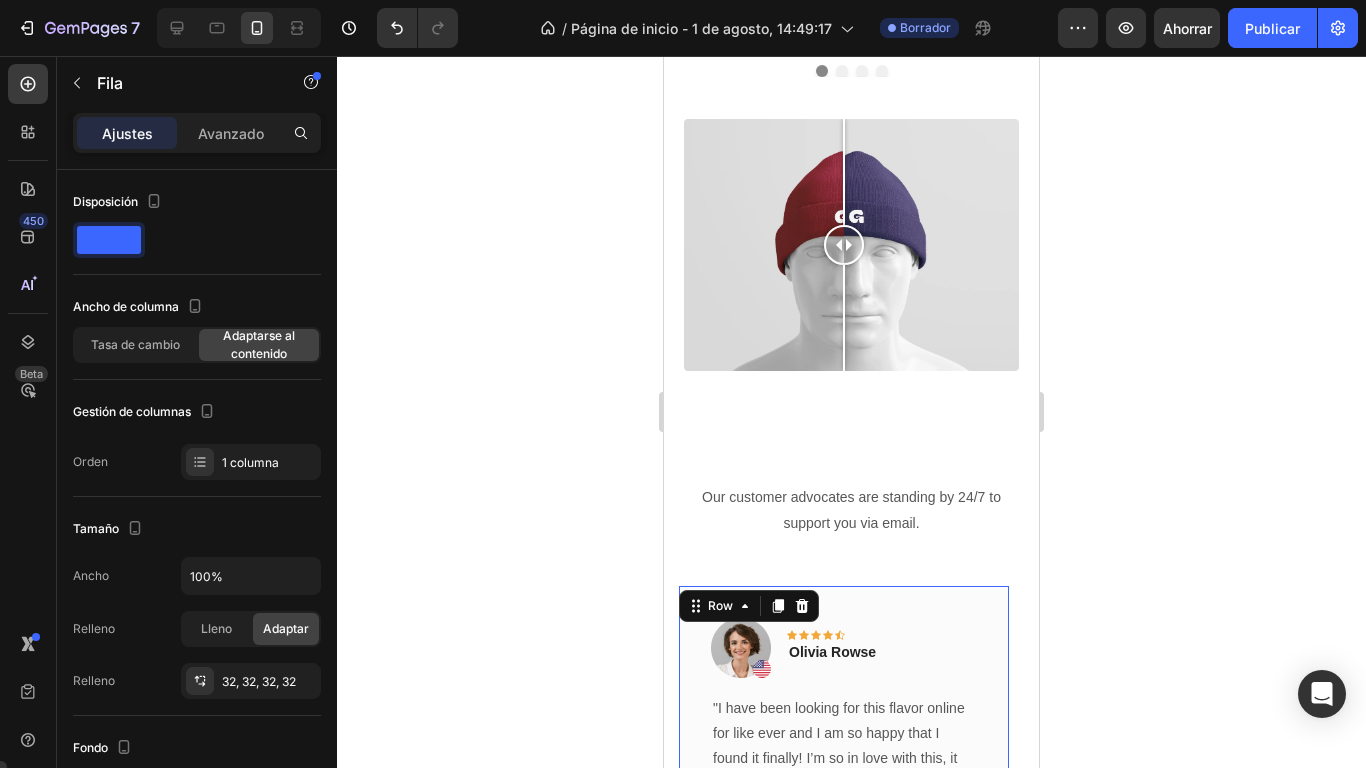 drag, startPoint x: 1150, startPoint y: 606, endPoint x: 1095, endPoint y: 616, distance: 55.9017 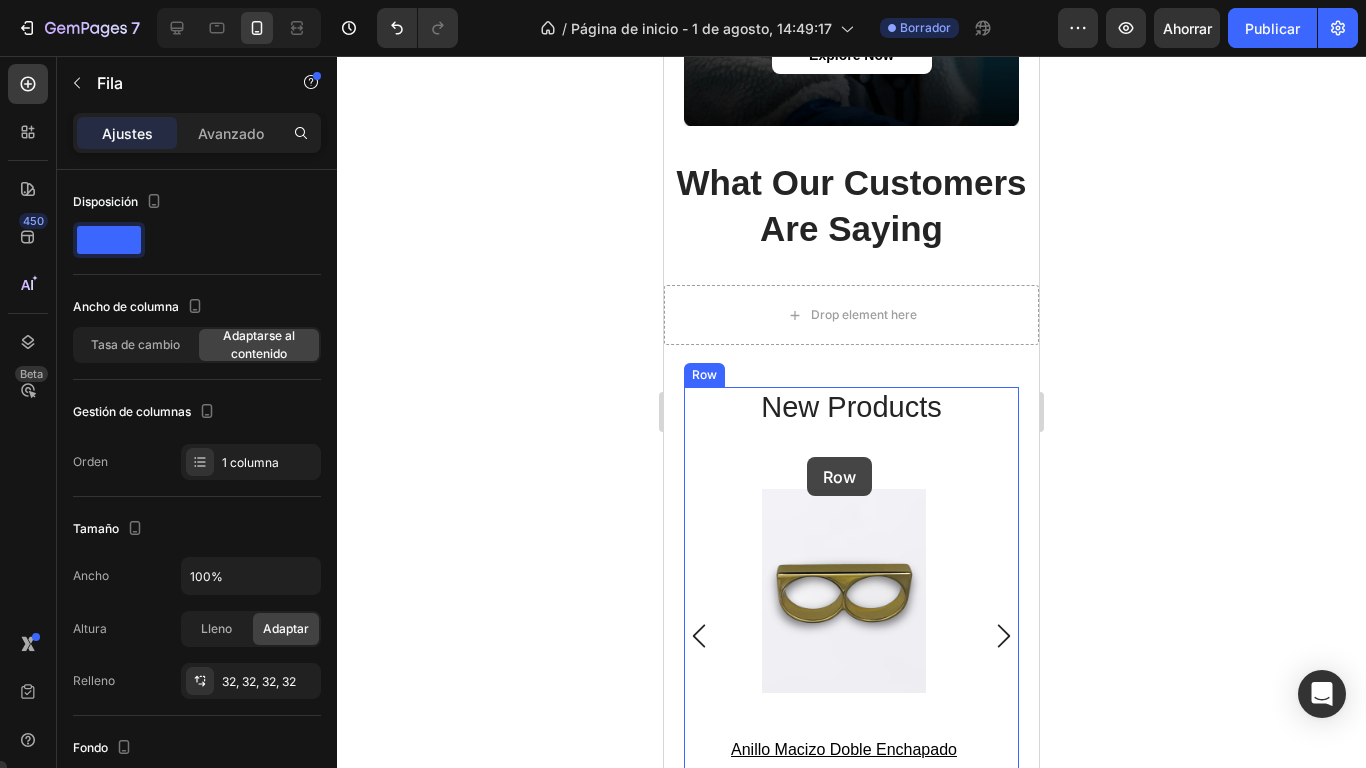 scroll, scrollTop: 2401, scrollLeft: 0, axis: vertical 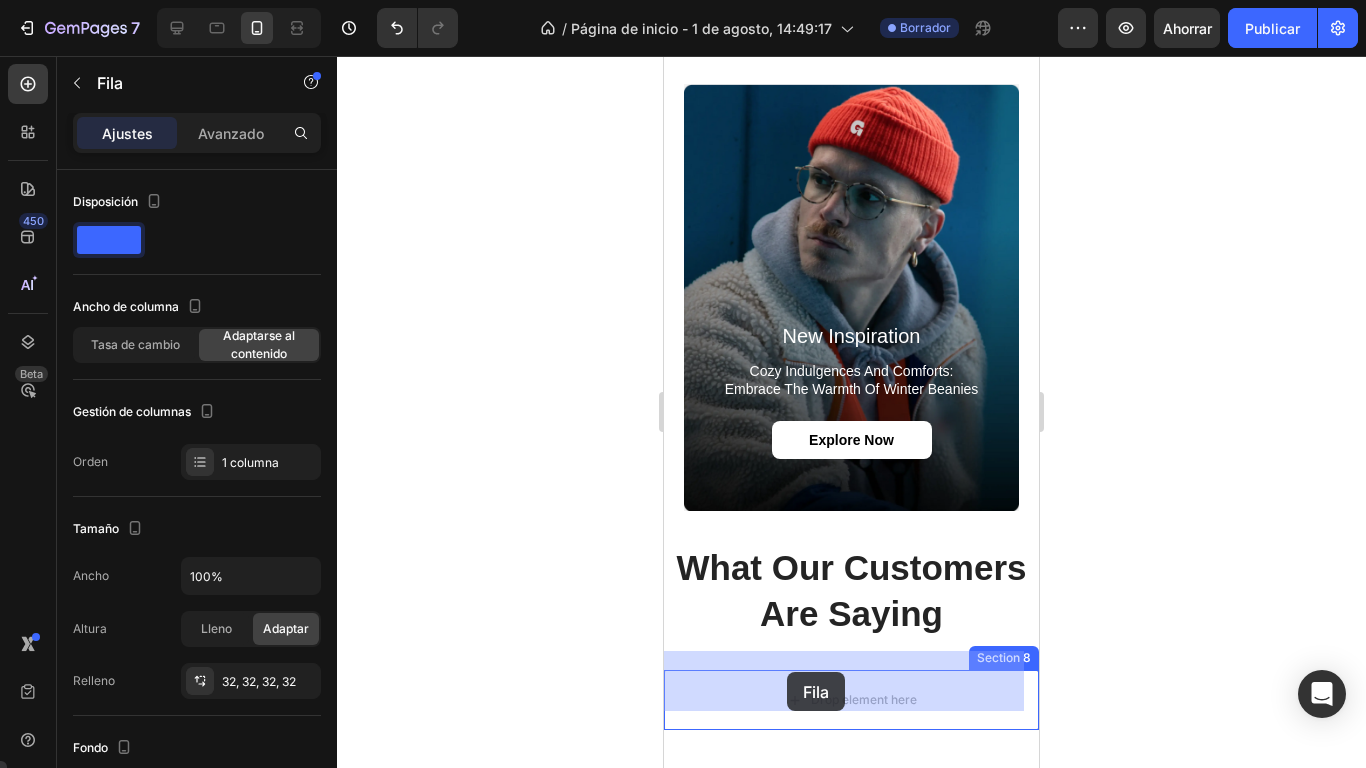 drag, startPoint x: 719, startPoint y: 538, endPoint x: 787, endPoint y: 672, distance: 150.26643 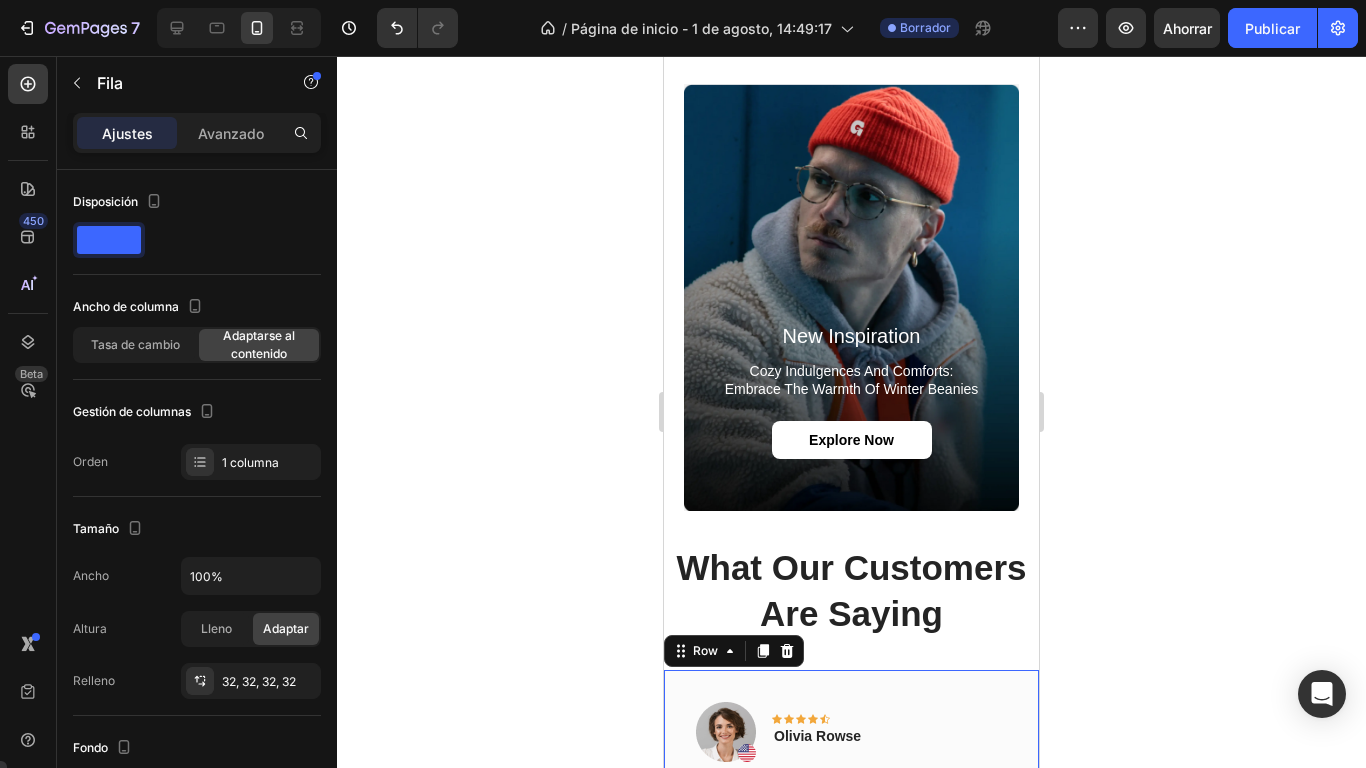 scroll, scrollTop: 2601, scrollLeft: 0, axis: vertical 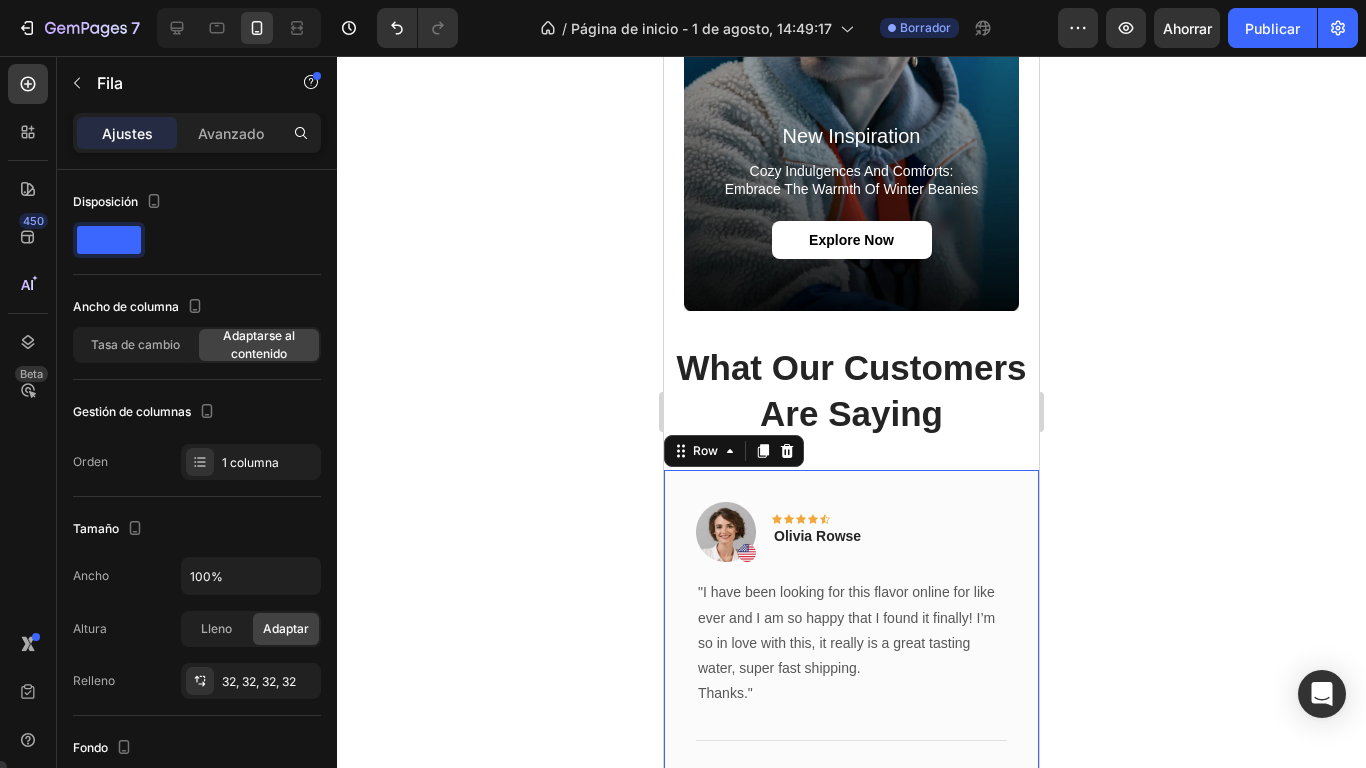 click 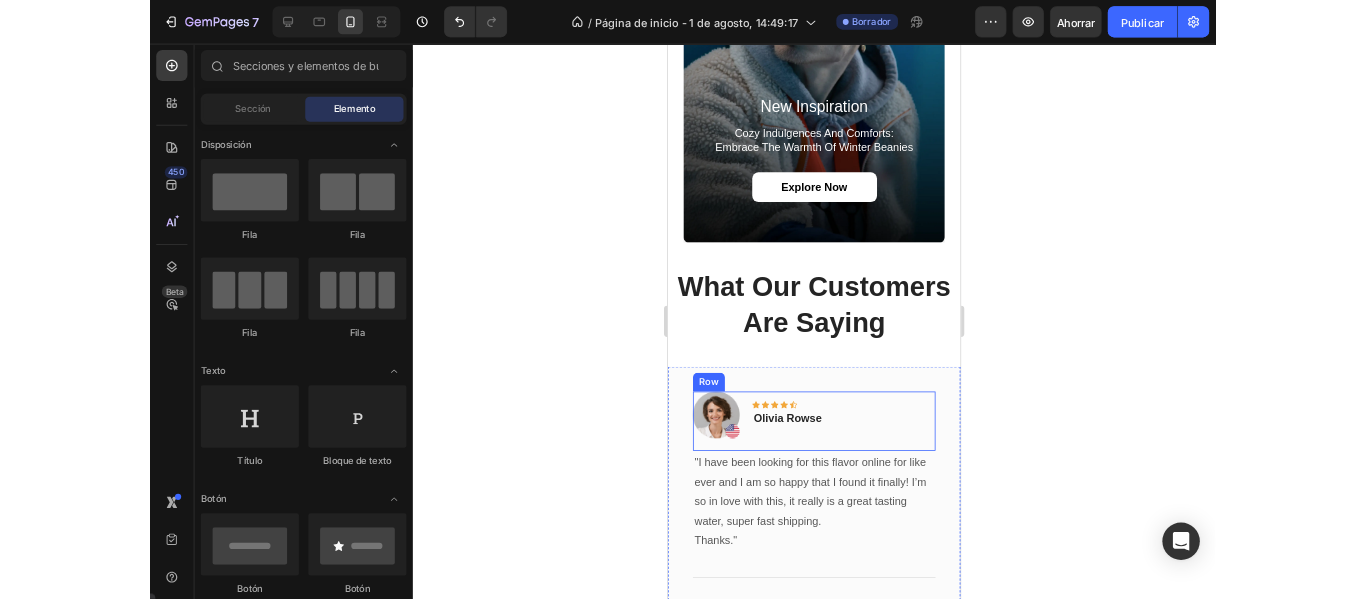 scroll, scrollTop: 2801, scrollLeft: 0, axis: vertical 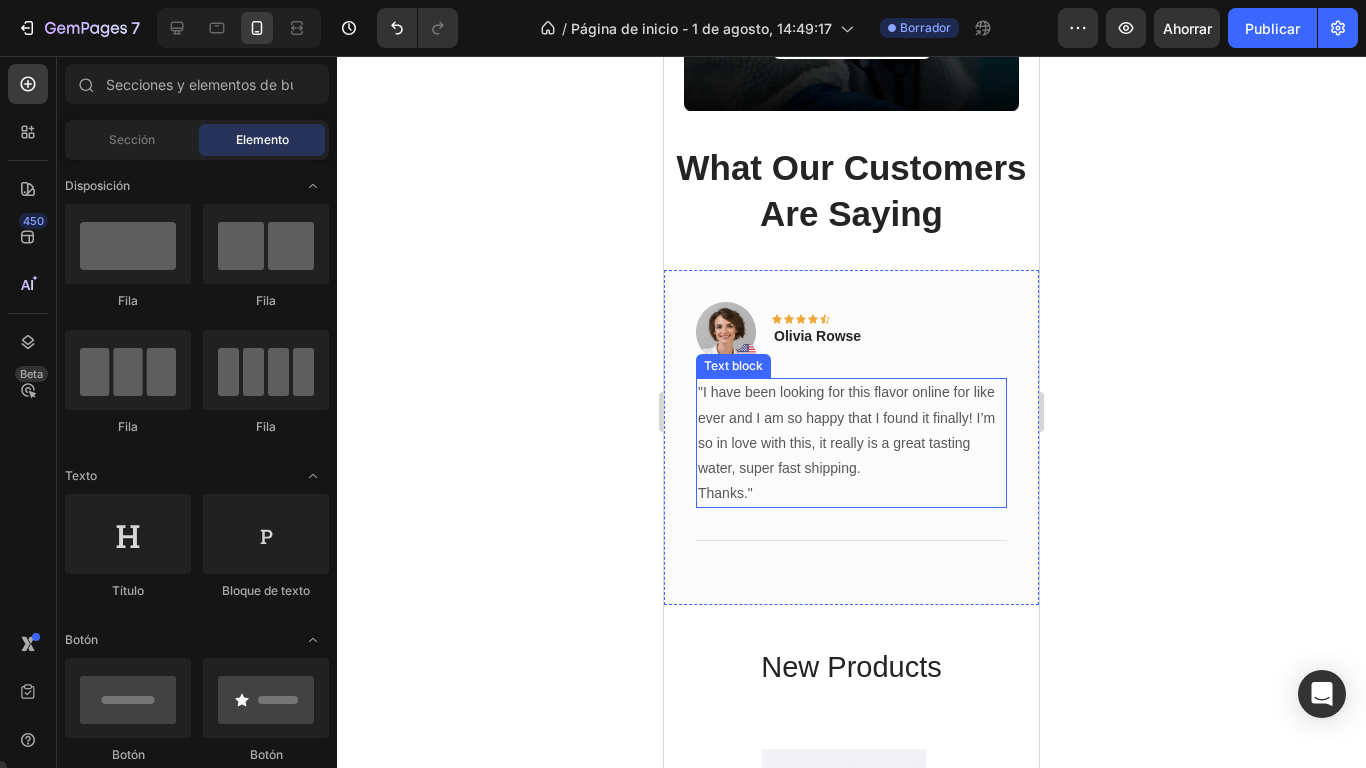 click on ""I have been looking for this flavor online for like ever and I am so happy that I found it finally! I’m so in love with this, it really is a great tasting water, super fast shipping." at bounding box center [851, 430] 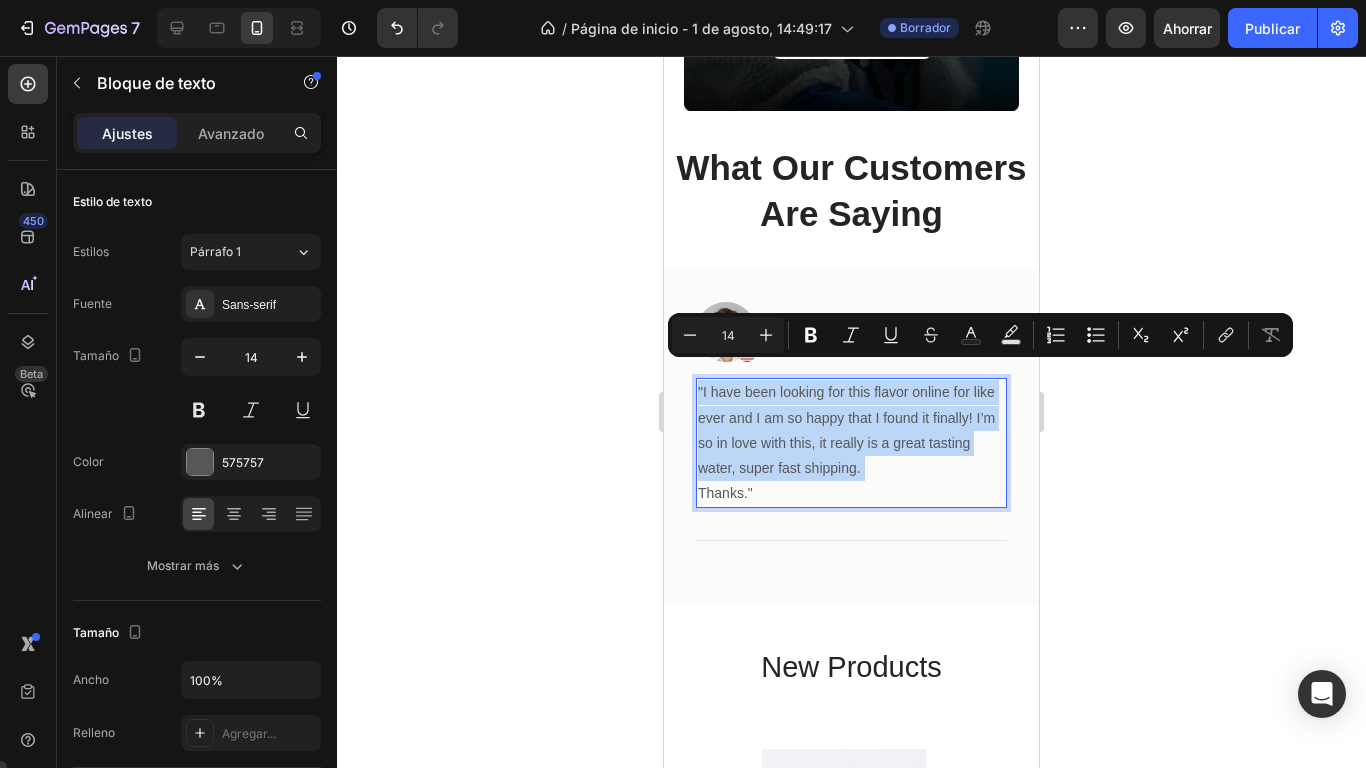 click on ""I have been looking for this flavor online for like ever and I am so happy that I found it finally! I’m so in love with this, it really is a great tasting water, super fast shipping." at bounding box center (851, 430) 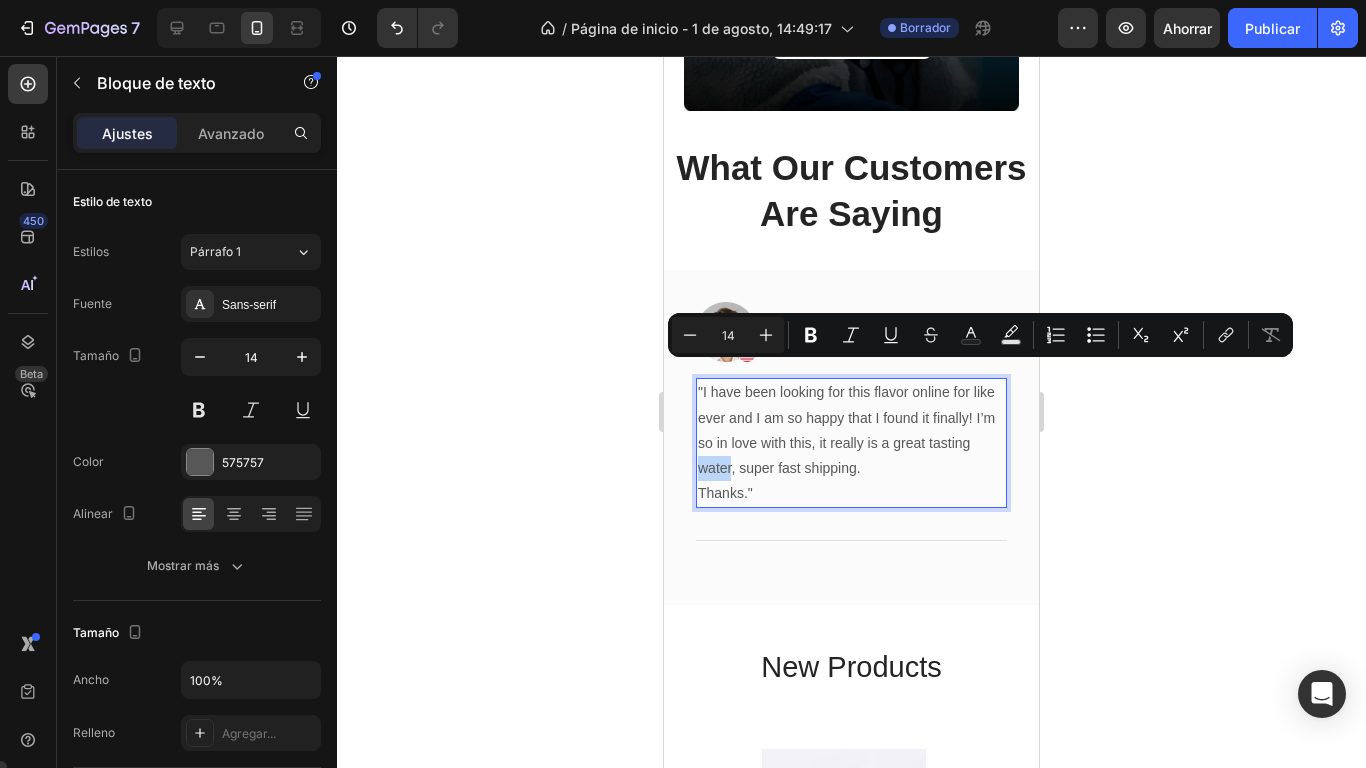 click on ""I have been looking for this flavor online for like ever and I am so happy that I found it finally! I’m so in love with this, it really is a great tasting water, super fast shipping." at bounding box center [851, 430] 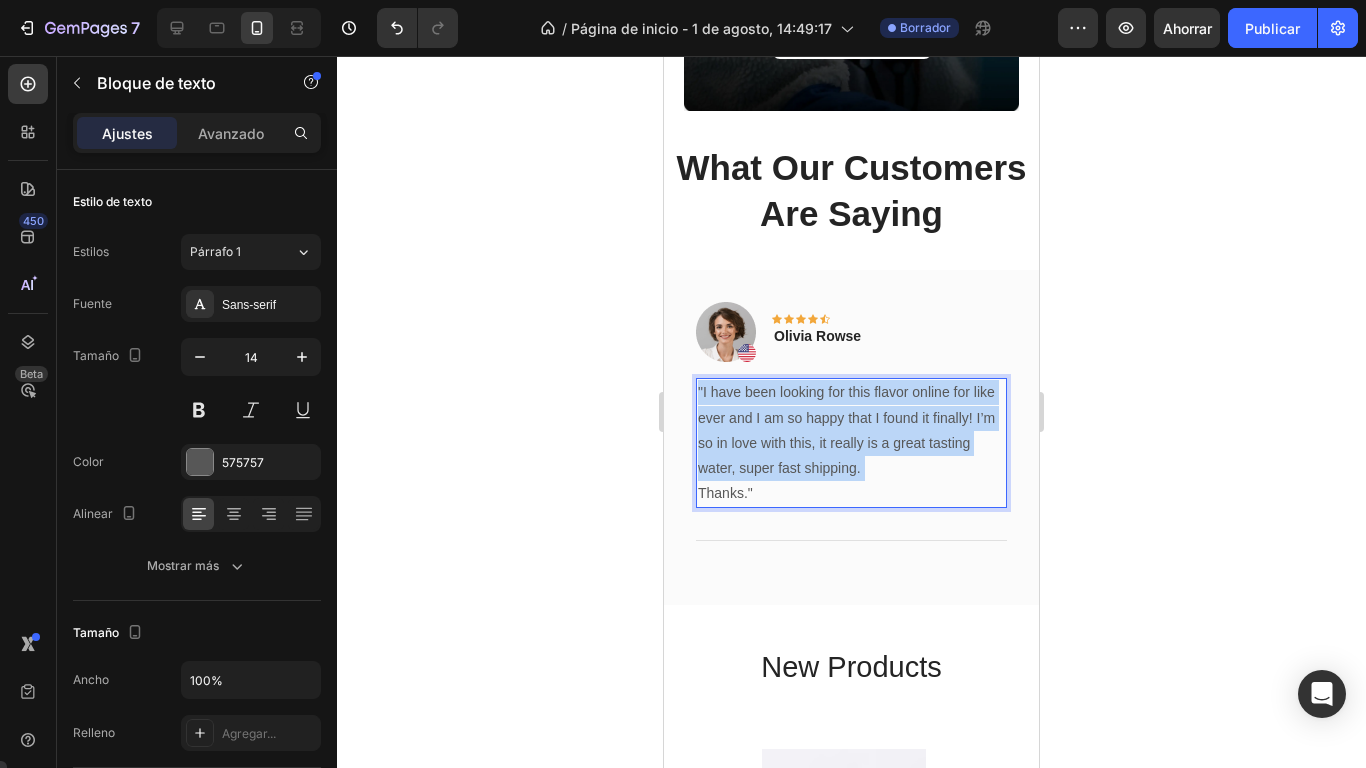 click on ""I have been looking for this flavor online for like ever and I am so happy that I found it finally! I’m so in love with this, it really is a great tasting water, super fast shipping." at bounding box center [851, 430] 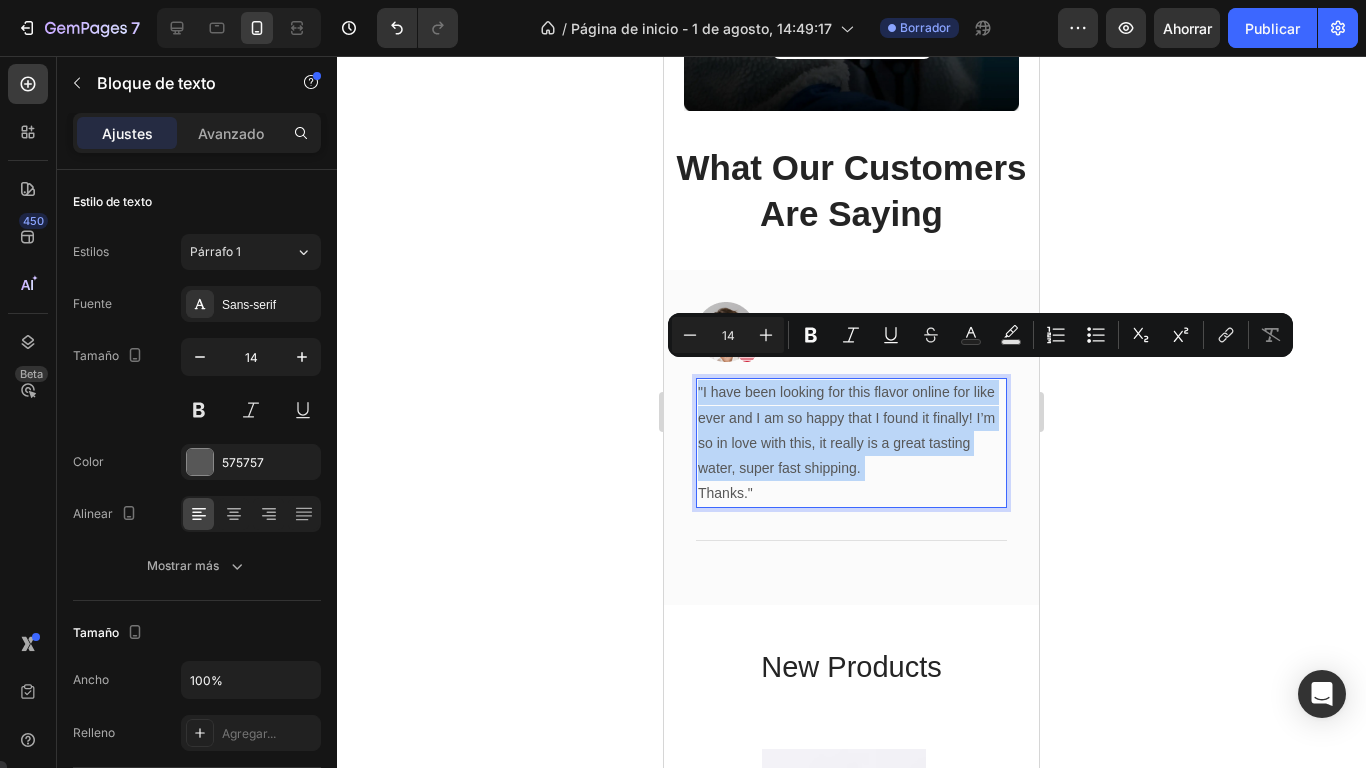 click on "Thanks."" at bounding box center (851, 493) 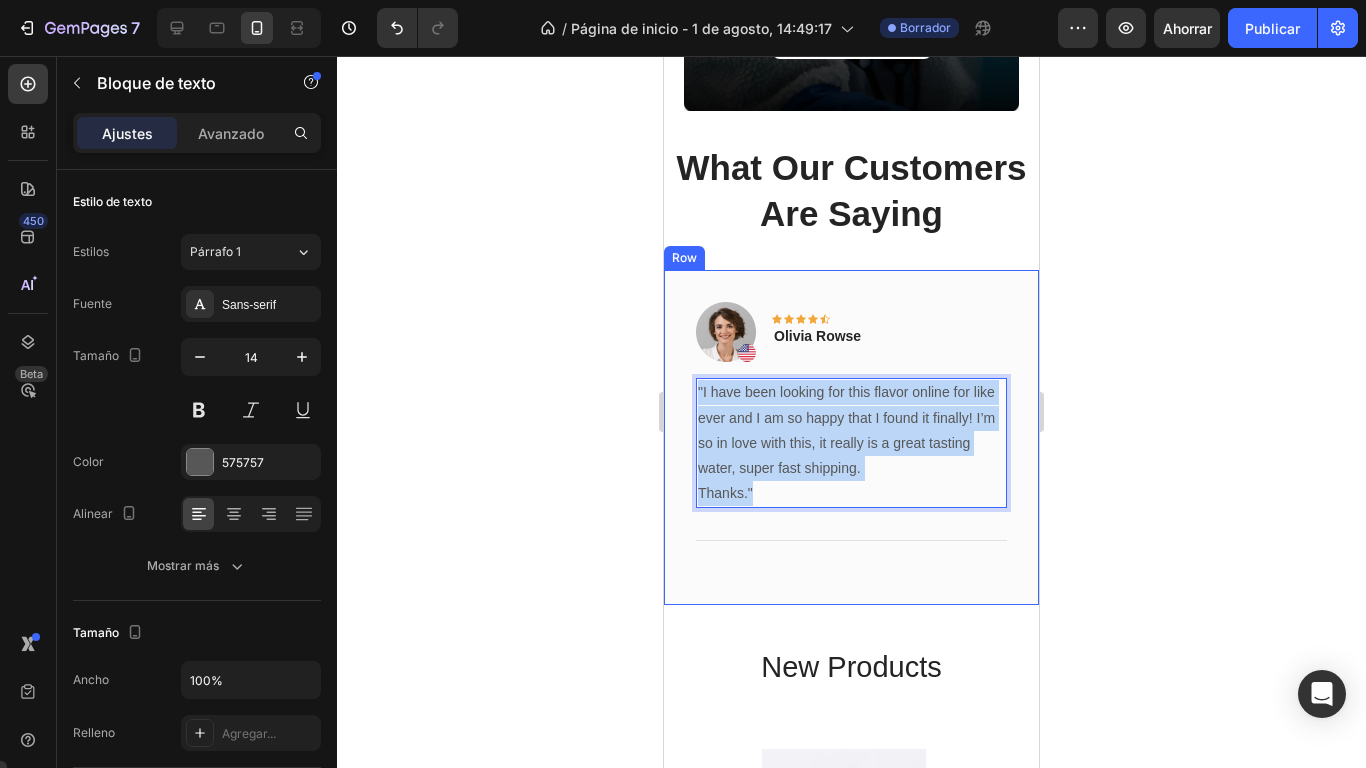 drag, startPoint x: 776, startPoint y: 480, endPoint x: 694, endPoint y: 349, distance: 154.54773 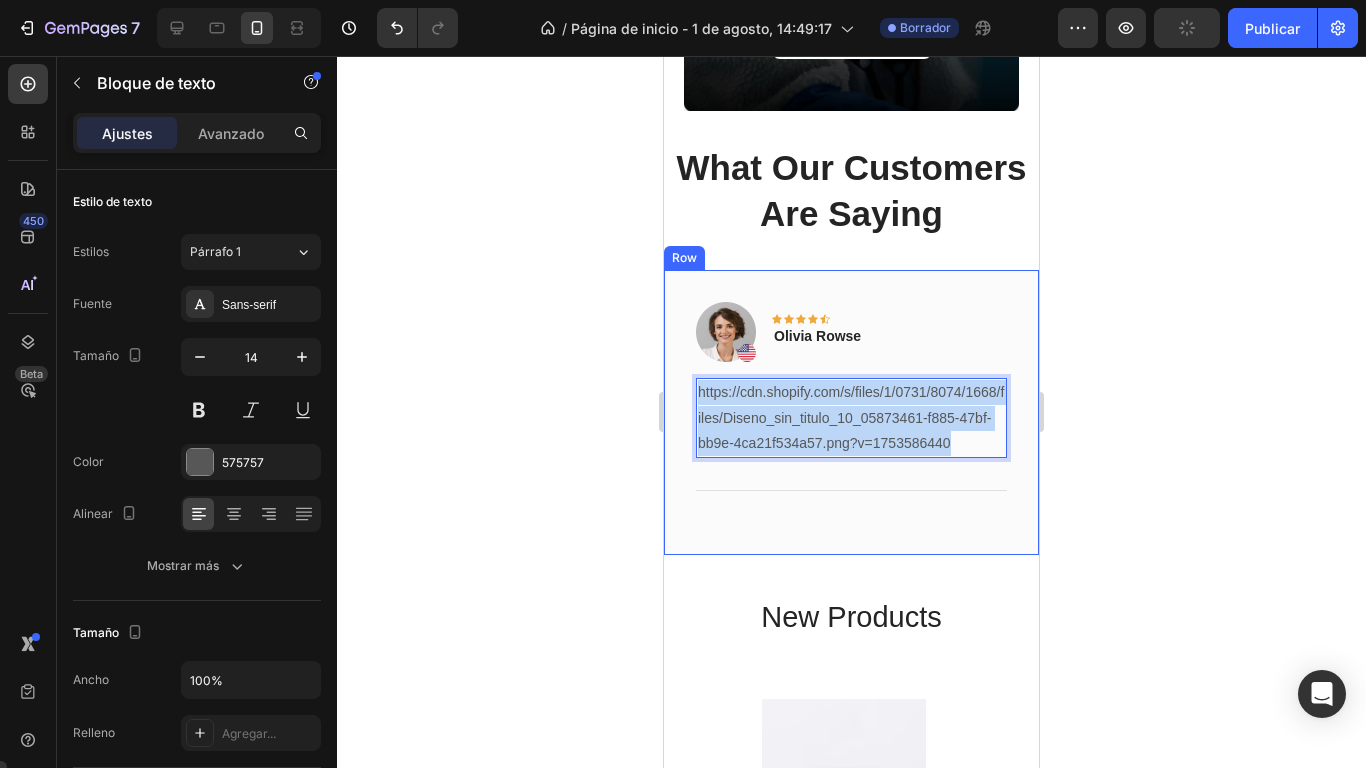 drag, startPoint x: 987, startPoint y: 421, endPoint x: 673, endPoint y: 374, distance: 317.49802 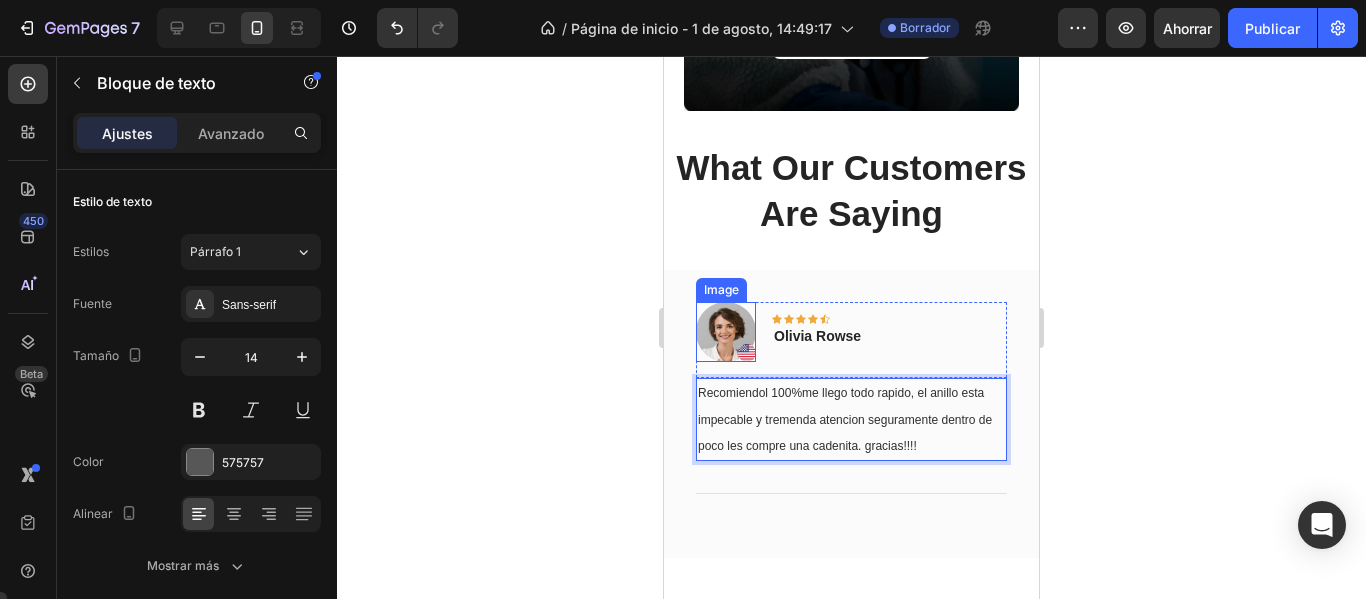 click at bounding box center [726, 332] 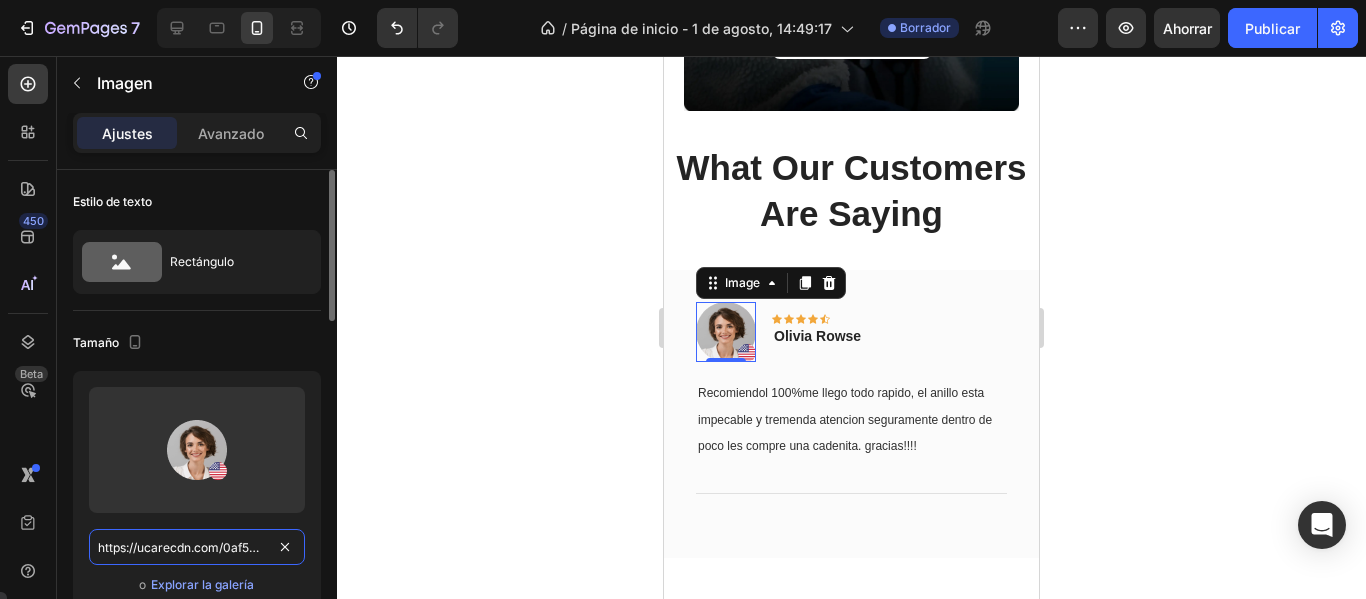 click on "https://ucarecdn.com/0af5d816-5955-4fa8-894e-809e180581c4/-/format/auto/" at bounding box center [197, 547] 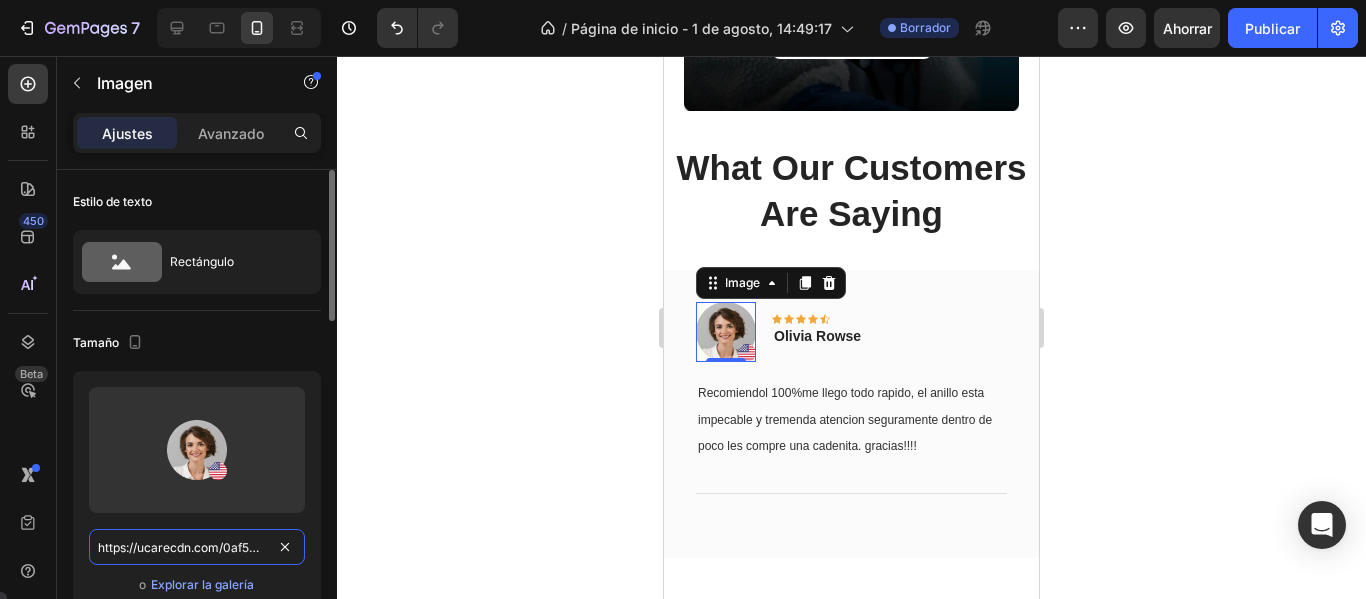 paste on "cdn.shopify.com/s/files/1/0731/8074/1668/files/Diseno_sin_titulo_10_05873461-f885-47bf-bb9e-4ca21f534a57.png?v=1753586440" 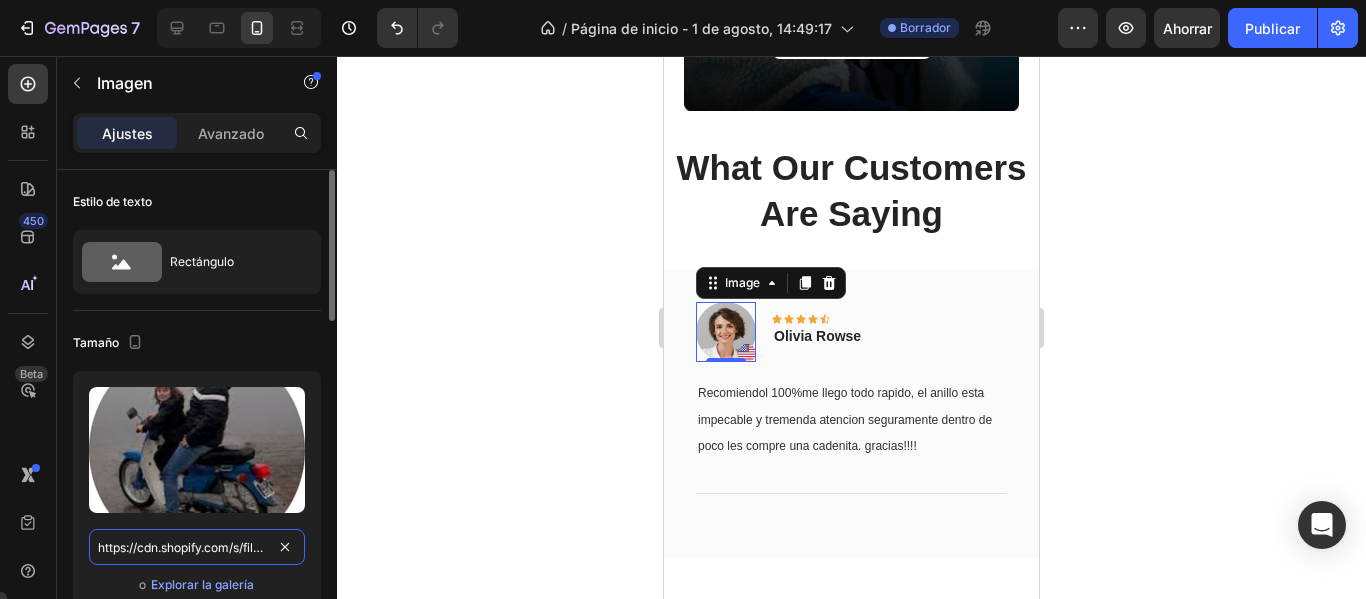 scroll, scrollTop: 0, scrollLeft: 615, axis: horizontal 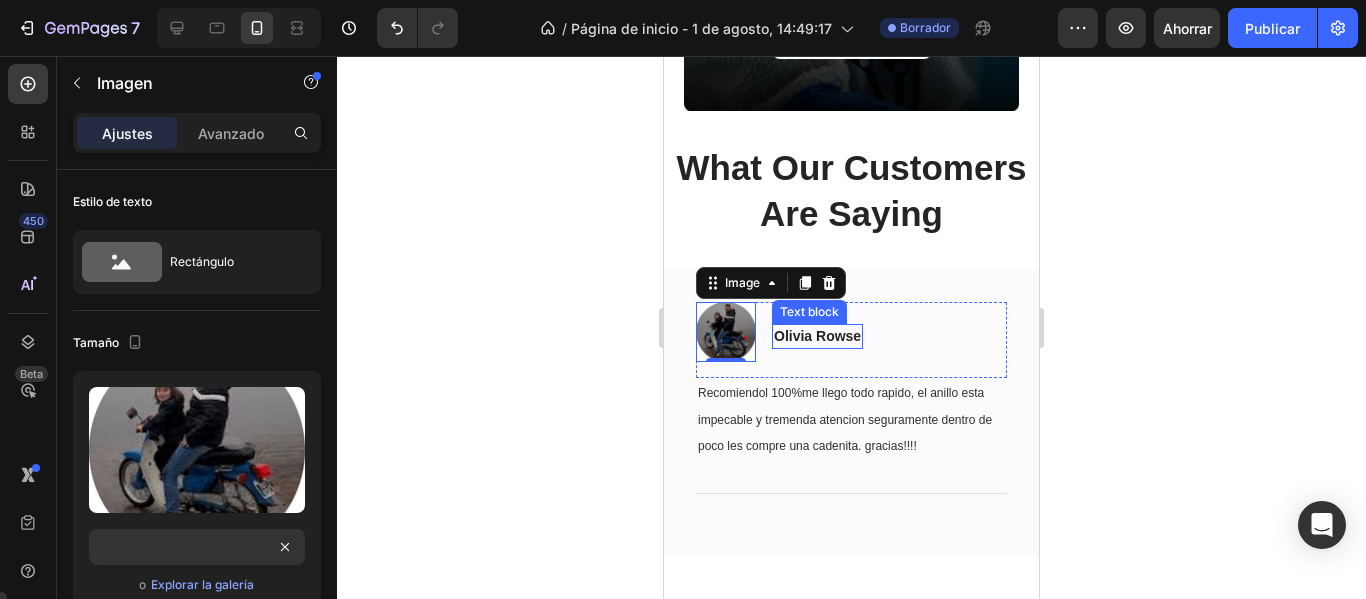 click on "Olivia Rowse" at bounding box center (817, 336) 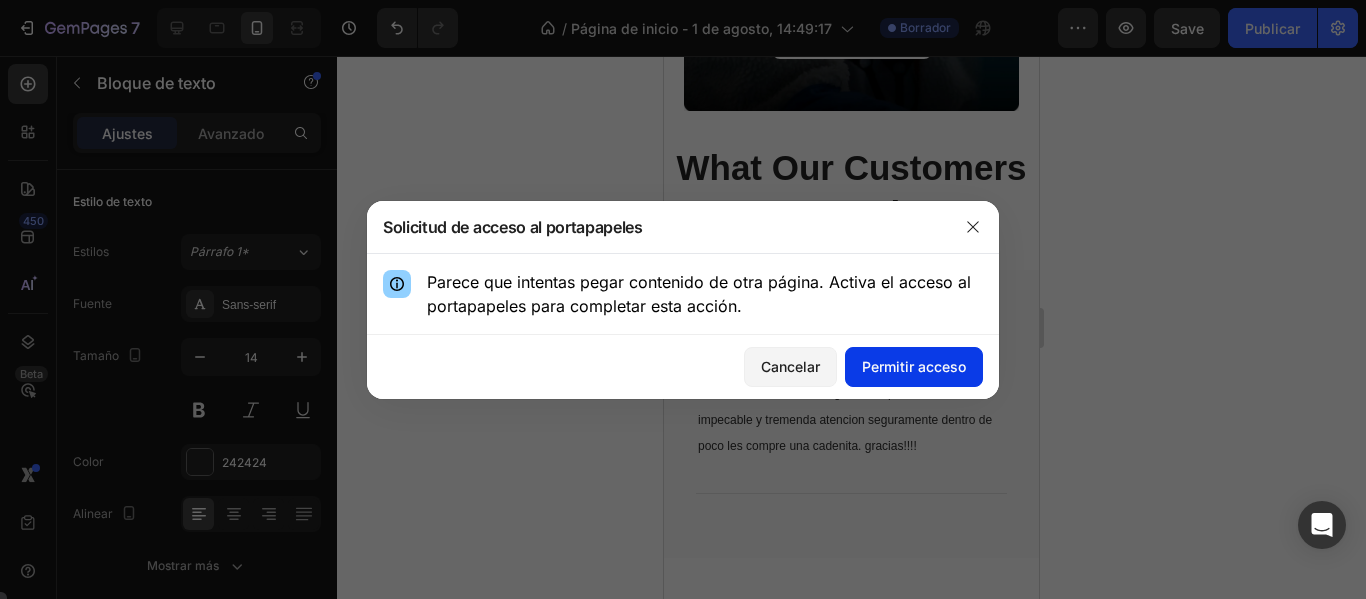 click on "Permitir acceso" at bounding box center (914, 366) 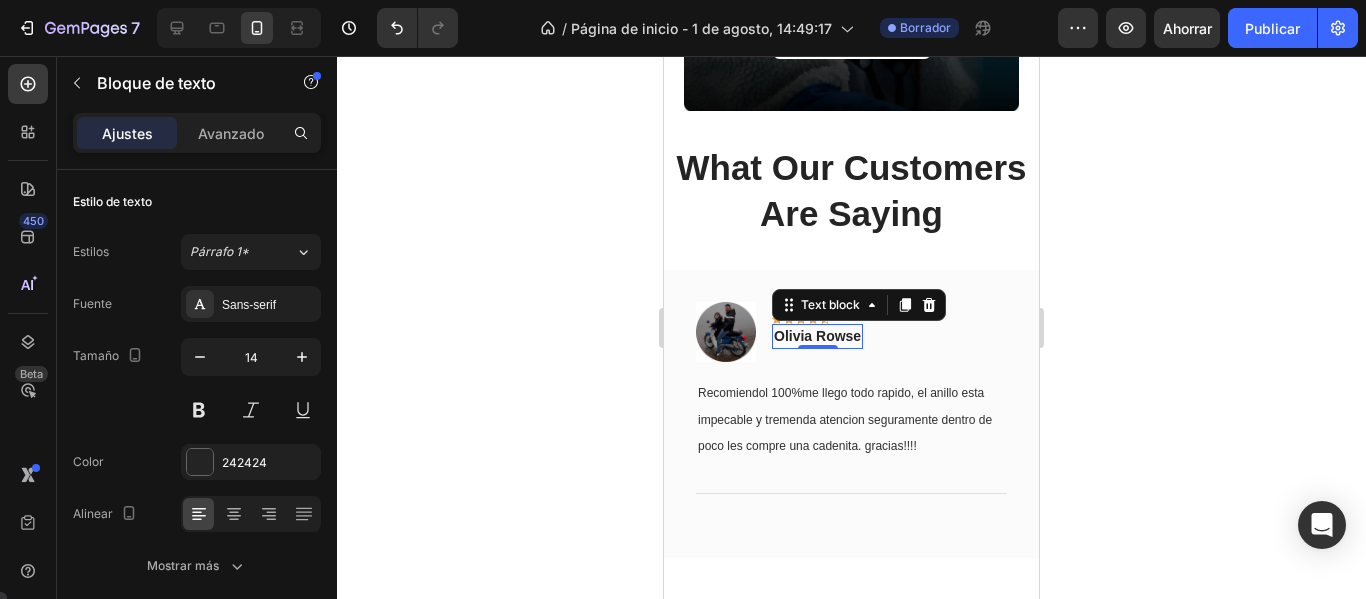 click on "Olivia Rowse" at bounding box center [817, 336] 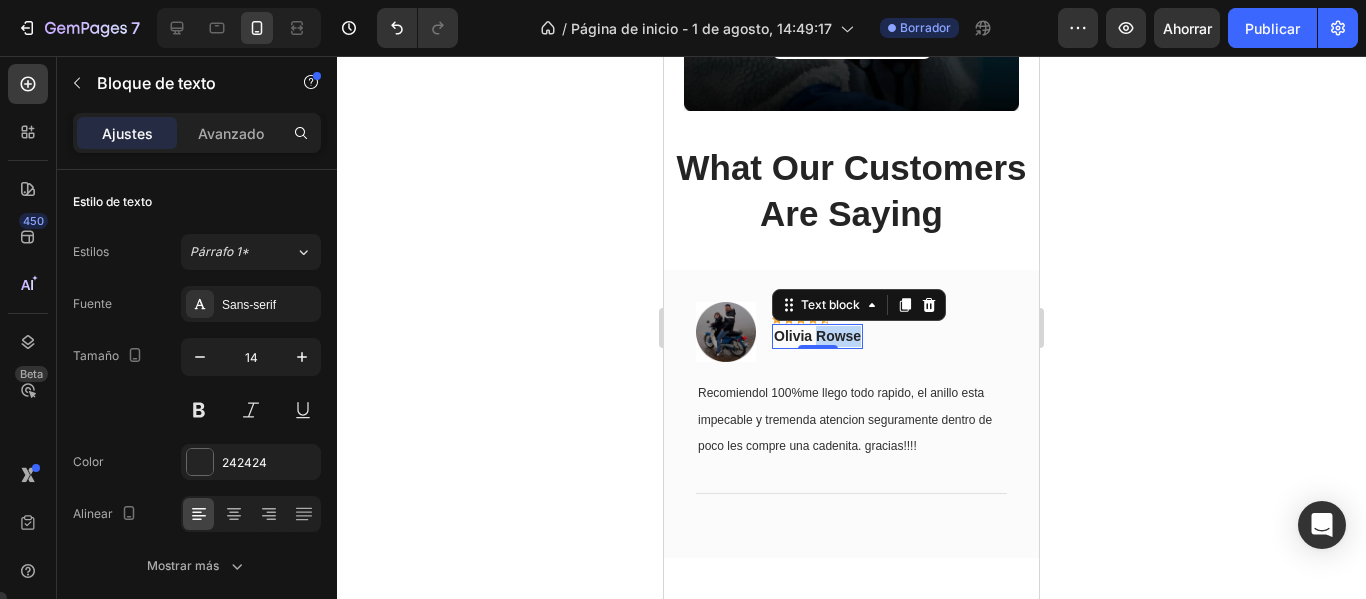 click on "Olivia Rowse" at bounding box center (817, 336) 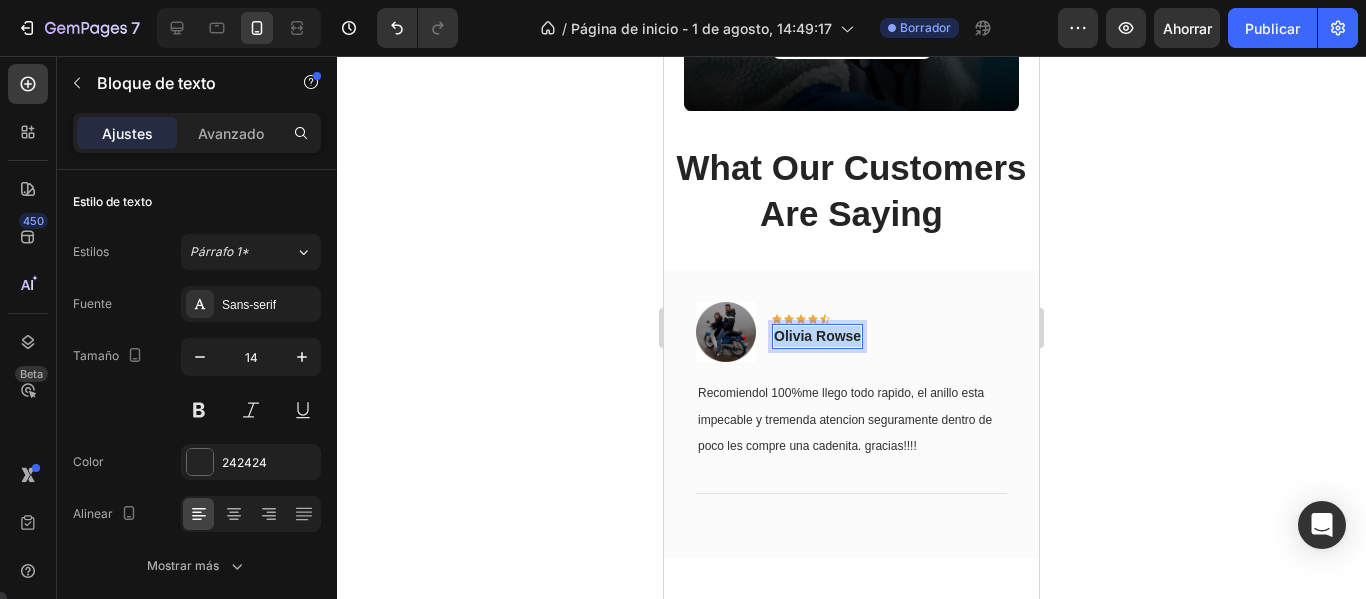 click on "Olivia Rowse" at bounding box center (817, 336) 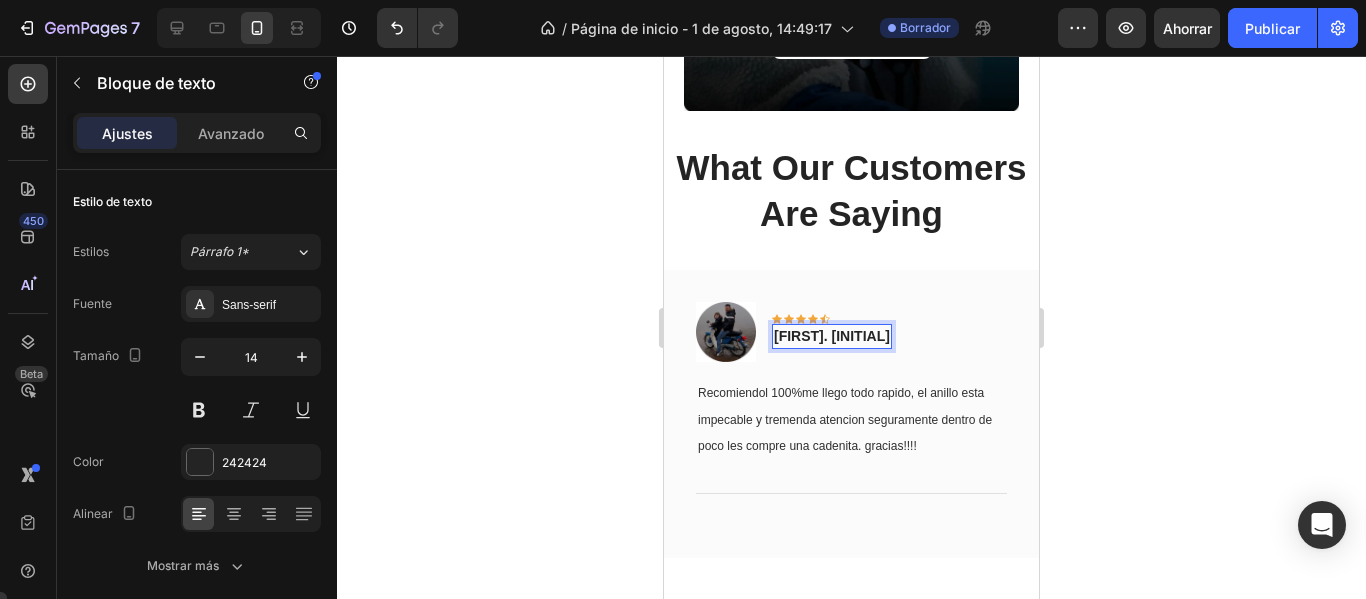 click 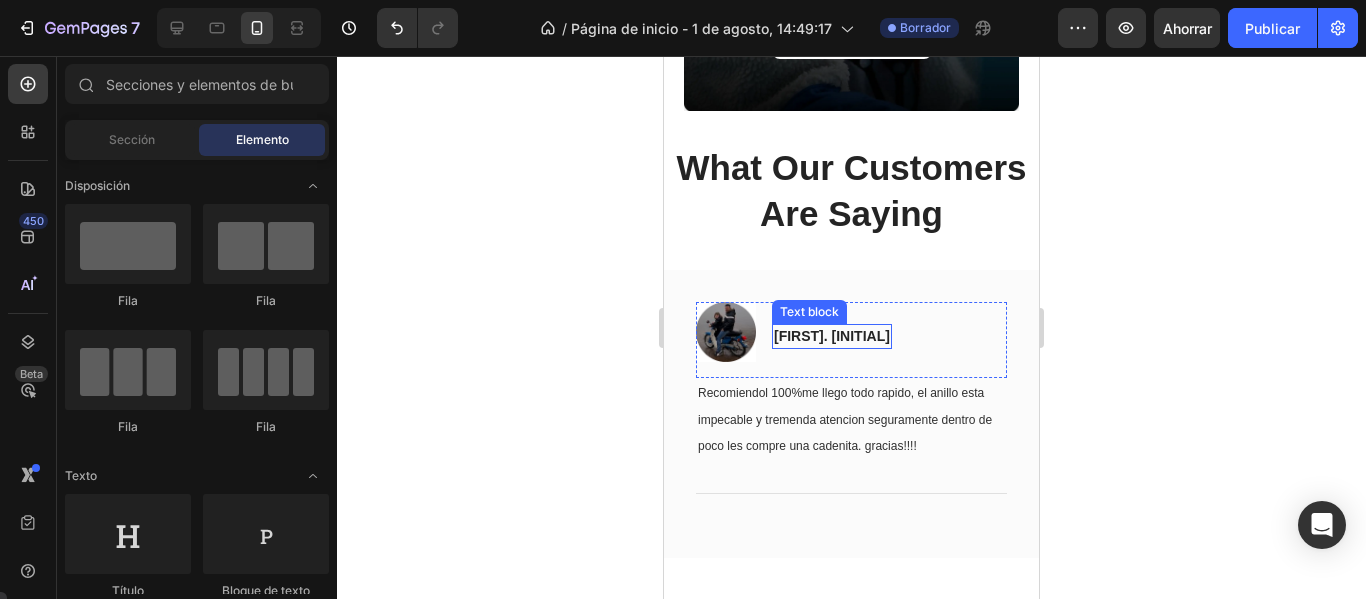 click on "[FIRST]. [LAST]" at bounding box center (832, 336) 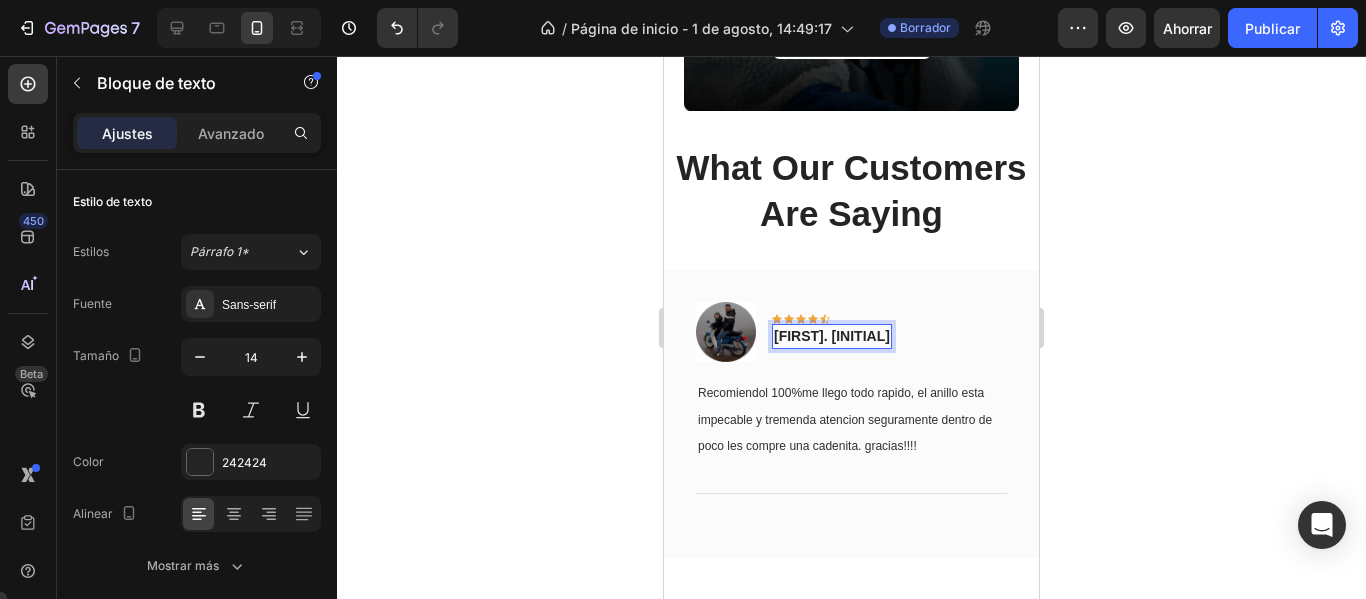 click on "[FIRST]. [LAST]" at bounding box center [832, 336] 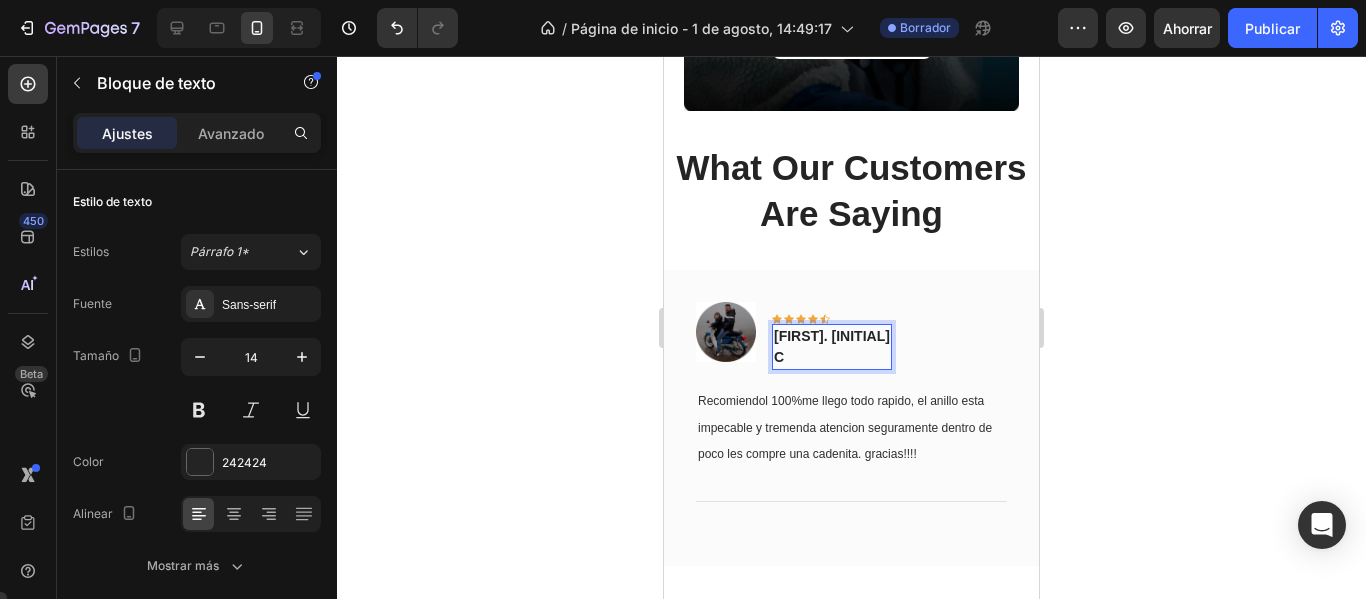 click on "C" at bounding box center [832, 357] 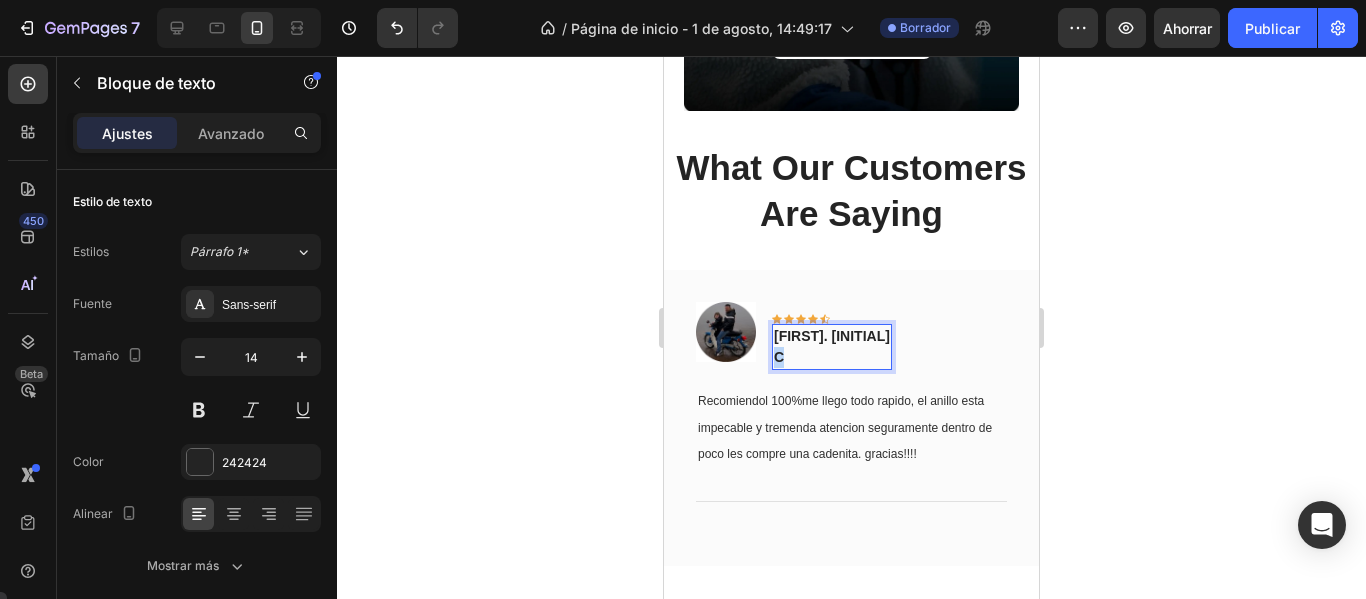 click on "C" at bounding box center [832, 357] 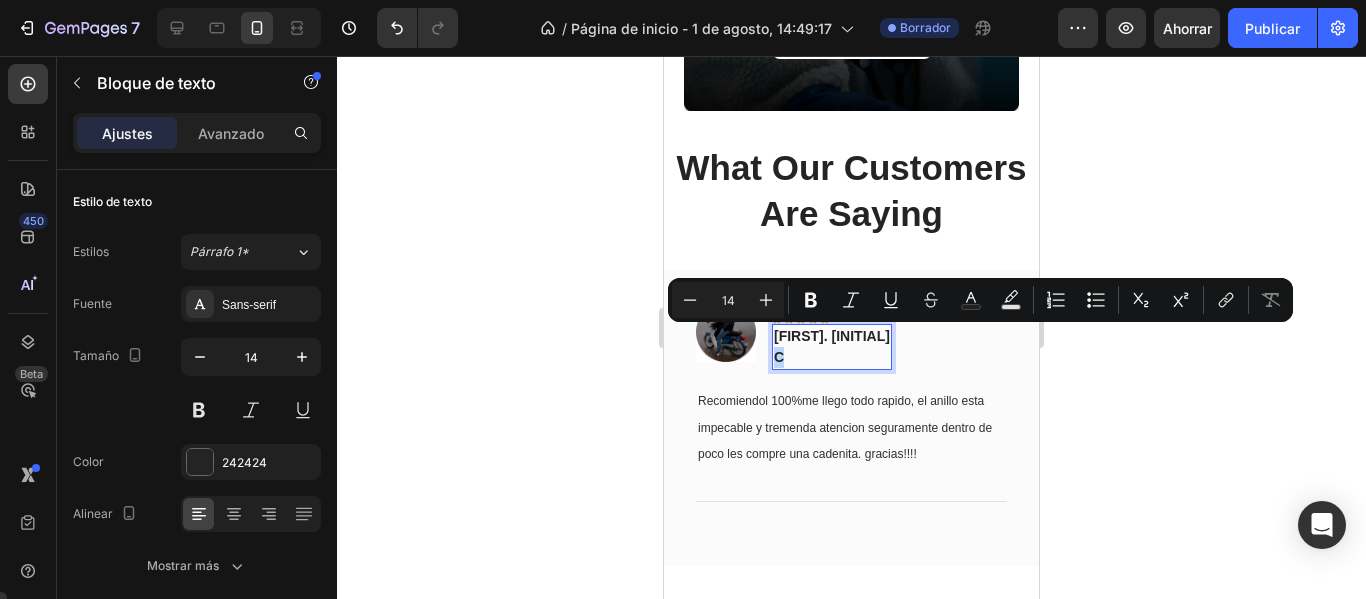 click on "C" at bounding box center [832, 357] 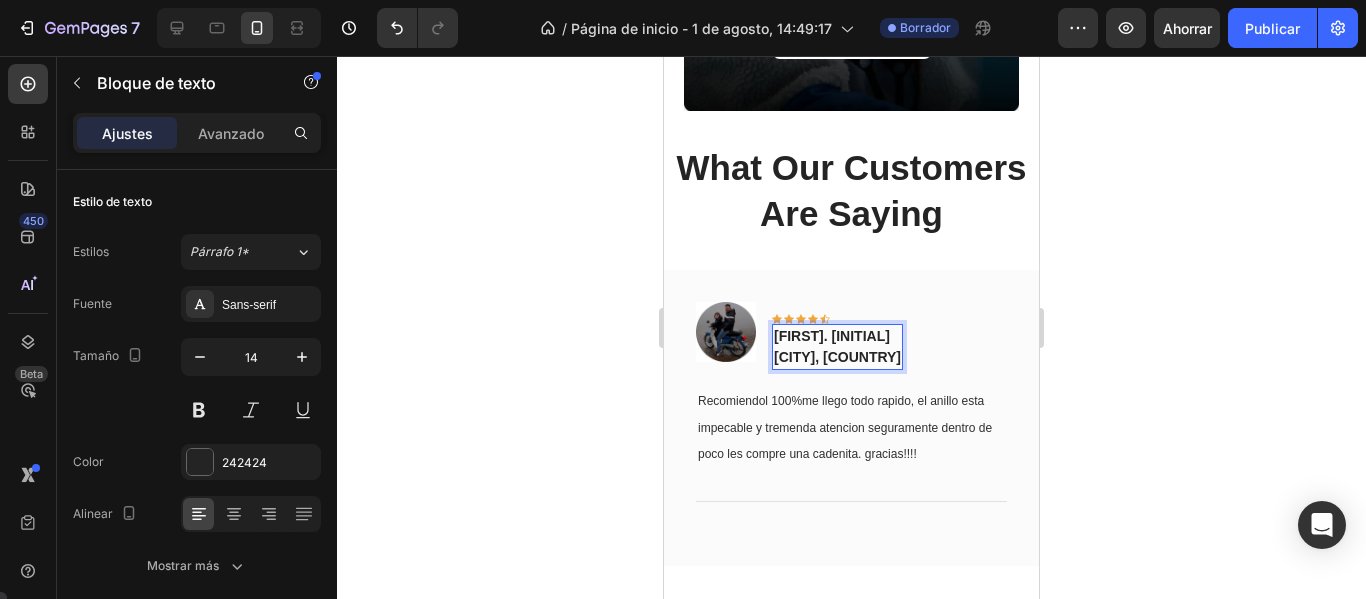 click on "[CITY], [COUNTRY]" at bounding box center (837, 357) 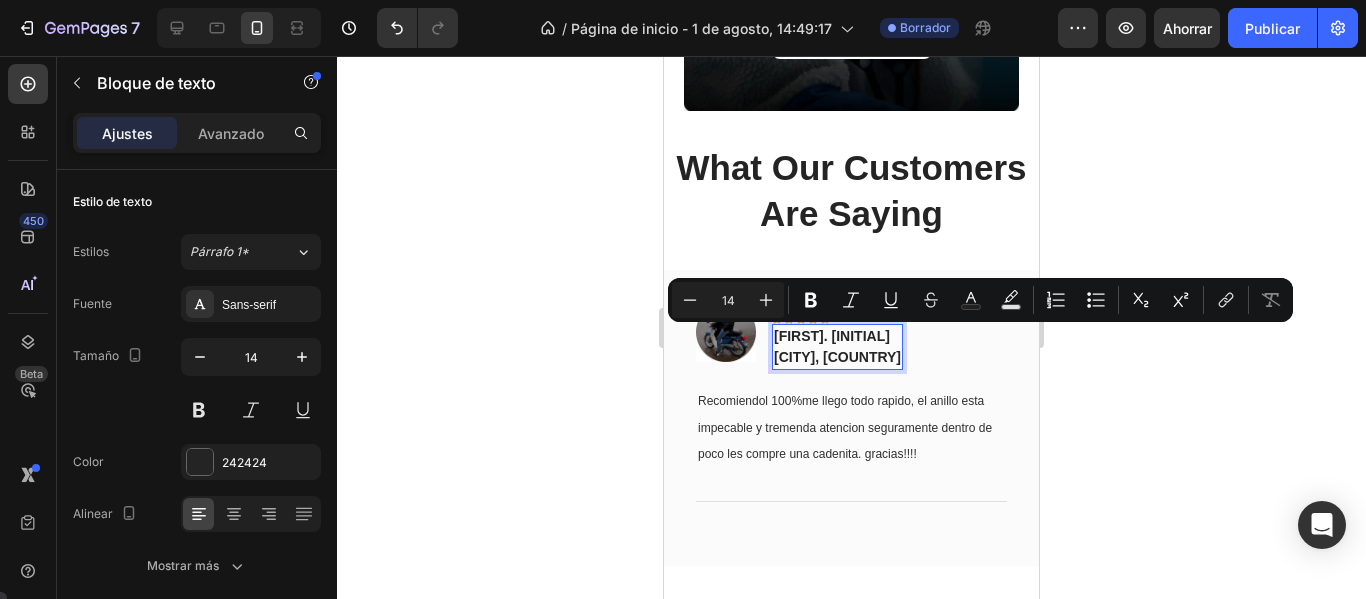 click on "[CITY], [COUNTRY]" at bounding box center (837, 357) 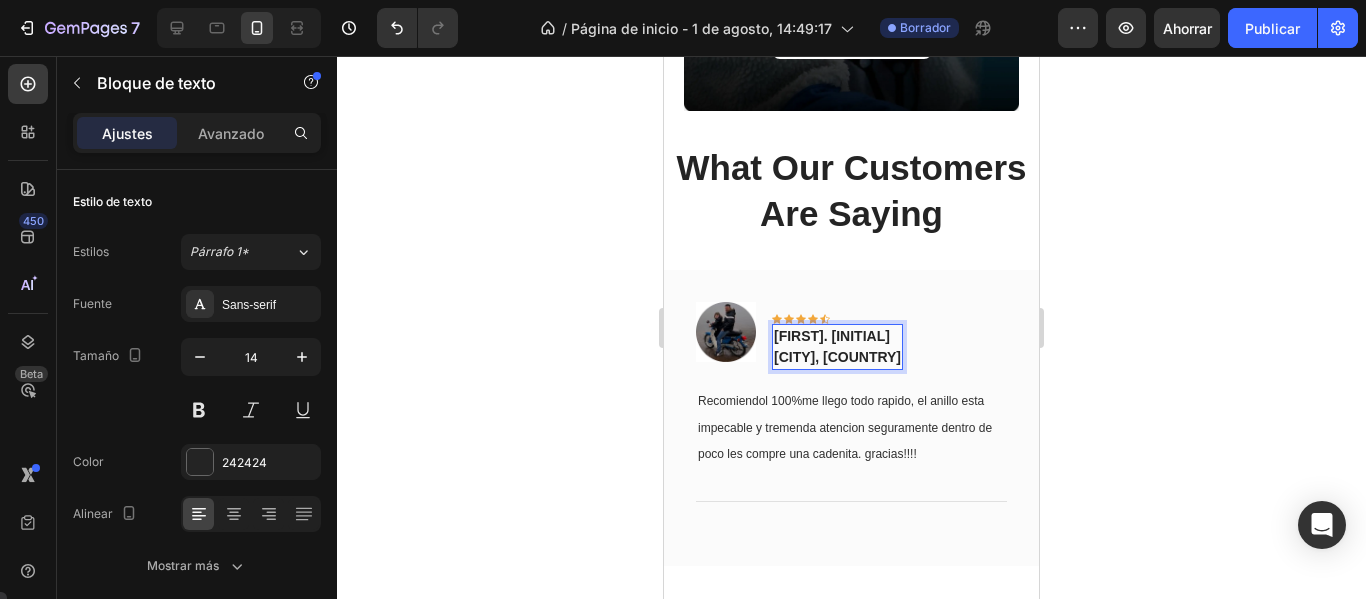 drag, startPoint x: 908, startPoint y: 338, endPoint x: 764, endPoint y: 342, distance: 144.05554 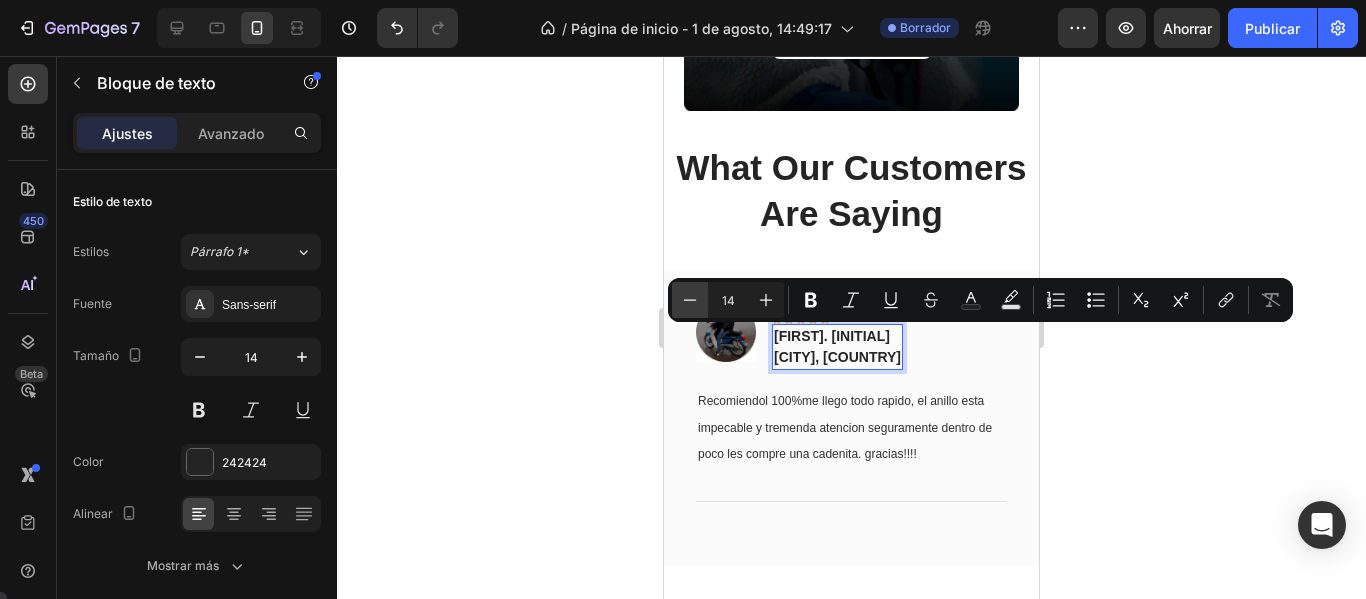 click 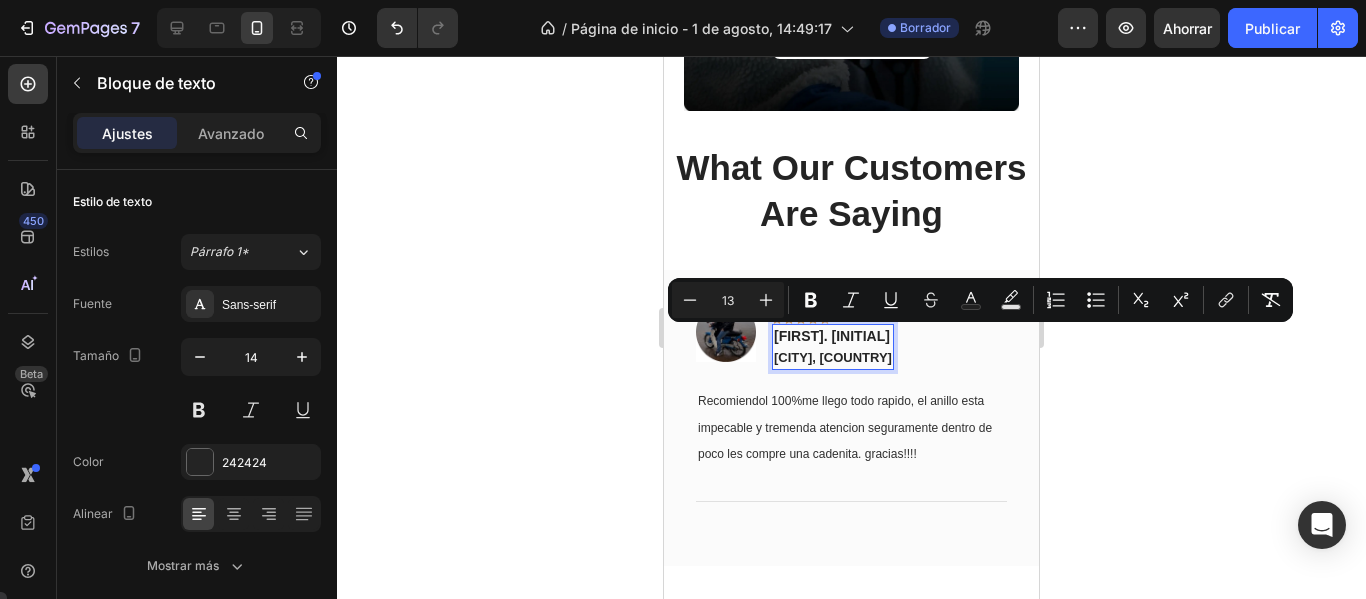drag, startPoint x: 1237, startPoint y: 209, endPoint x: 1224, endPoint y: 215, distance: 14.3178215 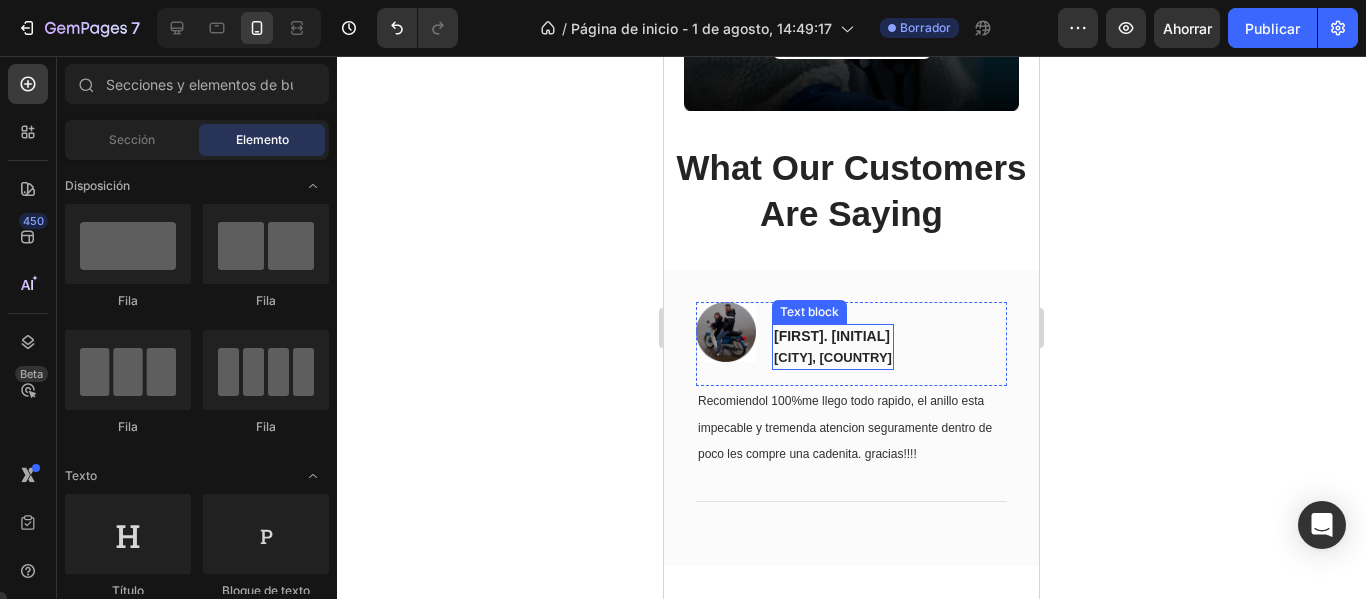 click on "[FIRST]. [LAST]" at bounding box center (833, 336) 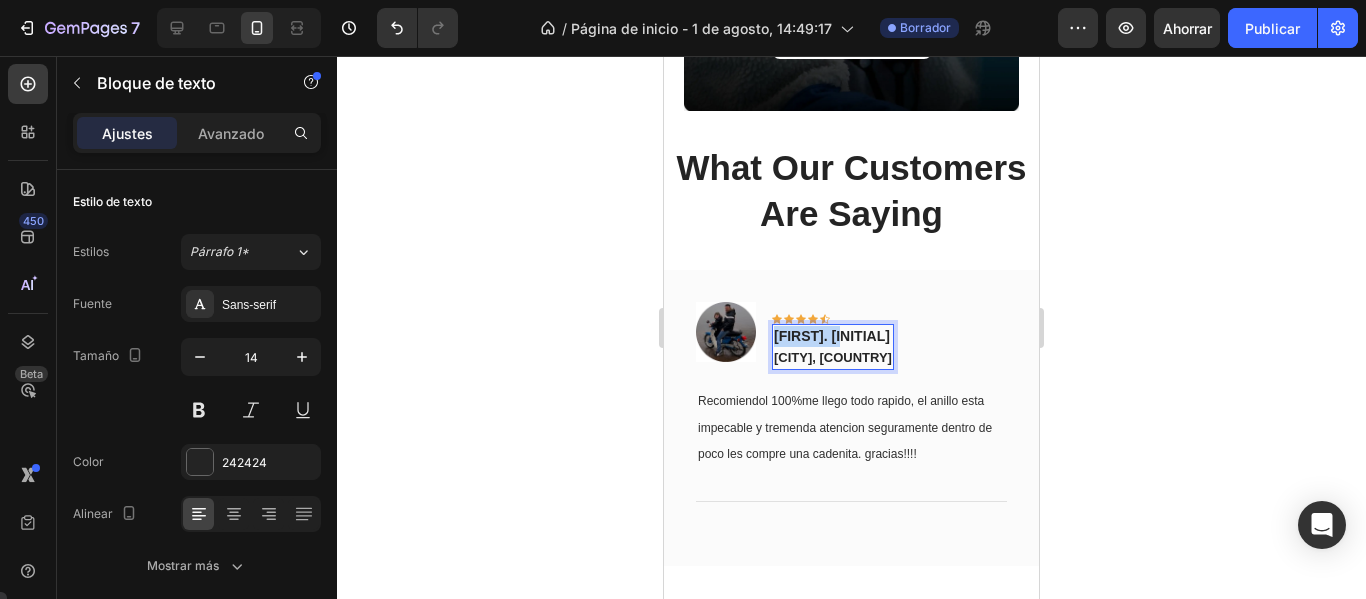 drag, startPoint x: 852, startPoint y: 318, endPoint x: 774, endPoint y: 320, distance: 78.025635 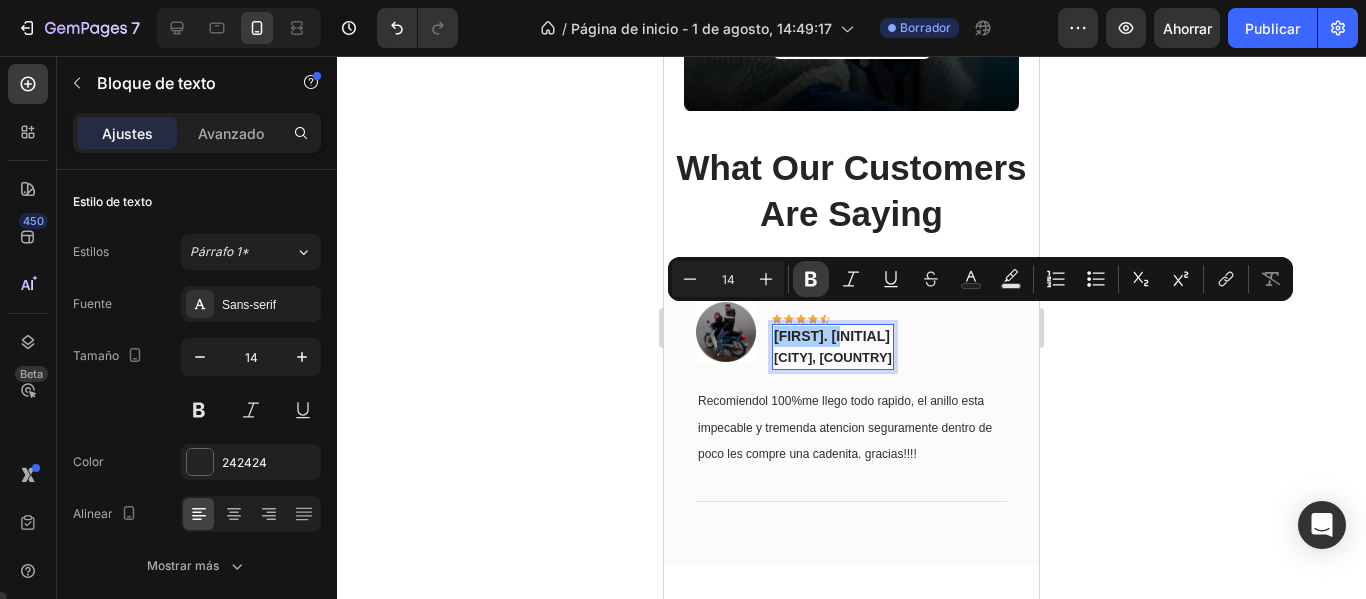 drag, startPoint x: 813, startPoint y: 276, endPoint x: 306, endPoint y: 151, distance: 522.18195 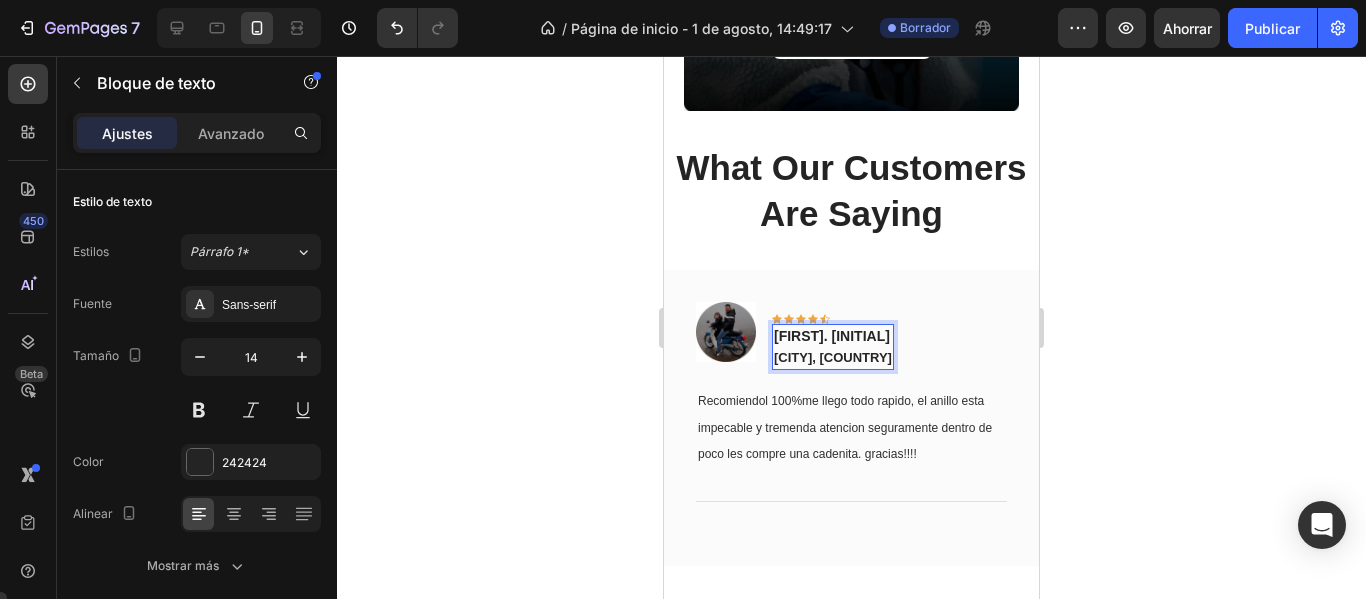 click on "[FIRST]. [LAST]" at bounding box center (832, 336) 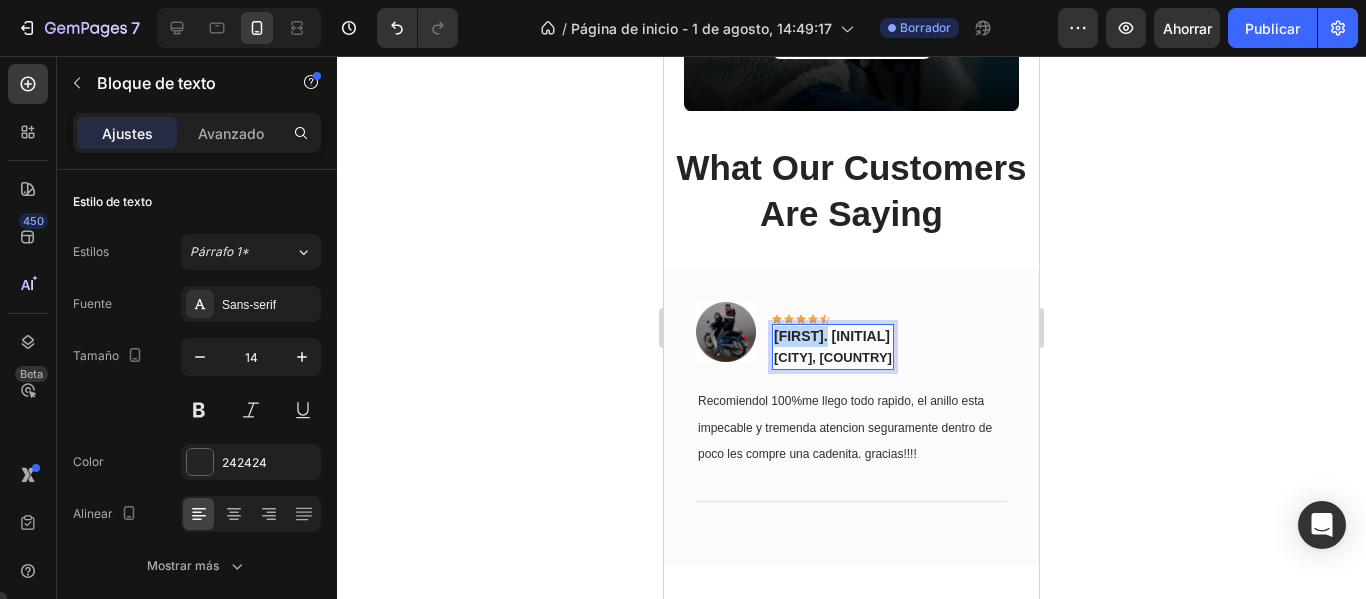 click on "[FIRST]. [LAST]" at bounding box center (832, 336) 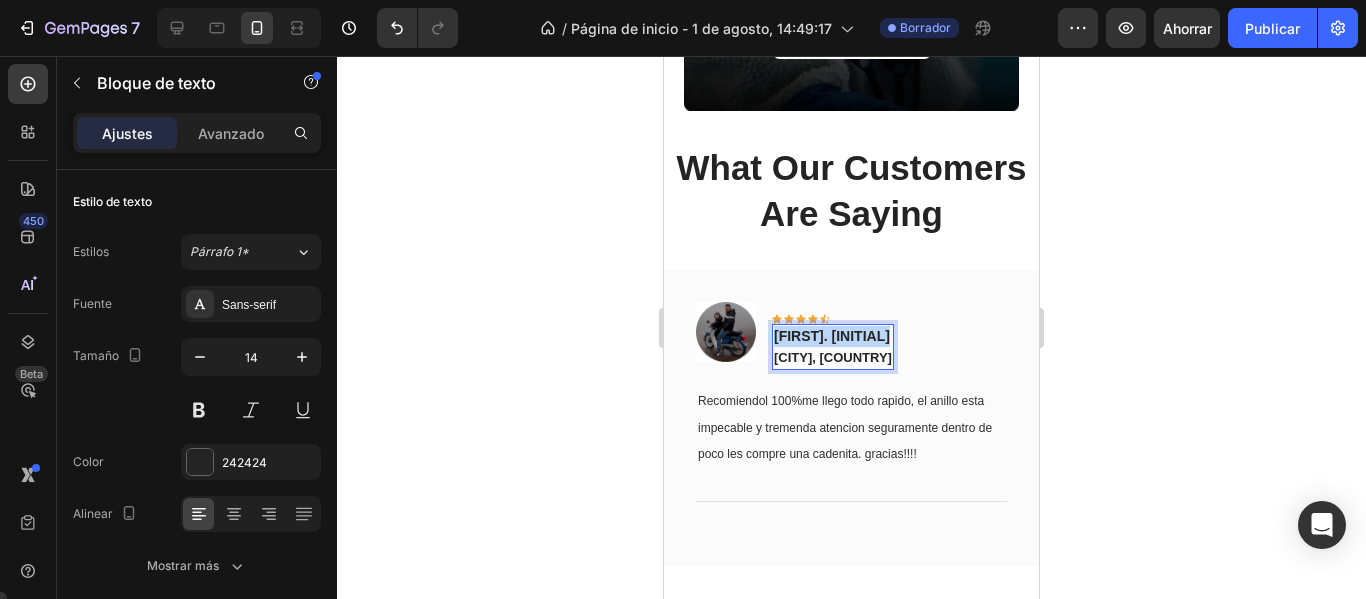 click on "[FIRST]. [LAST]" at bounding box center (832, 336) 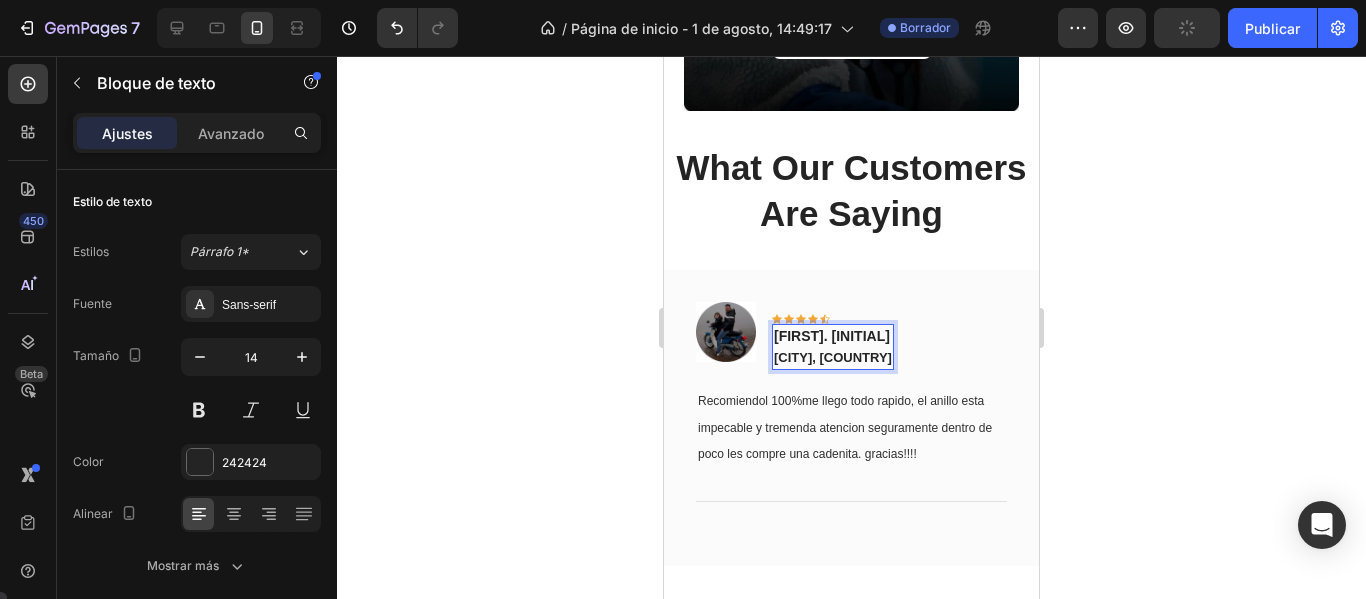 click on "[FIRST]. [LAST]" at bounding box center (832, 336) 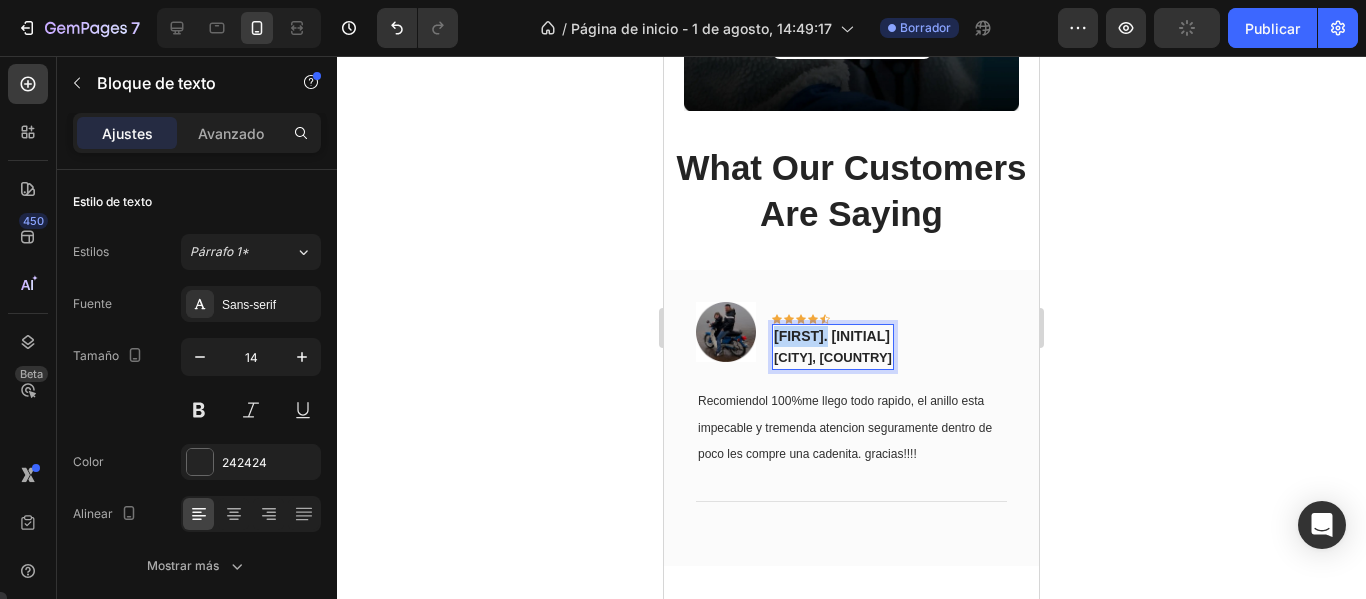 click on "[FIRST]. [LAST]" at bounding box center [832, 336] 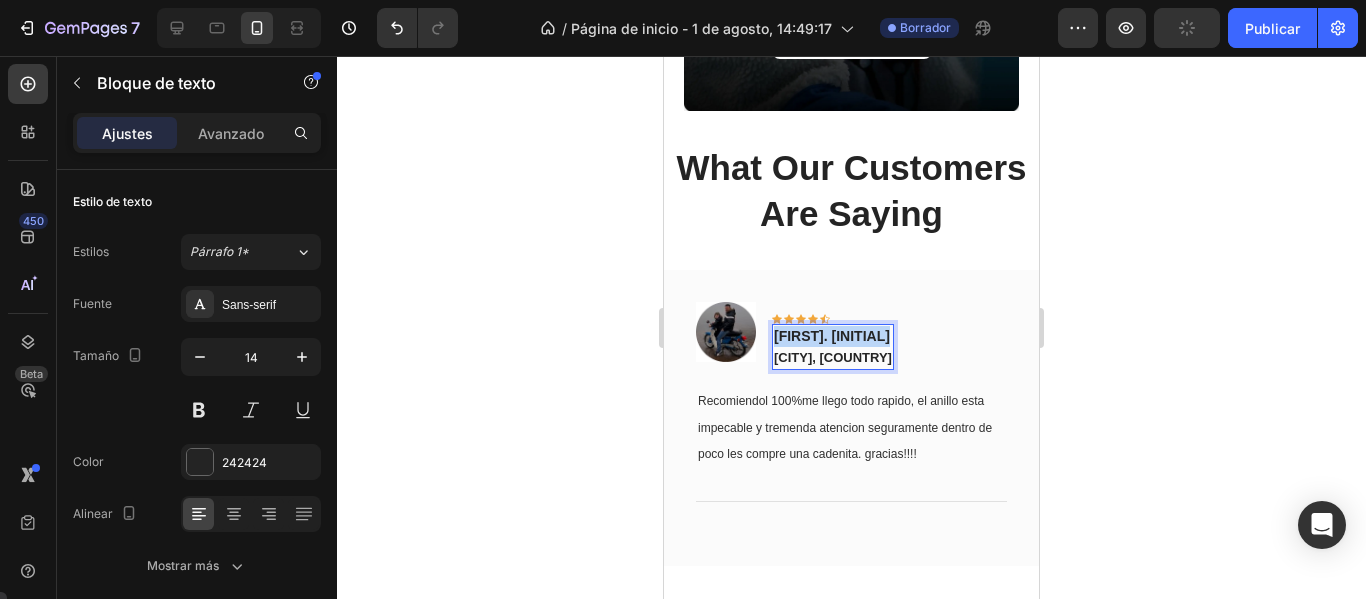 click on "[FIRST]. [LAST]" at bounding box center [832, 336] 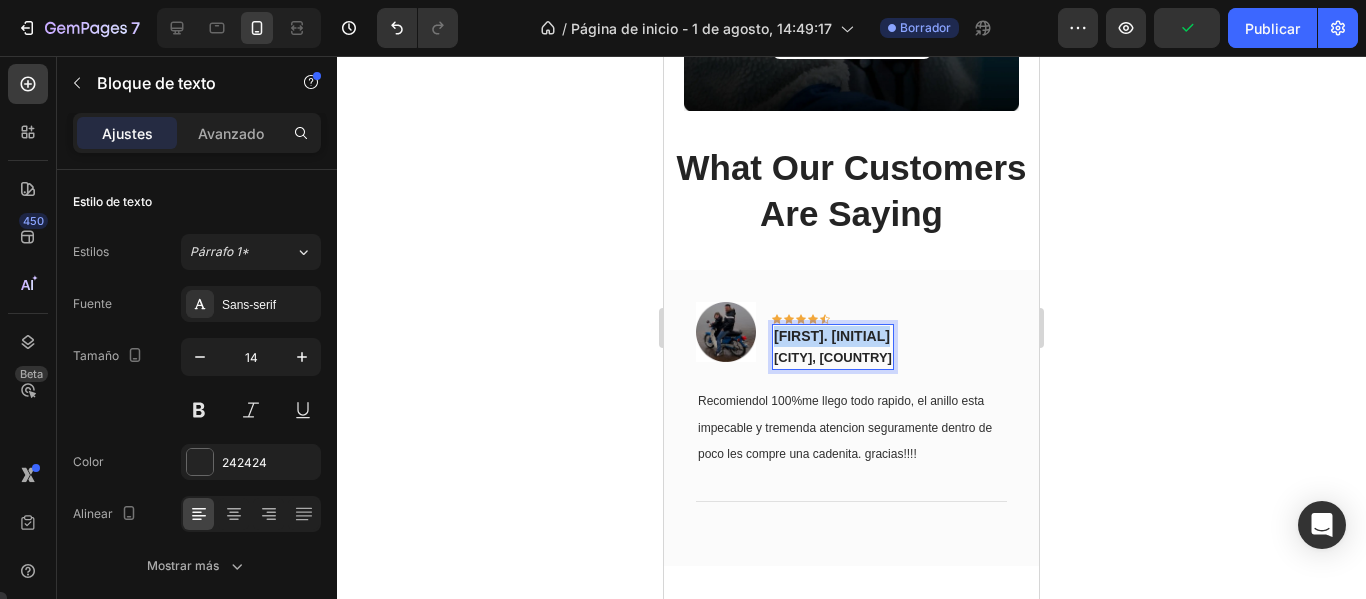 click on "[FIRST]. [LAST]" at bounding box center (833, 336) 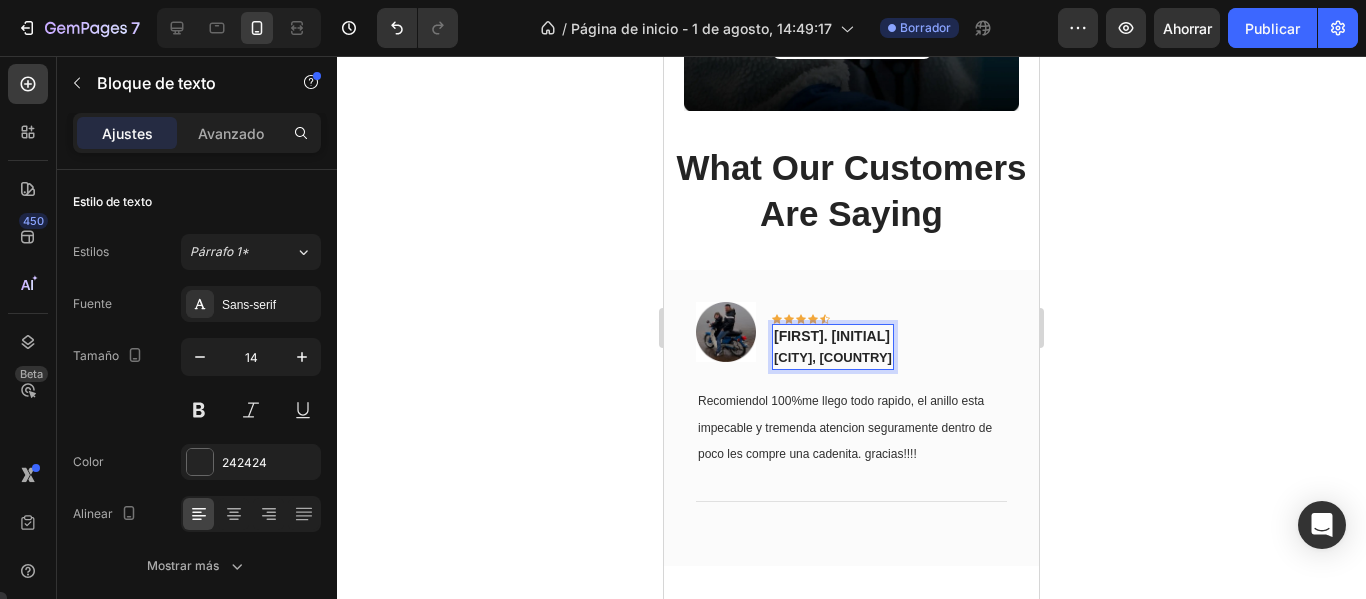 click on "[FIRST]. [LAST]" at bounding box center (832, 336) 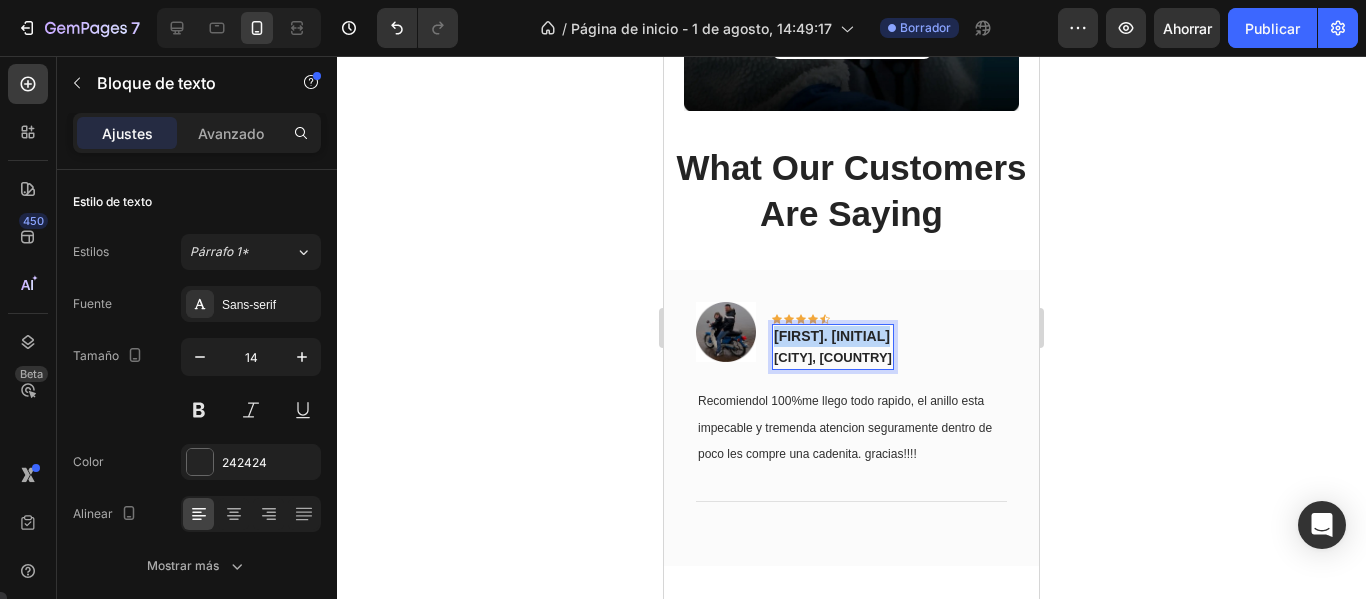 drag, startPoint x: 846, startPoint y: 320, endPoint x: 792, endPoint y: 320, distance: 54 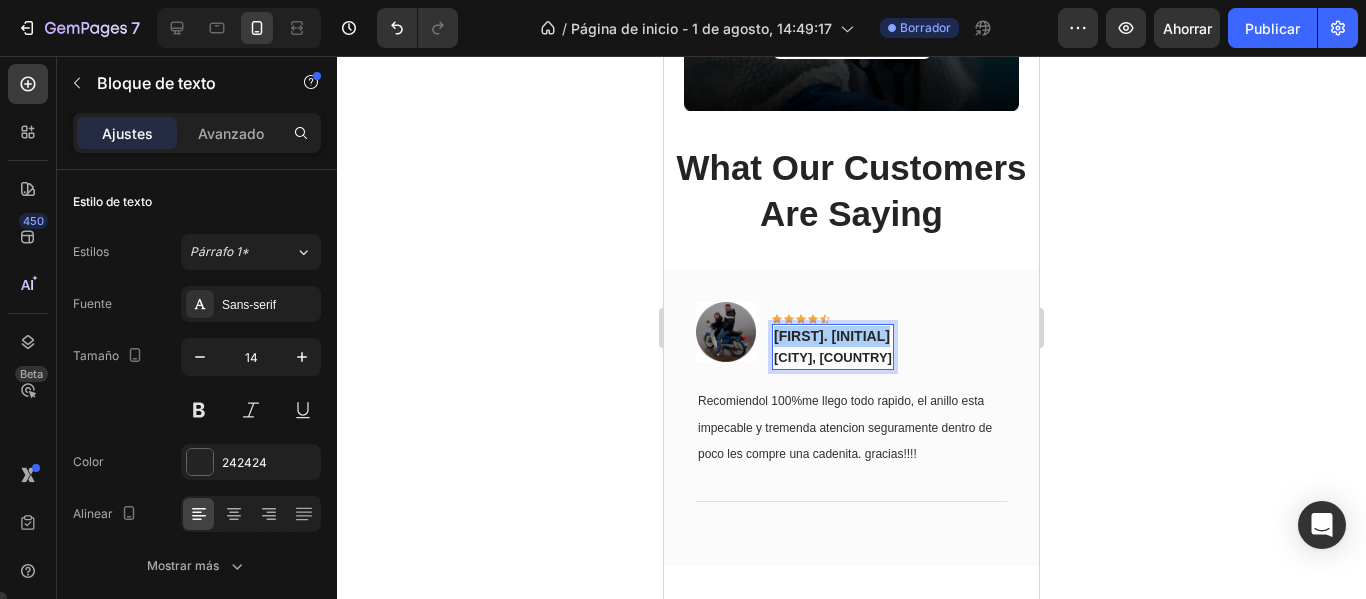click 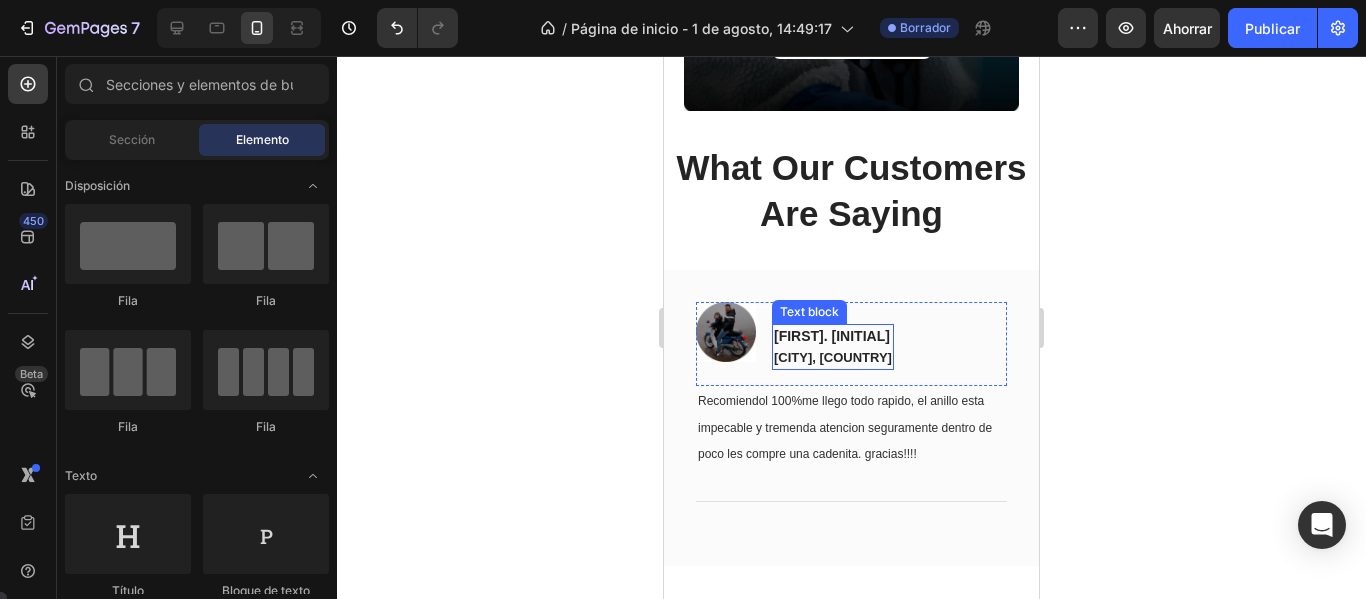 click on "[FIRST]. [LAST]" at bounding box center (832, 336) 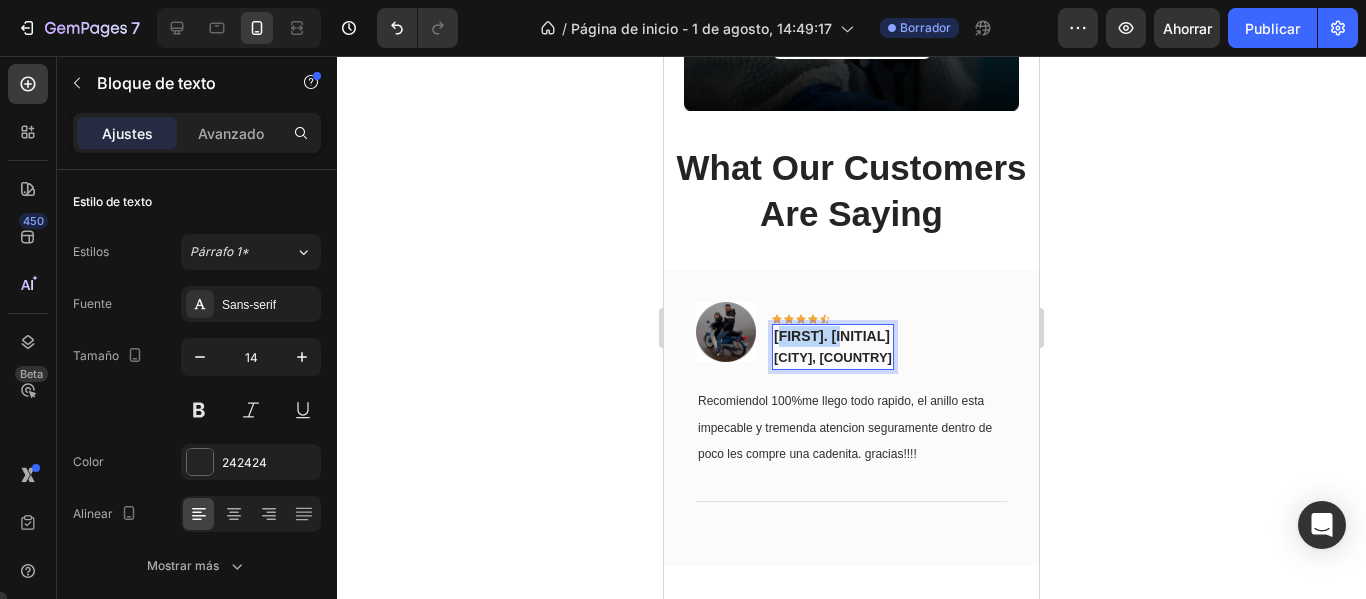 drag, startPoint x: 844, startPoint y: 320, endPoint x: 779, endPoint y: 324, distance: 65.12296 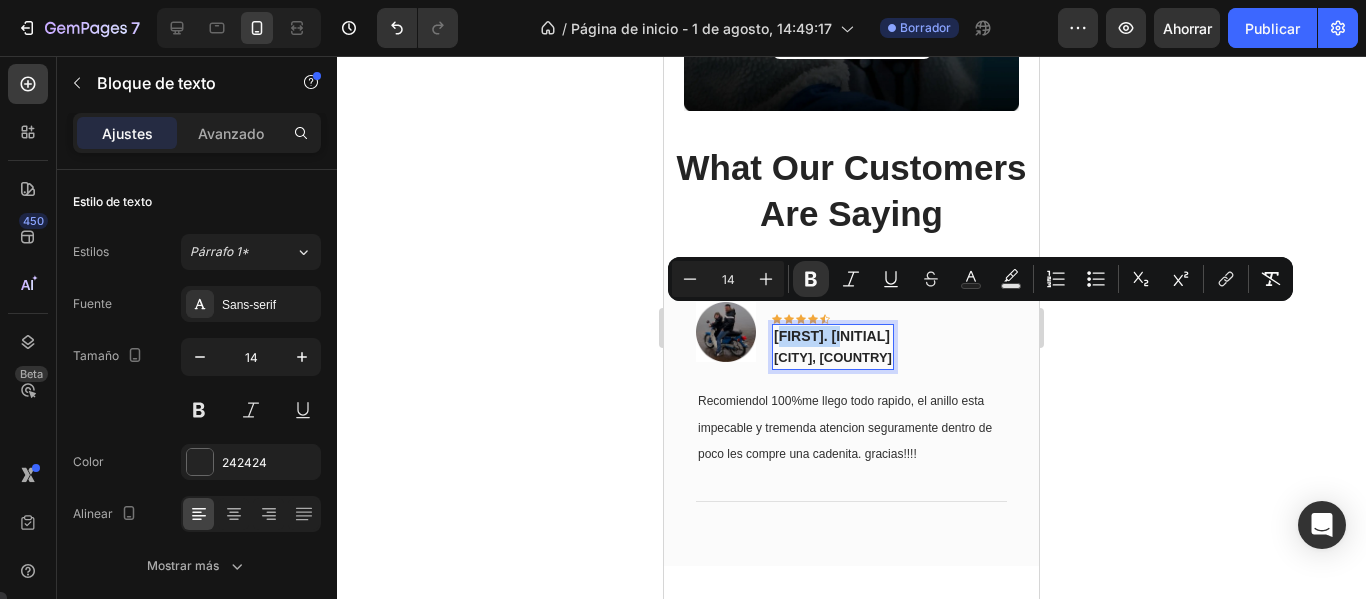 click on "[FIRST]. [LAST]" at bounding box center [833, 336] 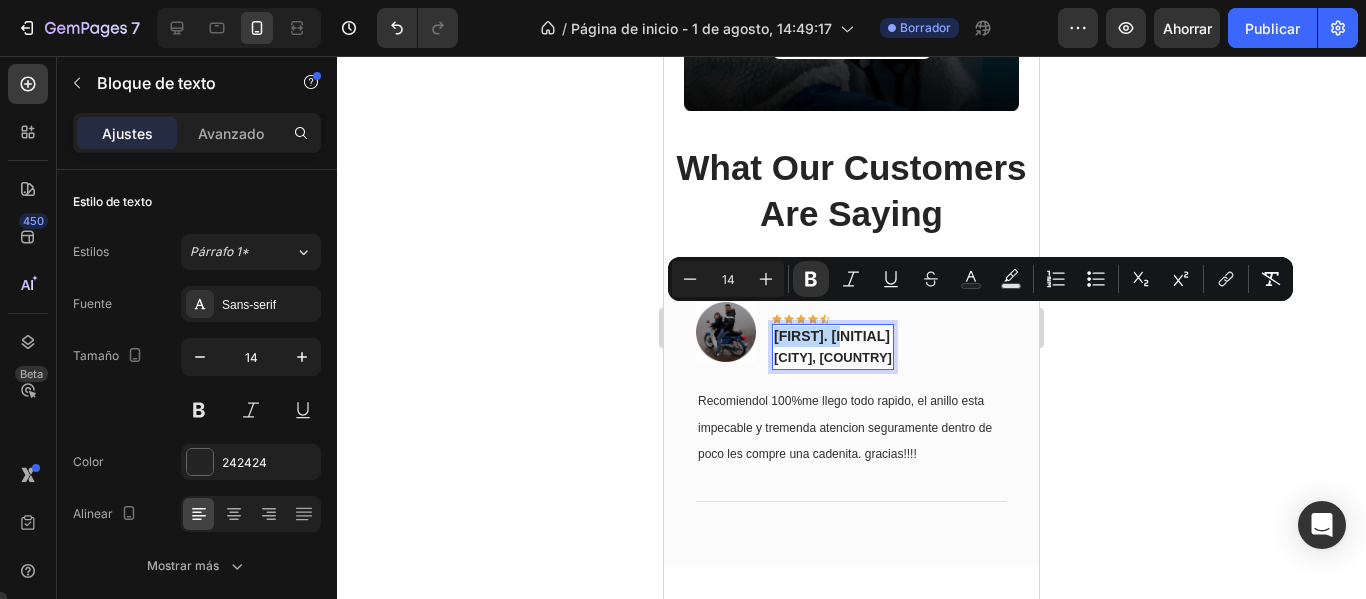 drag, startPoint x: 846, startPoint y: 316, endPoint x: 777, endPoint y: 320, distance: 69.115845 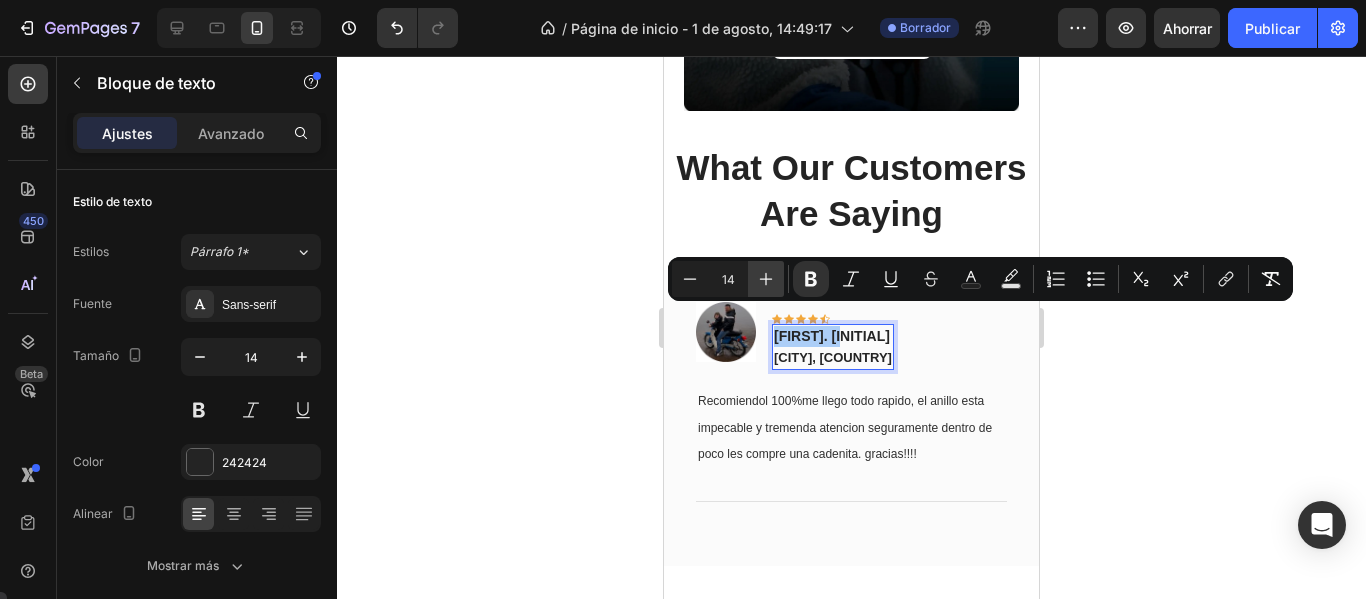 click 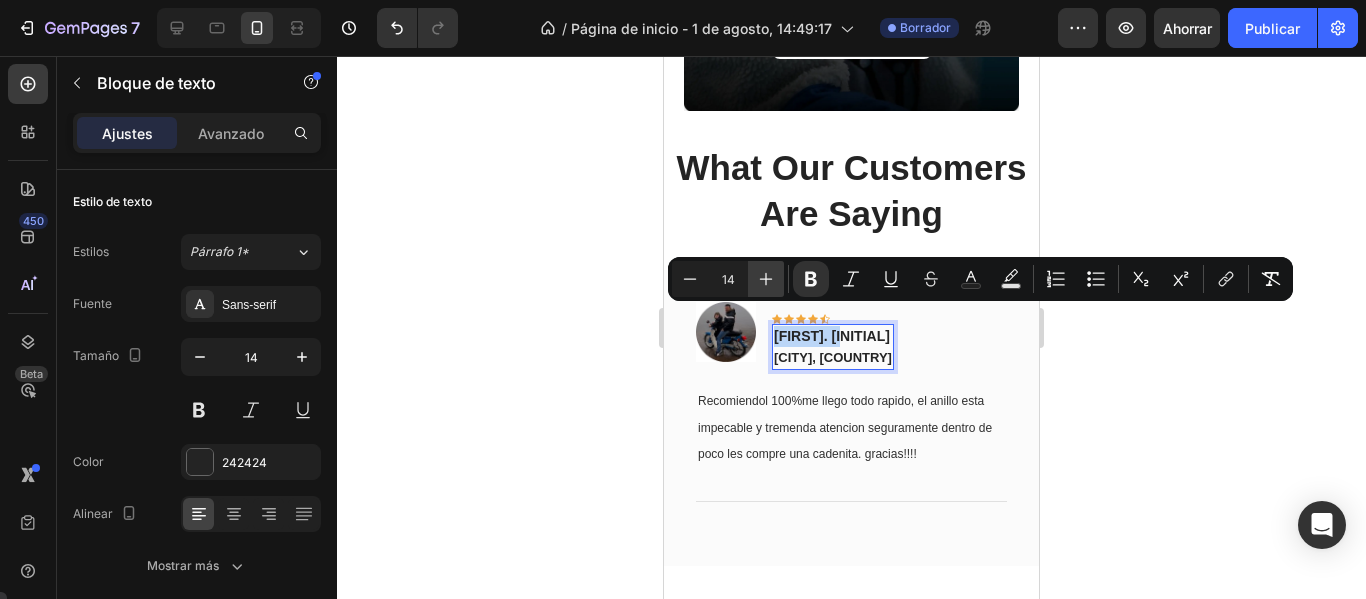 type on "15" 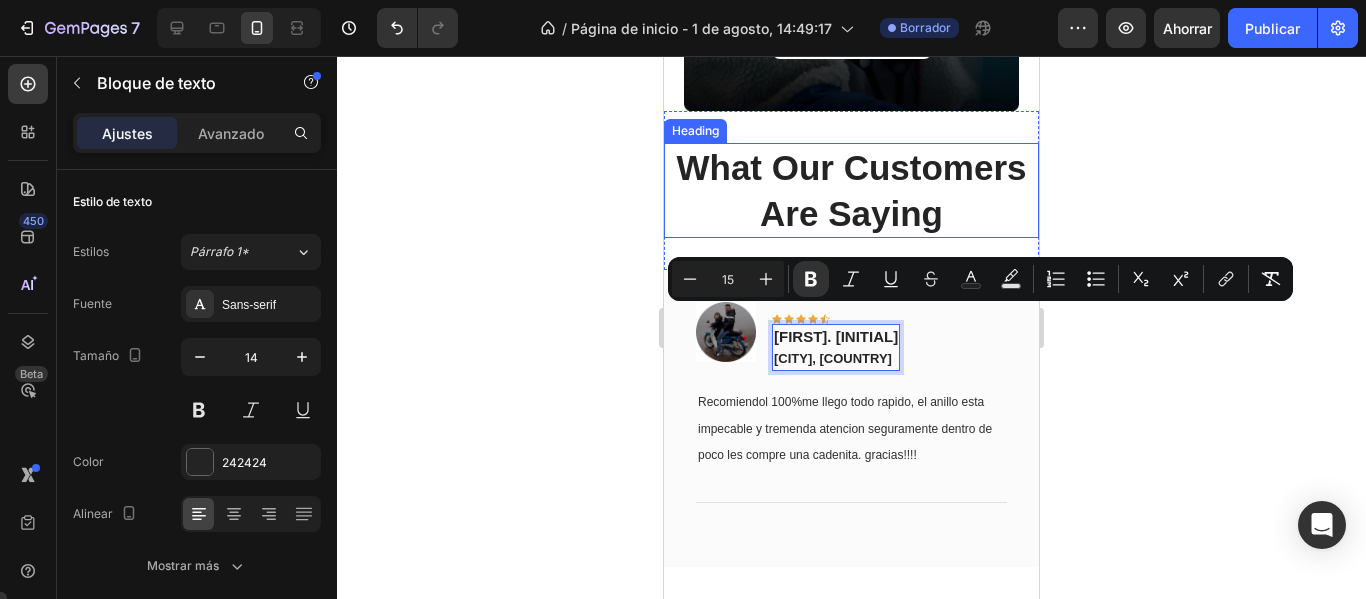 click 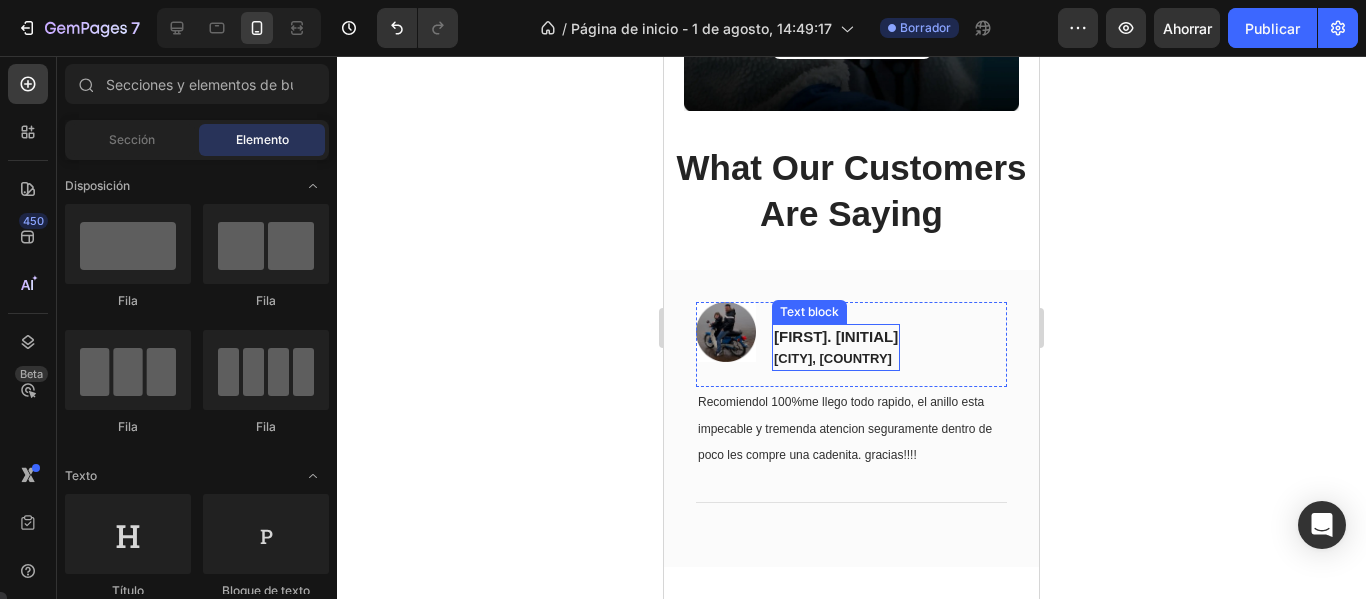 click on "[CITY], [COUNTRY]" at bounding box center [833, 358] 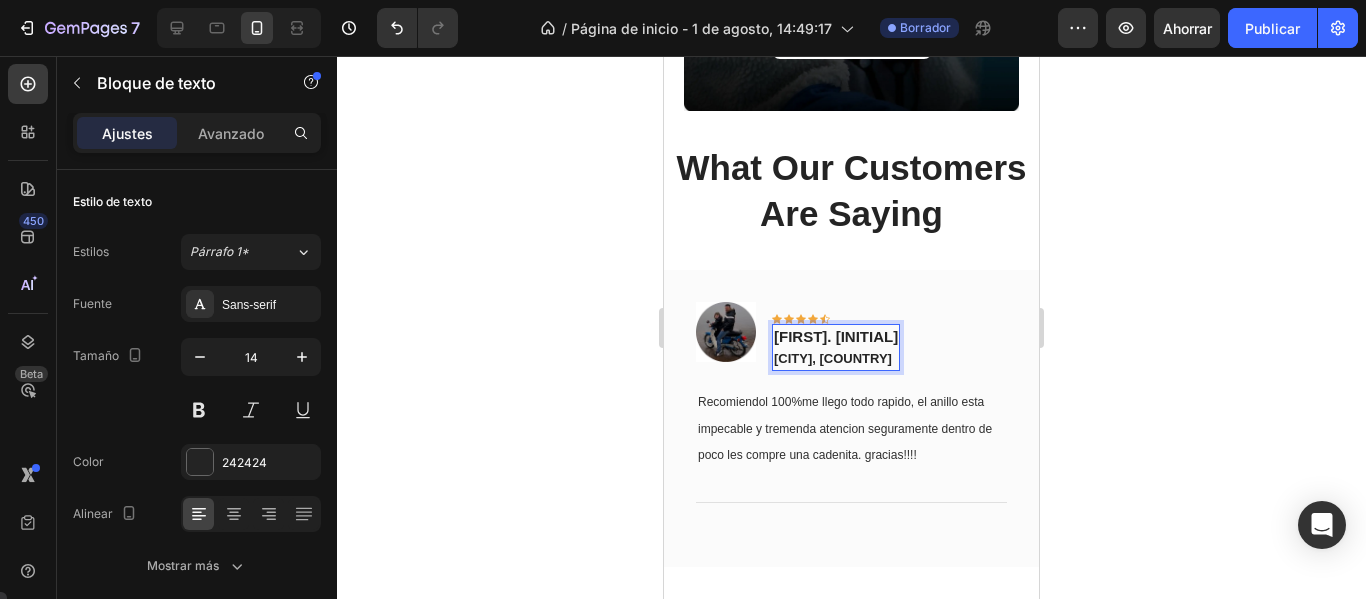 drag, startPoint x: 898, startPoint y: 341, endPoint x: 857, endPoint y: 334, distance: 41.59327 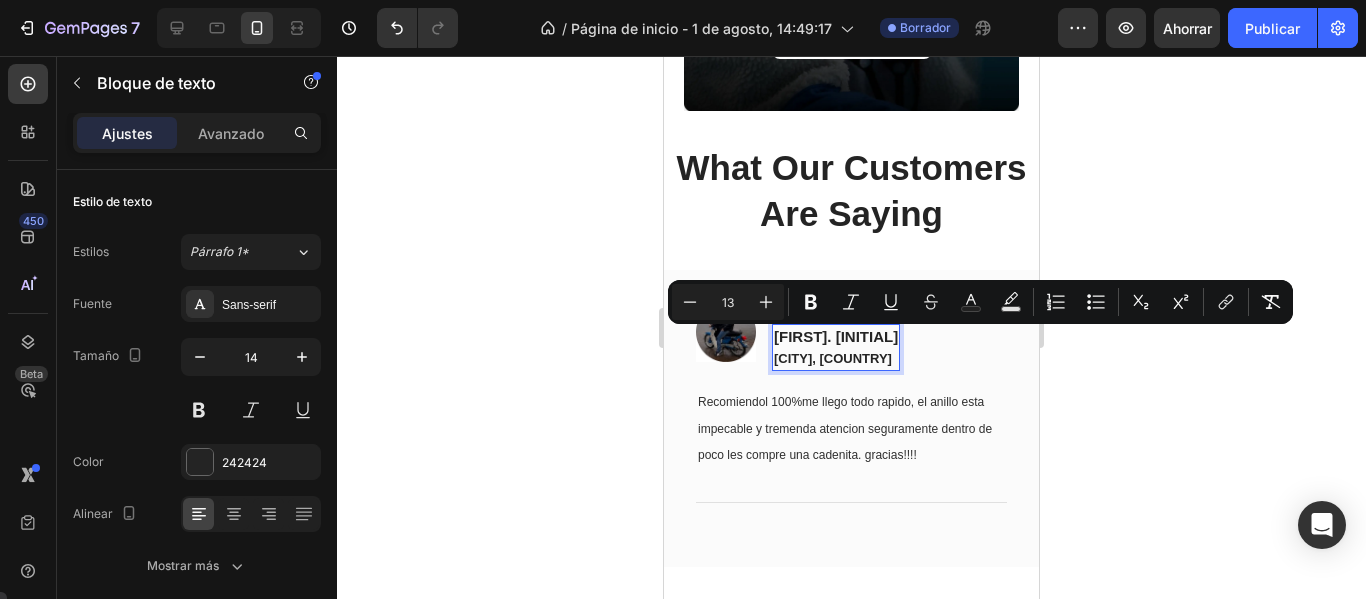 drag, startPoint x: 899, startPoint y: 338, endPoint x: 773, endPoint y: 342, distance: 126.06348 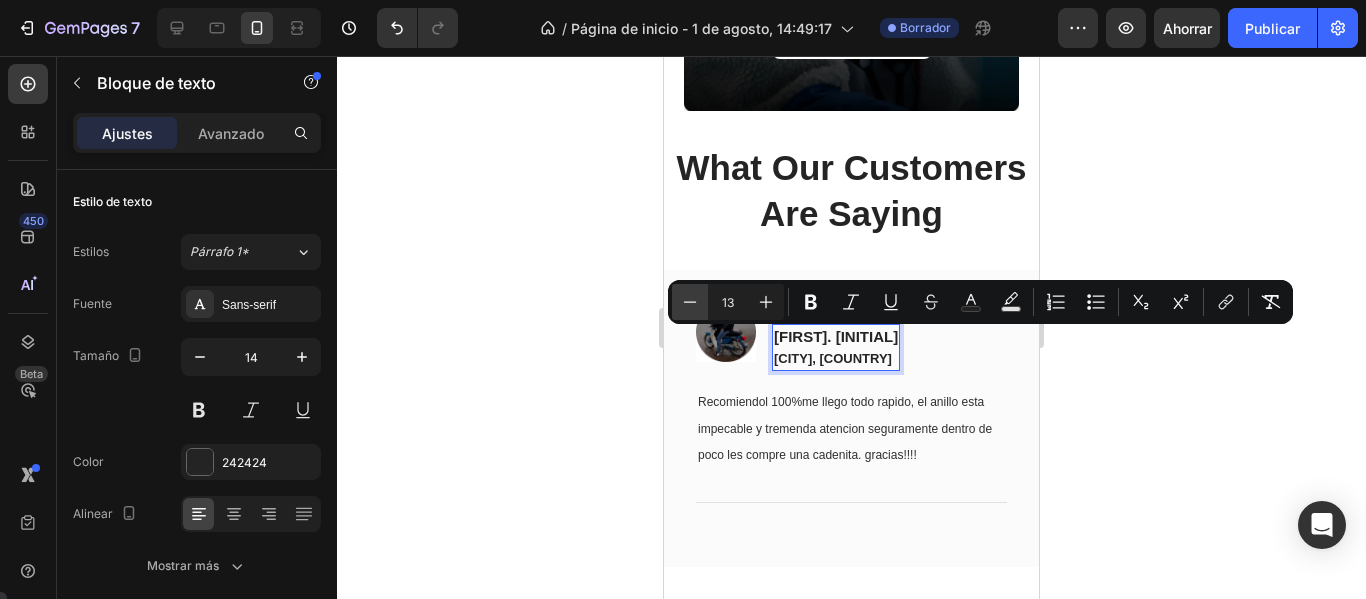 click 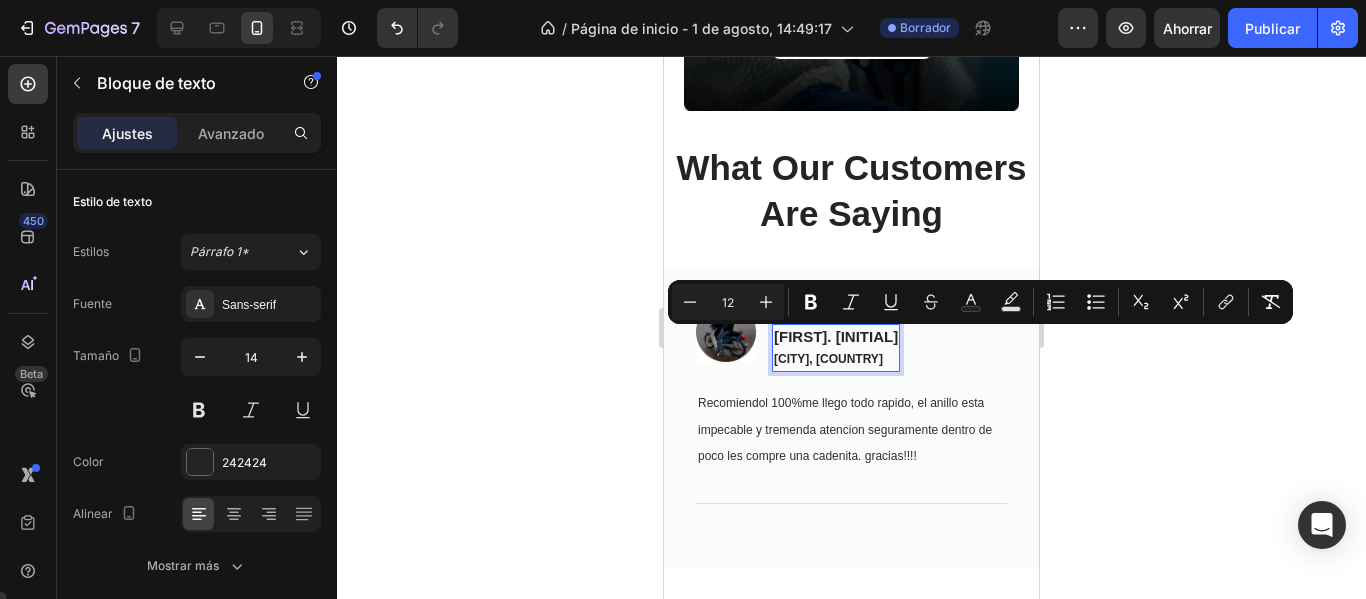 click 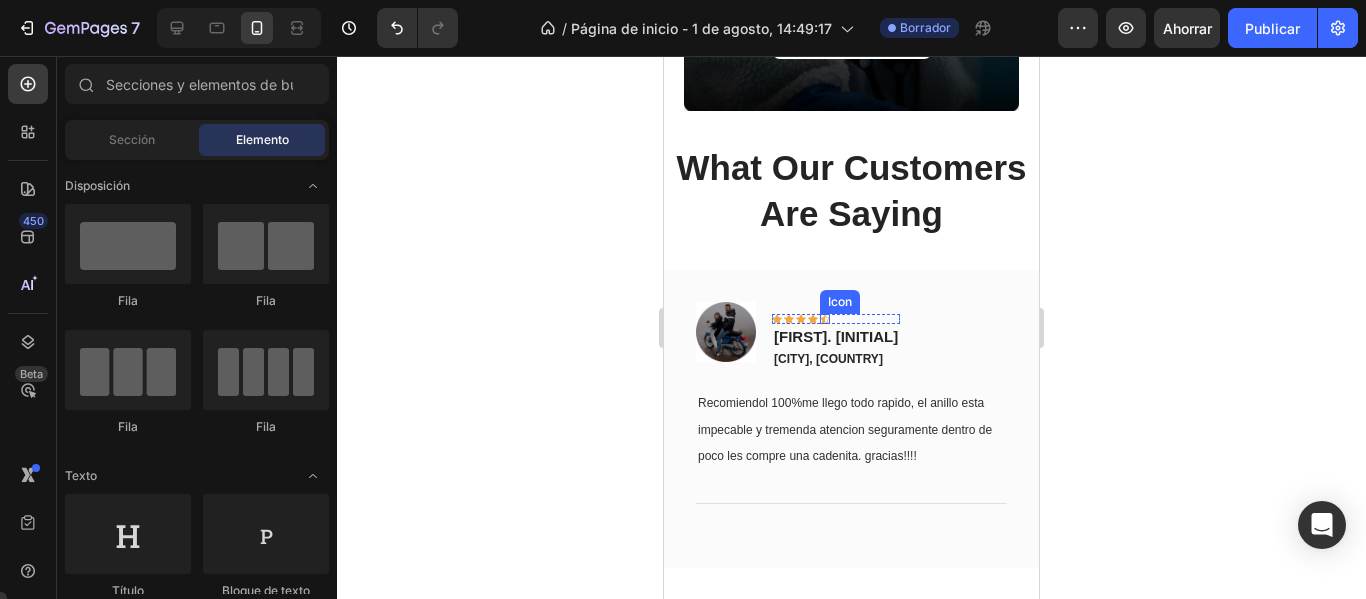 click 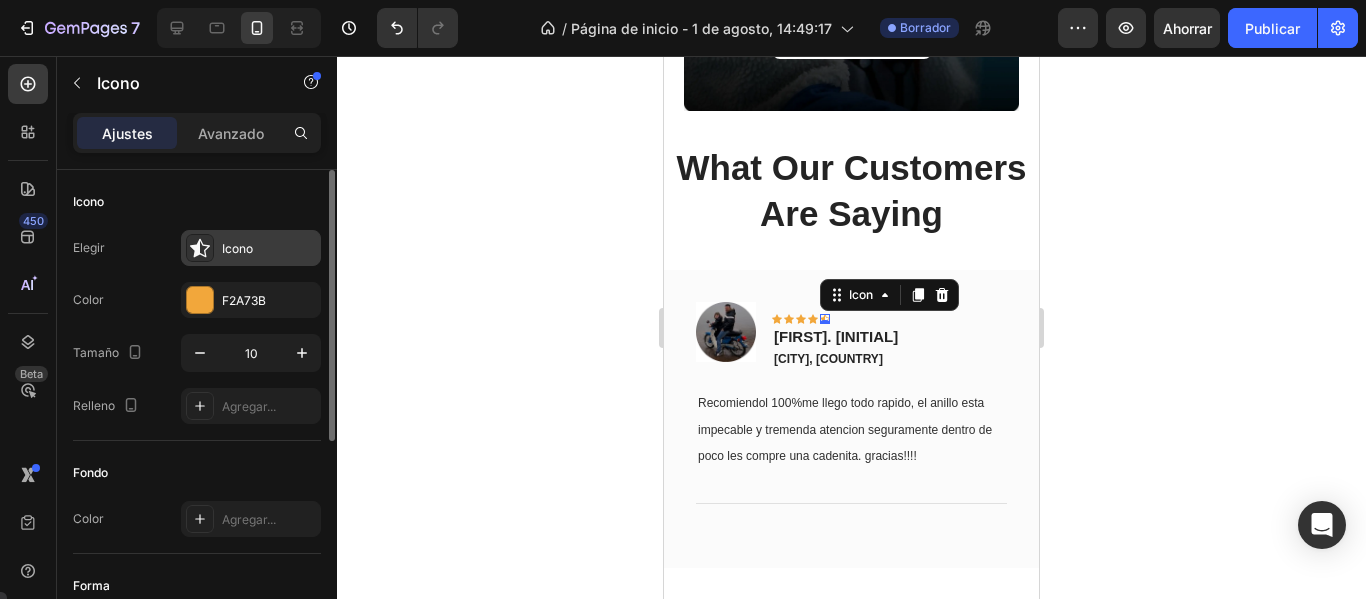 click at bounding box center [200, 248] 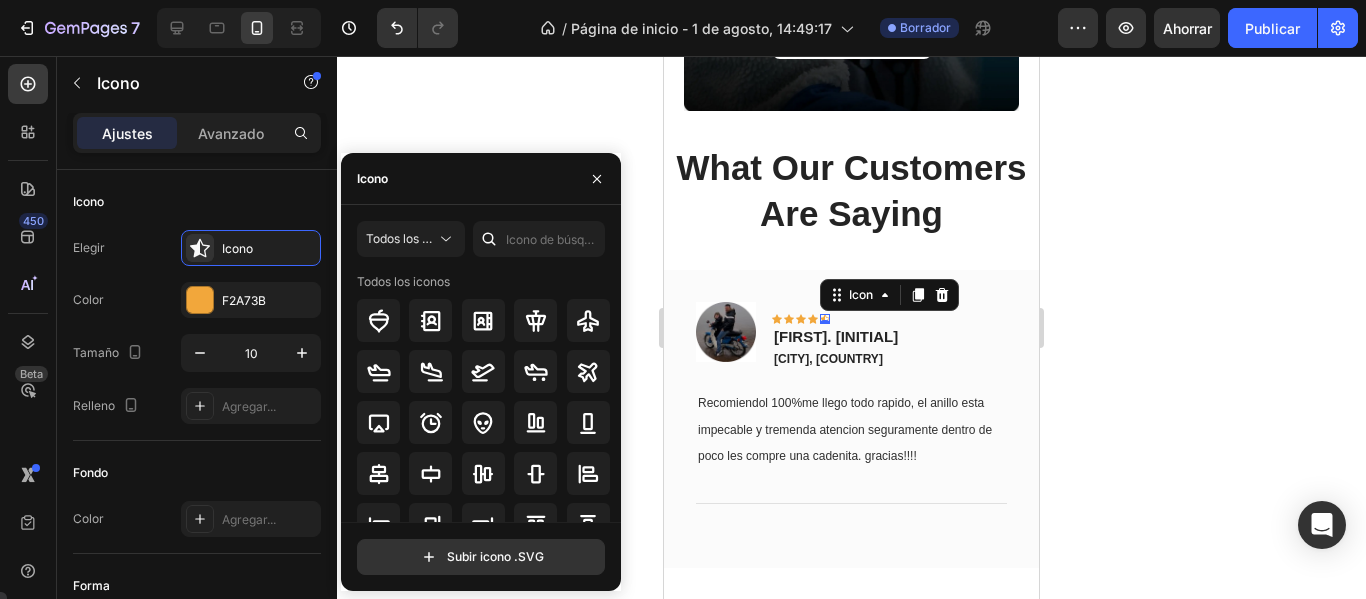 click on "Icono" at bounding box center (481, 179) 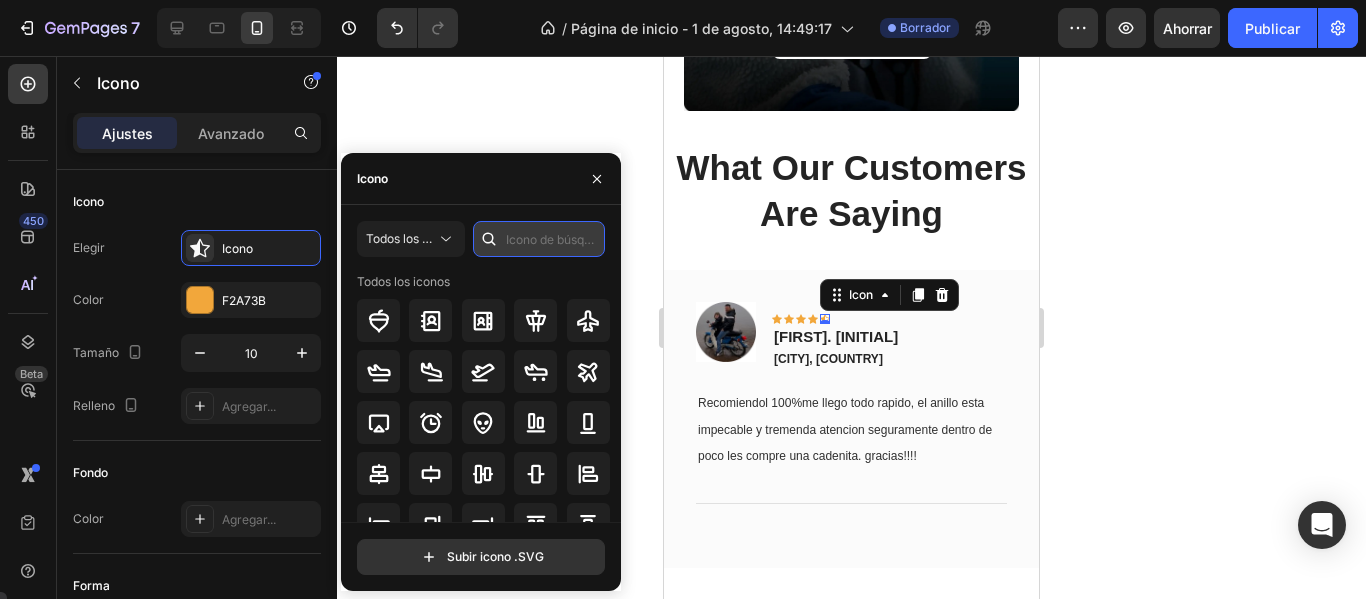 click at bounding box center (539, 239) 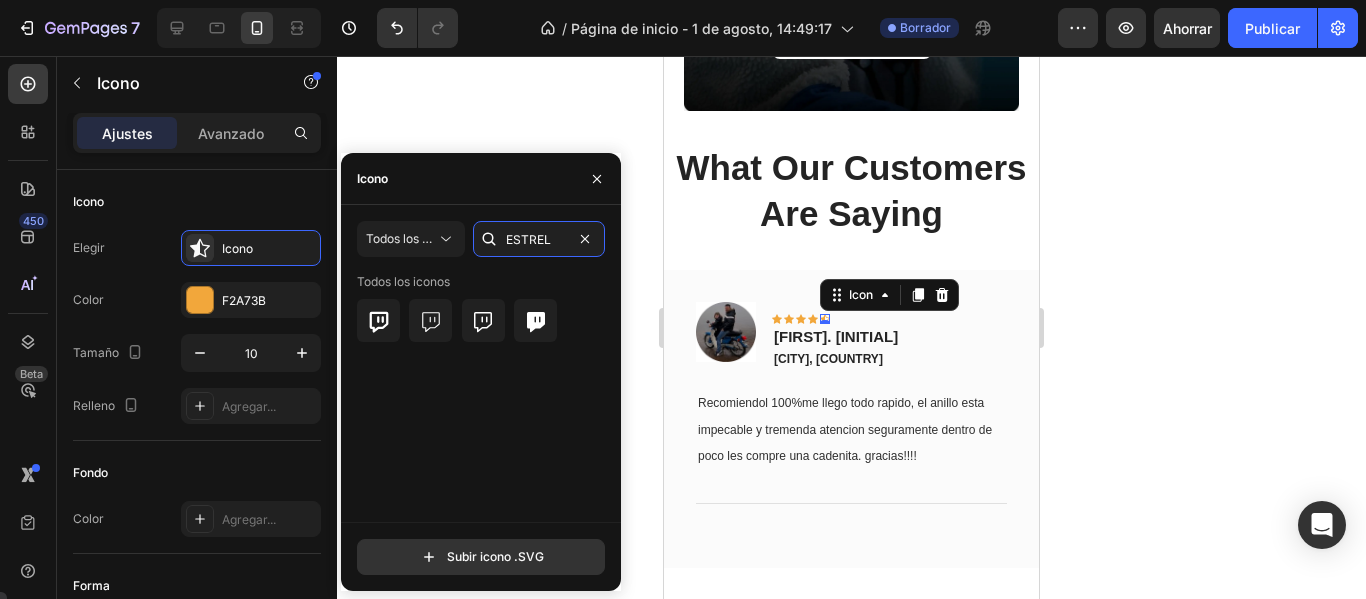 type on "ESTRELL" 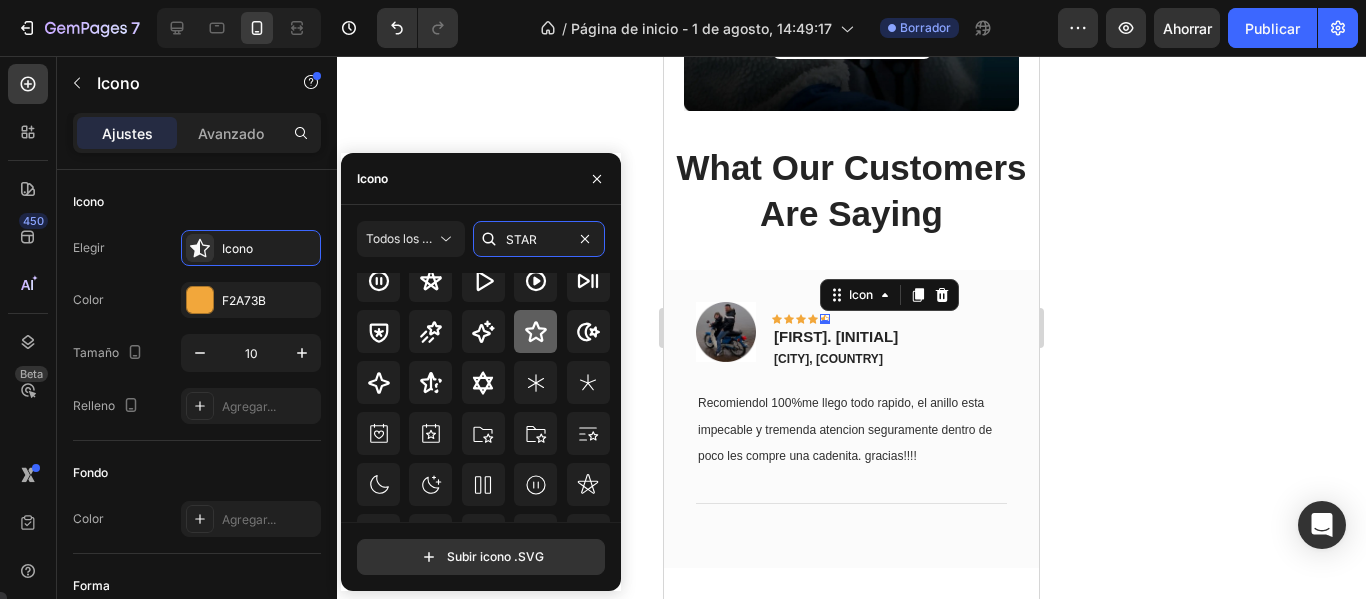 scroll, scrollTop: 77, scrollLeft: 0, axis: vertical 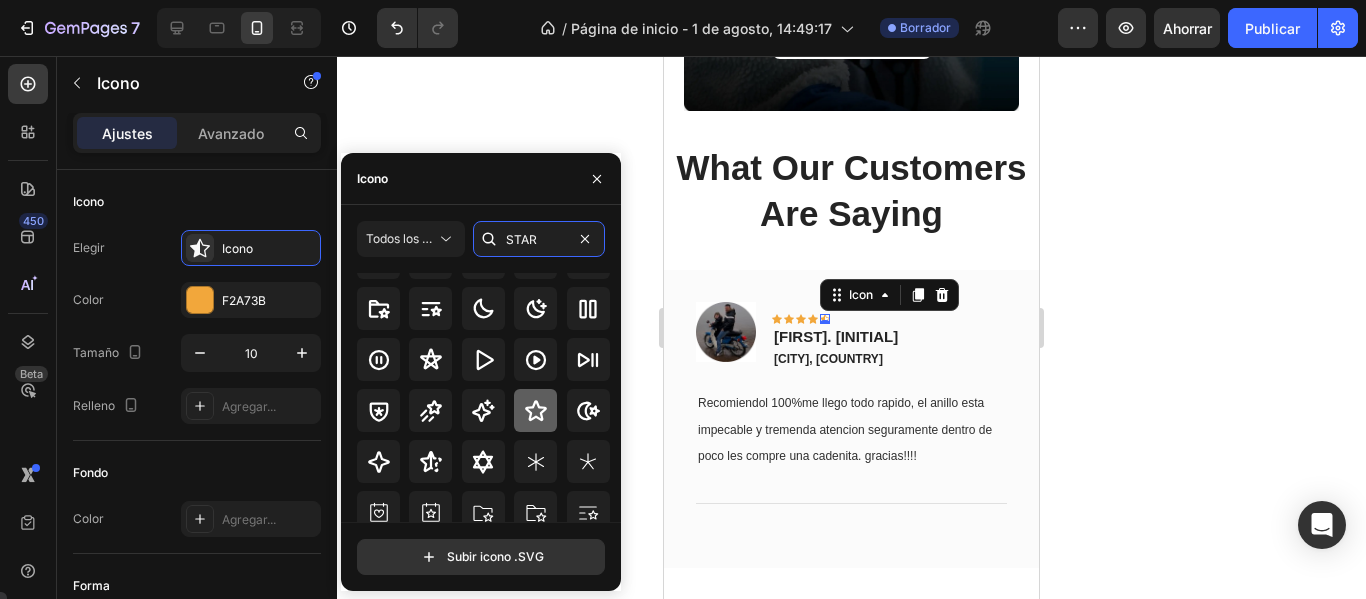type on "STAR" 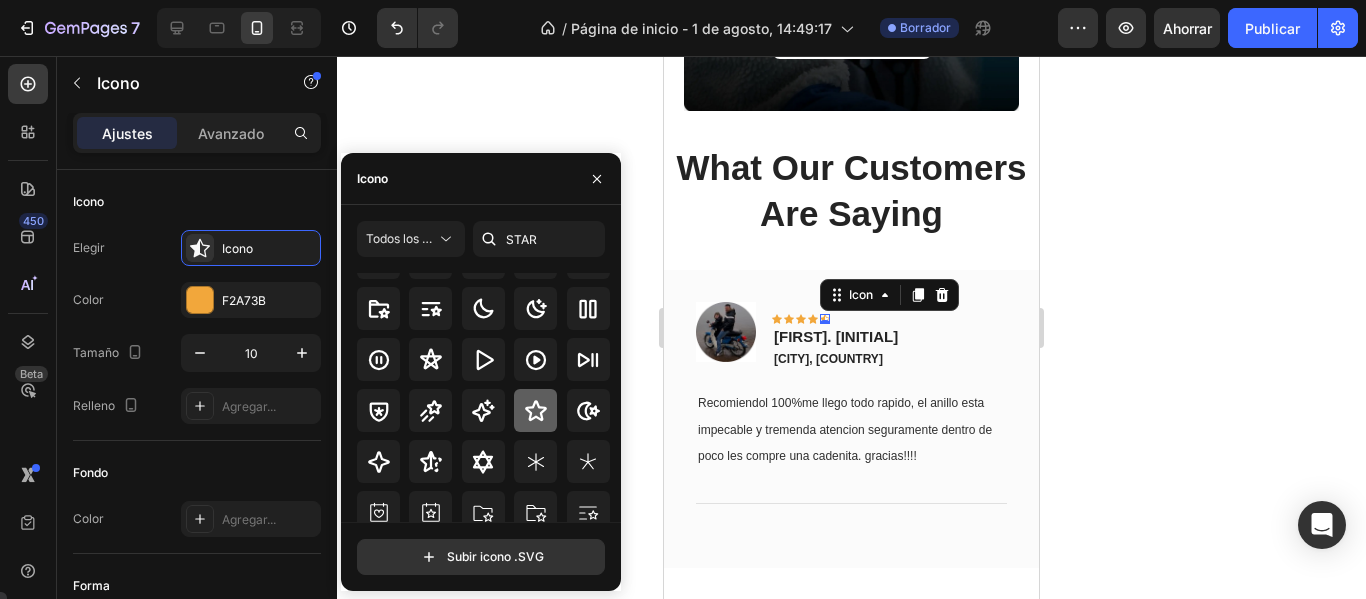 click 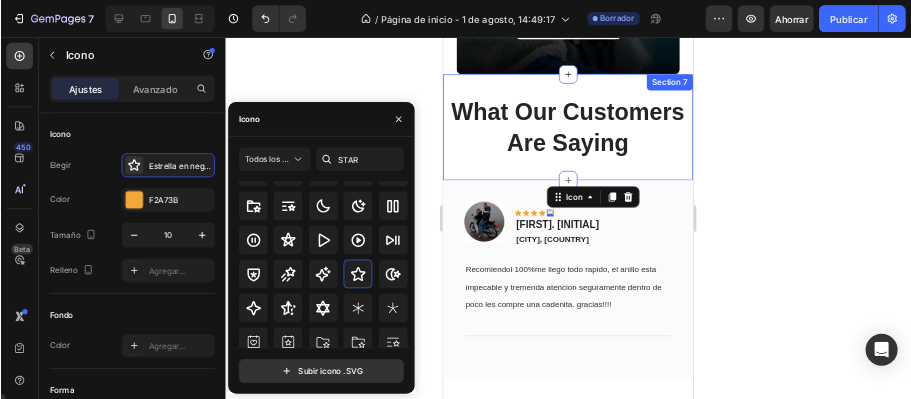 scroll, scrollTop: 2800, scrollLeft: 0, axis: vertical 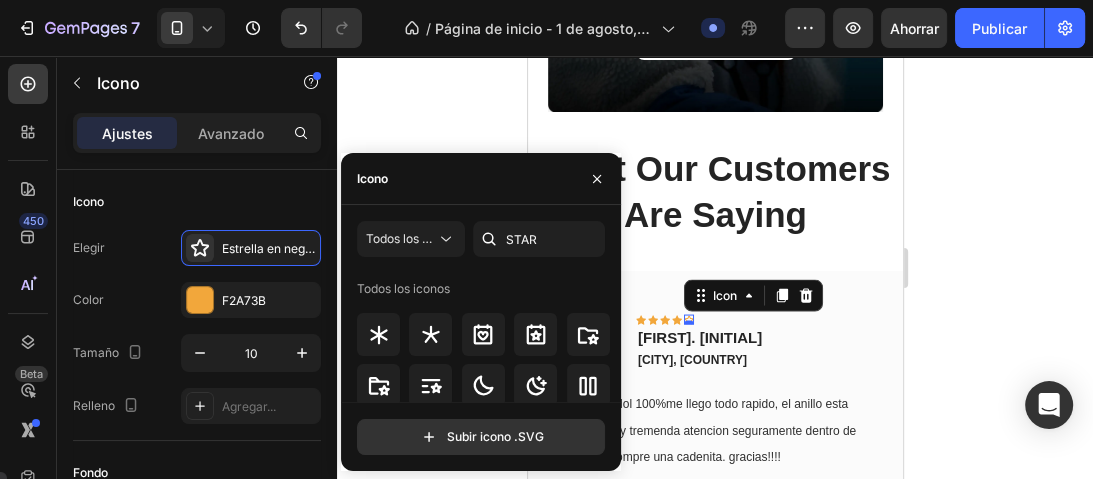 click 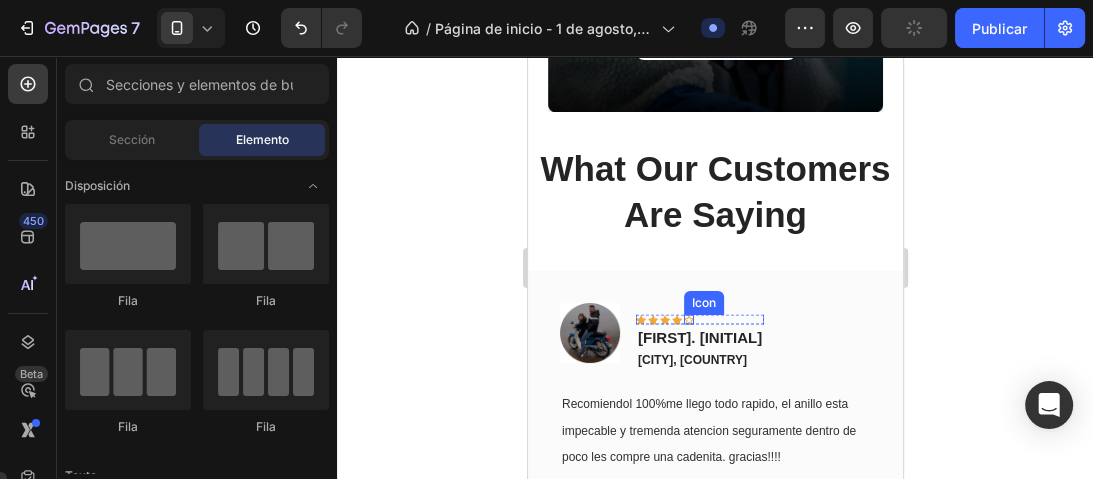 click 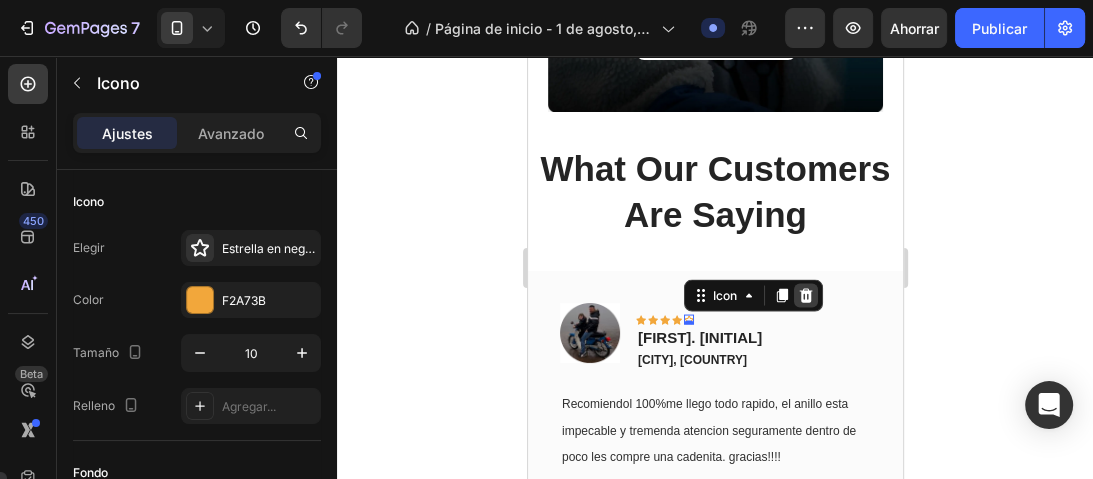 click 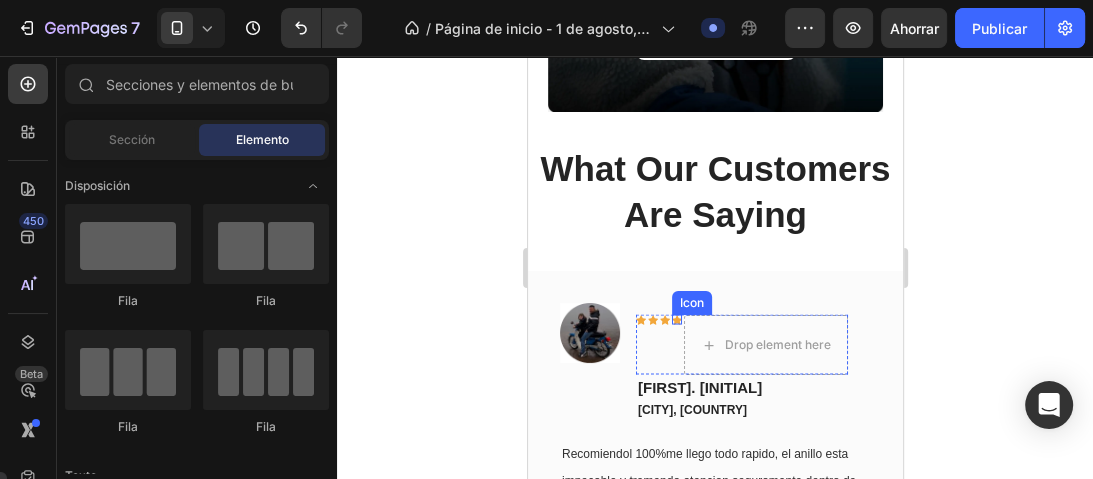 click 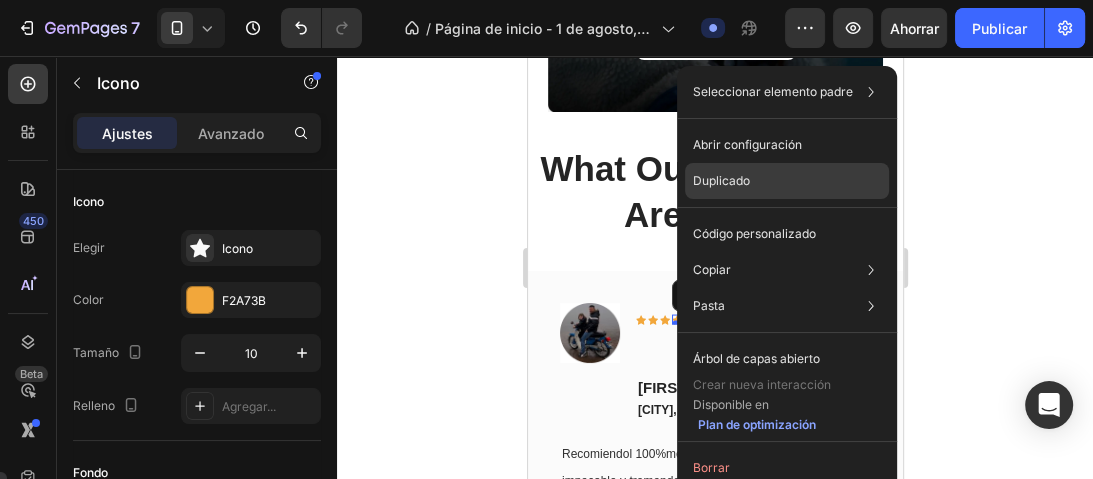 click on "Duplicado" 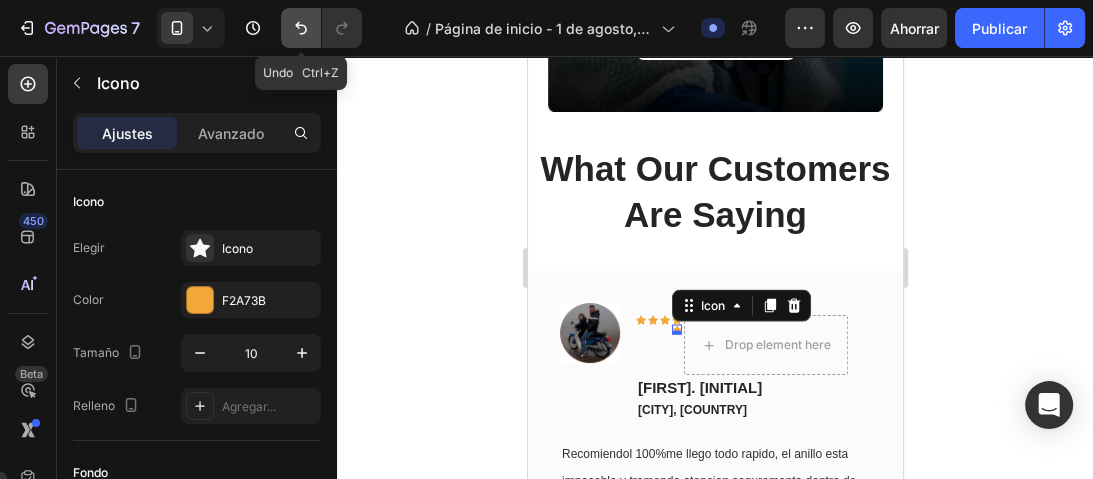 click 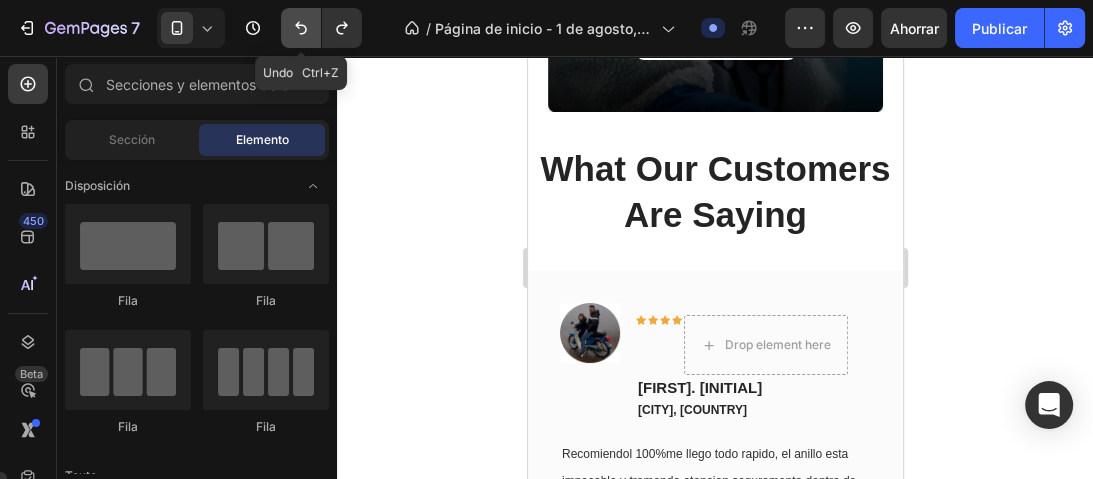 click 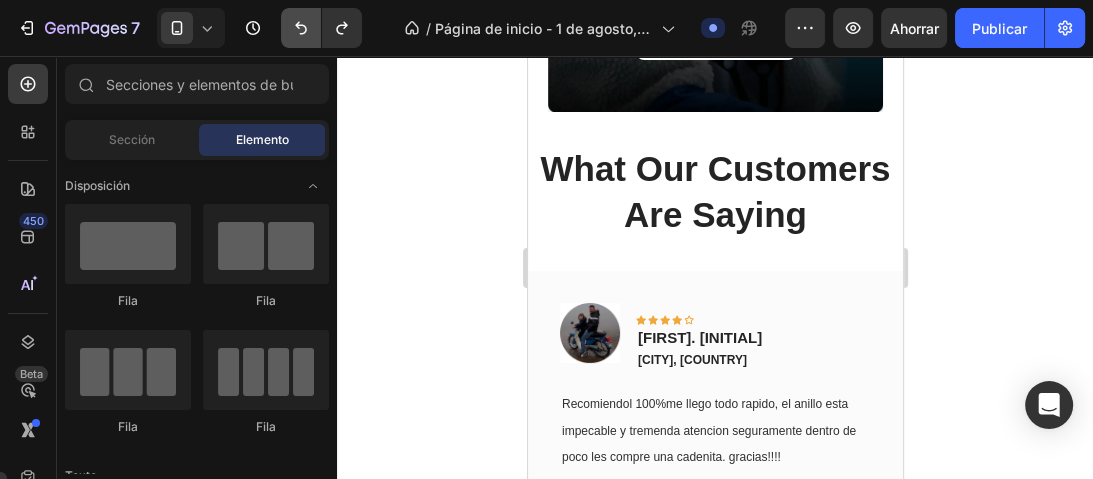 click 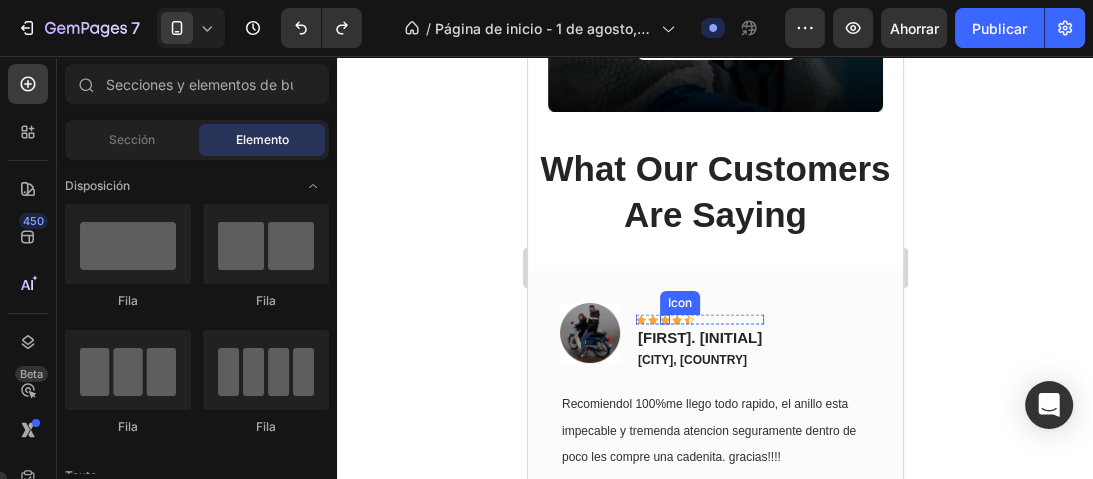 click 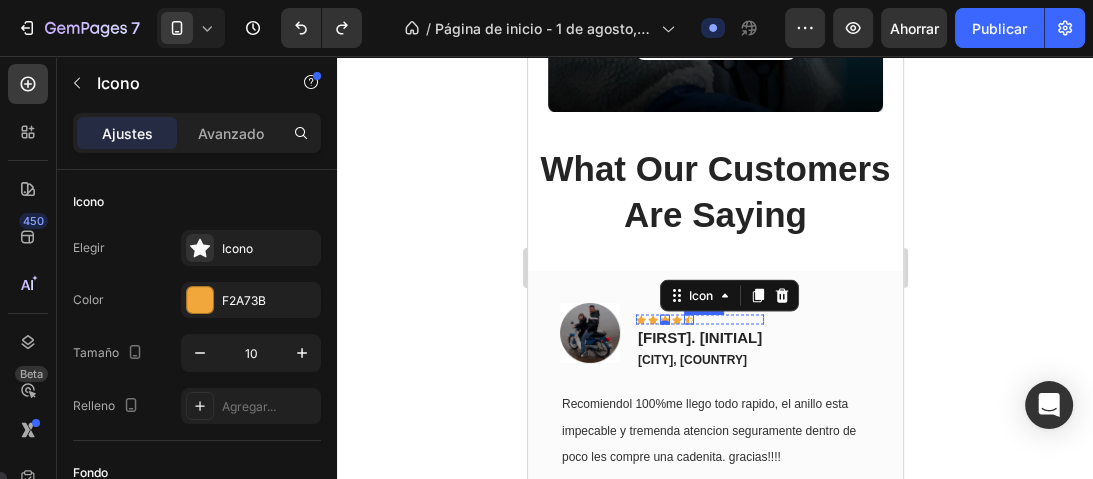 click 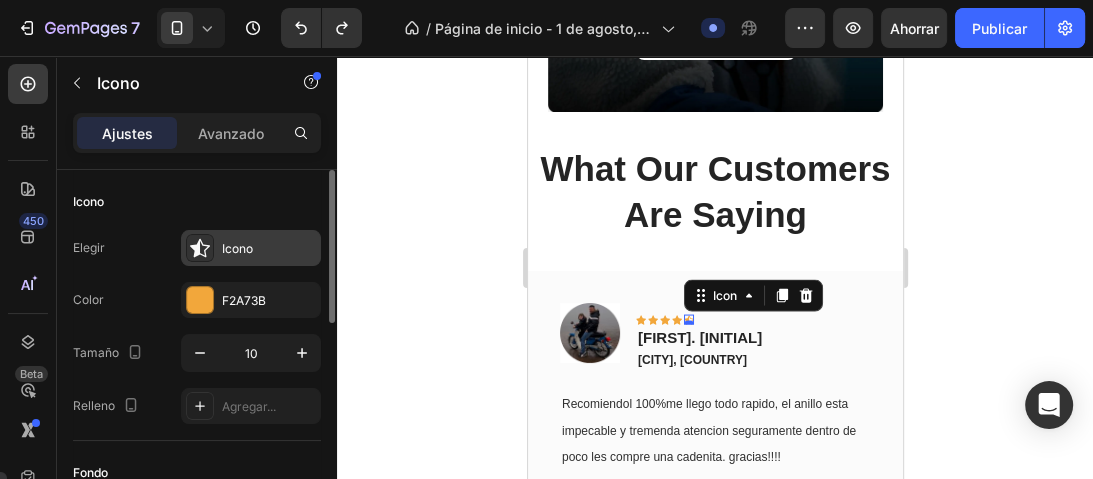 click on "Icono" at bounding box center [251, 248] 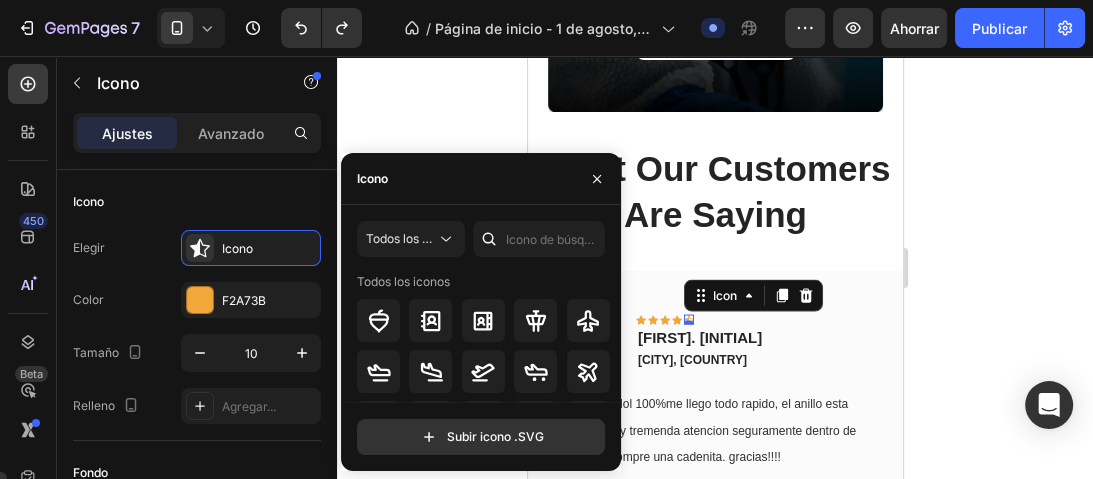 click on "Icono" at bounding box center (481, 179) 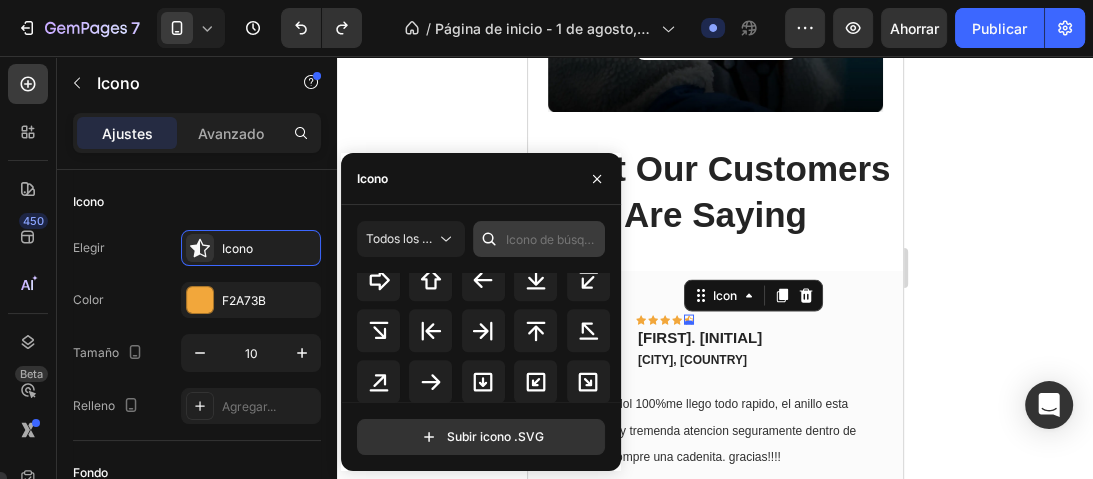 scroll, scrollTop: 708, scrollLeft: 0, axis: vertical 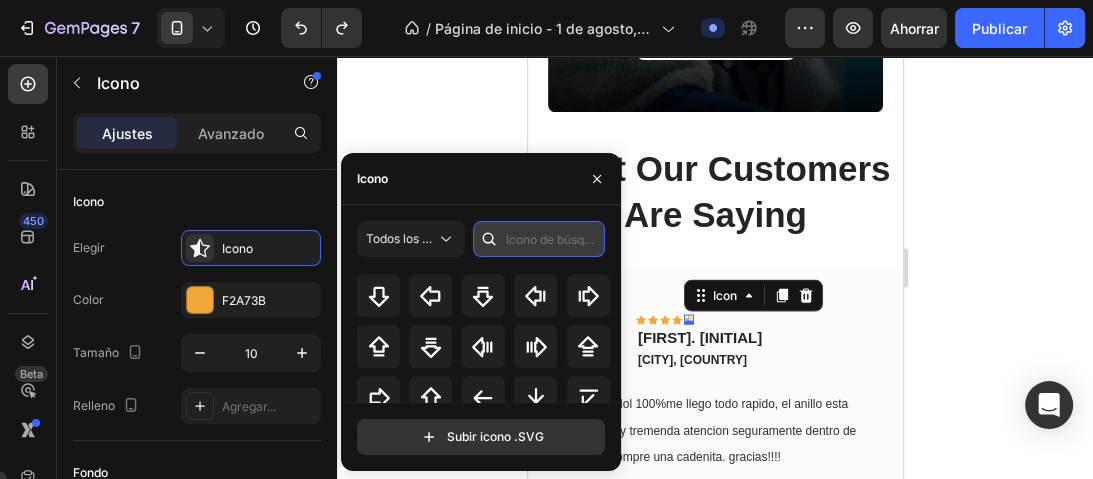 click at bounding box center [539, 239] 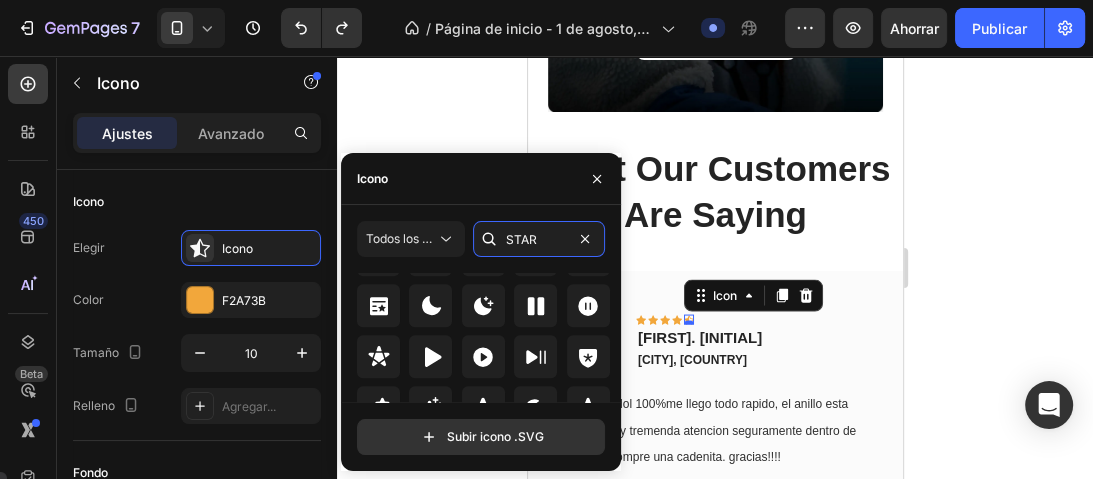 scroll, scrollTop: 716, scrollLeft: 0, axis: vertical 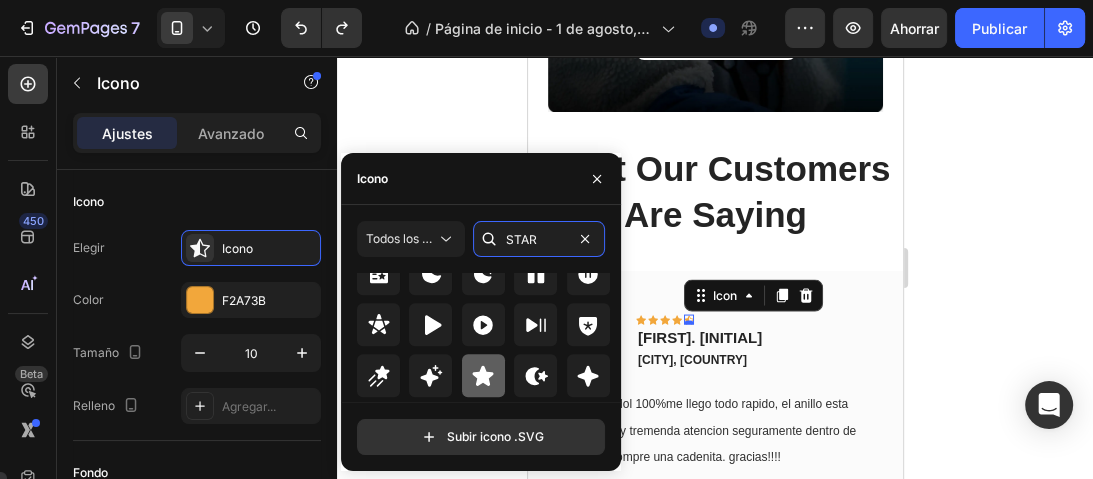type on "STAR" 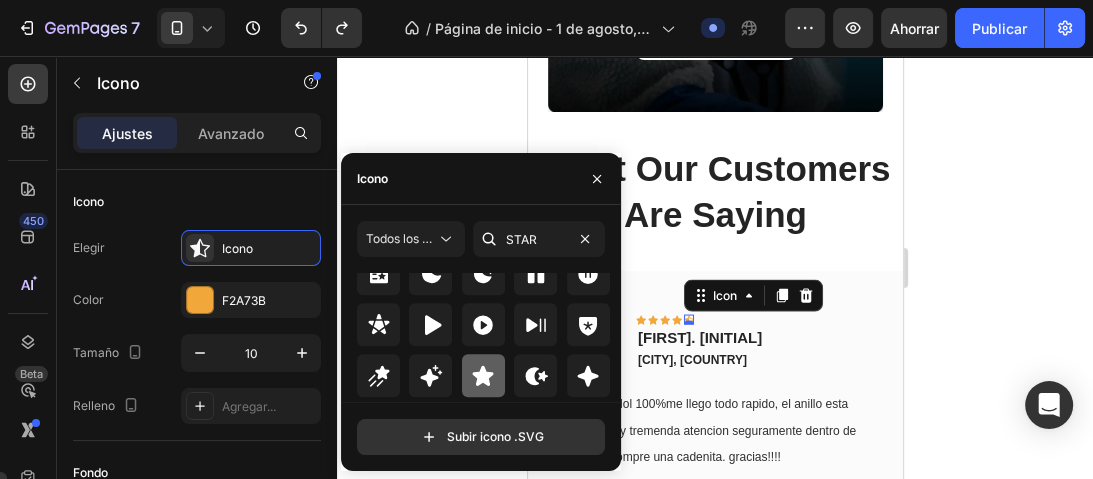 click 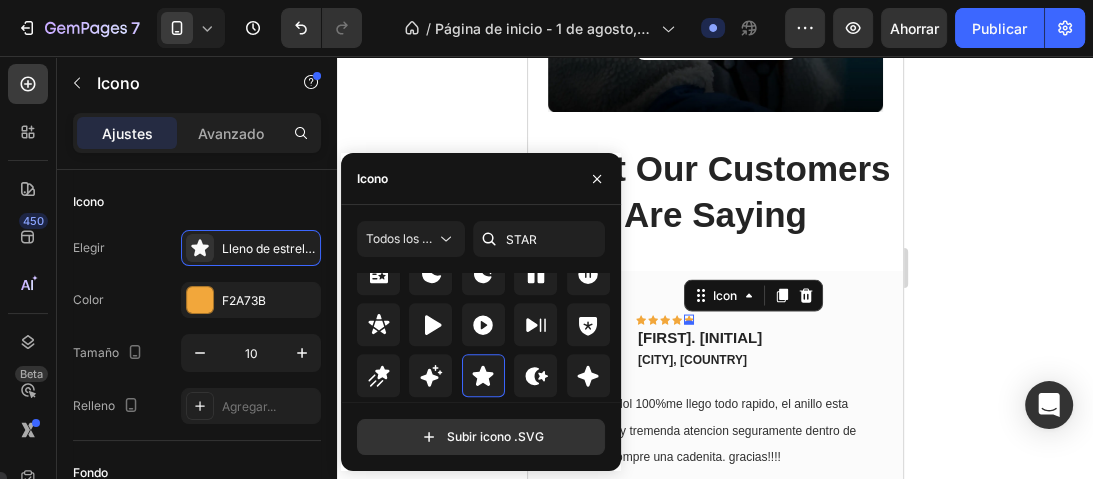 click 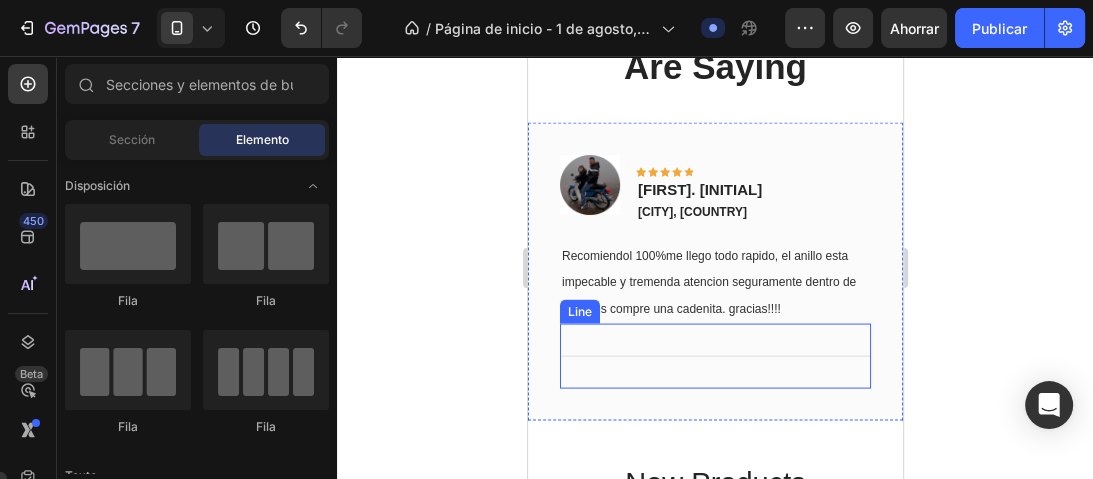 scroll, scrollTop: 2960, scrollLeft: 0, axis: vertical 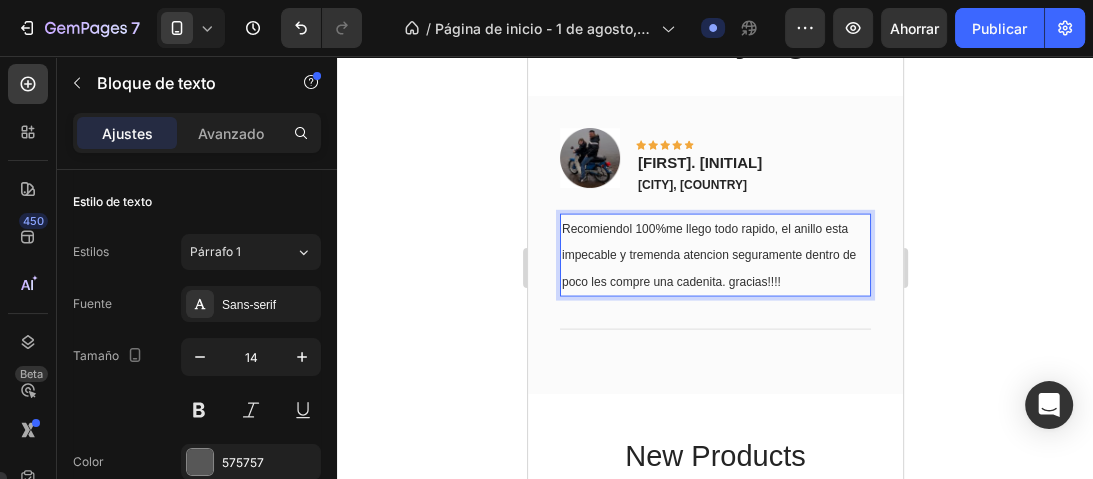 click on "Recomiendol 100%me llego todo rapido, el anillo esta impecable y tremenda atencion seguramente dentro de poco les compre una cadenita. gracias!!!!" at bounding box center [714, 255] 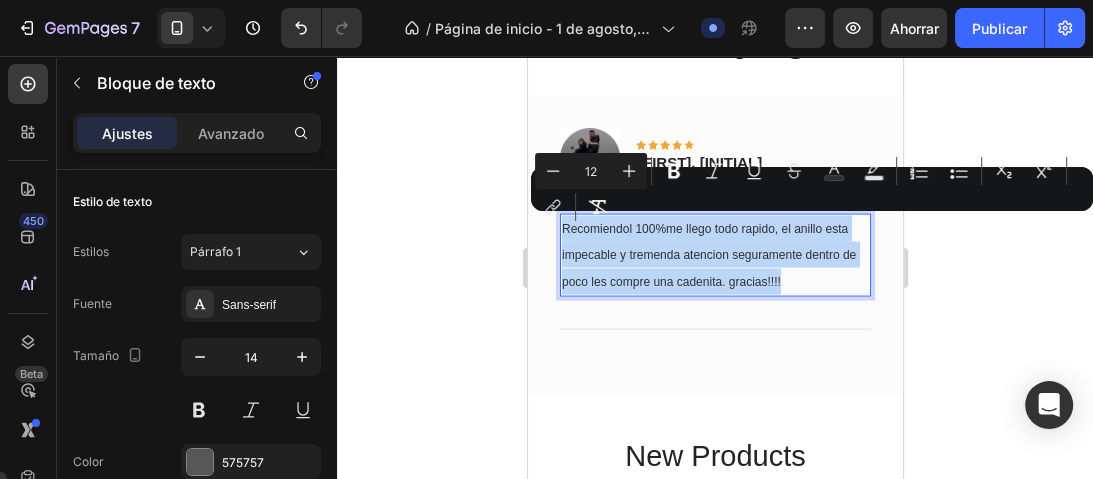 drag, startPoint x: 780, startPoint y: 280, endPoint x: 563, endPoint y: 225, distance: 223.86156 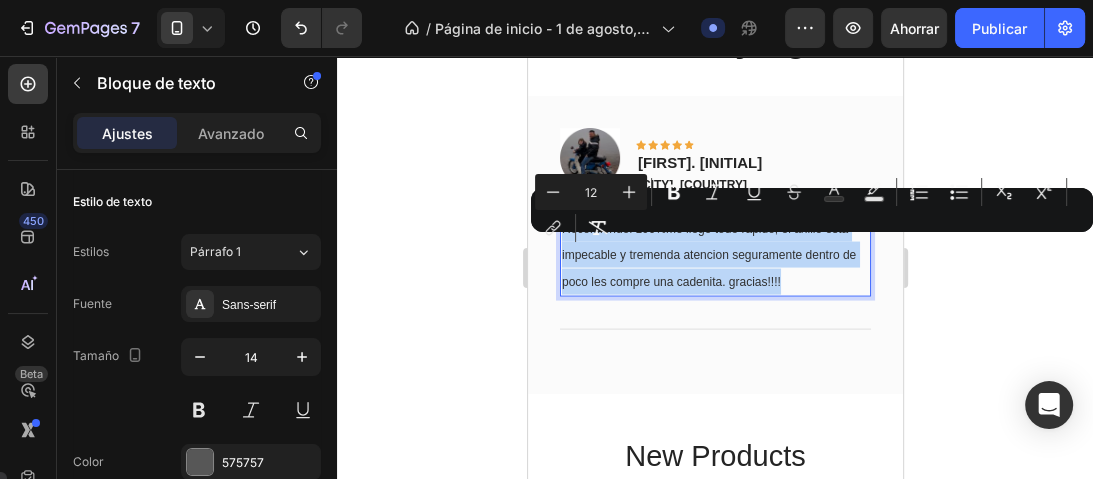 scroll, scrollTop: 2880, scrollLeft: 0, axis: vertical 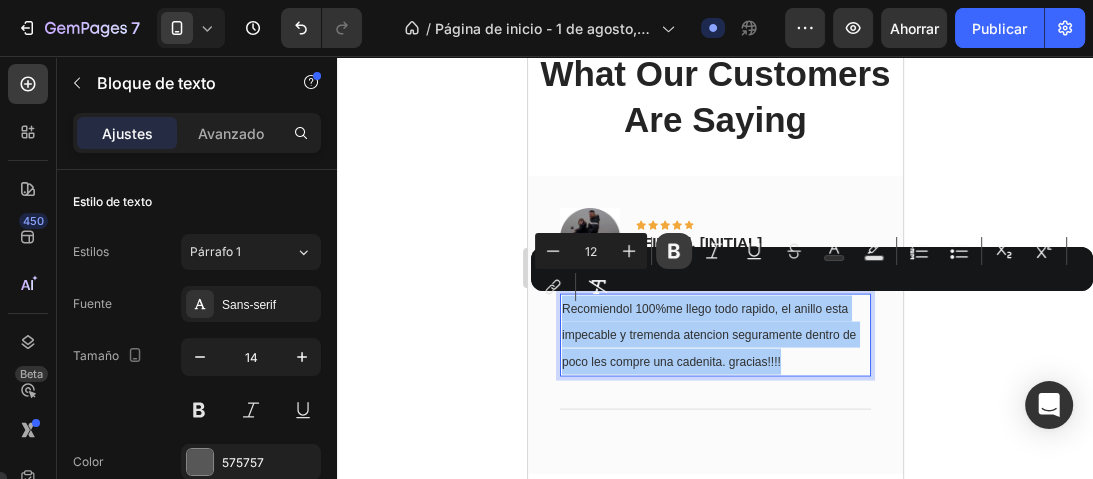 click 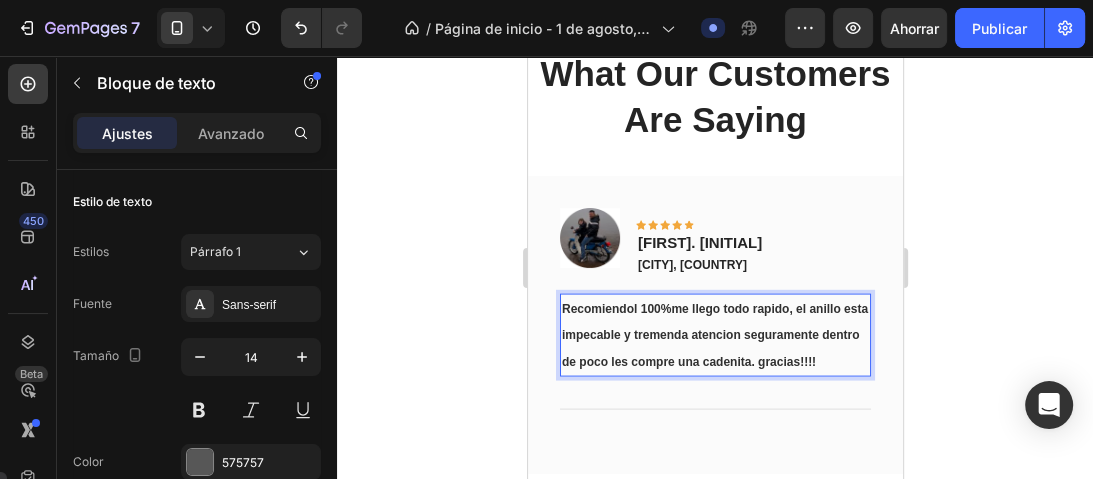 click 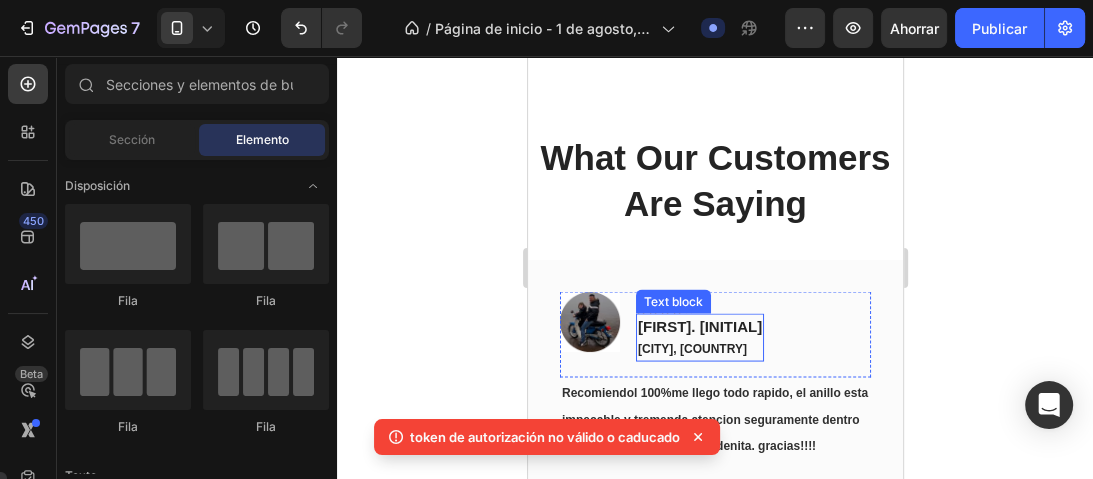 scroll, scrollTop: 2960, scrollLeft: 0, axis: vertical 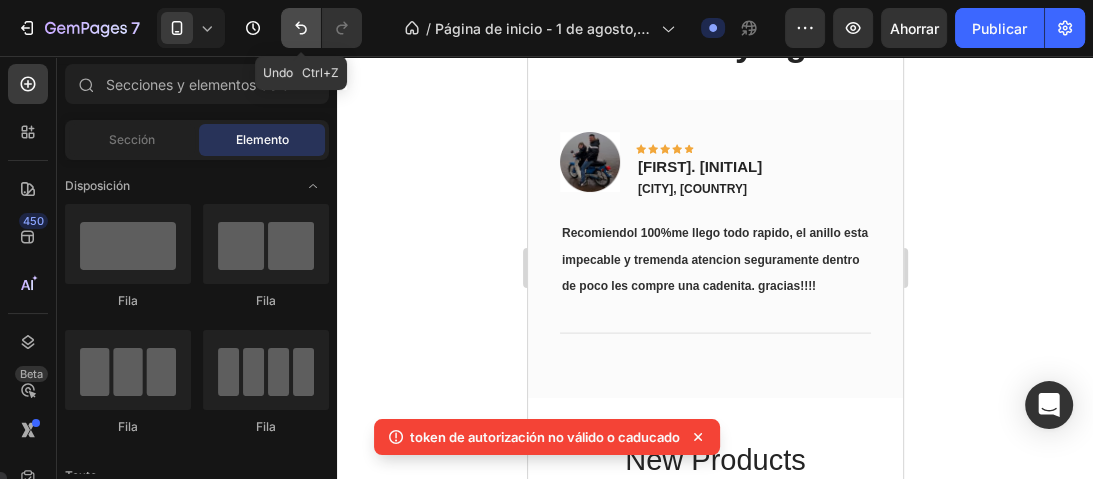 click 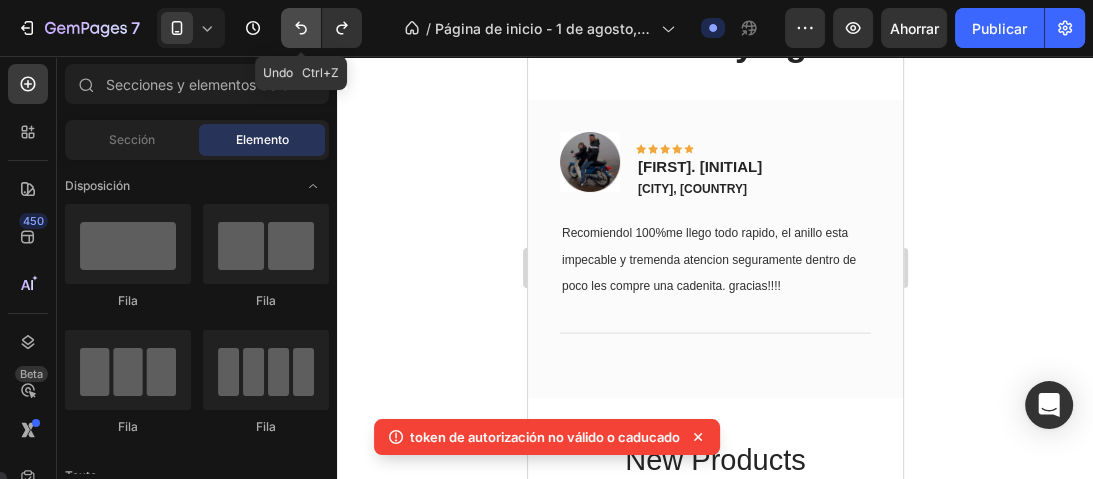 click 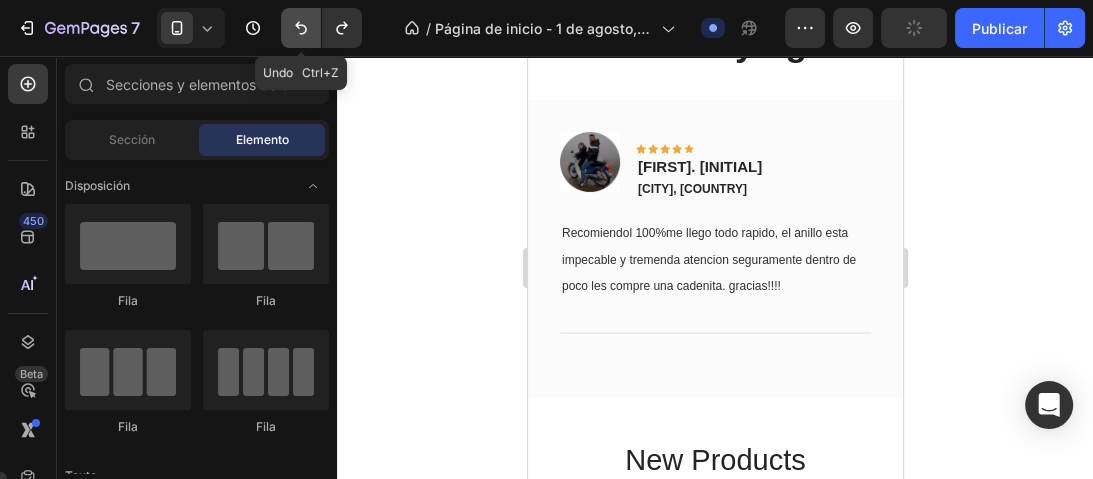 click 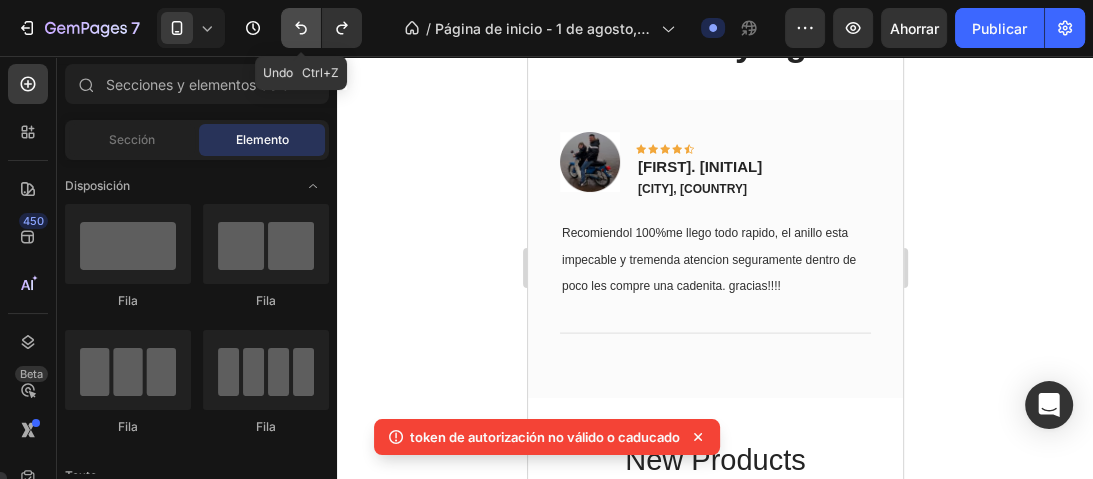 click 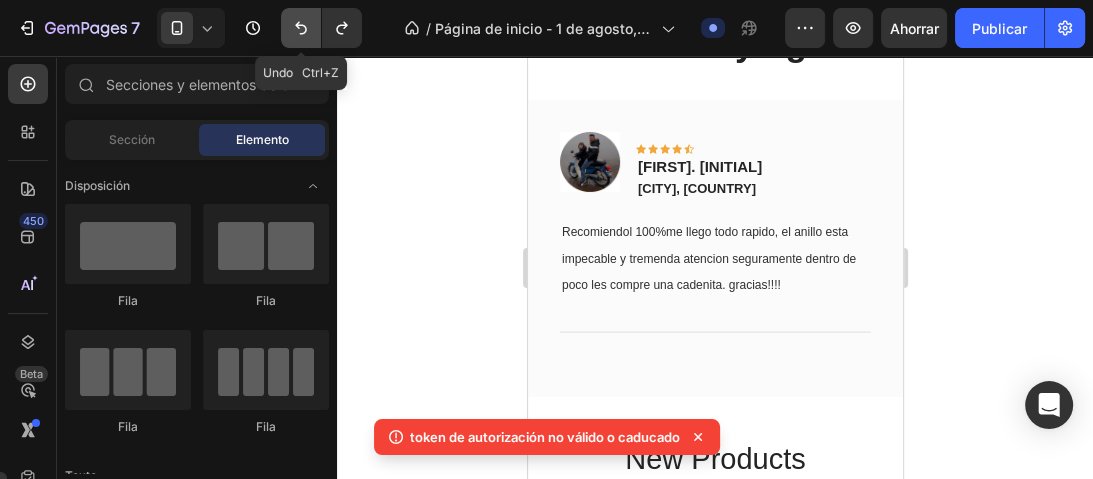 click 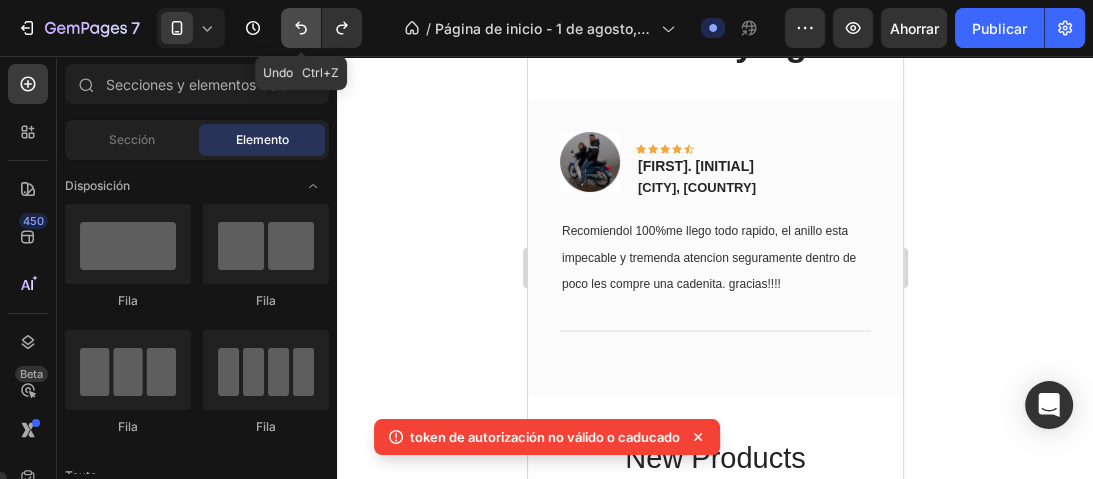 click 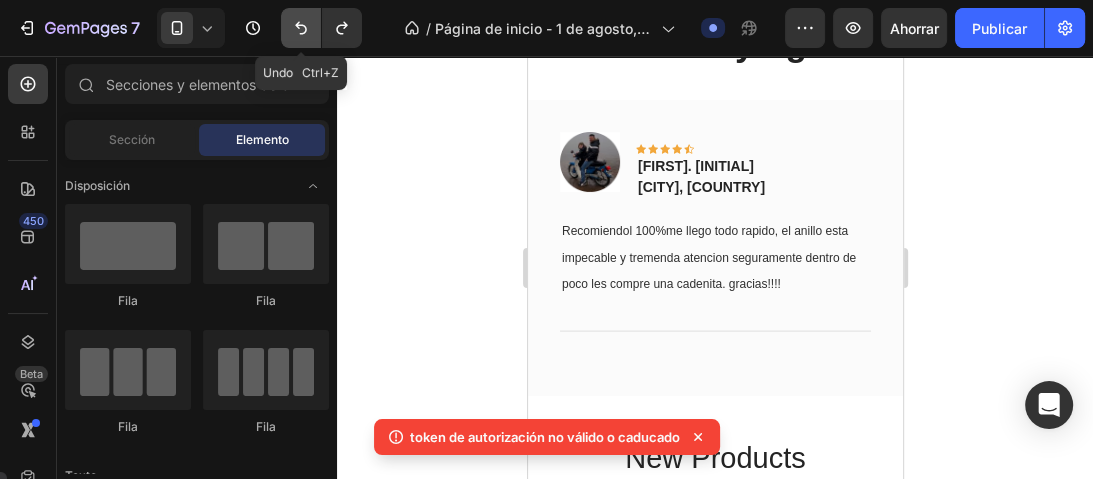 click 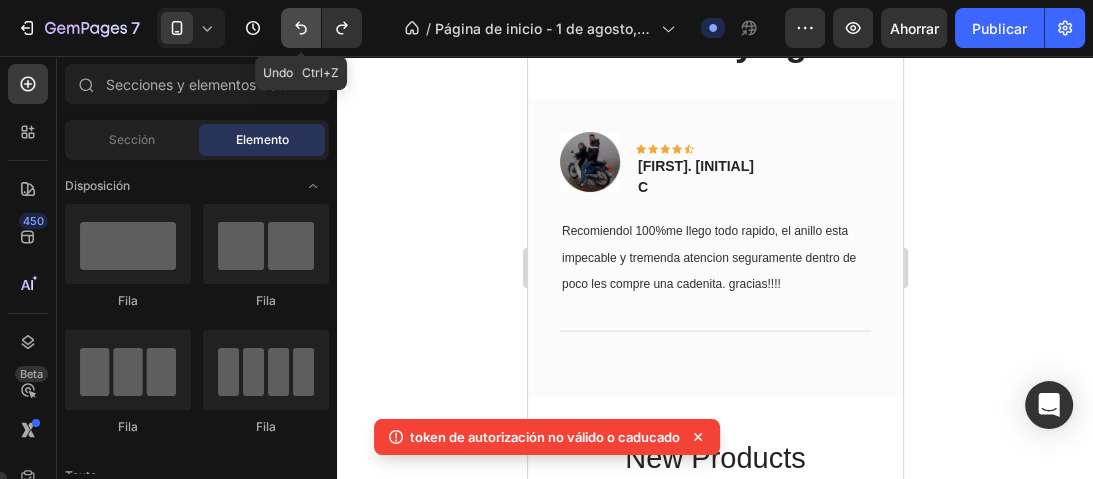 click 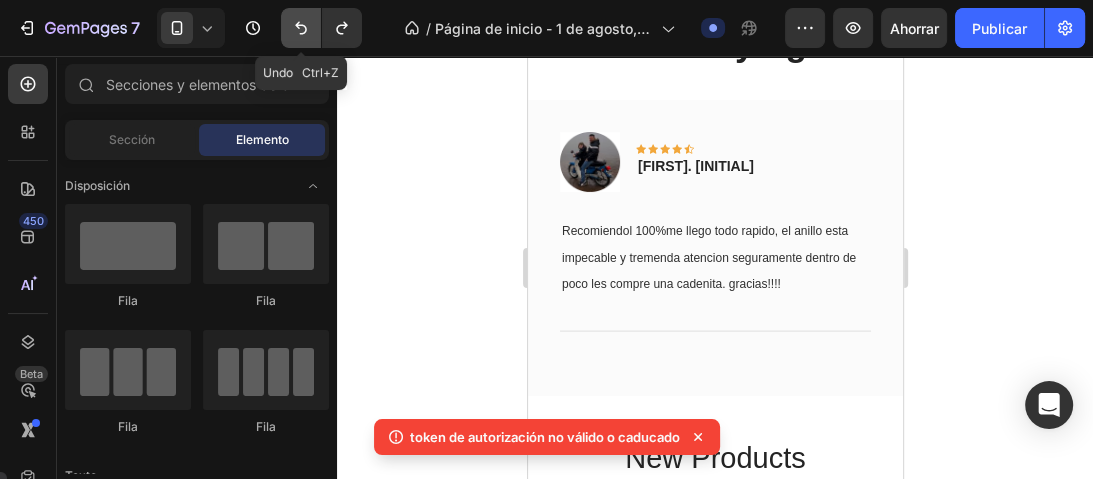 click 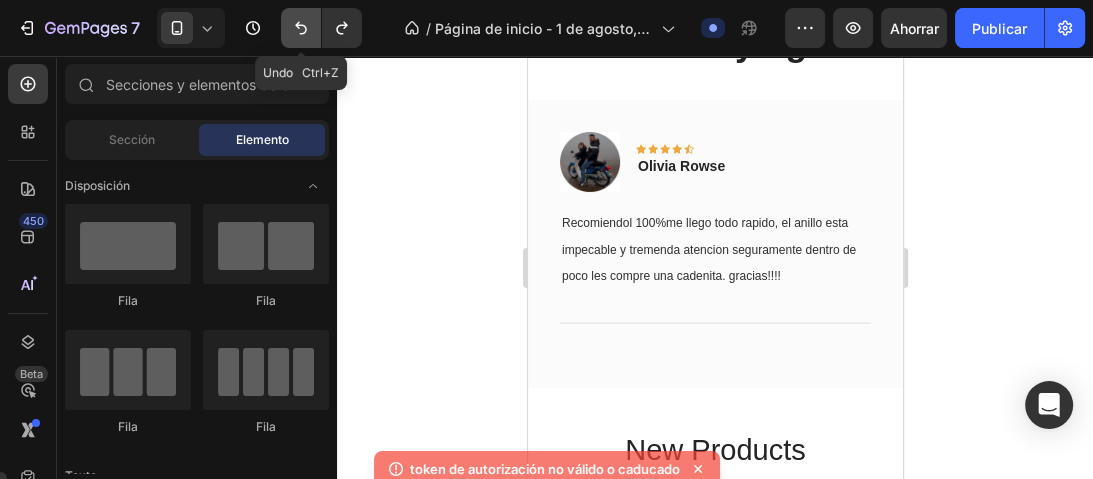 click 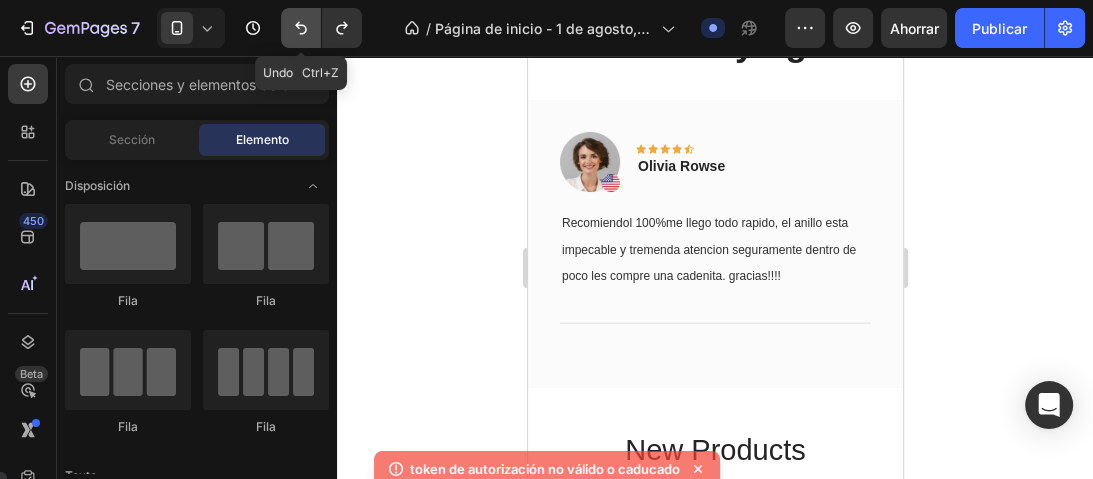 click 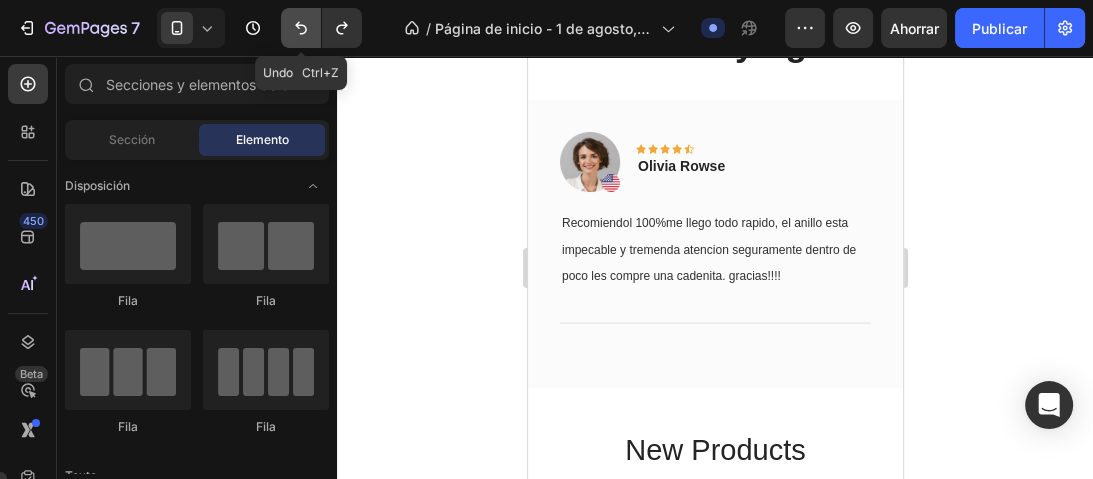 click 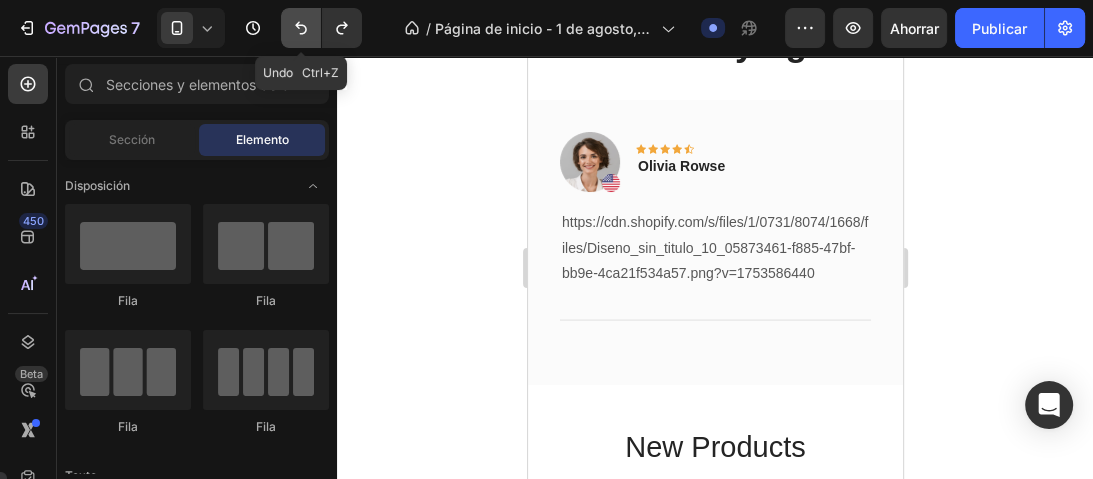 click 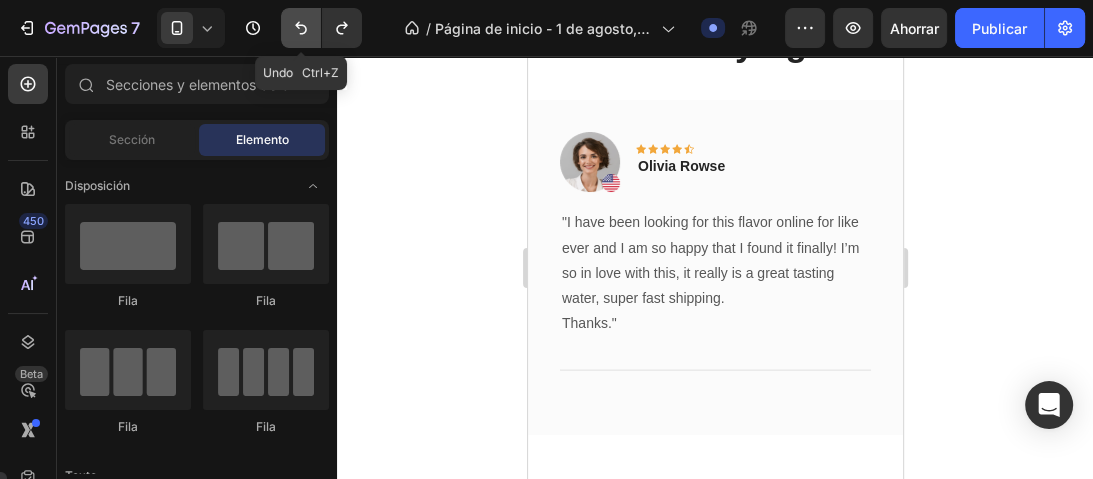 click 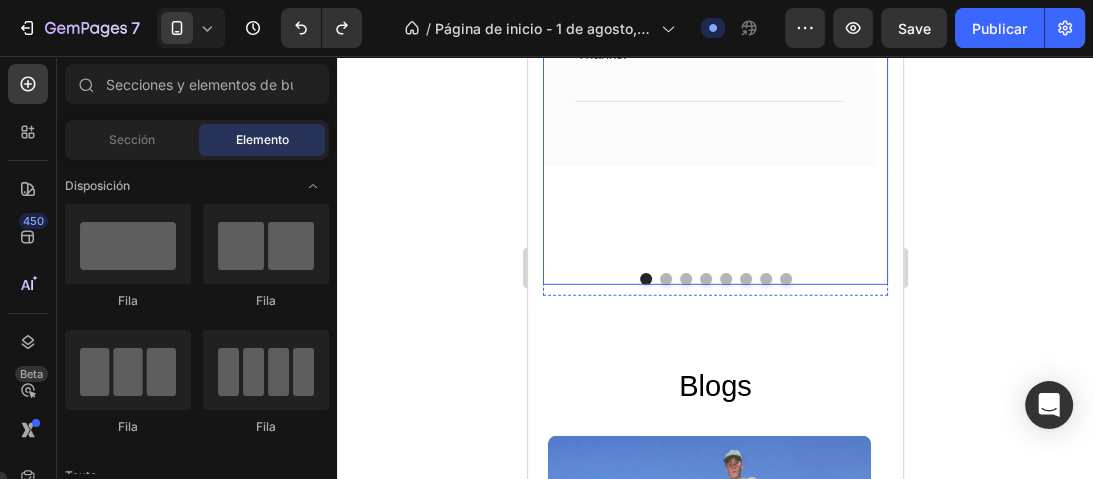 scroll, scrollTop: 4240, scrollLeft: 0, axis: vertical 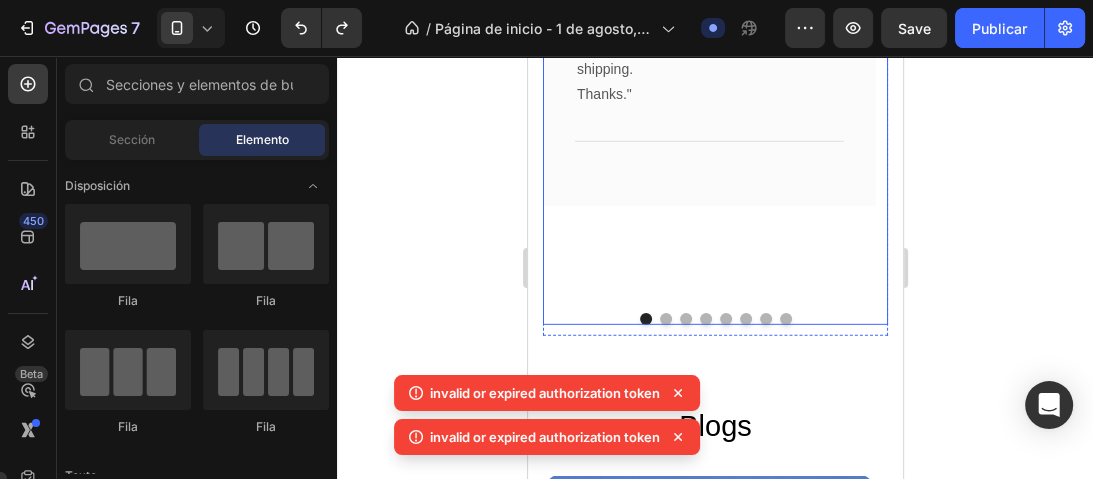click on "Image
Icon
Icon
Icon
Icon
Icon Row Olivia Rowse Text block Row "I have been looking for this flavor online for like ever and I am so happy that I found it finally! I’m so in love with this, it really is a great tasting water, super fast shipping.  Thanks." Text block                Title Line Row" at bounding box center (708, 71) 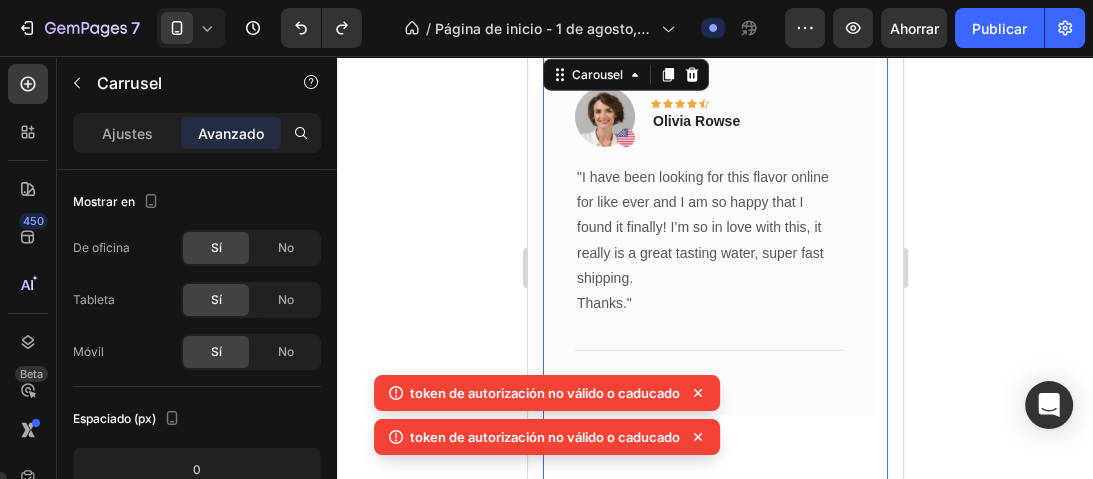 scroll, scrollTop: 3840, scrollLeft: 0, axis: vertical 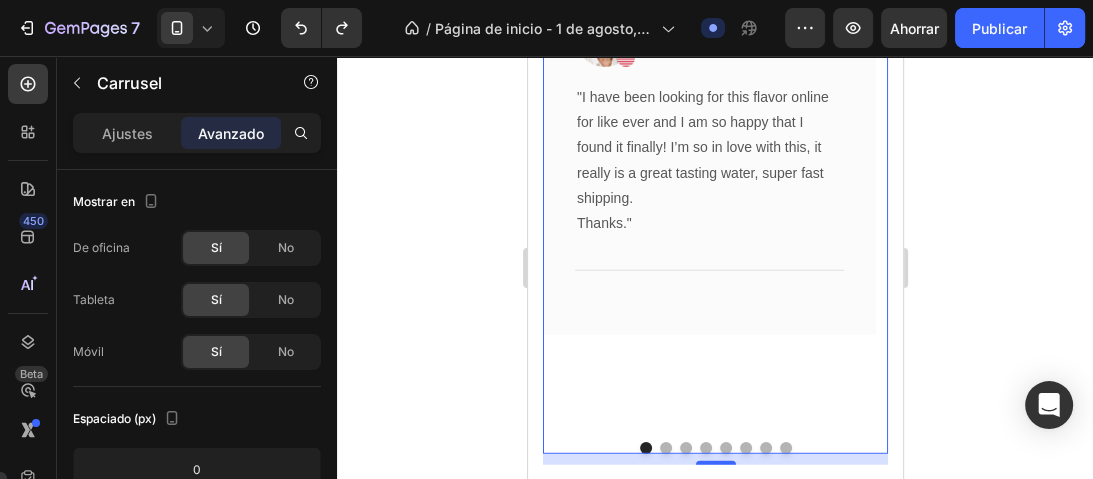 click on "Image
Icon
Icon
Icon
Icon
Icon Row Olivia Rowse Text block Row "I have been looking for this flavor online for like ever and I am so happy that I found it finally! I’m so in love with this, it really is a great tasting water, super fast shipping.  Thanks." Text block                Title Line Row Image
Icon
Icon
Icon
Icon
Icon Row Olivia Rowse Text block Row "I have been looking for this flavor online for like ever and I am so happy that I found it finally! I’m so in love with this, it really is a great tasting water, super fast shipping.  Thanks." Text block                Title Line Row Image
Icon
Icon
Icon
Icon
Icon Row Olivia Rowse Text block Row Thanks." Text block                Title Line Row Image
Icon
Icon
Row" at bounding box center (714, 214) 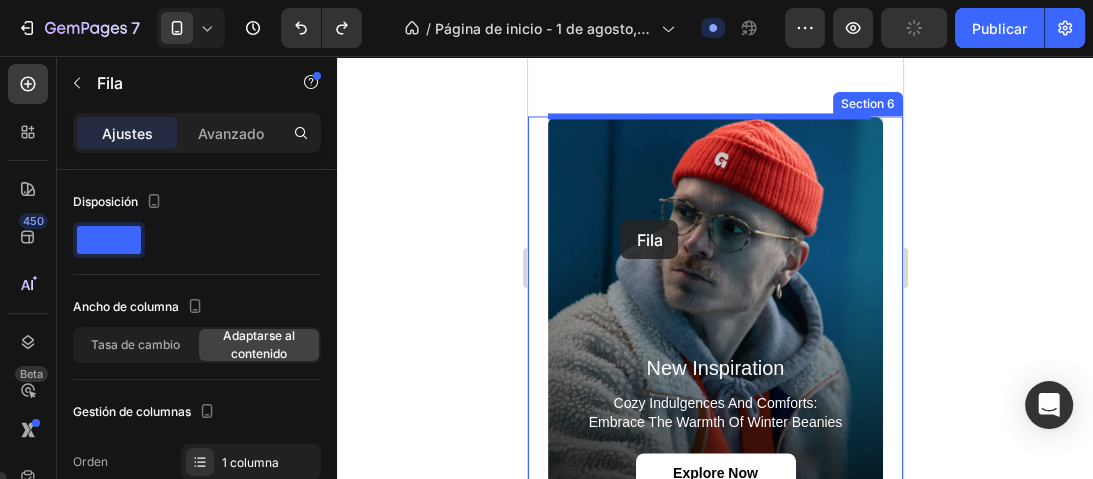 scroll, scrollTop: 2983, scrollLeft: 0, axis: vertical 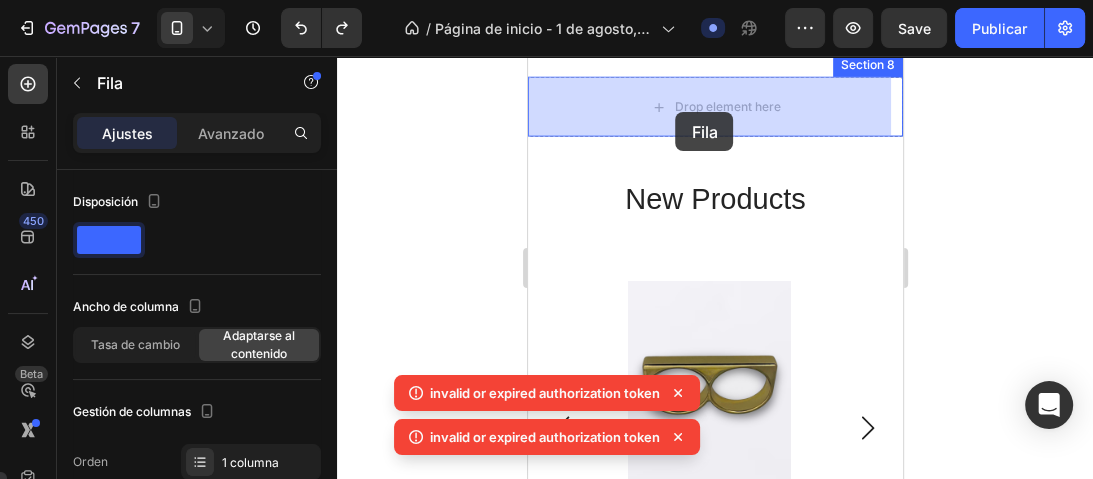 drag, startPoint x: 565, startPoint y: 216, endPoint x: 675, endPoint y: 112, distance: 151.38031 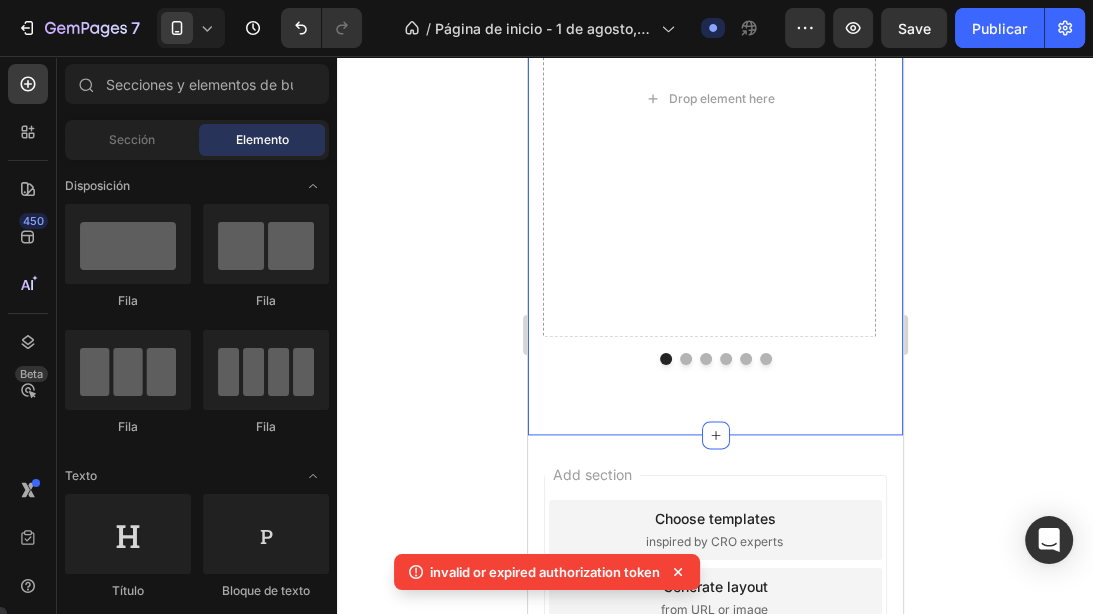 scroll, scrollTop: 7304, scrollLeft: 0, axis: vertical 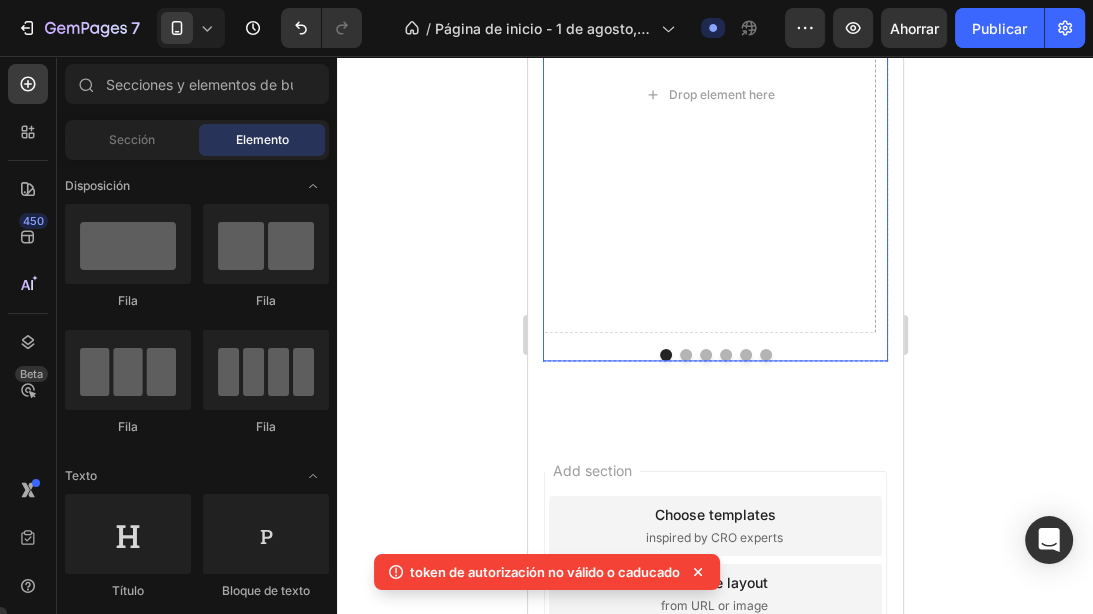 click at bounding box center (714, 355) 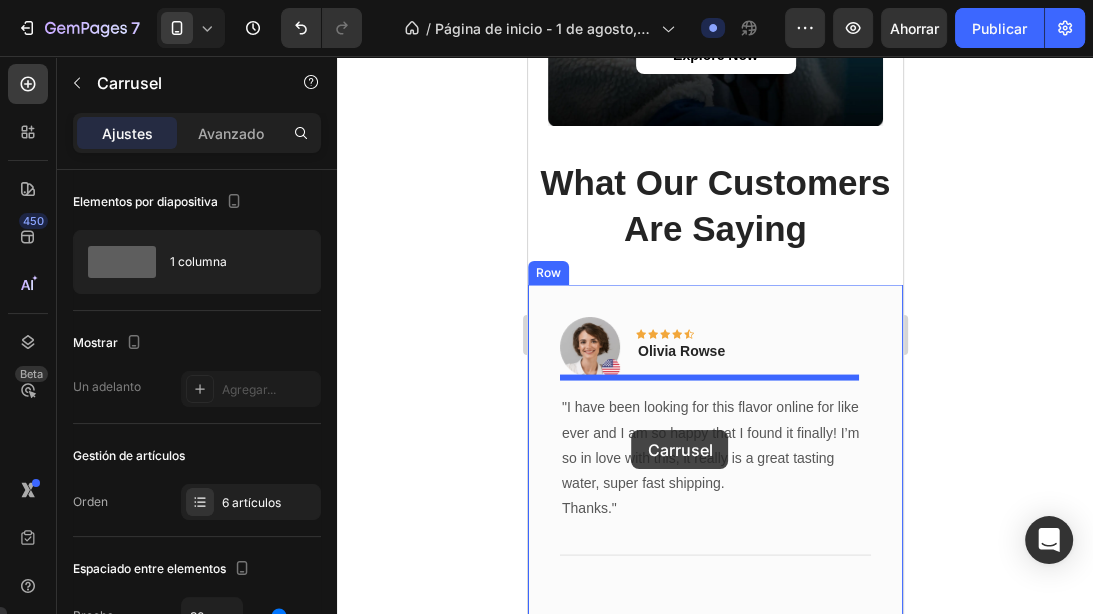 scroll, scrollTop: 2870, scrollLeft: 0, axis: vertical 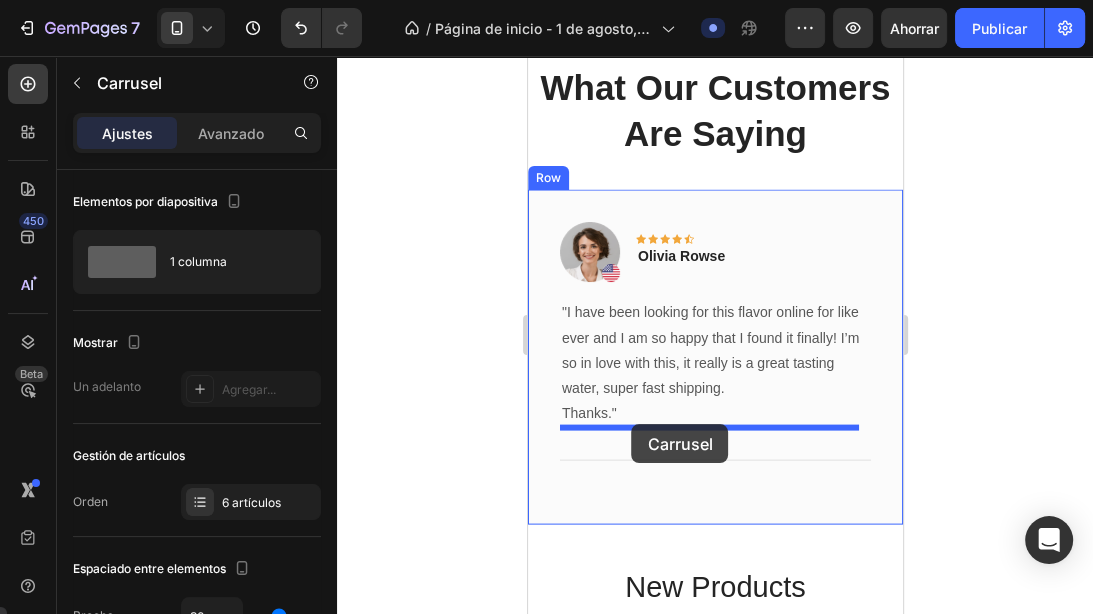 drag, startPoint x: 593, startPoint y: 352, endPoint x: 631, endPoint y: 424, distance: 81.41253 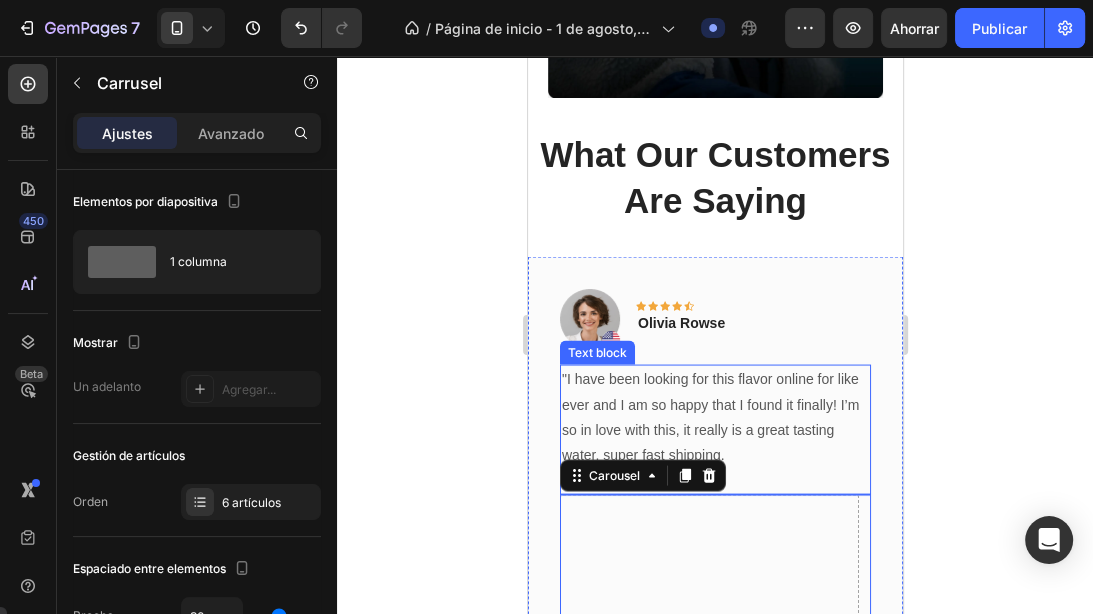 scroll, scrollTop: 2790, scrollLeft: 0, axis: vertical 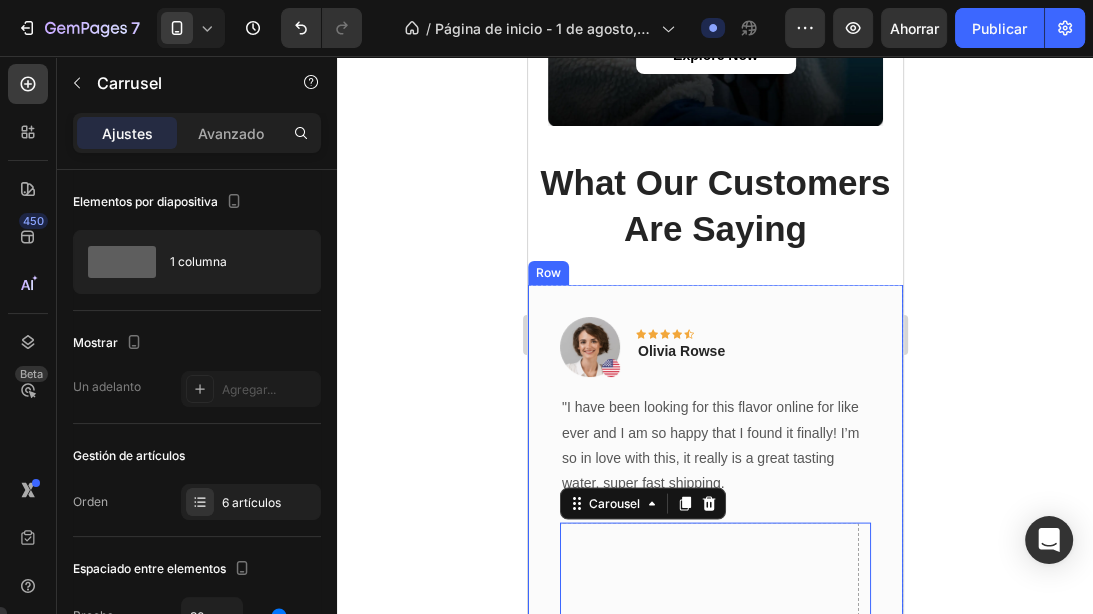 click on "Image
Icon
Icon
Icon
Icon
Icon Row Olivia Rowse Text block Row "I have been looking for this flavor online for like ever and I am so happy that I found it finally! I’m so in love with this, it really is a great tasting water, super fast shipping.  Thanks." Text block
Drop element here Image
Icon
Icon
Icon
Icon
Icon Row Olivia Rowse Text block Row "I have been looking for this flavor online for like ever and I am so happy that I found it finally! I’m so in love with this, it really is a great tasting water, super fast shipping.  Thanks." Text block                Title Line (P) Images & Gallery Anillo Macizo Doble Enchapado (P) Title $1.890,00 (P) Price (P) Price No compare price (P) Price Row Buy Now (P) Cart Button Product Row Image
Icon
Icon
Icon
Icon Icon Row" at bounding box center (714, 710) 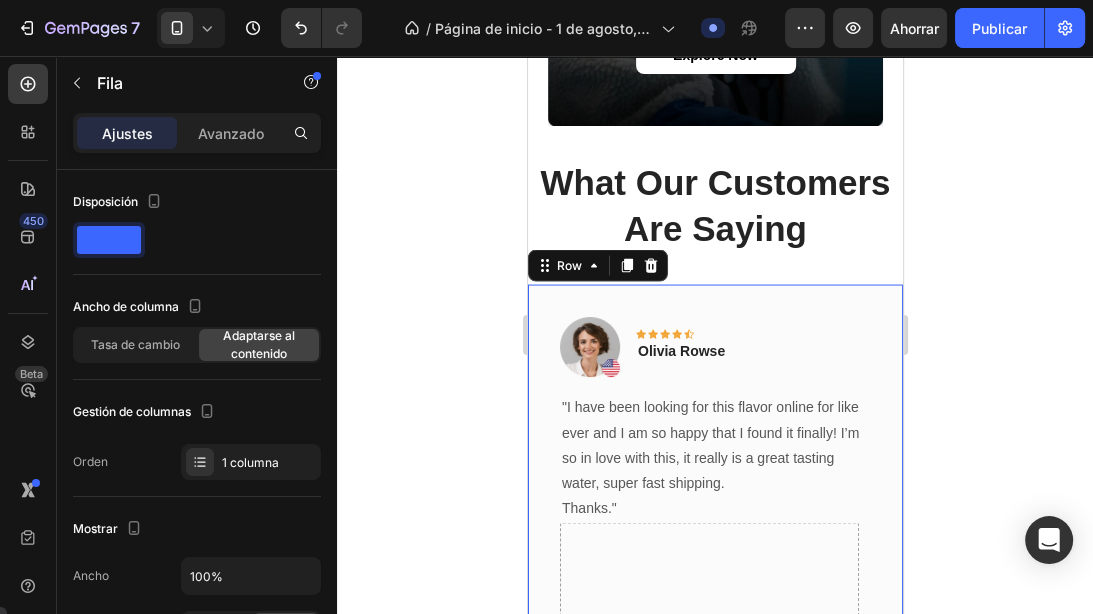 click 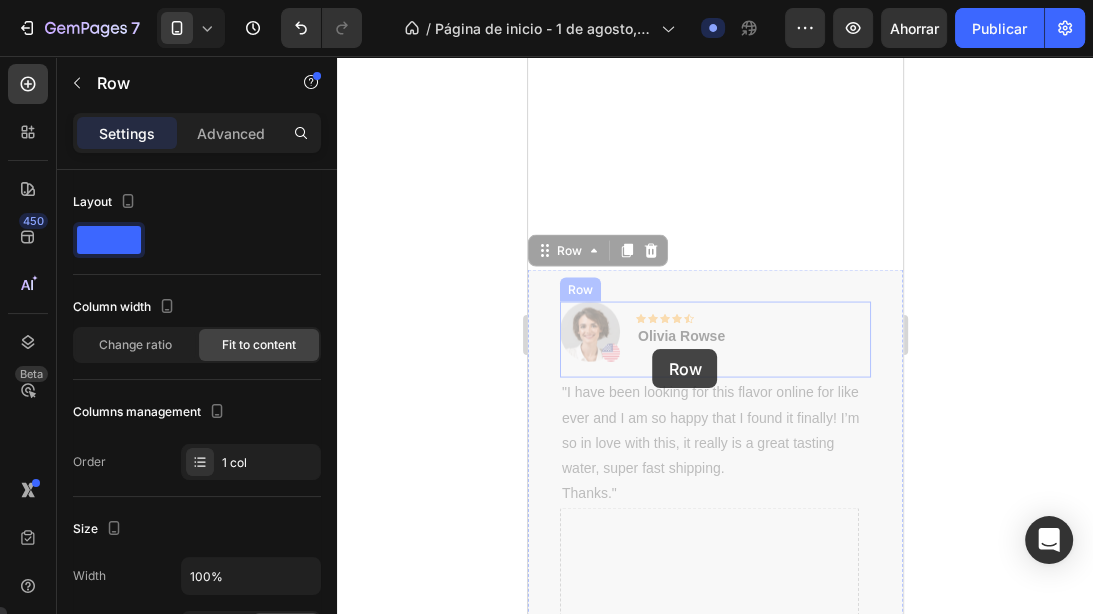 scroll, scrollTop: 3270, scrollLeft: 0, axis: vertical 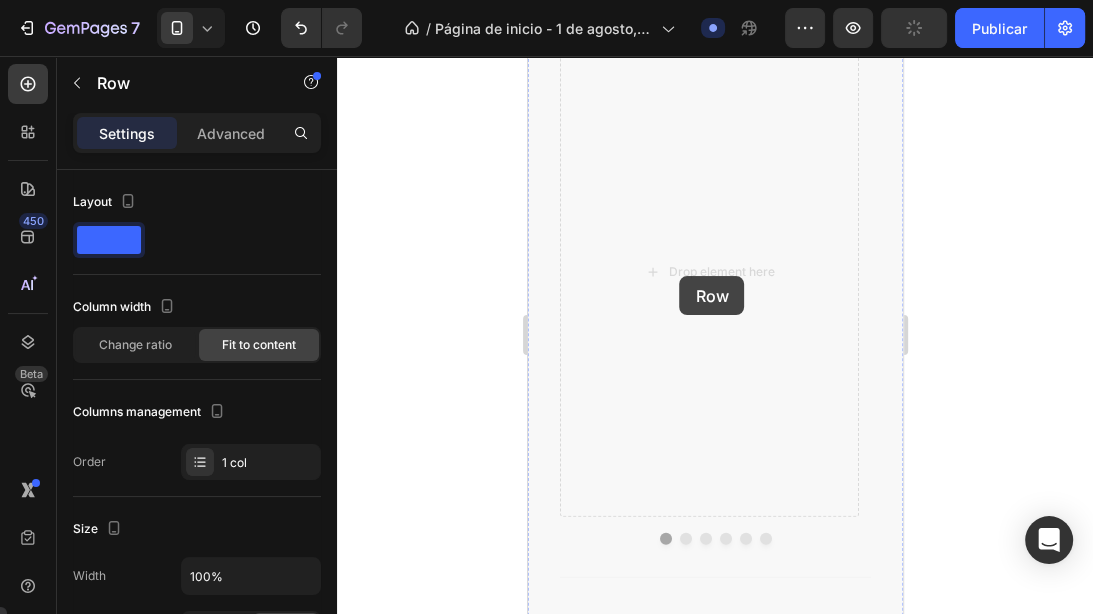 drag, startPoint x: 553, startPoint y: 263, endPoint x: 686, endPoint y: 271, distance: 133.24039 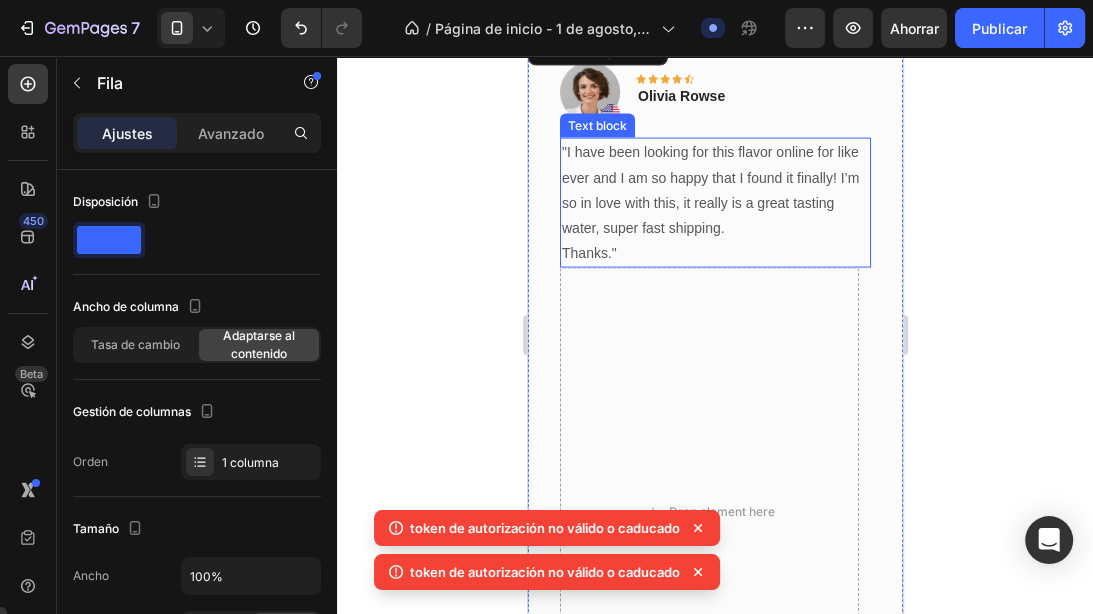 scroll, scrollTop: 2950, scrollLeft: 0, axis: vertical 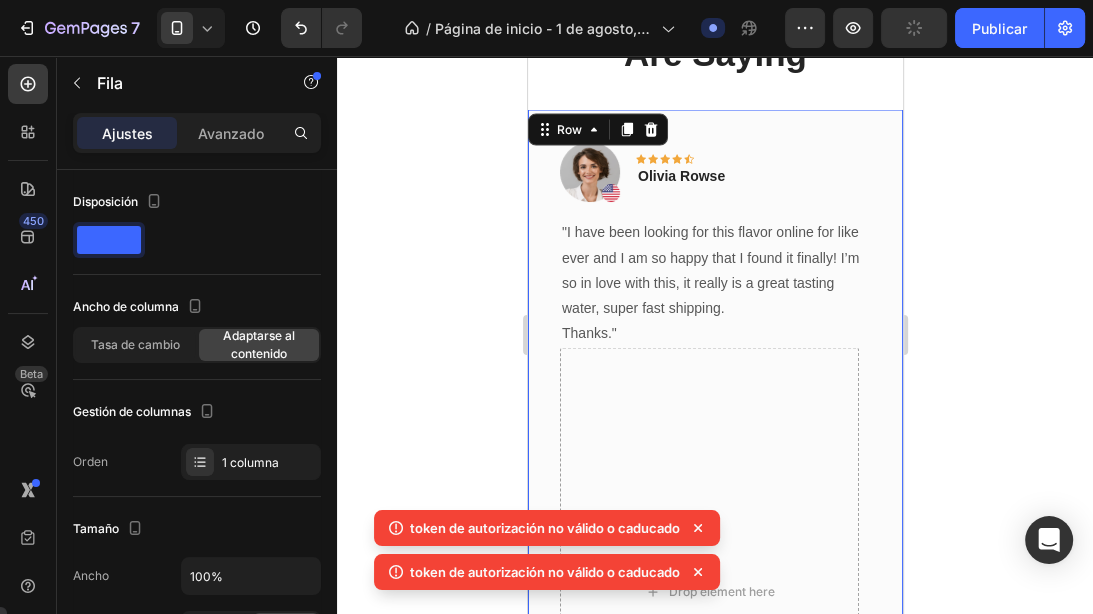 click on "Image
Icon
Icon
Icon
Icon
Icon Row Olivia Rowse Text block Row "I have been looking for this flavor online for like ever and I am so happy that I found it finally! I’m so in love with this, it really is a great tasting water, super fast shipping.  Thanks." Text block
Drop element here Image
Icon
Icon
Icon
Icon
Icon Row Olivia Rowse Text block Row "I have been looking for this flavor online for like ever and I am so happy that I found it finally! I’m so in love with this, it really is a great tasting water, super fast shipping.  Thanks." Text block                Title Line (P) Images & Gallery Anillo Macizo Doble Enchapado (P) Title $1.890,00 (P) Price (P) Price No compare price (P) Price Row Buy Now (P) Cart Button Product Row Image
Icon
Icon
Icon
Icon Icon Row" at bounding box center [714, 535] 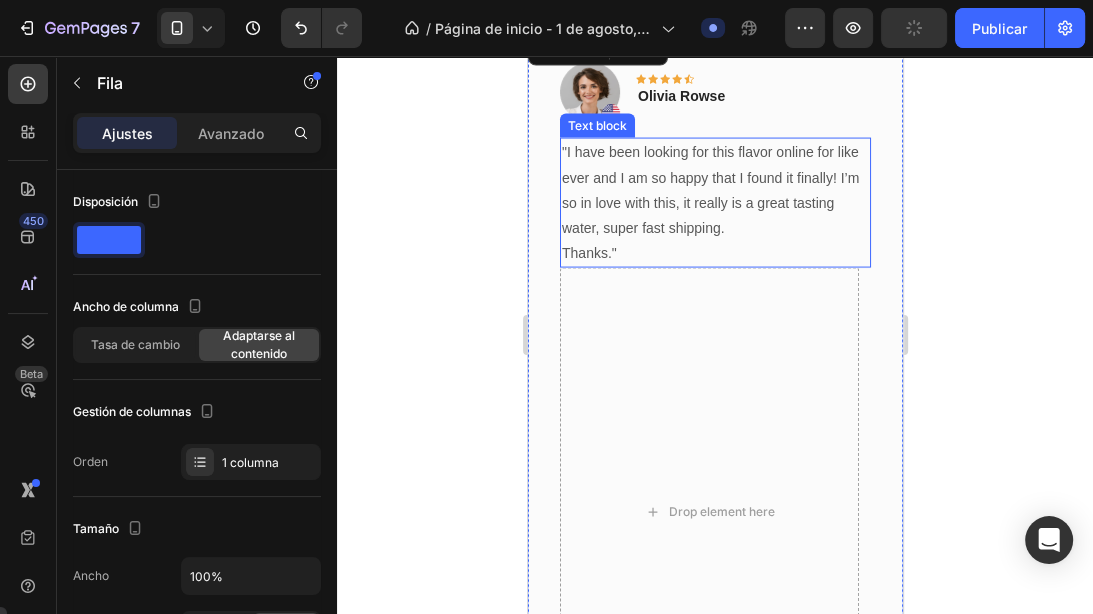 scroll, scrollTop: 2950, scrollLeft: 0, axis: vertical 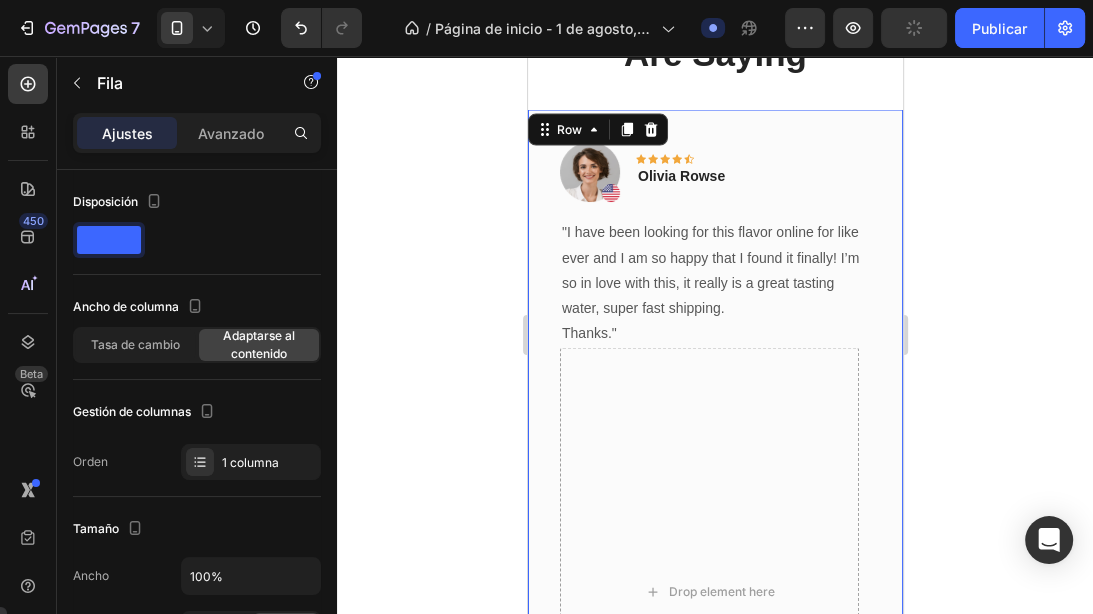 click 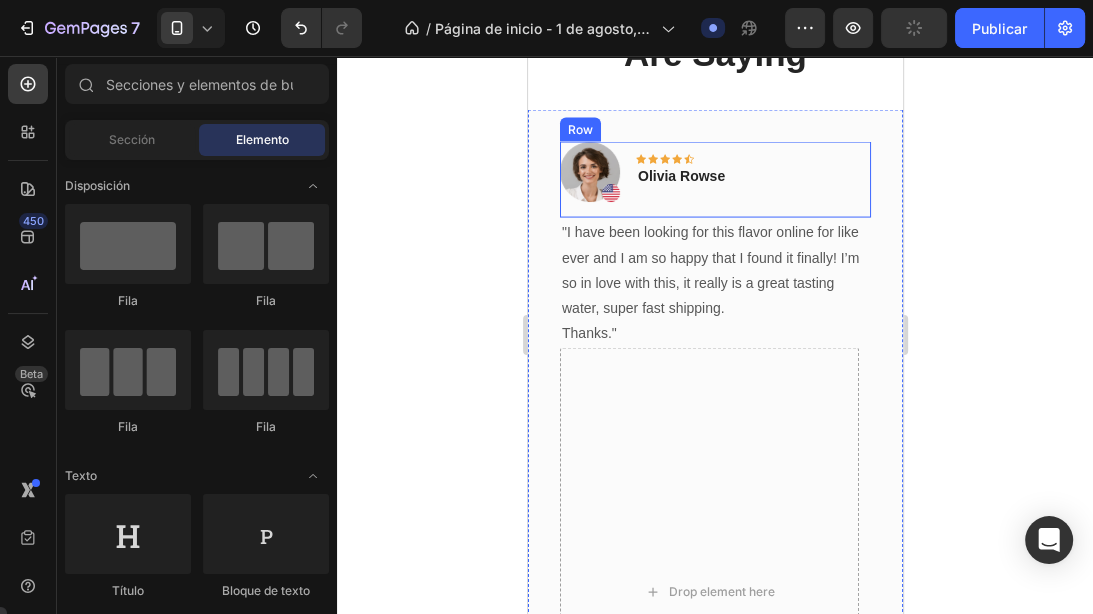 click on "Image
Icon
Icon
Icon
Icon
Icon Row Olivia Rowse Text block Row "I have been looking for this flavor online for like ever and I am so happy that I found it finally! I’m so in love with this, it really is a great tasting water, super fast shipping.  Thanks." Text block
Drop element here Image
Icon
Icon
Icon
Icon
Icon Row Olivia Rowse Text block Row "I have been looking for this flavor online for like ever and I am so happy that I found it finally! I’m so in love with this, it really is a great tasting water, super fast shipping.  Thanks." Text block                Title Line (P) Images & Gallery Anillo Macizo Doble Enchapado (P) Title $1.890,00 (P) Price (P) Price No compare price (P) Price Row Buy Now (P) Cart Button Product Row Image
Icon
Icon
Icon
Icon Icon Row" at bounding box center [714, 535] 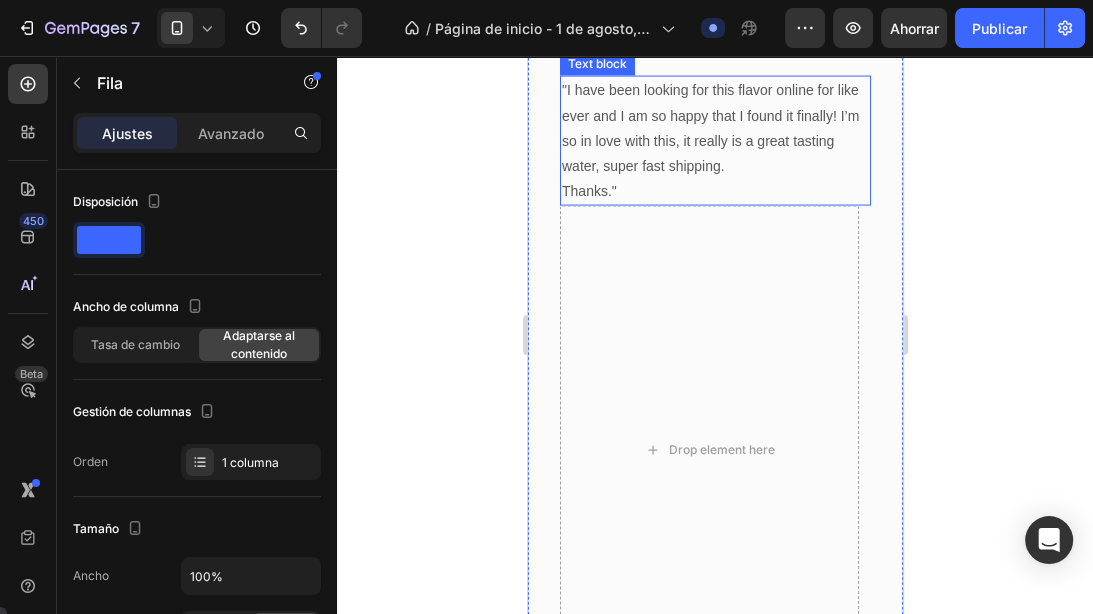 scroll, scrollTop: 2854, scrollLeft: 0, axis: vertical 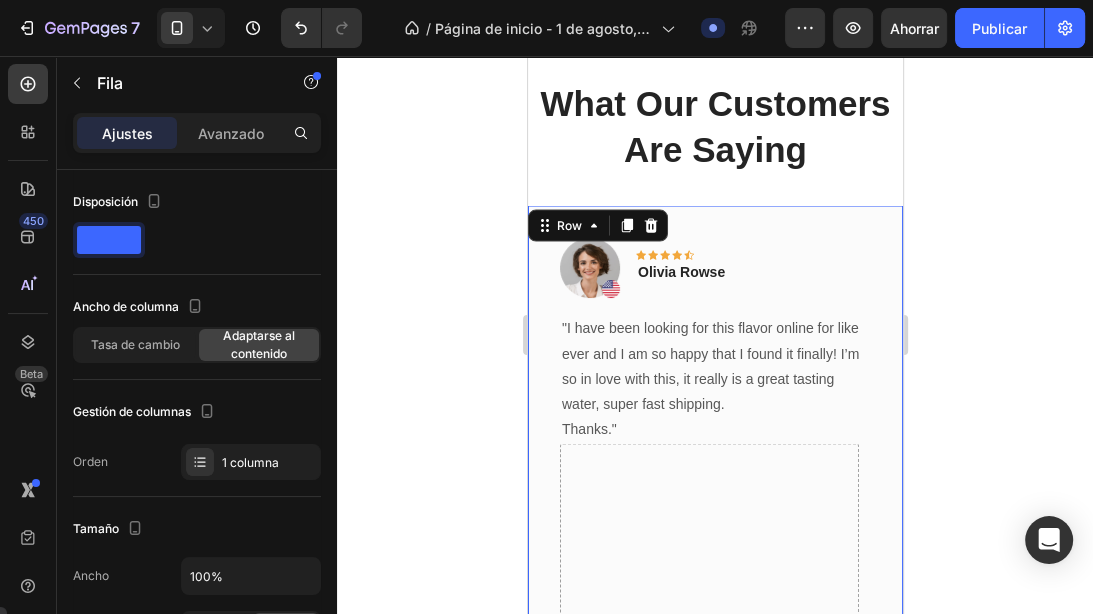click 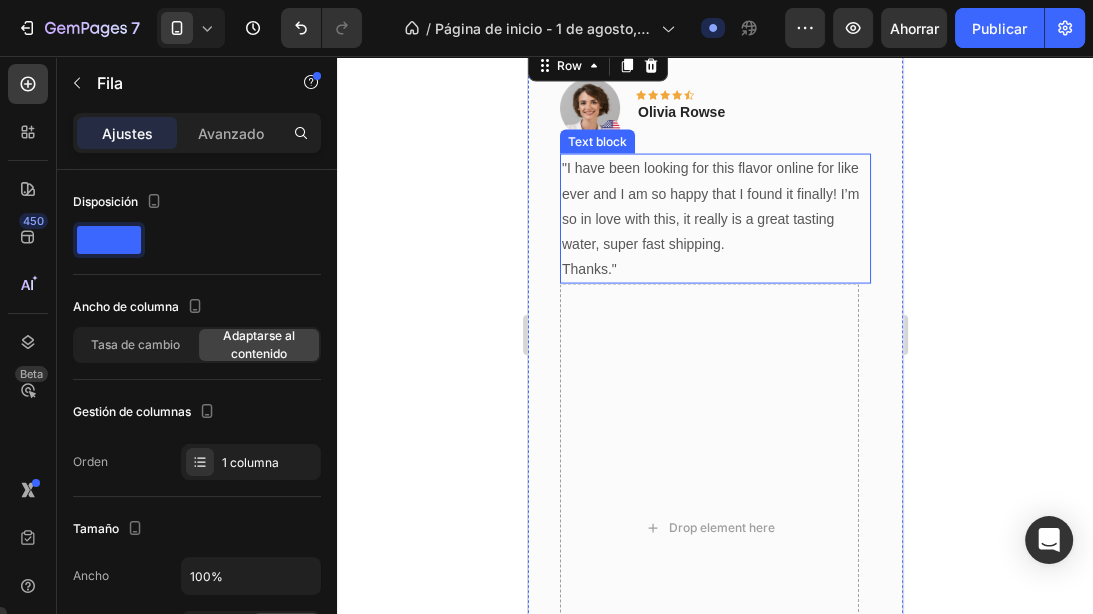 scroll, scrollTop: 2934, scrollLeft: 0, axis: vertical 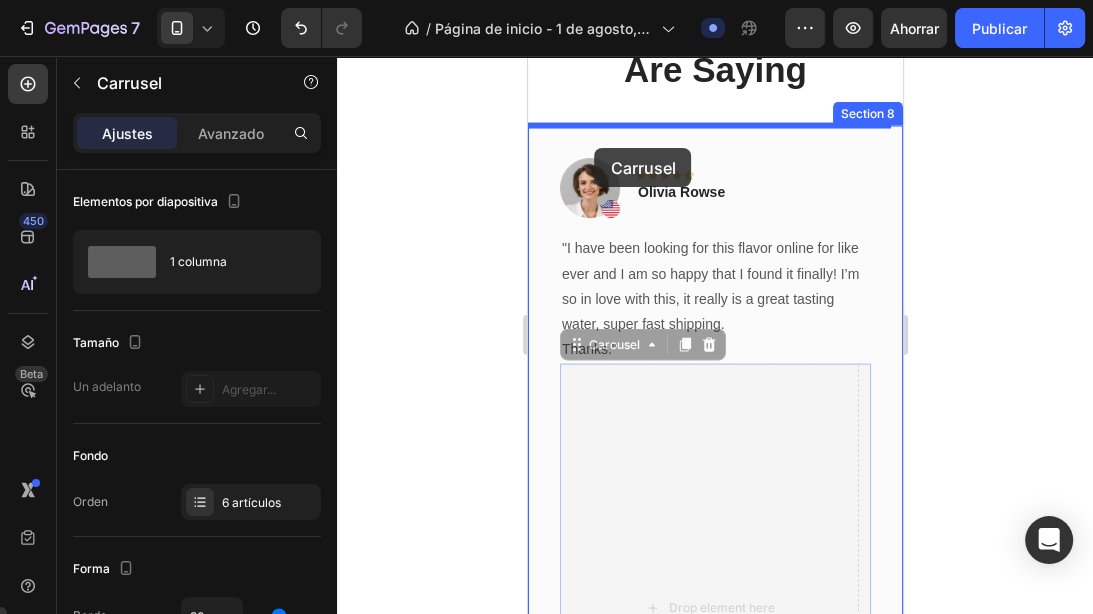 drag, startPoint x: 599, startPoint y: 359, endPoint x: 594, endPoint y: 148, distance: 211.05923 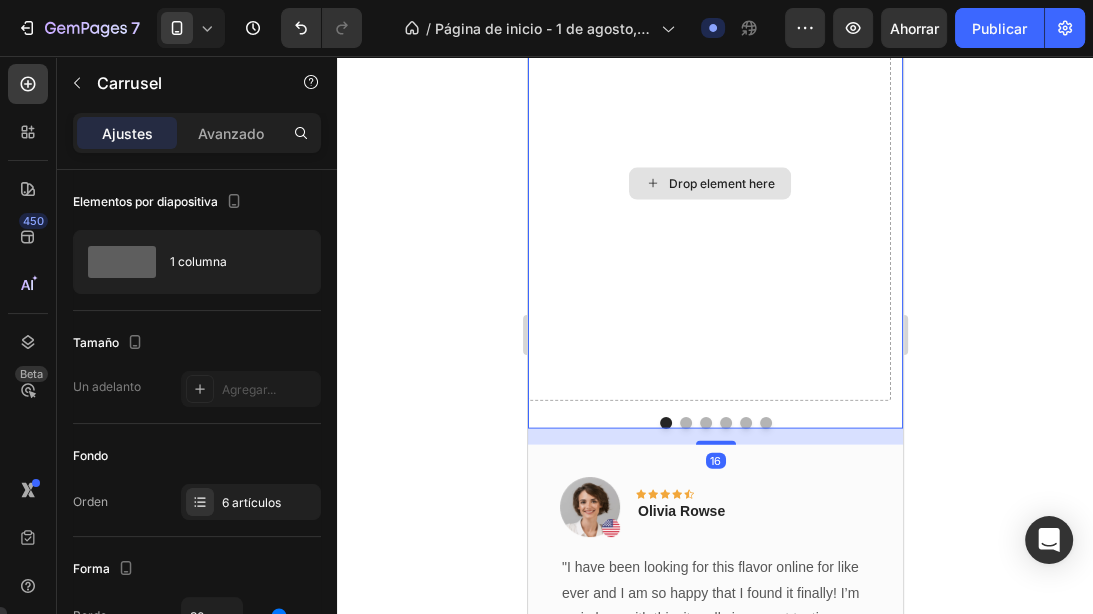 scroll, scrollTop: 3174, scrollLeft: 0, axis: vertical 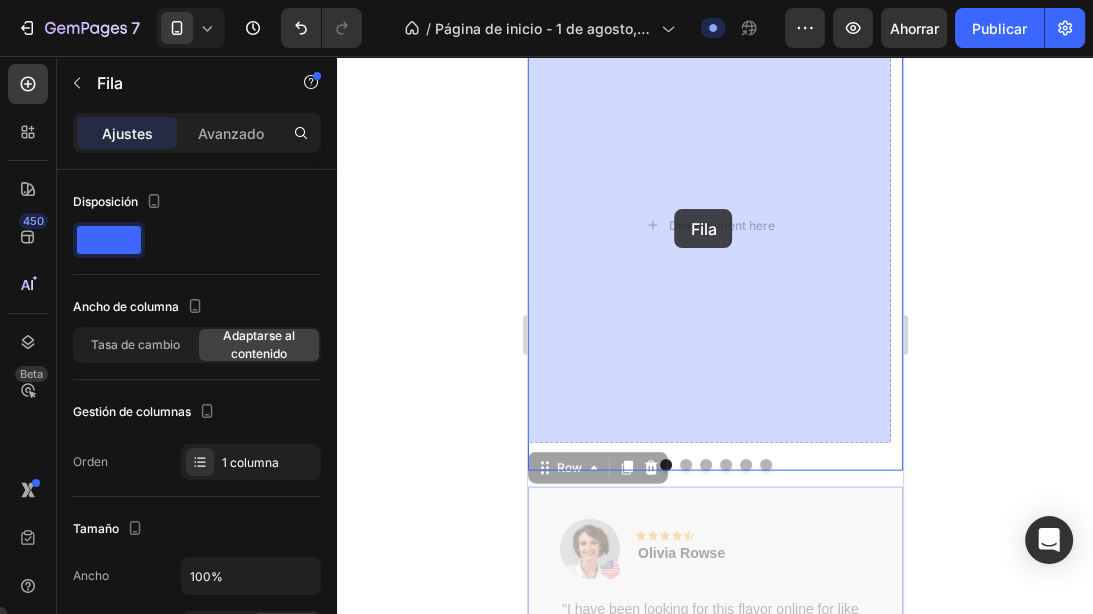 drag, startPoint x: 609, startPoint y: 315, endPoint x: 674, endPoint y: 209, distance: 124.34227 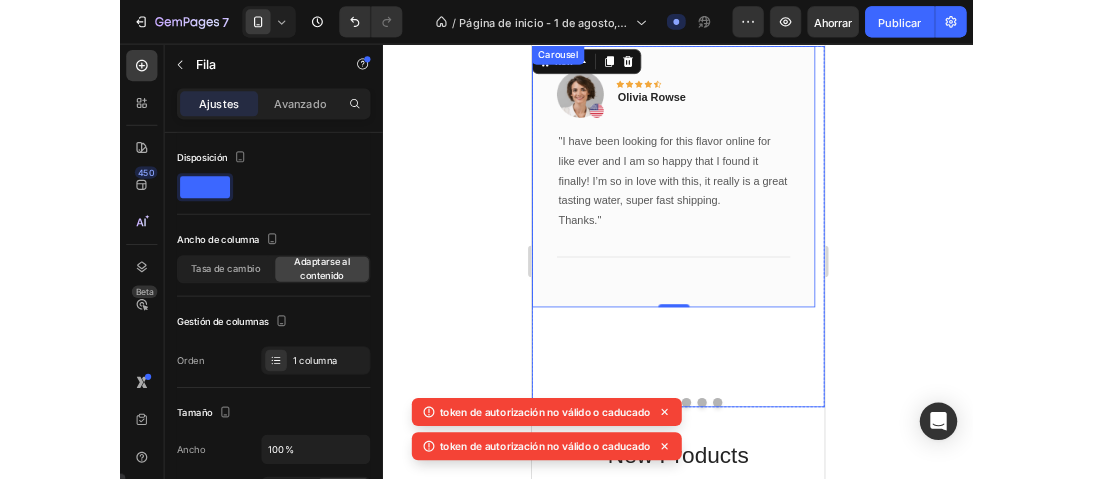 scroll, scrollTop: 3052, scrollLeft: 0, axis: vertical 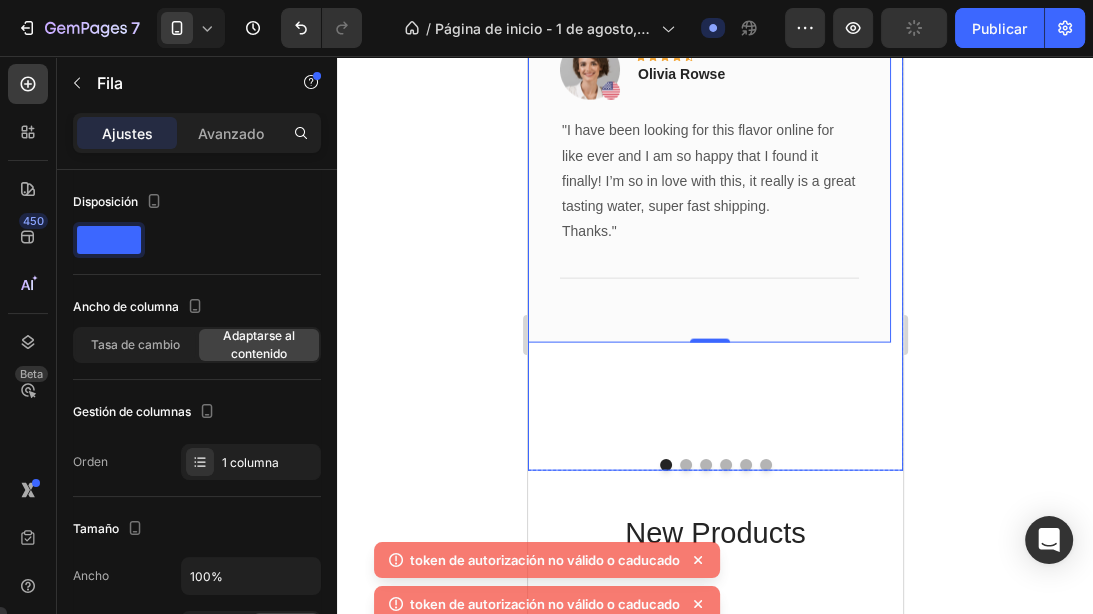 click at bounding box center [685, 465] 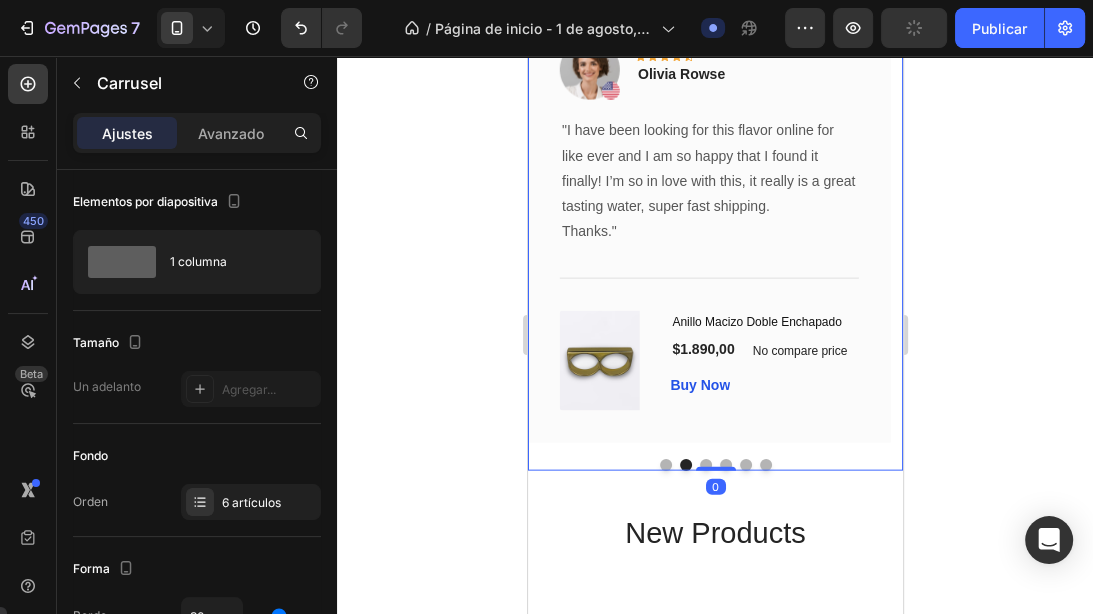 click at bounding box center (665, 465) 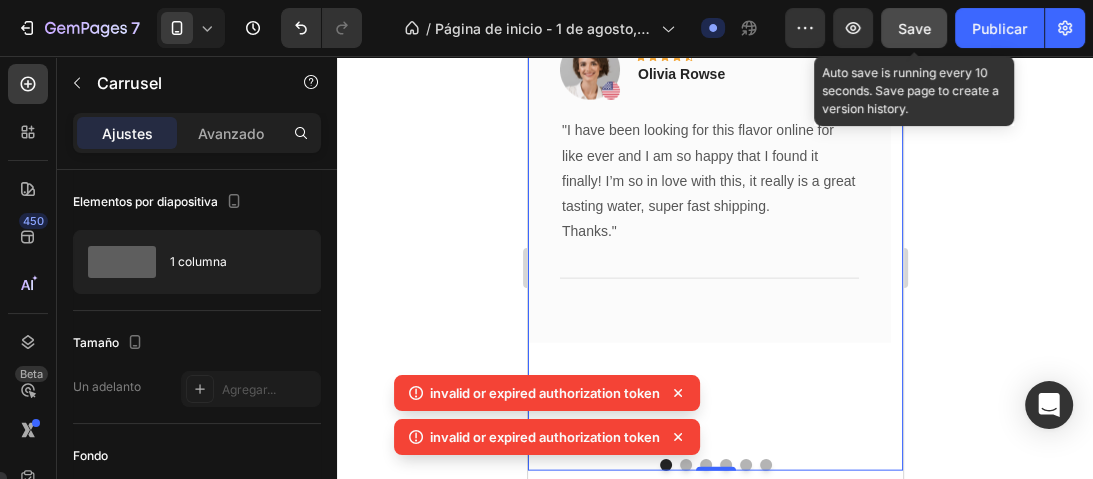 click on "Save" at bounding box center [914, 28] 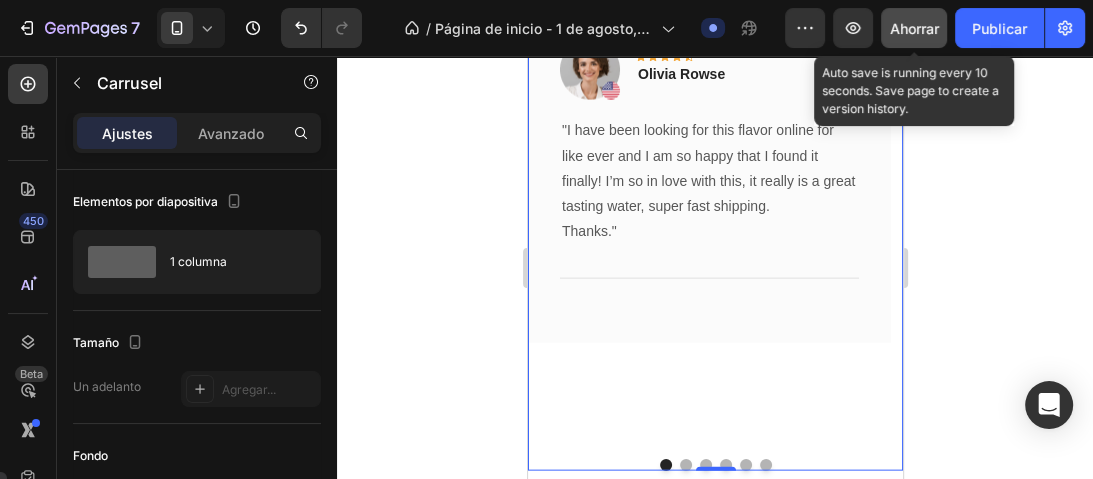 click on "Ahorrar" at bounding box center [914, 28] 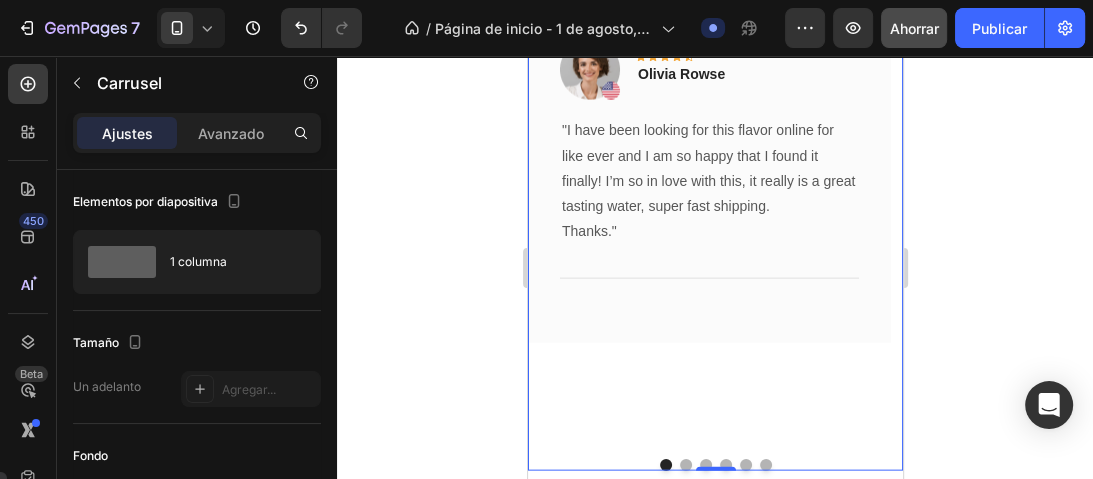 scroll, scrollTop: 2972, scrollLeft: 0, axis: vertical 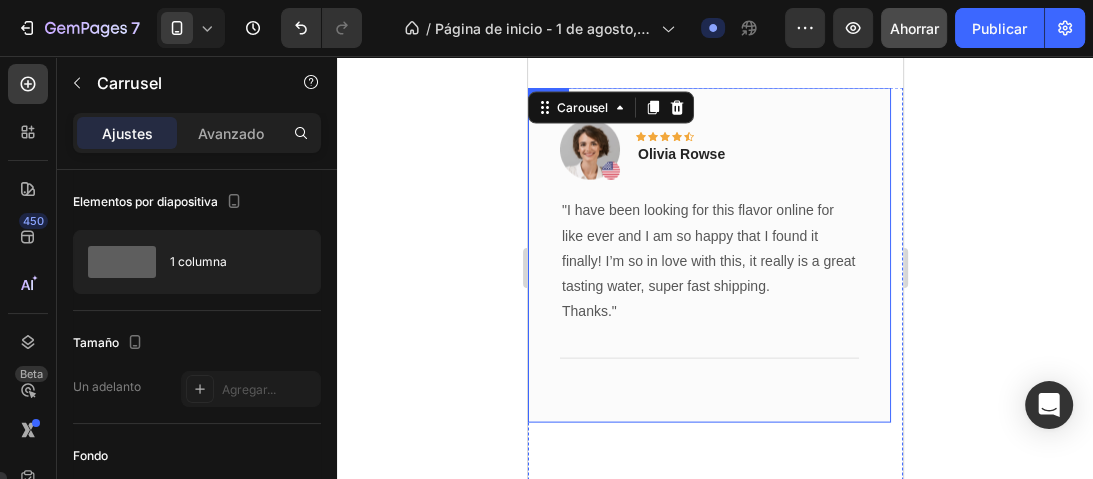 click on "Image
Icon
Icon
Icon
Icon
Icon Row Olivia Rowse Text block Row "I have been looking for this flavor online for like ever and I am so happy that I found it finally! I’m so in love with this, it really is a great tasting water, super fast shipping.  Thanks." Text block                Title Line Row" at bounding box center (708, 255) 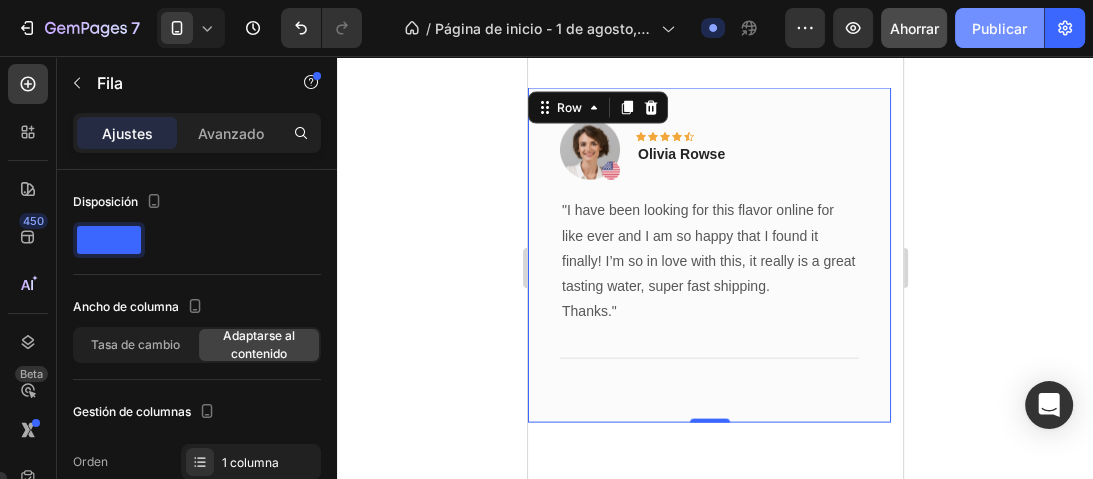 click on "Publicar" 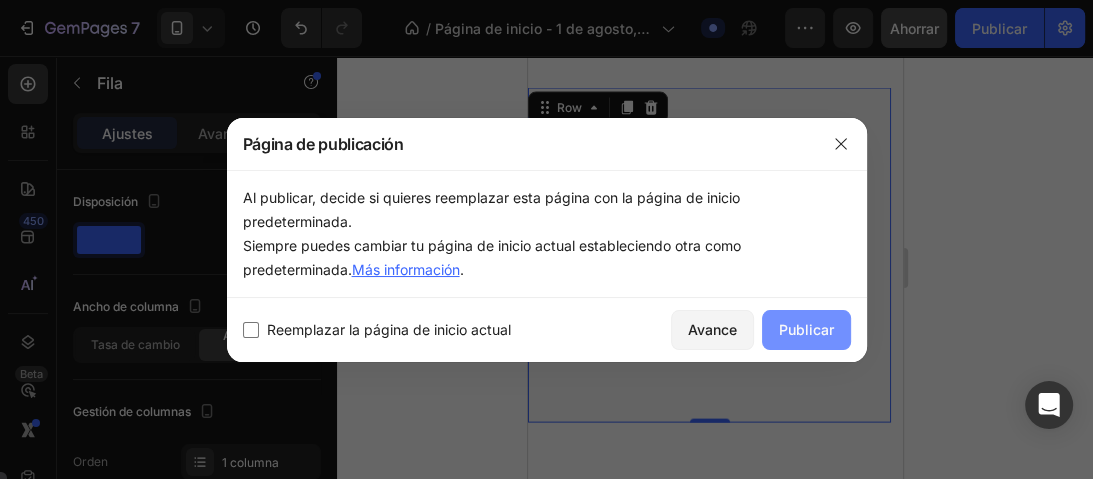 click on "Publicar" at bounding box center (806, 329) 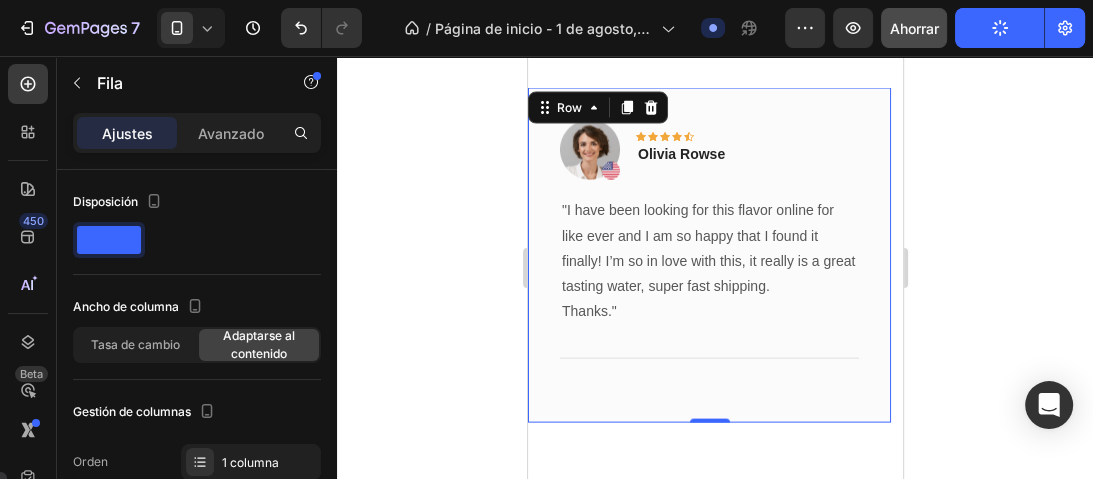 scroll, scrollTop: 2892, scrollLeft: 0, axis: vertical 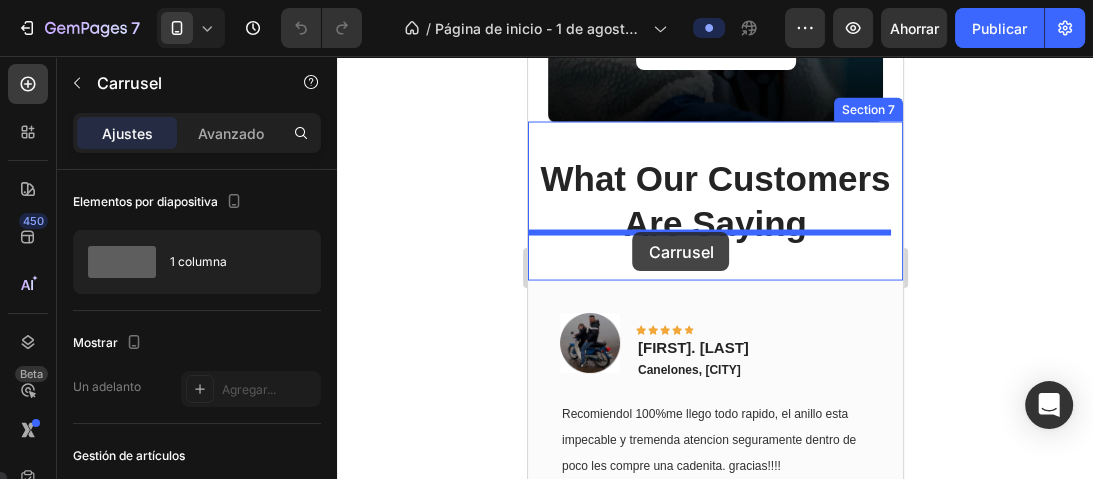 drag, startPoint x: 593, startPoint y: 151, endPoint x: 632, endPoint y: 232, distance: 89.89995 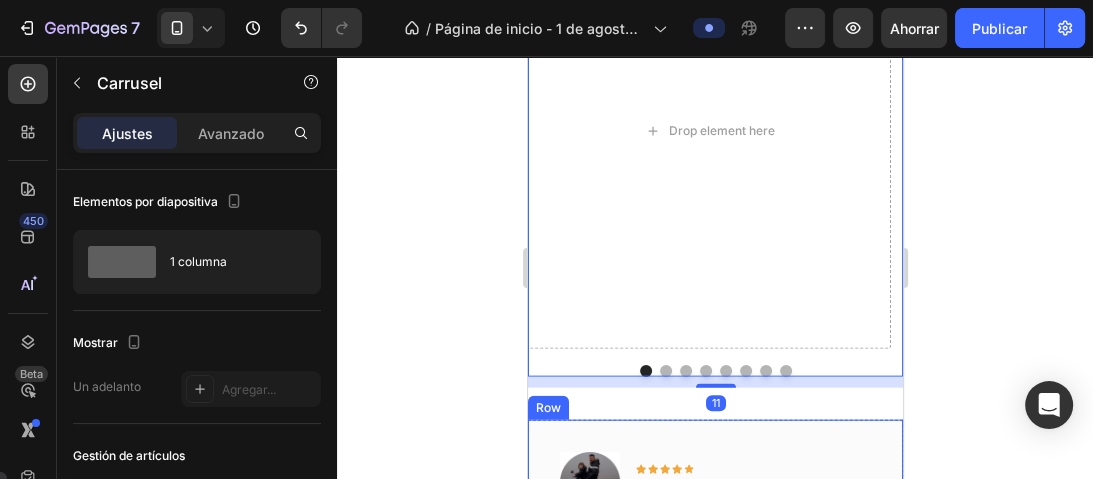 scroll, scrollTop: 3279, scrollLeft: 0, axis: vertical 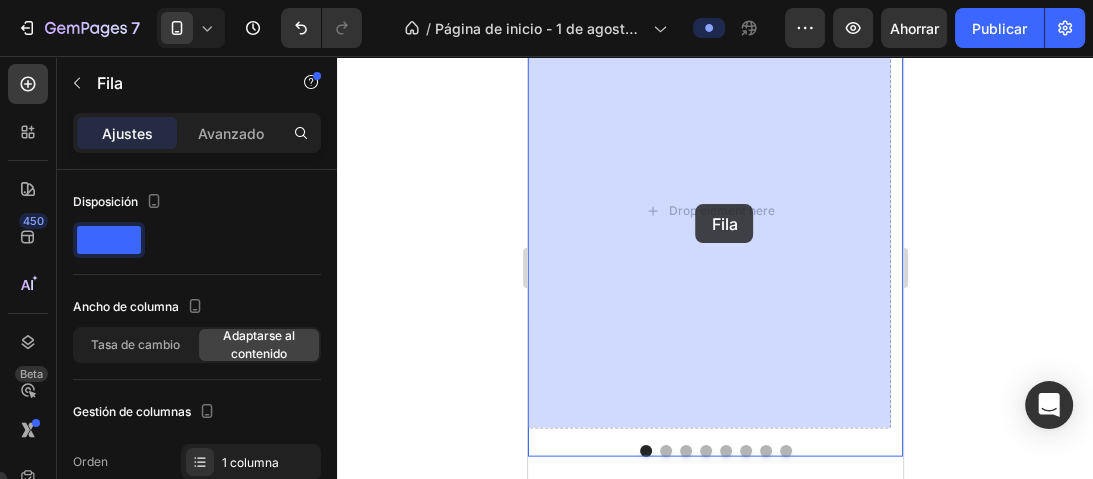 drag, startPoint x: 545, startPoint y: 244, endPoint x: 695, endPoint y: 204, distance: 155.24174 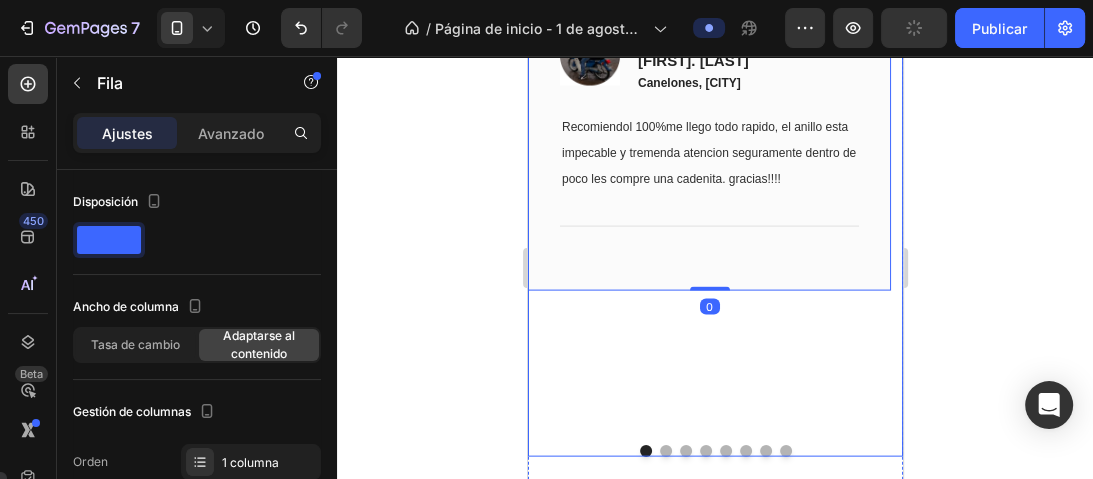 click on "Image
Icon
Icon
Icon
Icon
Icon Row Fabricio. G Canelones, Uruguay Text block Row Recomiendol 100%me llego todo rapido, el anillo esta impecable y tremenda atencion seguramente dentro de poco les compre una cadenita. gracias!!!! Text block                Title Line Row   0" at bounding box center (708, 211) 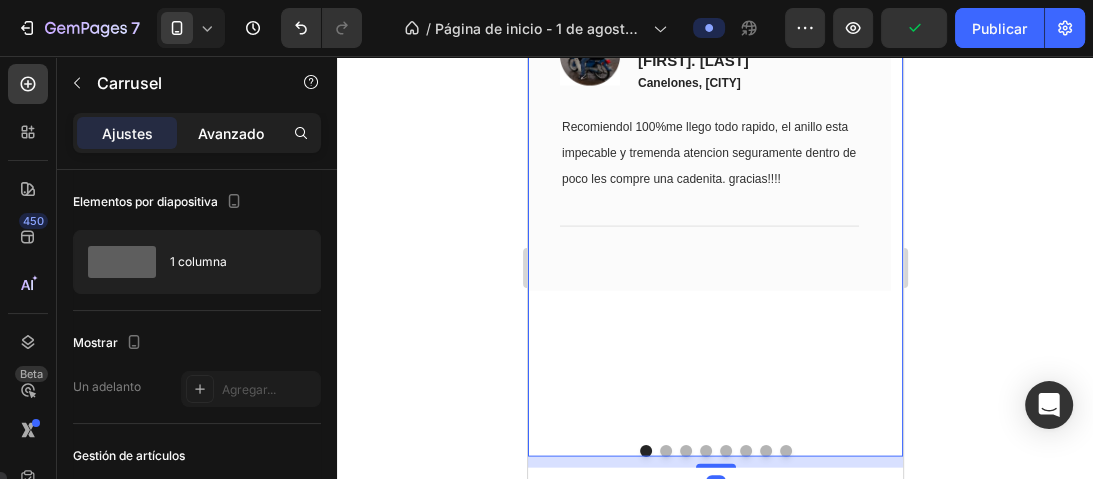 click on "Avanzado" at bounding box center [231, 133] 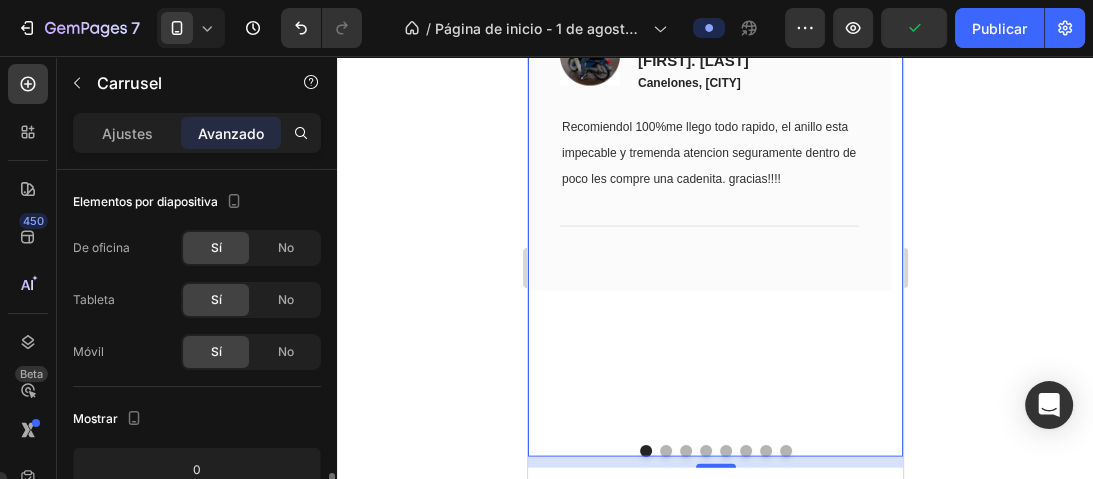 scroll, scrollTop: 240, scrollLeft: 0, axis: vertical 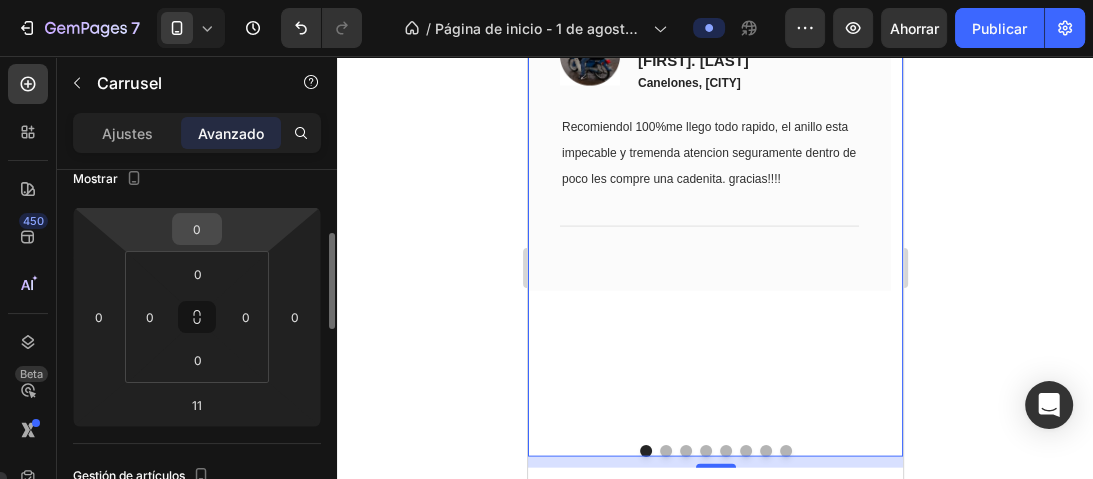 click on "0" at bounding box center [197, 229] 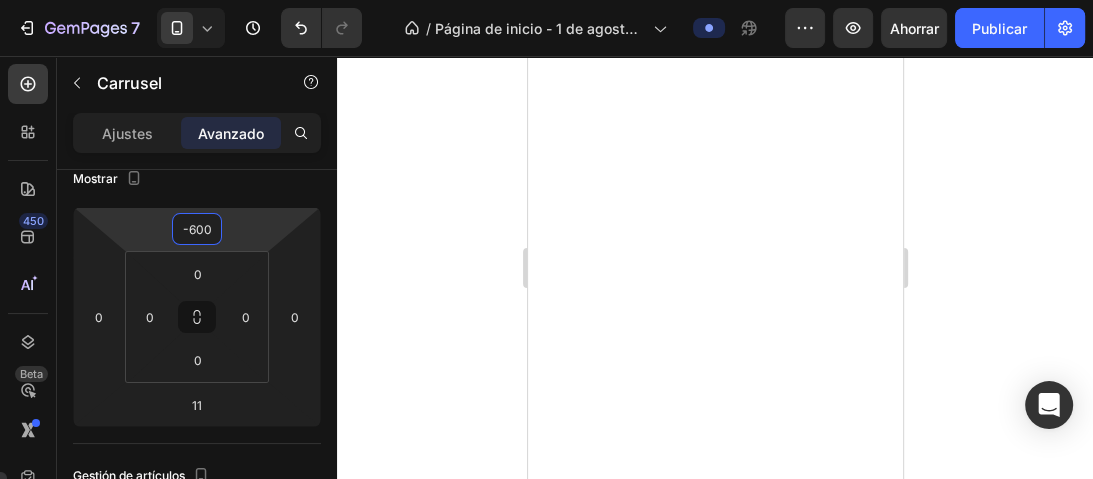 type on "-60" 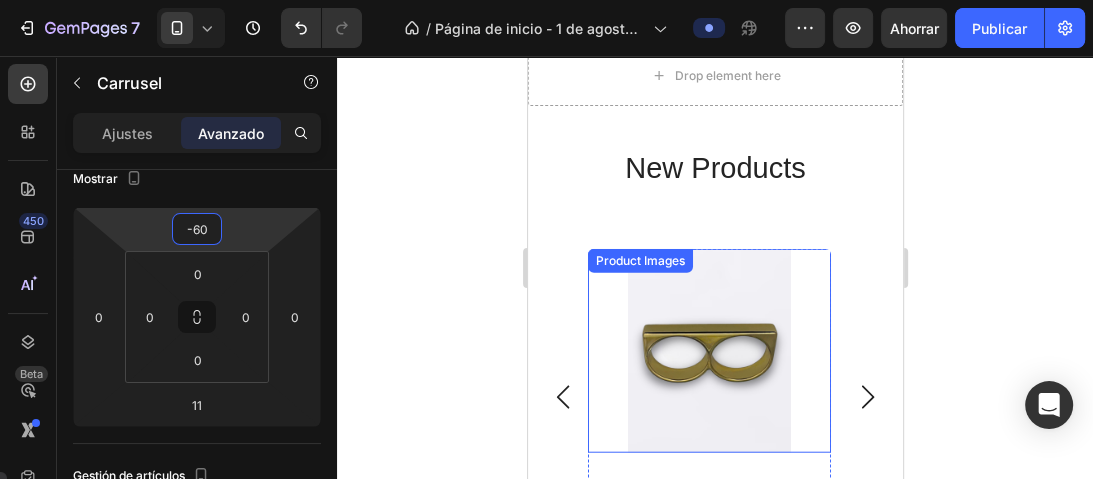 scroll, scrollTop: 3132, scrollLeft: 0, axis: vertical 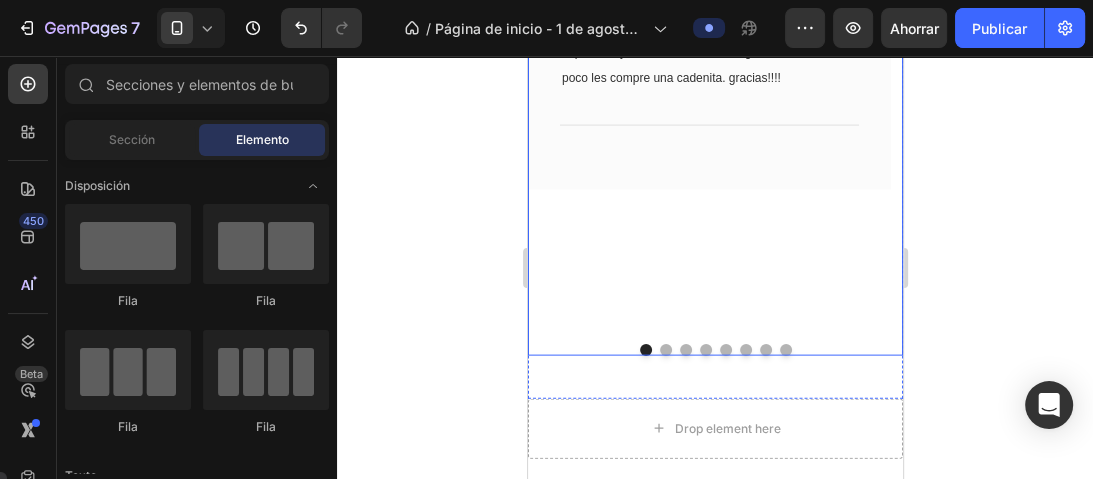 click at bounding box center [665, 350] 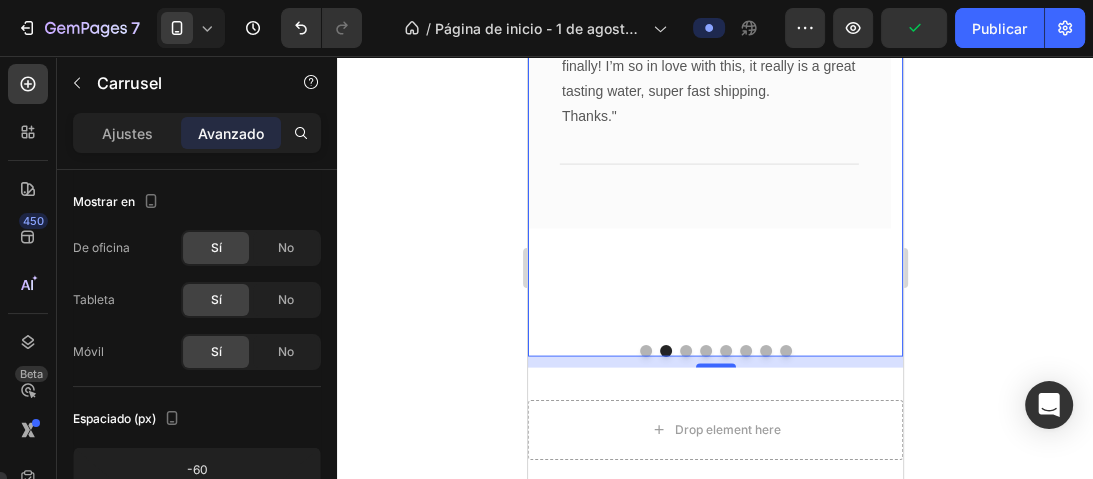 scroll, scrollTop: 3080, scrollLeft: 0, axis: vertical 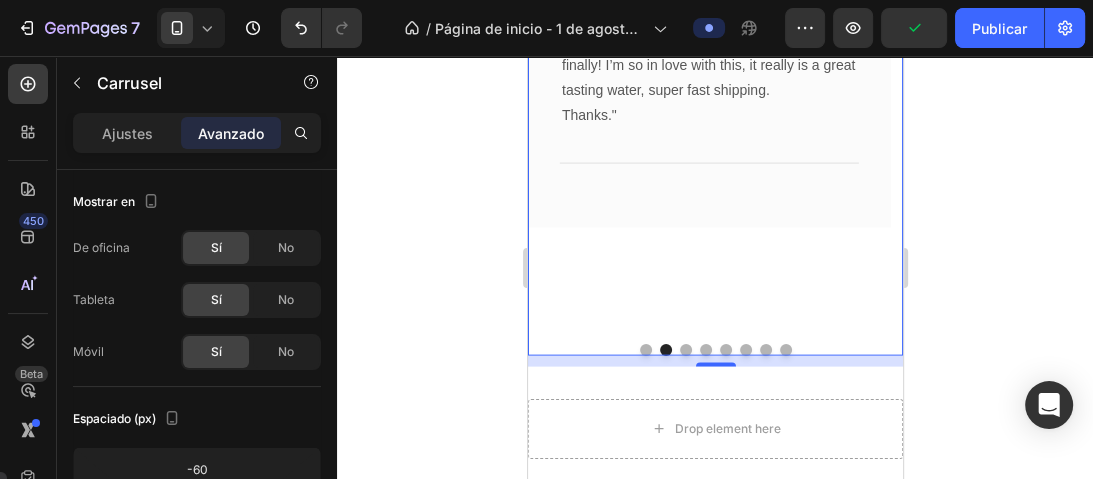 click at bounding box center (705, 350) 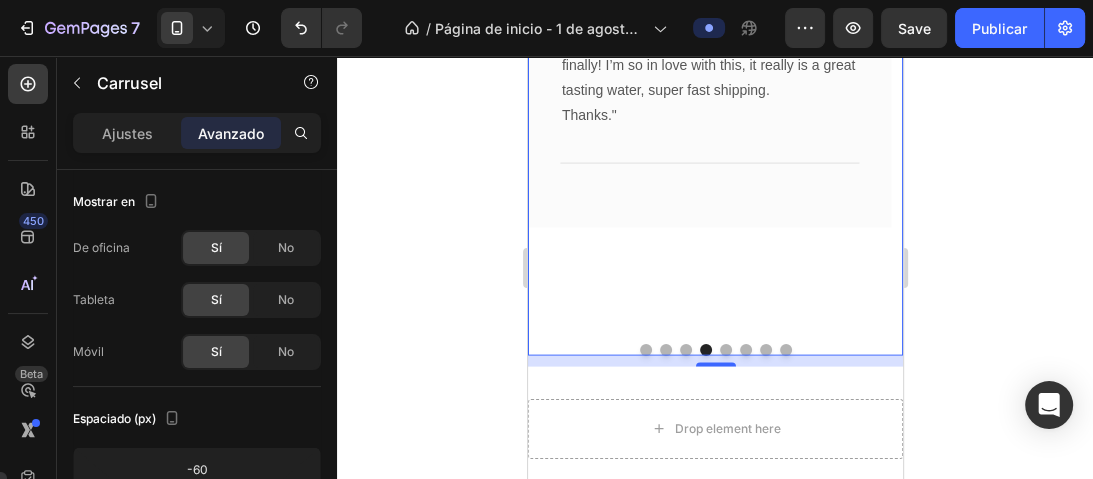 scroll, scrollTop: 3000, scrollLeft: 0, axis: vertical 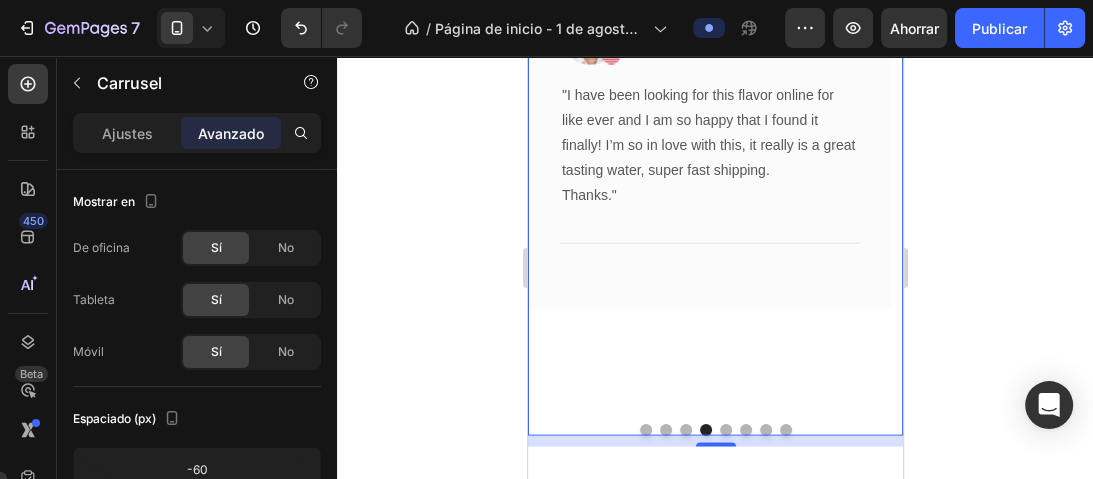 click at bounding box center (714, 430) 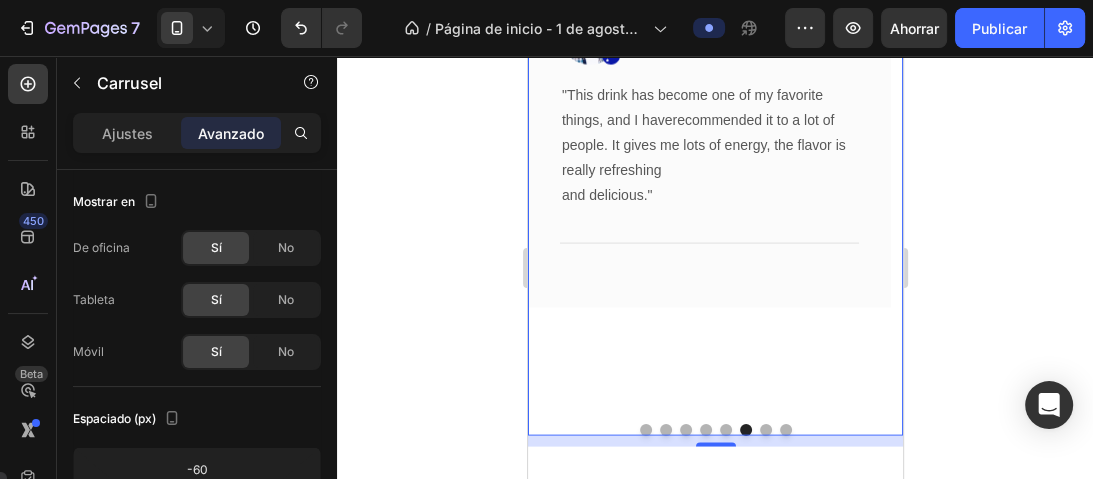 click at bounding box center (725, 430) 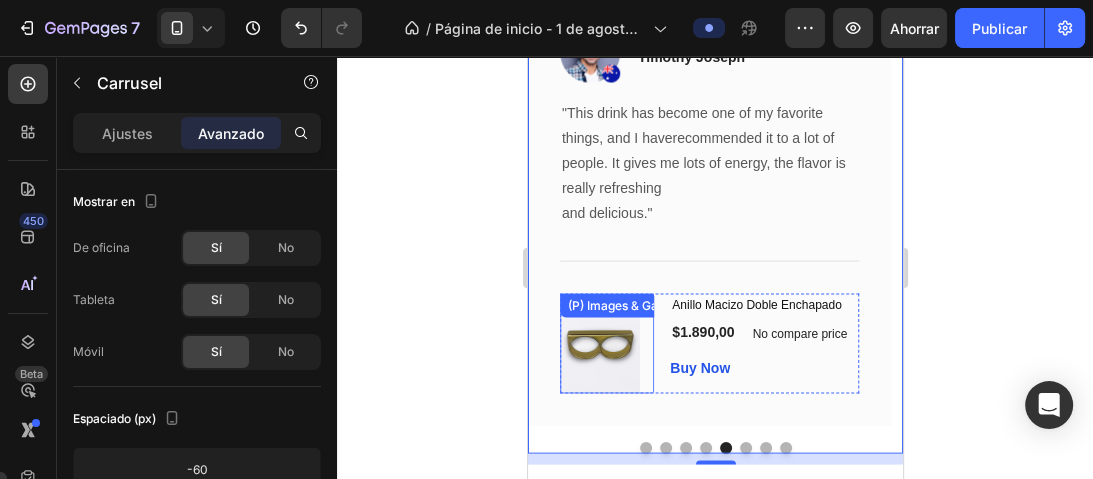 scroll, scrollTop: 3000, scrollLeft: 0, axis: vertical 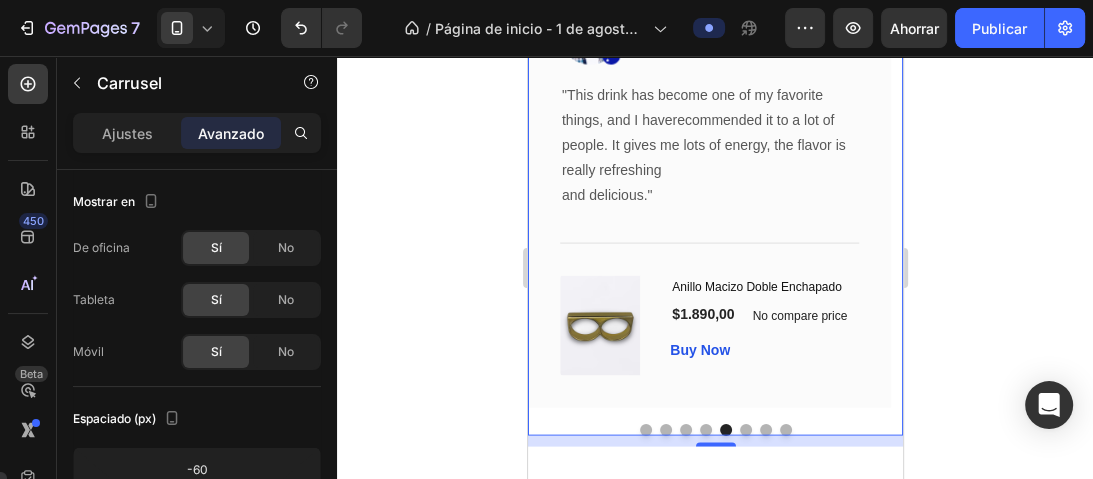 click at bounding box center (645, 430) 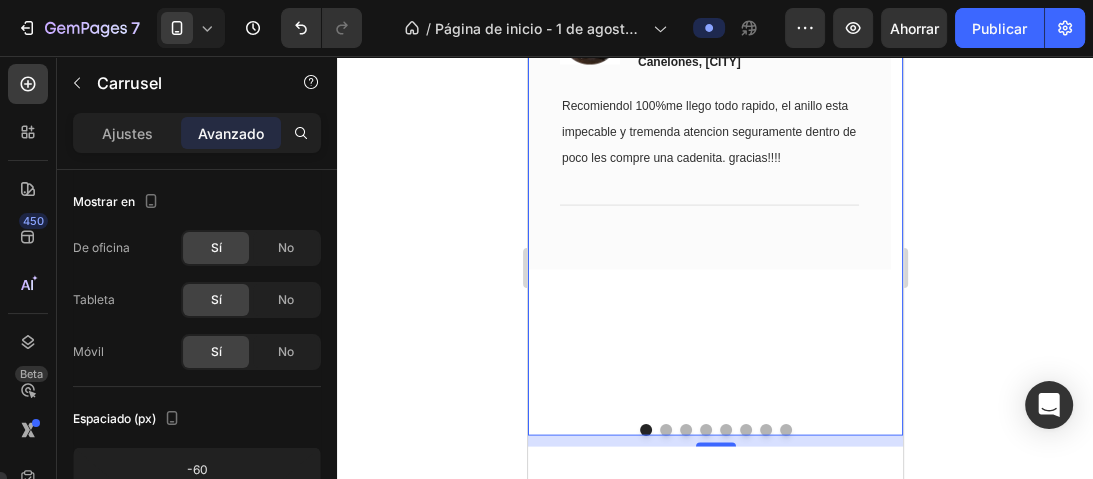 click at bounding box center [665, 430] 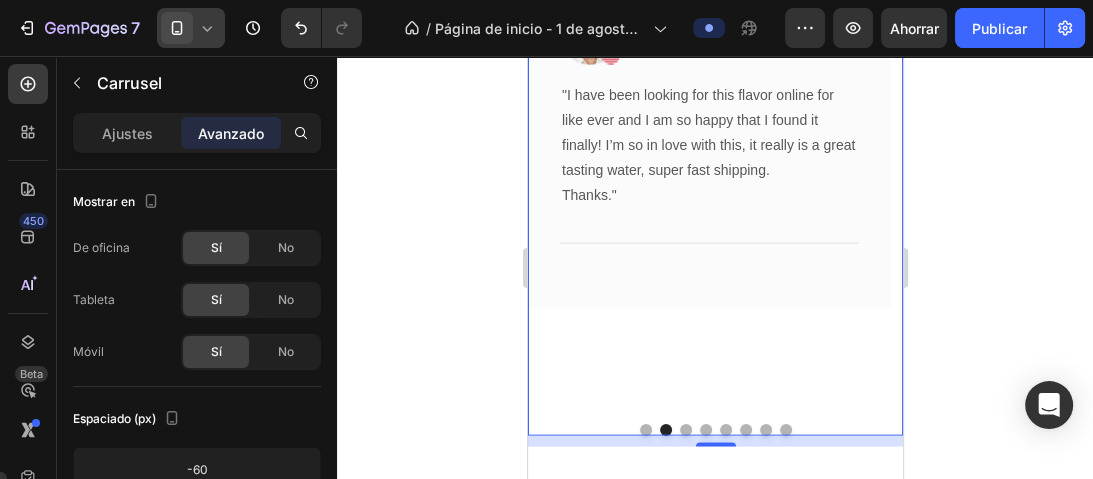 click 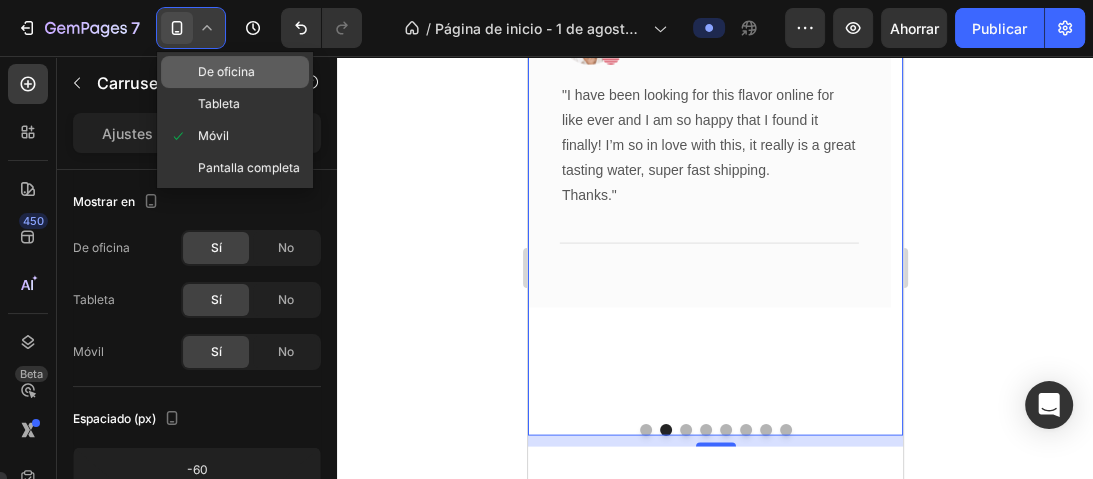 click on "De oficina" at bounding box center (226, 71) 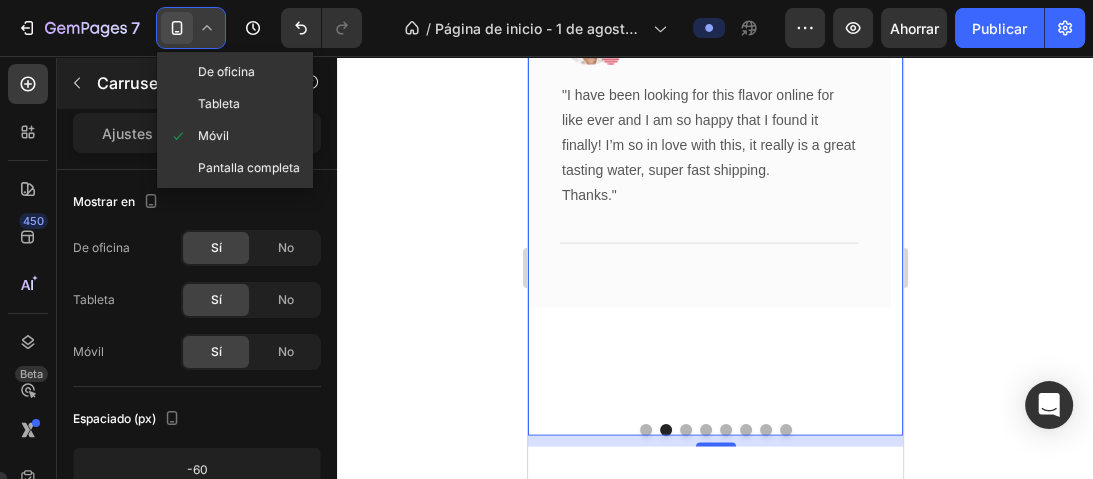 type on "0" 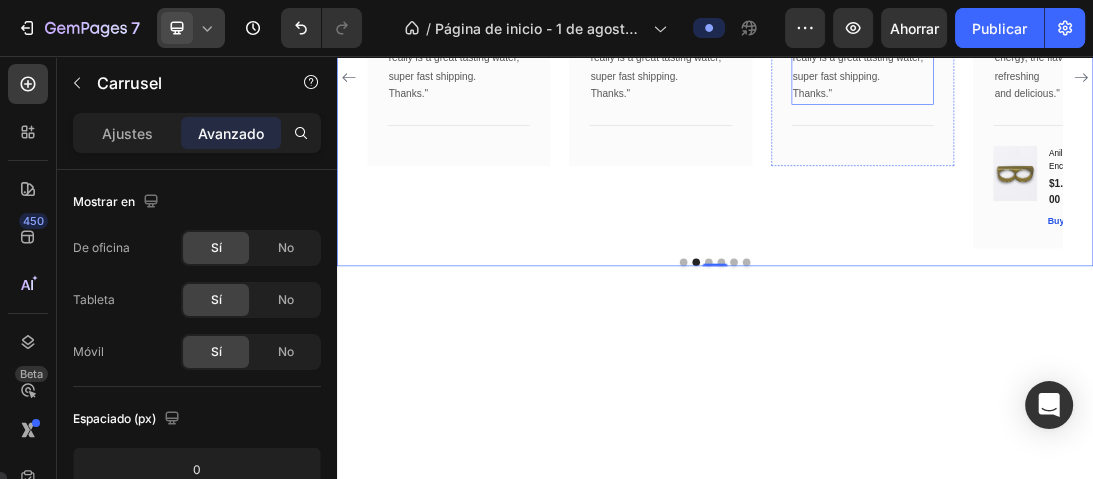 scroll, scrollTop: 2693, scrollLeft: 0, axis: vertical 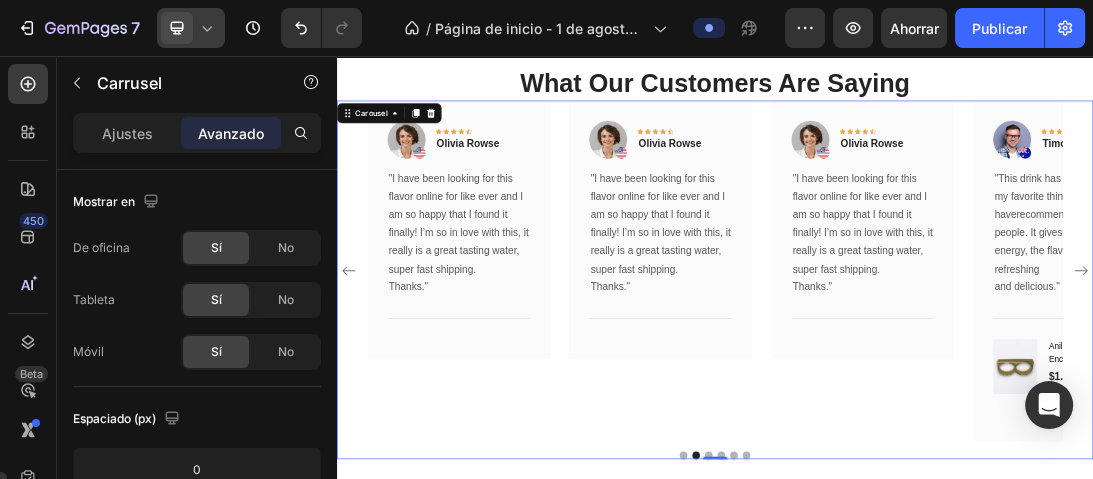 click at bounding box center (927, 690) 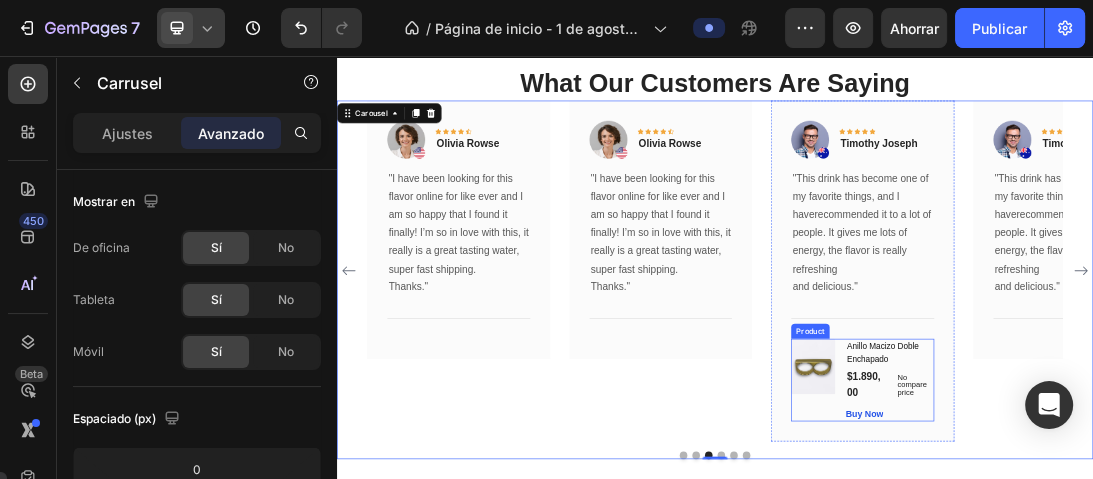 click on "Anillo Macizo Doble Enchapado (P) Title $1.890,00 (P) Price (P) Price No compare price (P) Price Row Buy Now (P) Cart Button" at bounding box center [1214, 570] 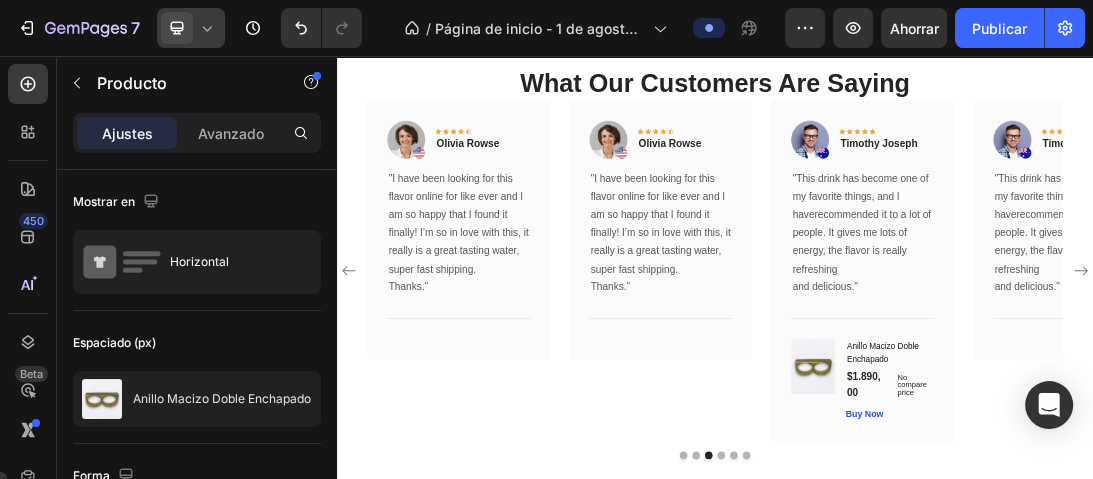 click on "(P) Images & Gallery" at bounding box center (1093, 570) 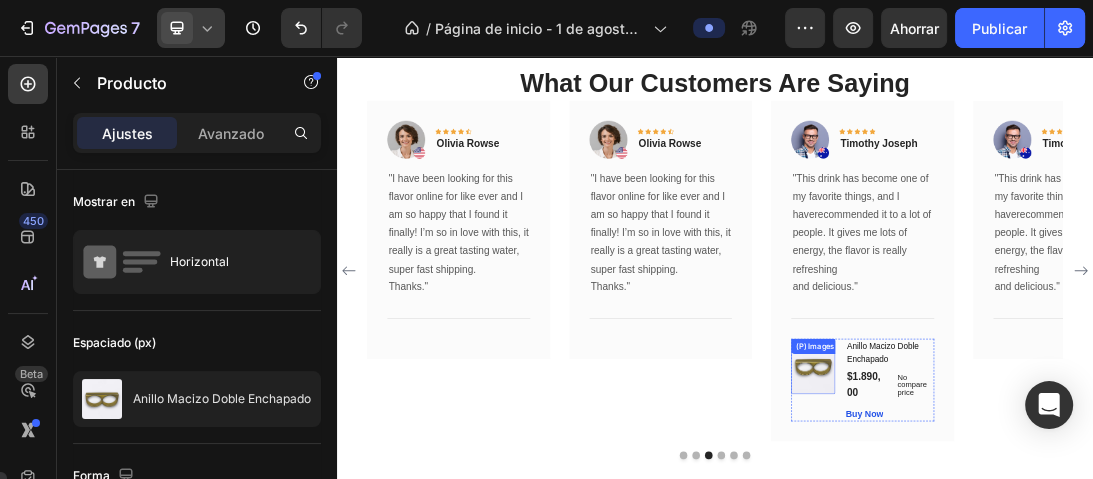 click at bounding box center [1093, 549] 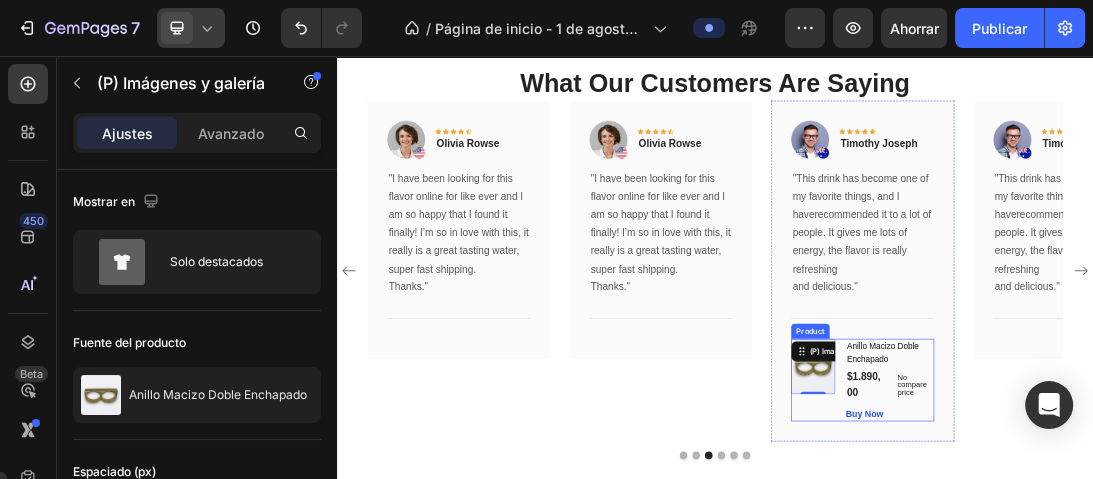 click on "Image
Icon
Icon
Icon
Icon
Icon Row Timothy Joseph Text block Row "This drink has become one of my favorite things, and I haverecommended it to a lot of people. It gives me lots of energy, the flavor is really refreshing  and delicious." Text block                Title Line (P) Images & Gallery   0 Anillo Macizo Doble Enchapado (P) Title $1.890,00 (P) Price (P) Price No compare price (P) Price Row Buy Now (P) Cart Button Product Row" at bounding box center [1171, 398] 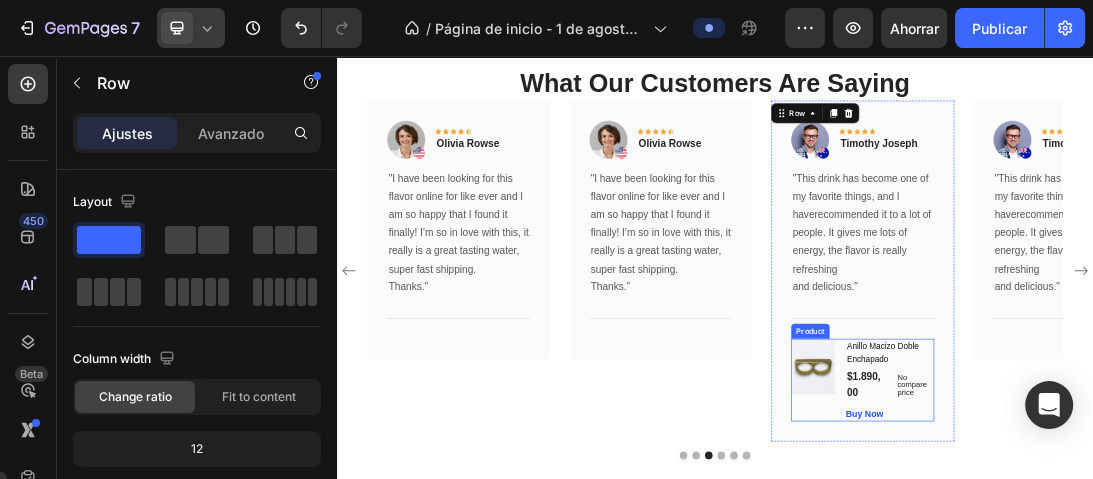 click on "(P) Images & Gallery" at bounding box center [1093, 570] 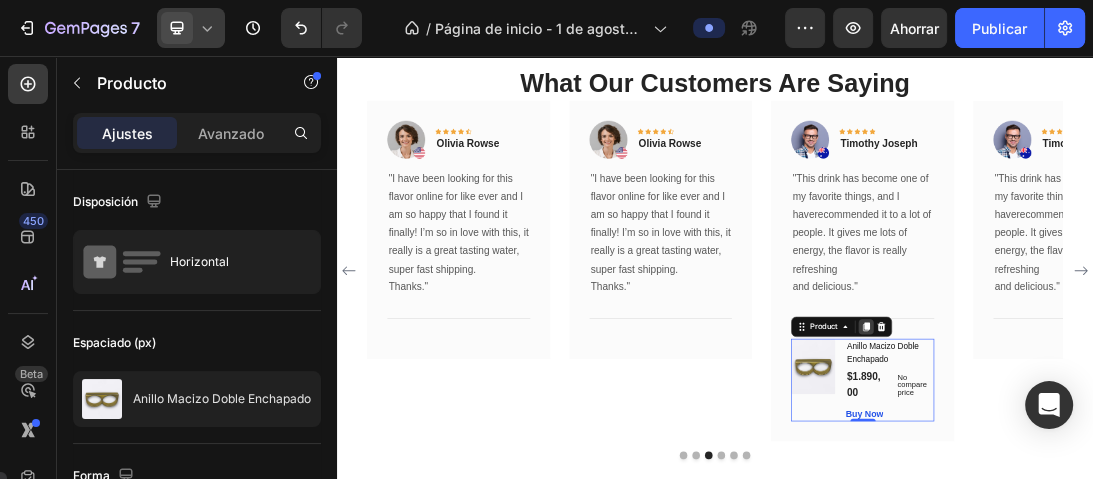 click 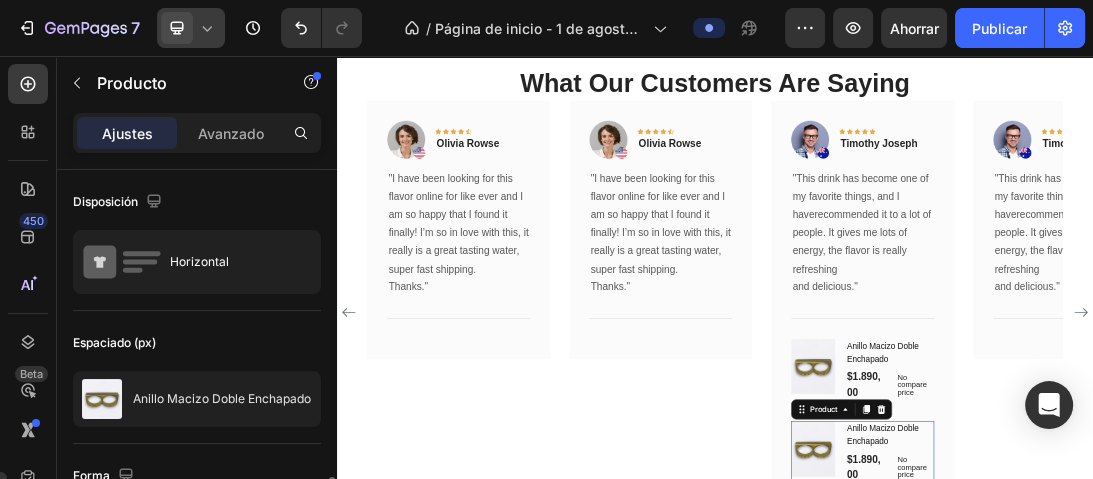 scroll, scrollTop: 240, scrollLeft: 0, axis: vertical 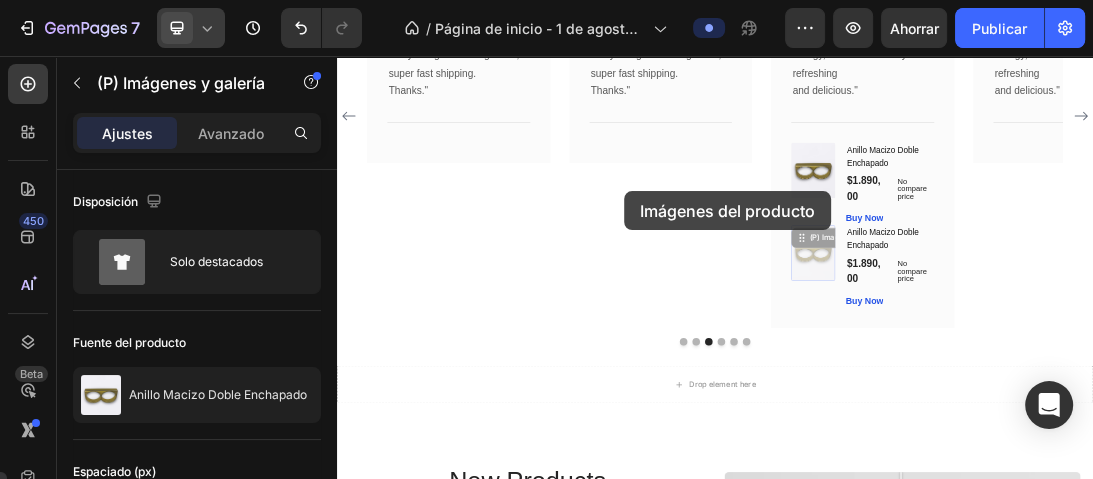 drag, startPoint x: 1102, startPoint y: 655, endPoint x: 793, endPoint y: 271, distance: 492.88638 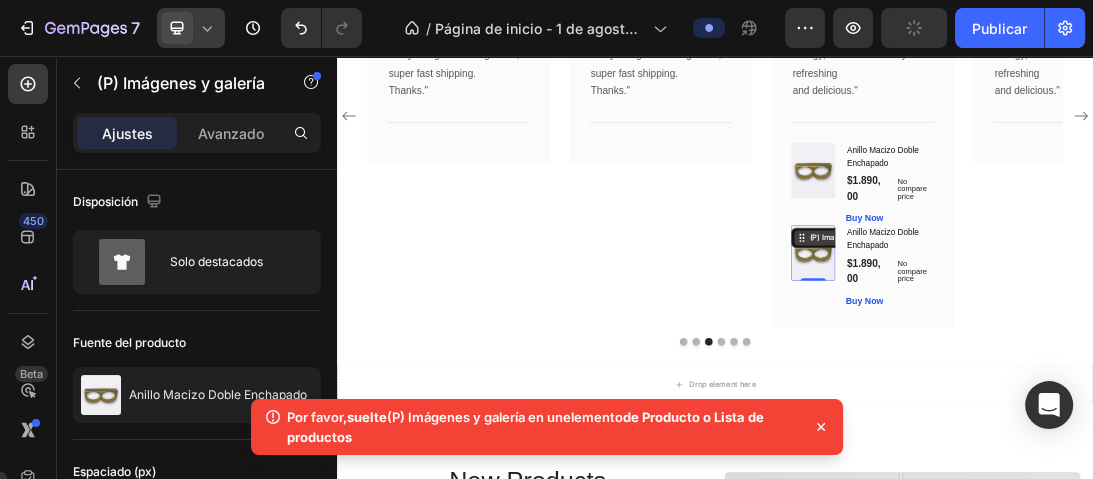scroll, scrollTop: 2925, scrollLeft: 0, axis: vertical 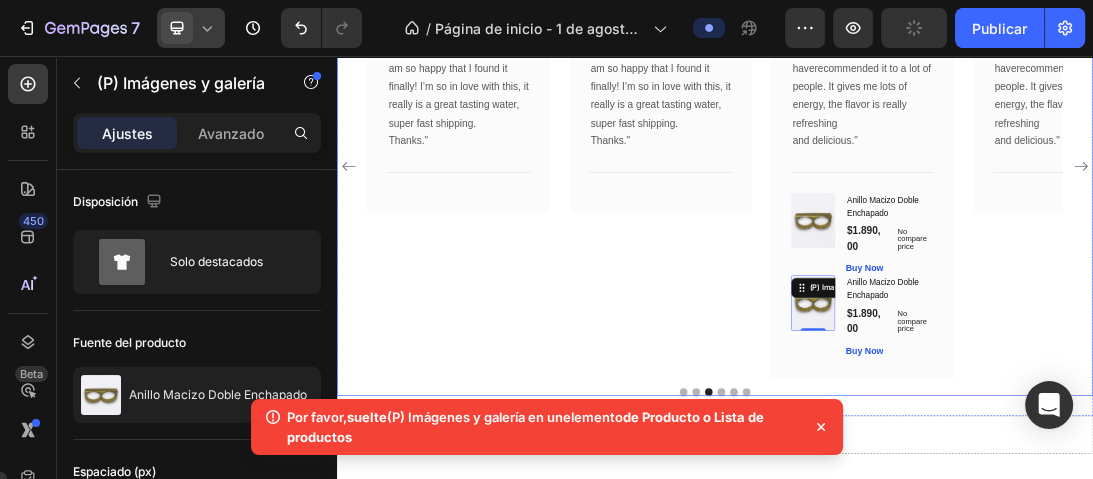 click on "Image
Icon
Icon
Icon
Icon
Icon Row Timothy Joseph Text block Row "This drink has become one of my favorite things, and I haverecommended it to a lot of people. It gives me lots of energy, the flavor is really refreshing  and delicious." Text block                Title Line Row" at bounding box center [1492, 231] 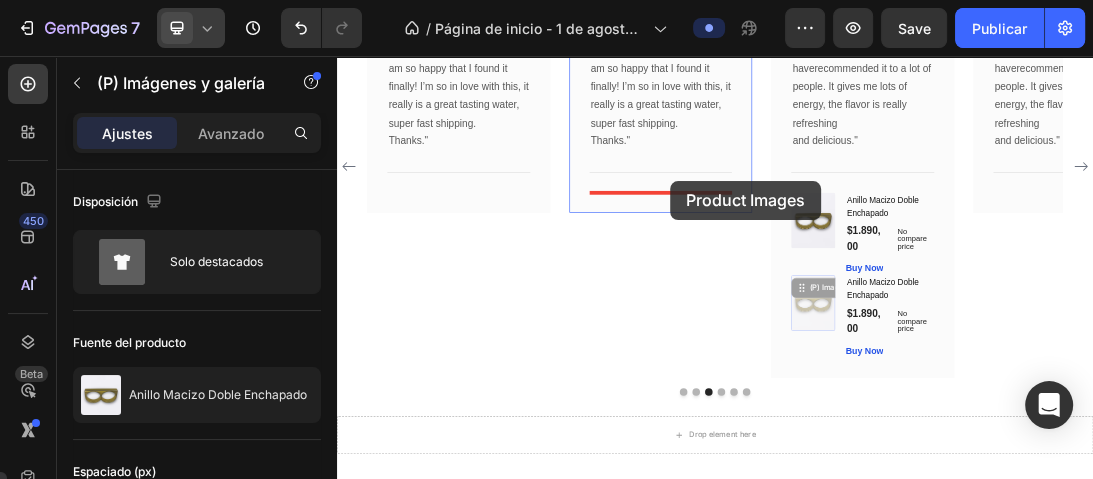 drag, startPoint x: 943, startPoint y: 330, endPoint x: 861, endPoint y: 268, distance: 102.80078 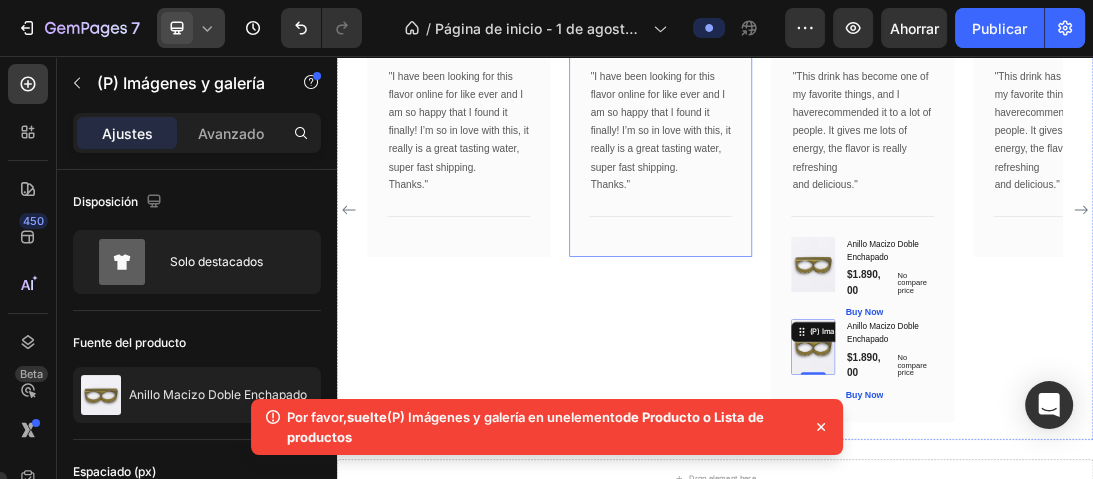 scroll, scrollTop: 2845, scrollLeft: 0, axis: vertical 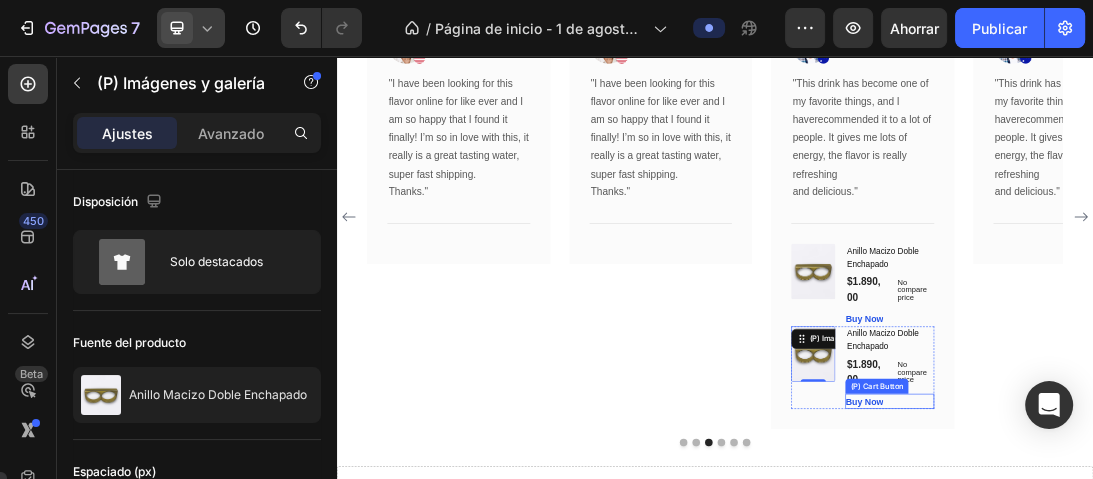 click on "Buy Now (P) Cart Button" at bounding box center [1214, 603] 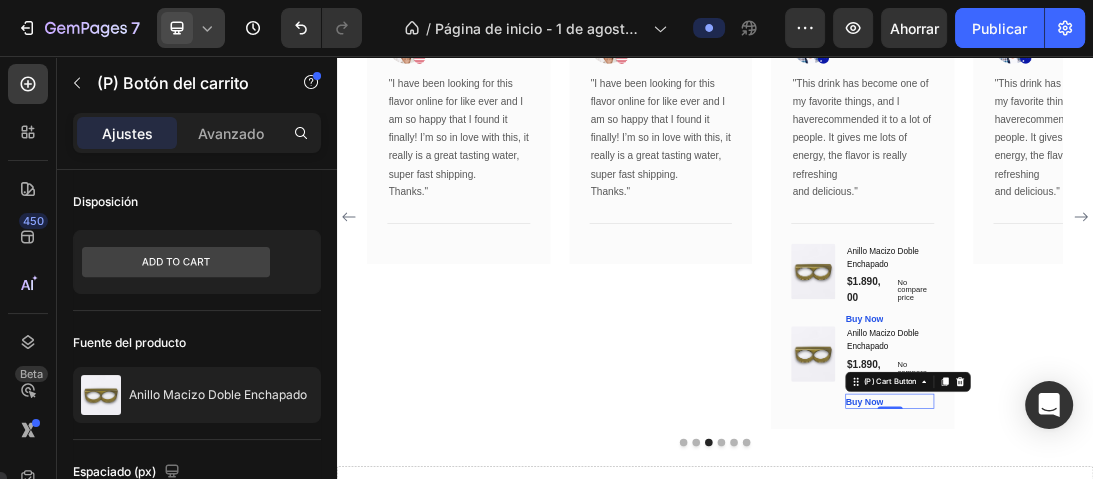 drag, startPoint x: 1324, startPoint y: 580, endPoint x: 1268, endPoint y: 553, distance: 62.169125 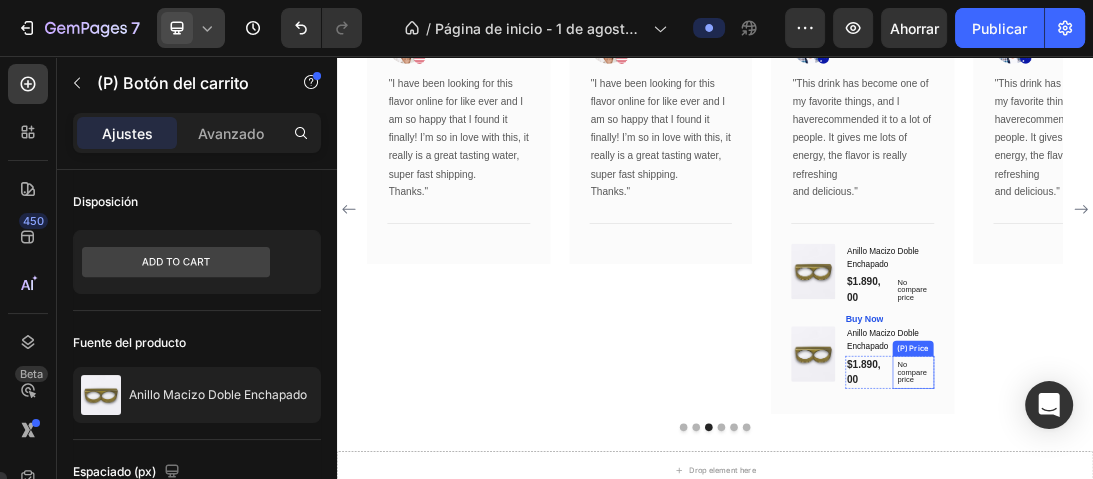 scroll, scrollTop: 2833, scrollLeft: 0, axis: vertical 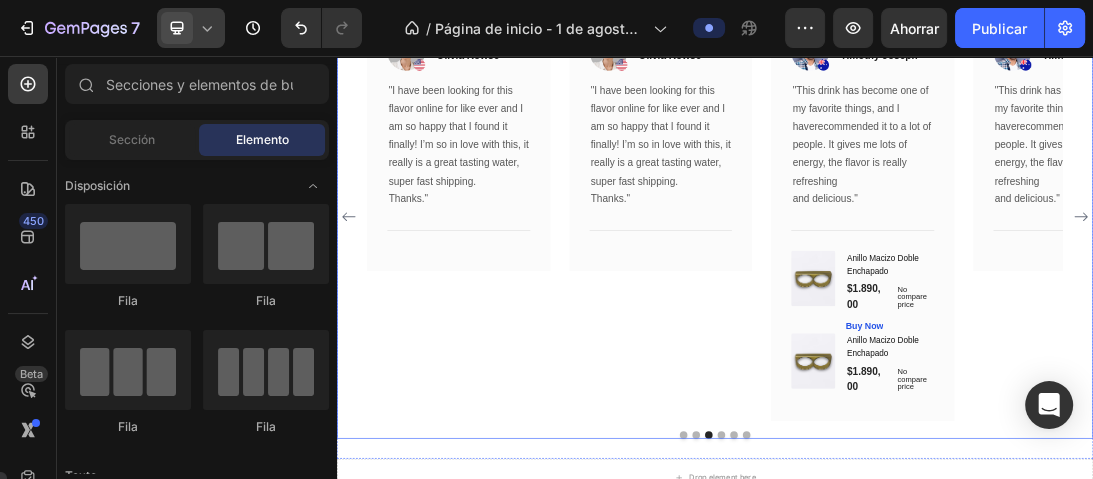click at bounding box center [947, 657] 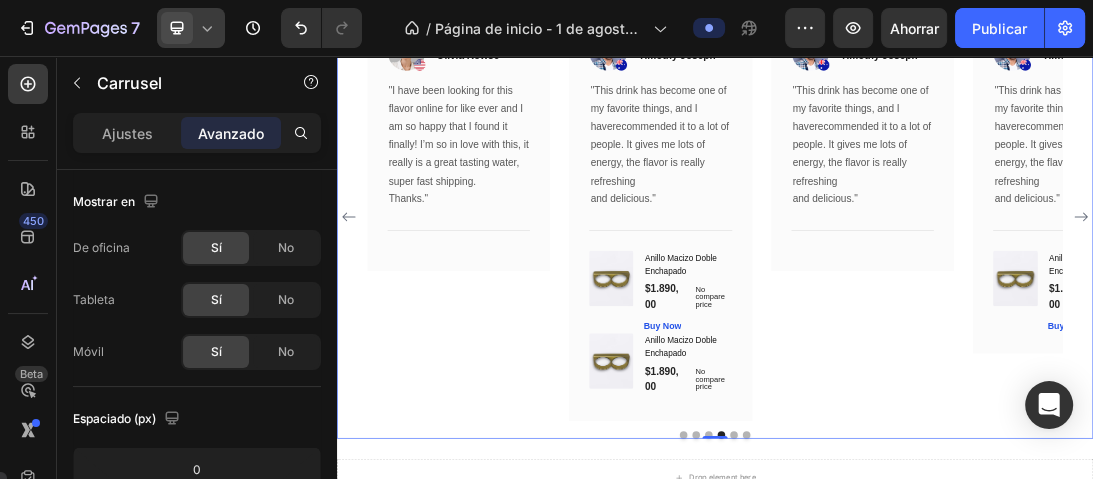click at bounding box center (967, 657) 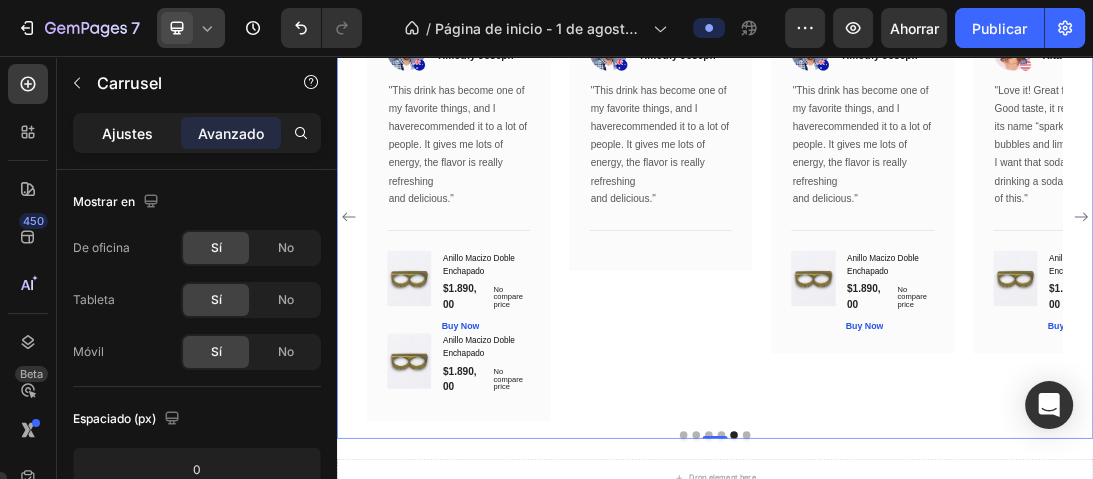 click on "Ajustes" at bounding box center [127, 133] 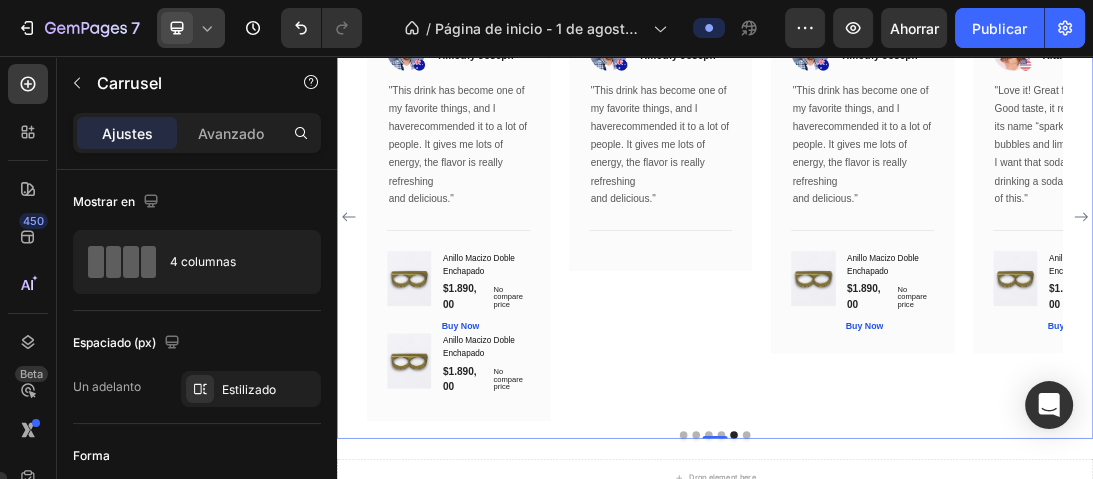 click on "Image
Icon
Icon
Icon
Icon
Icon Row Timothy Joseph Text block Row "This drink has become one of my favorite things, and I haverecommended it to a lot of people. It gives me lots of energy, the flavor is really refreshing  and delicious." Text block                Title Line Row" at bounding box center (851, 311) 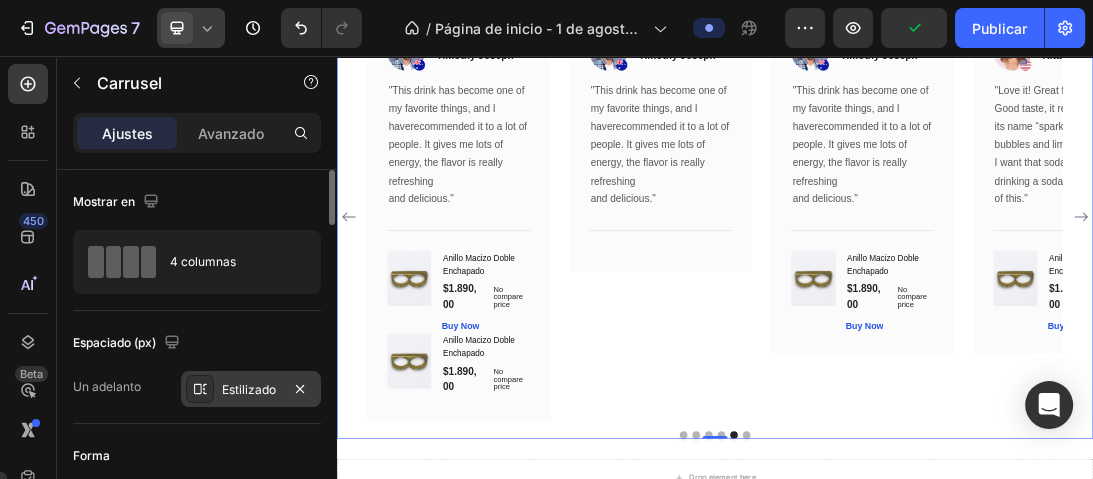 scroll, scrollTop: 160, scrollLeft: 0, axis: vertical 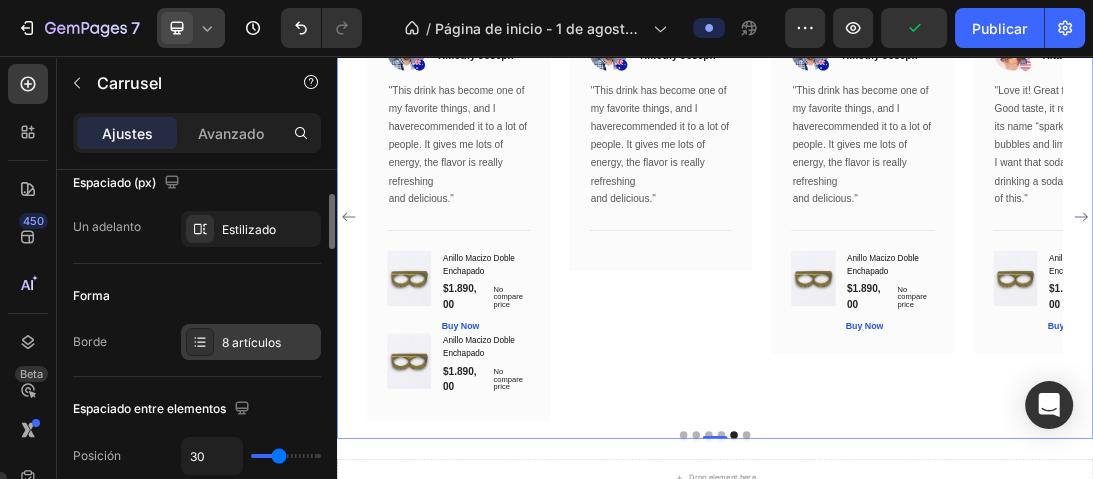 click on "8 artículos" at bounding box center (251, 342) 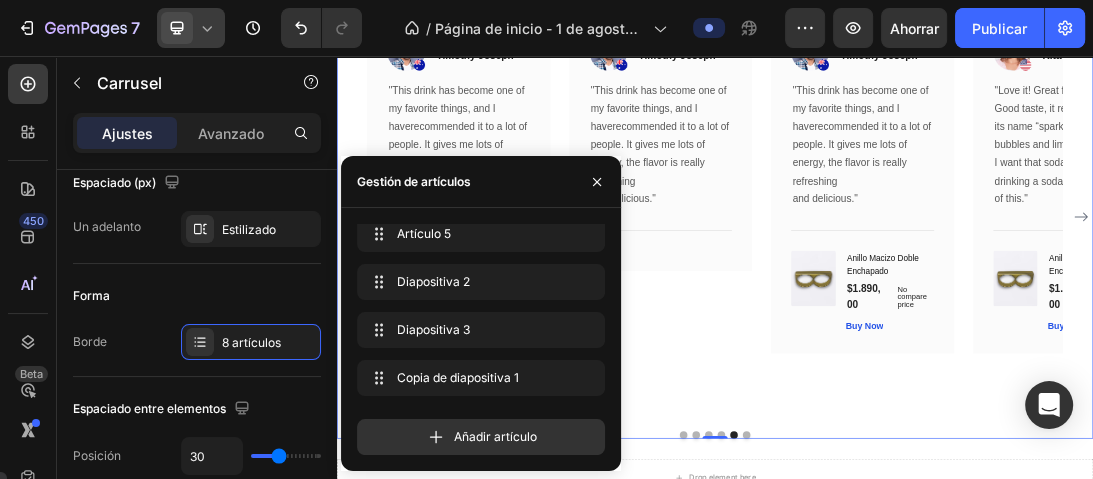scroll, scrollTop: 0, scrollLeft: 0, axis: both 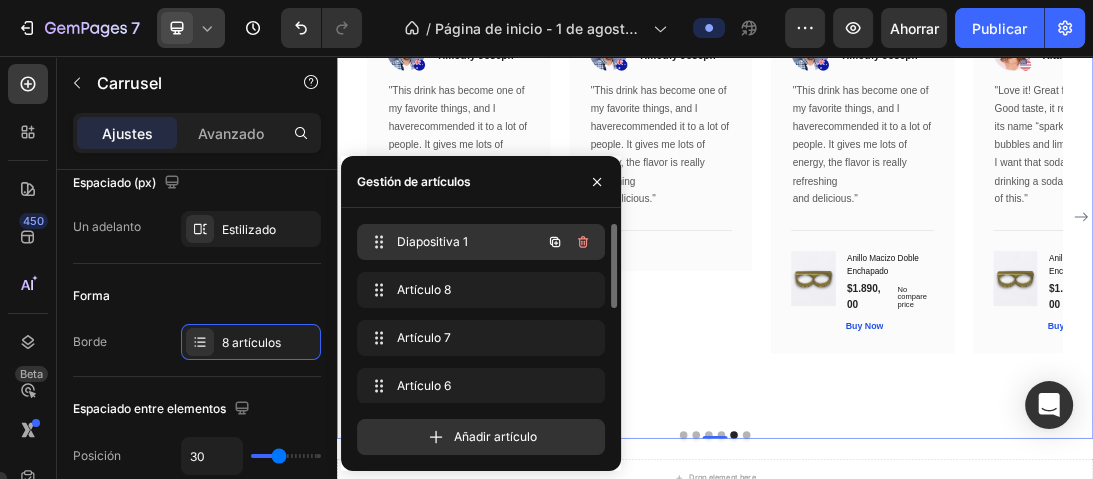 click 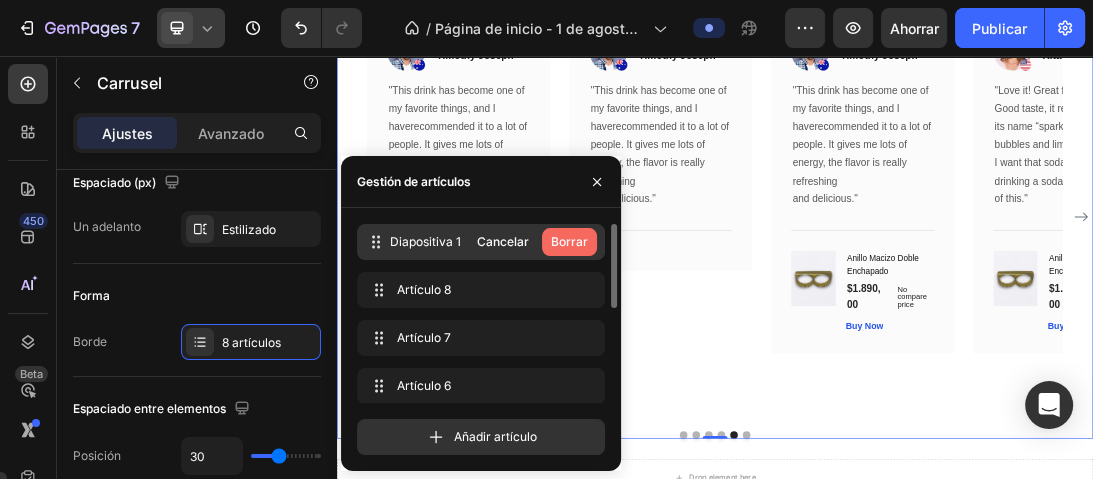 click on "Borrar" at bounding box center (569, 241) 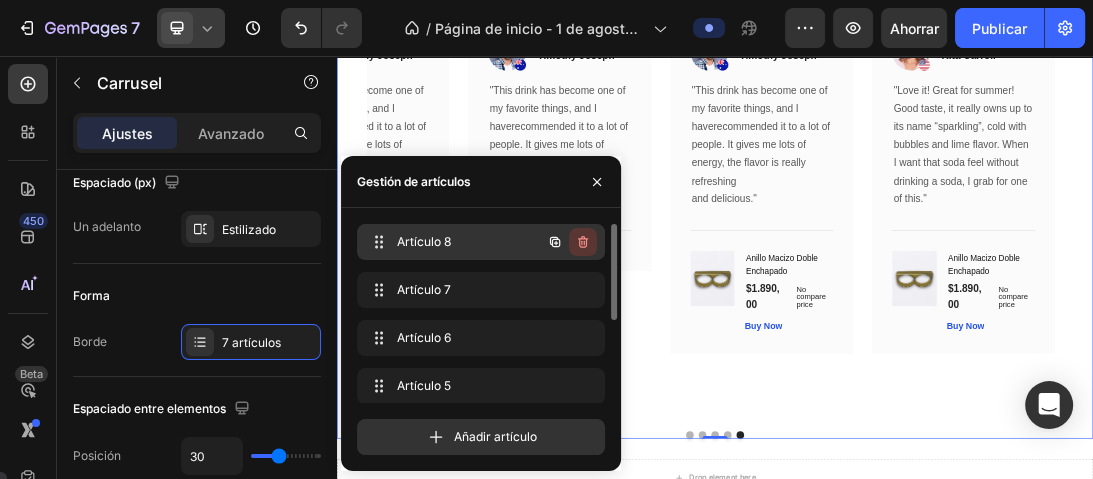 click 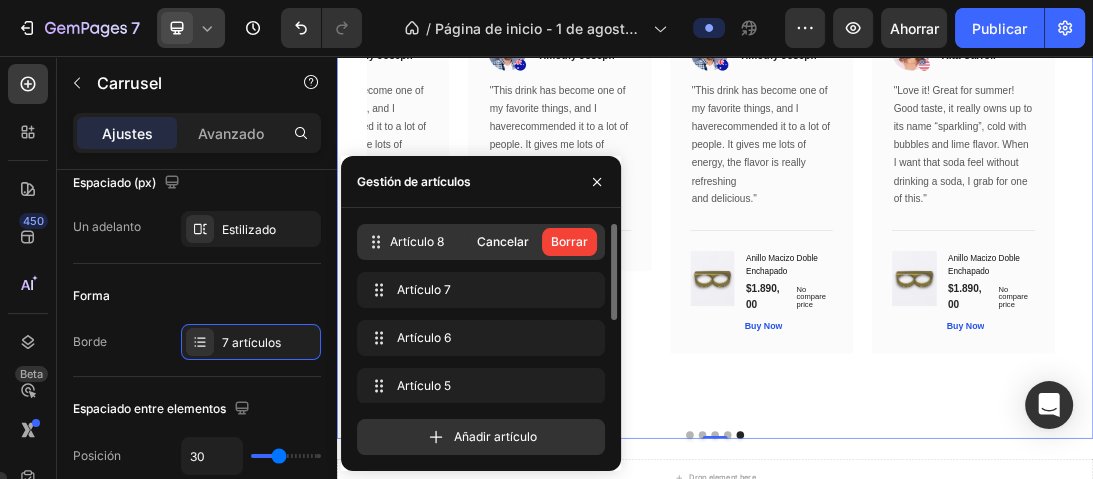 click on "Borrar" at bounding box center (569, 241) 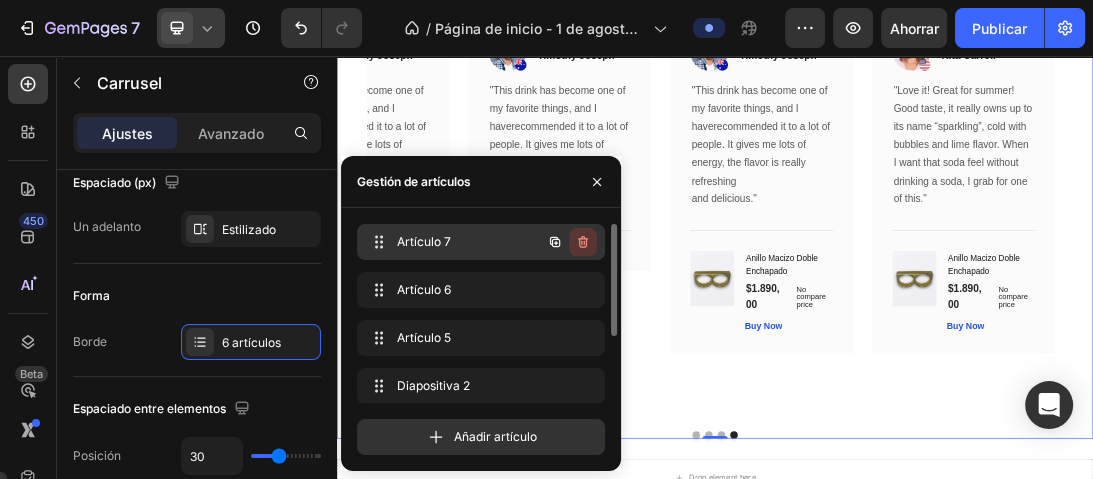 click 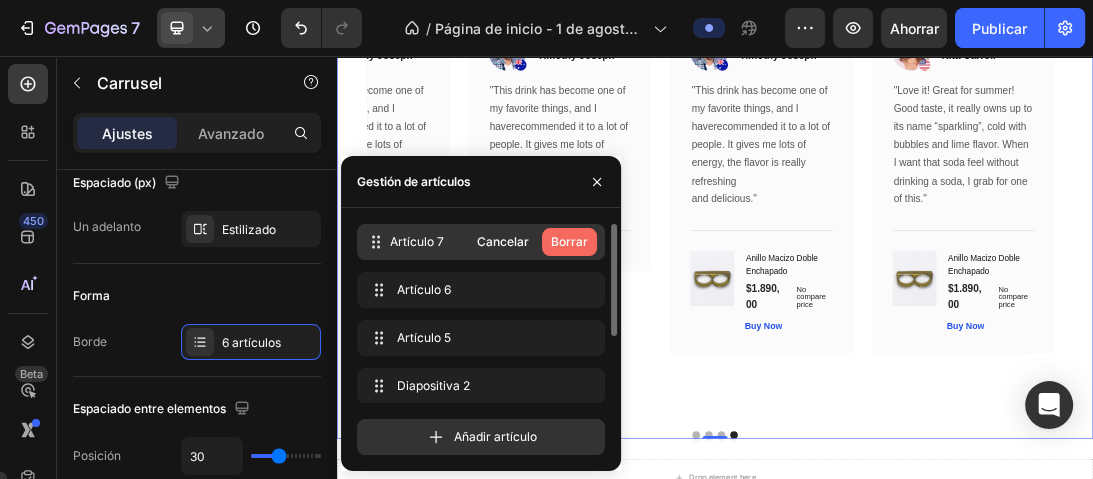 click on "Borrar" at bounding box center [569, 242] 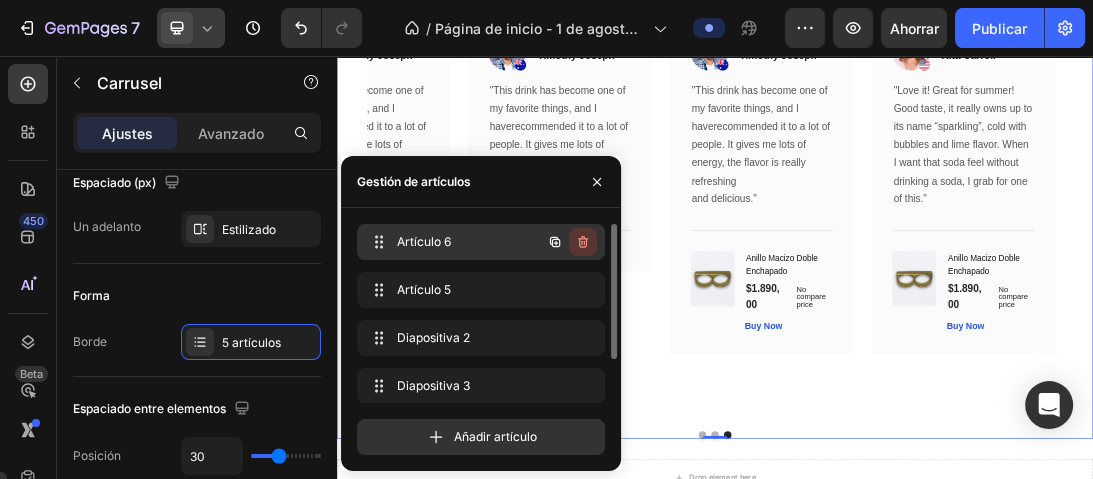 click 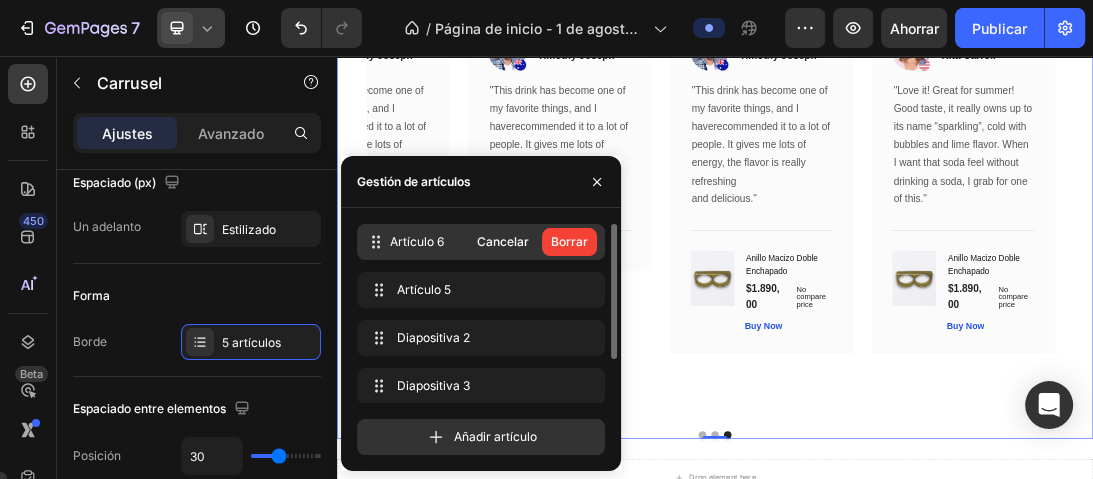 click on "Borrar" at bounding box center [569, 241] 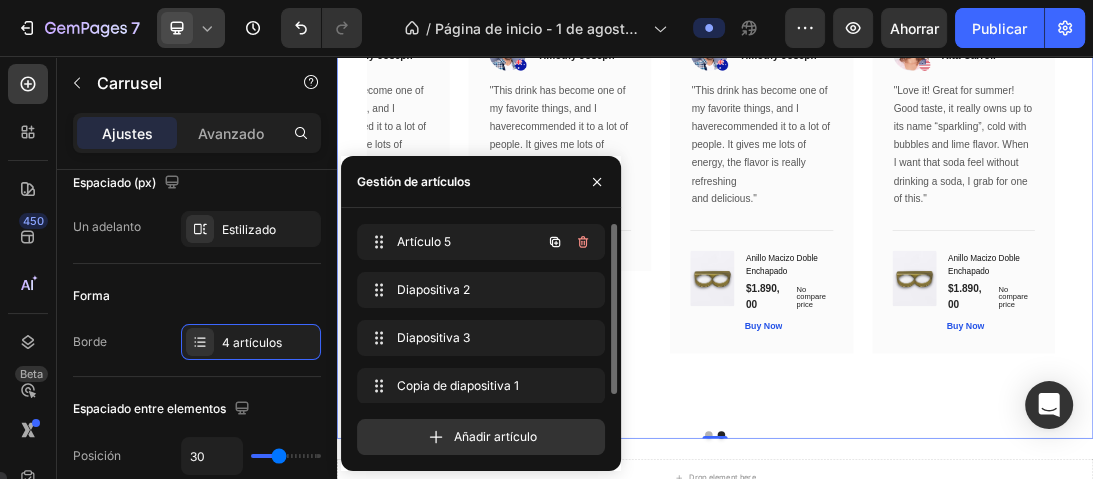 click 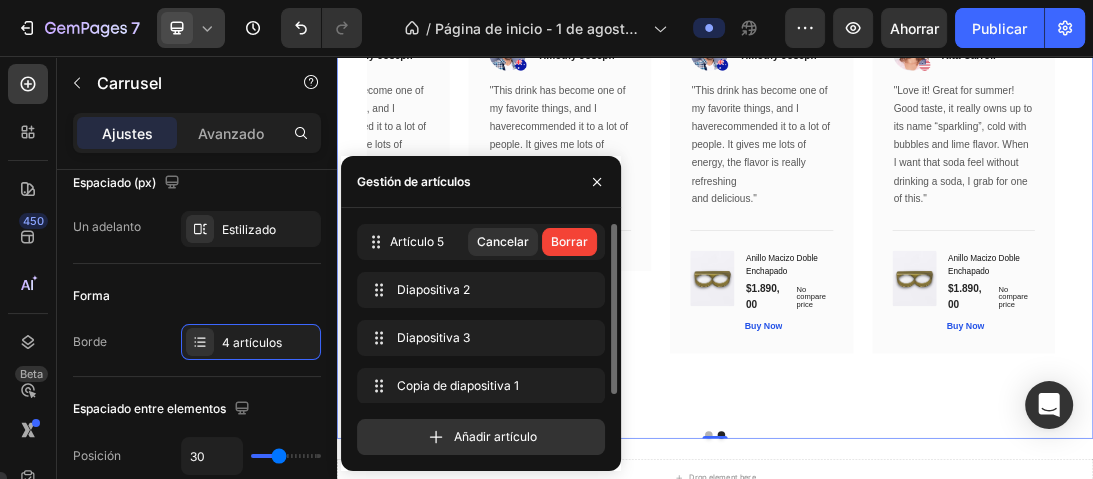 click on "Borrar" at bounding box center (569, 241) 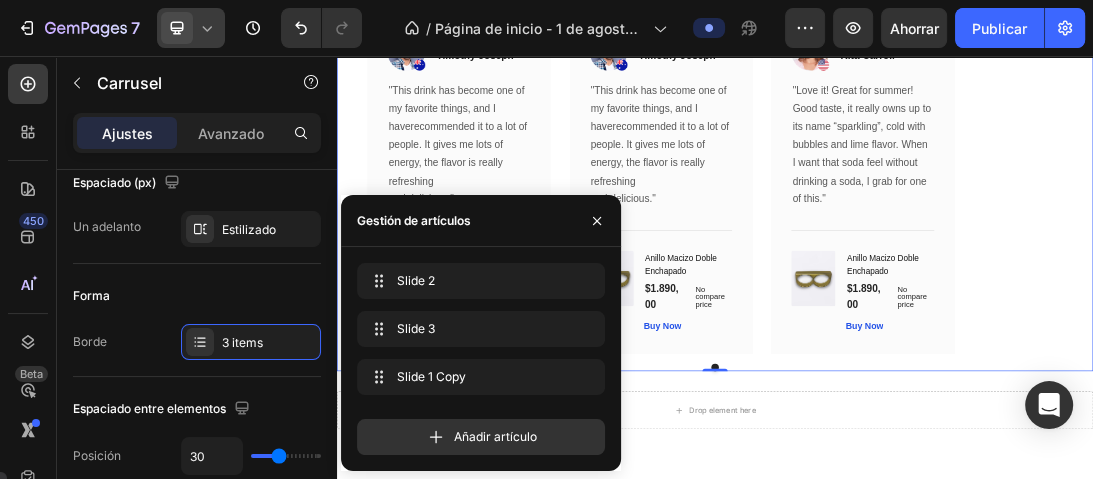 scroll, scrollTop: 2780, scrollLeft: 0, axis: vertical 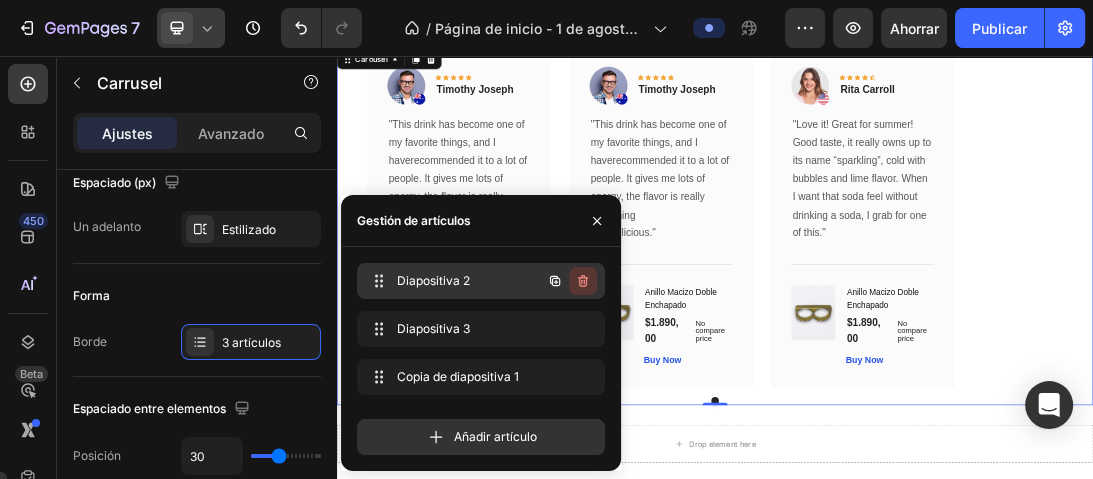 click 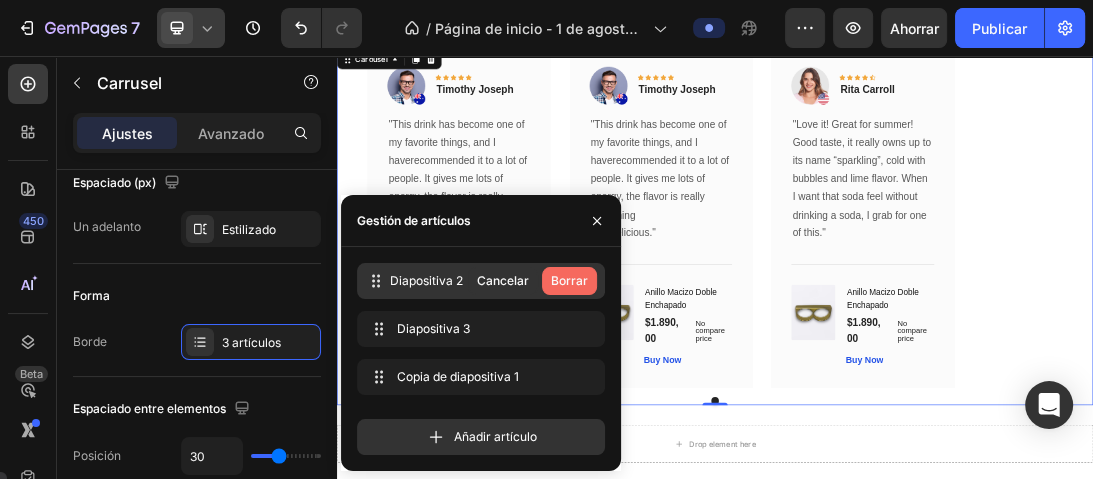click on "Borrar" at bounding box center (569, 280) 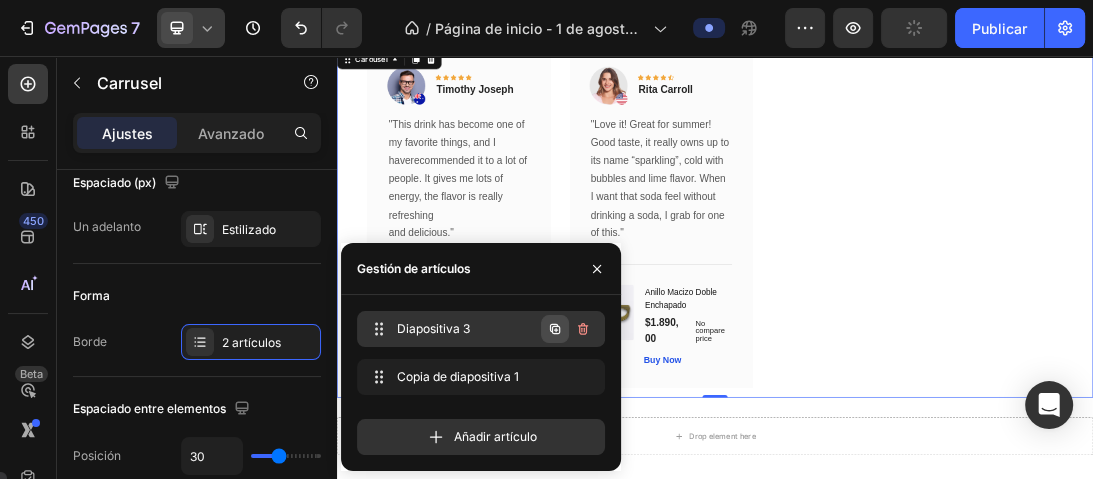 click 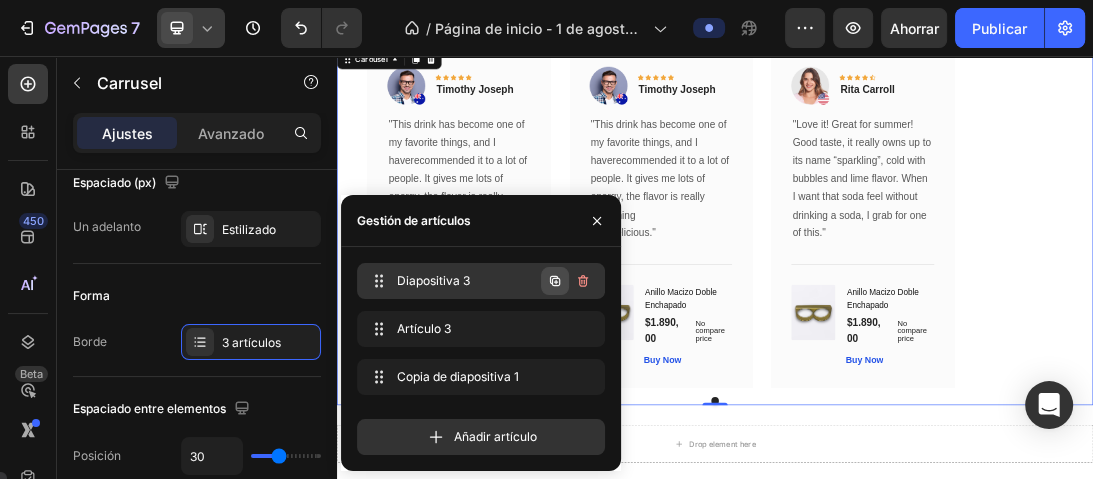 click 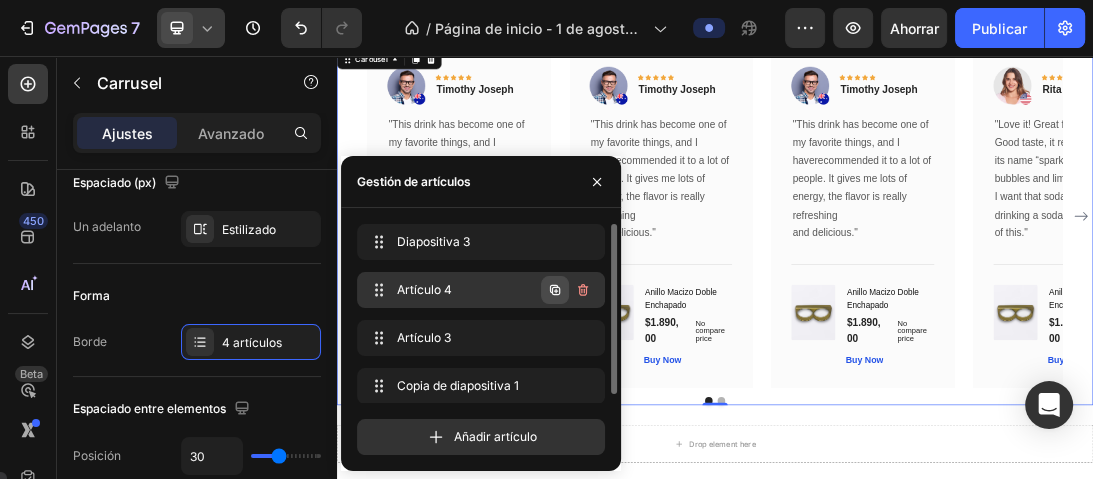 click 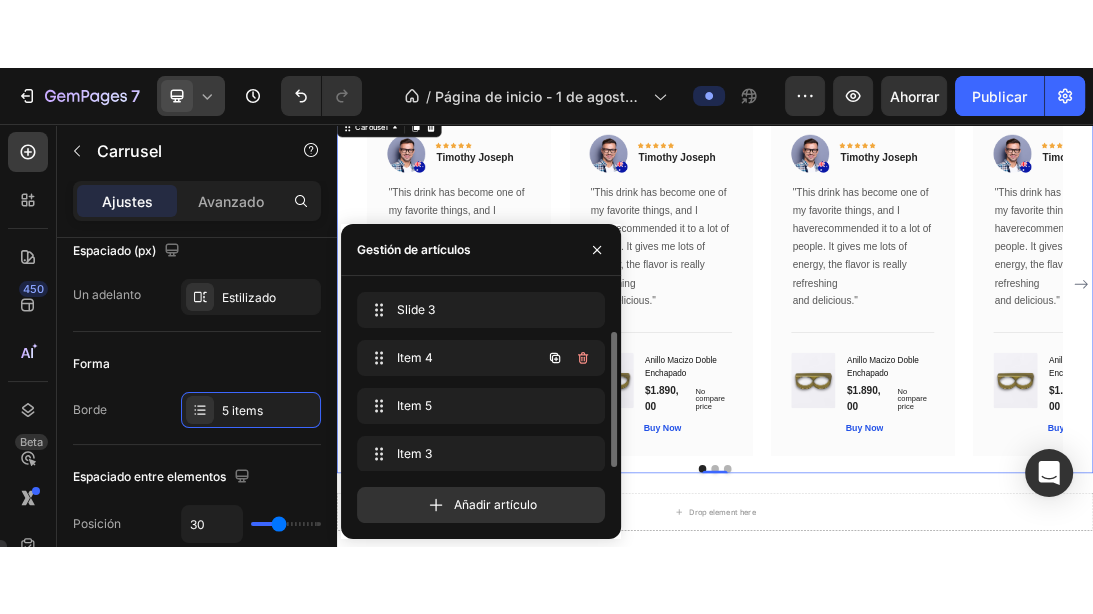 scroll, scrollTop: 23, scrollLeft: 0, axis: vertical 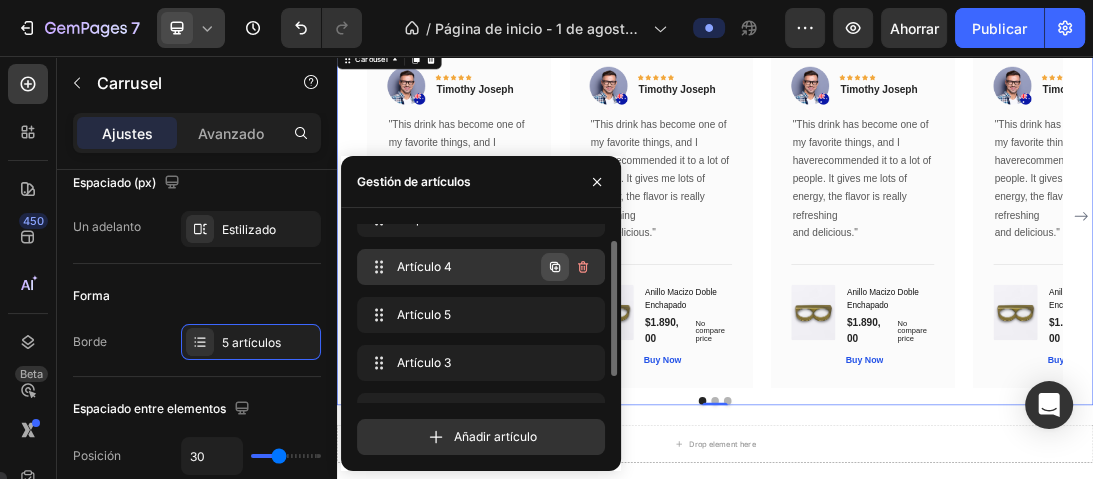 click 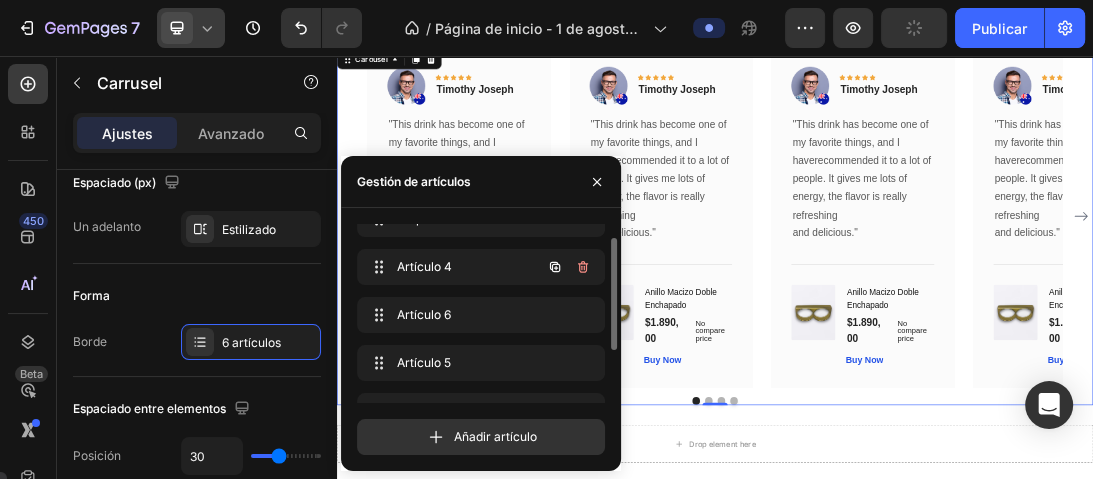 click 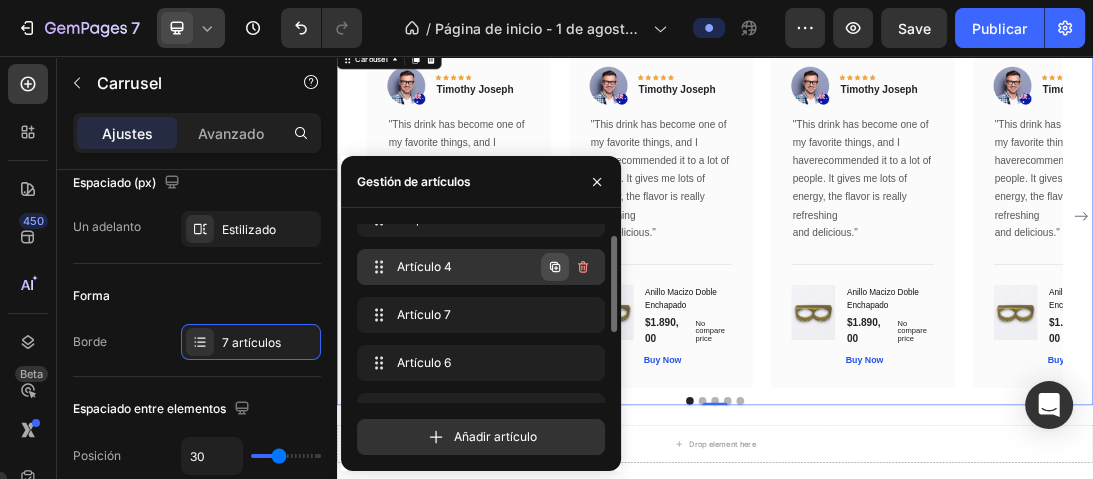 click 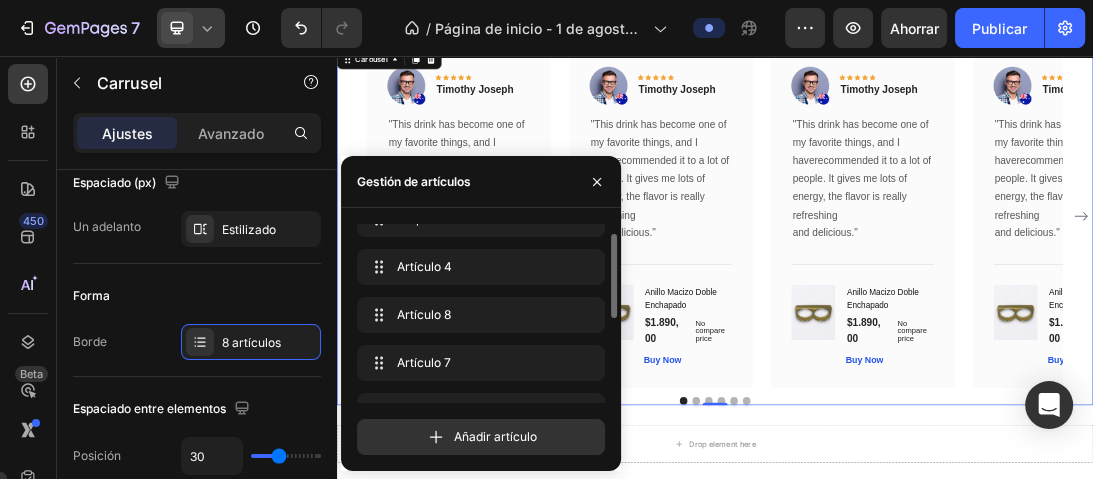 click 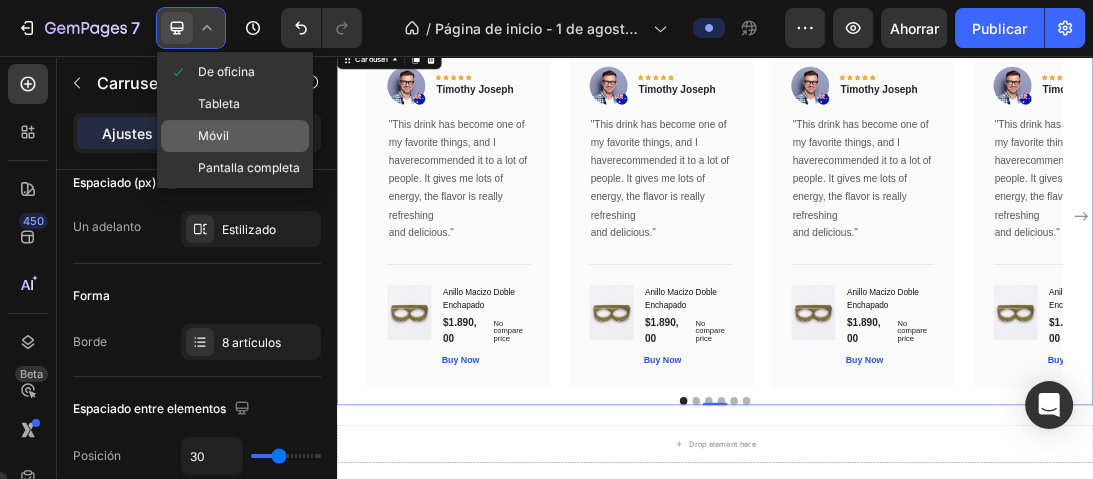 click on "Móvil" 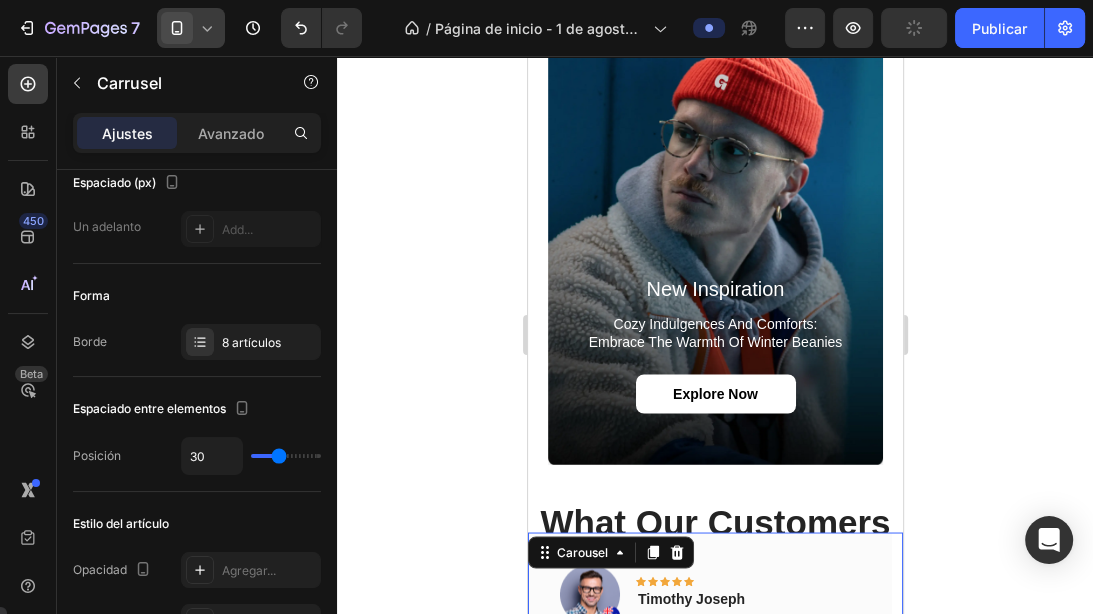 scroll, scrollTop: 2858, scrollLeft: 0, axis: vertical 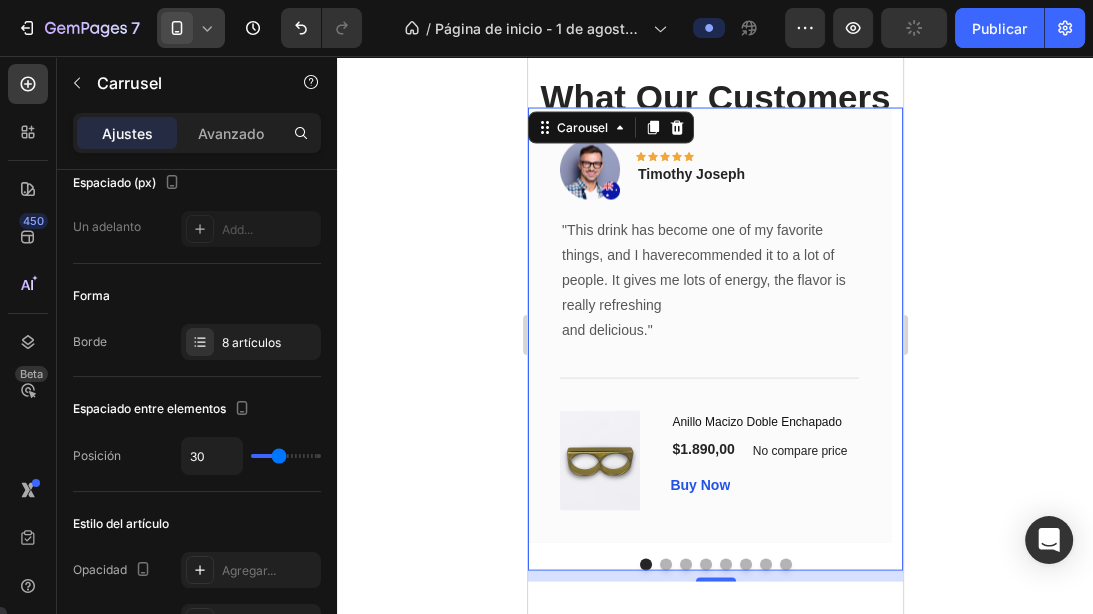 click 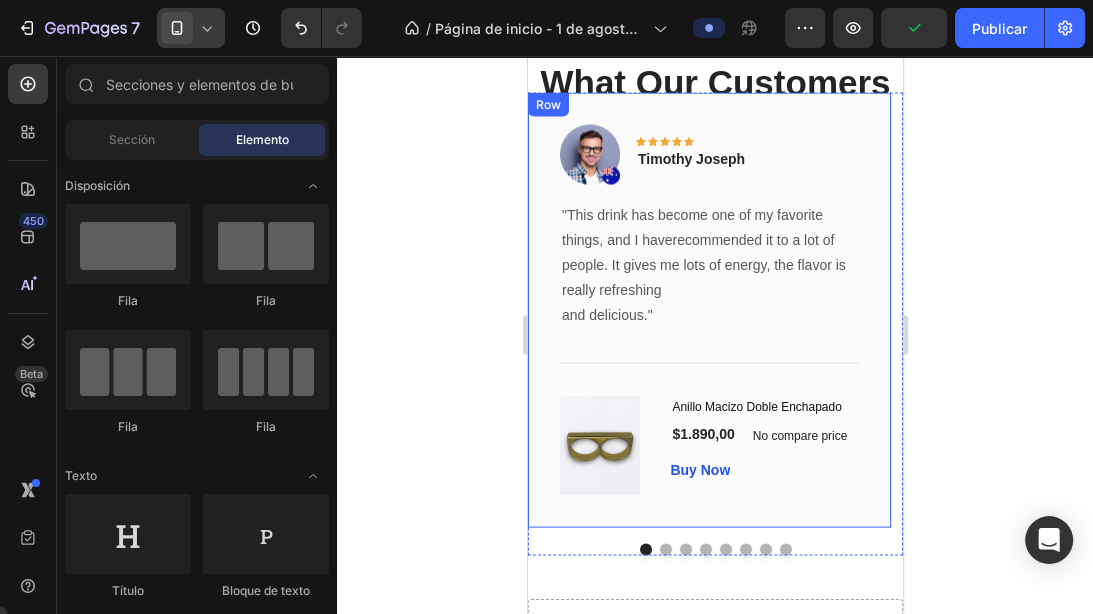 click on "Image
Icon
Icon
Icon
Icon
Icon Row [FIRST] [LAST] Text block Row "This drink has become one of my favorite things, and I haverecommended it to a lot of people. It gives me lots of energy, the flavor is really refreshing  and delicious." Text block                Title Line (P) Images & Gallery Anillo Macizo Doble Enchapado (P) Title $1.890,00 (P) Price (P) Price No compare price (P) Price Row Buy Now (P) Cart Button Product Row" at bounding box center (708, 310) 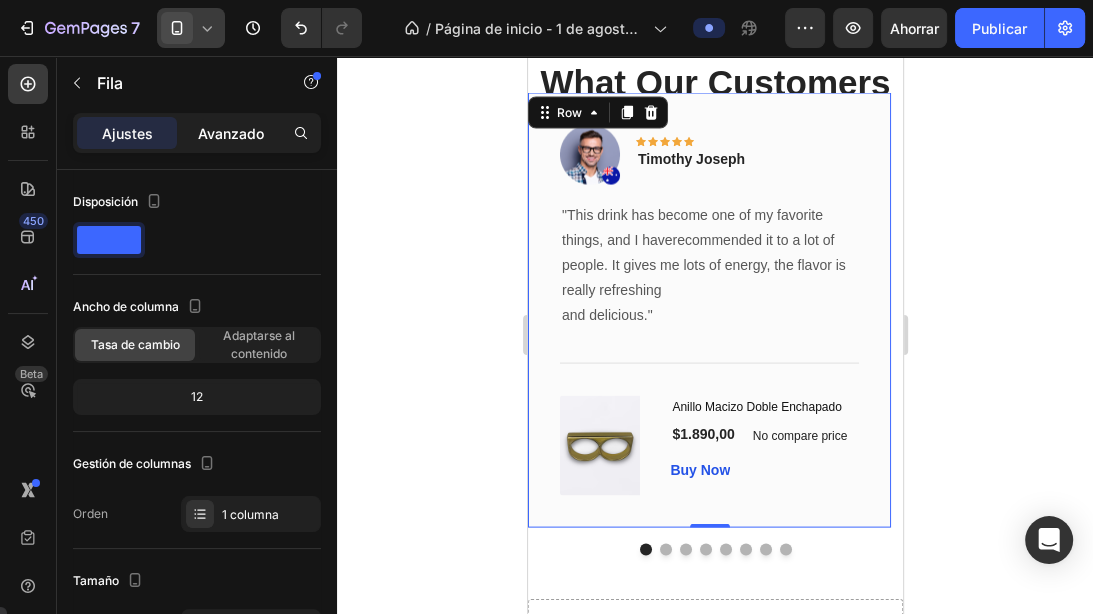 click on "Avanzado" at bounding box center (231, 133) 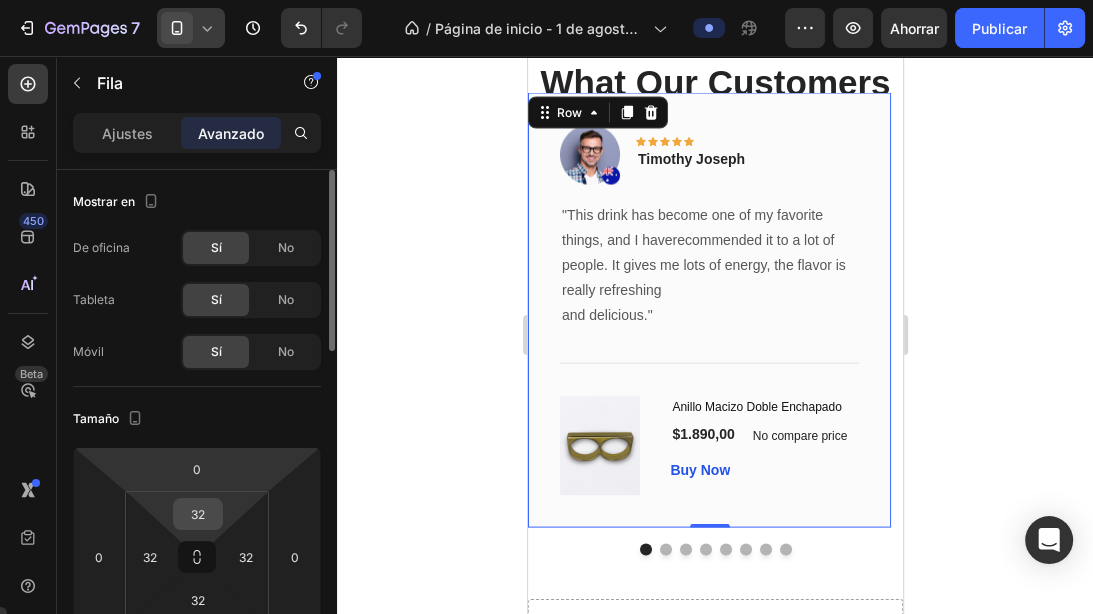 click on "32" at bounding box center (198, 514) 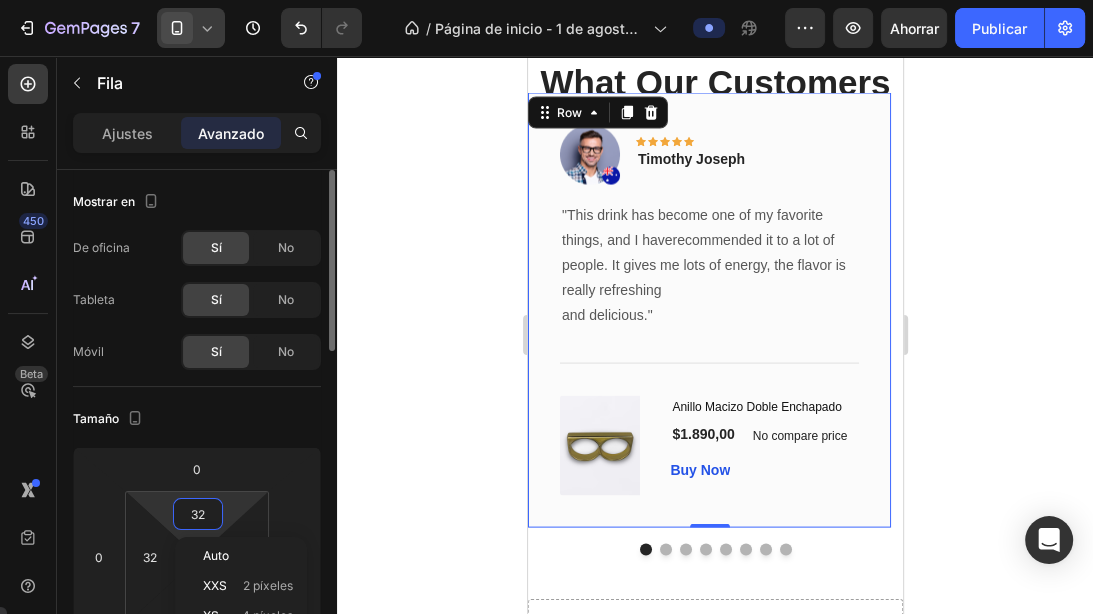 type on "0" 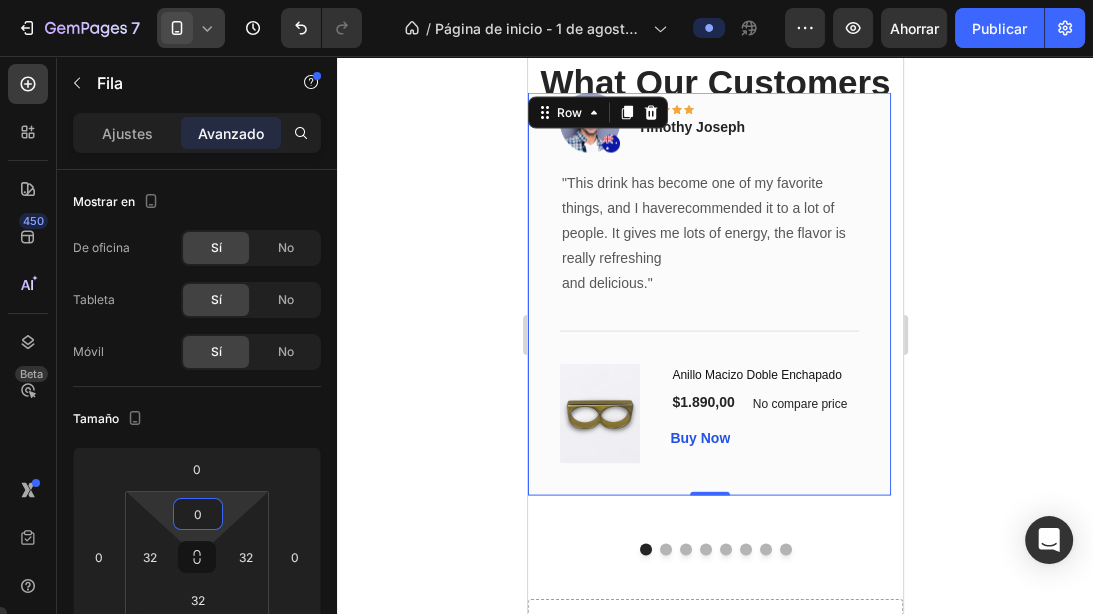 click 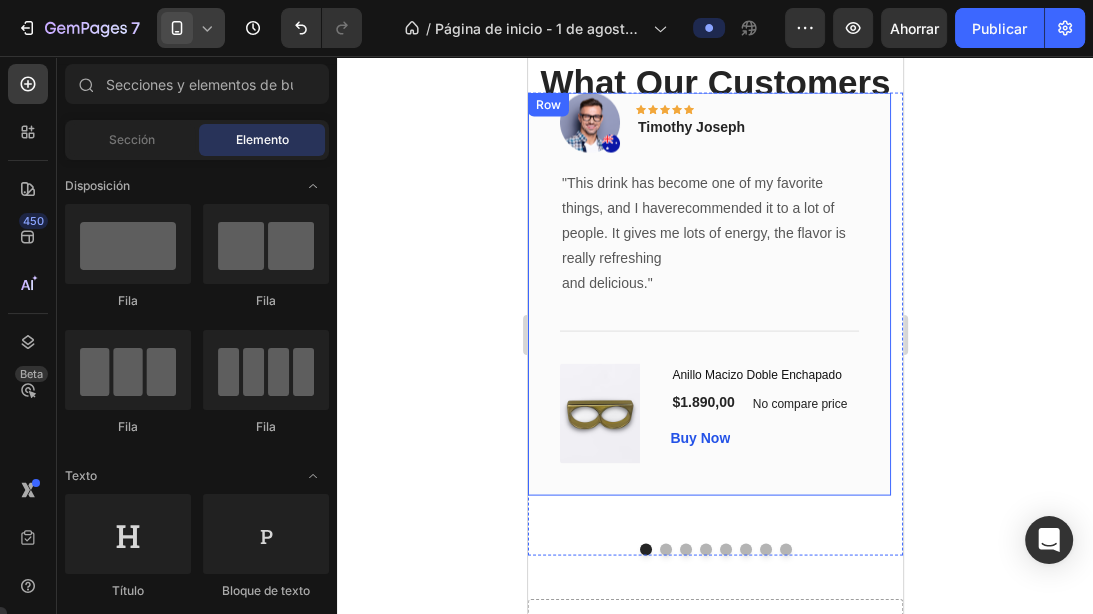 click on "Image
Icon
Icon
Icon
Icon
Icon Row [FIRST] [LAST] Text block Row "This drink has become one of my favorite things, and I haverecommended it to a lot of people. It gives me lots of energy, the flavor is really refreshing  and delicious." Text block                Title Line (P) Images & Gallery Anillo Macizo Doble Enchapado (P) Title $1.890,00 (P) Price (P) Price No compare price (P) Price Row Buy Now (P) Cart Button Product Row" at bounding box center (708, 294) 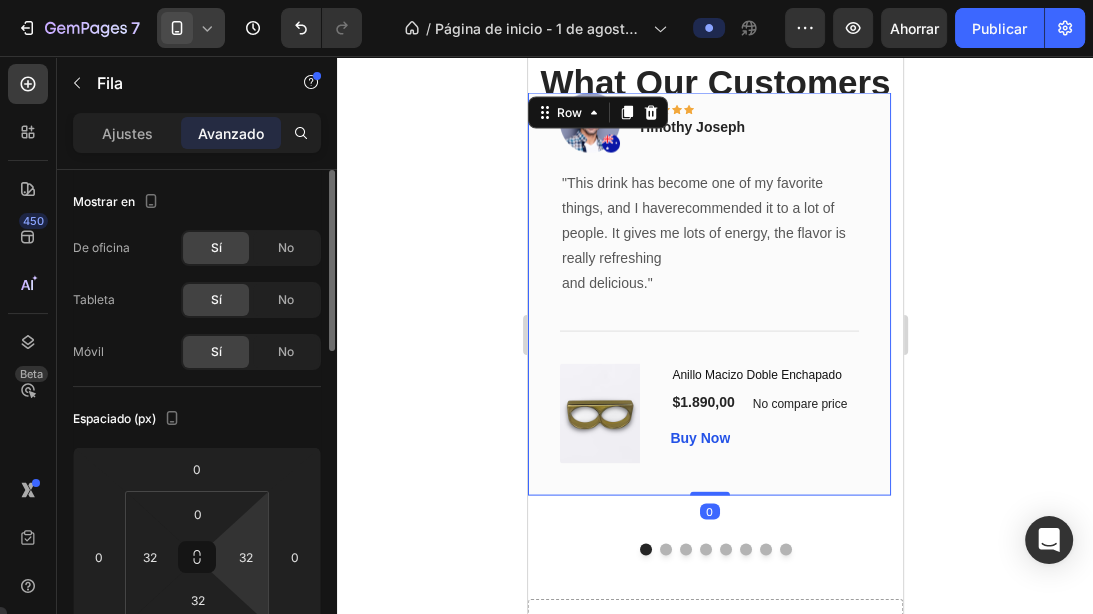 click on "7 / Página de inicio - 1 de agosto, 14:49:17 Avance Ahorrar Publicar 450 Beta Sections(18) Elementos(83) Sección Elemento Hero Section Product Detail Brands Trusted Badges Guarantee Product Breakdown How to use Testimonials Compare Bundle FAQs Social Proof Brand Story Product List Collection Blog List Contact Sticky Add to Cart Custom Footer Explorar la biblioteca 450 Disposición
Fila
Fila
Fila
Fila Texto
Título
Bloque de texto Botón
Botón
Botón Medios de comunicación
Imagen
Imagen" at bounding box center (546, 0) 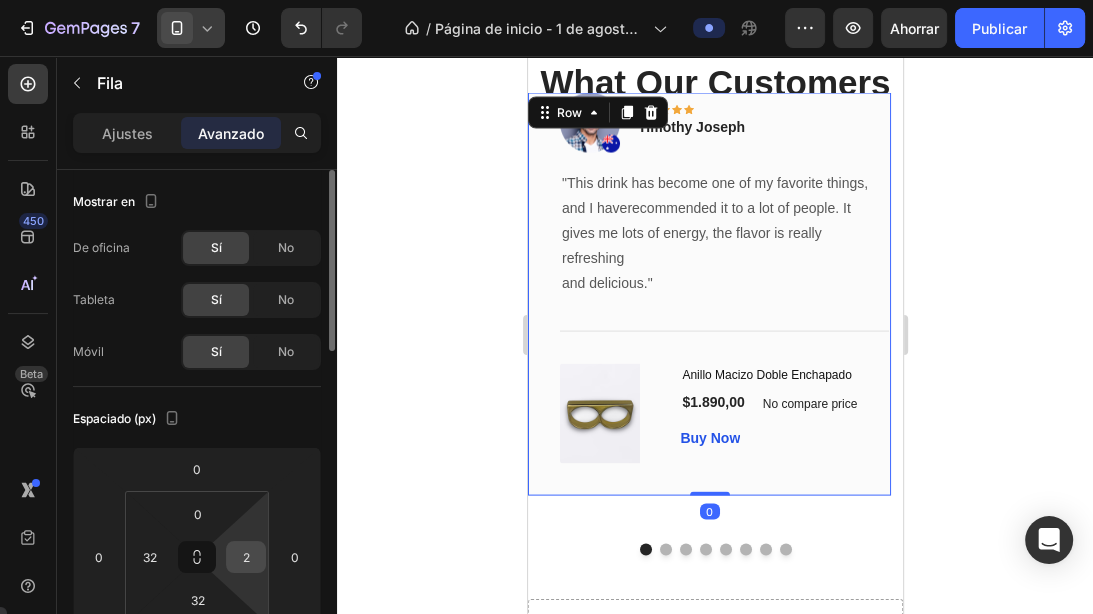 click on "2" at bounding box center [246, 557] 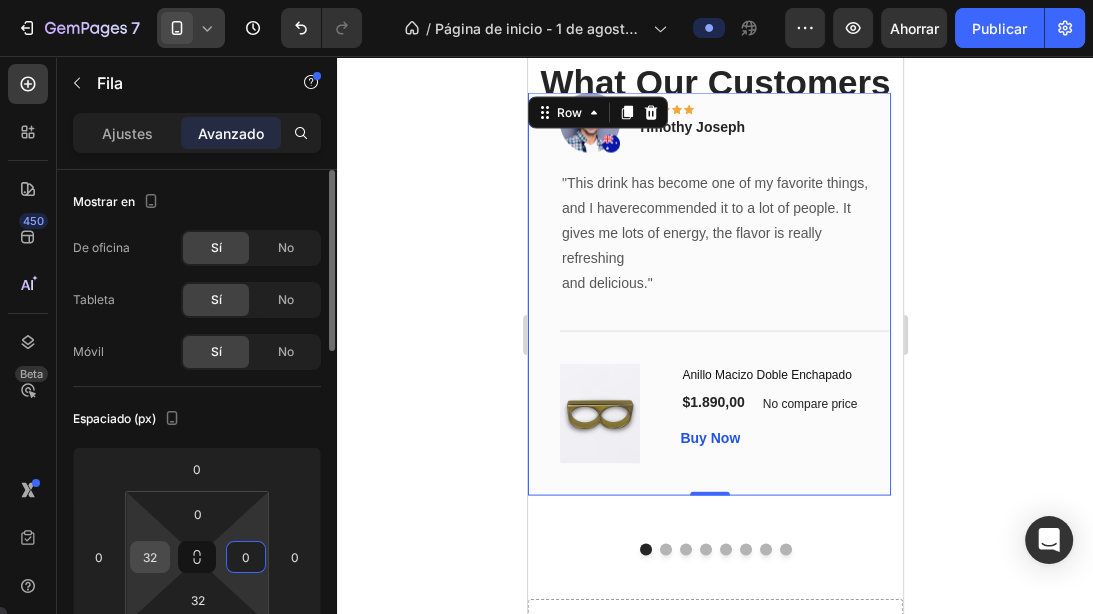 type on "0" 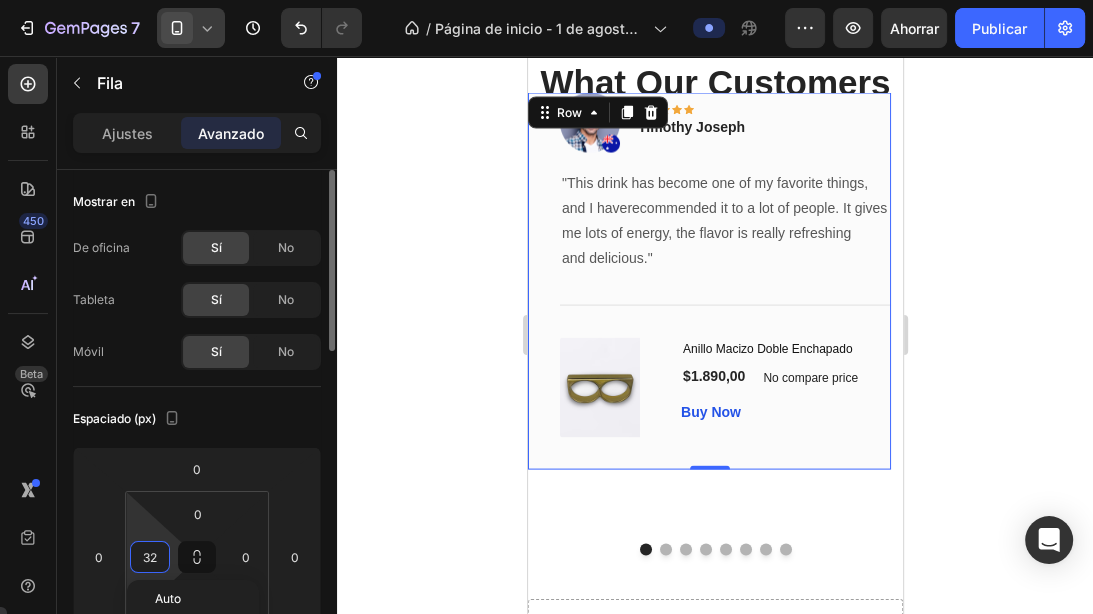 type on "0" 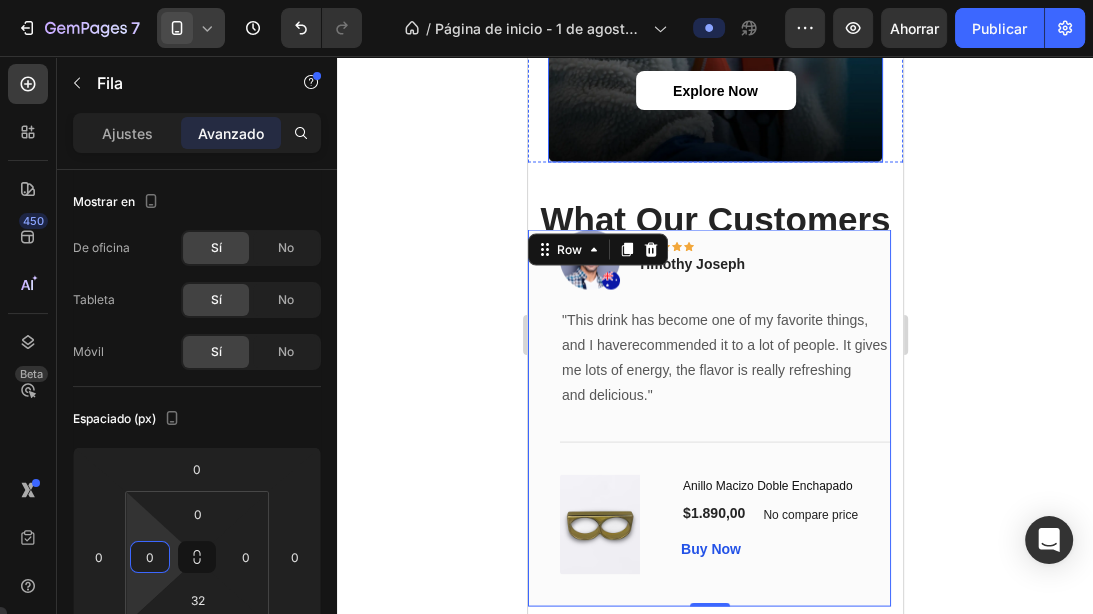 scroll, scrollTop: 2698, scrollLeft: 0, axis: vertical 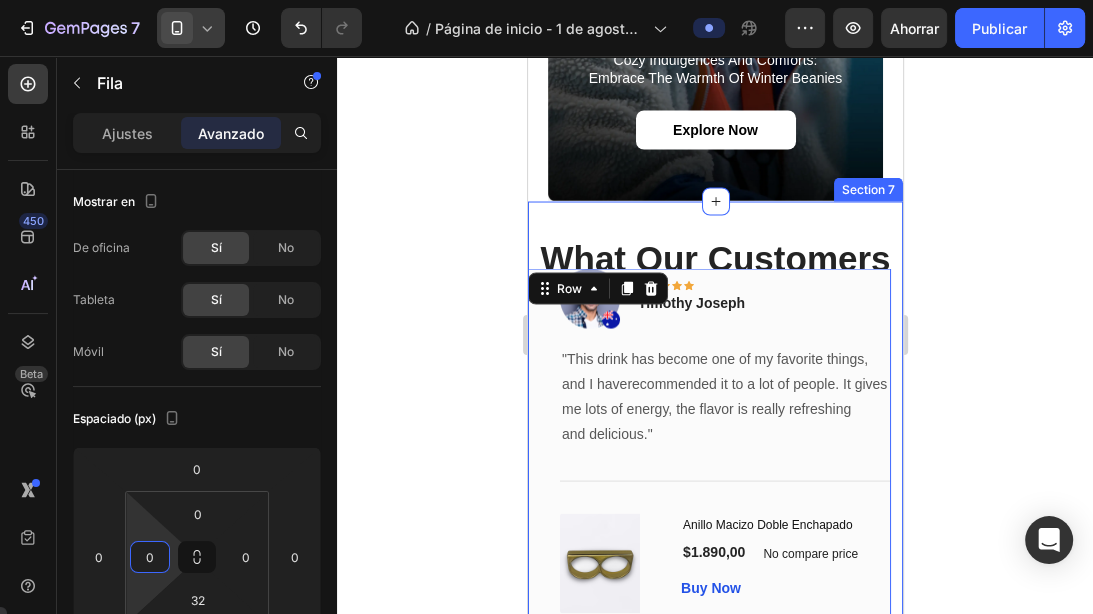 click on "What Our Customers Are Saying Heading Image
Icon
Icon
Icon
Icon
Icon Row Timothy Joseph Text block Row "This drink has become one of my favorite things, and I haverecommended it to a lot of people. It gives me lots of energy, the flavor is really refreshing  and delicious." Text block                Title Line (P) Images & Gallery Anillo Macizo Doble Enchapado (P) Title $1.890,00 (P) Price (P) Price No compare price (P) Price Row Buy Now (P) Cart Button Product Row   0 Image
Icon
Icon
Icon
Icon
Icon Row Timothy Joseph Text block Row "This drink has become one of my favorite things, and I haverecommended it to a lot of people. It gives me lots of energy, the flavor is really refreshing  and delicious." Text block                Title Line (P) Images & Gallery Anillo Macizo Doble Enchapado (P) Title $1.890,00 (P) Price (P) Price No compare price Row" at bounding box center (714, 487) 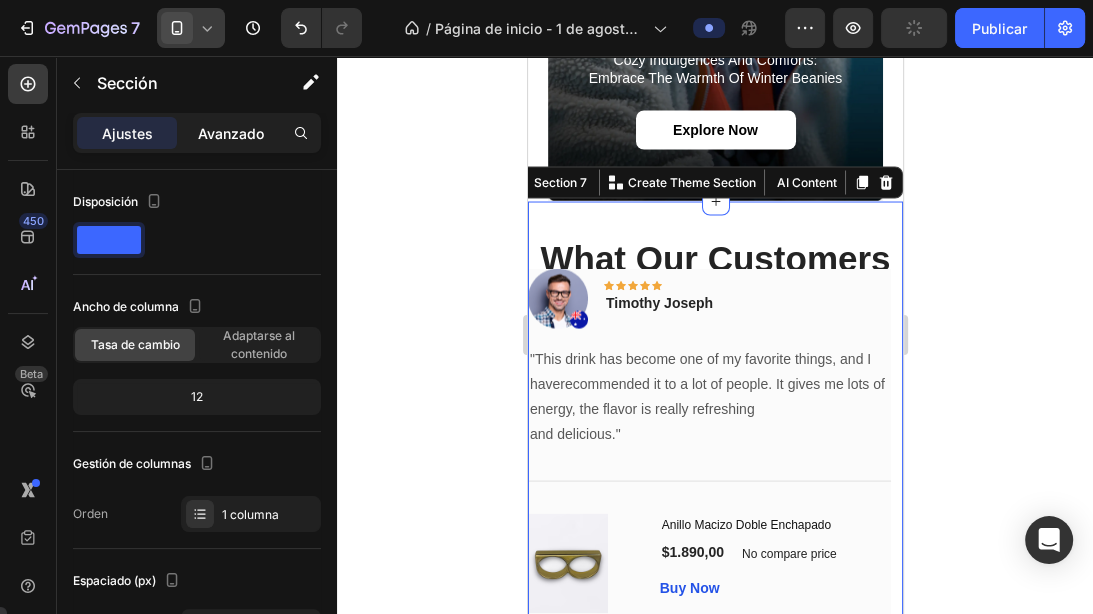 click on "Avanzado" at bounding box center (231, 133) 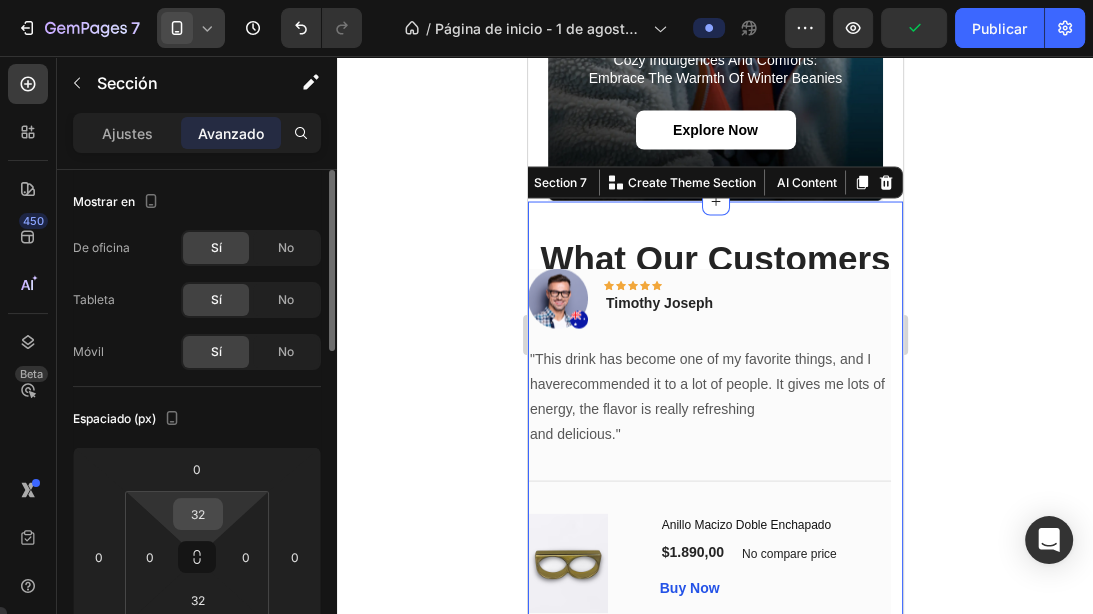 click on "32" at bounding box center (198, 514) 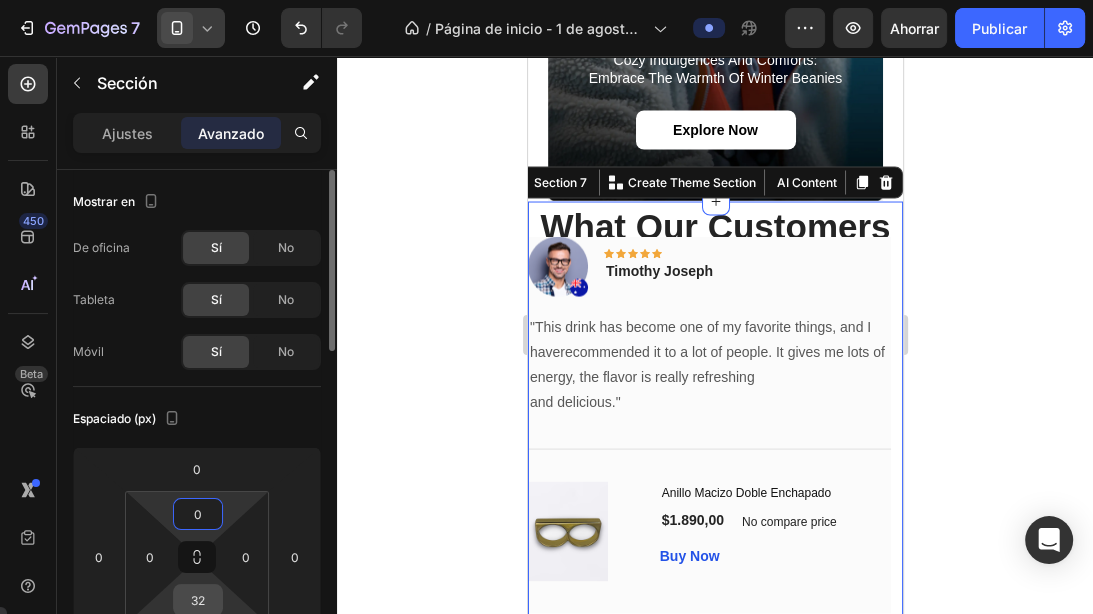 type on "0" 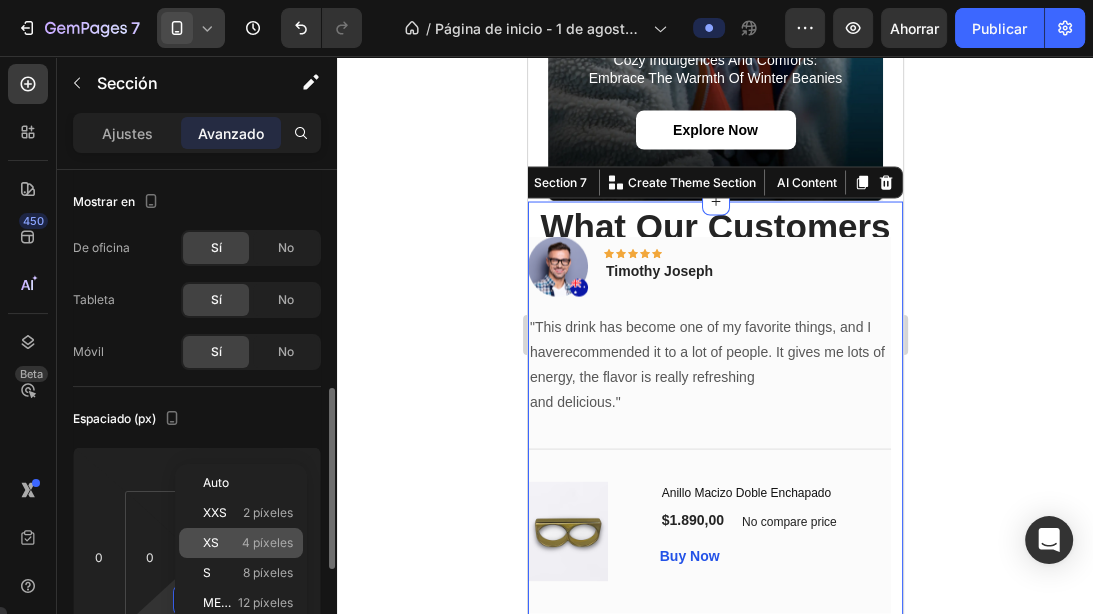scroll, scrollTop: 160, scrollLeft: 0, axis: vertical 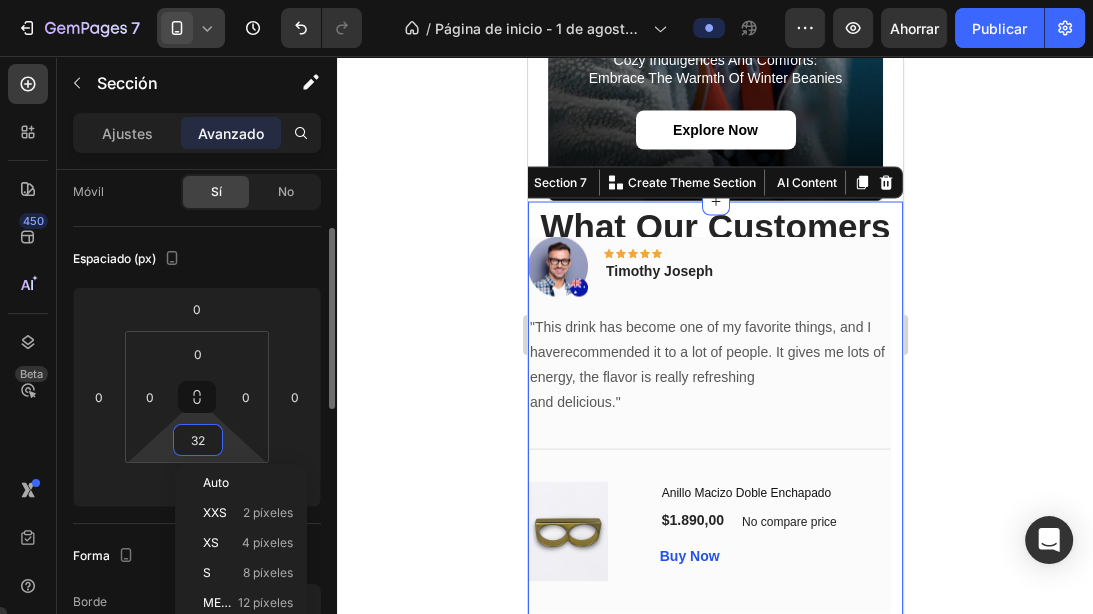 type on "0" 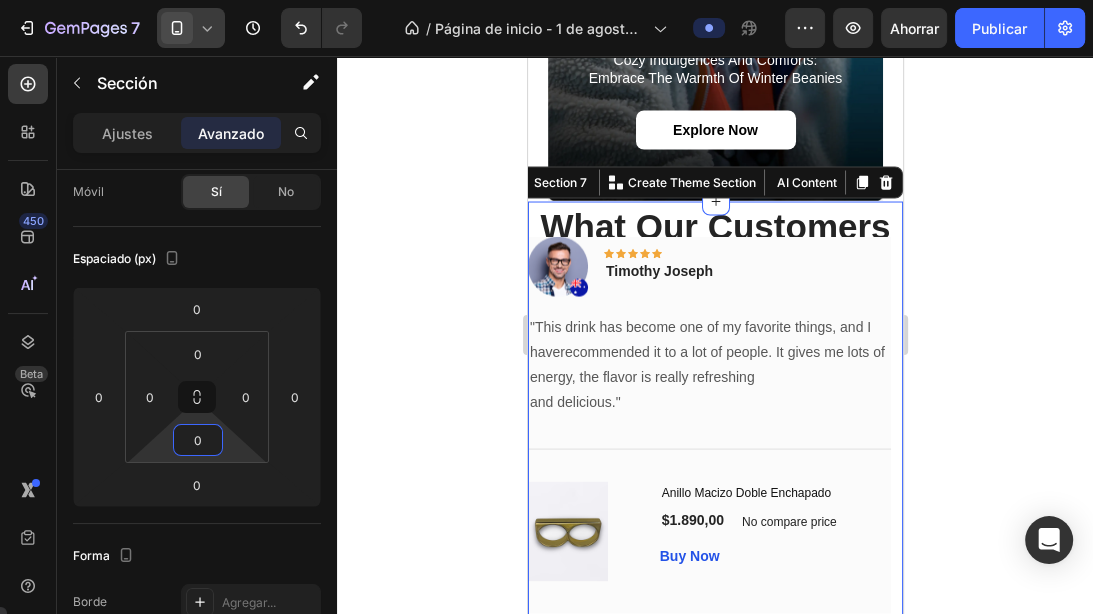 click 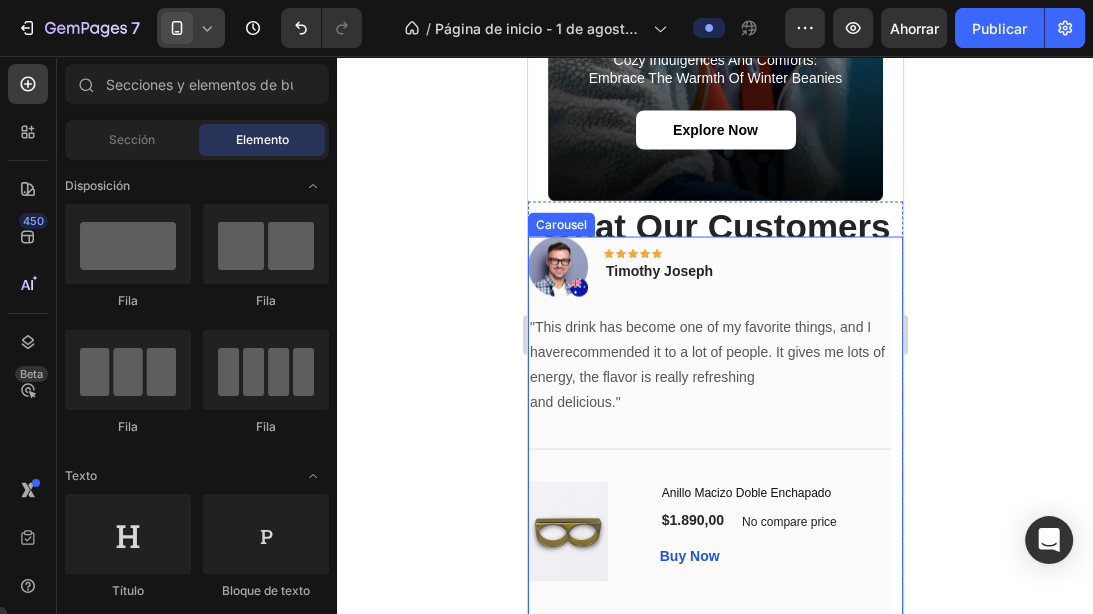 scroll, scrollTop: 2858, scrollLeft: 0, axis: vertical 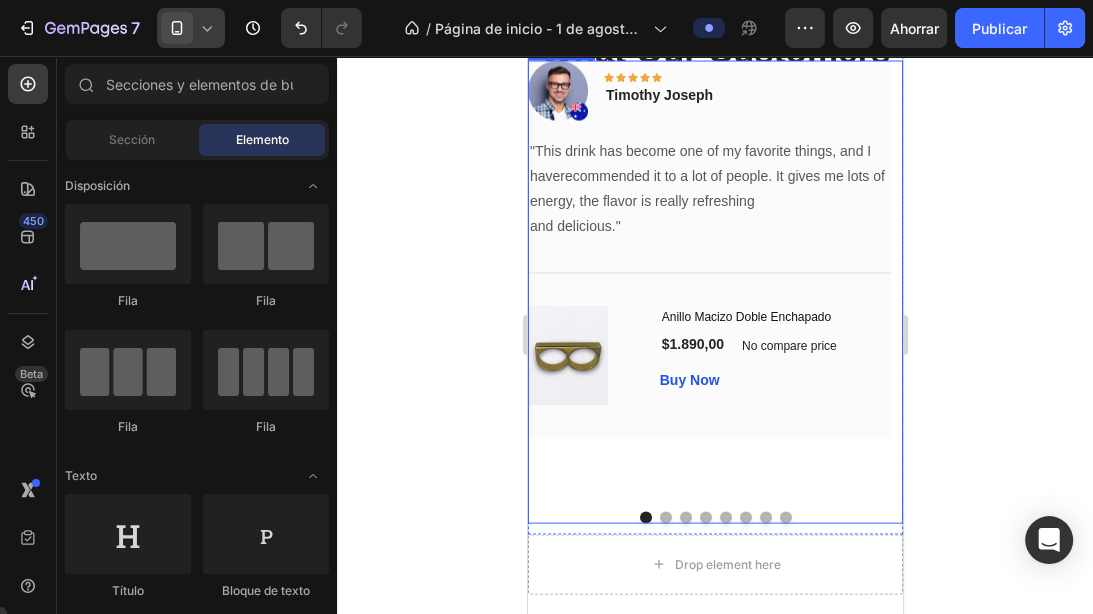 click on "Image
Icon
Icon
Icon
Icon
Icon Row [FIRST] [LAST] Text block Row "This drink has become one of my favorite things, and I haverecommended it to a lot of people. It gives me lots of energy, the flavor is really refreshing  and delicious." Text block                Title Line (P) Images & Gallery Anillo Macizo Doble Enchapado (P) Title $1.890,00 (P) Price (P) Price No compare price (P) Price Row Buy Now (P) Cart Button Product Row" at bounding box center [708, 278] 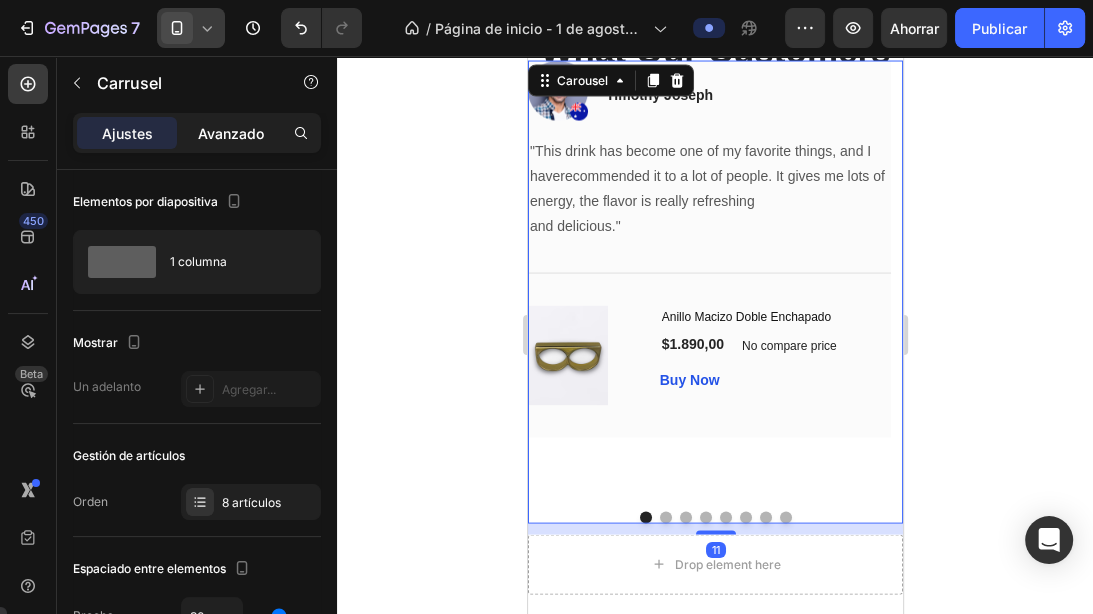 click on "Avanzado" at bounding box center (231, 133) 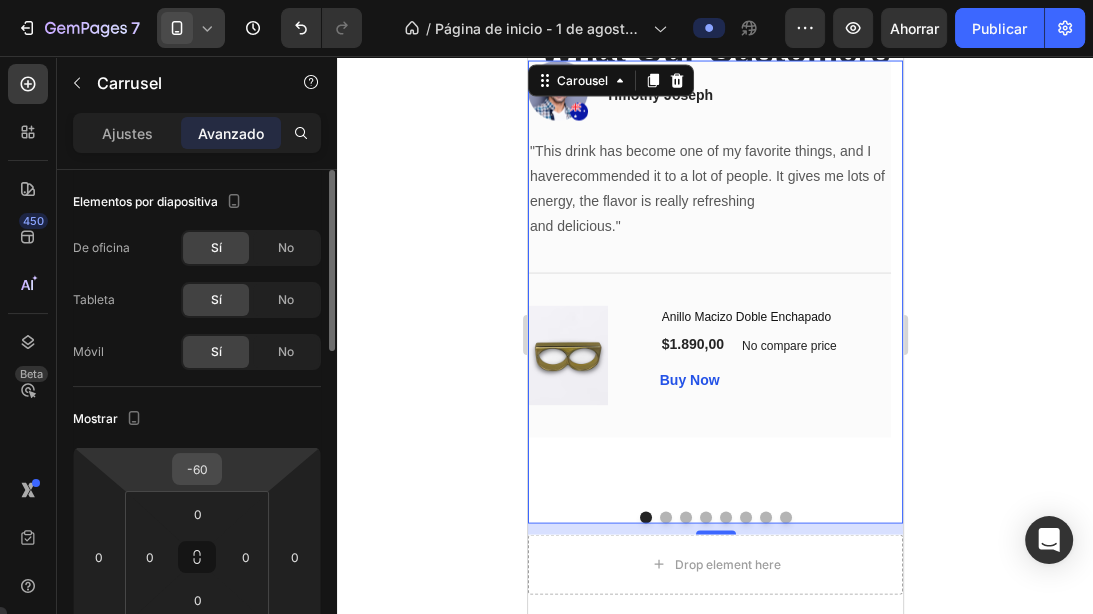 click on "-60" at bounding box center (197, 469) 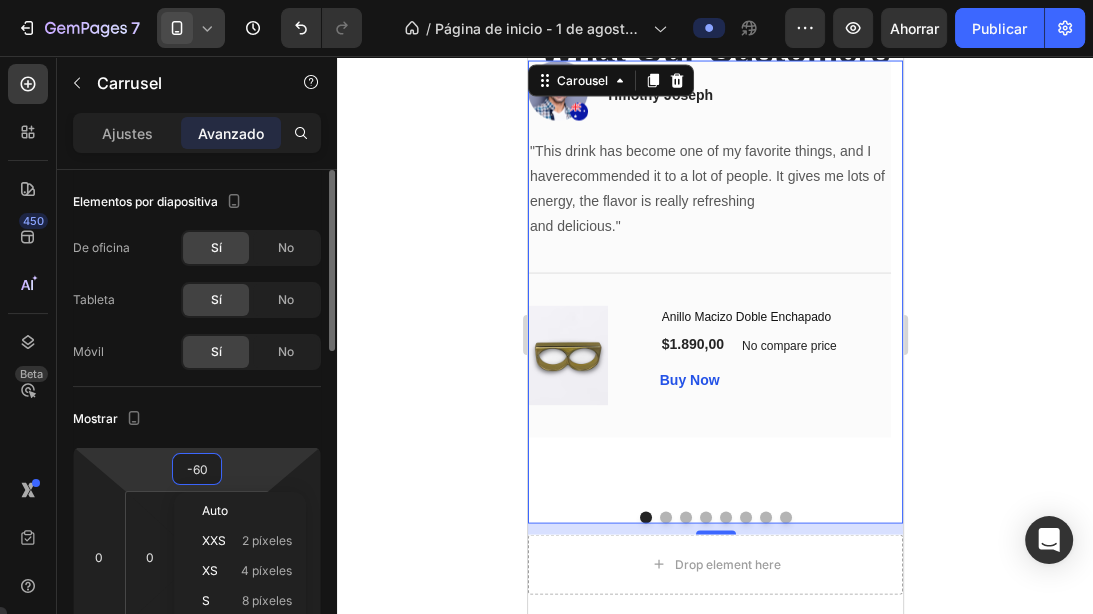 type on "0" 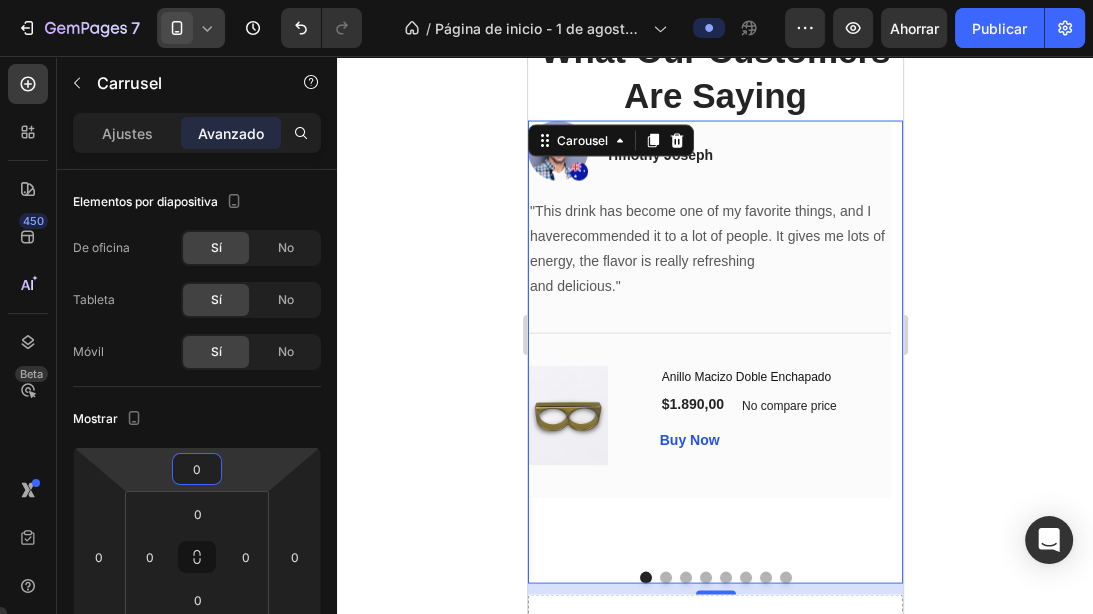 click 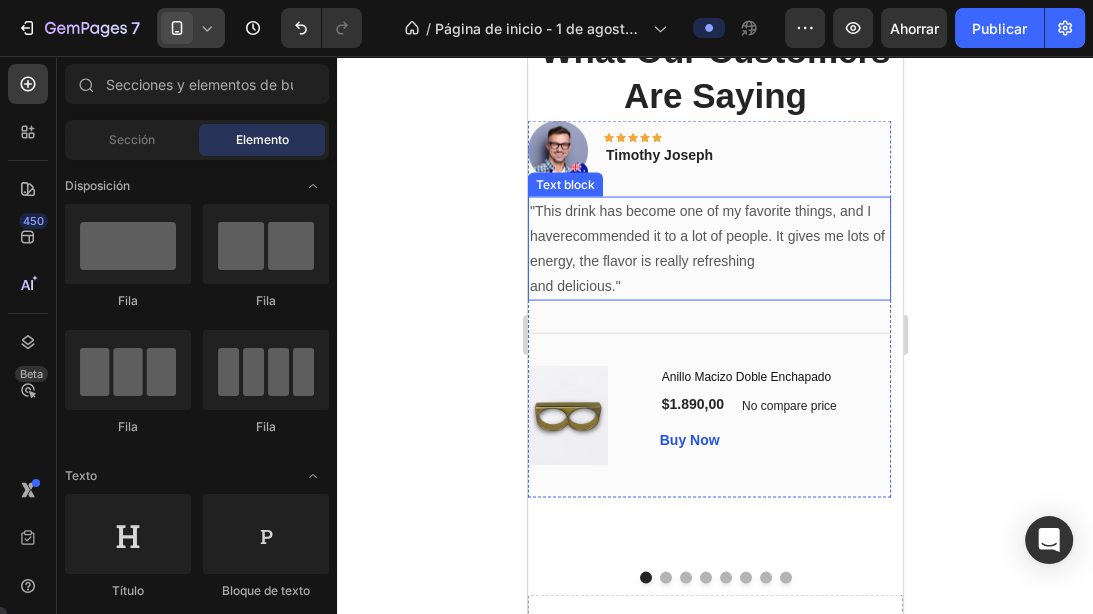 click on ""This drink has become one of my favorite things, and I haverecommended it to a lot of people. It gives me lots of energy, the flavor is really refreshing  and delicious."" at bounding box center [708, 249] 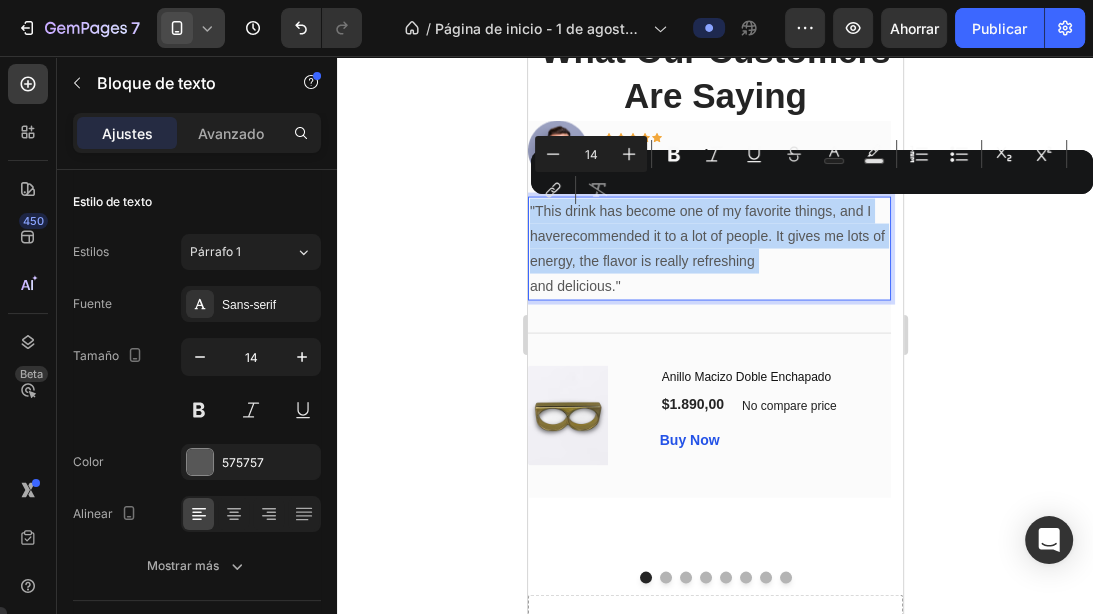 click on ""This drink has become one of my favorite things, and I haverecommended it to a lot of people. It gives me lots of energy, the flavor is really refreshing  and delicious."" at bounding box center [708, 249] 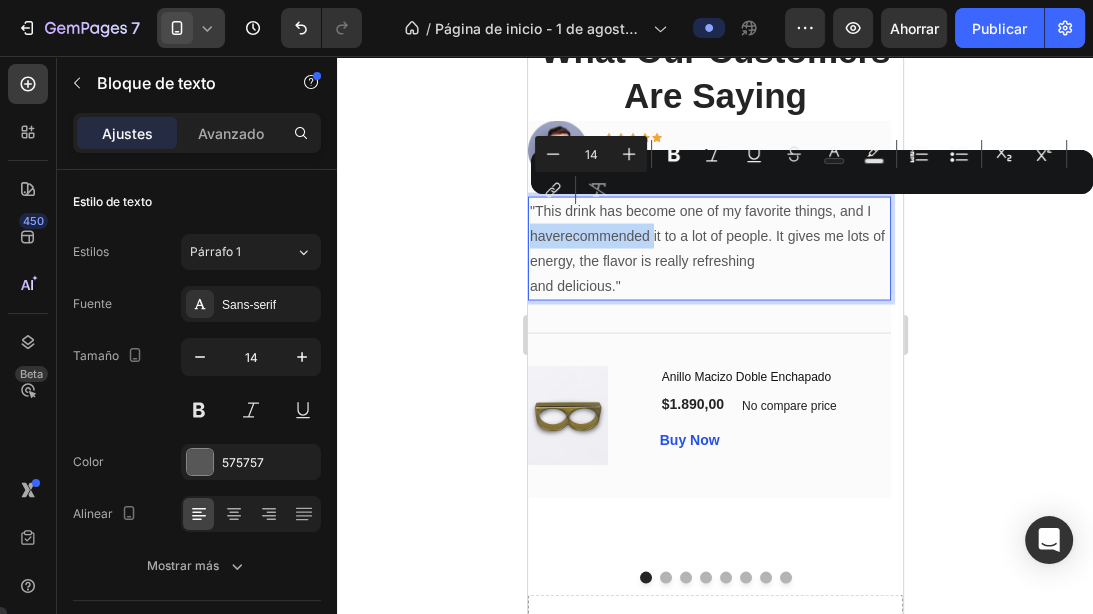click on ""This drink has become one of my favorite things, and I haverecommended it to a lot of people. It gives me lots of energy, the flavor is really refreshing  and delicious."" at bounding box center (708, 249) 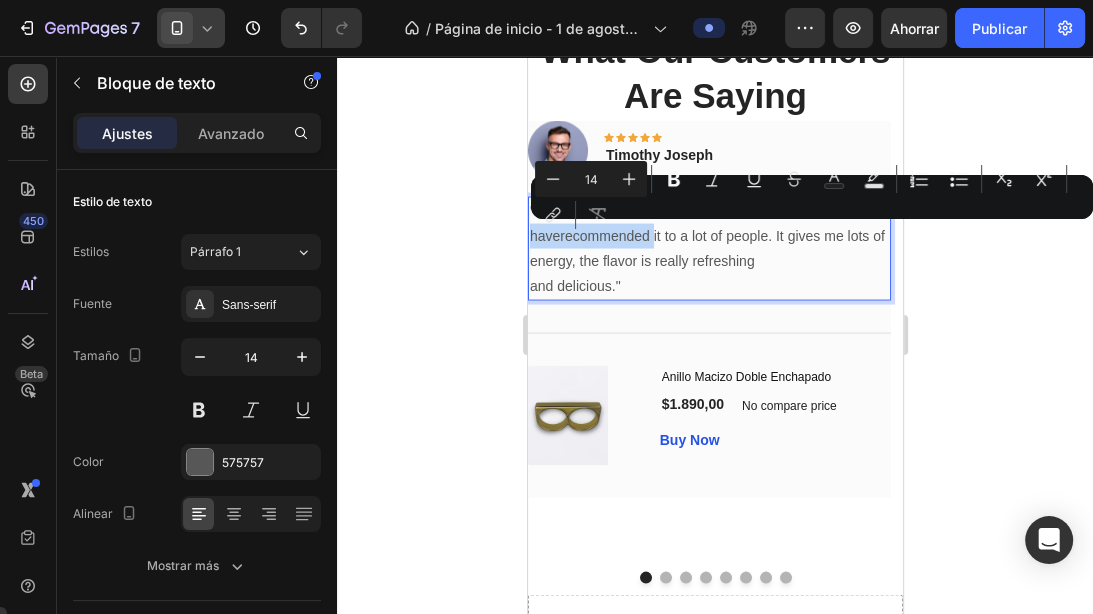click on ""This drink has become one of my favorite things, and I haverecommended it to a lot of people. It gives me lots of energy, the flavor is really refreshing  and delicious."" at bounding box center (708, 249) 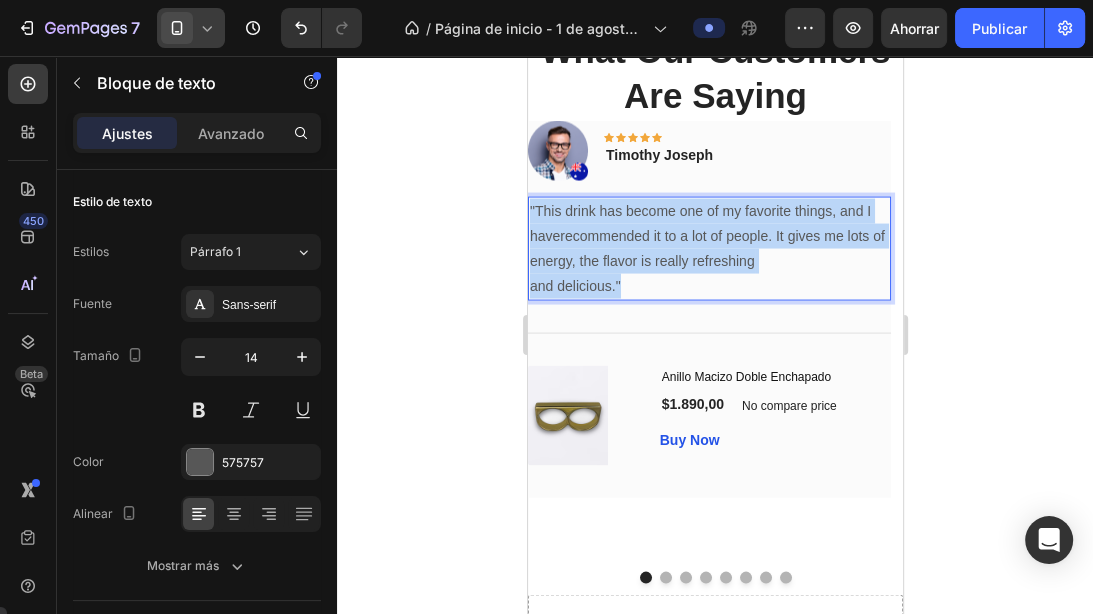 drag, startPoint x: 622, startPoint y: 282, endPoint x: 523, endPoint y: 200, distance: 128.5496 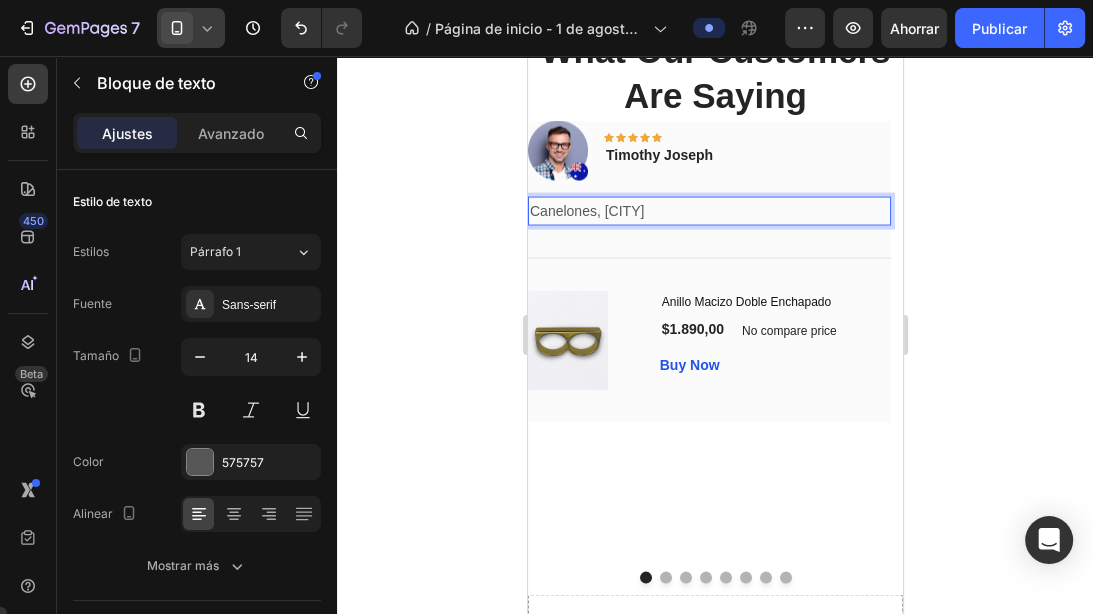 drag, startPoint x: 687, startPoint y: 214, endPoint x: 970, endPoint y: 285, distance: 291.77045 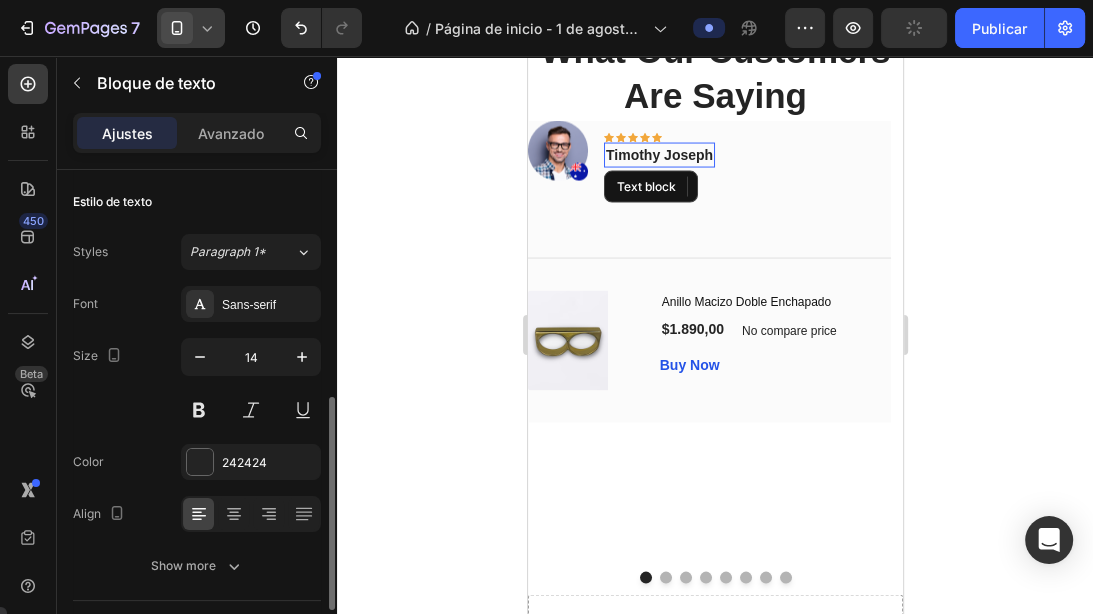 click on "Timothy Joseph" at bounding box center (658, 155) 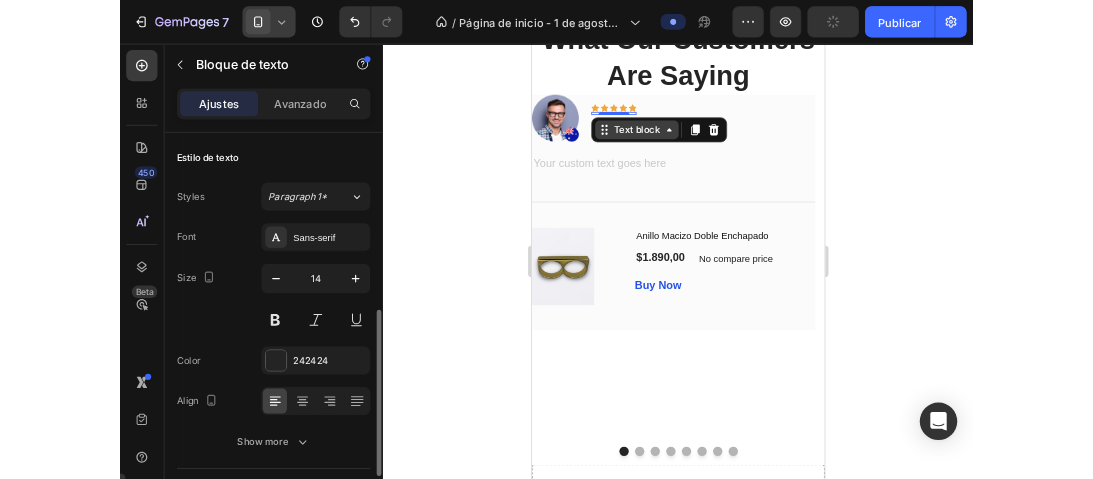 scroll, scrollTop: 160, scrollLeft: 0, axis: vertical 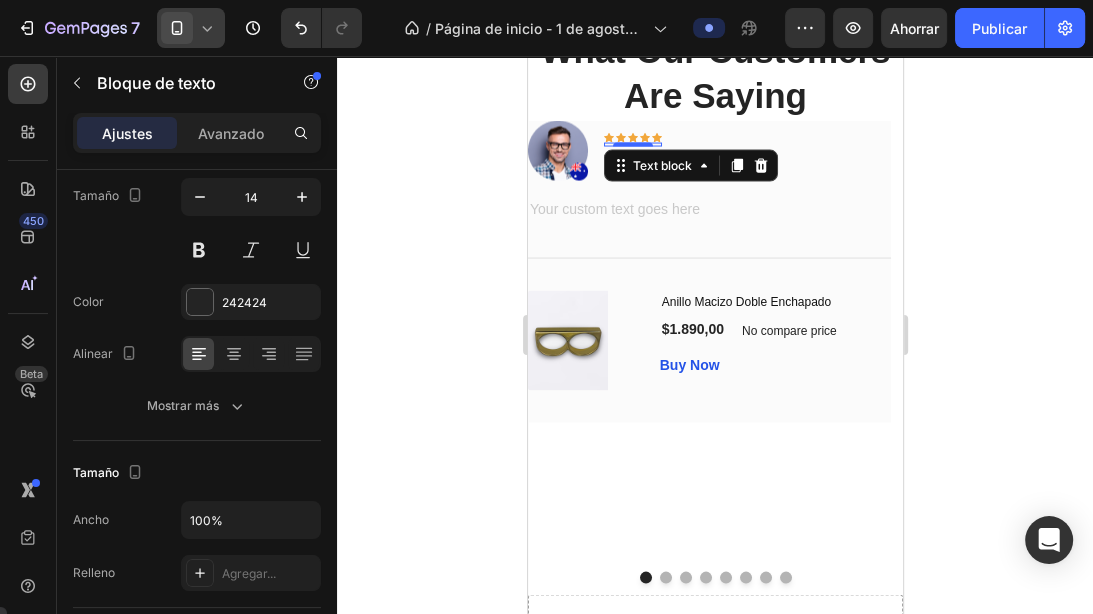 click 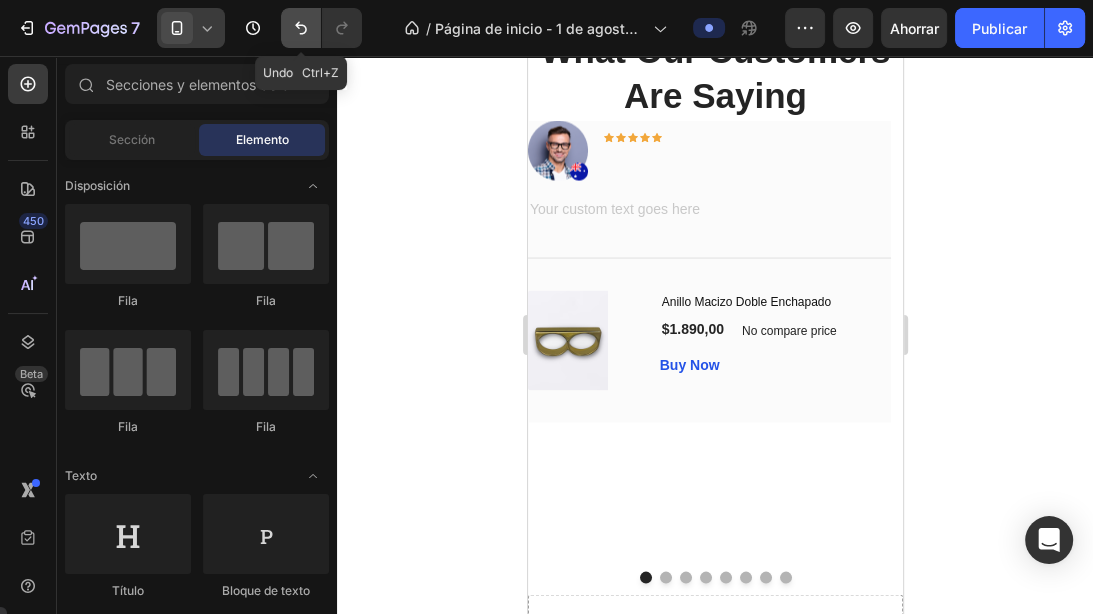 click 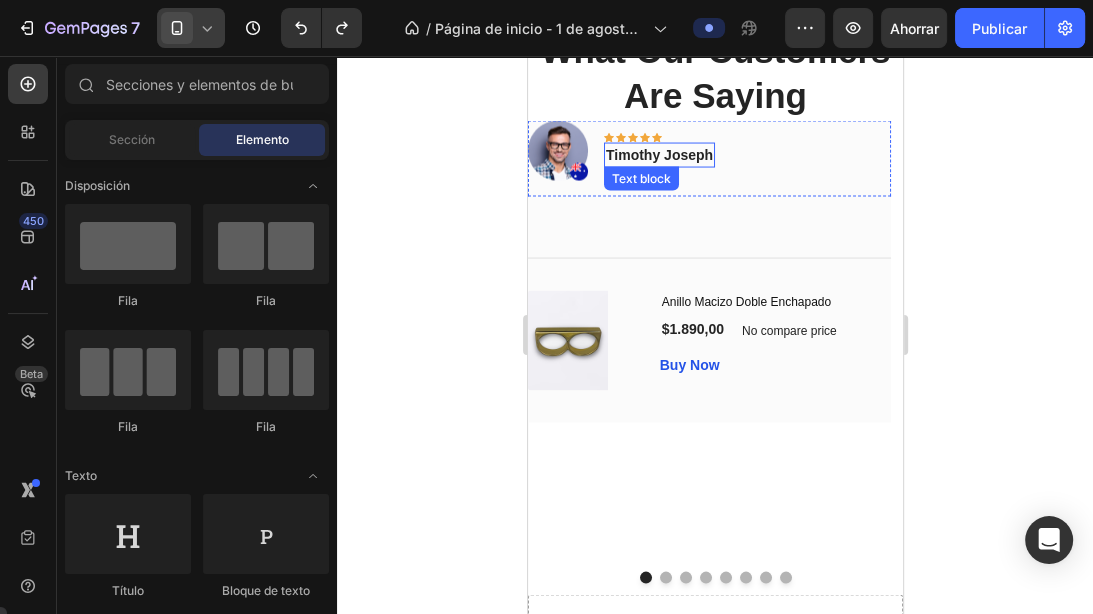 click on "Timothy Joseph" at bounding box center (658, 155) 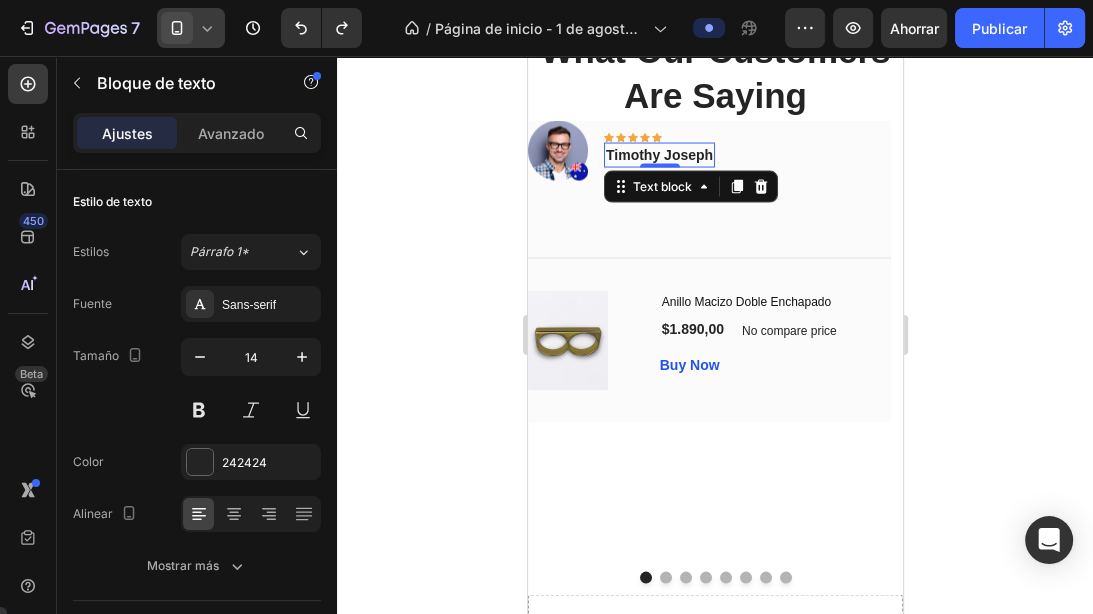 click on "Timothy Joseph" at bounding box center (658, 155) 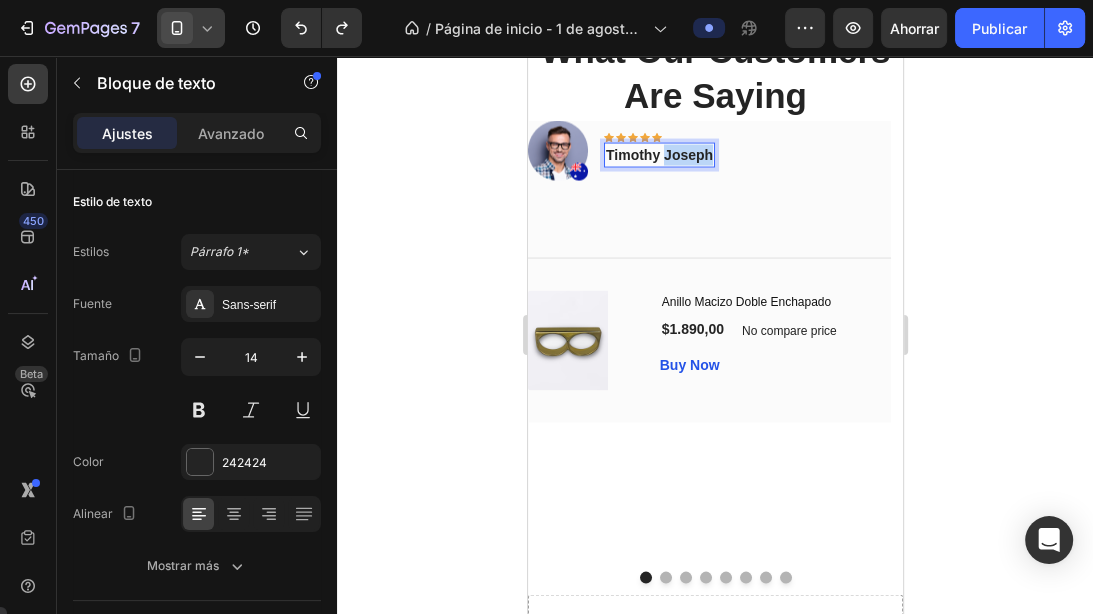 click on "Timothy Joseph" at bounding box center (658, 155) 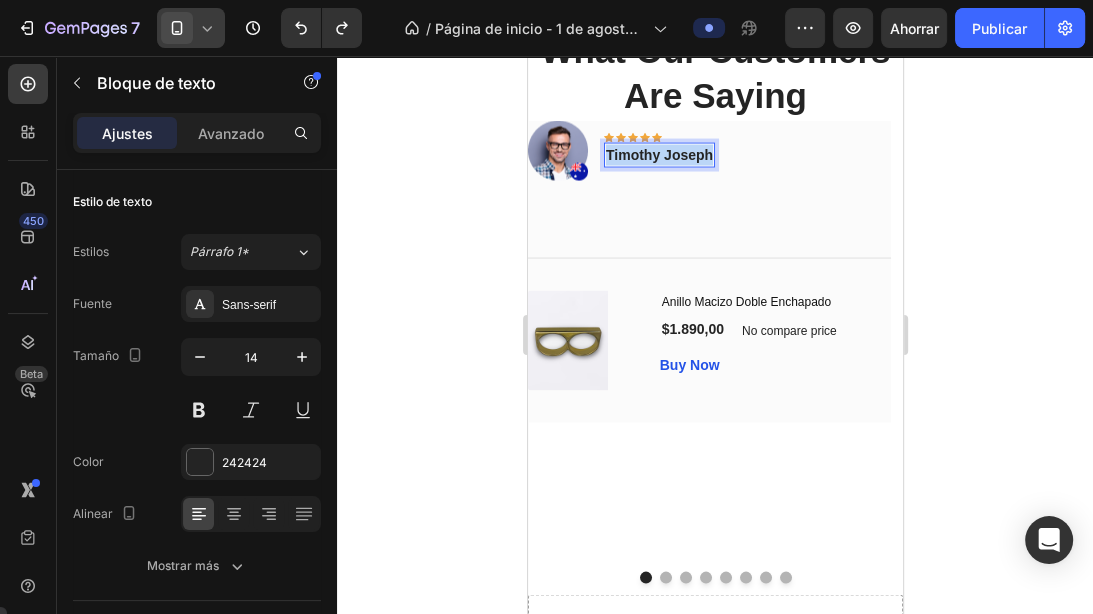 click on "Timothy Joseph" at bounding box center [658, 155] 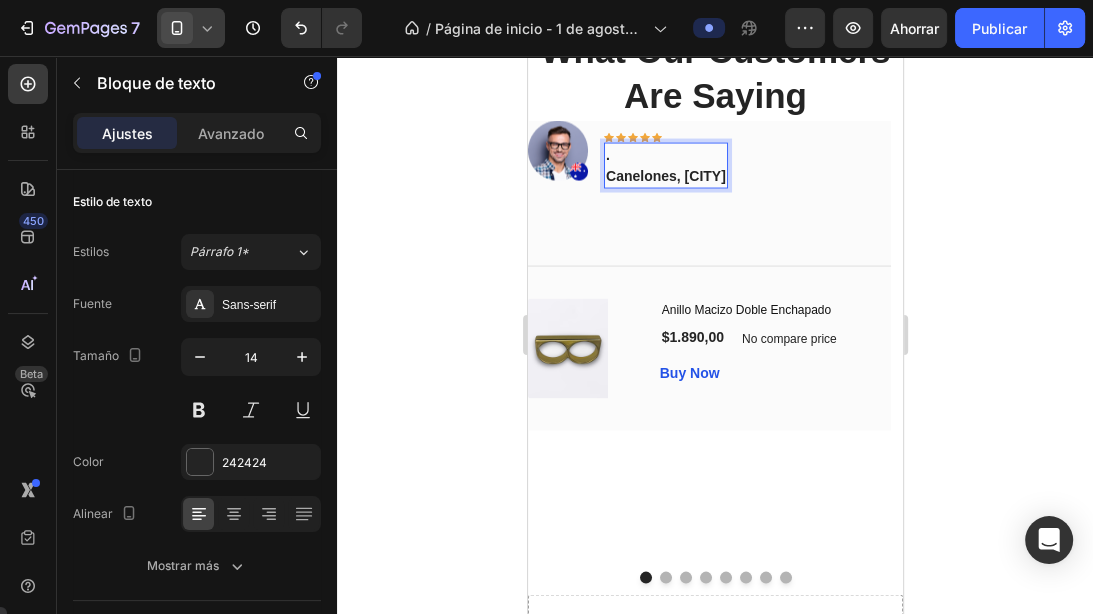 click on "[CITY], [COUNTRY]" at bounding box center [665, 176] 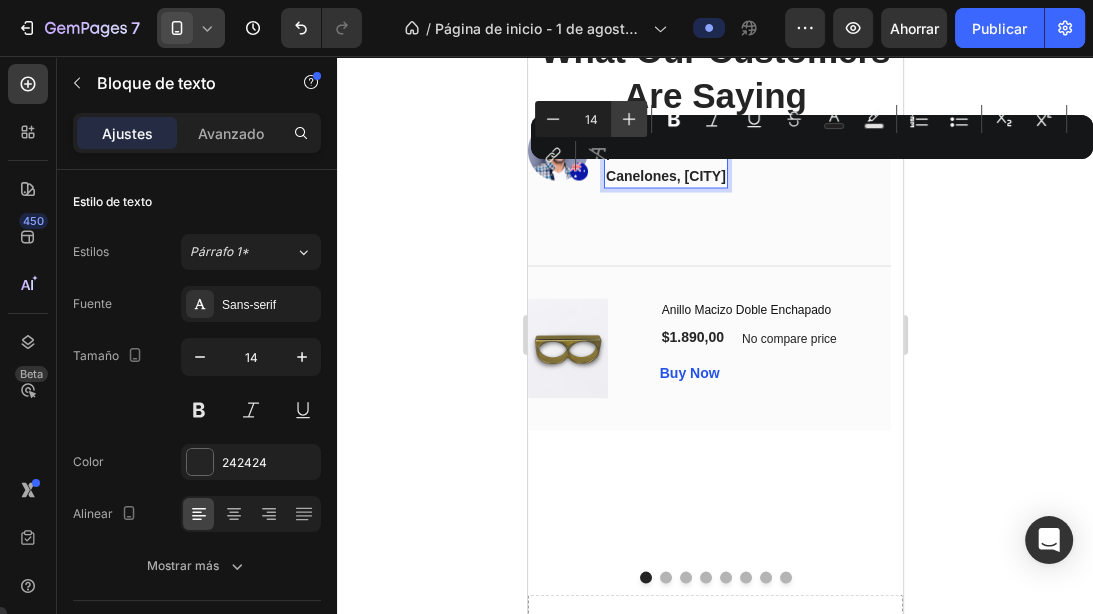 click 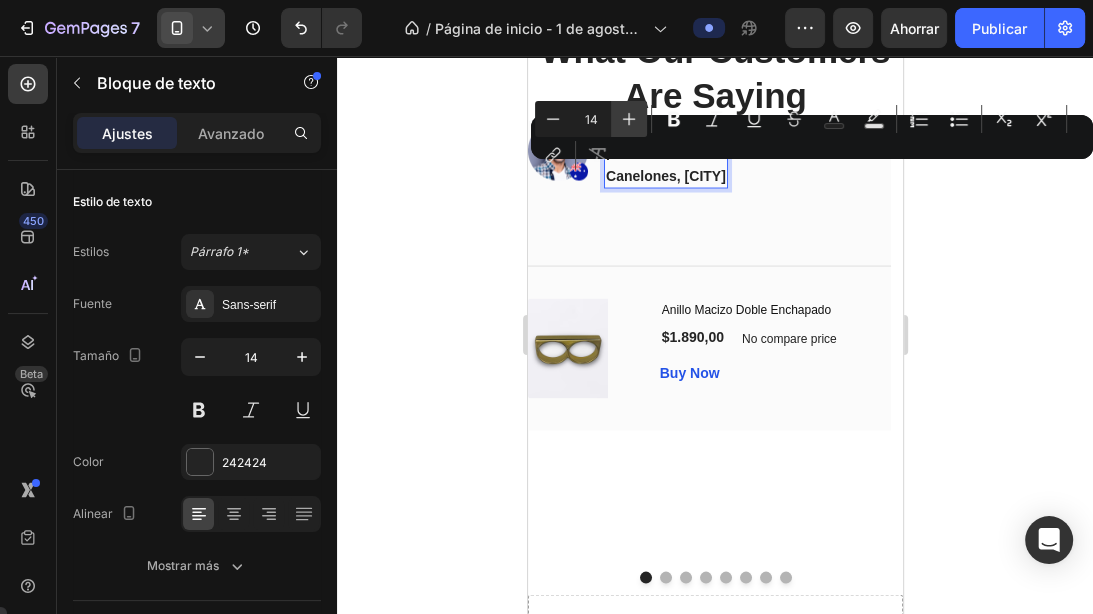 type on "15" 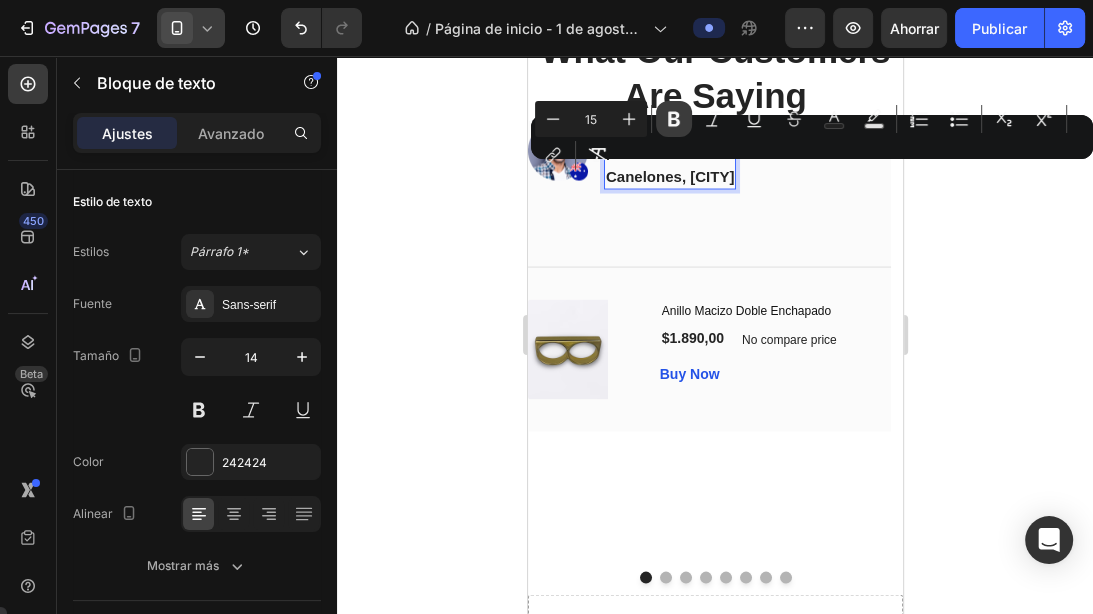 click 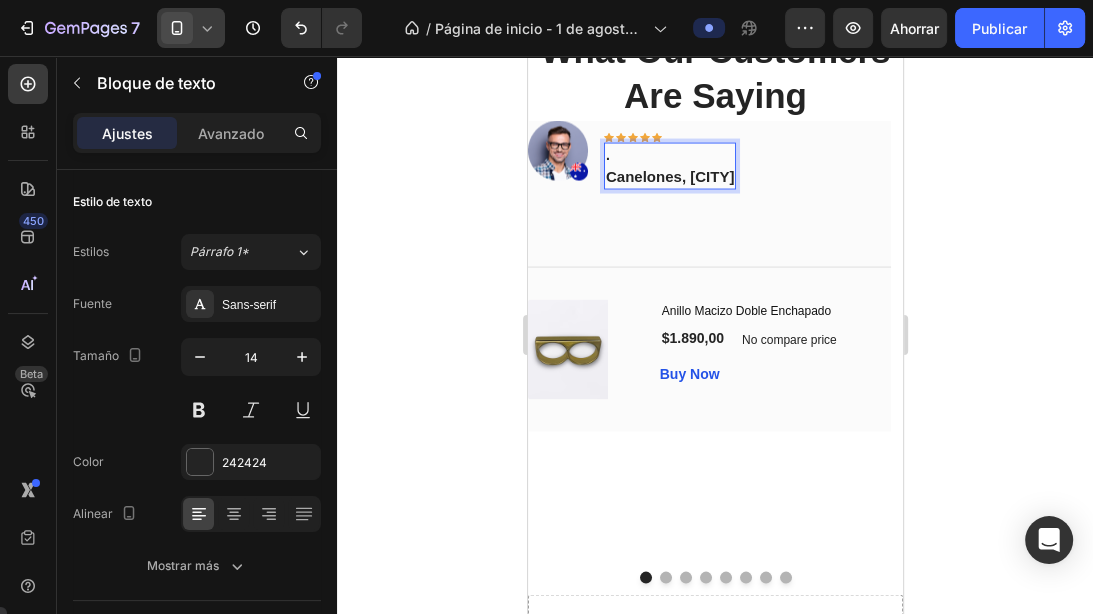click on "[CITY], [COUNTRY]" at bounding box center (669, 176) 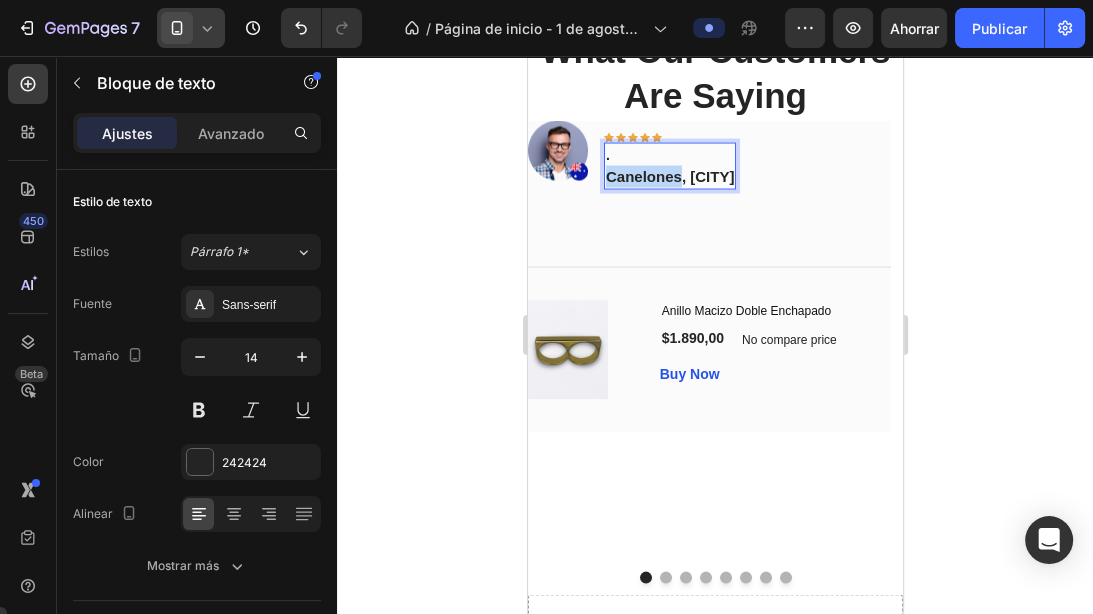 click on "[CITY], [COUNTRY]" at bounding box center (669, 176) 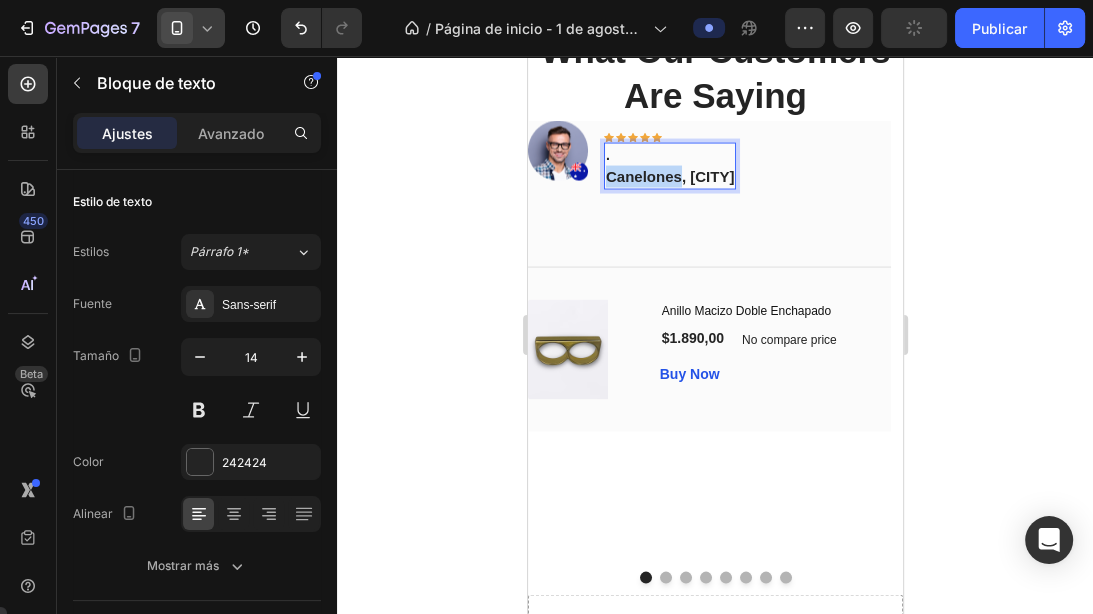 click on "[CITY], [COUNTRY]" at bounding box center (669, 176) 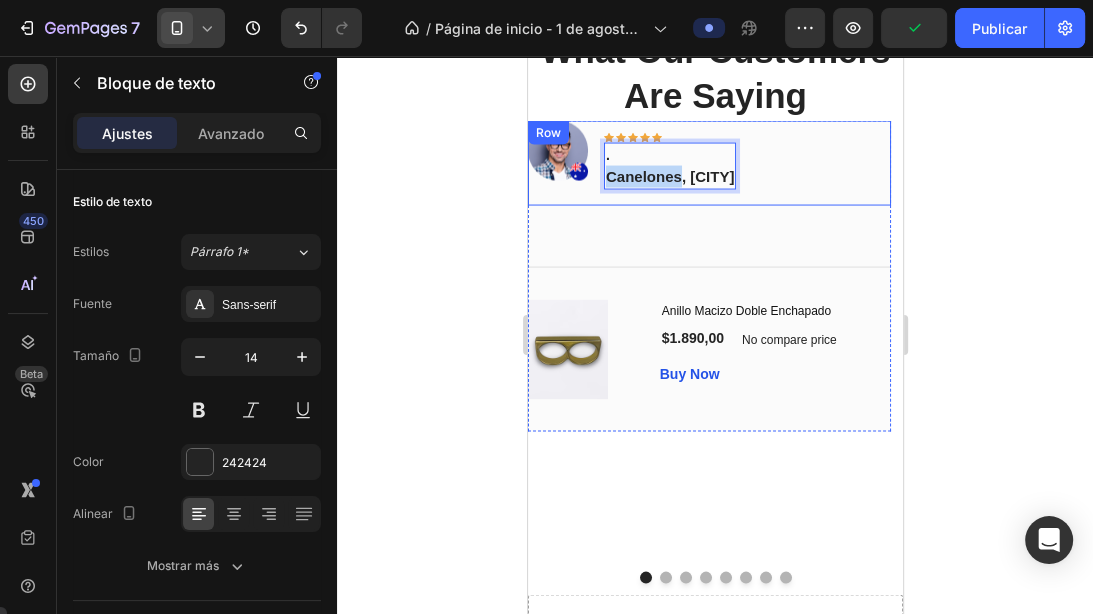 drag, startPoint x: 747, startPoint y: 177, endPoint x: 588, endPoint y: 174, distance: 159.0283 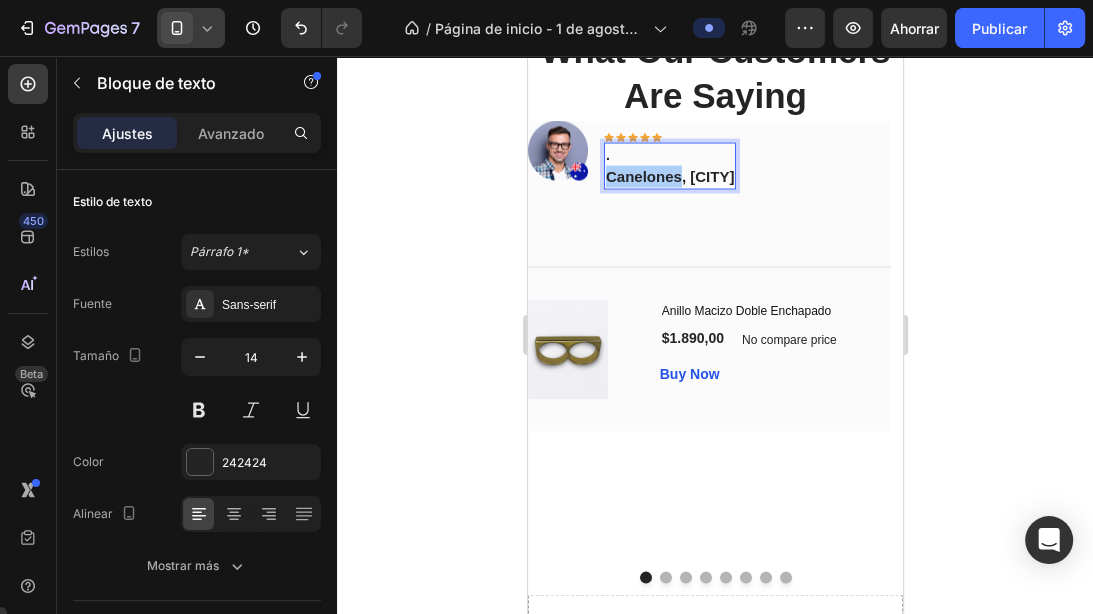 click 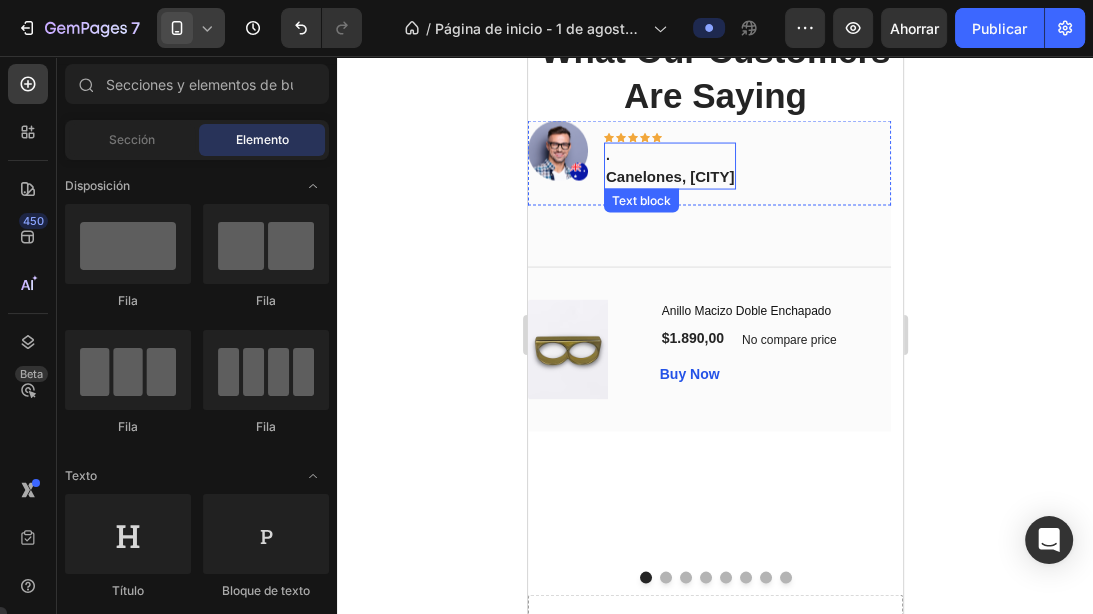 click on "[CITY], [COUNTRY]" at bounding box center [669, 176] 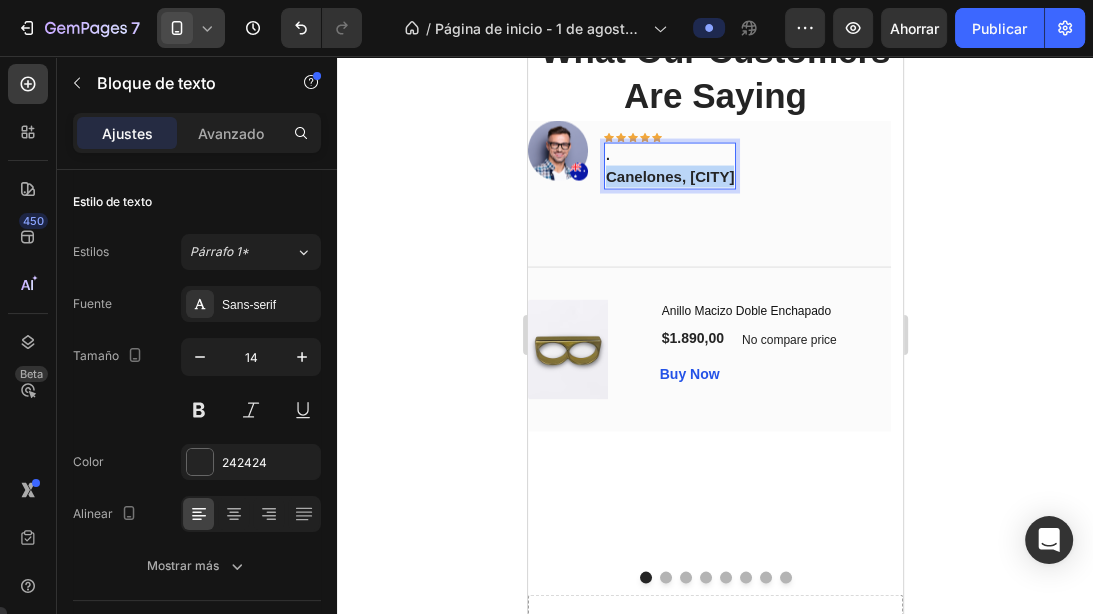 drag, startPoint x: 744, startPoint y: 177, endPoint x: 608, endPoint y: 173, distance: 136.0588 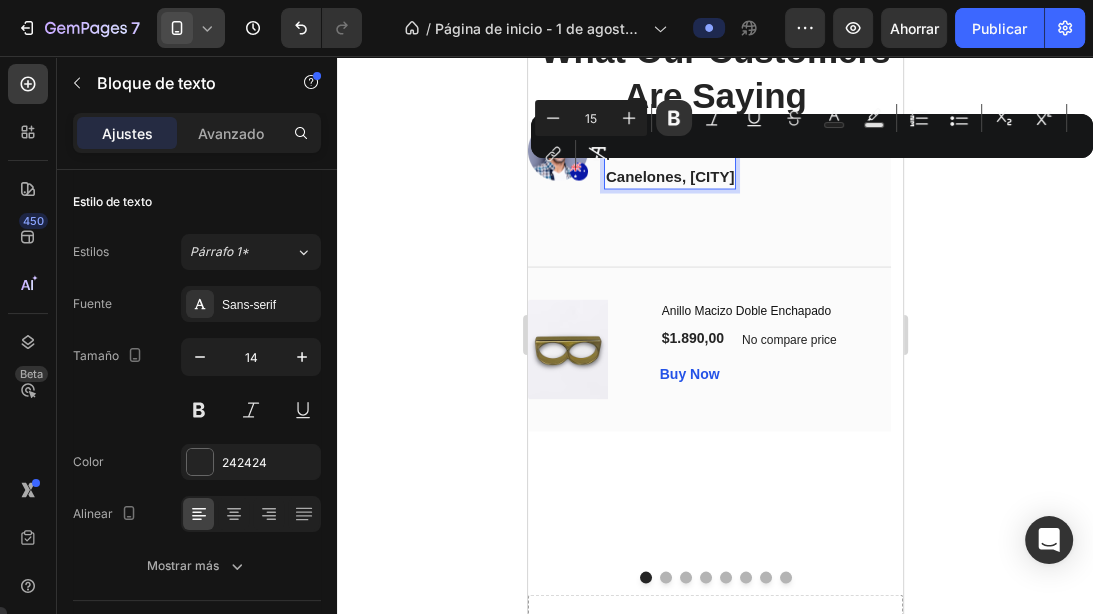 click on "[CITY], [COUNTRY]" at bounding box center (669, 176) 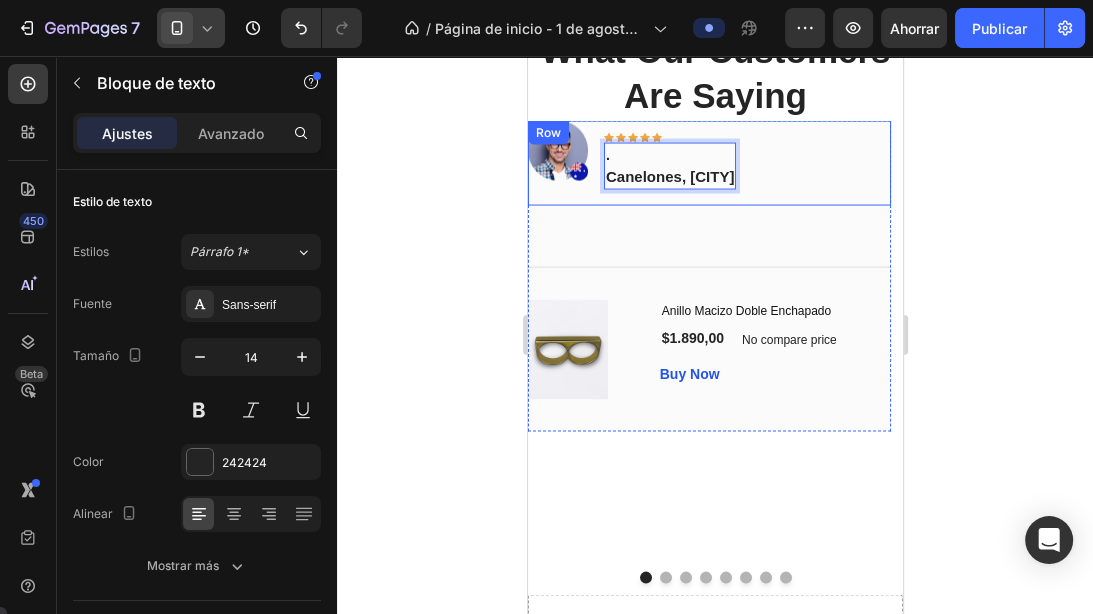 drag, startPoint x: 748, startPoint y: 178, endPoint x: 597, endPoint y: 182, distance: 151.05296 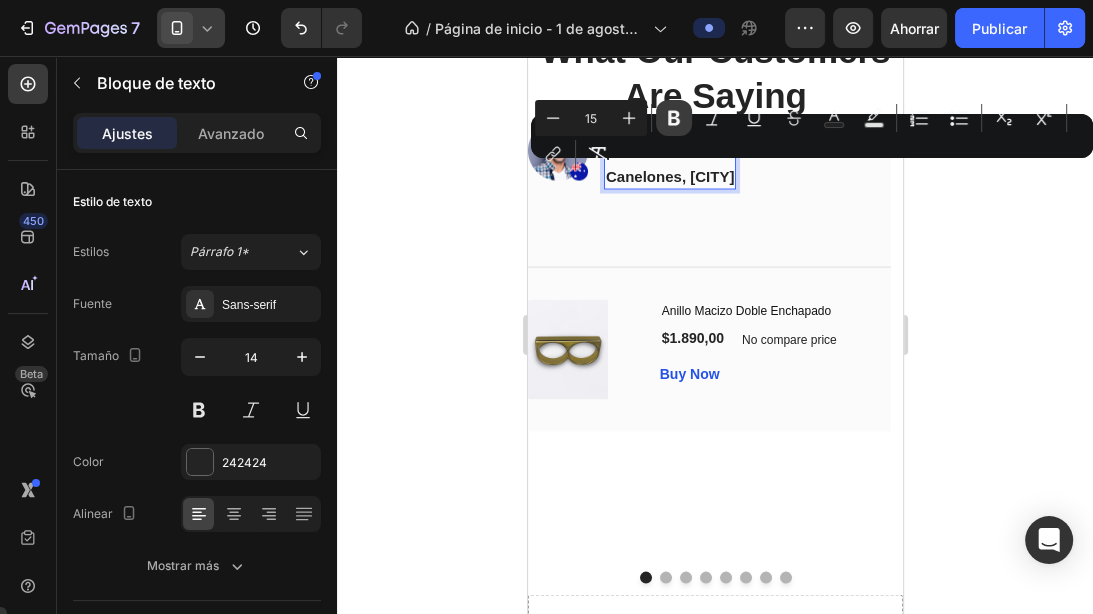 click 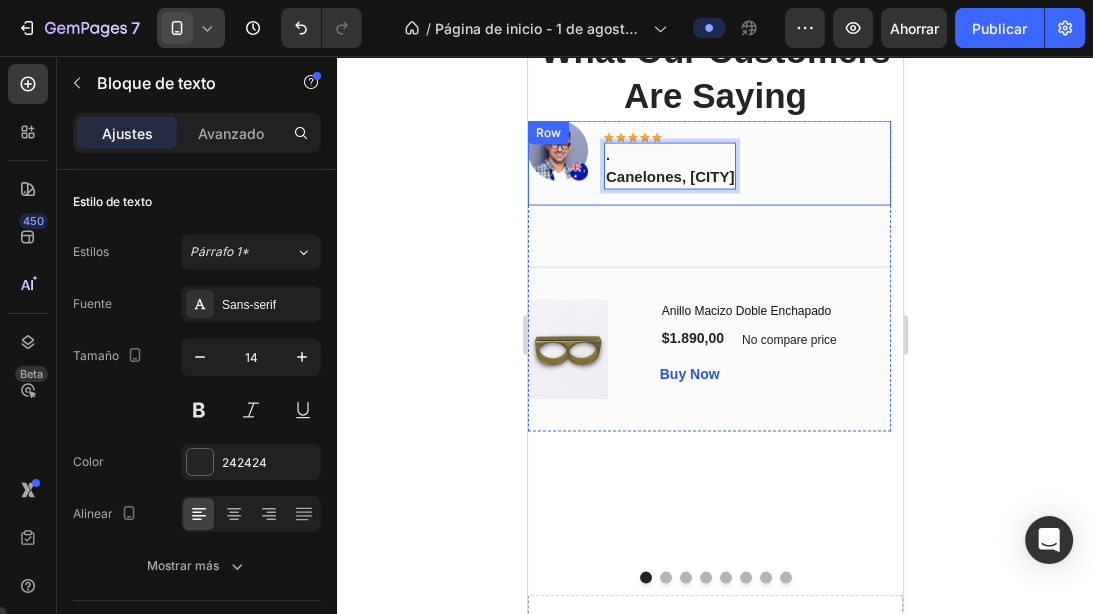drag, startPoint x: 747, startPoint y: 175, endPoint x: 591, endPoint y: 172, distance: 156.02884 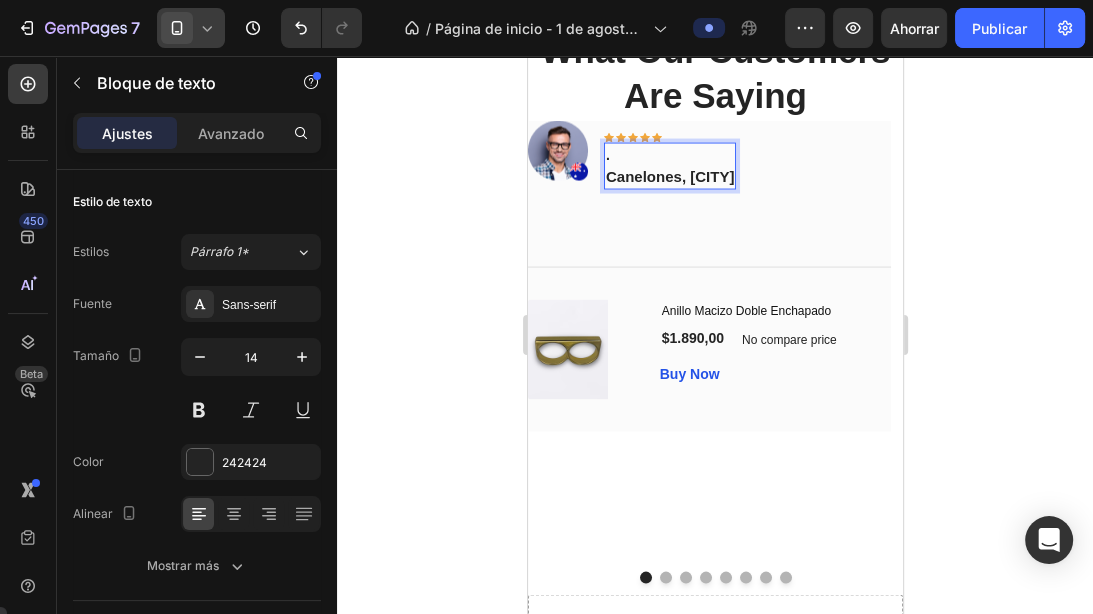 drag, startPoint x: 1008, startPoint y: 175, endPoint x: 271, endPoint y: 124, distance: 738.76245 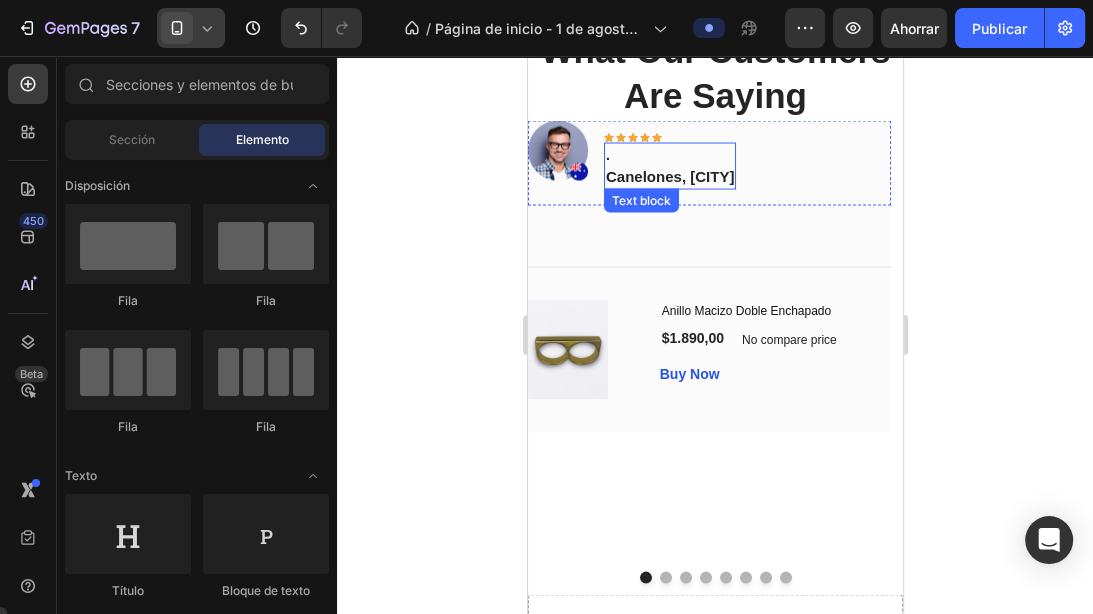click on "[CITY], [COUNTRY]" at bounding box center [669, 176] 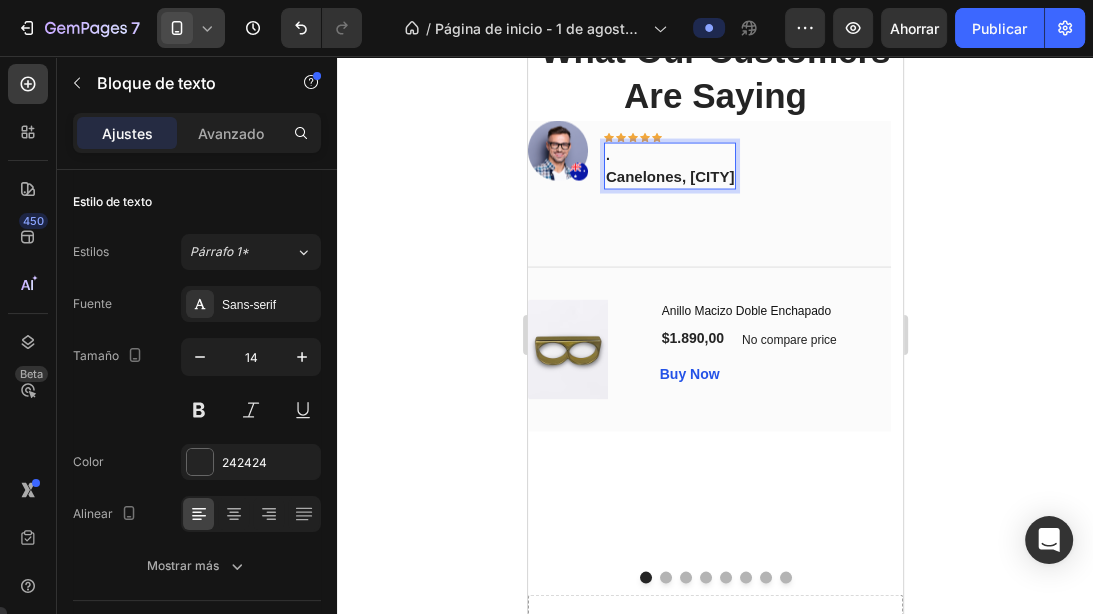 drag, startPoint x: 747, startPoint y: 176, endPoint x: 658, endPoint y: 176, distance: 89 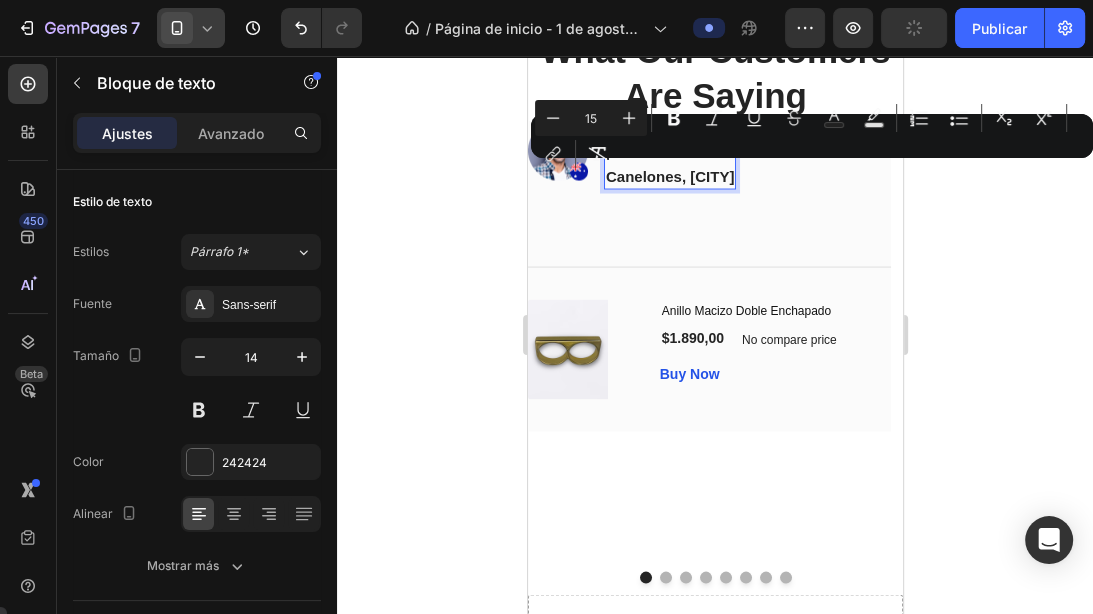 drag, startPoint x: 747, startPoint y: 176, endPoint x: 609, endPoint y: 172, distance: 138.05795 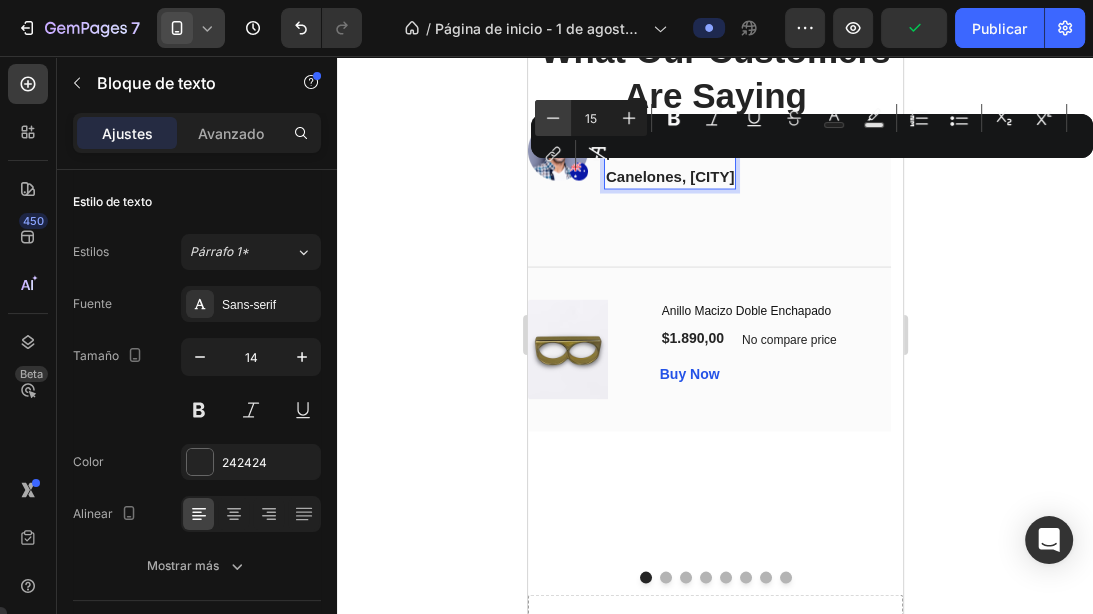 click 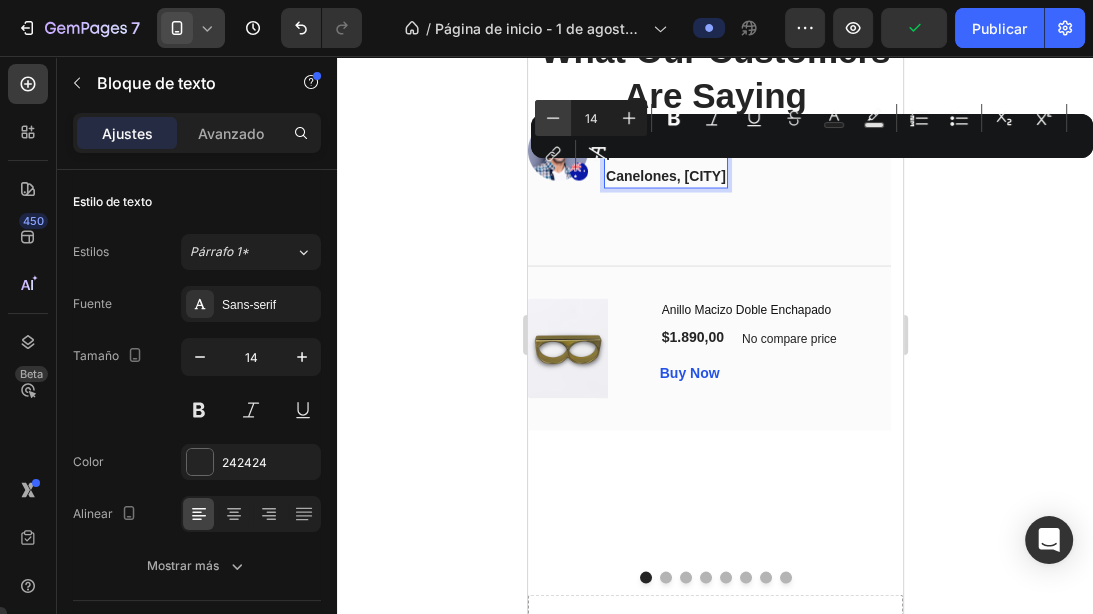 click 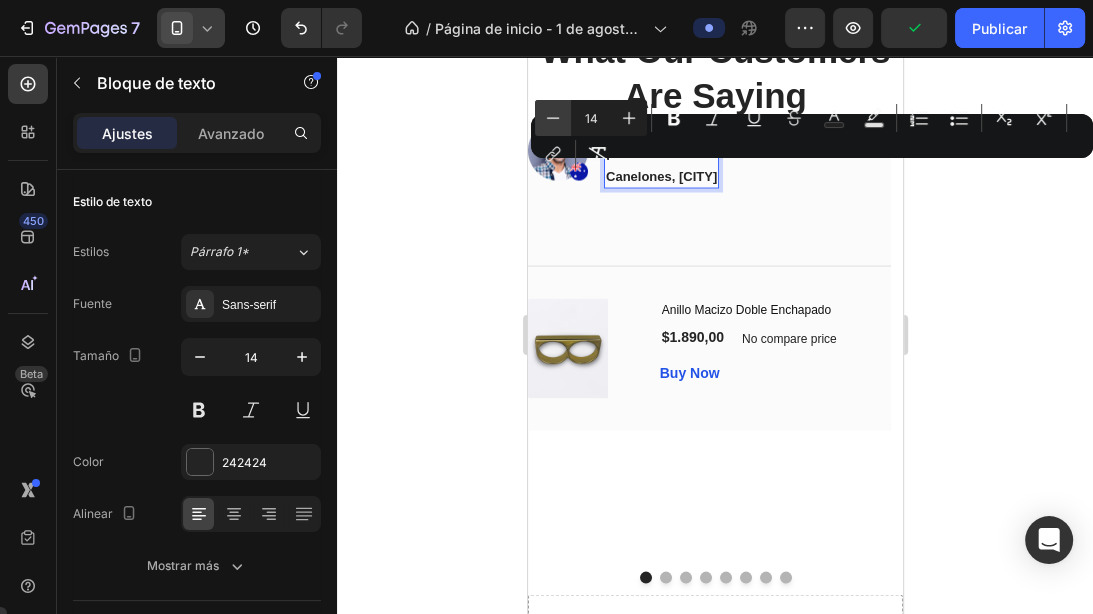 type on "13" 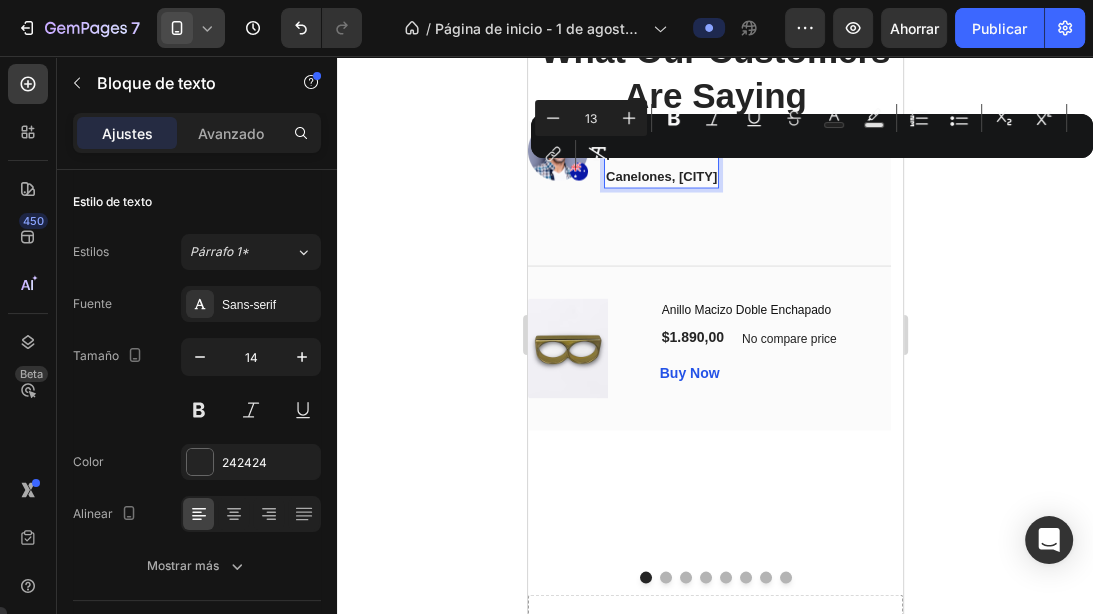 click 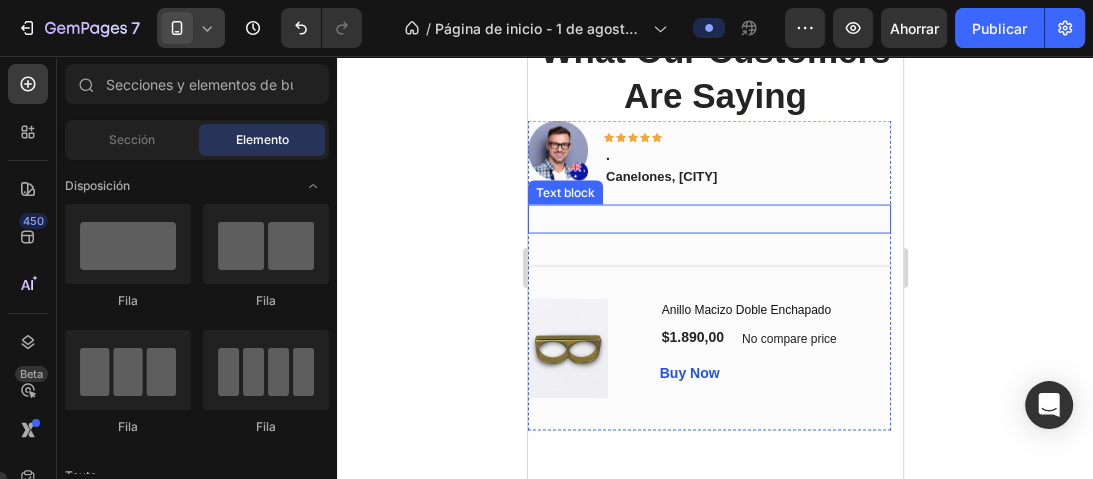 click at bounding box center [708, 219] 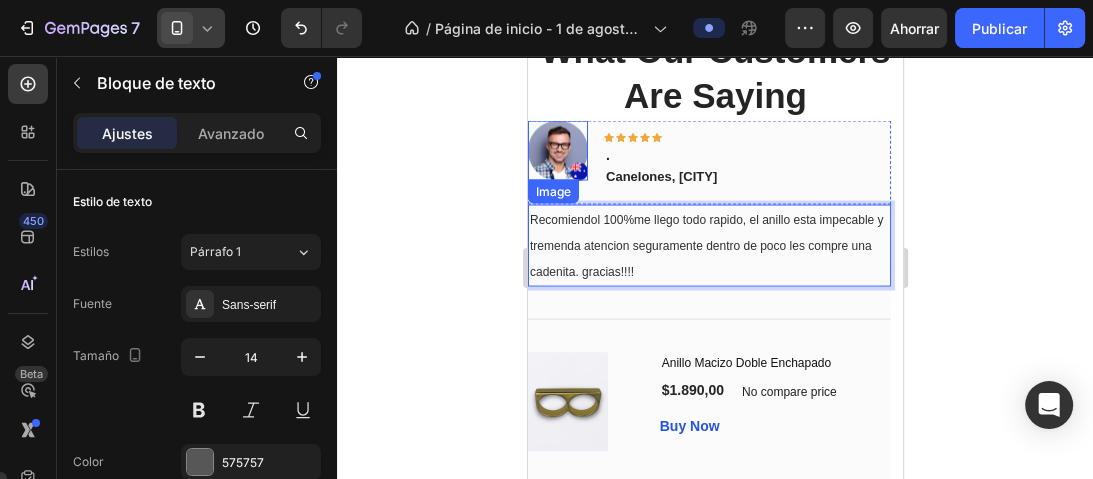 click at bounding box center [557, 151] 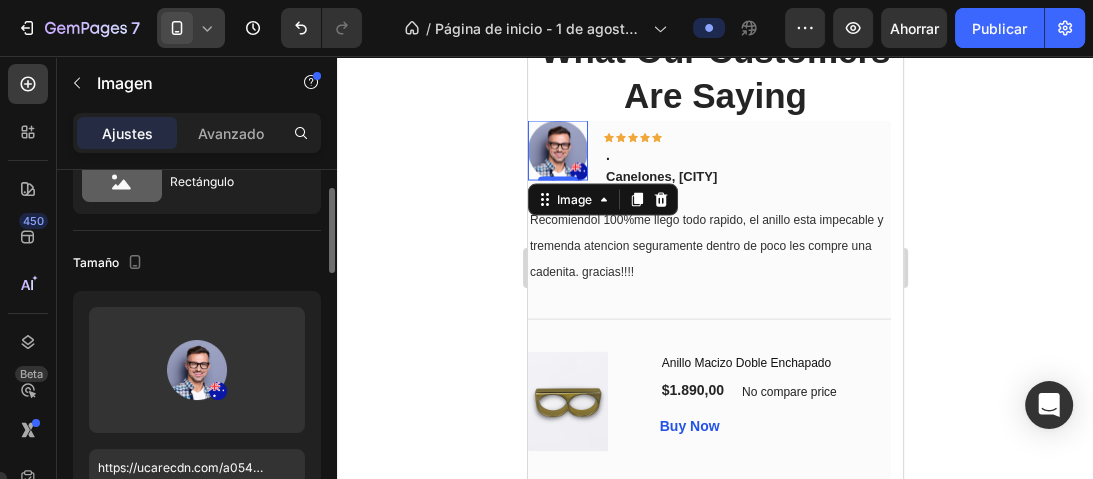 scroll, scrollTop: 160, scrollLeft: 0, axis: vertical 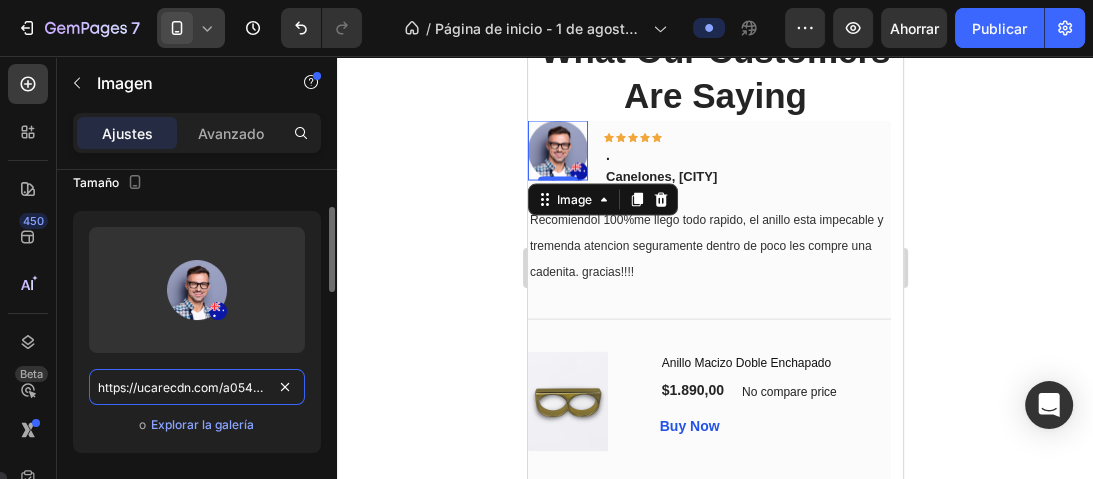 click on "https://ucarecdn.com/a054956d-472f-45b6-8c32-2ba11b9e1646/-/format/auto/" at bounding box center (197, 387) 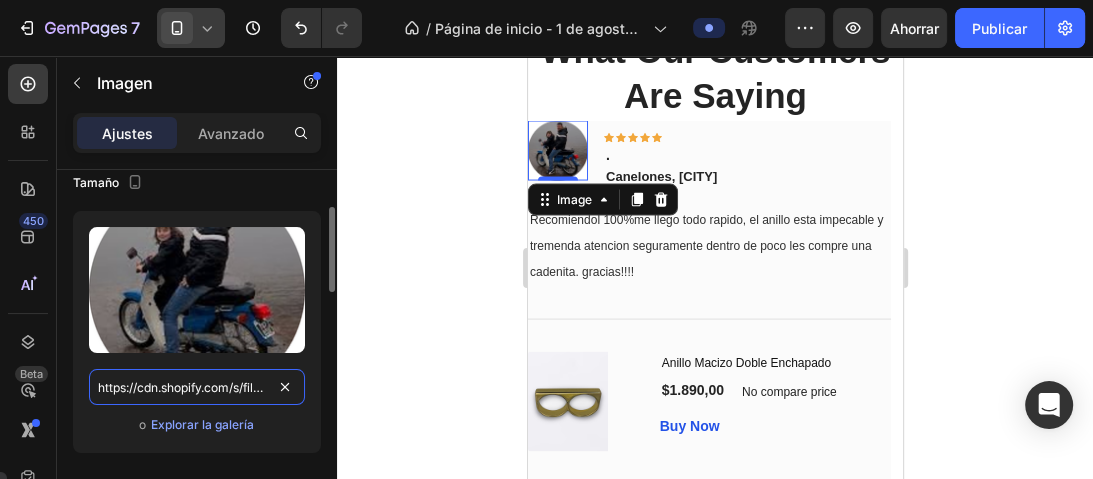 scroll, scrollTop: 0, scrollLeft: 615, axis: horizontal 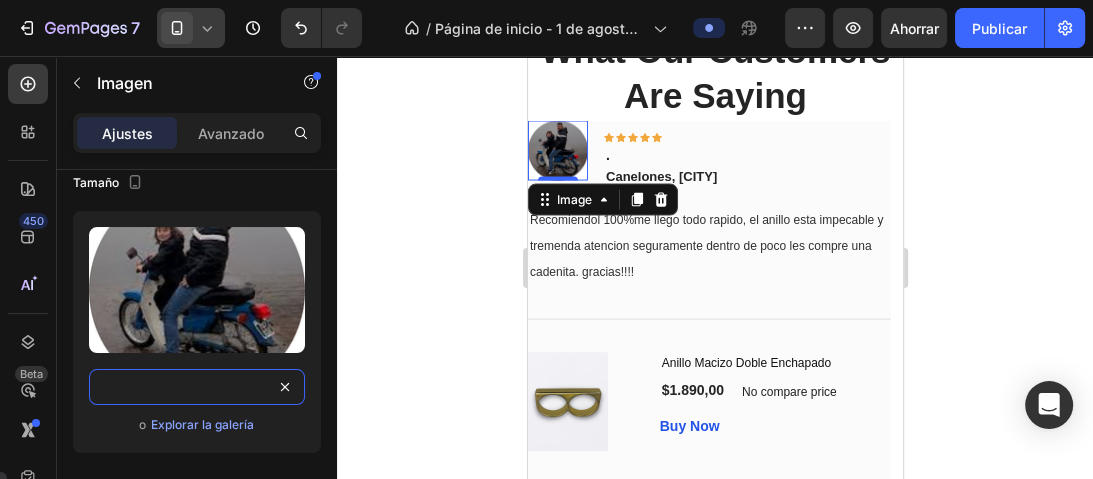 type on "https://cdn.shopify.com/s/files/1/0731/8074/1668/files/Diseno_sin_titulo_10_05873461-f885-47bf-bb9e-4ca21f534a57.png?v=1753586440" 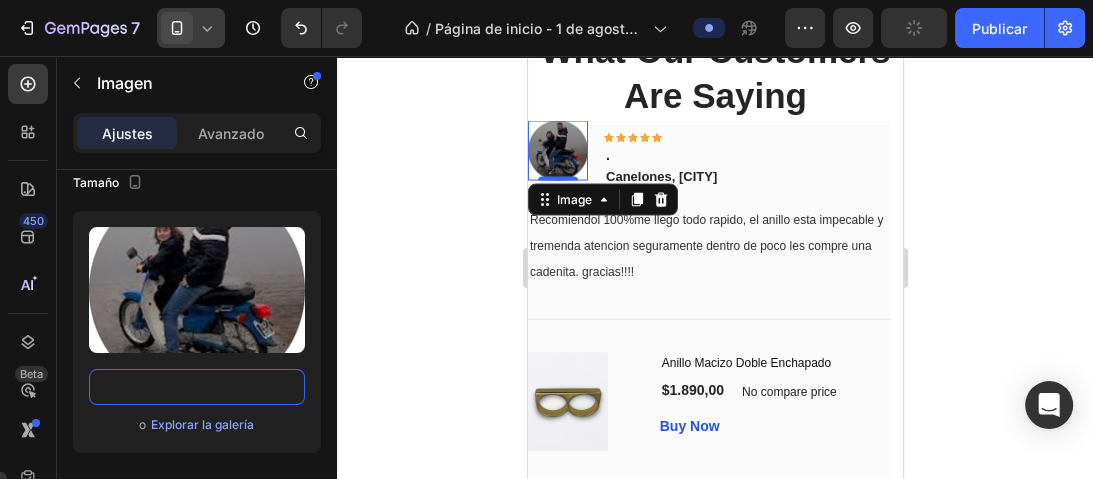 scroll, scrollTop: 0, scrollLeft: 0, axis: both 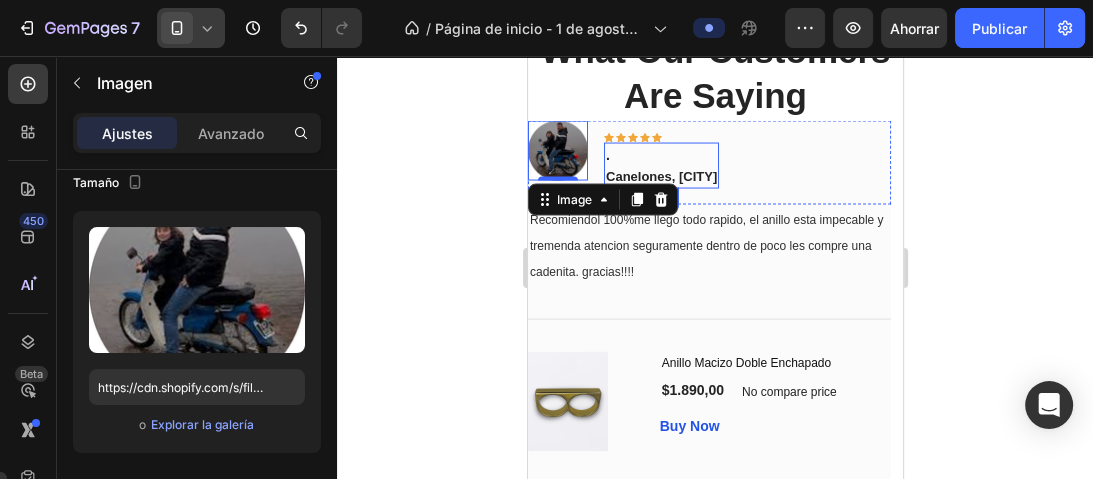 click on "." at bounding box center (660, 155) 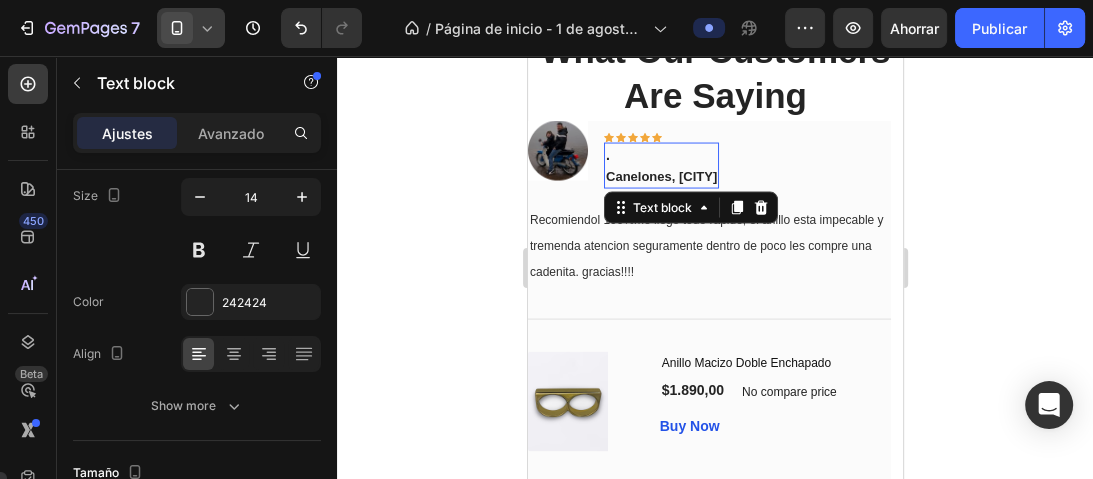 scroll, scrollTop: 0, scrollLeft: 0, axis: both 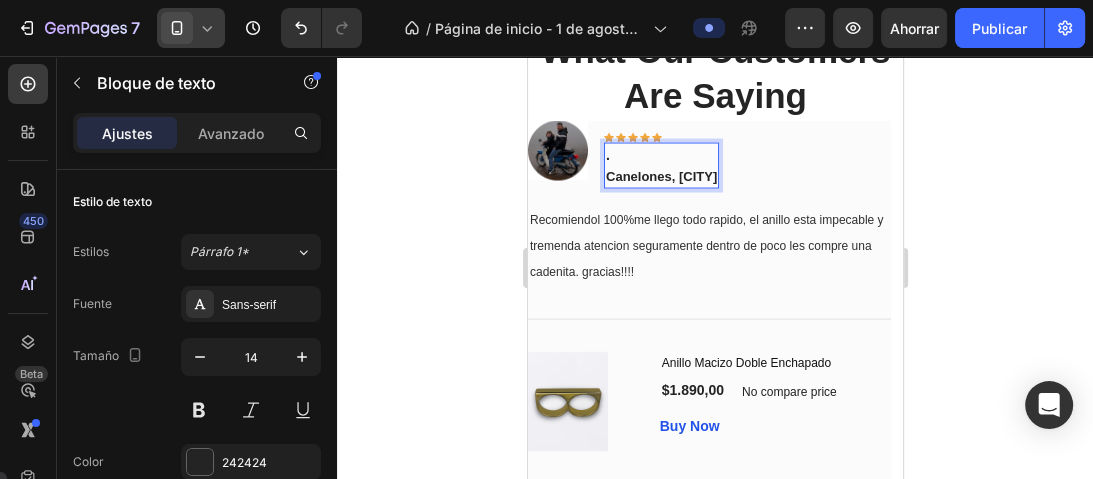 click on "." at bounding box center (660, 155) 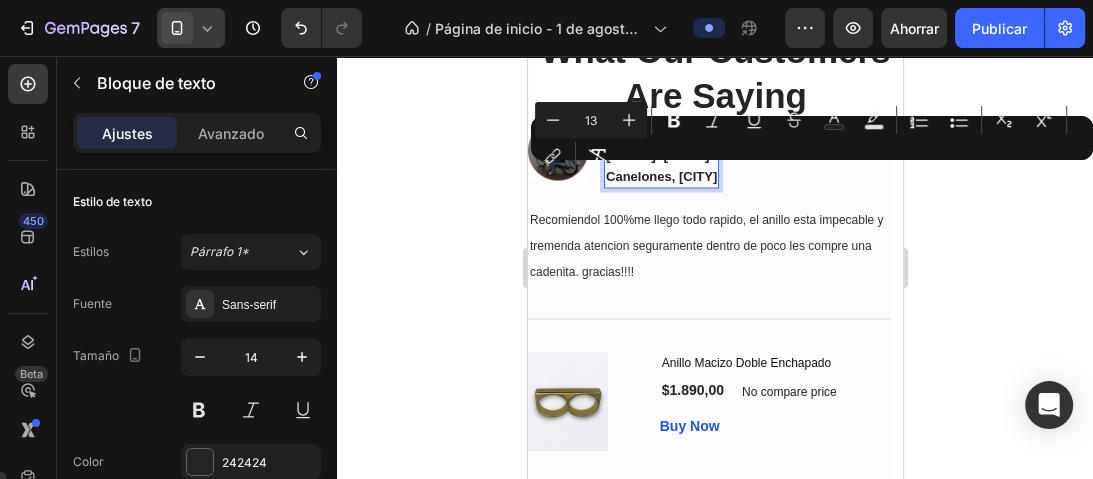 drag, startPoint x: 729, startPoint y: 176, endPoint x: 607, endPoint y: 175, distance: 122.0041 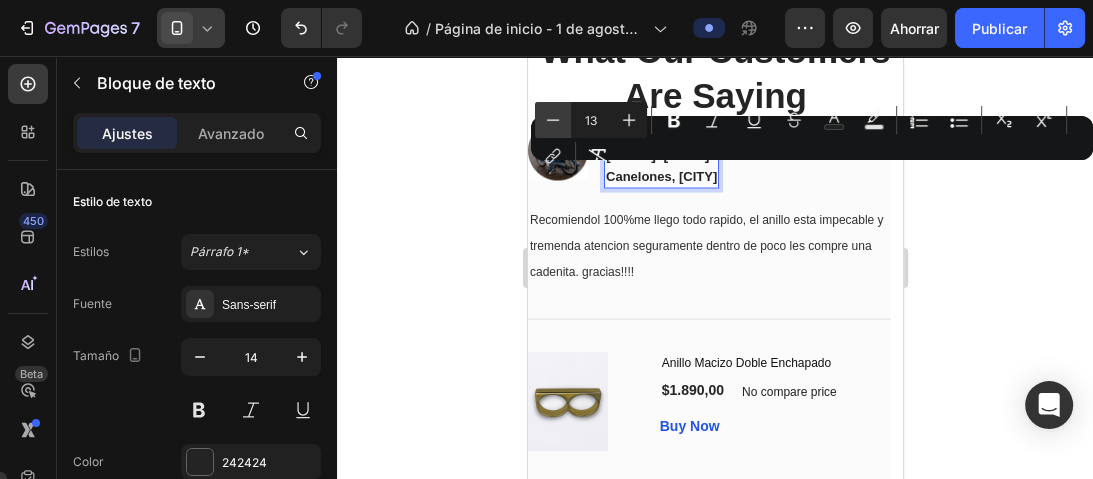 click on "Minus" at bounding box center (553, 120) 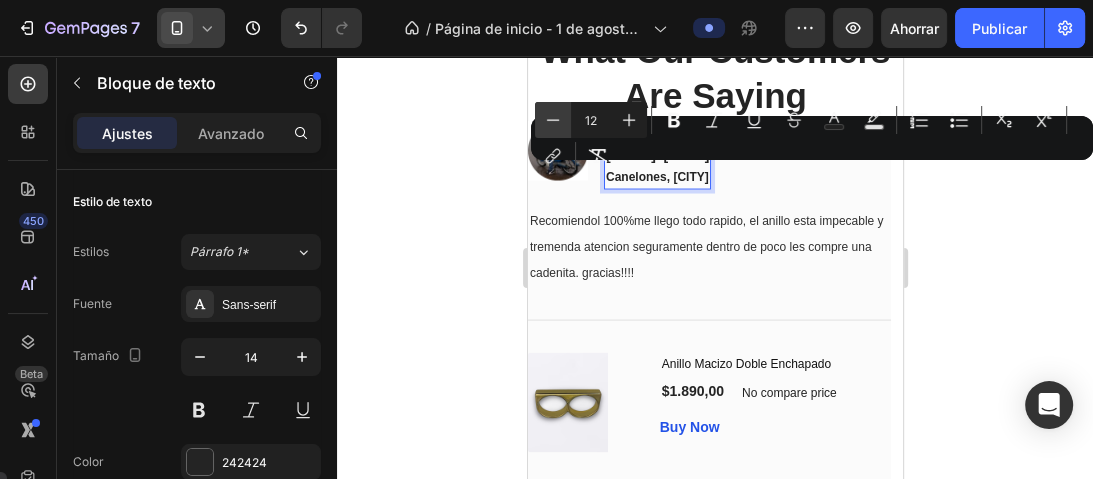 click on "Minus" at bounding box center (553, 120) 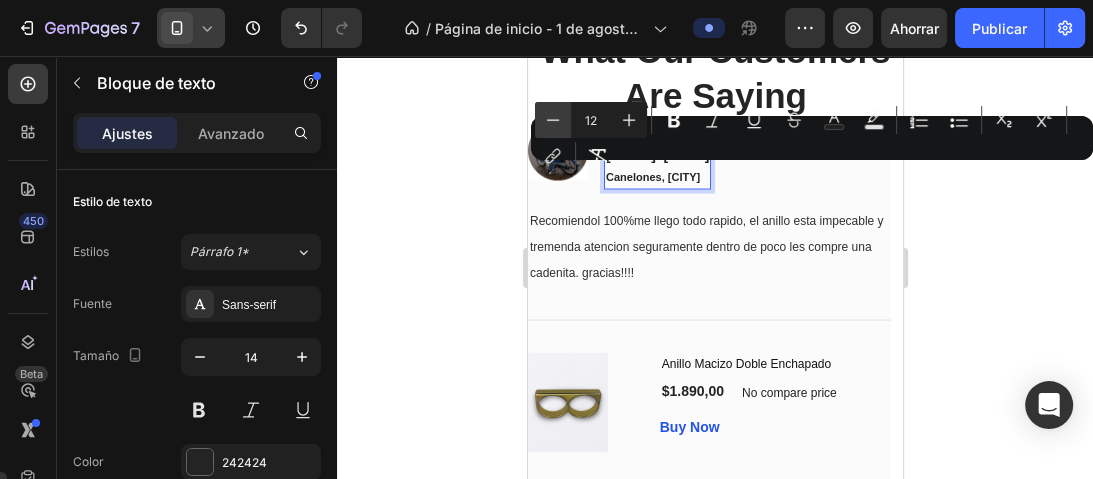 type on "11" 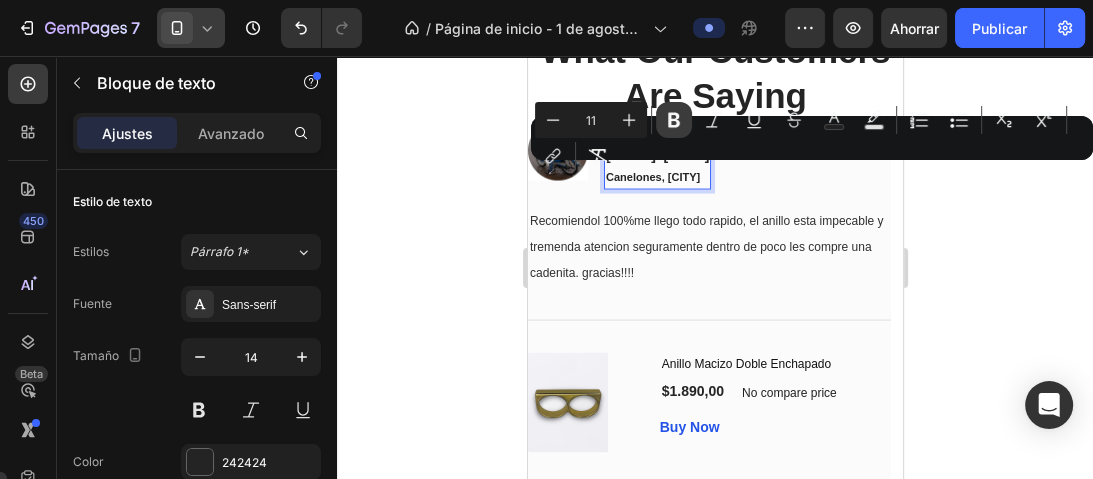 click 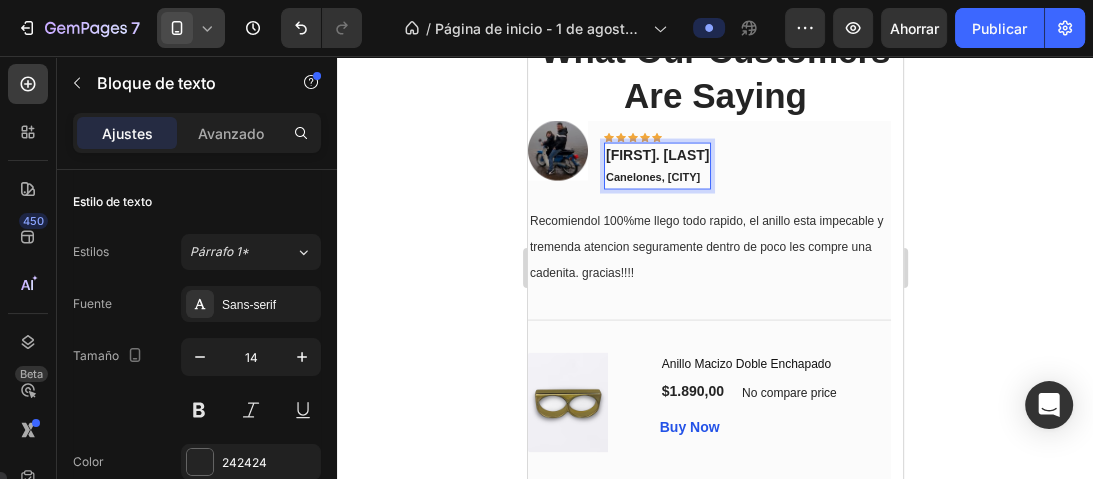 click on "[CITY], [COUNTRY]" at bounding box center [652, 177] 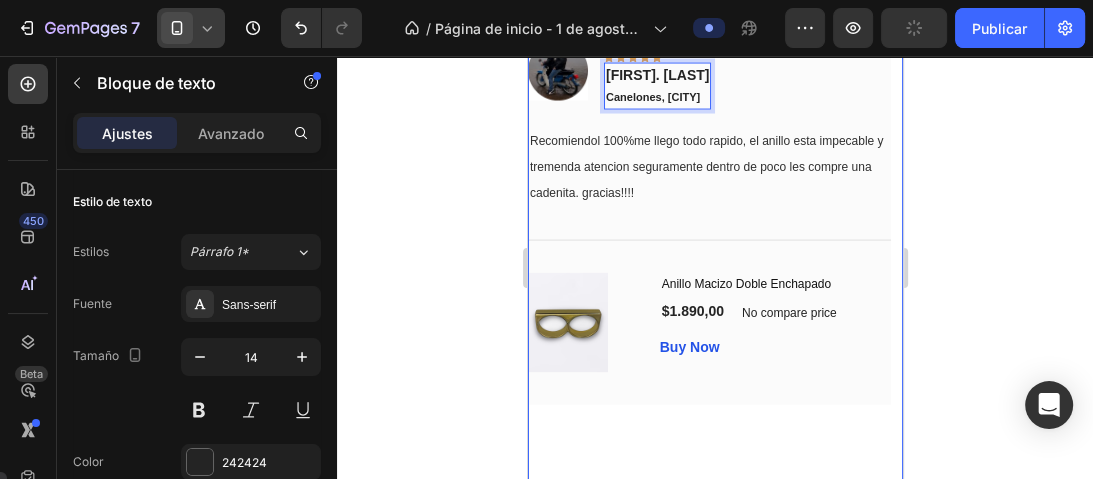 scroll, scrollTop: 3018, scrollLeft: 0, axis: vertical 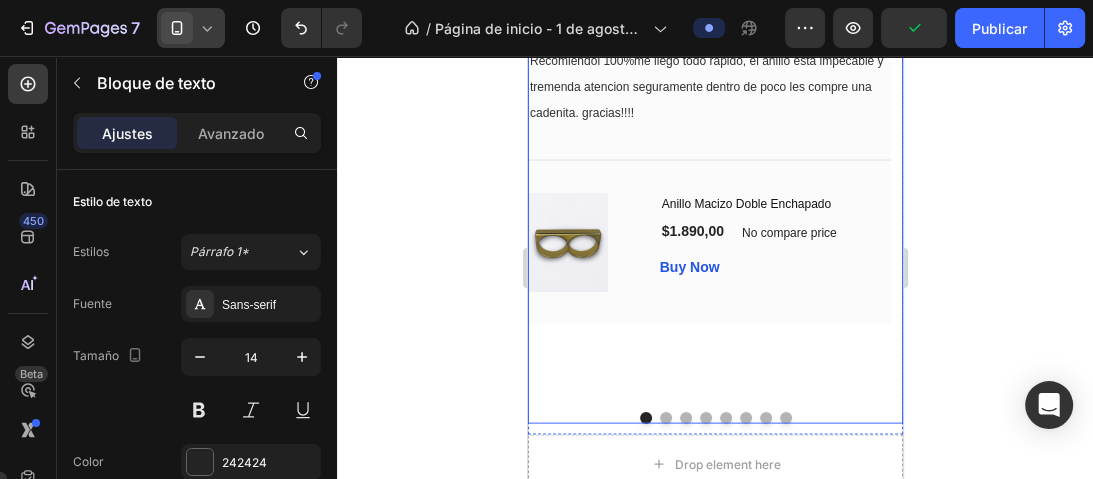 click at bounding box center [665, 418] 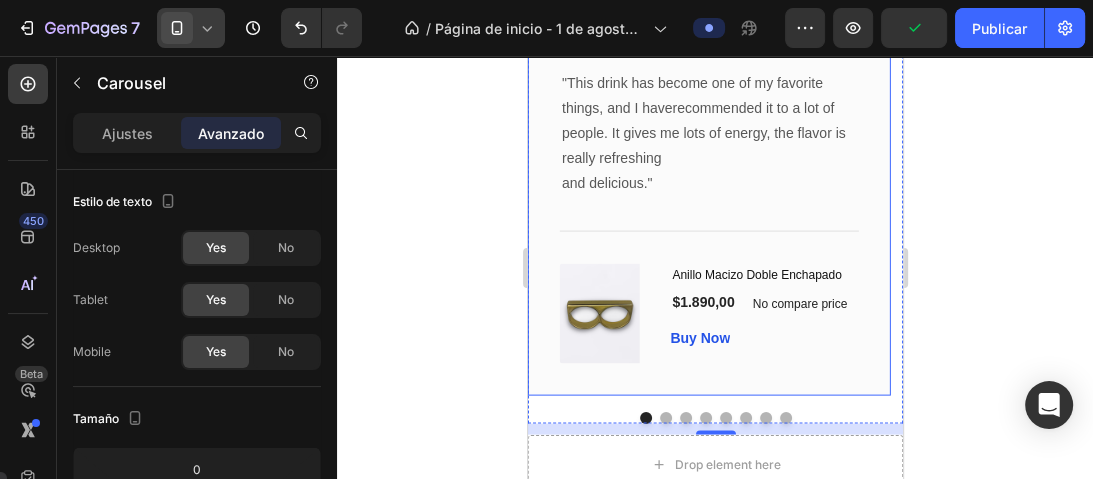 scroll, scrollTop: 2858, scrollLeft: 0, axis: vertical 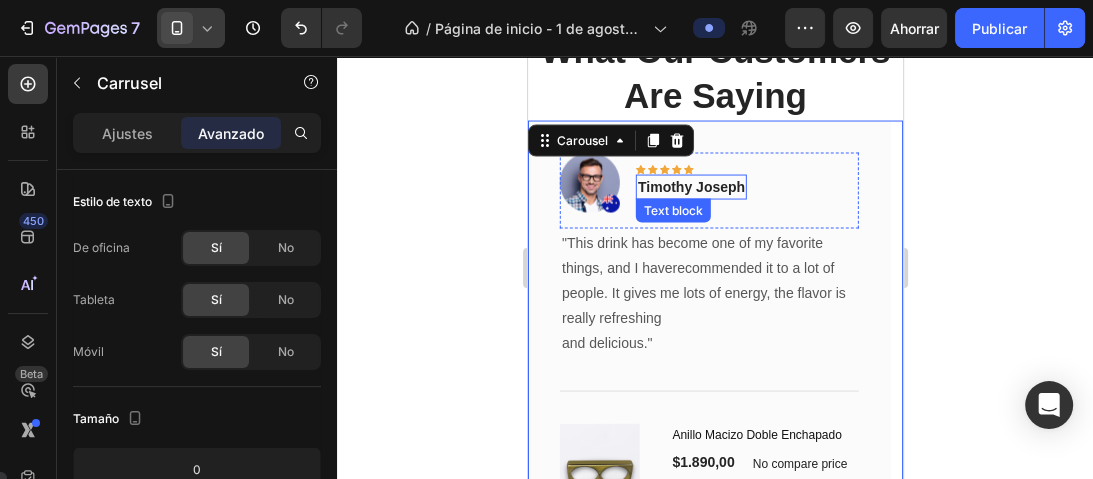 click on "Timothy Joseph" at bounding box center [690, 187] 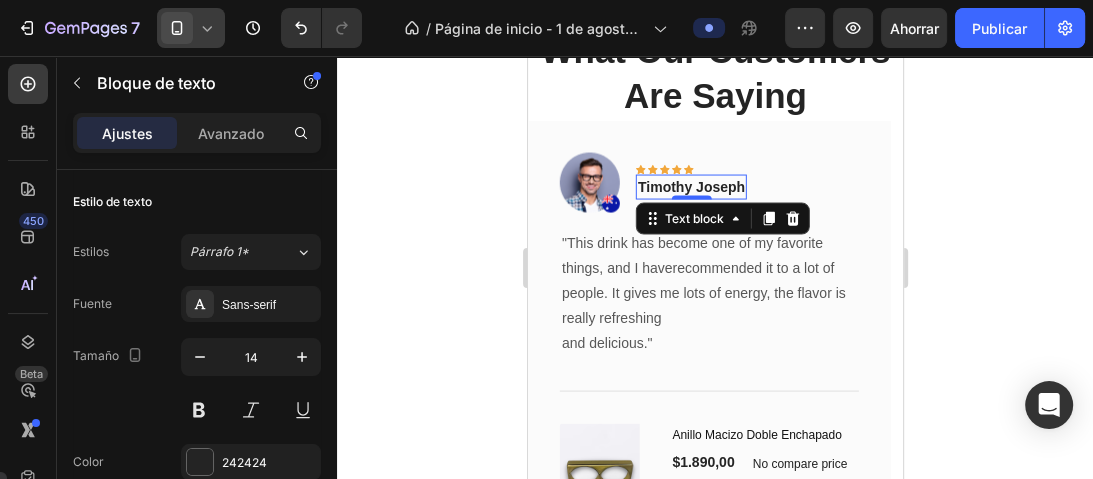 click on "Timothy Joseph" at bounding box center [690, 187] 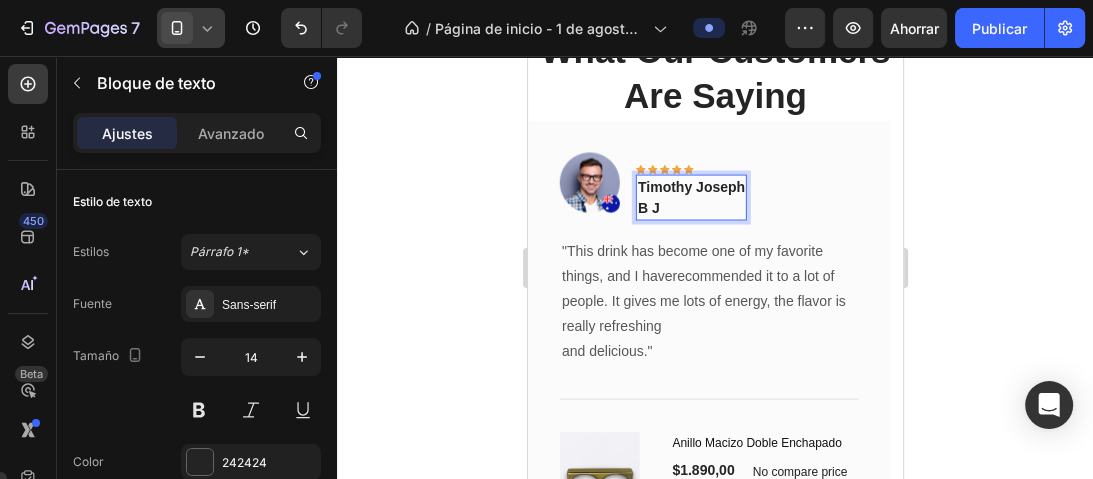 click on "B J" at bounding box center (690, 208) 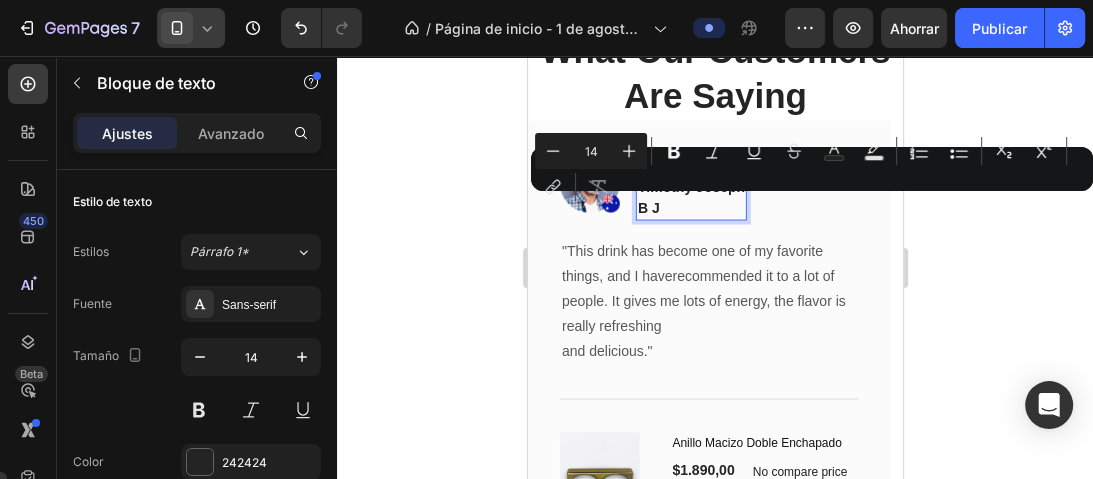 click on "B J" at bounding box center [690, 208] 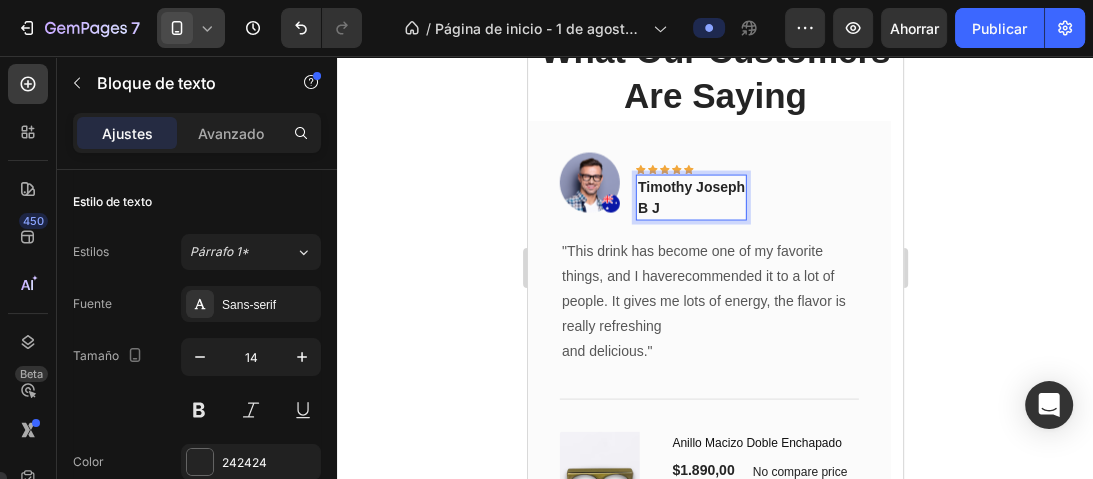click on "B J" at bounding box center [690, 208] 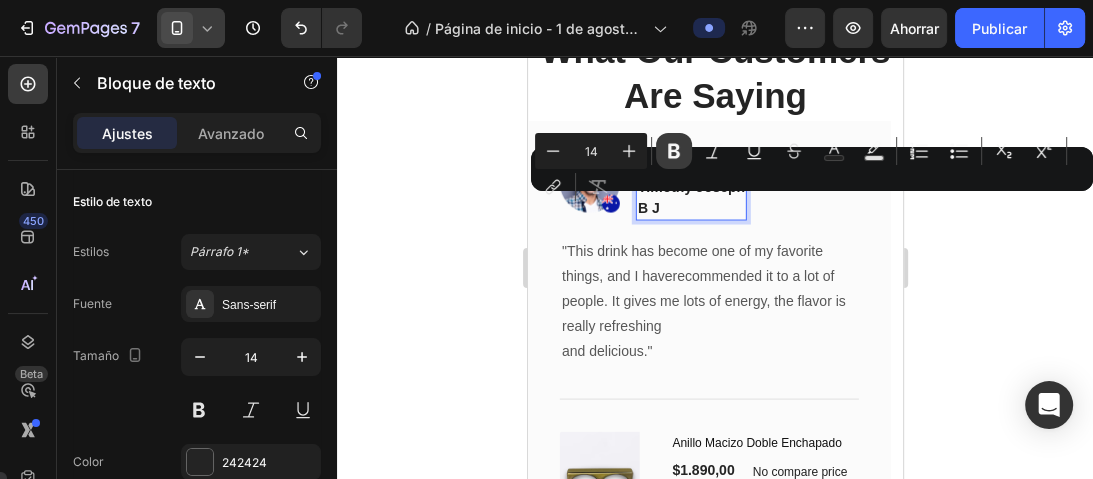 click 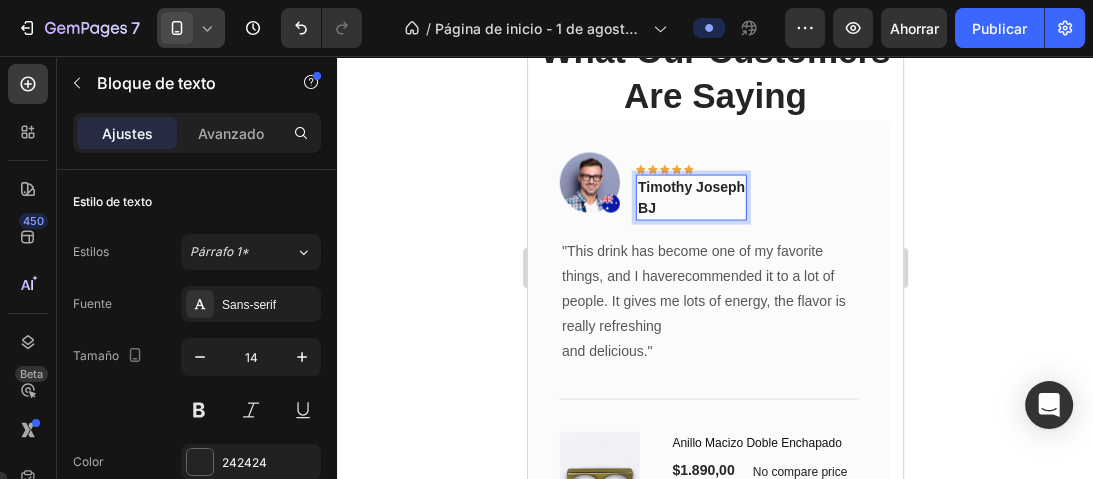 click on "B  J" at bounding box center [690, 208] 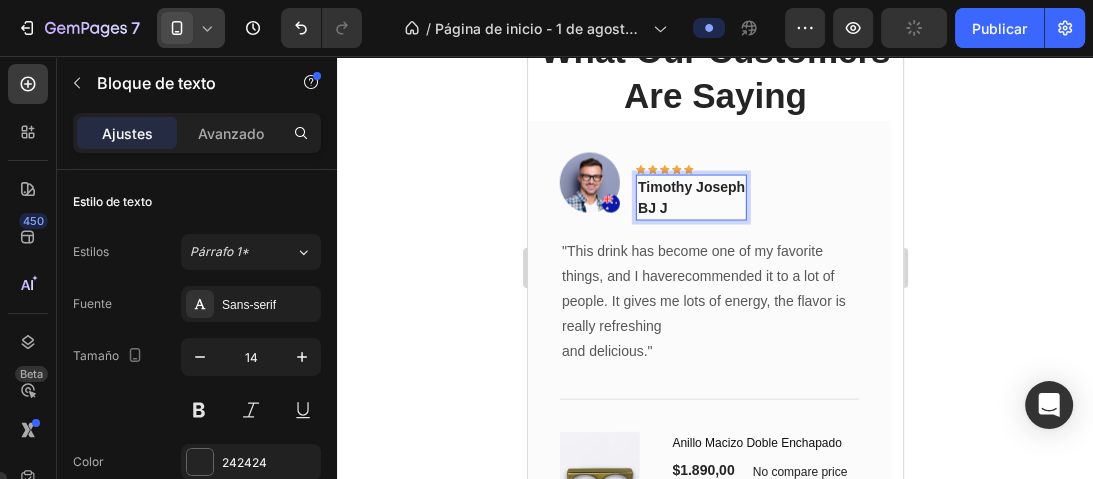 click on "J J" at bounding box center (656, 208) 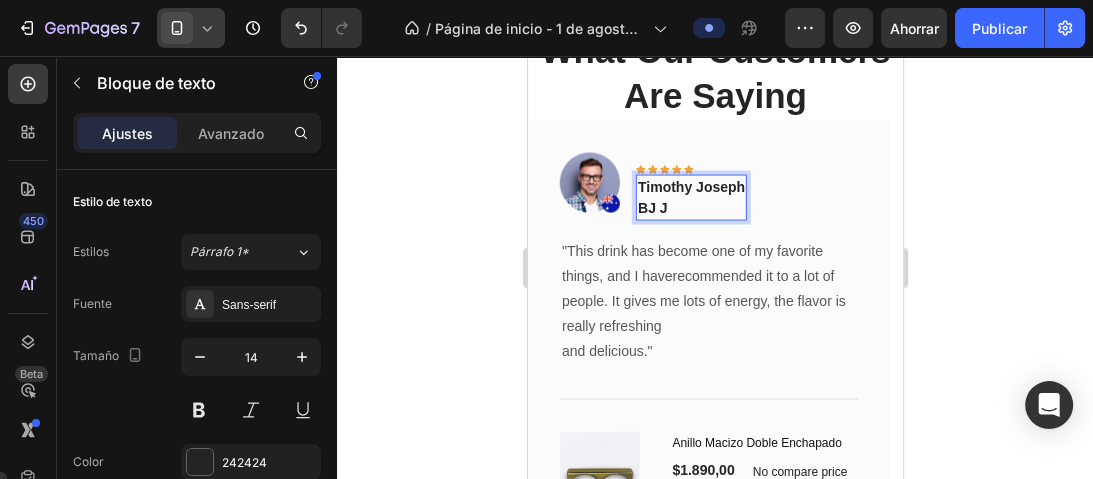 click on "J J" at bounding box center (656, 208) 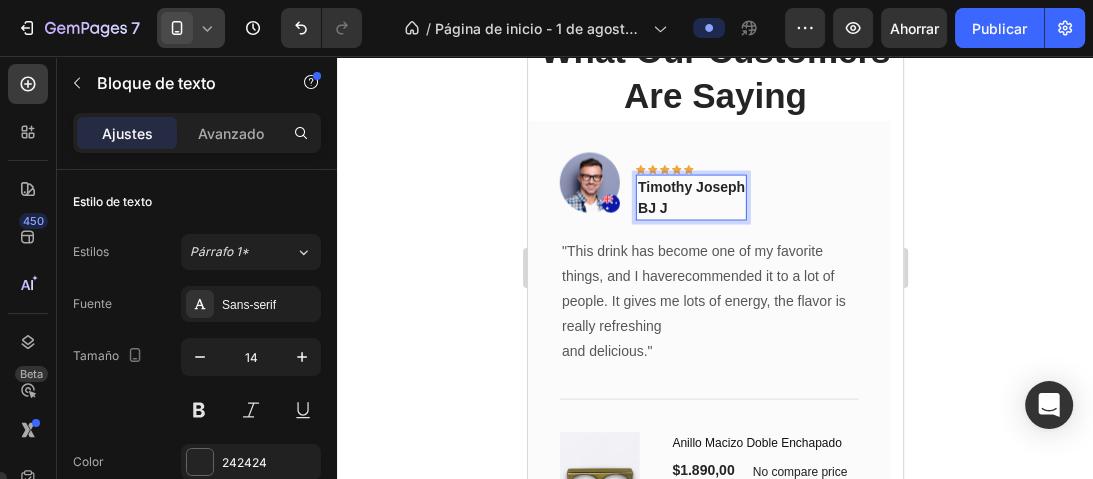 click on "J J" at bounding box center [656, 208] 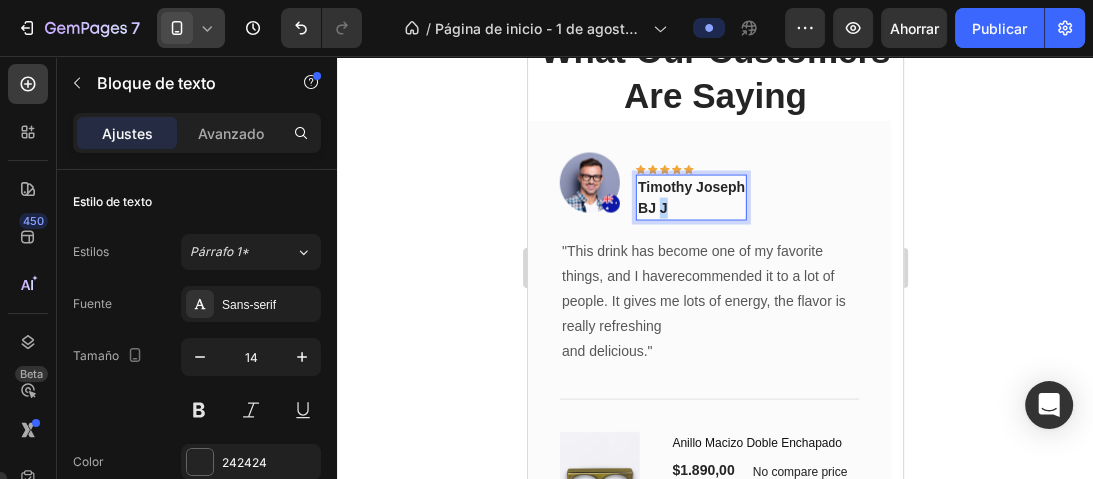 click on "J J" at bounding box center [656, 208] 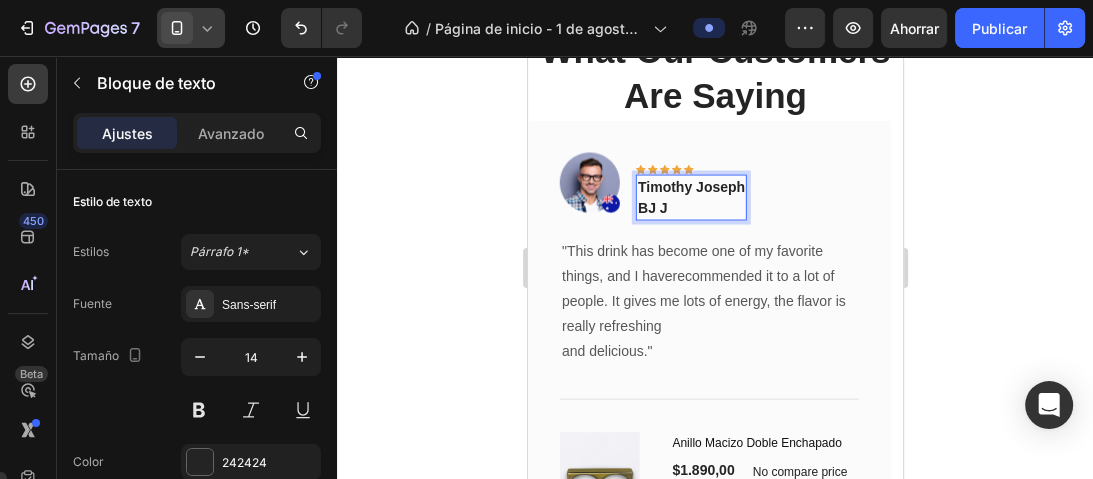 click 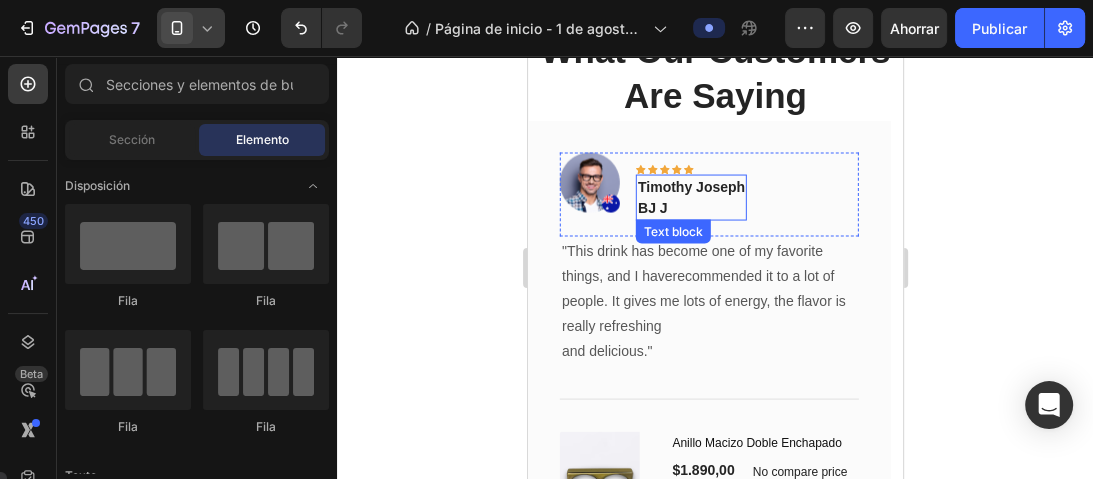 click on "J J" at bounding box center (656, 208) 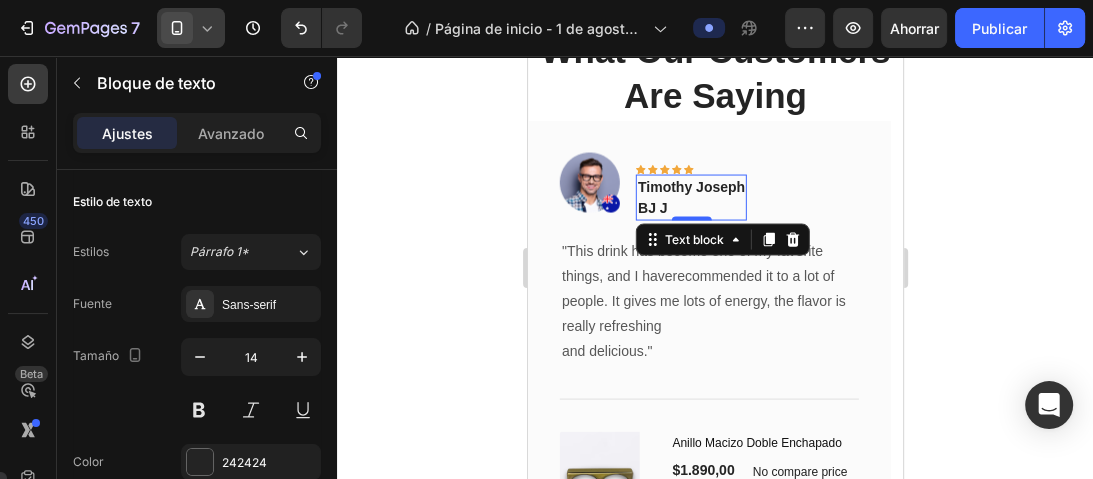 click on "J J" at bounding box center [656, 208] 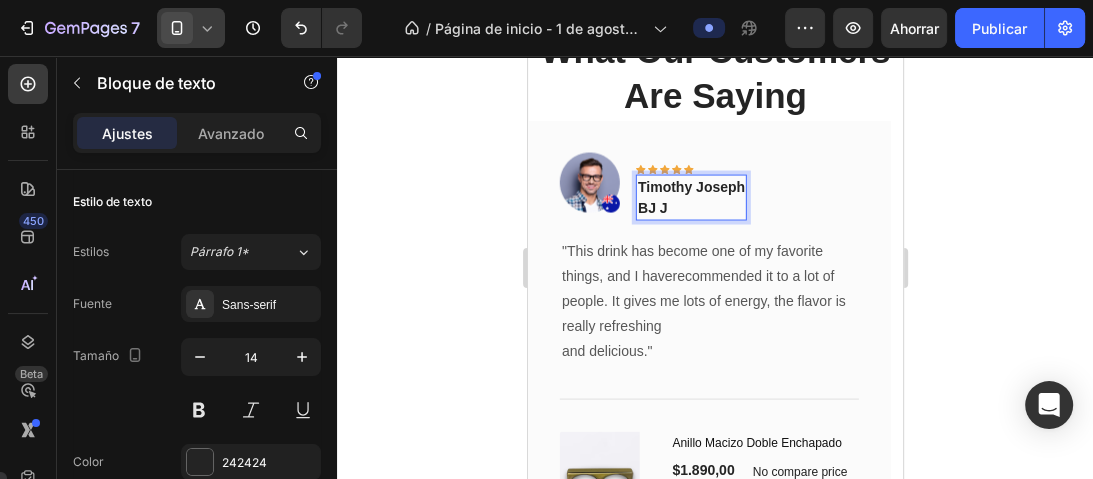 click on "J J" at bounding box center [656, 208] 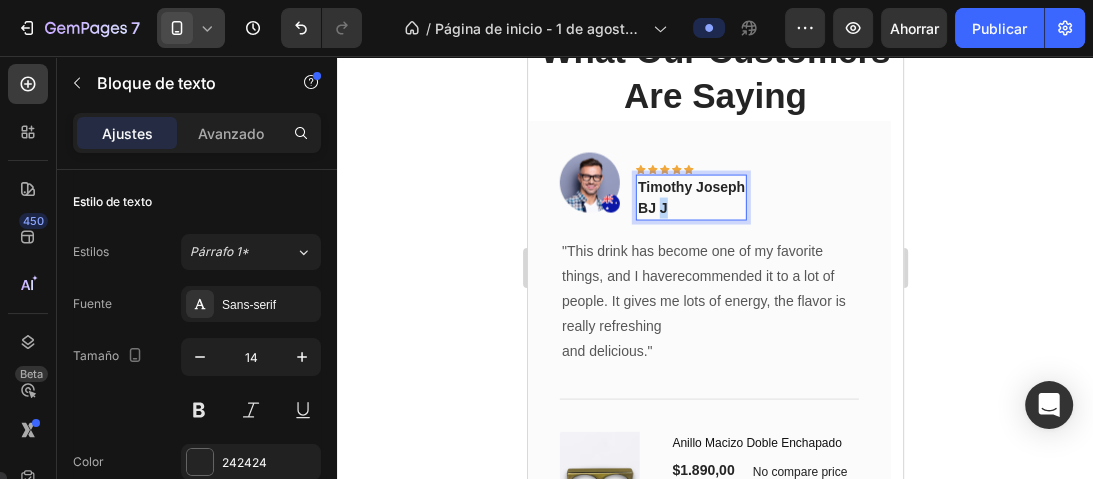 click on "J J" at bounding box center [656, 208] 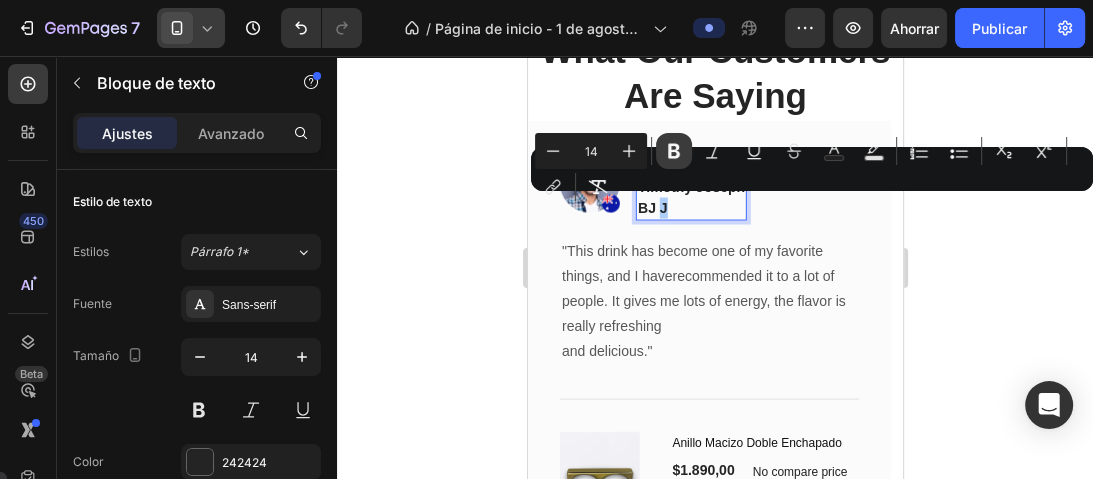 click on "Bold" at bounding box center [674, 151] 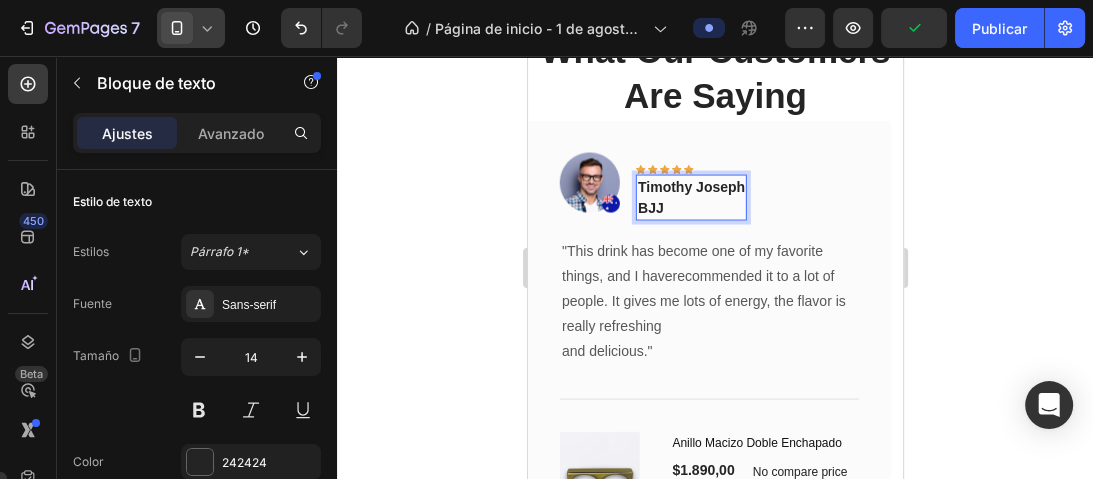 click on "B  J  J" at bounding box center (690, 208) 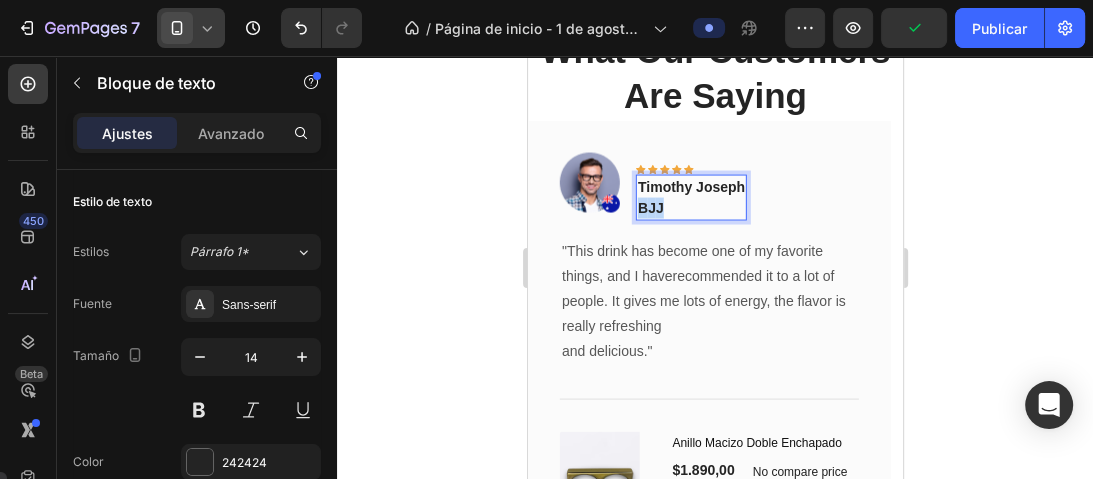 click on "B  J  J" at bounding box center [690, 208] 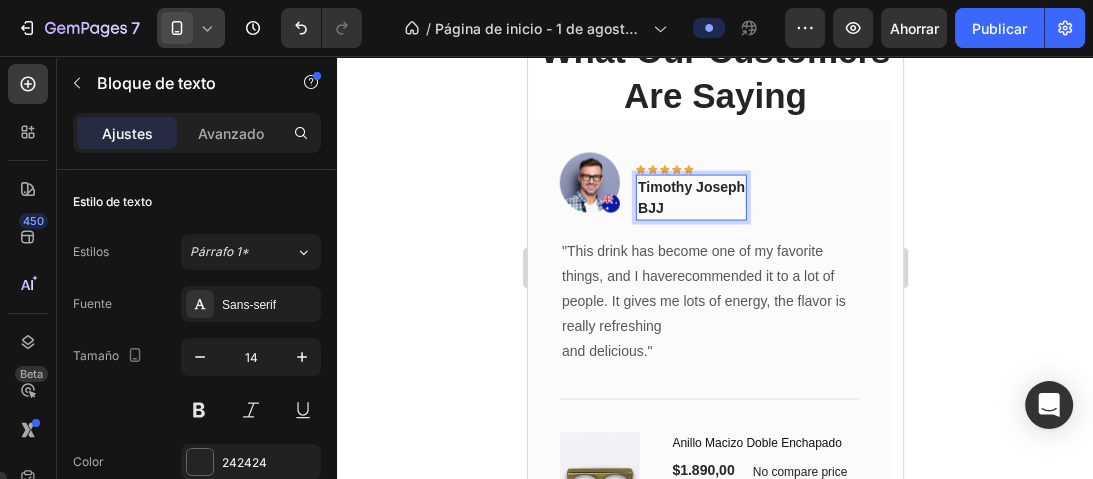 click on "B  J  J" at bounding box center (690, 208) 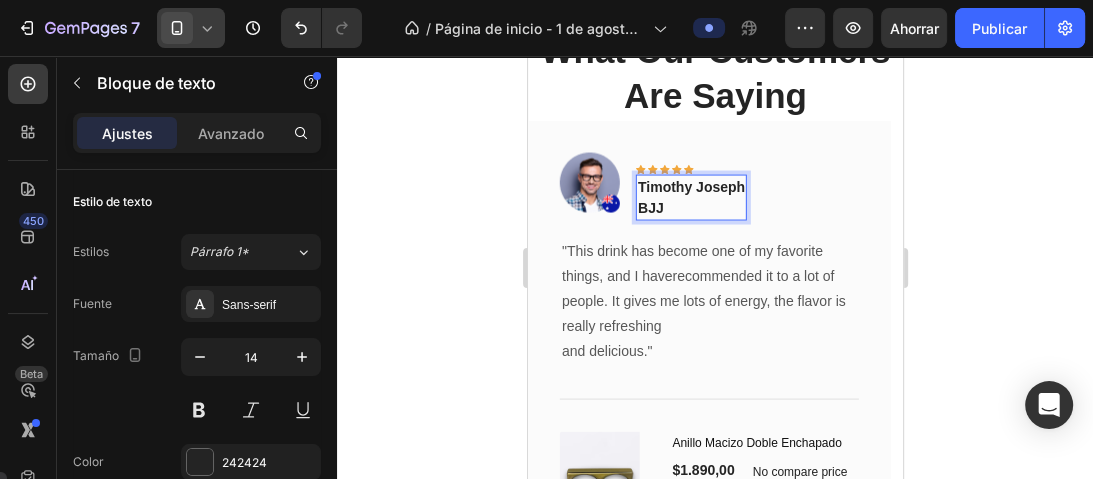 click on "B  J  J" at bounding box center [690, 208] 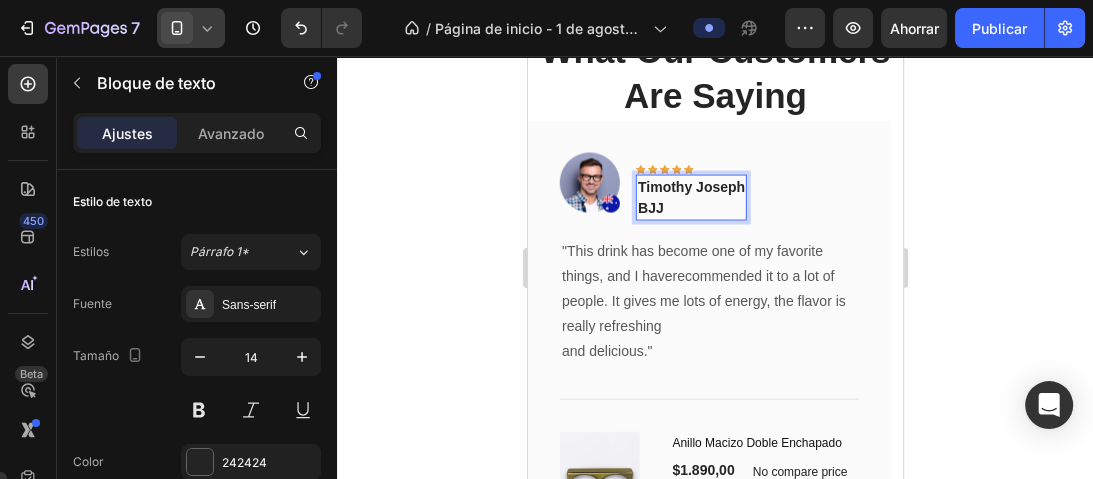 click 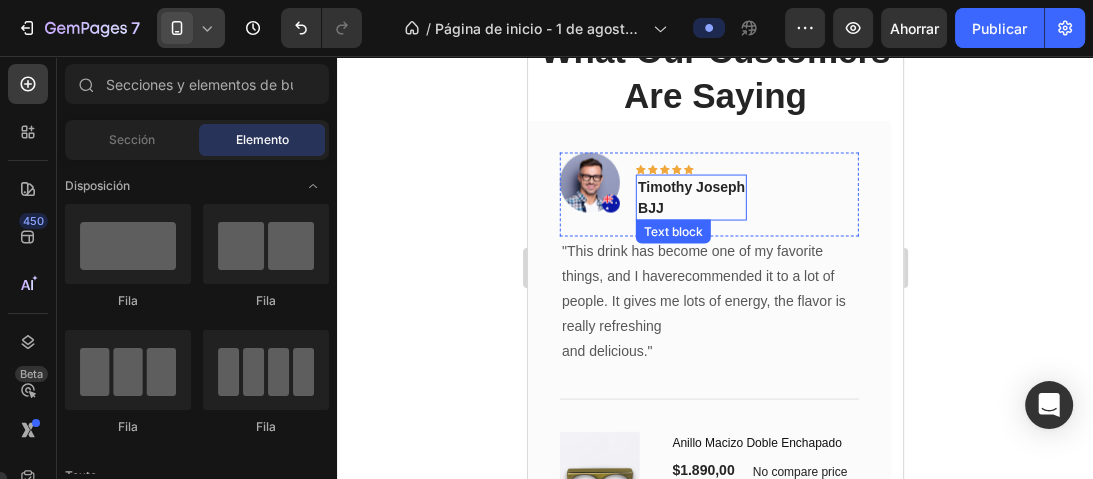 click on "B  J  J" at bounding box center [690, 208] 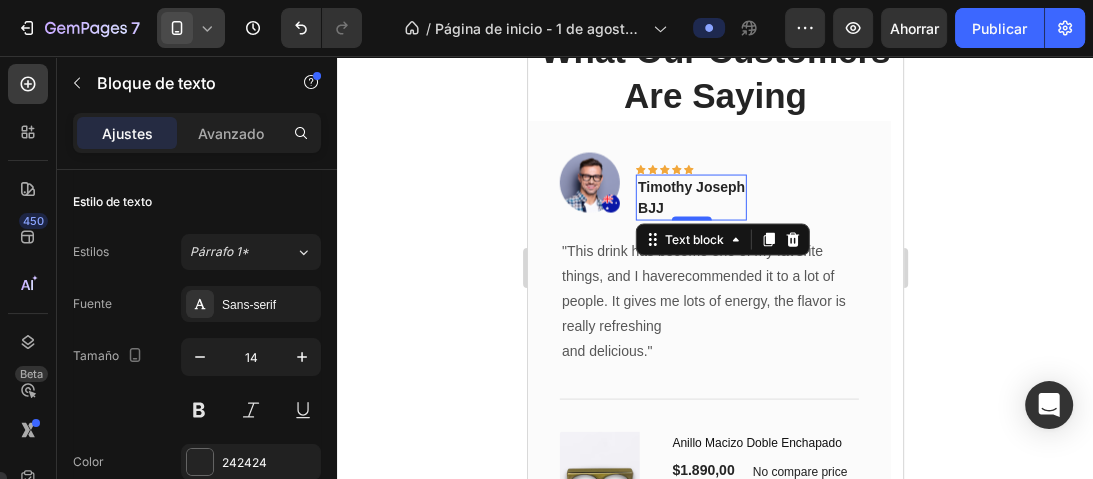click on "B  J  J" at bounding box center [690, 208] 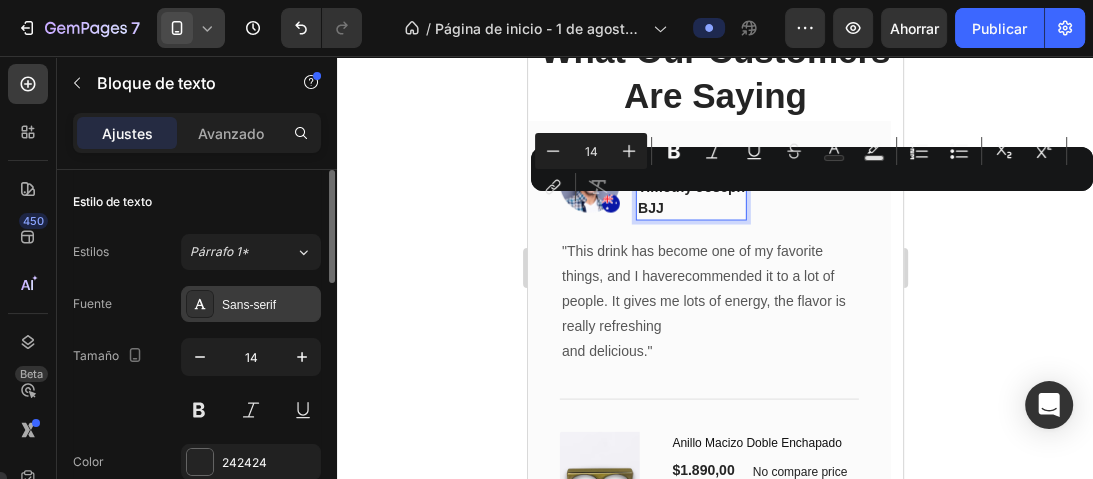 click on "Sans-serif" at bounding box center (269, 305) 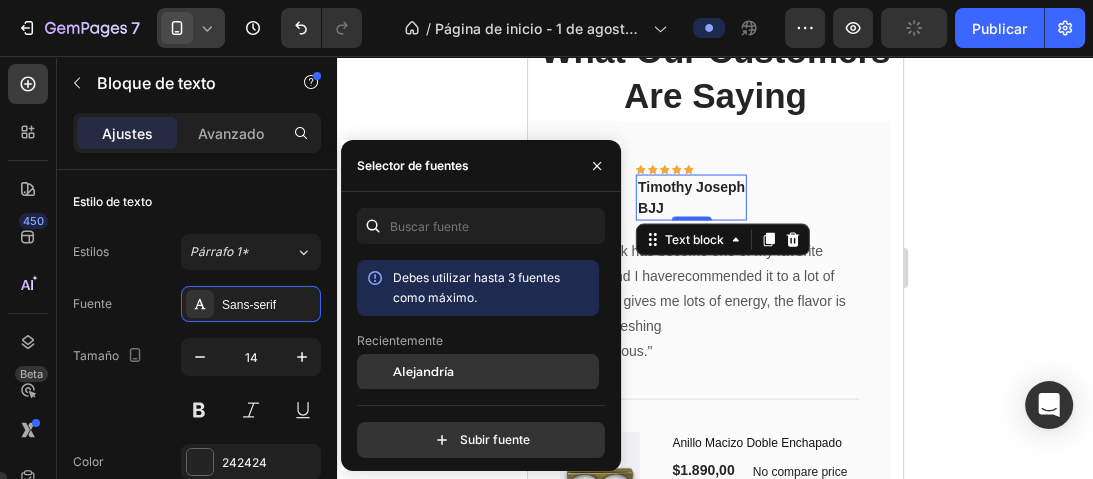 scroll, scrollTop: 80, scrollLeft: 0, axis: vertical 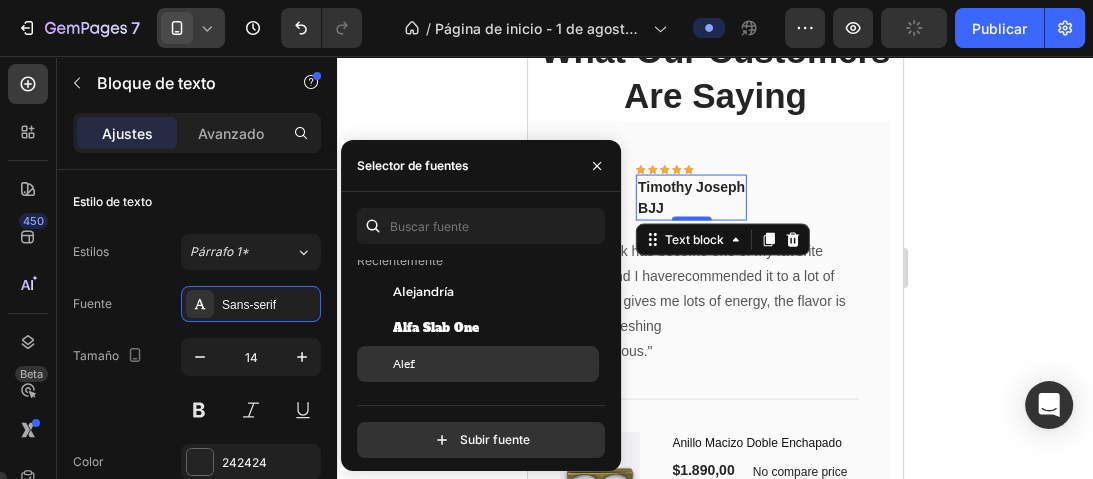 click on "Alef" 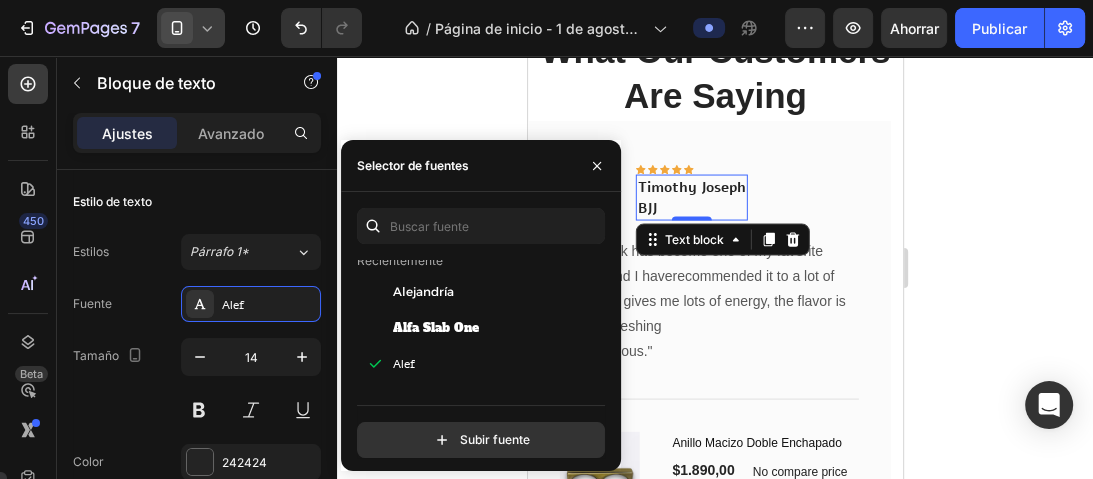 click 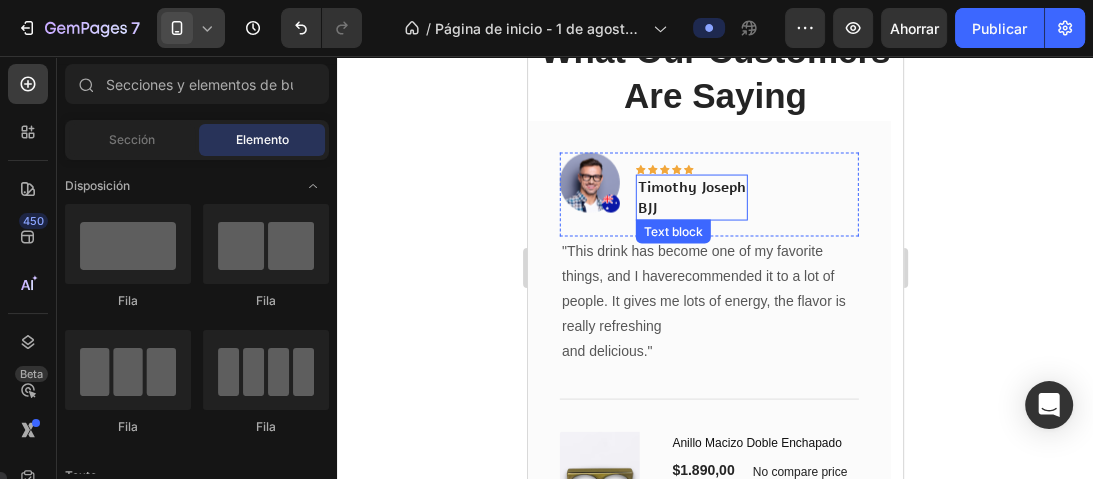 click on "B  J  J" at bounding box center (691, 208) 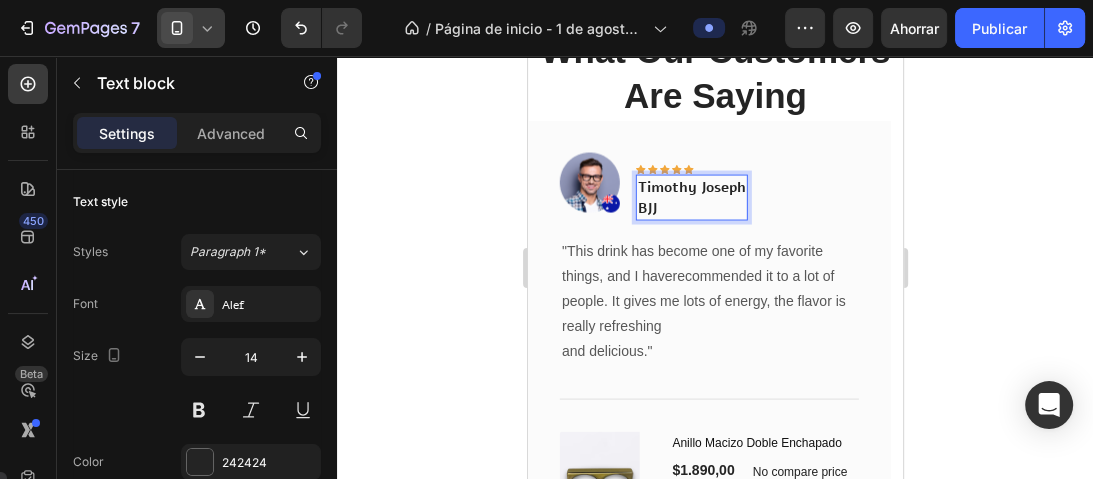 click on "J" at bounding box center (648, 208) 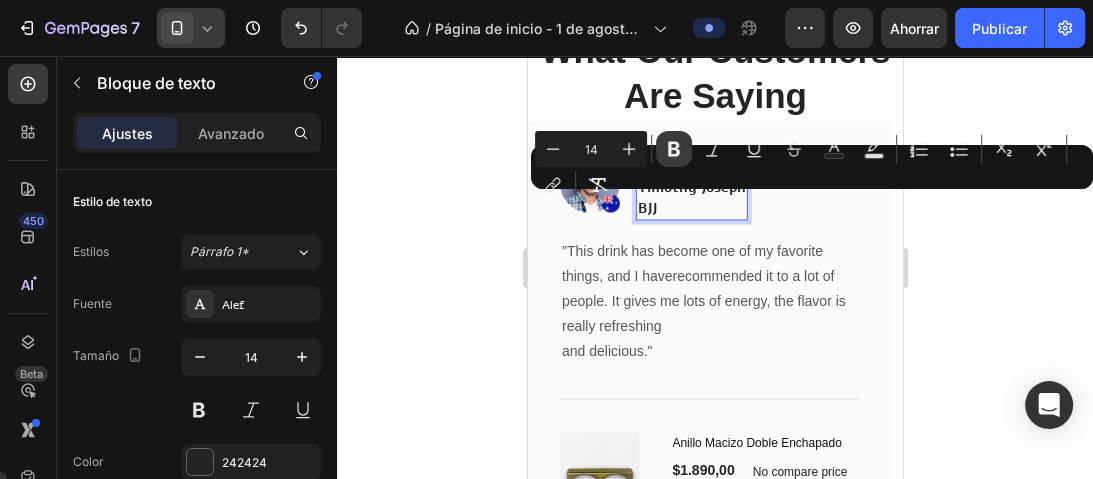 click 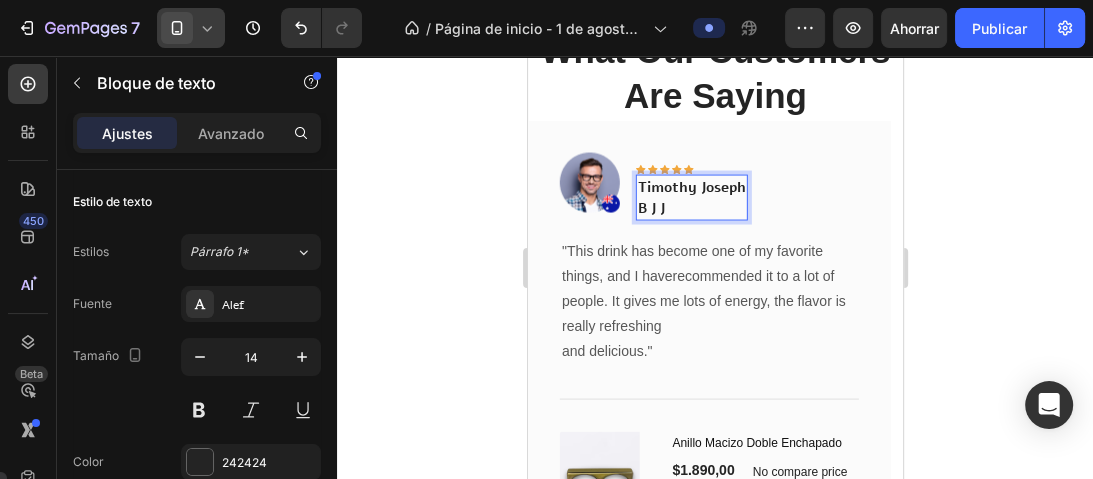 click on "B J J" at bounding box center (650, 208) 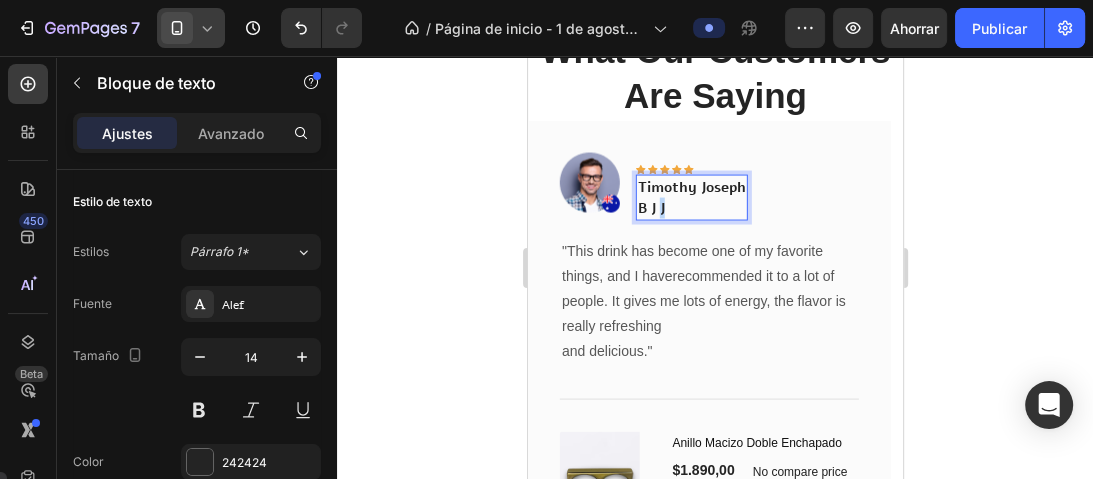 click on "B J J" at bounding box center [650, 208] 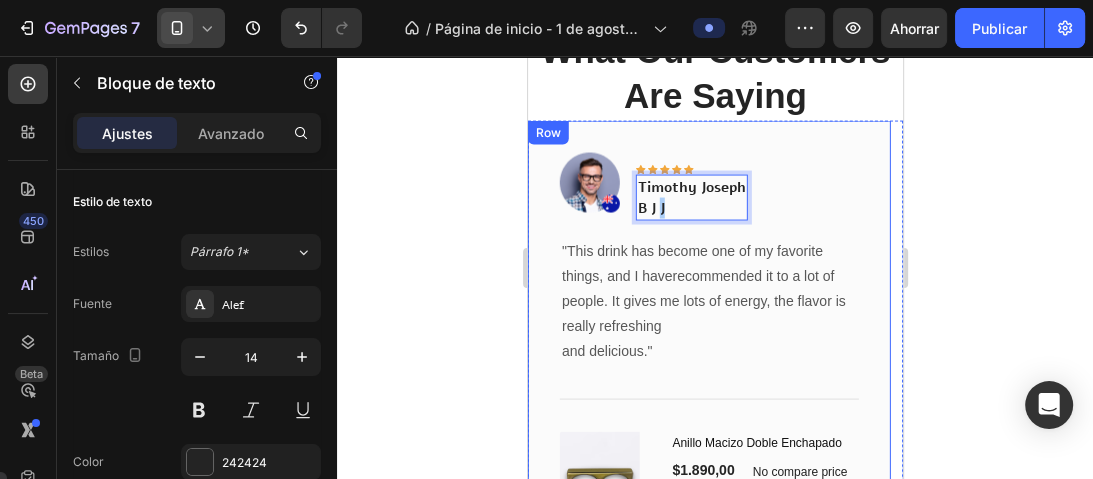 click 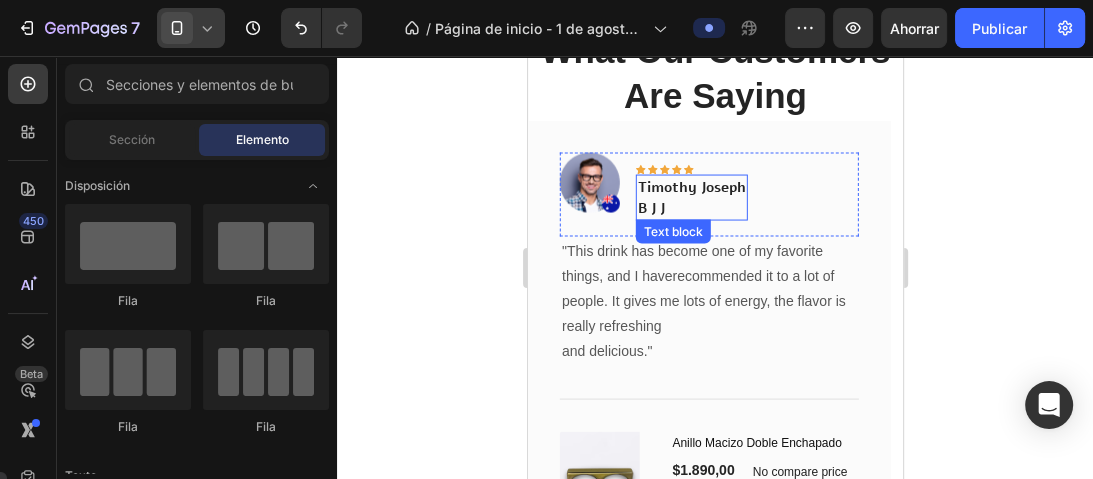 click on "B J J" at bounding box center [650, 208] 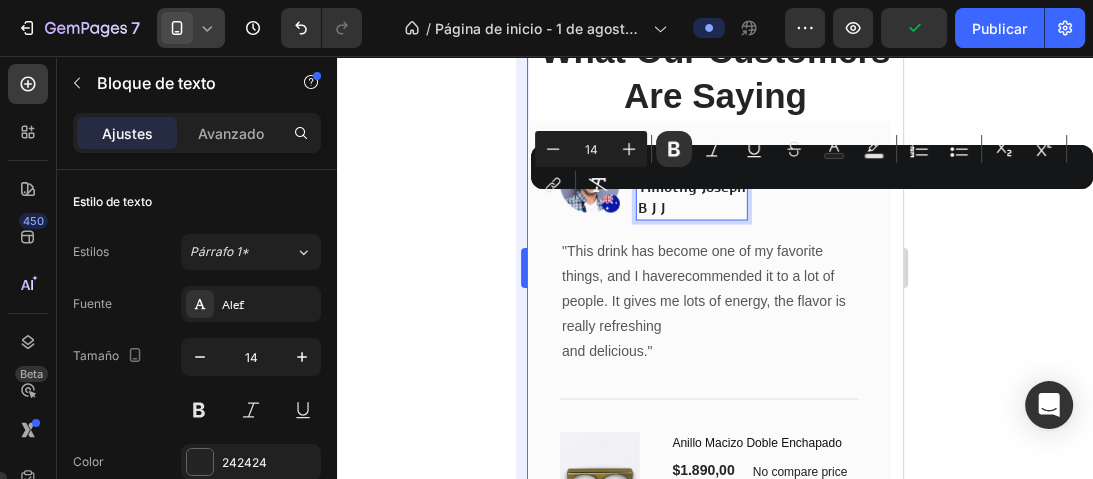 click 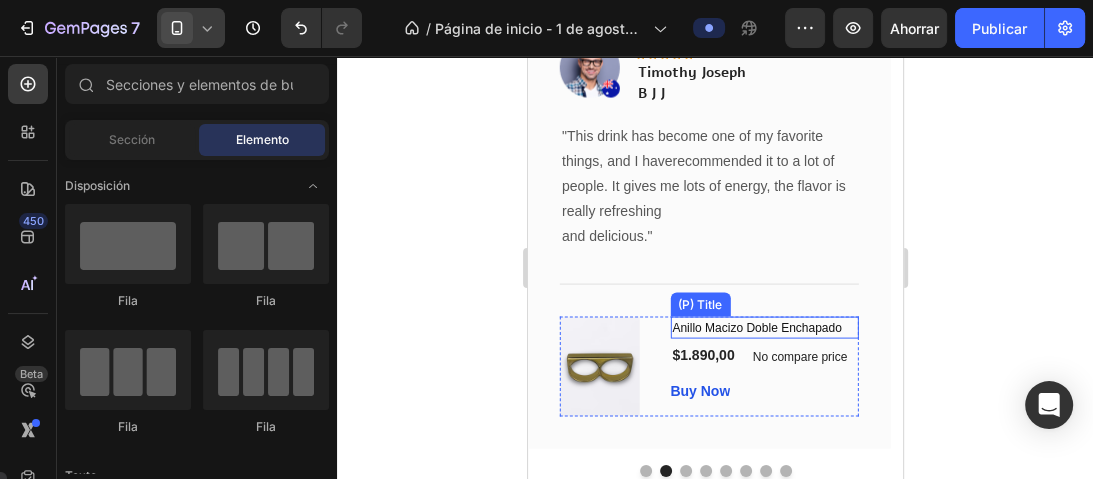 scroll, scrollTop: 3018, scrollLeft: 0, axis: vertical 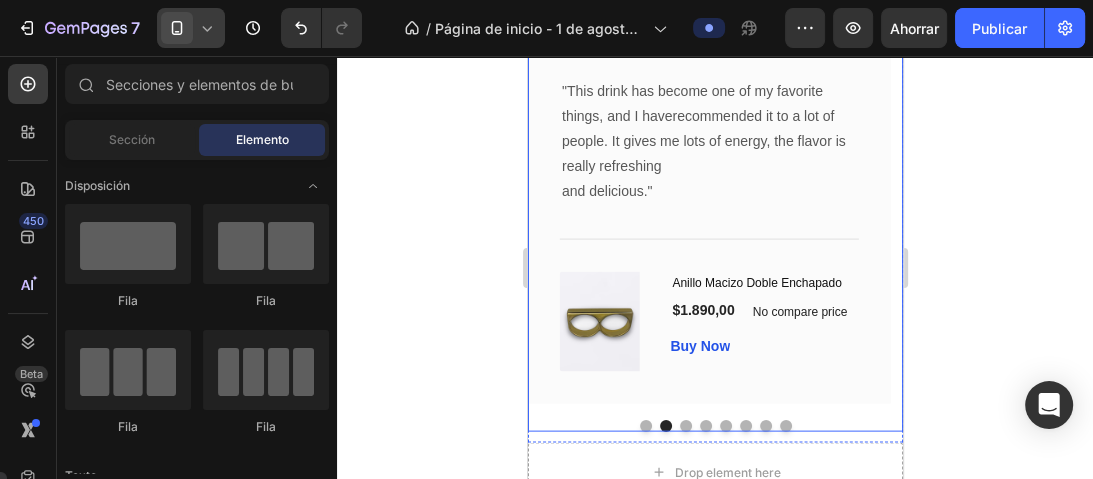 click at bounding box center [645, 426] 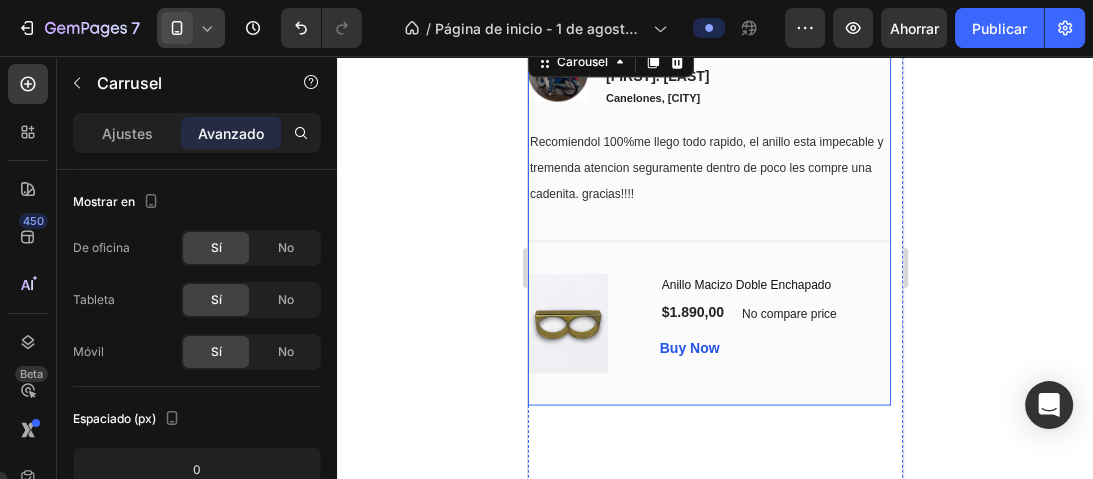 scroll, scrollTop: 2858, scrollLeft: 0, axis: vertical 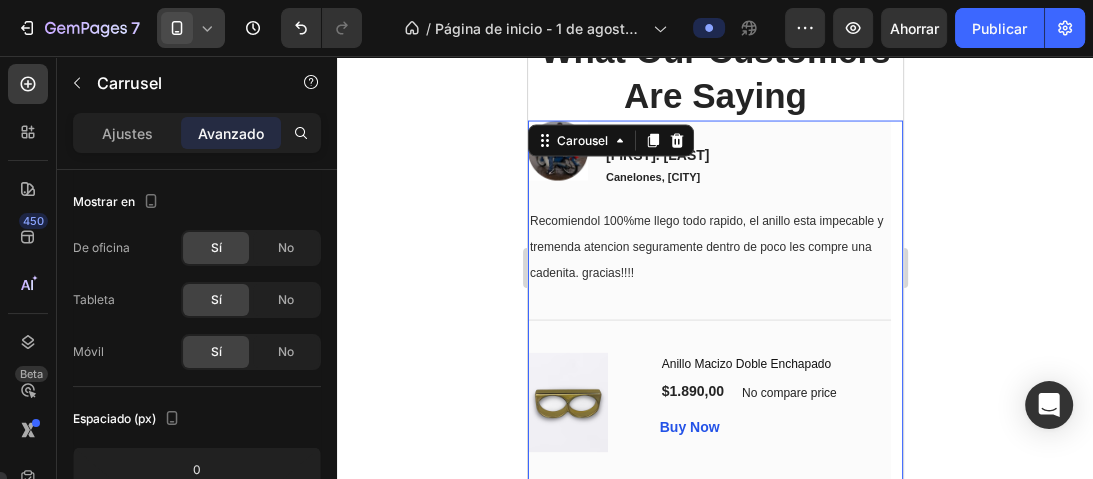 click 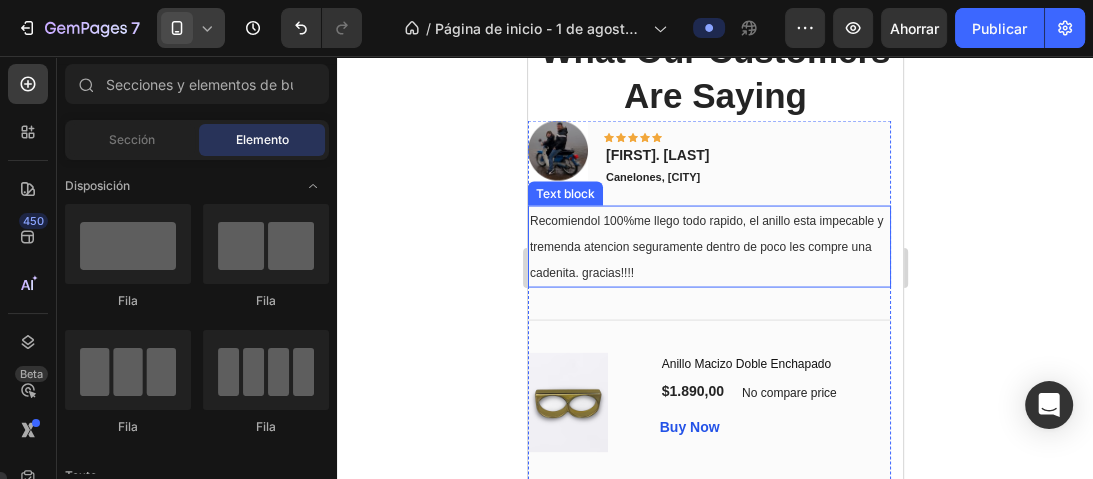 click on "Recomiendol 100%me llego todo rapido, el anillo esta impecable y tremenda atencion seguramente dentro de poco les compre una cadenita. gracias!!!!" at bounding box center (708, 247) 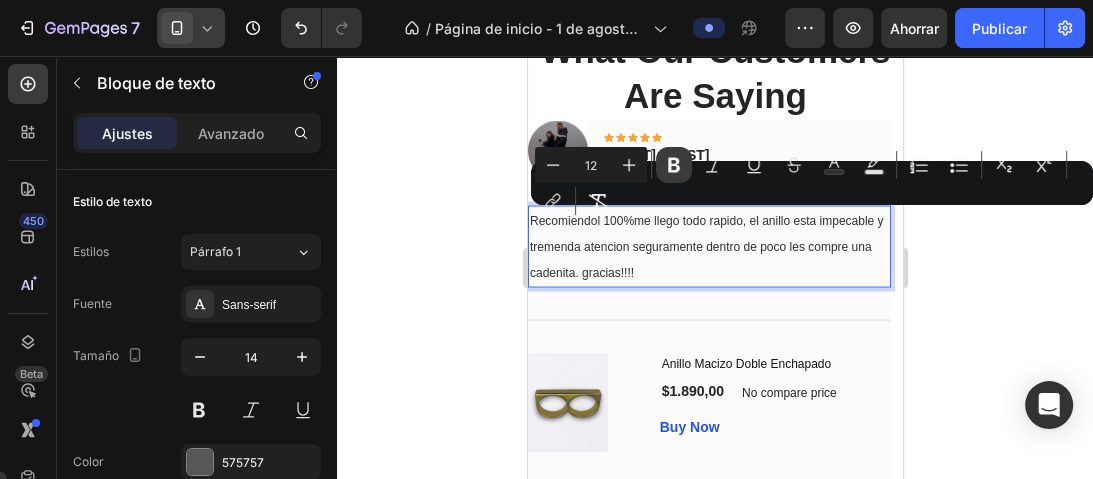 click 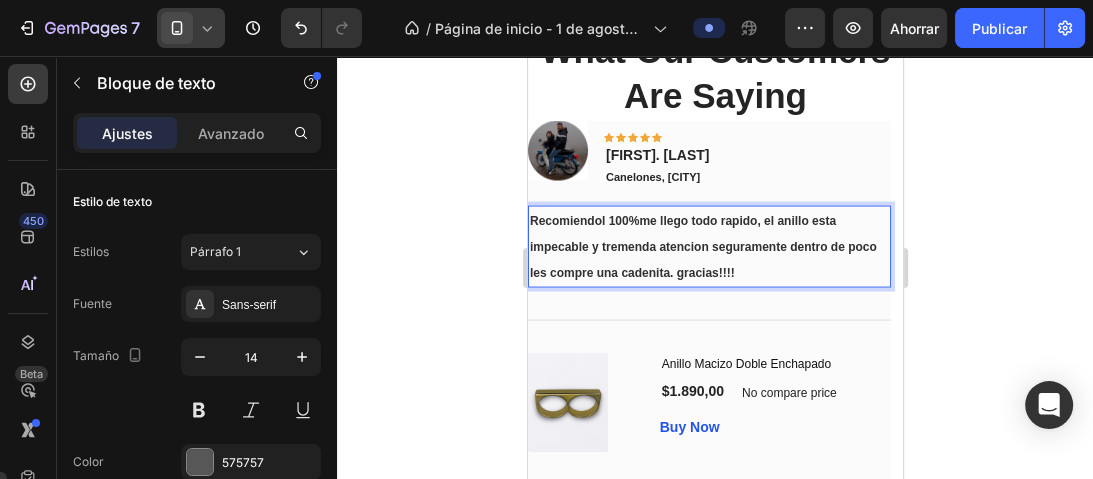 click 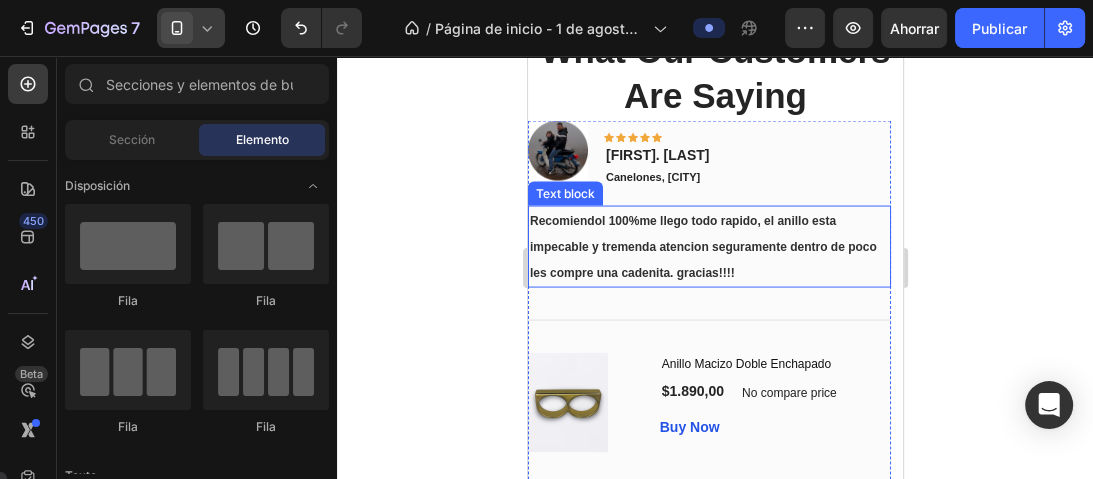 click on "Recomiendol 100%me llego todo rapido, el anillo esta impecable y tremenda atencion seguramente dentro de poco les compre una cadenita. gracias!!!!" at bounding box center (702, 247) 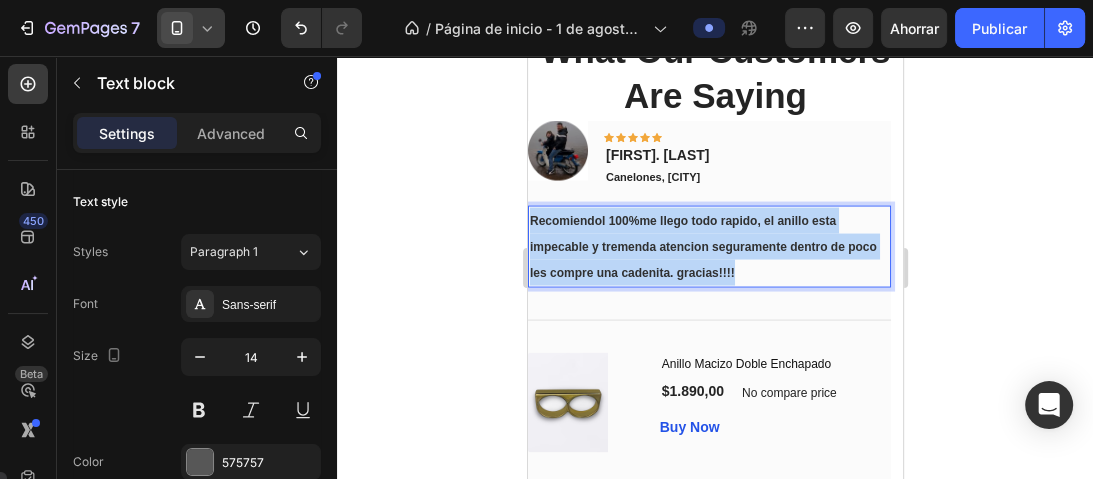 click on "Recomiendol 100%me llego todo rapido, el anillo esta impecable y tremenda atencion seguramente dentro de poco les compre una cadenita. gracias!!!!" at bounding box center (702, 247) 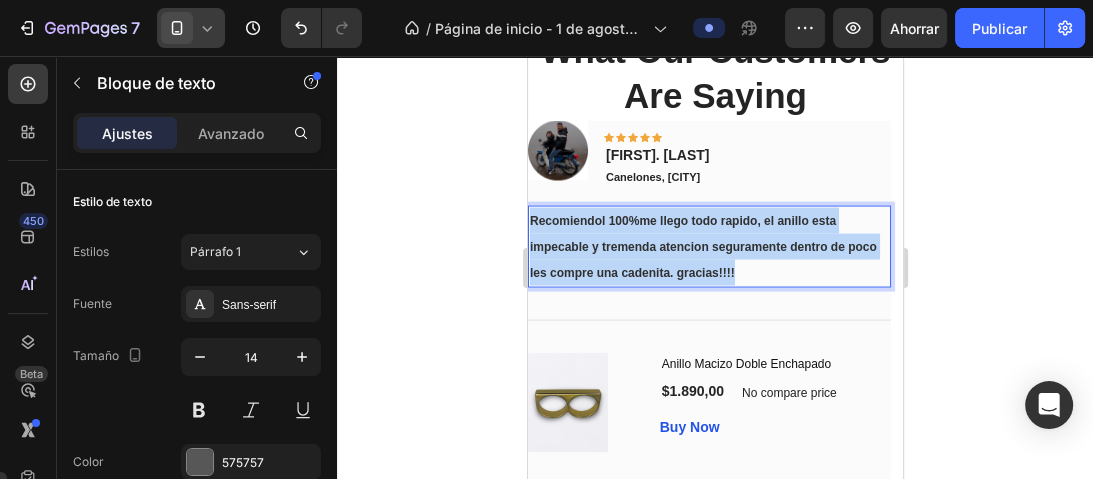 click on "Recomiendol 100%me llego todo rapido, el anillo esta impecable y tremenda atencion seguramente dentro de poco les compre una cadenita. gracias!!!!" at bounding box center [702, 247] 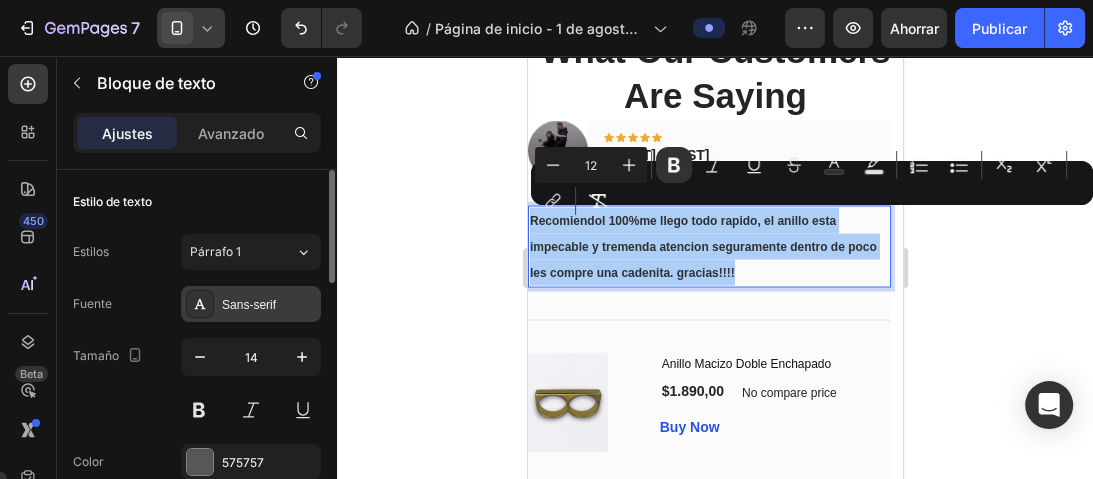 click on "Sans-serif" at bounding box center (269, 305) 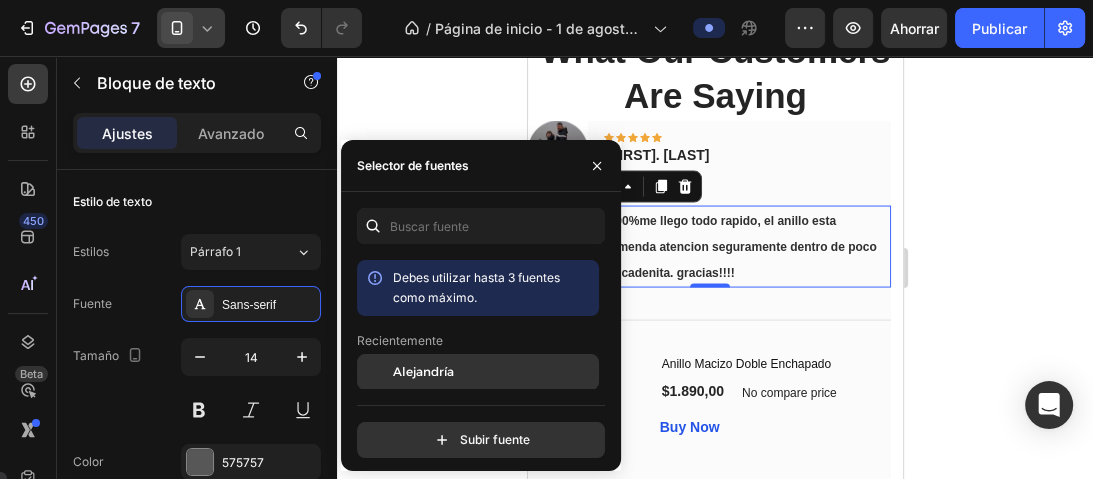 click on "Alejandría" at bounding box center (494, 372) 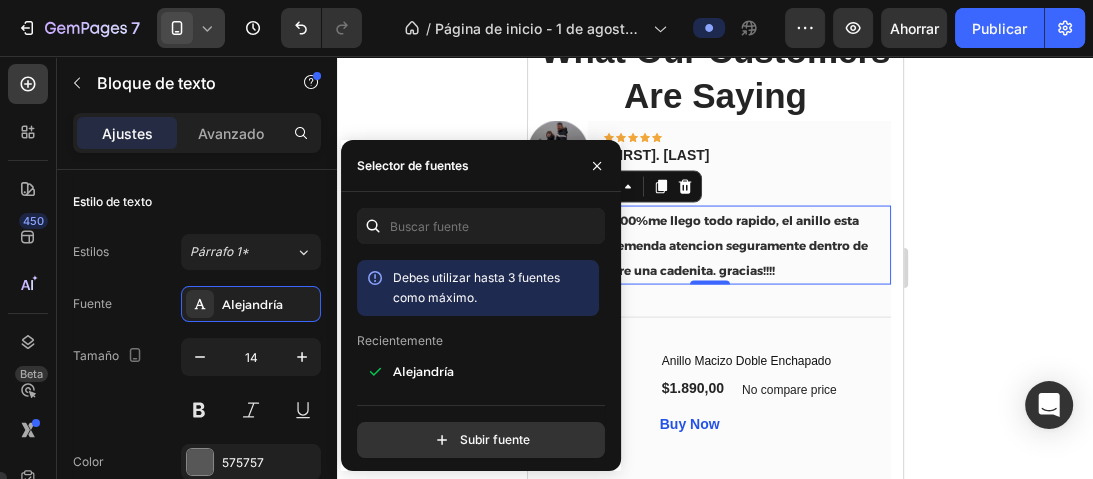 click 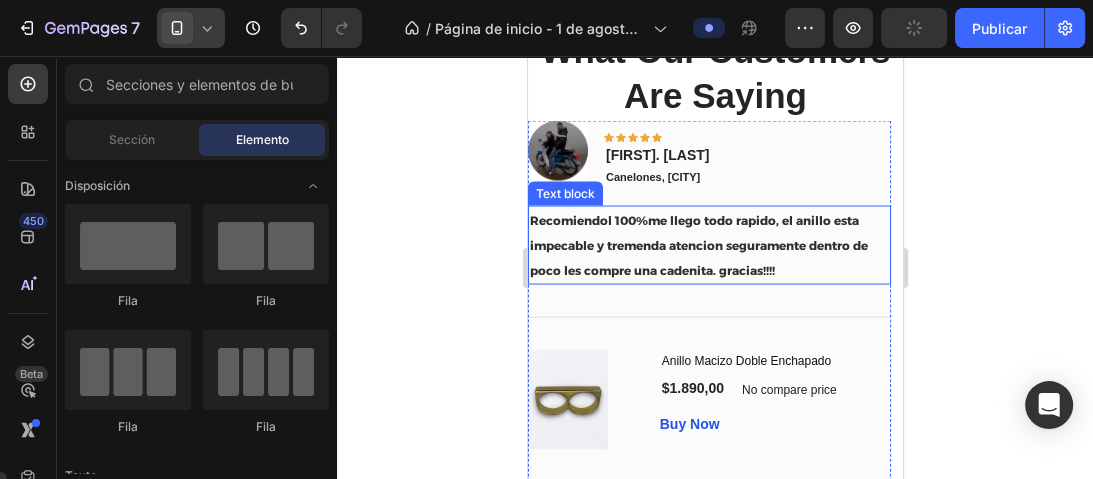 click on "Recomiendol 100%me llego todo rapido, el anillo esta impecable y tremenda atencion seguramente dentro de poco les compre una cadenita. gracias!!!!" at bounding box center [698, 245] 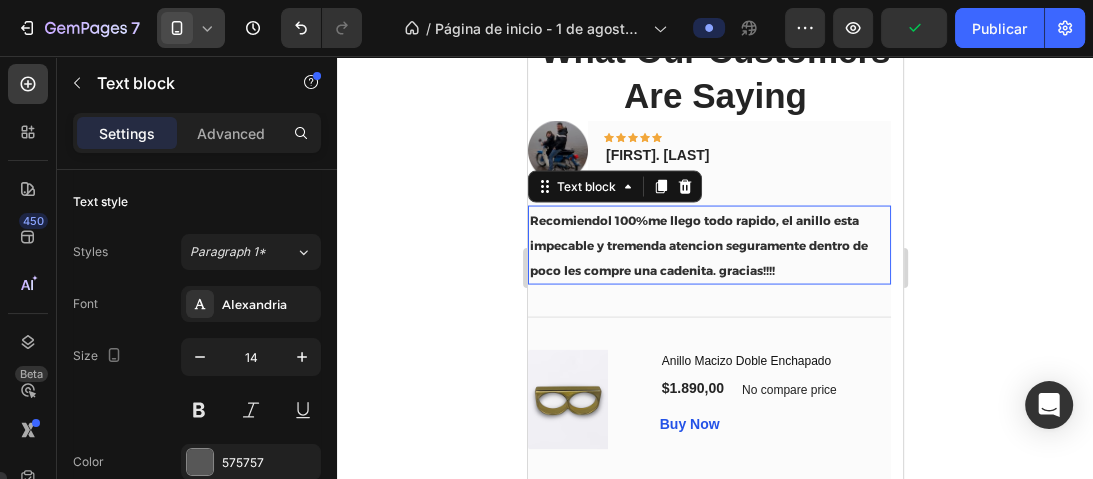 click on "Recomiendol 100%me llego todo rapido, el anillo esta impecable y tremenda atencion seguramente dentro de poco les compre una cadenita. gracias!!!!" at bounding box center (698, 245) 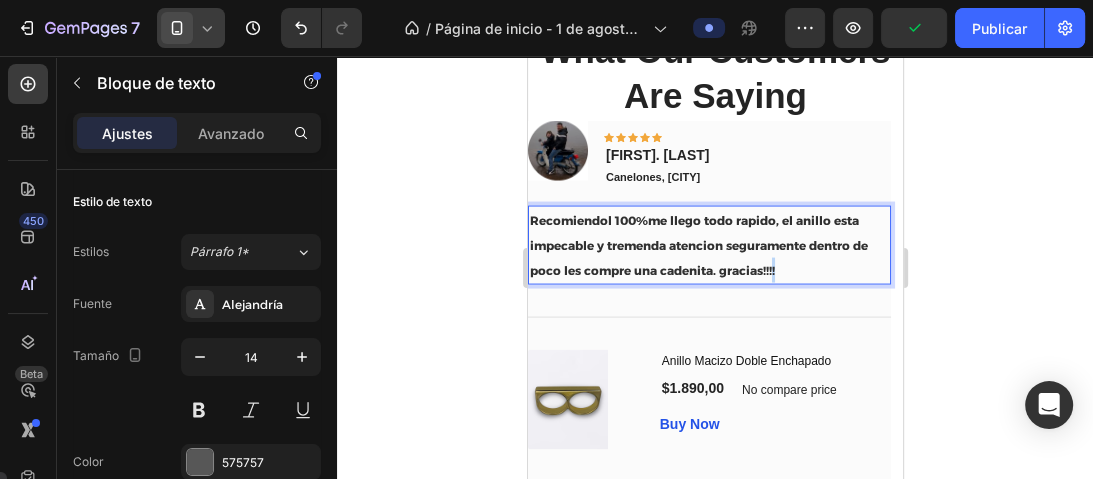 click on "Recomiendol 100%me llego todo rapido, el anillo esta impecable y tremenda atencion seguramente dentro de poco les compre una cadenita. gracias!!!!" at bounding box center [698, 245] 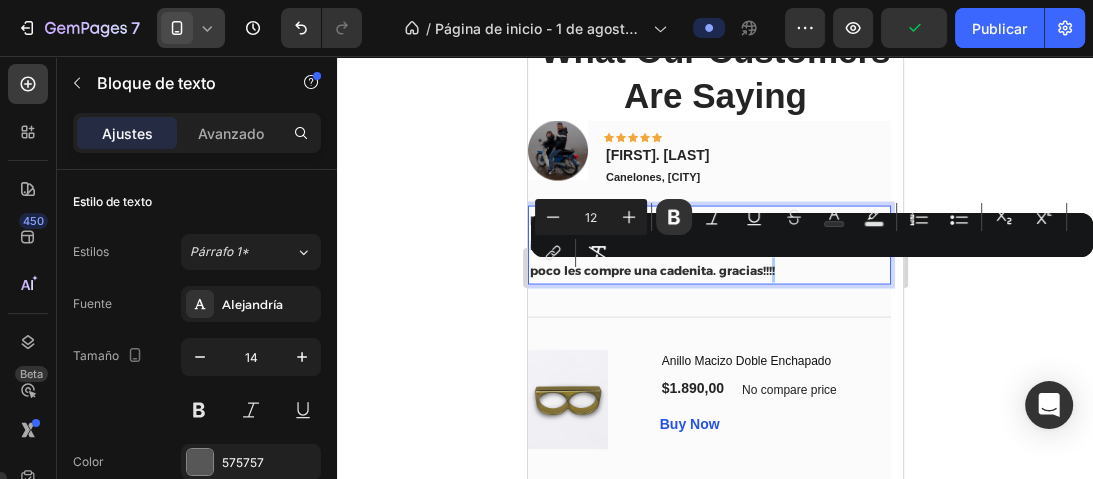 click on "Minus 12 Plus Bold Italic Underline       Strikethrough
color
Text Background Color Numbered List Bulleted List Subscript Superscript       link Remove Format" at bounding box center (812, 235) 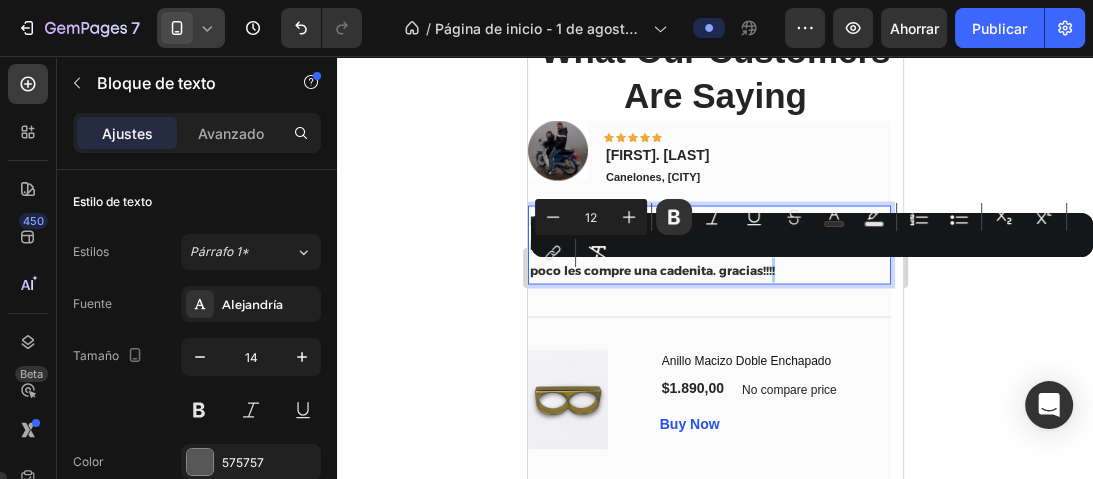 click on "Menos 12 Más Atrevido Itálico Subrayar       Tachado
color
Color de fondo del texto Lista numerada Lista con viñetas Subíndice Sobrescrito       enlace Eliminar formato" at bounding box center [812, 235] 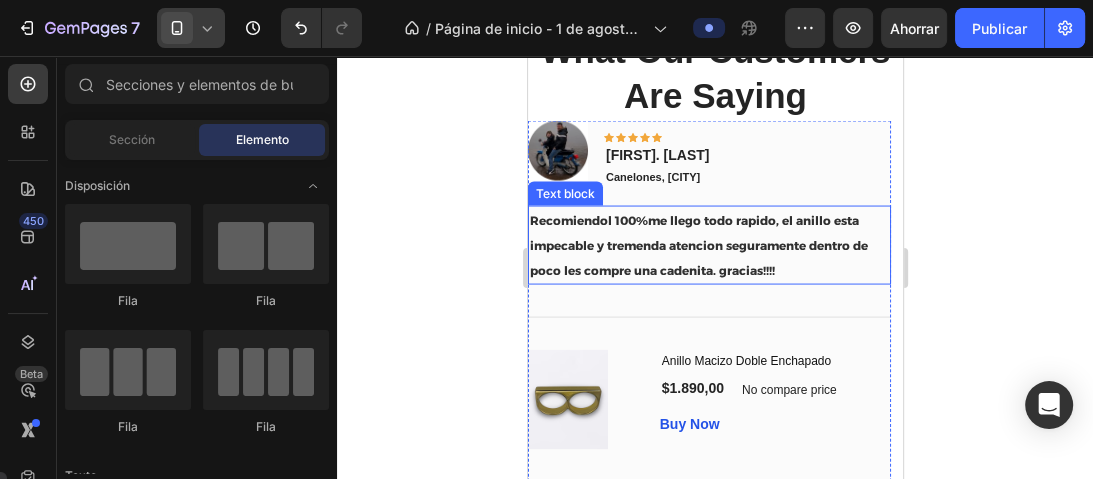click on "Recomiendol 100%me llego todo rapido, el anillo esta impecable y tremenda atencion seguramente dentro de poco les compre una cadenita. gracias!!!!" at bounding box center [698, 245] 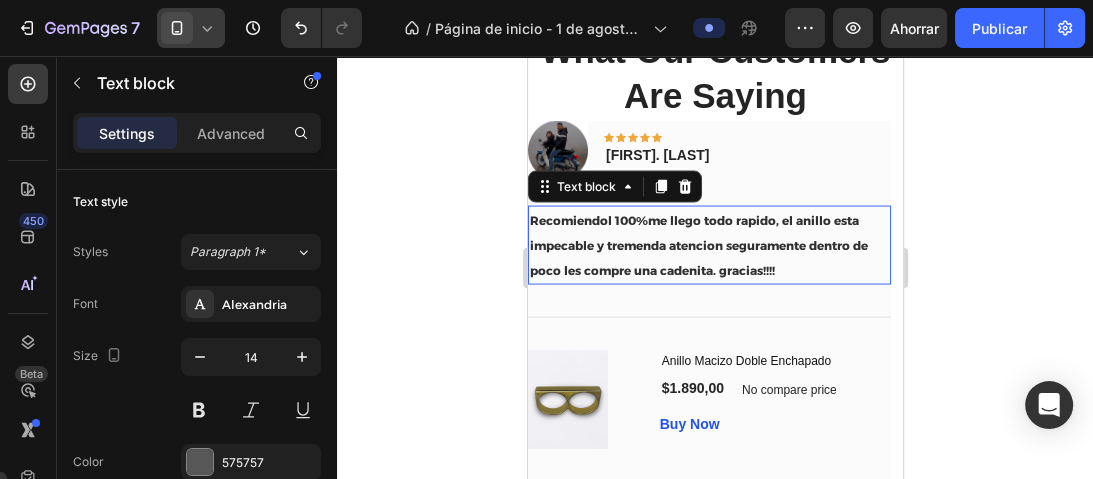 click on "Recomiendol 100%me llego todo rapido, el anillo esta impecable y tremenda atencion seguramente dentro de poco les compre una cadenita. gracias!!!!" at bounding box center (698, 245) 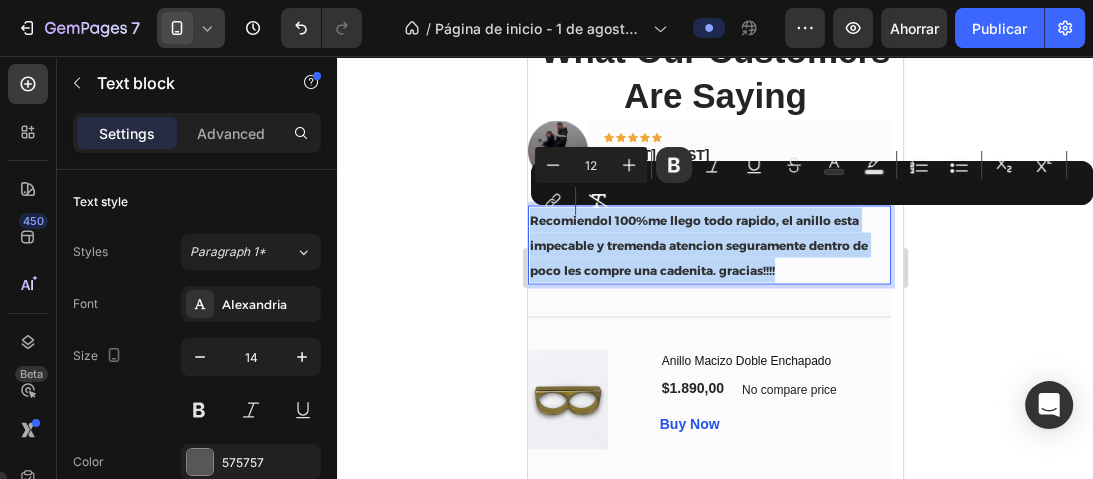 click on "Recomiendol 100%me llego todo rapido, el anillo esta impecable y tremenda atencion seguramente dentro de poco les compre una cadenita. gracias!!!!" at bounding box center (698, 245) 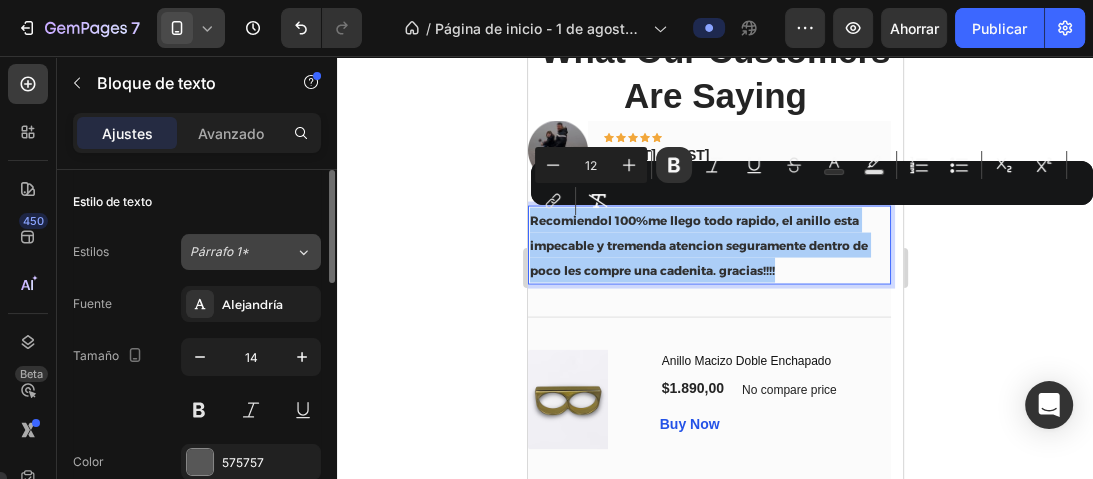 click on "Párrafo 1*" at bounding box center [230, 252] 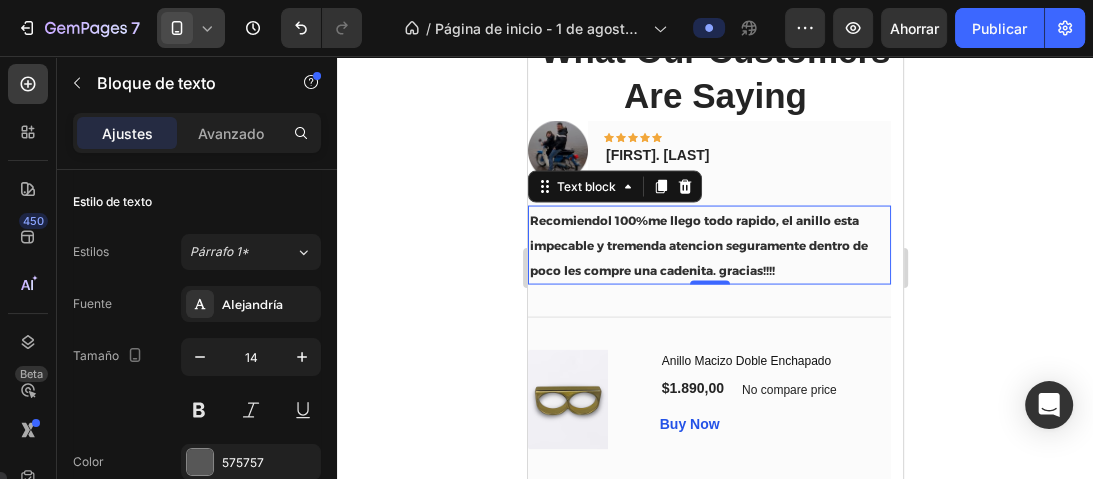 click 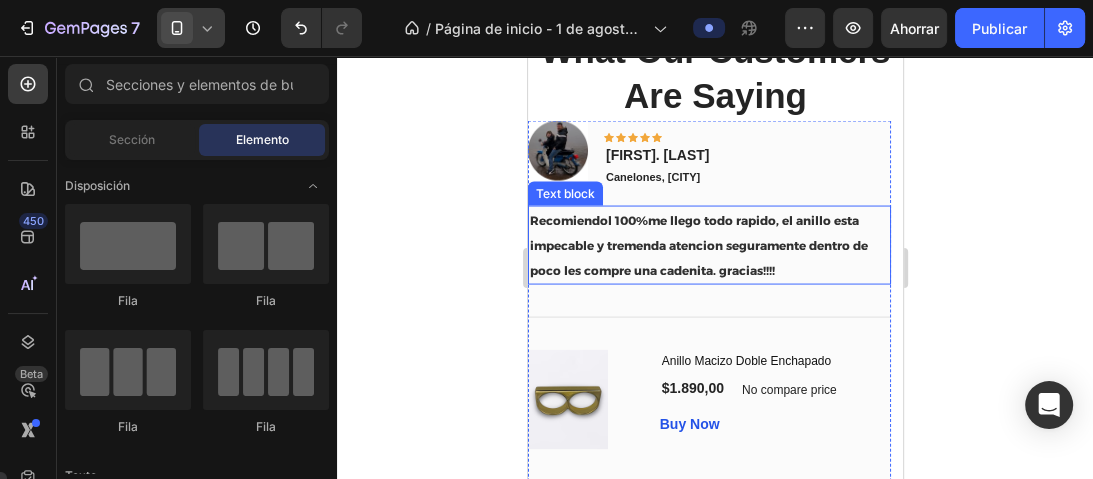 click on "Recomiendol 100%me llego todo rapido, el anillo esta impecable y tremenda atencion seguramente dentro de poco les compre una cadenita. gracias!!!!" at bounding box center (708, 246) 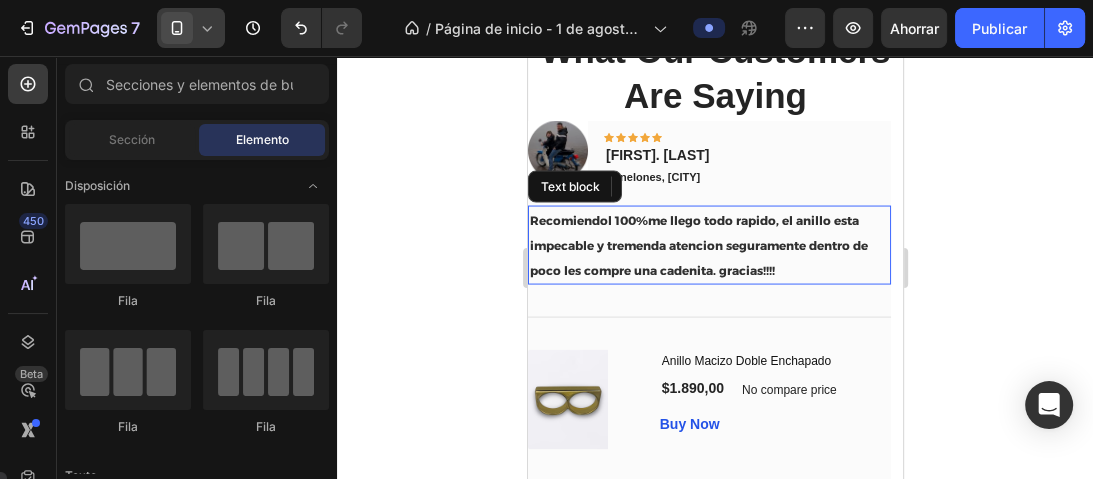 click on "Recomiendol 100%me llego todo rapido, el anillo esta impecable y tremenda atencion seguramente dentro de poco les compre una cadenita. gracias!!!!" at bounding box center [708, 246] 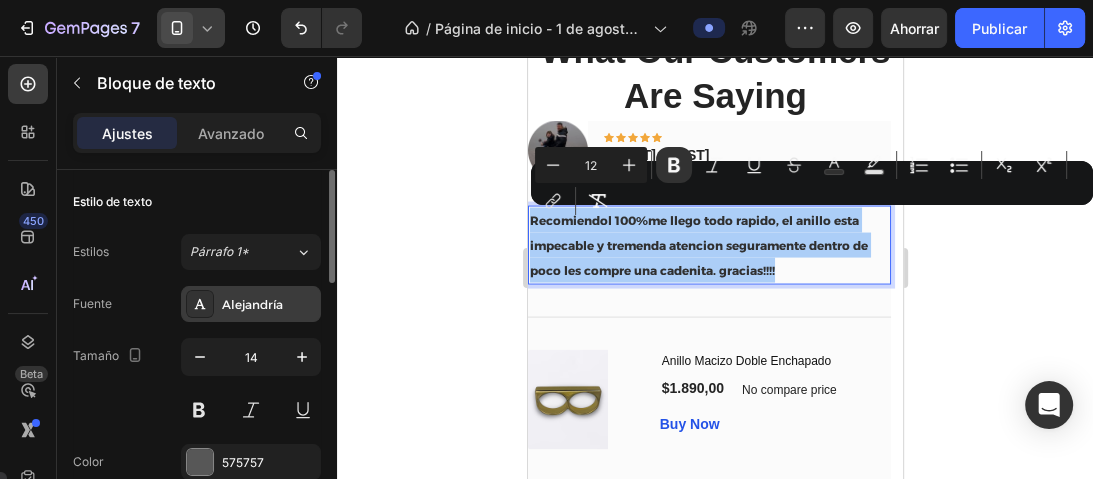 click on "Alejandría" at bounding box center (252, 304) 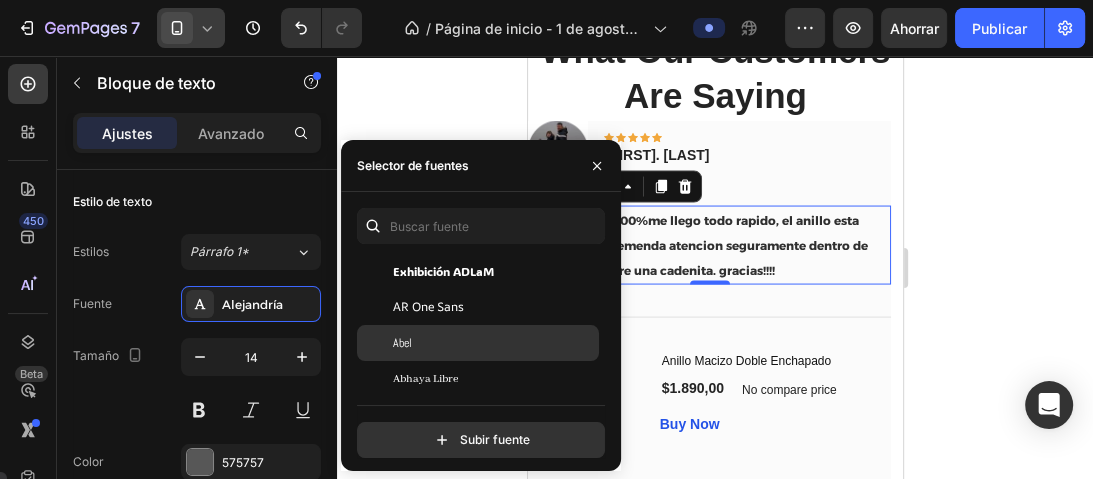 scroll, scrollTop: 320, scrollLeft: 0, axis: vertical 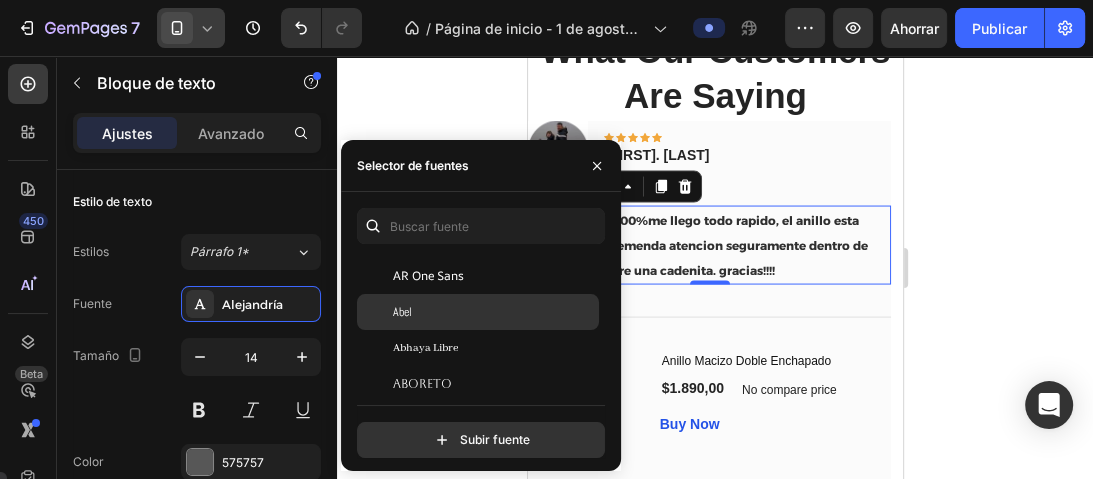 click on "Abel" at bounding box center [494, 312] 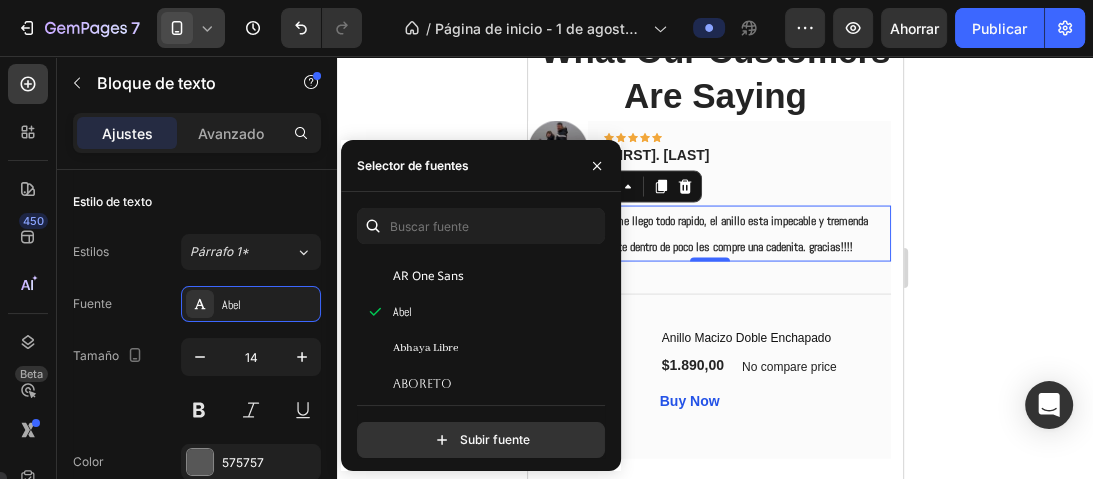 click 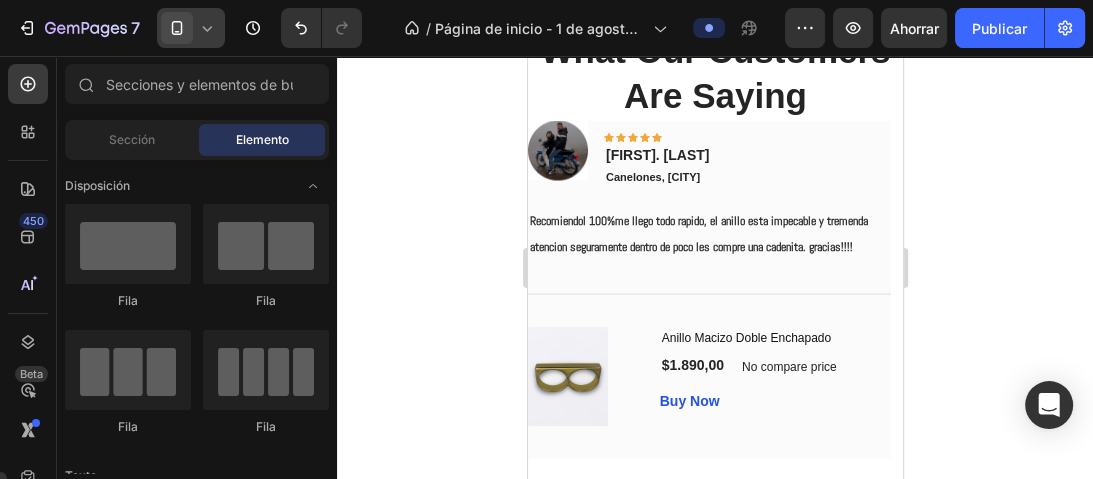 click 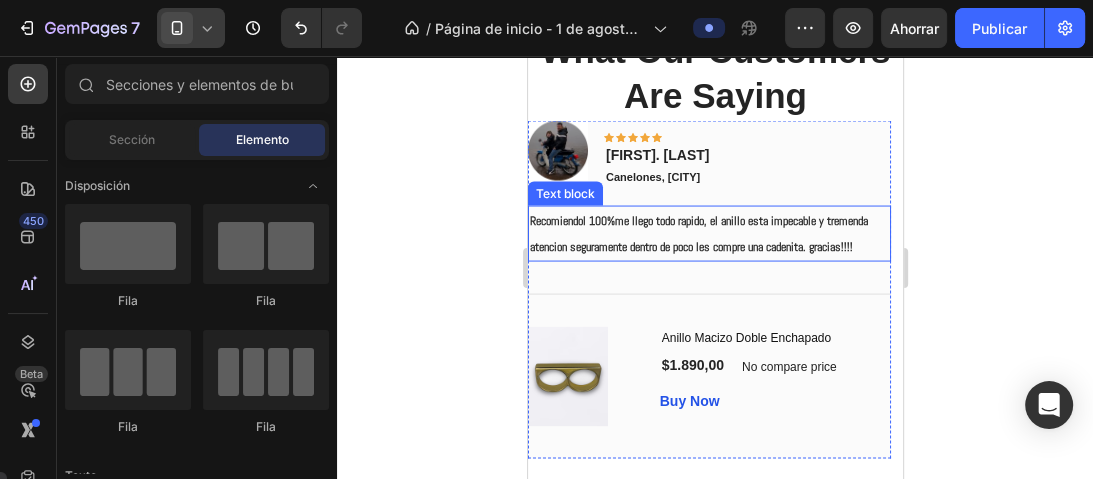 click on "Recomiendol 100%me llego todo rapido, el anillo esta impecable y tremenda atencion seguramente dentro de poco les compre una cadenita. gracias!!!!" at bounding box center [698, 234] 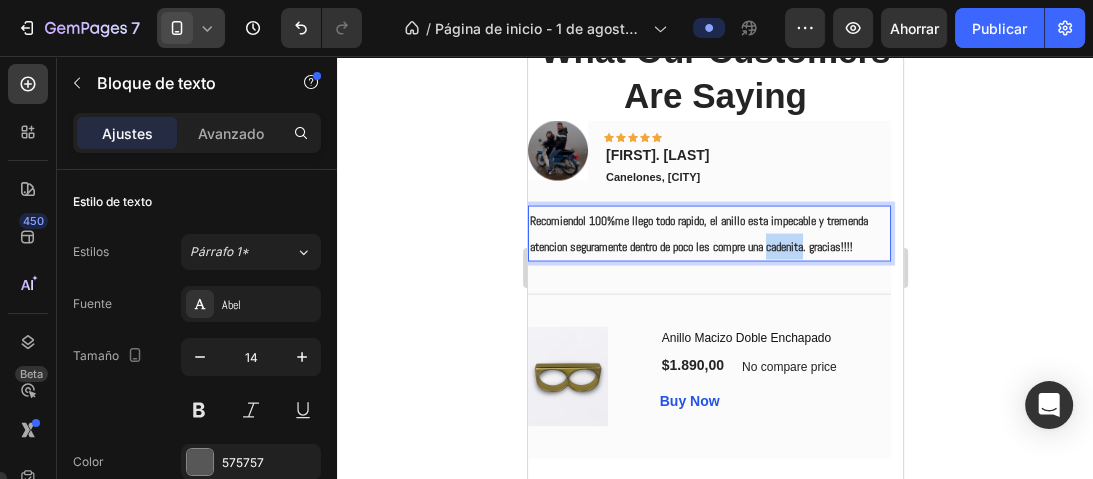click on "Recomiendol 100%me llego todo rapido, el anillo esta impecable y tremenda atencion seguramente dentro de poco les compre una cadenita. gracias!!!!" at bounding box center (698, 234) 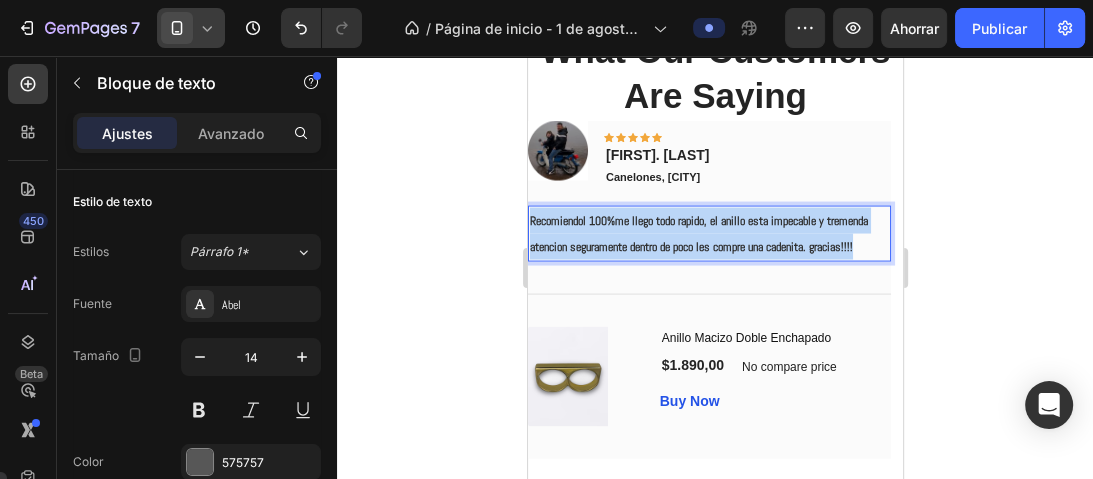 click on "Recomiendol 100%me llego todo rapido, el anillo esta impecable y tremenda atencion seguramente dentro de poco les compre una cadenita. gracias!!!!" at bounding box center (698, 234) 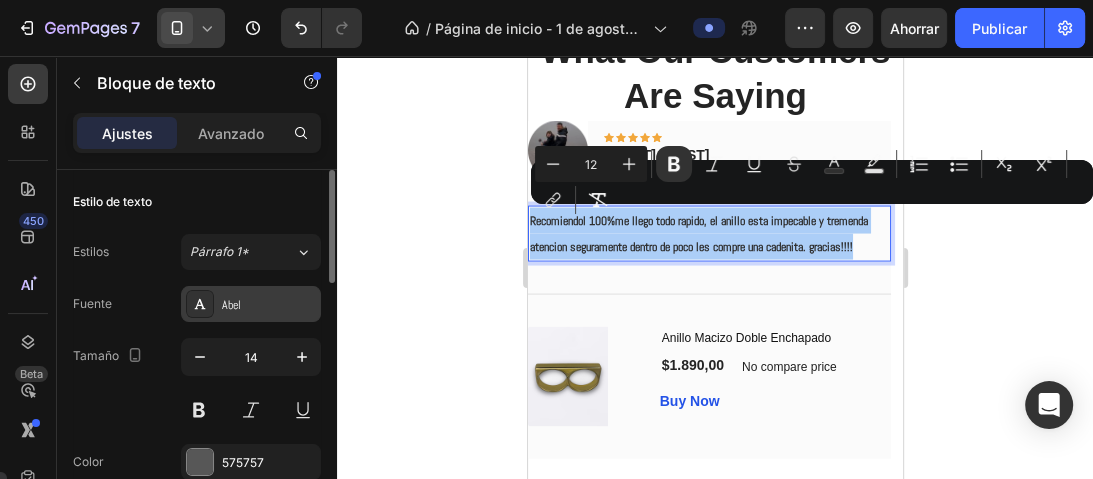 click on "Abel" at bounding box center [269, 305] 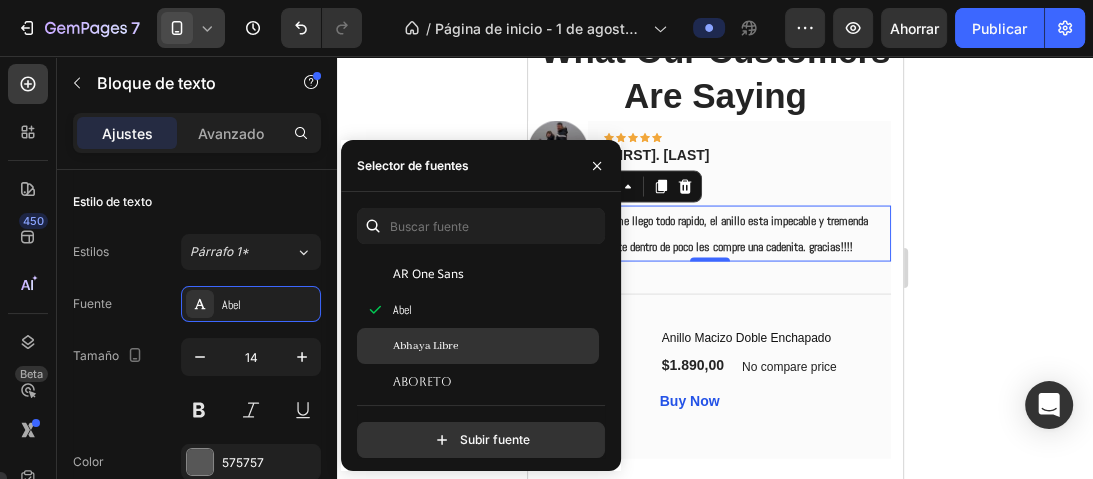 scroll, scrollTop: 400, scrollLeft: 0, axis: vertical 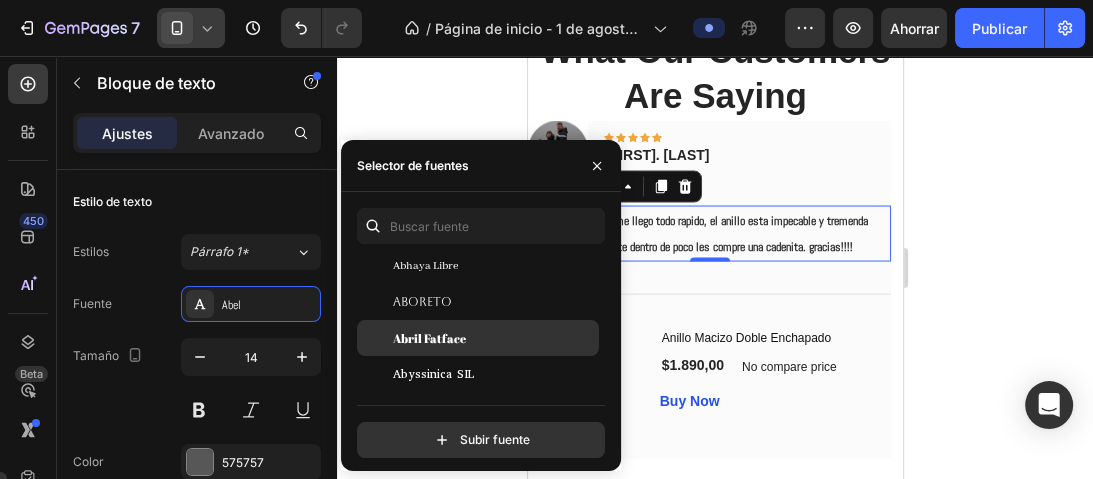 click on "Abril Fatface" at bounding box center (429, 338) 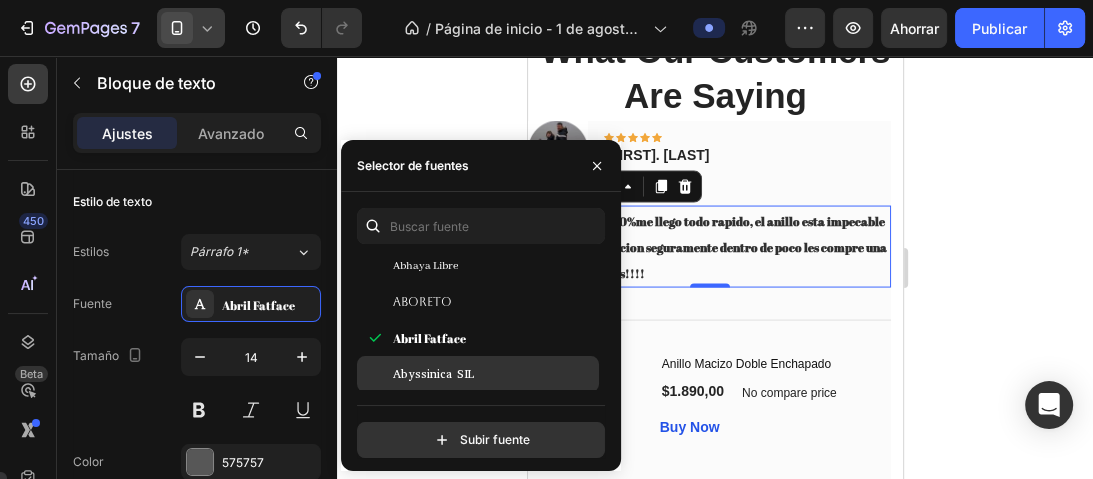 click on "Abyssinica SIL" at bounding box center (433, 374) 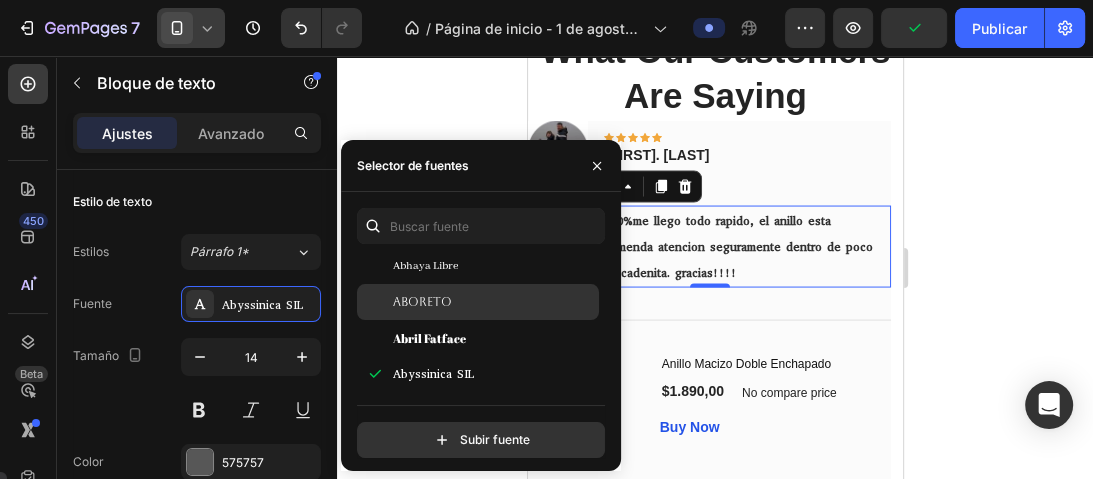 click on "Aboreto" at bounding box center [422, 302] 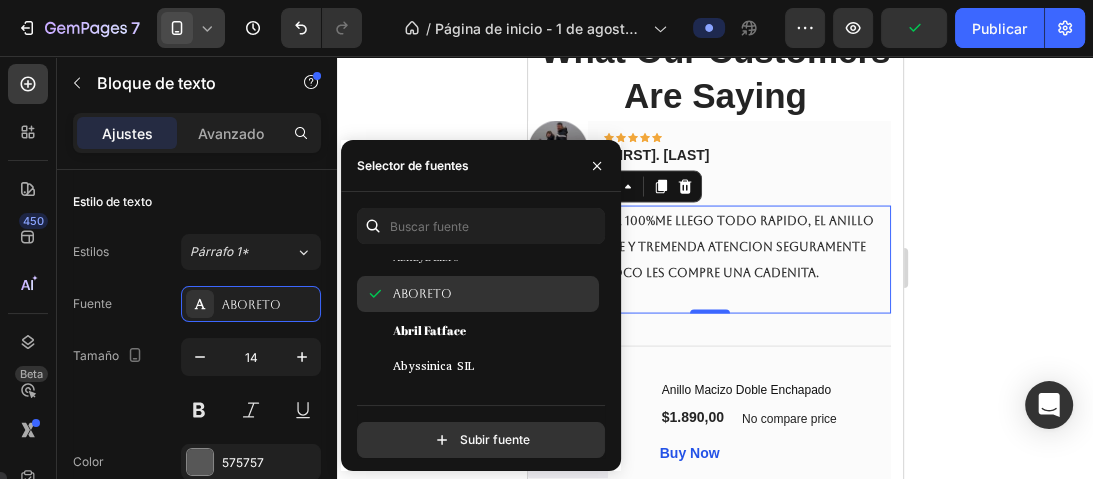 scroll, scrollTop: 560, scrollLeft: 0, axis: vertical 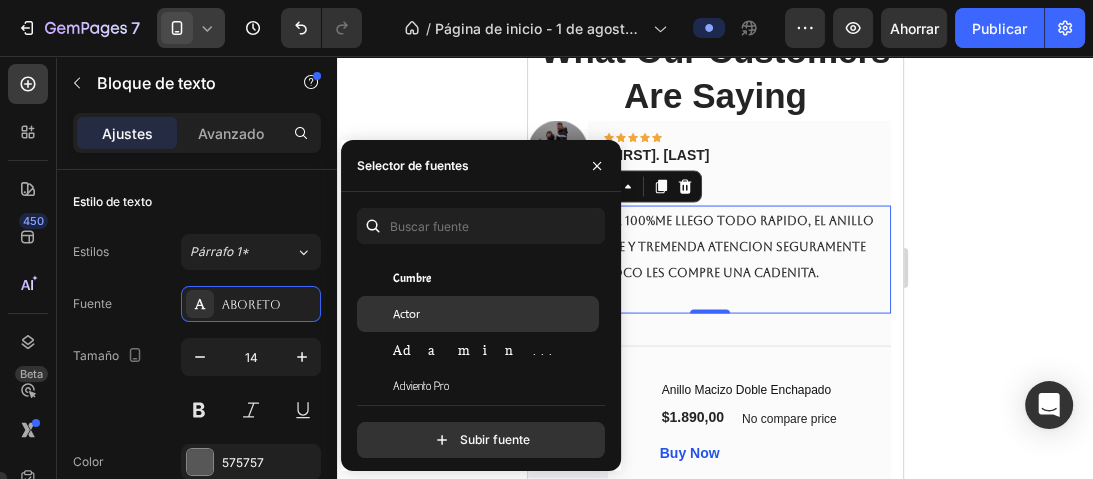 click on "Actor" at bounding box center [494, 314] 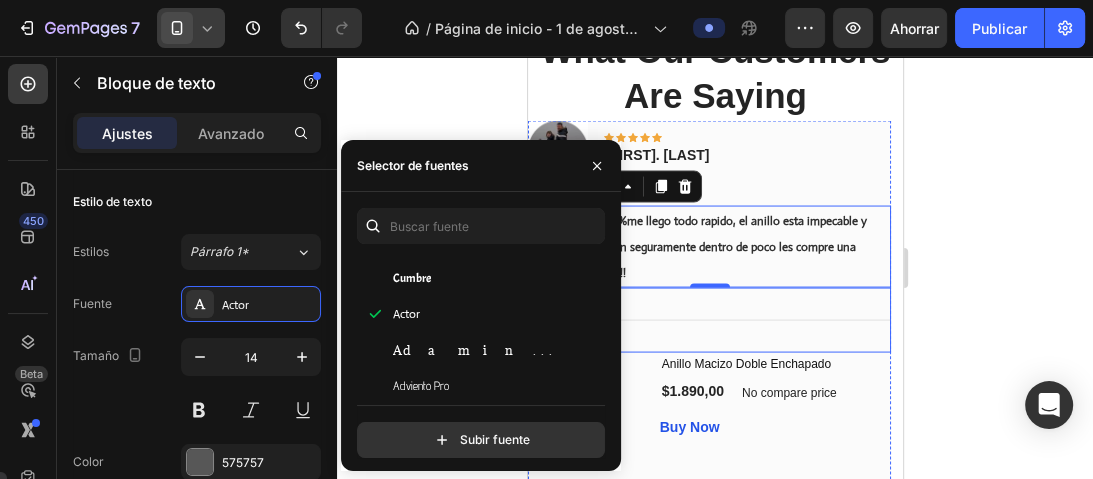 click 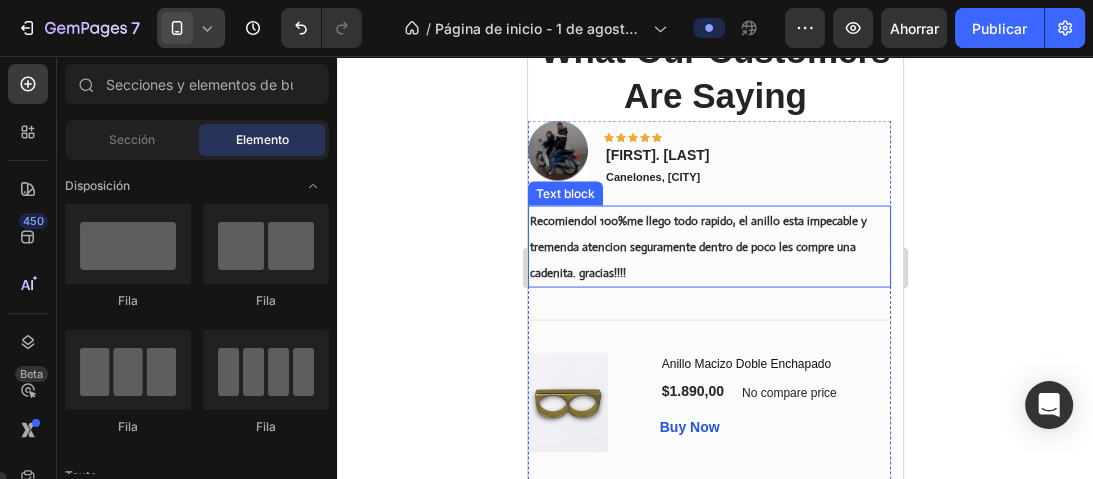 click on "Recomiendol 100%me llego todo rapido, el anillo esta impecable y tremenda atencion seguramente dentro de poco les compre una cadenita. gracias!!!!" at bounding box center [708, 247] 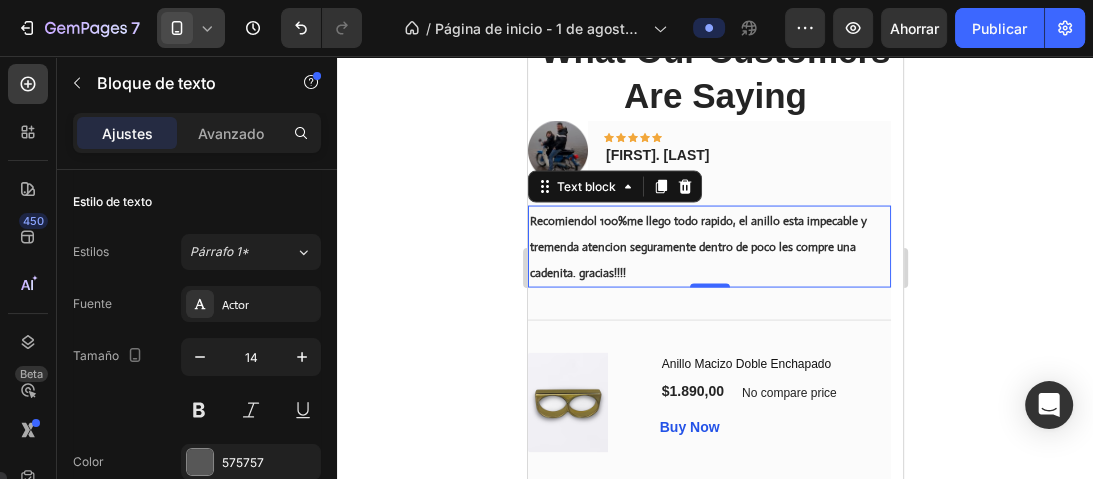 click on "Recomiendol 100%me llego todo rapido, el anillo esta impecable y tremenda atencion seguramente dentro de poco les compre una cadenita. gracias!!!!" at bounding box center (697, 247) 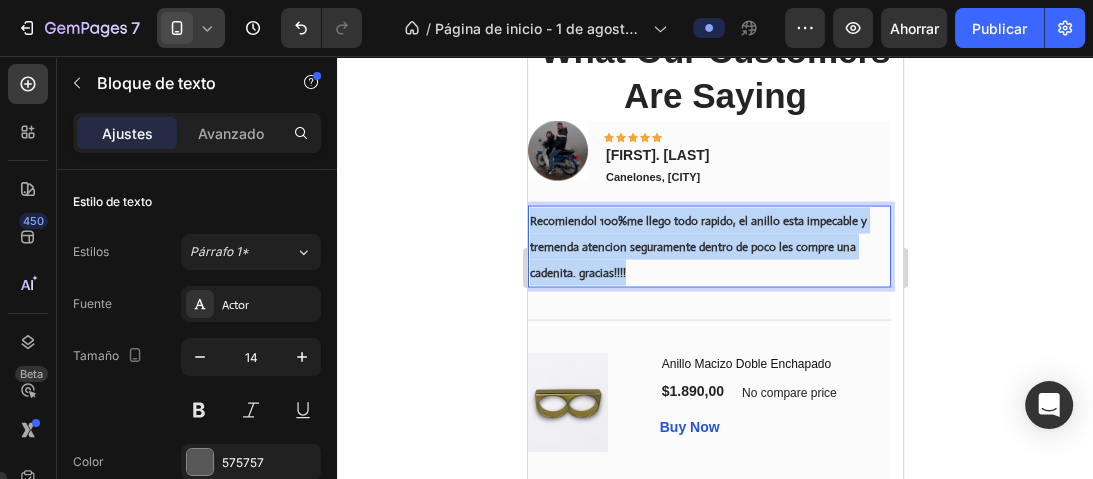 click on "Recomiendol 100%me llego todo rapido, el anillo esta impecable y tremenda atencion seguramente dentro de poco les compre una cadenita. gracias!!!!" at bounding box center [697, 247] 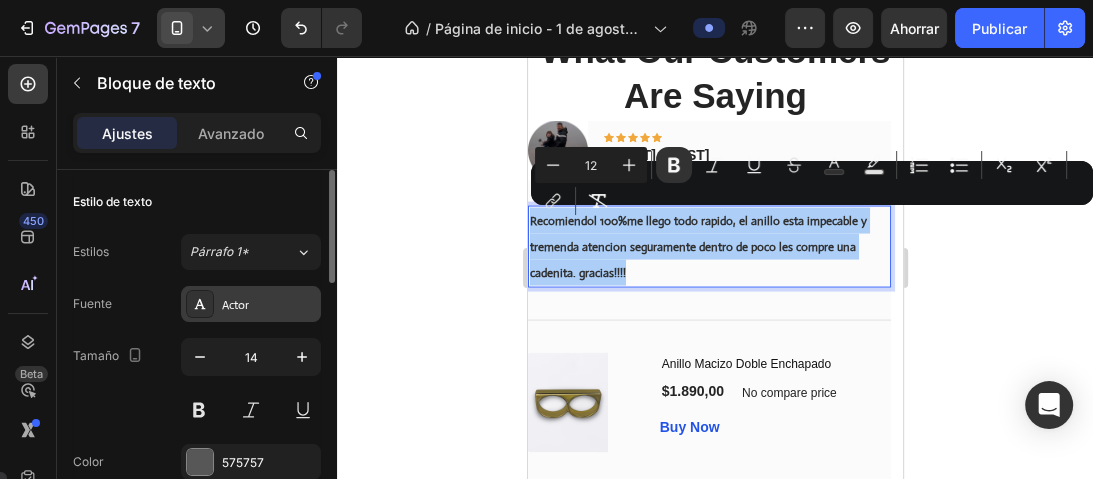 click on "Actor" at bounding box center [269, 305] 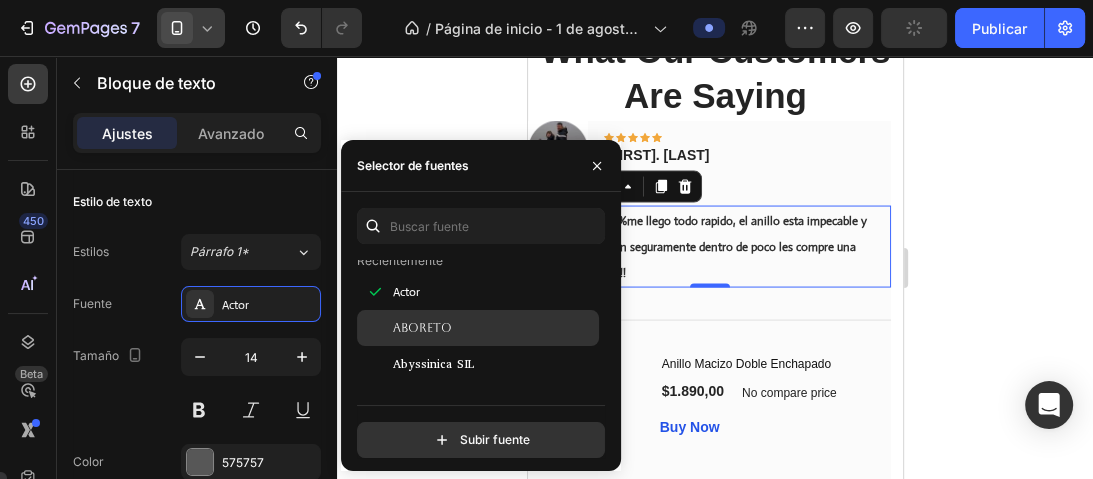 scroll, scrollTop: 160, scrollLeft: 0, axis: vertical 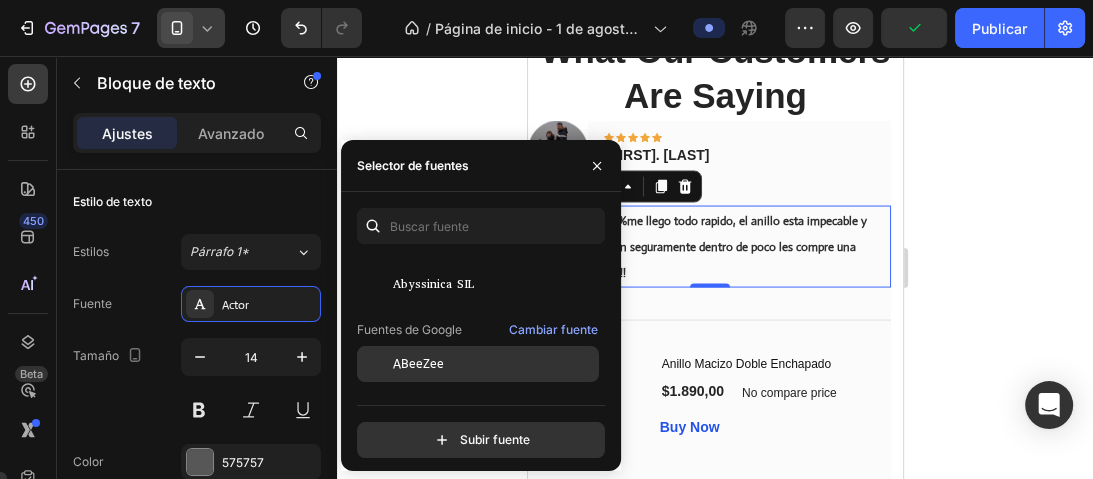 click on "ABeeZee" at bounding box center [418, 364] 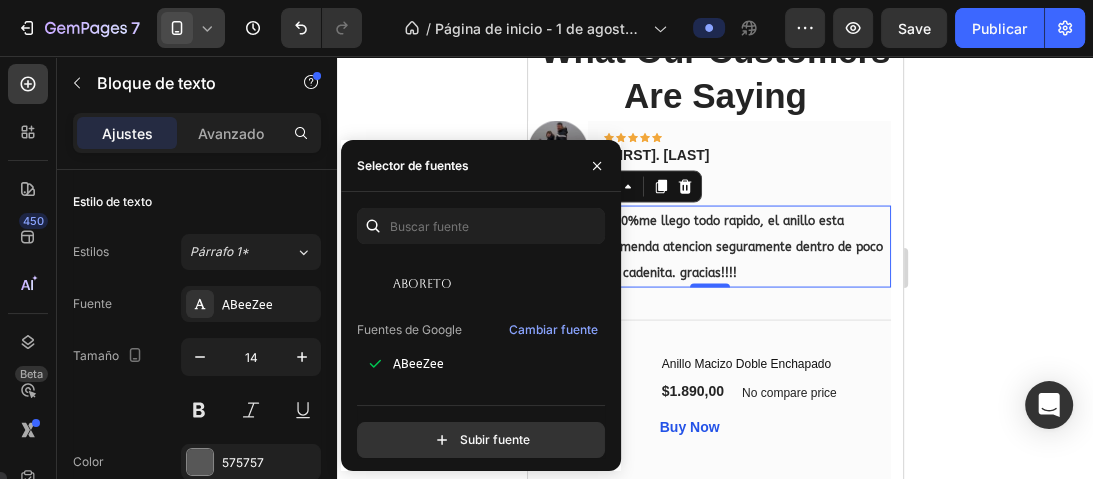 click 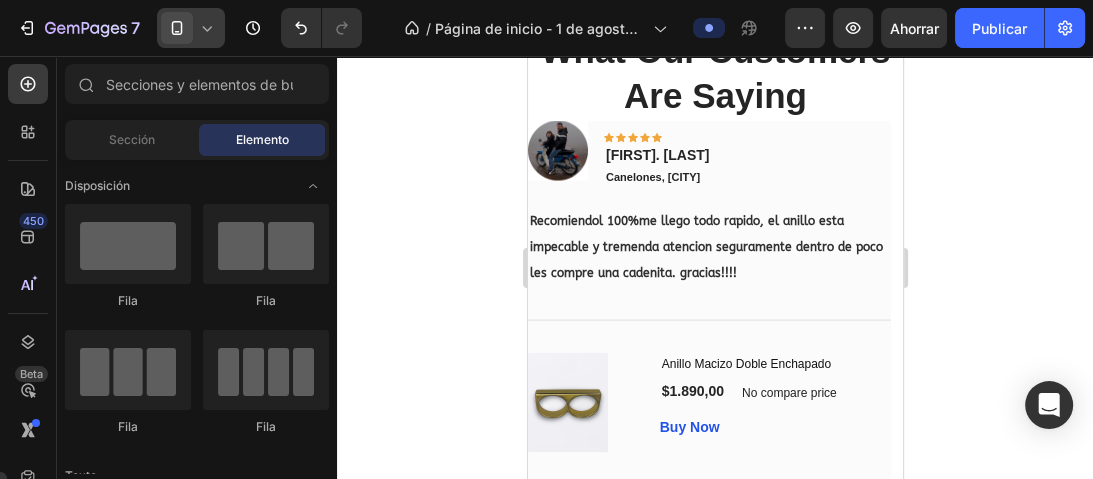 click 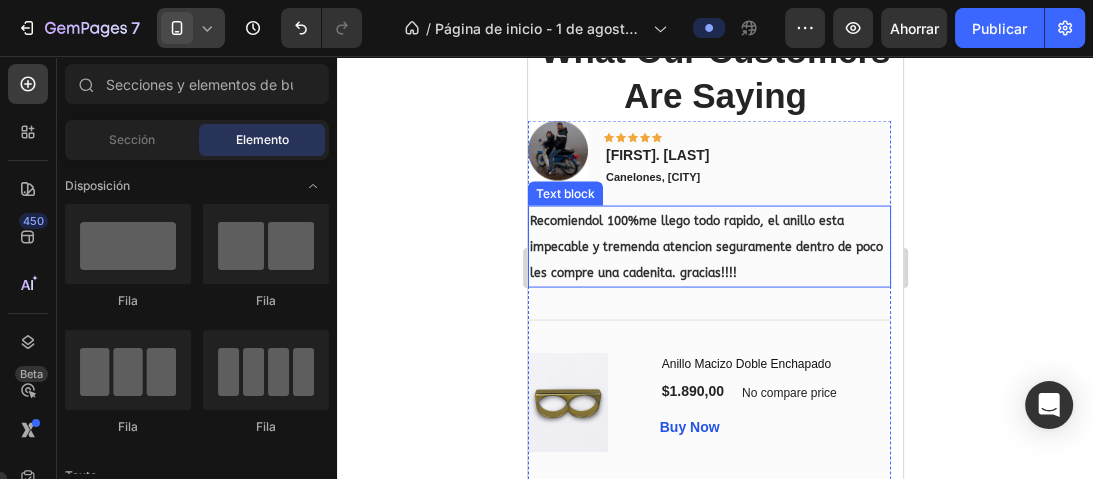 click on "Recomiendol 100%me llego todo rapido, el anillo esta impecable y tremenda atencion seguramente dentro de poco les compre una cadenita. gracias!!!!" at bounding box center [708, 247] 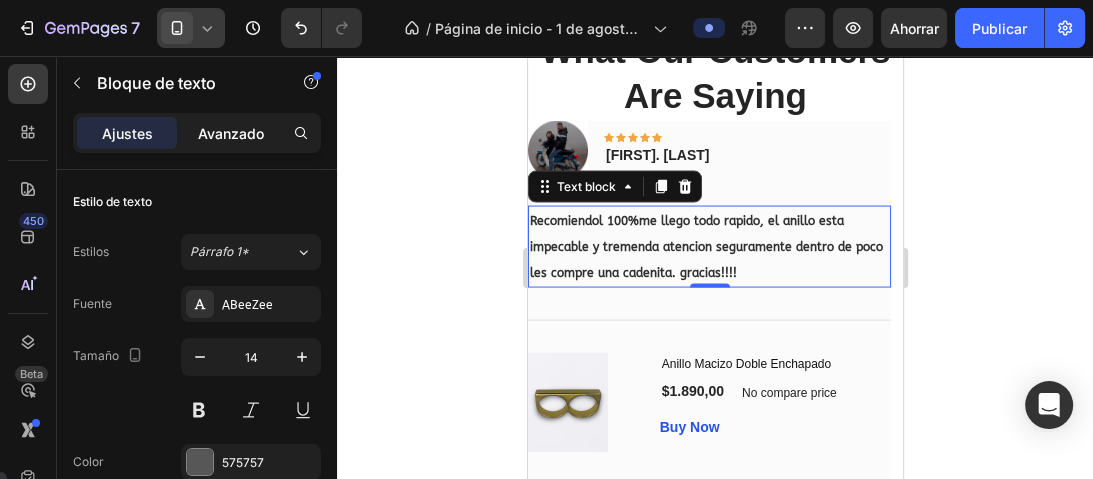 click on "Avanzado" at bounding box center [231, 133] 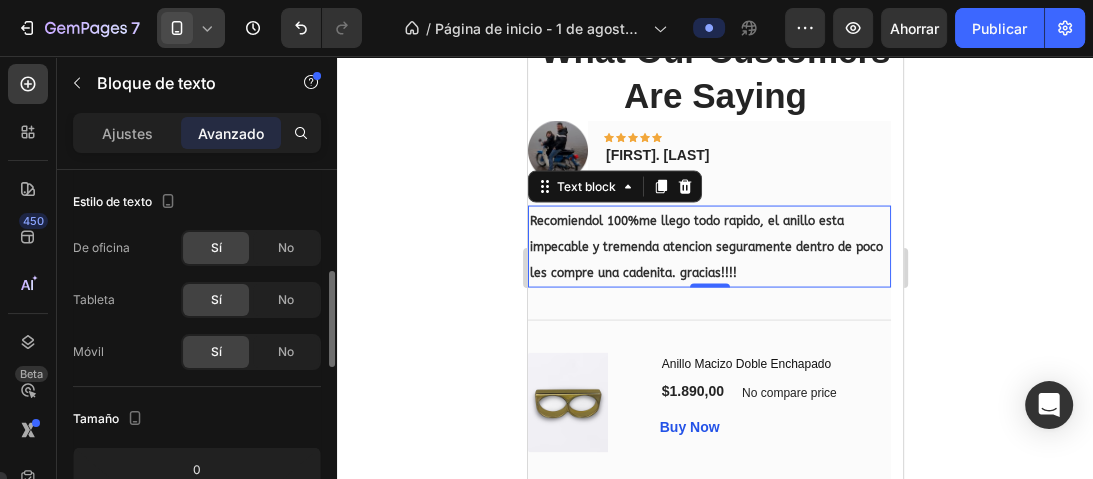 scroll, scrollTop: 240, scrollLeft: 0, axis: vertical 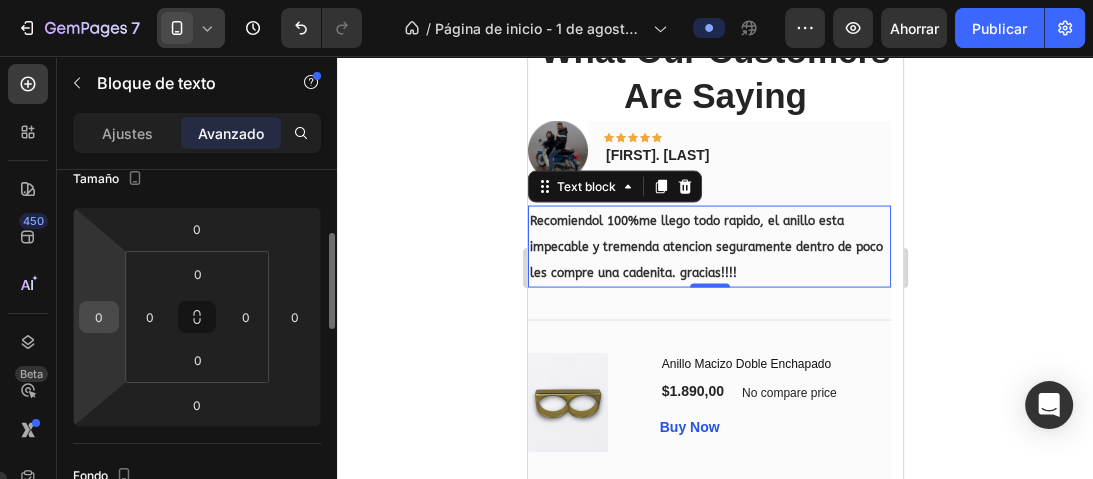 click on "0" at bounding box center [99, 317] 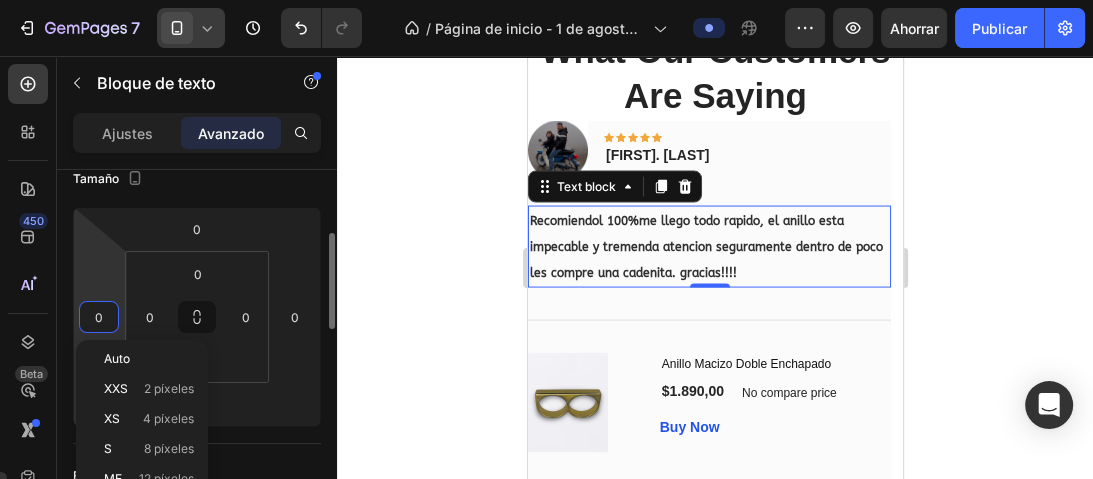 type on "7" 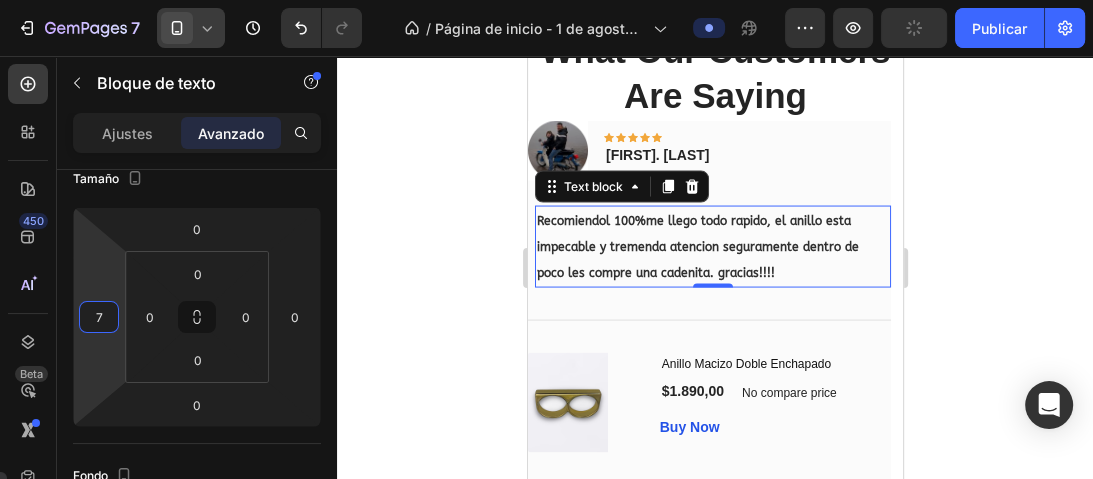 click 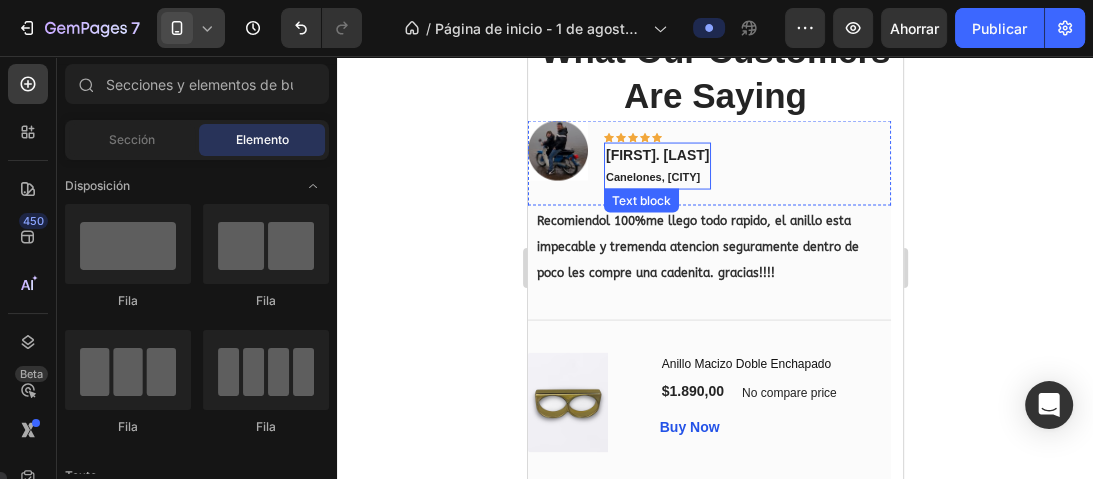 click on "[FIRST]. [LAST]" at bounding box center [656, 155] 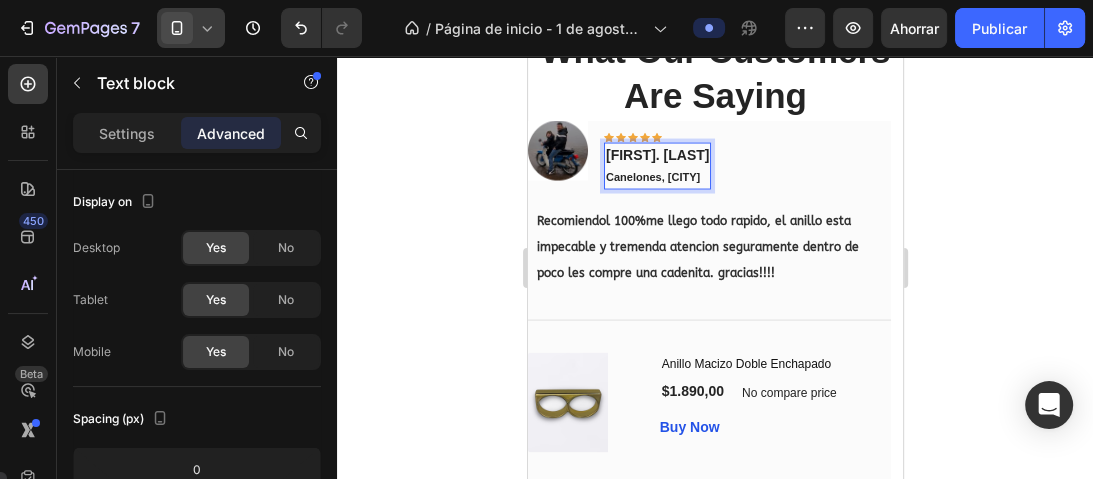 click on "[FIRST]. [LAST]" at bounding box center [656, 155] 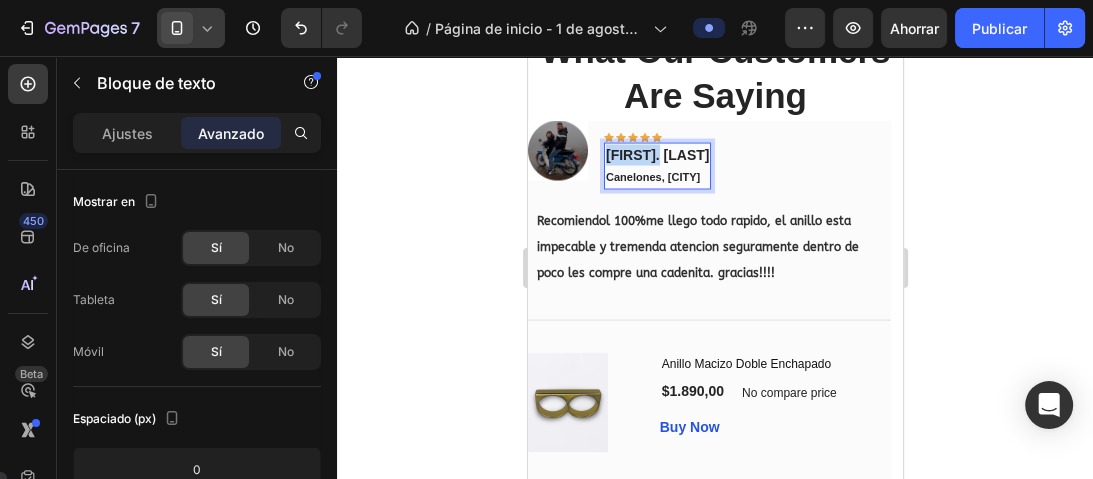click on "[FIRST]. [LAST]" at bounding box center (656, 155) 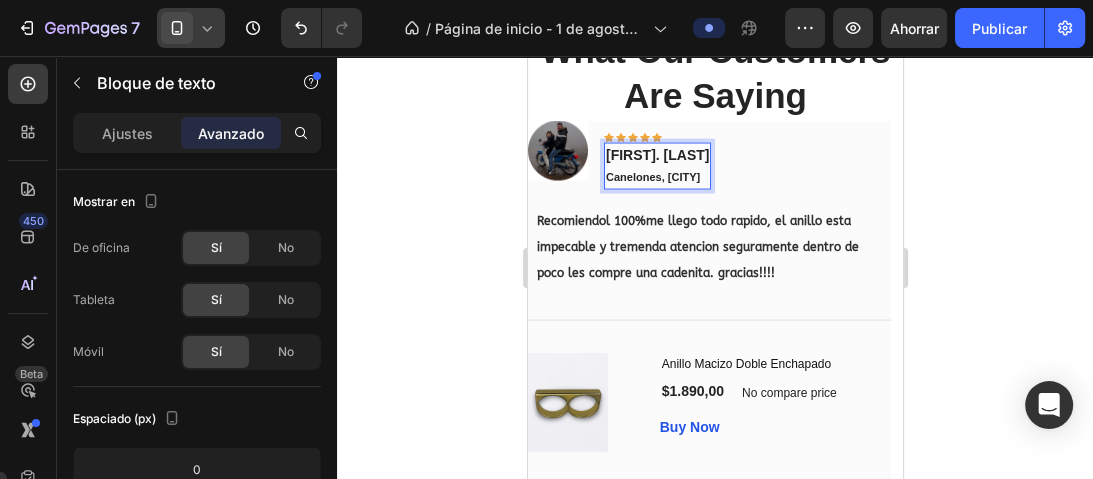 click on "[FIRST]. [LAST]" at bounding box center [656, 155] 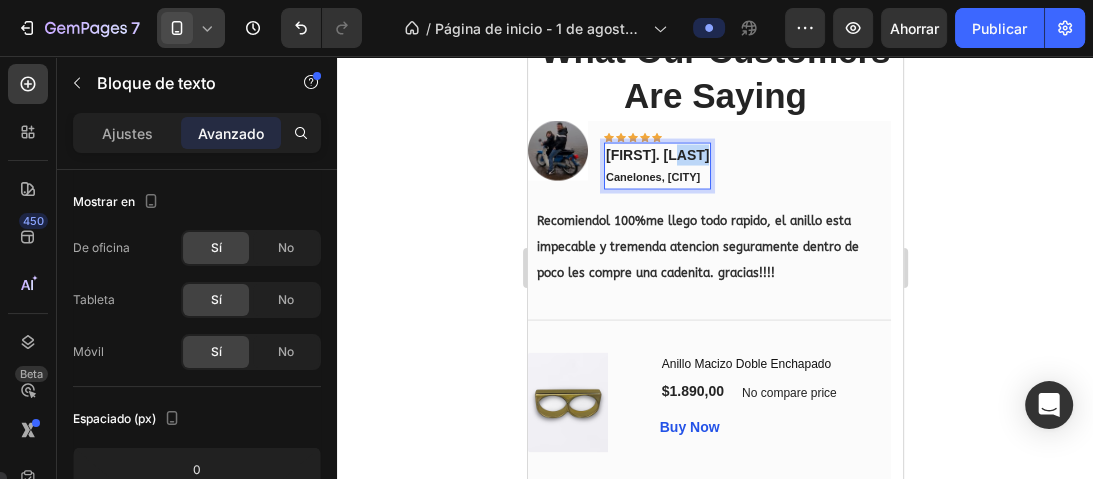 click on "[FIRST]. [LAST]" at bounding box center [656, 155] 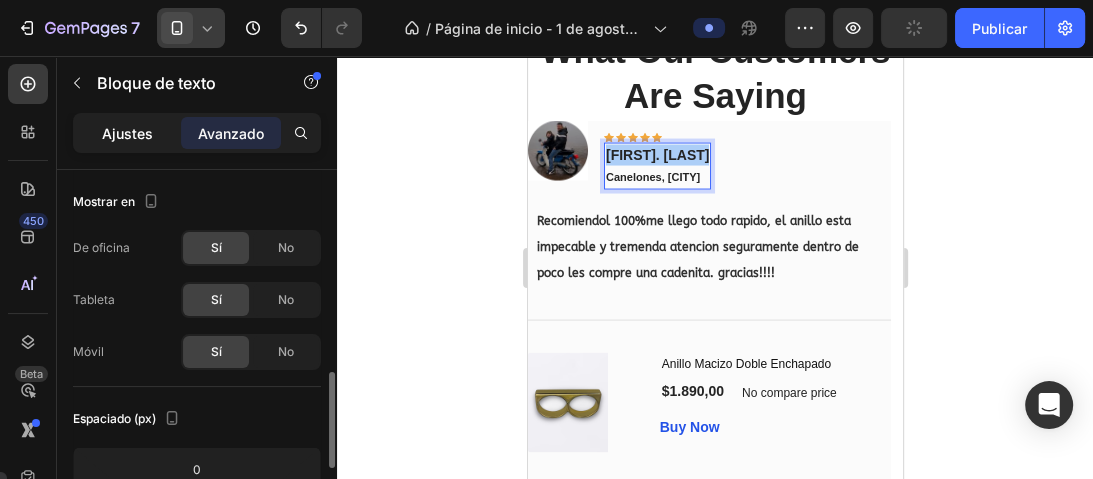 click on "Ajustes" at bounding box center (127, 133) 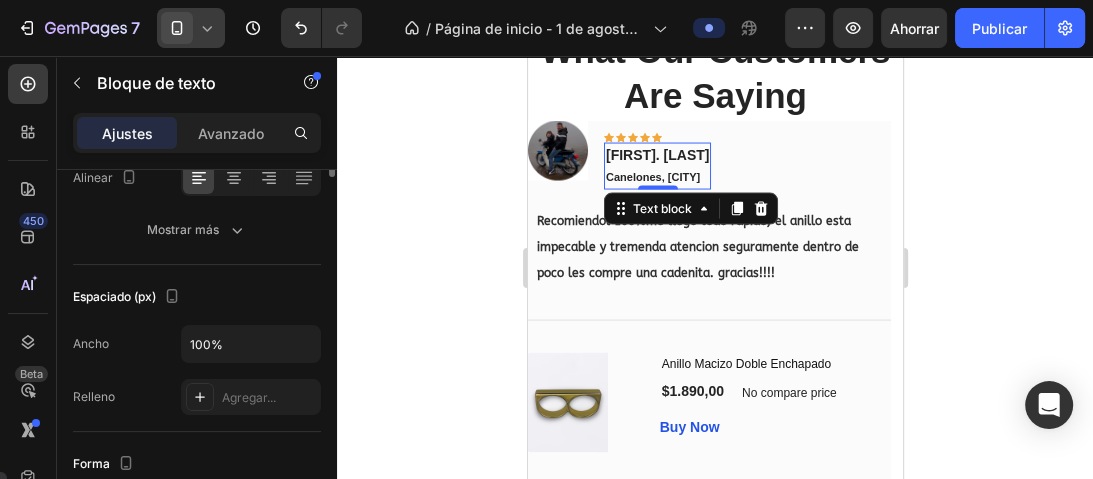 scroll, scrollTop: 96, scrollLeft: 0, axis: vertical 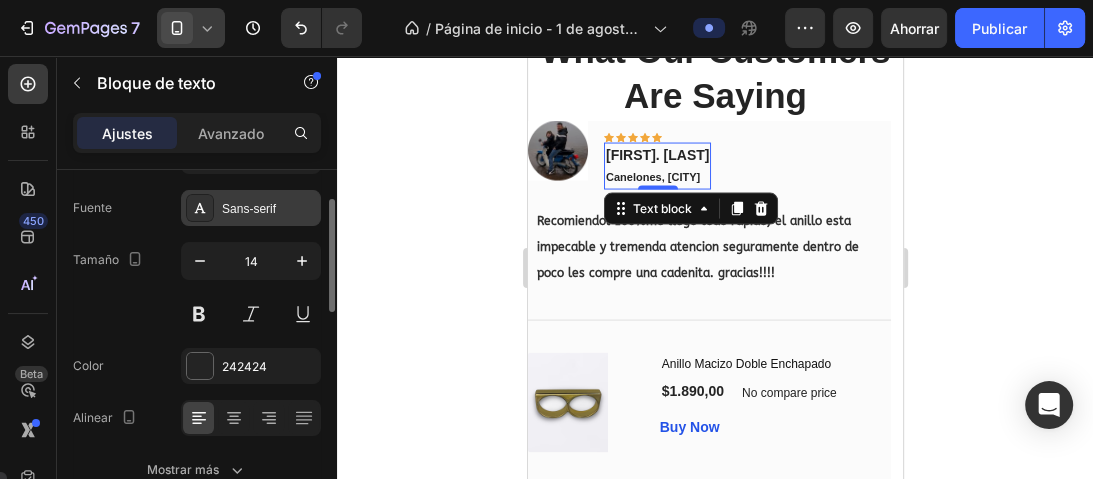 click on "Sans-serif" at bounding box center (251, 208) 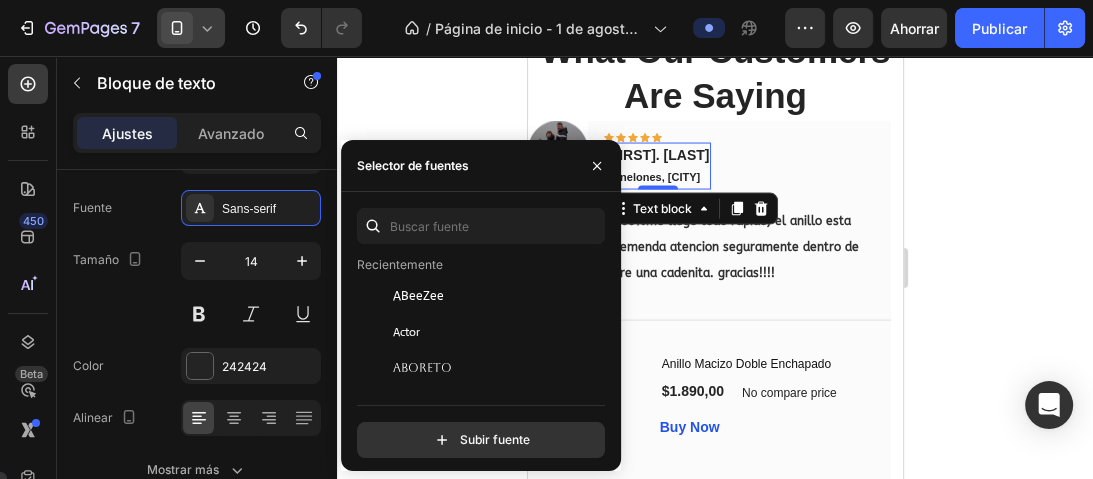 scroll, scrollTop: 80, scrollLeft: 0, axis: vertical 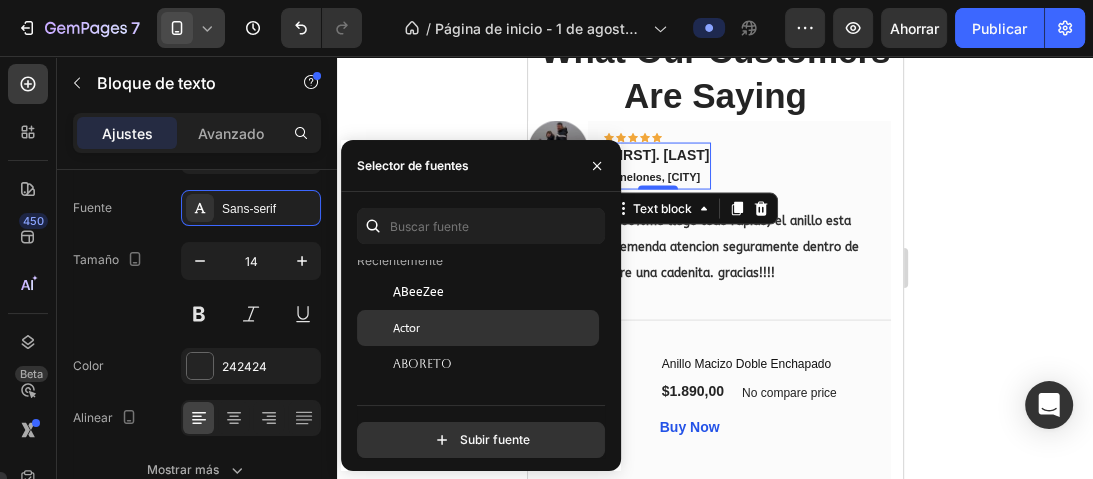 click on "Actor" at bounding box center (406, 328) 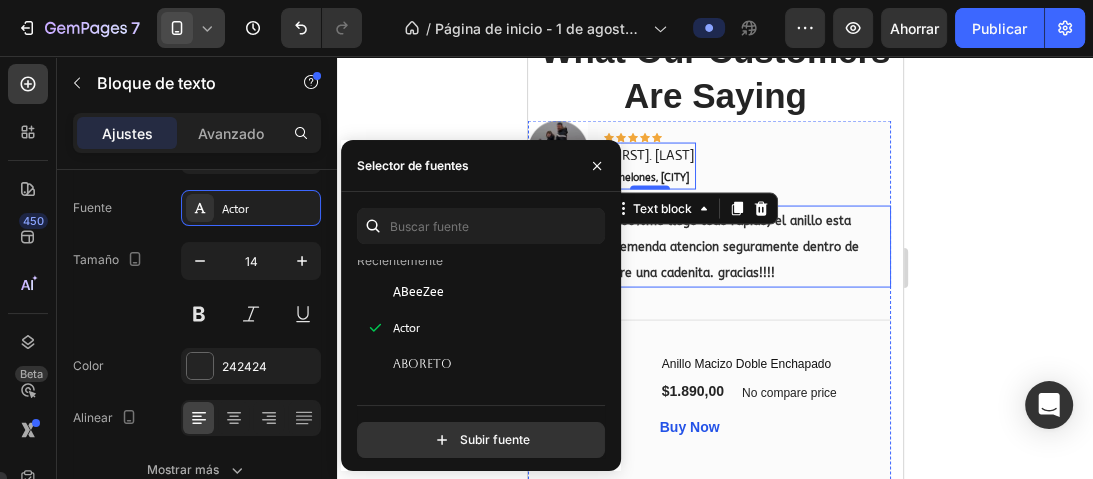click 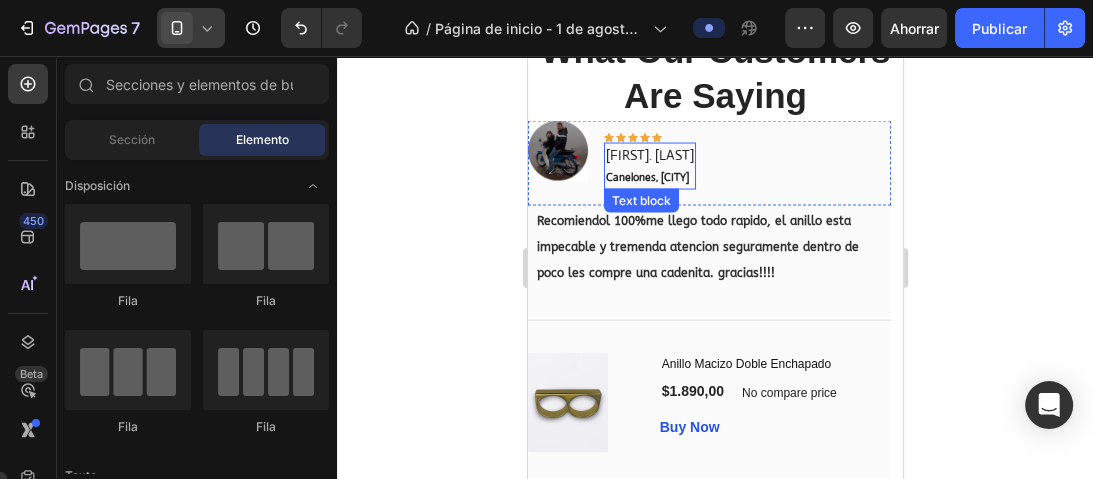 click on "[FIRST]. [LAST]" at bounding box center (649, 155) 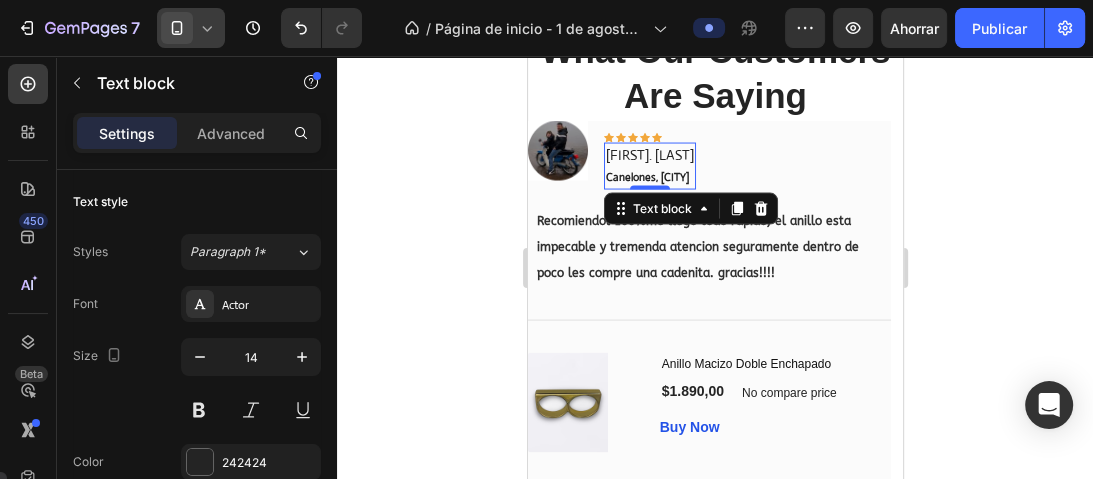click on "[FIRST]. [LAST]" at bounding box center (649, 155) 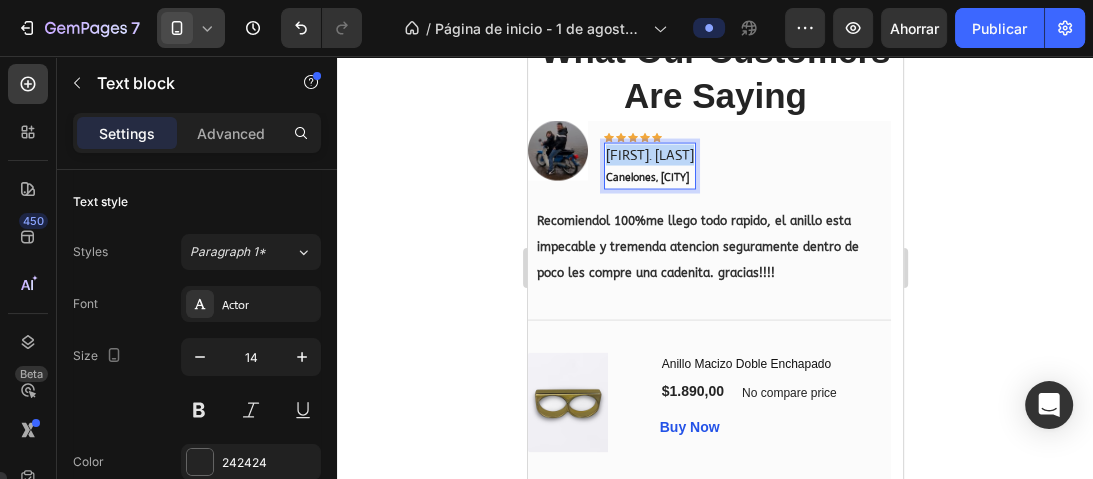 click on "[FIRST]. [LAST]" at bounding box center [649, 155] 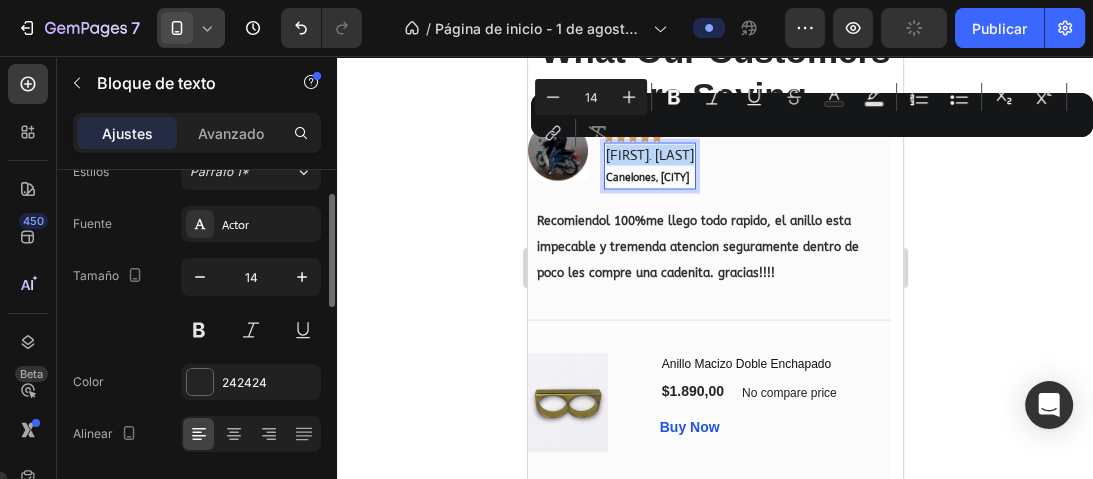 scroll, scrollTop: 0, scrollLeft: 0, axis: both 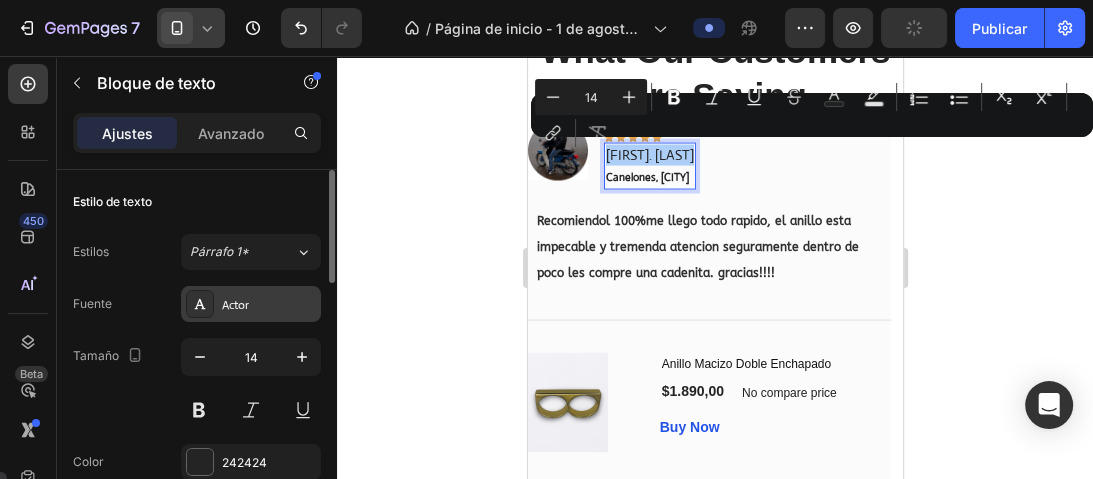 click on "Actor" at bounding box center (269, 305) 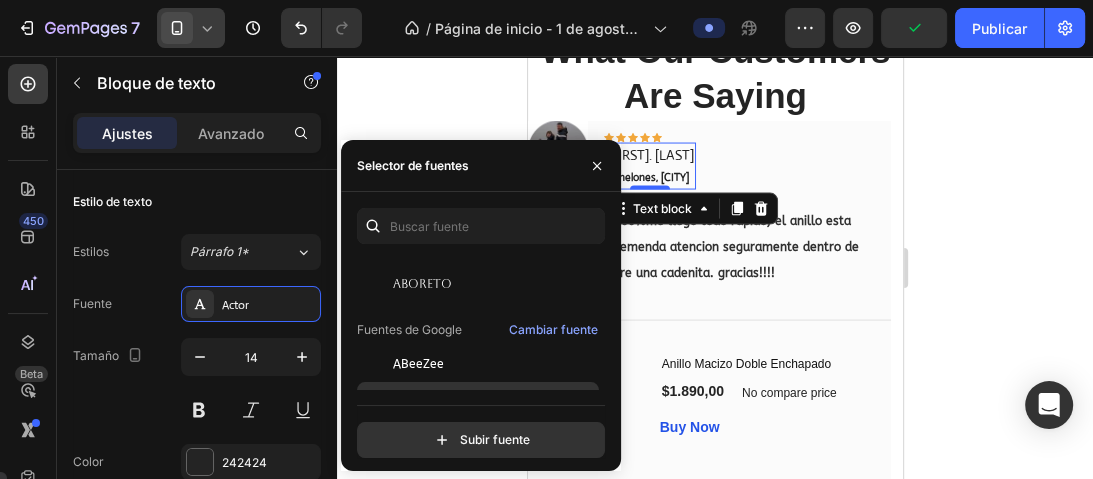 scroll, scrollTop: 240, scrollLeft: 0, axis: vertical 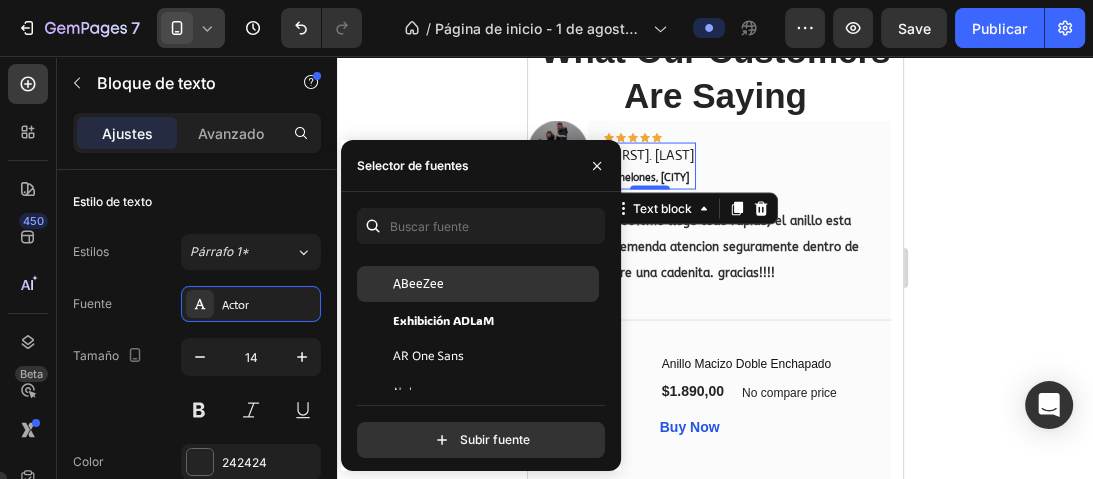 click on "ABeeZee" at bounding box center (418, 284) 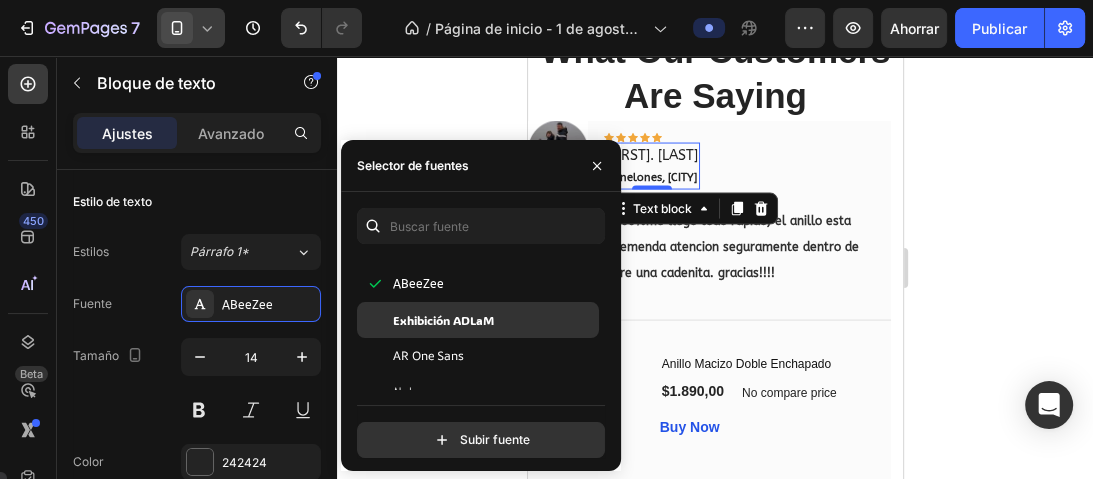 click on "Exhibición ADLaM" at bounding box center (443, 320) 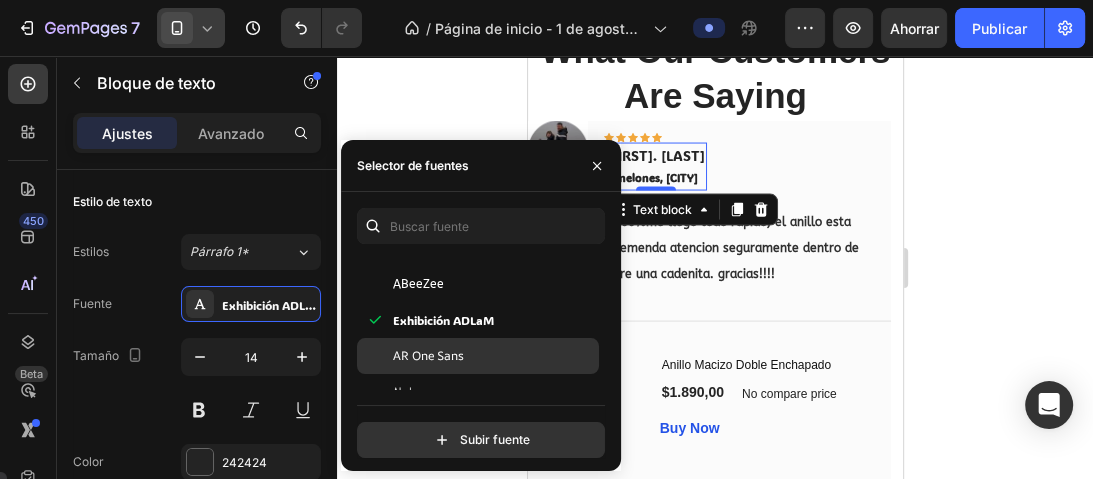 click on "AR One Sans" at bounding box center [428, 355] 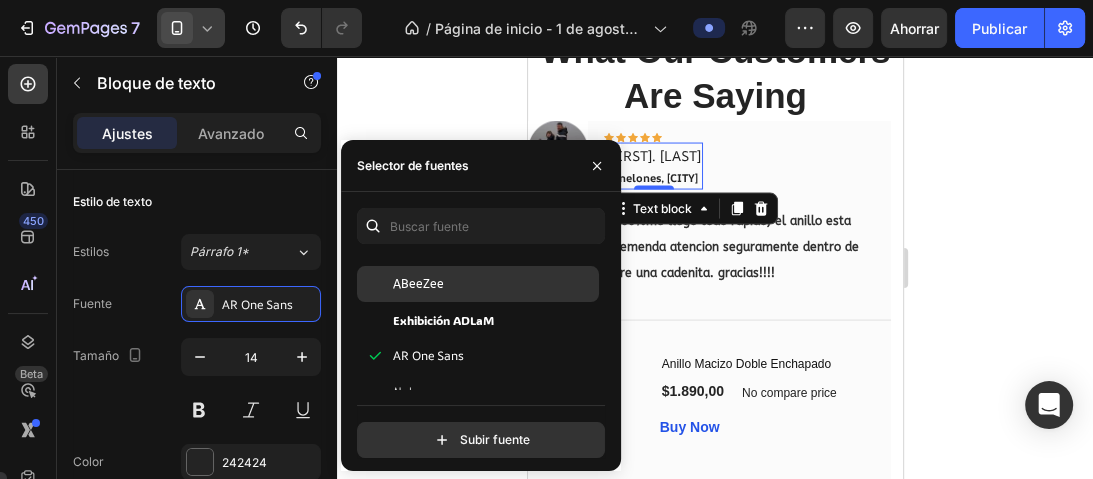 click on "ABeeZee" at bounding box center (494, 284) 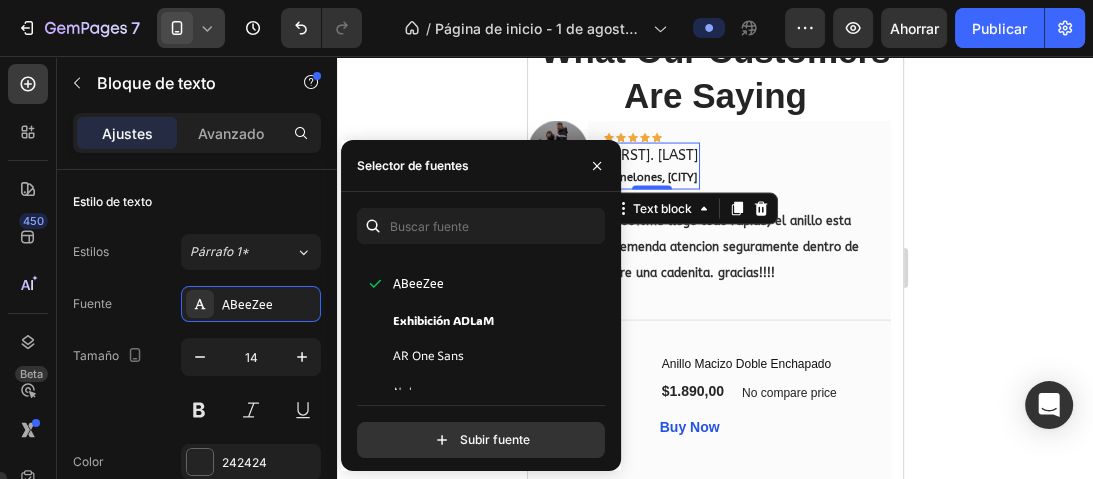 click 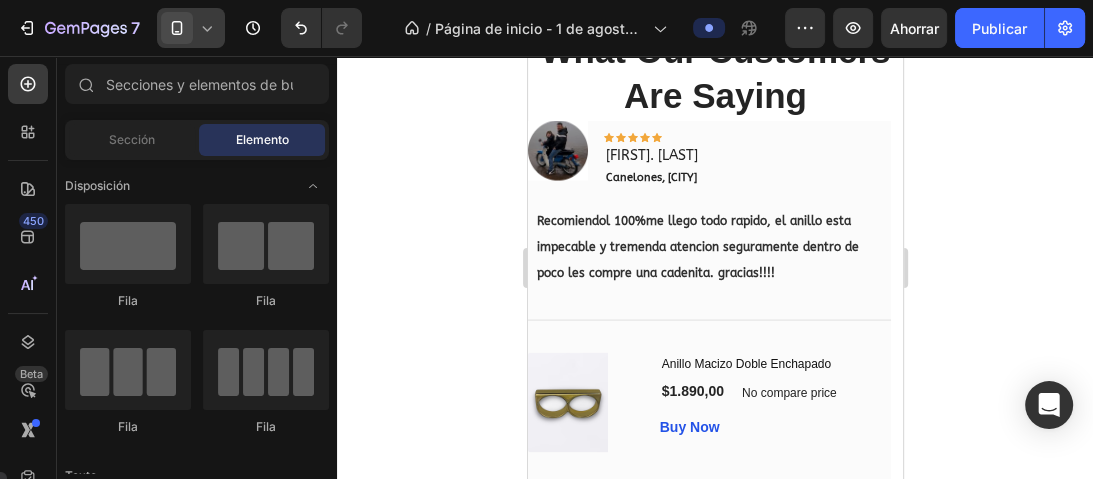 click 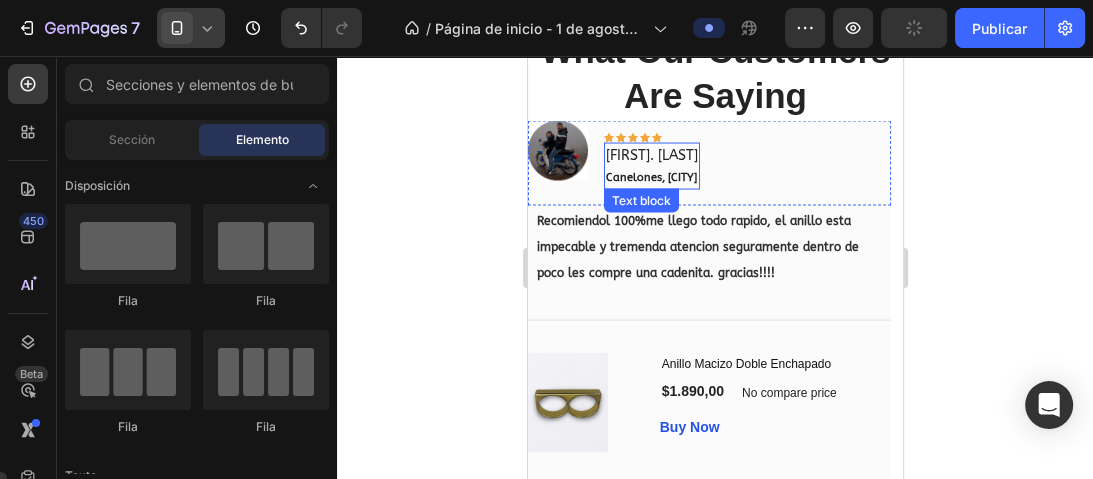 click on "[FIRST]. [LAST]" at bounding box center (651, 155) 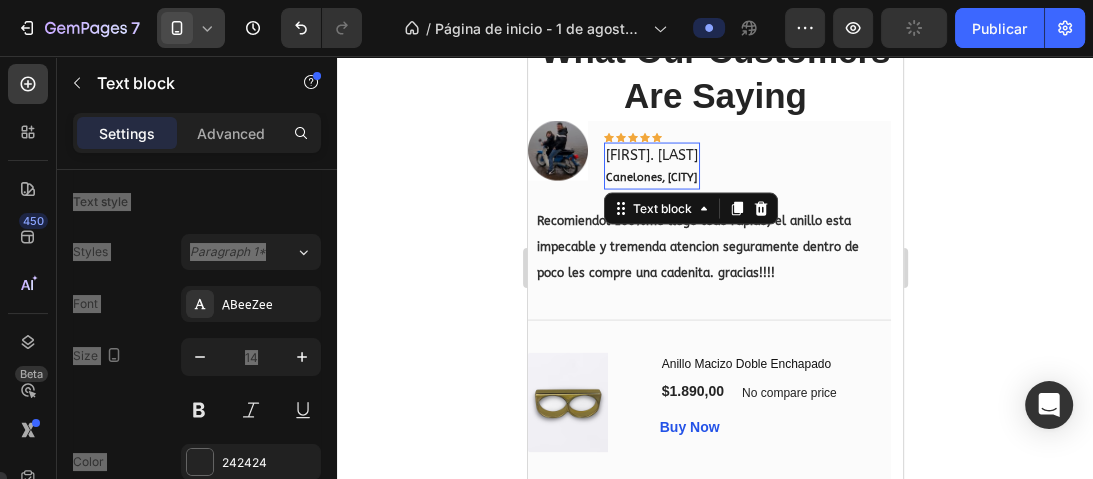 click on "[FIRST]. [LAST]" at bounding box center (651, 155) 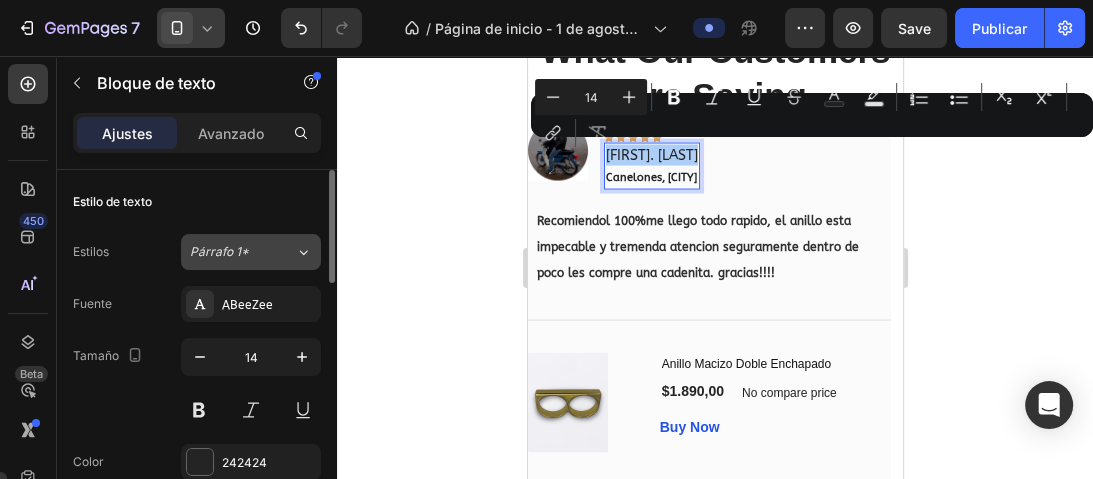 click on "Párrafo 1*" 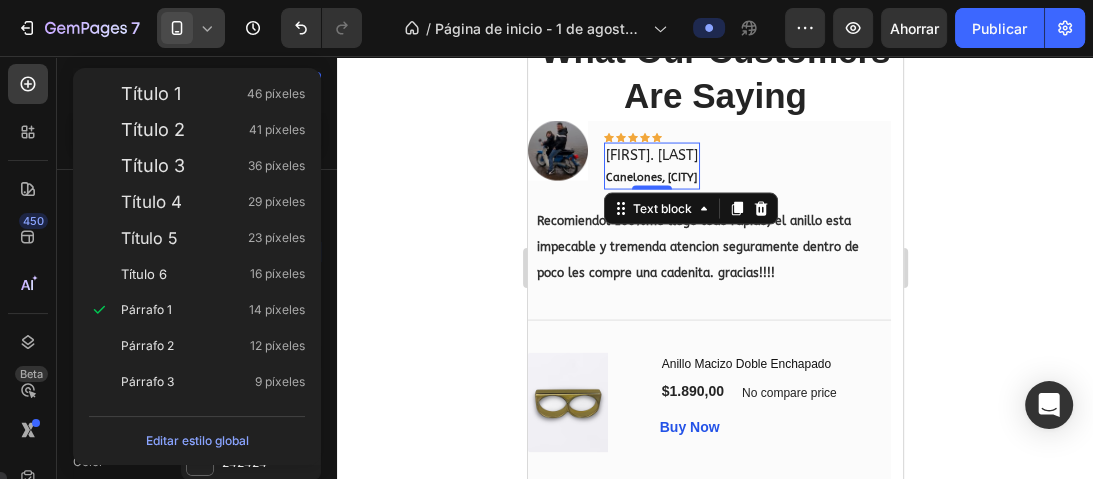 click 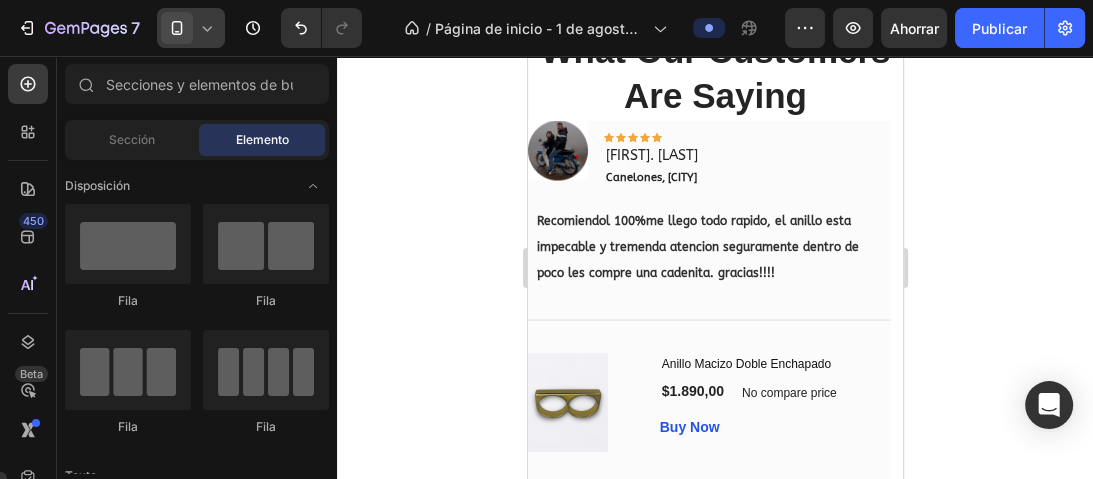 click on "Fila" at bounding box center [266, 300] 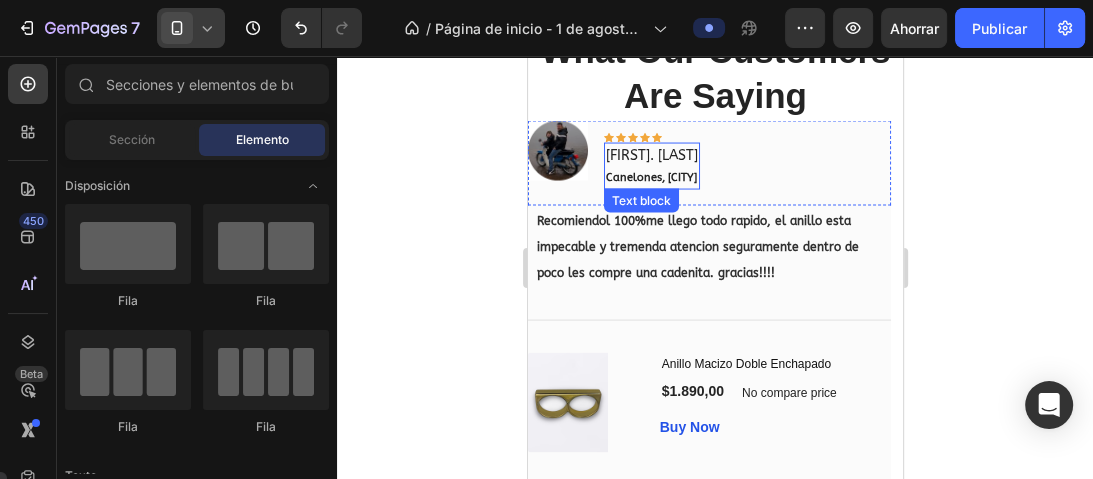 click on "[FIRST]. [LAST]" at bounding box center (651, 155) 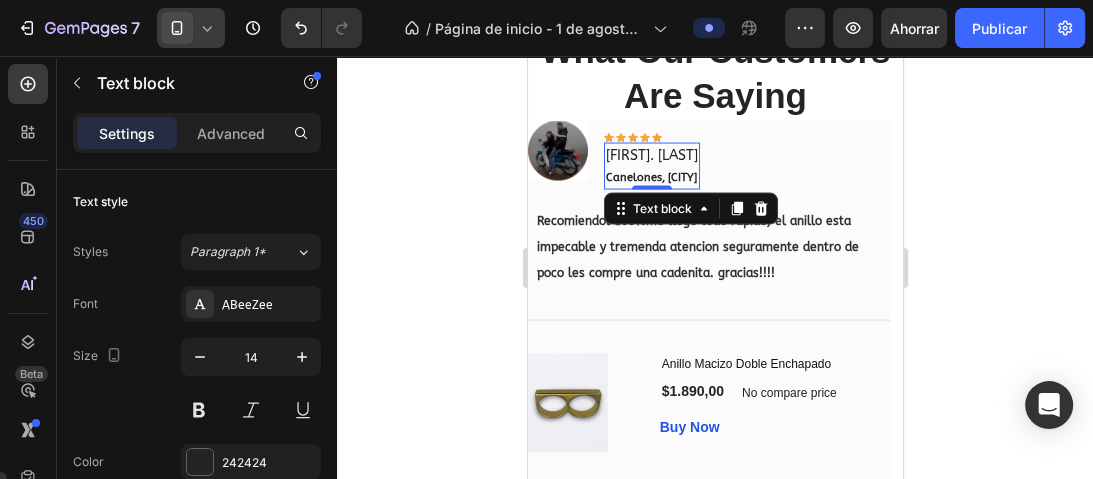 click on "[FIRST]. [LAST]" at bounding box center [651, 155] 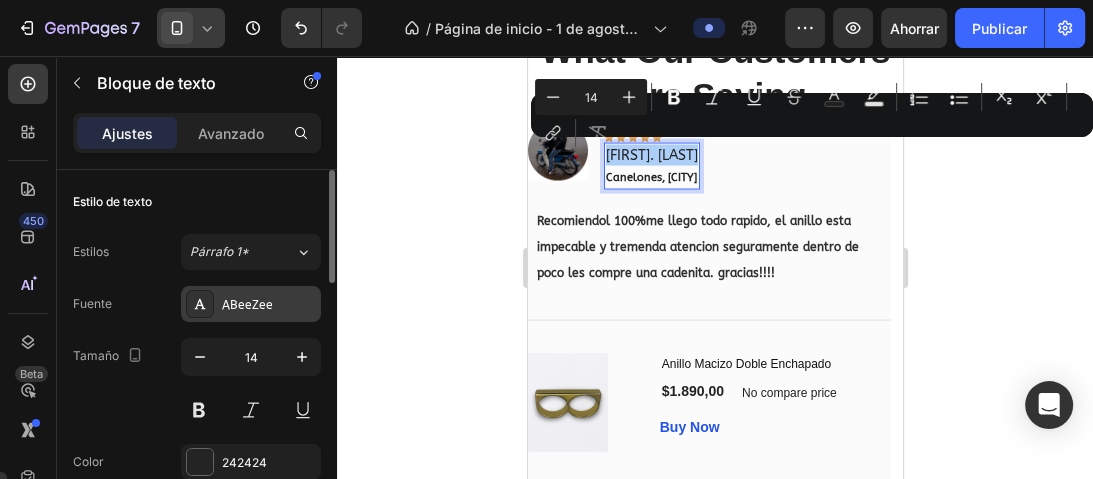 click on "ABeeZee" at bounding box center (251, 304) 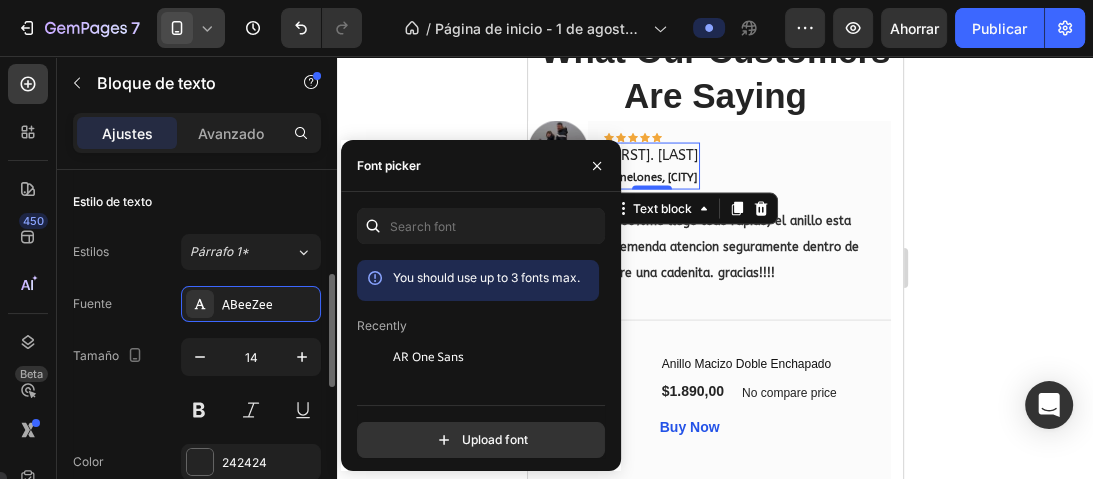 scroll, scrollTop: 80, scrollLeft: 0, axis: vertical 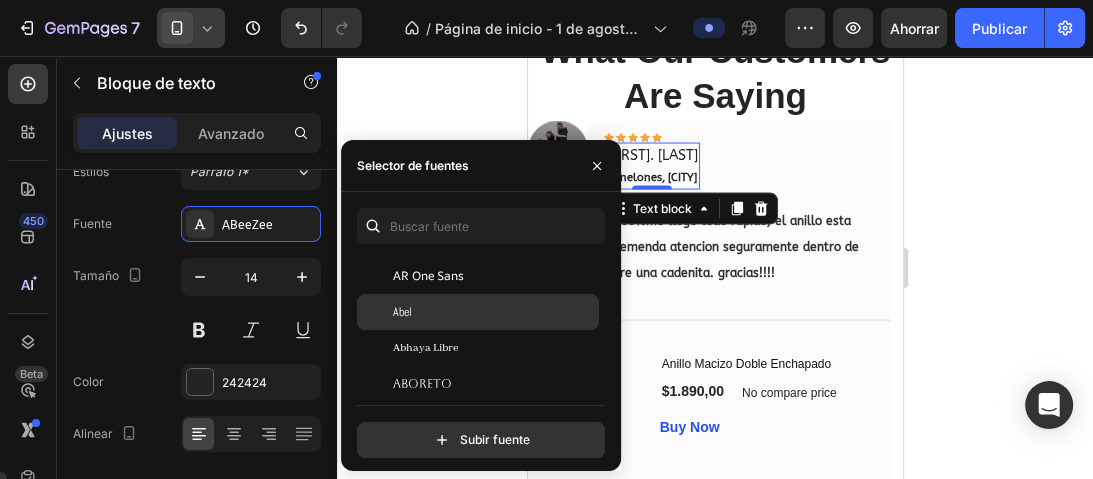 click on "Abel" at bounding box center (494, 312) 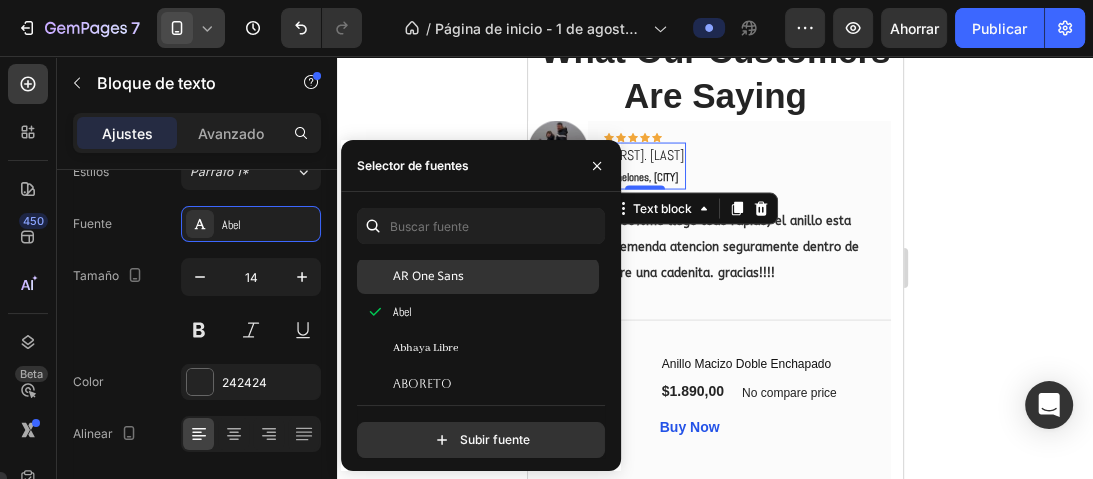 click on "AR One Sans" at bounding box center [428, 275] 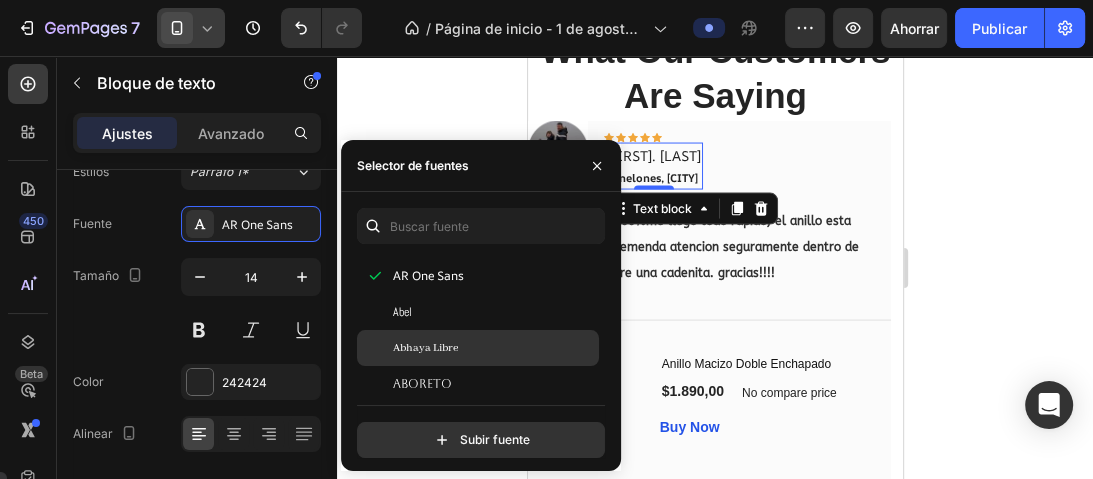 click on "Abhaya Libre" at bounding box center [425, 348] 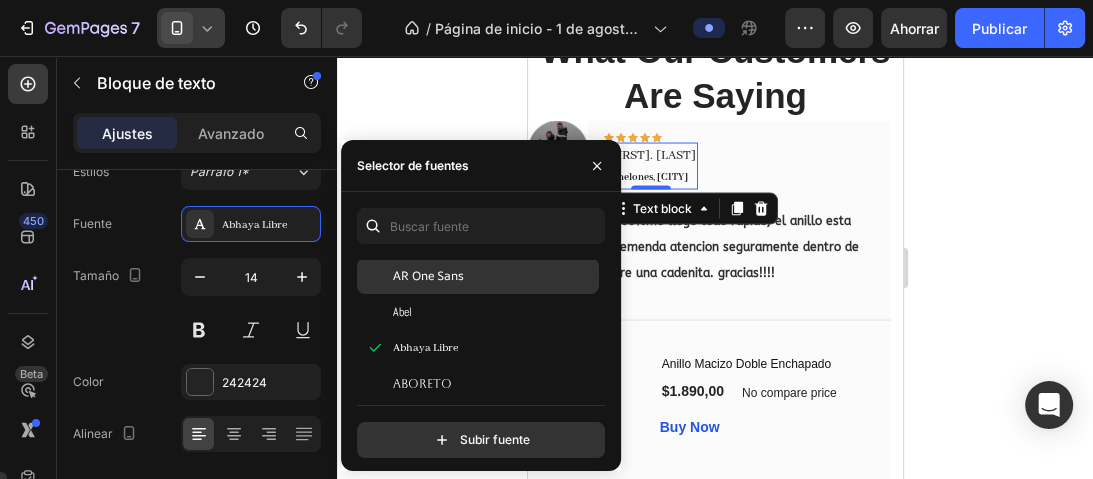 click on "AR One Sans" at bounding box center [428, 275] 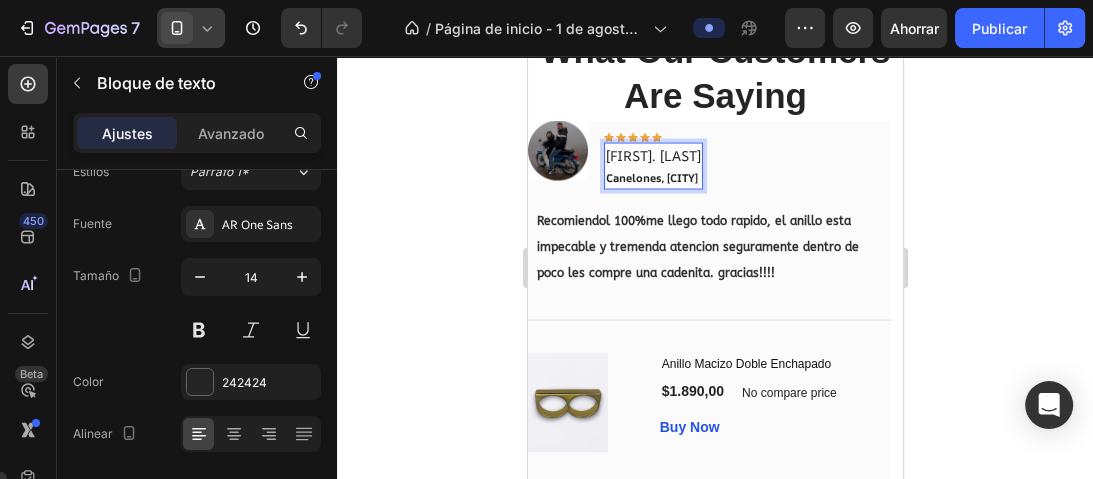 click on "[FIRST]. [LAST]" at bounding box center (652, 155) 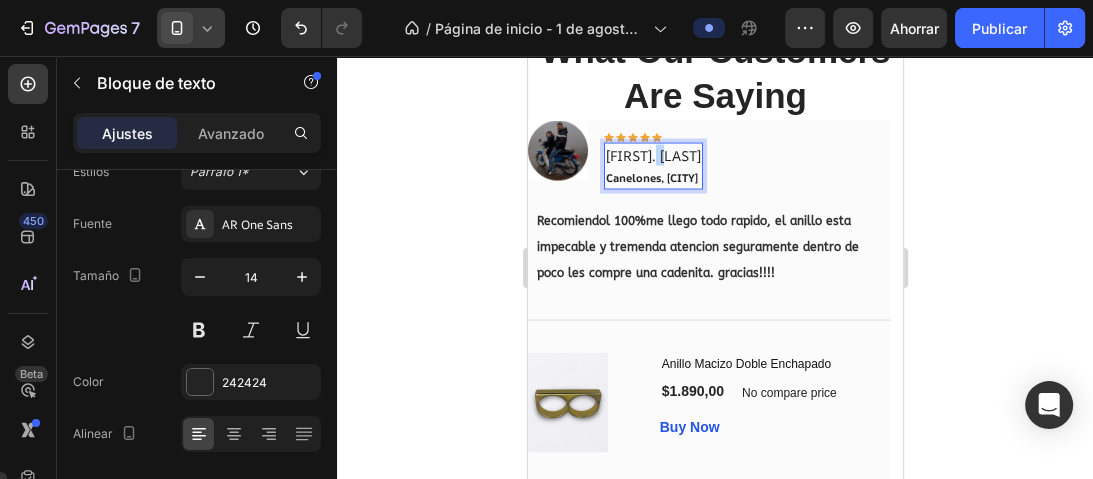 click on "[FIRST]. [LAST]" at bounding box center [652, 155] 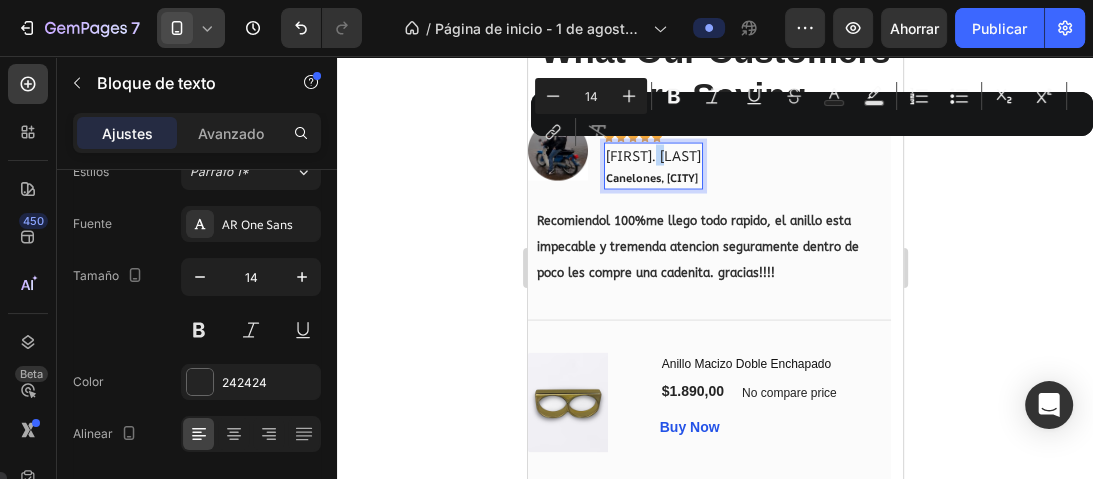 click on "[FIRST]. [LAST]" at bounding box center (652, 155) 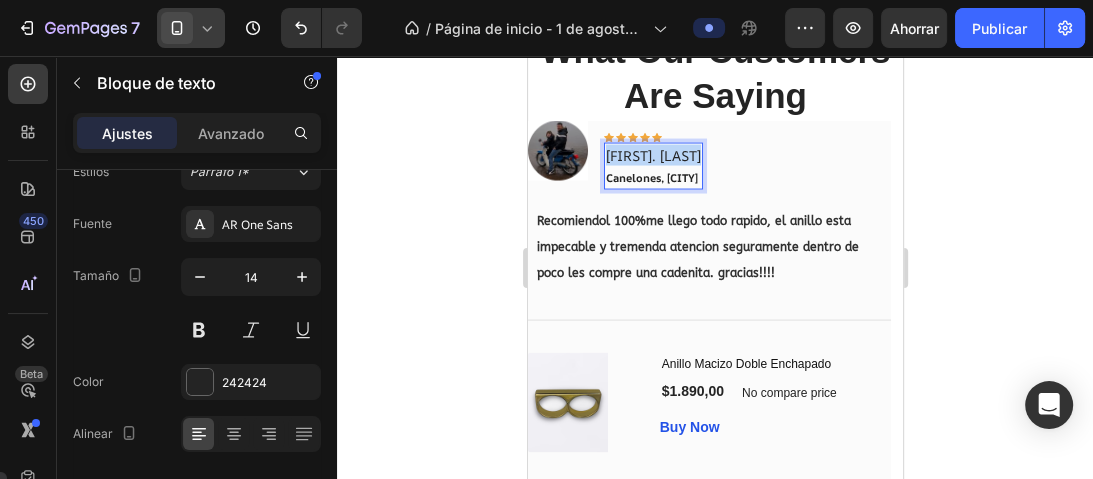 click on "[FIRST]. [LAST]" at bounding box center (652, 155) 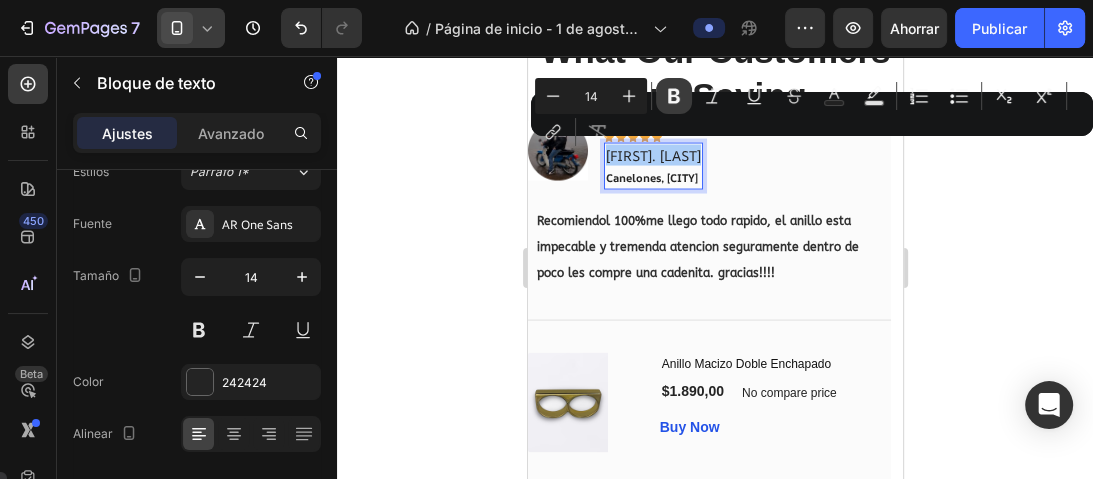 click 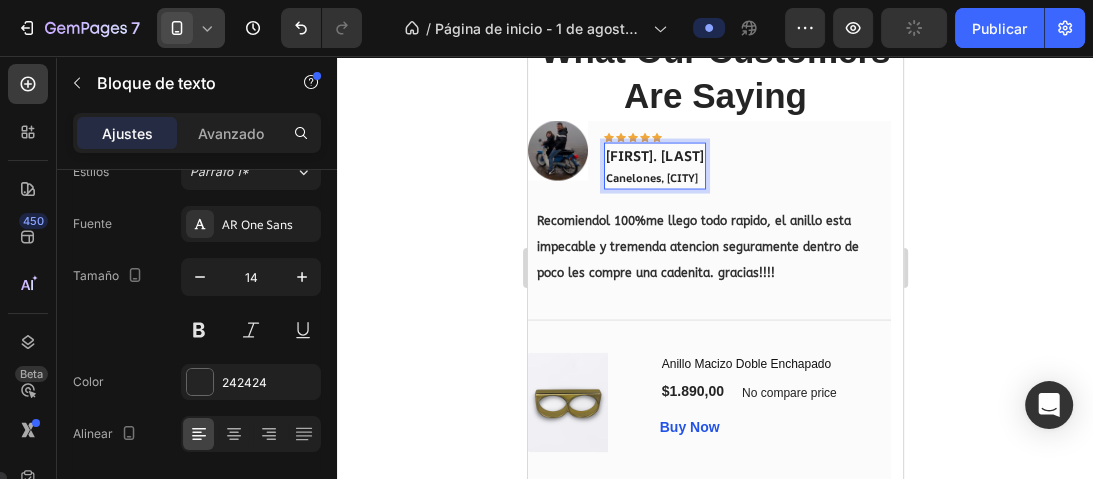 click on "[CITY], [COUNTRY]" at bounding box center (651, 177) 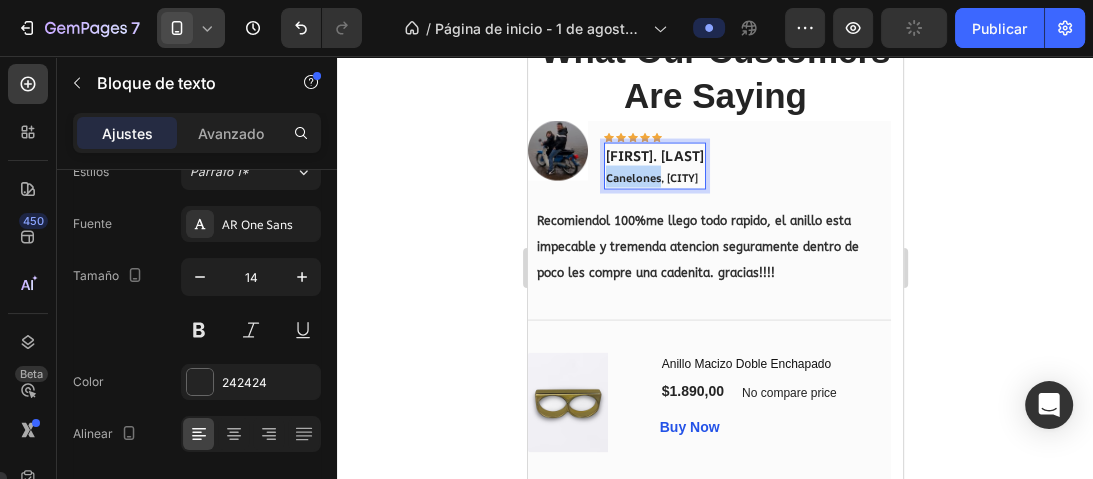 click on "[CITY], [COUNTRY]" at bounding box center (651, 177) 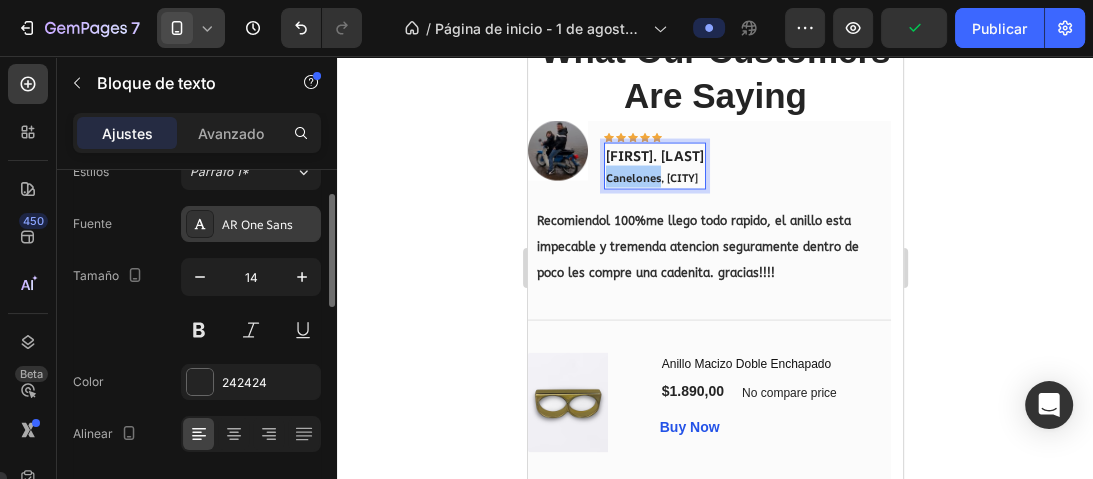 click on "AR One Sans" at bounding box center (257, 224) 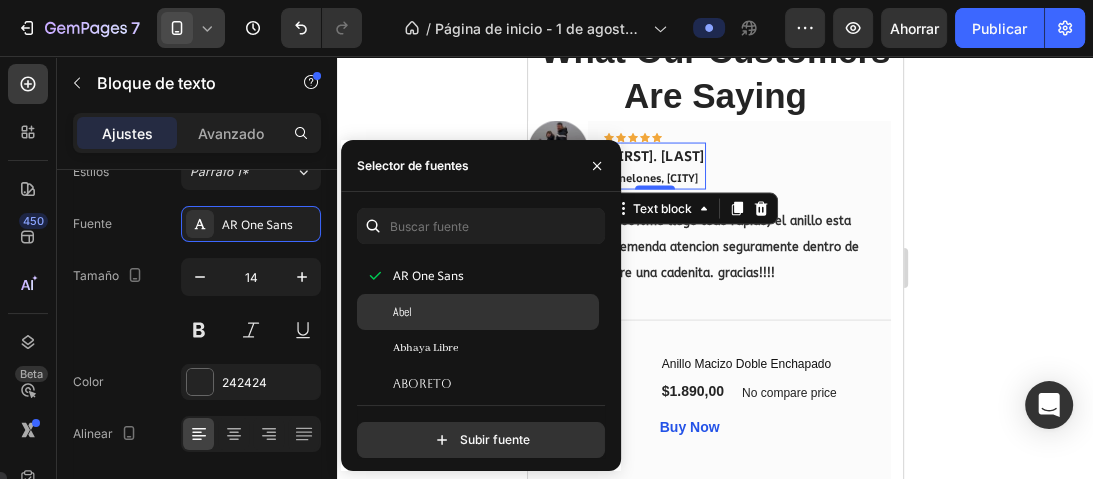 click on "Abel" at bounding box center (494, 312) 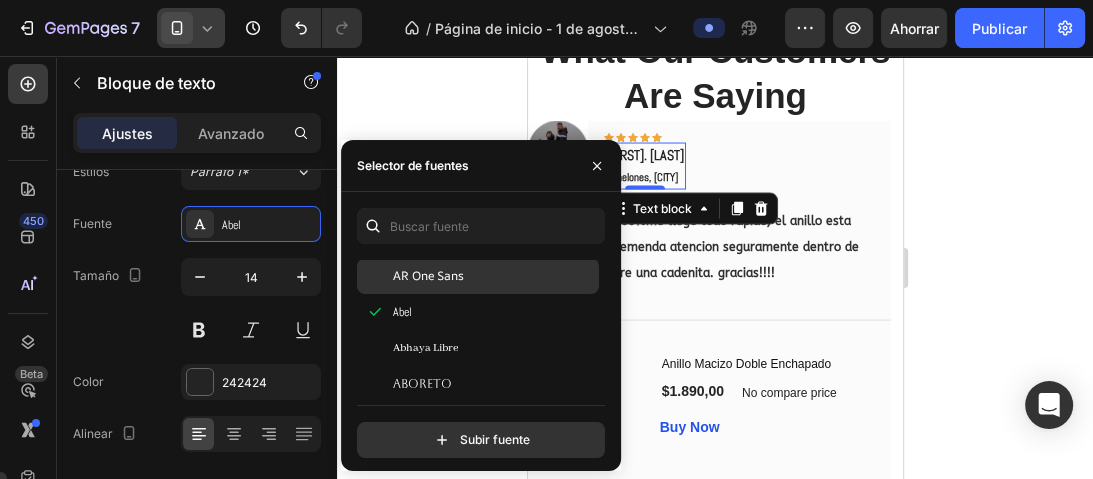 click on "AR One Sans" at bounding box center (428, 275) 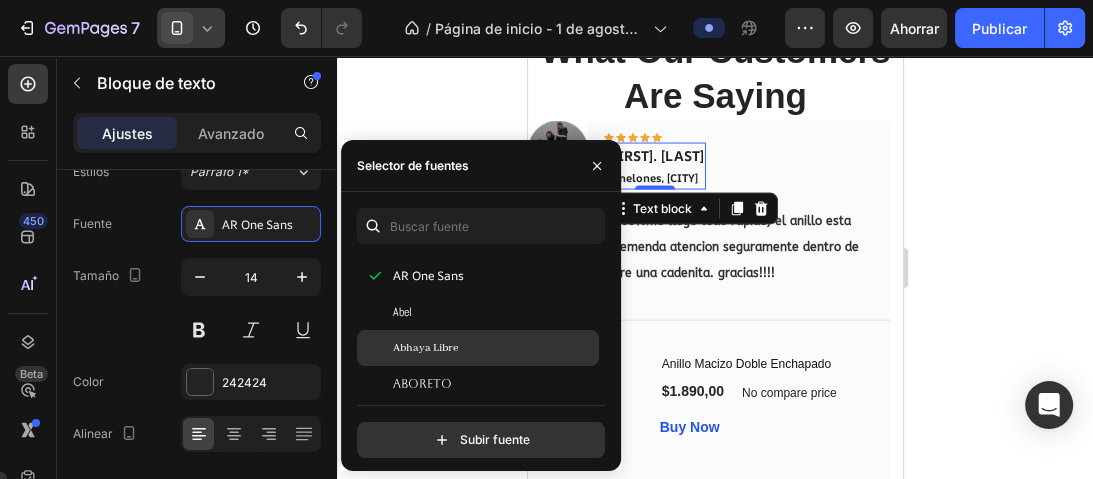 click on "Abhaya Libre" at bounding box center [425, 348] 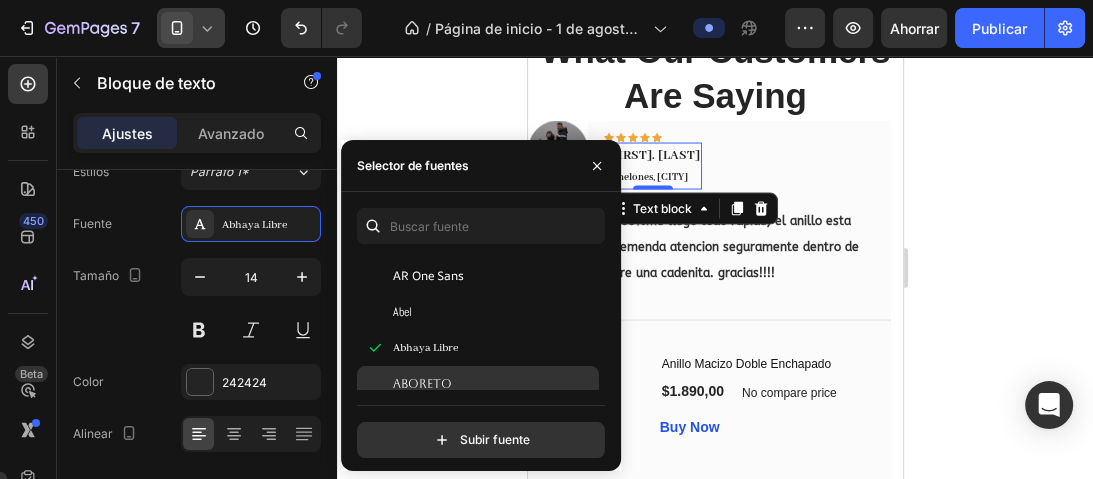 click on "Aboreto" at bounding box center (494, 384) 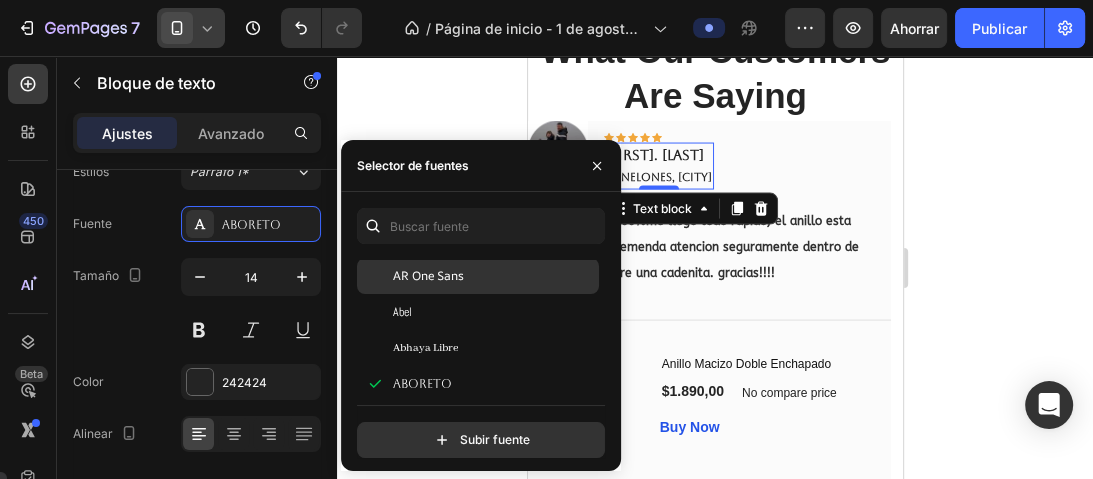 click on "AR One Sans" at bounding box center (428, 275) 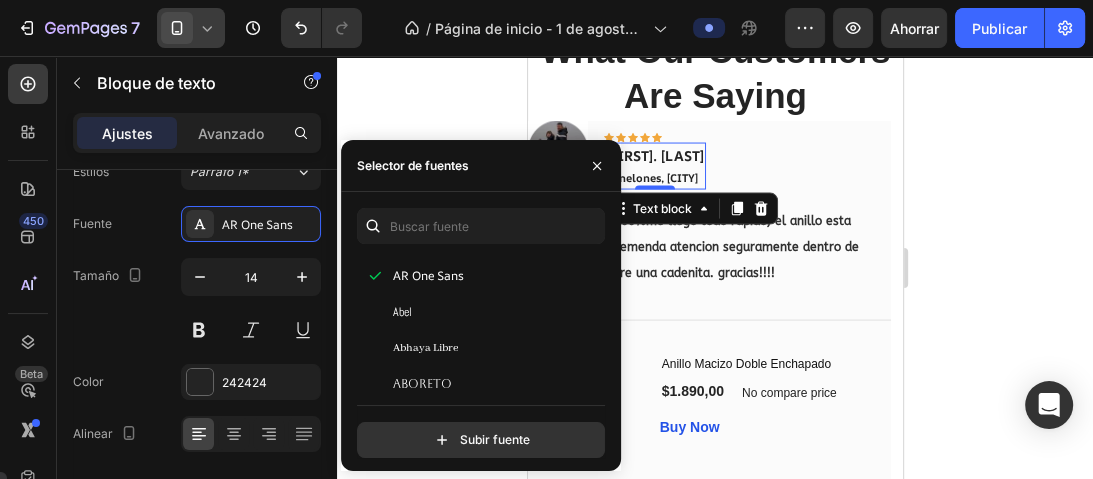 click 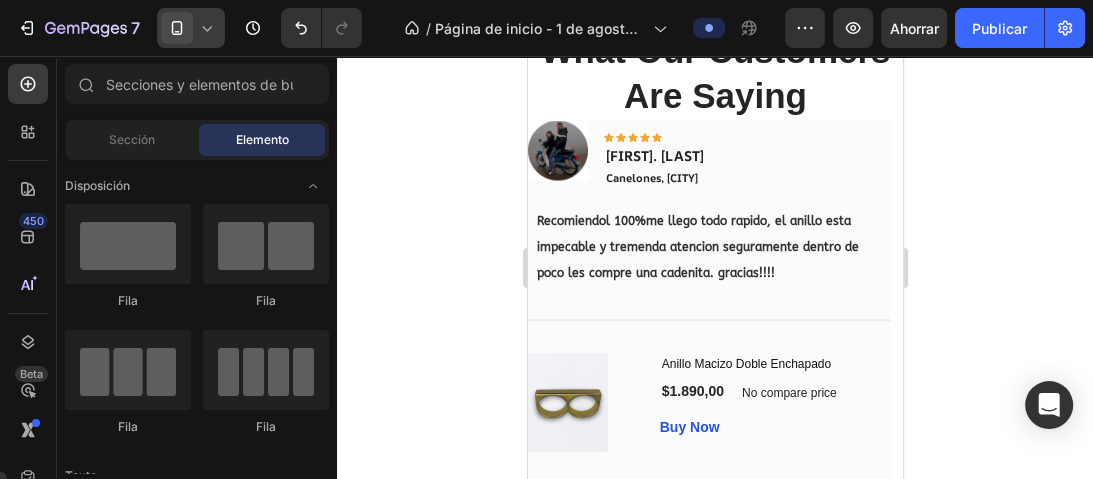 click 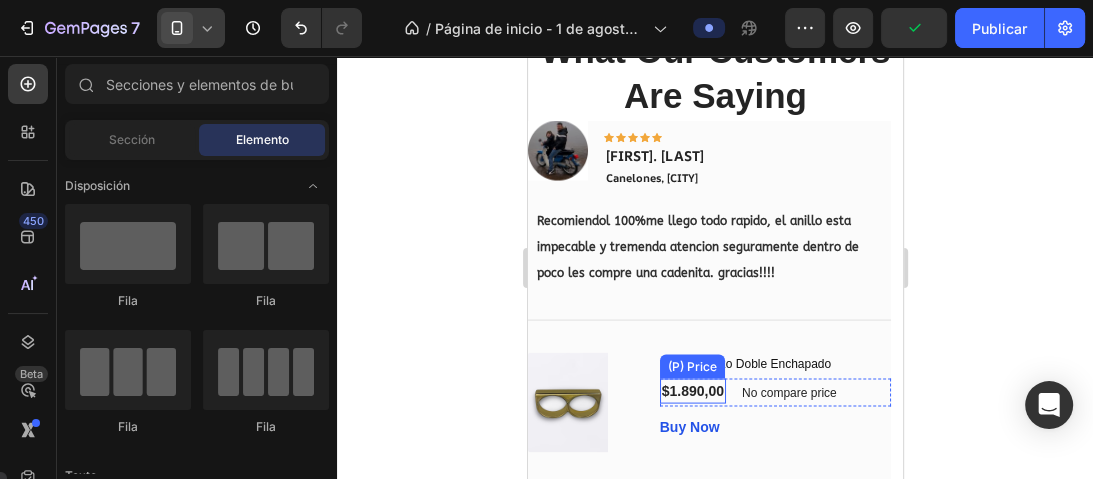 click on "$1.890,00" at bounding box center [692, 391] 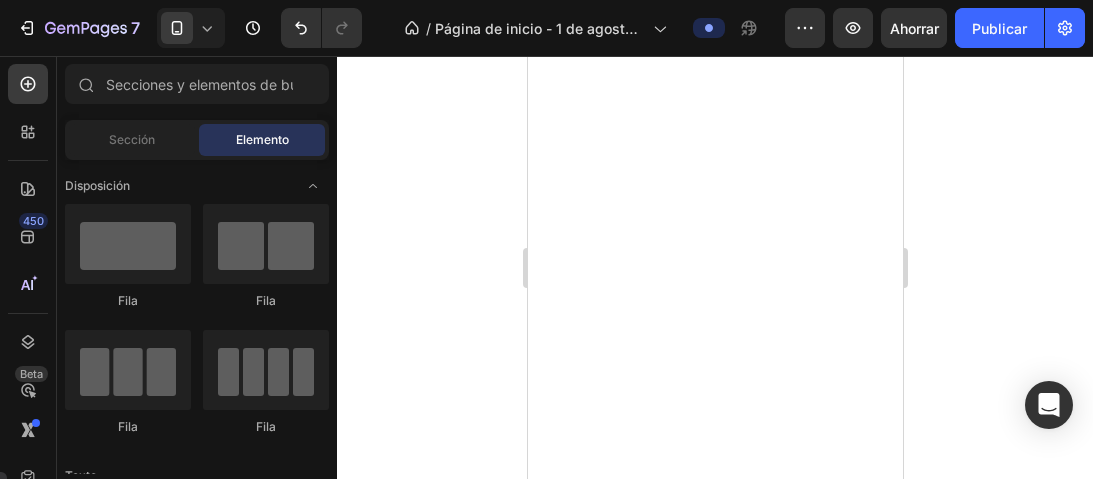 scroll, scrollTop: 0, scrollLeft: 0, axis: both 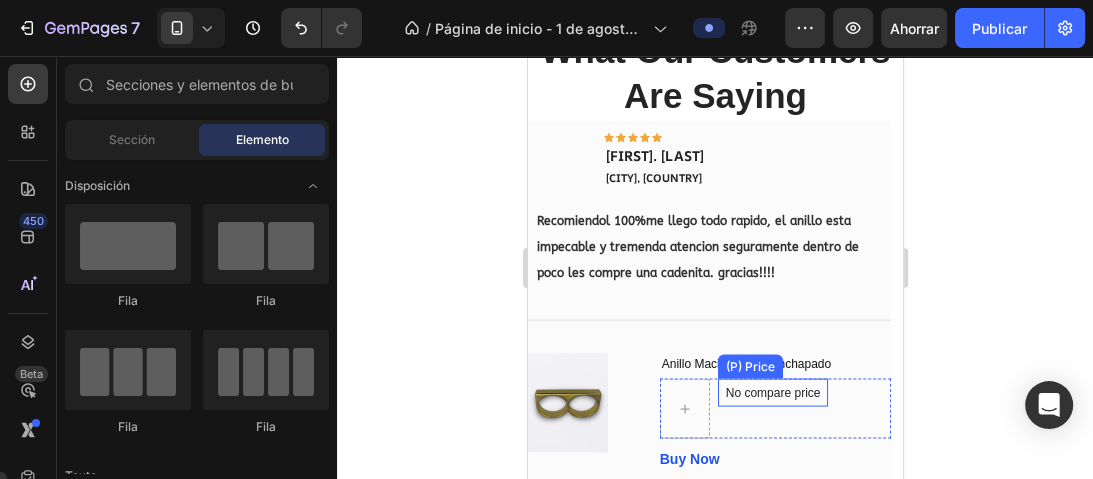 click on "No compare price" at bounding box center (772, 393) 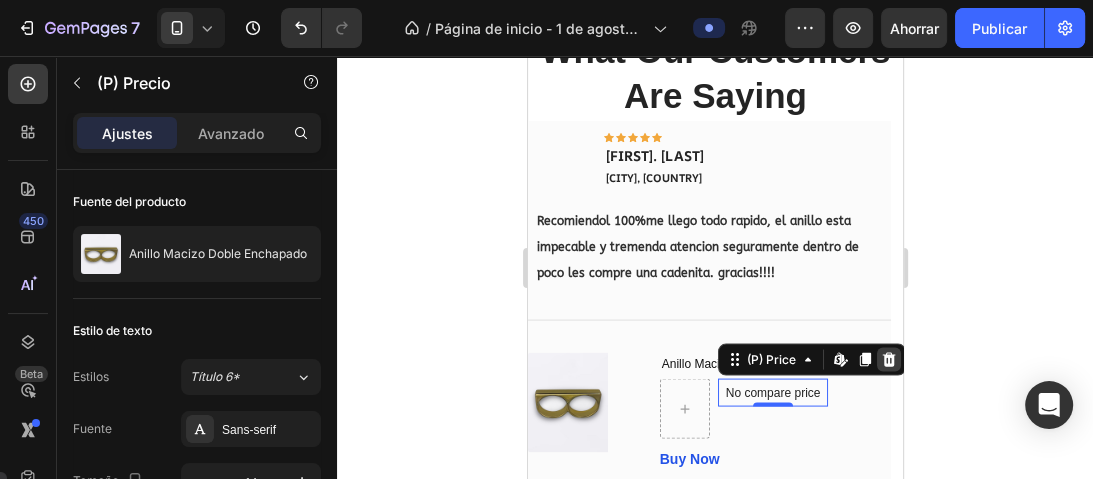 click 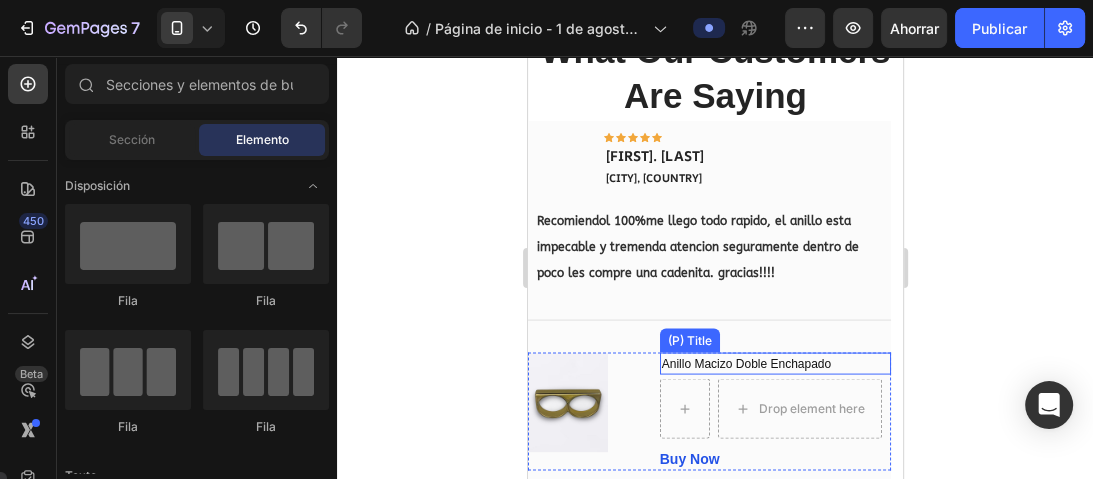 scroll, scrollTop: 2938, scrollLeft: 0, axis: vertical 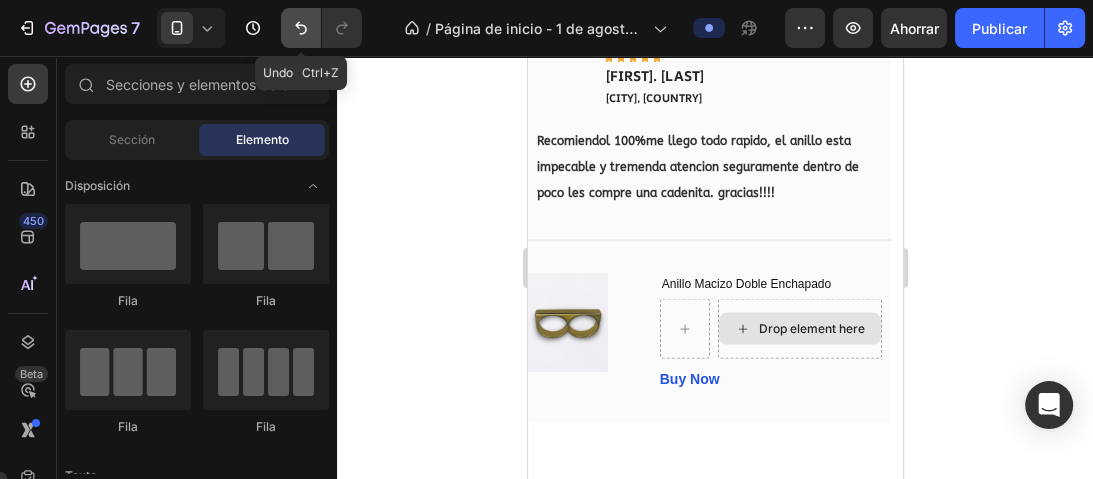 click 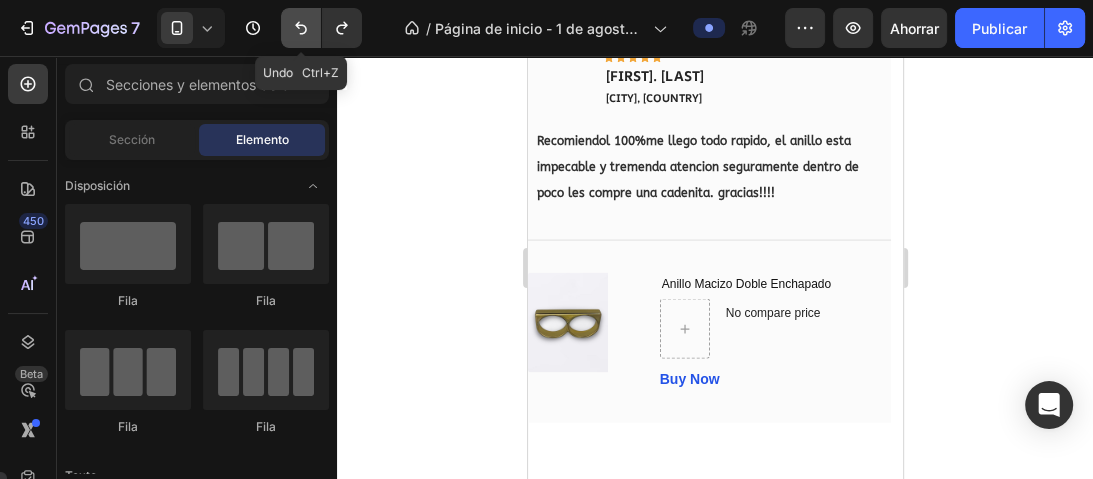 click 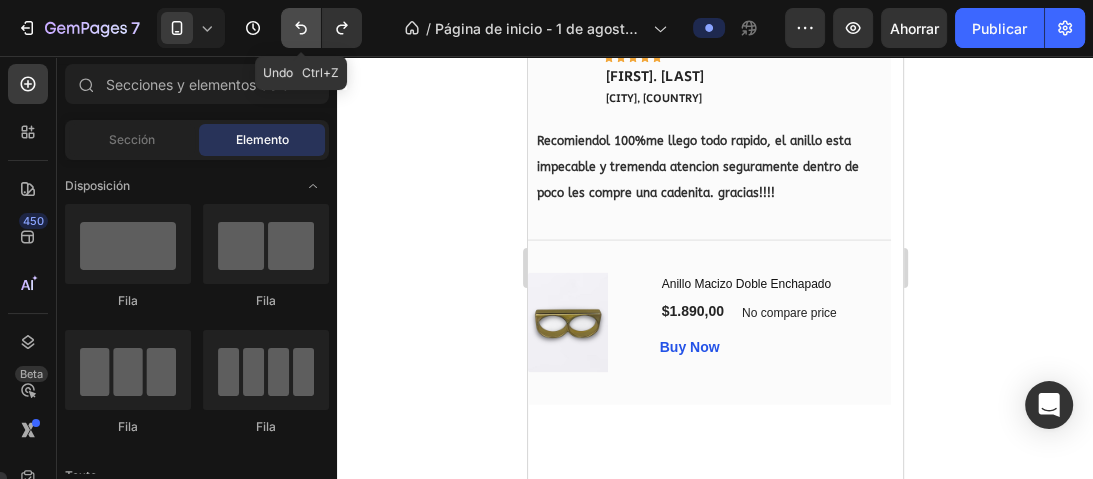 click 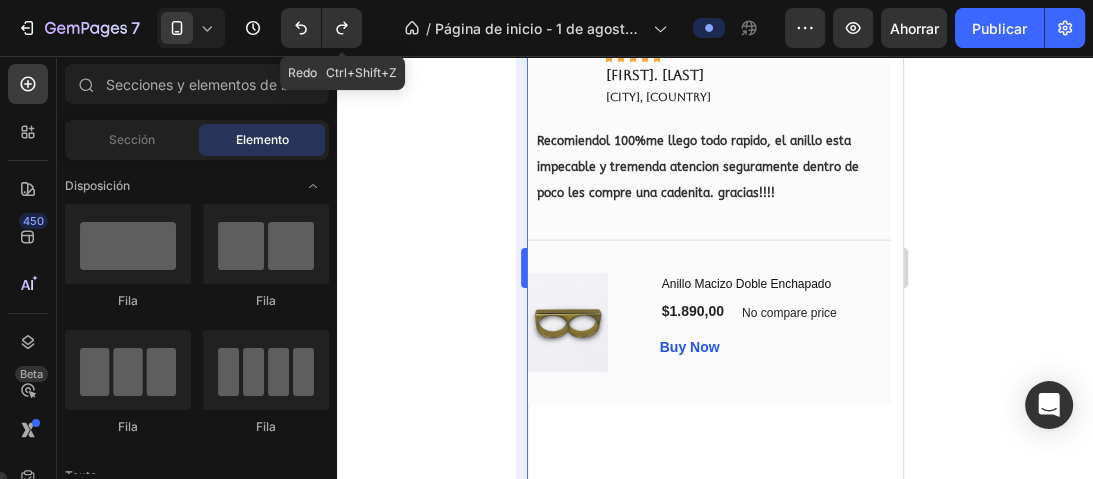 click 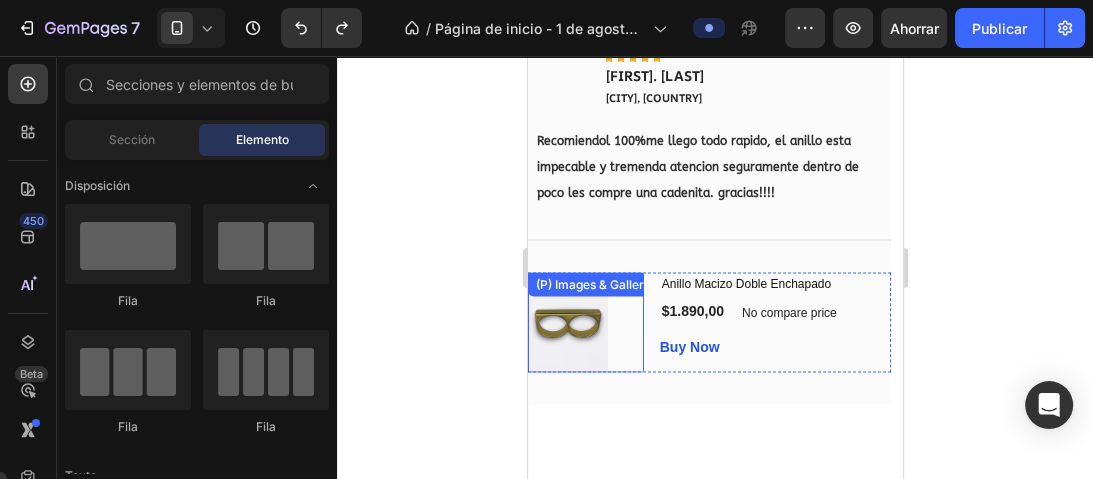 click at bounding box center (585, 323) 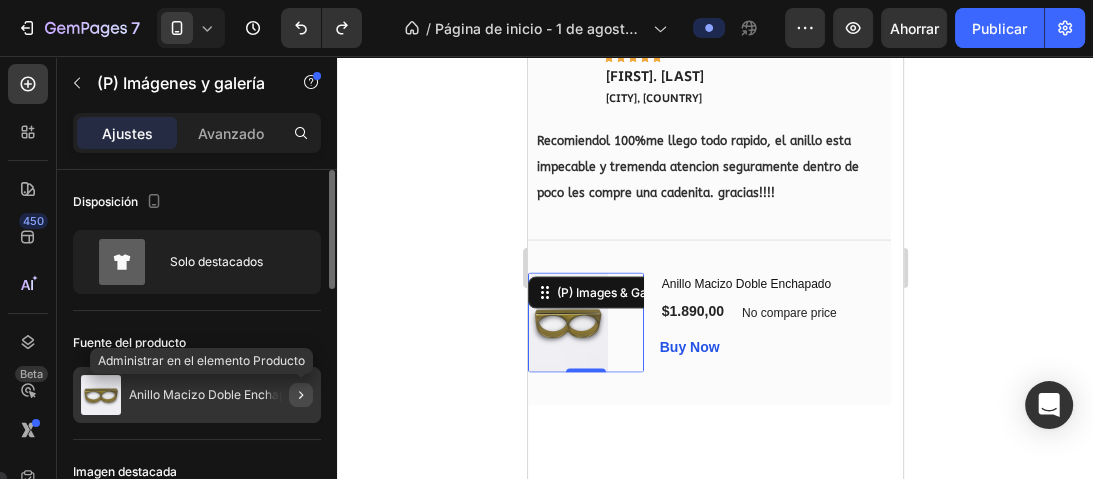 click 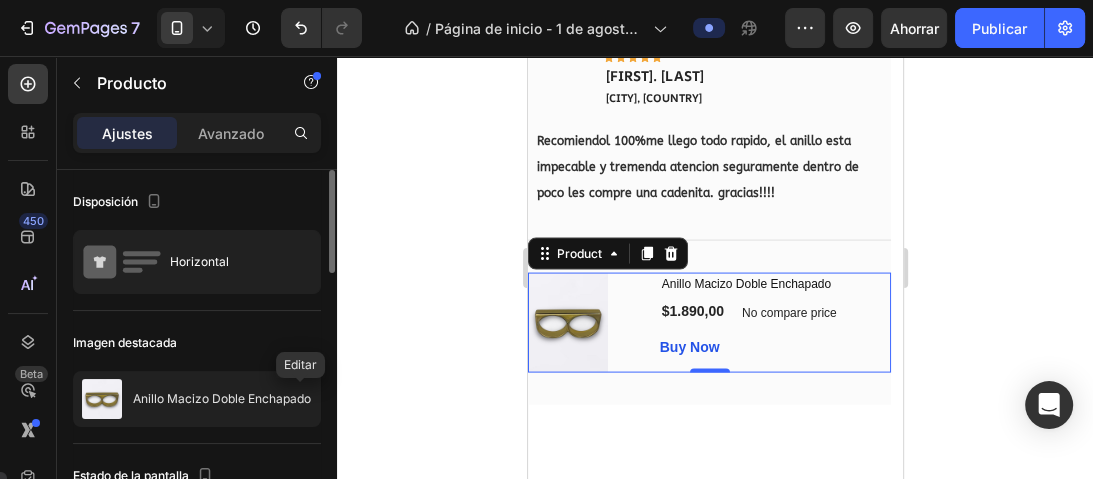 click 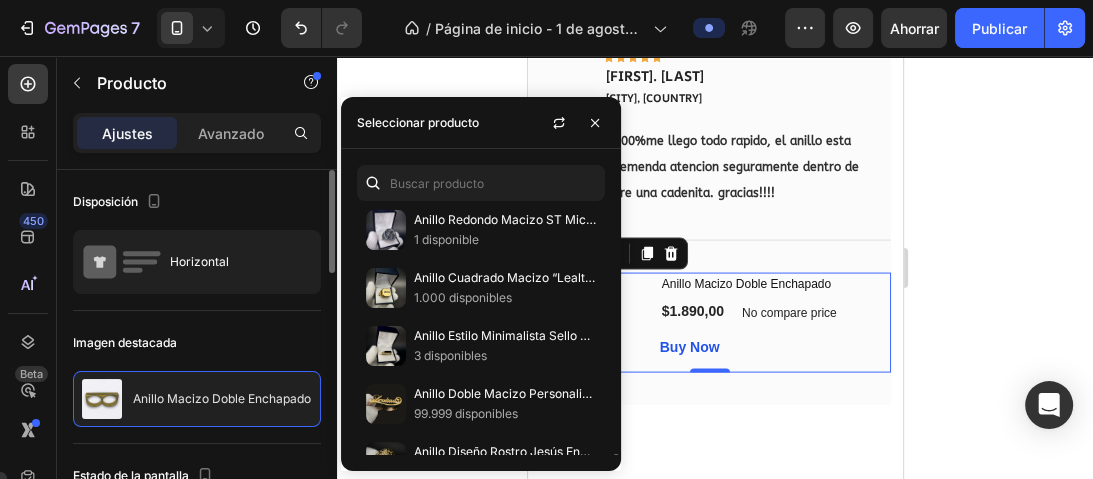 scroll, scrollTop: 400, scrollLeft: 0, axis: vertical 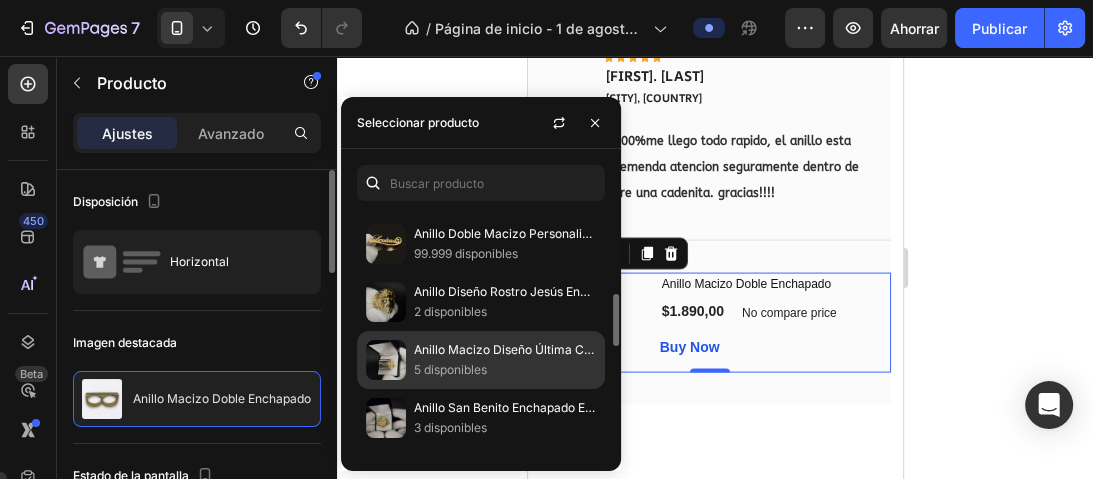 click at bounding box center (386, 360) 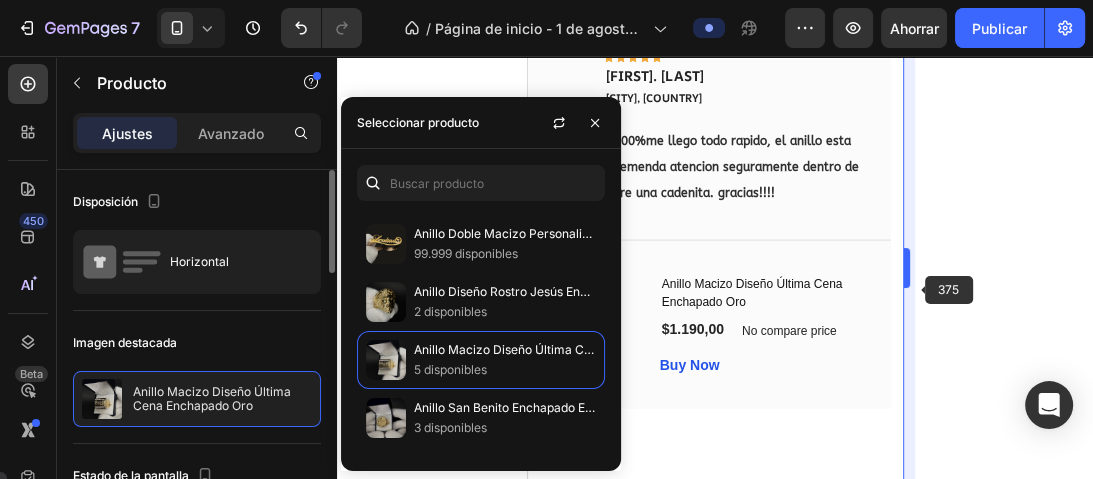click 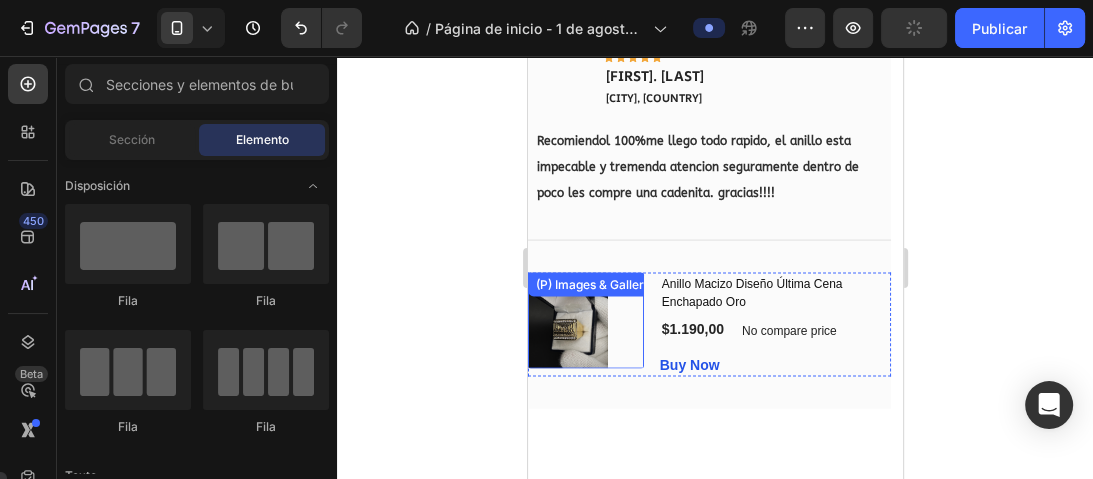 click at bounding box center [567, 321] 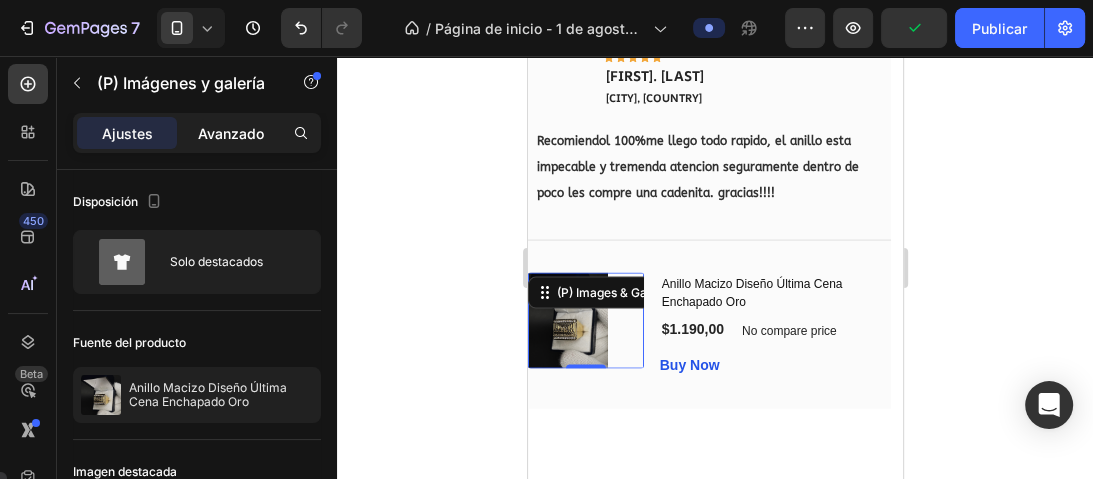 click on "Avanzado" at bounding box center (231, 133) 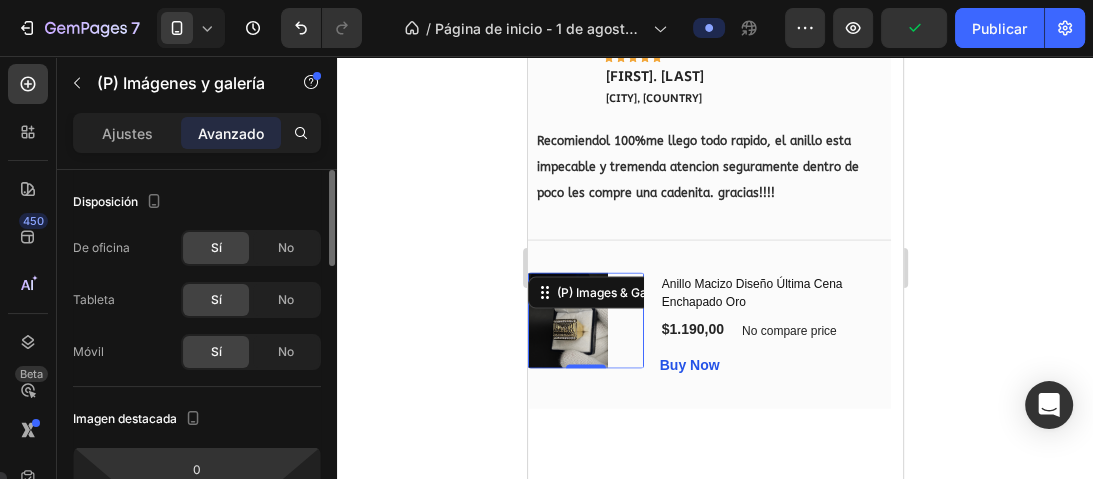 scroll, scrollTop: 320, scrollLeft: 0, axis: vertical 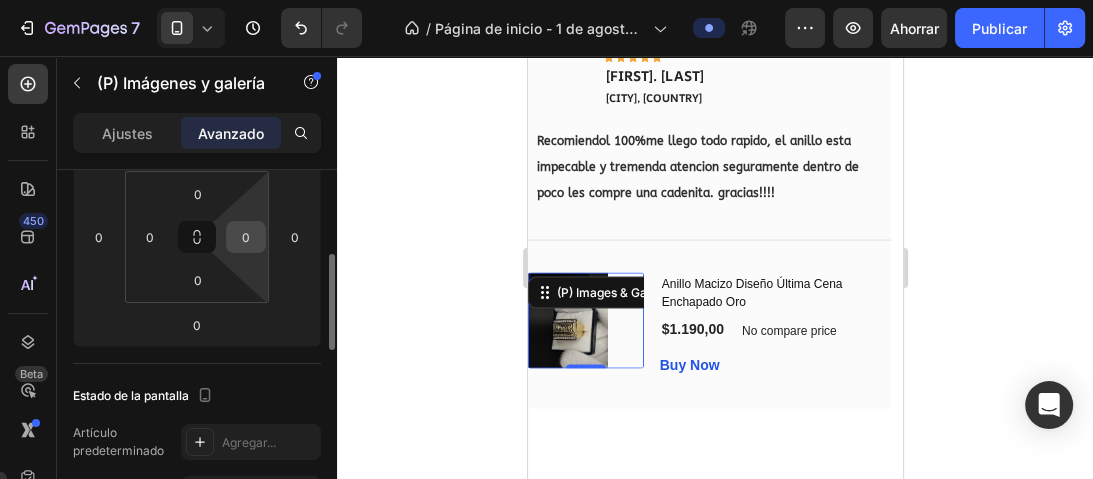 click on "0" at bounding box center (246, 237) 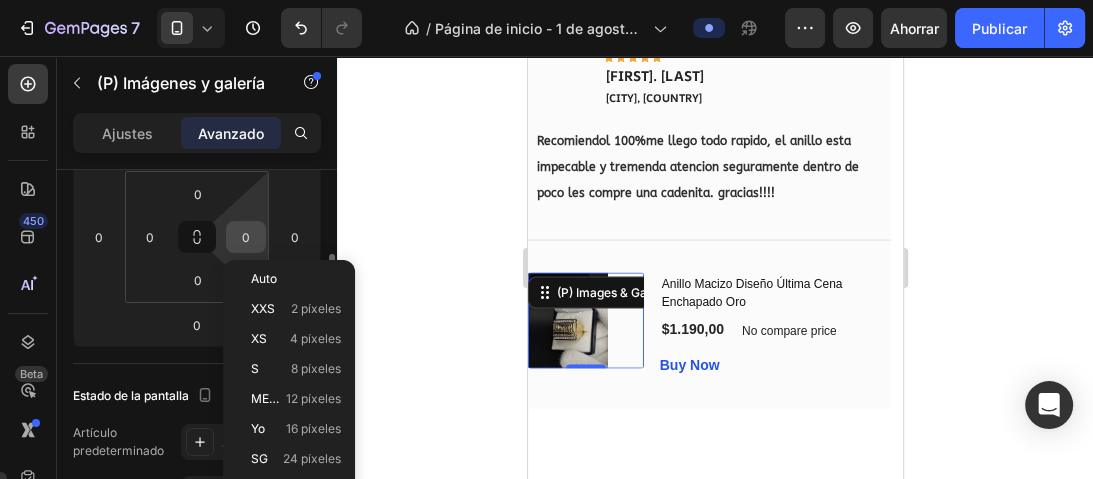 click on "0" at bounding box center [246, 237] 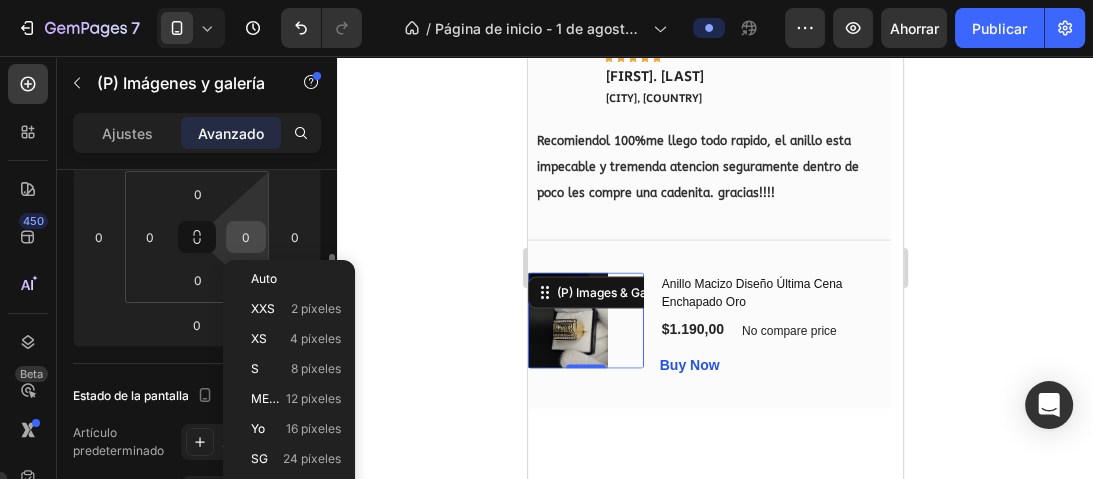 click on "0" at bounding box center [246, 237] 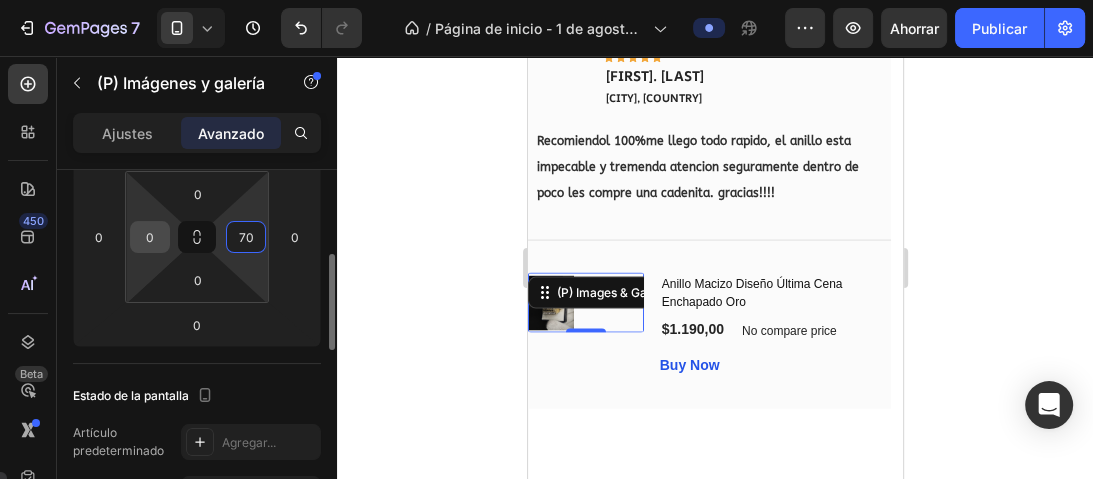 type on "70" 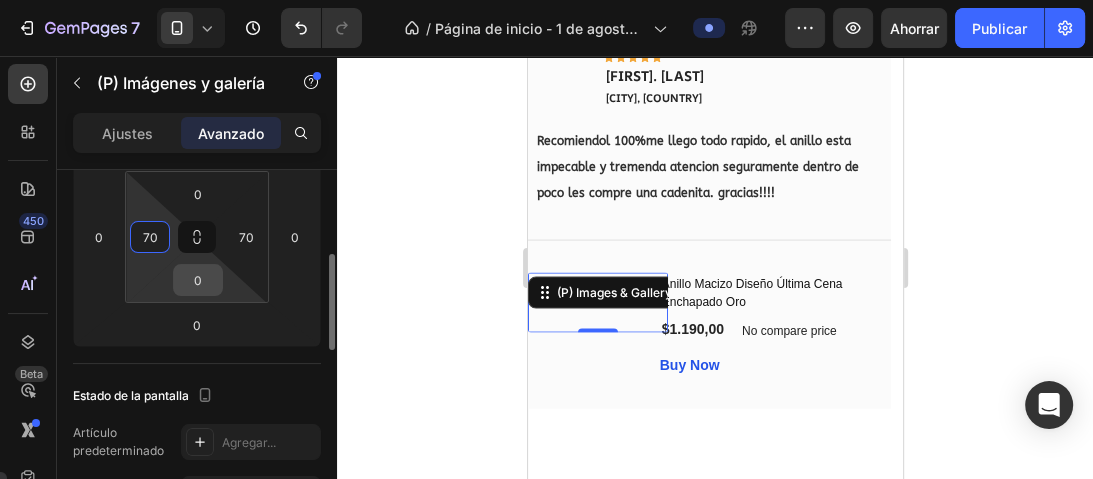 type on "70" 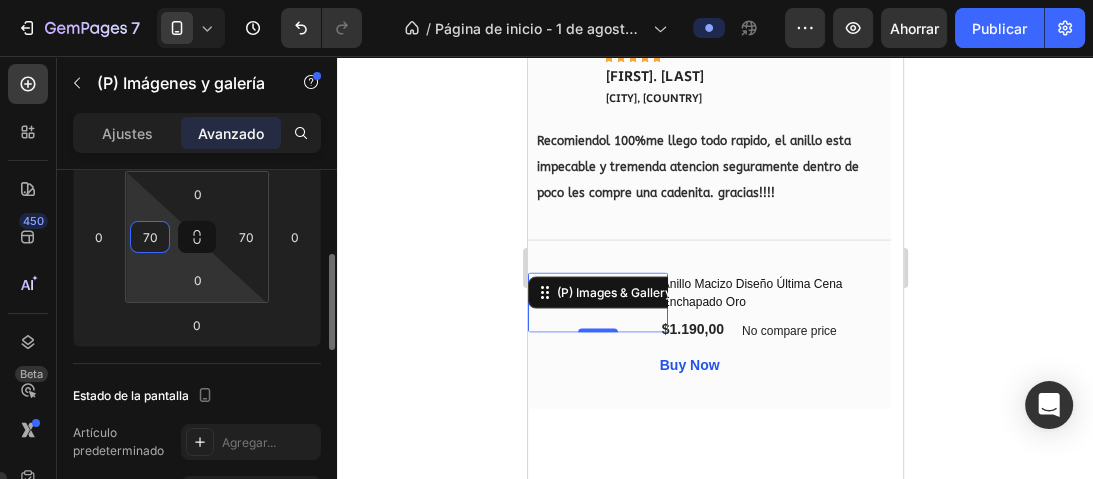 click on "0" at bounding box center [198, 280] 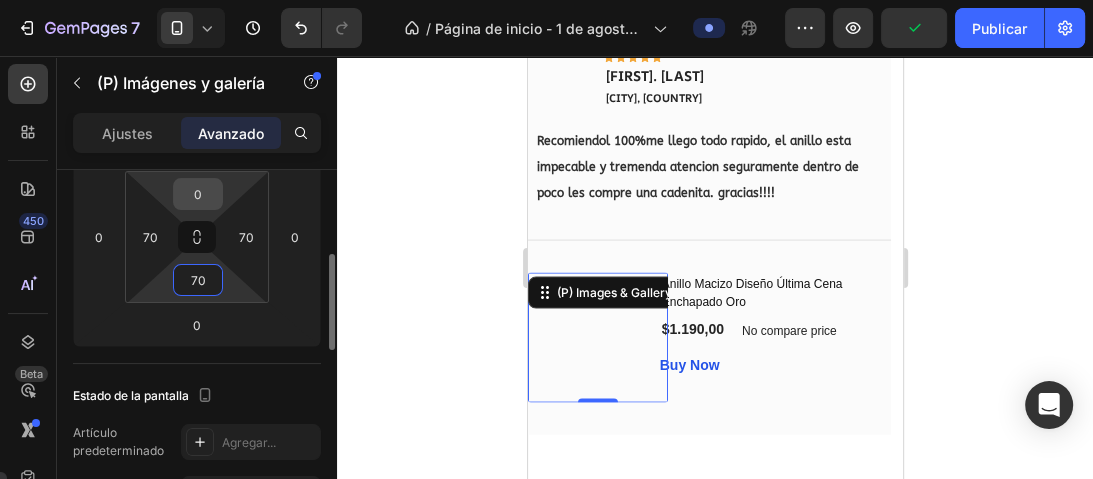type on "70" 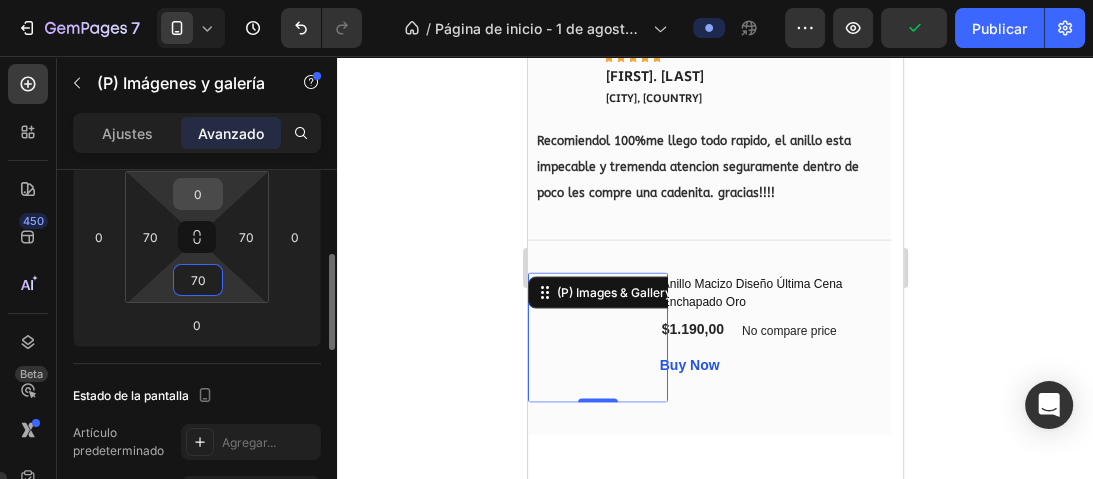 click on "0" at bounding box center [198, 194] 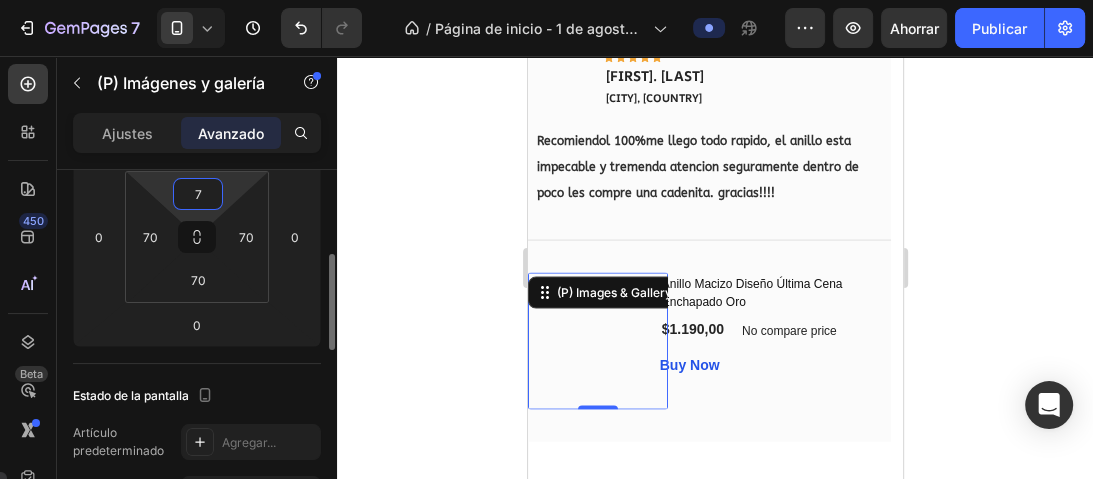 type on "70" 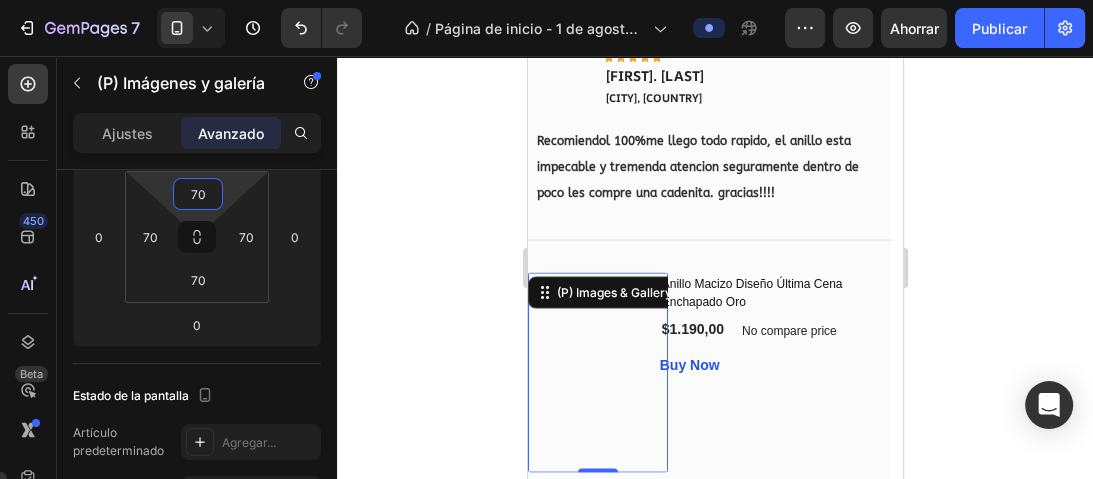 click 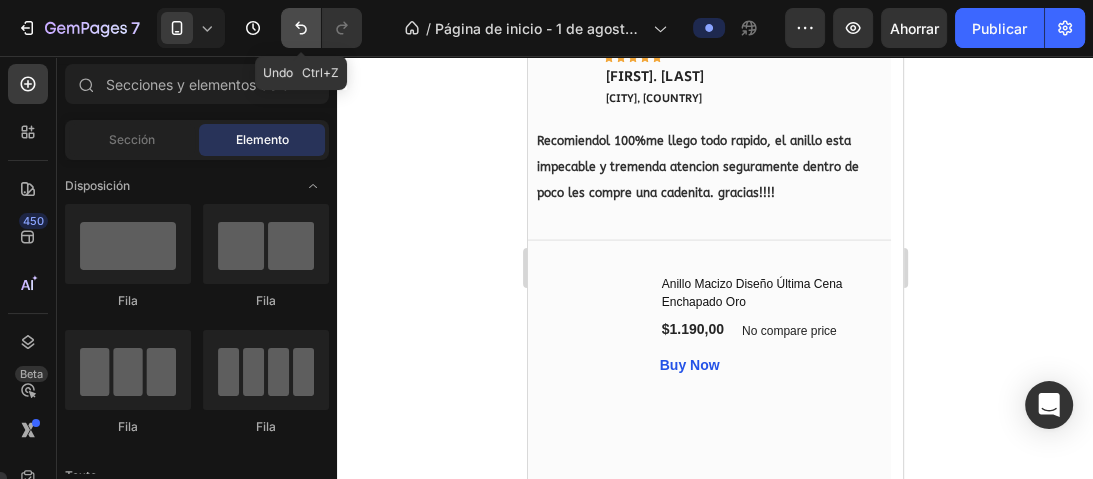 click 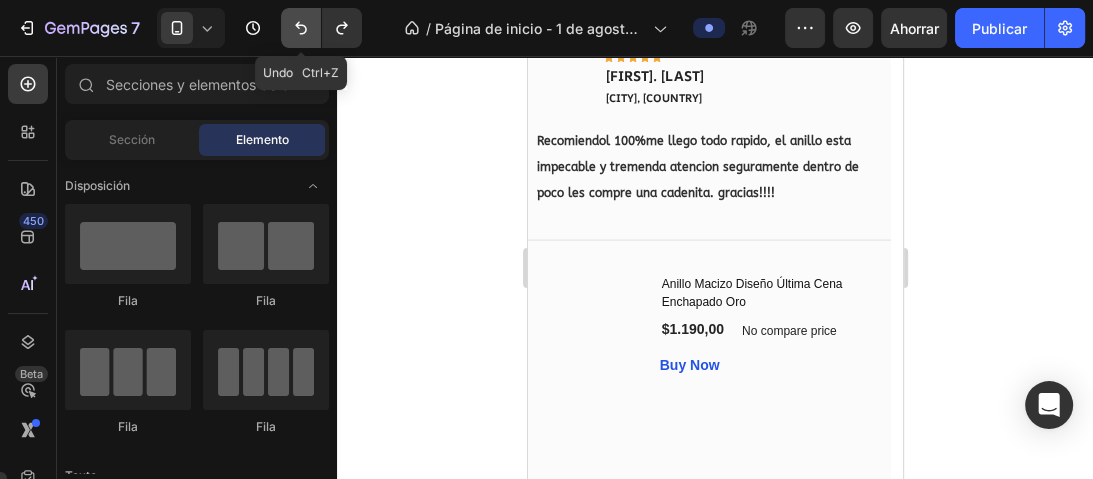 click 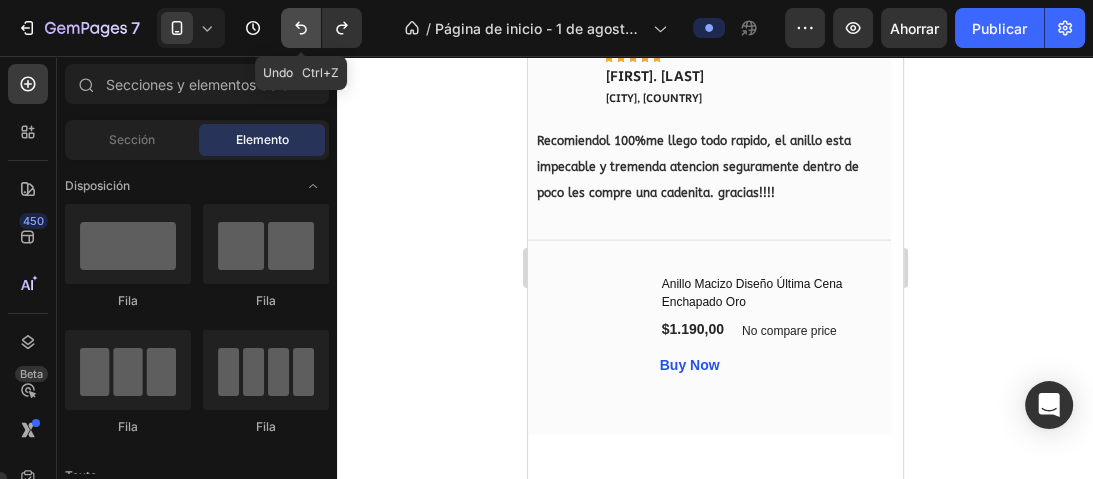 click 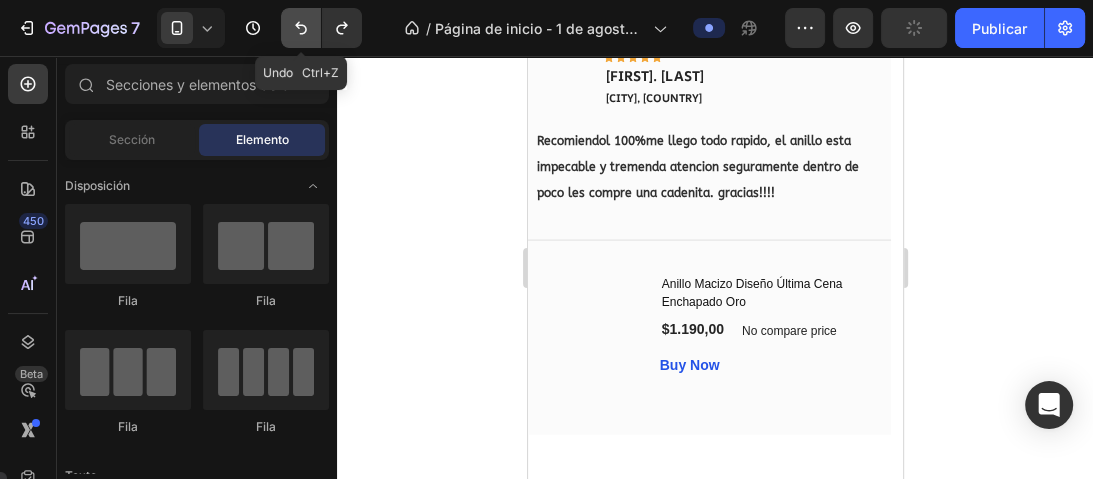 click 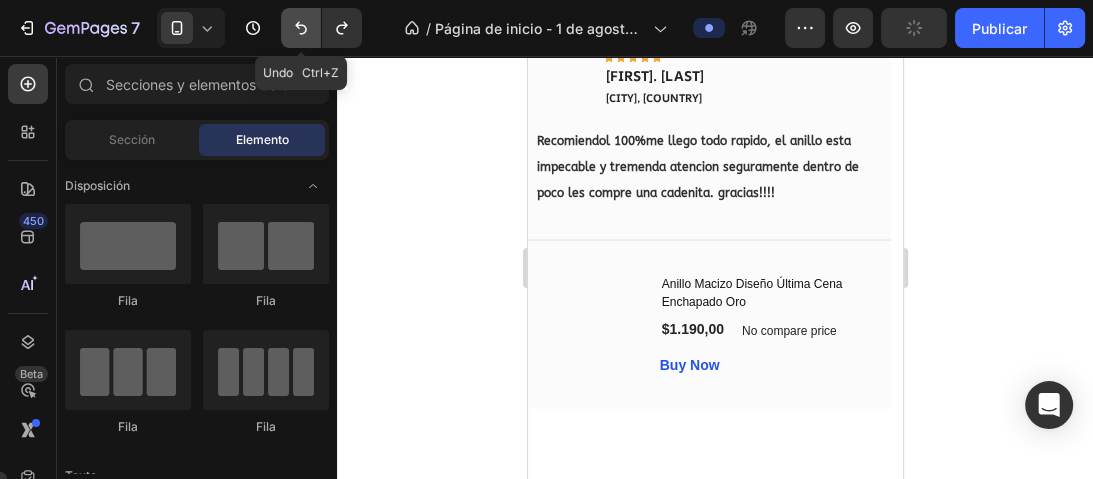 click 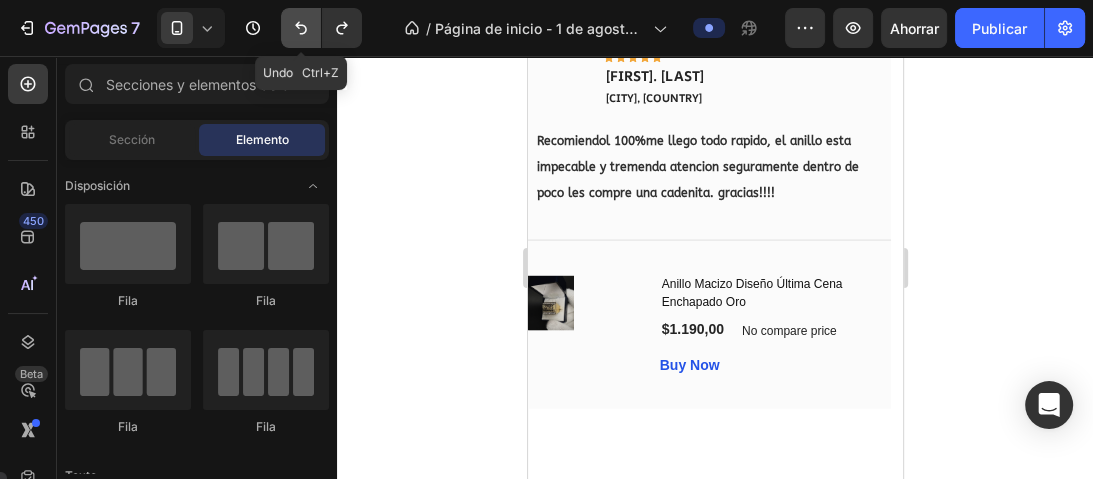 click 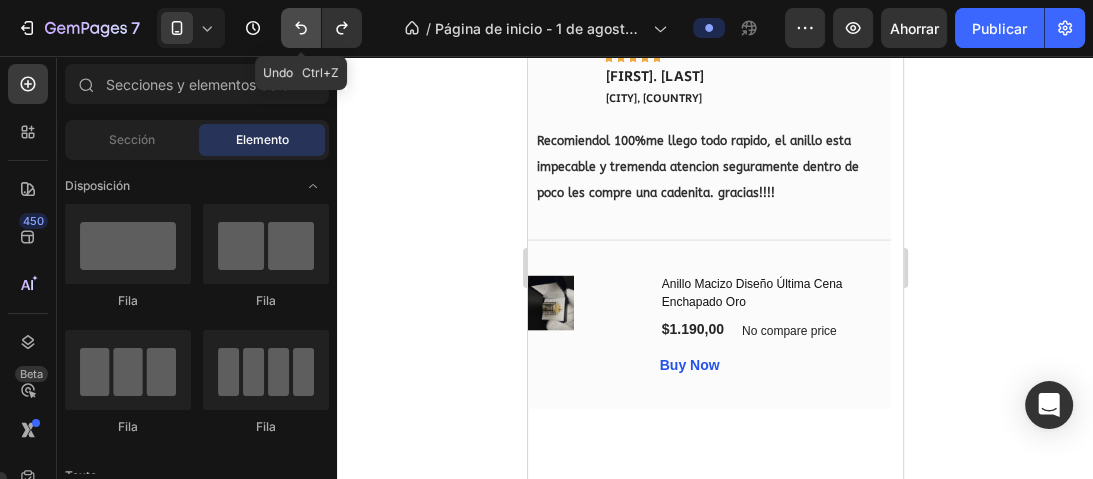 click 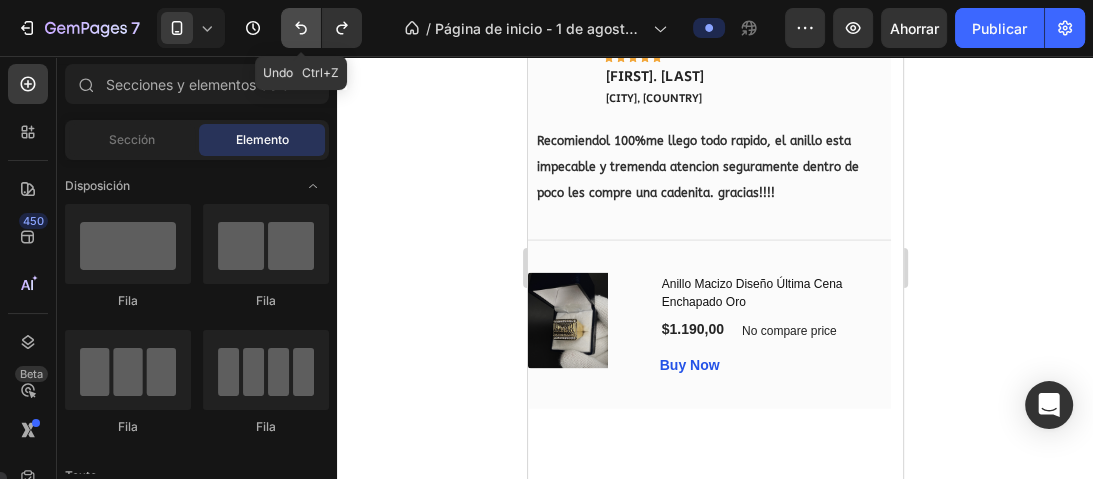 click 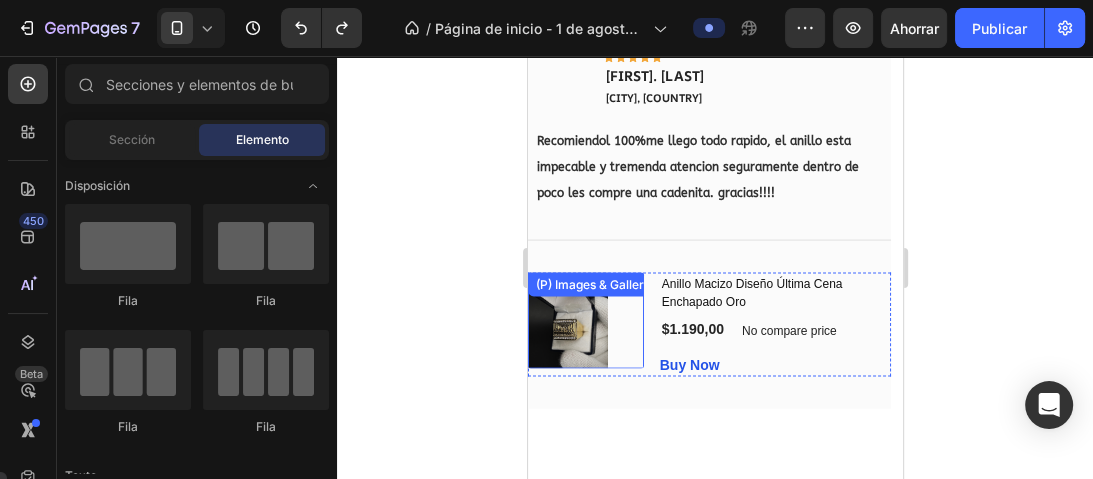 click at bounding box center (567, 321) 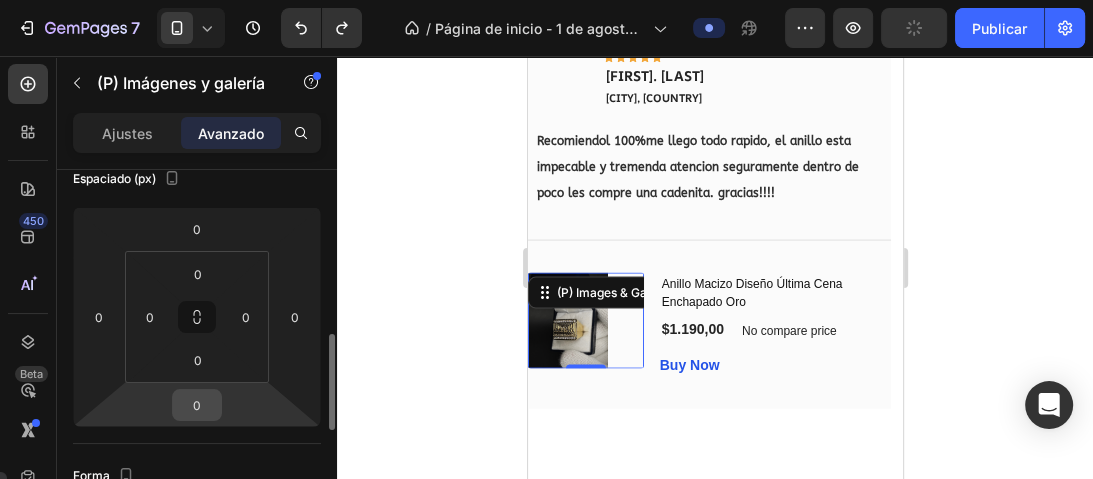 scroll, scrollTop: 320, scrollLeft: 0, axis: vertical 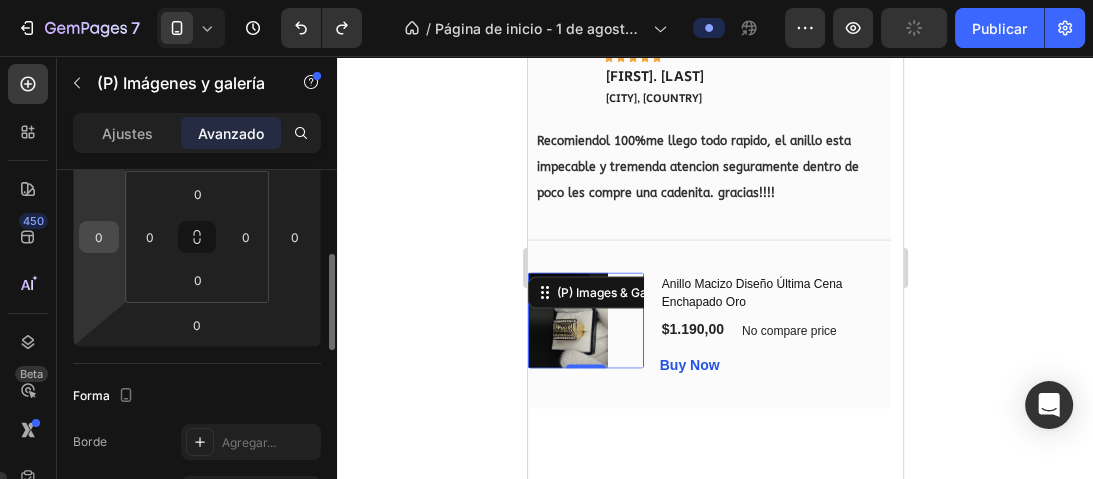 click on "0" at bounding box center (99, 237) 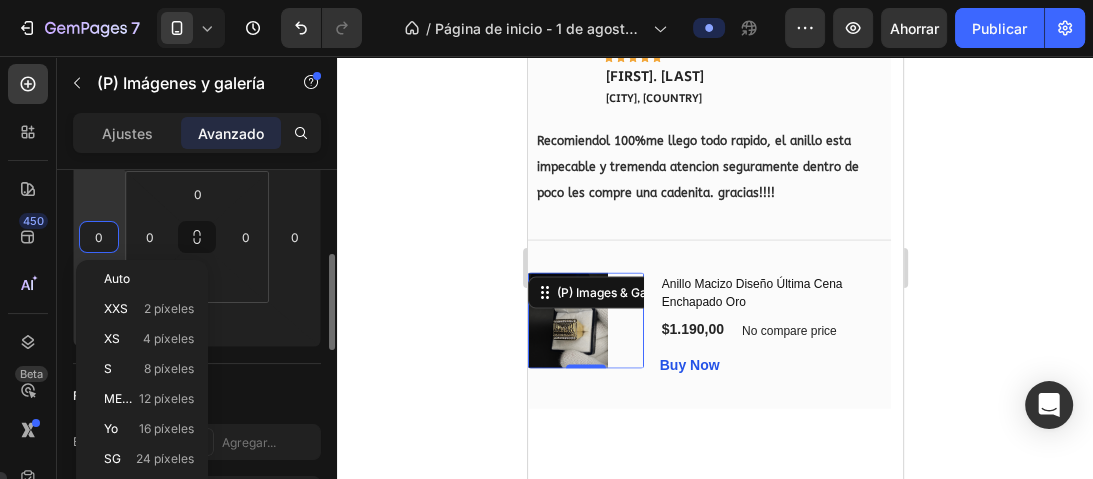 type on "7" 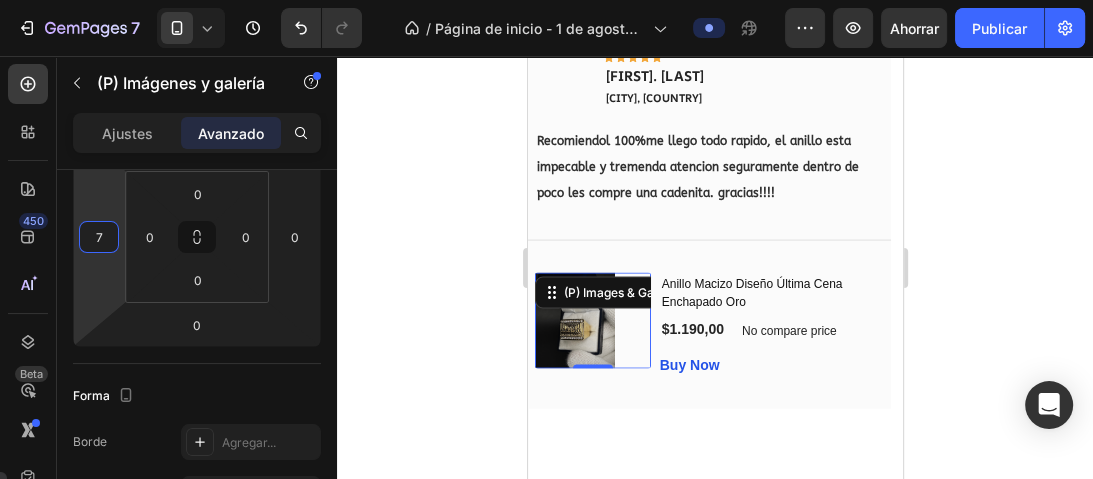 click 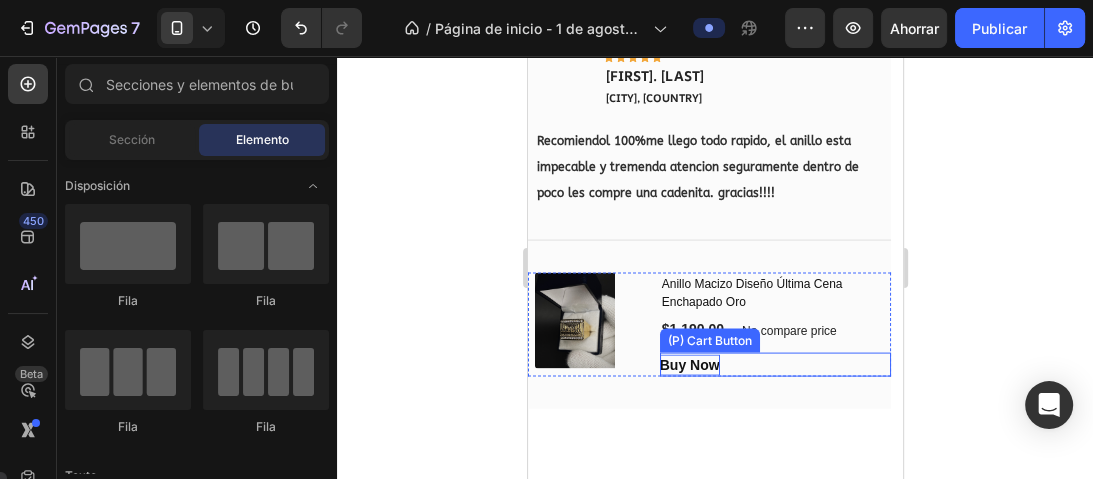 click on "Buy Now" at bounding box center (689, 365) 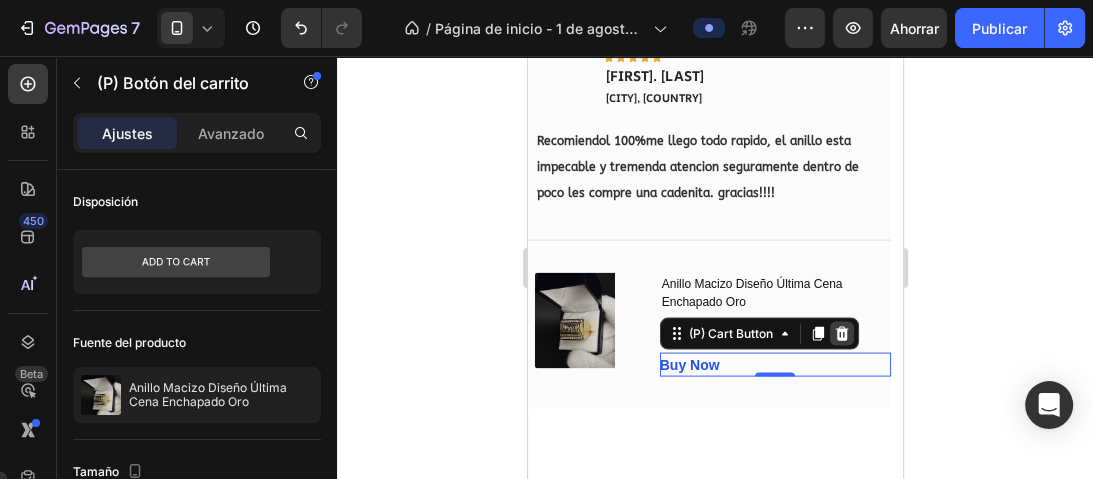 click 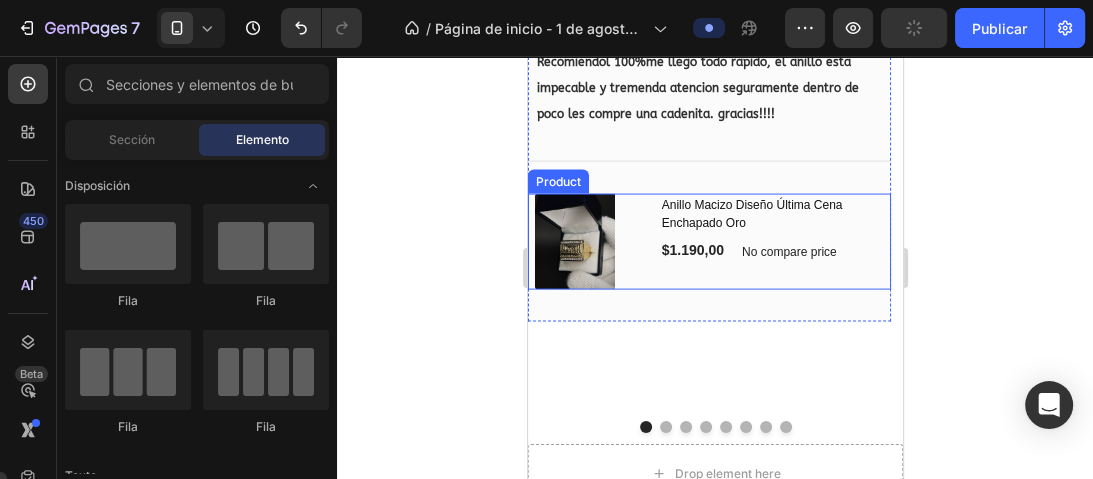 scroll, scrollTop: 3018, scrollLeft: 0, axis: vertical 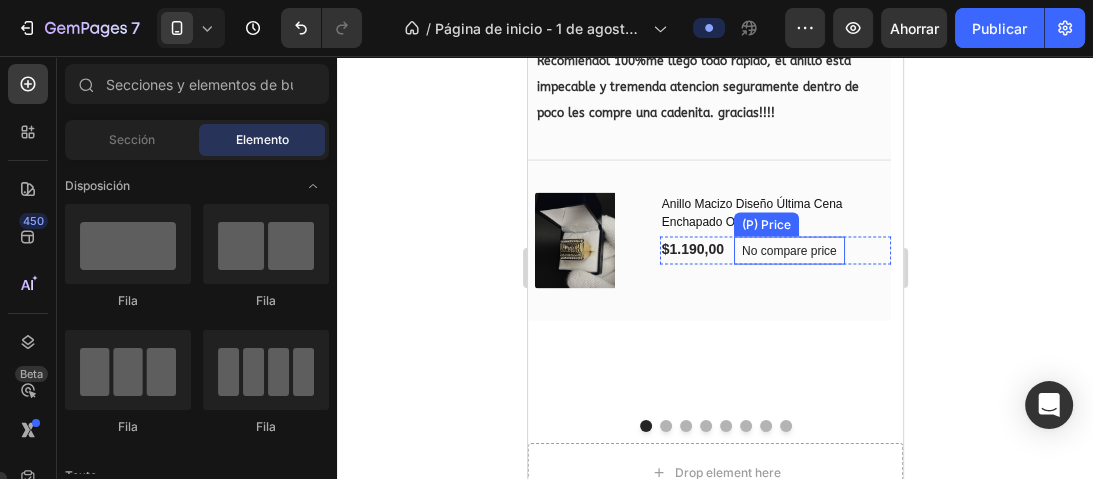 click on "No compare price" at bounding box center [788, 251] 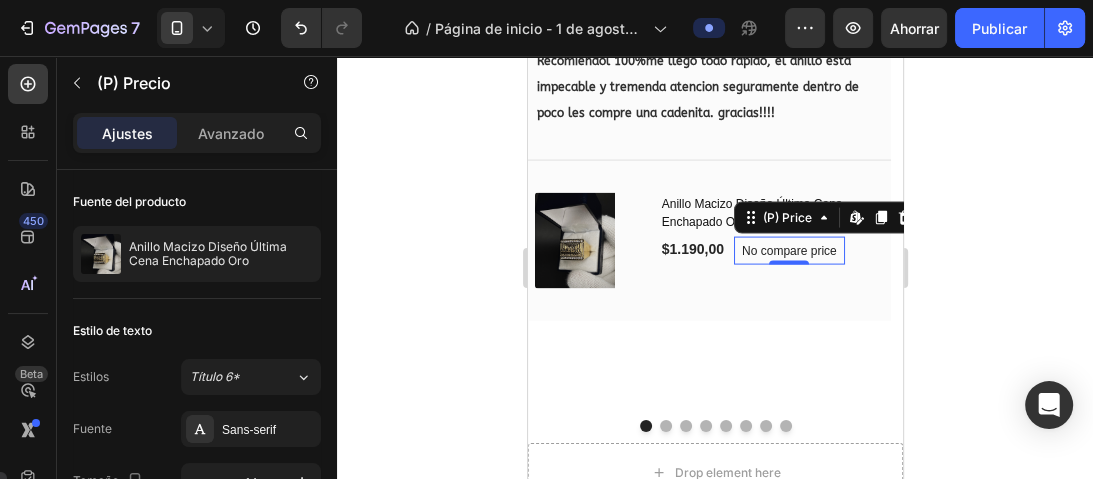 click on "No compare price" at bounding box center (788, 251) 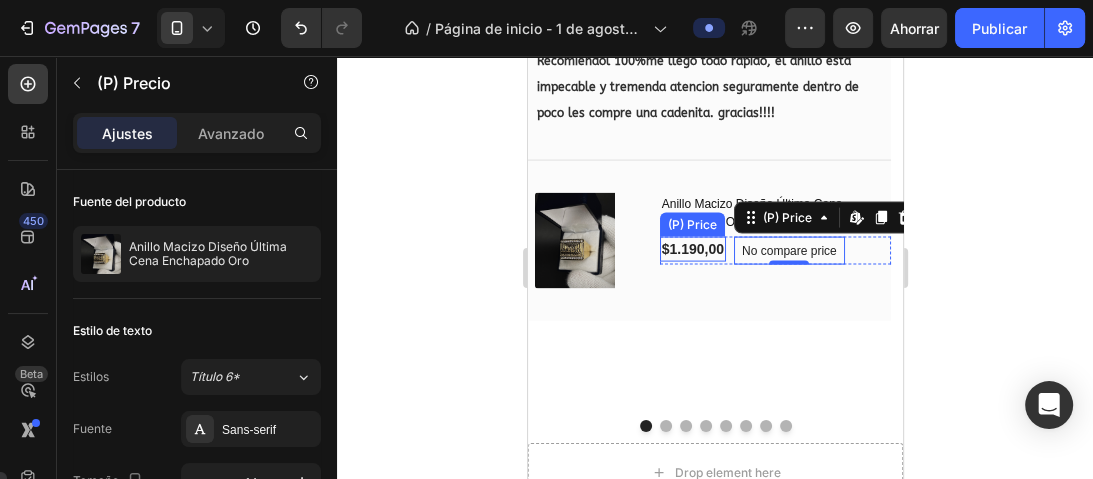 click on "$1.190,00" at bounding box center [692, 249] 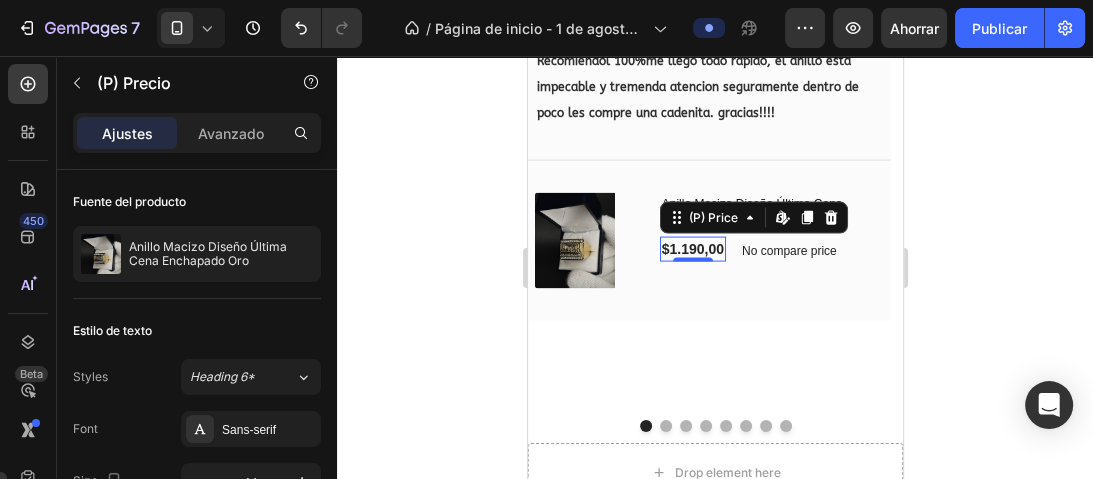 scroll, scrollTop: 320, scrollLeft: 0, axis: vertical 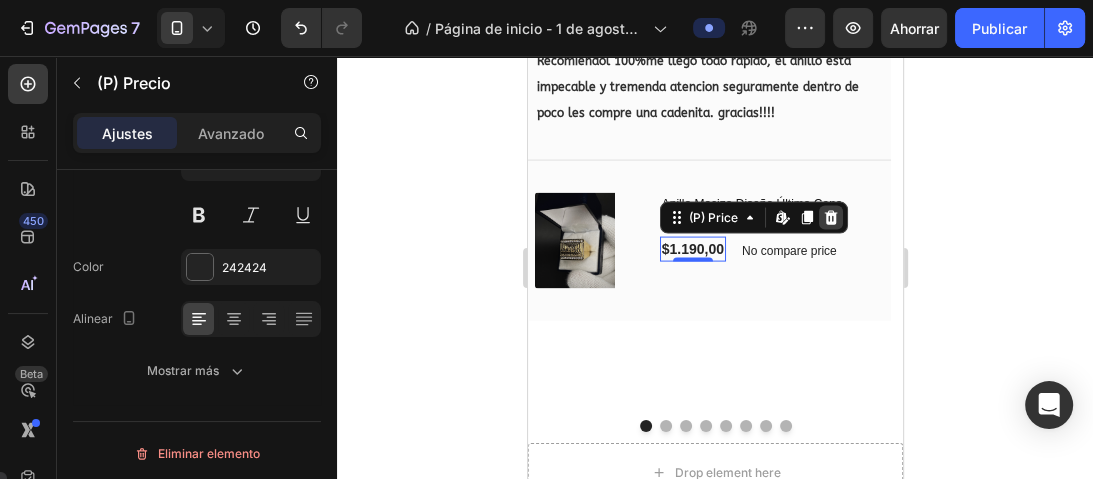 click 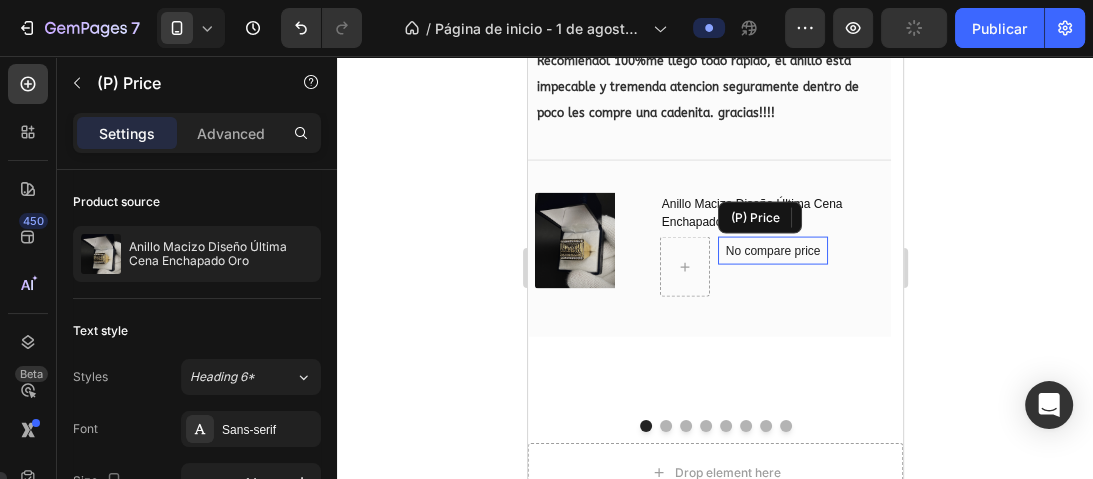 click on "No compare price" at bounding box center (772, 251) 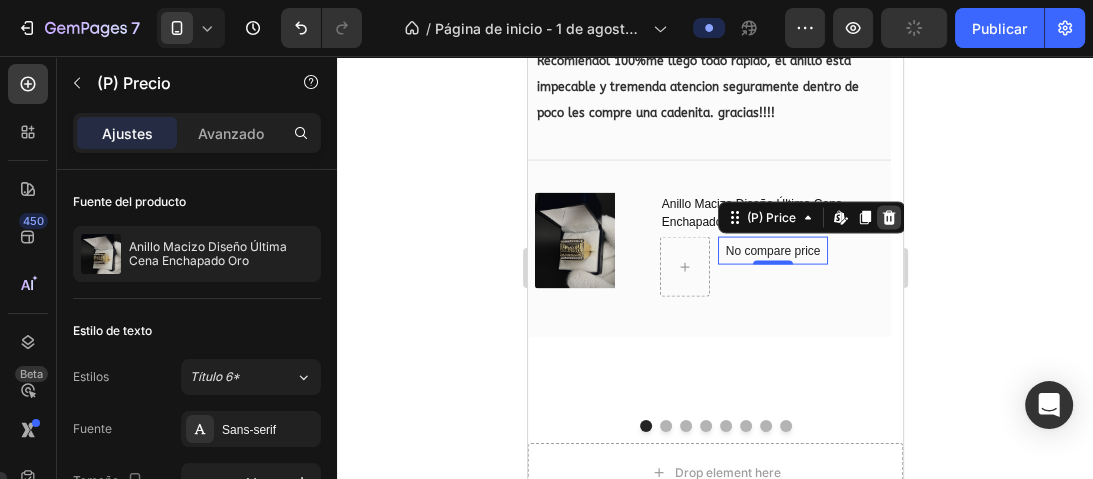click 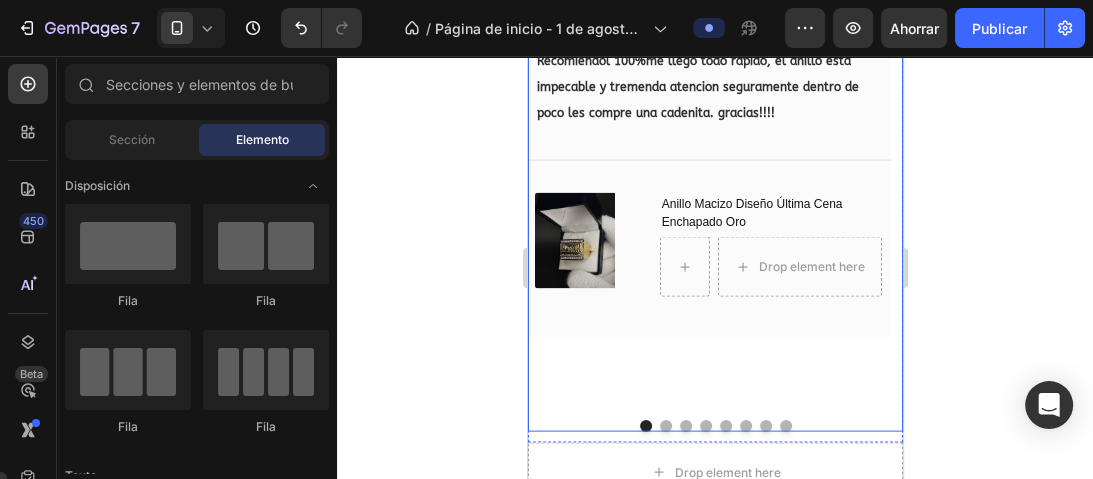 click at bounding box center (665, 426) 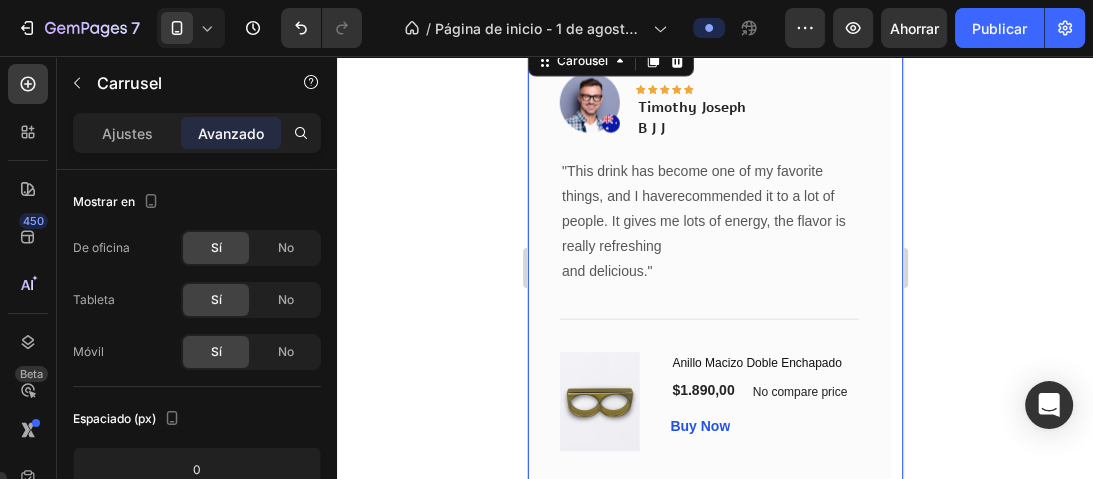 scroll, scrollTop: 2858, scrollLeft: 0, axis: vertical 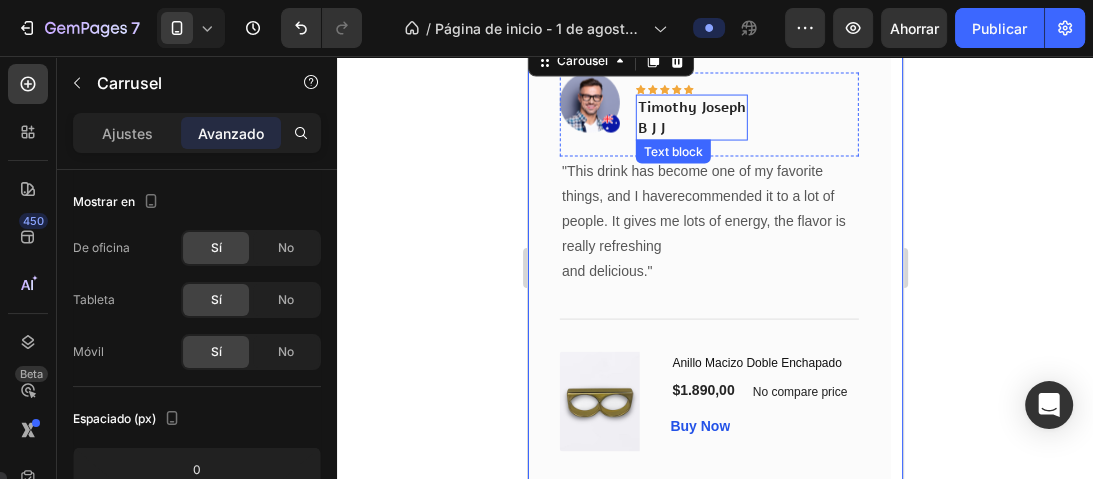 click on "Timothy Joseph" at bounding box center (691, 107) 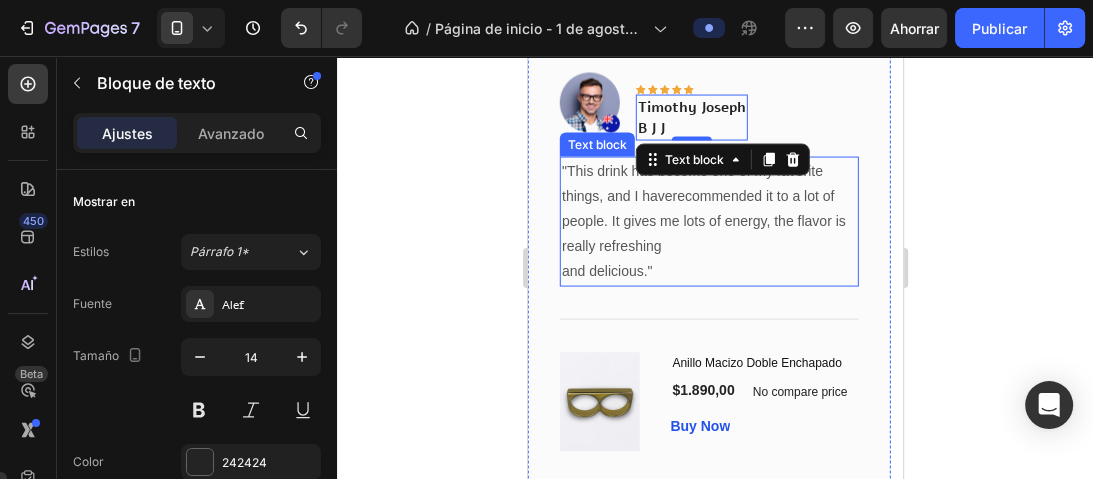 click on ""This drink has become one of my favorite things, and I haverecommended it to a lot of people. It gives me lots of energy, the flavor is really refreshing  and delicious."" at bounding box center (708, 222) 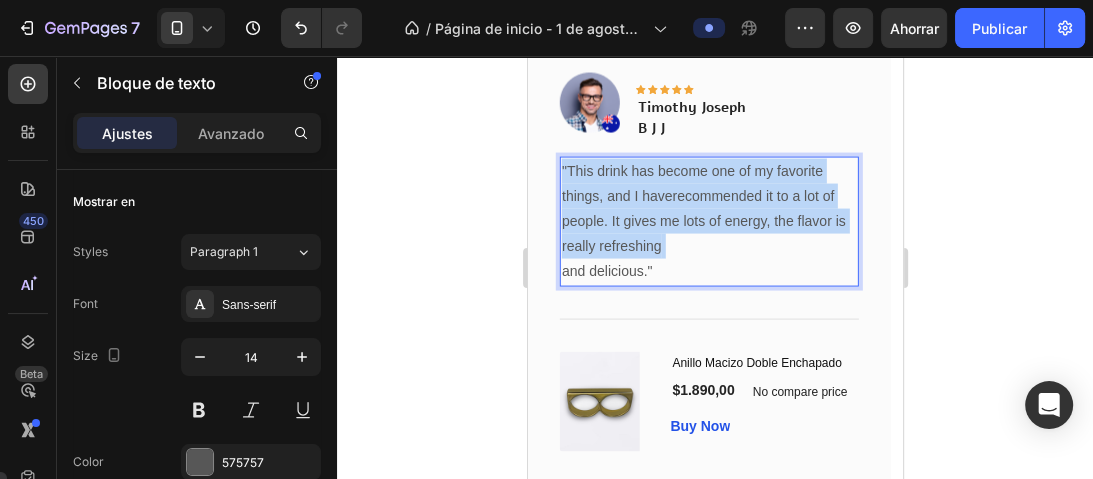 scroll, scrollTop: 320, scrollLeft: 0, axis: vertical 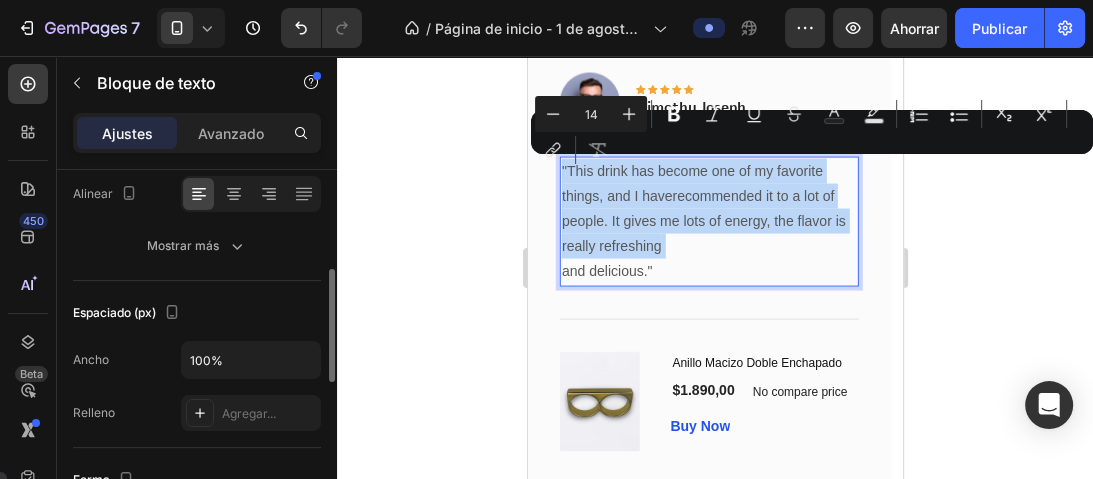 click on ""This drink has become one of my favorite things, and I haverecommended it to a lot of people. It gives me lots of energy, the flavor is really refreshing  and delicious."" at bounding box center (708, 222) 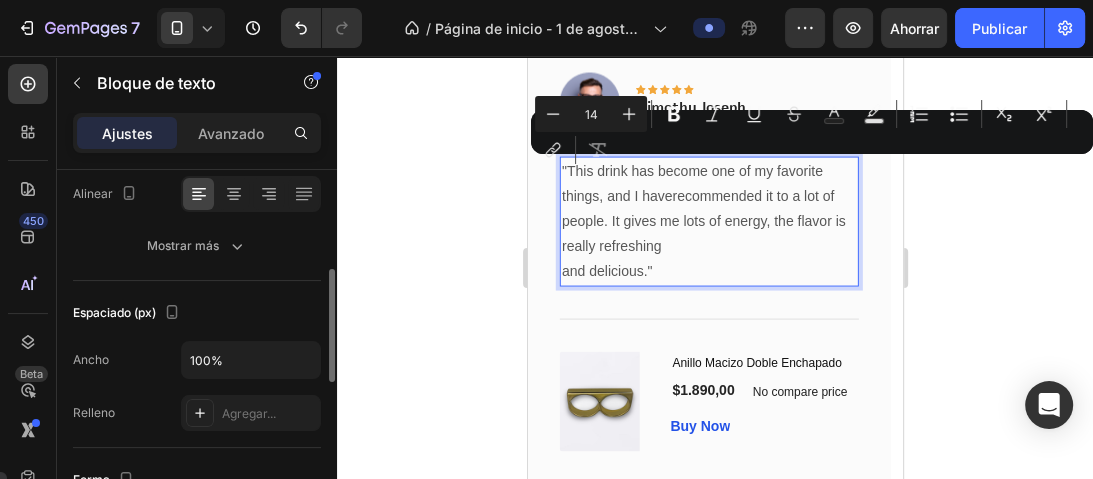 click on ""This drink has become one of my favorite things, and I haverecommended it to a lot of people. It gives me lots of energy, the flavor is really refreshing  and delicious."" at bounding box center [708, 222] 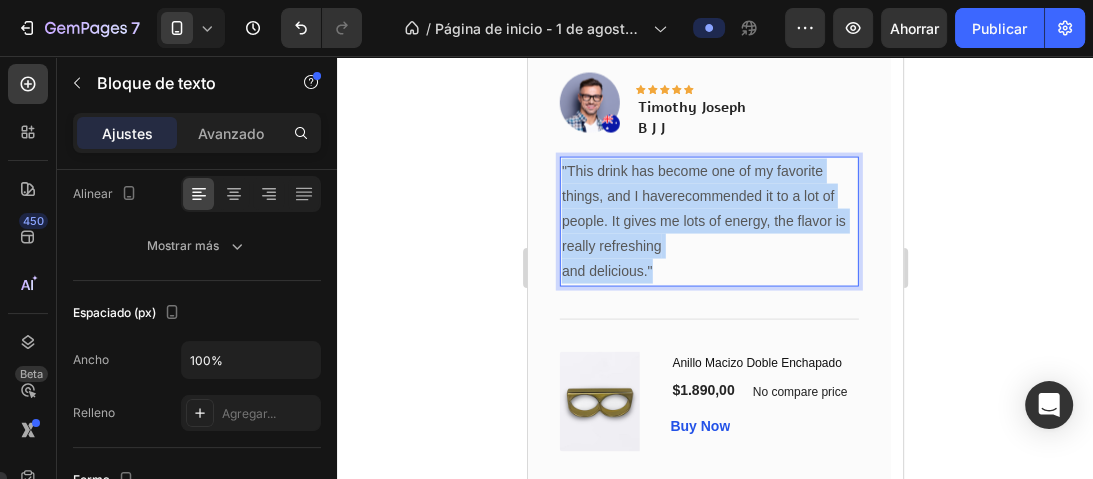 drag, startPoint x: 667, startPoint y: 277, endPoint x: 562, endPoint y: 165, distance: 153.52199 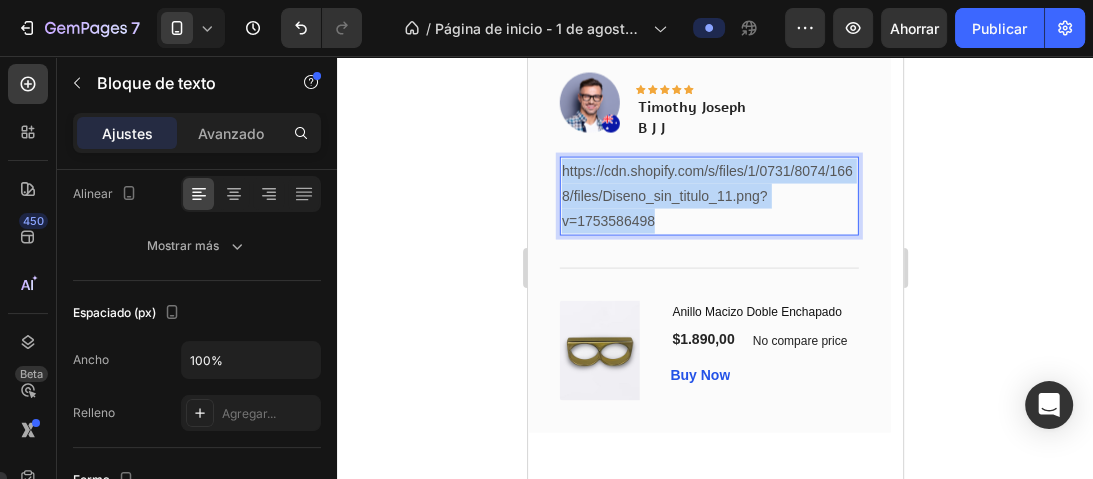 drag, startPoint x: 687, startPoint y: 227, endPoint x: 395, endPoint y: 92, distance: 321.69705 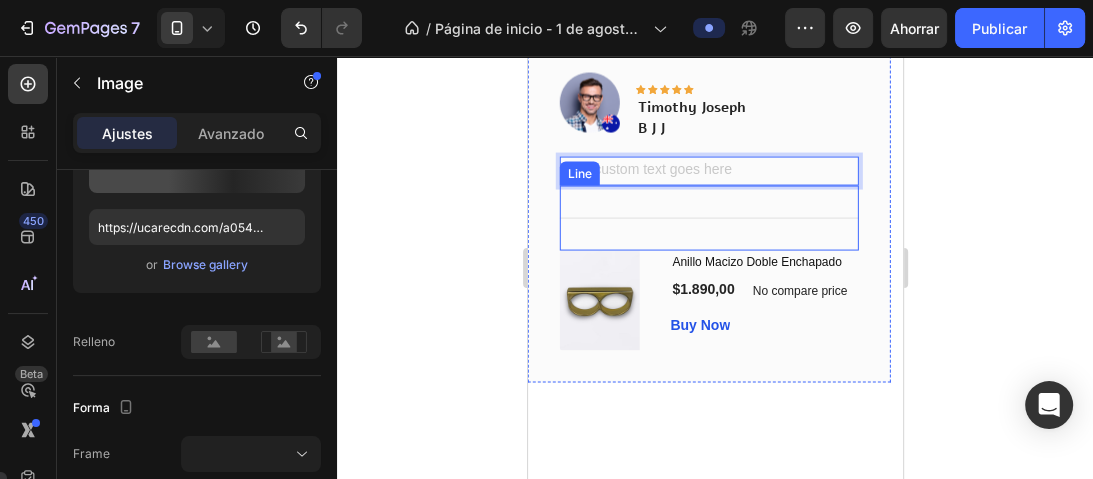 click at bounding box center [589, 103] 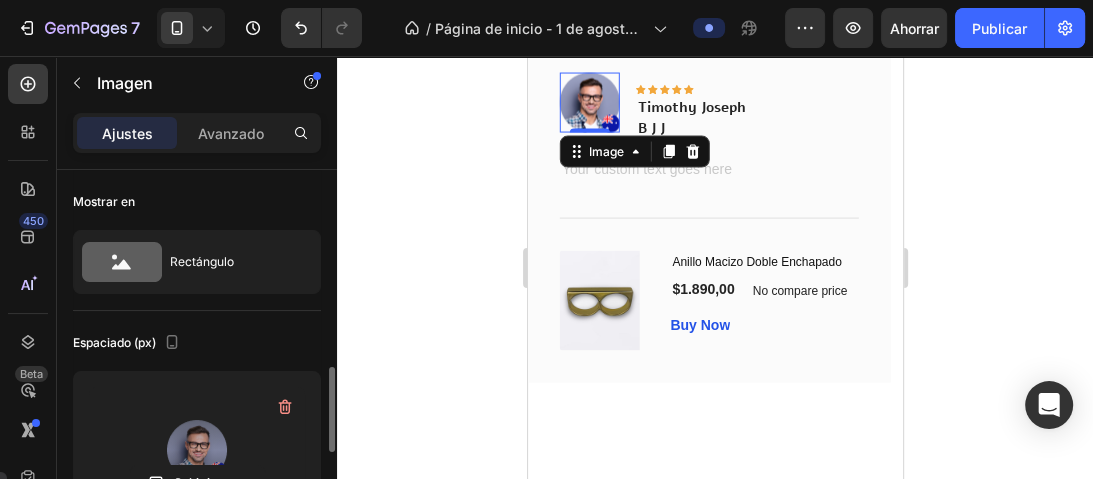 scroll, scrollTop: 160, scrollLeft: 0, axis: vertical 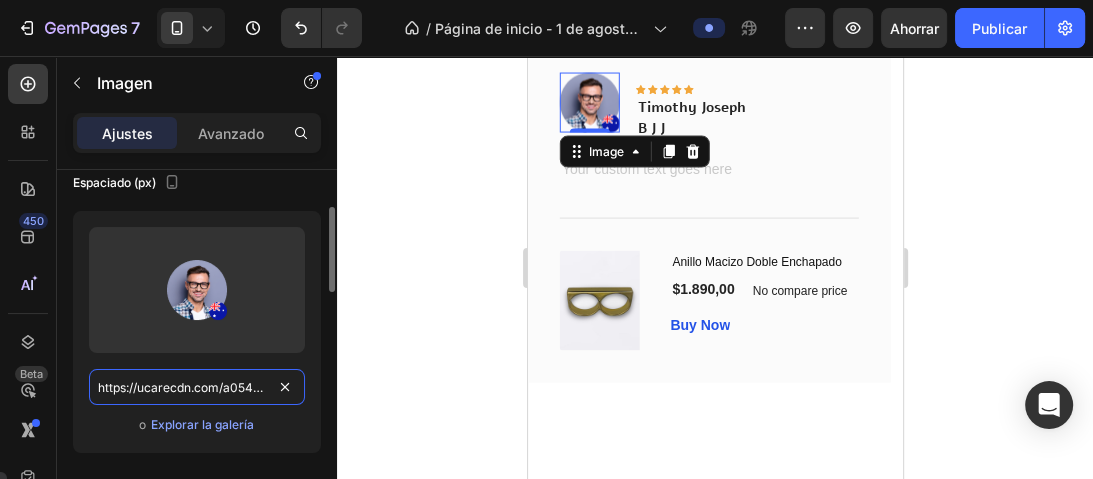 click on "https://ucarecdn.com/a054956d-472f-45b6-8c32-2ba11b9e1646/-/format/auto/" at bounding box center (197, 387) 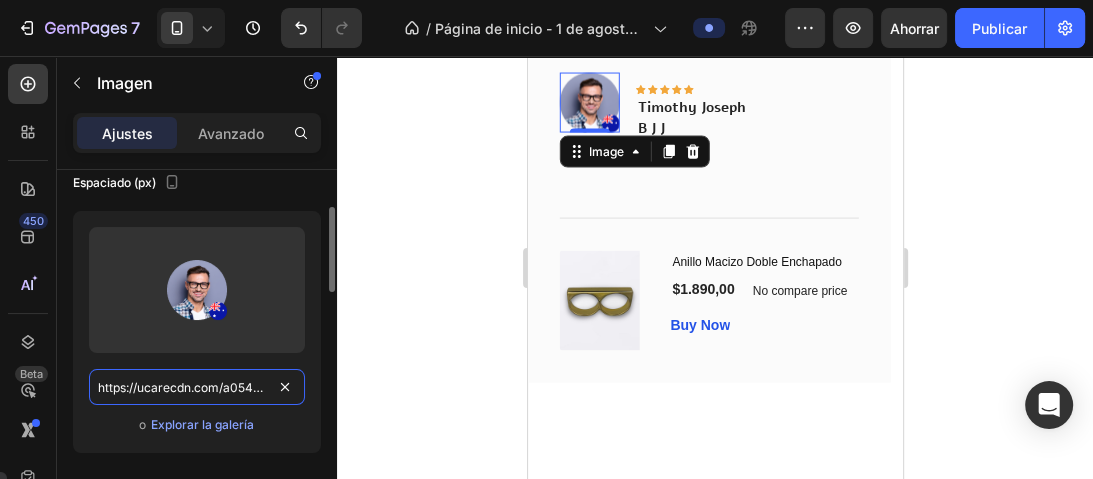 paste on "cdn.shopify.com/s/files/1/0731/8074/1668/files/Diseno_sin_titulo_11.png?v=1753586498" 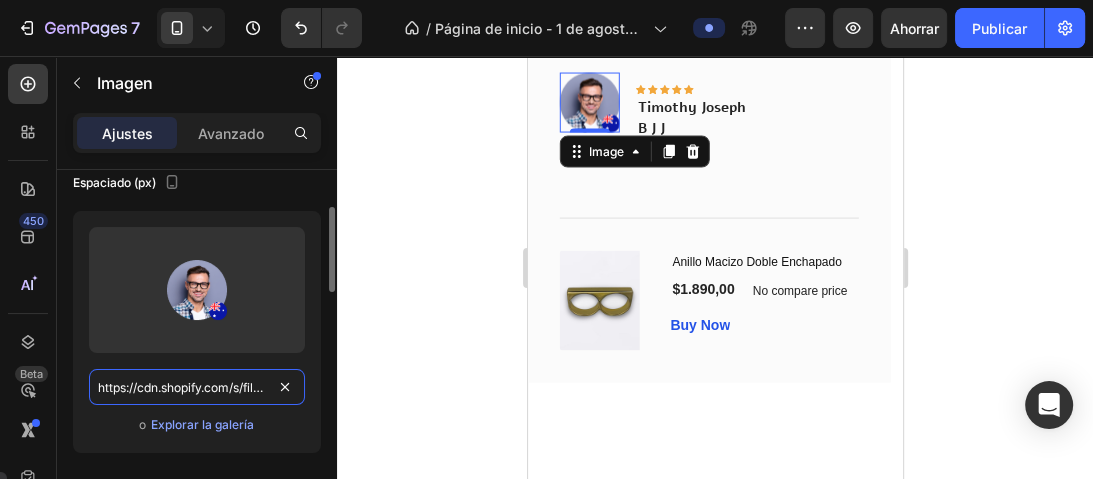 scroll, scrollTop: 0, scrollLeft: 368, axis: horizontal 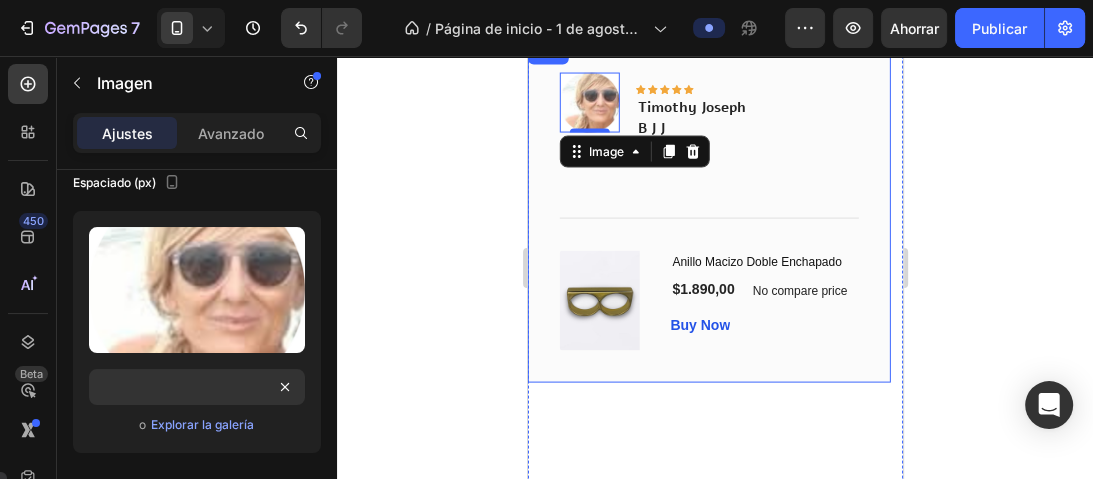 click 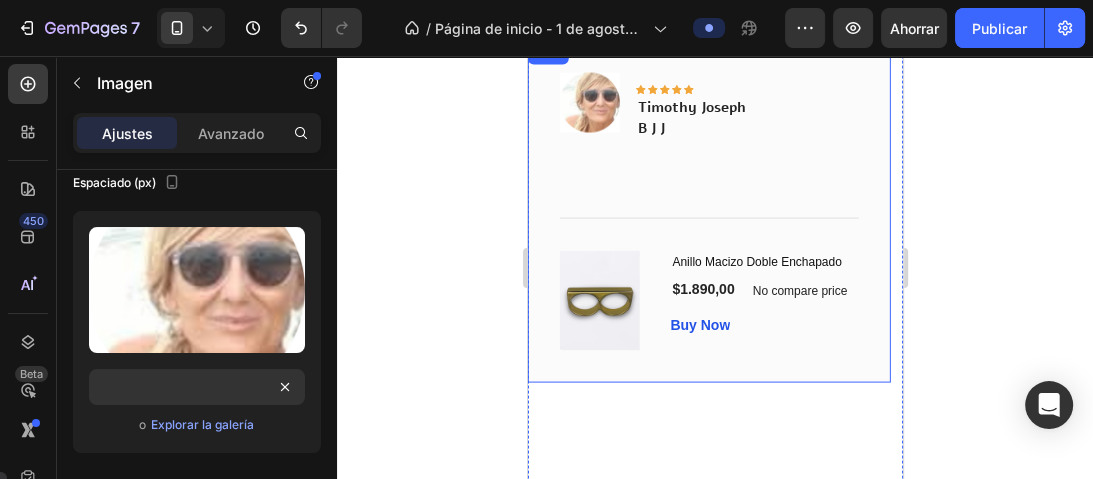 scroll, scrollTop: 0, scrollLeft: 0, axis: both 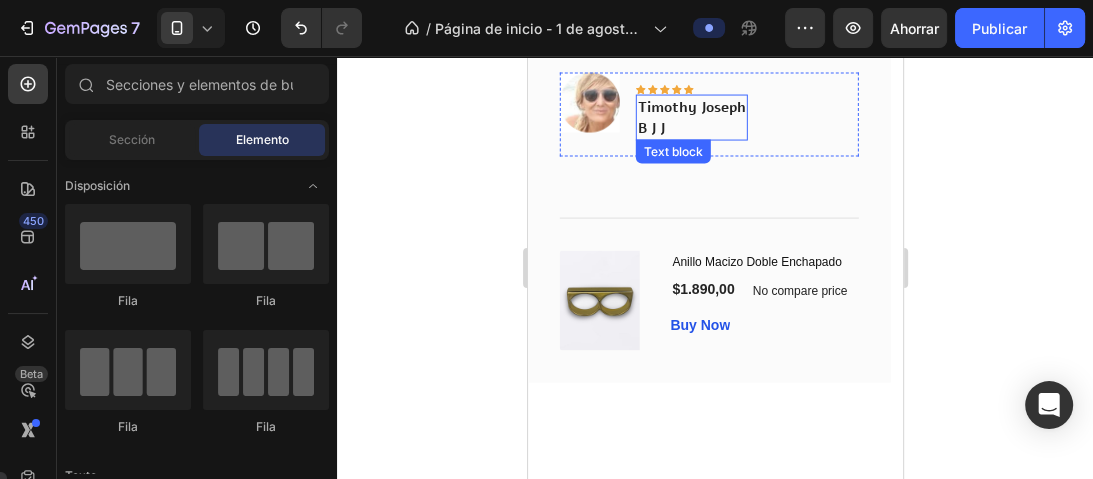 click on "Timothy Joseph" at bounding box center (691, 107) 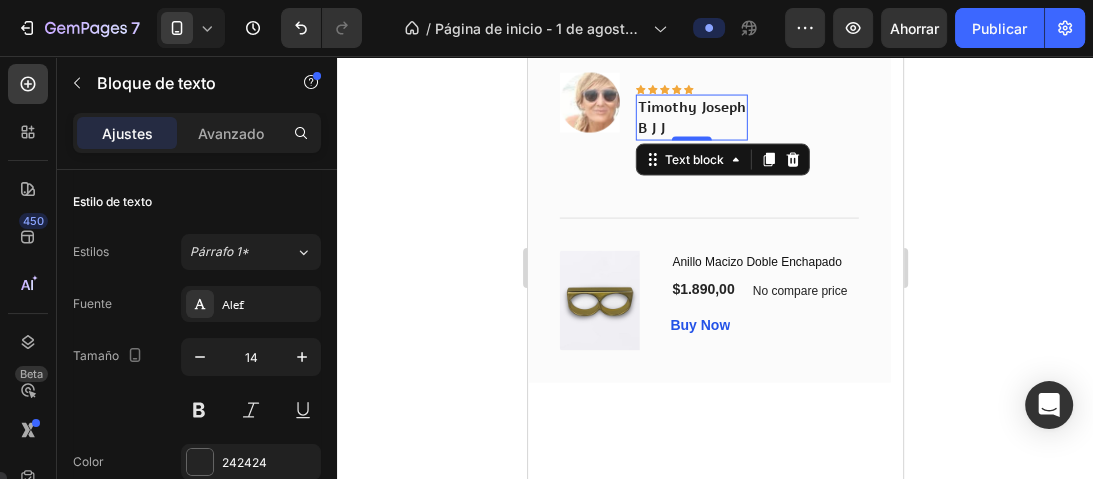click on "Timothy Joseph" at bounding box center (691, 107) 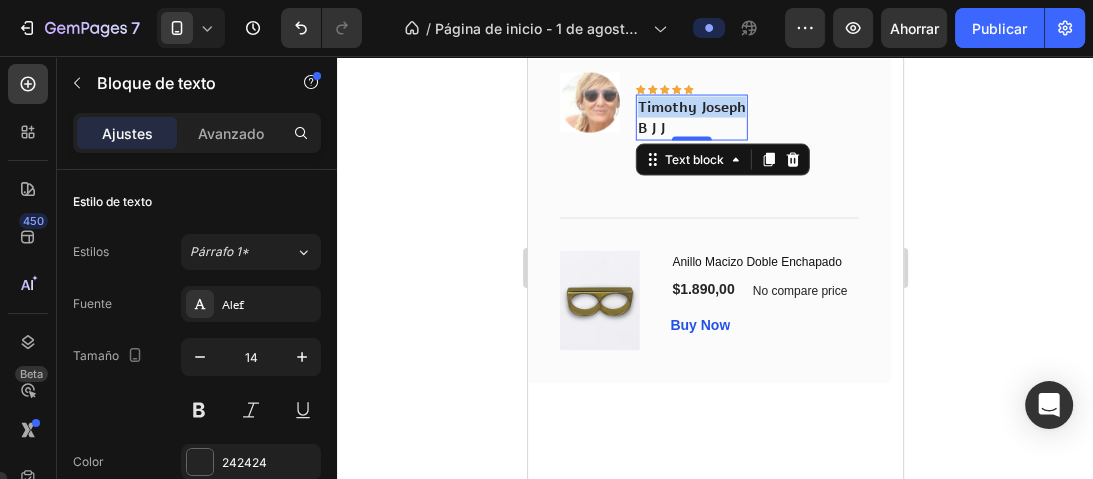 click on "Timothy Joseph" at bounding box center [691, 107] 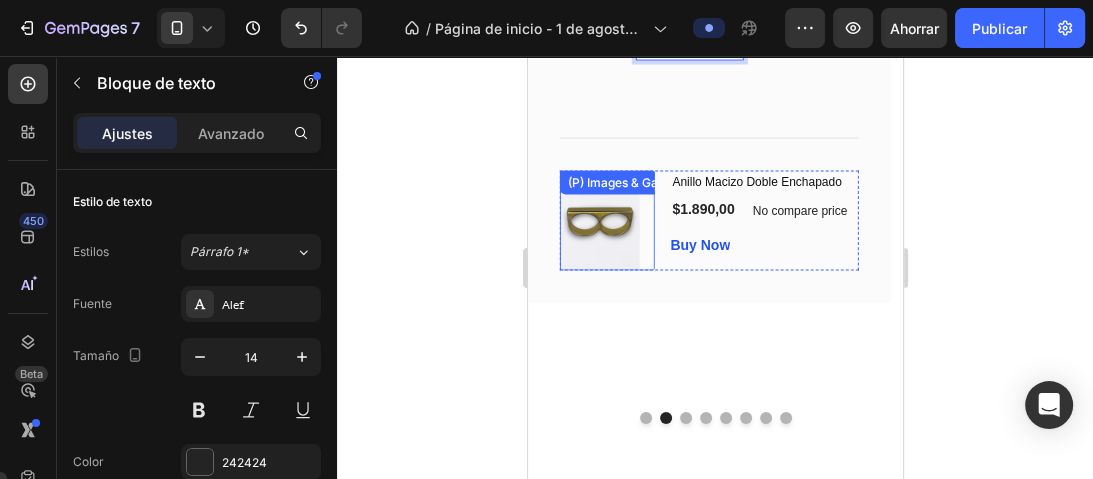 scroll, scrollTop: 2938, scrollLeft: 0, axis: vertical 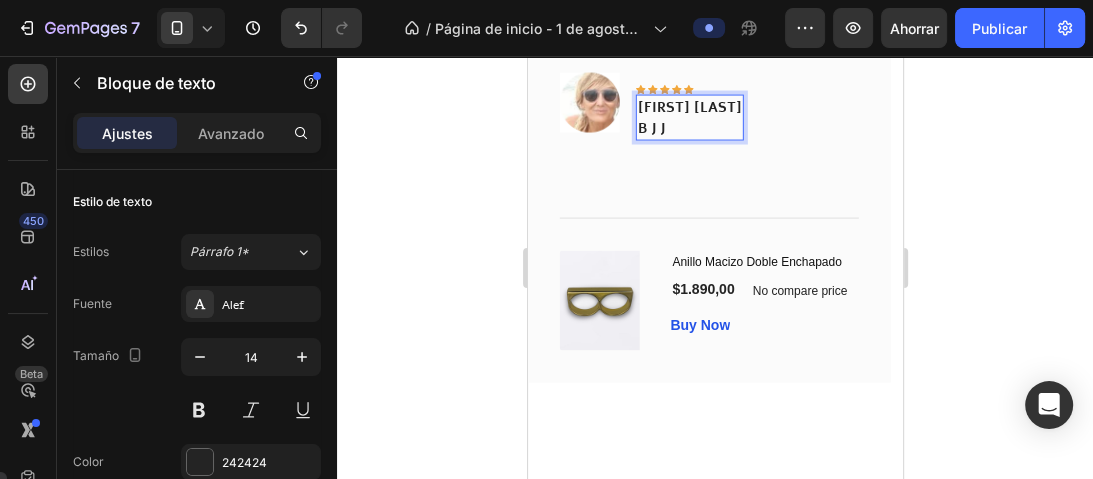 click on "B J J" at bounding box center [650, 128] 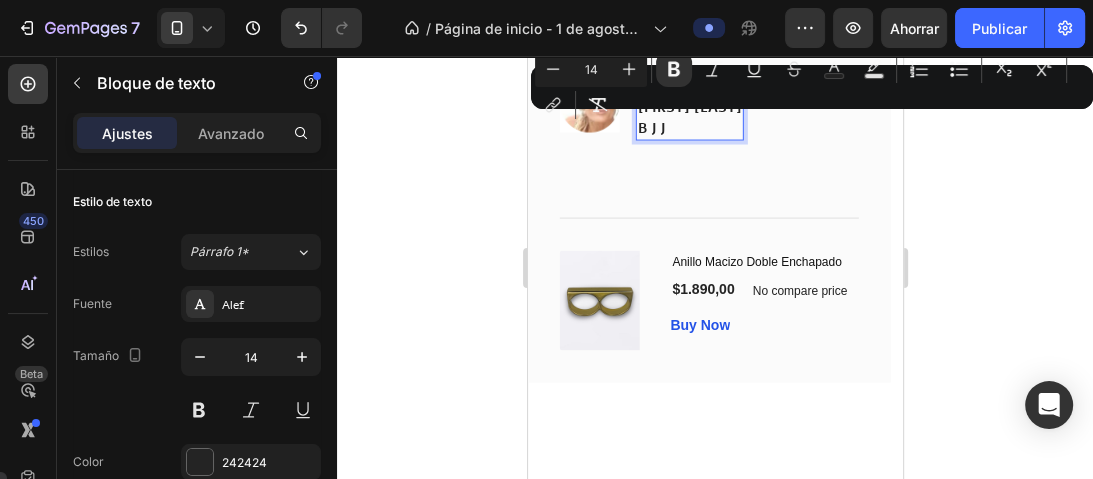 click on "B J J" at bounding box center [650, 128] 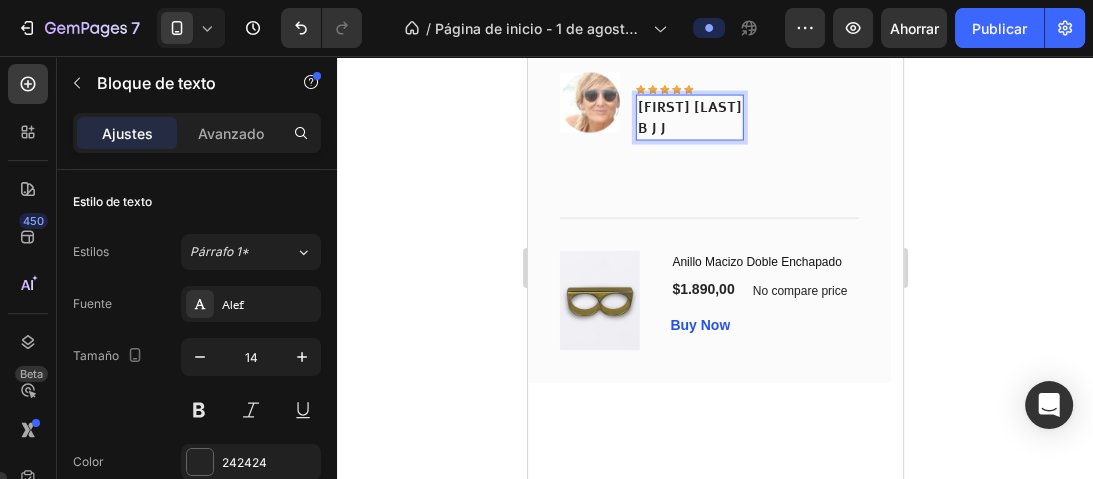 click on "B J J" at bounding box center (650, 128) 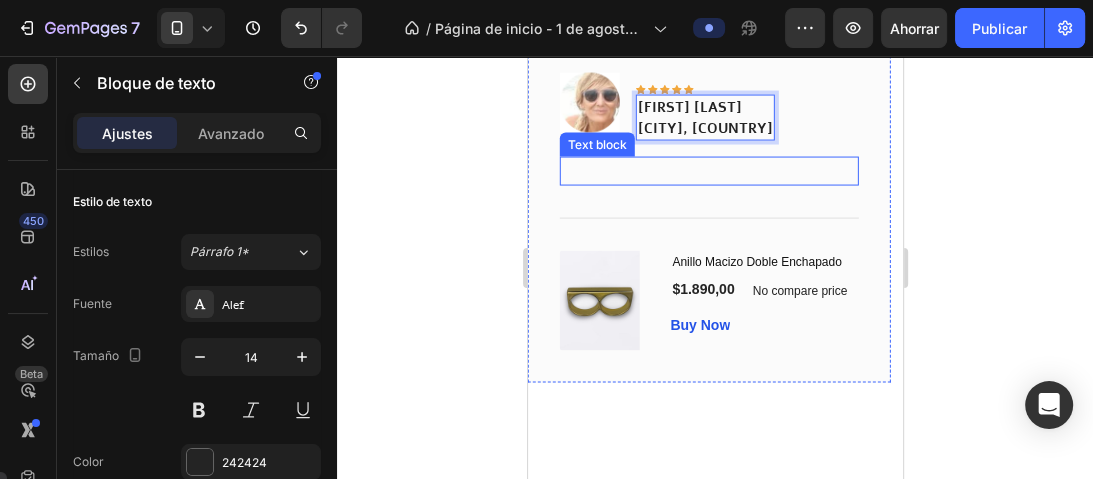 click at bounding box center [708, 171] 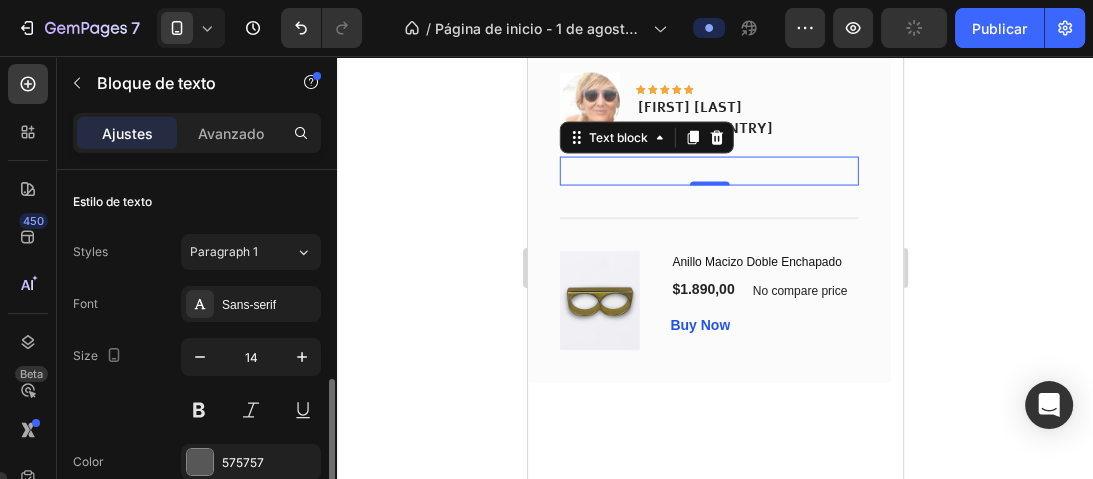 scroll, scrollTop: 160, scrollLeft: 0, axis: vertical 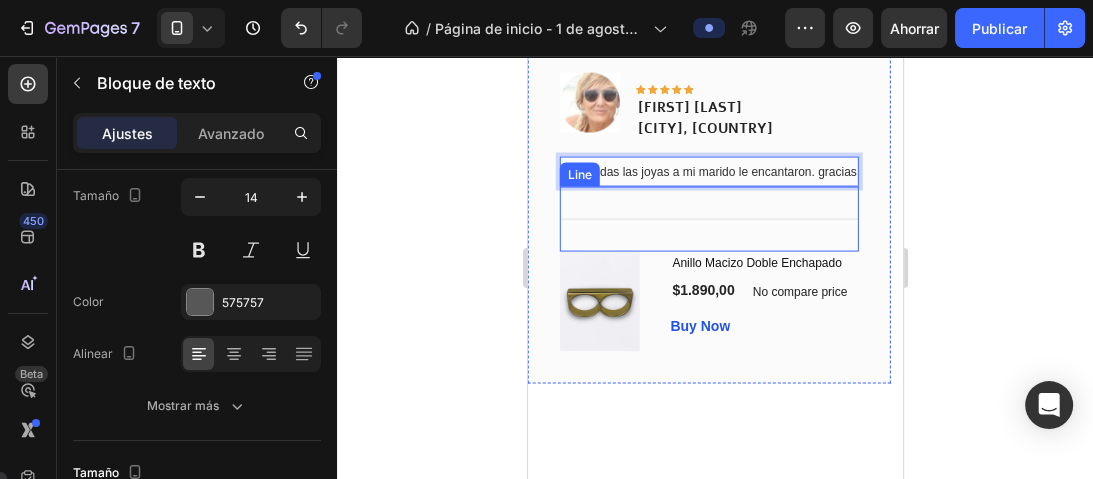 click 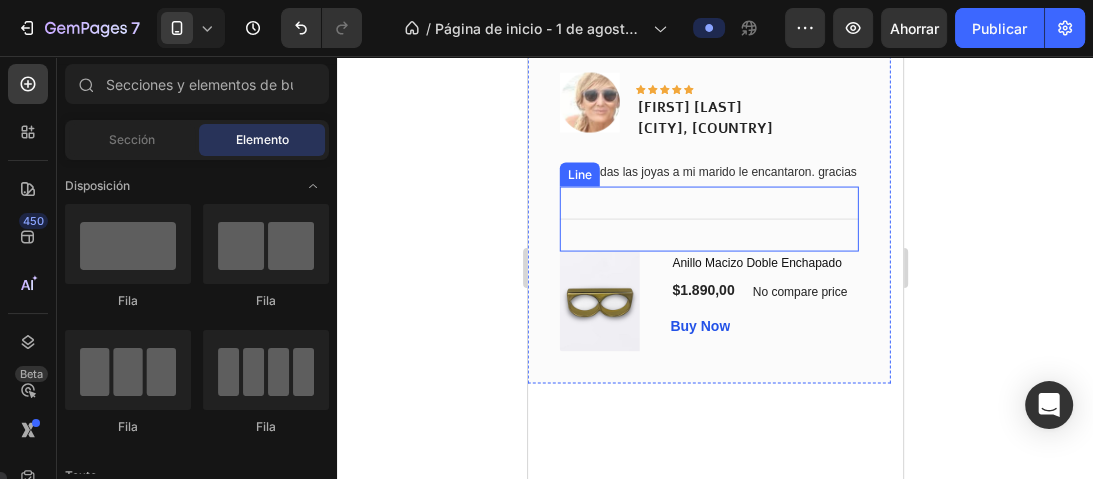 click 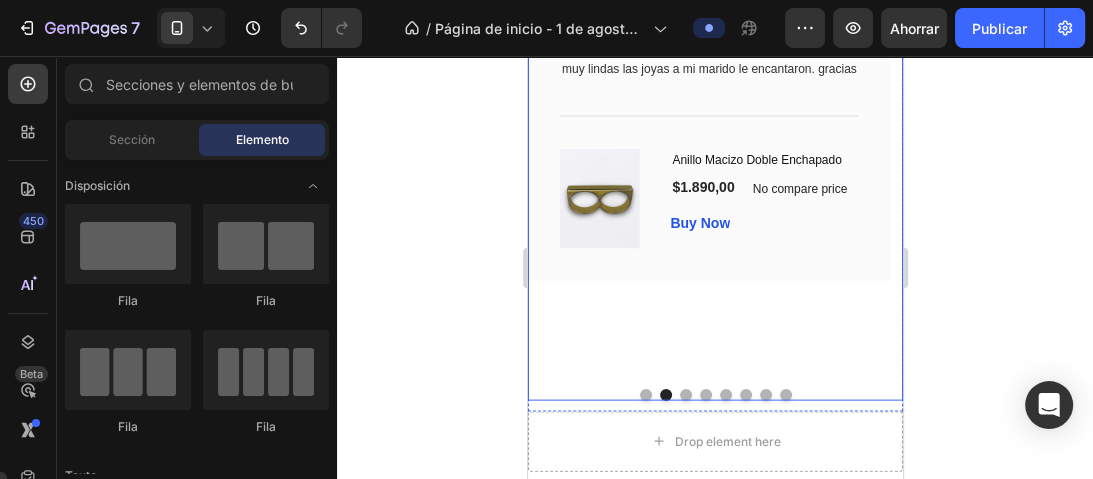 scroll, scrollTop: 3098, scrollLeft: 0, axis: vertical 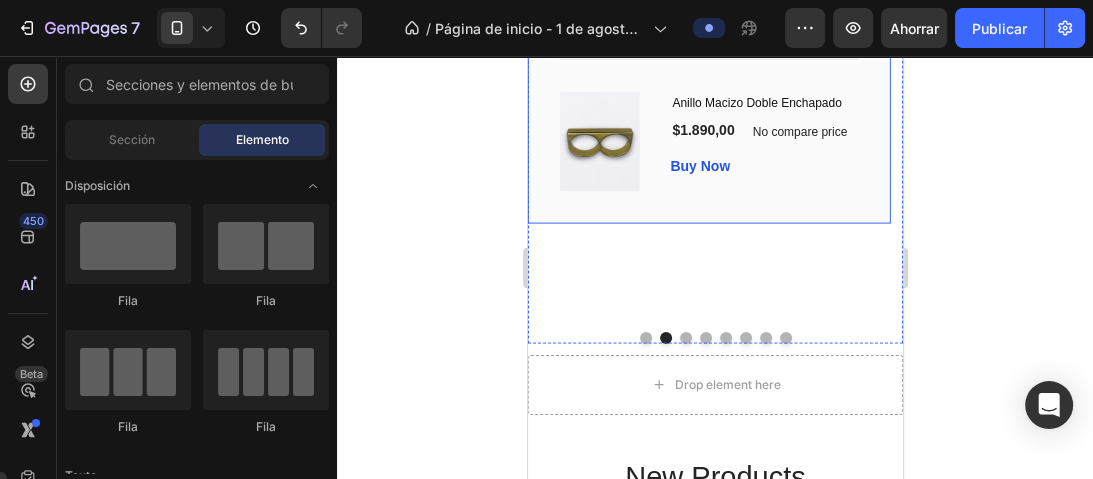 click on "Image
Icon
Icon
Icon
Icon
Icon Row [FIRST] [LAST] [CITY], [COUNTRY] Text block Row muy lindas las joyas a mi marido le encantaron. gracias Text block                Title Line (P) Images & Gallery Anillo Macizo Doble Enchapado (P) Title $1.890,00 (P) Price (P) Price No compare price (P) Price Row Buy Now (P) Cart Button Product Row" at bounding box center [708, 52] 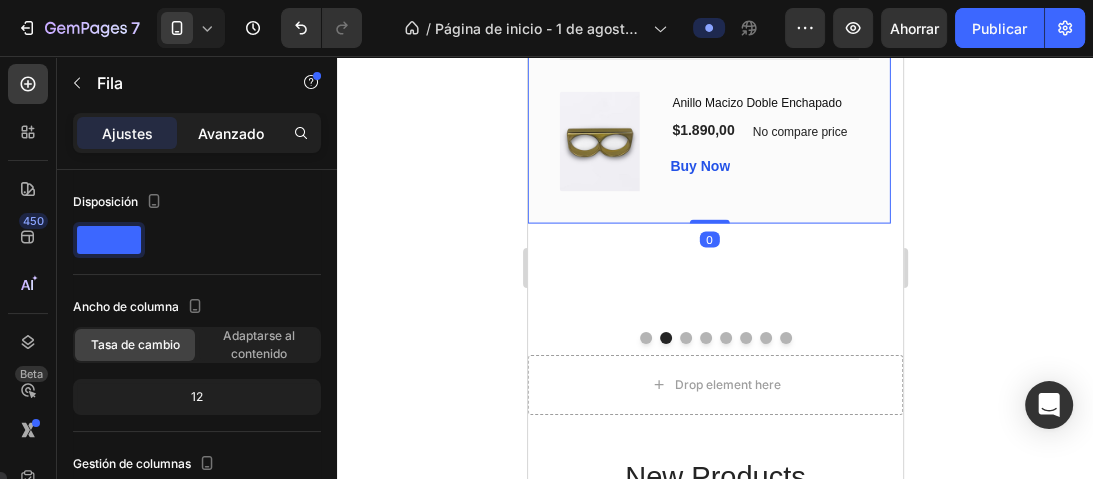 click on "Avanzado" at bounding box center [231, 133] 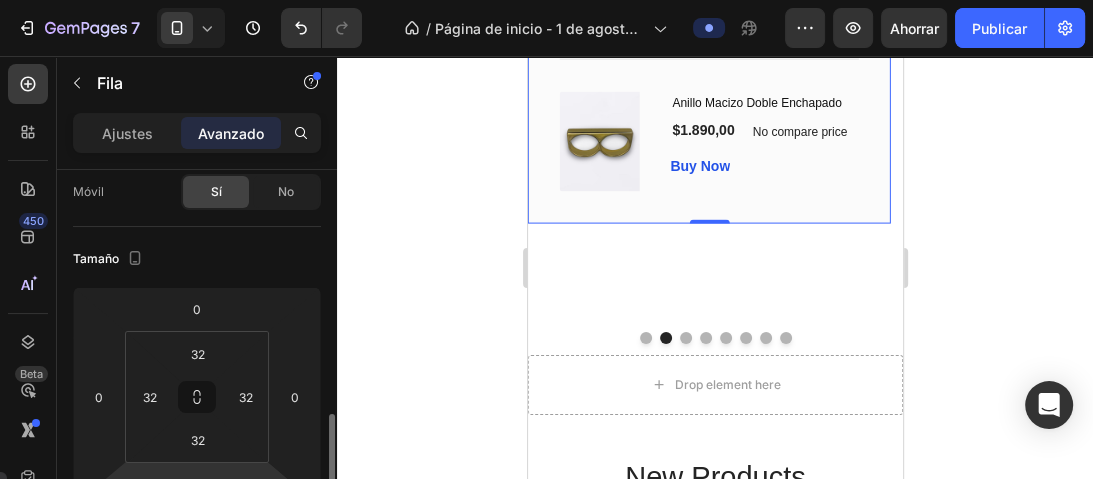 scroll, scrollTop: 320, scrollLeft: 0, axis: vertical 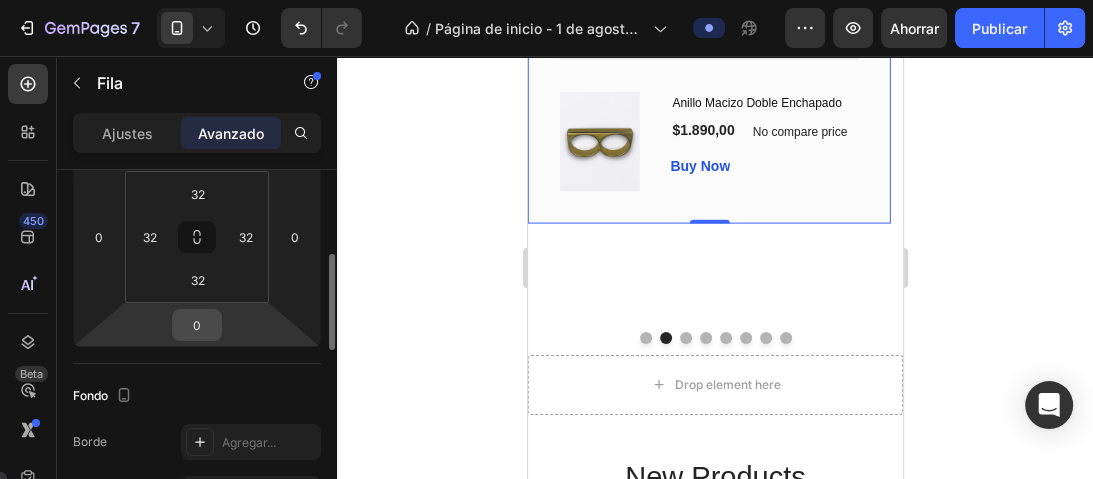 click on "0" at bounding box center [197, 325] 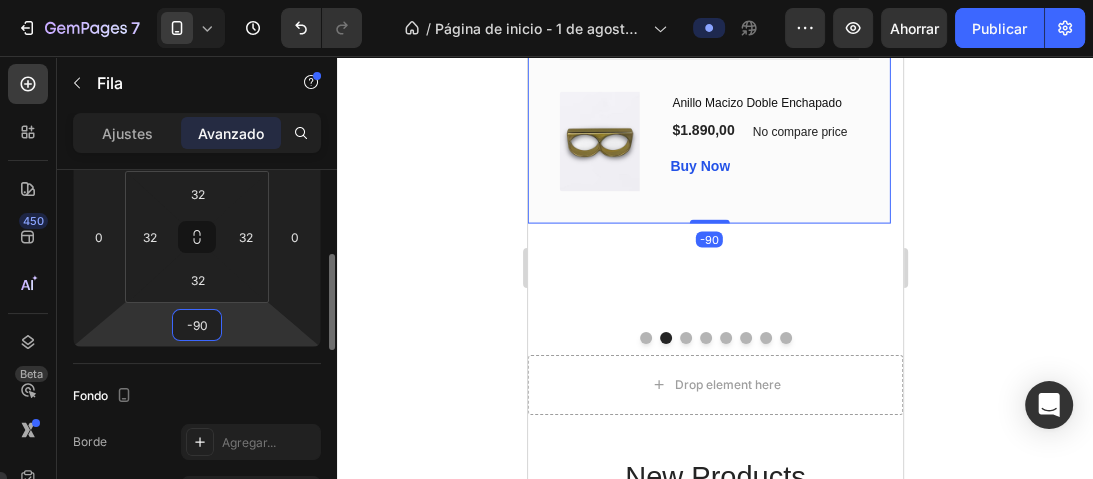click on "Fondo" at bounding box center [197, 396] 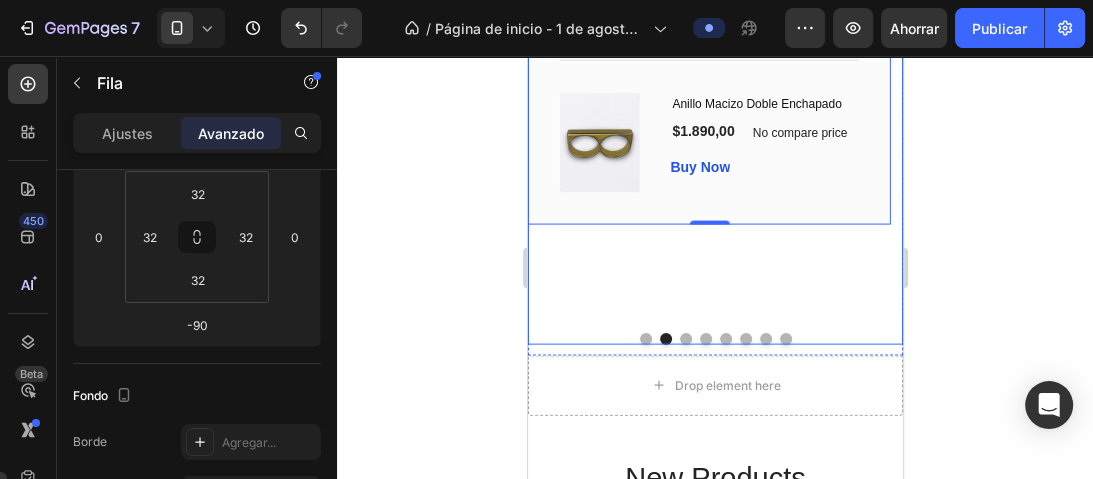 scroll, scrollTop: 3098, scrollLeft: 0, axis: vertical 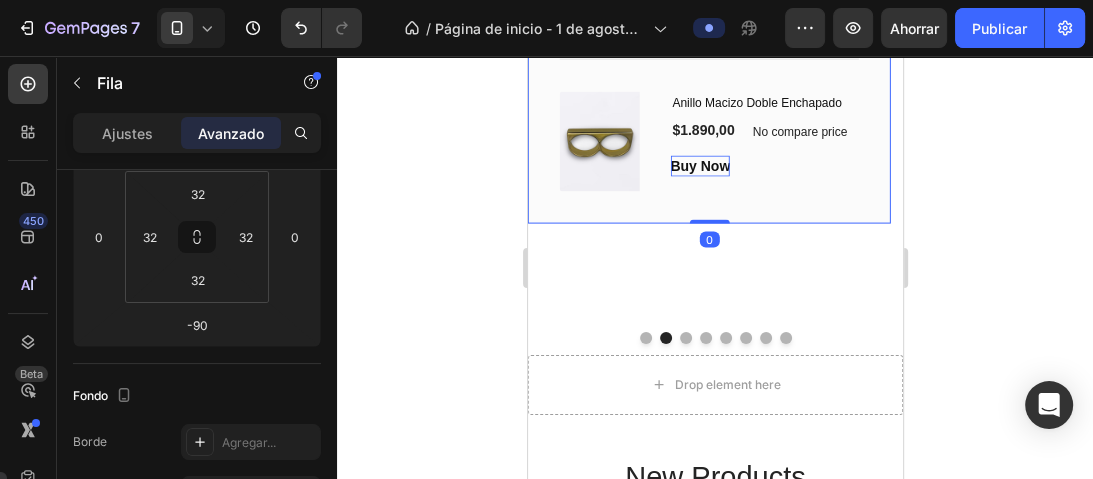 drag, startPoint x: 718, startPoint y: 216, endPoint x: 716, endPoint y: 168, distance: 48.04165 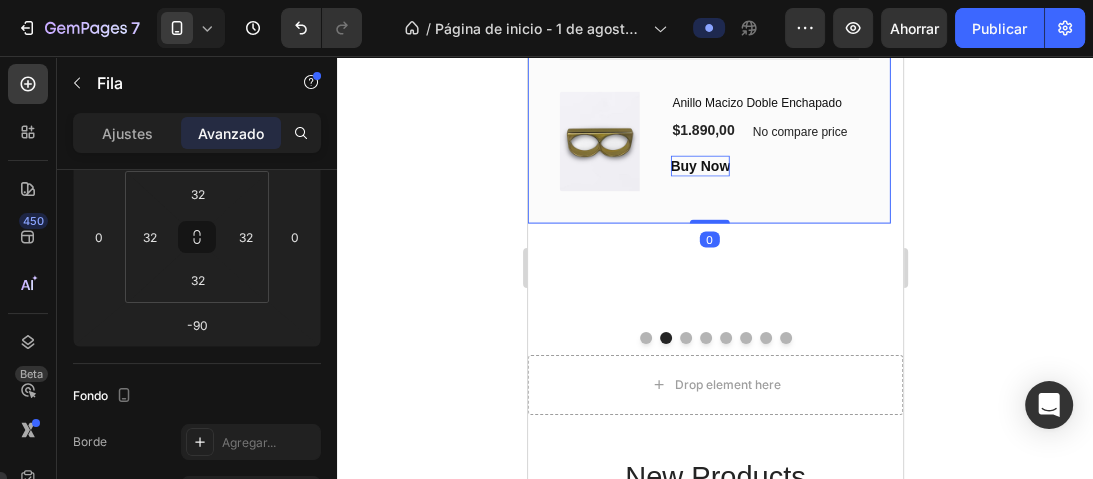 click on "Image
Icon
Icon
Icon
Icon
Icon Row [FIRST] [LAST] [CITY], [COUNTRY] Text block Row muy lindas las joyas a mi marido le encantaron. gracias Text block                Title Line (P) Images & Gallery Anillo Macizo Doble Enchapado (P) Title $1.890,00 (P) Price (P) Price No compare price (P) Price Row Buy Now (P) Cart Button Product Row   0" at bounding box center [708, 52] 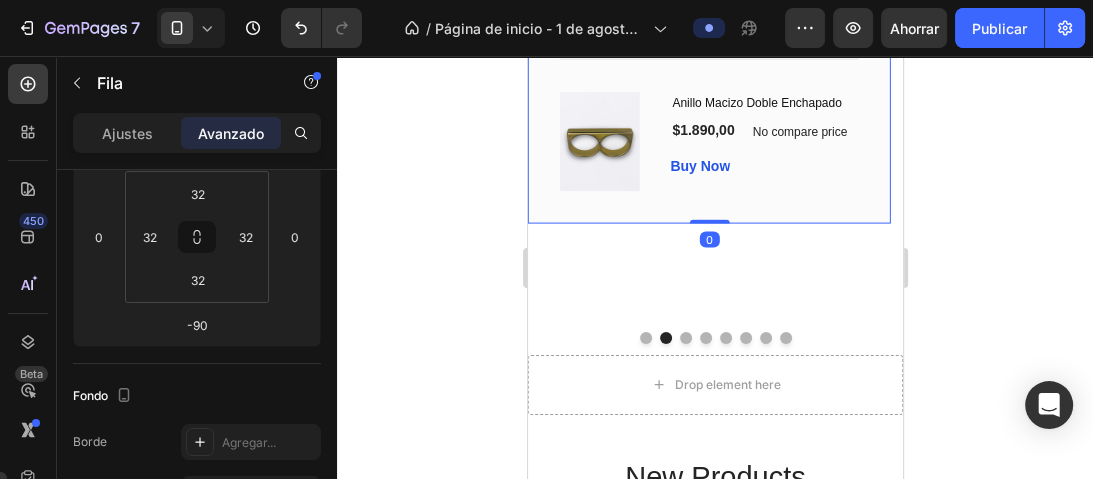 type on "0" 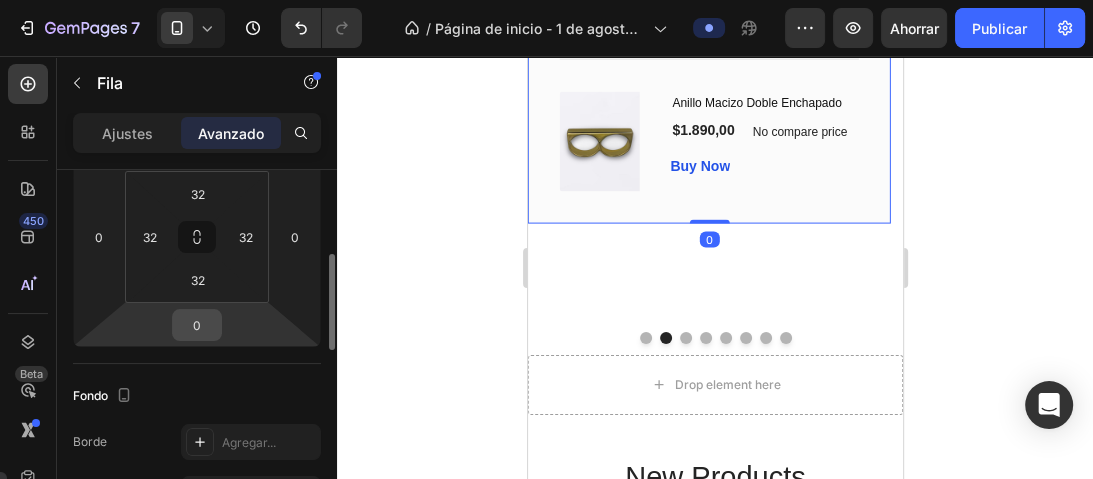 click on "0" at bounding box center [197, 325] 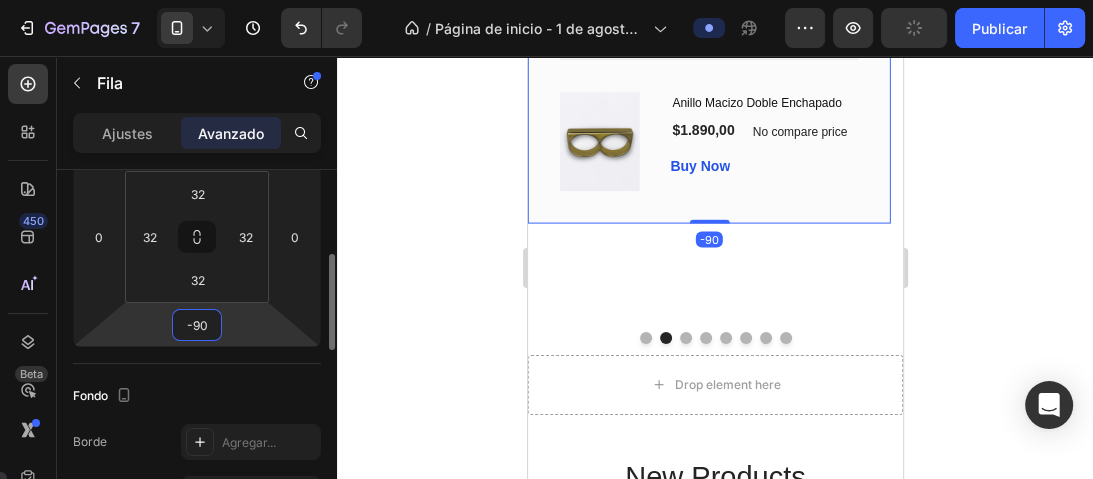 click on "Fondo" at bounding box center [197, 396] 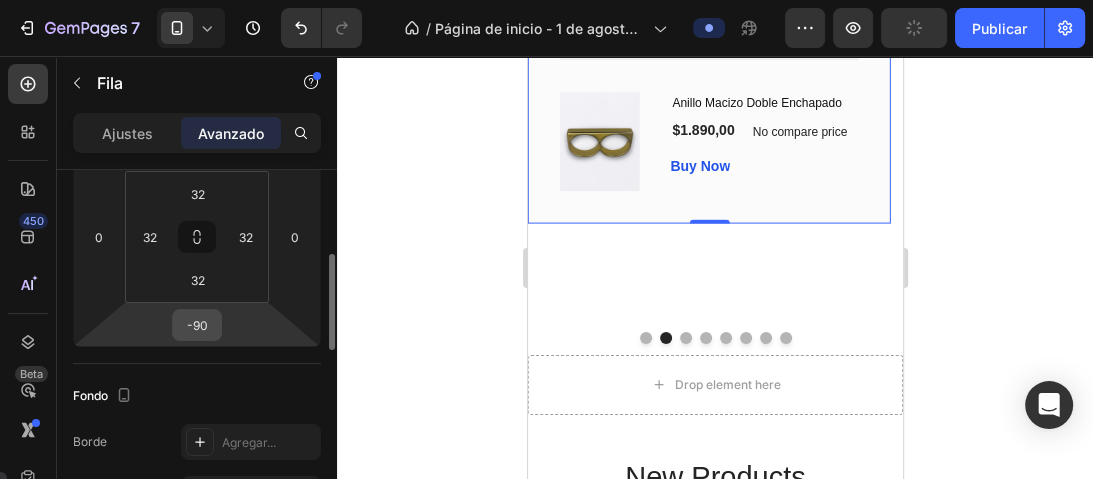 click on "-90" at bounding box center [197, 325] 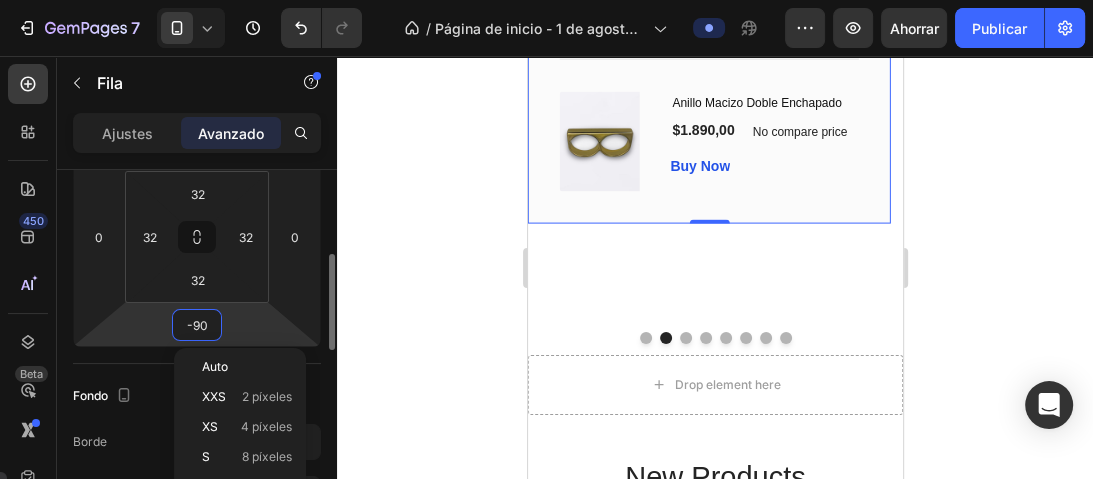 type on "0" 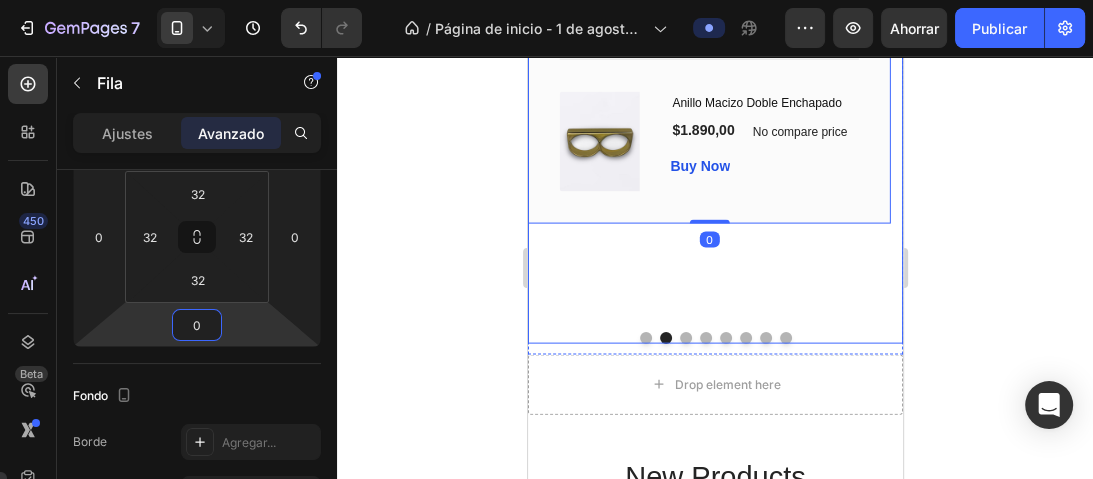 click on "Image
Icon
Icon
Icon
Icon
Icon Row Maria teresa Montevideo, Uruguay Text block Row muy lindas las joyas a mi marido le encantaron. gracias Text block                Title Line (P) Images & Gallery Anillo Macizo Doble Enchapado (P) Title $1.890,00 (P) Price (P) Price No compare price (P) Price Row Buy Now (P) Cart Button Product Row   0" at bounding box center [708, 98] 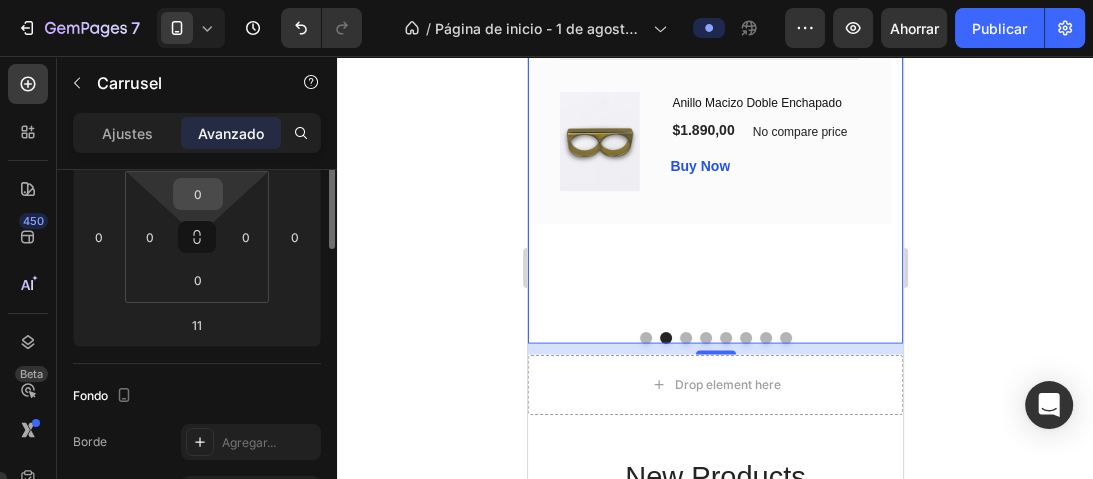 scroll, scrollTop: 240, scrollLeft: 0, axis: vertical 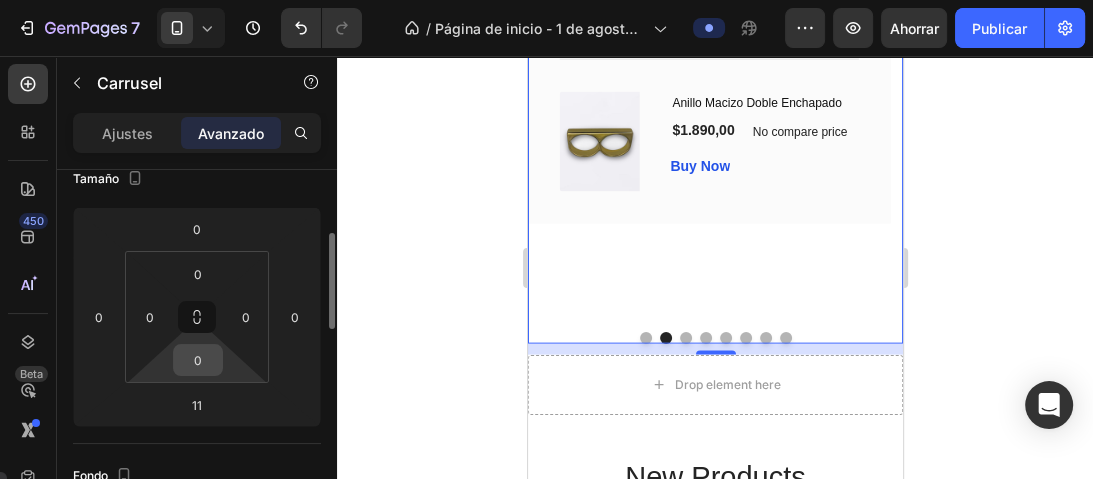 click on "0" at bounding box center (198, 360) 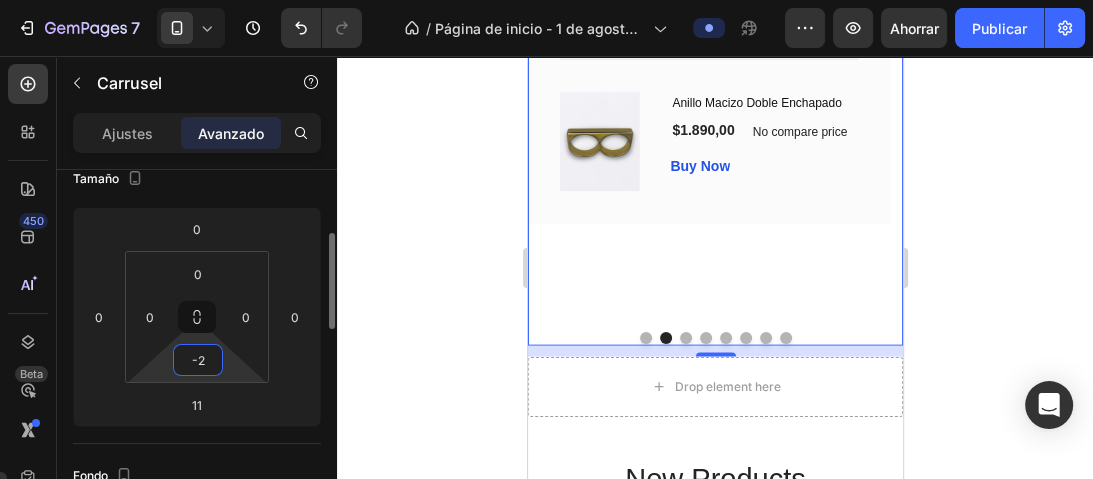 type on "-" 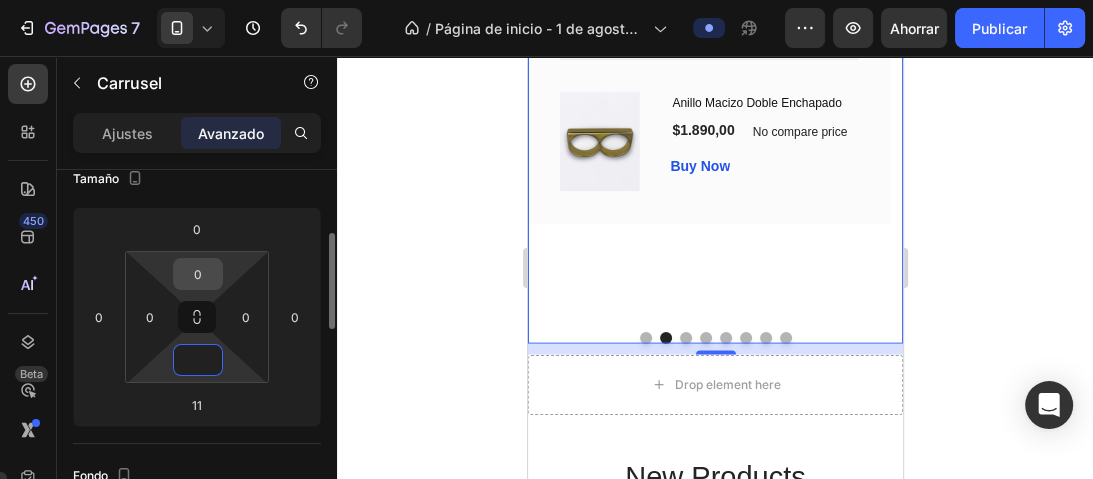 click on "0" at bounding box center [198, 274] 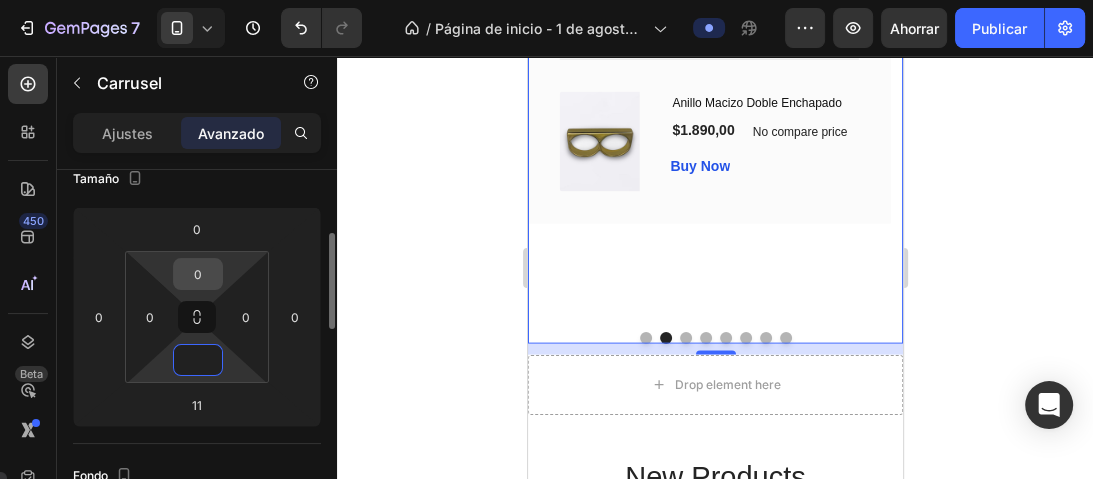 type on "0" 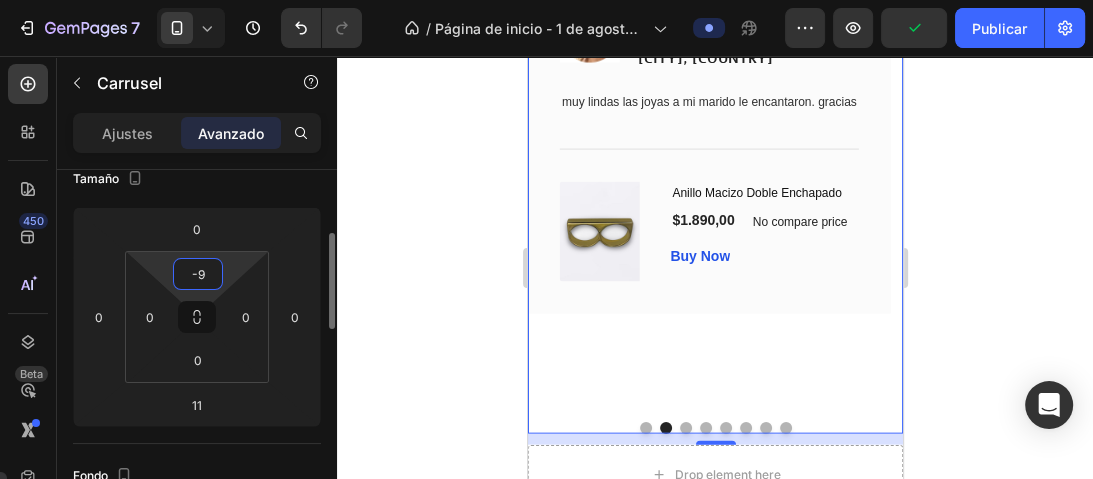 type on "-99" 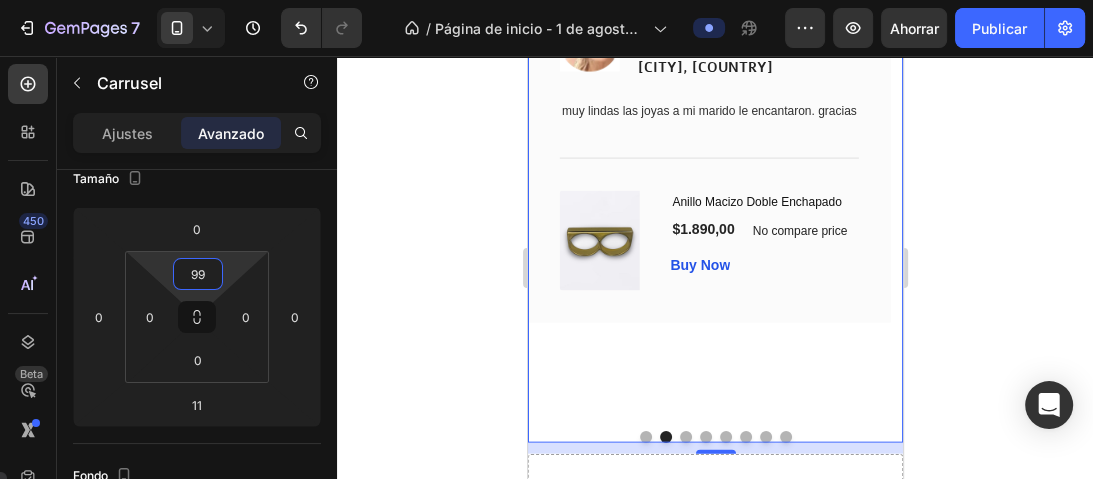 click 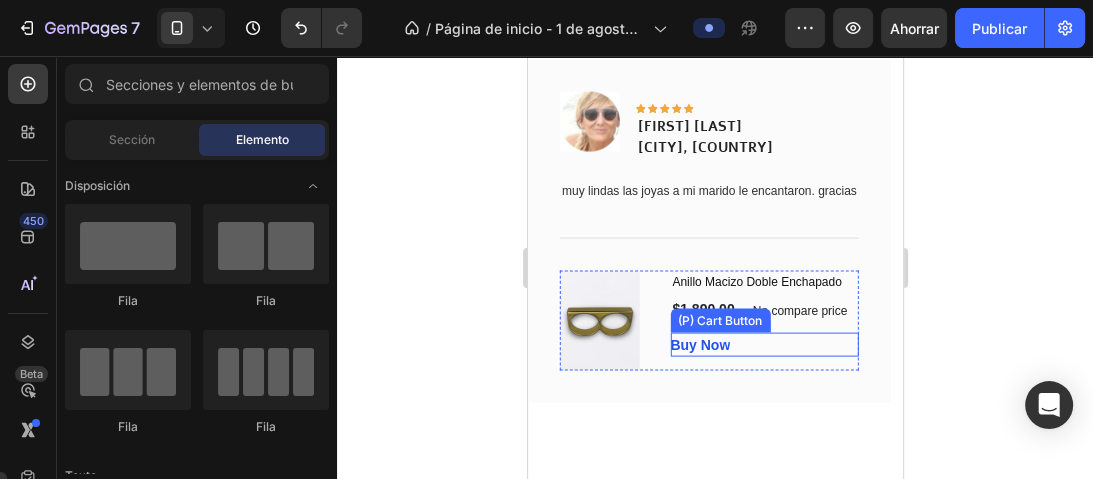 scroll, scrollTop: 3098, scrollLeft: 0, axis: vertical 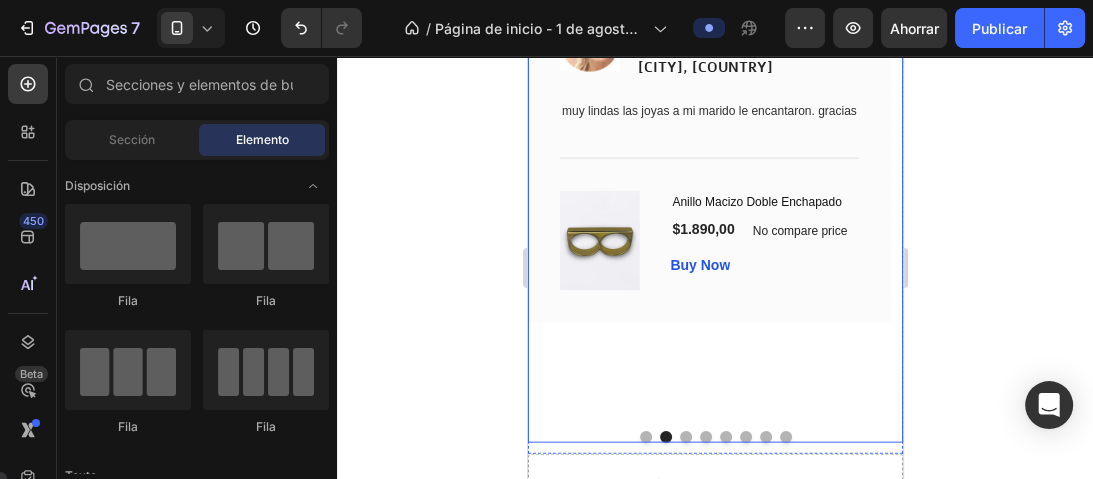 click on "Image
Icon
Icon
Icon
Icon
Icon Row Maria teresa Montevideo, Uruguay Text block Row muy lindas las joyas a mi marido le encantaron. gracias Text block                Title Line (P) Images & Gallery Anillo Macizo Doble Enchapado (P) Title $1.890,00 (P) Price (P) Price No compare price (P) Price Row Buy Now (P) Cart Button Product Row" at bounding box center [708, 197] 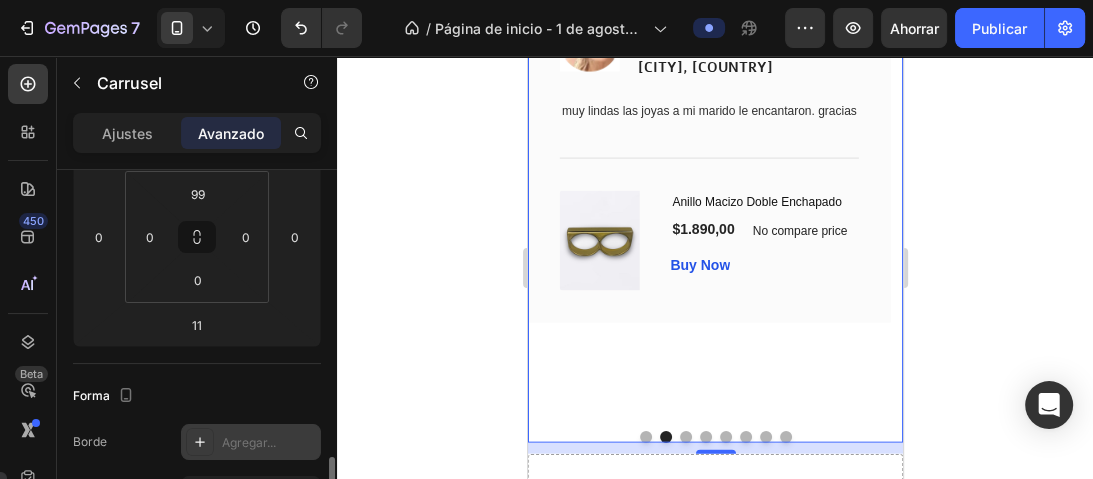 scroll, scrollTop: 480, scrollLeft: 0, axis: vertical 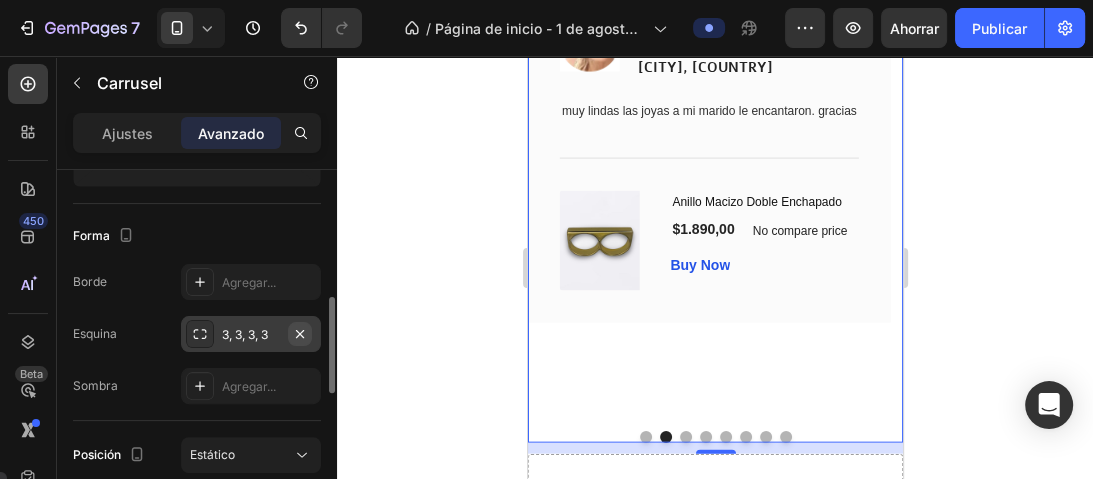 click 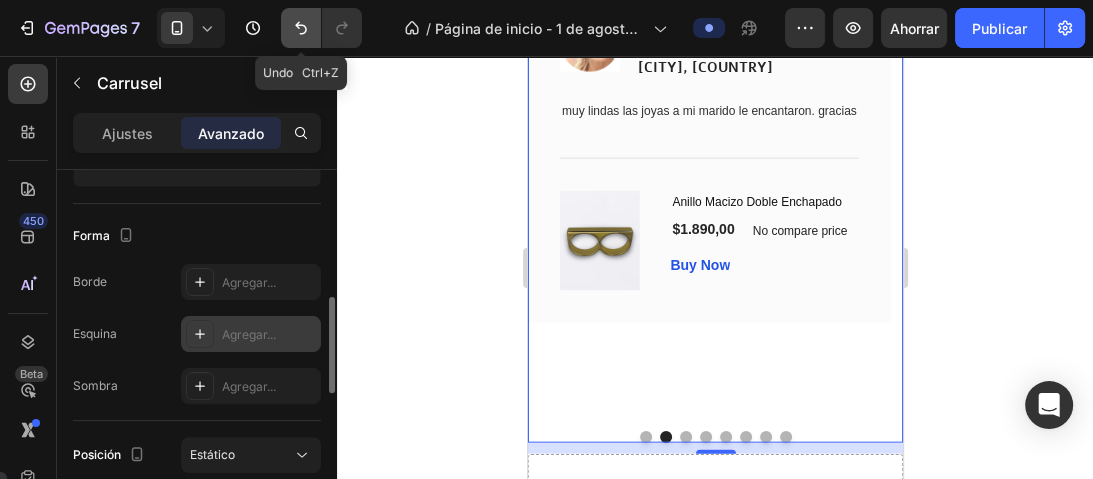 click 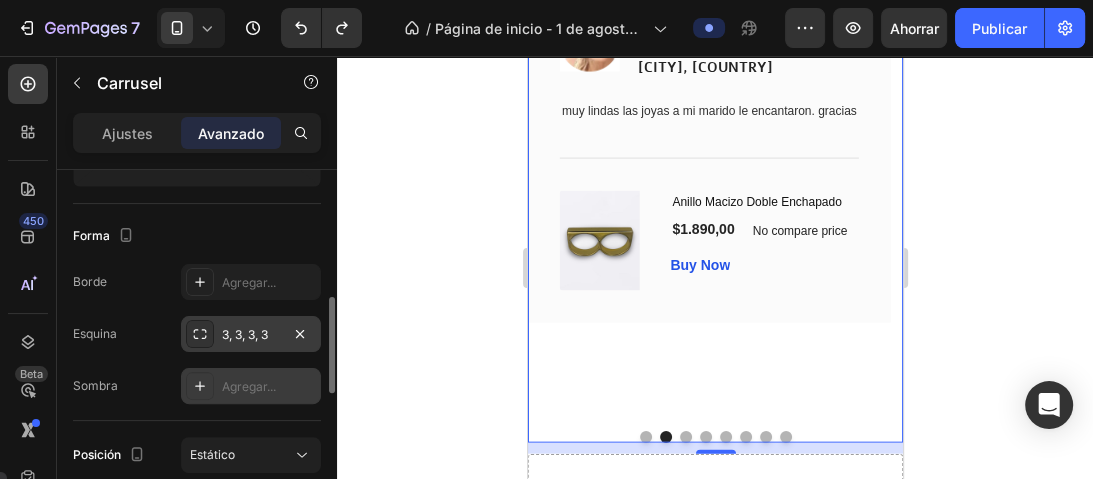 scroll, scrollTop: 640, scrollLeft: 0, axis: vertical 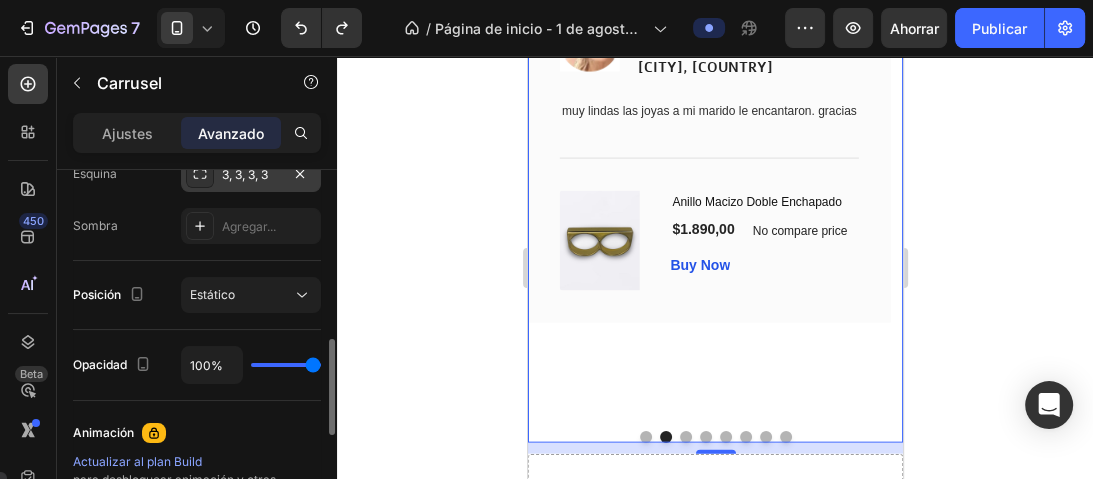 drag, startPoint x: 312, startPoint y: 368, endPoint x: 272, endPoint y: 364, distance: 40.1995 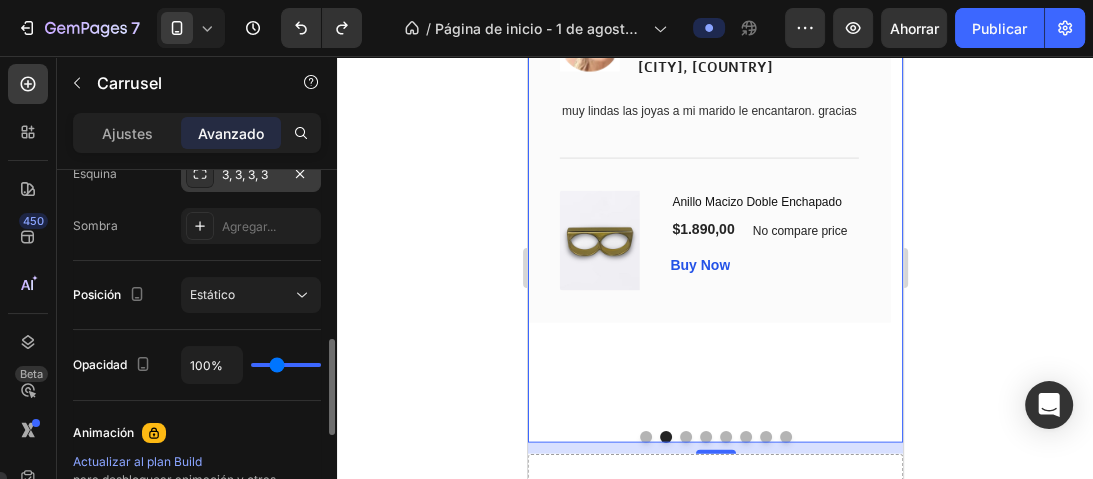 click at bounding box center [286, 365] 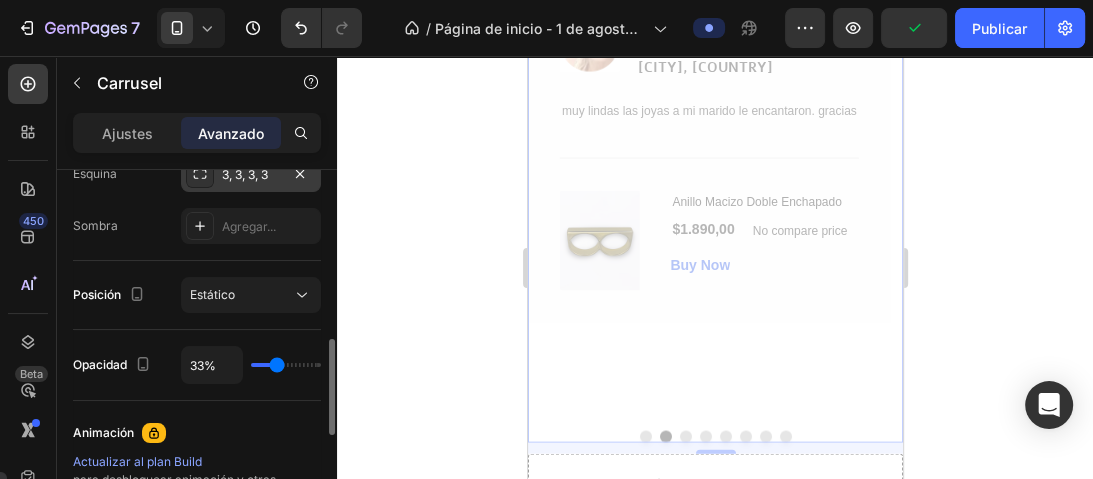 type on "92" 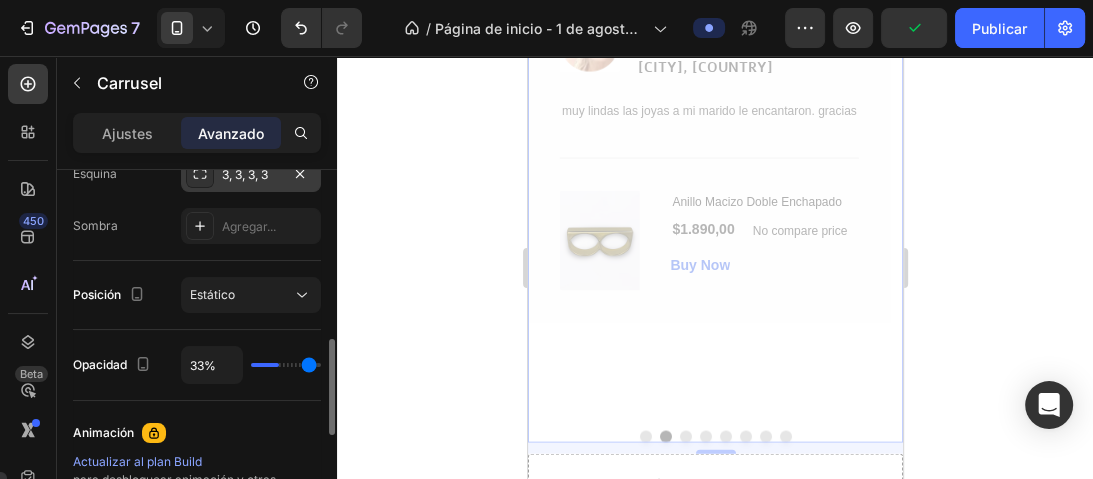 click at bounding box center (286, 365) 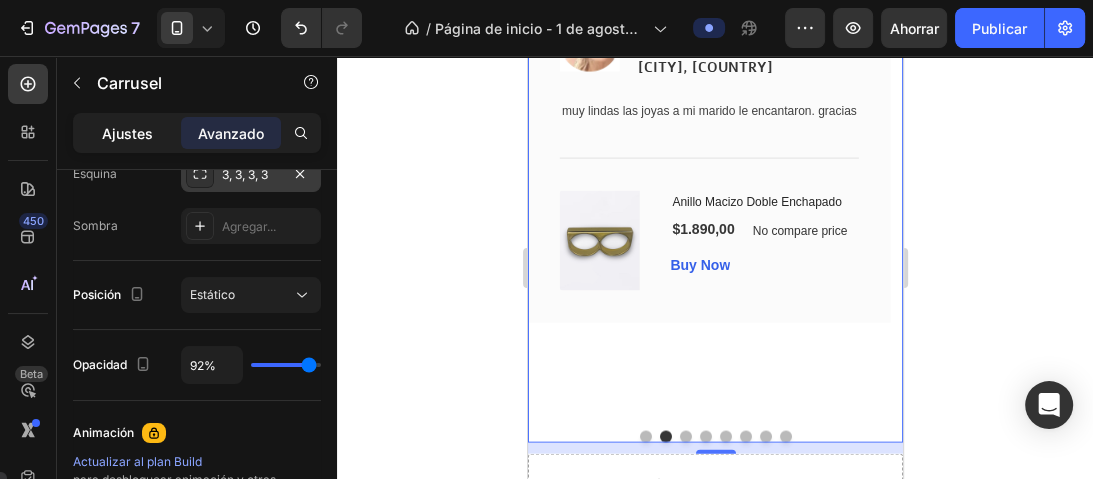 click on "Ajustes" at bounding box center [127, 133] 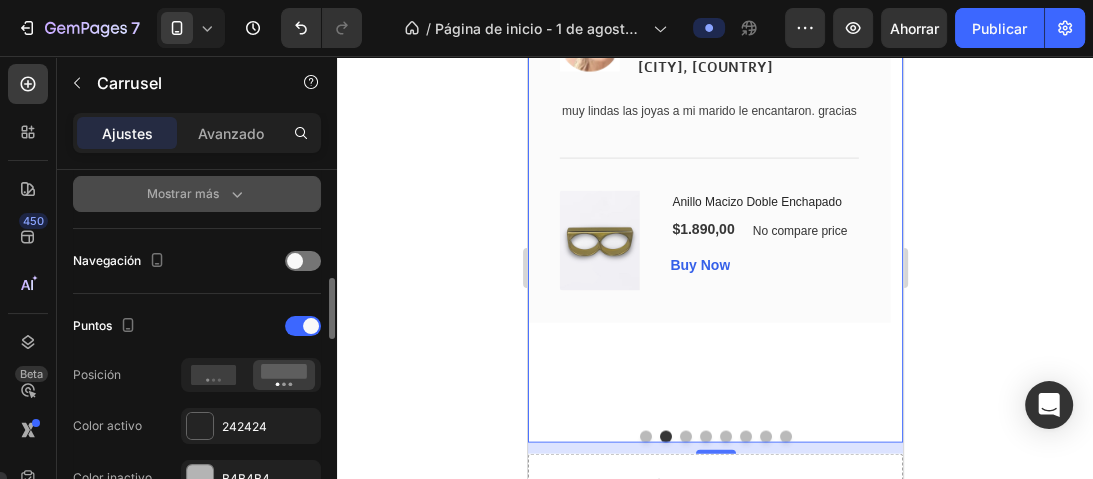 click on "Mostrar más" at bounding box center (183, 193) 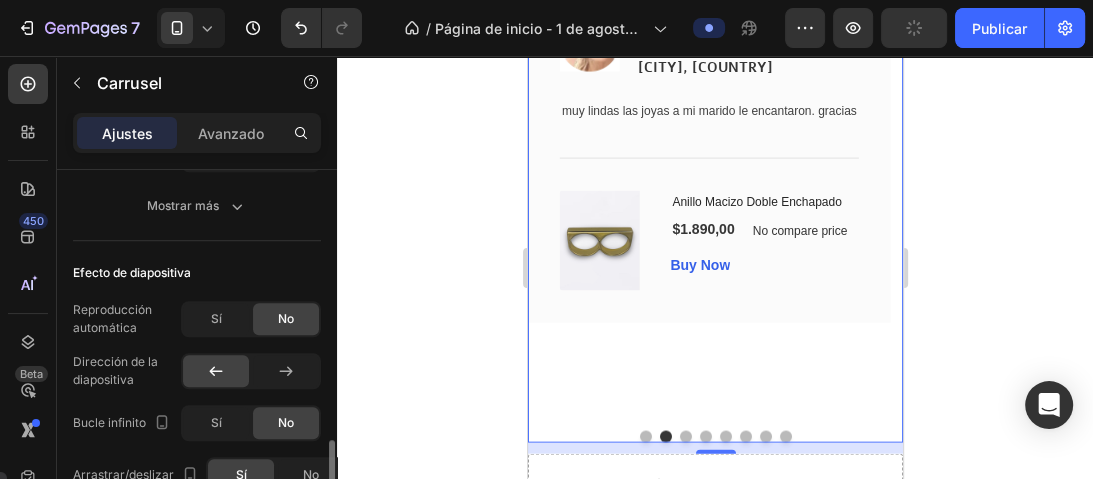 scroll, scrollTop: 1200, scrollLeft: 0, axis: vertical 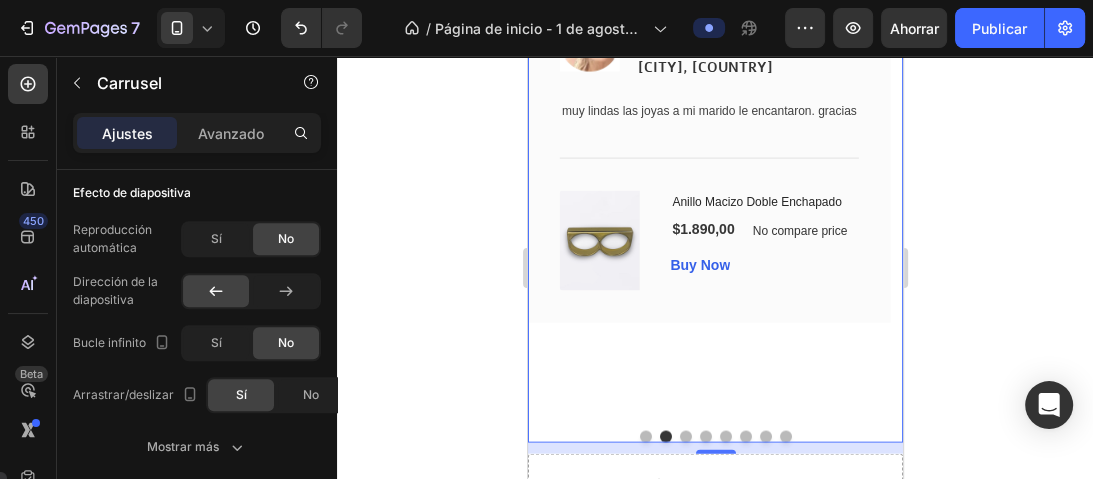 click at bounding box center [685, 437] 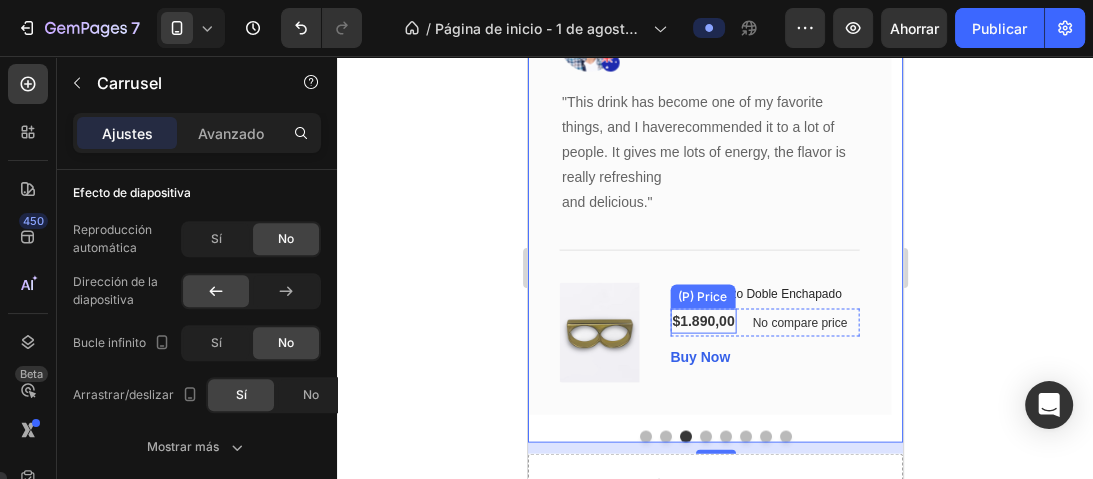 click on "$1.890,00" at bounding box center [702, 321] 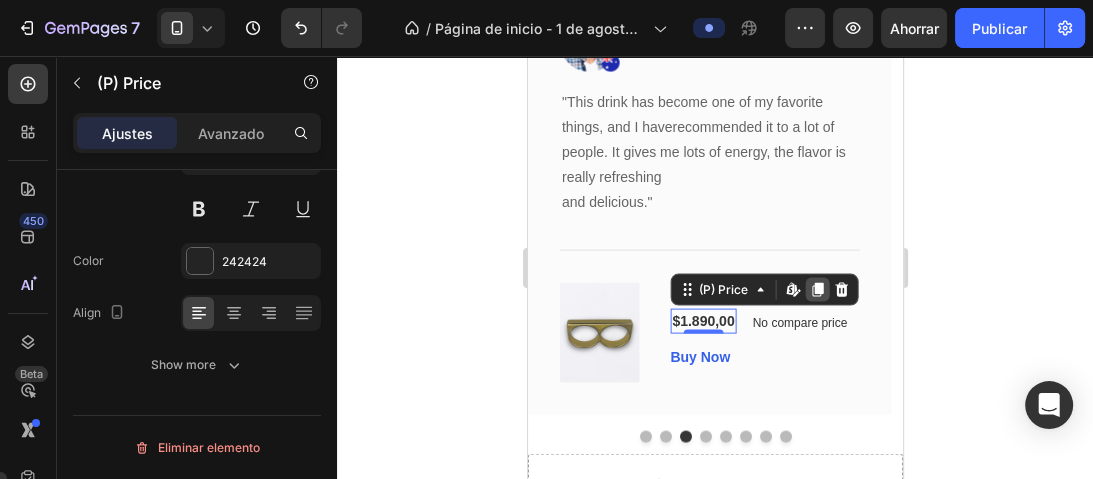 scroll, scrollTop: 0, scrollLeft: 0, axis: both 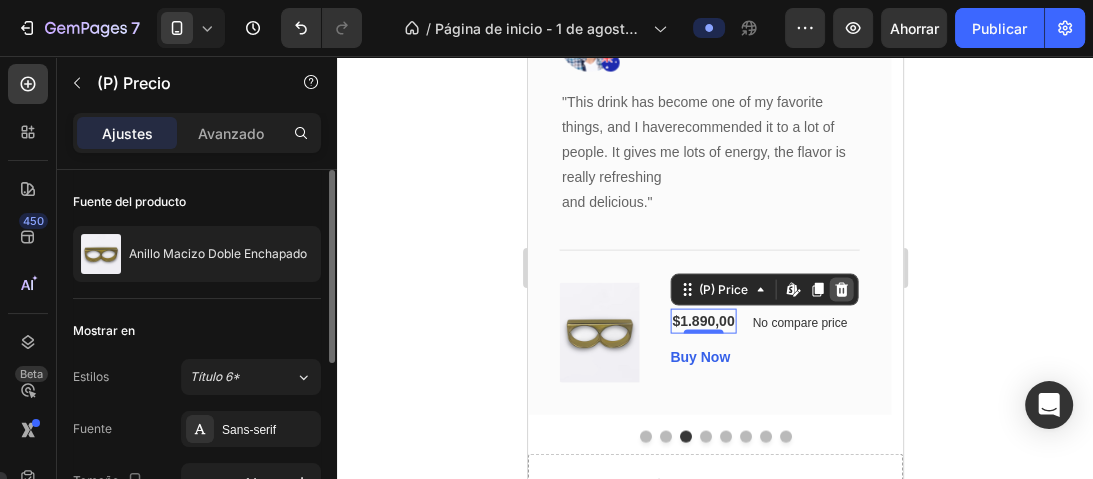 click 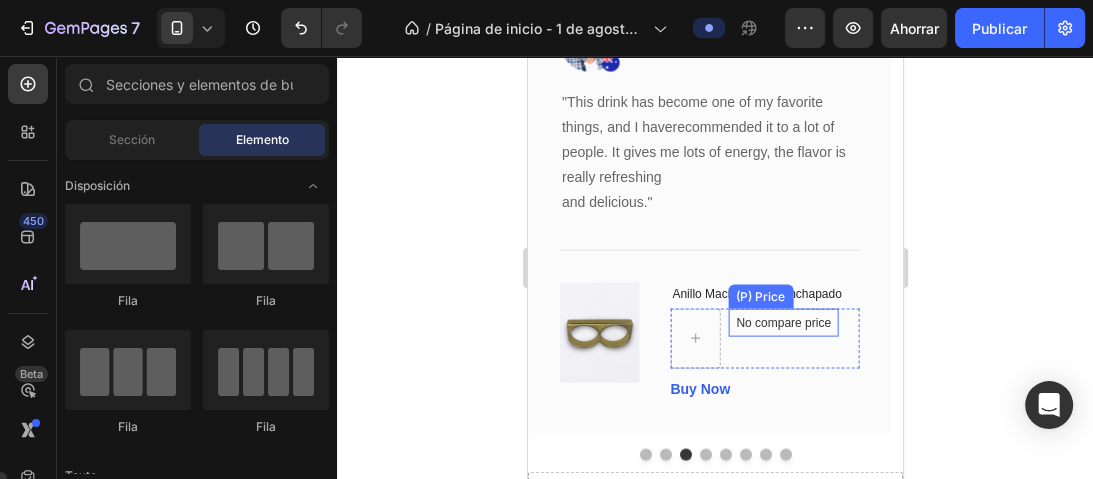 click on "No compare price" at bounding box center [782, 323] 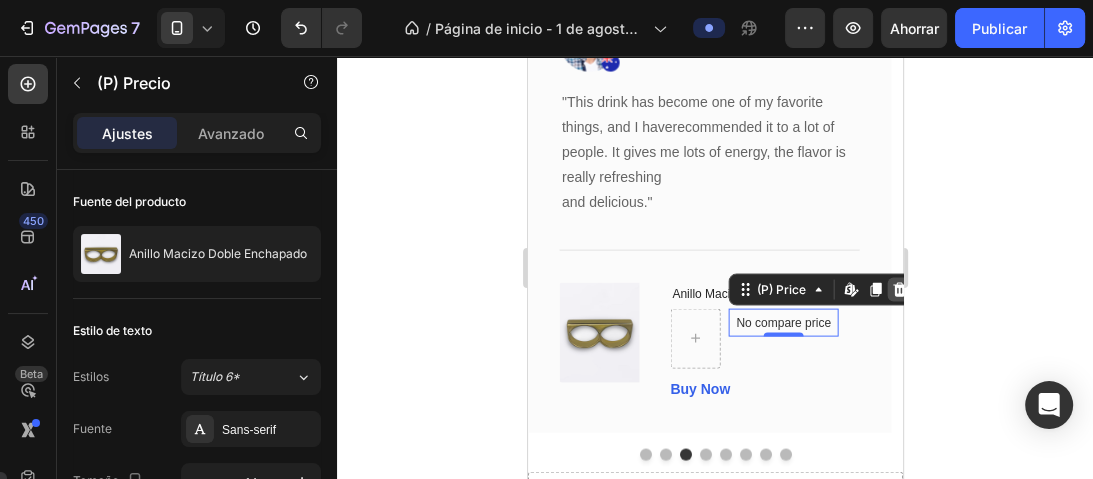 click at bounding box center [898, 290] 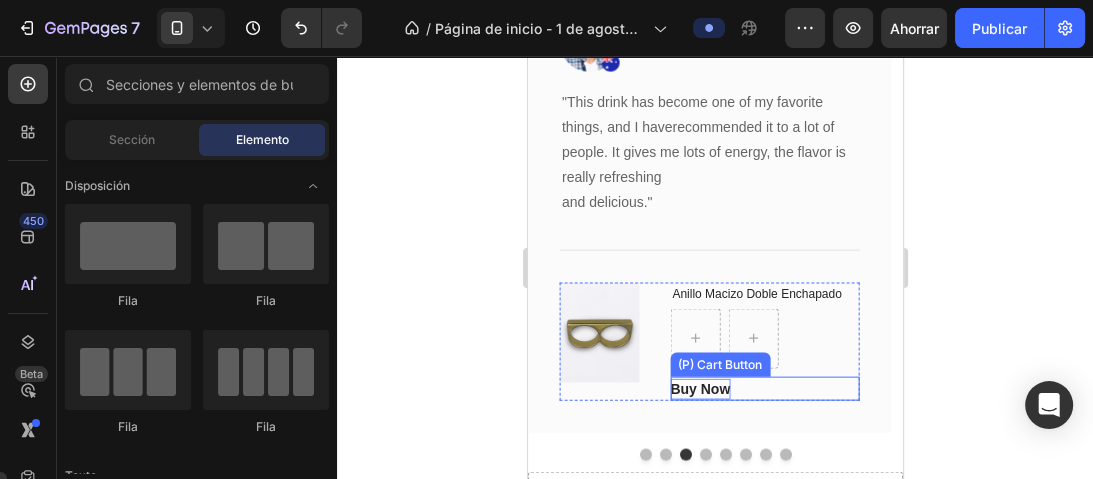click on "Buy Now" at bounding box center [699, 389] 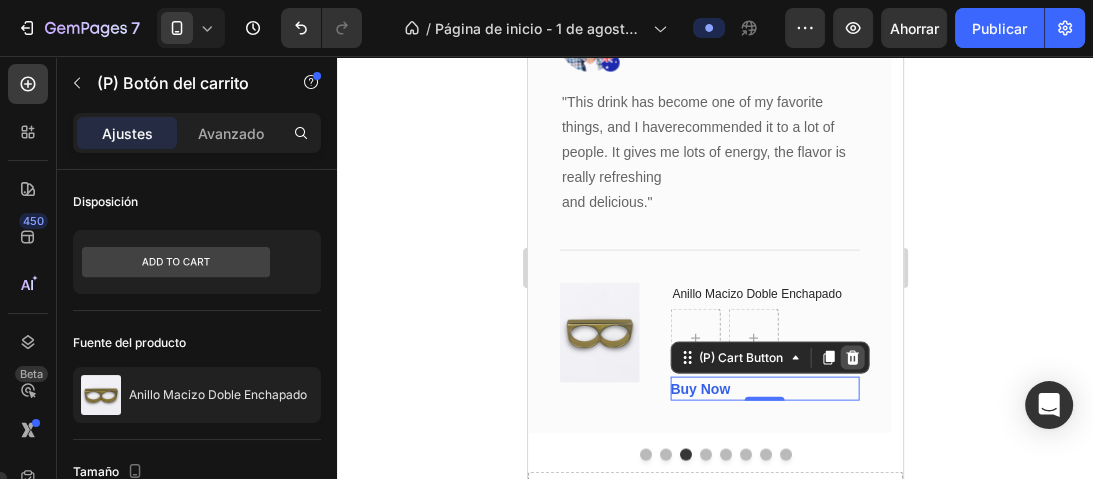 click 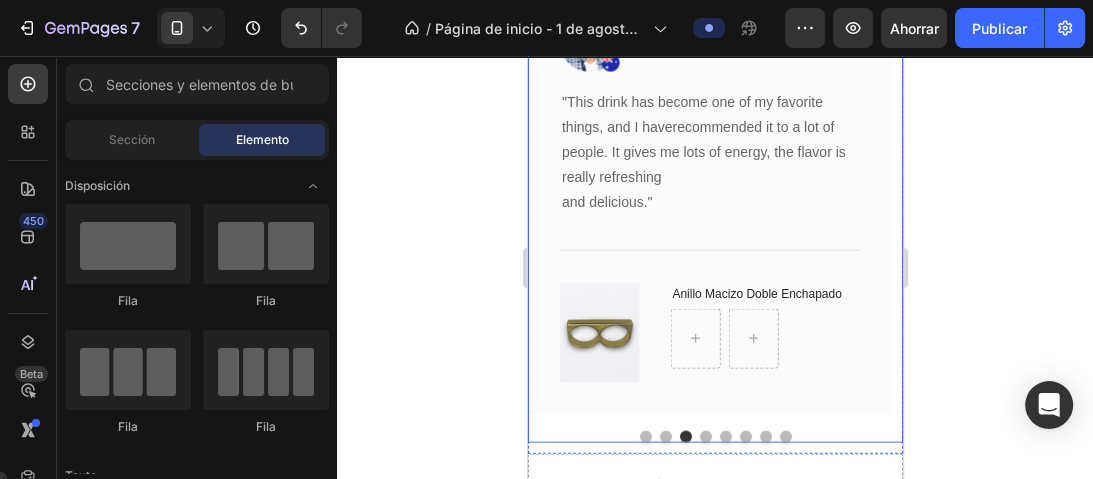 click at bounding box center [665, 437] 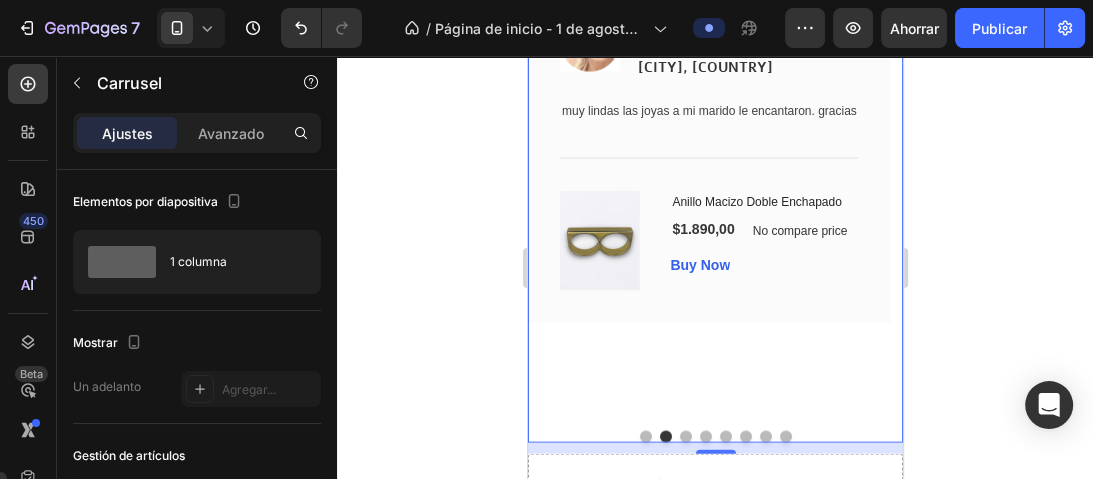 click at bounding box center [645, 437] 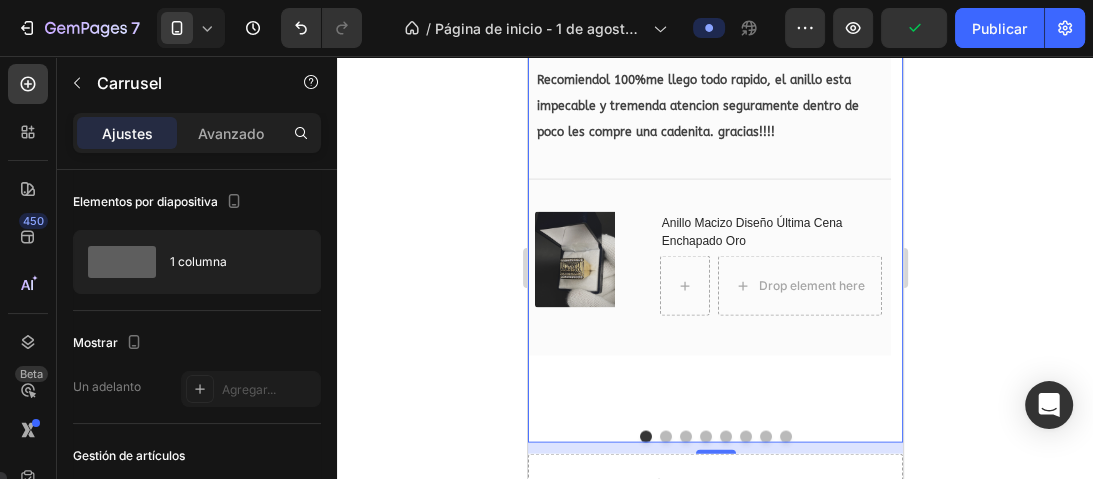 click at bounding box center [665, 437] 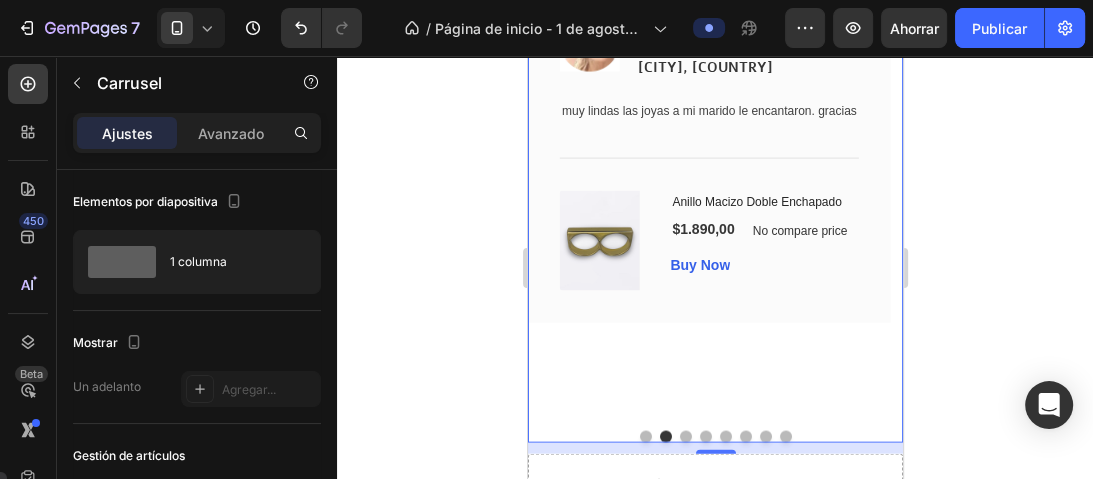 click at bounding box center [685, 437] 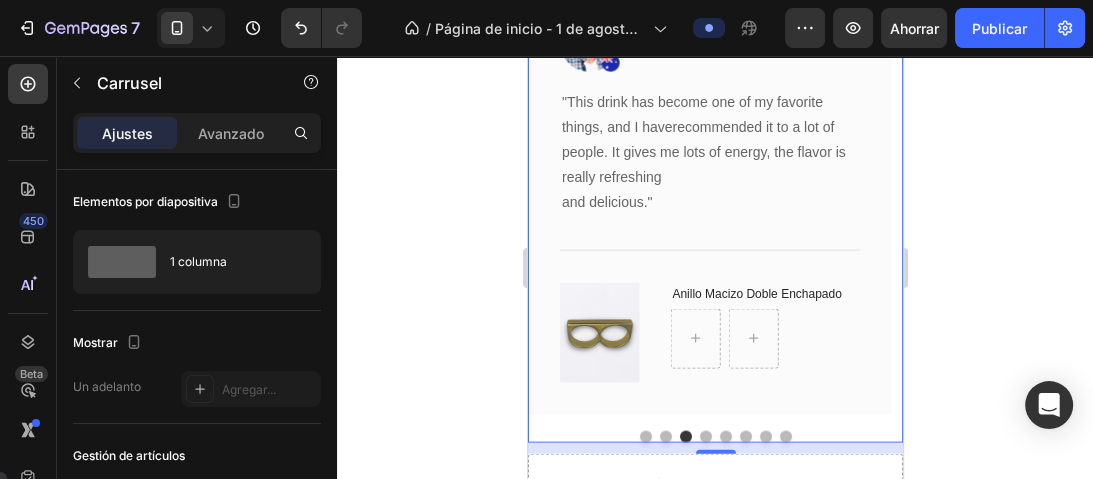 click at bounding box center (665, 437) 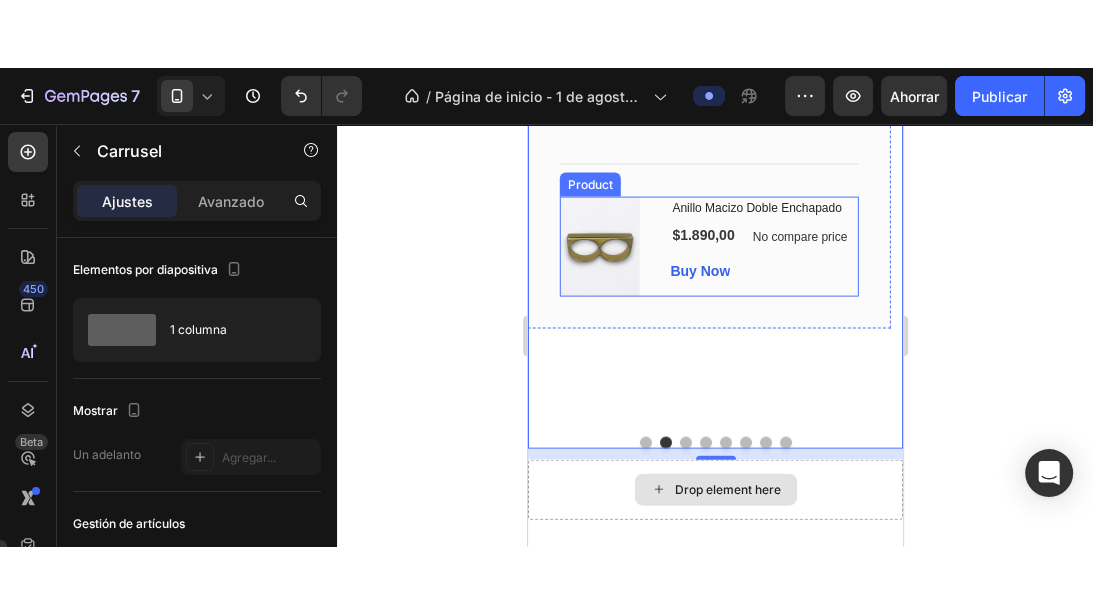 scroll, scrollTop: 3178, scrollLeft: 0, axis: vertical 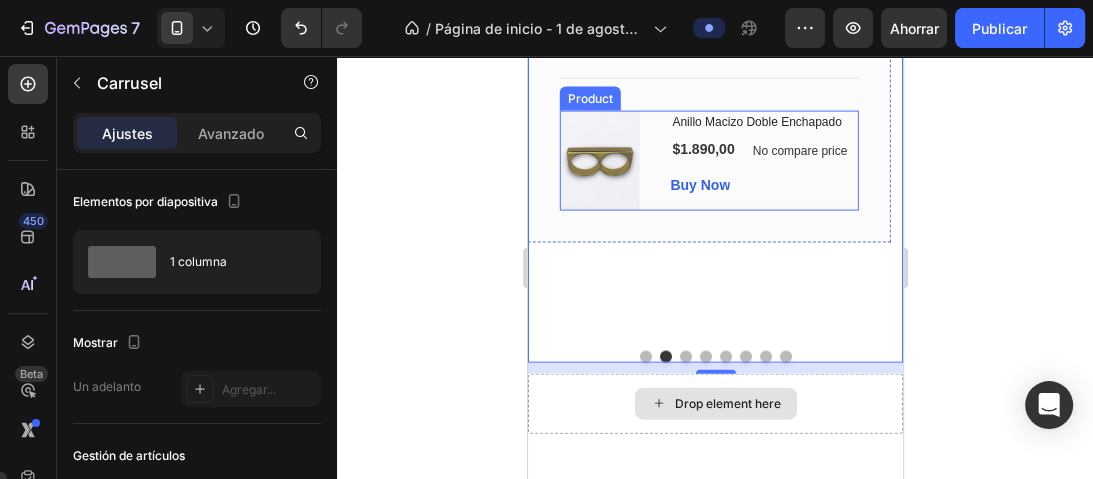 type 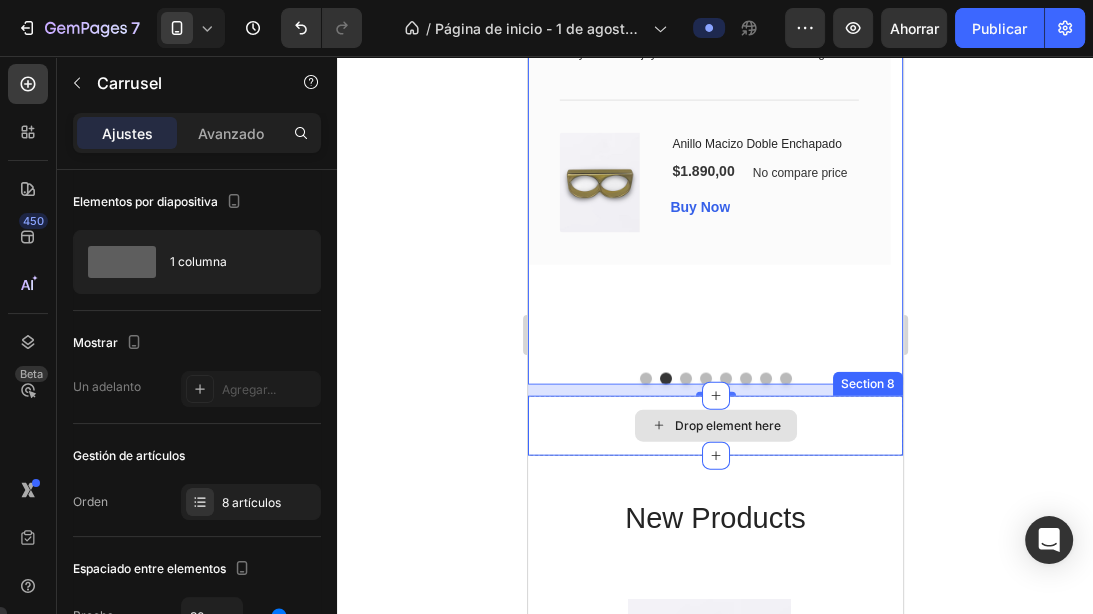 scroll, scrollTop: 3098, scrollLeft: 0, axis: vertical 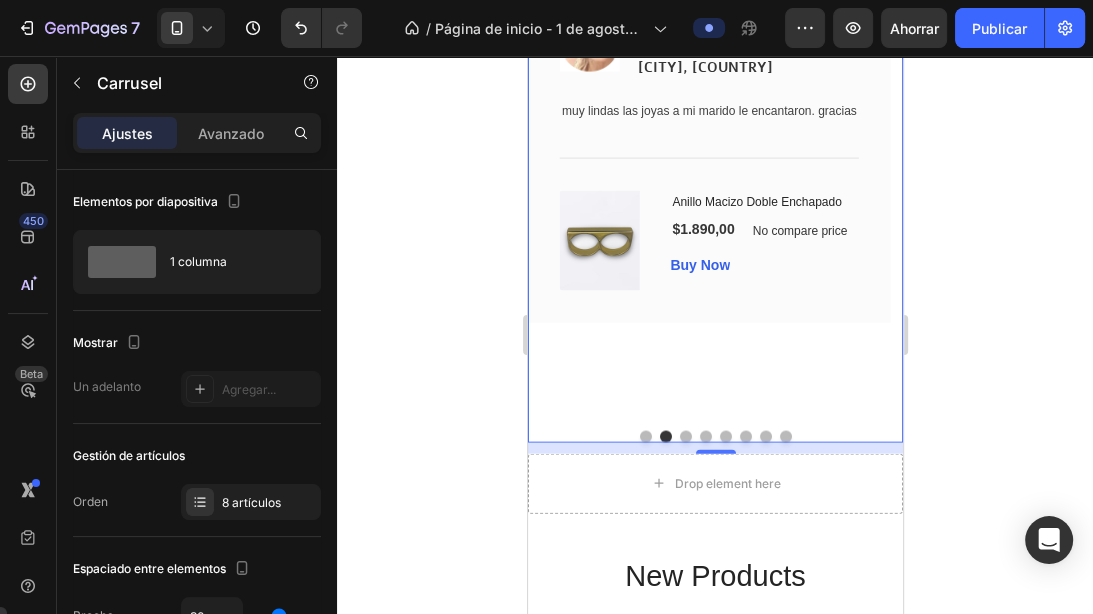 click at bounding box center (645, 437) 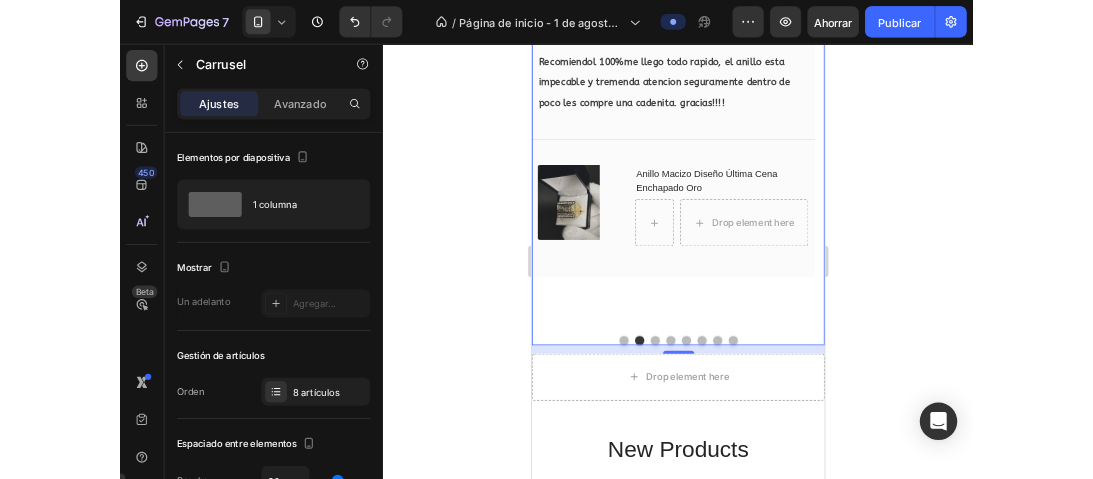 scroll, scrollTop: 3018, scrollLeft: 0, axis: vertical 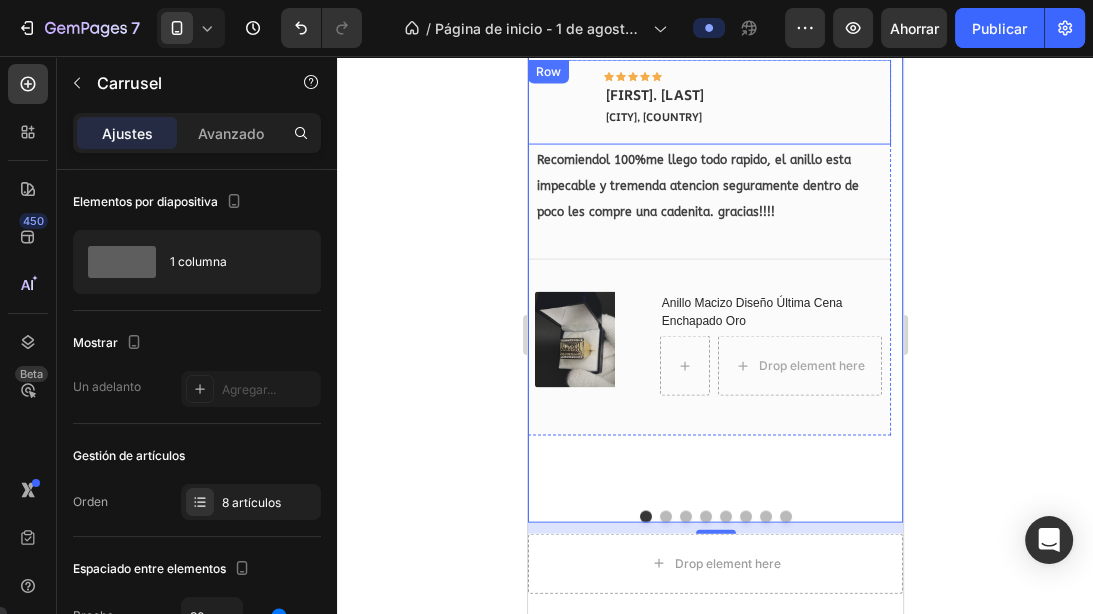 click on "Image
Icon
Icon
Icon
Icon
Icon Row [FIRST]. [LAST] [CITY], [CITY] Text block Row" at bounding box center [708, 102] 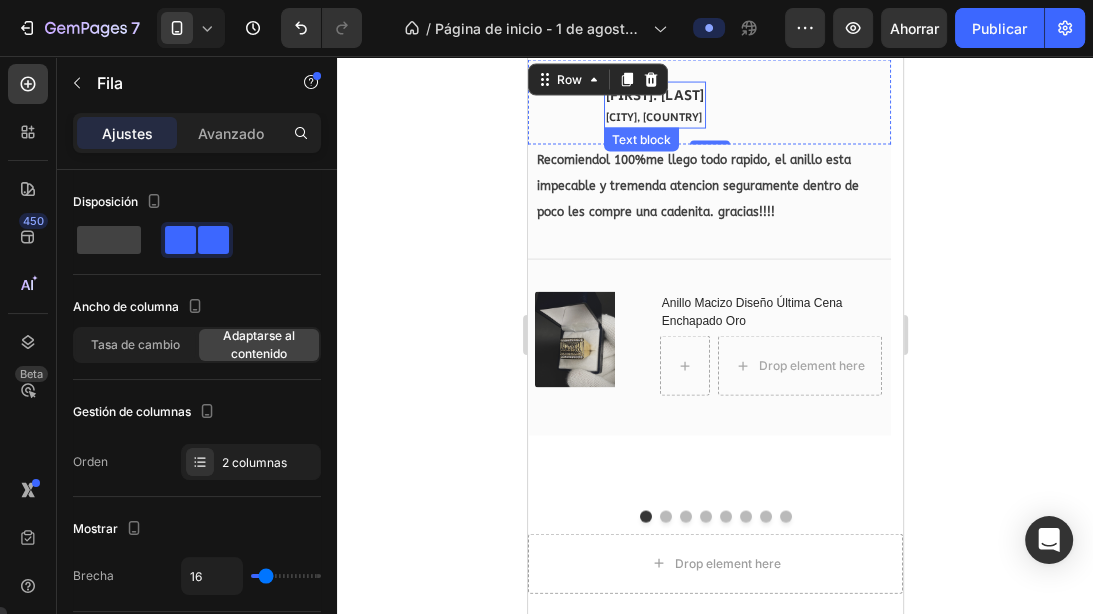 click on "[FIRST]. [LAST]" at bounding box center [654, 94] 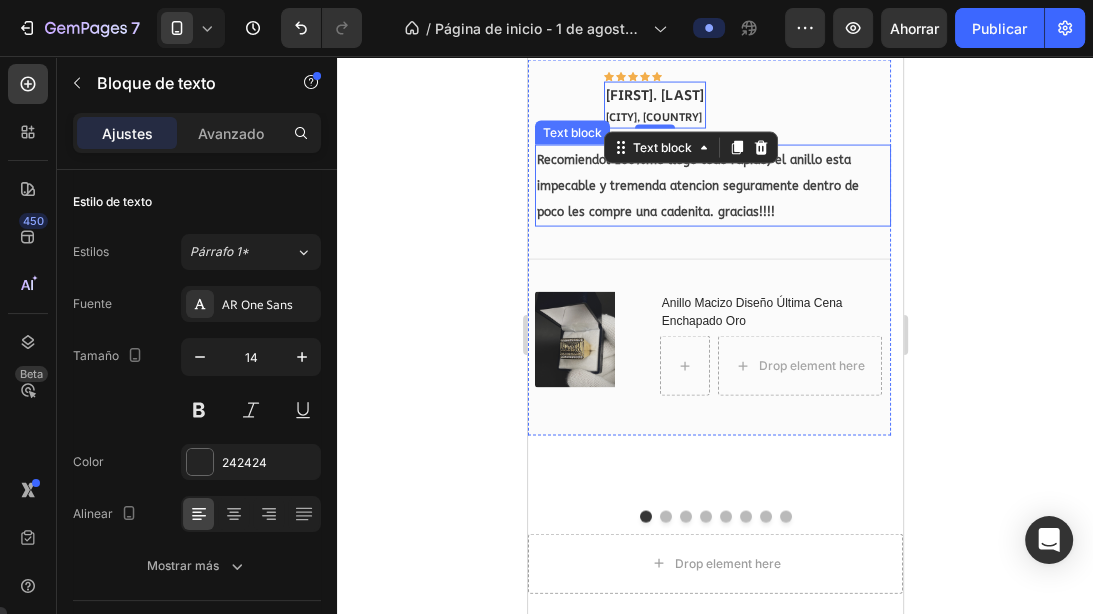 click on "Recomiendol 100%me llego todo rapido, el anillo esta impecable y tremenda atencion seguramente dentro de poco les compre una cadenita. gracias!!!!" at bounding box center (712, 186) 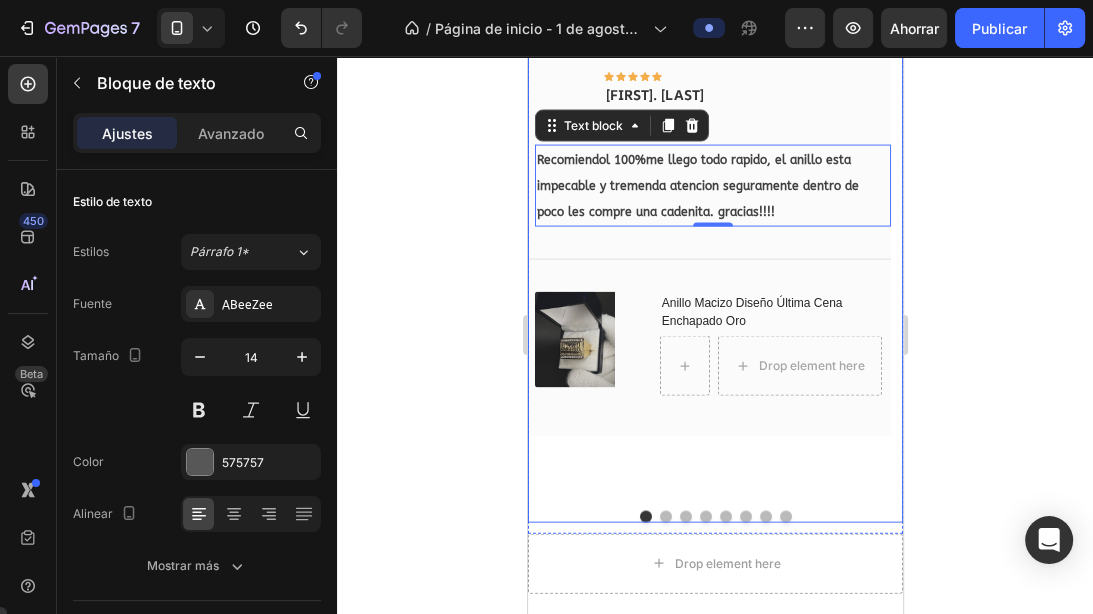 click at bounding box center (665, 517) 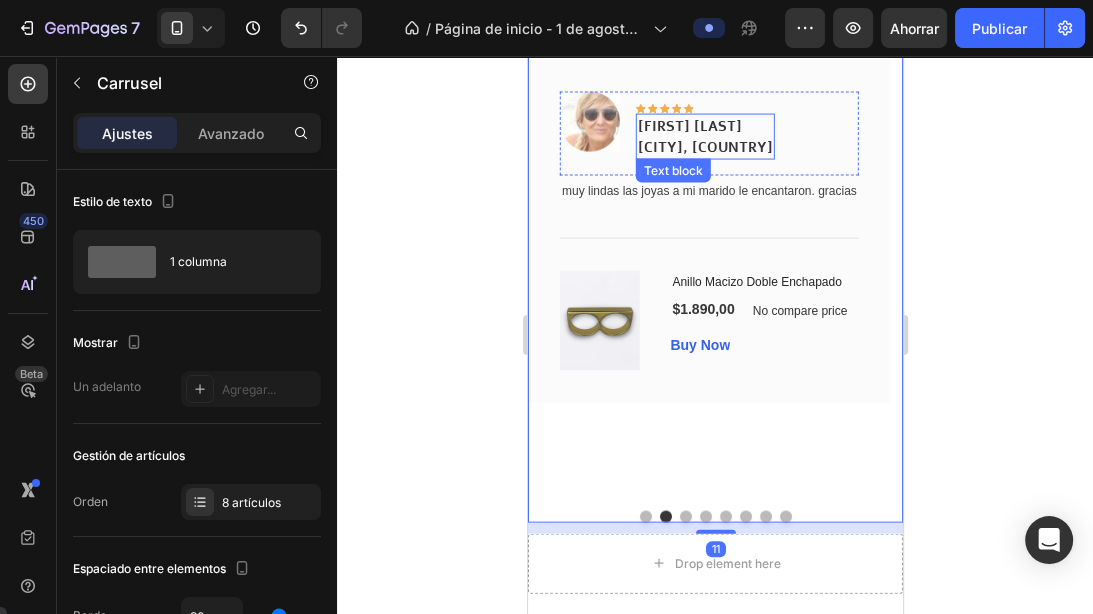 click on "Maria teresa" at bounding box center [704, 126] 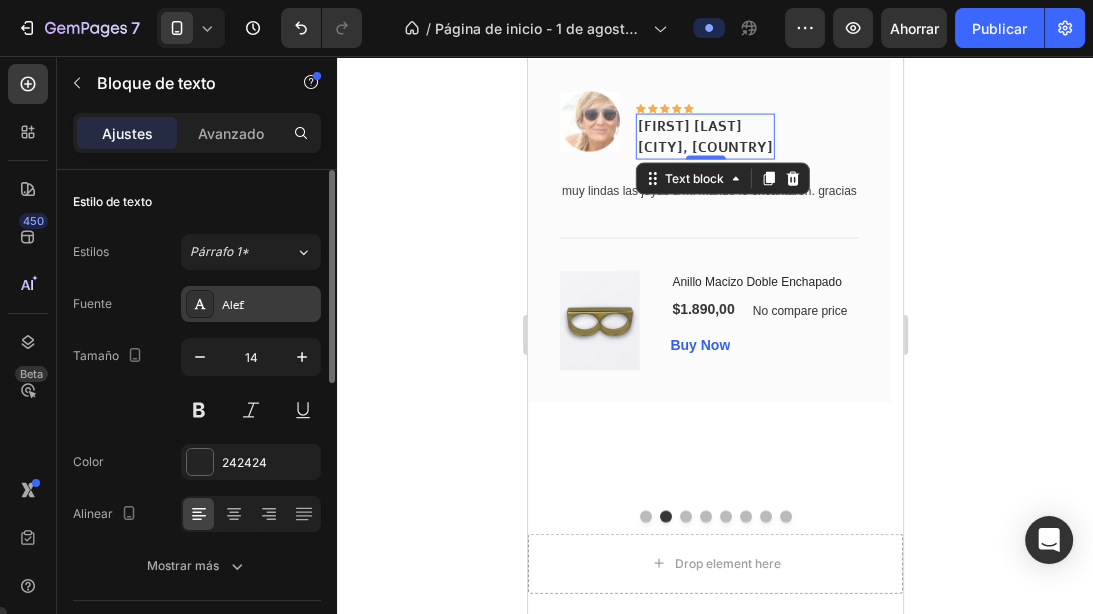 click on "Alef" at bounding box center [251, 304] 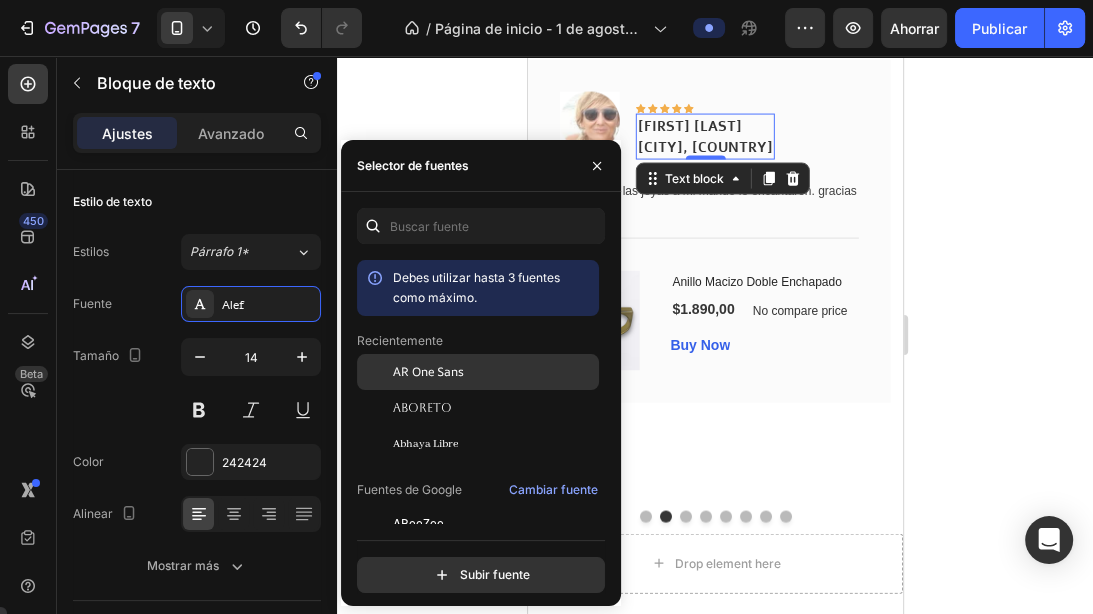 click on "AR One Sans" at bounding box center [428, 371] 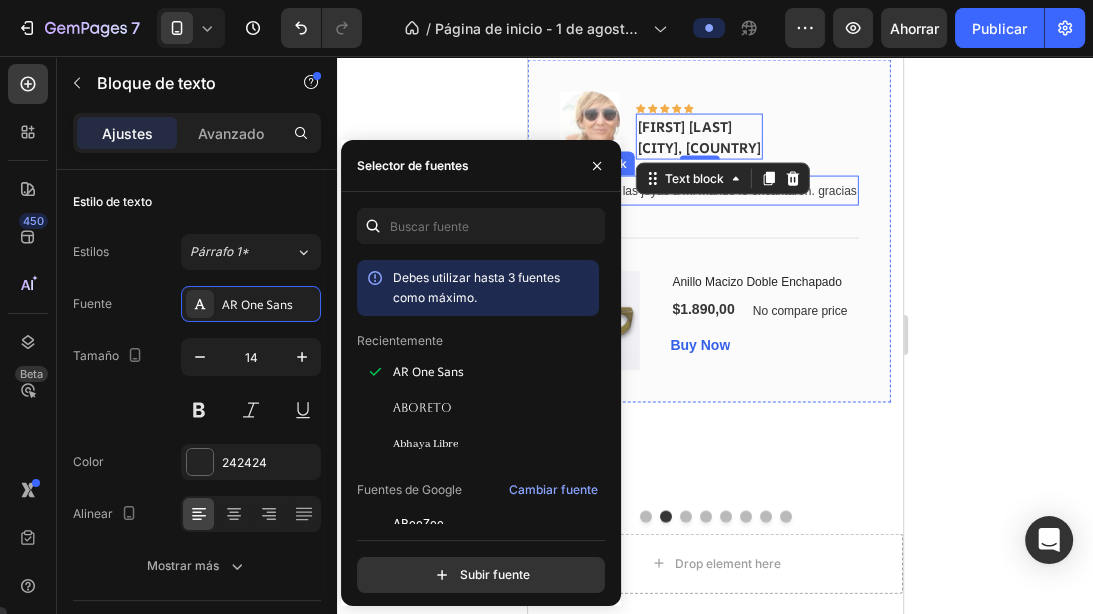 click on "muy lindas las joyas a mi marido le encantaron. gracias" at bounding box center (708, 191) 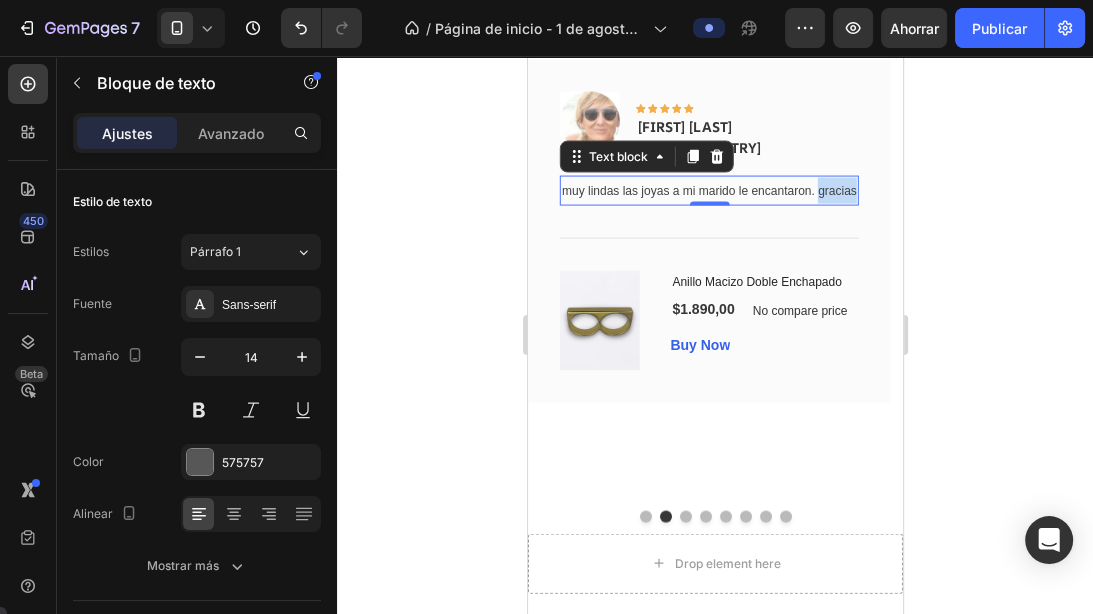 click on "muy lindas las joyas a mi marido le encantaron. gracias" at bounding box center (708, 191) 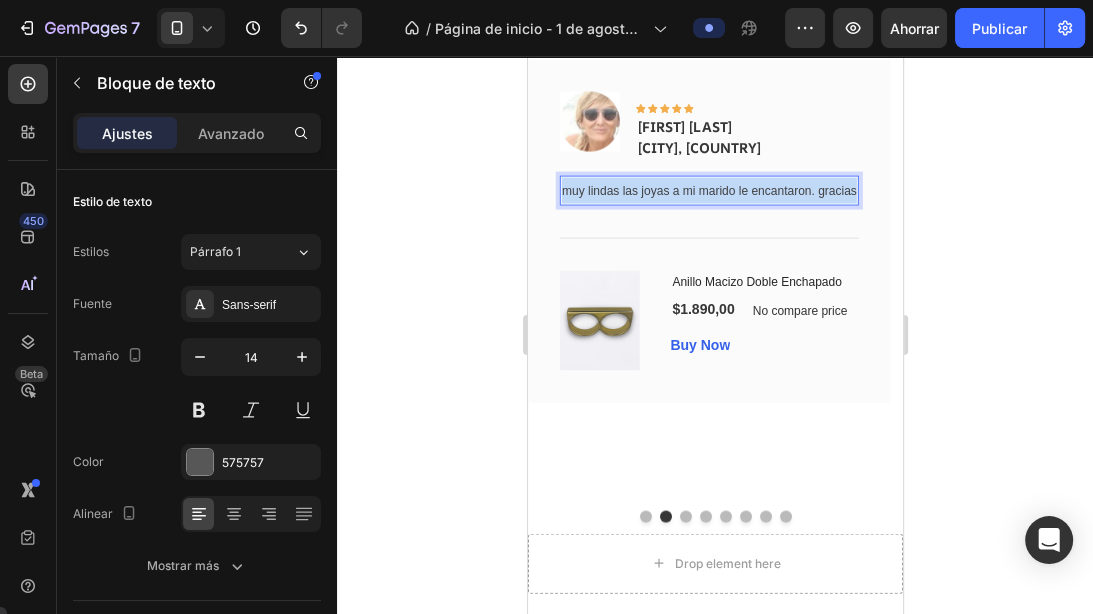click on "muy lindas las joyas a mi marido le encantaron. gracias" at bounding box center [708, 191] 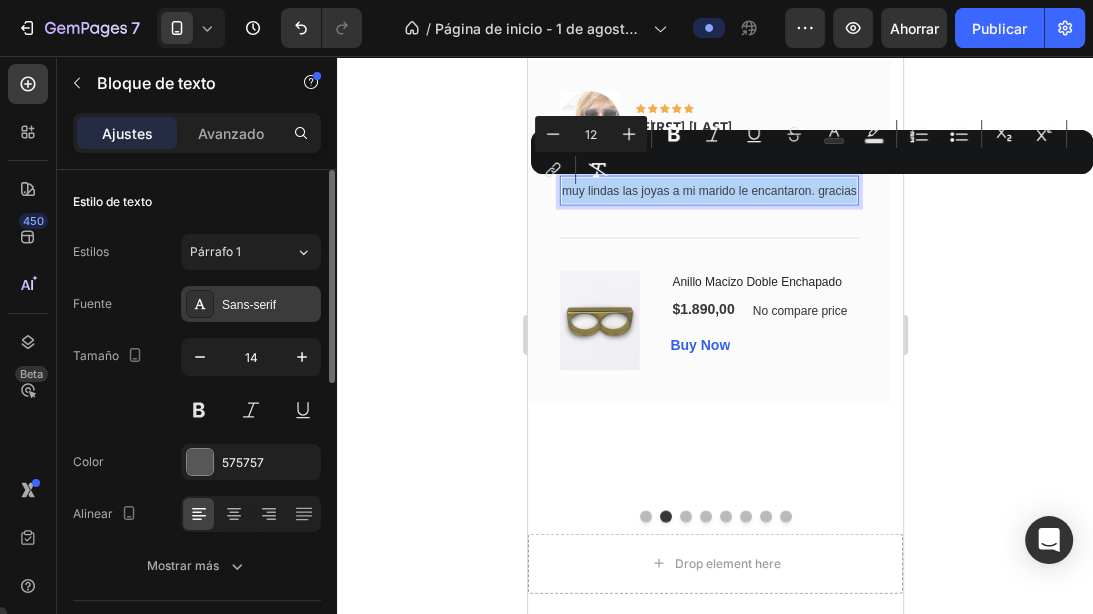 click on "Sans-serif" at bounding box center (269, 305) 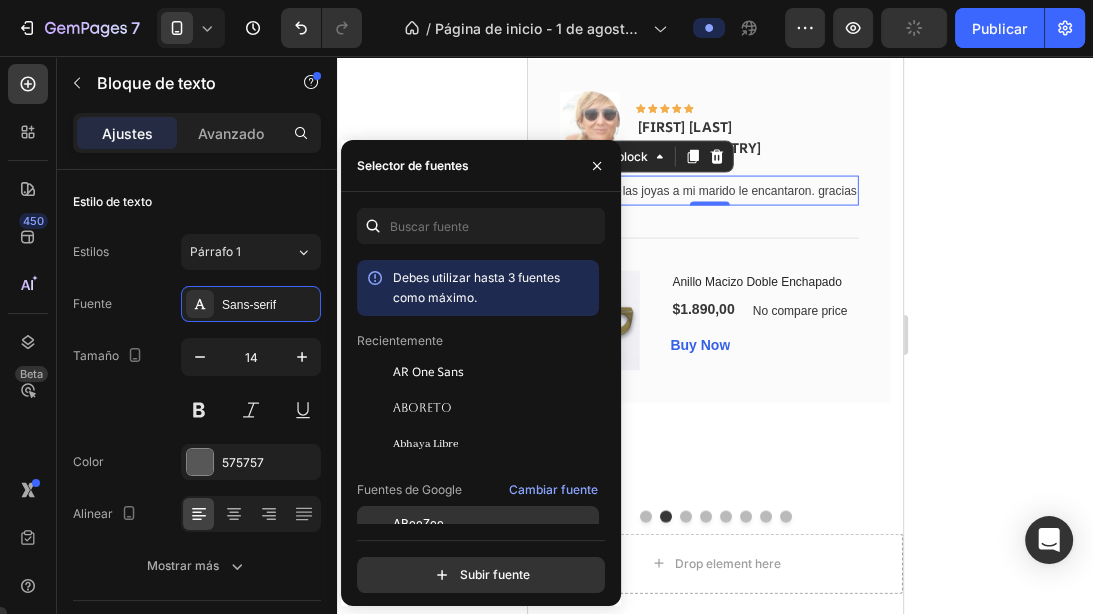 click on "ABeeZee" at bounding box center (494, 524) 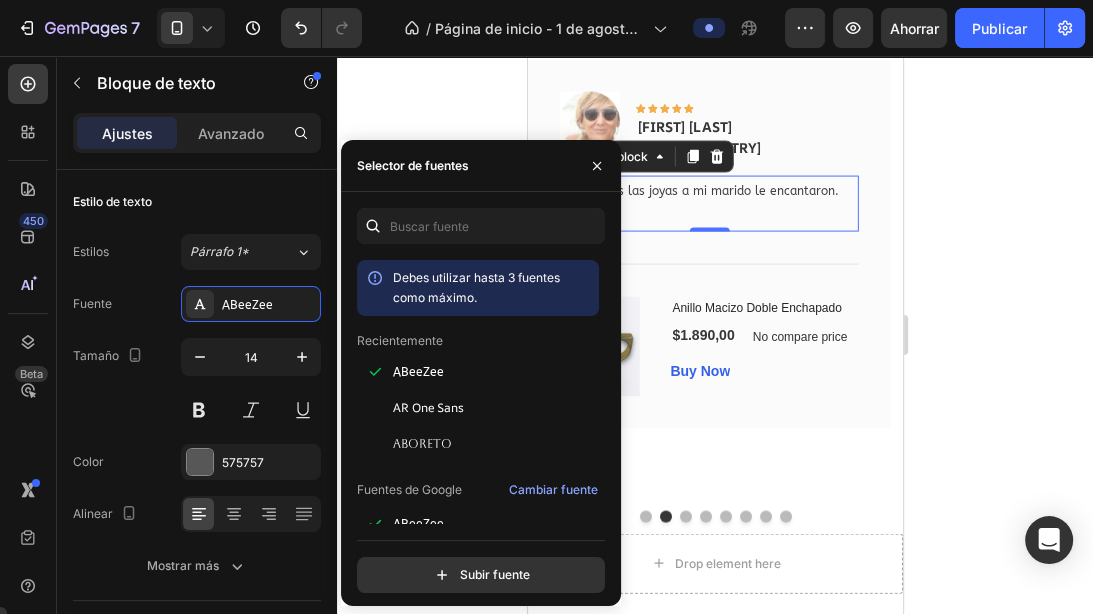 click 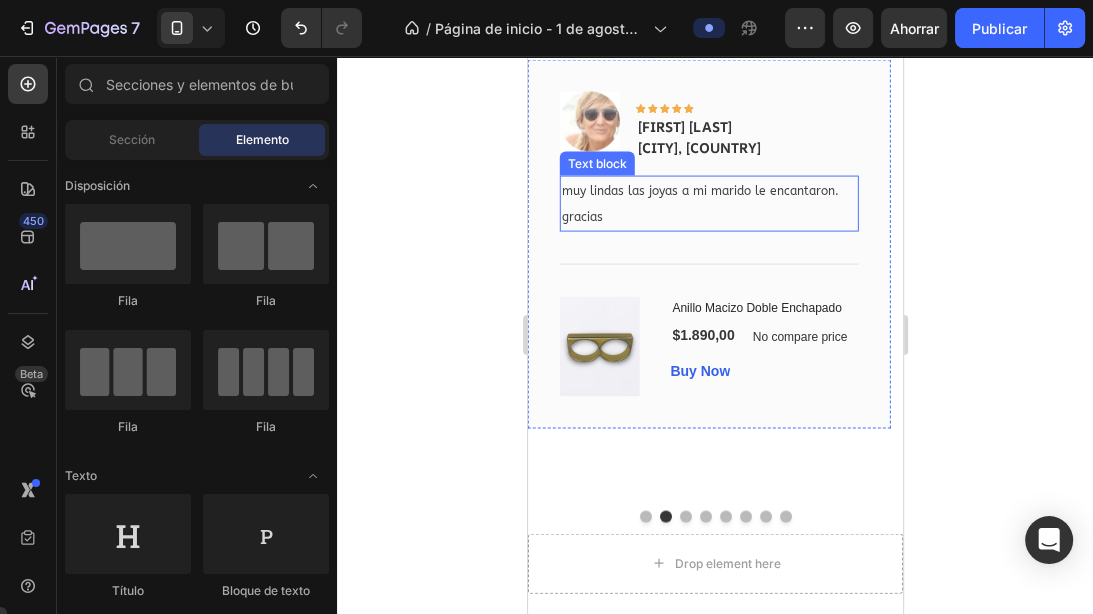 click on "muy lindas las joyas a mi marido le encantaron. gracias" at bounding box center (708, 204) 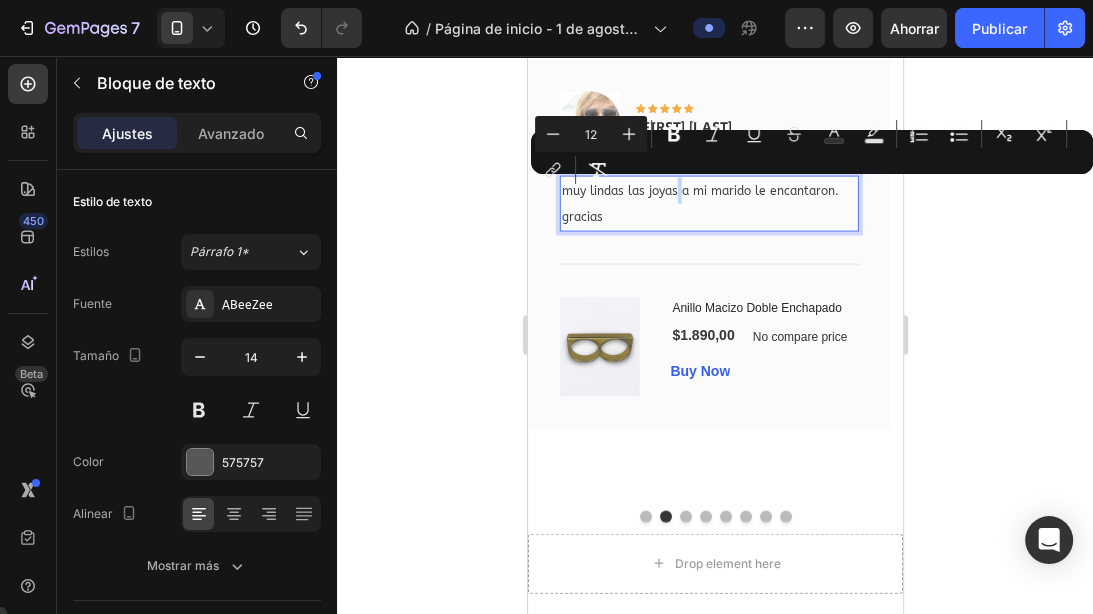 click on "muy lindas las joyas a mi marido le encantaron. gracias" at bounding box center (708, 204) 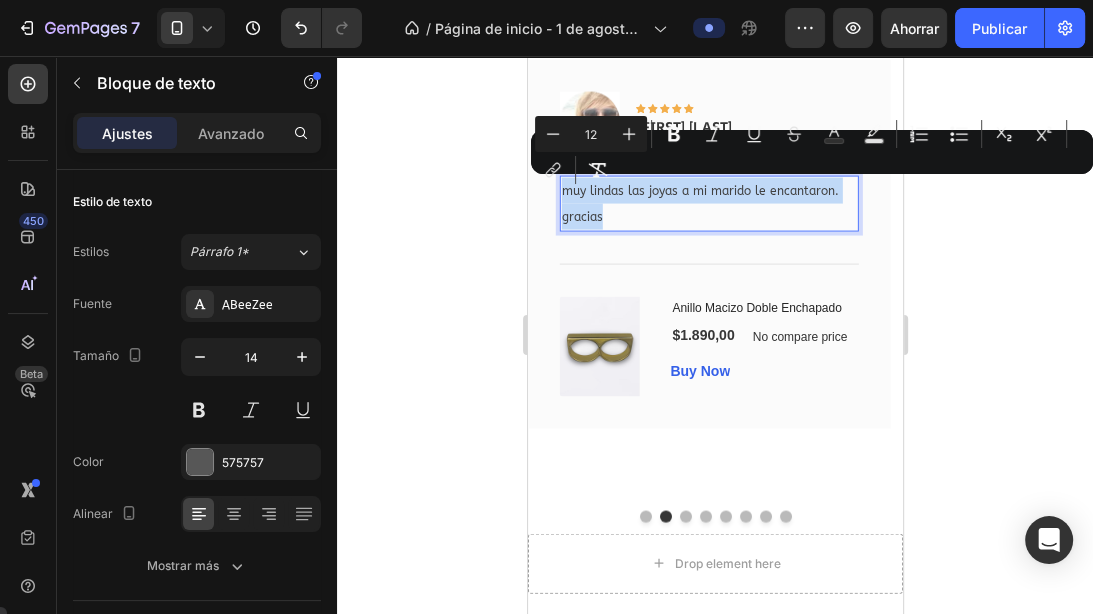 click on "muy lindas las joyas a mi marido le encantaron. gracias" at bounding box center [708, 204] 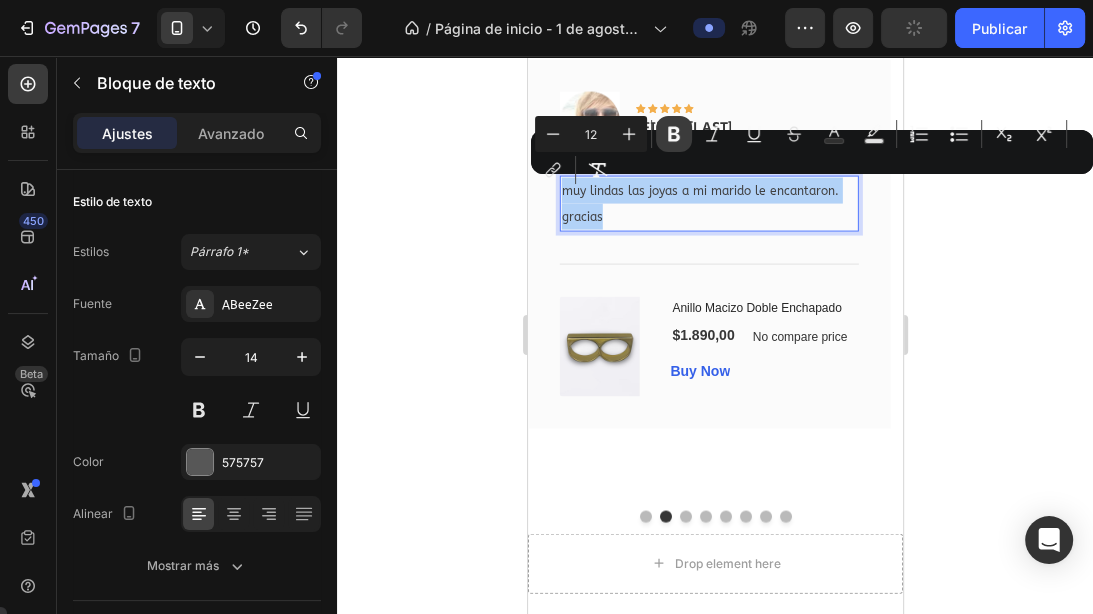 drag, startPoint x: 672, startPoint y: 135, endPoint x: 145, endPoint y: 174, distance: 528.4411 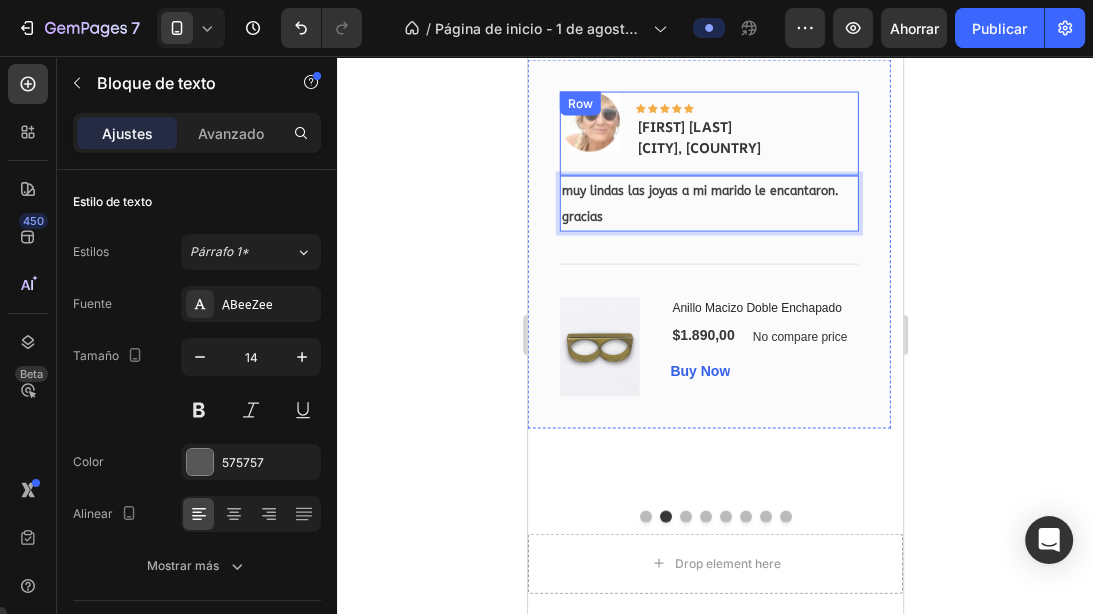 click on "Image
Icon
Icon
Icon
Icon
Icon Row Maria teresa Montevideo, Uruguay Text block Row muy lindas las joyas a mi marido le encantaron. gracias Text block   0                Title Line (P) Images & Gallery Anillo Macizo Doble Enchapado (P) Title $1.890,00 (P) Price (P) Price No compare price (P) Price Row Buy Now (P) Cart Button Product Row" at bounding box center [708, 244] 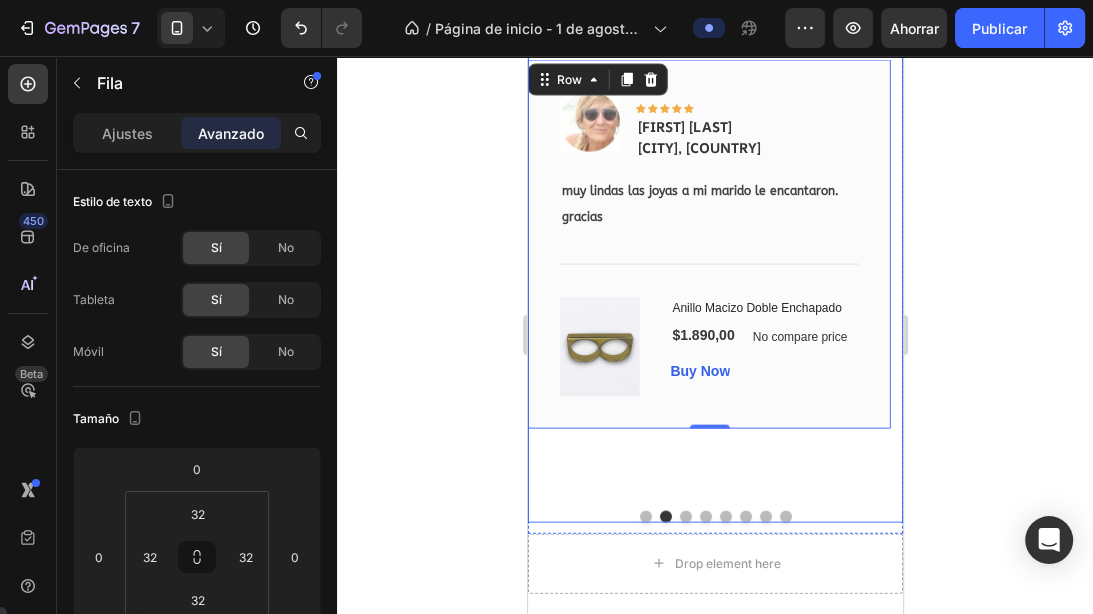 click at bounding box center [645, 517] 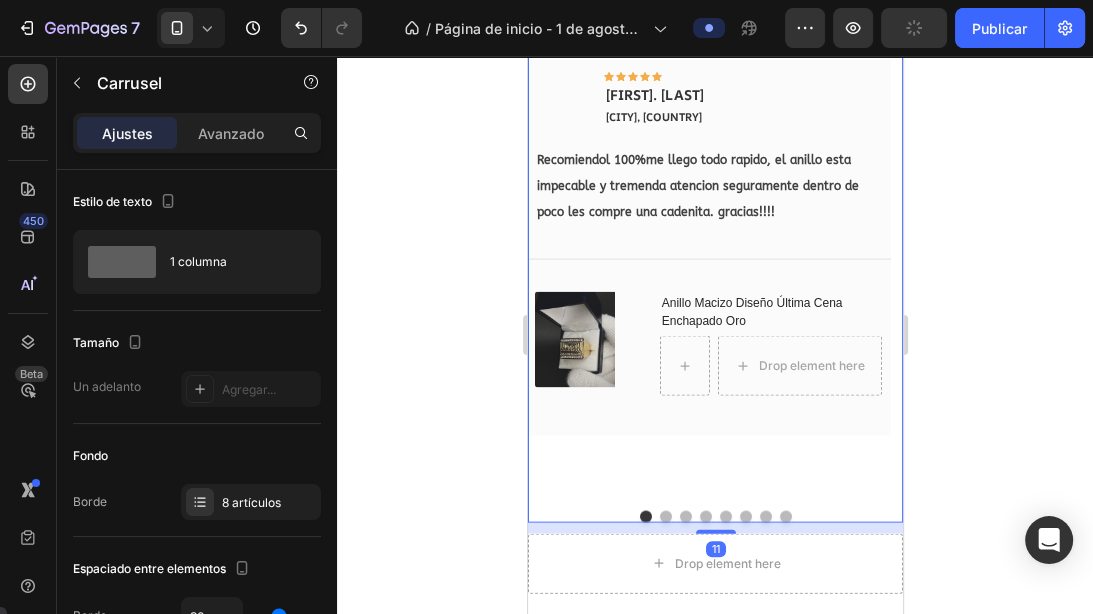 click at bounding box center (665, 517) 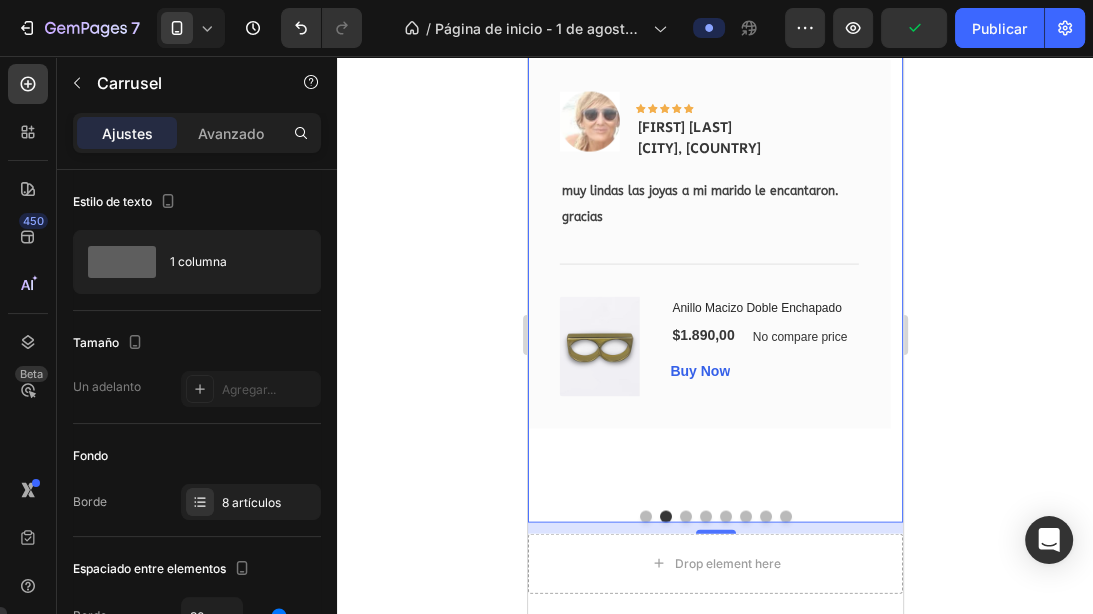 click at bounding box center (685, 517) 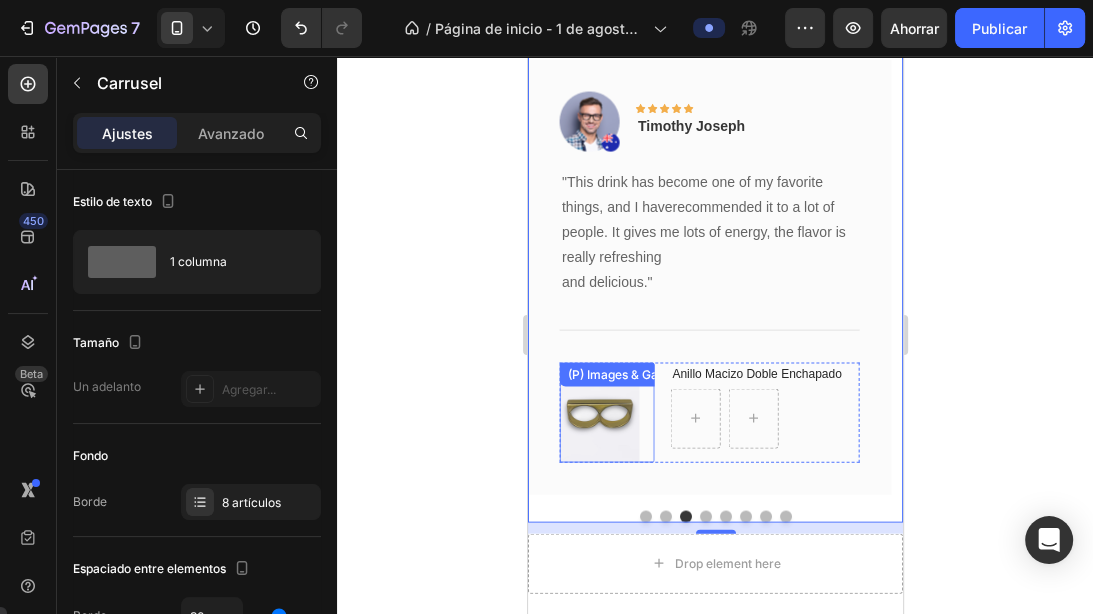 click at bounding box center (599, 413) 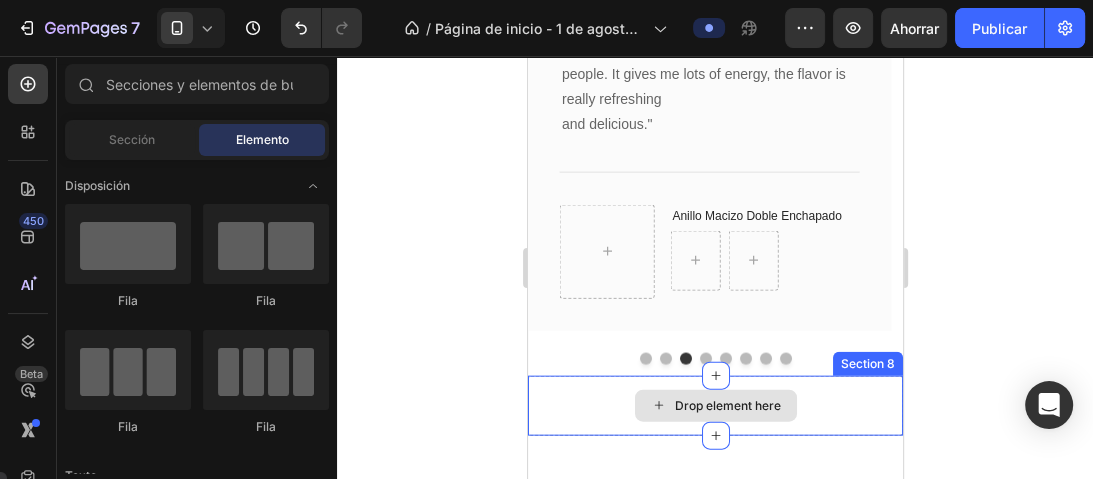 scroll, scrollTop: 3178, scrollLeft: 0, axis: vertical 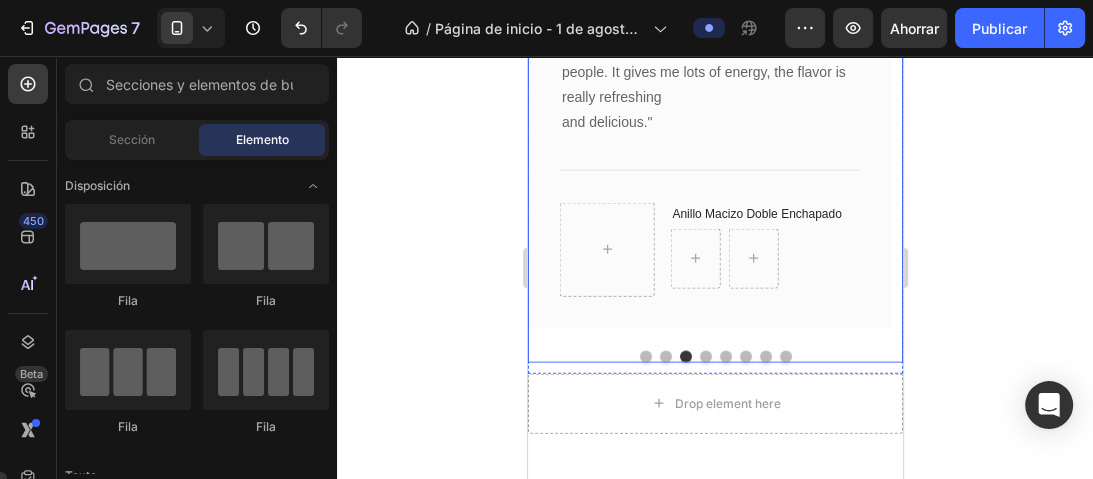 click at bounding box center [665, 357] 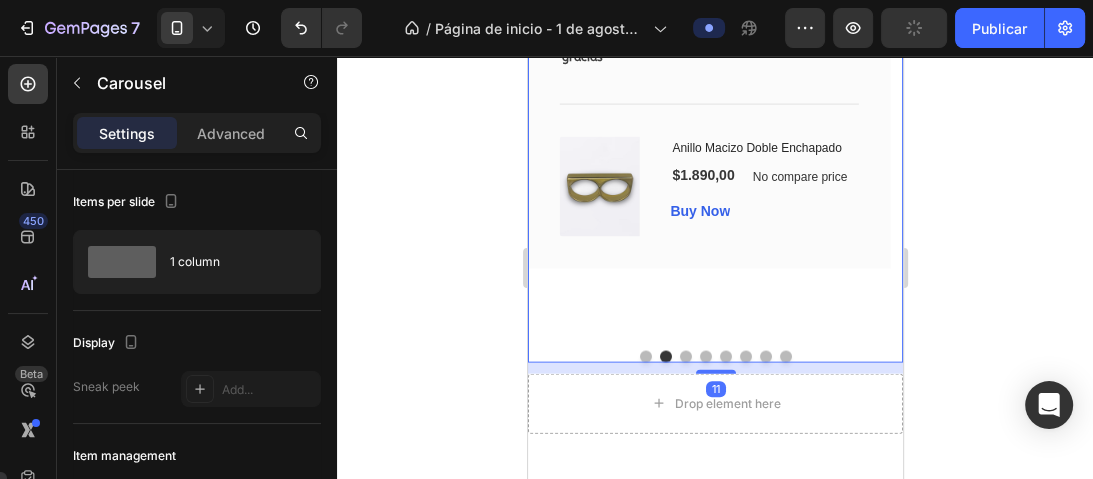 scroll, scrollTop: 3098, scrollLeft: 0, axis: vertical 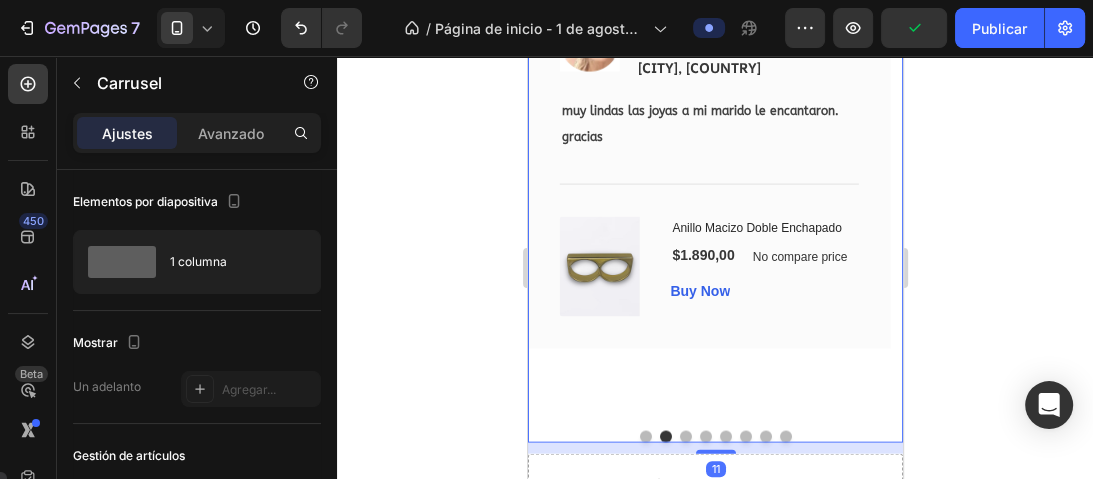 click at bounding box center (685, 437) 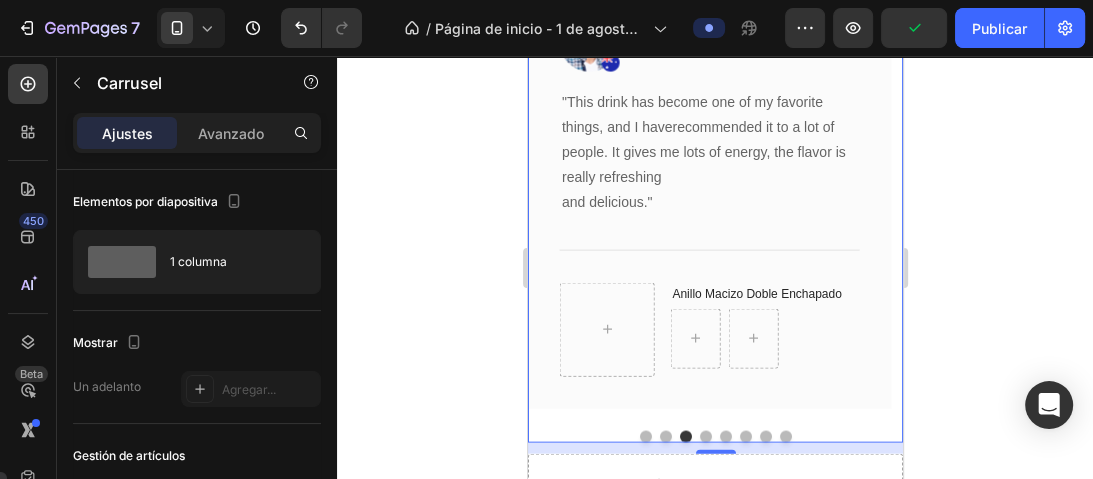 scroll, scrollTop: 2938, scrollLeft: 0, axis: vertical 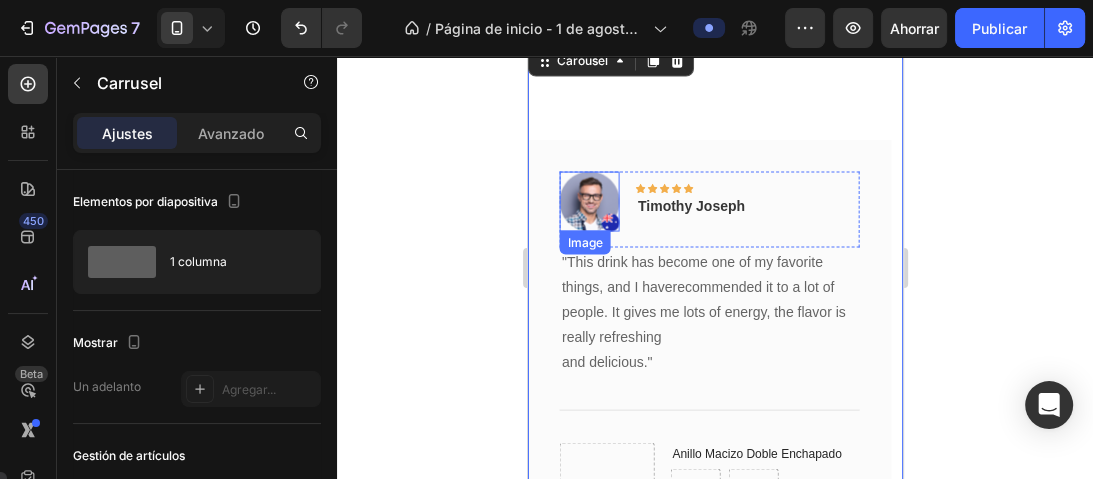 click at bounding box center (589, 202) 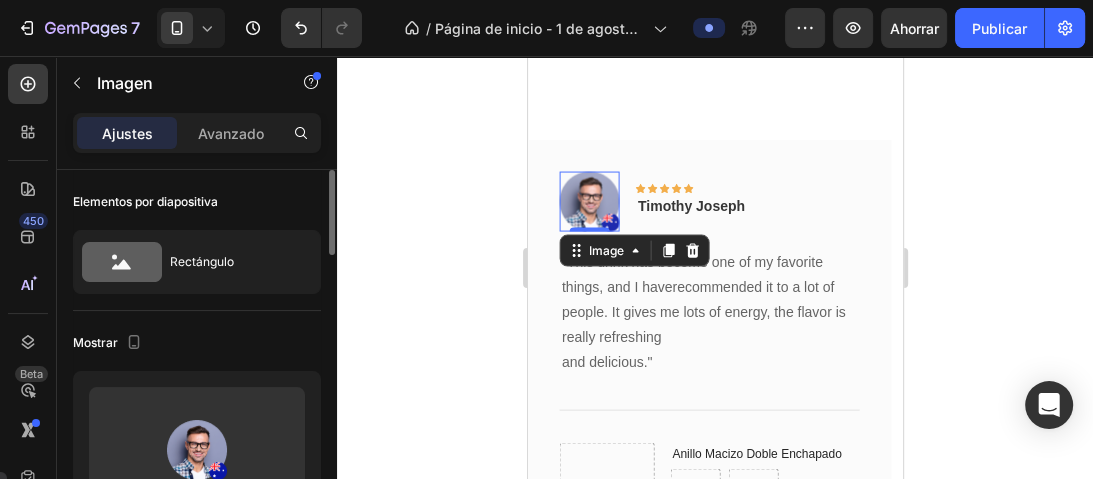 scroll, scrollTop: 240, scrollLeft: 0, axis: vertical 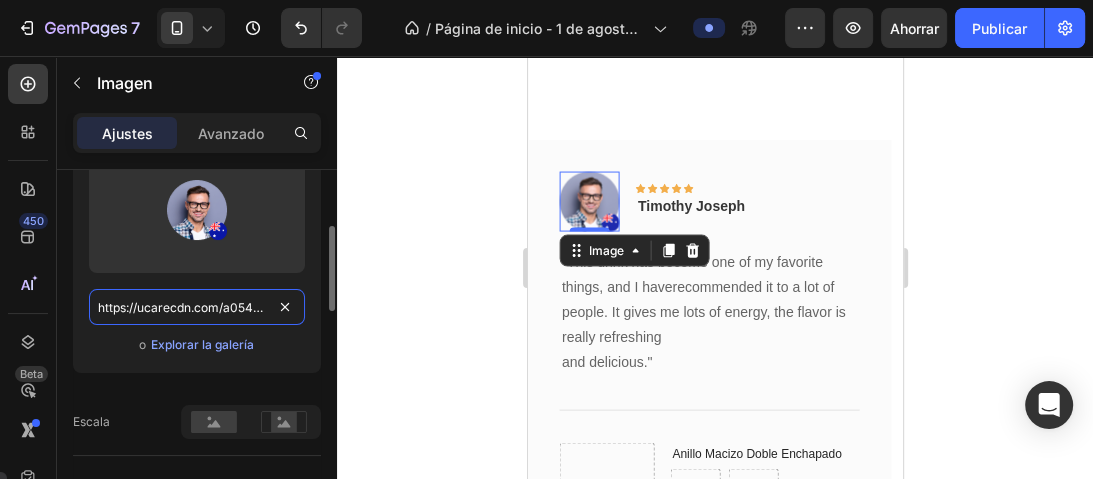 click on "https://ucarecdn.com/a054956d-472f-45b6-8c32-2ba11b9e1646/-/format/auto/" at bounding box center [197, 307] 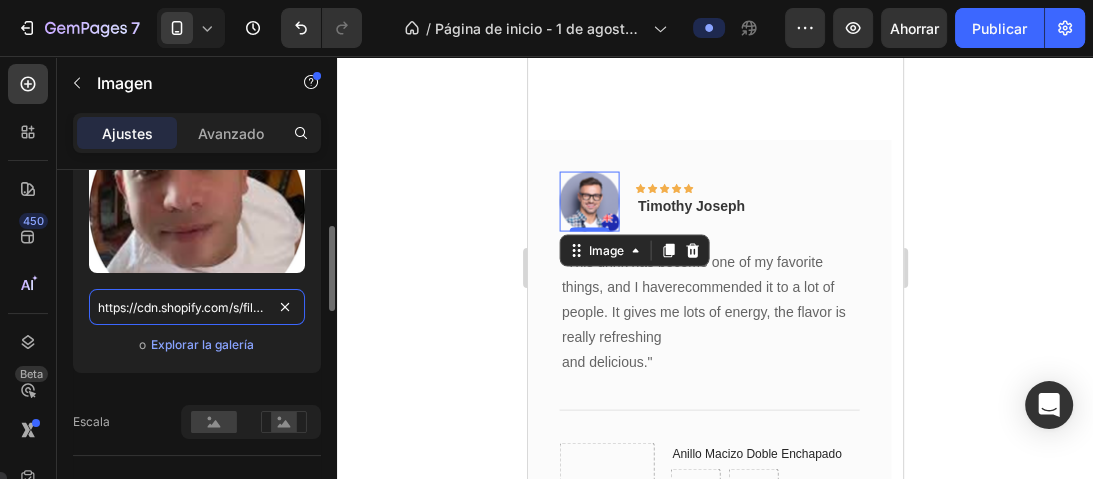 scroll, scrollTop: 0, scrollLeft: 369, axis: horizontal 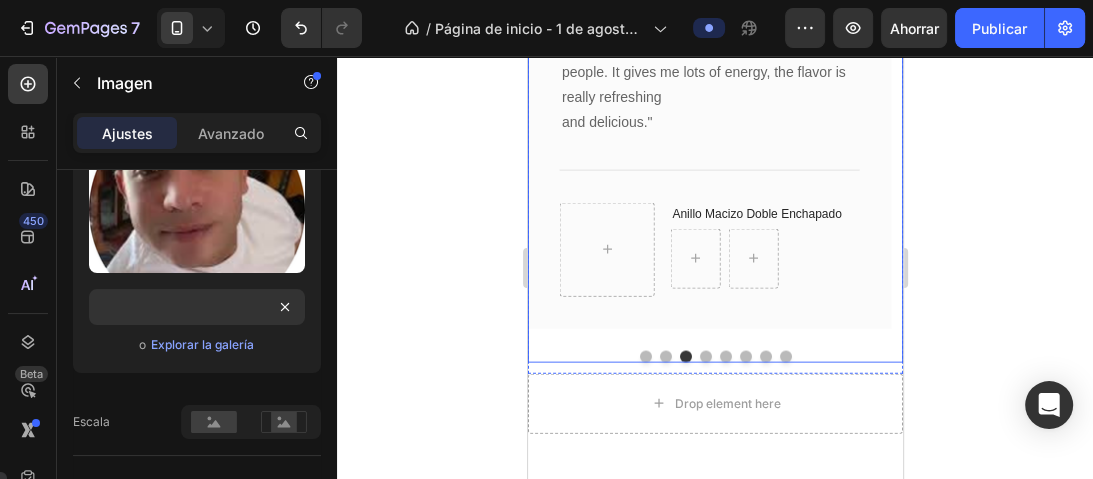 click at bounding box center (705, 357) 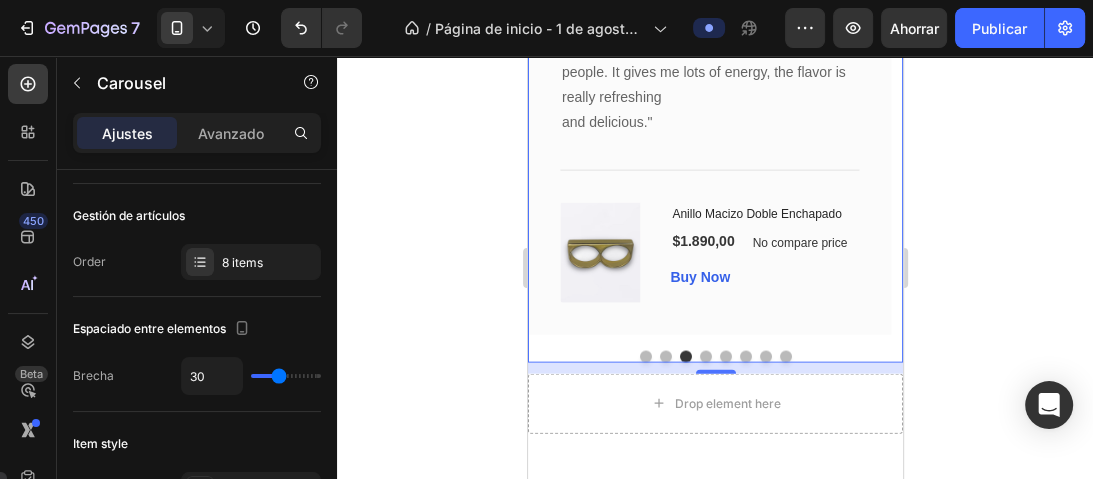 scroll, scrollTop: 0, scrollLeft: 0, axis: both 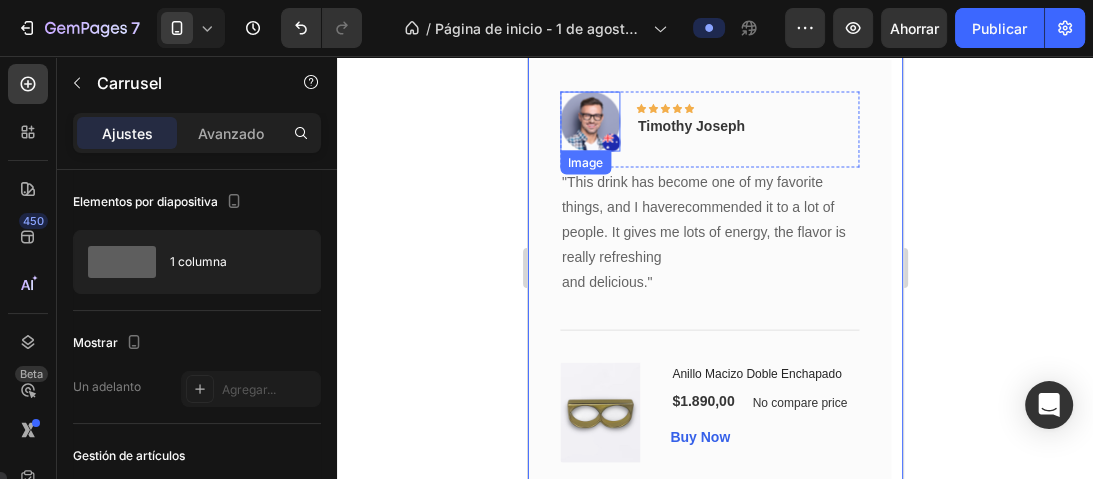 click at bounding box center [589, 122] 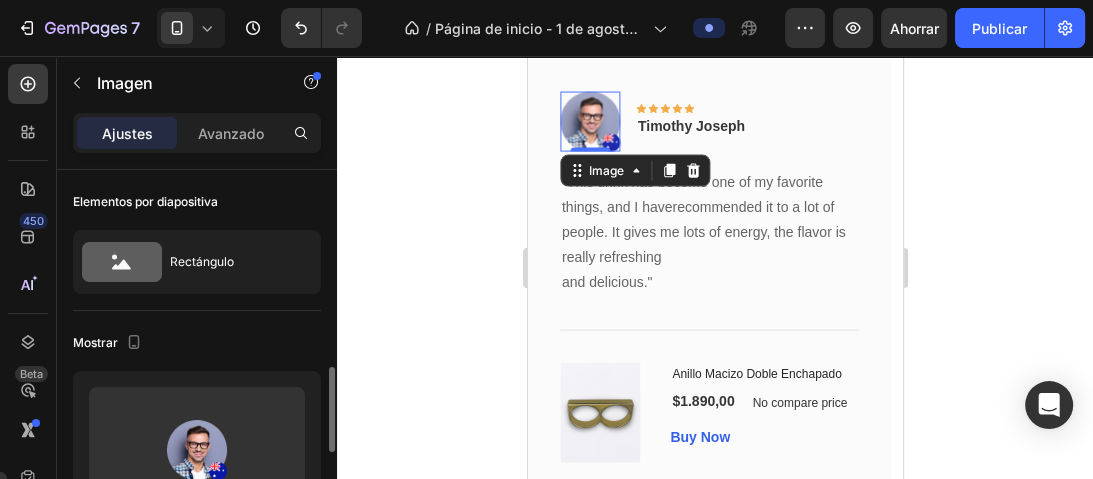 scroll, scrollTop: 160, scrollLeft: 0, axis: vertical 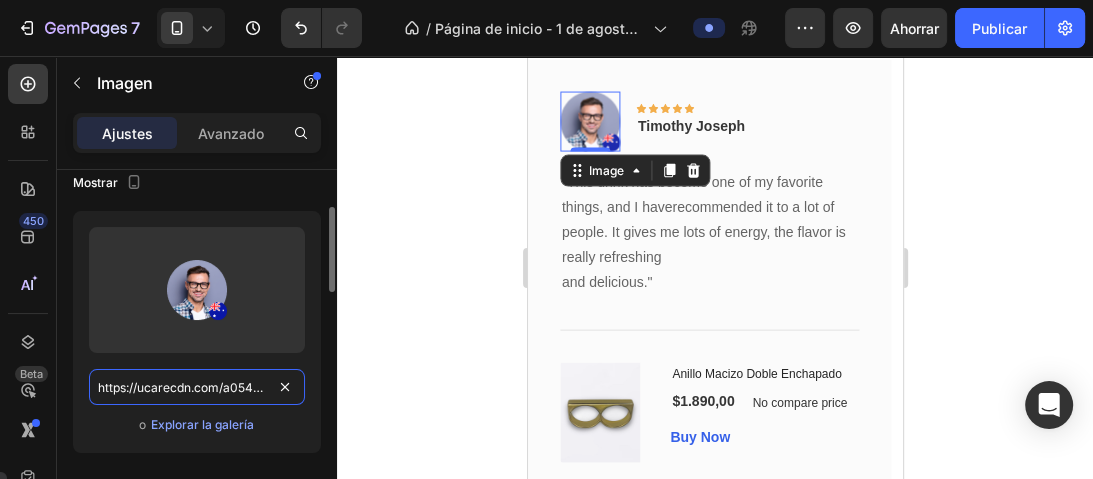 click on "https://ucarecdn.com/a054956d-472f-45b6-8c32-2ba11b9e1646/-/format/auto/" at bounding box center [197, 387] 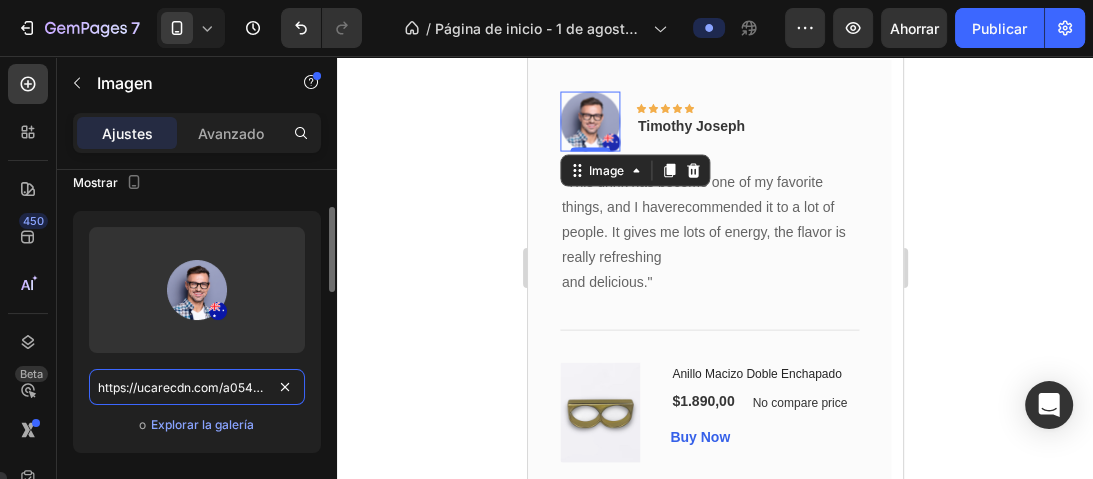 paste on "cdn.shopify.com/s/files/1/0731/8074/1668/files/Diseno_sin_titulo_13.png?v=1753589990" 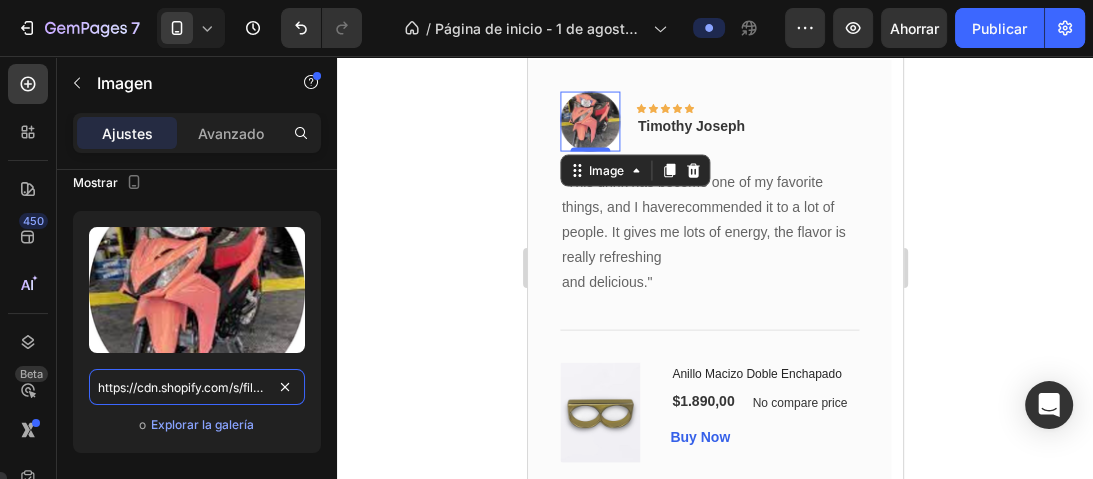 scroll, scrollTop: 0, scrollLeft: 370, axis: horizontal 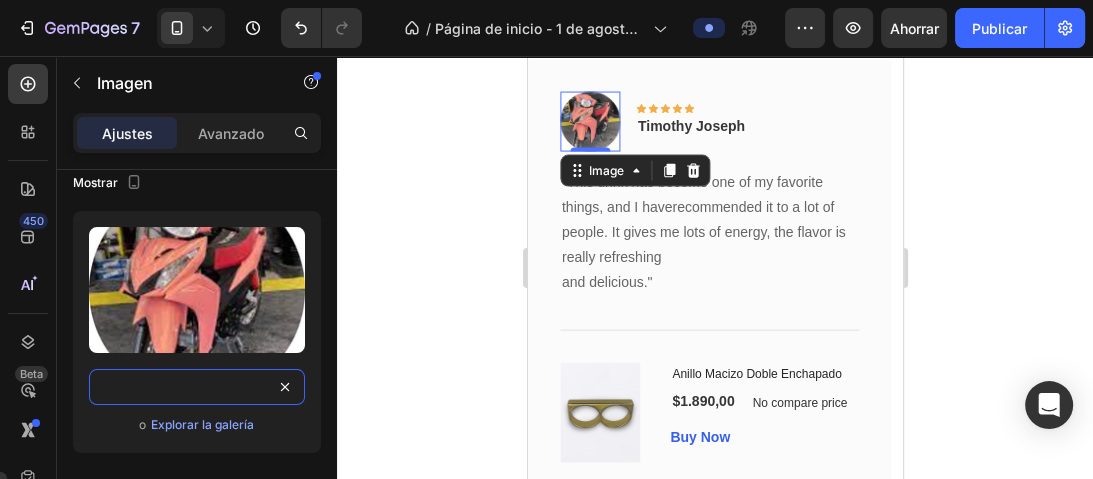 type on "https://cdn.shopify.com/s/files/1/0731/8074/1668/files/Diseno_sin_titulo_13.png?v=1753589990" 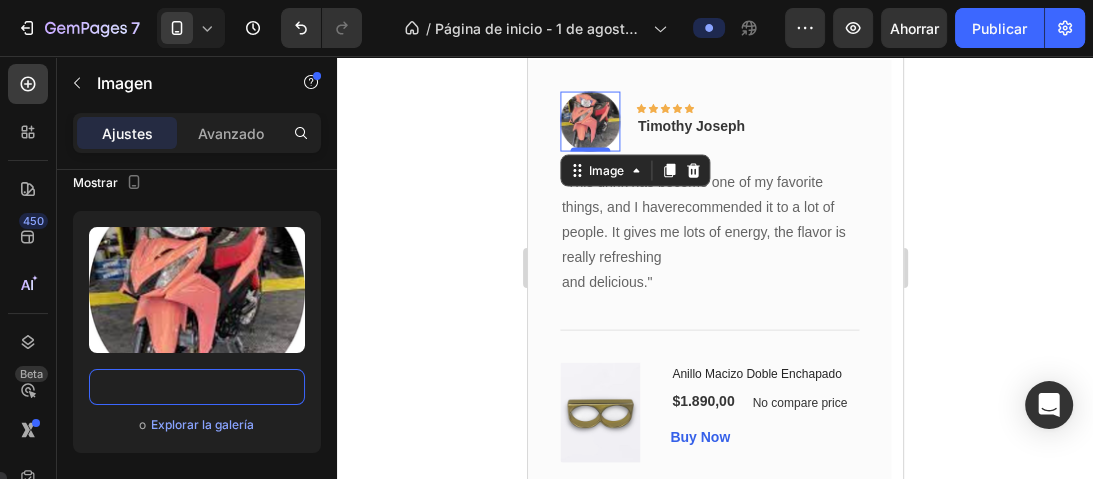 scroll, scrollTop: 0, scrollLeft: 0, axis: both 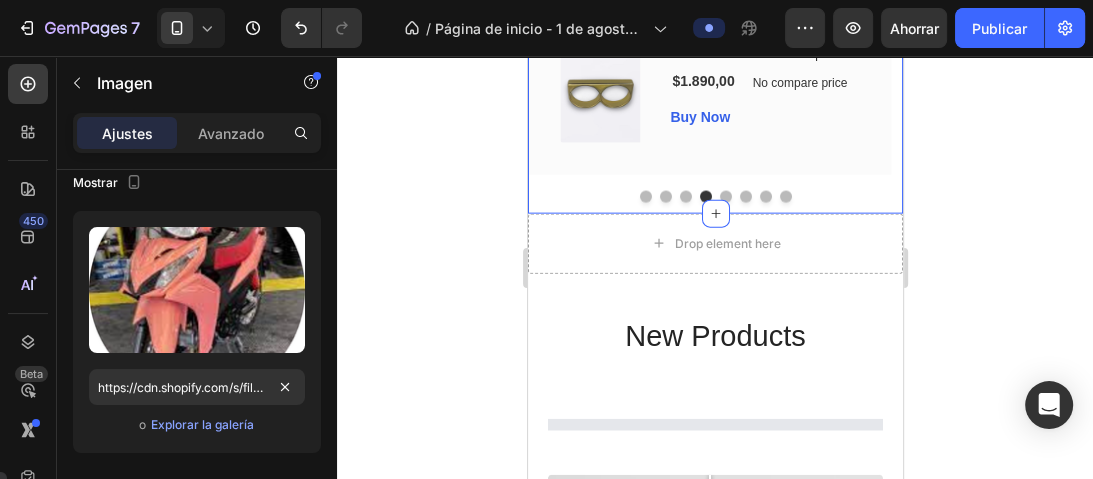 click at bounding box center (725, 197) 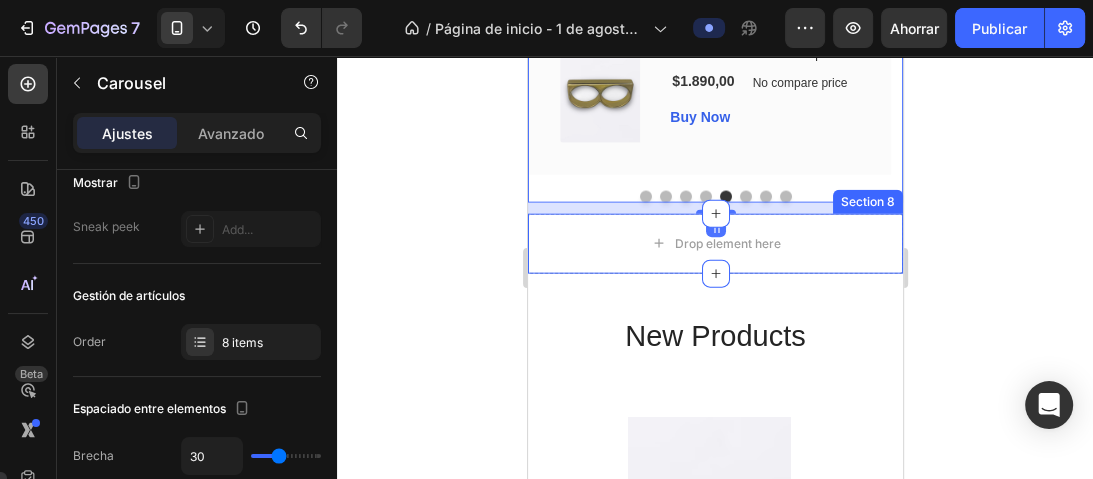 scroll, scrollTop: 3258, scrollLeft: 0, axis: vertical 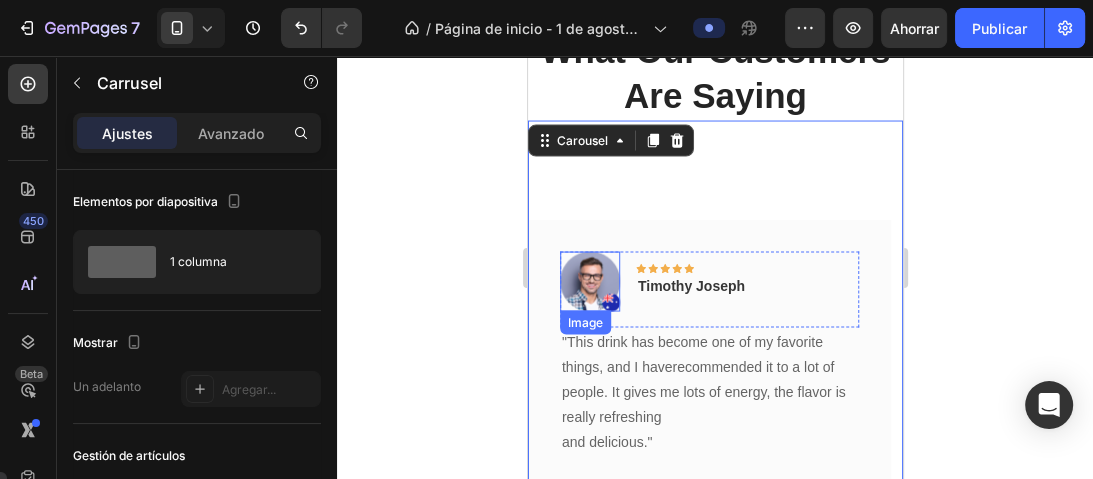 click at bounding box center [589, 282] 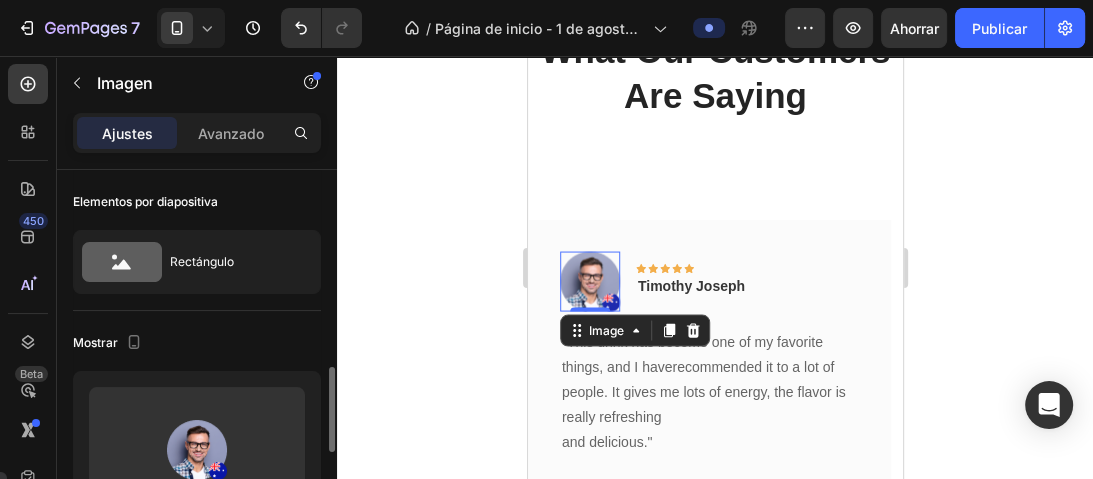 scroll, scrollTop: 160, scrollLeft: 0, axis: vertical 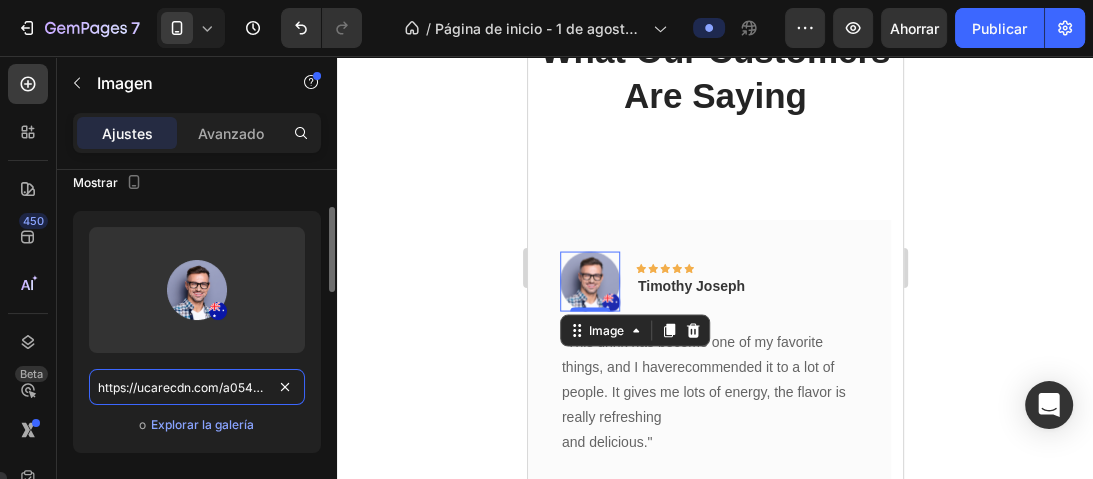 click on "https://ucarecdn.com/a054956d-472f-45b6-8c32-2ba11b9e1646/-/format/auto/" at bounding box center (197, 387) 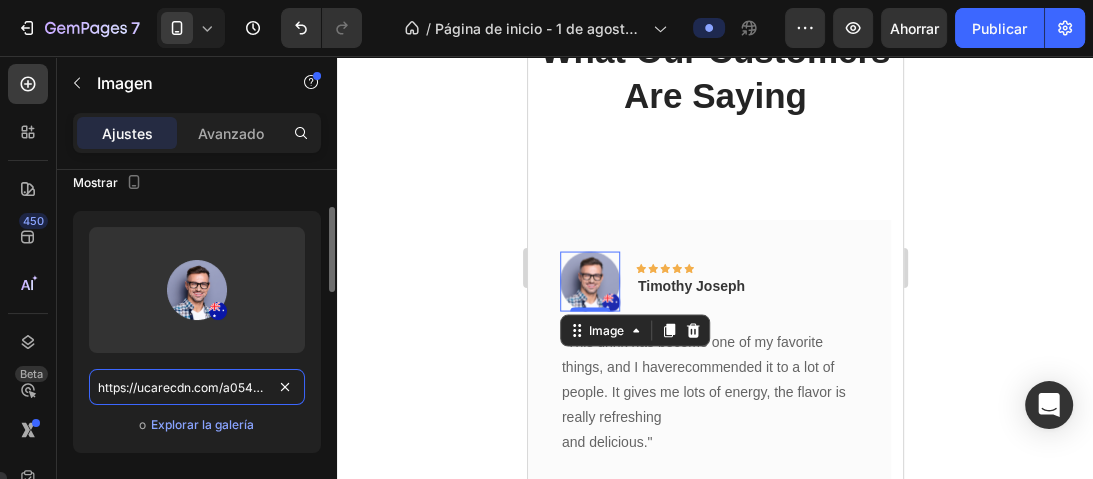 paste on "cdn.shopify.com/s/files/1/0731/8074/1668/files/Diseno_sin_titulo_14.png?v=1753590098" 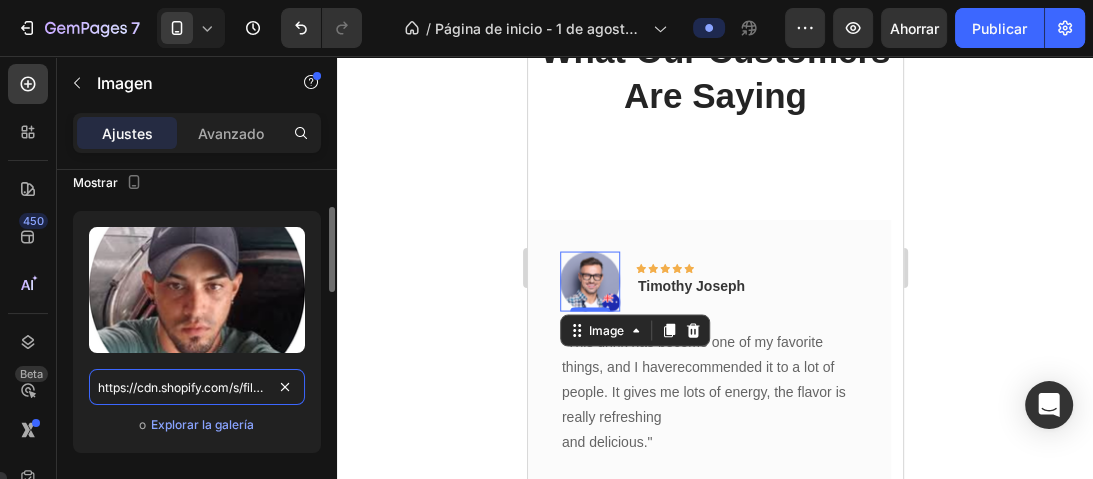 scroll, scrollTop: 0, scrollLeft: 370, axis: horizontal 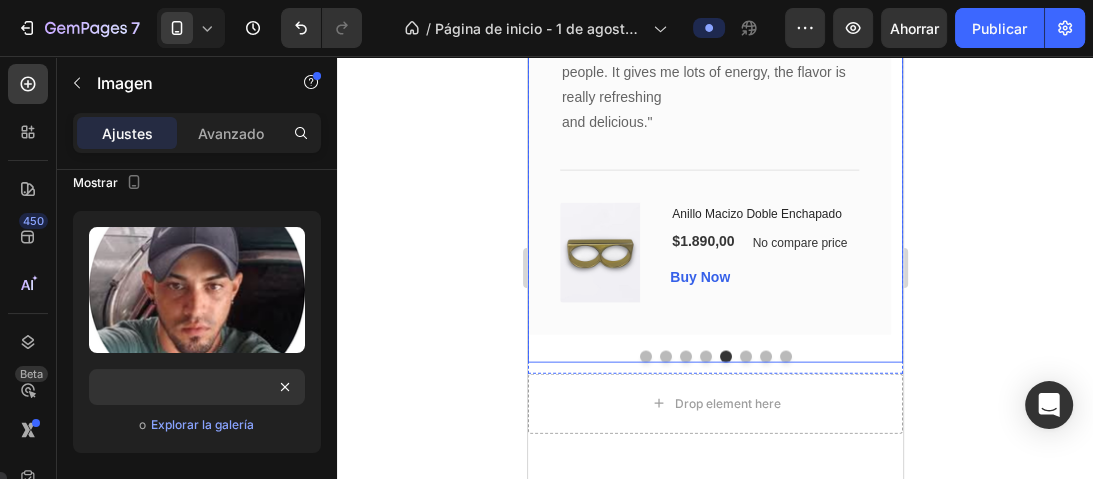 click at bounding box center (745, 357) 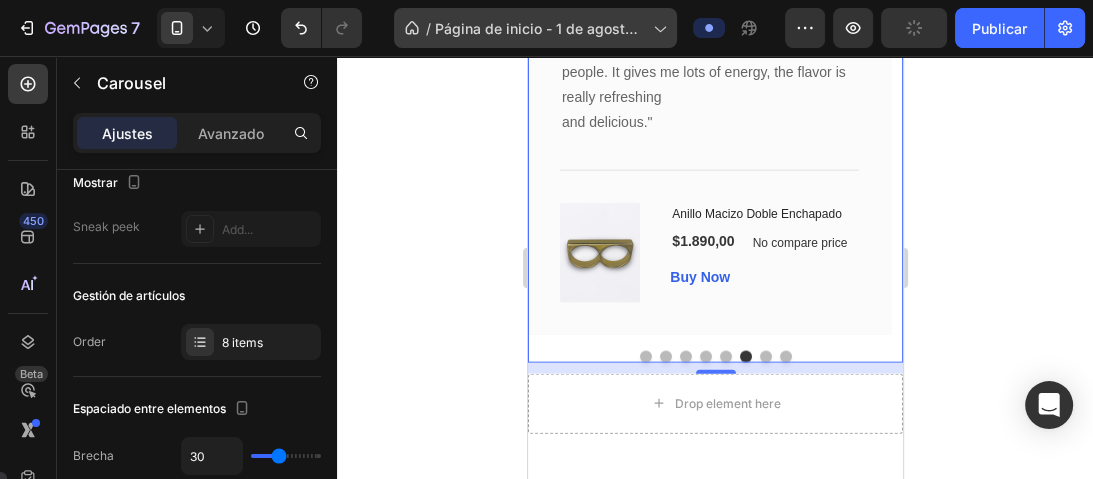 scroll, scrollTop: 0, scrollLeft: 0, axis: both 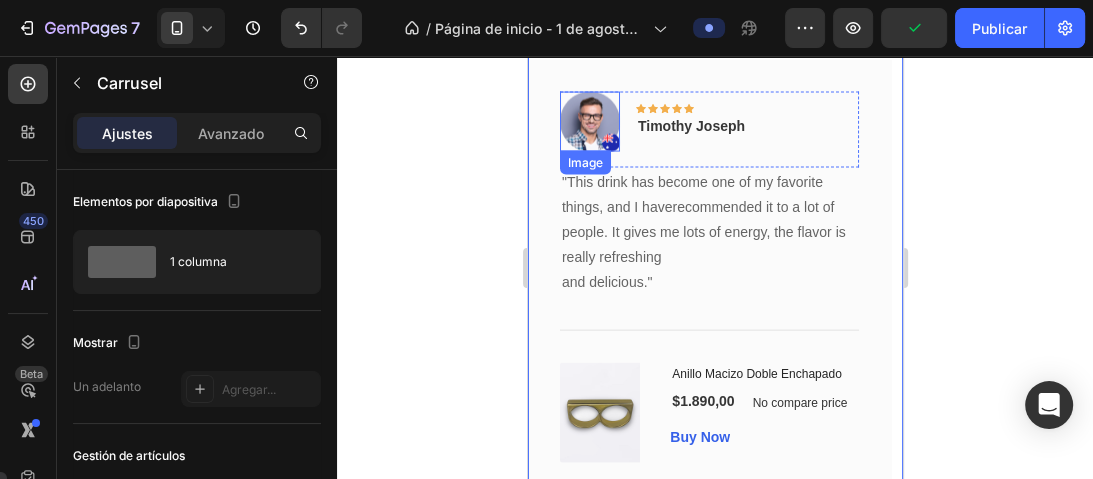 click at bounding box center [589, 122] 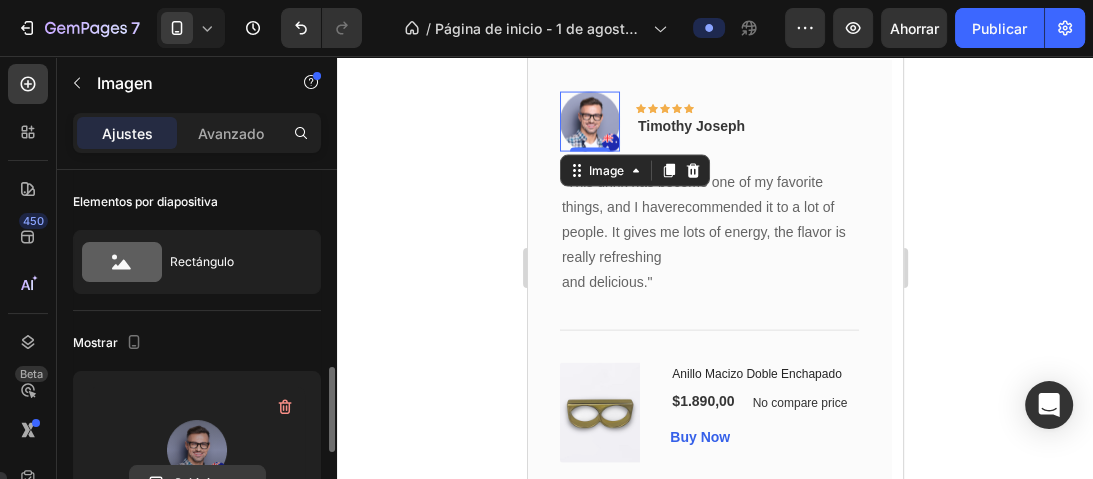 scroll, scrollTop: 160, scrollLeft: 0, axis: vertical 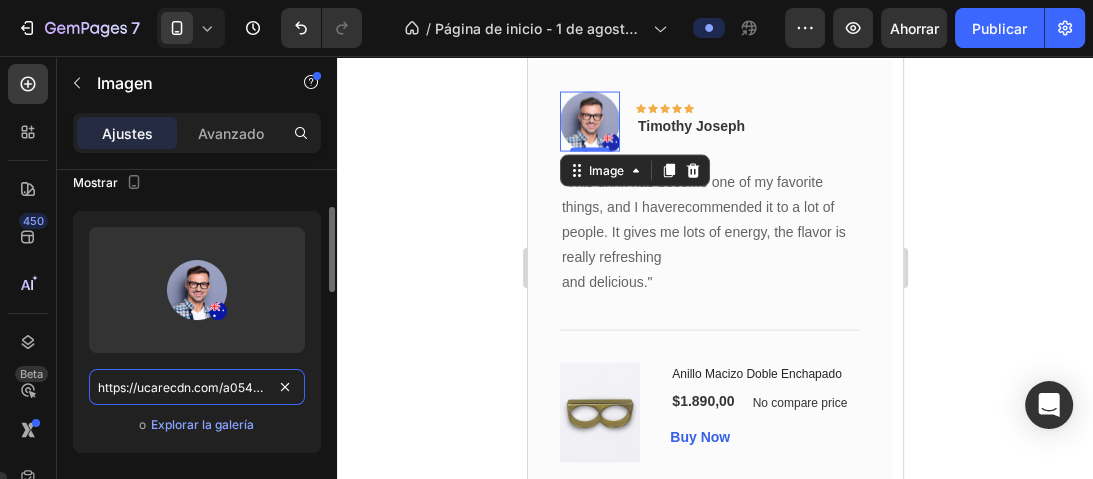 click on "https://ucarecdn.com/a054956d-472f-45b6-8c32-2ba11b9e1646/-/format/auto/" at bounding box center (197, 387) 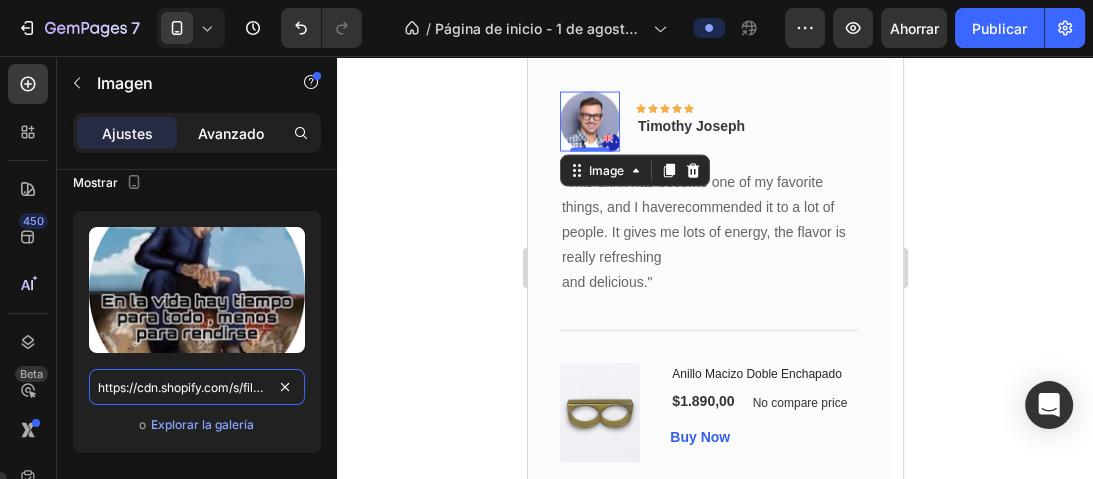 scroll, scrollTop: 0, scrollLeft: 367, axis: horizontal 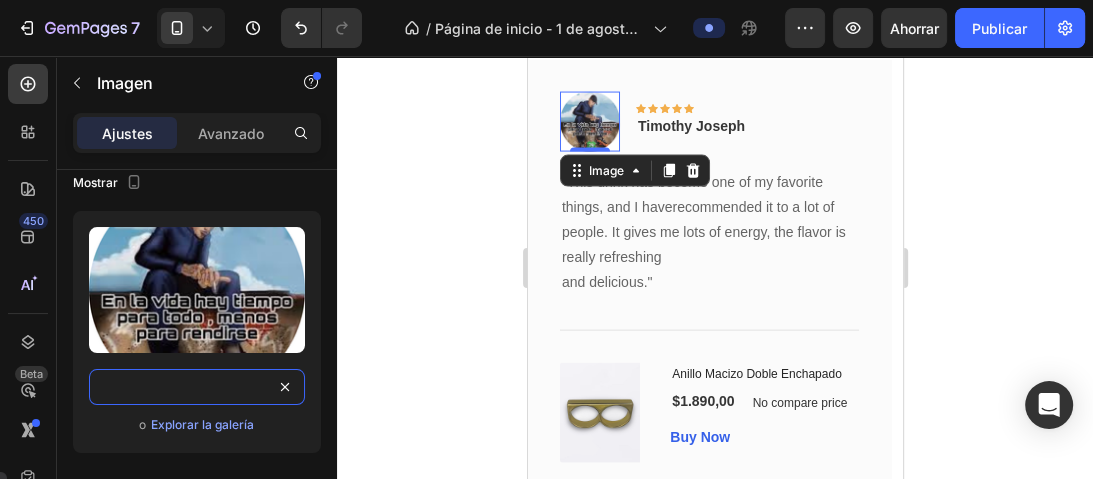 type on "https://cdn.shopify.com/s/files/1/0731/8074/1668/files/Diseno_sin_titulo_15.png?v=1753590319" 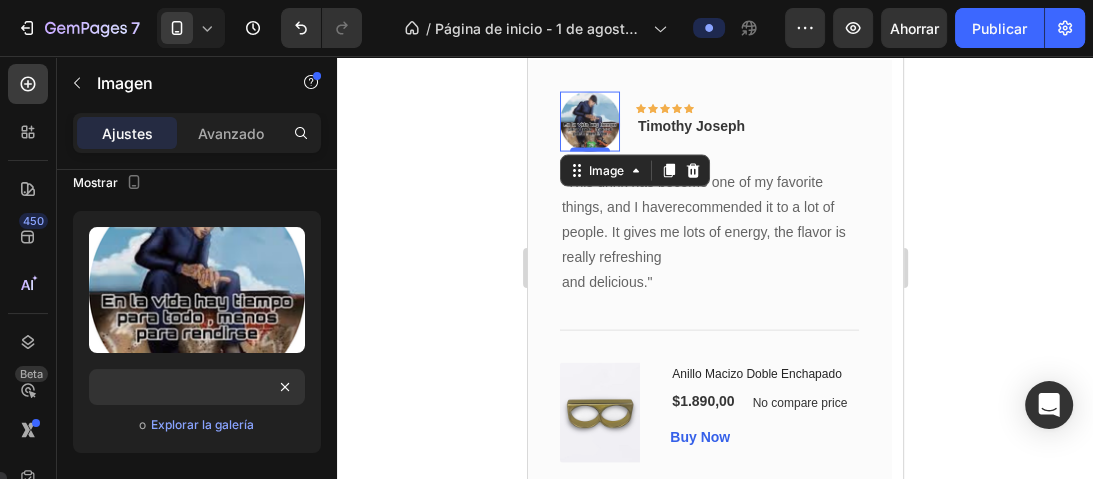 click 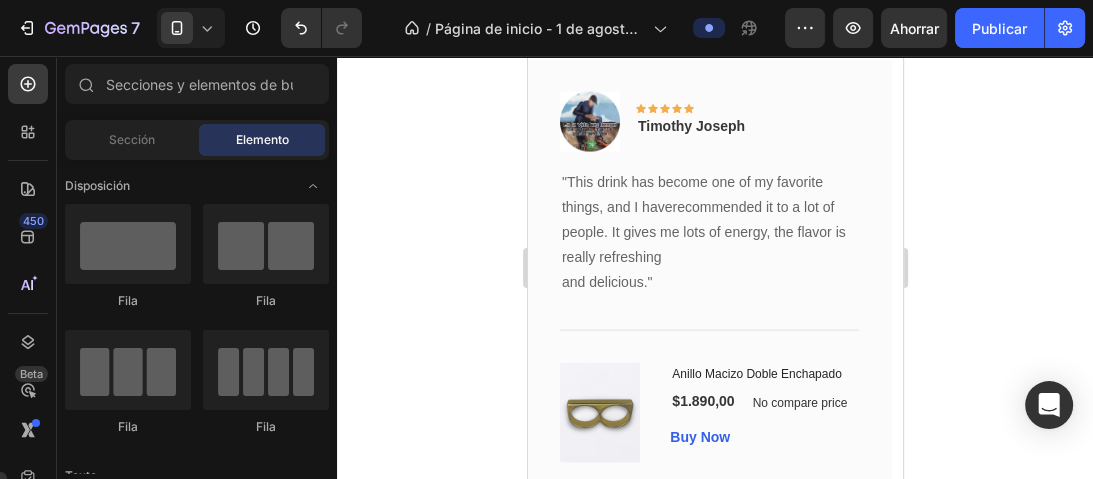 scroll, scrollTop: 3338, scrollLeft: 0, axis: vertical 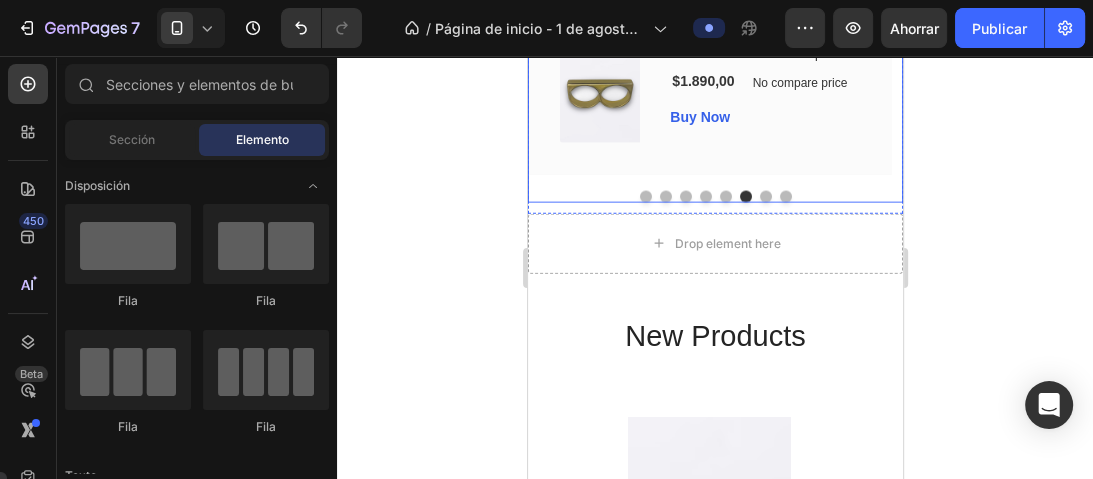 click at bounding box center (765, 197) 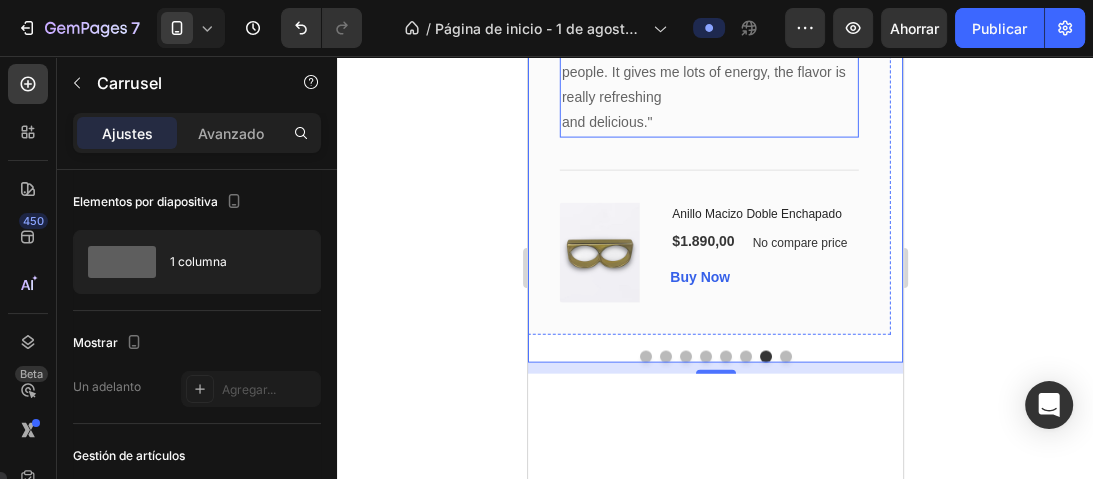 scroll, scrollTop: 2938, scrollLeft: 0, axis: vertical 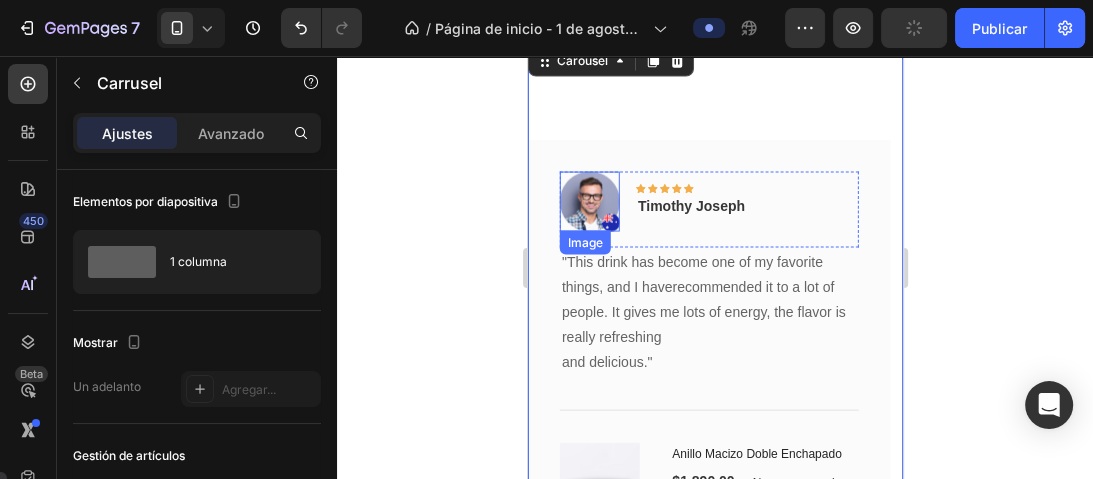 click at bounding box center (589, 202) 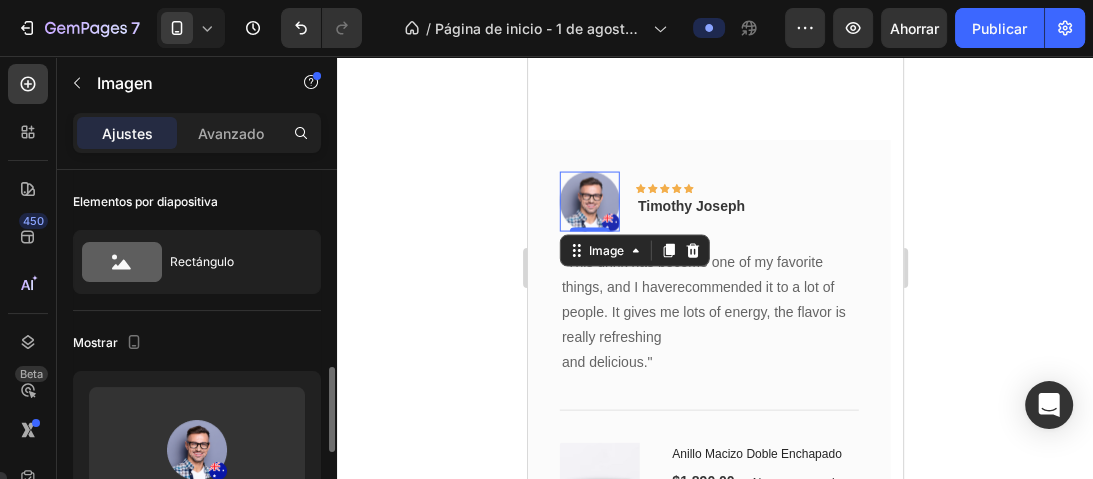 scroll, scrollTop: 160, scrollLeft: 0, axis: vertical 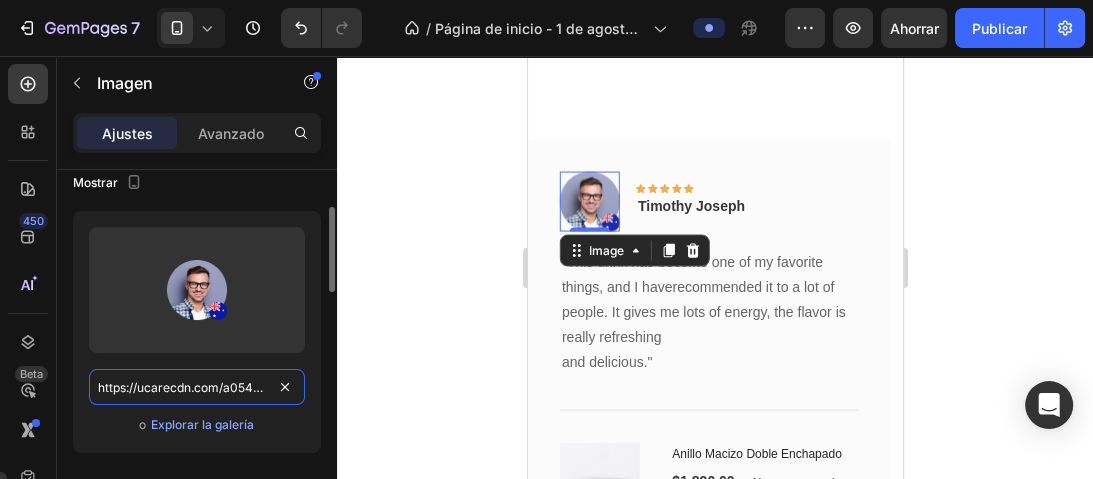 click on "https://ucarecdn.com/a054956d-472f-45b6-8c32-2ba11b9e1646/-/format/auto/" at bounding box center [197, 387] 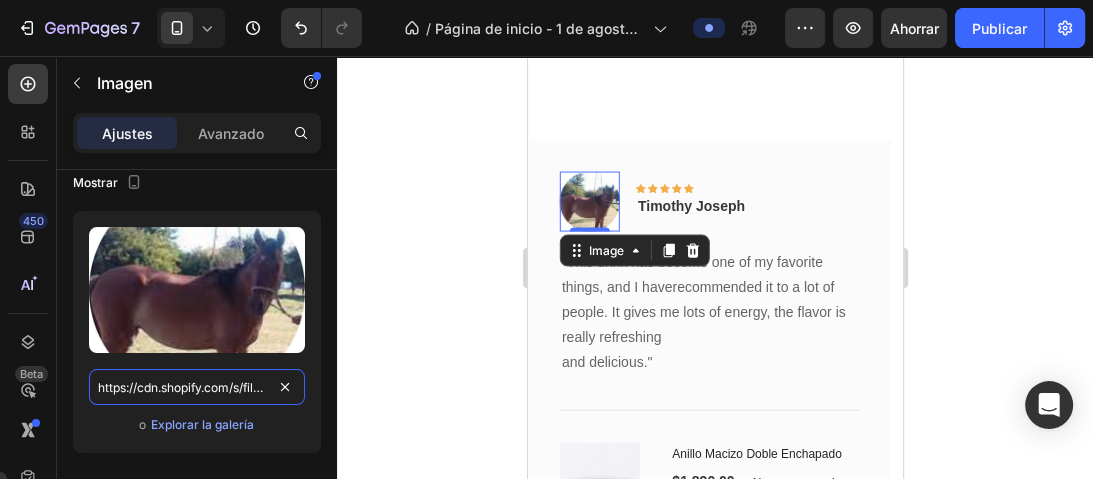 scroll, scrollTop: 0, scrollLeft: 365, axis: horizontal 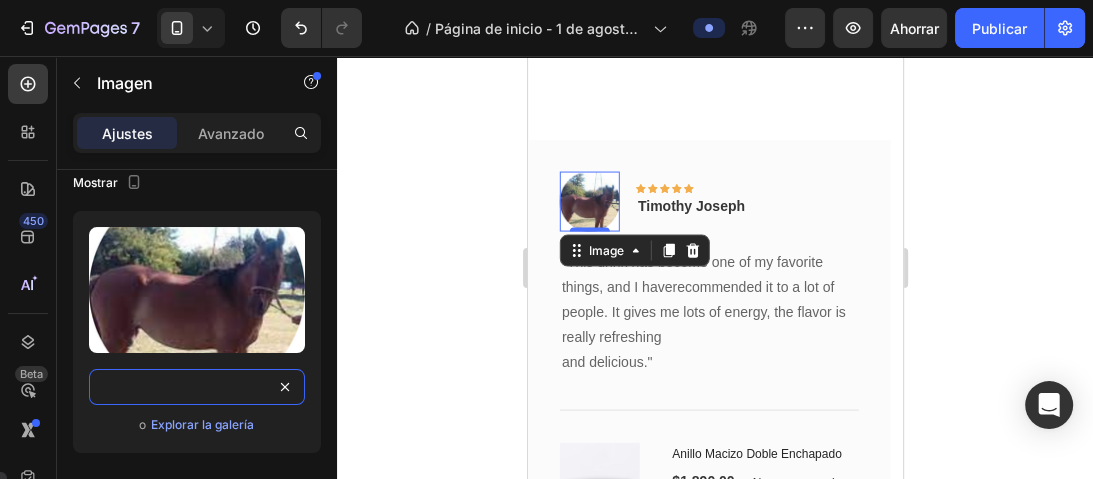 type on "https://cdn.shopify.com/s/files/1/0731/8074/1668/files/Diseno_sin_titulo_17.png?v=1753590510" 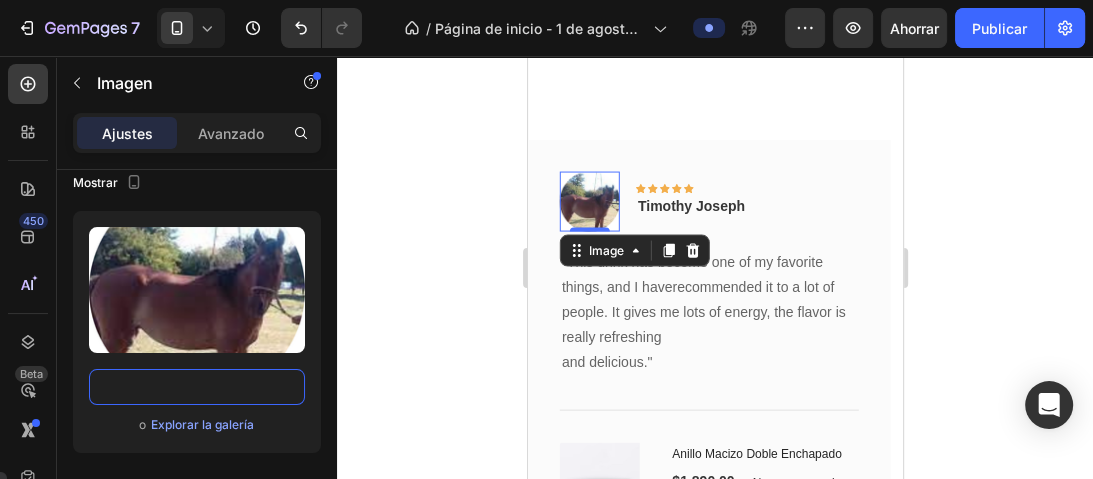 scroll, scrollTop: 0, scrollLeft: 0, axis: both 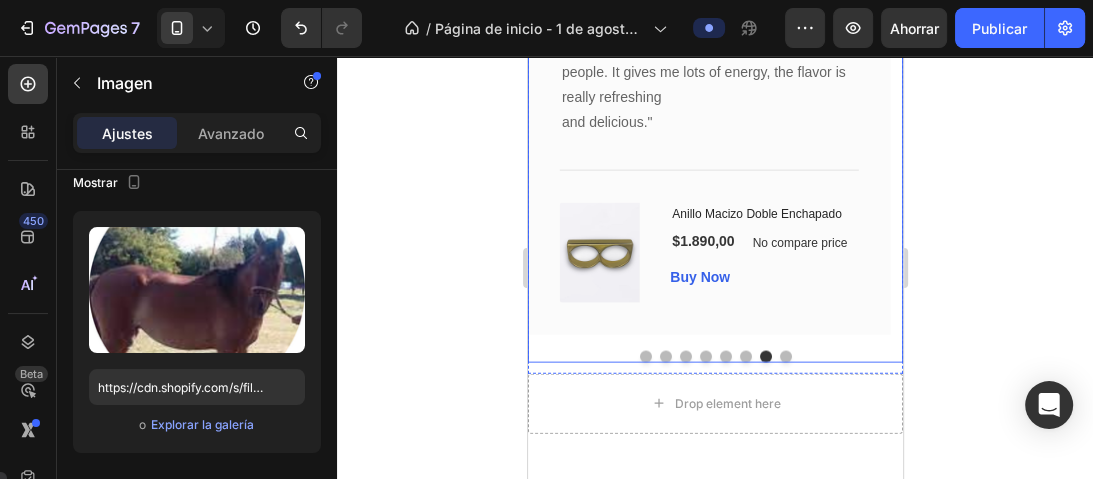 click at bounding box center [785, 357] 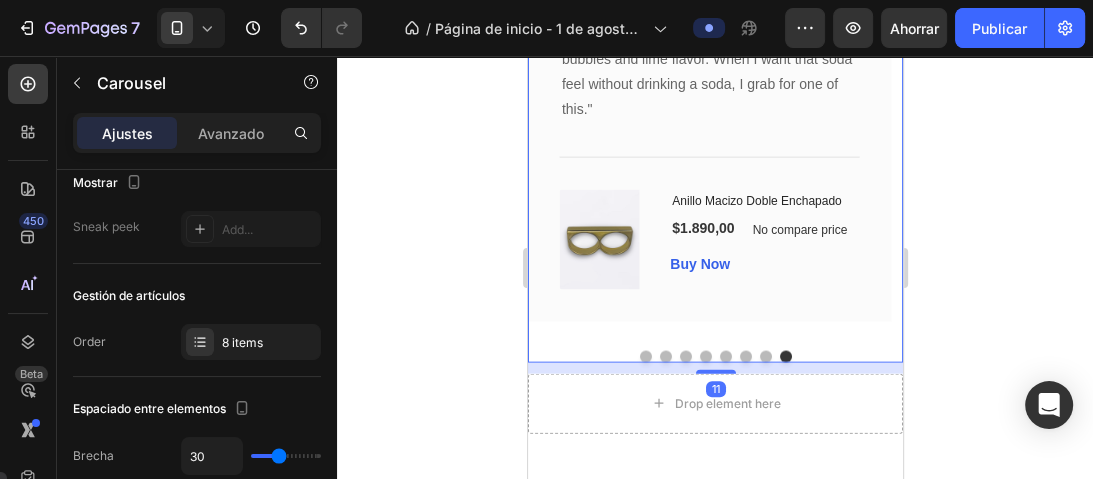 scroll, scrollTop: 0, scrollLeft: 0, axis: both 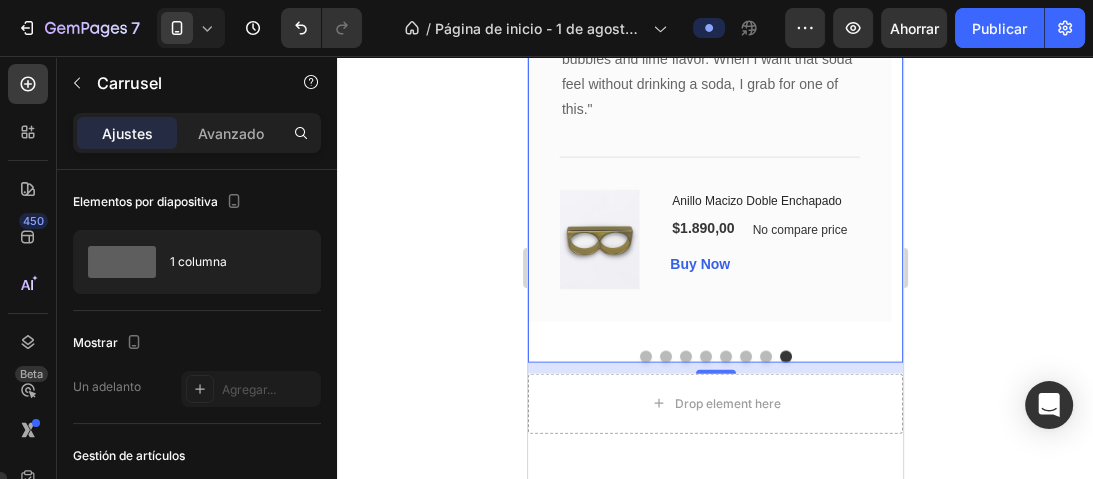 click at bounding box center (645, 357) 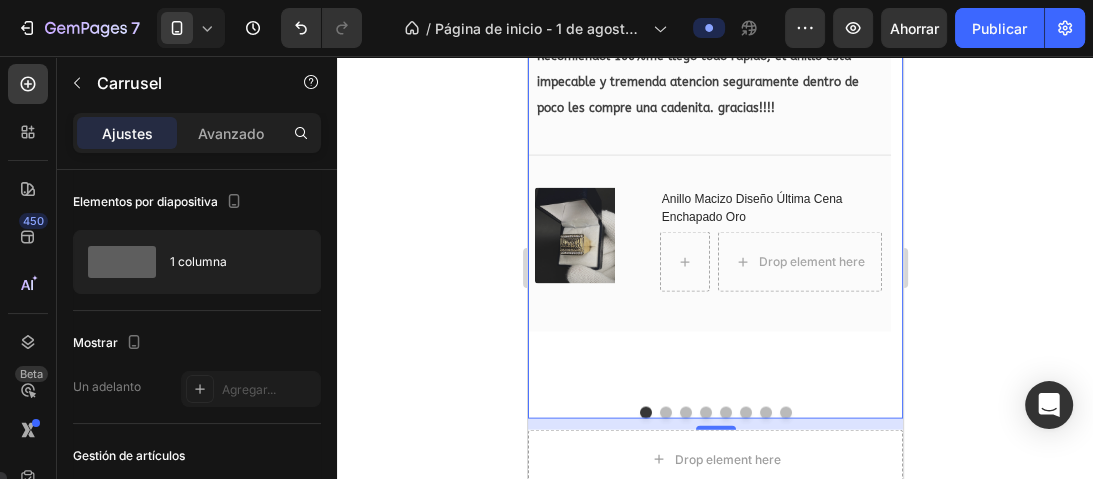 scroll, scrollTop: 3018, scrollLeft: 0, axis: vertical 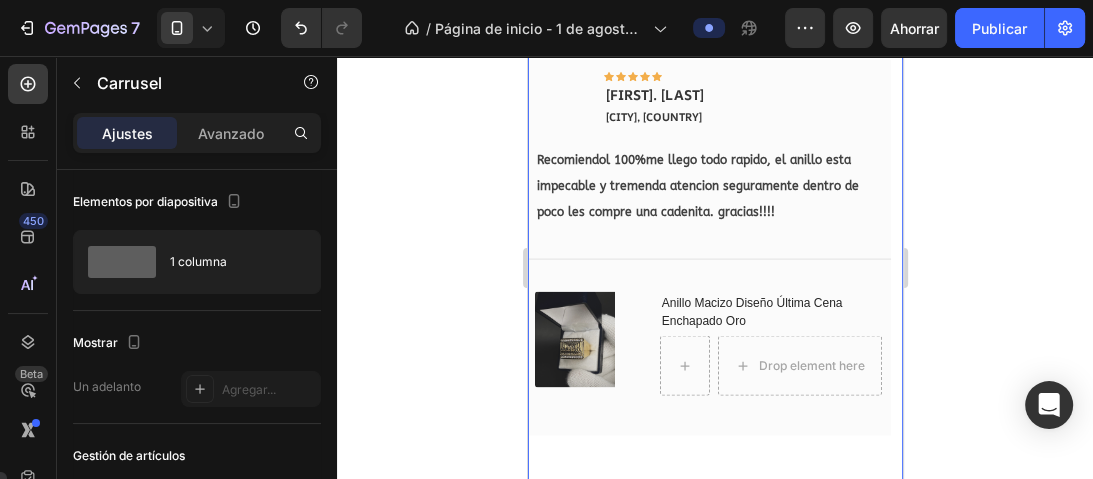 type 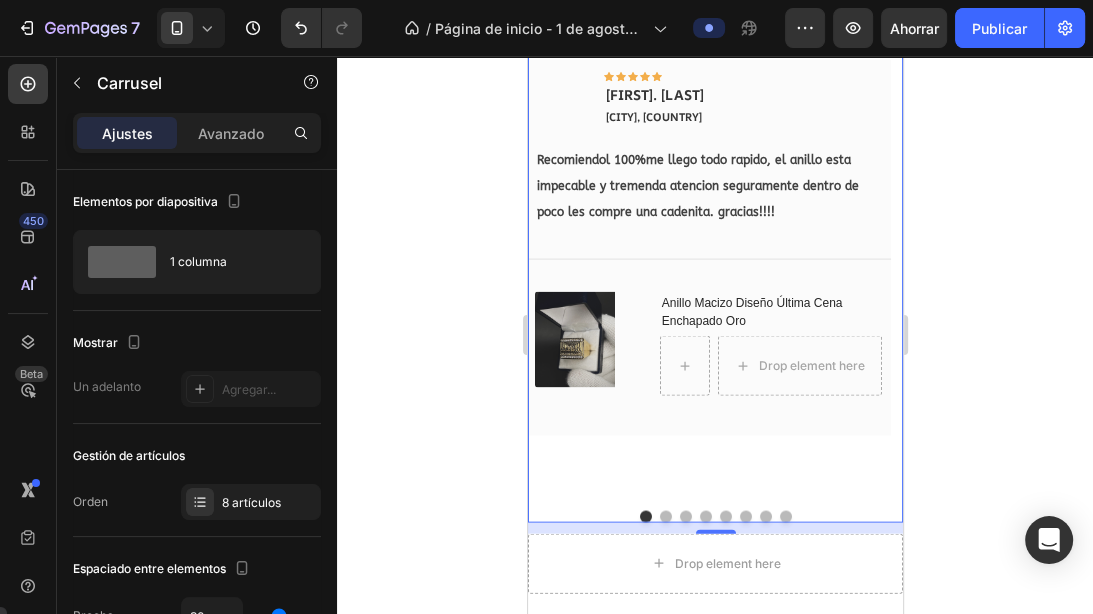 click at bounding box center [665, 517] 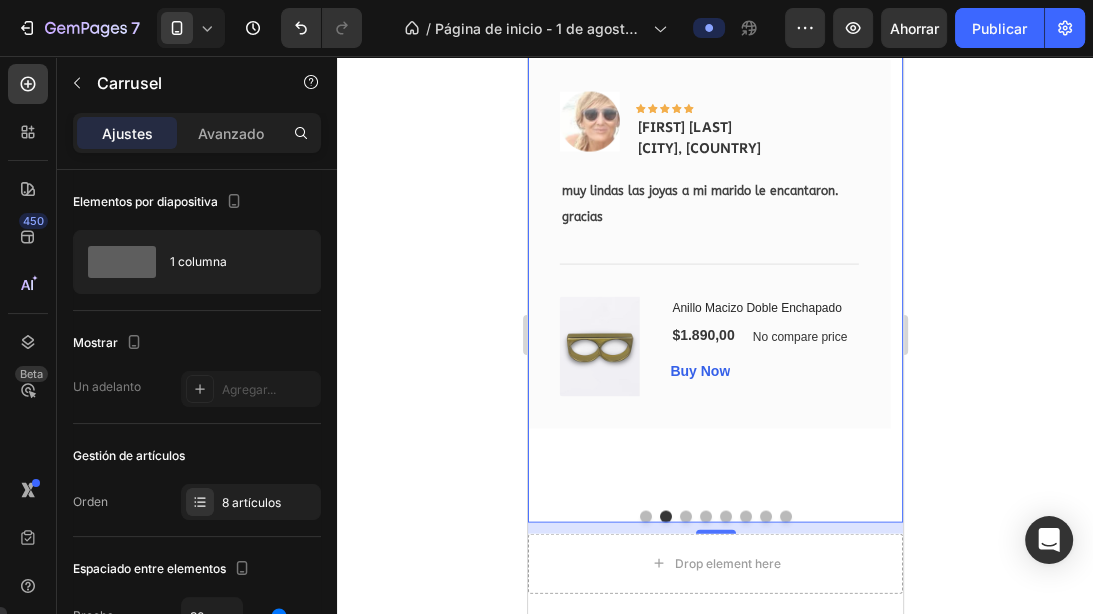 click at bounding box center (685, 517) 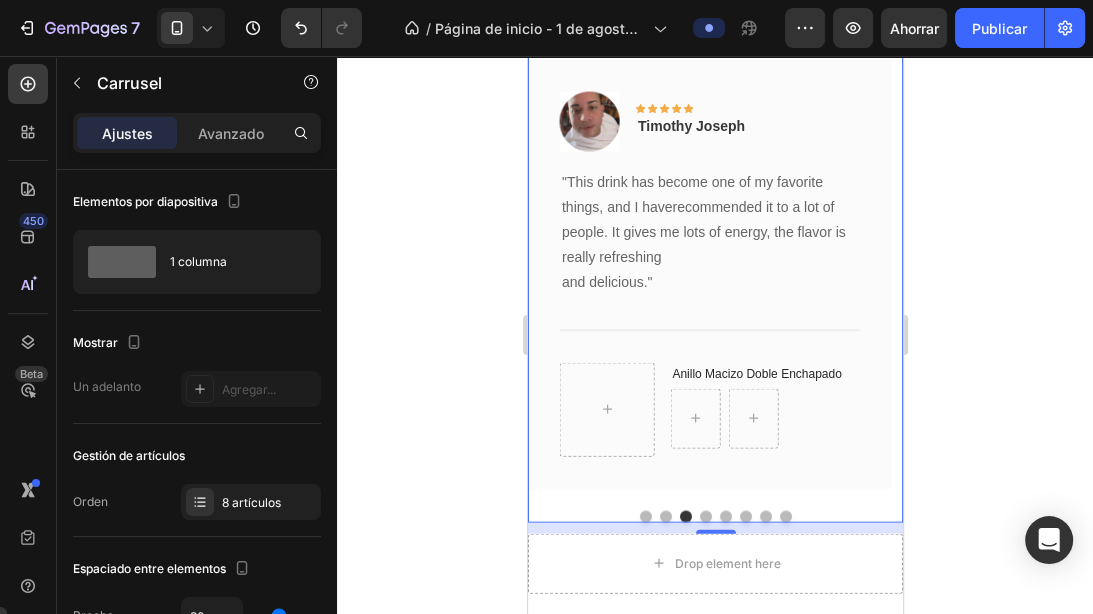 click at bounding box center [705, 517] 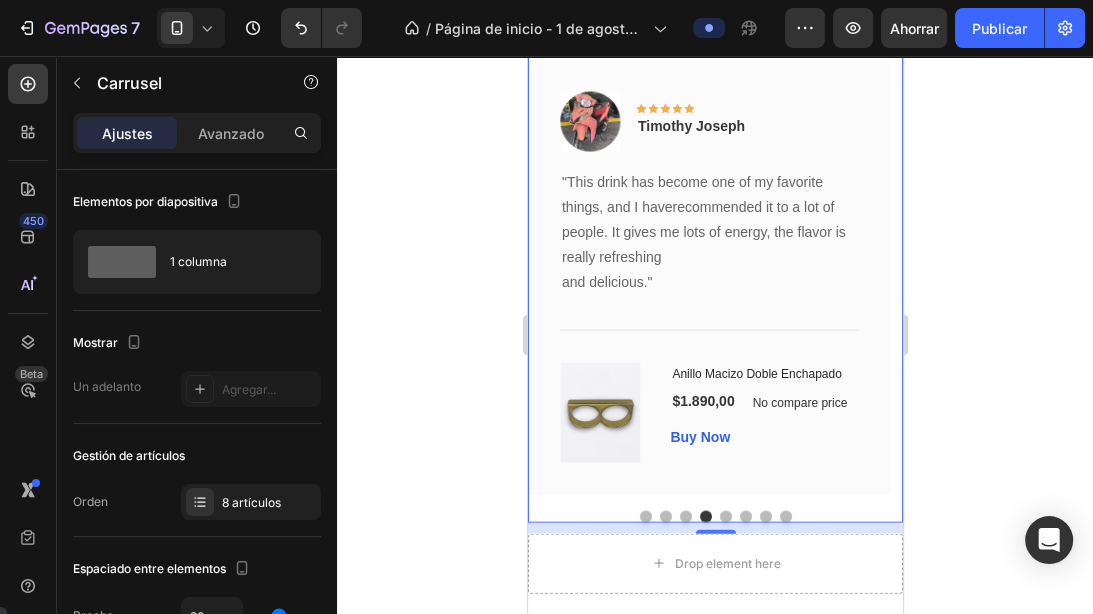 click at bounding box center (725, 517) 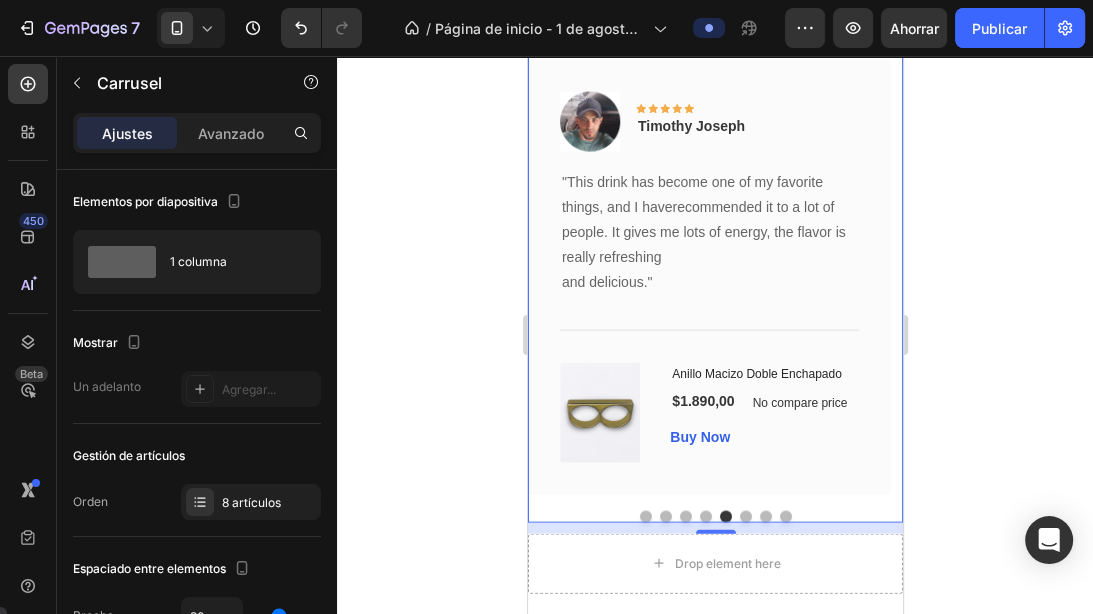 click at bounding box center (745, 517) 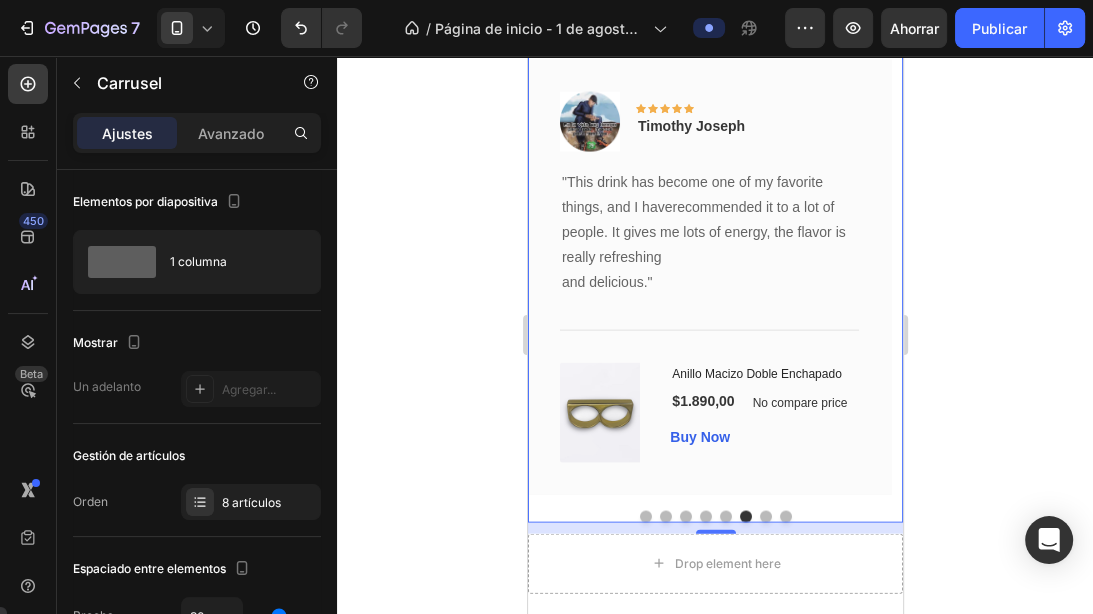 click at bounding box center [714, 517] 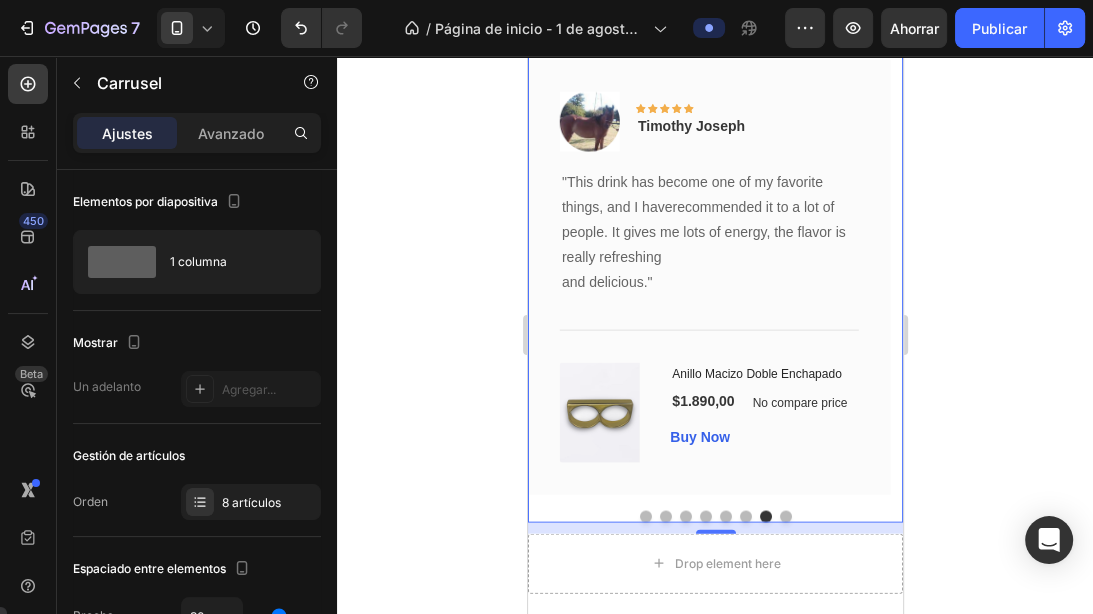 click at bounding box center [785, 517] 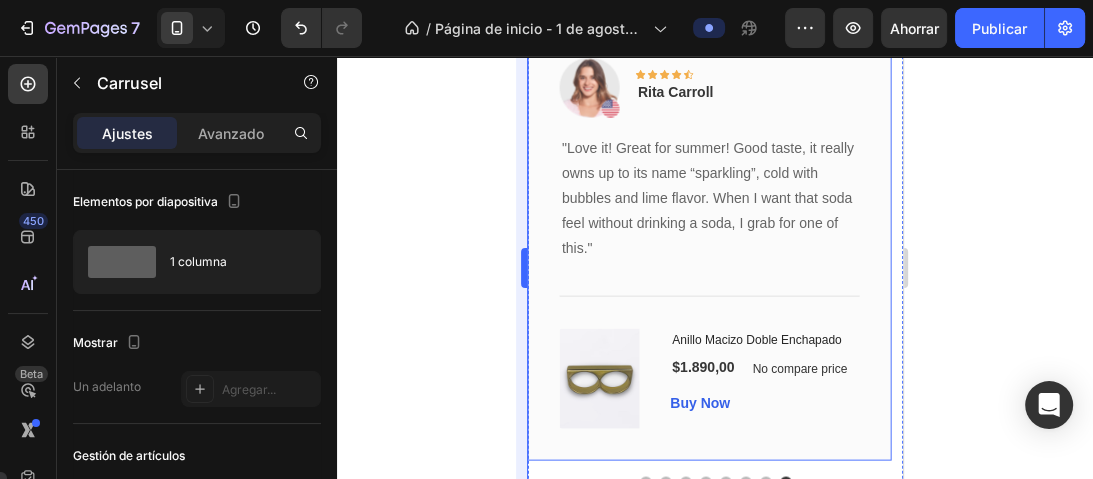scroll, scrollTop: 3258, scrollLeft: 0, axis: vertical 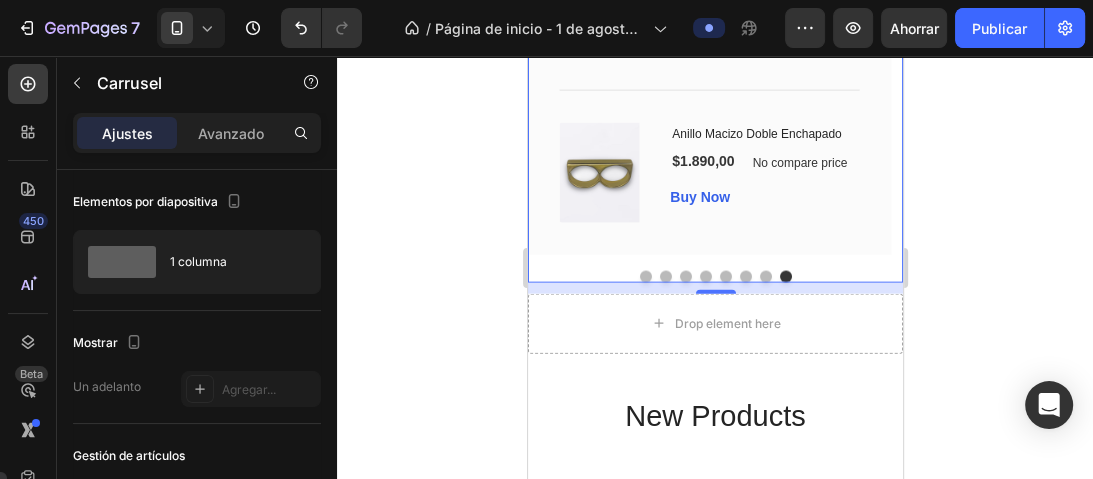 click at bounding box center [765, 277] 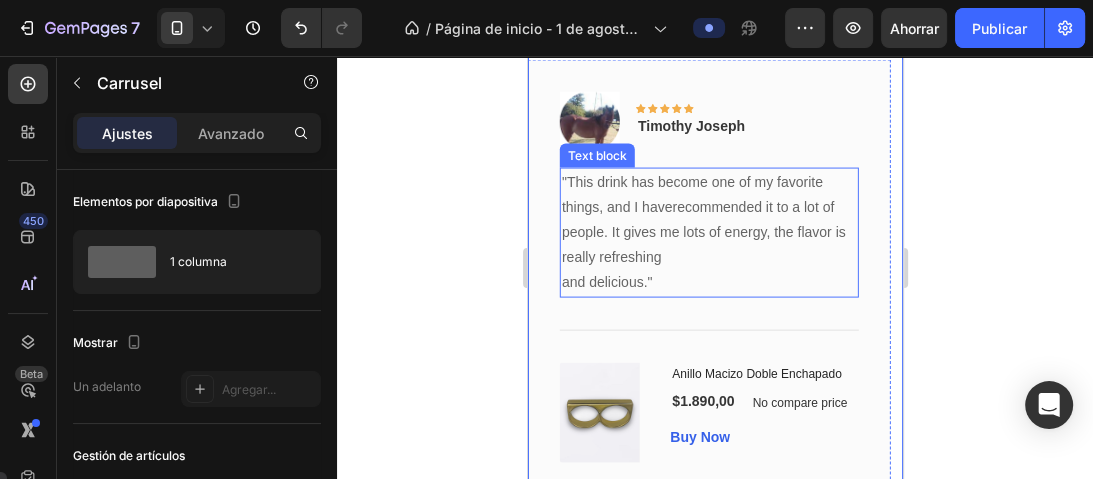 scroll, scrollTop: 3098, scrollLeft: 0, axis: vertical 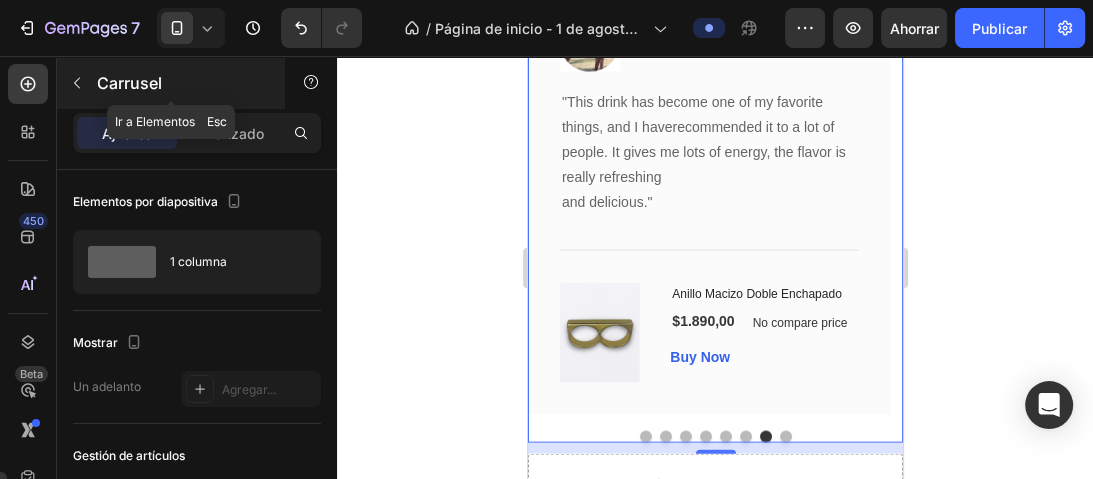 click at bounding box center [77, 83] 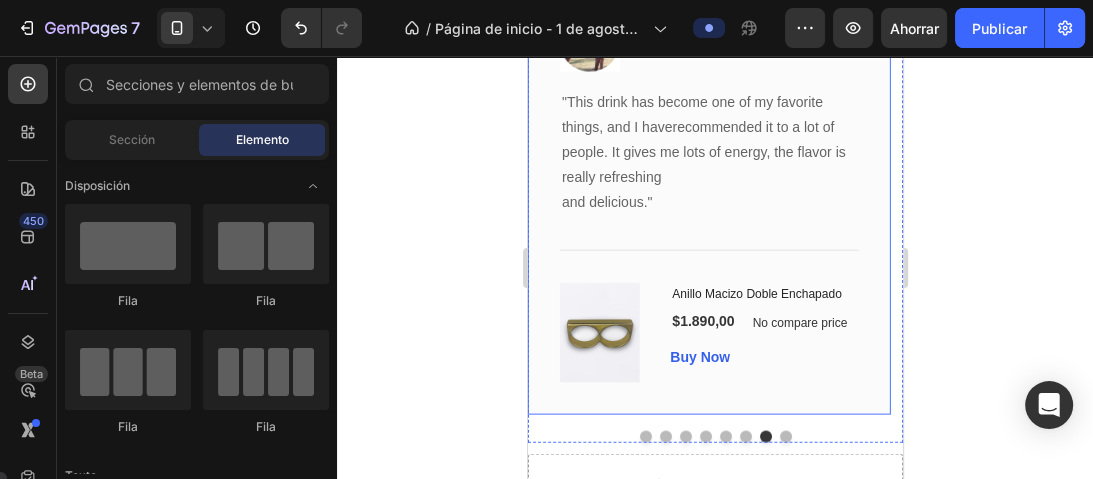 click on "Image
Icon
Icon
Icon
Icon
Icon Row Timothy Joseph Text block Row "This drink has become one of my favorite things, and I haverecommended it to a lot of people. It gives me lots of energy, the flavor is really refreshing  and delicious." Text block                Title Line (P) Images & Gallery Anillo Macizo Doble Enchapado (P) Title $1.890,00 (P) Price (P) Price No compare price (P) Price Row Buy Now (P) Cart Button Product Row" at bounding box center [708, 197] 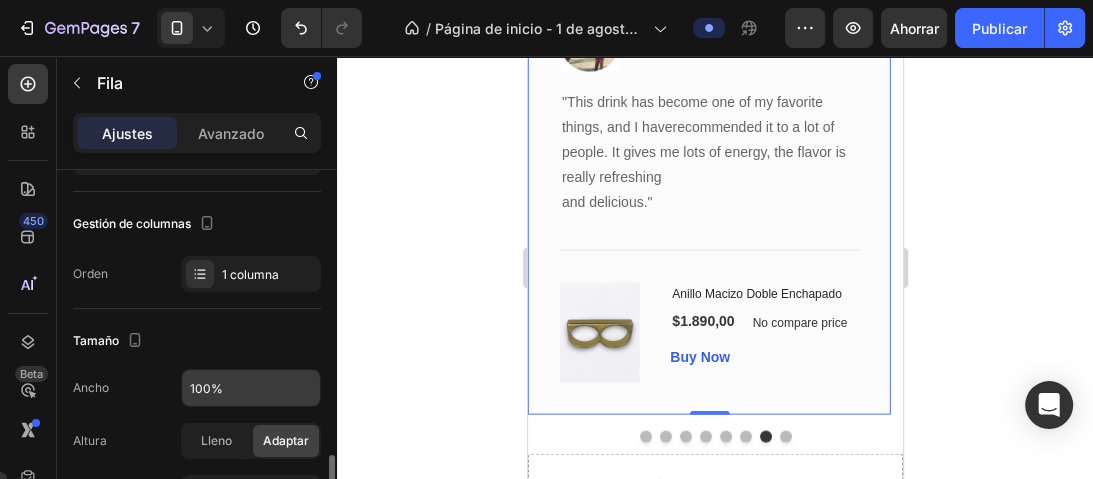 scroll, scrollTop: 400, scrollLeft: 0, axis: vertical 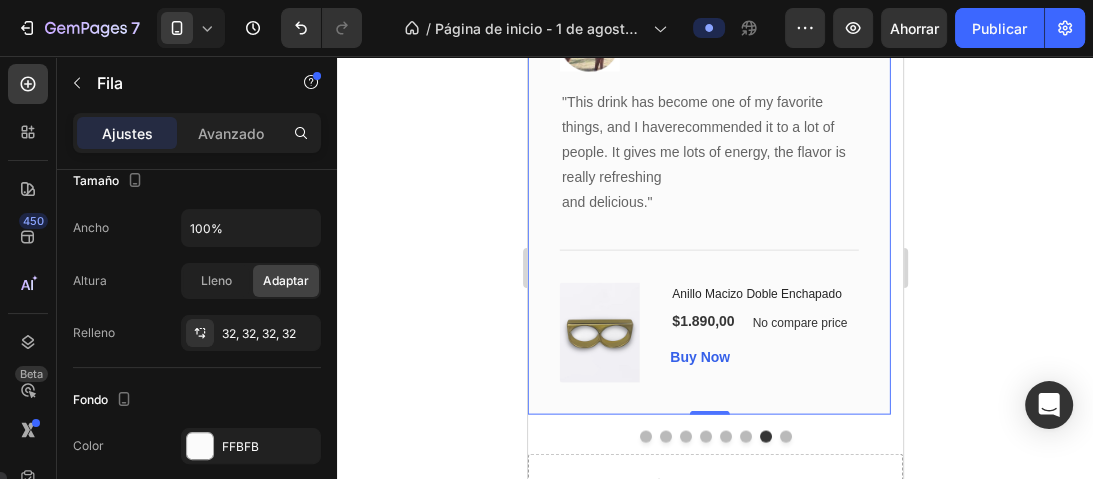 click on "Image
Icon
Icon
Icon
Icon
Icon Row Timothy Joseph Text block Row "This drink has become one of my favorite things, and I haverecommended it to a lot of people. It gives me lots of energy, the flavor is really refreshing  and delicious." Text block                Title Line (P) Images & Gallery Anillo Macizo Doble Enchapado (P) Title $1.890,00 (P) Price (P) Price No compare price (P) Price Row Buy Now (P) Cart Button Product Row   0" at bounding box center (708, 197) 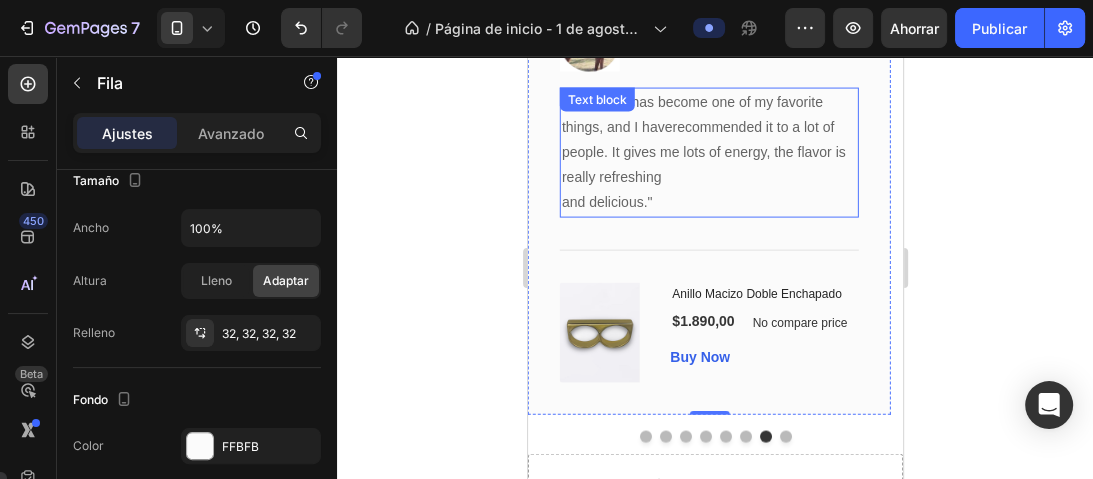 click on ""This drink has become one of my favorite things, and I haverecommended it to a lot of people. It gives me lots of energy, the flavor is really refreshing  and delicious."" at bounding box center [708, 153] 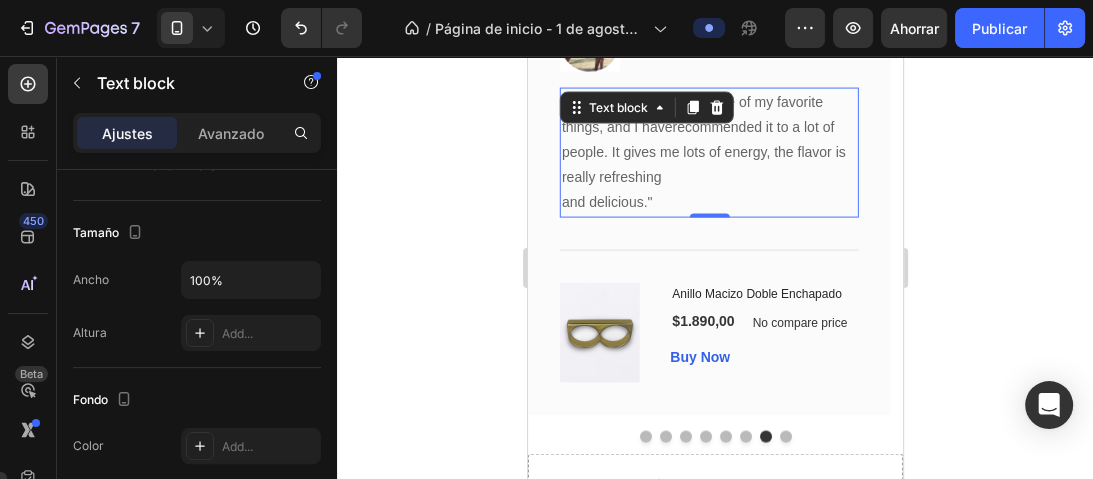 scroll, scrollTop: 0, scrollLeft: 0, axis: both 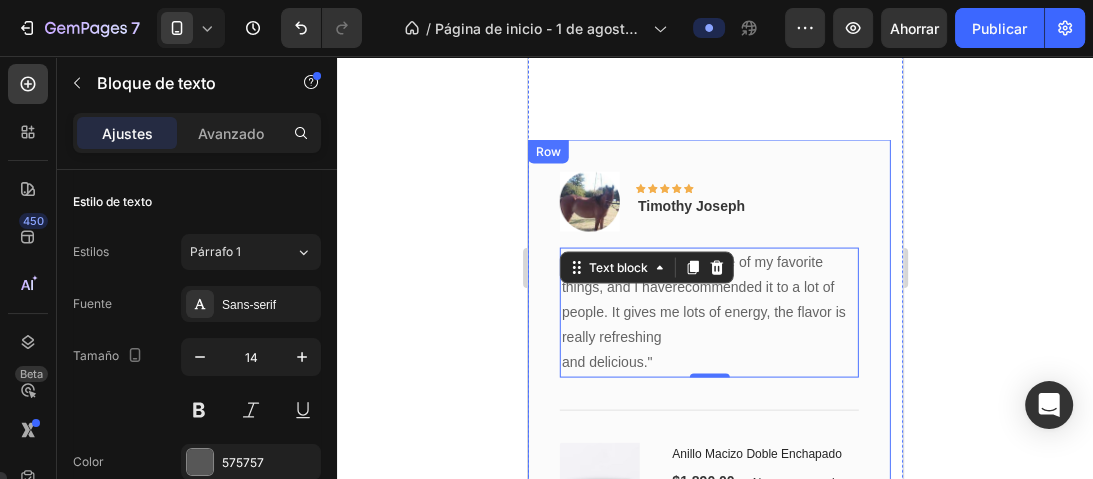 click on "Image
Icon
Icon
Icon
Icon
Icon Row Timothy Joseph Text block Row "This drink has become one of my favorite things, and I haverecommended it to a lot of people. It gives me lots of energy, the flavor is really refreshing  and delicious." Text block   0                Title Line (P) Images & Gallery Anillo Macizo Doble Enchapado (P) Title $1.890,00 (P) Price (P) Price No compare price (P) Price Row Buy Now (P) Cart Button Product Row" at bounding box center [708, 357] 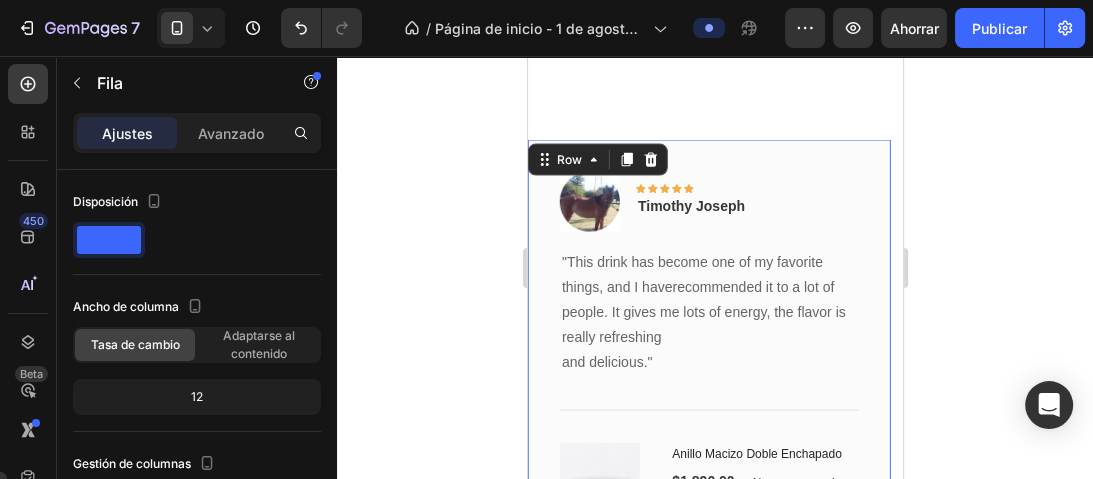 click on "Image
Icon
Icon
Icon
Icon
Icon Row Timothy Joseph Text block Row "This drink has become one of my favorite things, and I haverecommended it to a lot of people. It gives me lots of energy, the flavor is really refreshing  and delicious." Text block                Title Line (P) Images & Gallery Anillo Macizo Doble Enchapado (P) Title $1.890,00 (P) Price (P) Price No compare price (P) Price Row Buy Now (P) Cart Button Product Row   0" at bounding box center (708, 357) 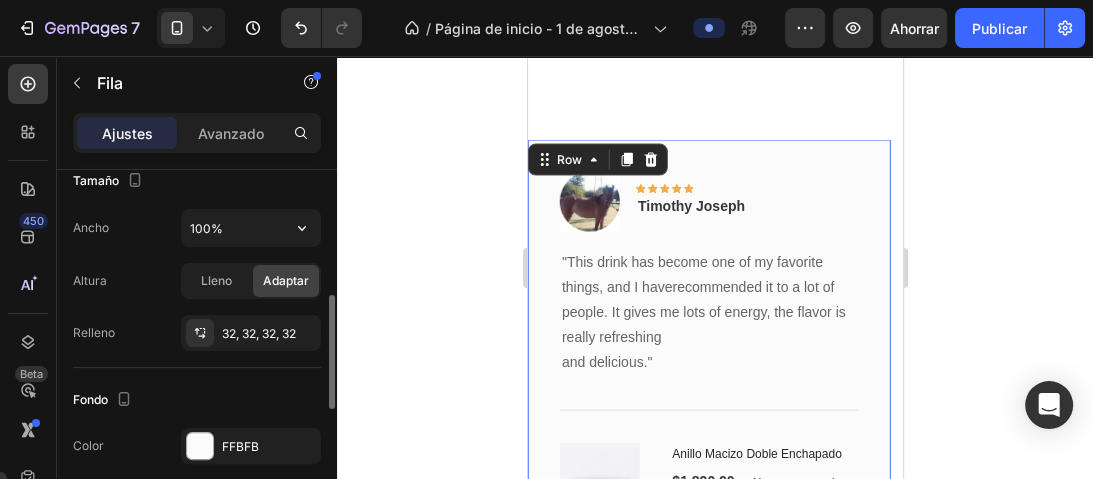 scroll, scrollTop: 240, scrollLeft: 0, axis: vertical 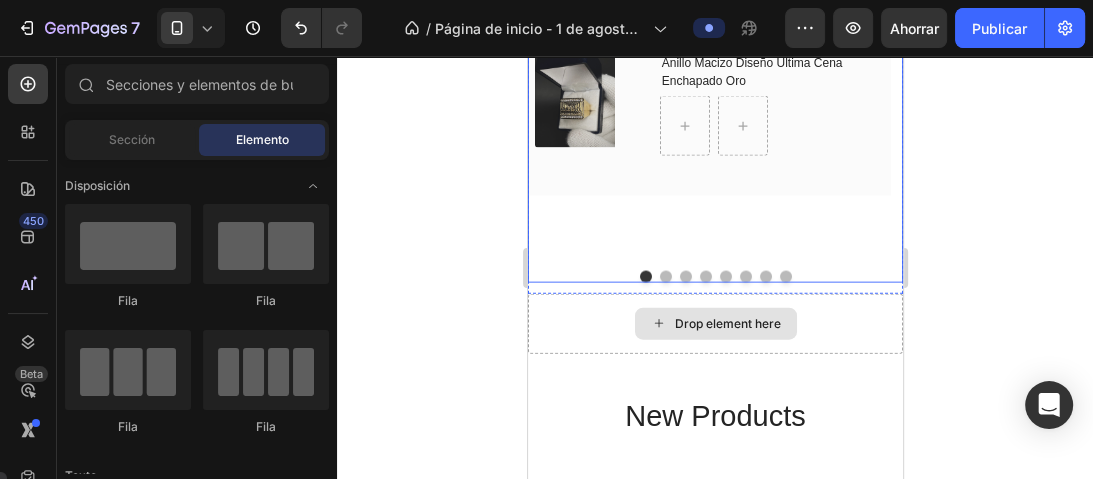 click at bounding box center [714, 277] 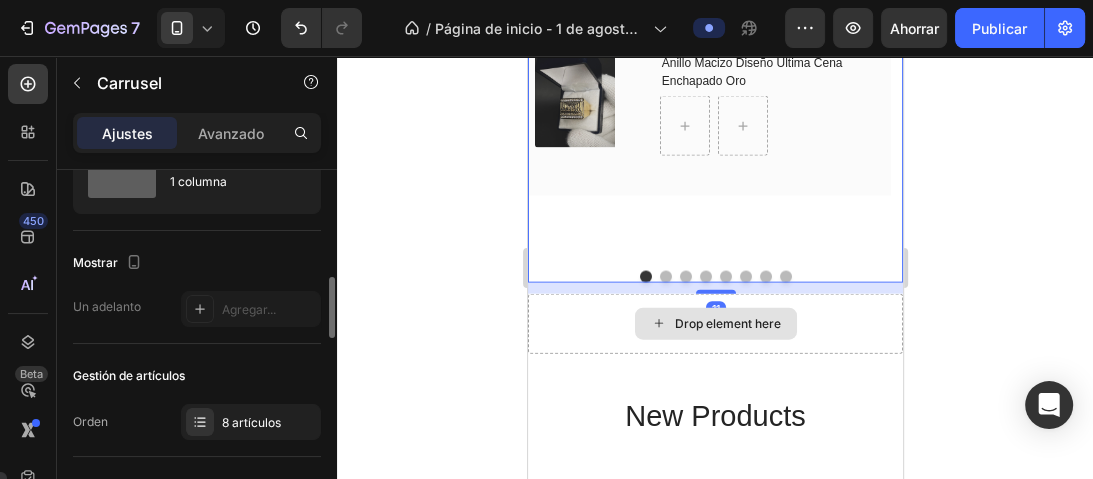 scroll, scrollTop: 160, scrollLeft: 0, axis: vertical 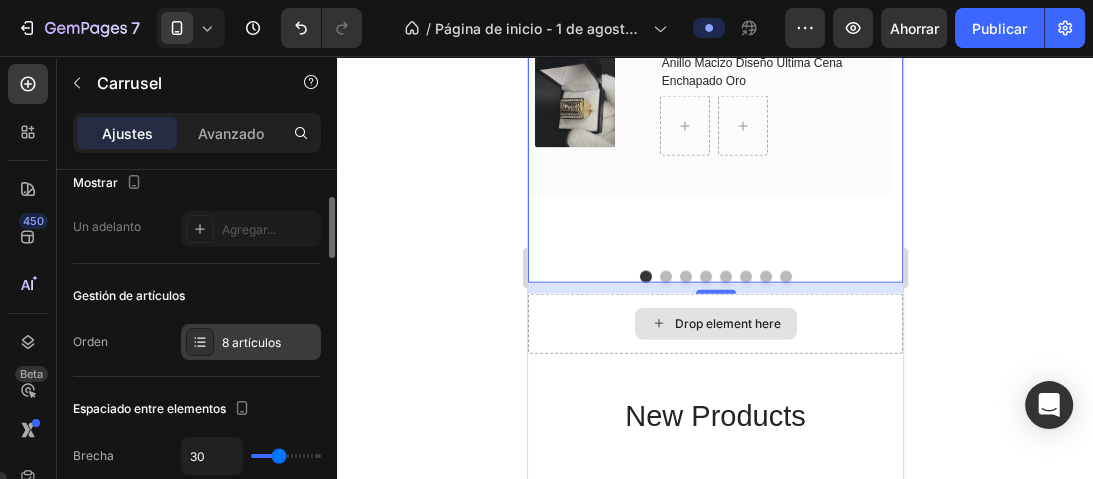 click 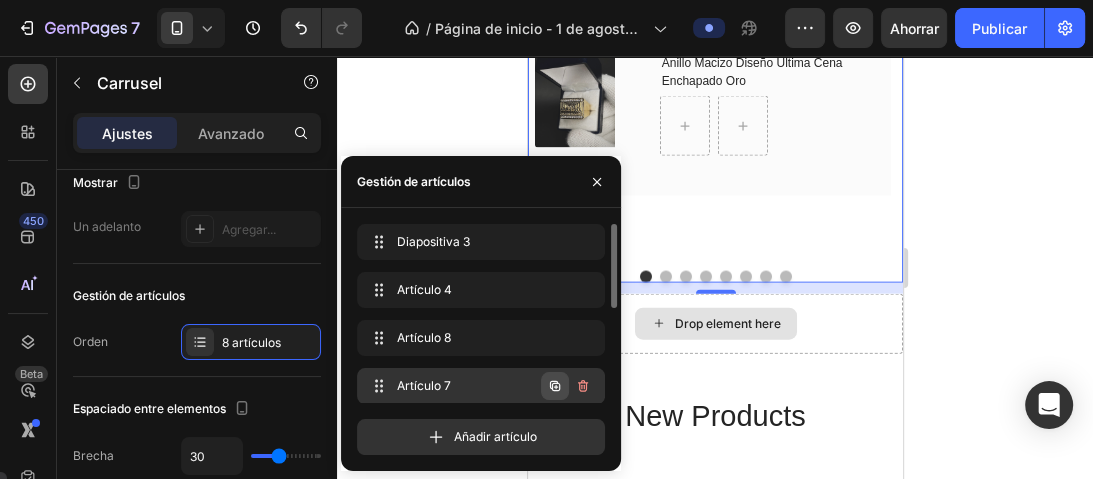 click 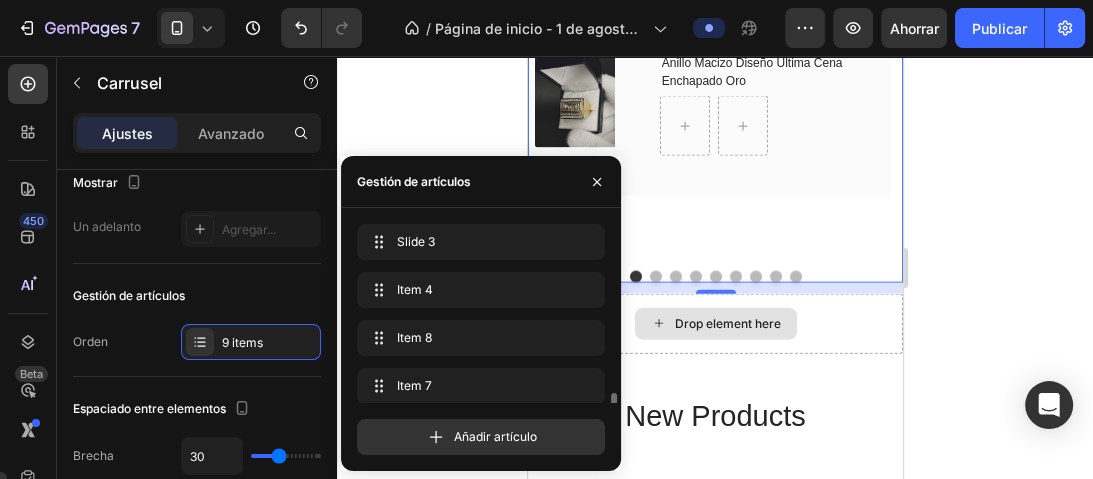 scroll, scrollTop: 119, scrollLeft: 0, axis: vertical 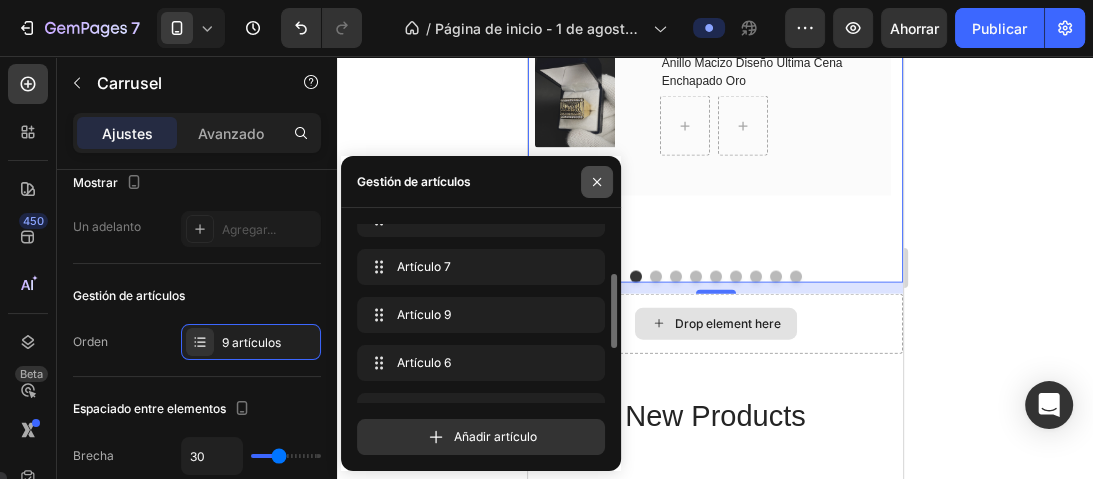 drag, startPoint x: 596, startPoint y: 185, endPoint x: 71, endPoint y: 129, distance: 527.9782 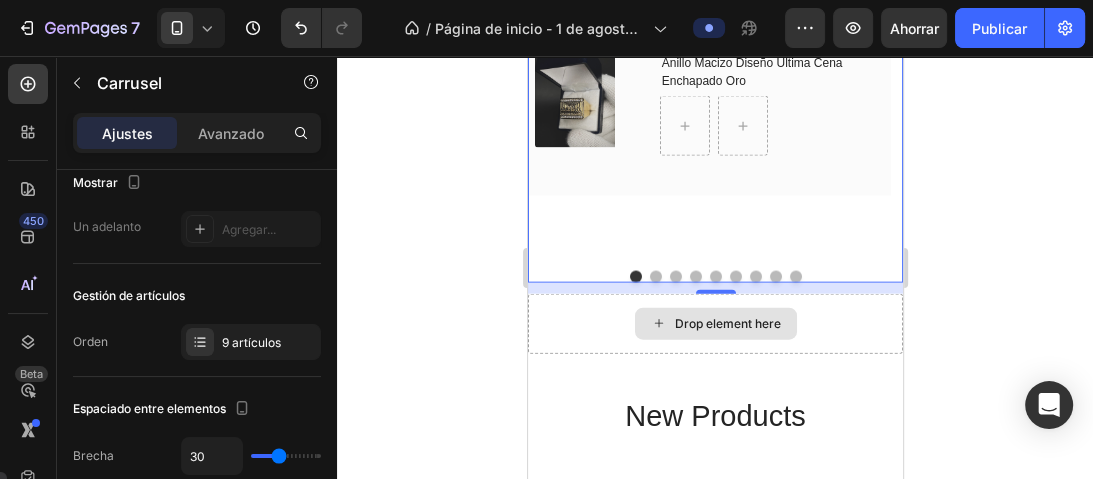 click at bounding box center (755, 277) 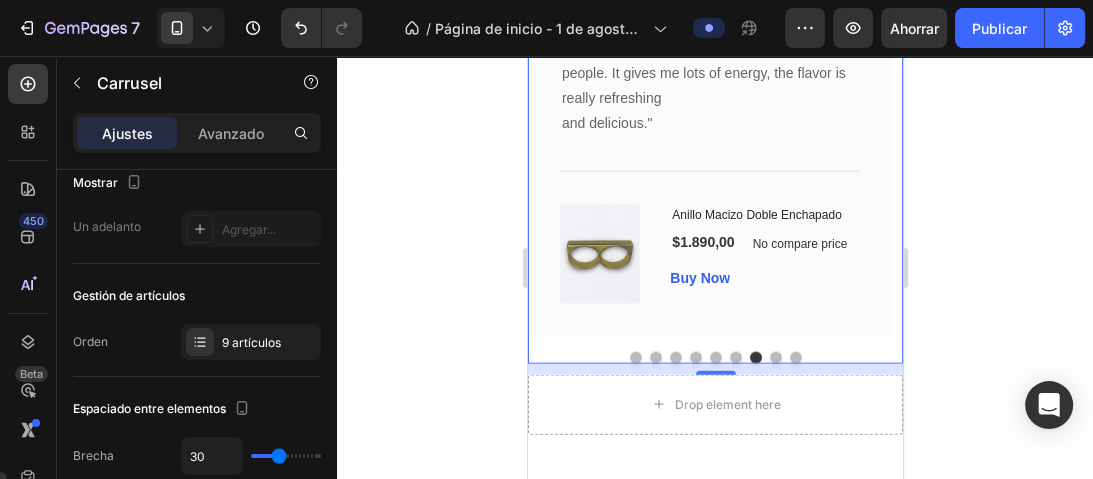 scroll, scrollTop: 3178, scrollLeft: 0, axis: vertical 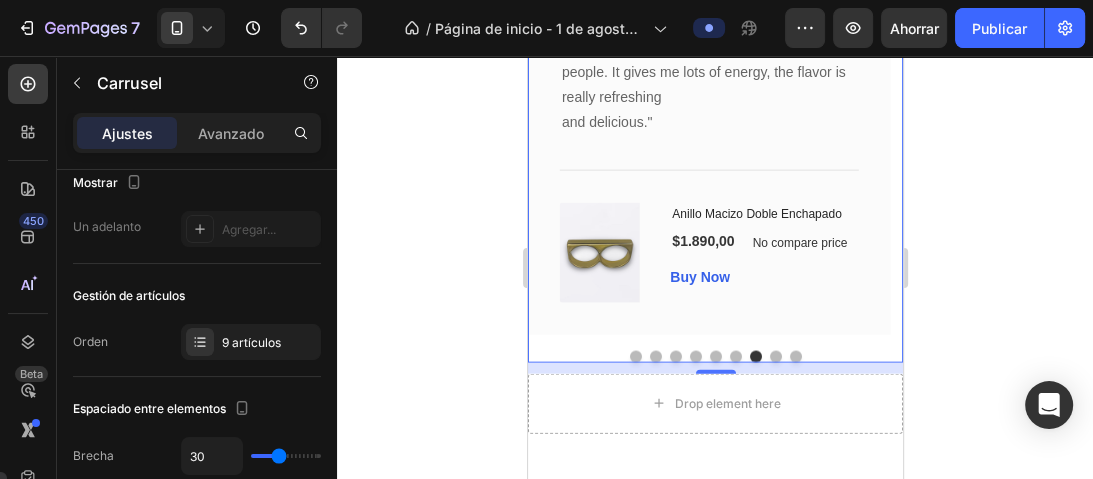 click at bounding box center [775, 357] 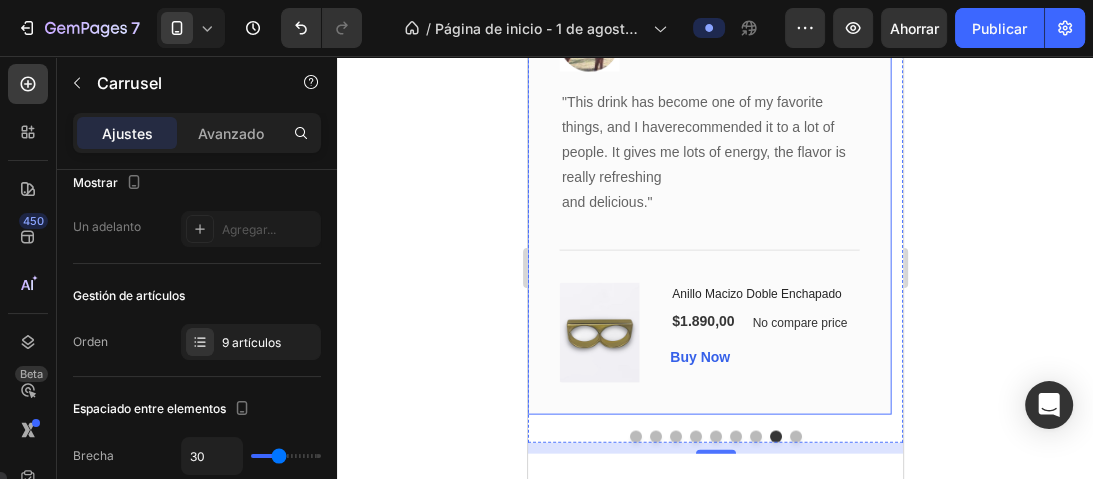 scroll, scrollTop: 3018, scrollLeft: 0, axis: vertical 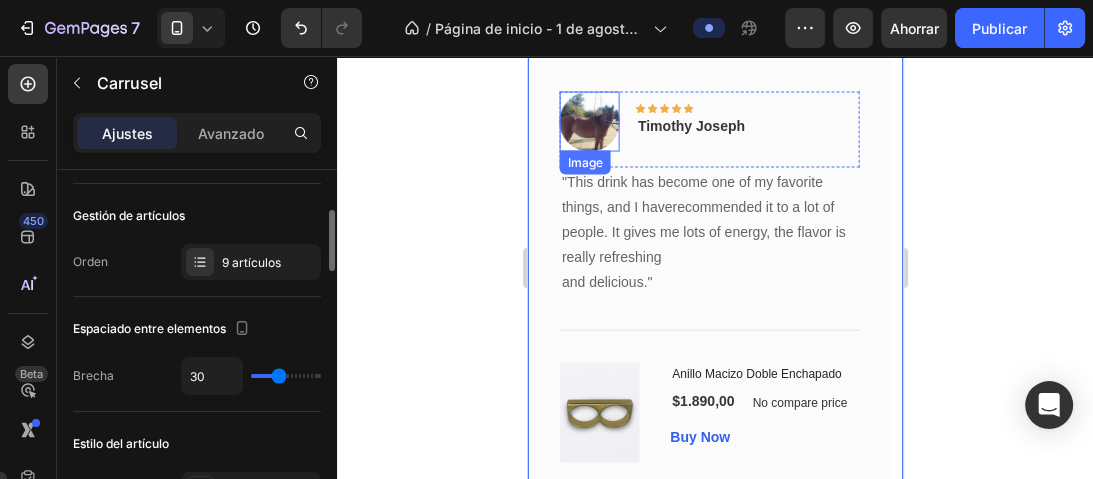 click at bounding box center (589, 122) 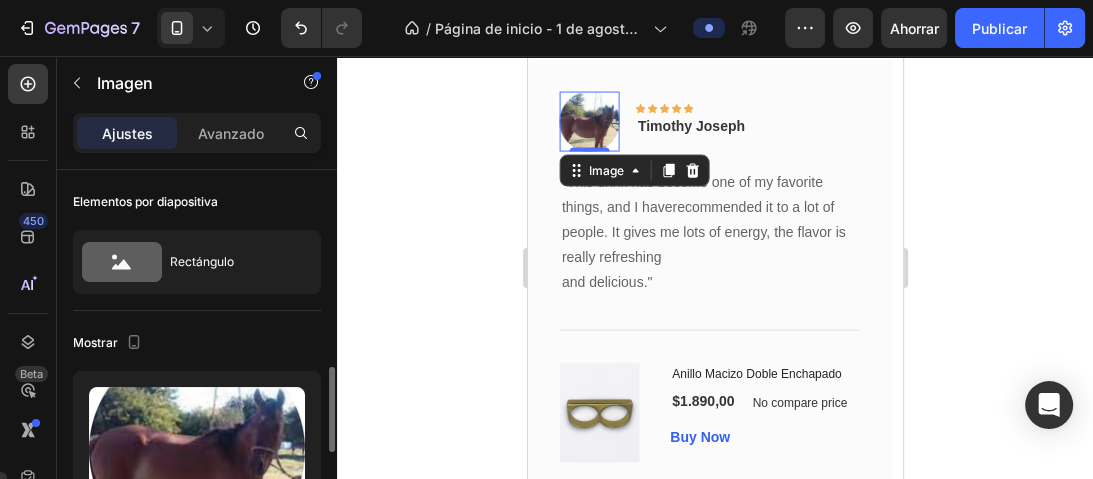 scroll, scrollTop: 160, scrollLeft: 0, axis: vertical 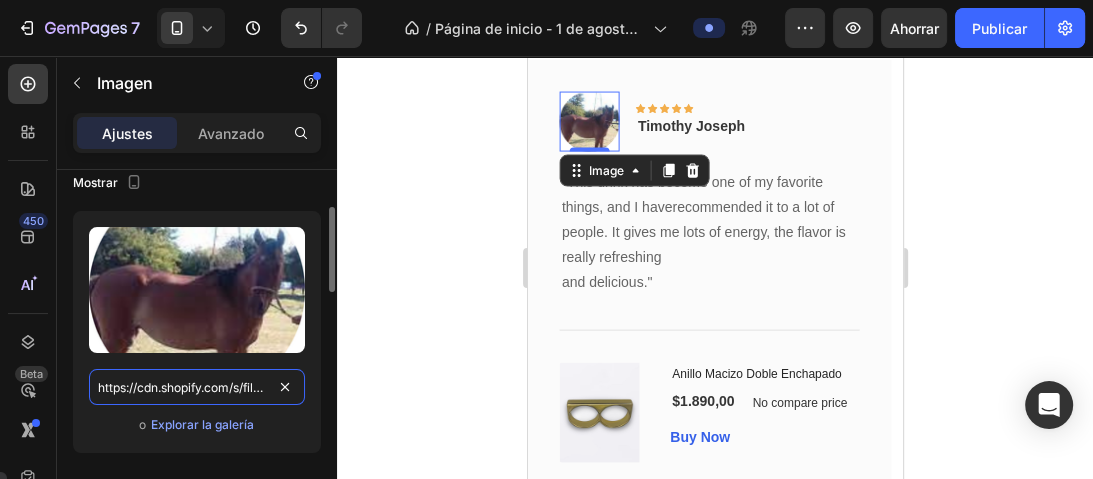 click on "https://cdn.shopify.com/s/files/1/0731/8074/1668/files/Diseno_sin_titulo_17.png?v=1753590510" at bounding box center [197, 387] 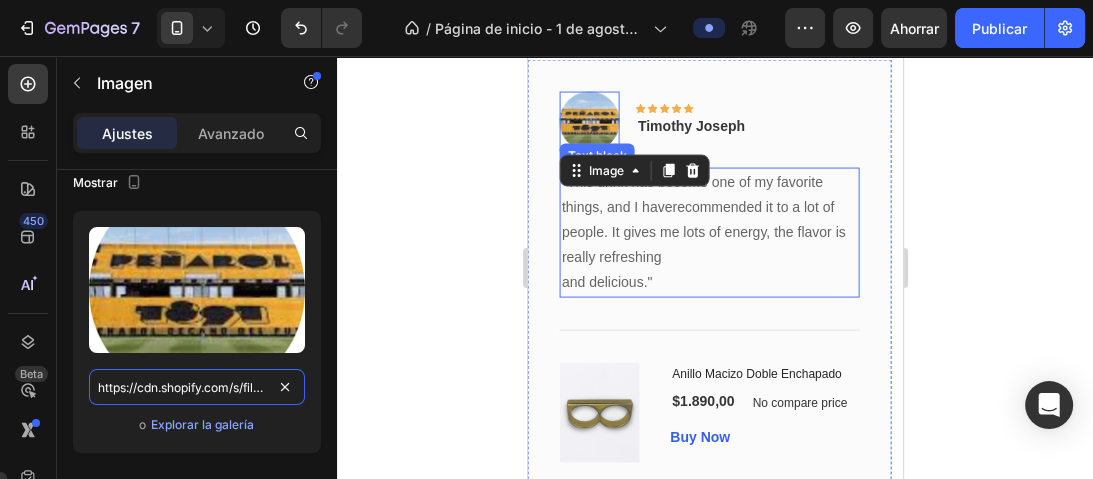 scroll, scrollTop: 0, scrollLeft: 369, axis: horizontal 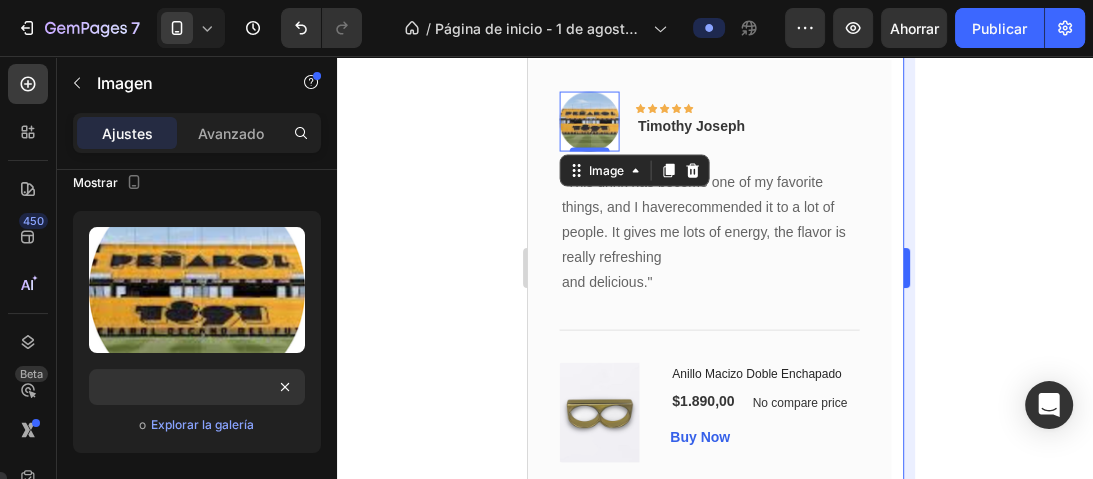click 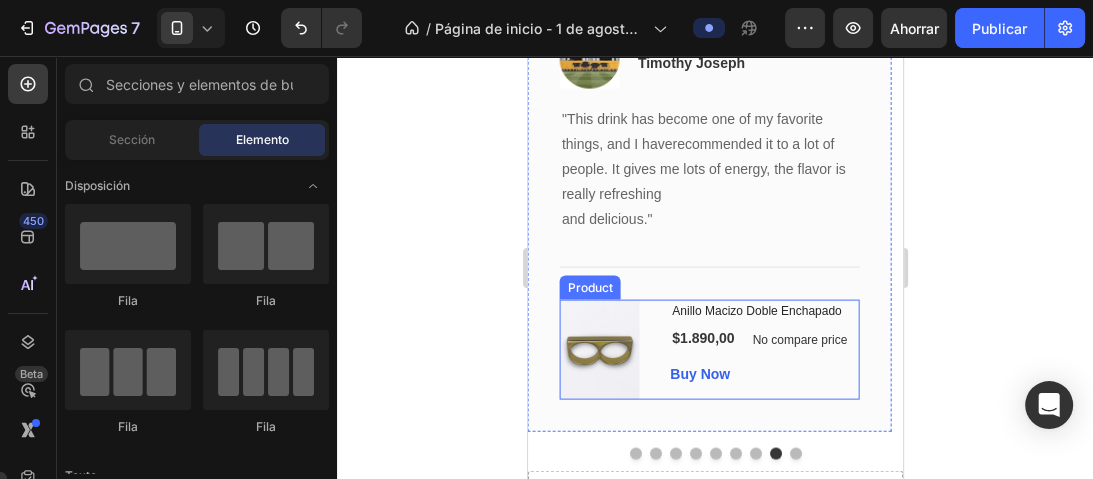 scroll, scrollTop: 3178, scrollLeft: 0, axis: vertical 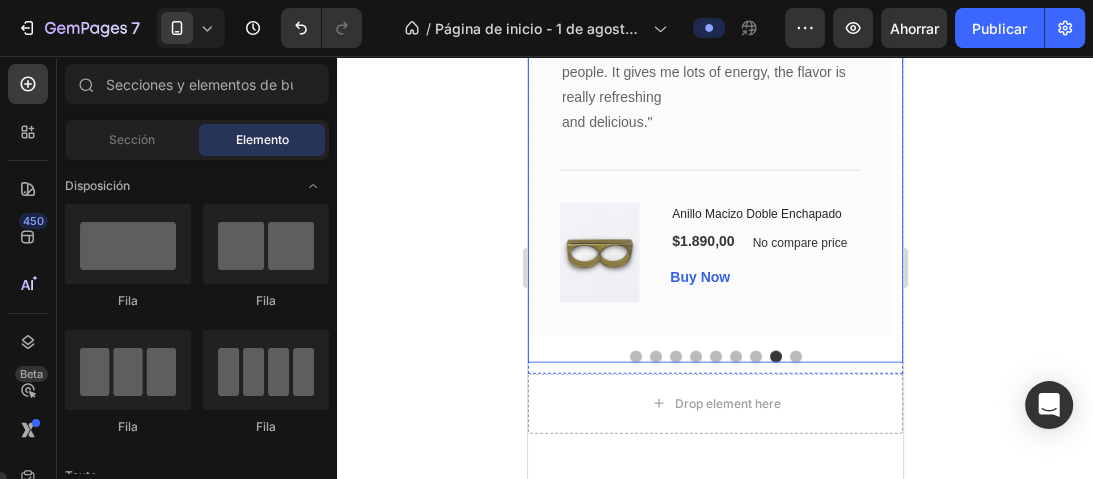 click at bounding box center [795, 357] 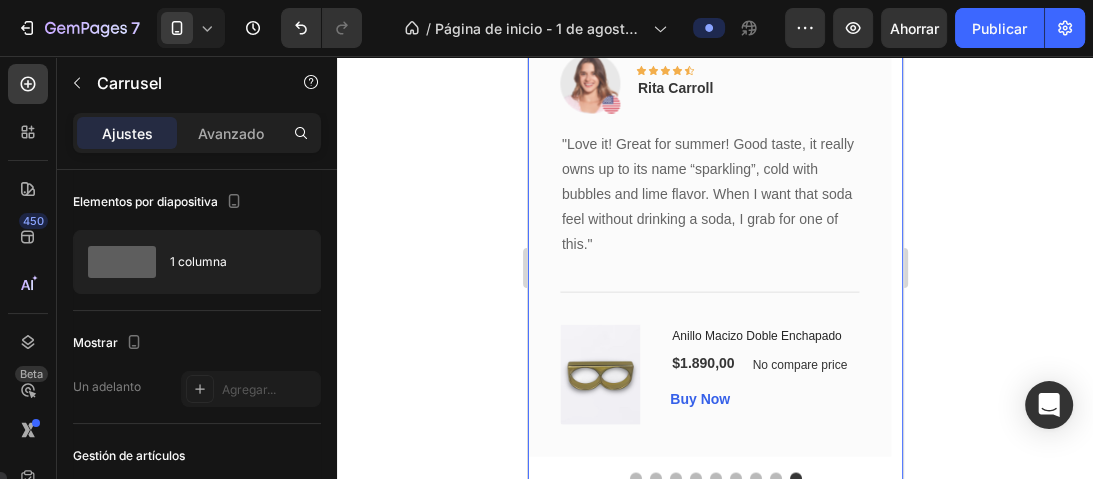 scroll, scrollTop: 3178, scrollLeft: 0, axis: vertical 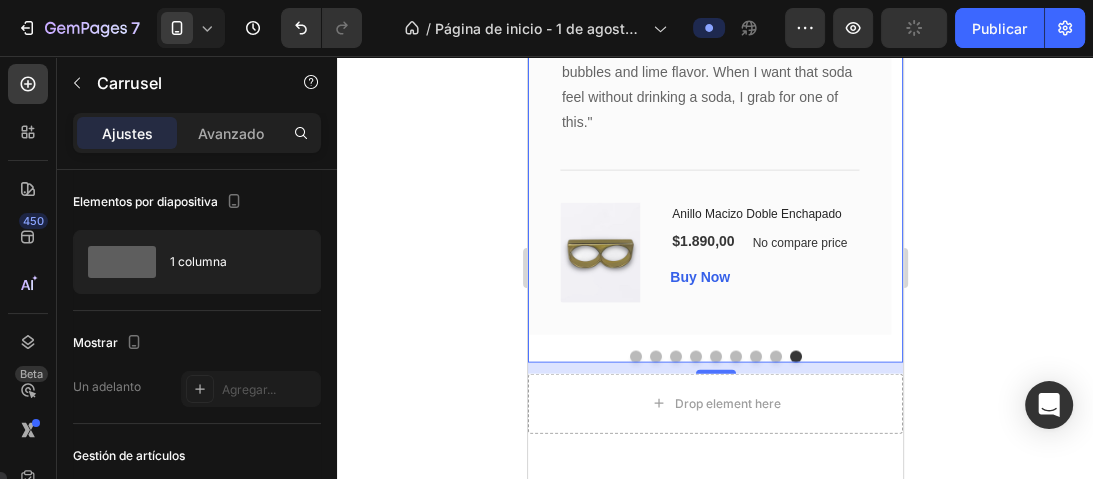 click at bounding box center (775, 357) 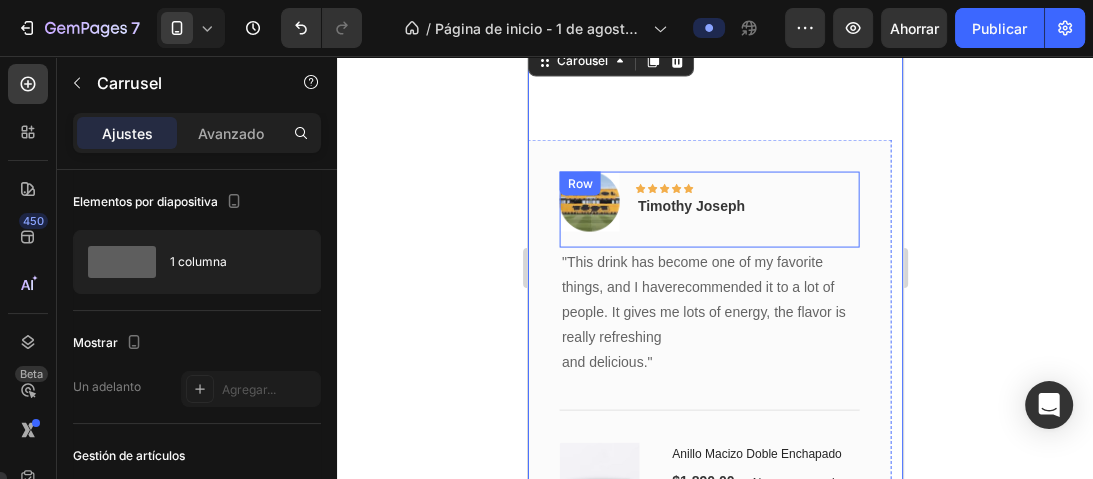 scroll, scrollTop: 3018, scrollLeft: 0, axis: vertical 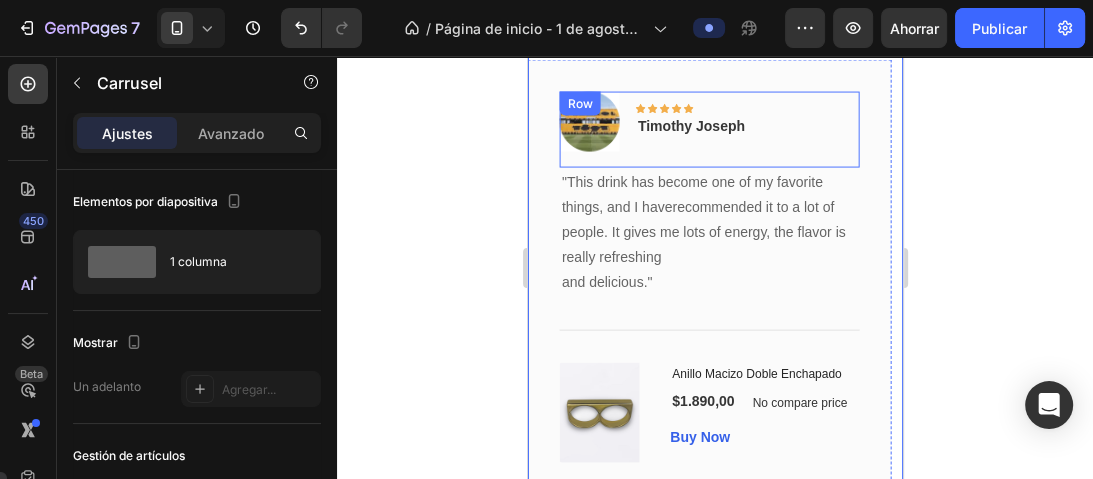 type 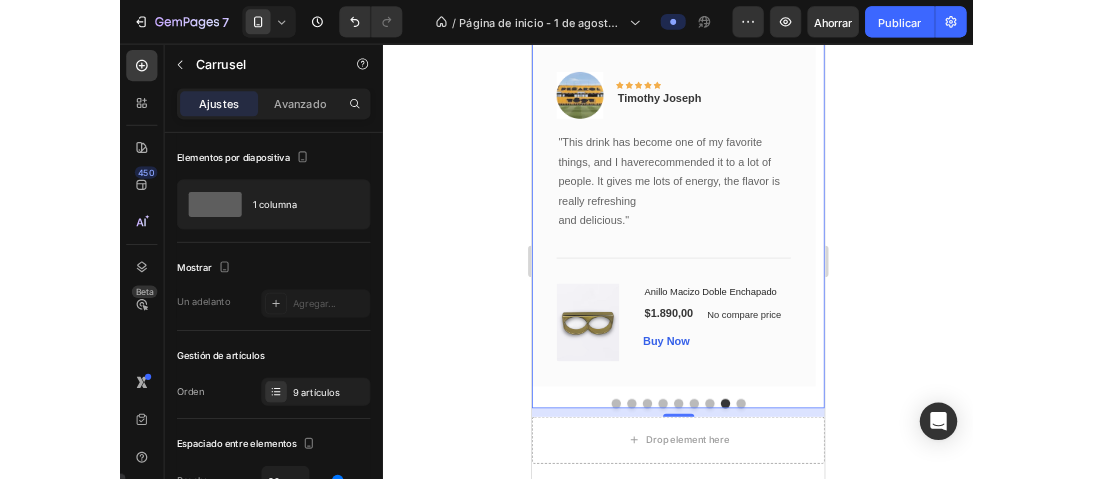 click at bounding box center (759, 504) 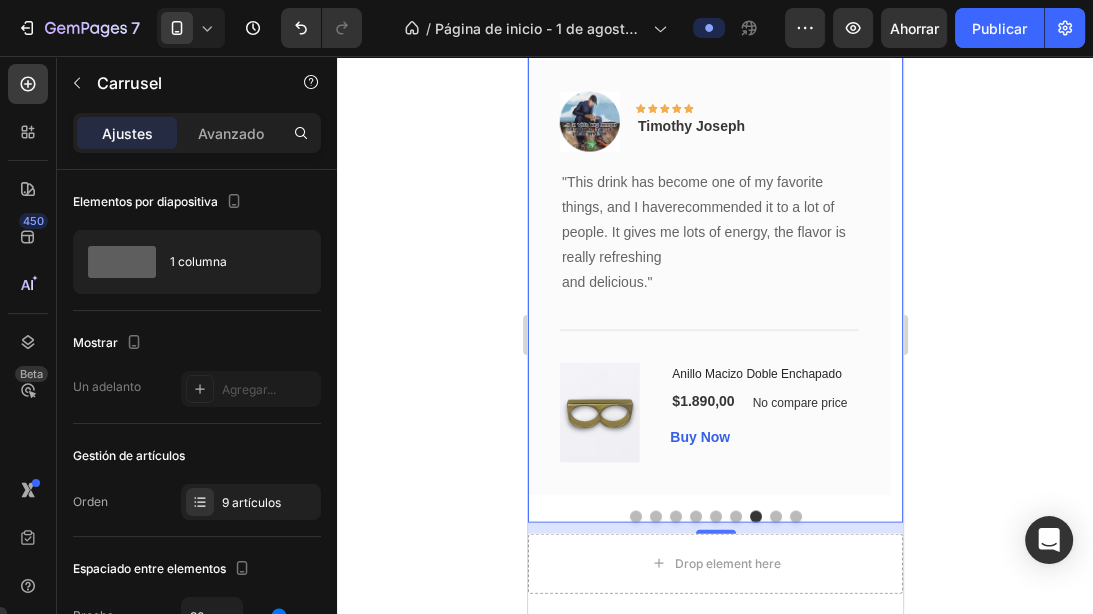 click at bounding box center [714, 517] 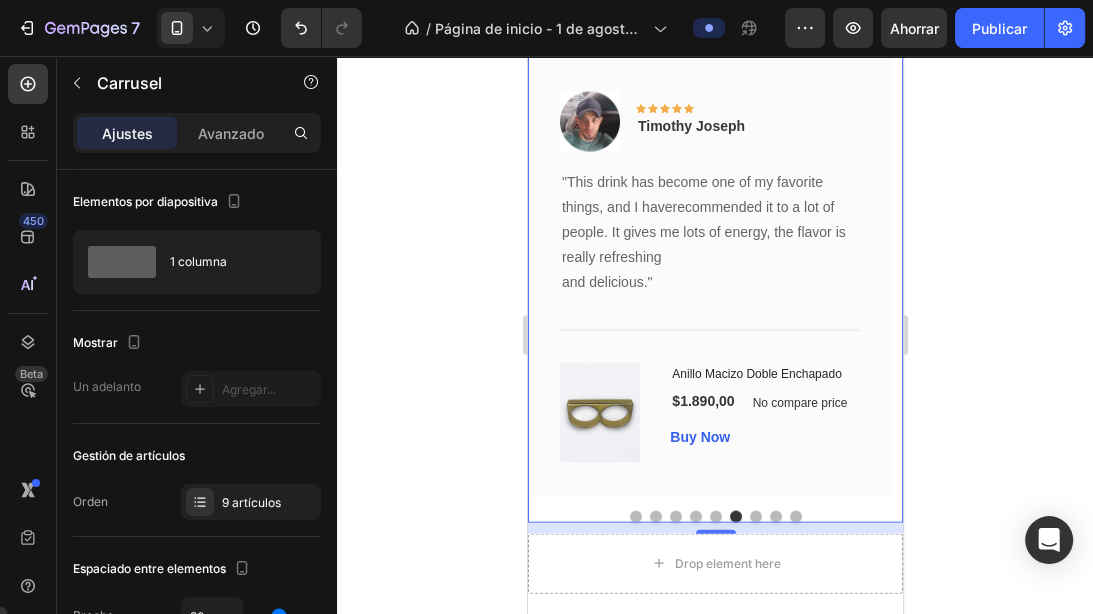 click at bounding box center (635, 517) 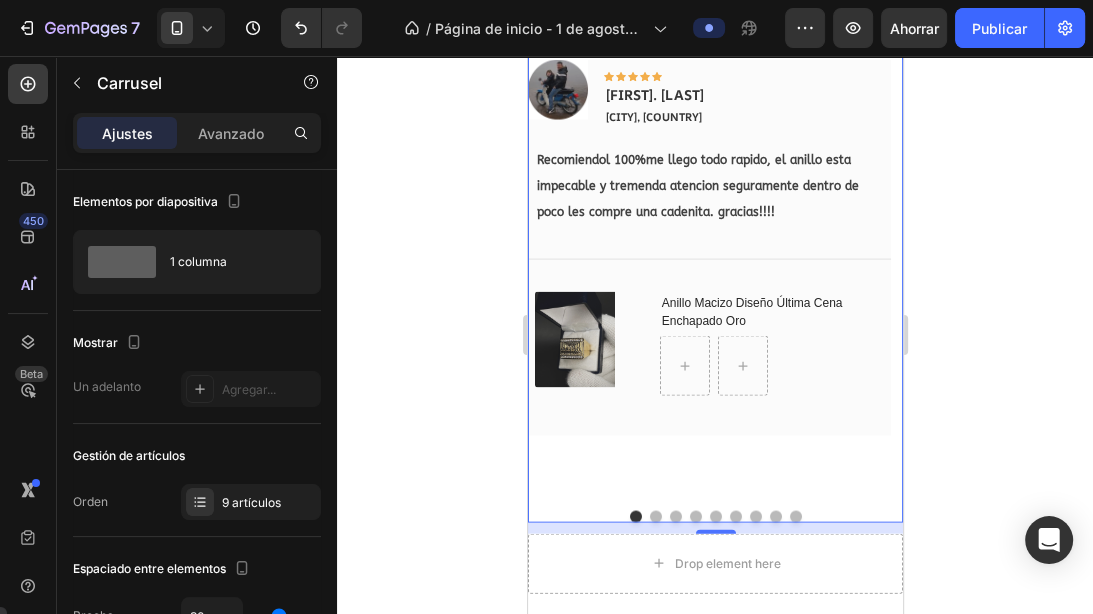 click at bounding box center (655, 517) 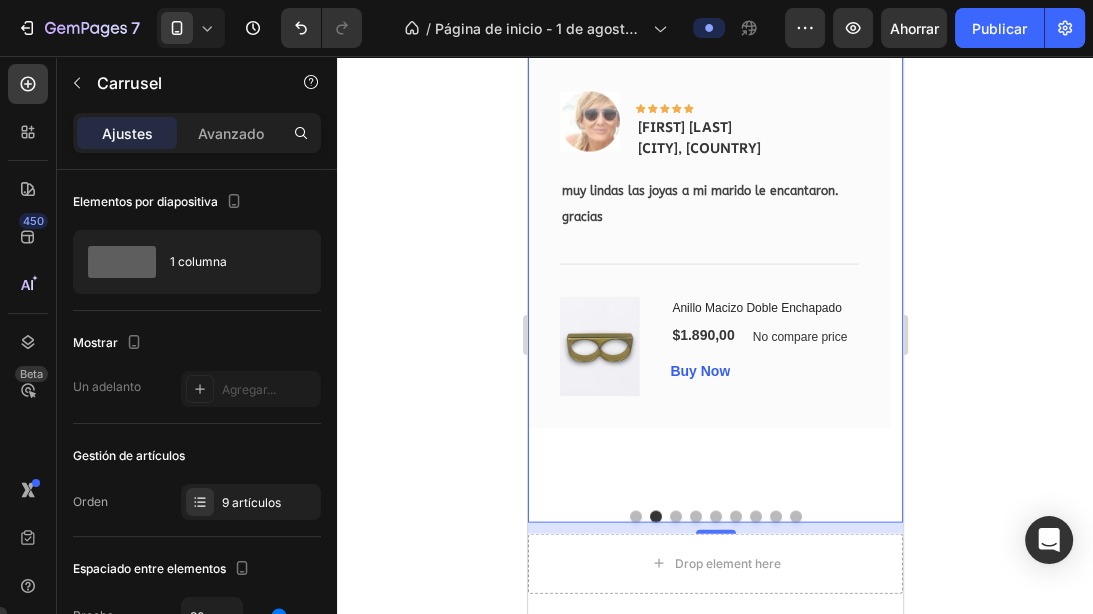 click at bounding box center (675, 517) 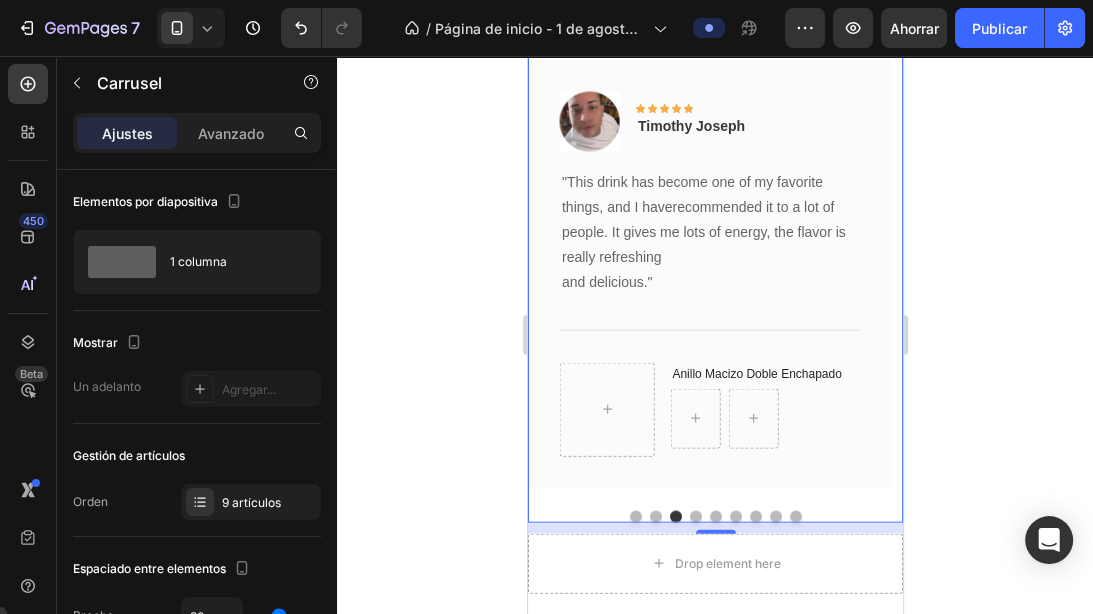 click at bounding box center [695, 517] 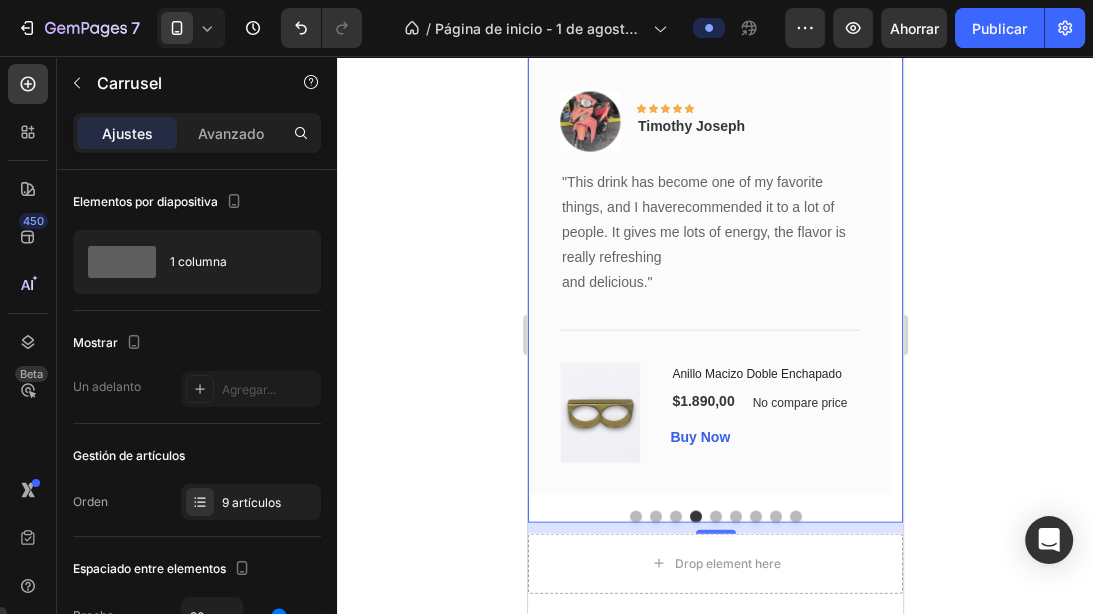 click at bounding box center [715, 517] 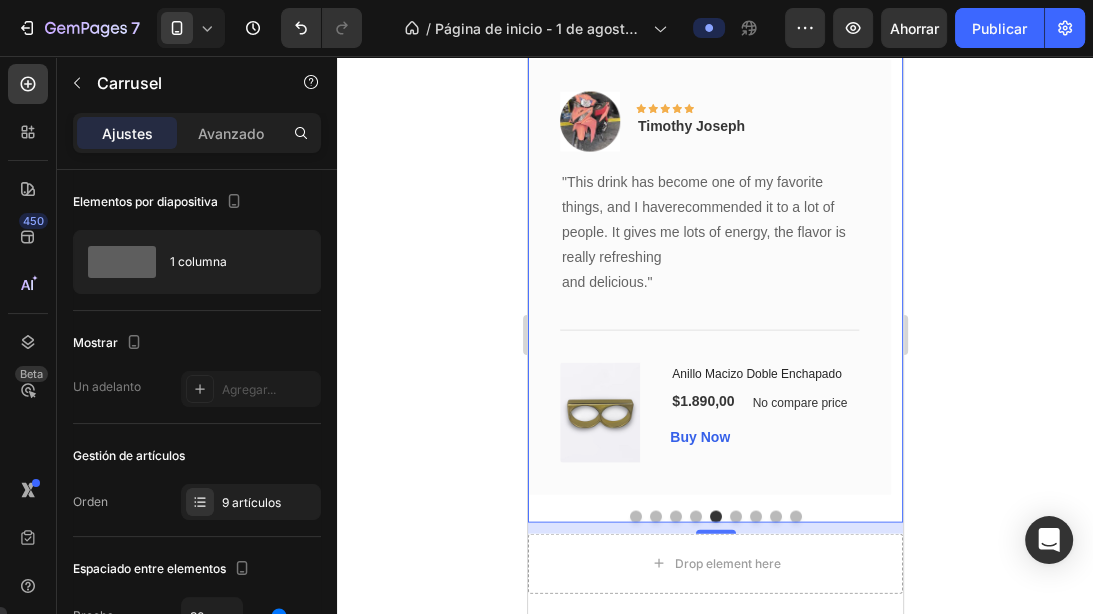 click at bounding box center [695, 517] 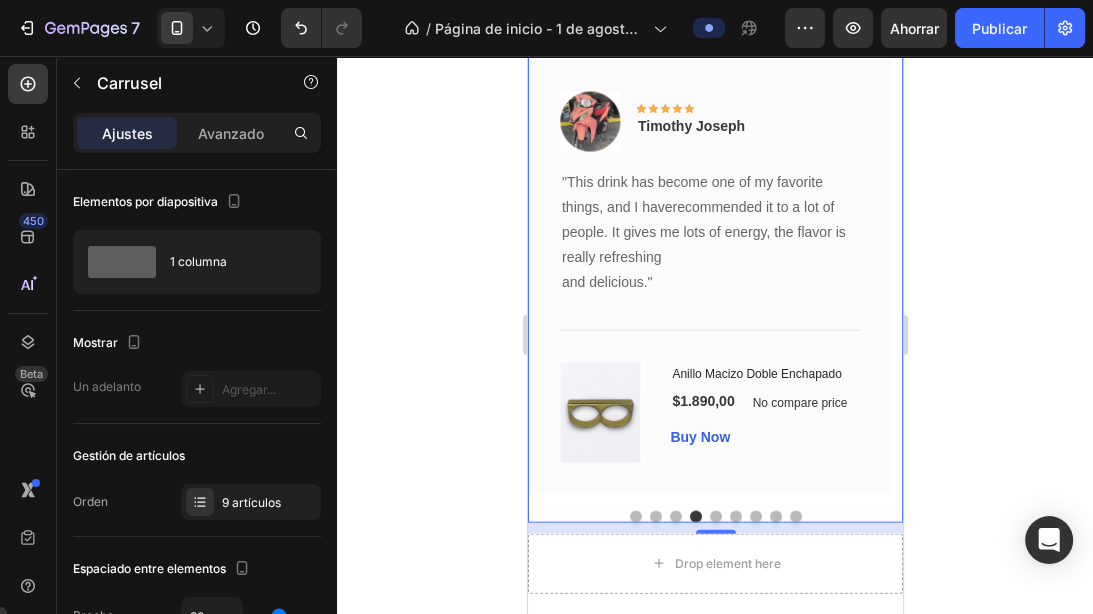 click at bounding box center (715, 517) 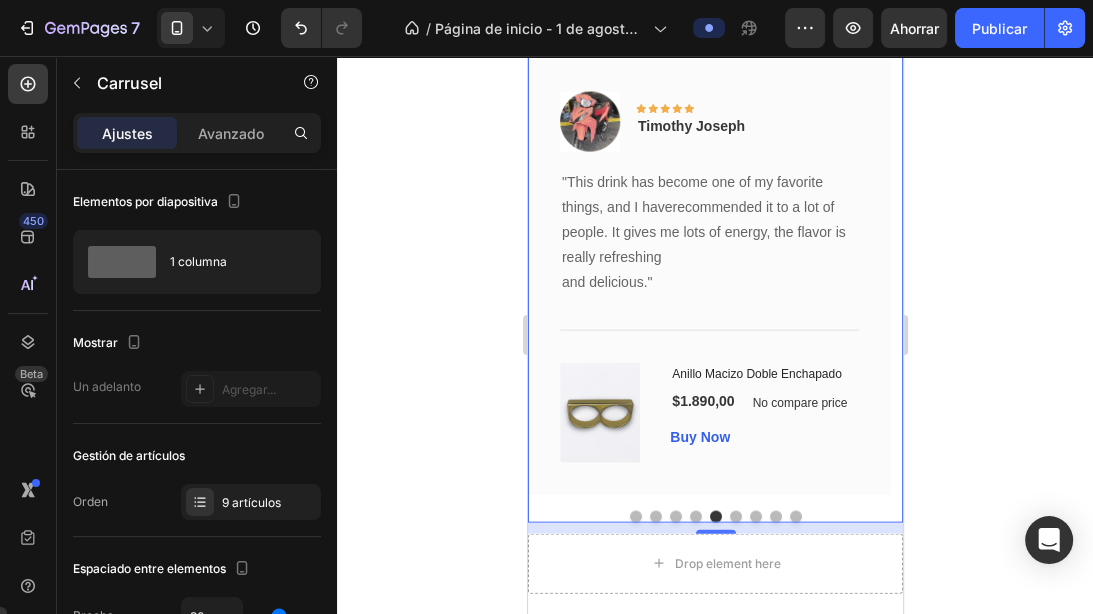 click at bounding box center [735, 517] 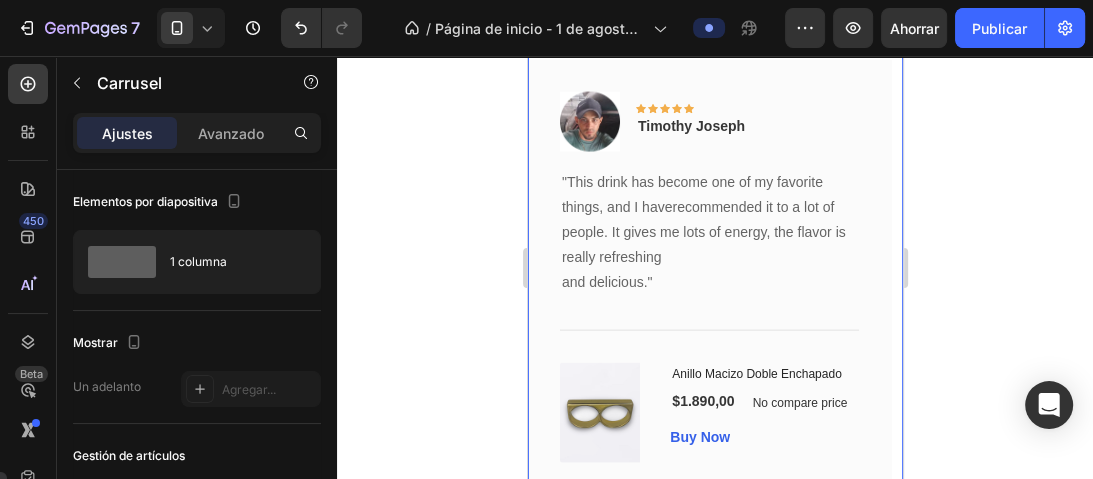 scroll, scrollTop: 3178, scrollLeft: 0, axis: vertical 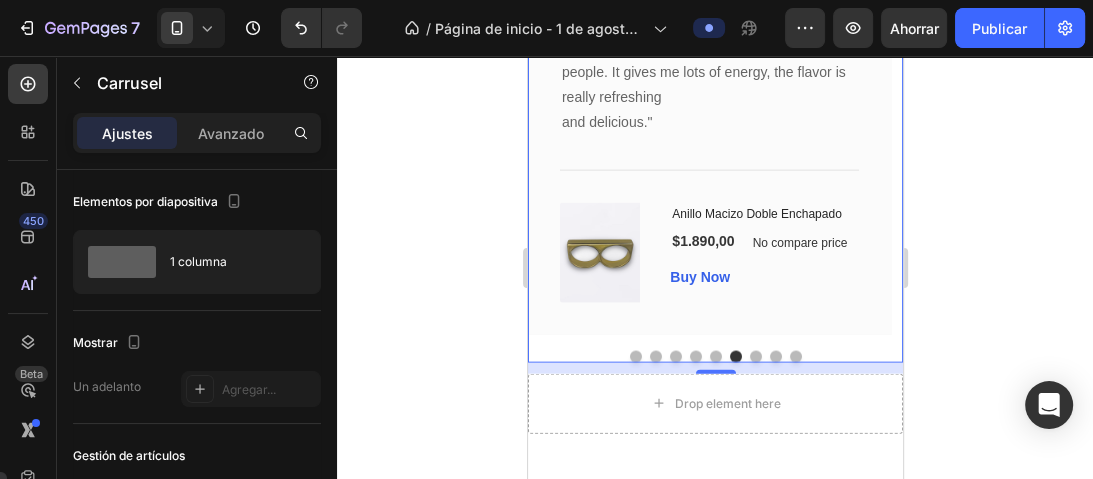 click at bounding box center (715, 357) 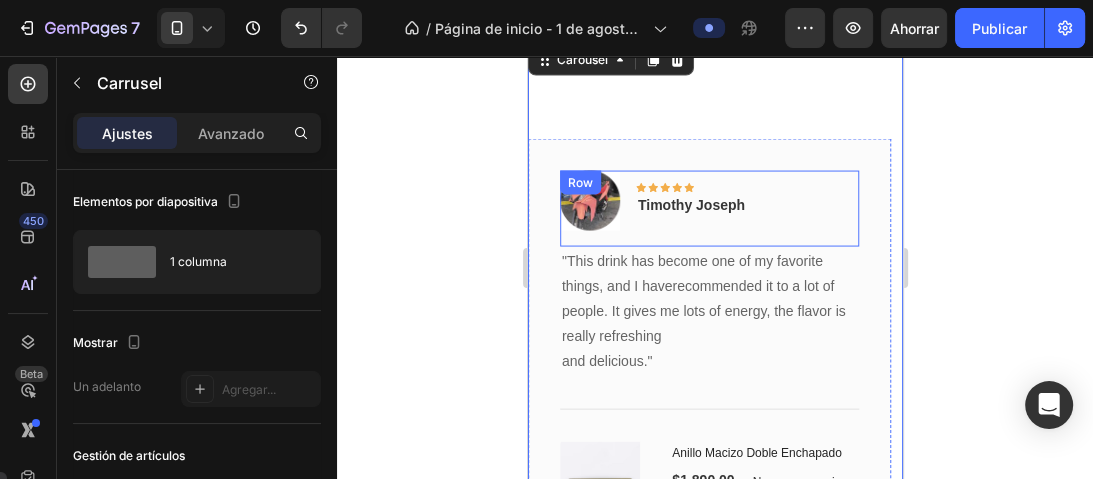 scroll, scrollTop: 2938, scrollLeft: 0, axis: vertical 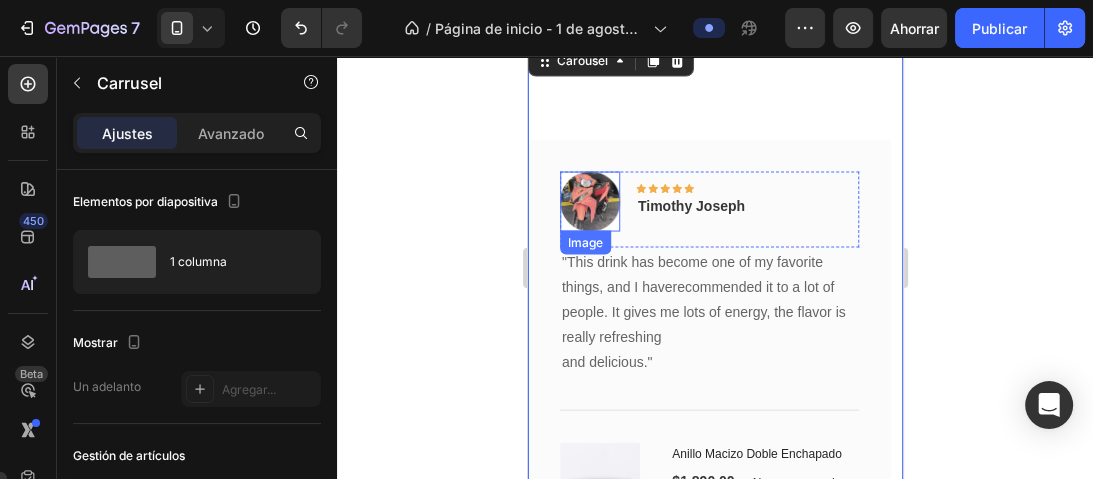 click at bounding box center [589, 202] 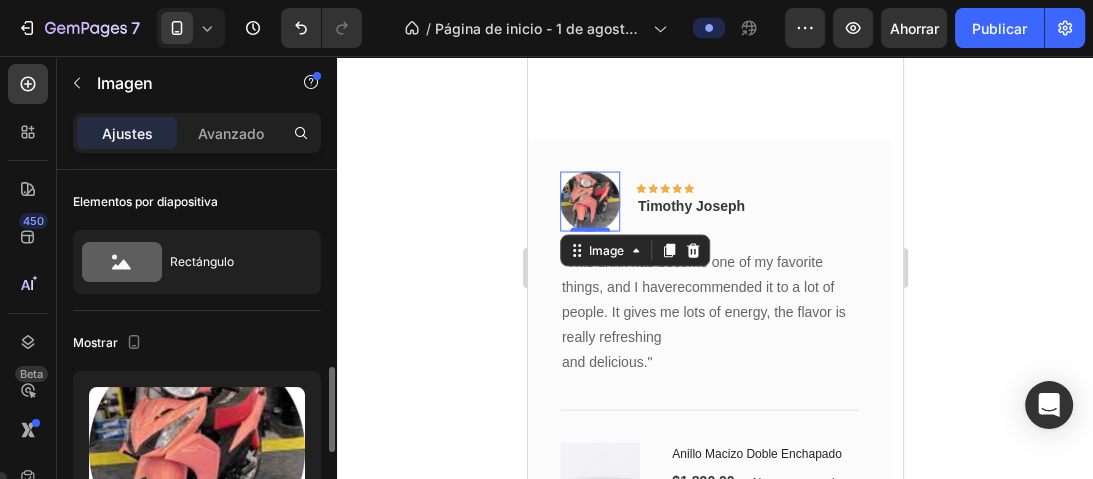 scroll, scrollTop: 160, scrollLeft: 0, axis: vertical 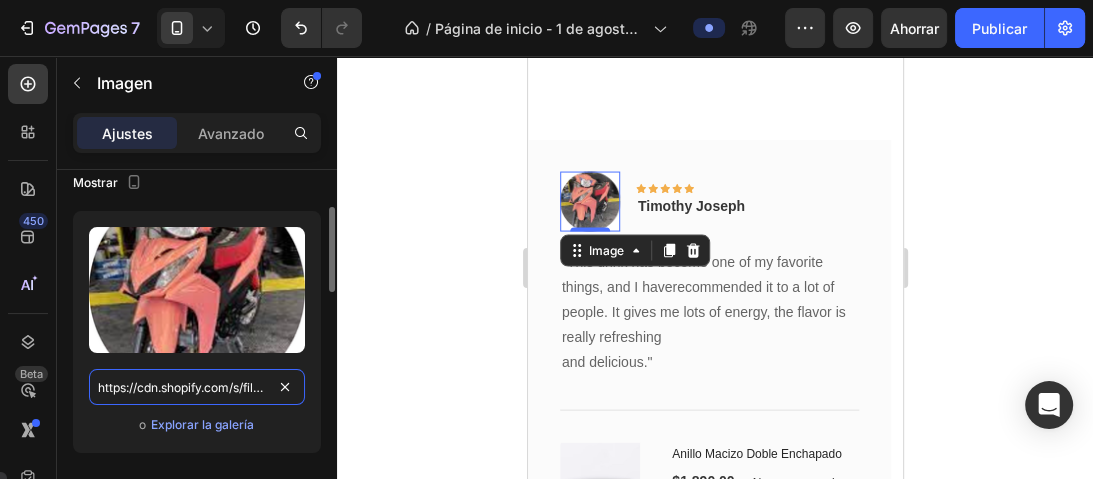 click on "https://cdn.shopify.com/s/files/1/0731/8074/1668/files/Diseno_sin_titulo_13.png?v=1753589990" at bounding box center (197, 387) 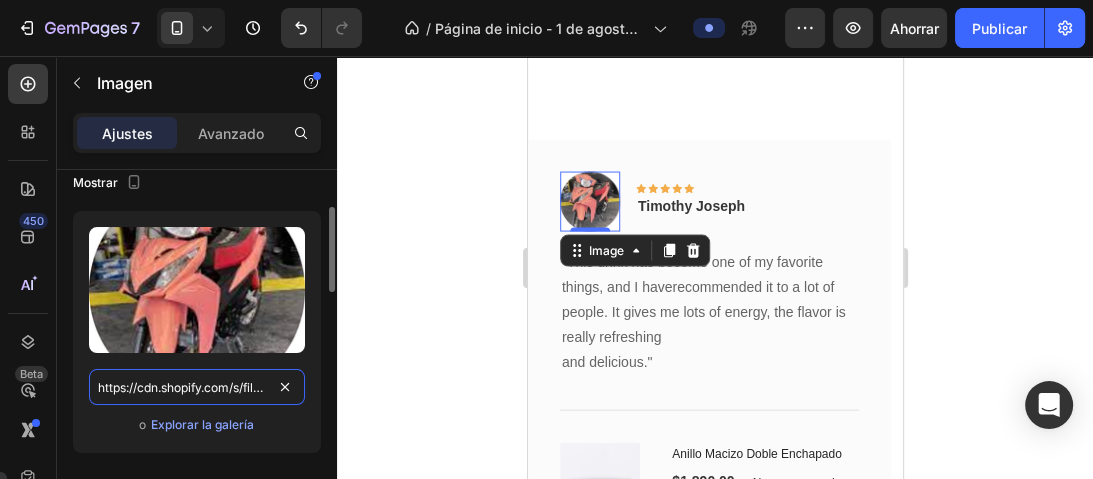 paste on "9.png?v=1753591527" 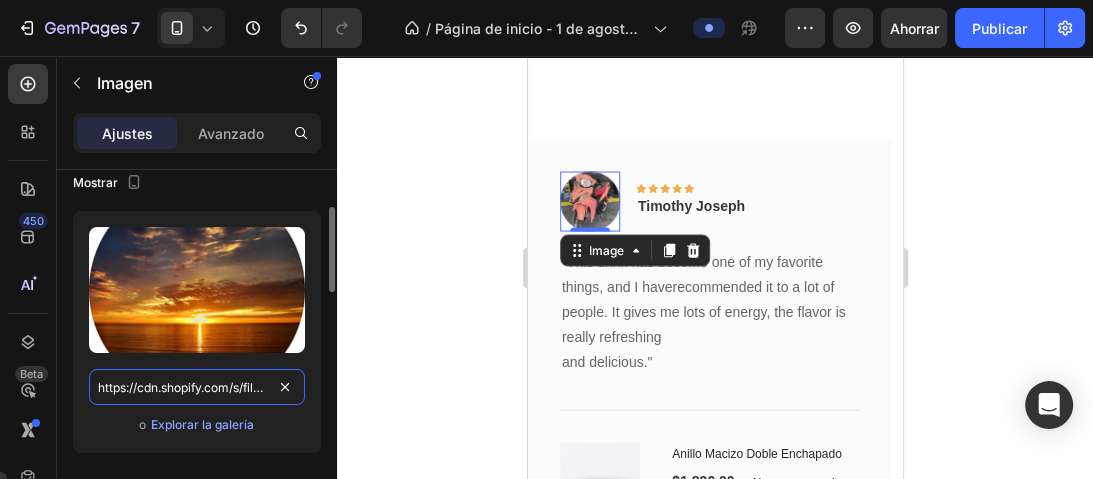 scroll, scrollTop: 0, scrollLeft: 366, axis: horizontal 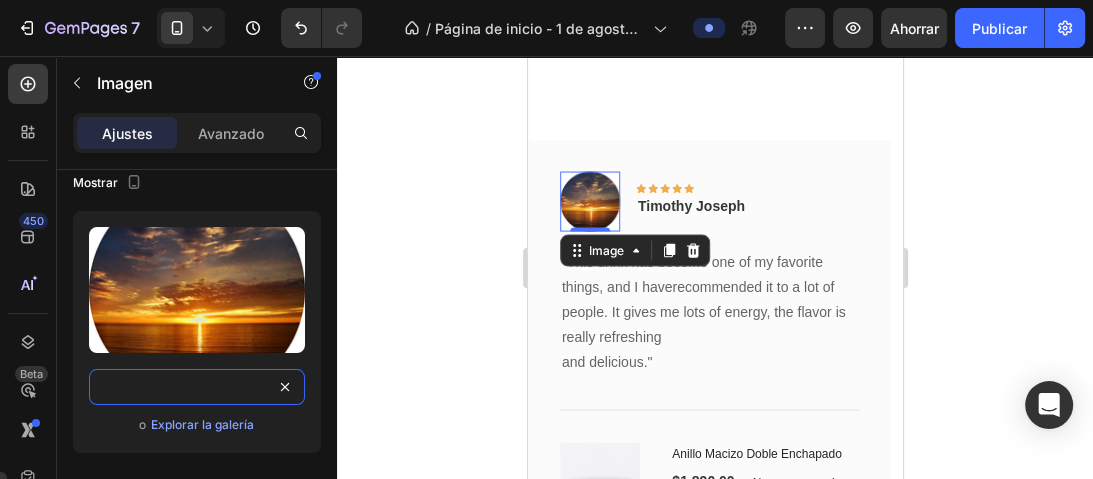 type on "https://cdn.shopify.com/s/files/1/0731/8074/1668/files/Diseno_sin_titulo_19.png?v=1753591527" 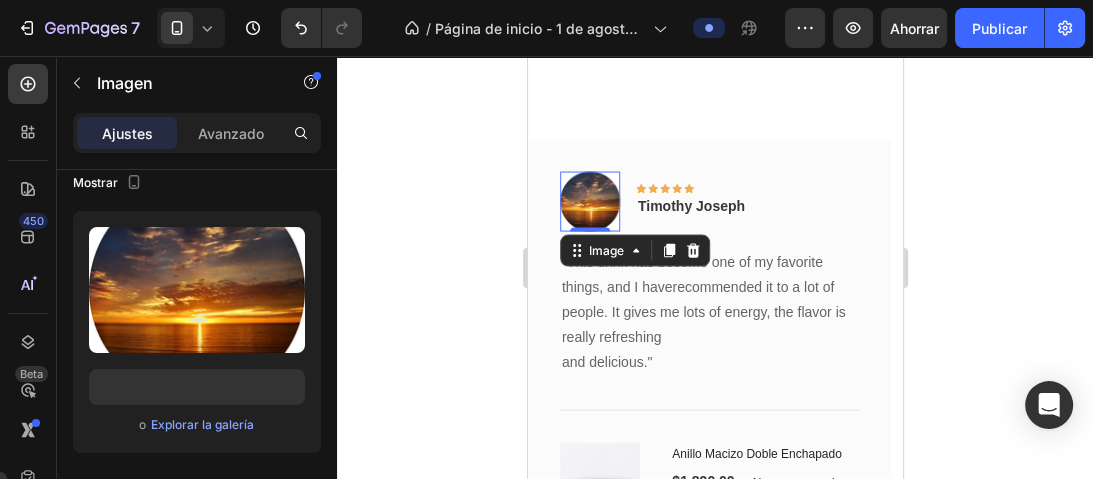 click 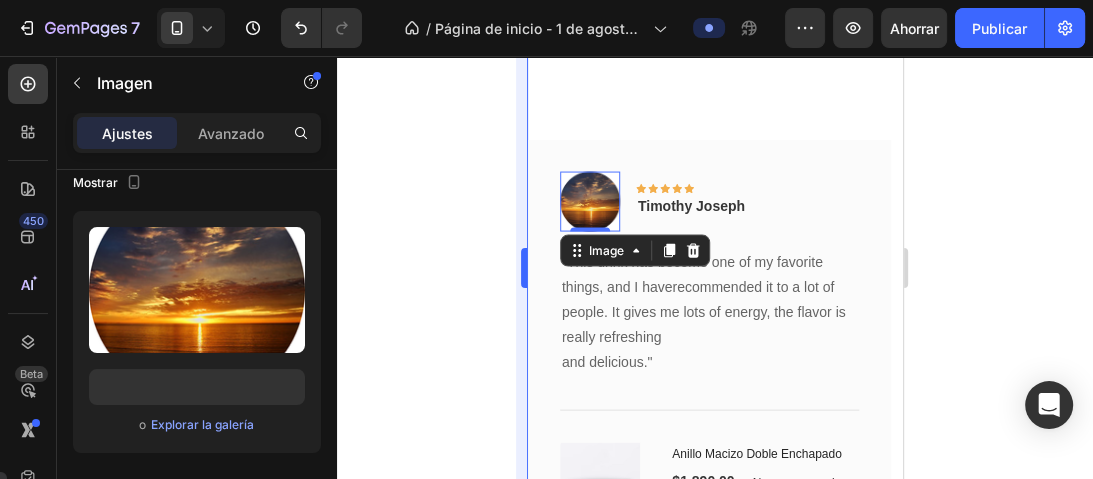 scroll, scrollTop: 0, scrollLeft: 0, axis: both 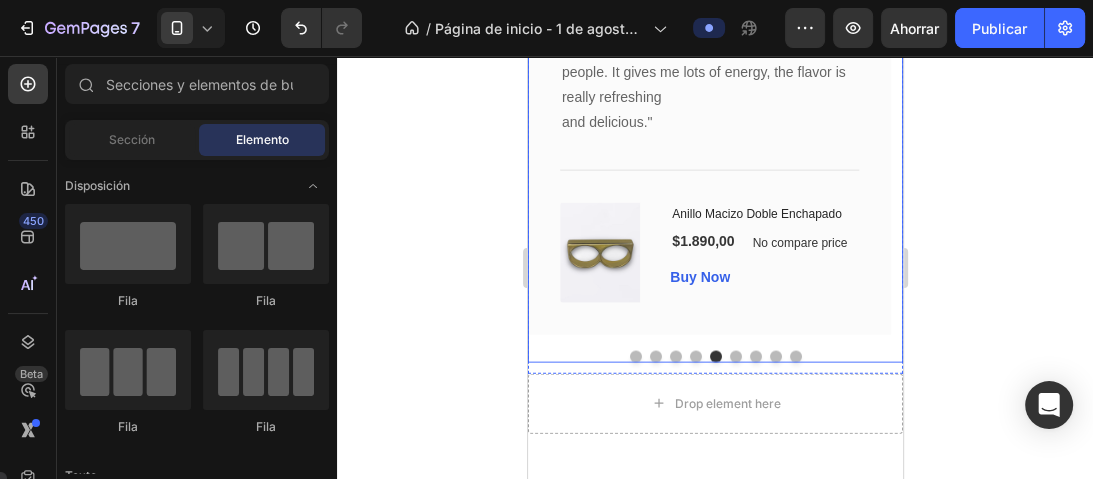 click at bounding box center [795, 357] 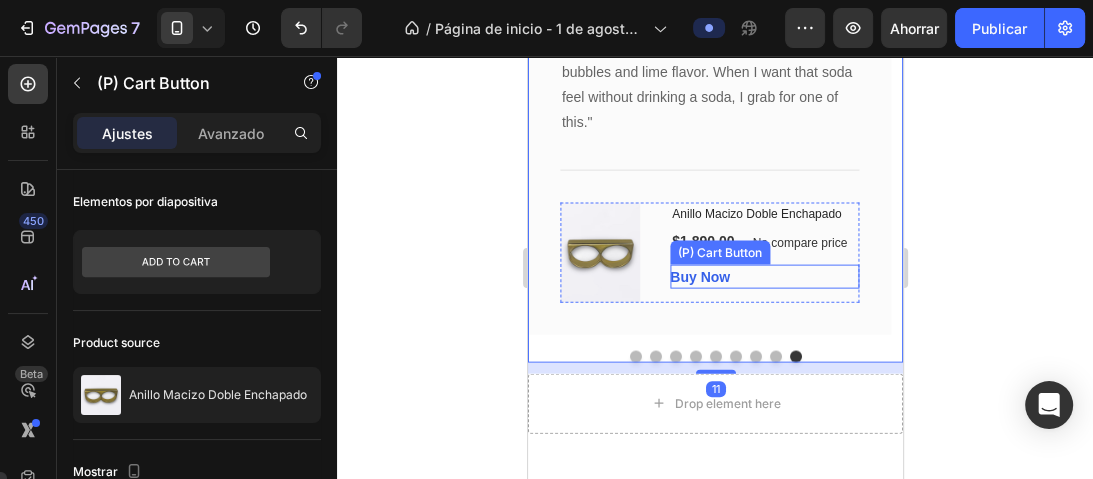 click on "Buy Now (P) Cart Button" at bounding box center [763, 277] 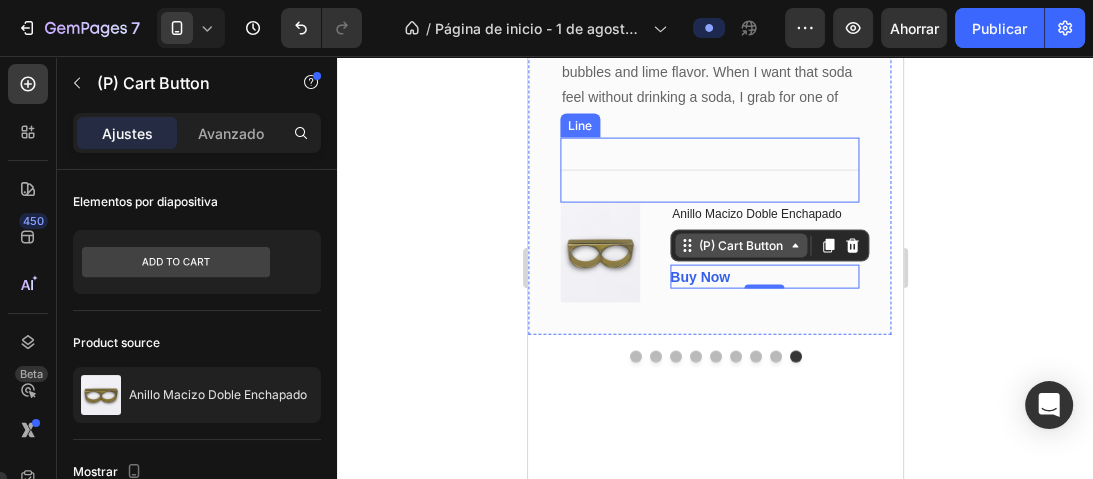 scroll, scrollTop: 3018, scrollLeft: 0, axis: vertical 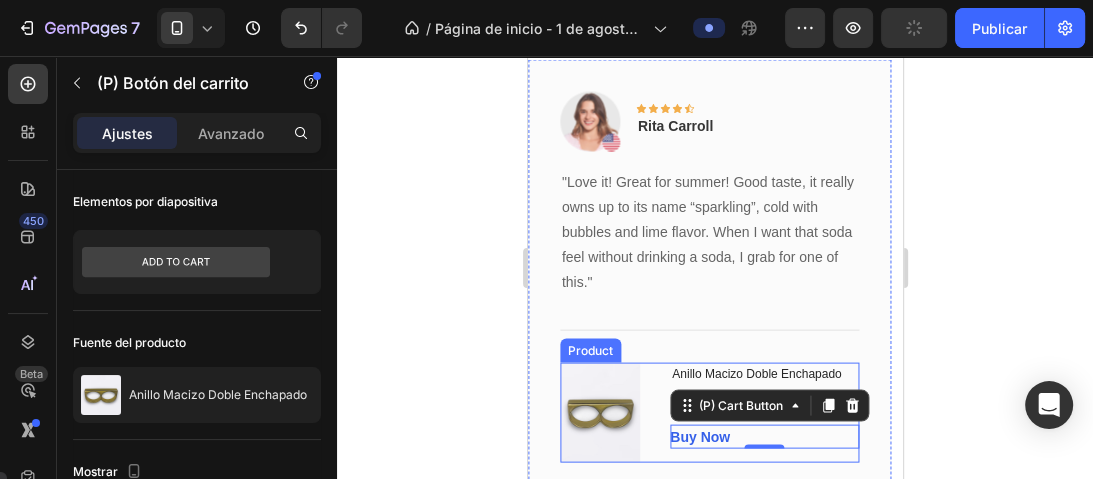 click on "(P) Images & Gallery Anillo Macizo Doble Enchapado (P) Title $1.890,00 (P) Price (P) Price No compare price (P) Price Row Buy Now (P) Cart Button   0 Product" at bounding box center (708, 413) 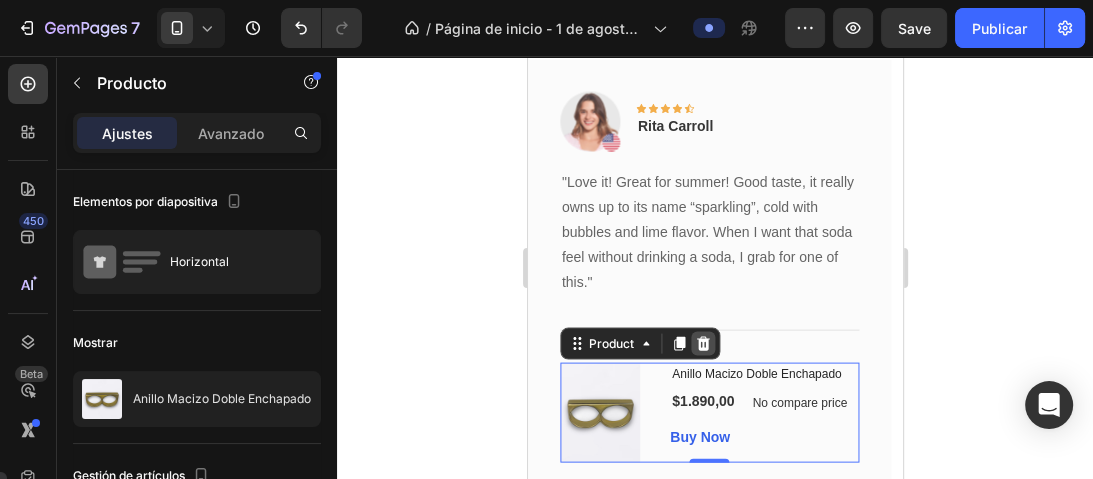 click at bounding box center [702, 344] 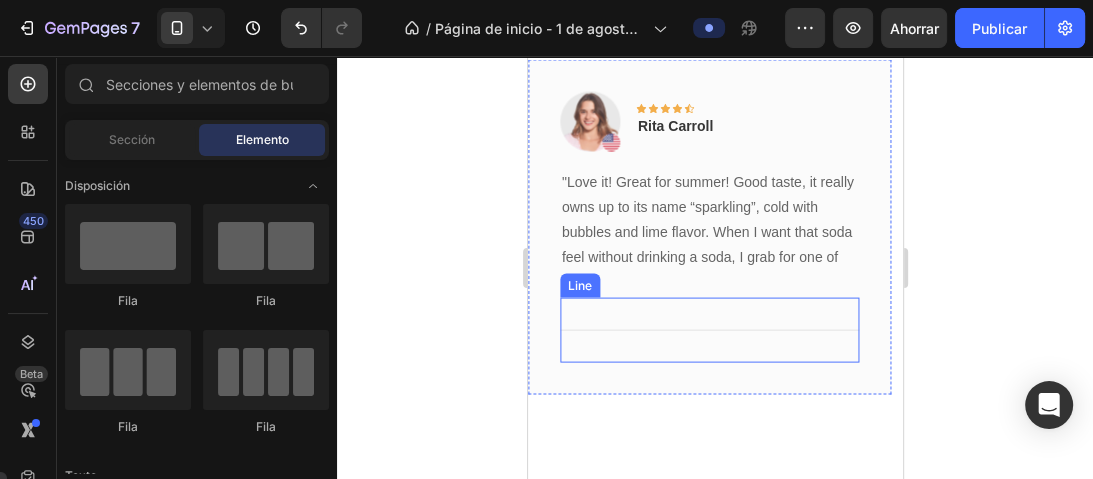 click on "Title Line" at bounding box center [708, 330] 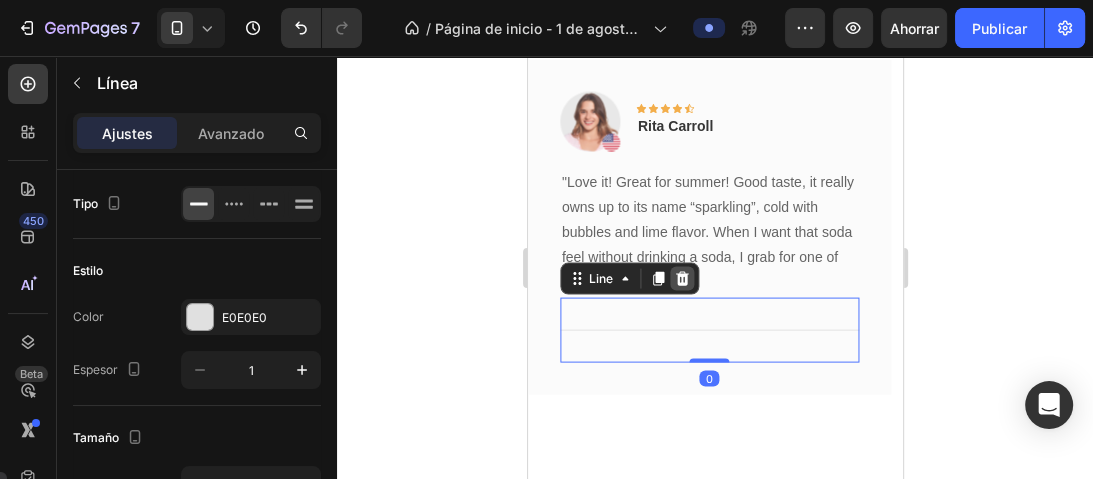 click 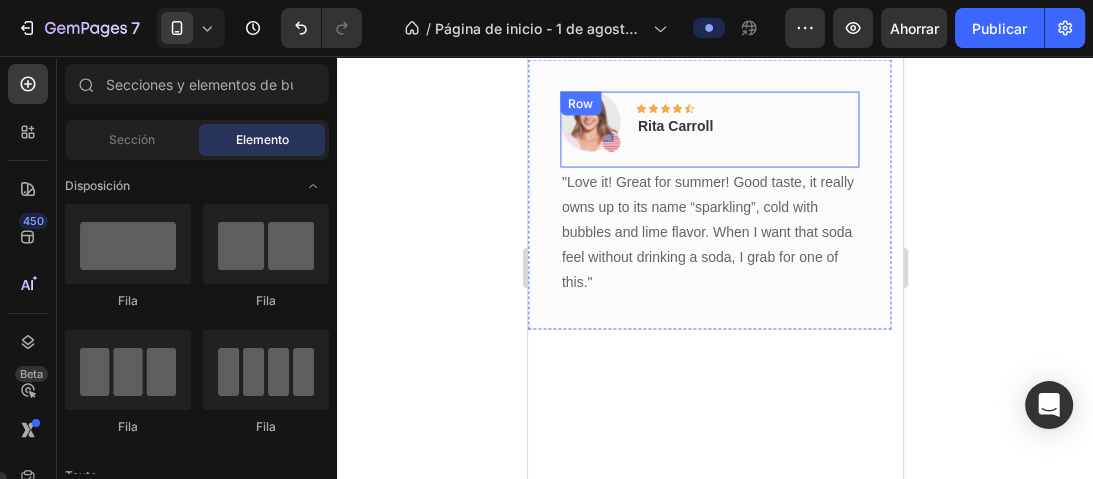 click at bounding box center (589, 122) 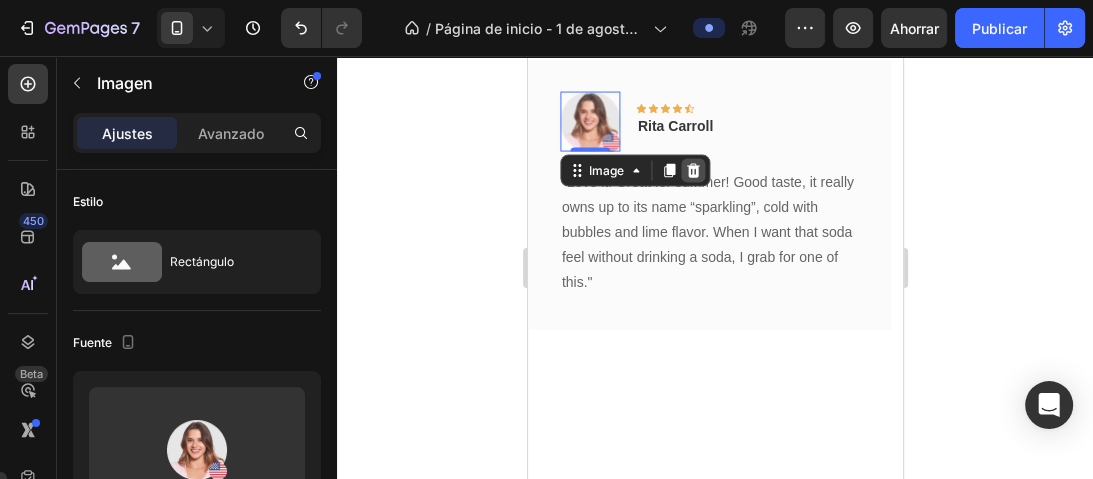 click 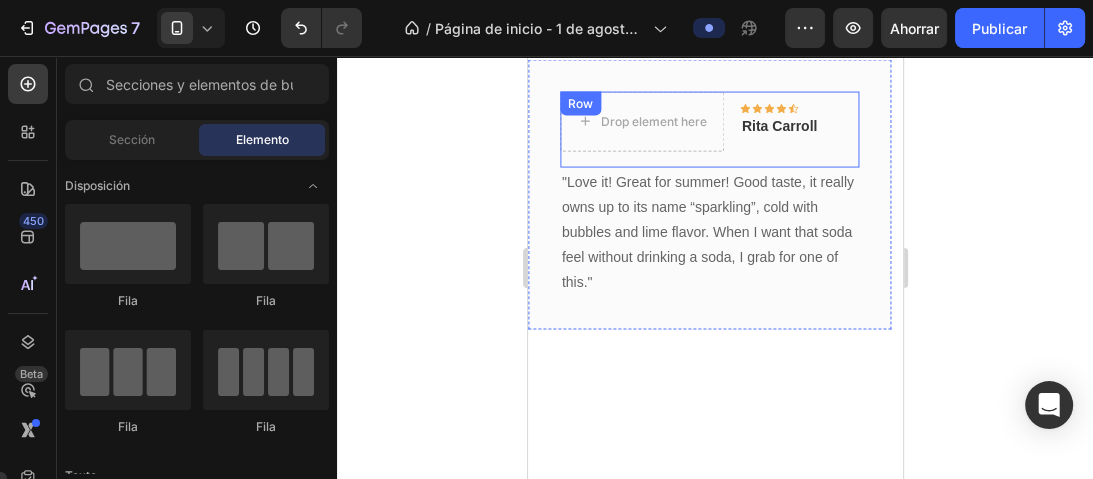 click on "Icon
Icon
Icon
Icon
Icon Row Rita Carroll Text block" at bounding box center [778, 122] 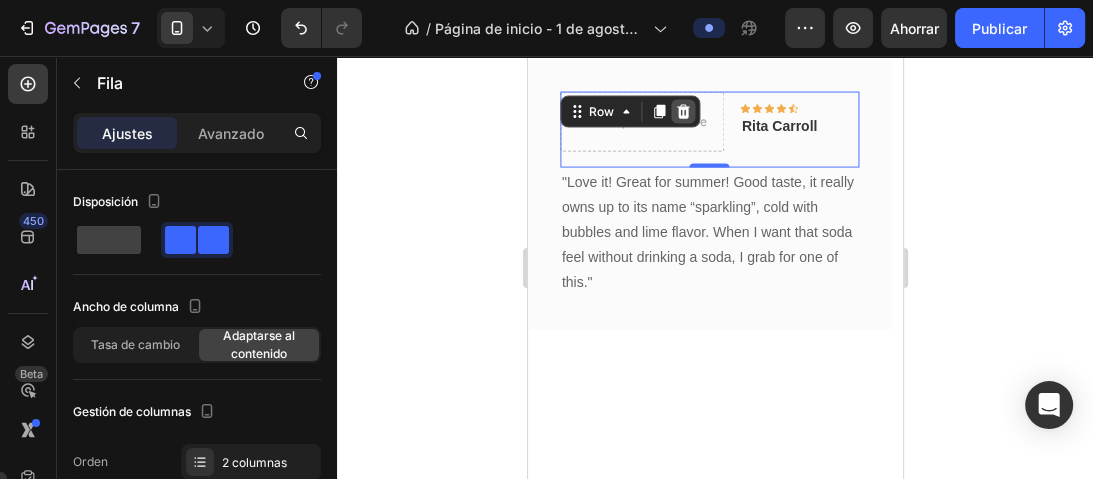 click 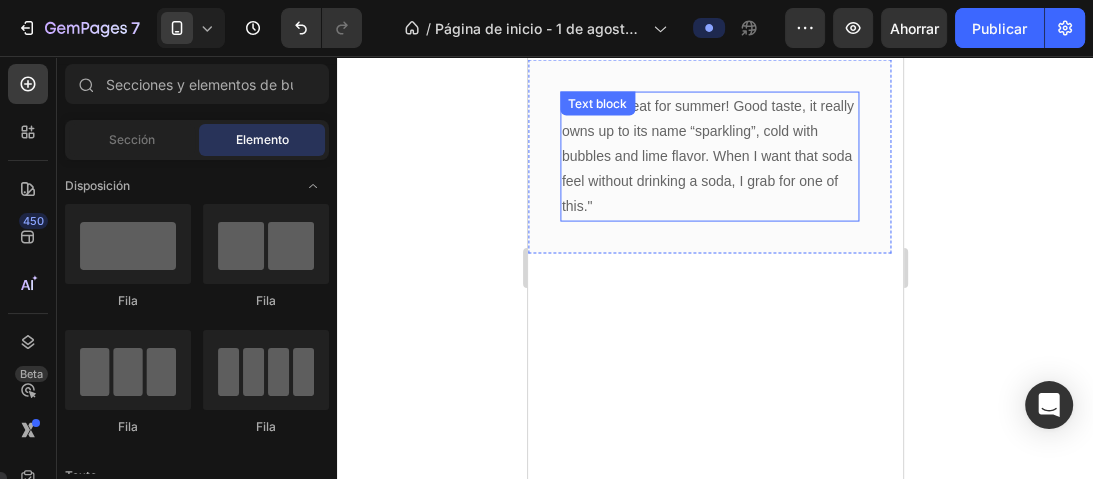 click on ""Love it! Great for summer! Good taste, it really owns up to its name “sparkling”, cold with bubbles and lime flavor. When I want that soda feel without drinking a soda, I grab for one of this."" at bounding box center (708, 157) 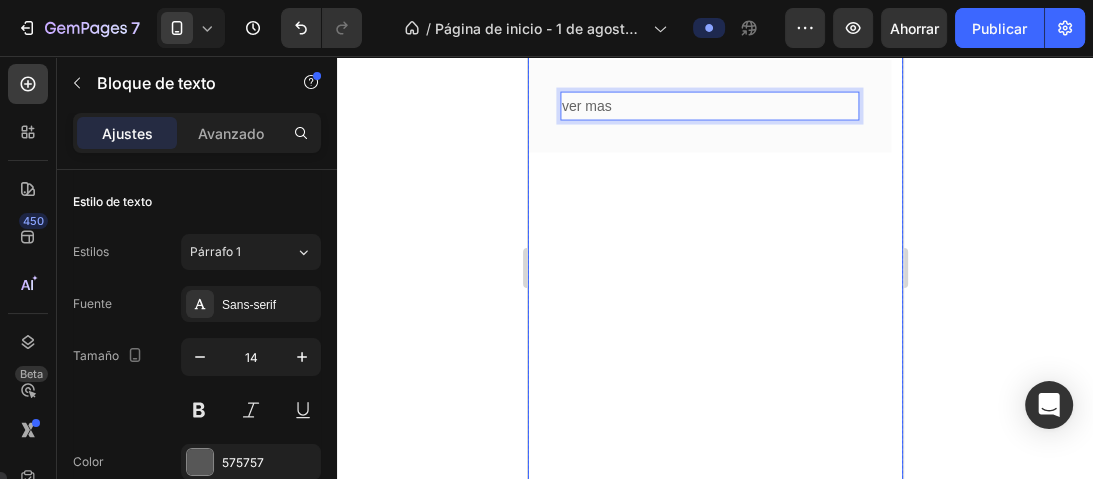 scroll, scrollTop: 2938, scrollLeft: 0, axis: vertical 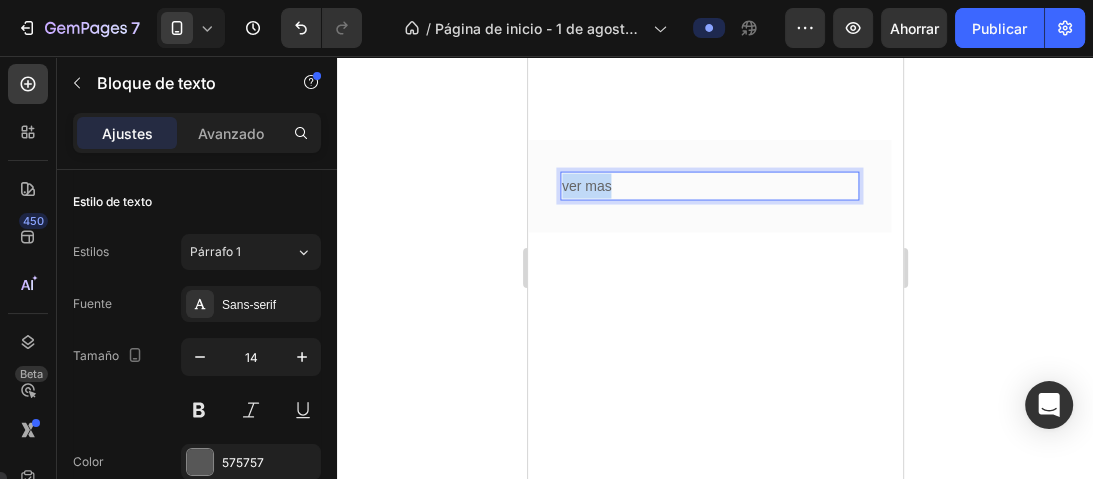 drag, startPoint x: 622, startPoint y: 184, endPoint x: 556, endPoint y: 182, distance: 66.0303 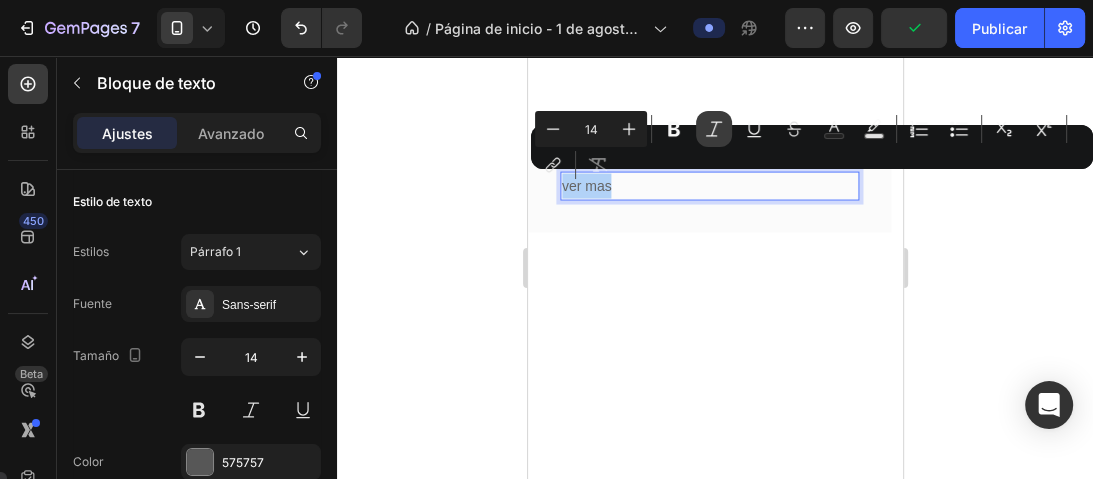 click 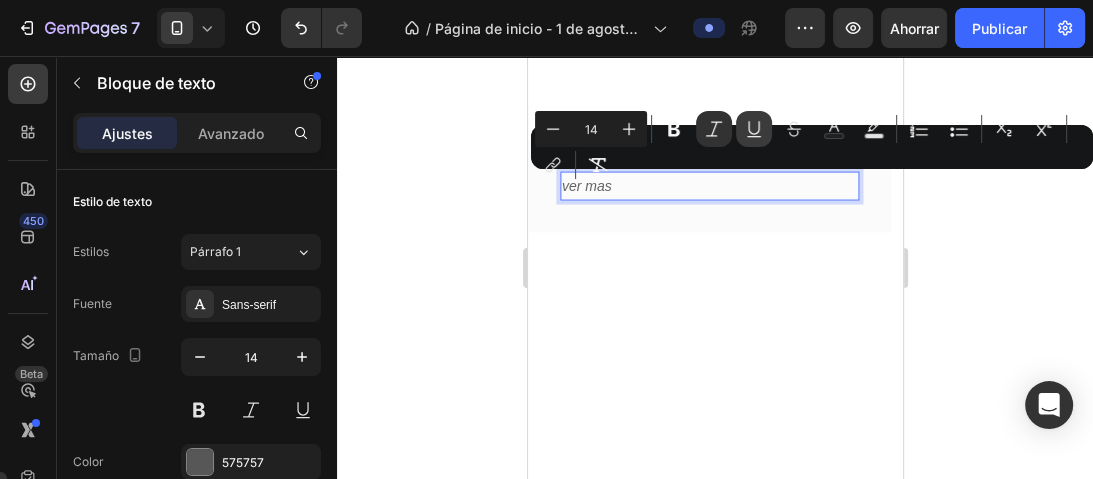 click 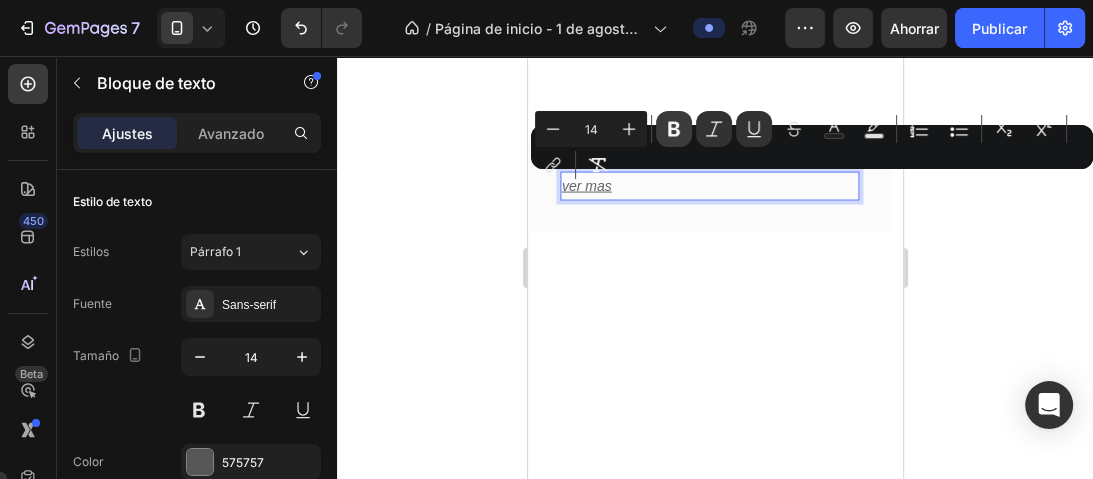 click on "Atrevido" at bounding box center [674, 129] 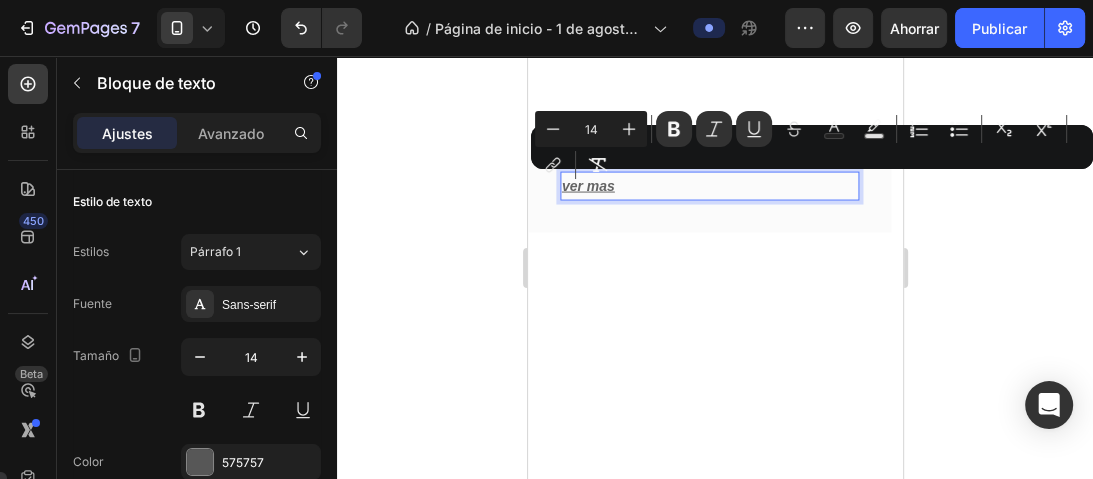 click on "Image
Icon
Icon
Icon
Icon
Icon Row Fabricio. G Canelones, Uruguay Text block Row Recomiendol 100%me llego todo rapido, el anillo esta impecable y tremenda atencion seguramente dentro de poco les compre una cadenita. gracias!!!! Text block                Title Line (P) Images & Gallery Anillo Macizo Diseño Última Cena Enchapado Oro (P) Title
Row Product Row Image
Icon
Icon
Icon
Icon
Icon Row Maria teresa Montevideo, Uruguay Text block Row muy lindas las joyas a mi marido le encantaron. gracias Text block                Title Line (P) Images & Gallery Anillo Macizo Doble Enchapado (P) Title $1.890,00 (P) Price (P) Price No compare price (P) Price Row Buy Now (P) Cart Button Product Row Image
Icon
Icon
Icon
Icon
Icon Row Timothy Joseph Row" at bounding box center (714, 322) 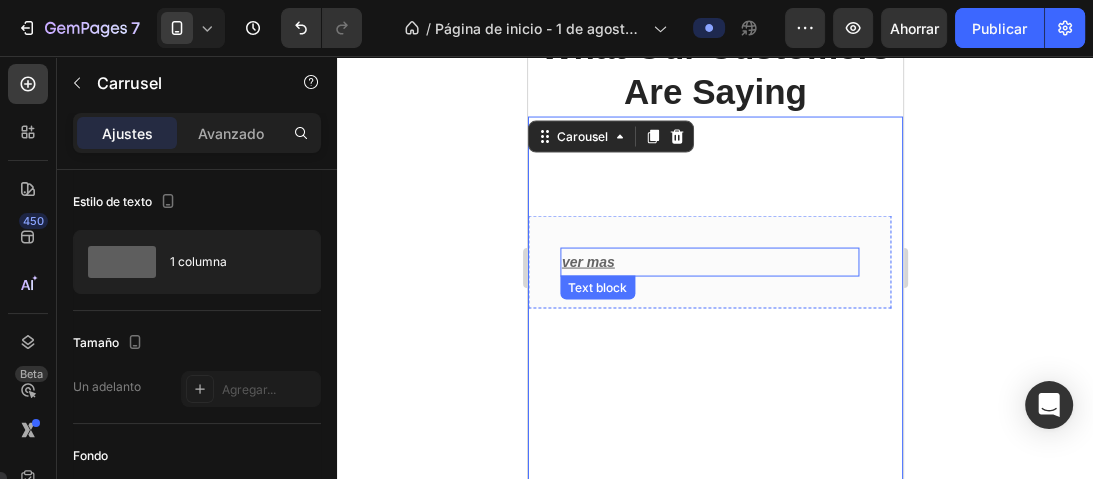 scroll, scrollTop: 2858, scrollLeft: 0, axis: vertical 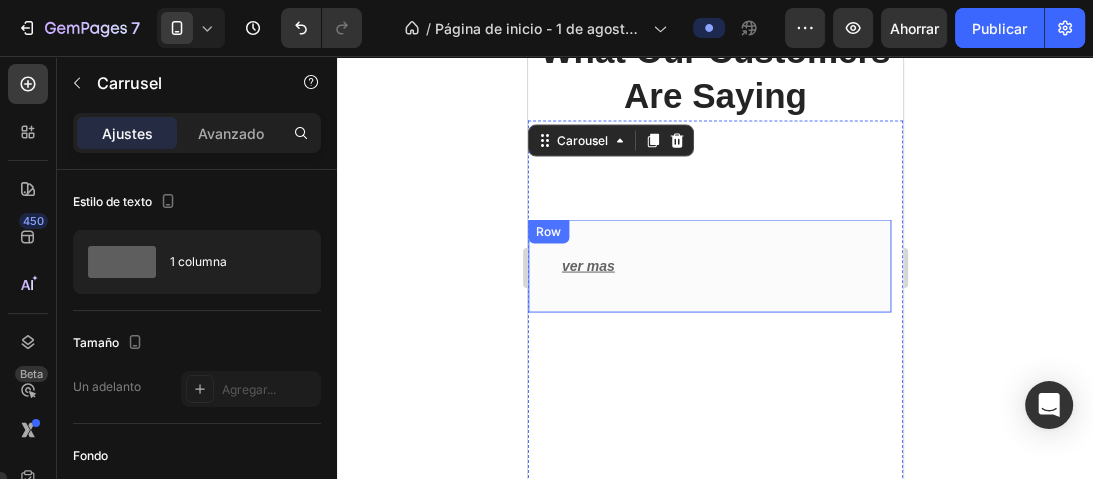 click on "ver mas Text block Row" at bounding box center [708, 266] 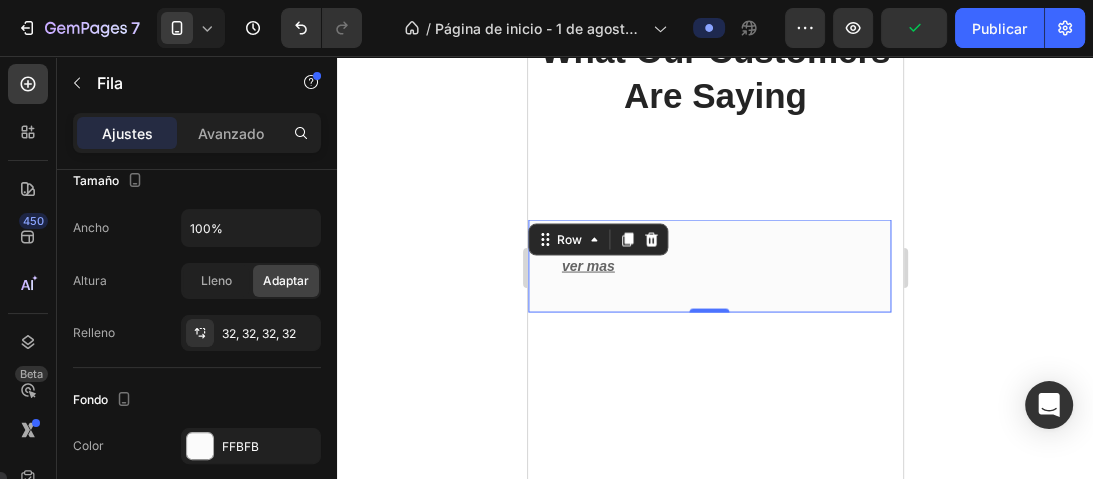 scroll, scrollTop: 720, scrollLeft: 0, axis: vertical 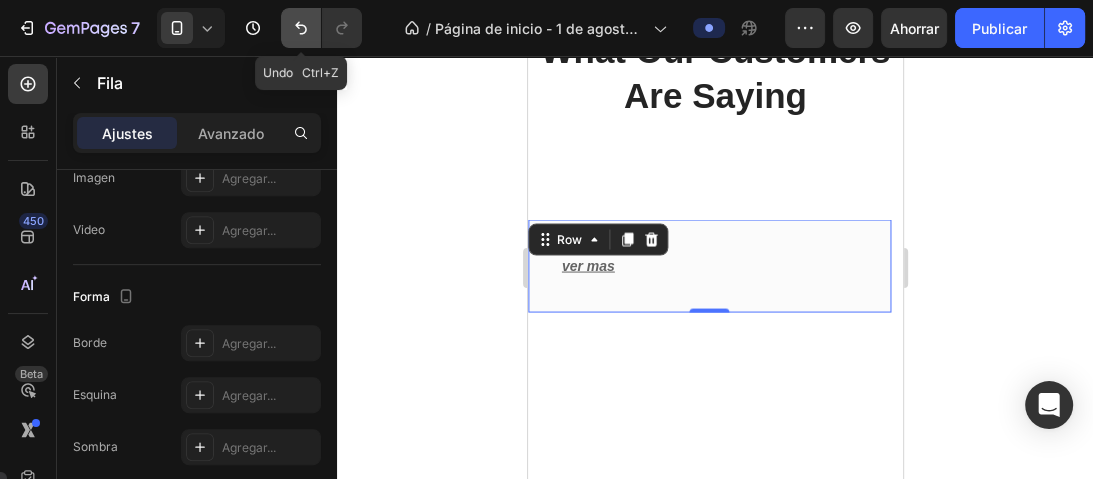 click 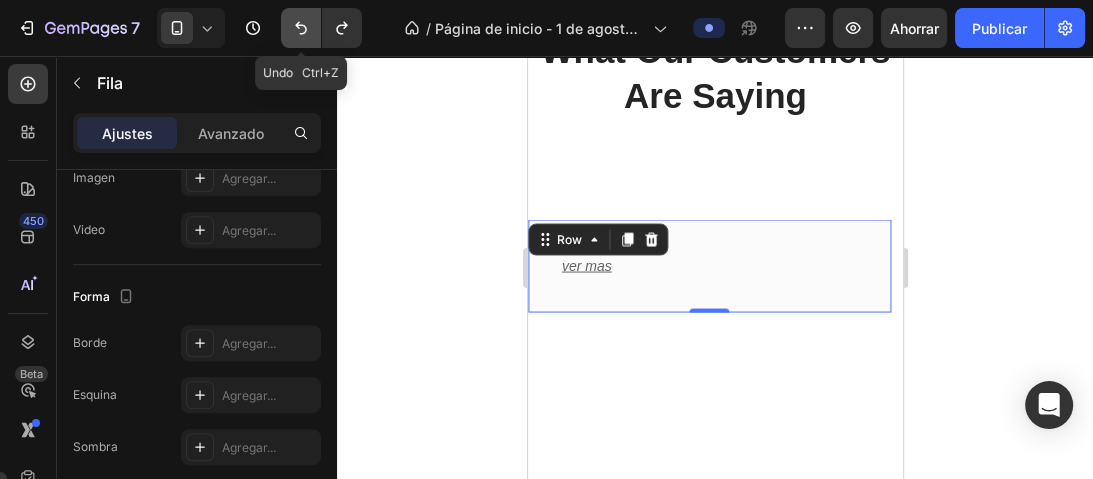 click 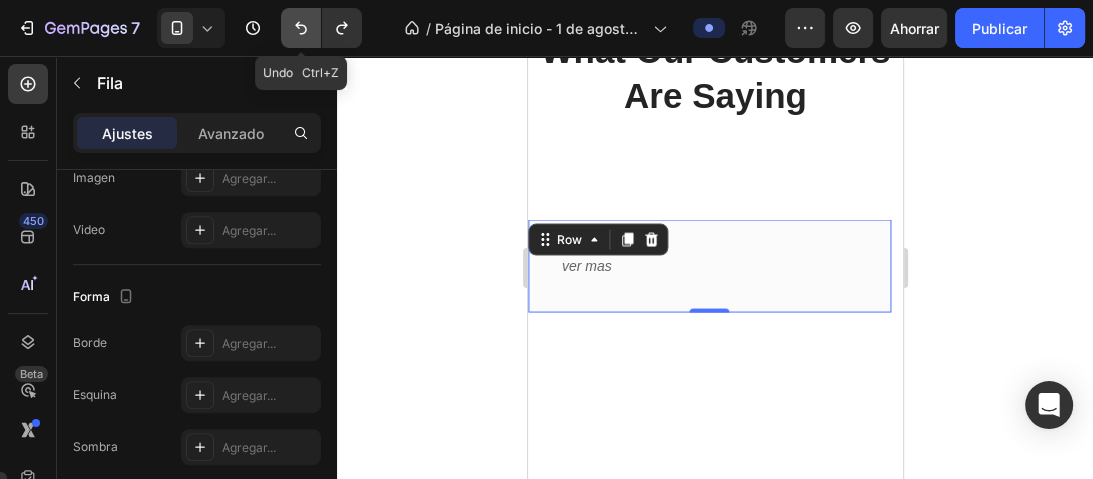 click 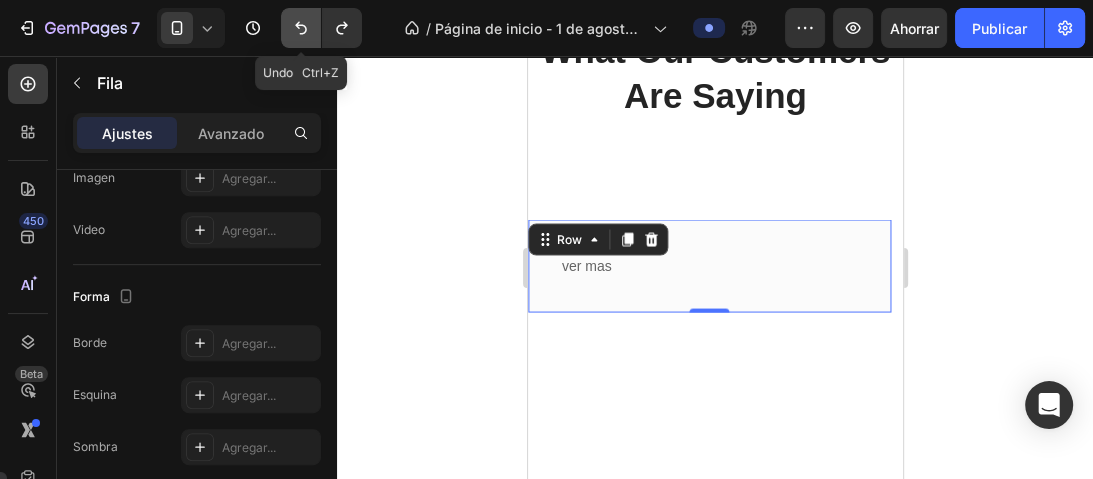 click 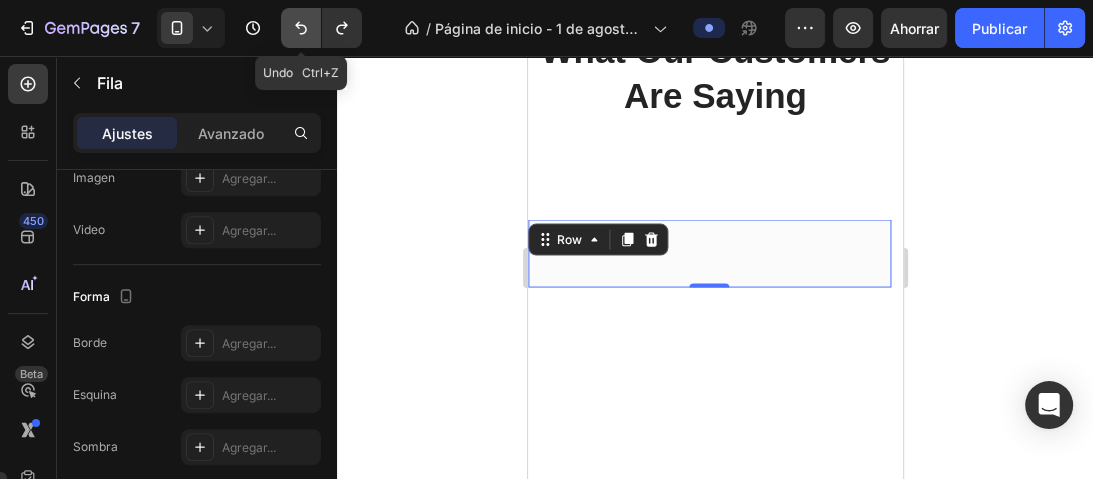 click 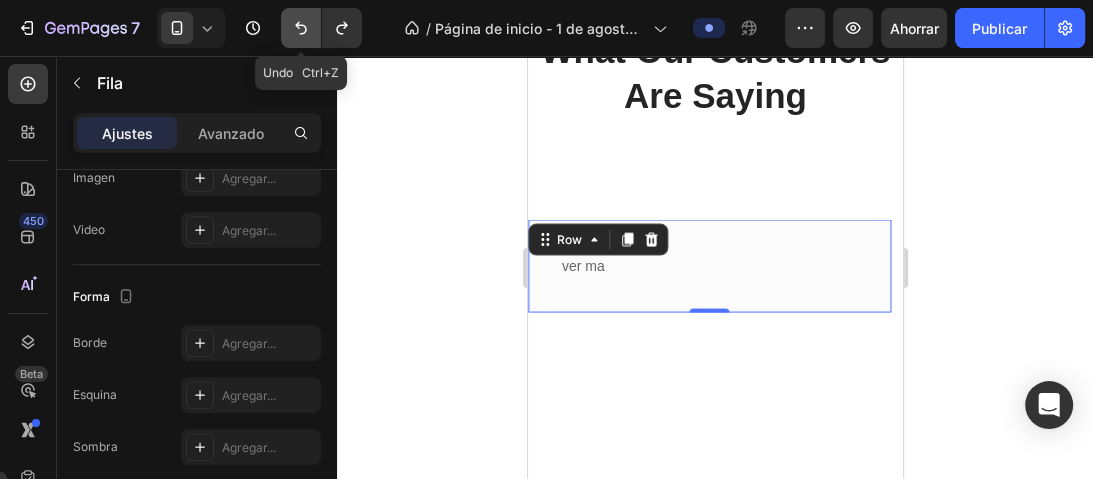 click 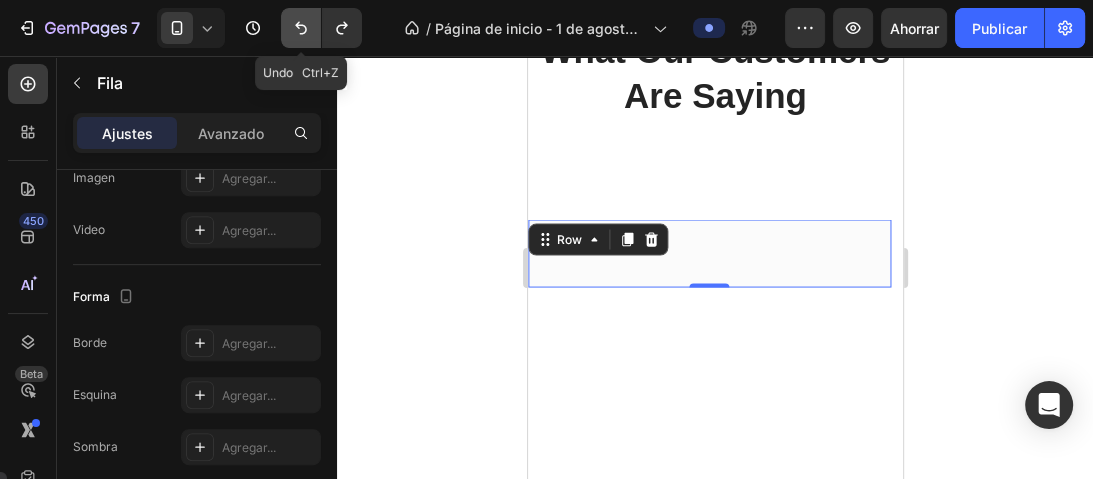 click 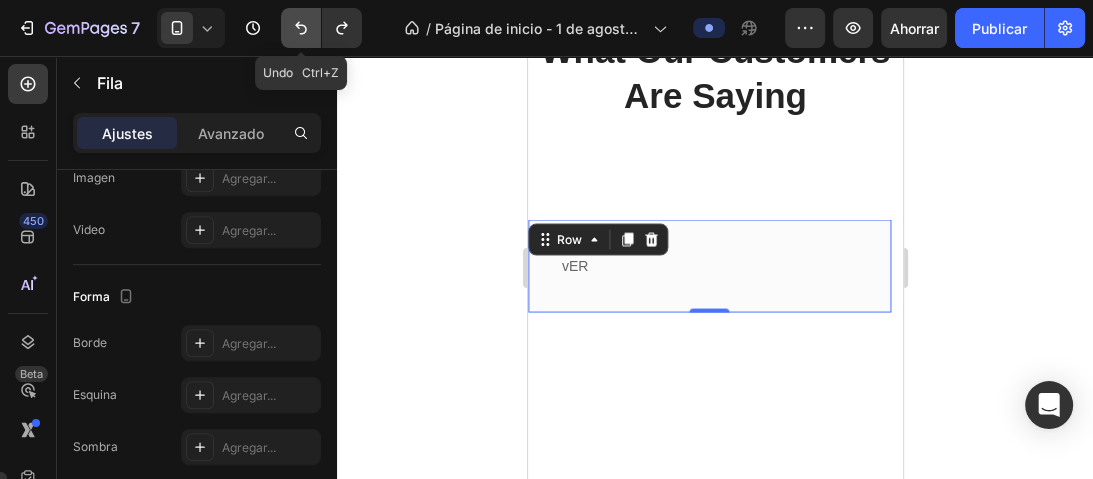 click 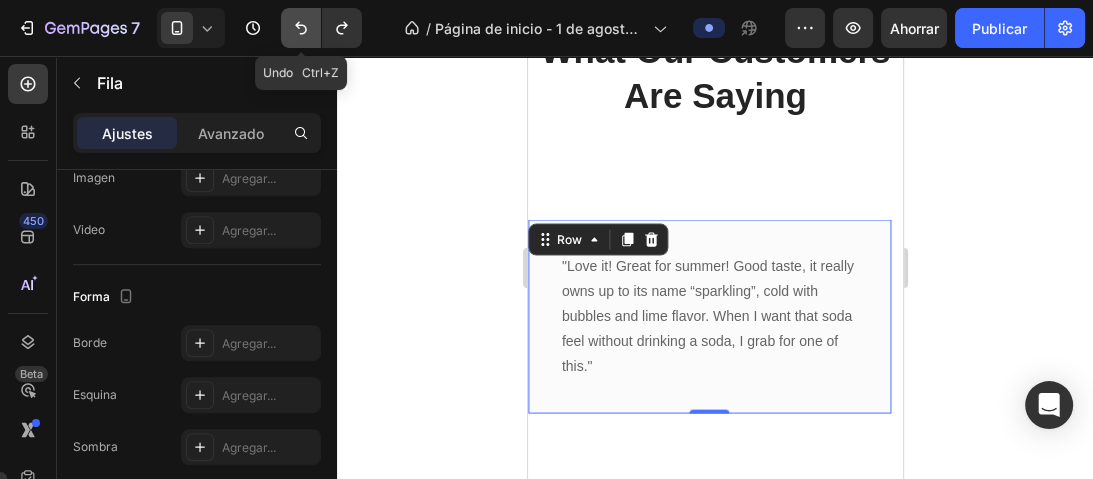 click 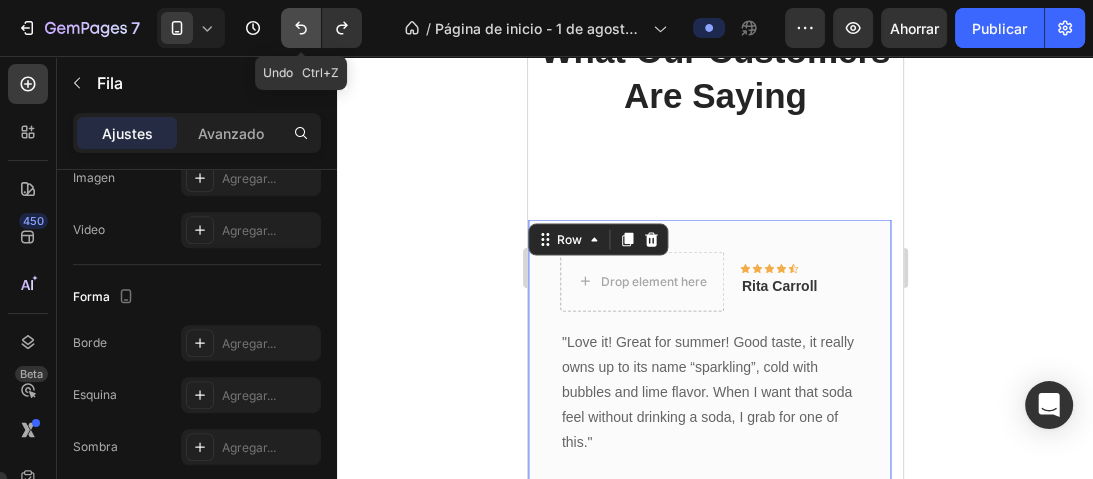 click 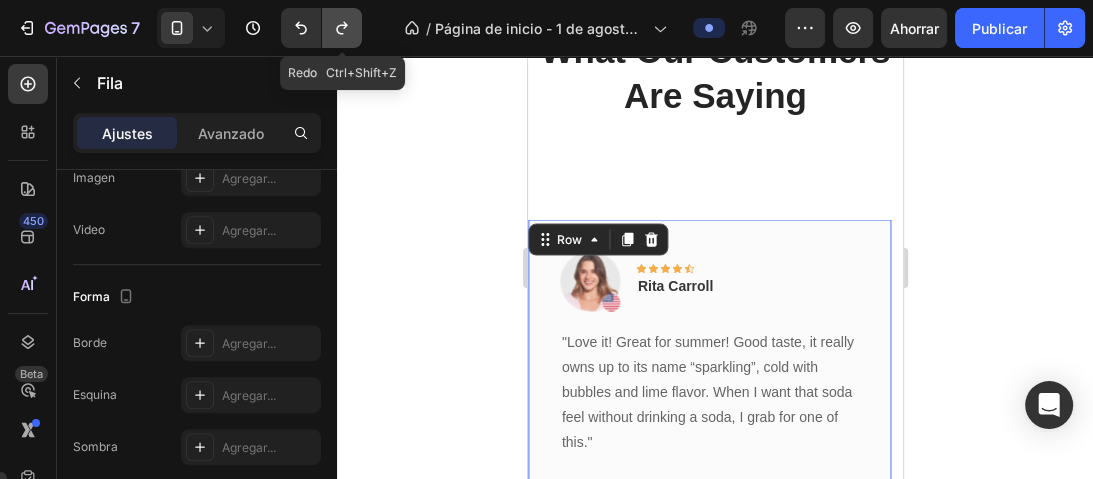 click 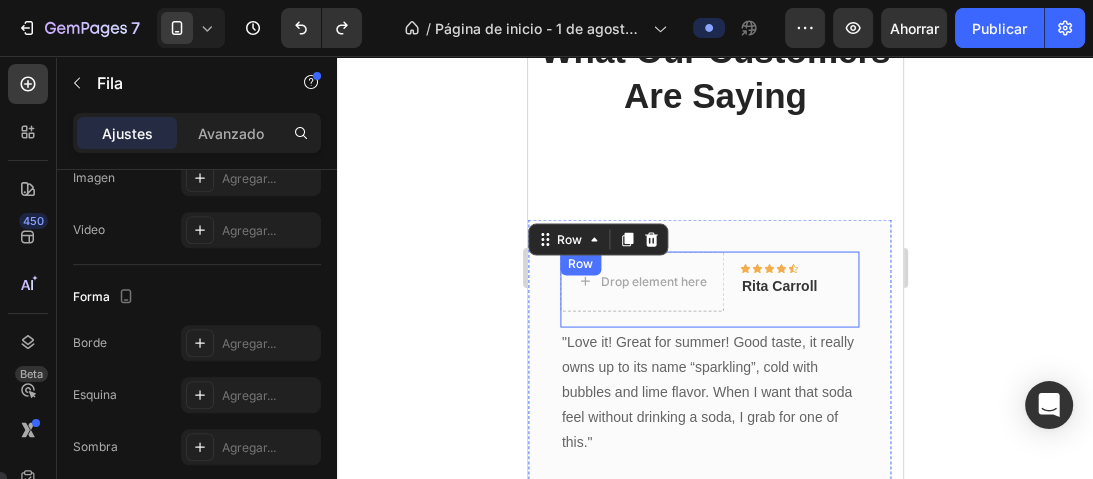click on "Icon
Icon
Icon
Icon
Icon Row" at bounding box center (778, 269) 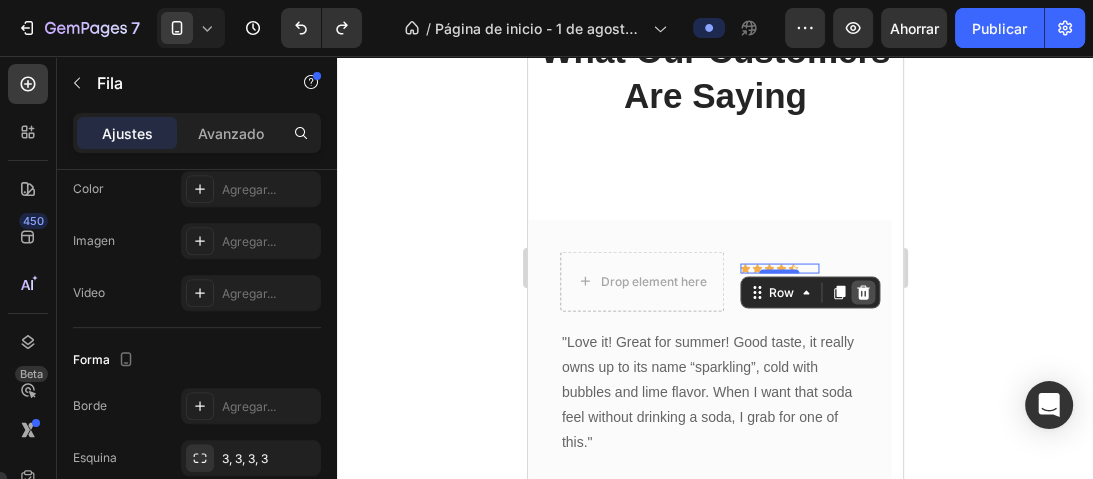 click 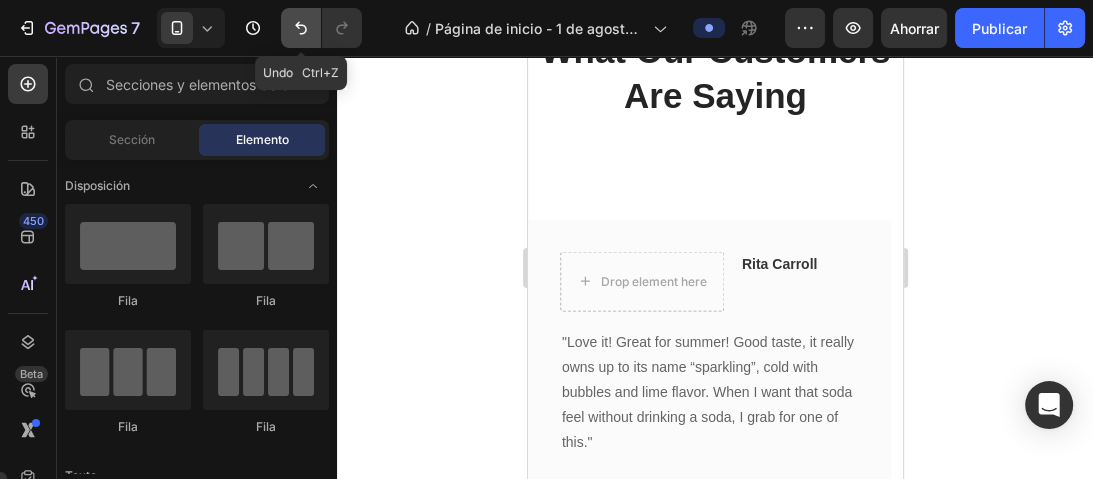 click 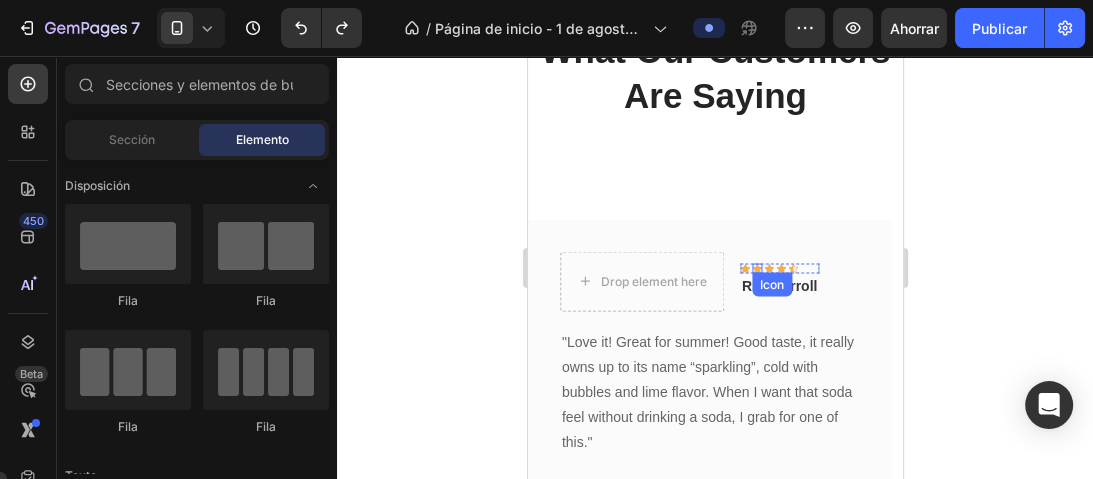 click 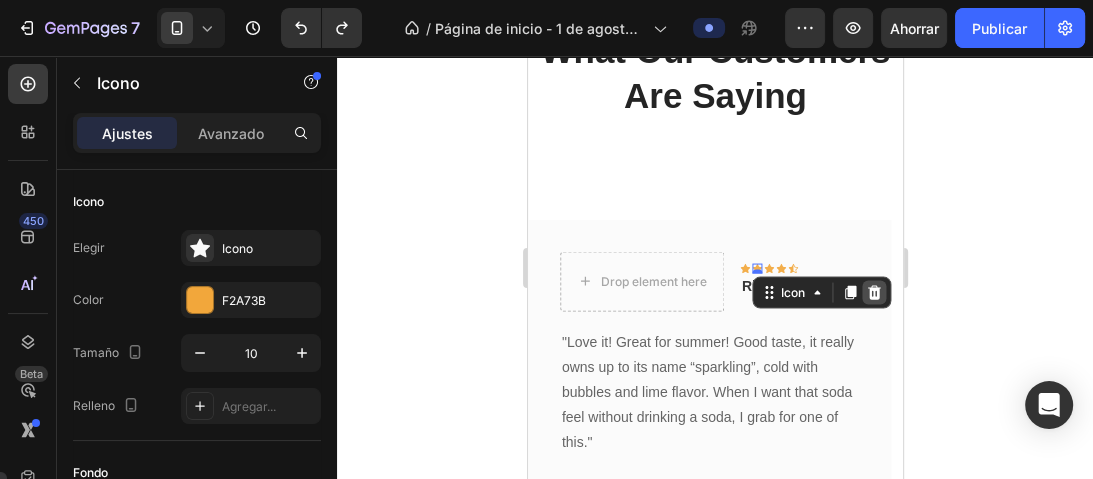 click 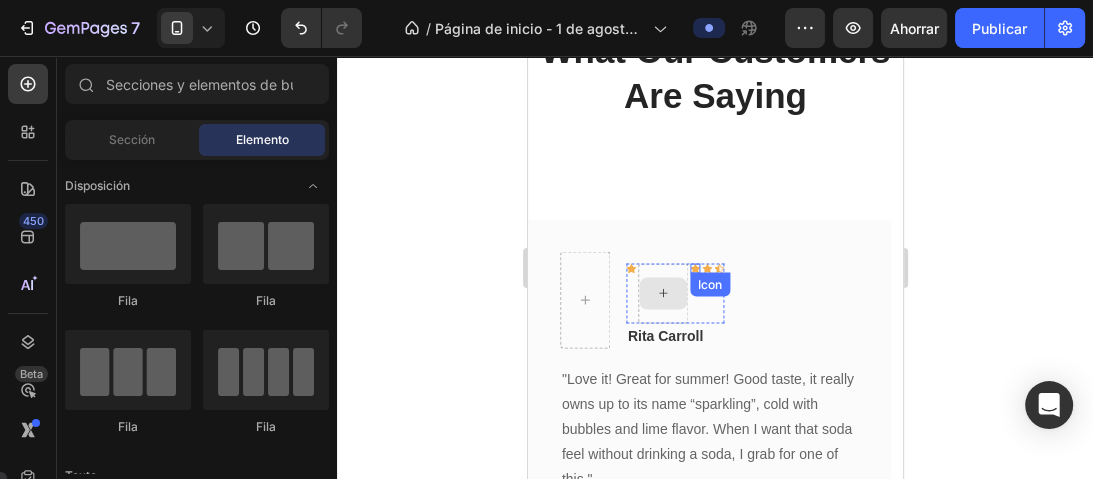 click 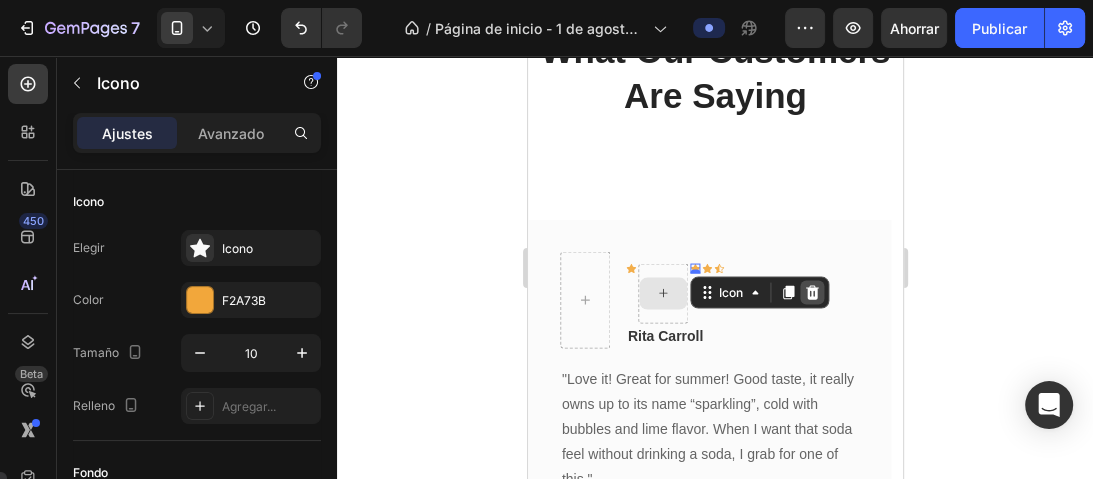 click 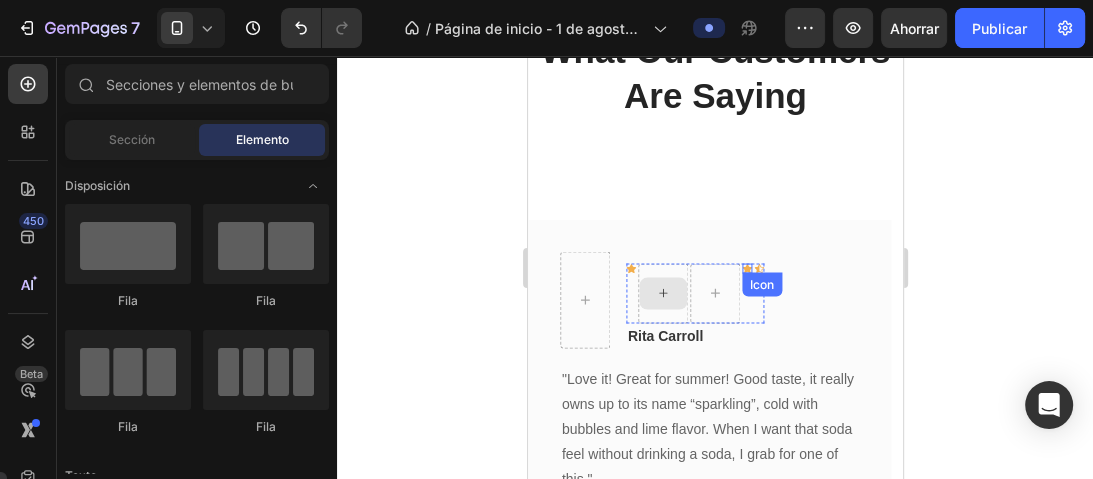 click 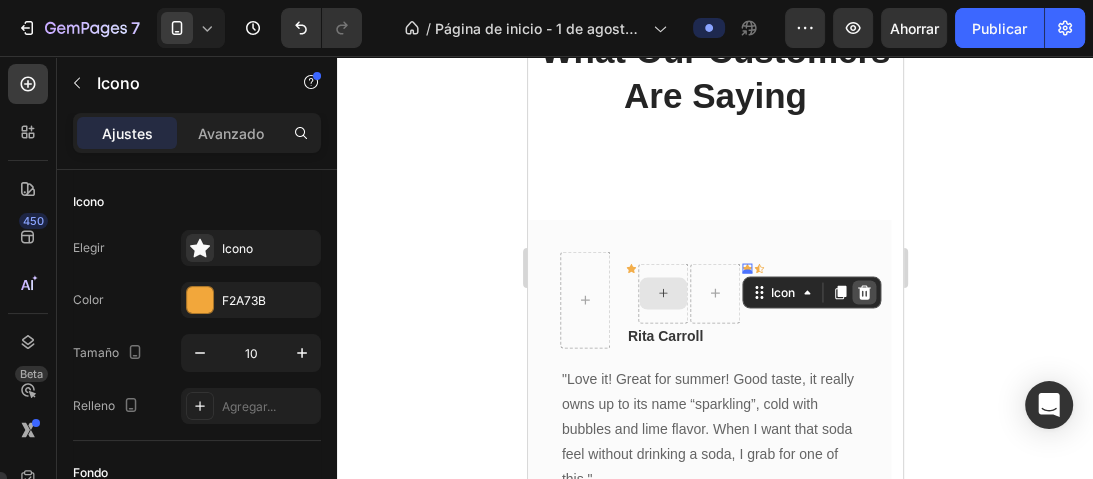 click 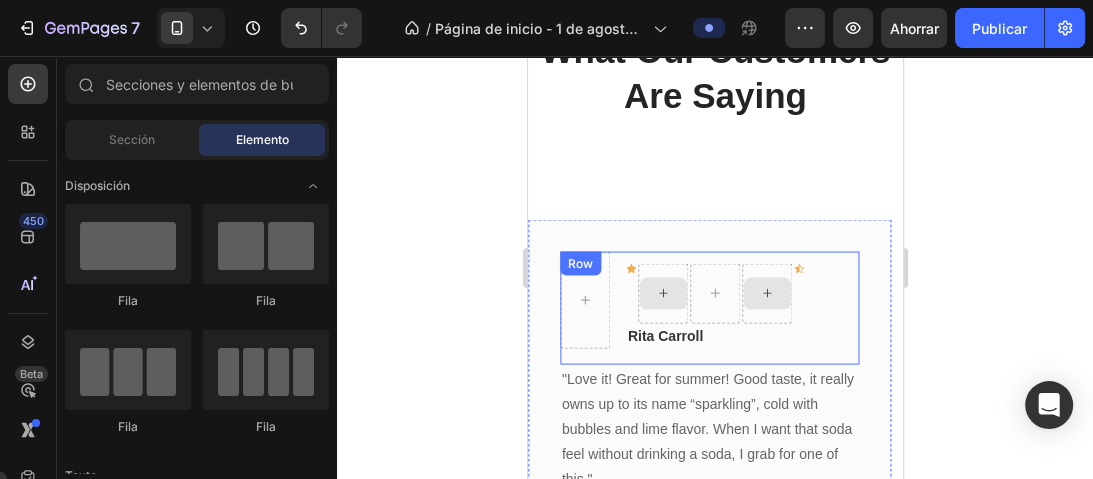 click 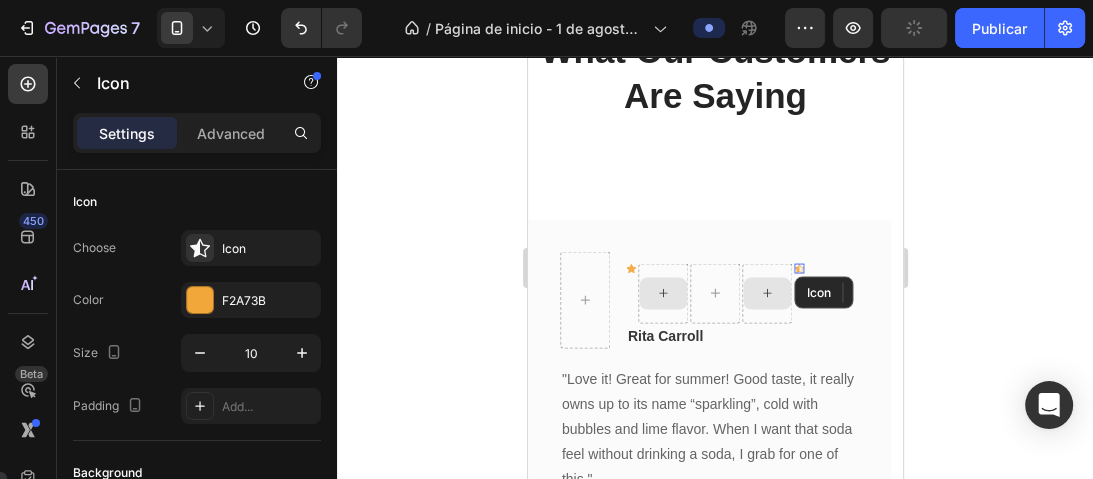 click 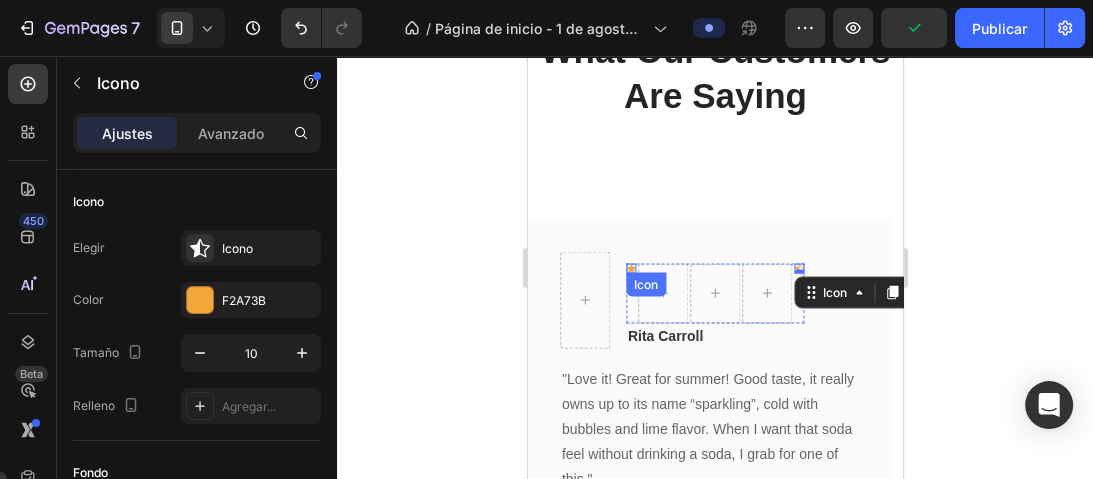 click 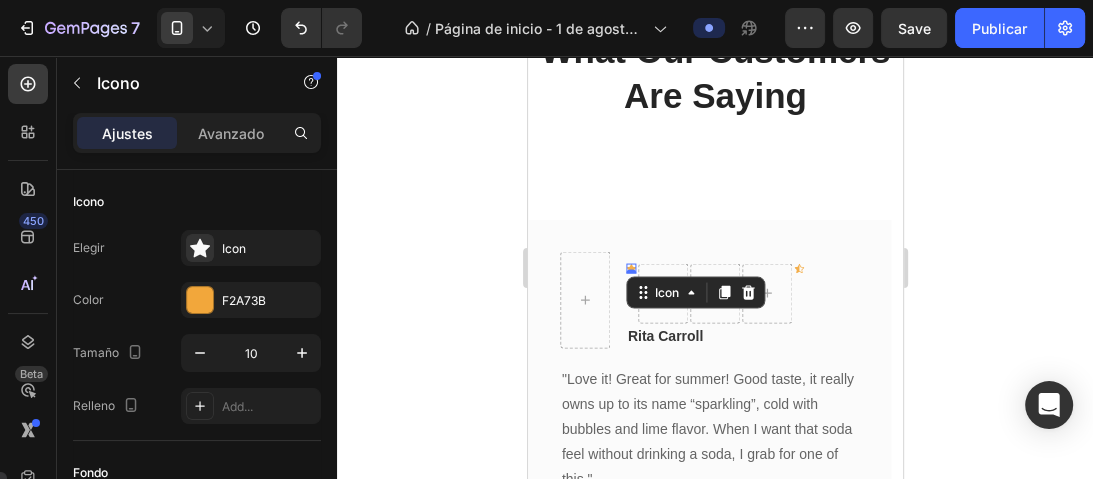 scroll, scrollTop: 503, scrollLeft: 0, axis: vertical 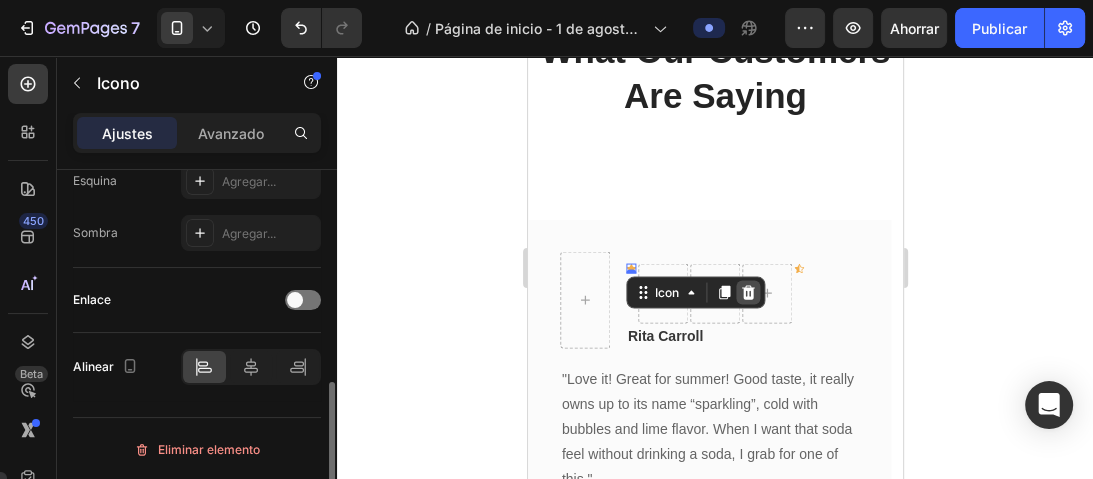 click 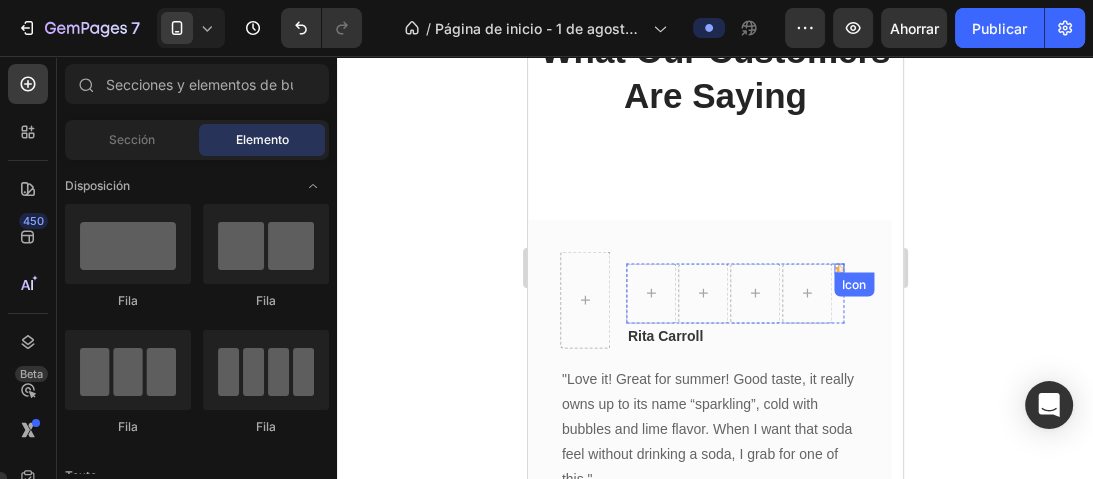 click 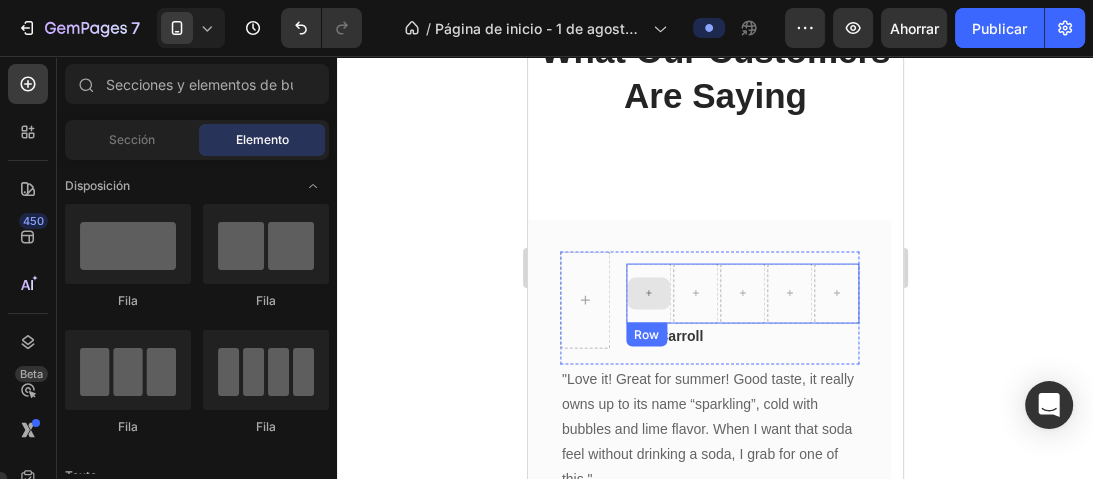click at bounding box center (647, 294) 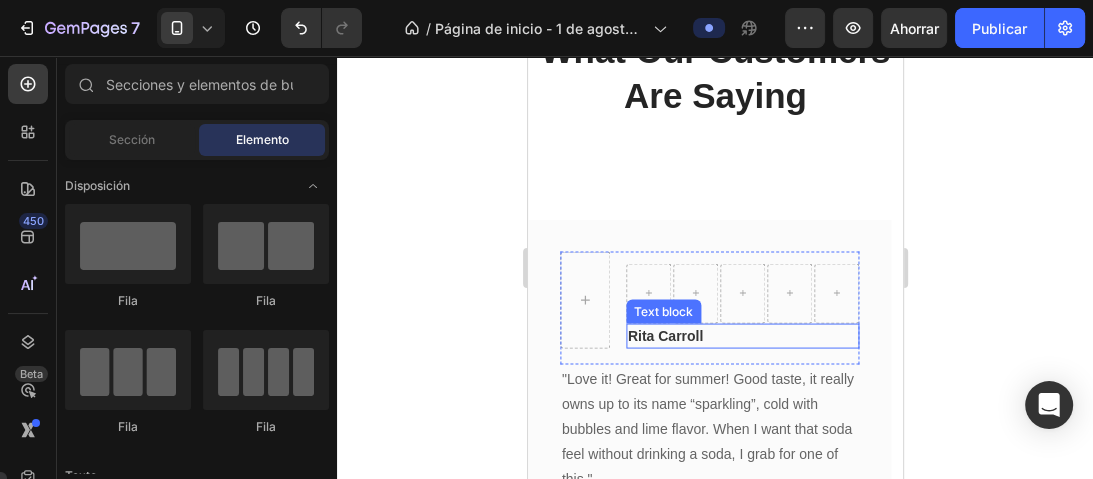 click on "Text block" at bounding box center (662, 312) 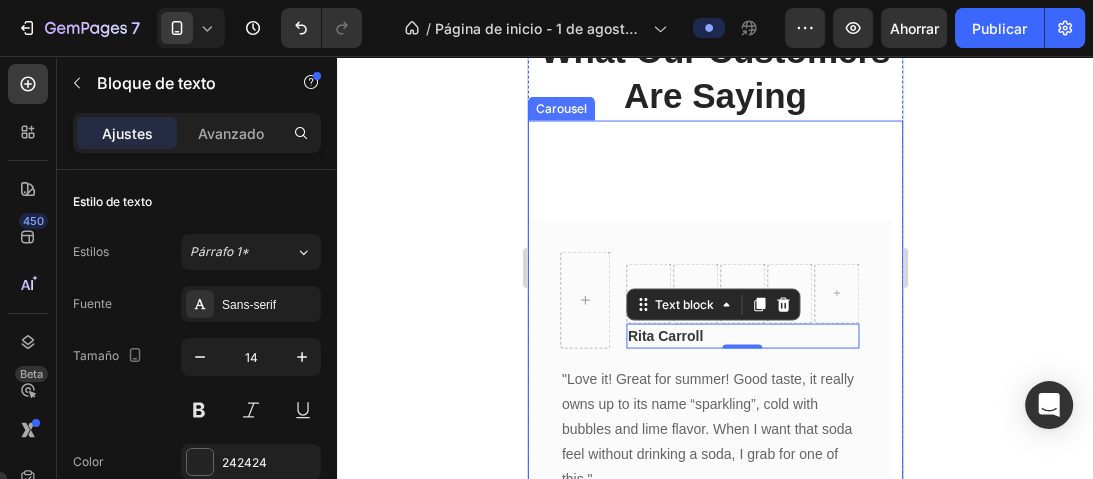 click 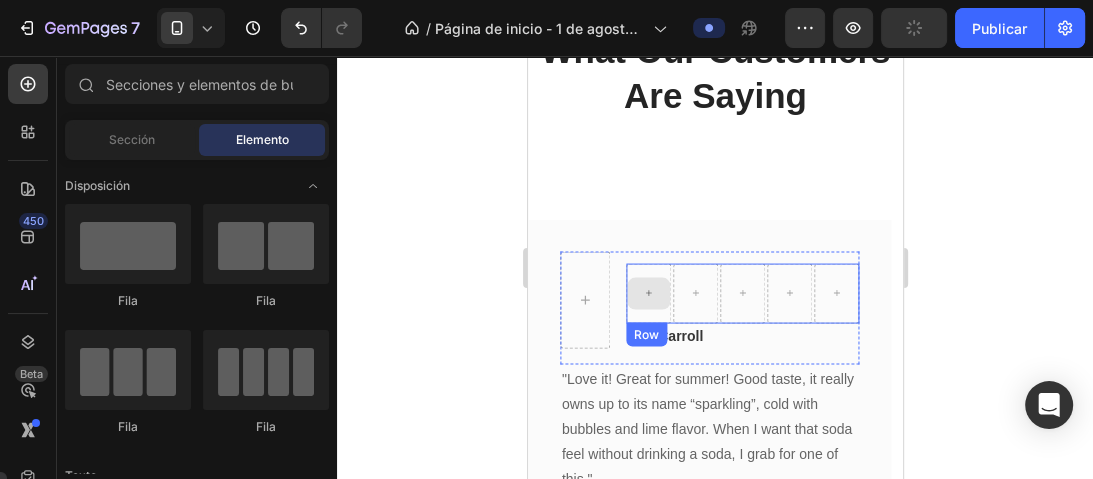 click 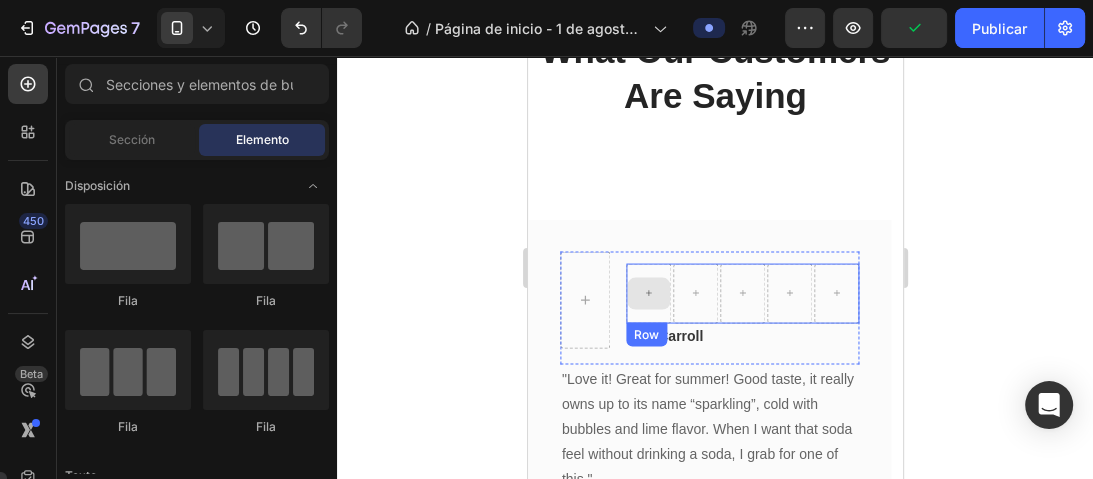 click 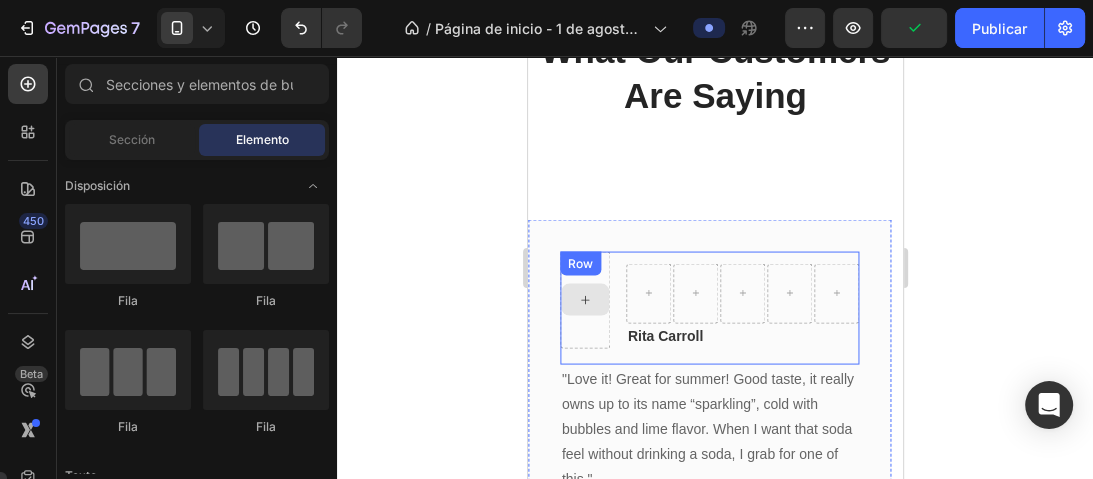 click 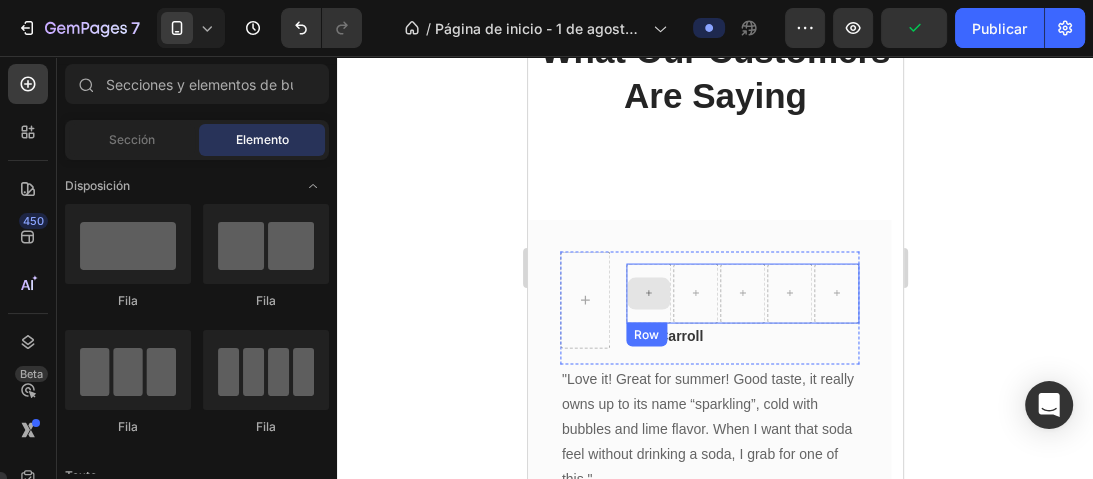 click at bounding box center (647, 294) 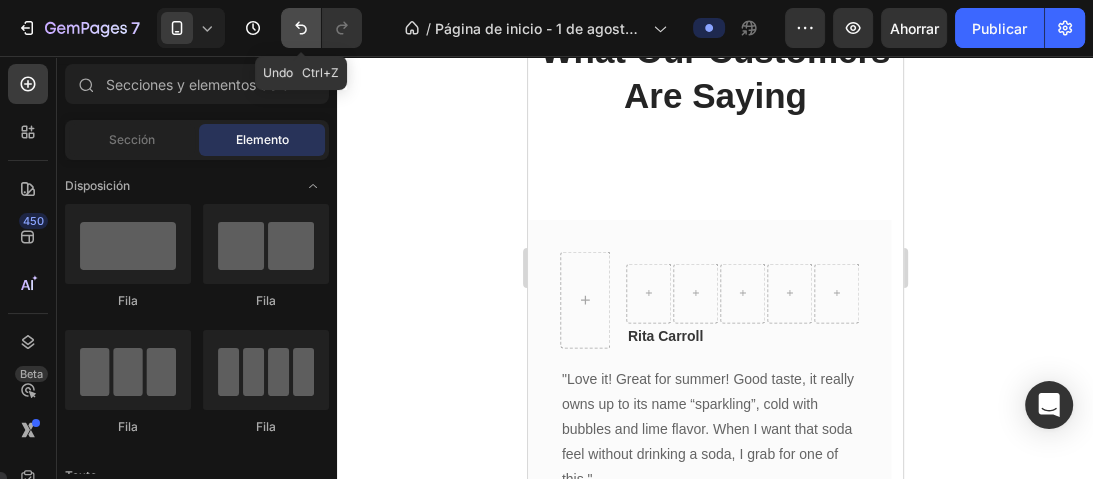 click 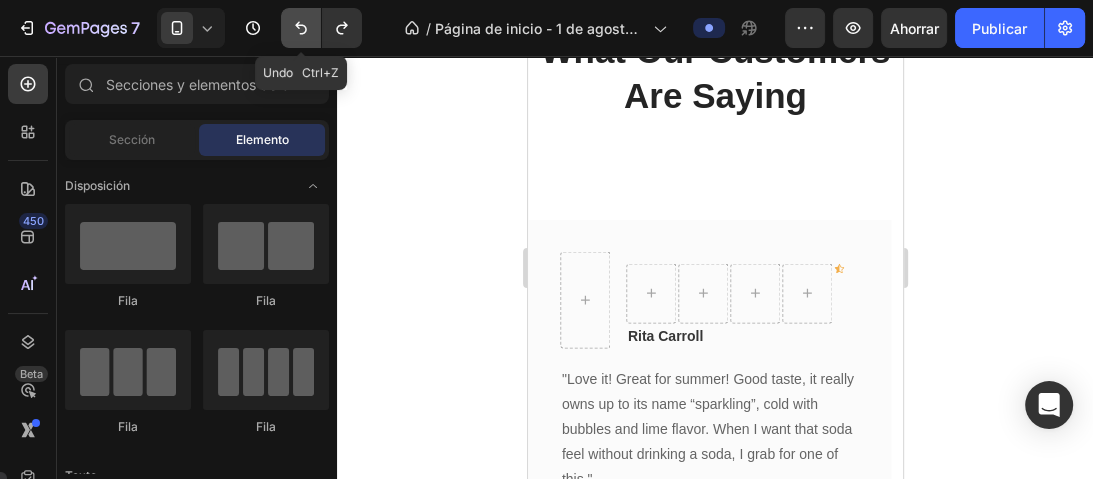 click 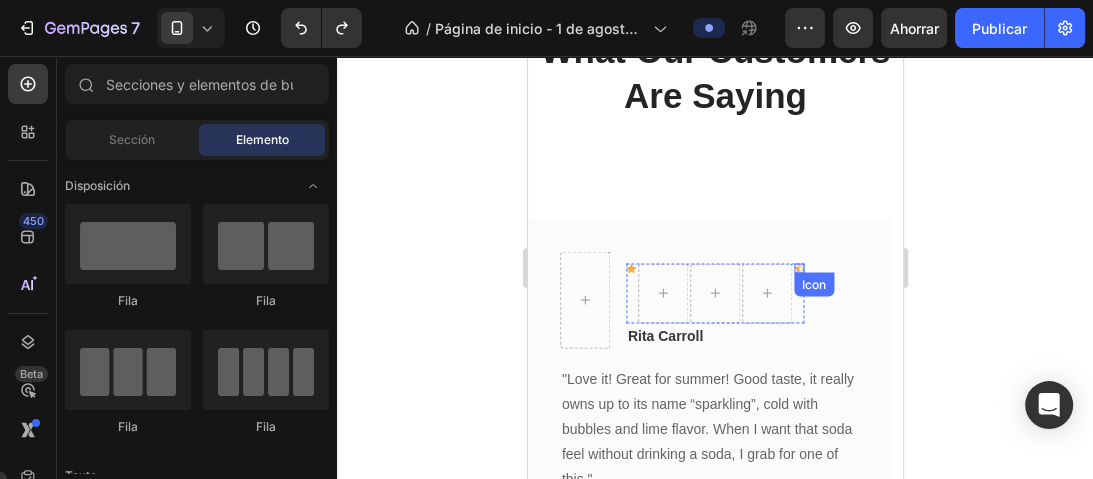click on "Icon" at bounding box center [798, 269] 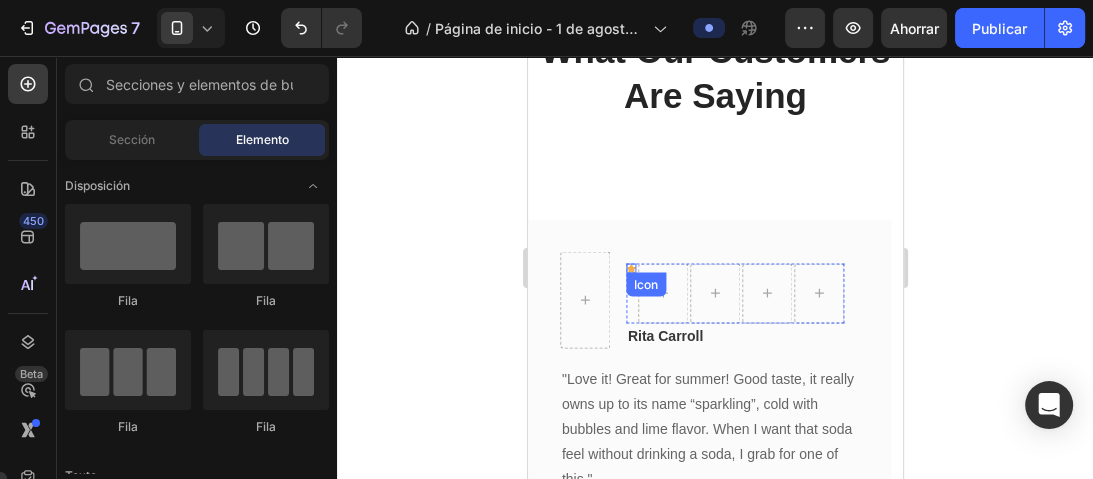 click 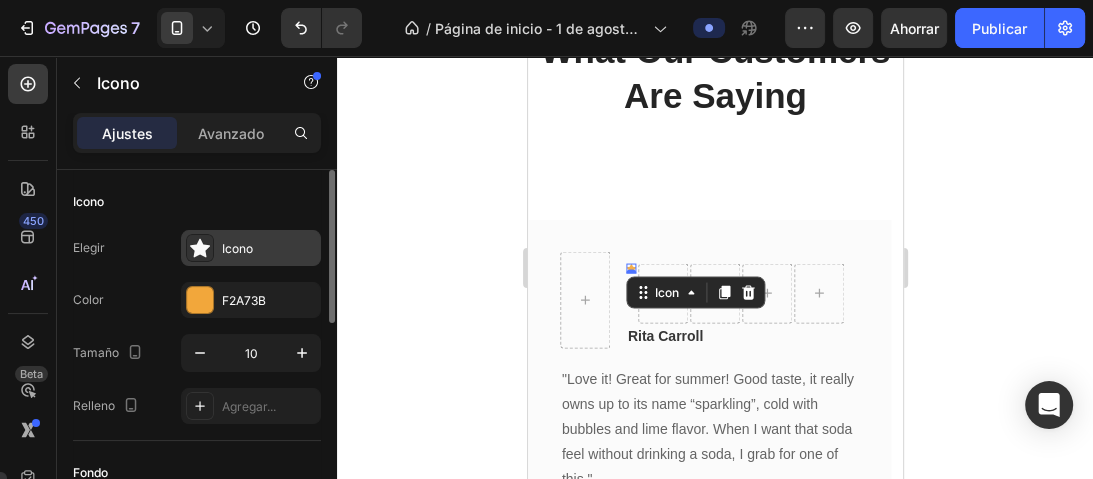 click on "Icono" at bounding box center (237, 248) 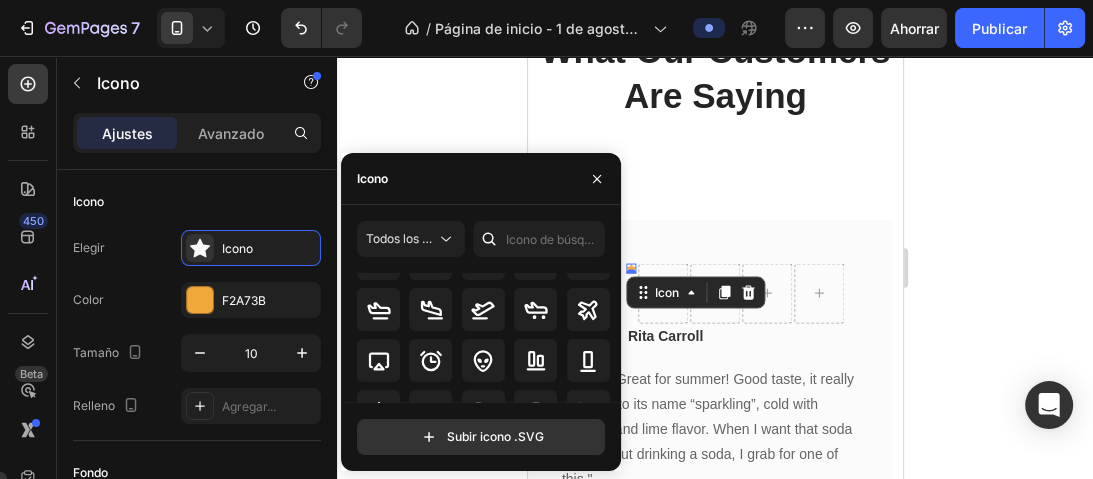 scroll, scrollTop: 80, scrollLeft: 0, axis: vertical 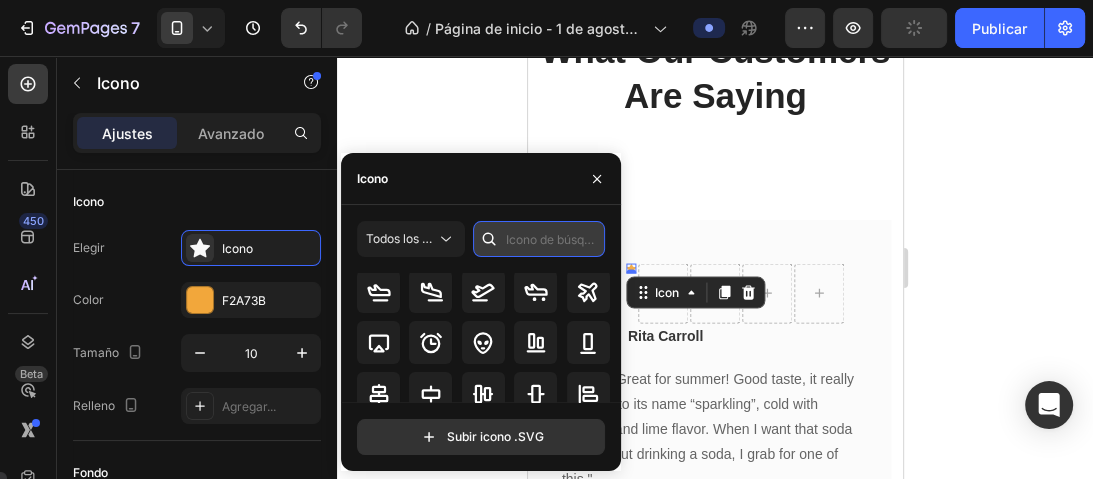 click at bounding box center [539, 239] 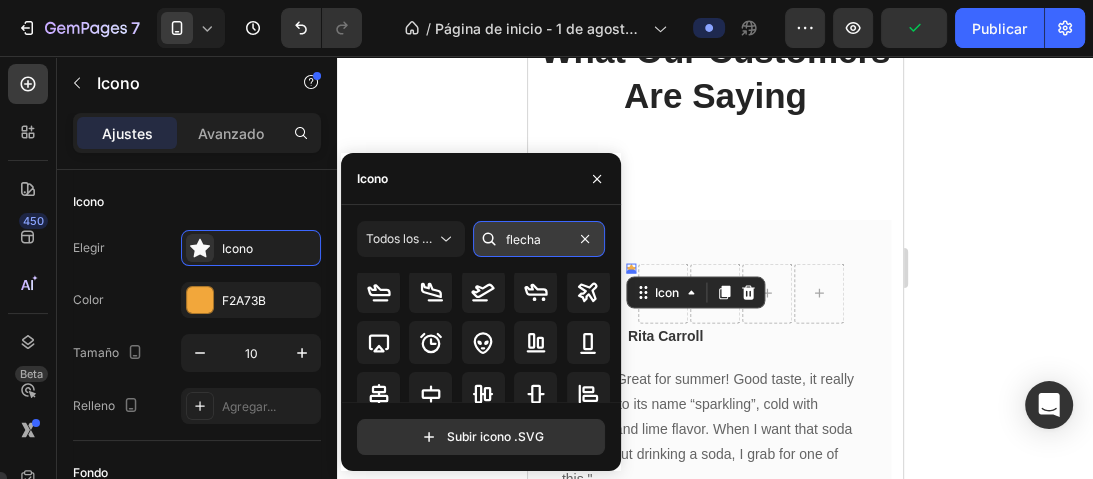 scroll, scrollTop: 0, scrollLeft: 0, axis: both 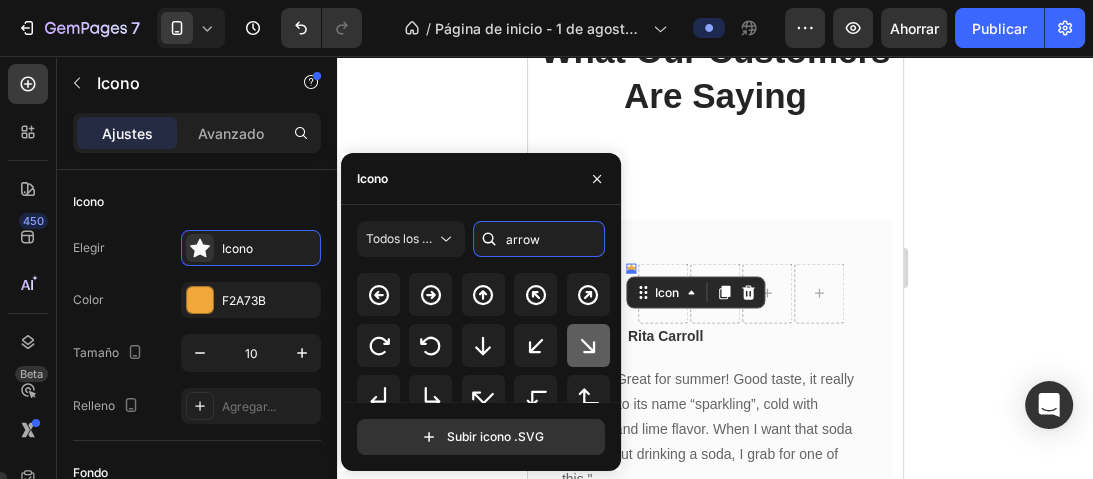 type on "arrow" 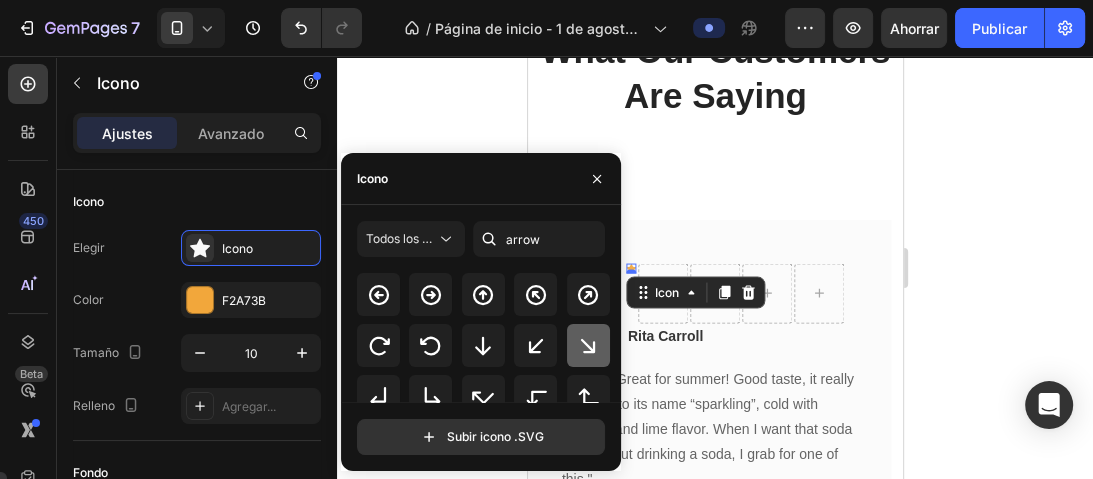 click 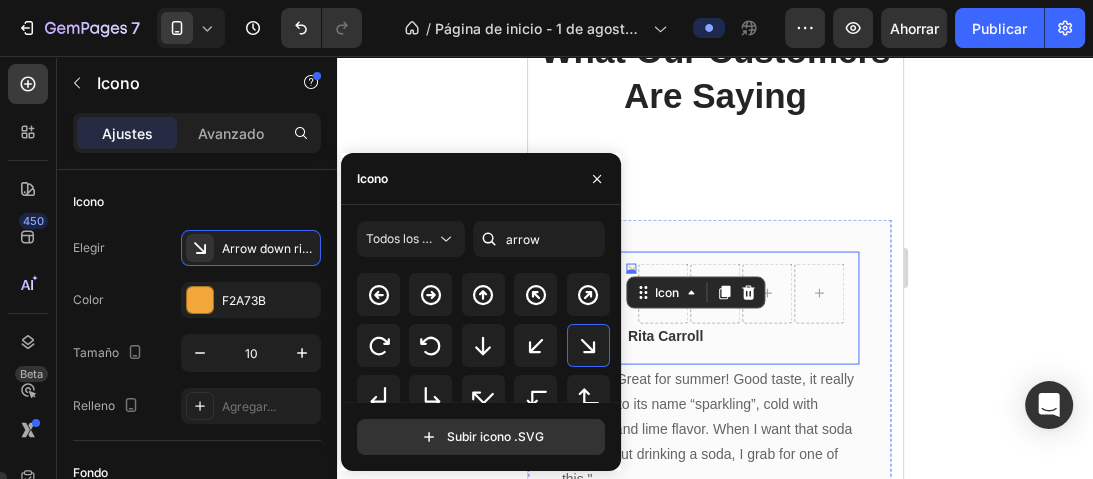 click 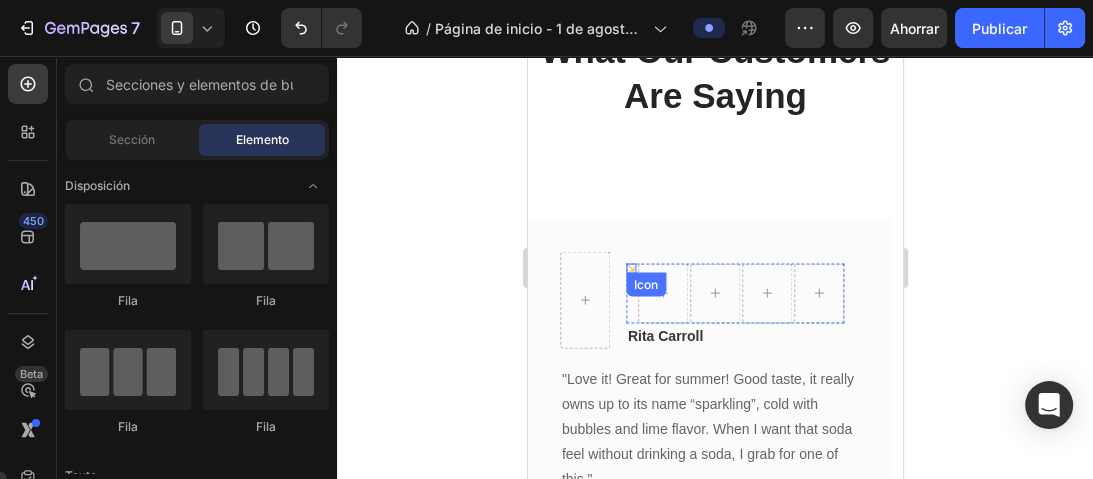 click 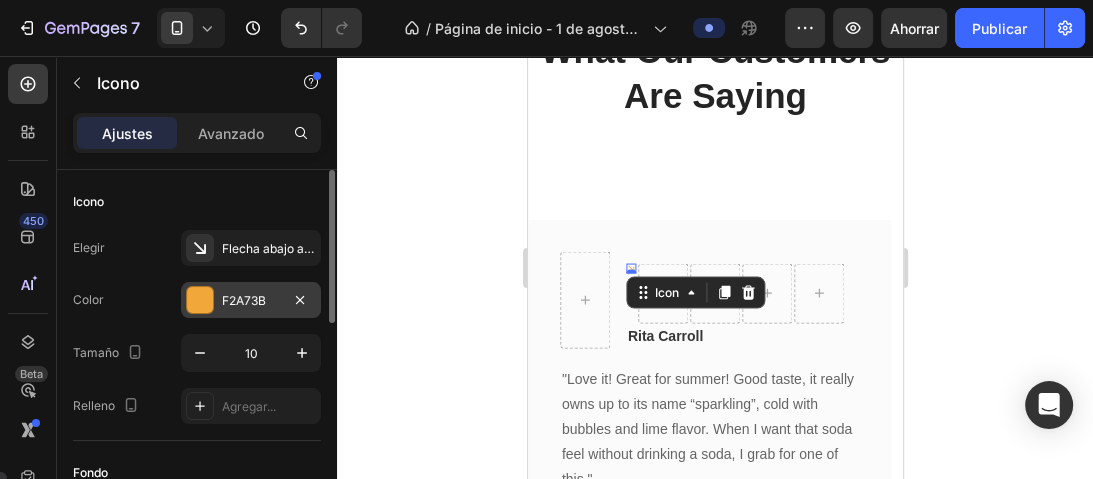 click at bounding box center (200, 300) 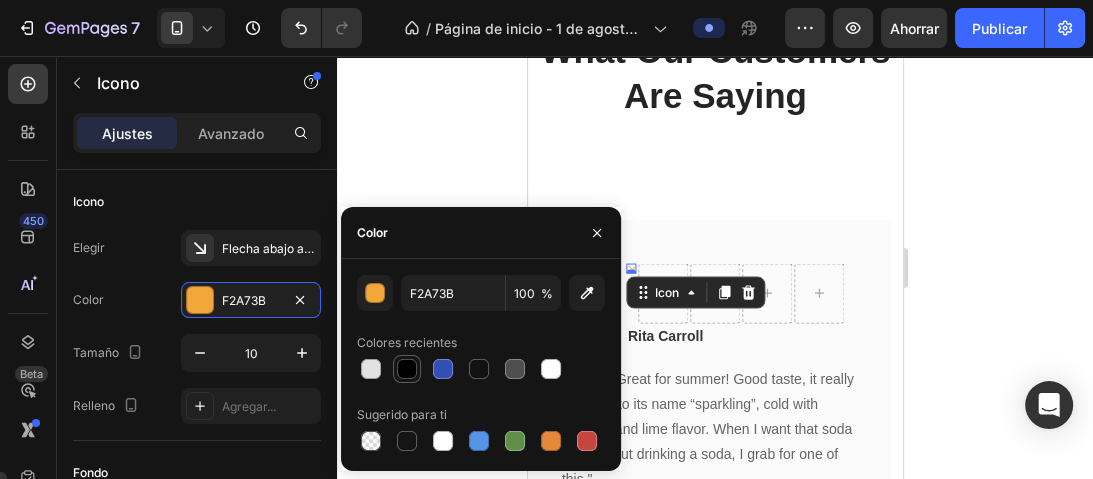 click at bounding box center (407, 369) 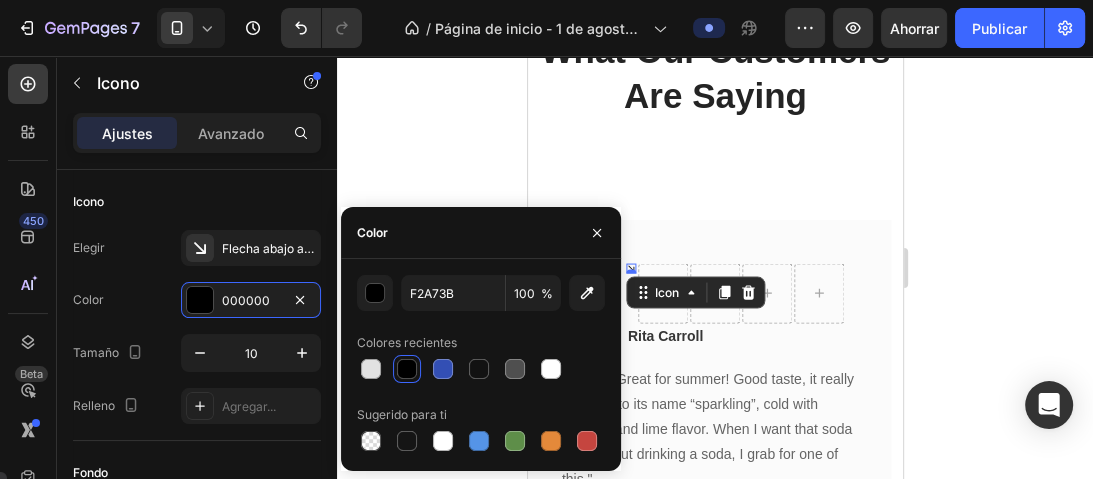 type on "000000" 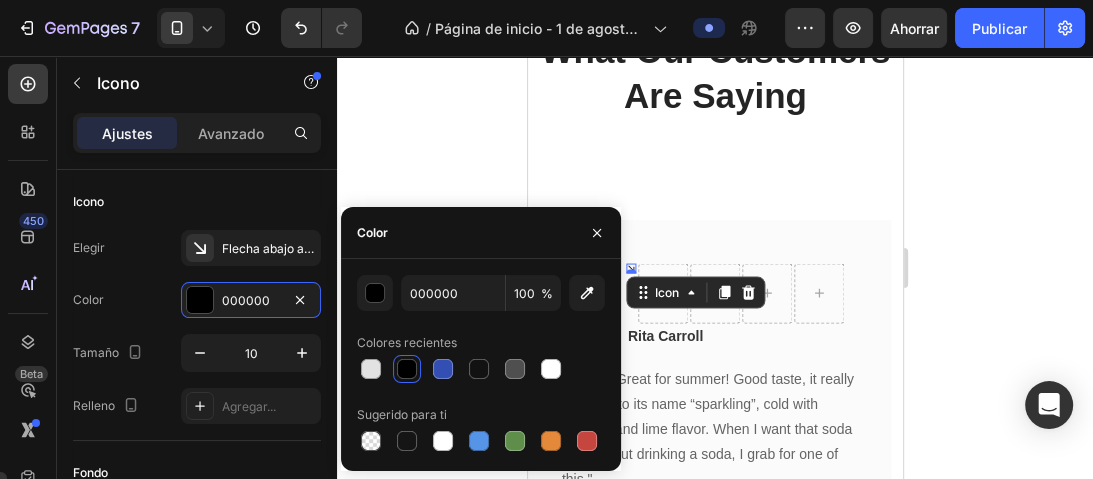 click 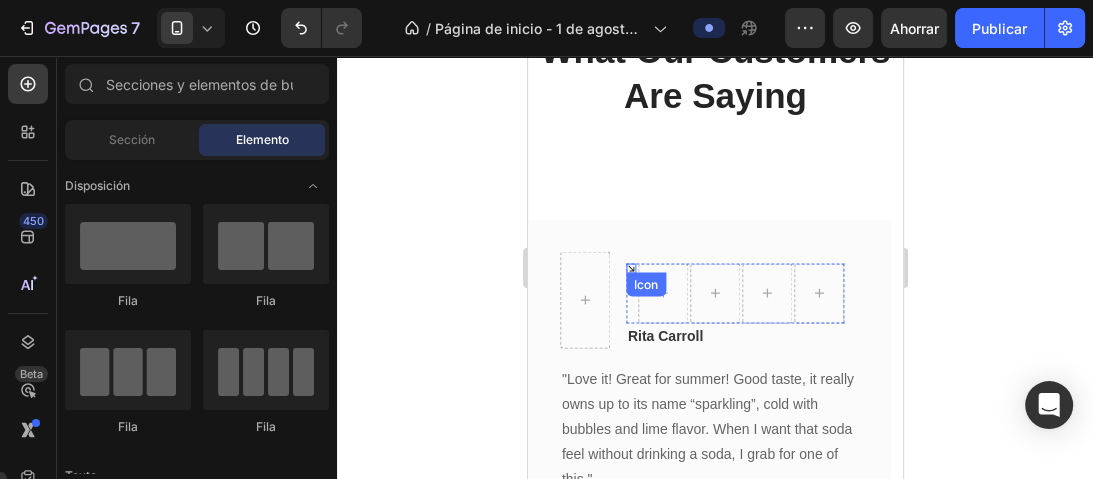 click 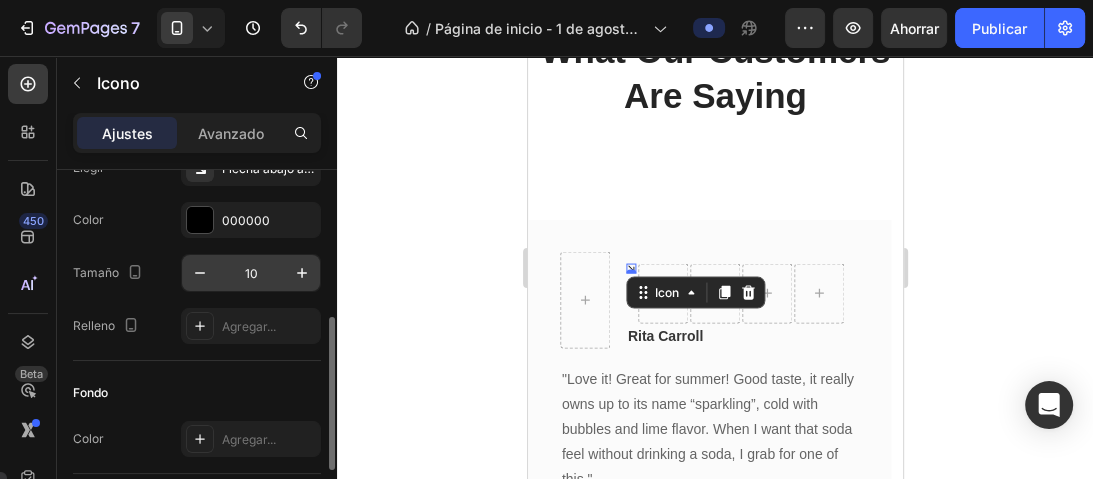 scroll, scrollTop: 240, scrollLeft: 0, axis: vertical 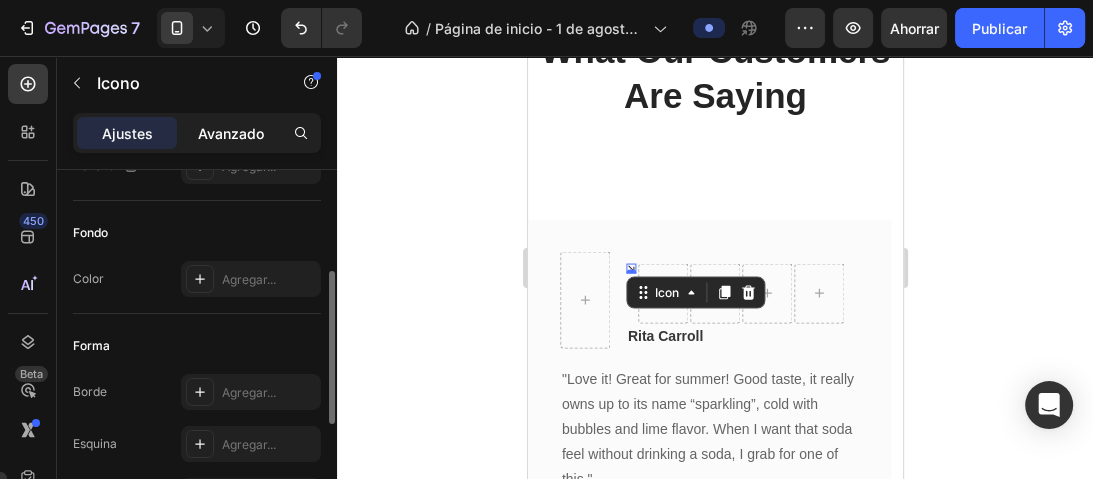 click on "Avanzado" at bounding box center (231, 133) 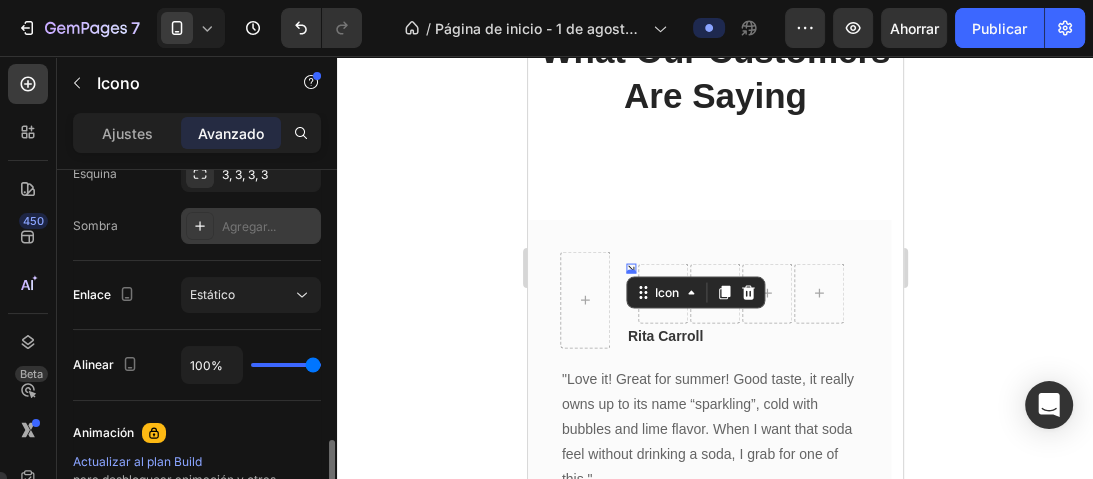 scroll, scrollTop: 720, scrollLeft: 0, axis: vertical 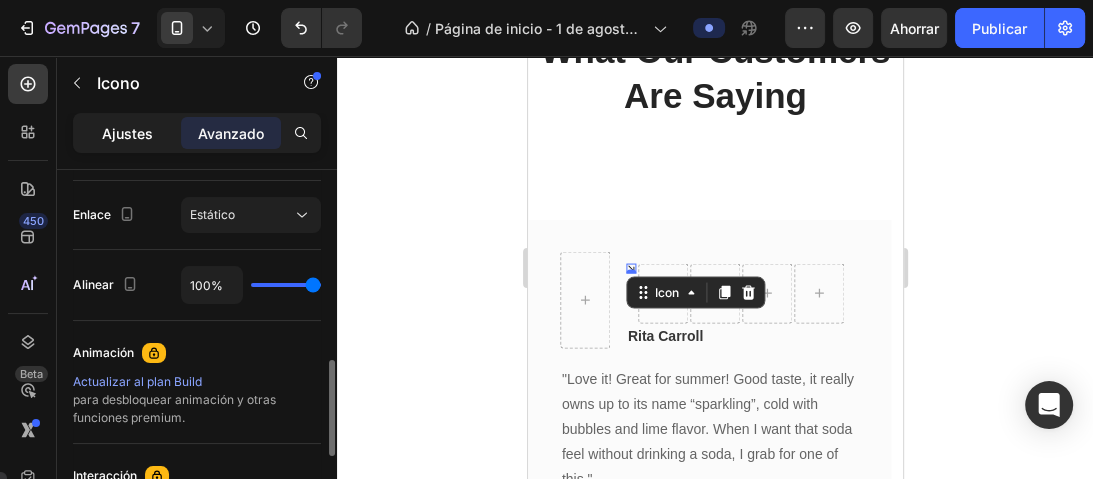 click on "Ajustes" at bounding box center (127, 133) 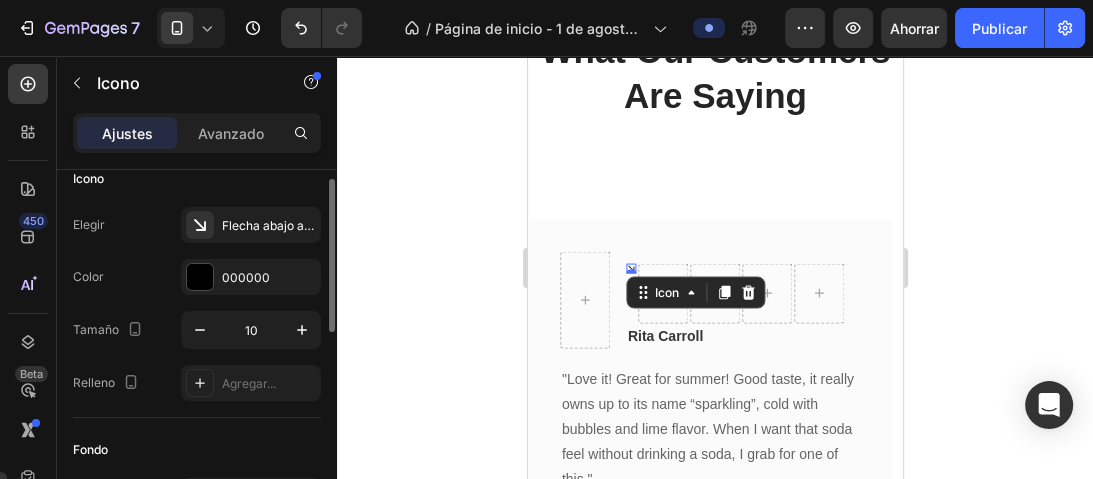 scroll, scrollTop: 0, scrollLeft: 0, axis: both 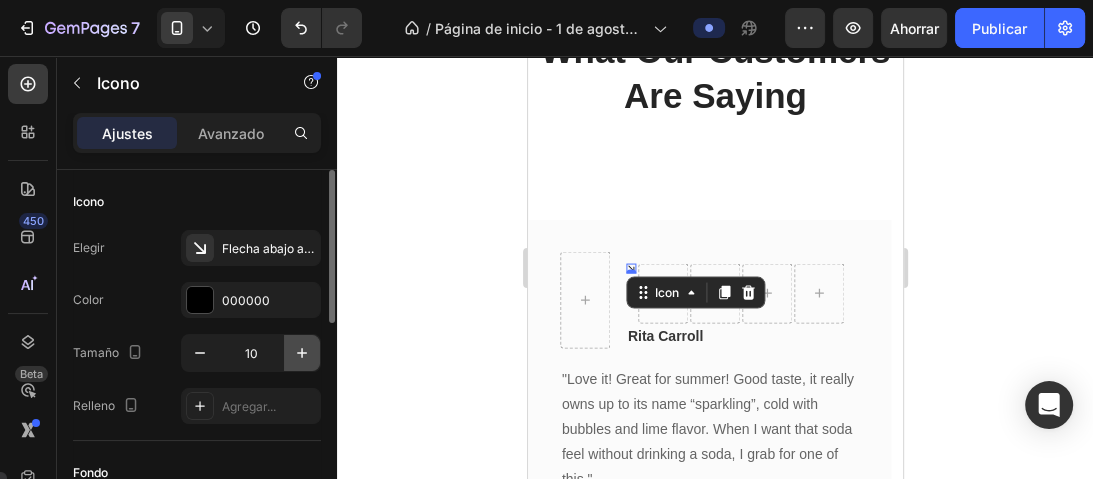 click 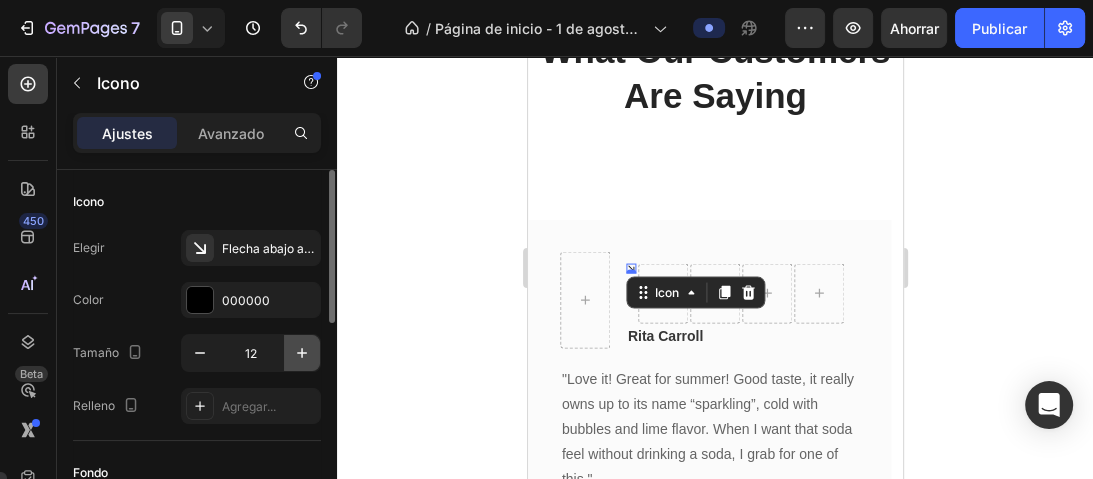 click 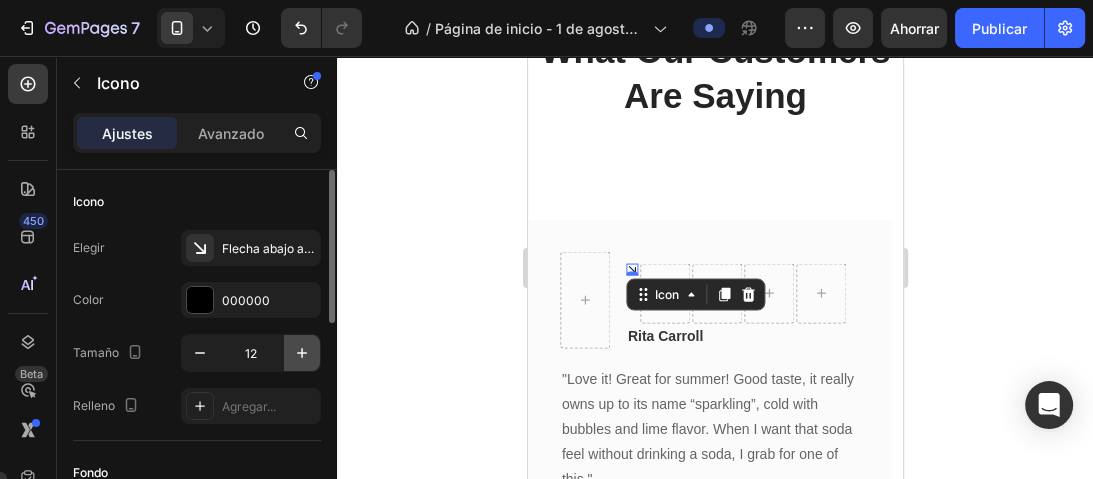 click 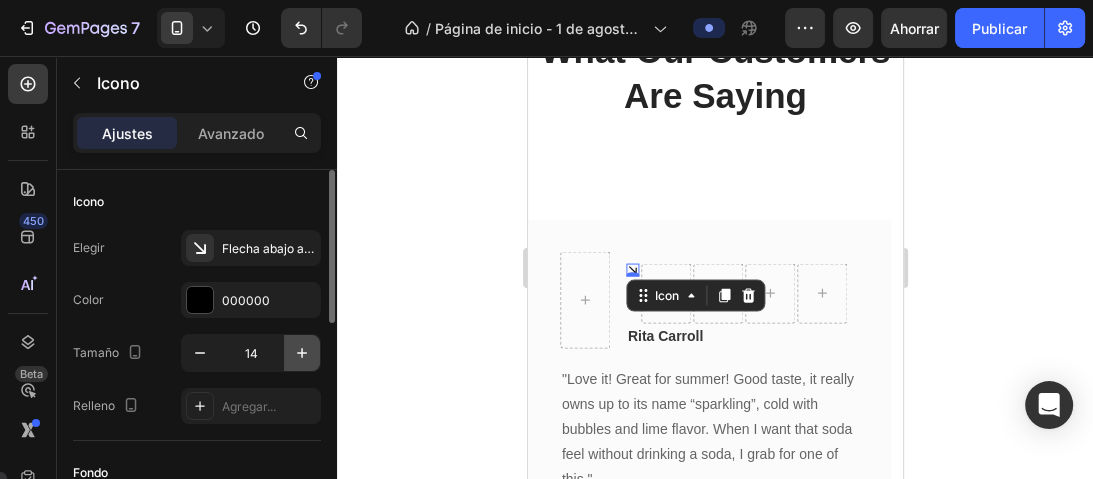 click 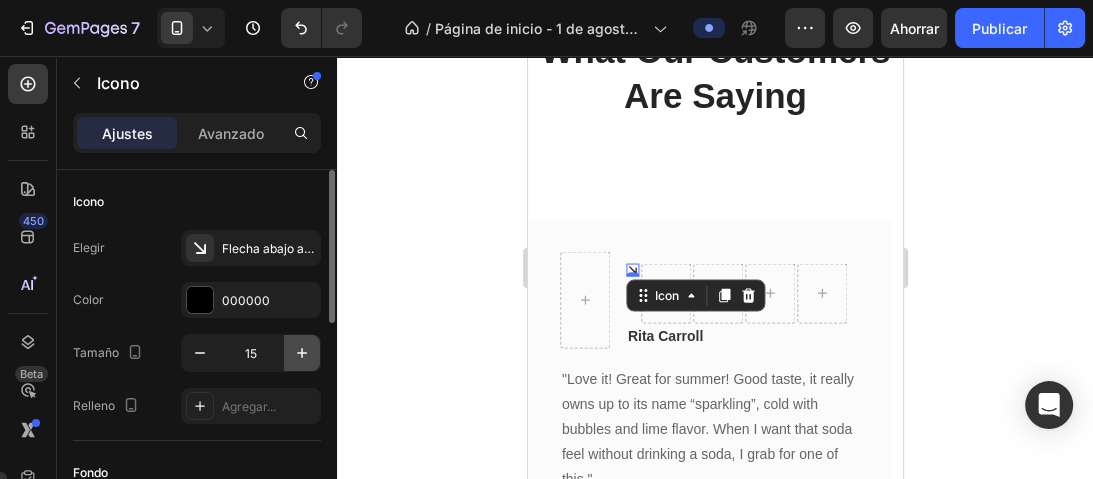 click 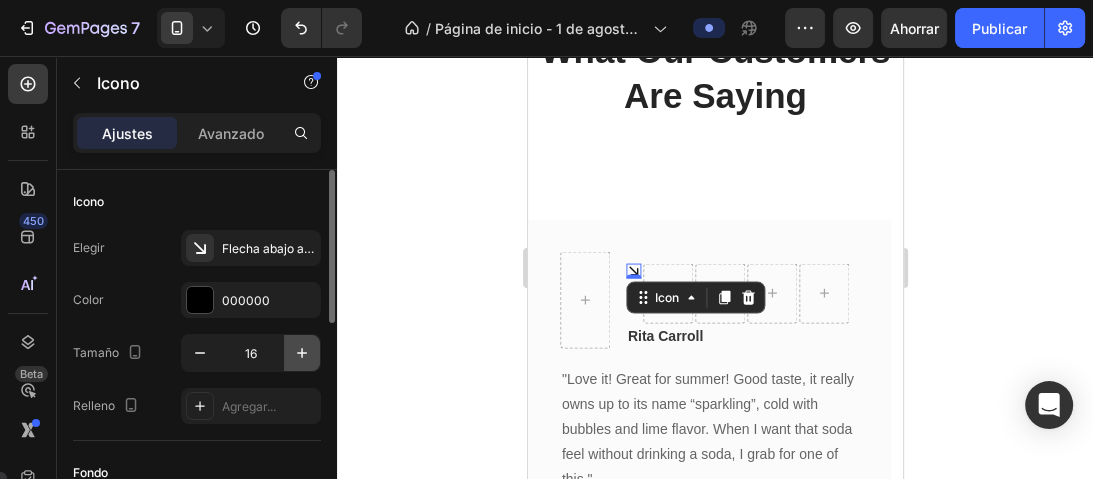 click 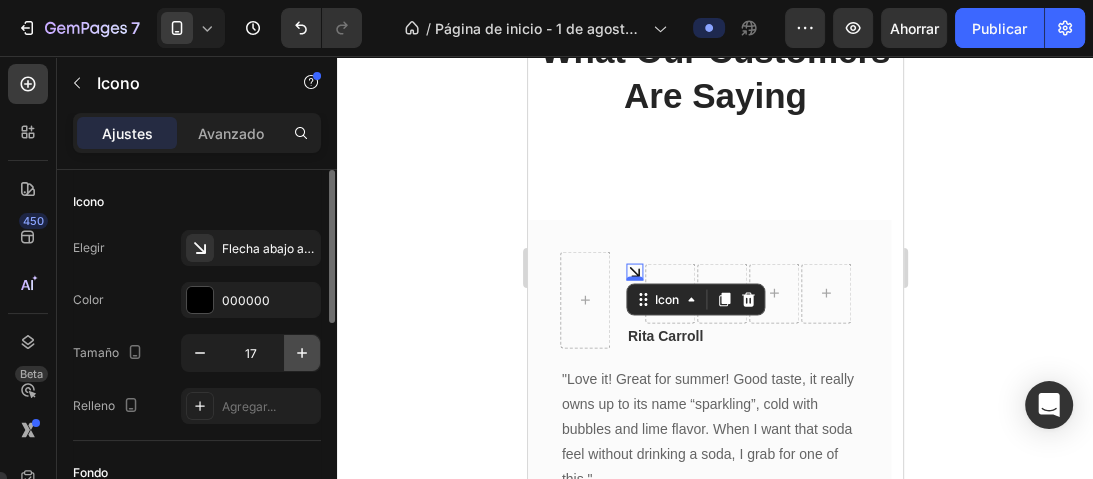 click 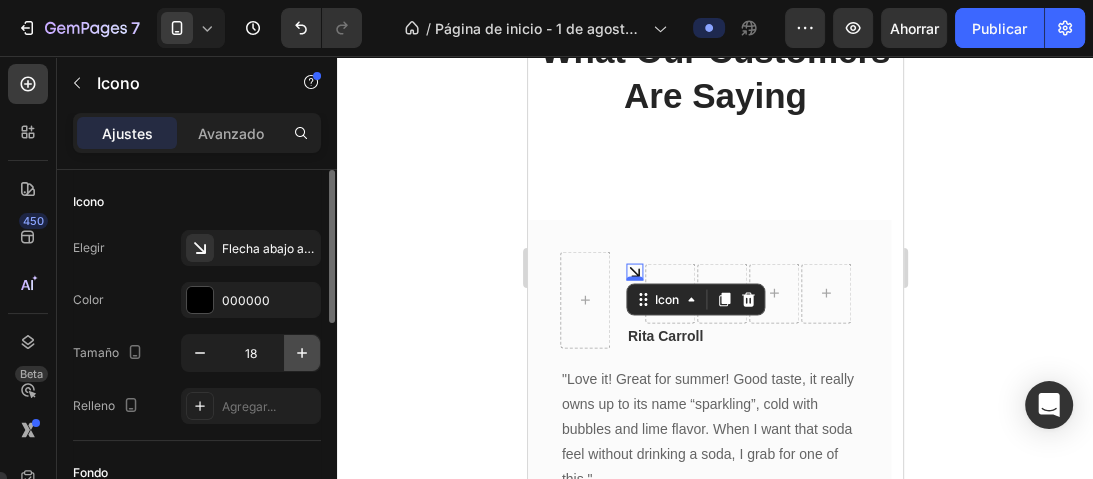 click 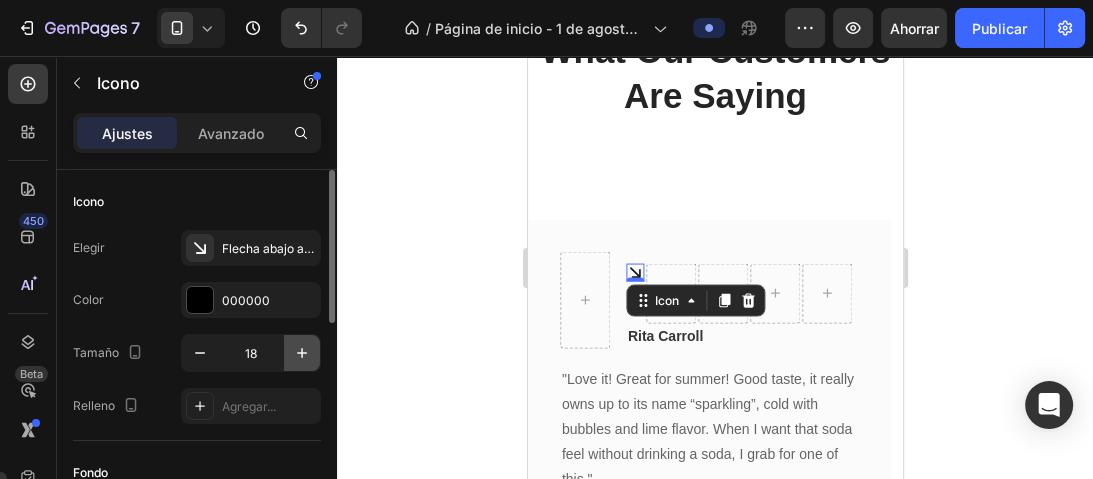 click 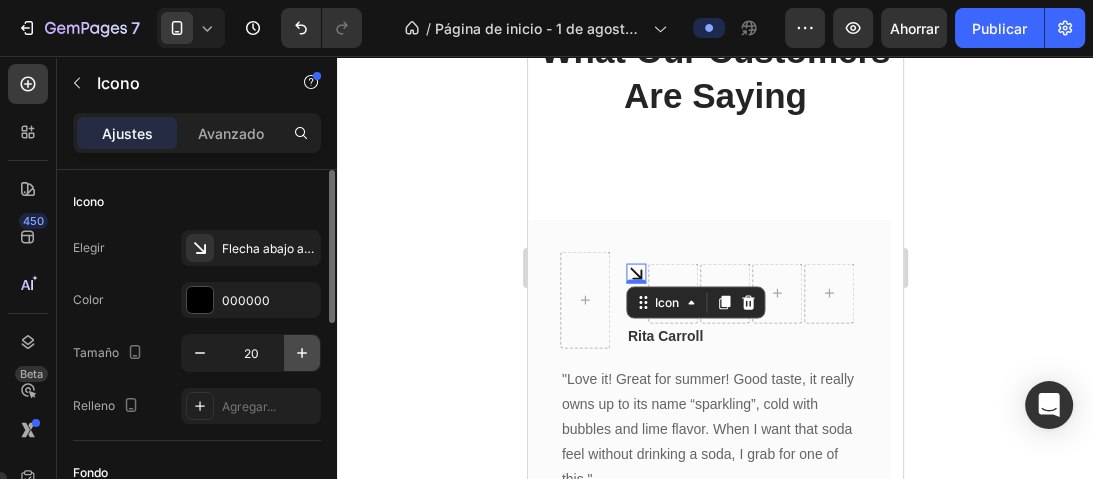 click 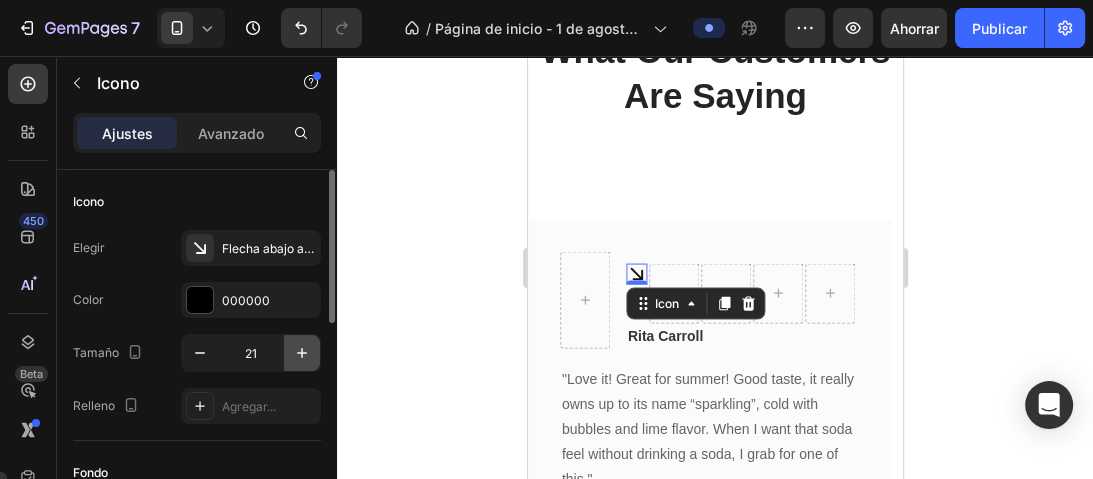 click 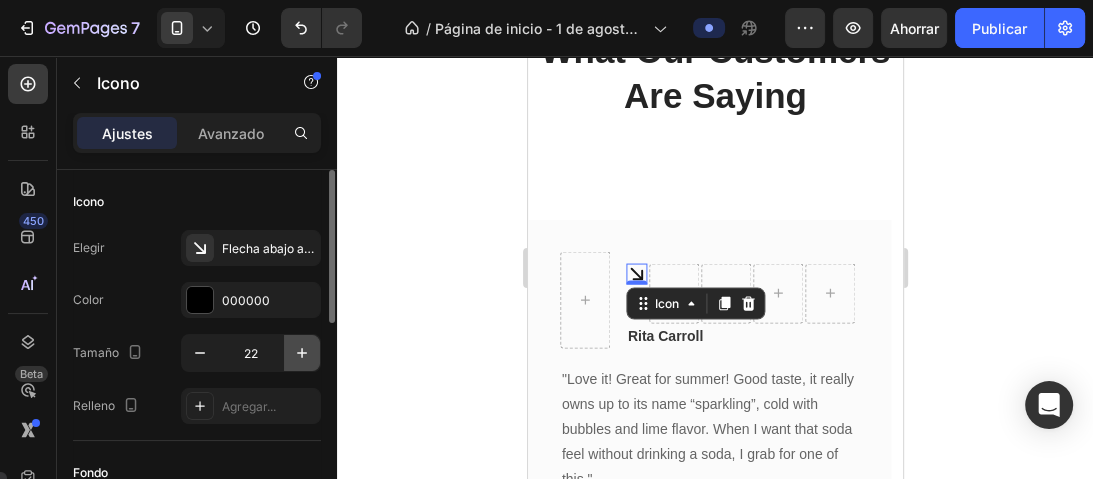 click 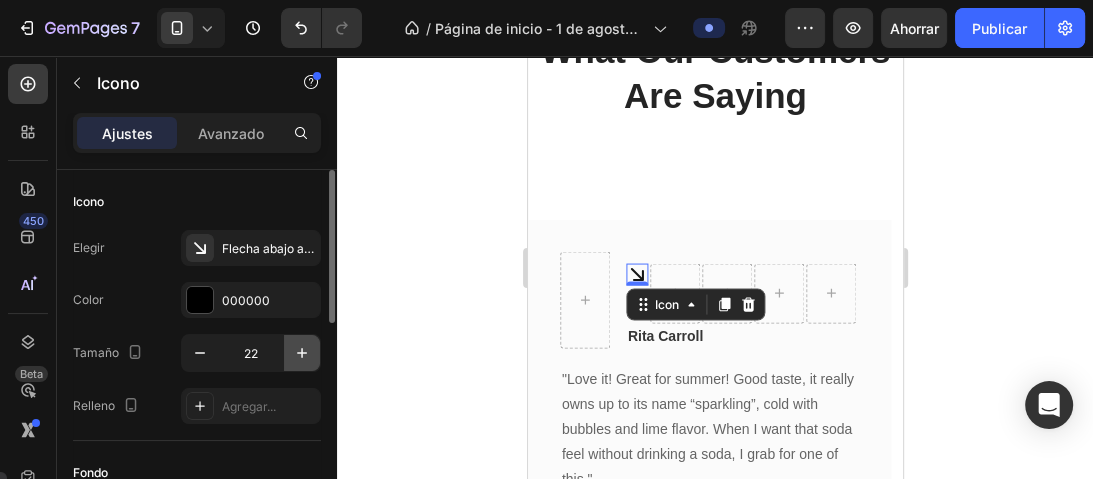 click 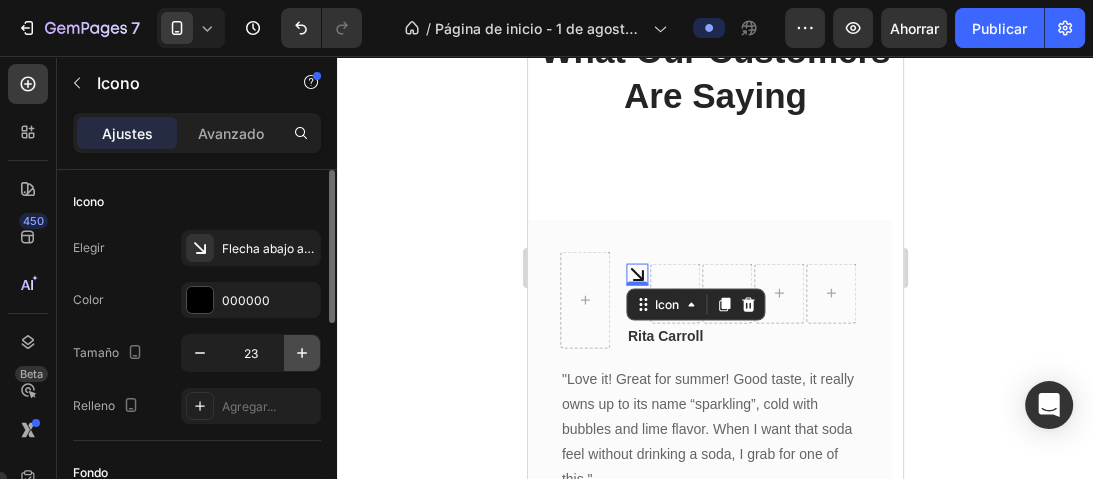 type on "24" 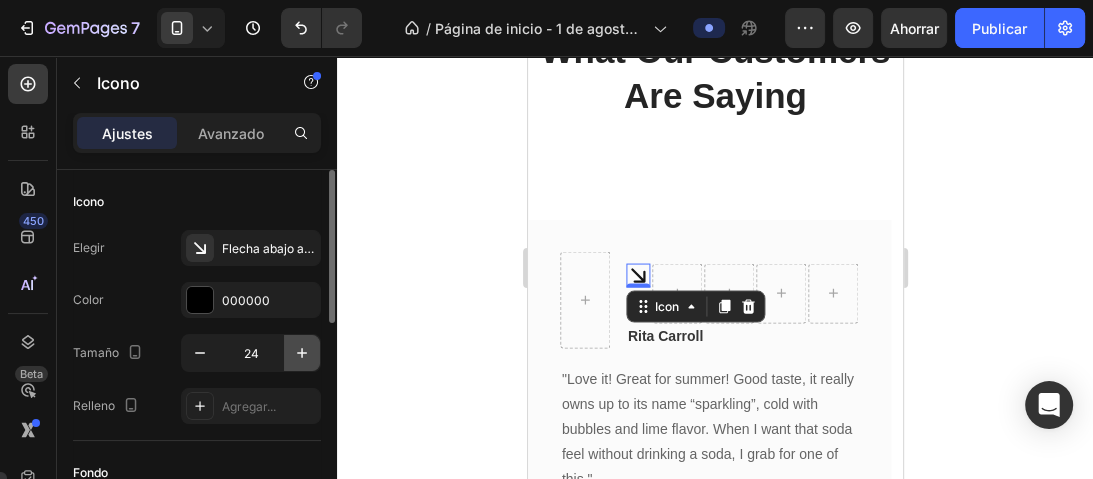 click 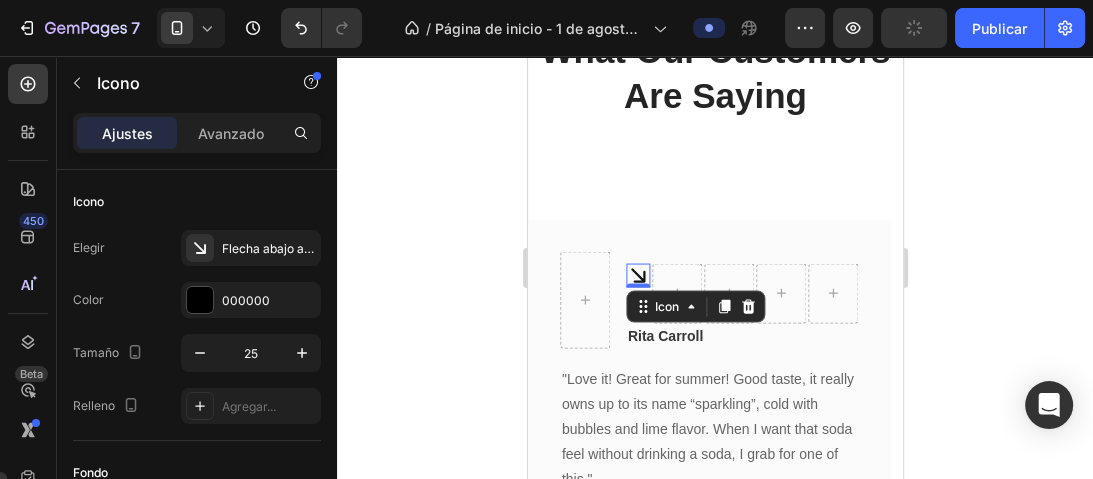 click 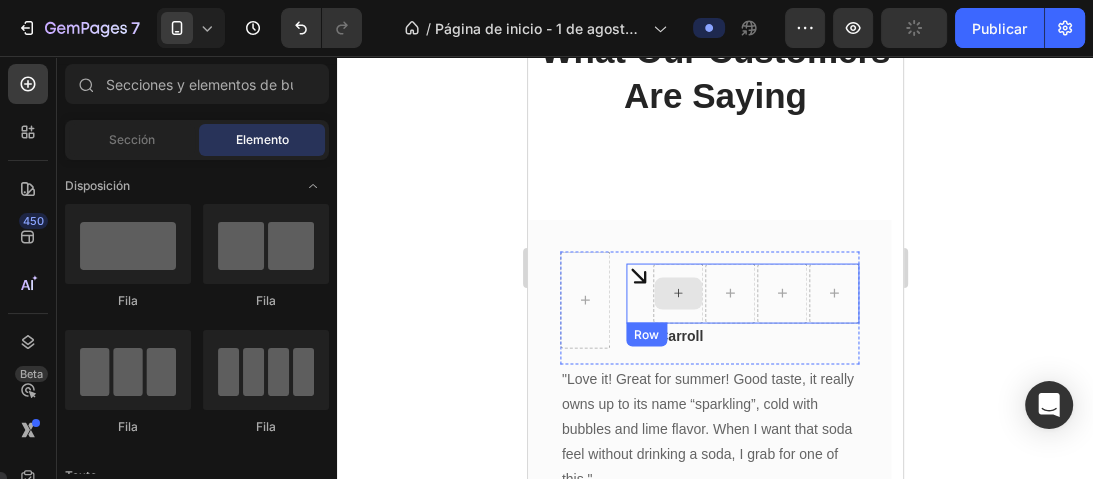 click at bounding box center (677, 294) 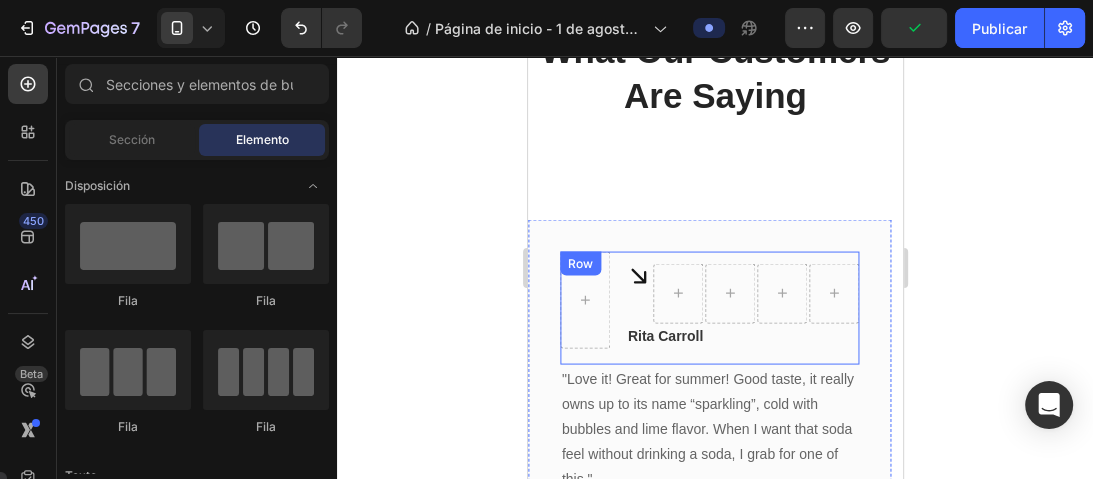 click on "Row" at bounding box center (579, 264) 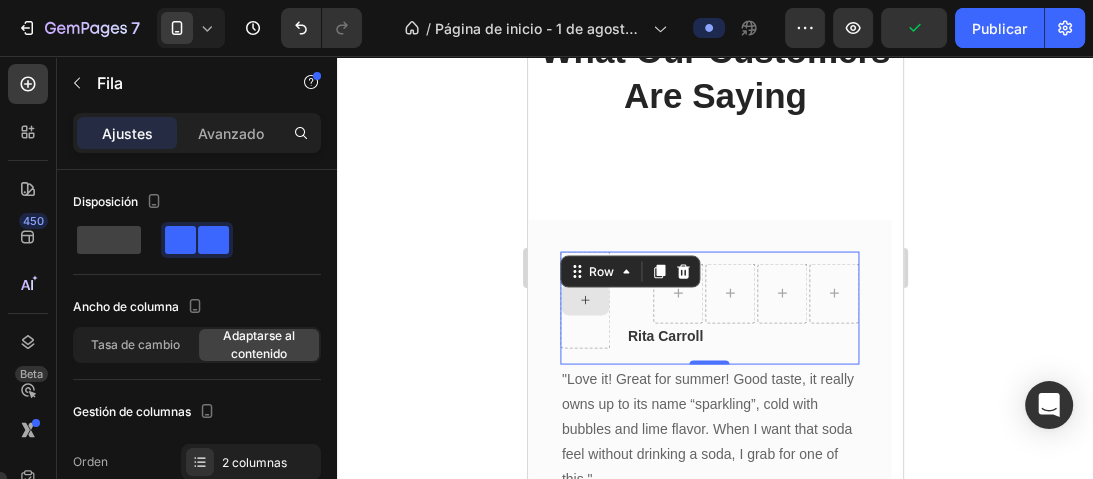 click at bounding box center (584, 300) 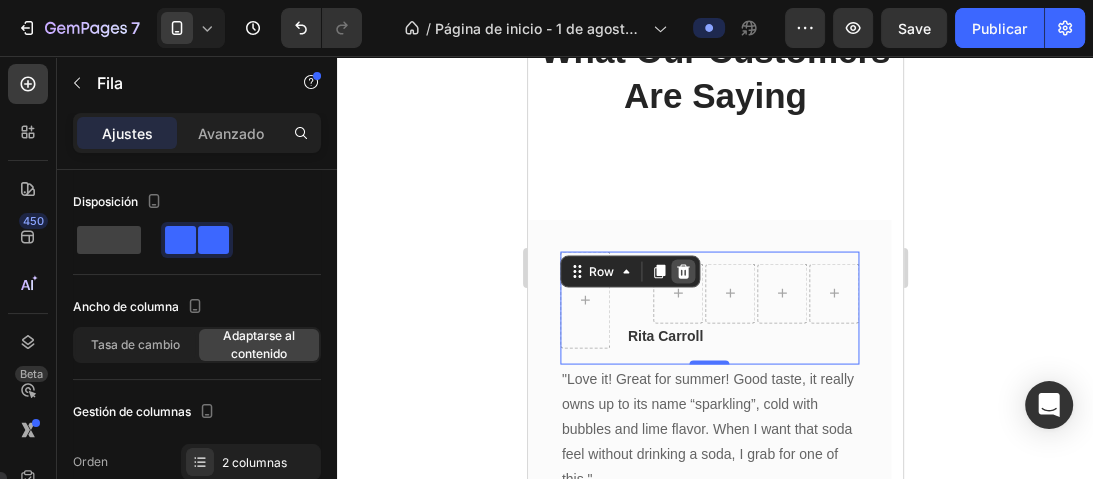 click at bounding box center [682, 272] 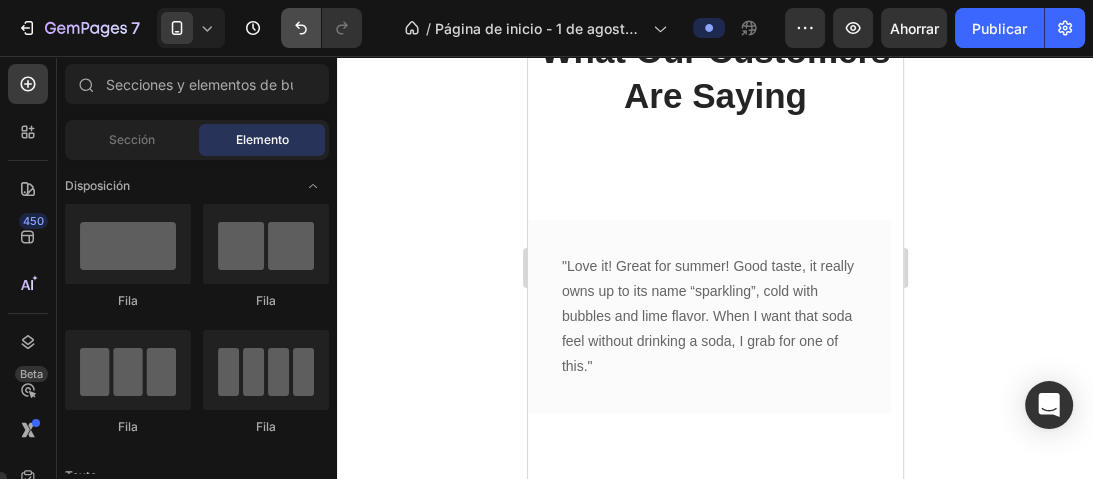click 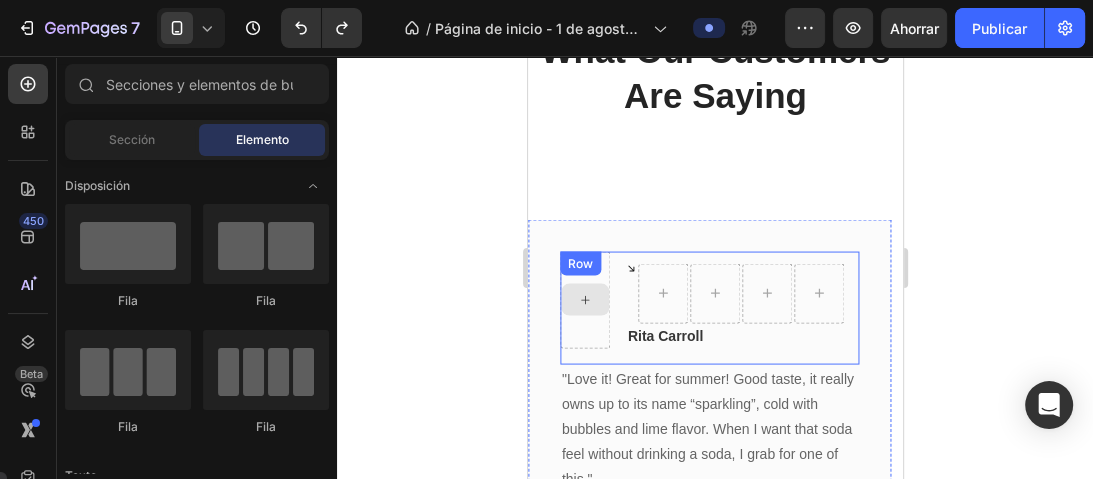 click at bounding box center (584, 300) 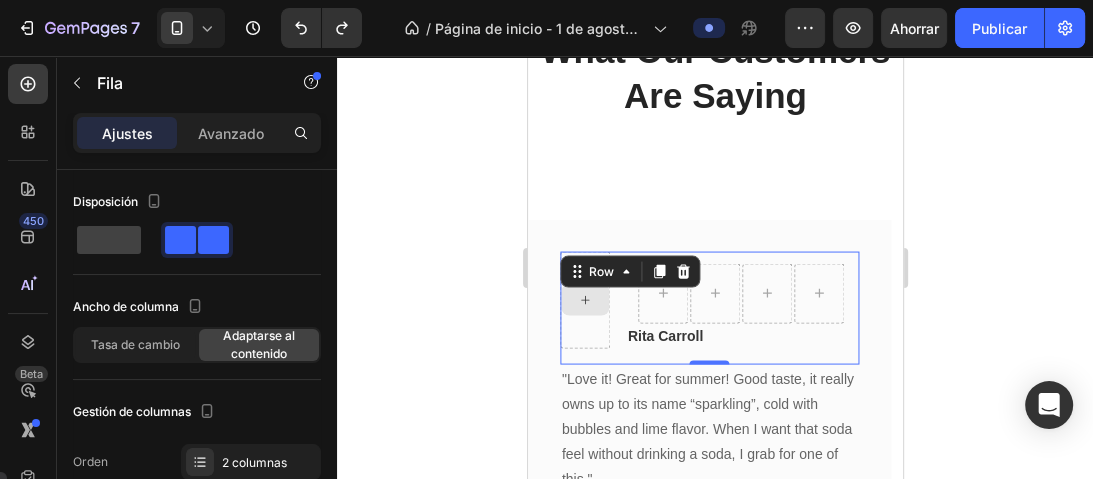 click at bounding box center [584, 300] 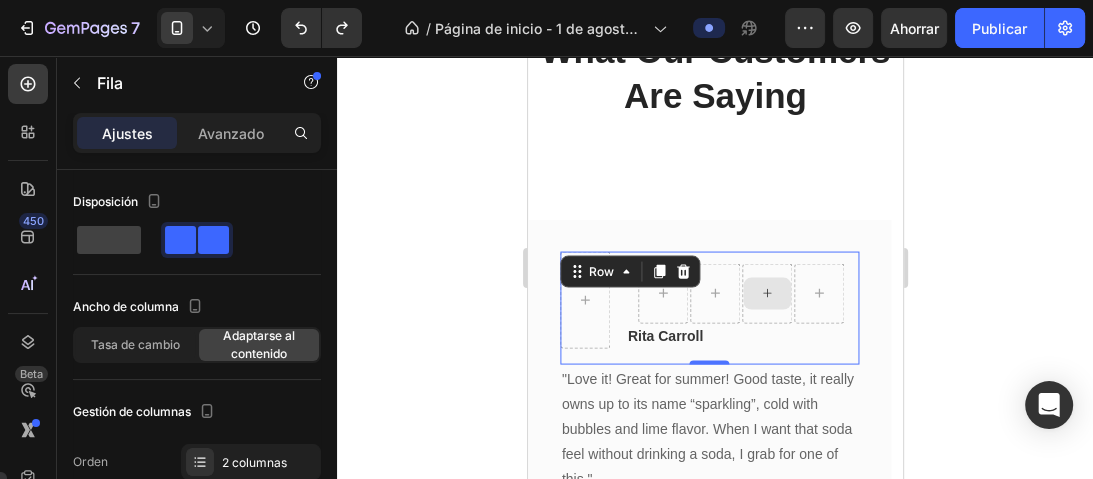click 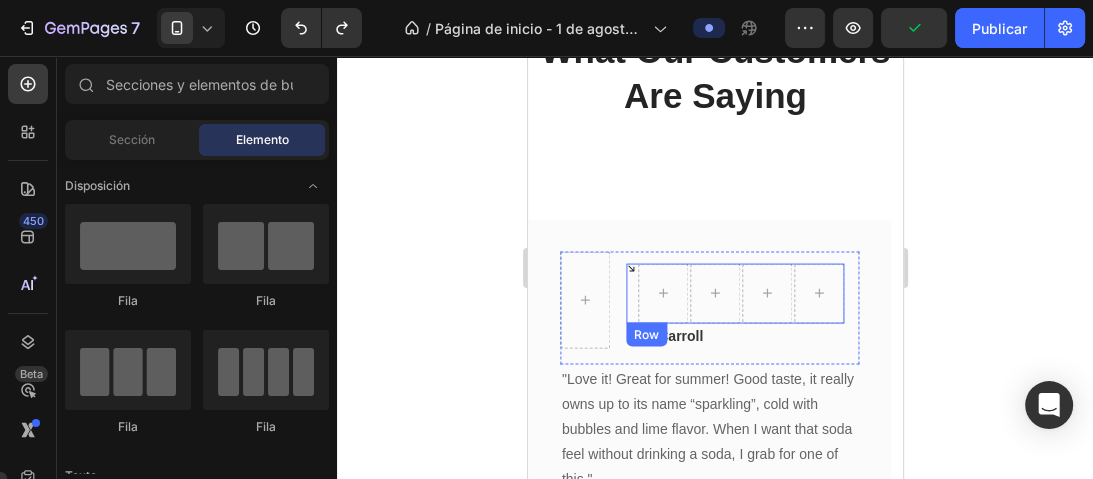 click on "Icon" at bounding box center (630, 294) 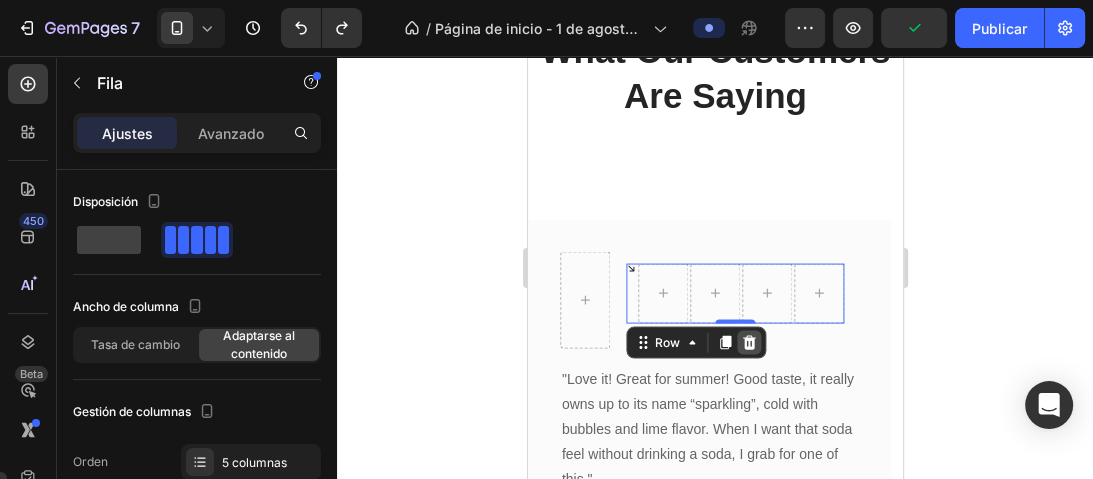 click 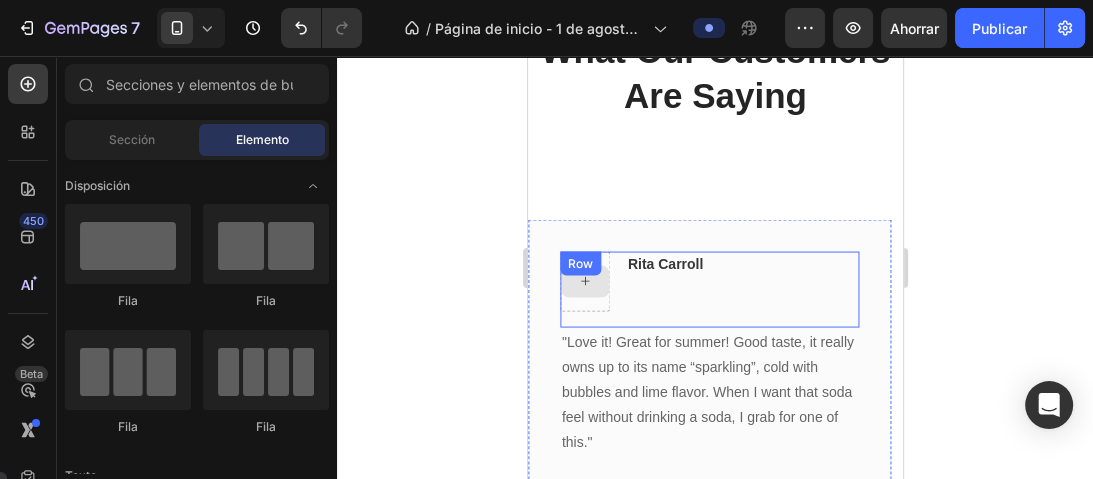 click 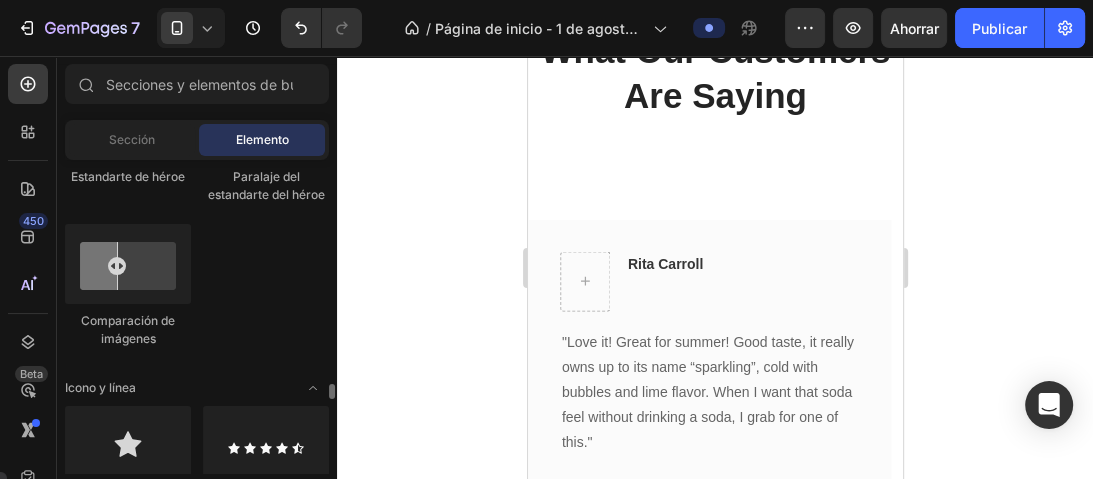 scroll, scrollTop: 1280, scrollLeft: 0, axis: vertical 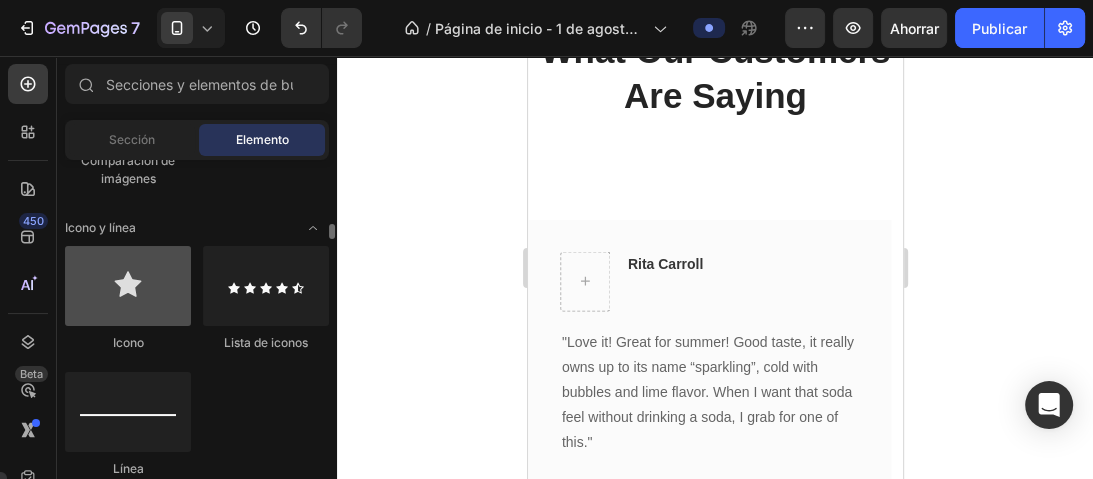 click at bounding box center [128, 286] 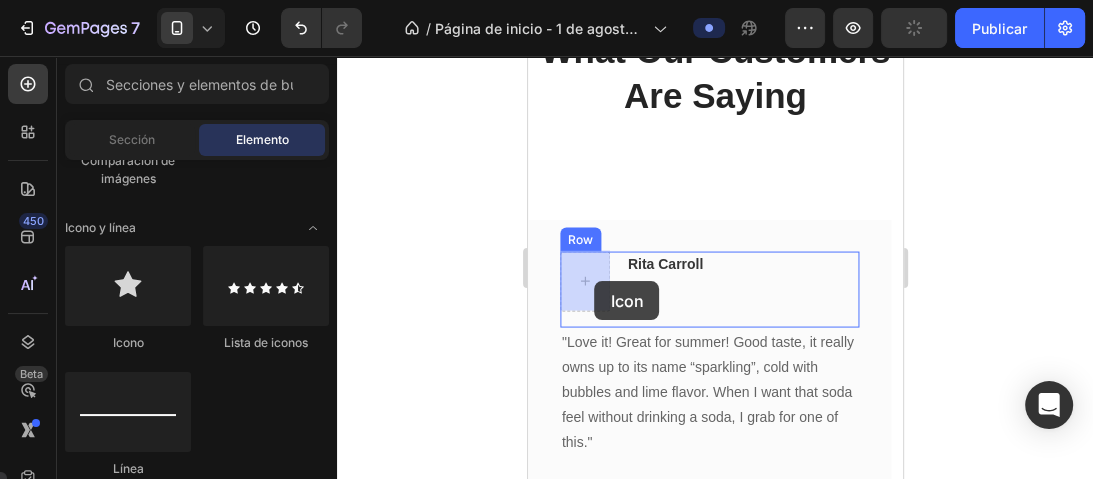 drag, startPoint x: 1110, startPoint y: 342, endPoint x: 595, endPoint y: 286, distance: 518.0357 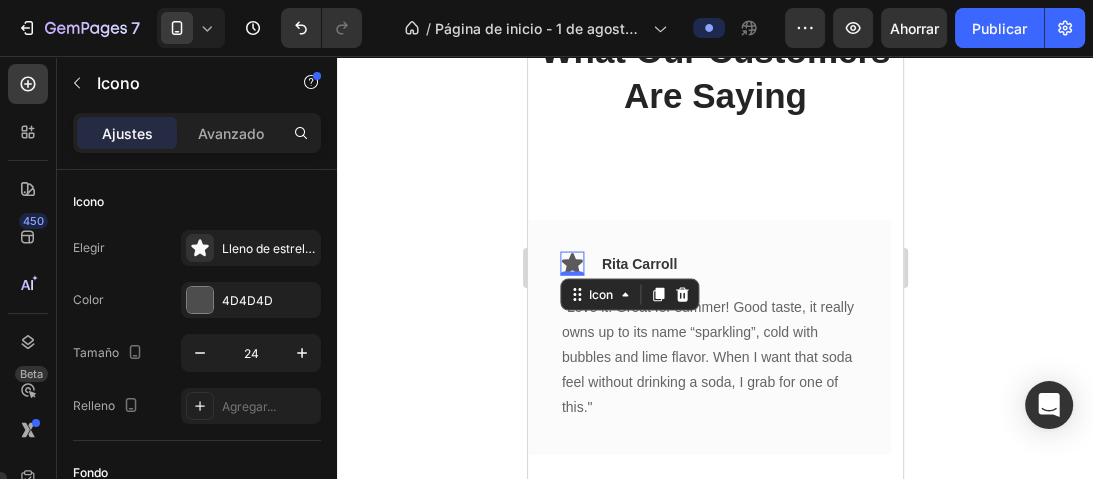 click 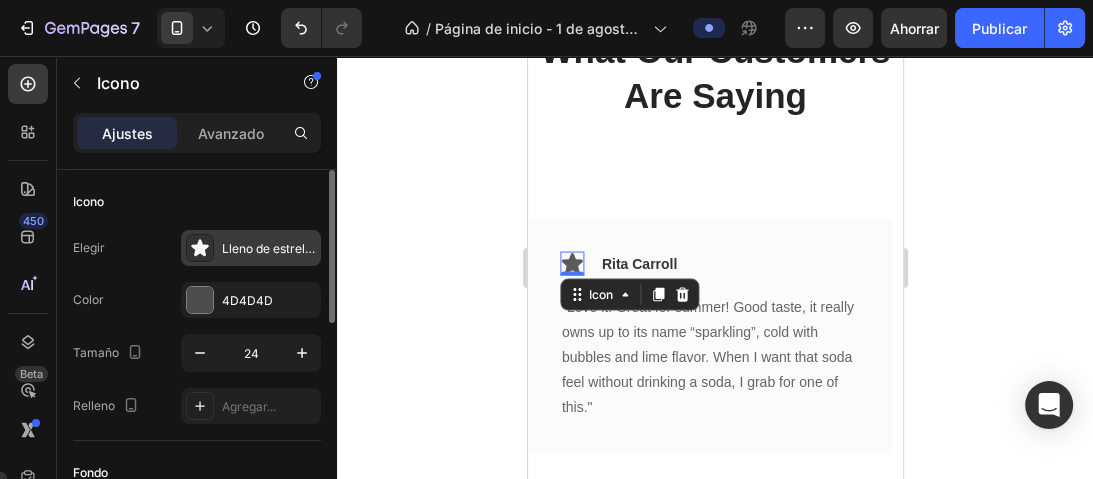 click on "Lleno de estrellas" at bounding box center [271, 248] 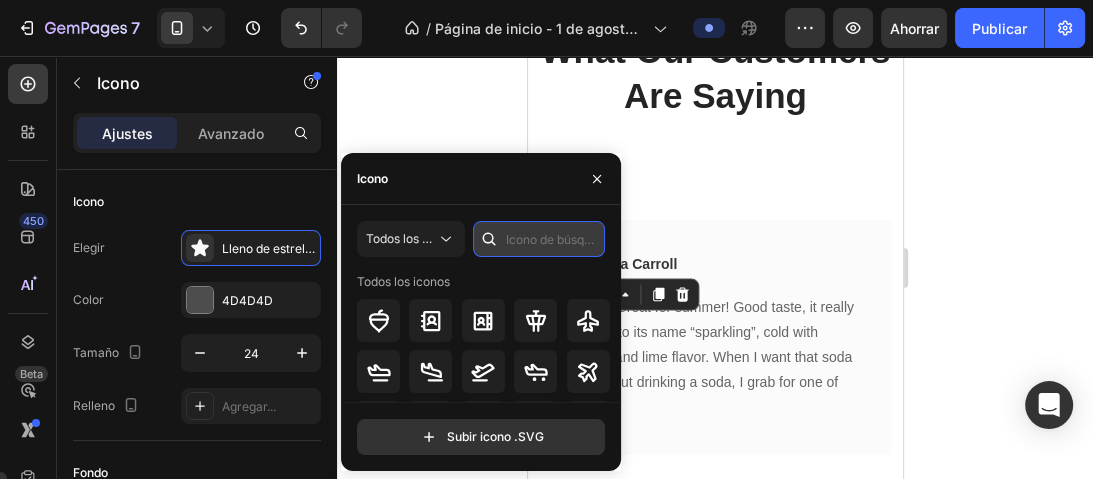 click at bounding box center [539, 239] 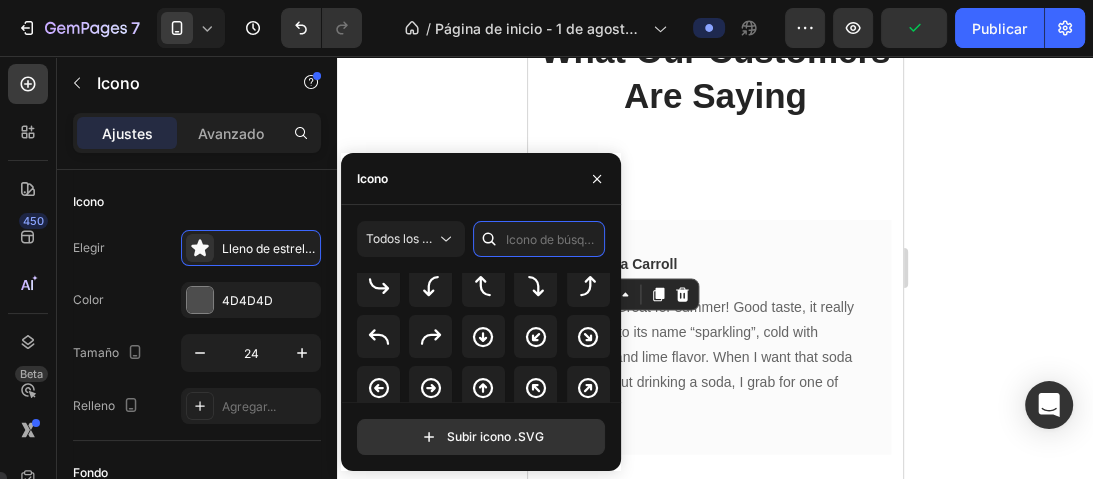 scroll, scrollTop: 526, scrollLeft: 0, axis: vertical 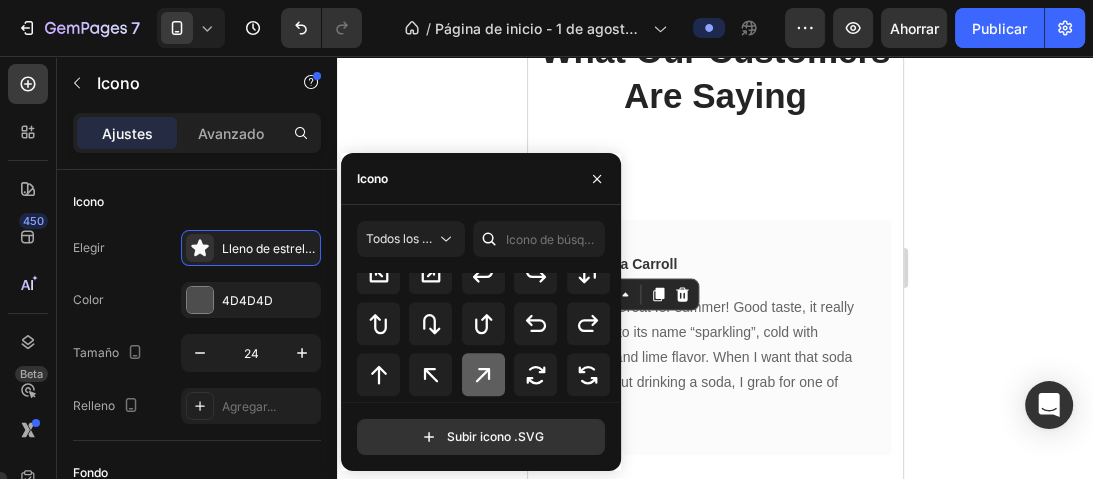 click 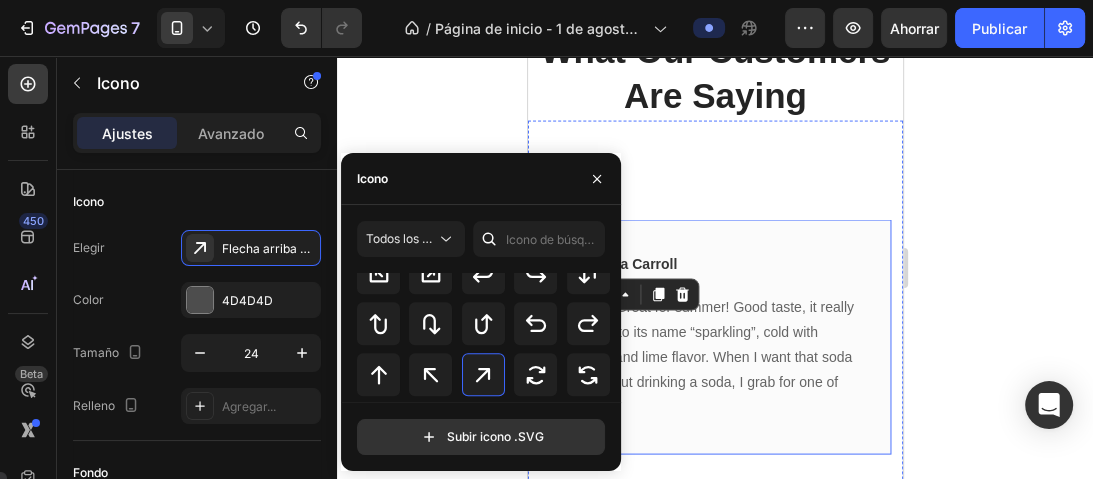 click 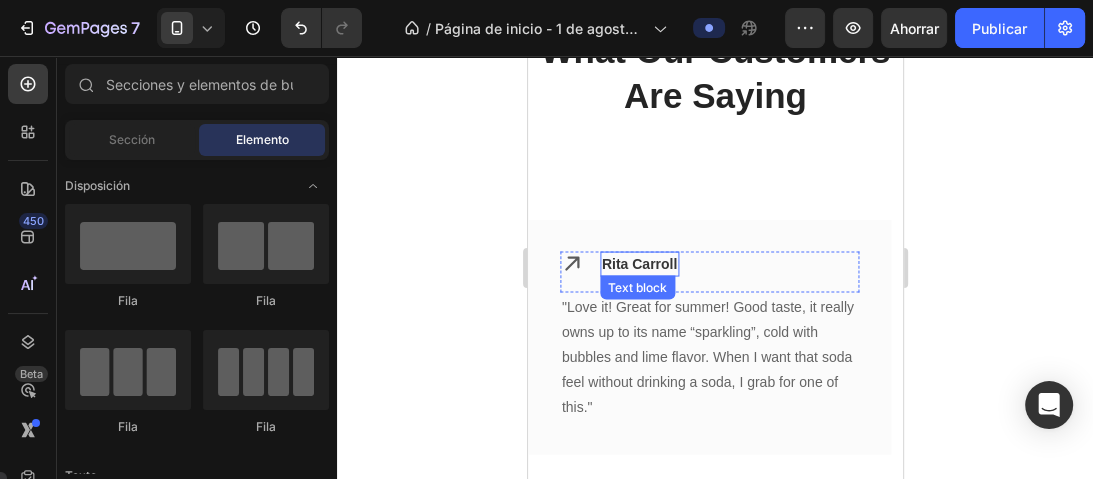 click on "Rita Carroll" at bounding box center (638, 264) 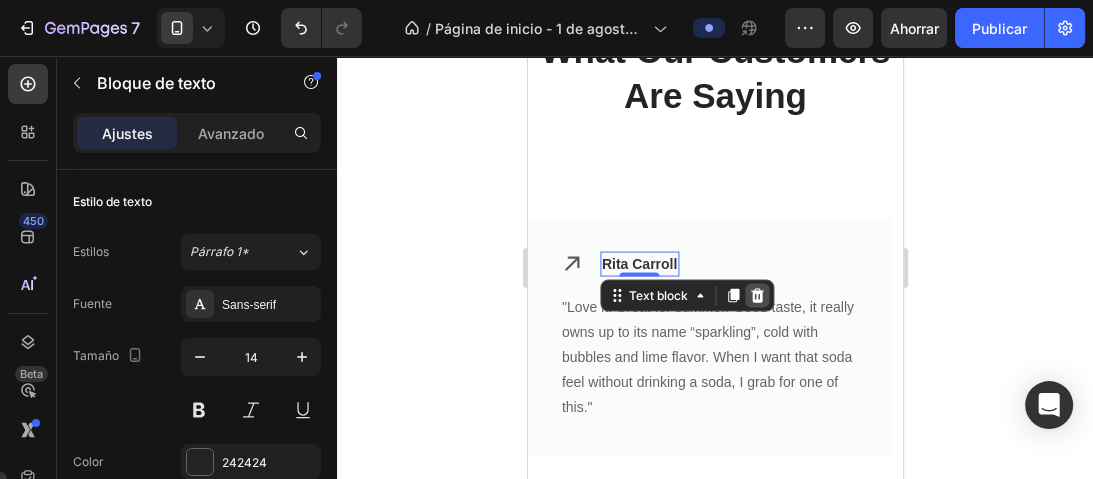 click 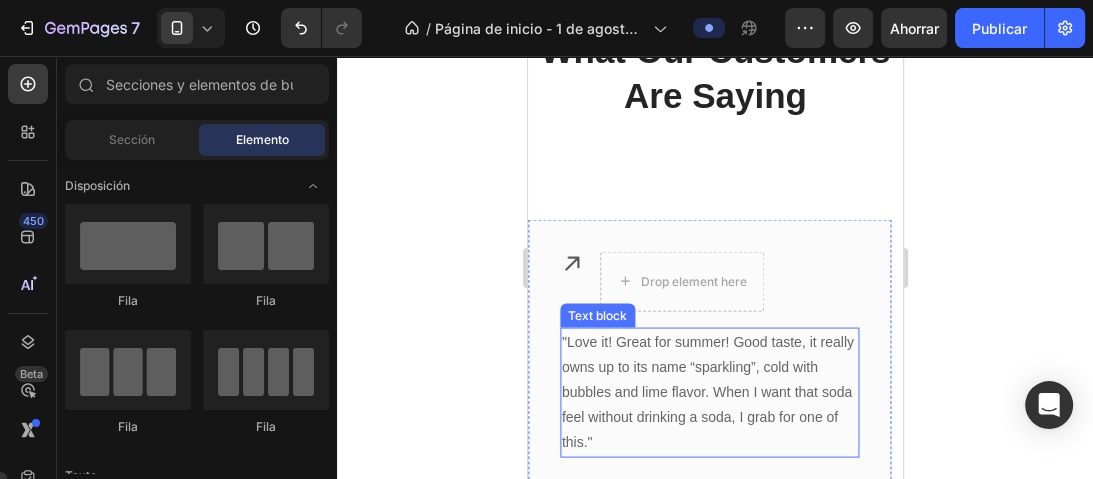 click on ""Love it! Great for summer! Good taste, it really owns up to its name “sparkling”, cold with bubbles and lime flavor. When I want that soda feel without drinking a soda, I grab for one of this."" at bounding box center [708, 393] 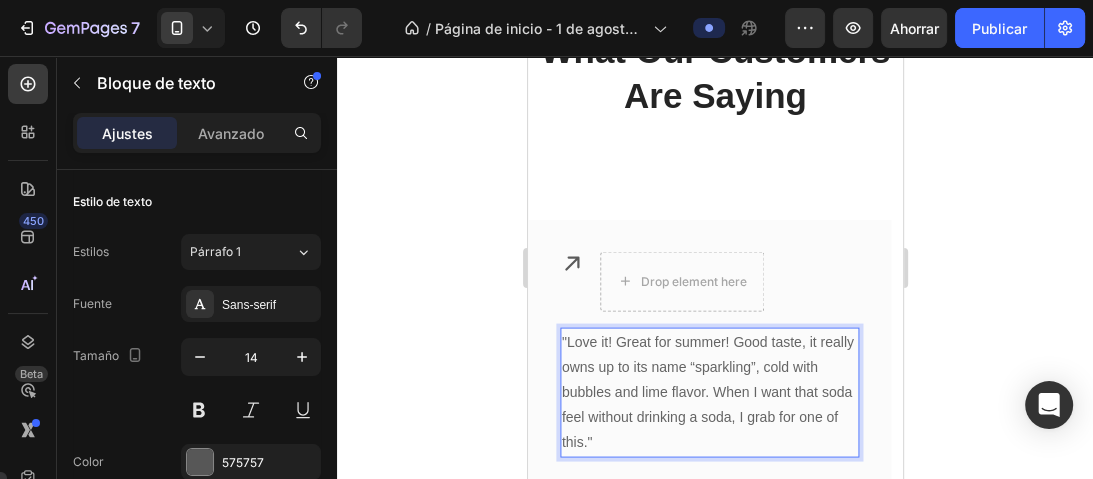 click on ""Love it! Great for summer! Good taste, it really owns up to its name “sparkling”, cold with bubbles and lime flavor. When I want that soda feel without drinking a soda, I grab for one of this."" at bounding box center (708, 393) 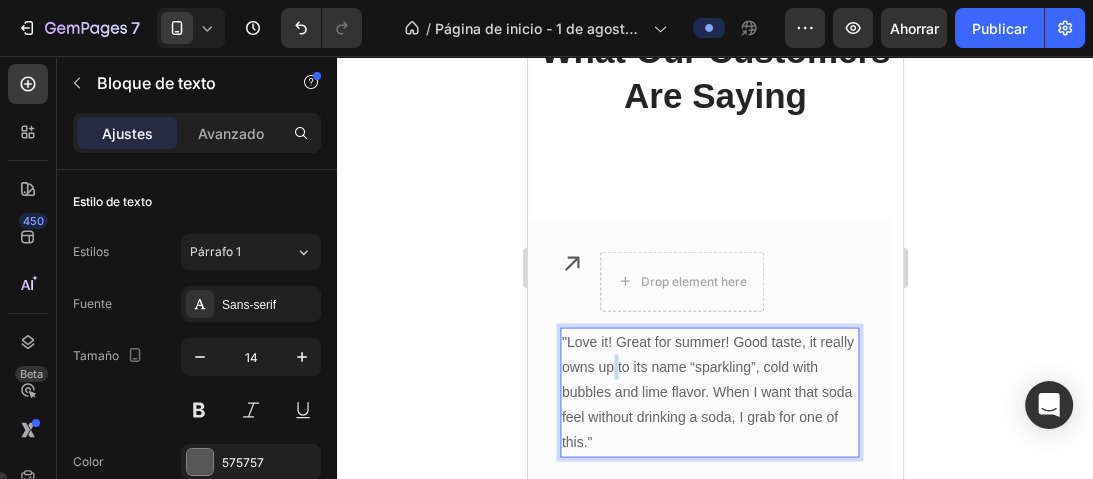 click on ""Love it! Great for summer! Good taste, it really owns up to its name “sparkling”, cold with bubbles and lime flavor. When I want that soda feel without drinking a soda, I grab for one of this."" at bounding box center (708, 393) 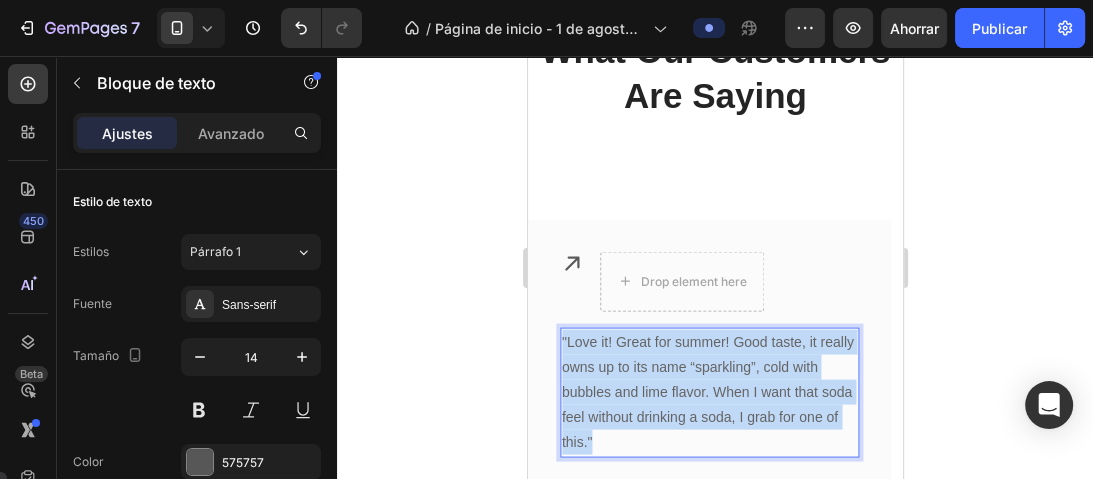 click on ""Love it! Great for summer! Good taste, it really owns up to its name “sparkling”, cold with bubbles and lime flavor. When I want that soda feel without drinking a soda, I grab for one of this."" at bounding box center (708, 393) 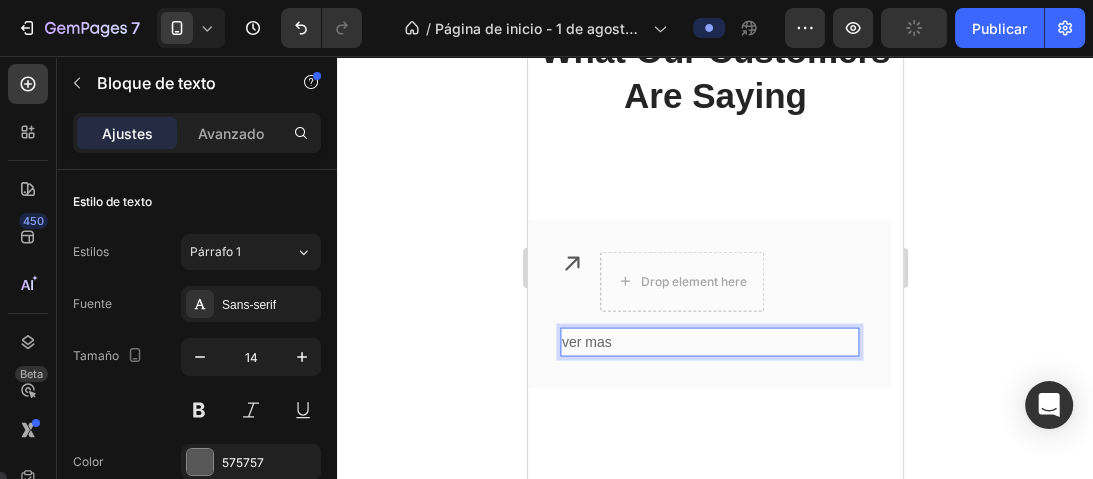 click on "ver mas" at bounding box center [708, 342] 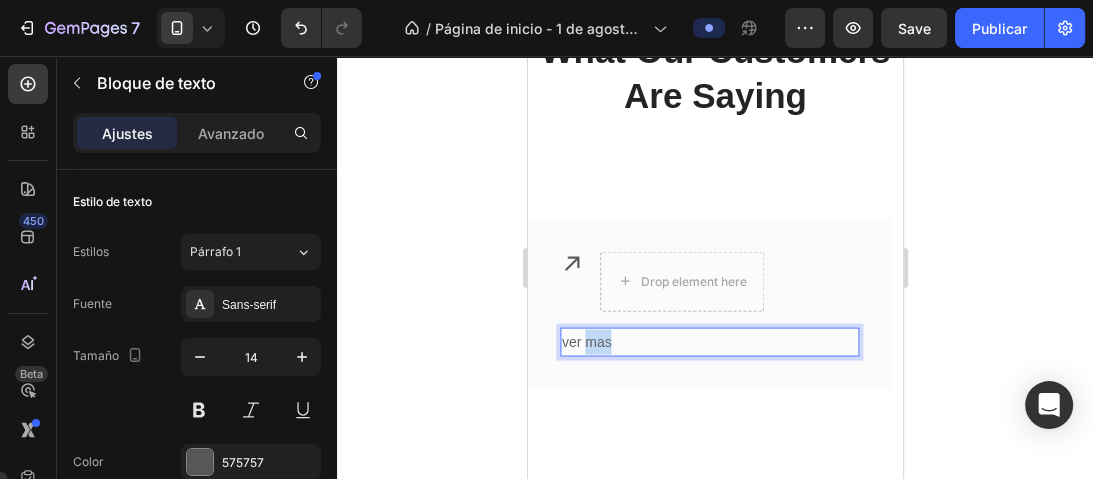 click on "ver mas" at bounding box center [708, 342] 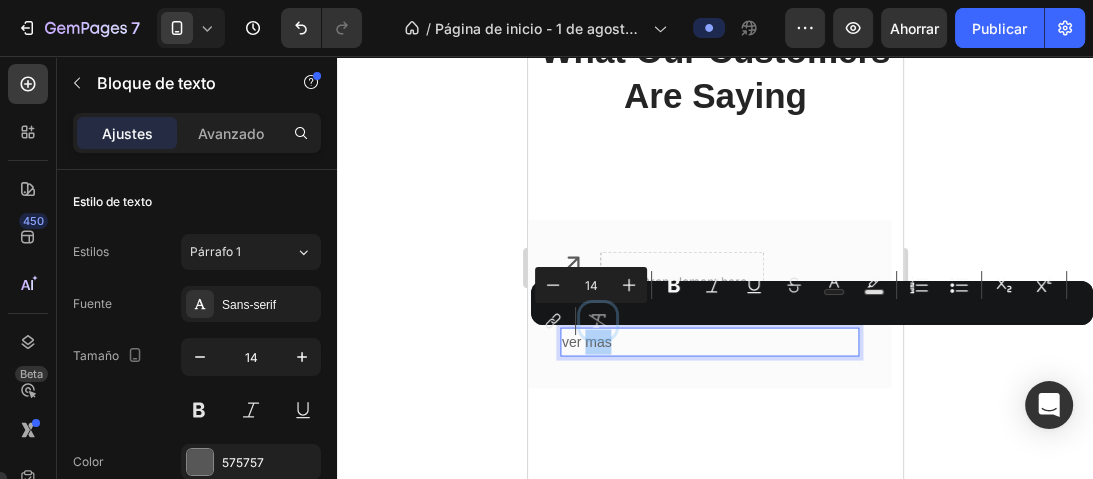 click on "Remove Format" at bounding box center [598, 321] 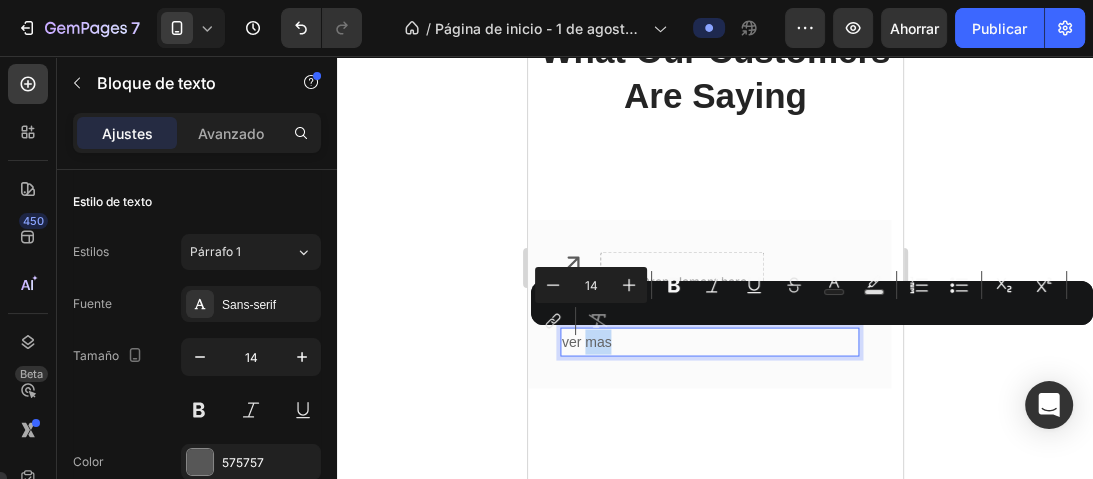 click on "ver mas" at bounding box center [708, 342] 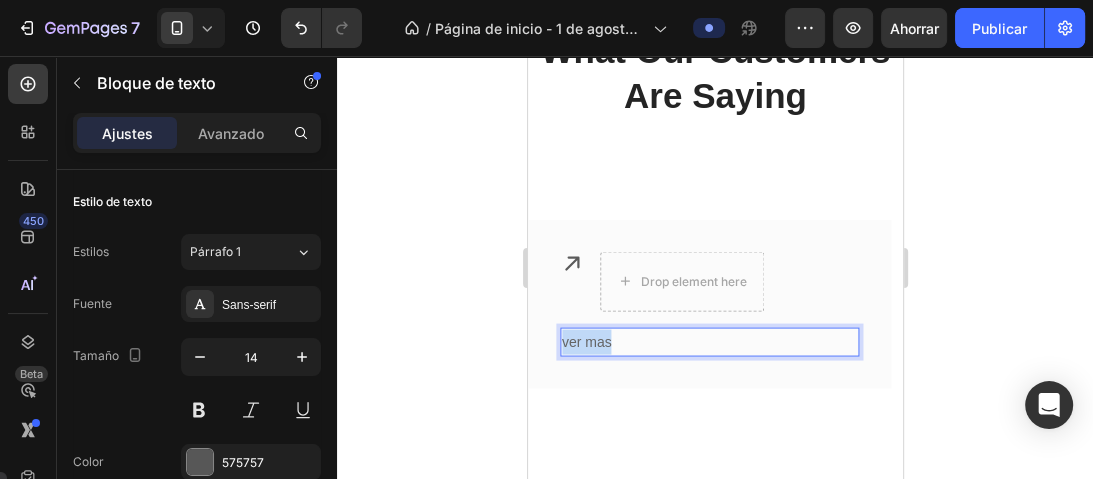 click on "ver mas" at bounding box center (708, 342) 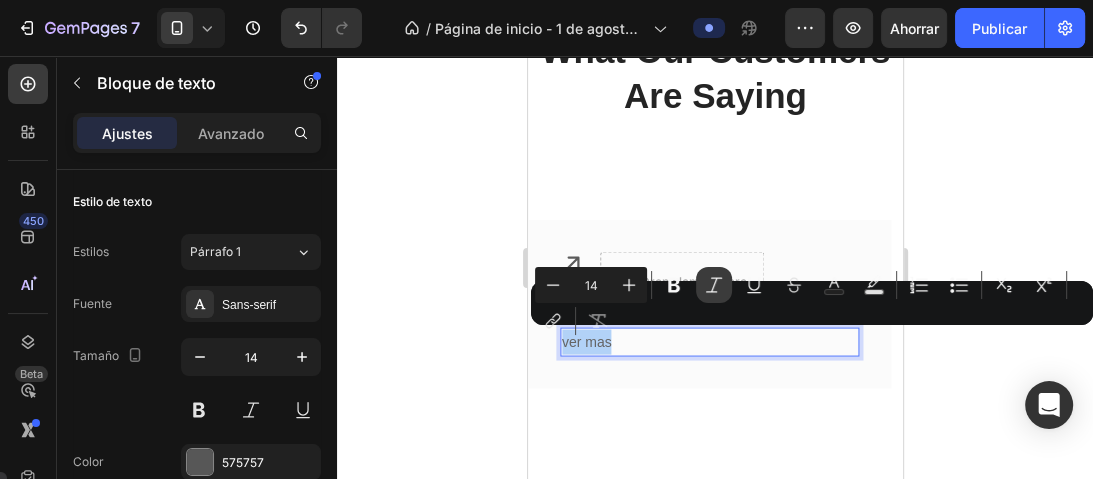 click 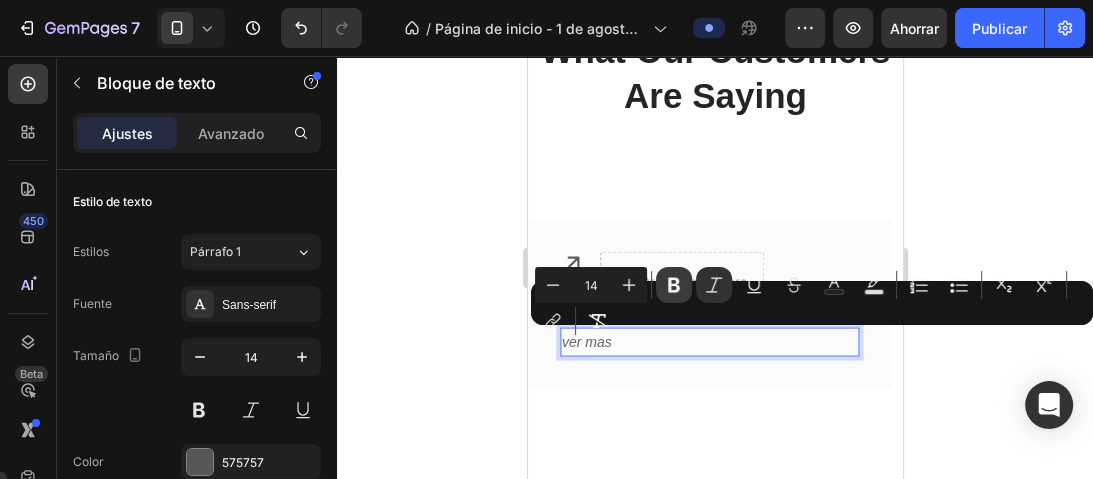click 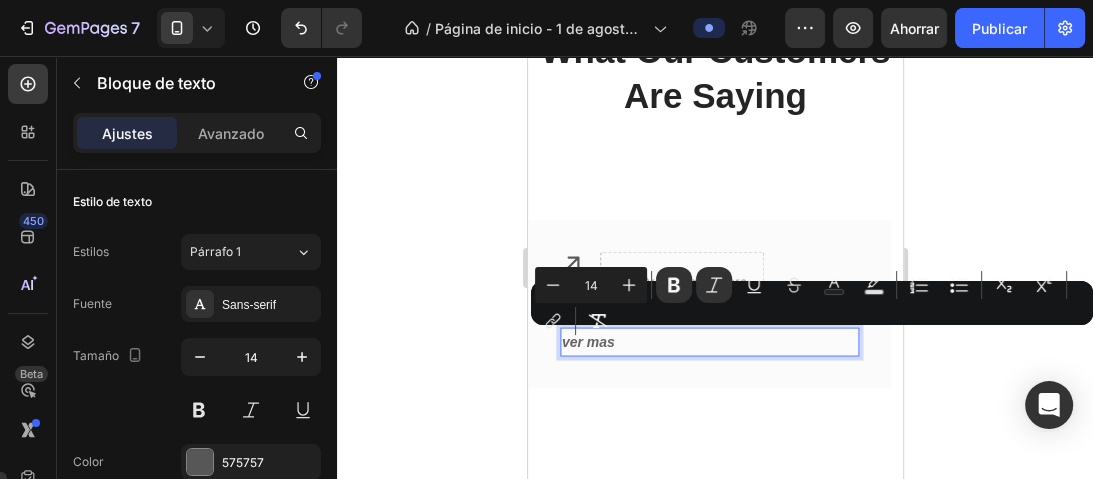 click on "Drop element here" at bounding box center [681, 282] 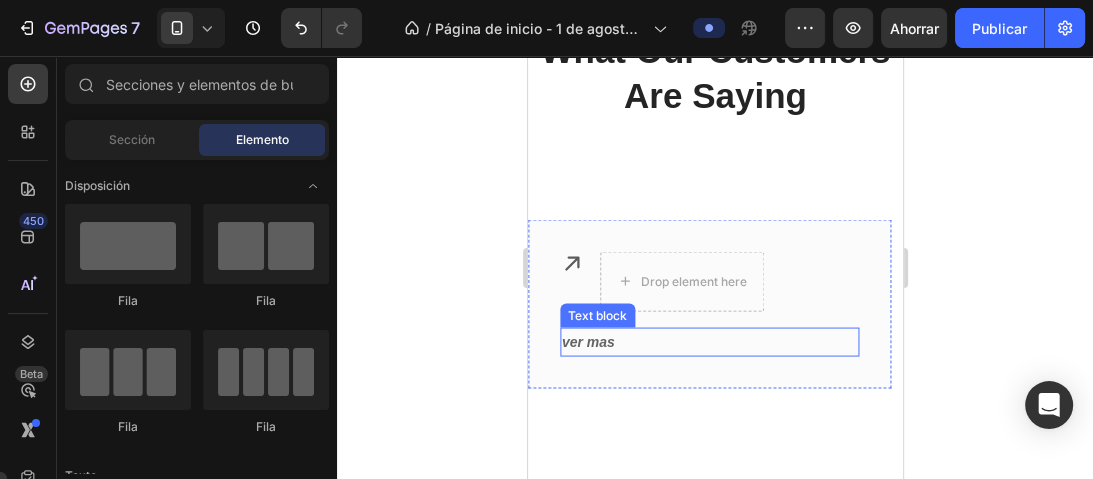 click on "ver mas" at bounding box center [587, 342] 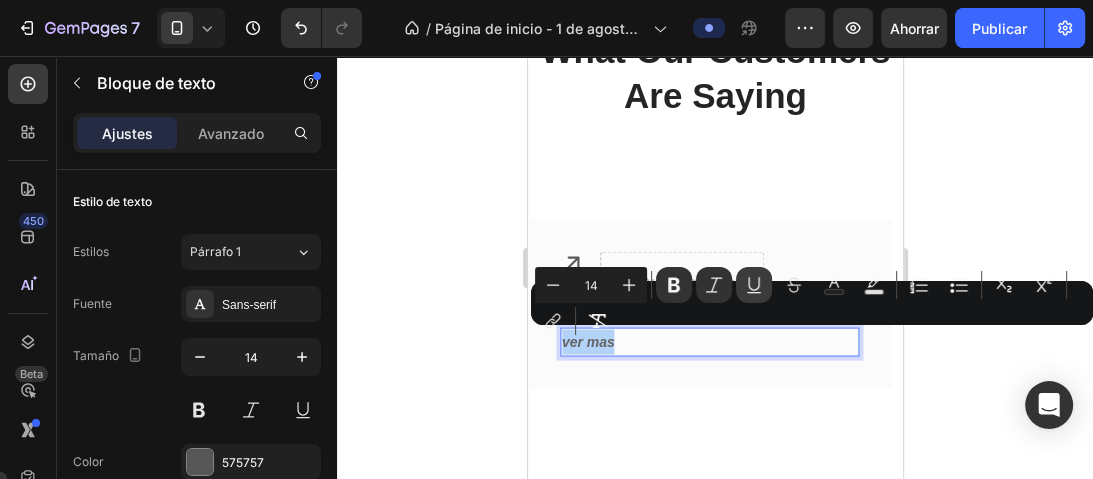 click 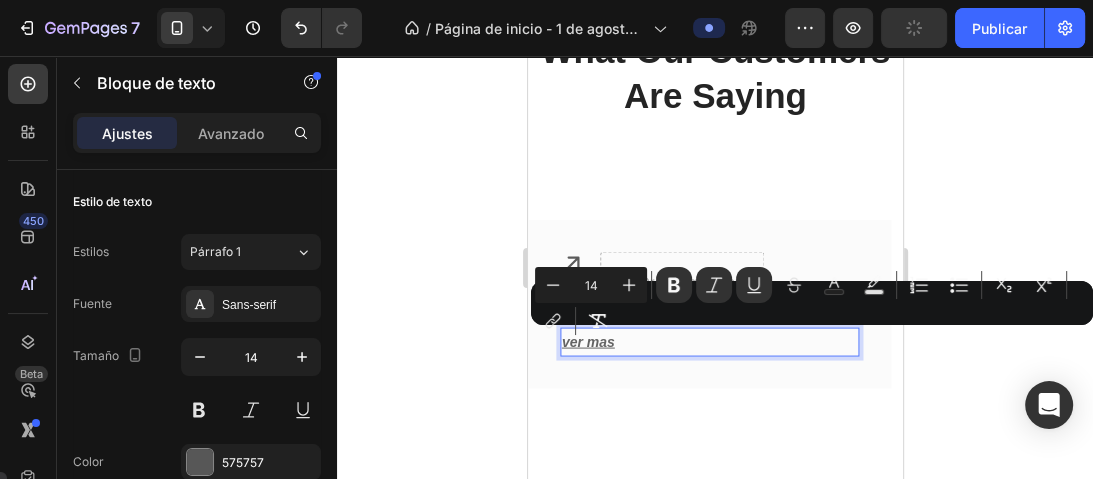 click 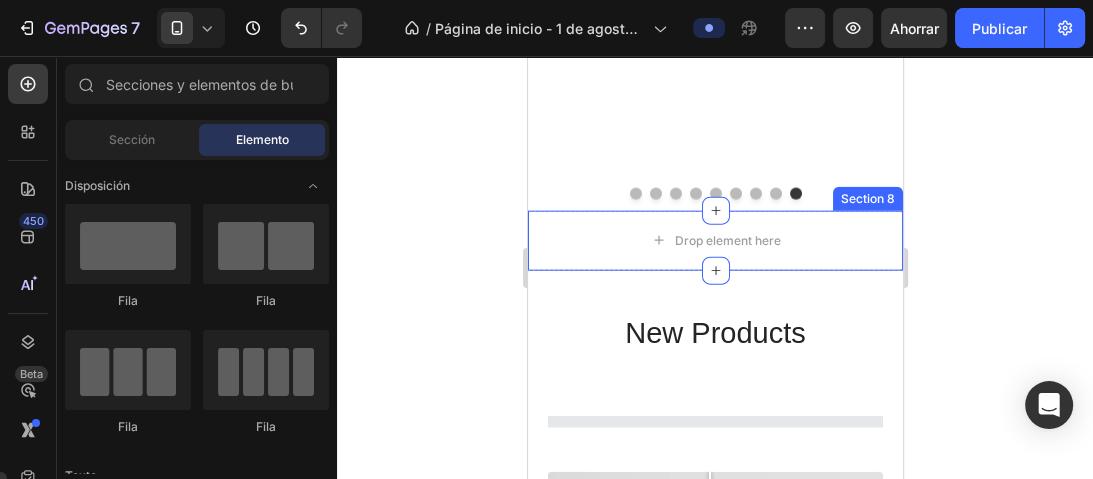 scroll, scrollTop: 3338, scrollLeft: 0, axis: vertical 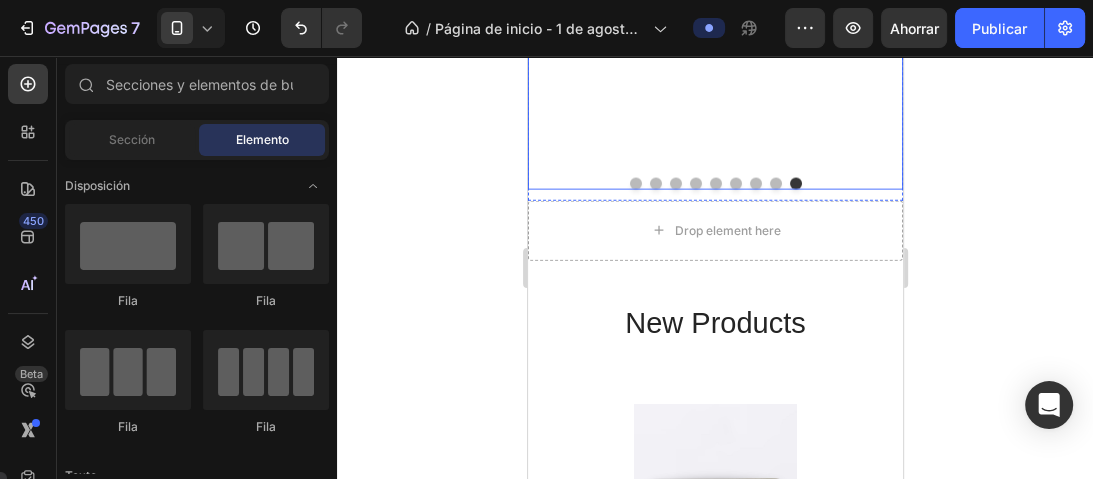 click at bounding box center [635, 184] 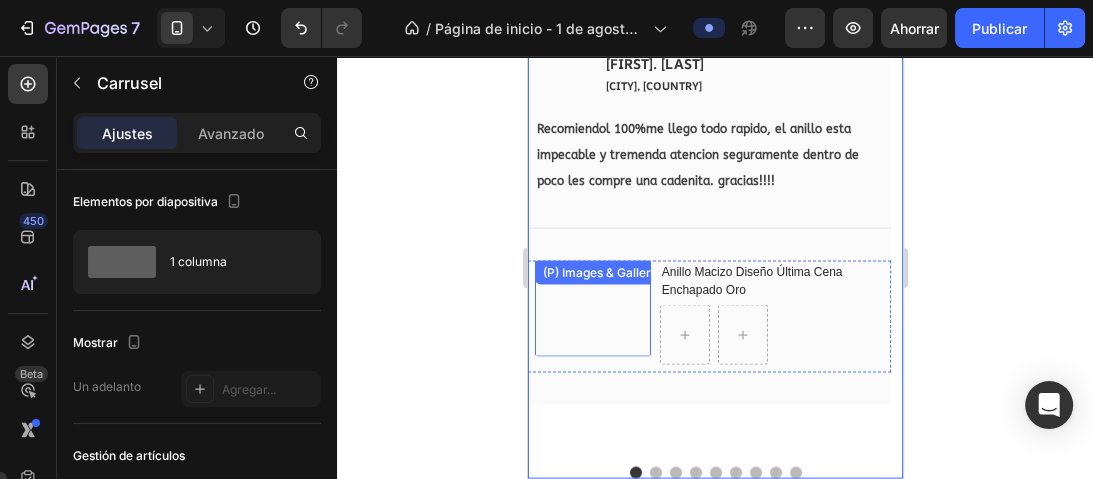 scroll, scrollTop: 3098, scrollLeft: 0, axis: vertical 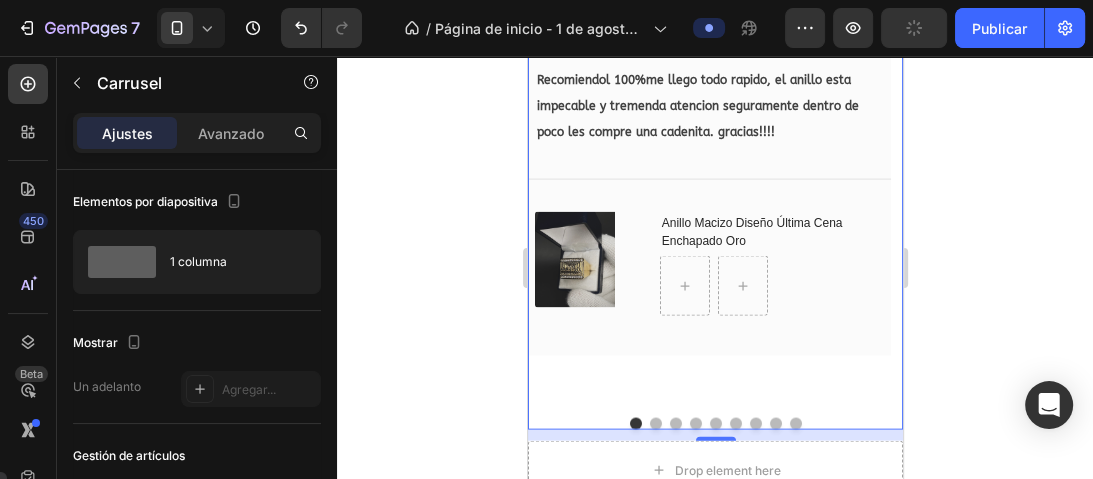 click at bounding box center (655, 424) 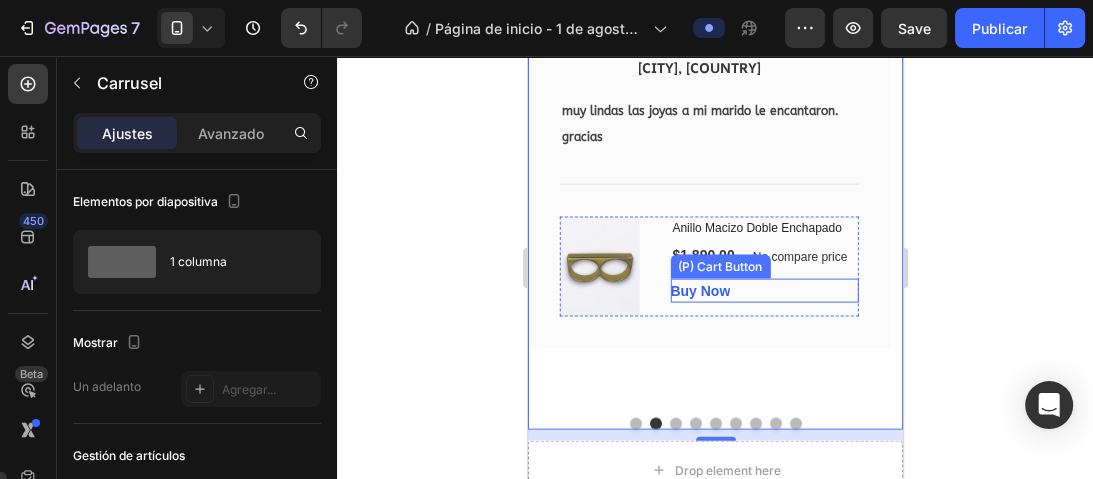 click on "Buy Now (P) Cart Button" at bounding box center [763, 291] 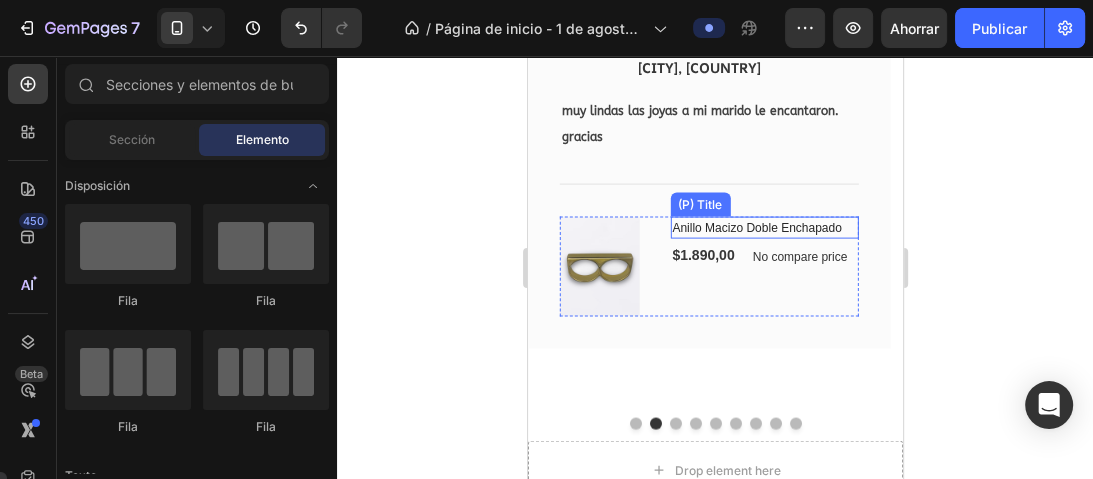 click on "Anillo Macizo Doble Enchapado" at bounding box center (763, 228) 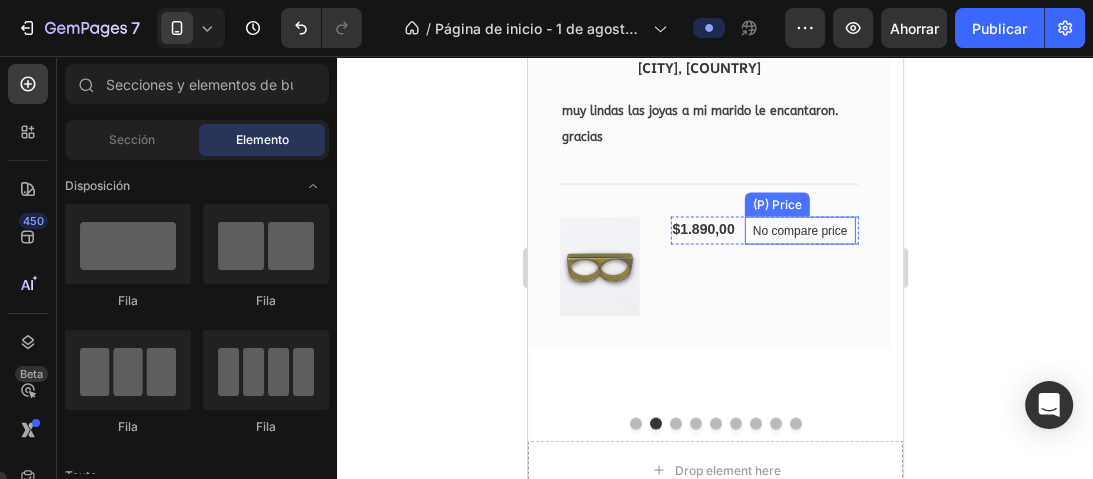 click on "No compare price" at bounding box center (799, 231) 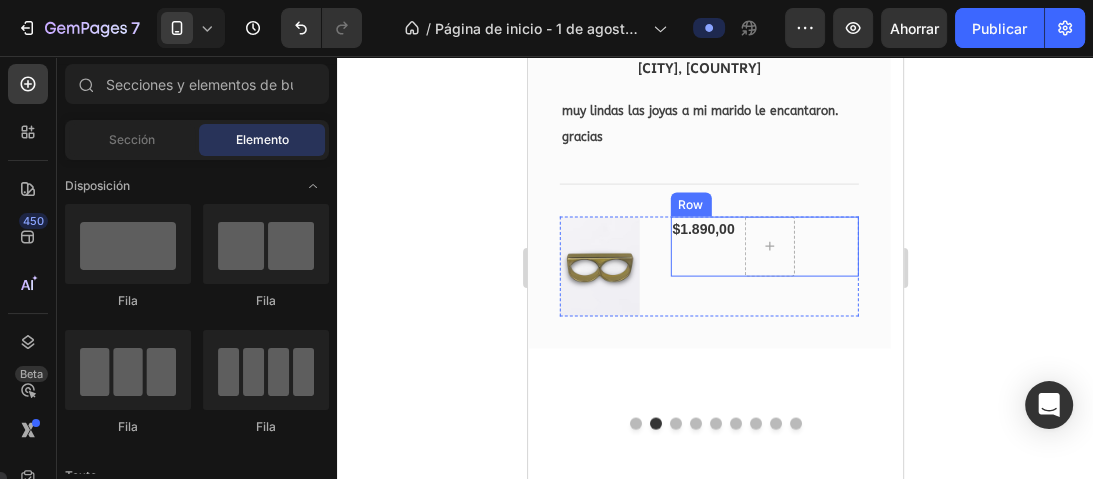 scroll, scrollTop: 3018, scrollLeft: 0, axis: vertical 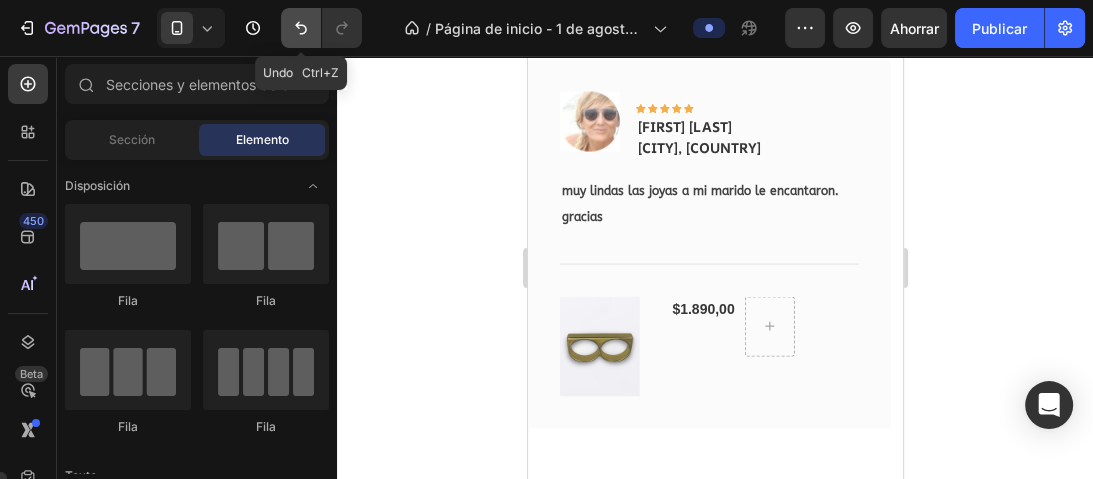 click 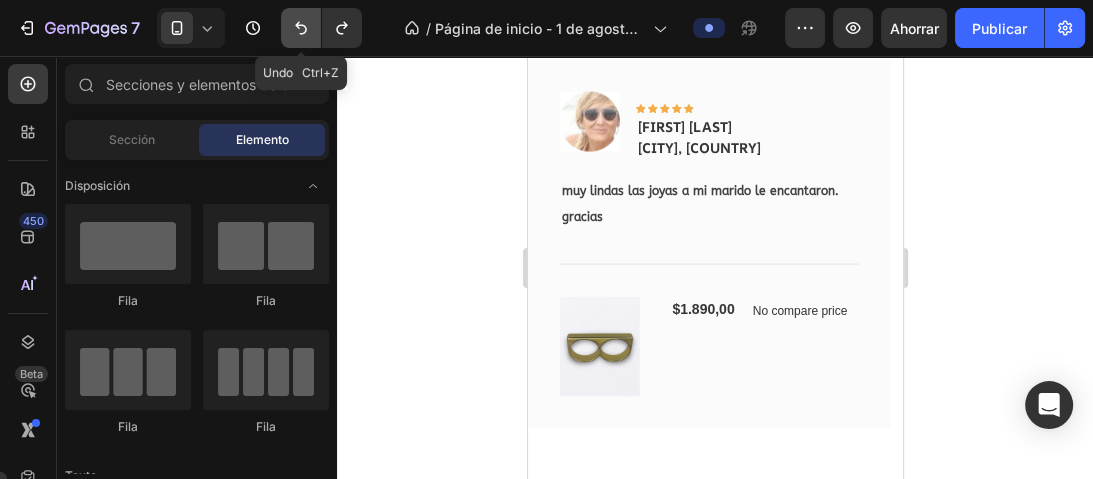 click 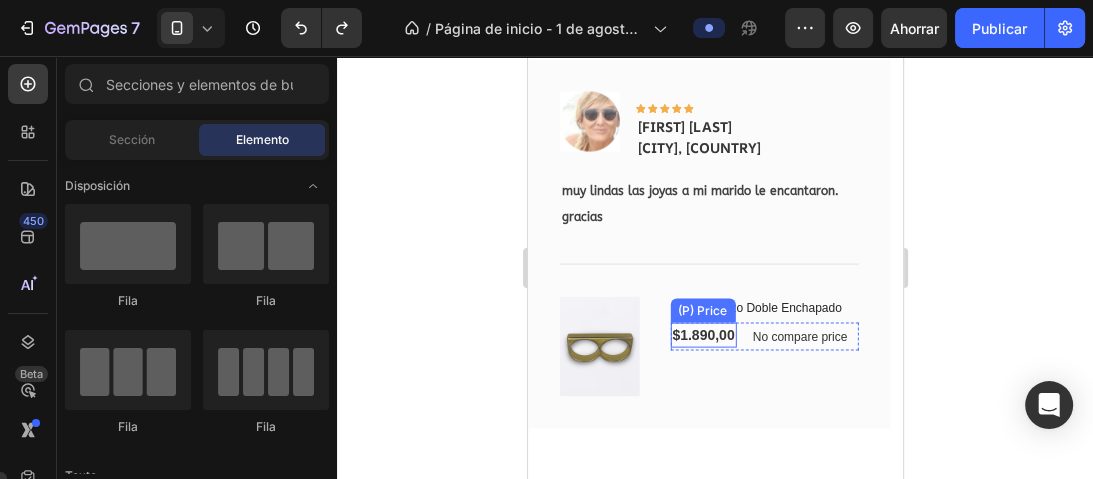 click on "$1.890,00" at bounding box center [702, 335] 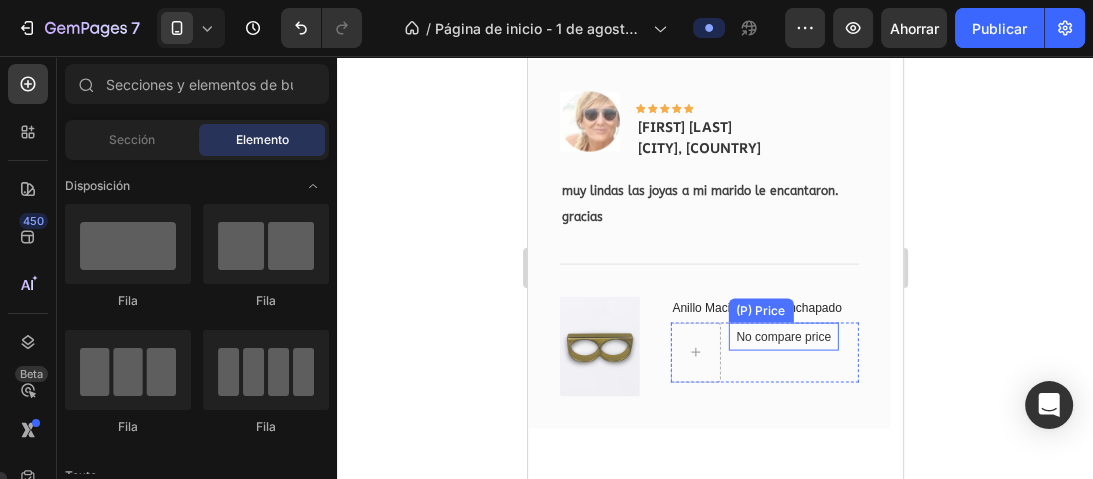 click on "No compare price" at bounding box center (782, 337) 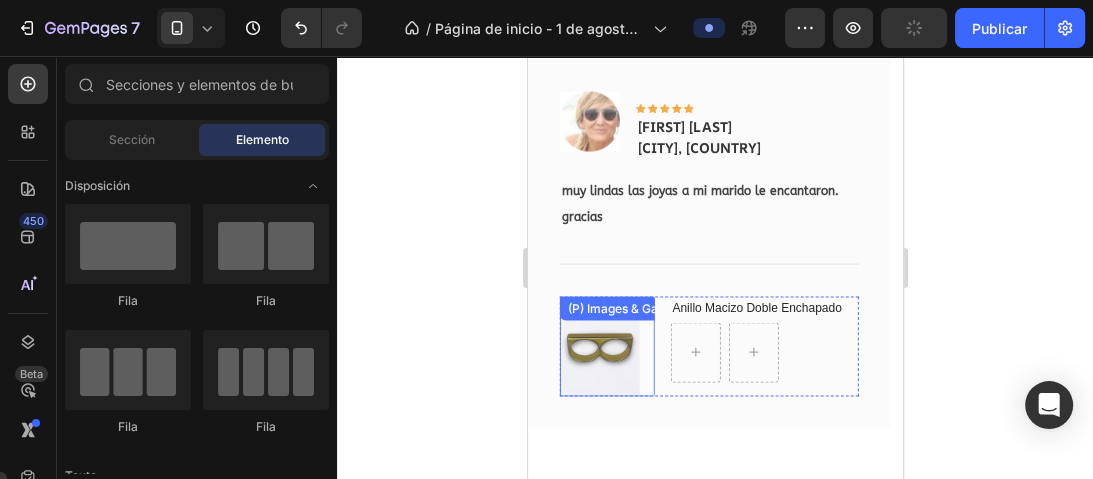 click on "(P) Images & Gallery" at bounding box center [606, 347] 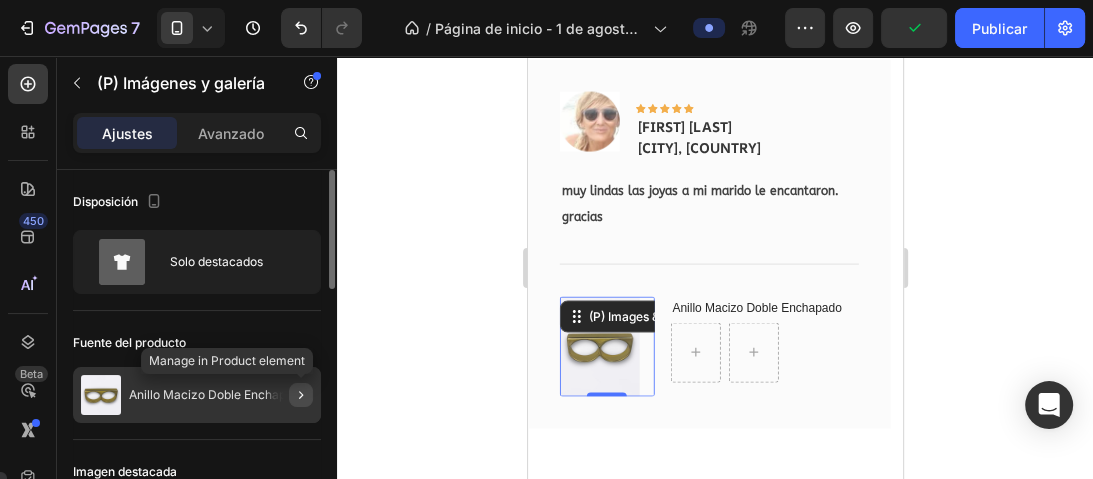 click 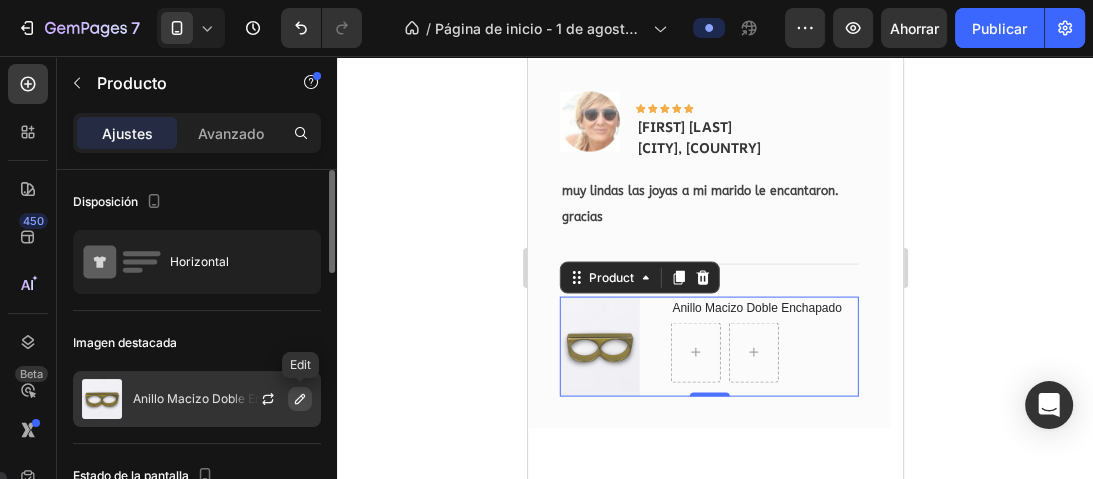 click 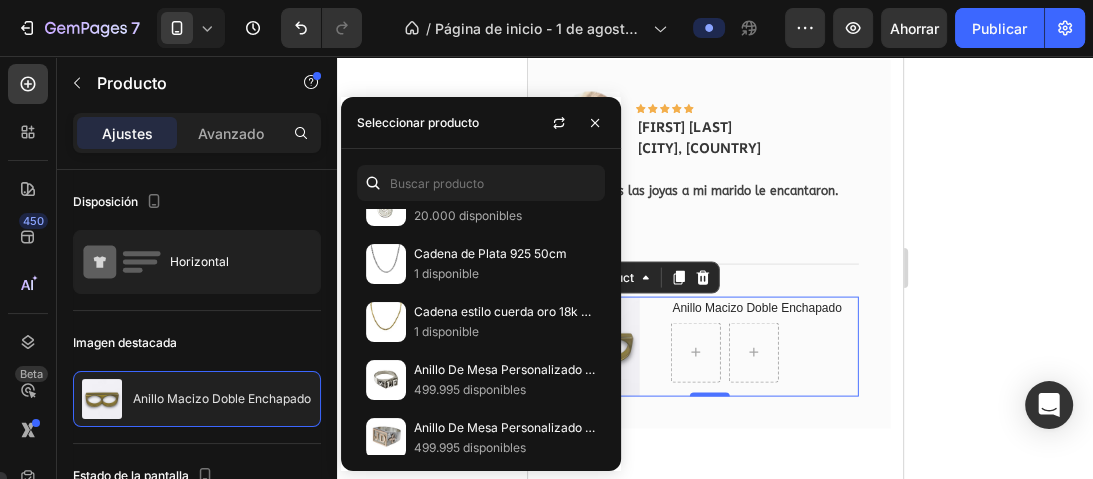 scroll, scrollTop: 1120, scrollLeft: 0, axis: vertical 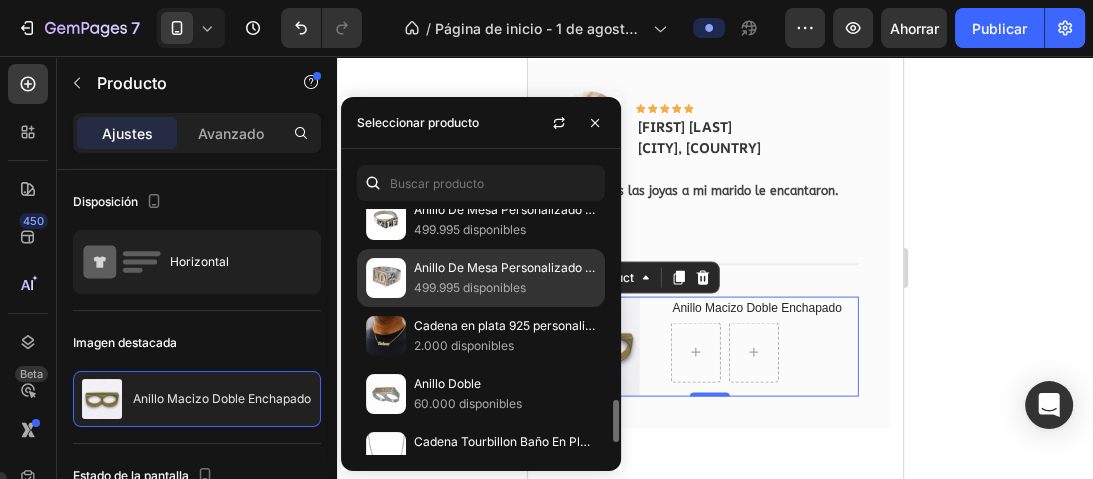 click at bounding box center [386, 278] 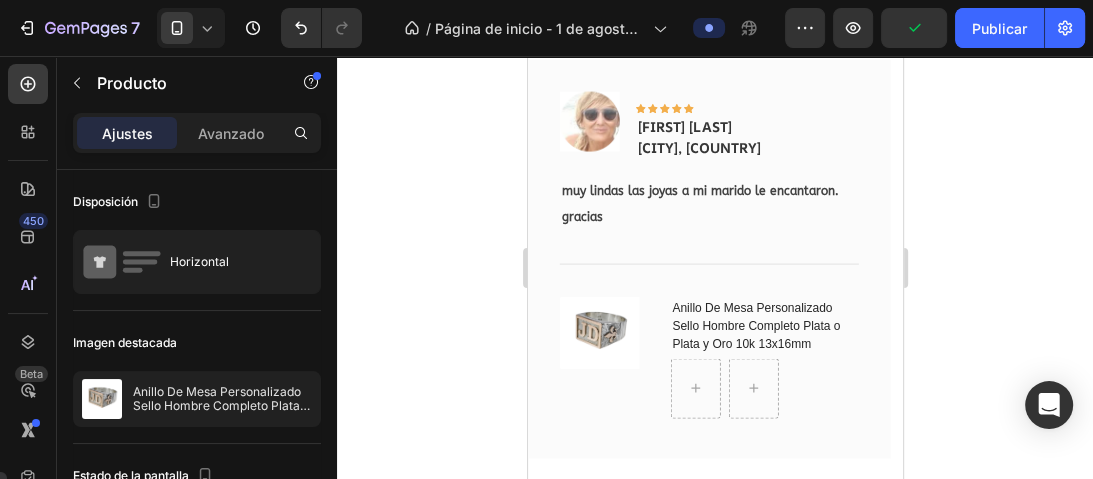 click 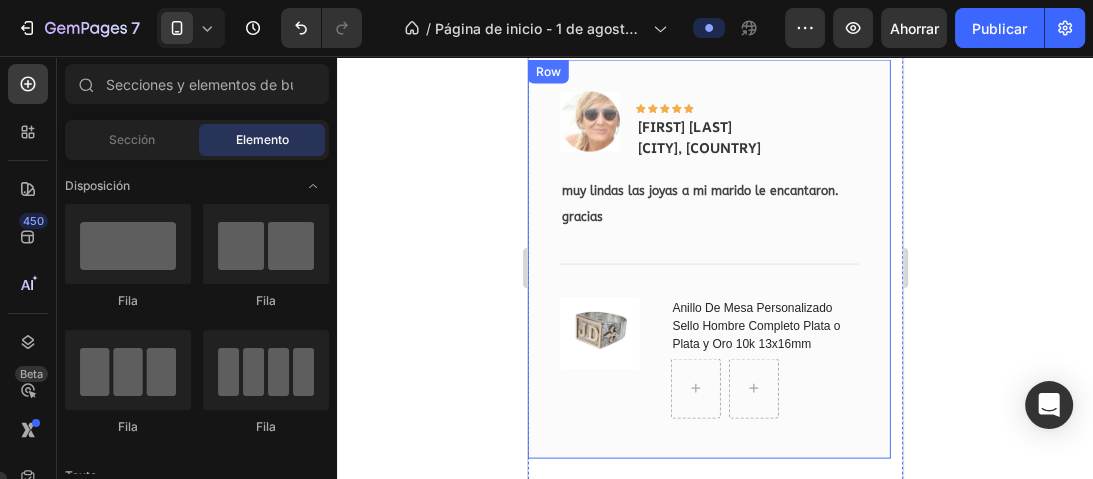 click on "Image
Icon
Icon
Icon
Icon
Icon Row Maria teresa Montevideo, Uruguay Text block Row muy lindas las joyas a mi marido le encantaron. gracias Text block                Title Line (P) Images & Gallery Anillo De Mesa Personalizado Sello Hombre Completo Plata o Plata y Oro 10k  13x16mm (P) Title
Row Product Row" at bounding box center (708, 259) 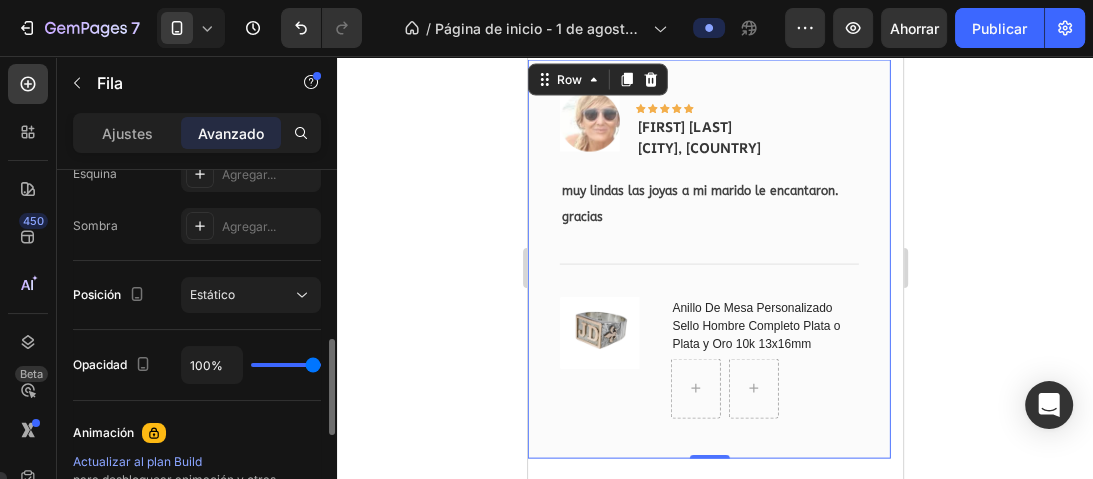 scroll, scrollTop: 880, scrollLeft: 0, axis: vertical 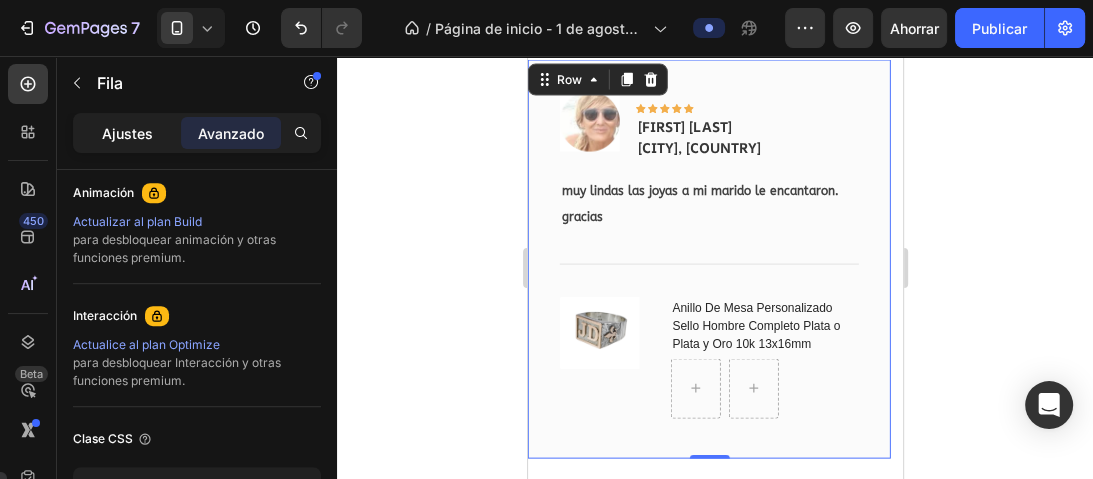 click on "Ajustes" at bounding box center (127, 133) 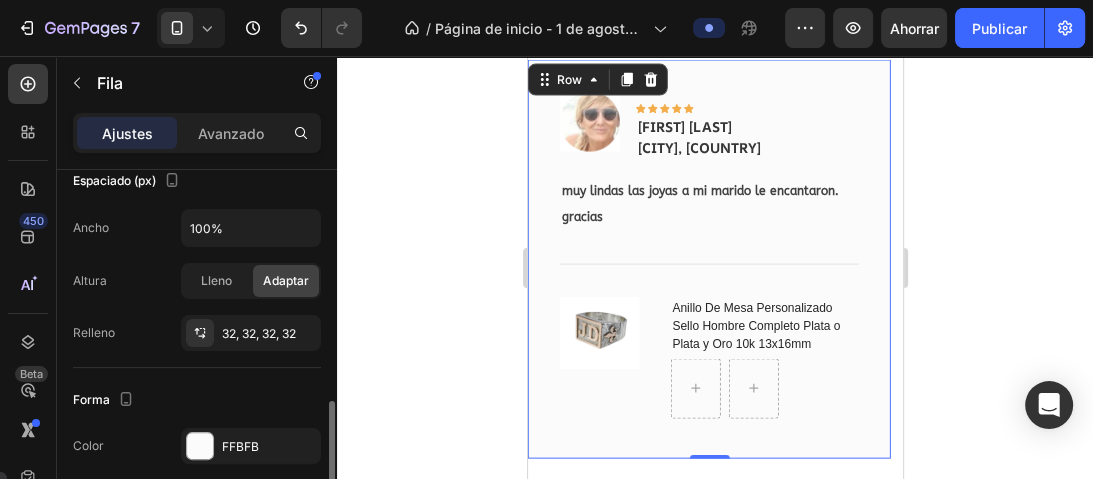 scroll, scrollTop: 480, scrollLeft: 0, axis: vertical 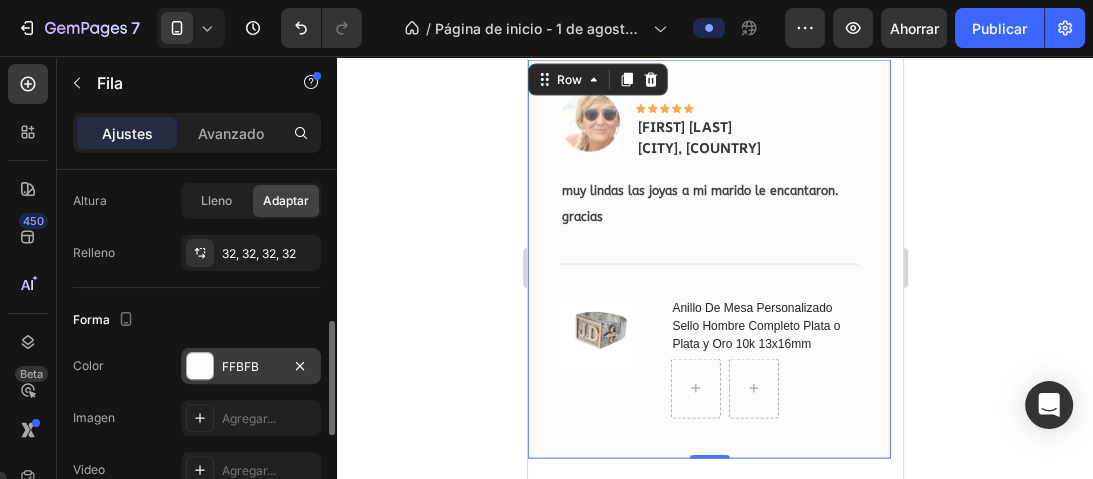 click on "FFBFB" at bounding box center [251, 366] 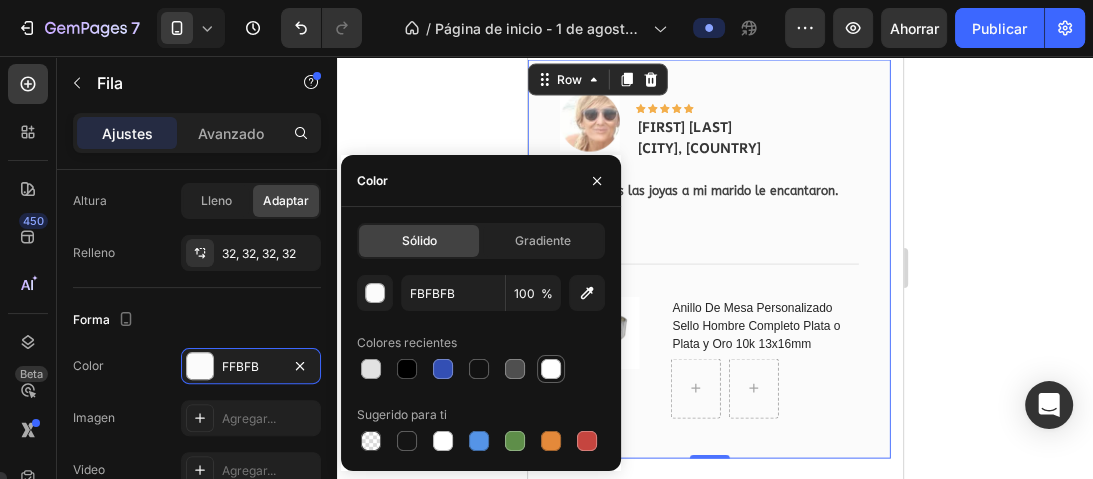 click at bounding box center [551, 369] 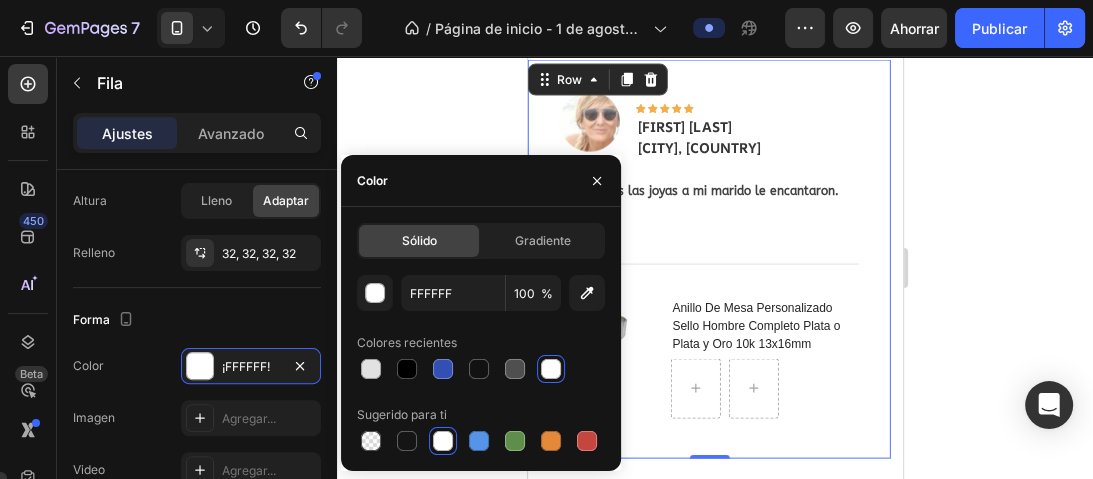 click at bounding box center (551, 369) 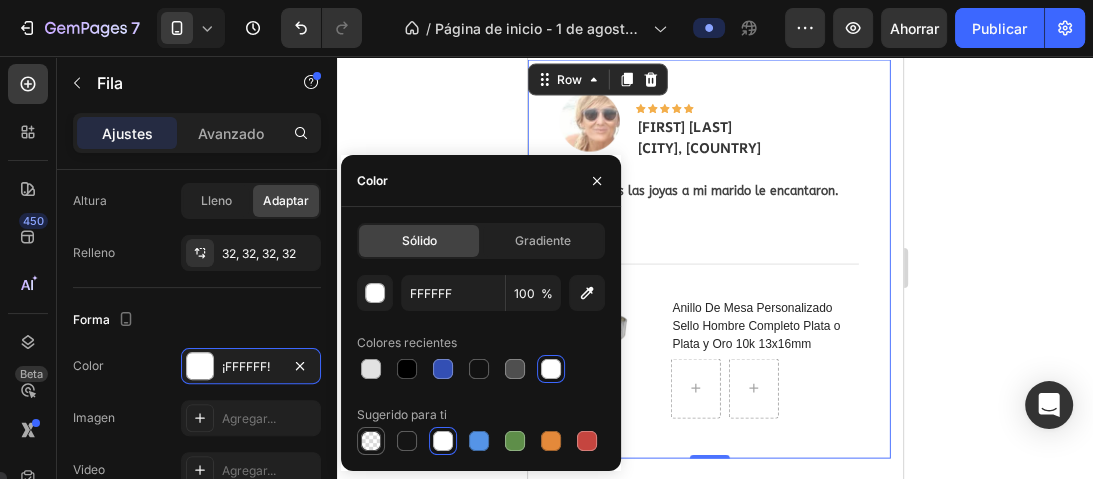 click at bounding box center [371, 441] 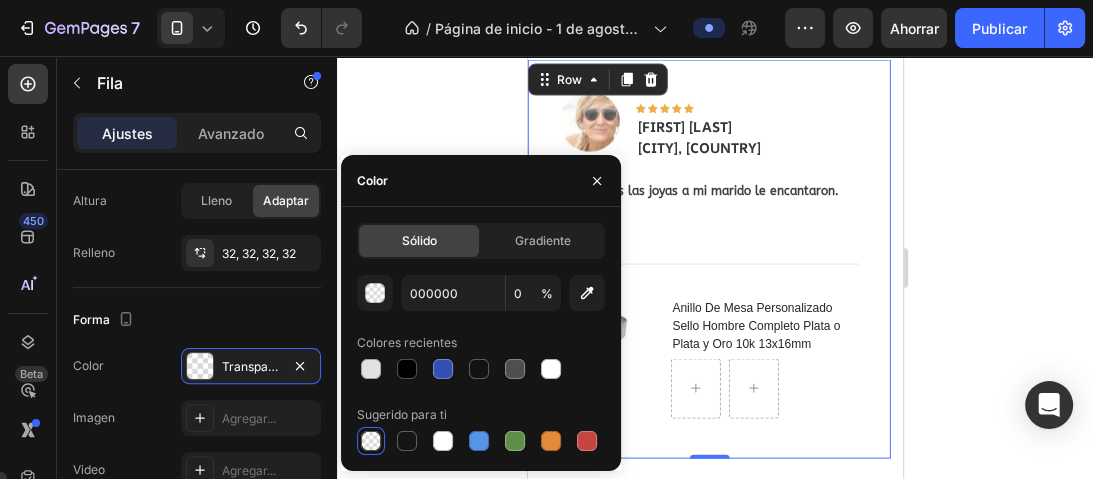 click 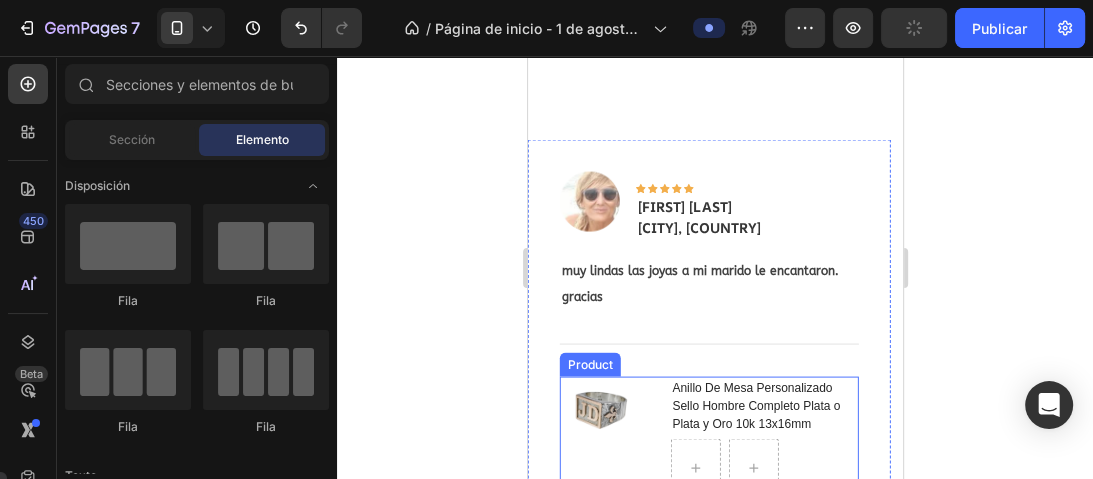 scroll, scrollTop: 3098, scrollLeft: 0, axis: vertical 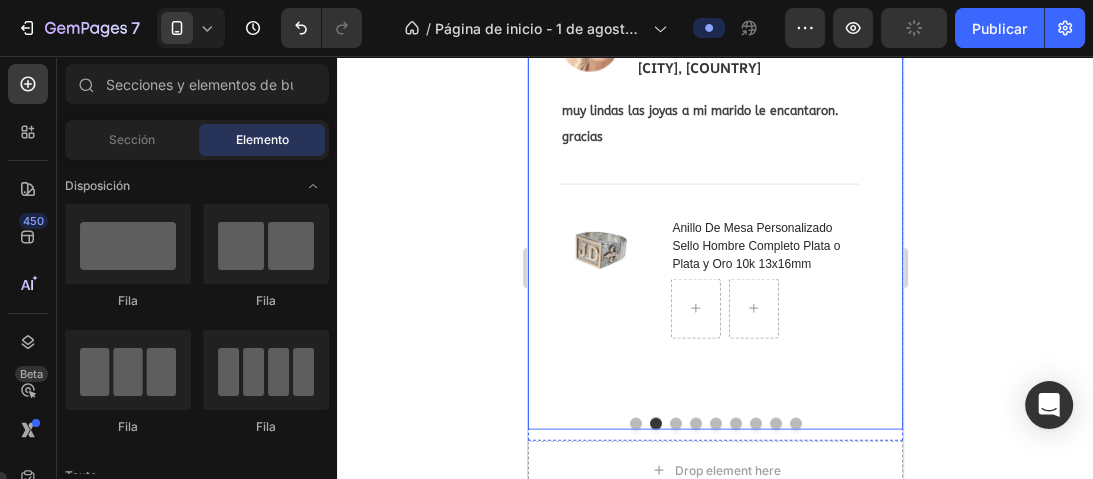 click at bounding box center (635, 424) 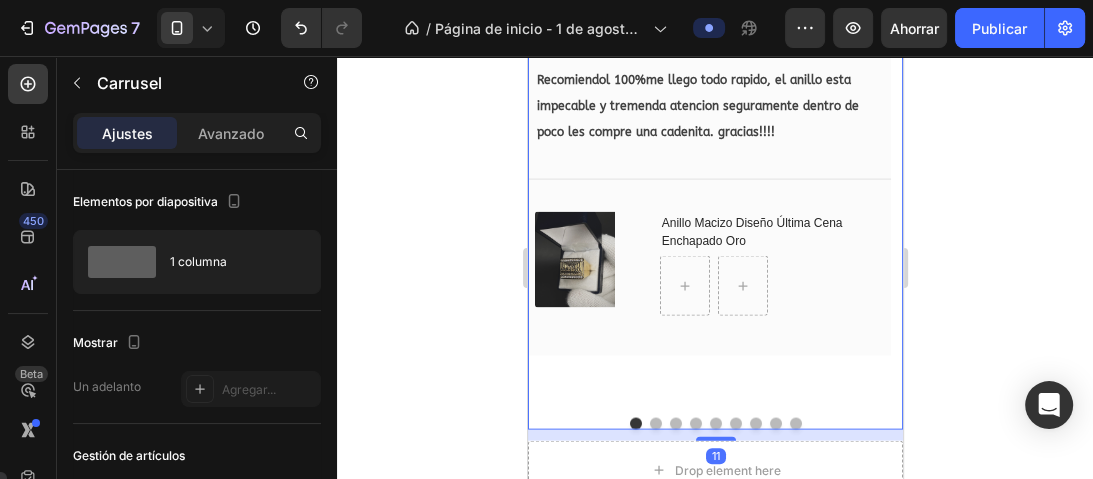 click at bounding box center (655, 424) 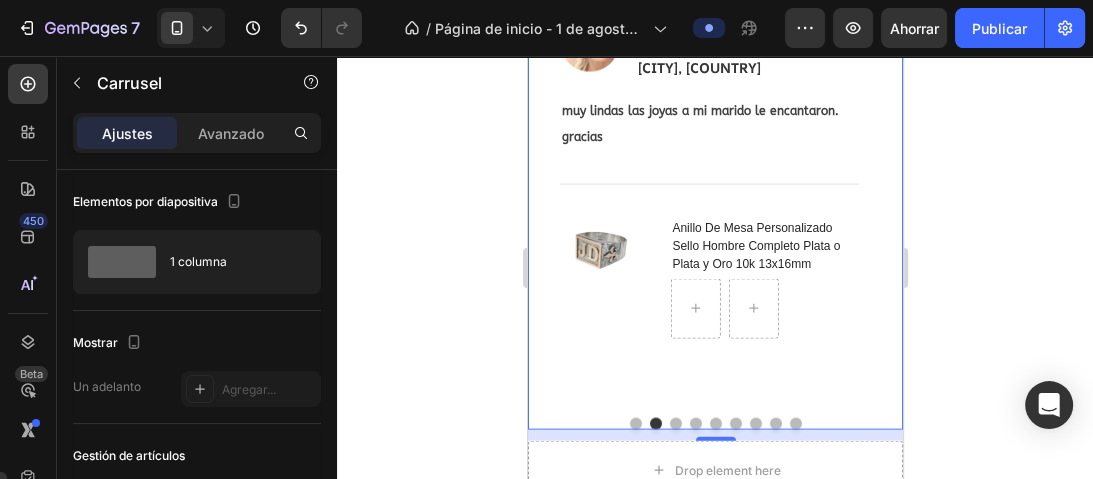 click at bounding box center [675, 424] 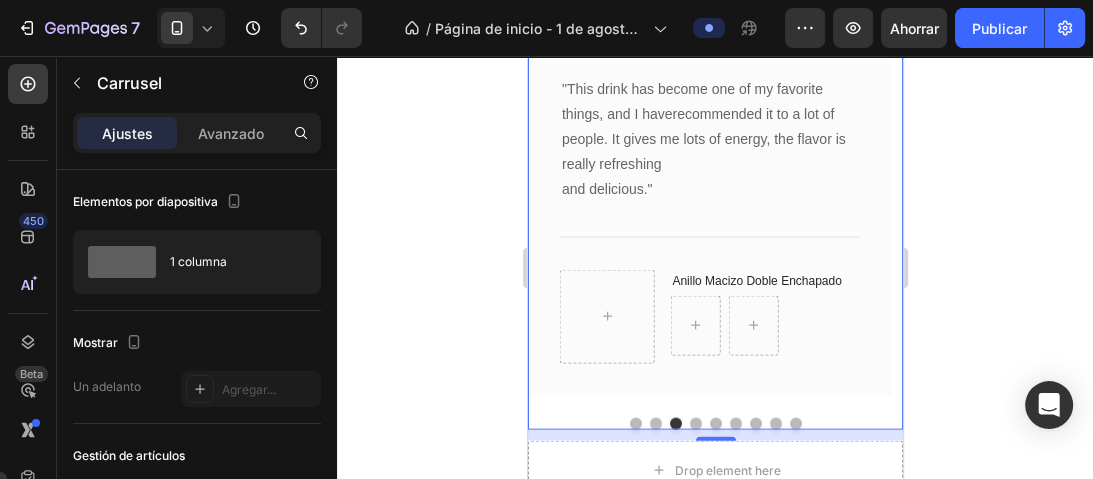 click at bounding box center [655, 424] 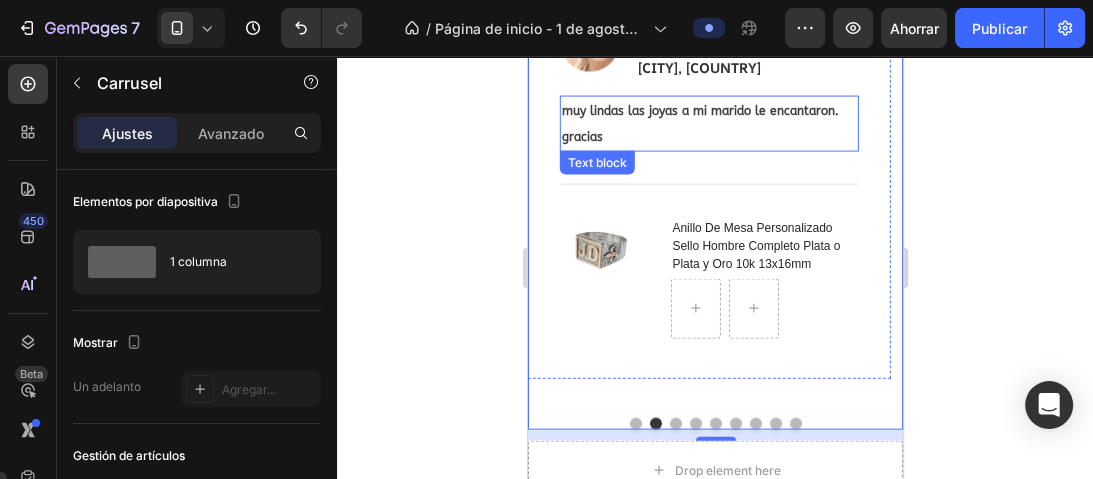 scroll, scrollTop: 3018, scrollLeft: 0, axis: vertical 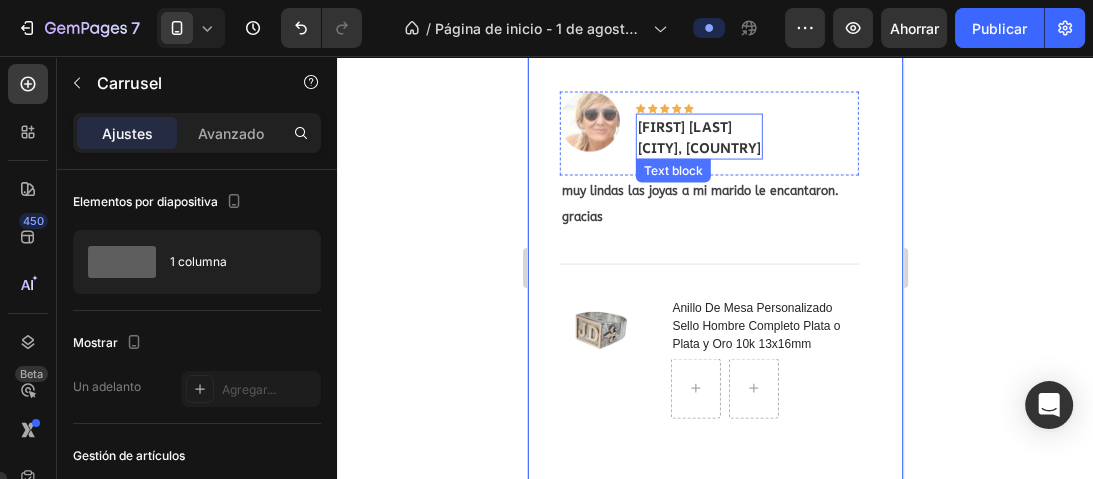 click on "[CITY], [COUNTRY]" at bounding box center (698, 147) 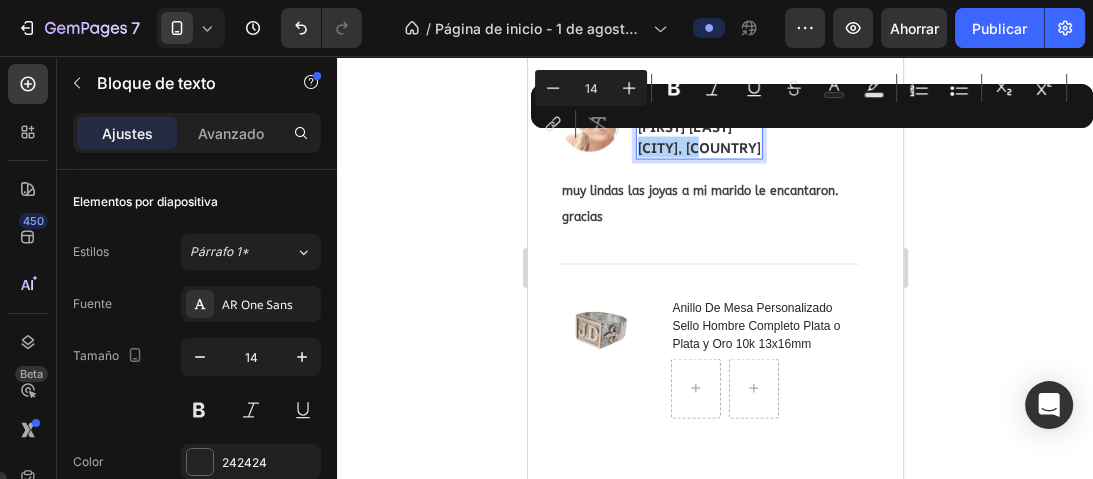 click on "Menos 14 Más Atrevido Itálico Subrayar       Tachado
Color del texto
Color de fondo del texto Lista numerada Lista con viñetas Subíndice Sobrescrito       enlace Eliminar formato" at bounding box center [812, 106] 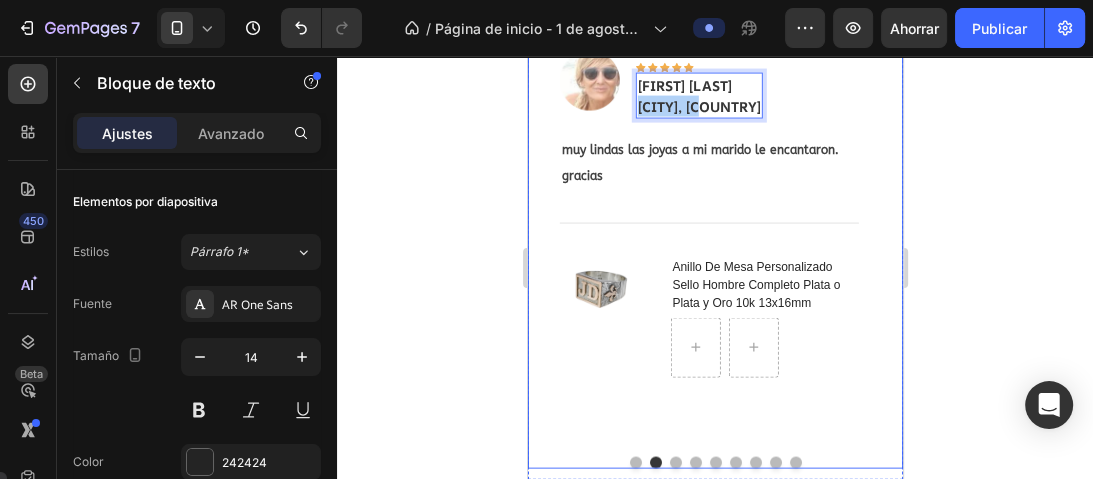scroll, scrollTop: 3178, scrollLeft: 0, axis: vertical 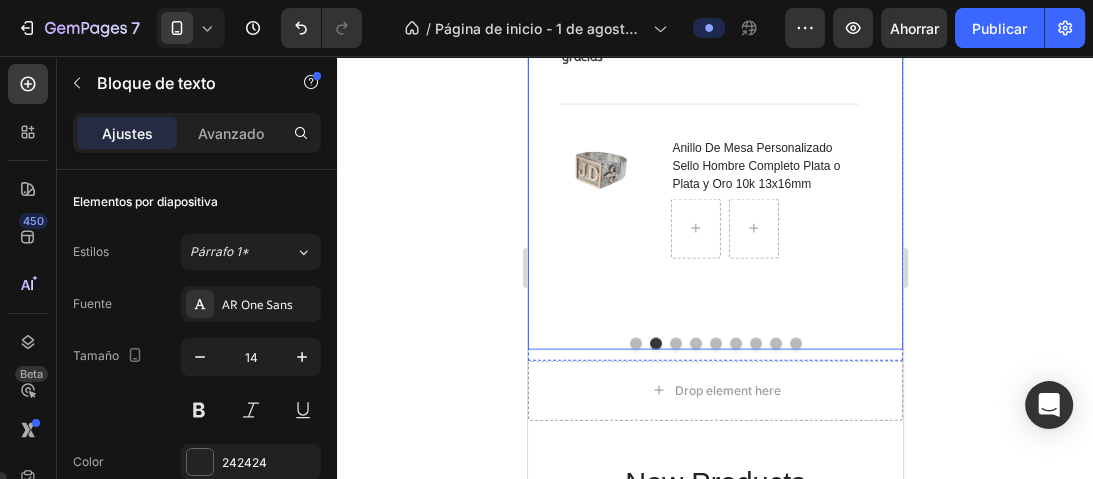click at bounding box center (635, 344) 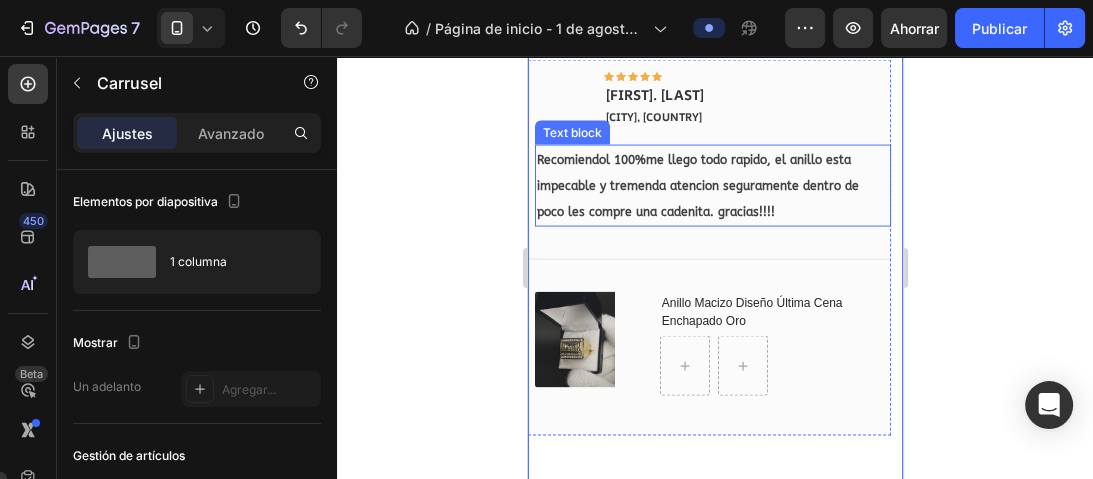 scroll, scrollTop: 2938, scrollLeft: 0, axis: vertical 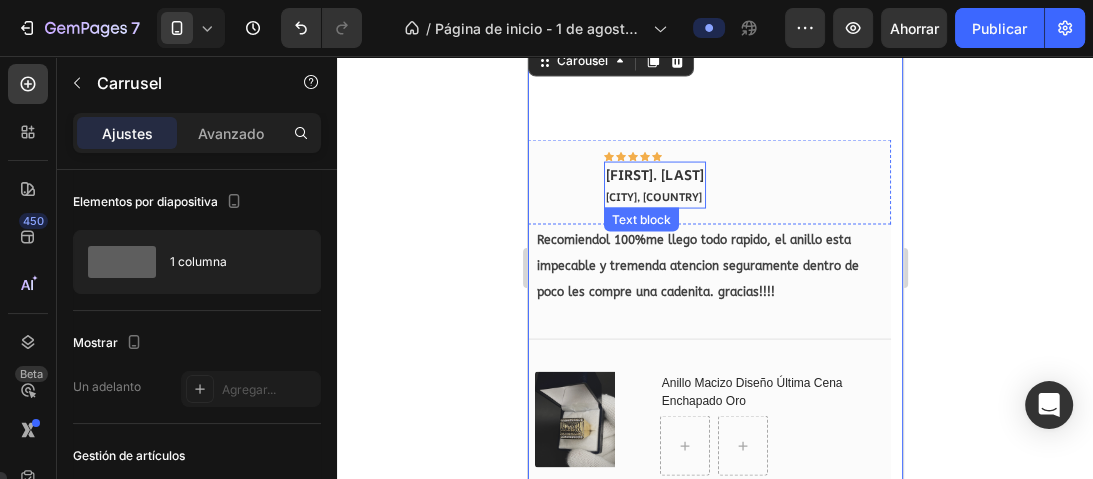 click on "[FIRST]. [LAST]" at bounding box center (654, 174) 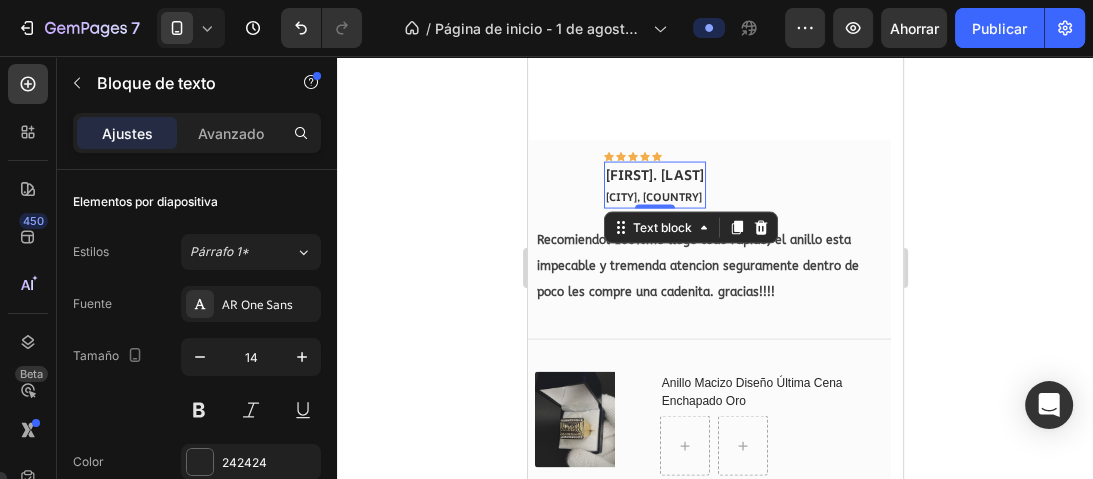 click on "[FIRST]. [LAST]" at bounding box center [654, 174] 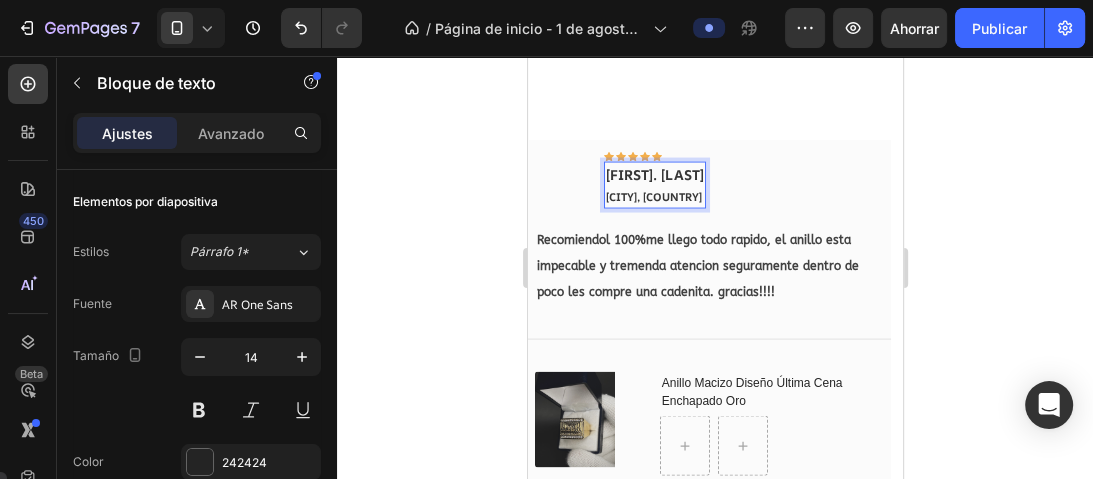click on "[FIRST]. [LAST]" at bounding box center [654, 174] 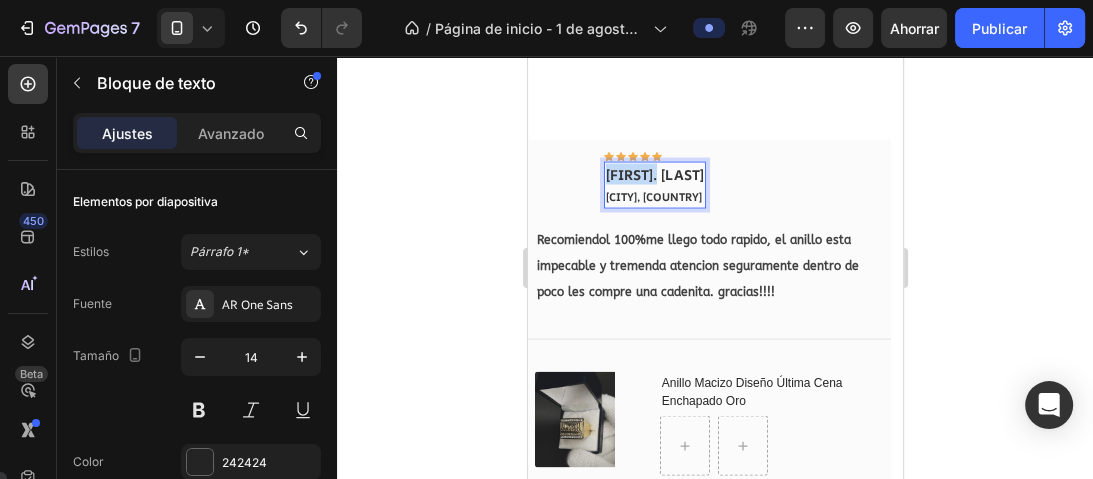 click on "[FIRST]. [LAST]" at bounding box center (654, 174) 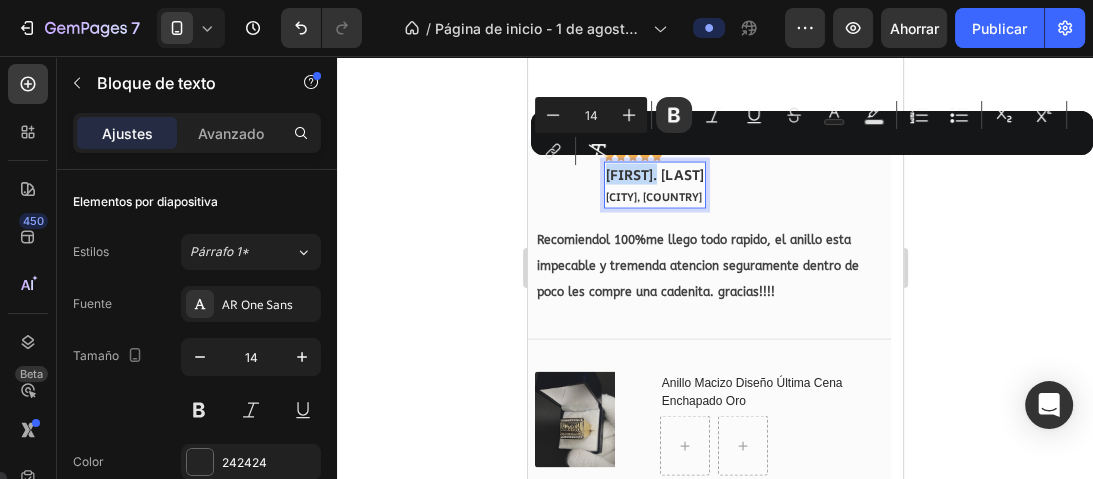 type on "11" 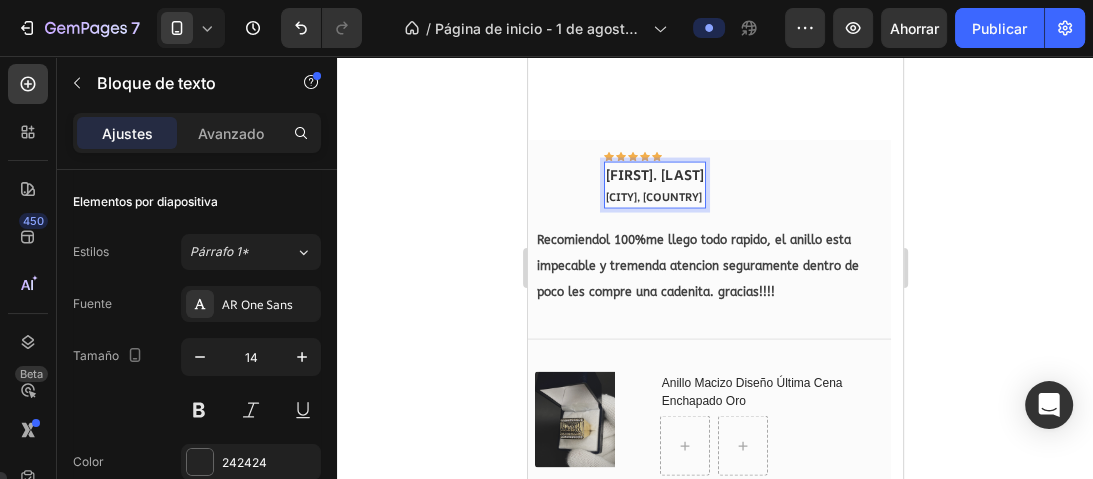click on "[CITY], [COUNTRY]" at bounding box center [653, 196] 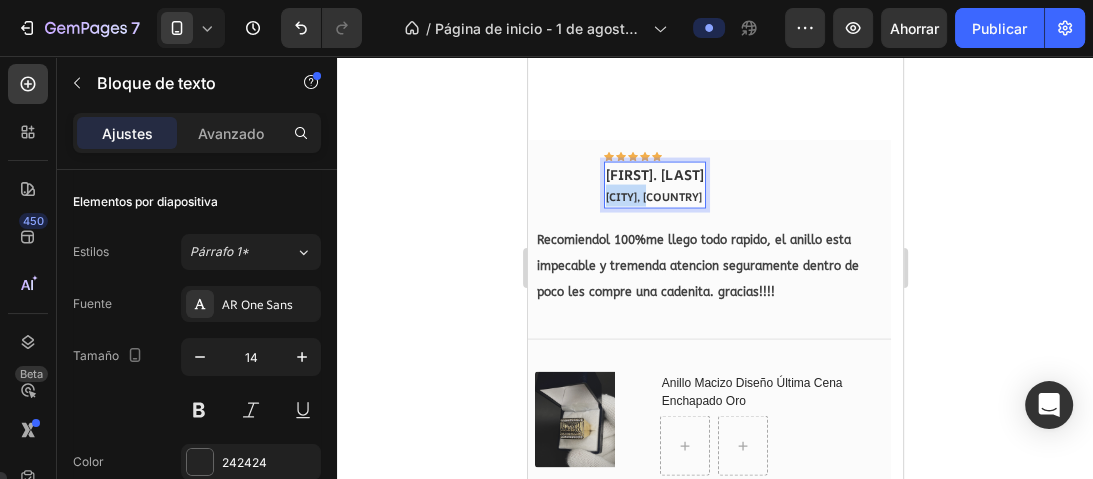 click on "[CITY], [COUNTRY]" at bounding box center [653, 196] 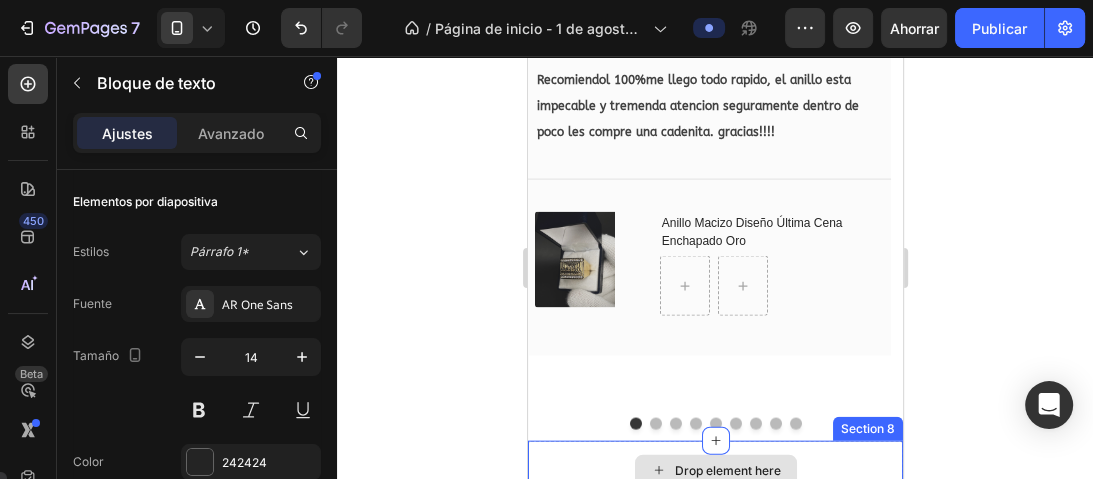 scroll, scrollTop: 3178, scrollLeft: 0, axis: vertical 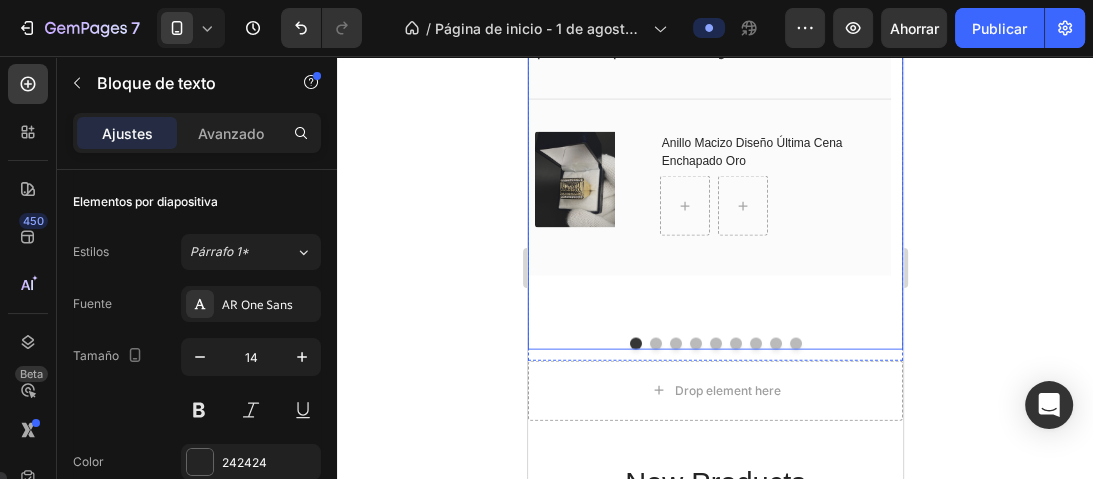 click at bounding box center (655, 344) 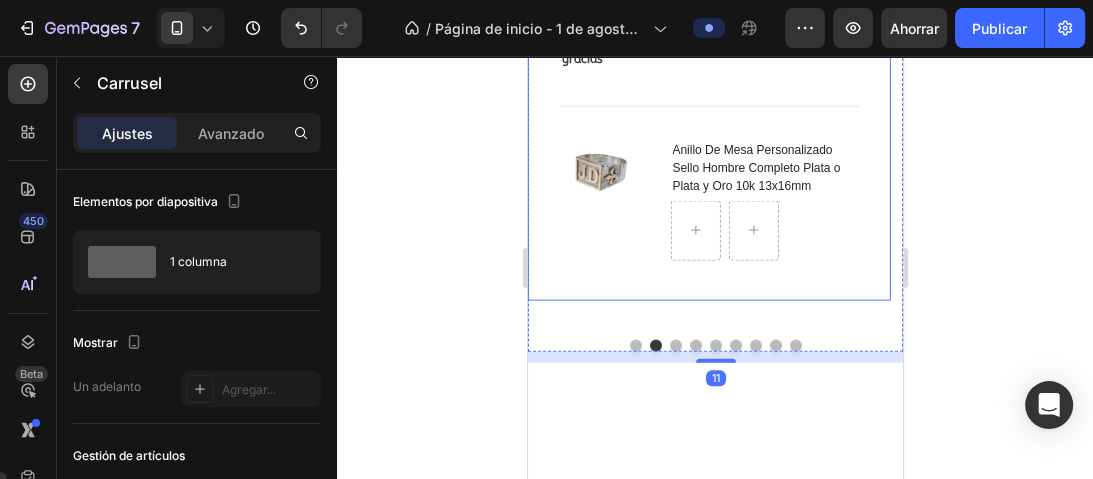 scroll, scrollTop: 3018, scrollLeft: 0, axis: vertical 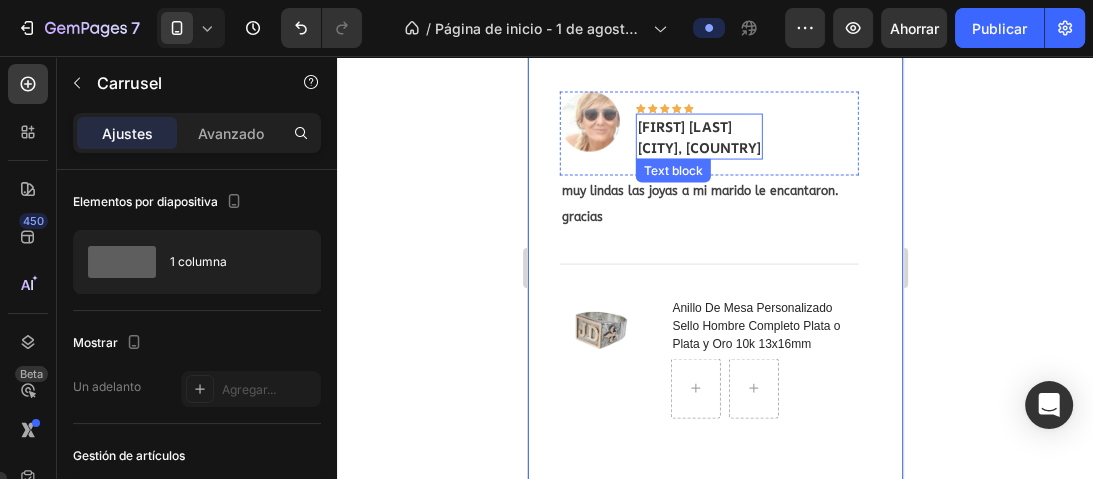 click on "Maria teresa" at bounding box center [698, 126] 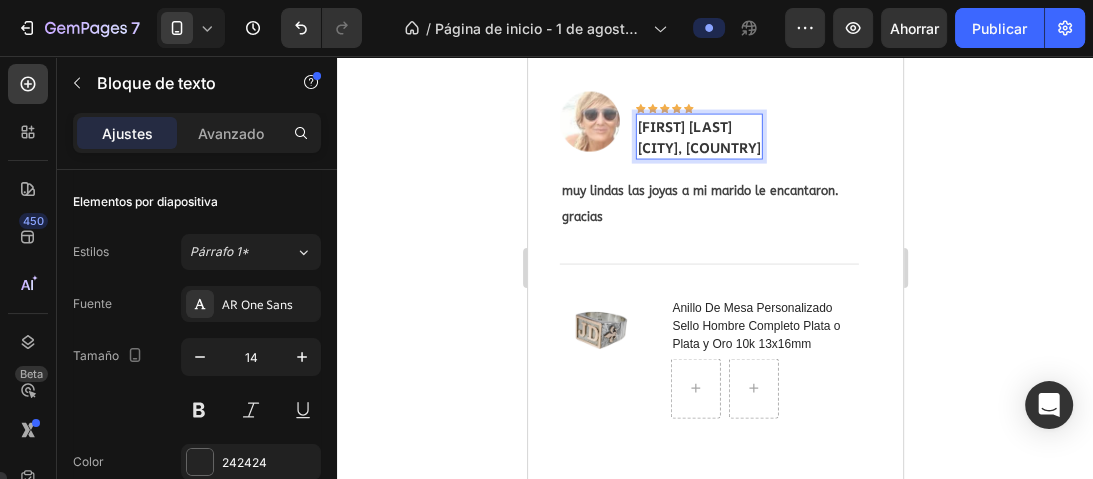 click on "Maria teresa" at bounding box center (698, 126) 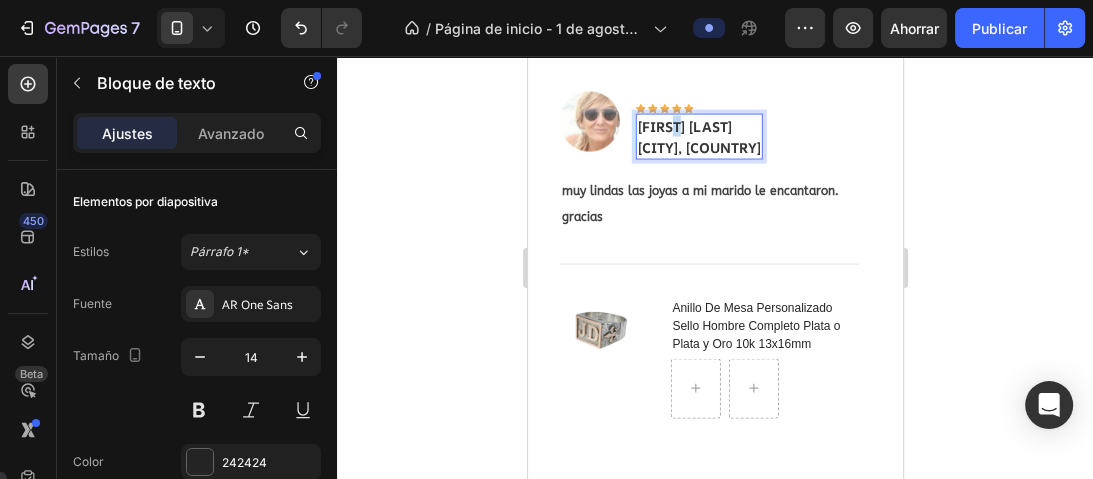 click on "Maria teresa" at bounding box center (698, 126) 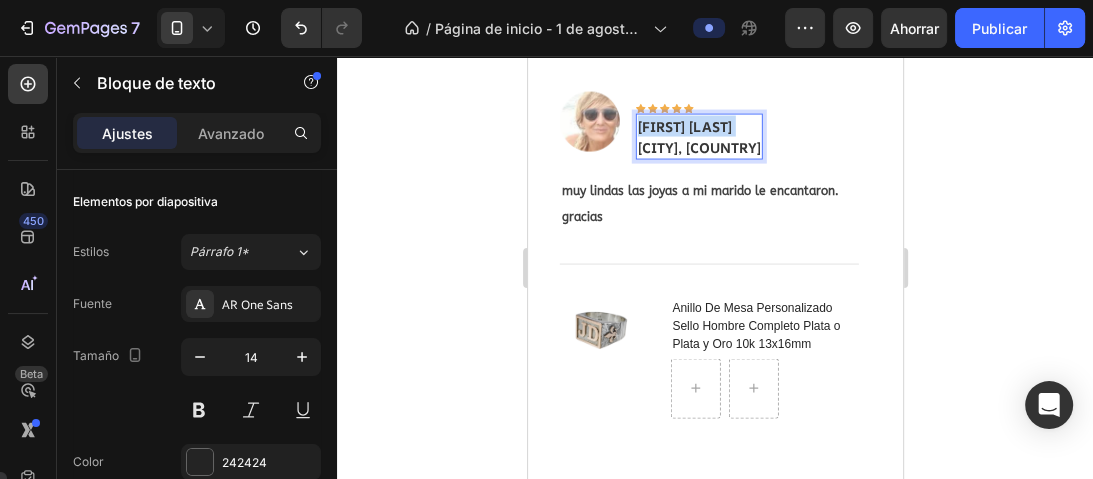 click on "Maria teresa" at bounding box center [698, 126] 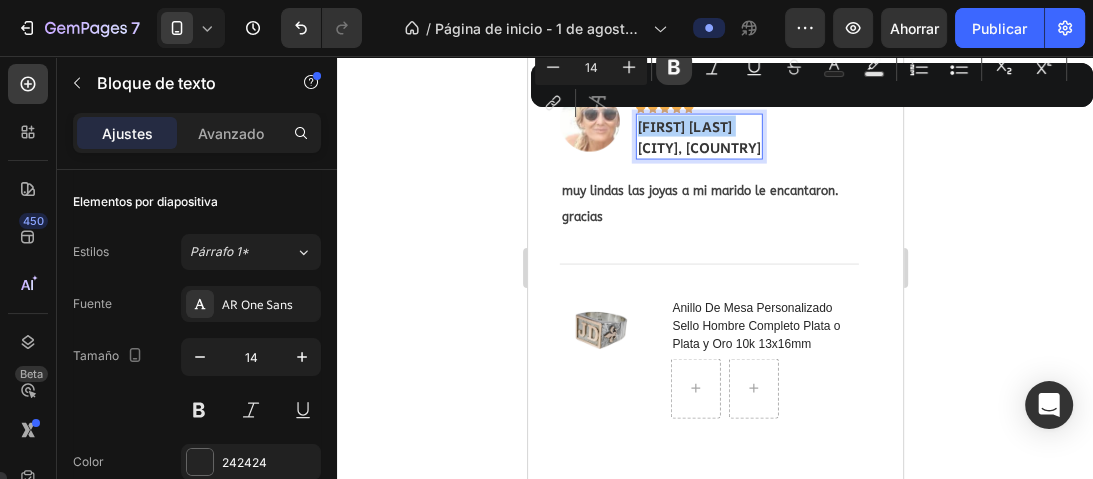 drag, startPoint x: 676, startPoint y: 70, endPoint x: 157, endPoint y: 97, distance: 519.70184 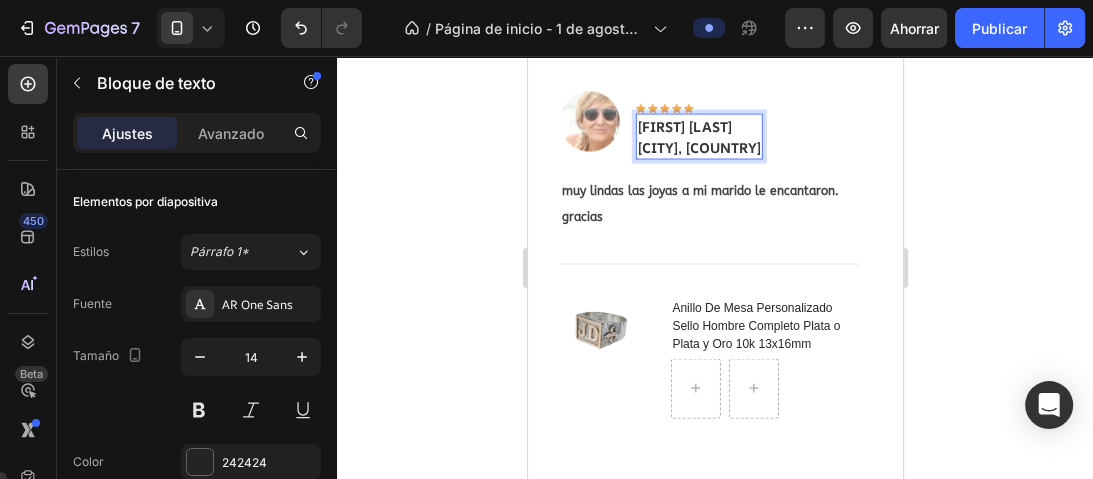 click on "[CITY], [COUNTRY]" at bounding box center [698, 147] 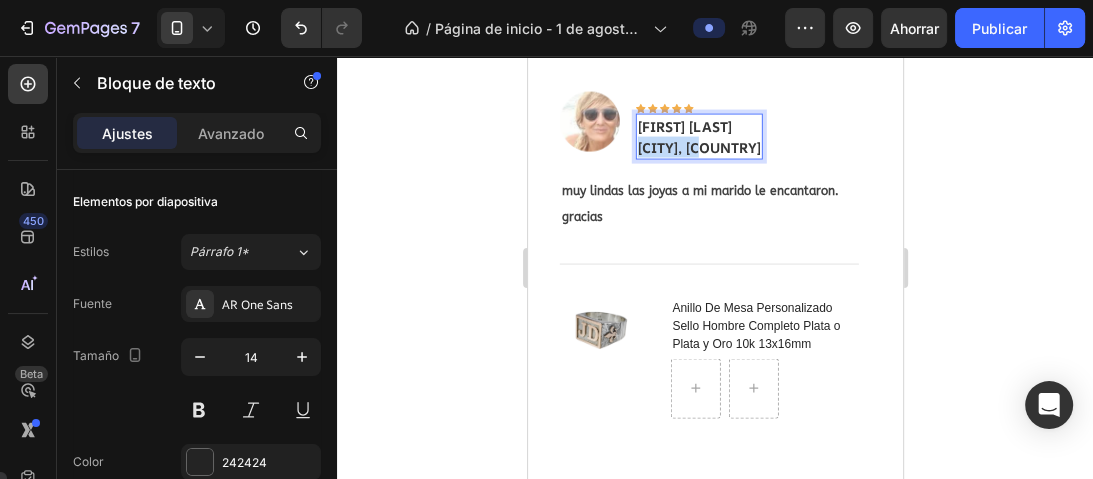 click on "[CITY], [COUNTRY]" at bounding box center (698, 147) 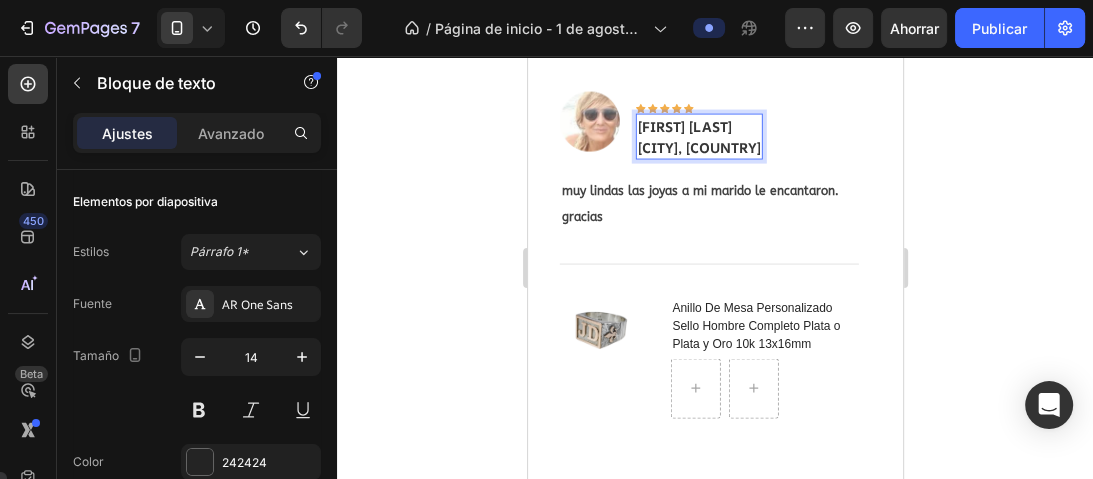 click on "[CITY], [COUNTRY]" at bounding box center (698, 147) 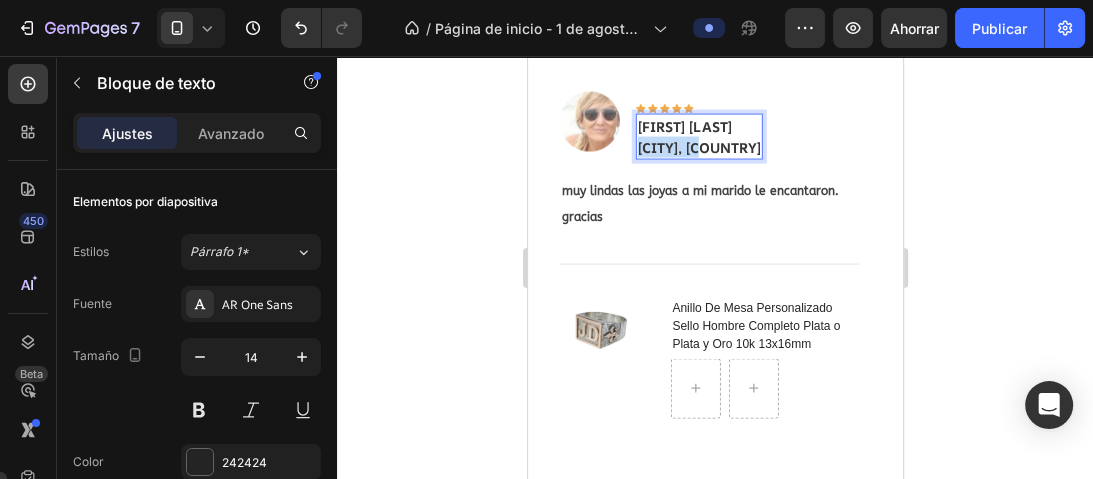 click on "[CITY], [COUNTRY]" at bounding box center [698, 147] 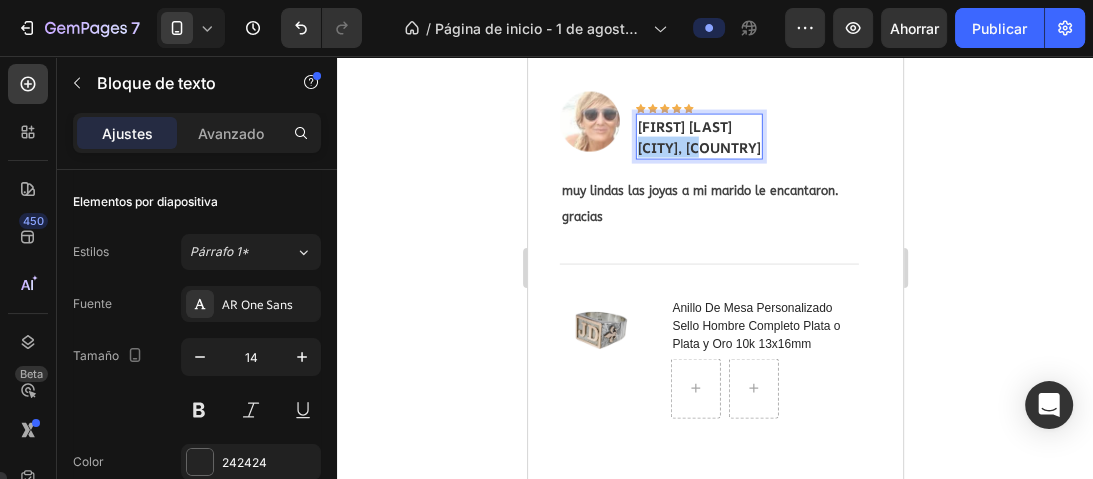 click 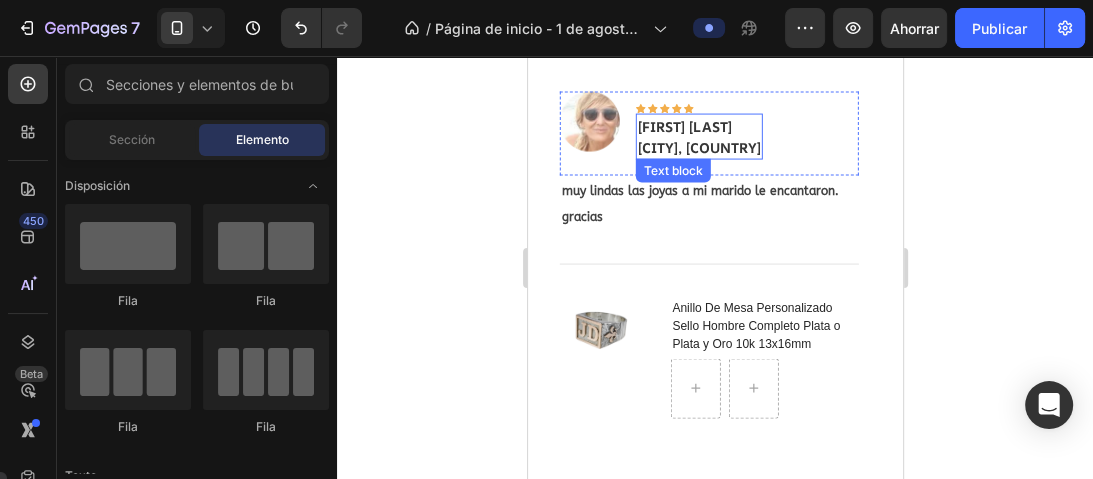 click on "[CITY], [COUNTRY]" at bounding box center (698, 147) 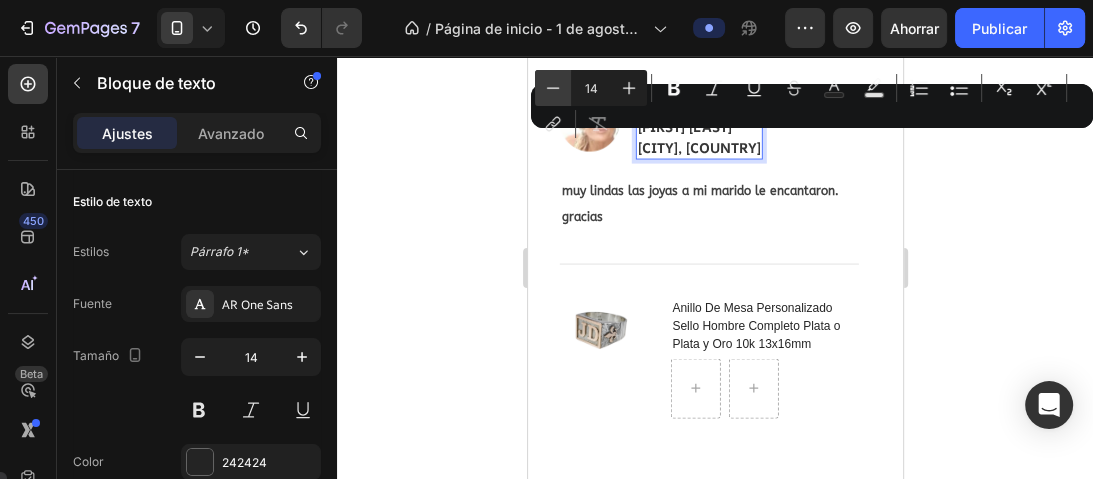click 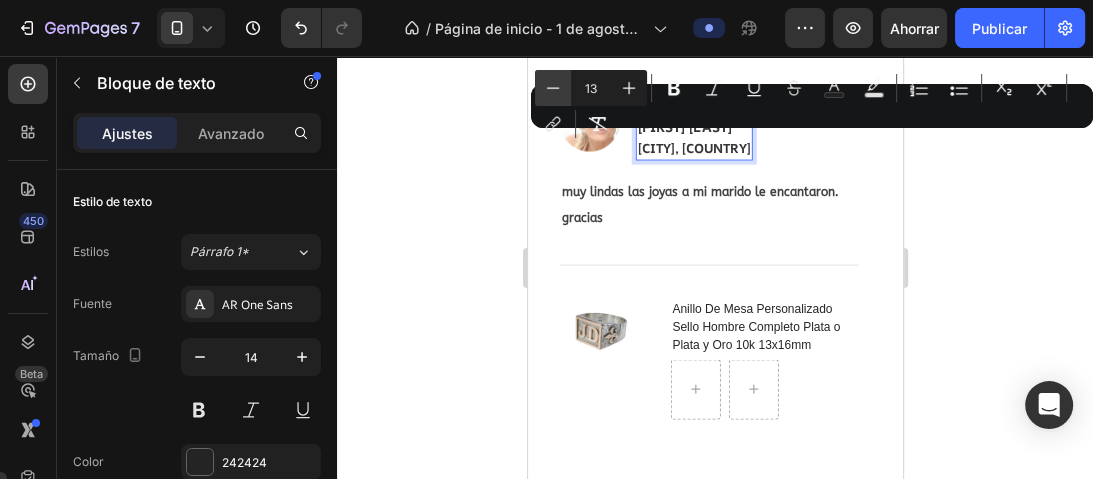 click 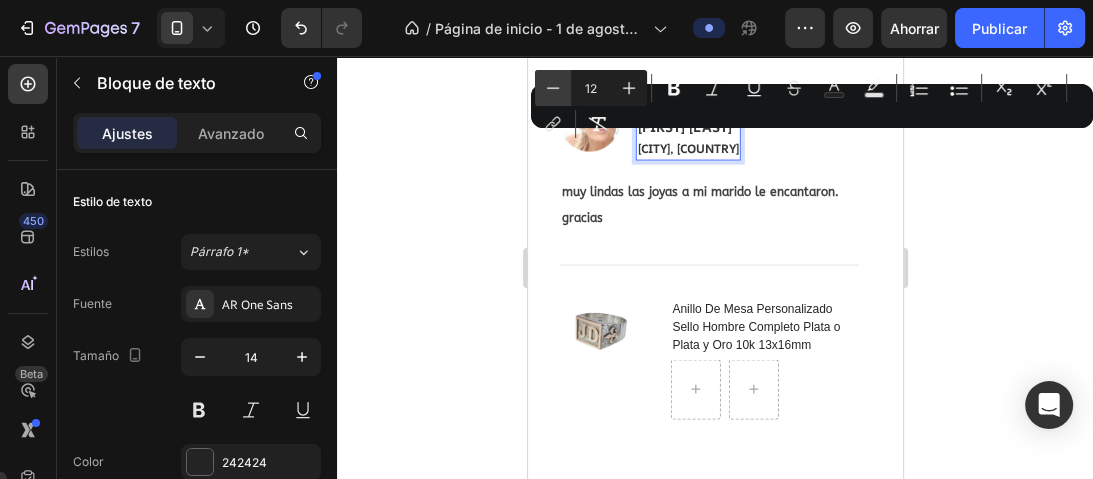click 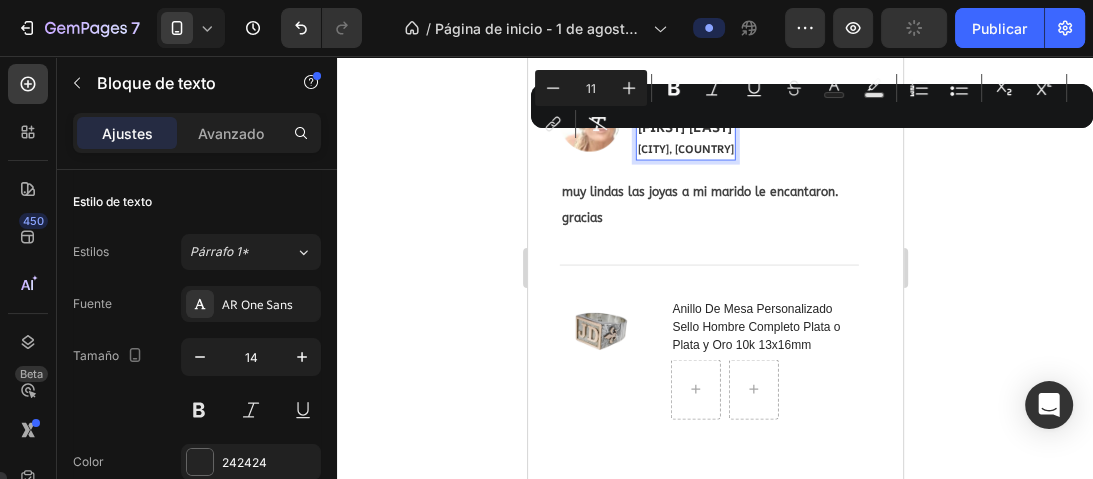 click 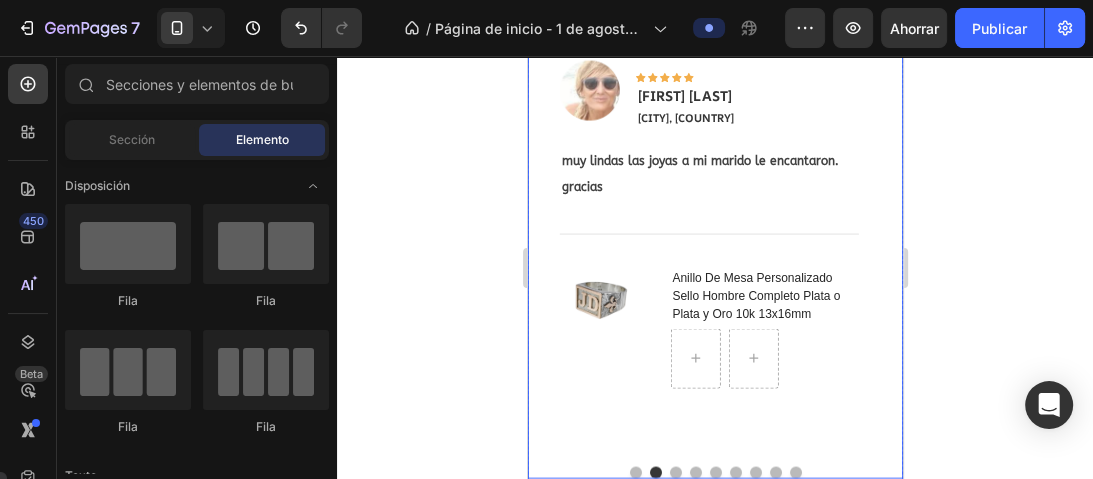 scroll, scrollTop: 3098, scrollLeft: 0, axis: vertical 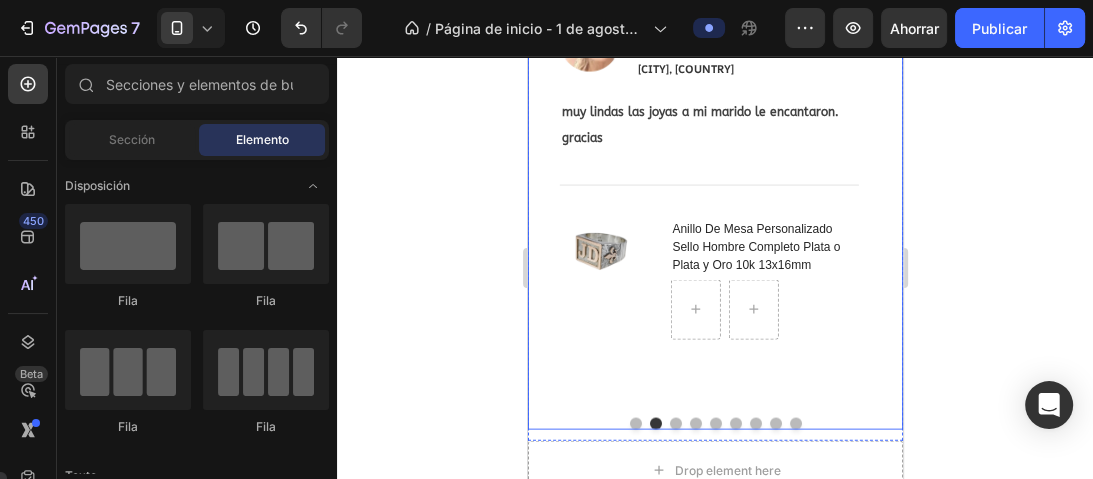 click at bounding box center [635, 424] 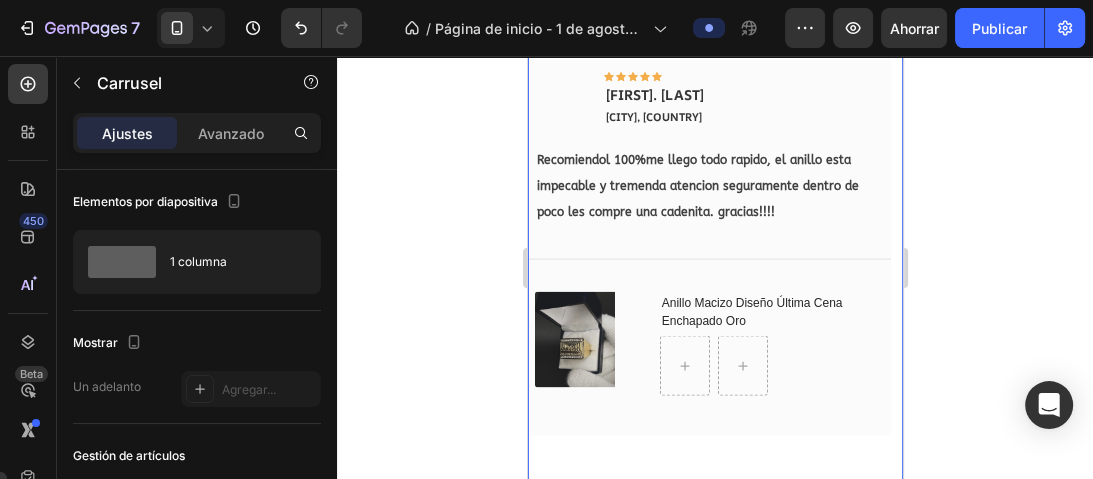 scroll, scrollTop: 3098, scrollLeft: 0, axis: vertical 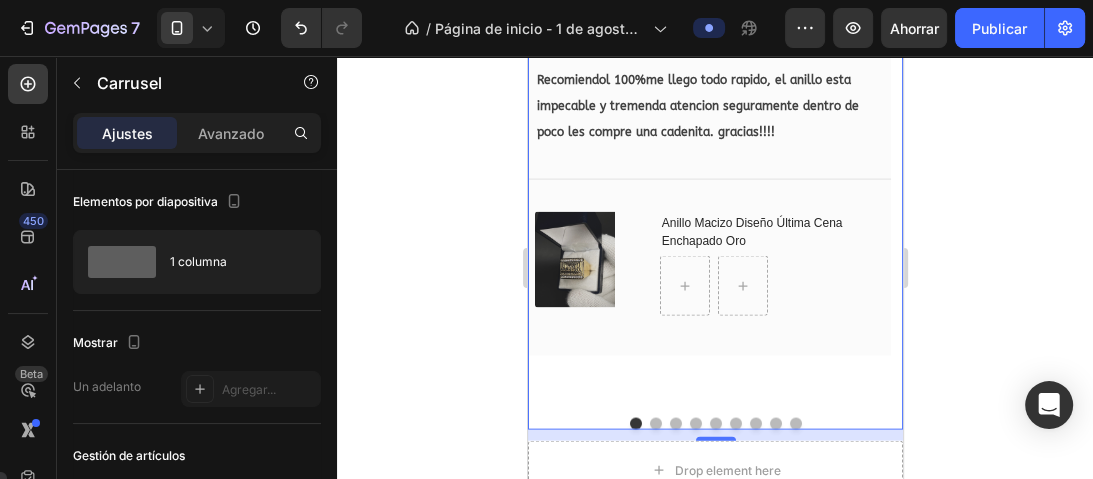click at bounding box center [655, 424] 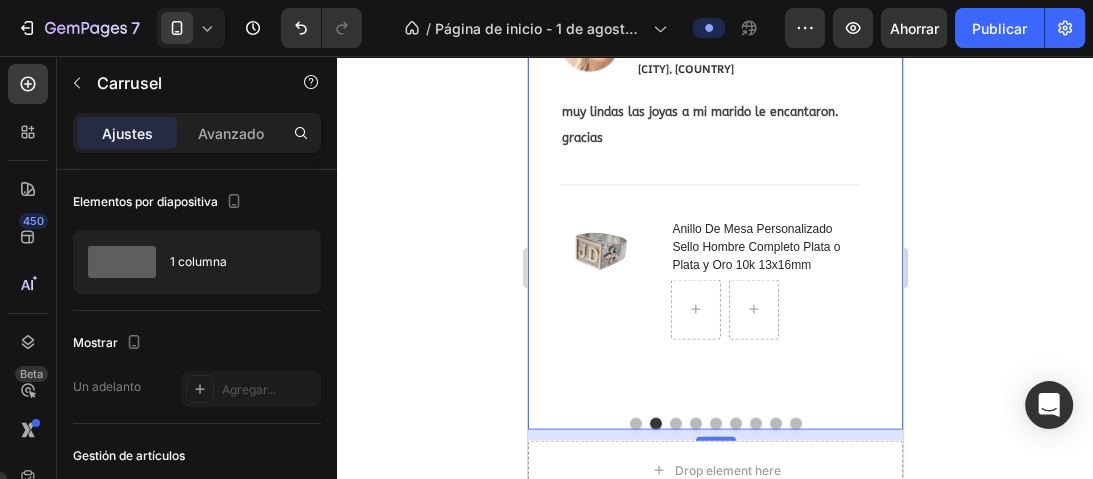scroll, scrollTop: 3018, scrollLeft: 0, axis: vertical 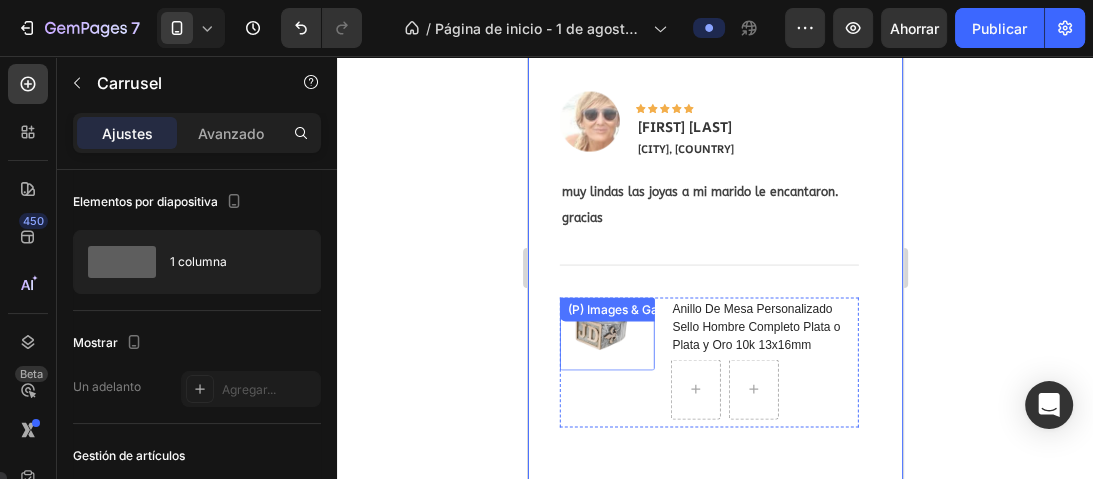 click on "(P) Images & Gallery" at bounding box center [606, 334] 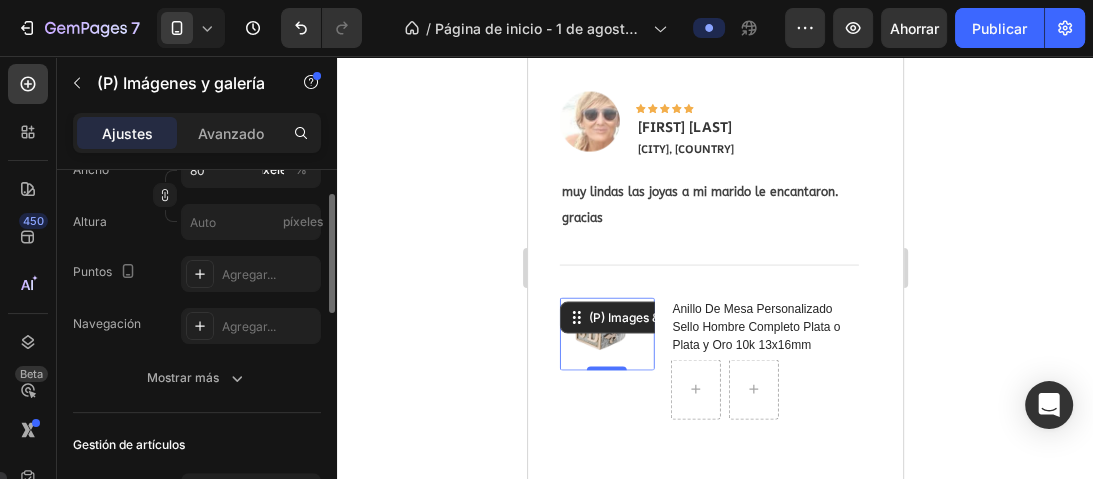 scroll, scrollTop: 320, scrollLeft: 0, axis: vertical 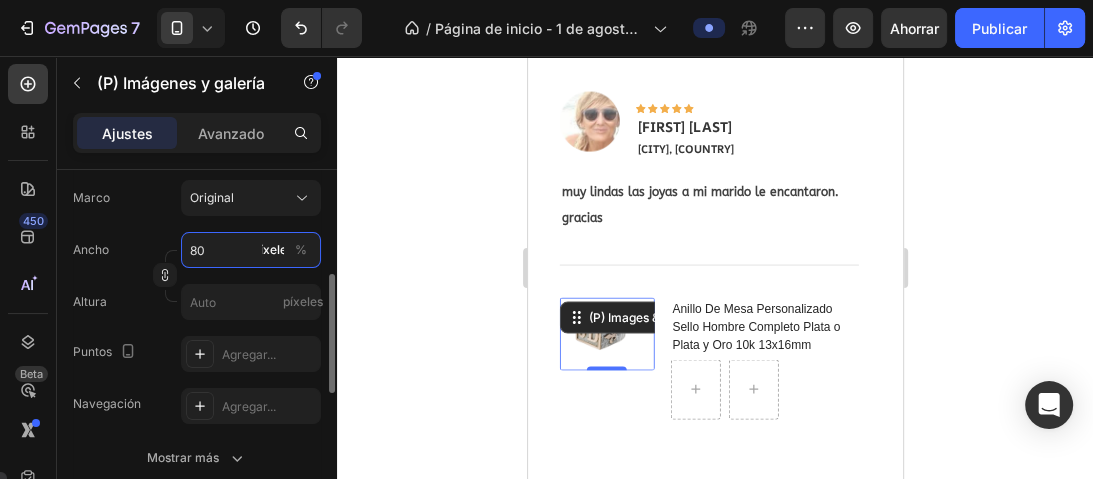 click on "80" at bounding box center (251, 250) 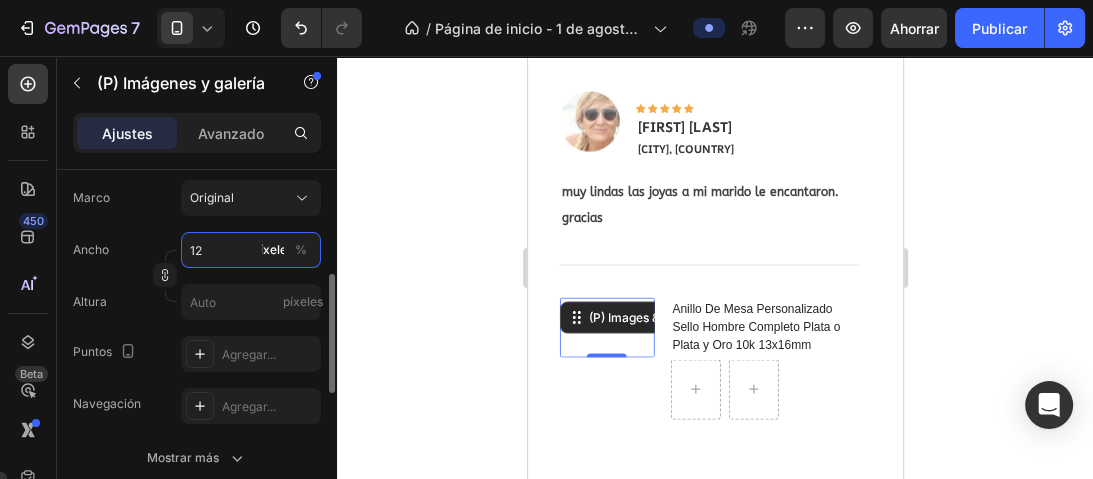 type on "120" 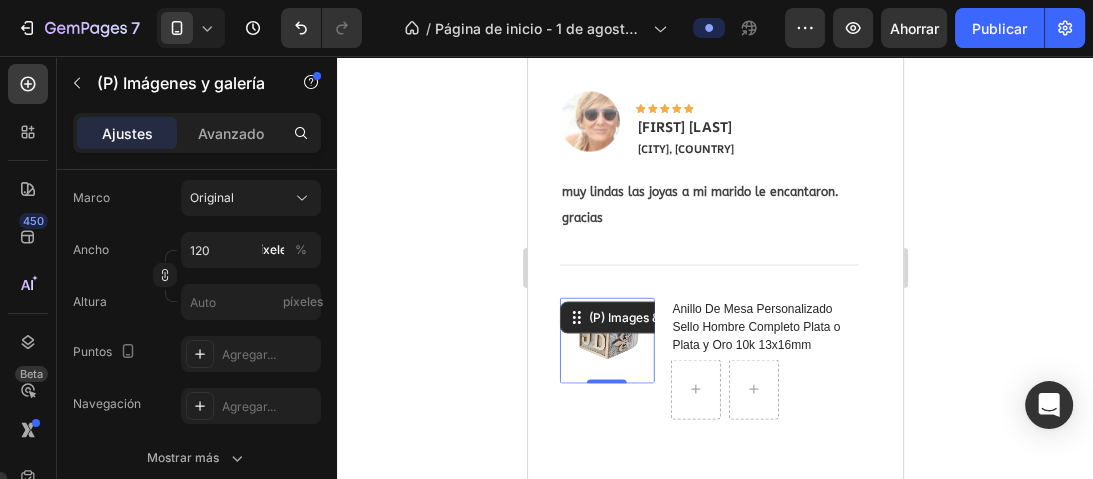 click 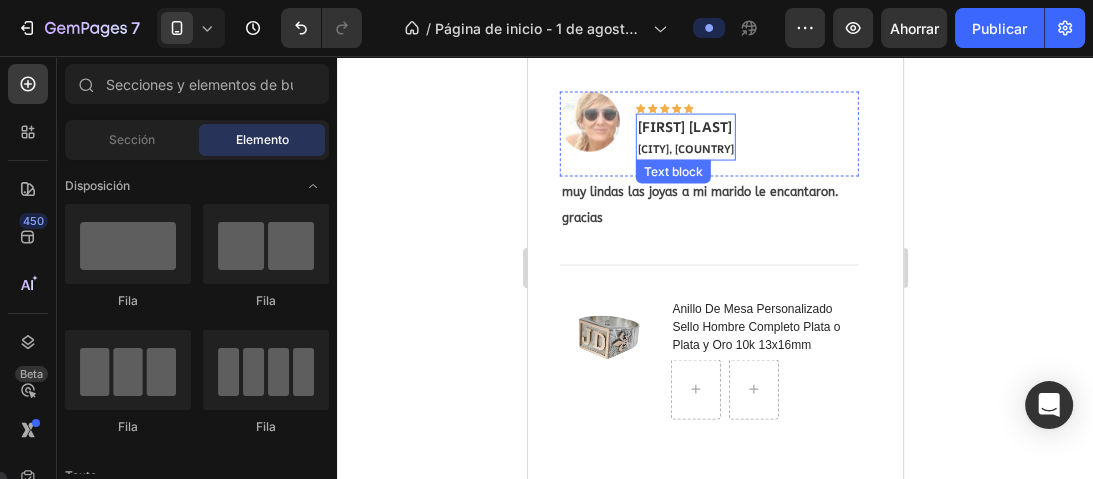 click on "Maria teresa" at bounding box center (684, 126) 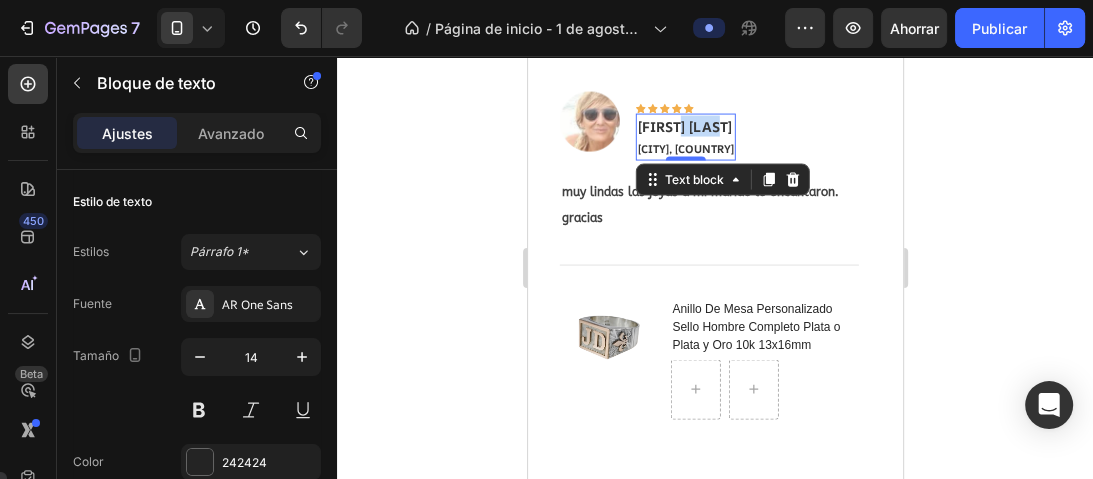click on "Maria teresa" at bounding box center [684, 126] 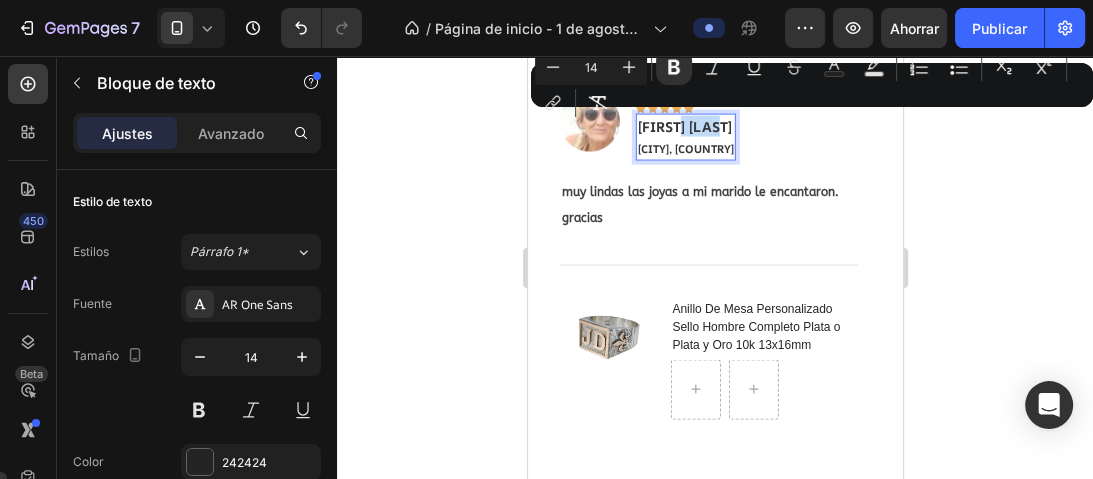 click on "Maria teresa" at bounding box center (684, 126) 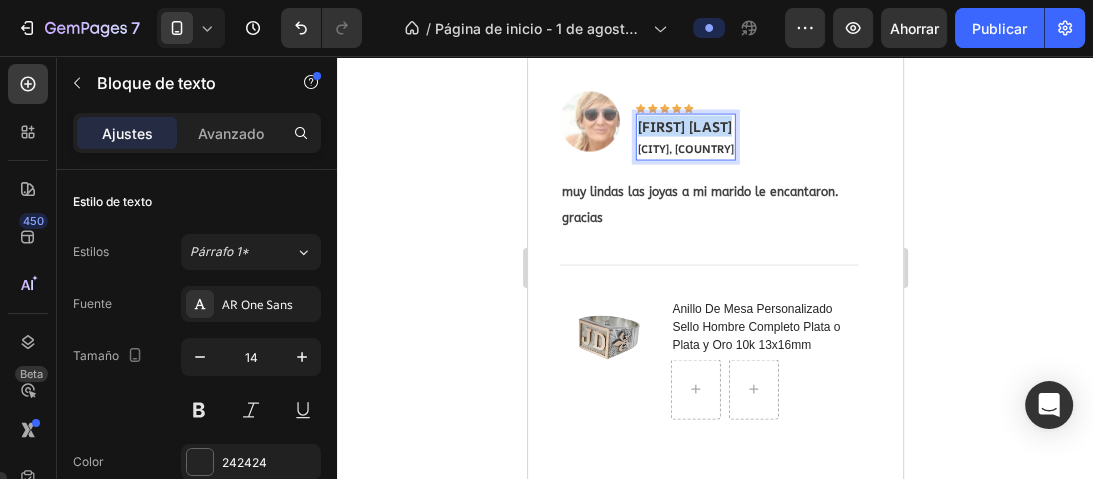 click on "Maria teresa" at bounding box center [684, 126] 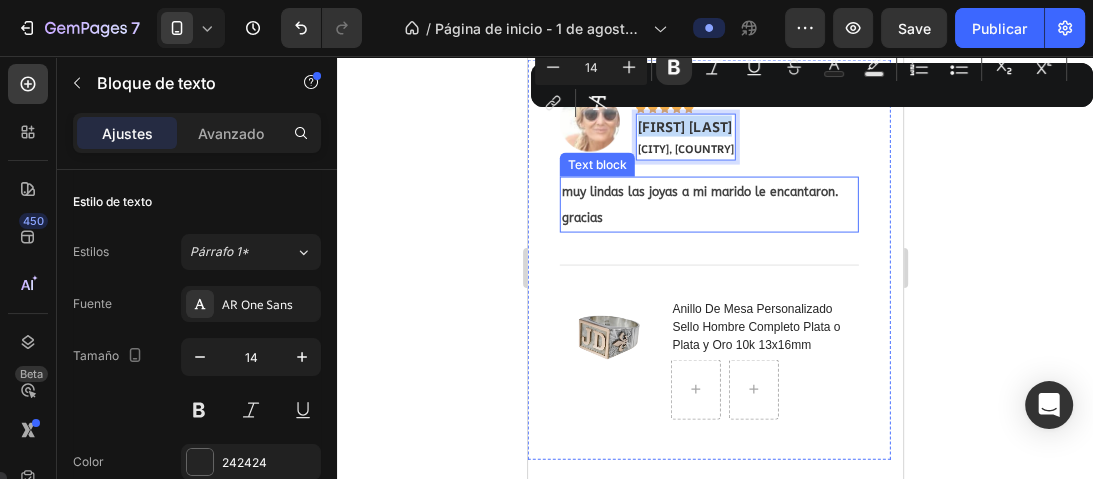 click on "muy lindas las joyas a mi marido le encantaron. gracias" at bounding box center [699, 205] 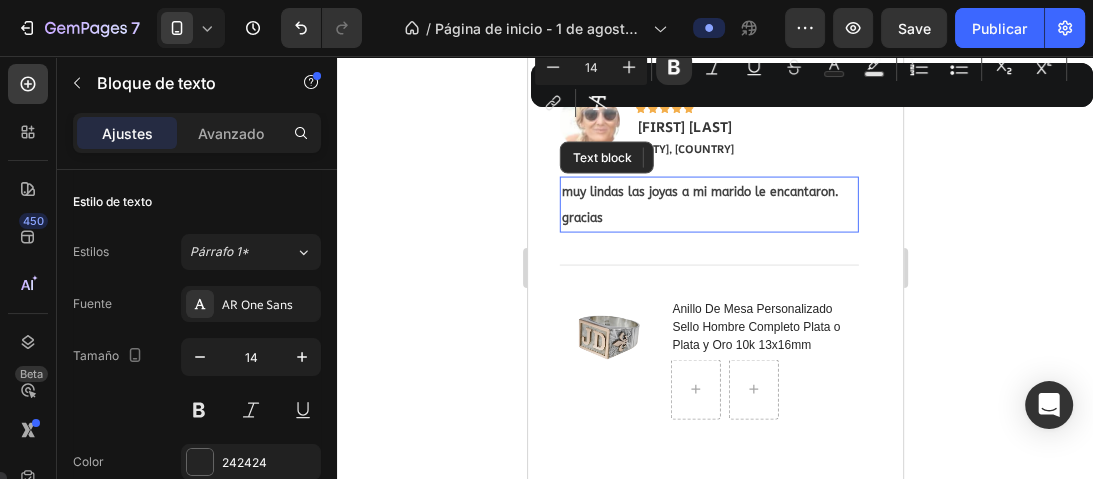 click on "muy lindas las joyas a mi marido le encantaron. gracias" at bounding box center [699, 205] 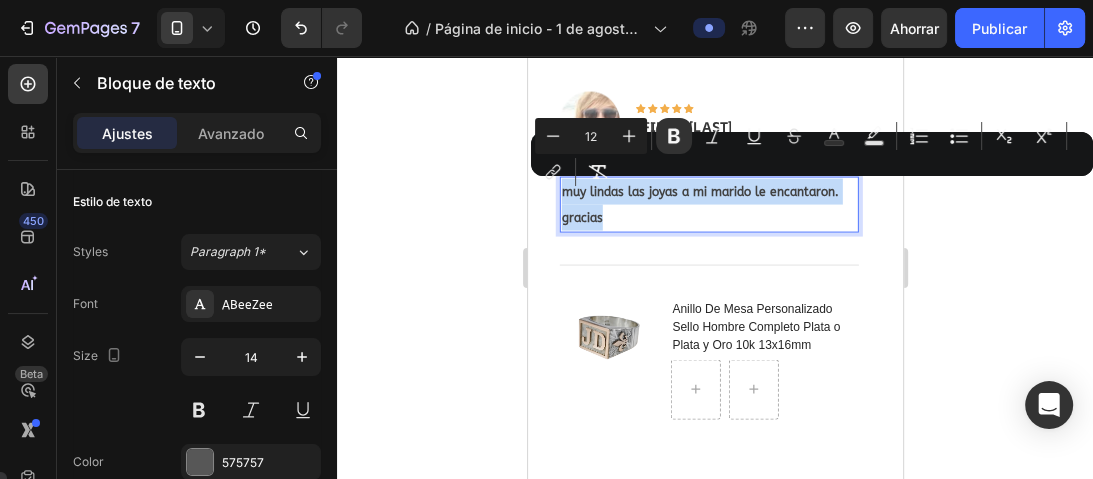 scroll, scrollTop: 320, scrollLeft: 0, axis: vertical 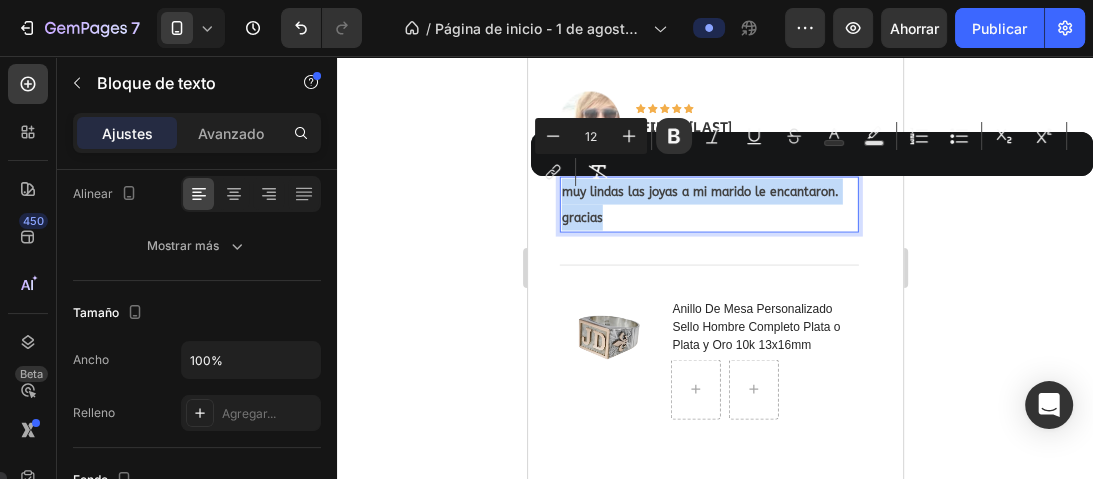 click on "muy lindas las joyas a mi marido le encantaron. gracias" at bounding box center (699, 205) 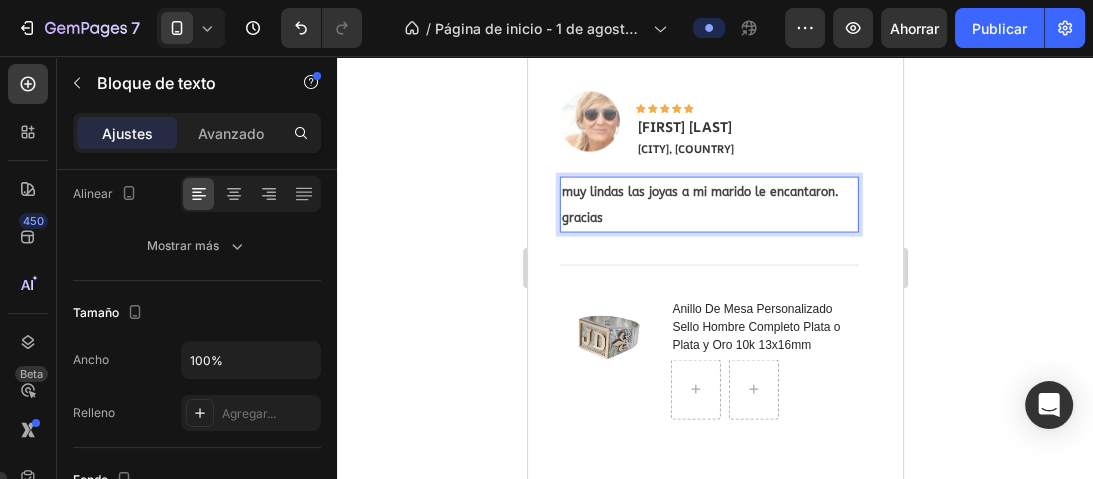 click on "muy lindas las joyas a mi marido le encantaron. gracias" at bounding box center [699, 205] 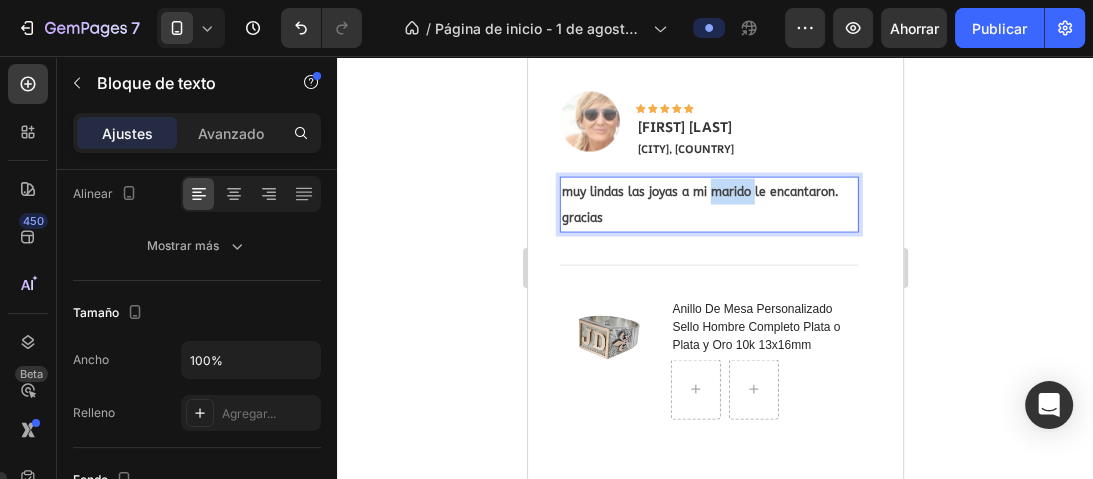 click on "muy lindas las joyas a mi marido le encantaron. gracias" at bounding box center [699, 205] 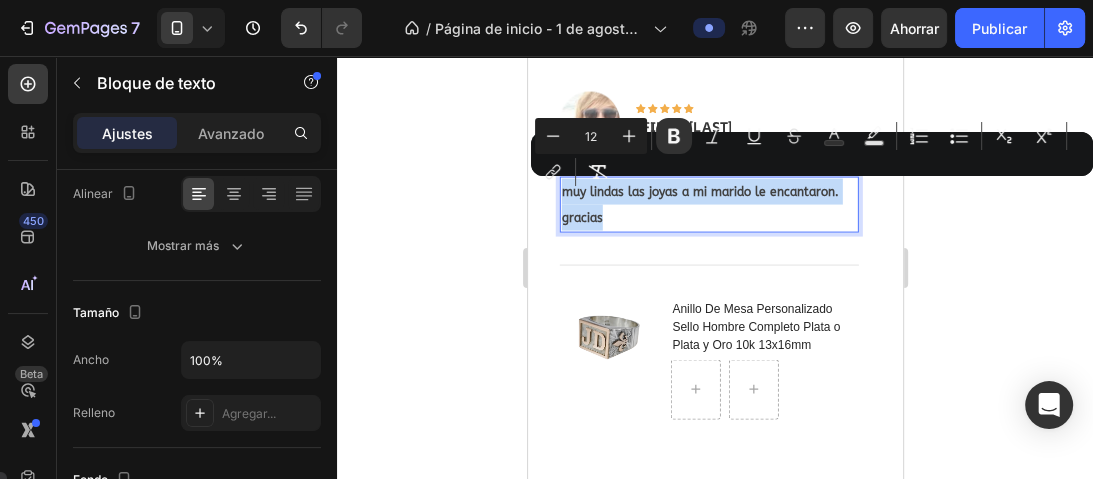 click on "muy lindas las joyas a mi marido le encantaron. gracias" at bounding box center (699, 205) 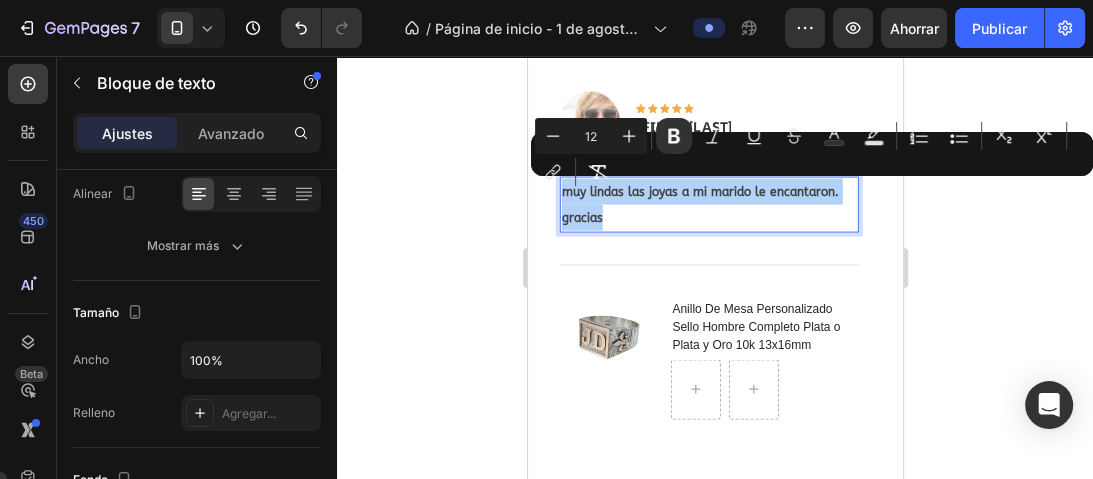 click 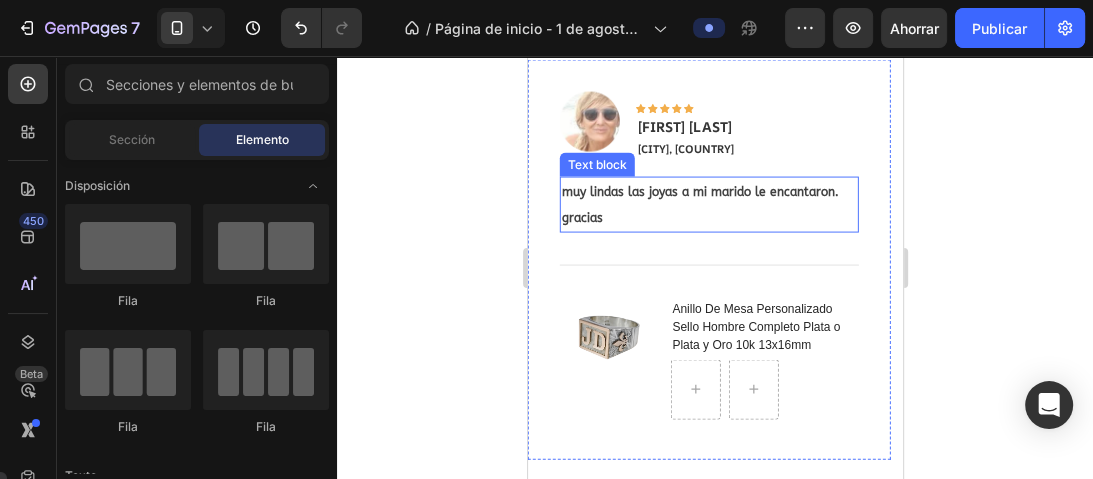 click on "muy lindas las joyas a mi marido le encantaron. gracias" at bounding box center [699, 205] 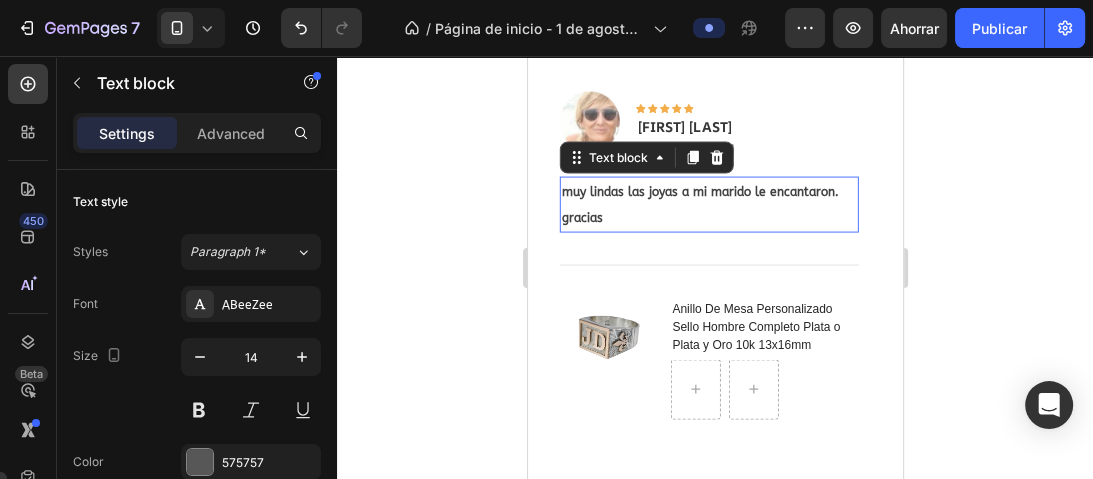 click on "muy lindas las joyas a mi marido le encantaron. gracias" at bounding box center (699, 205) 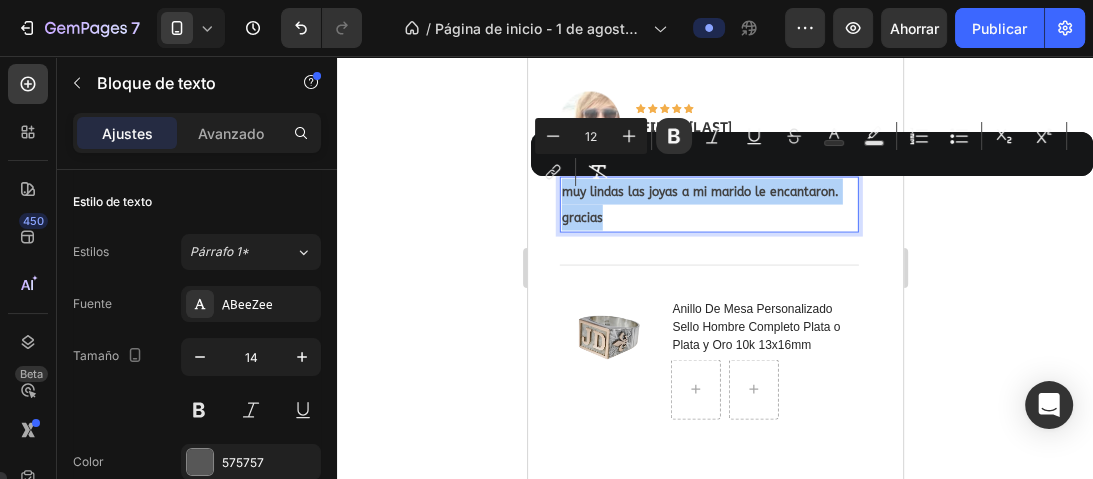 click 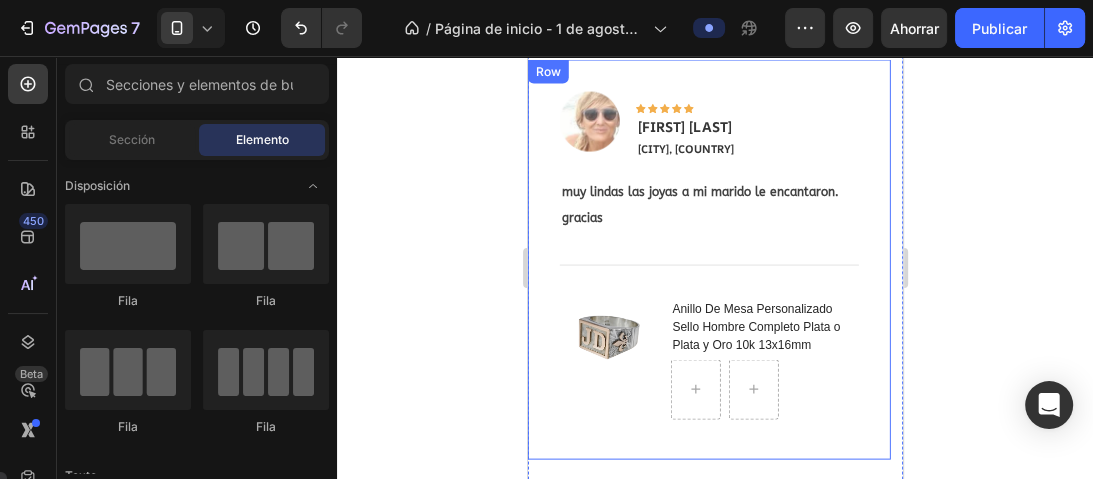 click 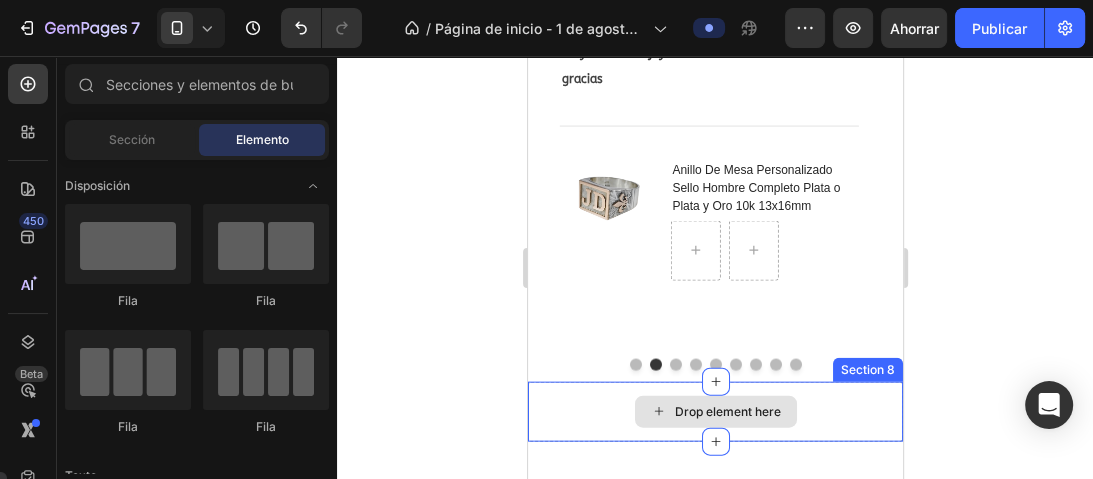 scroll, scrollTop: 3178, scrollLeft: 0, axis: vertical 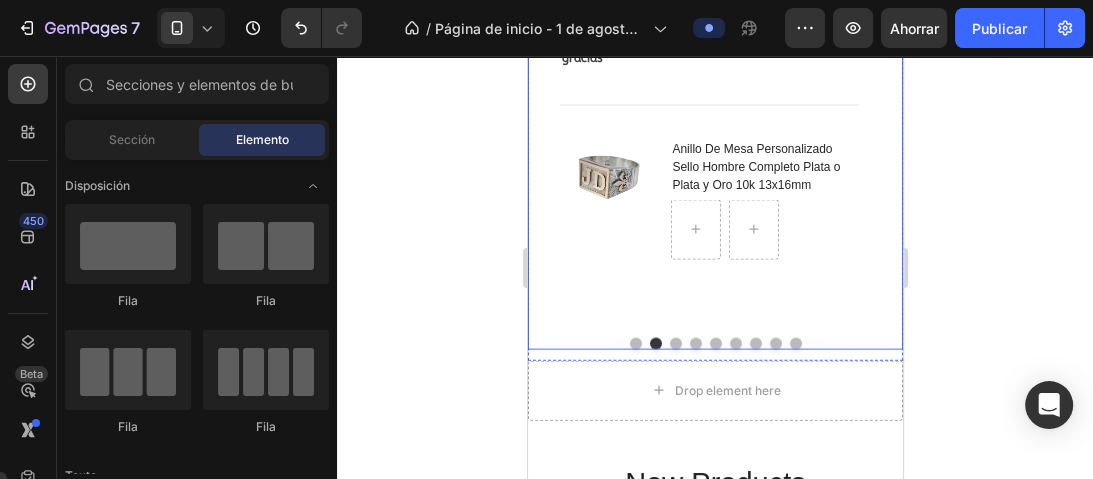 click at bounding box center (675, 344) 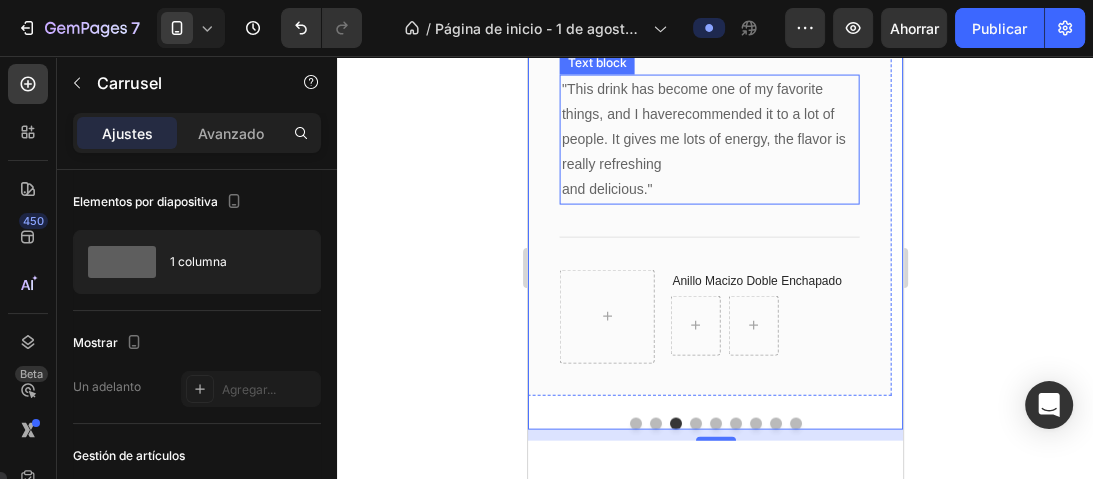 scroll, scrollTop: 2858, scrollLeft: 0, axis: vertical 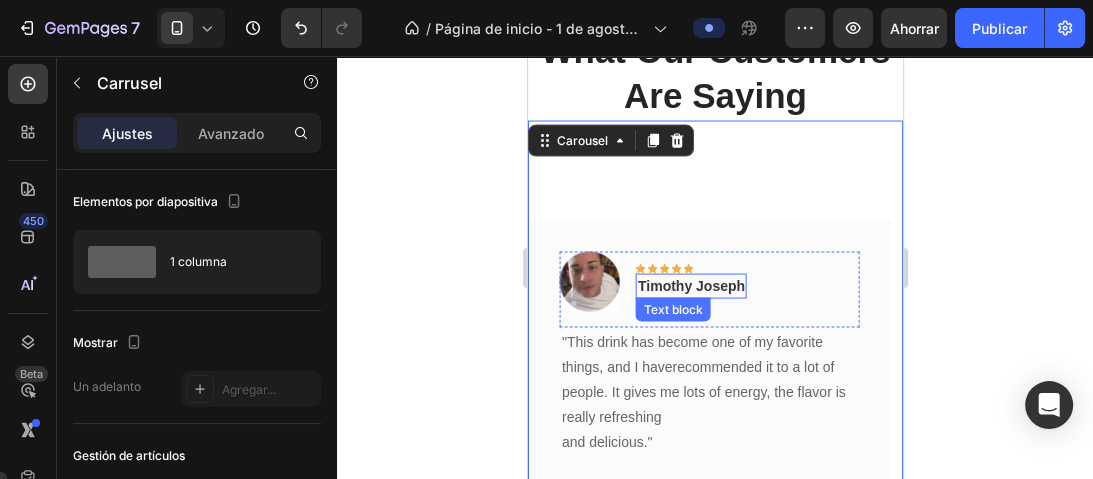 click on "Timothy Joseph" at bounding box center [690, 286] 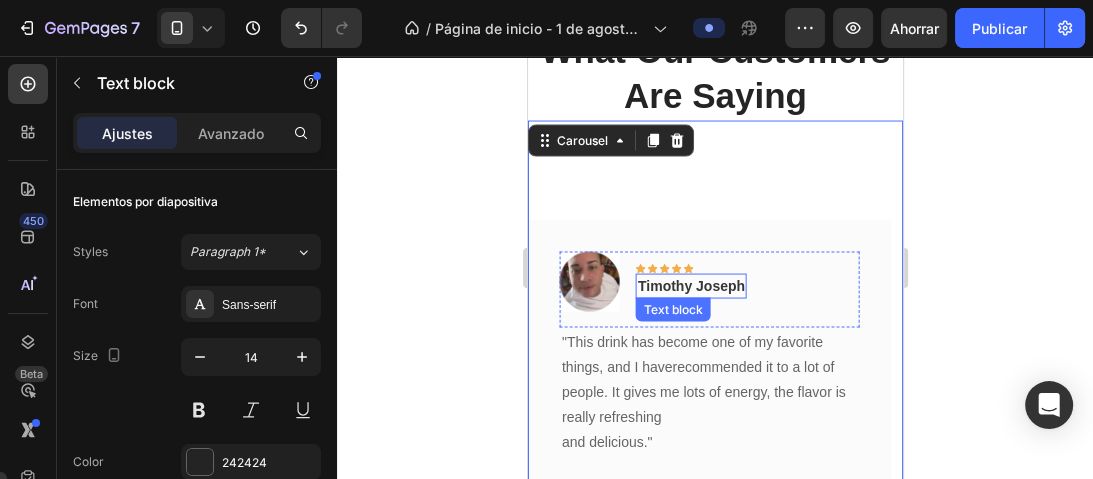 click on "Timothy Joseph" at bounding box center (690, 286) 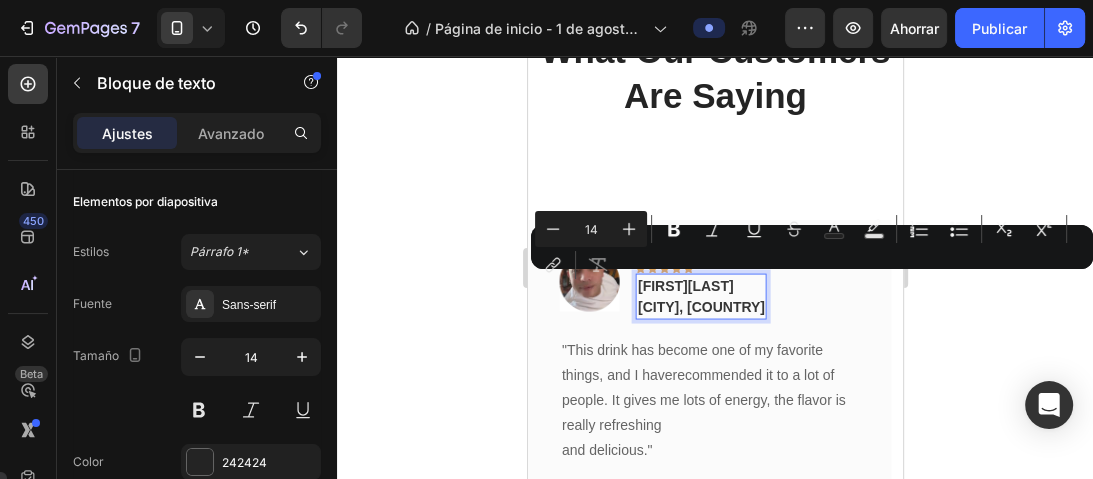 click on "[USERNAME]" at bounding box center [700, 286] 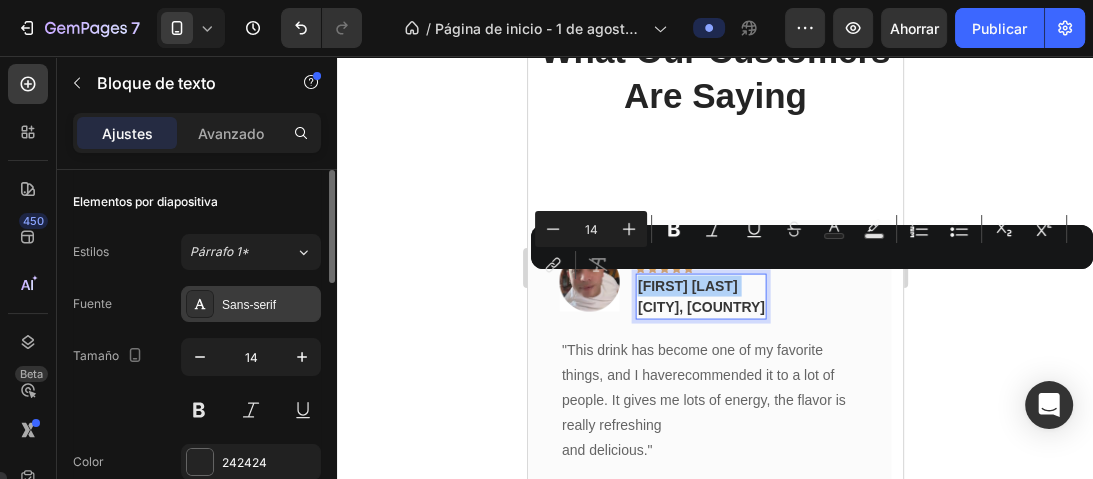 click on "Sans-serif" at bounding box center (249, 305) 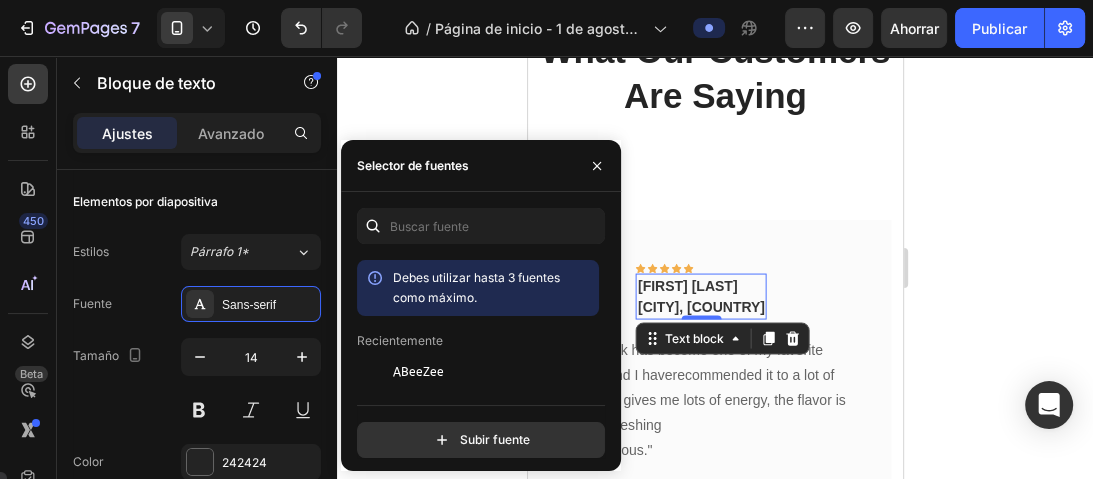 scroll, scrollTop: 80, scrollLeft: 0, axis: vertical 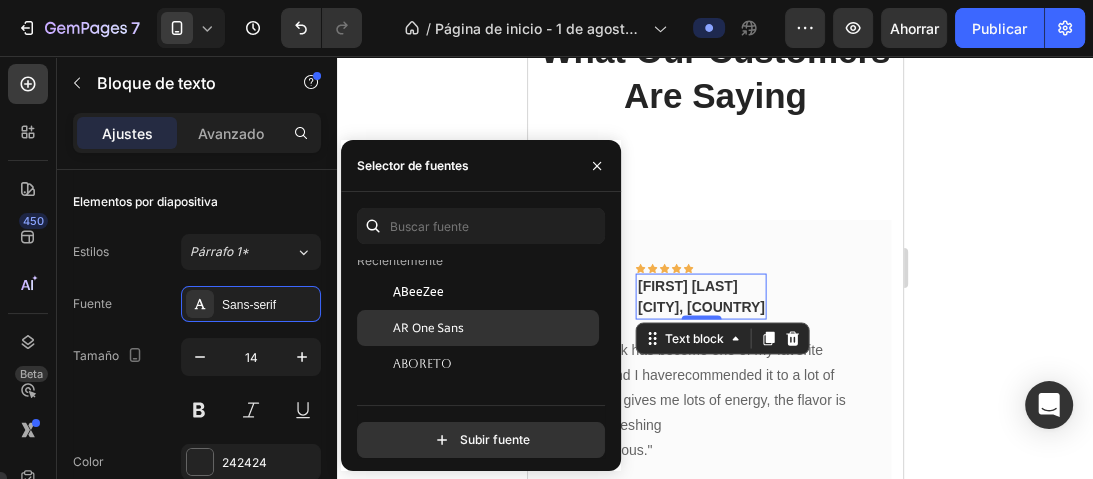 click on "AR One Sans" at bounding box center (428, 327) 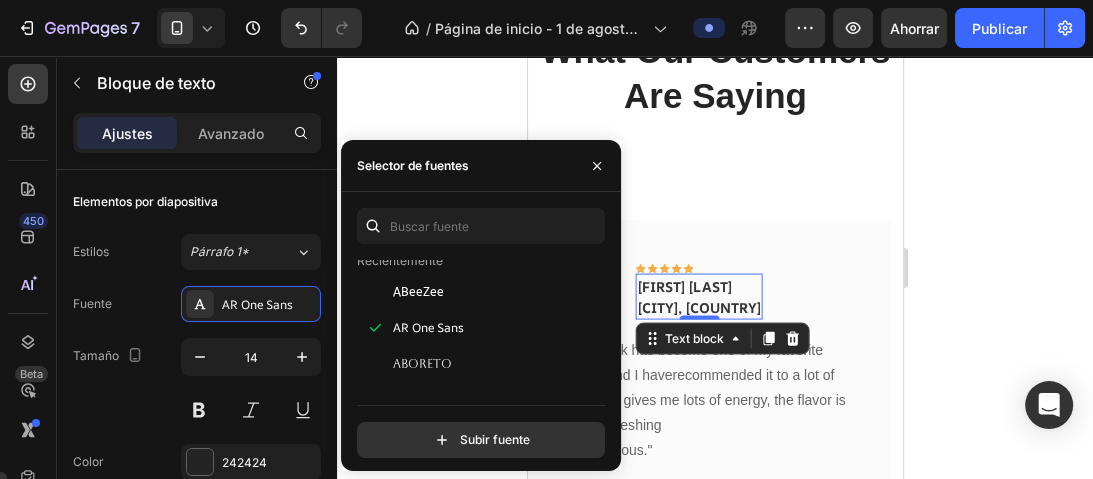click 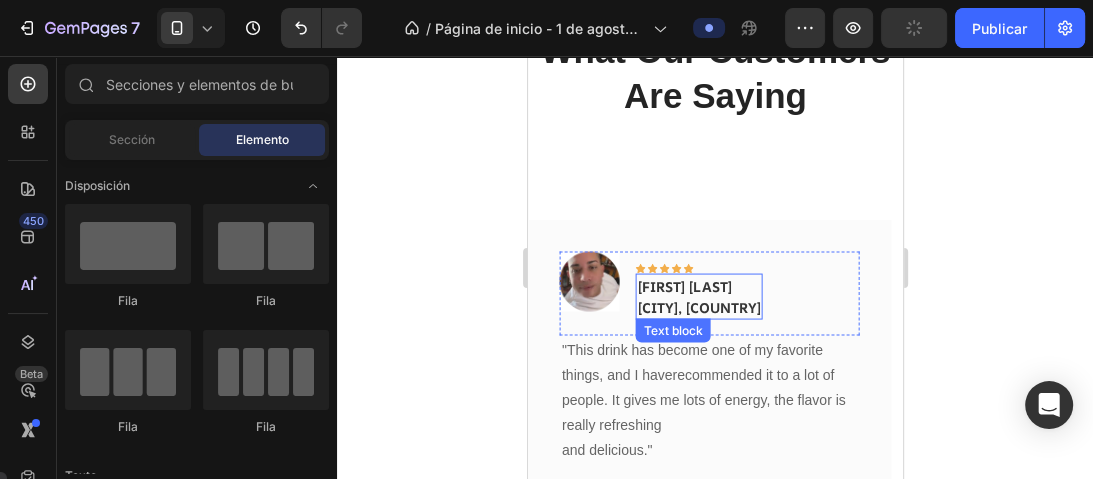click on "[CITY], [COUNTRY]" at bounding box center [698, 307] 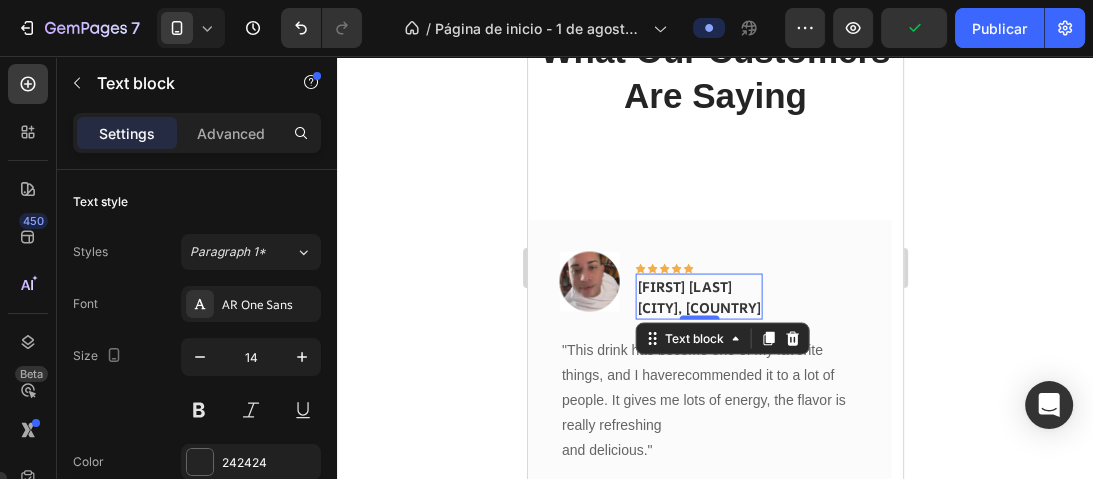 click on "[CITY], [COUNTRY]" at bounding box center (698, 307) 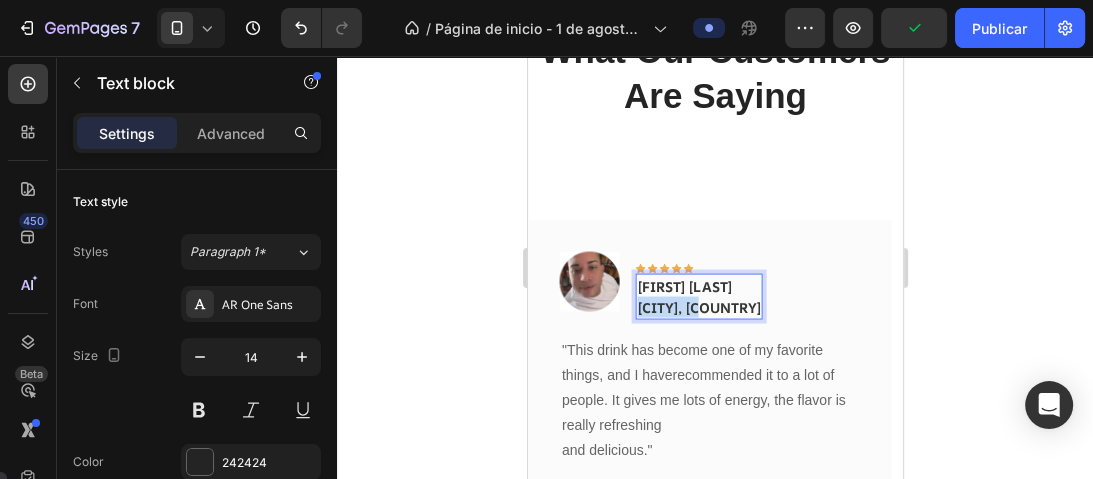 click on "[CITY], [COUNTRY]" at bounding box center (698, 307) 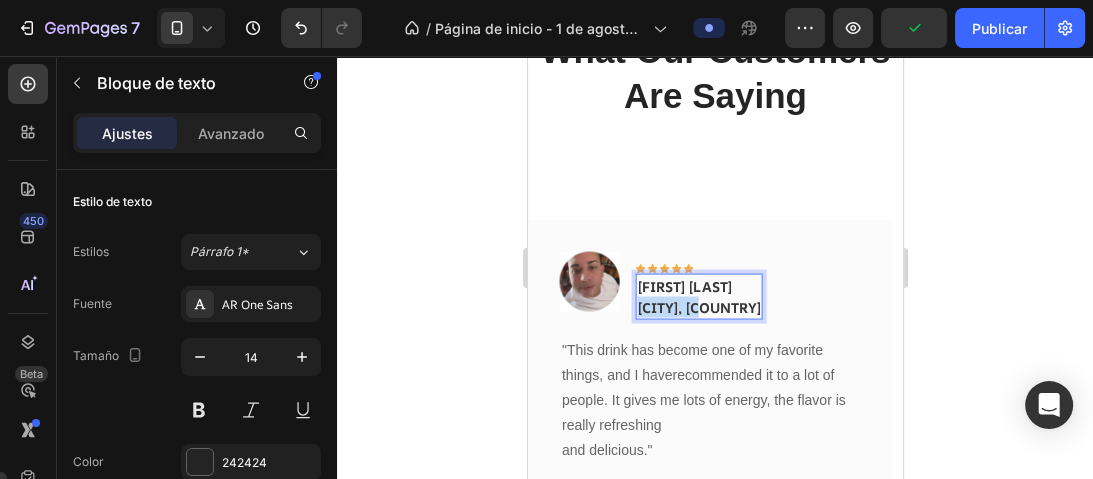 click on "[CITY], [COUNTRY]" at bounding box center [698, 307] 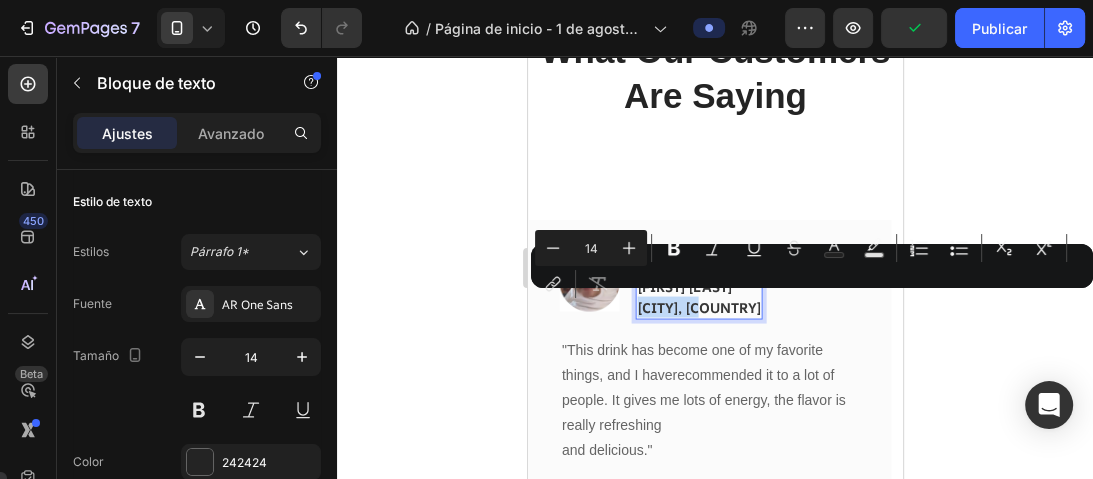 click on "[CITY], [COUNTRY]" at bounding box center [698, 307] 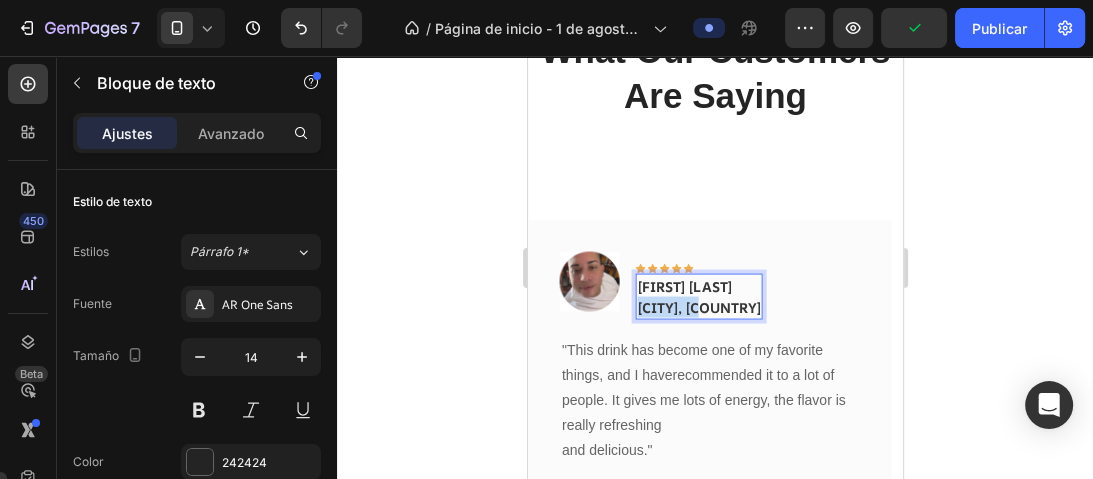 click on "[CITY], [COUNTRY]" at bounding box center (698, 307) 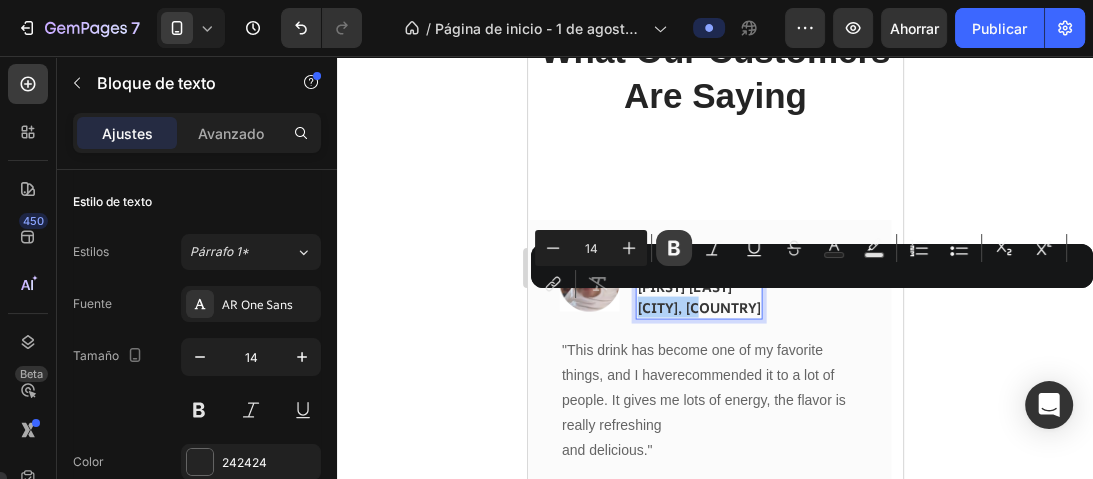 click 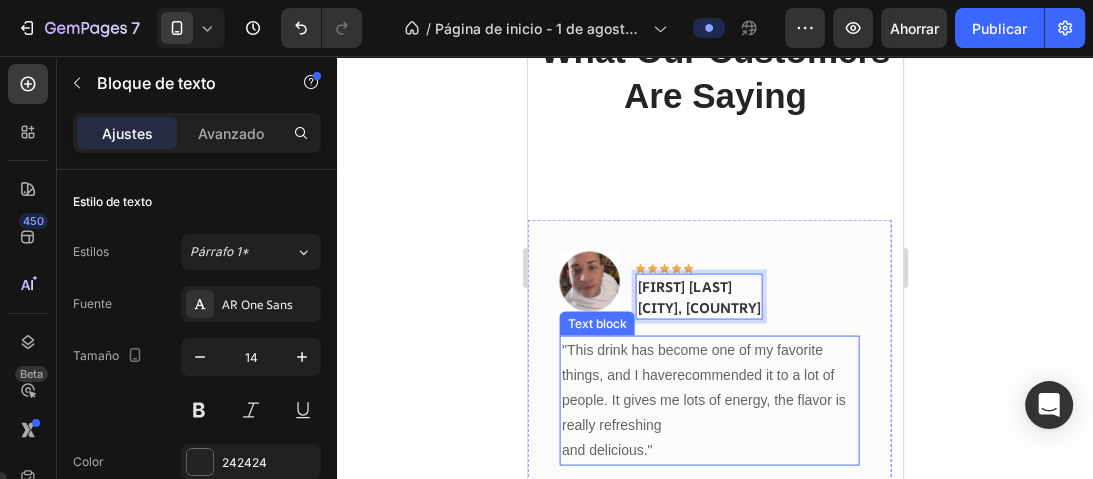 click on ""This drink has become one of my favorite things, and I haverecommended it to a lot of people. It gives me lots of energy, the flavor is really refreshing  and delicious."" at bounding box center [708, 401] 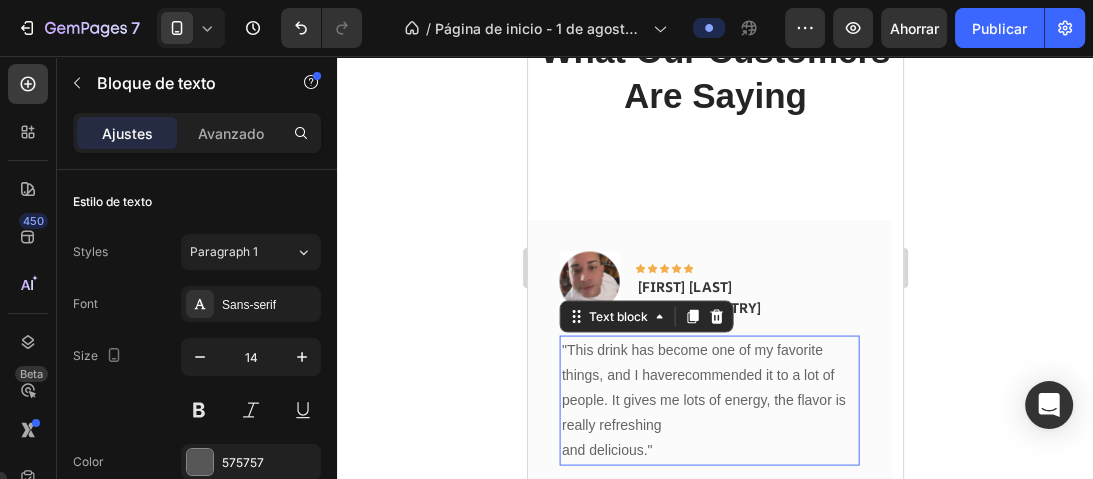 click on ""This drink has become one of my favorite things, and I haverecommended it to a lot of people. It gives me lots of energy, the flavor is really refreshing  and delicious."" at bounding box center (708, 401) 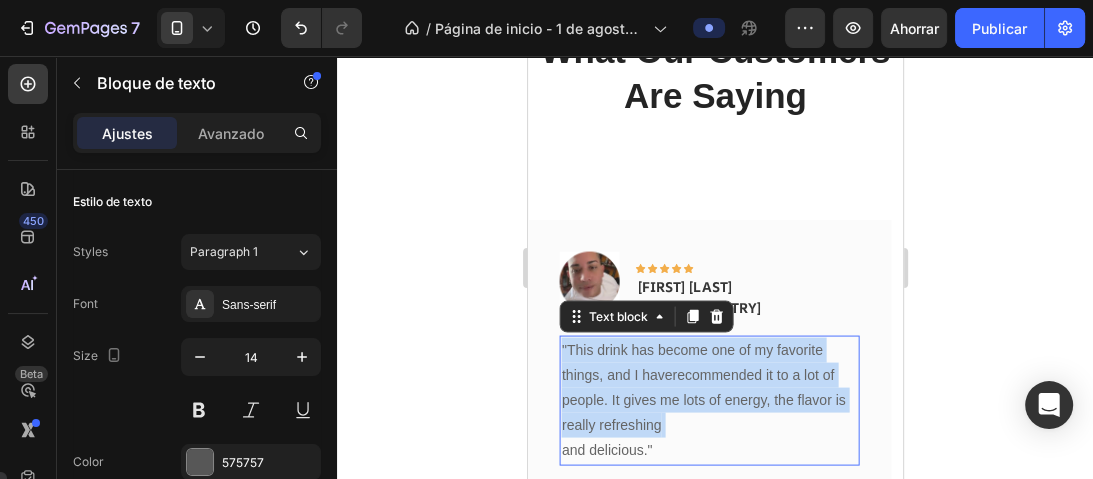 scroll, scrollTop: 320, scrollLeft: 0, axis: vertical 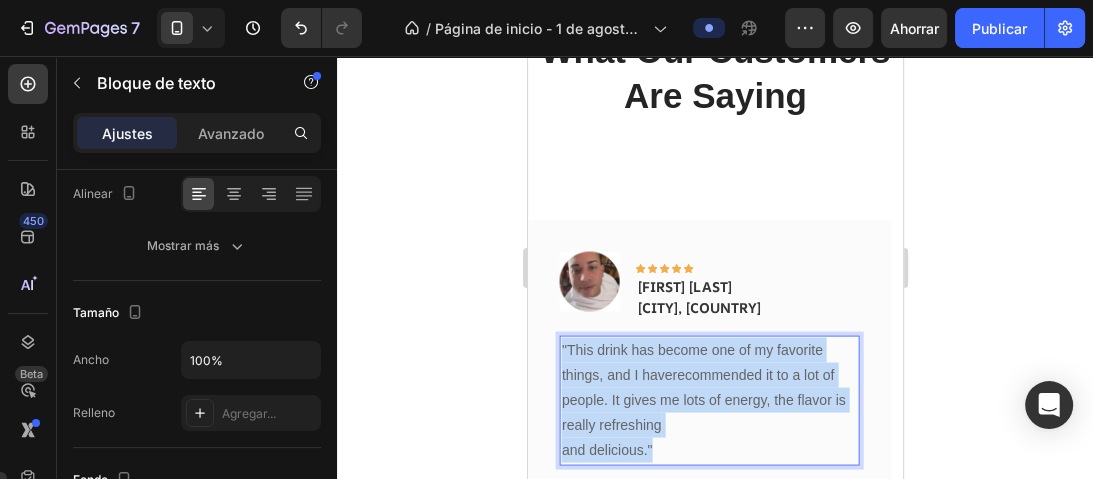 drag, startPoint x: 658, startPoint y: 450, endPoint x: 559, endPoint y: 338, distance: 149.48244 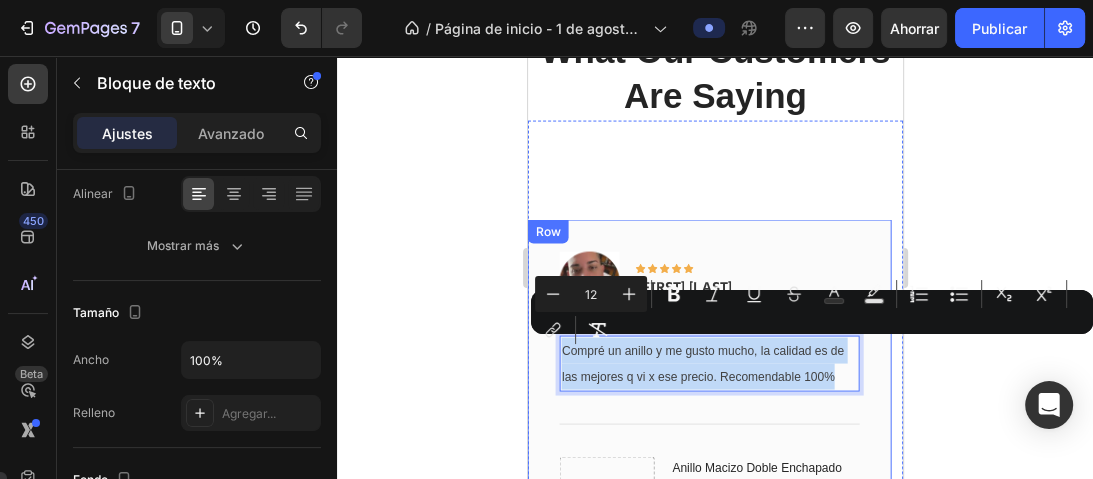 drag, startPoint x: 841, startPoint y: 375, endPoint x: 546, endPoint y: 336, distance: 297.5668 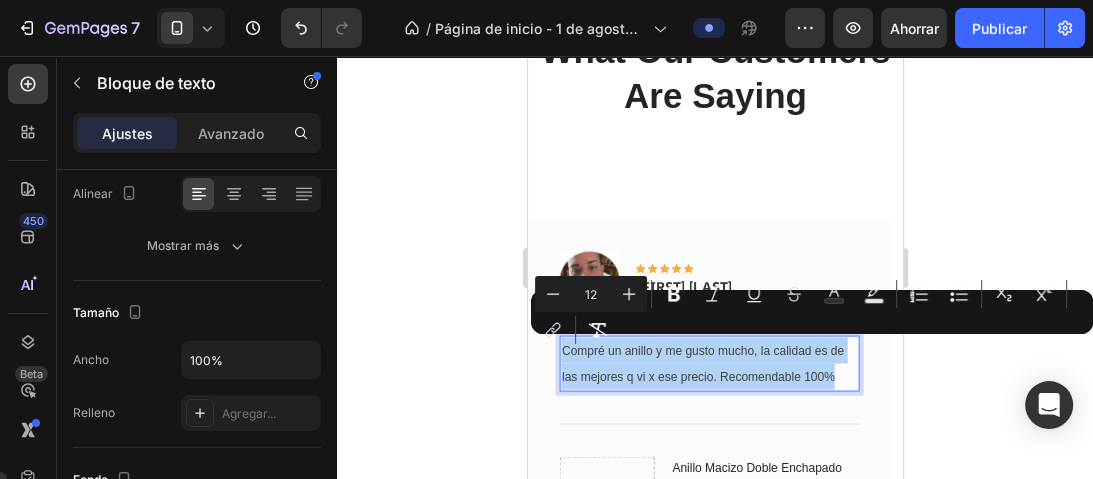 drag, startPoint x: 965, startPoint y: 362, endPoint x: 339, endPoint y: 308, distance: 628.32477 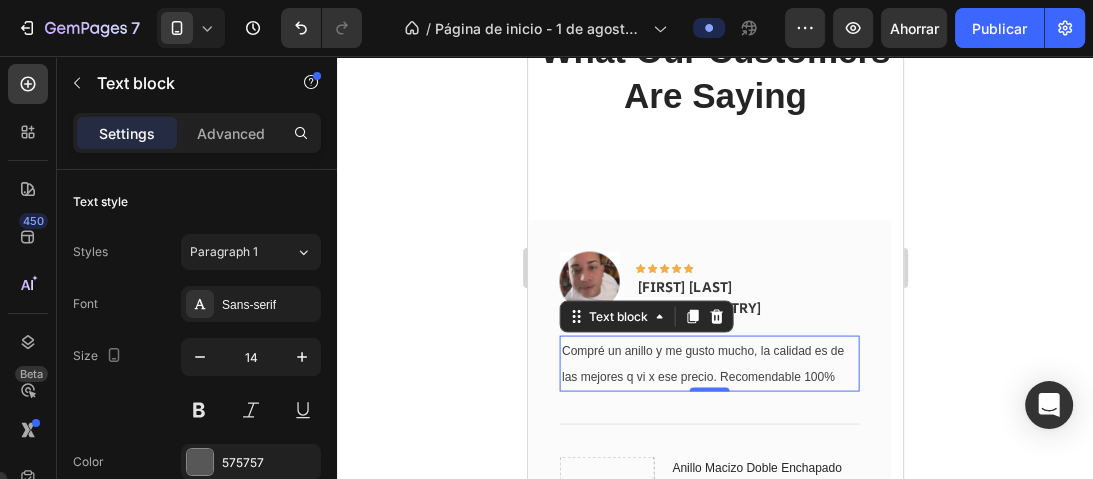 click 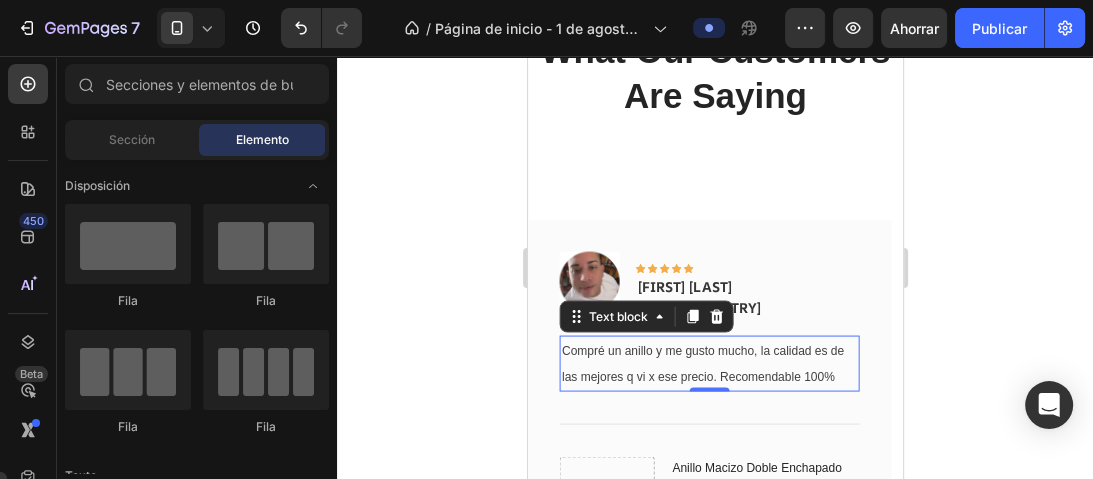 click 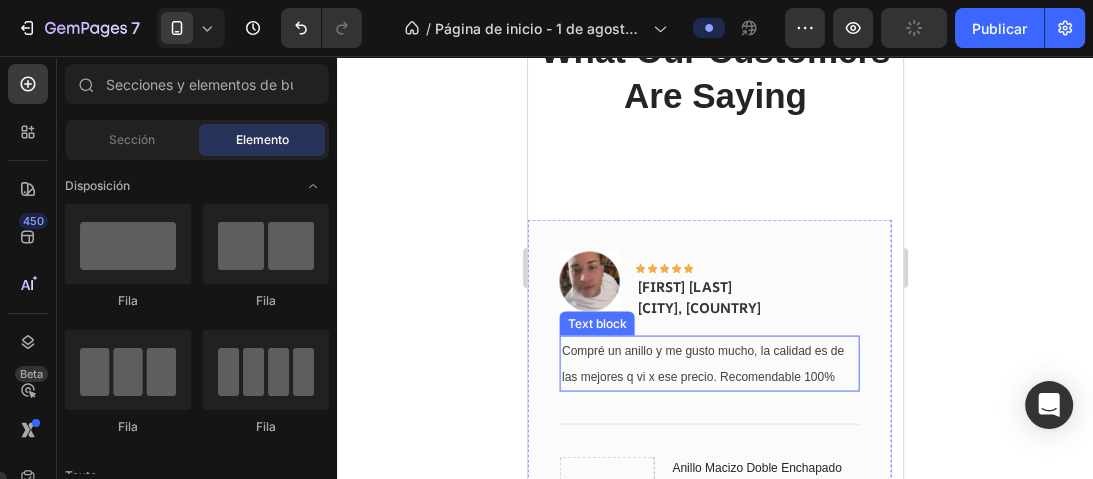click on "Compré un anillo y me gusto mucho, la calidad es de las mejores q vi x ese precio. Recomendable 100%" at bounding box center (702, 364) 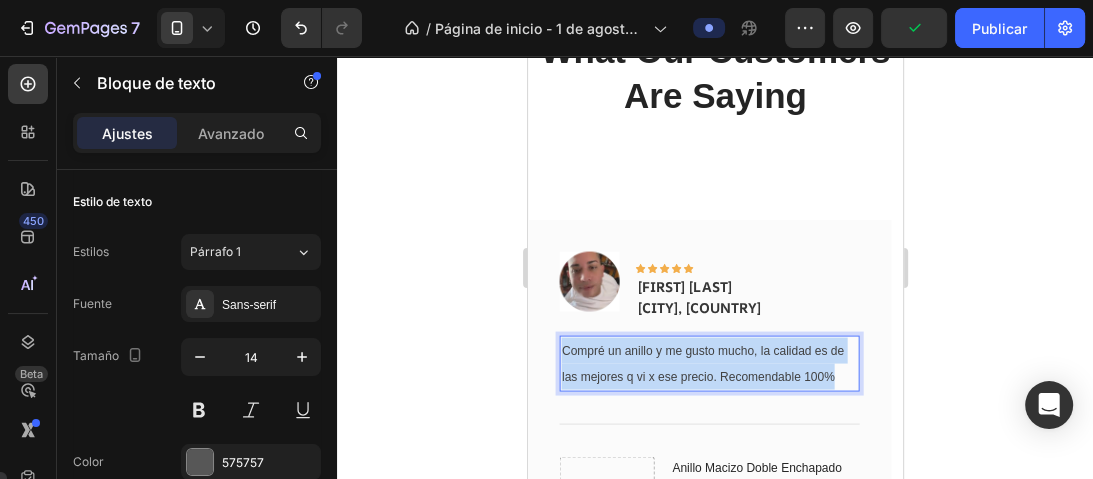 drag, startPoint x: 842, startPoint y: 368, endPoint x: 559, endPoint y: 342, distance: 284.19183 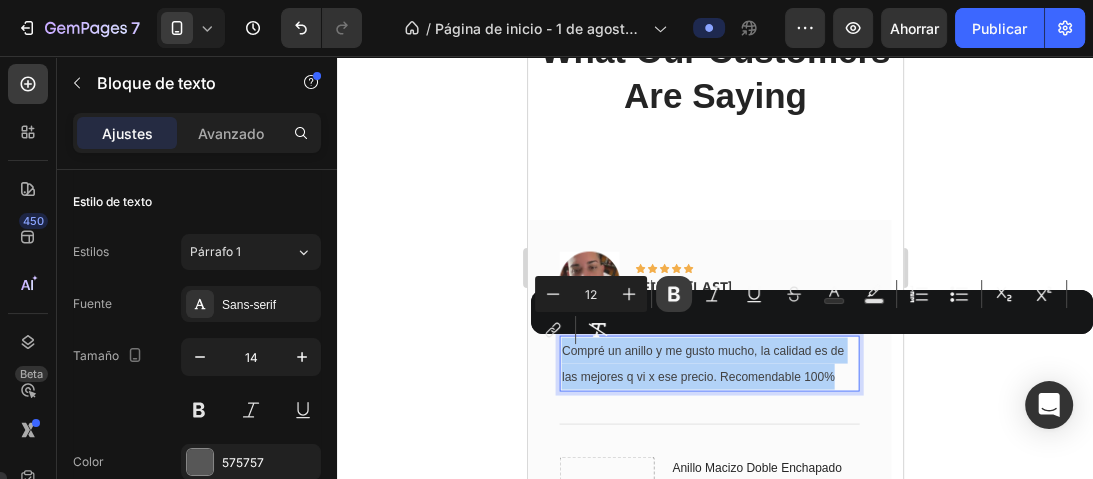 click 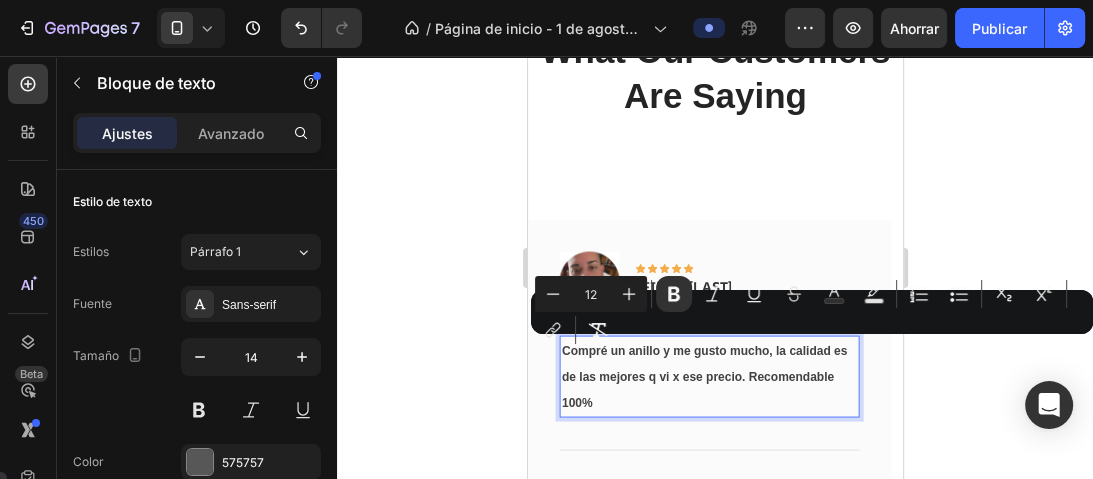 click 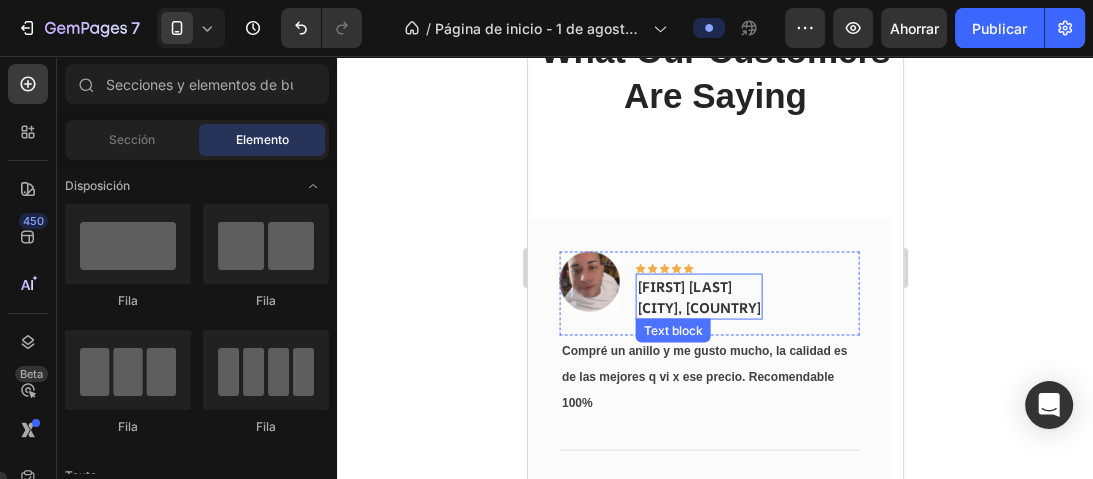 click on "[CITY], [COUNTRY]" at bounding box center [698, 307] 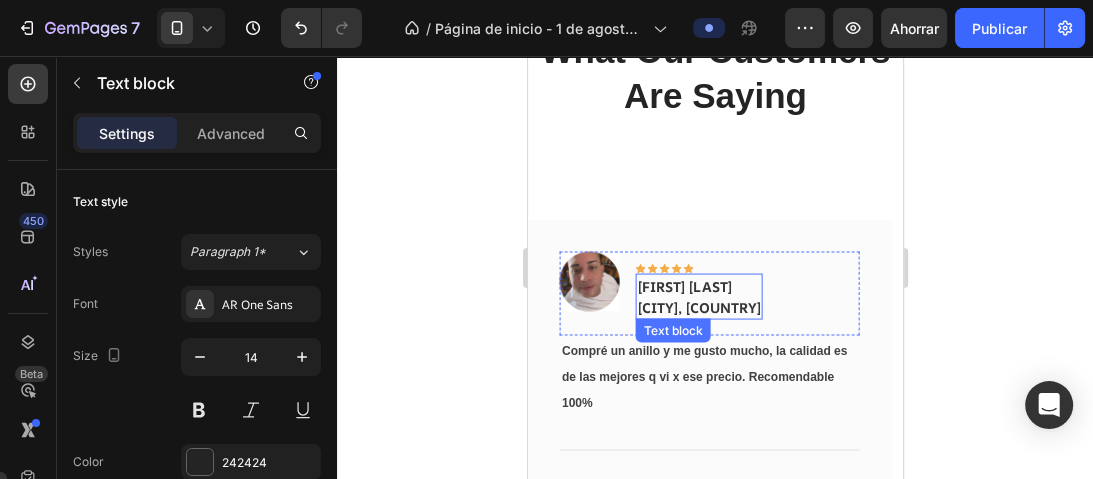 click 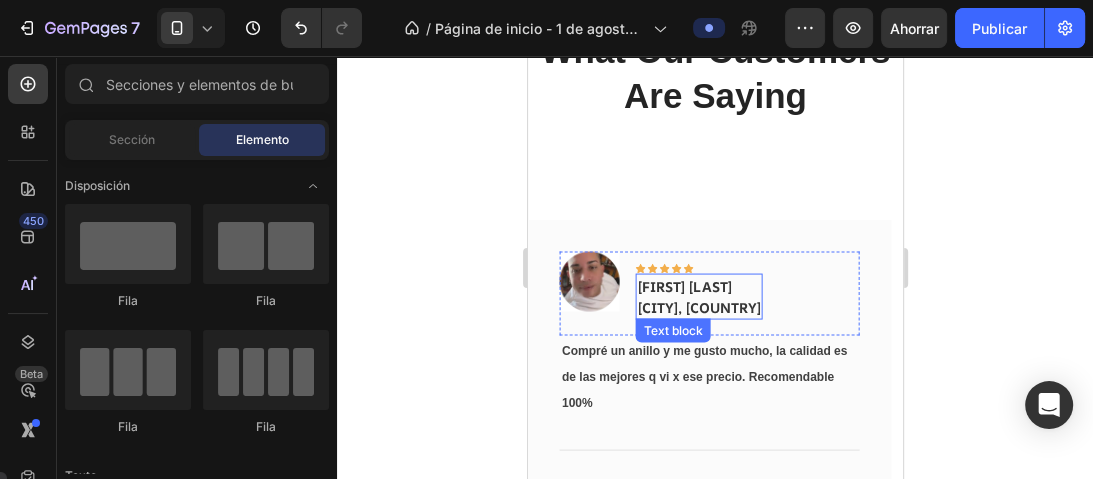 click on "Joaquin Torres" at bounding box center [698, 286] 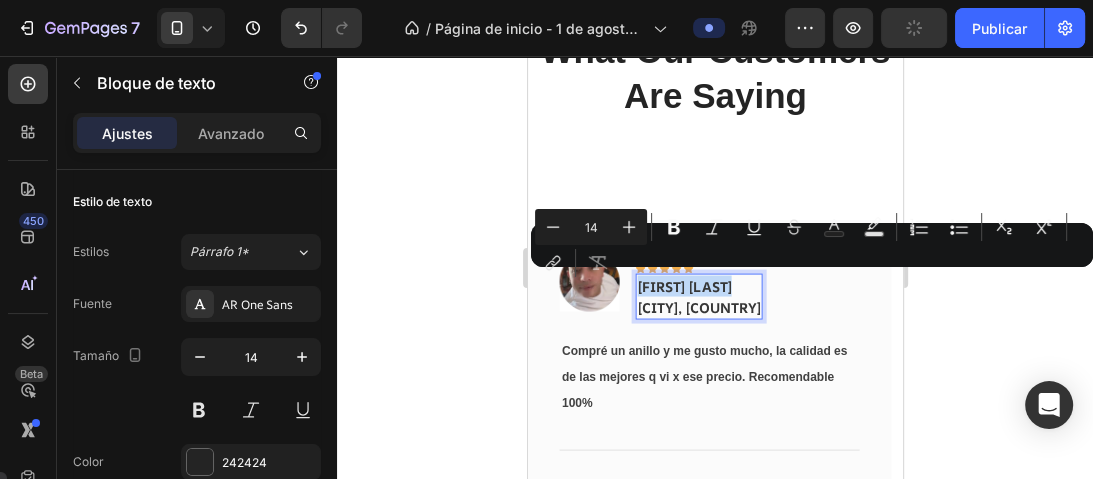 click on "[CITY], [COUNTRY]" at bounding box center [698, 307] 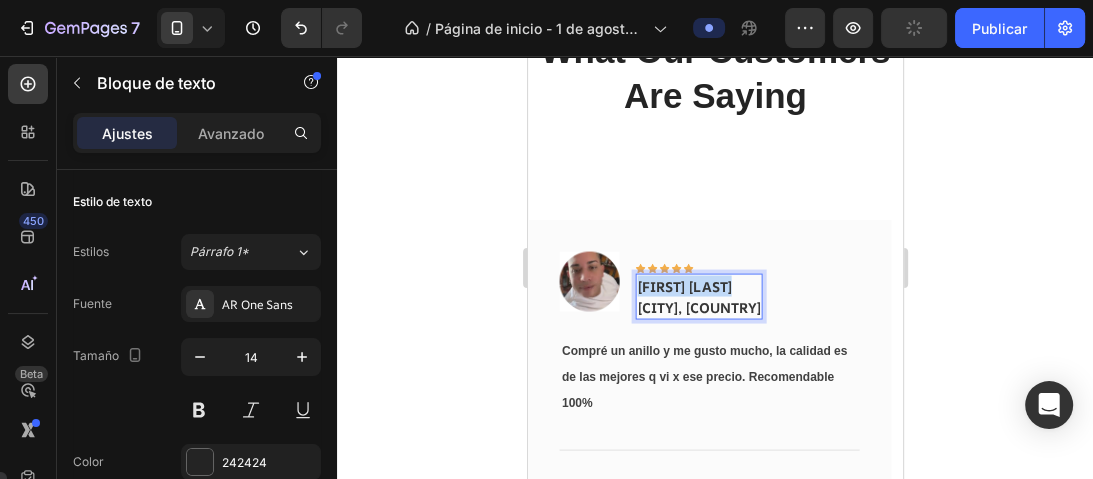 click on "[CITY], [COUNTRY]" at bounding box center [698, 307] 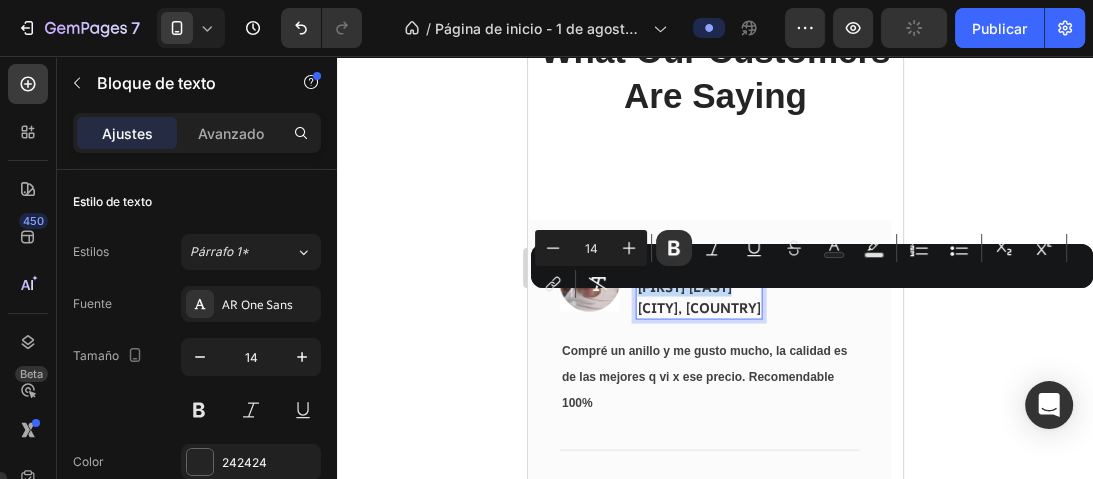 click on "[CITY], [COUNTRY]" at bounding box center [698, 307] 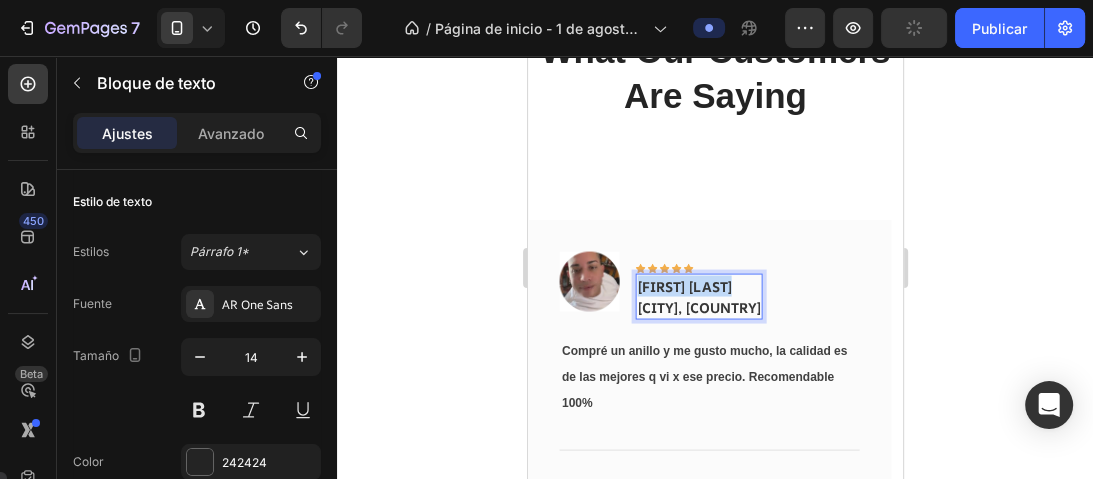 click on "[CITY], [COUNTRY]" at bounding box center [698, 307] 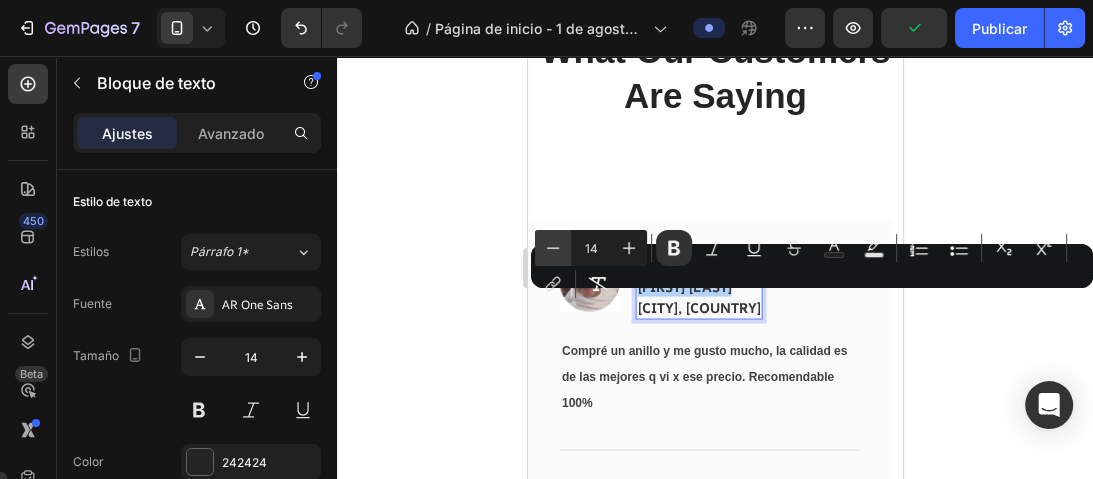 click 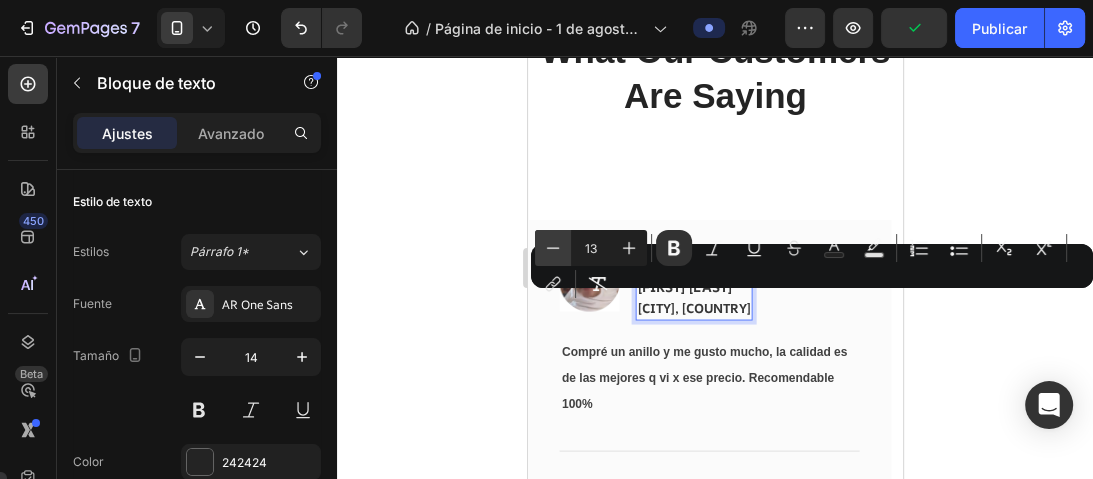 click 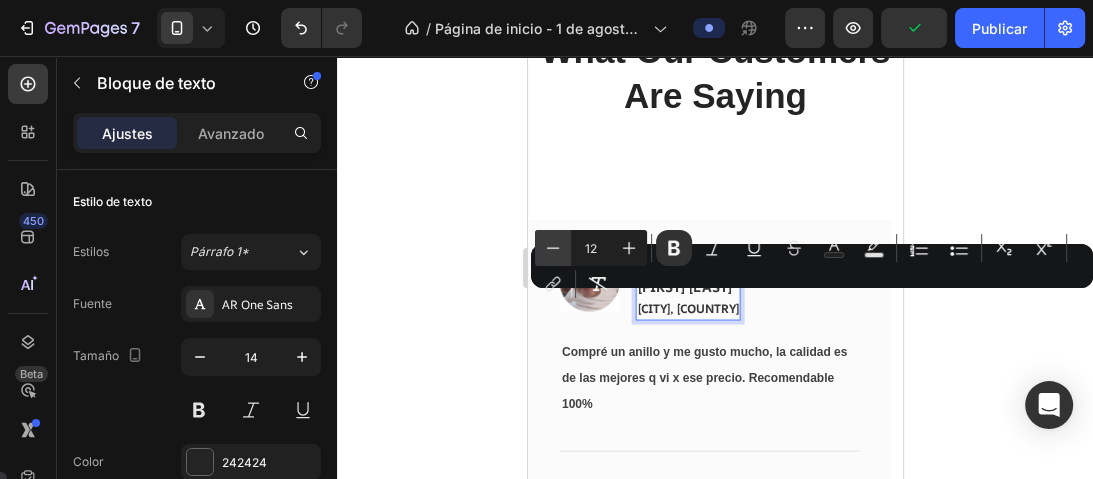 click 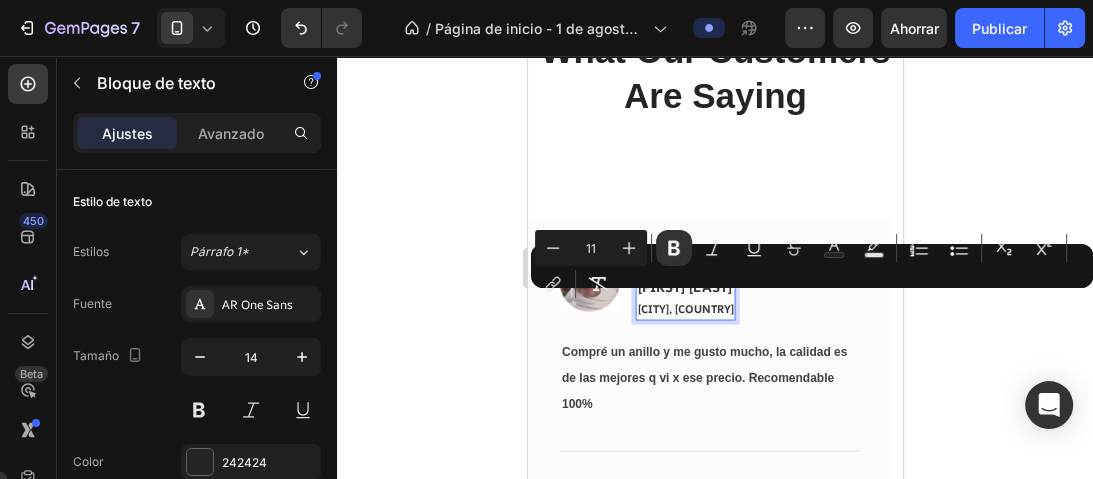 click 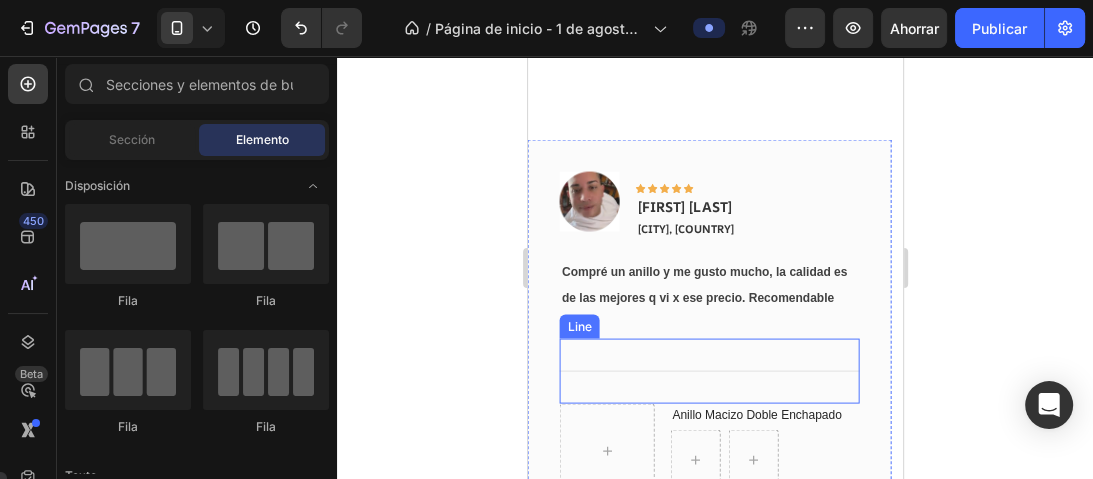 scroll, scrollTop: 3018, scrollLeft: 0, axis: vertical 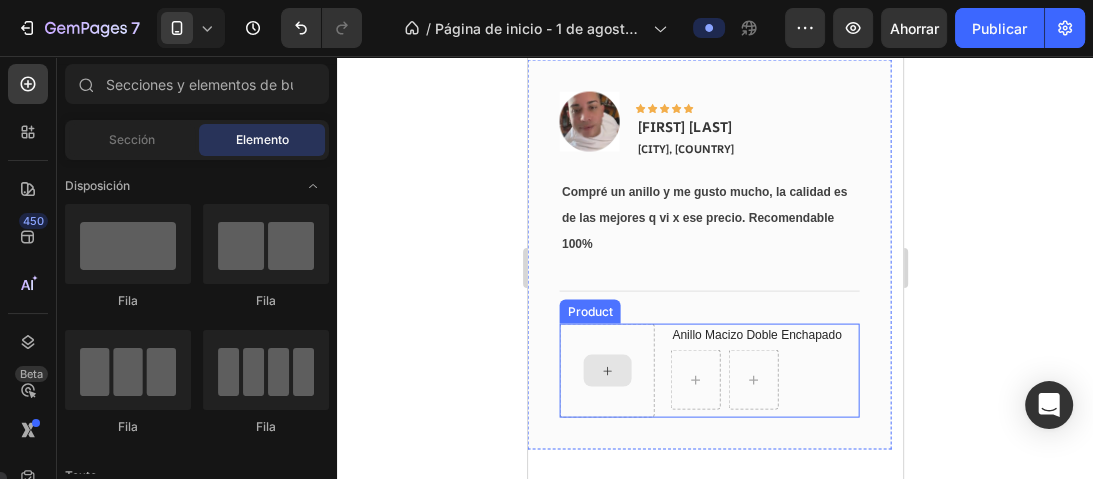 click at bounding box center (606, 371) 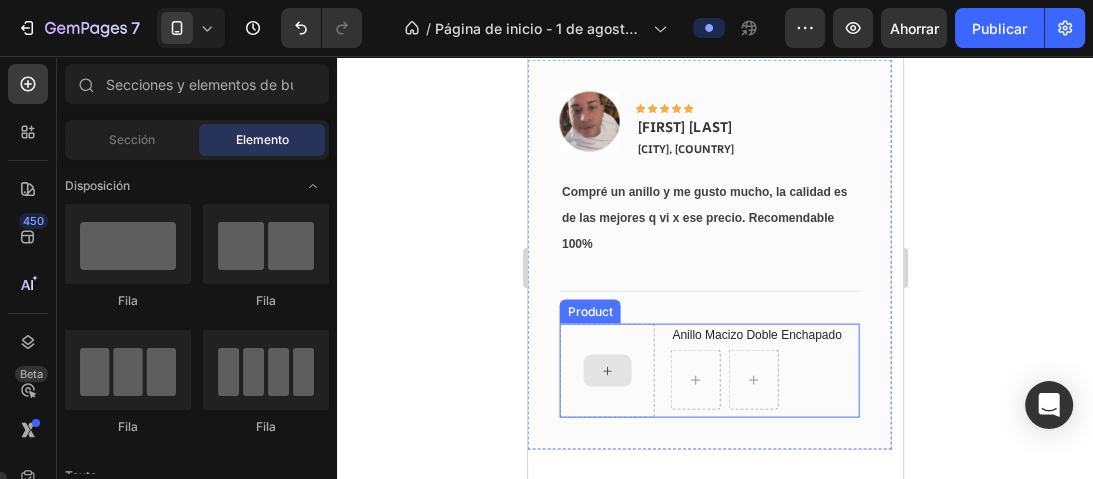 click 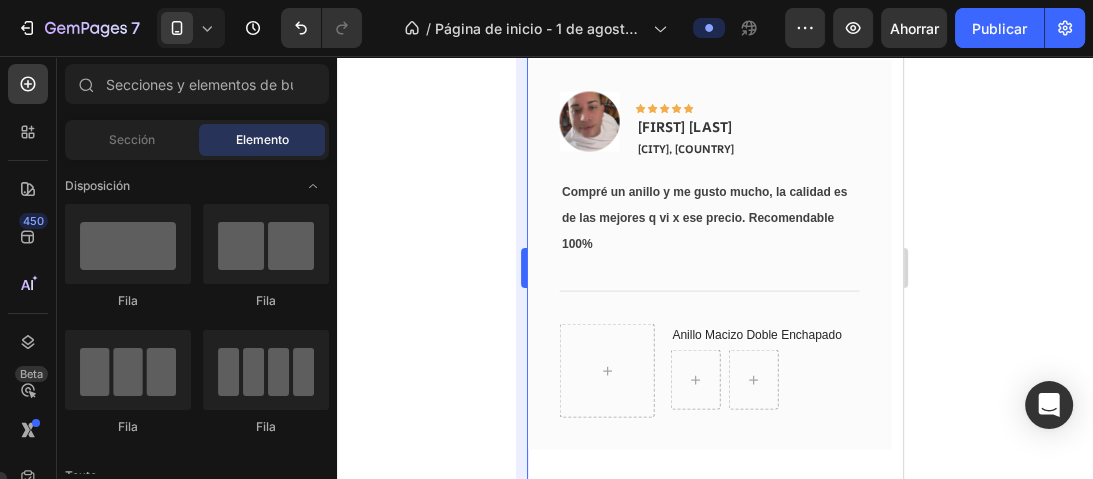 scroll, scrollTop: 1360, scrollLeft: 0, axis: vertical 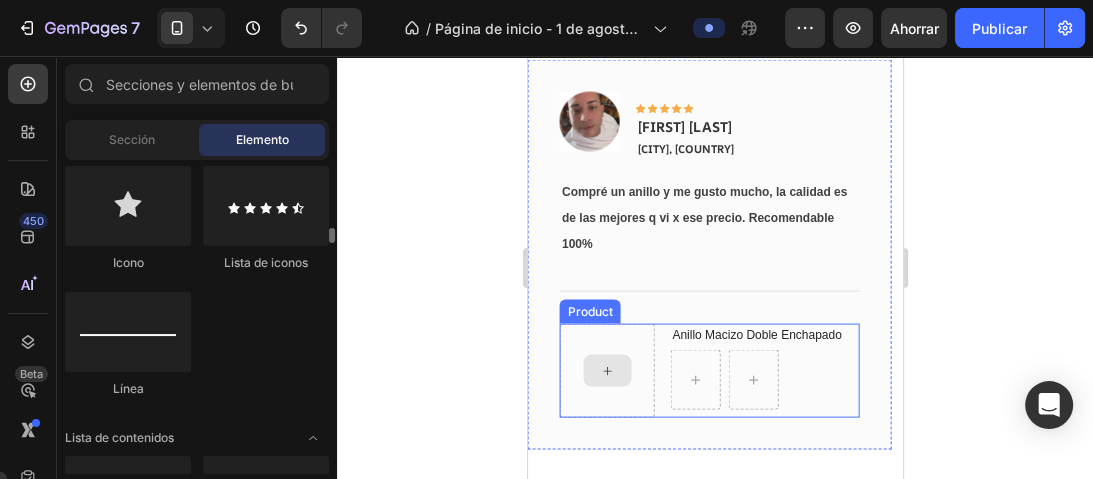 click 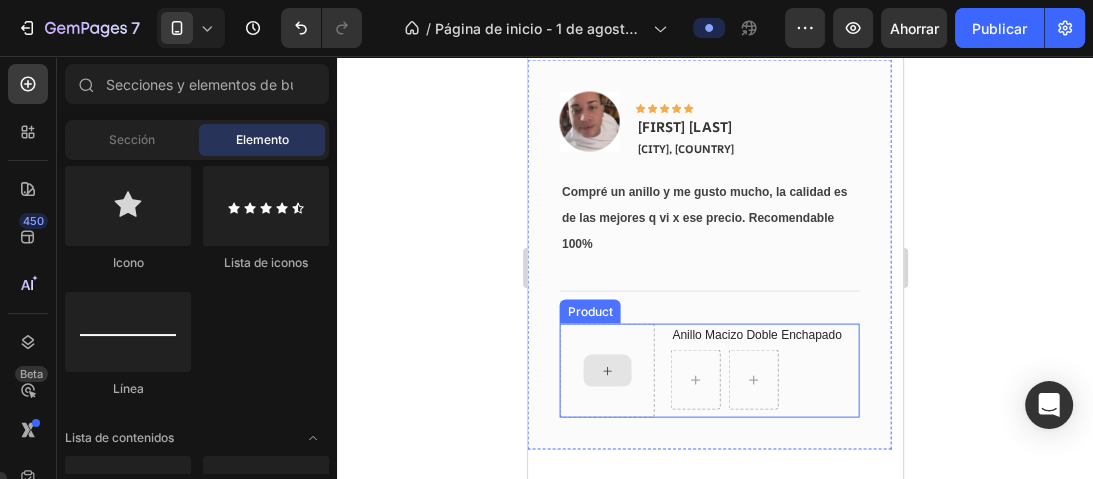 click 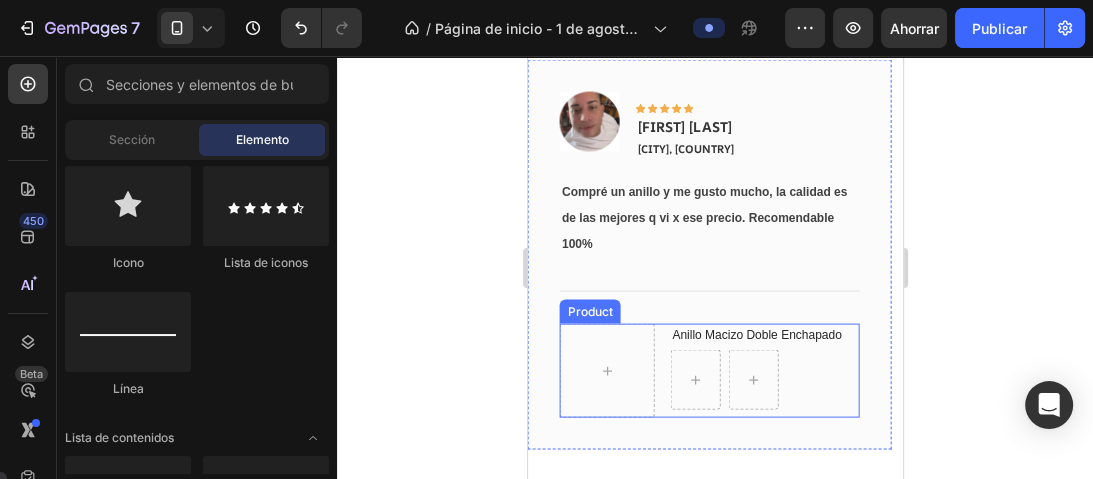 click on "Product" at bounding box center [589, 312] 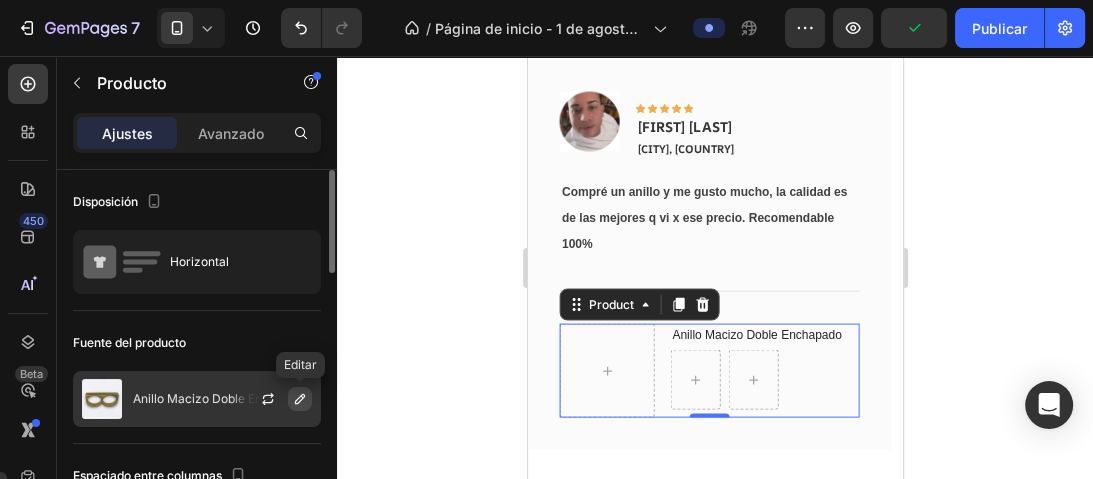 click 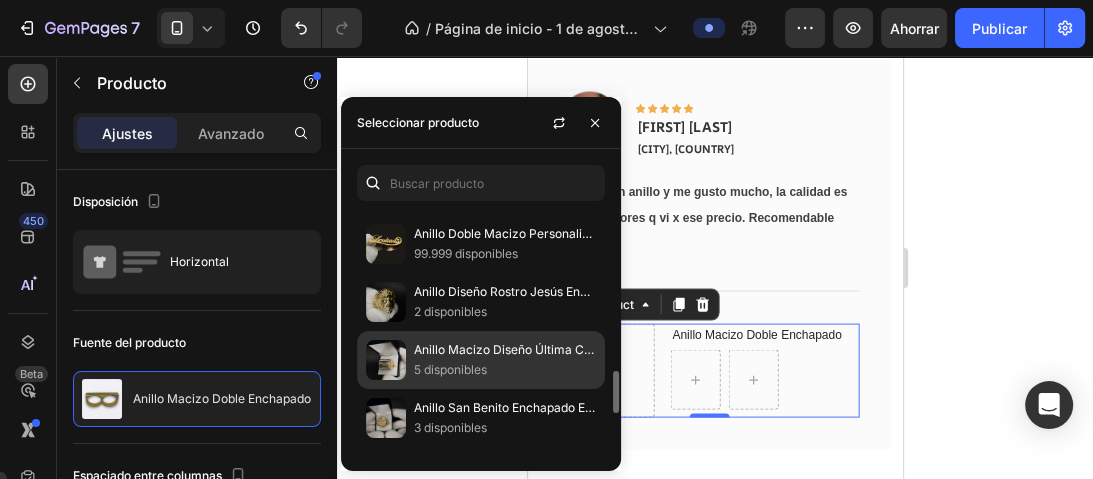 scroll, scrollTop: 480, scrollLeft: 0, axis: vertical 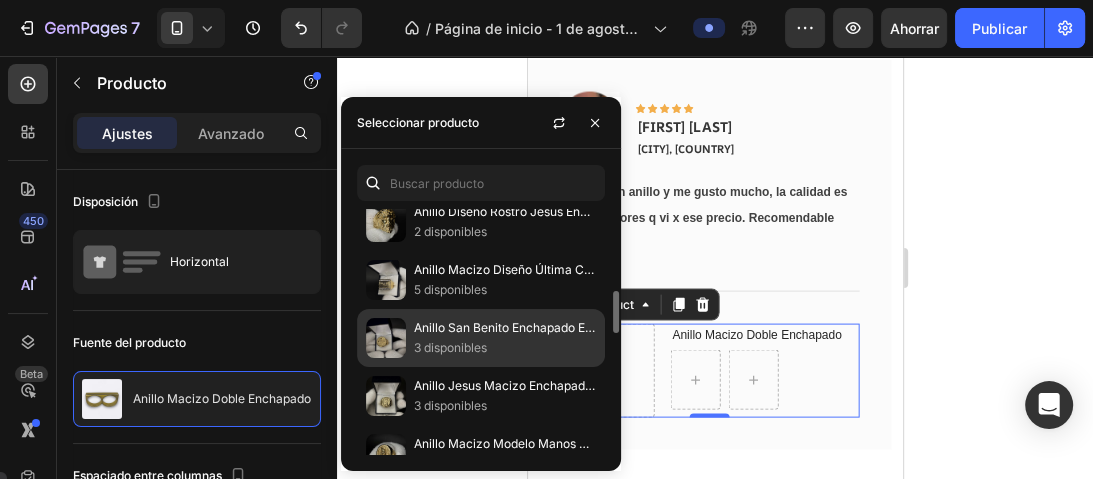 click at bounding box center [386, 338] 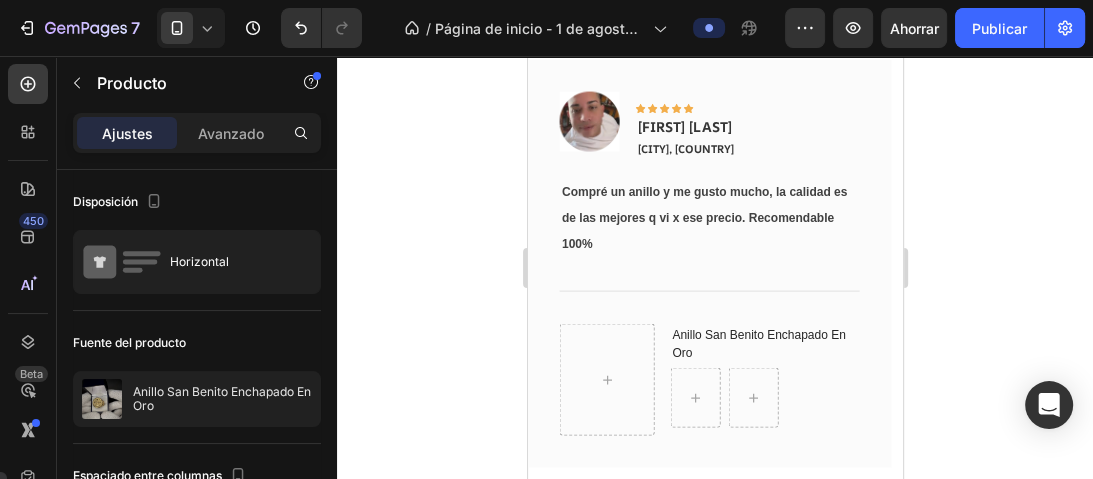 click 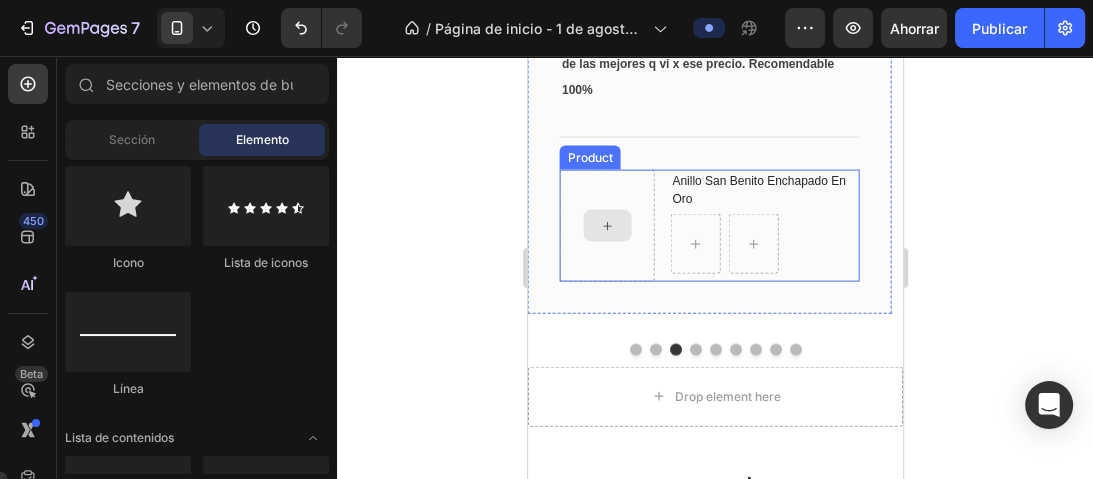 scroll, scrollTop: 3178, scrollLeft: 0, axis: vertical 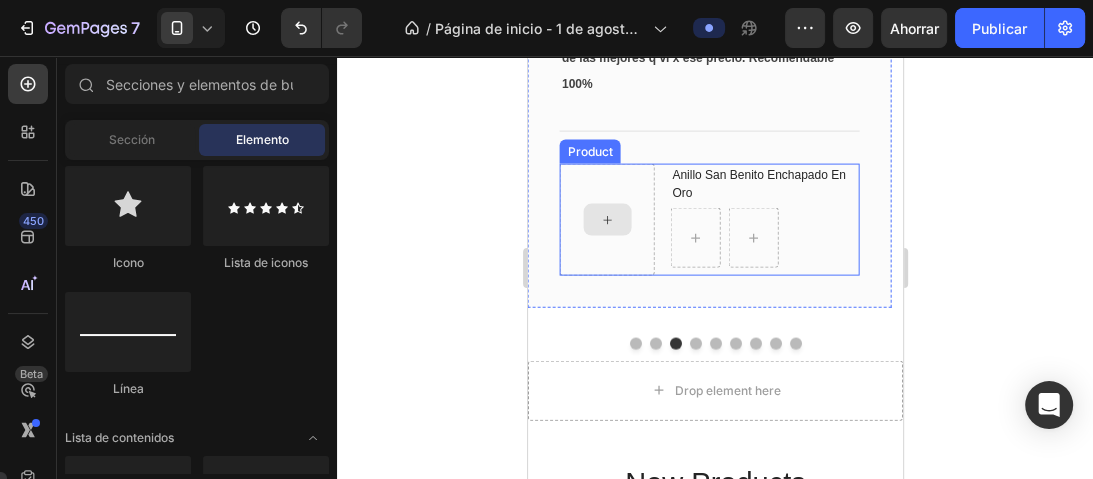 click 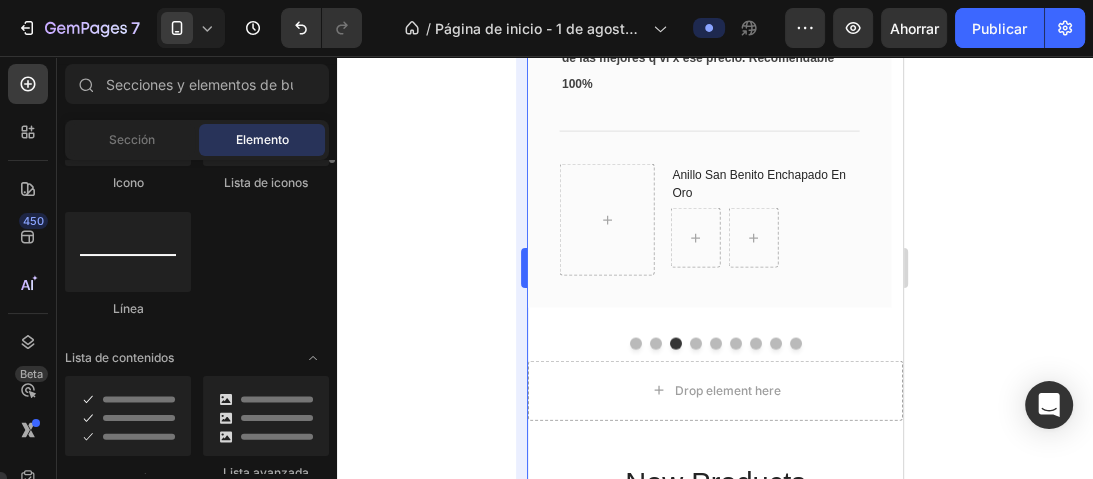 scroll, scrollTop: 1360, scrollLeft: 0, axis: vertical 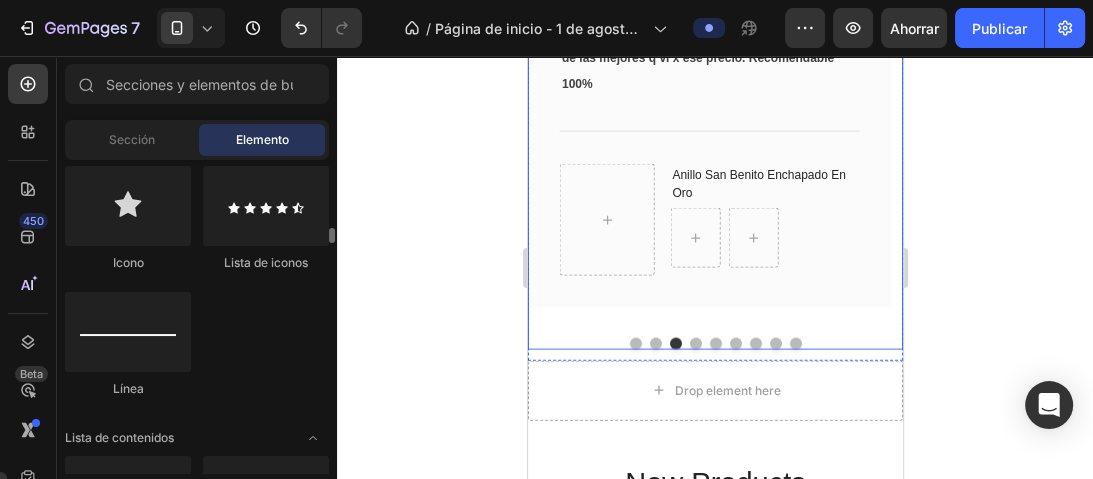 click at bounding box center (695, 344) 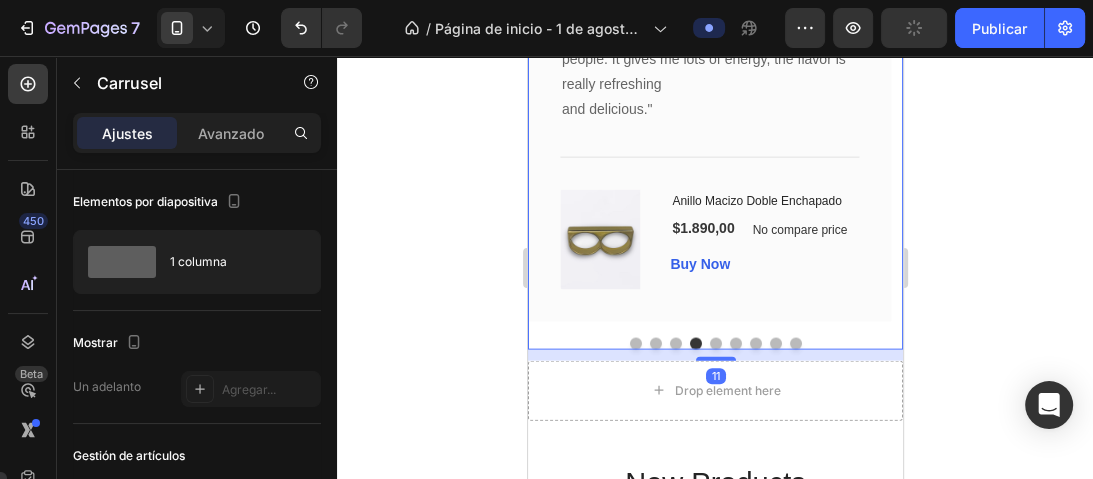 click at bounding box center (675, 344) 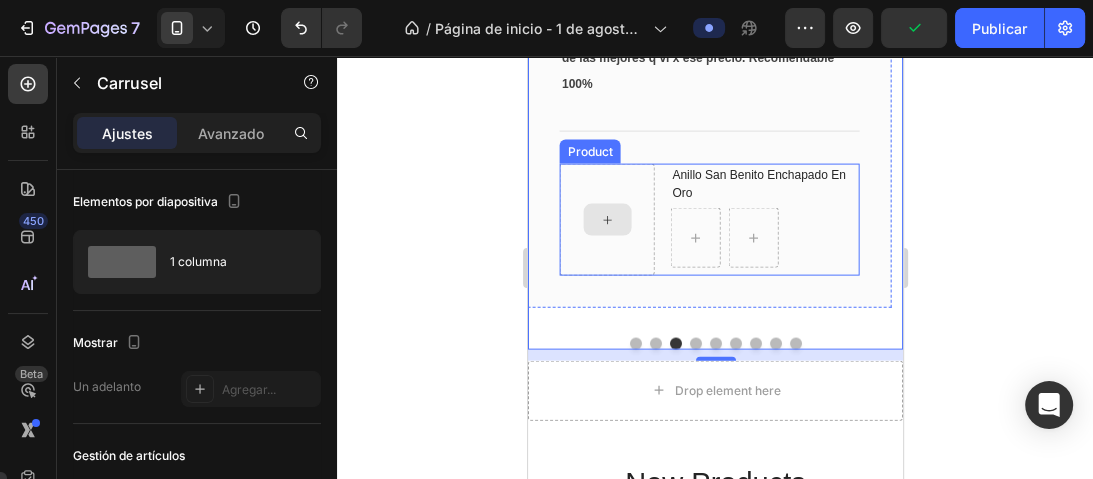 click at bounding box center (606, 220) 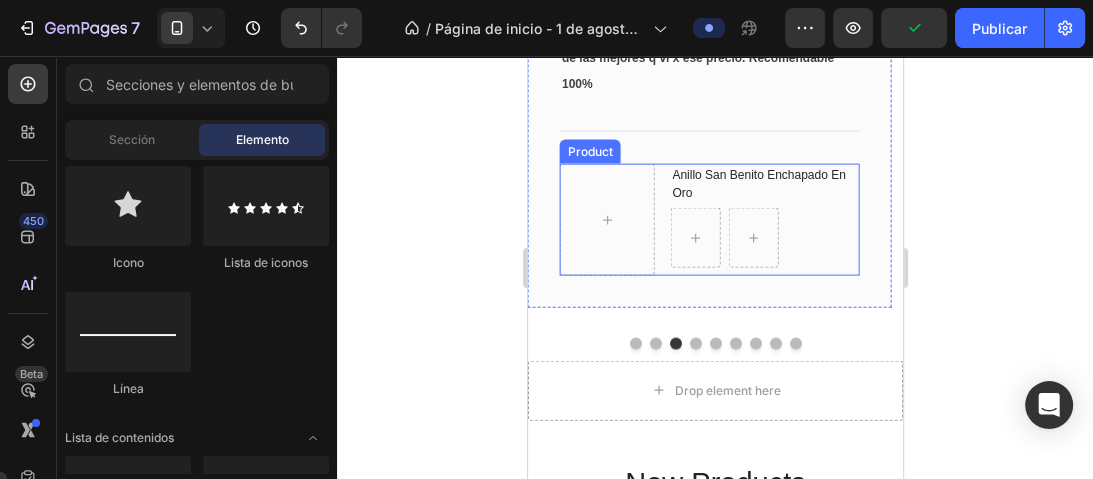 click on "Product" at bounding box center [589, 152] 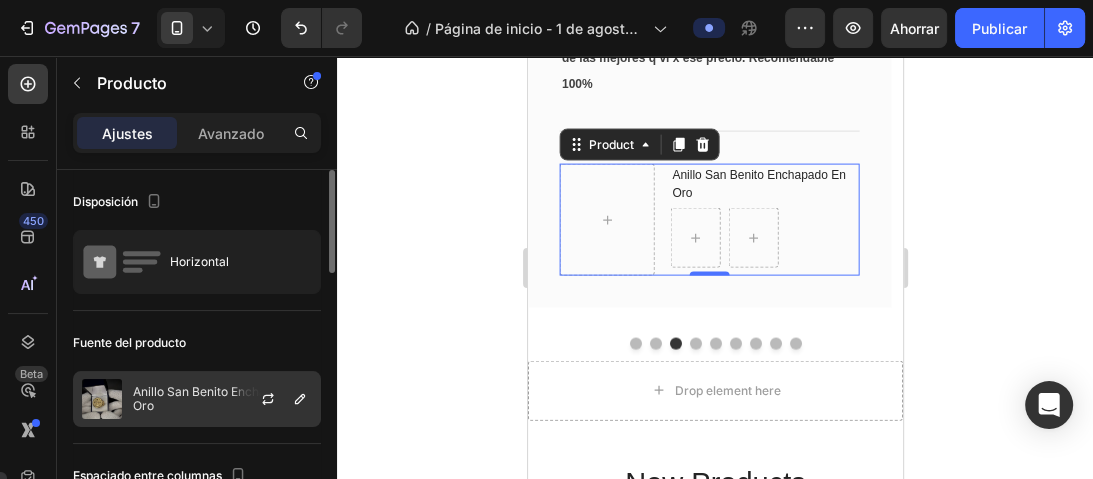 click at bounding box center (276, 399) 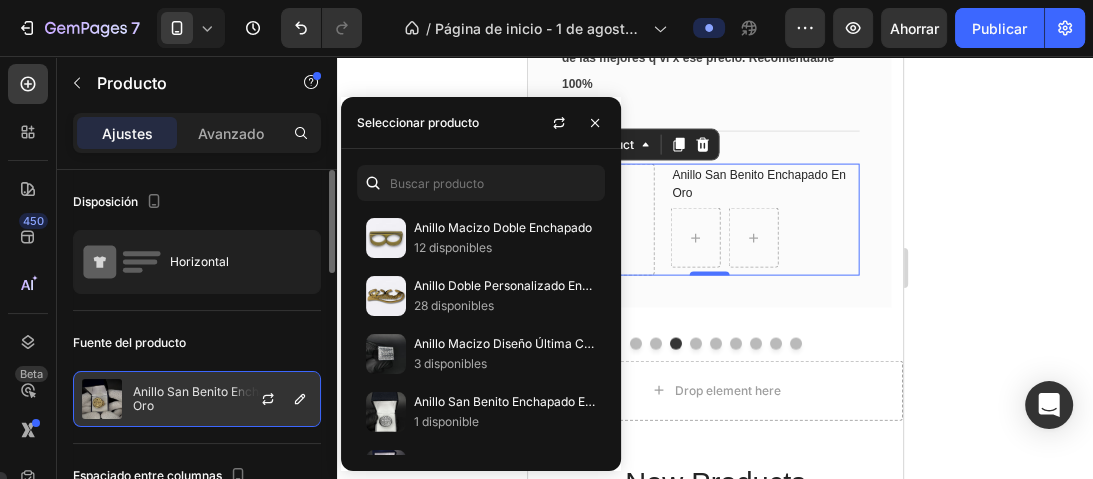 click on "Anillo San Benito Enchapado En Oro" at bounding box center (223, 398) 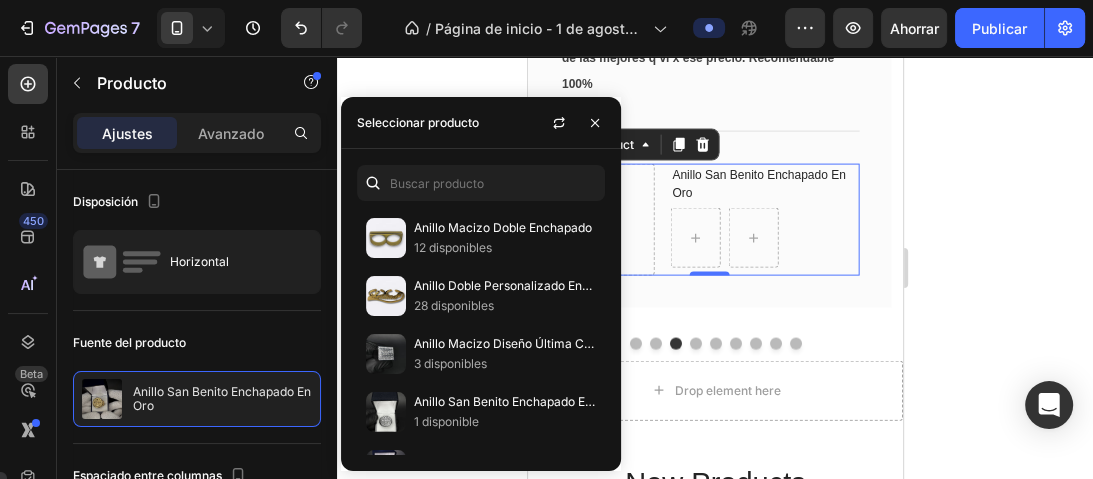 click 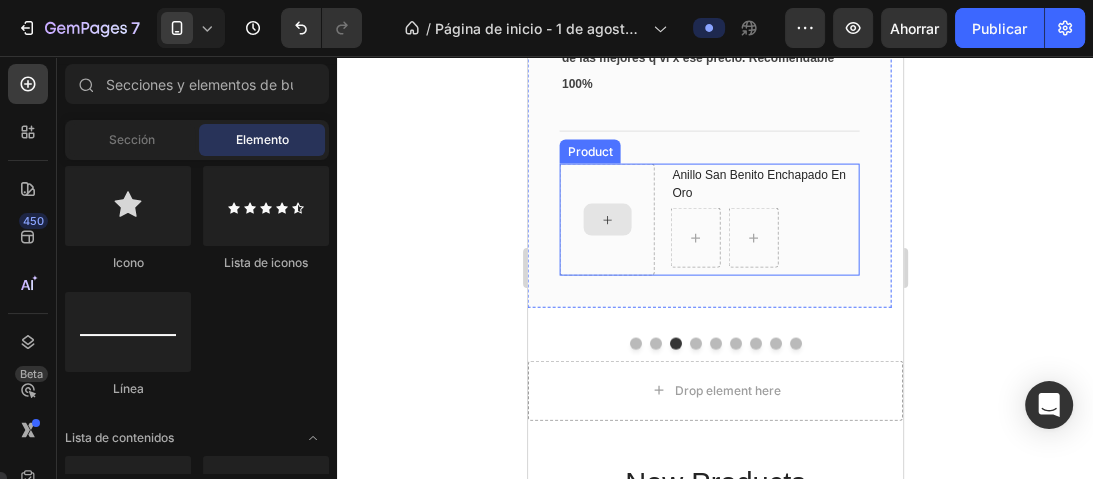 click at bounding box center (606, 220) 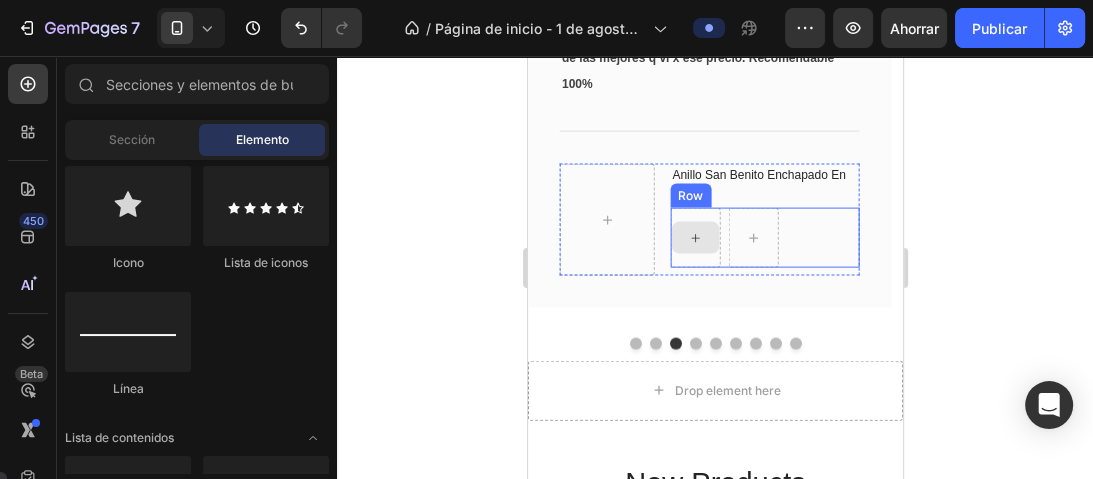 click at bounding box center (694, 238) 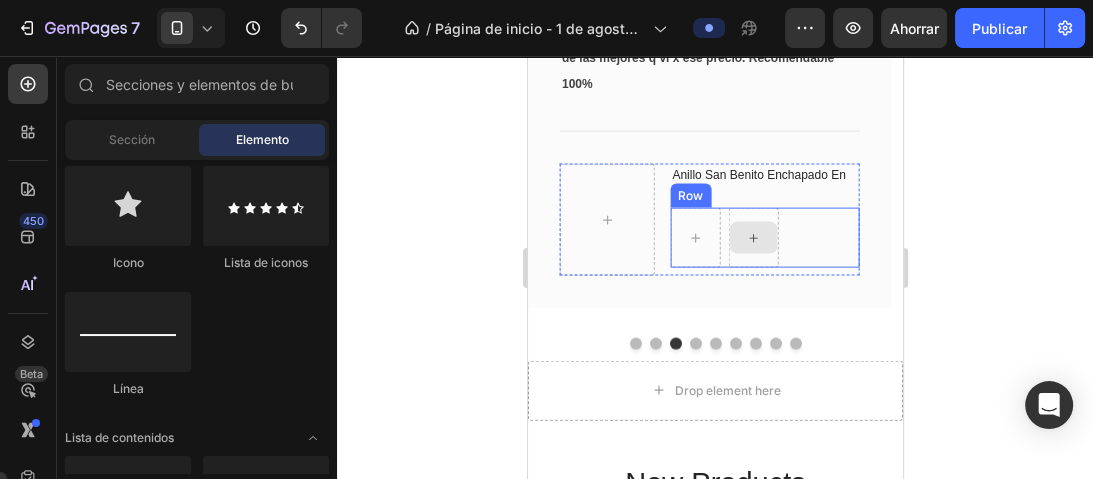 click at bounding box center (752, 238) 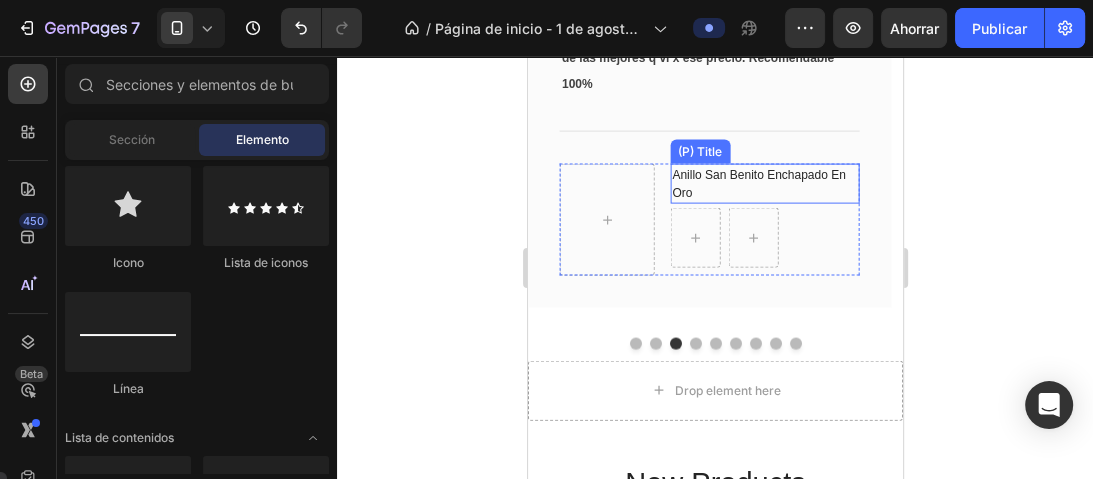 click on "Anillo San Benito Enchapado En Oro" at bounding box center (763, 184) 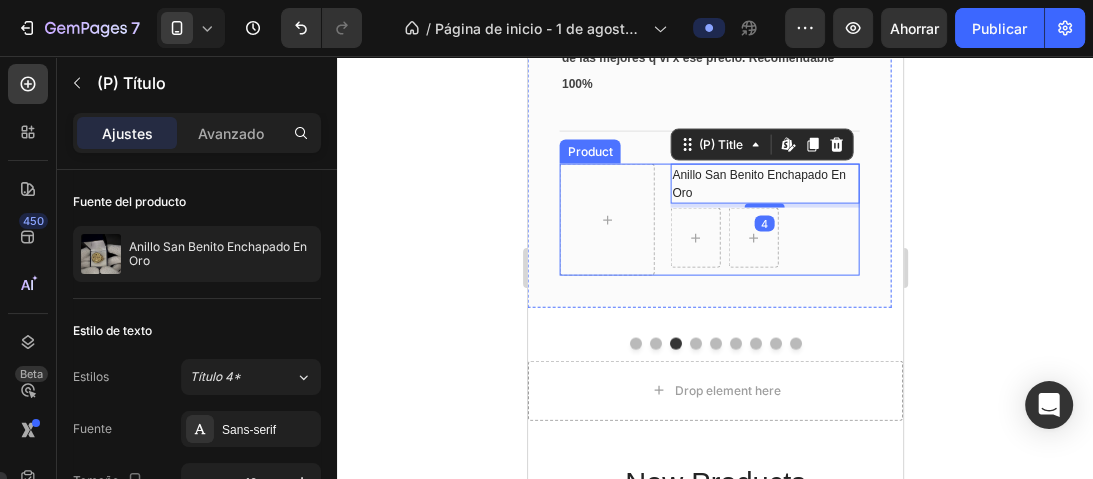 click on "Product" at bounding box center (589, 152) 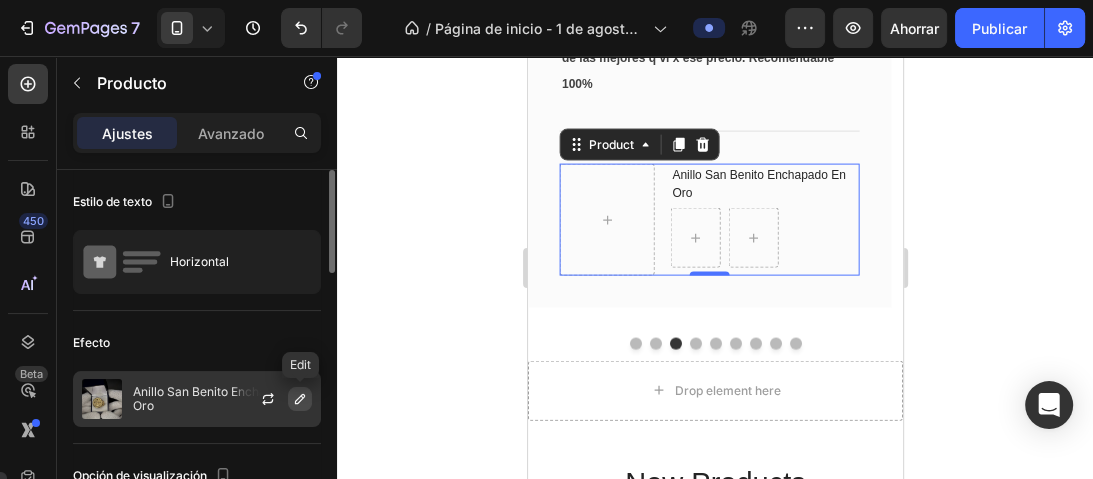 click 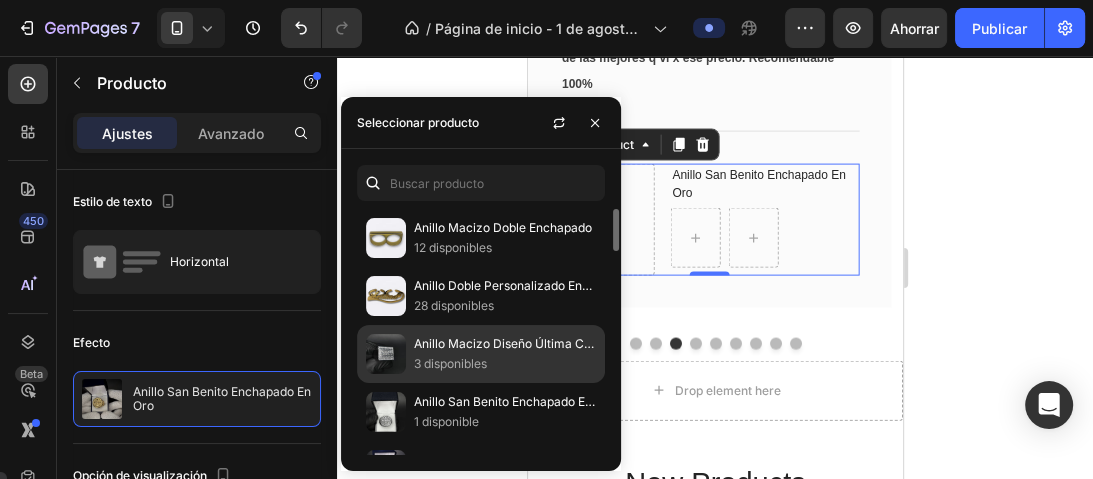 click on "Anillo Macizo Diseño Última Cena Enchapado Plata" at bounding box center (558, 343) 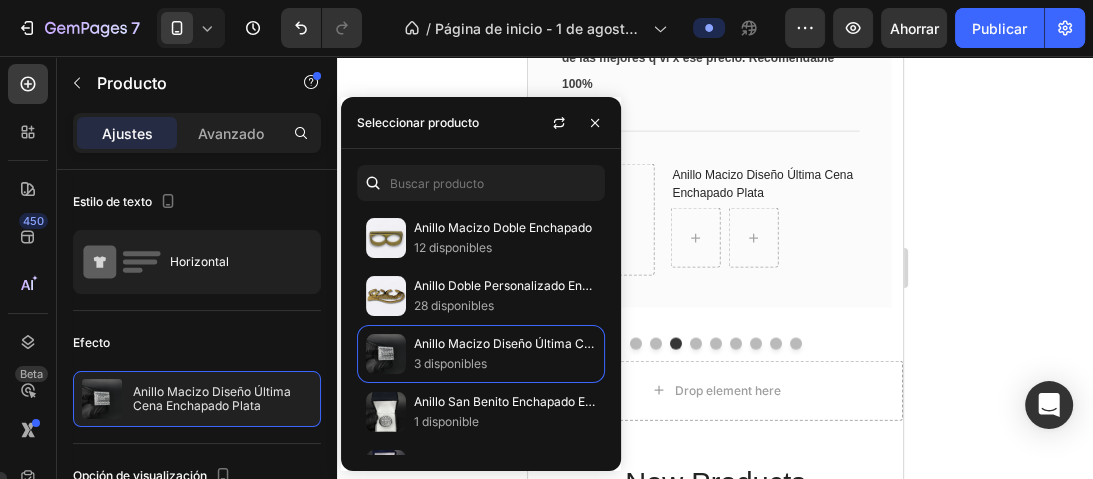 click 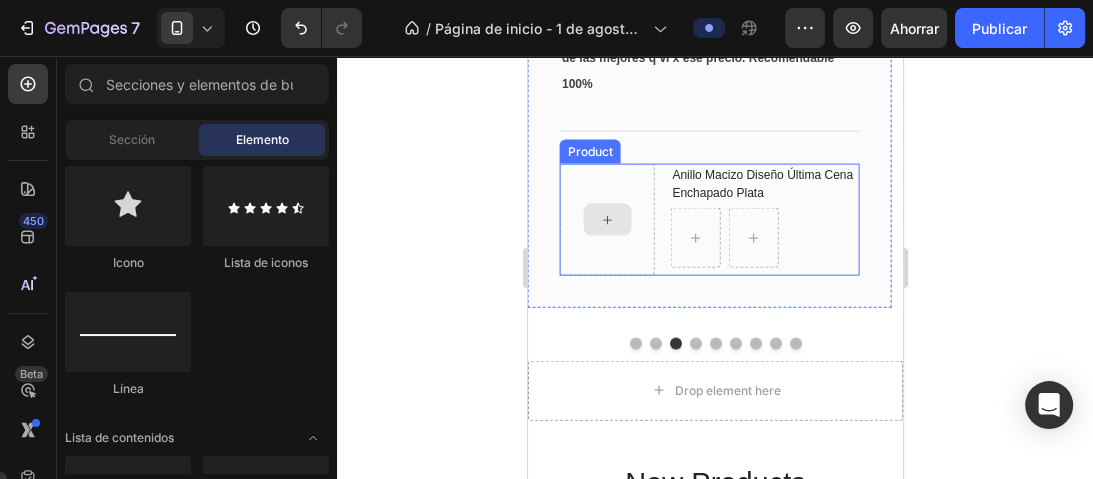 click 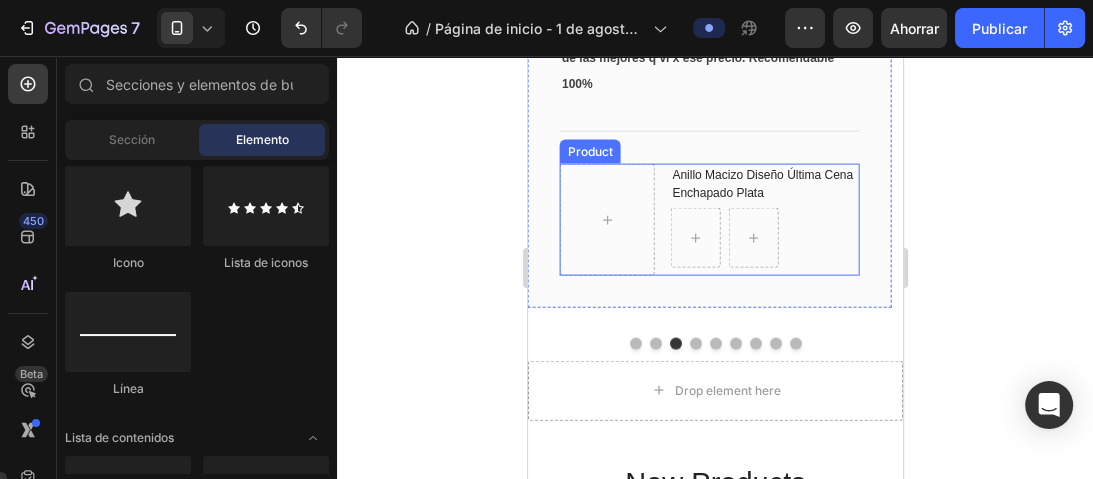 click on "Product" at bounding box center (589, 152) 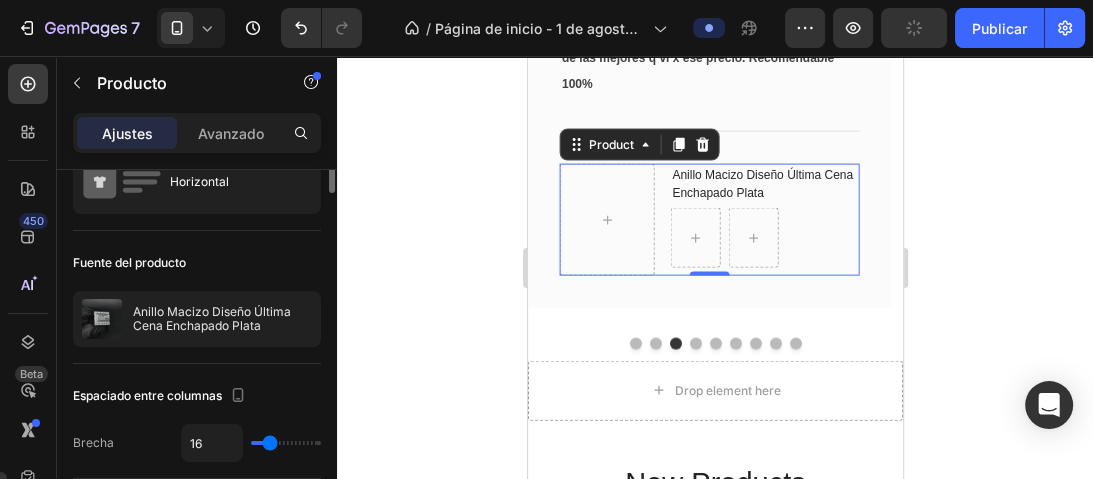 scroll, scrollTop: 0, scrollLeft: 0, axis: both 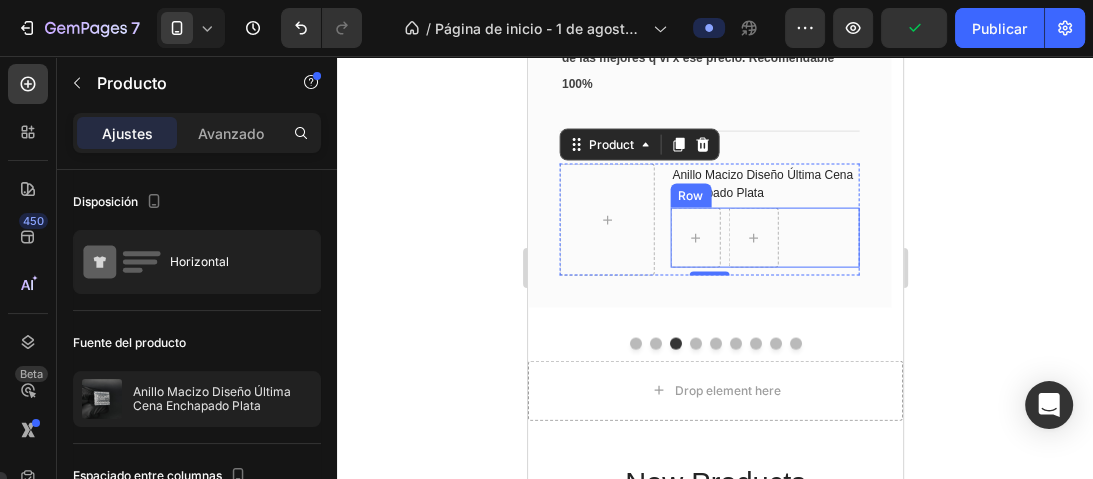 click on "Row" at bounding box center [763, 238] 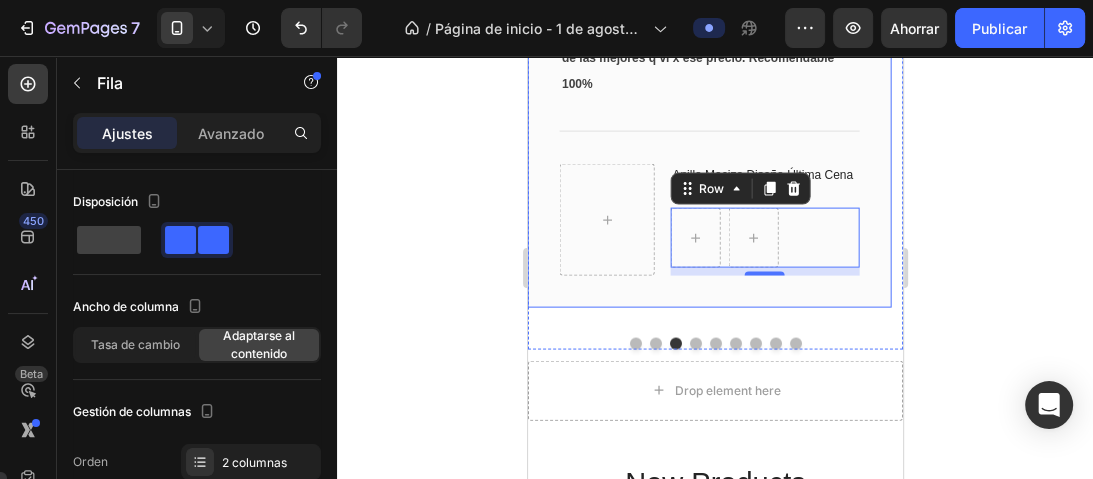 click on "Image
Icon
Icon
Icon
Icon
Icon Row Joaquin Torres Montevideo, Uruguay Text block Row Compré un anillo y me gusto mucho, la calidad es de las mejores q vi x ese precio. Recomendable 100% Text block                Title Line
Anillo Macizo Diseño Última Cena Enchapado Plata (P) Title
Row   8 Product Row" at bounding box center [708, 104] 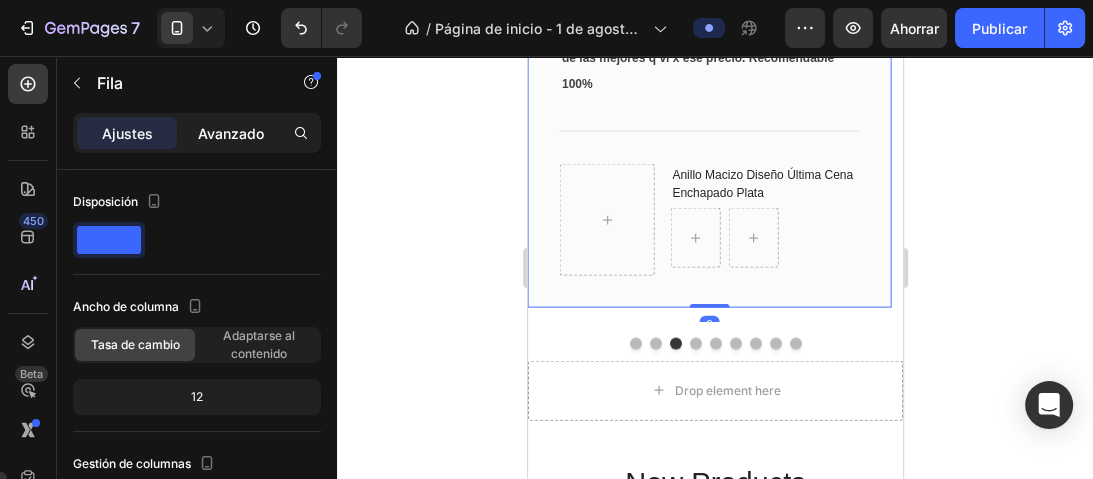 click on "Avanzado" at bounding box center [231, 133] 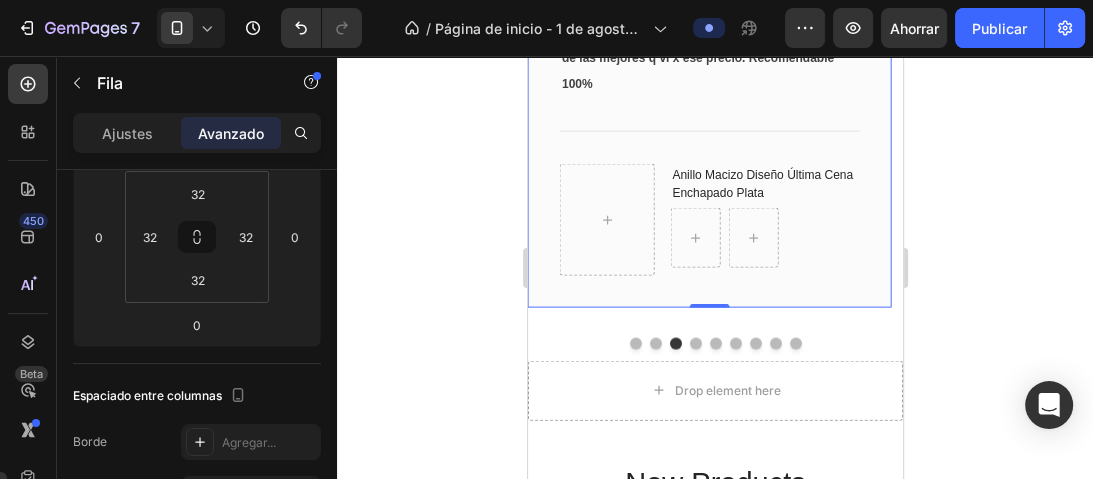 scroll, scrollTop: 560, scrollLeft: 0, axis: vertical 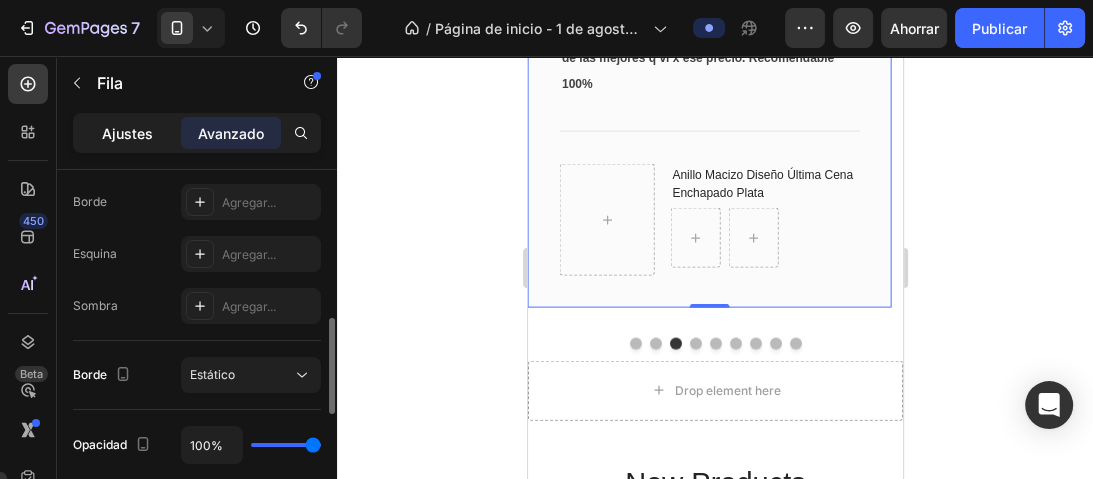 click on "Ajustes" 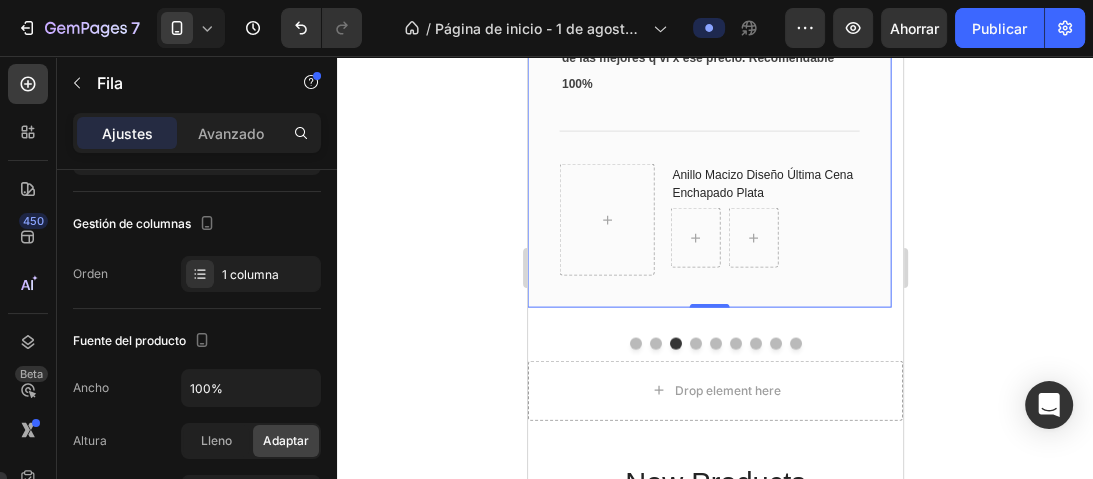 scroll, scrollTop: 80, scrollLeft: 0, axis: vertical 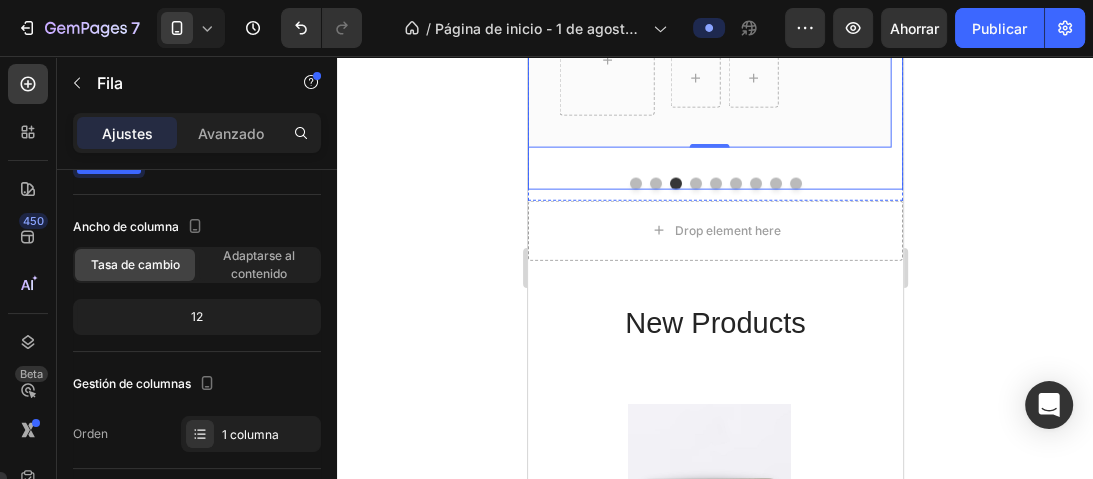 click at bounding box center [714, 184] 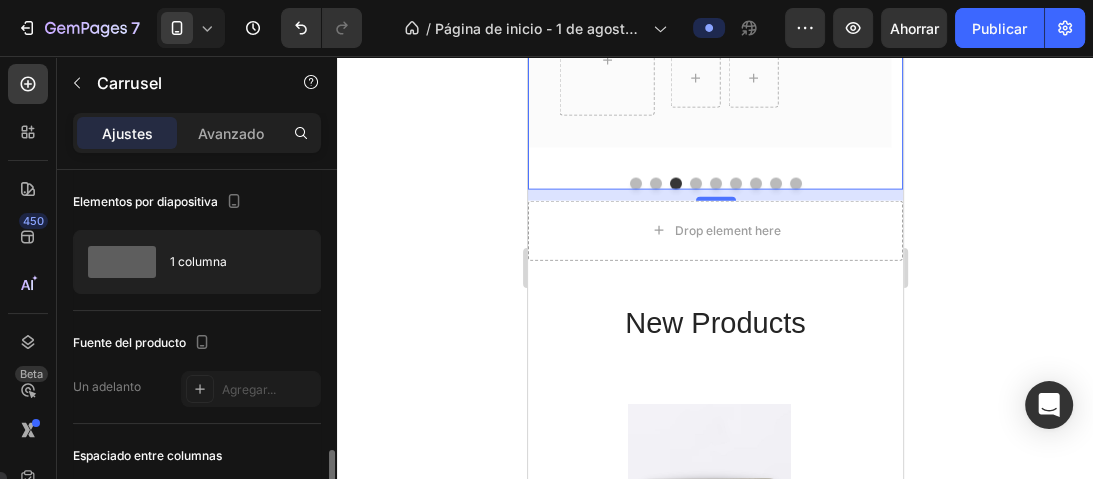 scroll, scrollTop: 240, scrollLeft: 0, axis: vertical 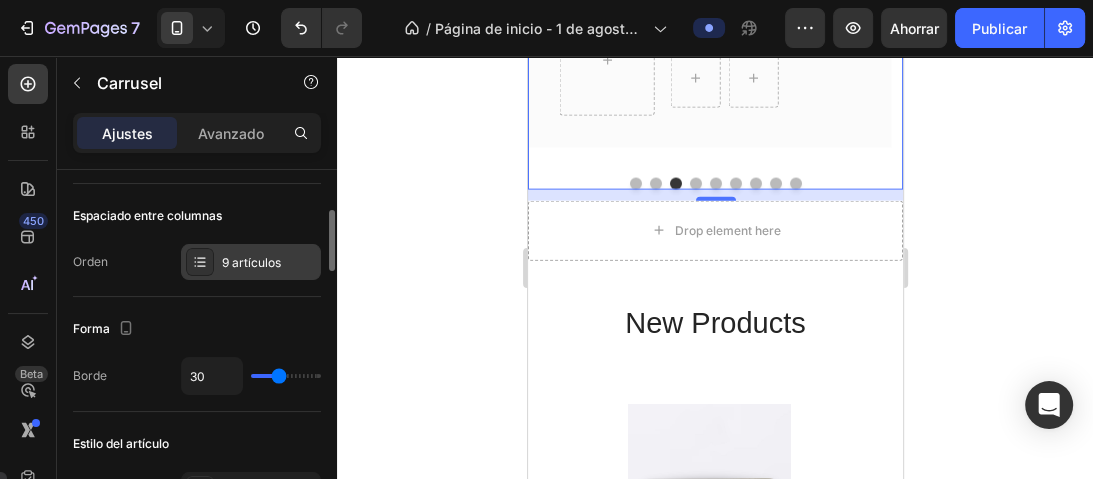 click on "9 artículos" at bounding box center [269, 263] 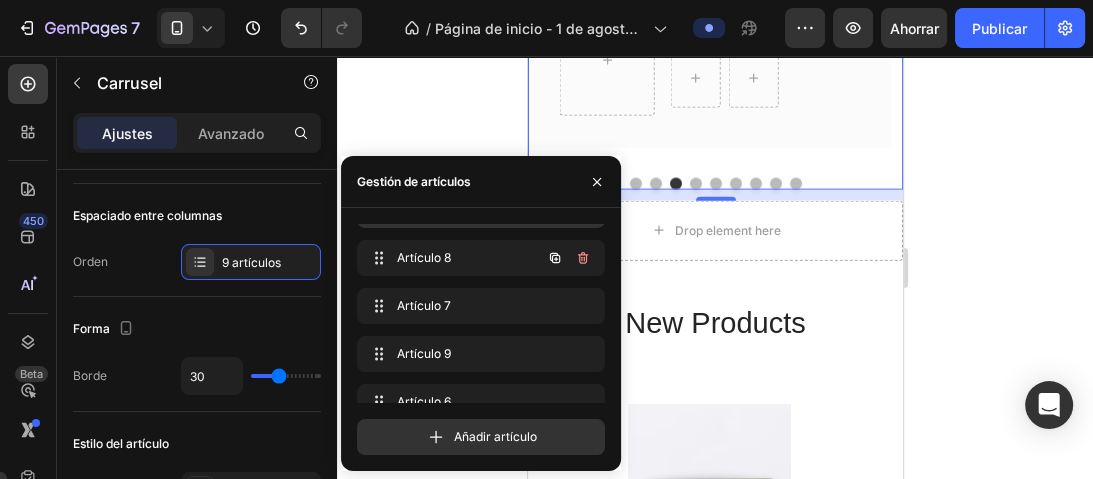 scroll, scrollTop: 0, scrollLeft: 0, axis: both 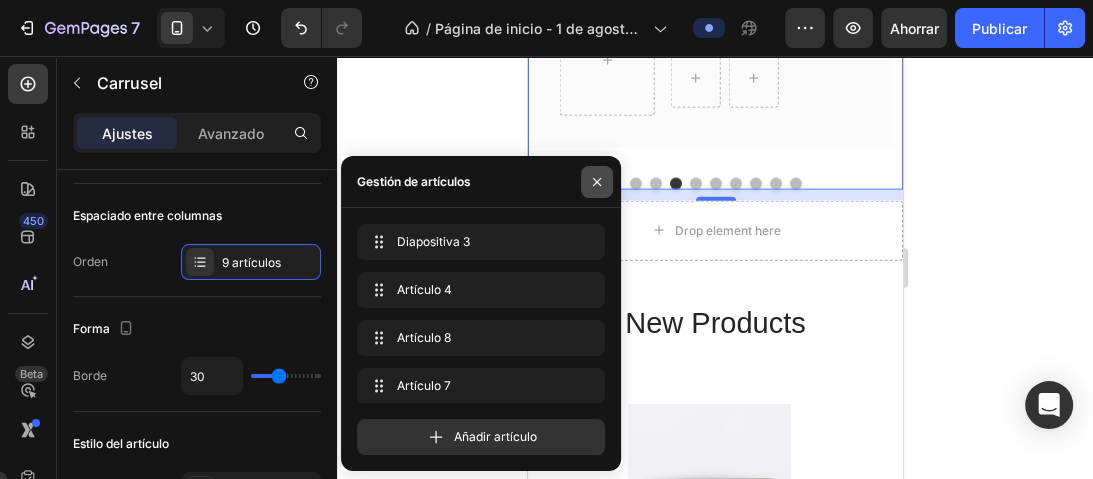click 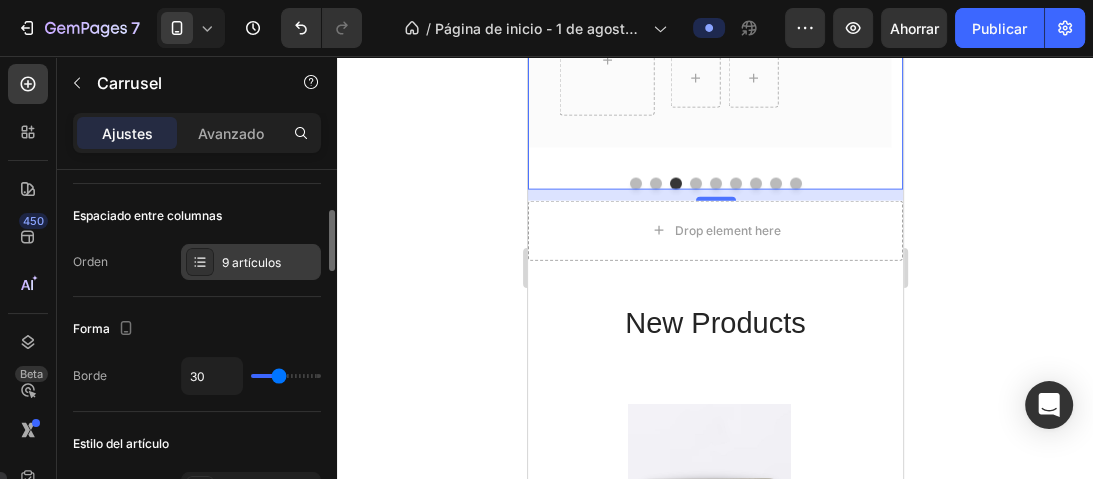 click on "9 artículos" at bounding box center (251, 262) 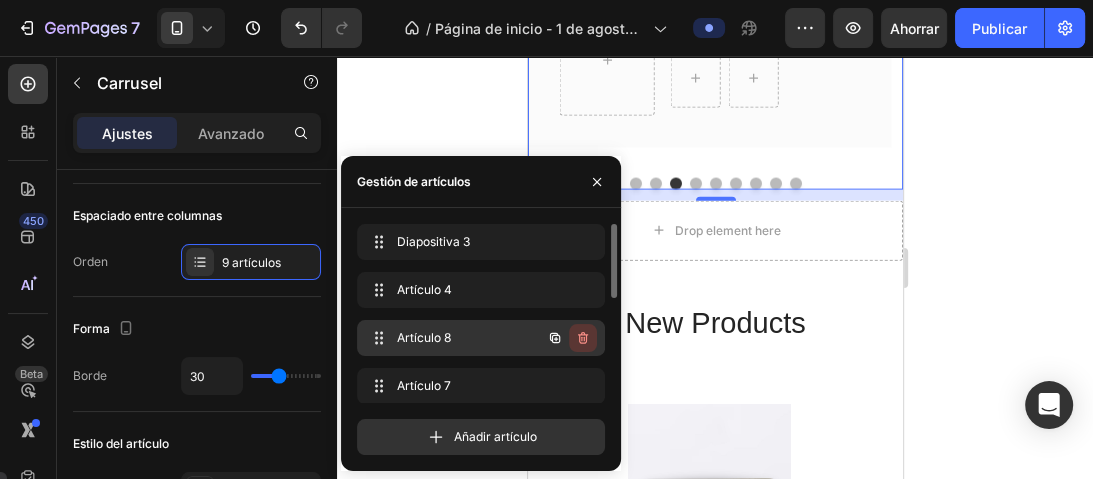 click 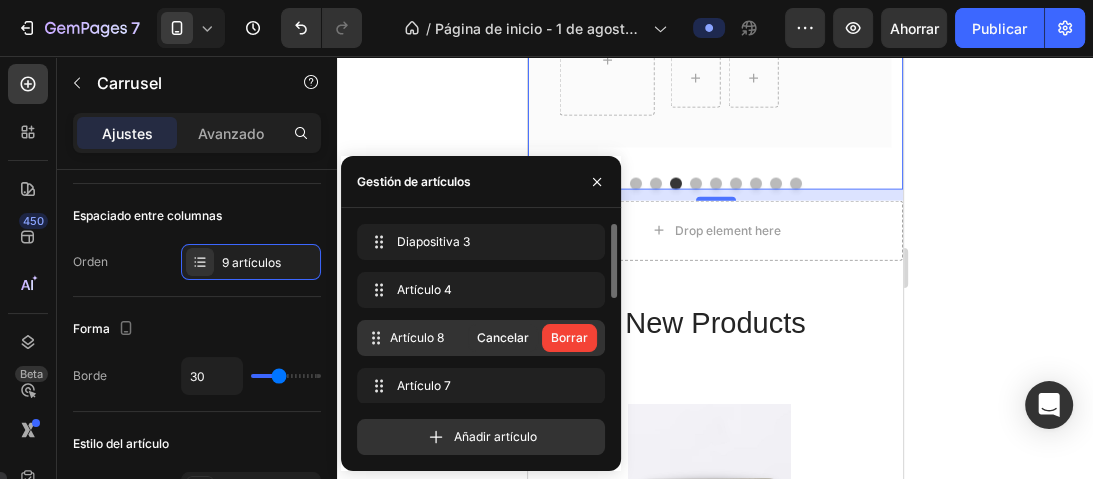 click on "Borrar" at bounding box center (569, 337) 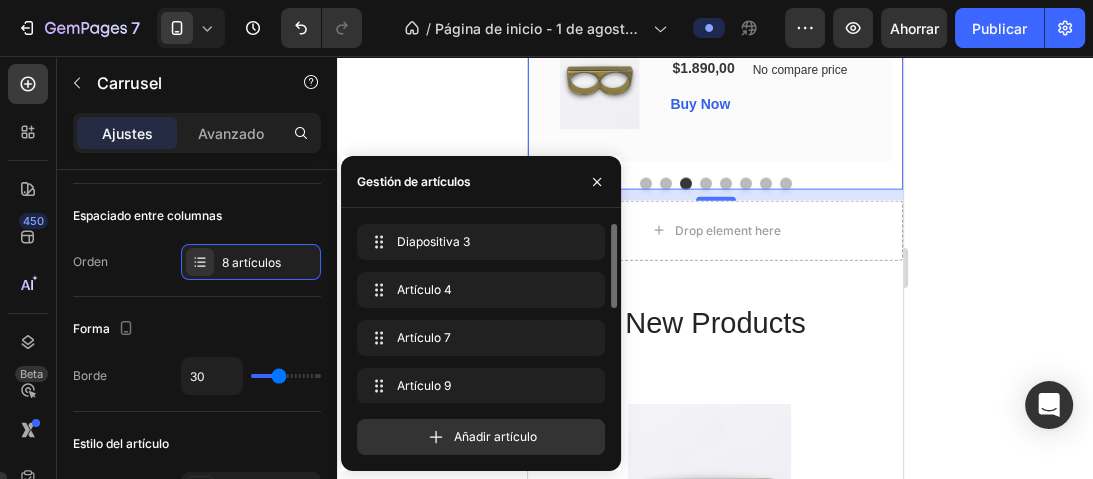 click 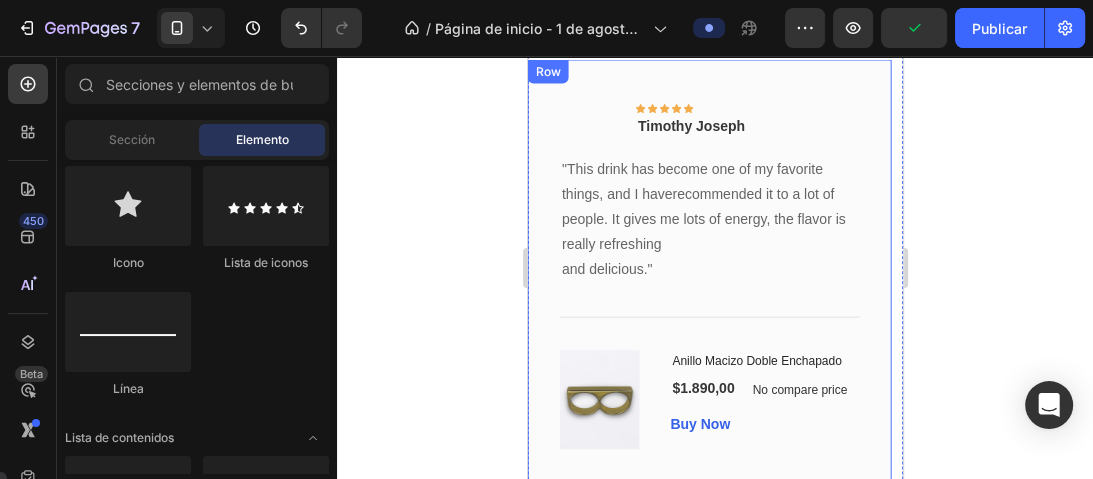 scroll, scrollTop: 3098, scrollLeft: 0, axis: vertical 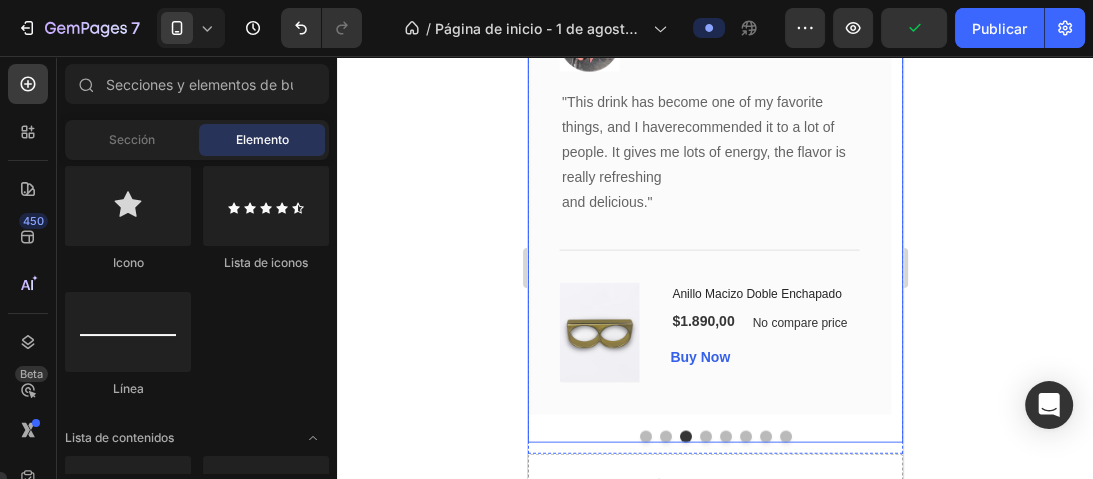 click on "Image
Icon
Icon
Icon
Icon
Icon Row Fabricio. G Canelones, Uruguay Text block Row Recomiendol 100%me llego todo rapido, el anillo esta impecable y tremenda atencion seguramente dentro de poco les compre una cadenita. gracias!!!! Text block                Title Line (P) Images & Gallery Anillo Macizo Diseño Última Cena Enchapado Oro (P) Title
Row Product Row Image
Icon
Icon
Icon
Icon
Icon Row Maria teresa Montevideo, Uruguay Text block Row muy lindas las joyas a mi marido le encantaron. gracias Text block                Title Line (P) Images & Gallery Anillo De Mesa Personalizado Sello Hombre Completo Plata o Plata y Oro 10k  13x16mm (P) Title
Row Product Row Image
Icon
Icon
Icon
Icon
Icon Row Row Title" at bounding box center [714, 162] 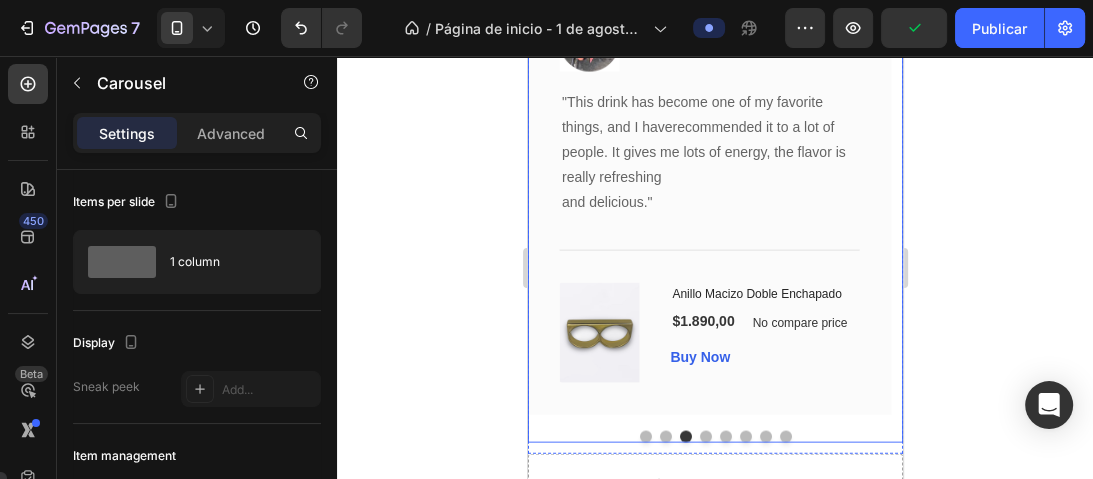 click on "Image
Icon
Icon
Icon
Icon
Icon Row Fabricio. G Canelones, Uruguay Text block Row Recomiendol 100%me llego todo rapido, el anillo esta impecable y tremenda atencion seguramente dentro de poco les compre una cadenita. gracias!!!! Text block                Title Line (P) Images & Gallery Anillo Macizo Diseño Última Cena Enchapado Oro (P) Title
Row Product Row Image
Icon
Icon
Icon
Icon
Icon Row Maria teresa Montevideo, Uruguay Text block Row muy lindas las joyas a mi marido le encantaron. gracias Text block                Title Line (P) Images & Gallery Anillo De Mesa Personalizado Sello Hombre Completo Plata o Plata y Oro 10k  13x16mm (P) Title
Row Product Row Image
Icon
Icon
Icon
Icon
Icon Row Row Title" at bounding box center [714, 162] 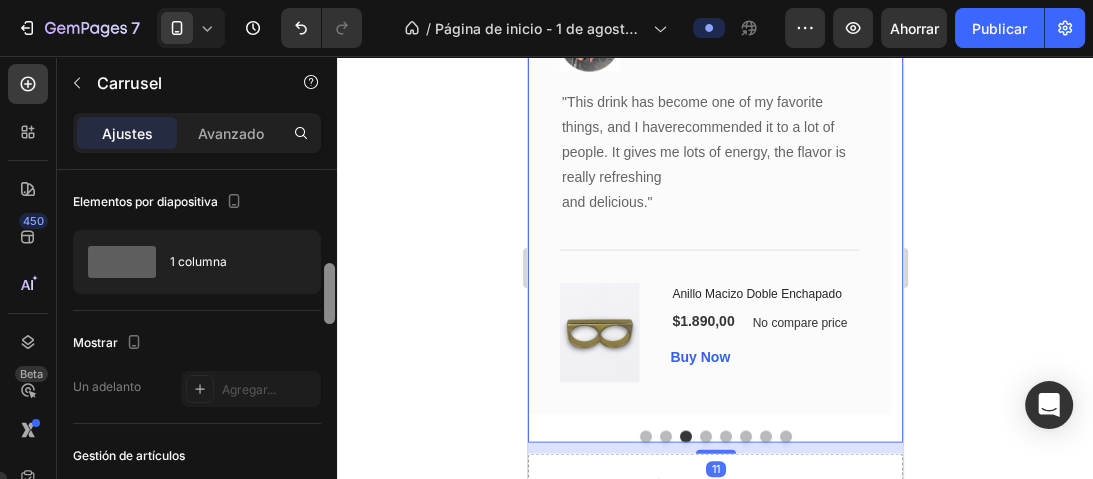 scroll, scrollTop: 80, scrollLeft: 0, axis: vertical 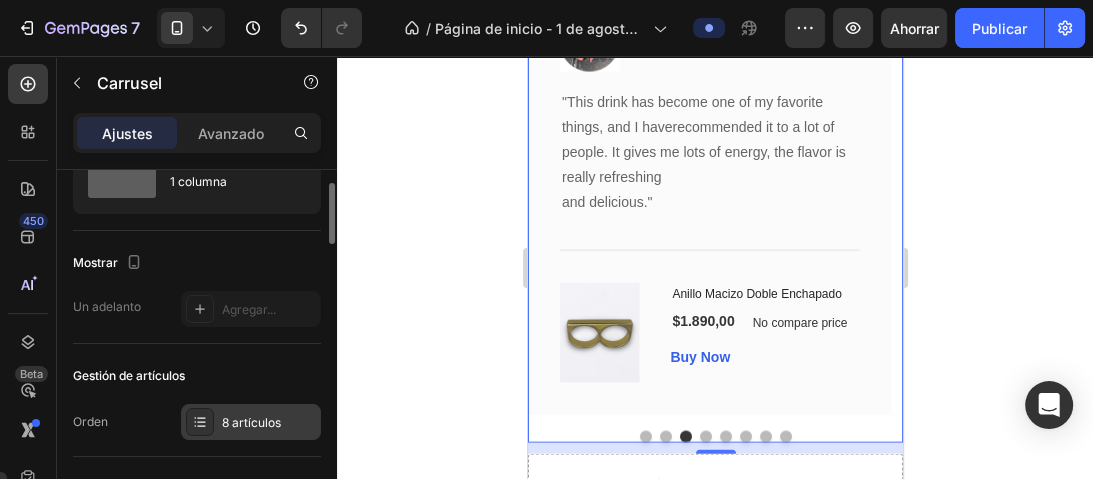 click on "8 artículos" at bounding box center [251, 422] 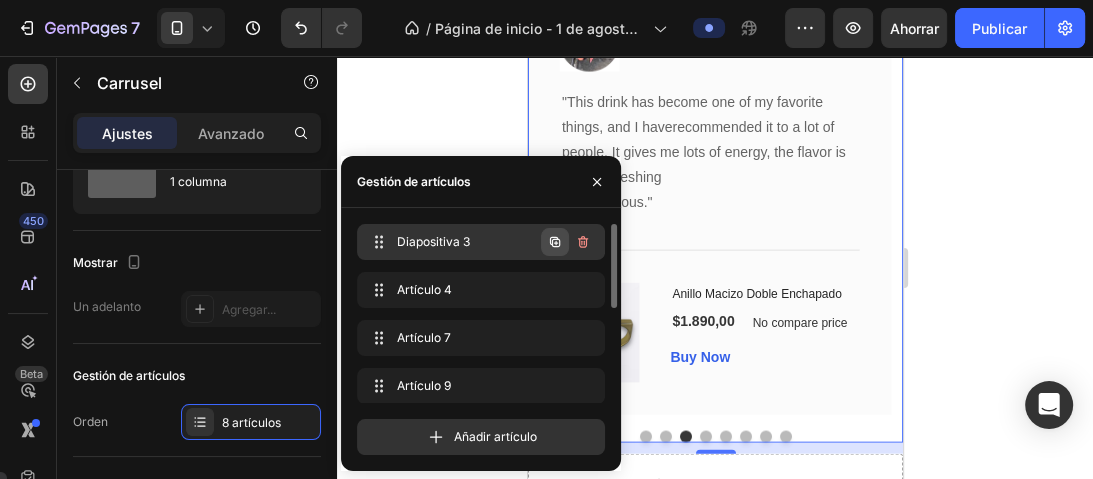click at bounding box center [555, 242] 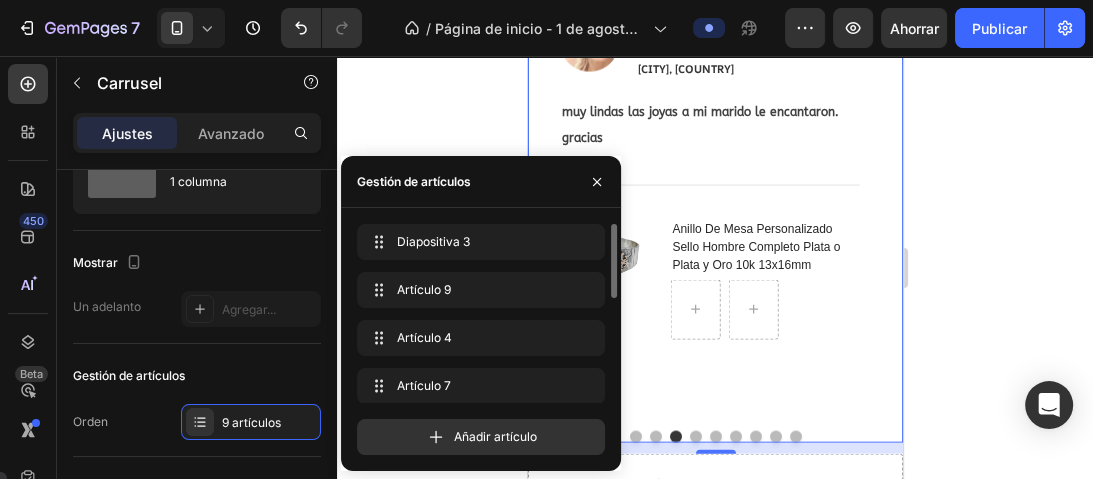 click 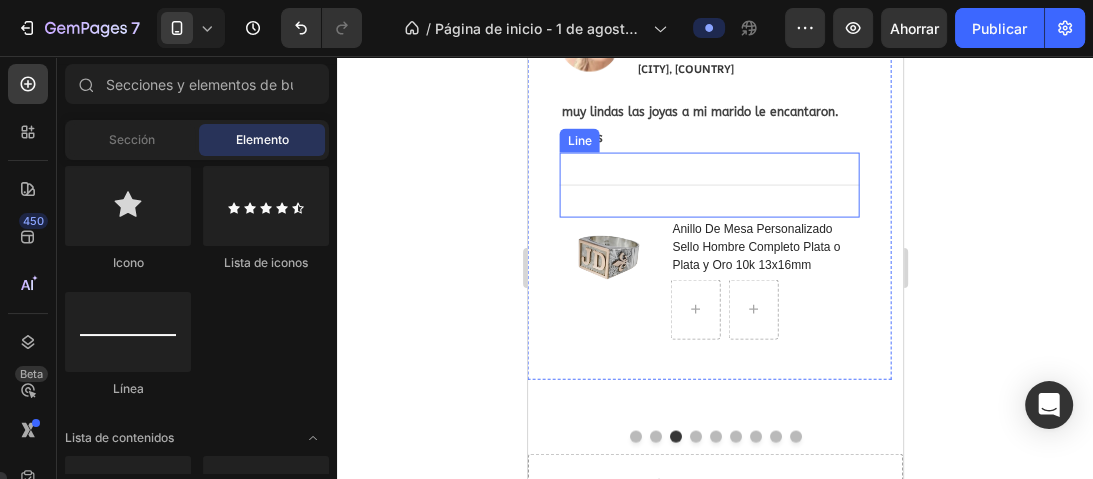 scroll, scrollTop: 3018, scrollLeft: 0, axis: vertical 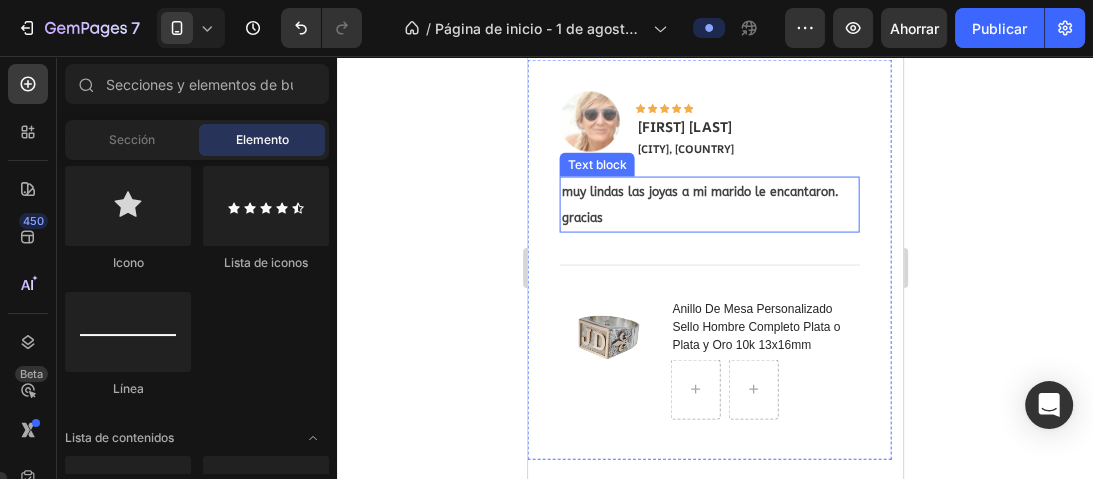 click on "muy lindas las joyas a mi marido le encantaron. gracias" at bounding box center (699, 205) 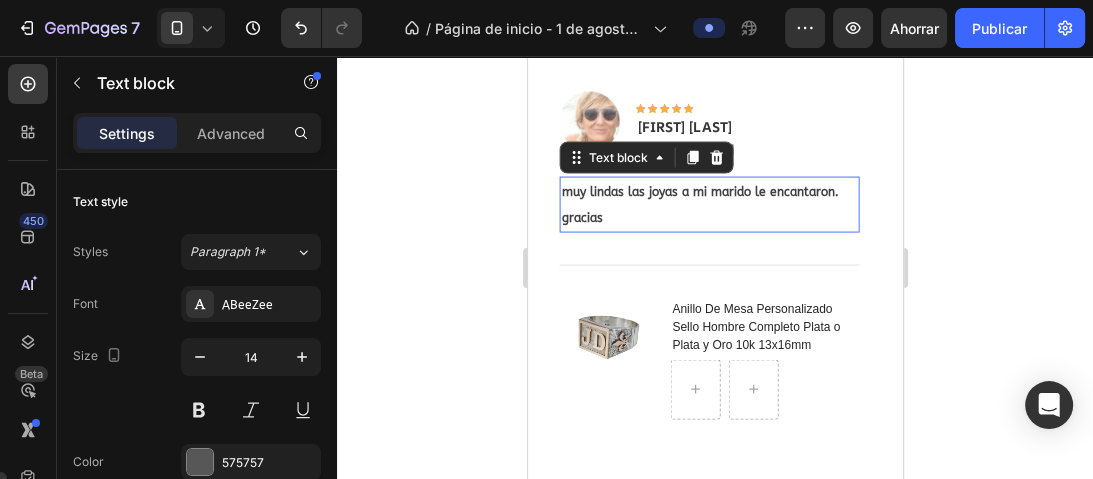 click on "muy lindas las joyas a mi marido le encantaron. gracias" at bounding box center [699, 205] 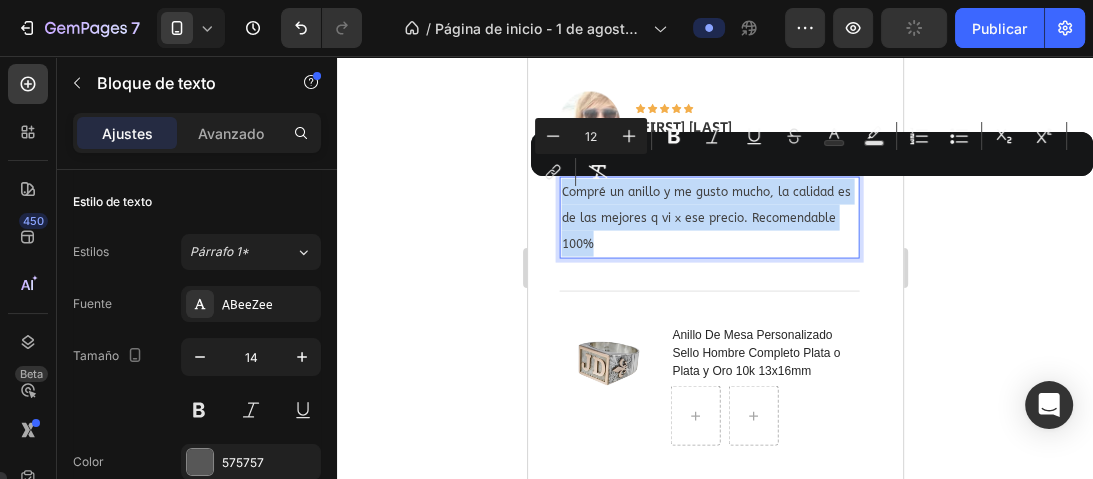 drag, startPoint x: 611, startPoint y: 246, endPoint x: 561, endPoint y: 194, distance: 72.138756 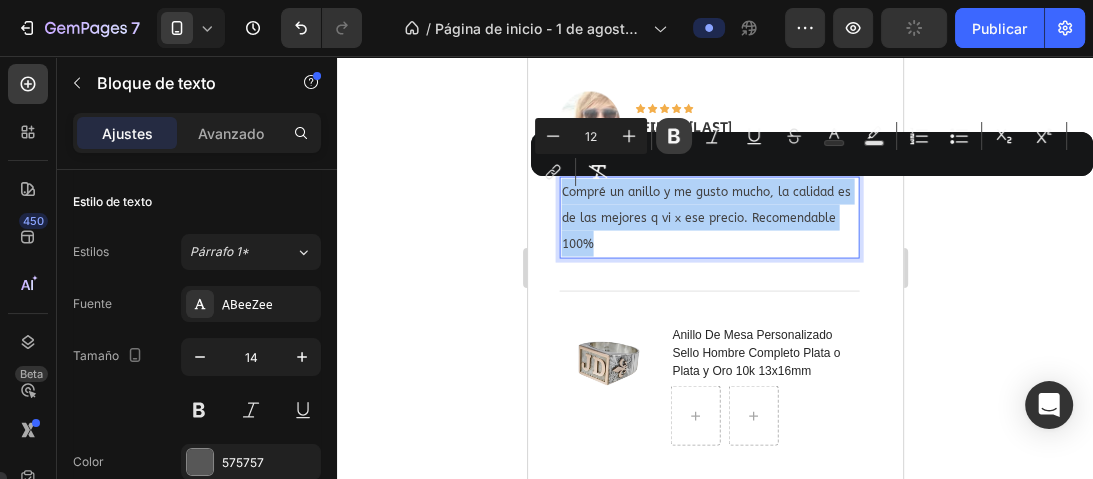 click 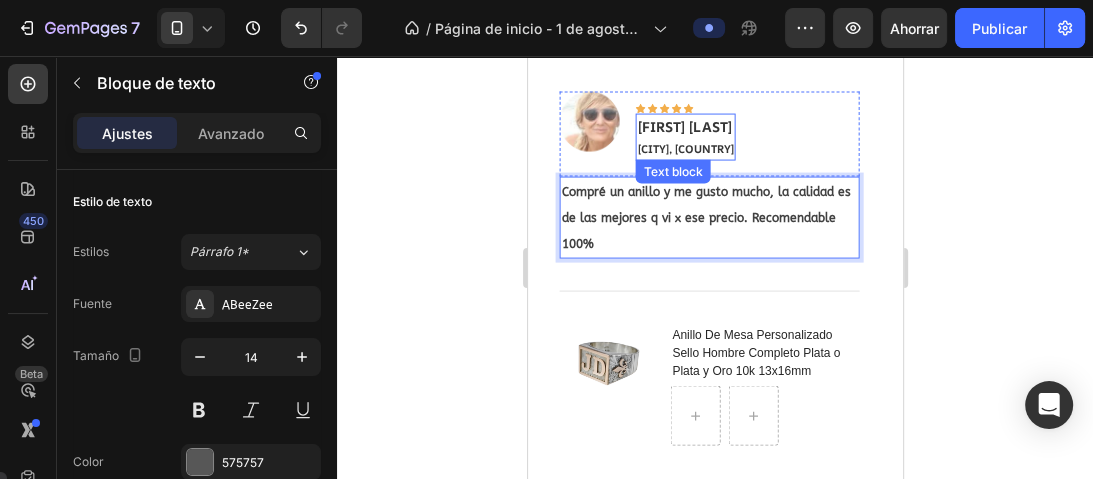click on "Maria teresa" at bounding box center [684, 126] 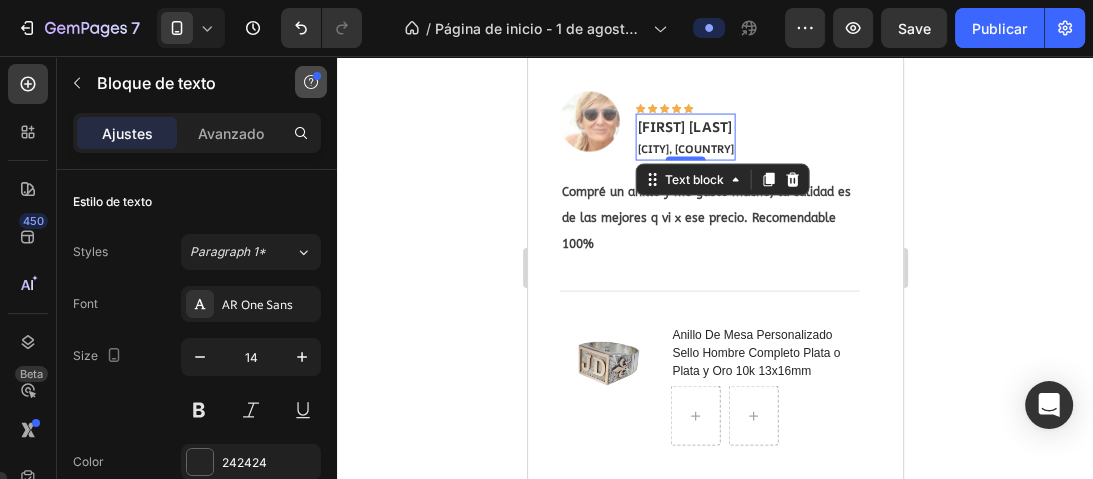 scroll, scrollTop: 80, scrollLeft: 0, axis: vertical 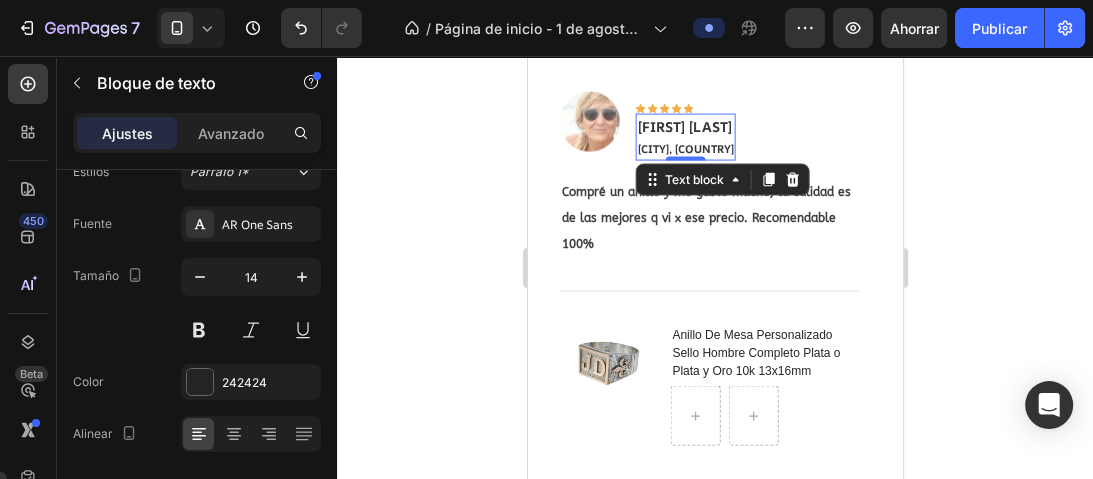 click on "Maria teresa" at bounding box center (684, 126) 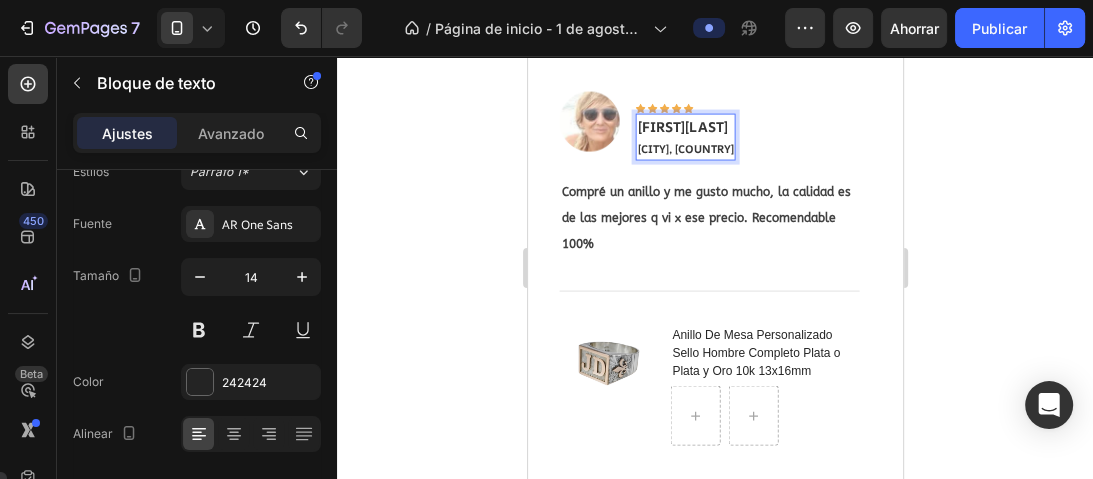 click on "[CITY], [COUNTRY]" at bounding box center [685, 148] 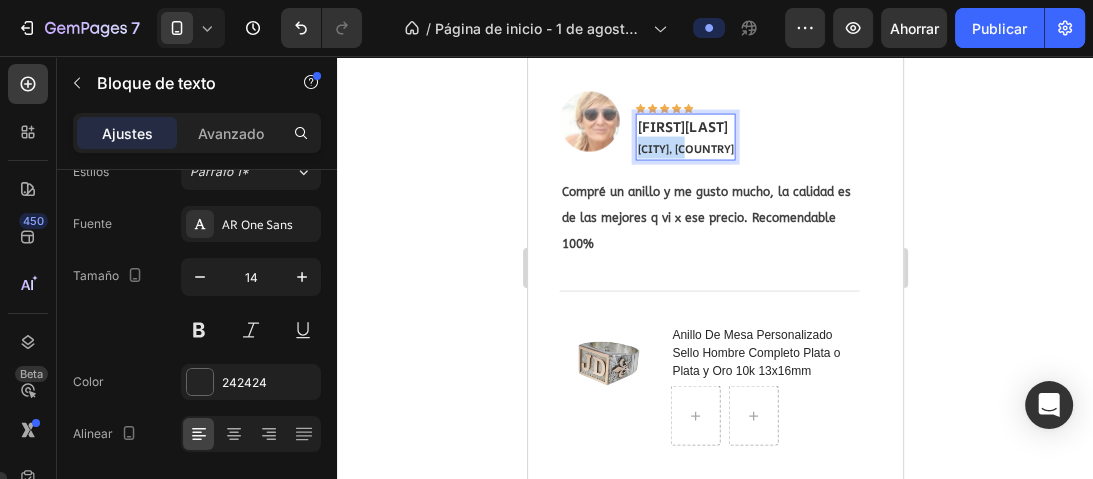 click on "[CITY], [COUNTRY]" at bounding box center [685, 148] 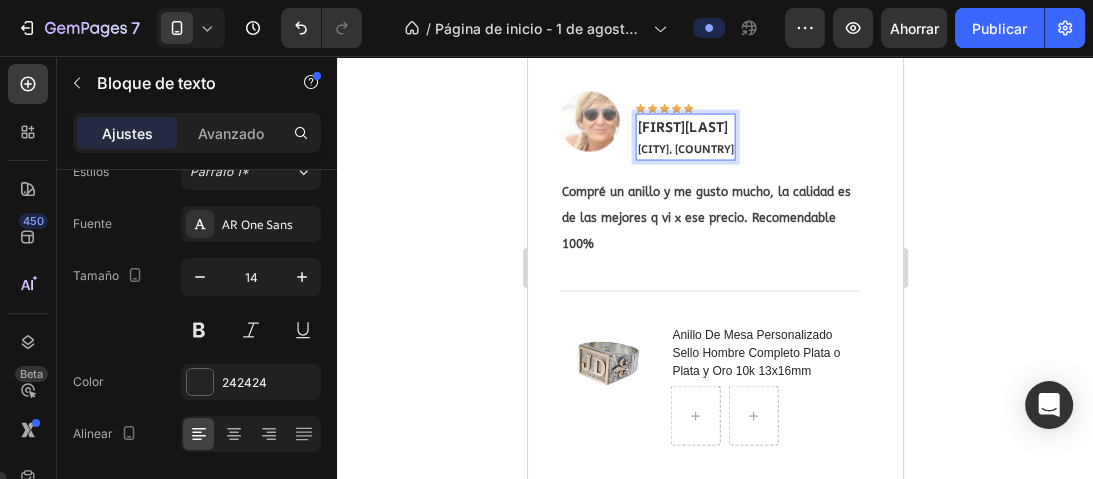 click on "[FIRST] [LAST]" at bounding box center (682, 126) 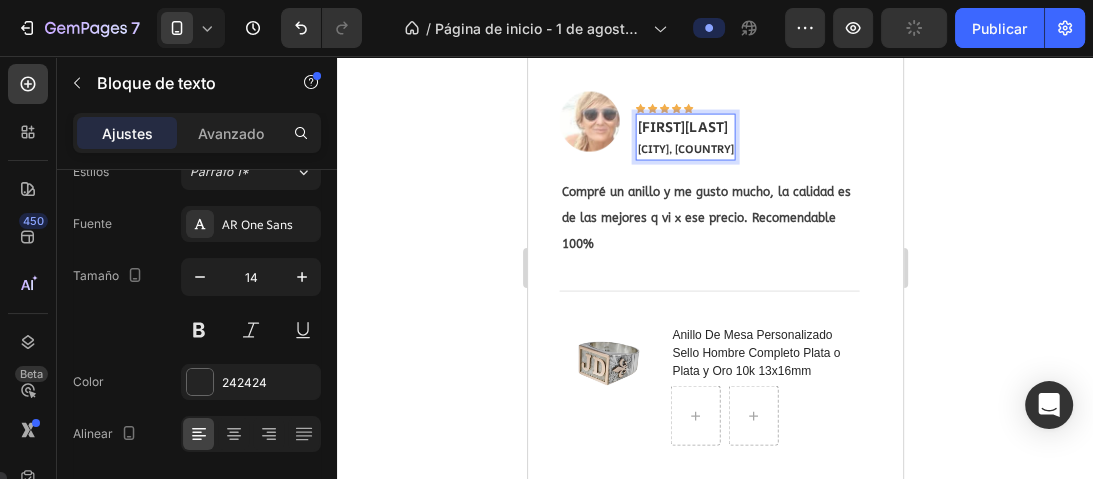 click on "[FIRST] [LAST]" at bounding box center (682, 126) 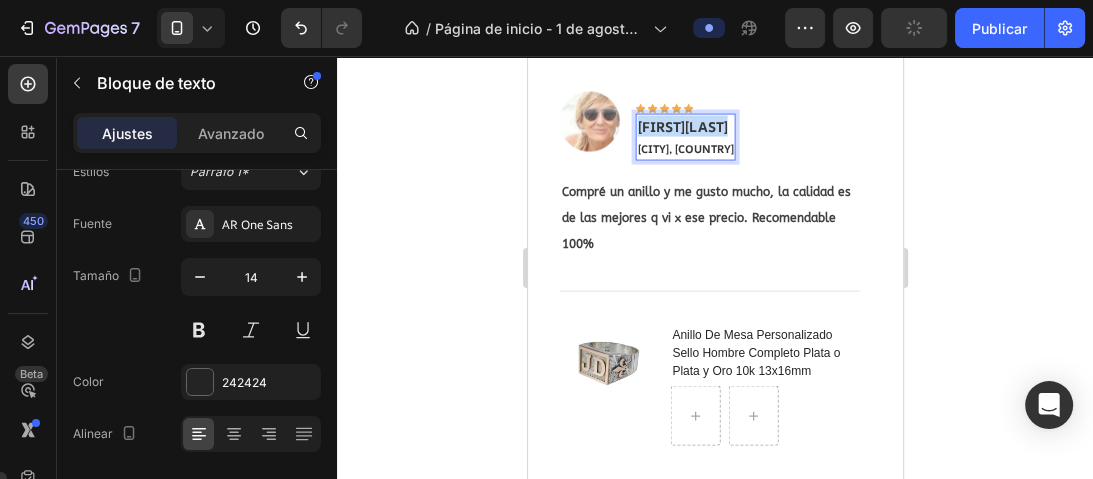 click on "[FIRST] [LAST]" at bounding box center (682, 126) 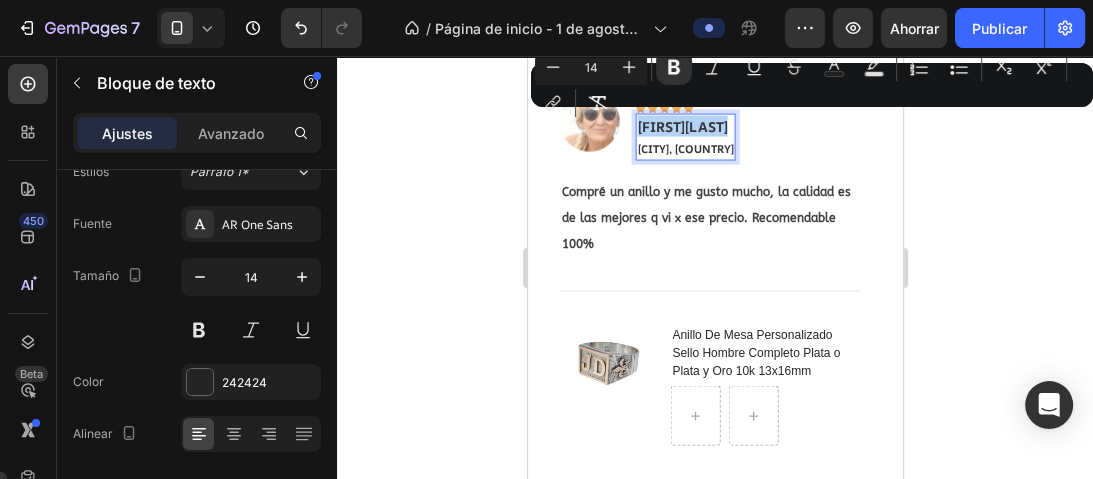 click 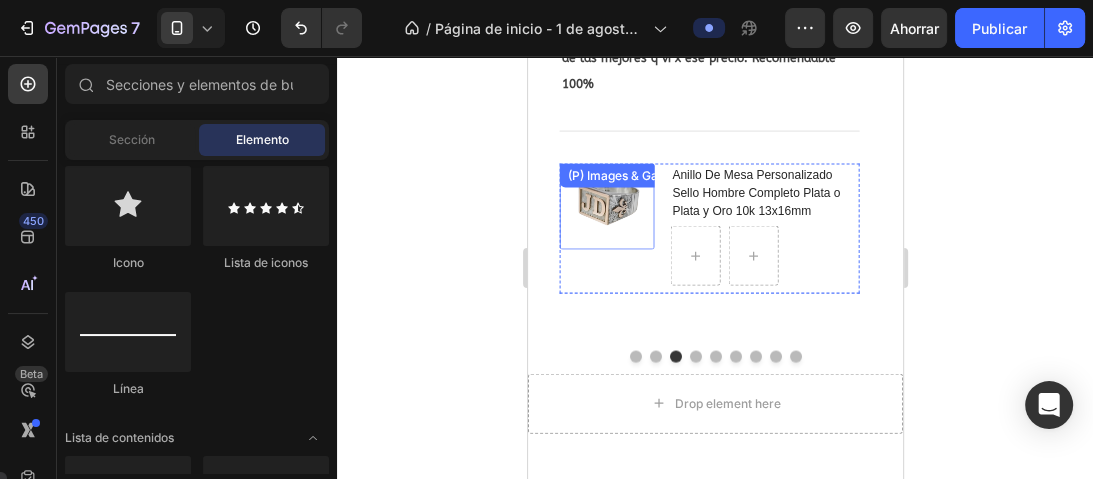 scroll, scrollTop: 3018, scrollLeft: 0, axis: vertical 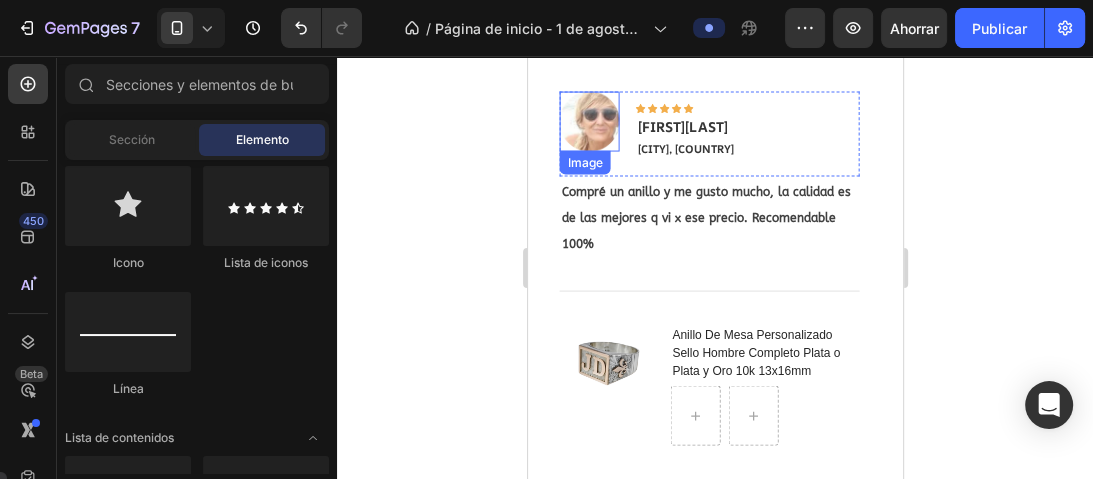 click at bounding box center (589, 122) 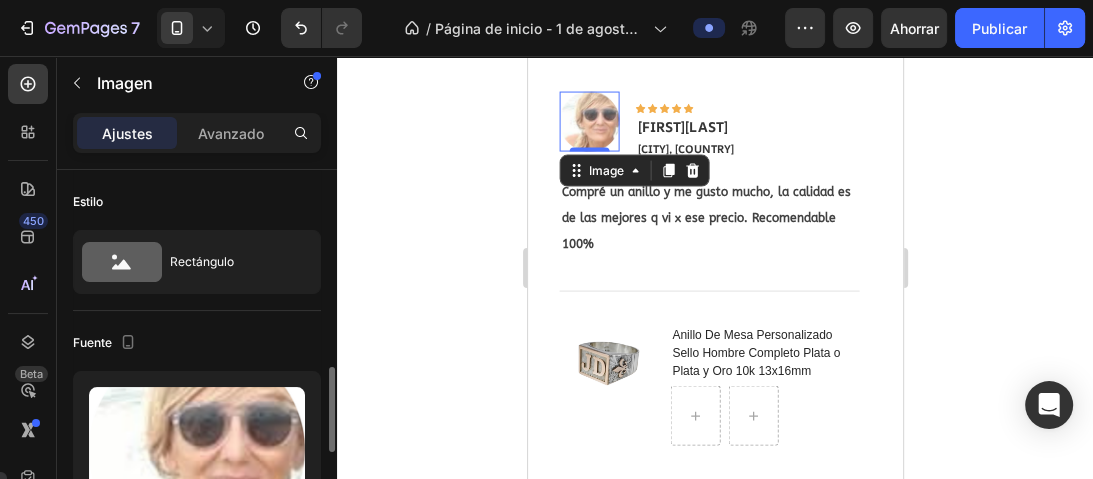 scroll, scrollTop: 160, scrollLeft: 0, axis: vertical 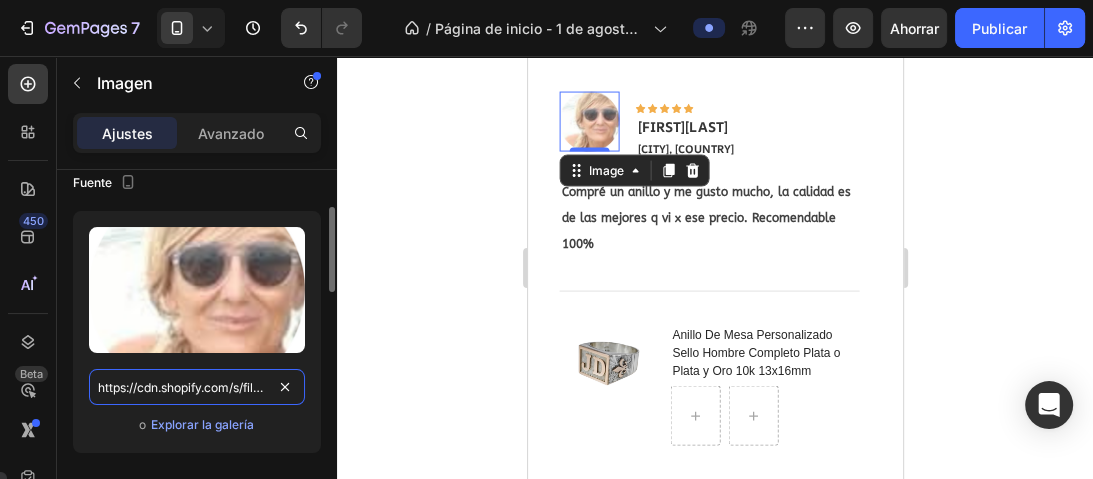 click on "https://cdn.shopify.com/s/files/1/0731/8074/1668/files/Diseno_sin_titulo_11.png?v=1753586498" at bounding box center [197, 387] 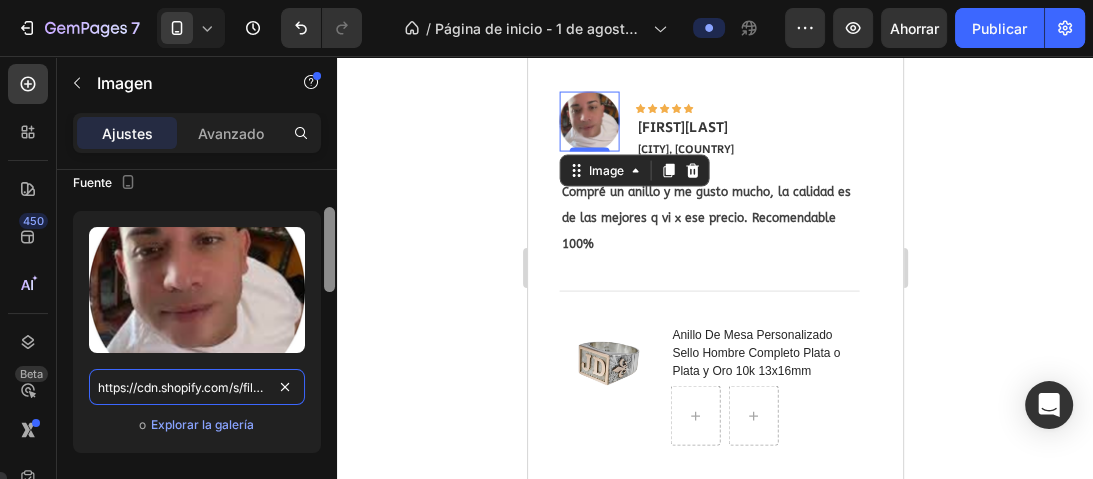scroll, scrollTop: 0, scrollLeft: 369, axis: horizontal 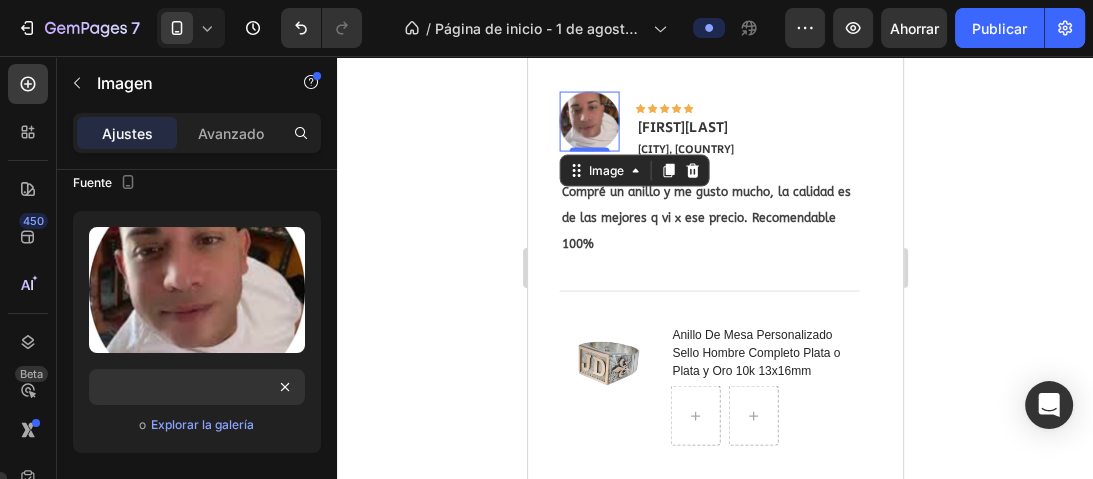 click 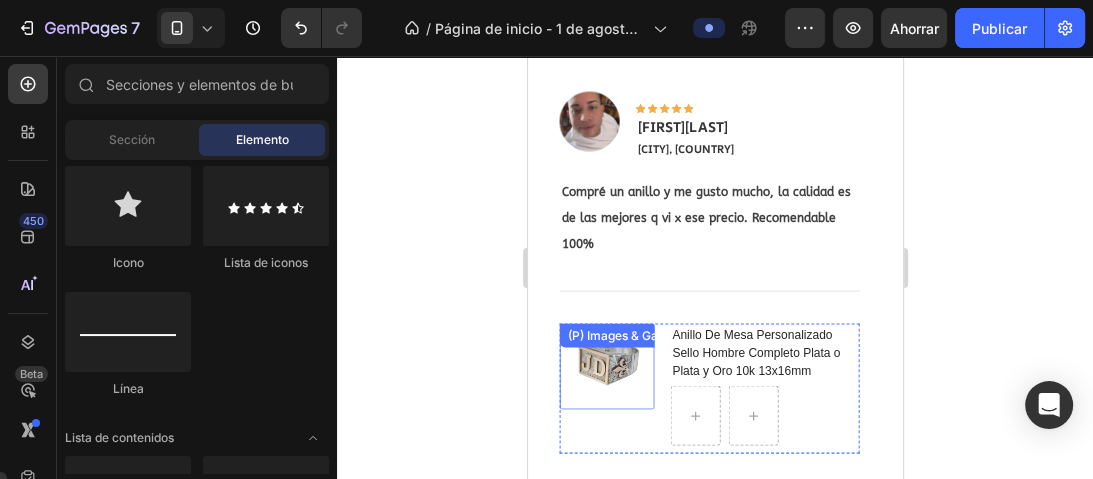 click at bounding box center [606, 367] 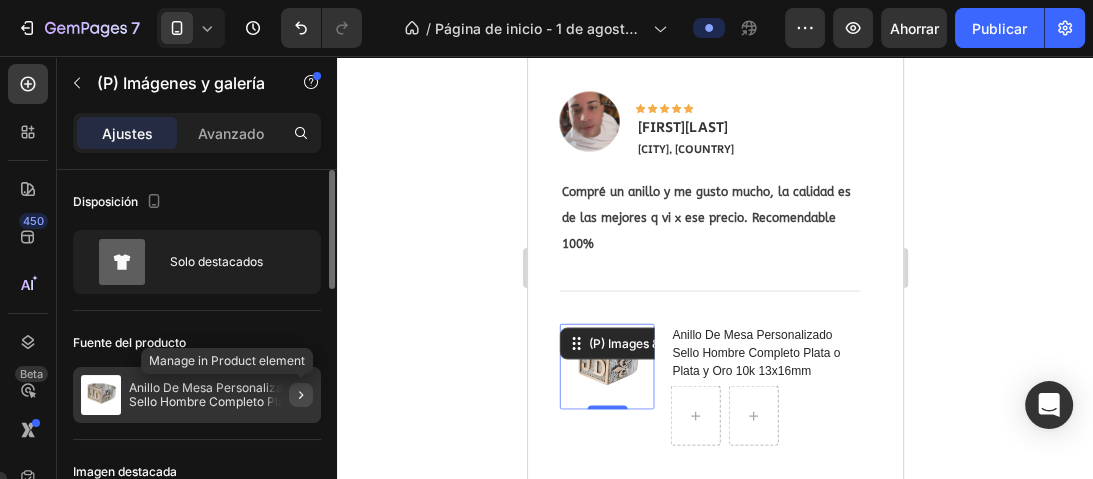 click 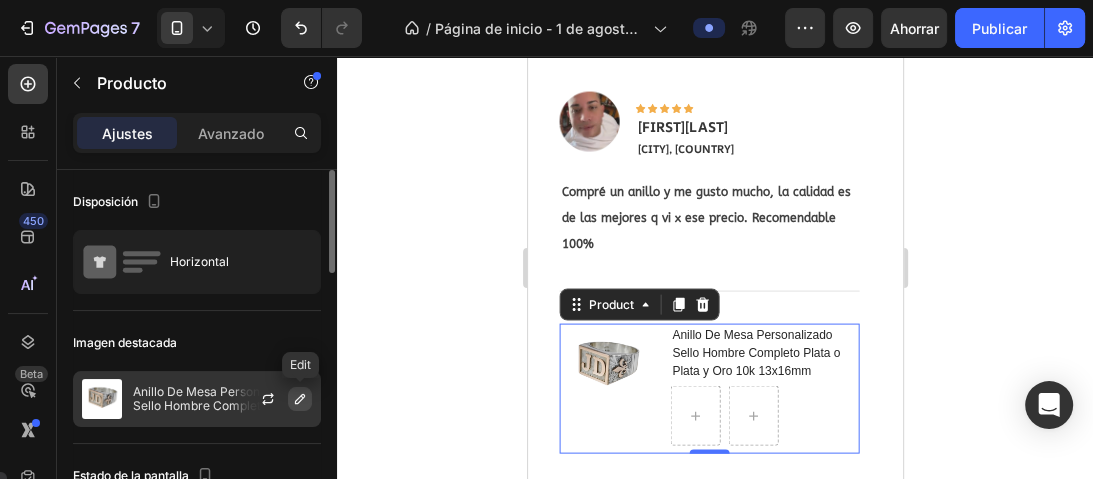click 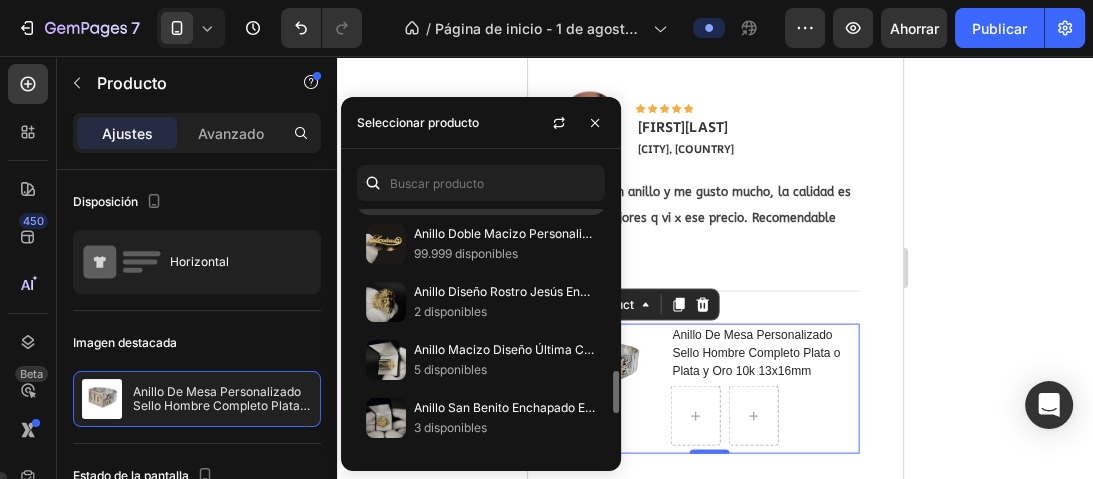 scroll, scrollTop: 480, scrollLeft: 0, axis: vertical 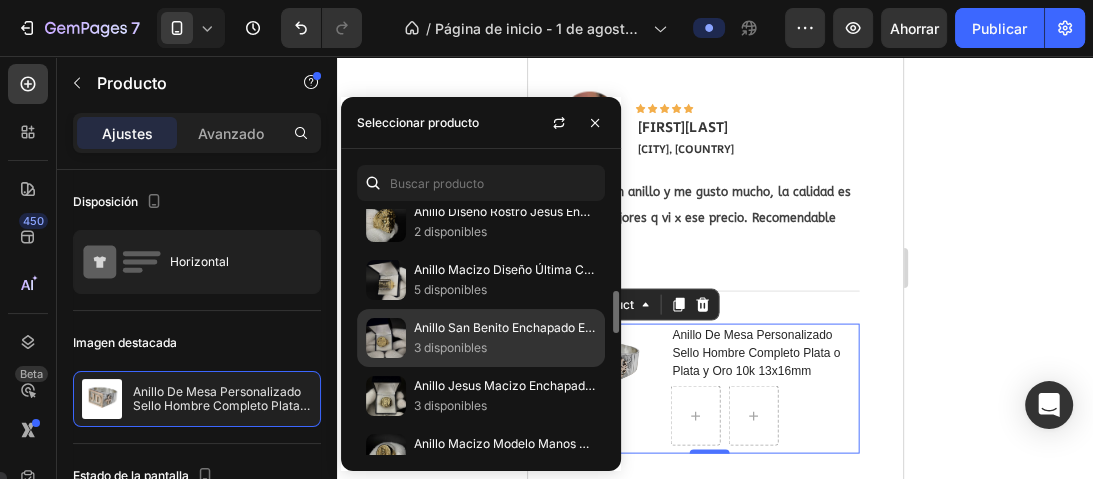 click at bounding box center (386, 338) 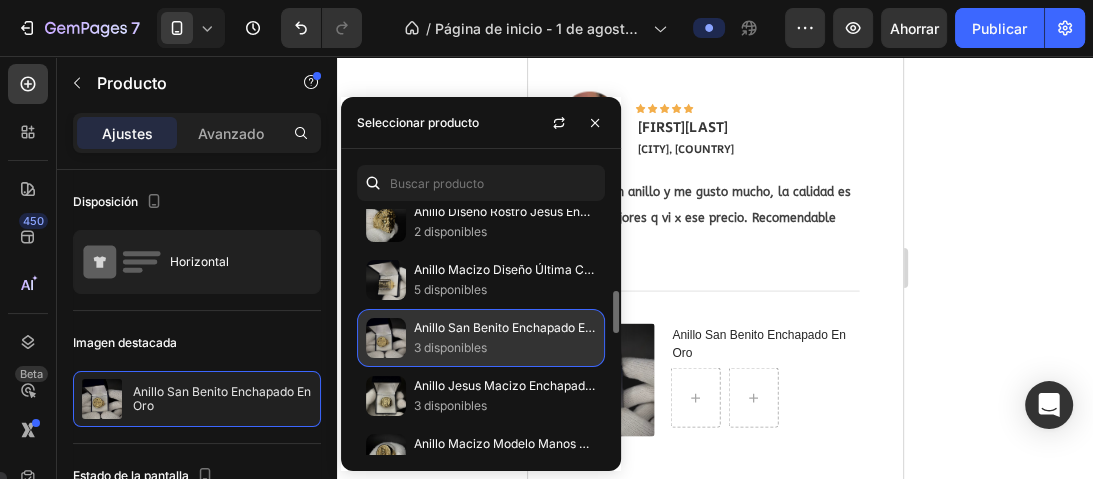 click on "Anillo San Benito Enchapado En Oro" at bounding box center (515, 327) 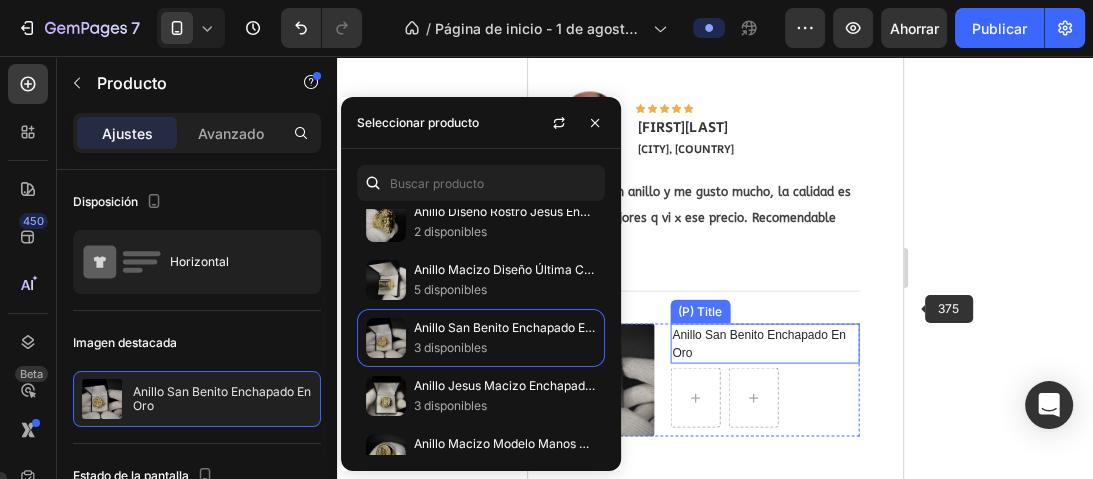 click 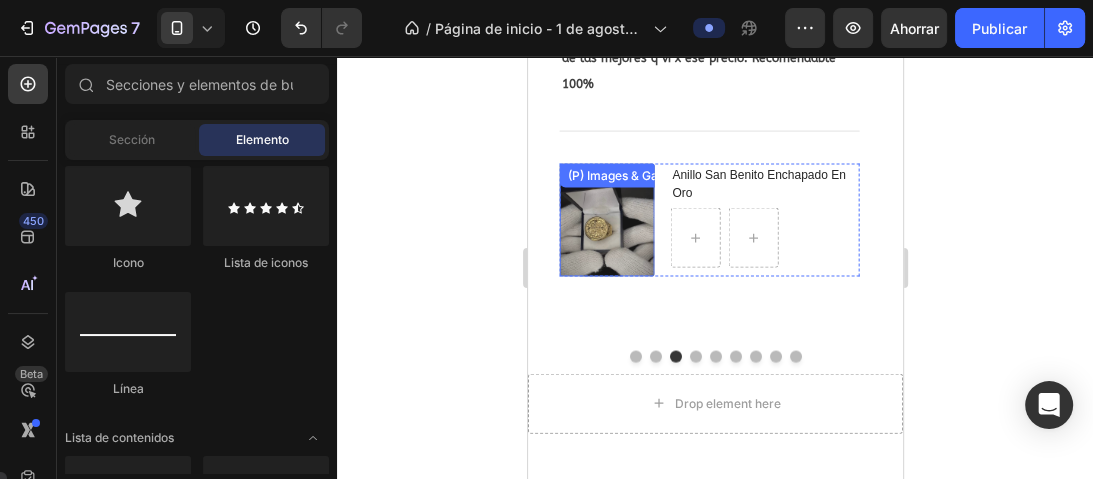 scroll, scrollTop: 3098, scrollLeft: 0, axis: vertical 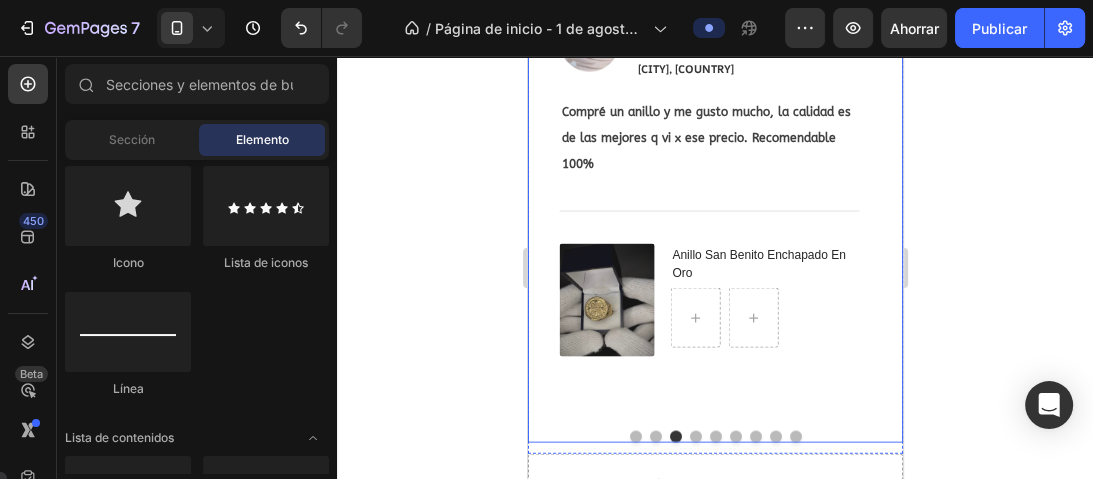 drag, startPoint x: 690, startPoint y: 430, endPoint x: 686, endPoint y: 455, distance: 25.317978 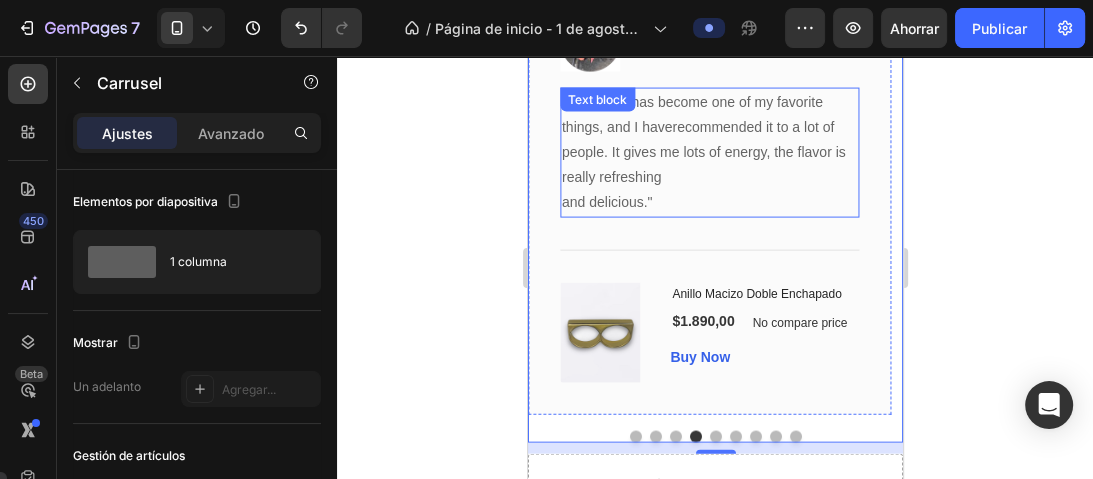 scroll, scrollTop: 3018, scrollLeft: 0, axis: vertical 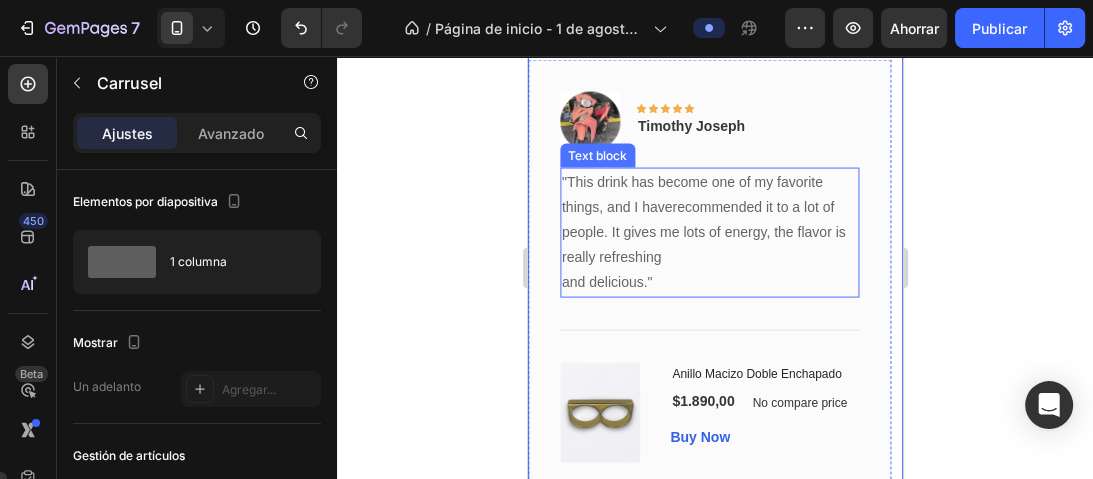 click on ""This drink has become one of my favorite things, and I haverecommended it to a lot of people. It gives me lots of energy, the flavor is really refreshing  and delicious."" at bounding box center (708, 233) 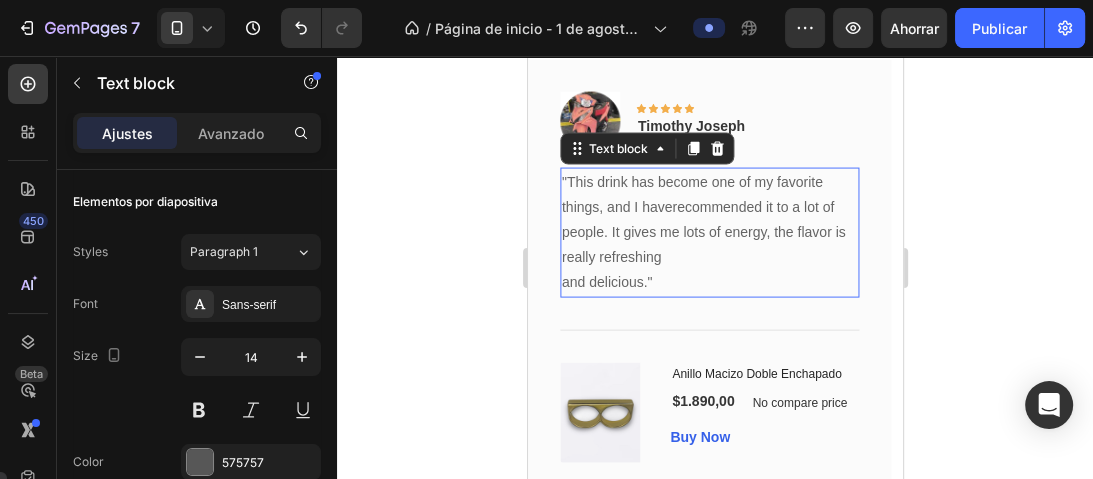 click on ""This drink has become one of my favorite things, and I haverecommended it to a lot of people. It gives me lots of energy, the flavor is really refreshing  and delicious."" at bounding box center [708, 233] 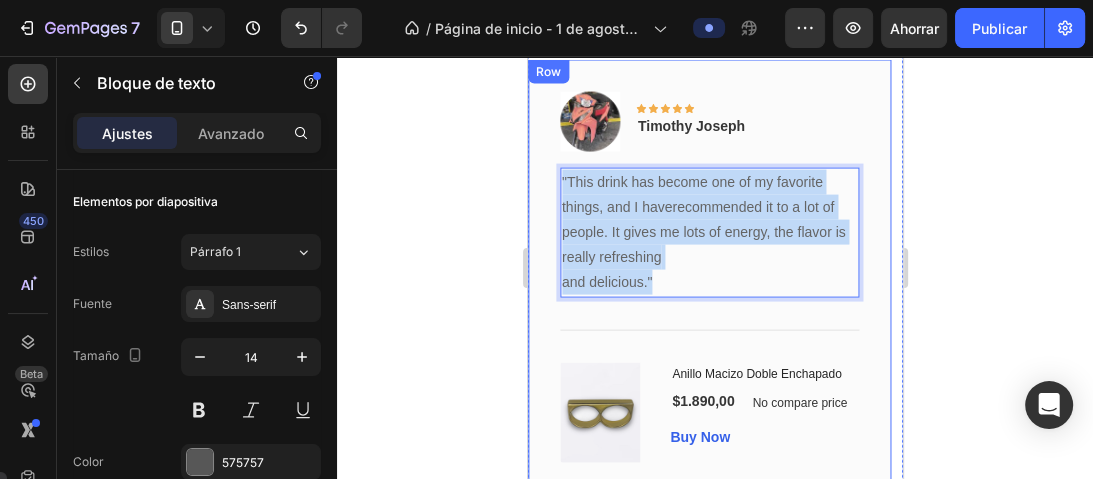 drag, startPoint x: 664, startPoint y: 284, endPoint x: 550, endPoint y: 172, distance: 159.8124 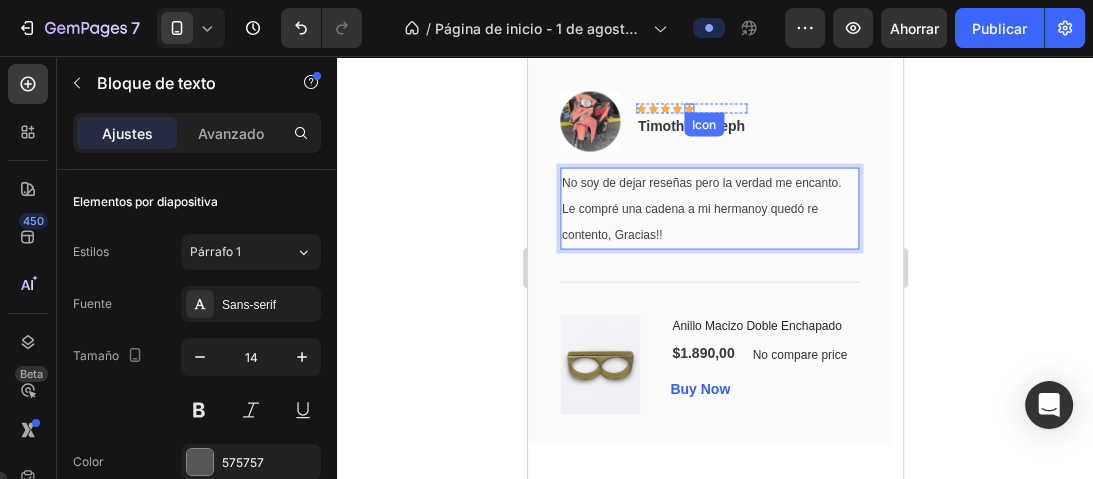 click 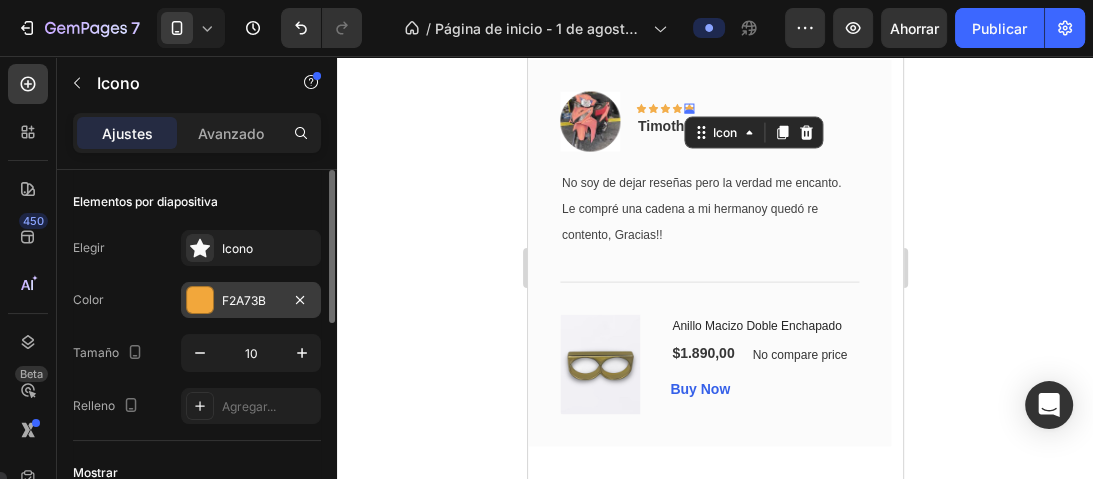 click on "F2A73B" at bounding box center (251, 300) 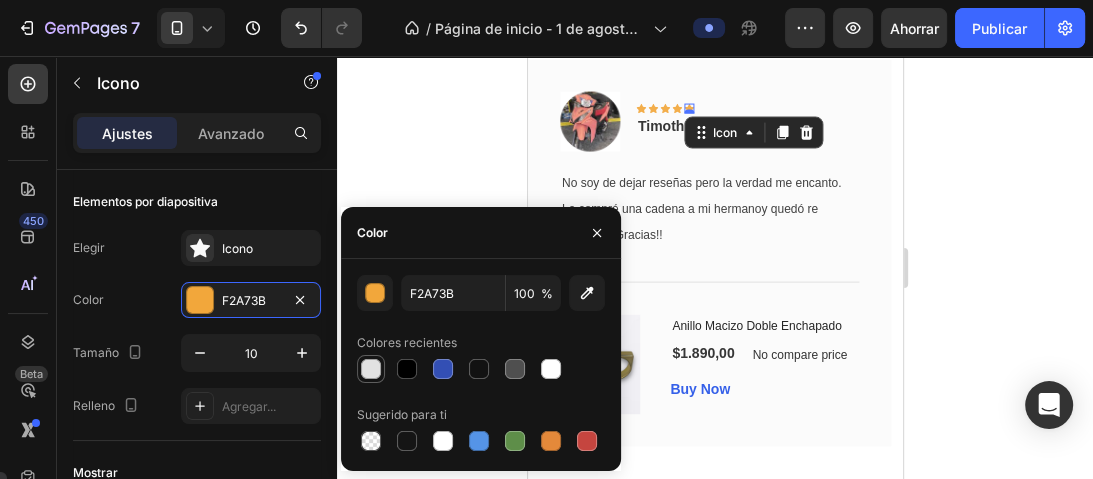 click at bounding box center [371, 369] 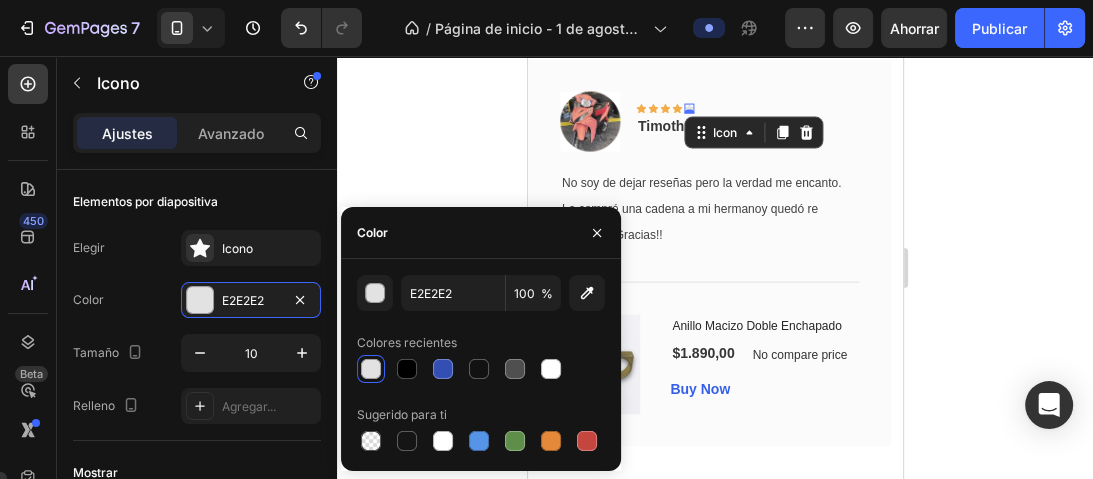 click 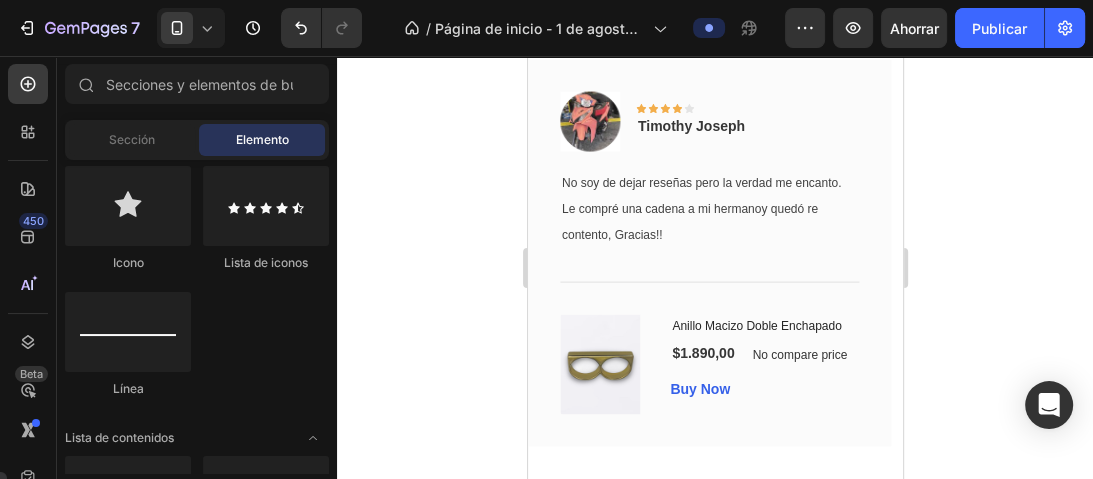 click 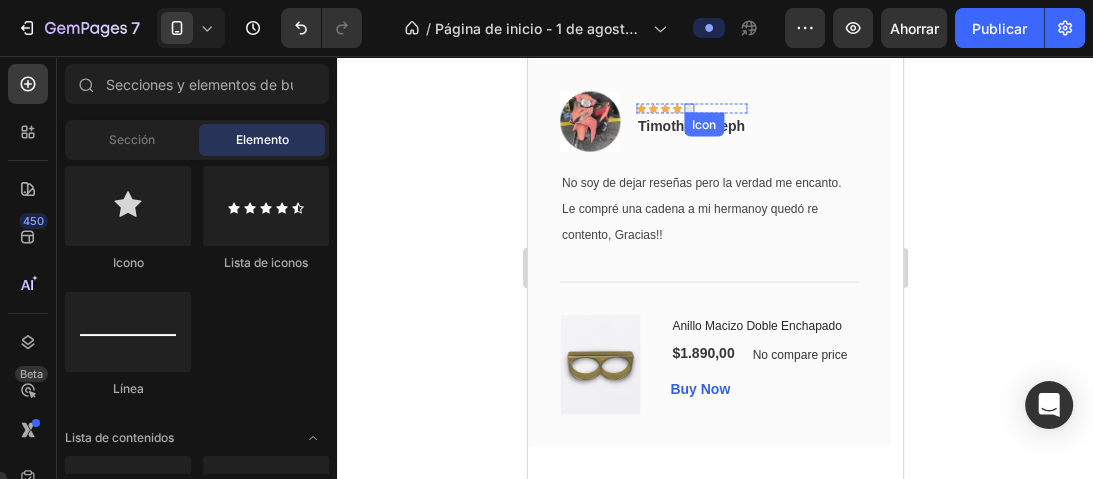click 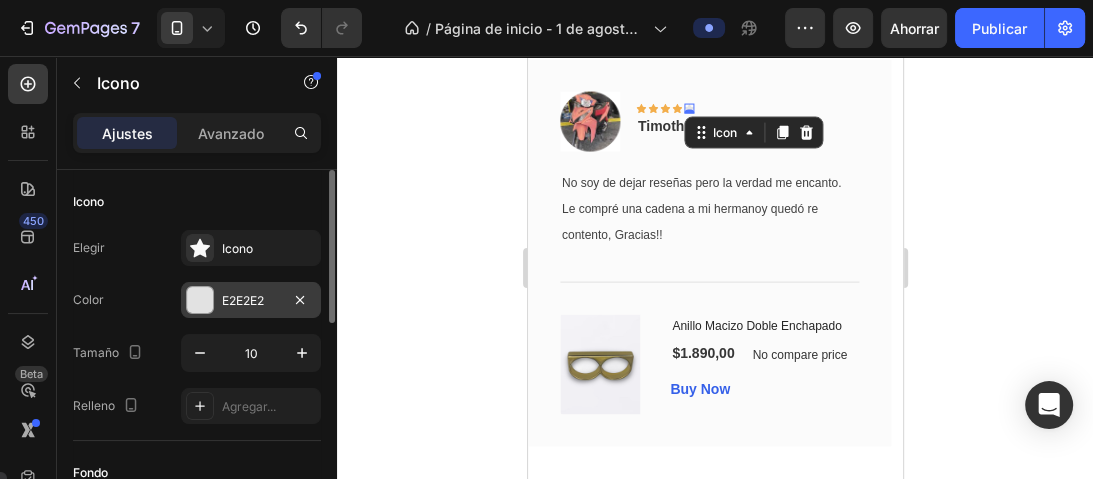 click at bounding box center [200, 300] 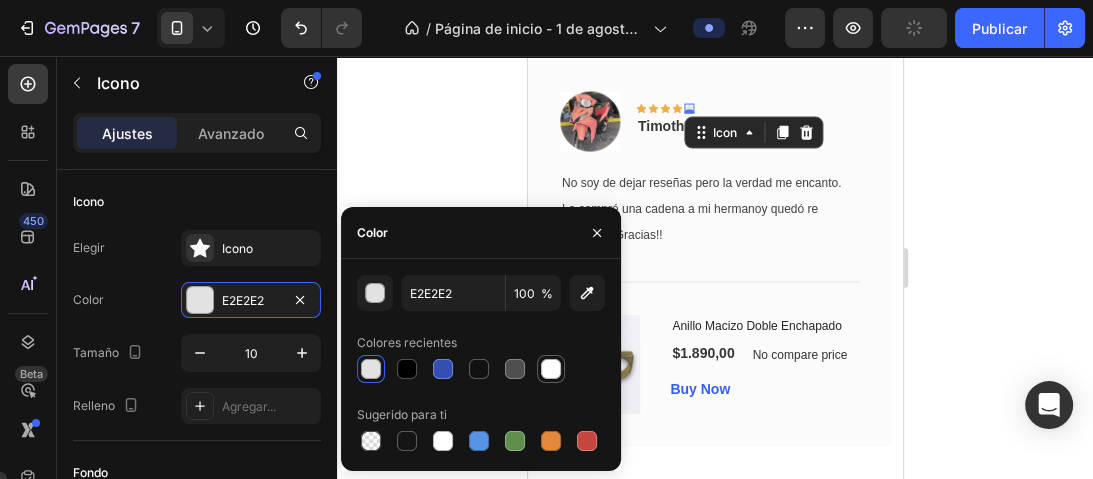 click at bounding box center (551, 369) 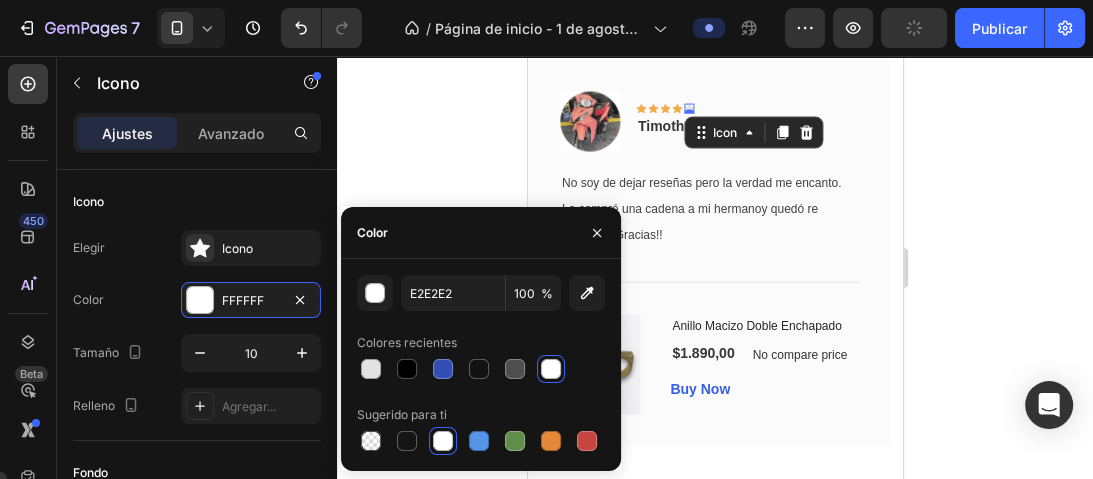 type on "FFFFFF" 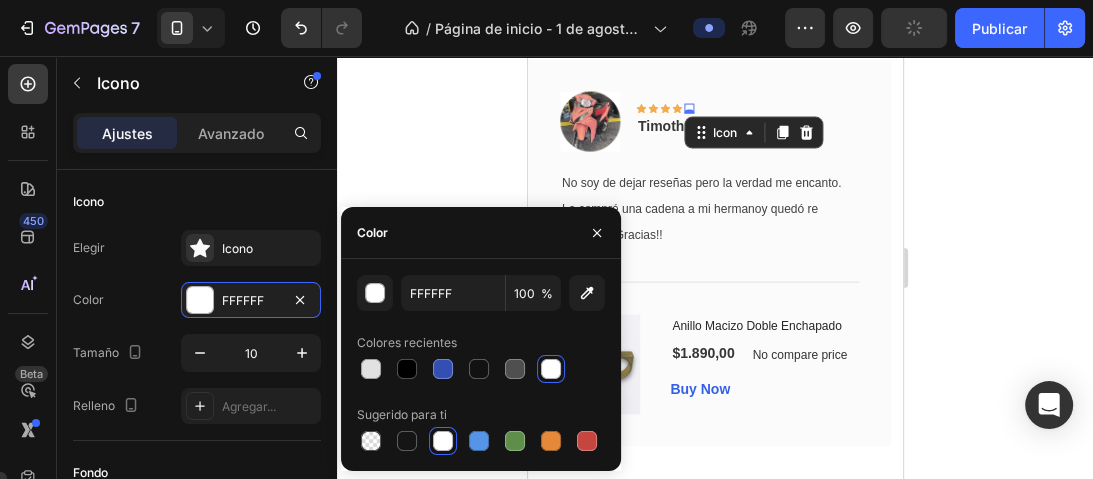 click 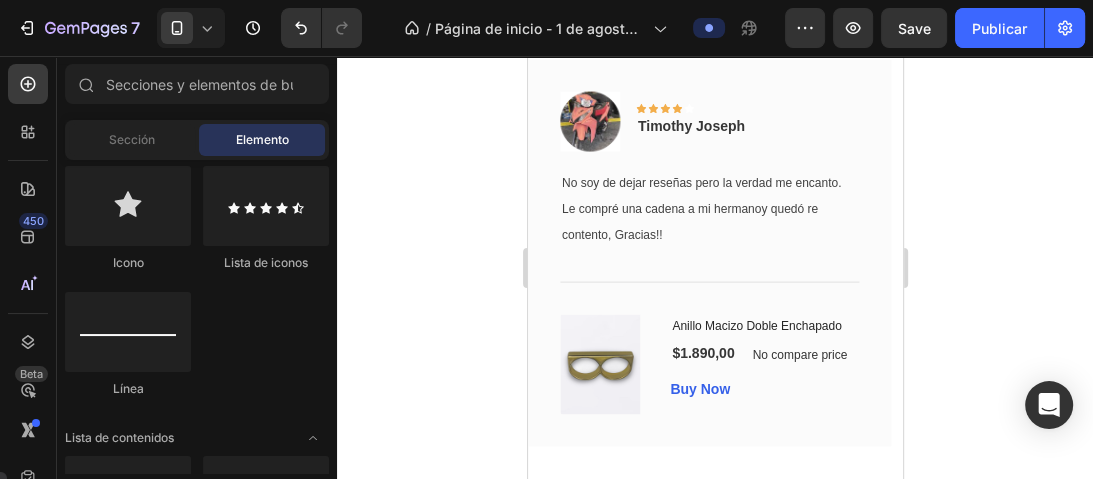 click 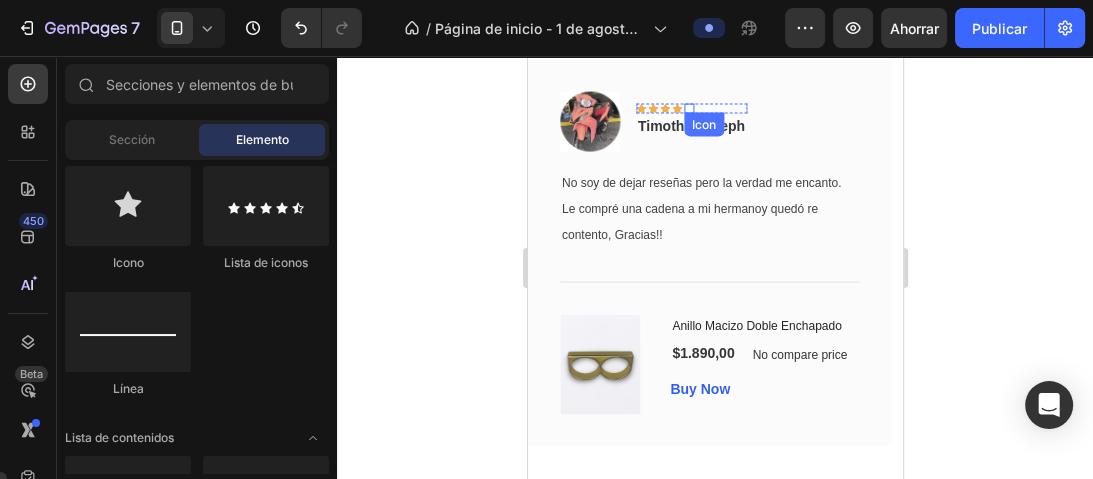 click 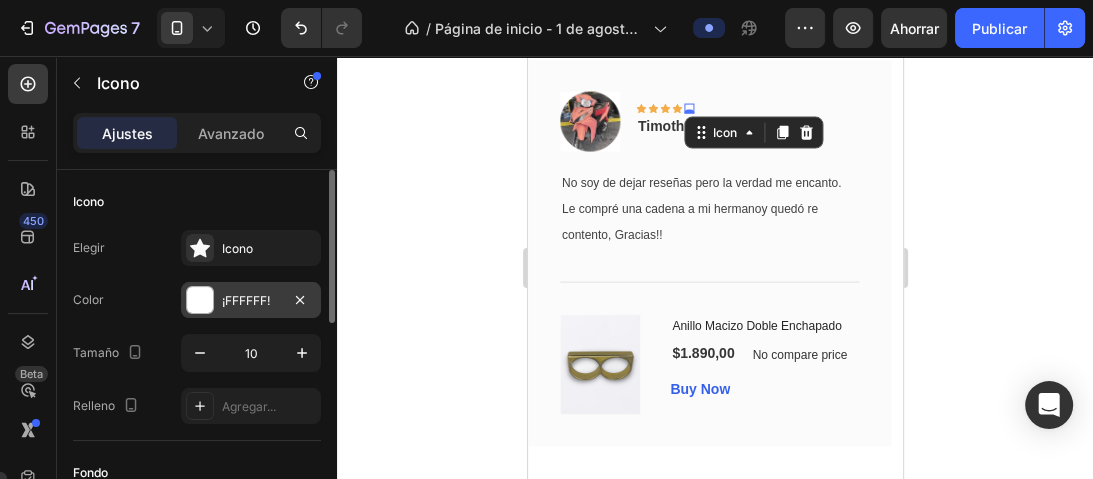 click on "¡FFFFFF!" at bounding box center (251, 300) 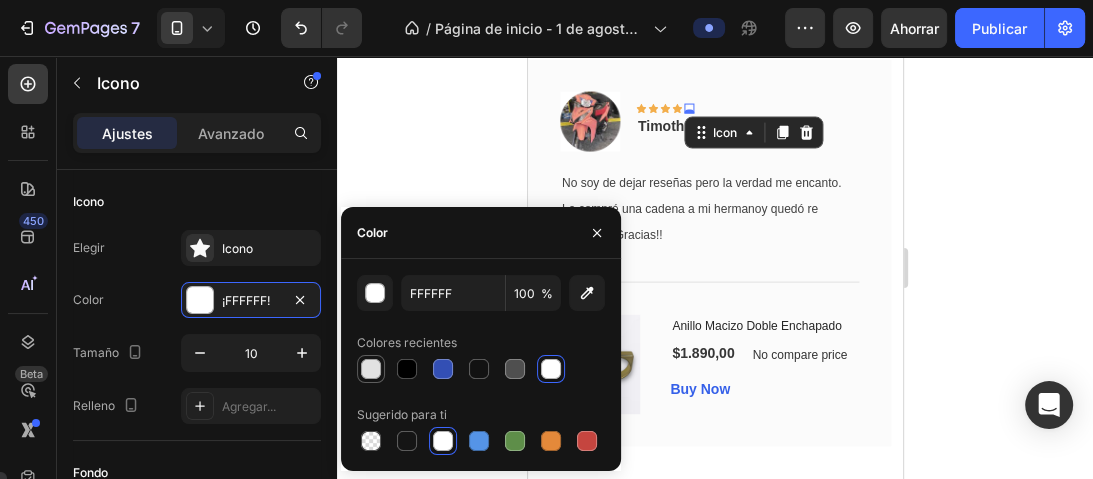 click at bounding box center (371, 369) 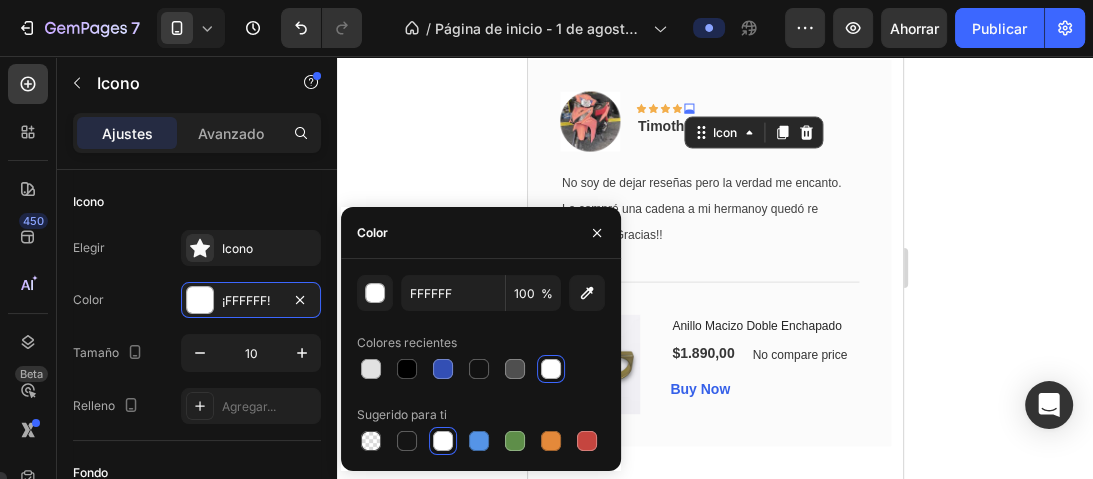 type on "E2E2E2" 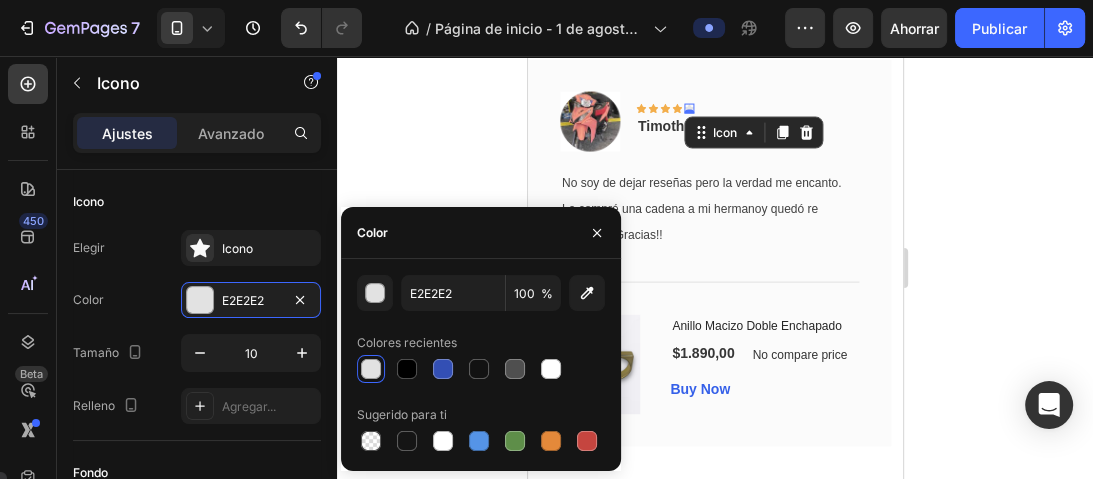 click 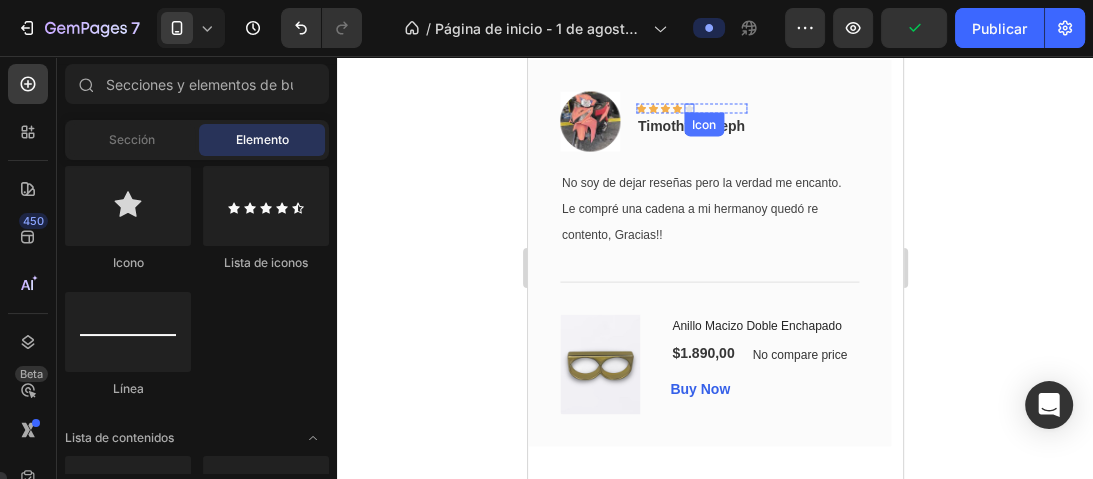 click 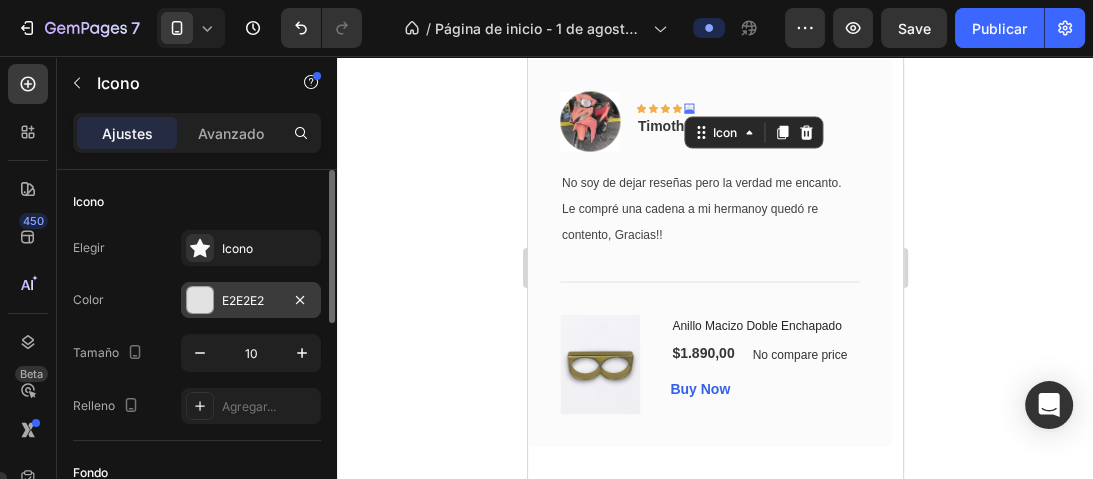 click on "E2E2E2" at bounding box center [243, 300] 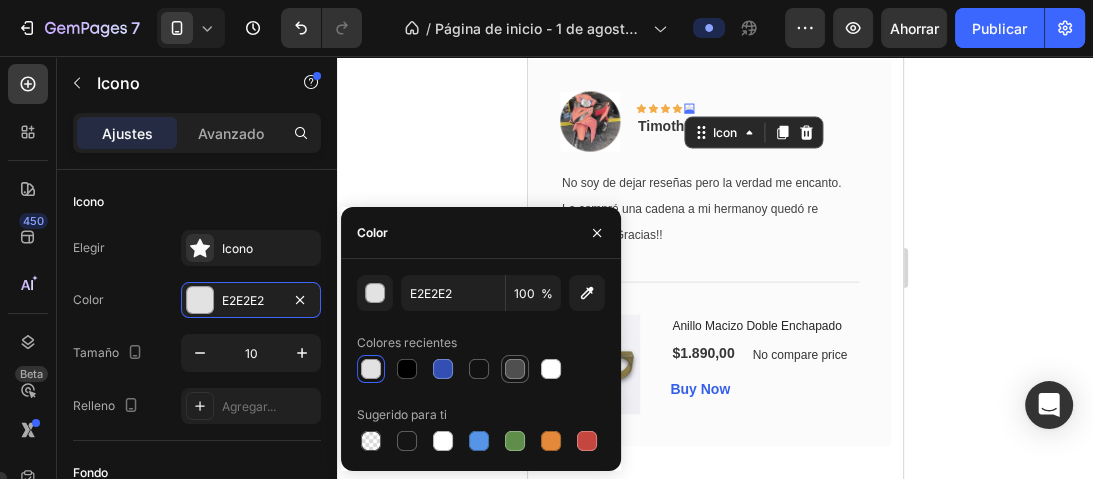 click at bounding box center [515, 369] 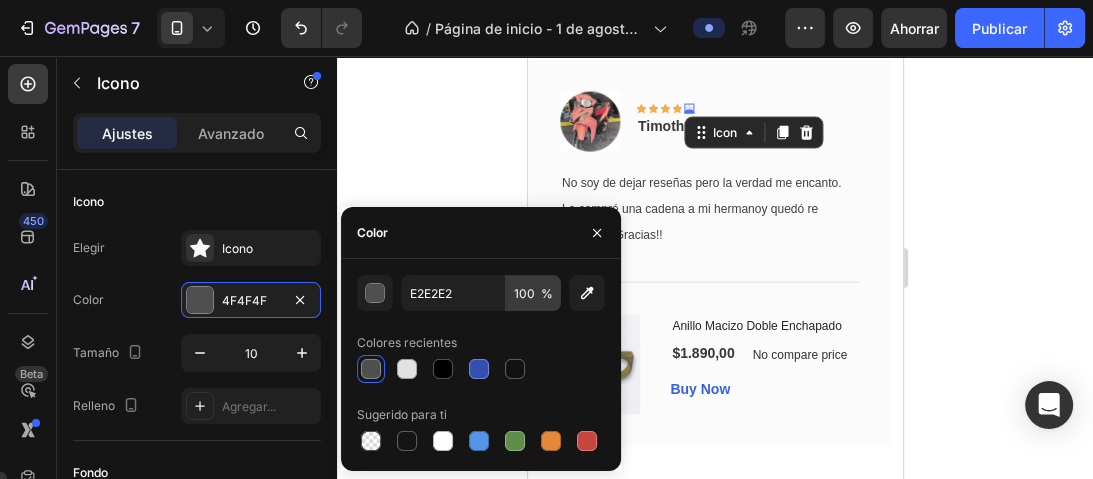 type on "4F4F4F" 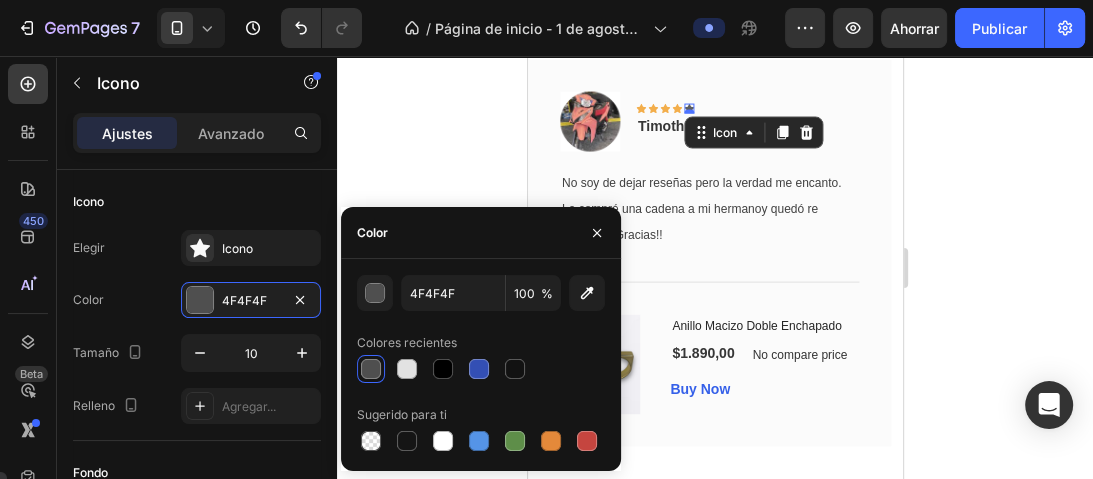 click 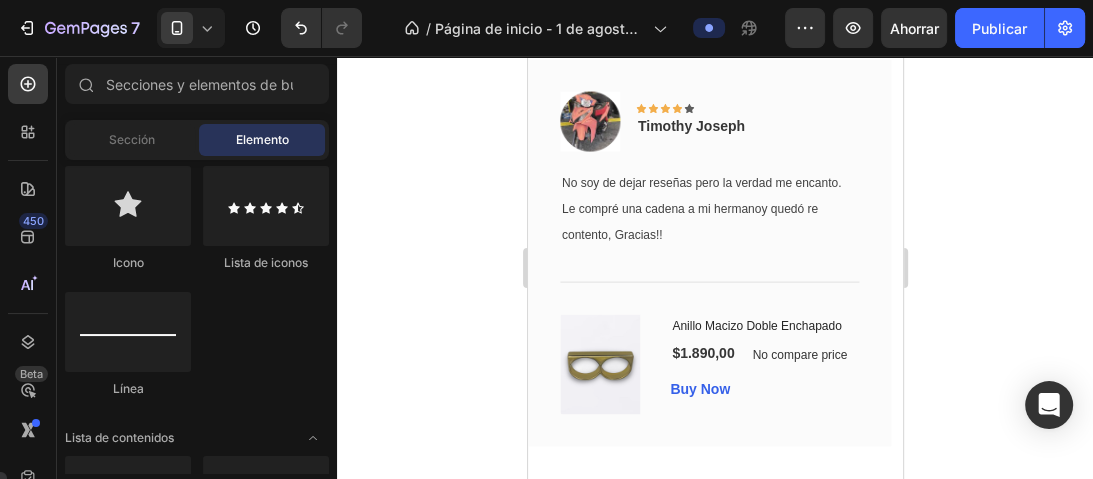 click 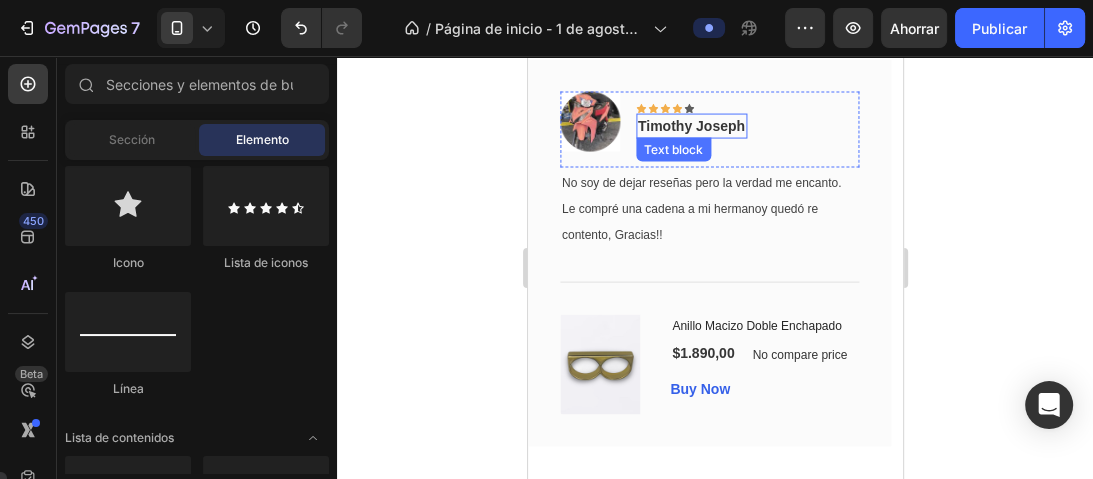 click on "Timothy Joseph" at bounding box center (690, 126) 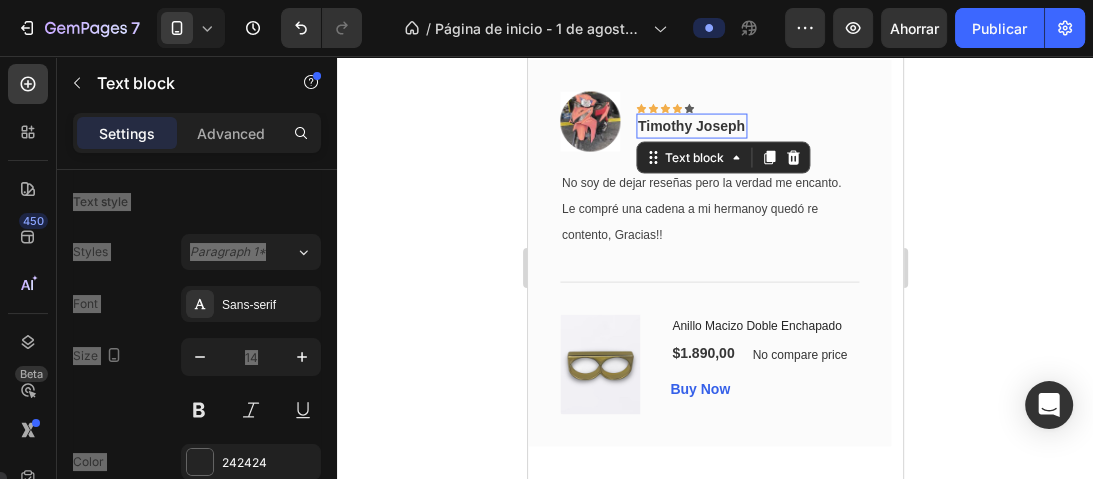 click on "Timothy Joseph" at bounding box center [690, 126] 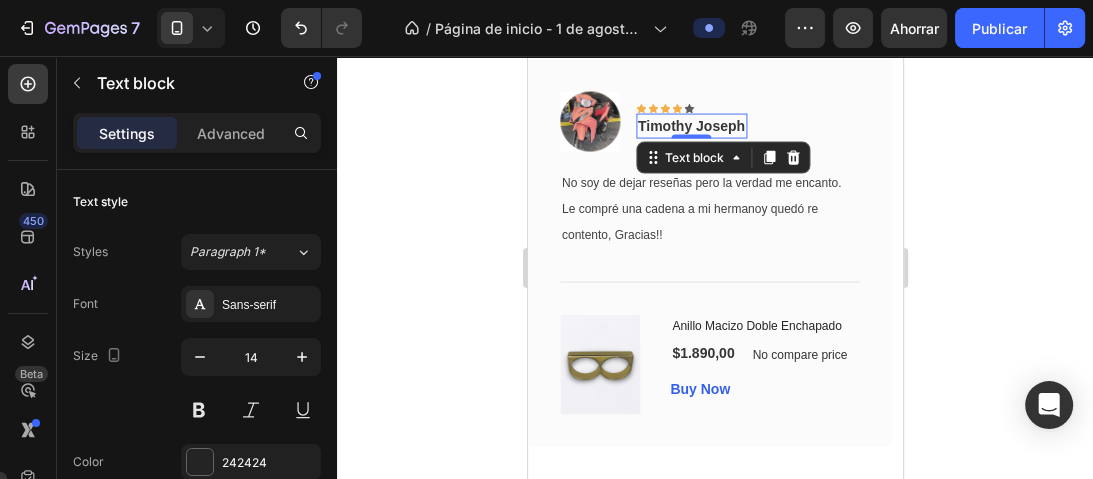 click on "Timothy Joseph" at bounding box center (690, 126) 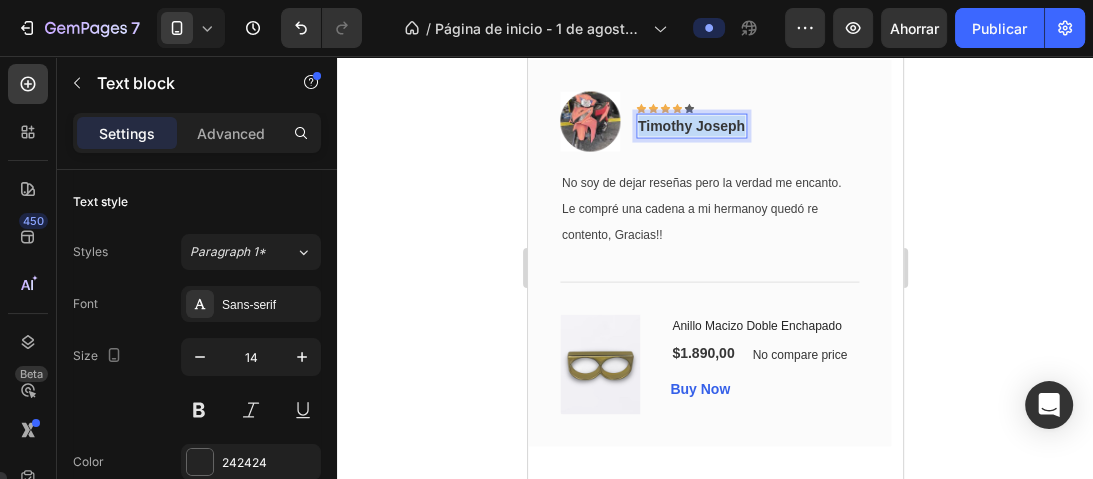 click on "Timothy Joseph" at bounding box center (690, 126) 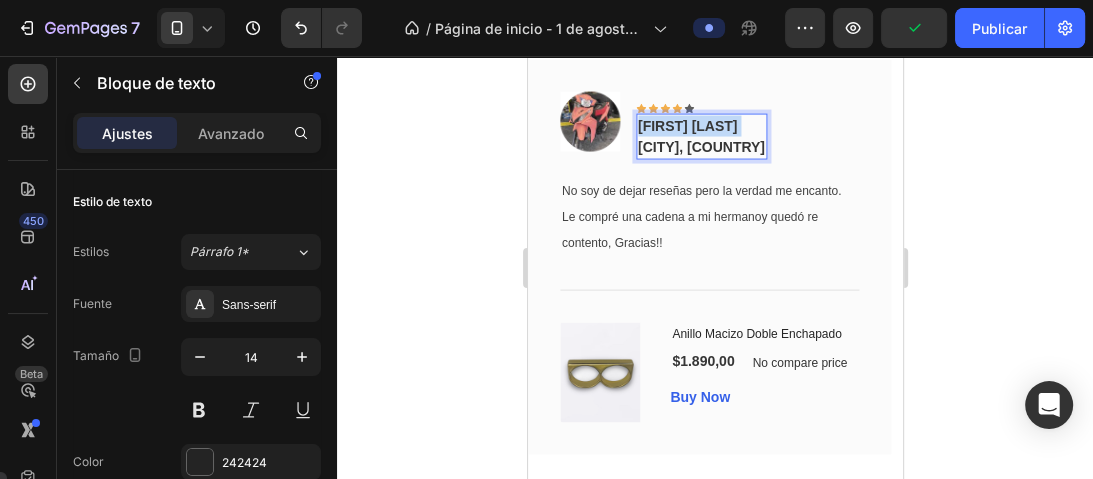 click on "[FIRST] [LAST]" at bounding box center (700, 126) 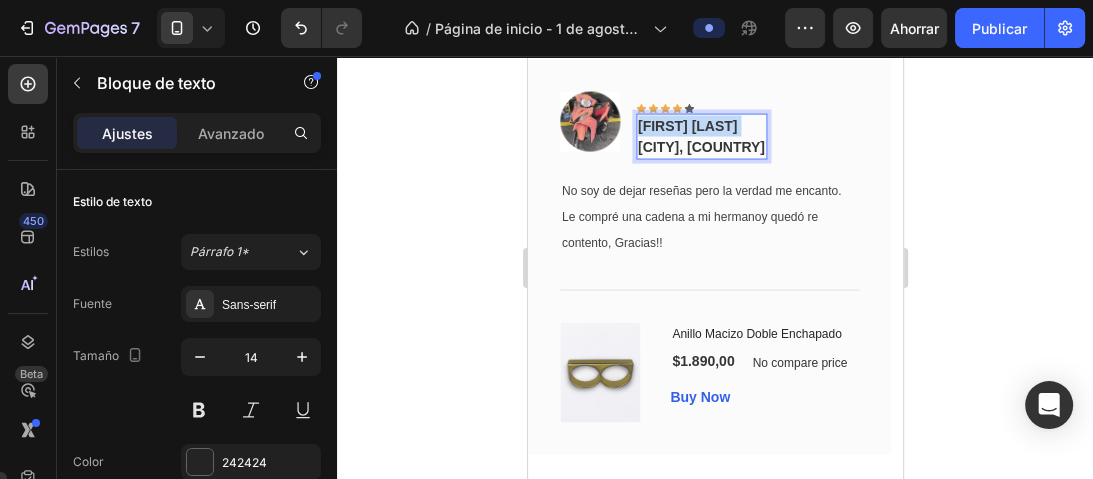 click on "[CITY], [COUNTRY]" at bounding box center [700, 147] 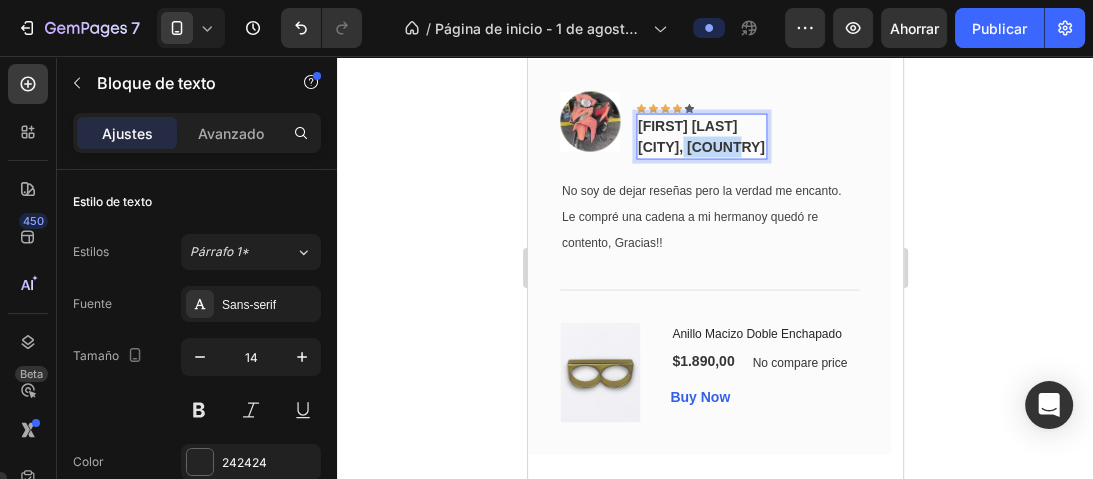 click on "[CITY], [COUNTRY]" at bounding box center [700, 147] 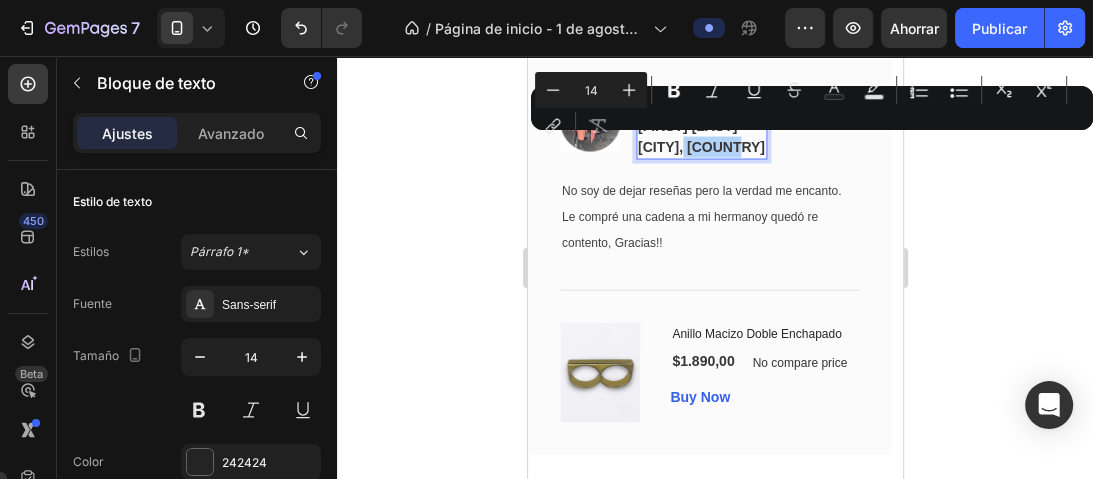 click on "Menos 14 Más Atrevido Itálico Subrayar       Tachado
Color del texto
Color de fondo del texto Lista numerada Lista con viñetas Subíndice Sobrescrito       enlace Eliminar formato" at bounding box center (812, 108) 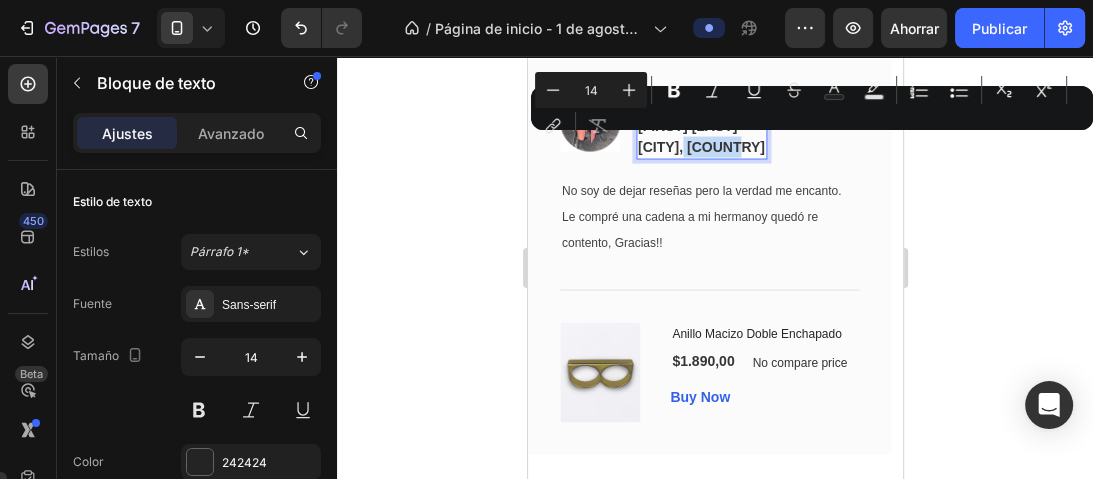 click on "[CITY], [COUNTRY]" at bounding box center (700, 147) 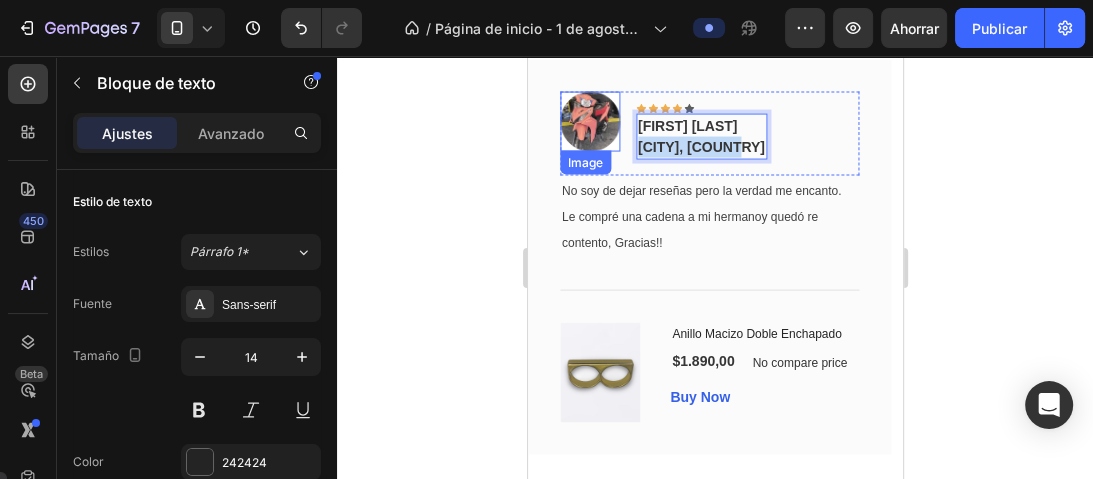 drag, startPoint x: 734, startPoint y: 145, endPoint x: 611, endPoint y: 147, distance: 123.01626 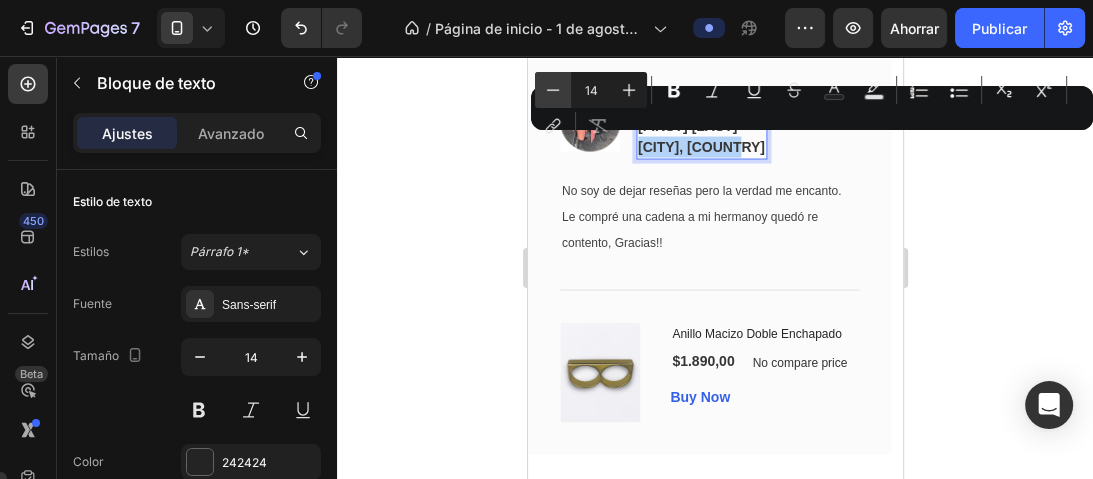 click 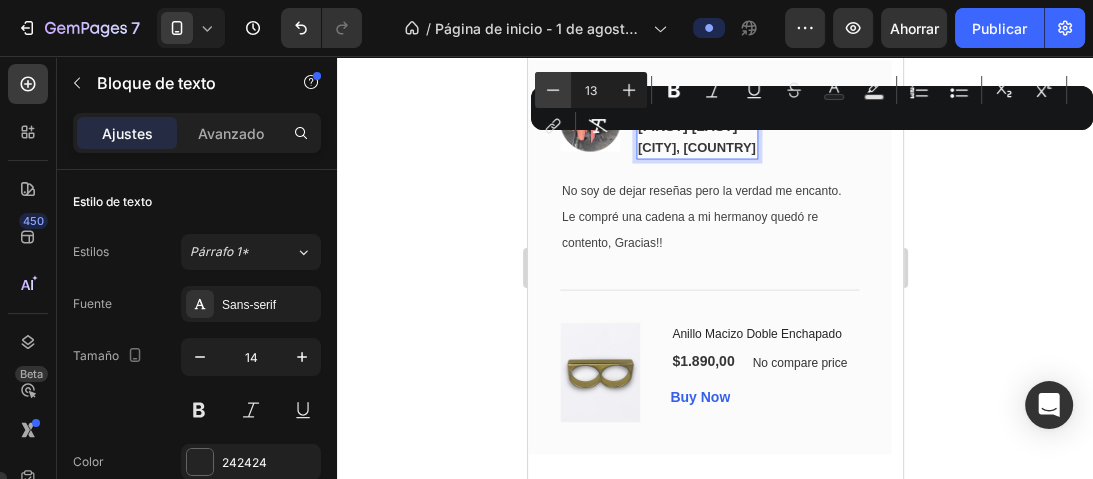 click 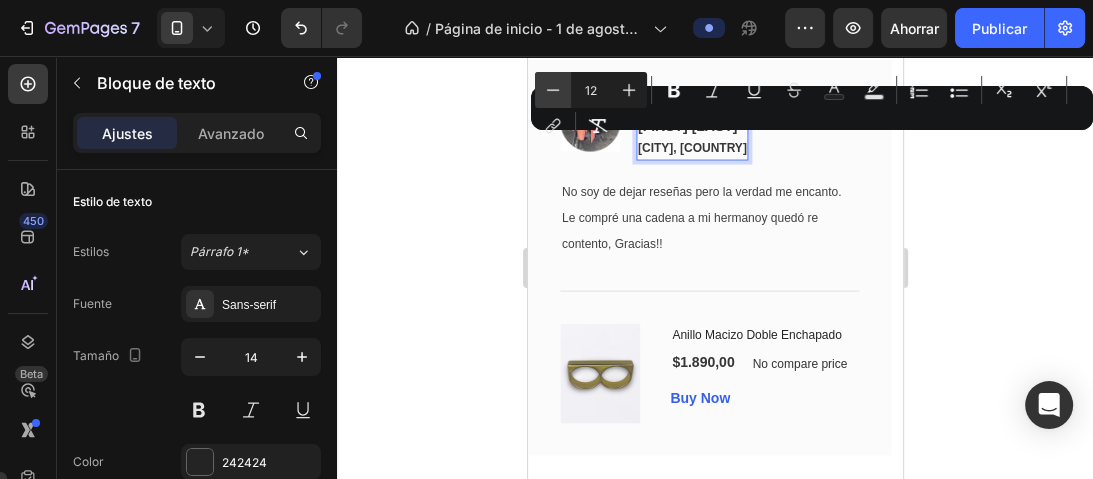 click 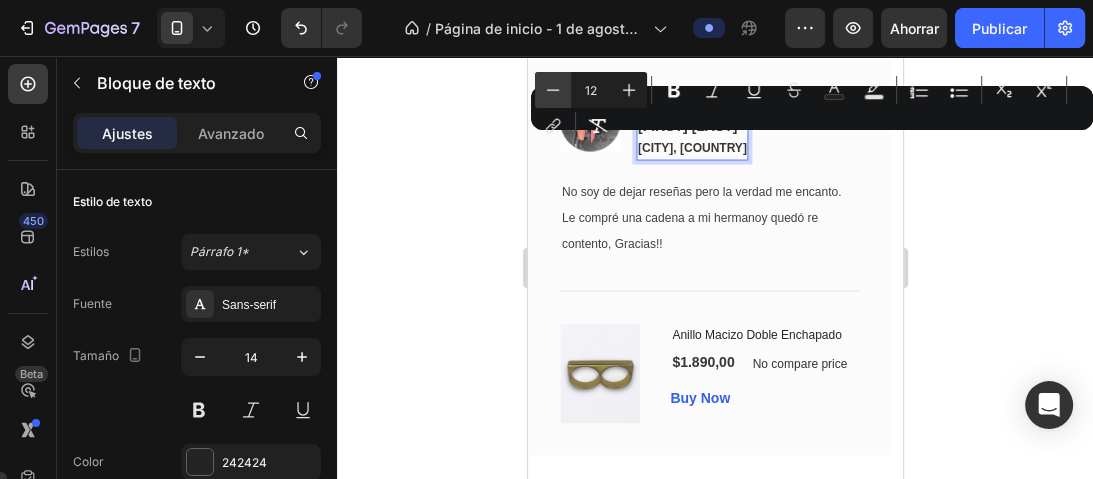 type on "11" 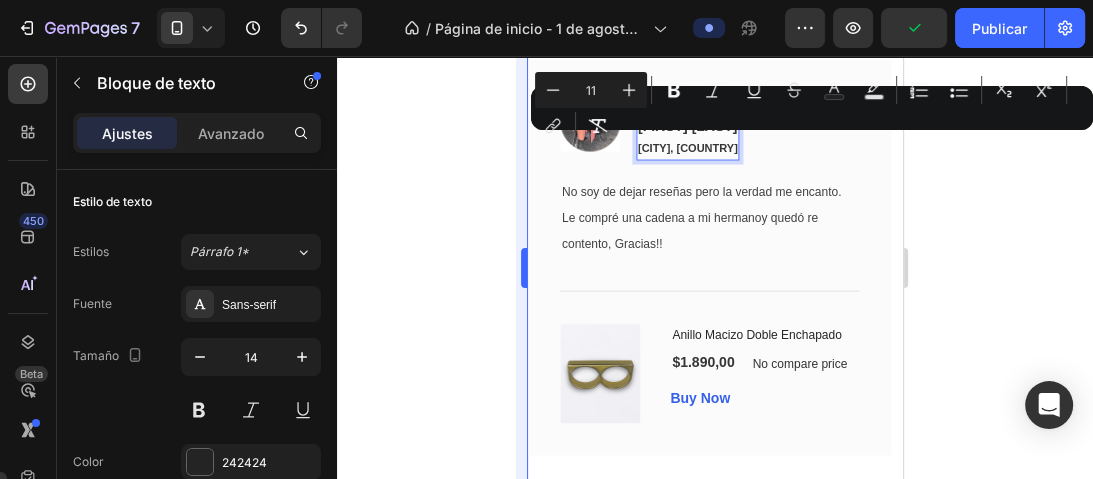 click 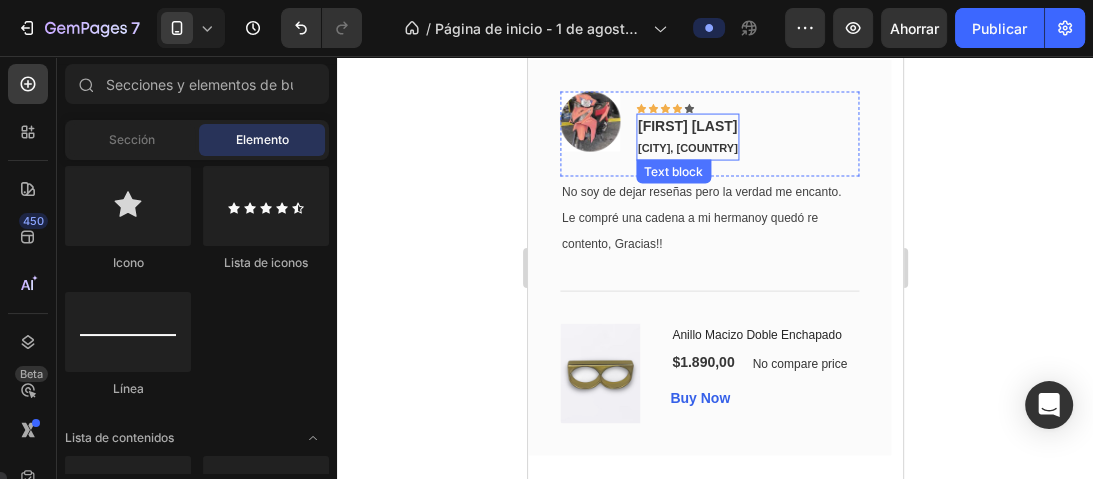 click on "[FIRST] [LAST]" at bounding box center (687, 126) 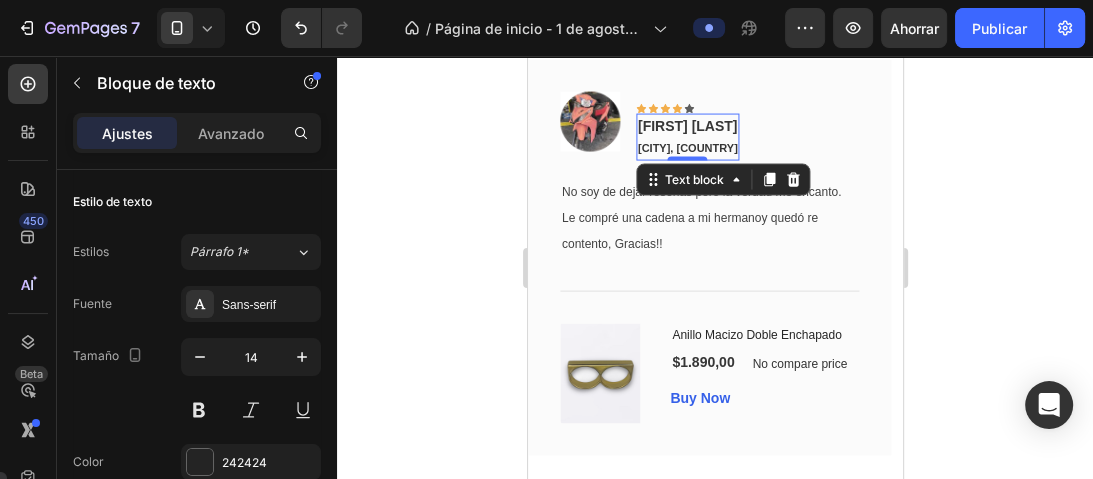 click on "[FIRST] [LAST]" at bounding box center [687, 126] 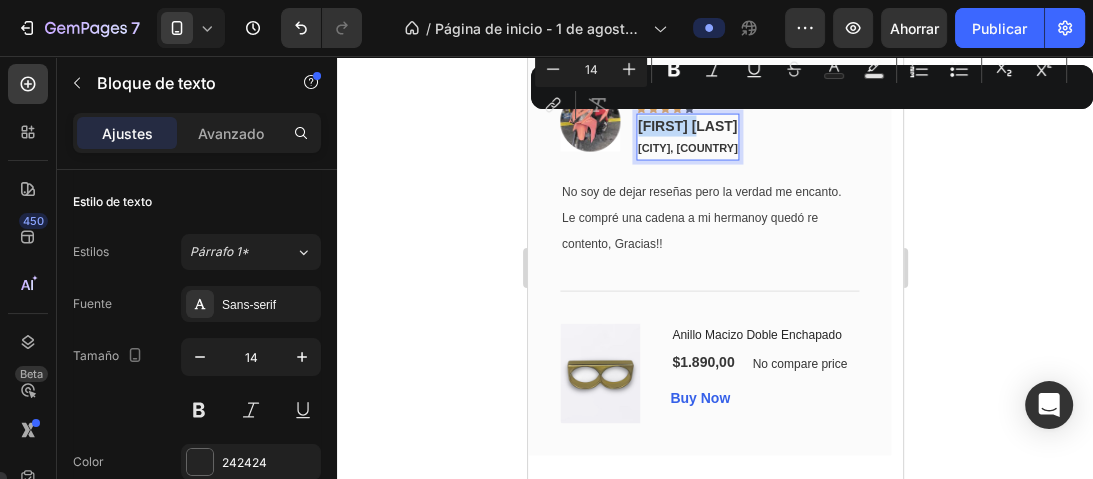 click on "[FIRST] [LAST]" at bounding box center [687, 126] 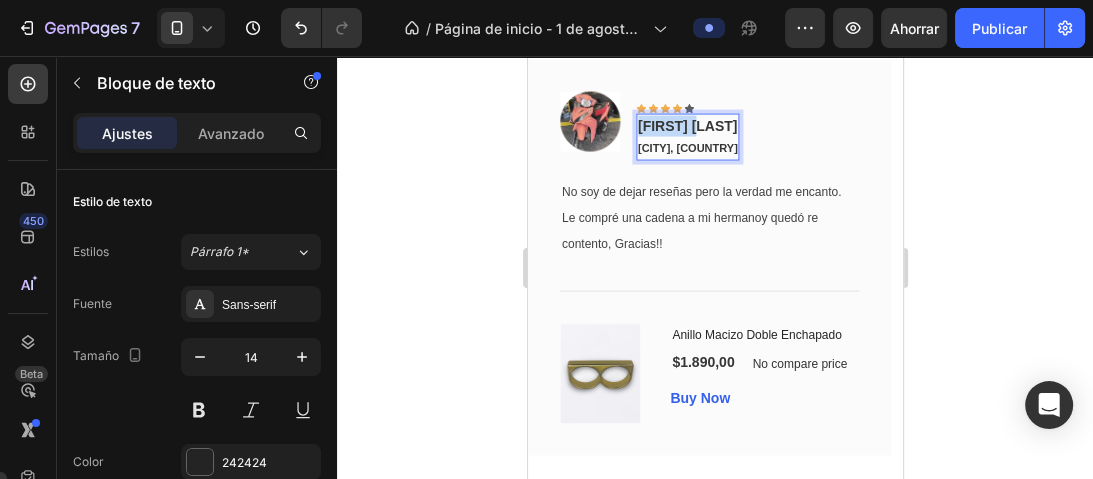 click on "[FIRST] [LAST]" at bounding box center (687, 126) 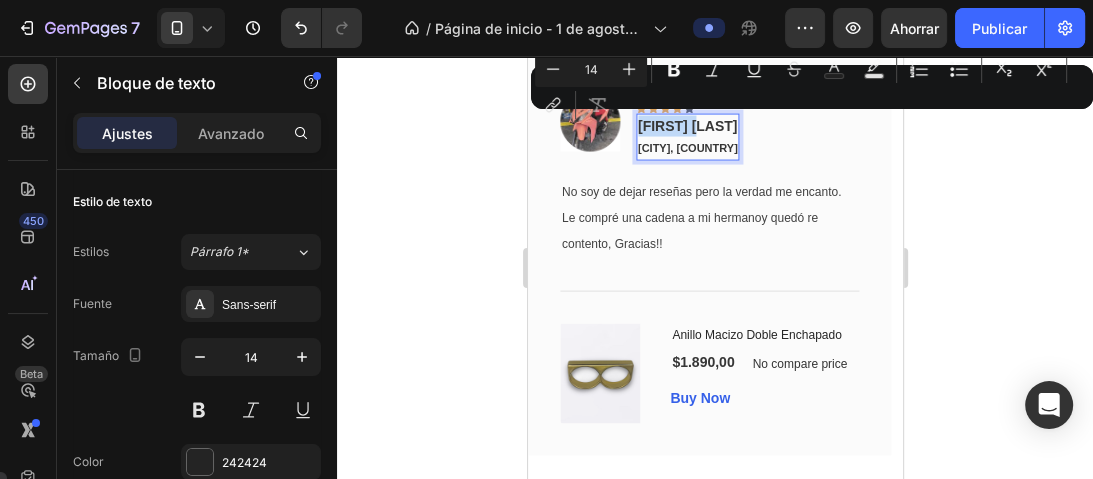 type on "11" 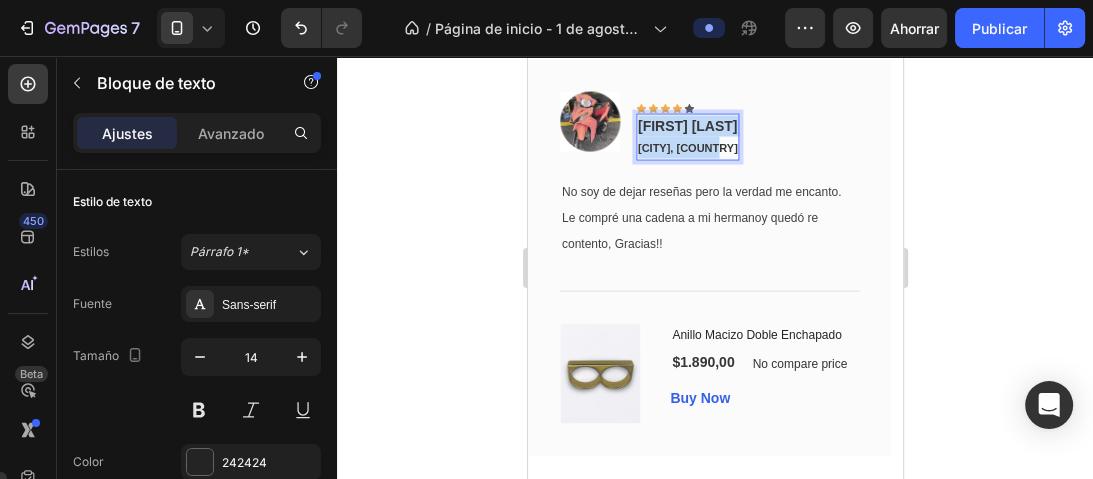 drag, startPoint x: 727, startPoint y: 152, endPoint x: 635, endPoint y: 120, distance: 97.406364 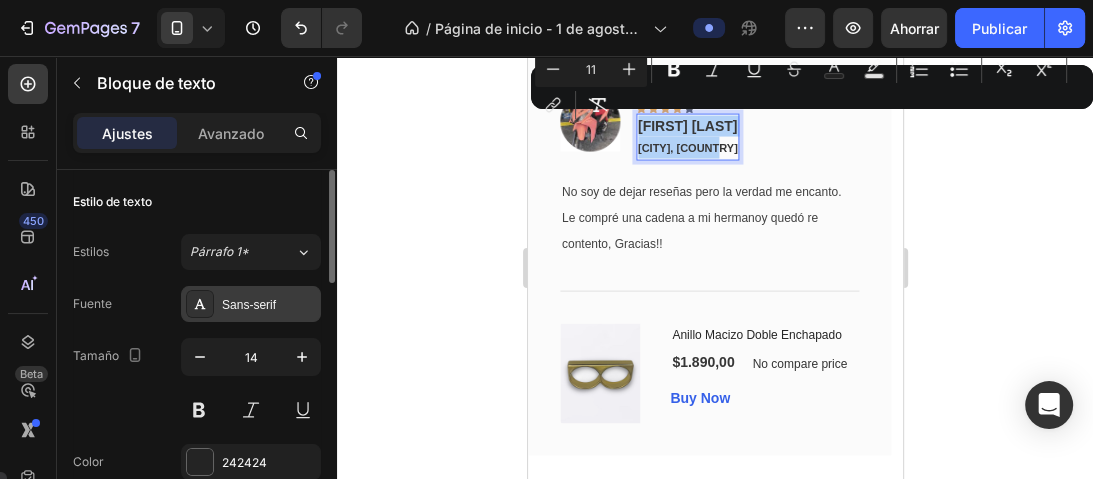 click on "Sans-serif" at bounding box center (251, 304) 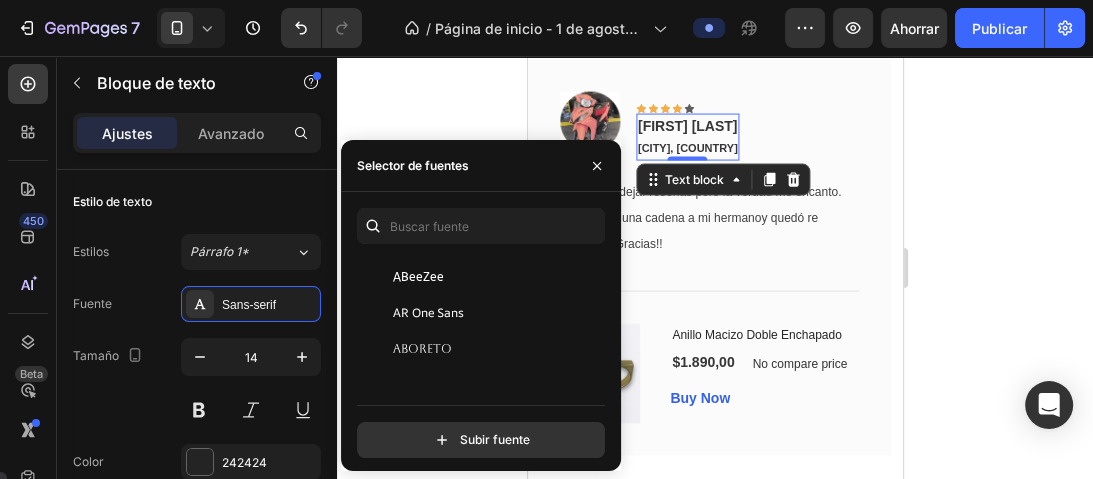 scroll, scrollTop: 80, scrollLeft: 0, axis: vertical 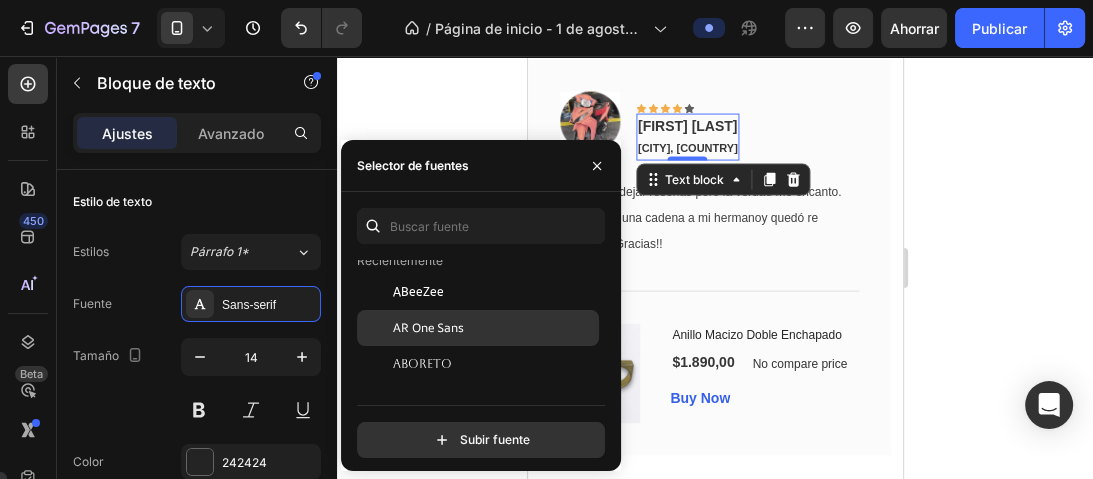 click on "AR One Sans" at bounding box center (494, 328) 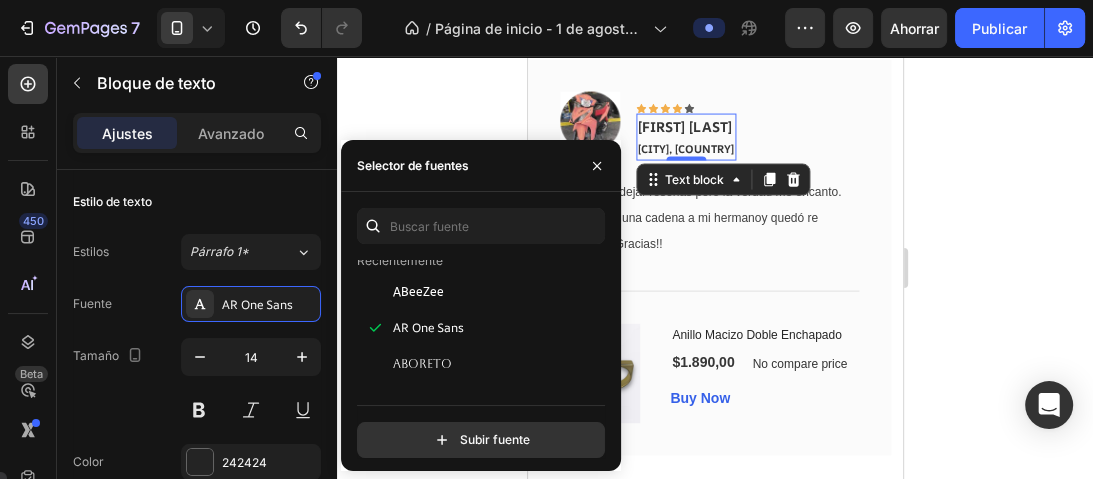 click 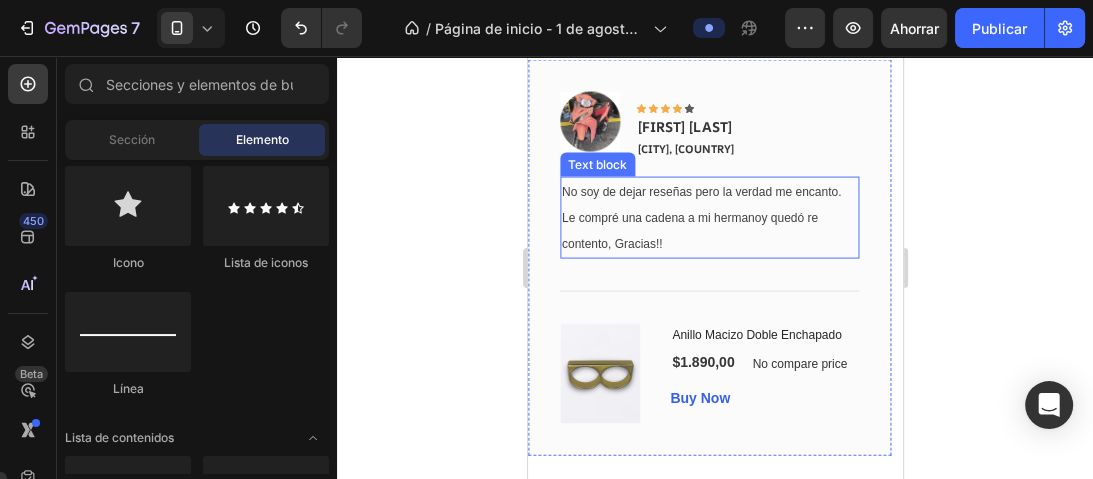 click on "No soy de dejar reseñas pero la verdad me encanto. Le compré una cadena a mi hermanoy quedó re contento, Gracias!!" at bounding box center (708, 218) 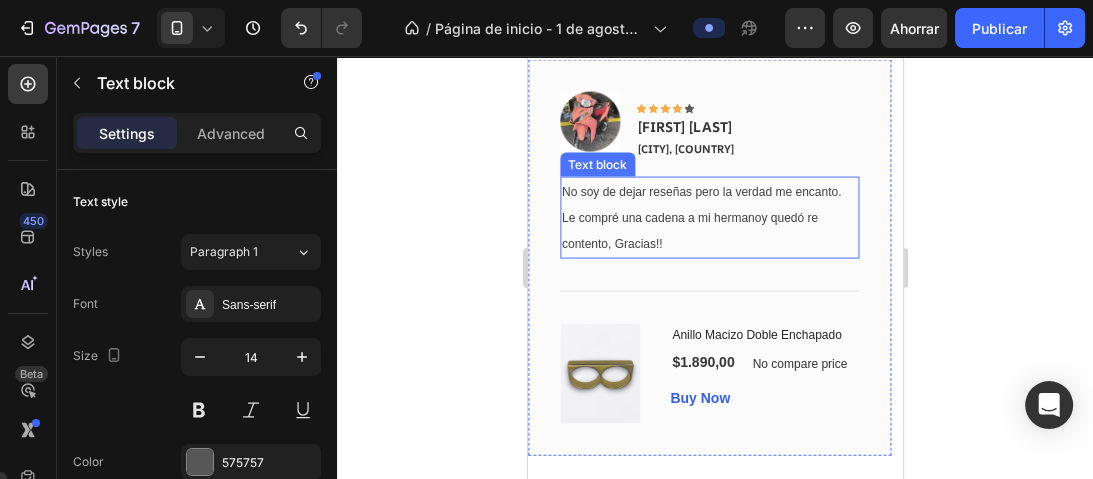 drag, startPoint x: 727, startPoint y: 203, endPoint x: 547, endPoint y: 175, distance: 182.16476 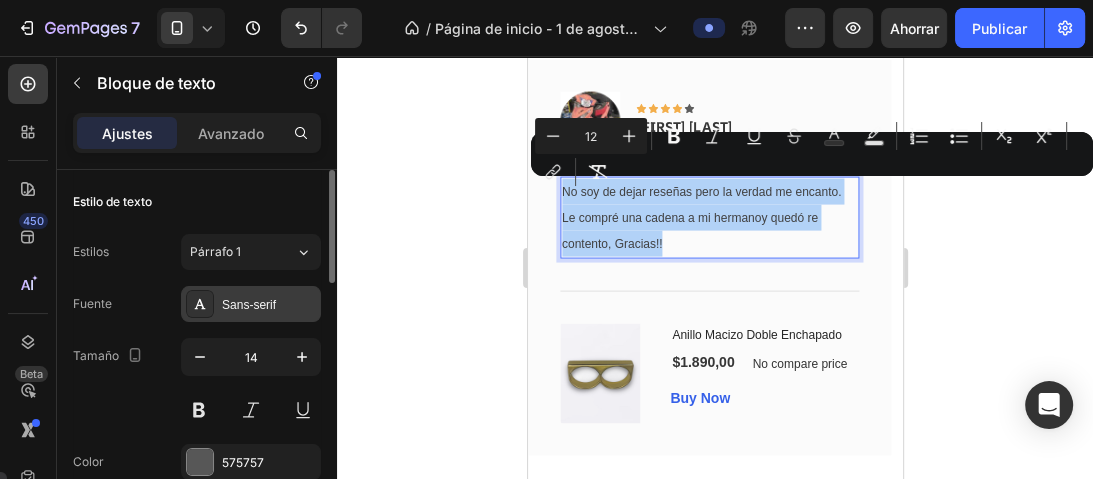 click on "Sans-serif" at bounding box center [269, 305] 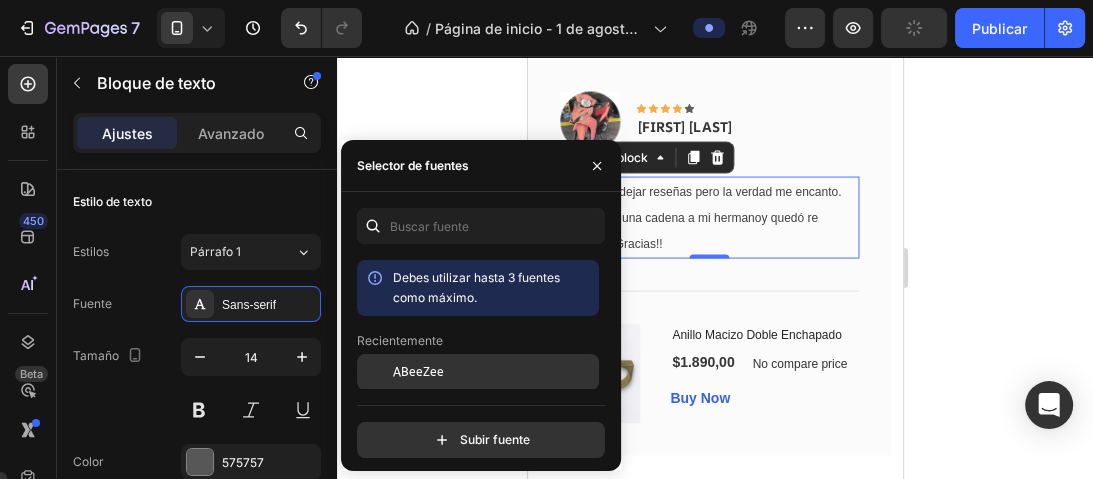 click on "ABeeZee" 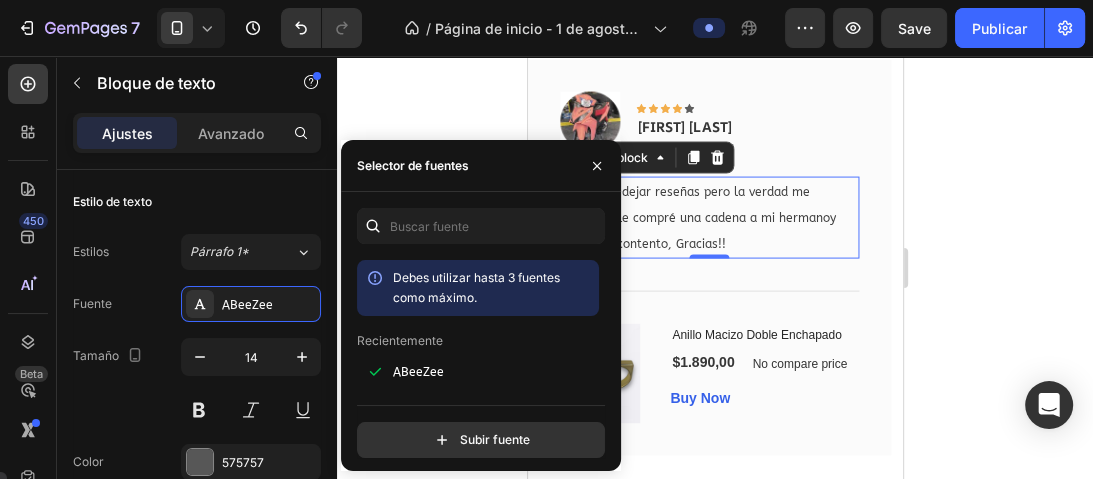 click 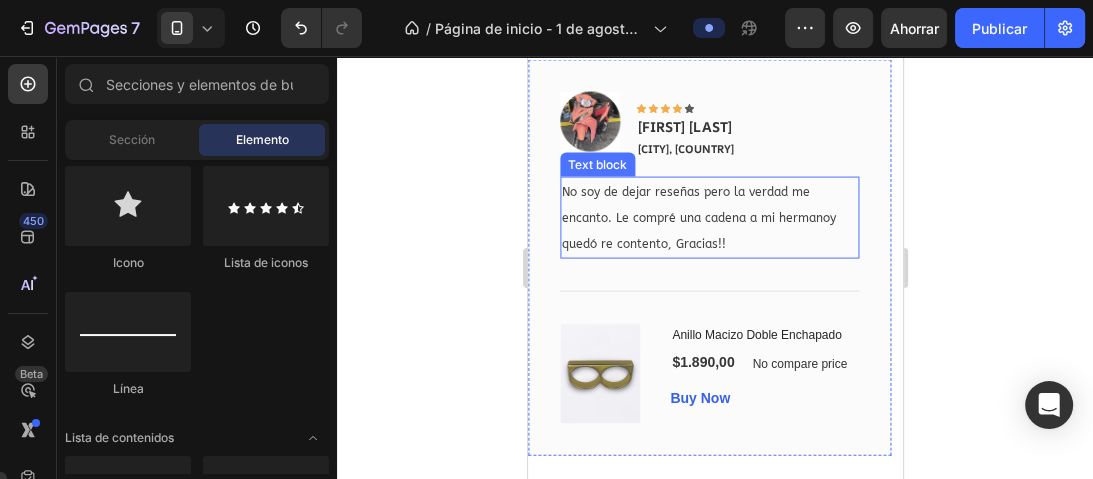 click on "No soy de dejar reseñas pero la verdad me encanto. Le compré una cadena a mi hermanoy quedó re contento, Gracias!!" at bounding box center [708, 218] 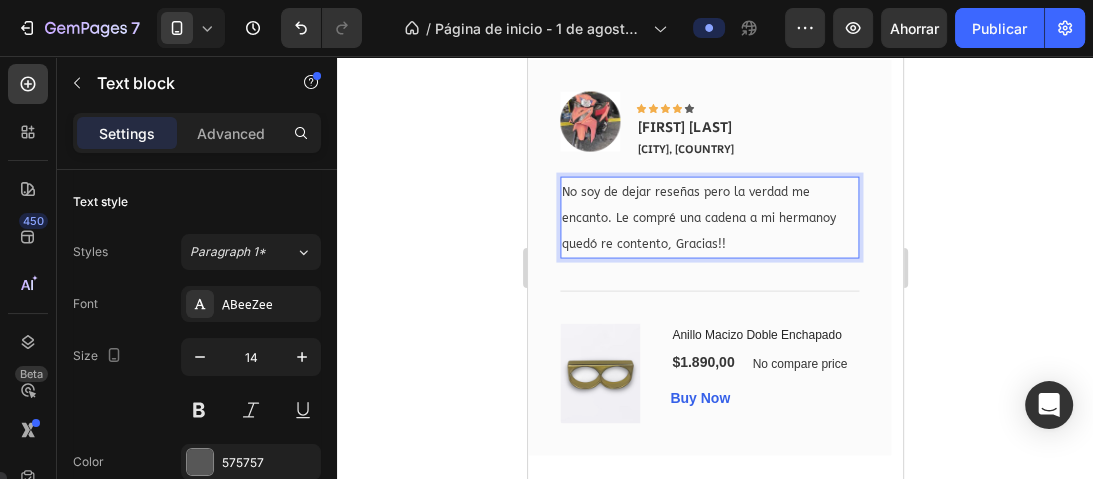 click on "No soy de dejar reseñas pero la verdad me encanto. Le compré una cadena a mi hermanoy quedó re contento, Gracias!!" at bounding box center (698, 218) 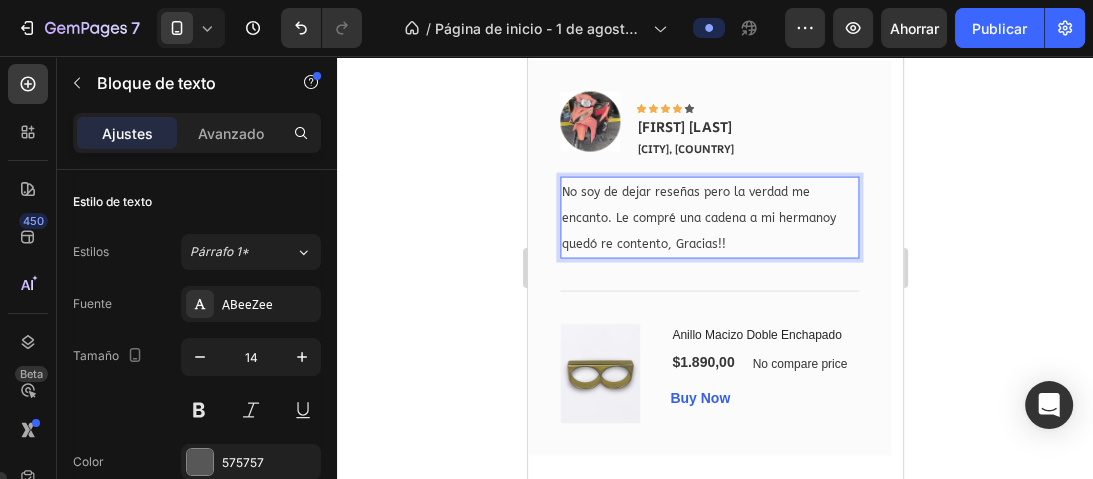 click on "No soy de dejar reseñas pero la verdad me encanto. Le compré una cadena a mi hermanoy quedó re contento, Gracias!!" at bounding box center (708, 218) 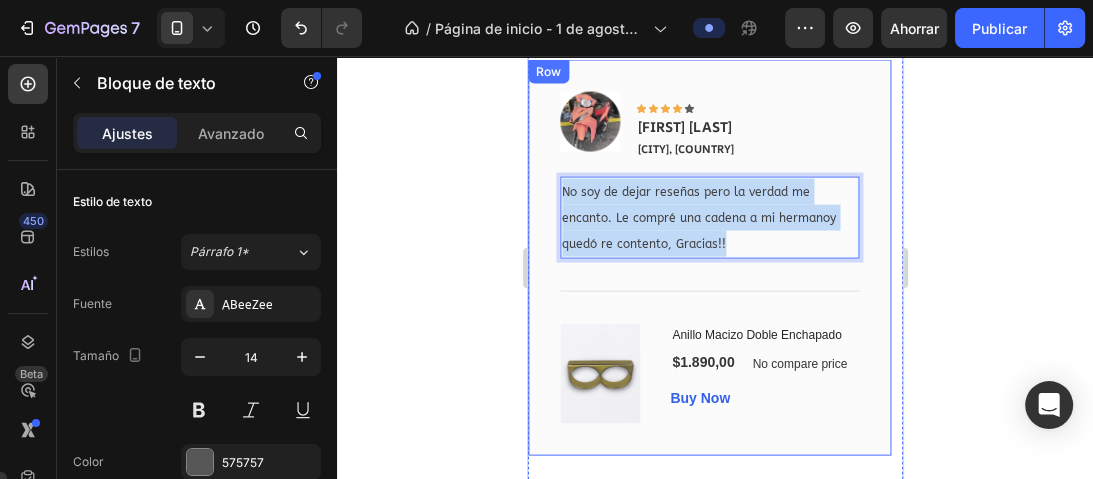 drag, startPoint x: 670, startPoint y: 244, endPoint x: 529, endPoint y: 188, distance: 151.71355 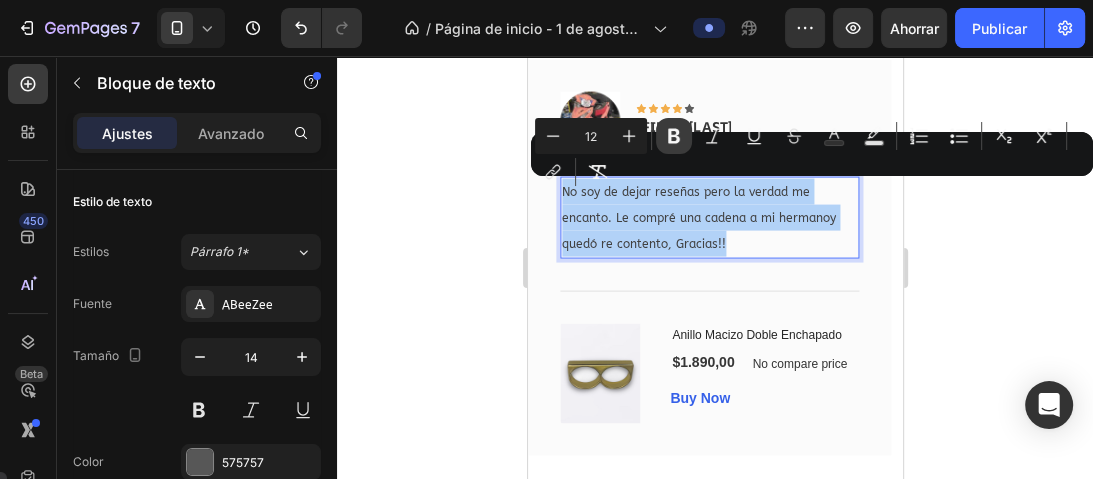 click 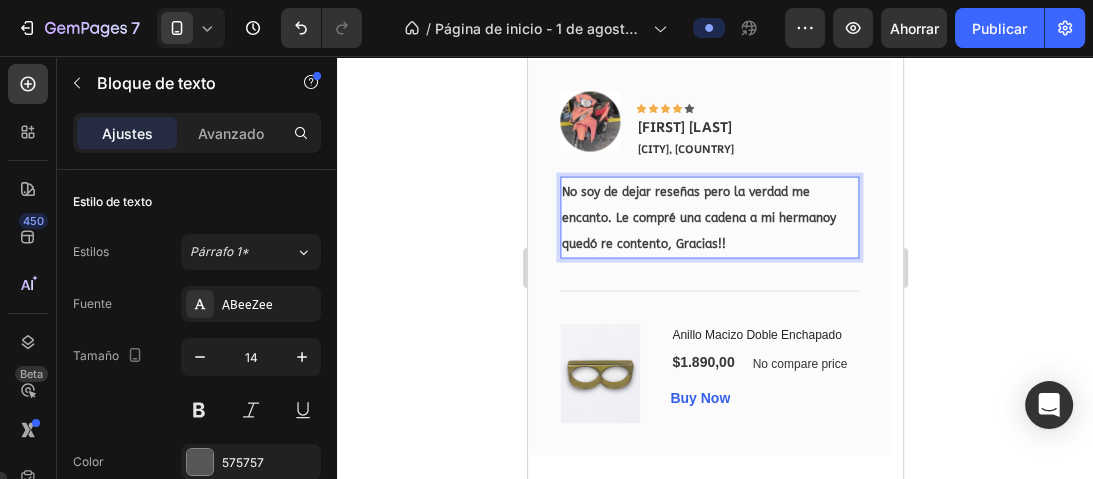 click 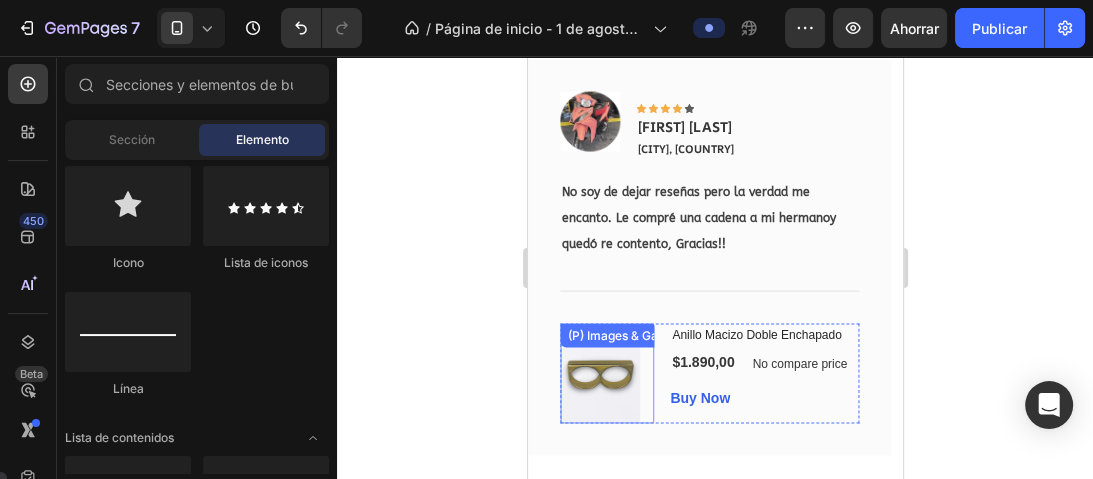 click at bounding box center (599, 374) 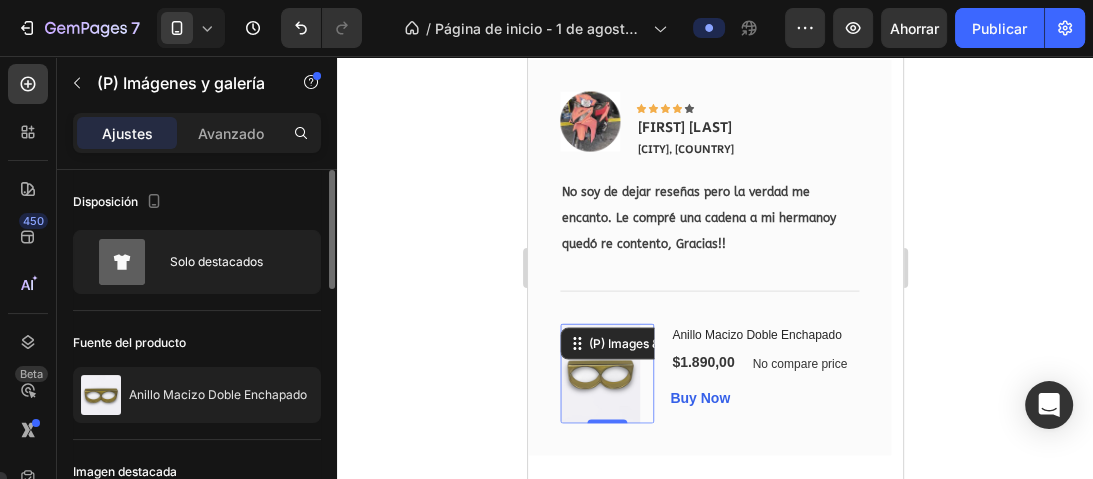 scroll, scrollTop: 80, scrollLeft: 0, axis: vertical 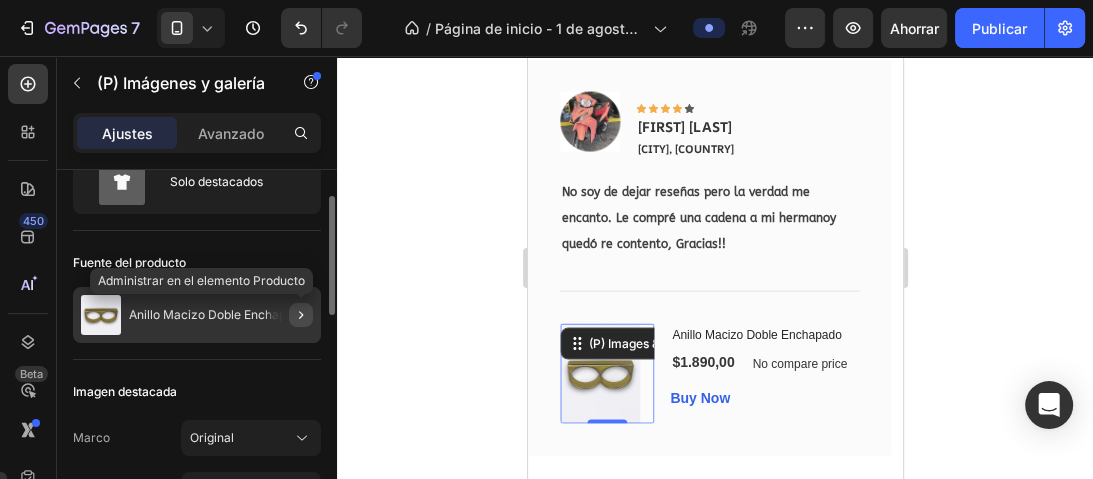 click 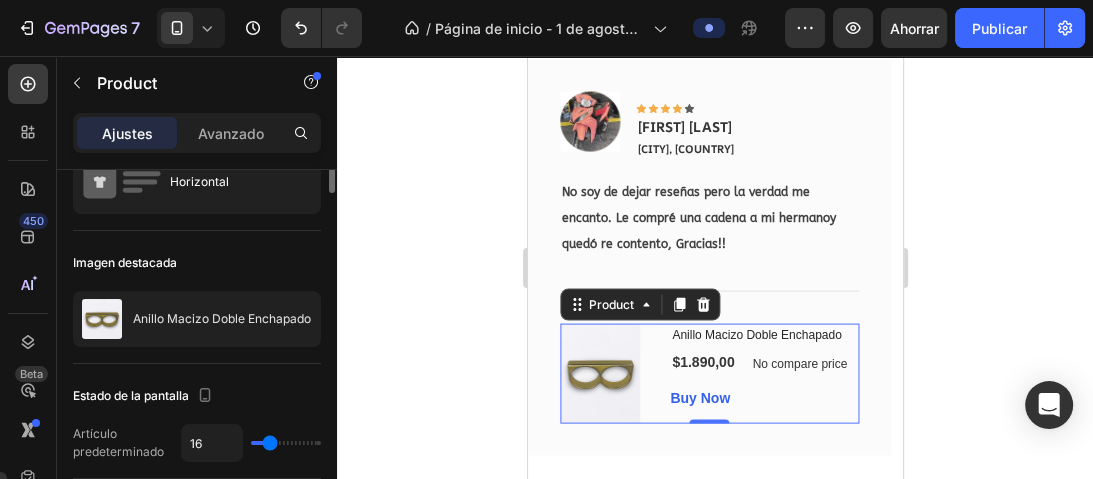 scroll, scrollTop: 0, scrollLeft: 0, axis: both 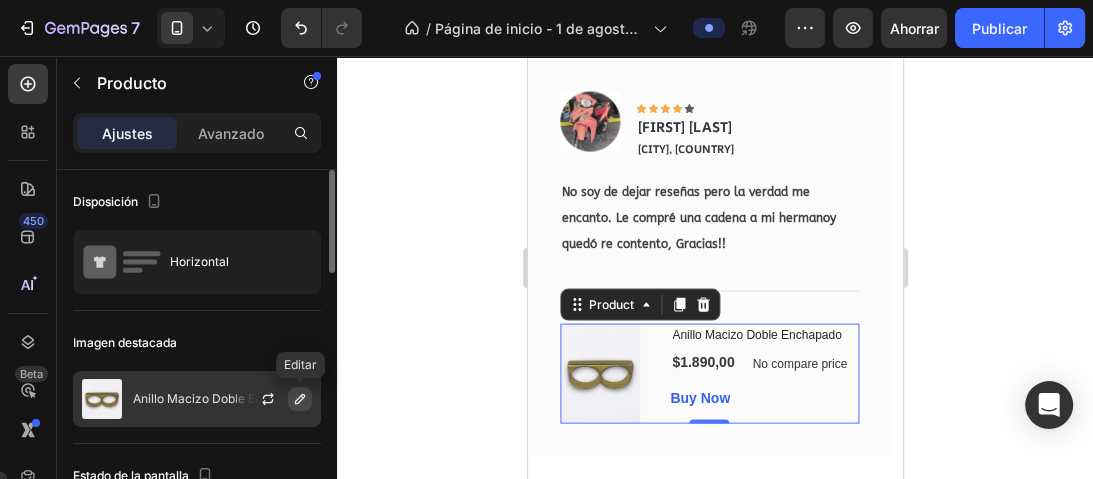 click 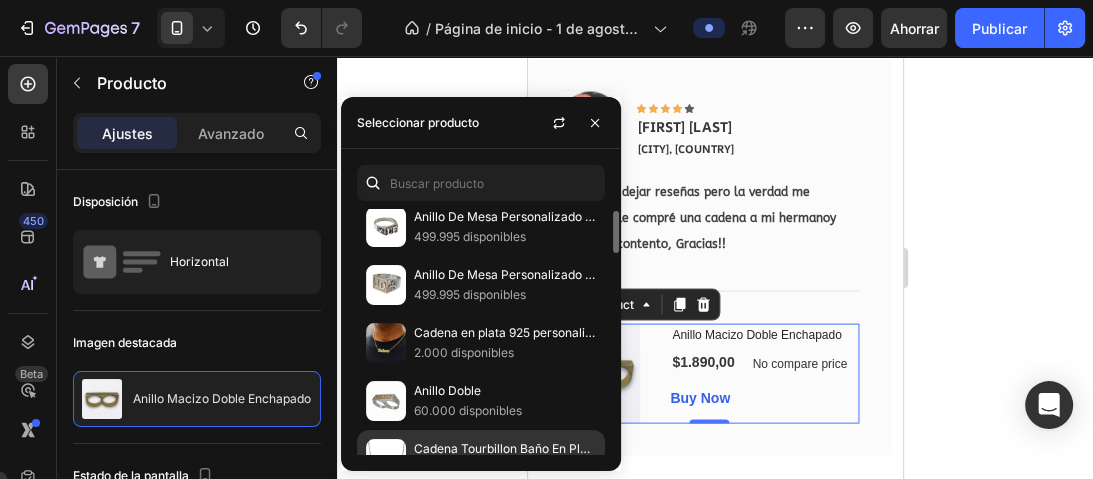 scroll, scrollTop: 953, scrollLeft: 0, axis: vertical 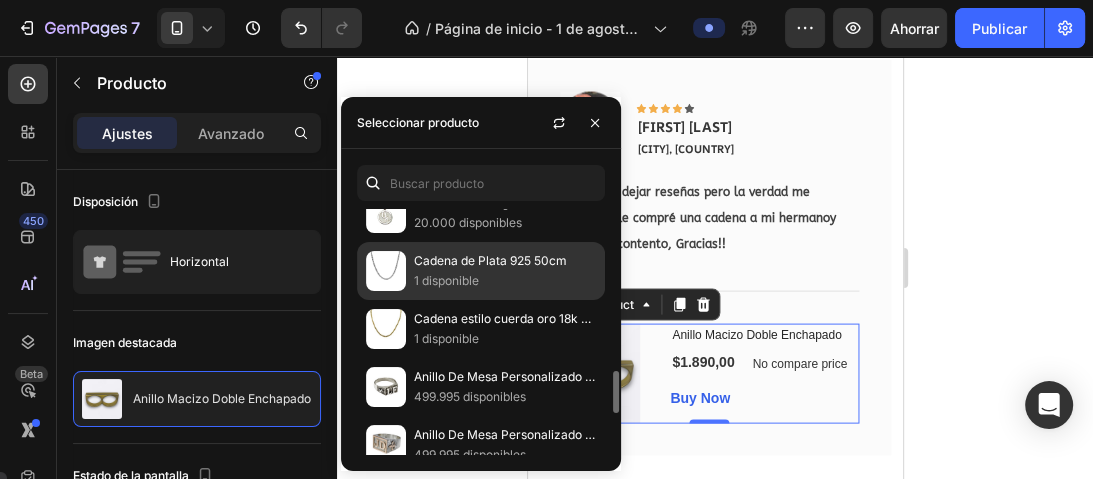click on "1 disponible" at bounding box center [446, 280] 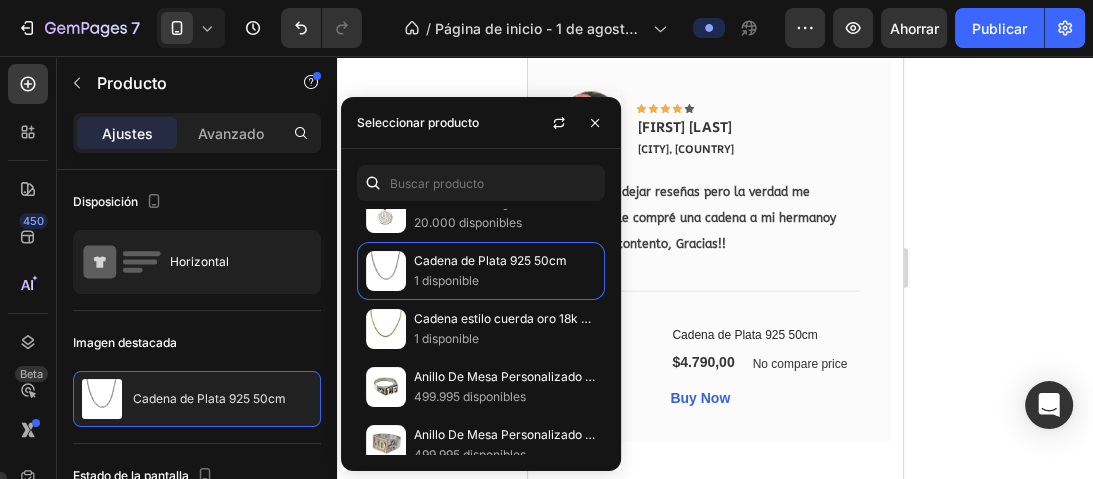 click 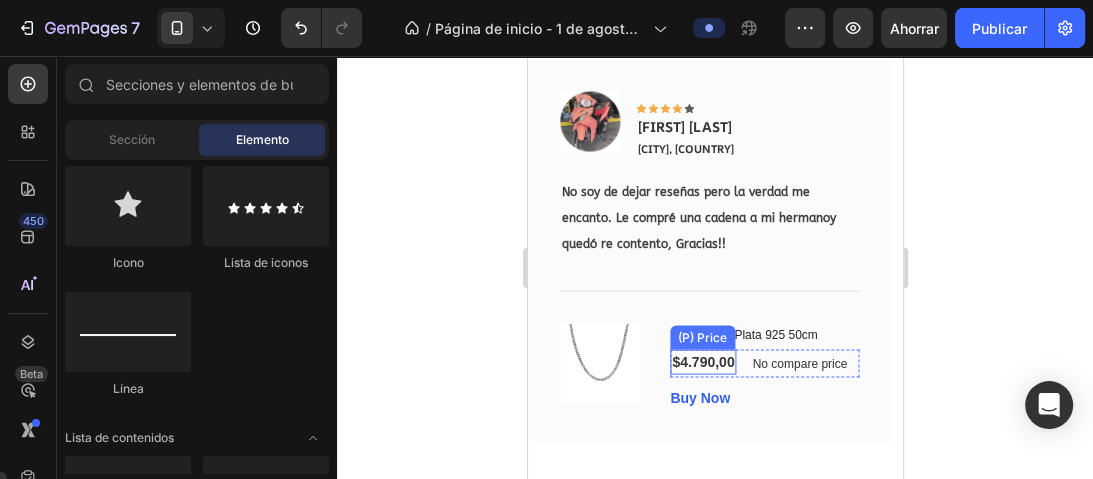 click on "$4.790,00" at bounding box center (702, 362) 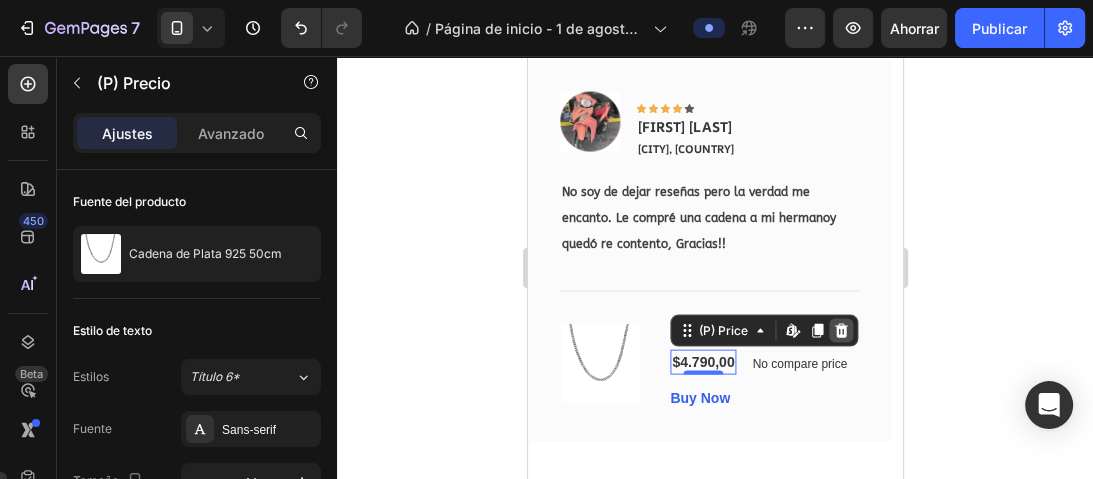 click 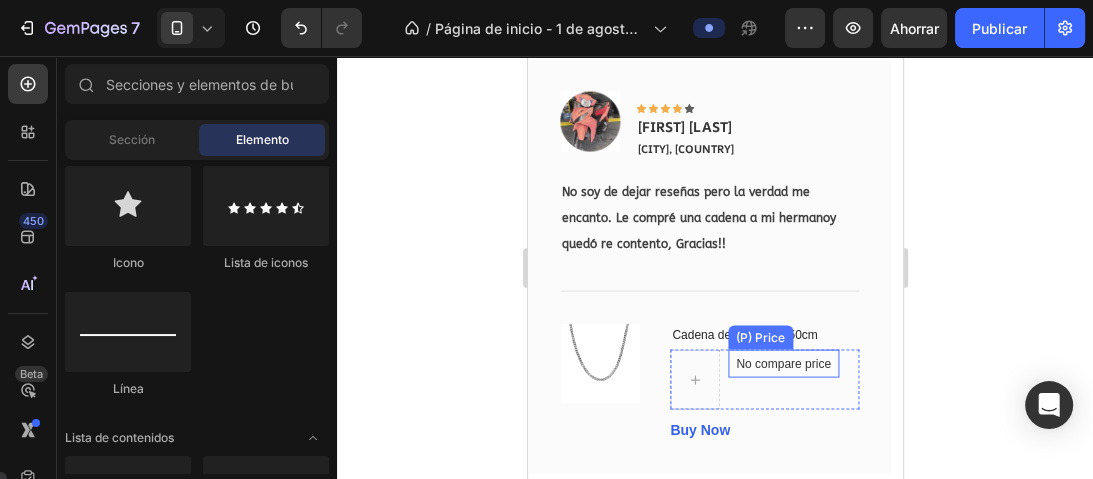 click on "No compare price" at bounding box center [782, 364] 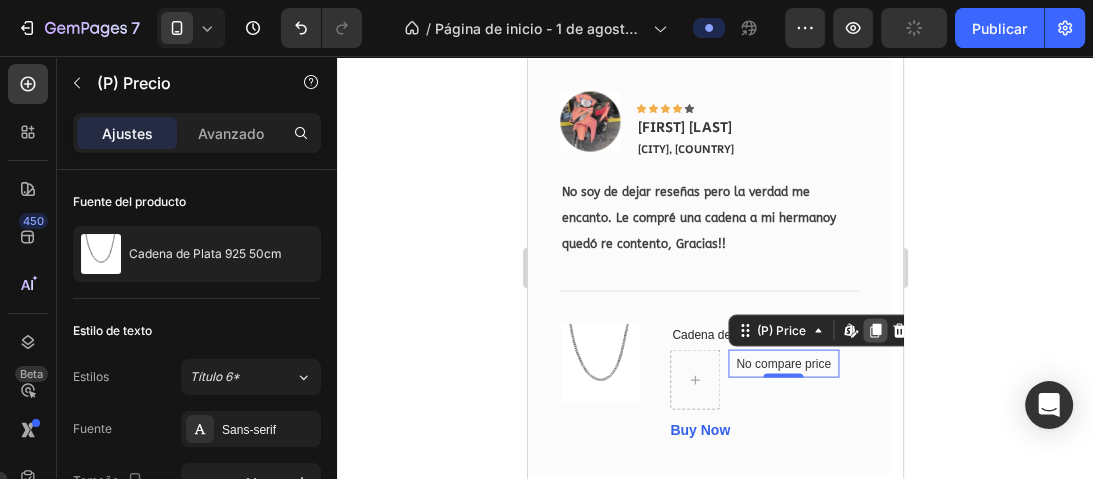 click 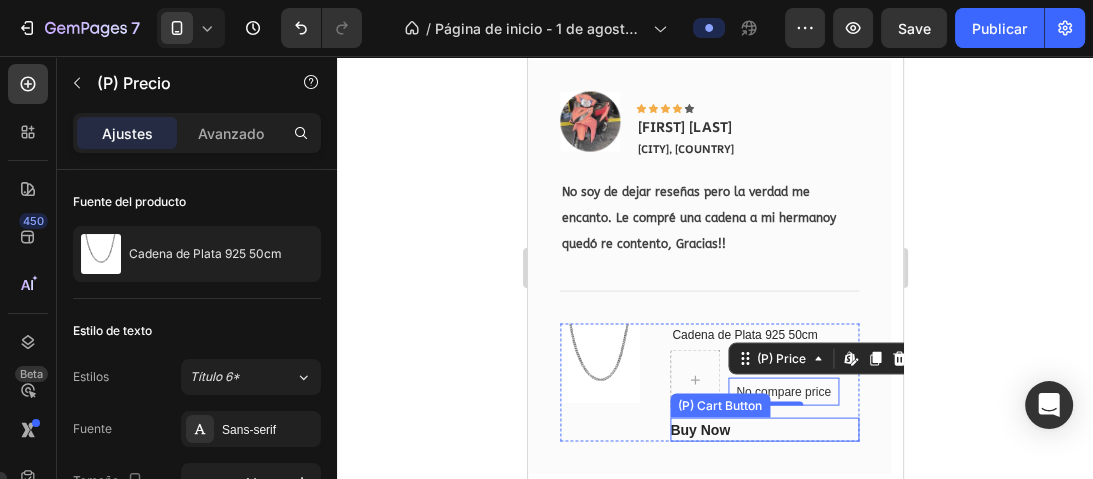 click on "Buy Now" at bounding box center (701, 430) 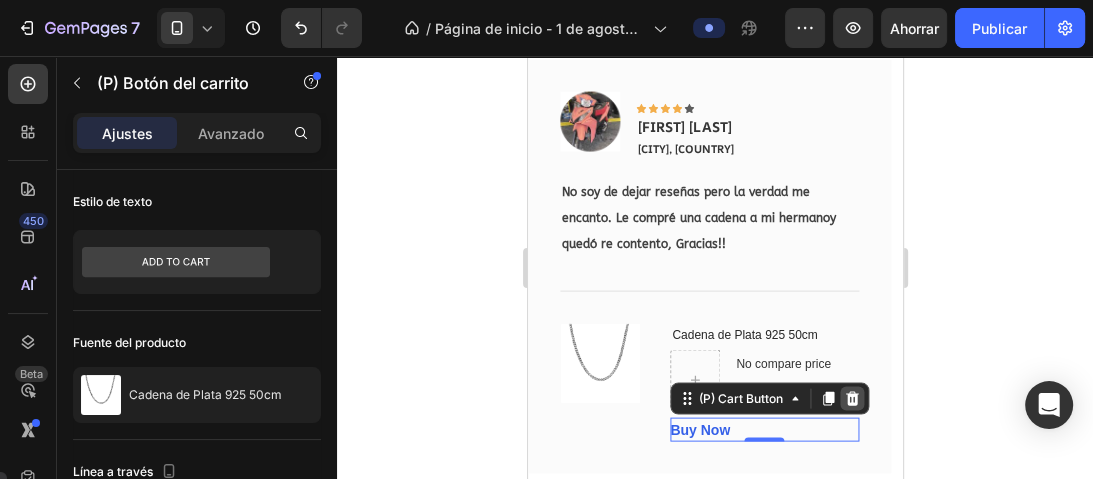 click 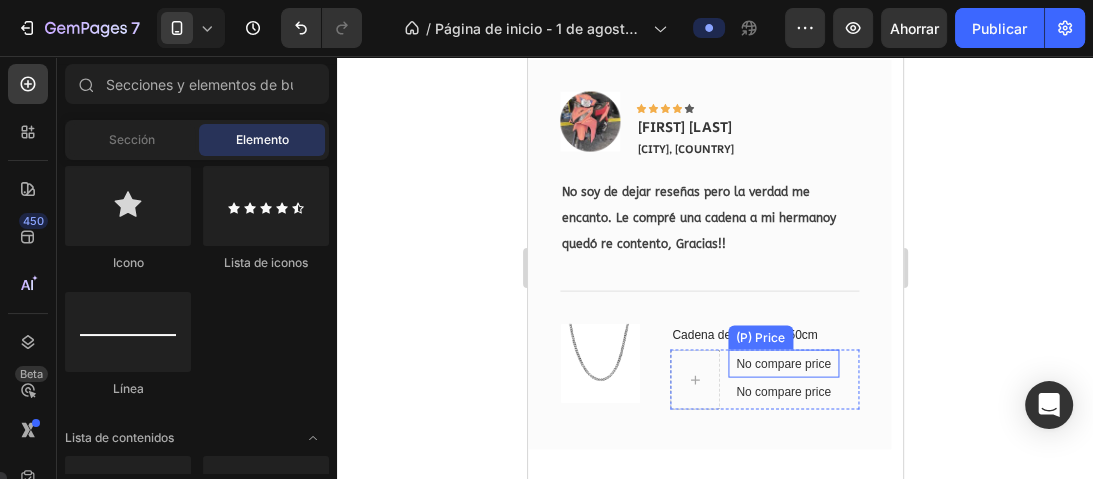 click on "No compare price" at bounding box center [782, 364] 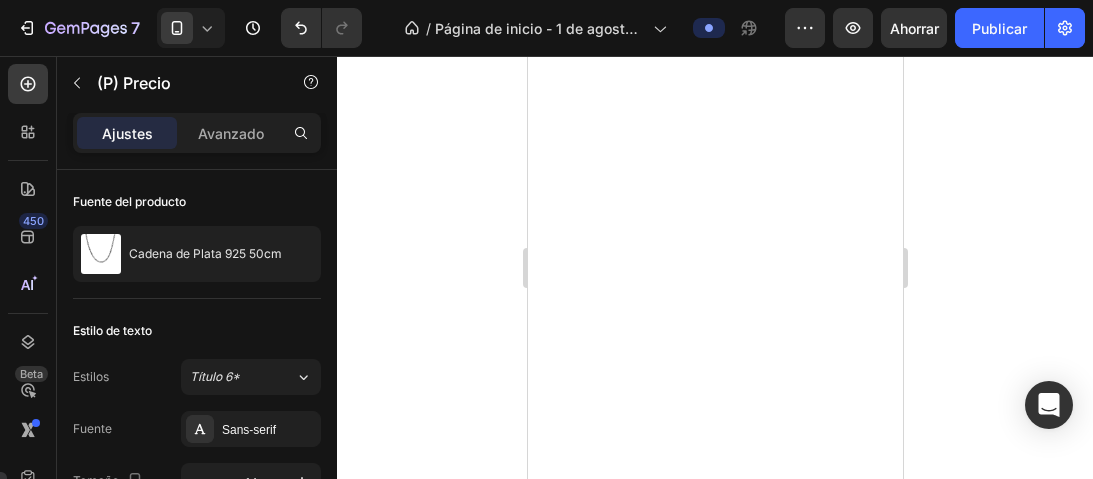 scroll, scrollTop: 0, scrollLeft: 0, axis: both 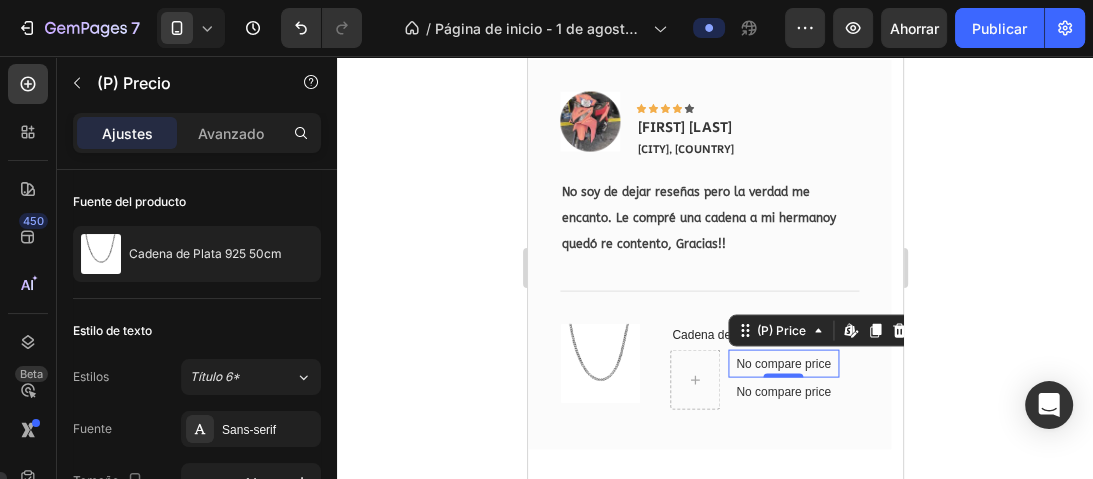 click 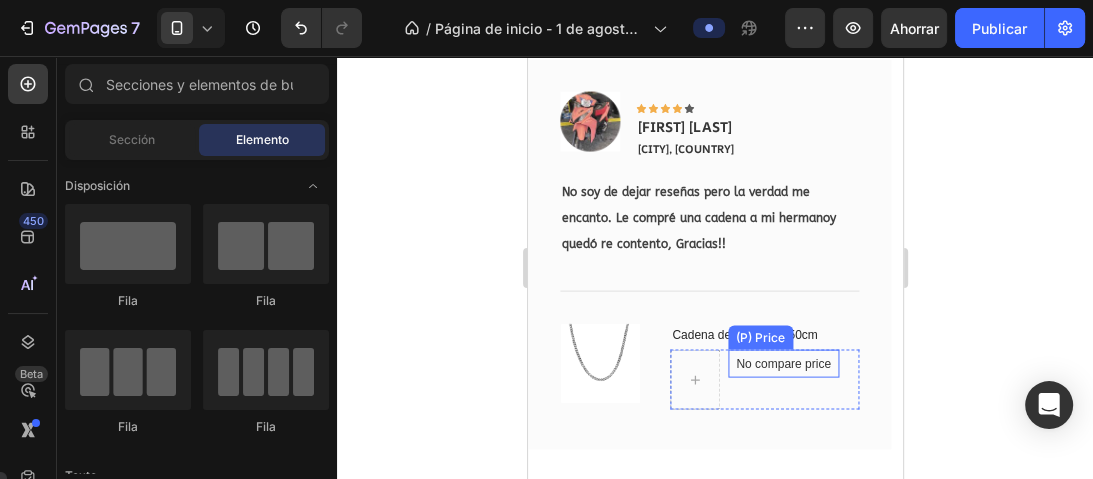 scroll, scrollTop: 3018, scrollLeft: 0, axis: vertical 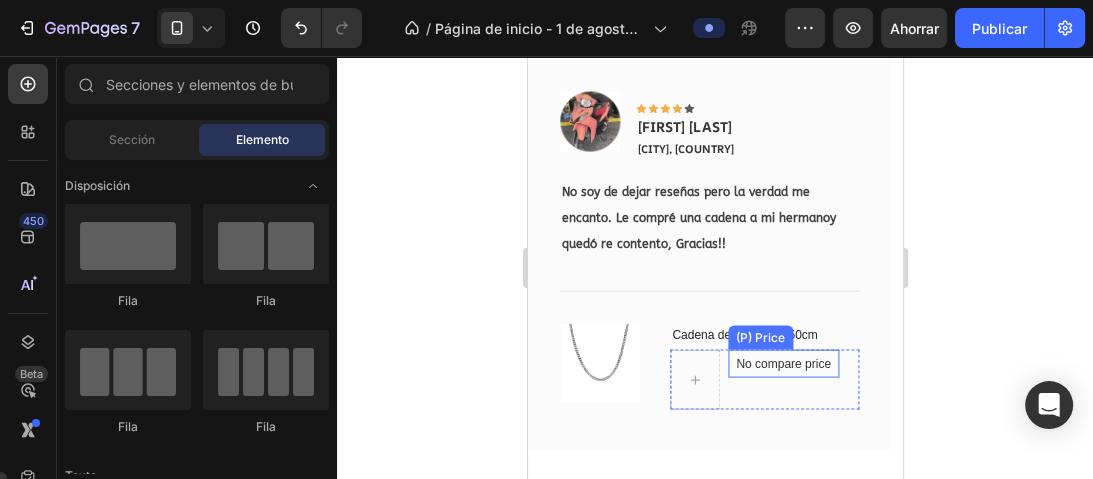 click on "No compare price" at bounding box center [782, 364] 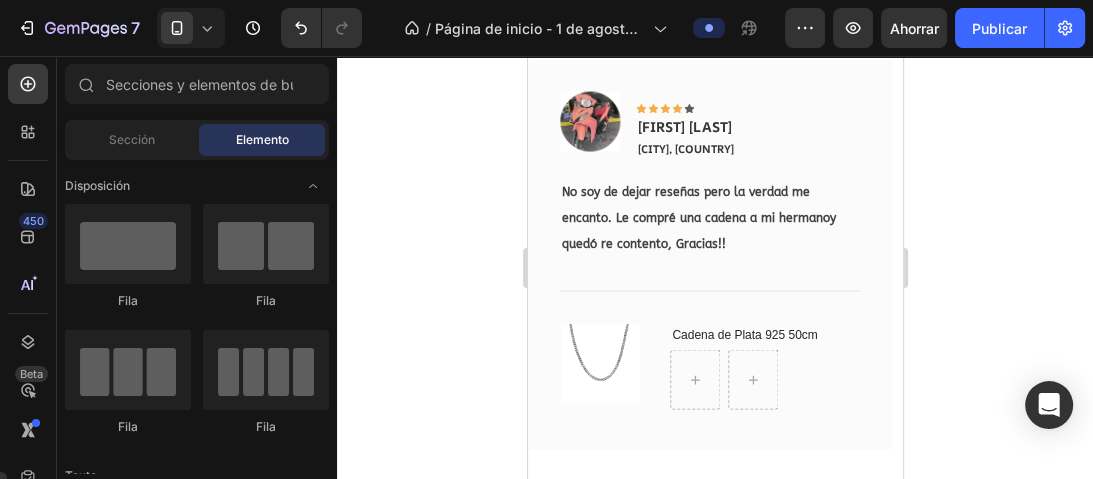 drag, startPoint x: 957, startPoint y: 315, endPoint x: 242, endPoint y: 282, distance: 715.7611 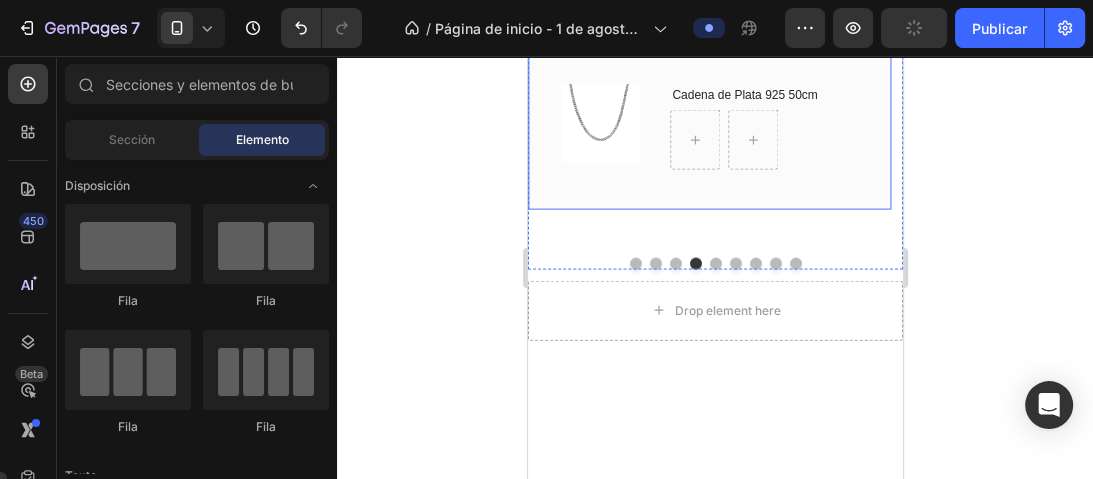 scroll, scrollTop: 3098, scrollLeft: 0, axis: vertical 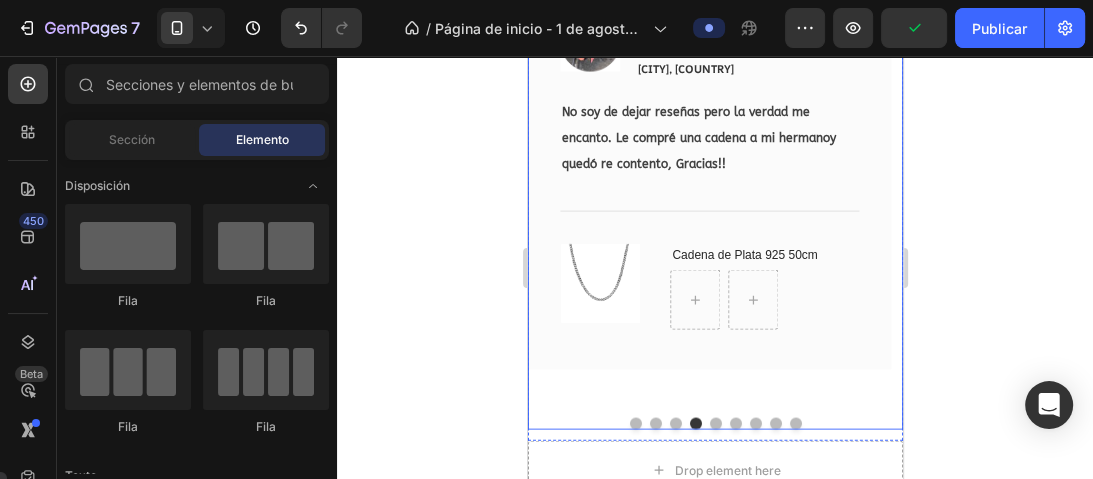 click at bounding box center [715, 424] 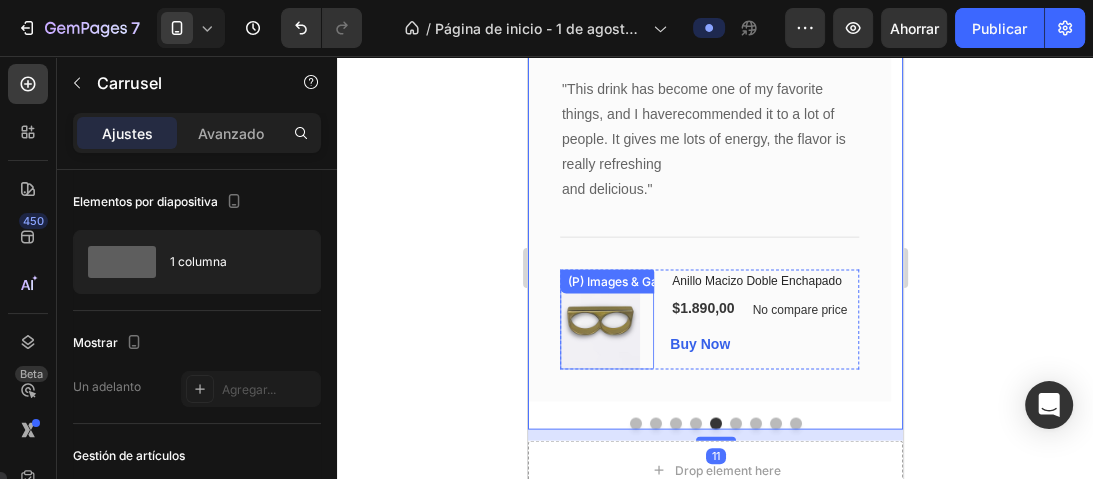 scroll, scrollTop: 3018, scrollLeft: 0, axis: vertical 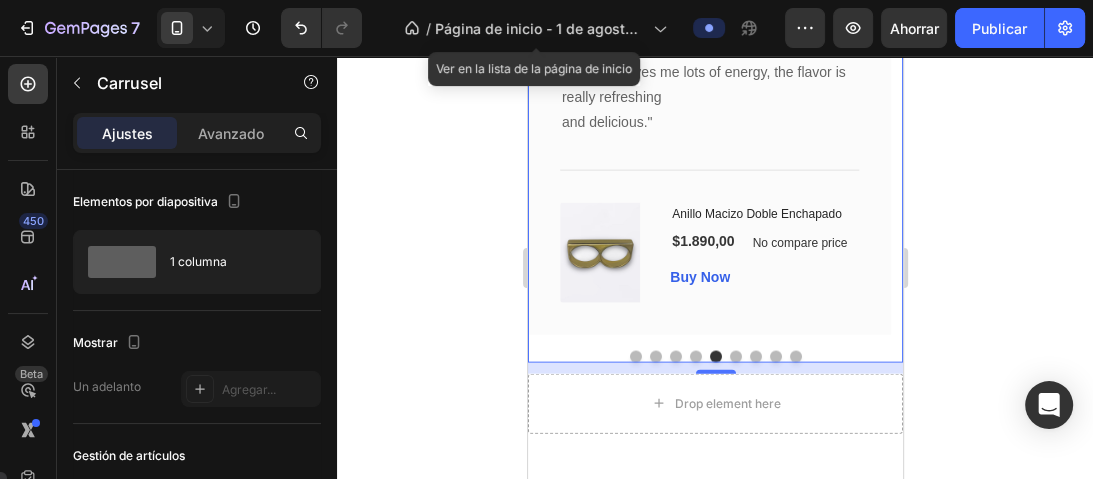 click at bounding box center [695, 357] 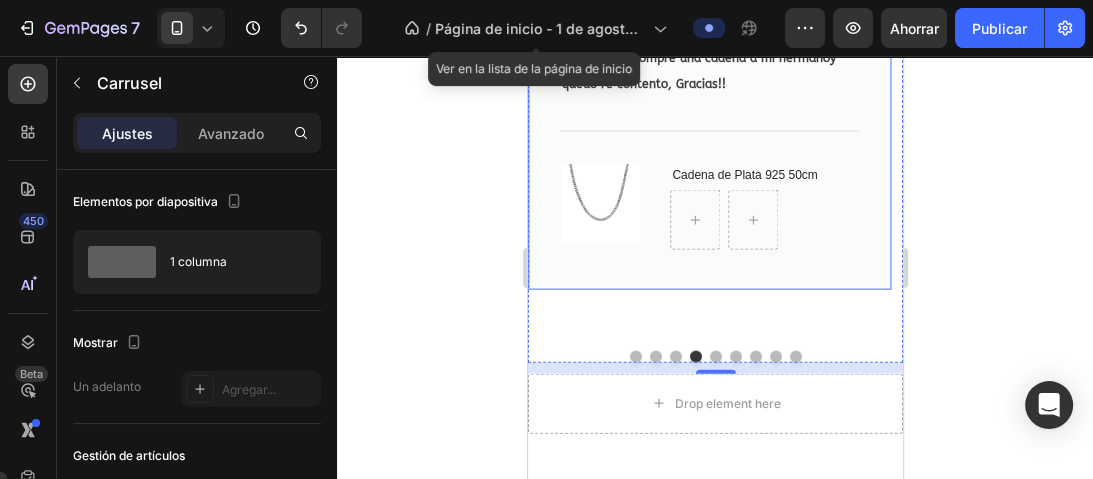 scroll, scrollTop: 2938, scrollLeft: 0, axis: vertical 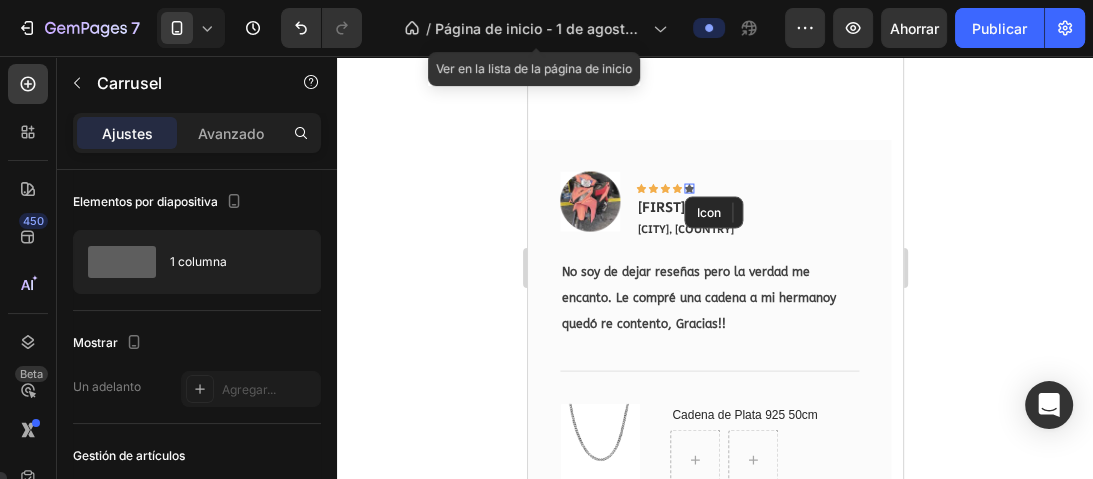click 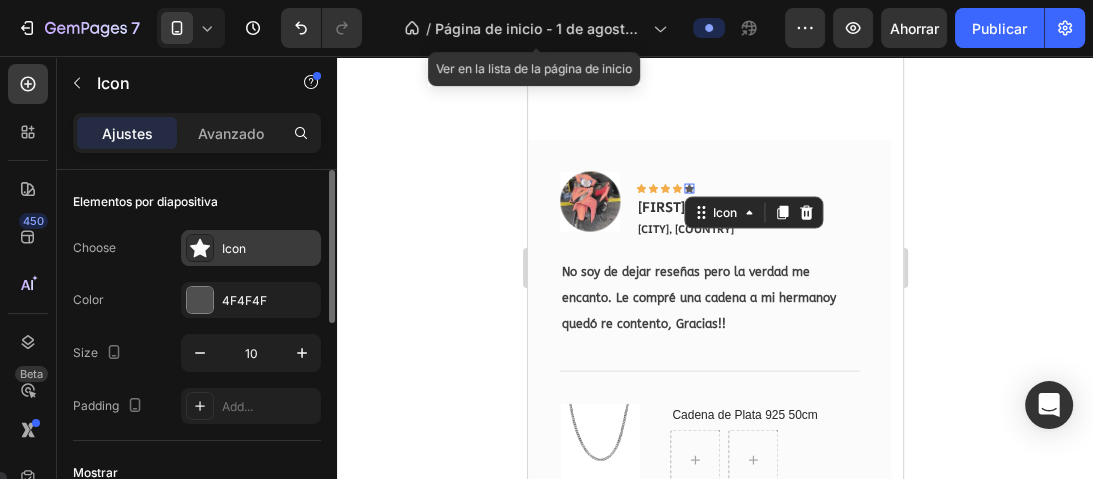 click on "Icon" at bounding box center [251, 248] 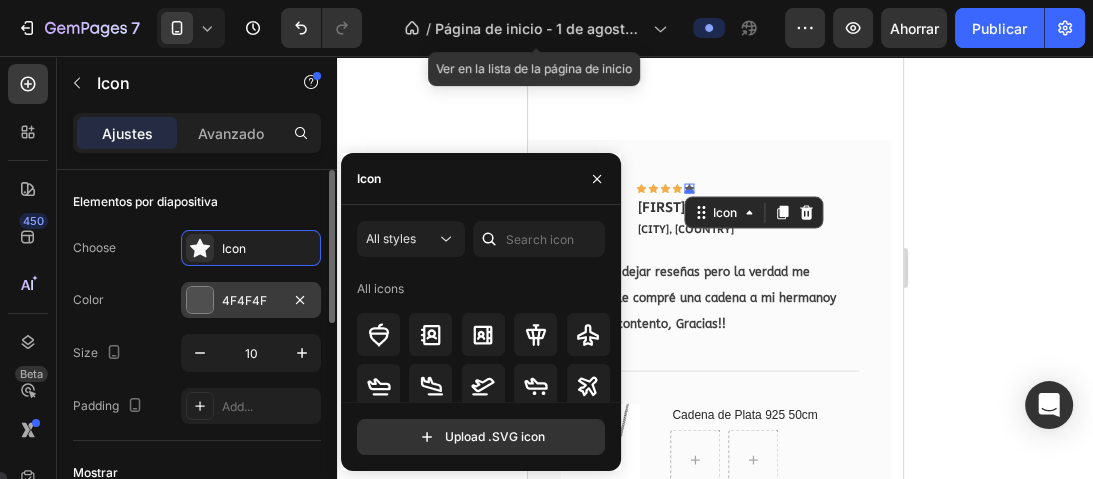click at bounding box center (200, 300) 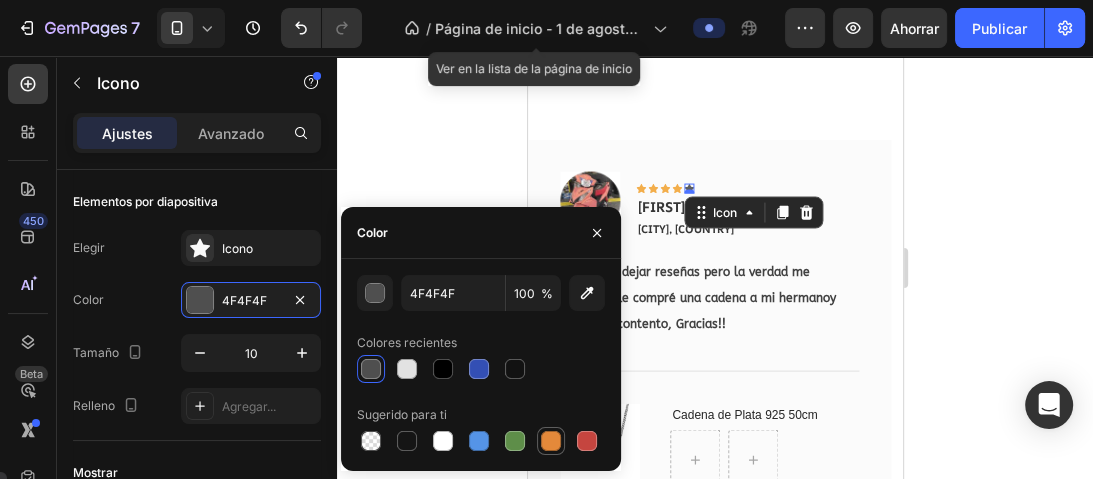 click at bounding box center [551, 441] 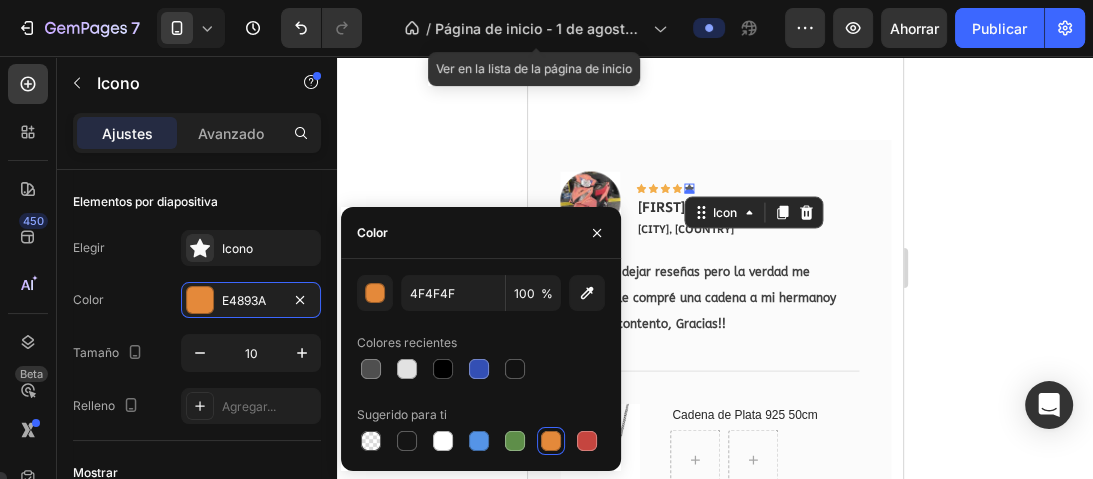type on "E4893A" 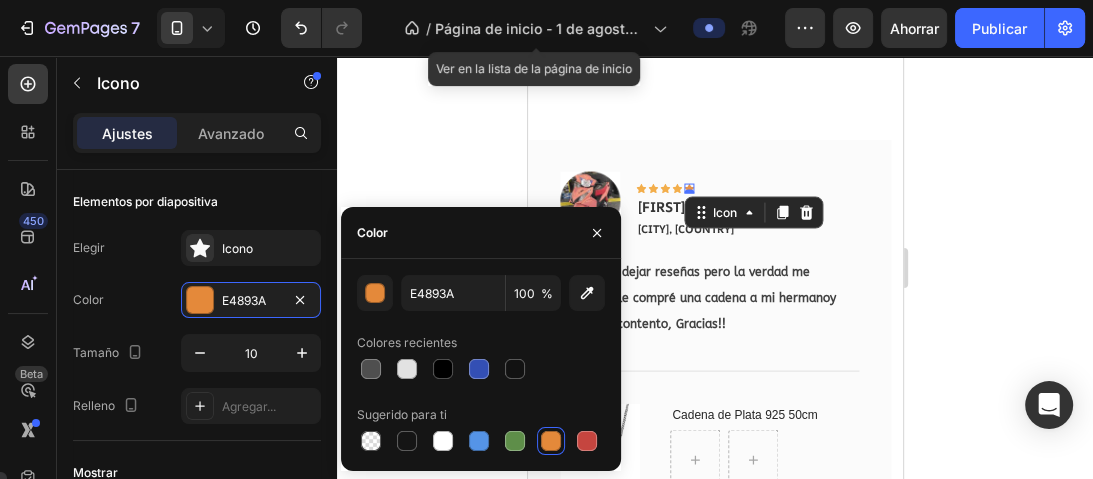 click 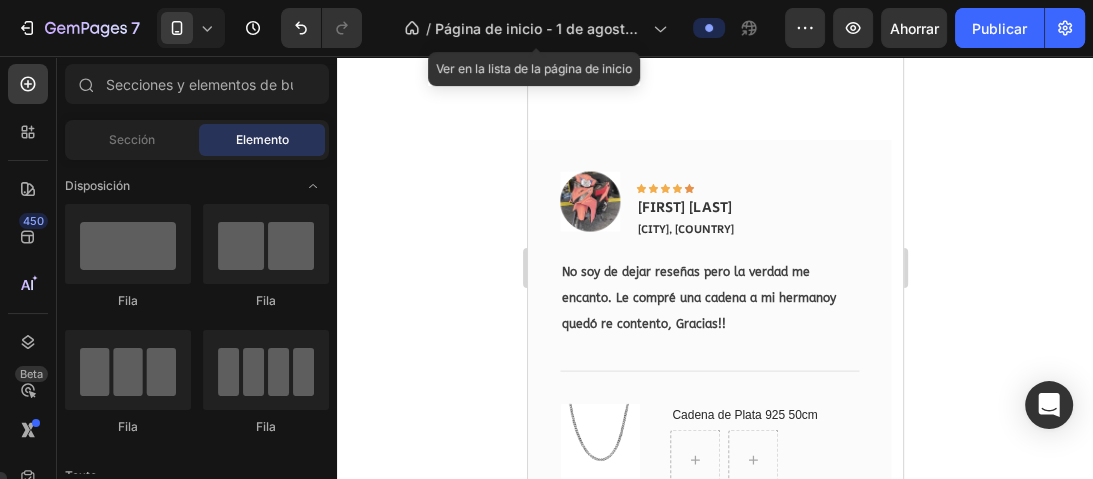 click 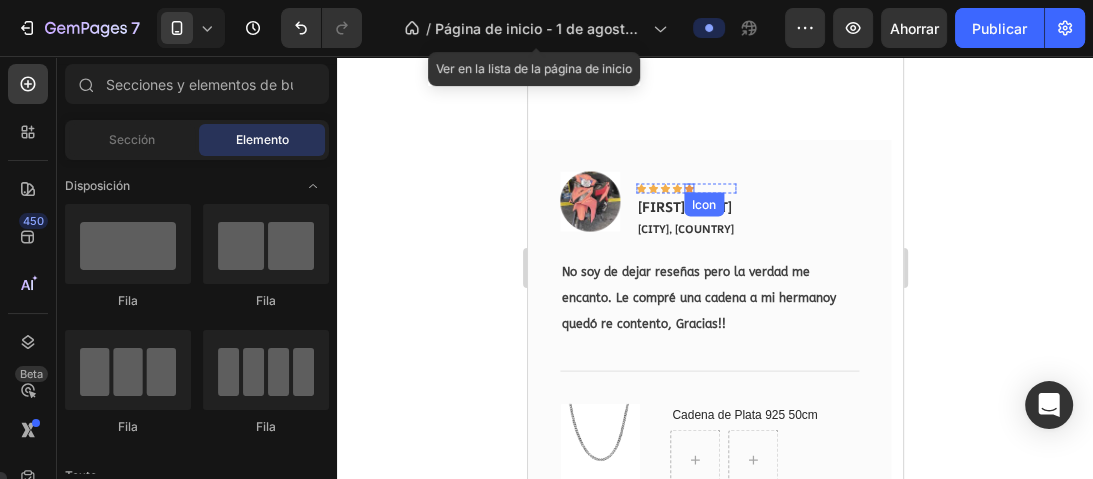 click 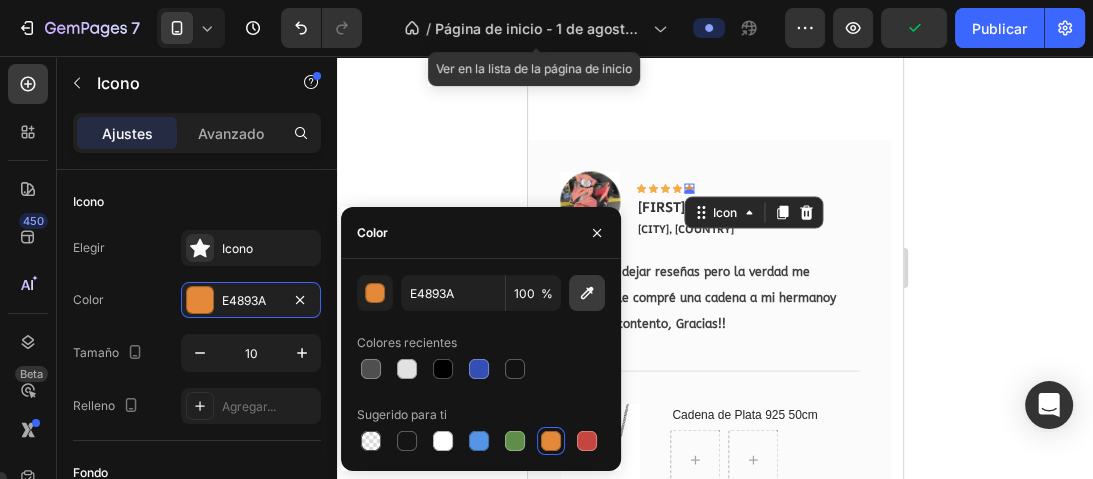 click 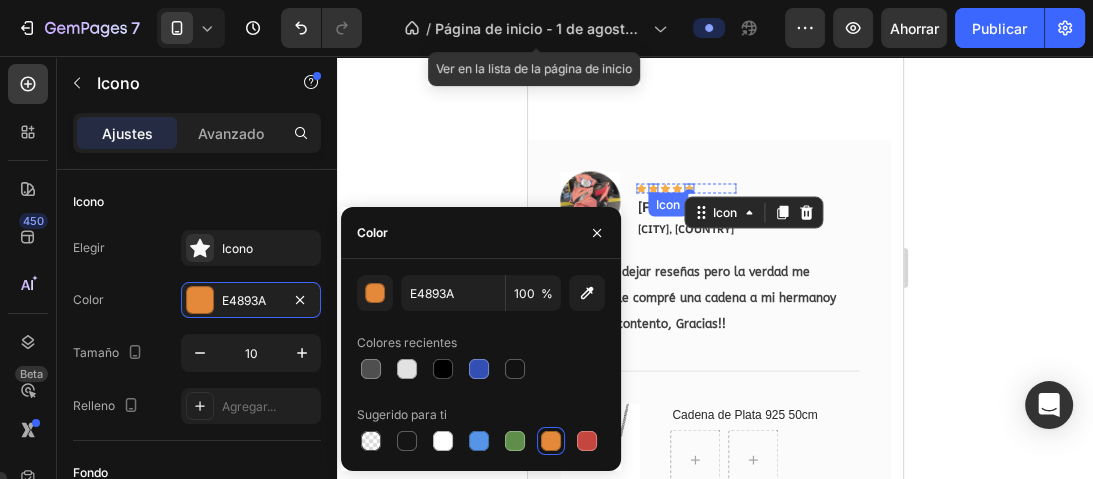 type on "F3AE4A" 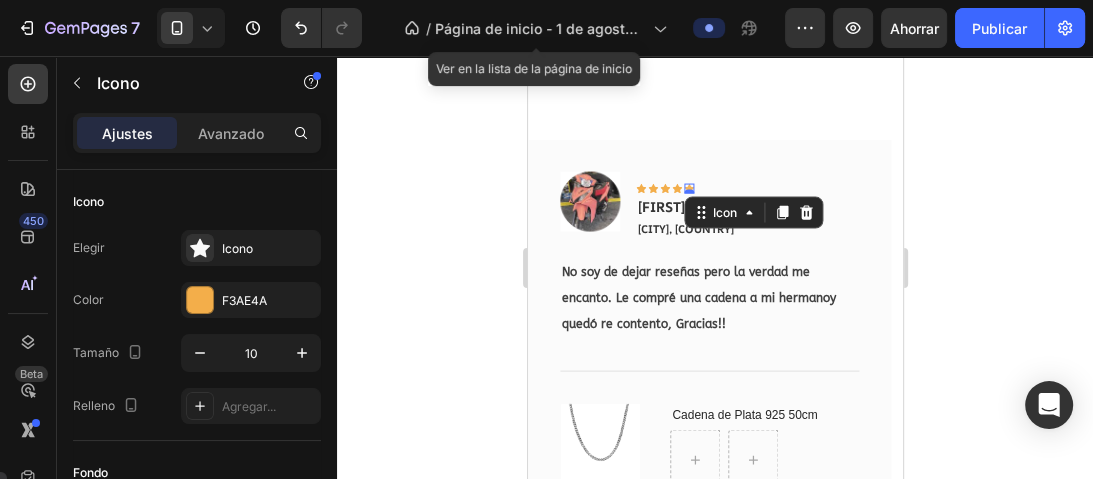 click 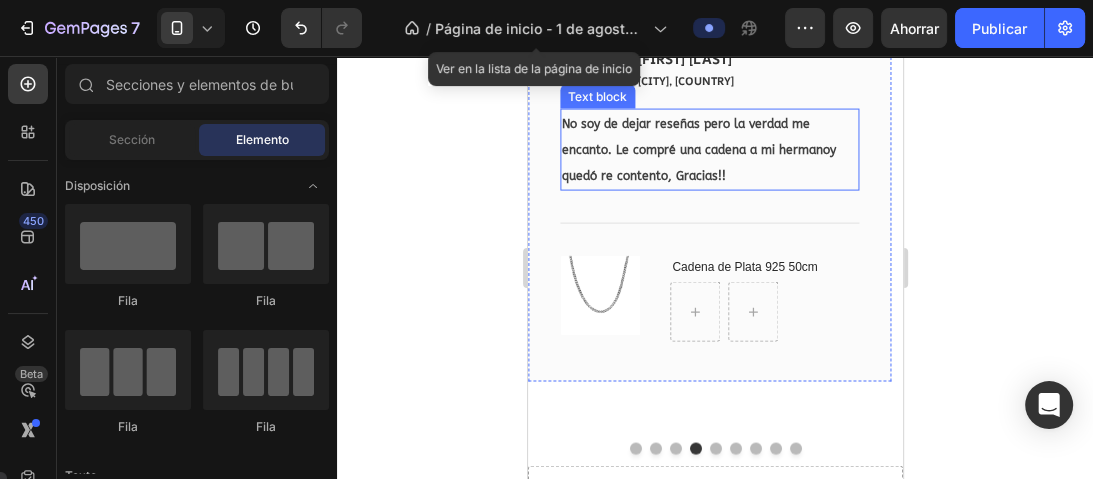 scroll, scrollTop: 3098, scrollLeft: 0, axis: vertical 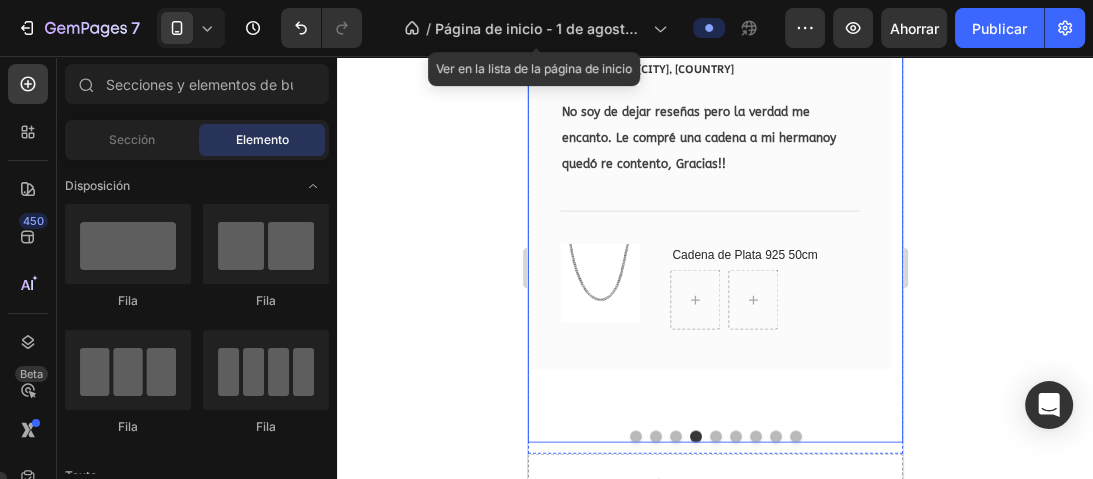 click at bounding box center (715, 437) 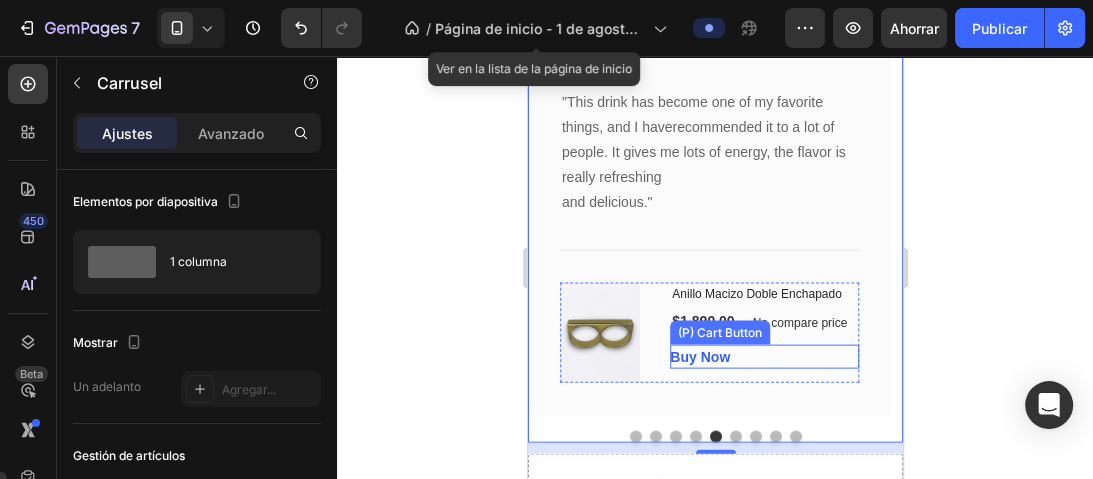 click on "Buy Now (P) Cart Button" at bounding box center [763, 357] 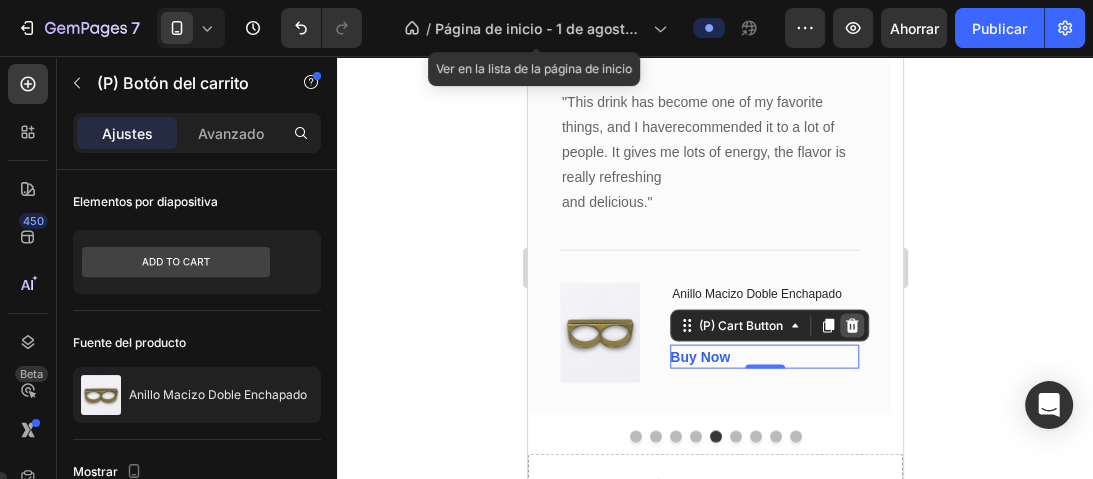 click 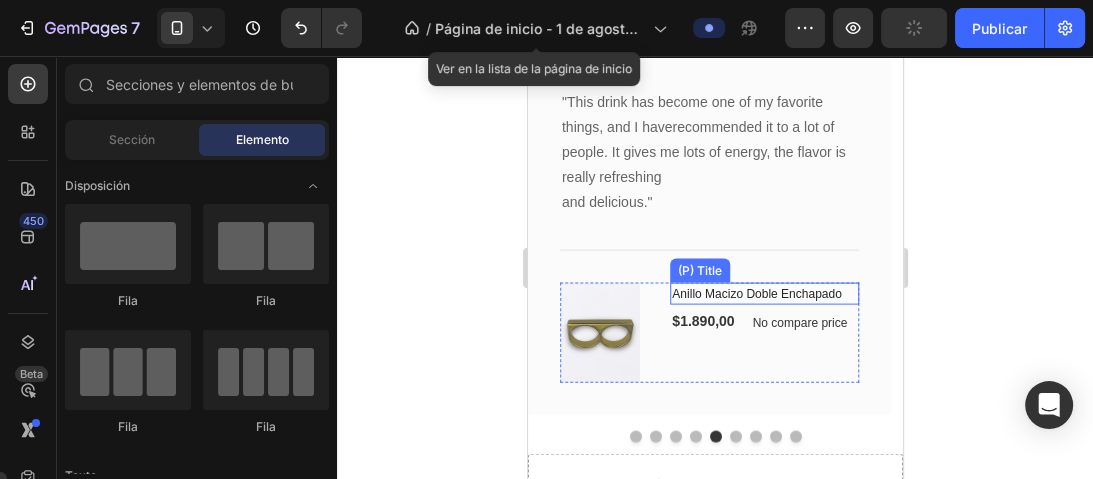 click on "Anillo Macizo Doble Enchapado" at bounding box center (763, 294) 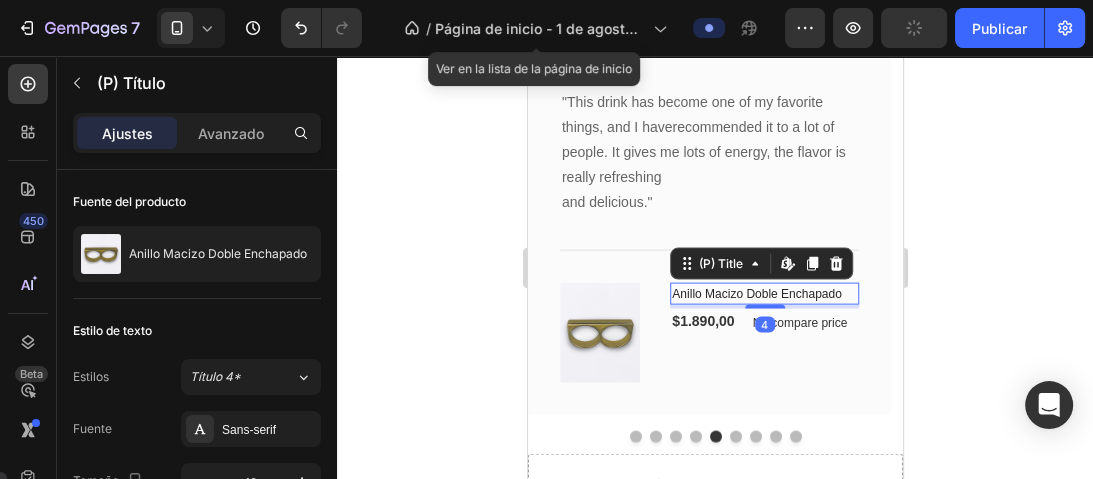 click 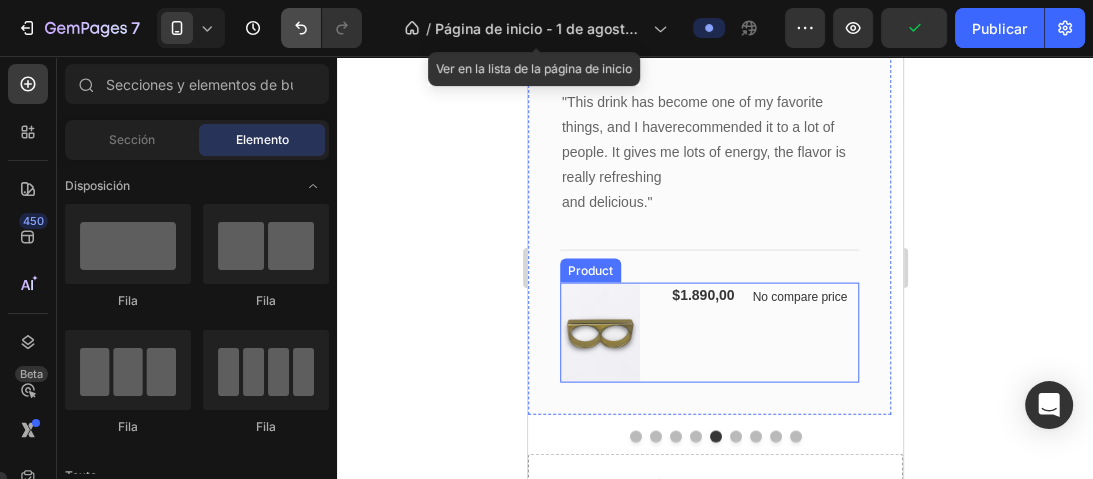 click 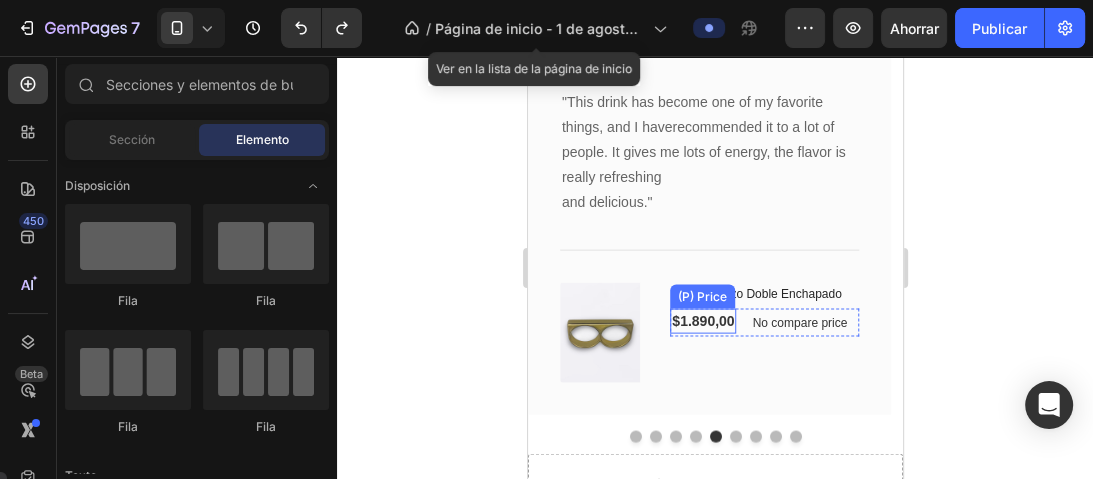 click on "$1.890,00" at bounding box center (702, 321) 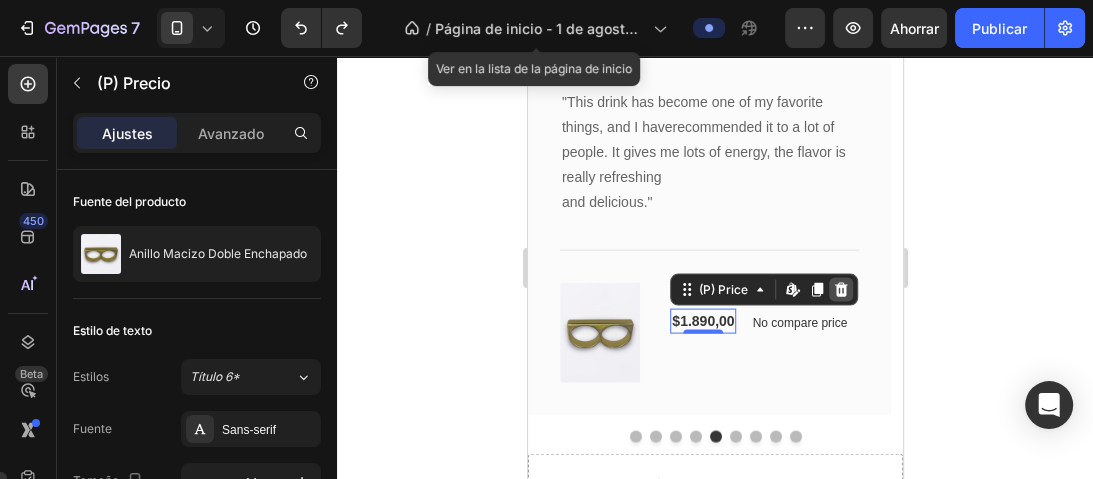 click 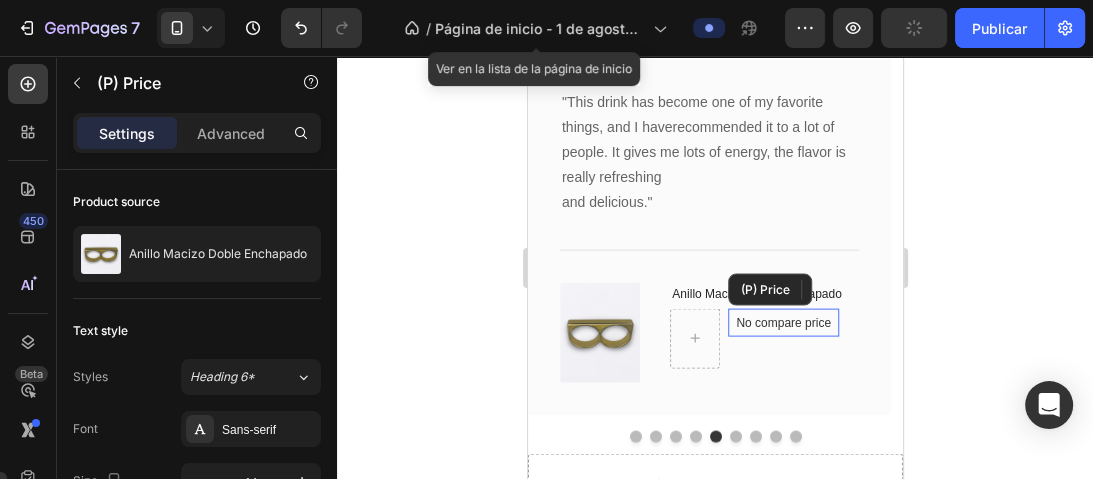click on "No compare price" at bounding box center (782, 323) 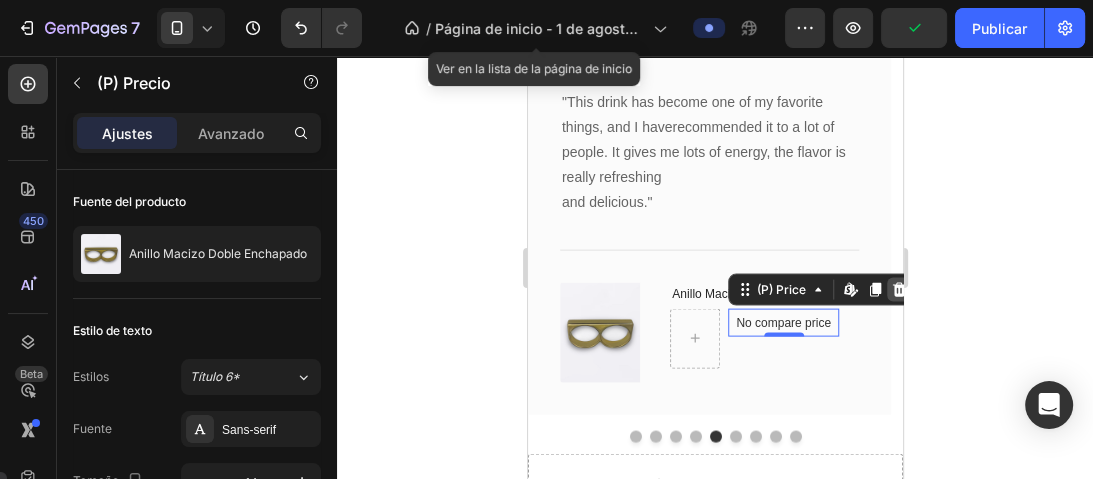 click at bounding box center (898, 290) 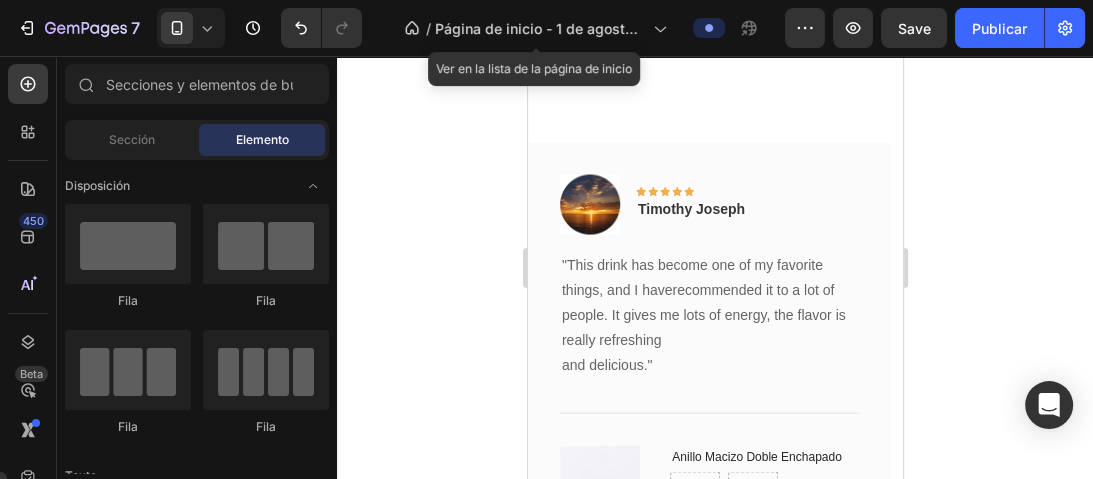 scroll, scrollTop: 2858, scrollLeft: 0, axis: vertical 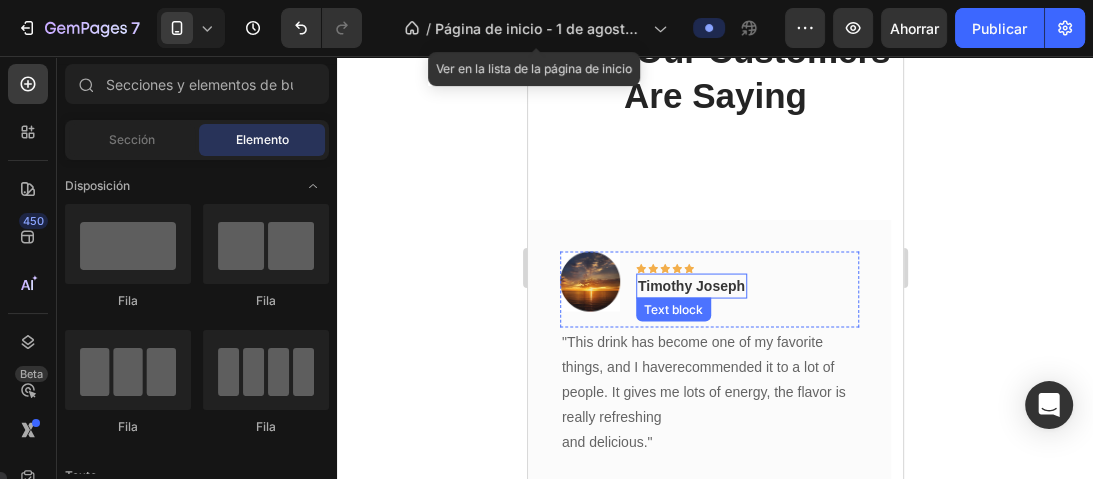 click on "Timothy Joseph" at bounding box center (690, 286) 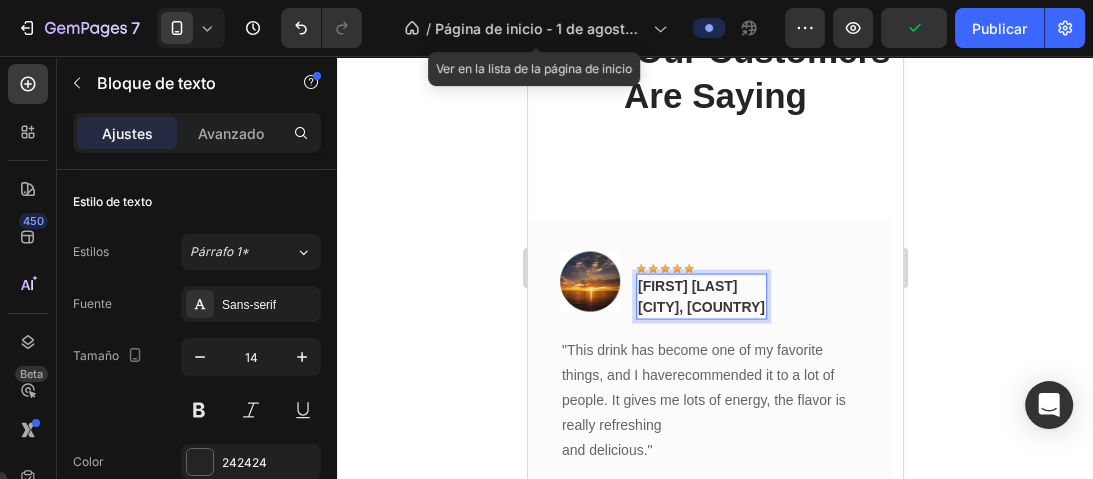 drag, startPoint x: 778, startPoint y: 307, endPoint x: 635, endPoint y: 286, distance: 144.53374 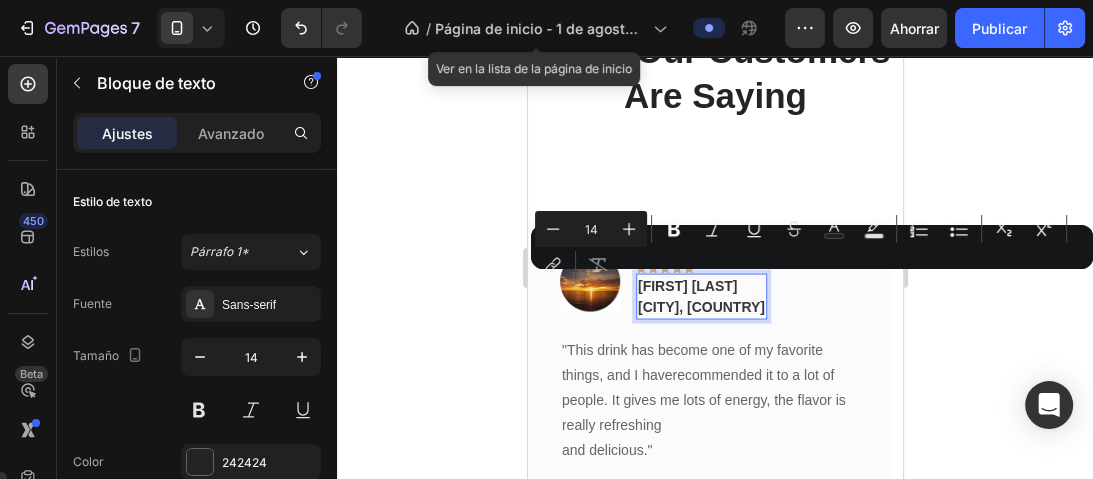 click on "[CITY], [COUNTRY]" at bounding box center [700, 307] 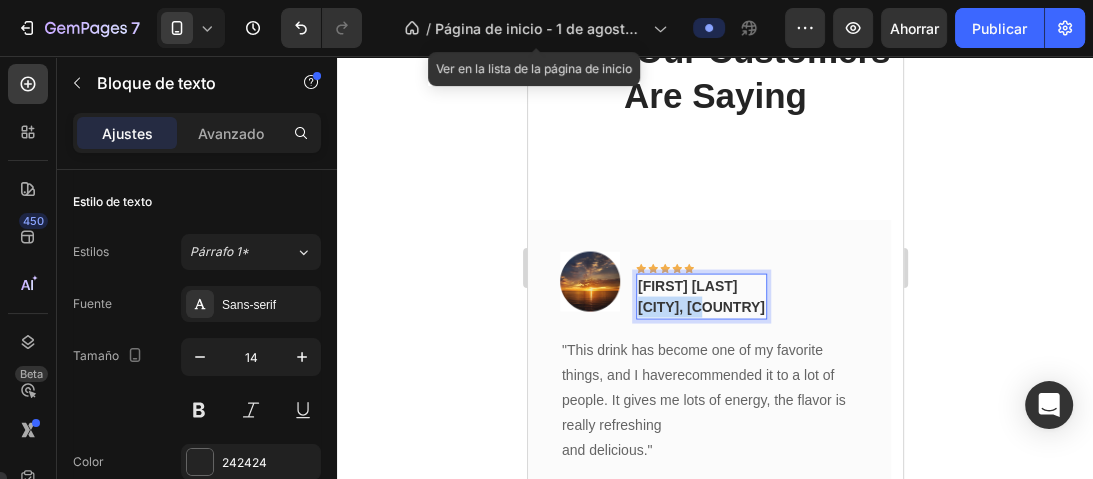click on "[CITY], [COUNTRY]" at bounding box center [700, 307] 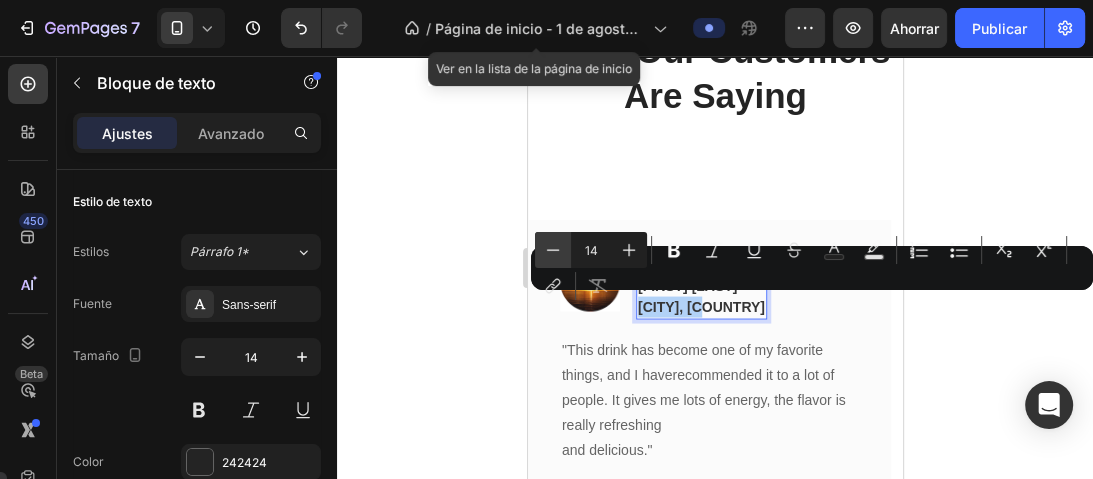 click 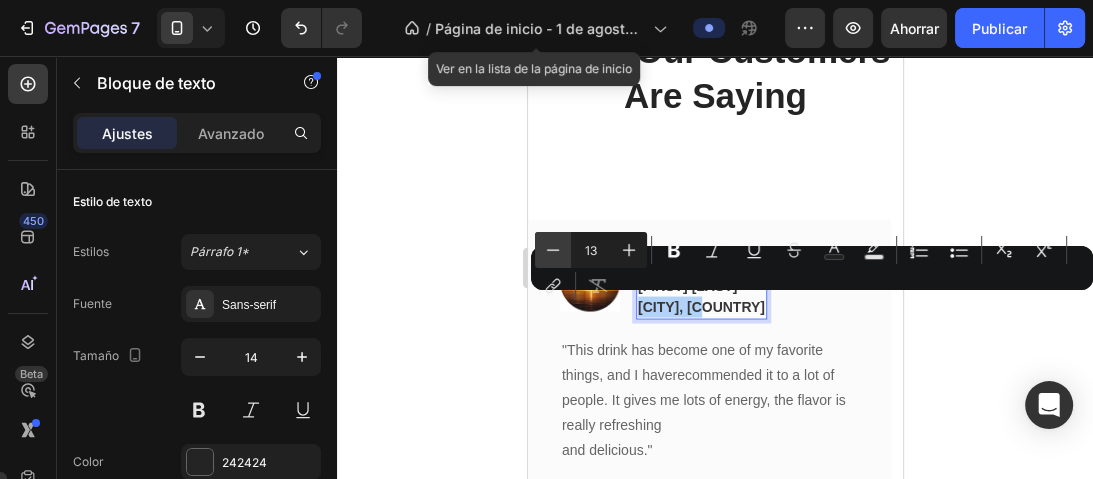 click 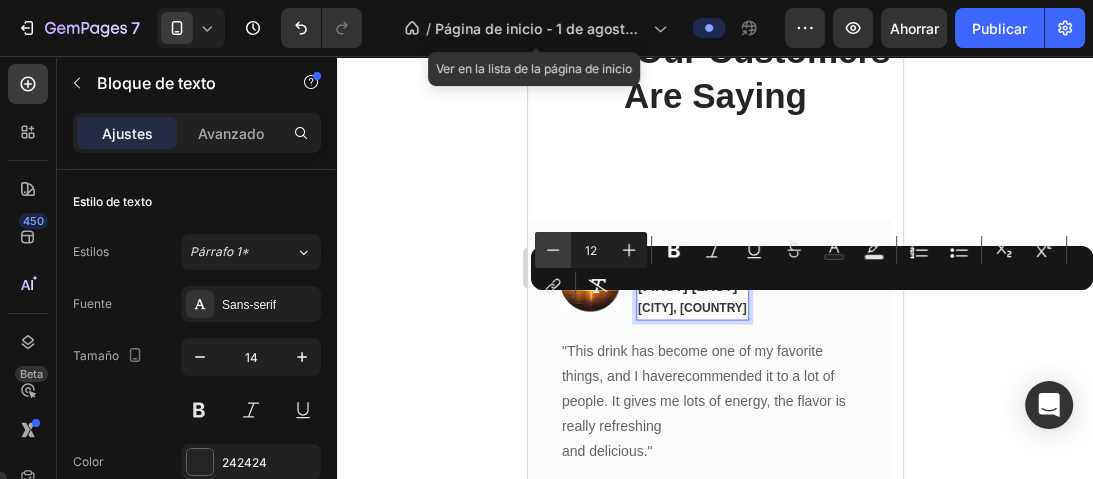 click 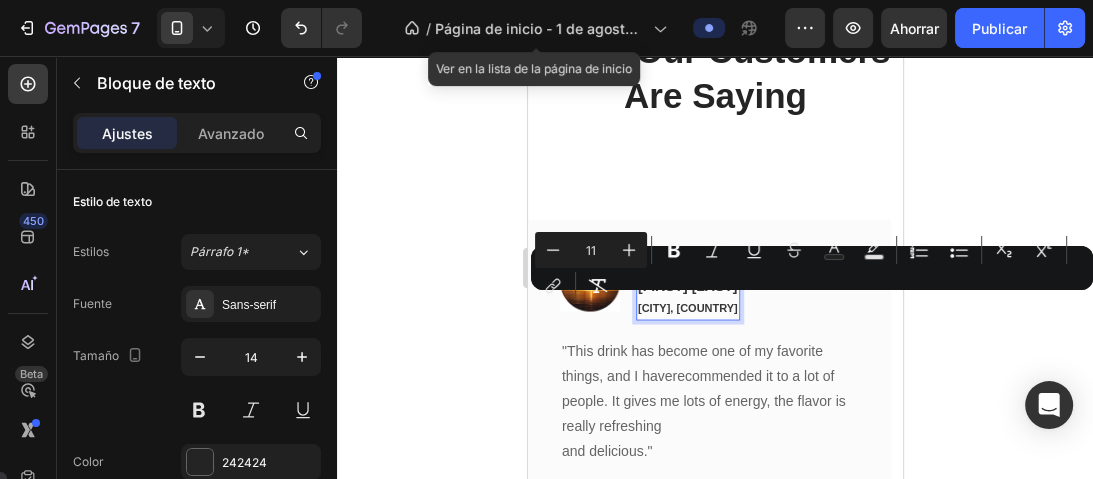 click on "Menos 11 Más Atrevido Itálico Subrayar       Tachado
Color del texto
Color de fondo del texto Lista numerada Lista con viñetas Subíndice Sobrescrito       enlace Eliminar formato" at bounding box center [812, 268] 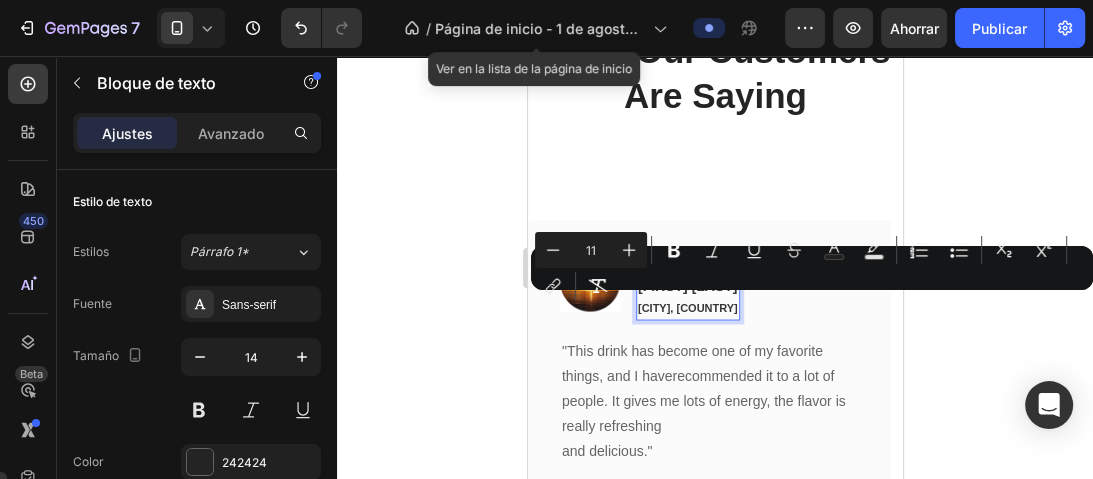 click on "[CITY], [COUNTRY]" at bounding box center (687, 308) 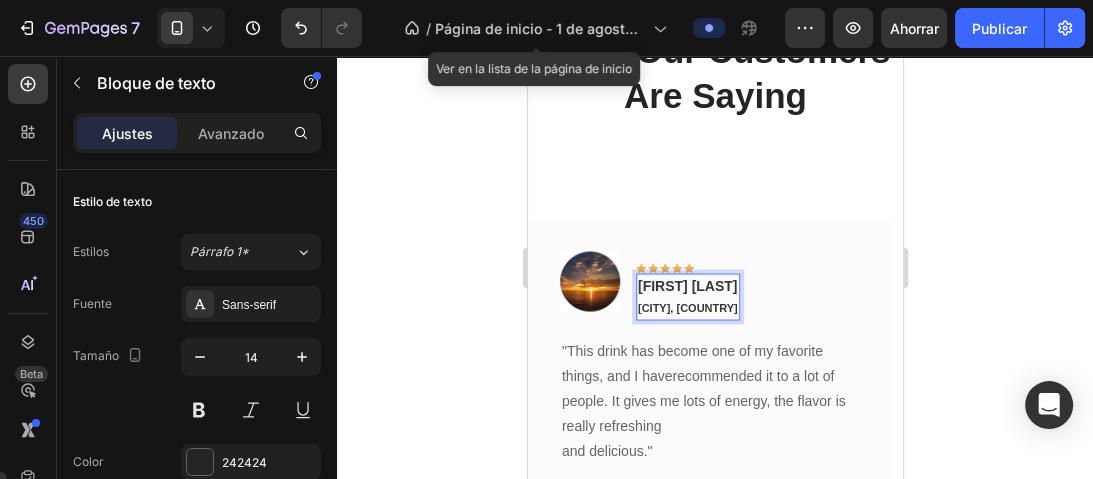 drag, startPoint x: 964, startPoint y: 304, endPoint x: 293, endPoint y: 264, distance: 672.1912 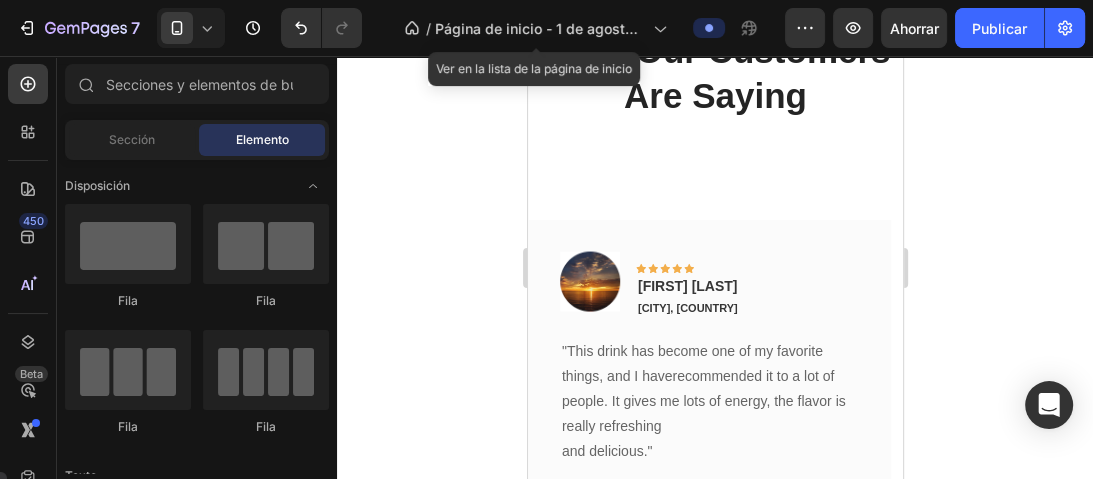 click 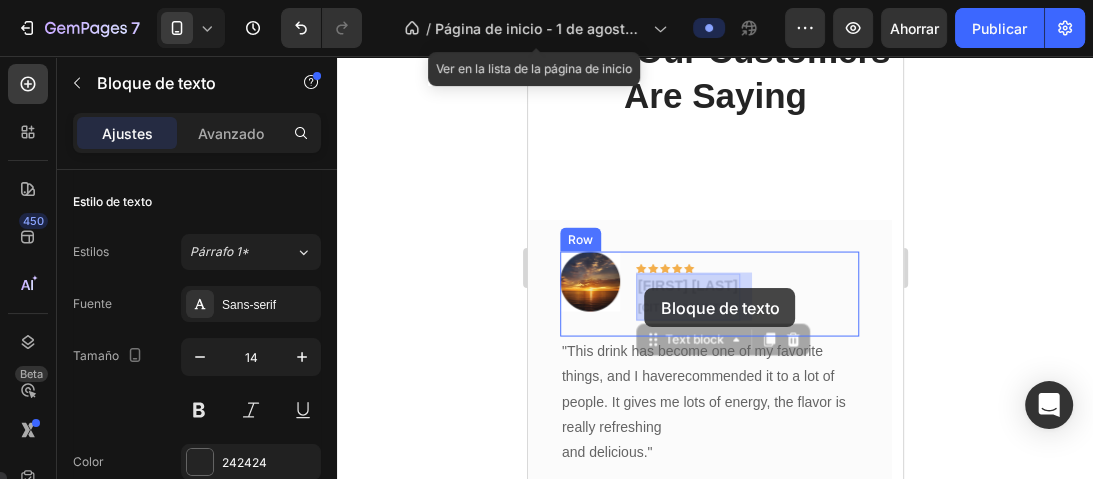 drag, startPoint x: 747, startPoint y: 313, endPoint x: 1507, endPoint y: 279, distance: 760.76013 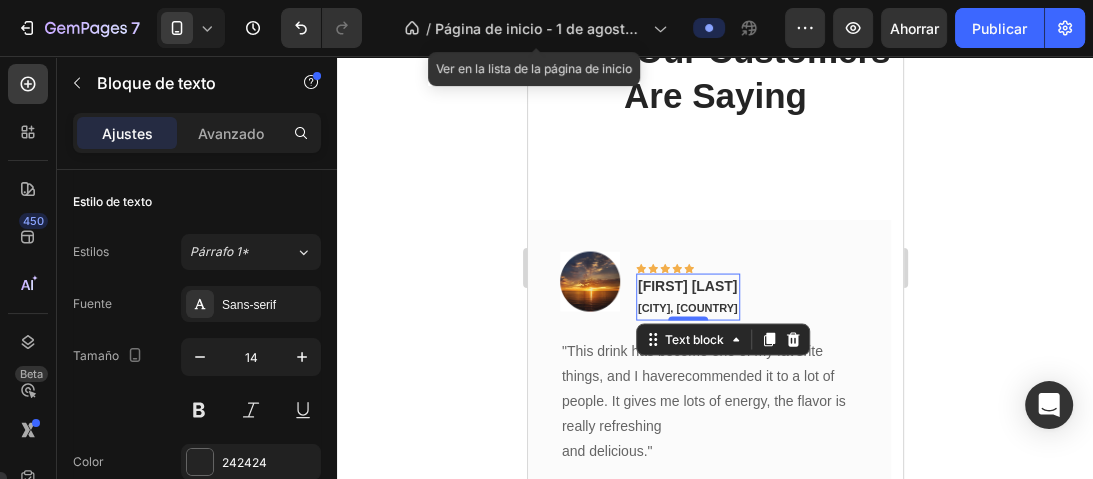 drag, startPoint x: 748, startPoint y: 311, endPoint x: 674, endPoint y: 306, distance: 74.168724 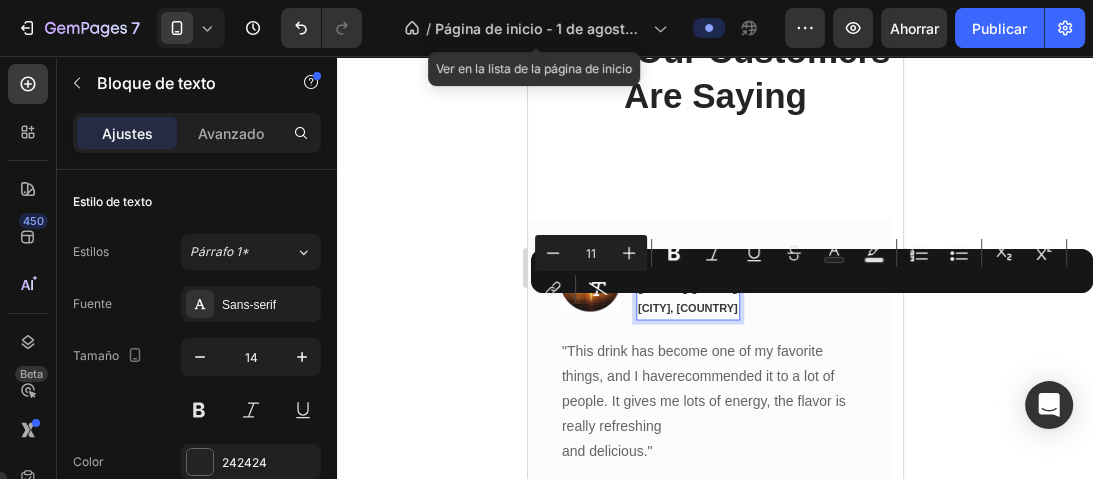 click on "Minus 11 Plus Bold Italic Underline       Strikethrough
Text Color
Text Background Color Numbered List Bulleted List Subscript Superscript       link Remove Format" at bounding box center (812, 271) 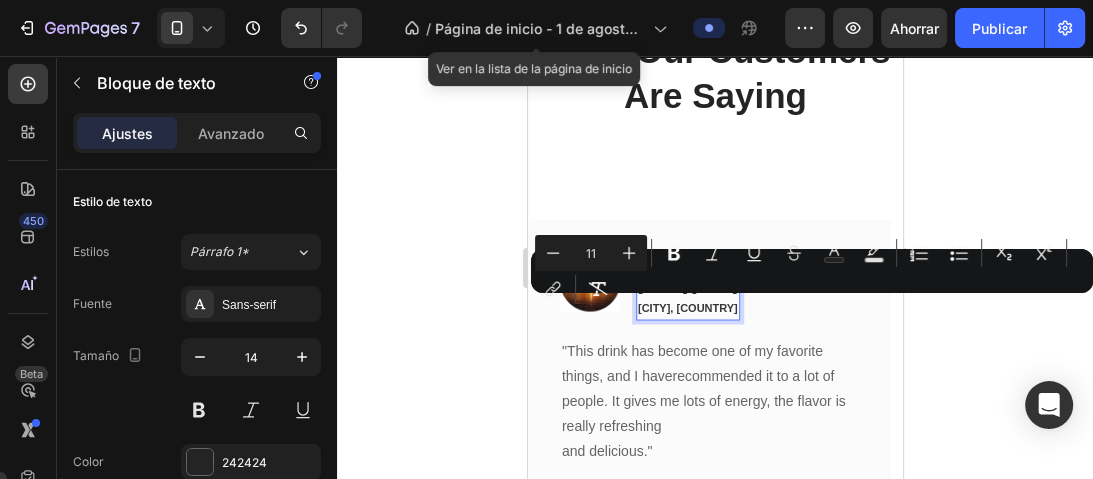 click on "Minus 11 Plus Bold Italic Underline       Strikethrough
Text Color
Text Background Color Numbered List Bulleted List Subscript Superscript       link Remove Format" at bounding box center (812, 271) 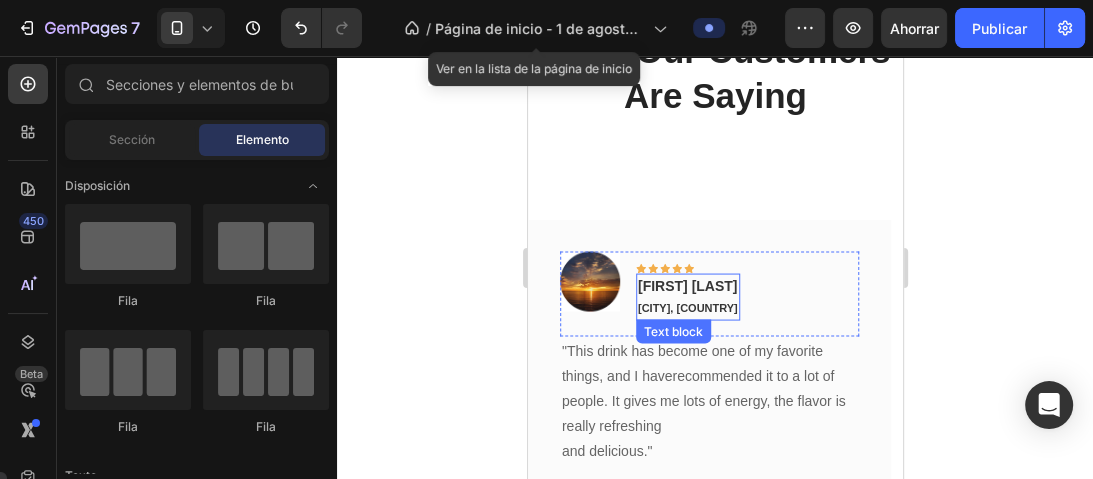 click on "[FIRST] [LAST]" at bounding box center (687, 286) 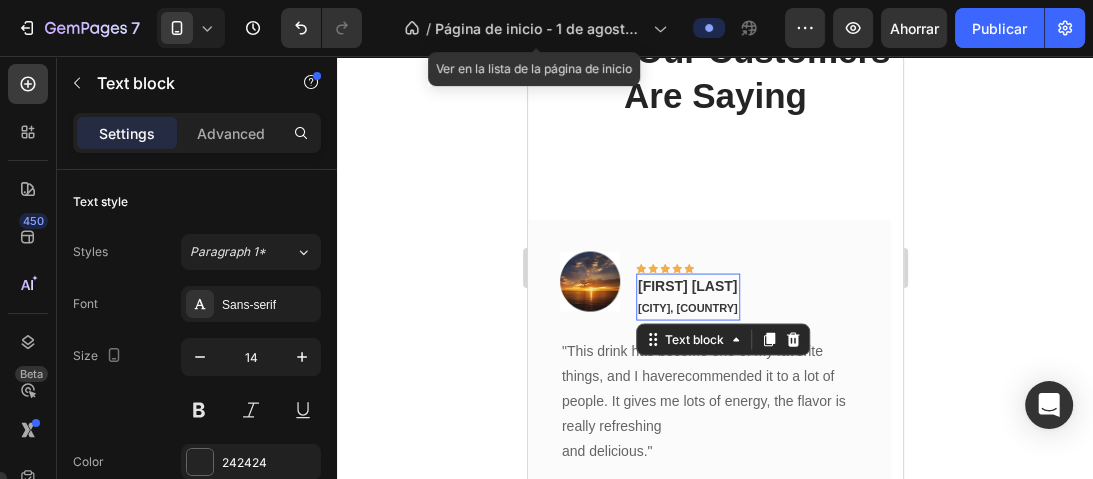 click on "[FIRST] [LAST]" at bounding box center (687, 286) 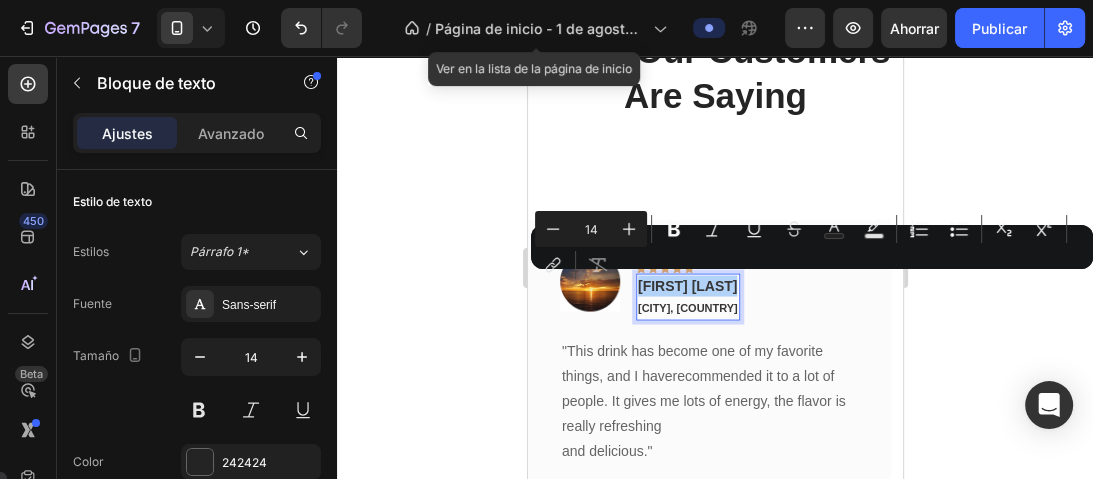 click on "Minus 14 Plus Bold Italic Underline       Strikethrough
Text Color
Text Background Color Numbered List Bulleted List Subscript Superscript       link Remove Format" at bounding box center [812, 247] 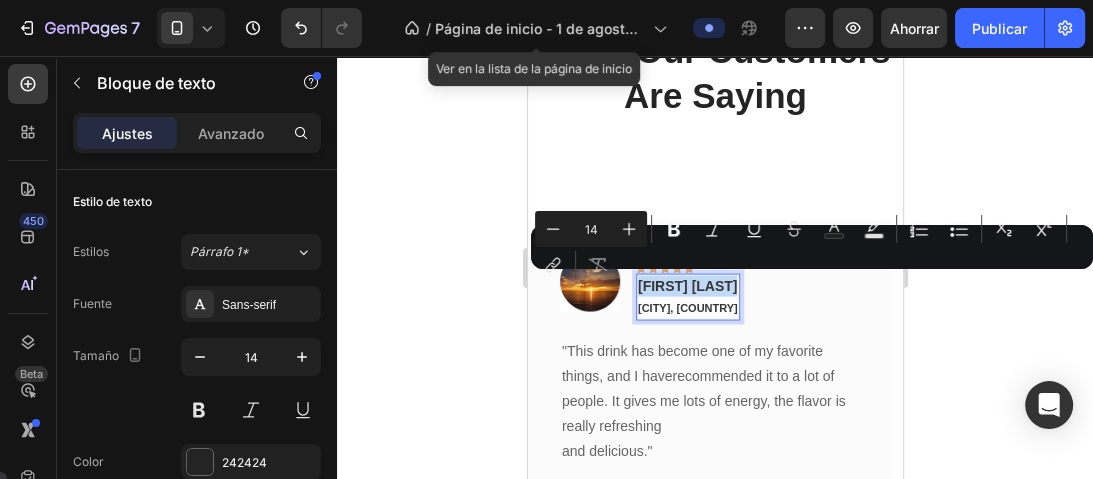 click on "[FIRST] [LAST]" at bounding box center [687, 286] 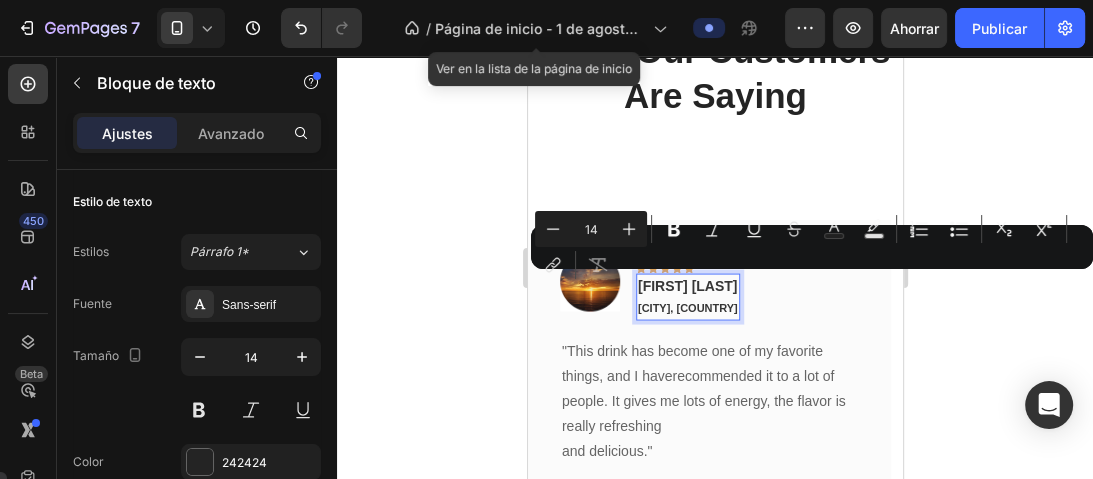 click on "[FIRST] [LAST]" at bounding box center (687, 286) 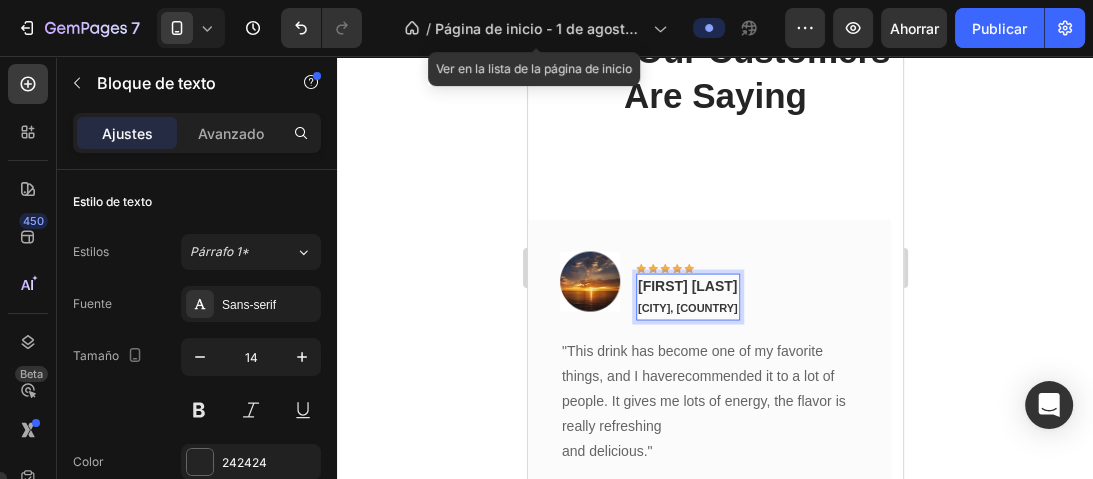 click on "[FIRST] [LAST]" at bounding box center (687, 286) 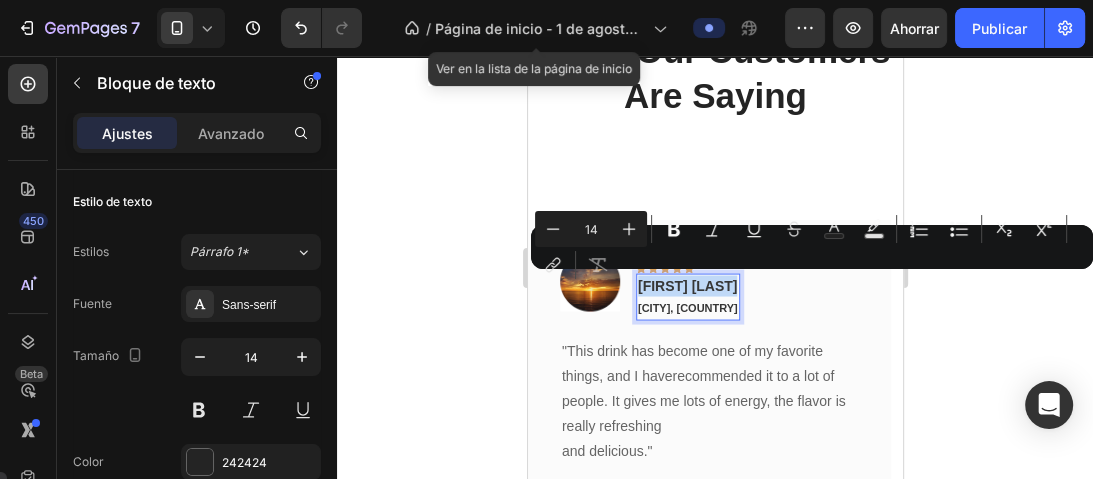 click on "[FIRST] [LAST]" at bounding box center (687, 286) 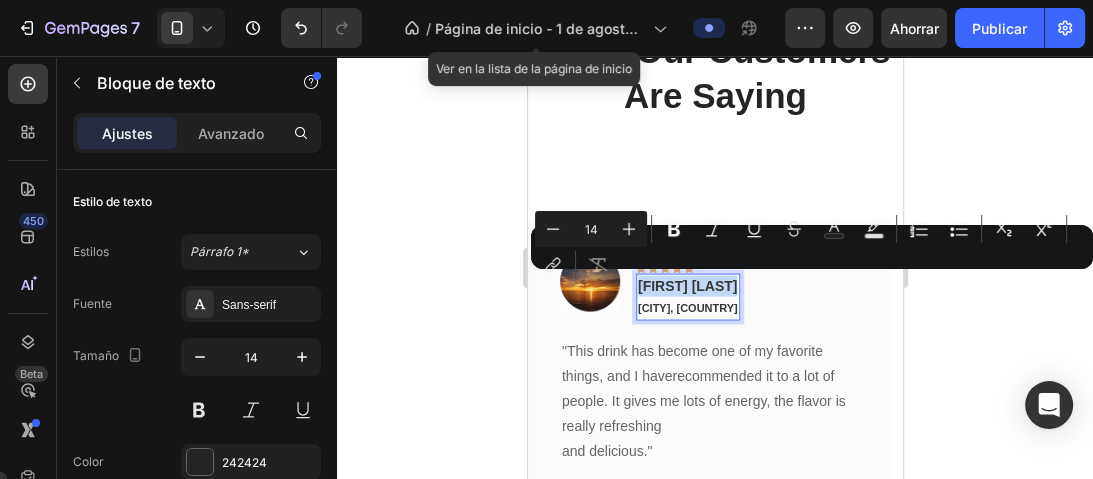 click on "[FIRST] [LAST]" at bounding box center [687, 286] 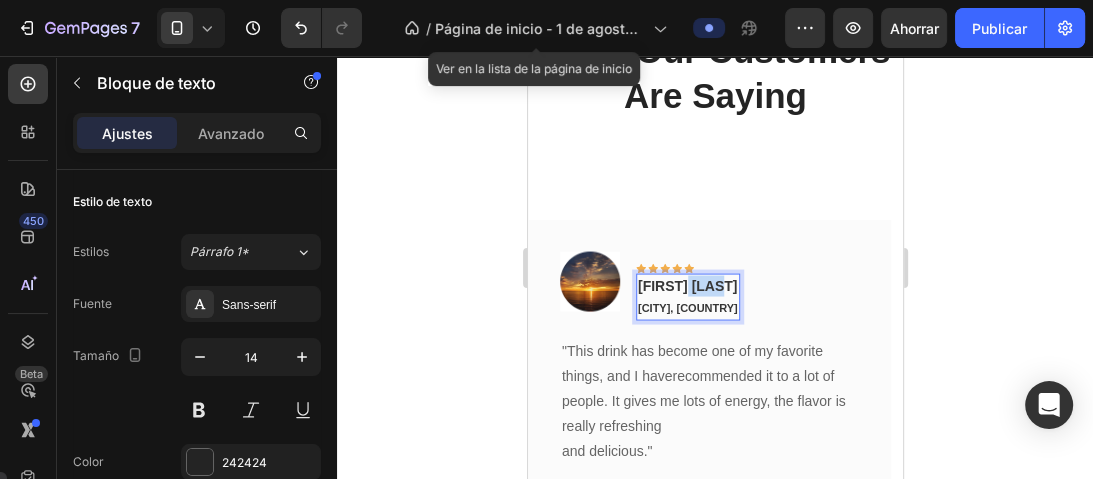 click on "[FIRST] [LAST]" at bounding box center (687, 286) 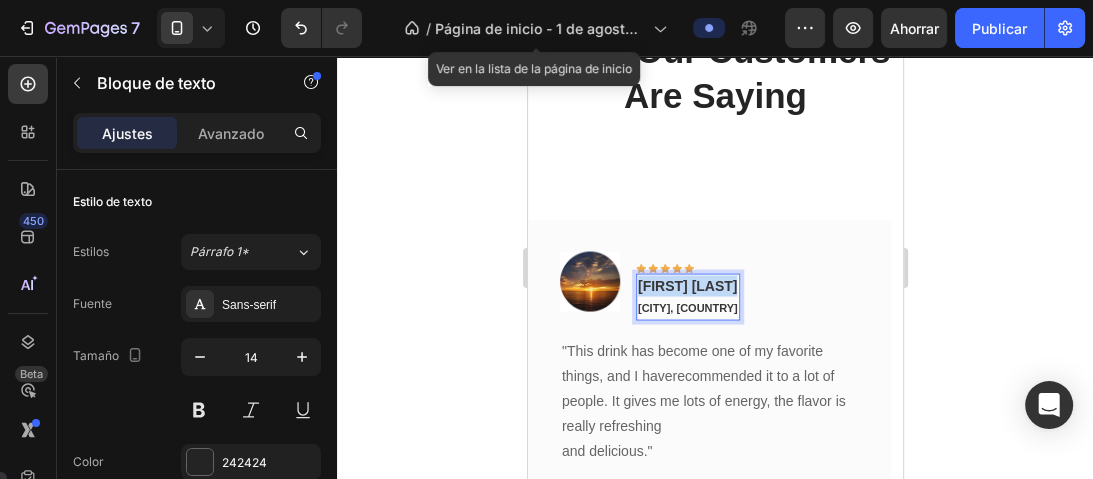 click on "[FIRST] [LAST]" at bounding box center (687, 286) 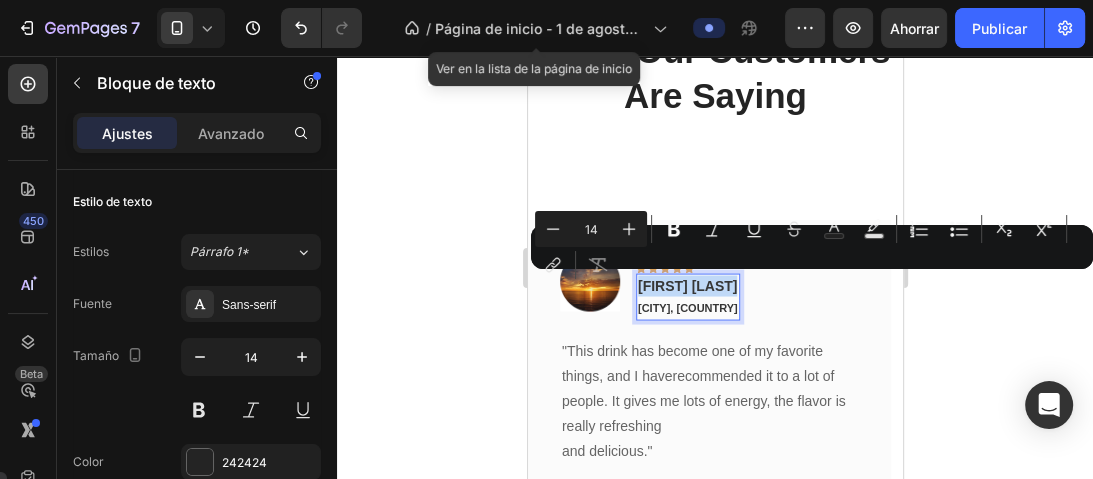 click on "[FIRST] [LAST]" at bounding box center (687, 286) 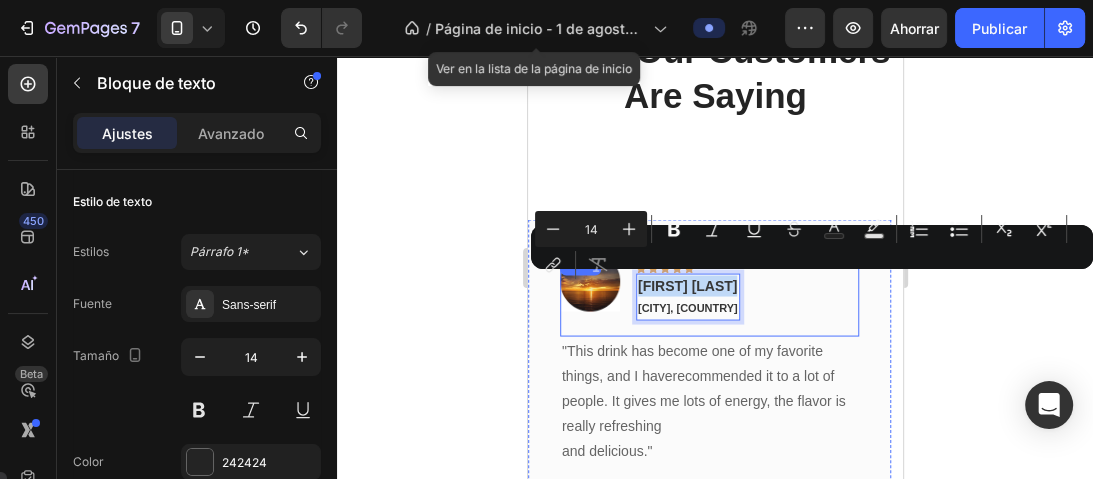 click on "Image
Icon
Icon
Icon
Icon
Icon Row [FIRST] [LAST] [CITY], [CITY] Text block   0 Row" at bounding box center (708, 294) 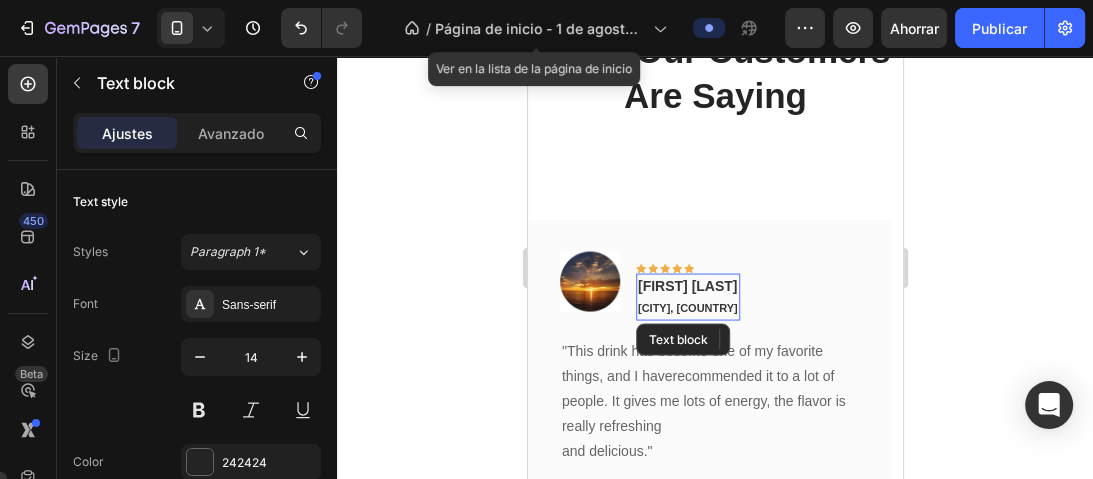 click on "[CITY], [COUNTRY]" at bounding box center (687, 308) 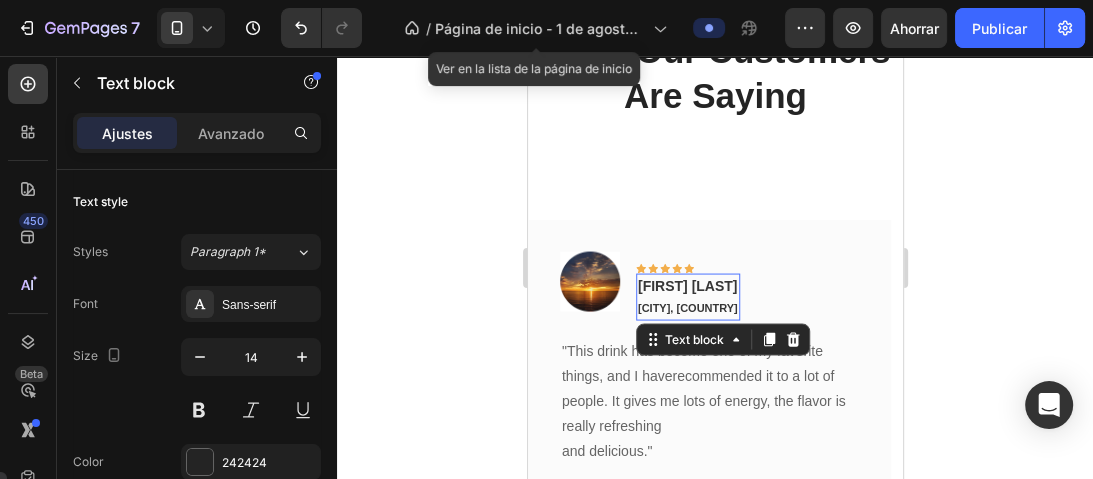 click on "[CITY], [COUNTRY]" at bounding box center (687, 308) 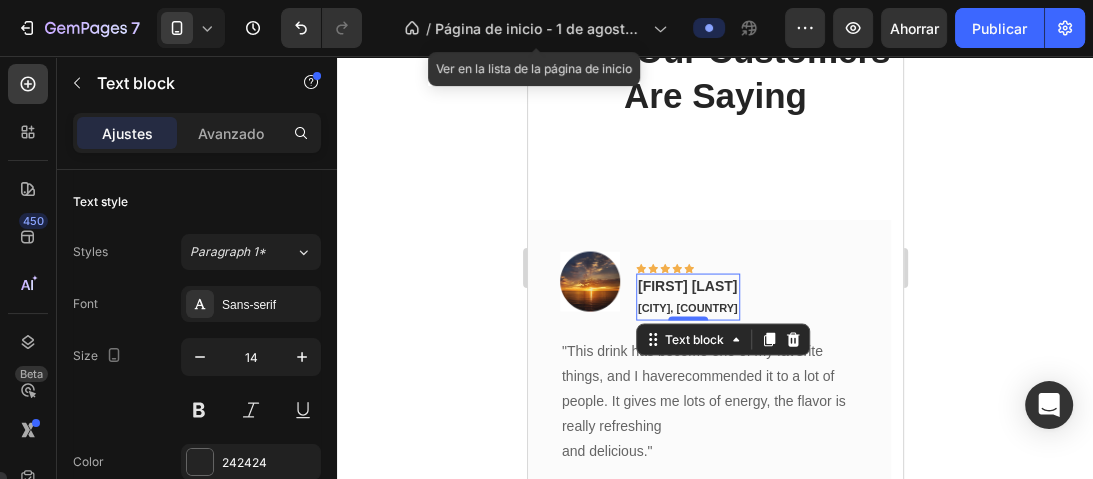 click on "[CITY], [COUNTRY]" at bounding box center [687, 308] 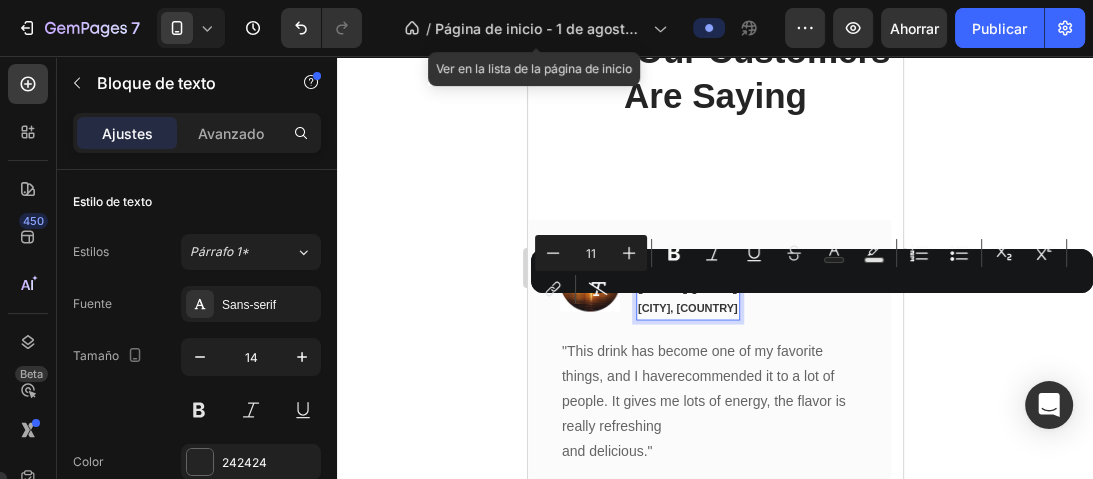 click on "[CITY], [COUNTRY]" at bounding box center [687, 308] 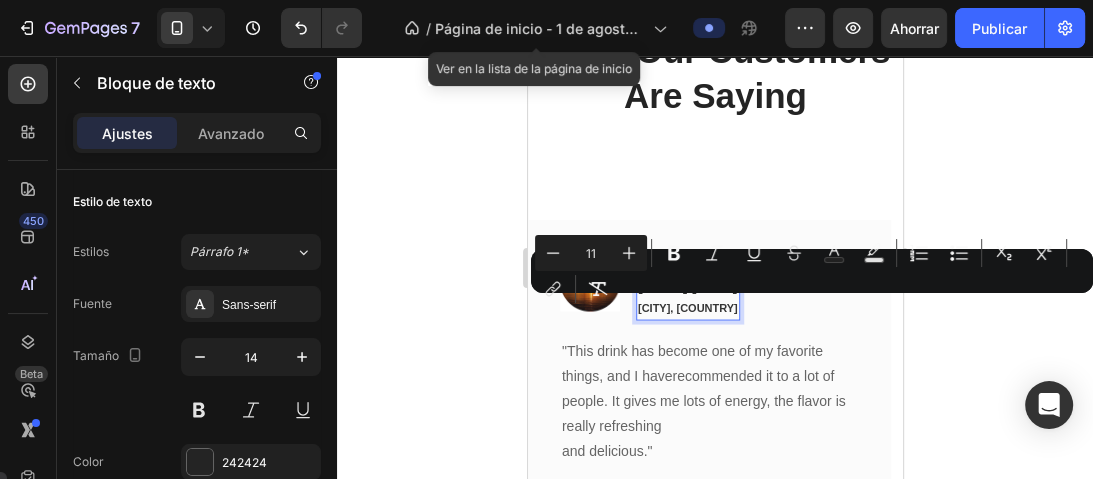click on "[CITY], [COUNTRY]" at bounding box center [687, 308] 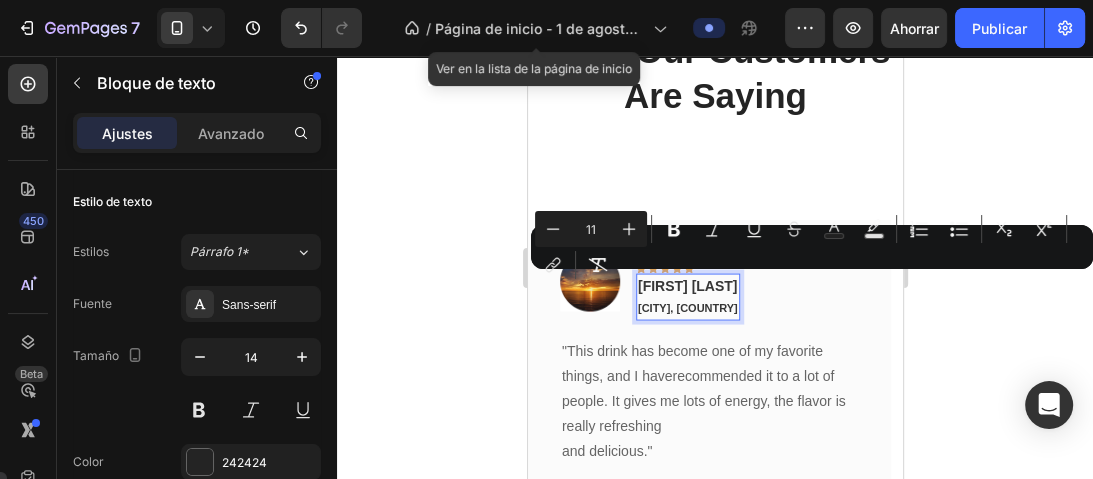 drag, startPoint x: 746, startPoint y: 305, endPoint x: 641, endPoint y: 288, distance: 106.36729 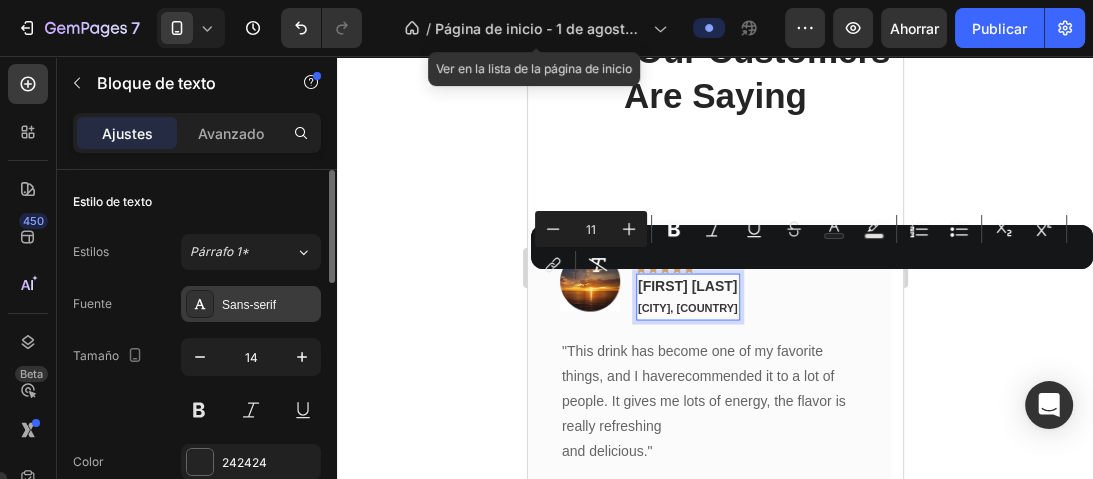 click on "Sans-serif" at bounding box center (251, 304) 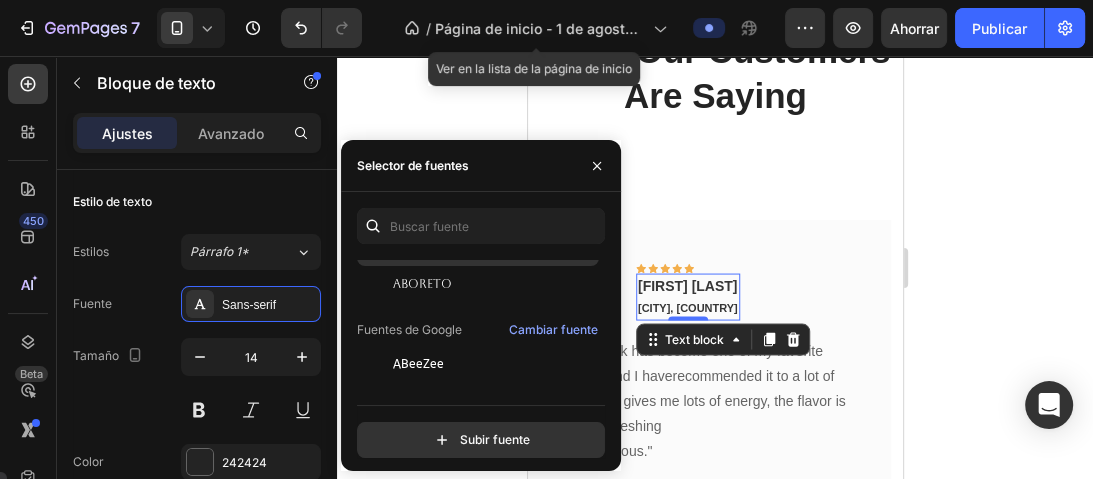 scroll, scrollTop: 80, scrollLeft: 0, axis: vertical 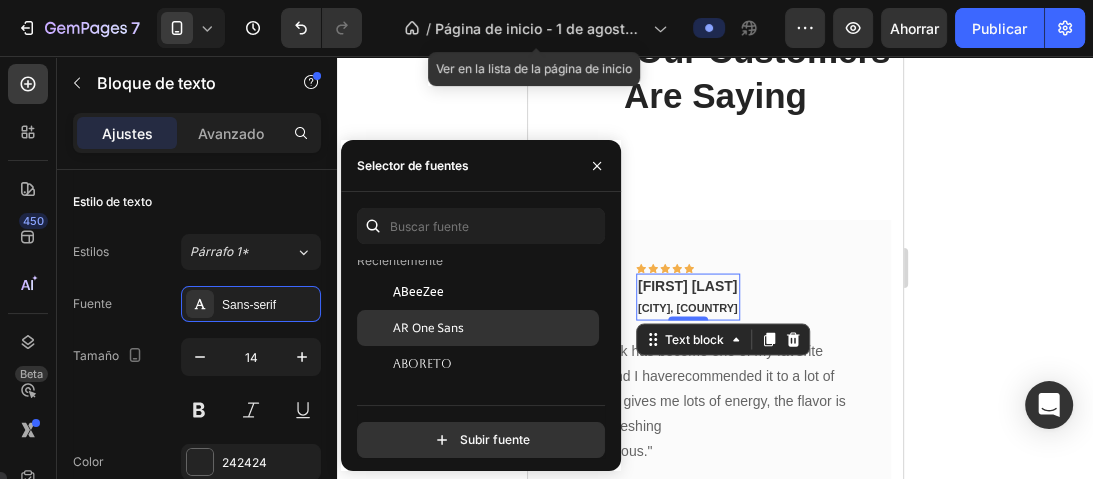 click on "AR One Sans" at bounding box center (428, 327) 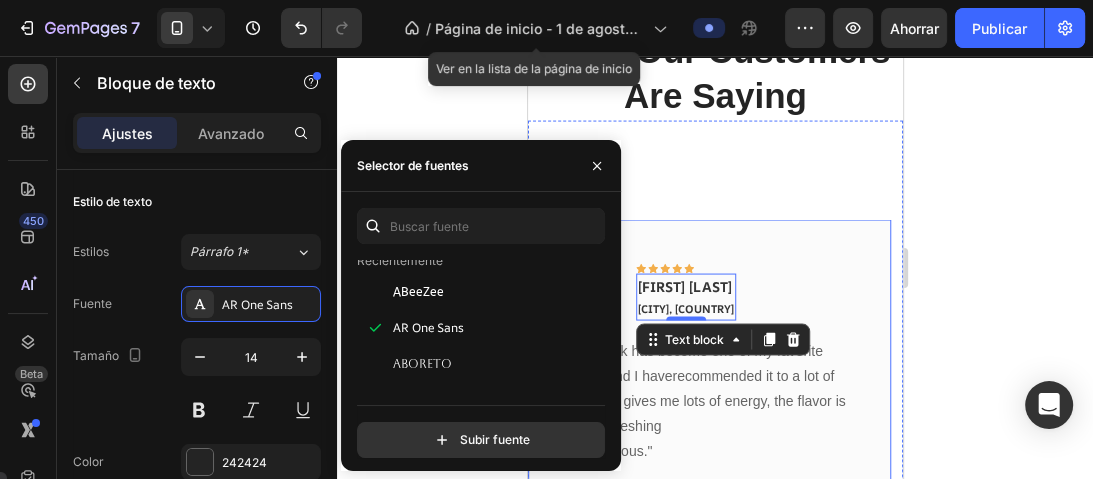 click 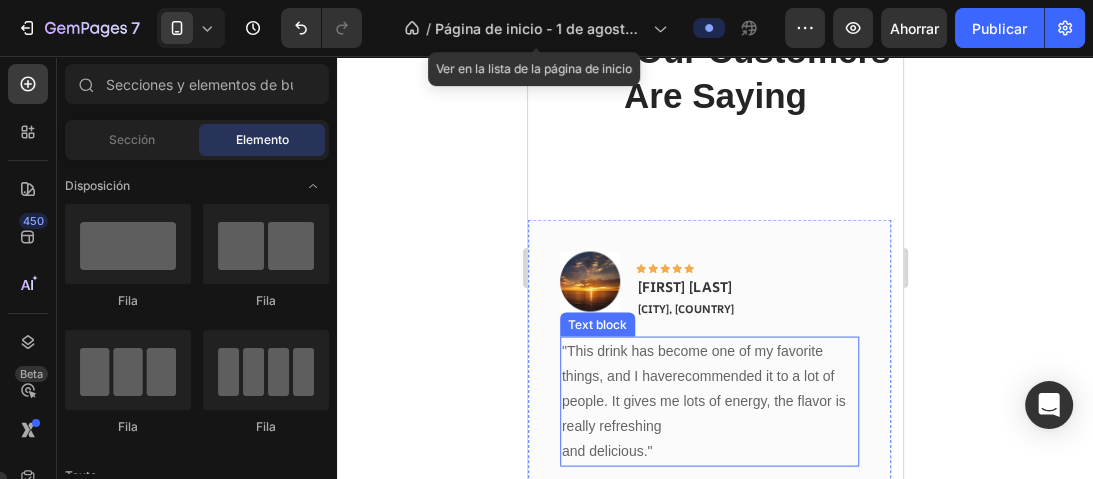 click on ""This drink has become one of my favorite things, and I haverecommended it to a lot of people. It gives me lots of energy, the flavor is really refreshing  and delicious."" at bounding box center (708, 402) 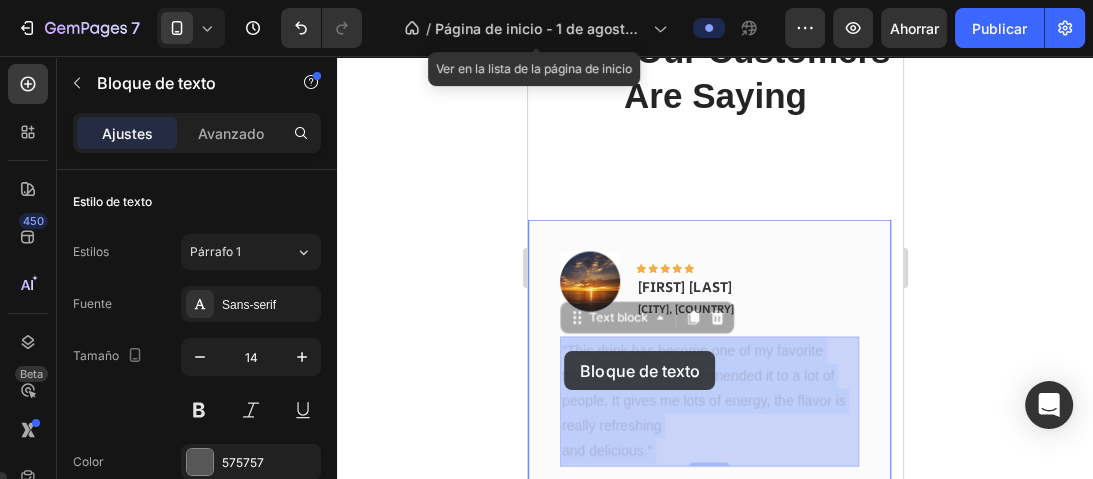 drag, startPoint x: 662, startPoint y: 449, endPoint x: 643, endPoint y: 437, distance: 22.472204 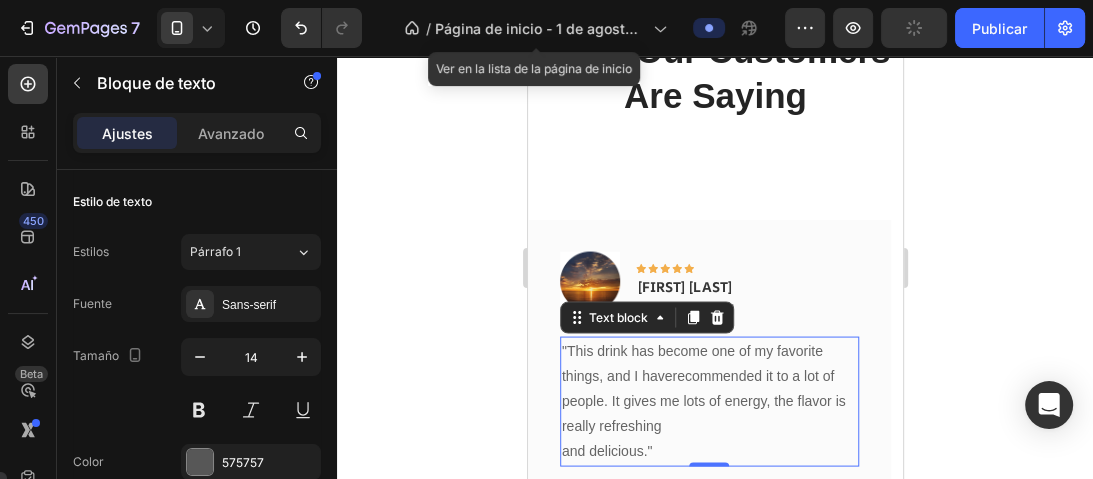 drag, startPoint x: 650, startPoint y: 450, endPoint x: 606, endPoint y: 379, distance: 83.528435 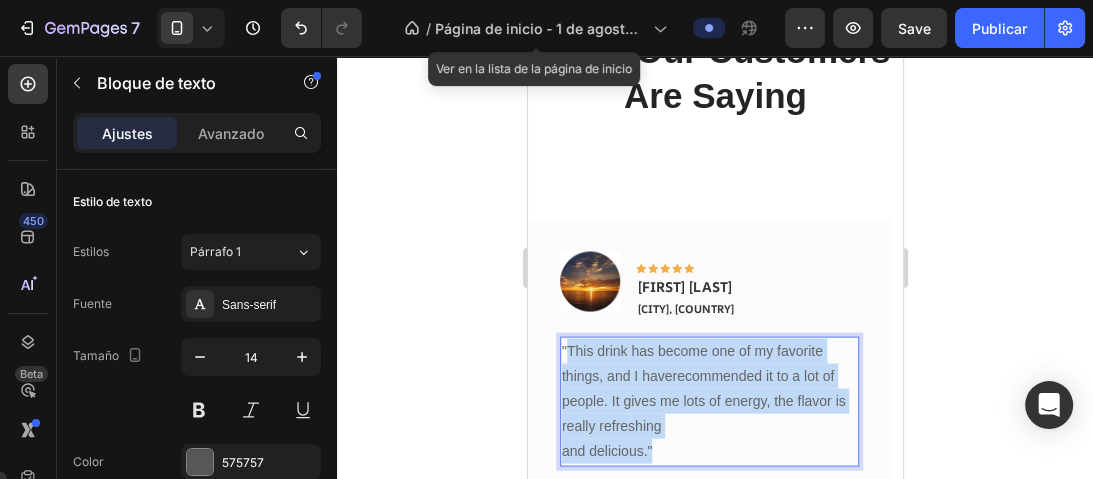 drag, startPoint x: 659, startPoint y: 452, endPoint x: 561, endPoint y: 350, distance: 141.44963 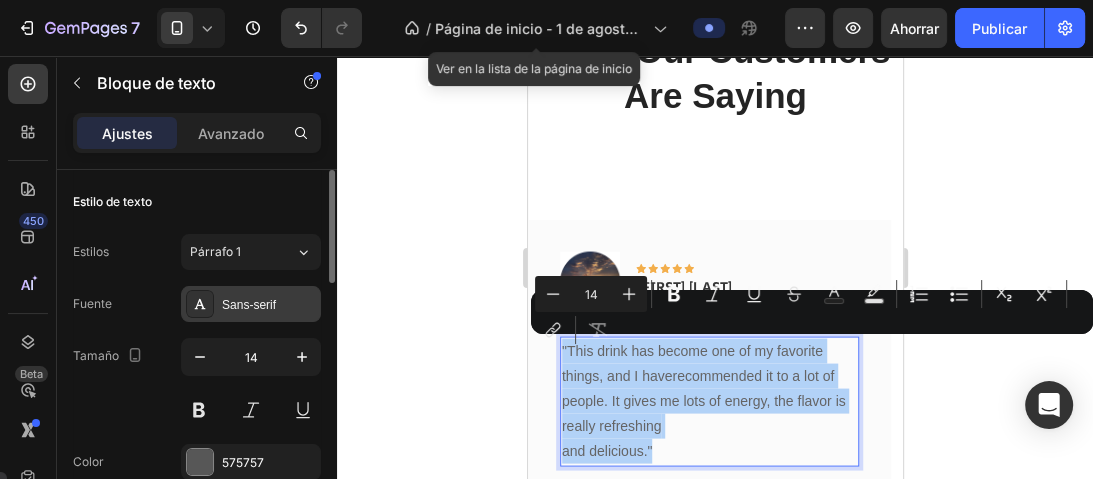 click on "Sans-serif" at bounding box center [249, 305] 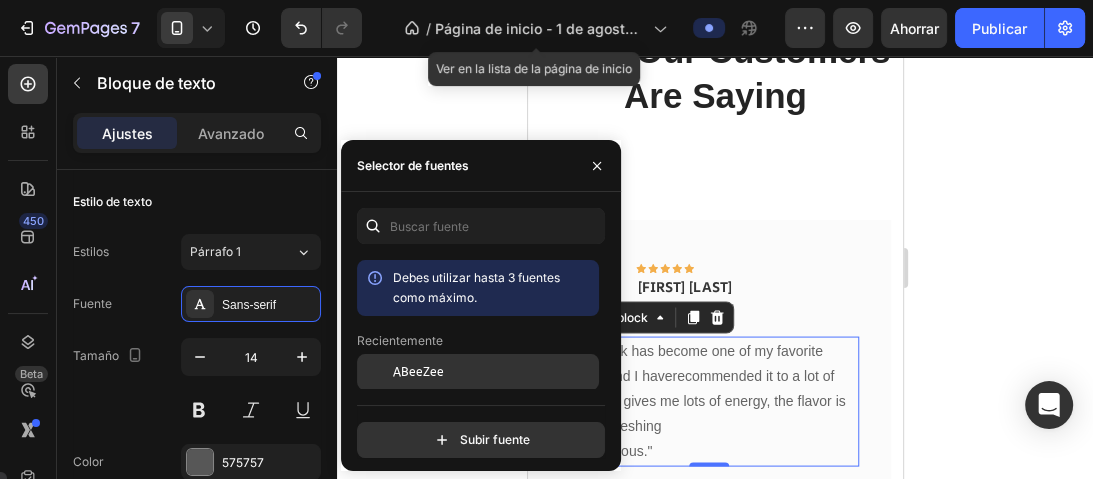 drag, startPoint x: 392, startPoint y: 369, endPoint x: 107, endPoint y: 327, distance: 288.07812 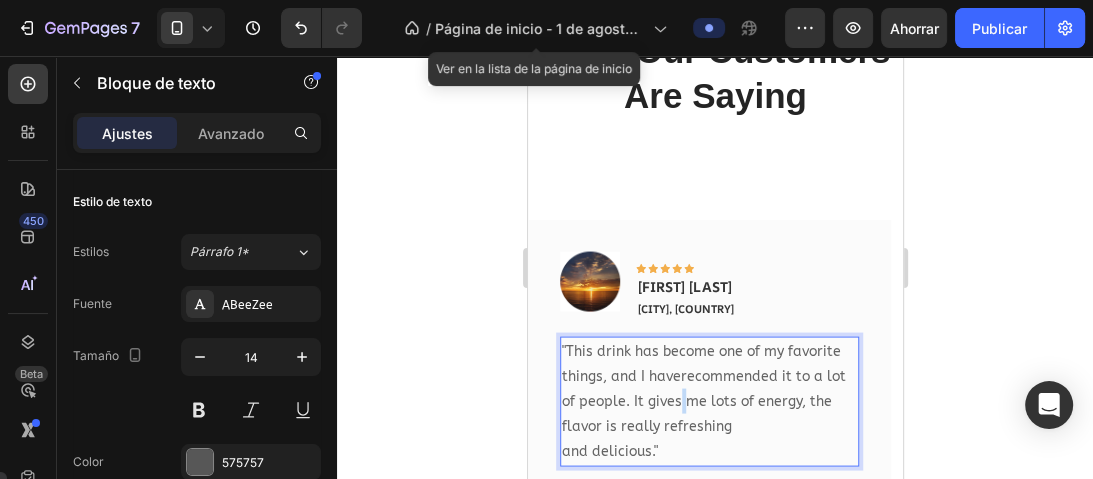 click on ""This drink has become one of my favorite things, and I haverecommended it to a lot of people. It gives me lots of energy, the flavor is really refreshing  and delicious."" at bounding box center [708, 402] 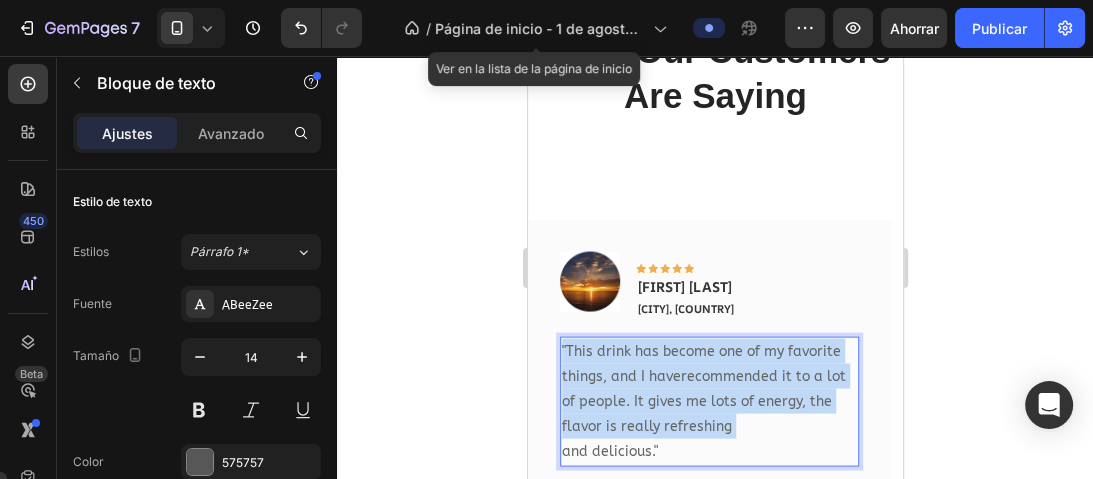 click on ""This drink has become one of my favorite things, and I haverecommended it to a lot of people. It gives me lots of energy, the flavor is really refreshing  and delicious."" at bounding box center (708, 402) 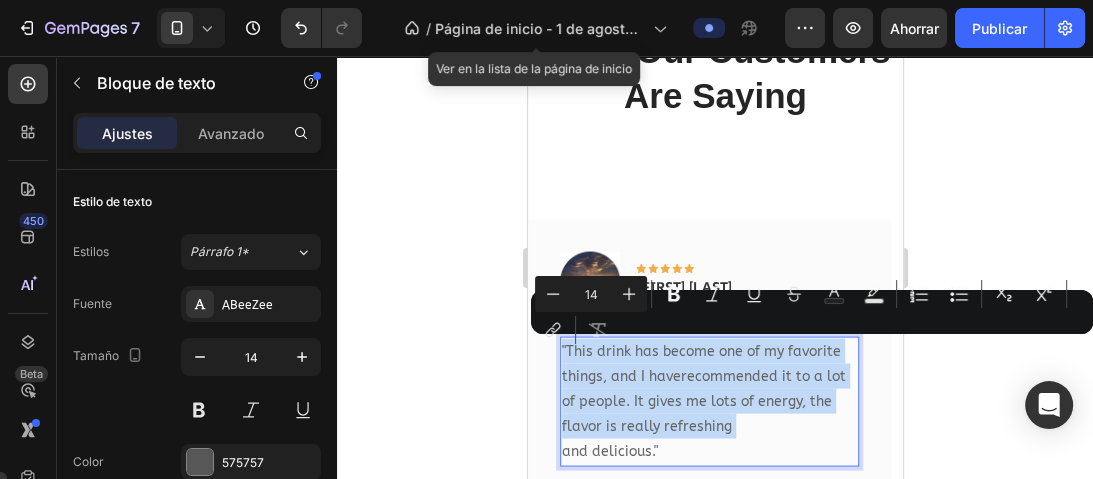 click on ""This drink has become one of my favorite things, and I haverecommended it to a lot of people. It gives me lots of energy, the flavor is really refreshing  and delicious."" at bounding box center [708, 402] 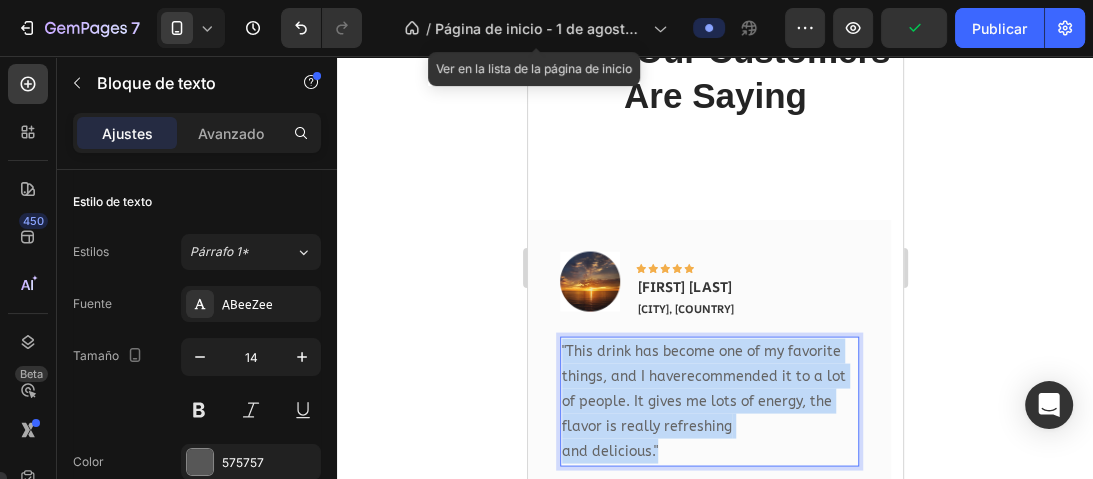 drag, startPoint x: 685, startPoint y: 447, endPoint x: 562, endPoint y: 347, distance: 158.52129 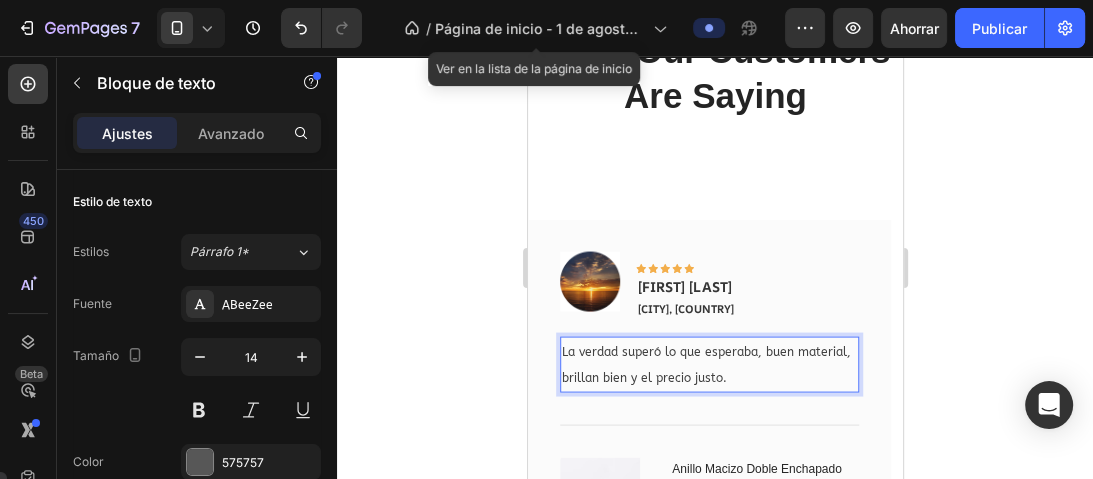 click 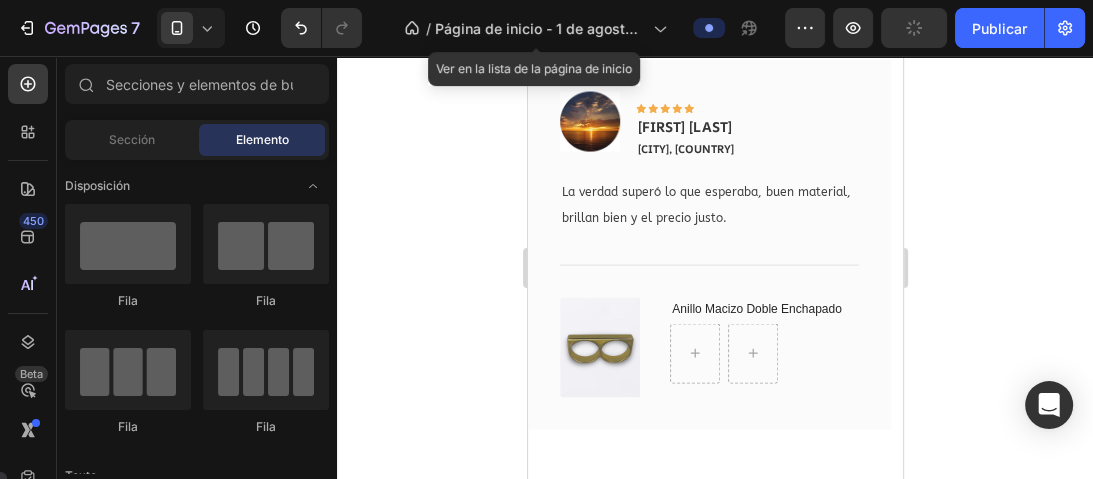 scroll, scrollTop: 3178, scrollLeft: 0, axis: vertical 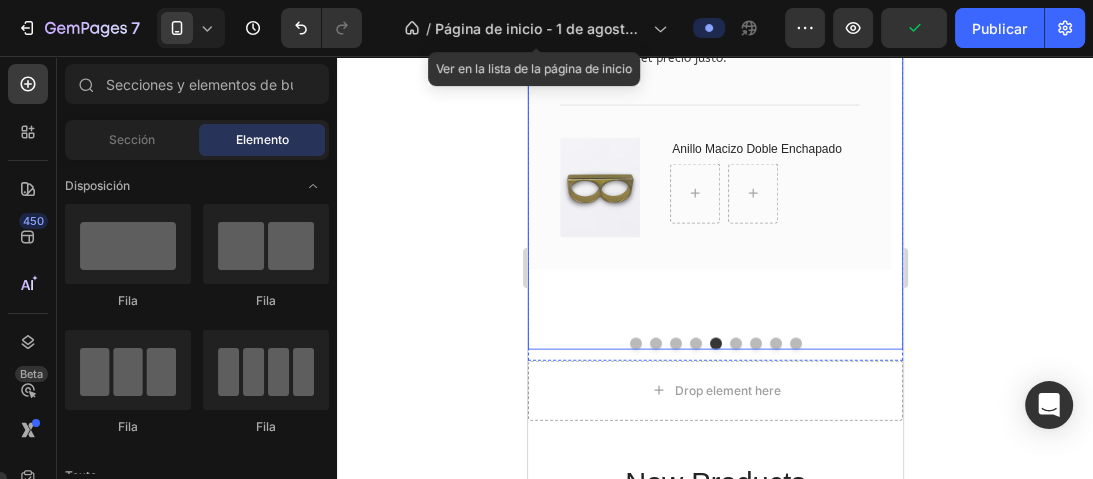 click at bounding box center [735, 344] 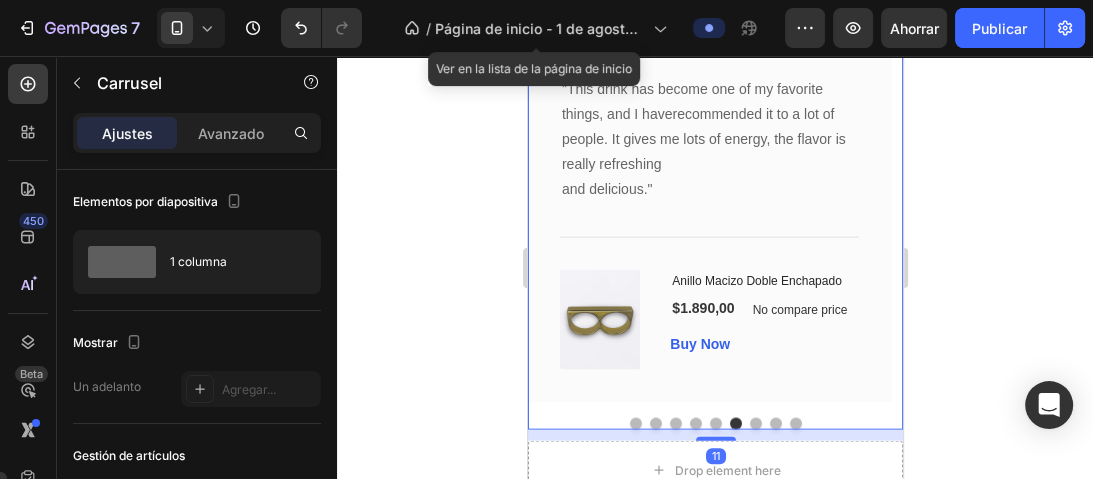 scroll, scrollTop: 3018, scrollLeft: 0, axis: vertical 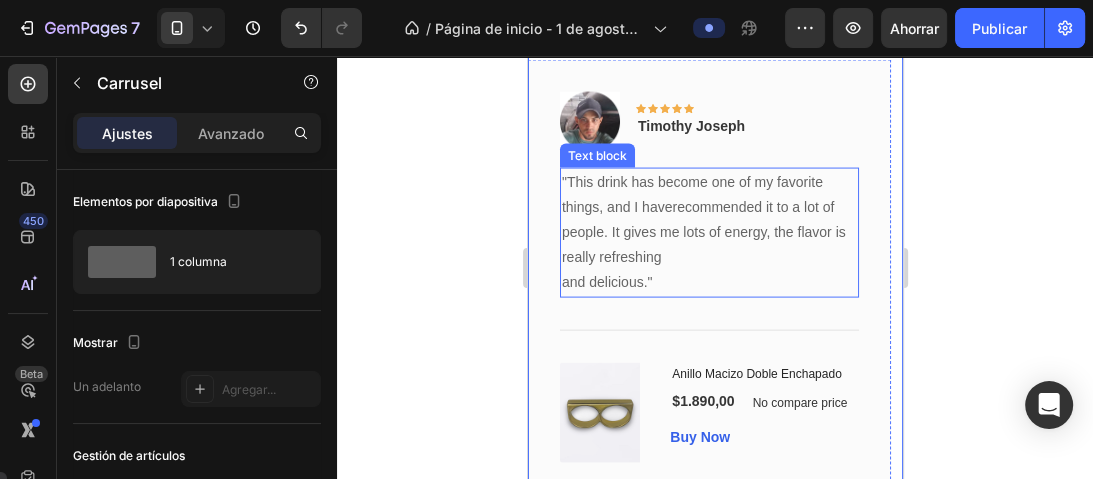 click on ""This drink has become one of my favorite things, and I haverecommended it to a lot of people. It gives me lots of energy, the flavor is really refreshing  and delicious."" at bounding box center [708, 233] 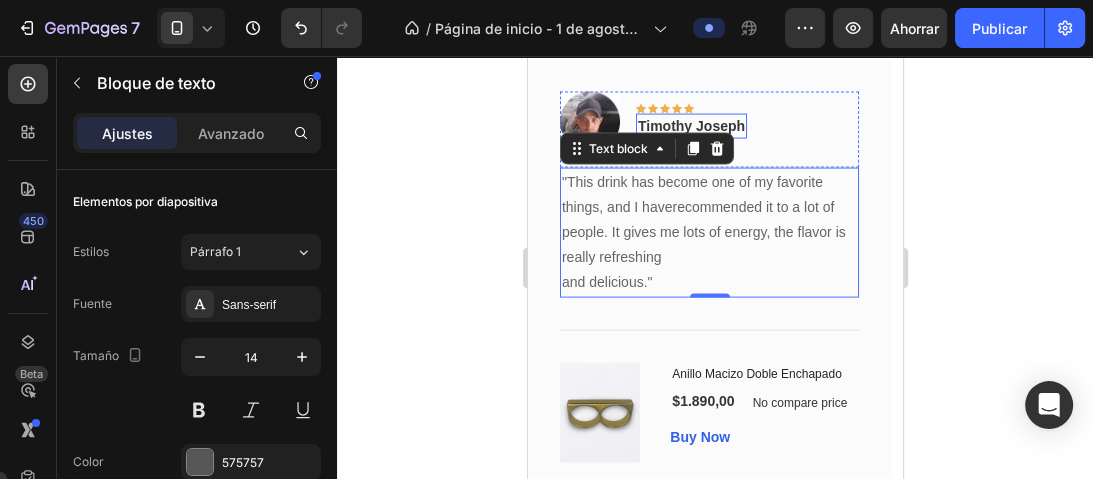 click on "Timothy Joseph" at bounding box center [690, 126] 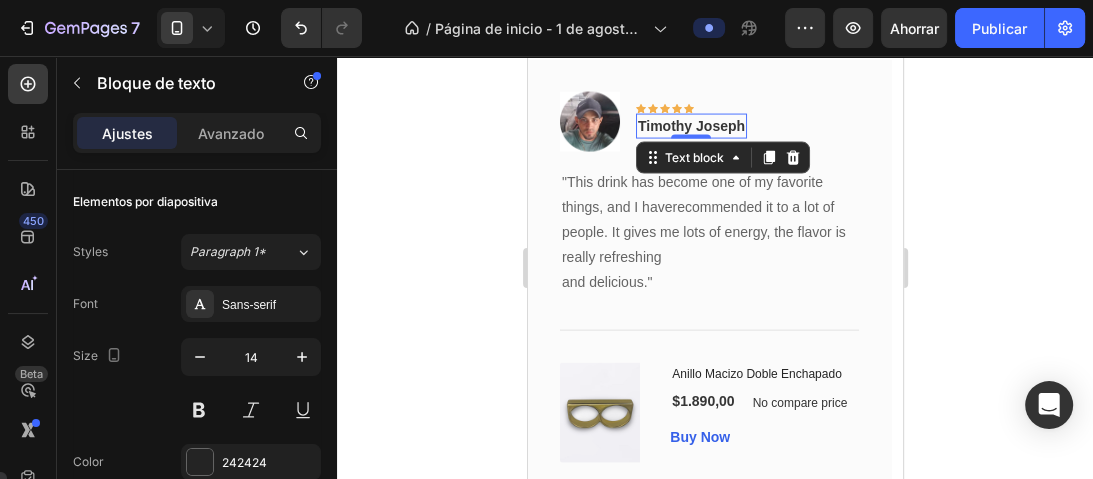 click on "Timothy Joseph" at bounding box center [690, 126] 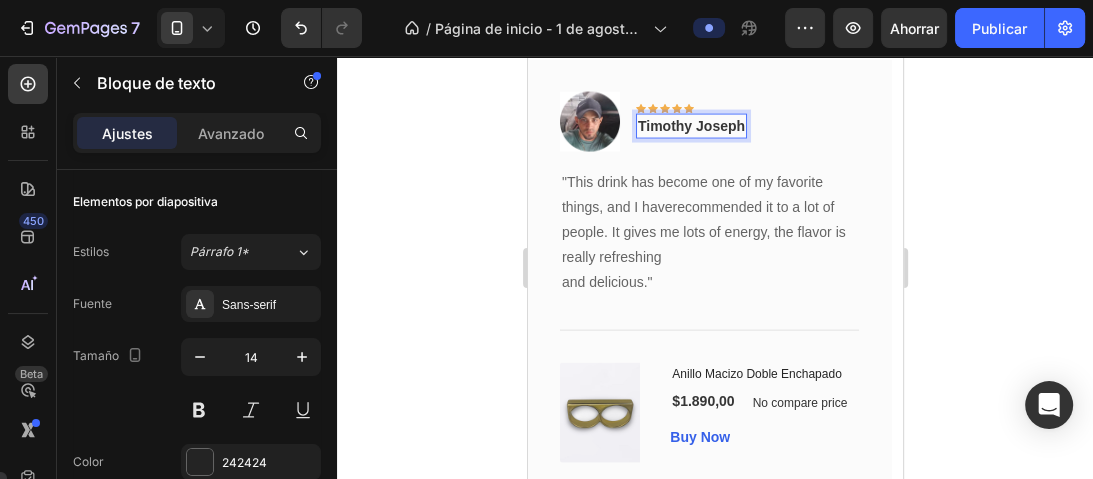 click on "Timothy Joseph" at bounding box center [690, 126] 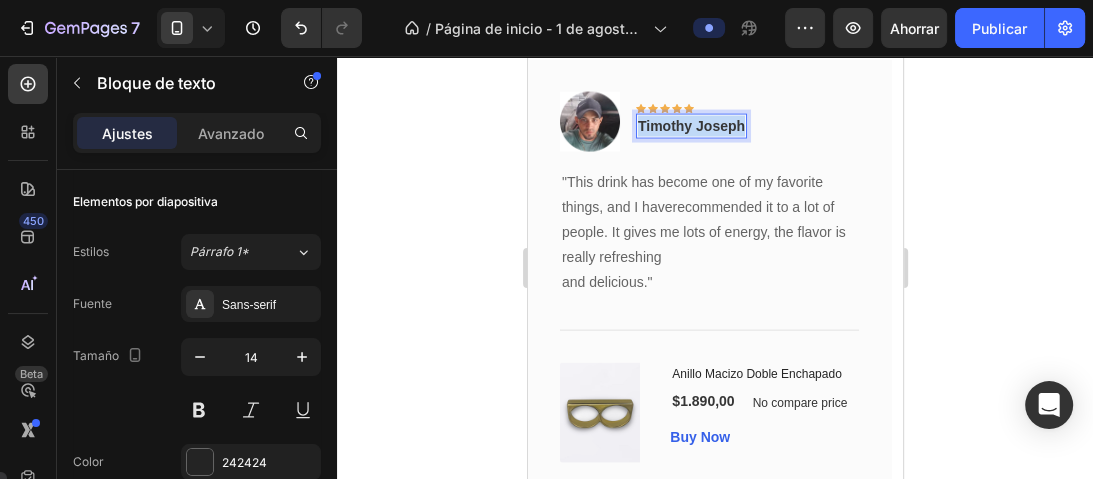 click on "Timothy Joseph" at bounding box center (690, 126) 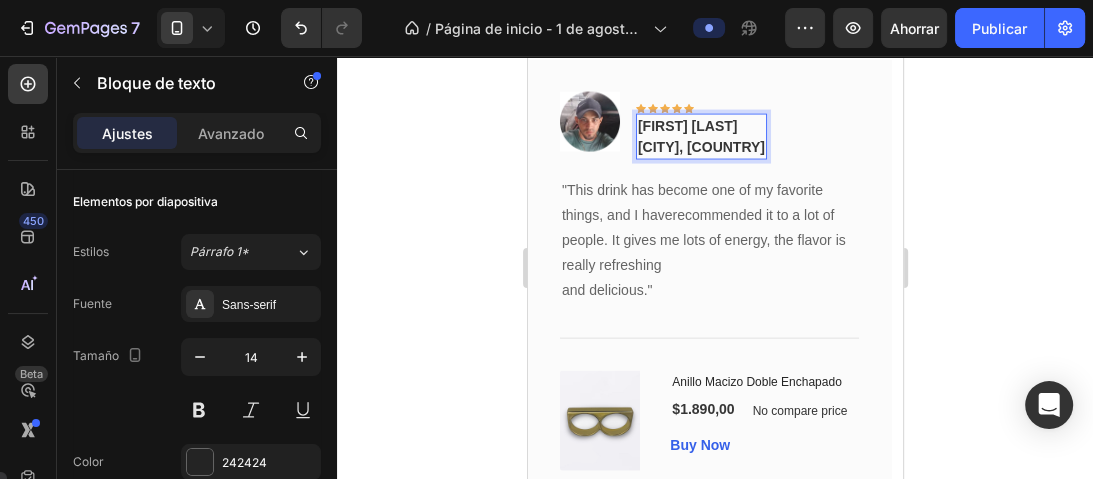 drag, startPoint x: 770, startPoint y: 148, endPoint x: 641, endPoint y: 150, distance: 129.0155 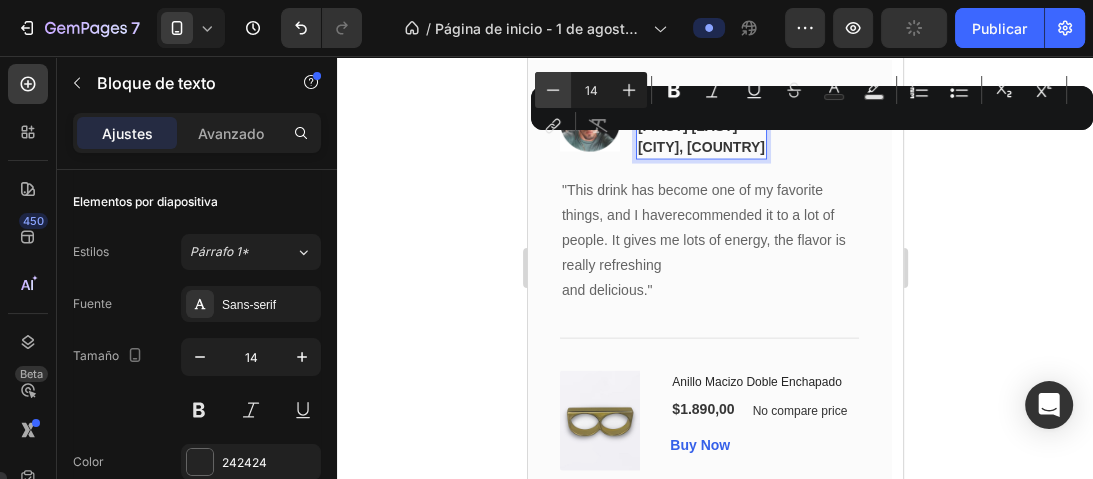 click 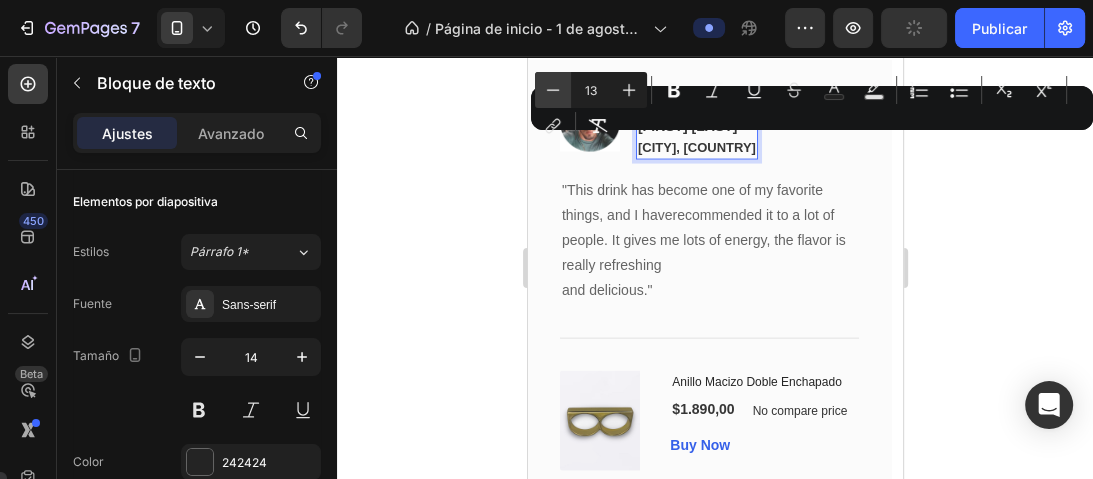 click 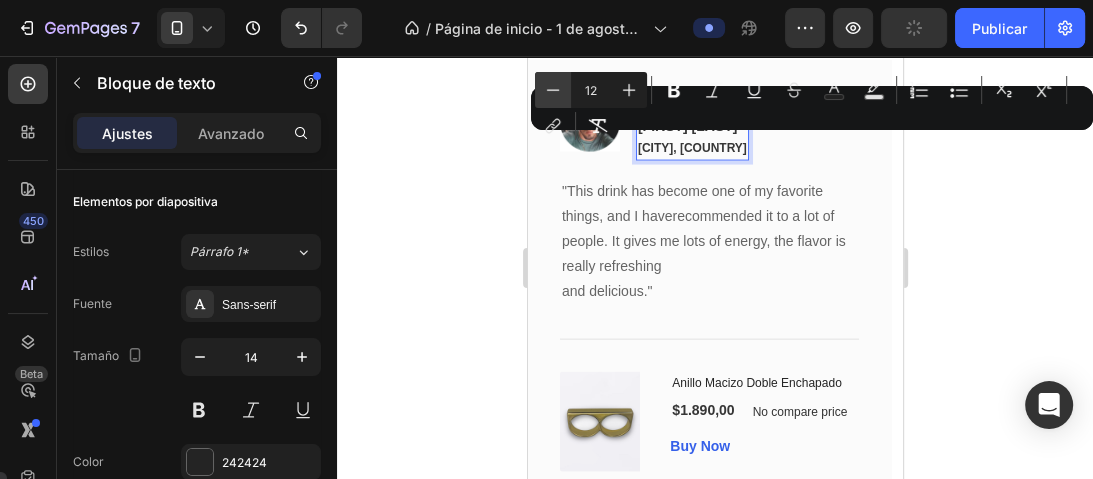 click 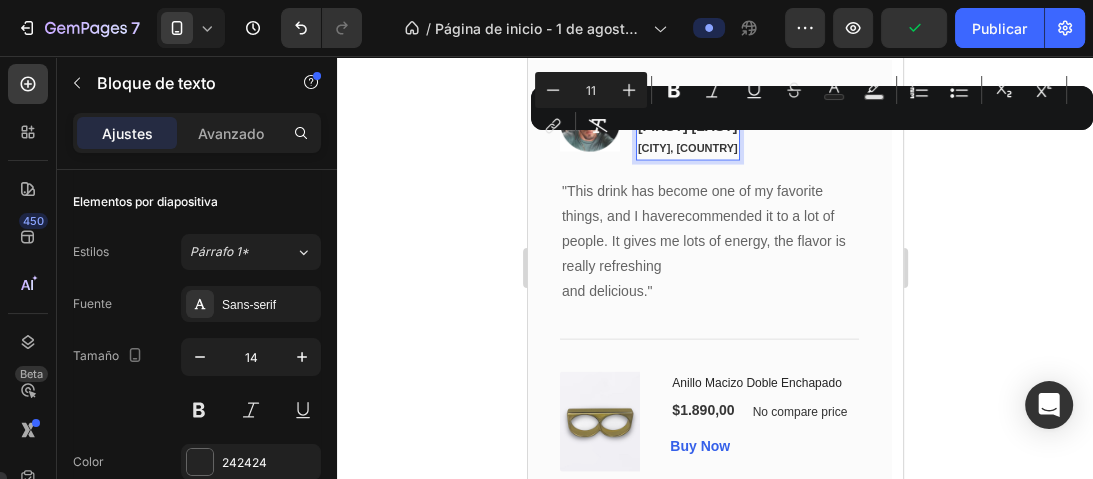 click 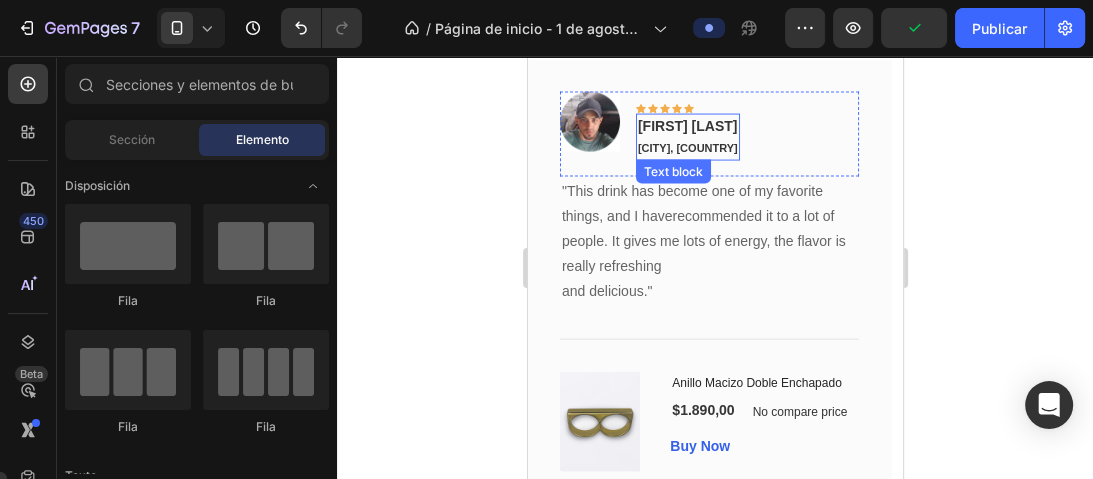 click on "[FIRST] [LAST]" at bounding box center (687, 126) 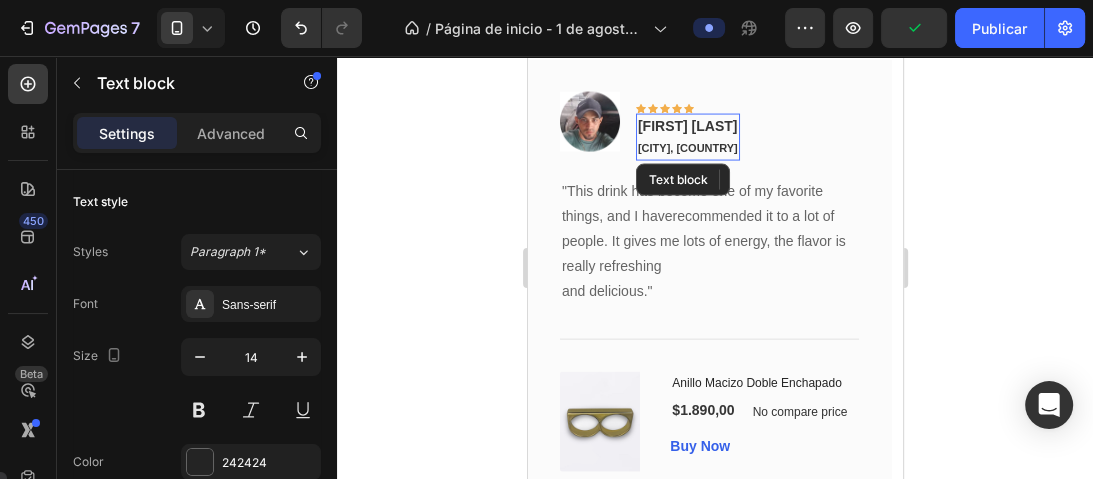 click on "[FIRST] [LAST]" at bounding box center [687, 126] 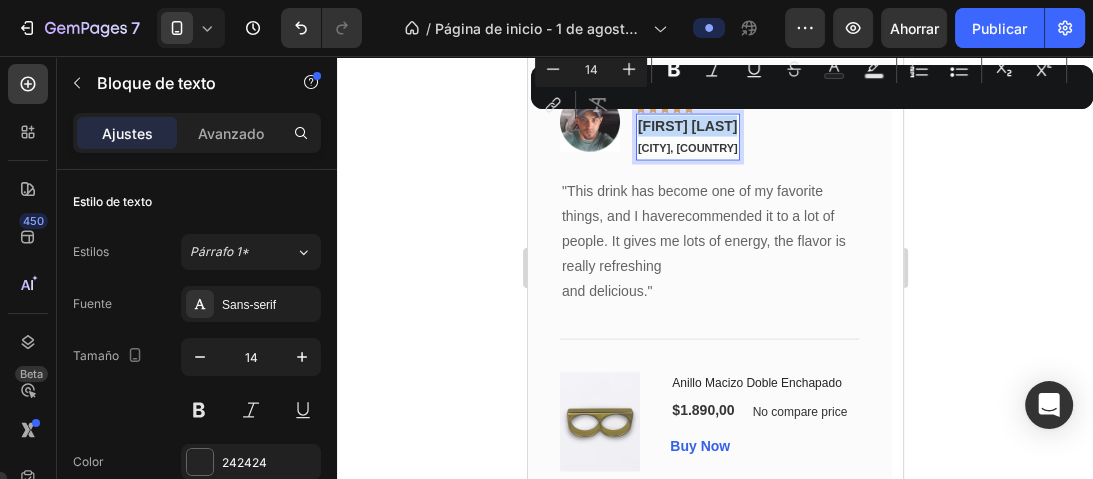 click on "[FIRST] [LAST]" at bounding box center (687, 126) 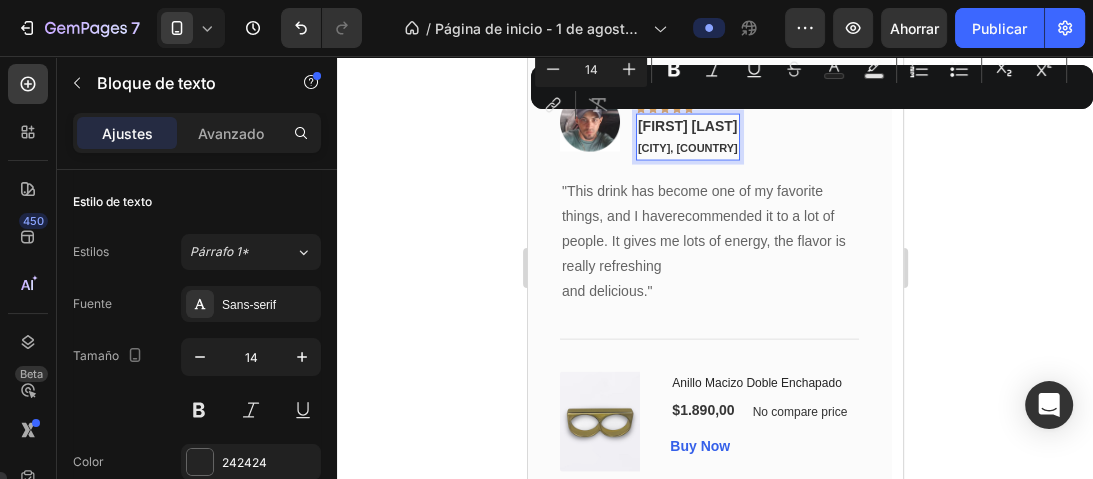 click on "[CITY], [COUNTRY]" at bounding box center [687, 148] 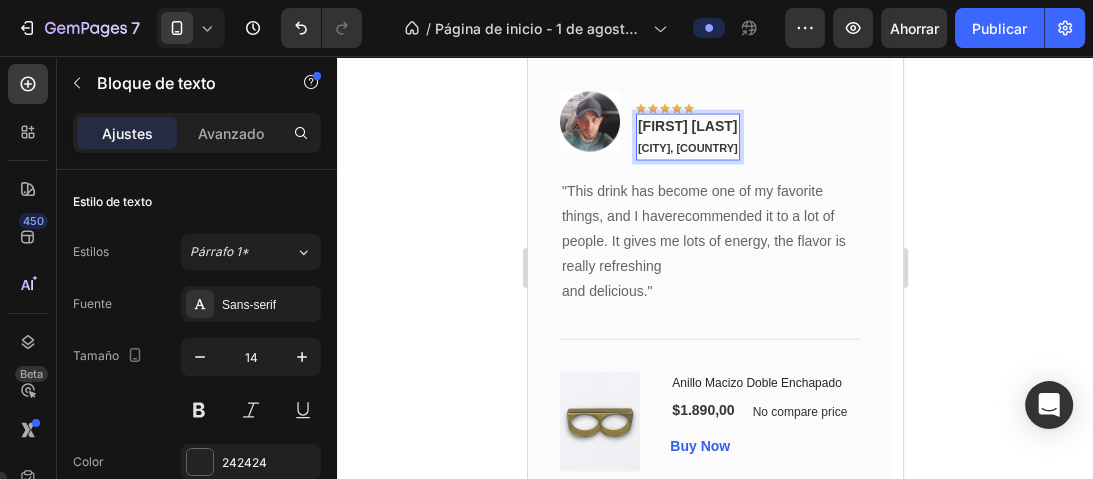 click on "[CITY], [COUNTRY]" at bounding box center (687, 148) 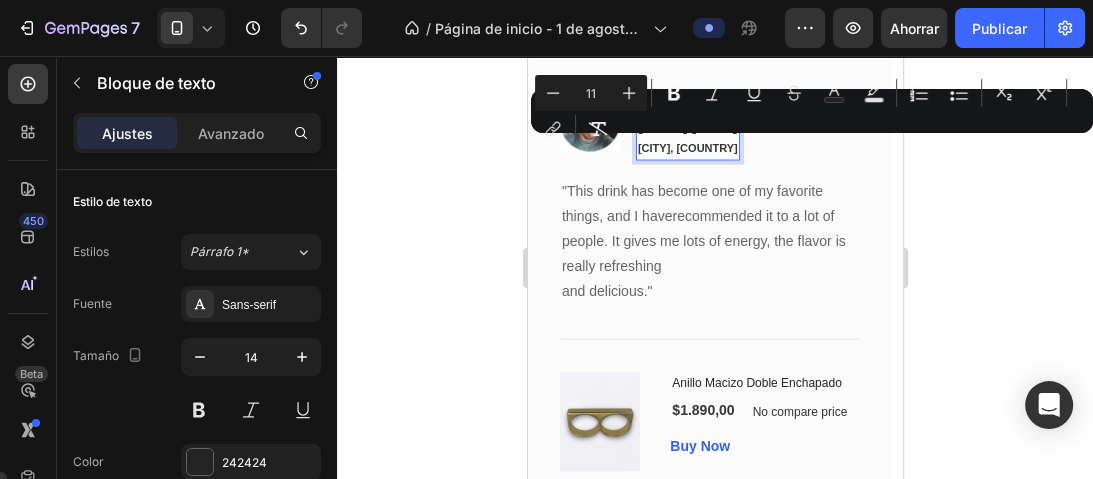 click 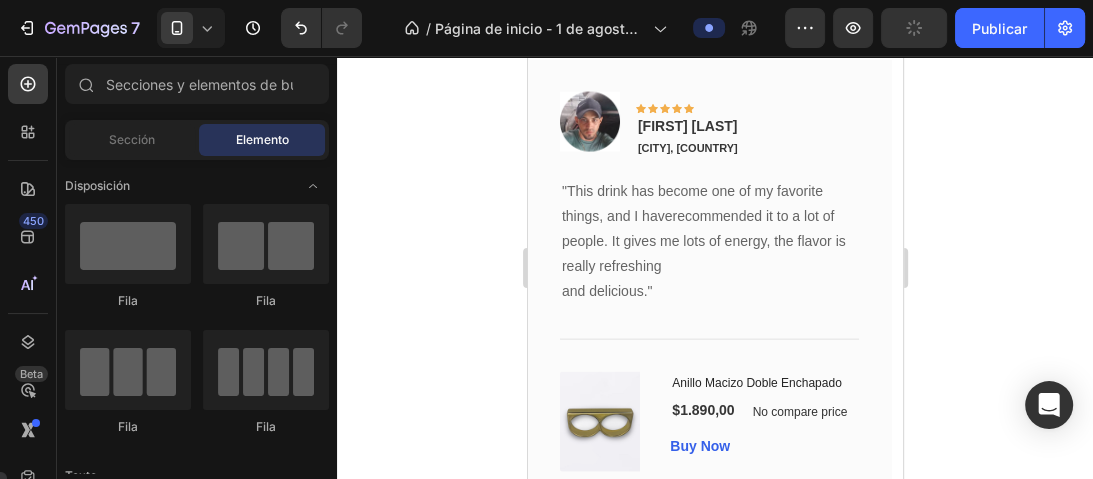 drag, startPoint x: 1040, startPoint y: 184, endPoint x: 208, endPoint y: 75, distance: 839.1096 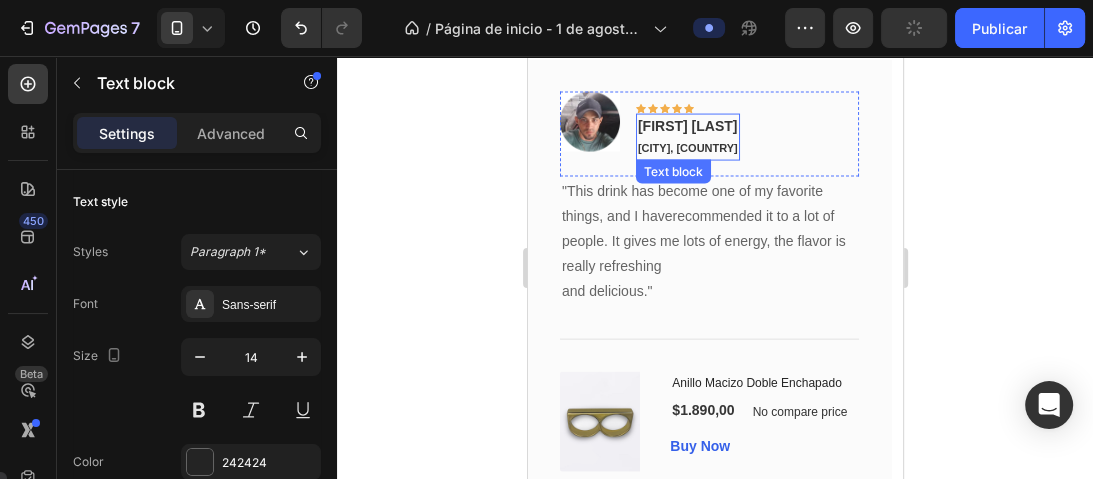 click on "[FIRST] [LAST]" at bounding box center [687, 126] 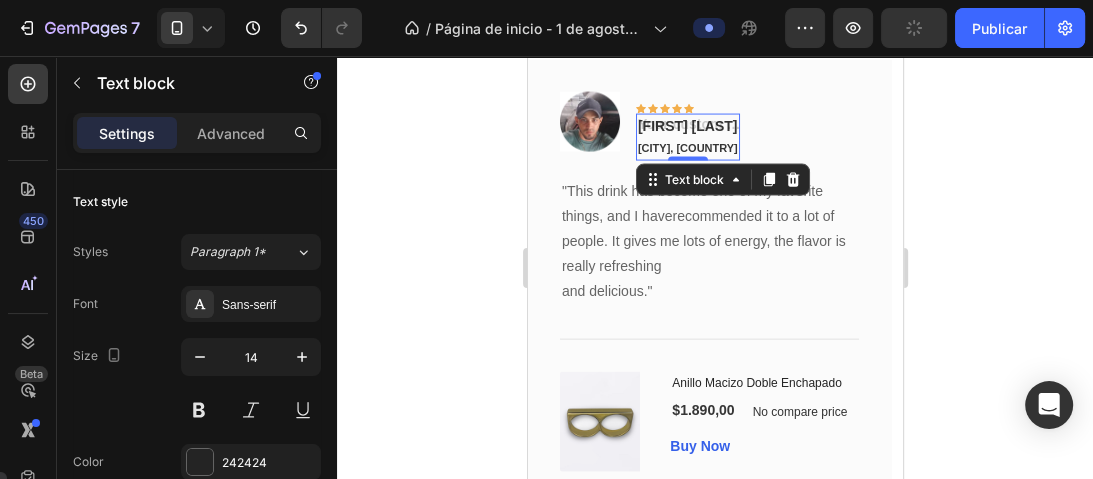 click on "[FIRST] [LAST], [CITY]" at bounding box center [687, 137] 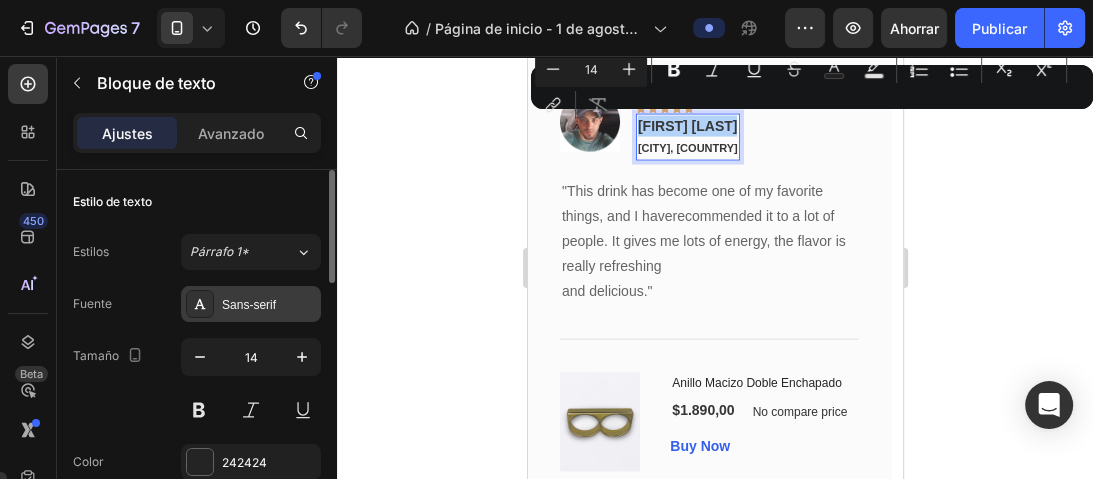 click on "Sans-serif" at bounding box center (269, 305) 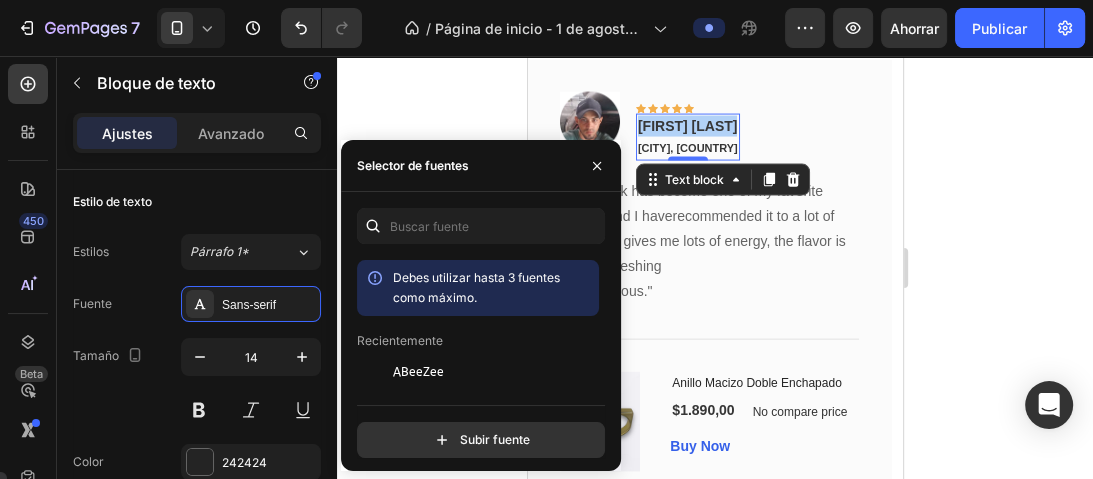 scroll, scrollTop: 80, scrollLeft: 0, axis: vertical 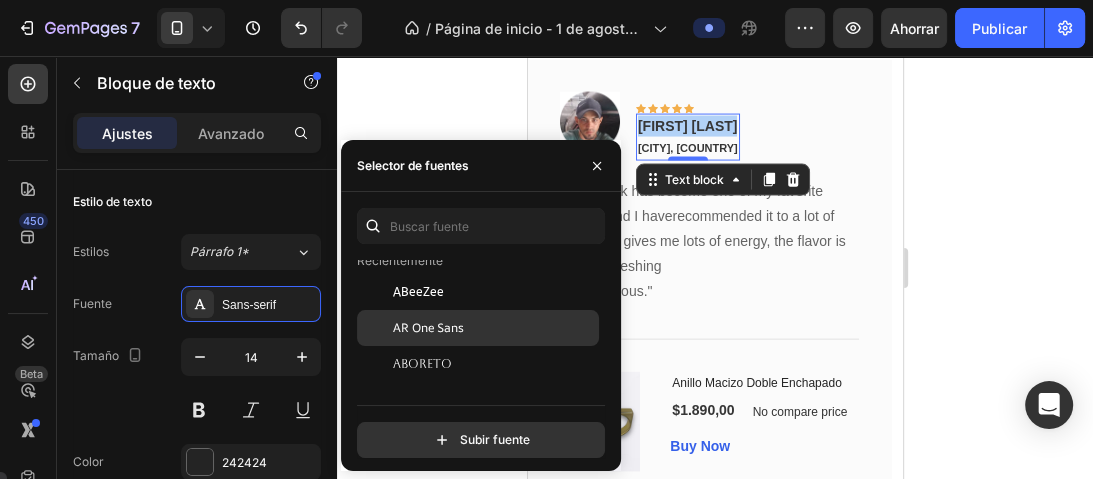 click on "AR One Sans" at bounding box center [428, 327] 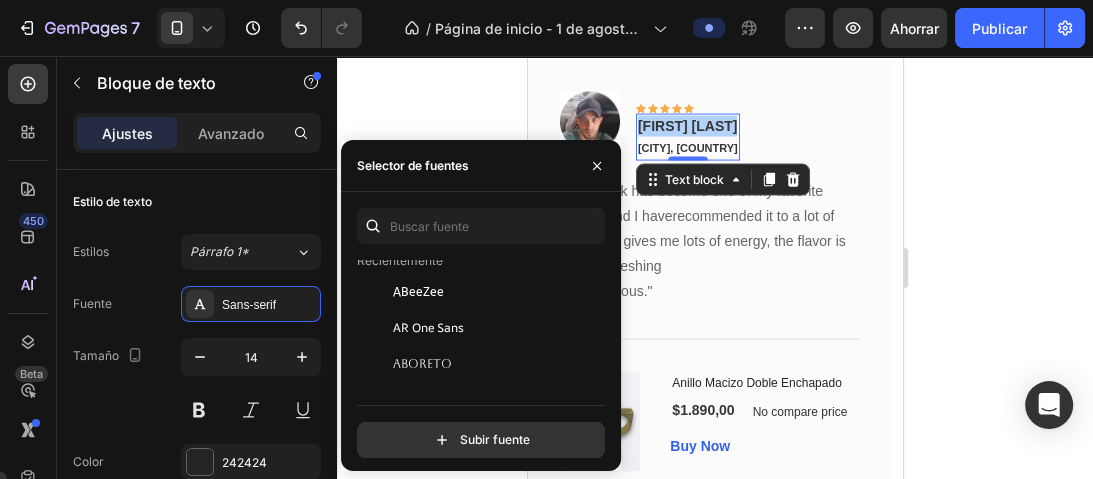 click 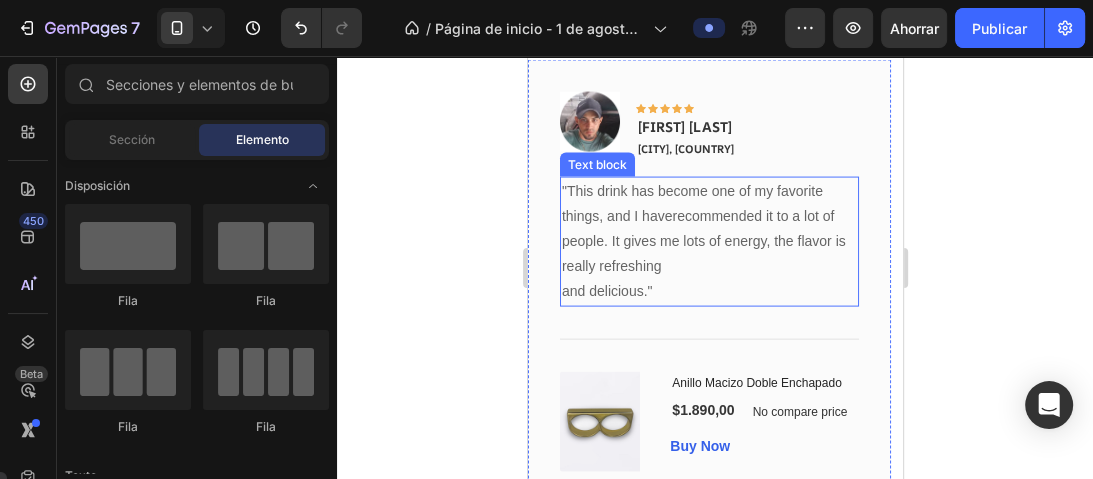 click on ""This drink has become one of my favorite things, and I haverecommended it to a lot of people. It gives me lots of energy, the flavor is really refreshing  and delicious."" at bounding box center (708, 242) 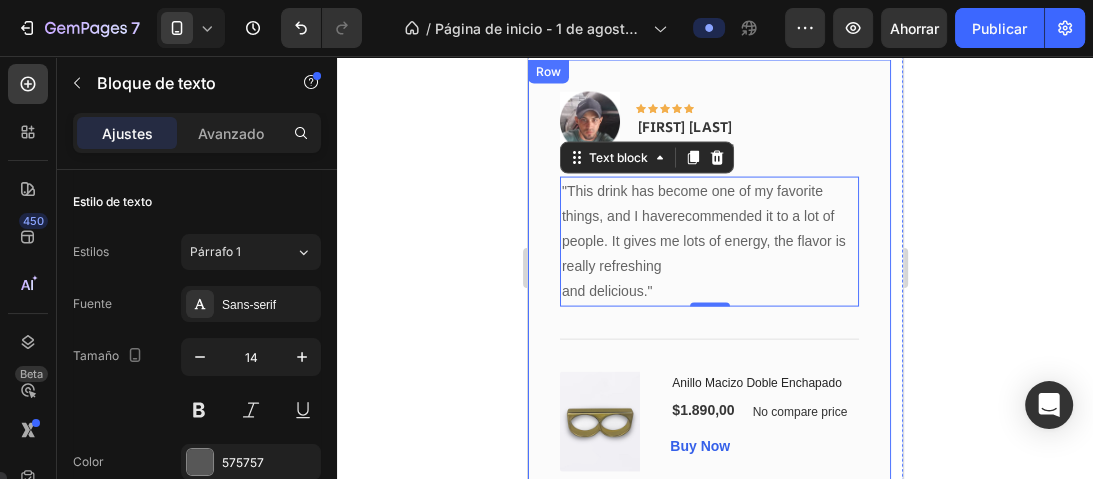 drag, startPoint x: 664, startPoint y: 291, endPoint x: 564, endPoint y: 199, distance: 135.88231 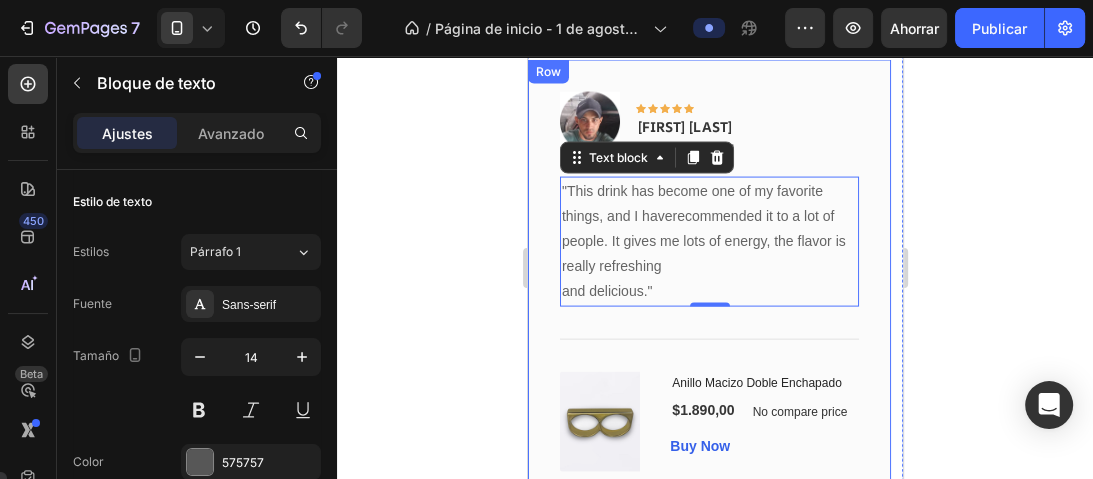 click on "Image
Icon
Icon
Icon
Icon
Icon Row [FIRST] [LAST], [CITY] Text block Row "This drink has become one of my favorite things, and I haverecommended it to a lot of people. It gives me lots of energy, the flavor is really refreshing  and delicious." Text block   0                Title Line (P) Images & Gallery Anillo Macizo Doble Enchapado (P) Title $1.890,00 (P) Price (P) Price No compare price (P) Price Row Buy Now (P) Cart Button Product Row" at bounding box center (708, 282) 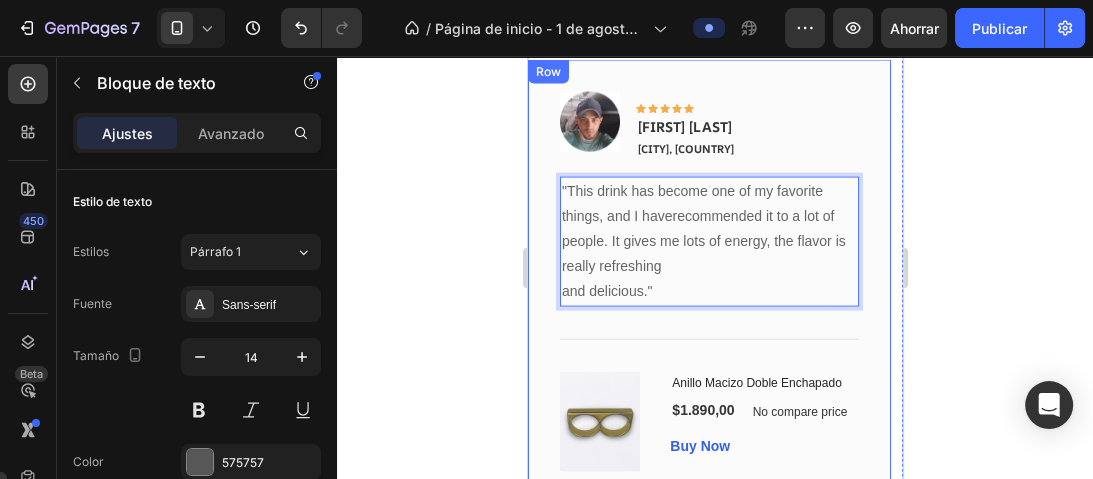 drag, startPoint x: 663, startPoint y: 287, endPoint x: 668, endPoint y: 260, distance: 27.45906 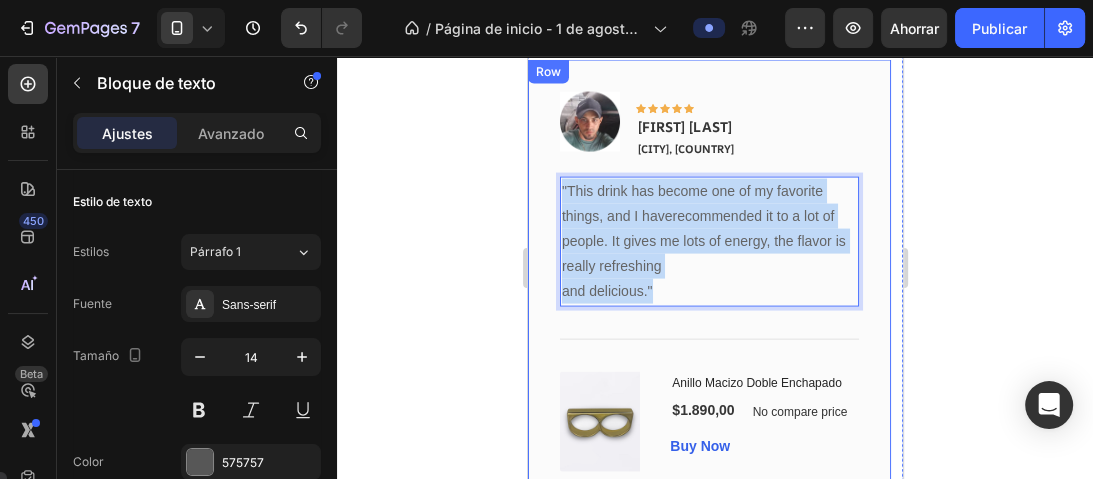 drag, startPoint x: 666, startPoint y: 295, endPoint x: 550, endPoint y: 191, distance: 155.79474 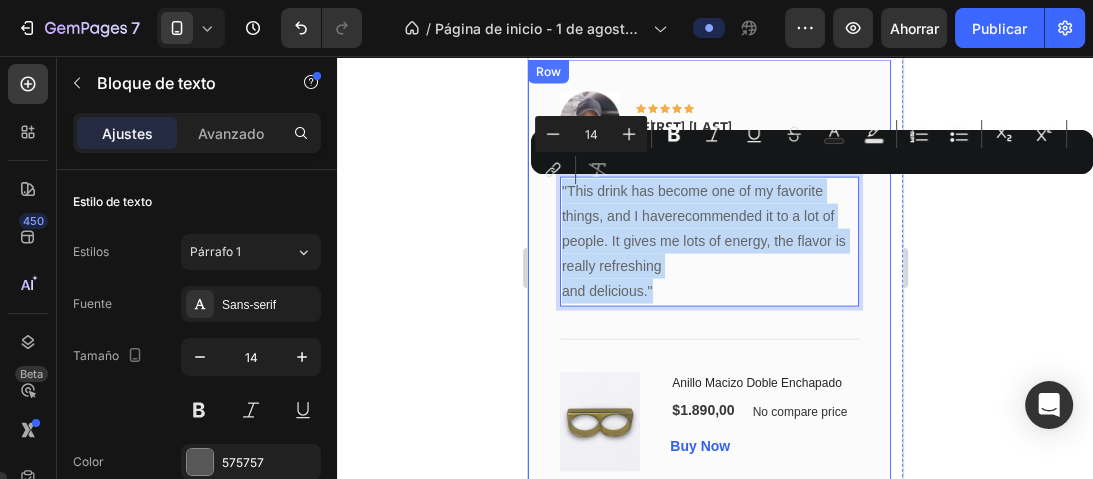 type on "12" 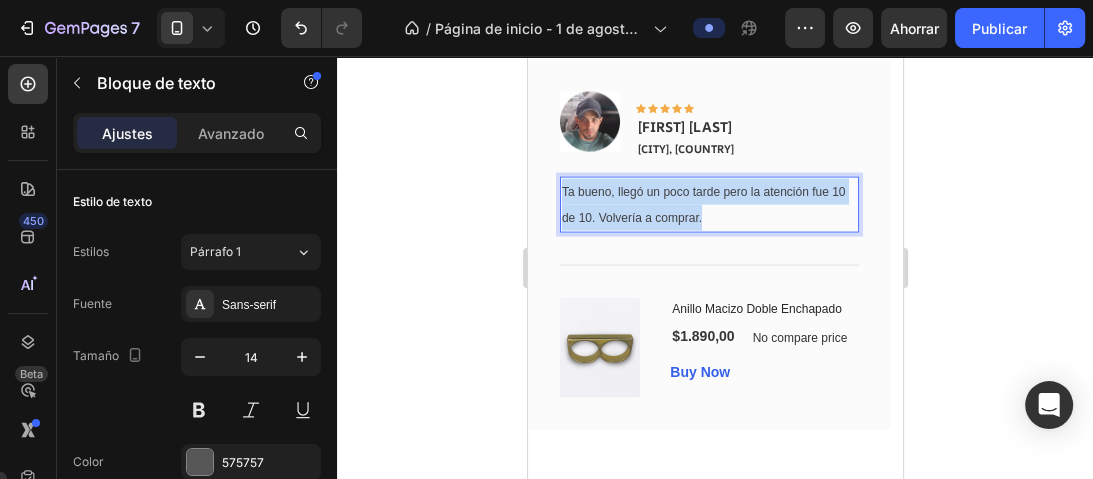 drag, startPoint x: 731, startPoint y: 209, endPoint x: 555, endPoint y: 190, distance: 177.0226 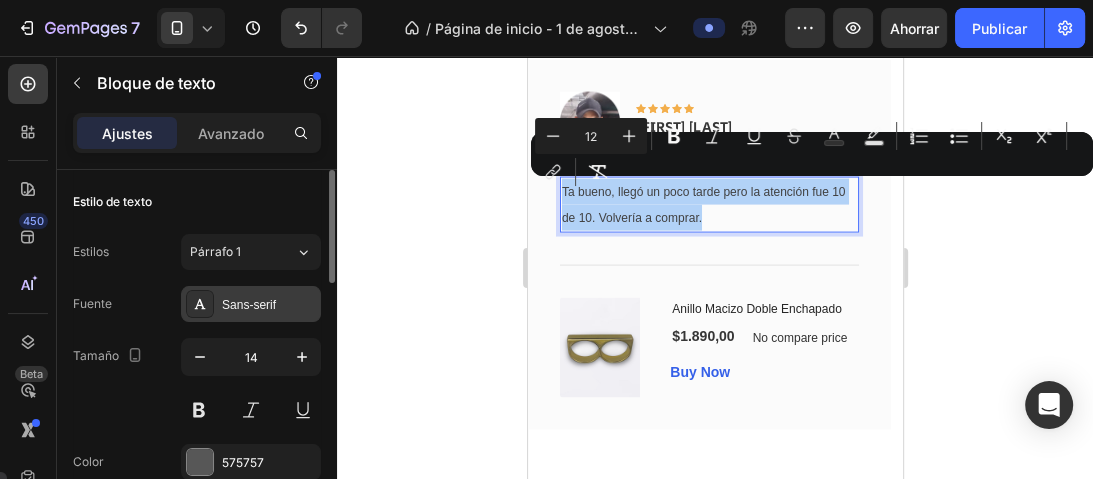 click on "Sans-serif" at bounding box center [269, 305] 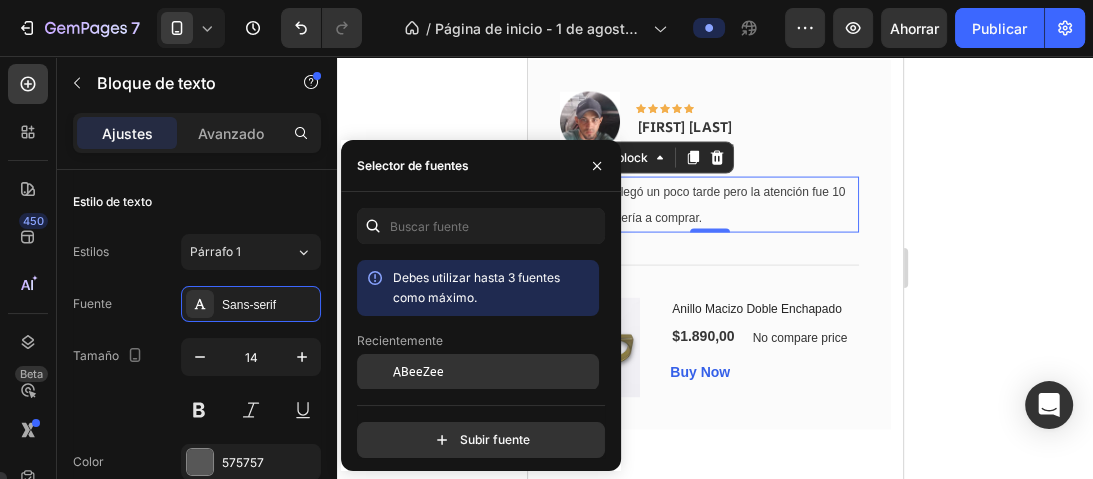 click on "ABeeZee" at bounding box center [418, 372] 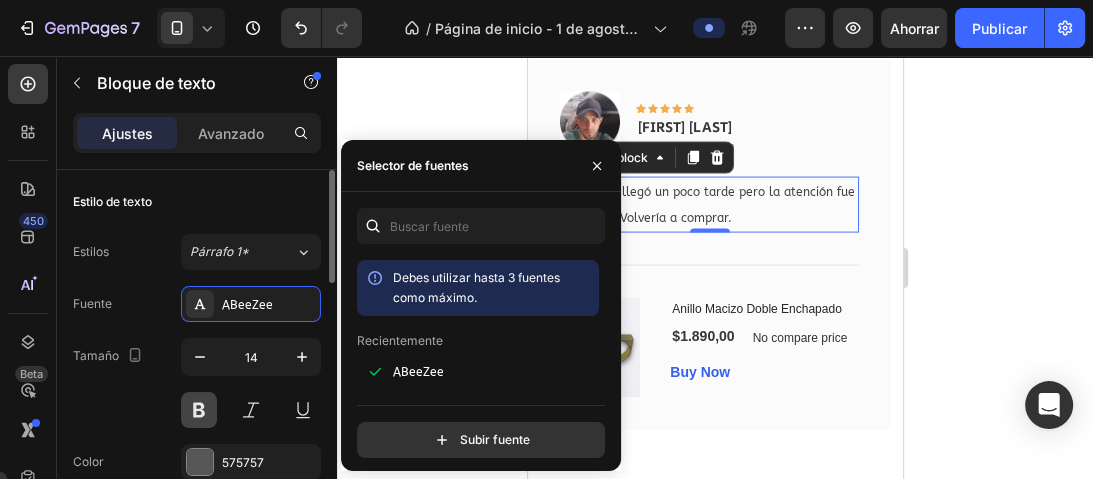 click at bounding box center [199, 410] 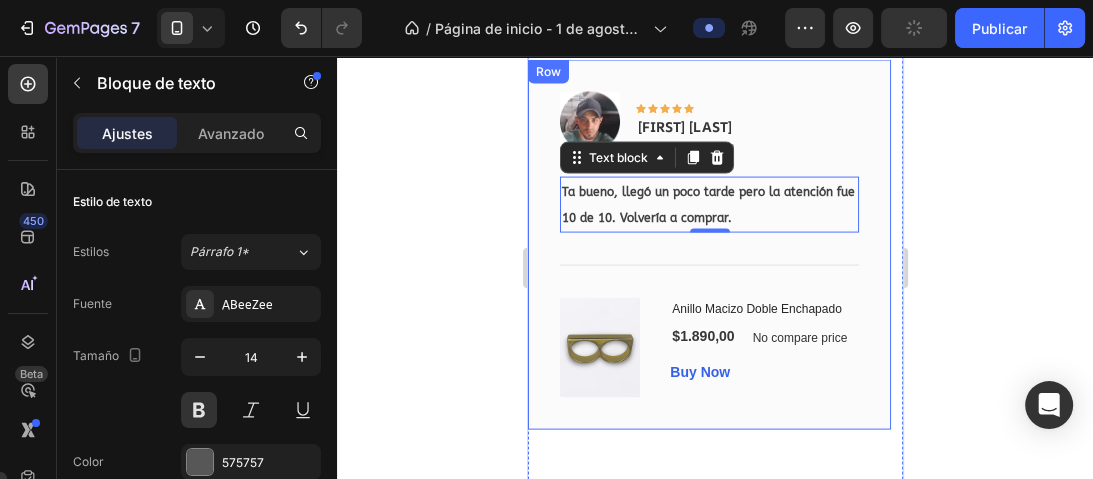 click 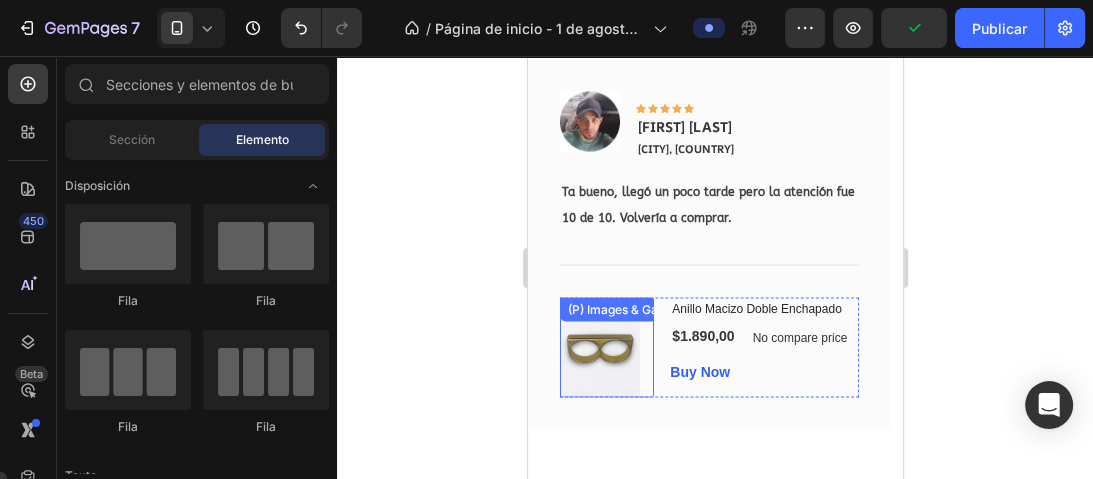 click at bounding box center [599, 348] 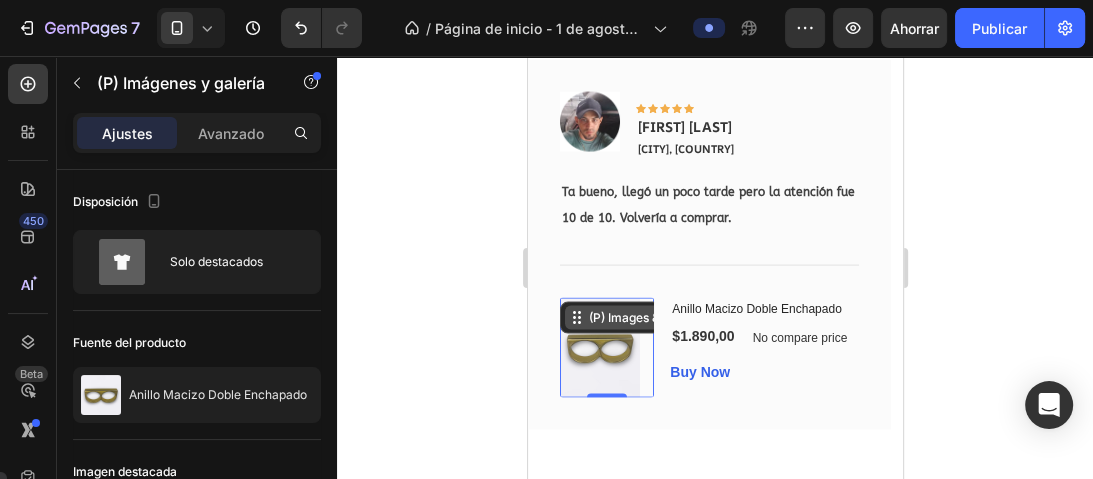 click on "(P) Images & Gallery" at bounding box center (645, 318) 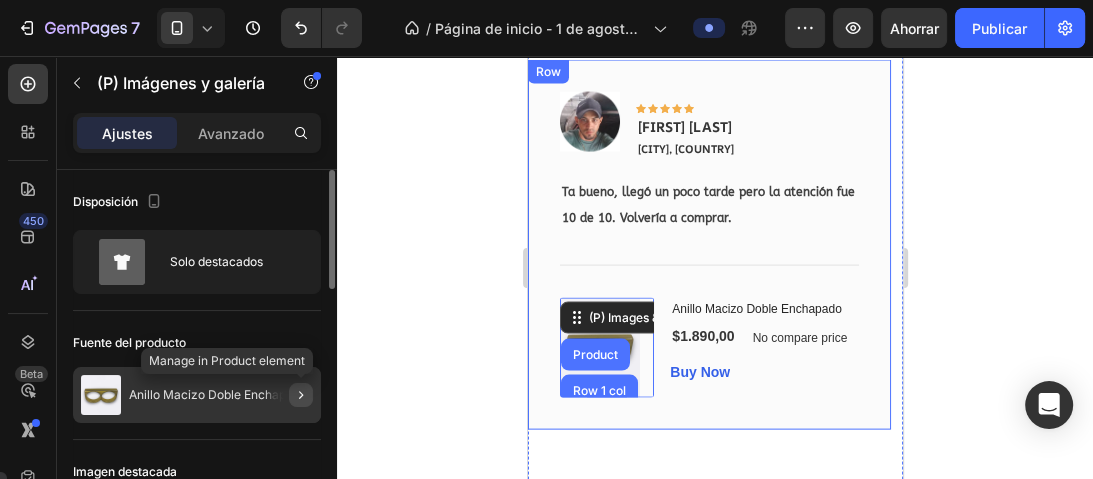 click 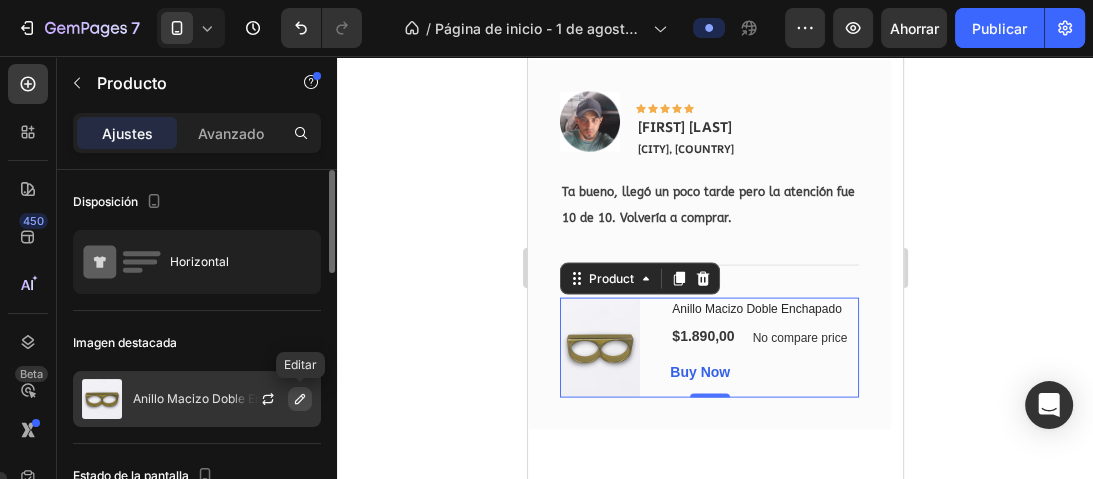 click 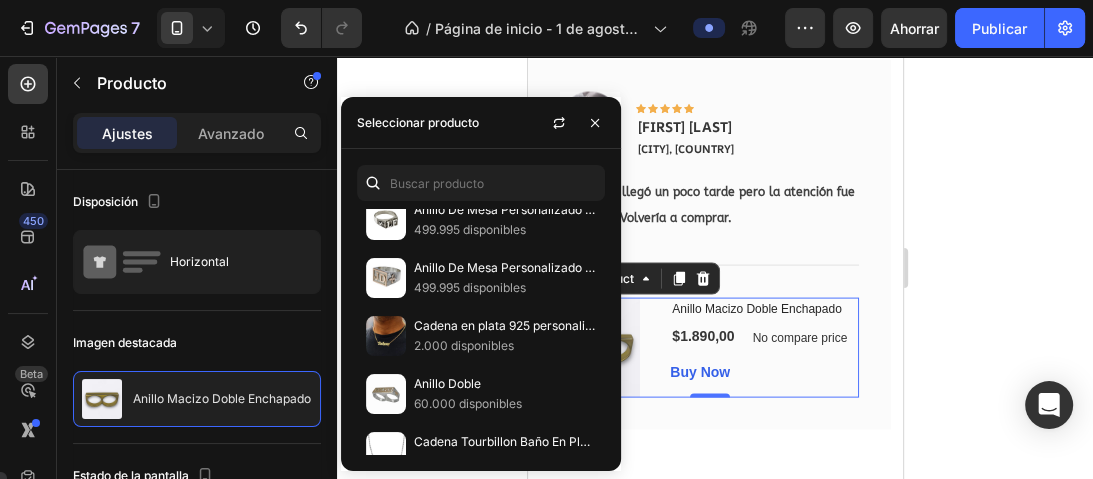 scroll, scrollTop: 1193, scrollLeft: 0, axis: vertical 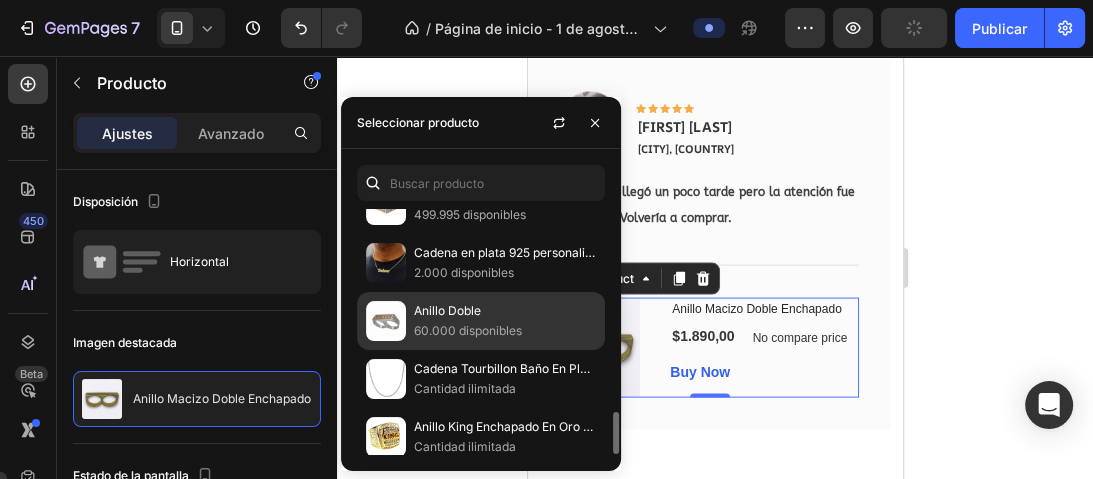 click on "Anillo Doble 60.000 disponibles" 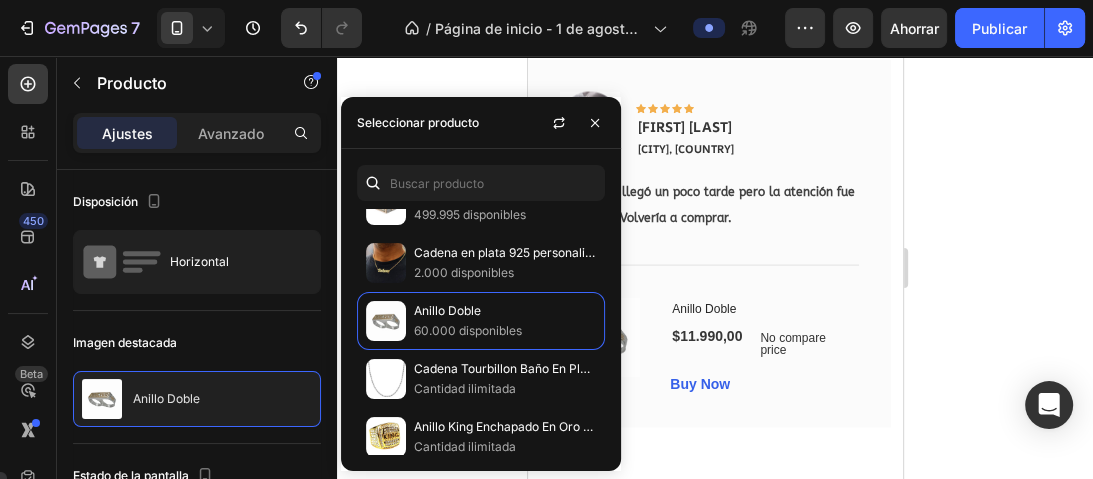 click 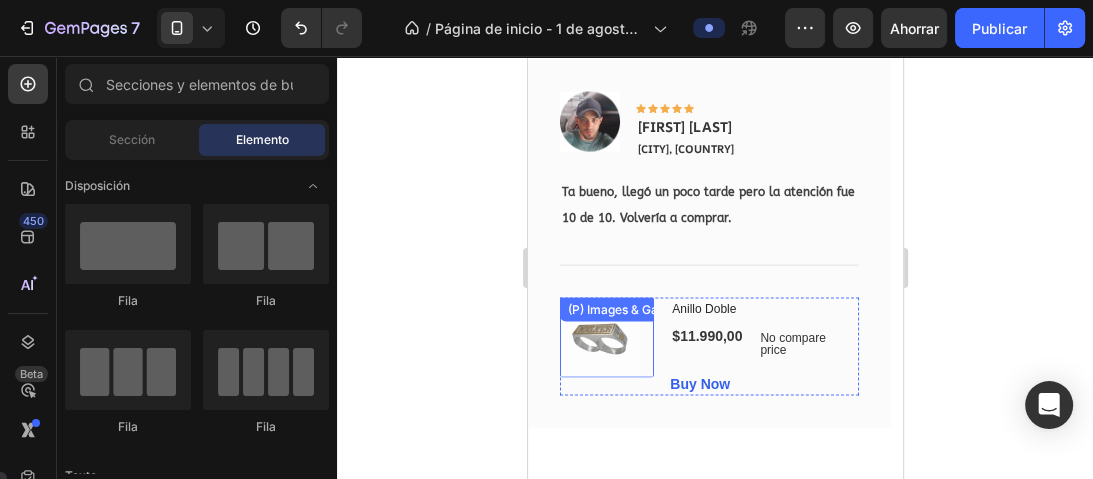 click at bounding box center (599, 338) 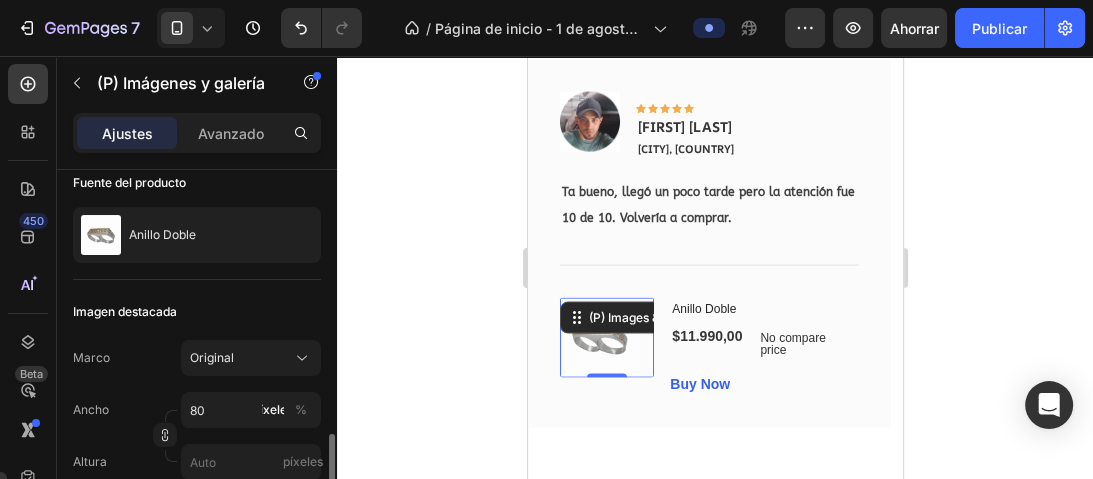scroll, scrollTop: 320, scrollLeft: 0, axis: vertical 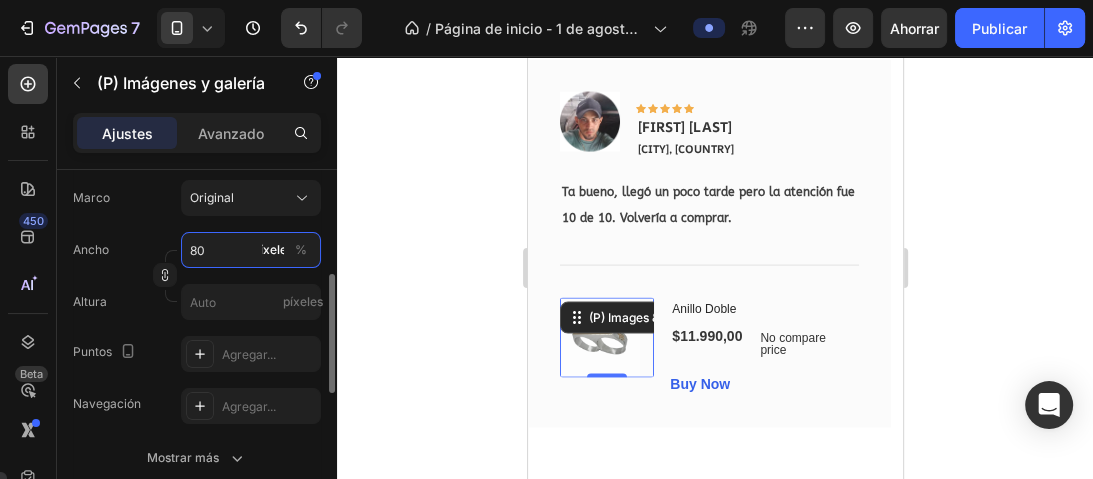 click on "80" at bounding box center (251, 250) 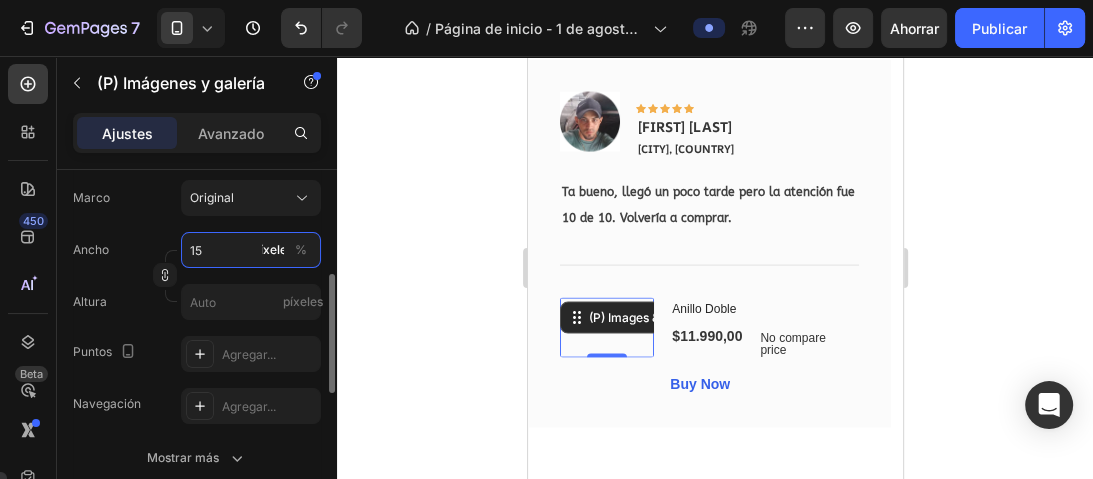 type on "150" 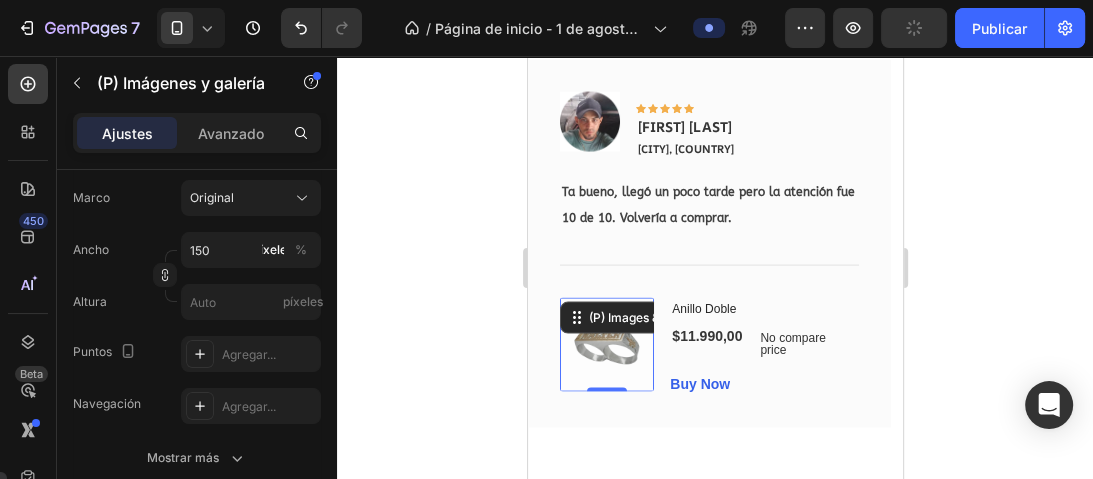 click 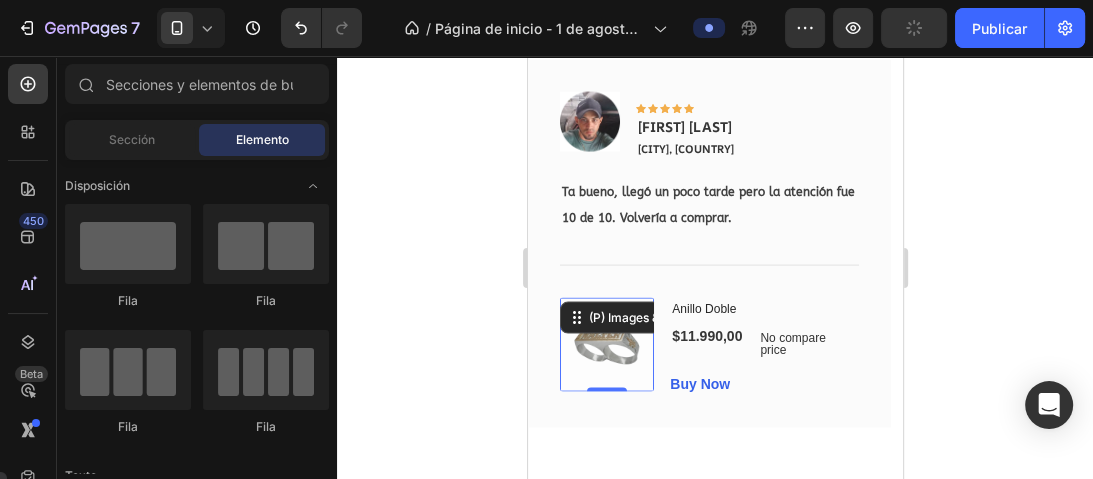click 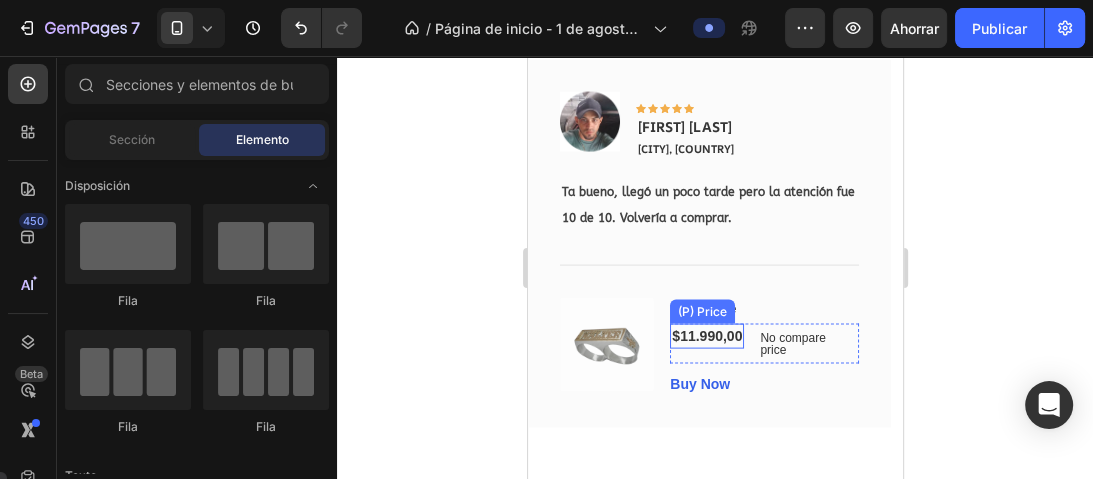 click on "$11.990,00" at bounding box center (706, 336) 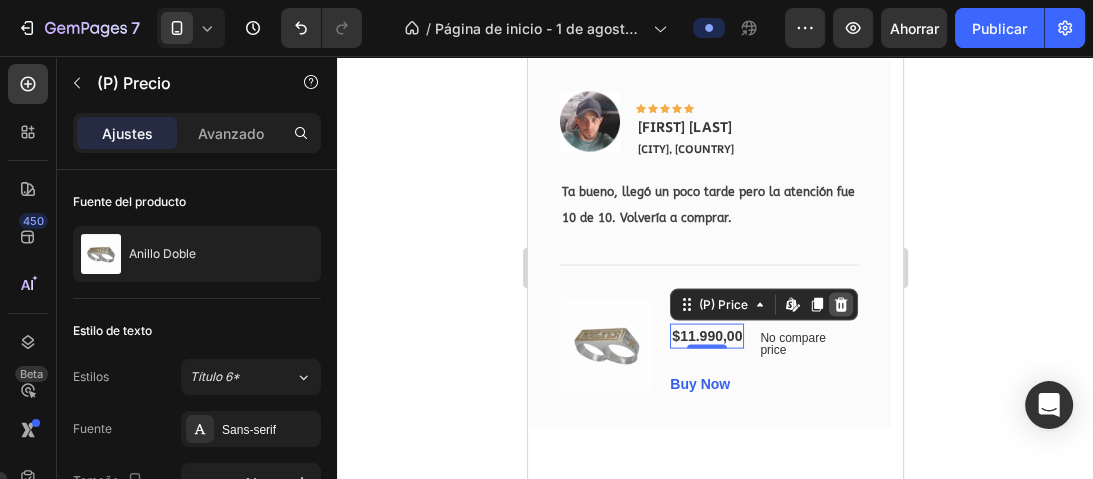 click 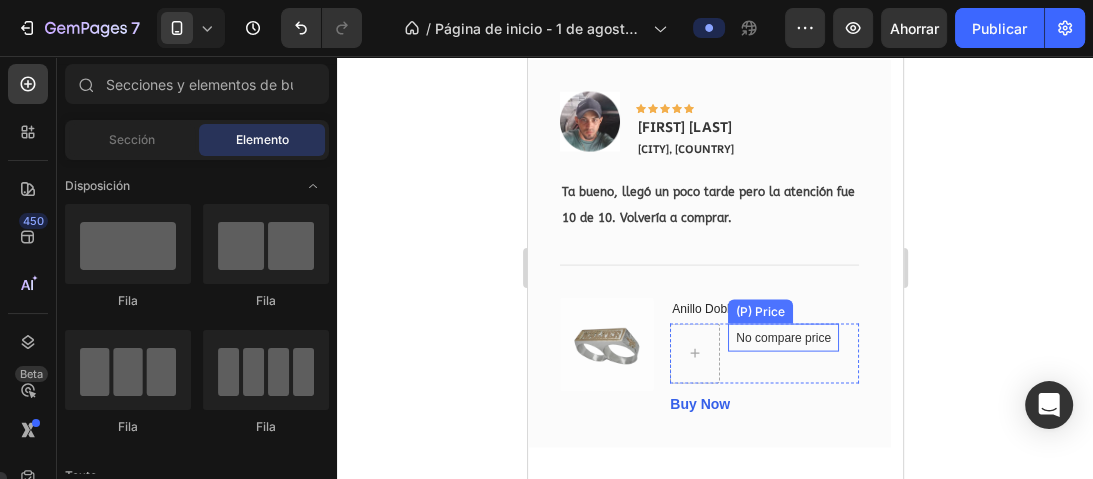 click on "No compare price" at bounding box center [782, 338] 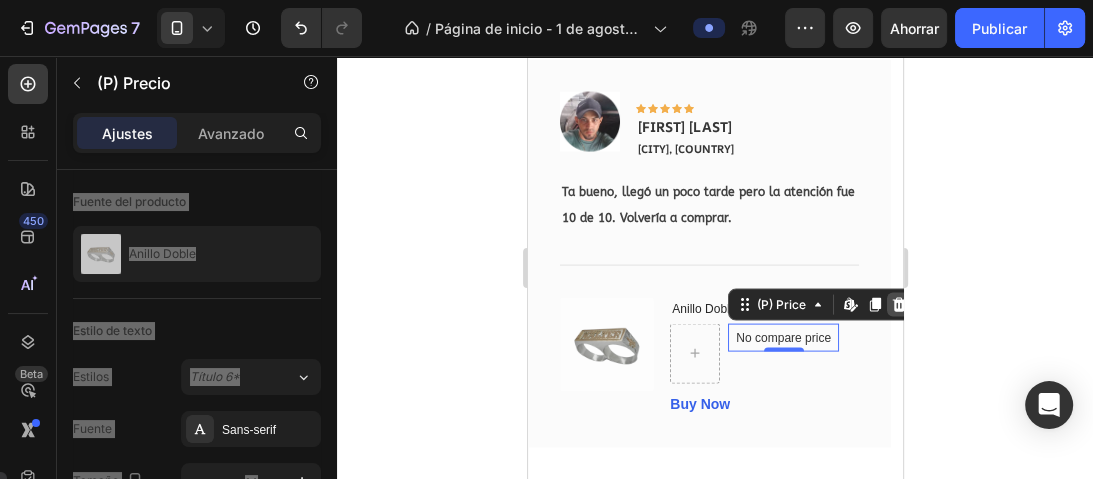 click 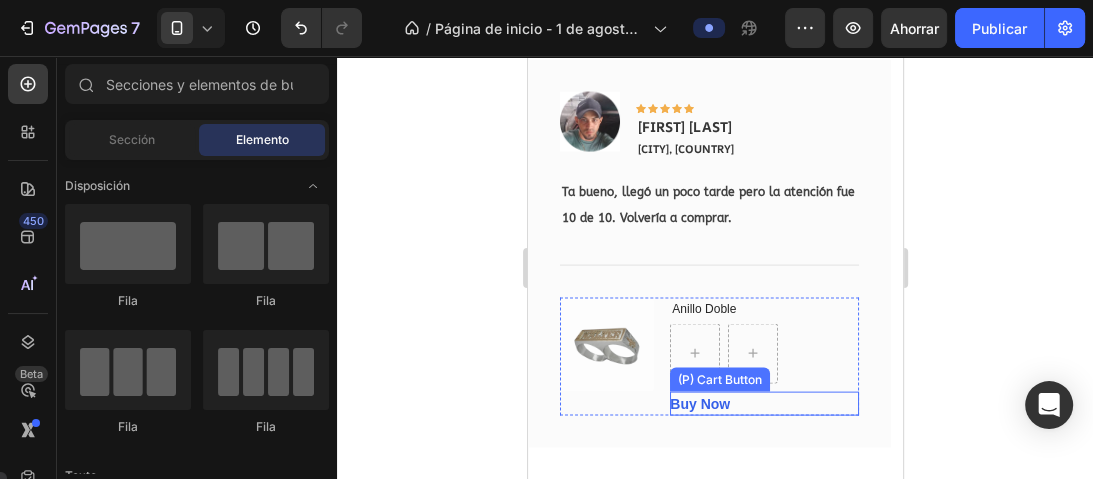 click on "Buy Now (P) Cart Button" at bounding box center [763, 404] 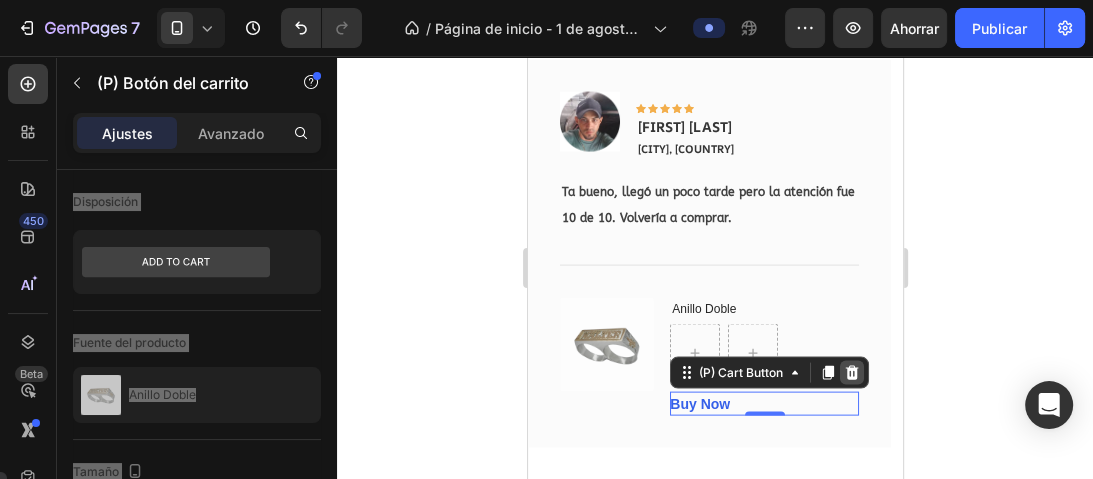click 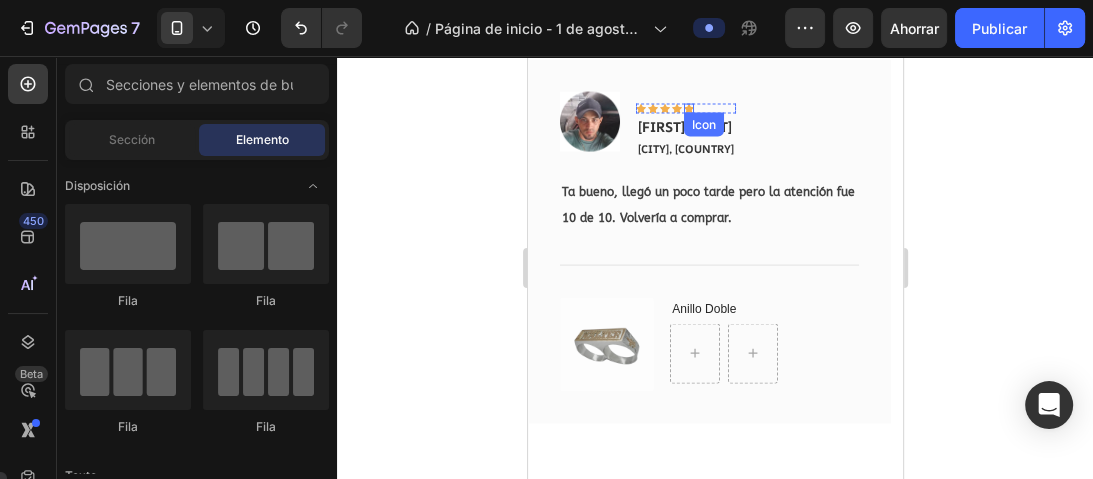 click 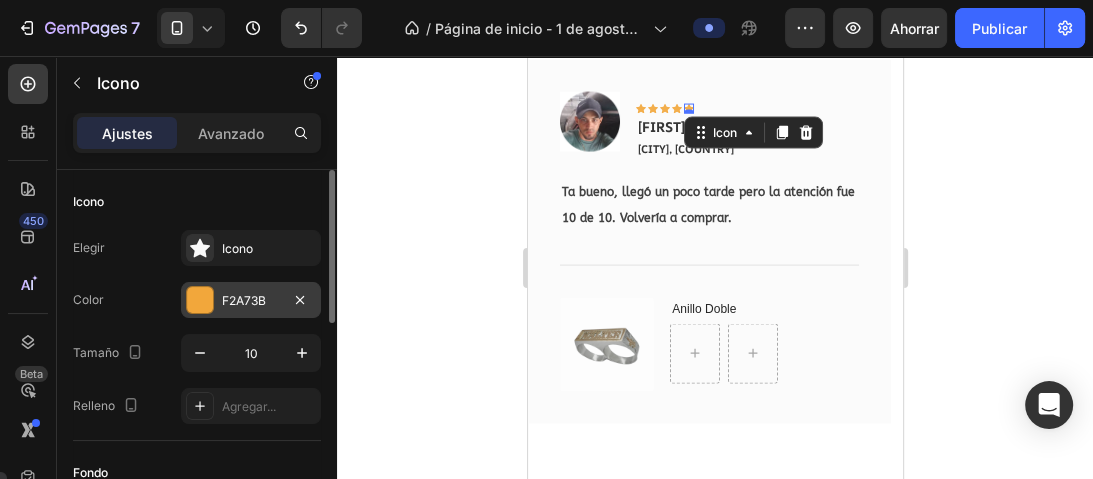 click on "F2A73B" at bounding box center (251, 301) 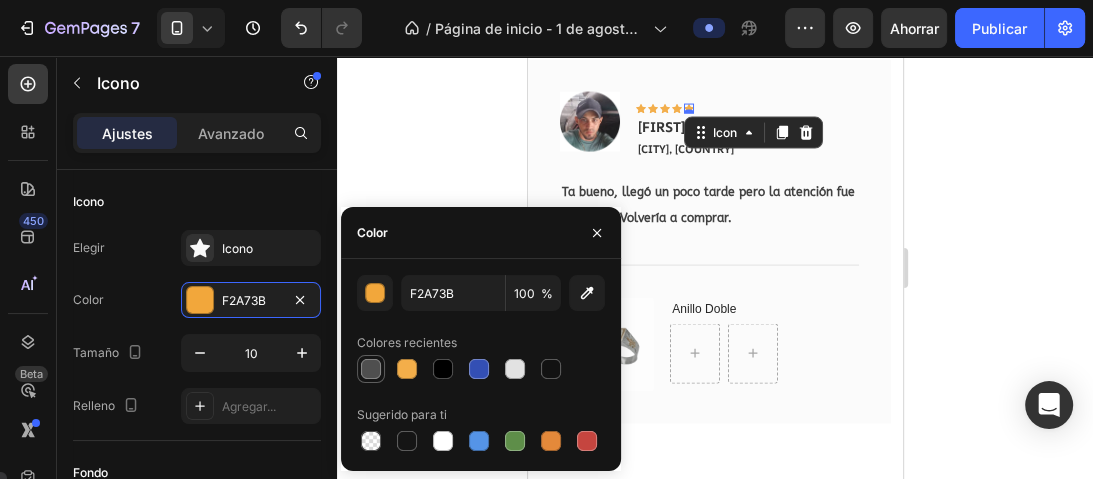 click at bounding box center (371, 369) 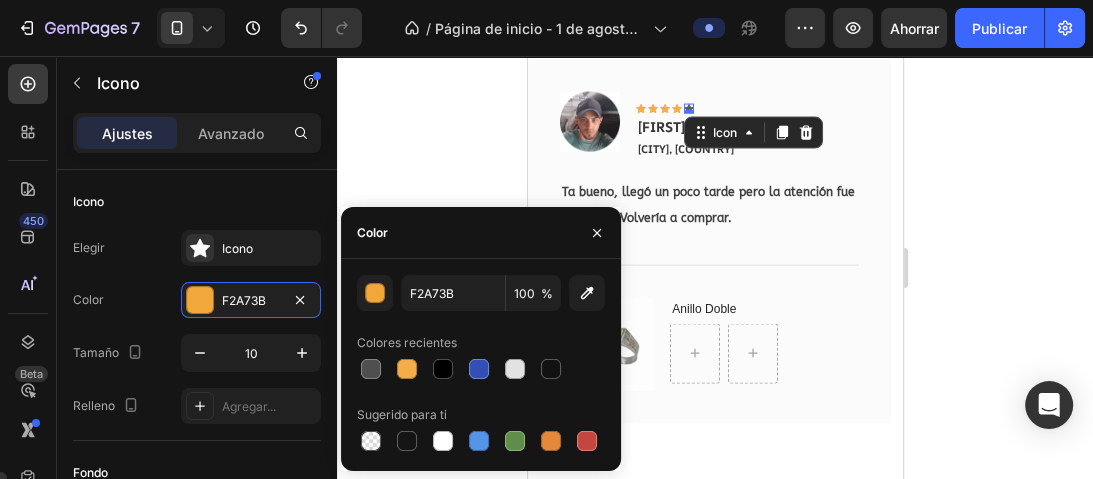 type on "4F4F4F" 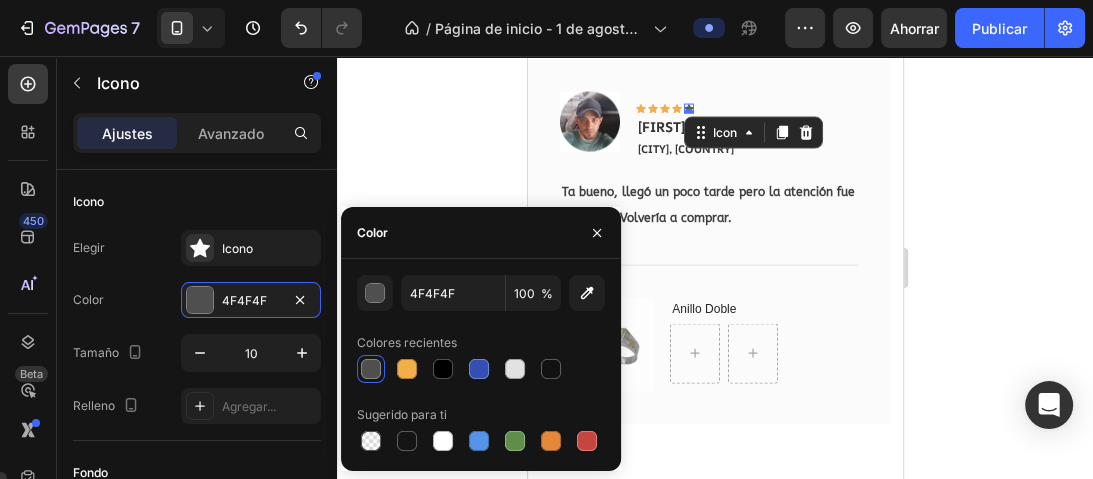 click 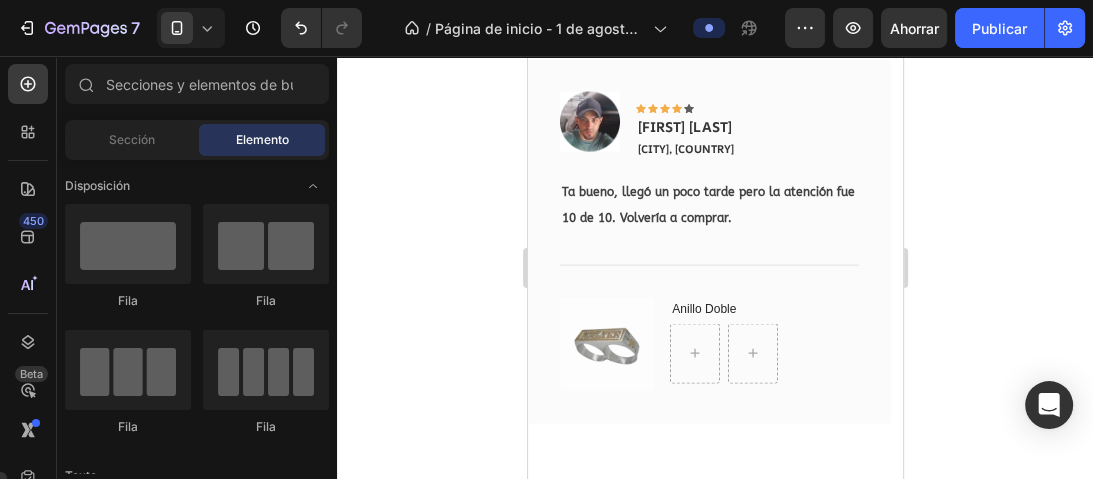 click 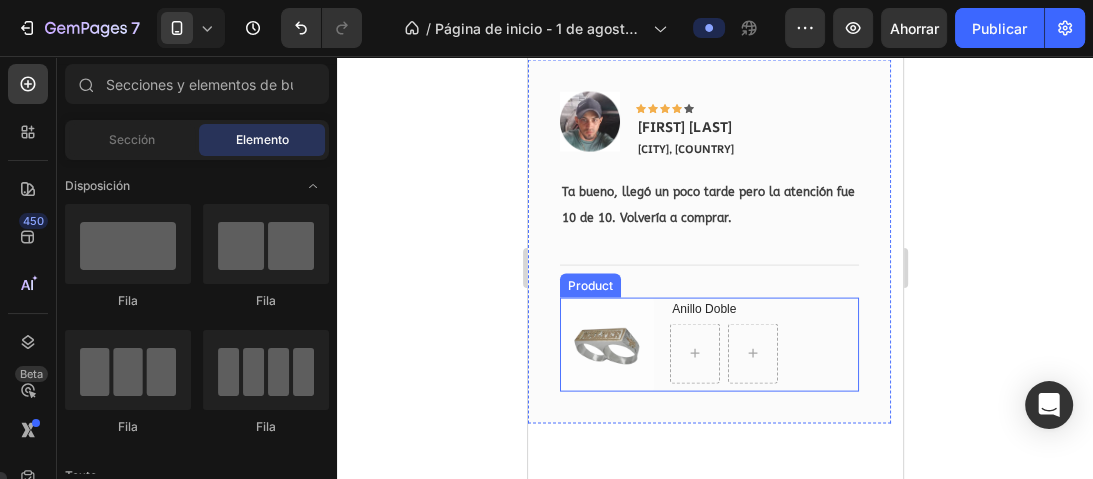 scroll, scrollTop: 3098, scrollLeft: 0, axis: vertical 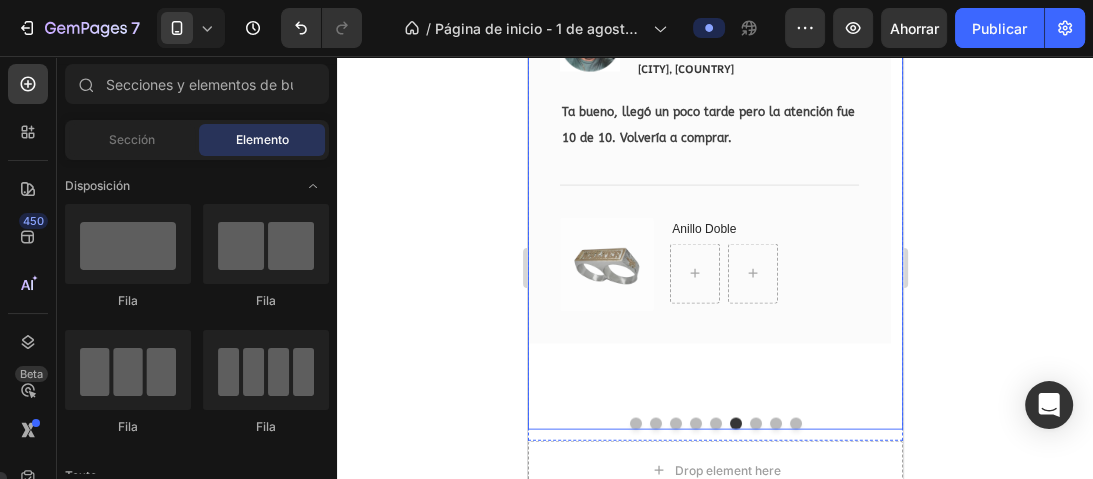 click at bounding box center (755, 424) 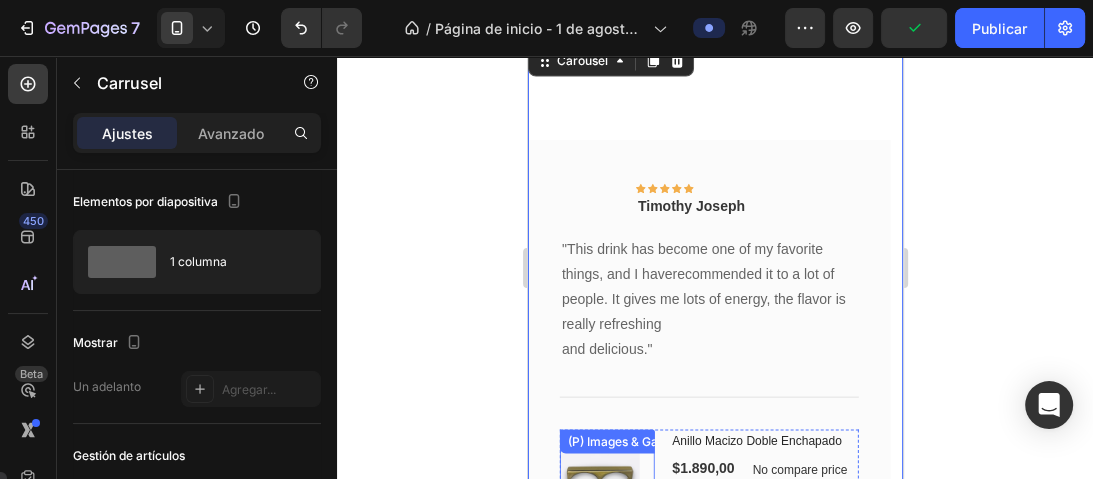 scroll, scrollTop: 3018, scrollLeft: 0, axis: vertical 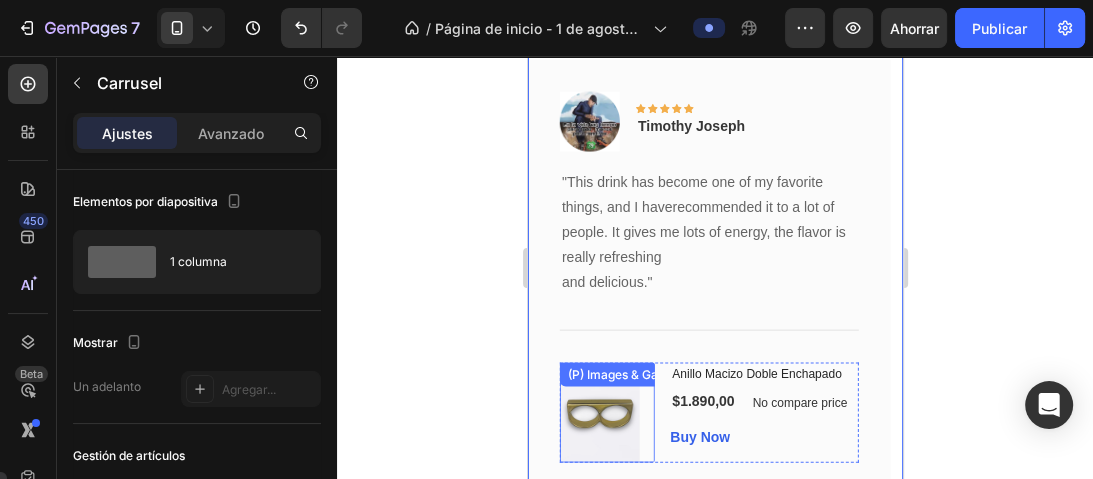 click on "(P) Images & Gallery" at bounding box center [606, 413] 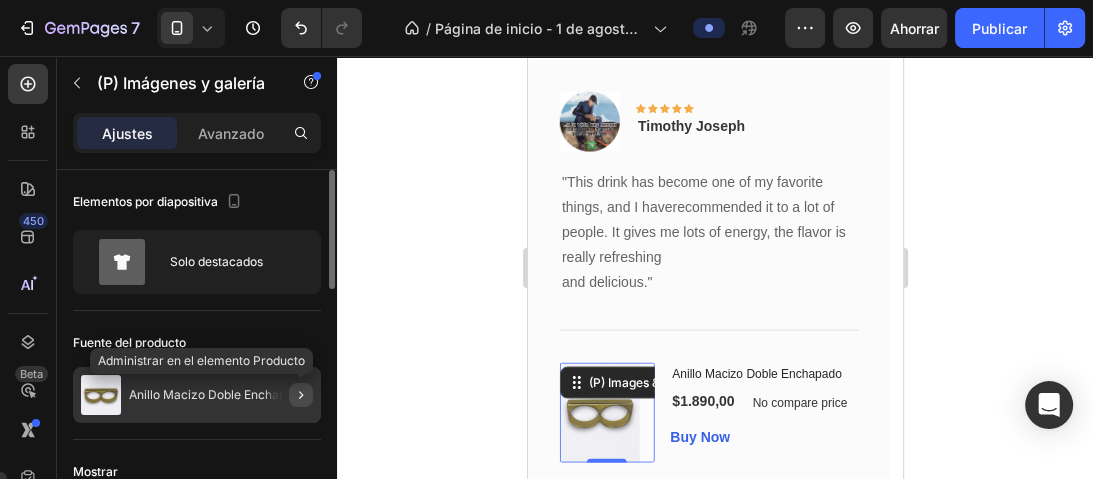 click 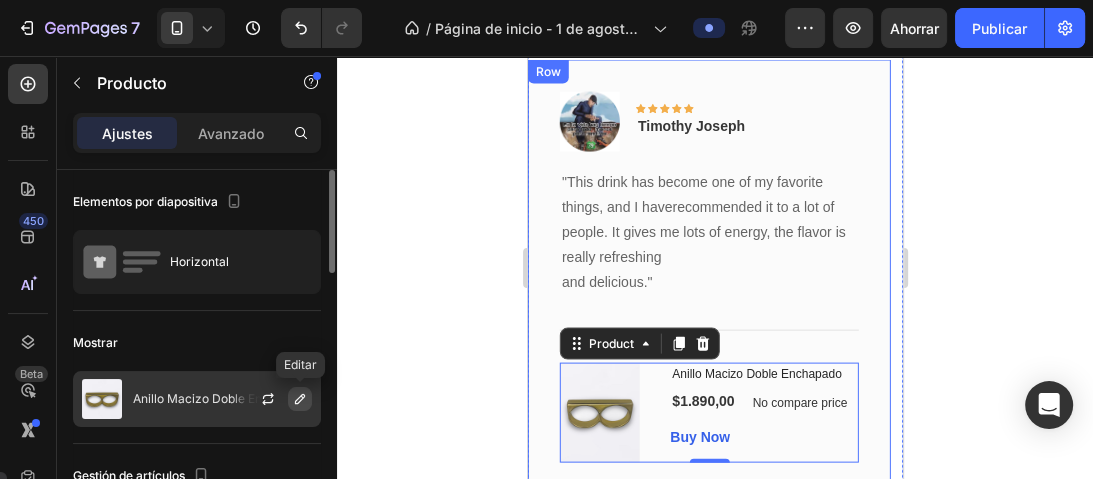 click 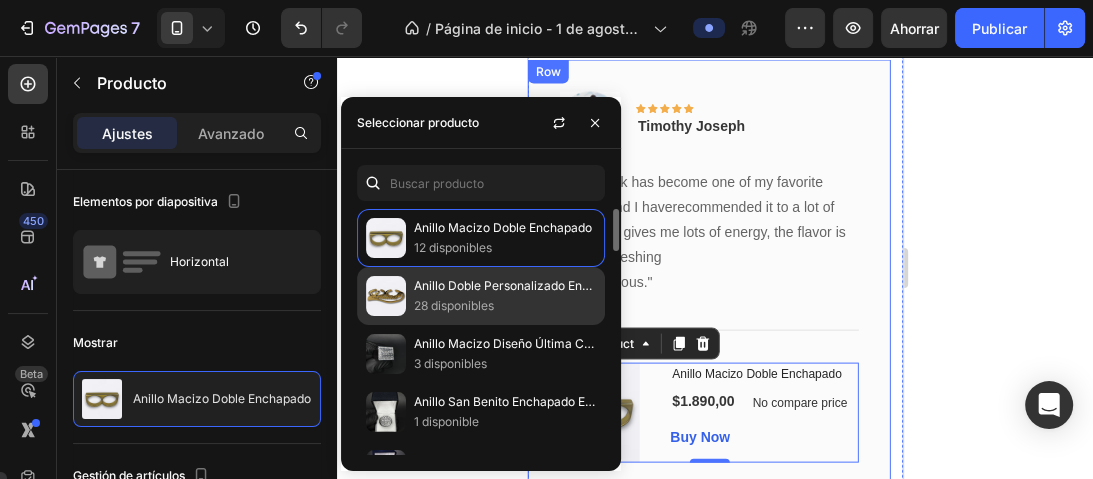 click on "28 disponibles" at bounding box center (454, 305) 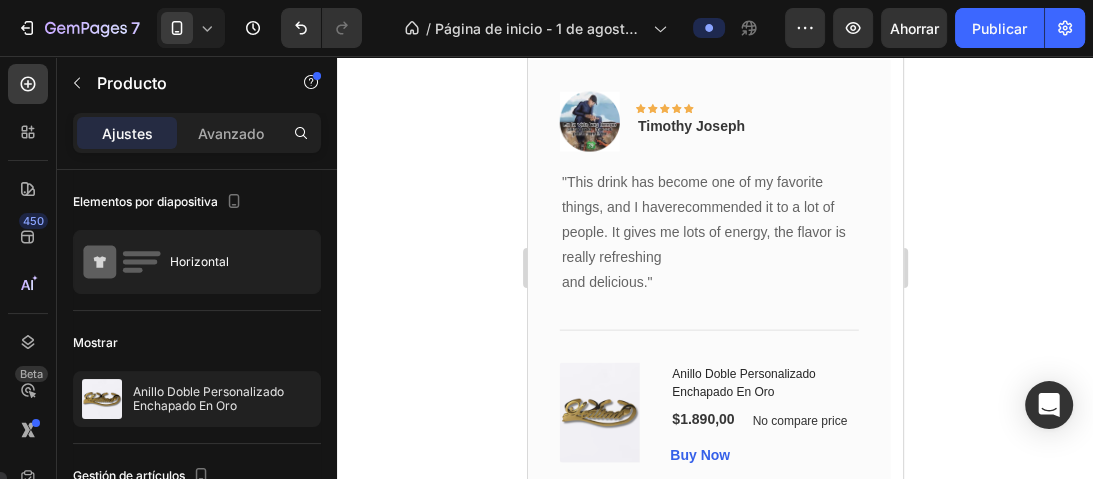 click 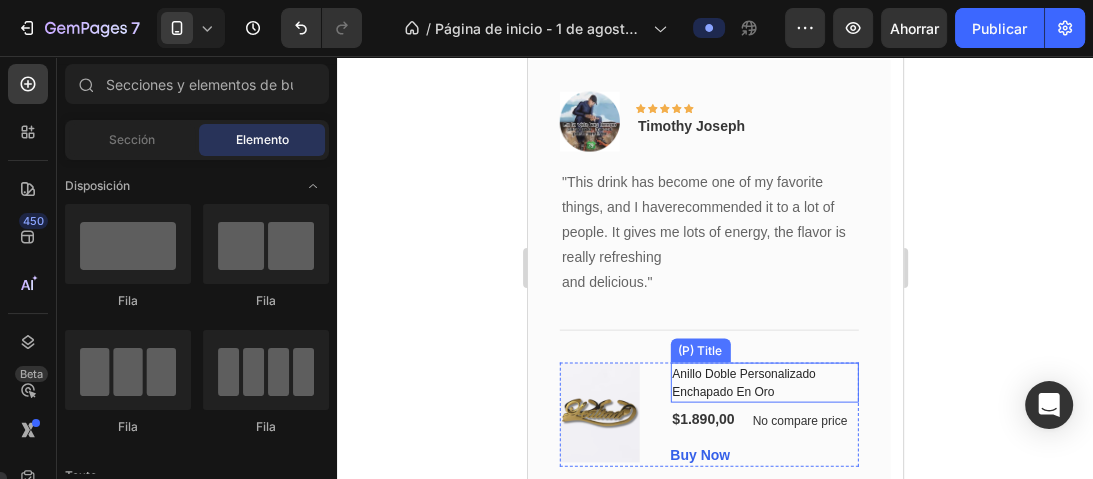 click on "Anillo Doble Personalizado Enchapado En Oro" at bounding box center (763, 383) 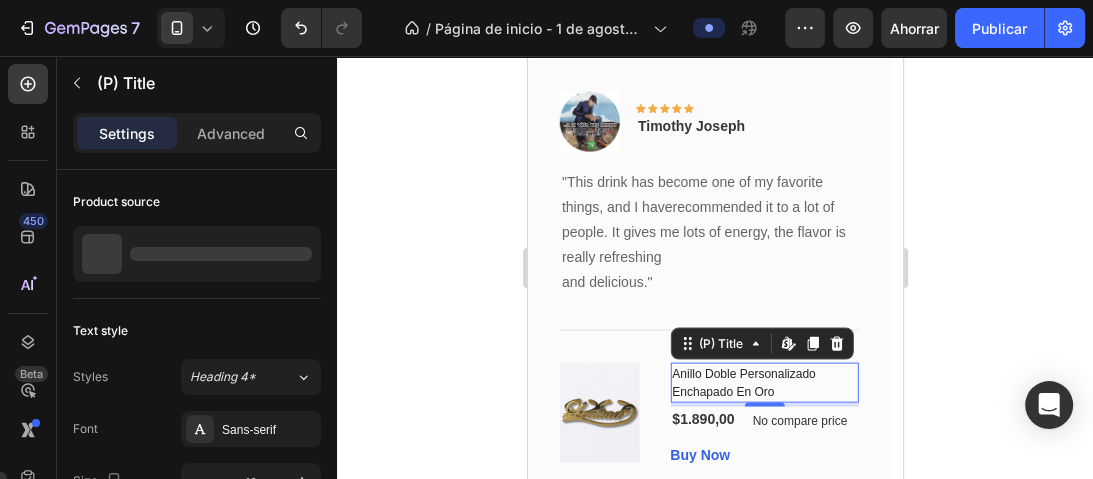 click on "$1.890,00" at bounding box center (702, 419) 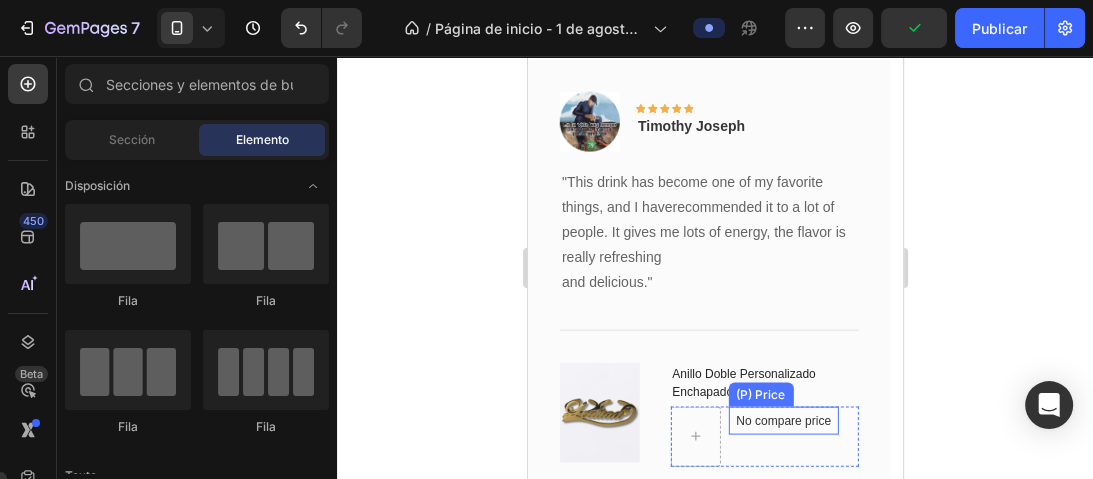 click on "No compare price" at bounding box center [782, 421] 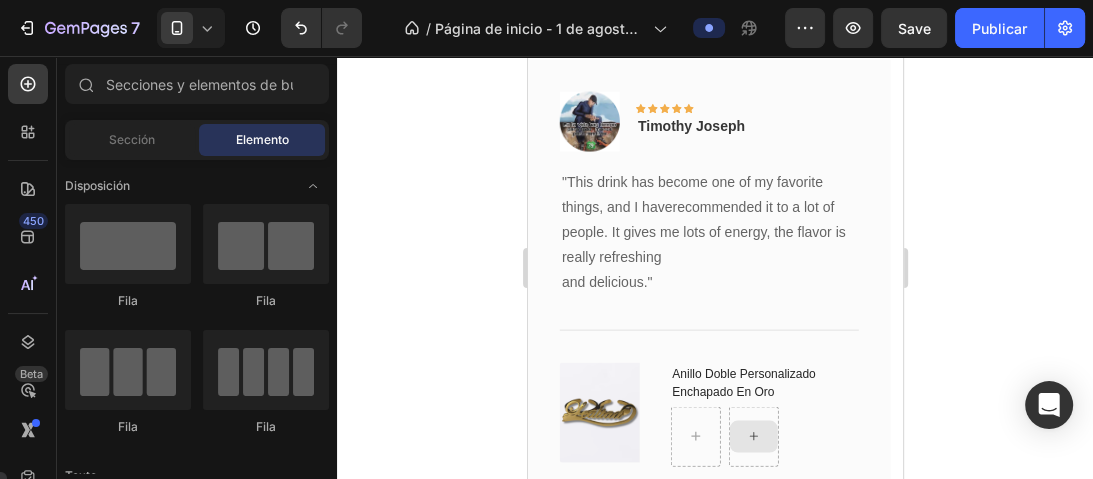 scroll, scrollTop: 3098, scrollLeft: 0, axis: vertical 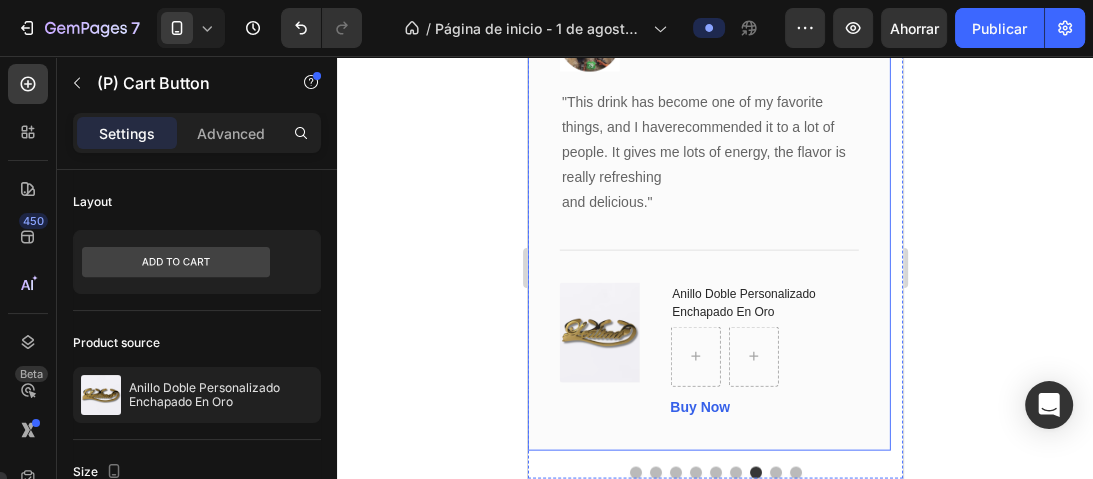 click on "Buy Now" at bounding box center [699, 407] 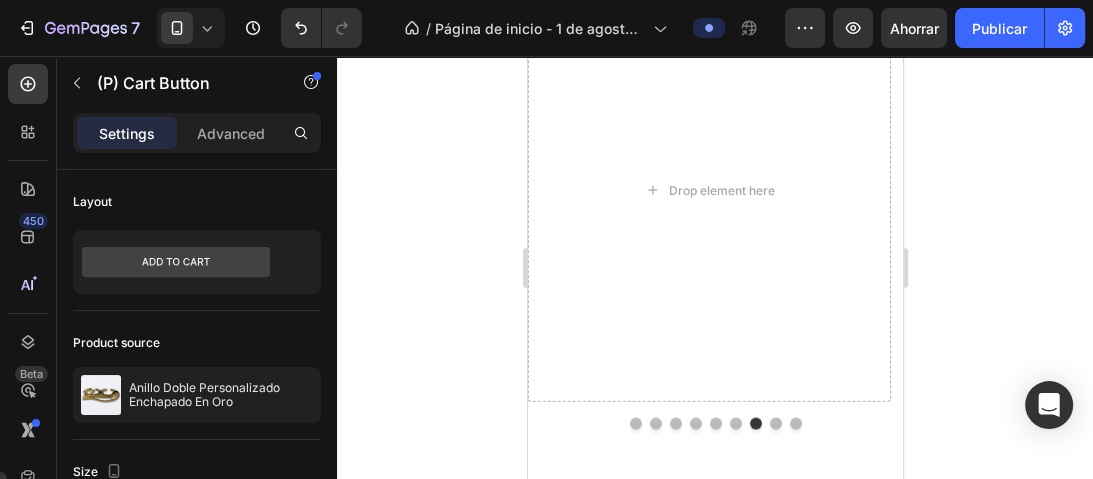 click 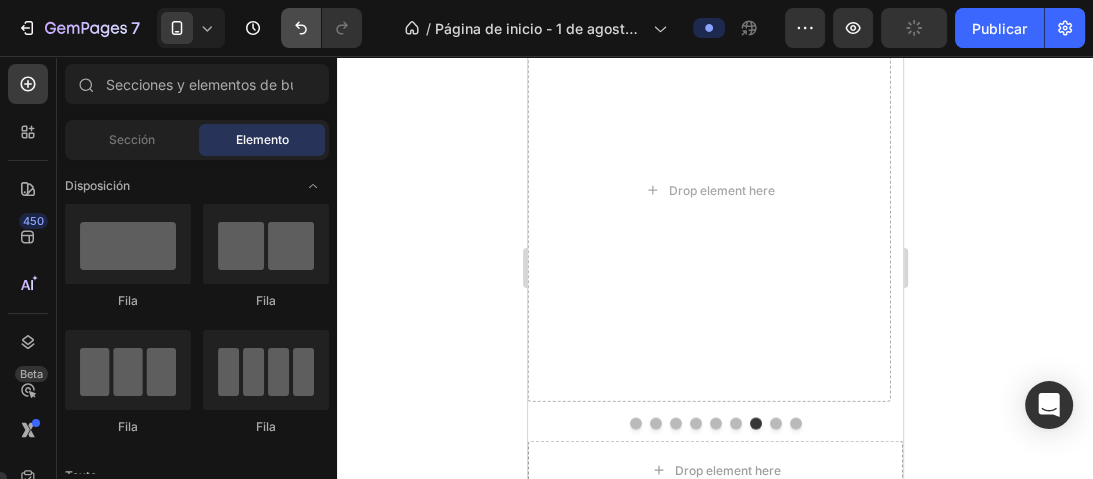 scroll, scrollTop: 3018, scrollLeft: 0, axis: vertical 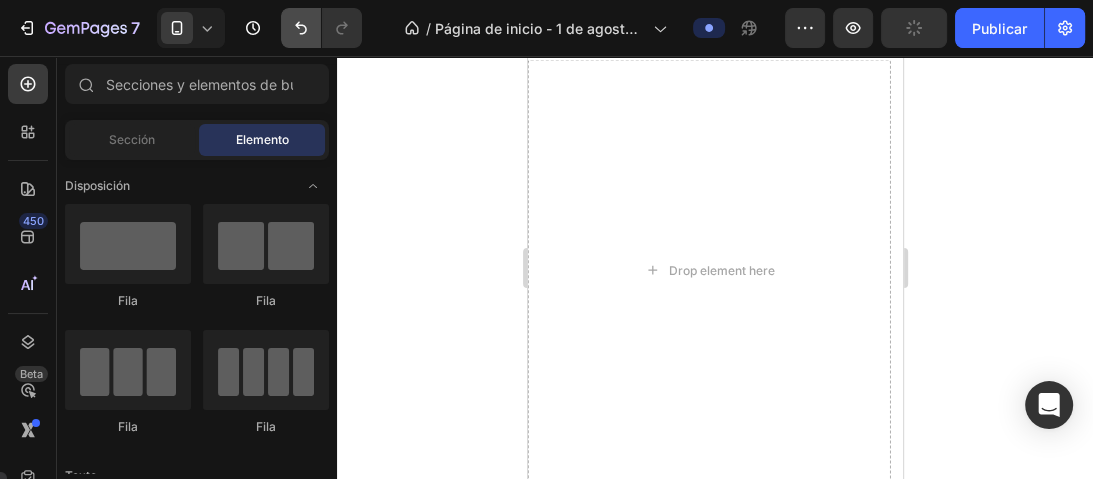 click 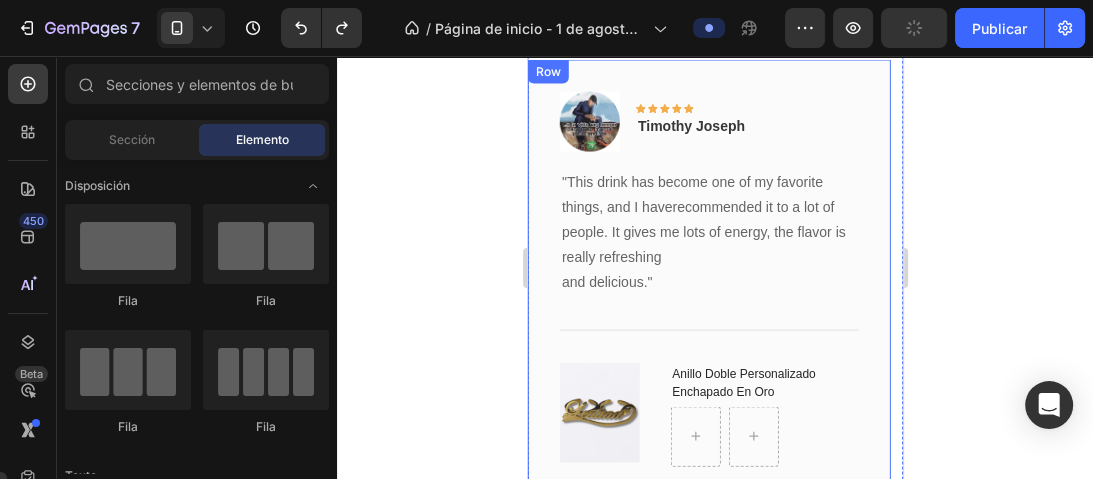 scroll, scrollTop: 3098, scrollLeft: 0, axis: vertical 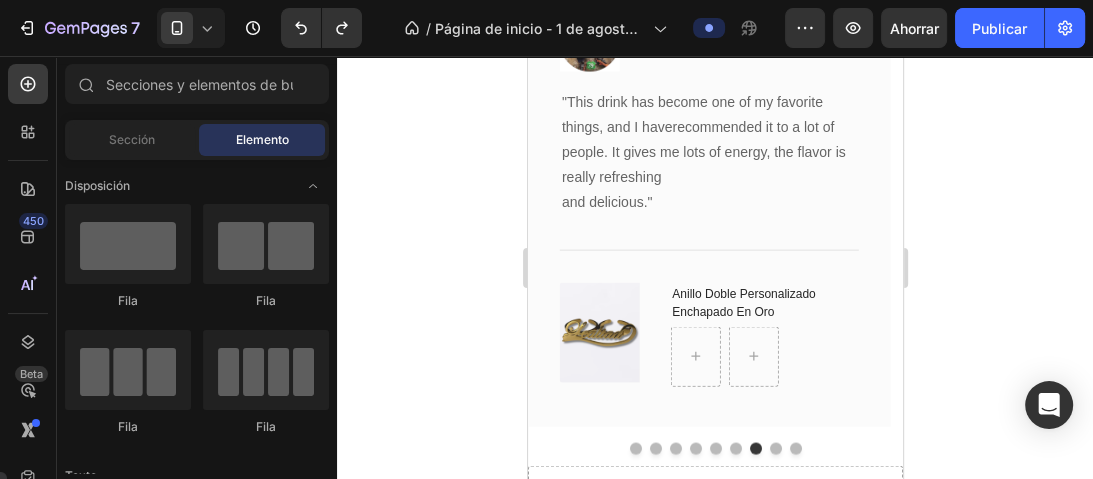 click on ""This drink has become one of my favorite things, and I haverecommended it to a lot of people. It gives me lots of energy, the flavor is really refreshing  and delicious."" at bounding box center [708, 153] 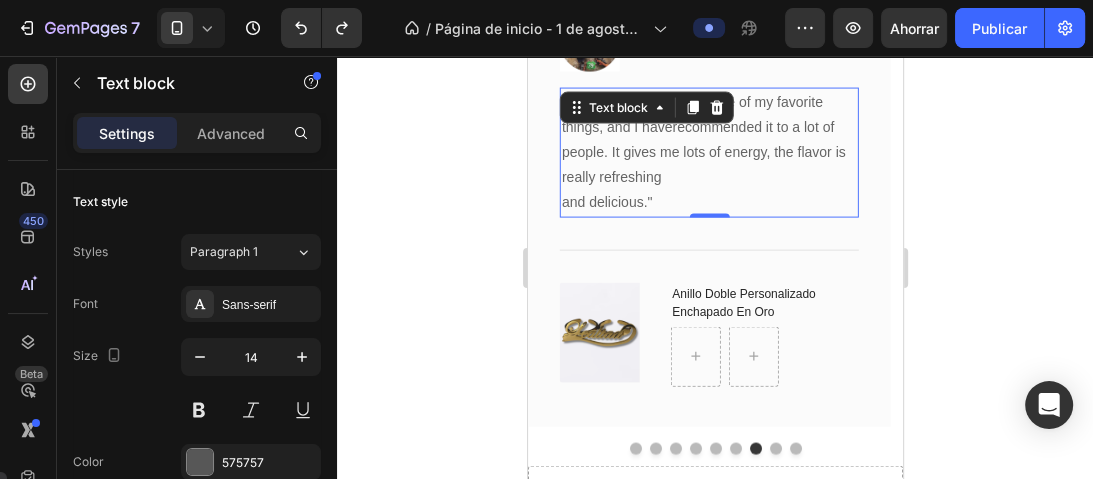 click on ""This drink has become one of my favorite things, and I haverecommended it to a lot of people. It gives me lots of energy, the flavor is really refreshing  and delicious."" at bounding box center [708, 153] 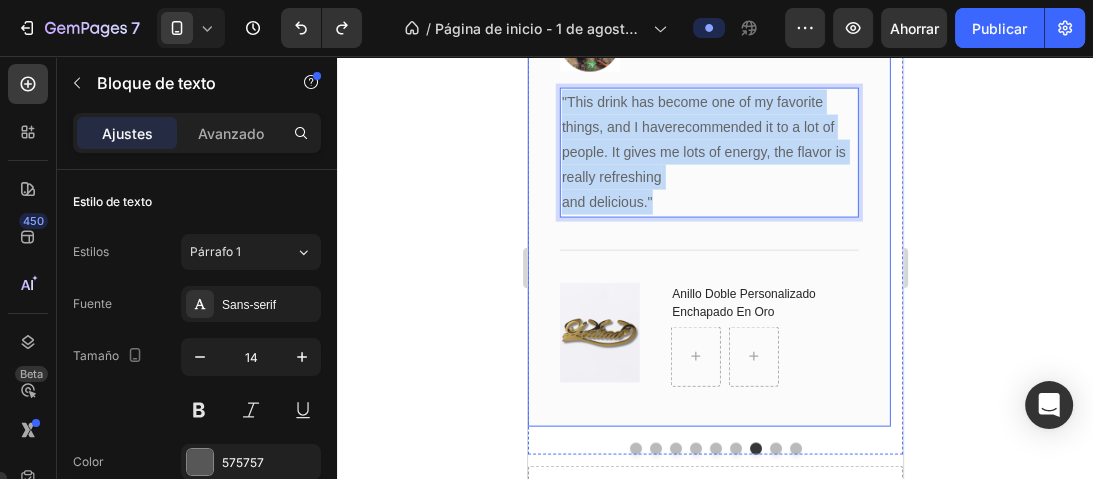 drag, startPoint x: 666, startPoint y: 206, endPoint x: 551, endPoint y: 100, distance: 156.40013 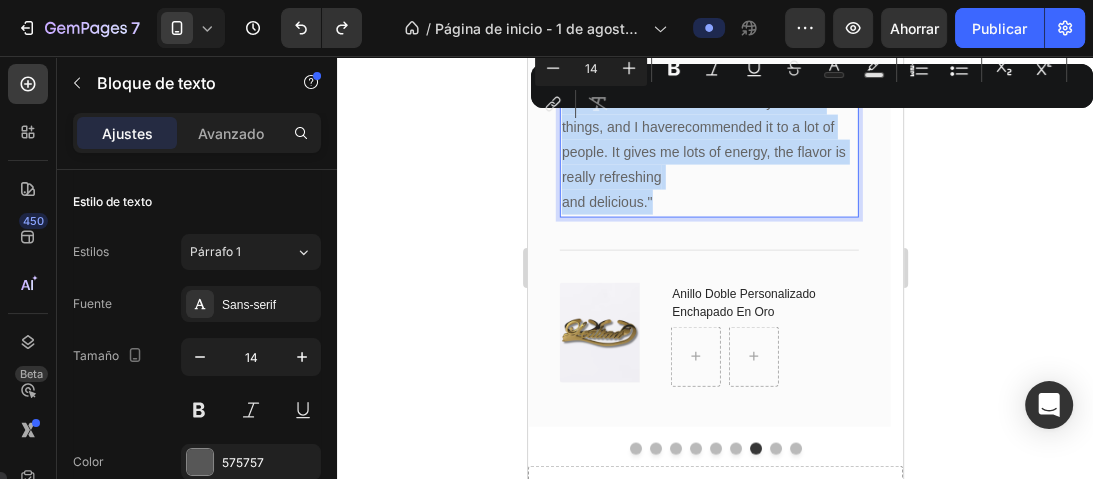 type on "12" 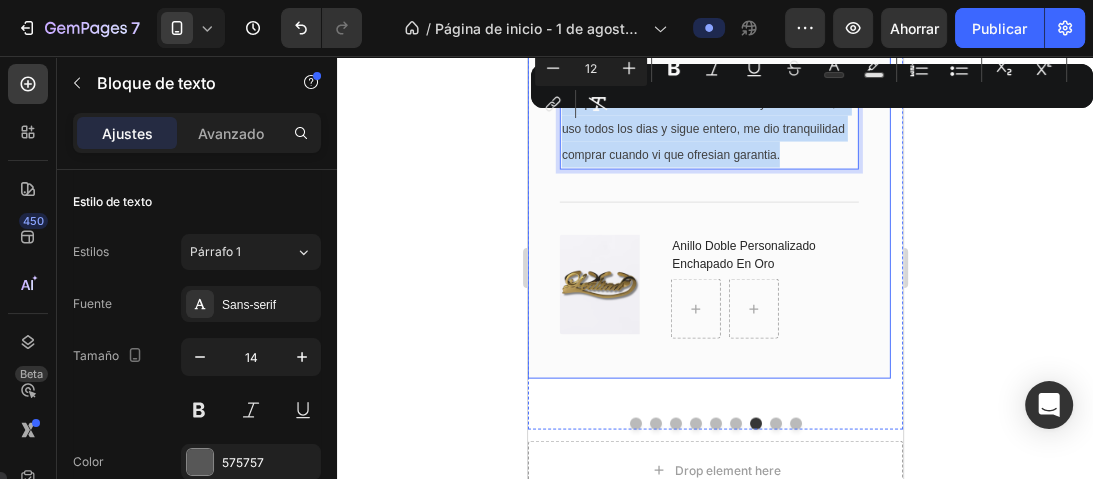 drag, startPoint x: 790, startPoint y: 148, endPoint x: 556, endPoint y: 98, distance: 239.28226 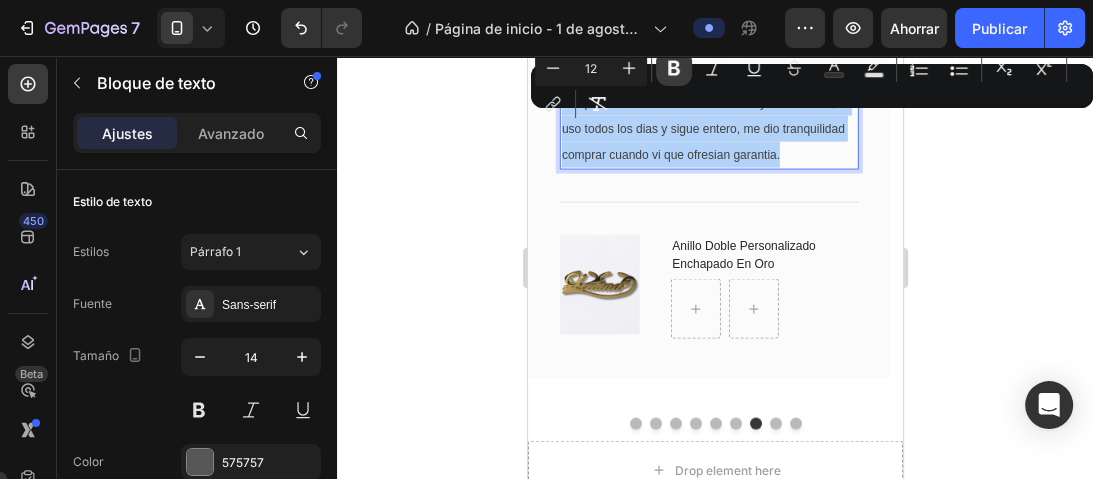click 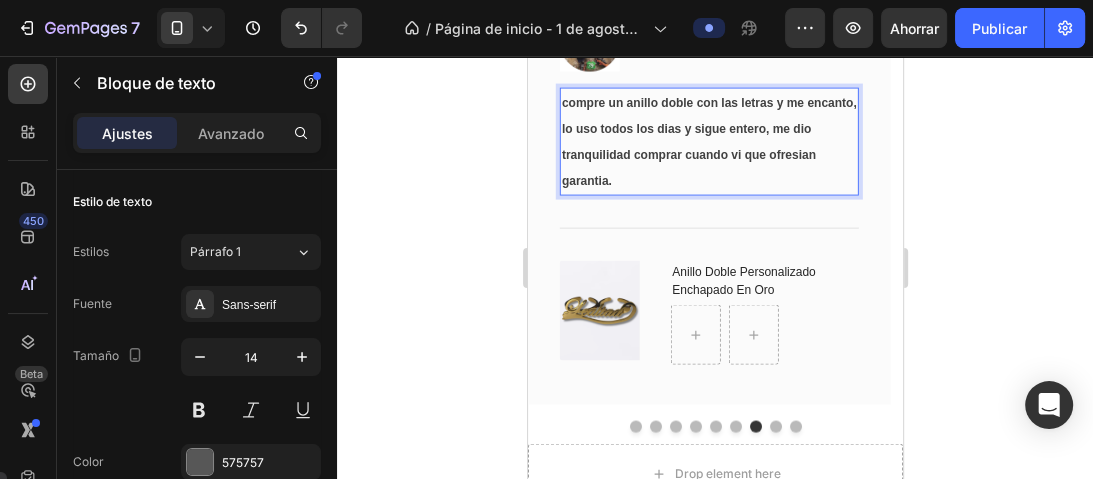 click 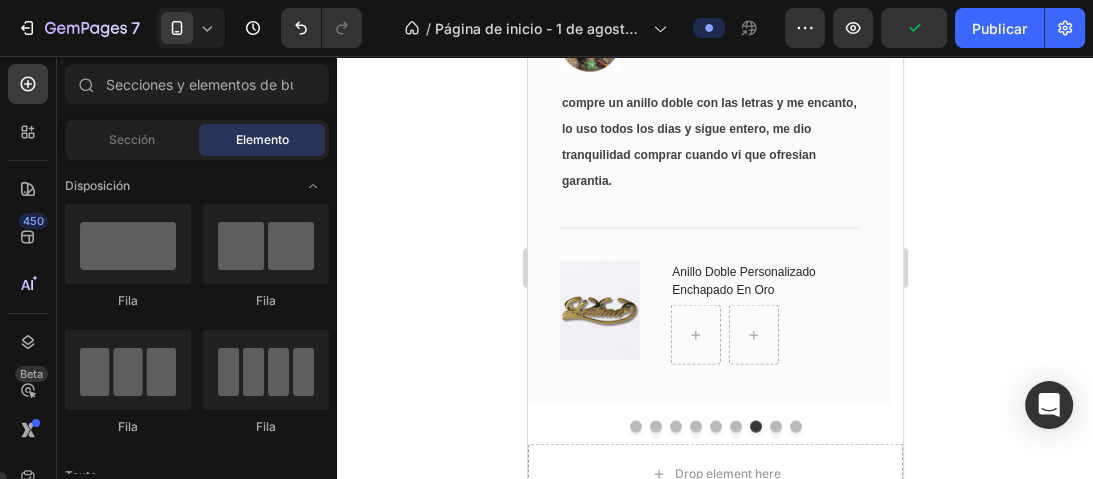 scroll, scrollTop: 3018, scrollLeft: 0, axis: vertical 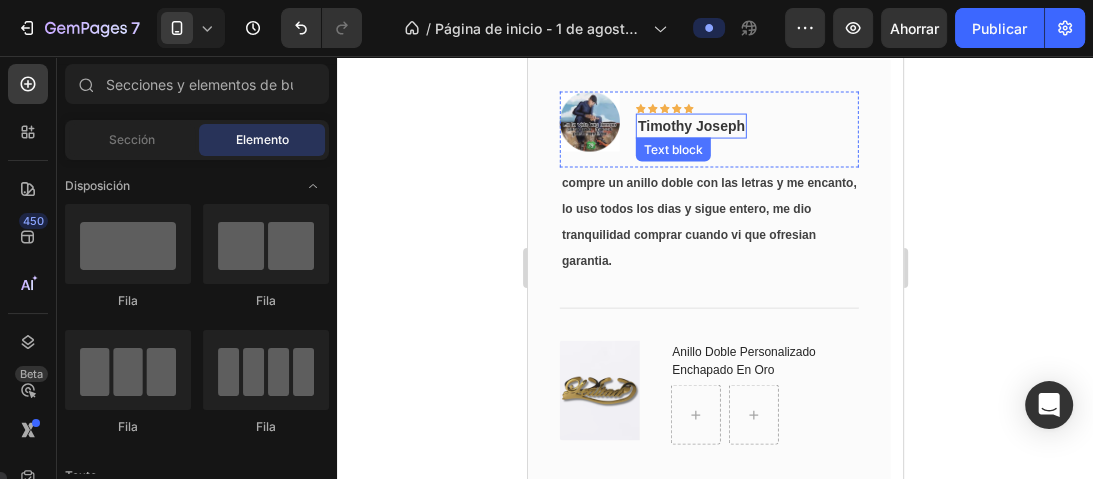 click on "Timothy Joseph" at bounding box center [690, 126] 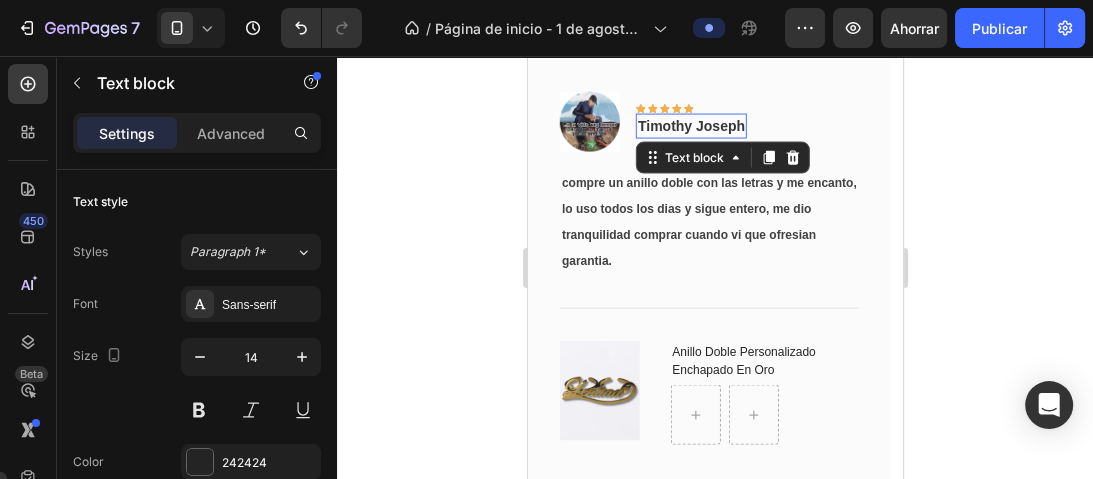 click on "Timothy Joseph" at bounding box center (690, 126) 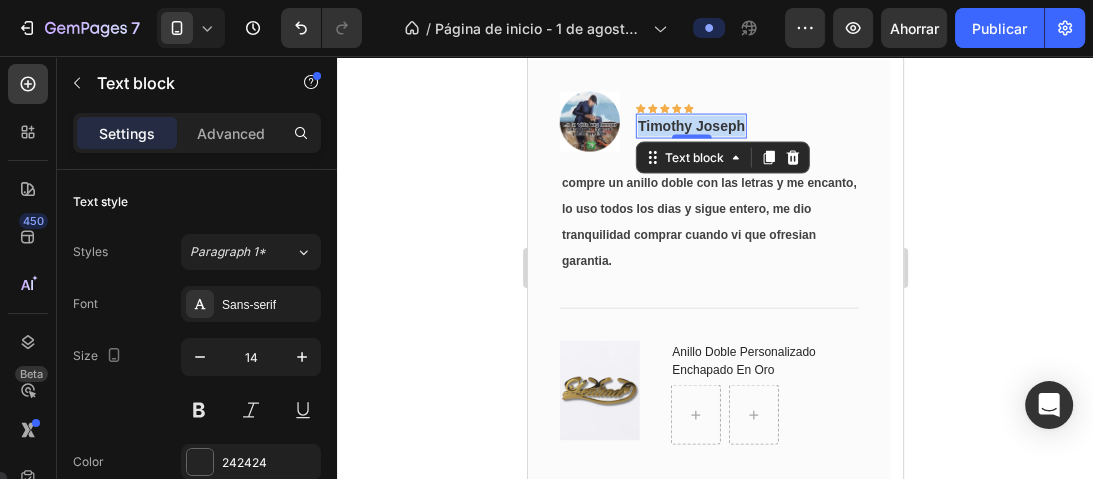 click on "Timothy Joseph" at bounding box center (690, 126) 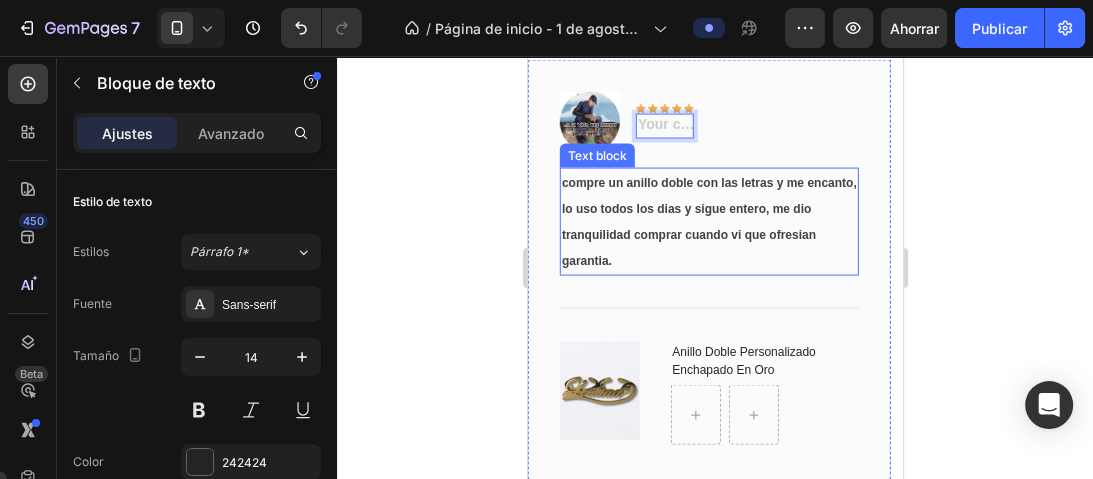 click on "compre un anillo doble con las letras y me encanto, lo uso todos los dias y sigue entero, me dio tranquilidad comprar cuando vi que ofresian garantia." at bounding box center [708, 222] 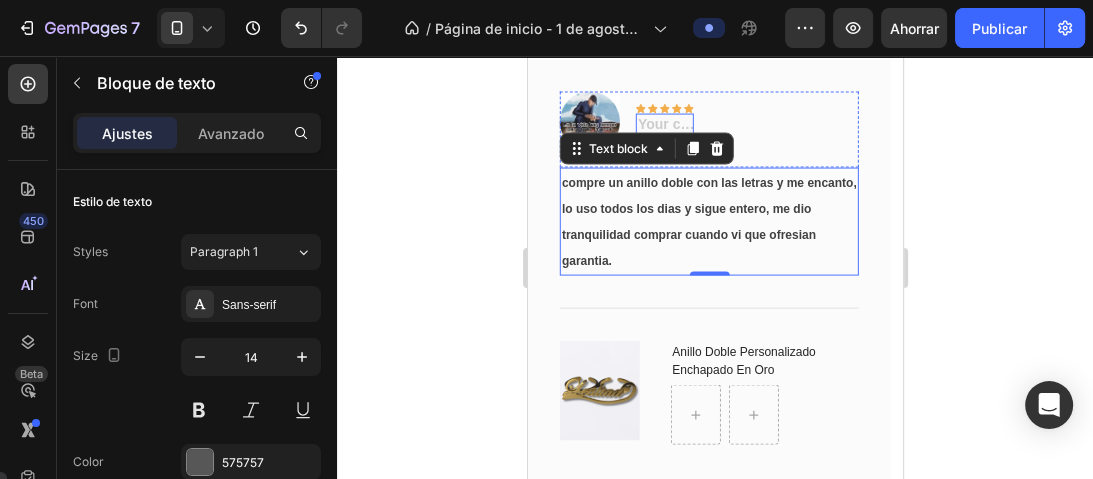 scroll, scrollTop: 320, scrollLeft: 0, axis: vertical 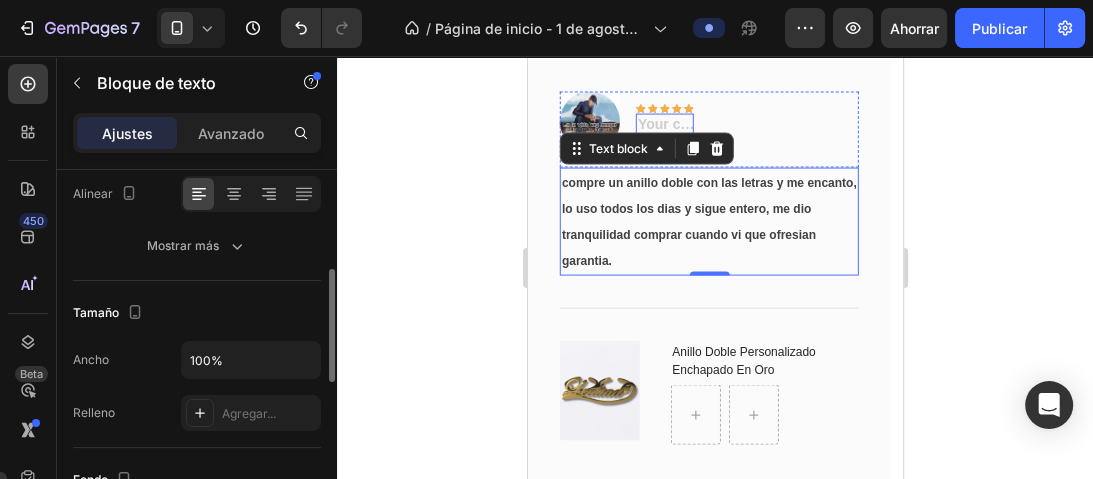 click at bounding box center (664, 126) 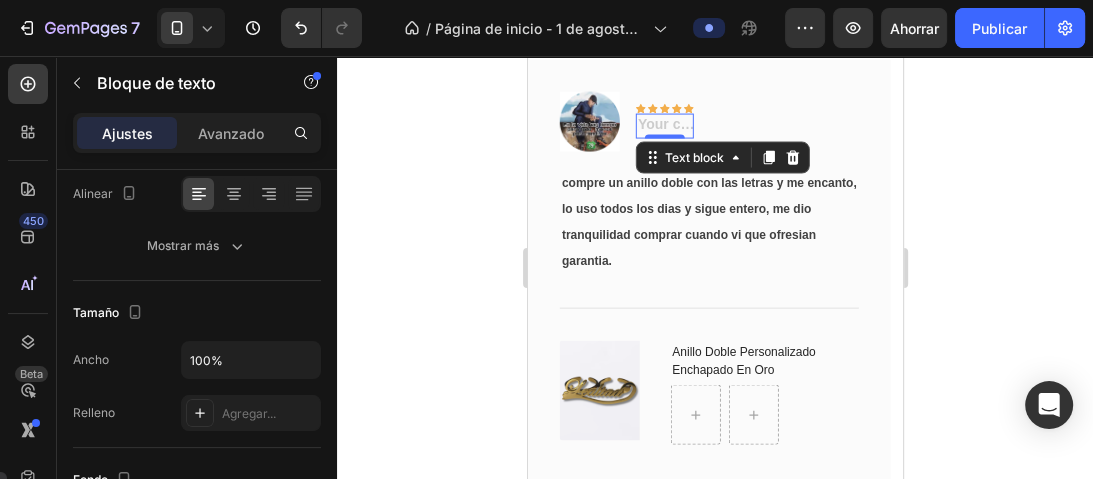 click at bounding box center [664, 126] 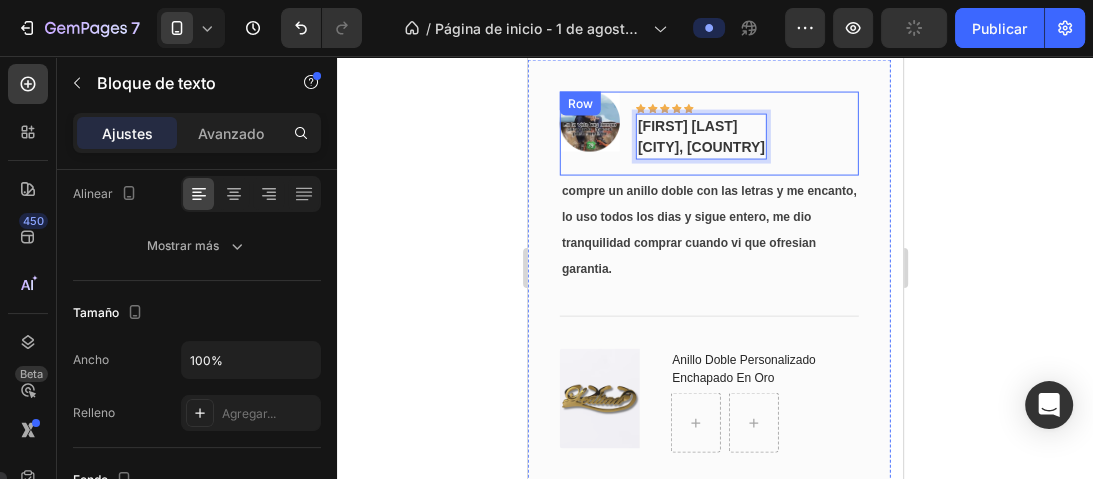 click on "[CITY], [COUNTRY]" at bounding box center [700, 147] 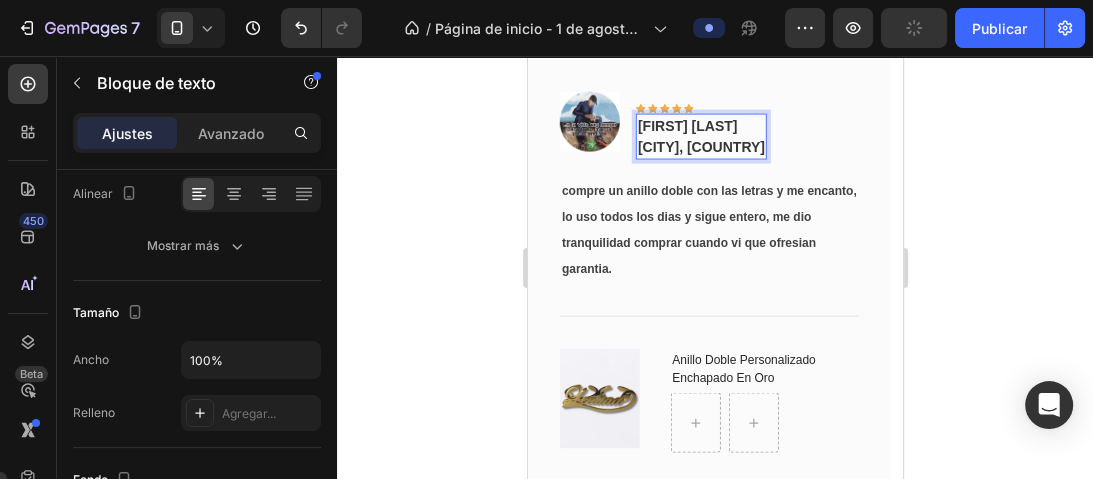 click on "[CITY], [COUNTRY]" at bounding box center (700, 147) 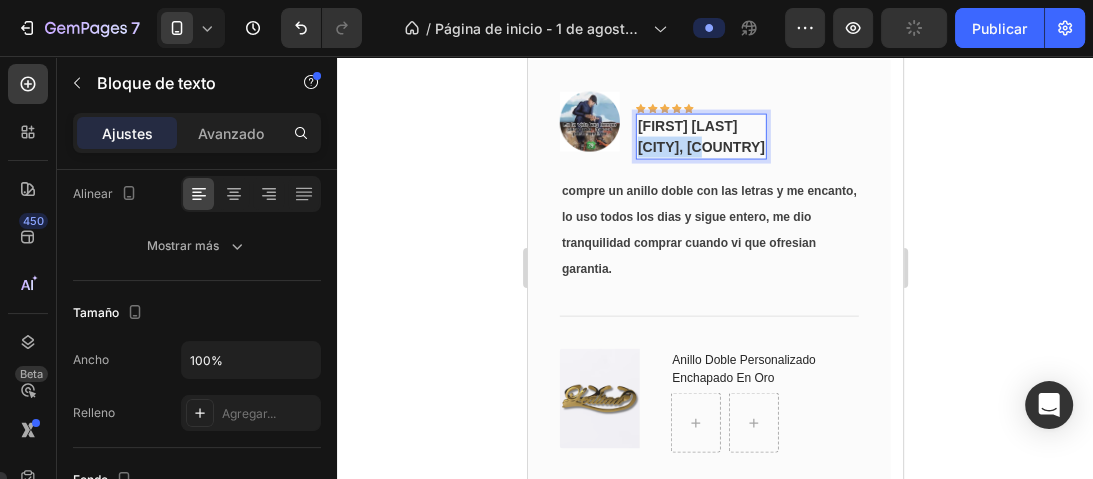 click on "[CITY], [COUNTRY]" at bounding box center (700, 147) 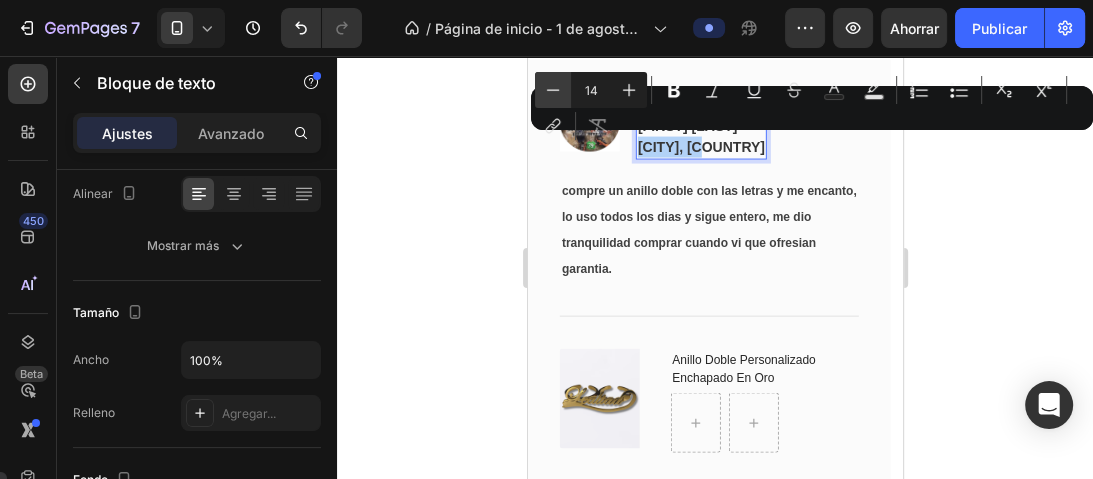 click on "Menos" at bounding box center (553, 90) 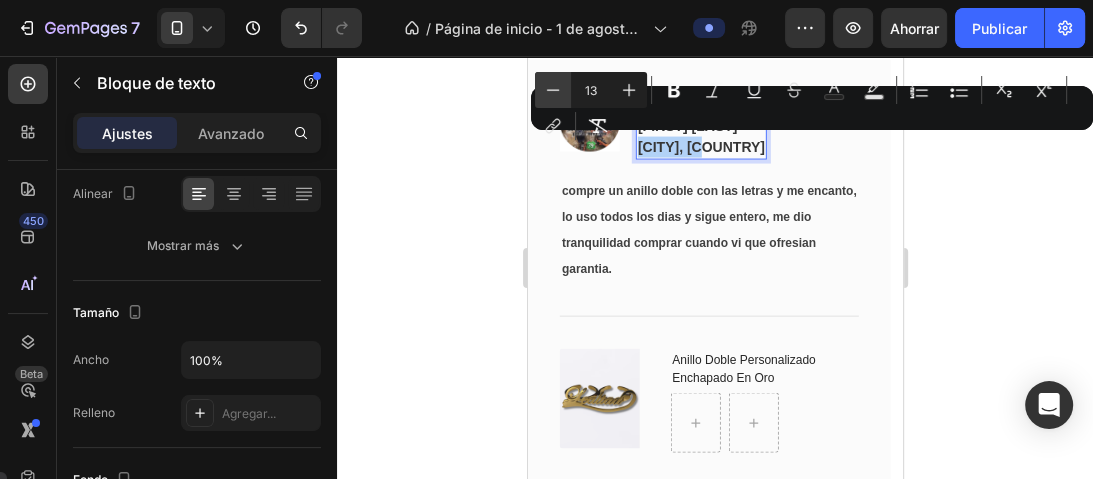 click on "Menos" at bounding box center (553, 90) 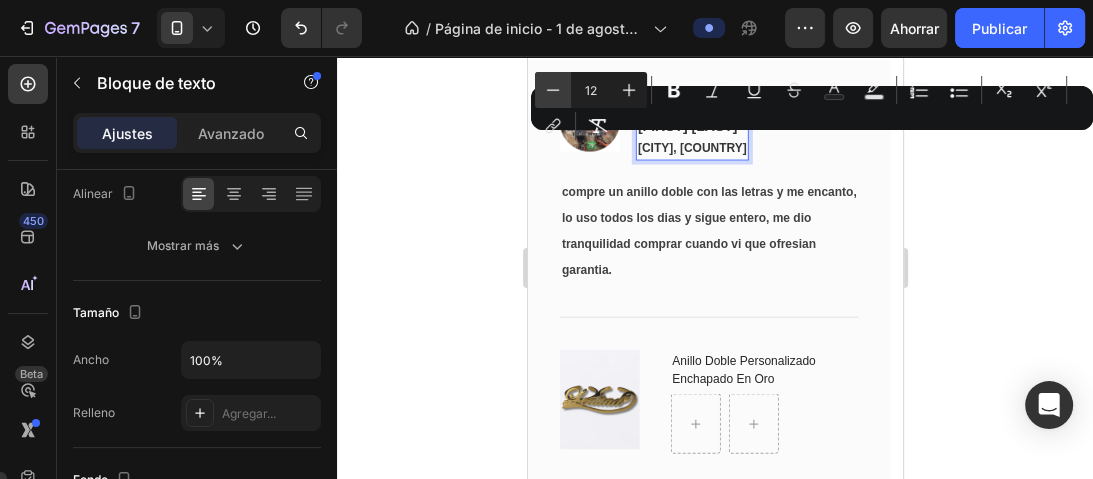 click on "Menos" at bounding box center (553, 90) 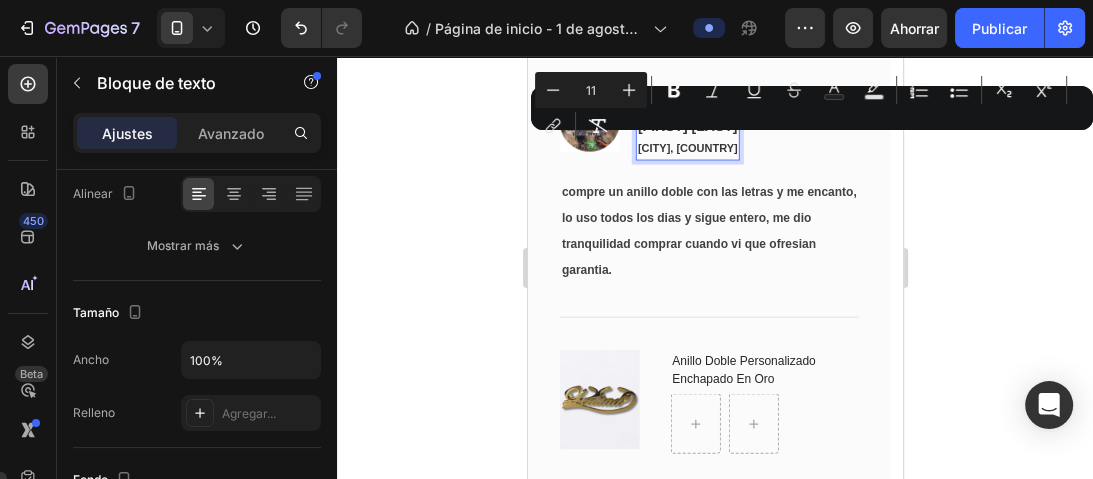 drag, startPoint x: 499, startPoint y: 208, endPoint x: 71, endPoint y: 129, distance: 435.22983 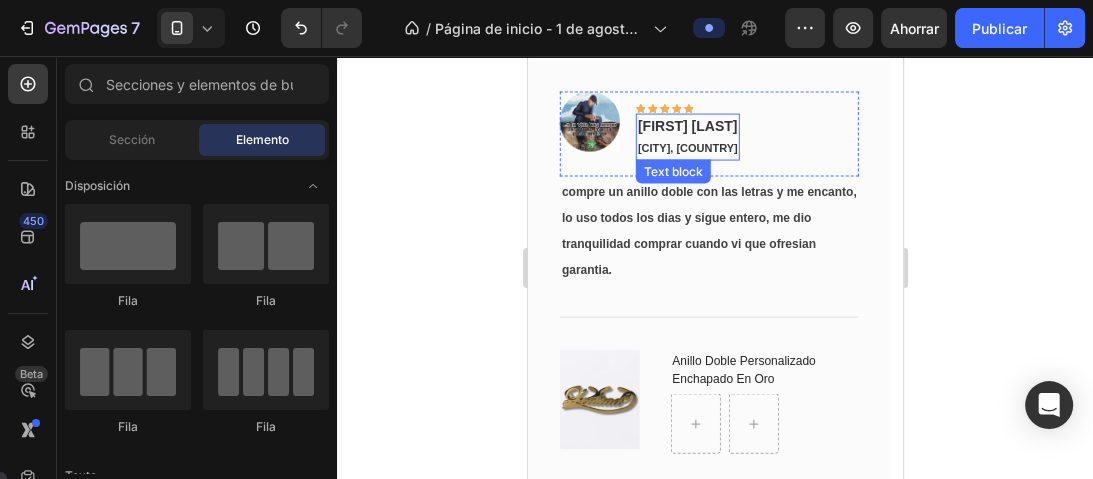 click on "[FIRST] [LAST]" at bounding box center (687, 126) 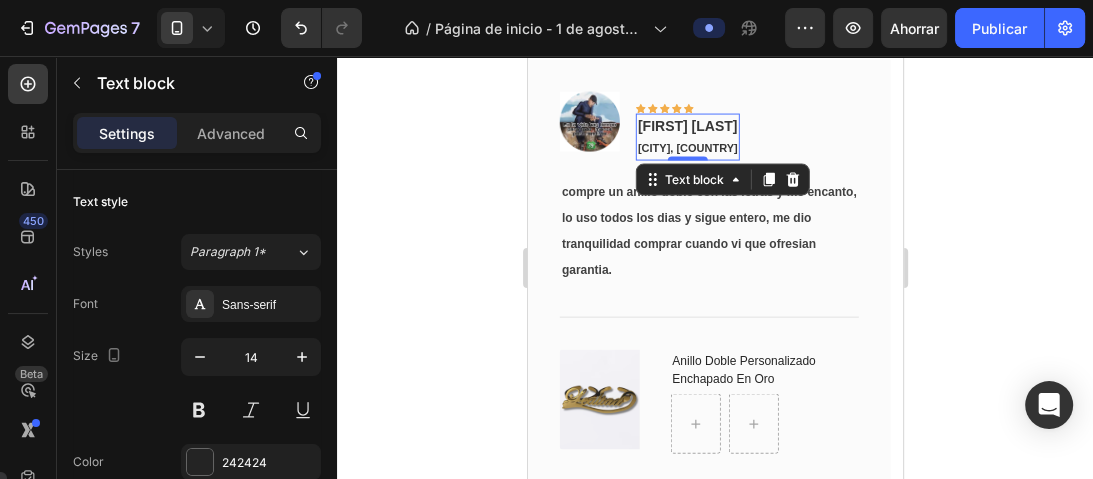 click on "[FIRST] [LAST]" at bounding box center (687, 126) 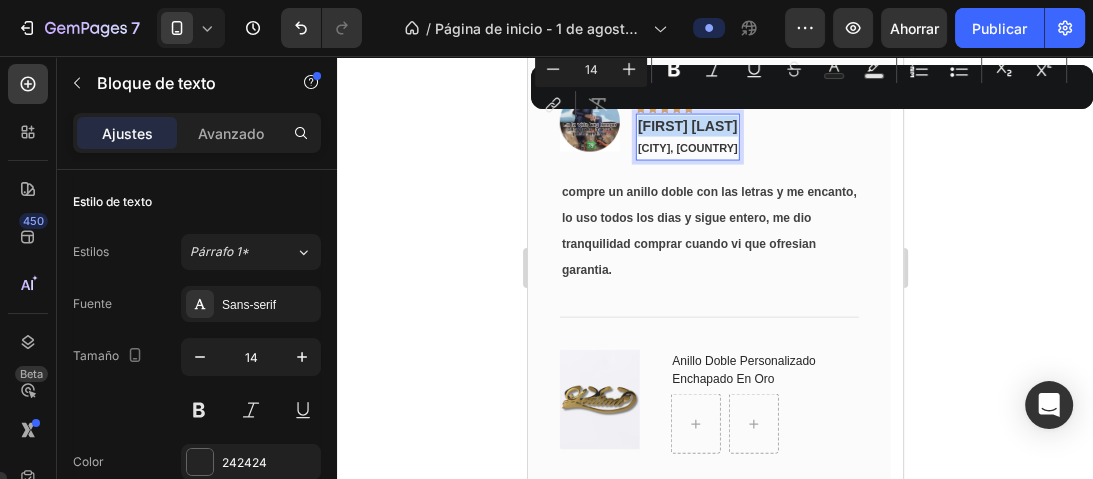 click on "[FIRST] [LAST]" at bounding box center [687, 126] 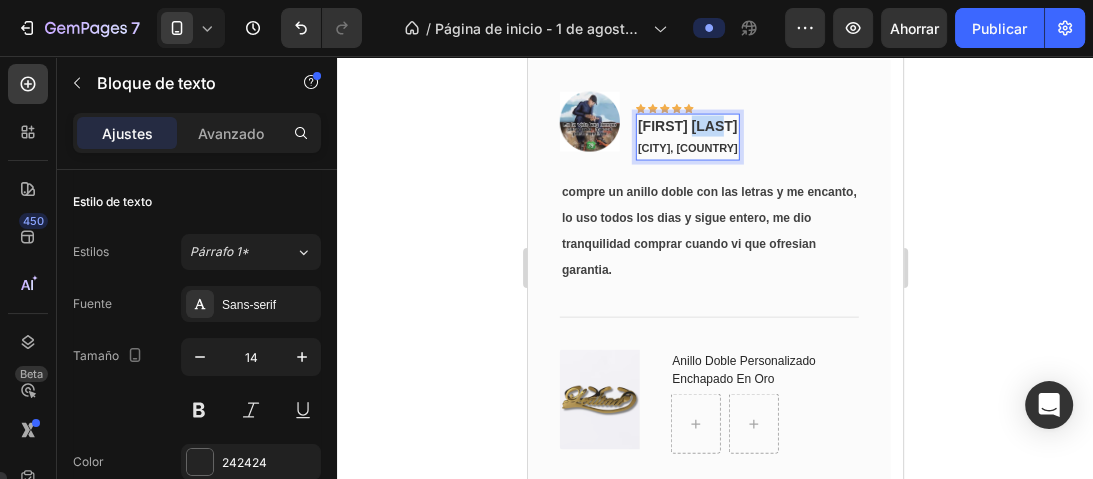 click on "[FIRST] [LAST]" at bounding box center [687, 126] 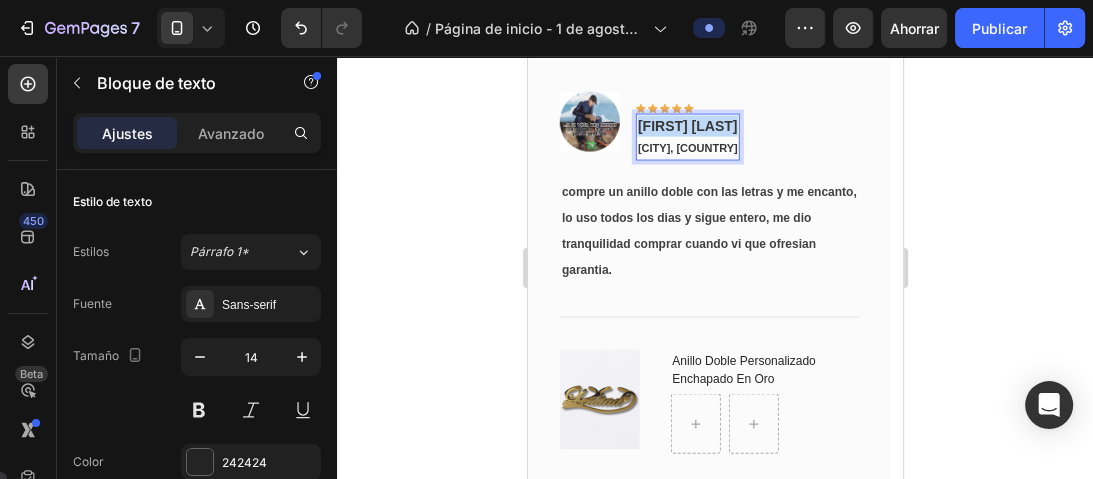 click on "[FIRST] [LAST]" at bounding box center (687, 126) 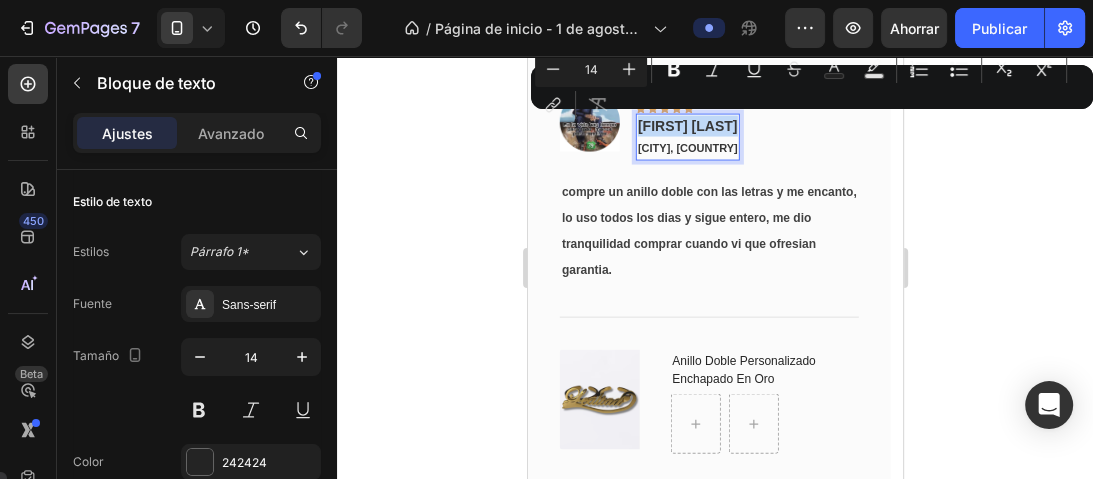 click on "[FIRST] [LAST]" at bounding box center [687, 126] 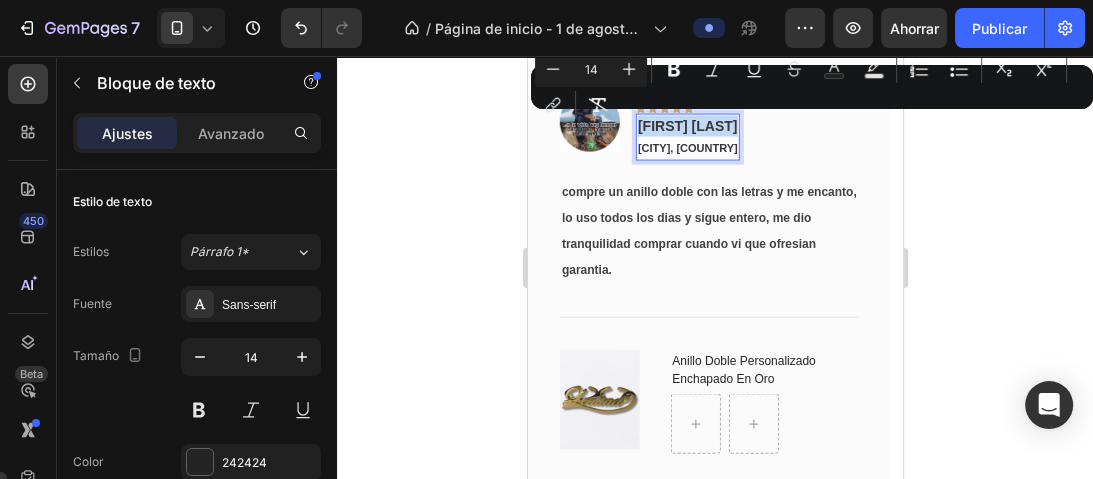 drag, startPoint x: 640, startPoint y: 125, endPoint x: 749, endPoint y: 153, distance: 112.53888 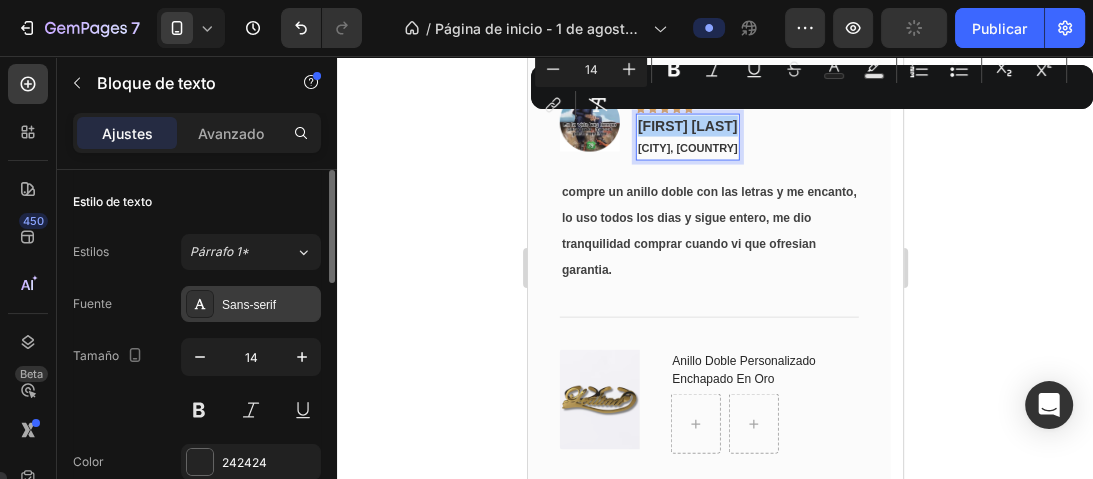 click on "Sans-serif" at bounding box center (269, 305) 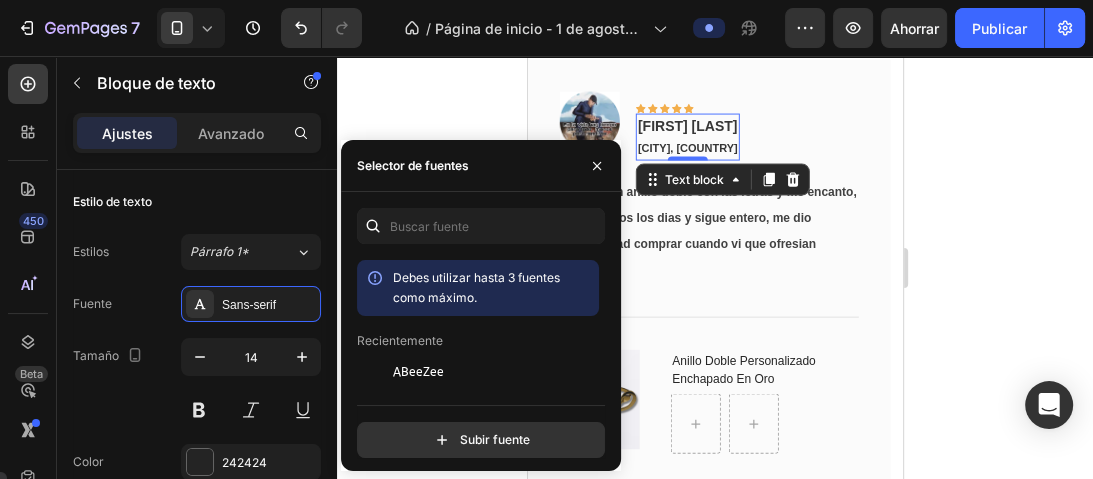scroll, scrollTop: 80, scrollLeft: 0, axis: vertical 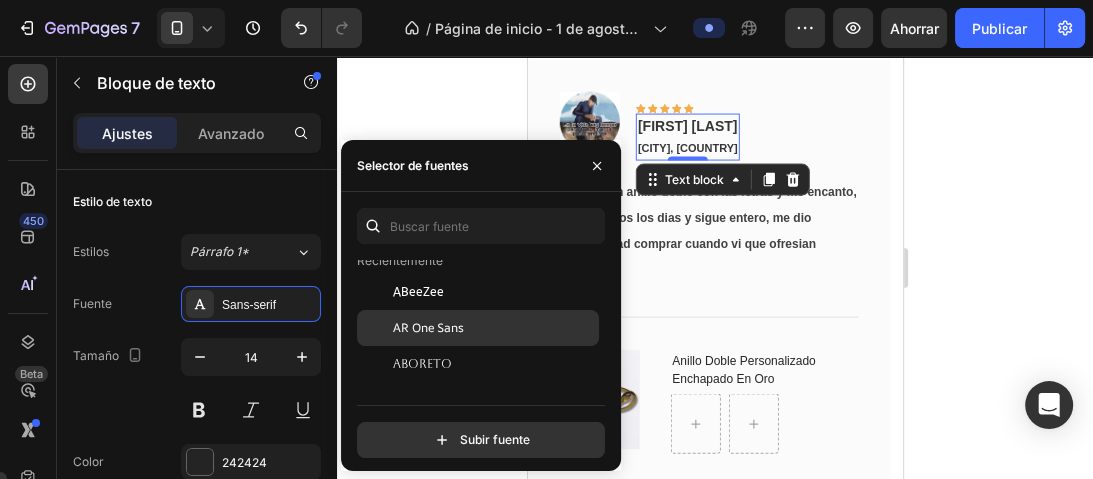 click on "AR One Sans" at bounding box center (428, 327) 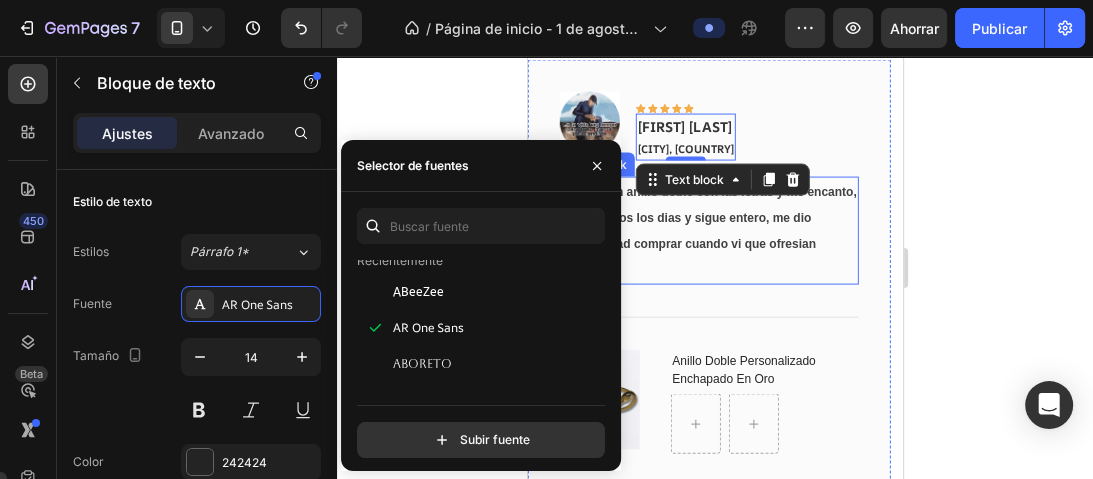click on "compre un anillo doble con las letras y me encanto, lo uso todos los dias y sigue entero, me dio tranquilidad comprar cuando vi que ofresian garantia." at bounding box center (708, 231) 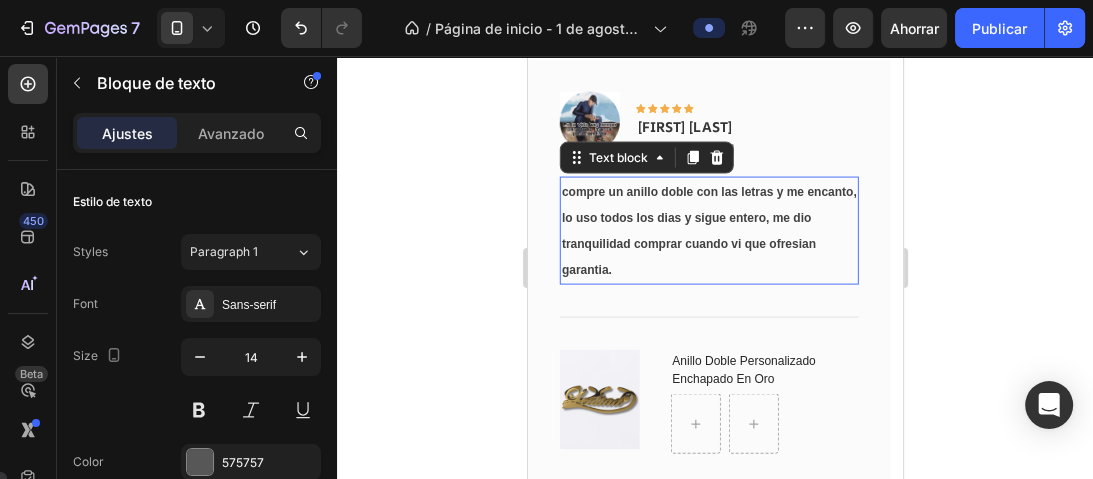 click on "compre un anillo doble con las letras y me encanto, lo uso todos los dias y sigue entero, me dio tranquilidad comprar cuando vi que ofresian garantia." at bounding box center (708, 231) 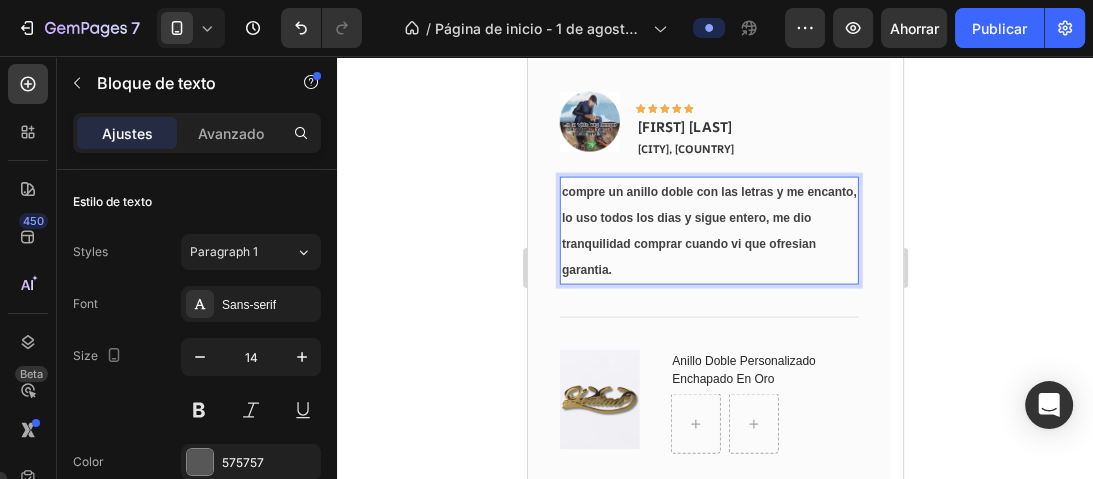 scroll, scrollTop: 320, scrollLeft: 0, axis: vertical 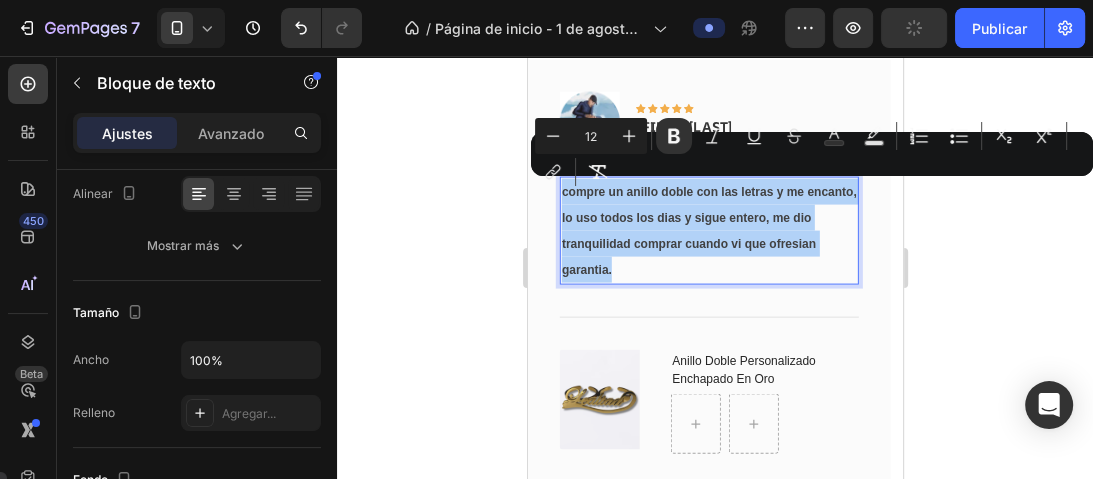 click on "Sans-serif" at bounding box center [249, -15] 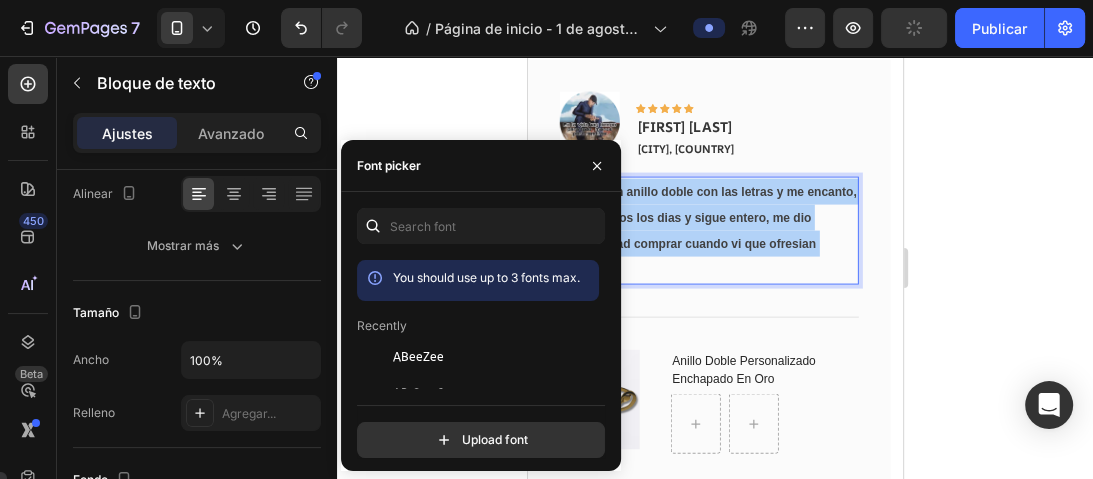 scroll, scrollTop: 80, scrollLeft: 0, axis: vertical 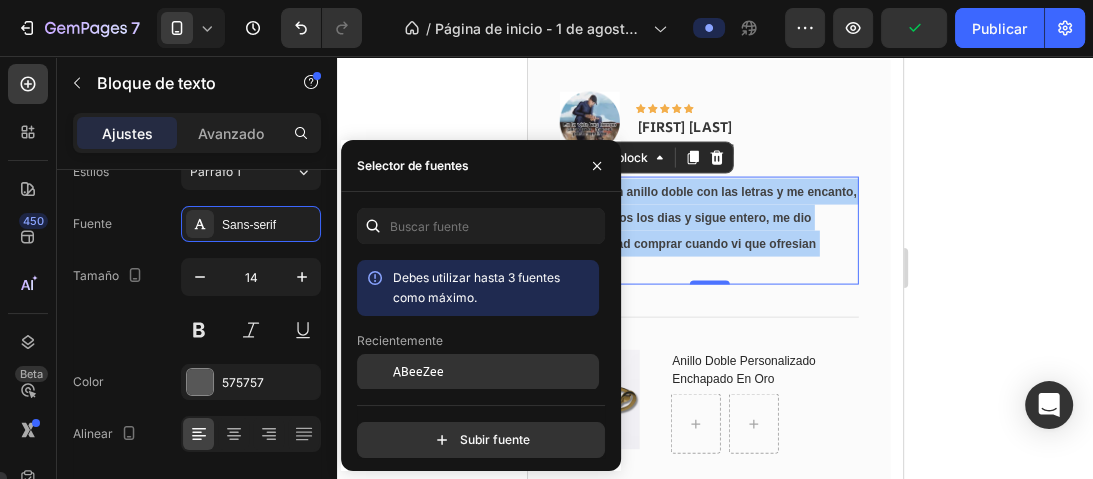 click on "ABeeZee" at bounding box center [418, 372] 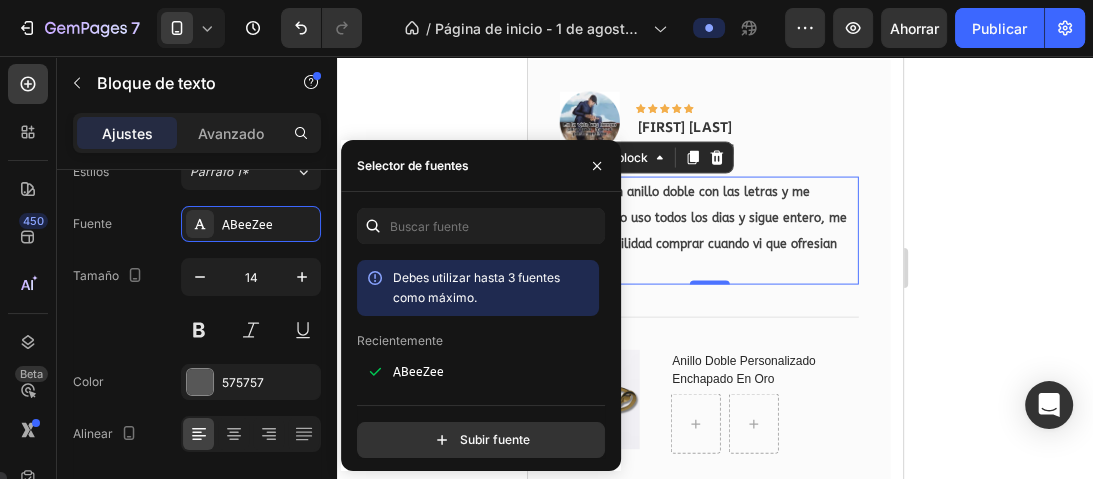 click 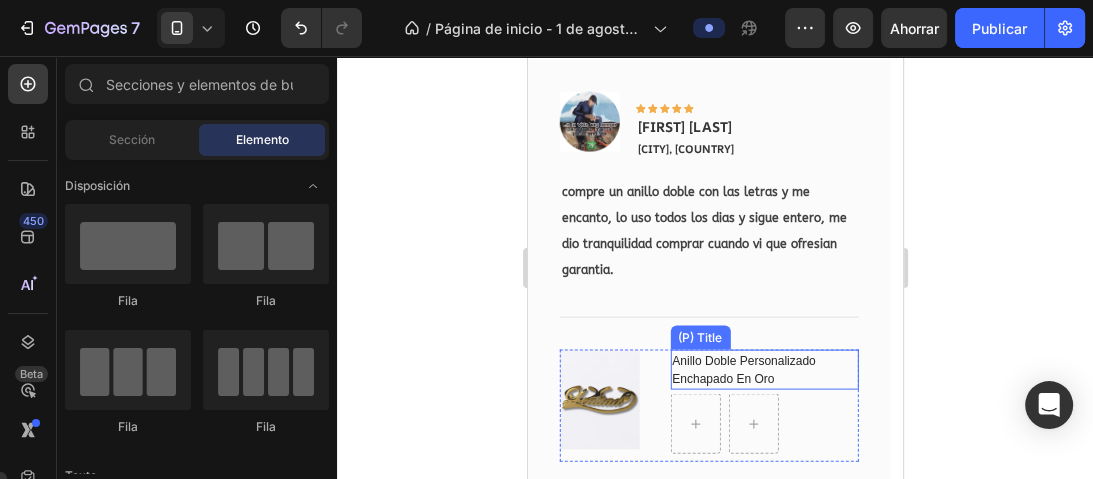 scroll, scrollTop: 3098, scrollLeft: 0, axis: vertical 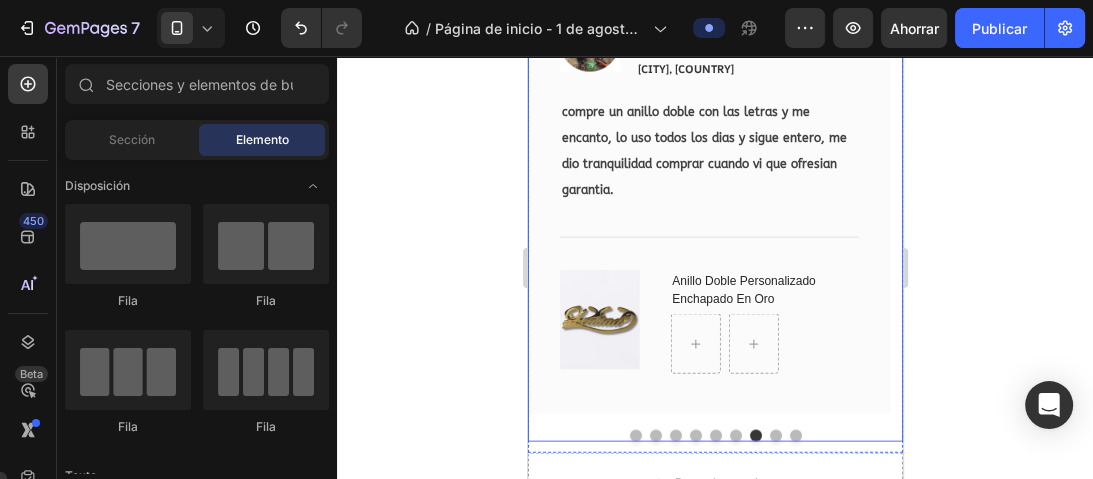 click at bounding box center (775, 436) 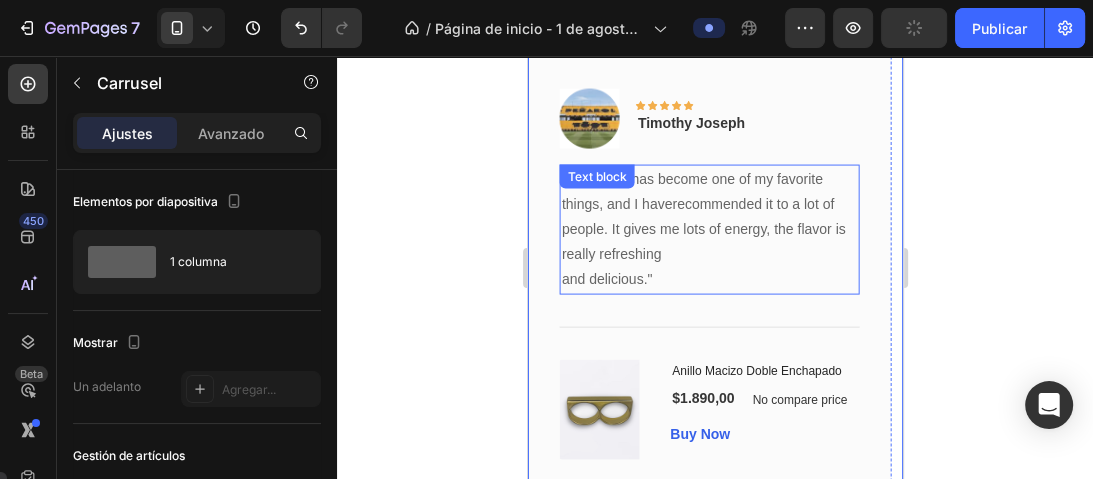 scroll, scrollTop: 3018, scrollLeft: 0, axis: vertical 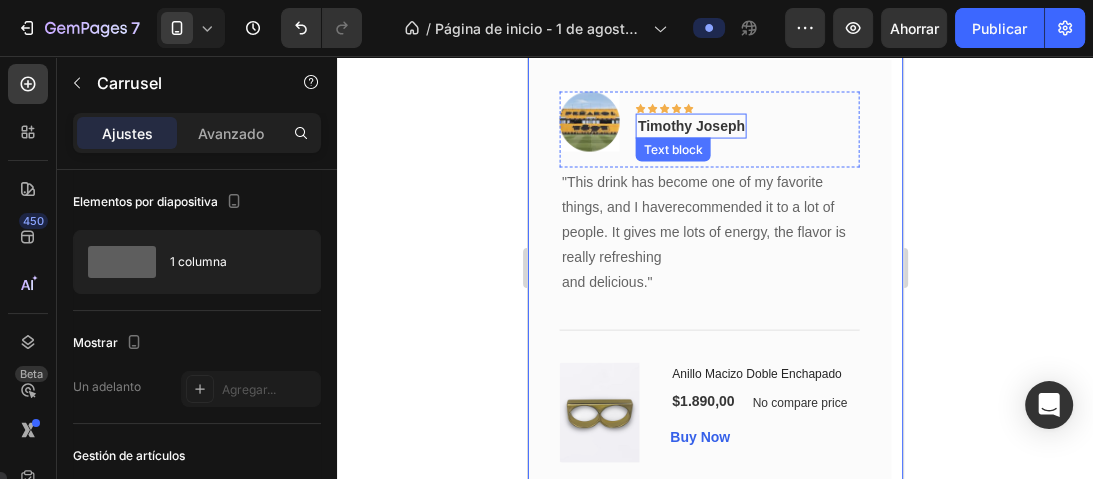 click on "Timothy Joseph" at bounding box center (690, 126) 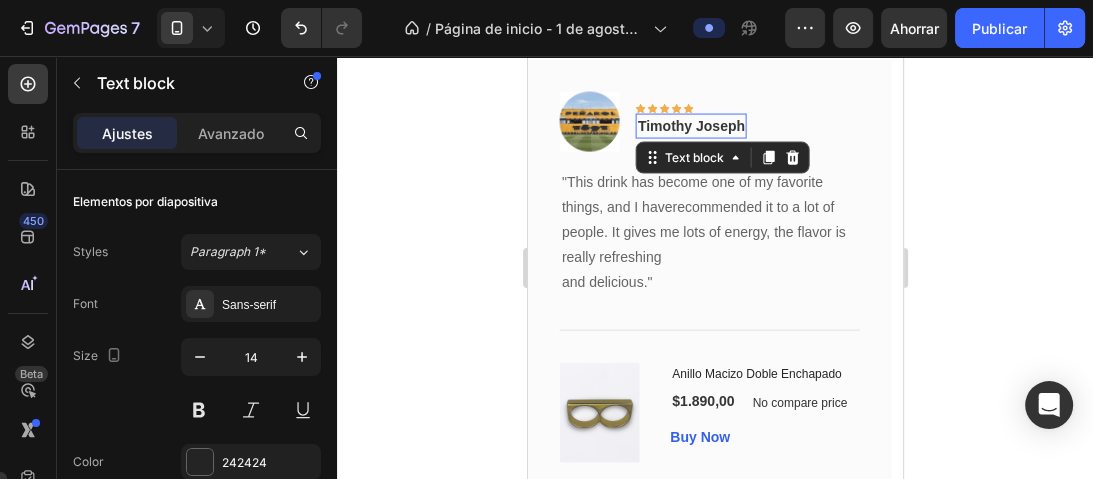 click on "Timothy Joseph" at bounding box center [690, 126] 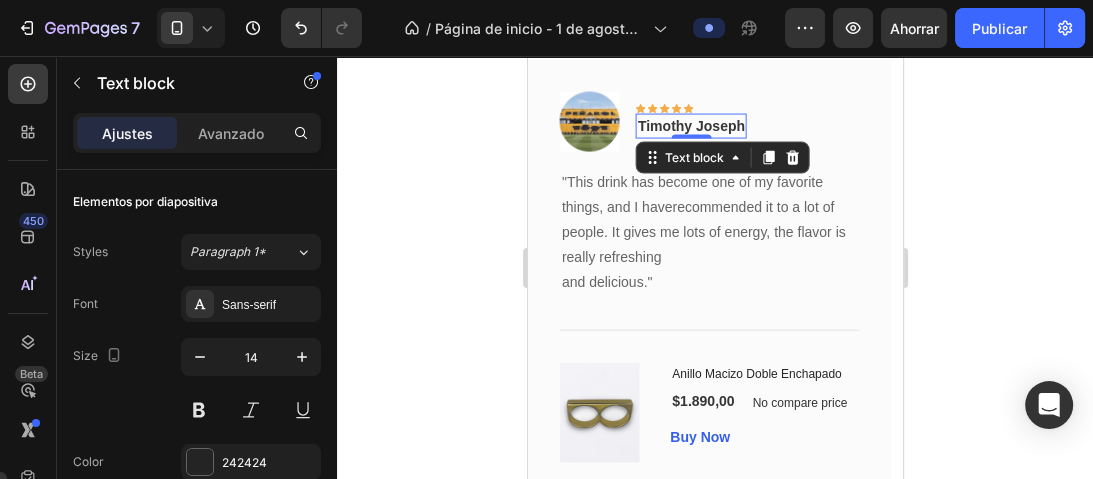 click on "Timothy Joseph" at bounding box center (690, 126) 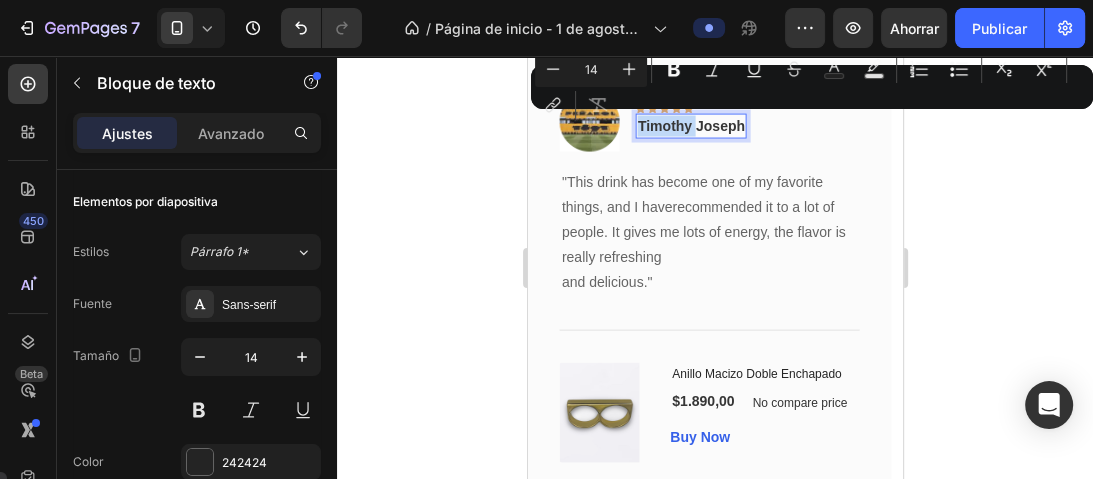 click on "Timothy Joseph" at bounding box center [690, 126] 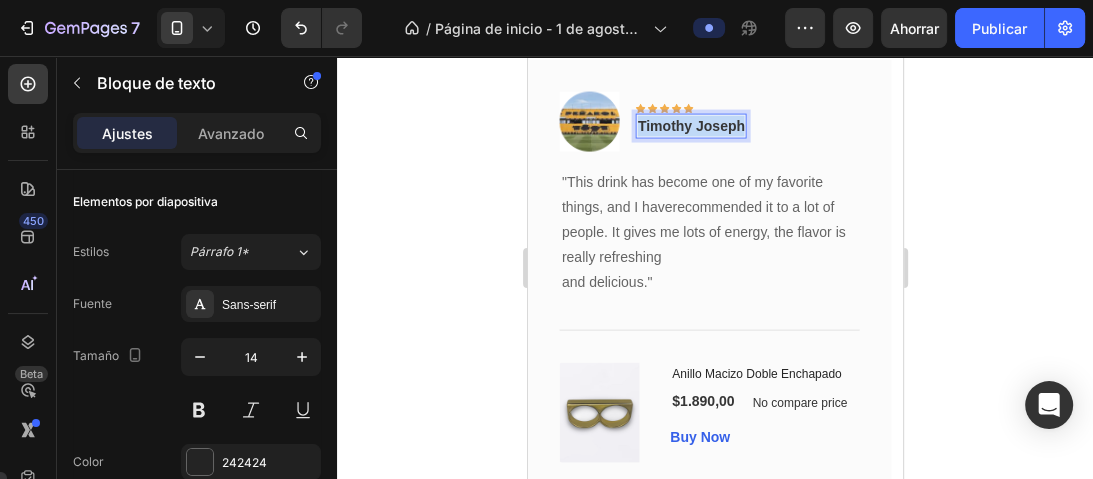 click on "Timothy Joseph" at bounding box center (690, 126) 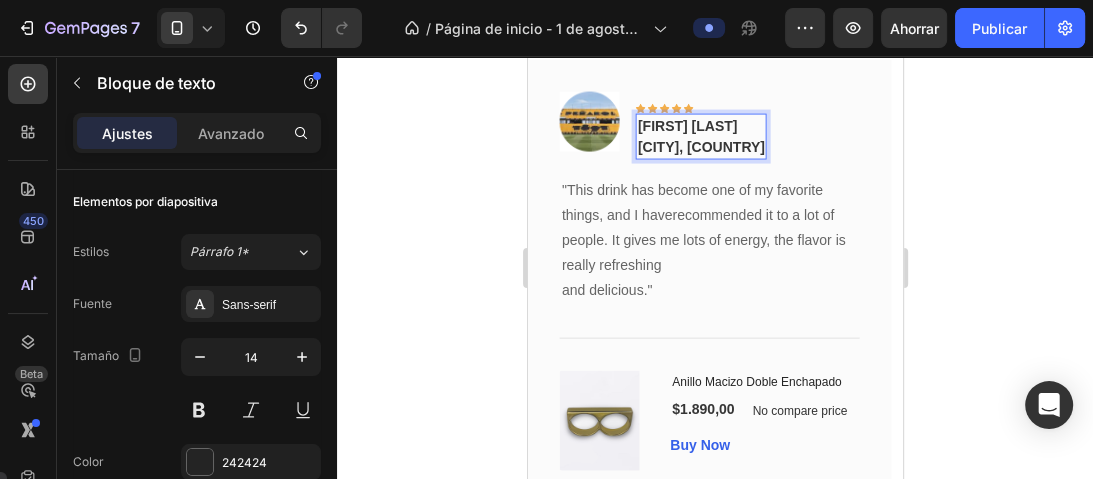 drag, startPoint x: 636, startPoint y: 128, endPoint x: 769, endPoint y: 154, distance: 135.51753 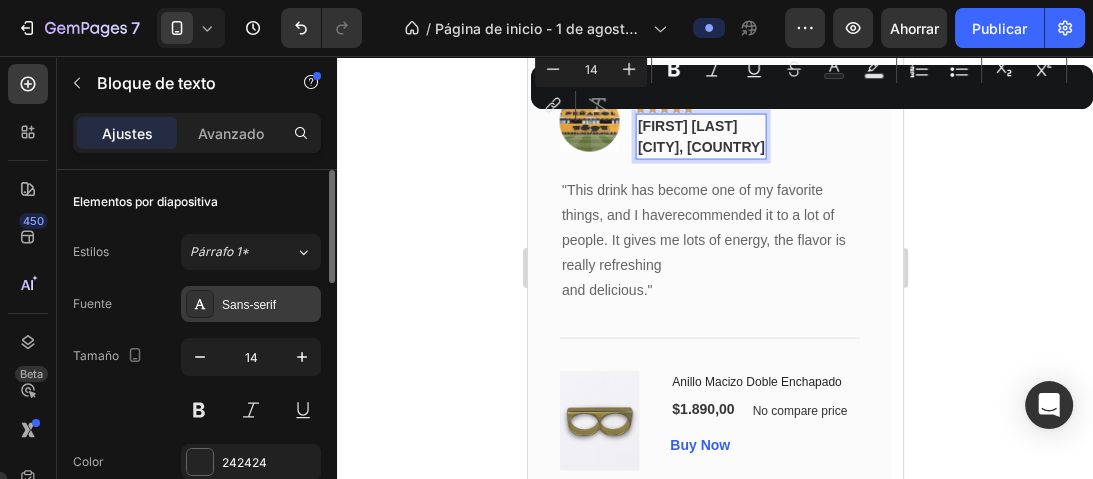 click on "Sans-serif" at bounding box center [251, 304] 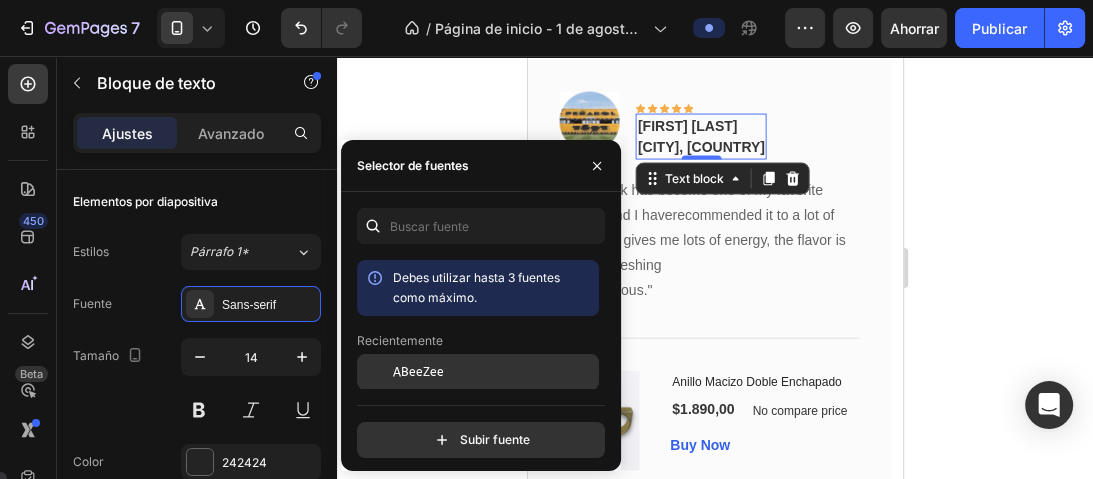 click on "ABeeZee" at bounding box center [418, 372] 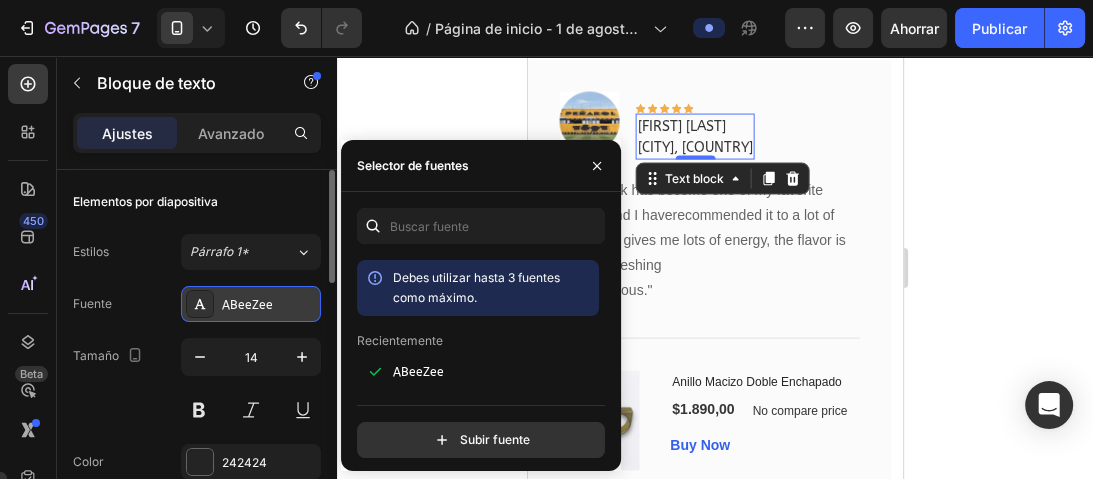 click on "ABeeZee" at bounding box center (269, 305) 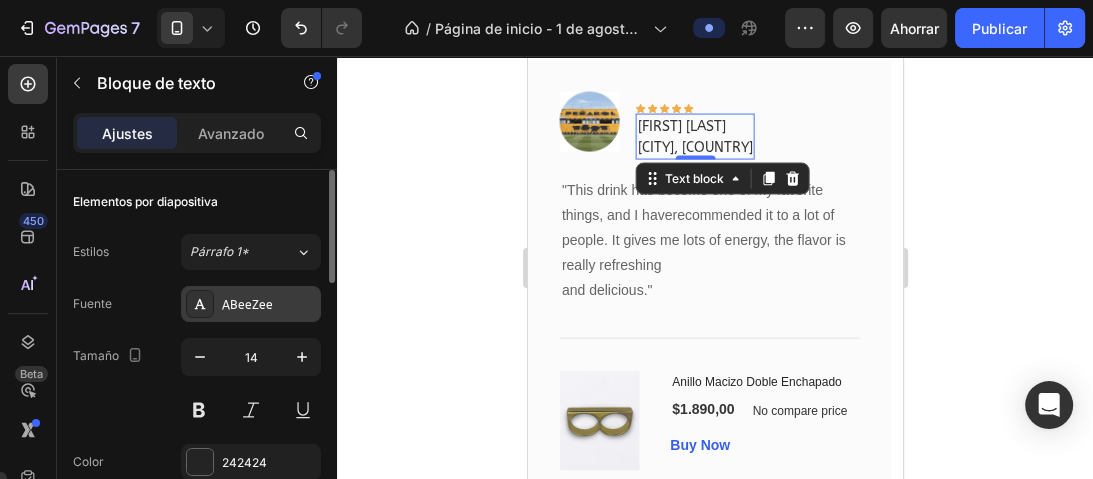 click on "ABeeZee" at bounding box center [269, 305] 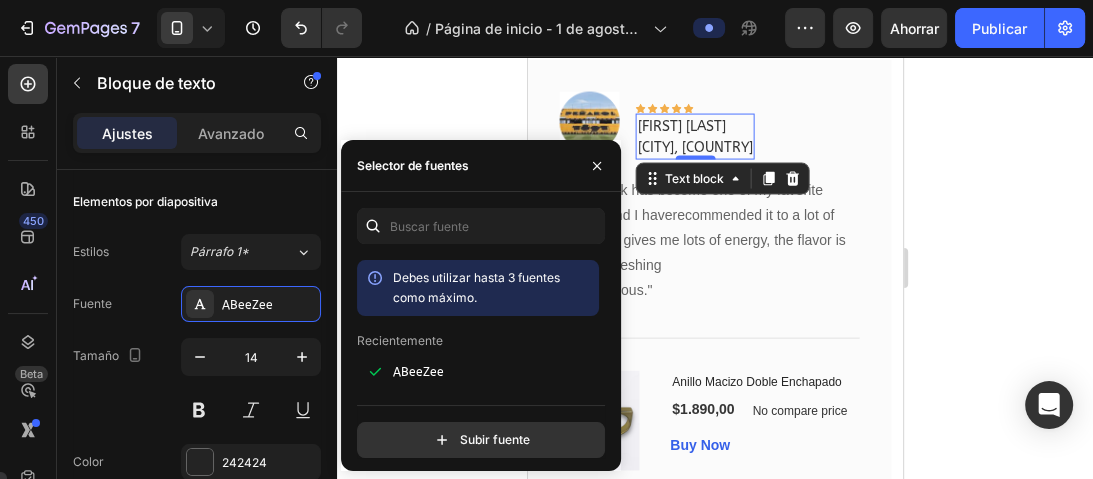 scroll, scrollTop: 80, scrollLeft: 0, axis: vertical 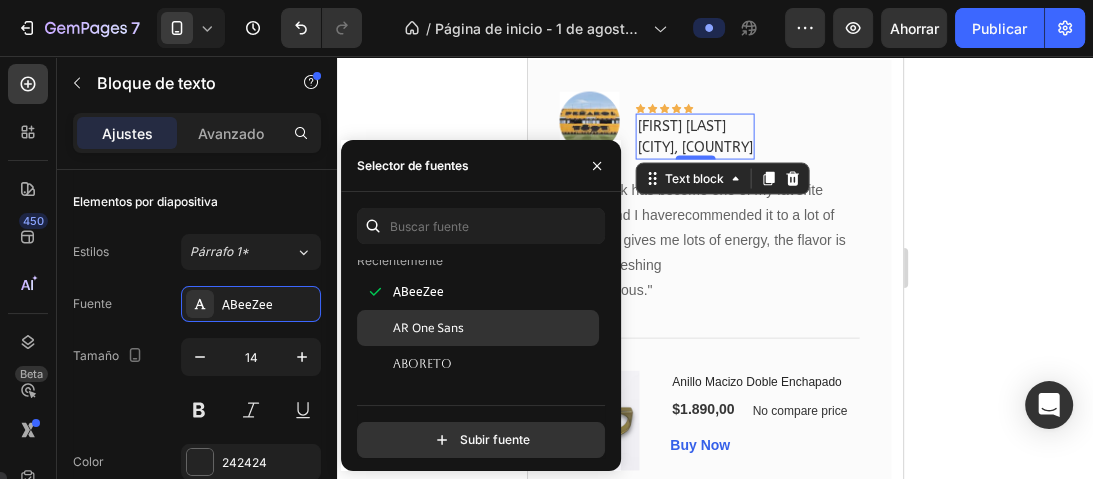 click on "AR One Sans" at bounding box center (428, 327) 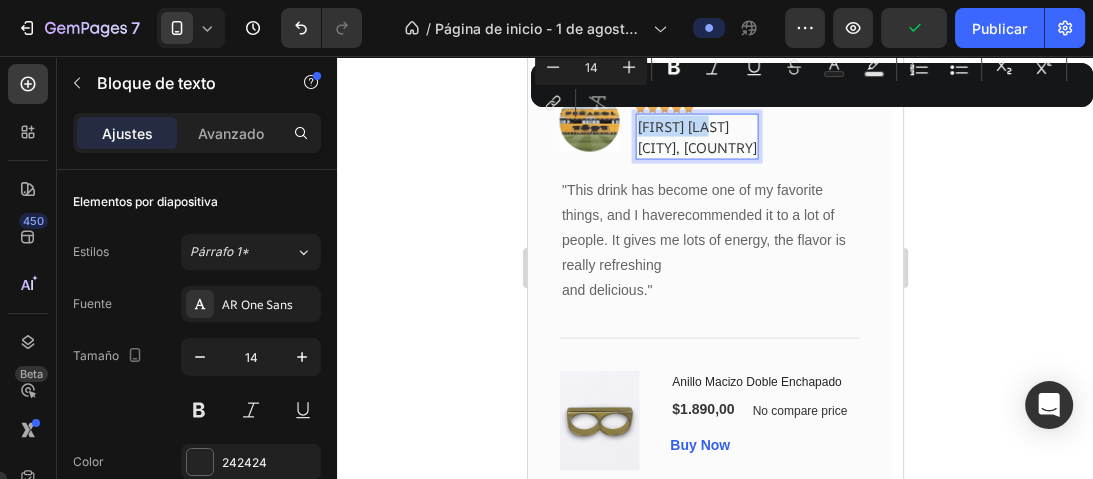 drag, startPoint x: 639, startPoint y: 124, endPoint x: 714, endPoint y: 124, distance: 75 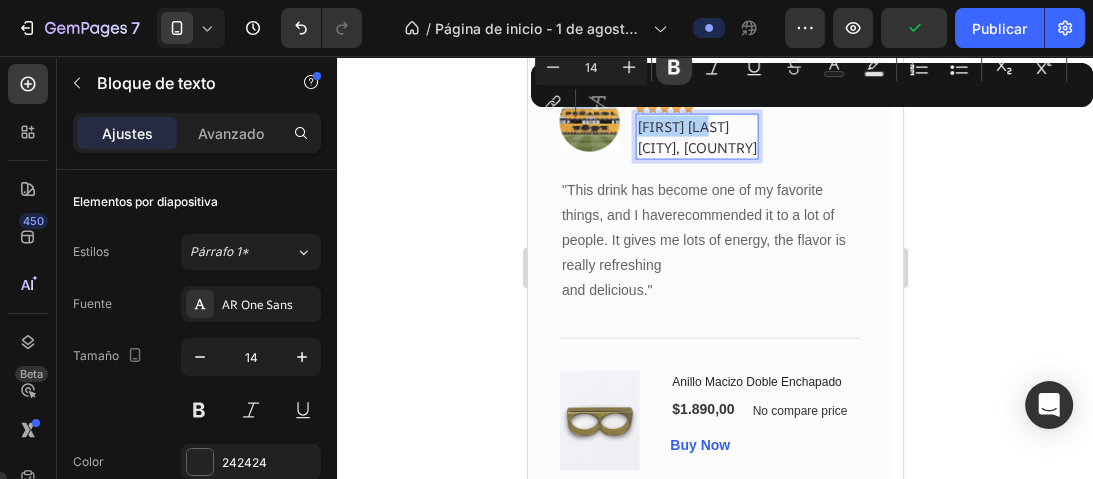 click on "Bold" at bounding box center (674, 67) 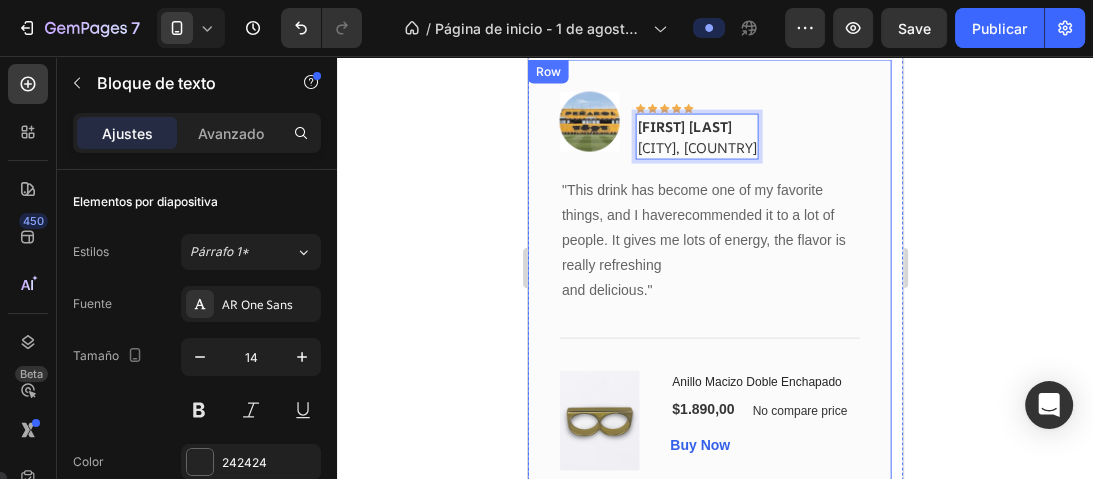 click 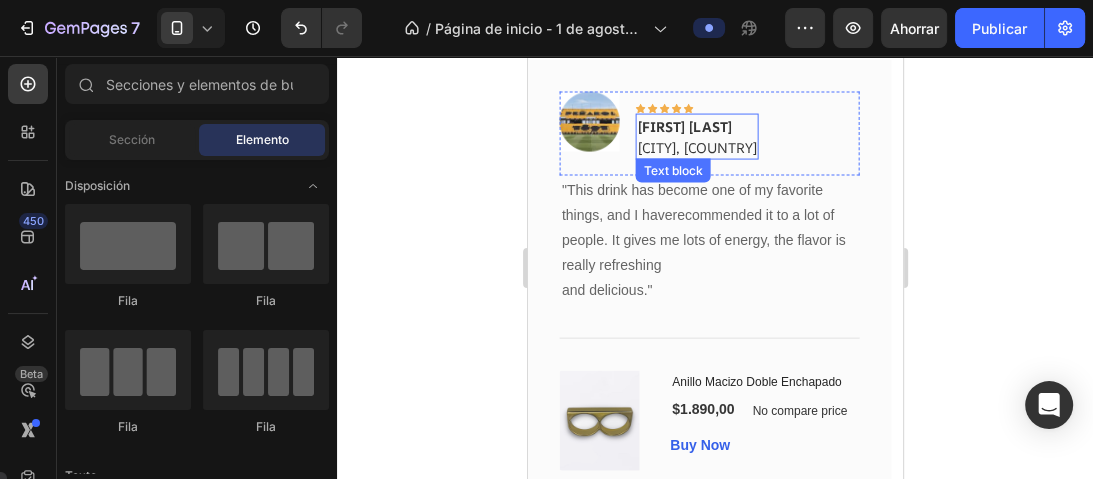 click on "[CITY], [COUNTRY]" at bounding box center [696, 147] 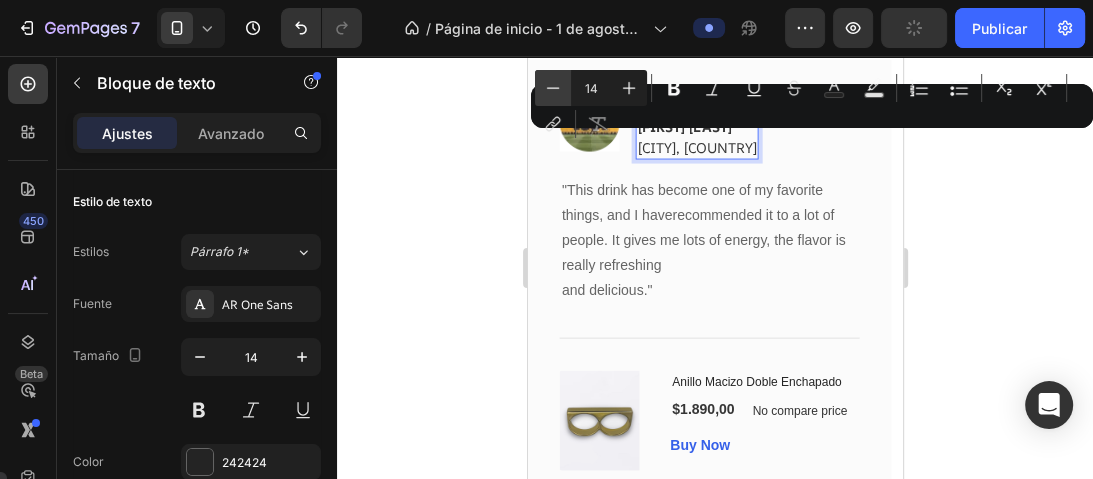 click 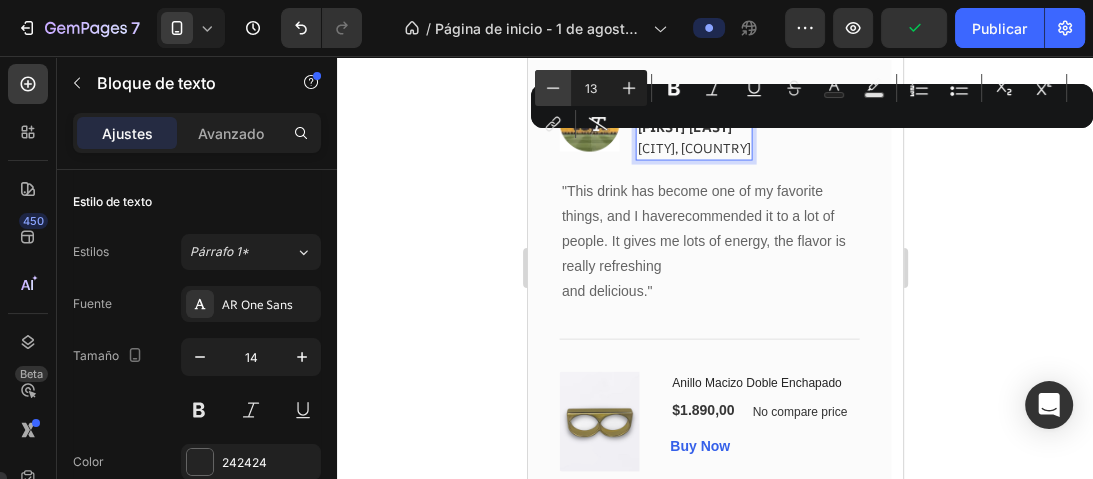 click 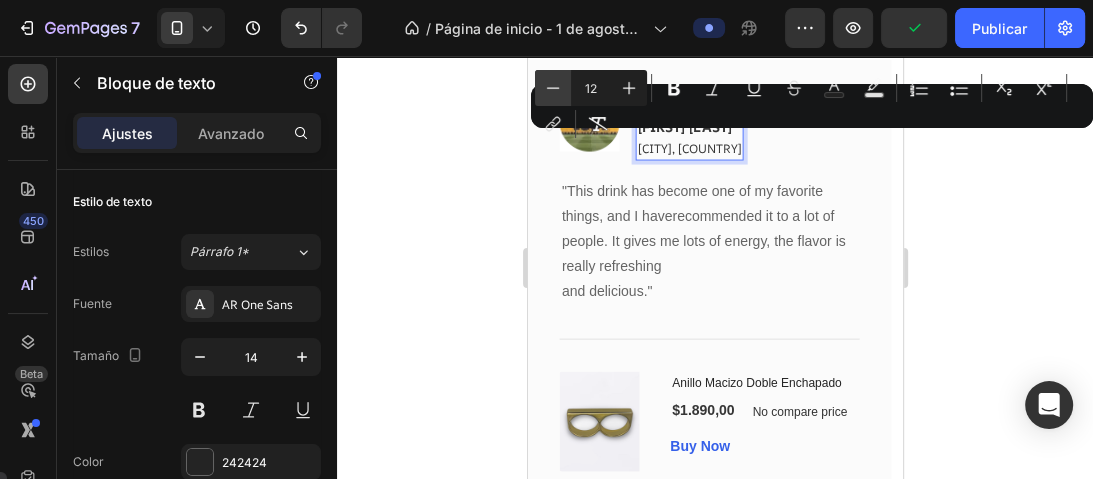 click 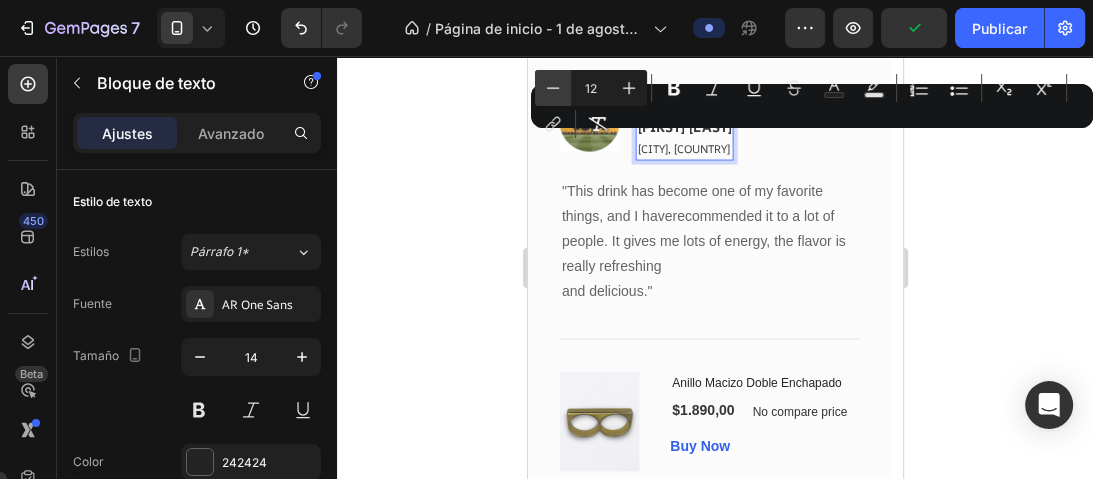 type on "11" 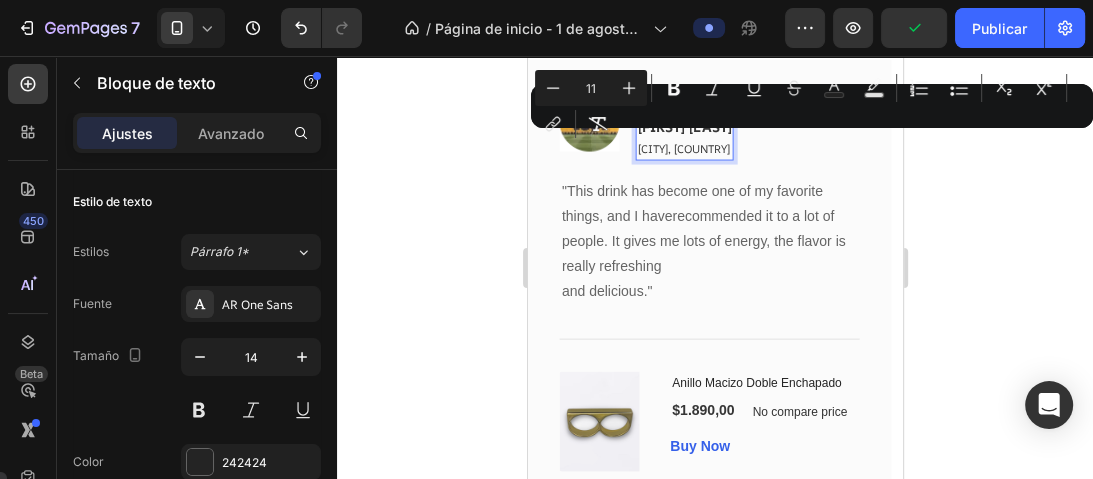 click 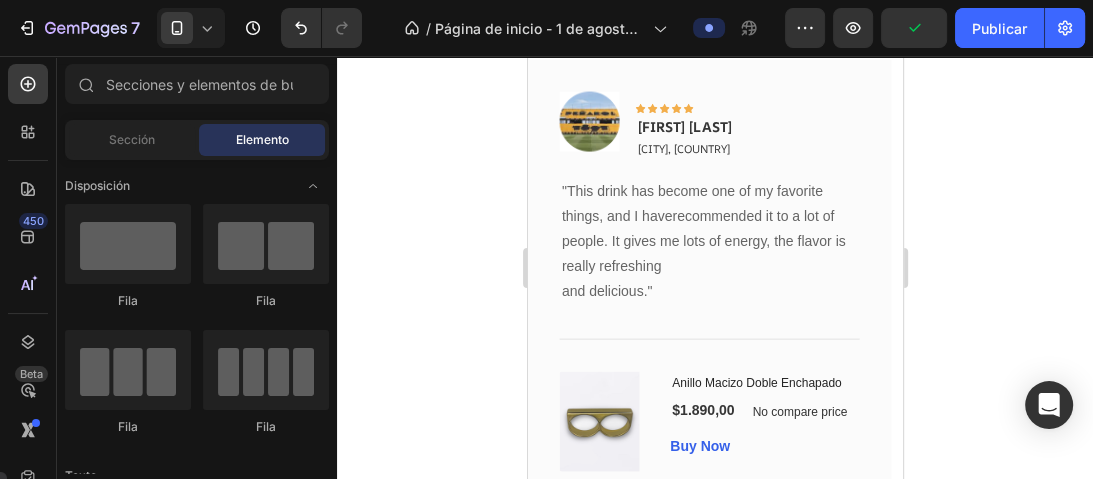 click 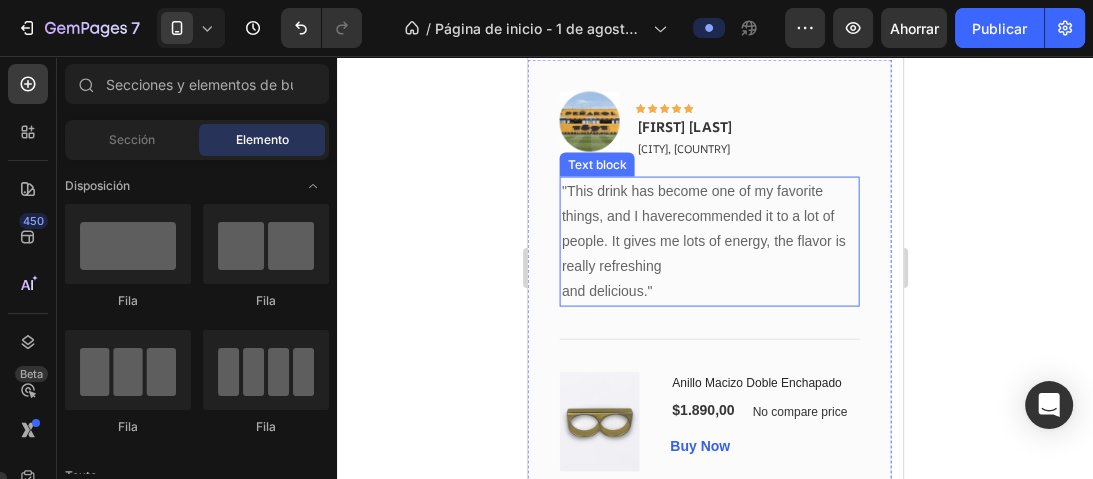 click on ""This drink has become one of my favorite things, and I haverecommended it to a lot of people. It gives me lots of energy, the flavor is really refreshing  and delicious."" at bounding box center [708, 242] 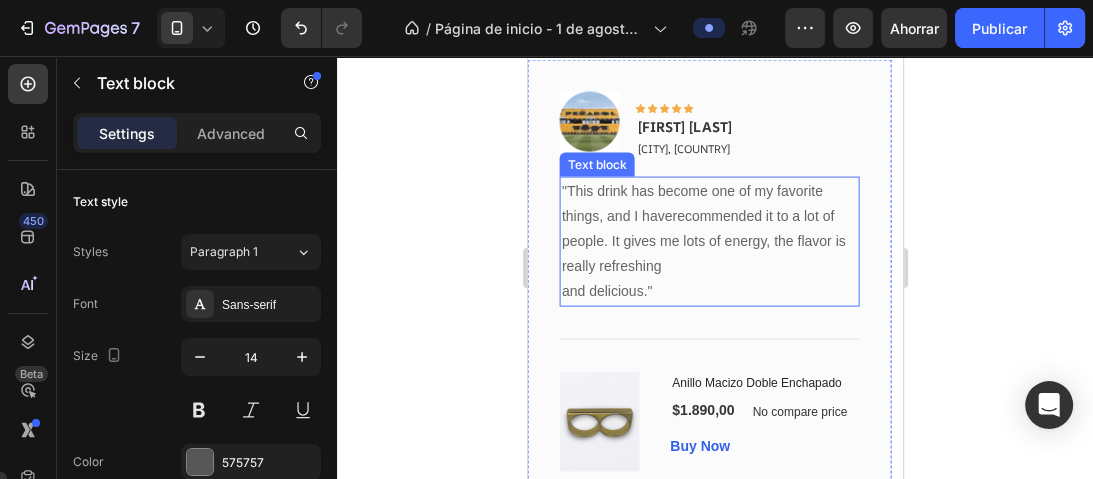 click on "Image
Icon
Icon
Icon
Icon
Icon Row [FIRST] [LAST] [CITY], [CITY] Text block Row "This drink has become one of my favorite things, and I haverecommended it to a lot of people. It gives me lots of energy, the flavor is really refreshing  and delicious." Text block                Title Line (P) Images & Gallery Anillo Macizo Doble Enchapado (P) Title $1.890,00 (P) Price (P) Price No compare price (P) Price Row Buy Now (P) Cart Button Product Row" at bounding box center [708, 282] 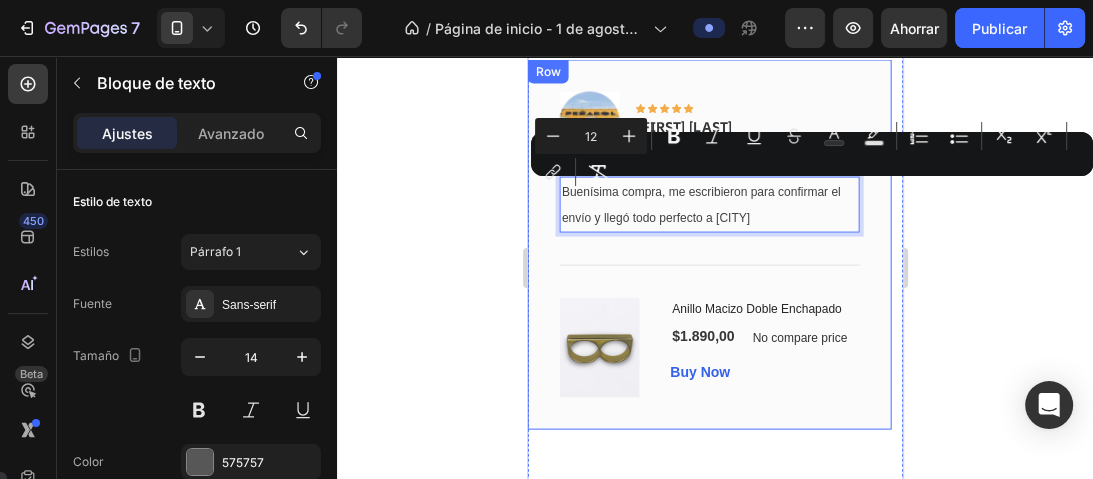 drag, startPoint x: 813, startPoint y: 214, endPoint x: 538, endPoint y: 188, distance: 276.22635 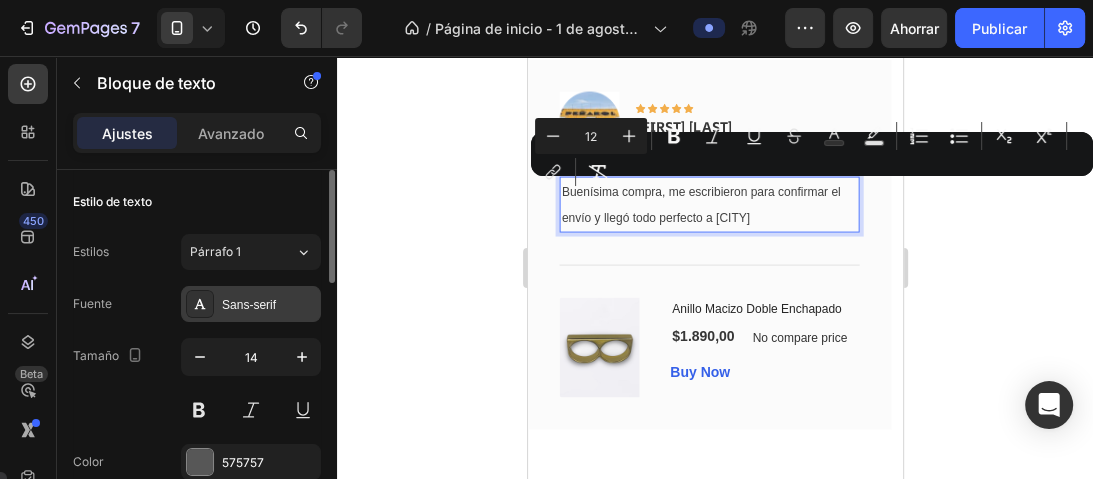 click on "Sans-serif" at bounding box center (269, 305) 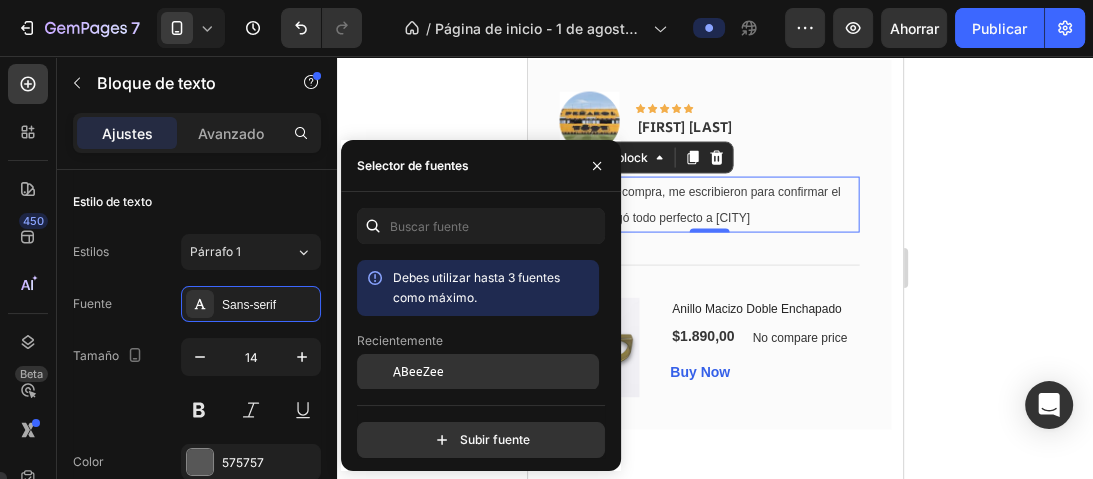 click on "ABeeZee" at bounding box center (418, 372) 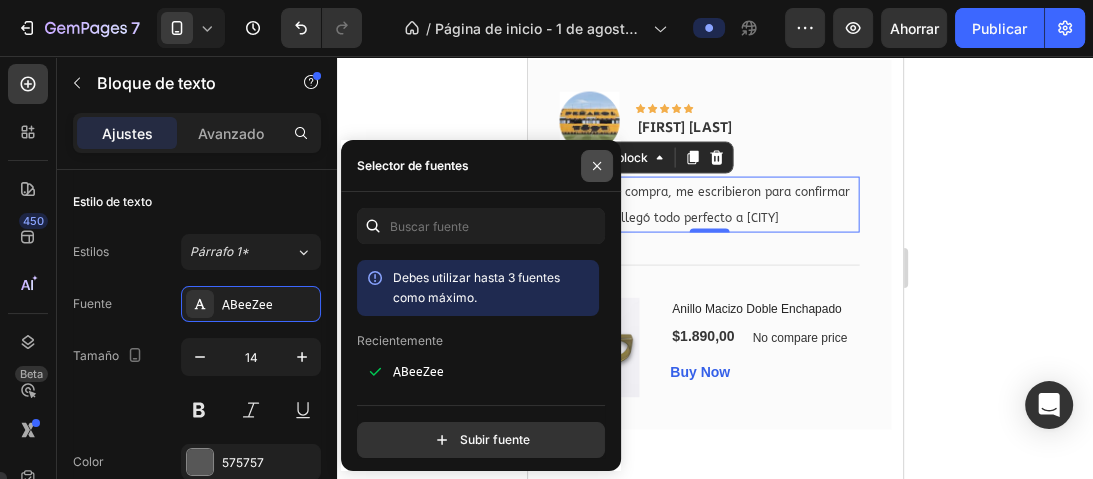 click 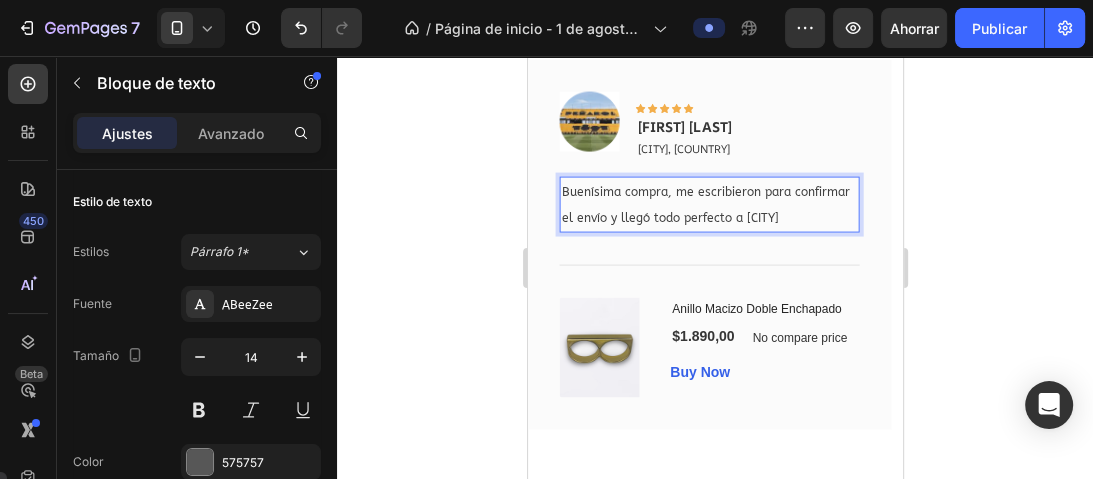 click on "Buenísima compra, me escribieron para confirmar el envío y llegó todo perfecto a [CITY]" at bounding box center (708, 205) 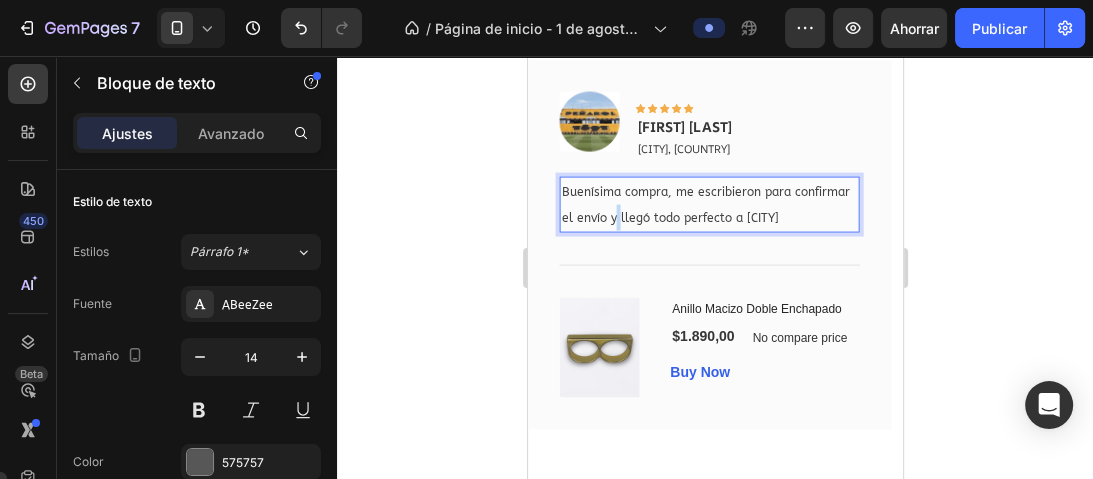 click on "Buenísima compra, me escribieron para confirmar el envío y llegó todo perfecto a [CITY]" at bounding box center (708, 205) 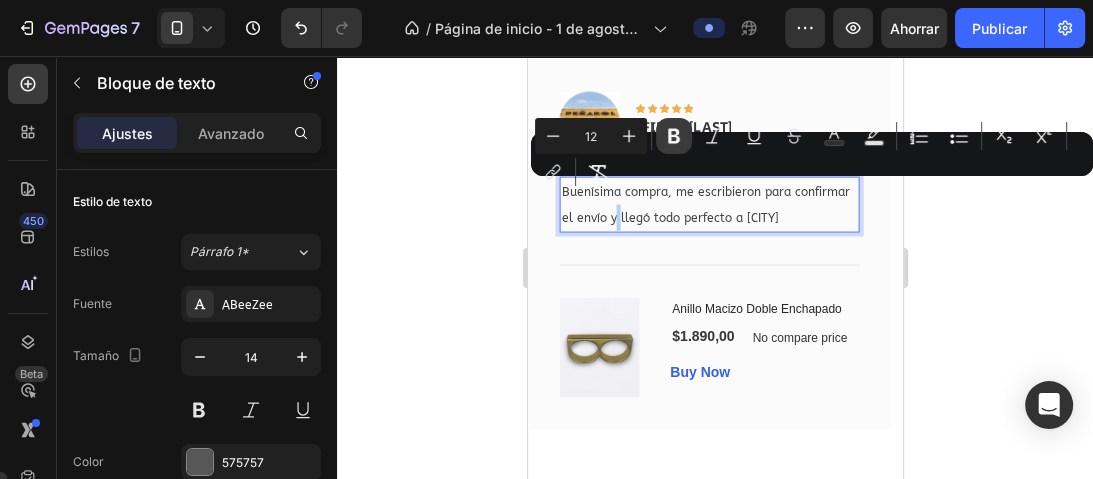 click 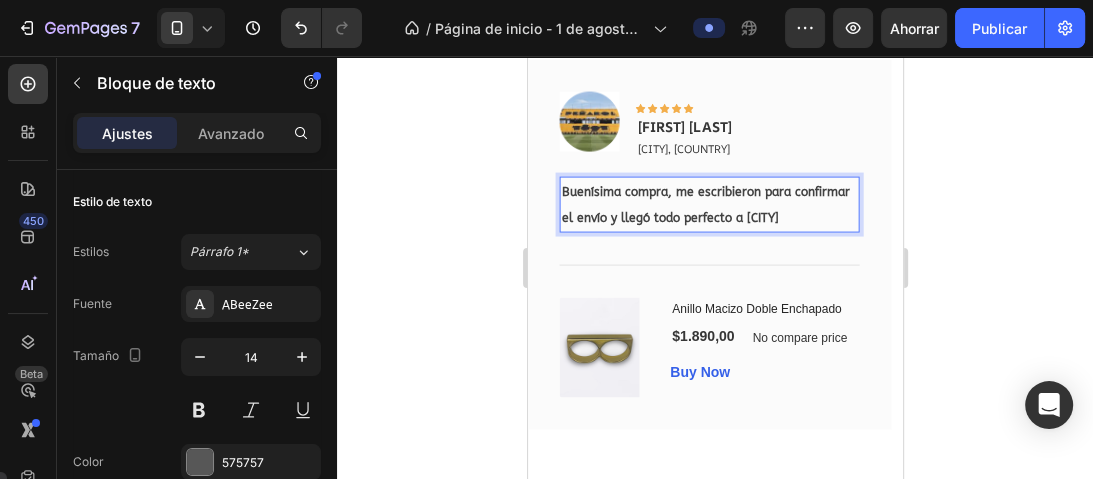 click 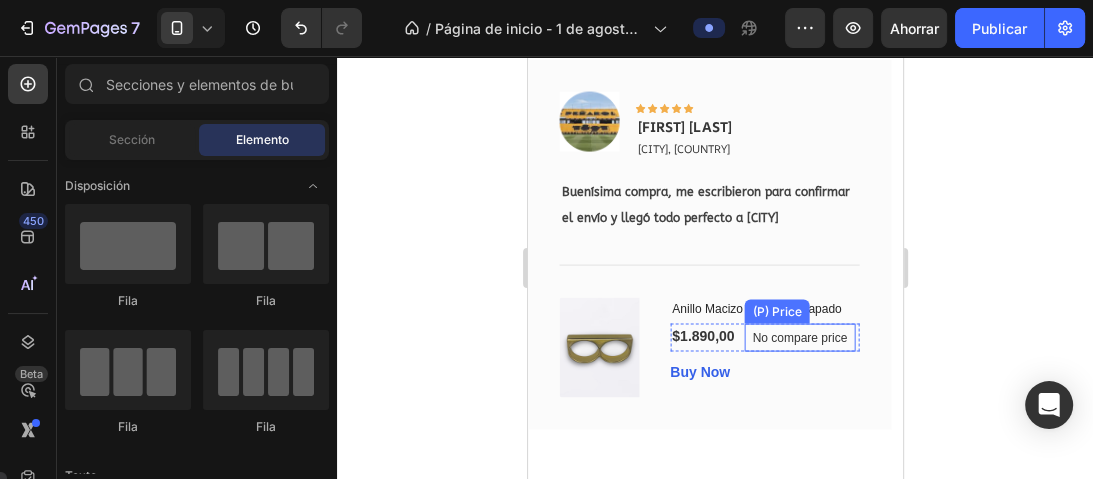 click on "No compare price" at bounding box center [799, 338] 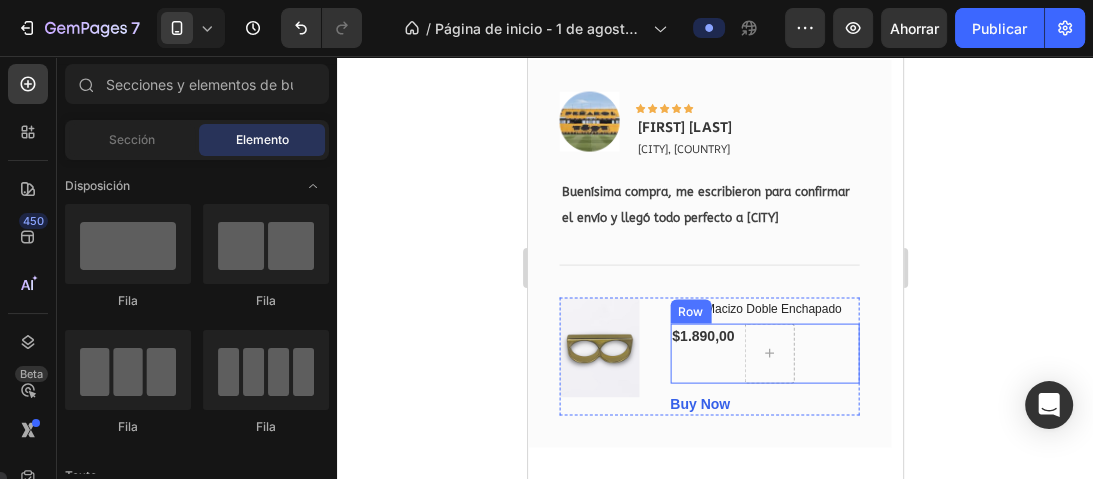 click on "$1.890,00 (P) Price (P) Price
Row" at bounding box center [763, 354] 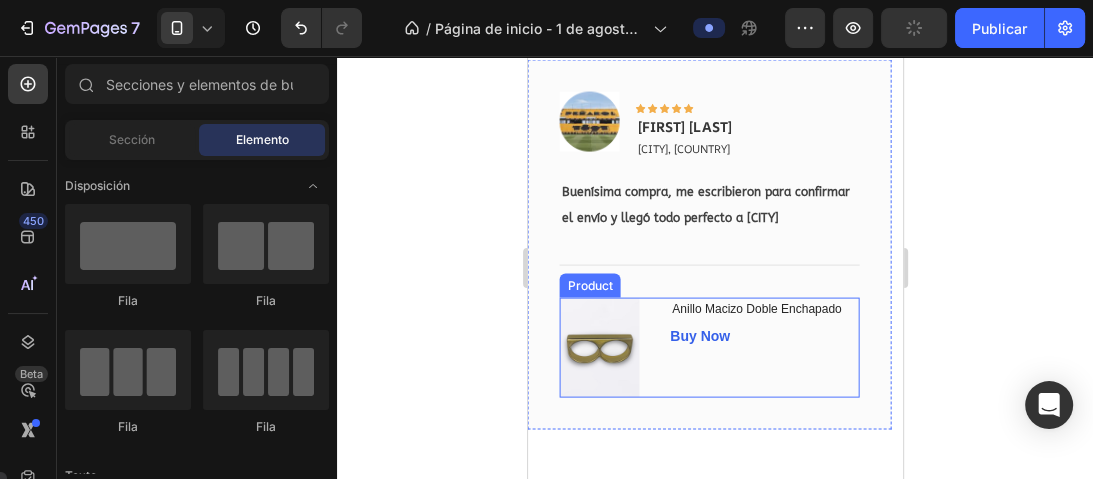 click on "Buy Now (P) Cart Button" at bounding box center (763, 336) 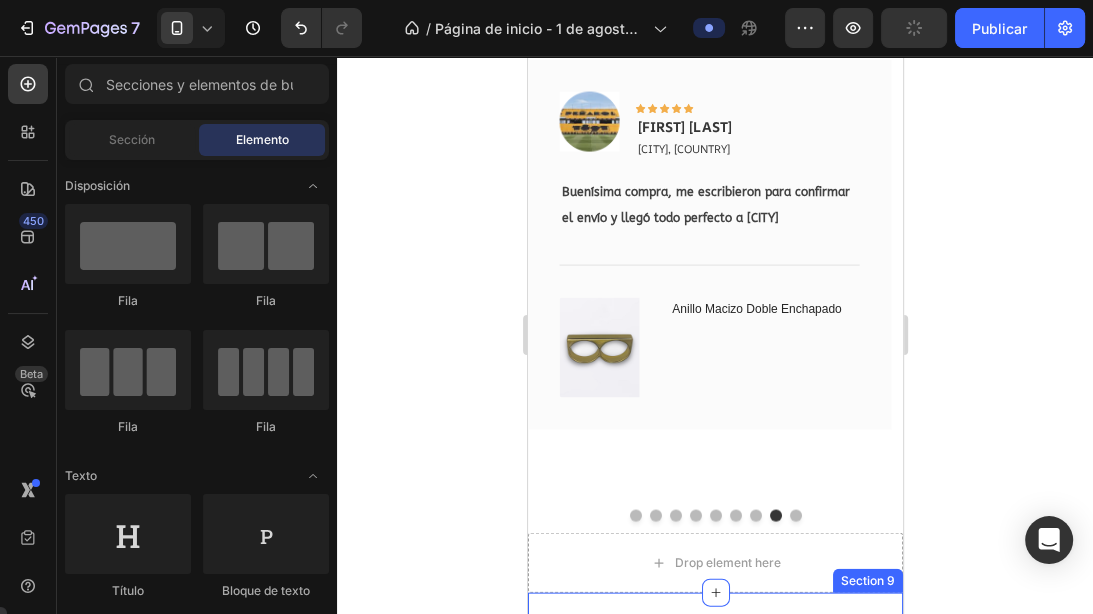 scroll, scrollTop: 3178, scrollLeft: 0, axis: vertical 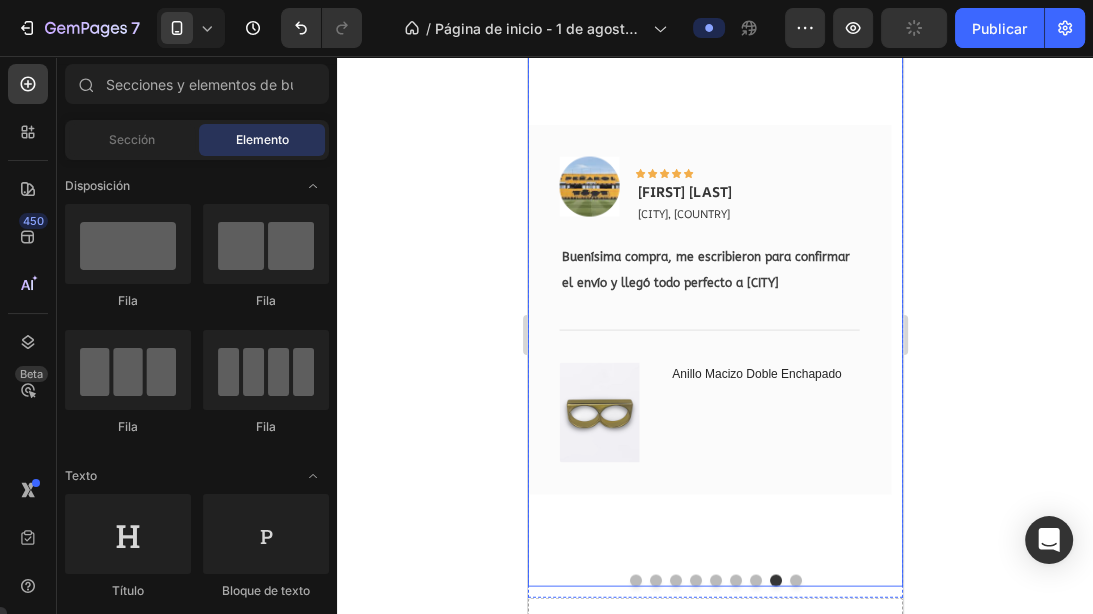 click at bounding box center (635, 581) 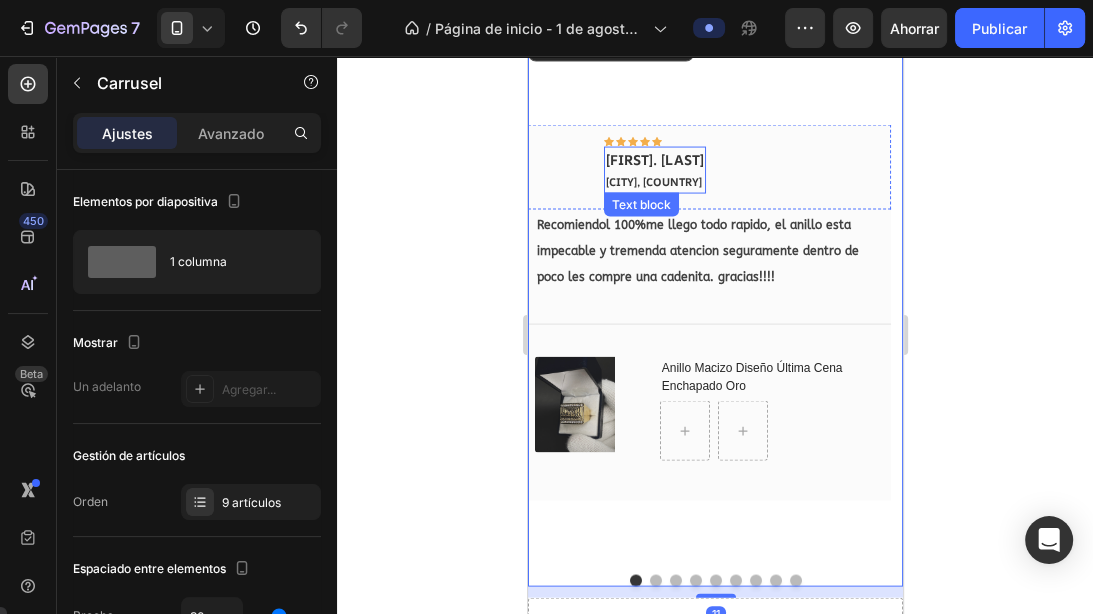 click on "[CITY], [COUNTRY]" at bounding box center (653, 181) 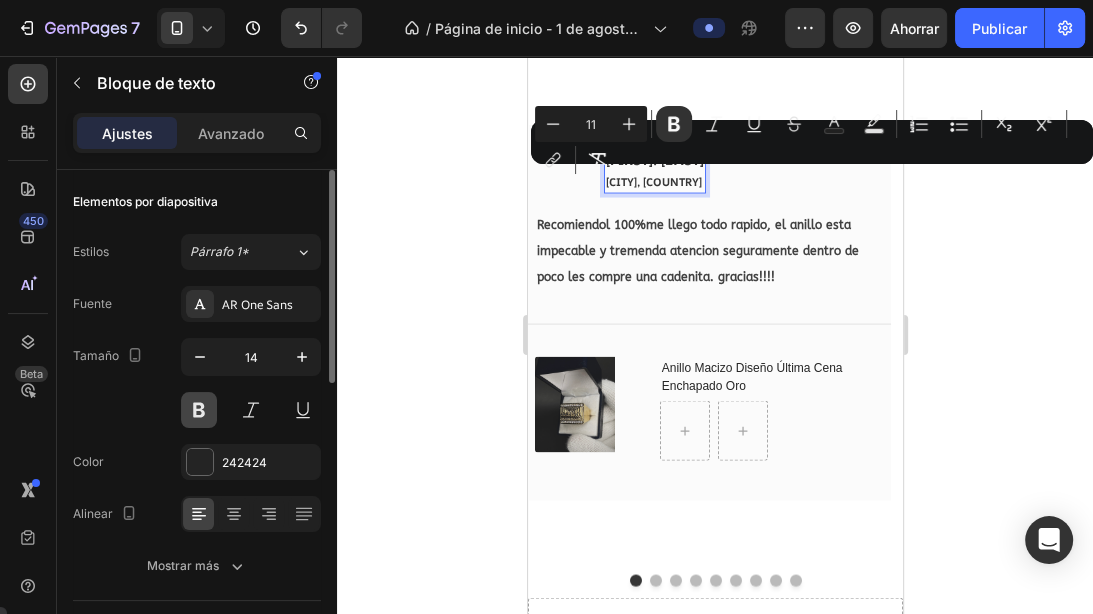 click at bounding box center (199, 410) 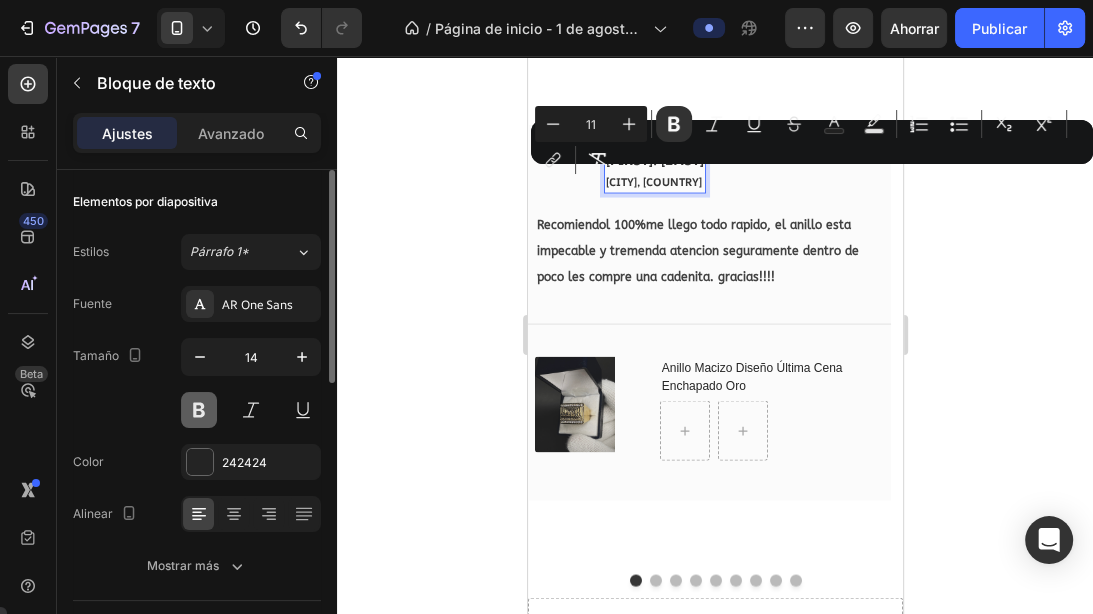 click at bounding box center (199, 410) 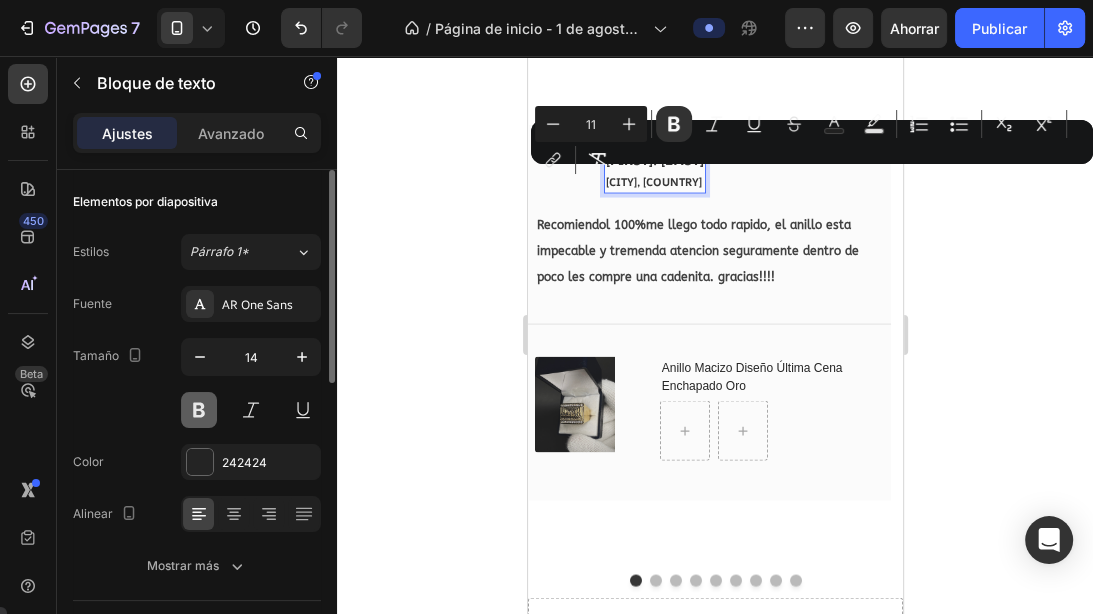 click at bounding box center [199, 410] 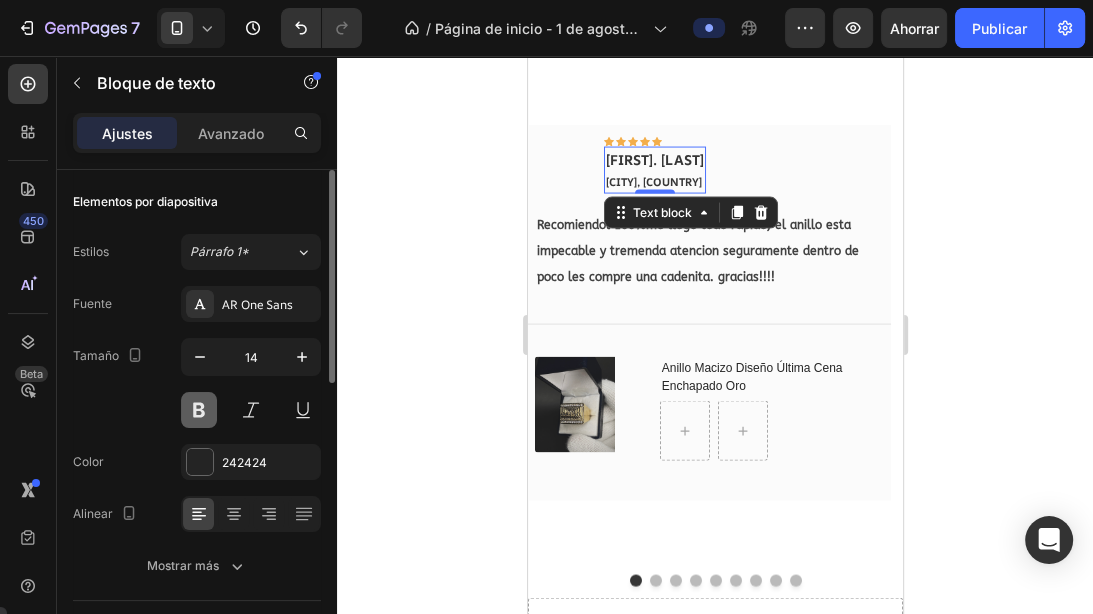 click at bounding box center (199, 410) 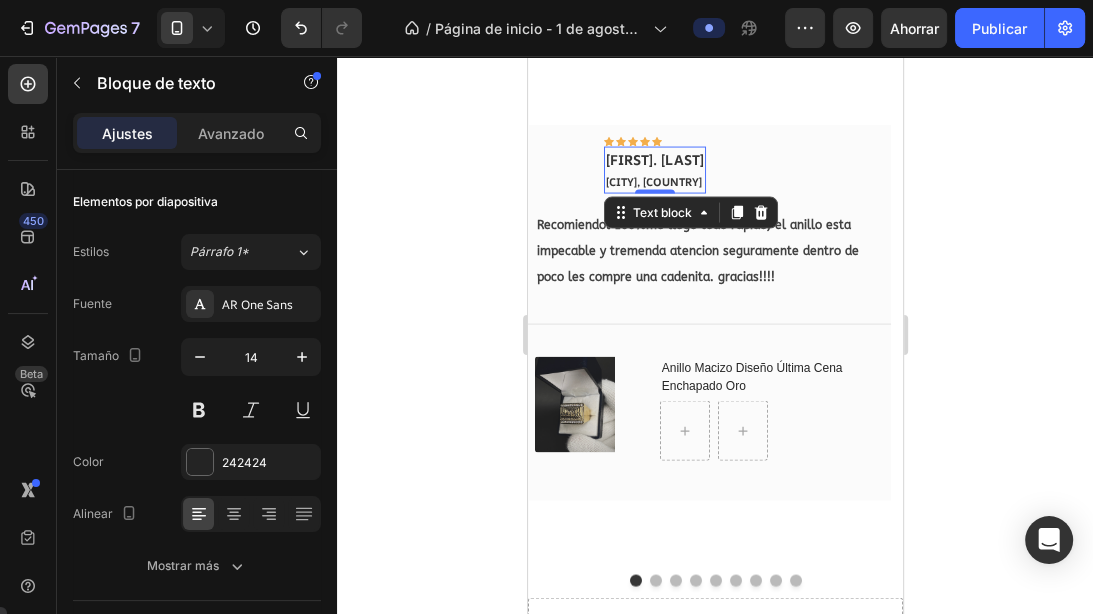 click 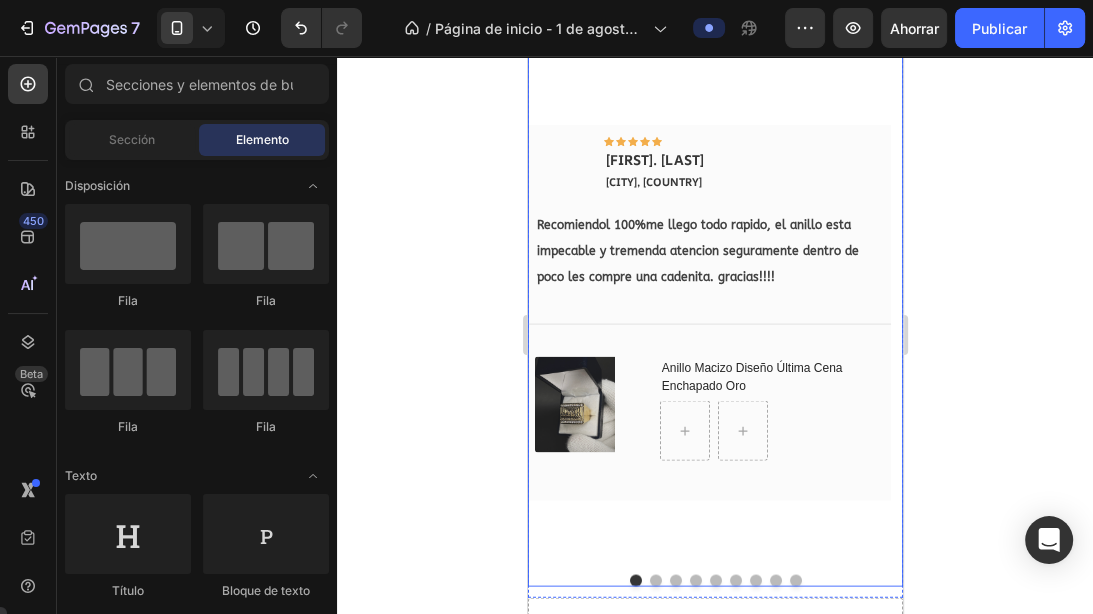click at bounding box center (655, 581) 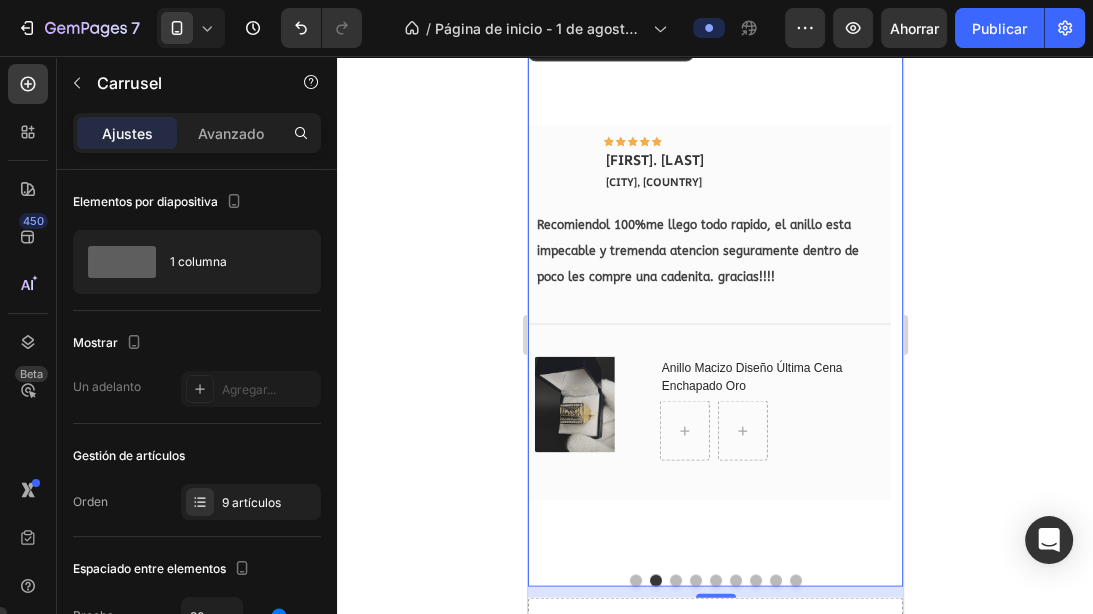 click at bounding box center [635, 581] 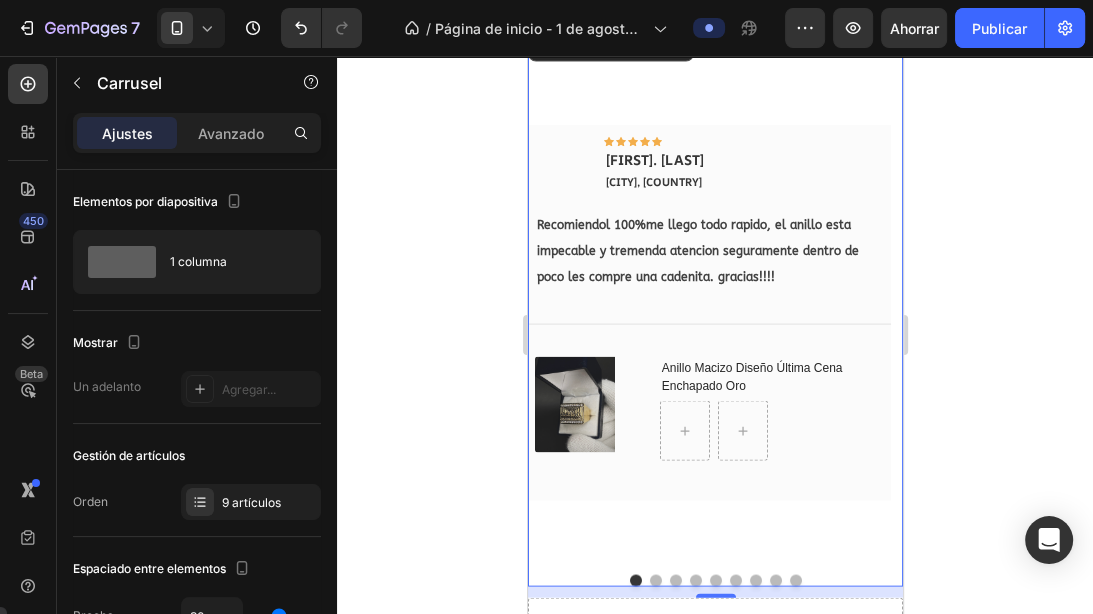 click at bounding box center (655, 581) 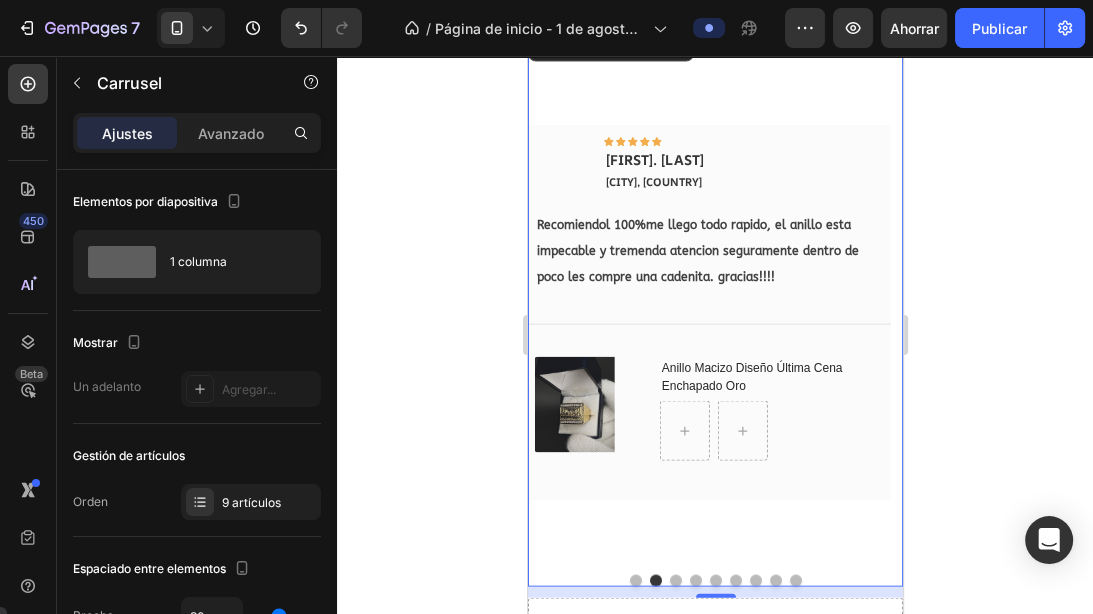 click on "Image
Icon
Icon
Icon
Icon
Icon Row [FIRST]. [LAST] [CITY], [CITY] Text block Row Recomiendol 100%me llego todo rapido, el anillo esta impecable y tremenda atencion seguramente dentro de poco les compre una cadenita. gracias!!!! Text block                Title Line (P) Images & Gallery Anillo Macizo Diseño Última Cena Enchapado Oro (P) Title
Row Product Row Image
Icon
Icon
Icon
Icon
Icon Row [FIRST]. [LAST] [CITY], [CITY] Text block Row Recomiendol 100%me llego todo rapido, el anillo esta impecable y tremenda atencion seguramente dentro de poco les compre una cadenita. gracias!!!! Text block                Title Line (P) Images & Gallery Anillo Macizo Diseño Última Cena Enchapado Oro (P) Title
Row Product Row Image
Icon
Icon
Icon" at bounding box center [714, 307] 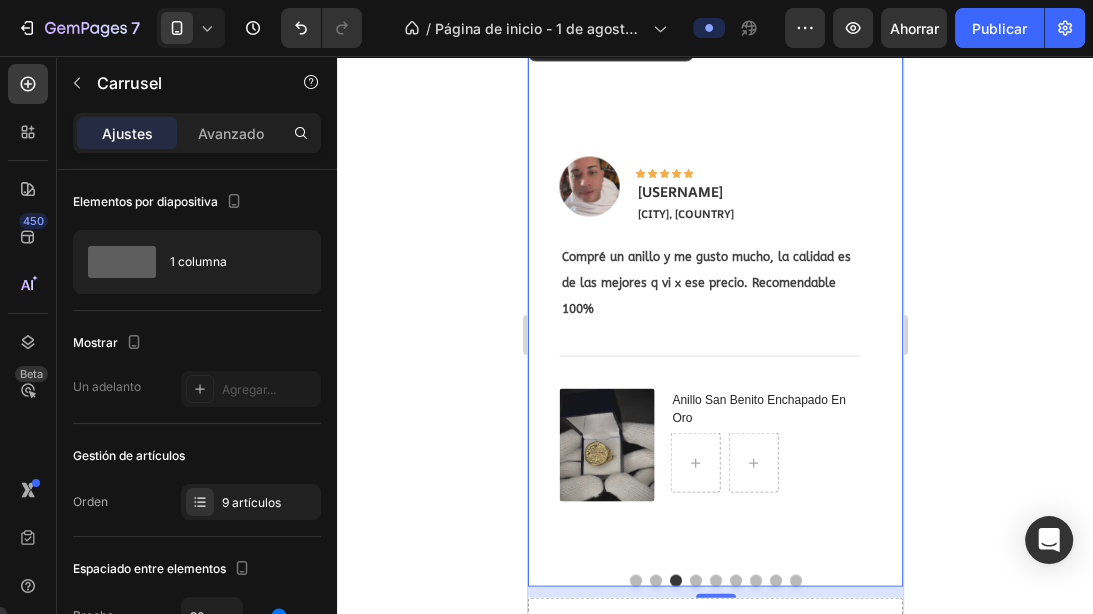 click at bounding box center (635, 581) 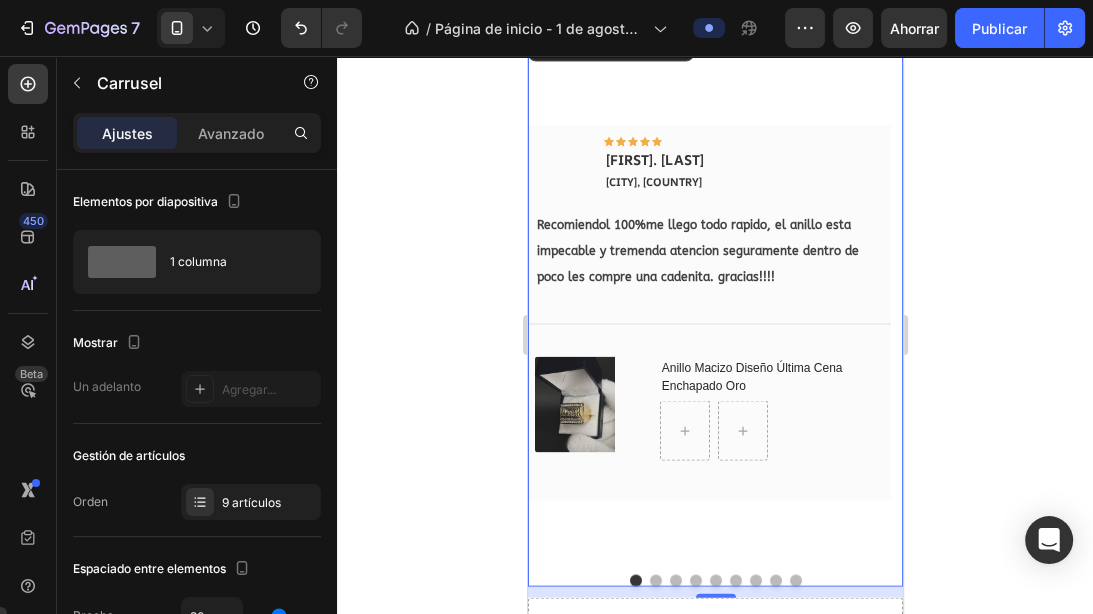 click at bounding box center (675, 581) 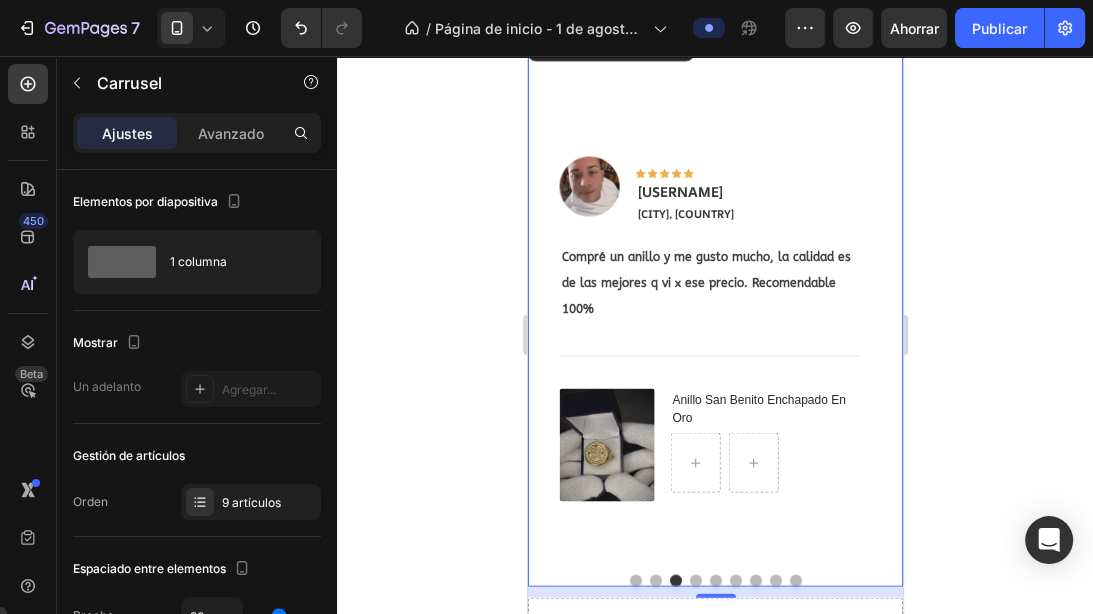 click at bounding box center [695, 581] 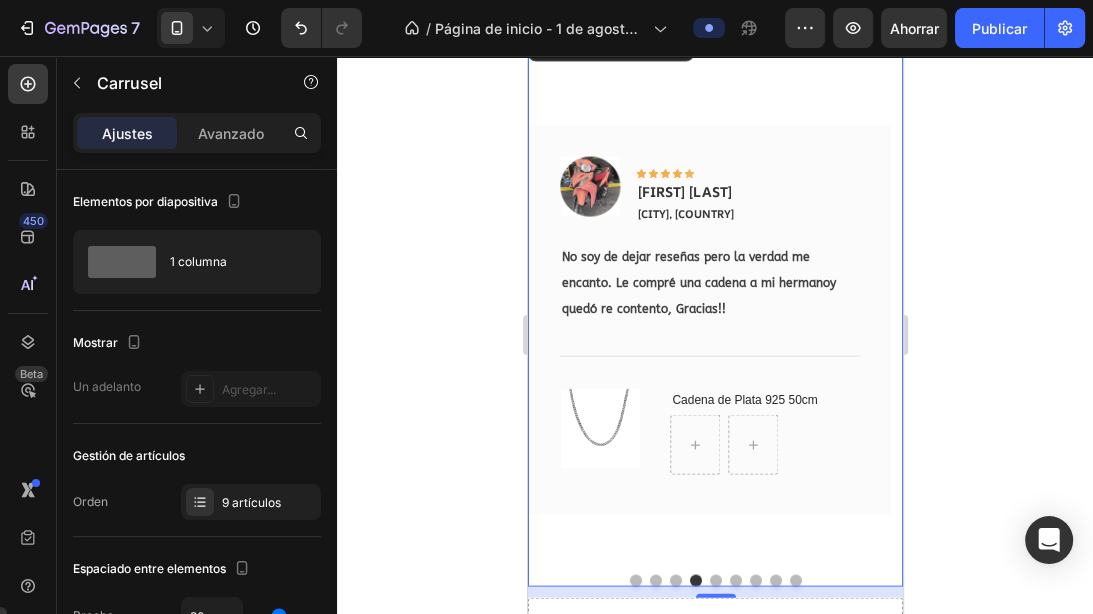 click at bounding box center (715, 581) 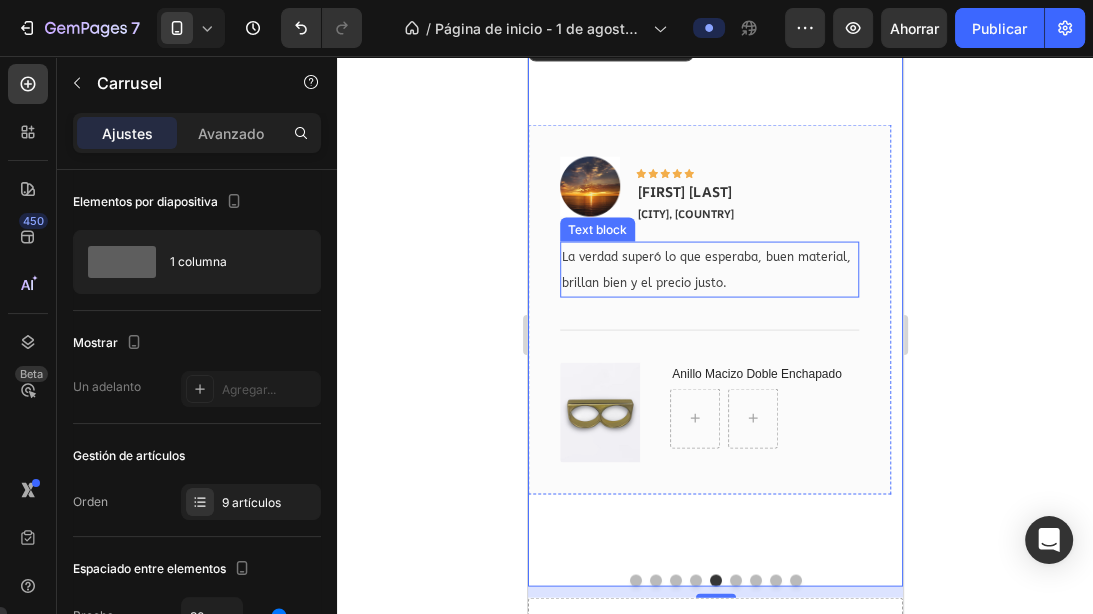 click on "La verdad superó lo que esperaba, buen material, brillan bien y el precio justo." at bounding box center (708, 270) 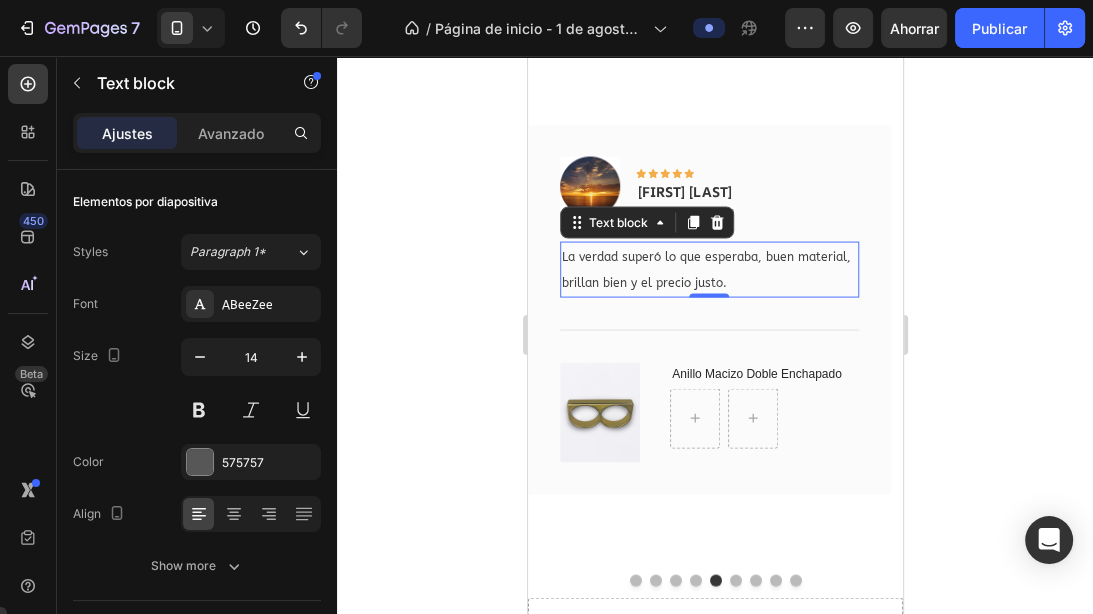 click on "La verdad superó lo que esperaba, buen material, brillan bien y el precio justo." at bounding box center [708, 270] 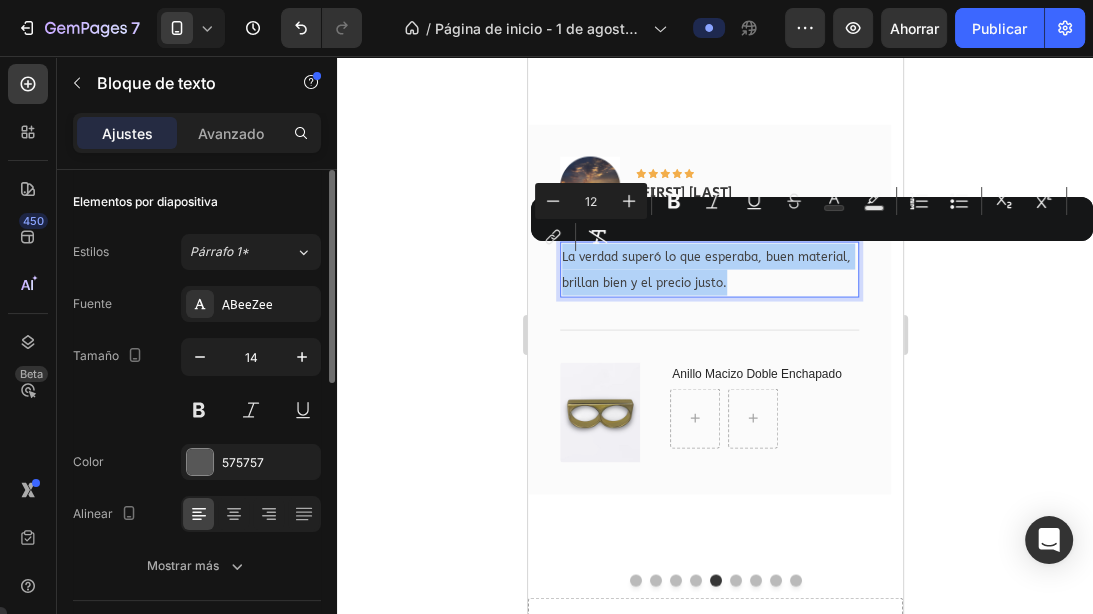 click 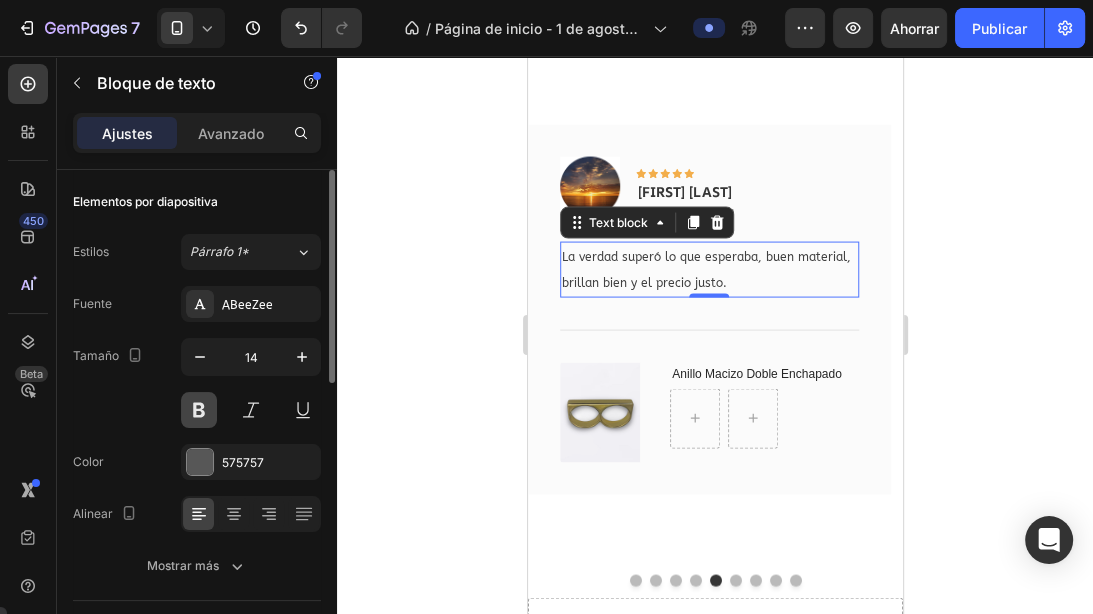 click at bounding box center [199, 410] 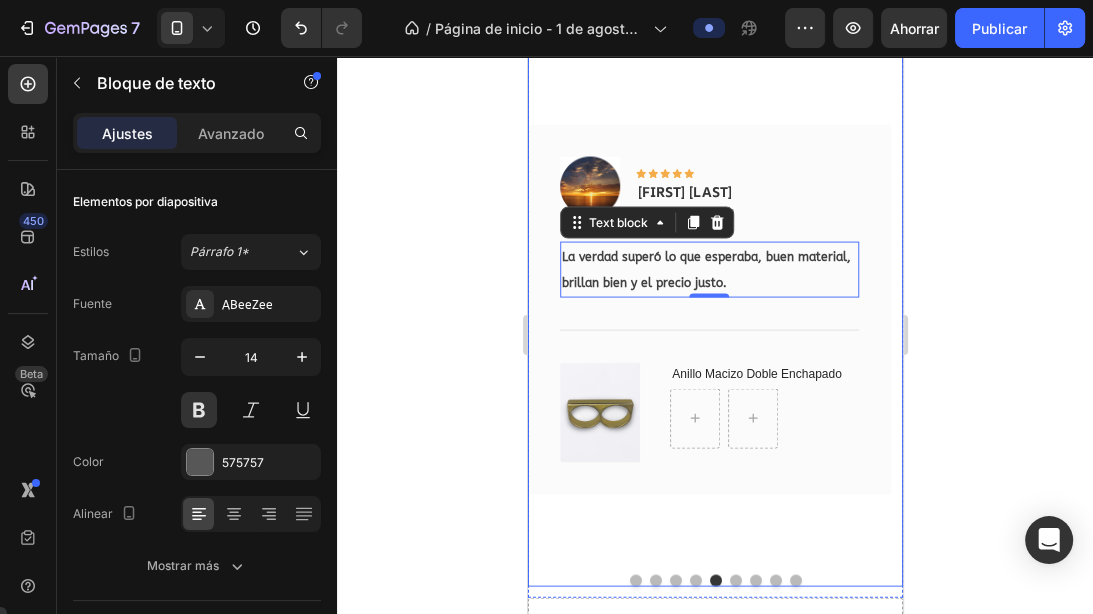 click at bounding box center (735, 581) 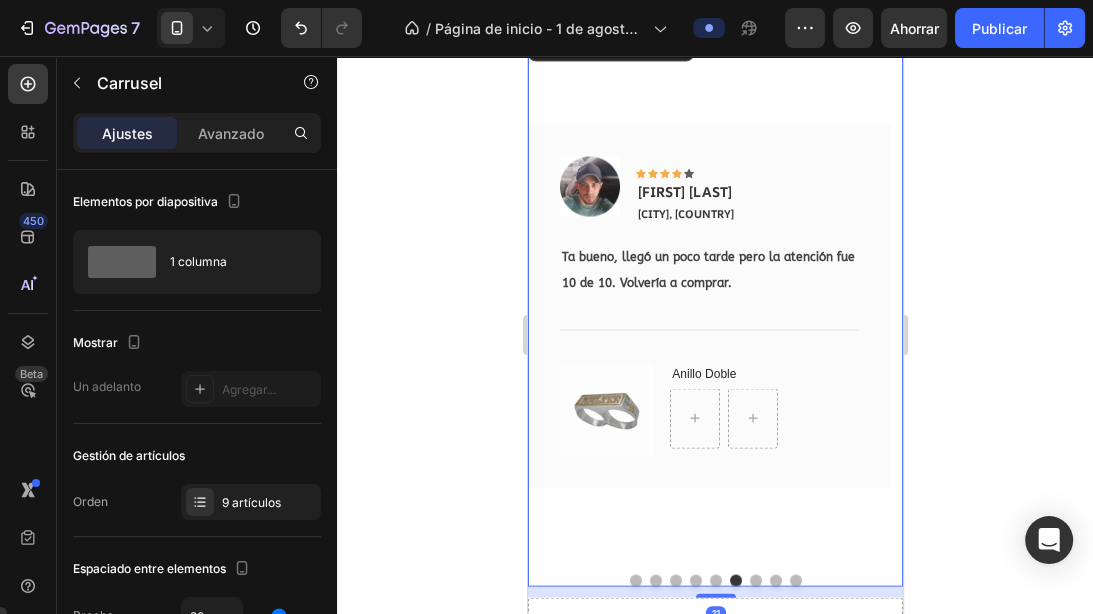 click at bounding box center (755, 581) 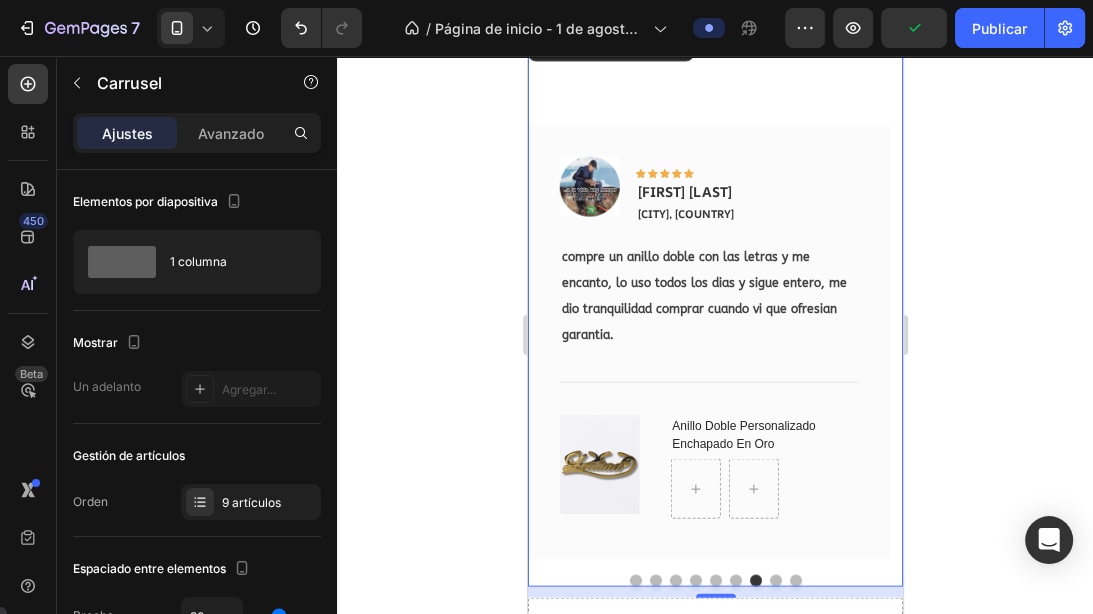 click at bounding box center (775, 581) 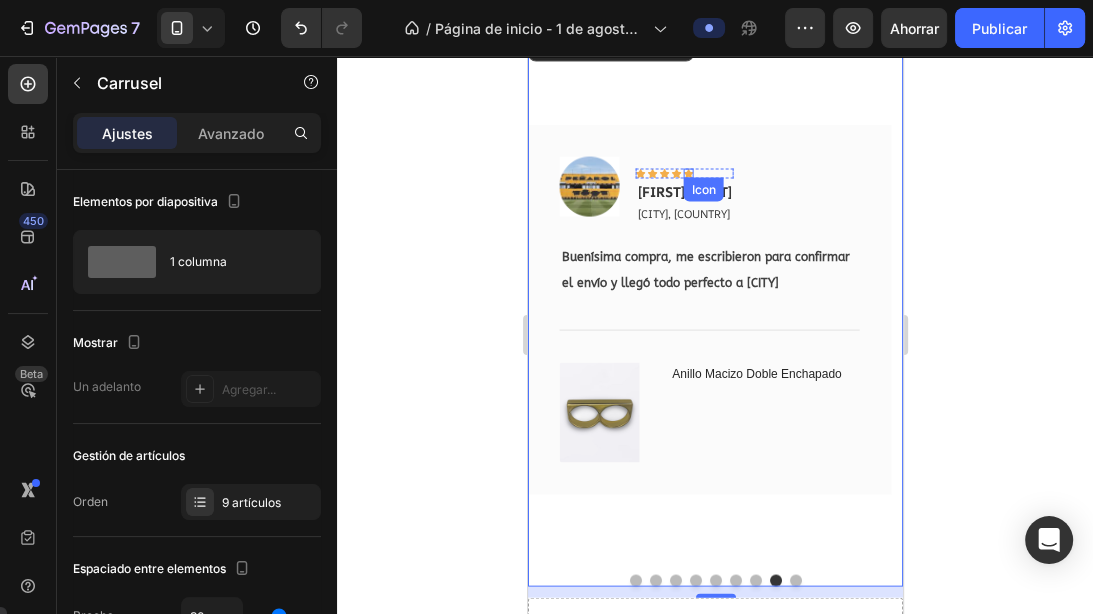 click 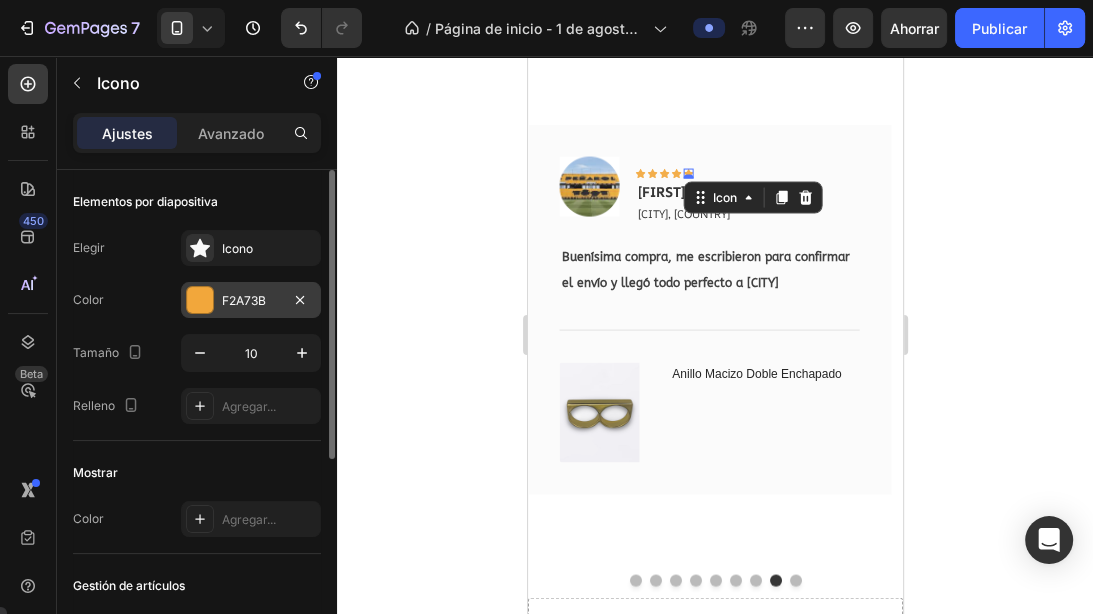 click on "F2A73B" at bounding box center (251, 301) 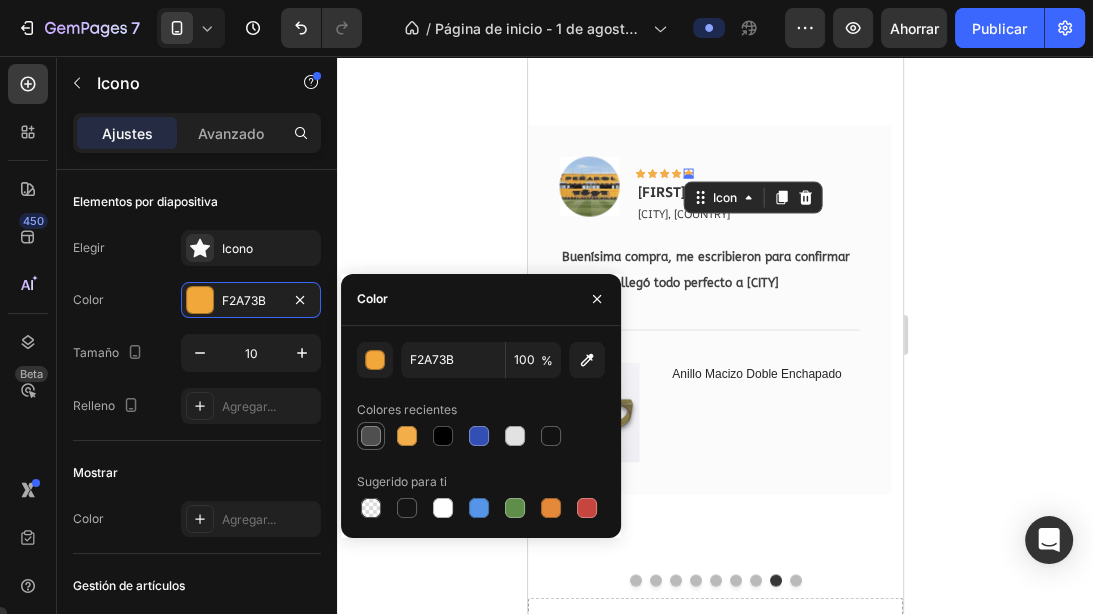 click at bounding box center (371, 436) 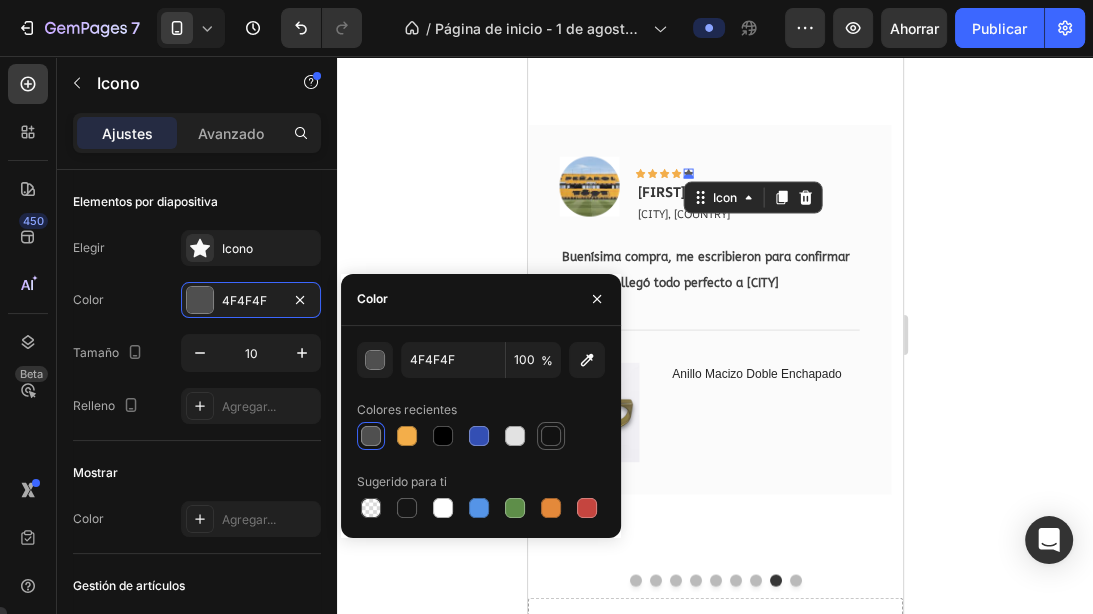 click at bounding box center [551, 436] 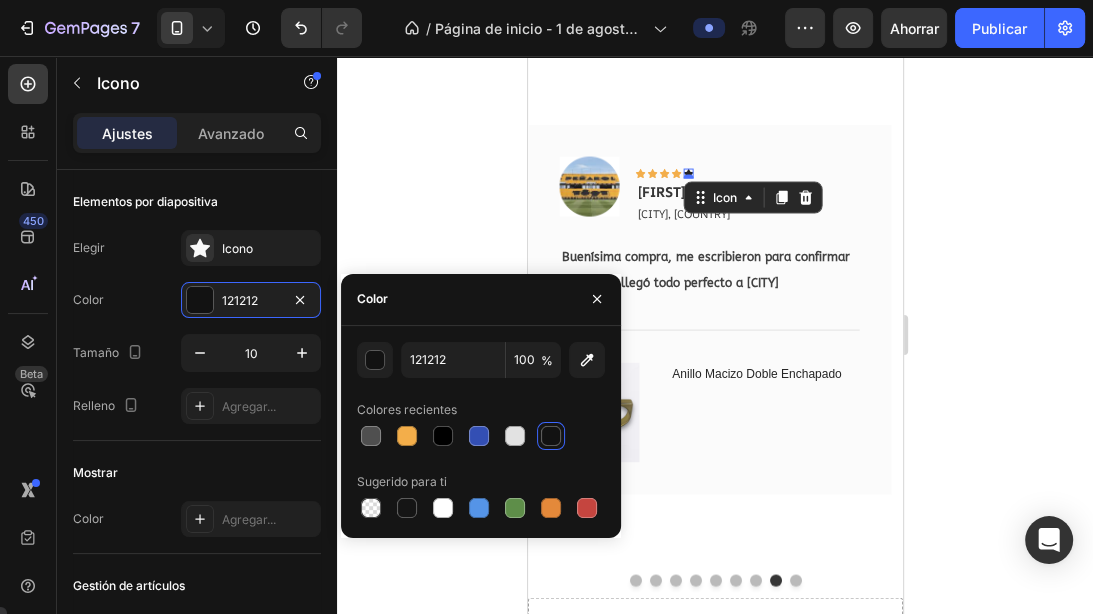 click 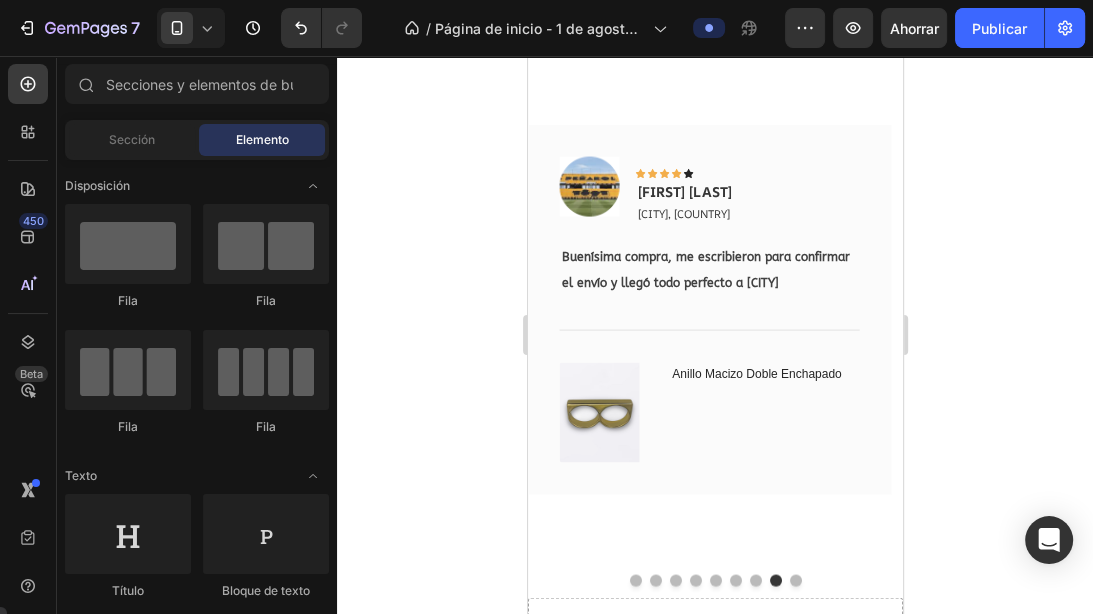click 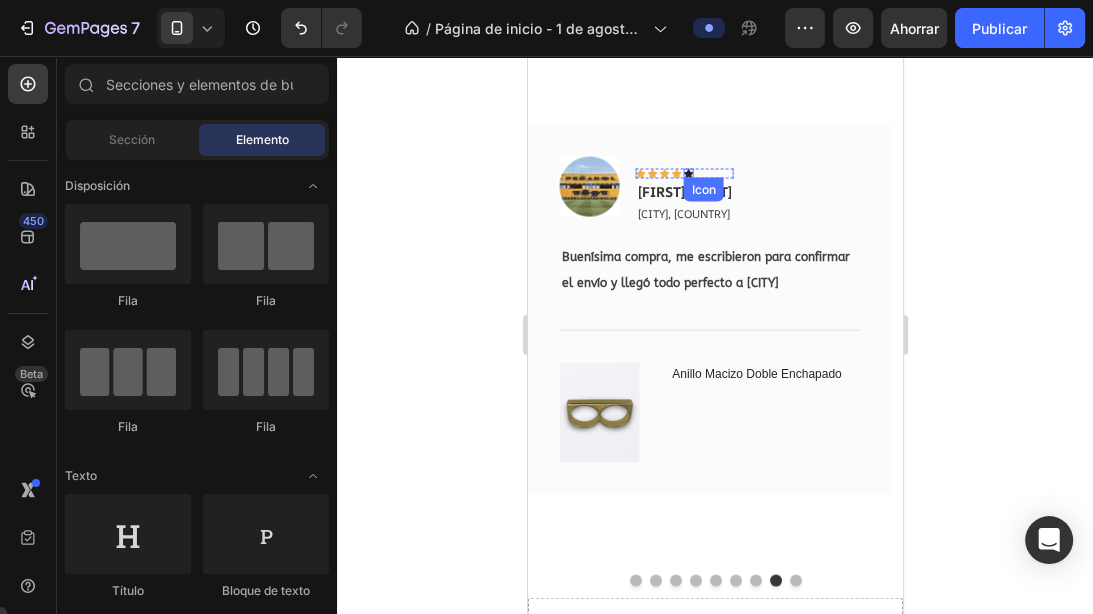 click 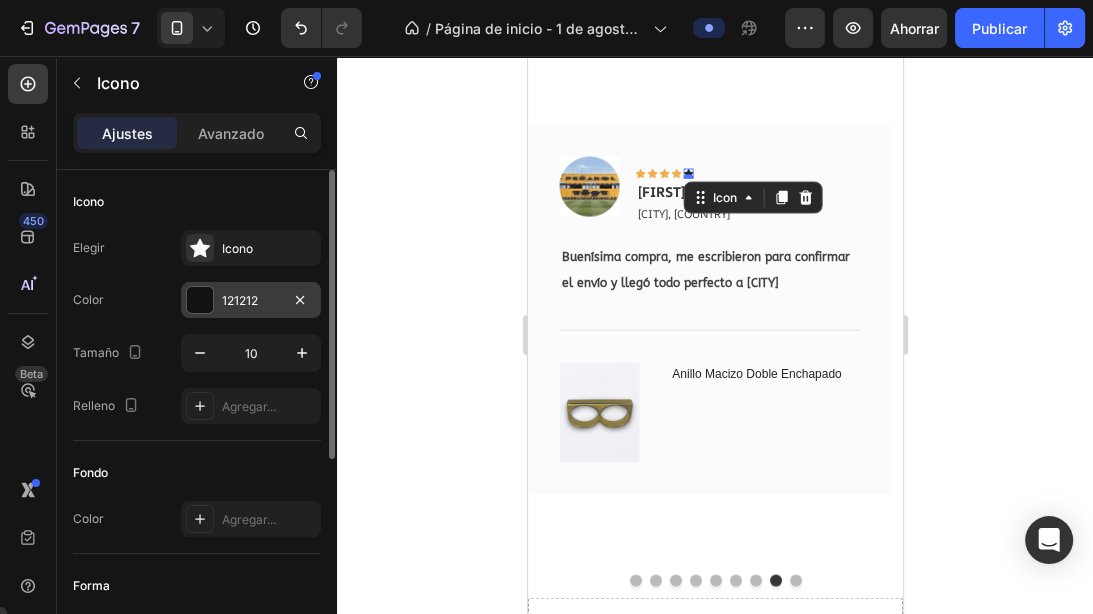 click on "121212" at bounding box center [240, 300] 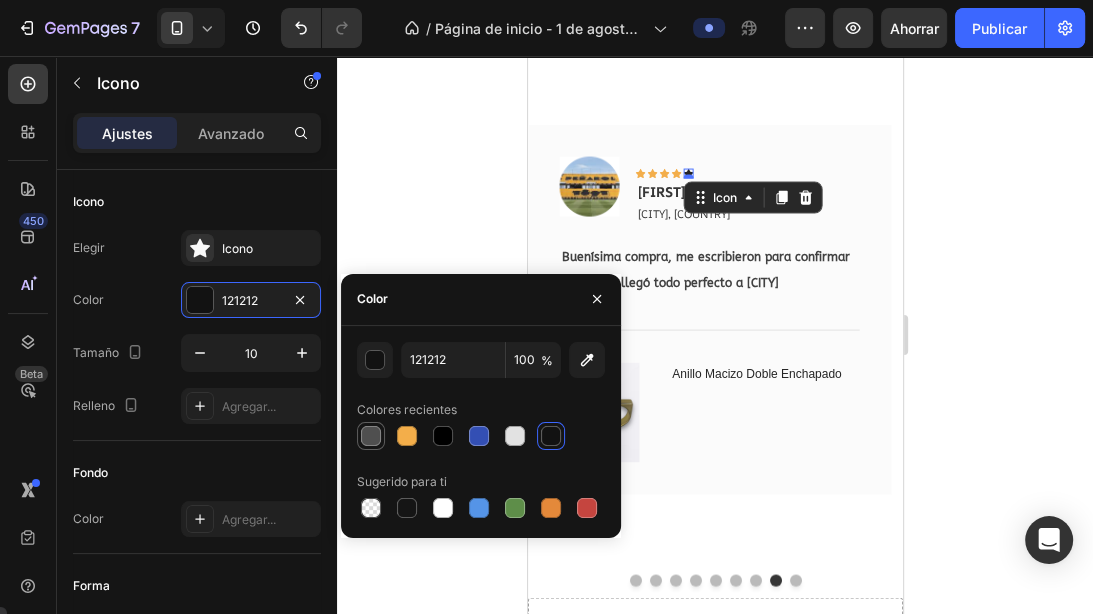 click at bounding box center [371, 436] 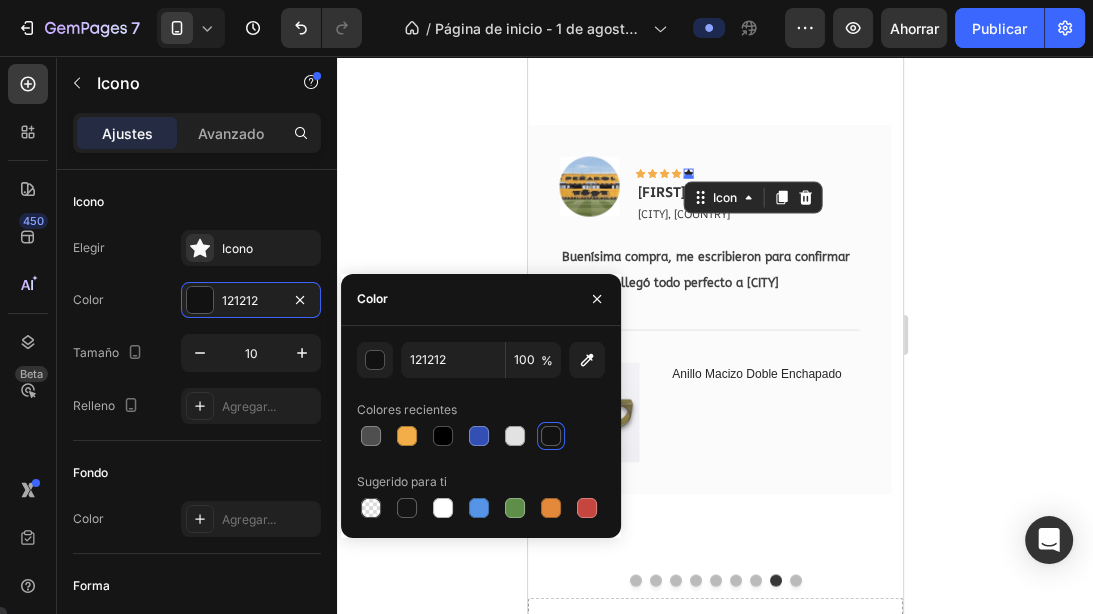 type on "4F4F4F" 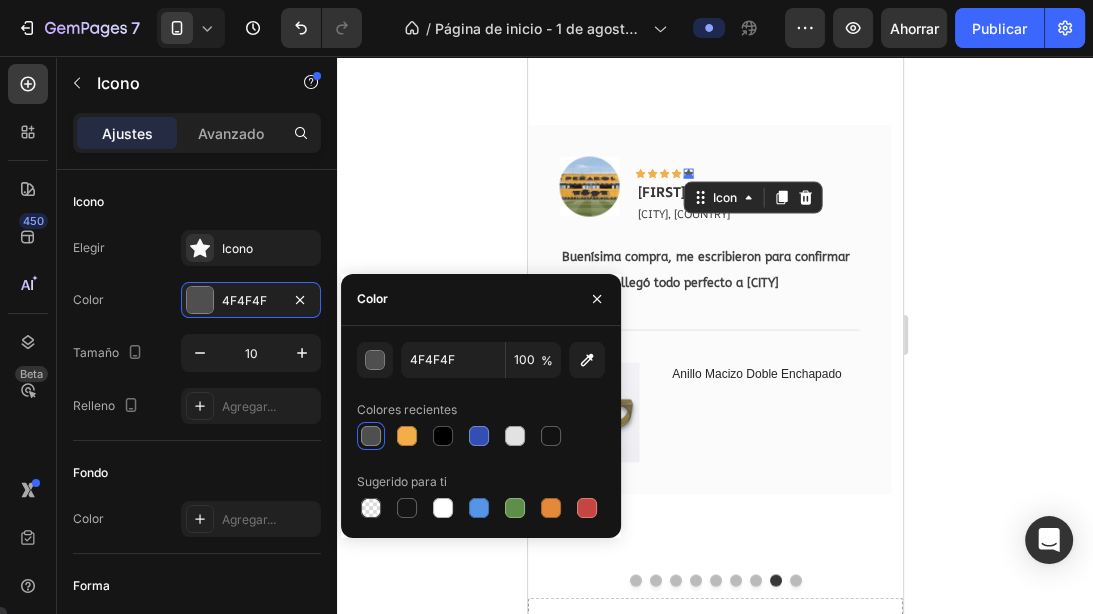 click 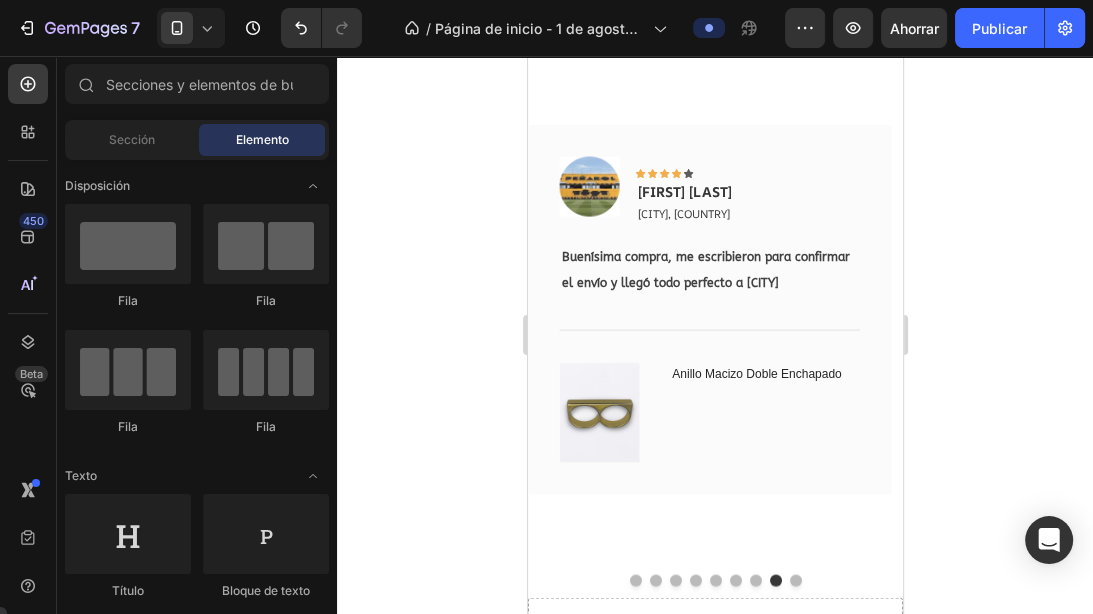 click 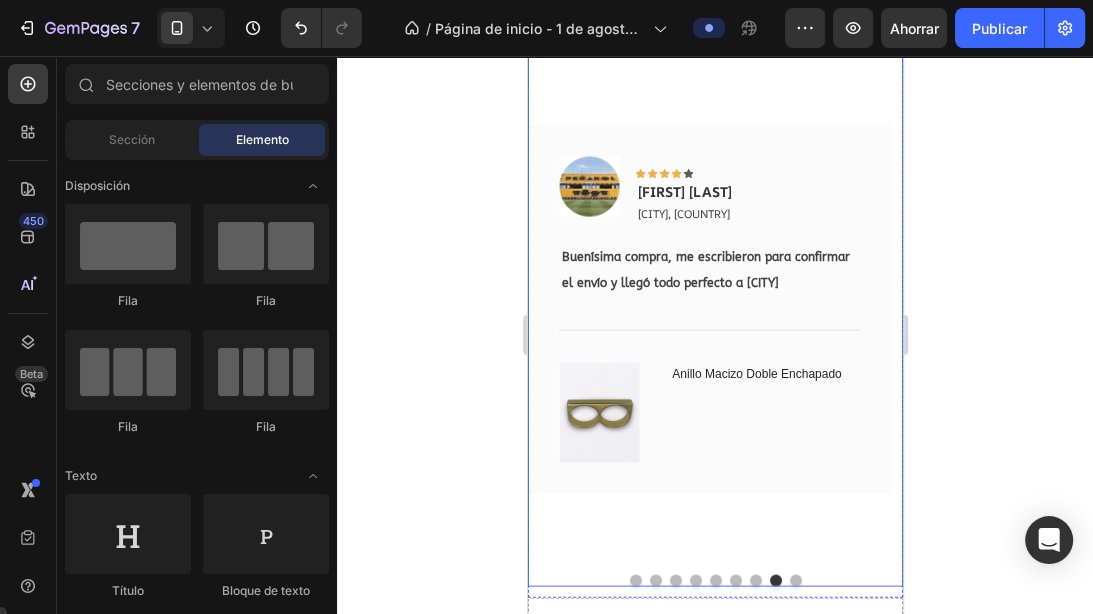 click at bounding box center [795, 581] 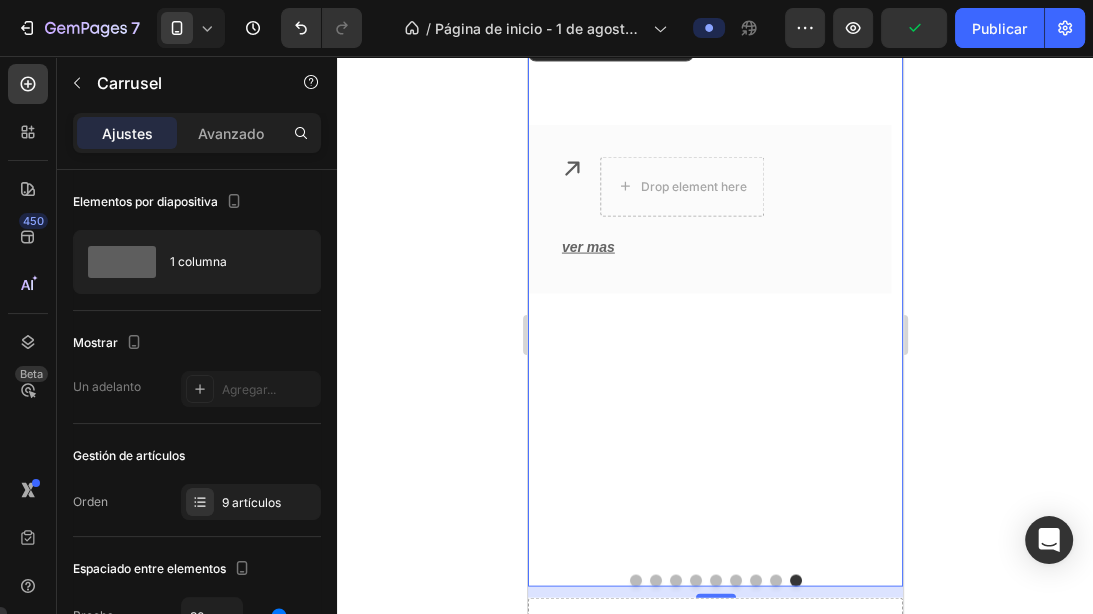 click at bounding box center (635, 581) 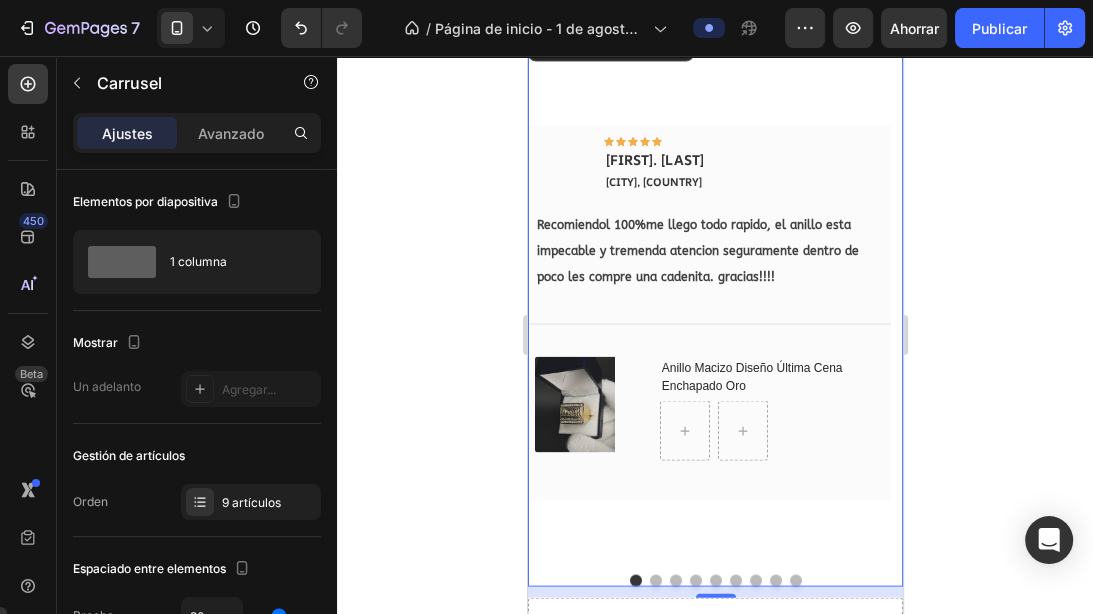 click at bounding box center [655, 581] 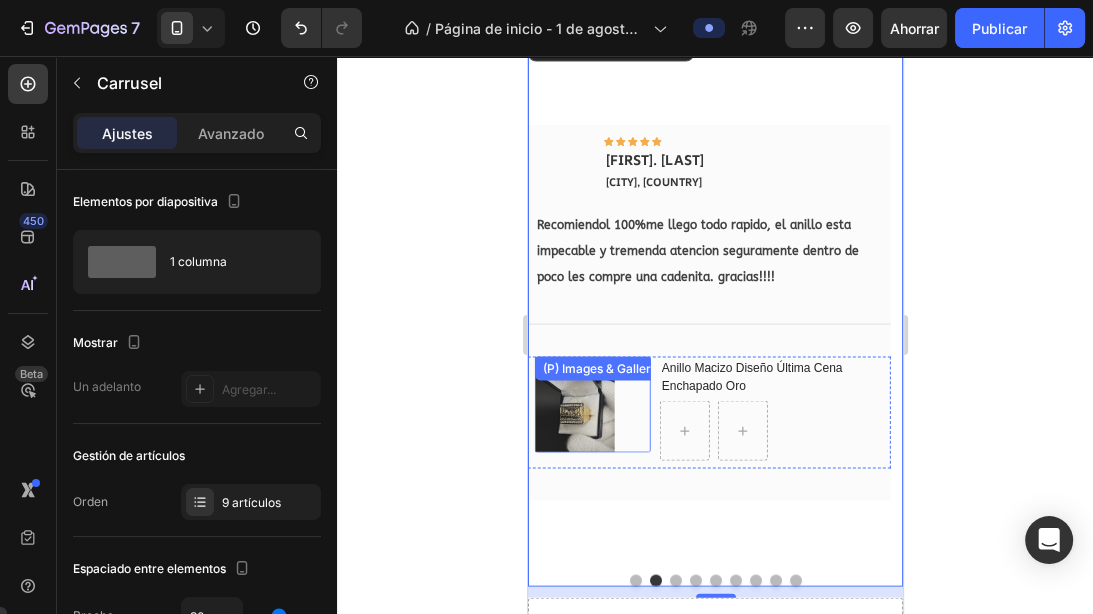 click at bounding box center [574, 405] 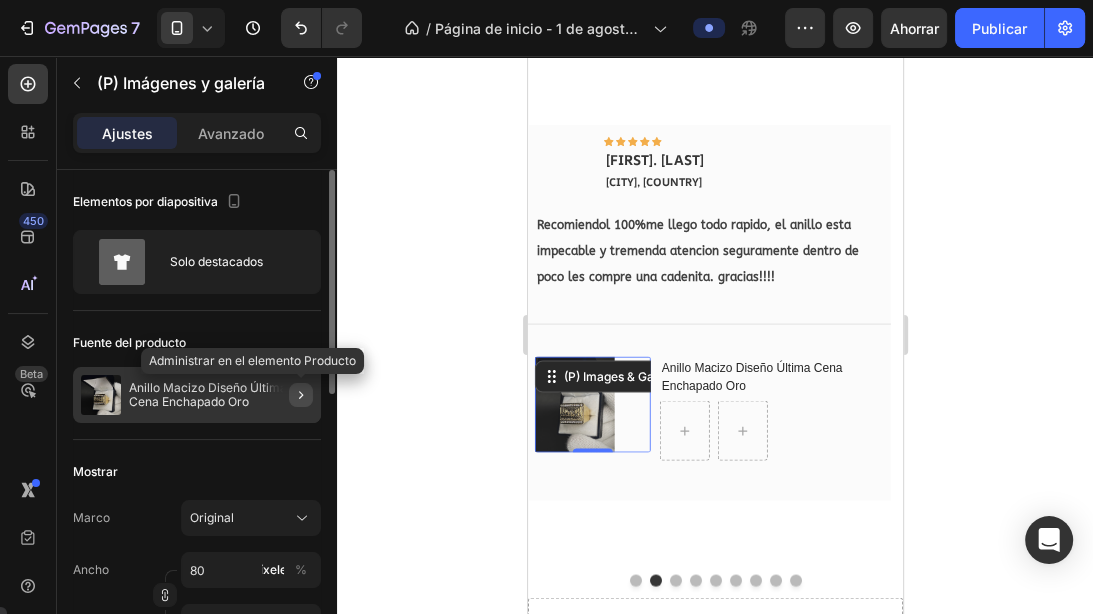 click 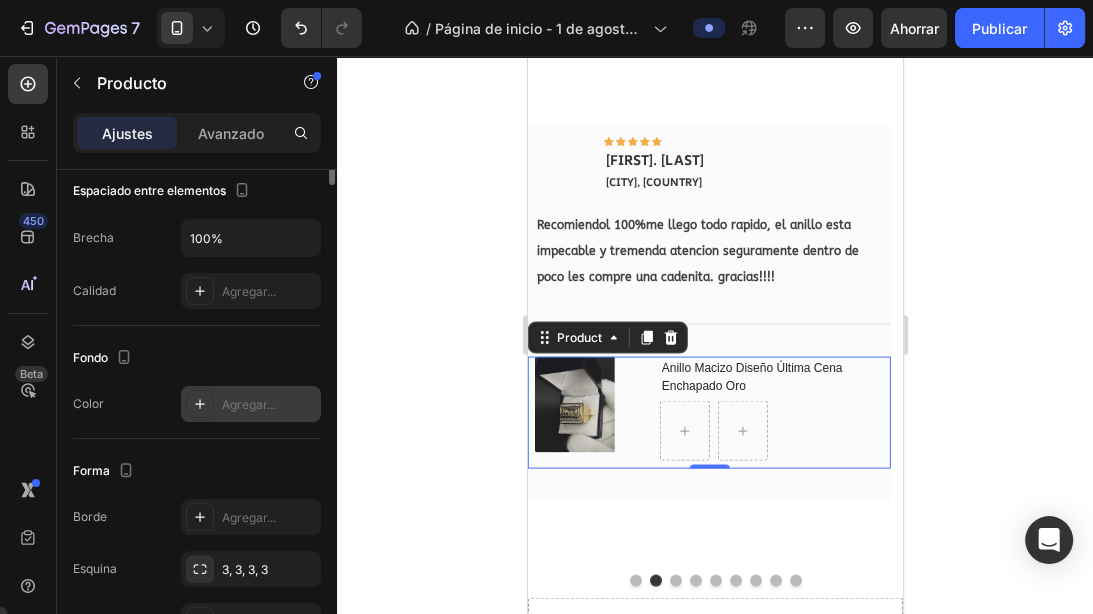 scroll, scrollTop: 160, scrollLeft: 0, axis: vertical 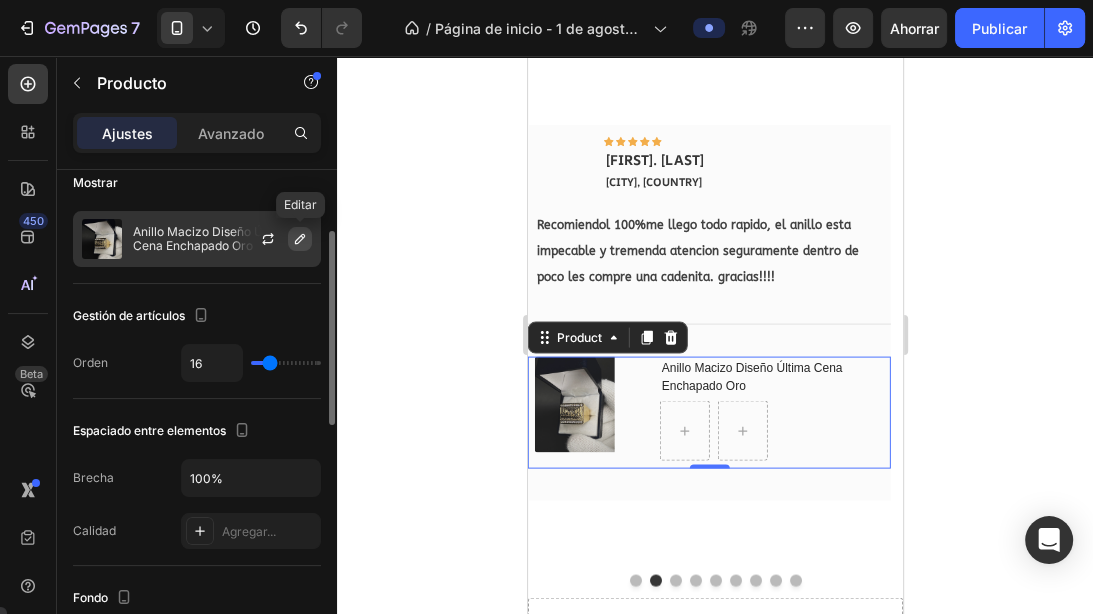 click 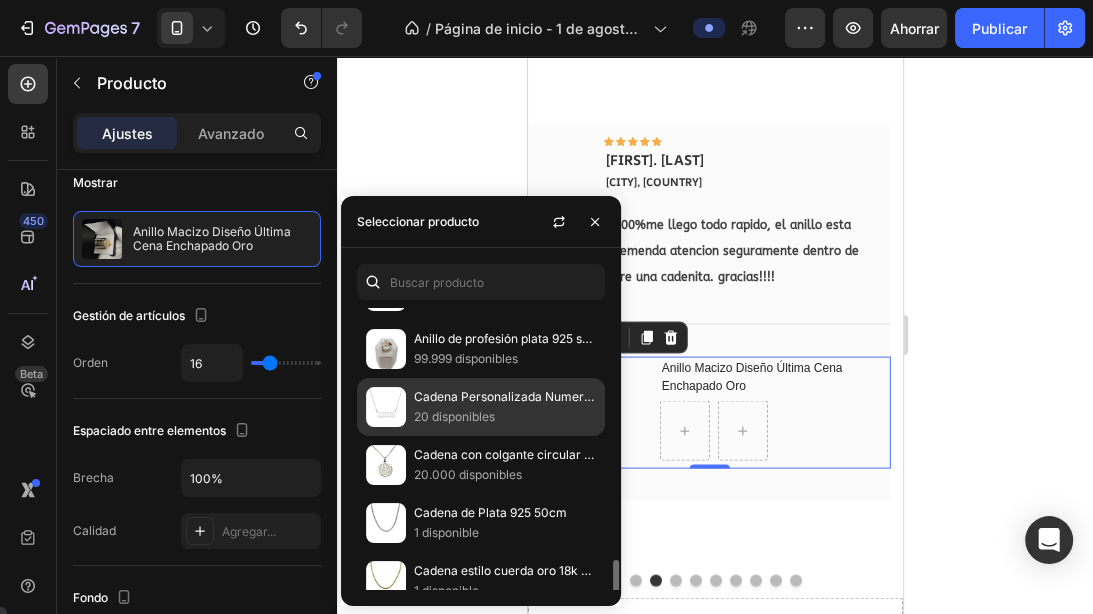 scroll, scrollTop: 960, scrollLeft: 0, axis: vertical 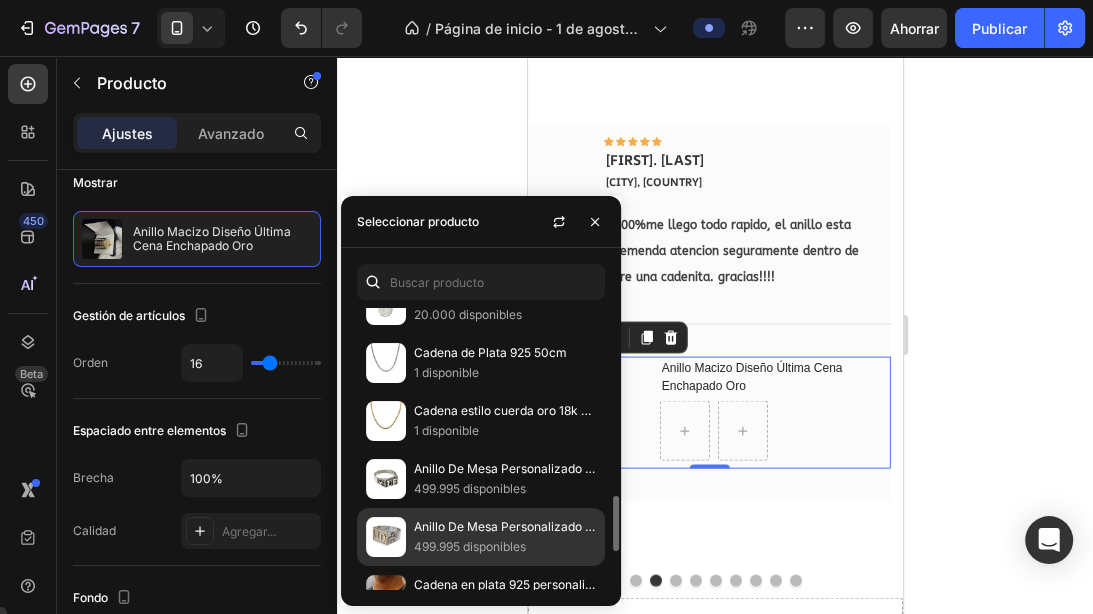 click at bounding box center (386, 537) 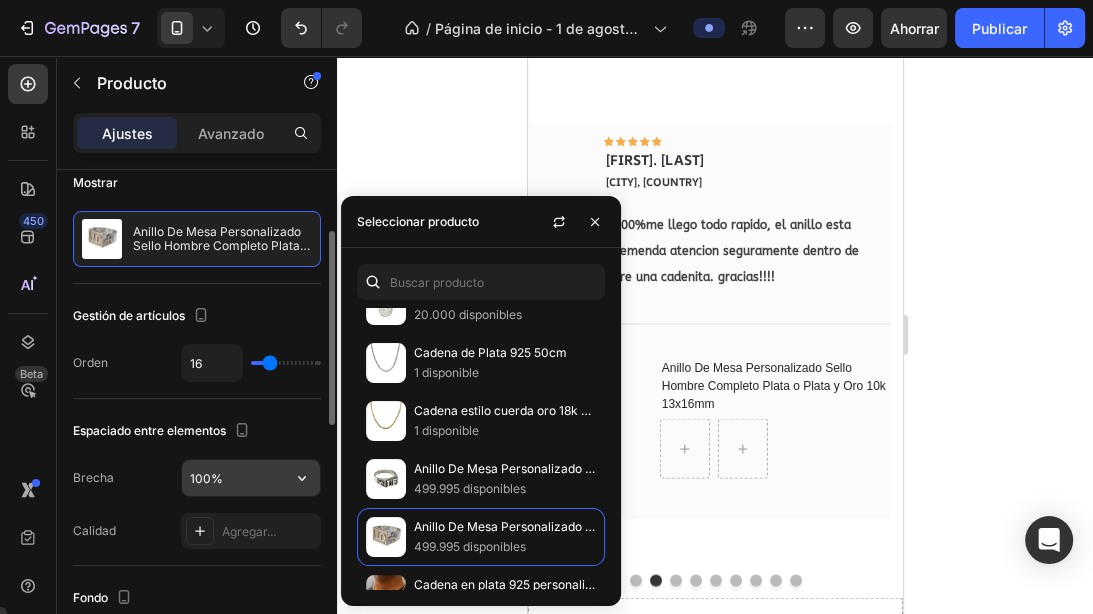 click on "100%" at bounding box center (251, 478) 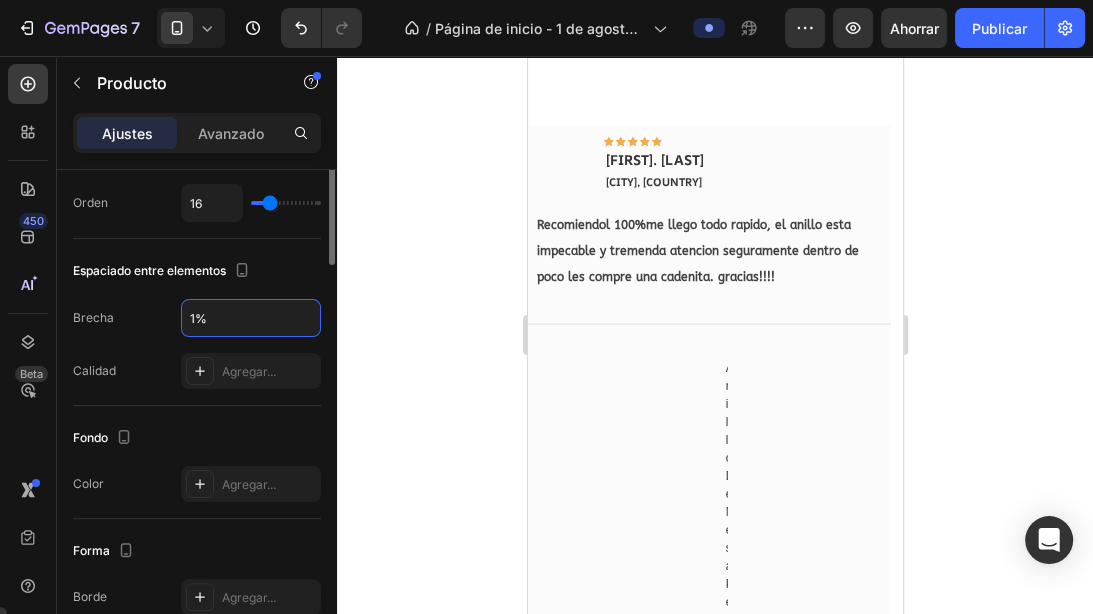 scroll, scrollTop: 160, scrollLeft: 0, axis: vertical 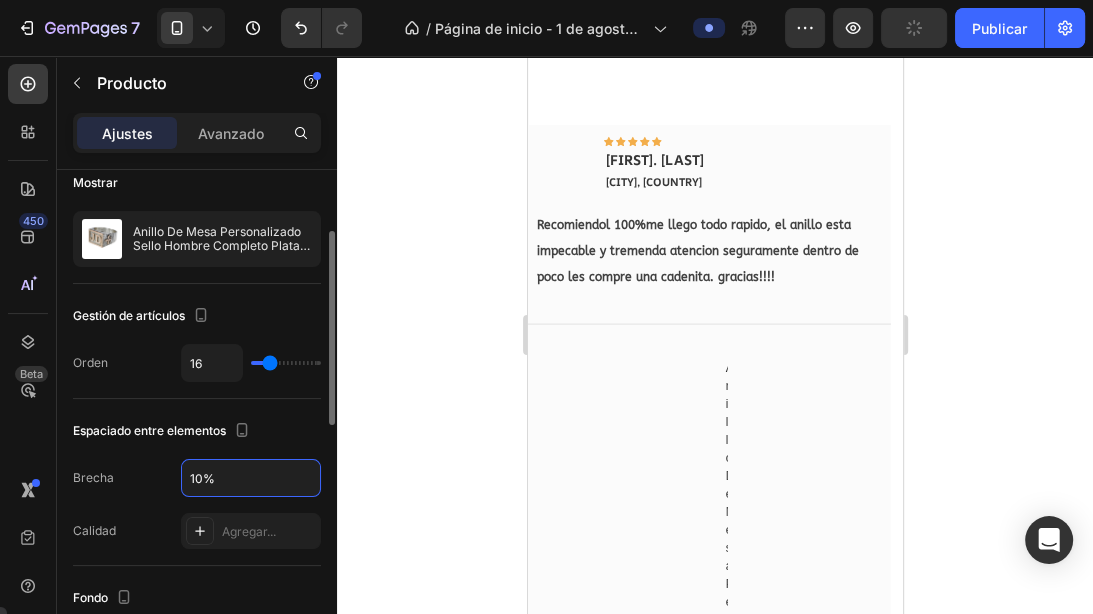 type on "100%" 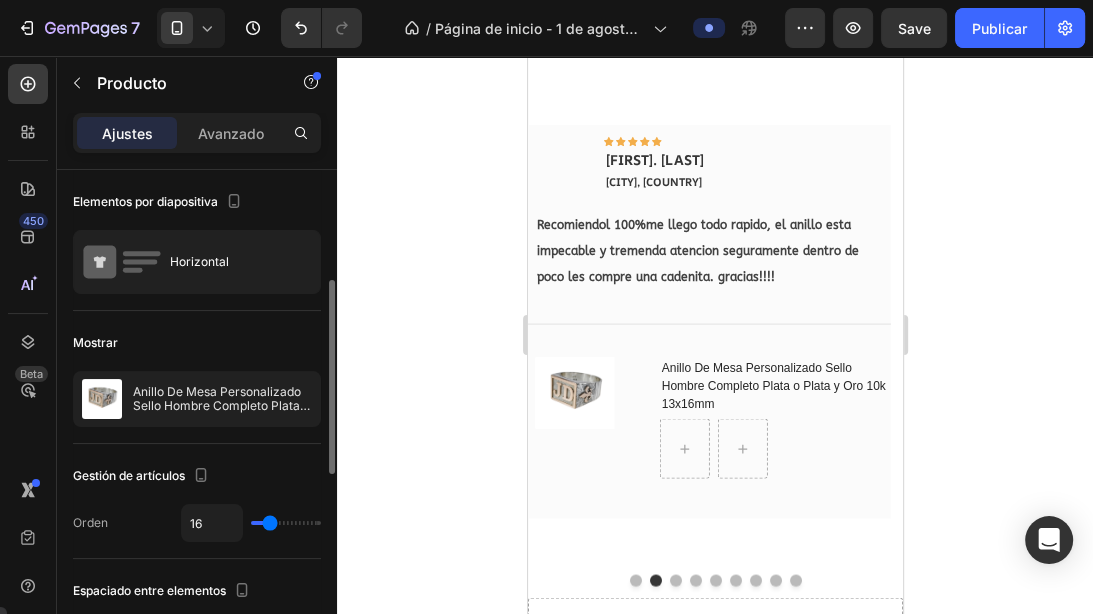 scroll, scrollTop: 80, scrollLeft: 0, axis: vertical 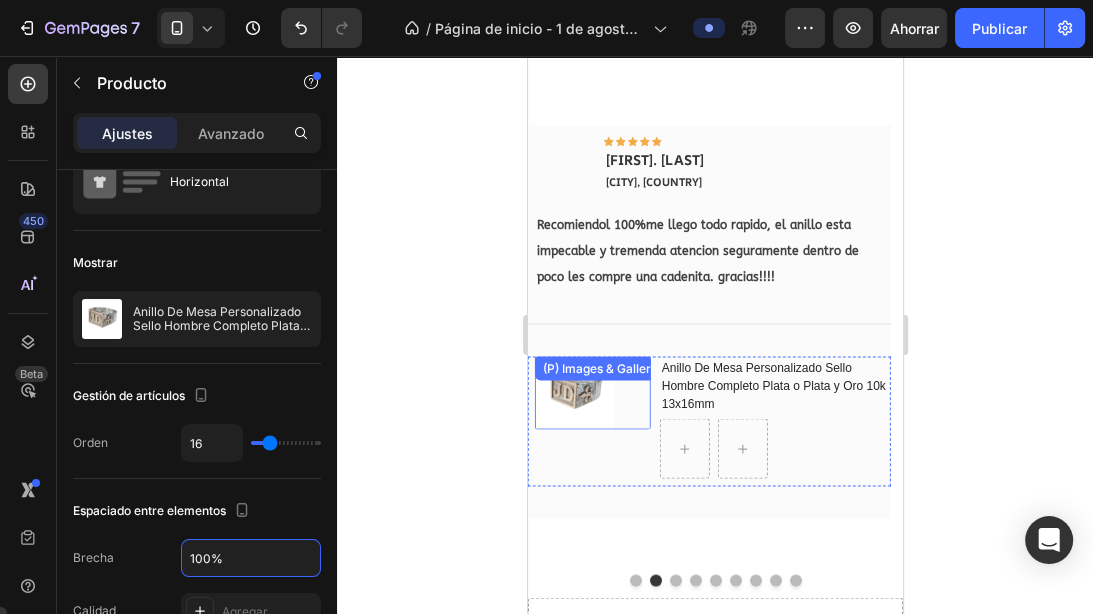 click at bounding box center [574, 393] 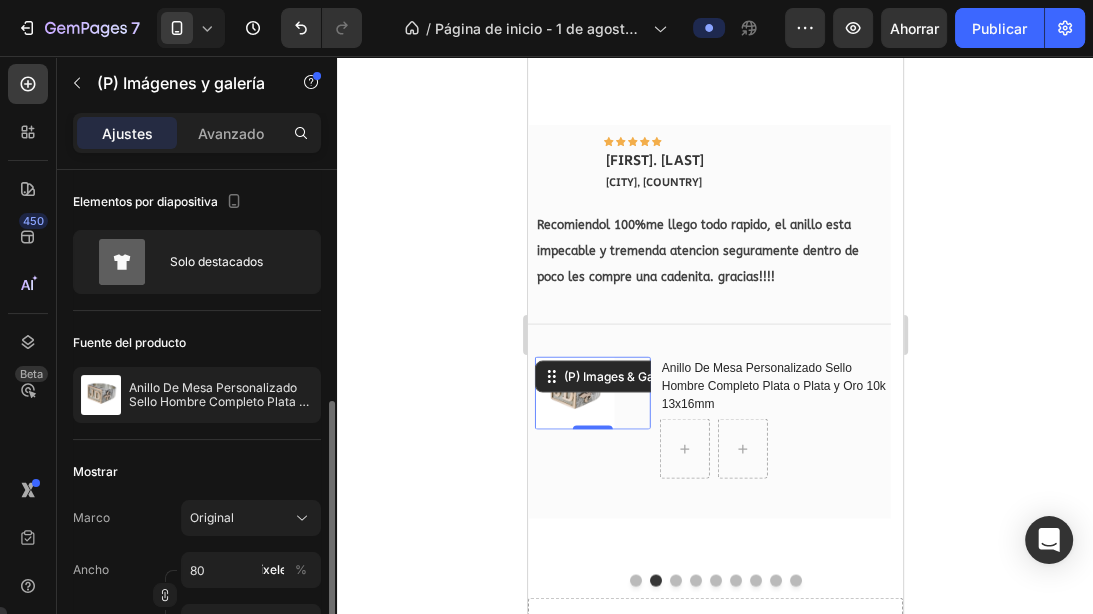 scroll, scrollTop: 160, scrollLeft: 0, axis: vertical 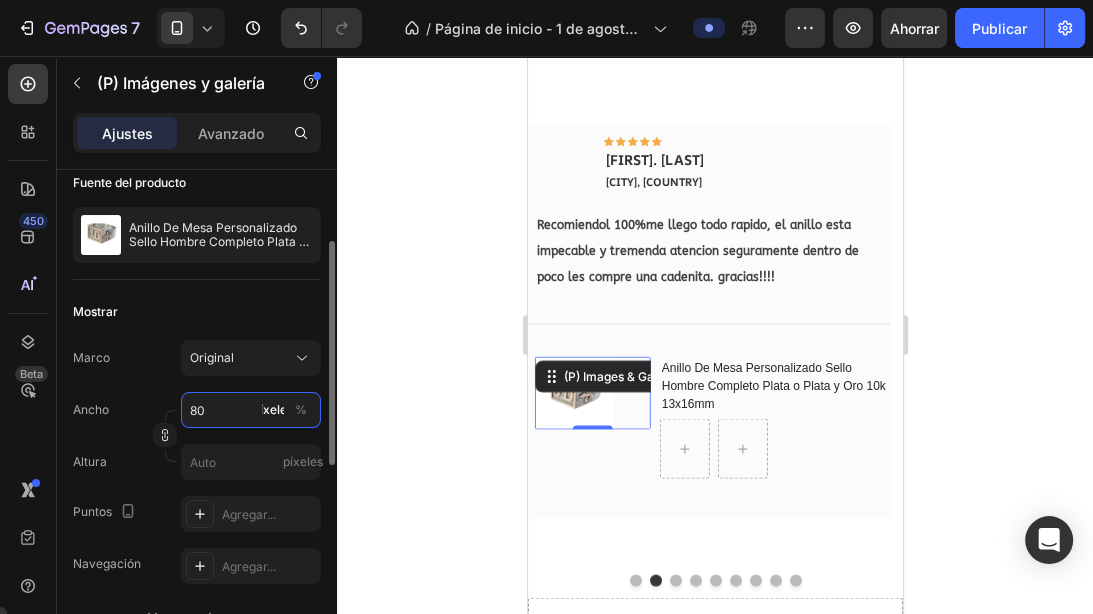 click on "80" at bounding box center (251, 410) 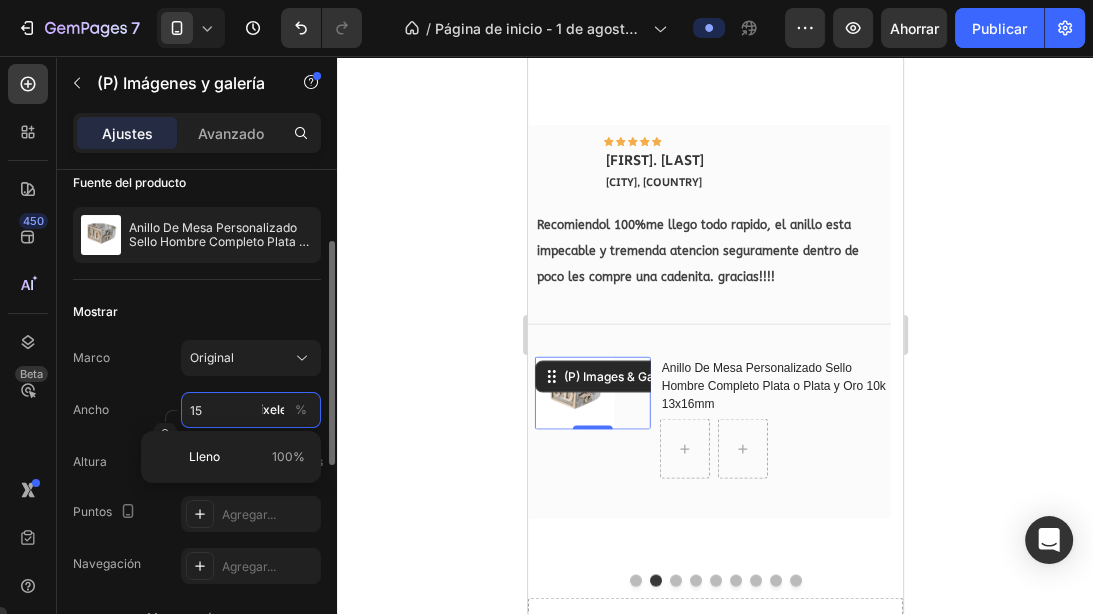 type on "150" 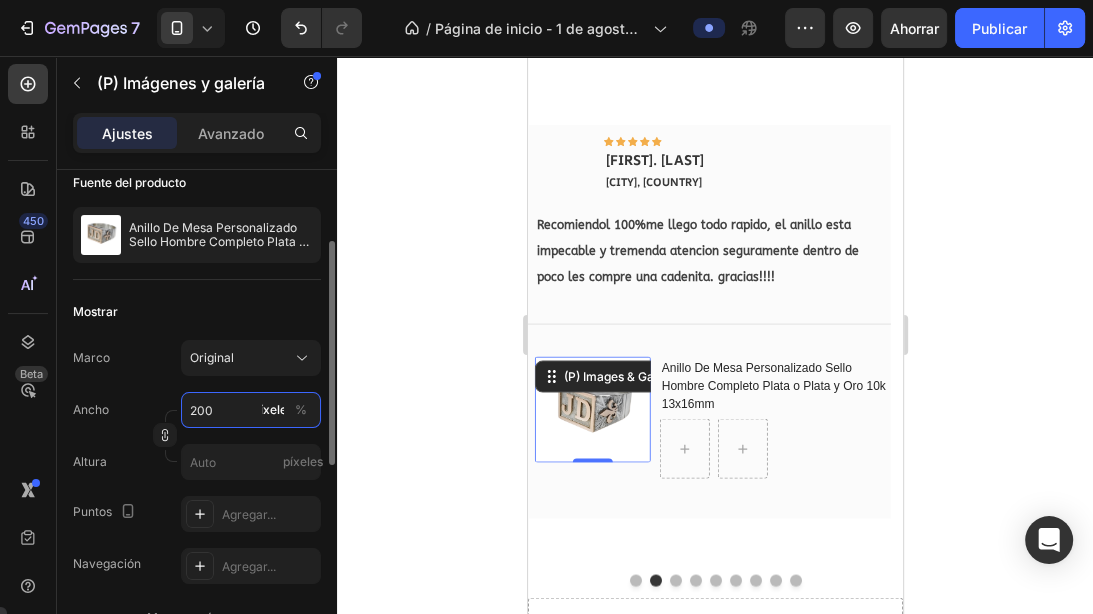 click on "200" at bounding box center [251, 410] 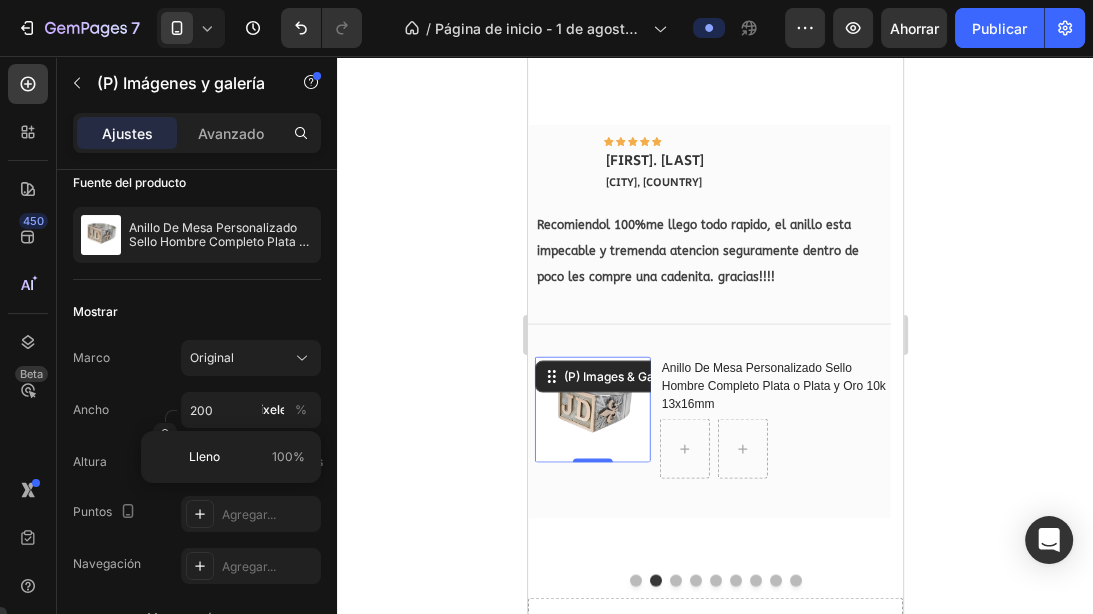 click 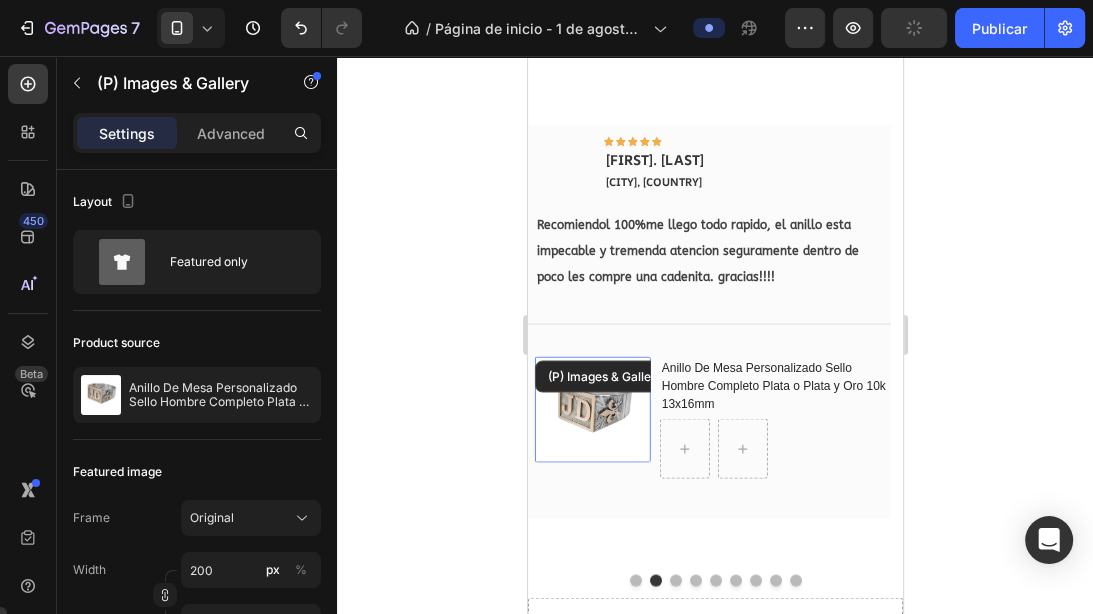 drag, startPoint x: 608, startPoint y: 402, endPoint x: 916, endPoint y: 488, distance: 319.7812 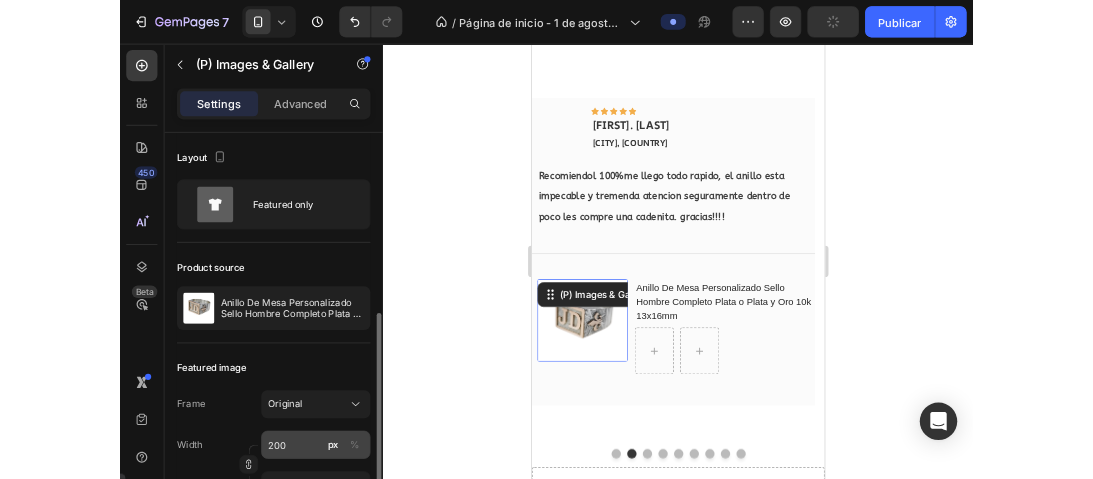 scroll, scrollTop: 160, scrollLeft: 0, axis: vertical 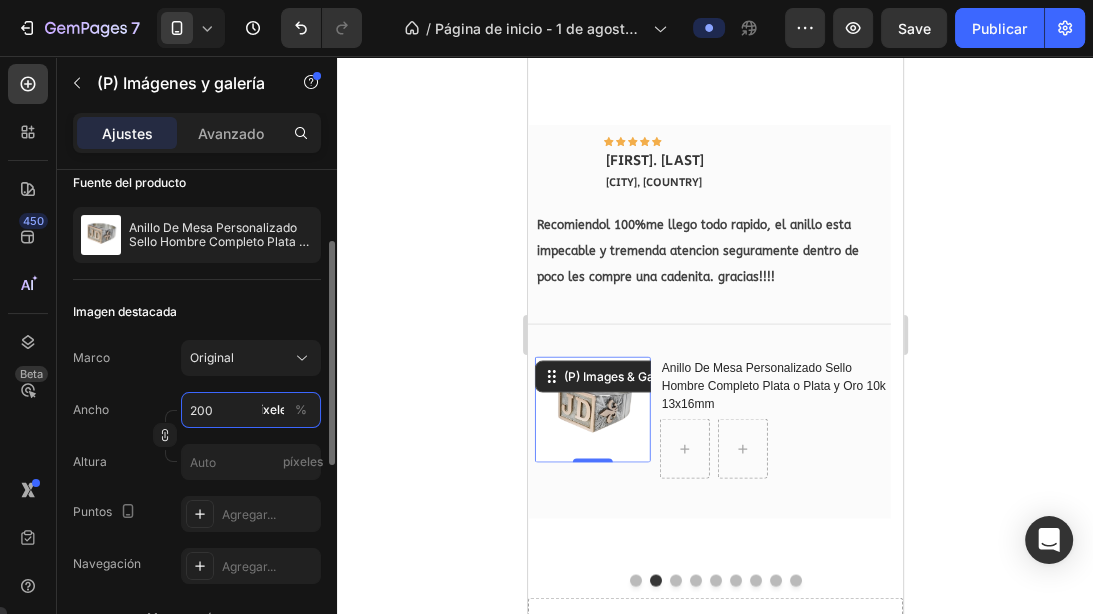 click on "200" at bounding box center (251, 410) 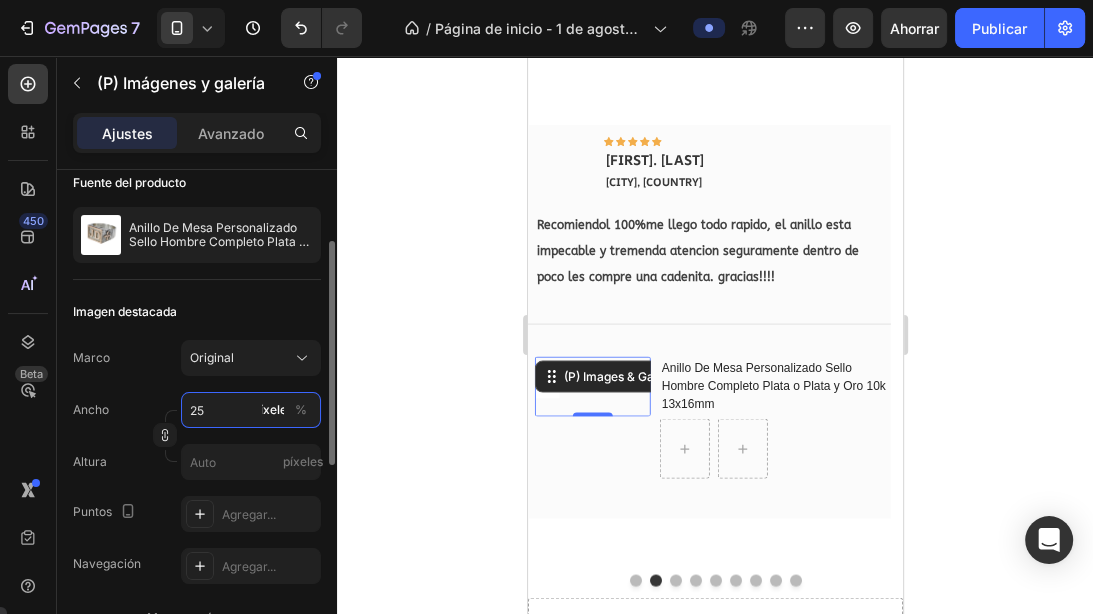 type on "250" 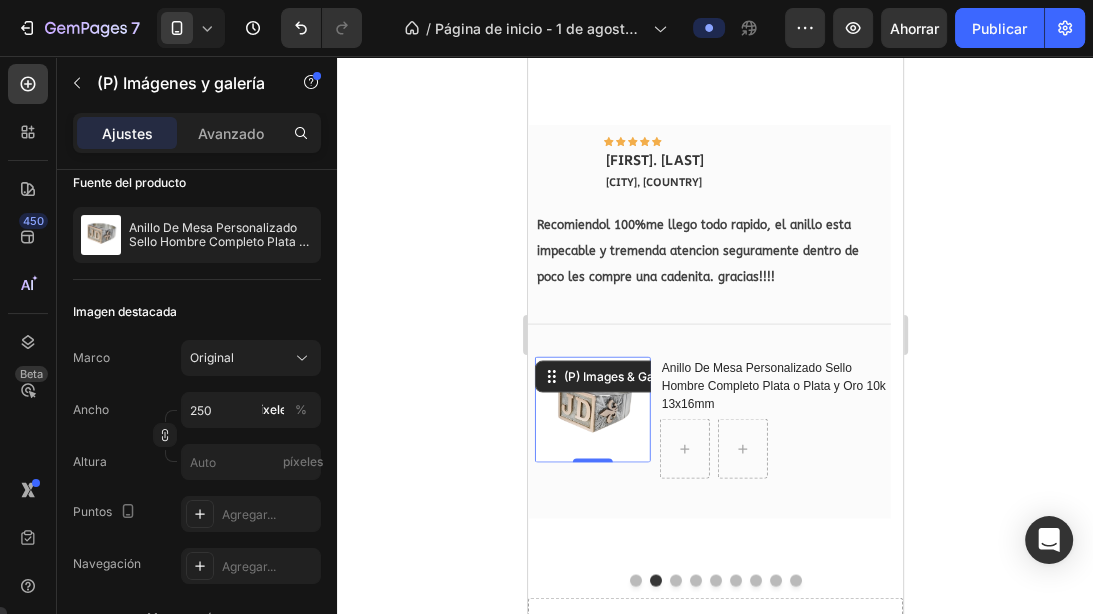 click 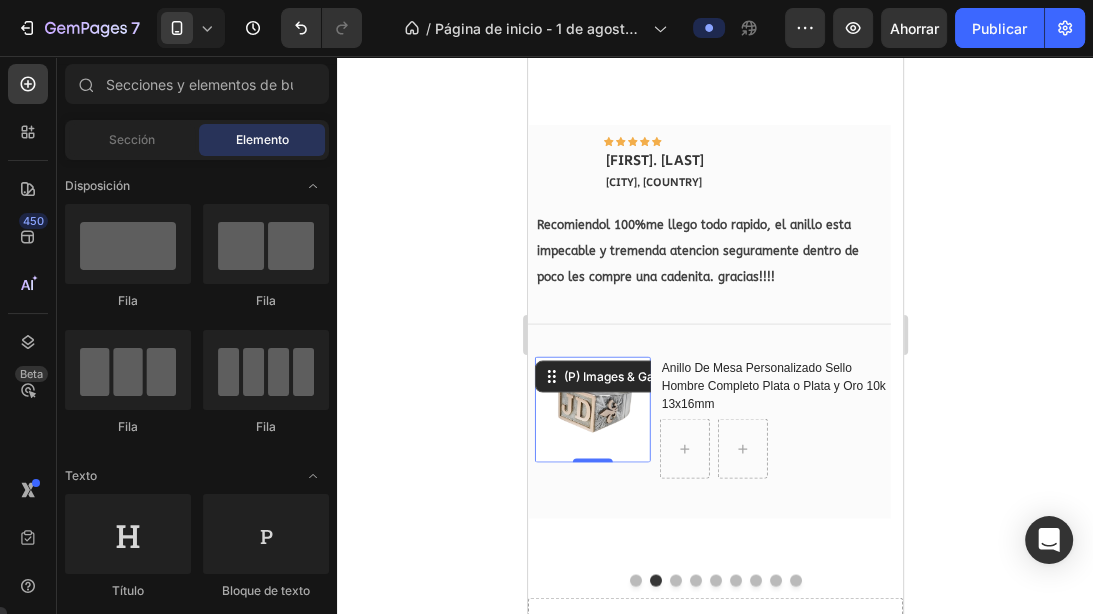 click 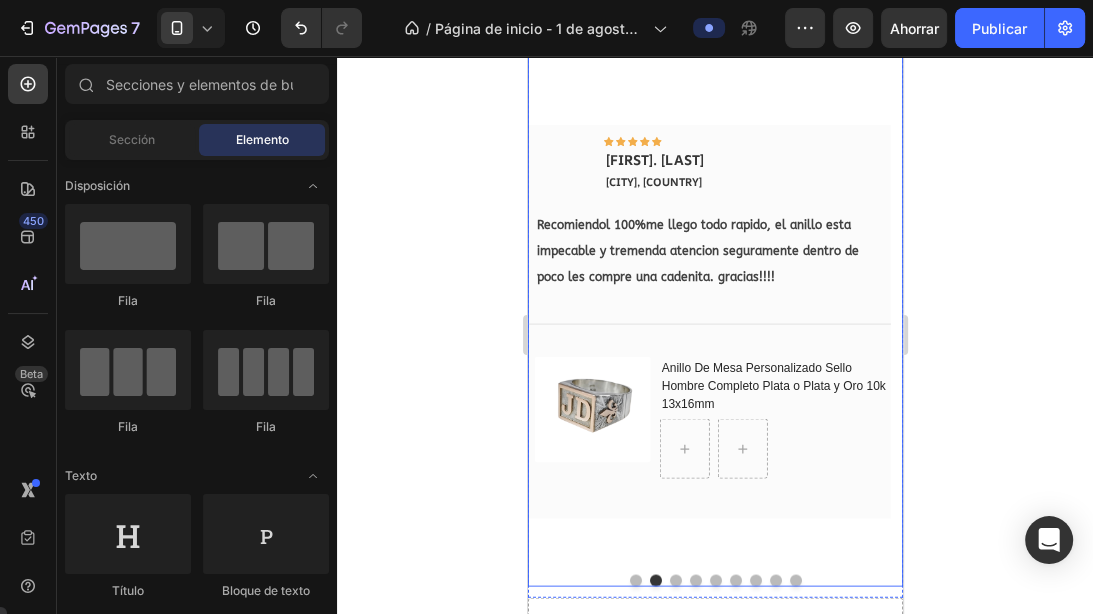 click at bounding box center [675, 581] 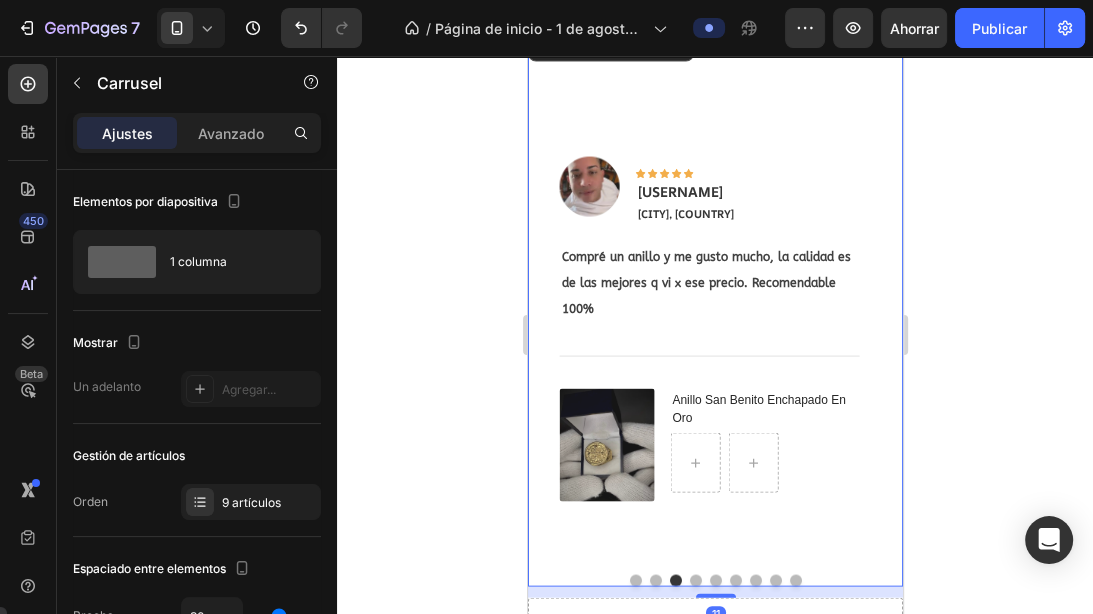 click at bounding box center (695, 581) 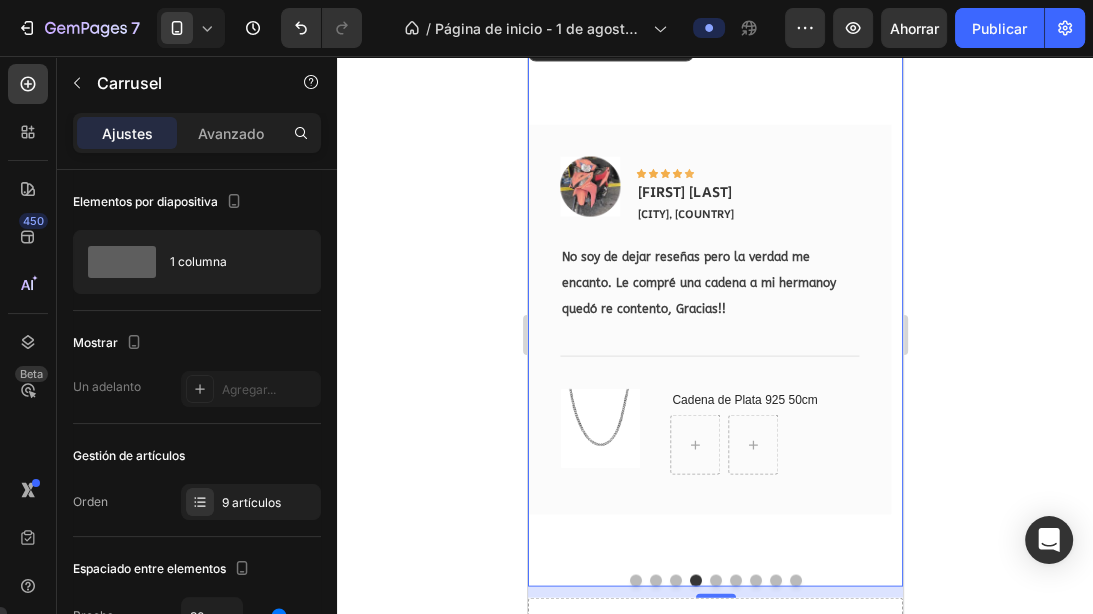 click at bounding box center (655, 581) 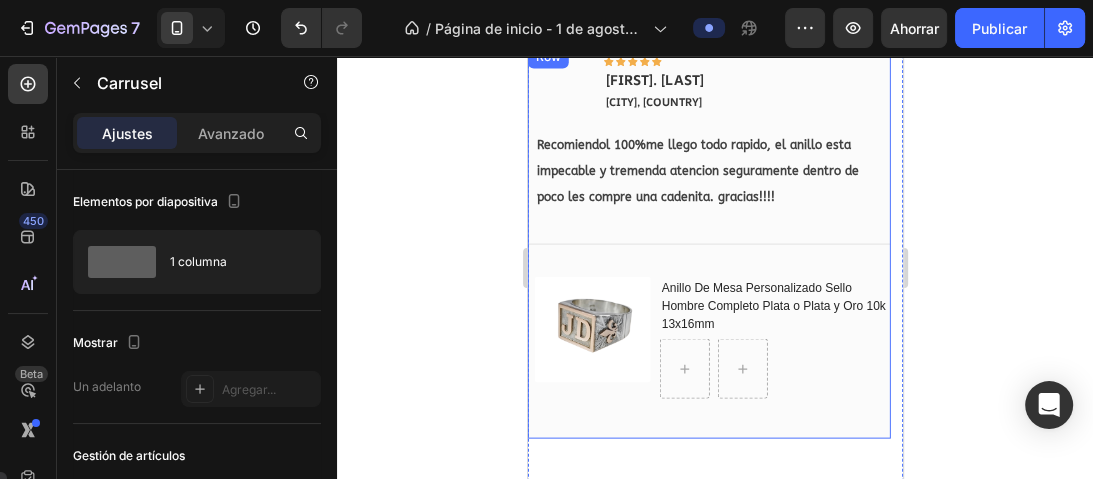 scroll, scrollTop: 3113, scrollLeft: 0, axis: vertical 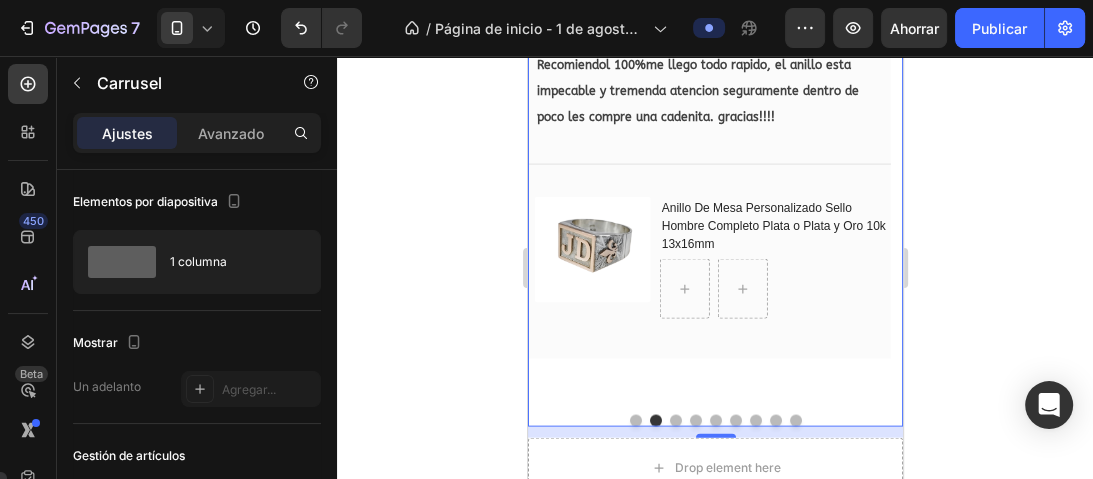 click at bounding box center [635, 421] 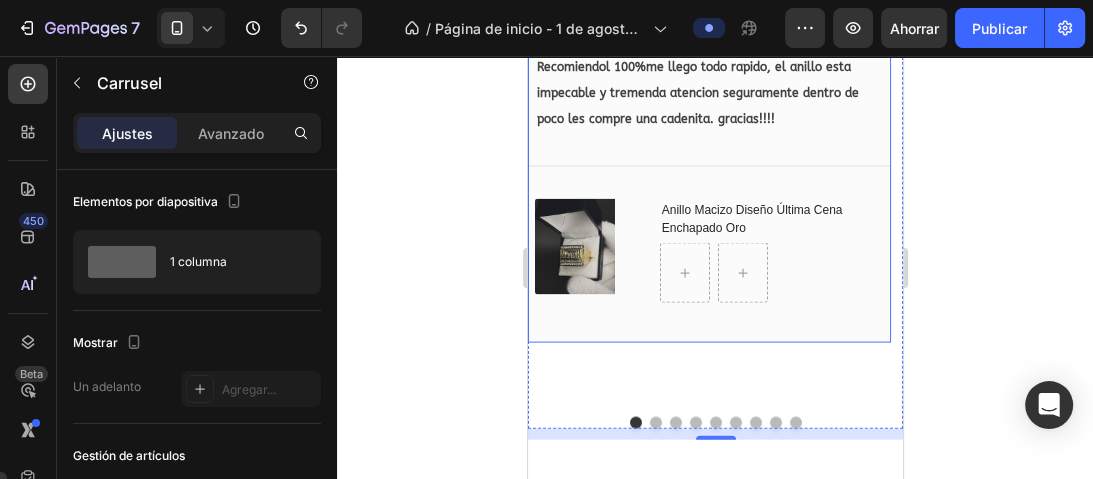 scroll, scrollTop: 3033, scrollLeft: 0, axis: vertical 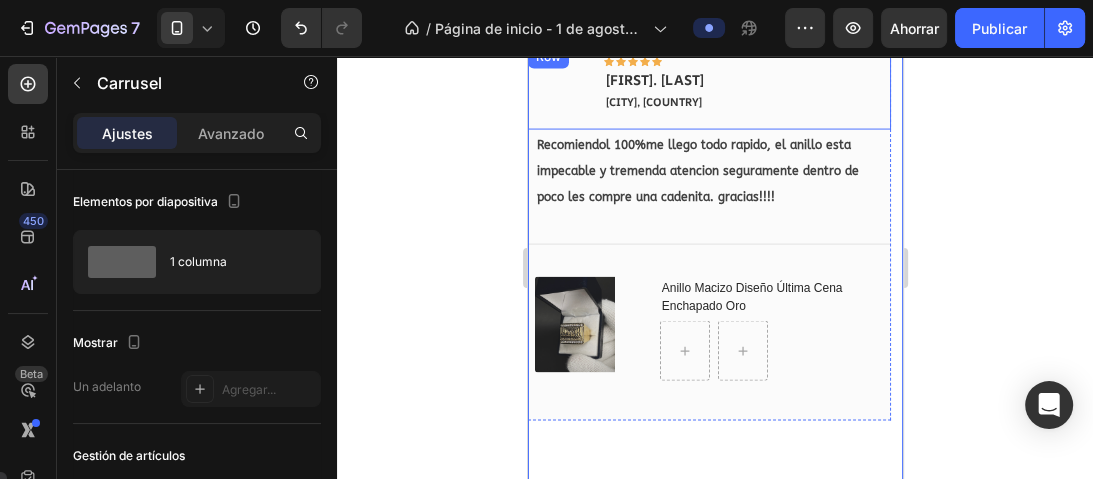 click on "Image
Icon
Icon
Icon
Icon
Icon Row Fabricio. G Canelones, Uruguay Text block Row" at bounding box center (708, 87) 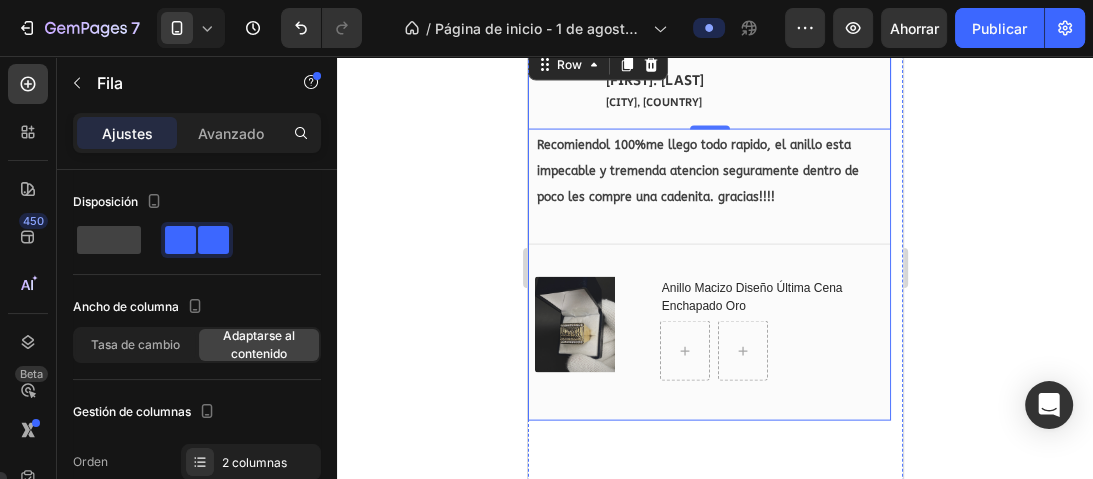 click on "Image
Icon
Icon
Icon
Icon
Icon Row Fabricio. G Canelones, Uruguay Text block Row   0 Recomiendol 100%me llego todo rapido, el anillo esta impecable y tremenda atencion seguramente dentro de poco les compre una cadenita. gracias!!!! Text block                Title Line (P) Images & Gallery Anillo Macizo Diseño Última Cena Enchapado Oro (P) Title
Row Product Row" at bounding box center [708, 233] 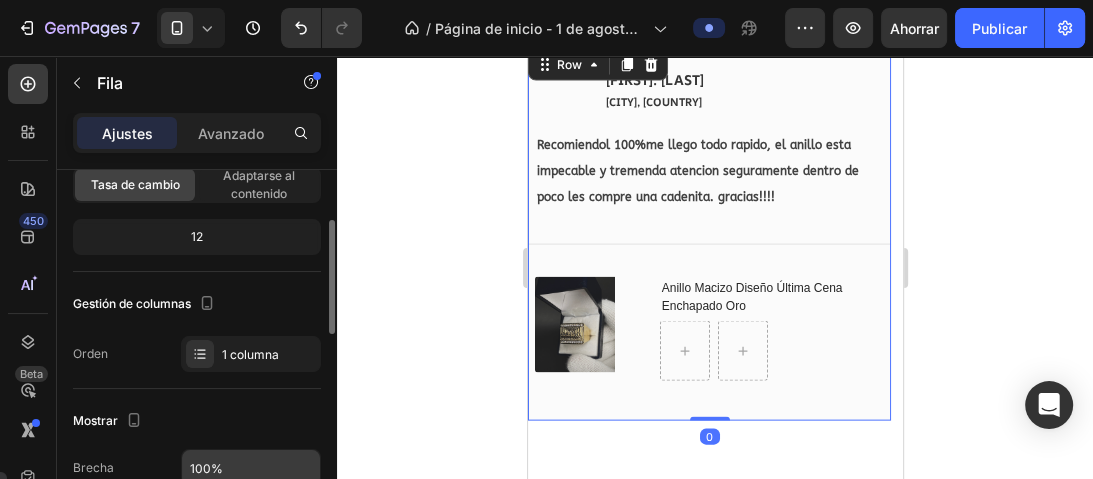 scroll, scrollTop: 240, scrollLeft: 0, axis: vertical 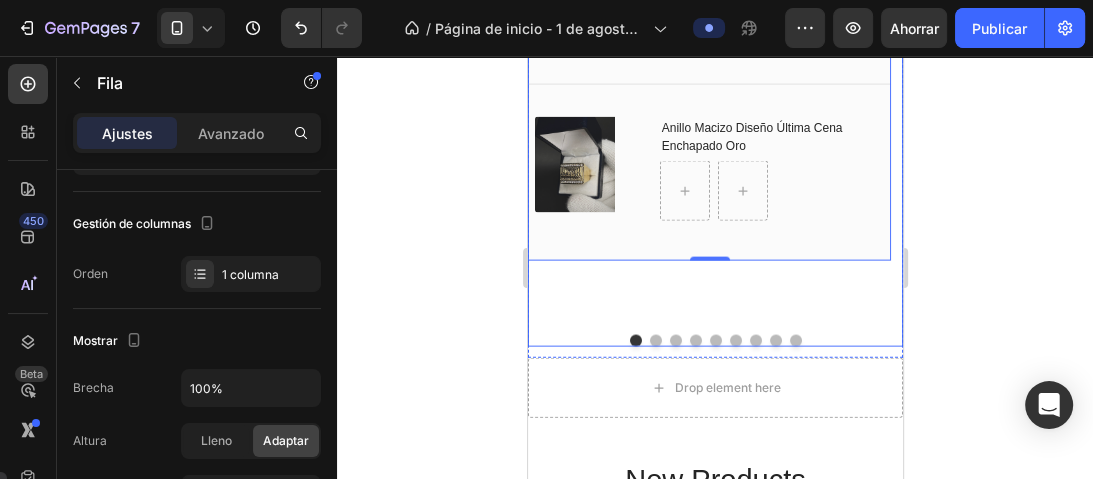 click at bounding box center (655, 341) 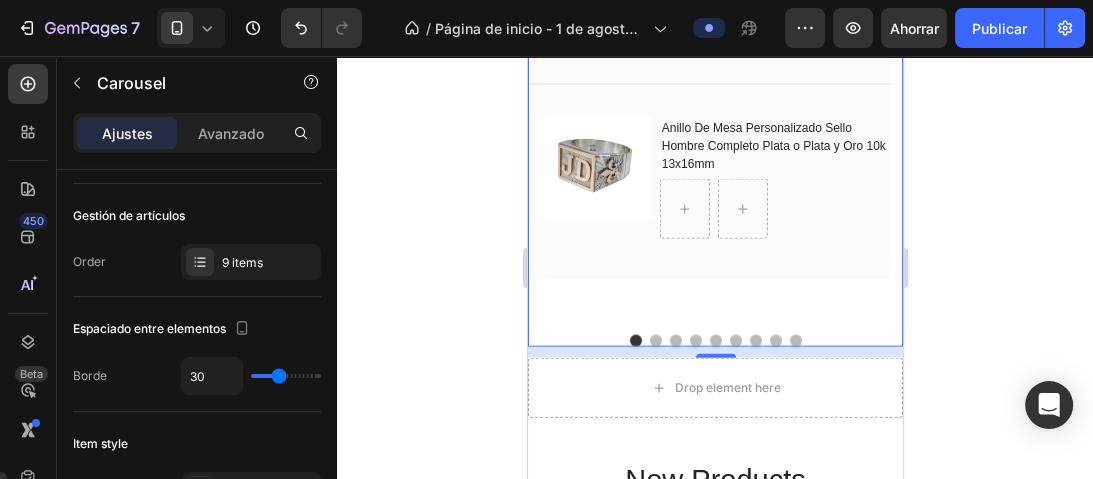 scroll, scrollTop: 160, scrollLeft: 0, axis: vertical 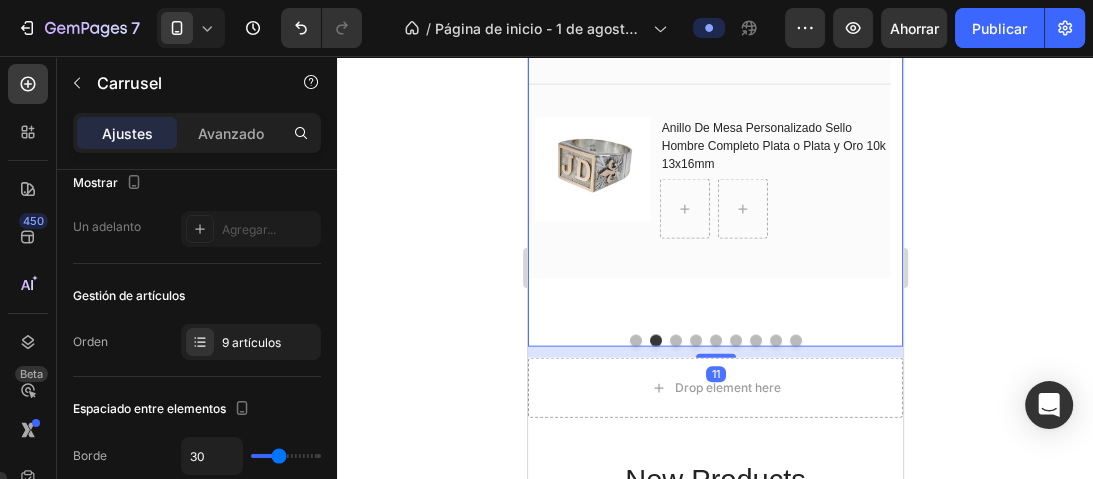 click on "Image
Icon
Icon
Icon
Icon
Icon Row Fabricio. G Canelones, Uruguay Text block Row Recomiendol 100%me llego todo rapido, el anillo esta impecable y tremenda atencion seguramente dentro de poco les compre una cadenita. gracias!!!! Text block                Title Line (P) Images & Gallery Anillo De Mesa Personalizado Sello Hombre Completo Plata o Plata y Oro 10k  13x16mm (P) Title
Row Product Row" at bounding box center [708, 102] 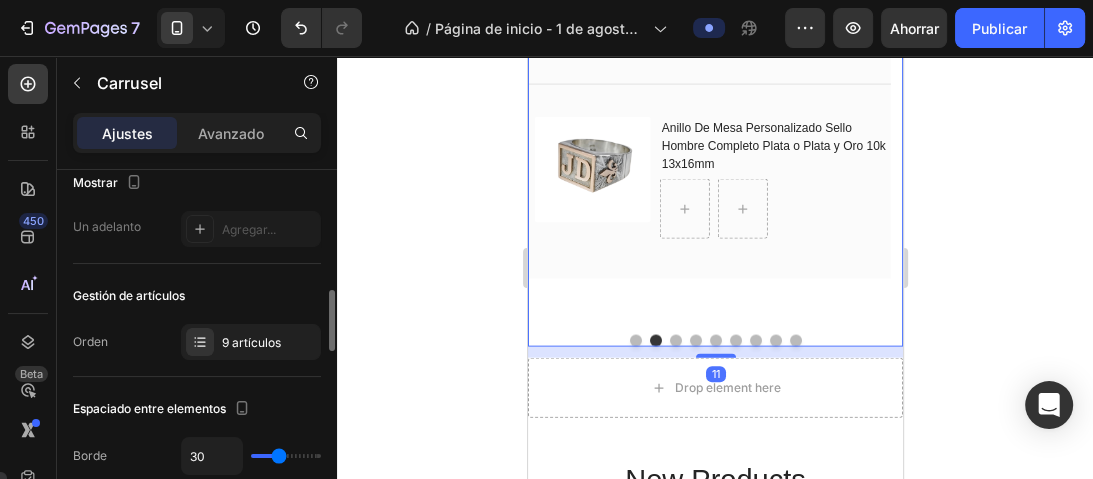 scroll, scrollTop: 240, scrollLeft: 0, axis: vertical 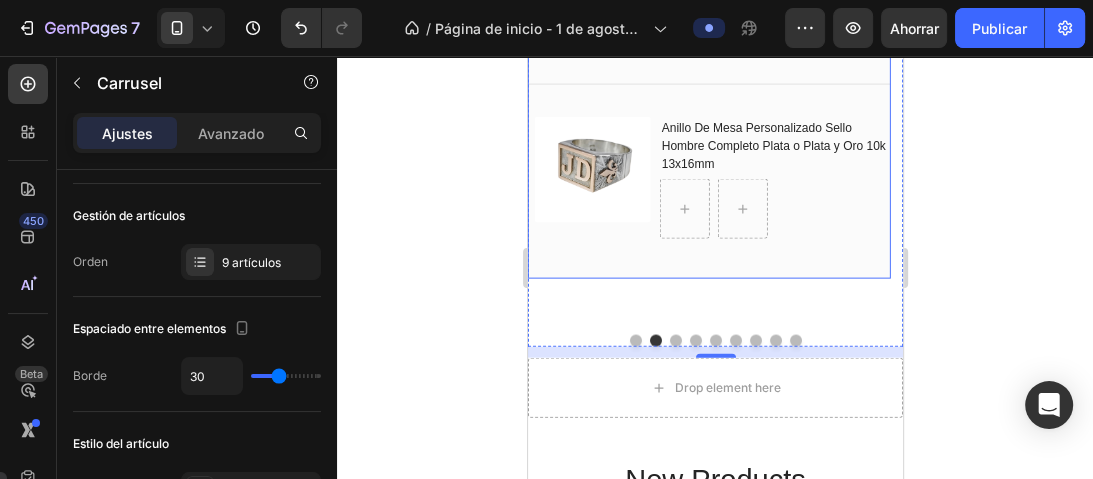 click on "Image
Icon
Icon
Icon
Icon
Icon Row Fabricio. G Canelones, Uruguay Text block Row Recomiendol 100%me llego todo rapido, el anillo esta impecable y tremenda atencion seguramente dentro de poco les compre una cadenita. gracias!!!! Text block                Title Line (P) Images & Gallery Anillo De Mesa Personalizado Sello Hombre Completo Plata o Plata y Oro 10k  13x16mm (P) Title
Row Product Row" at bounding box center (708, 82) 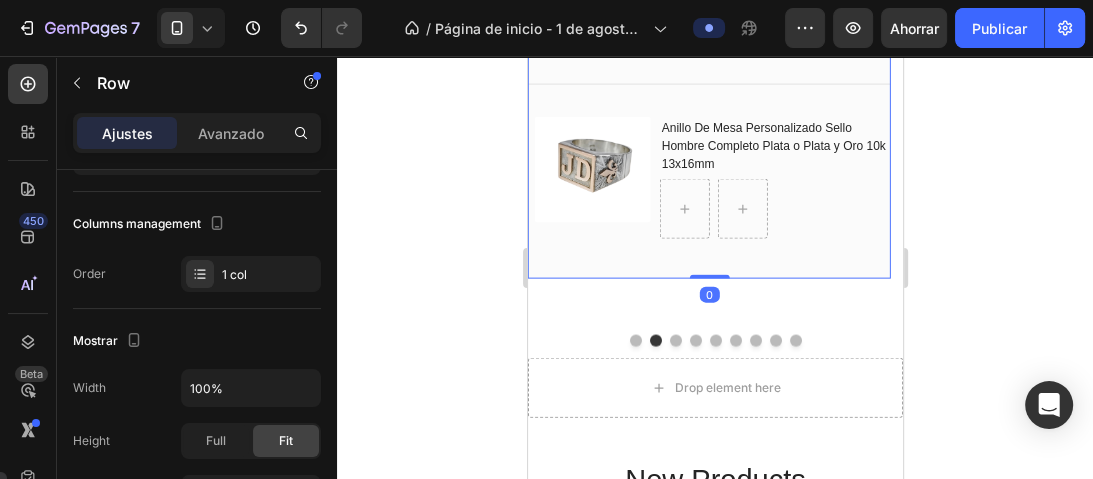 scroll, scrollTop: 0, scrollLeft: 0, axis: both 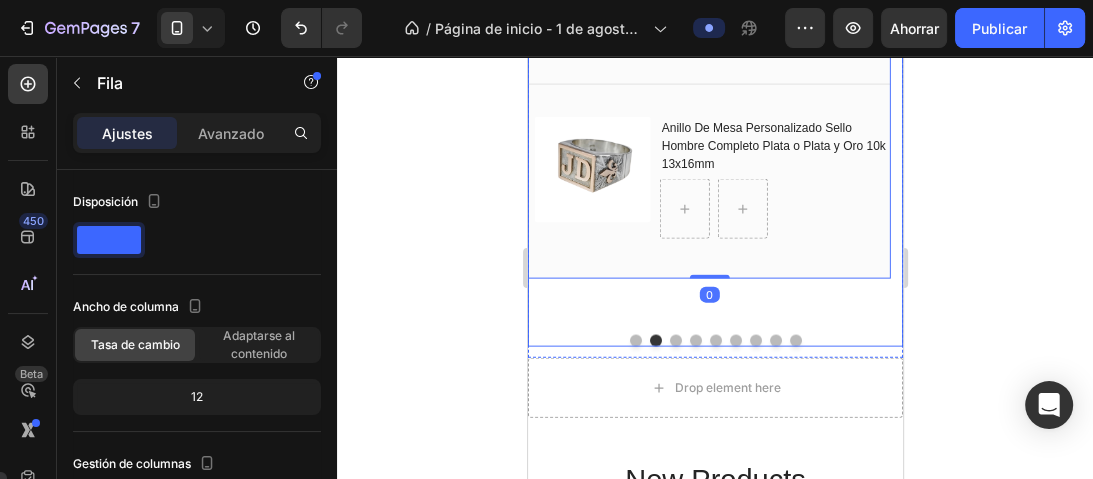 click on "Image
Icon
Icon
Icon
Icon
Icon Row Fabricio. G Canelones, Uruguay Text block Row Recomiendol 100%me llego todo rapido, el anillo esta impecable y tremenda atencion seguramente dentro de poco les compre una cadenita. gracias!!!! Text block                Title Line (P) Images & Gallery Anillo Macizo Diseño Última Cena Enchapado Oro (P) Title
Row Product Row Image
Icon
Icon
Icon
Icon
Icon Row Fabricio. G Canelones, Uruguay Text block Row Recomiendol 100%me llego todo rapido, el anillo esta impecable y tremenda atencion seguramente dentro de poco les compre una cadenita. gracias!!!! Text block                Title Line (P) Images & Gallery Anillo De Mesa Personalizado Sello Hombre Completo Plata o Plata y Oro 10k  13x16mm (P) Title
Row Product Row   0 Image
Icon Icon" at bounding box center (714, 67) 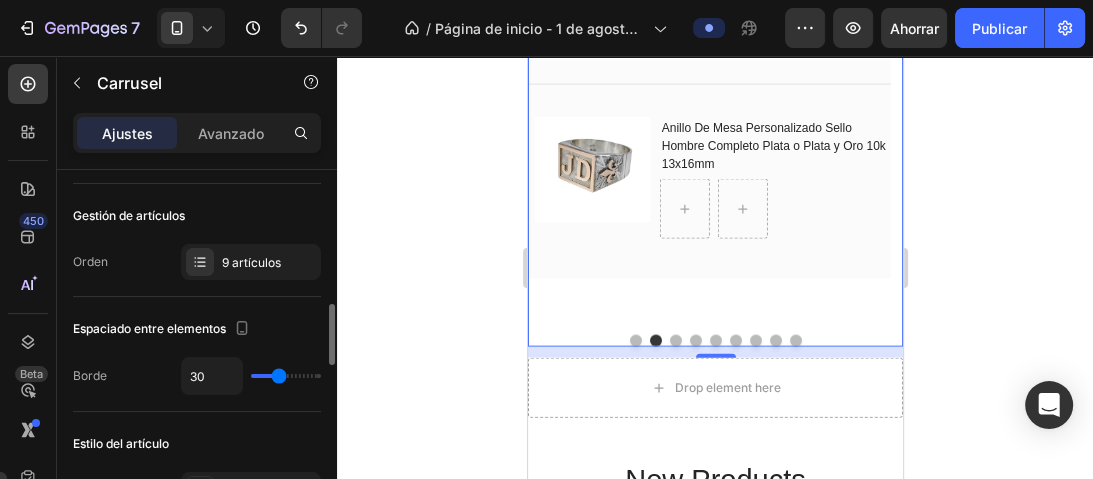 scroll, scrollTop: 320, scrollLeft: 0, axis: vertical 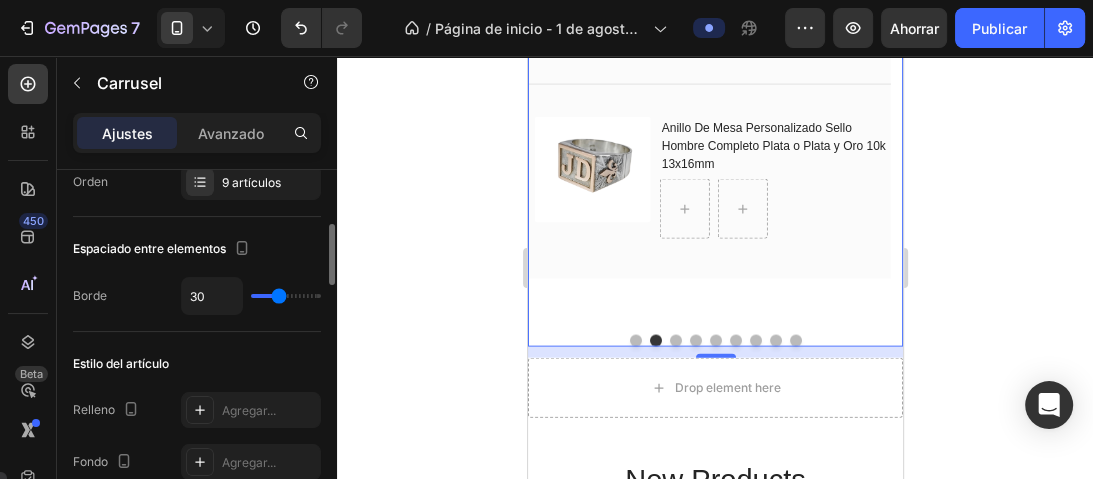 click on "Image
Icon
Icon
Icon
Icon
Icon Row Fabricio. G Canelones, Uruguay Text block Row Recomiendol 100%me llego todo rapido, el anillo esta impecable y tremenda atencion seguramente dentro de poco les compre una cadenita. gracias!!!! Text block                Title Line (P) Images & Gallery Anillo De Mesa Personalizado Sello Hombre Completo Plata o Plata y Oro 10k  13x16mm (P) Title
Row Product Row" at bounding box center [708, 102] 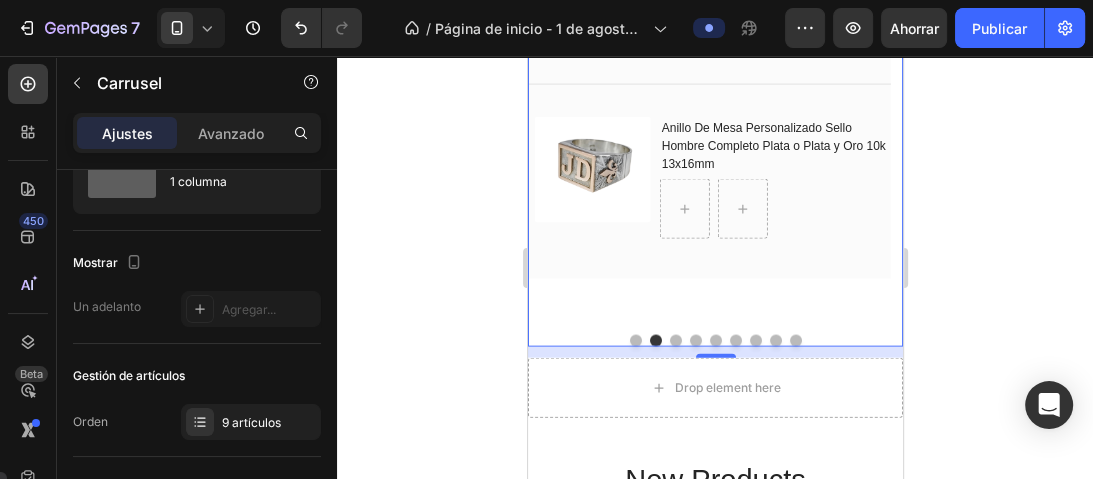 scroll, scrollTop: 0, scrollLeft: 0, axis: both 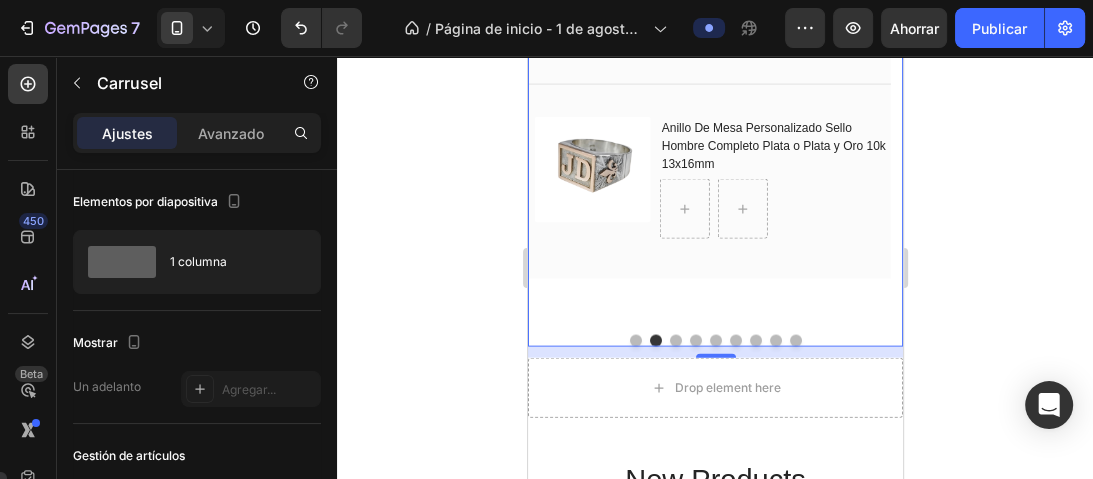 click on "Image
Icon
Icon
Icon
Icon
Icon Row Fabricio. G Canelones, Uruguay Text block Row Recomiendol 100%me llego todo rapido, el anillo esta impecable y tremenda atencion seguramente dentro de poco les compre una cadenita. gracias!!!! Text block                Title Line (P) Images & Gallery Anillo De Mesa Personalizado Sello Hombre Completo Plata o Plata y Oro 10k  13x16mm (P) Title
Row Product Row" at bounding box center [708, 102] 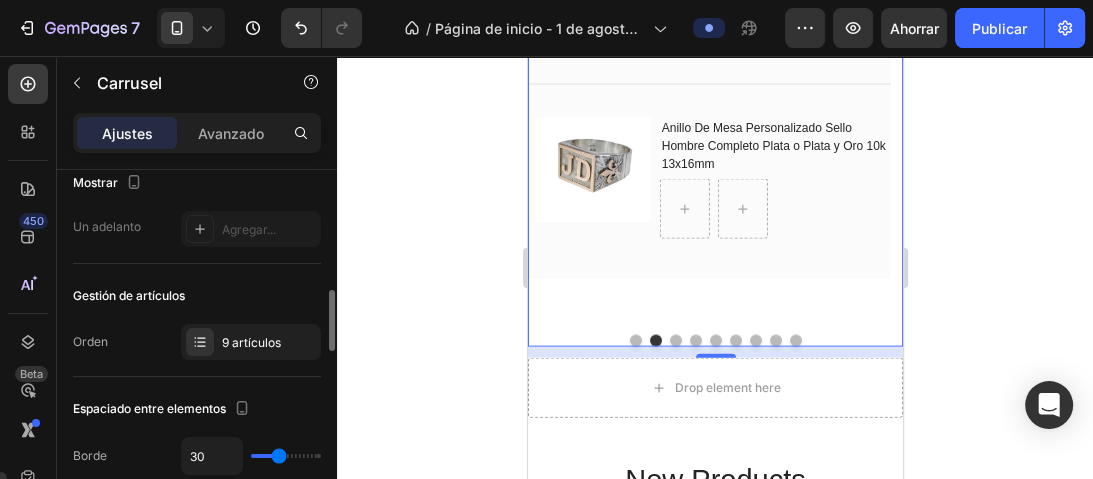 scroll, scrollTop: 240, scrollLeft: 0, axis: vertical 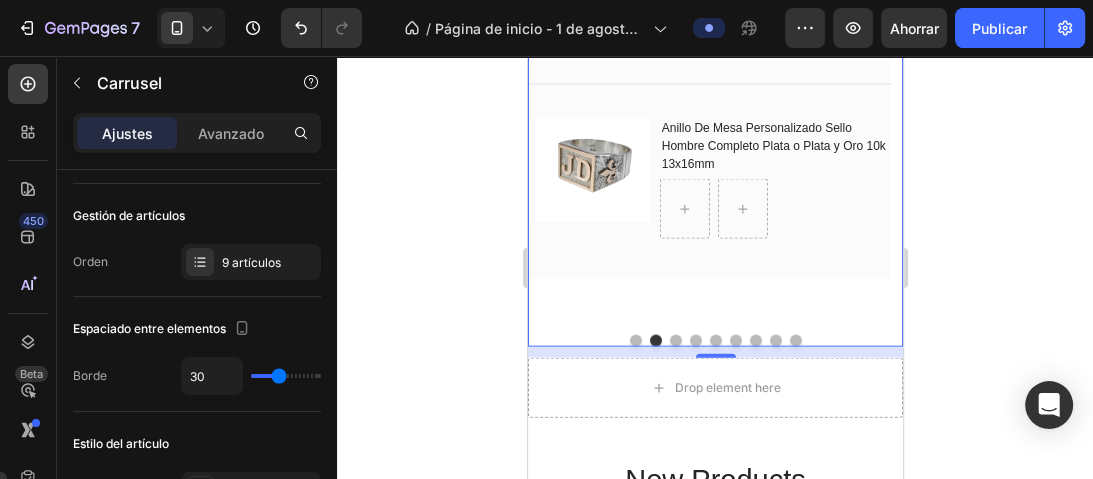 click at bounding box center [635, 341] 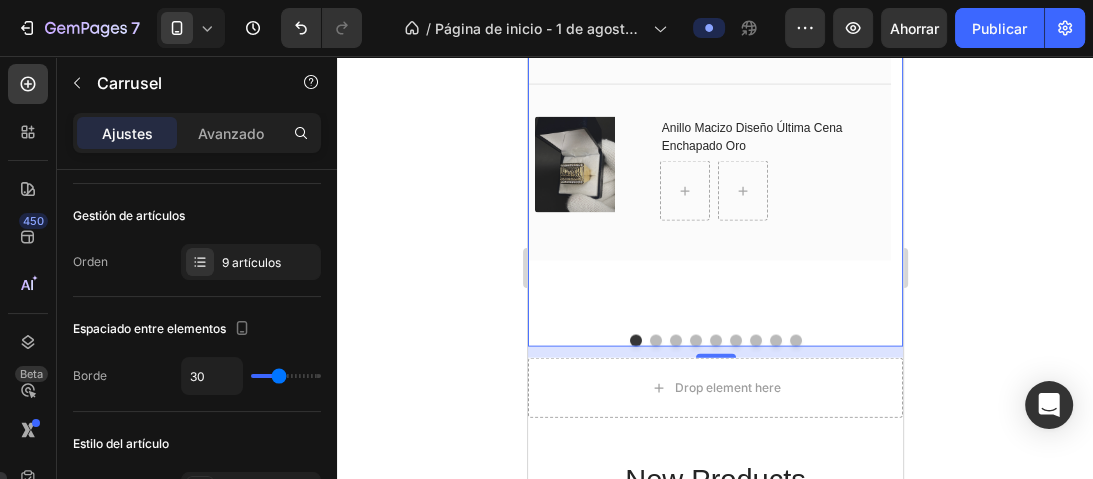 click on "Image
Icon
Icon
Icon
Icon
Icon Row Fabricio. G Canelones, Uruguay Text block Row Recomiendol 100%me llego todo rapido, el anillo esta impecable y tremenda atencion seguramente dentro de poco les compre una cadenita. gracias!!!! Text block                Title Line (P) Images & Gallery Anillo Macizo Diseño Última Cena Enchapado Oro (P) Title
Row Product Row" at bounding box center [708, 102] 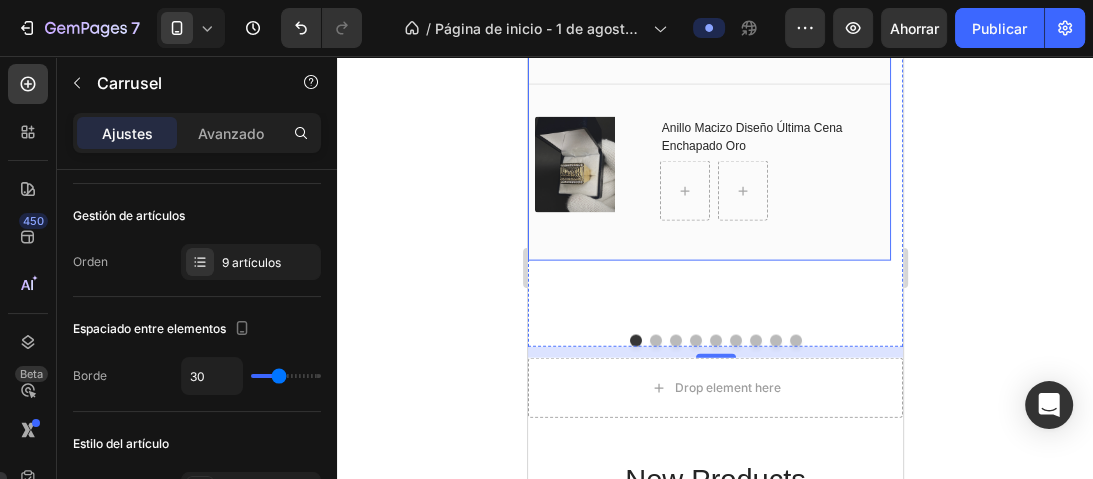 click on "Image
Icon
Icon
Icon
Icon
Icon Row Fabricio. G Canelones, Uruguay Text block Row Recomiendol 100%me llego todo rapido, el anillo esta impecable y tremenda atencion seguramente dentro de poco les compre una cadenita. gracias!!!! Text block                Title Line (P) Images & Gallery Anillo Macizo Diseño Última Cena Enchapado Oro (P) Title
Row Product Row" at bounding box center (708, 73) 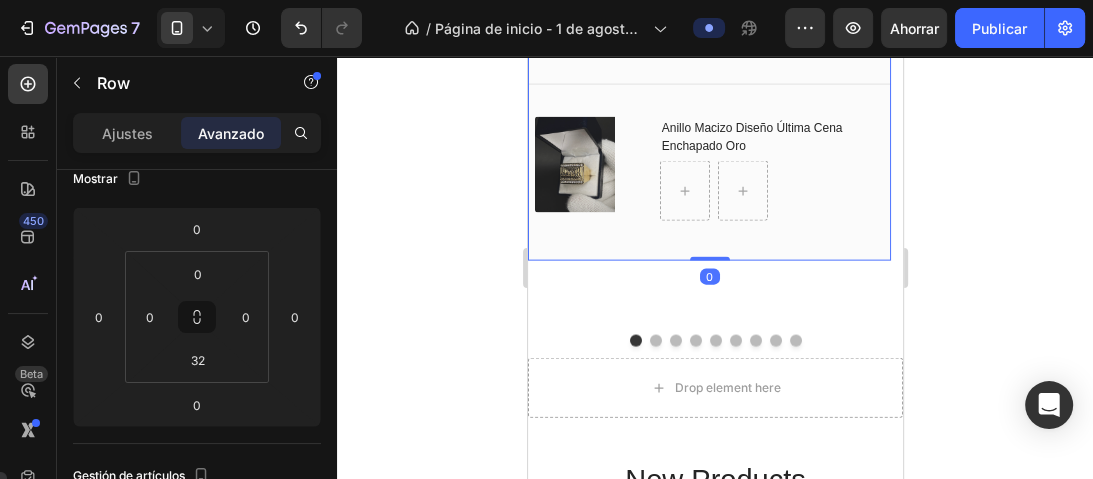 scroll, scrollTop: 0, scrollLeft: 0, axis: both 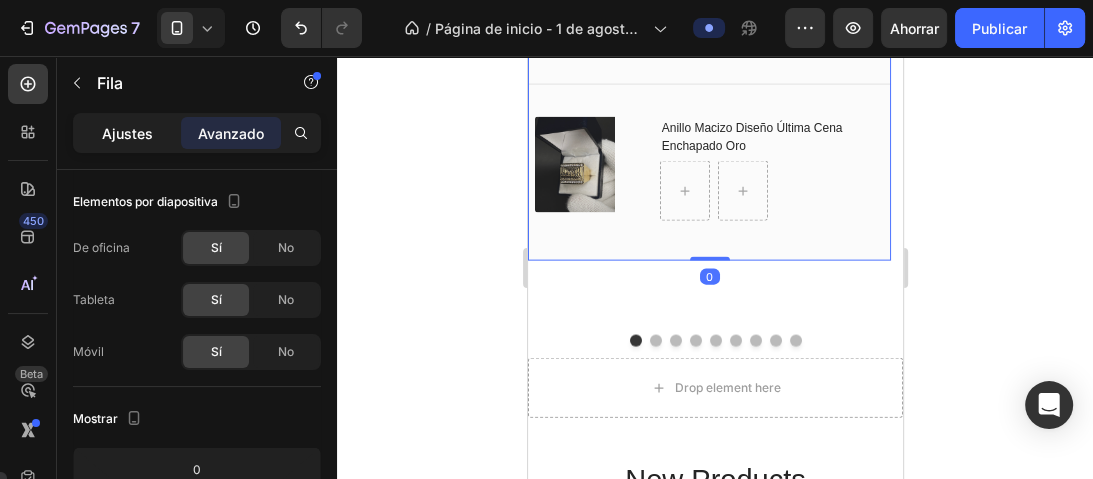 click on "Ajustes" at bounding box center [127, 133] 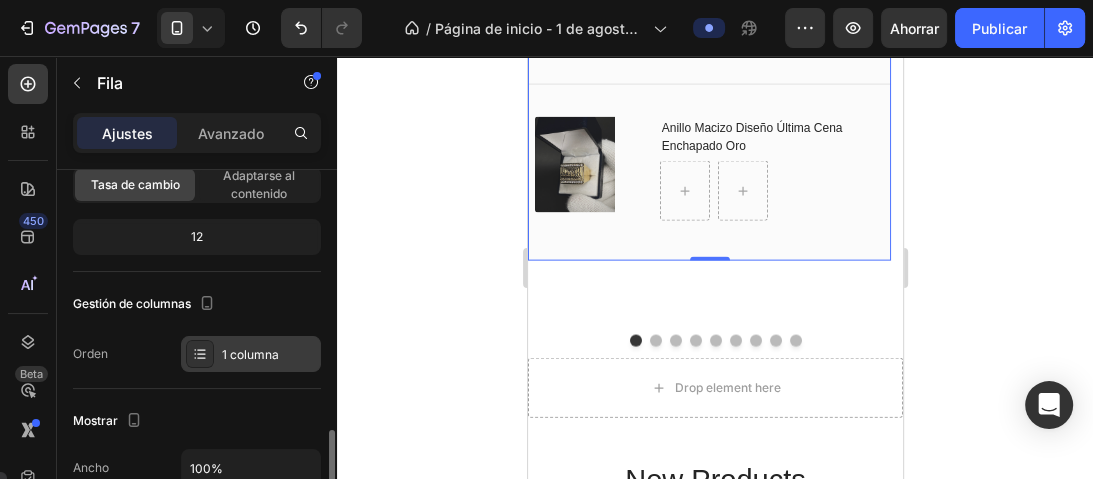 scroll, scrollTop: 320, scrollLeft: 0, axis: vertical 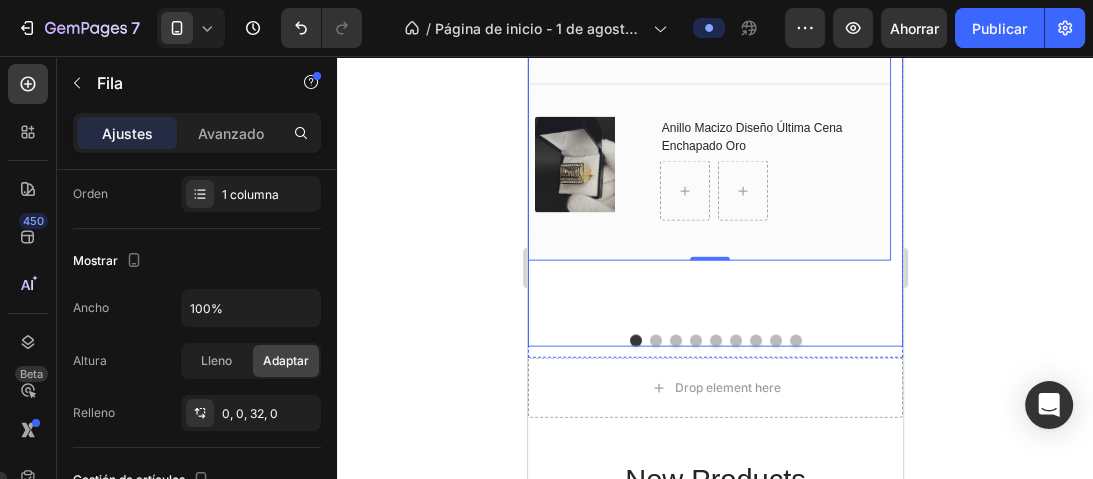 click at bounding box center (714, 341) 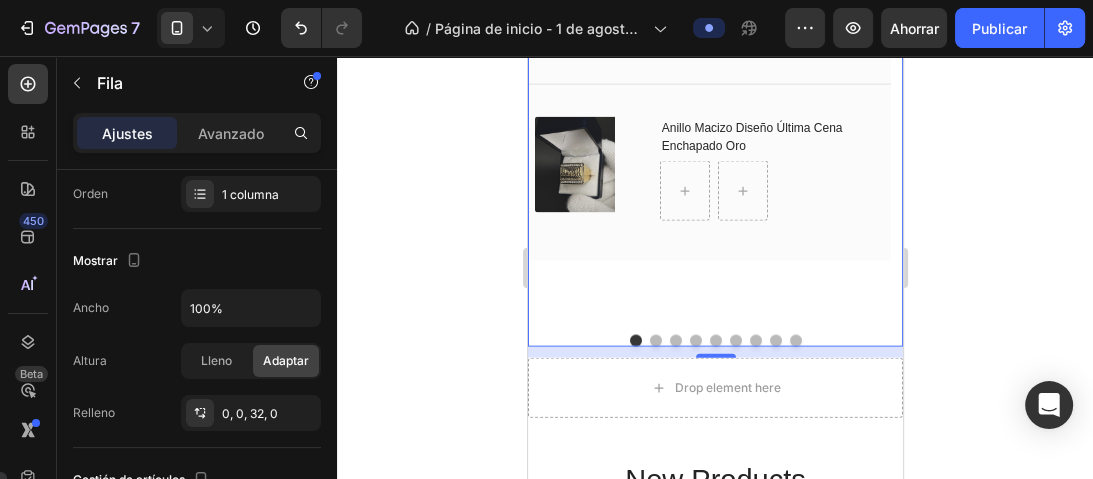 click at bounding box center (655, 341) 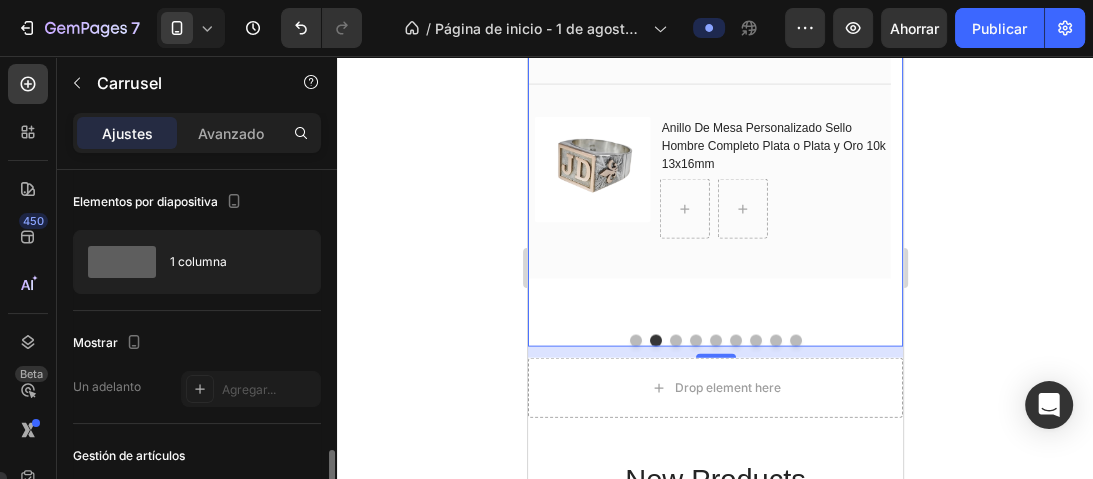 scroll, scrollTop: 240, scrollLeft: 0, axis: vertical 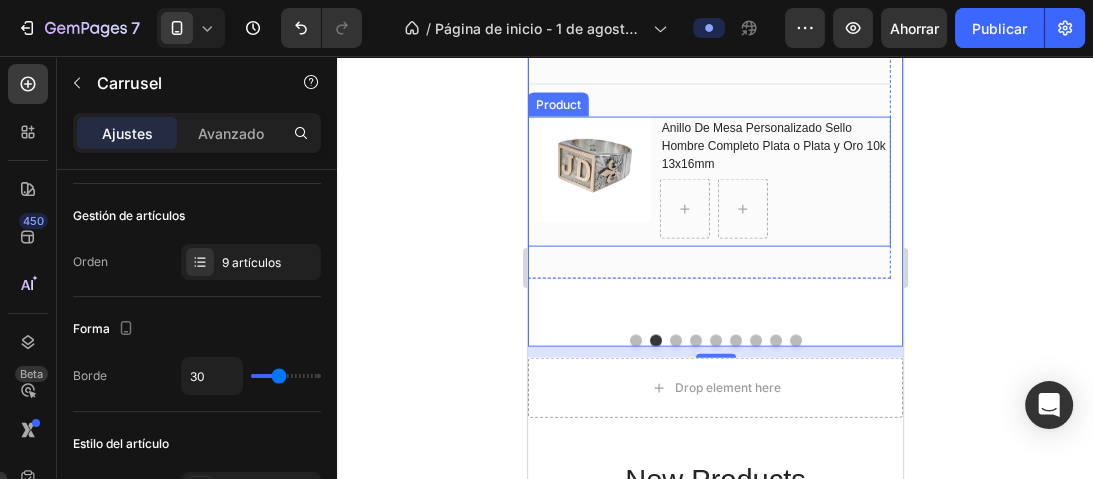 click on "(P) Images & Gallery" at bounding box center [585, 182] 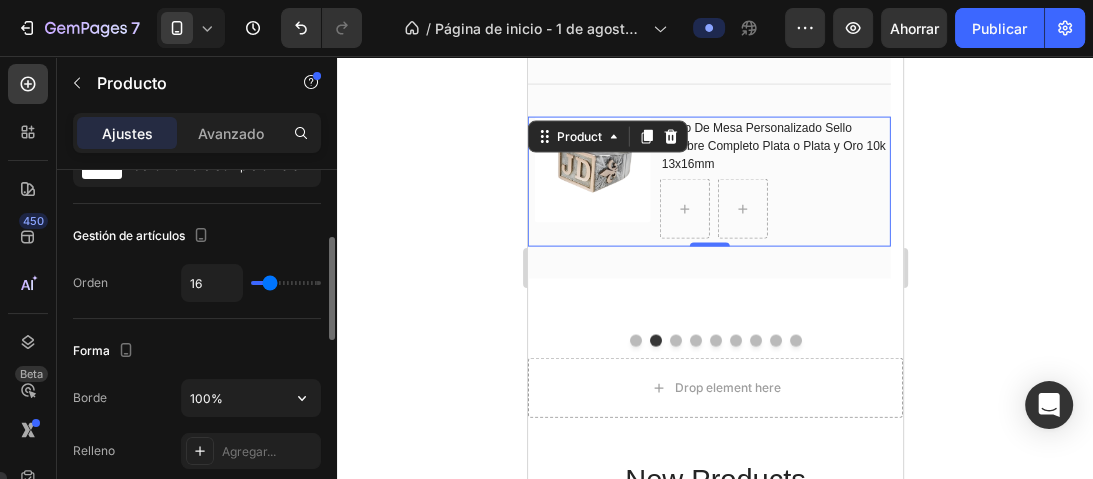 scroll, scrollTop: 320, scrollLeft: 0, axis: vertical 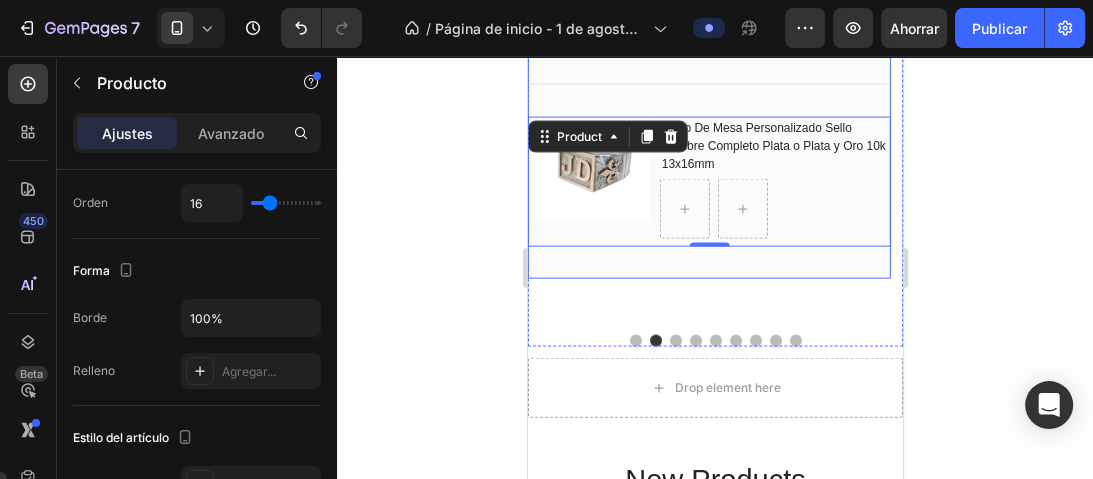 click on "Image
Icon
Icon
Icon
Icon
Icon Row Fabricio. G Canelones, Uruguay Text block Row Recomiendol 100%me llego todo rapido, el anillo esta impecable y tremenda atencion seguramente dentro de poco les compre una cadenita. gracias!!!! Text block                Title Line (P) Images & Gallery Anillo De Mesa Personalizado Sello Hombre Completo Plata o Plata y Oro 10k  13x16mm (P) Title
Row Product   0 Row" at bounding box center (708, 82) 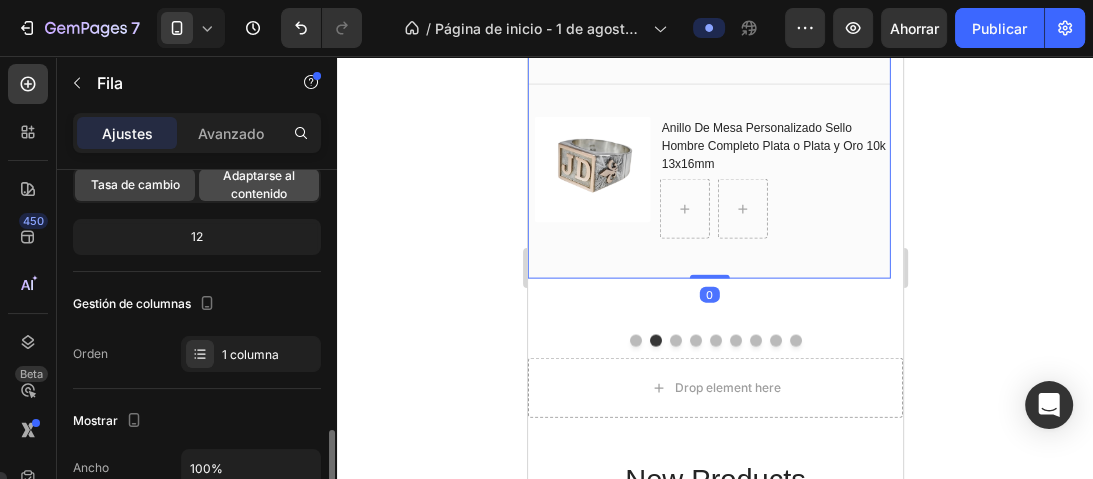 scroll, scrollTop: 320, scrollLeft: 0, axis: vertical 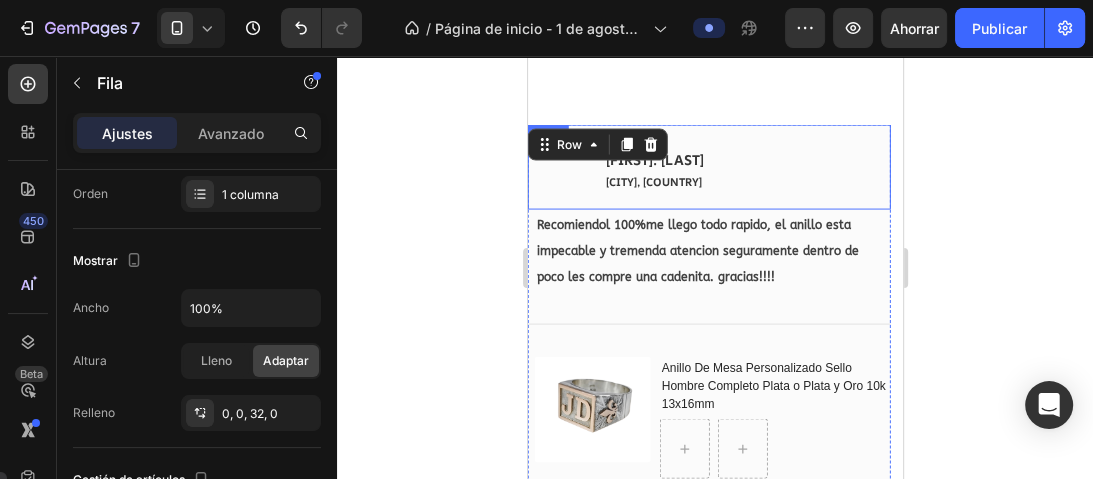 click on "Image
Icon
Icon
Icon
Icon
Icon Row Fabricio. G Canelones, Uruguay Text block Row" at bounding box center [708, 167] 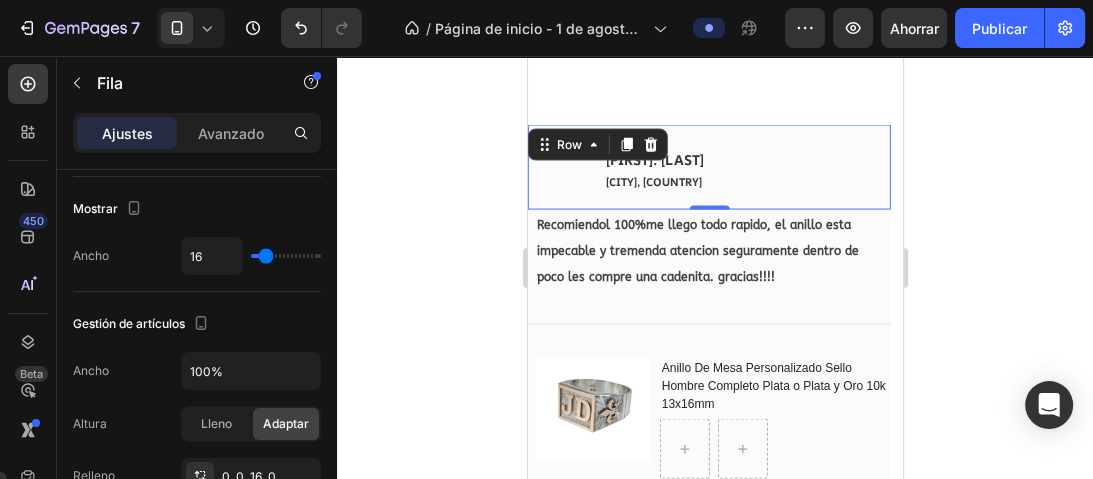 click 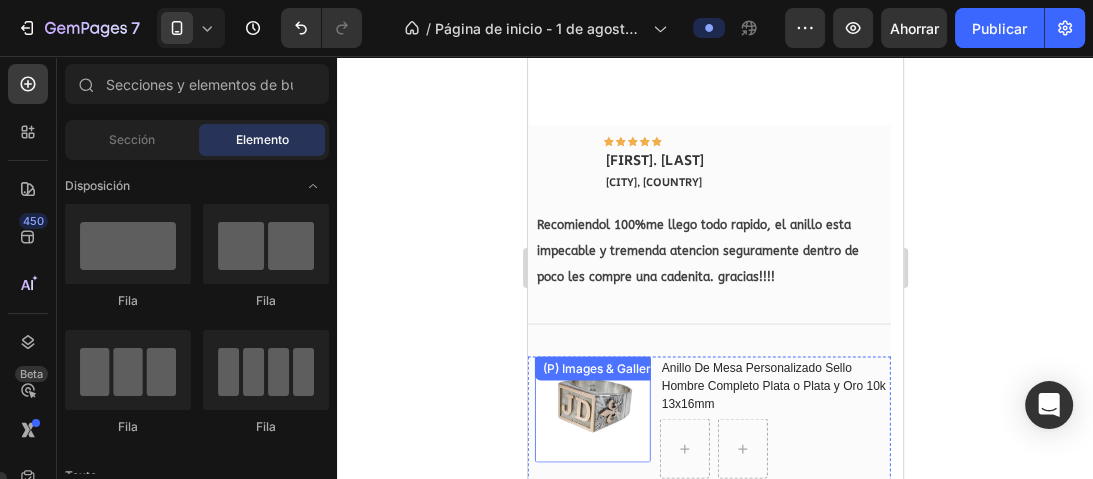 scroll, scrollTop: 3113, scrollLeft: 0, axis: vertical 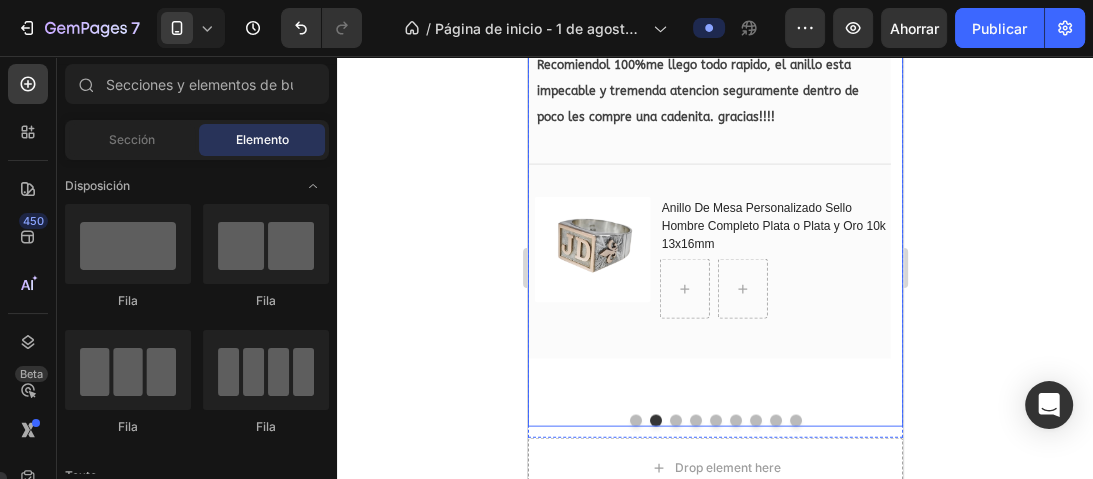 click at bounding box center (635, 421) 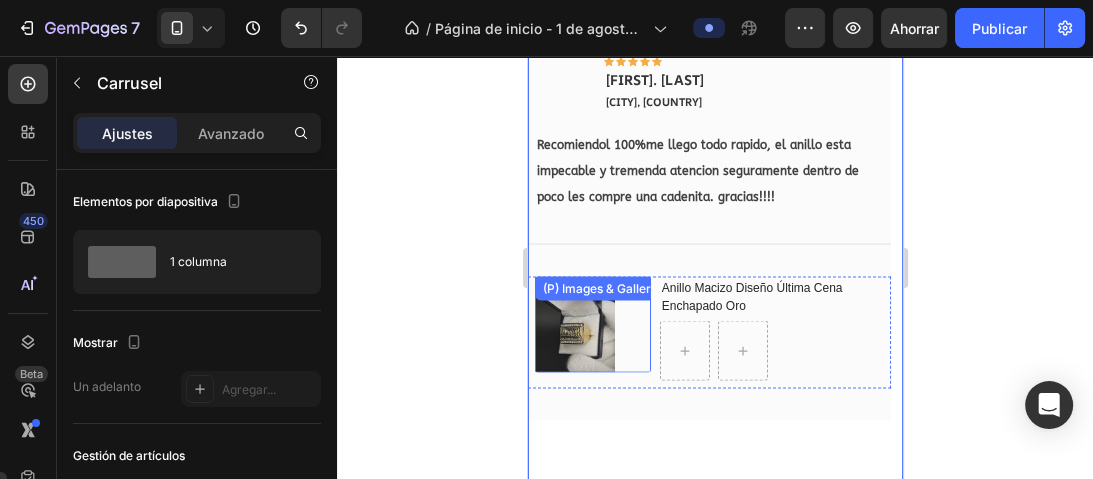 scroll, scrollTop: 2953, scrollLeft: 0, axis: vertical 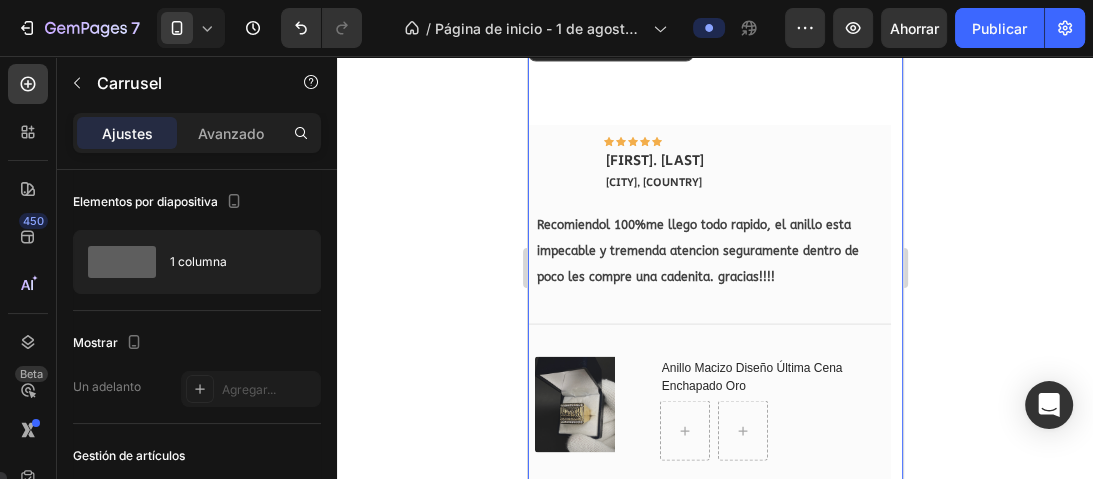 click 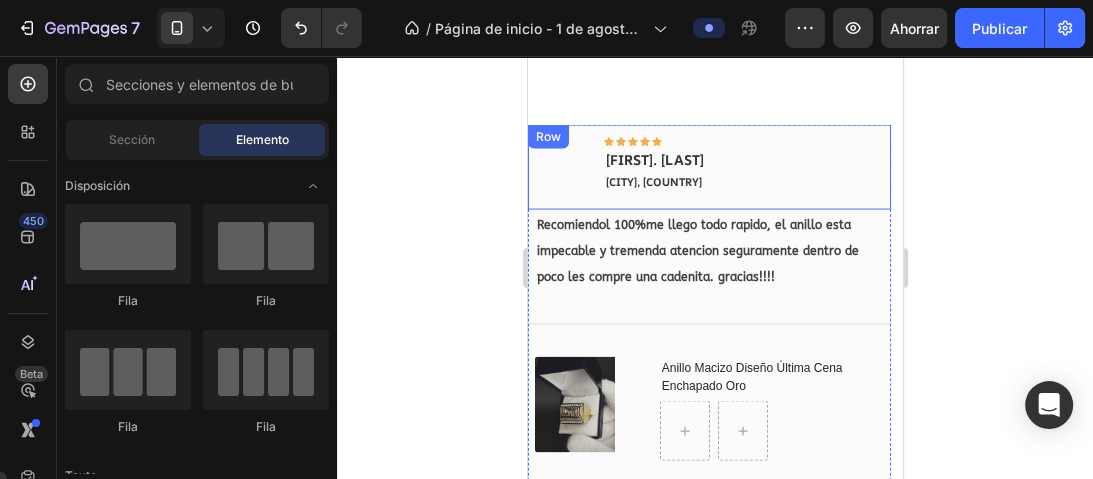 click on "Image
Icon
Icon
Icon
Icon
Icon Row Fabricio. G Canelones, Uruguay Text block Row" at bounding box center (708, 167) 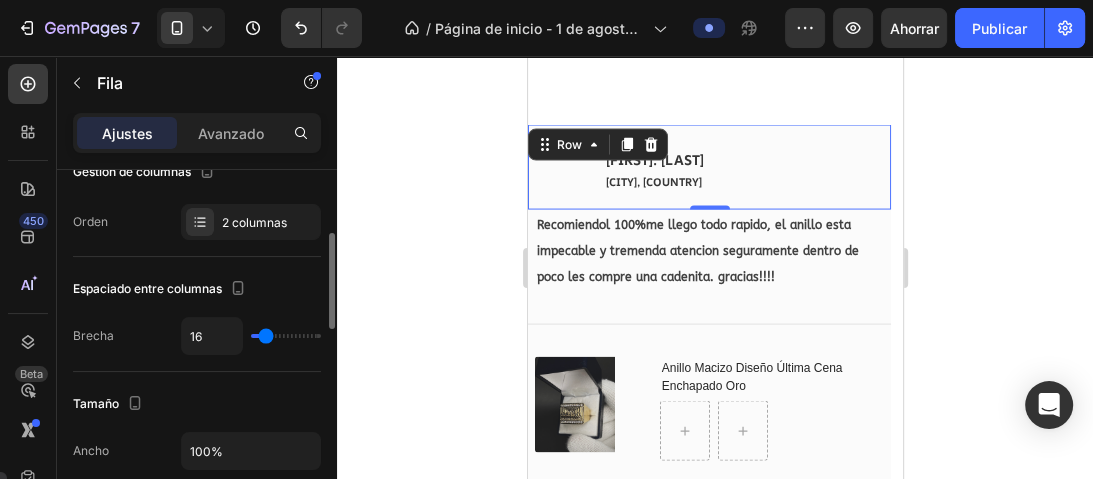 scroll, scrollTop: 400, scrollLeft: 0, axis: vertical 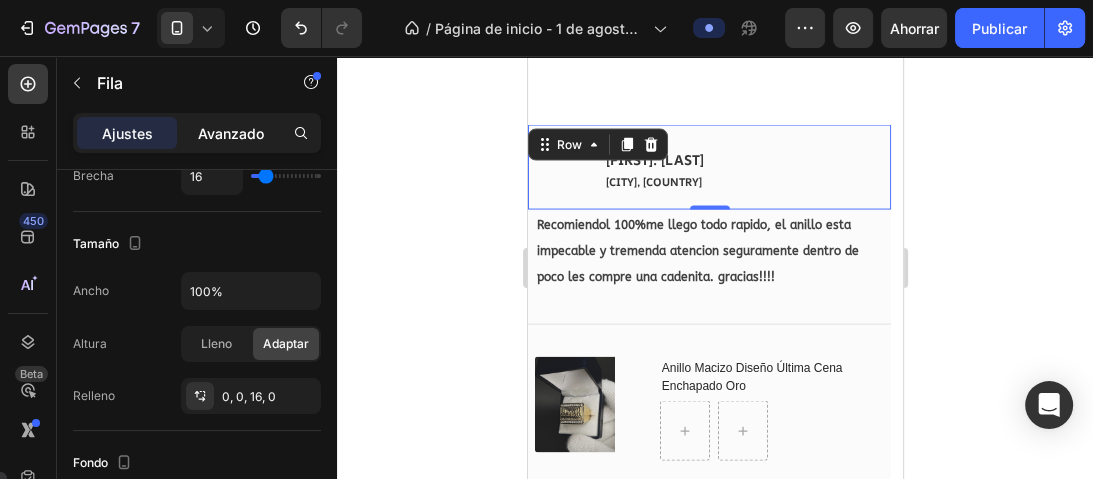 click on "Avanzado" at bounding box center (231, 133) 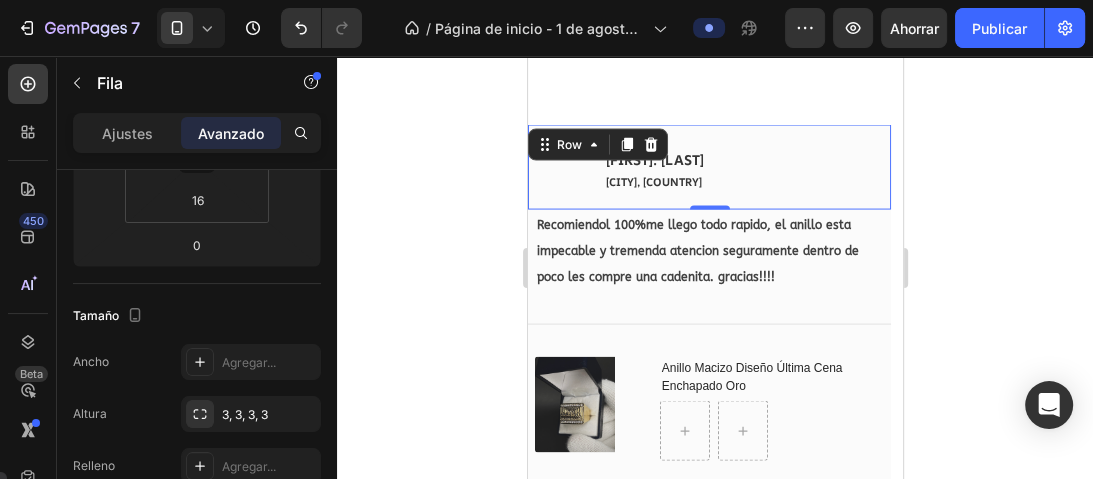 scroll, scrollTop: 240, scrollLeft: 0, axis: vertical 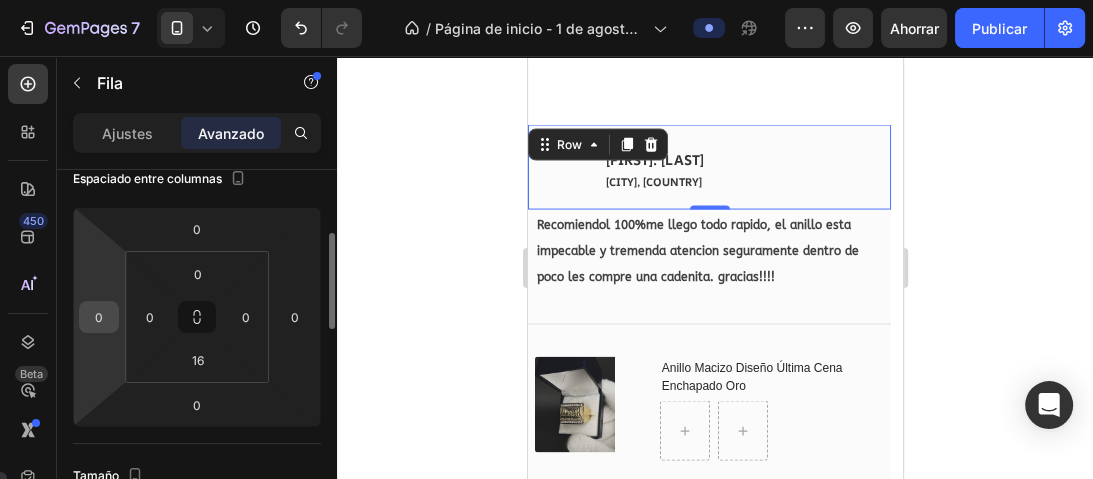 click on "0" at bounding box center (99, 317) 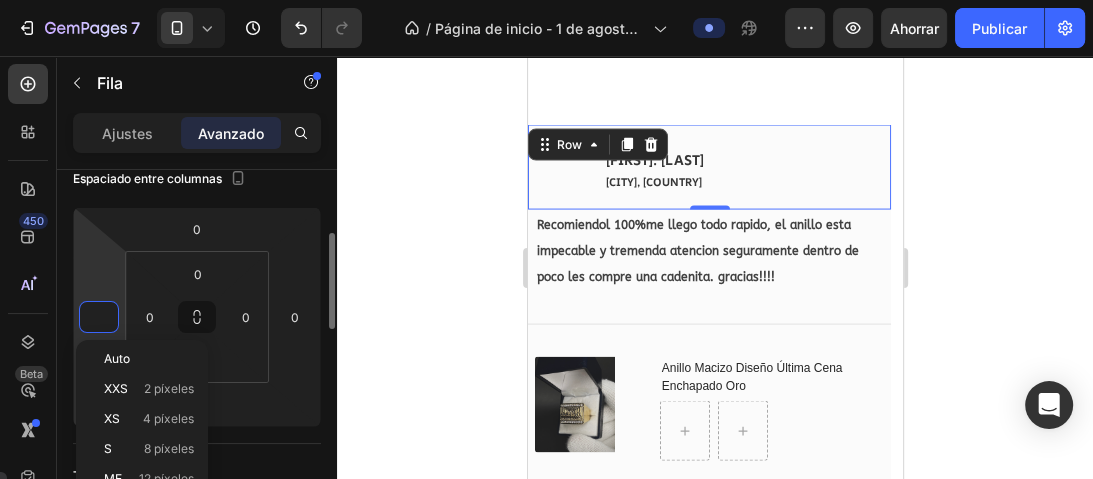 type on "7" 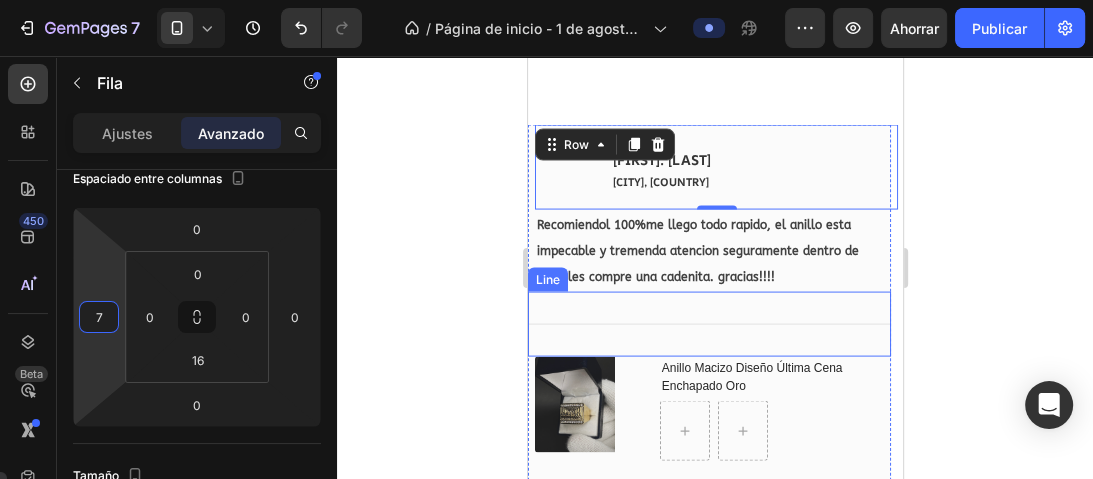 click 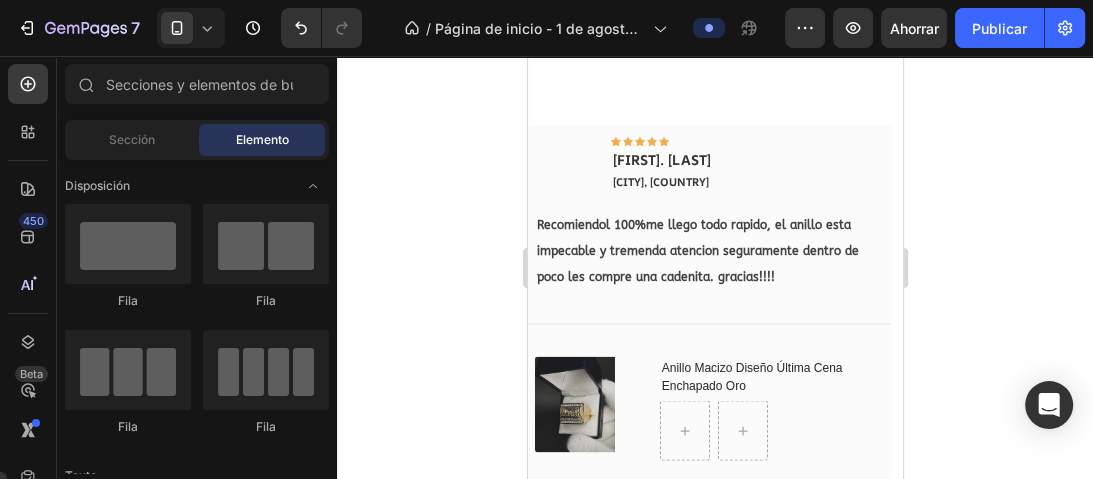 click 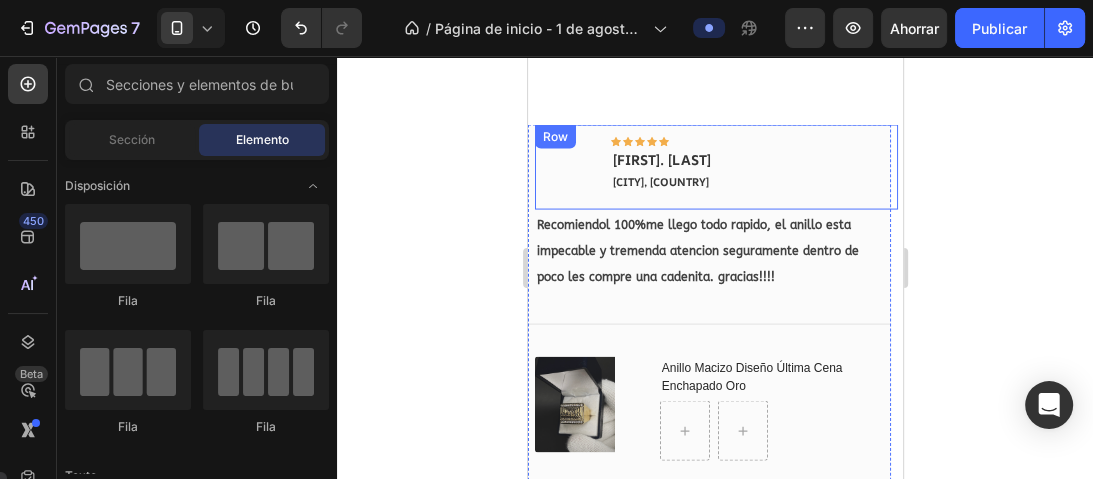 click on "Image
Icon
Icon
Icon
Icon
Icon Row Fabricio. G Canelones, Uruguay Text block Row" at bounding box center [715, 167] 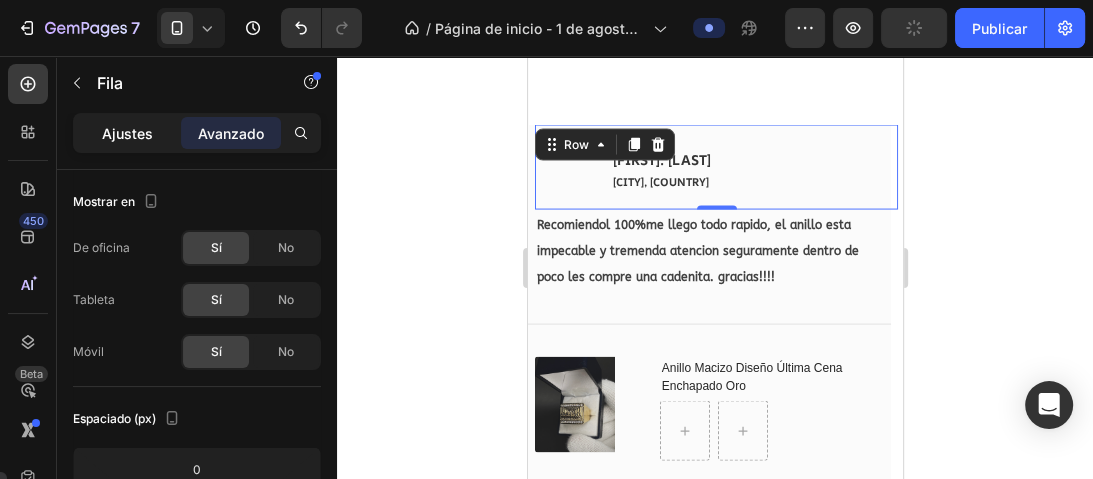 scroll, scrollTop: 320, scrollLeft: 0, axis: vertical 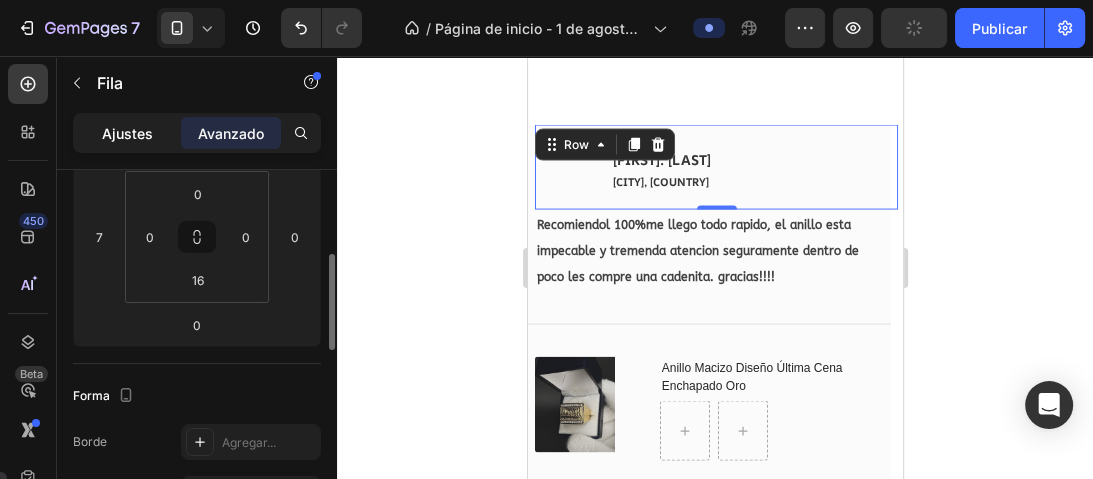 click on "Ajustes" at bounding box center [127, 133] 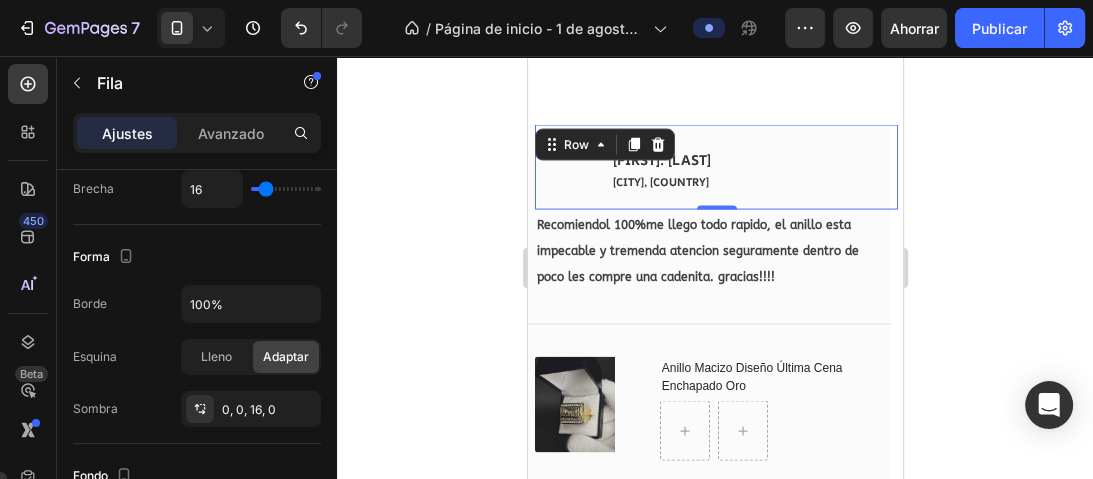 scroll, scrollTop: 147, scrollLeft: 0, axis: vertical 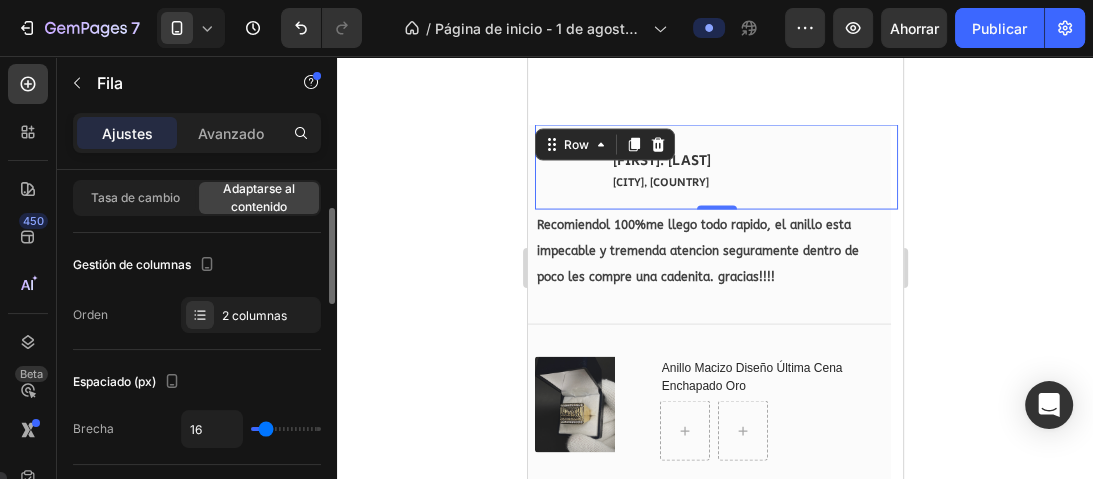 click 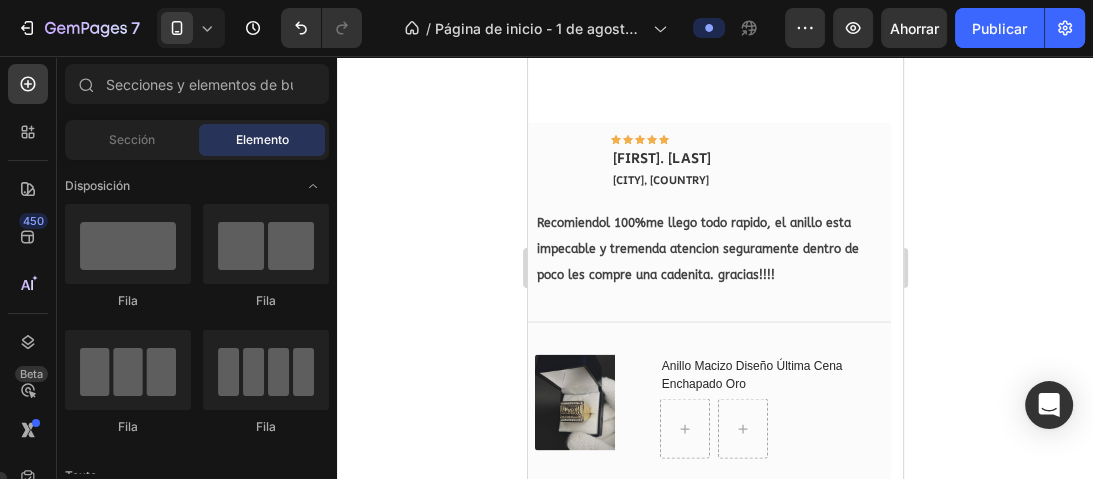 scroll, scrollTop: 3193, scrollLeft: 0, axis: vertical 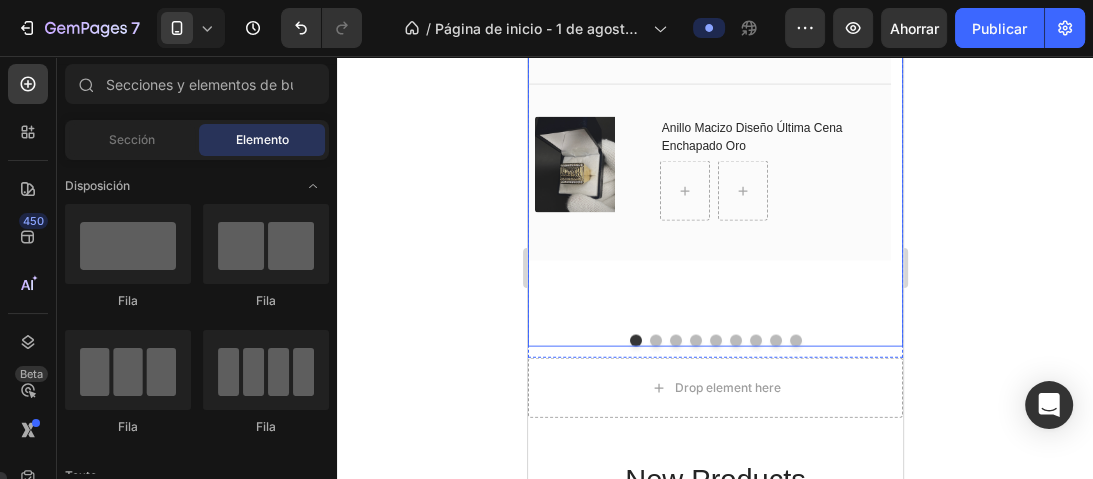 click at bounding box center (655, 341) 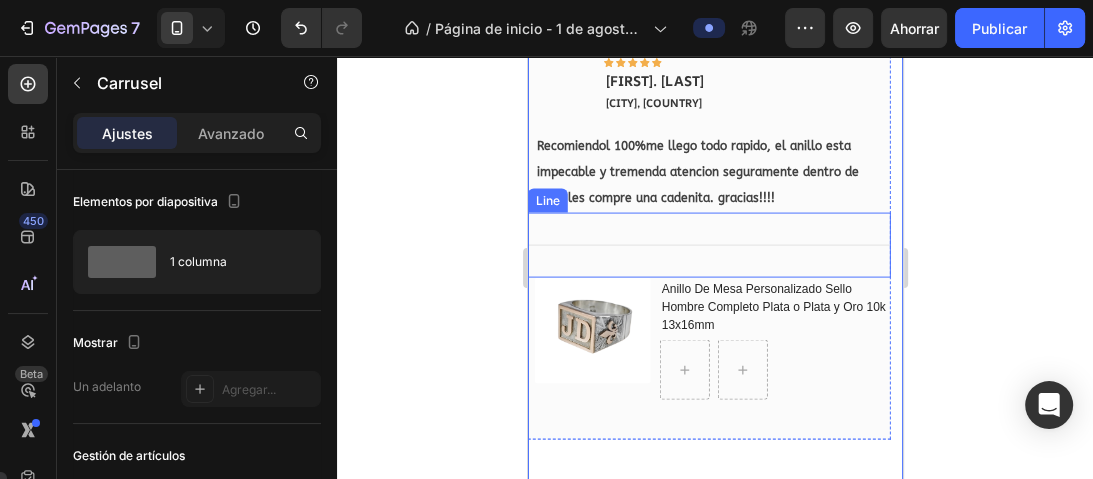 scroll, scrollTop: 2873, scrollLeft: 0, axis: vertical 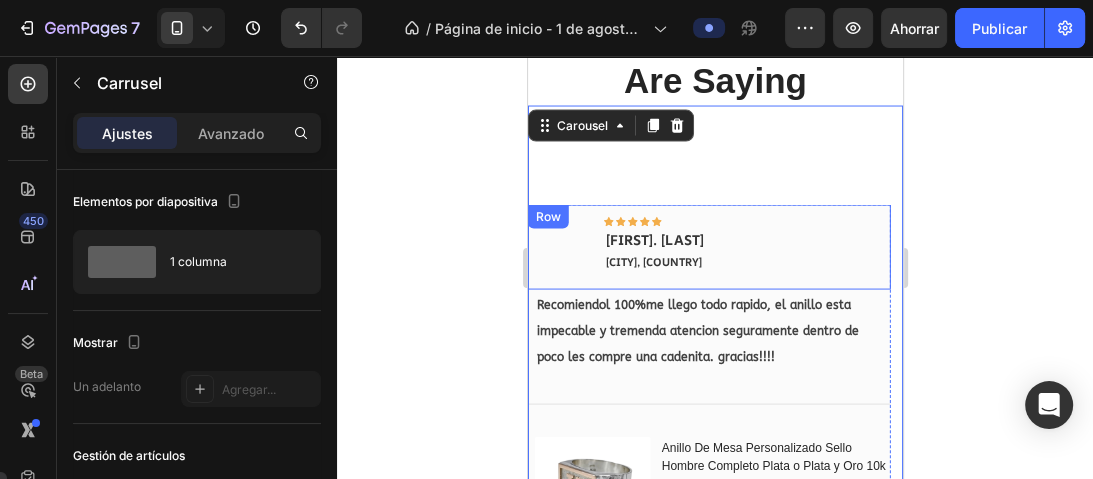 click on "Image
Icon
Icon
Icon
Icon
Icon Row Fabricio. G Canelones, Uruguay Text block Row" at bounding box center (708, 247) 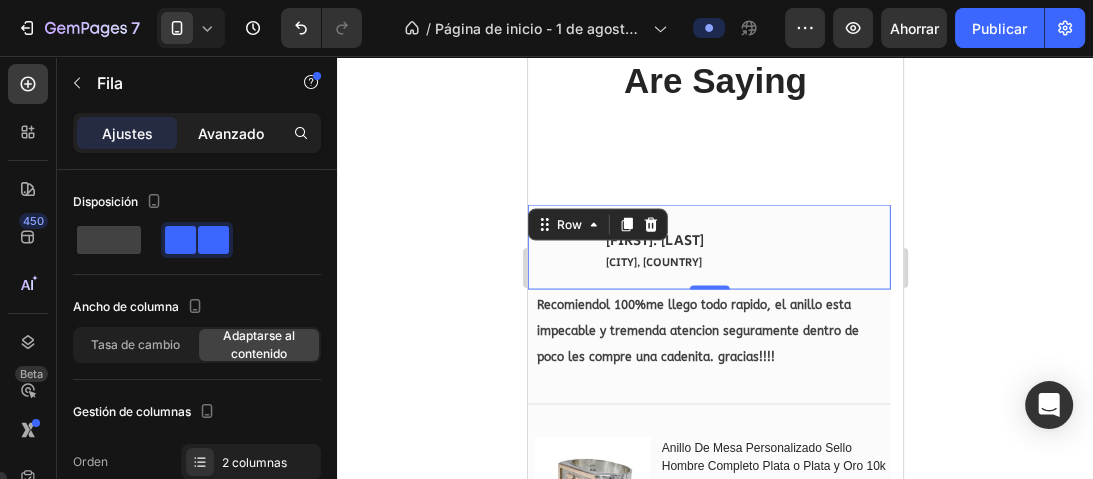 click on "Avanzado" at bounding box center (231, 133) 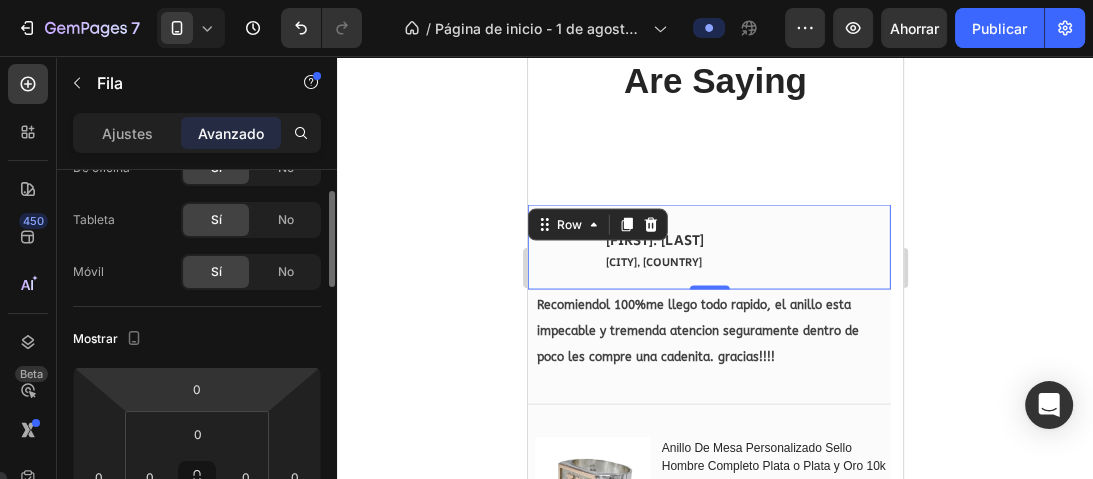 scroll, scrollTop: 160, scrollLeft: 0, axis: vertical 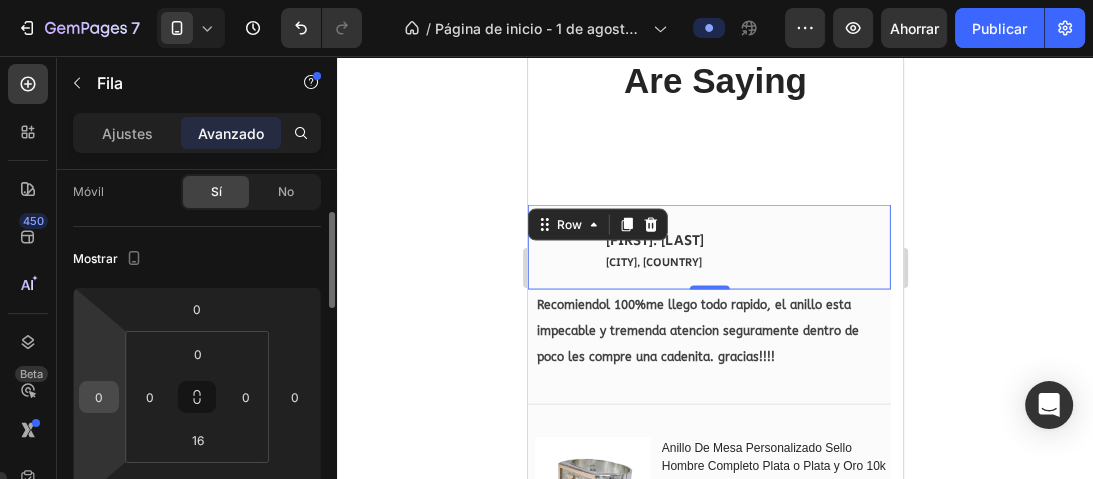 click on "0" at bounding box center [99, 397] 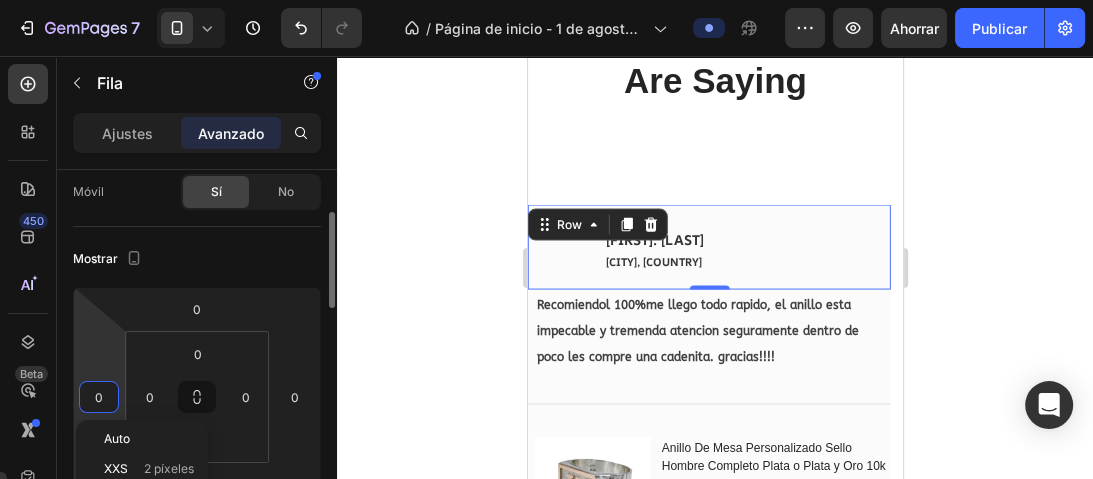 click on "0" at bounding box center [99, 397] 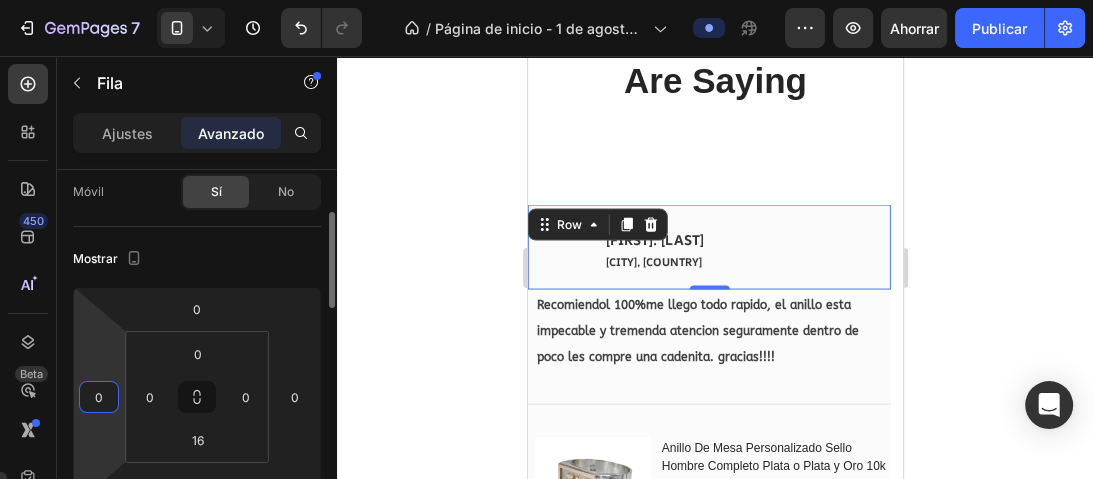 click on "0" at bounding box center [99, 397] 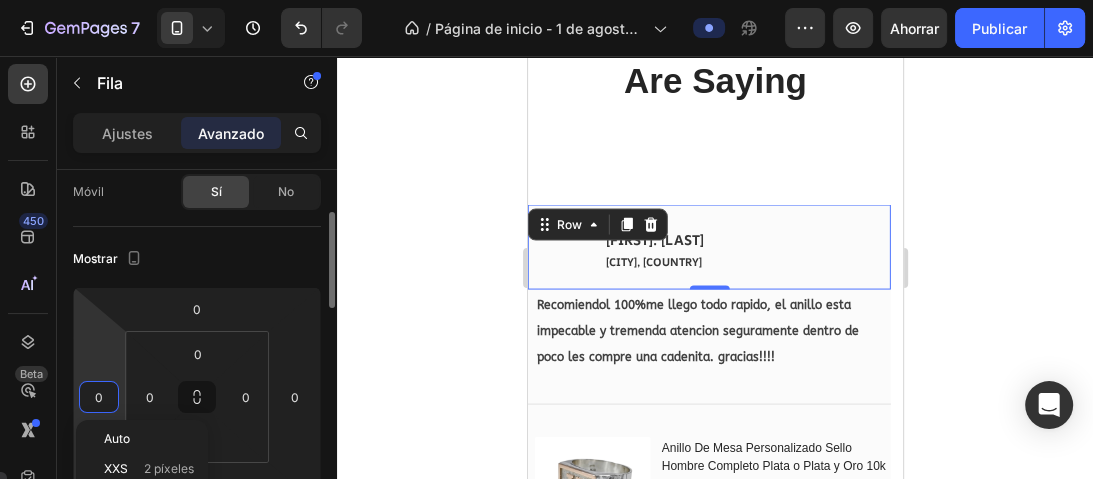 click on "0" at bounding box center (99, 397) 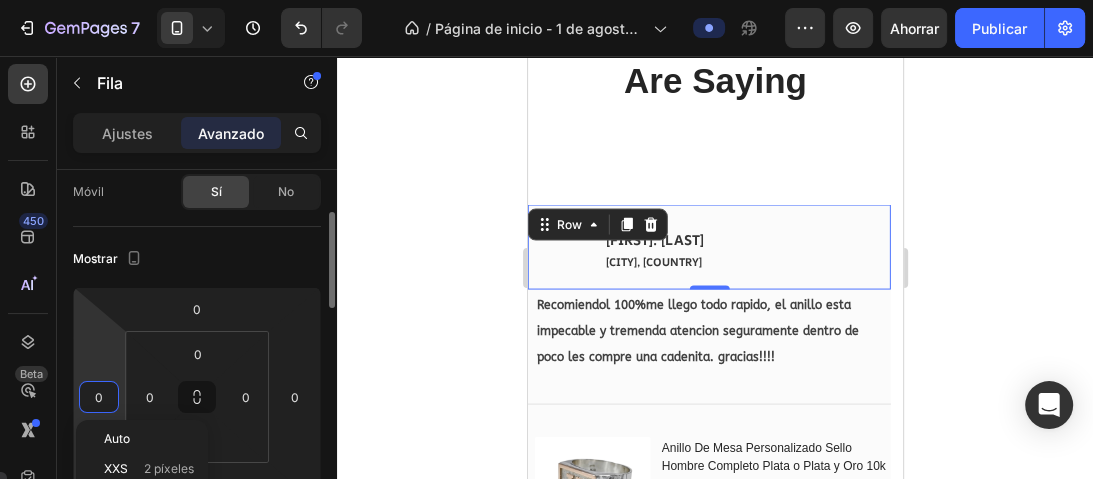 click on "0" at bounding box center [99, 397] 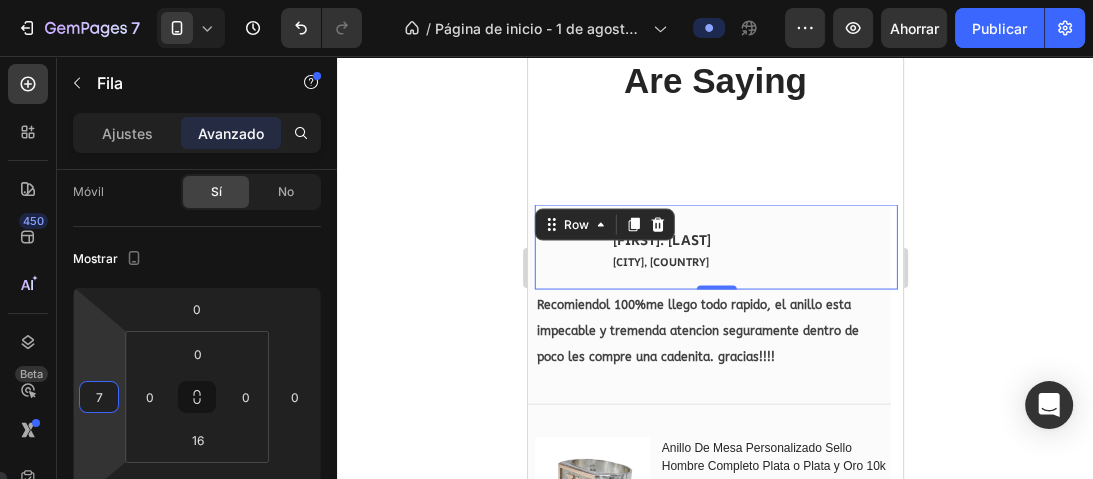 click 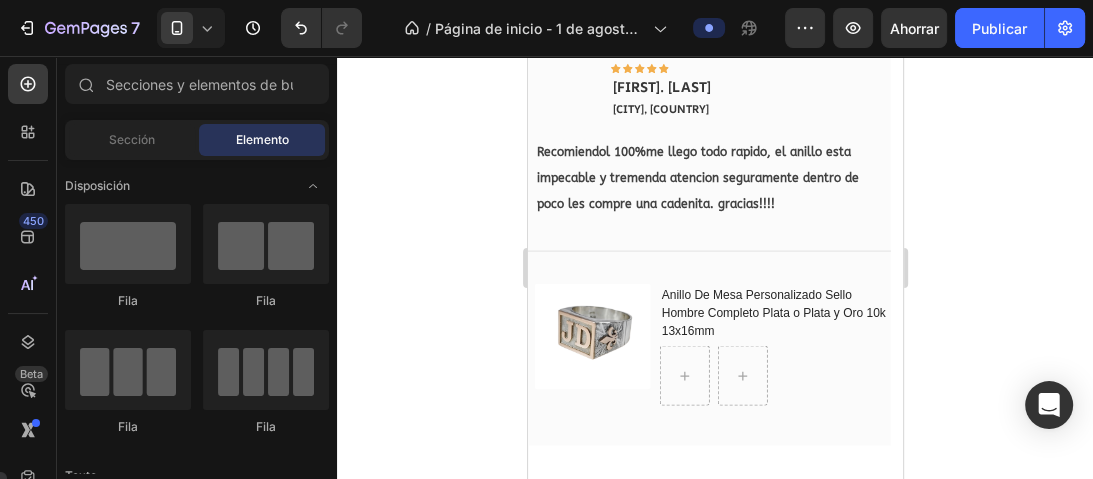 scroll, scrollTop: 3273, scrollLeft: 0, axis: vertical 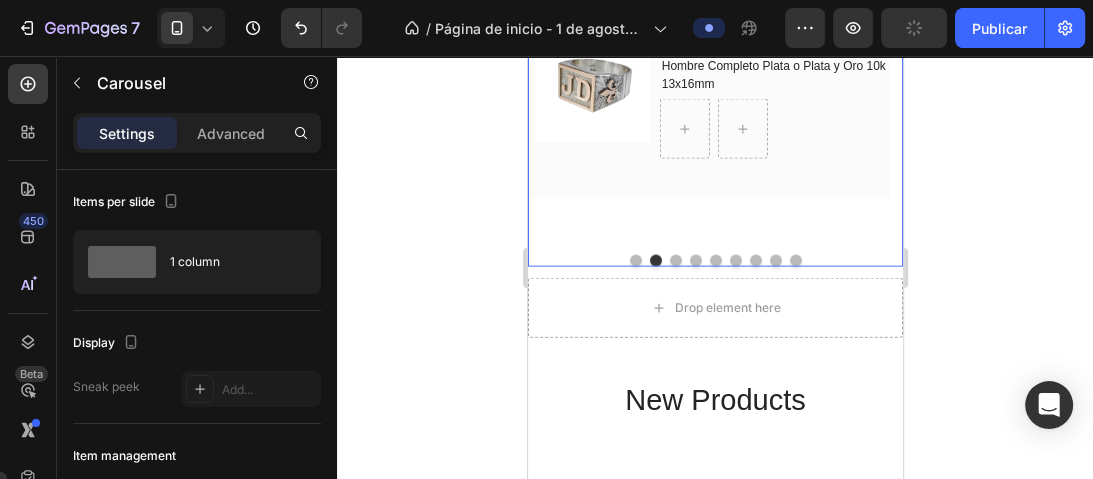 click at bounding box center (675, 261) 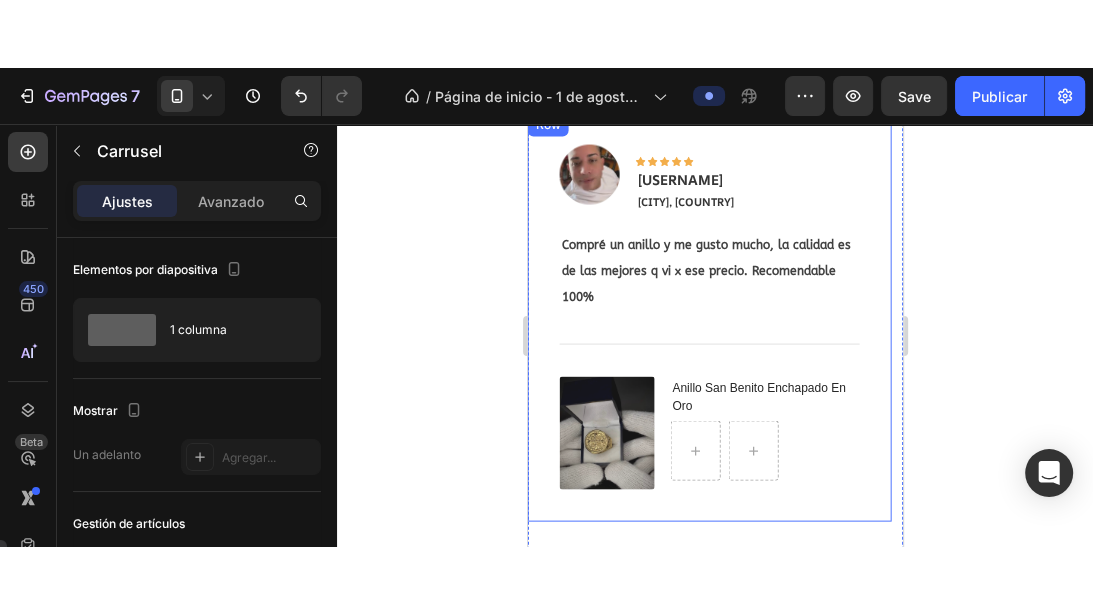 scroll, scrollTop: 3113, scrollLeft: 0, axis: vertical 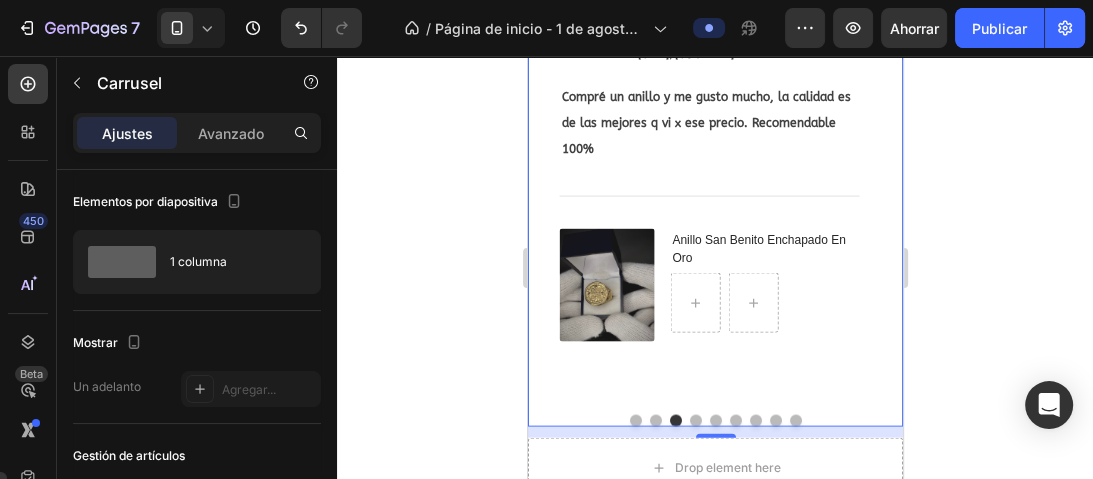 type 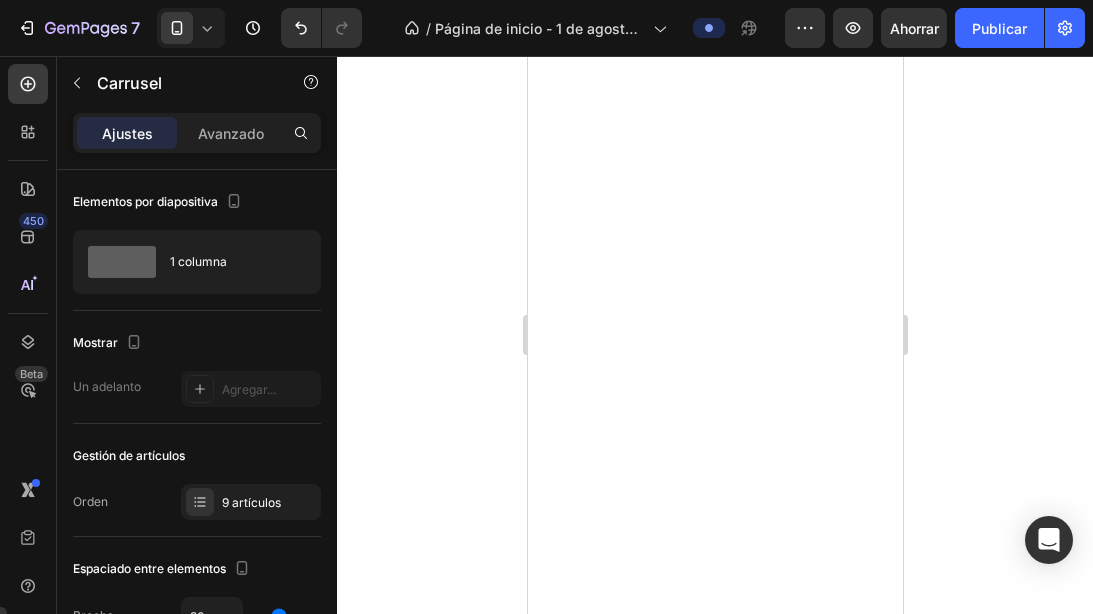 scroll, scrollTop: 0, scrollLeft: 0, axis: both 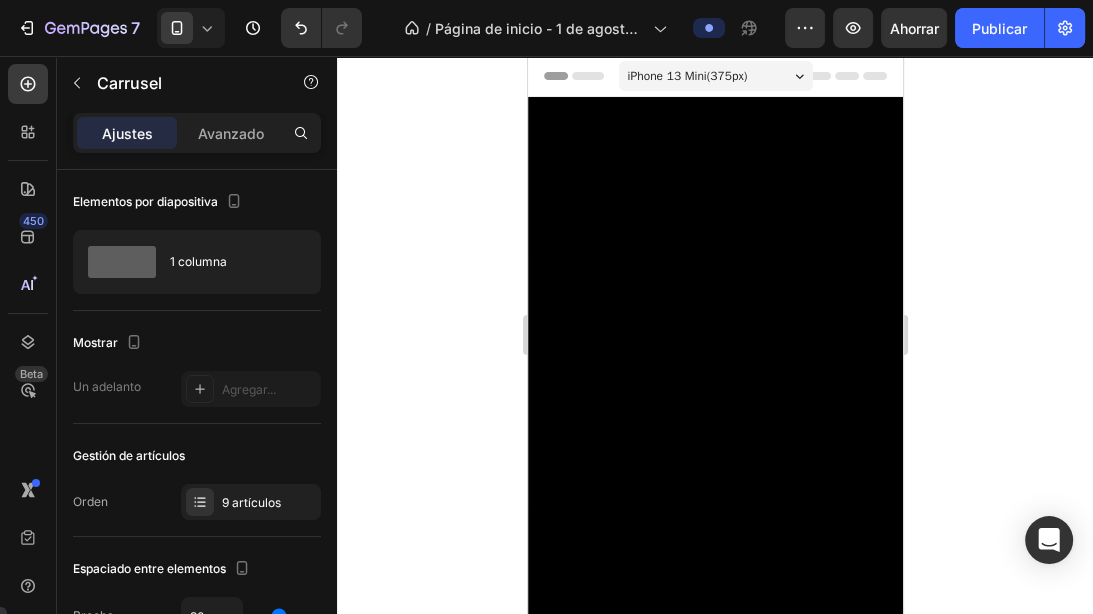 drag, startPoint x: 527, startPoint y: 56, endPoint x: 689, endPoint y: 497, distance: 469.81378 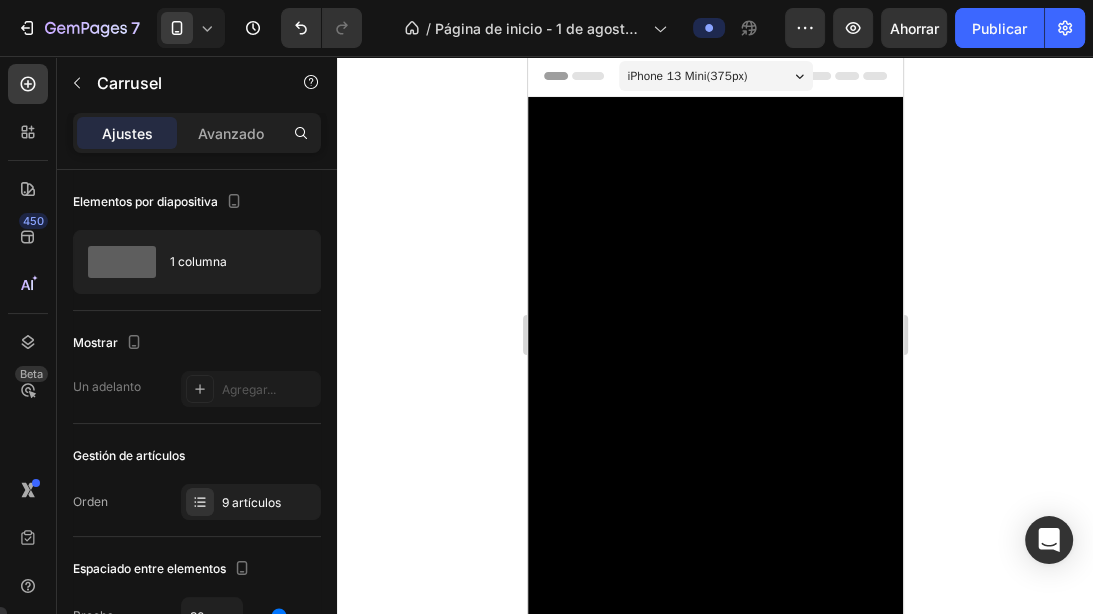 scroll, scrollTop: 0, scrollLeft: 0, axis: both 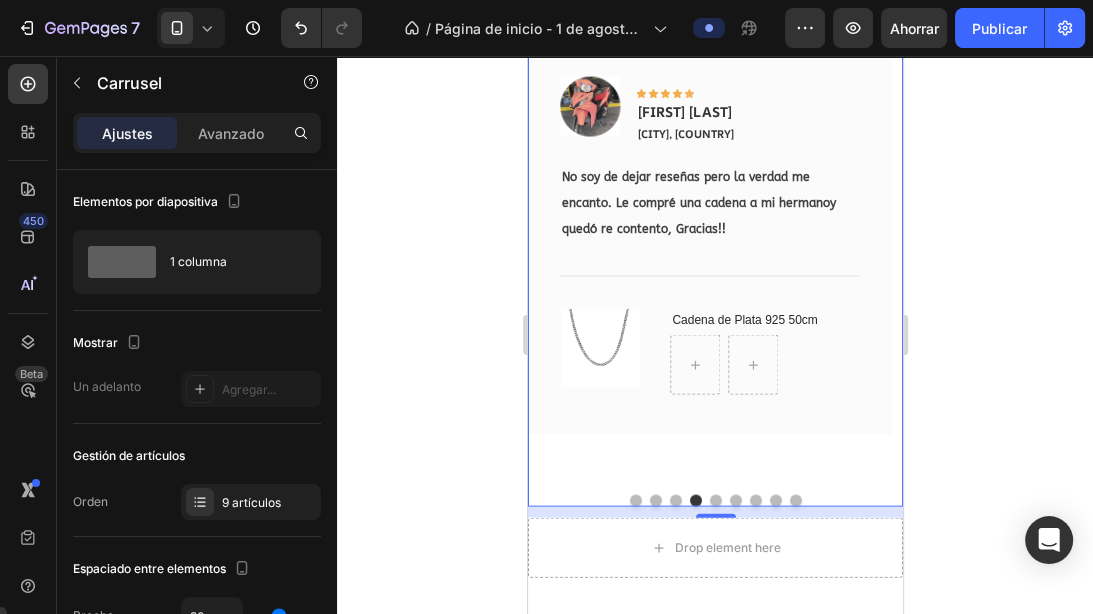 click at bounding box center (715, 501) 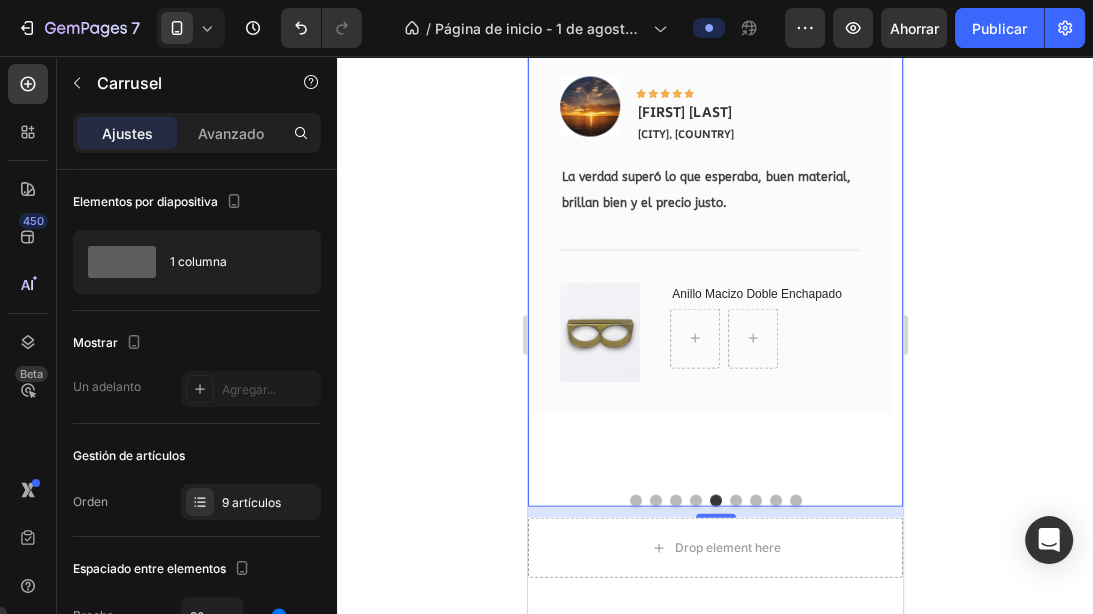 click at bounding box center (735, 501) 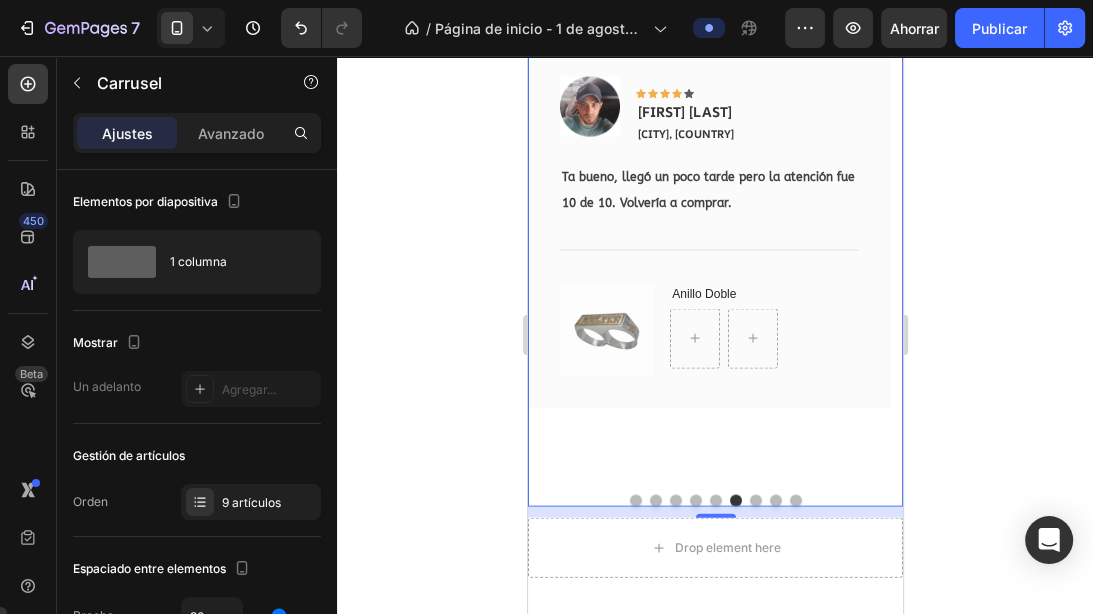 click at bounding box center (755, 501) 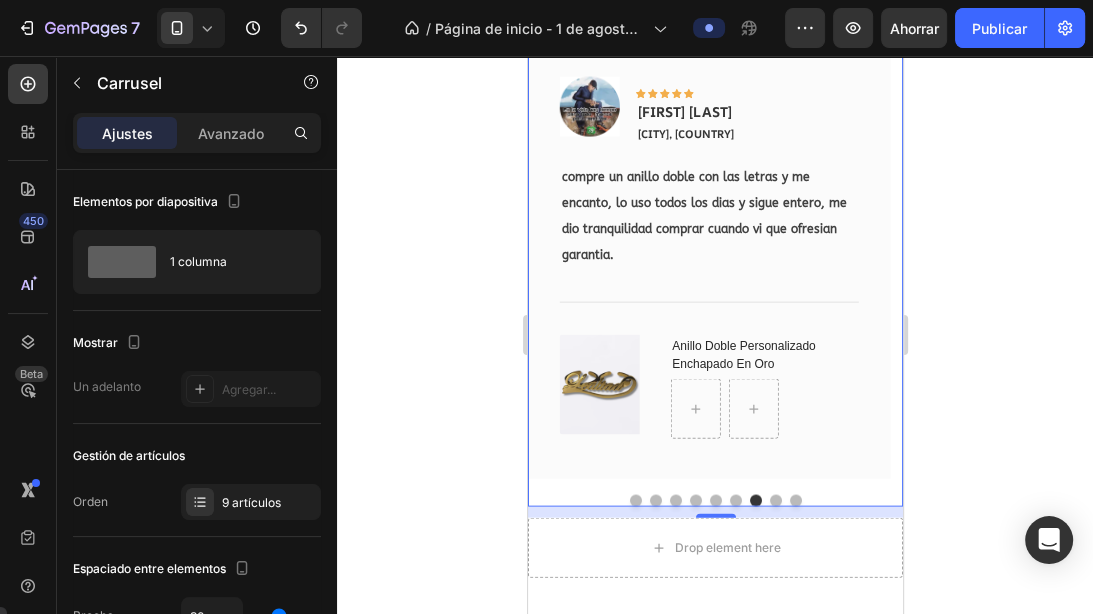 click at bounding box center [775, 501] 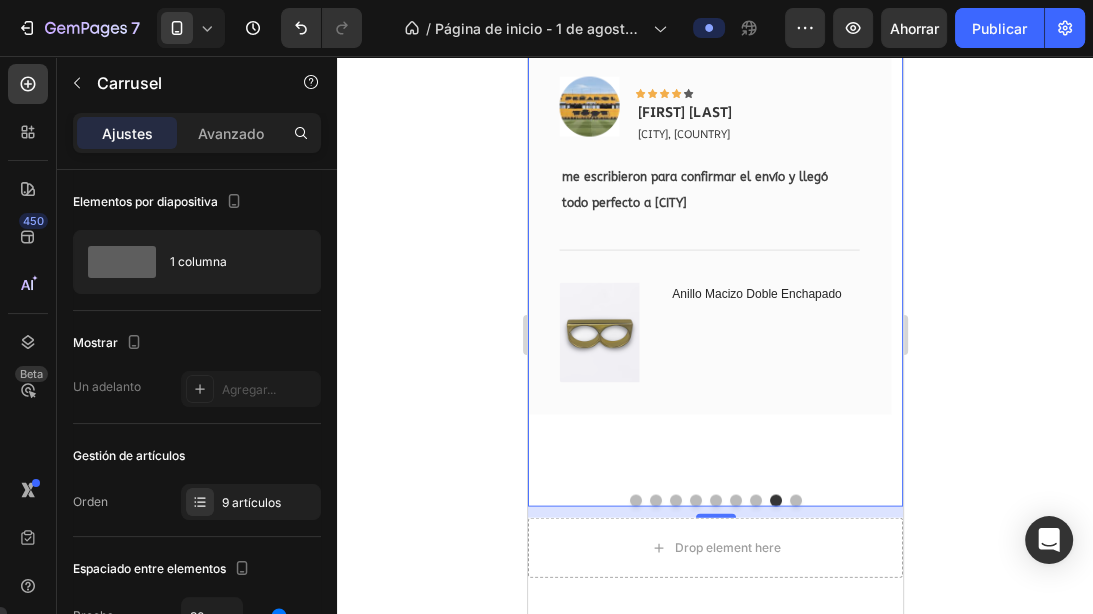 click at bounding box center [795, 501] 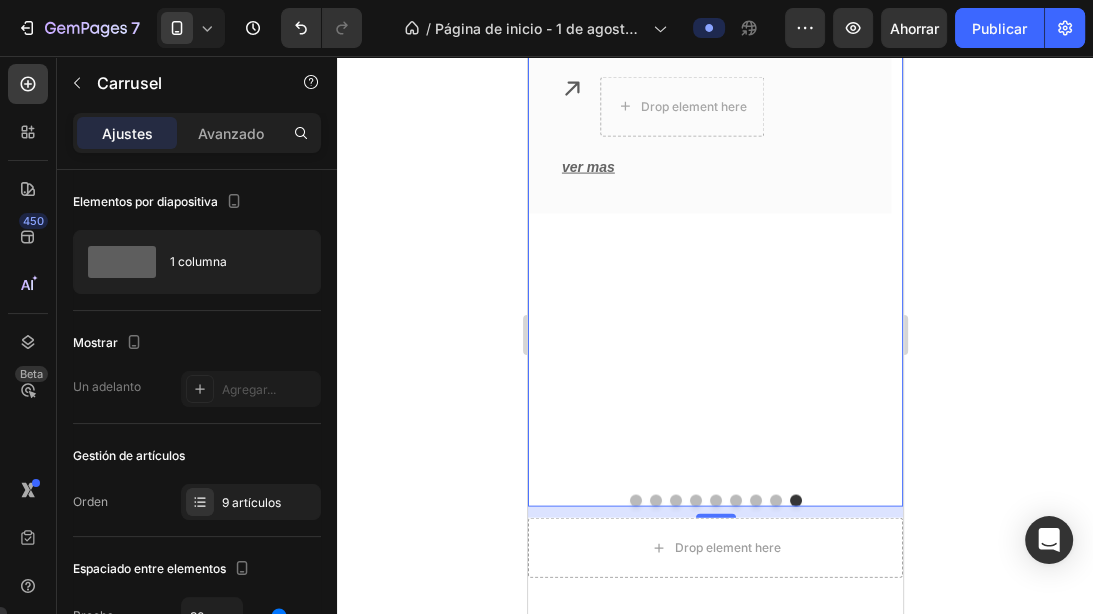 click at bounding box center [635, 501] 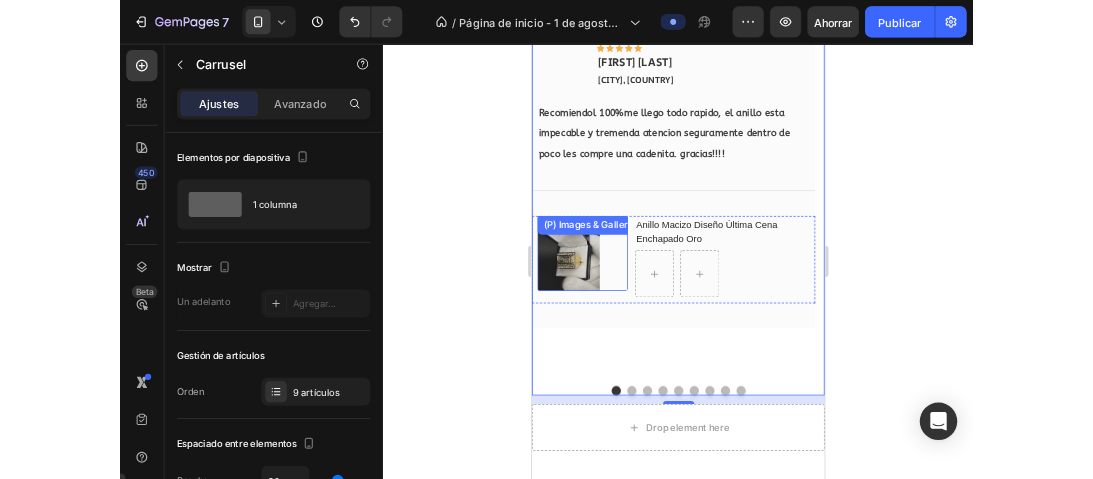 scroll, scrollTop: 2953, scrollLeft: 0, axis: vertical 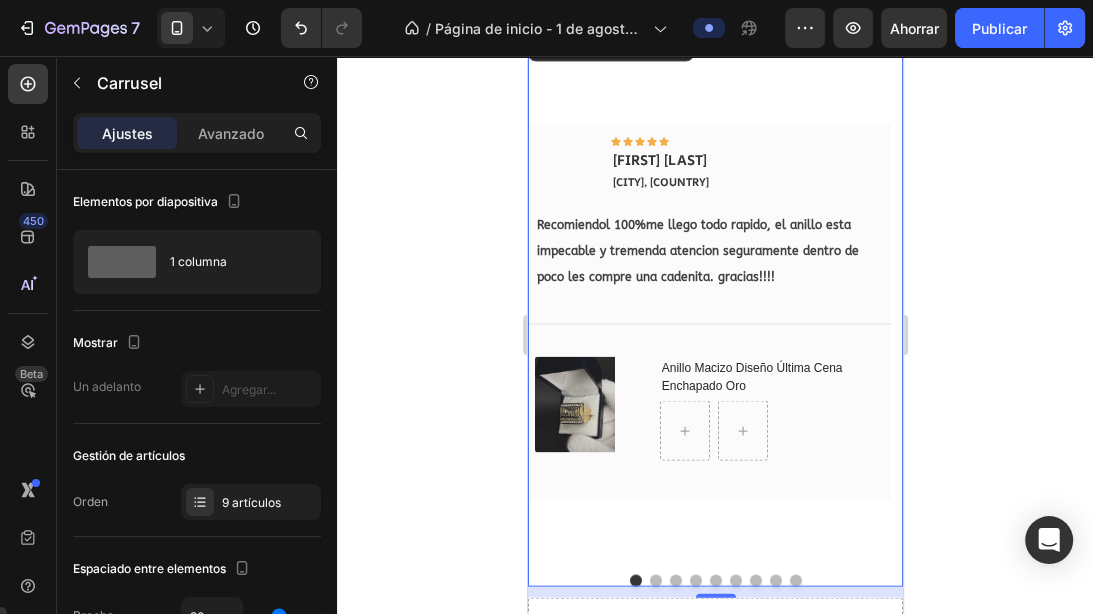 click at bounding box center [655, 581] 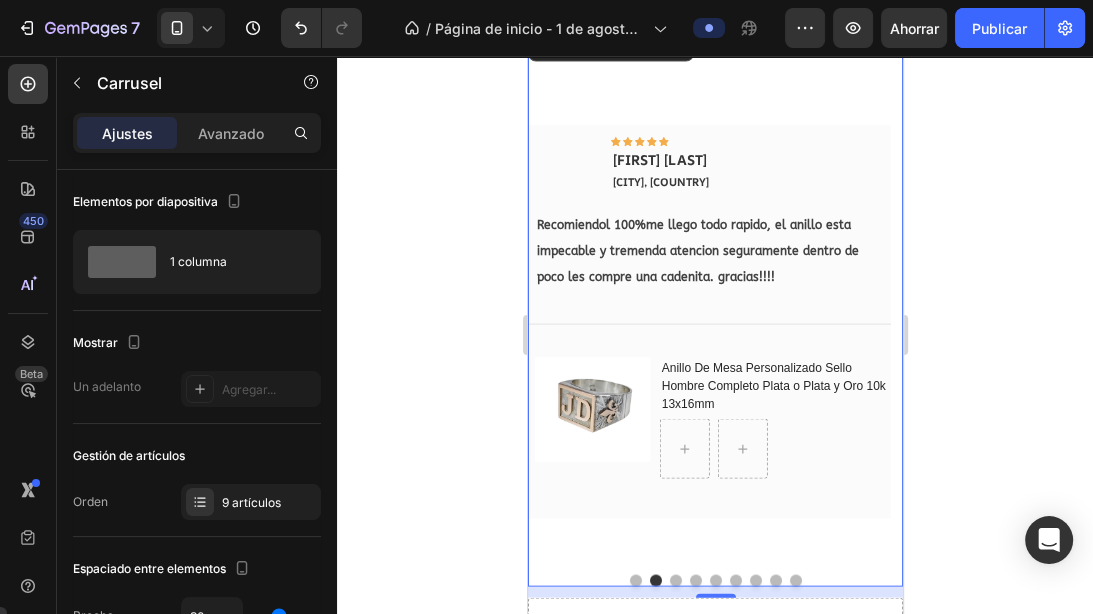type 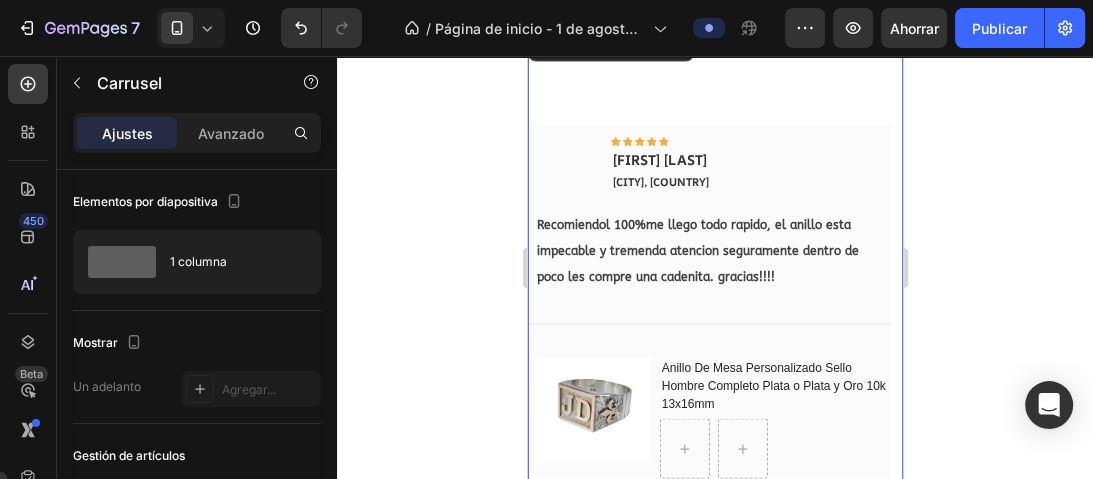click on "[FIRST] [LAST]" at bounding box center [659, 159] 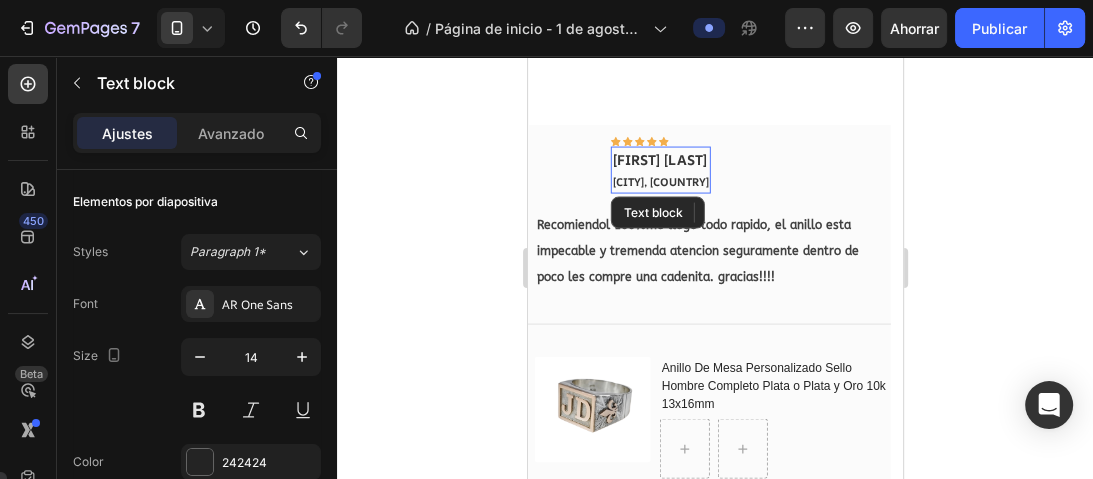 click 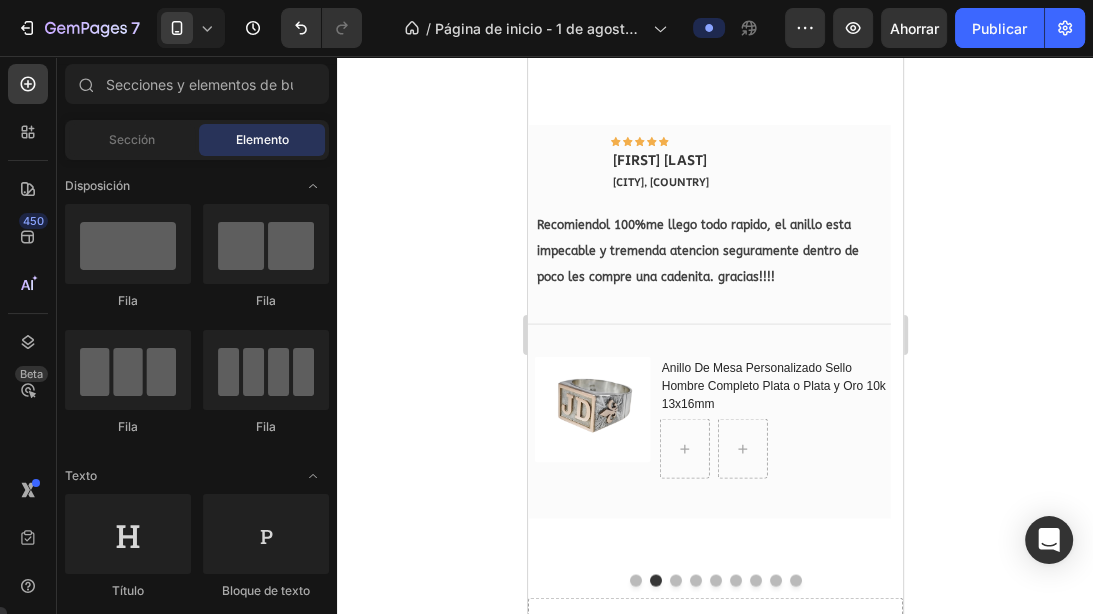 drag, startPoint x: 595, startPoint y: 242, endPoint x: 449, endPoint y: 256, distance: 146.6697 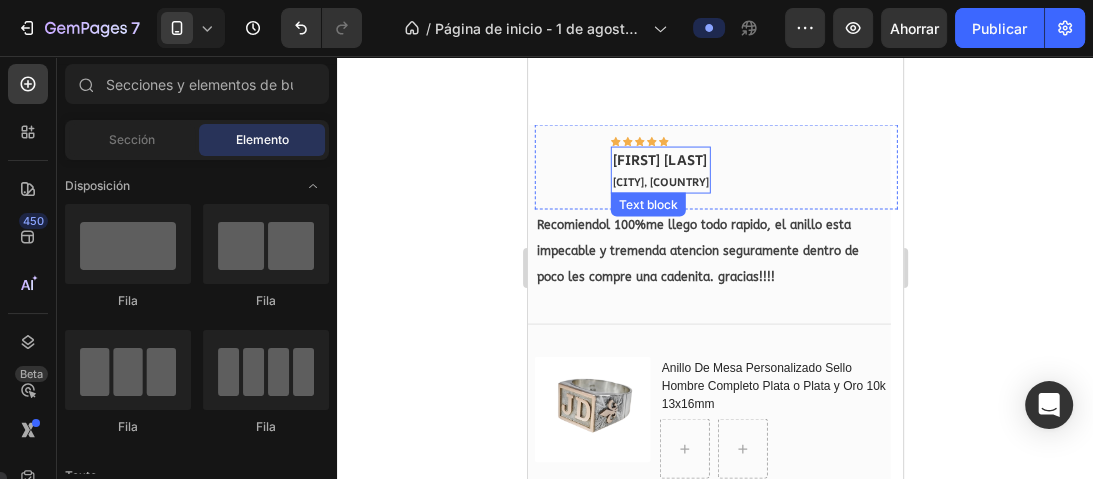 click on "[FIRST] [LAST]" at bounding box center [659, 159] 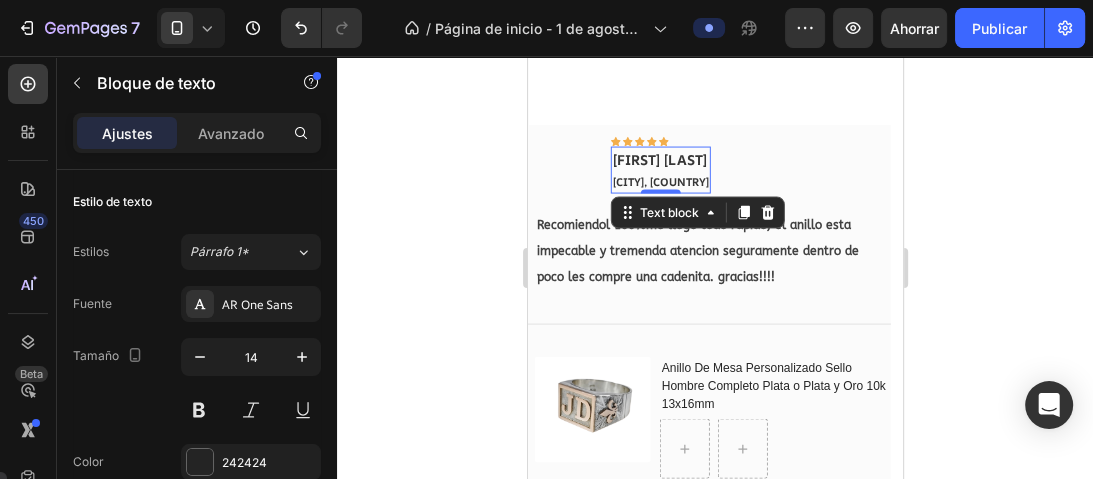 click on "[FIRST] [LAST]" at bounding box center (659, 159) 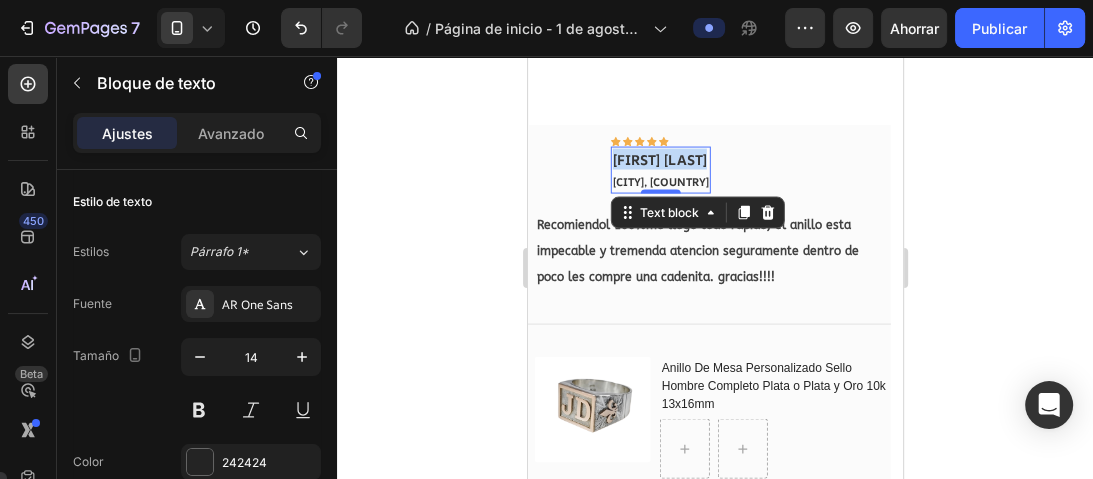 click on "[FIRST] [LAST]" at bounding box center [659, 159] 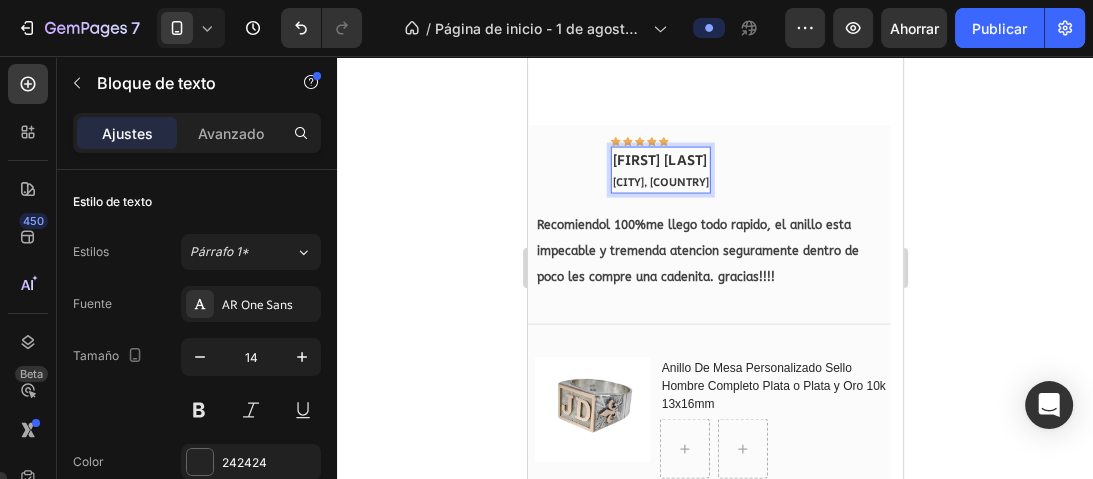 click on "[CITY], [COUNTRY]" at bounding box center [660, 181] 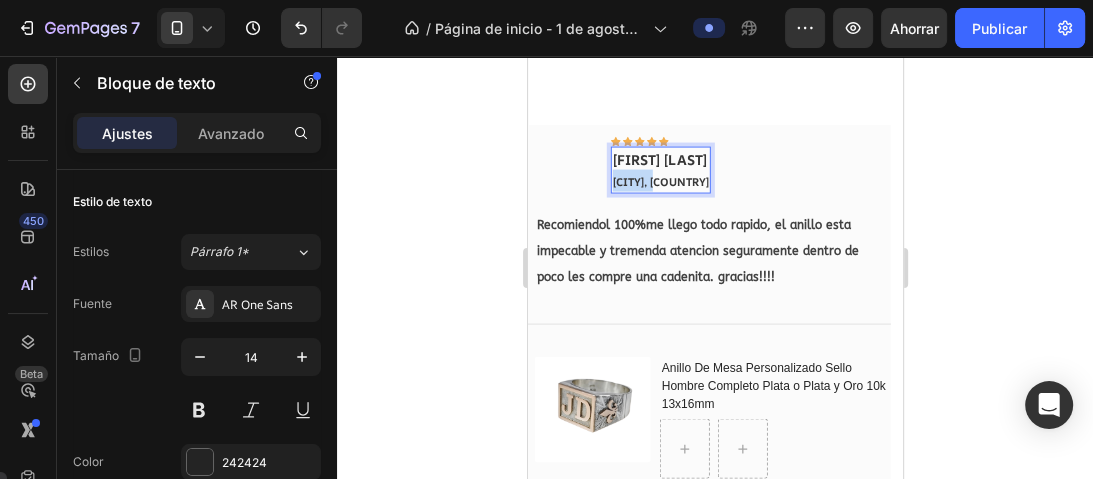 click on "[CITY], [COUNTRY]" at bounding box center (660, 181) 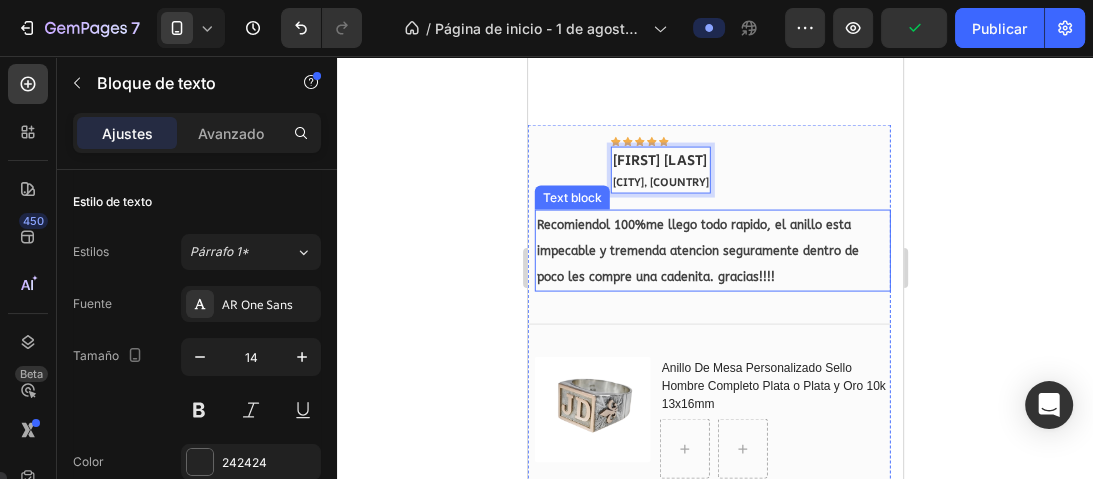 click on "Recomiendol 100%me llego todo rapido, el anillo esta impecable y tremenda atencion seguramente dentro de poco les compre una cadenita. gracias!!!!" at bounding box center [697, 251] 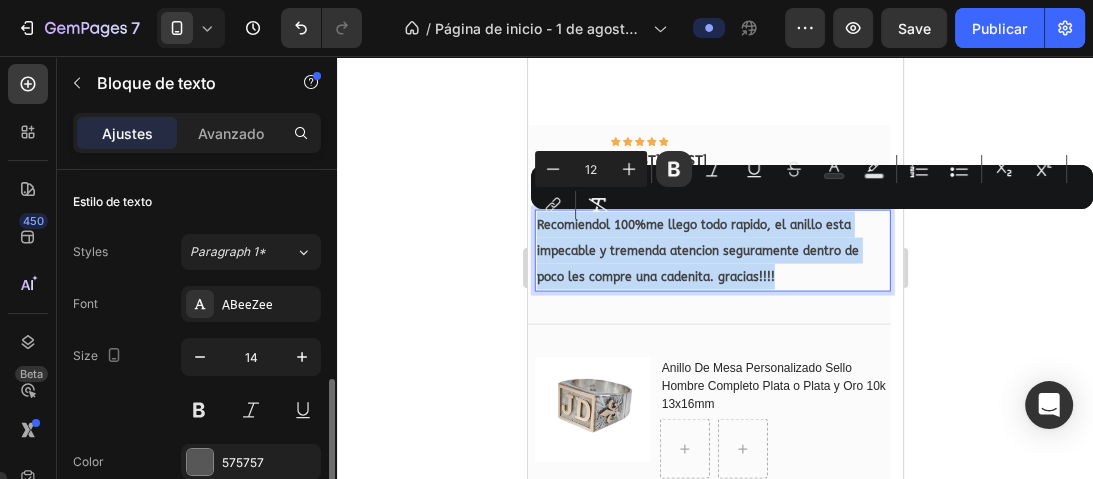 scroll, scrollTop: 160, scrollLeft: 0, axis: vertical 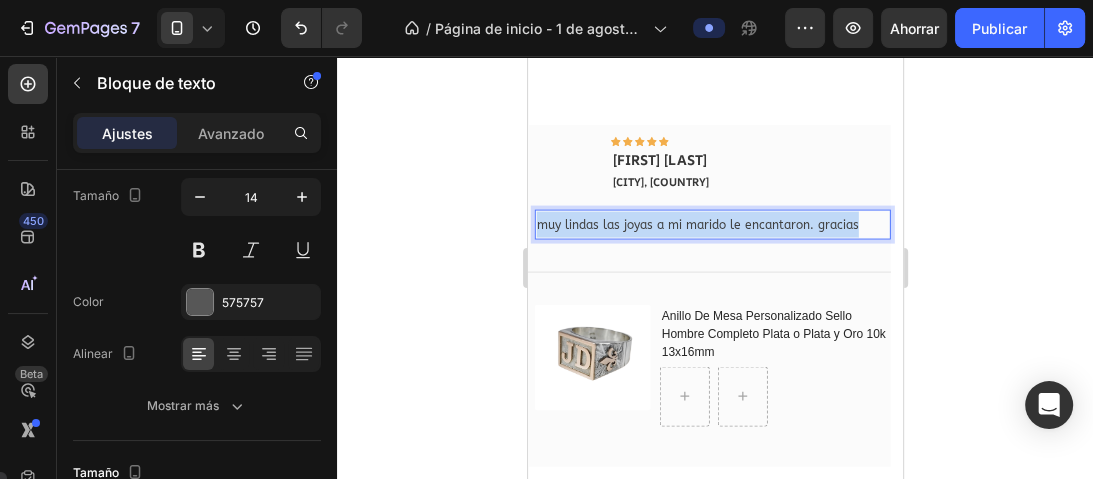 click on "muy lindas las joyas a mi marido le encantaron. gracias" at bounding box center [712, 225] 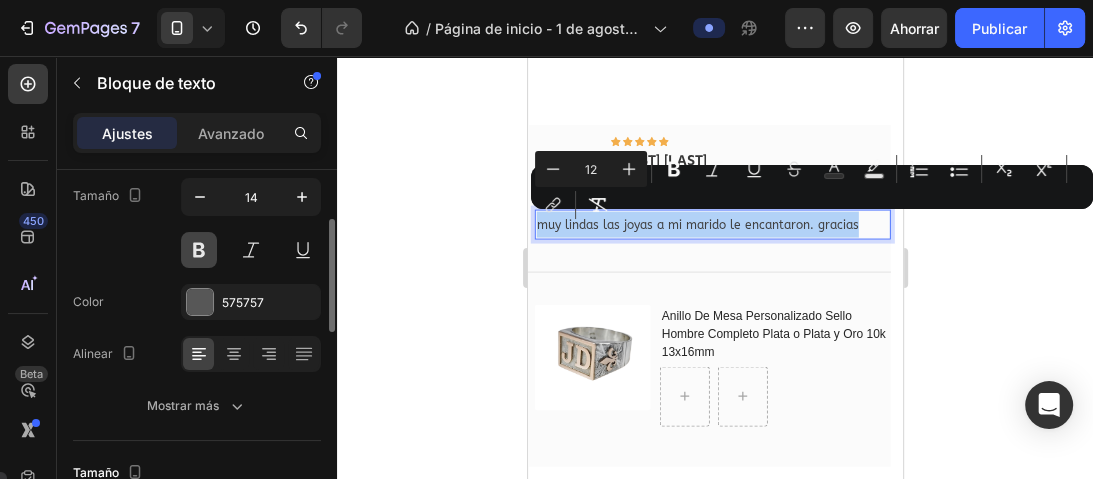 click at bounding box center [199, 250] 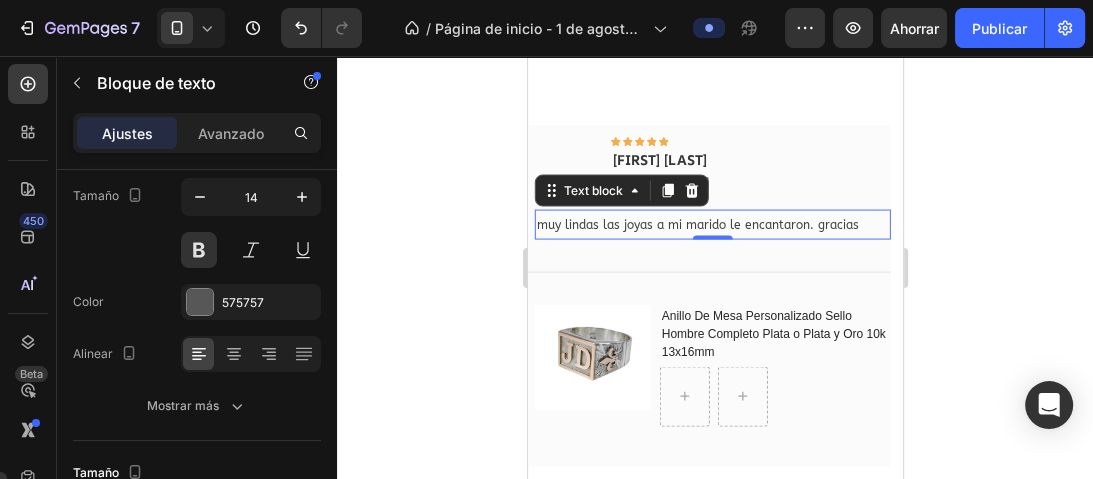 click 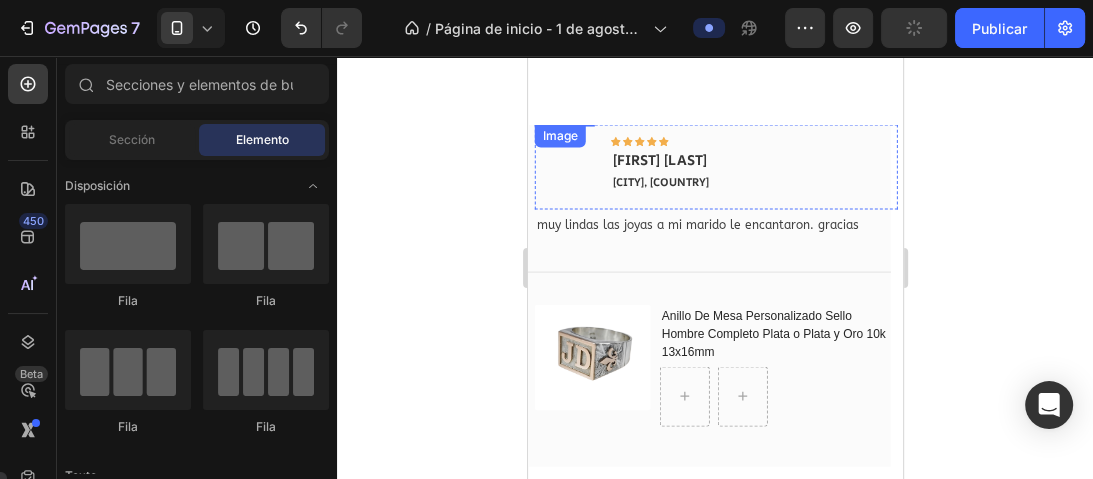 click at bounding box center [564, 125] 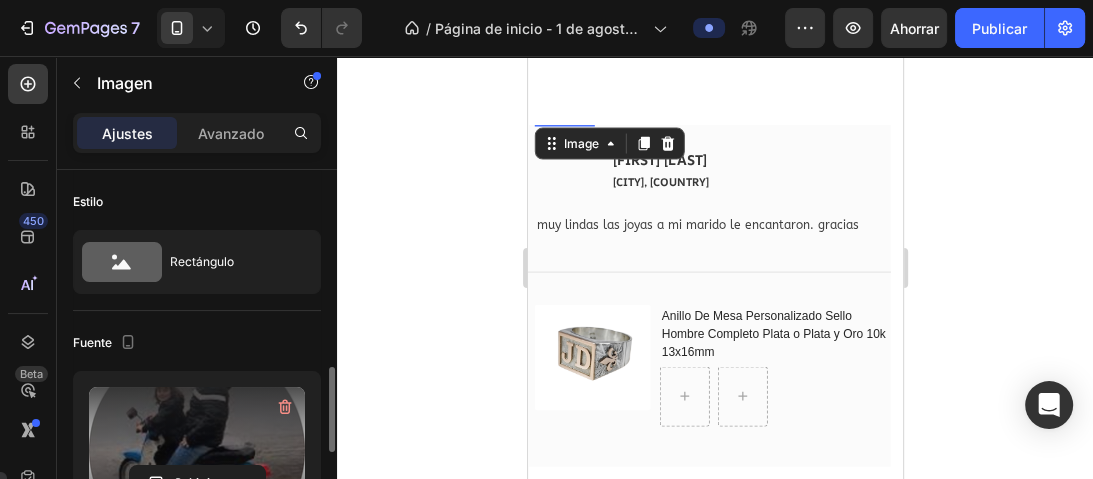 scroll, scrollTop: 160, scrollLeft: 0, axis: vertical 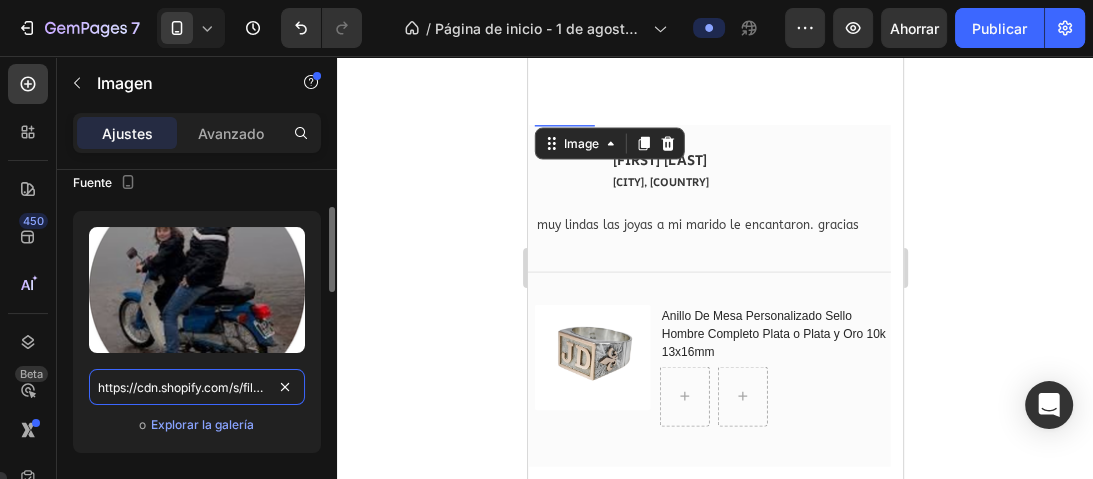 click on "https://cdn.shopify.com/s/files/1/0731/8074/1668/files/Diseno_sin_titulo_10_05873461-f885-47bf-bb9e-4ca21f534a57.png?v=1753586440" at bounding box center (197, 387) 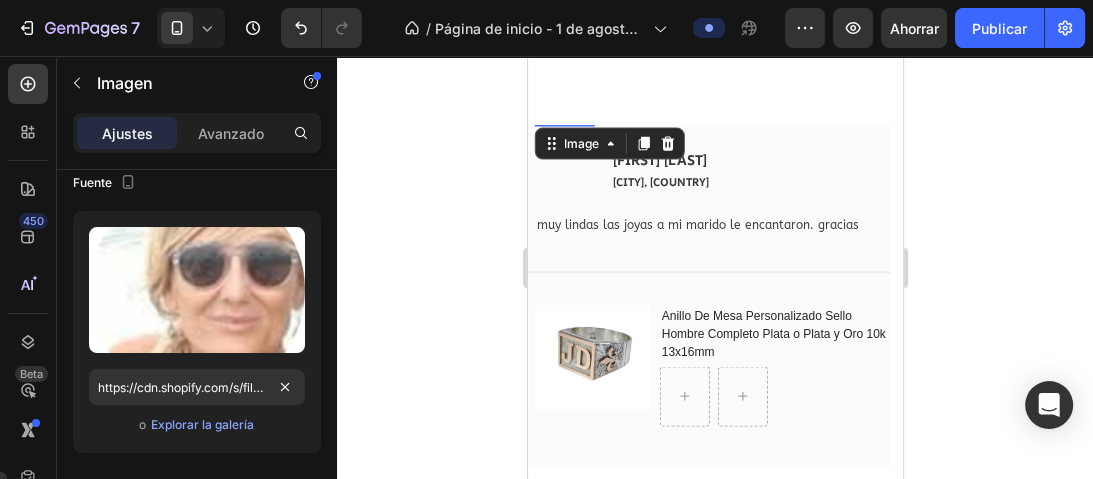 click 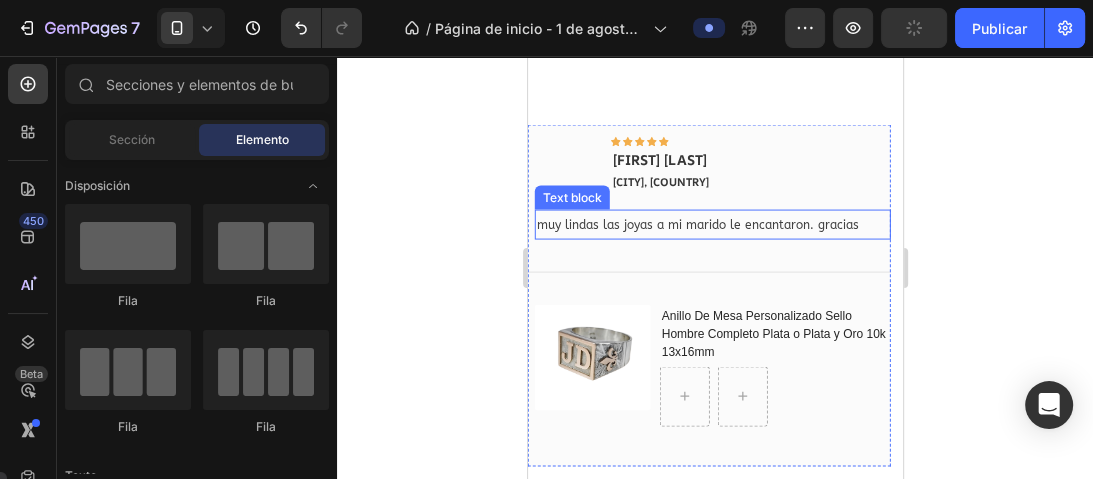 click on "muy lindas las joyas a mi marido le encantaron. gracias" at bounding box center (697, 225) 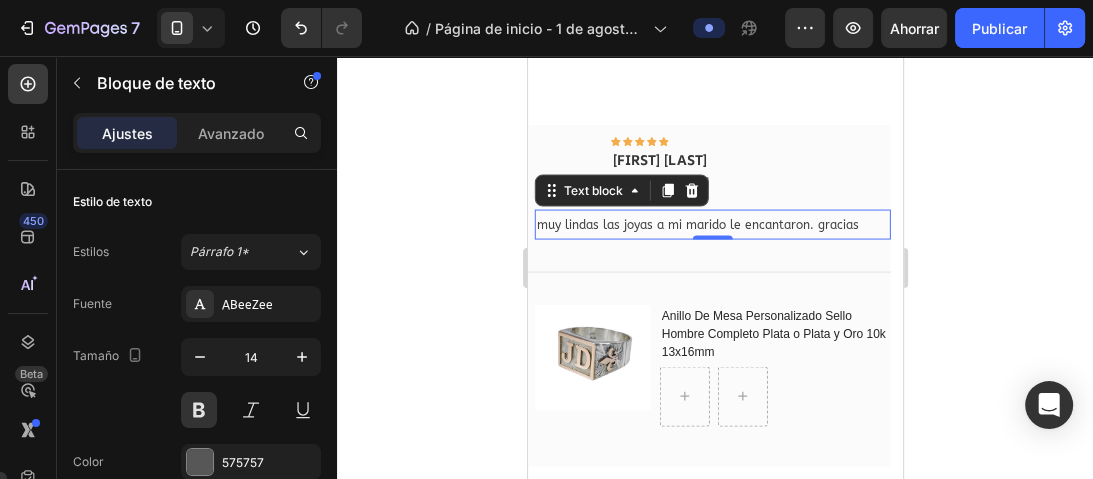 drag, startPoint x: 1033, startPoint y: 213, endPoint x: 1016, endPoint y: 217, distance: 17.464249 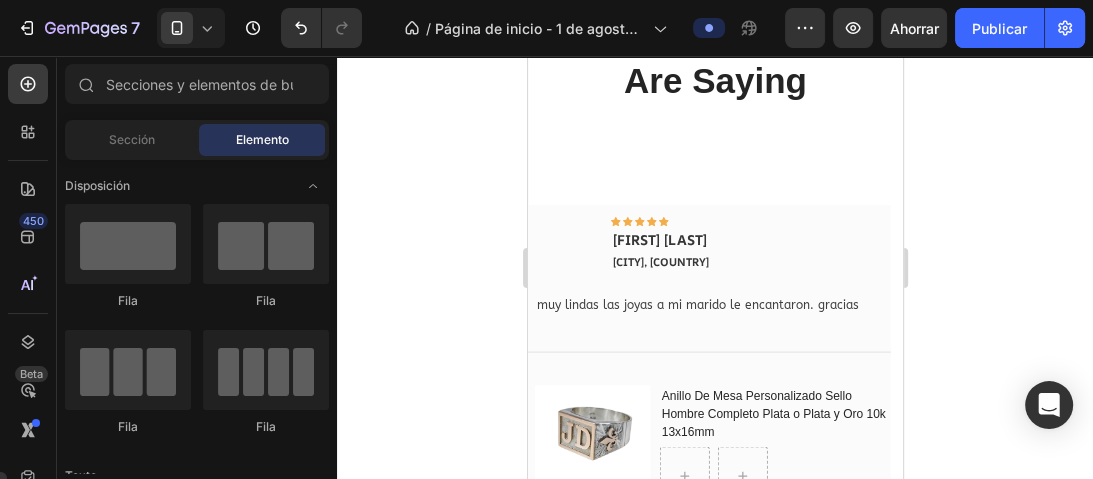scroll, scrollTop: 2953, scrollLeft: 0, axis: vertical 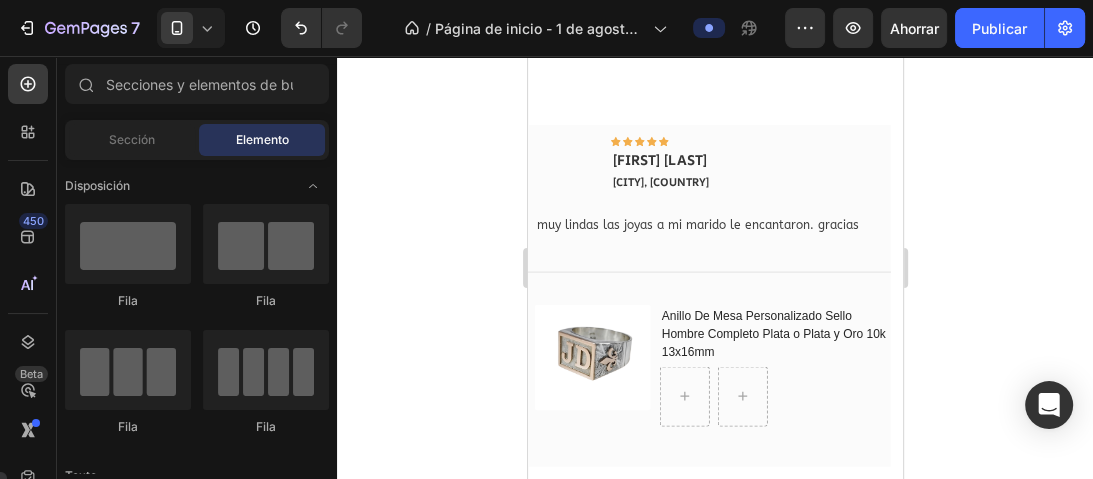drag, startPoint x: 928, startPoint y: 239, endPoint x: 361, endPoint y: 184, distance: 569.6613 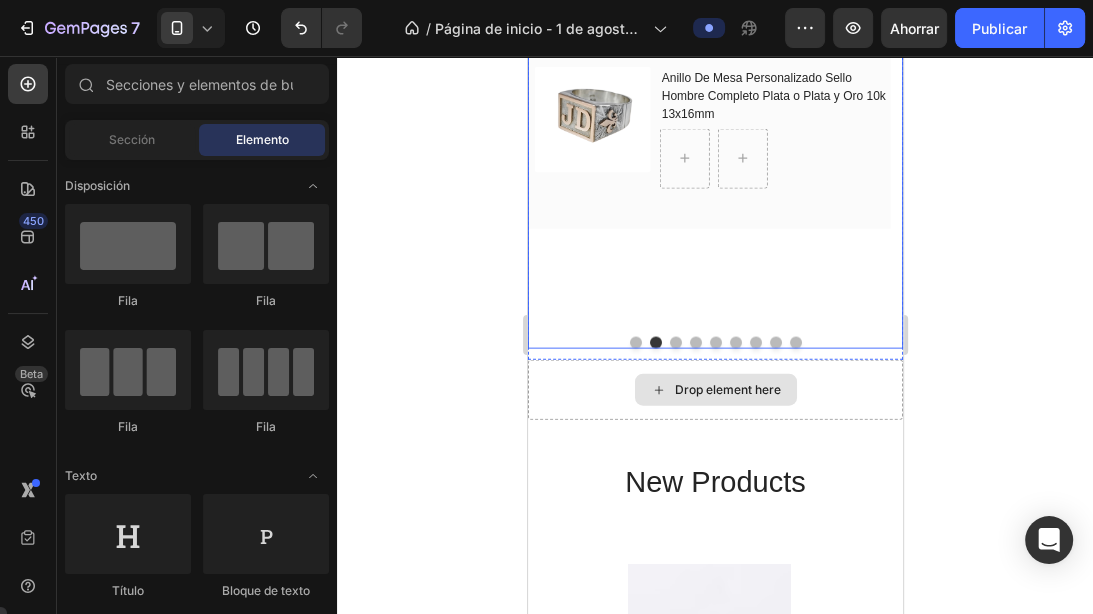scroll, scrollTop: 3031, scrollLeft: 0, axis: vertical 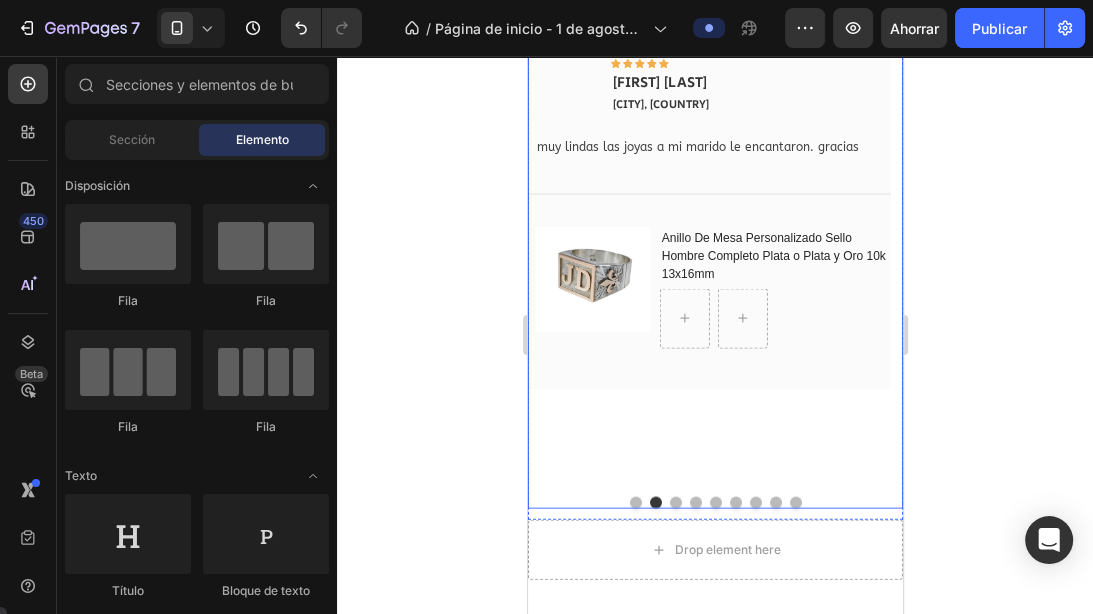 click at bounding box center [675, 503] 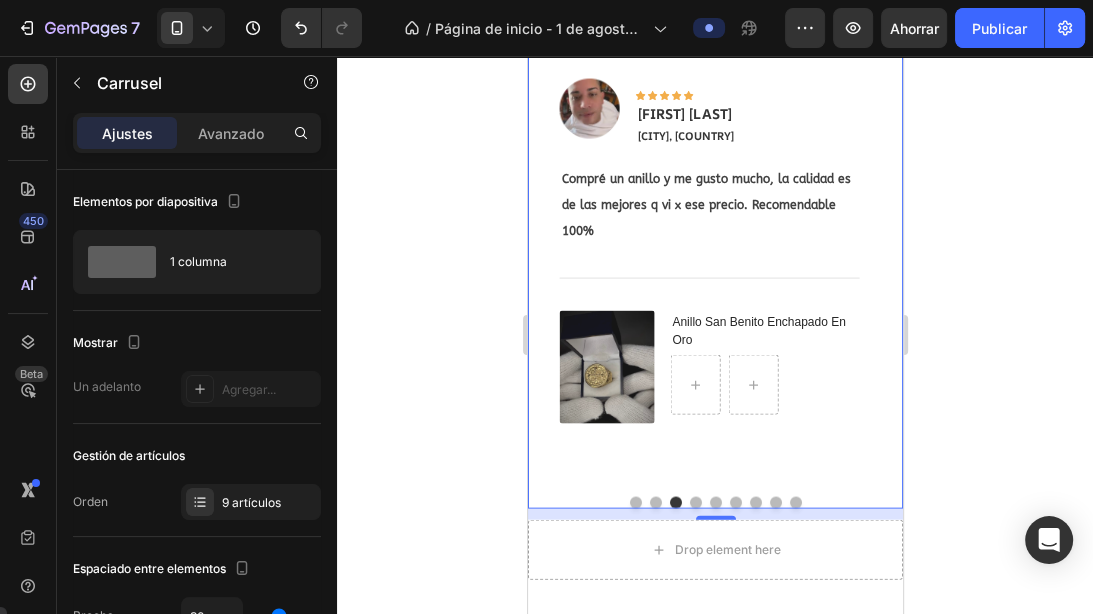 click at bounding box center (695, 503) 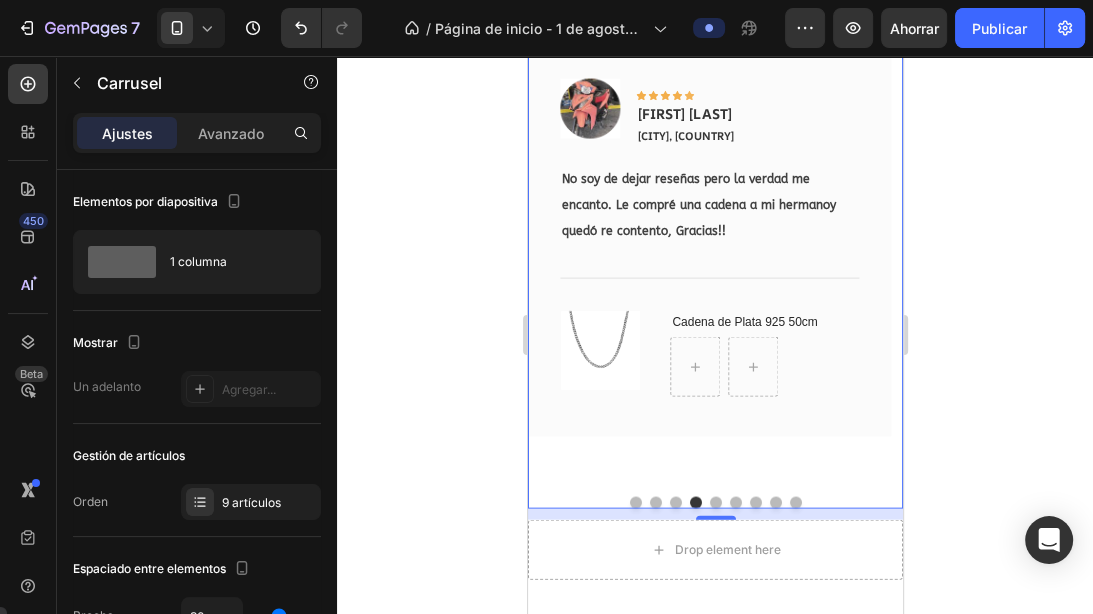 click at bounding box center [715, 503] 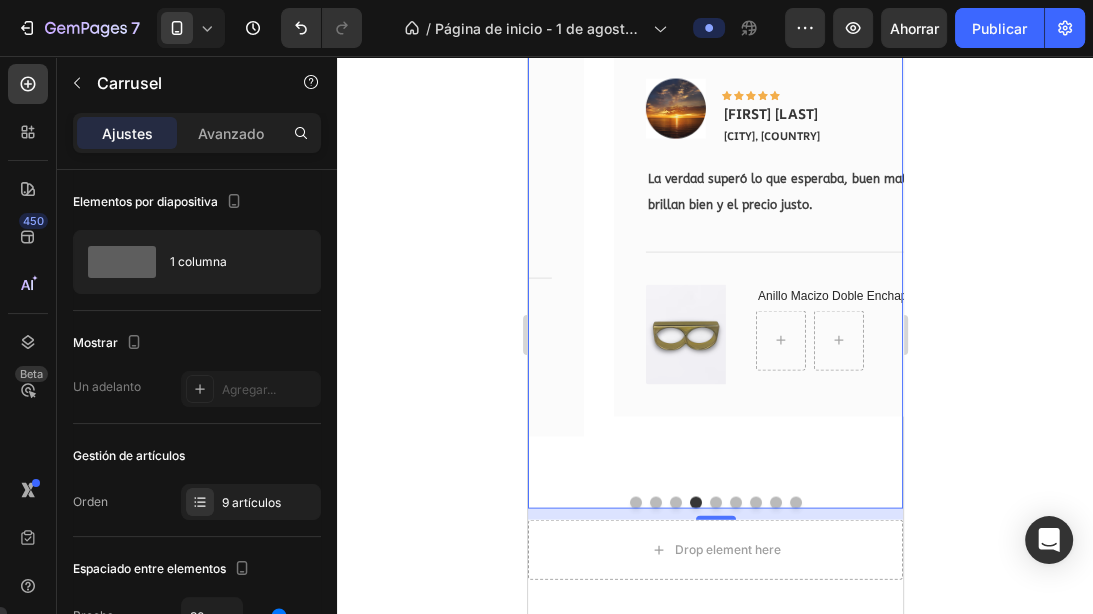 click at bounding box center [715, 503] 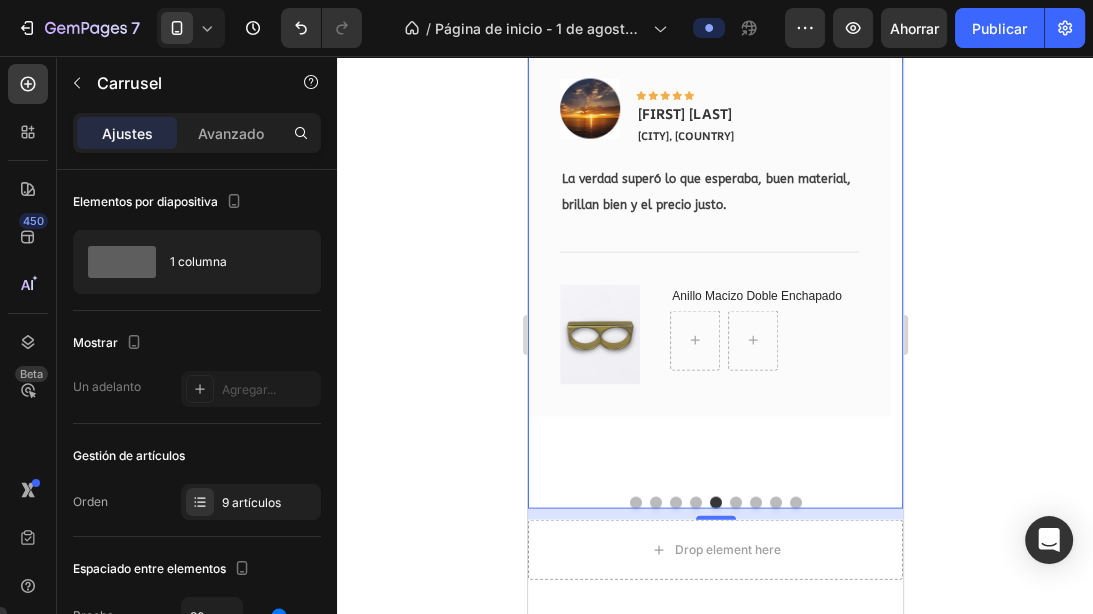 click at bounding box center [735, 503] 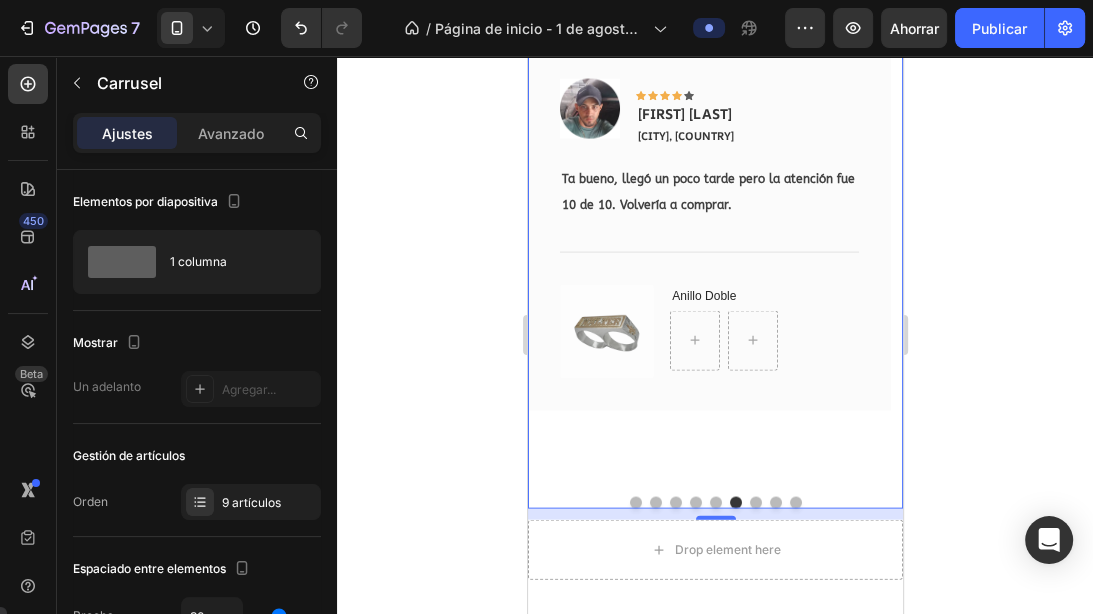 click at bounding box center (755, 503) 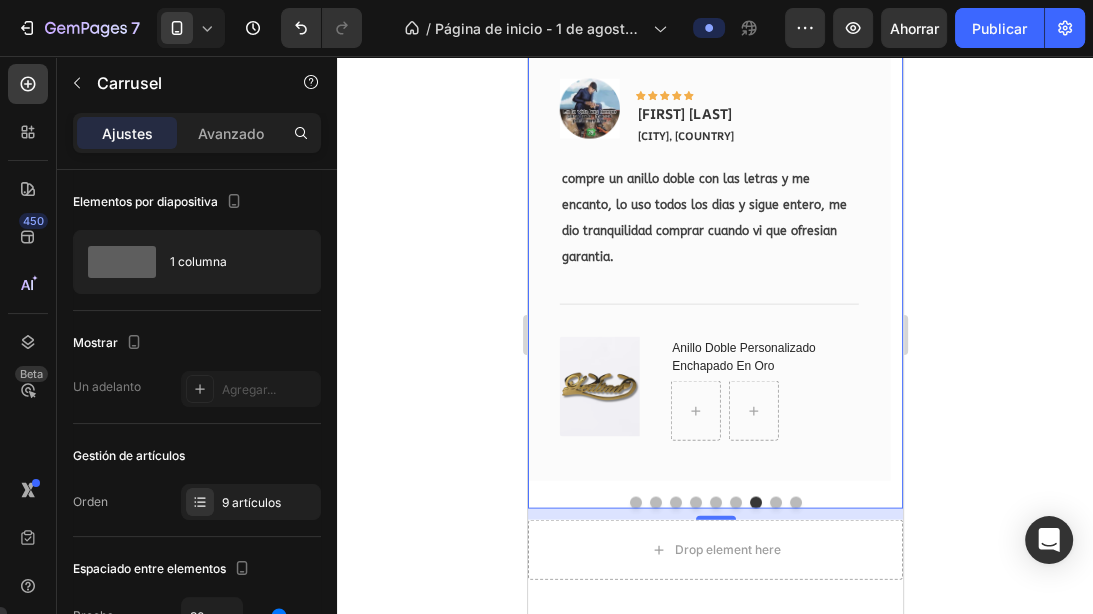 click at bounding box center [695, 503] 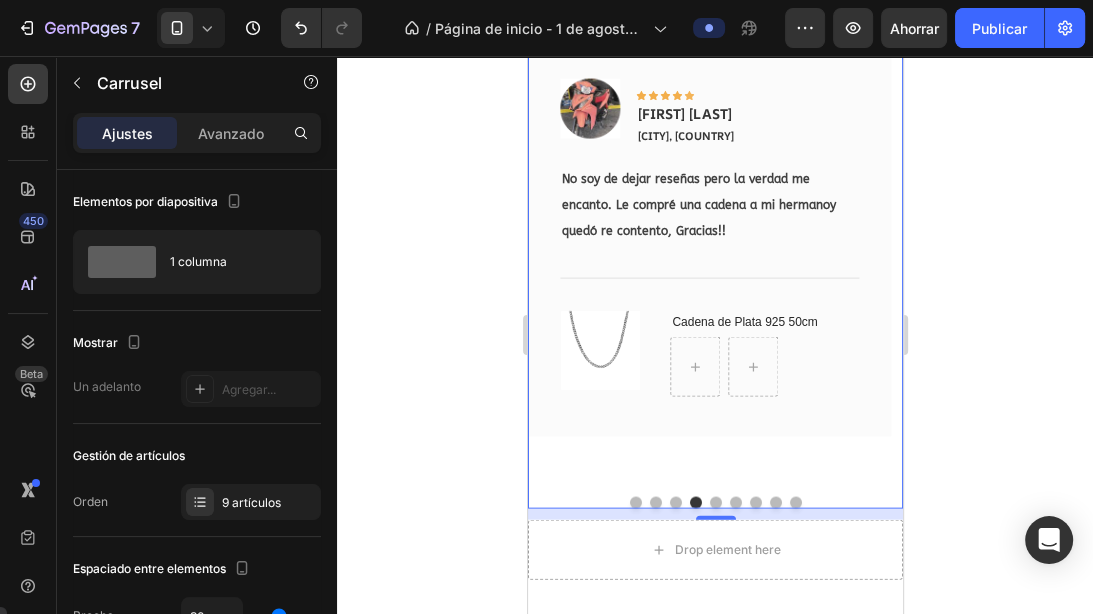 click at bounding box center (675, 503) 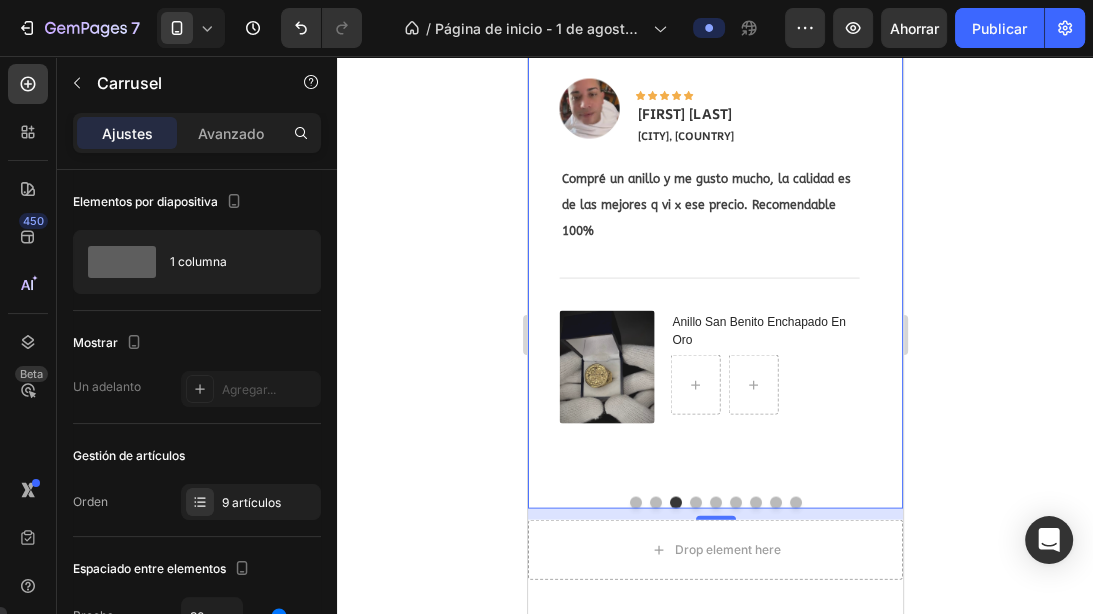 click at bounding box center (695, 503) 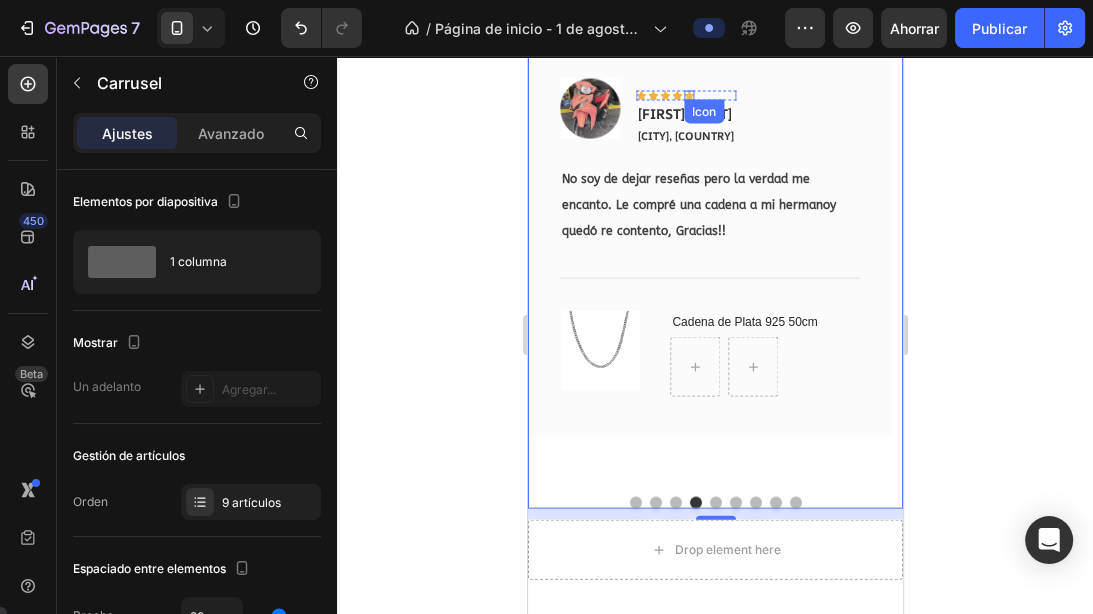 click 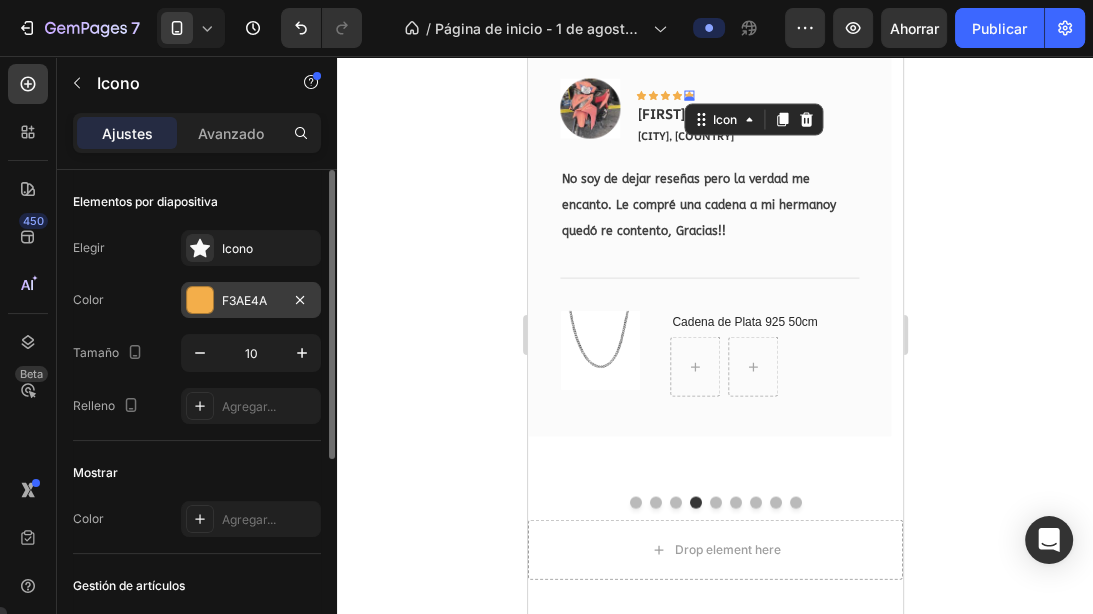 click at bounding box center [200, 300] 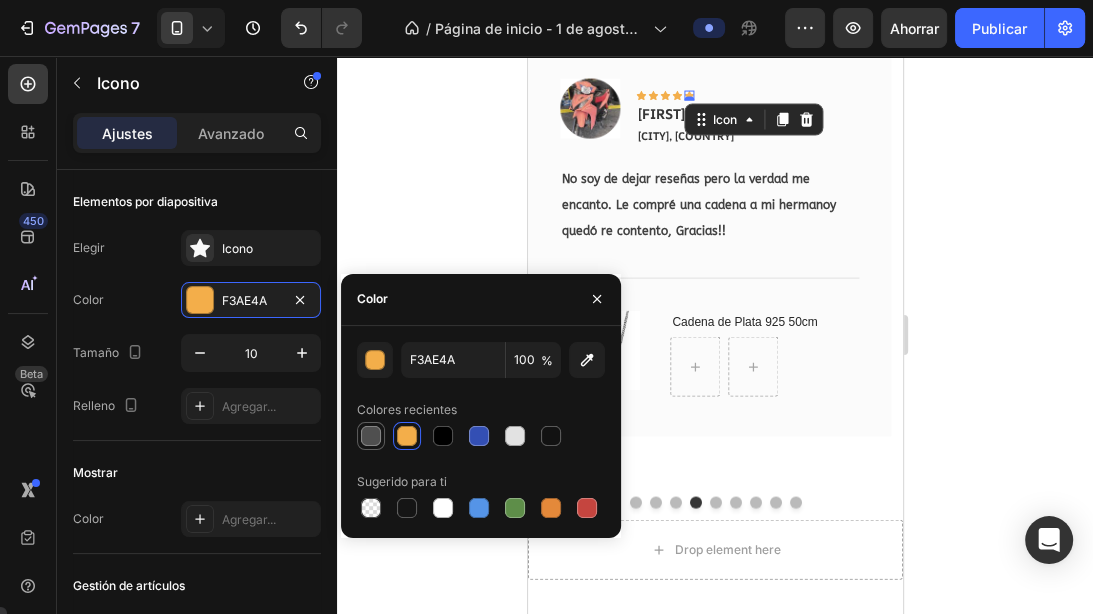 click at bounding box center (371, 436) 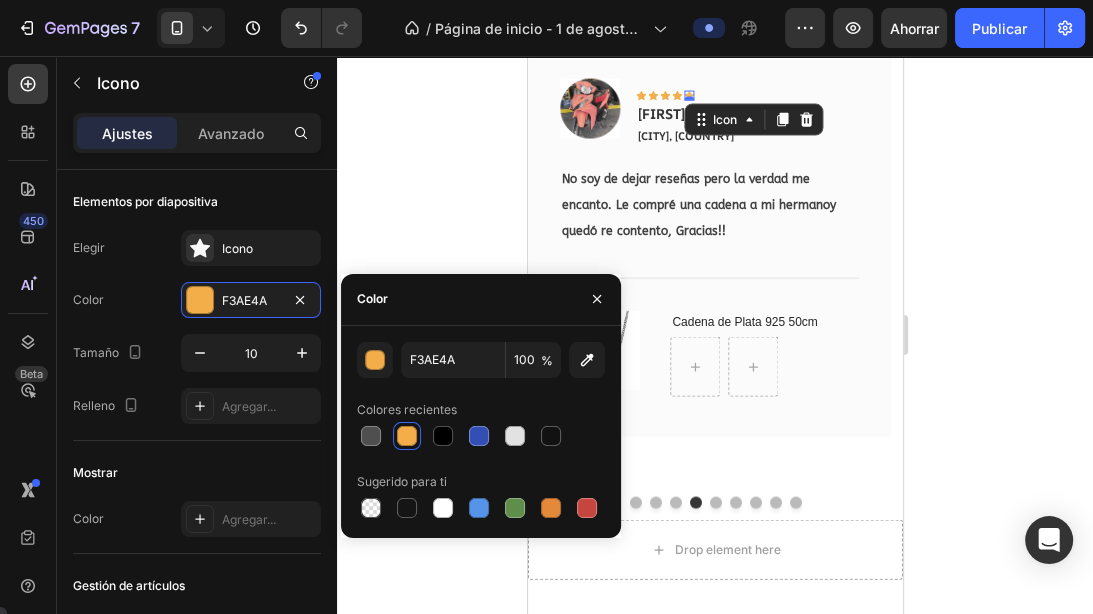 type on "4F4F4F" 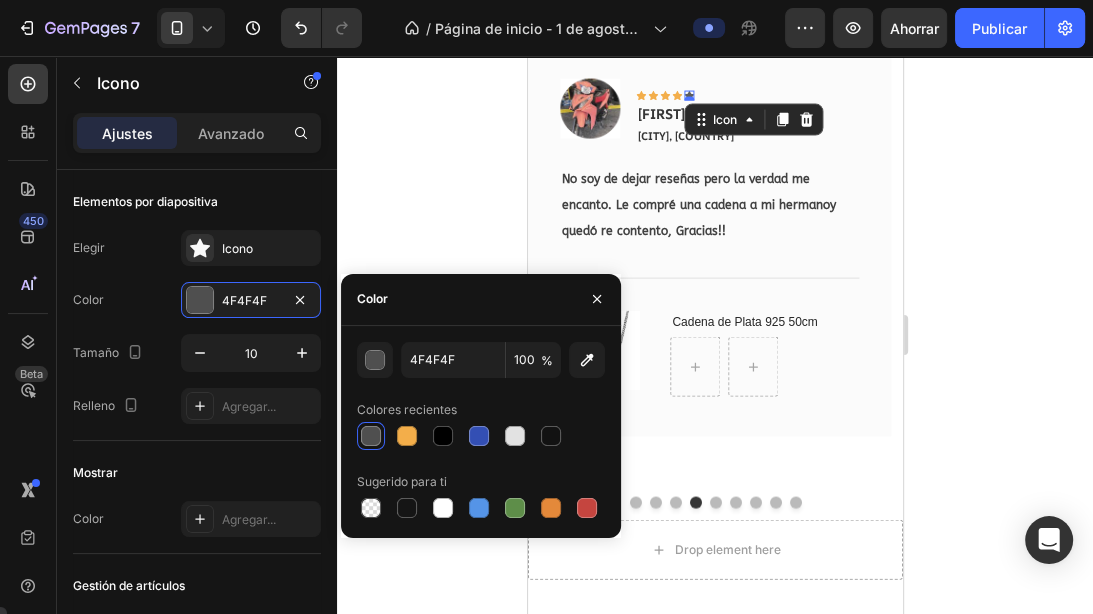 click 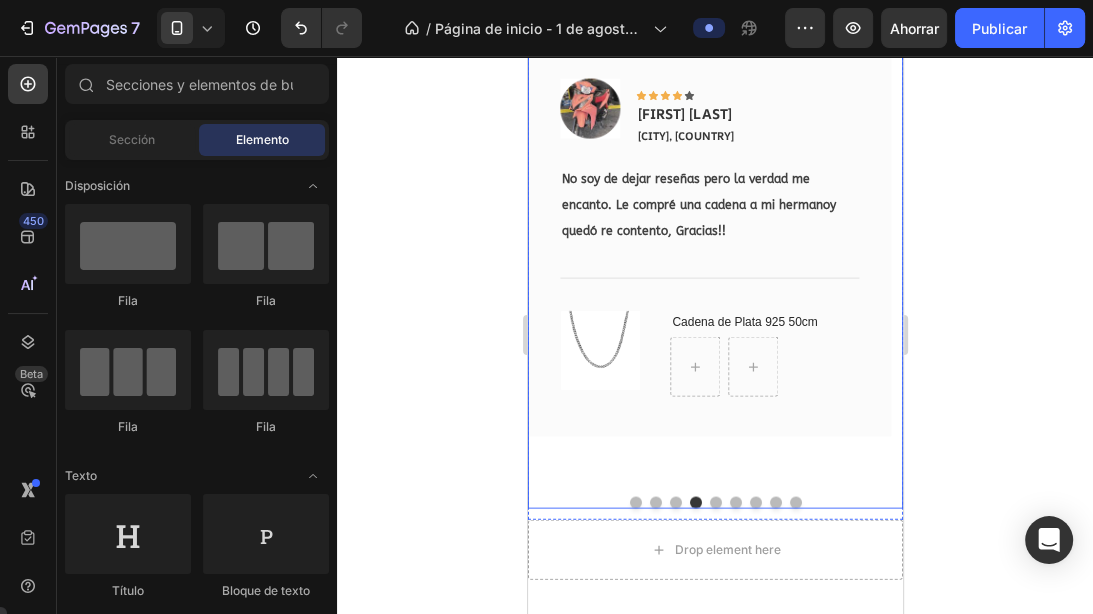 click at bounding box center (715, 503) 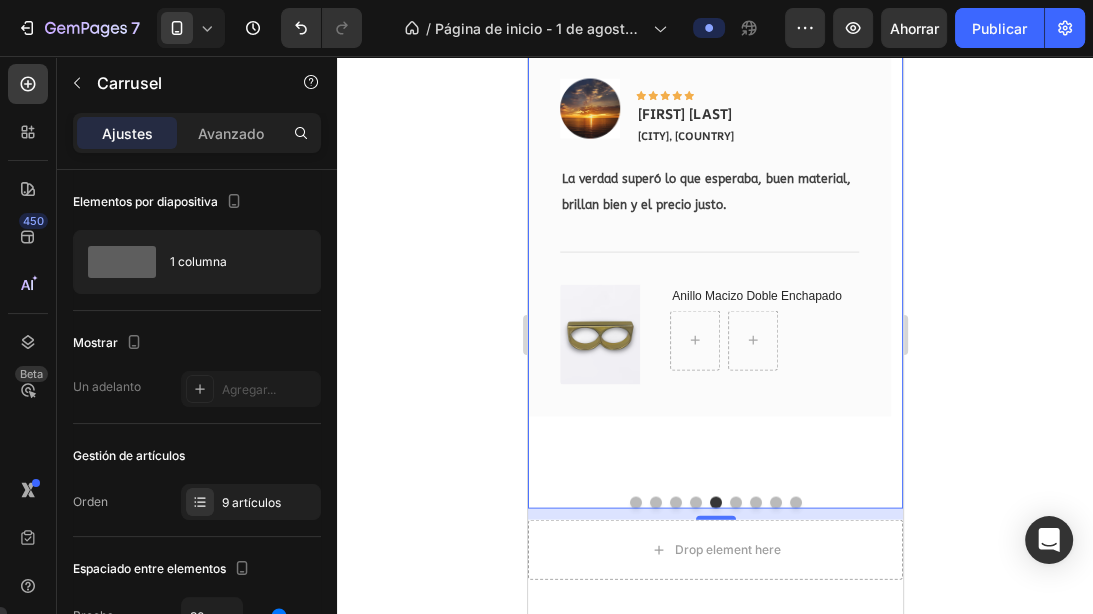 click at bounding box center (735, 503) 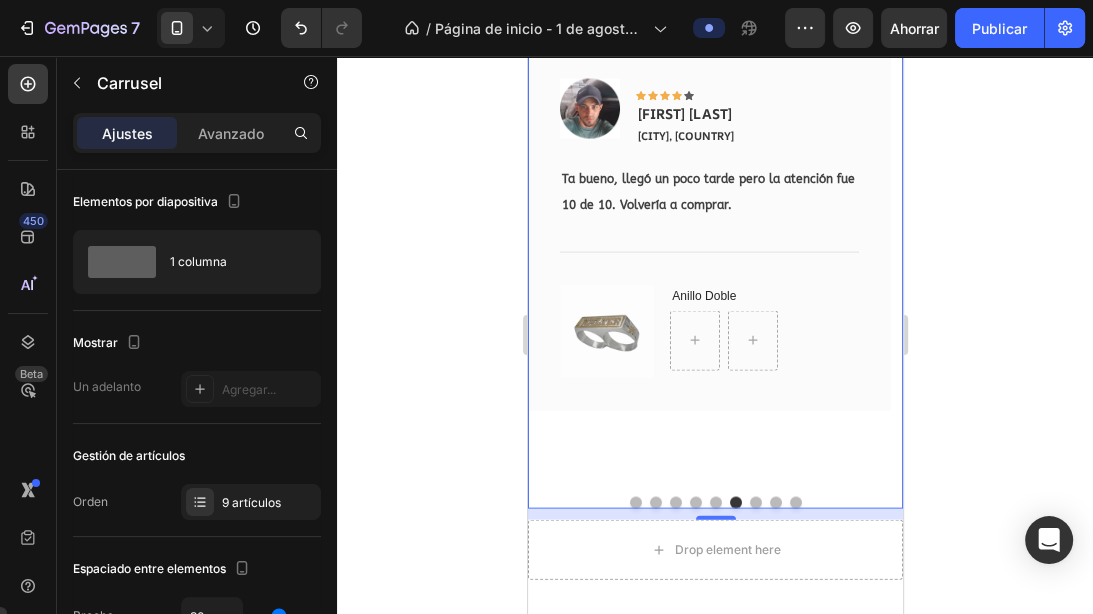 click at bounding box center (715, 503) 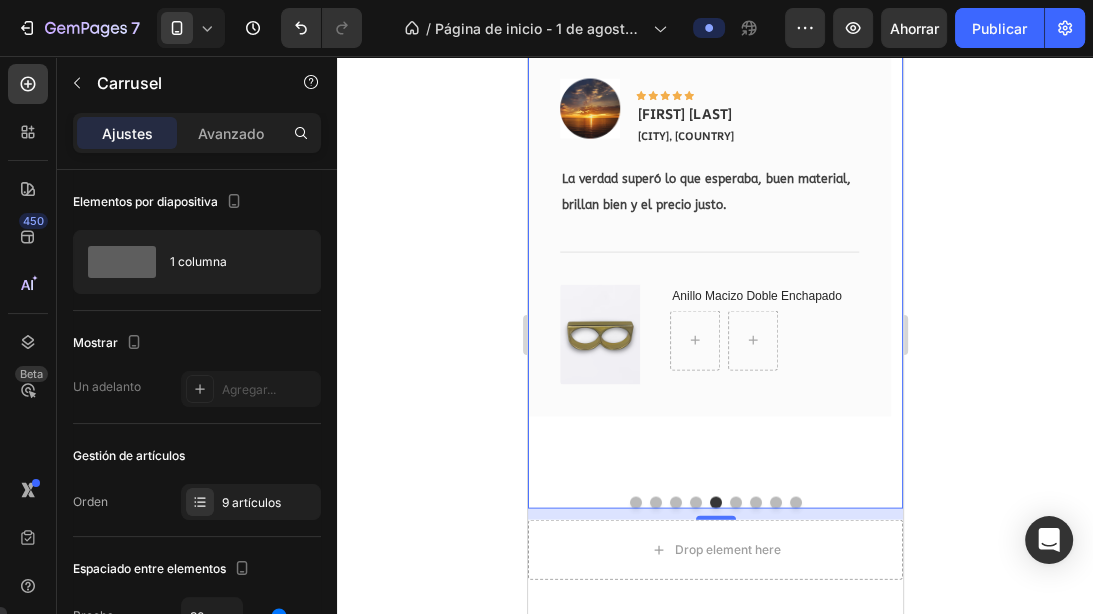 click at bounding box center (735, 503) 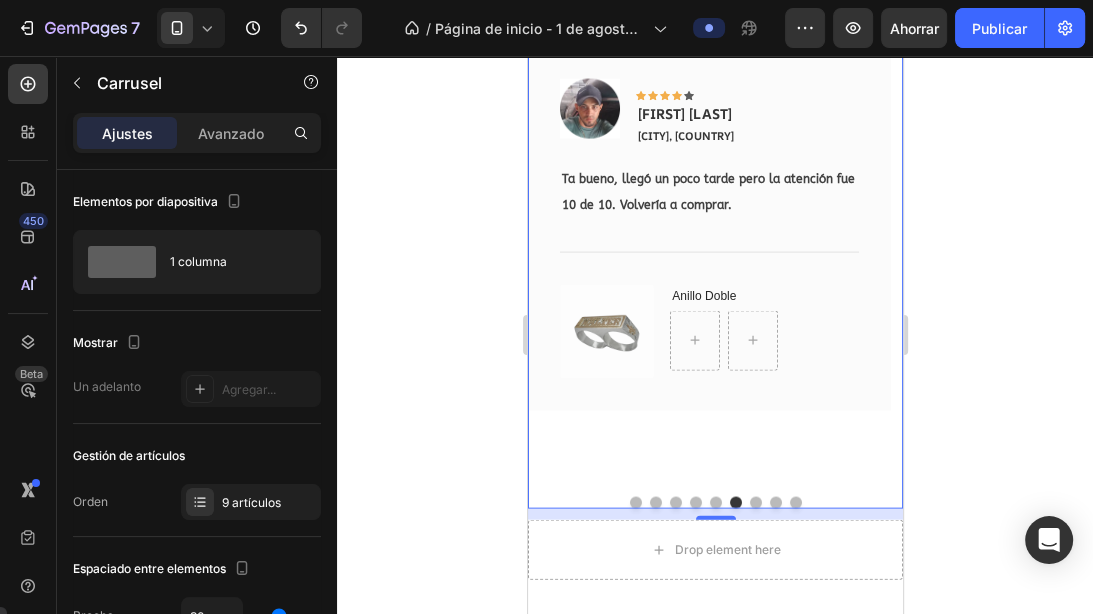 click at bounding box center [755, 503] 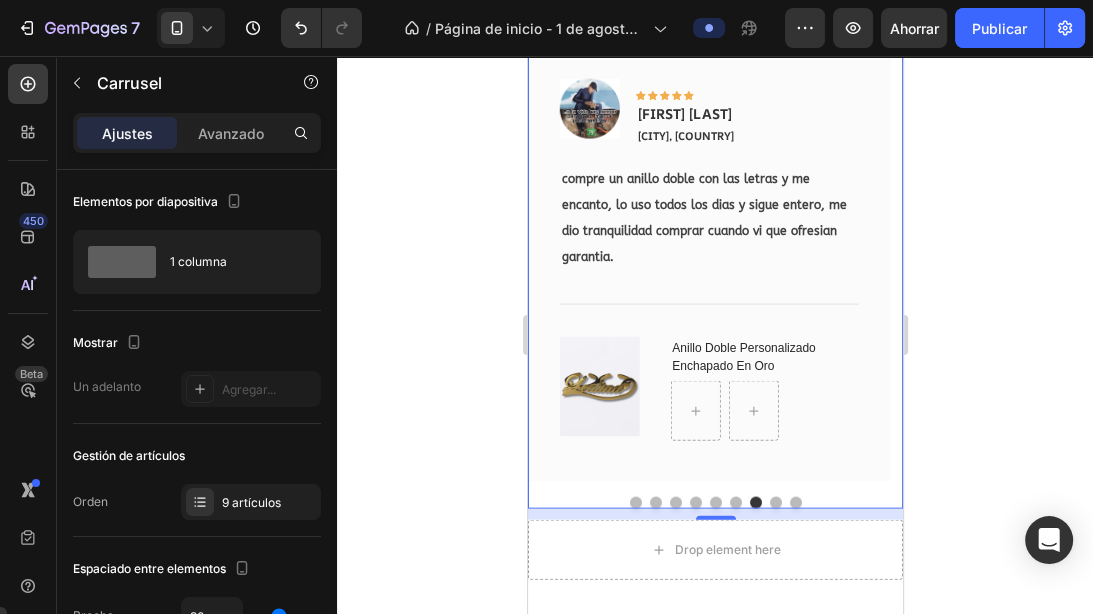 click at bounding box center [775, 503] 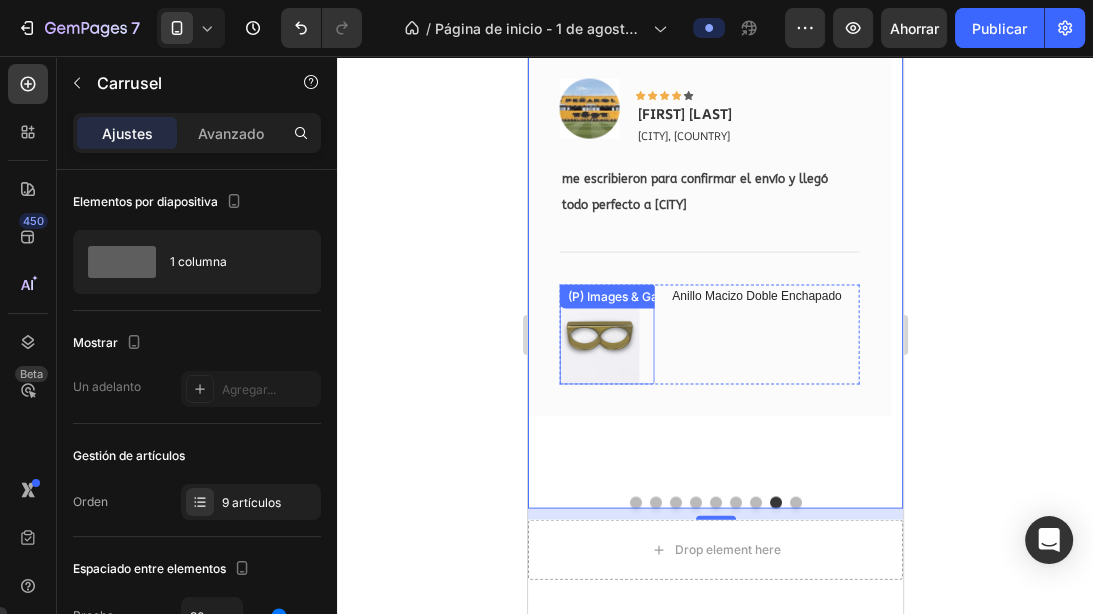 click at bounding box center (599, 335) 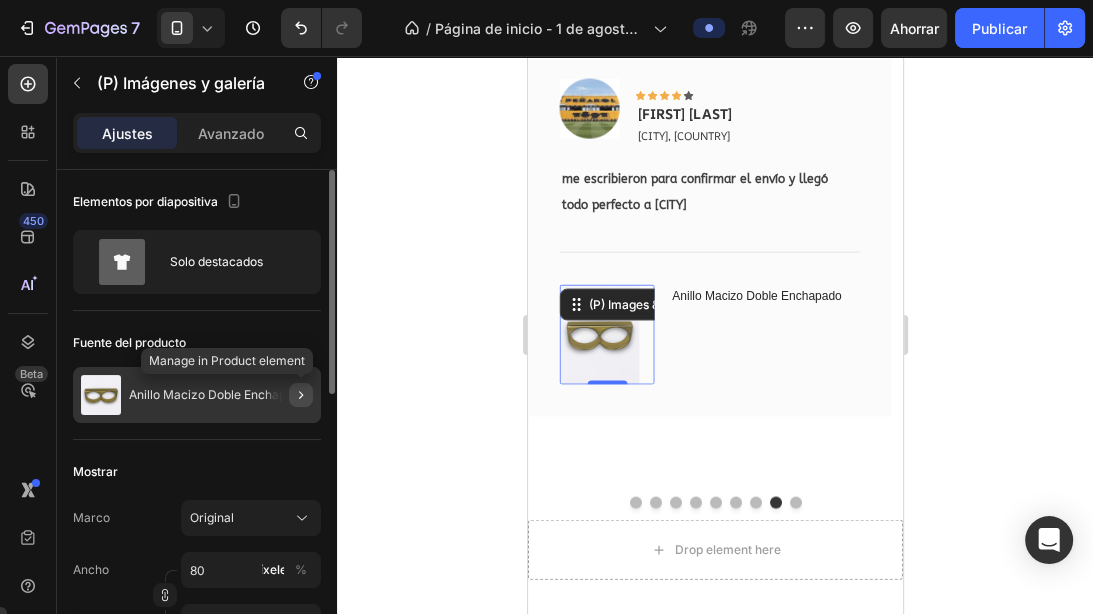 click 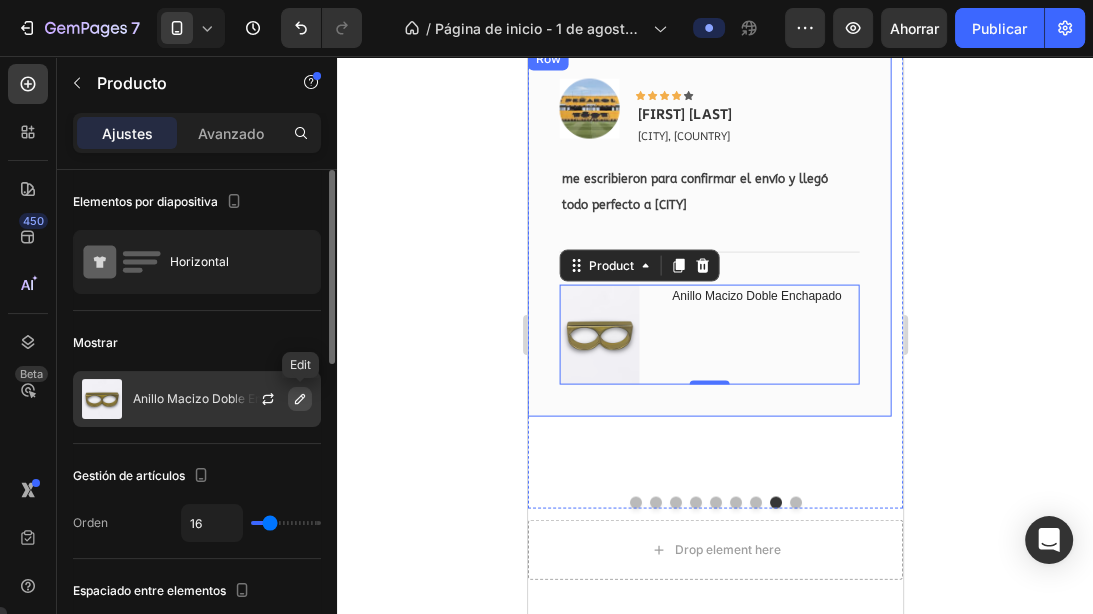 click 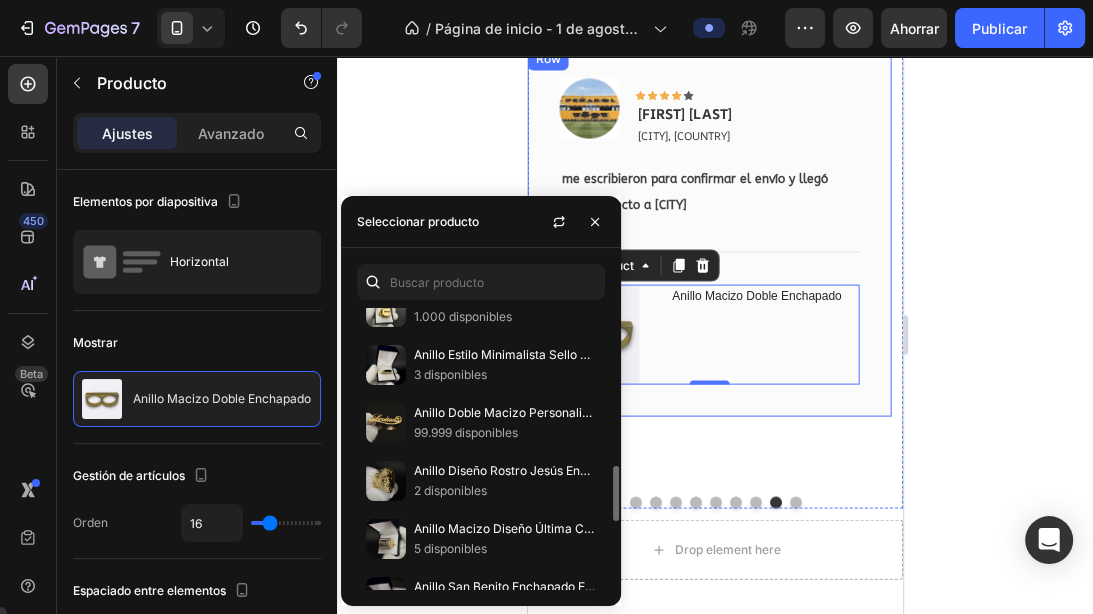 scroll, scrollTop: 400, scrollLeft: 0, axis: vertical 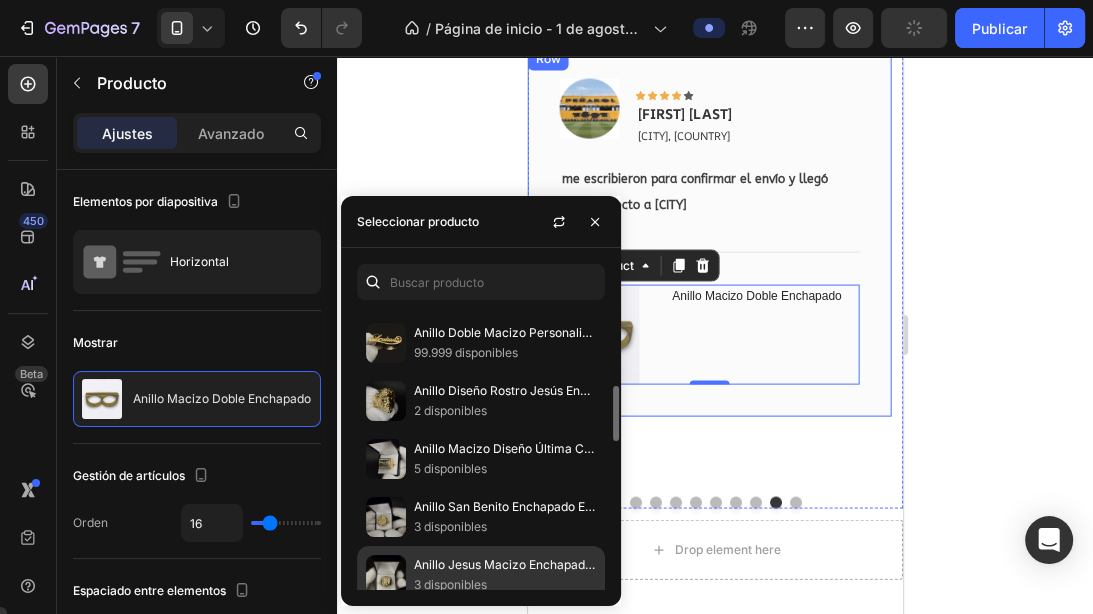 click at bounding box center [386, 575] 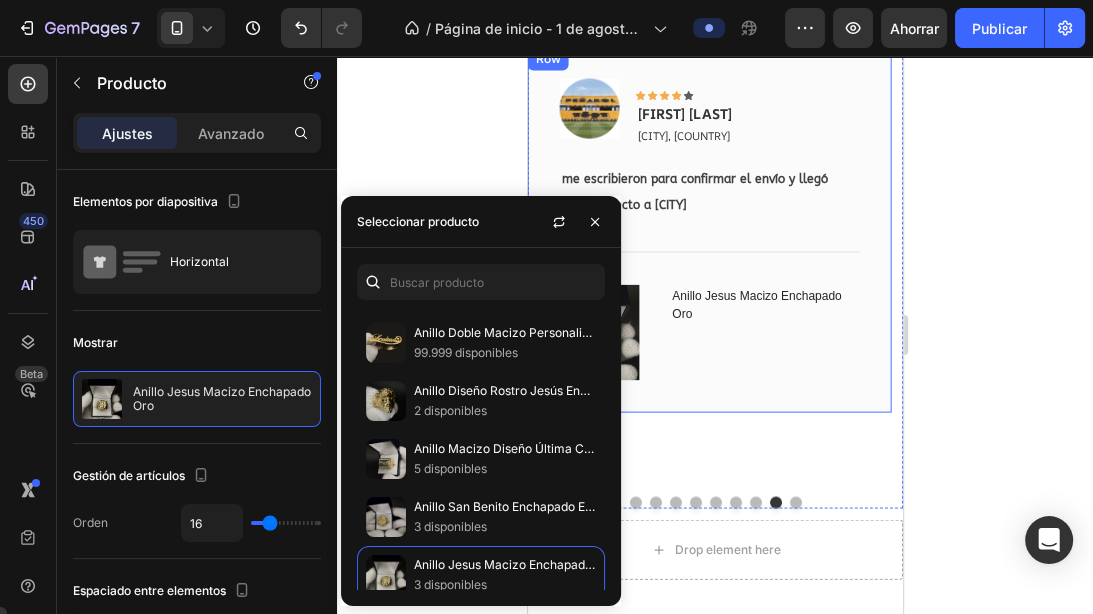 click 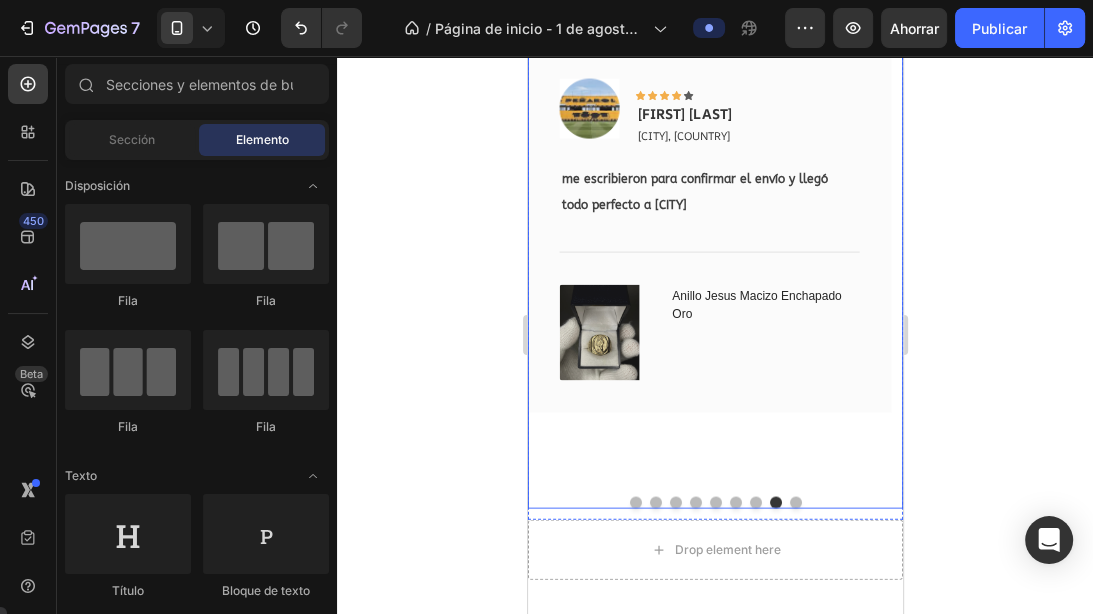 click at bounding box center (675, 503) 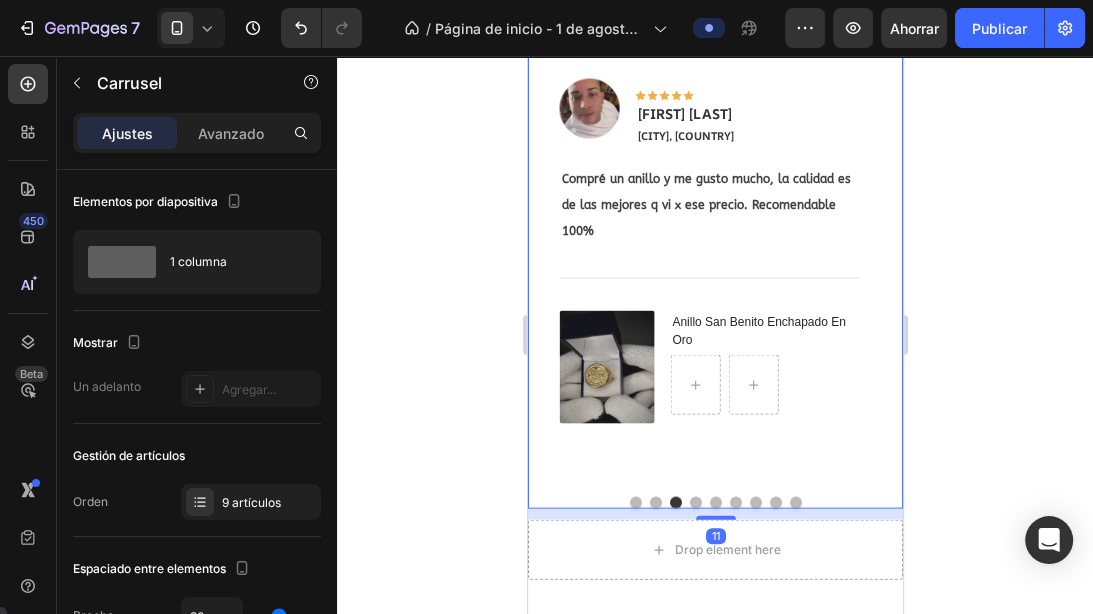 click at bounding box center (695, 503) 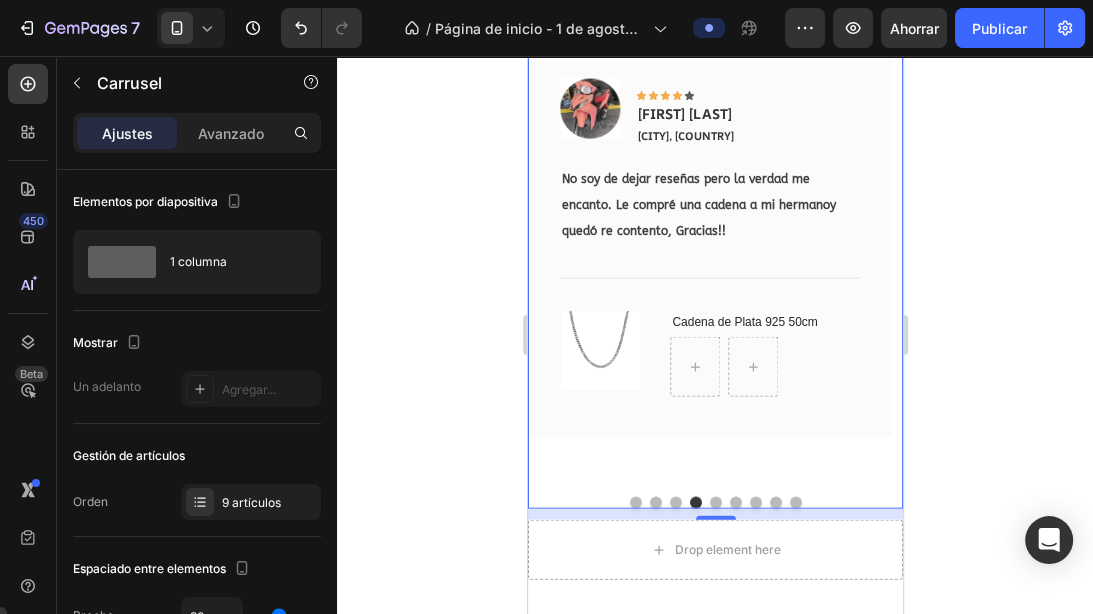 click at bounding box center (715, 503) 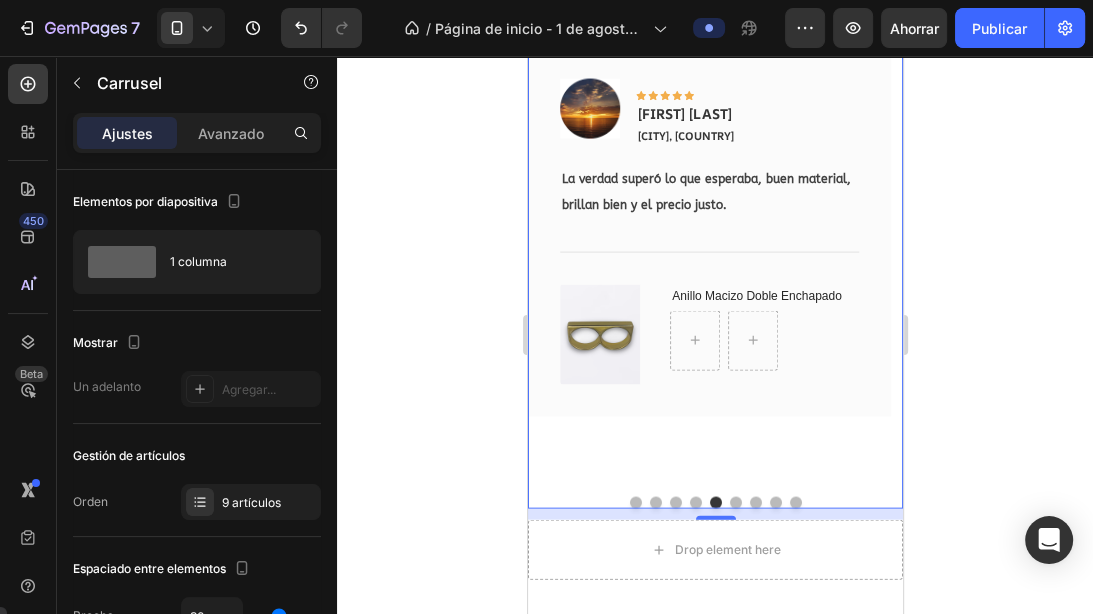 click at bounding box center [735, 503] 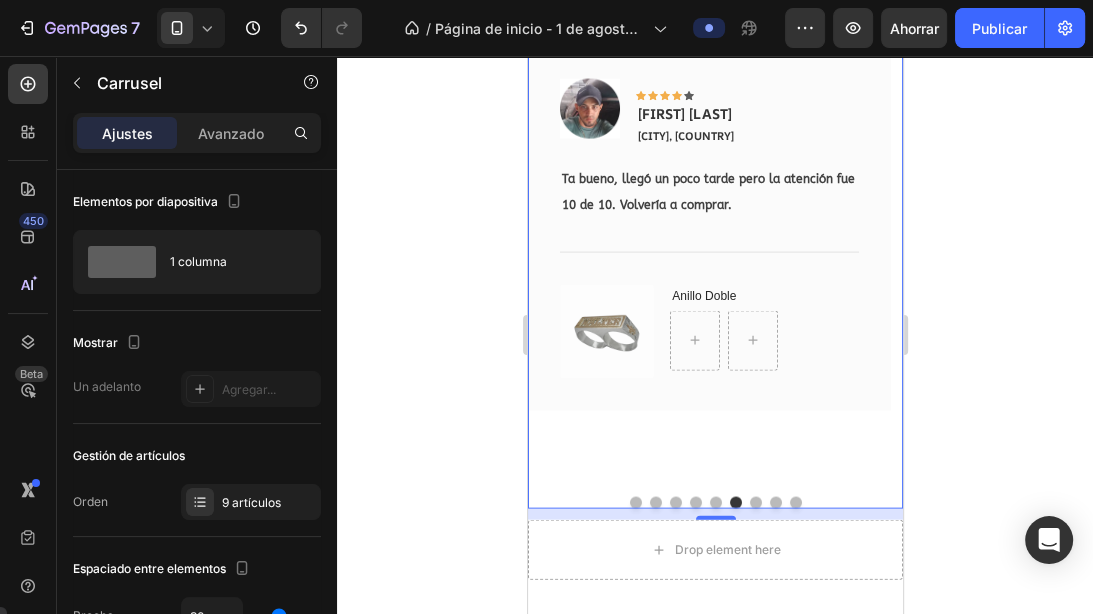 click at bounding box center (635, 503) 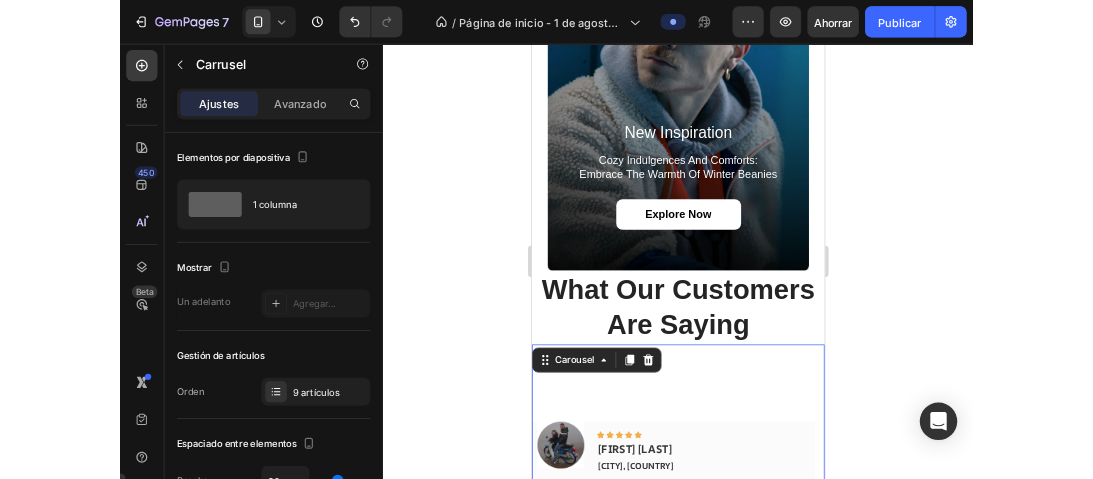 scroll, scrollTop: 2551, scrollLeft: 0, axis: vertical 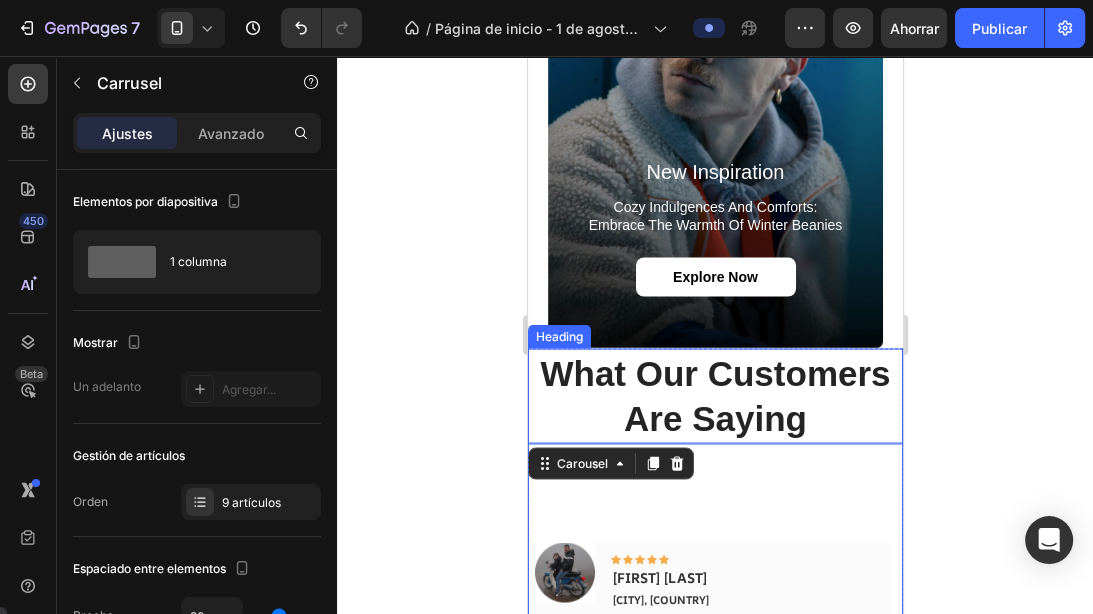 click on "What Our Customers Are Saying" at bounding box center (714, 395) 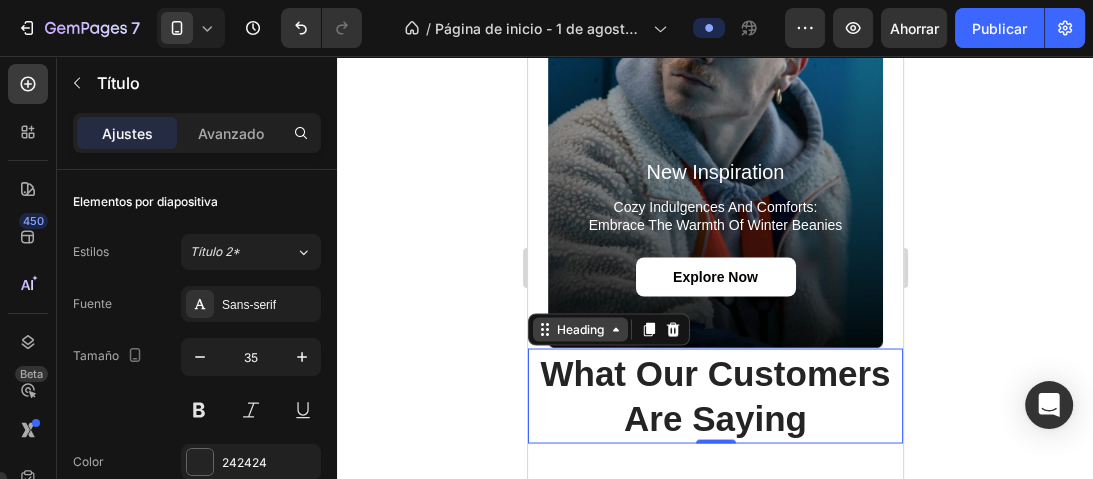 scroll, scrollTop: 2631, scrollLeft: 0, axis: vertical 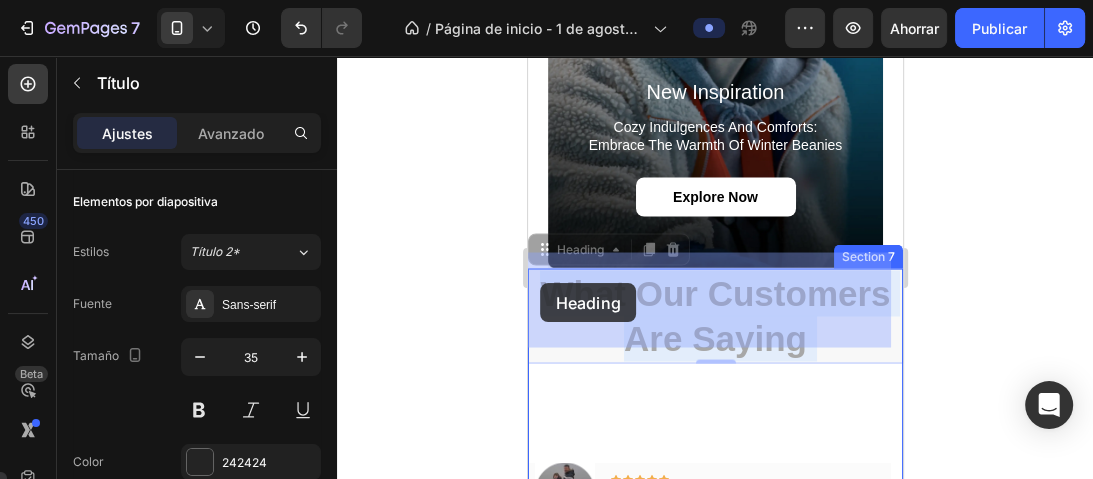 drag, startPoint x: 818, startPoint y: 323, endPoint x: 1172, endPoint y: 80, distance: 429.37744 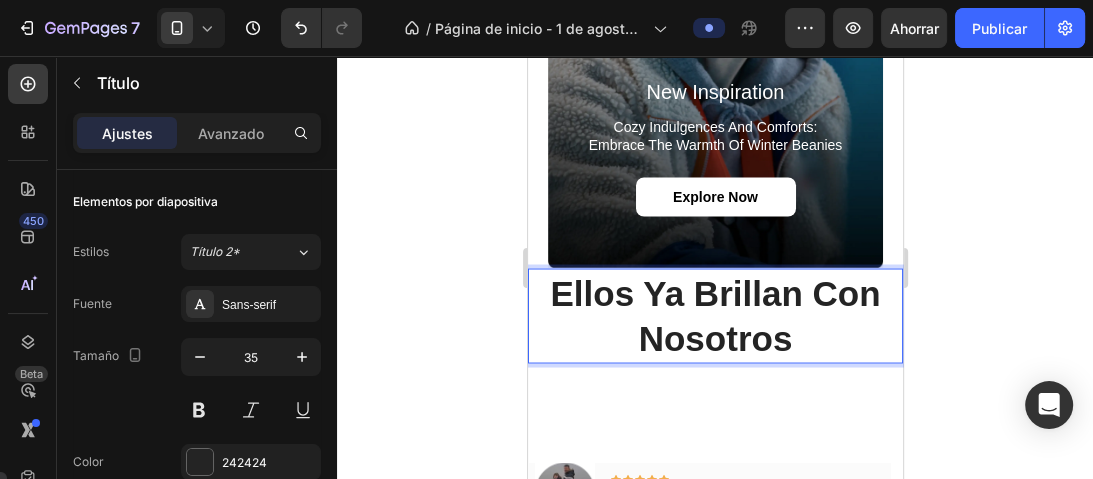 click 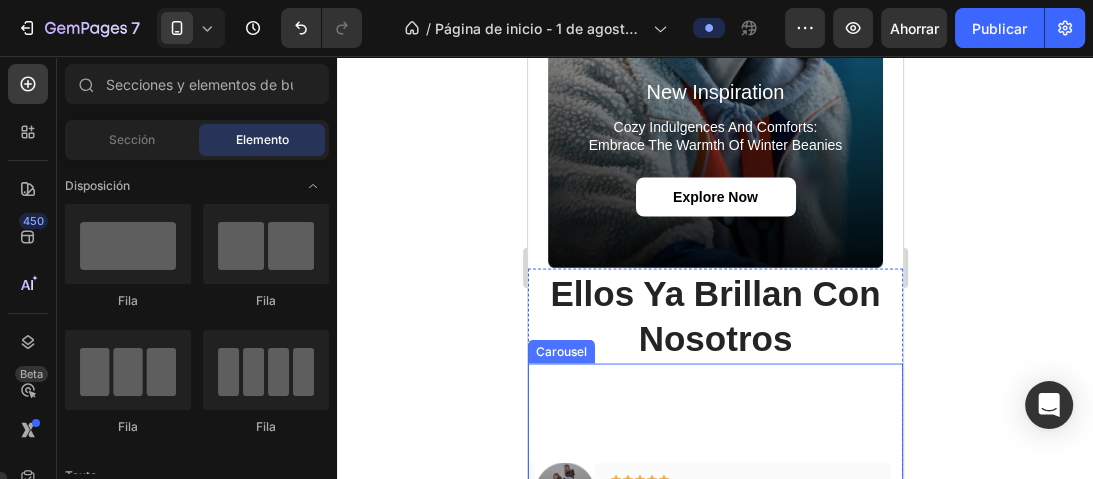 scroll, scrollTop: 2711, scrollLeft: 0, axis: vertical 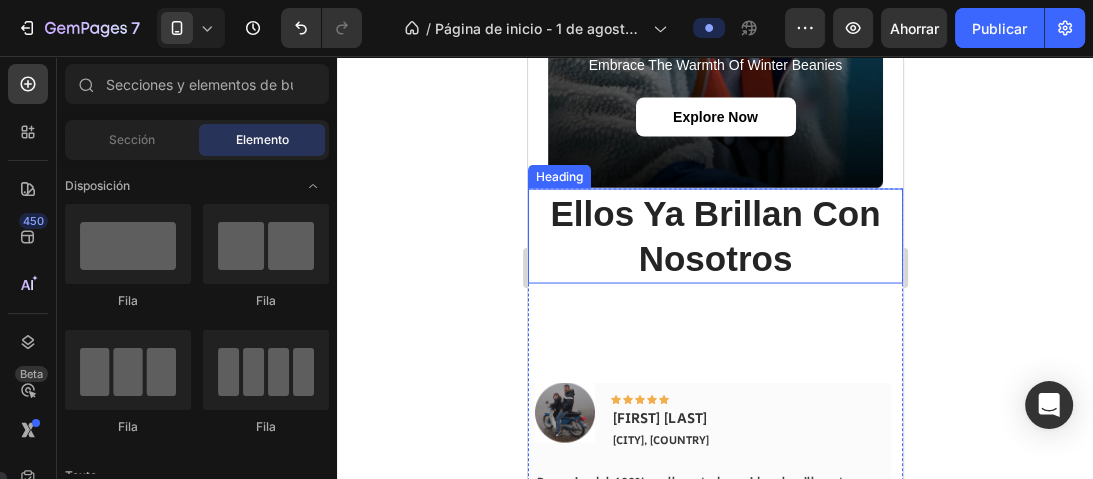 click on "Ellos Ya Brillan Con Nosotros" at bounding box center [714, 235] 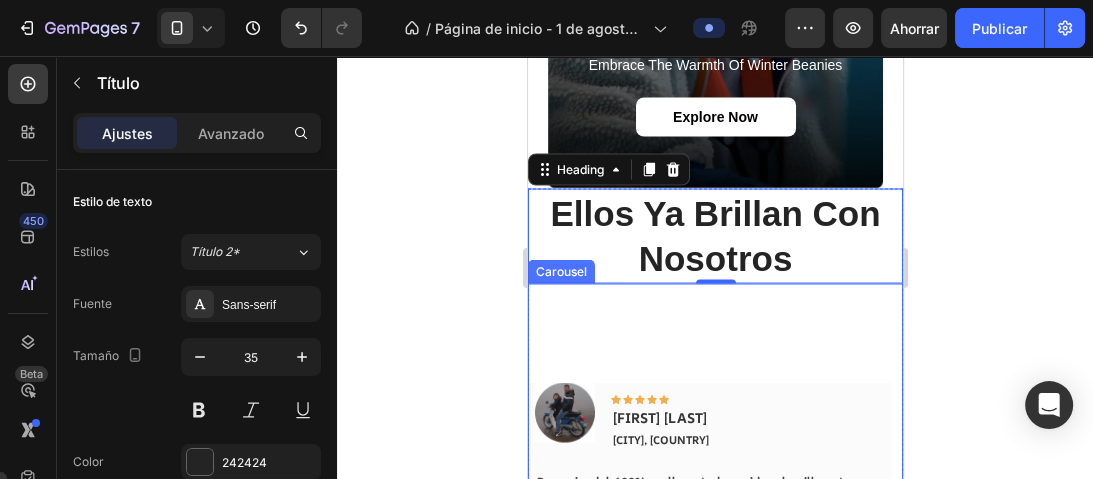 click on "Image
Icon
Icon
Icon
Icon
Icon Row Fabricio. G Canelones, Uruguay Text block Row Recomiendol 100%me llego todo rapido, el anillo esta impecable y tremenda atencion seguramente dentro de poco les compre una cadenita. gracias!!!! Text block                Title Line (P) Images & Gallery Anillo Macizo Diseño Última Cena Enchapado Oro (P) Title
Row Product Row Image
Icon
Icon
Icon
Icon
Icon Row Maria teresa Montevideo, Uruguay Text block Row muy lindas las joyas a mi marido le encantaron. gracias Text block                Title Line (P) Images & Gallery Anillo De Mesa Personalizado Sello Hombre Completo Plata o Plata y Oro 10k  13x16mm (P) Title
Row Product Row Image
Icon
Icon
Icon
Icon
Icon Row Row Title" at bounding box center [714, 564] 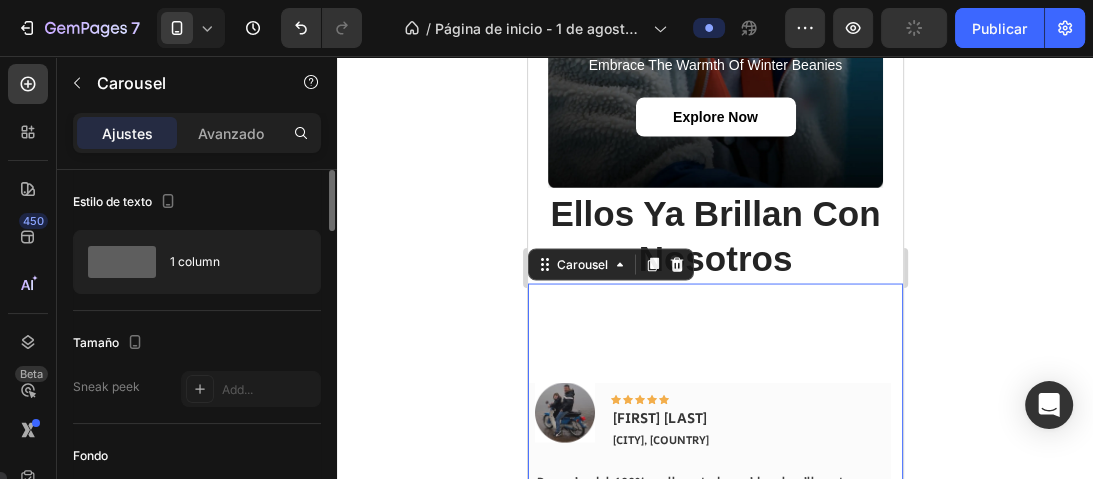 click on "Avanzado" at bounding box center [231, 133] 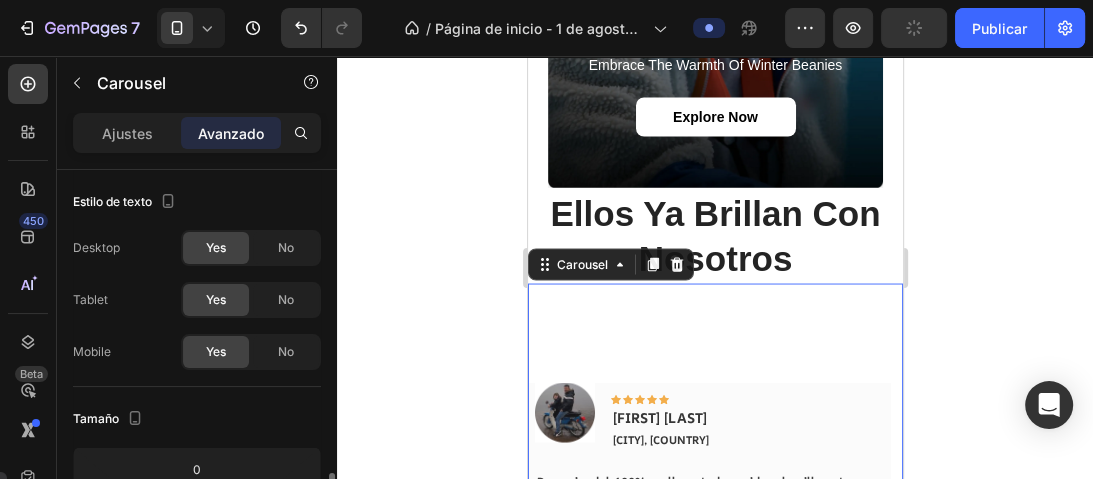 scroll, scrollTop: 240, scrollLeft: 0, axis: vertical 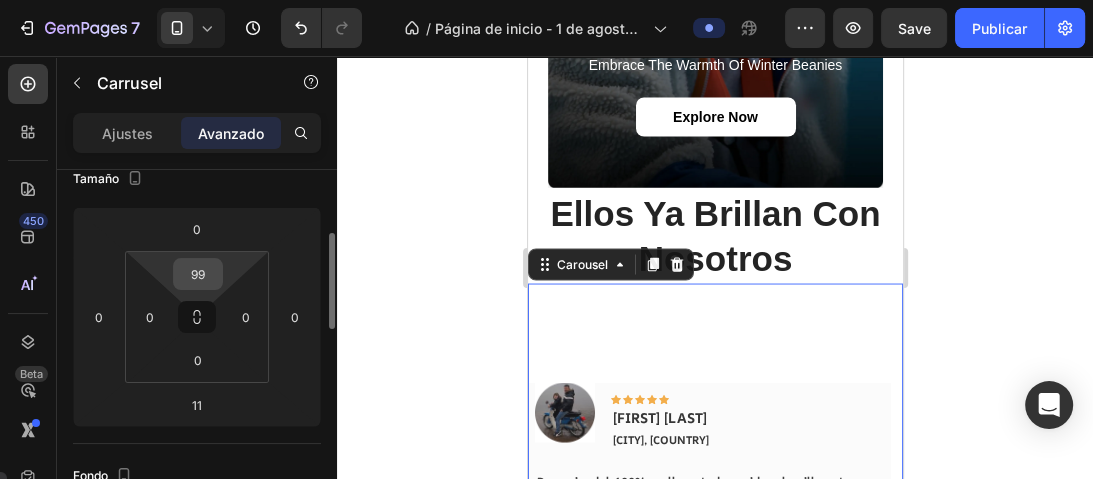 click on "99" at bounding box center [198, 274] 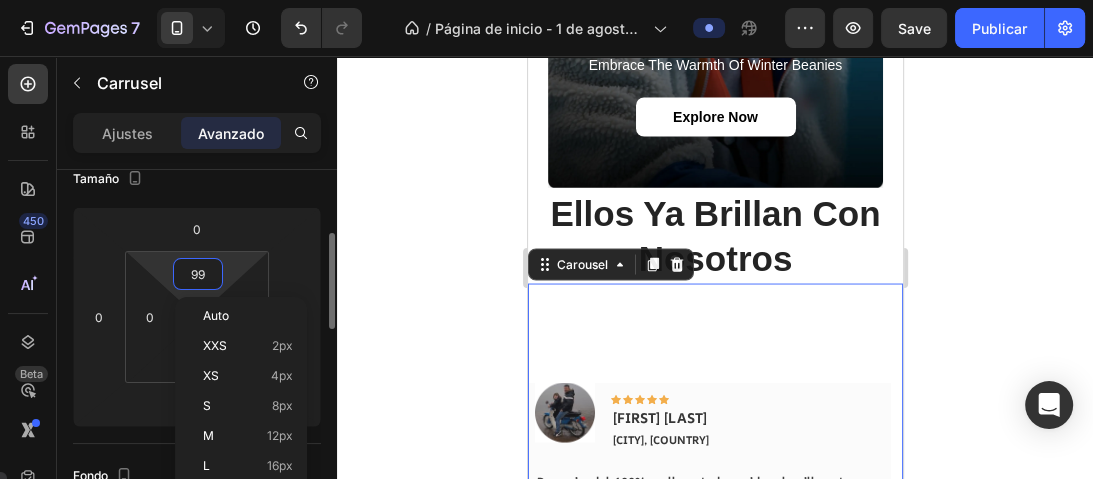 type on "0" 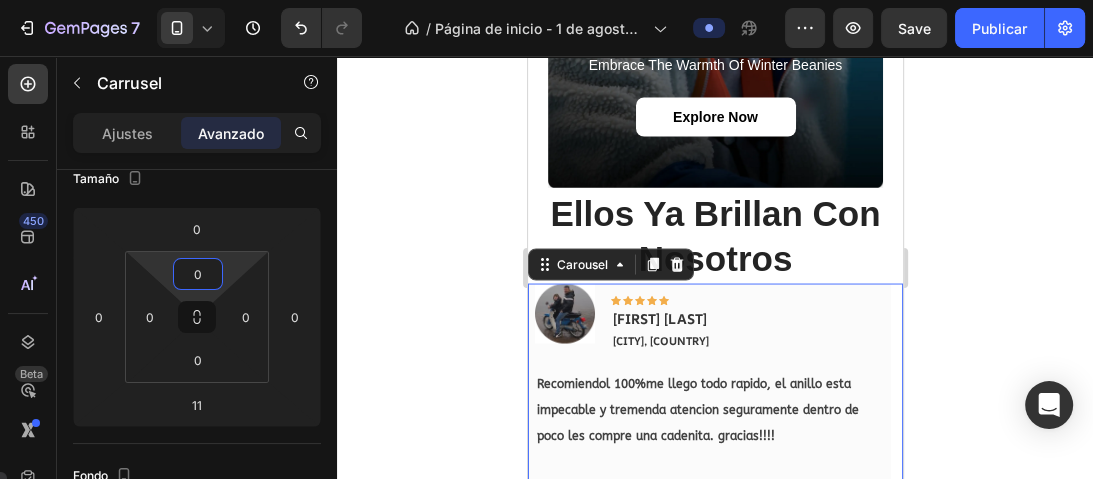 click 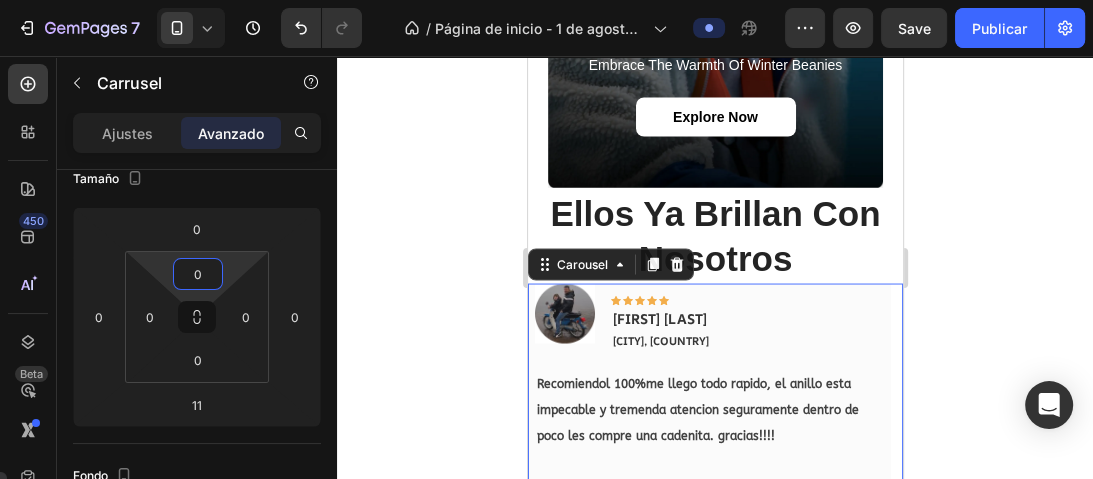 click 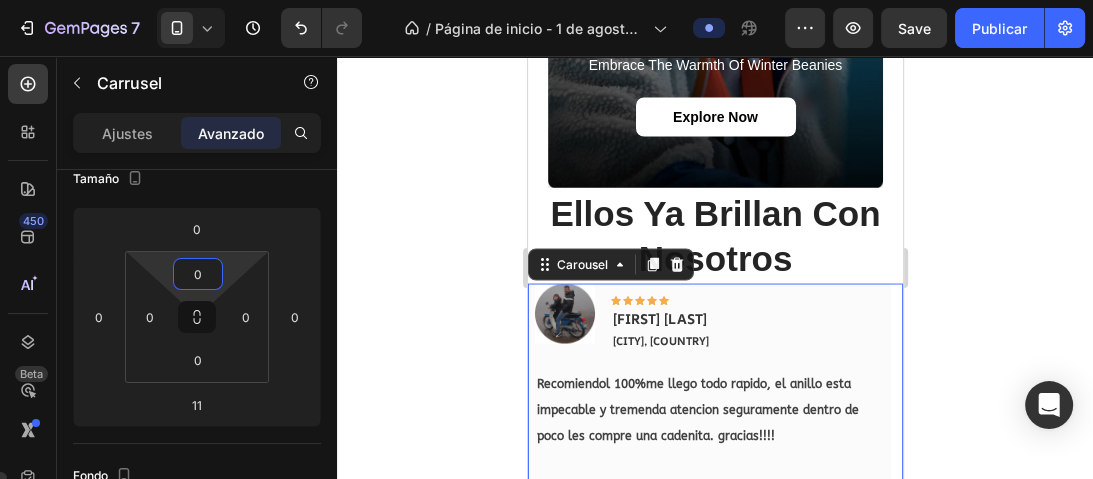 click on "Ellos Ya Brillan Con Nosotros" at bounding box center (714, 235) 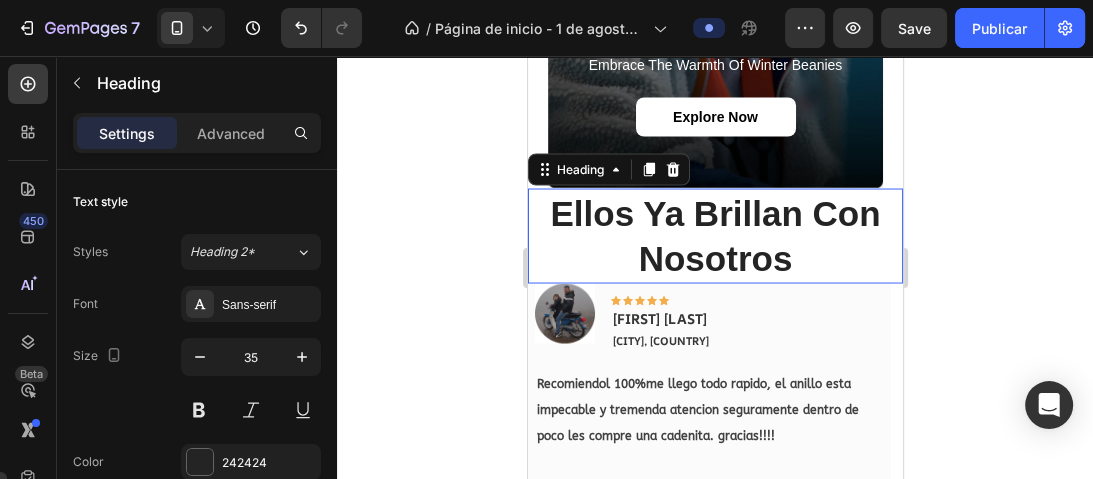 drag, startPoint x: 782, startPoint y: 248, endPoint x: 550, endPoint y: 137, distance: 257.1867 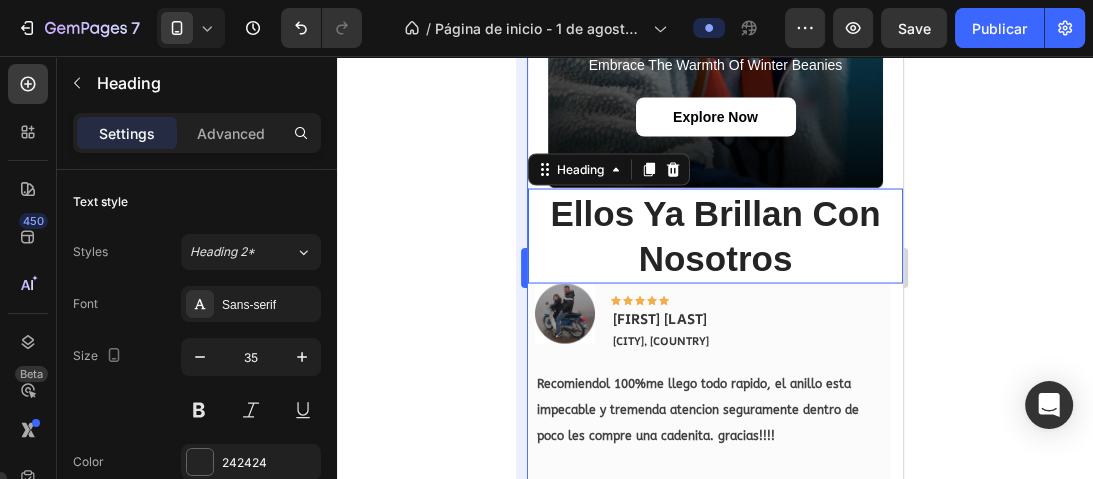 click 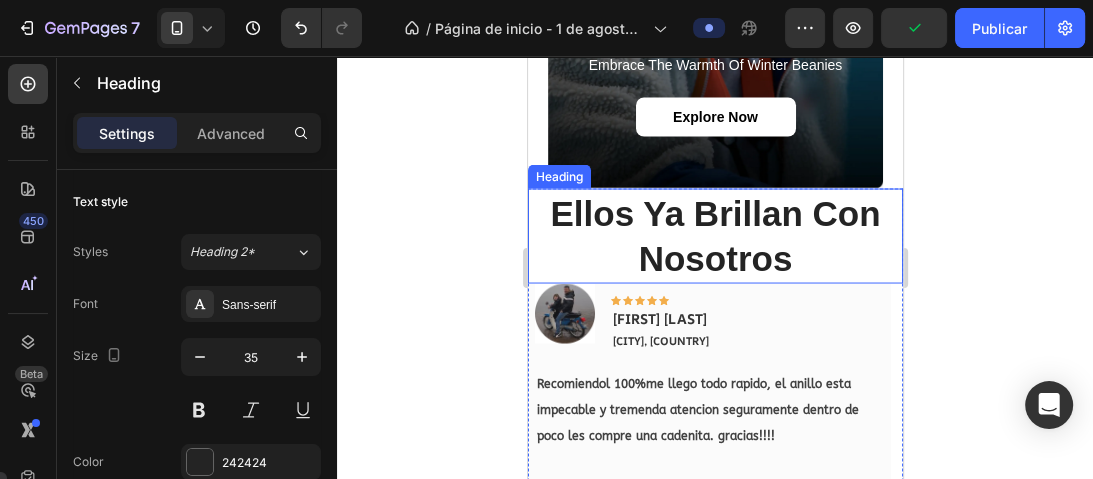 click on "Ellos Ya Brillan Con Nosotros" at bounding box center [714, 235] 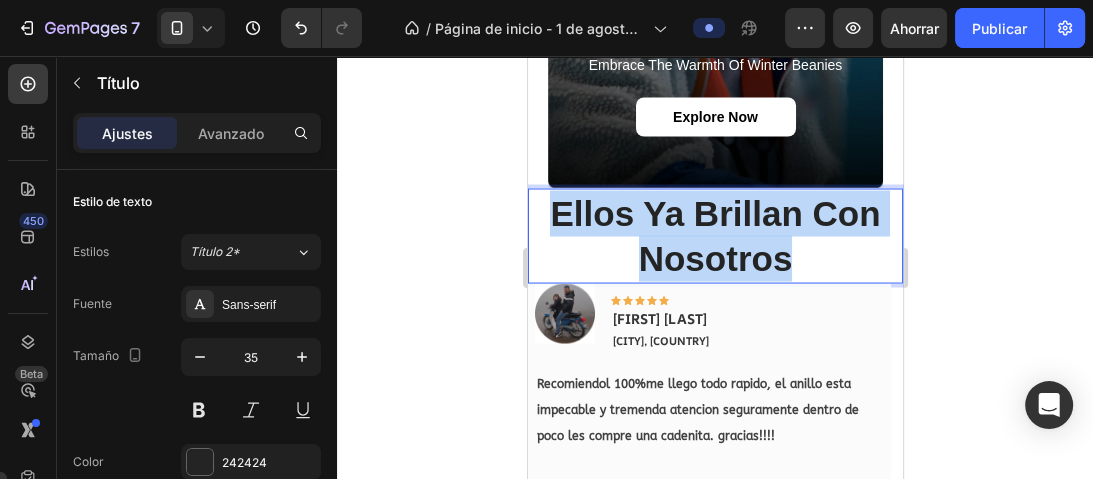 drag, startPoint x: 538, startPoint y: 201, endPoint x: 779, endPoint y: 248, distance: 245.54022 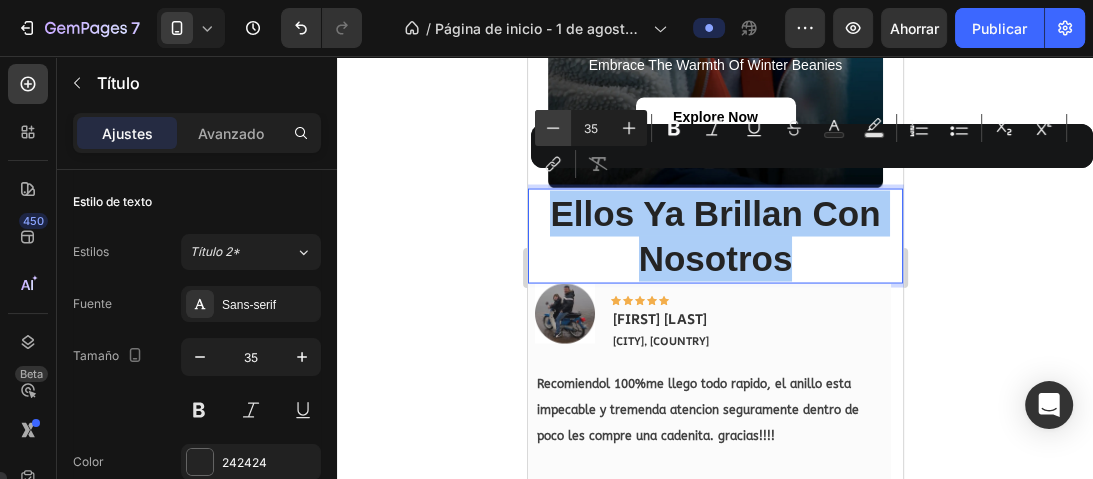 click on "Minus" at bounding box center [553, 128] 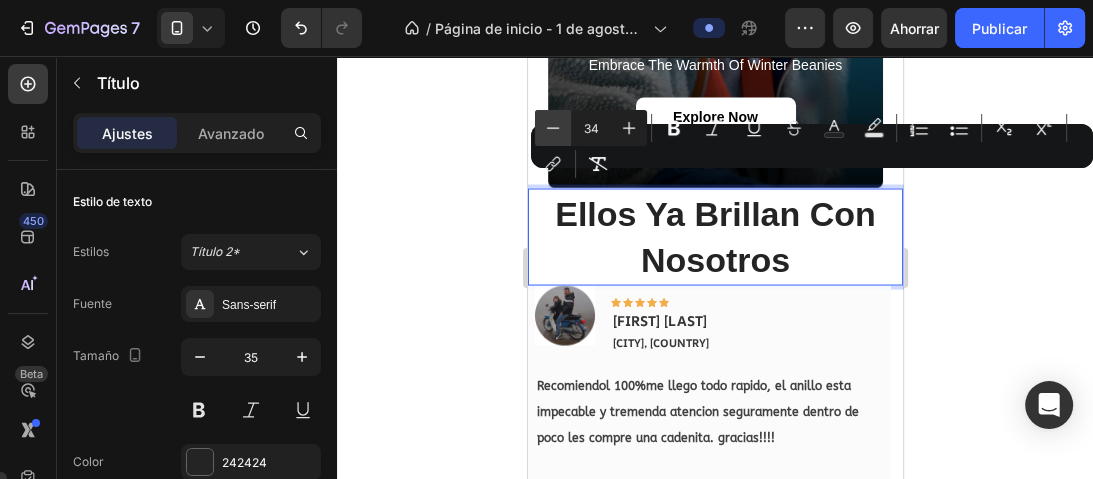 click on "Minus" at bounding box center (553, 128) 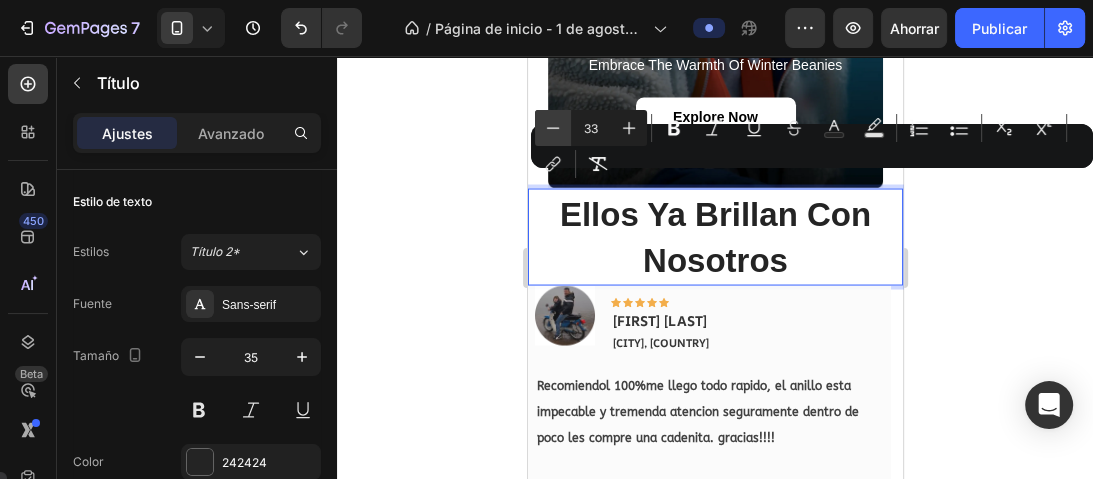 click on "Minus" at bounding box center (553, 128) 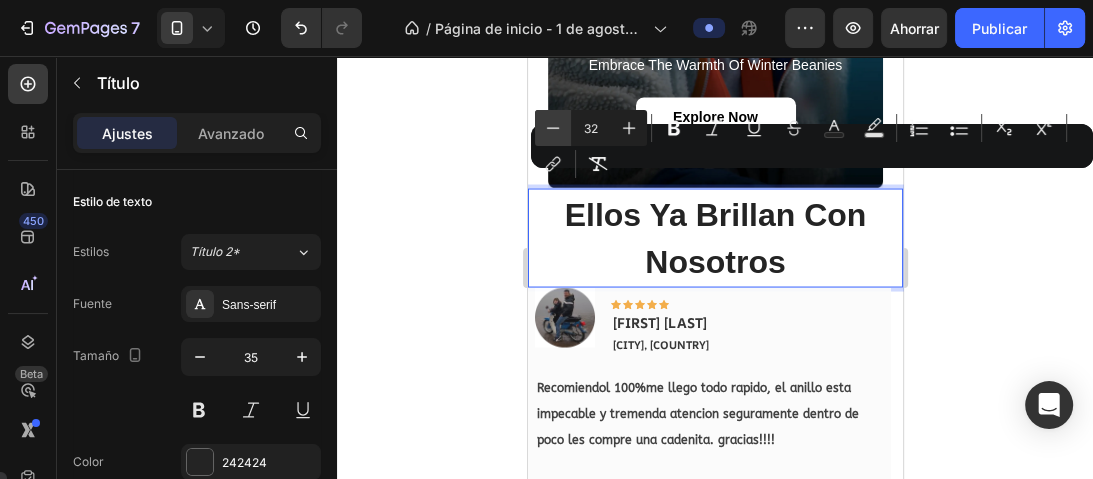 click 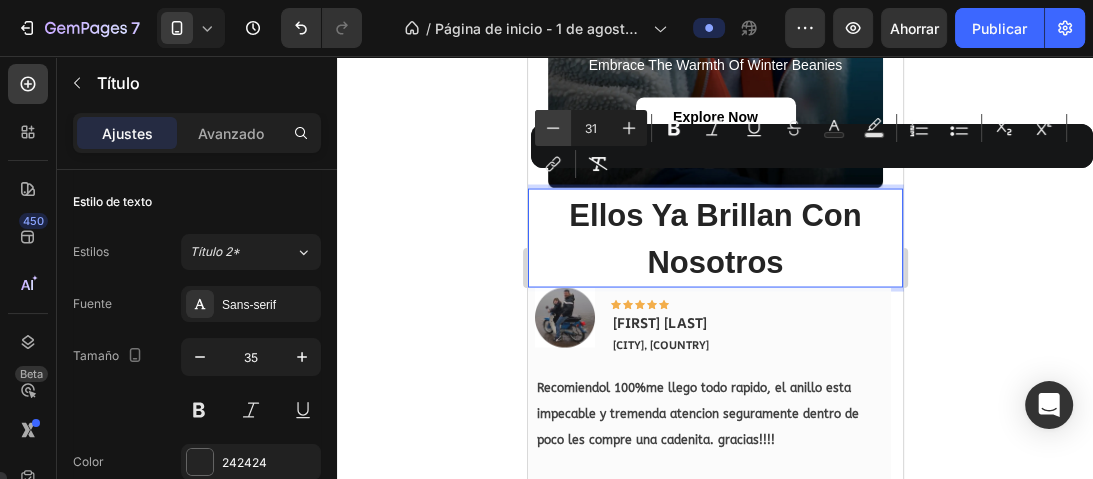 click 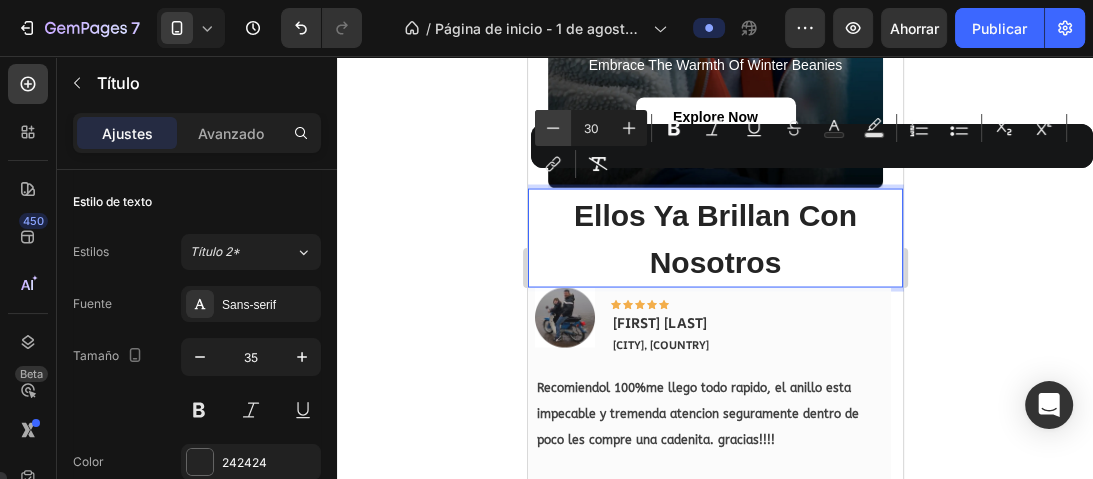 click 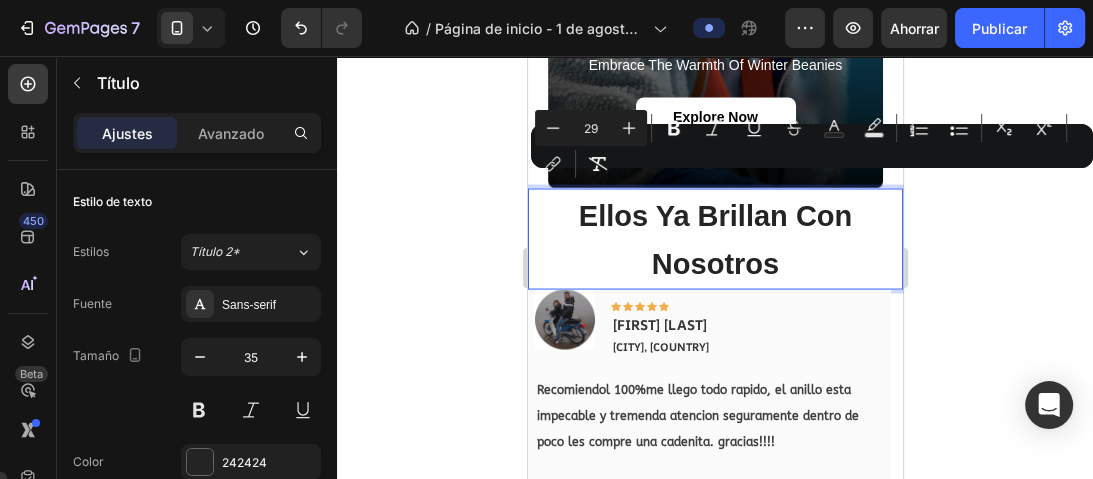 click 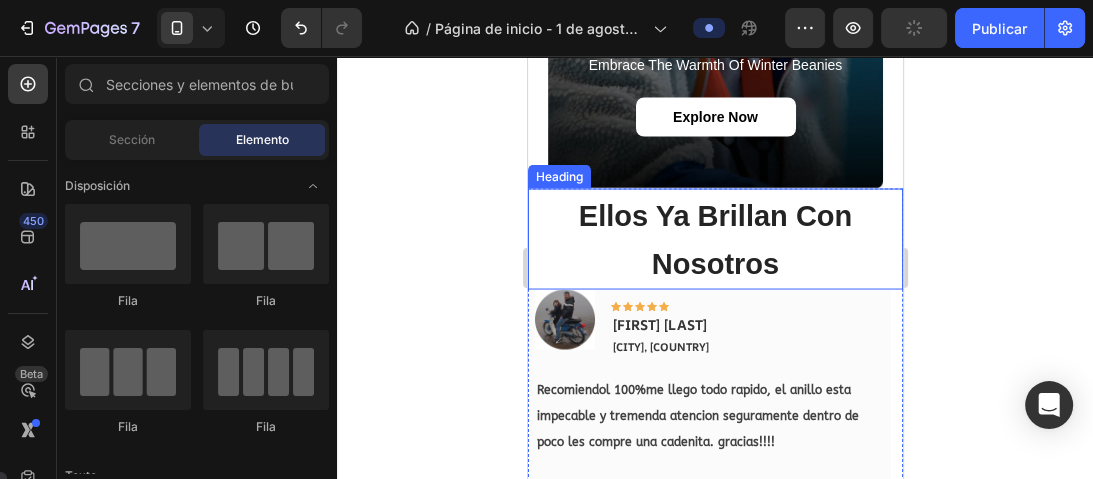 click on "Ellos Ya Brillan Con Nosotros" at bounding box center [714, 239] 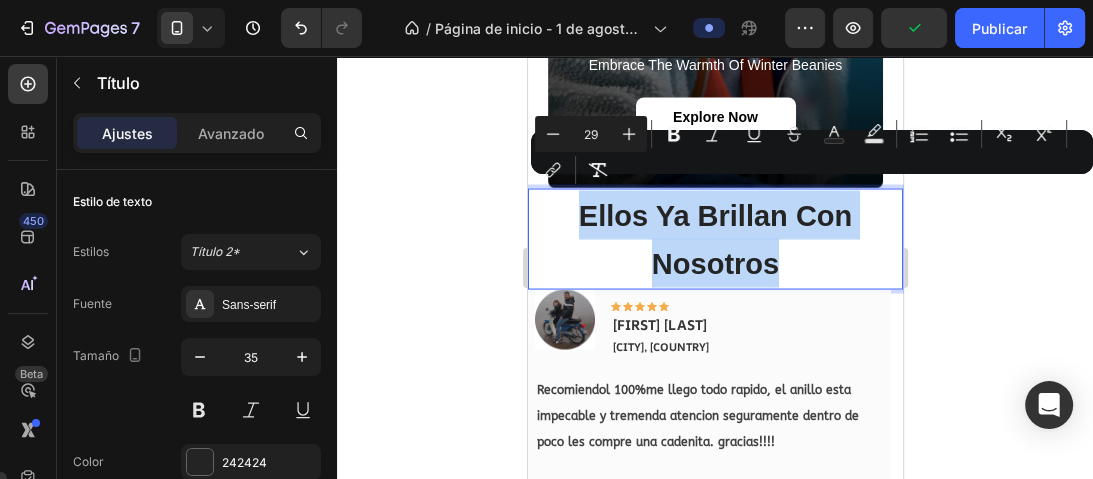 drag, startPoint x: 784, startPoint y: 250, endPoint x: 567, endPoint y: 199, distance: 222.91254 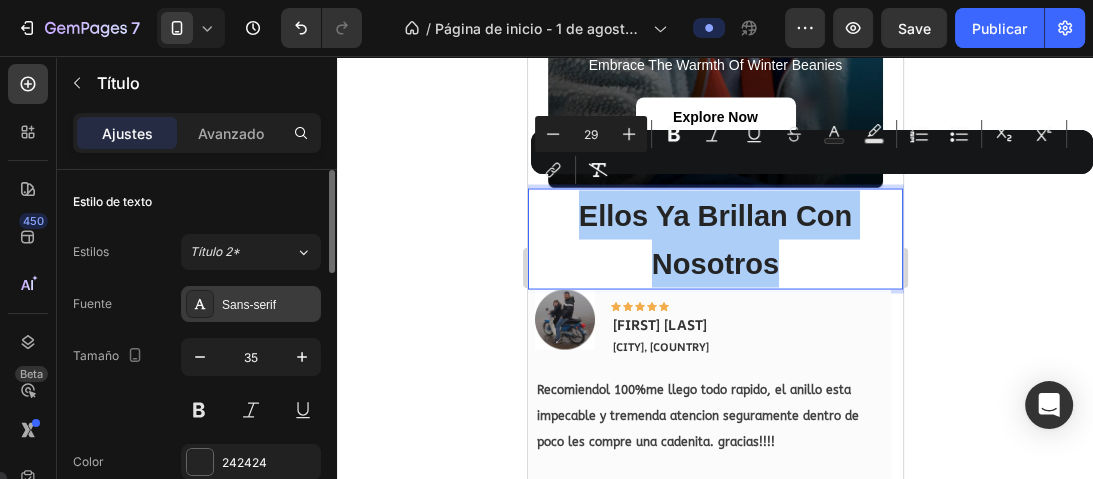 click on "Sans-serif" at bounding box center [249, 305] 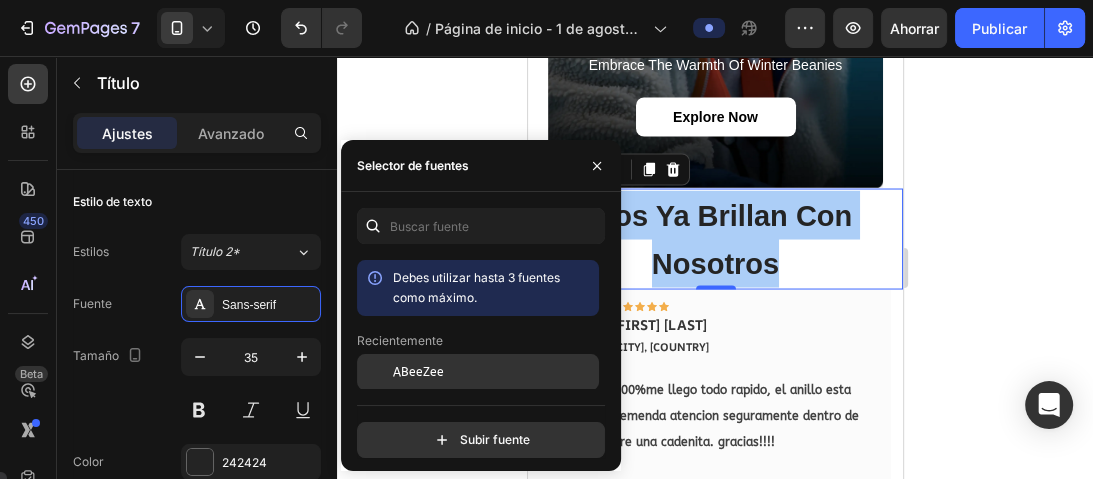 click on "ABeeZee" at bounding box center [418, 372] 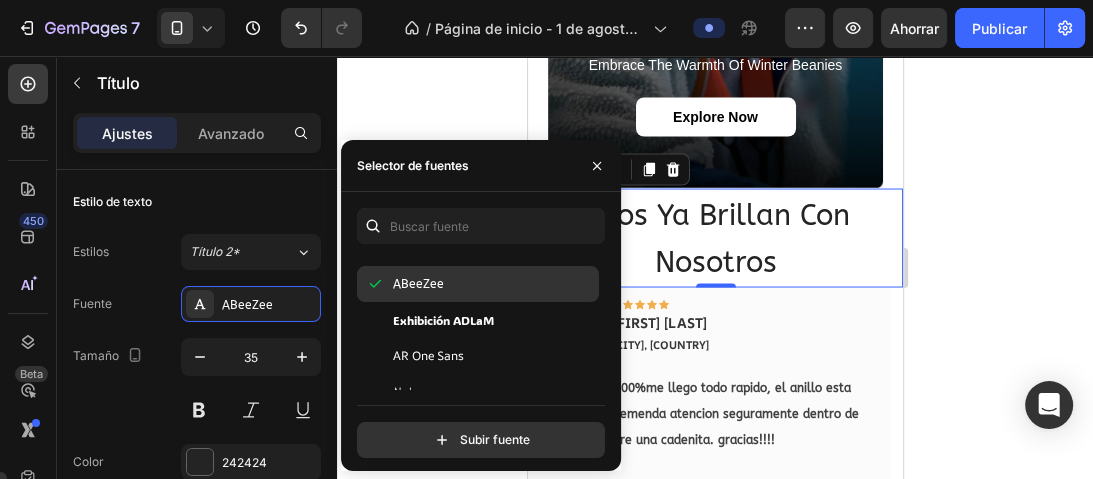 scroll, scrollTop: 160, scrollLeft: 0, axis: vertical 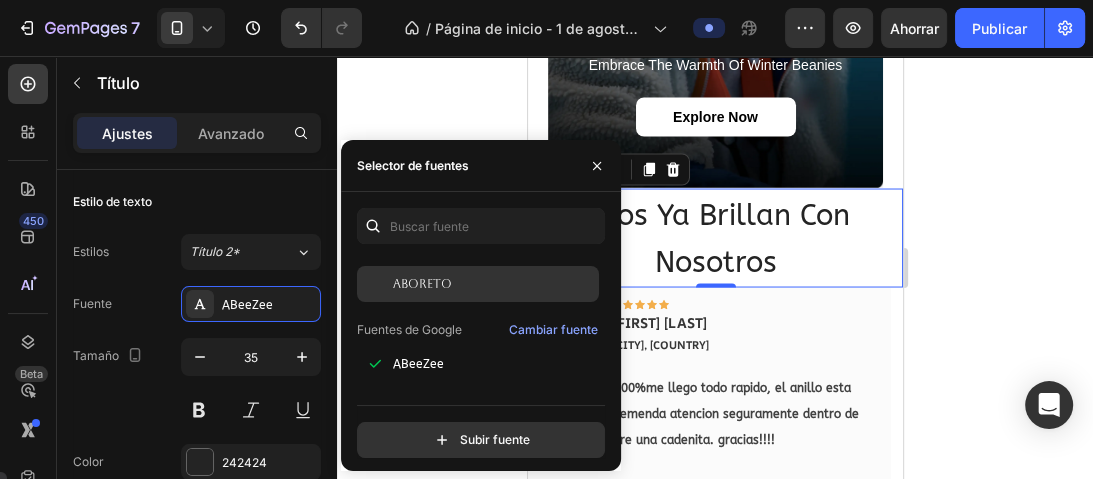 click on "Aboreto" at bounding box center (422, 284) 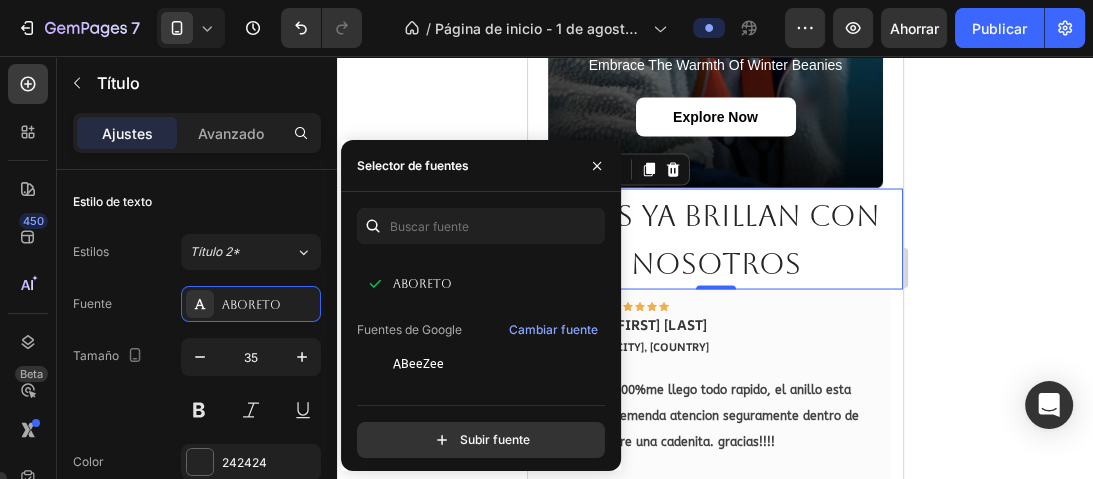 scroll, scrollTop: 240, scrollLeft: 0, axis: vertical 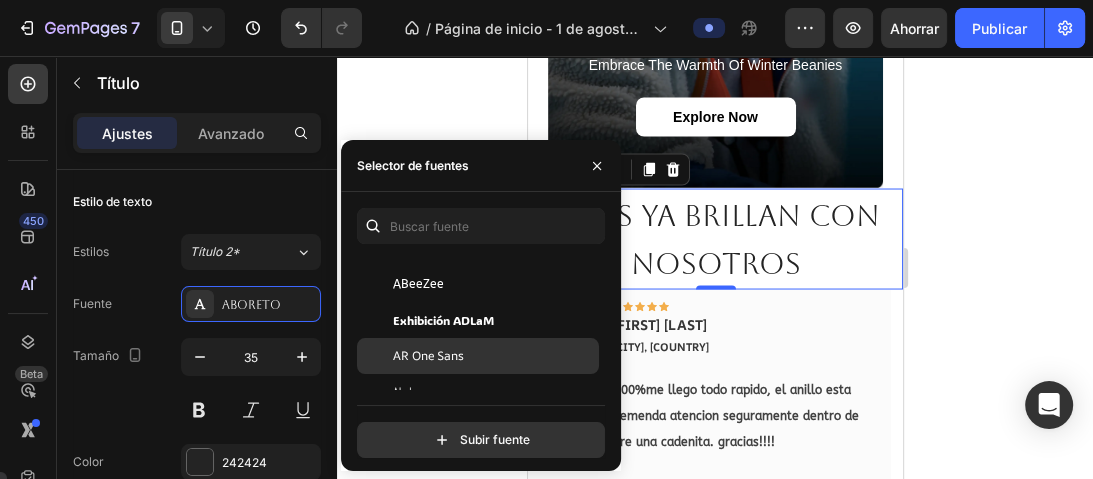 click on "AR One Sans" 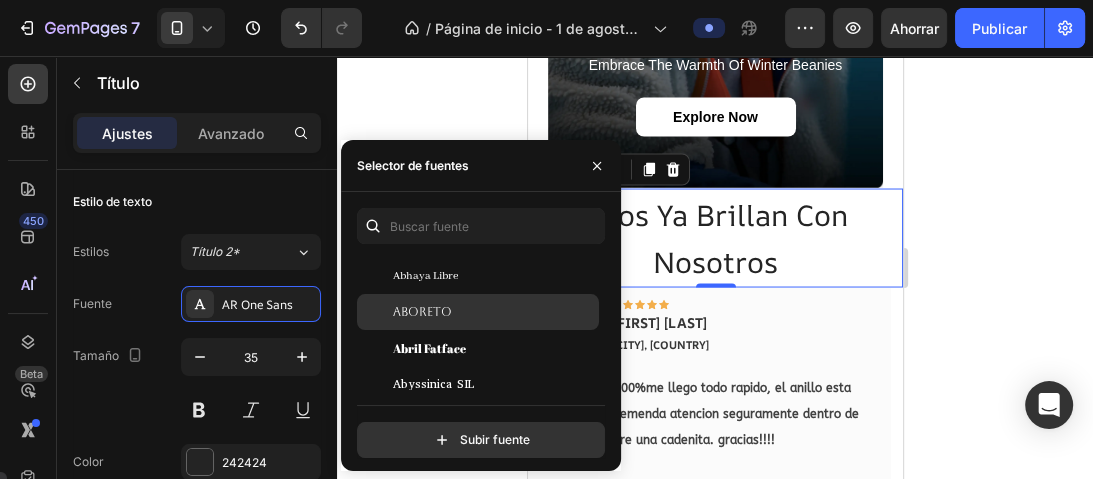 scroll, scrollTop: 400, scrollLeft: 0, axis: vertical 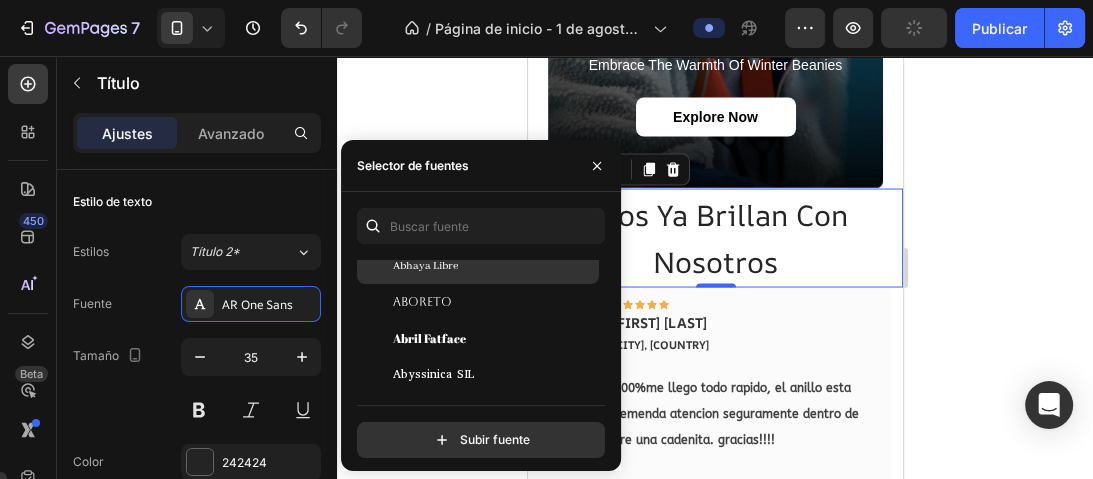 click on "Abhaya Libre" at bounding box center (494, 266) 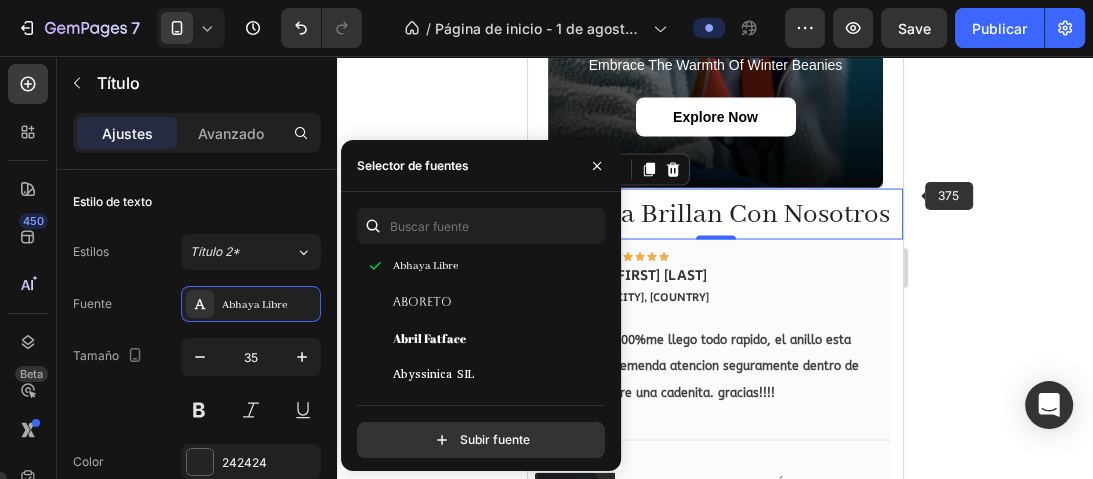 click 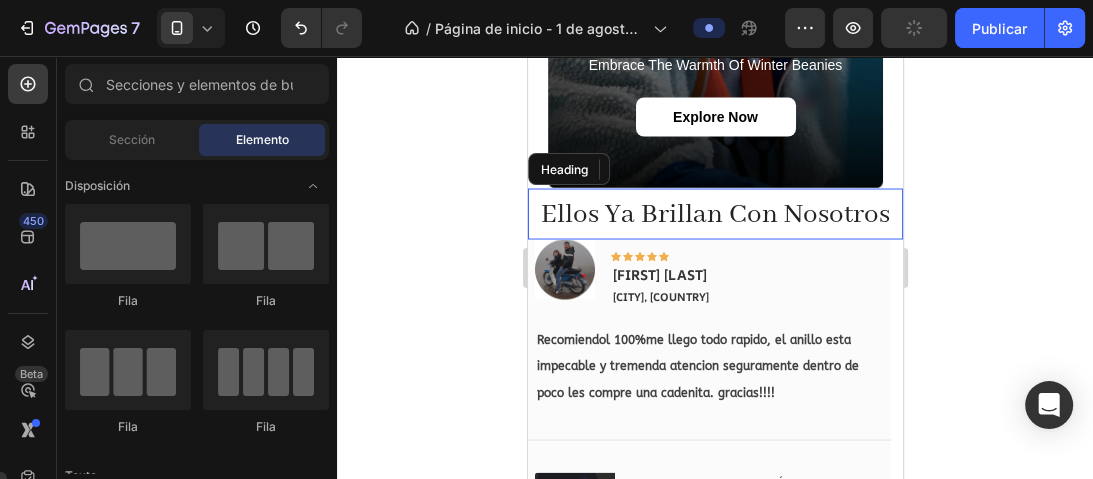 click on "Ellos Ya Brillan Con Nosotros" at bounding box center [714, 214] 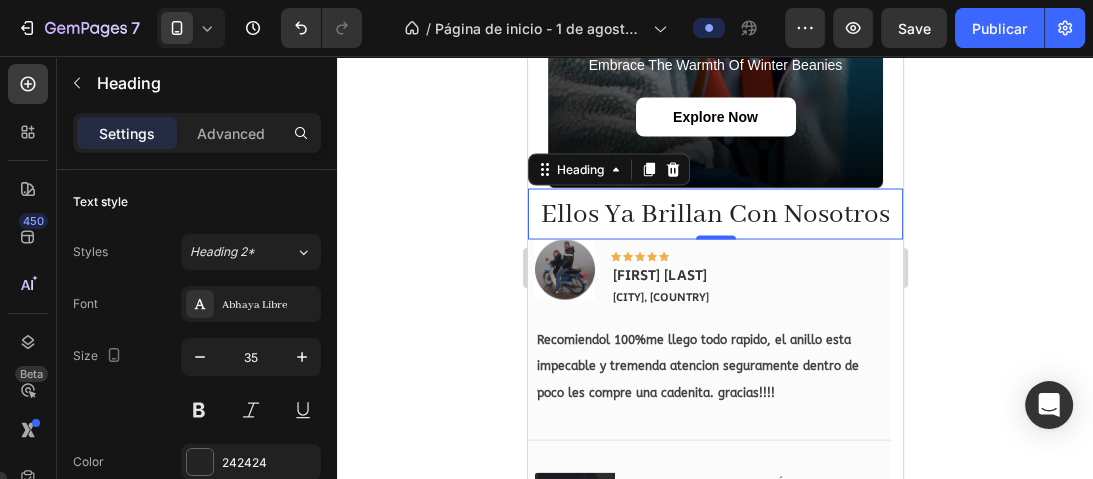 drag, startPoint x: 673, startPoint y: 205, endPoint x: 550, endPoint y: 195, distance: 123.40584 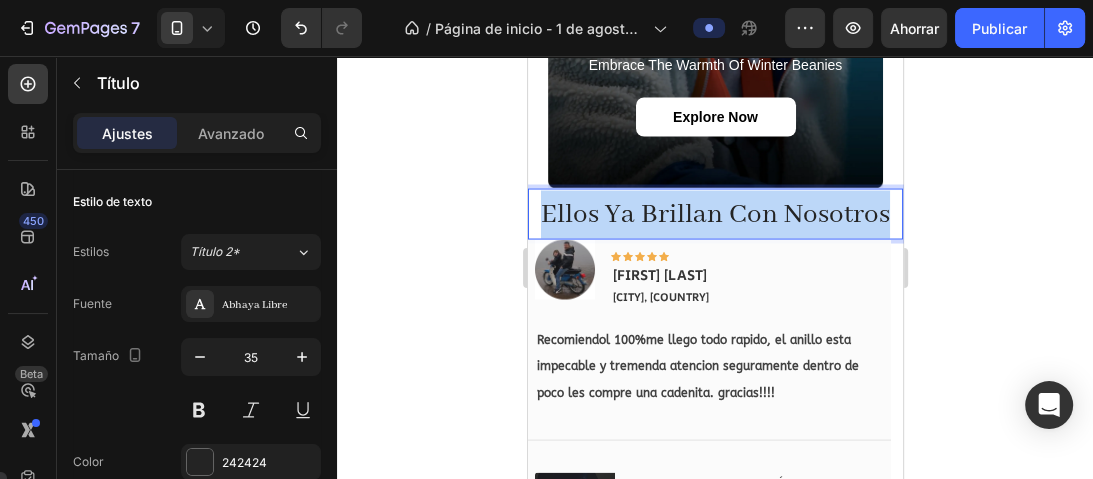 drag, startPoint x: 884, startPoint y: 196, endPoint x: 543, endPoint y: 192, distance: 341.02347 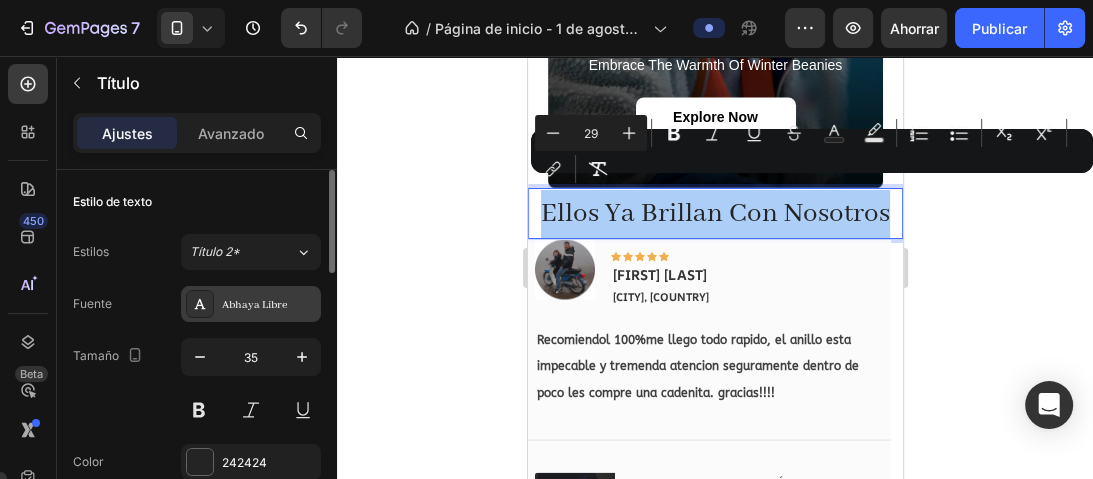 click on "Abhaya Libre" at bounding box center (269, 305) 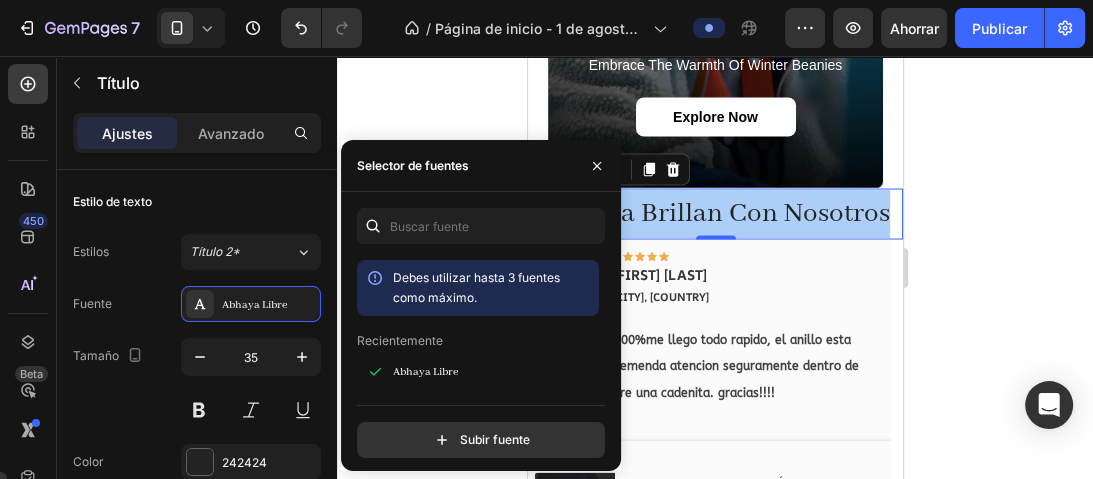 scroll, scrollTop: 80, scrollLeft: 0, axis: vertical 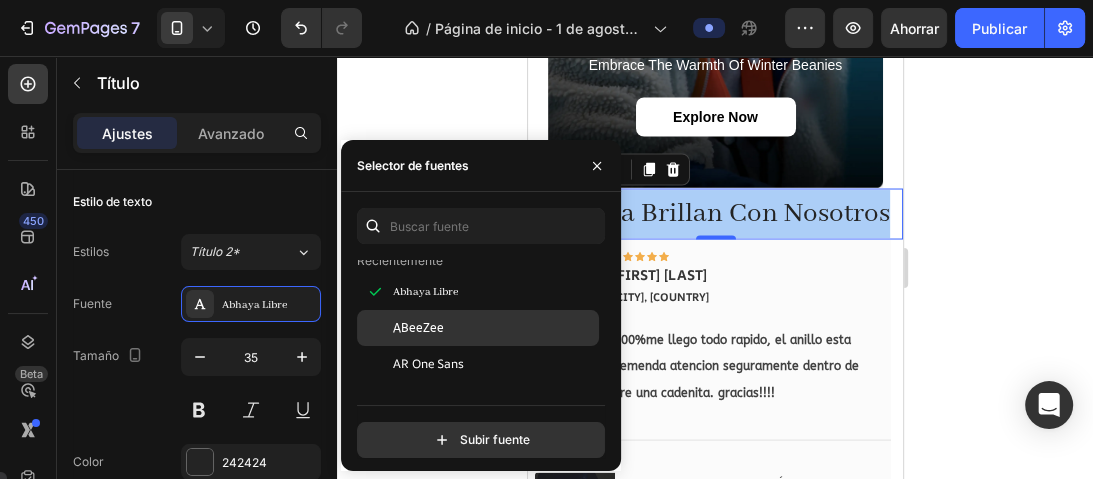 click on "ABeeZee" at bounding box center (494, 328) 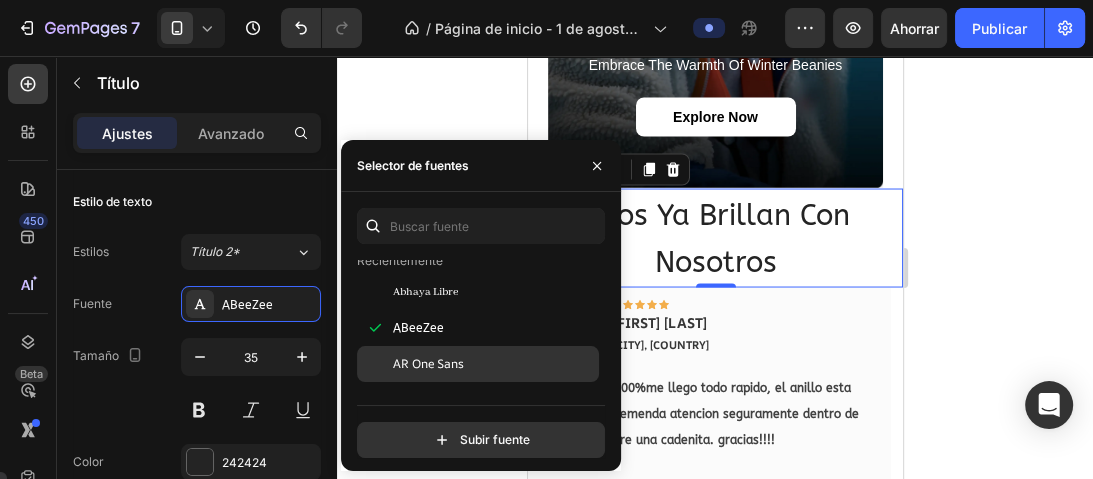 click on "AR One Sans" at bounding box center [428, 363] 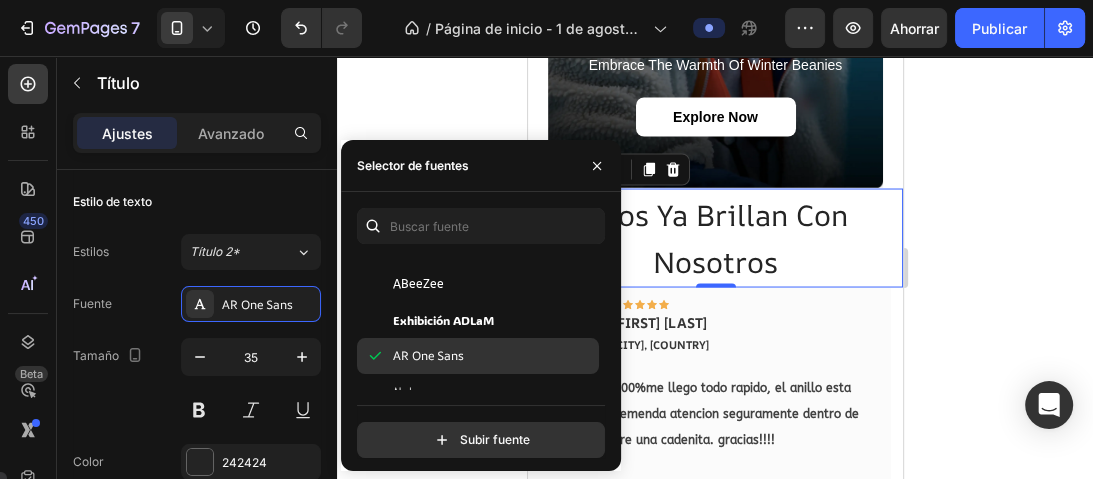 scroll, scrollTop: 320, scrollLeft: 0, axis: vertical 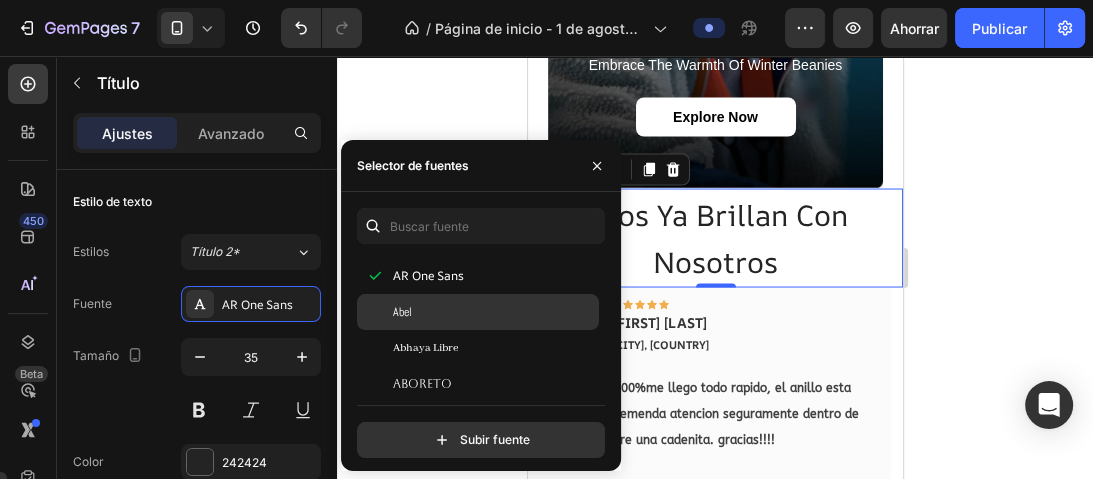 click on "Abel" at bounding box center [494, 312] 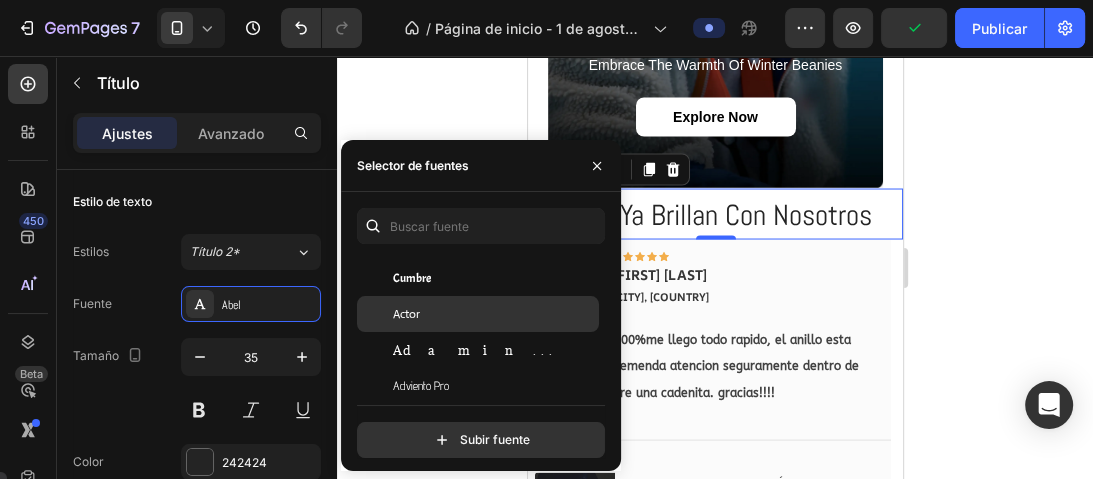 scroll, scrollTop: 640, scrollLeft: 0, axis: vertical 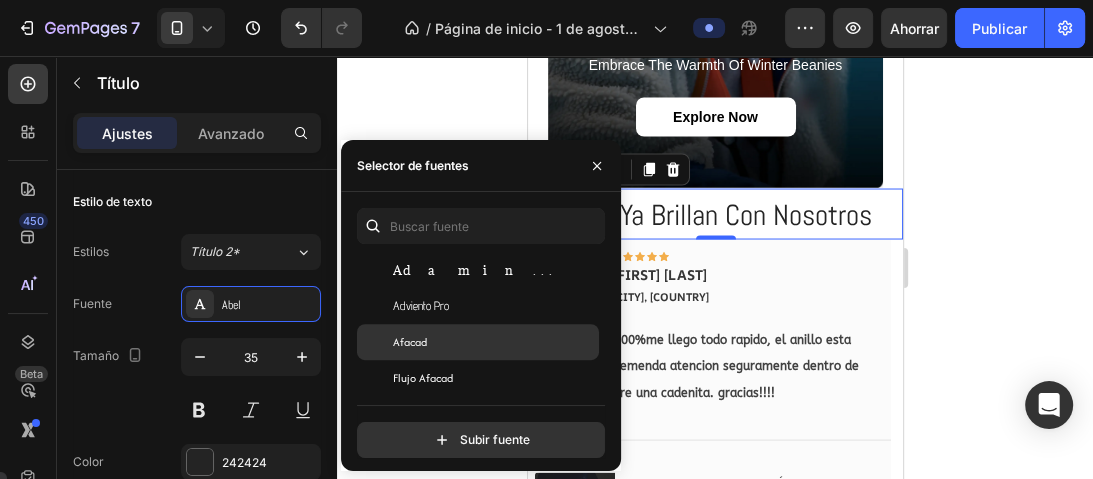 click on "Afacad" at bounding box center (494, 342) 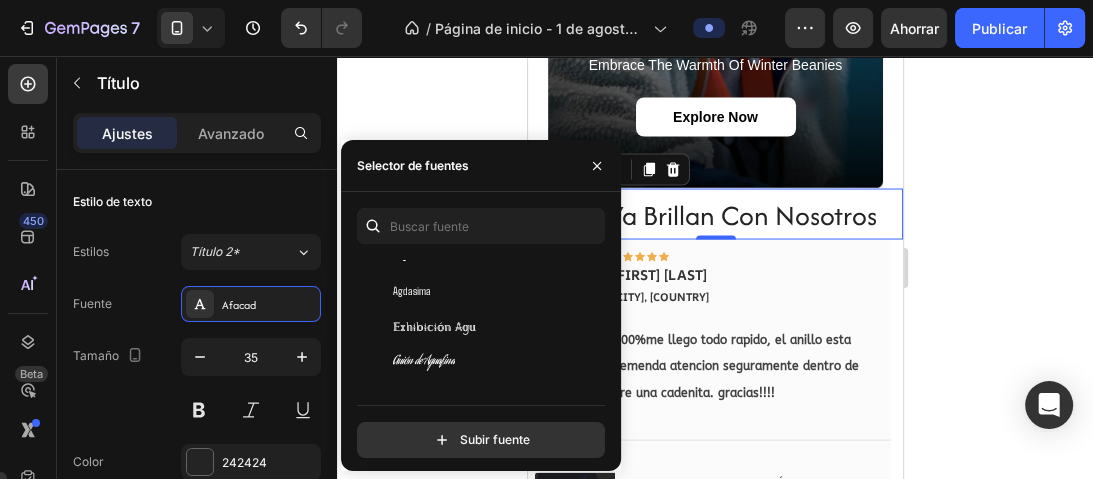 scroll, scrollTop: 880, scrollLeft: 0, axis: vertical 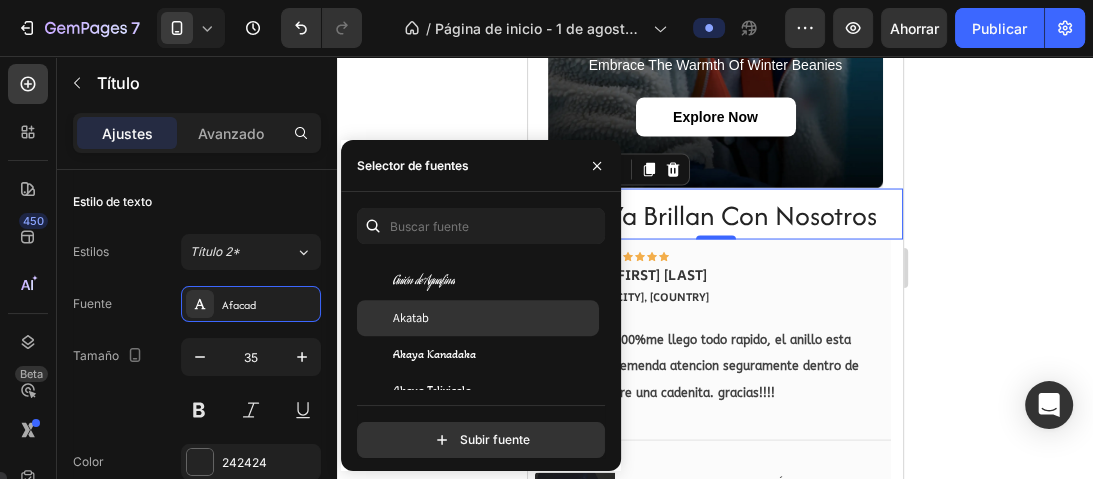 click on "Akatab" at bounding box center (494, 318) 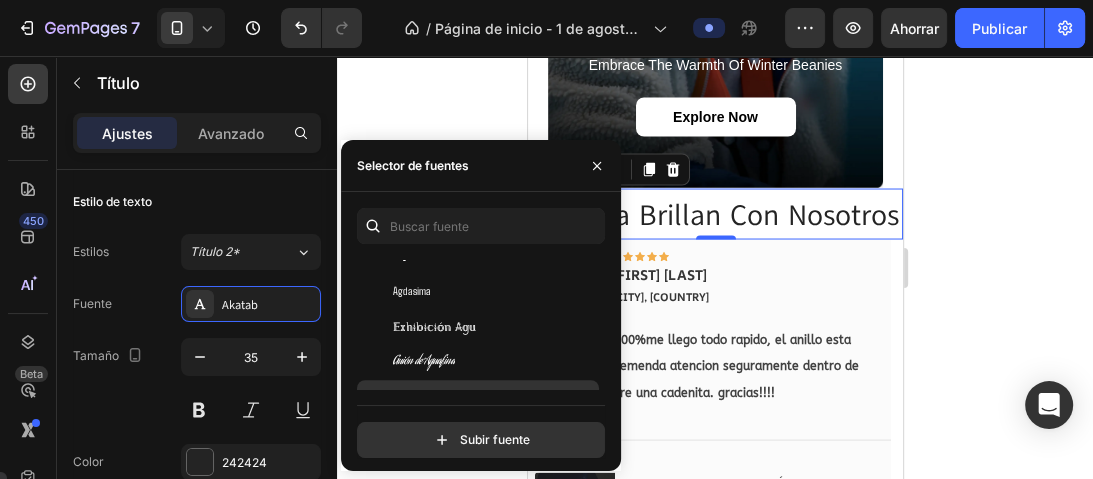 scroll, scrollTop: 720, scrollLeft: 0, axis: vertical 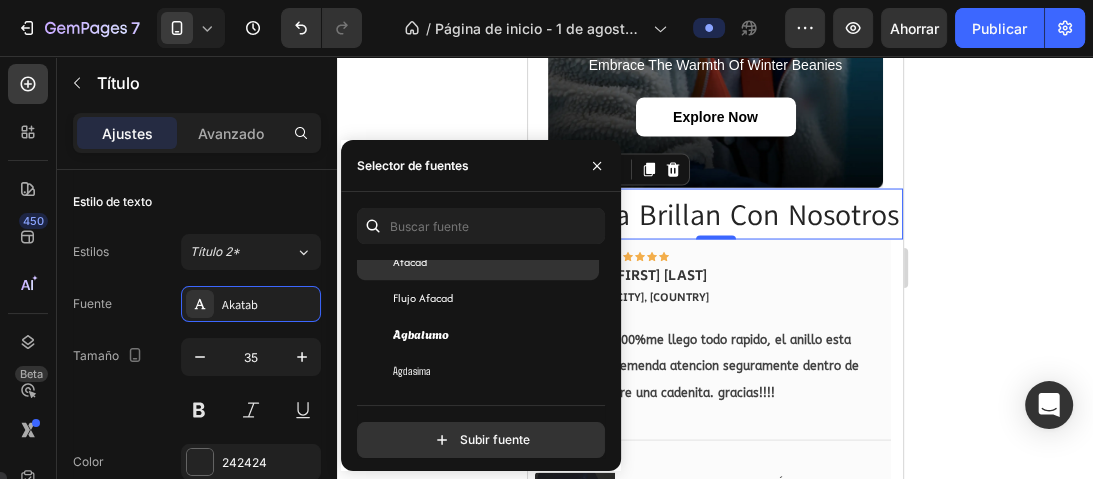 click on "Afacad" 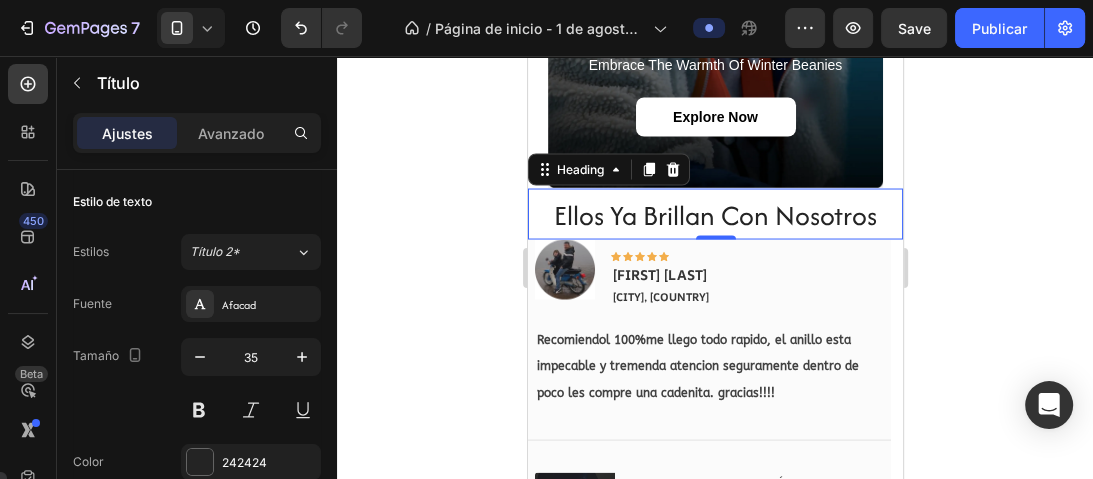 click on "Ellos Ya Brillan Con Nosotros" at bounding box center (714, 214) 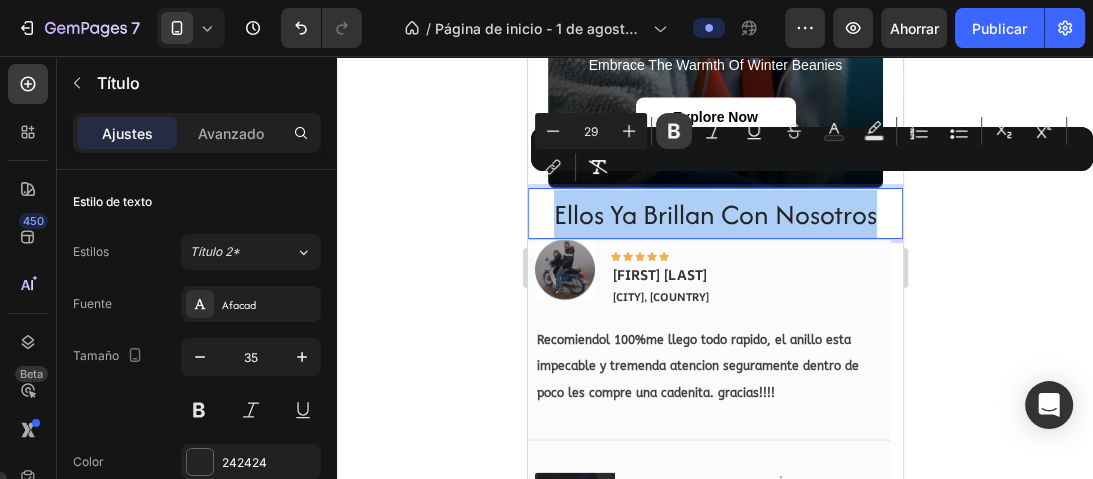 click 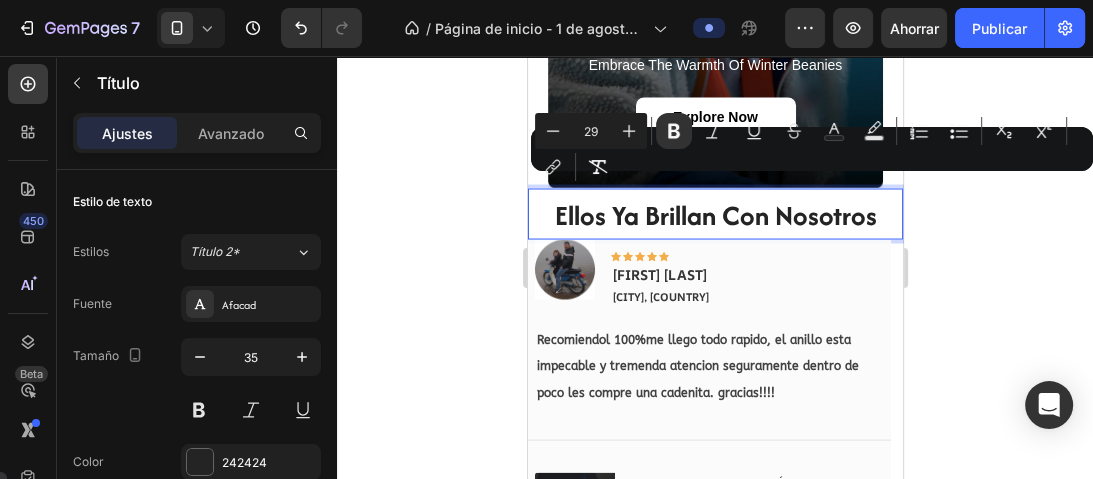 click 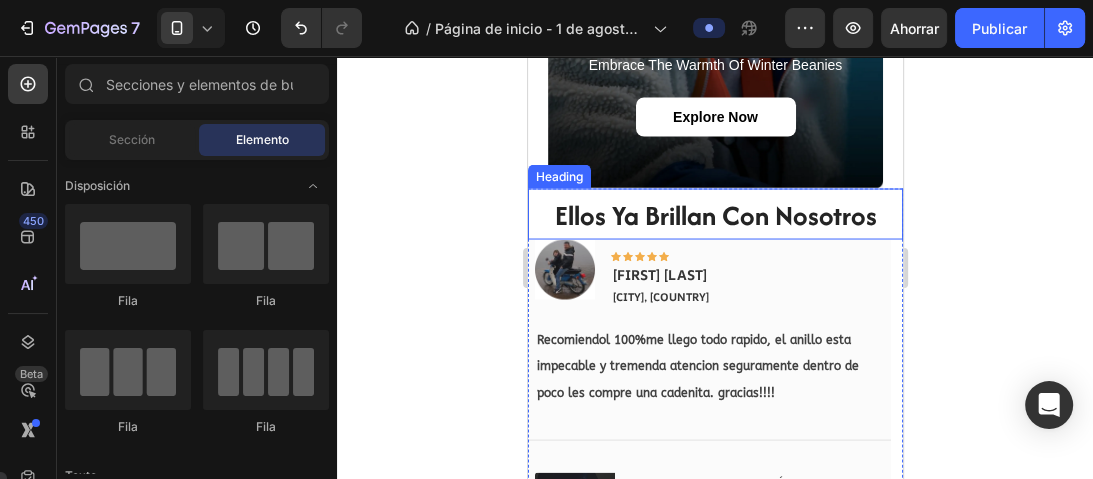 click on "⁠⁠⁠⁠⁠⁠⁠ Ellos Ya Brillan Con Nosotros" at bounding box center (714, 214) 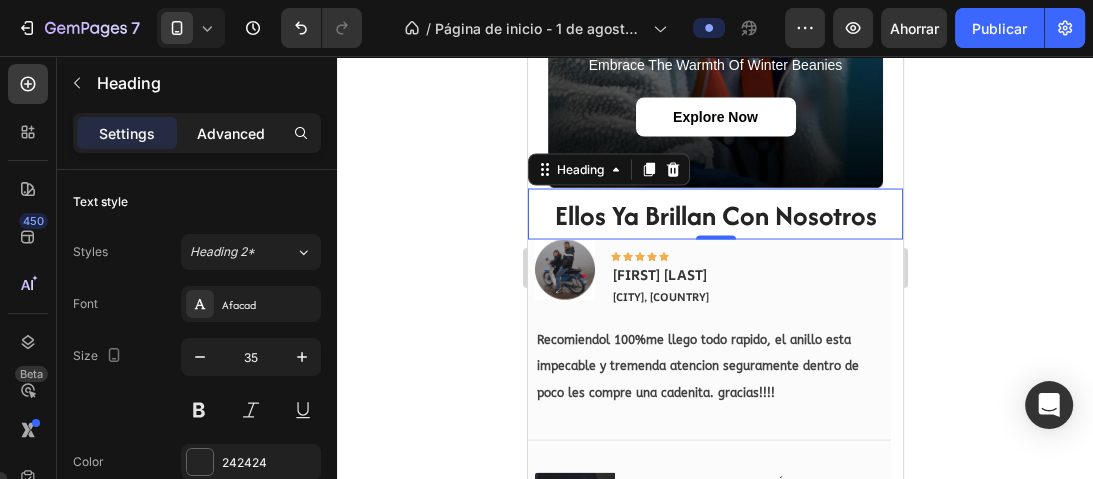 click on "Advanced" at bounding box center [231, 133] 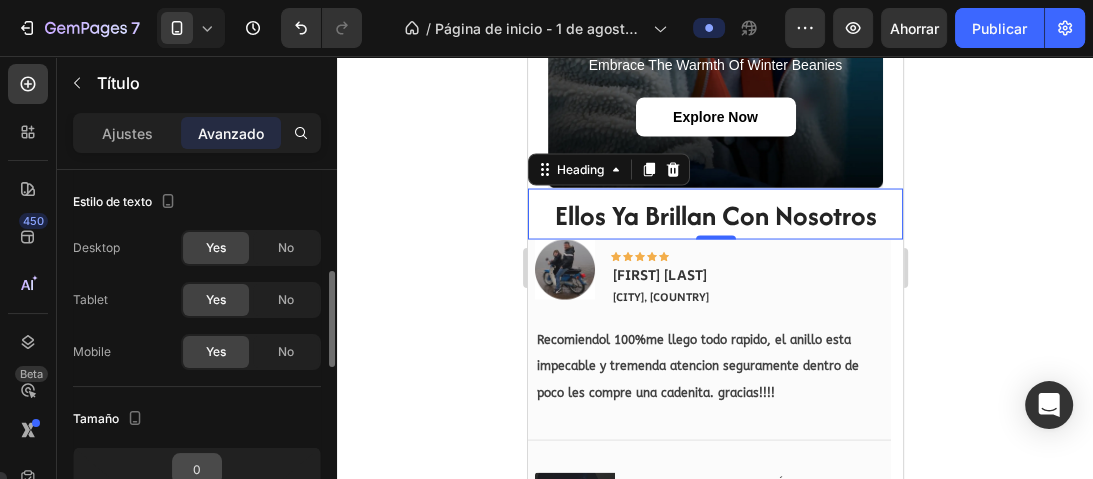 scroll, scrollTop: 80, scrollLeft: 0, axis: vertical 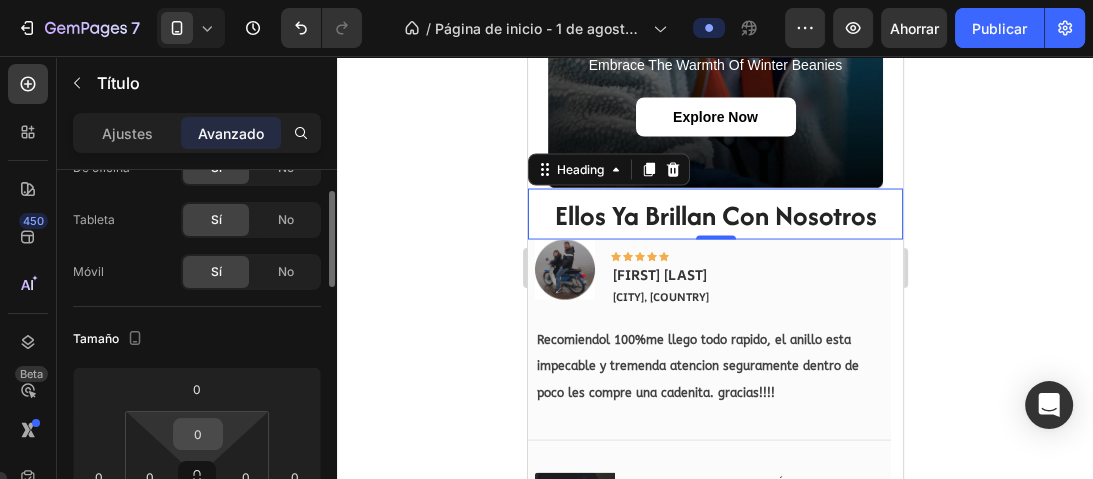 click on "0" at bounding box center (198, 434) 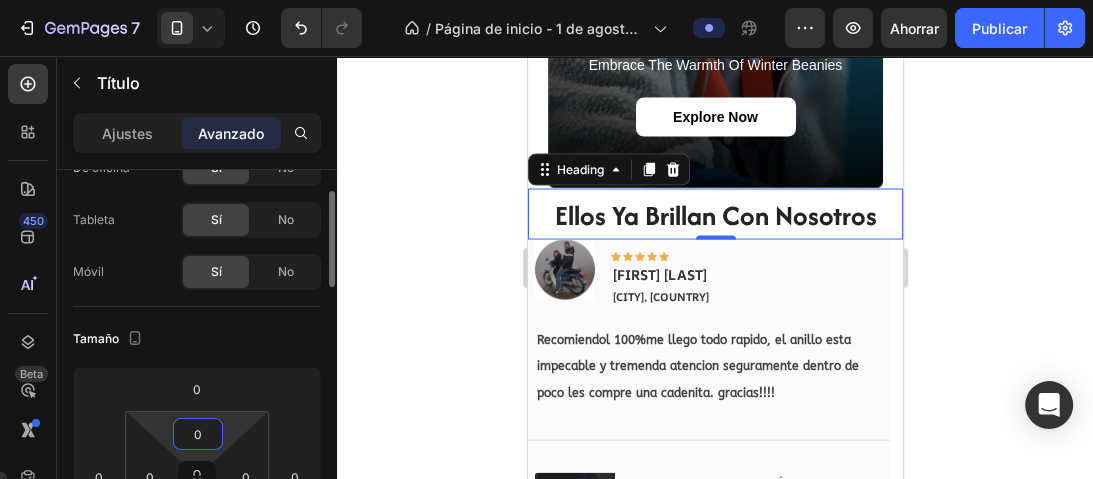type on "10" 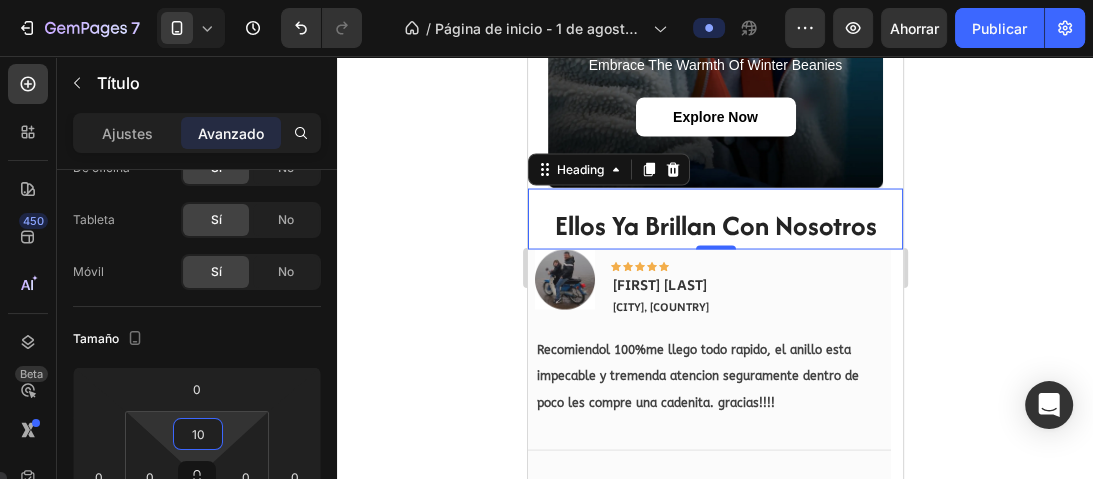 click 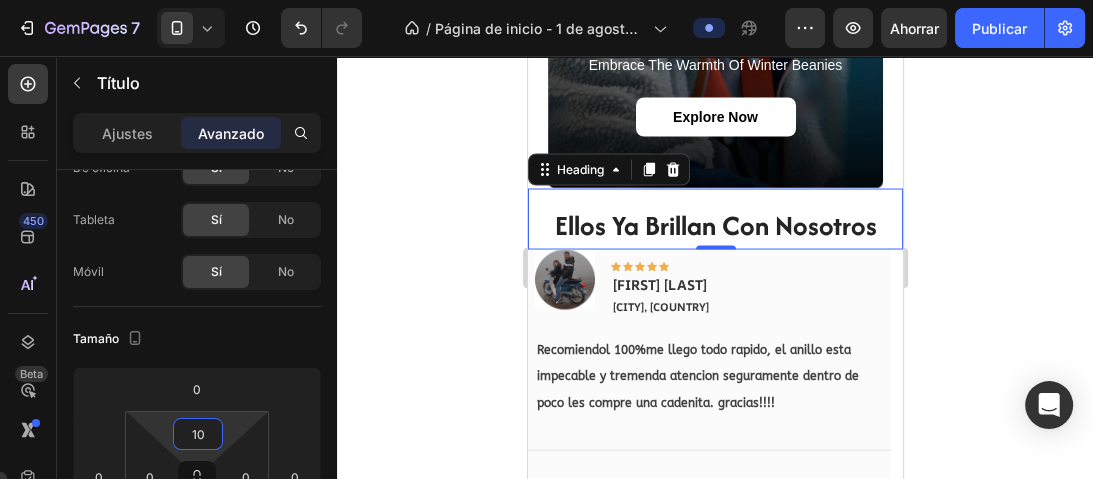 click 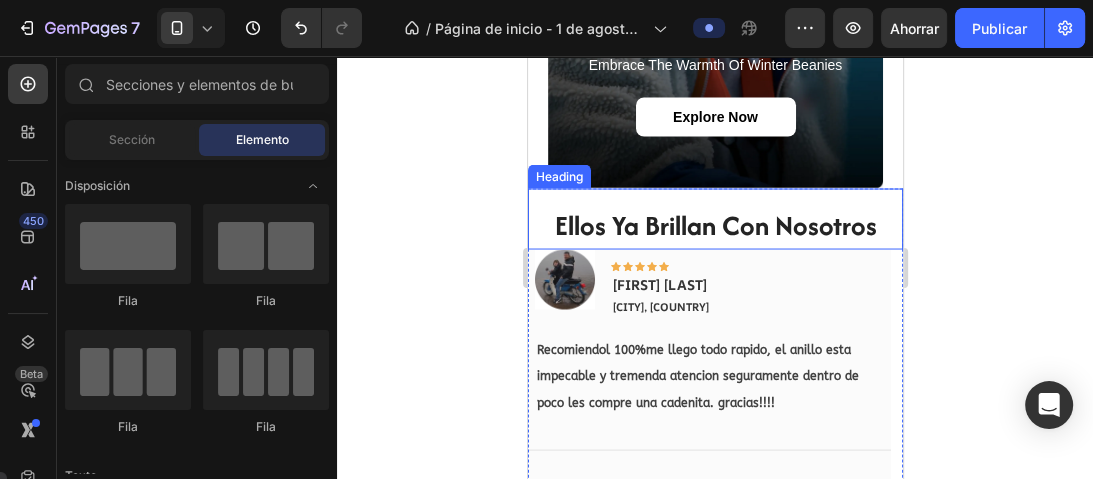 click on "⁠⁠⁠⁠⁠⁠⁠ Ellos Ya Brillan Con Nosotros" at bounding box center [714, 224] 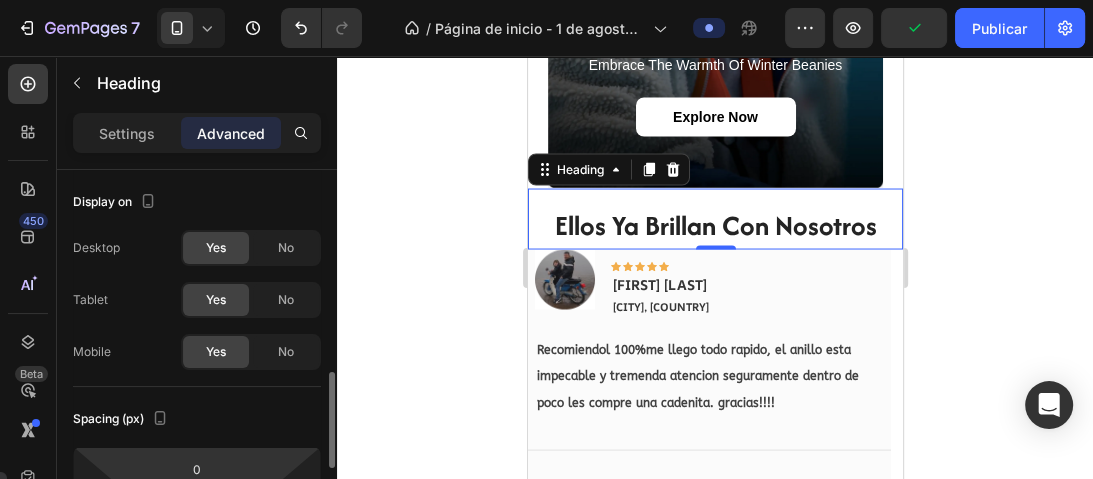 scroll, scrollTop: 160, scrollLeft: 0, axis: vertical 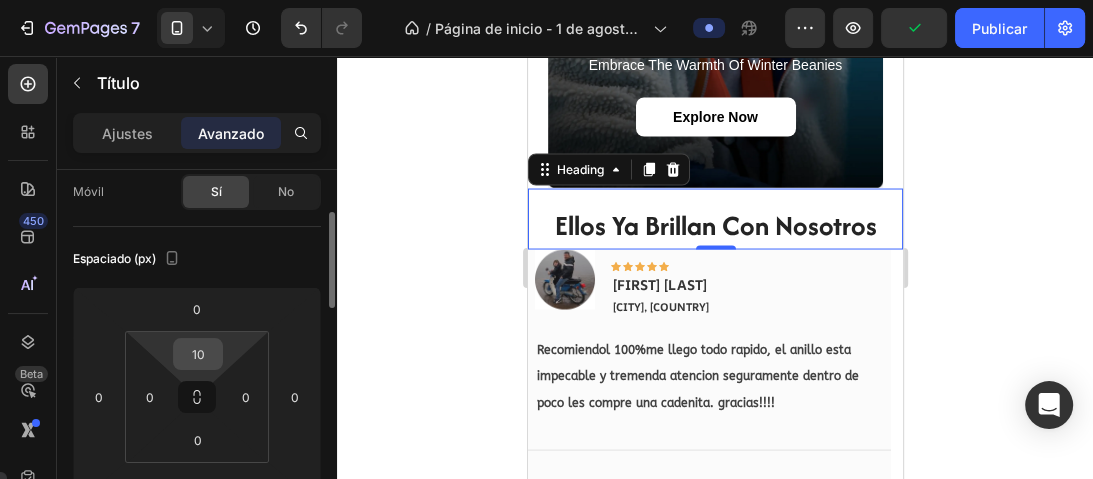 click on "10" at bounding box center [198, 354] 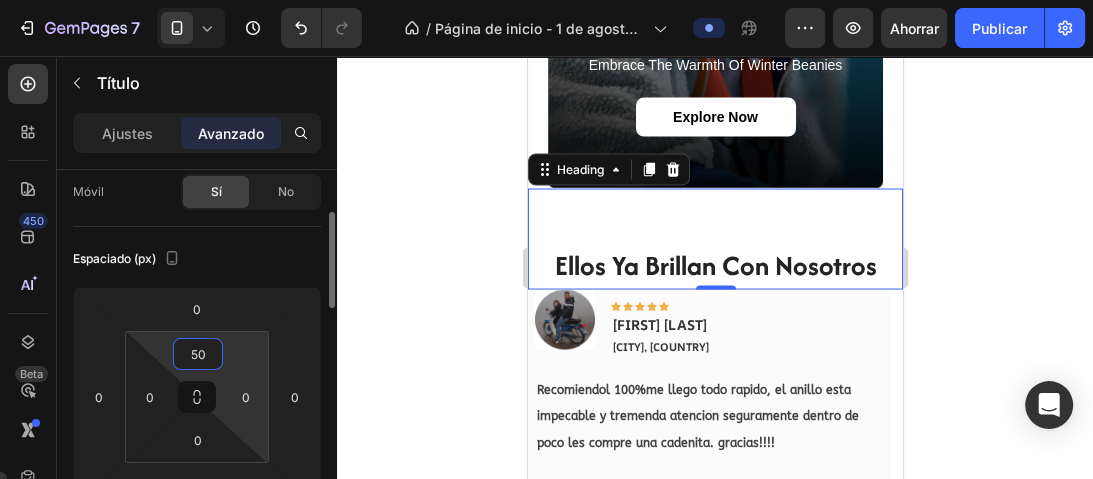 type on "5" 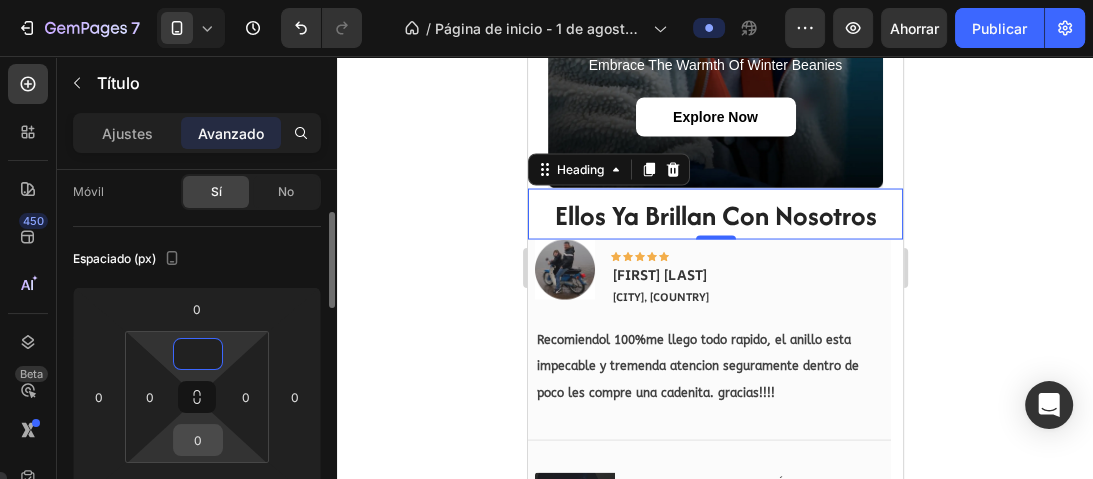 type on "0" 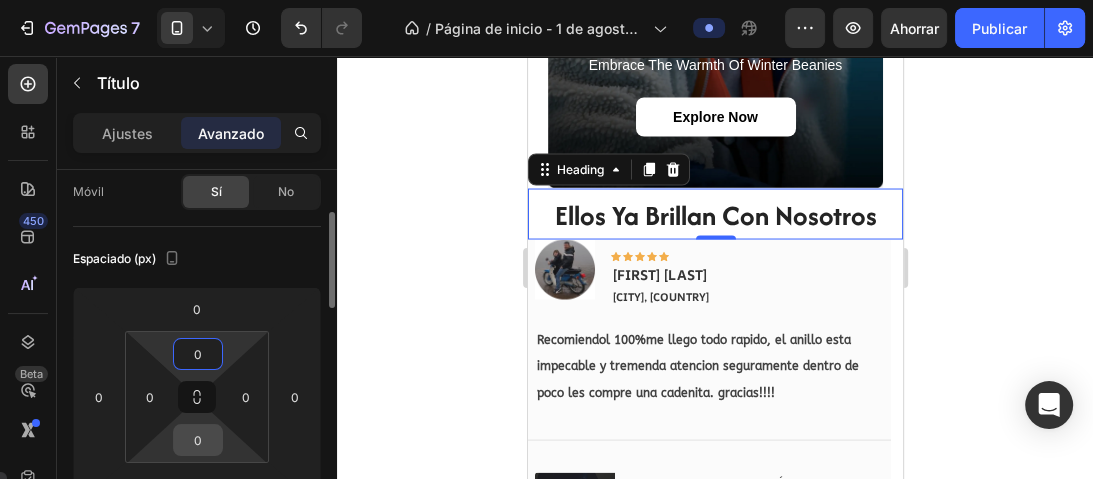click on "0" at bounding box center [198, 440] 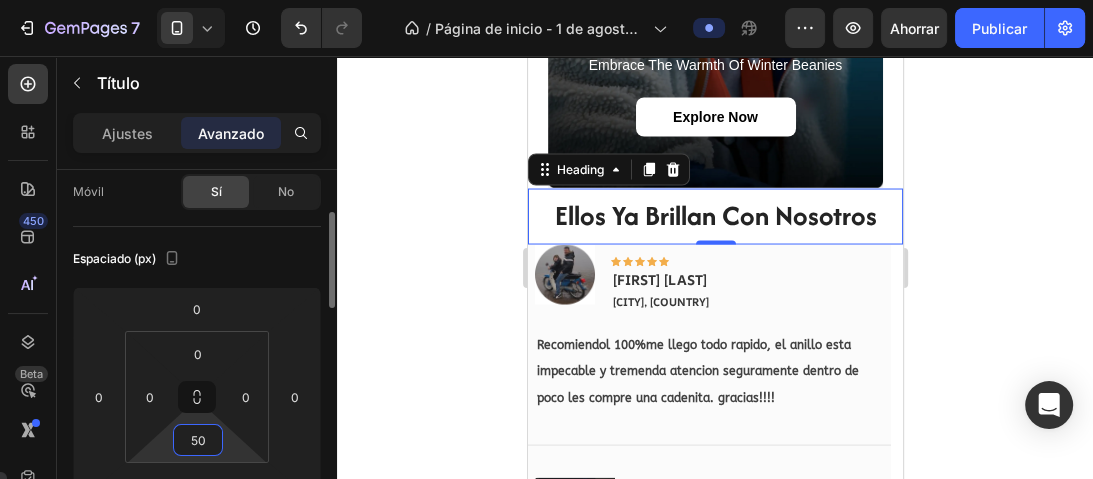 type on "5" 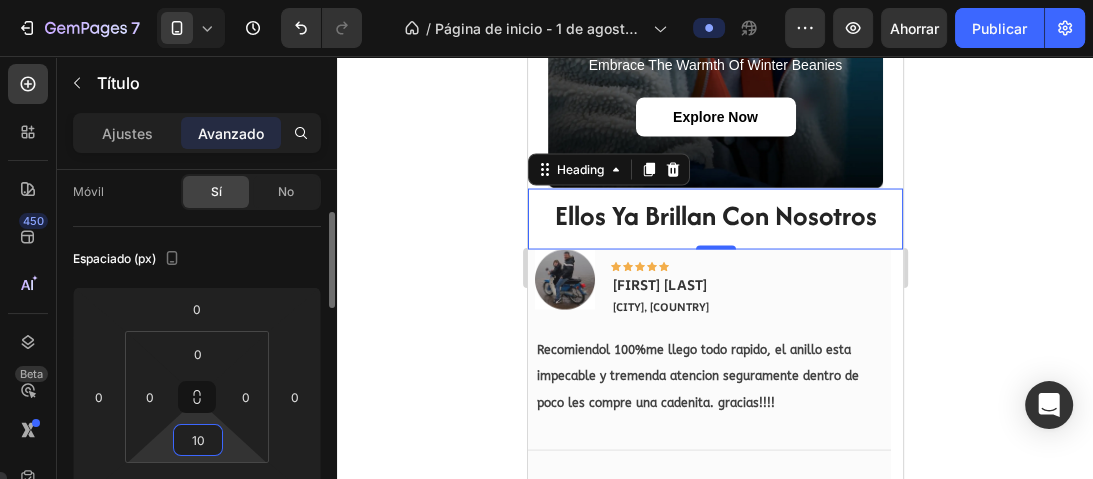 type on "1" 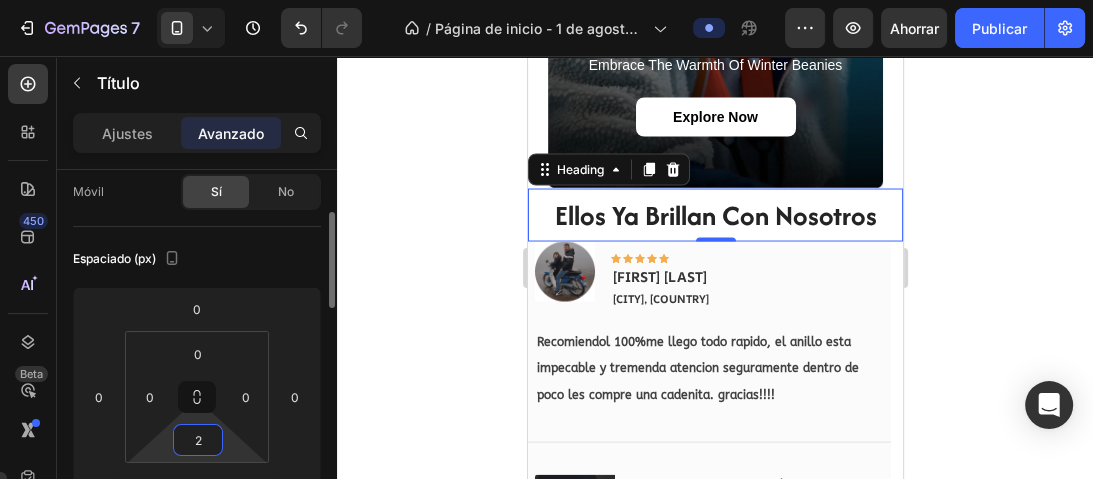 type on "25" 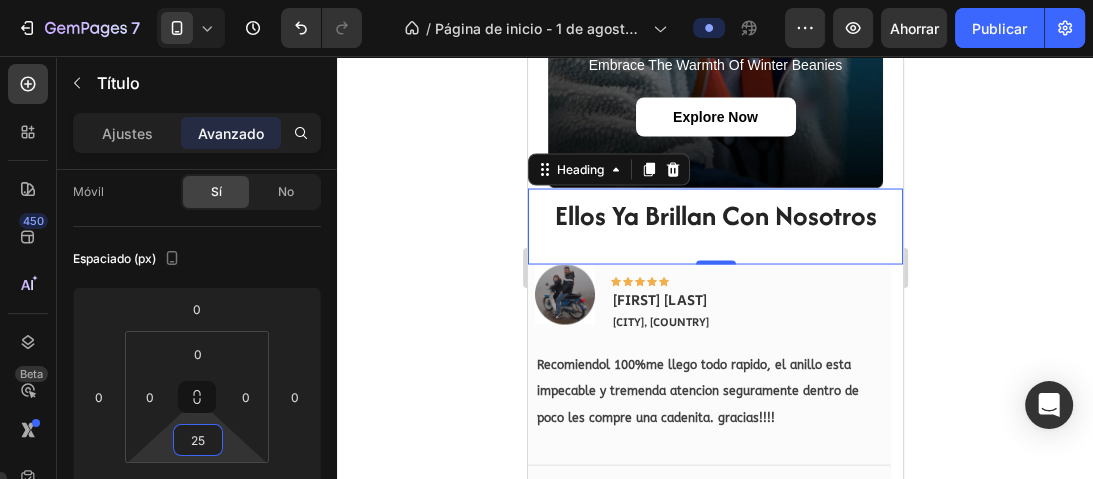 click 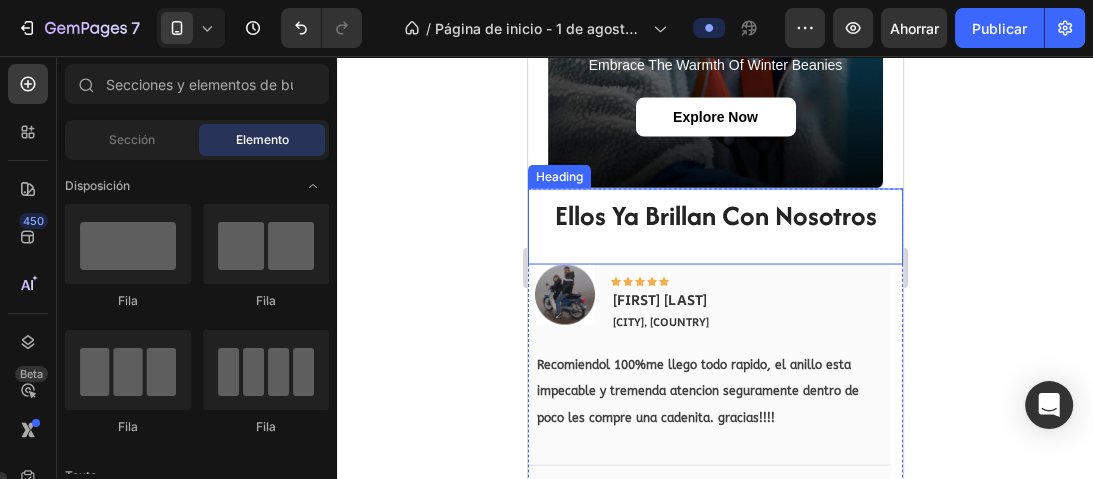 click on "⁠⁠⁠⁠⁠⁠⁠ Ellos Ya Brillan Con Nosotros Heading" at bounding box center [714, 226] 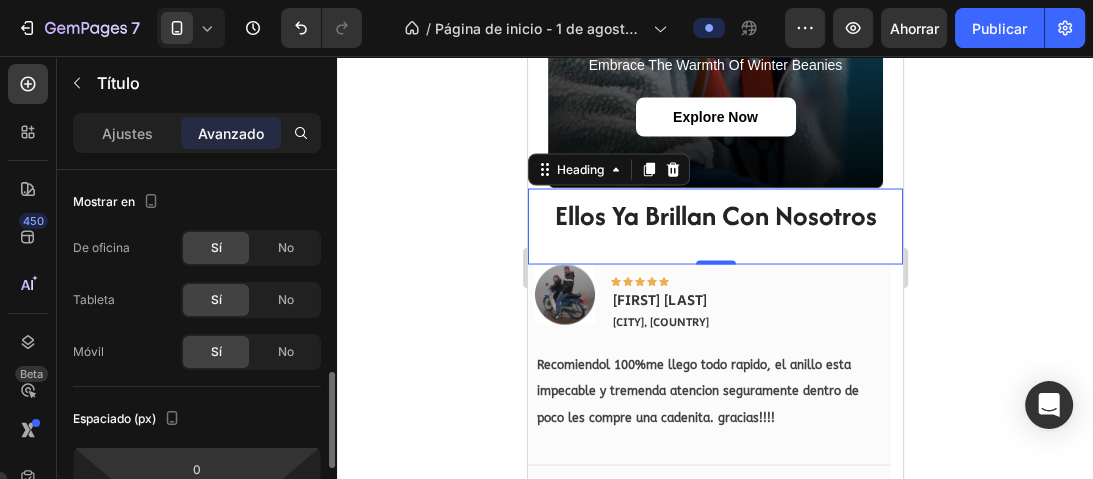 scroll, scrollTop: 160, scrollLeft: 0, axis: vertical 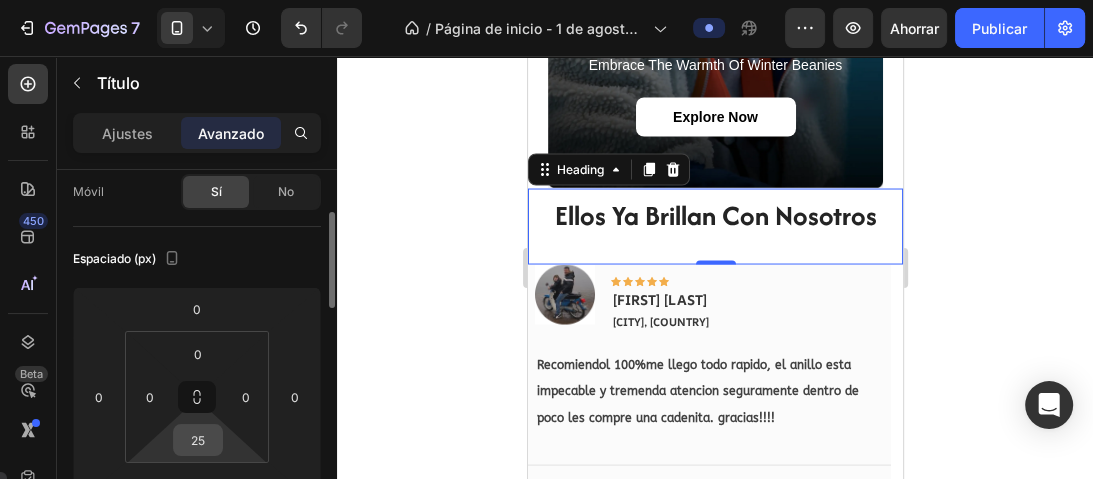 click on "25" at bounding box center (198, 440) 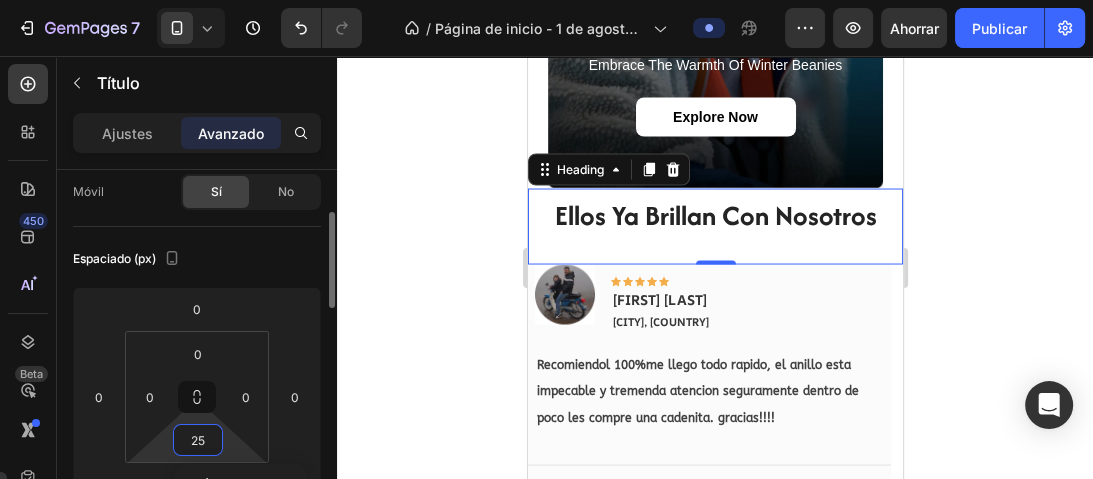click on "25" at bounding box center [198, 440] 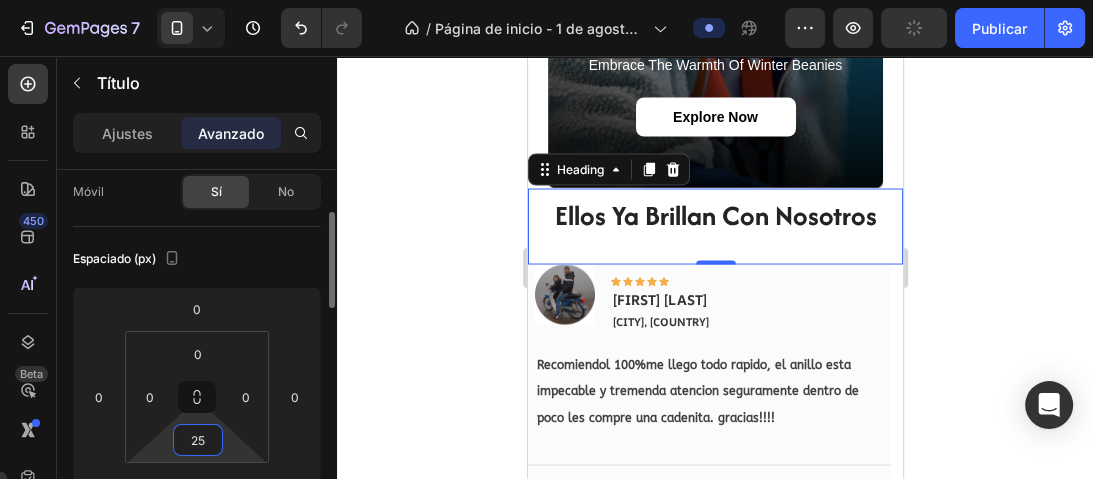 click on "25" at bounding box center [198, 440] 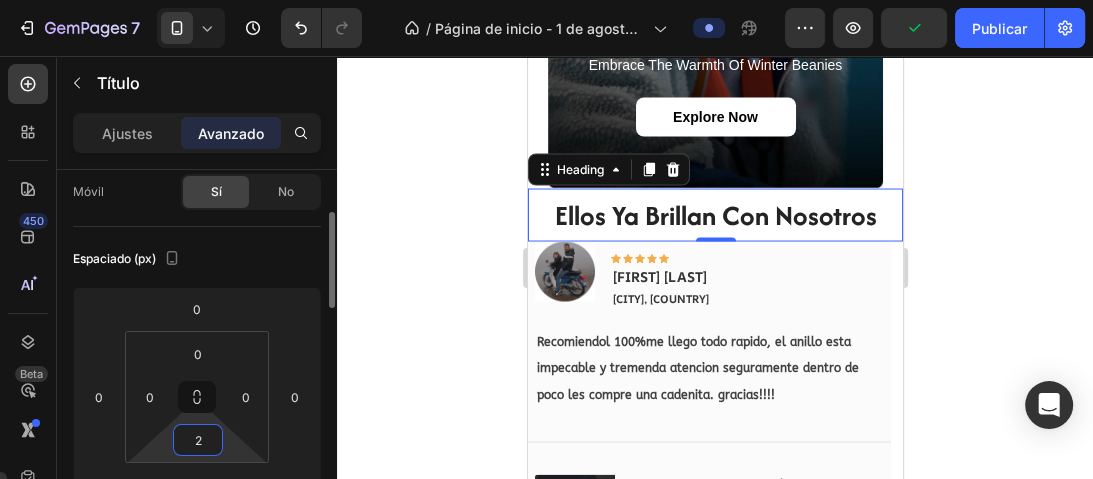 type on "20" 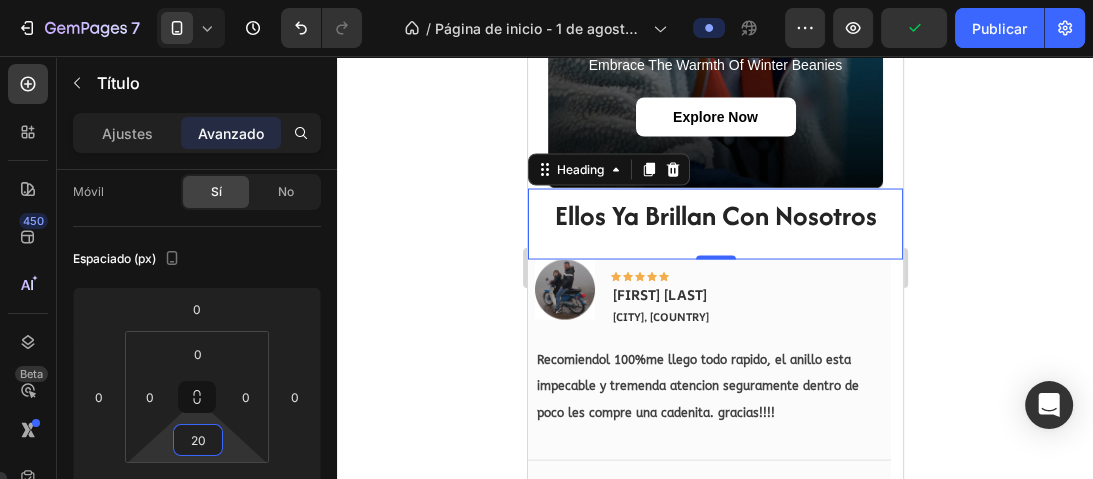 click 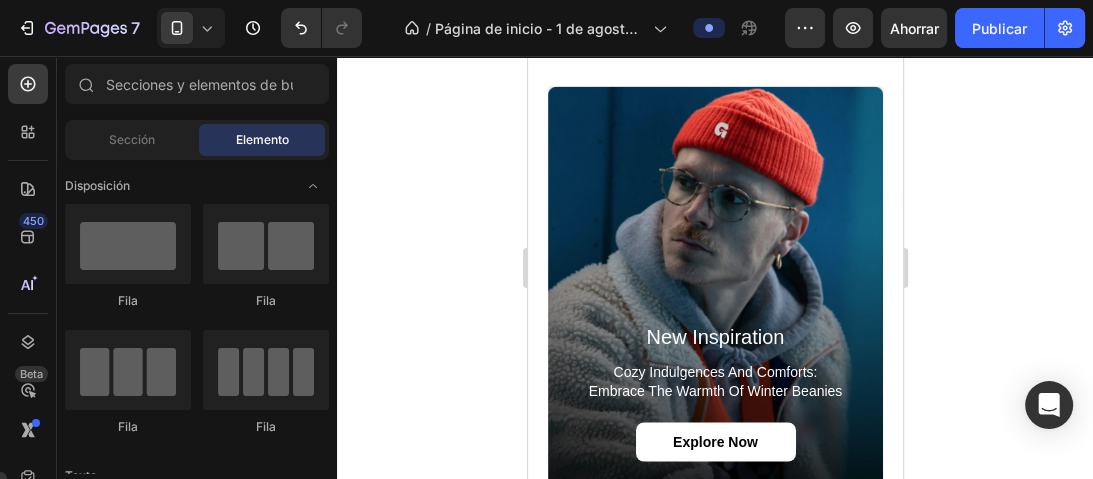 scroll, scrollTop: 2412, scrollLeft: 0, axis: vertical 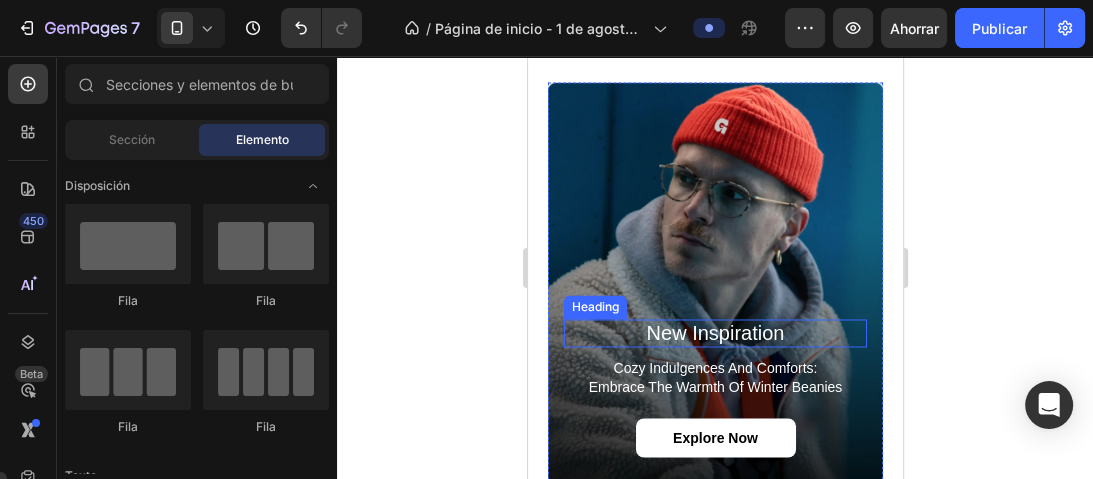 click on "new inspiration" at bounding box center (714, 333) 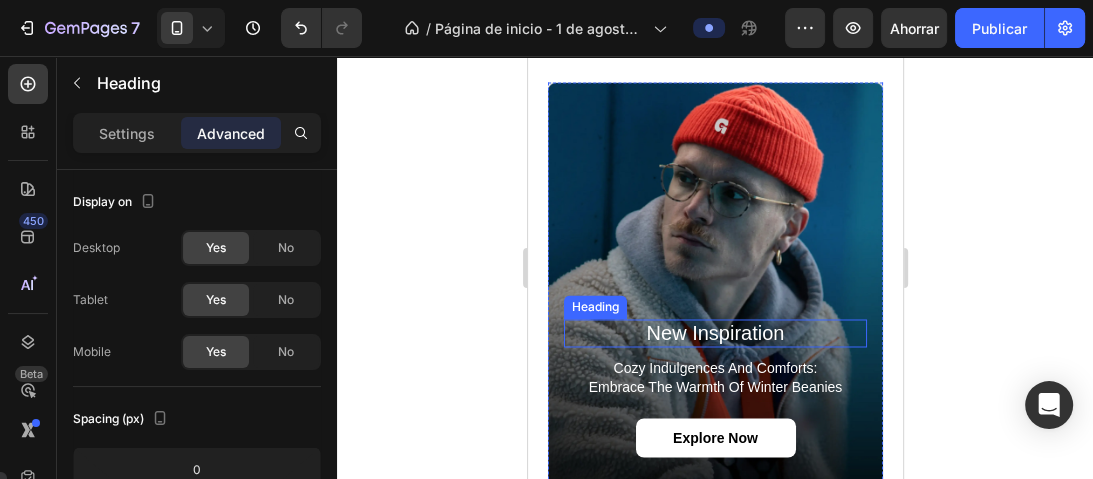 click on "new inspiration" at bounding box center (714, 333) 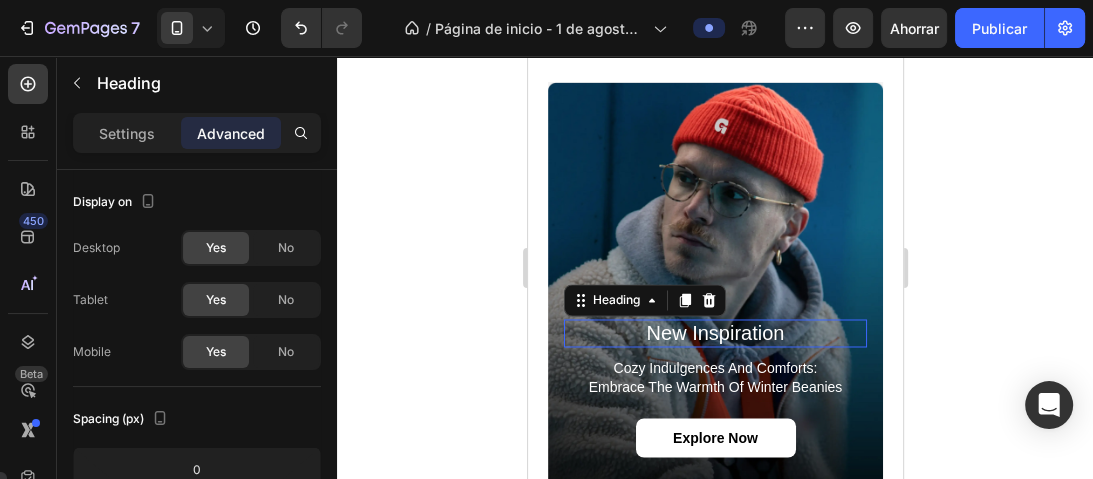 click on "new inspiration" at bounding box center [714, 333] 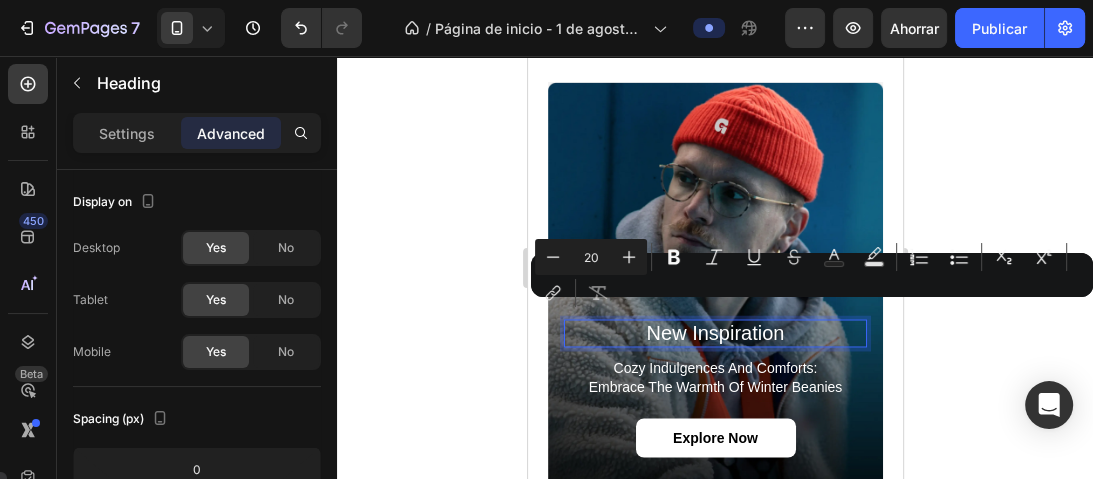 drag, startPoint x: 778, startPoint y: 312, endPoint x: 791, endPoint y: 315, distance: 13.341664 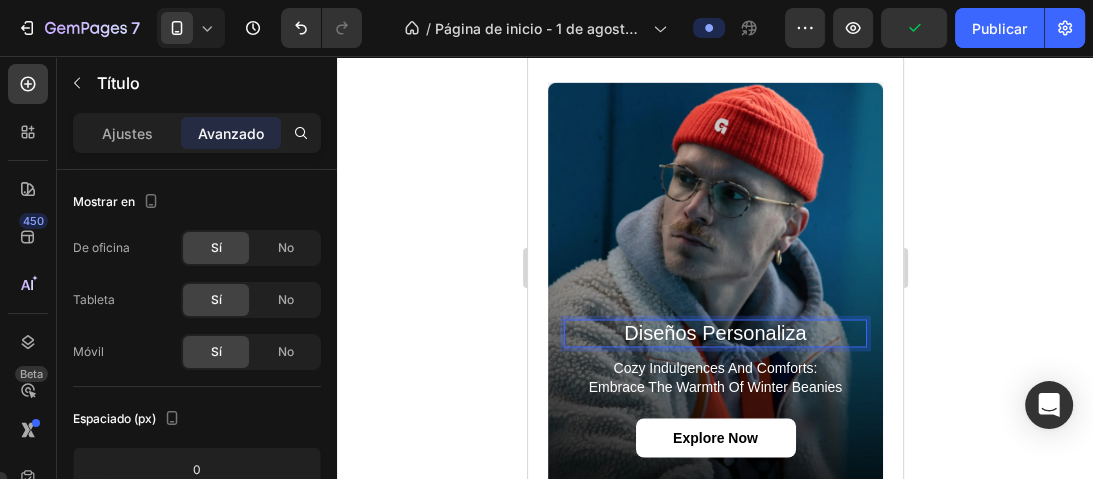 scroll, scrollTop: 2388, scrollLeft: 0, axis: vertical 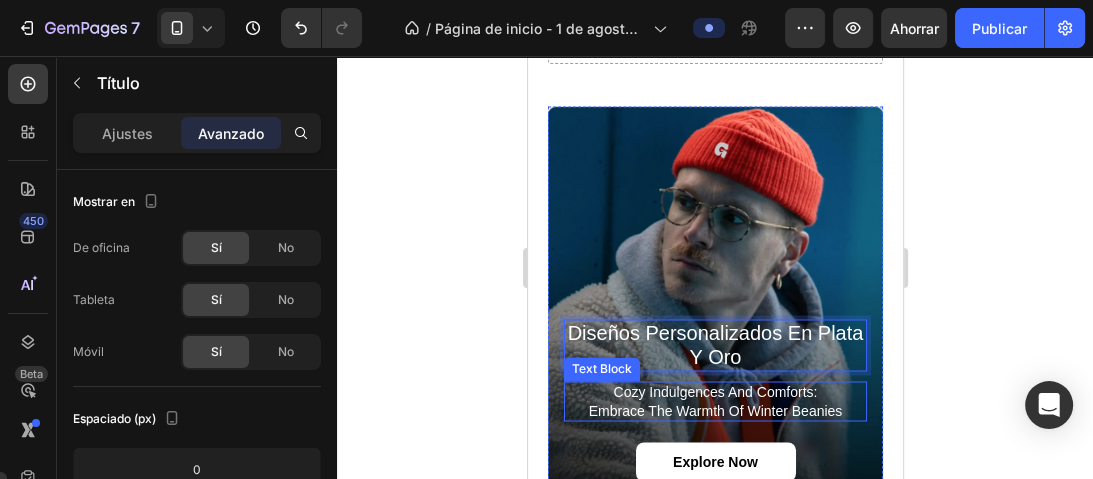 click on "cozy indulgences and comforts: embrace the warmth of winter beanies" at bounding box center (714, 401) 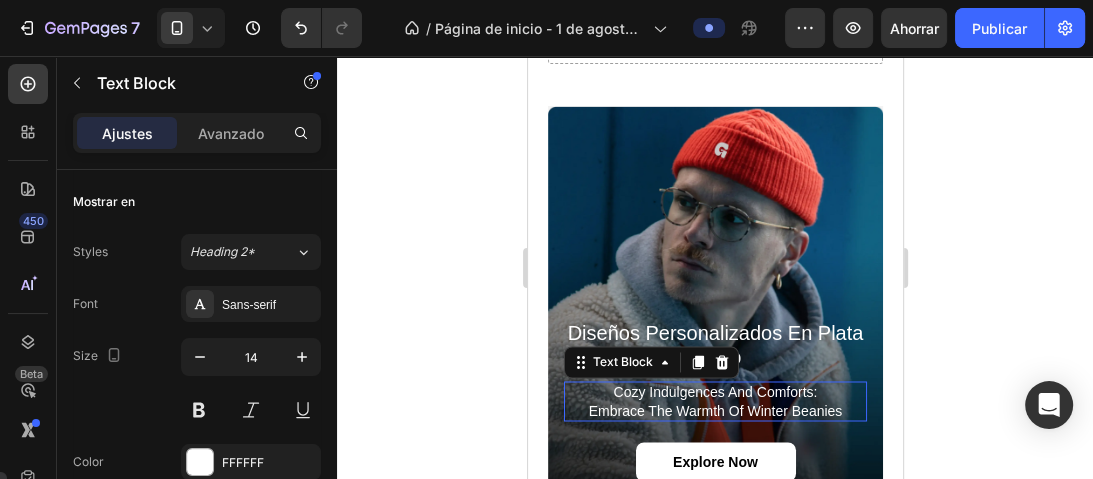 click on "cozy indulgences and comforts: embrace the warmth of winter beanies" at bounding box center [714, 401] 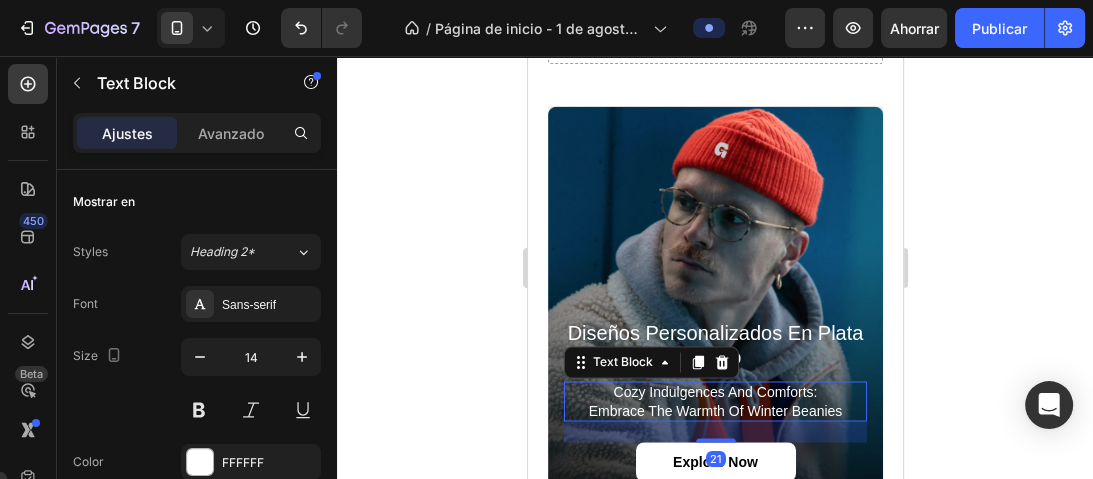 click on "cozy indulgences and comforts: embrace the warmth of winter beanies" at bounding box center (714, 401) 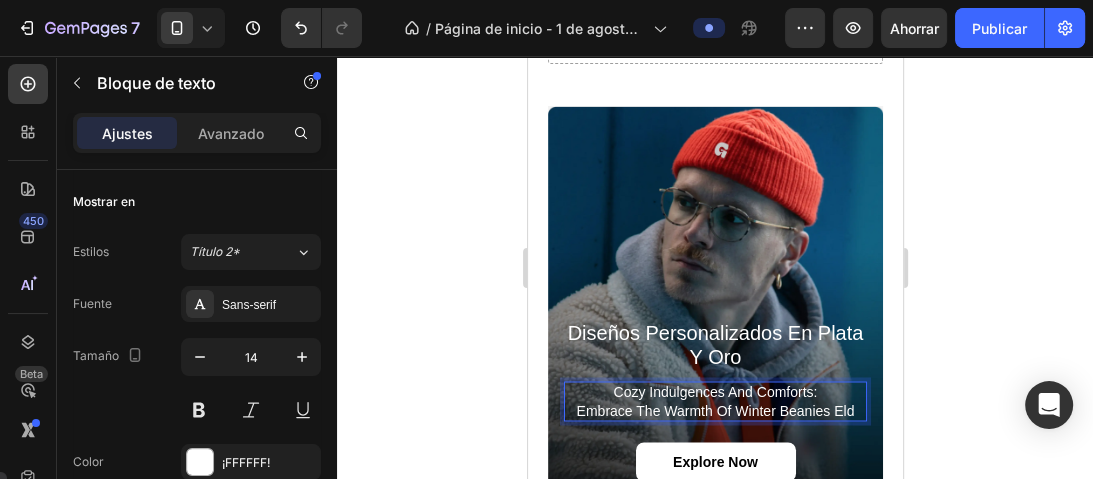click on "cozy indulgences and comforts: embrace the warmth of winter beanies eld" at bounding box center [714, 401] 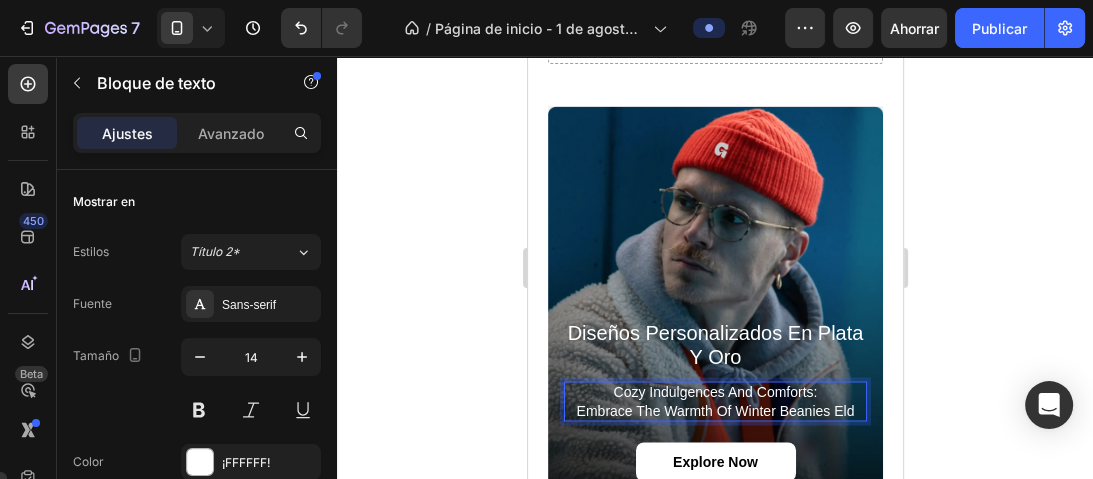 click on "cozy indulgences and comforts: embrace the warmth of winter beanies eld" at bounding box center (714, 401) 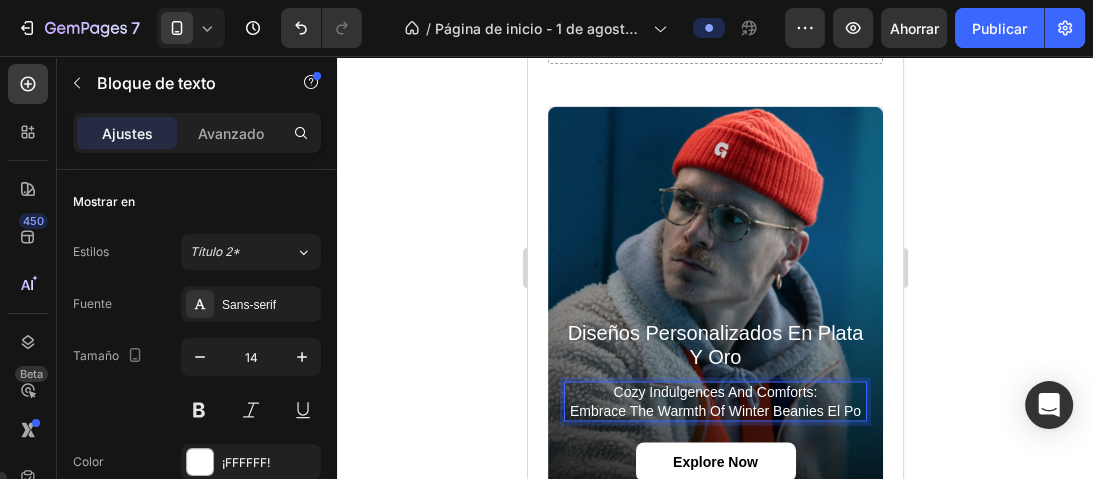 scroll, scrollTop: 2371, scrollLeft: 0, axis: vertical 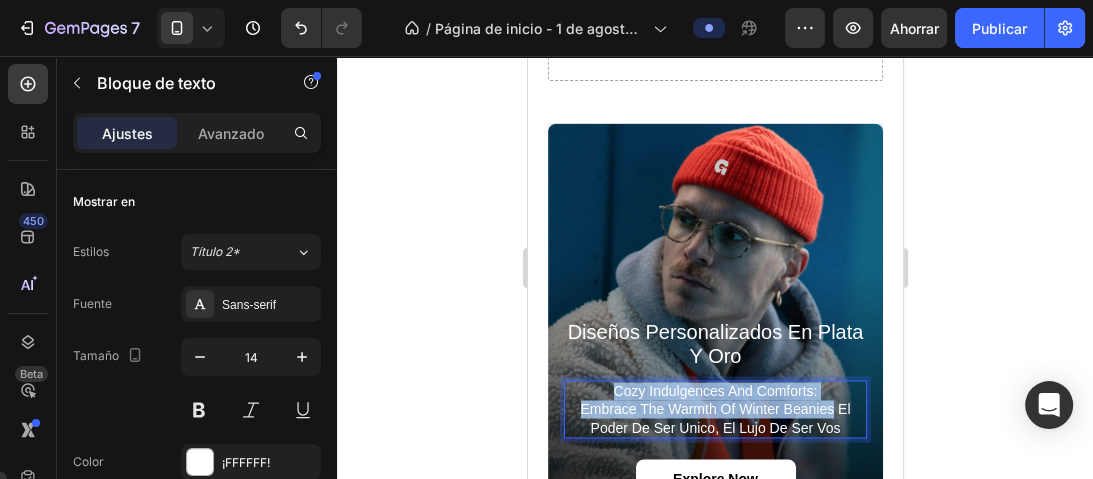 drag, startPoint x: 827, startPoint y: 392, endPoint x: 601, endPoint y: 366, distance: 227.49066 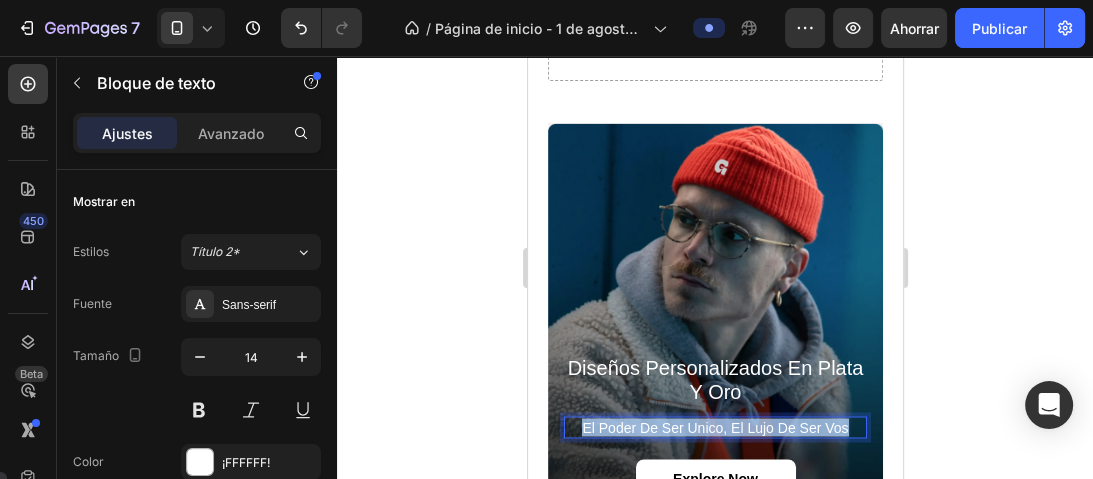 scroll, scrollTop: 2407, scrollLeft: 0, axis: vertical 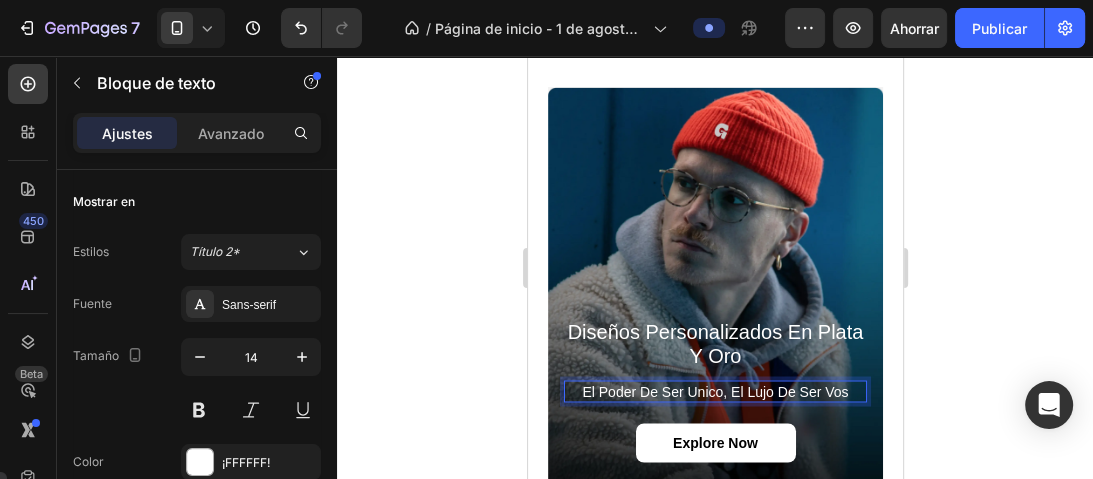 click on "el poder de ser unico, el lujo de ser vos" at bounding box center (714, 391) 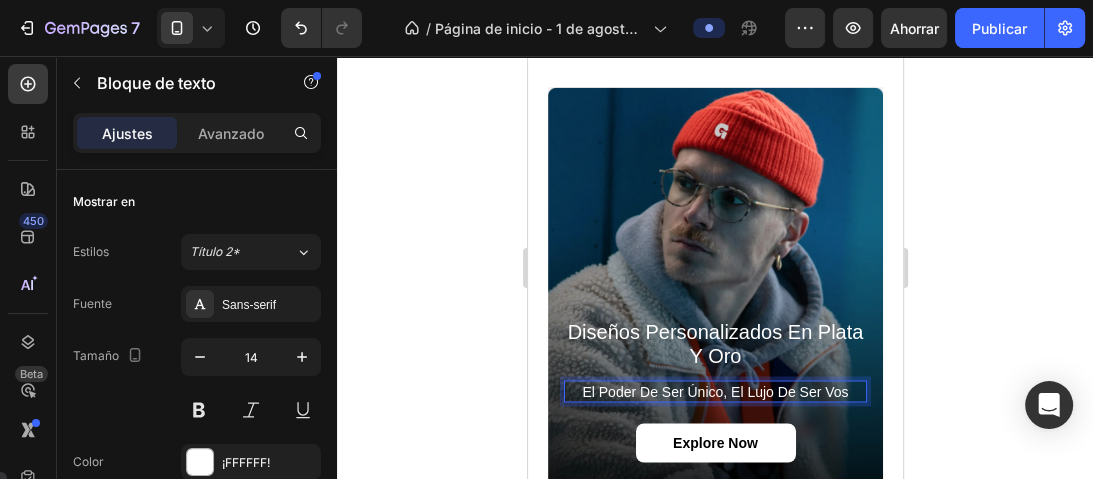 drag, startPoint x: 847, startPoint y: 372, endPoint x: 570, endPoint y: 382, distance: 277.18045 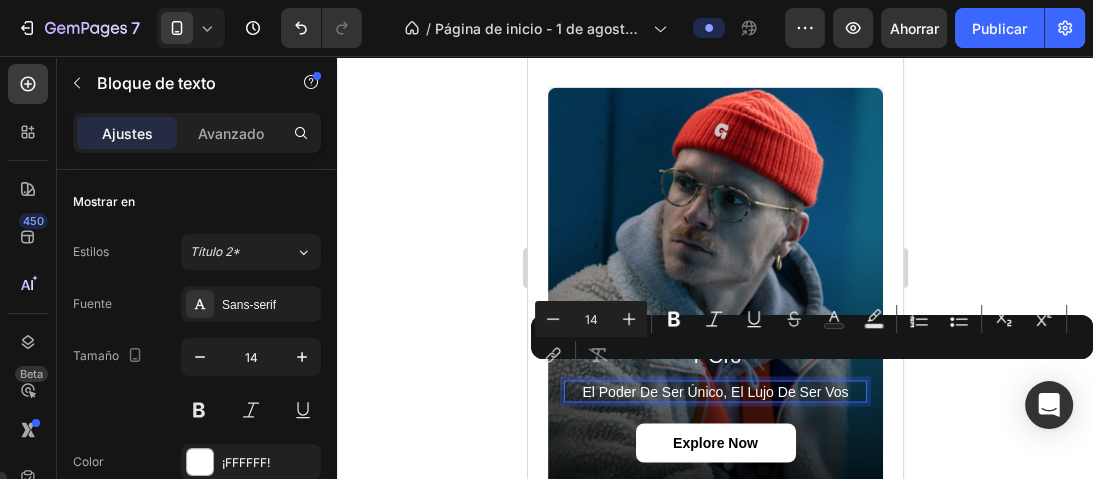copy on "el poder de ser Único, el lujo de ser vos" 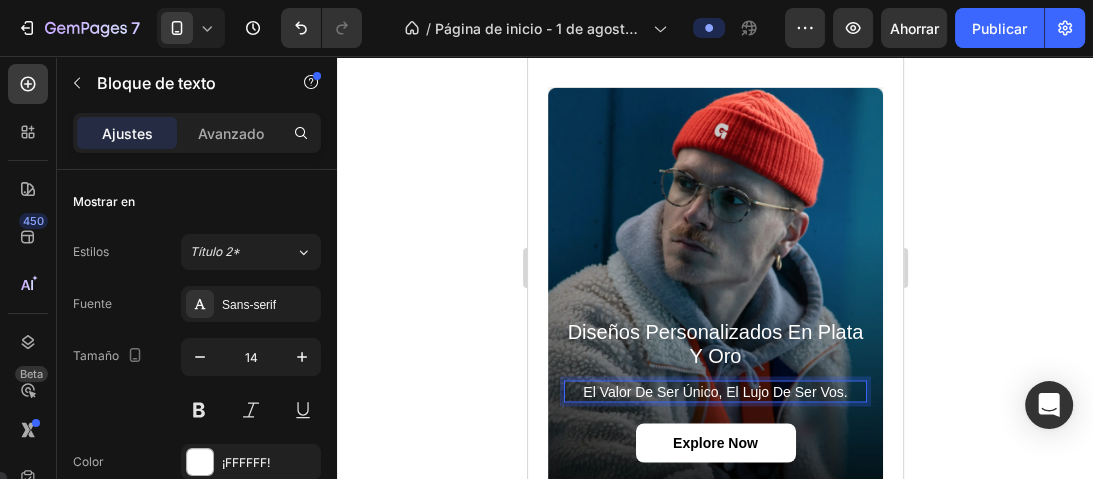 drag, startPoint x: 964, startPoint y: 295, endPoint x: 288, endPoint y: 272, distance: 676.3912 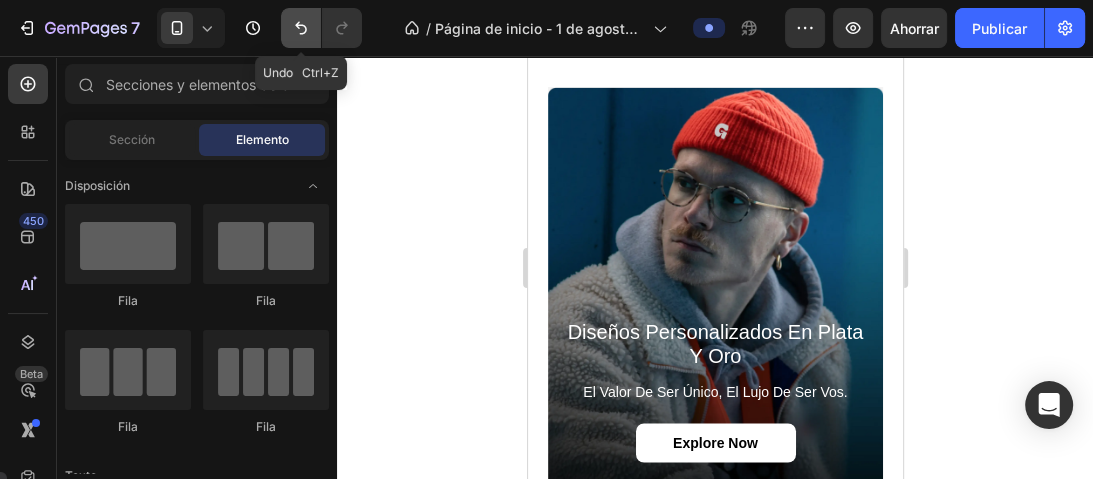 click 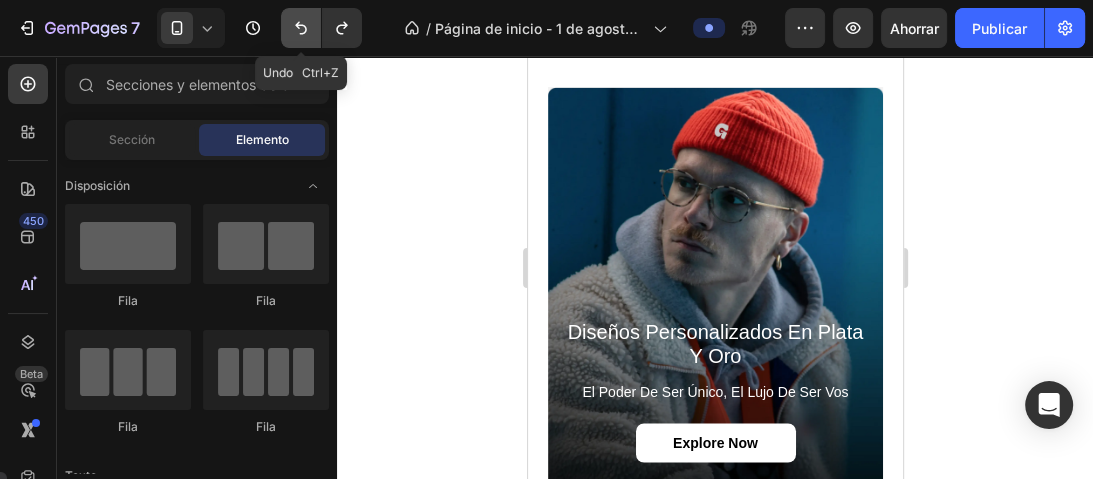click 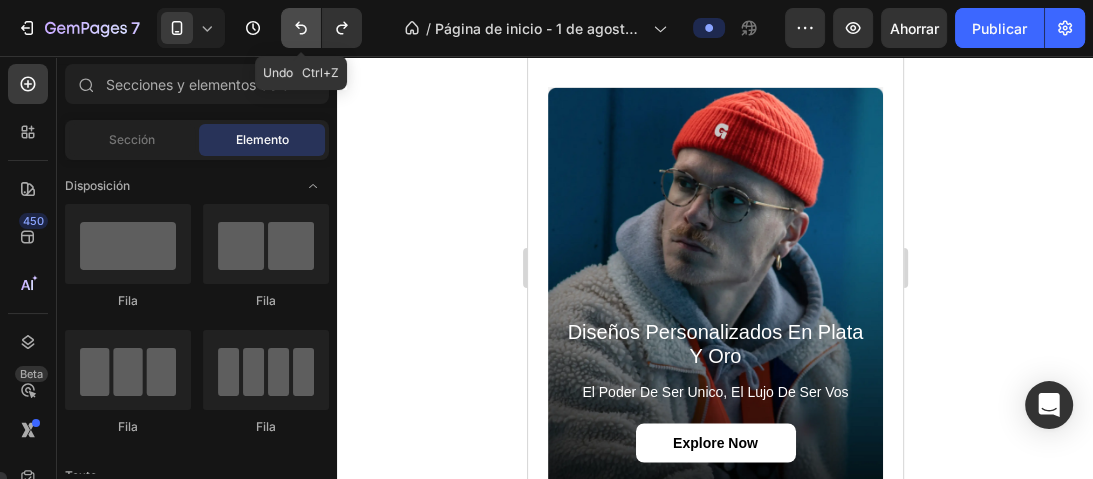 click 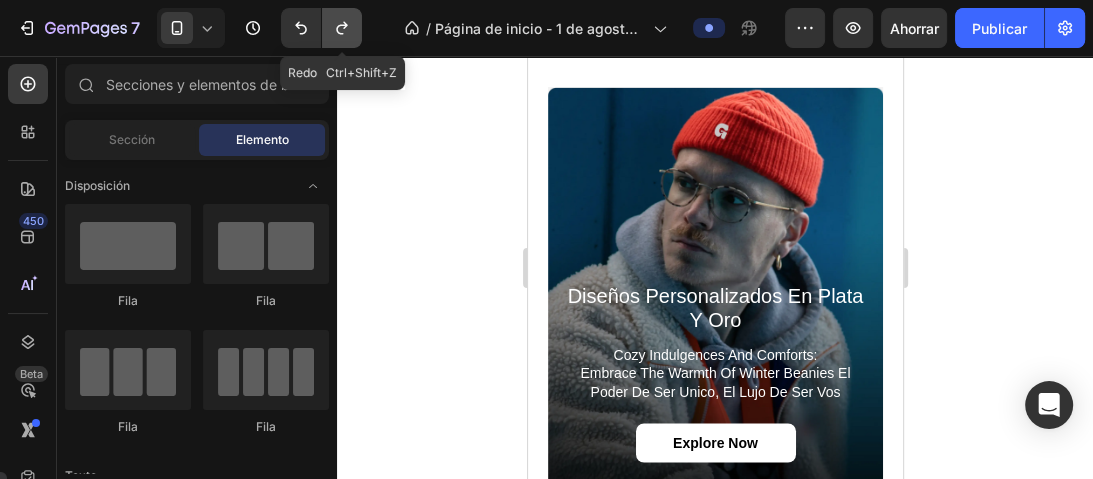 click 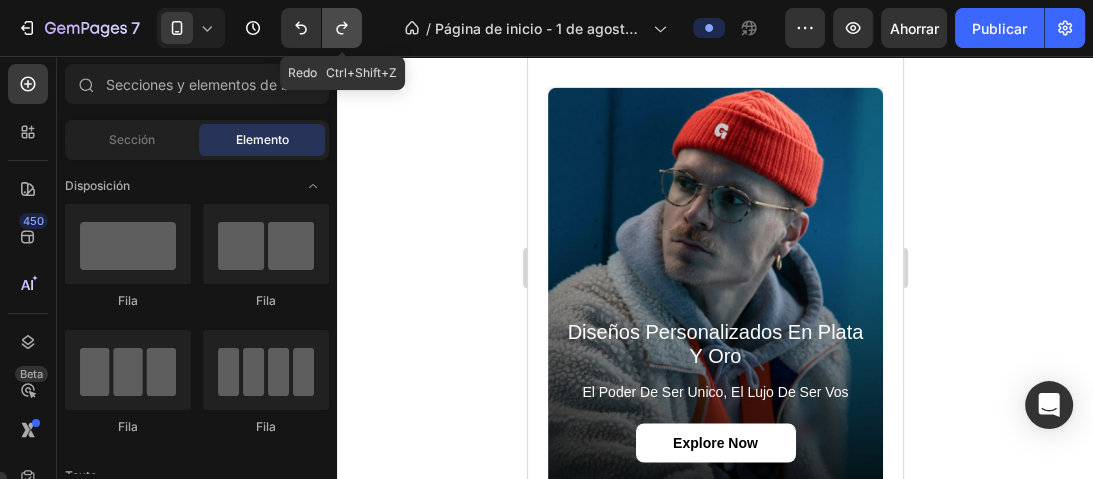 click 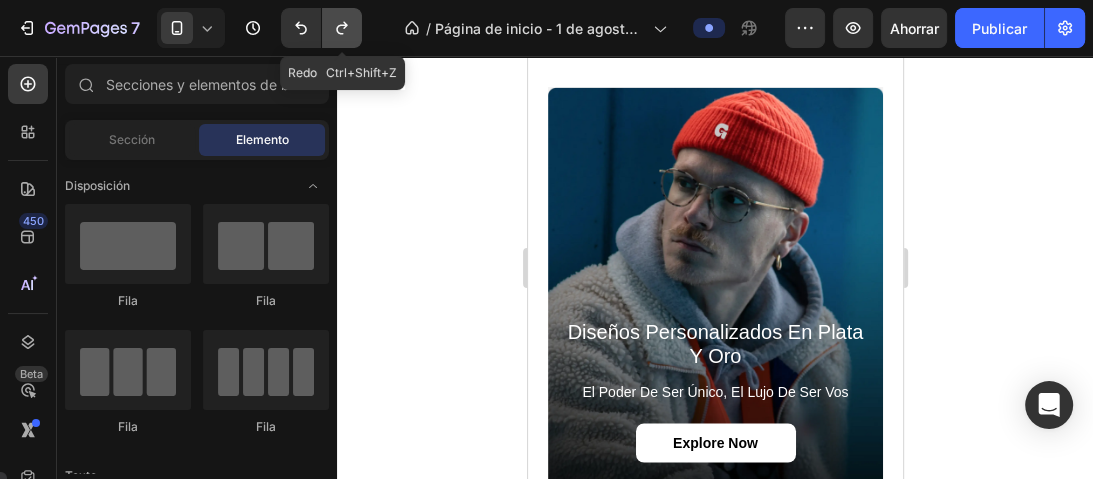 click 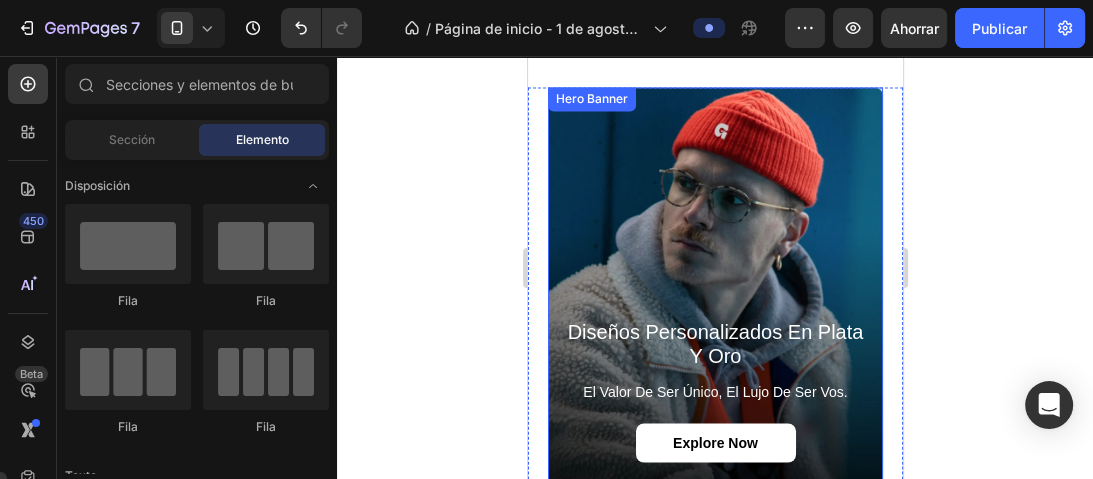 click at bounding box center (714, 300) 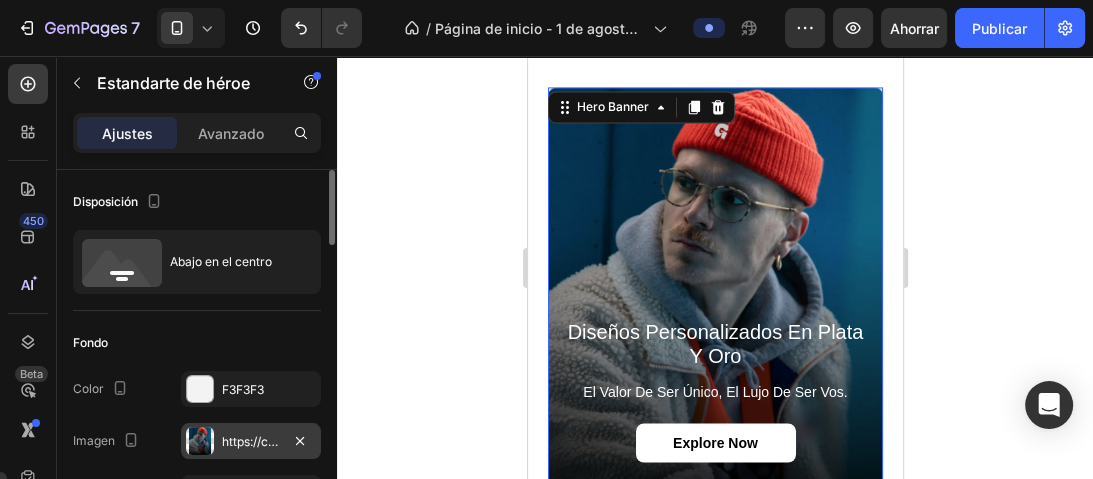 click on "https://cdn.shopify.com/s/files/1/0731/8074/1668/files/gempags_577046557640098342-57cee626-922b-46d1-a1d8-028821a444c2.webp" at bounding box center (251, 441) 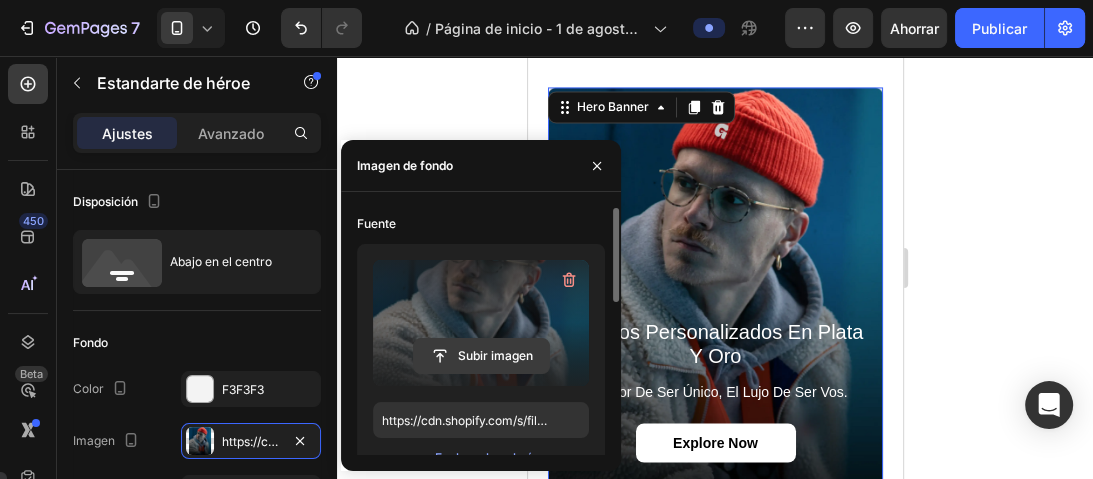 click 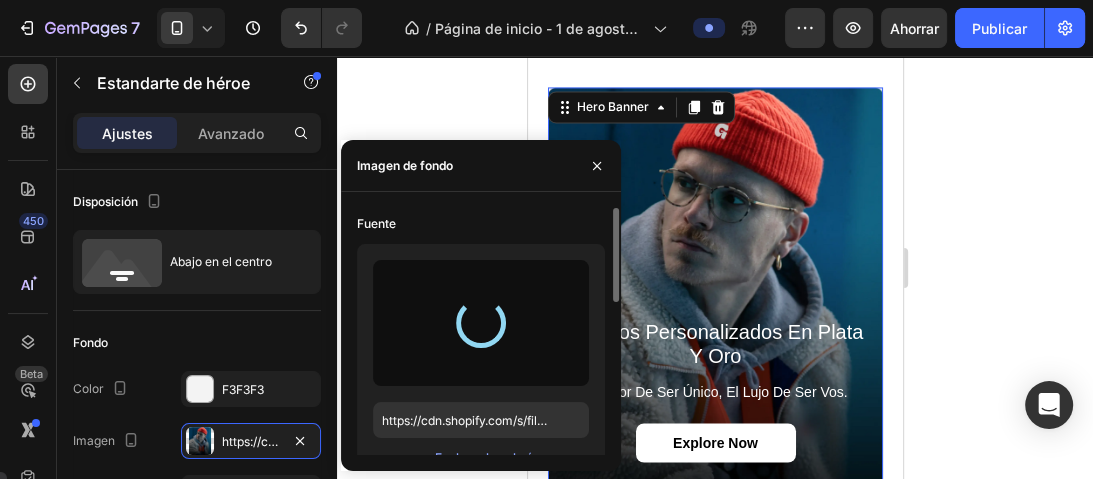 type on "https://cdn.shopify.com/s/files/1/0731/8074/1668/files/gempages_577046557640098342-a13af609-18c6-4c04-8383-f4f3f14c4c53.webp" 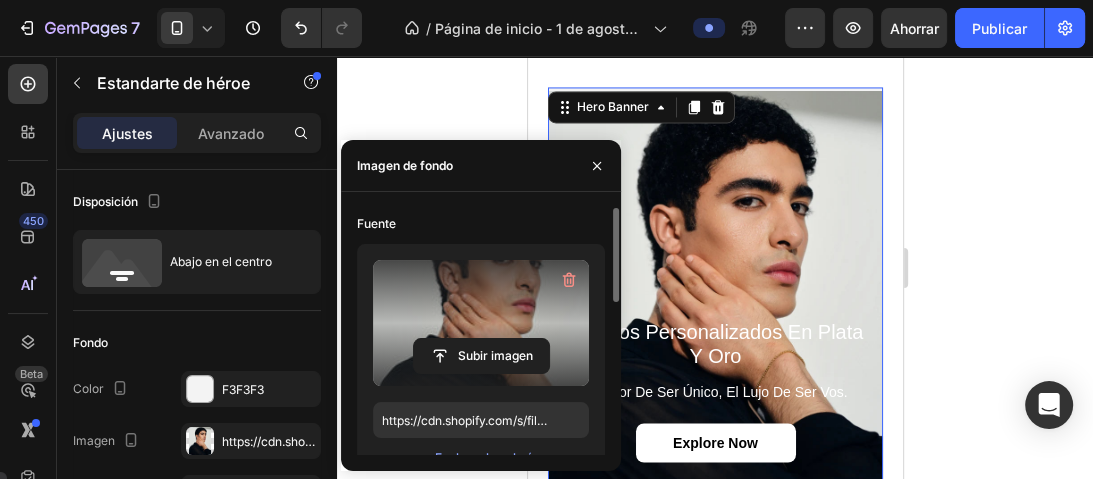 click 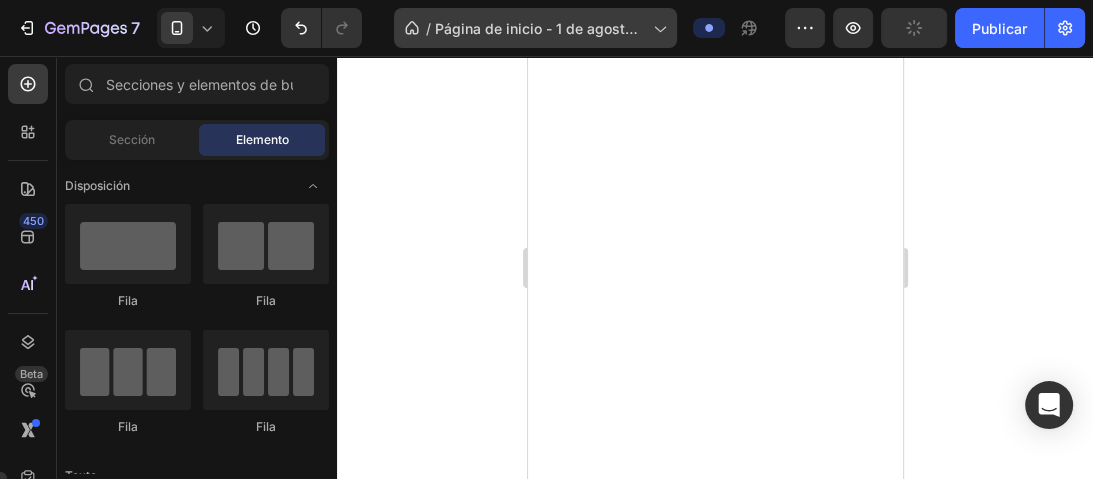 scroll, scrollTop: 0, scrollLeft: 0, axis: both 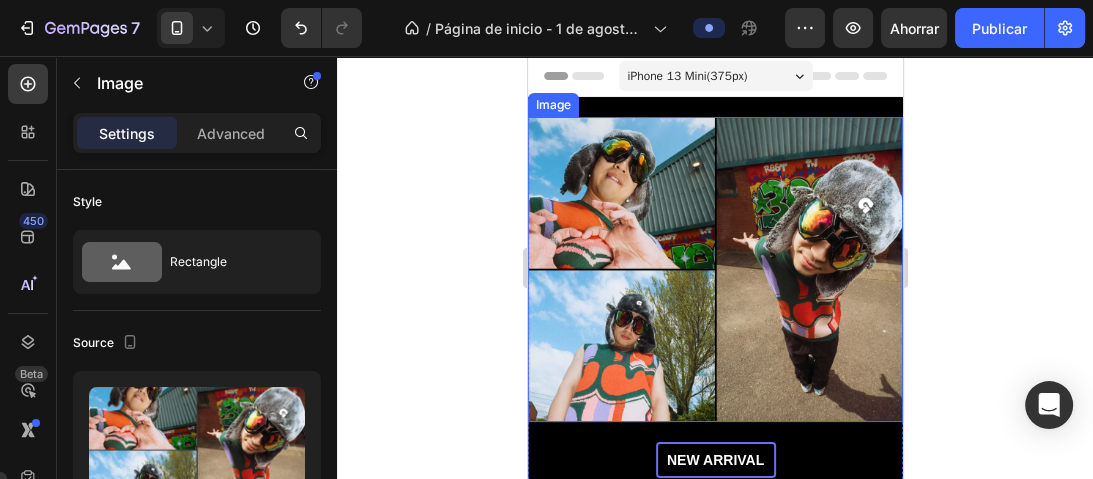 click at bounding box center (714, 269) 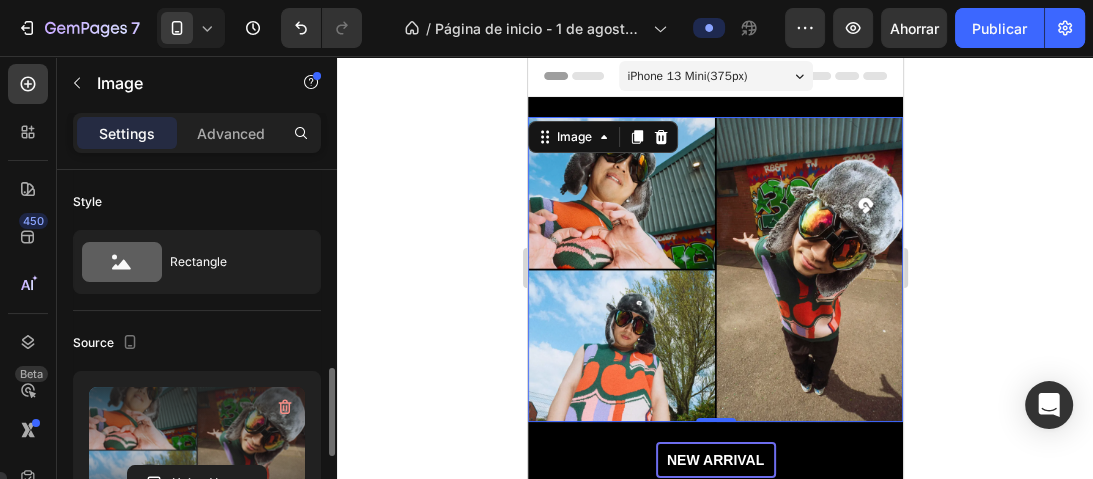 scroll, scrollTop: 160, scrollLeft: 0, axis: vertical 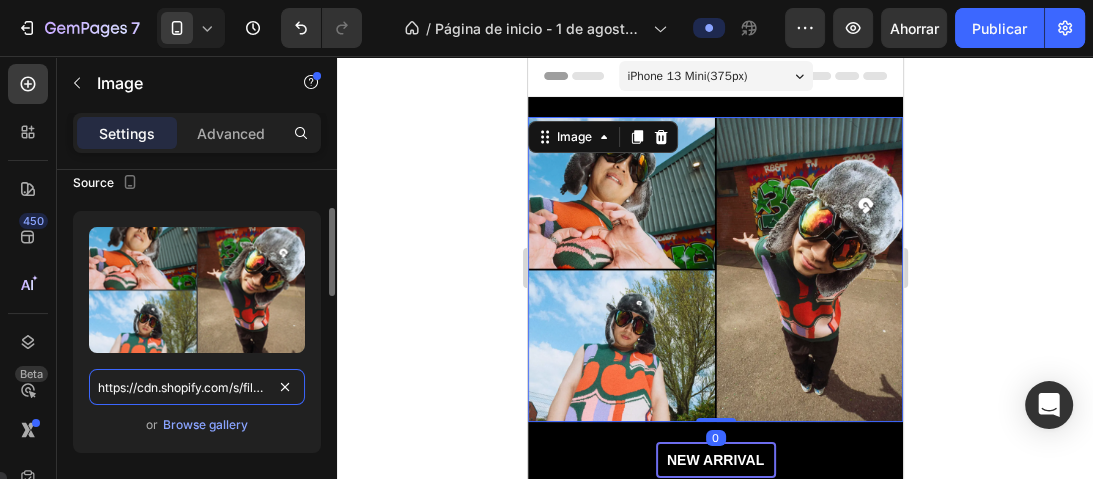 click on "https://cdn.shopify.com/s/files/1/0731/8074/1668/files/gempages_577046557640098342-14374fe0-0d57-427c-a9e8-479f4f9ccaaf.webp" at bounding box center [197, 387] 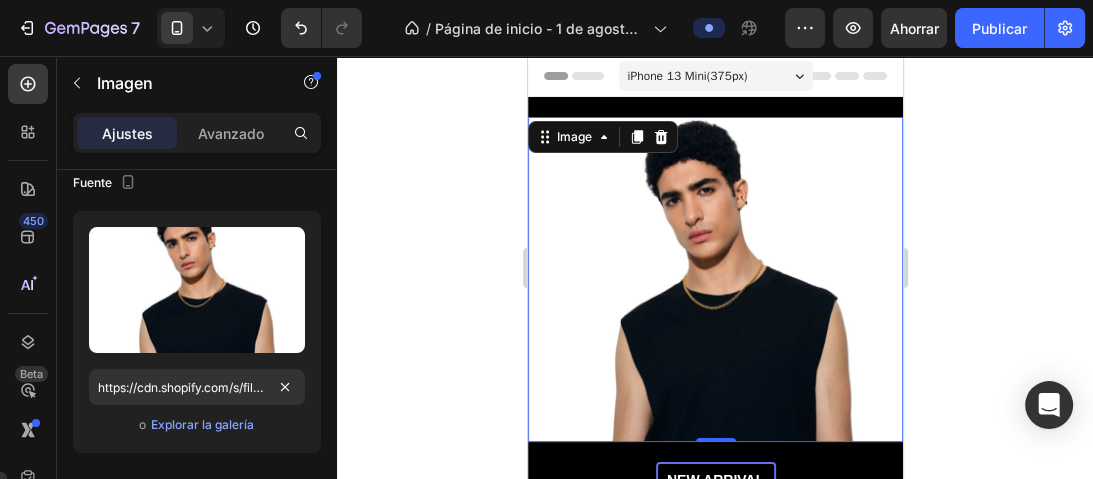 click 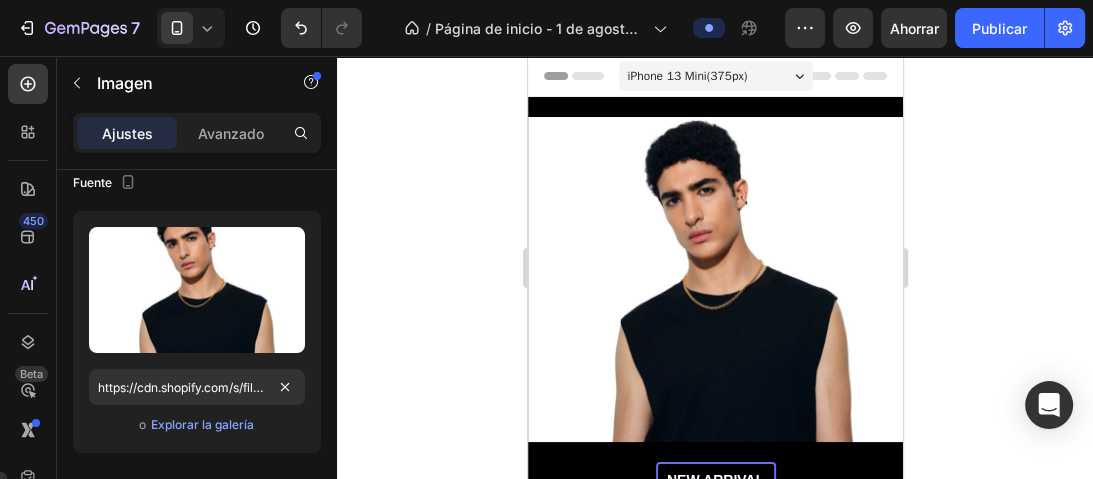 scroll, scrollTop: 0, scrollLeft: 0, axis: both 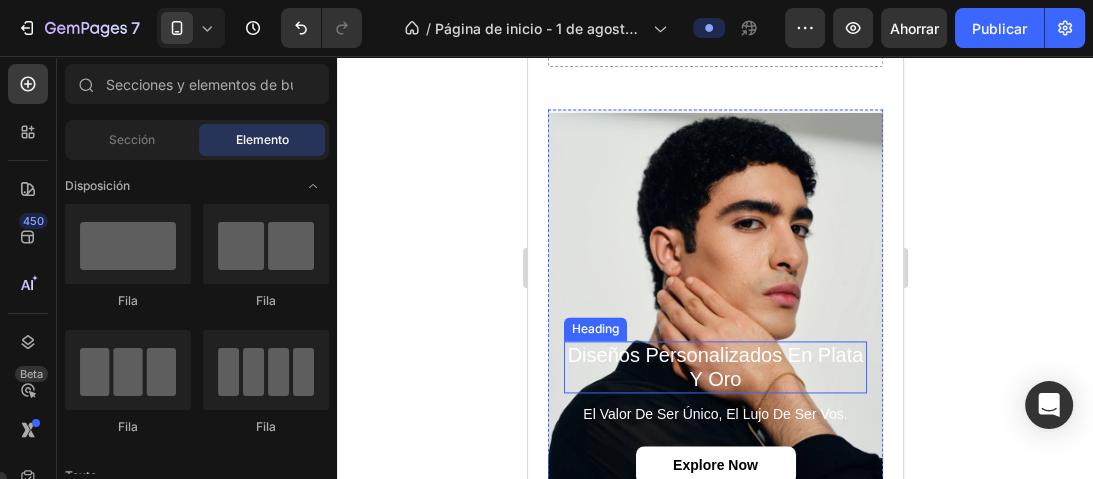 click on "diseños personalizados en plata y oro" at bounding box center [714, 367] 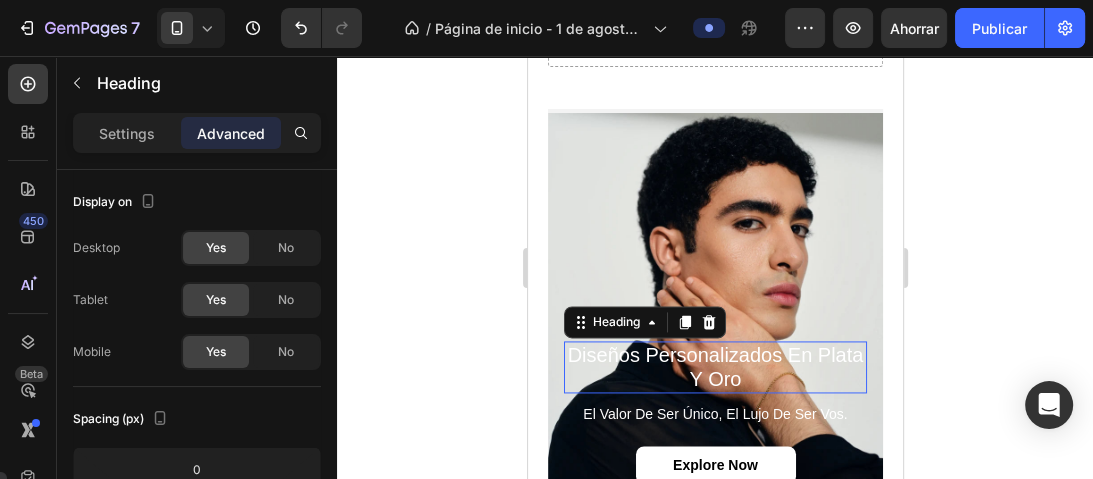 click on "diseños personalizados en plata y oro" at bounding box center (714, 367) 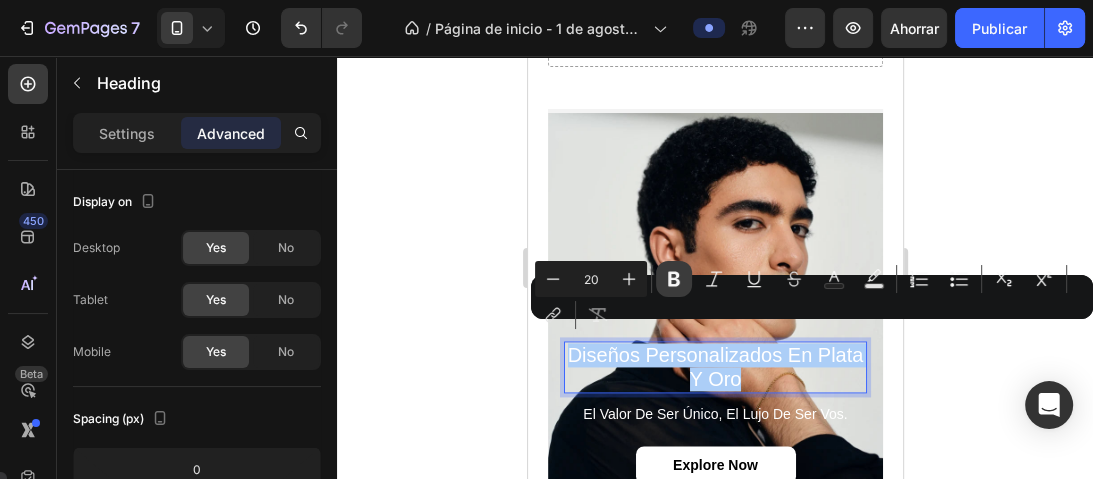 click 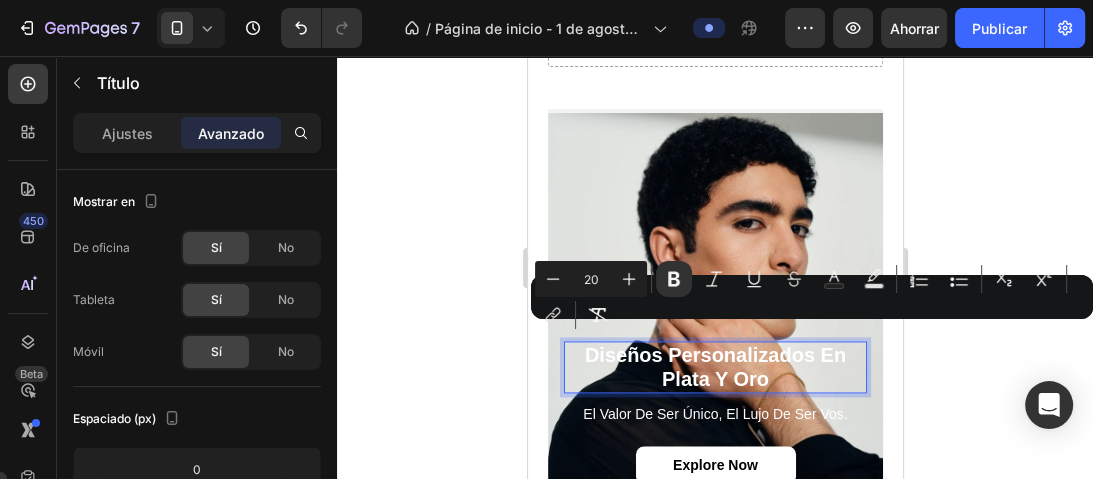 click 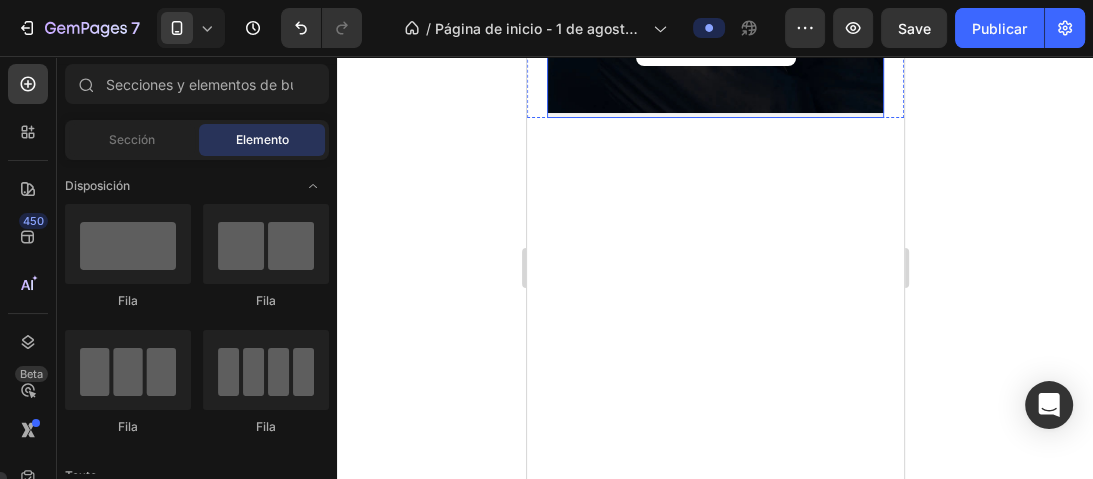 scroll, scrollTop: 2060, scrollLeft: 0, axis: vertical 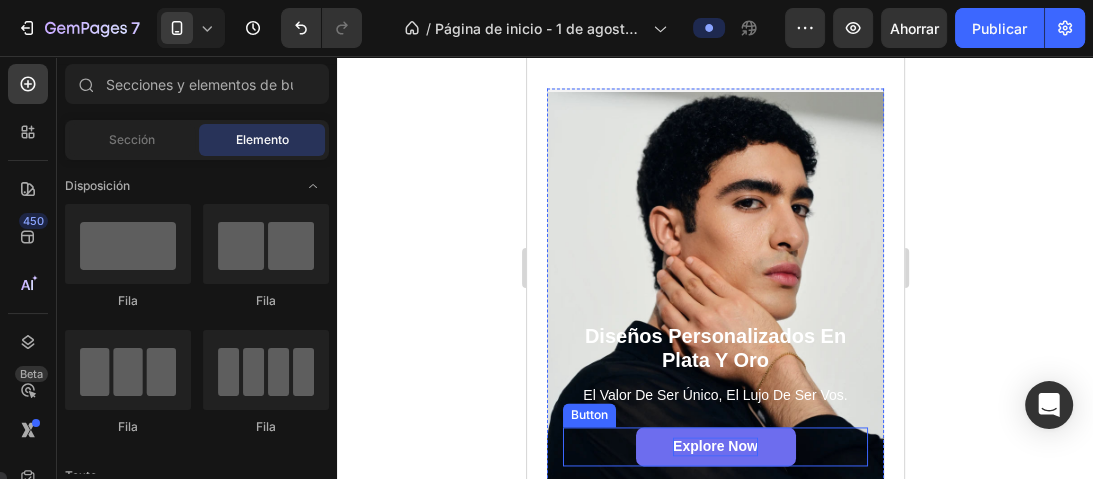 click on "Explore Now" at bounding box center (714, 446) 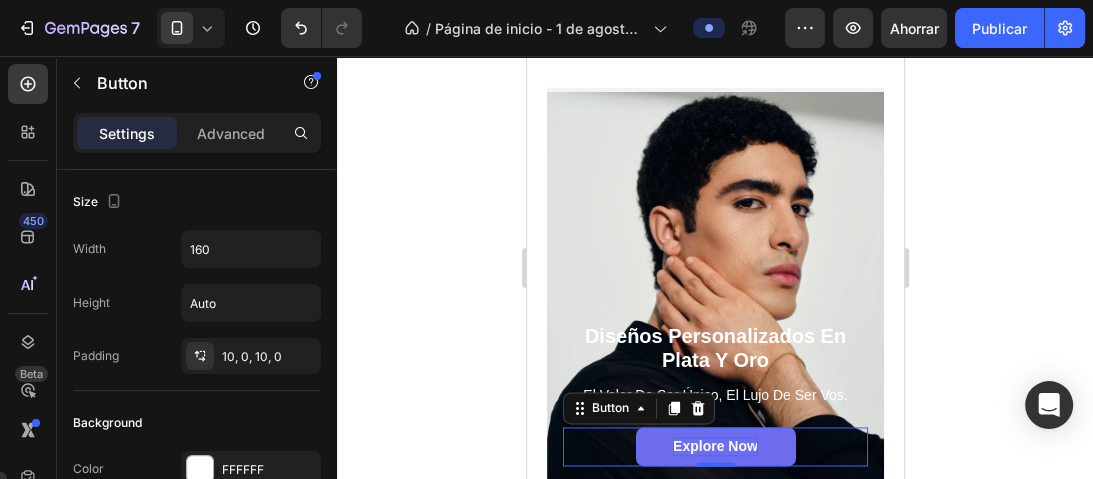 scroll, scrollTop: 2140, scrollLeft: 0, axis: vertical 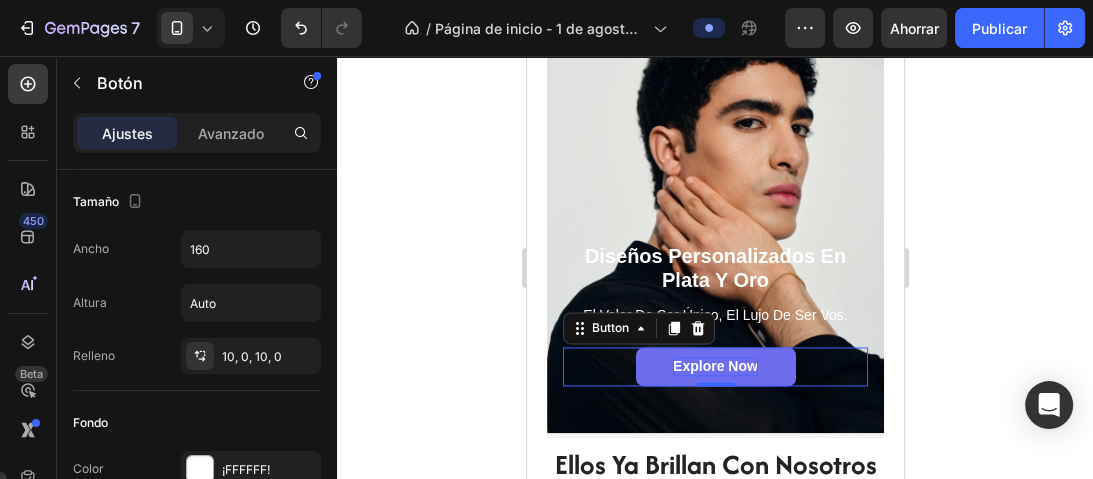 click on "Explore Now" at bounding box center [714, 366] 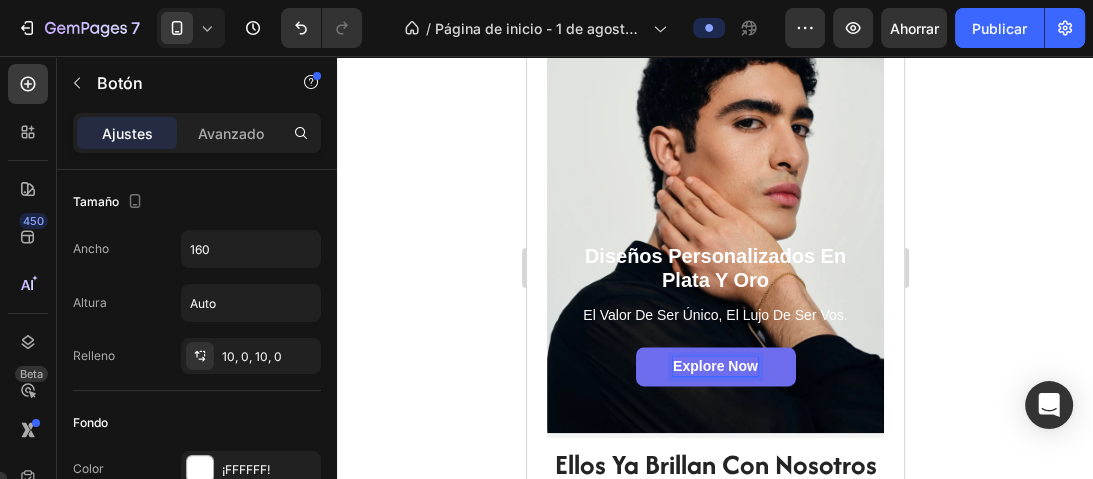 click on "Explore Now" at bounding box center [714, 366] 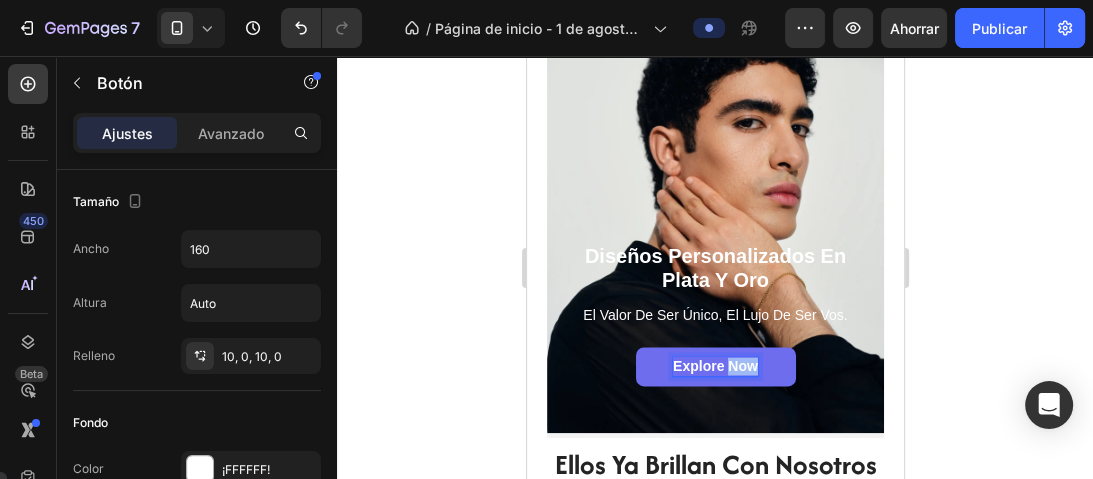 click on "Explore Now" at bounding box center (714, 366) 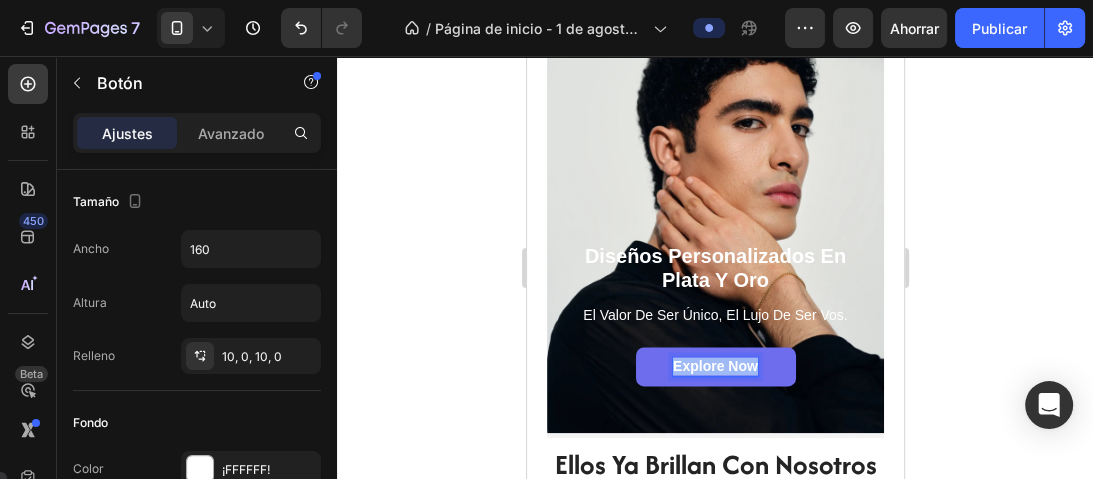 click on "Explore Now" at bounding box center [714, 366] 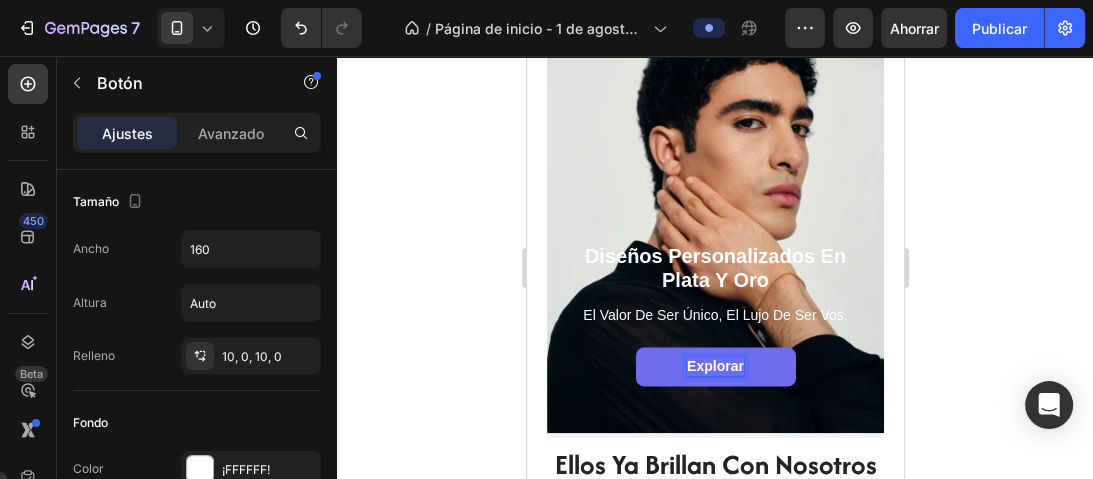click 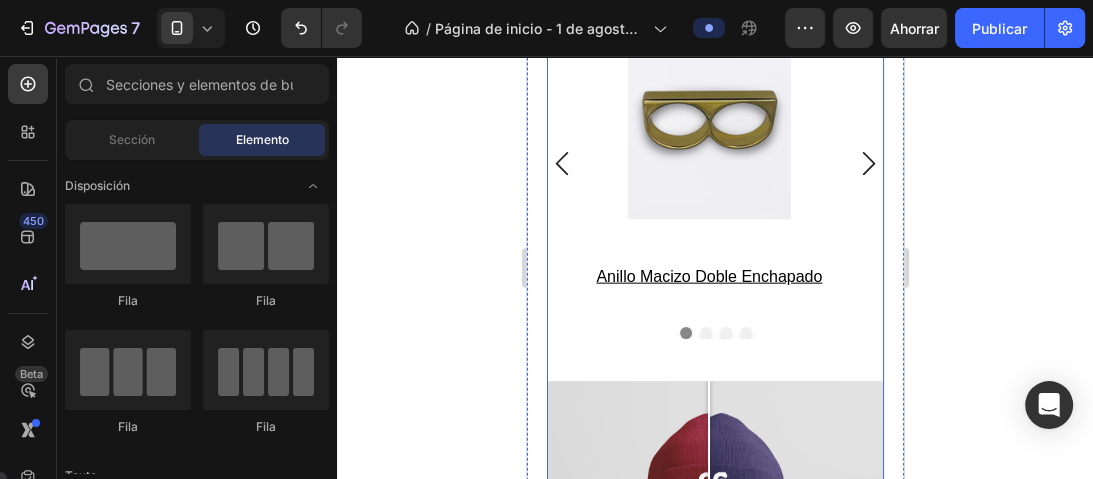scroll, scrollTop: 3180, scrollLeft: 0, axis: vertical 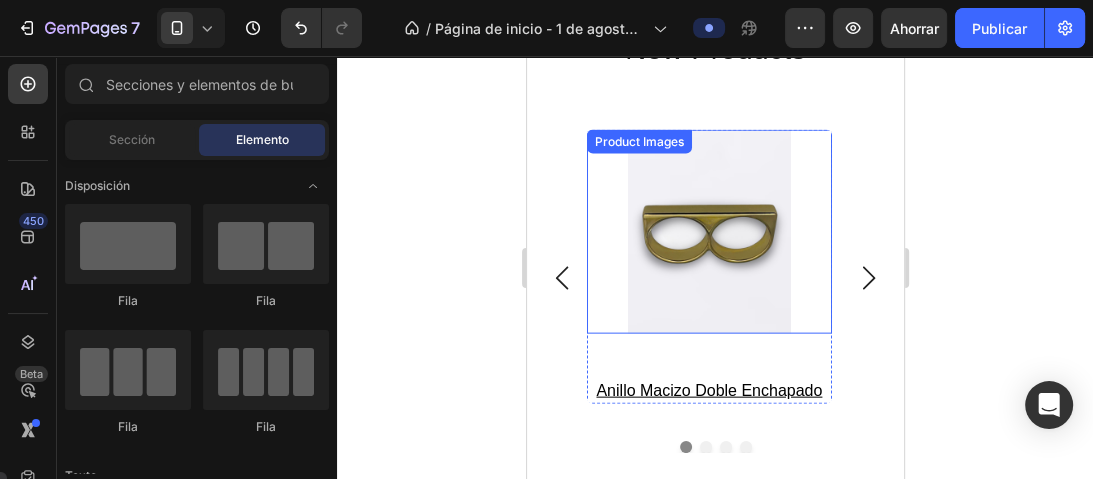 click at bounding box center (708, 232) 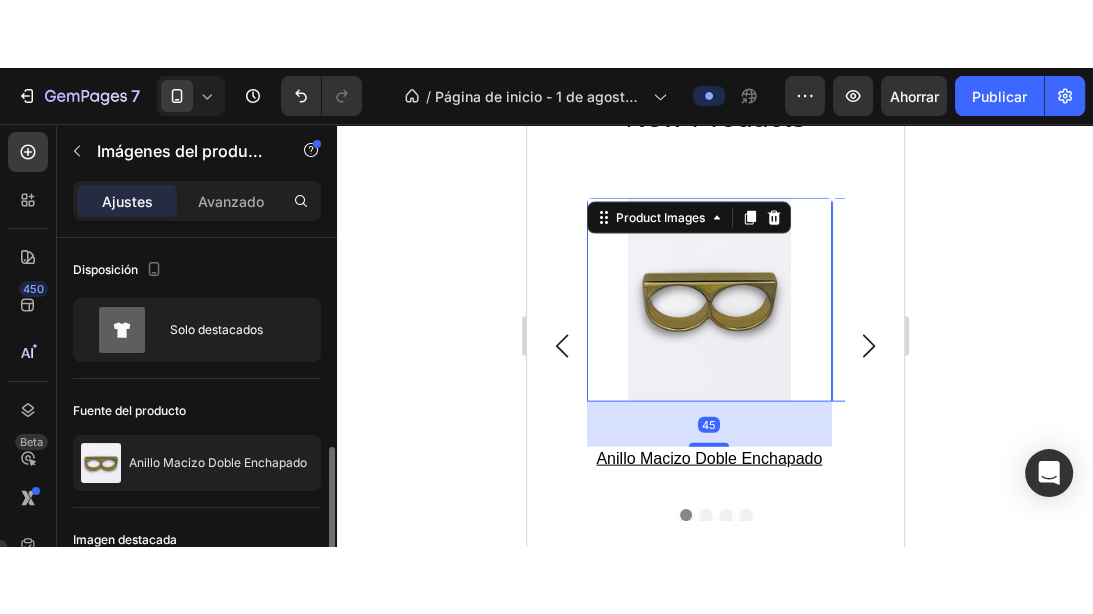 scroll, scrollTop: 160, scrollLeft: 0, axis: vertical 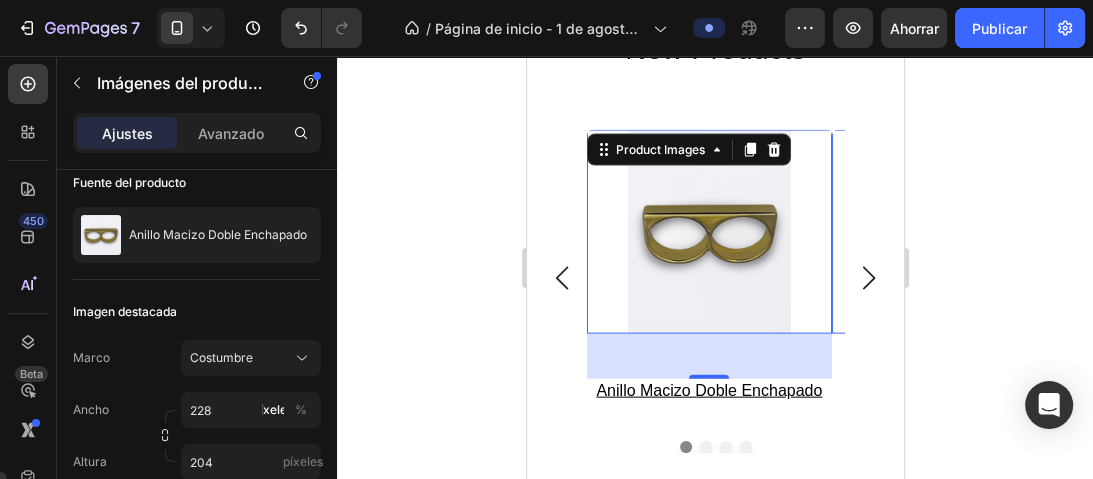 click 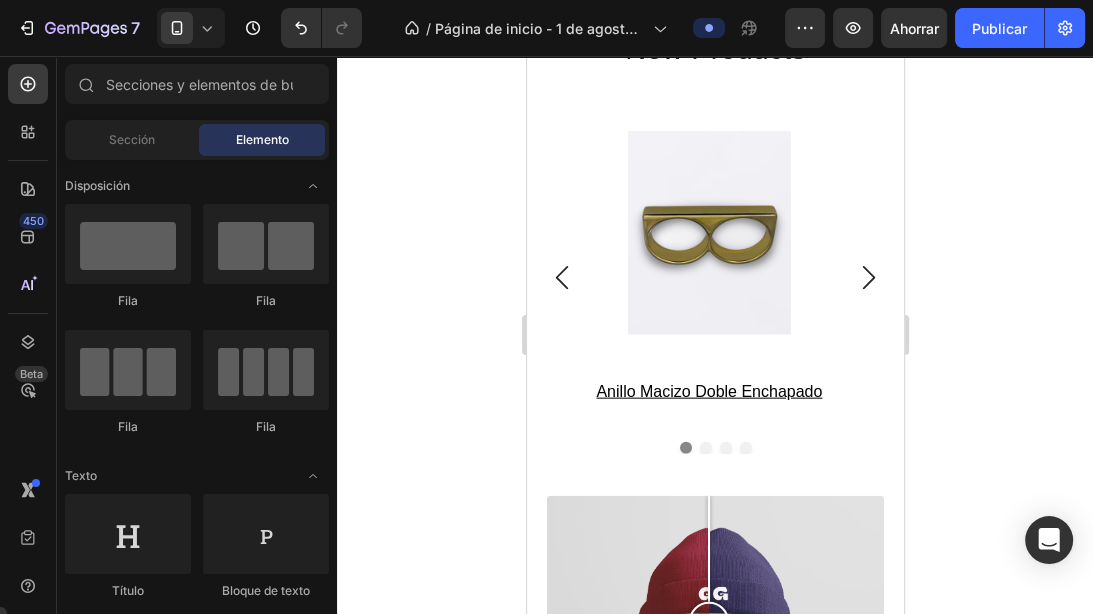 scroll, scrollTop: 2819, scrollLeft: 0, axis: vertical 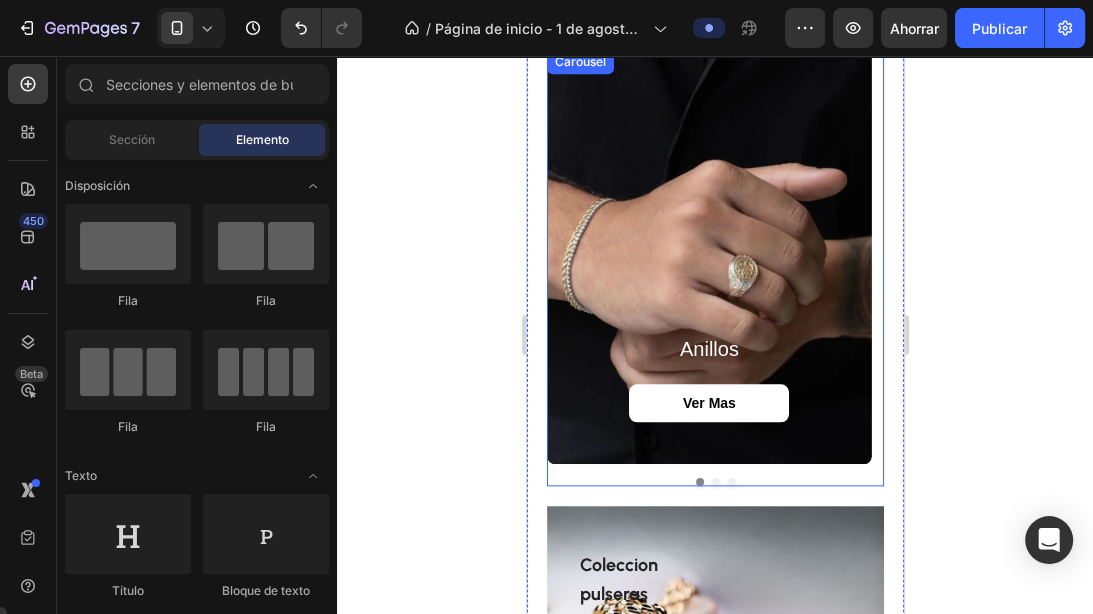 click at bounding box center (715, 482) 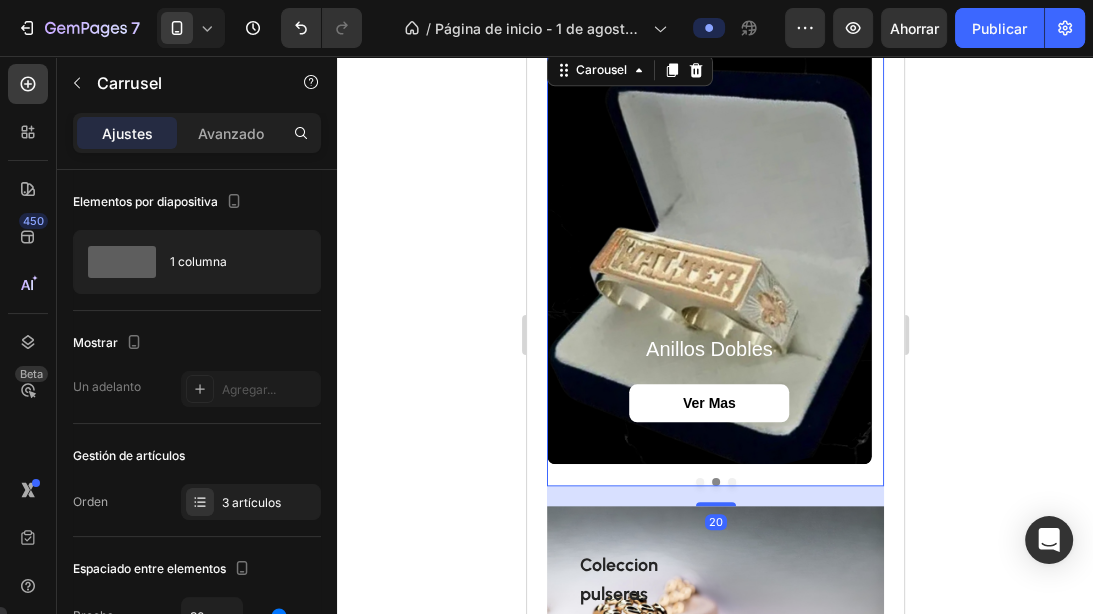 click at bounding box center [714, 482] 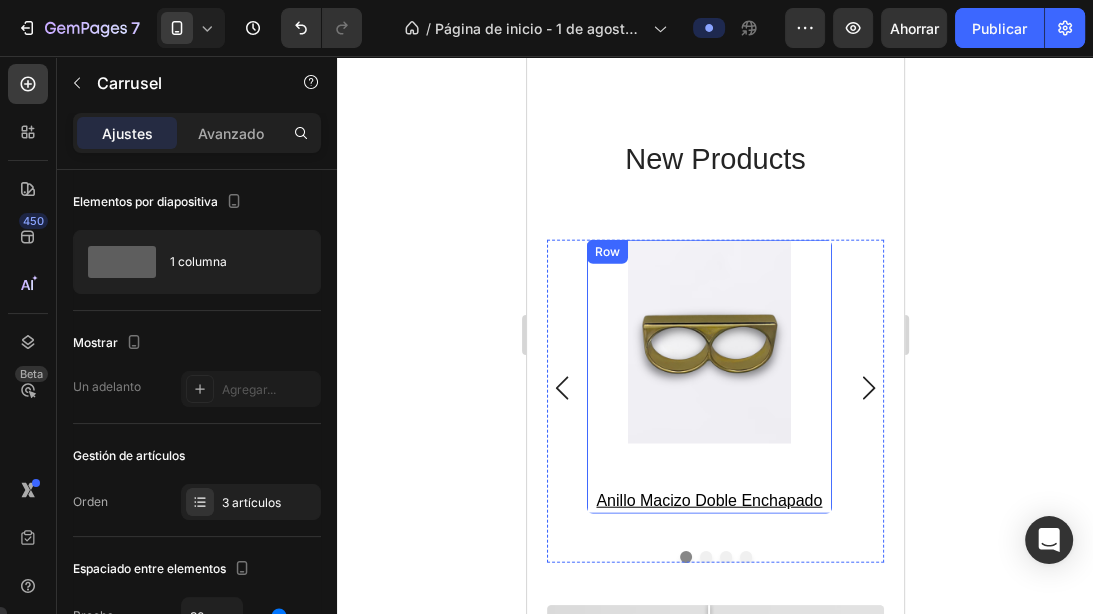 scroll, scrollTop: 3760, scrollLeft: 0, axis: vertical 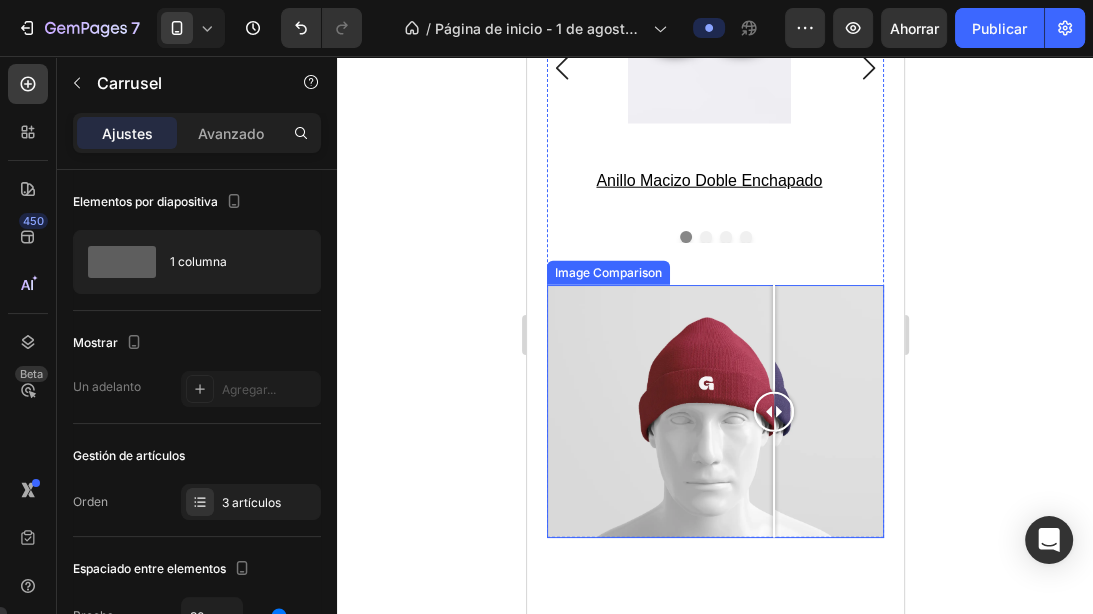drag, startPoint x: 717, startPoint y: 408, endPoint x: 773, endPoint y: 404, distance: 56.142673 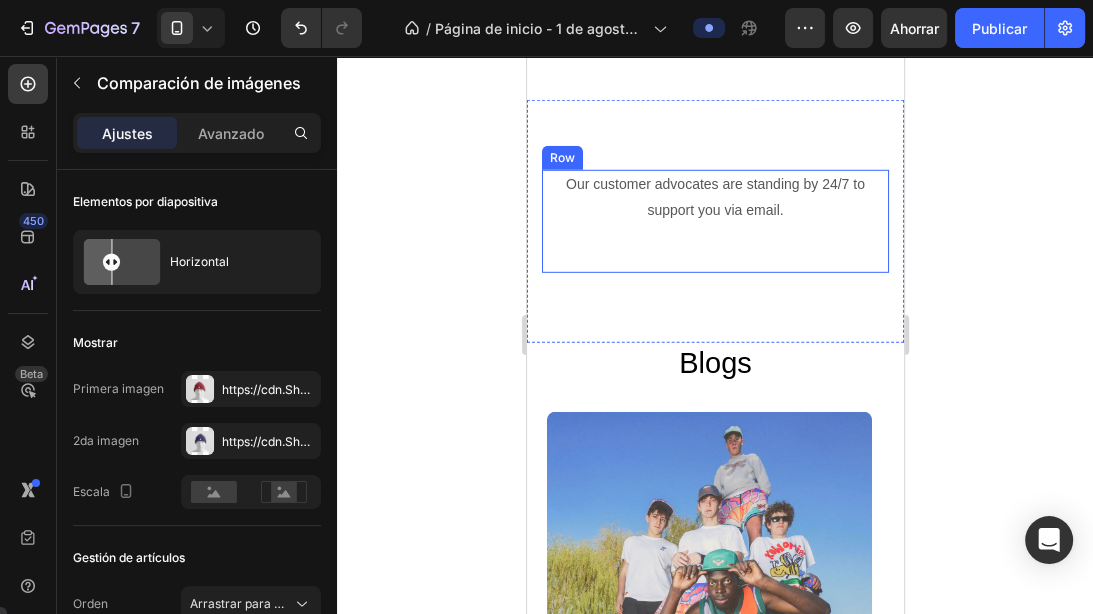 scroll, scrollTop: 4160, scrollLeft: 0, axis: vertical 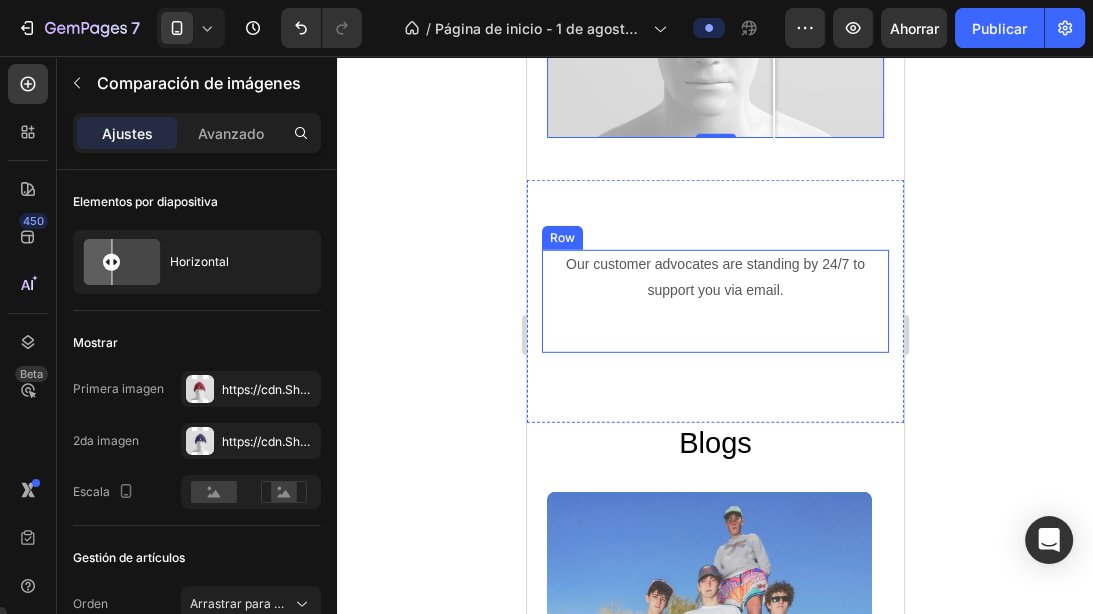 click on "Our customer advocates are standing by 24/7 to support you via email. Text block" at bounding box center [714, 301] 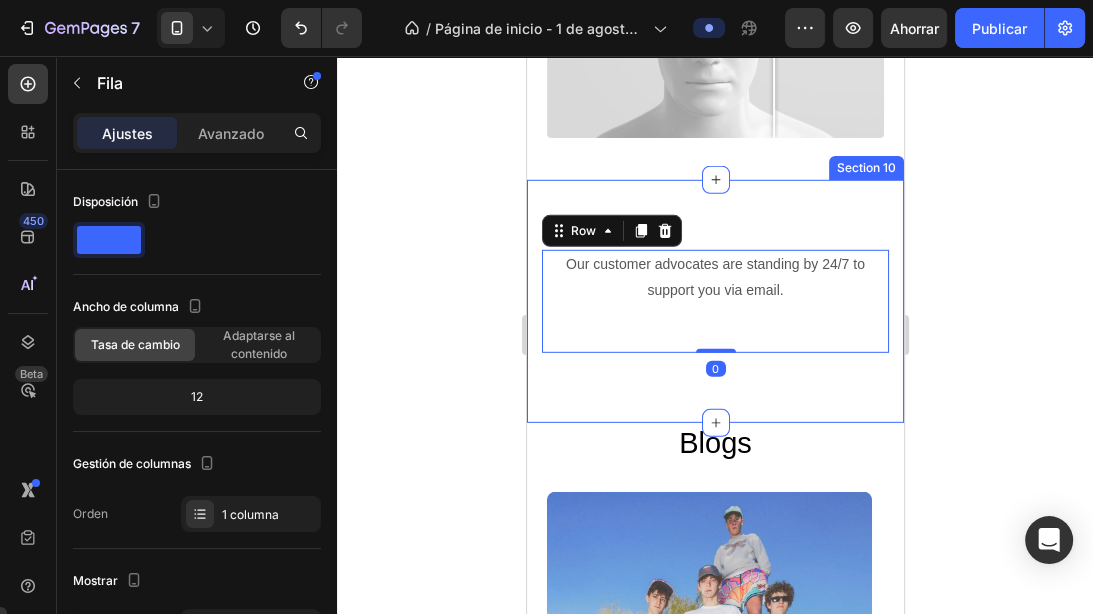 click on "Our customer advocates are standing by 24/7 to support you via email. Text block Row   0 Section 10" at bounding box center [714, 301] 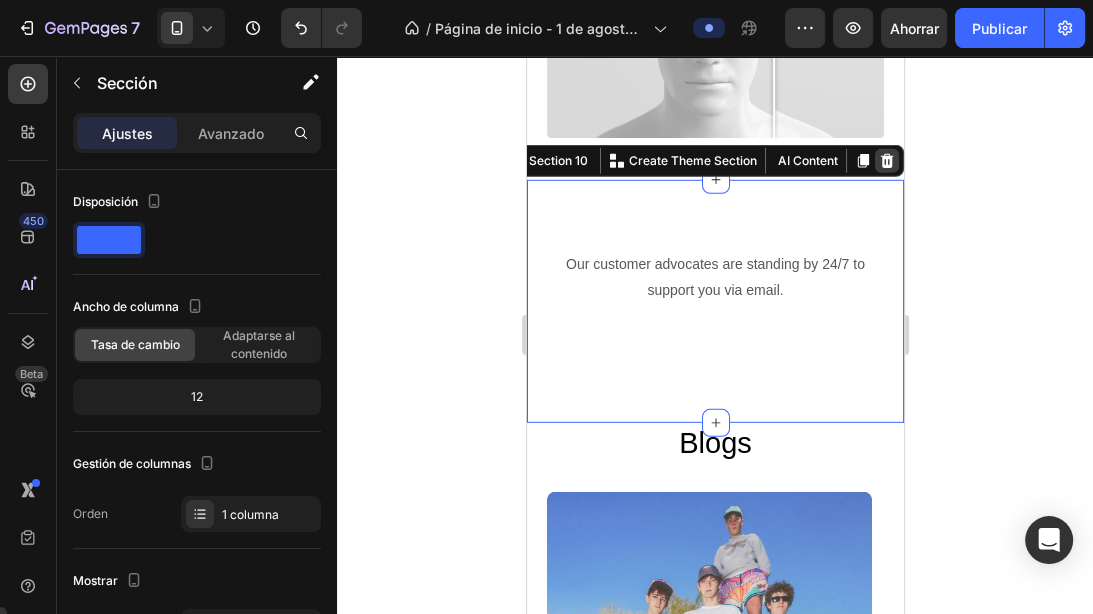click 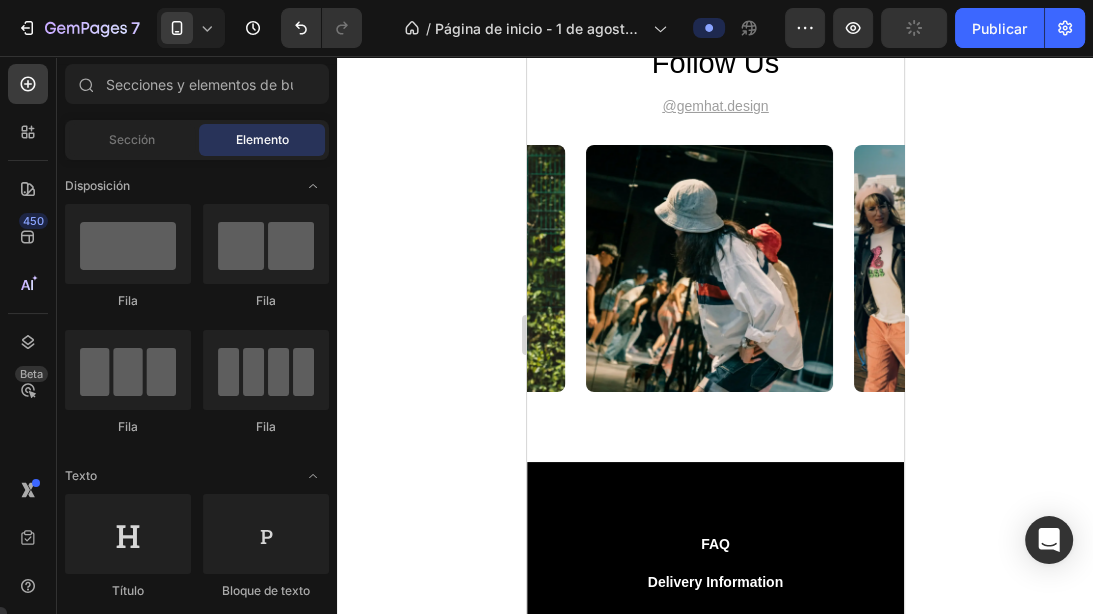 scroll, scrollTop: 5120, scrollLeft: 0, axis: vertical 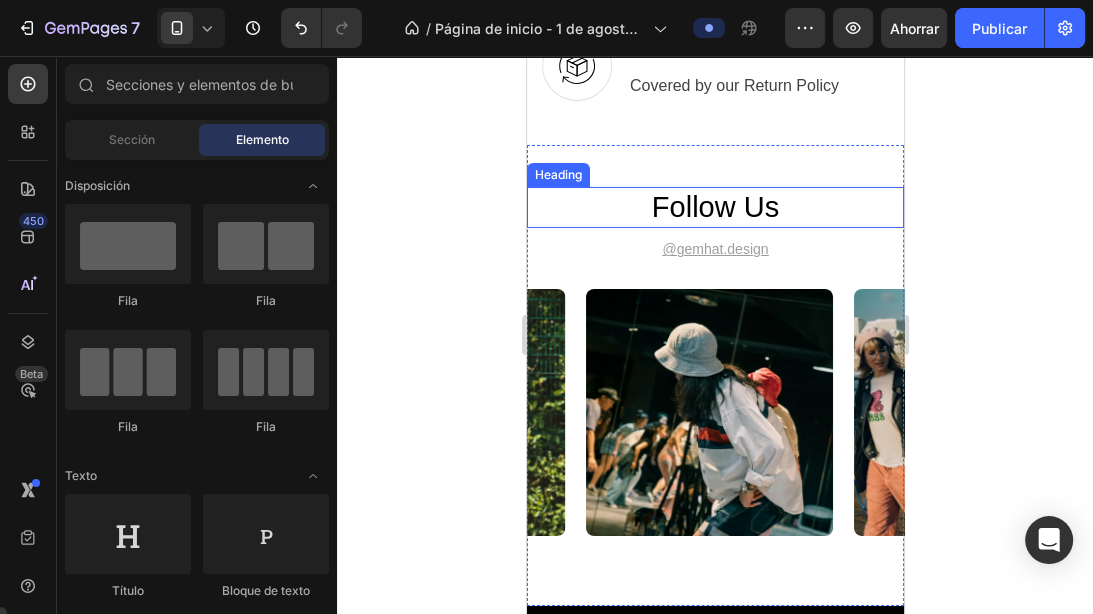 click on "follow us" at bounding box center (714, 208) 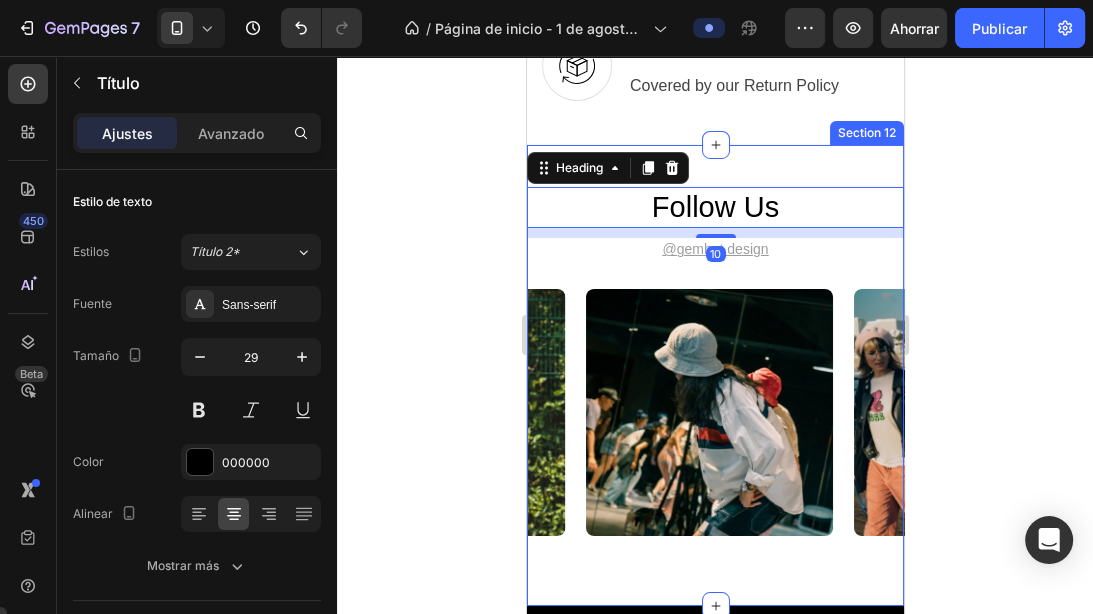 click on "follow us Heading   10 @gemhat.design Text Block Image Image Image Image Image Carousel Section 12" at bounding box center (714, 375) 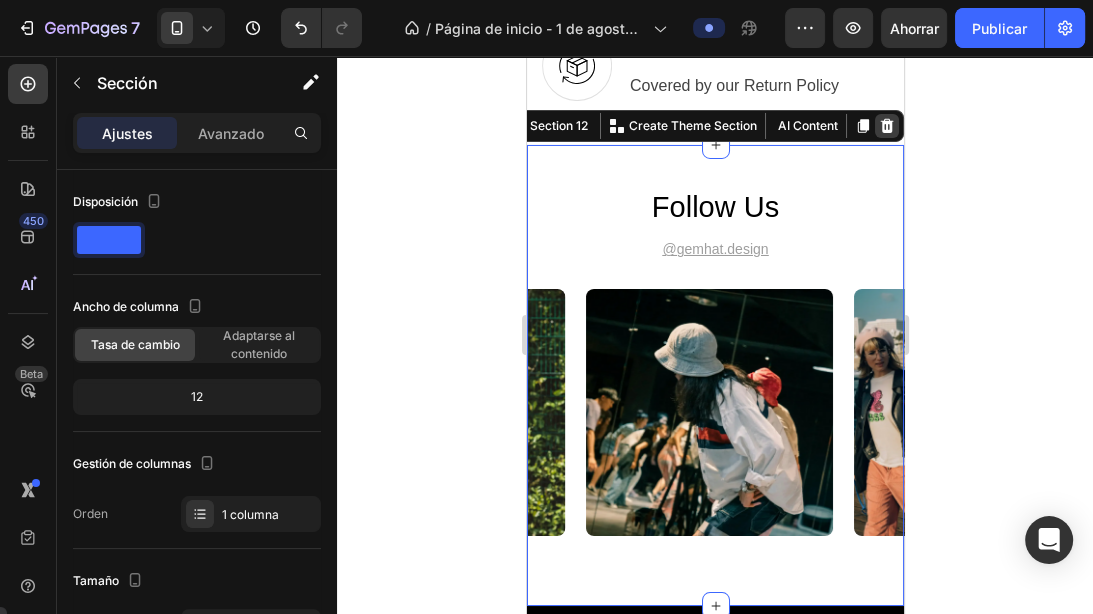 click at bounding box center [886, 126] 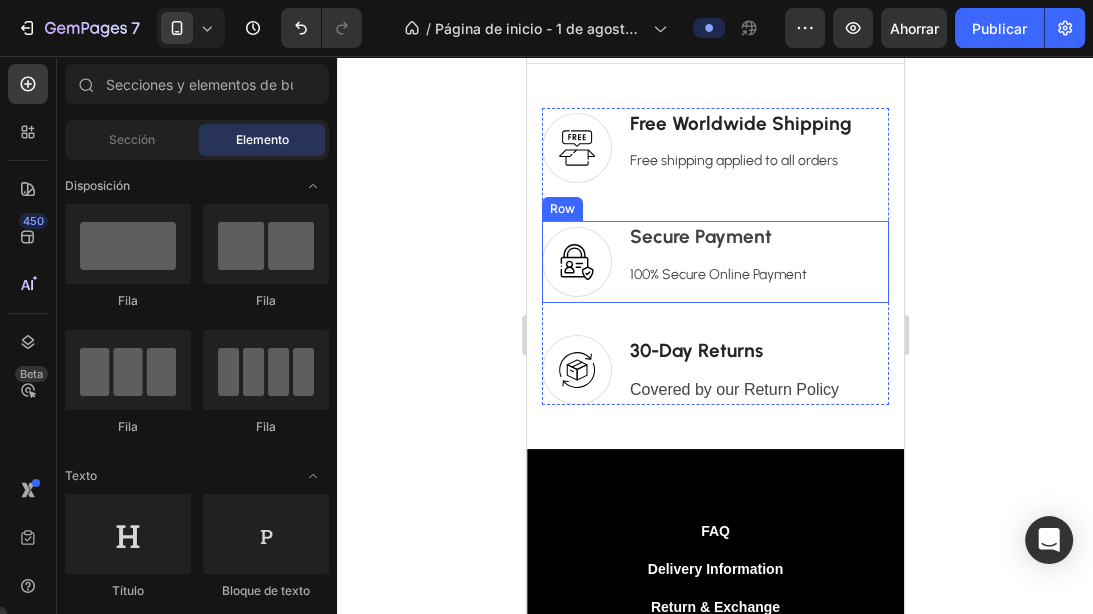 scroll, scrollTop: 4640, scrollLeft: 0, axis: vertical 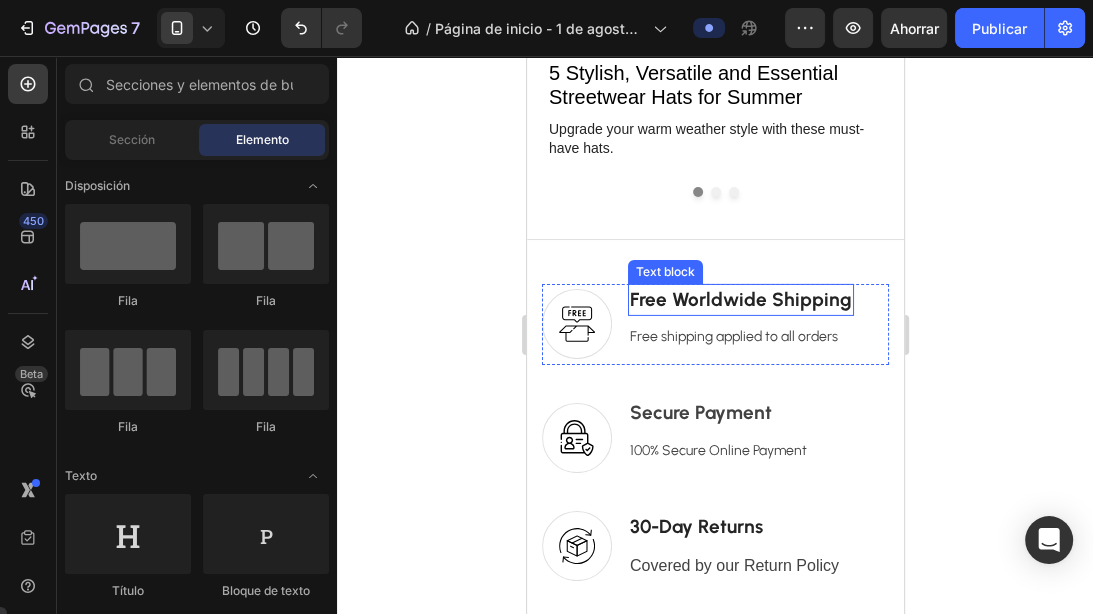 click on "Free Worldwide Shipping" at bounding box center [740, 300] 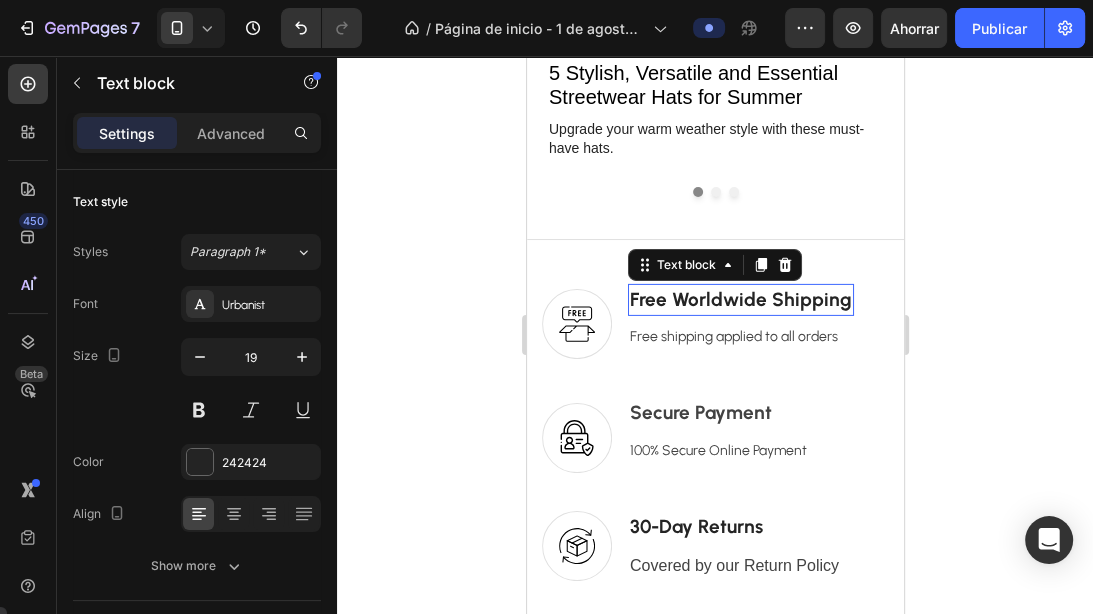 click on "Free Worldwide Shipping" at bounding box center [740, 300] 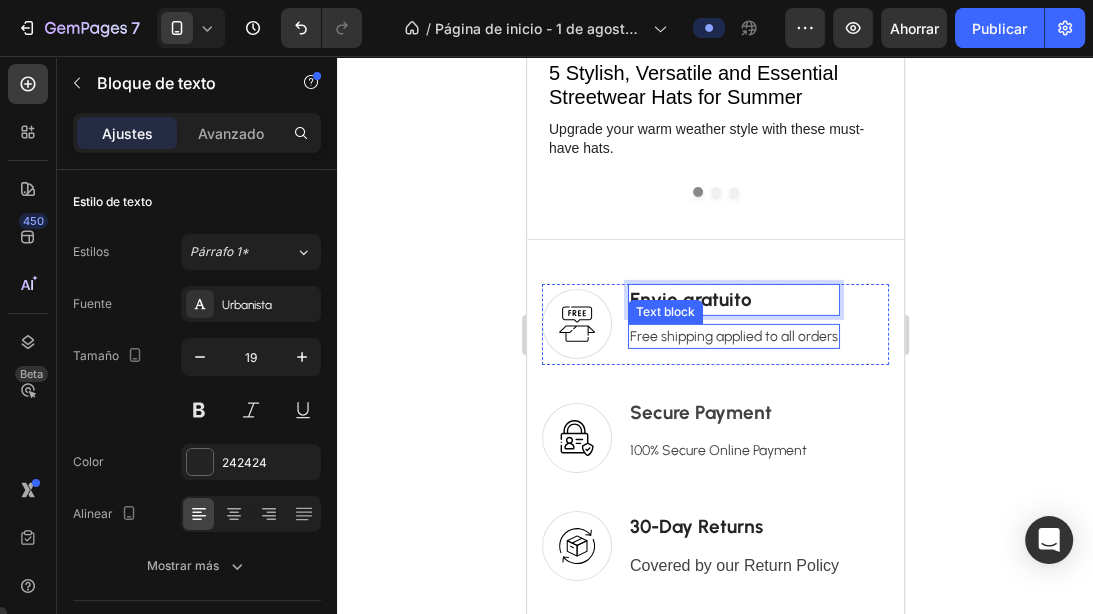 click on "Free shipping applied to all orders" at bounding box center [733, 336] 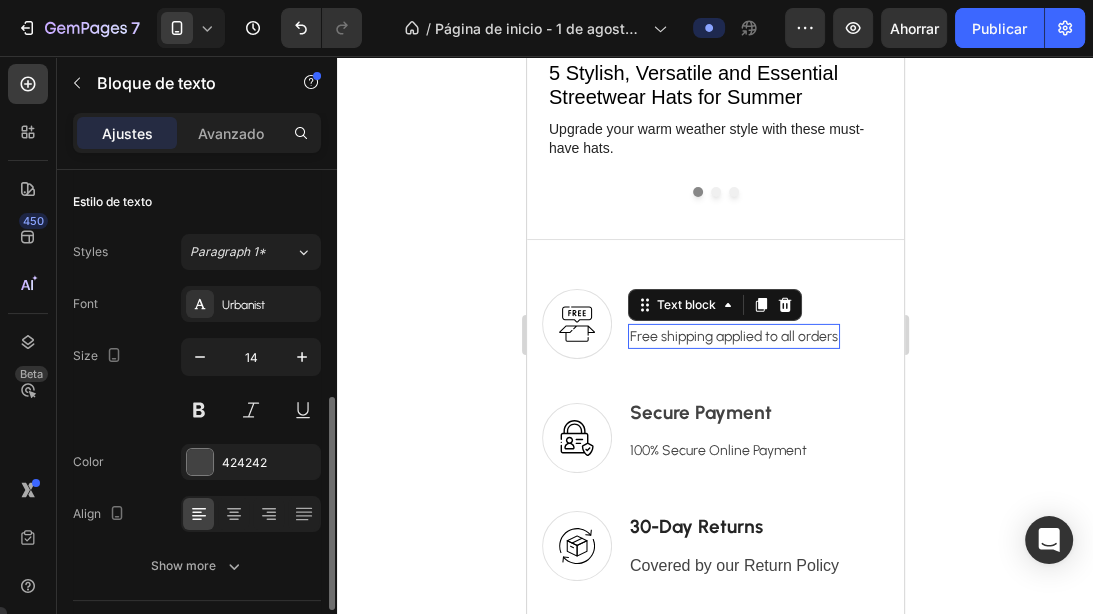 click on "Free shipping applied to all orders" at bounding box center [733, 336] 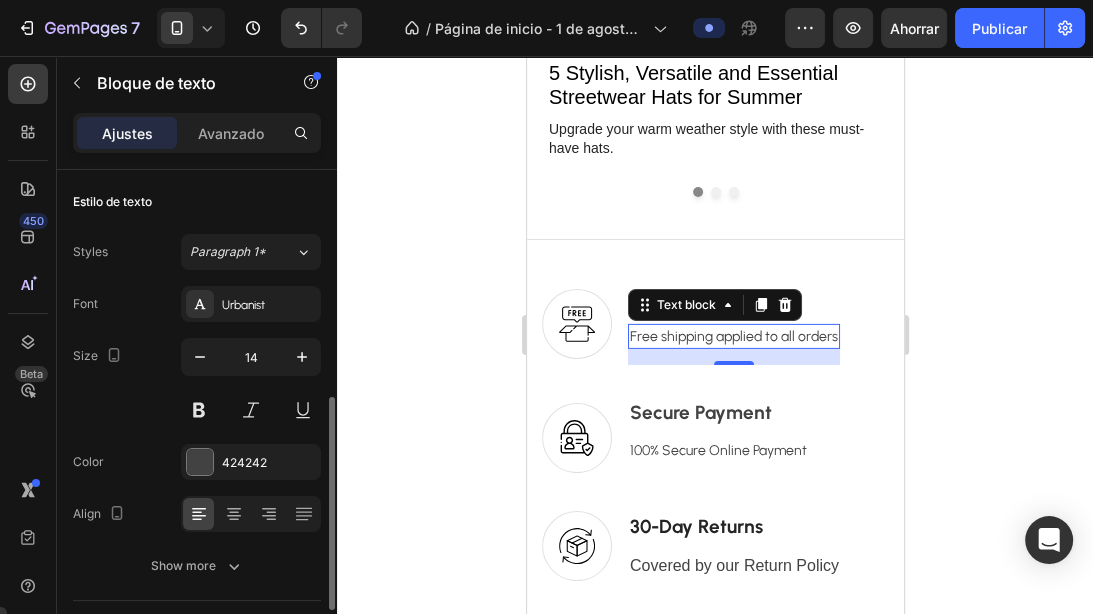 click on "Free shipping applied to all orders" at bounding box center [733, 336] 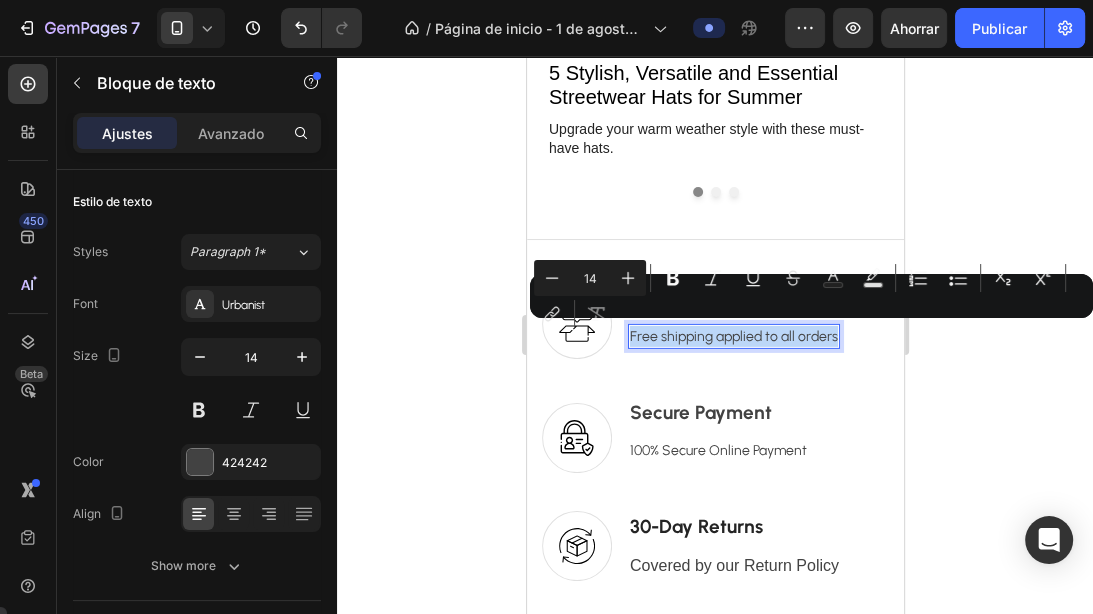 scroll, scrollTop: 160, scrollLeft: 0, axis: vertical 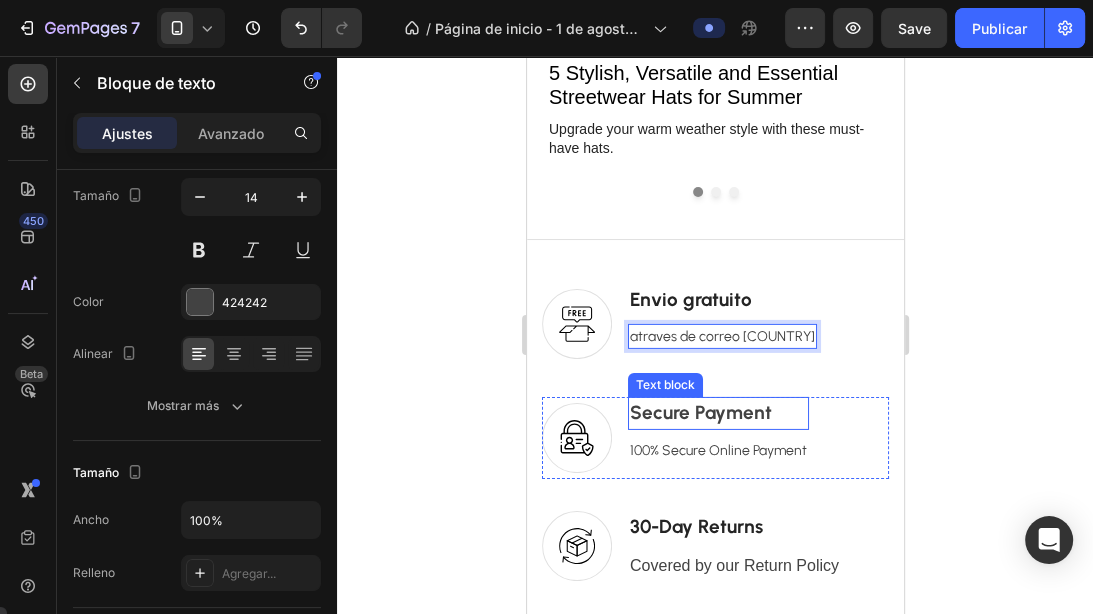 click on "Secure Payment" at bounding box center (717, 413) 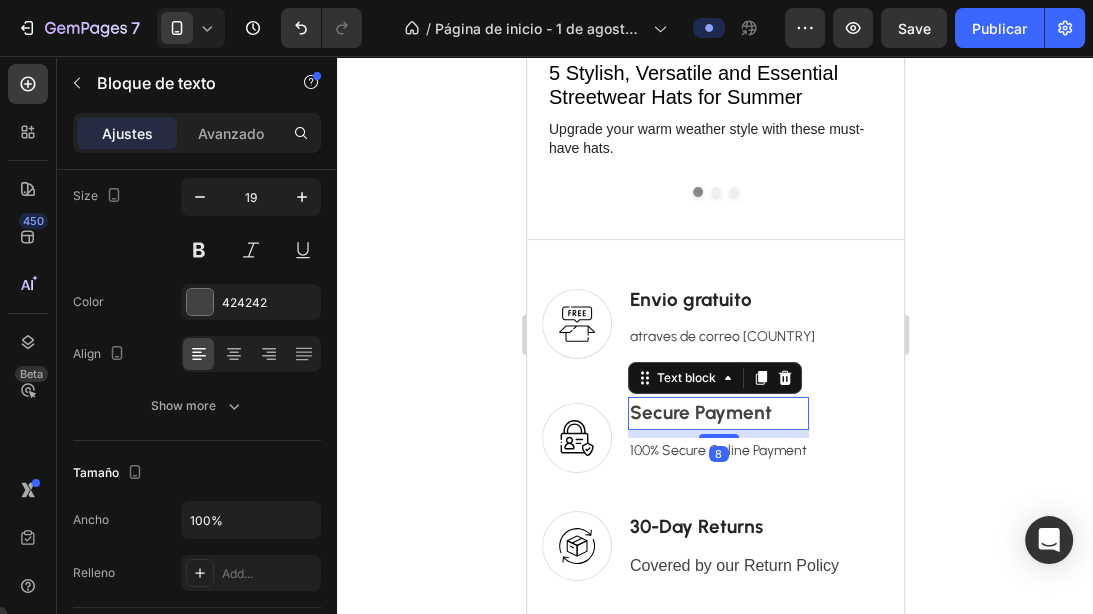 click on "Secure Payment" at bounding box center [717, 413] 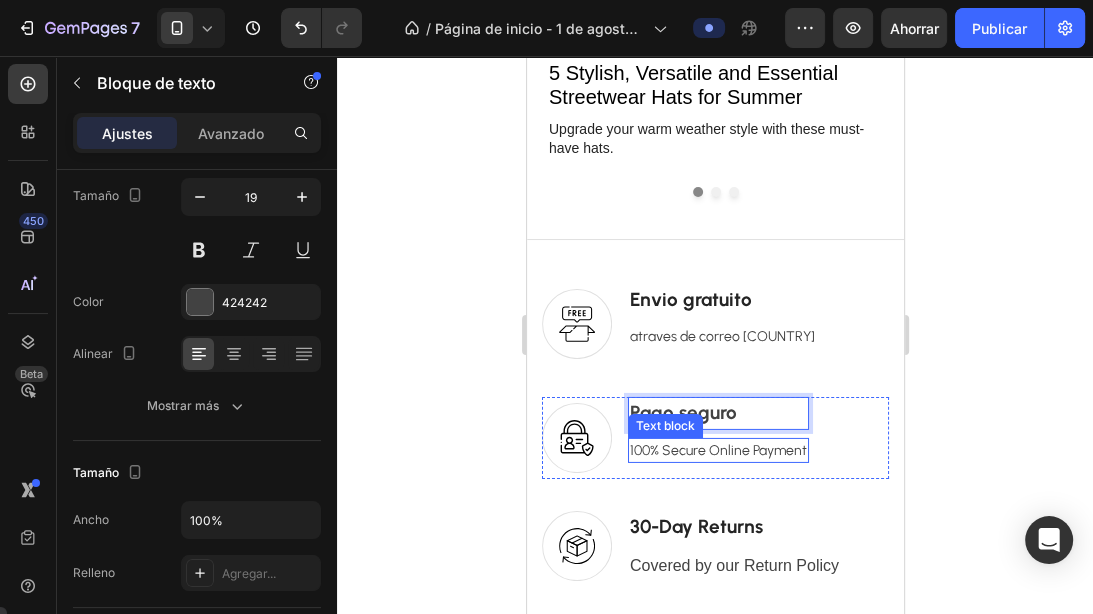click on "100% Secure Online Payment" at bounding box center [717, 450] 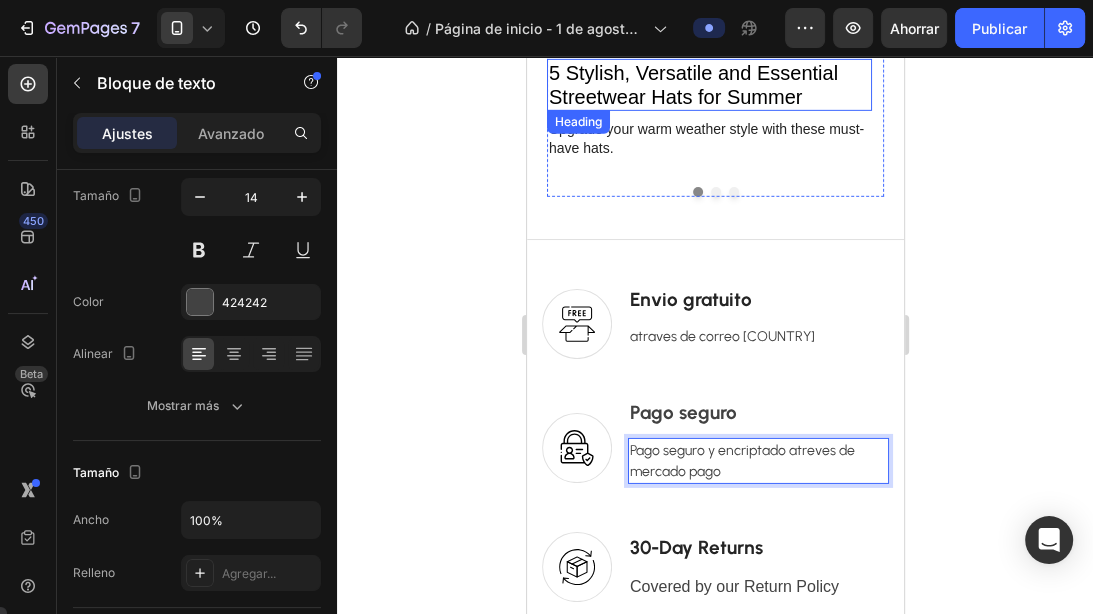 click 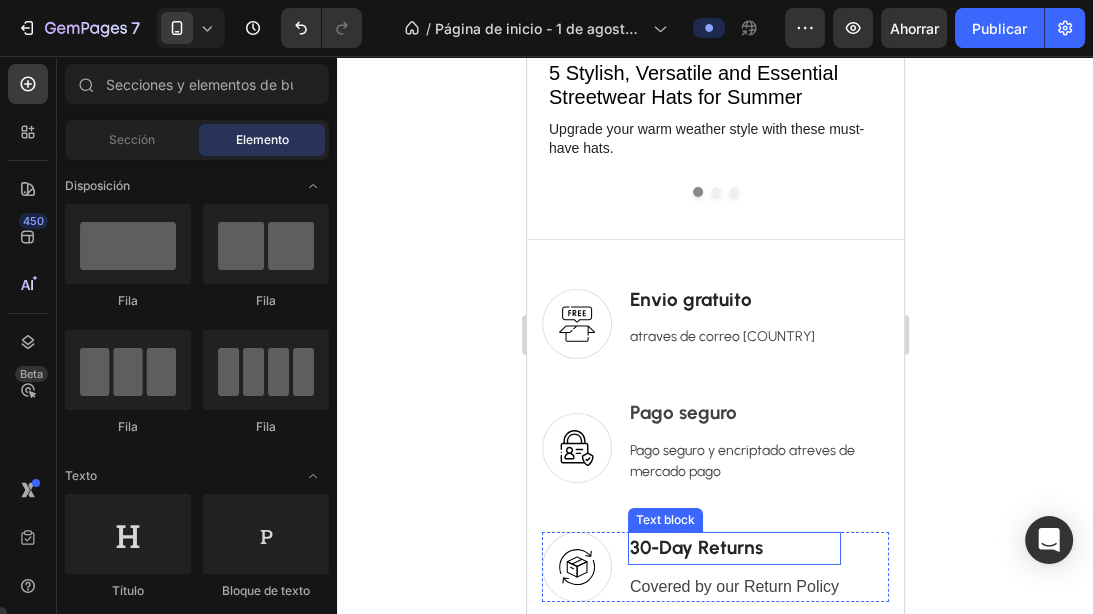 scroll, scrollTop: 4720, scrollLeft: 0, axis: vertical 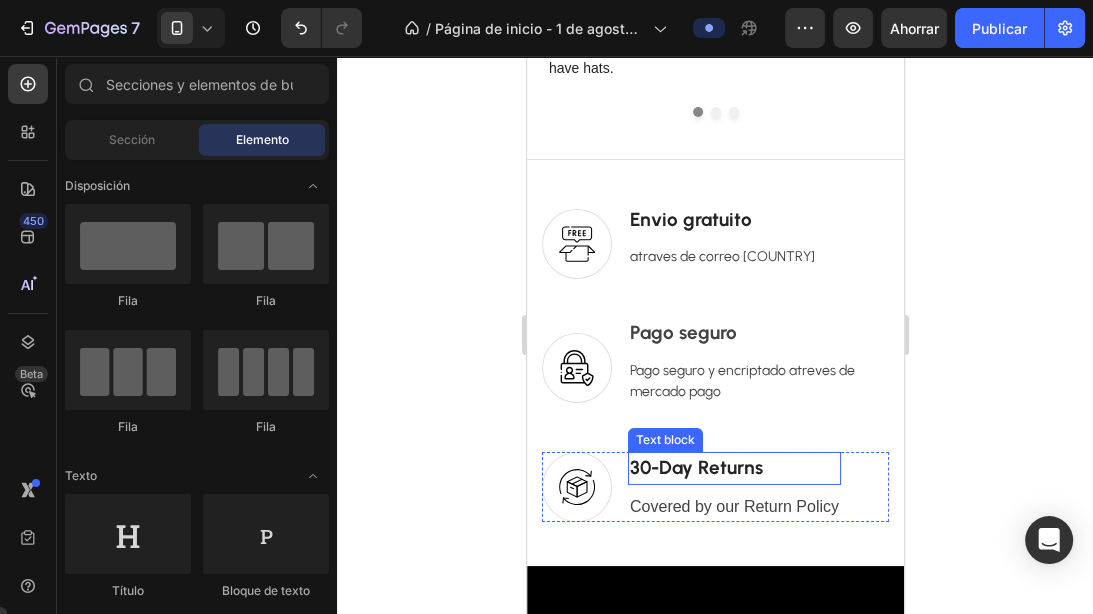 click on "30-Day Returns" at bounding box center (733, 468) 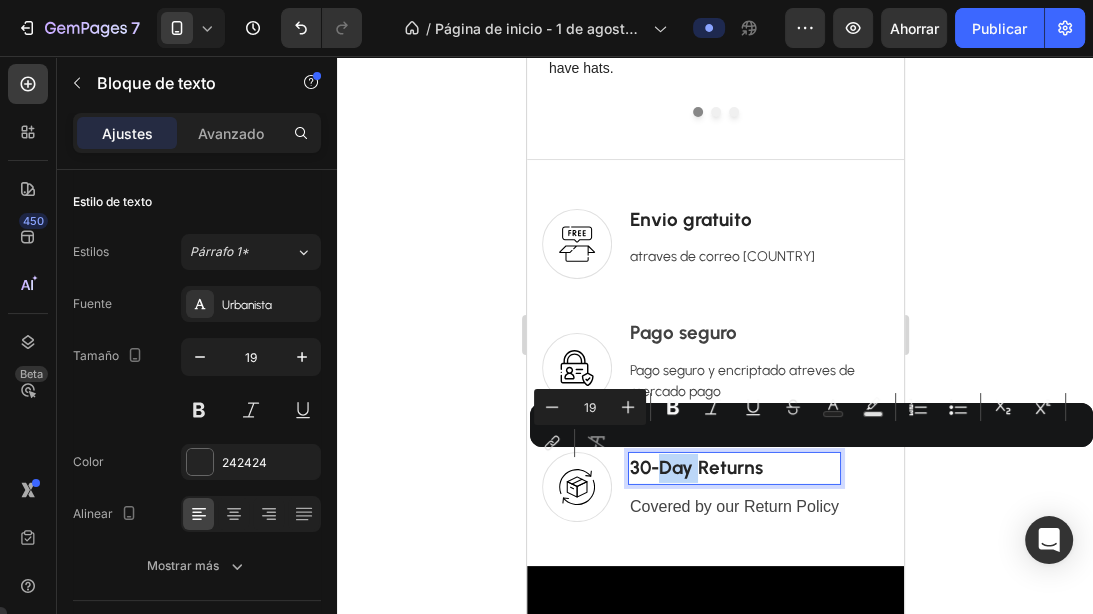click on "30-Day Returns" at bounding box center (733, 468) 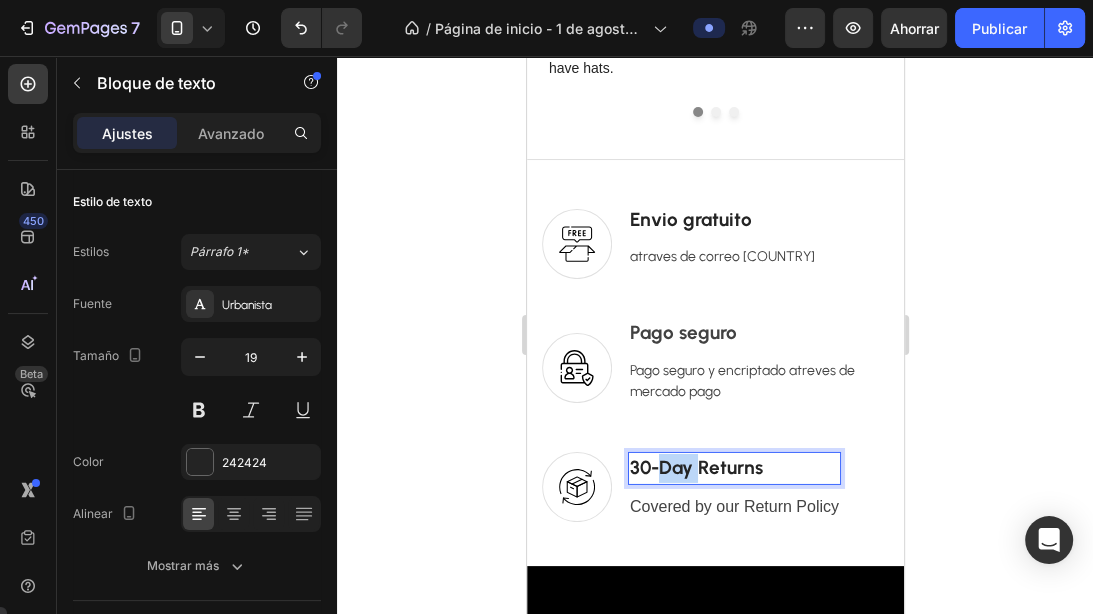 click on "30-Day Returns" at bounding box center [733, 468] 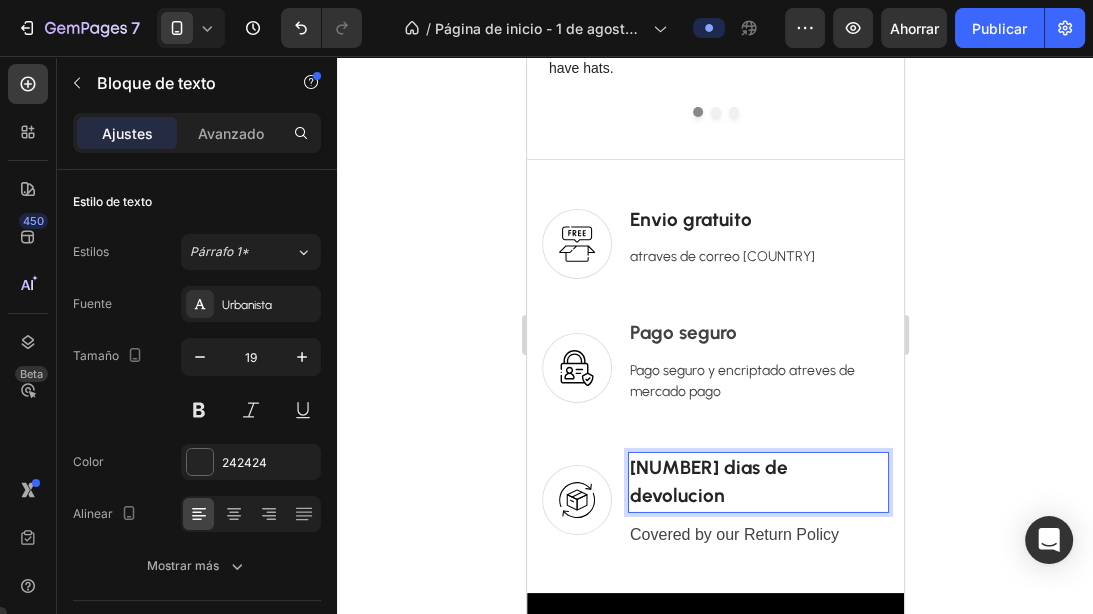 click on "14 dias de devolucion" at bounding box center [757, 482] 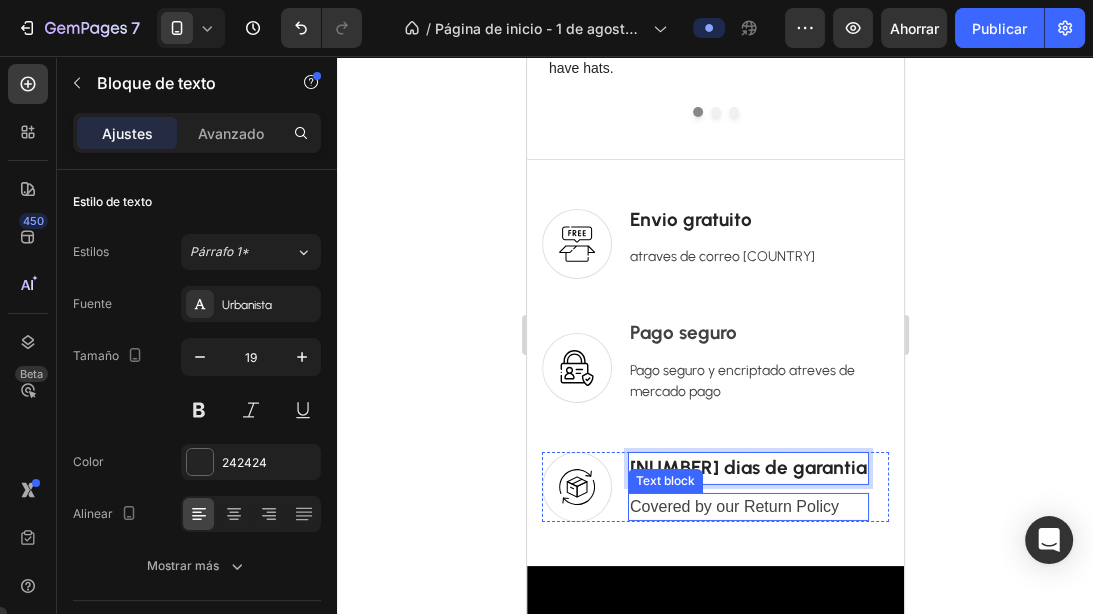 click on "Covered by our Return Policy" at bounding box center [747, 507] 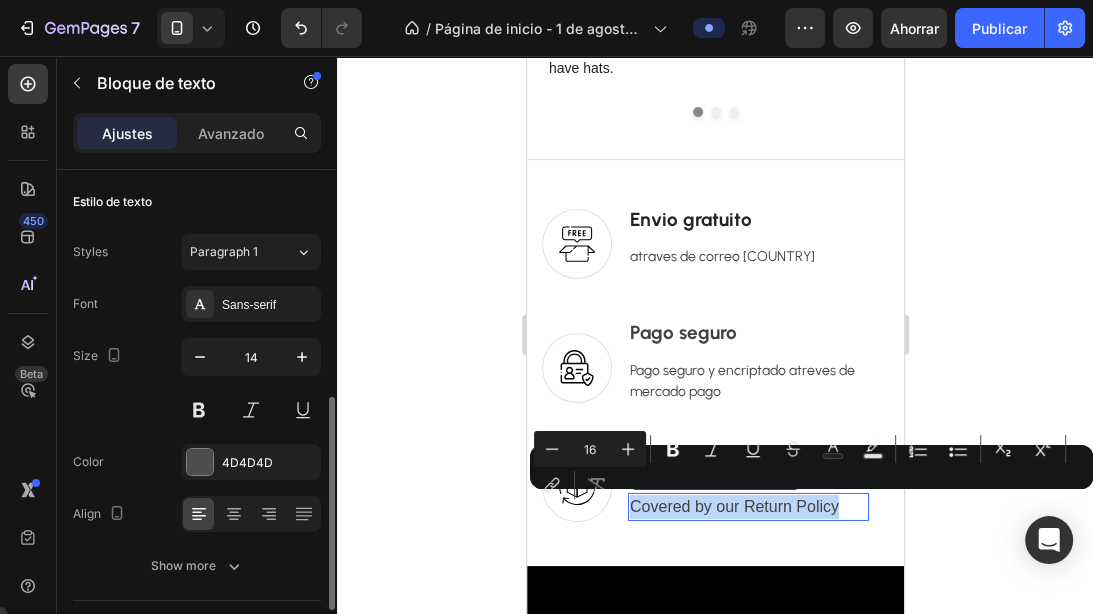 scroll, scrollTop: 160, scrollLeft: 0, axis: vertical 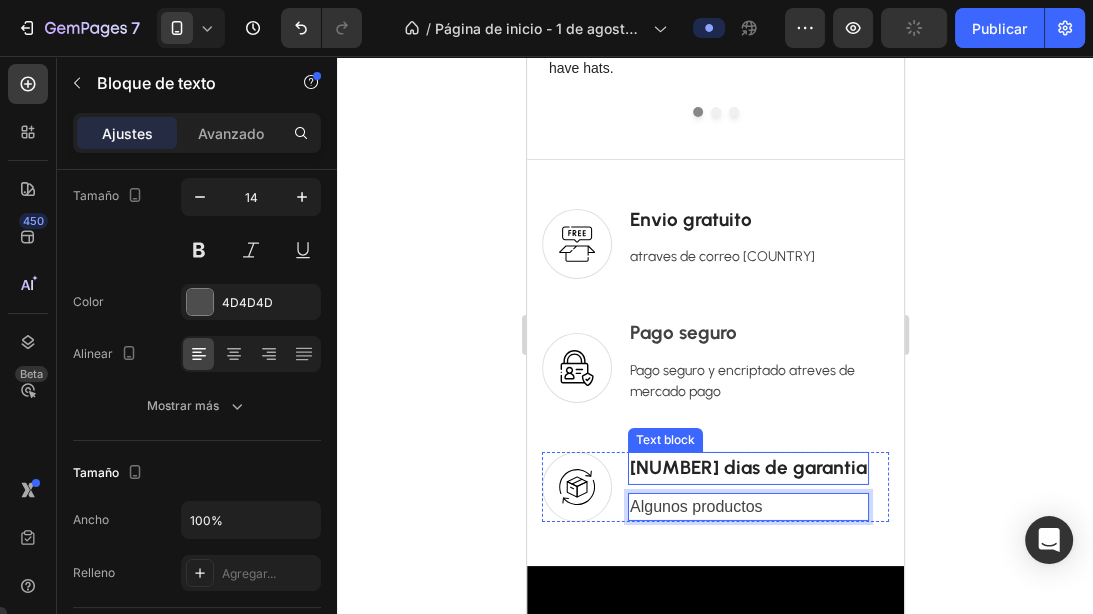 click on "14 dias de garantia" at bounding box center (747, 468) 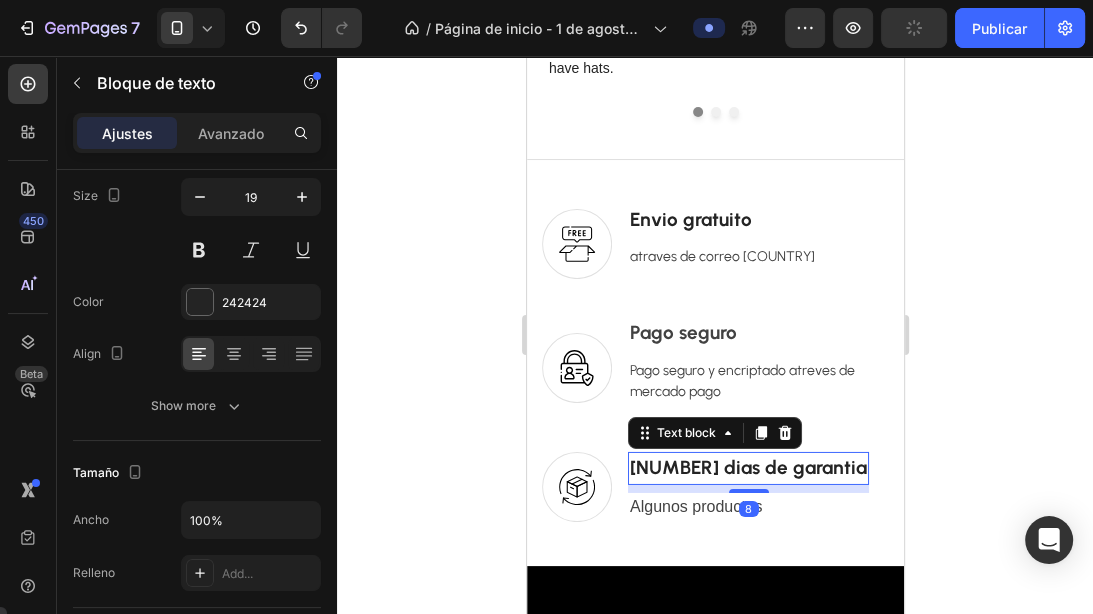 click on "14 dias de garantia" at bounding box center (747, 468) 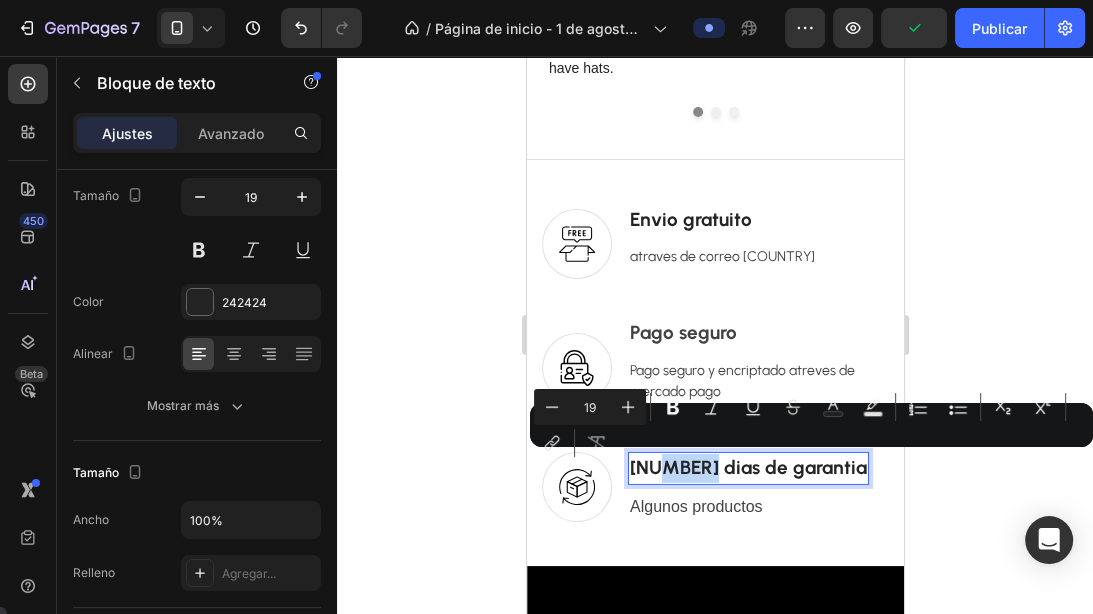 click on "14 dias de garantia" at bounding box center [747, 468] 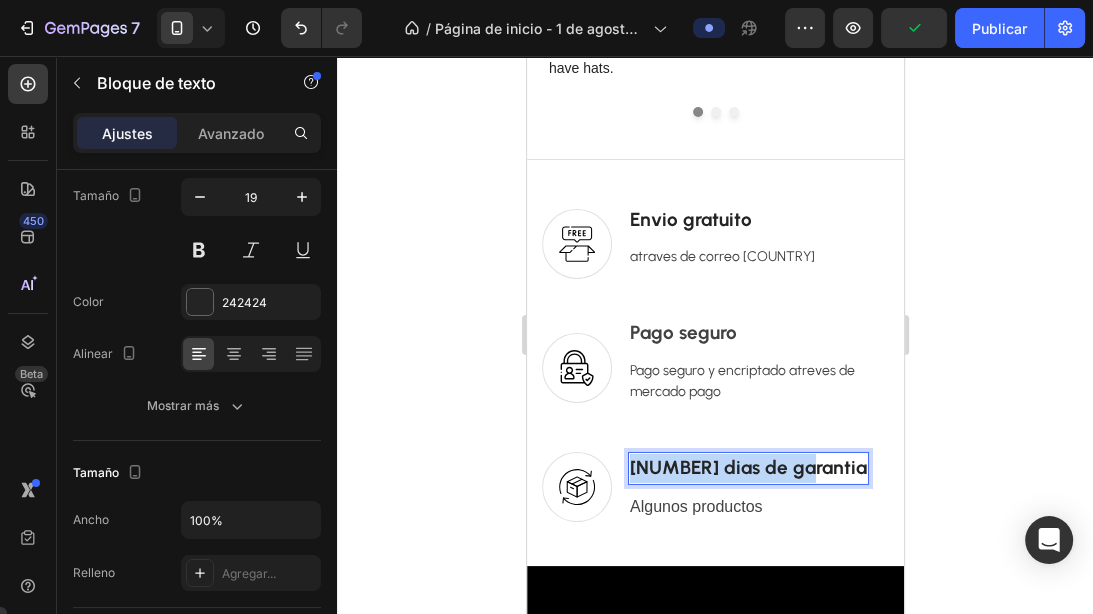 click on "14 dias de garantia" at bounding box center (747, 468) 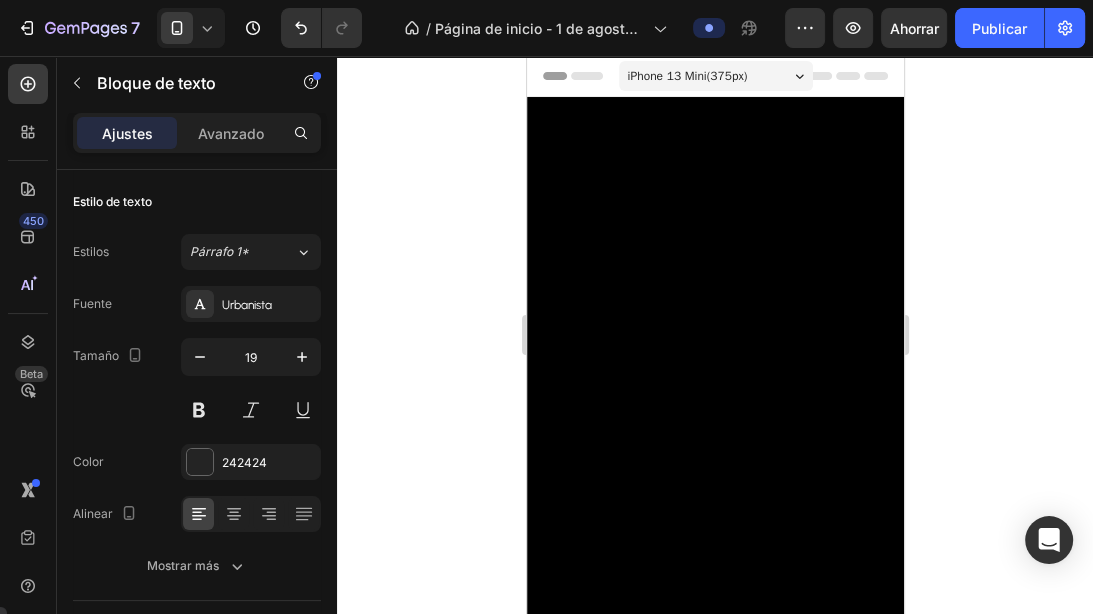scroll, scrollTop: 4720, scrollLeft: 0, axis: vertical 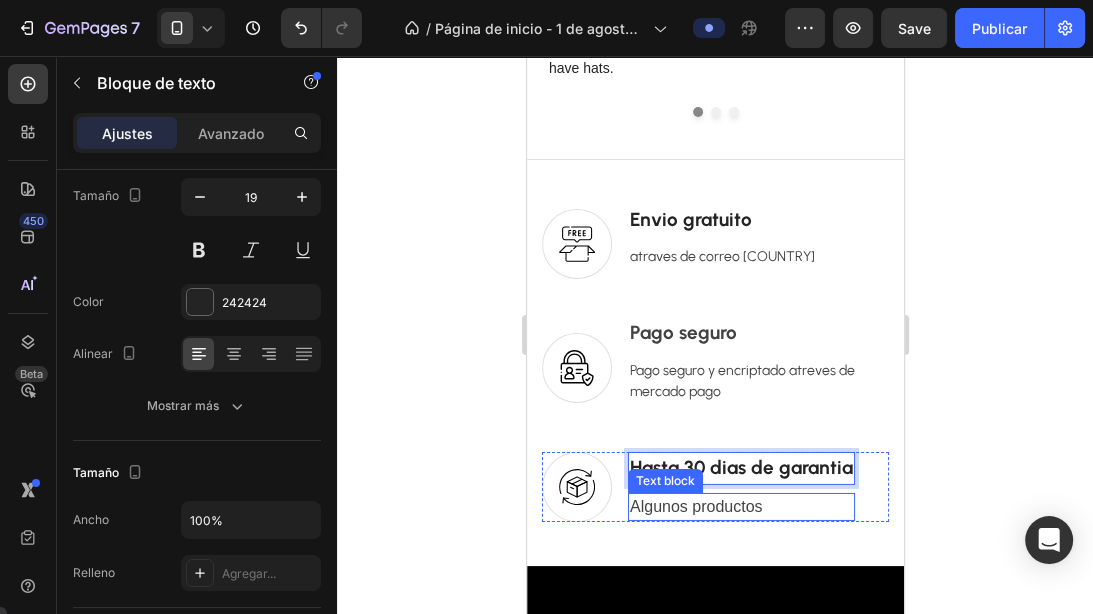 click on "Algunos productos" at bounding box center [740, 507] 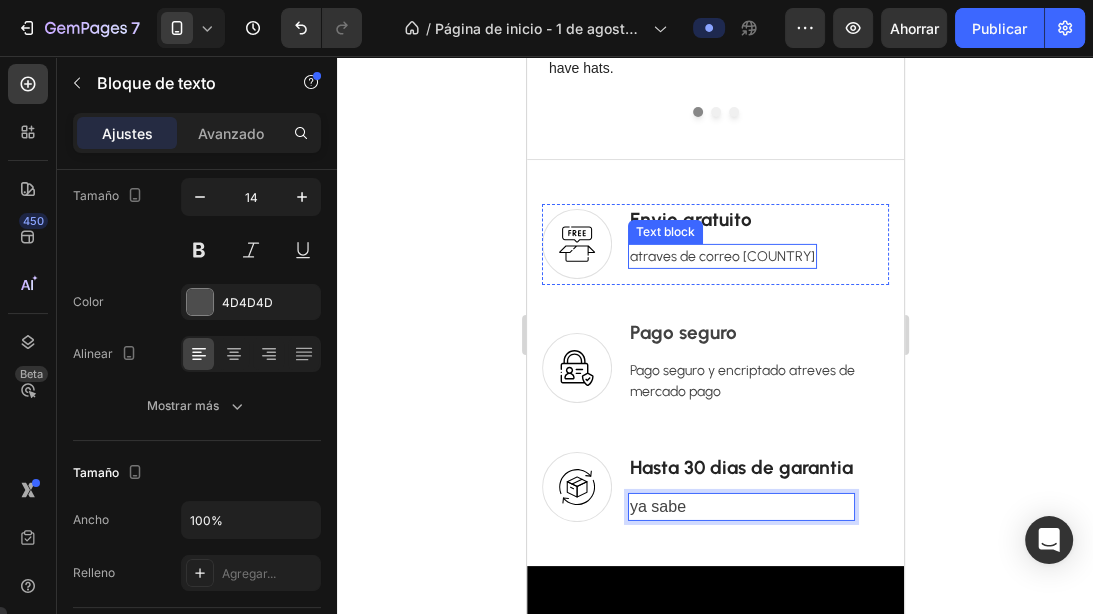 click on "atraves de correo [COUNTRY]" at bounding box center [721, 256] 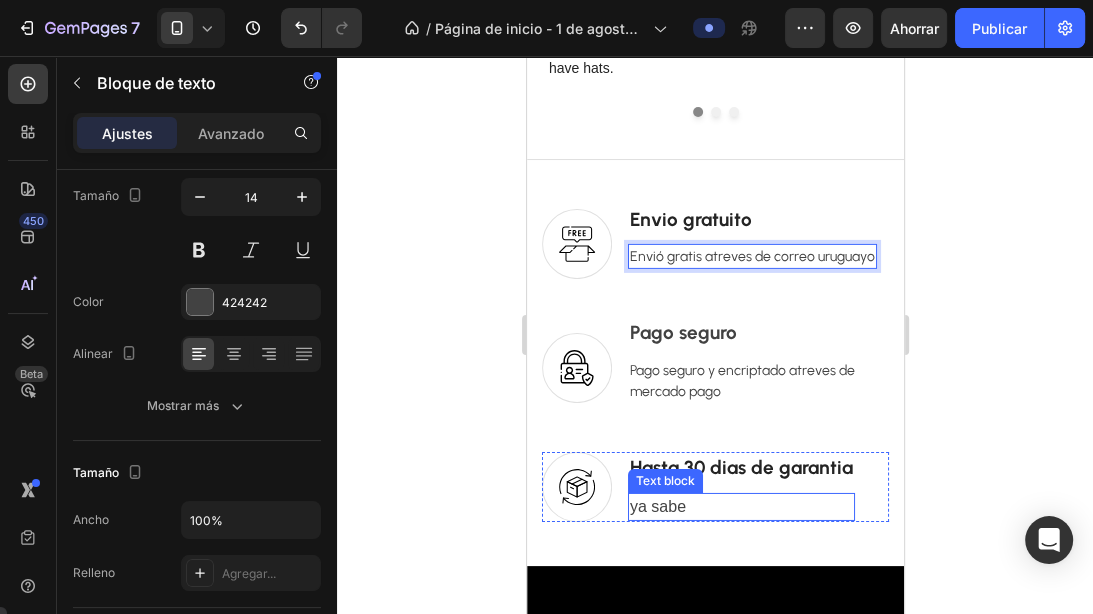 click on "ya sabe" at bounding box center (740, 507) 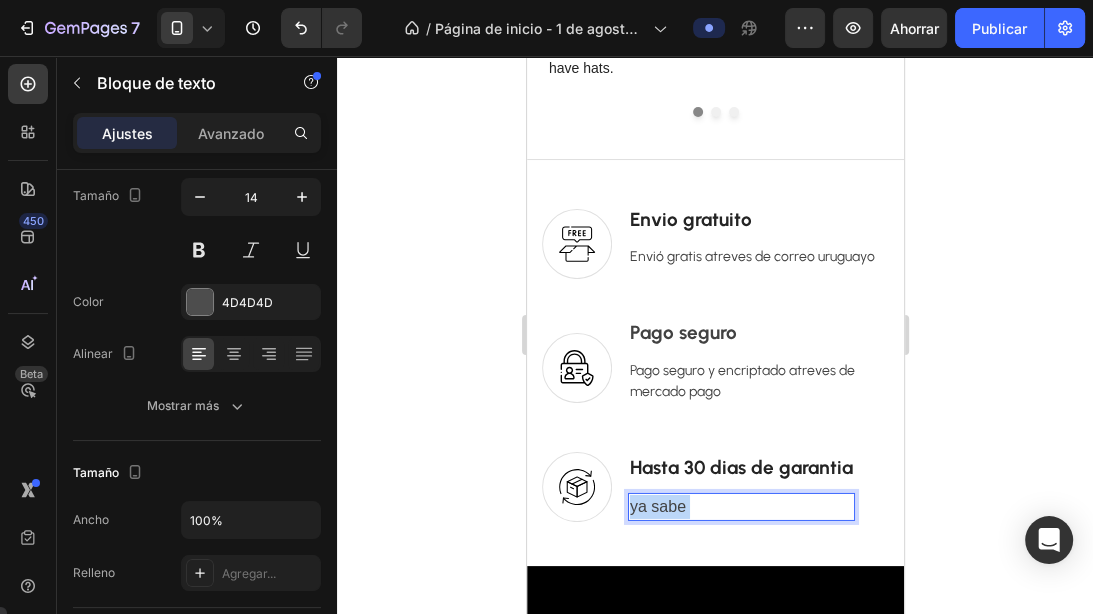 drag, startPoint x: 698, startPoint y: 502, endPoint x: 634, endPoint y: 504, distance: 64.03124 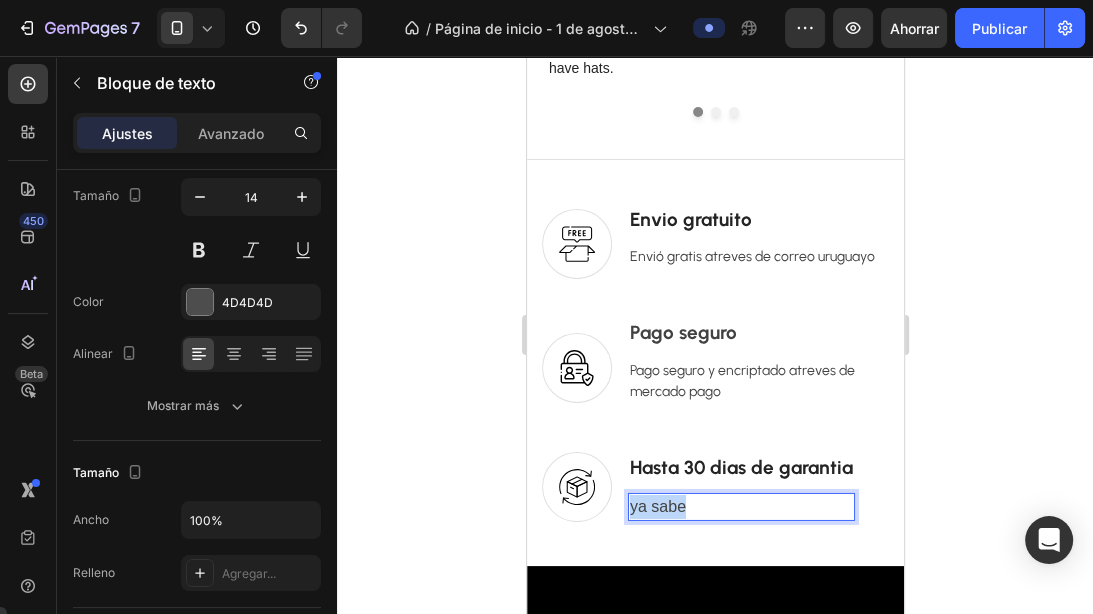 drag, startPoint x: 694, startPoint y: 506, endPoint x: 631, endPoint y: 507, distance: 63.007935 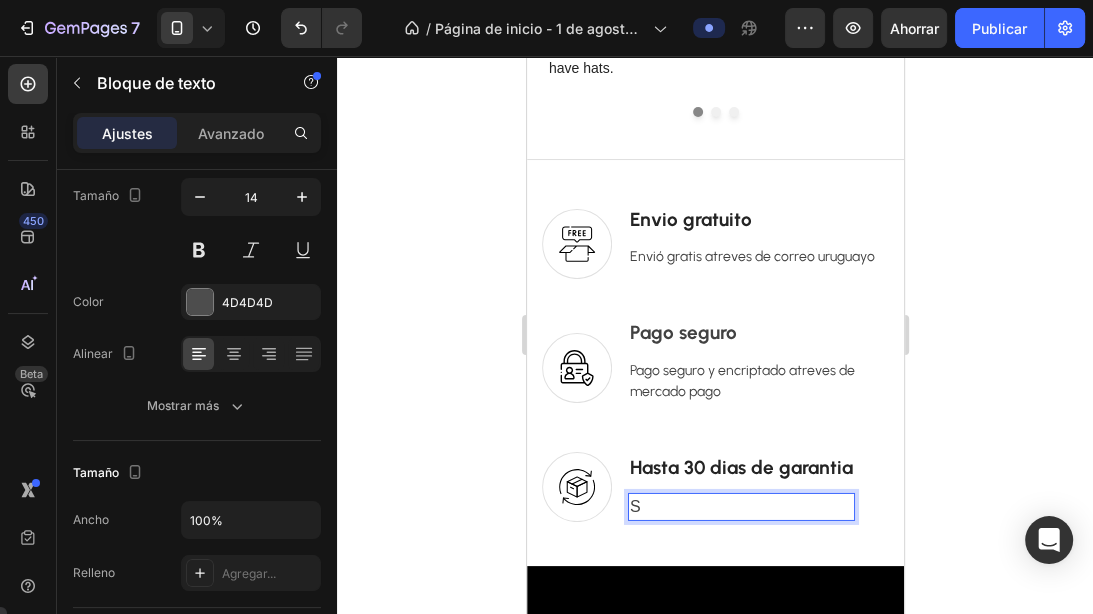 scroll, scrollTop: 4720, scrollLeft: 0, axis: vertical 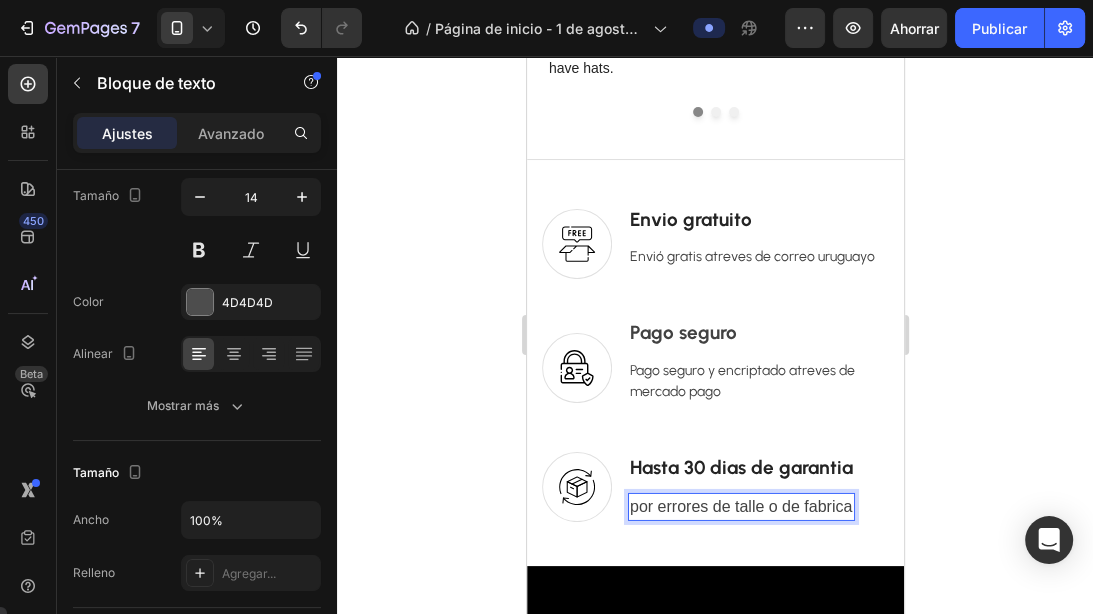 click on "por errores de talle o de fabrica" at bounding box center (740, 507) 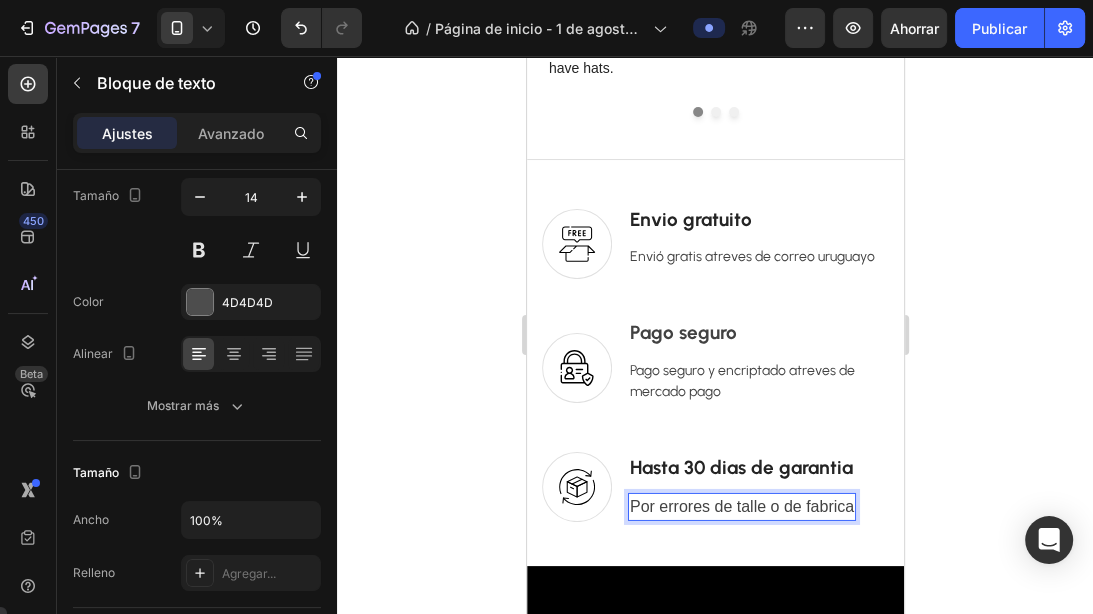 click 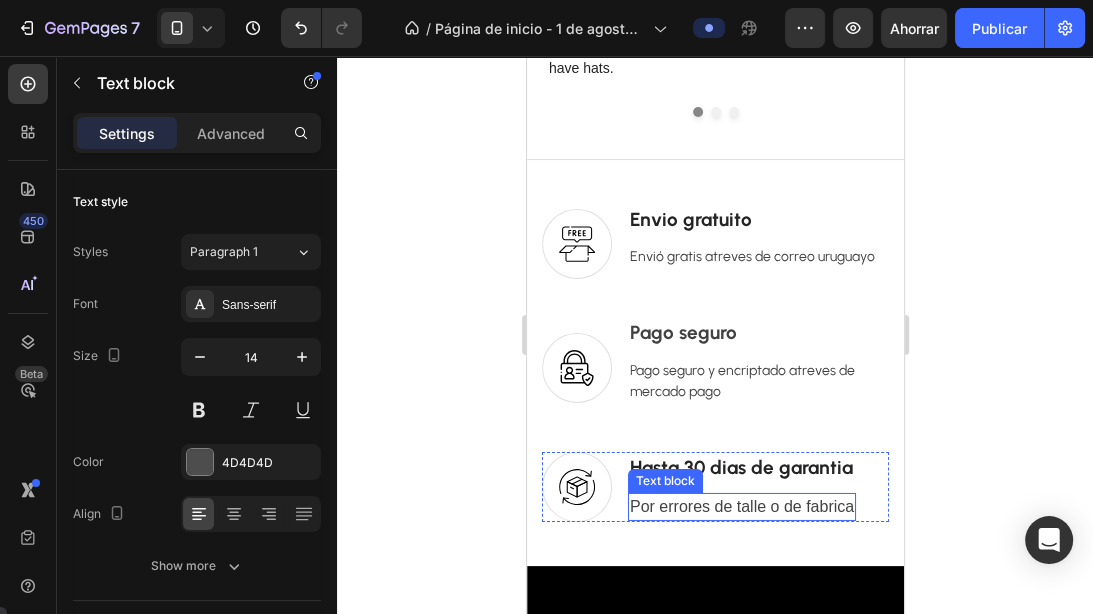 click on "Por errores de talle o de fabrica" at bounding box center [741, 507] 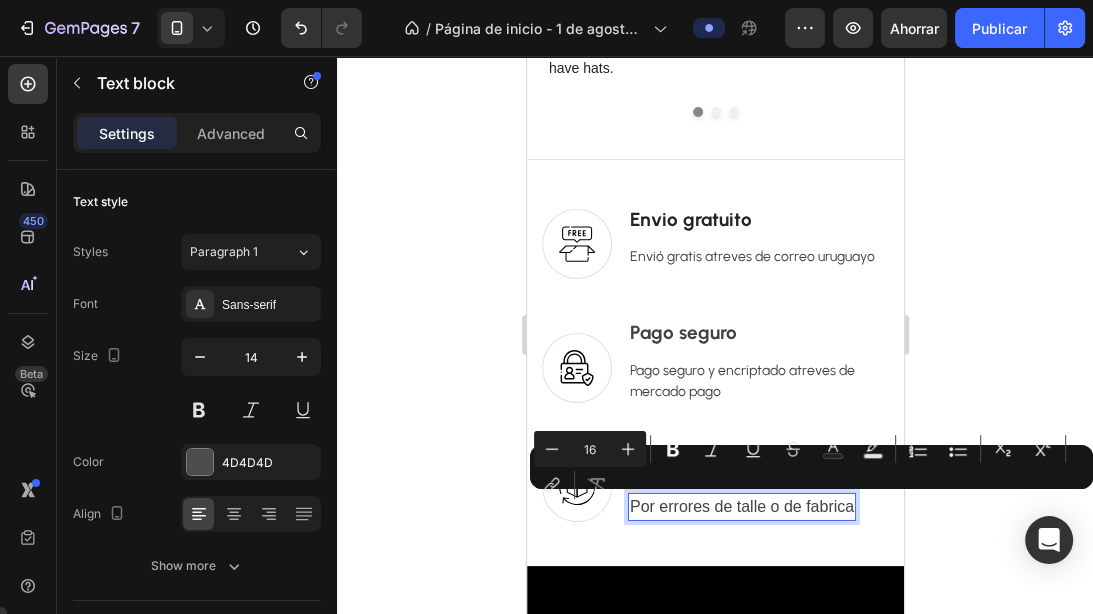 click on "Pago seguro y encriptado atreves de mercado pago" at bounding box center (757, 381) 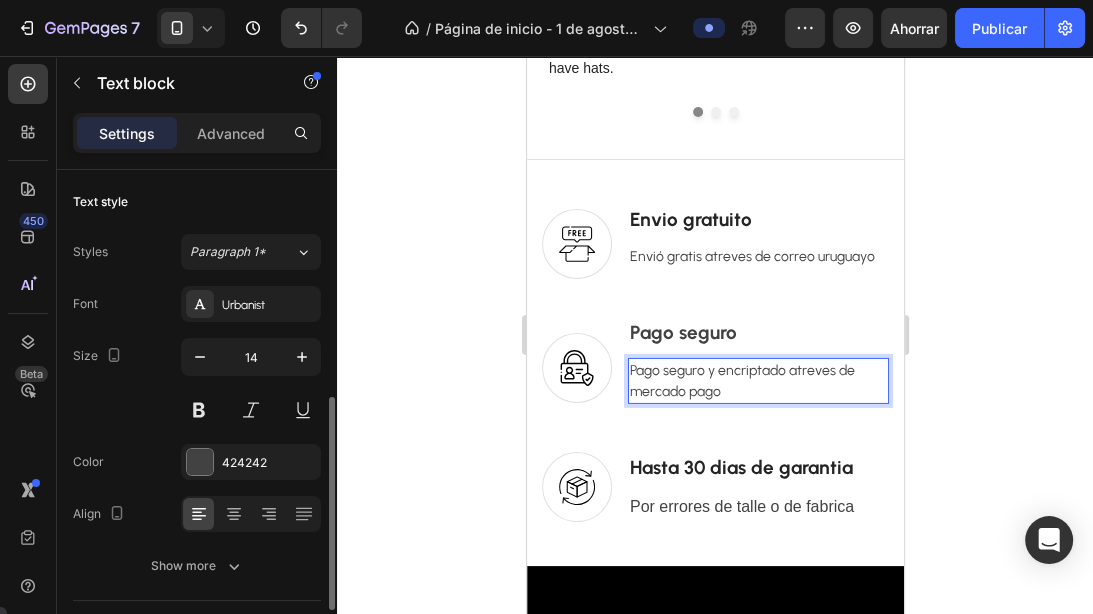 scroll, scrollTop: 160, scrollLeft: 0, axis: vertical 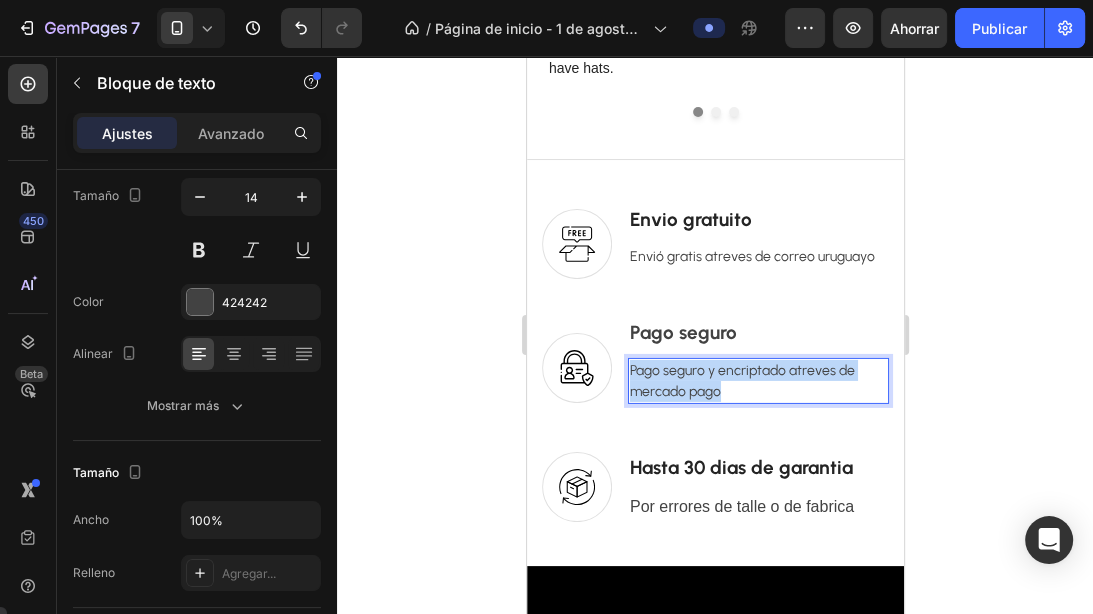 click on "Pago seguro y encriptado atreves de mercado pago" at bounding box center [757, 381] 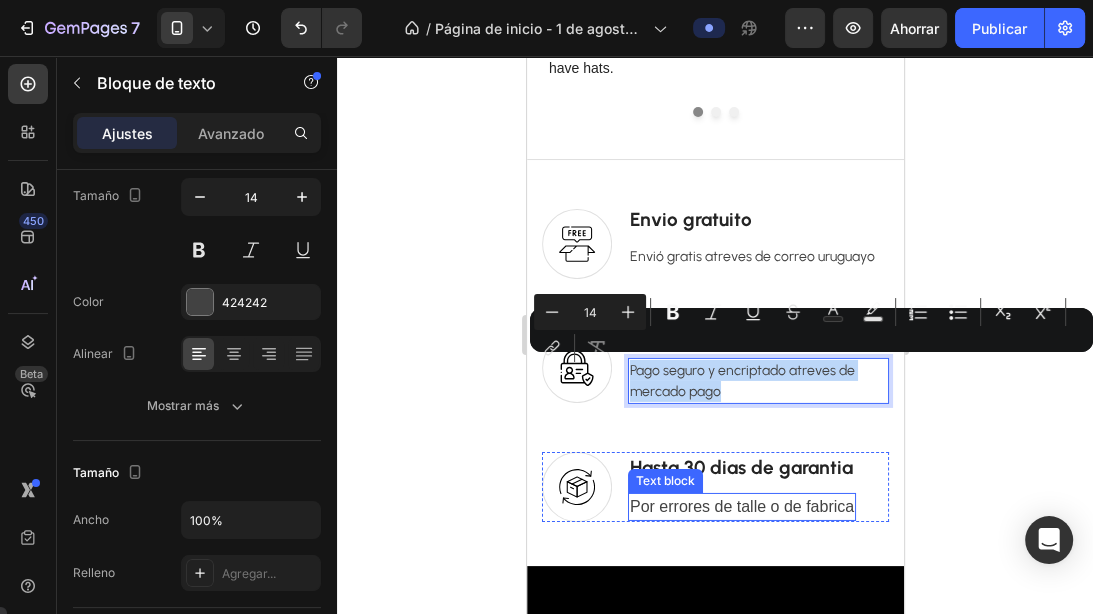 click on "Por errores de talle o de fabrica" at bounding box center (741, 507) 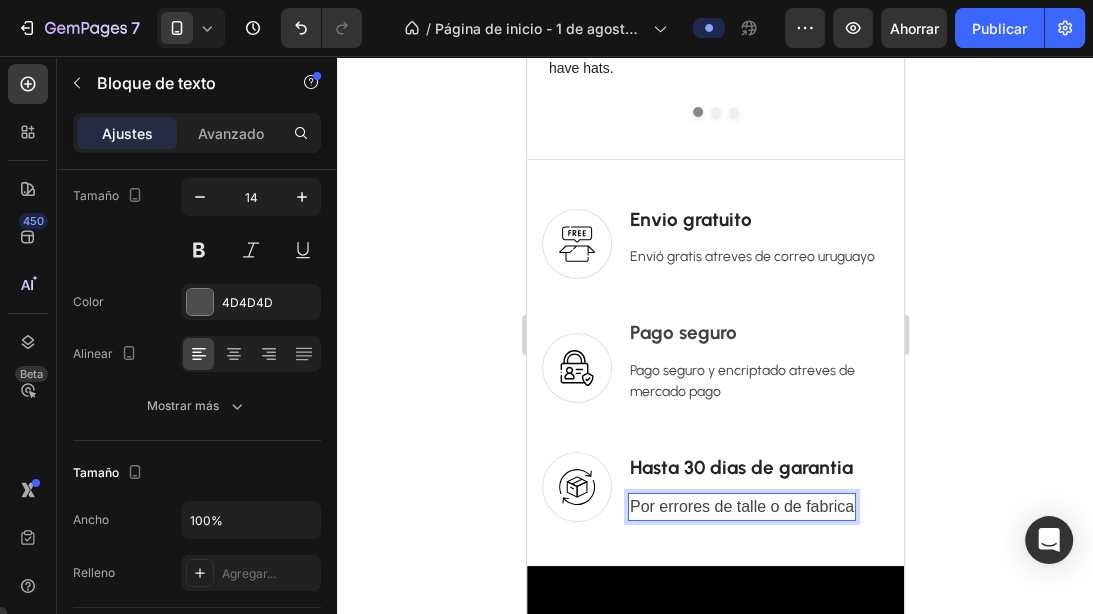 click on "Por errores de talle o de fabrica" at bounding box center [741, 507] 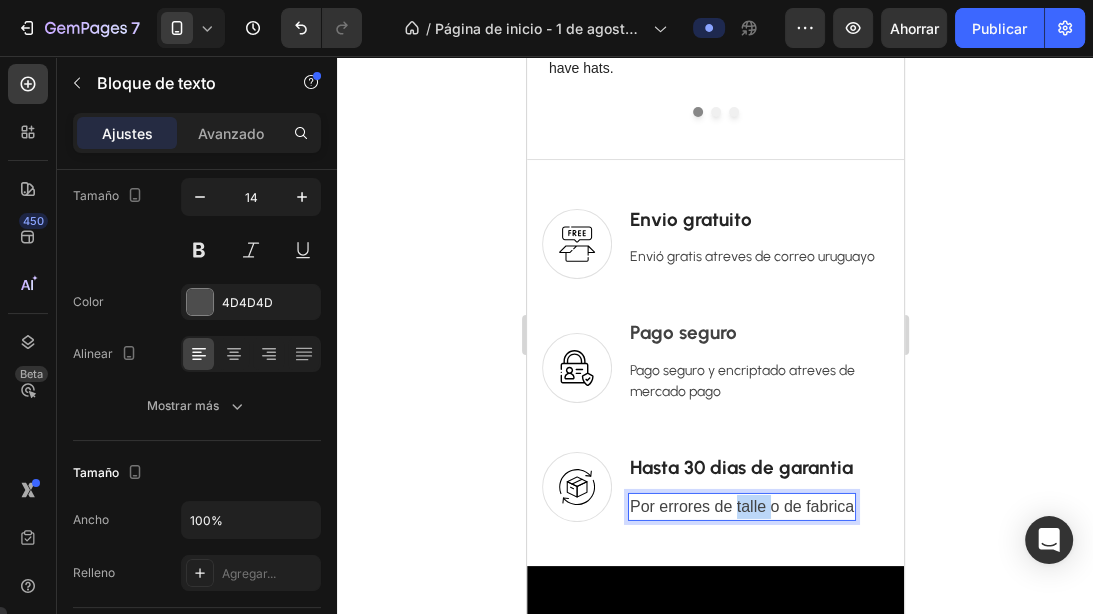 click on "Por errores de talle o de fabrica" at bounding box center (741, 507) 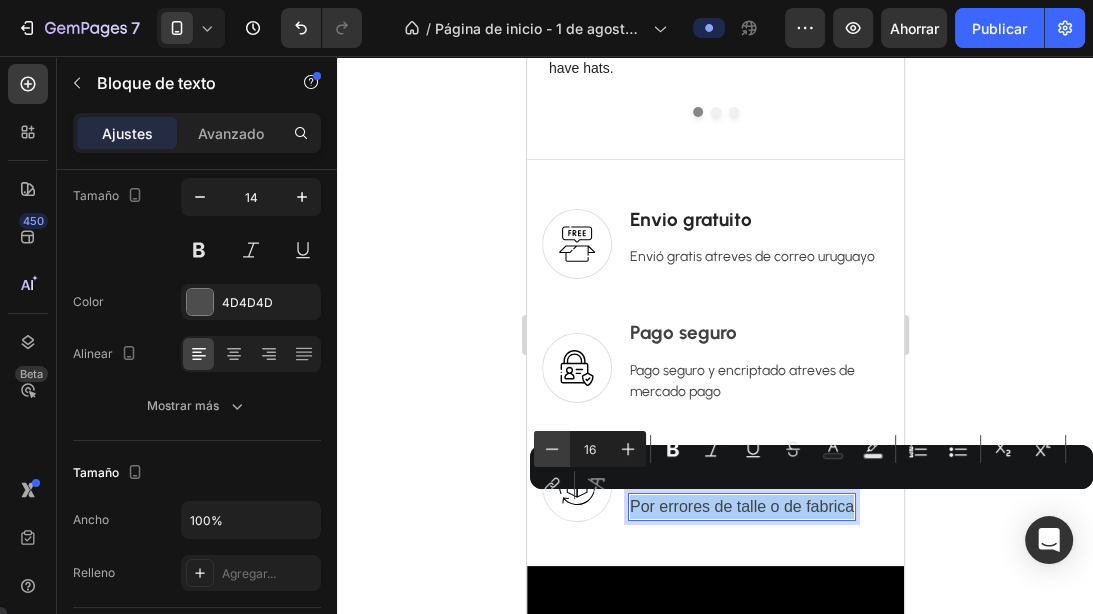 click on "Menos" at bounding box center [552, 449] 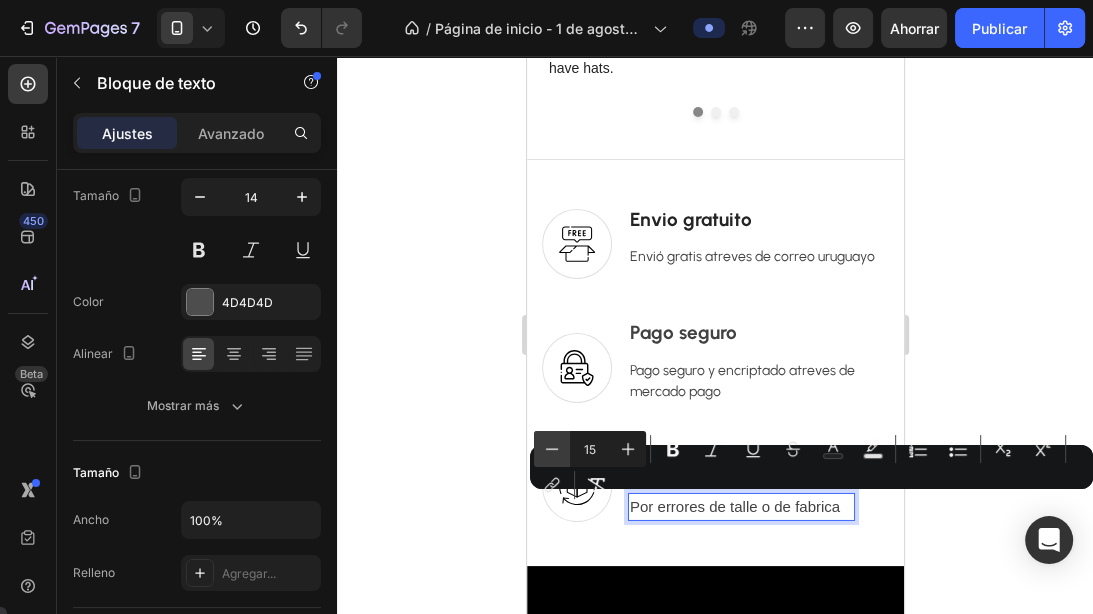 click on "Menos" at bounding box center (552, 449) 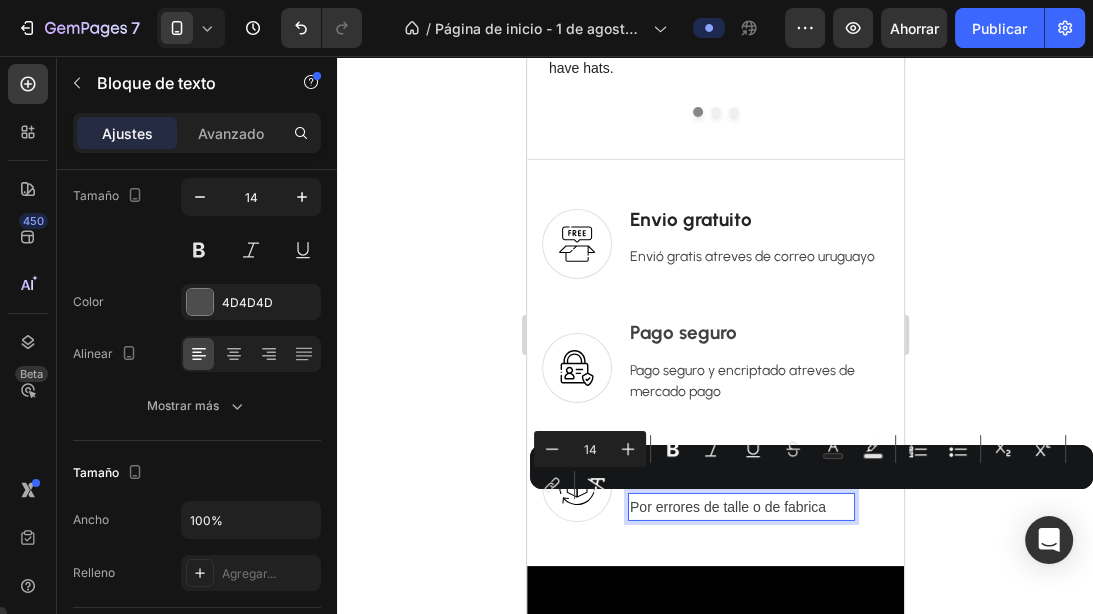 click 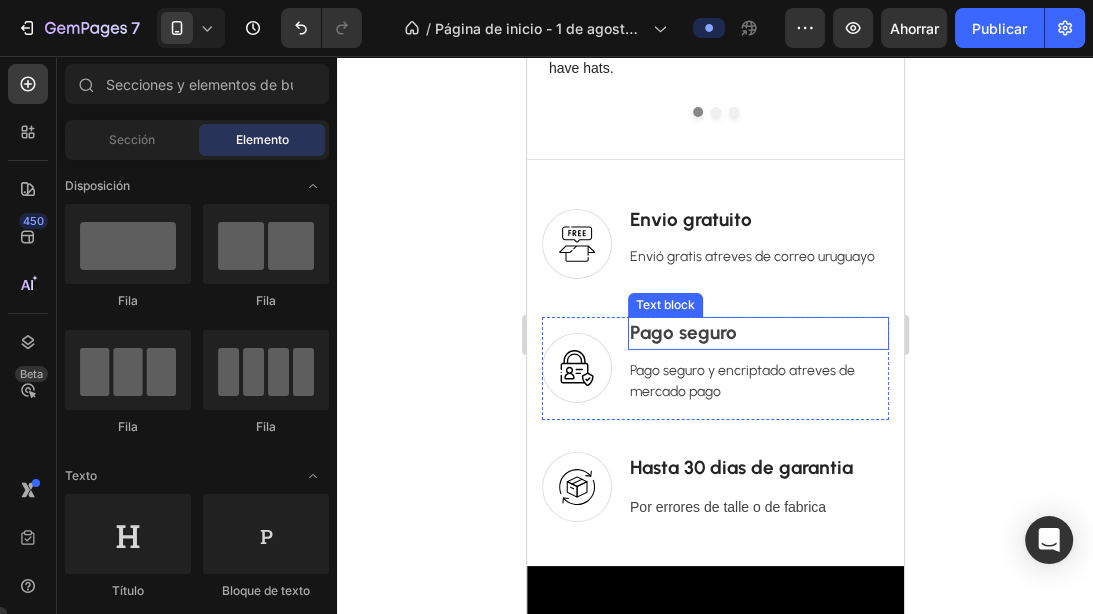 click on "Pago seguro" at bounding box center [757, 333] 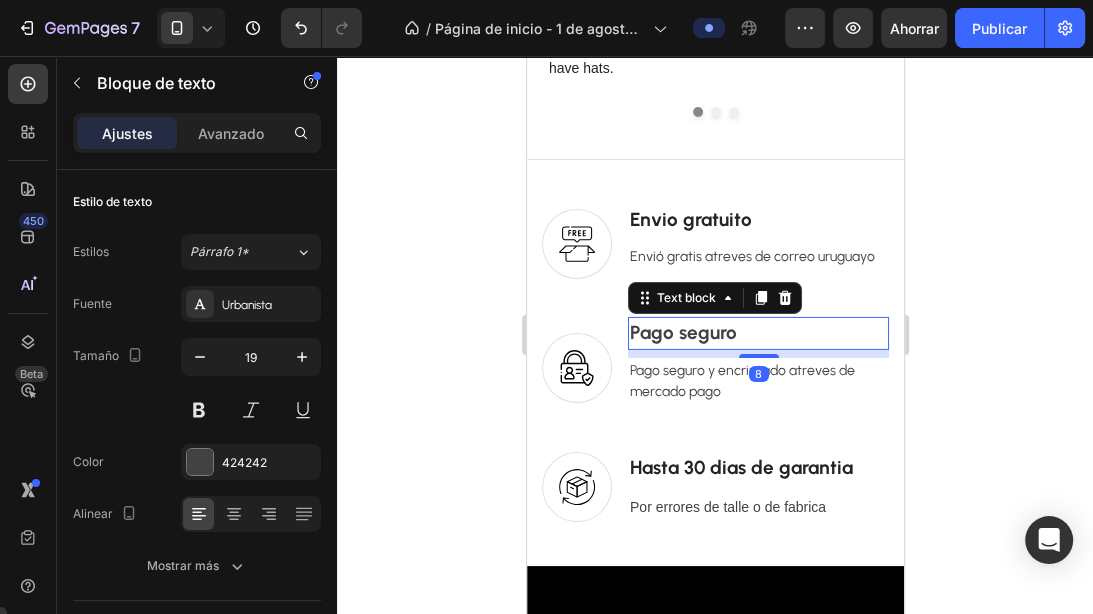 click 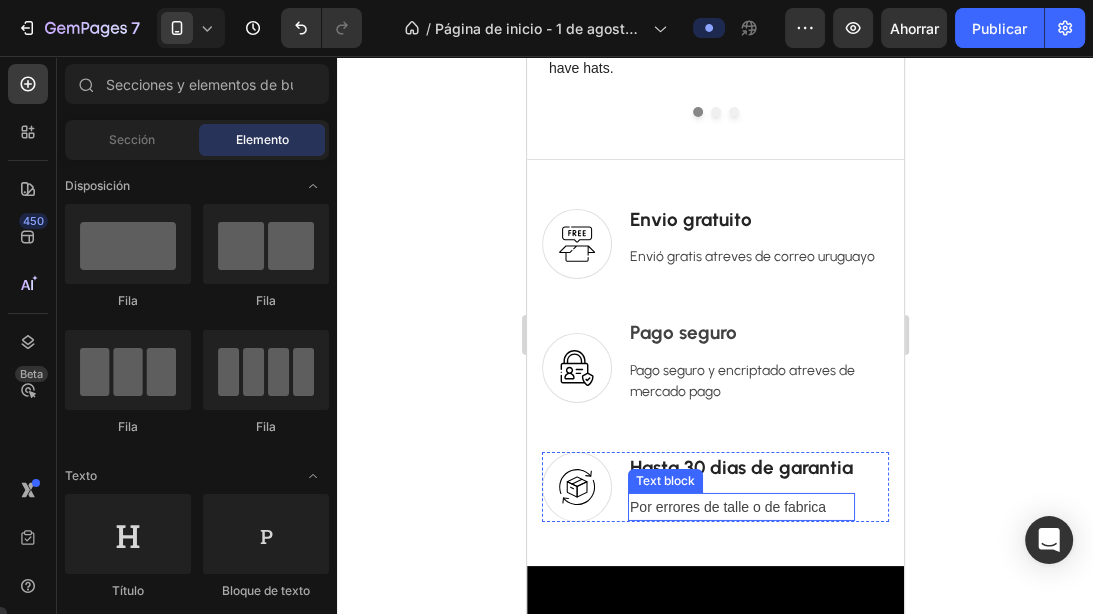 click on "Por errores de talle o de fabrica" at bounding box center [727, 507] 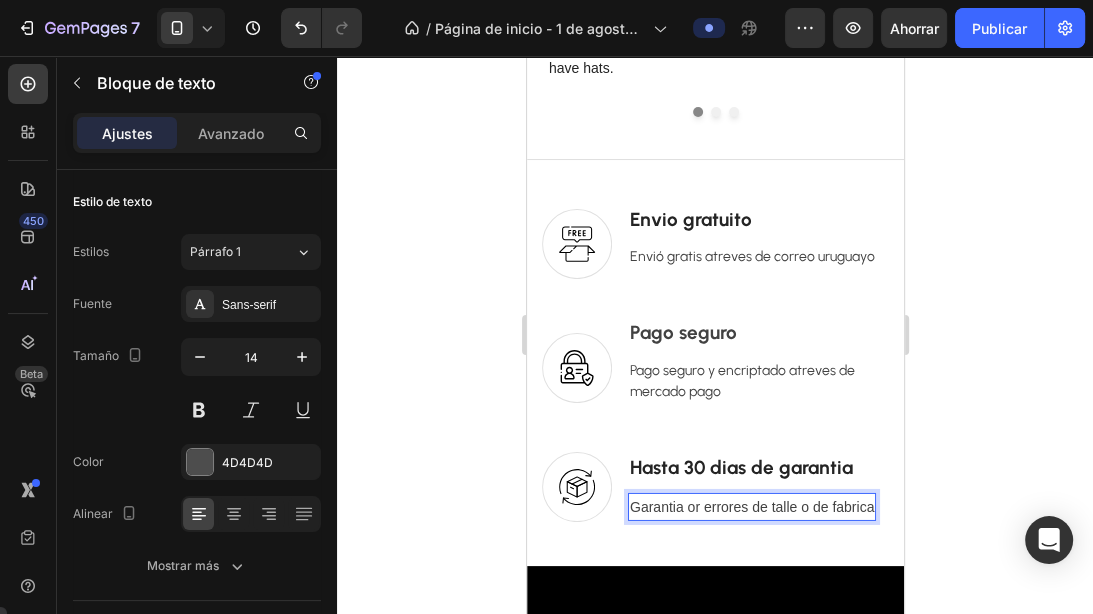 scroll, scrollTop: 4720, scrollLeft: 0, axis: vertical 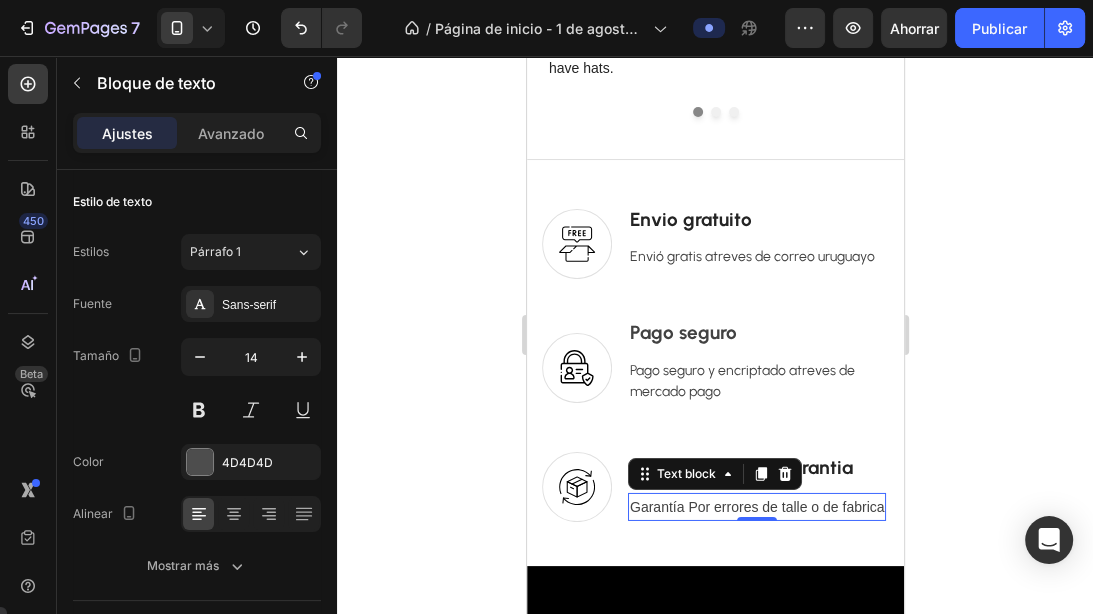click 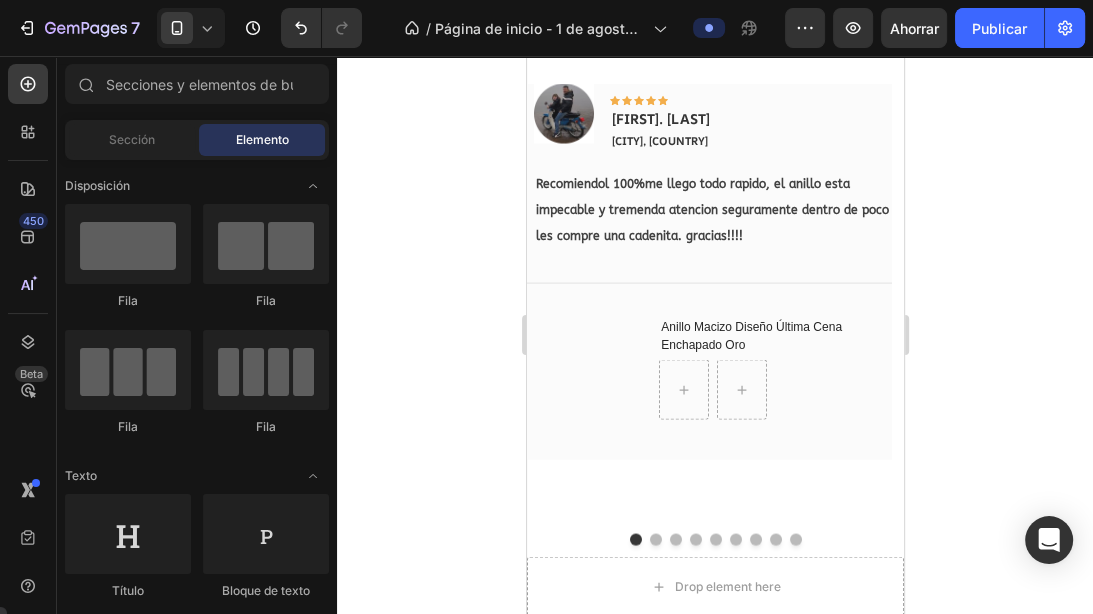 scroll, scrollTop: 3080, scrollLeft: 0, axis: vertical 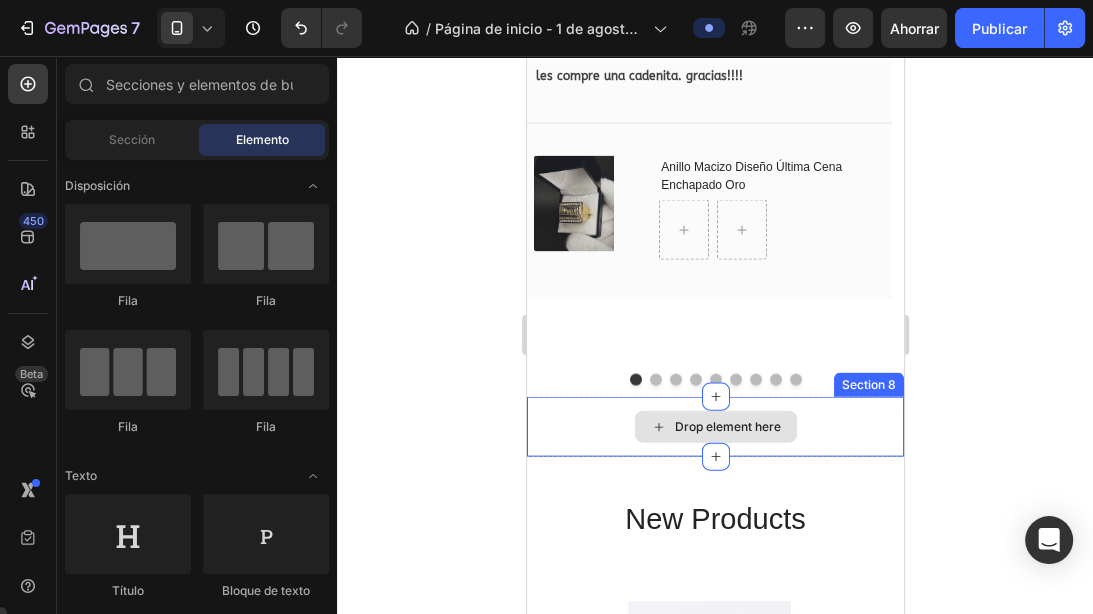 click on "Drop element here" at bounding box center (714, 427) 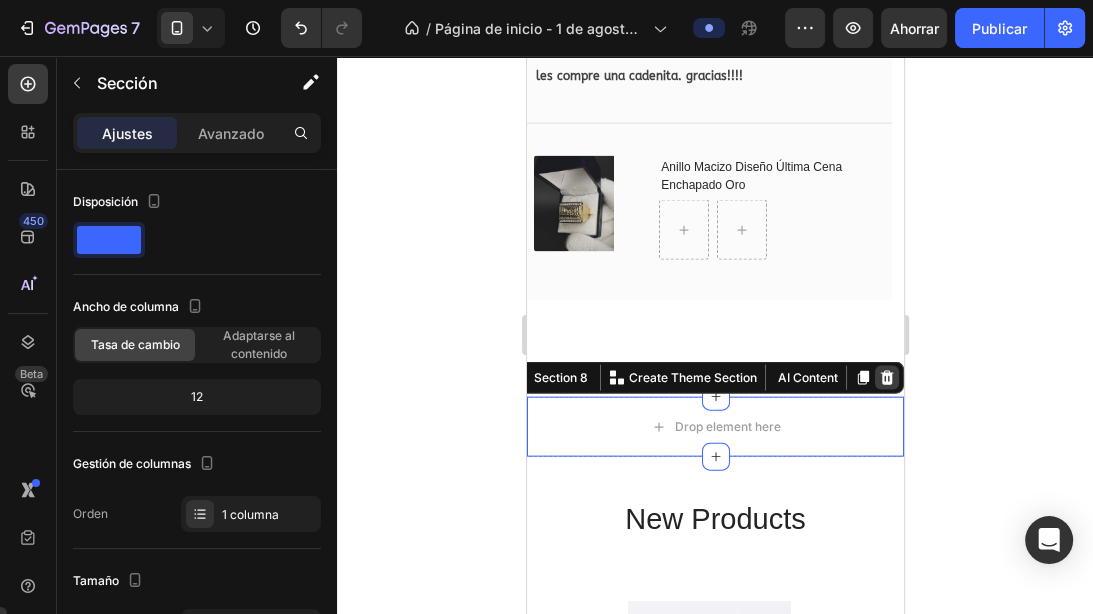 click 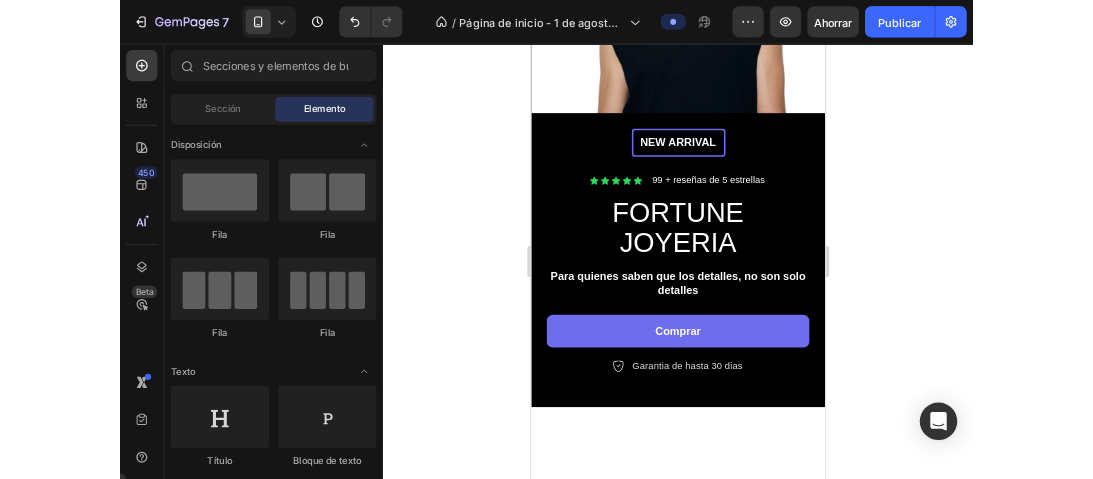 scroll, scrollTop: 0, scrollLeft: 0, axis: both 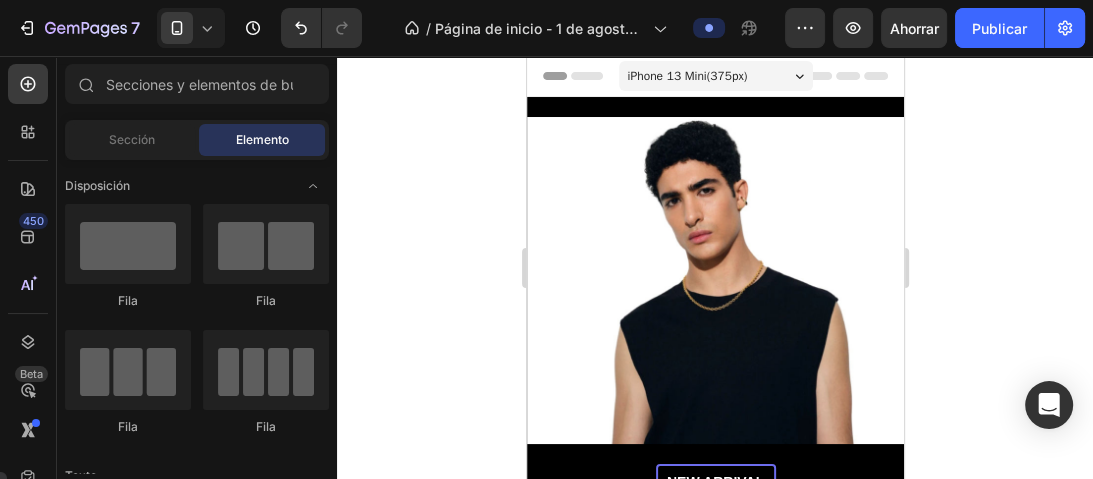 drag, startPoint x: 894, startPoint y: 111, endPoint x: 1450, endPoint y: 506, distance: 682.0271 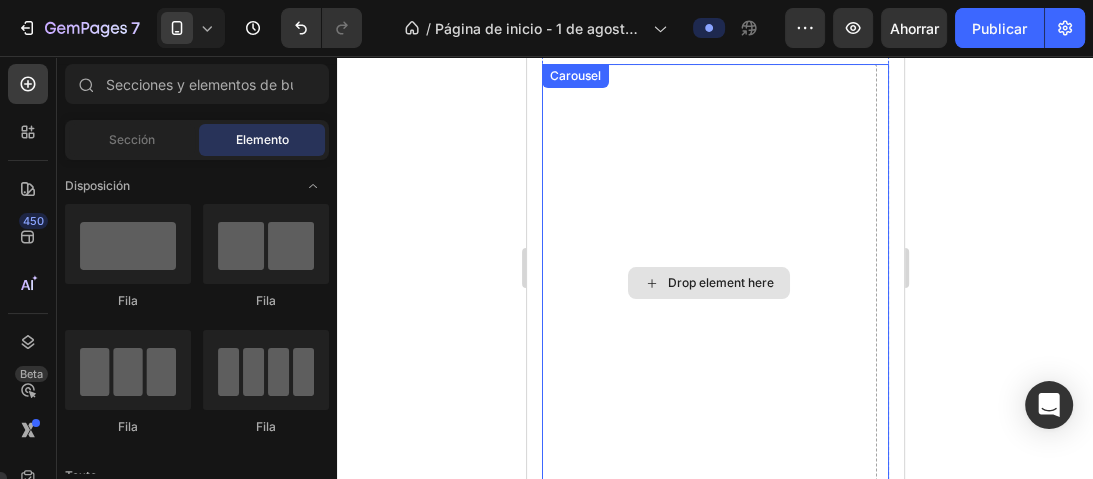 scroll, scrollTop: 5629, scrollLeft: 0, axis: vertical 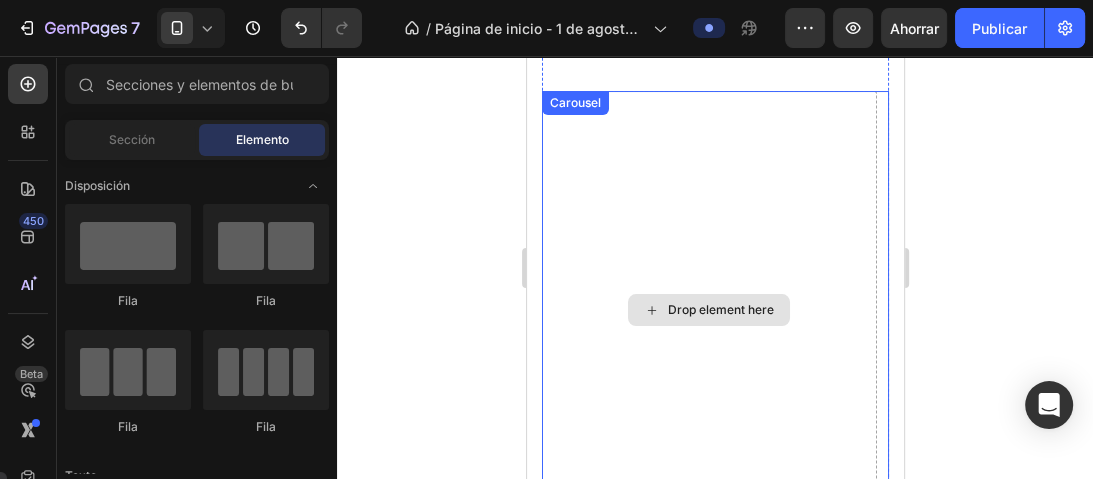 click on "Drop element here" at bounding box center [708, 310] 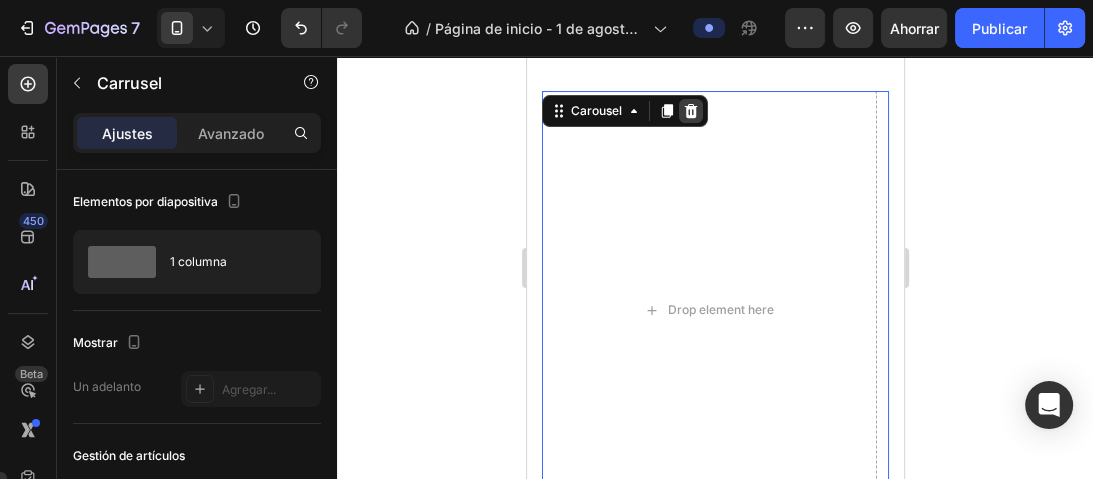 click 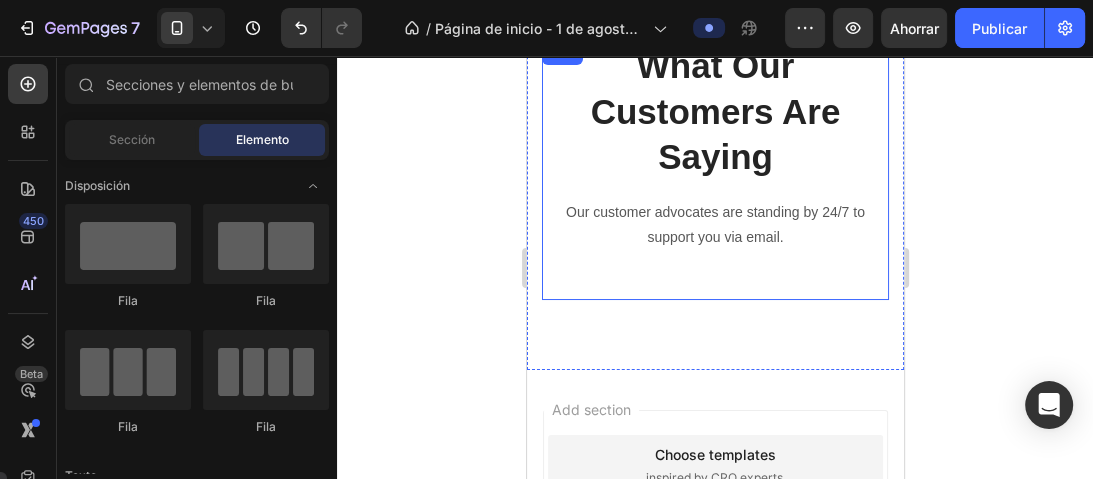 scroll, scrollTop: 5389, scrollLeft: 0, axis: vertical 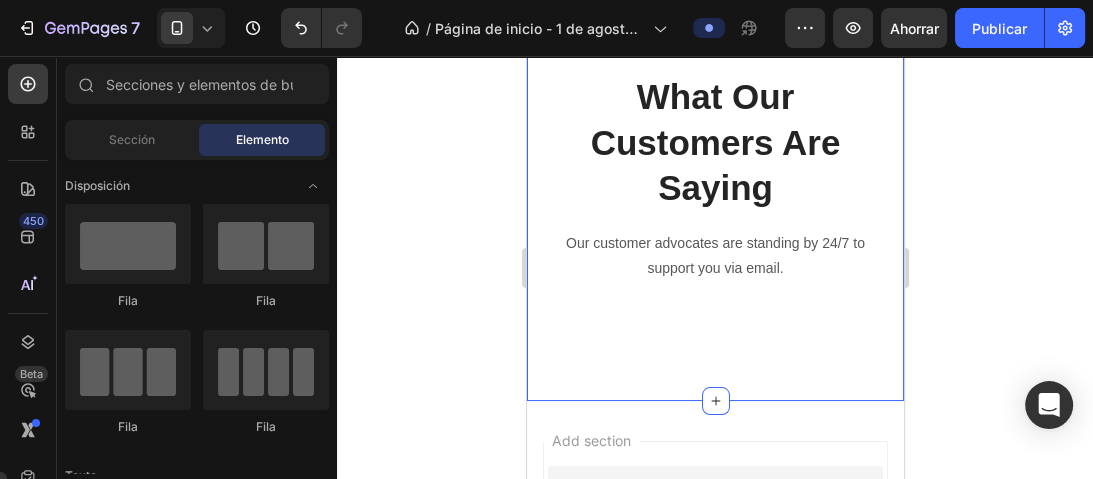 click on "What Our Customers Are Saying Heading Our customer advocates are standing by 24/7 to support you via [EMAIL]. Text block Row Section 13" at bounding box center (714, 201) 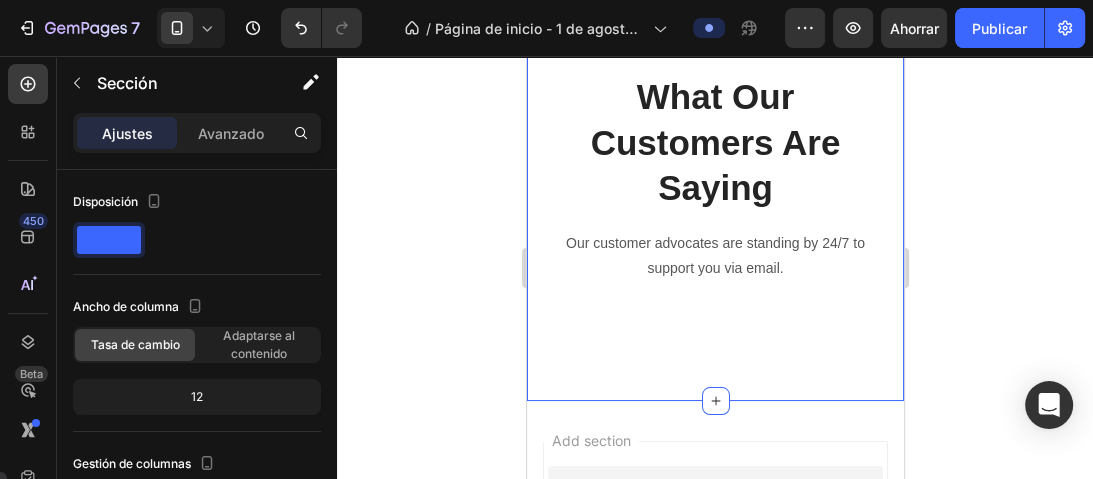 scroll, scrollTop: 5149, scrollLeft: 0, axis: vertical 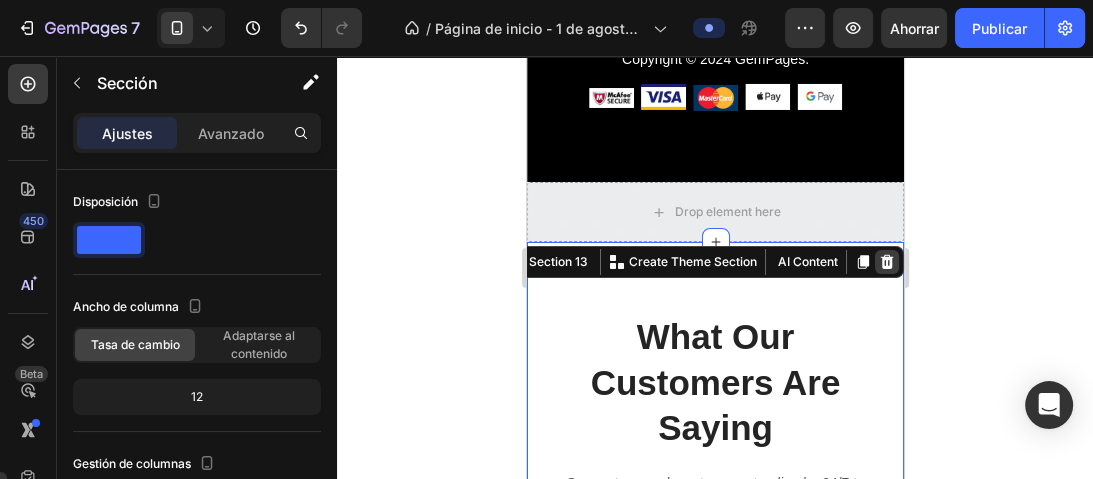 click 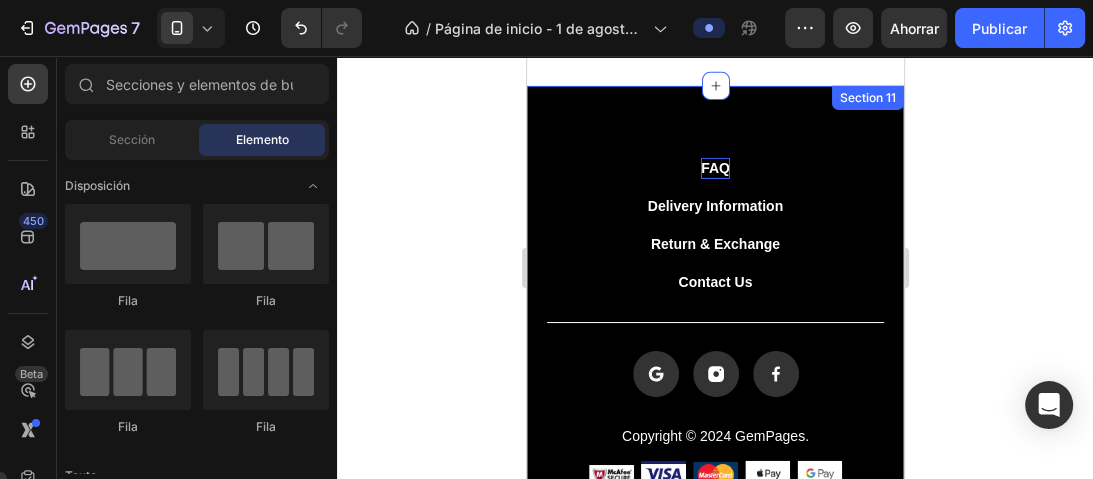 scroll, scrollTop: 4669, scrollLeft: 0, axis: vertical 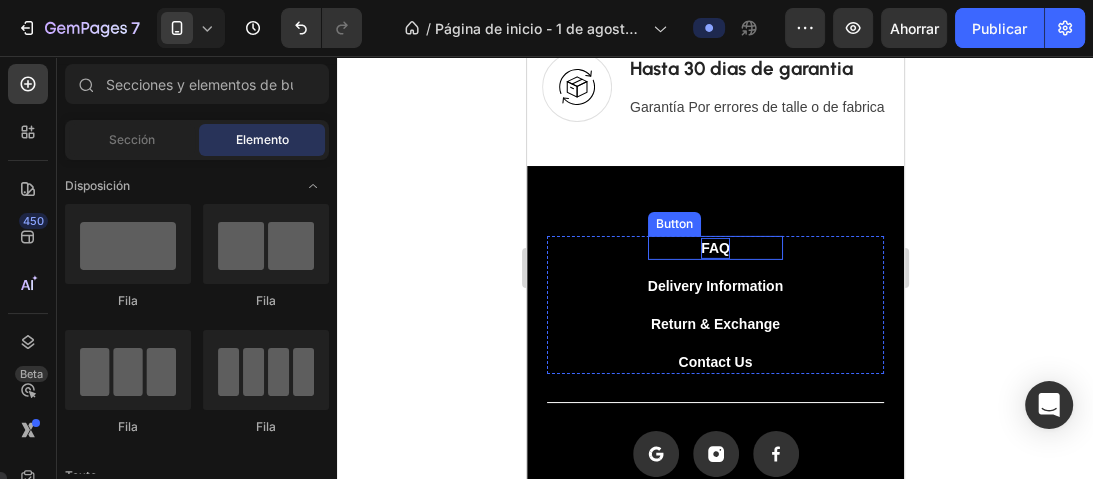 click on "FAQ" at bounding box center (714, 248) 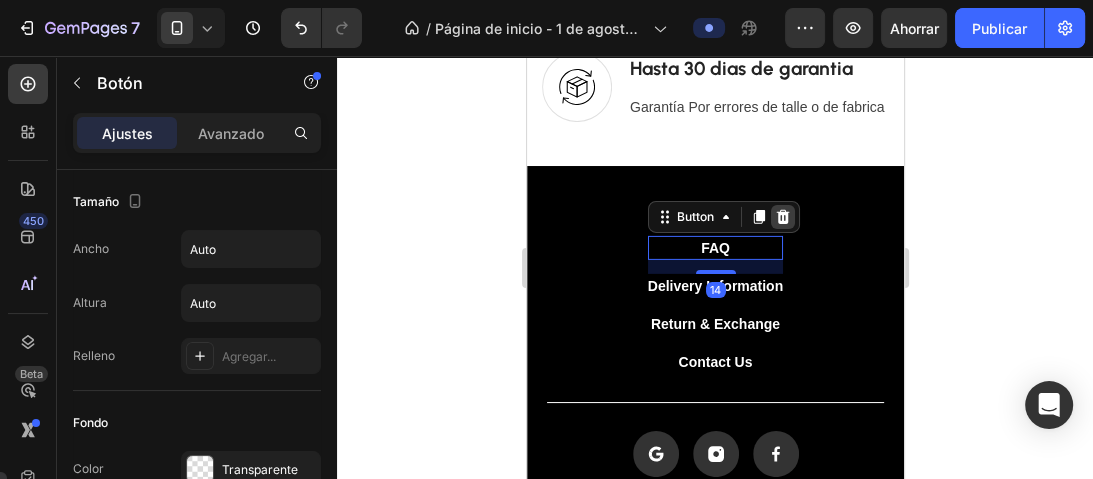 click 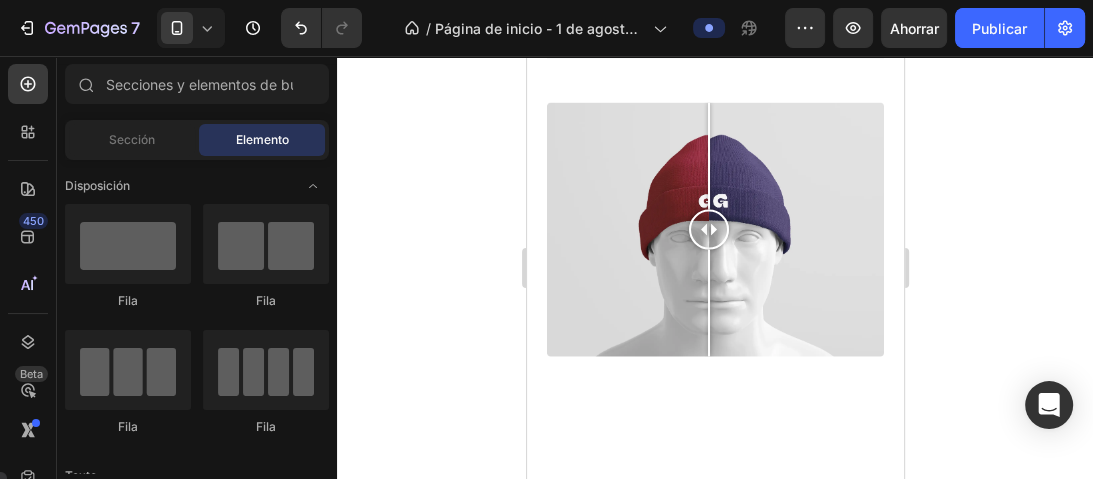 scroll, scrollTop: 2951, scrollLeft: 0, axis: vertical 